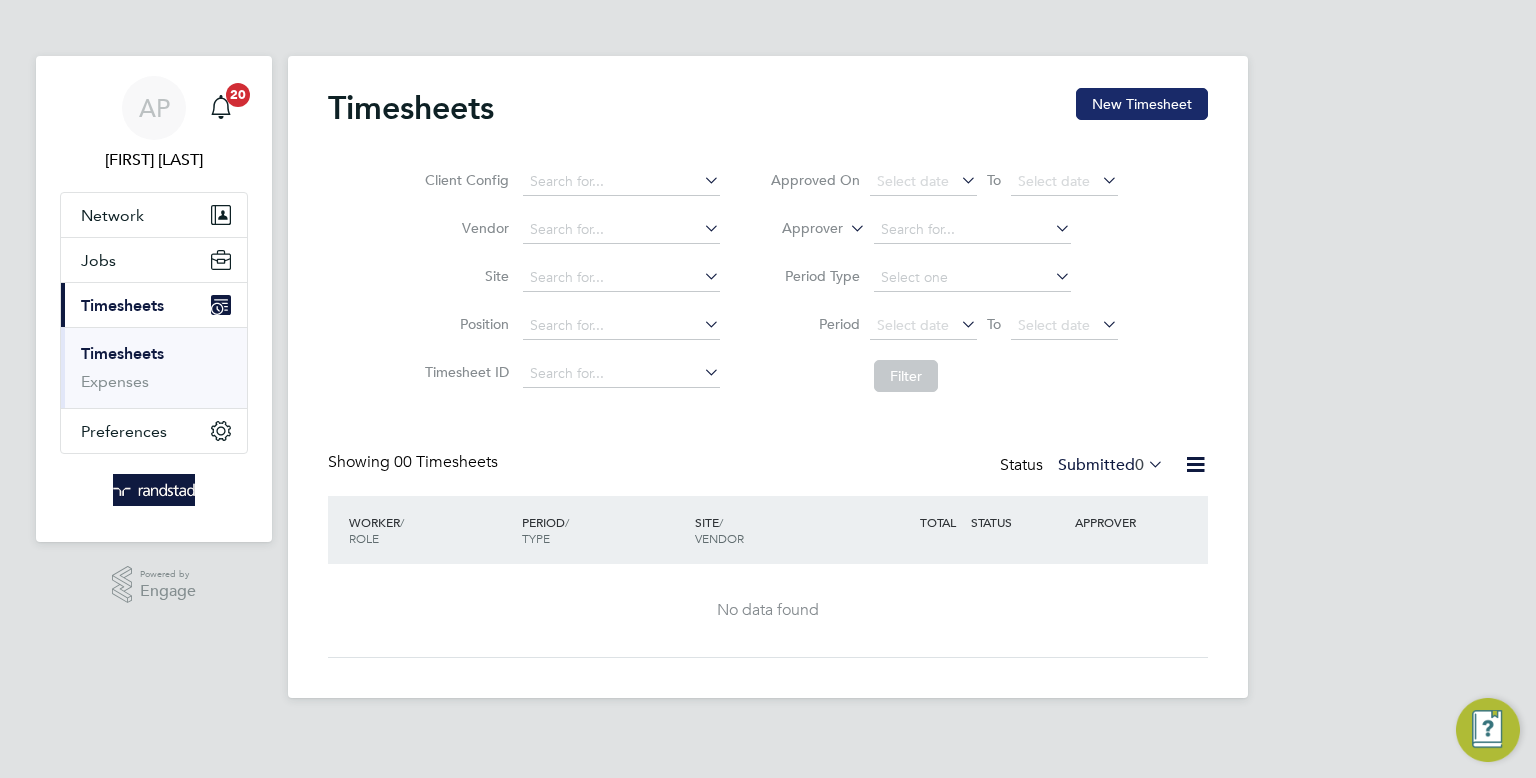 scroll, scrollTop: 0, scrollLeft: 0, axis: both 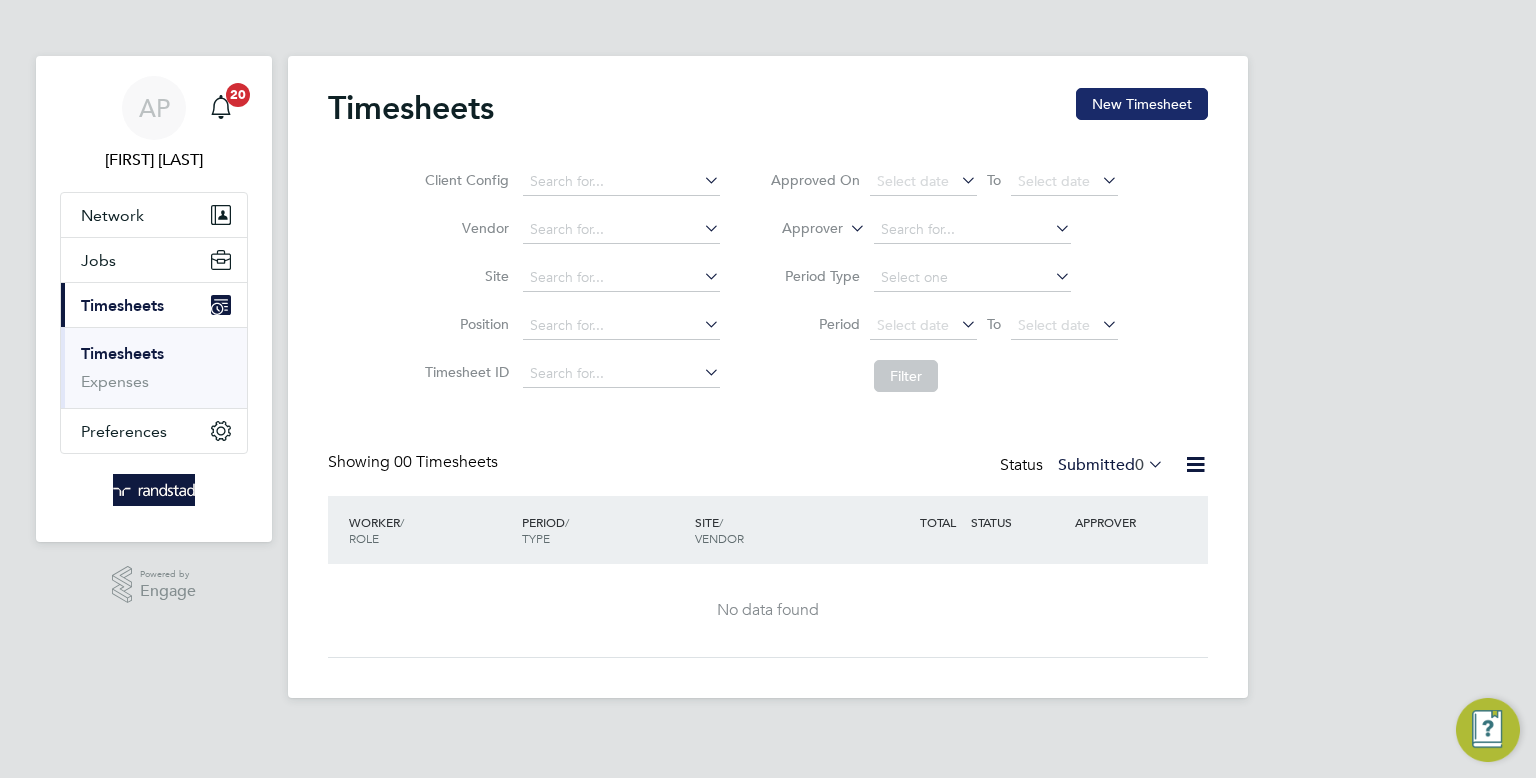 click on "New Timesheet" 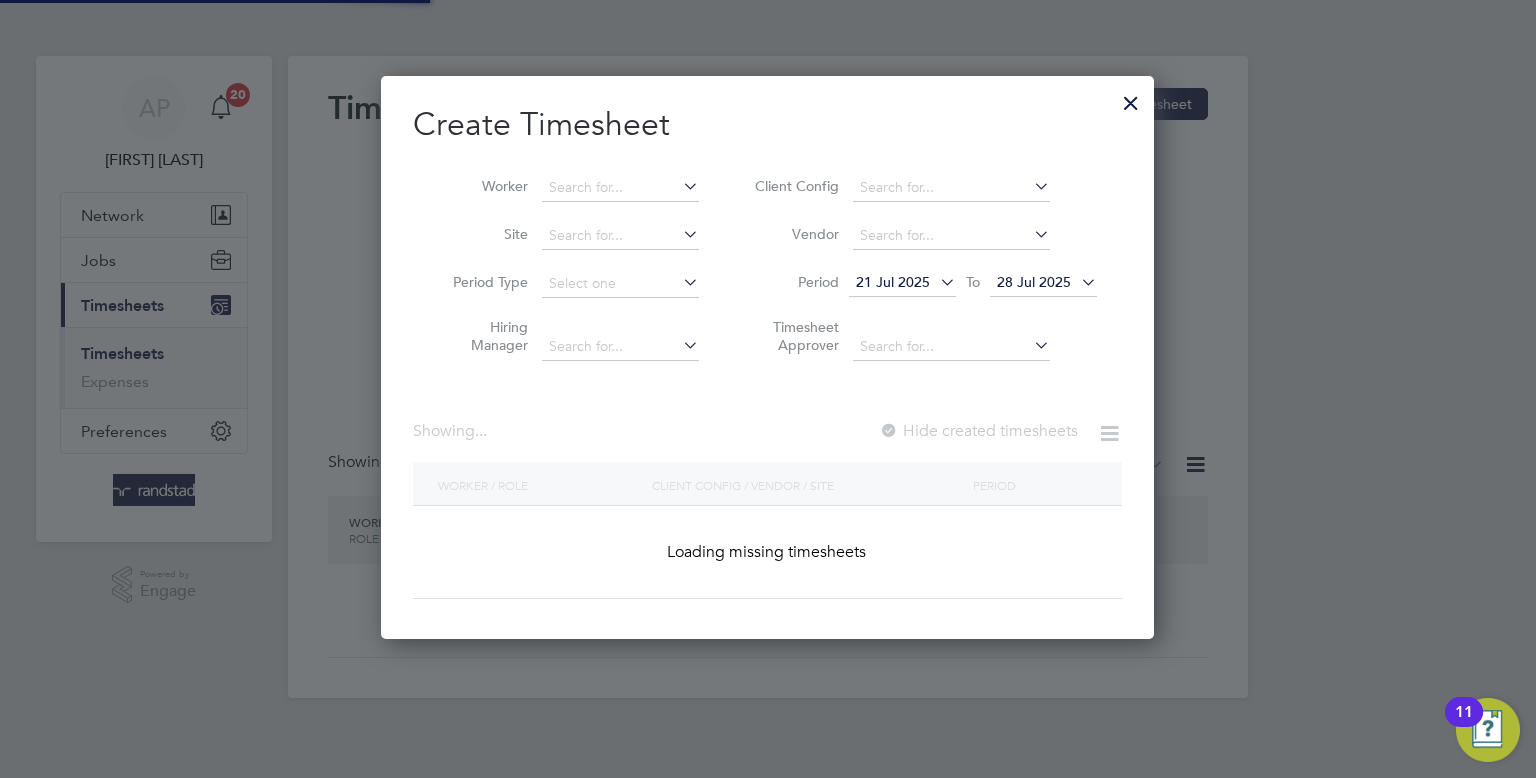 scroll, scrollTop: 10, scrollLeft: 10, axis: both 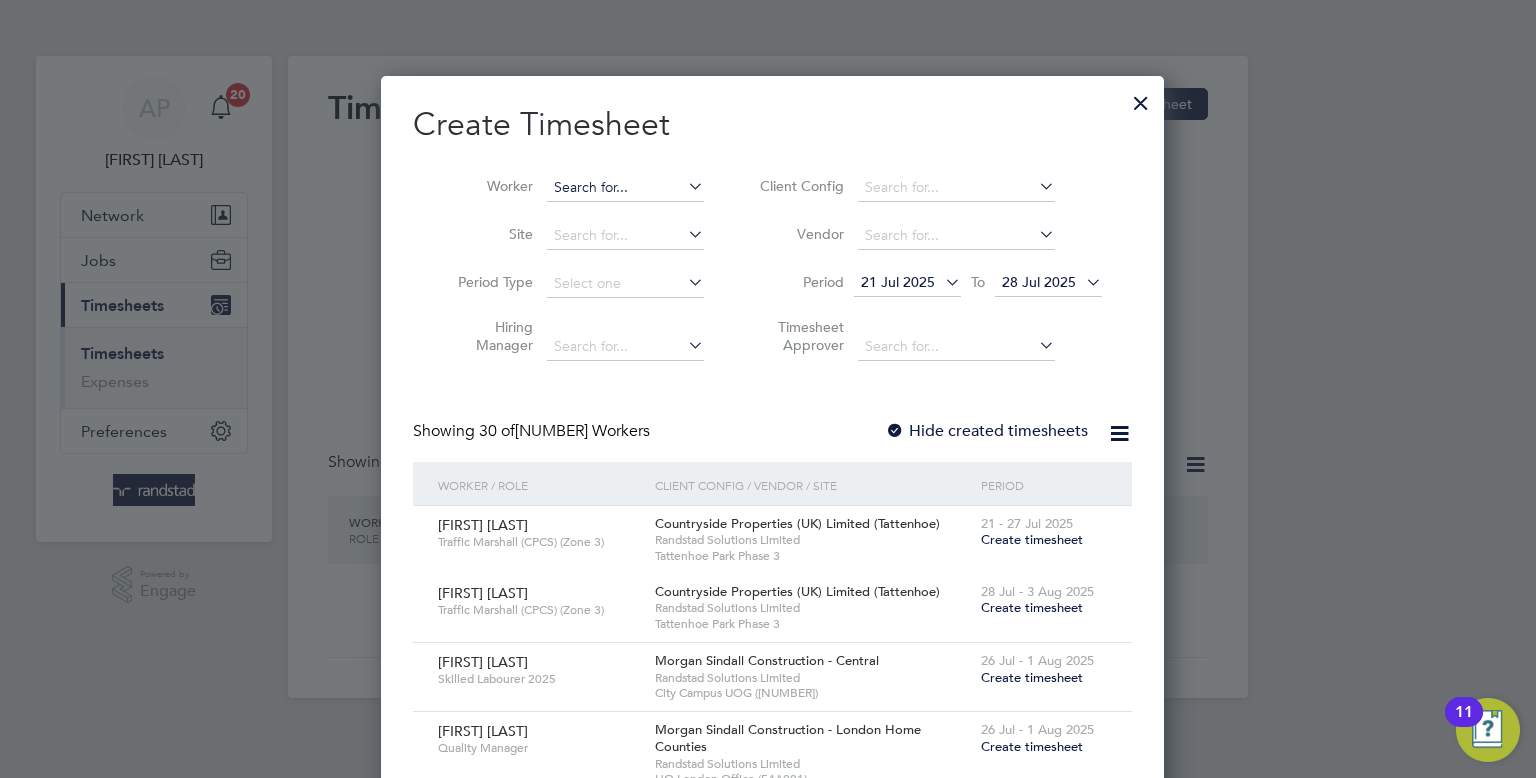 click at bounding box center (625, 188) 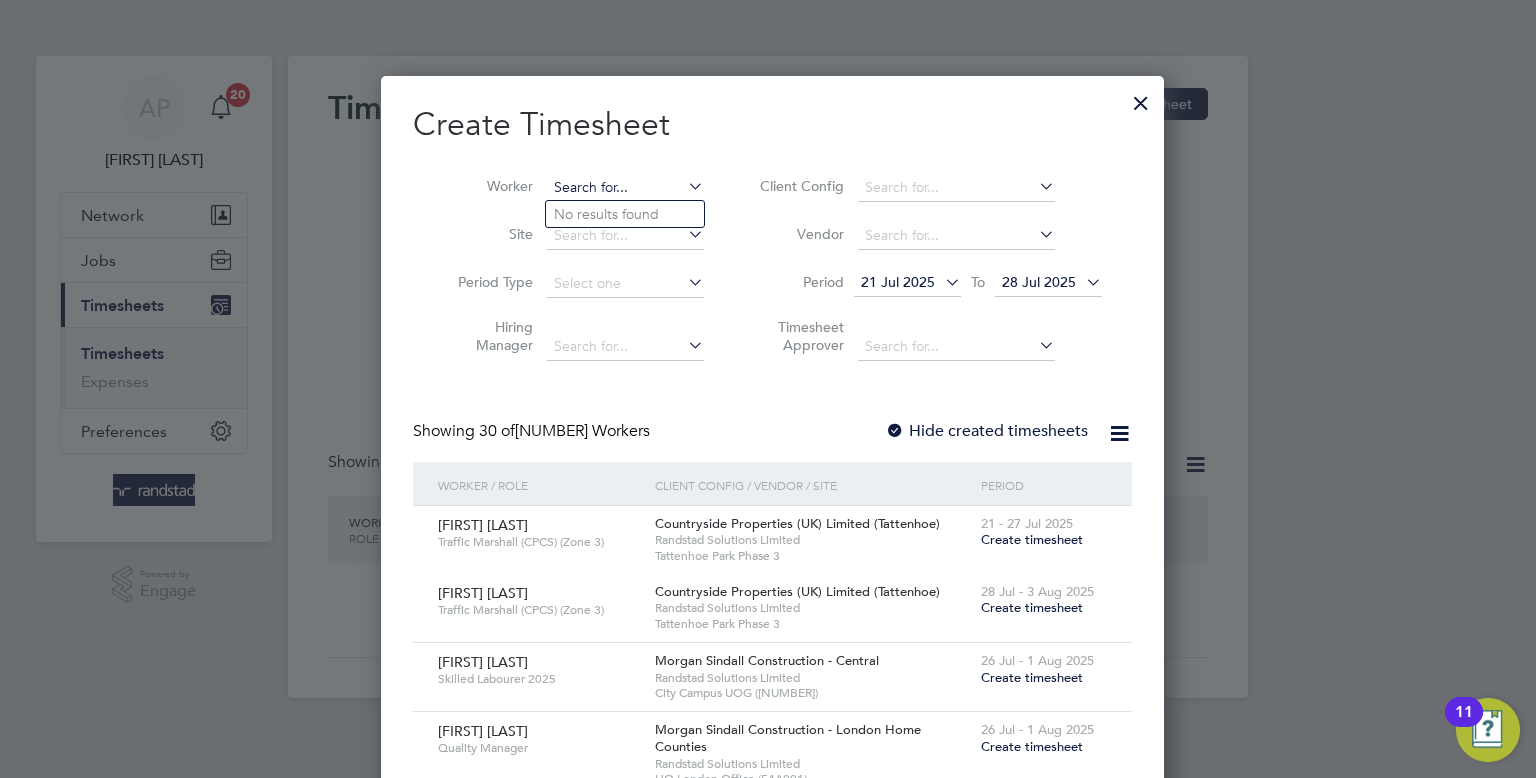 scroll, scrollTop: 10, scrollLeft: 9, axis: both 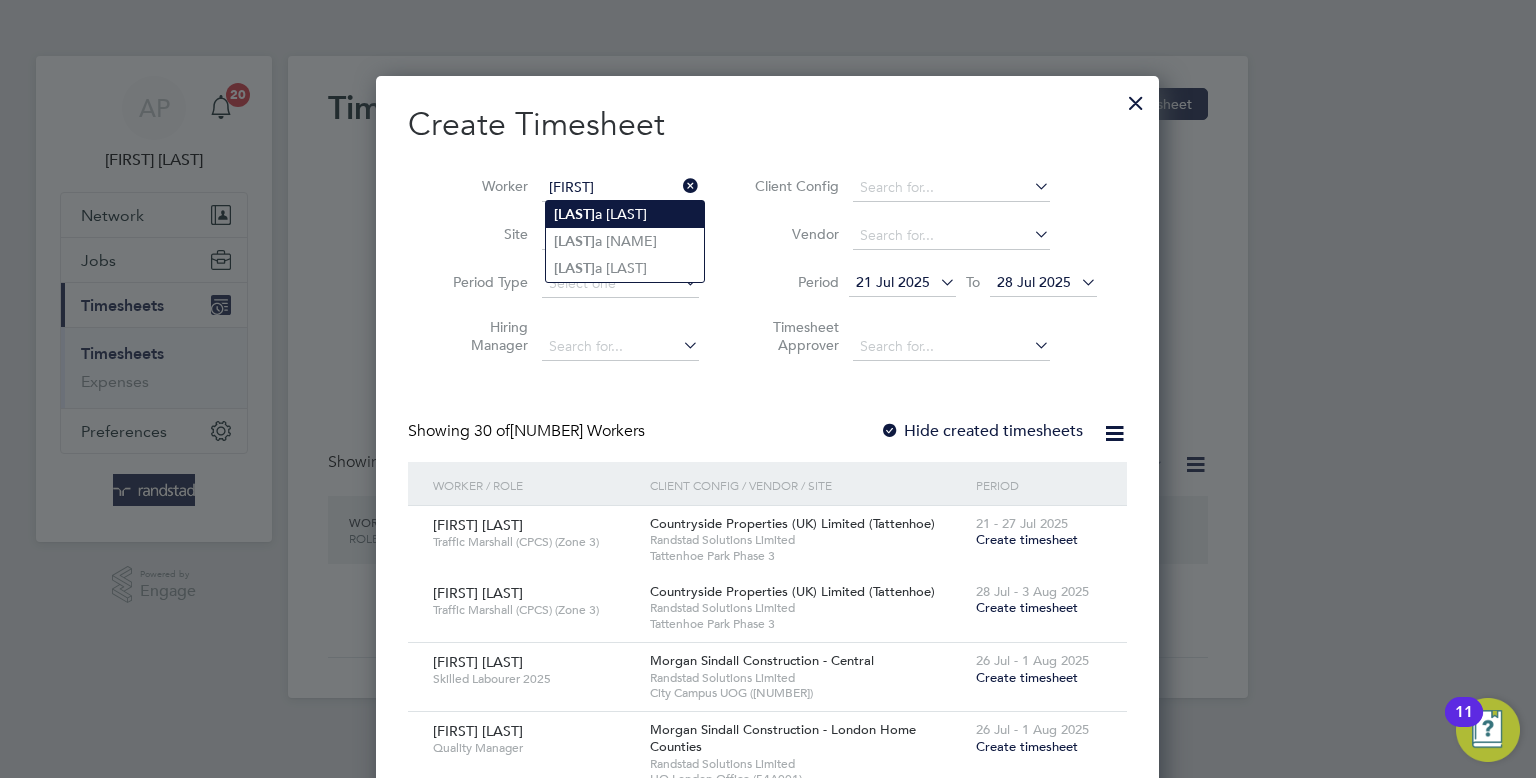 click on "Ajibol a Olaleye" 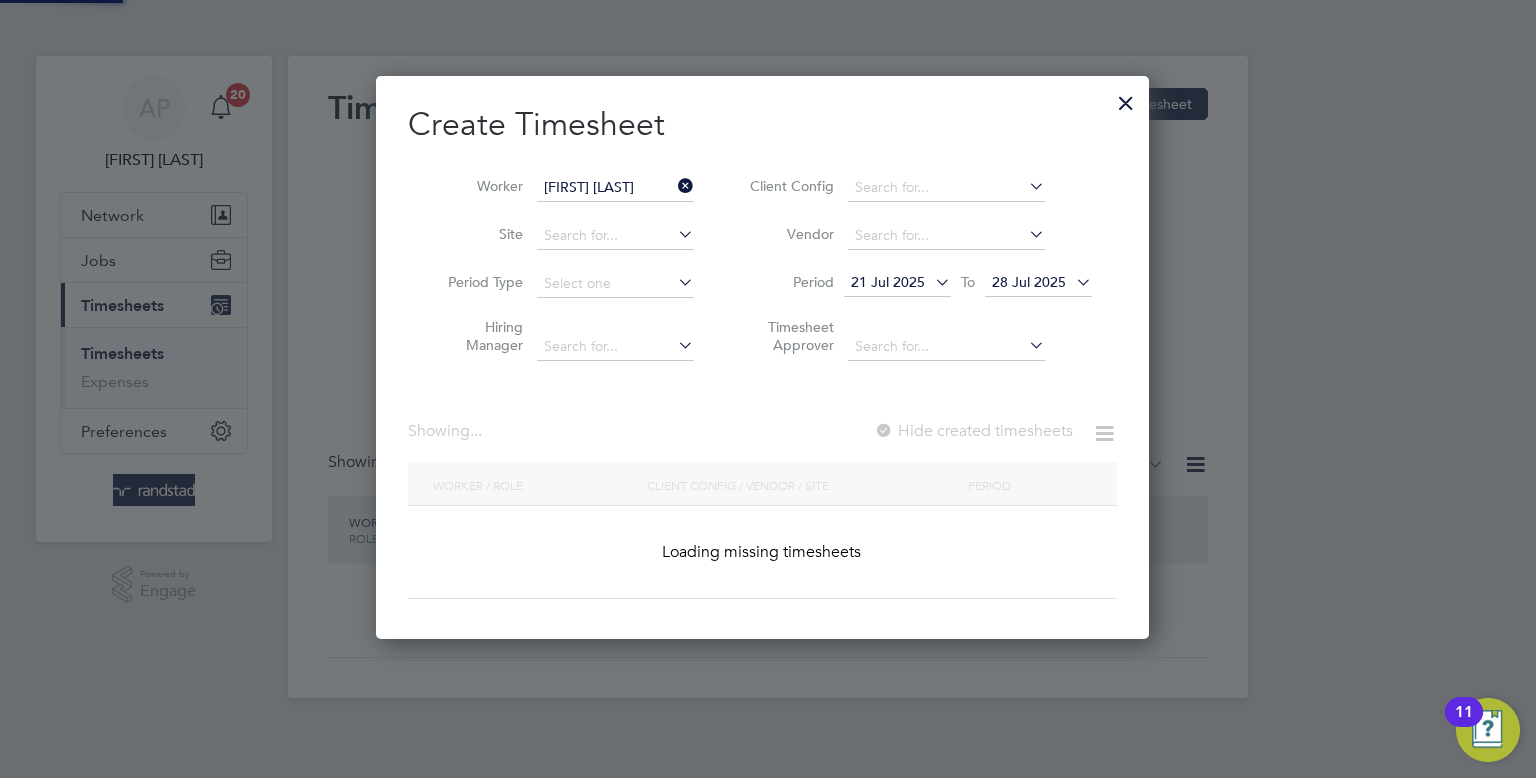 scroll, scrollTop: 10, scrollLeft: 10, axis: both 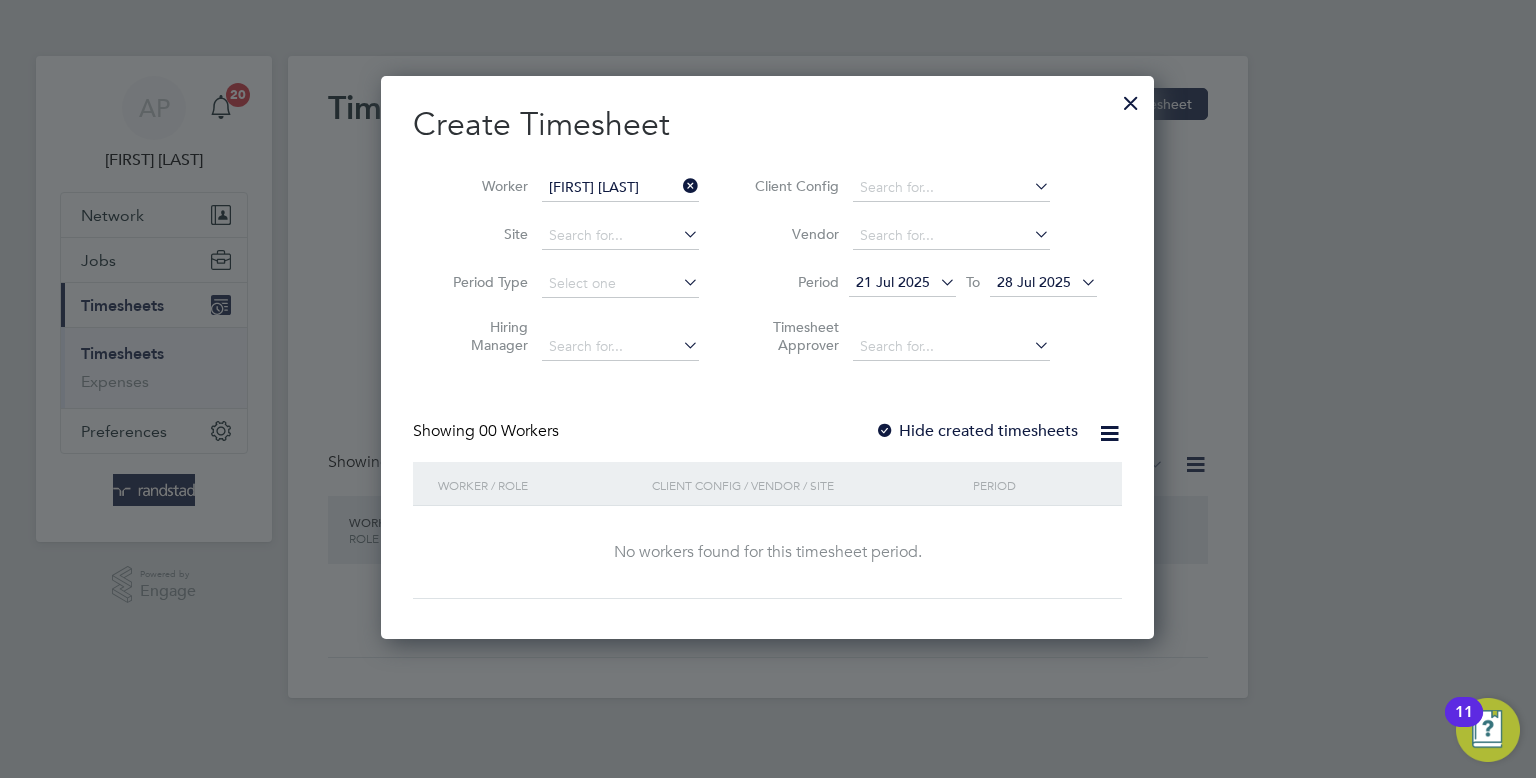 click on "28 Jul 2025" at bounding box center [1034, 282] 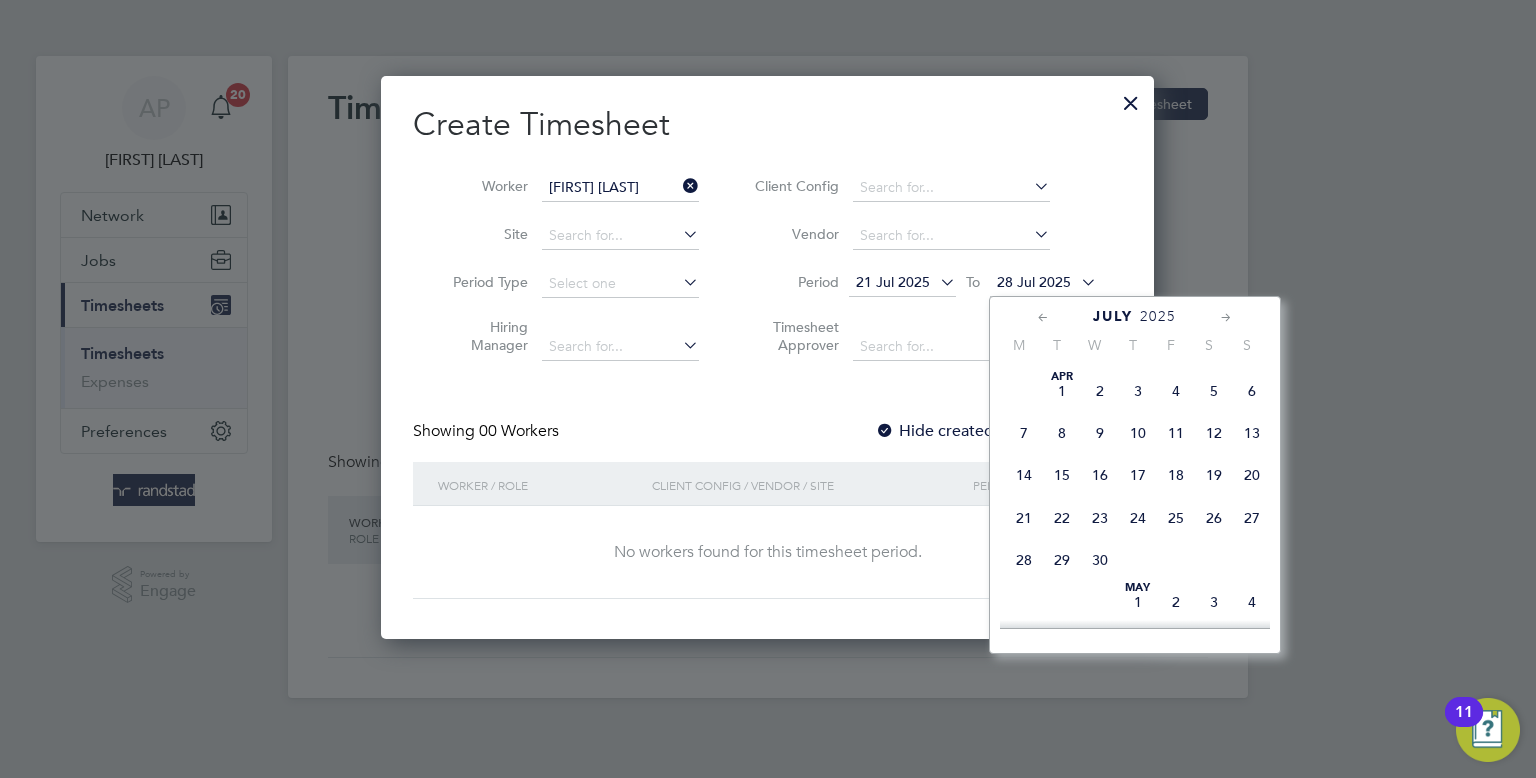 scroll, scrollTop: 799, scrollLeft: 0, axis: vertical 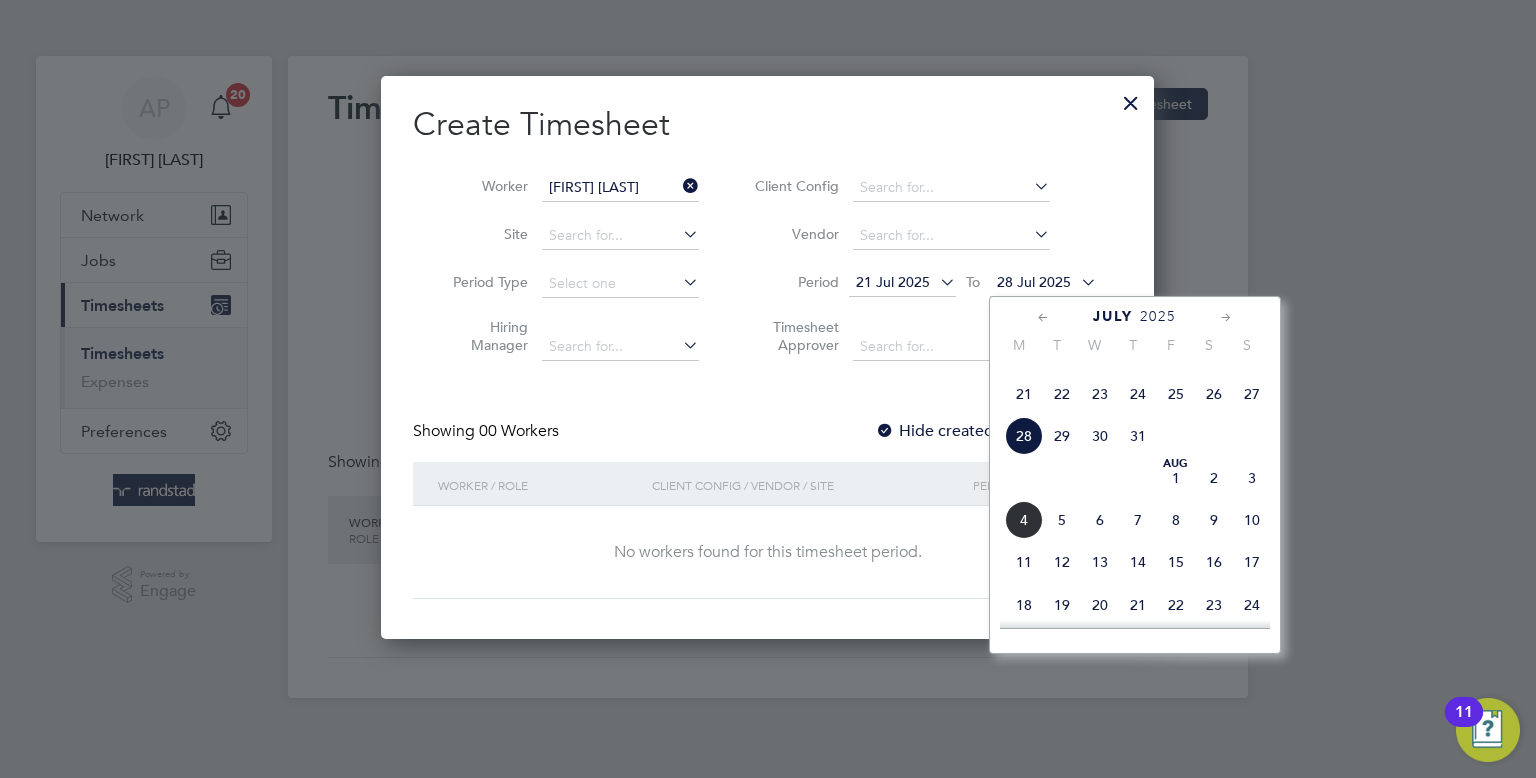 click on "Aug 1" 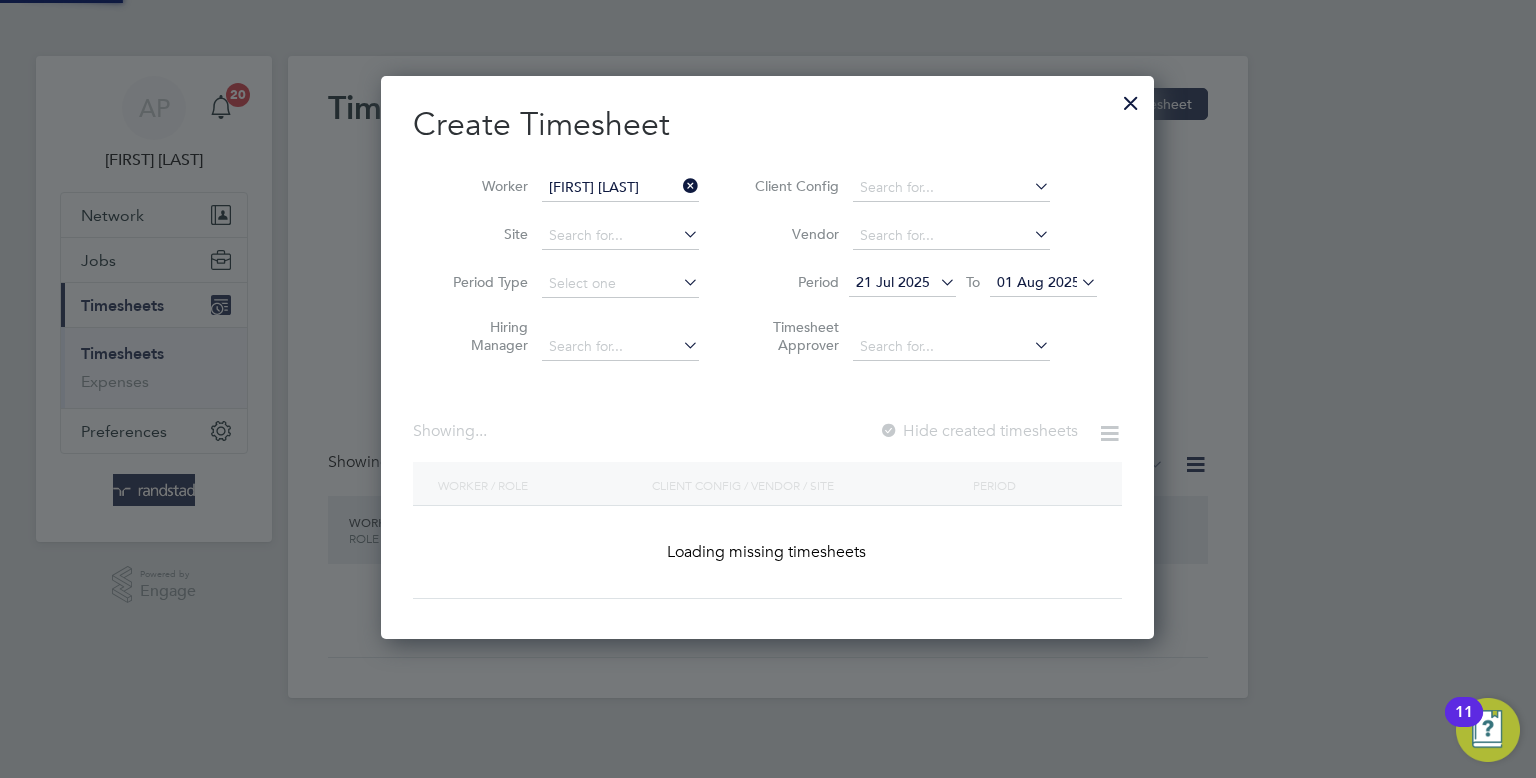 scroll, scrollTop: 10, scrollLeft: 10, axis: both 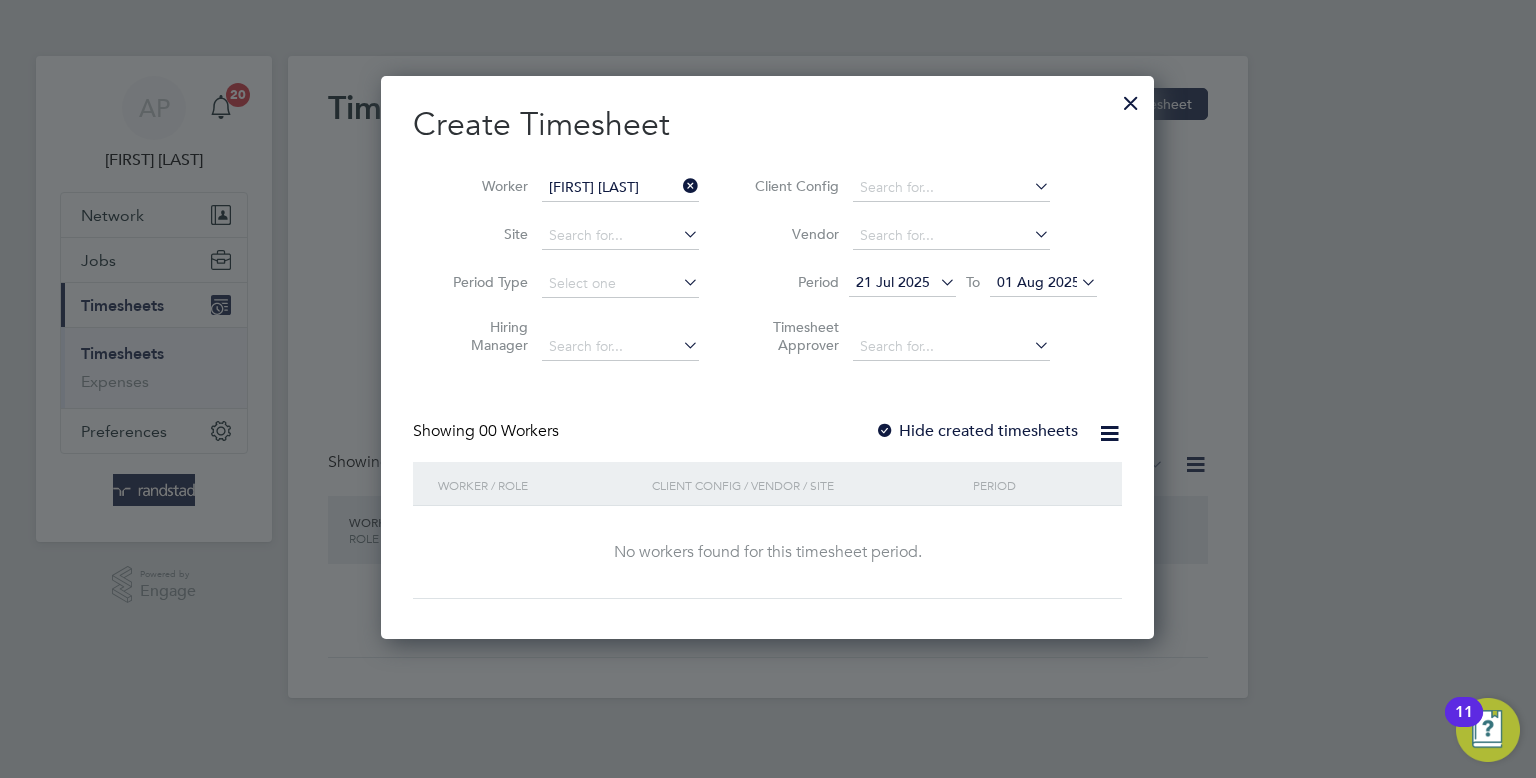 click on "Hide created timesheets" at bounding box center [976, 431] 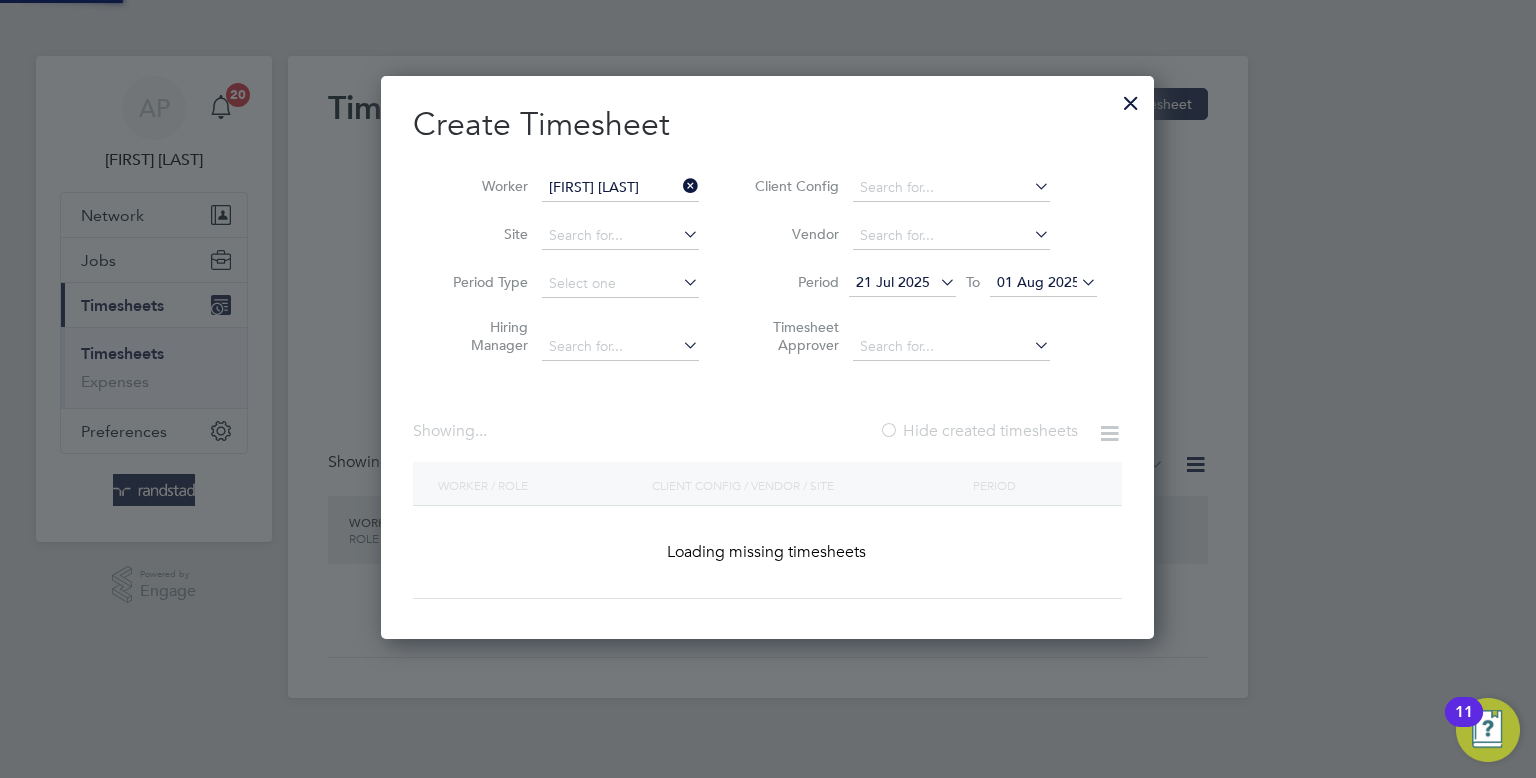 scroll, scrollTop: 10, scrollLeft: 10, axis: both 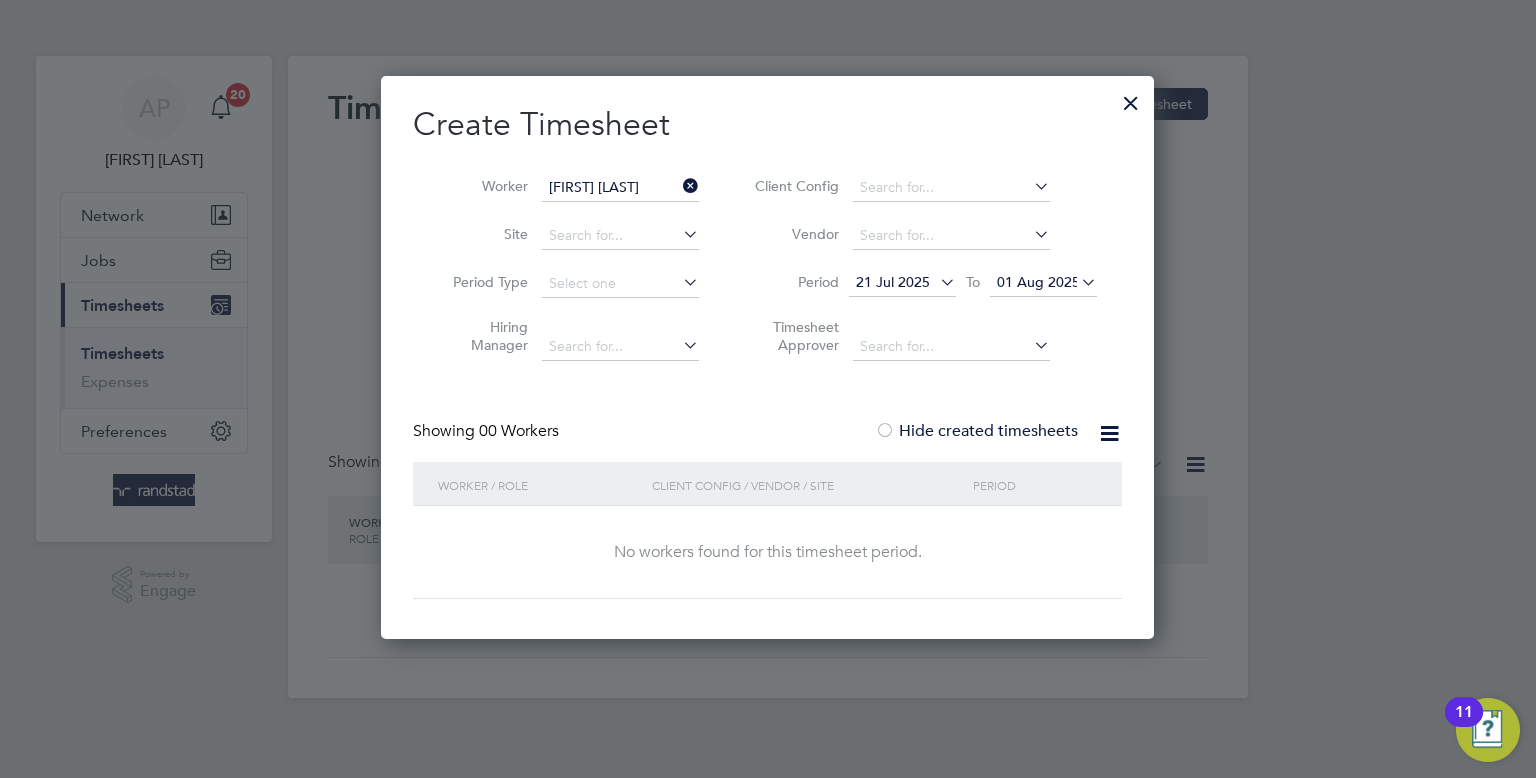 click on "Hide created timesheets" at bounding box center [976, 431] 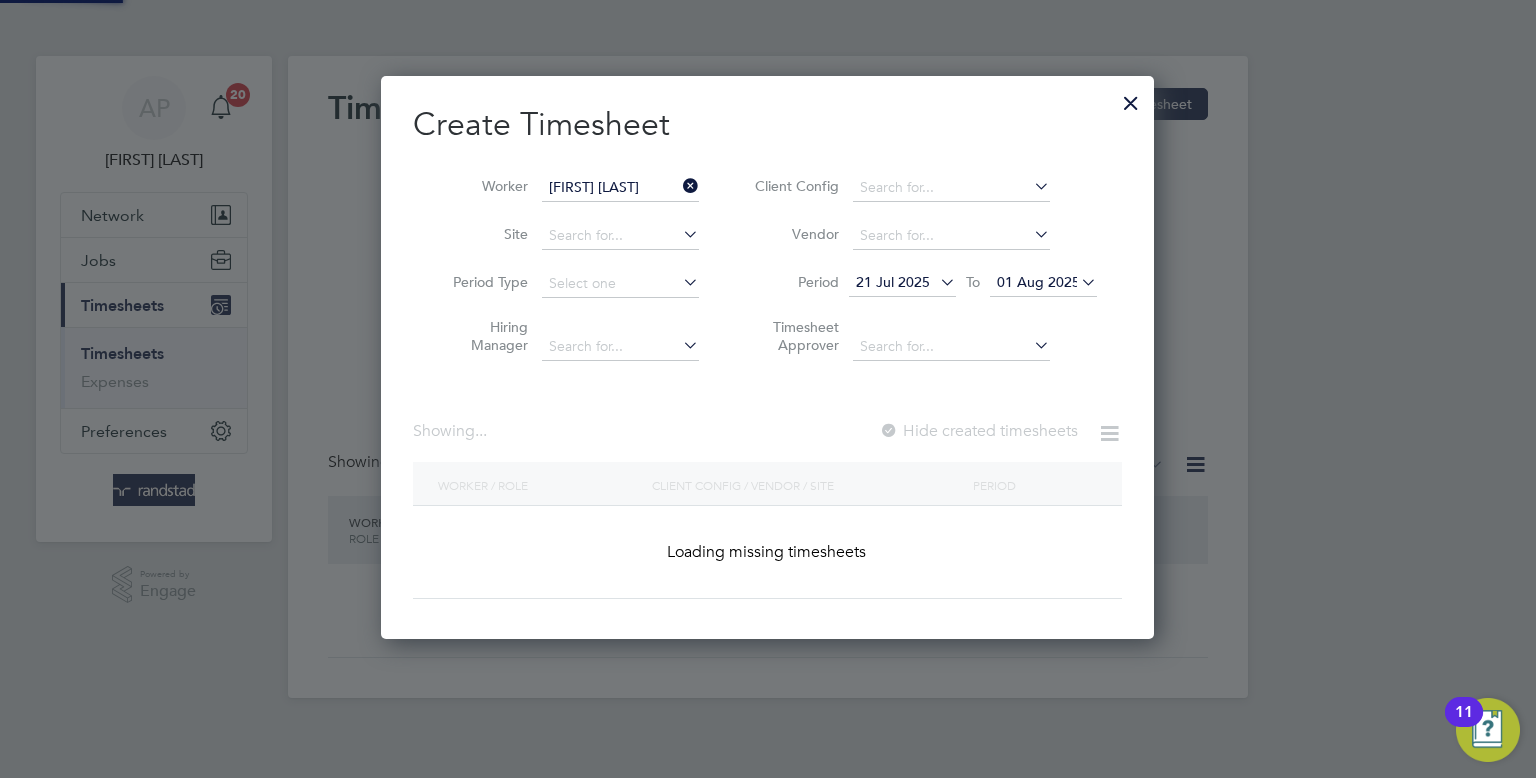 scroll, scrollTop: 10, scrollLeft: 10, axis: both 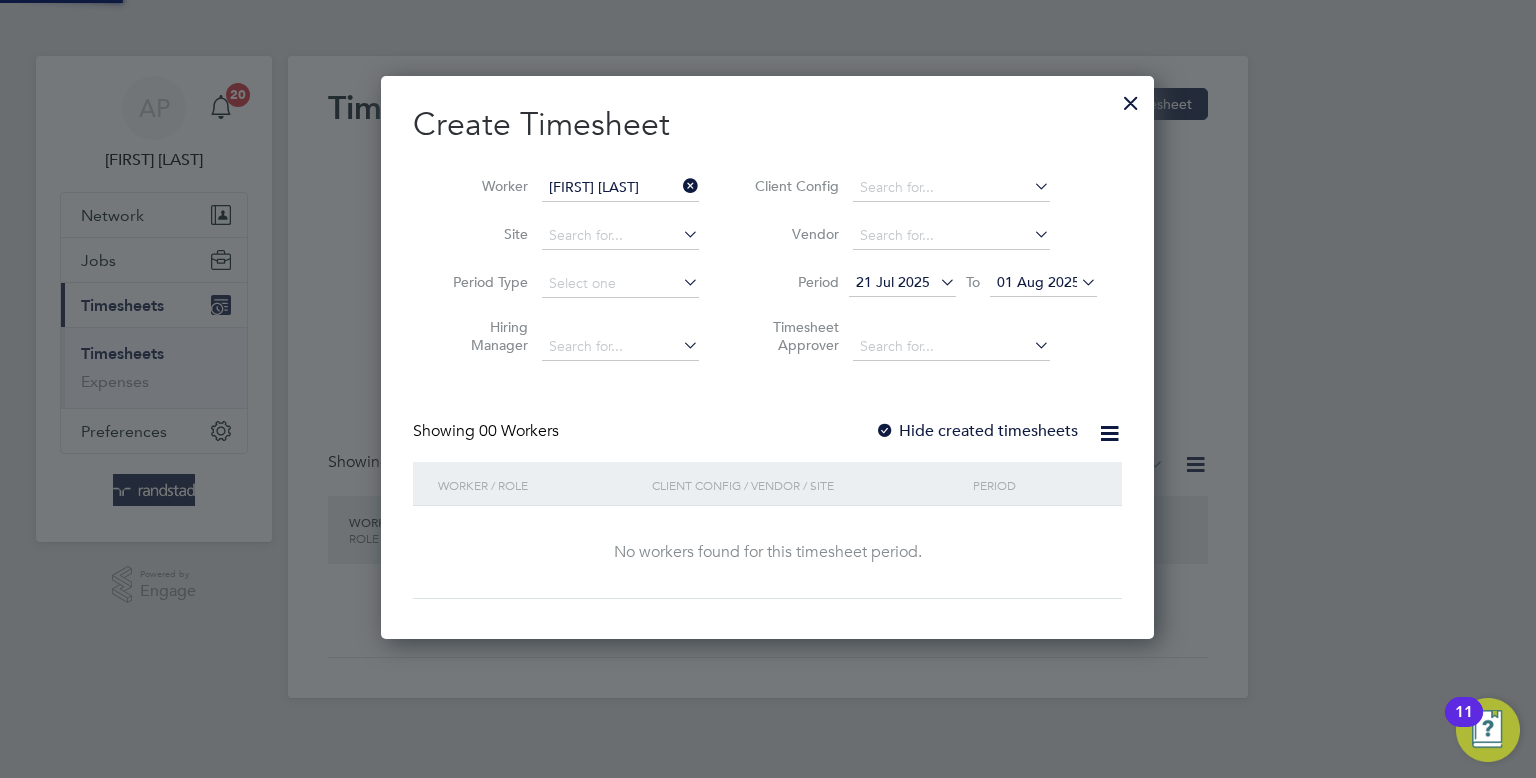 click on "Hide created timesheets" at bounding box center [976, 431] 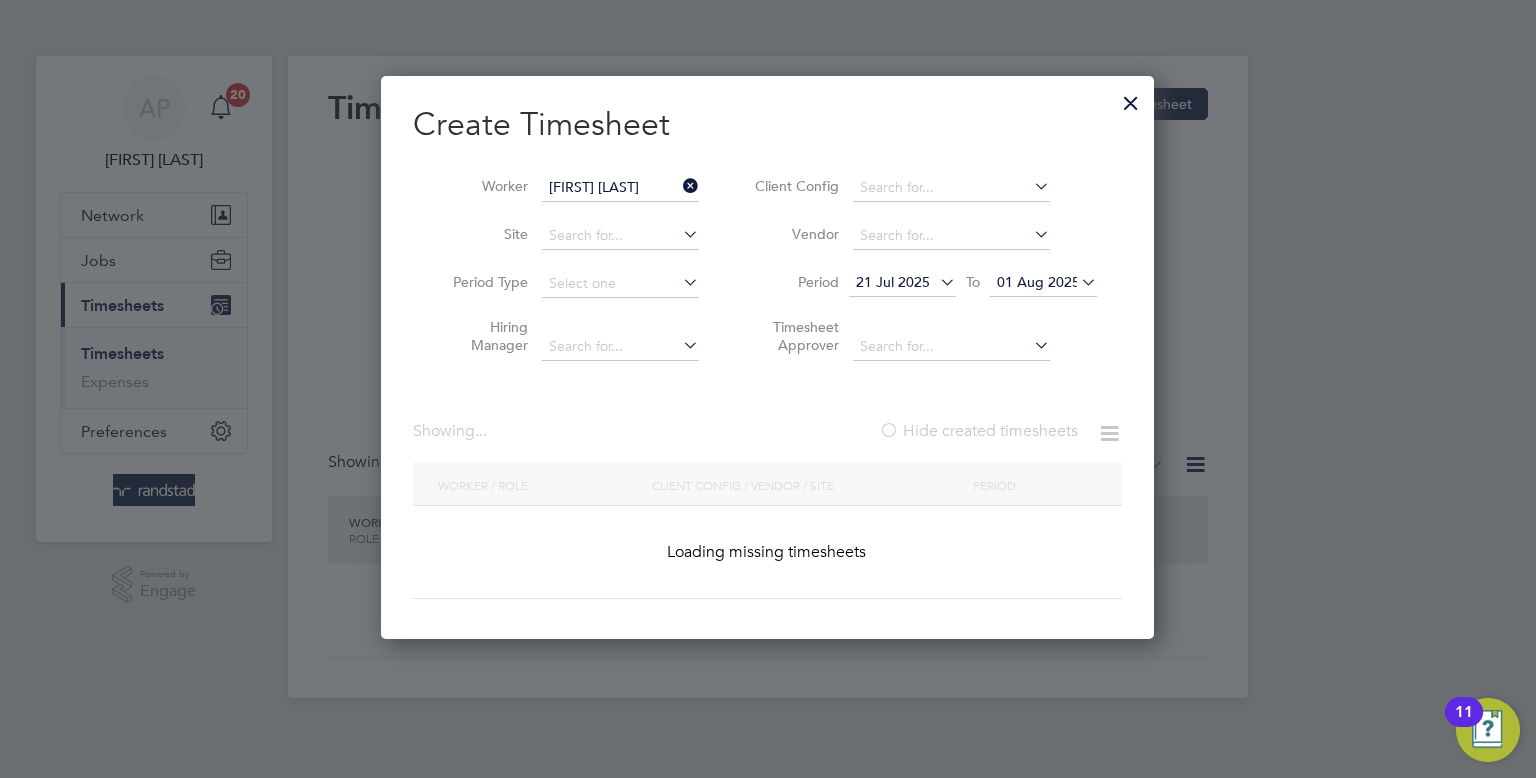scroll, scrollTop: 10, scrollLeft: 10, axis: both 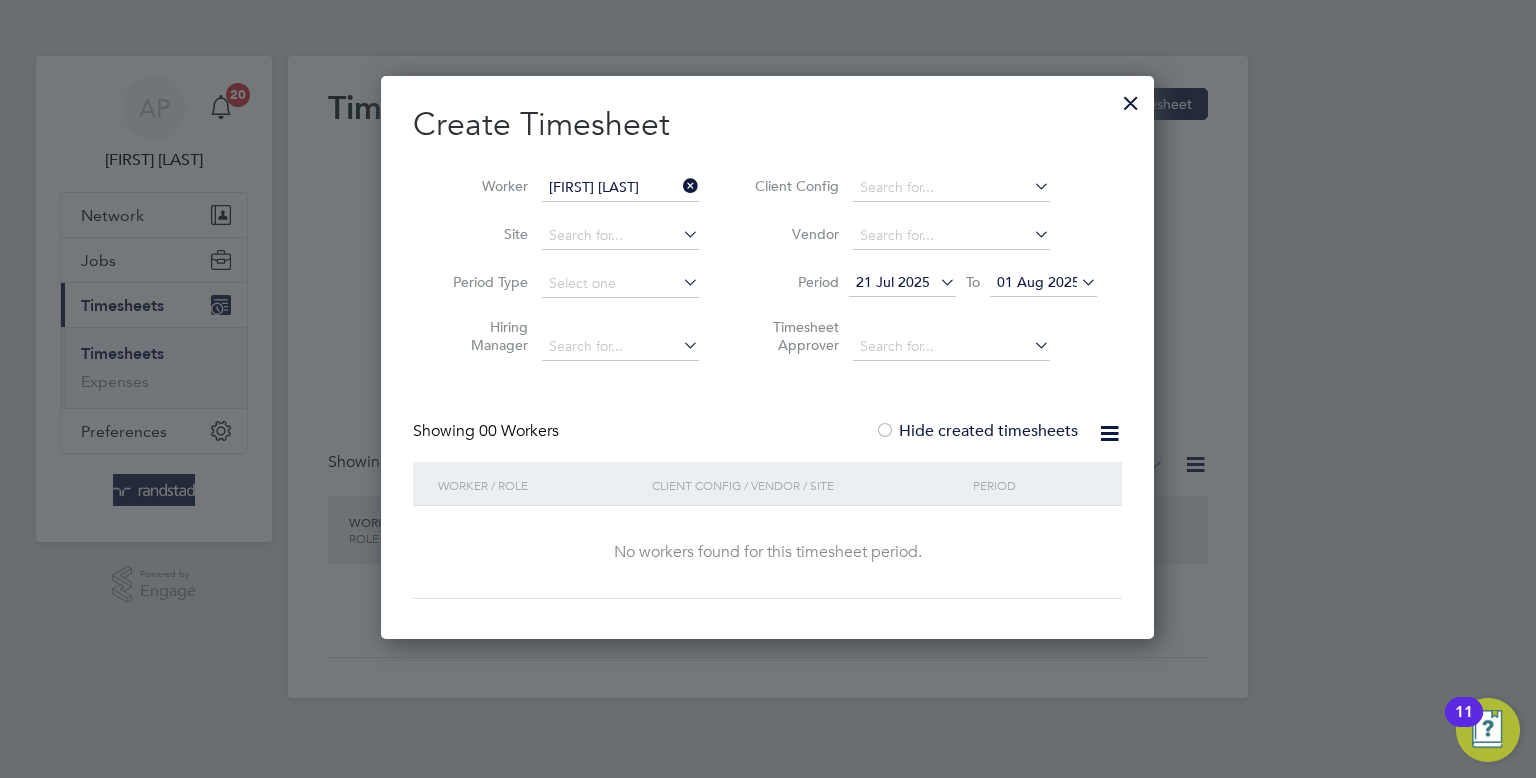 click on "01 Aug 2025" at bounding box center [1038, 282] 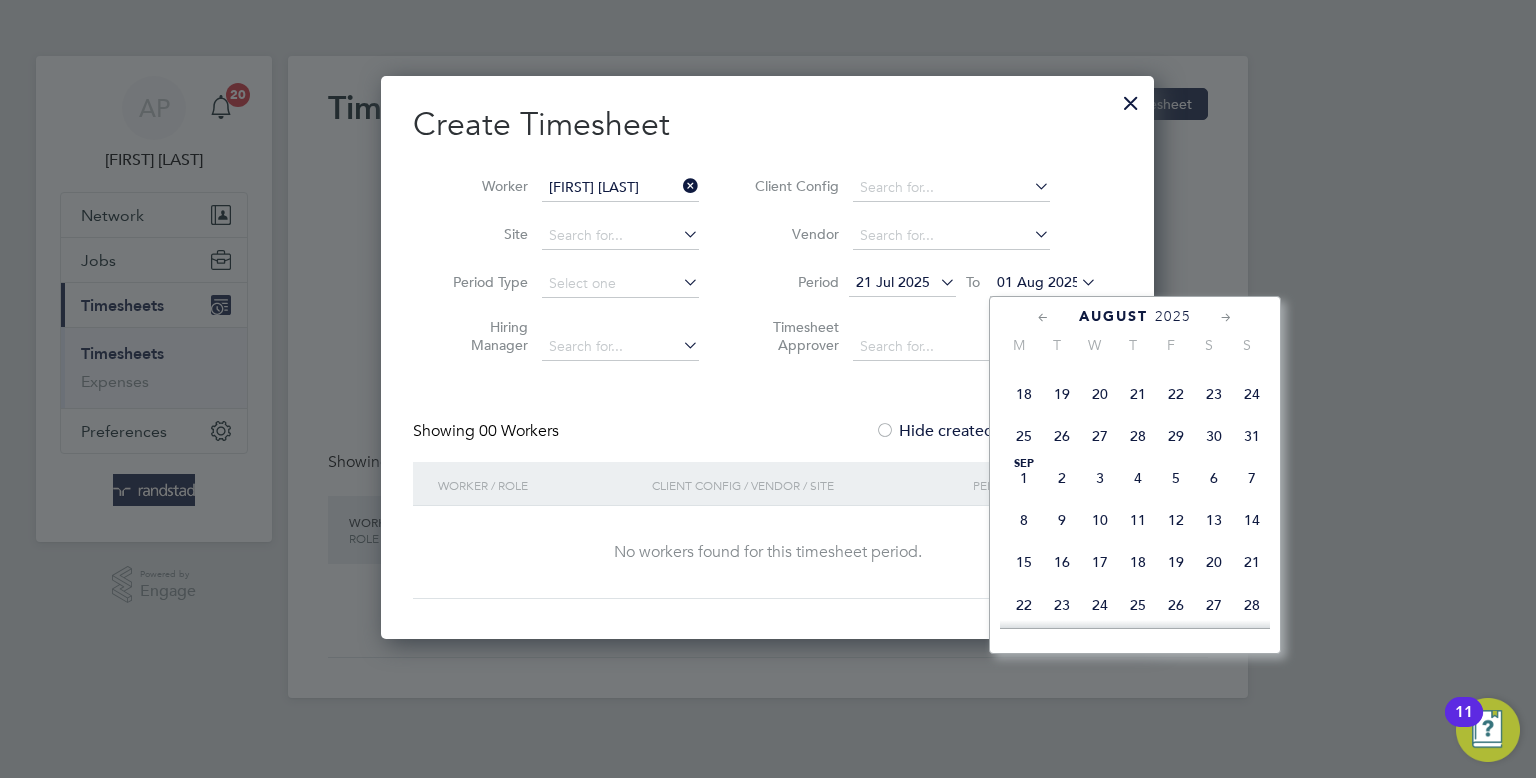 scroll, scrollTop: 622, scrollLeft: 0, axis: vertical 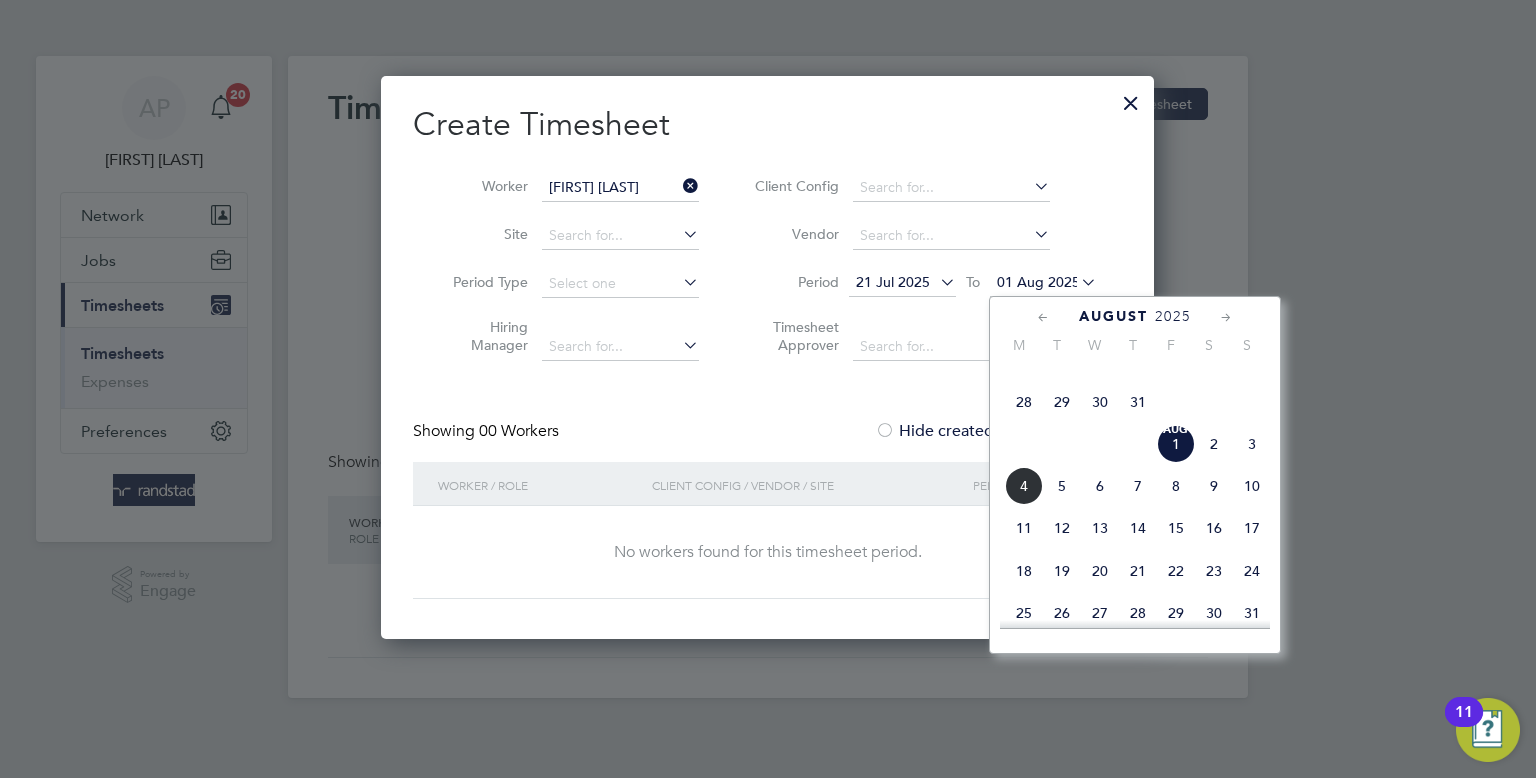 click on "8" 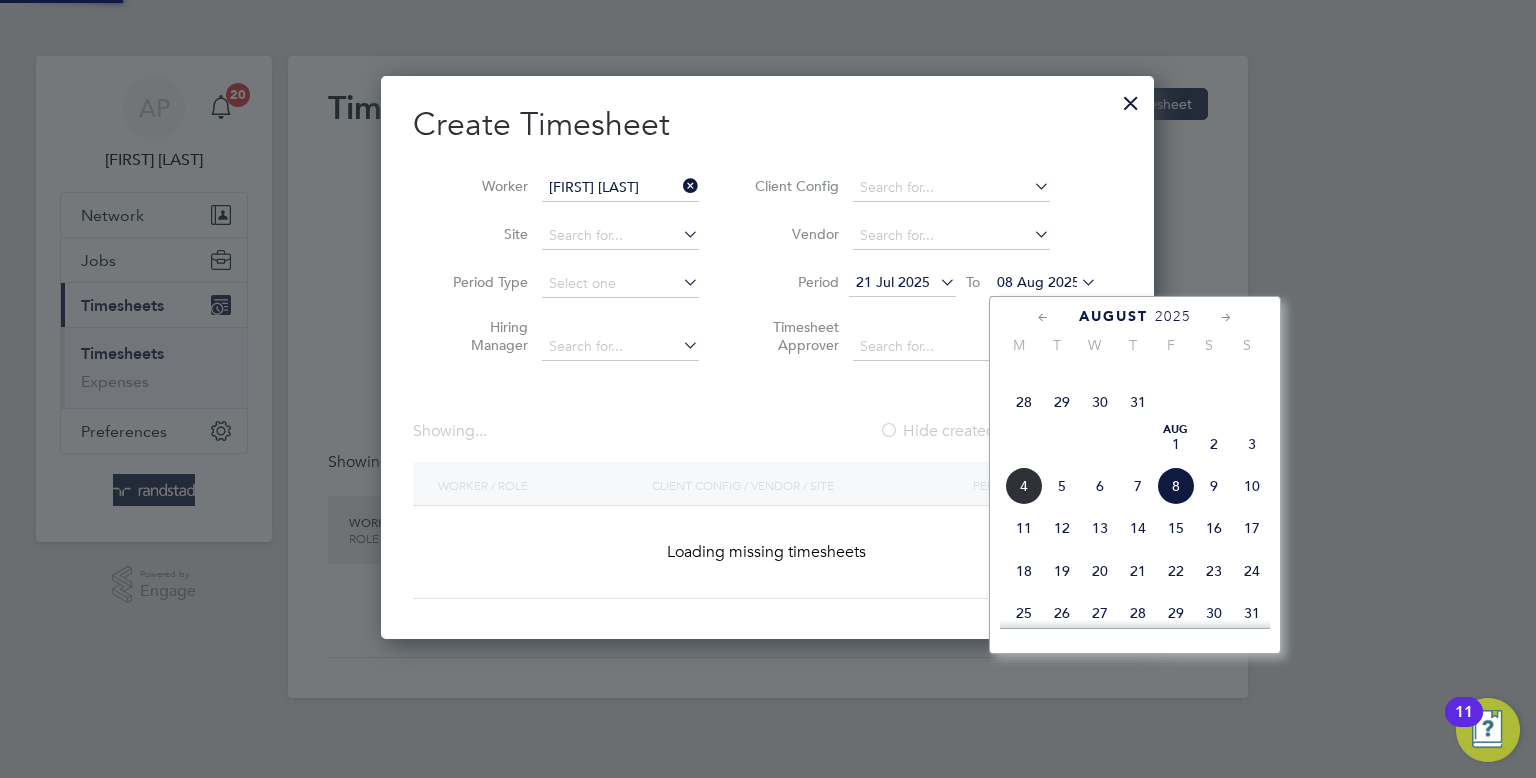scroll, scrollTop: 10, scrollLeft: 10, axis: both 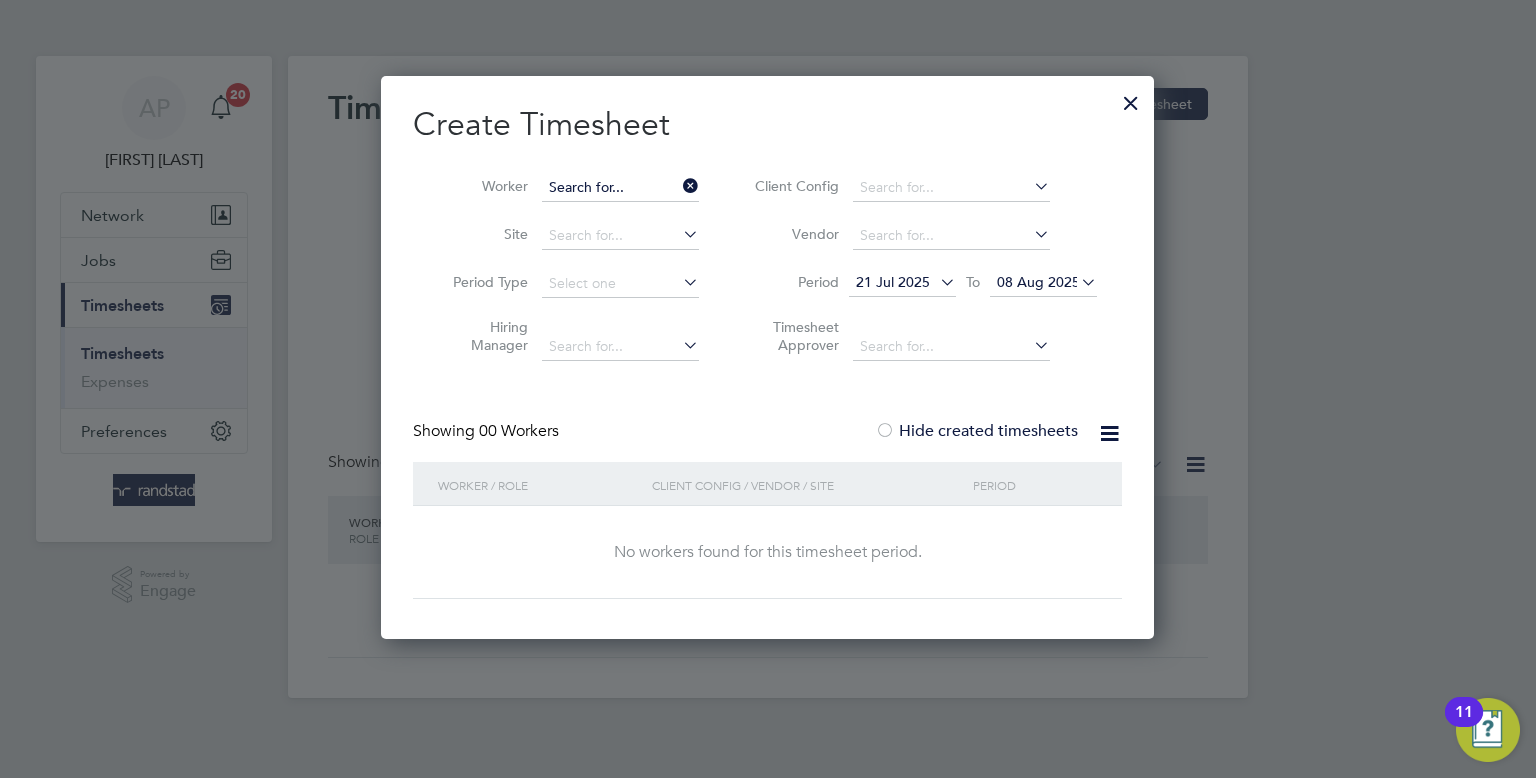click at bounding box center [620, 188] 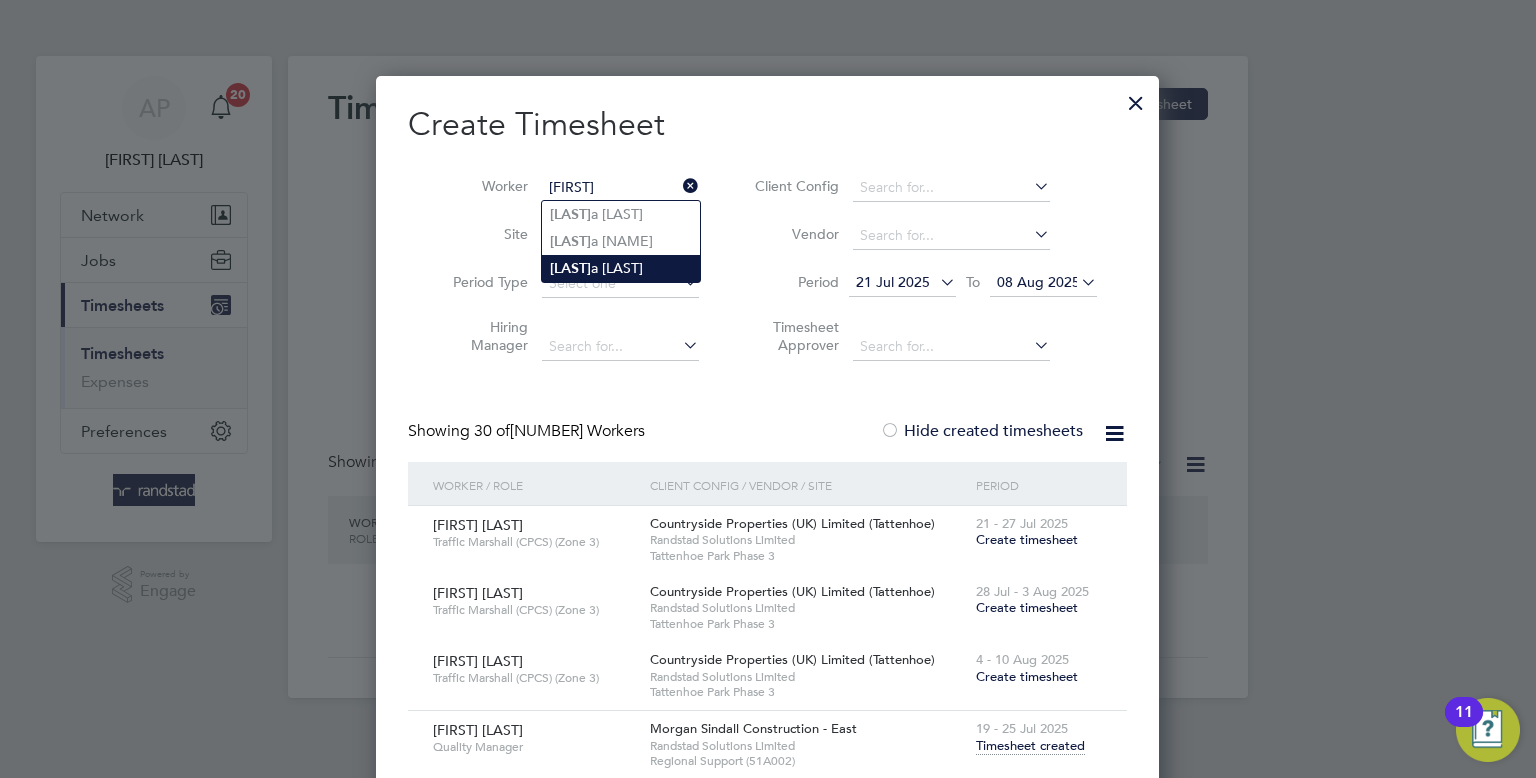 click on "Ajibol a Ajiferuke" 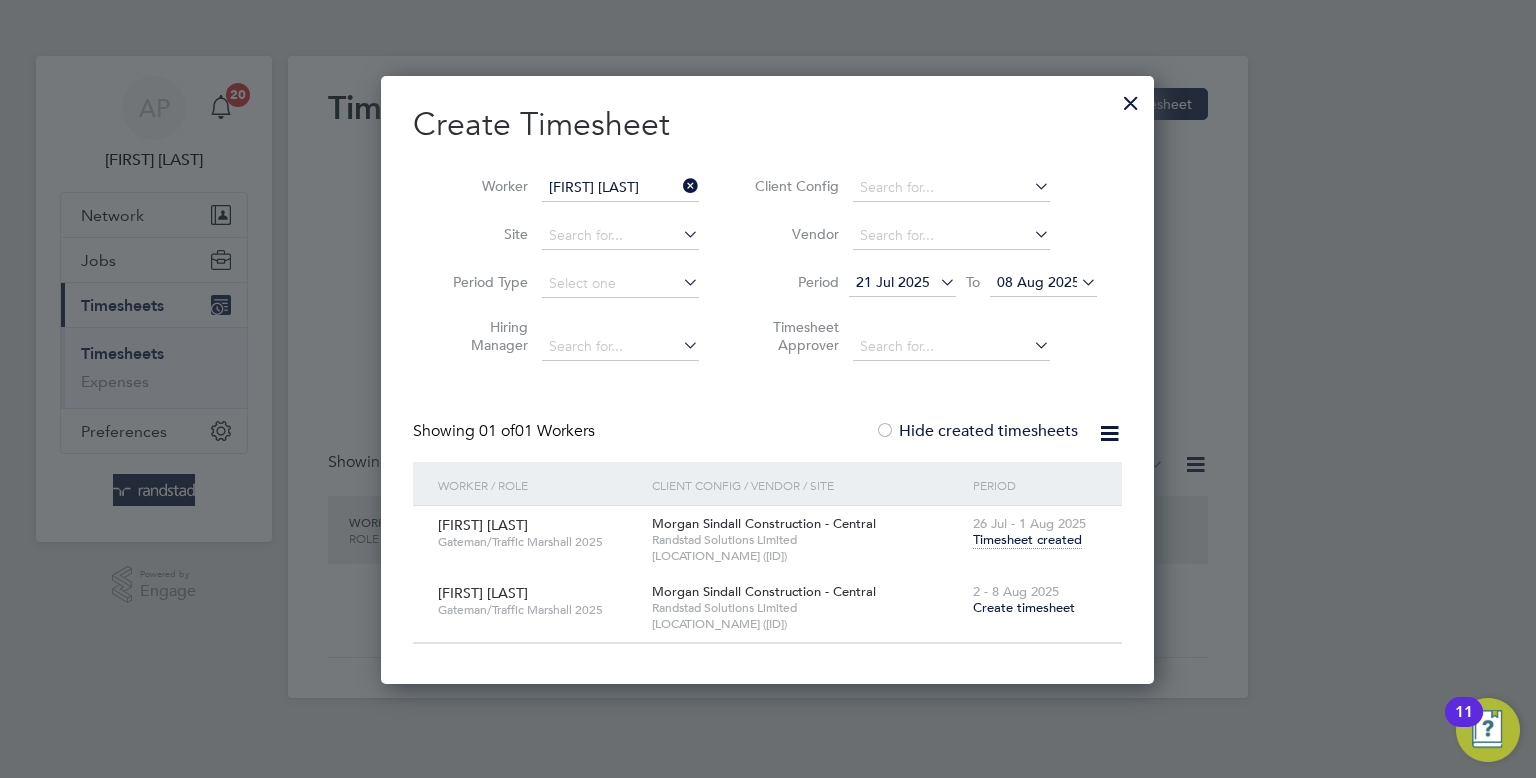 click on "26 Jul - 1 Aug 2025 Timesheet created" at bounding box center [1035, 533] 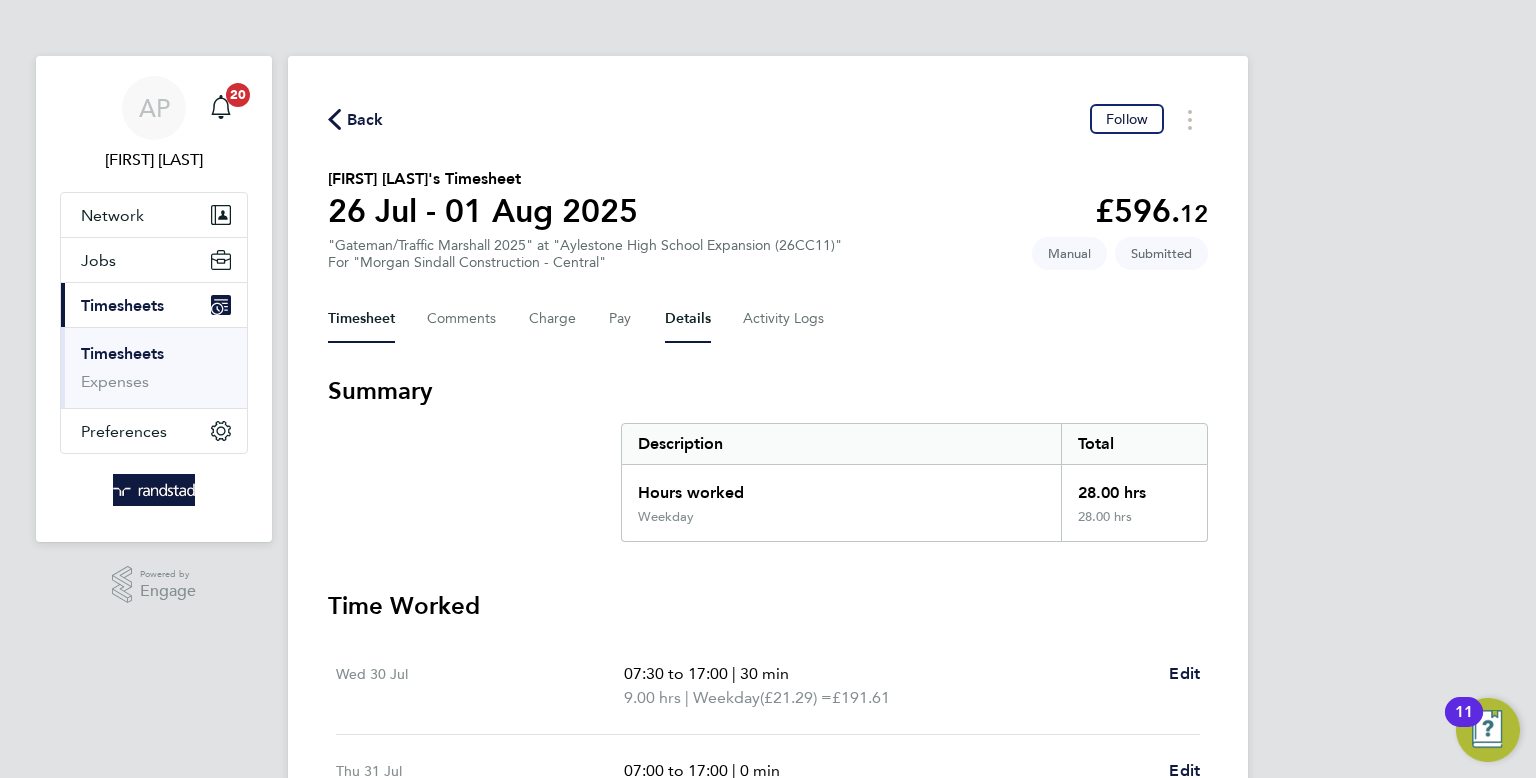 click on "Details" at bounding box center (688, 319) 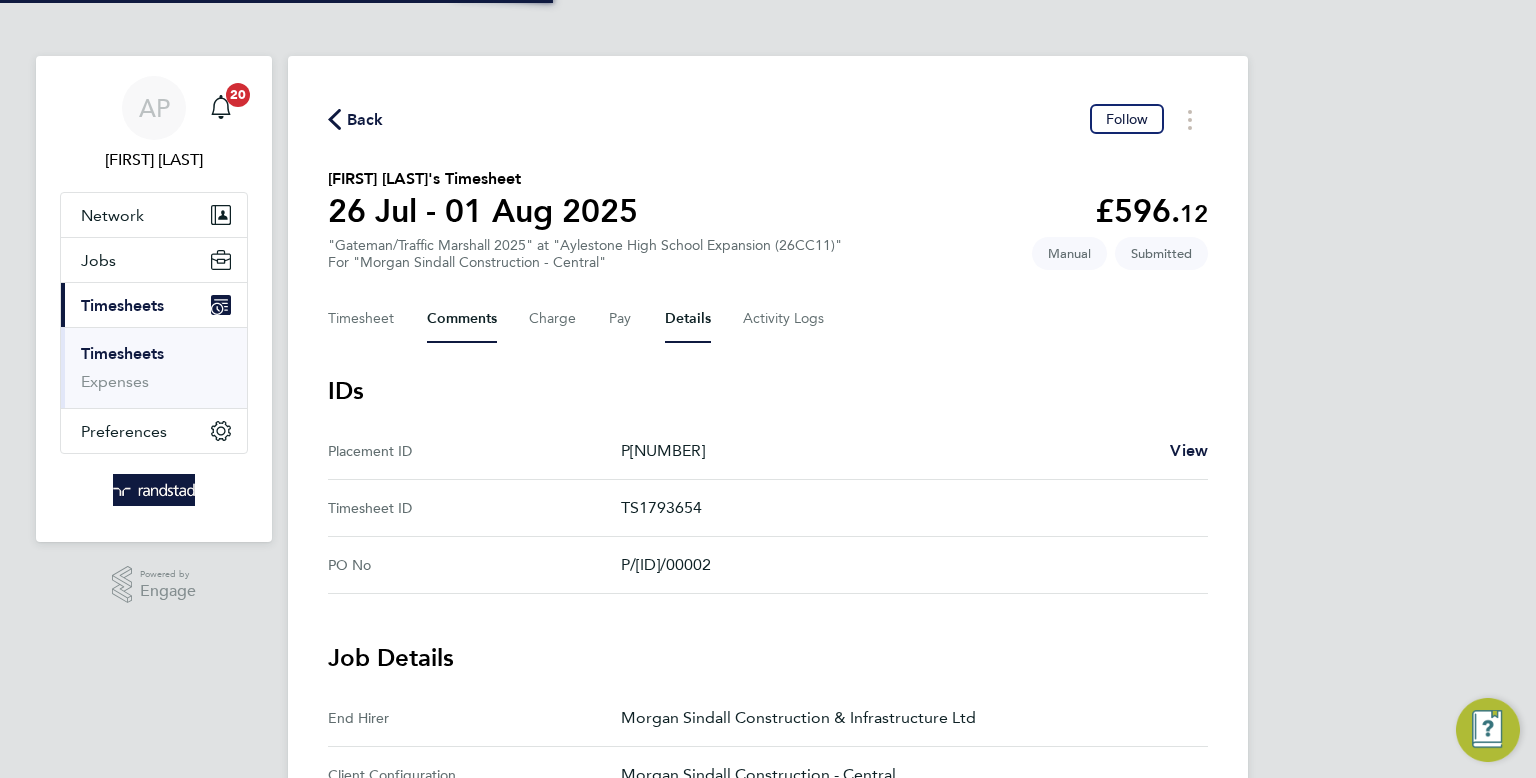 click on "Comments" at bounding box center [462, 319] 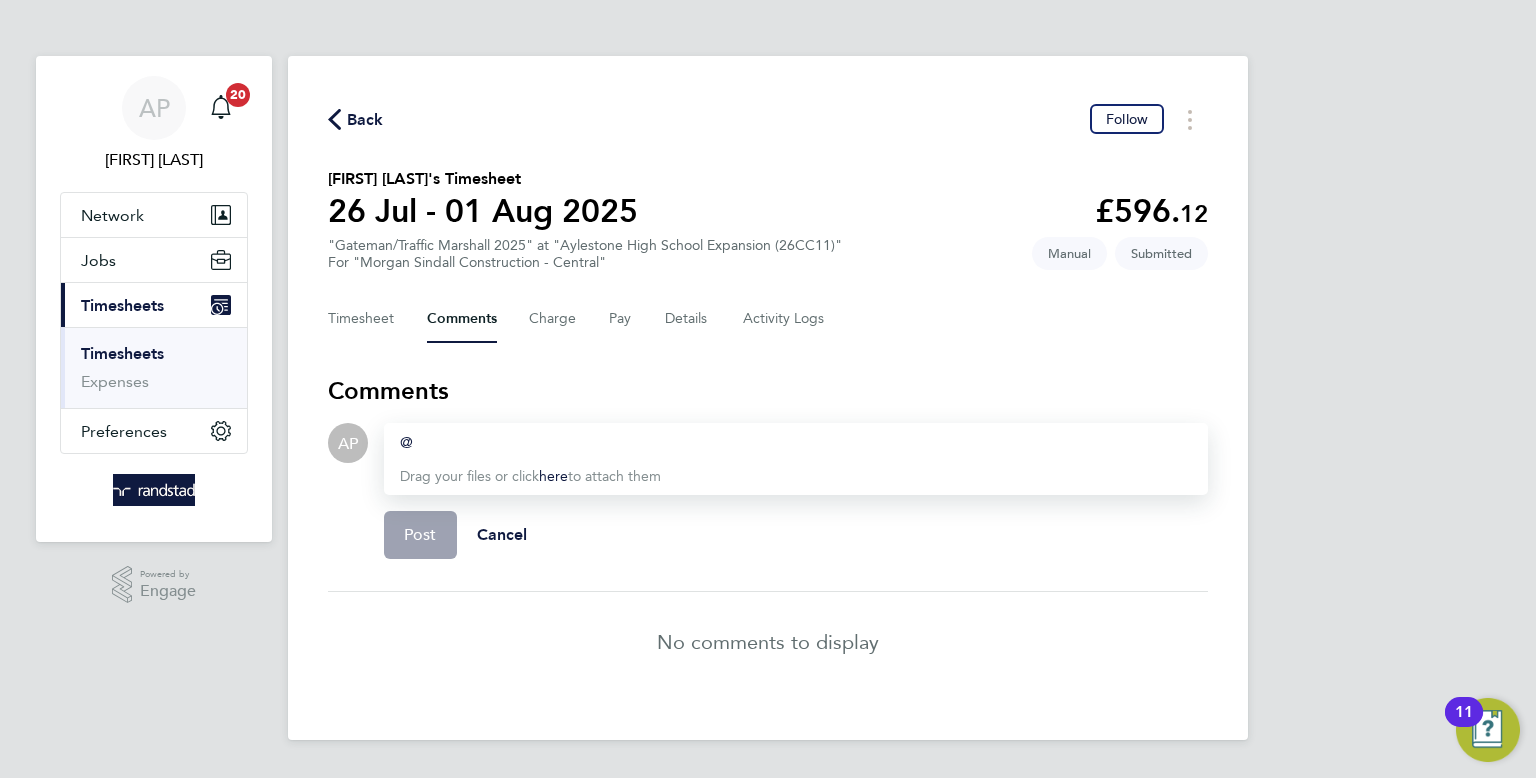 type 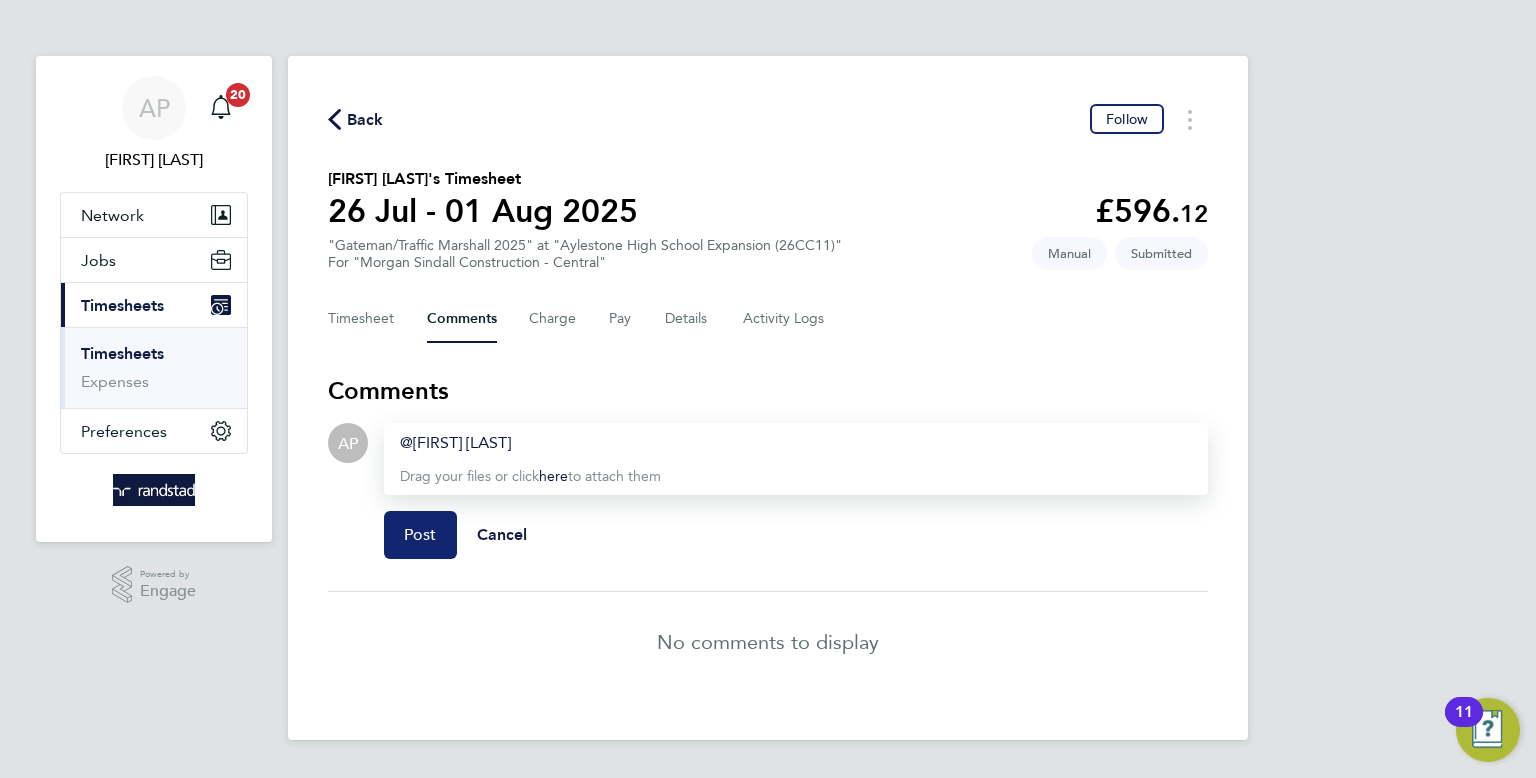 click on "Post" 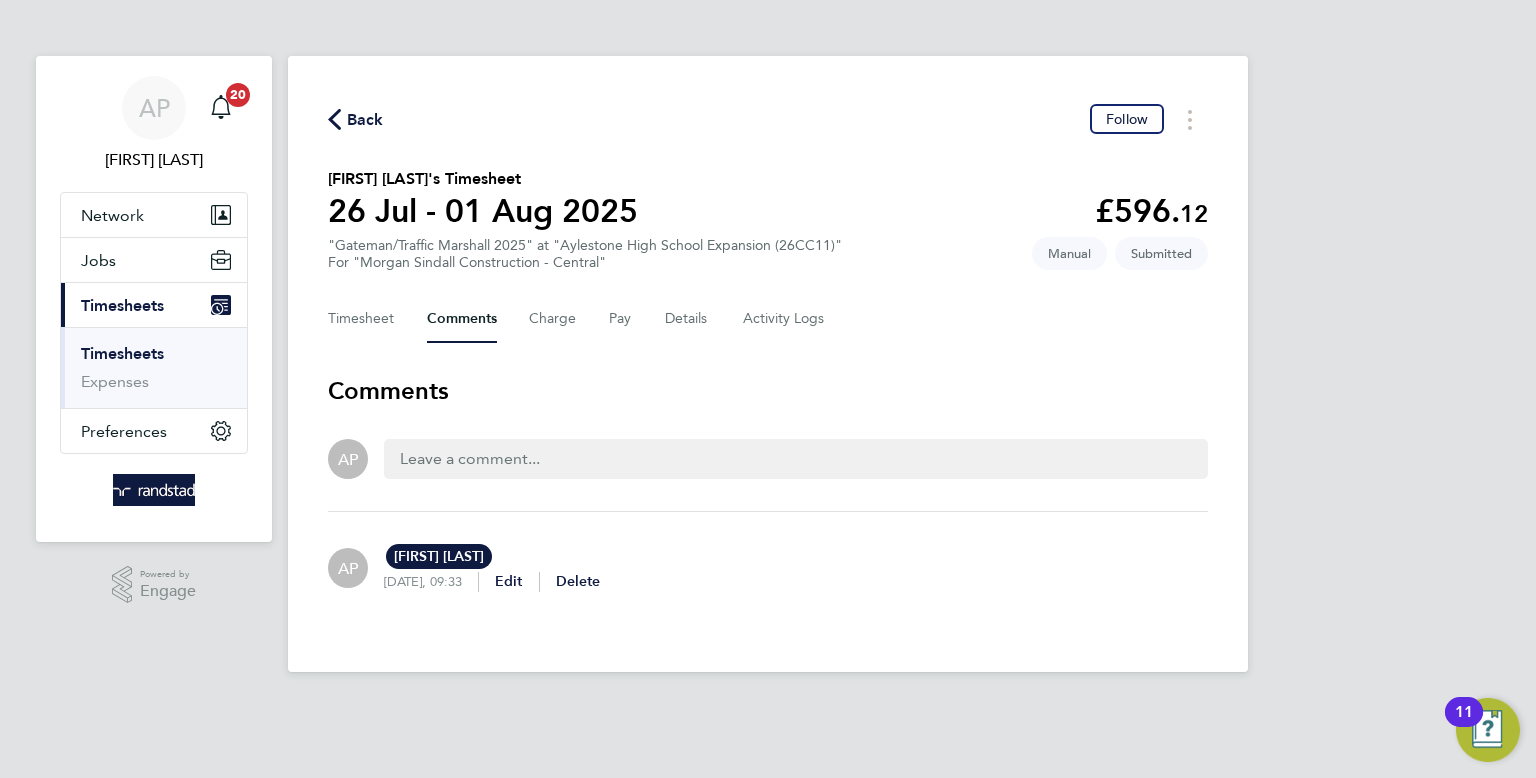 click on "Back" 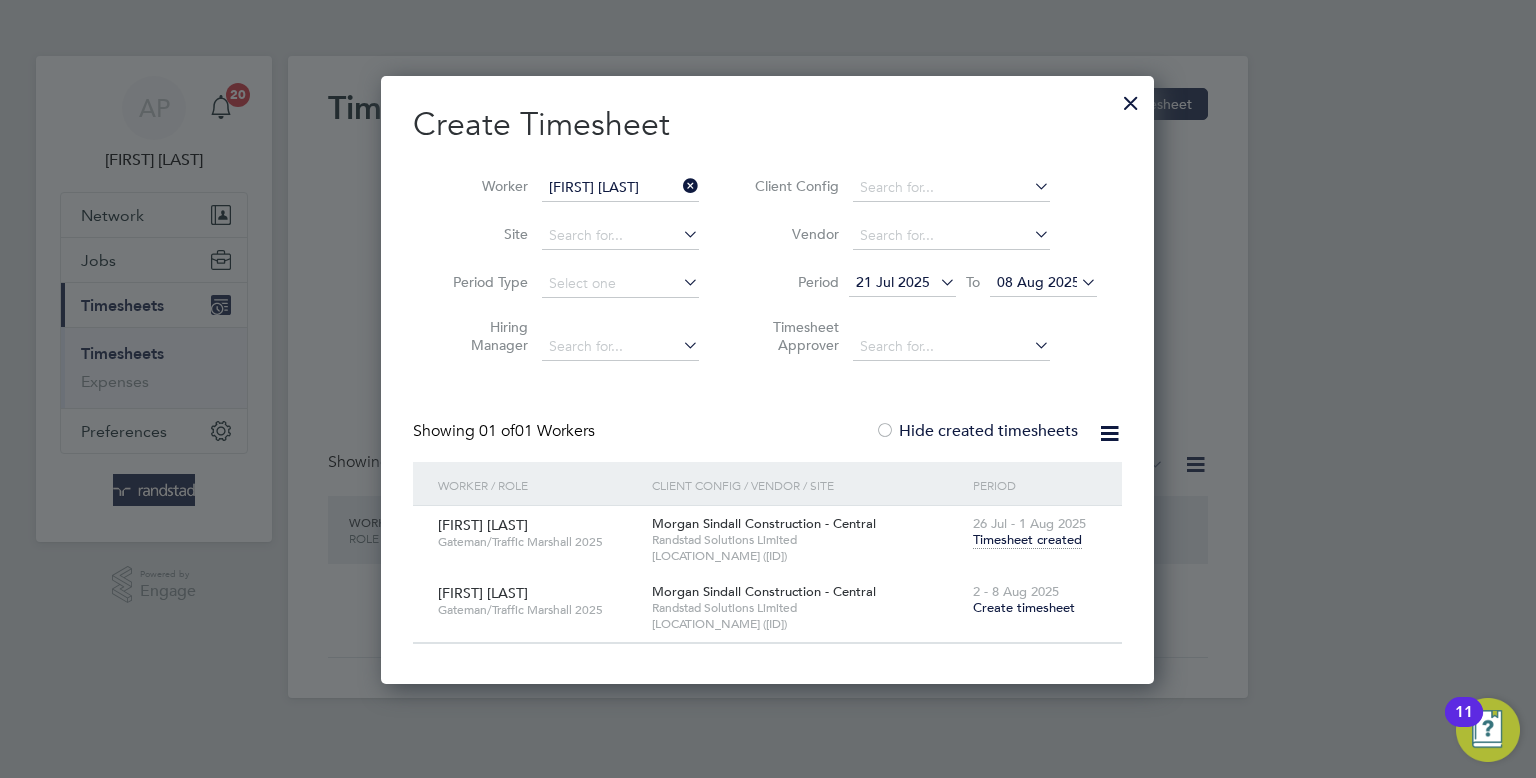 click at bounding box center [1131, 98] 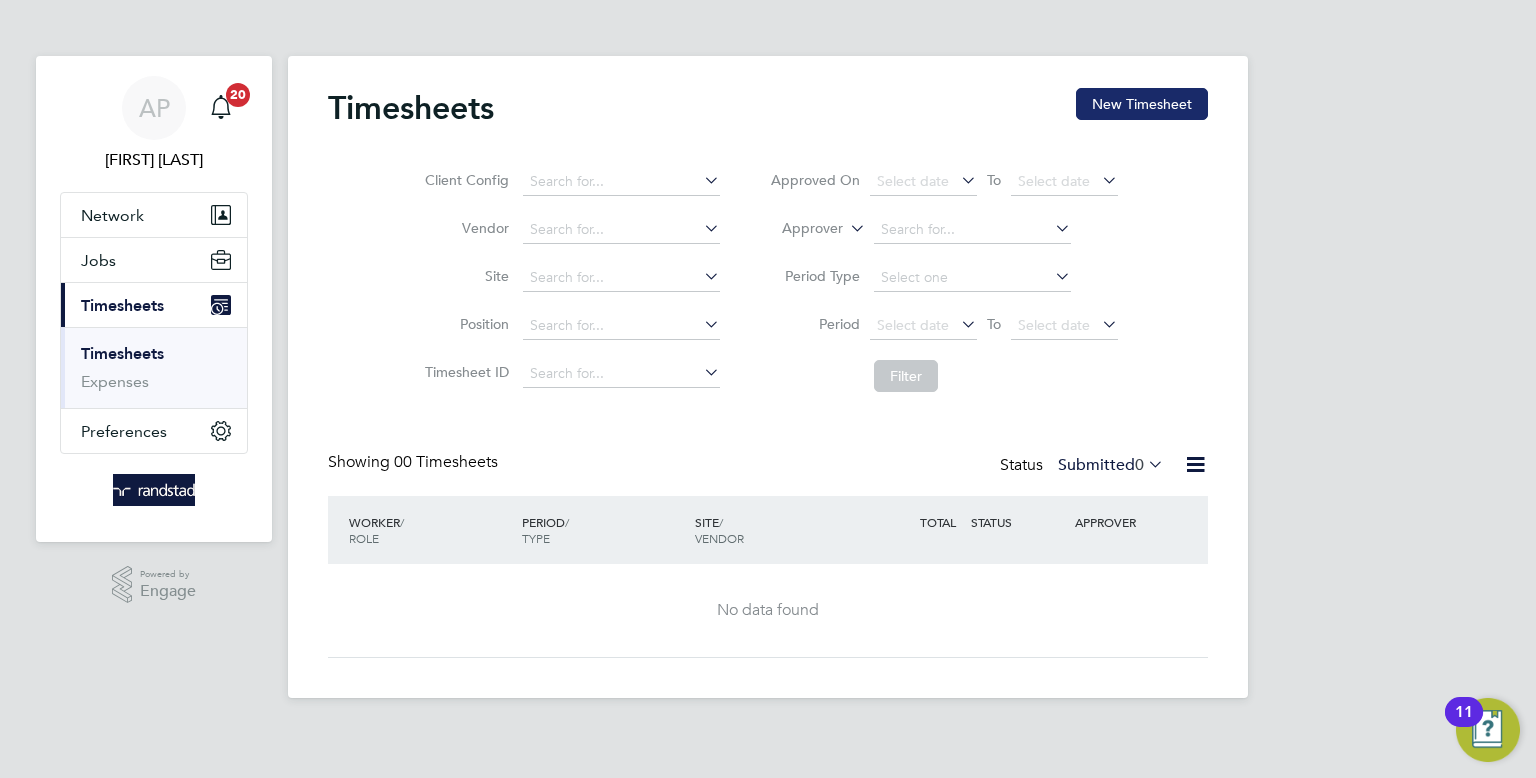 click on "New Timesheet" 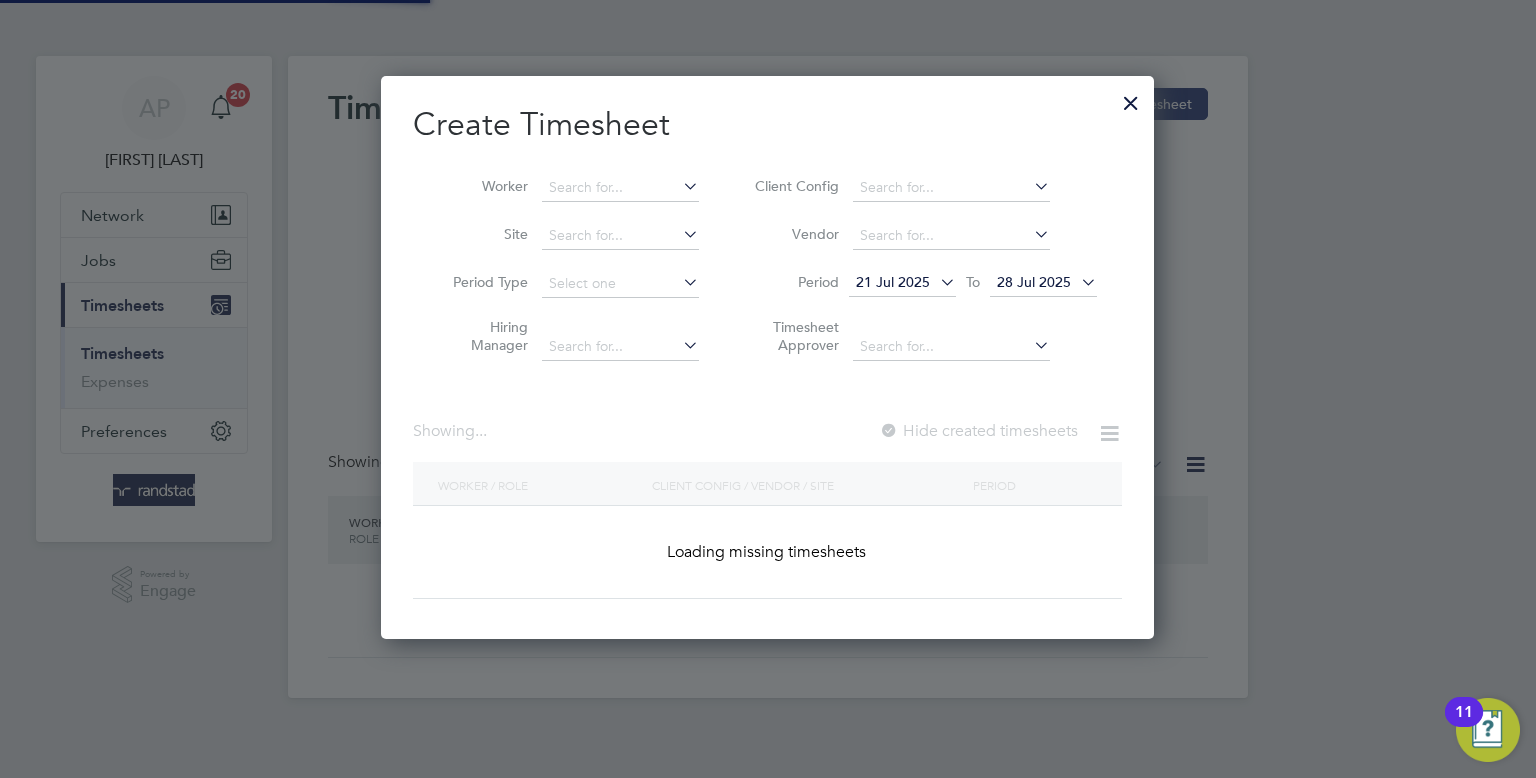 scroll, scrollTop: 10, scrollLeft: 10, axis: both 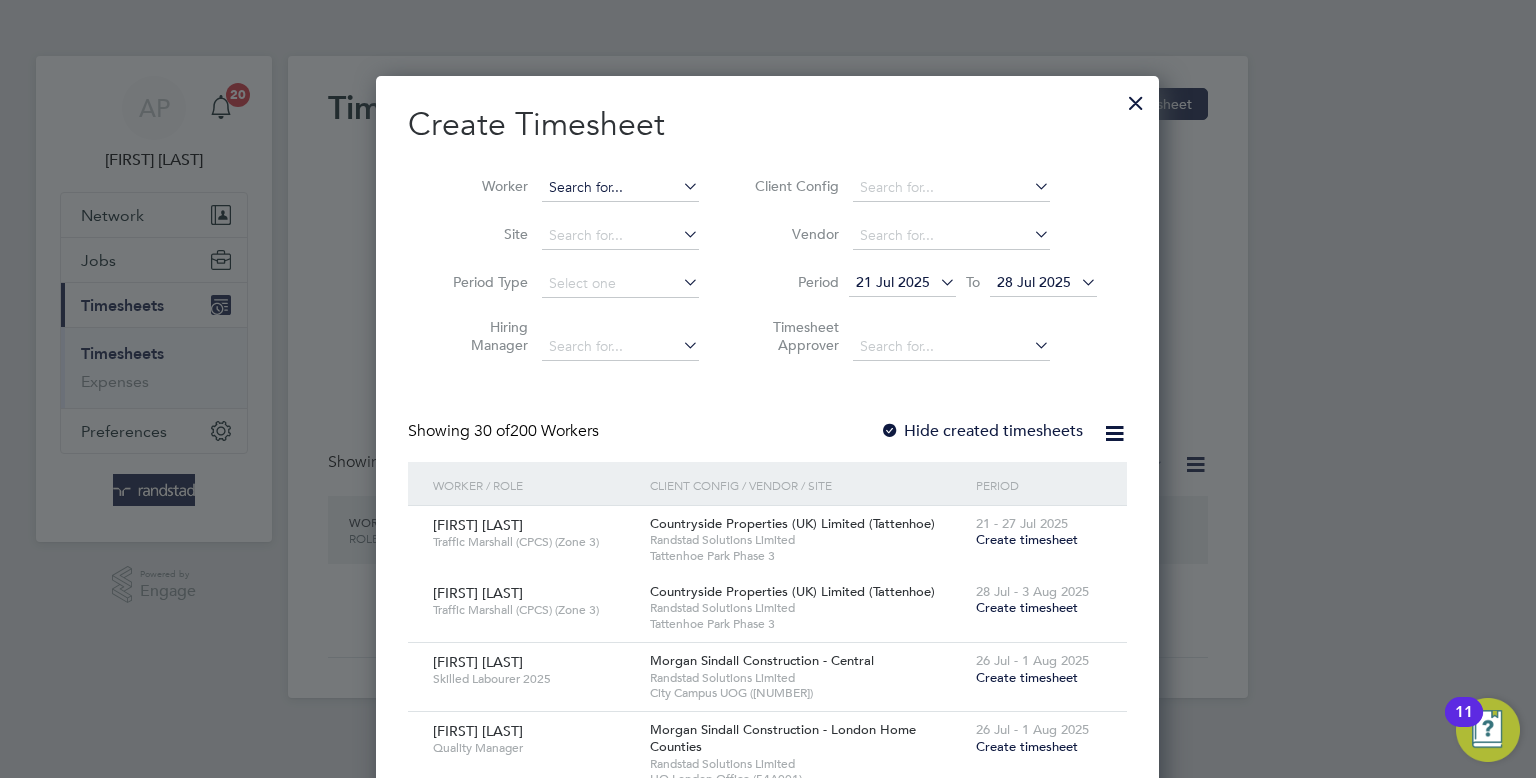 click at bounding box center [620, 188] 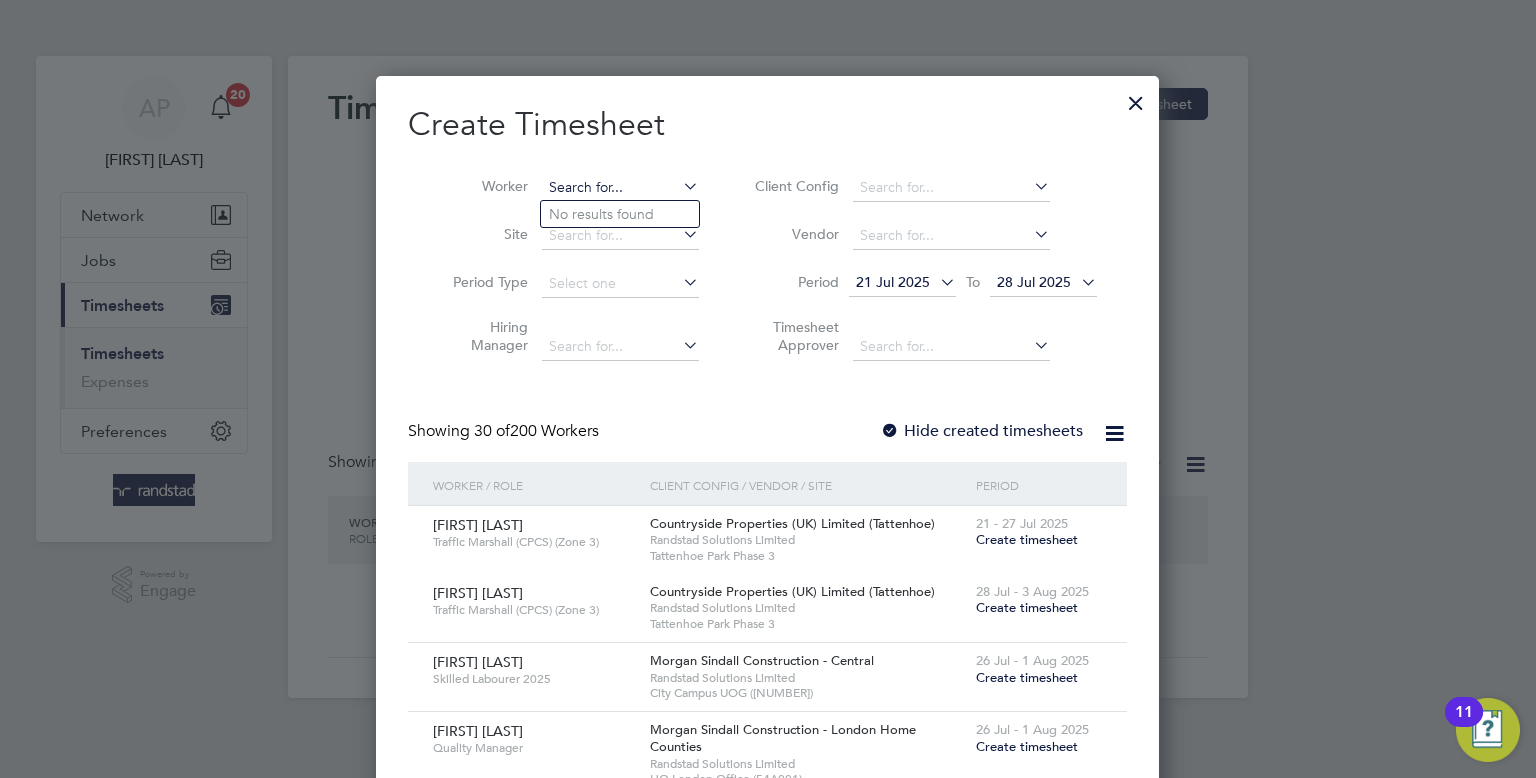 click at bounding box center (620, 188) 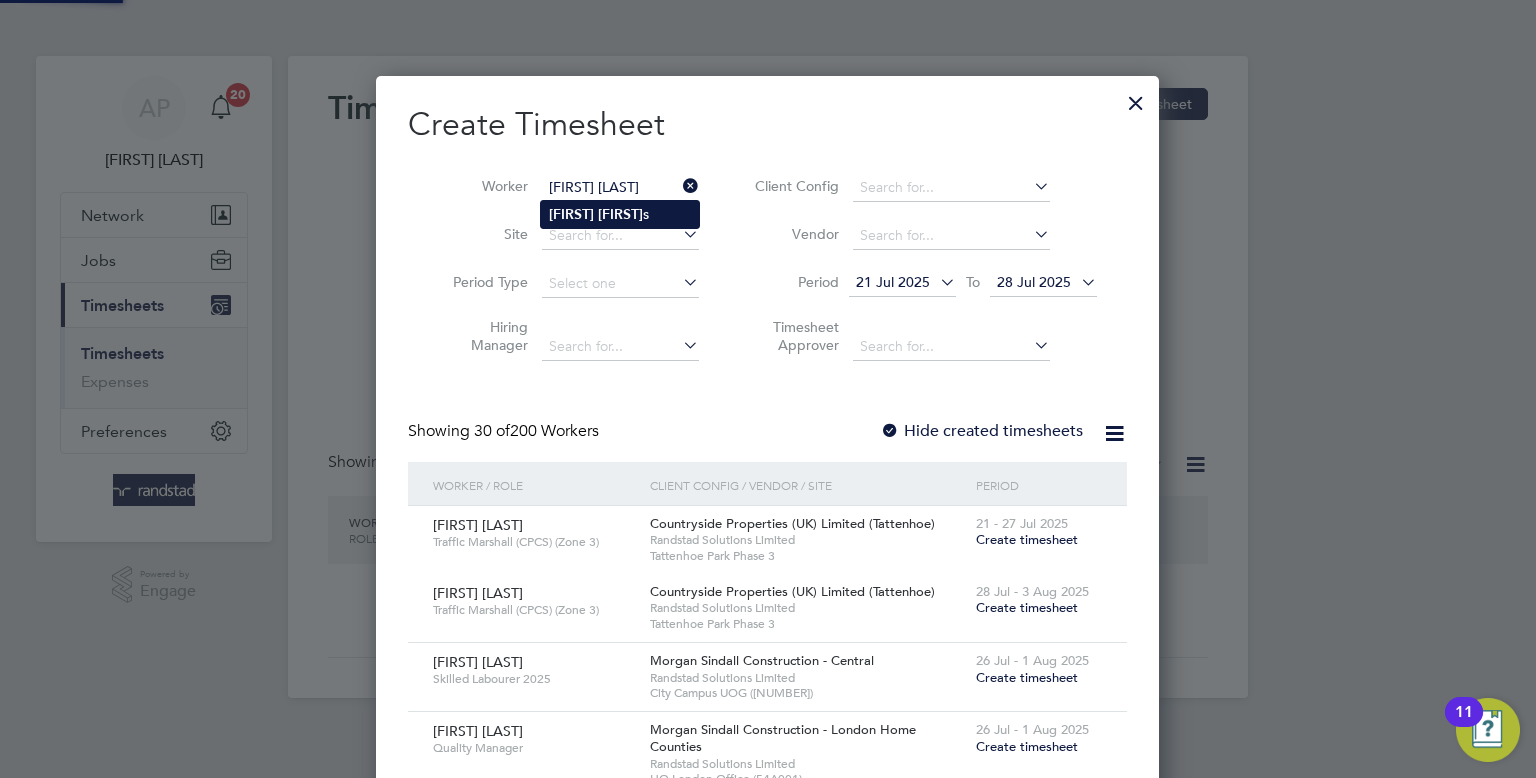 click on "Richard" 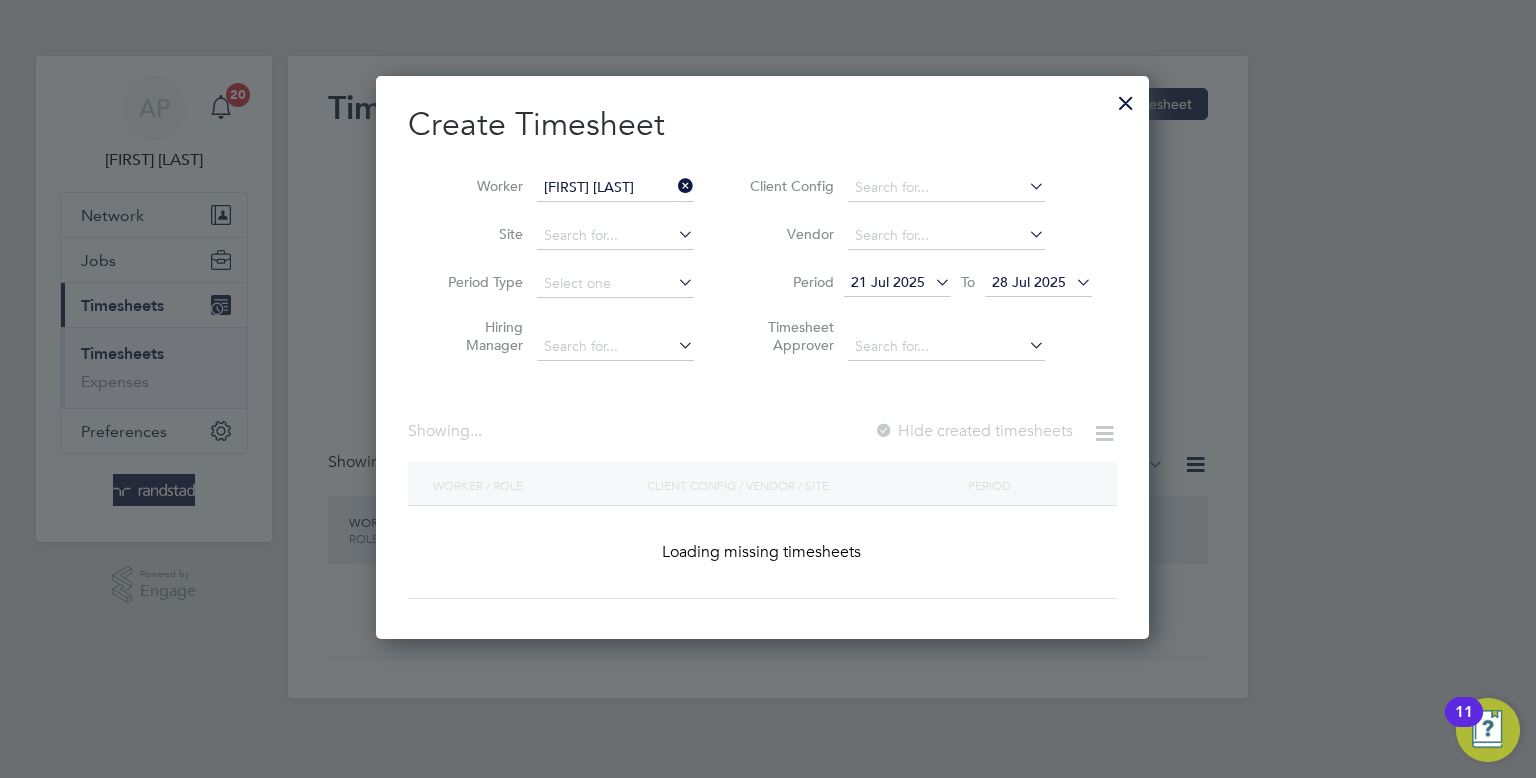 scroll, scrollTop: 10, scrollLeft: 10, axis: both 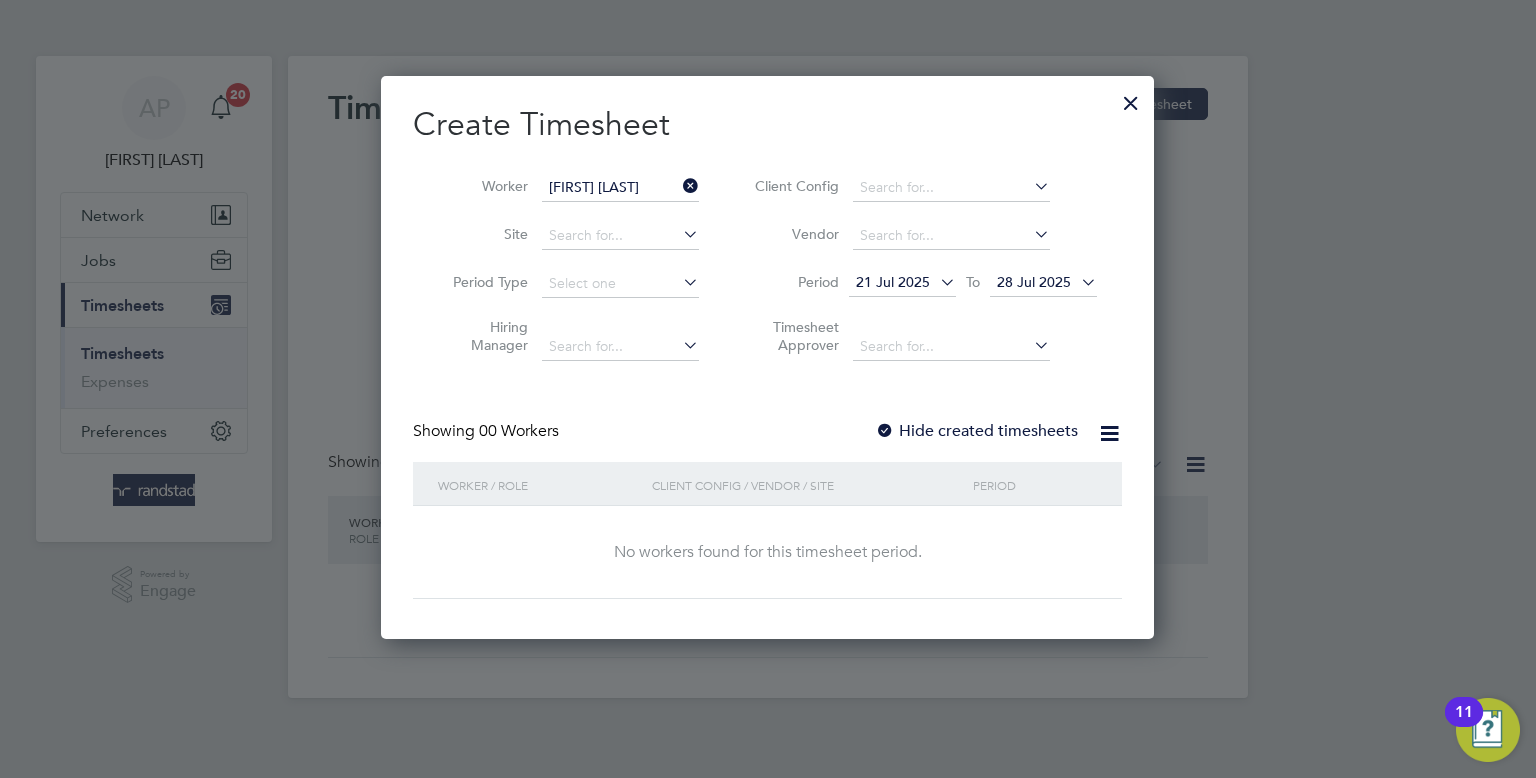 click on "Period
21 Jul 2025
To
28 Jul 2025" at bounding box center (923, 284) 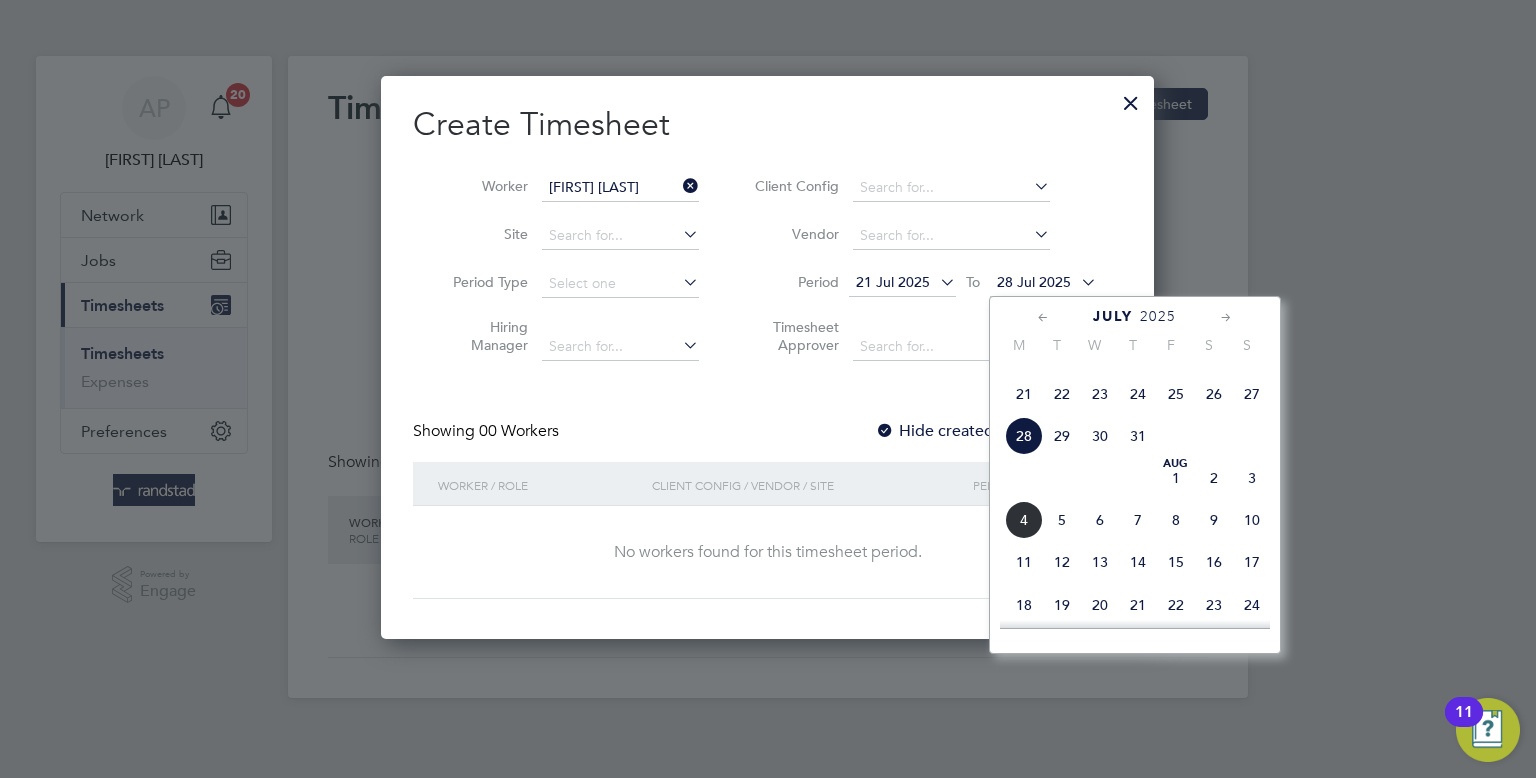 click on "2" 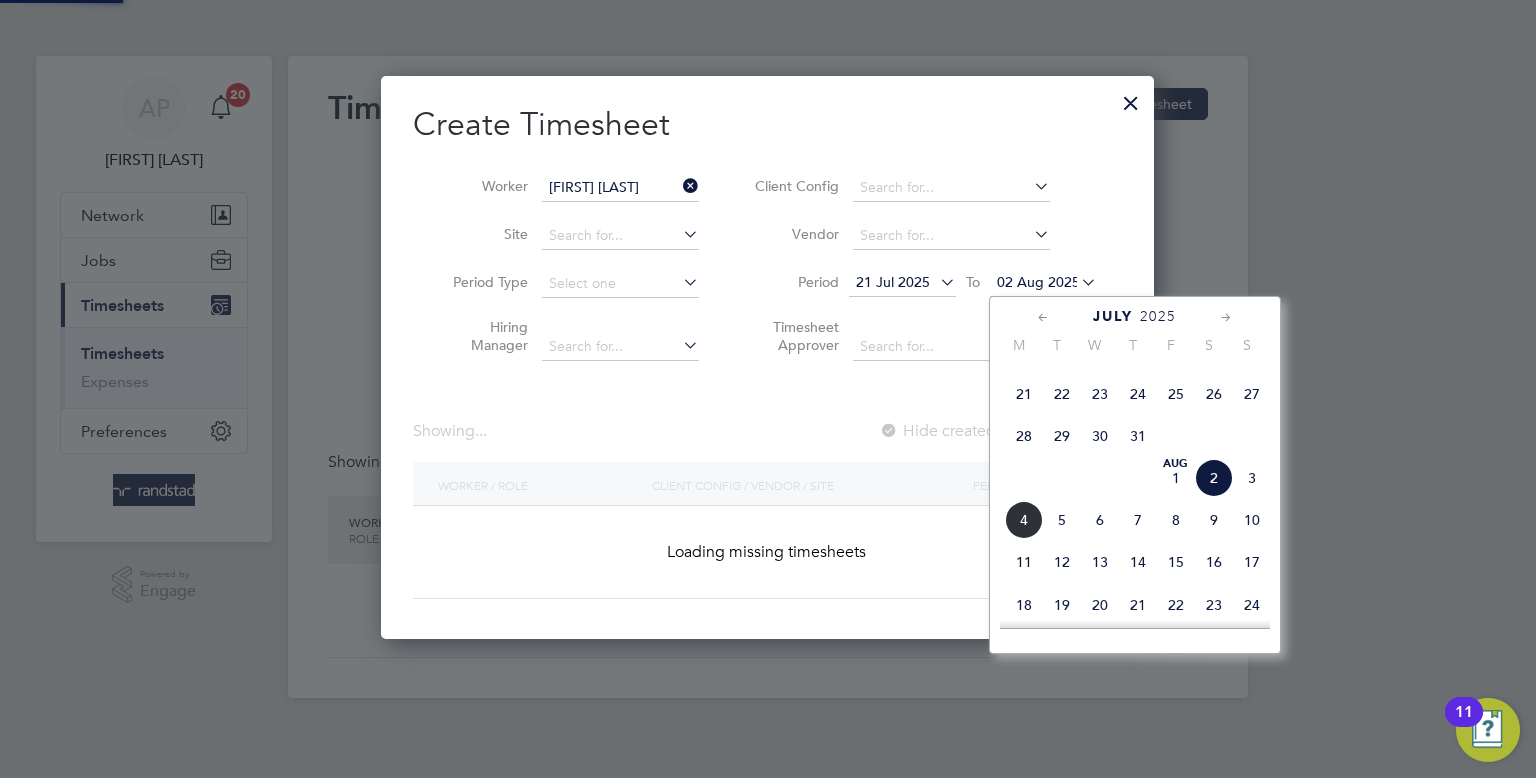 scroll, scrollTop: 10, scrollLeft: 10, axis: both 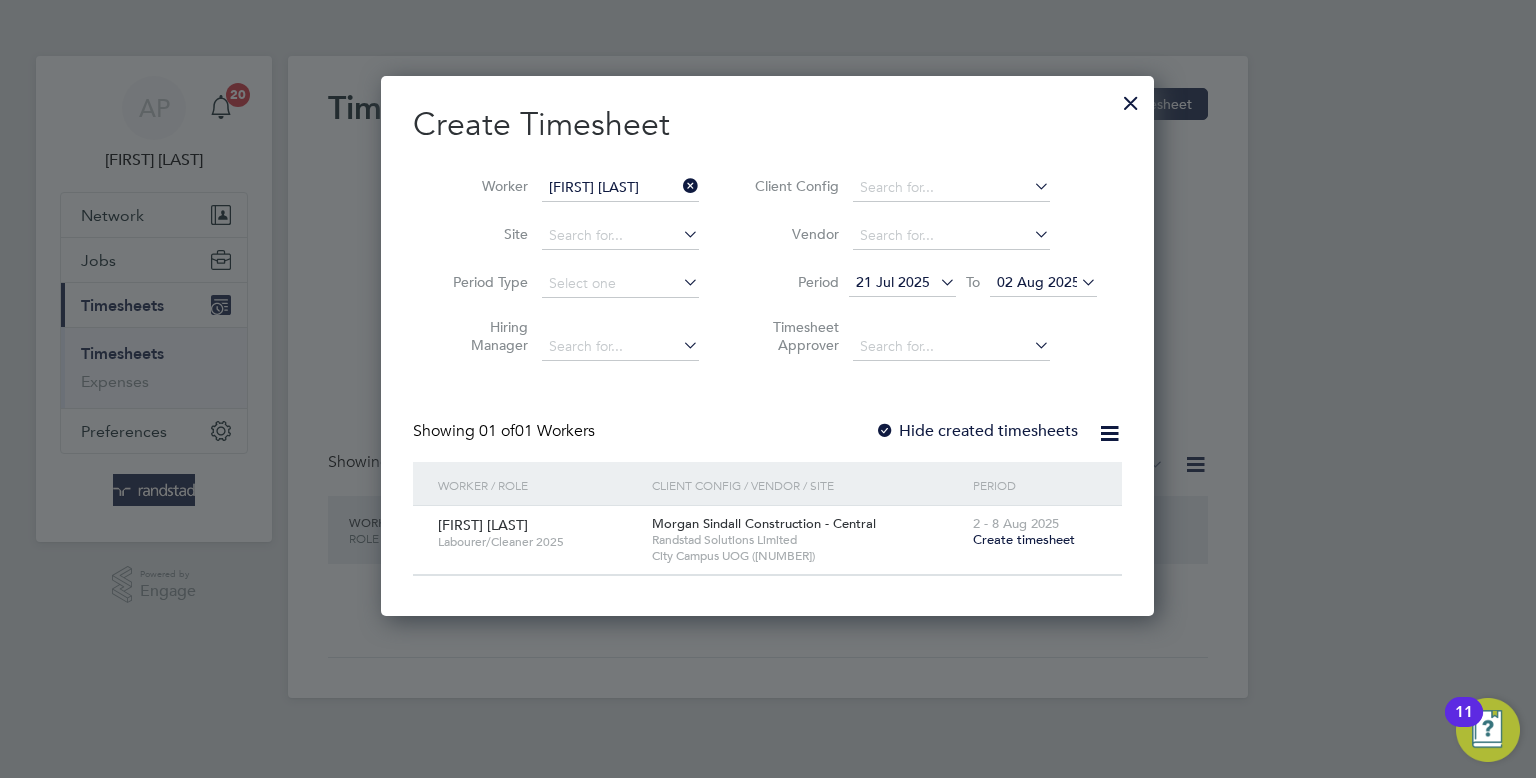 click on "Hide created timesheets" at bounding box center (976, 431) 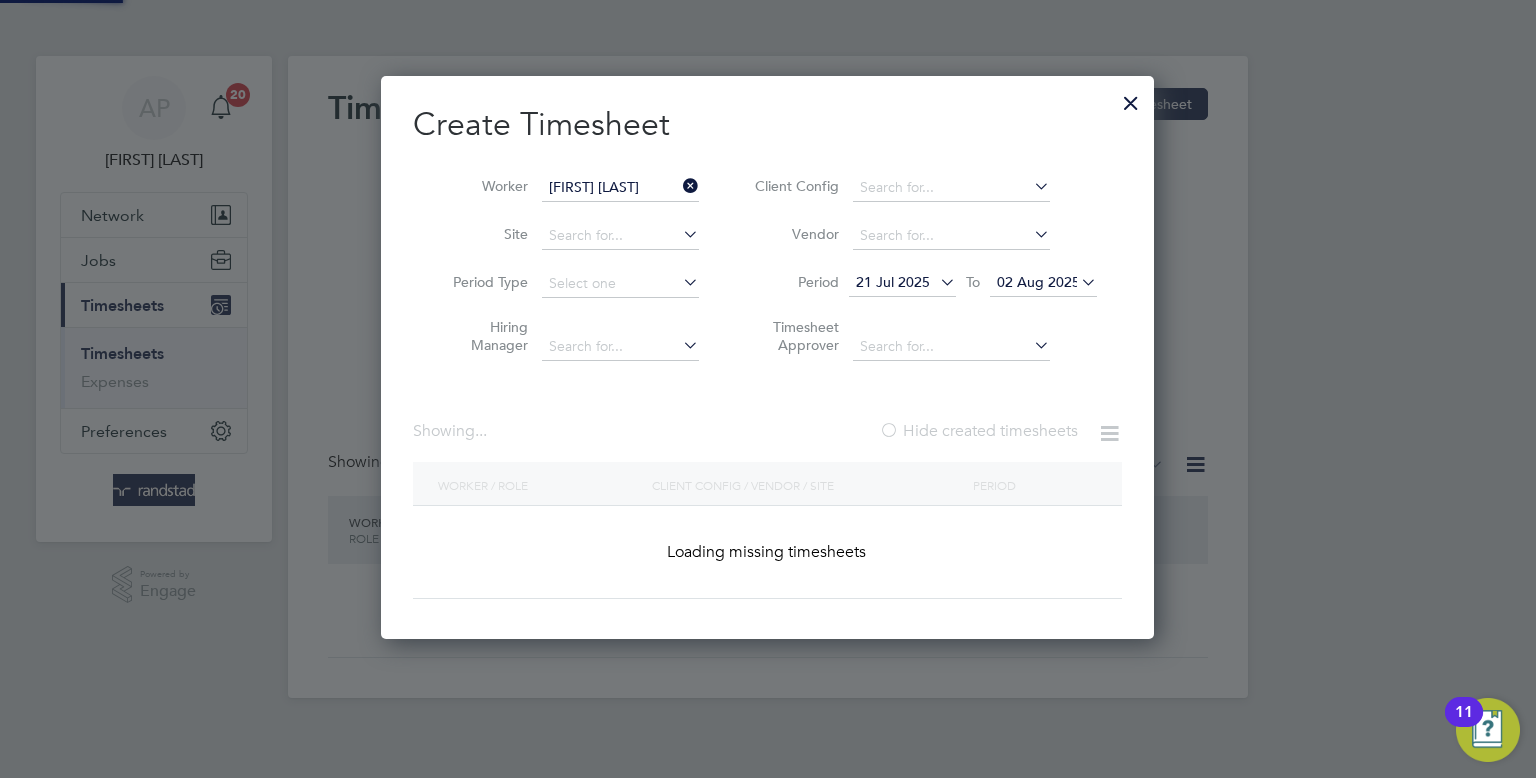 scroll, scrollTop: 10, scrollLeft: 10, axis: both 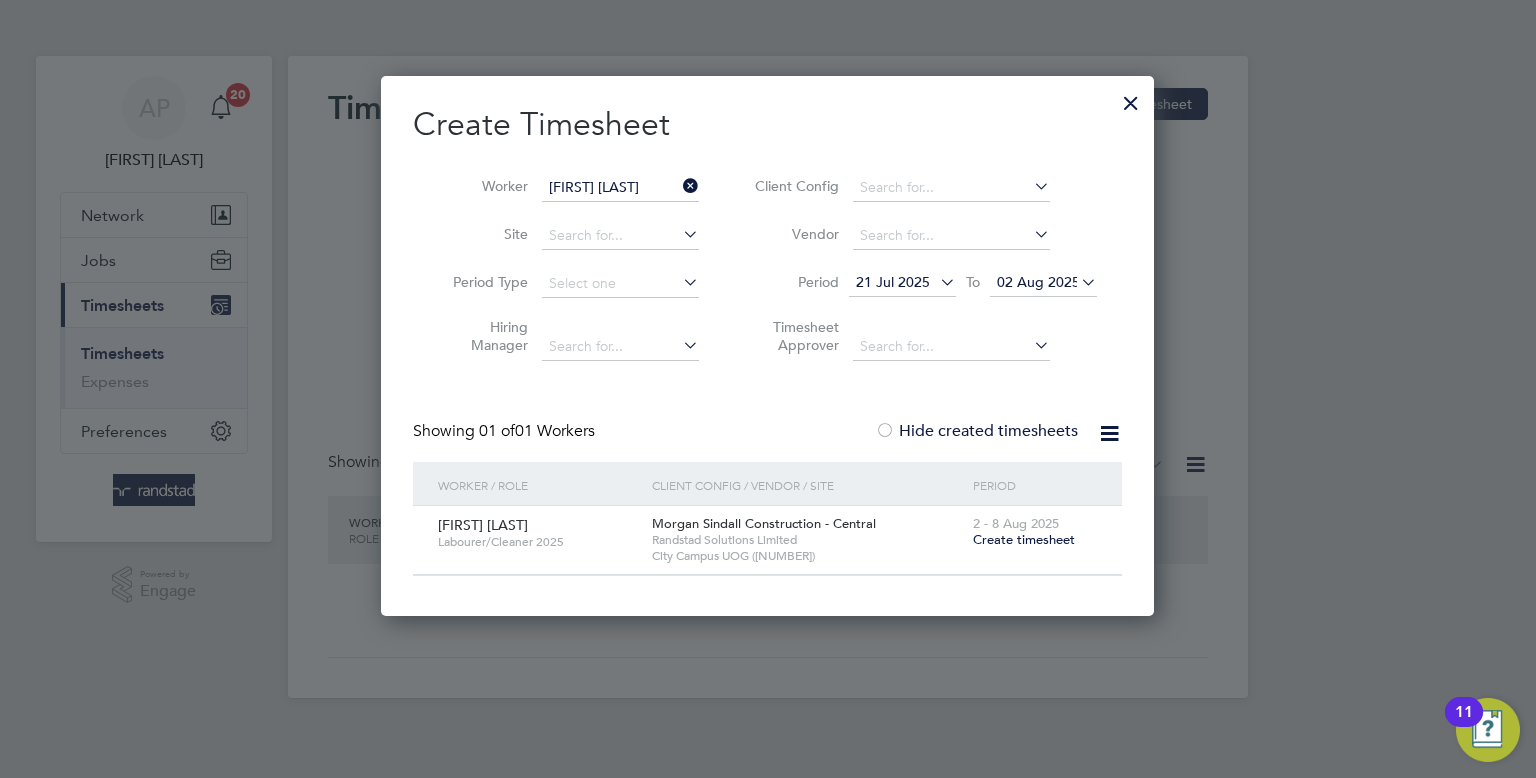 click on "Hide created timesheets" at bounding box center (976, 431) 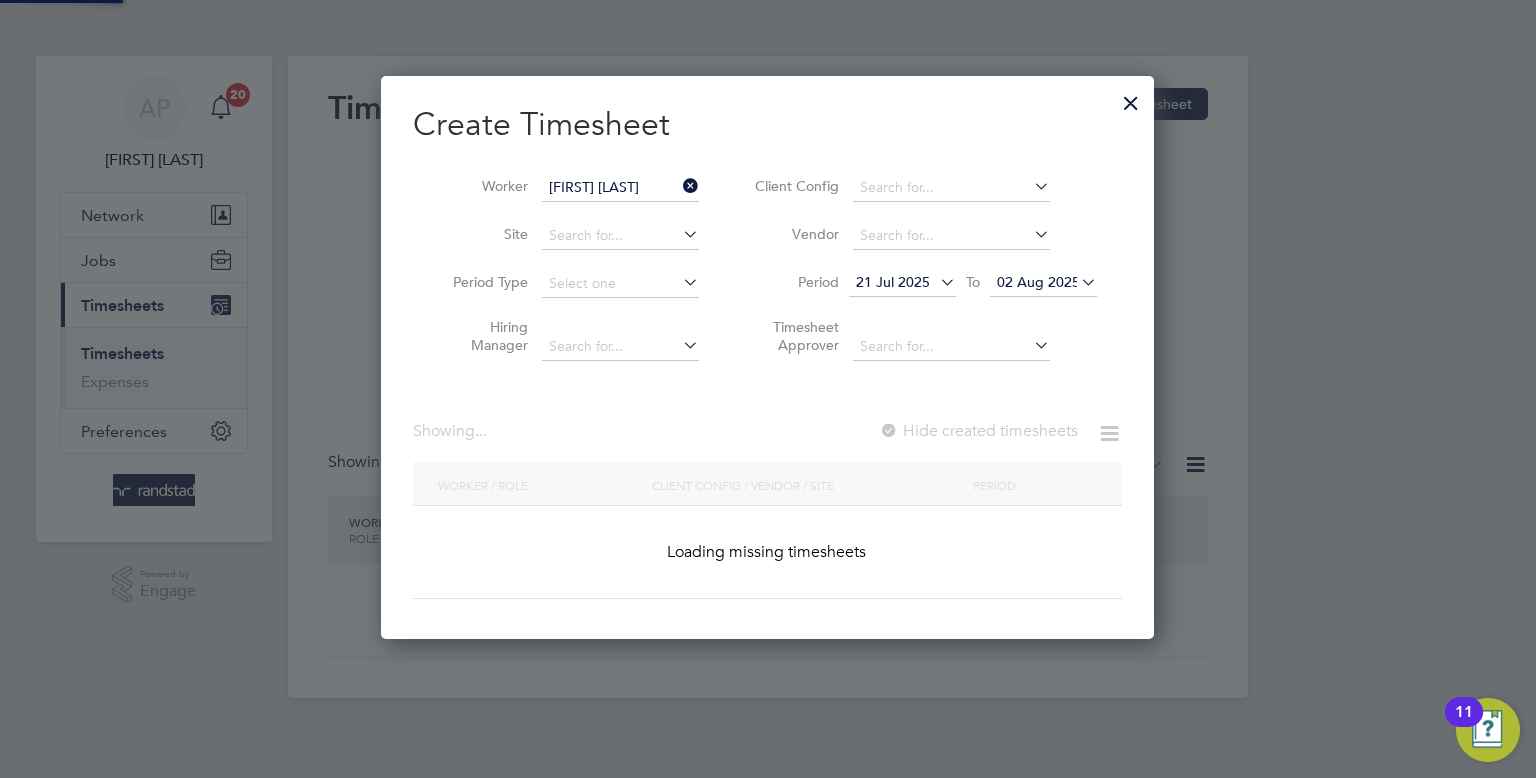 scroll, scrollTop: 10, scrollLeft: 10, axis: both 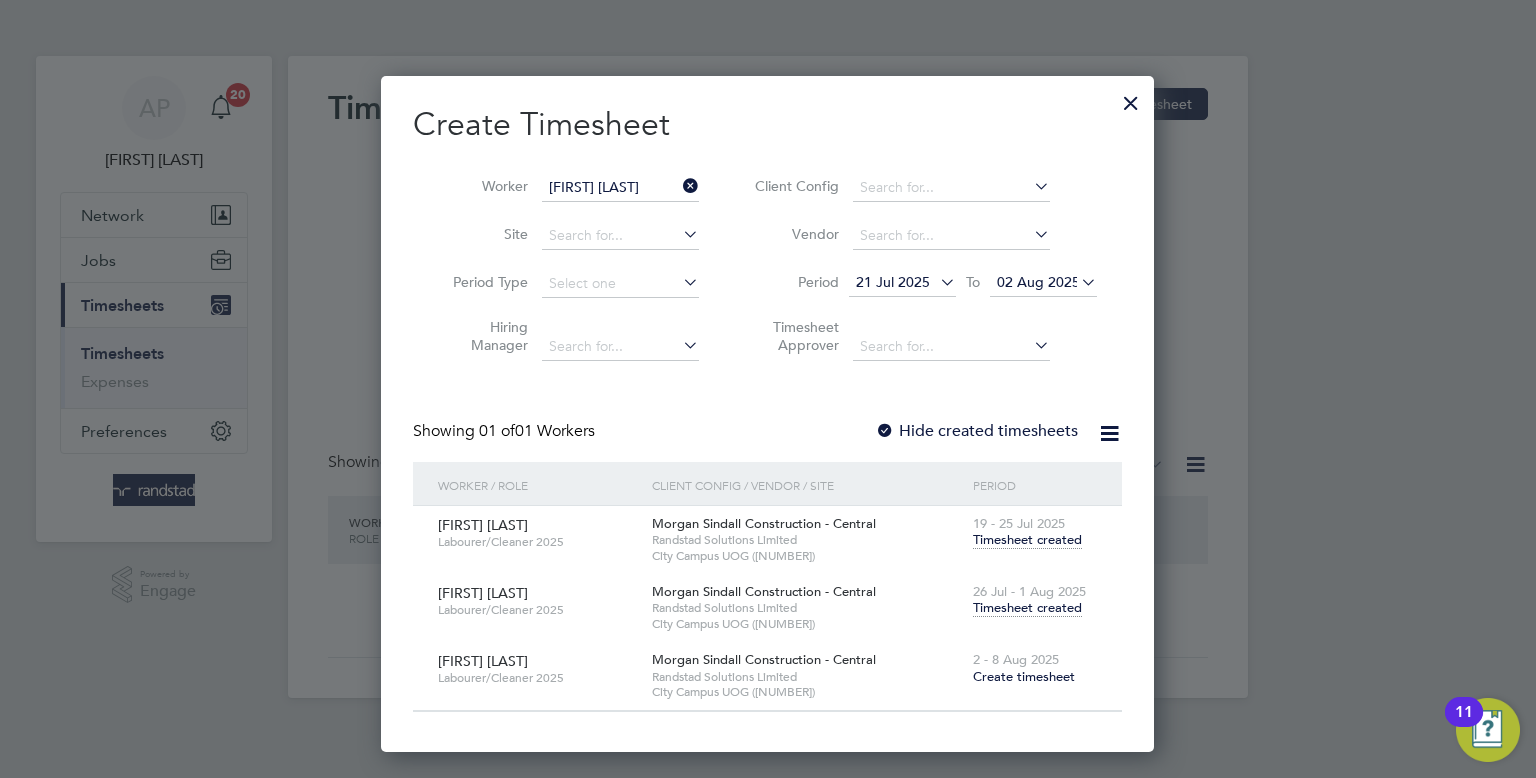 click on "Timesheet created" at bounding box center [1027, 608] 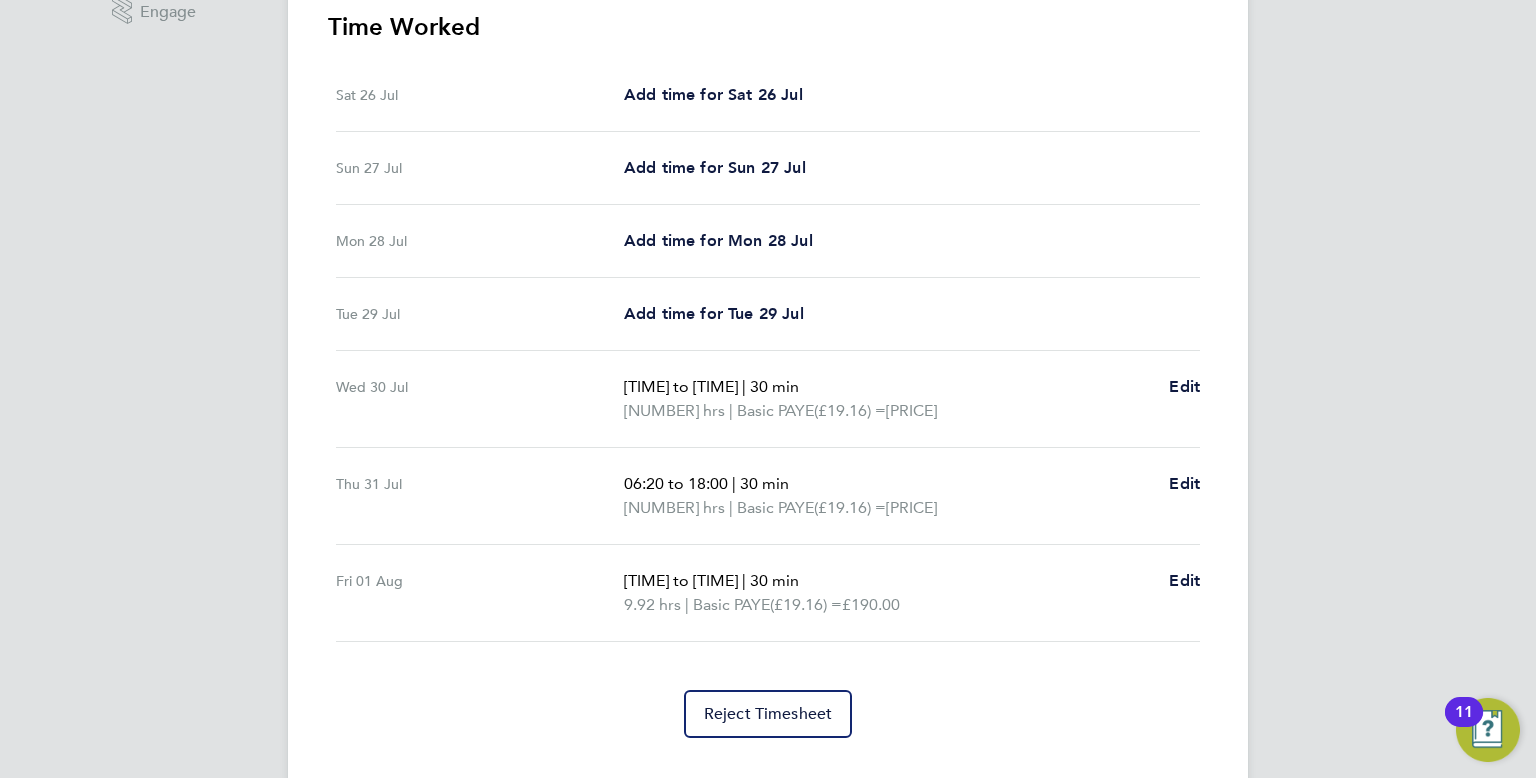 scroll, scrollTop: 0, scrollLeft: 0, axis: both 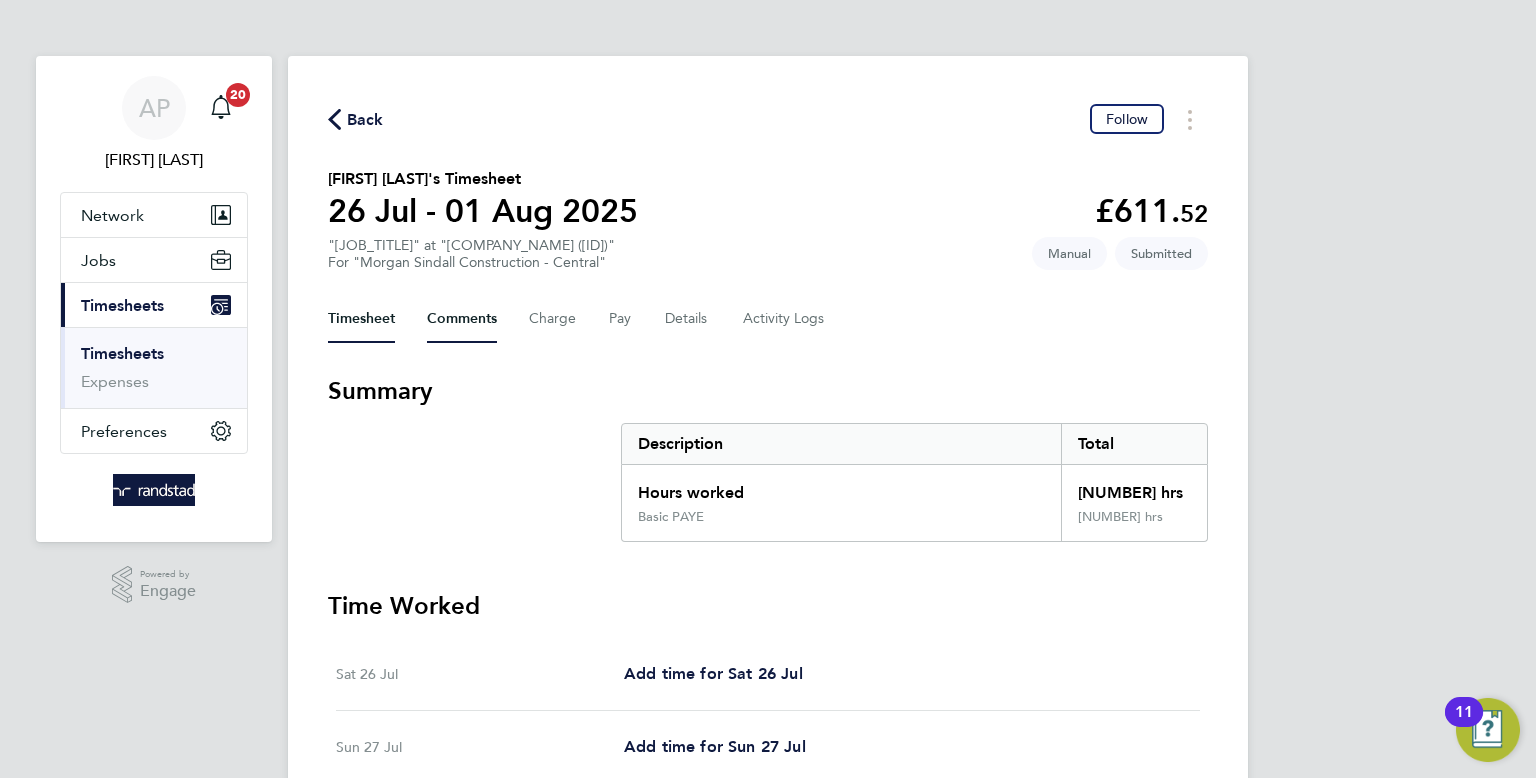click on "Comments" at bounding box center [462, 319] 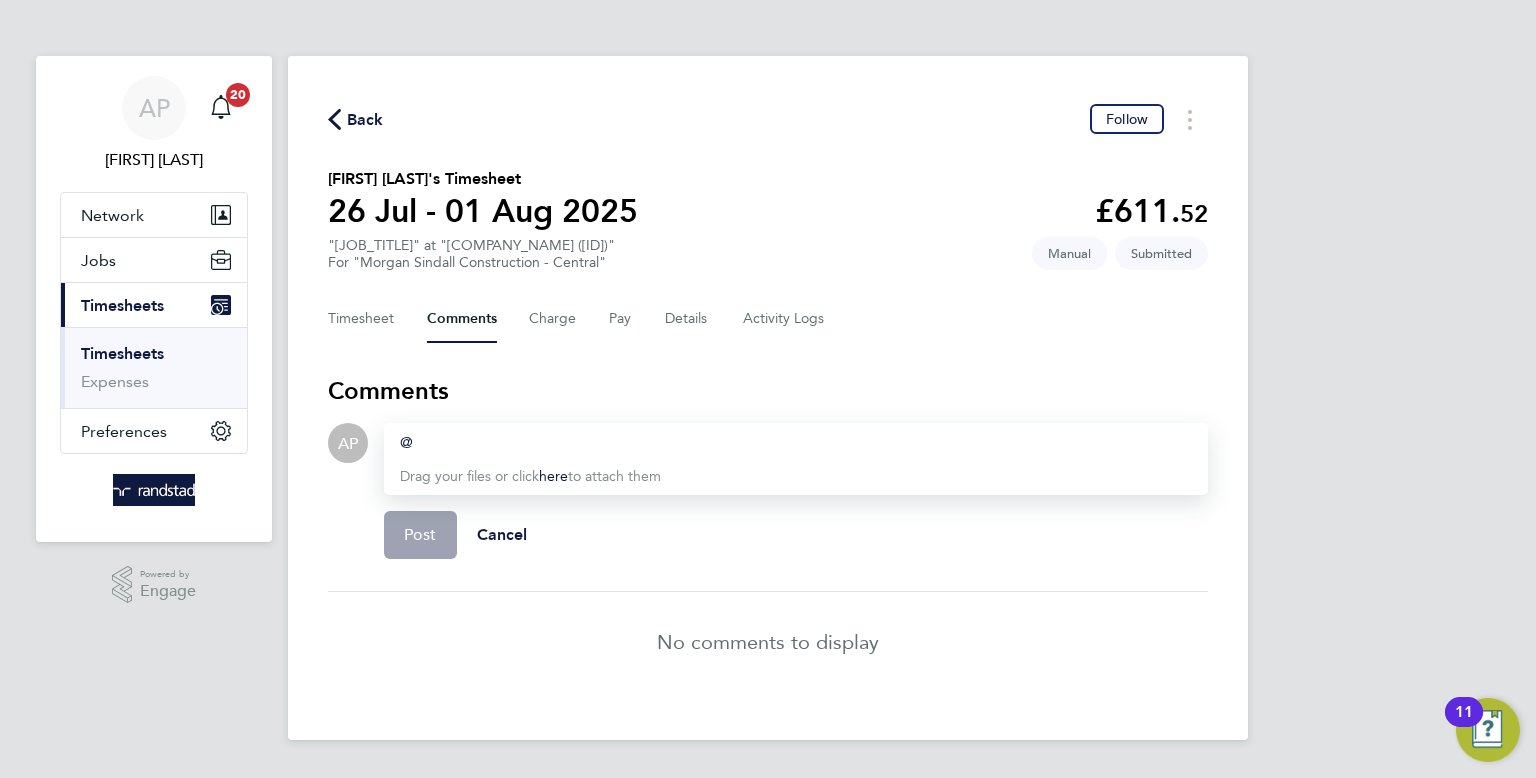 type 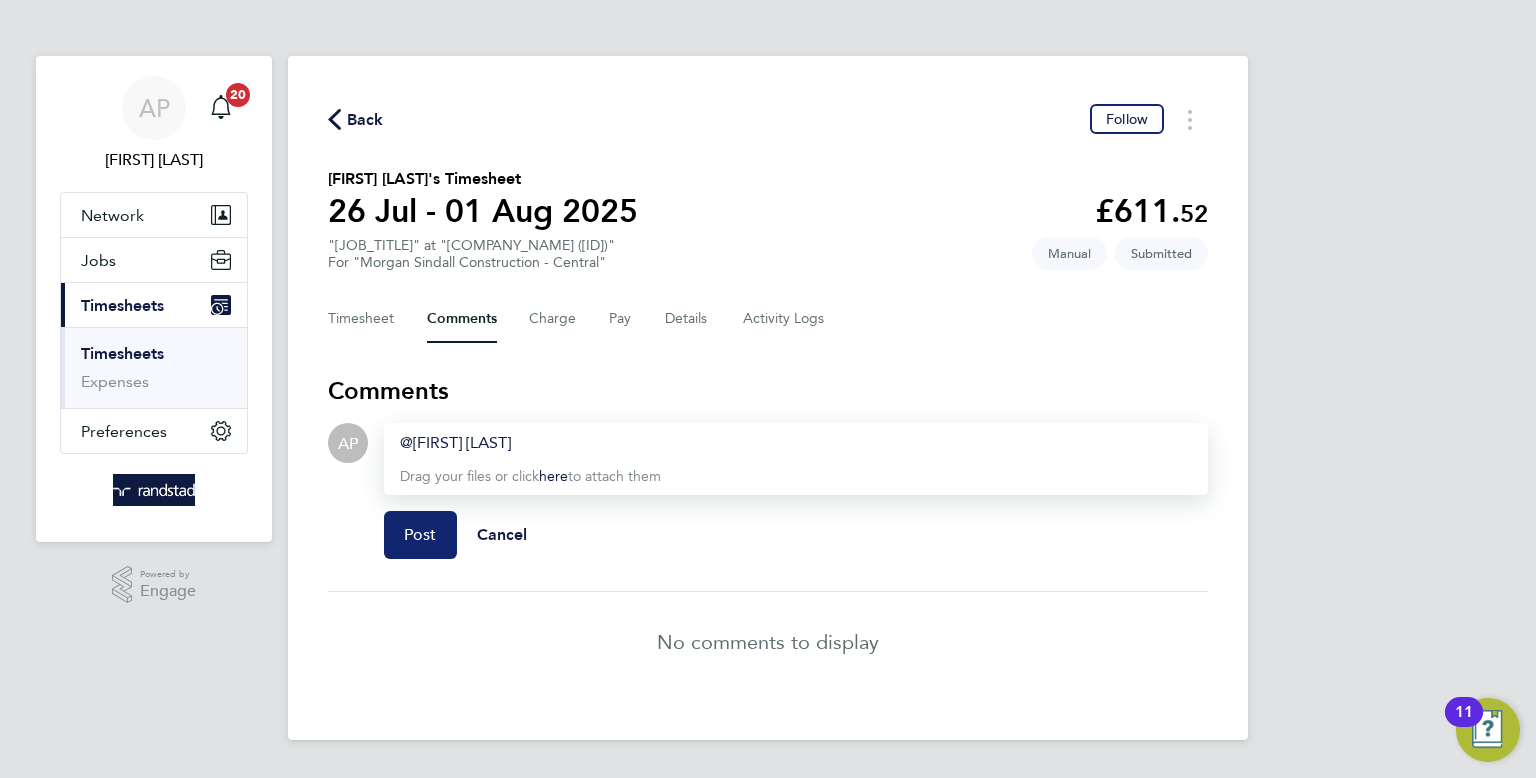 click on "Post" 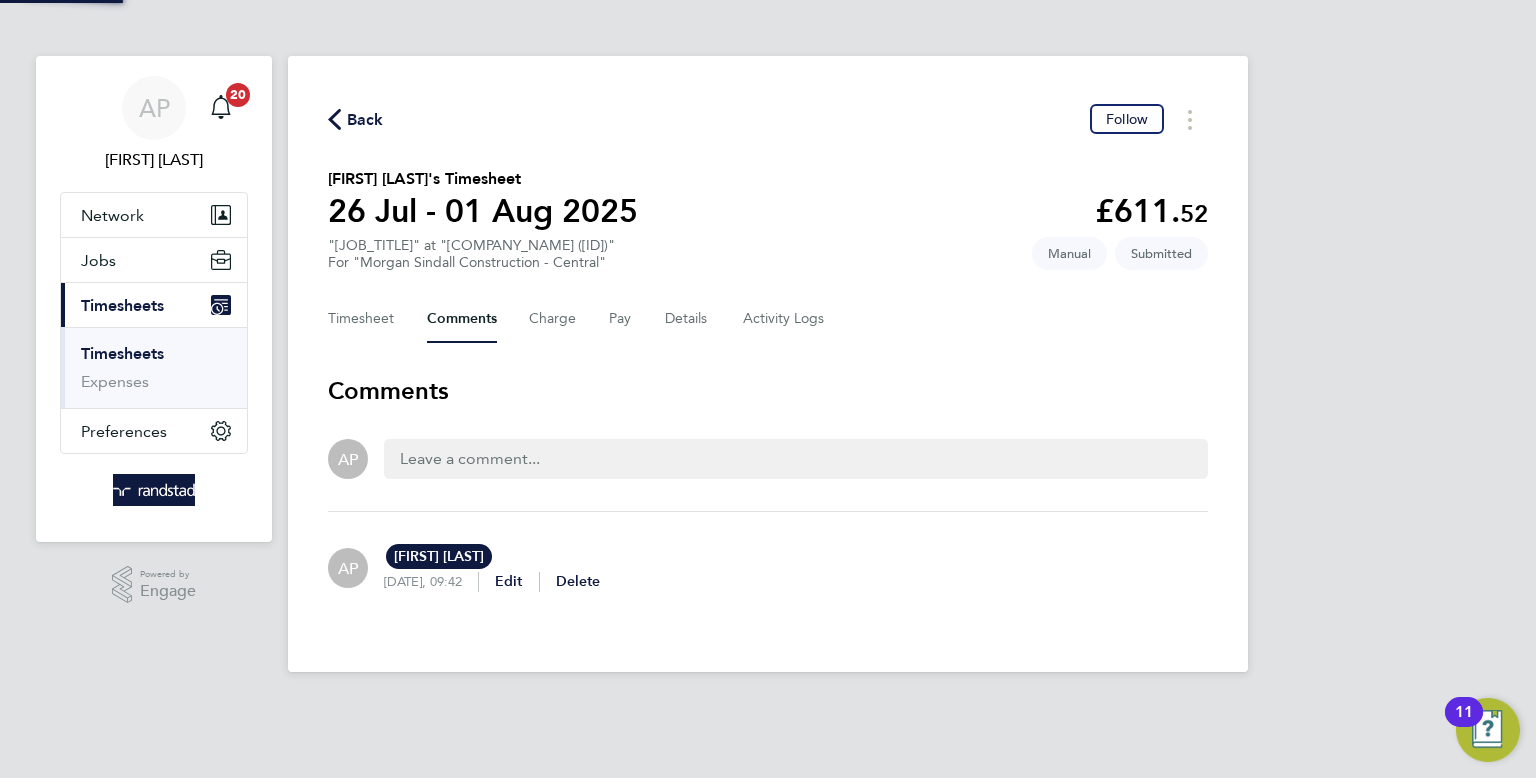 click on "Back" 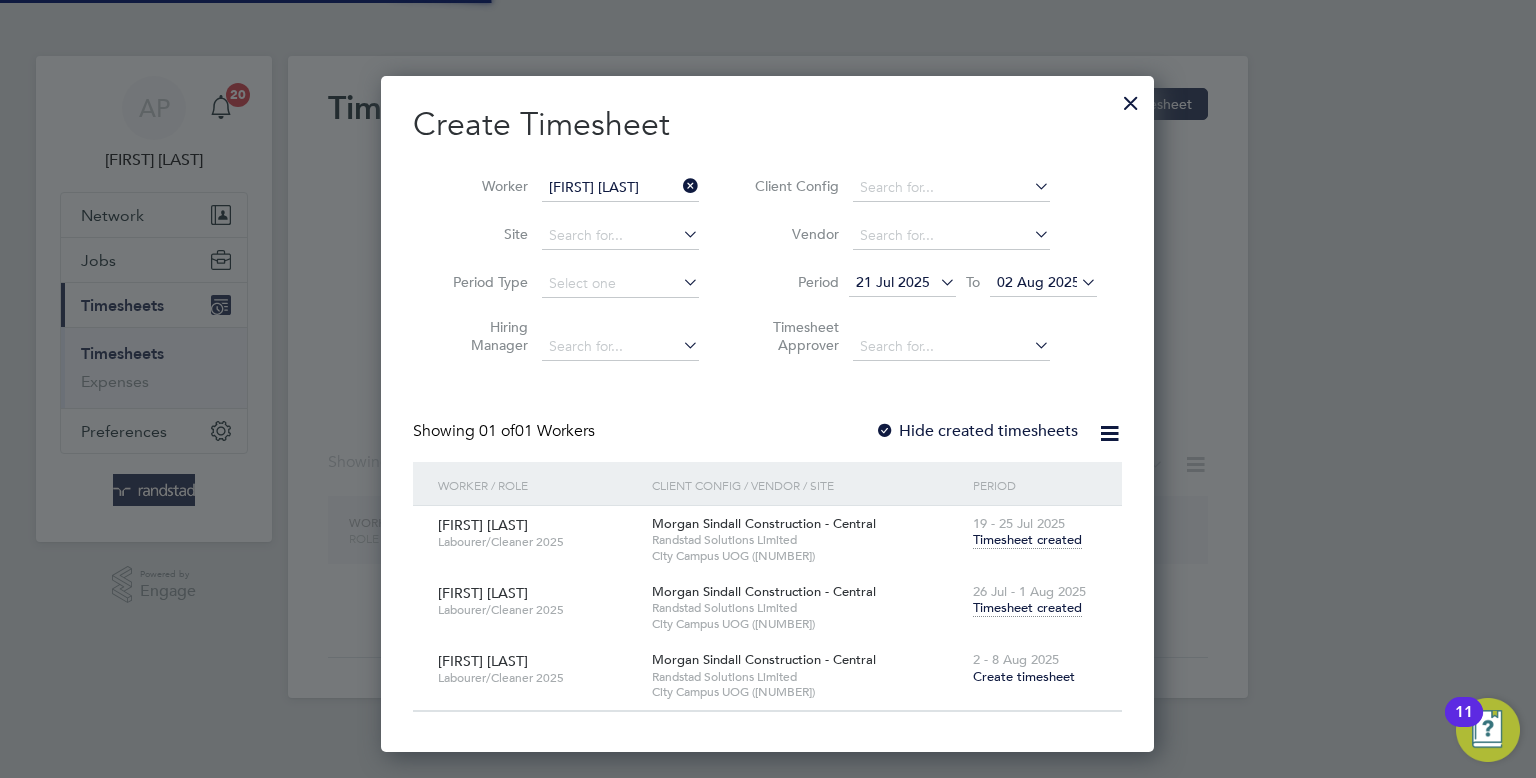 scroll, scrollTop: 9, scrollLeft: 10, axis: both 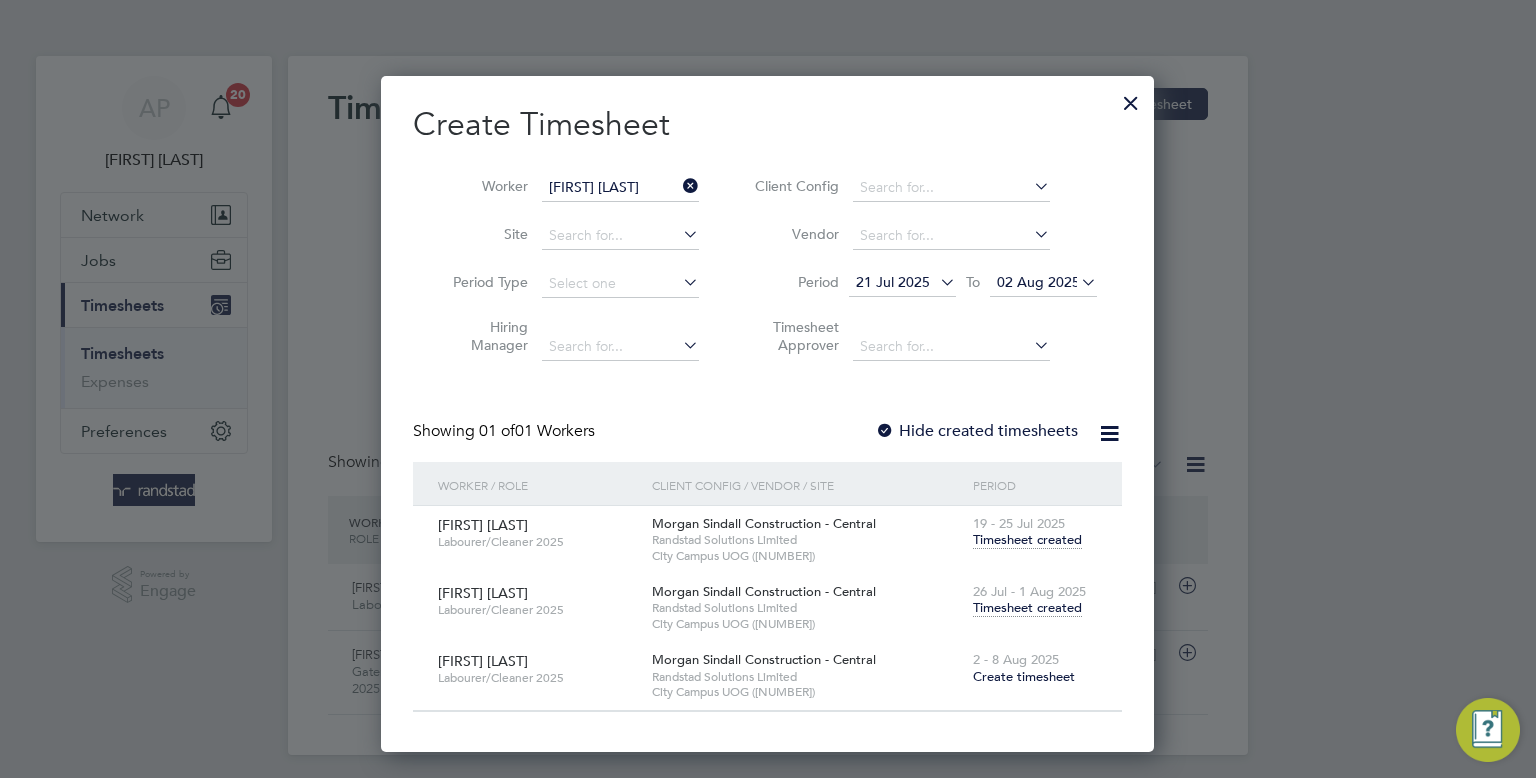 click at bounding box center (679, 186) 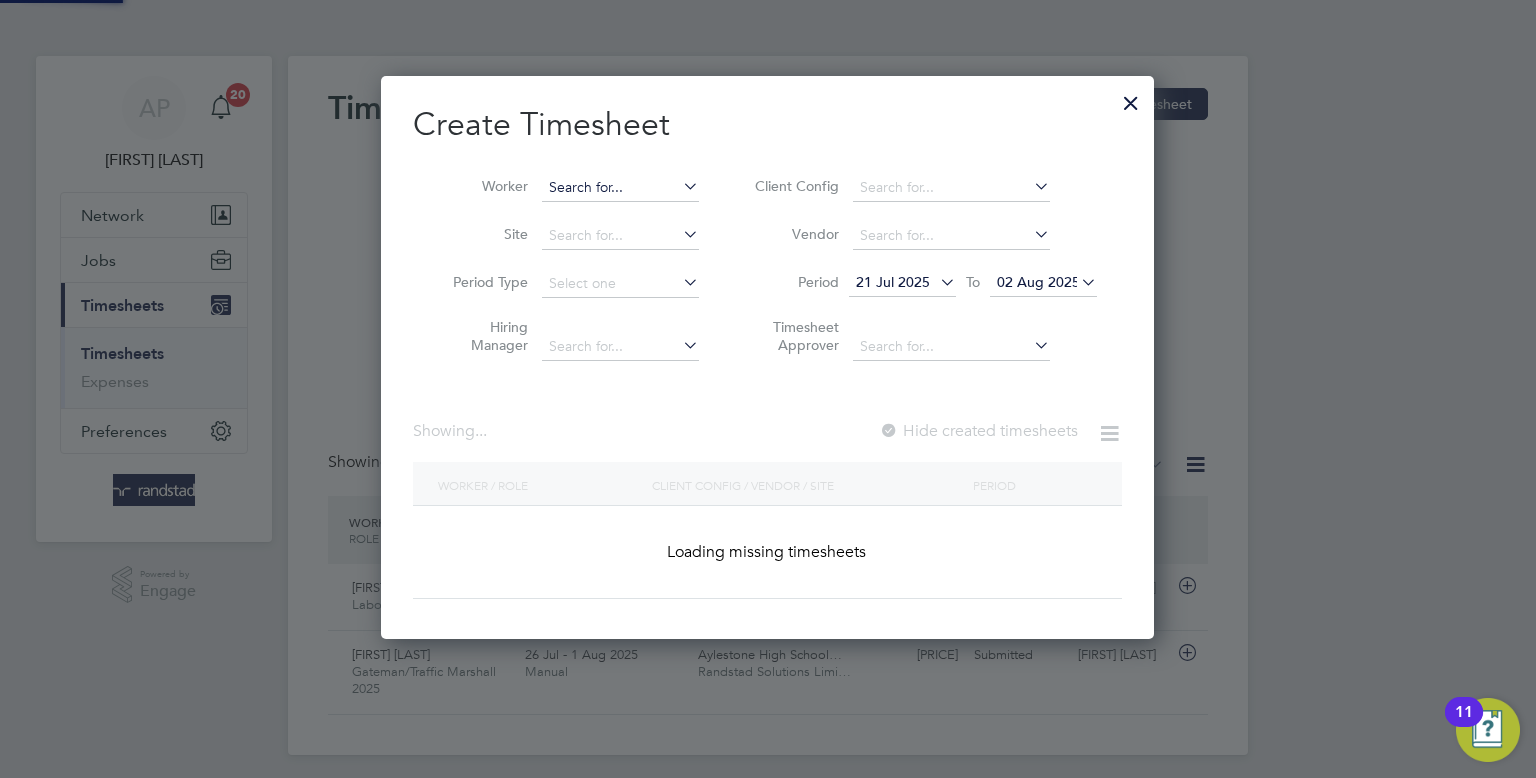 click at bounding box center (620, 188) 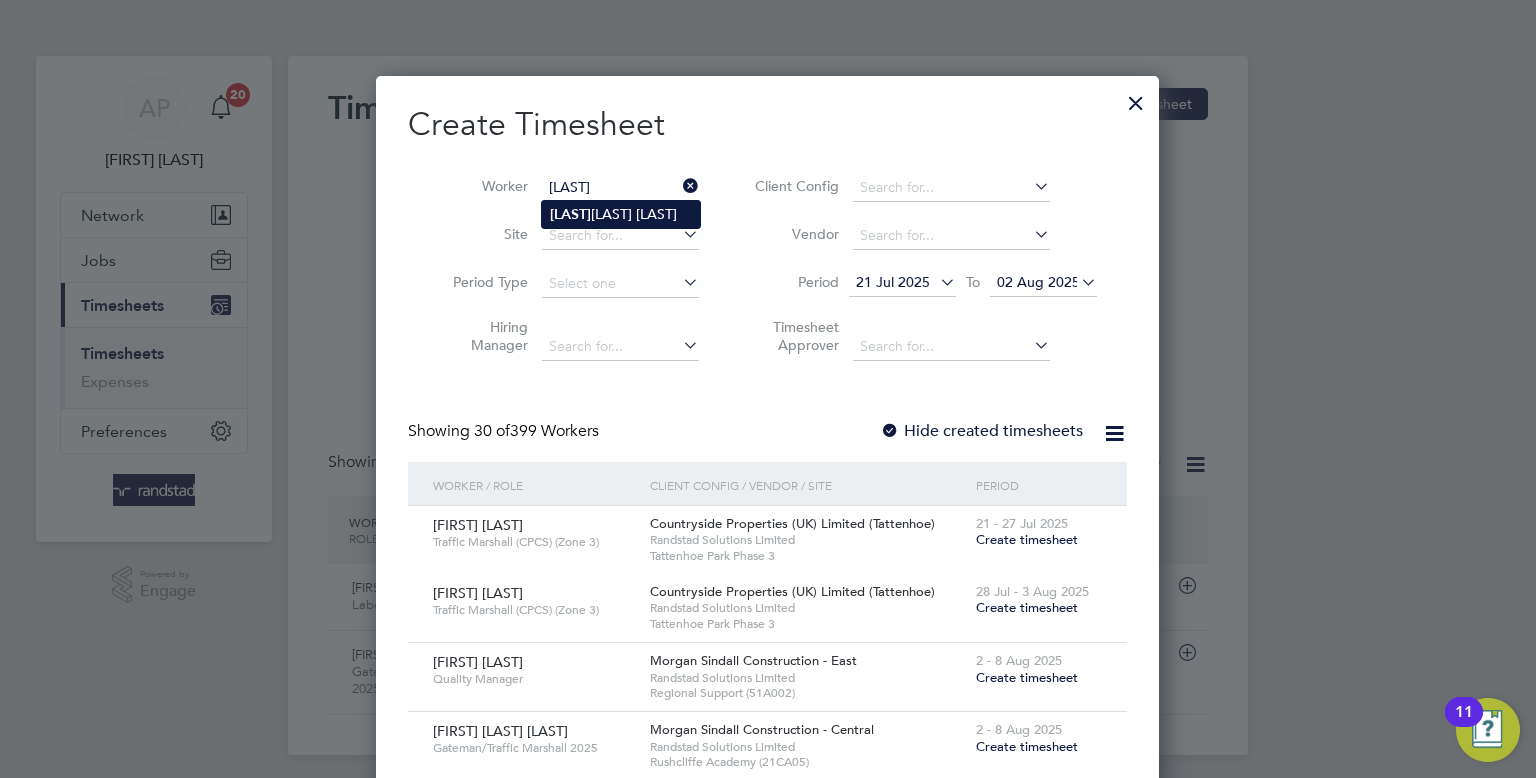 click on "Cherno r Barrie" 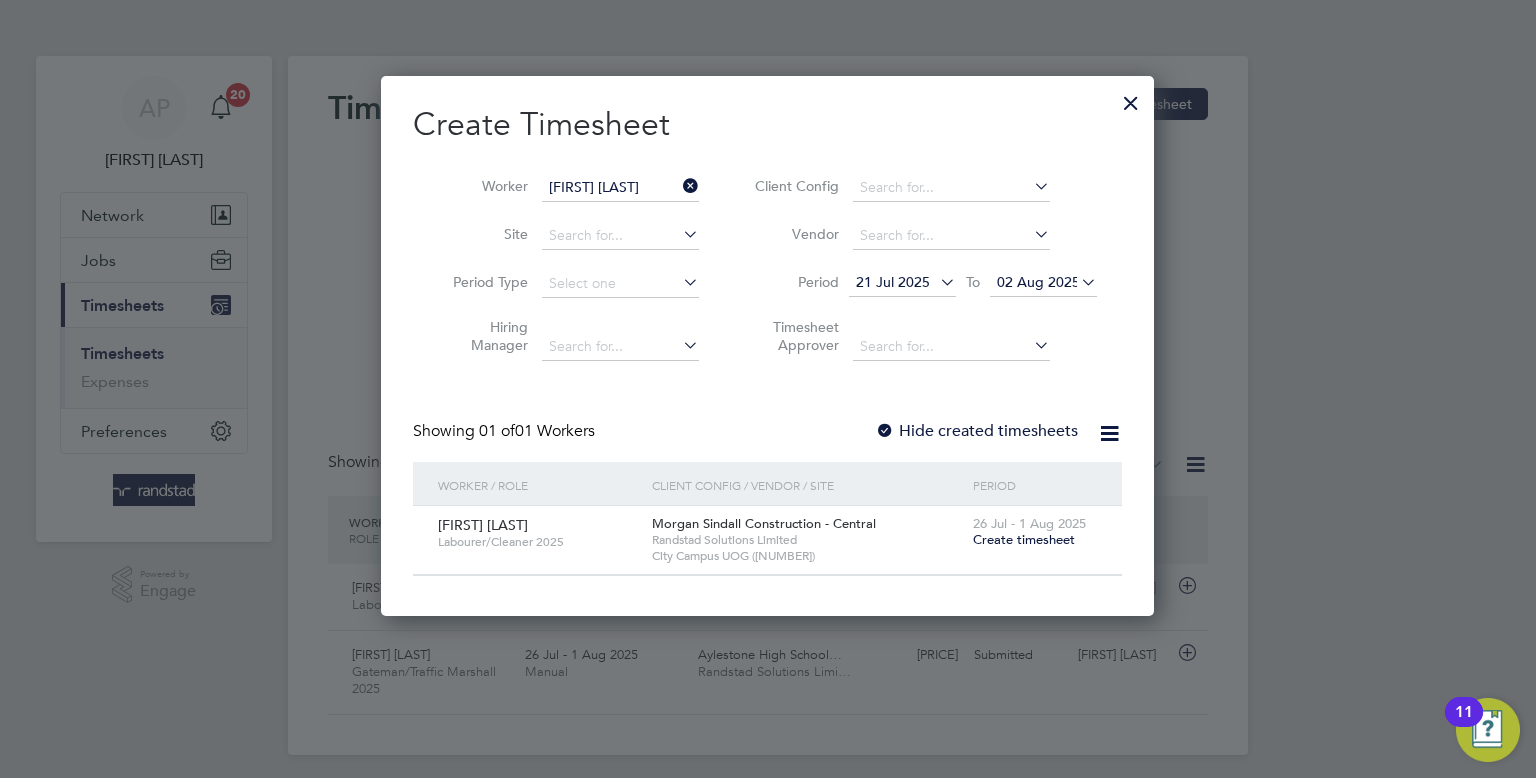 click on "Create timesheet" at bounding box center [1024, 539] 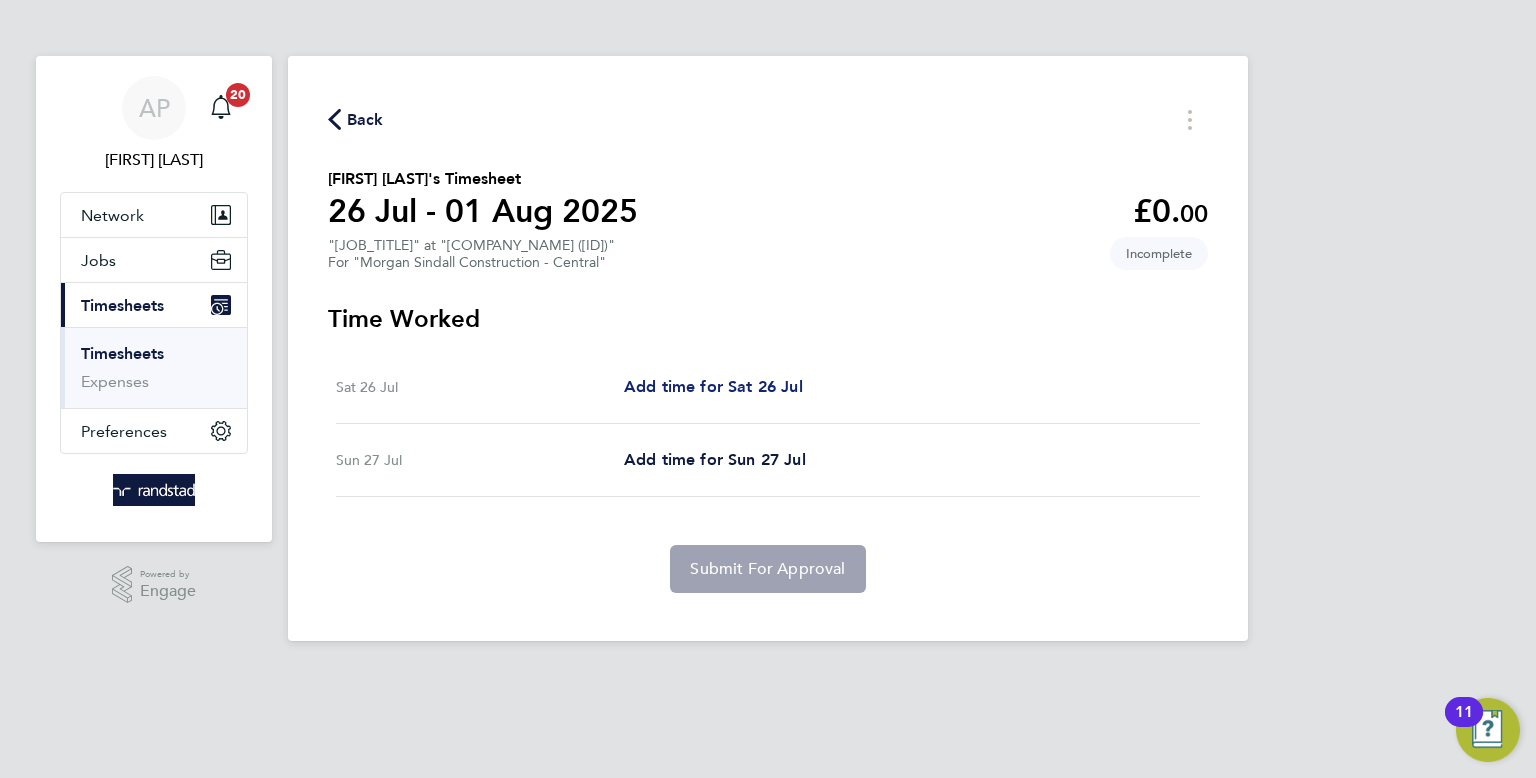 click on "Add time for Sat 26 Jul" at bounding box center [713, 386] 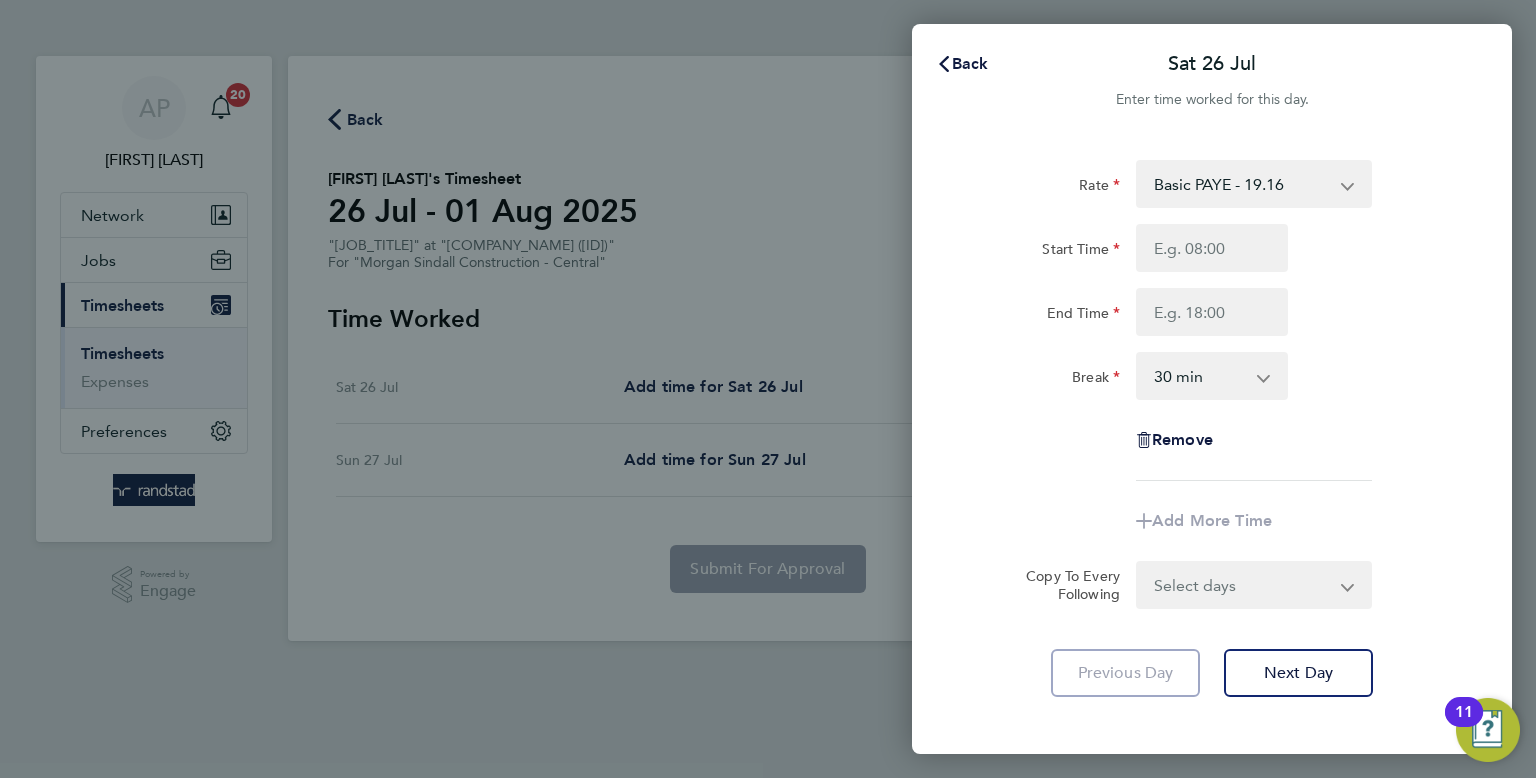 click on "Basic PAYE - 19.16   OT PAYE - 27.44" at bounding box center [1242, 184] 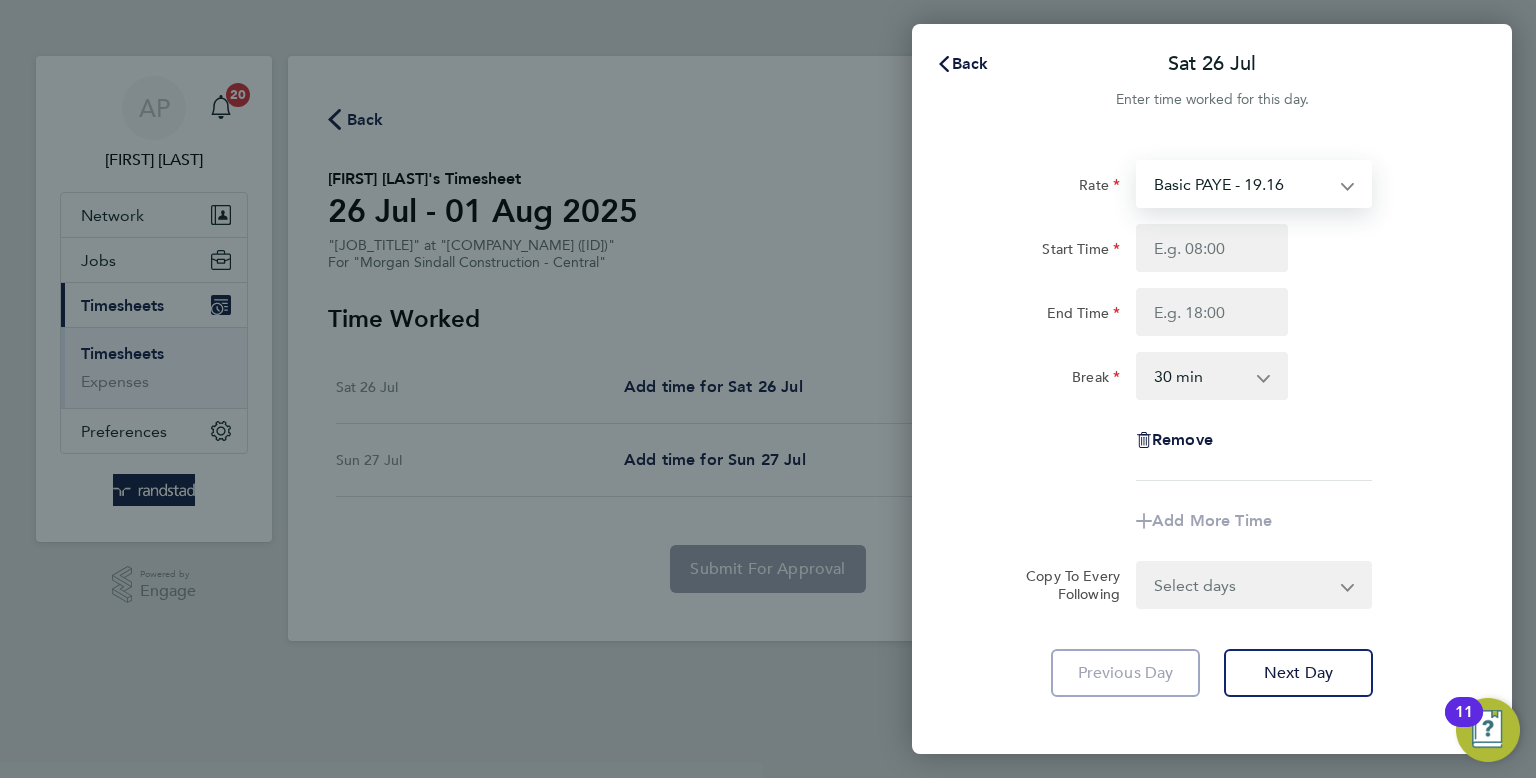 select on "30" 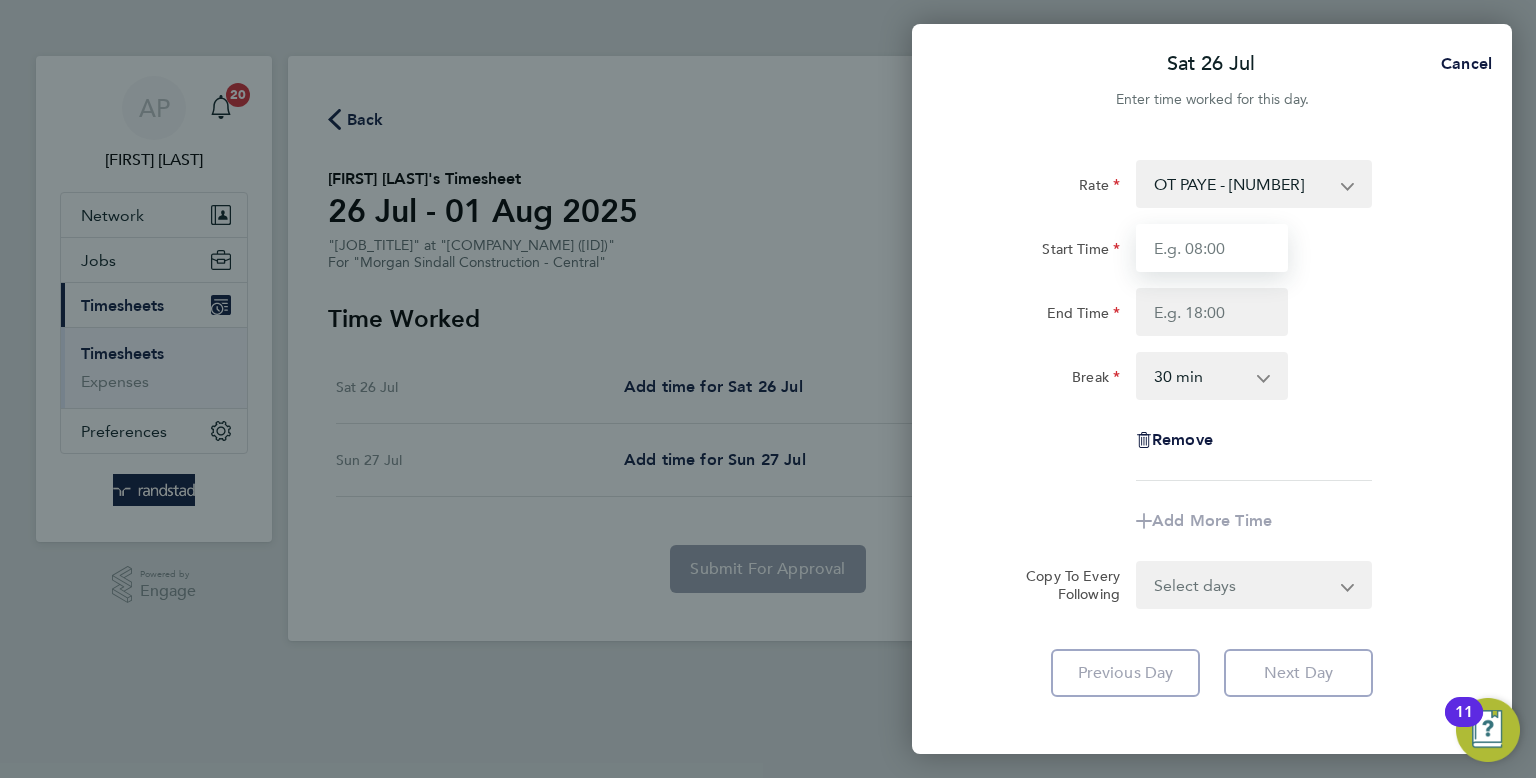 click on "Start Time" at bounding box center (1212, 248) 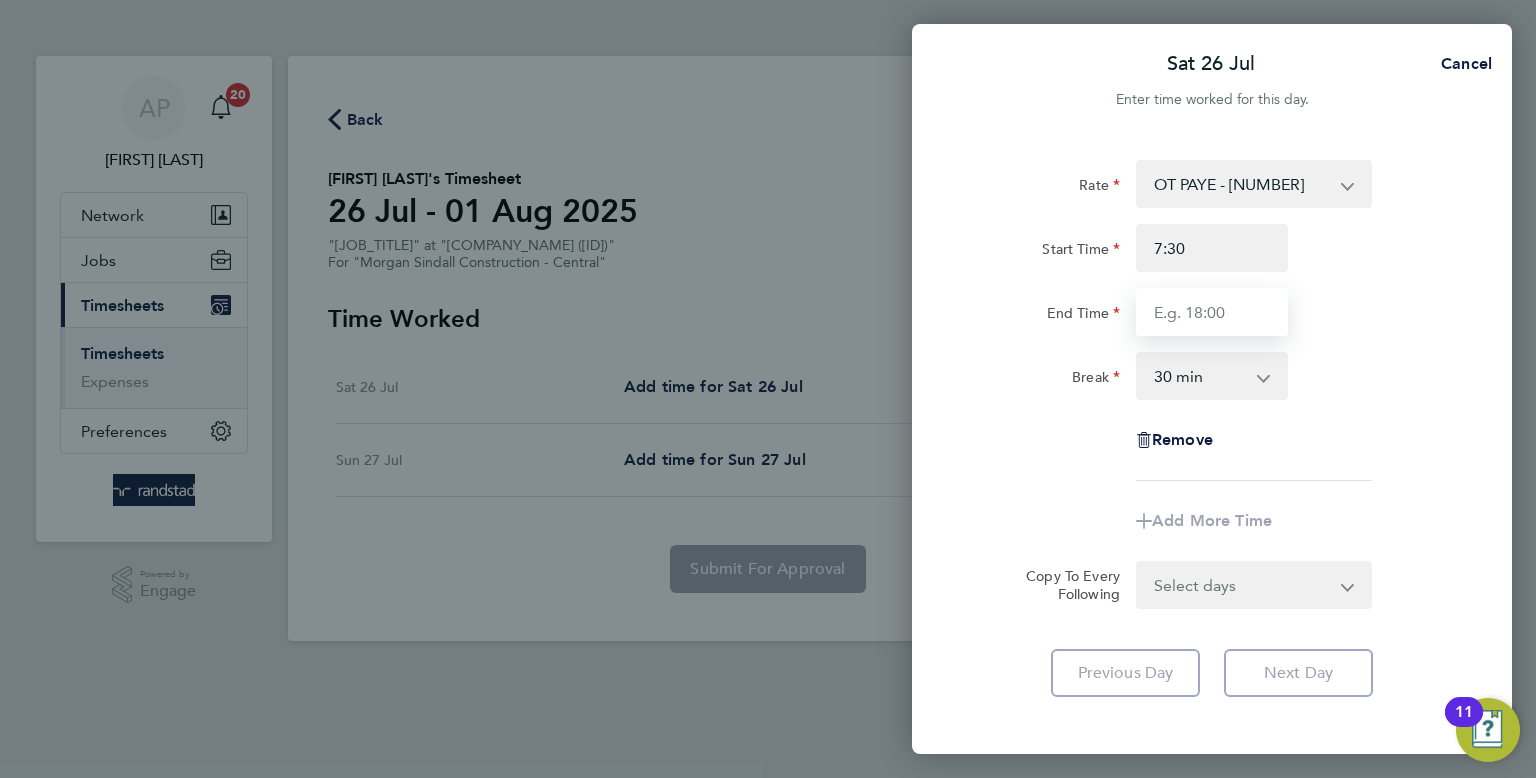 type on "07:30" 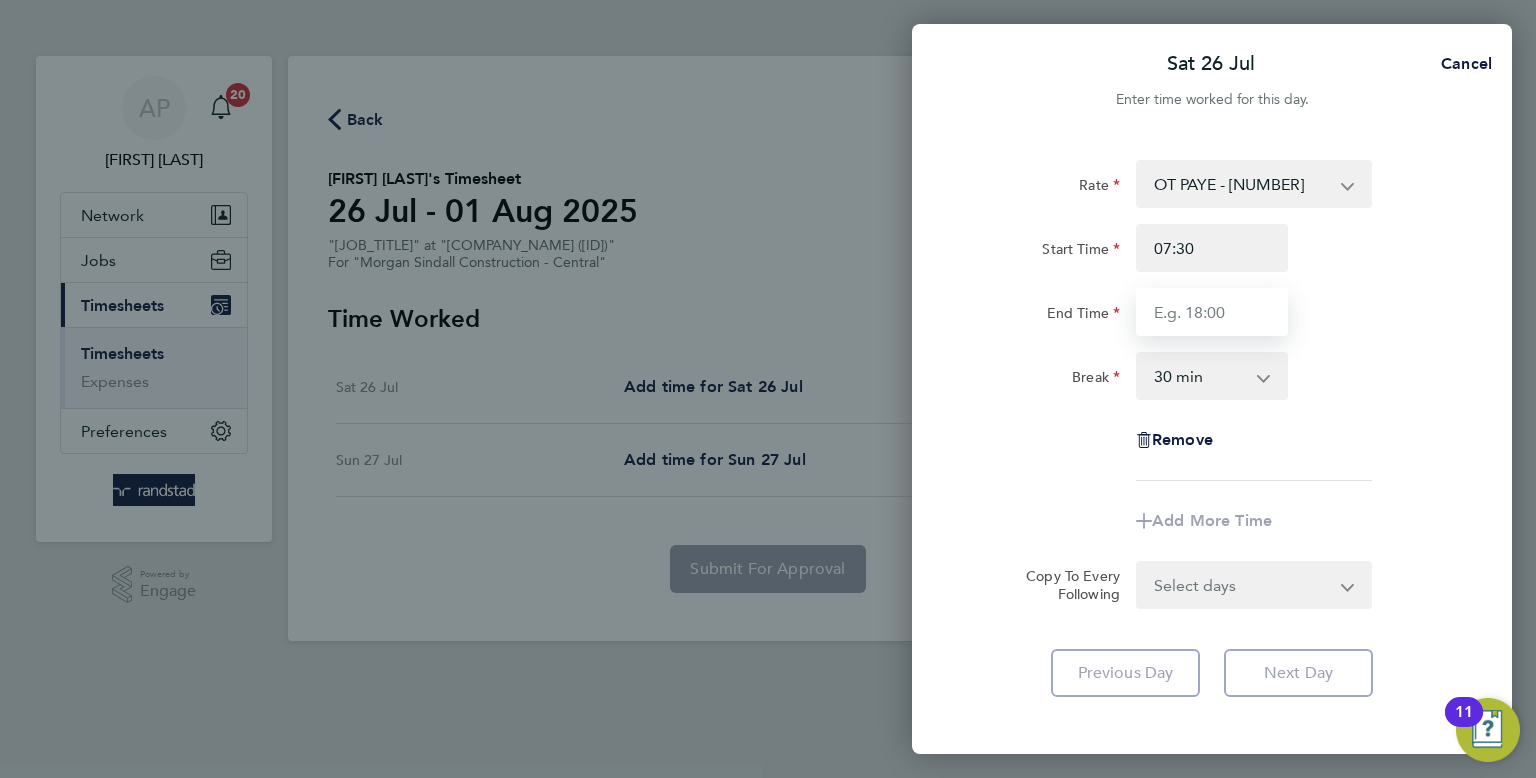 click on "End Time" at bounding box center (1212, 312) 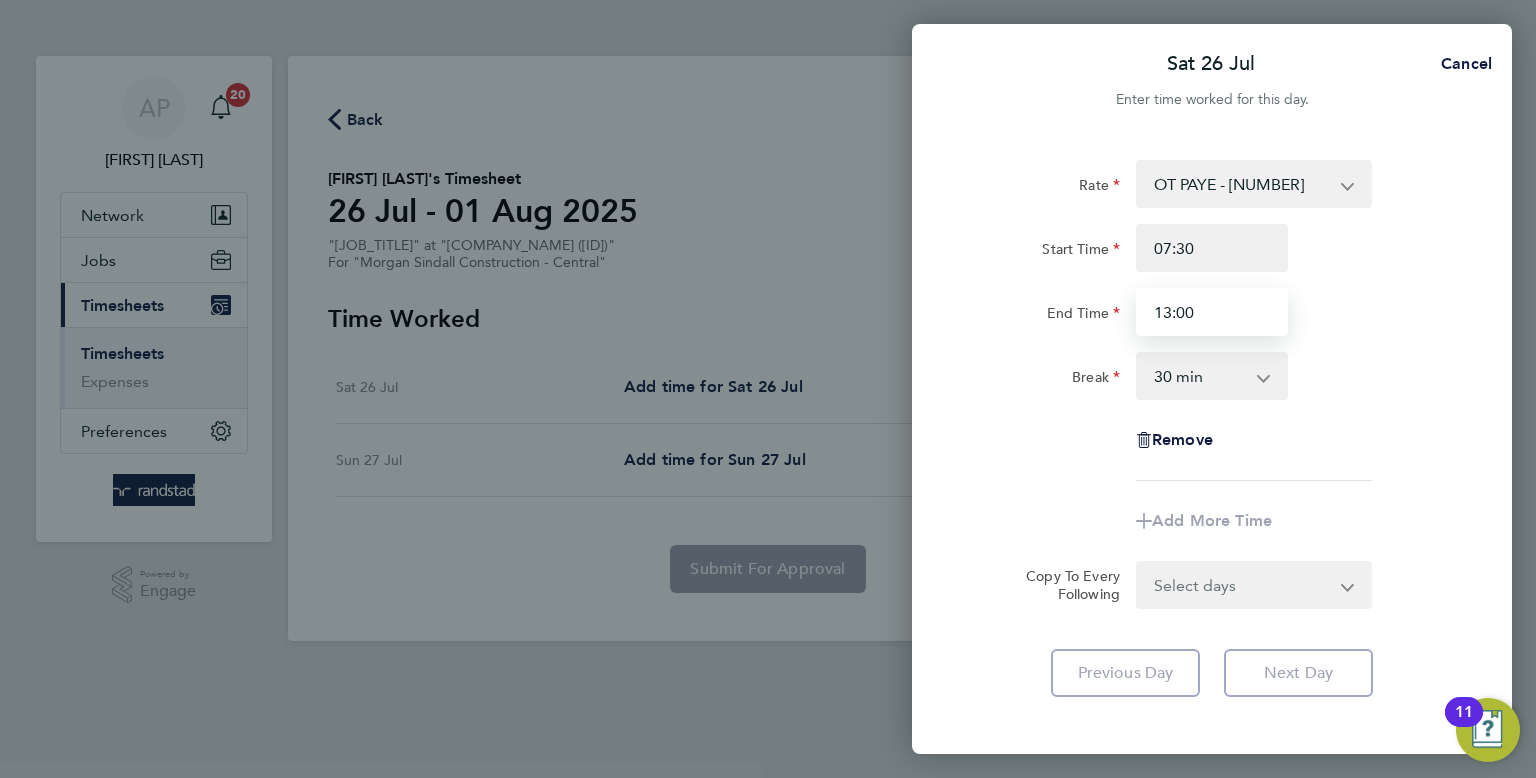 type on "13:00" 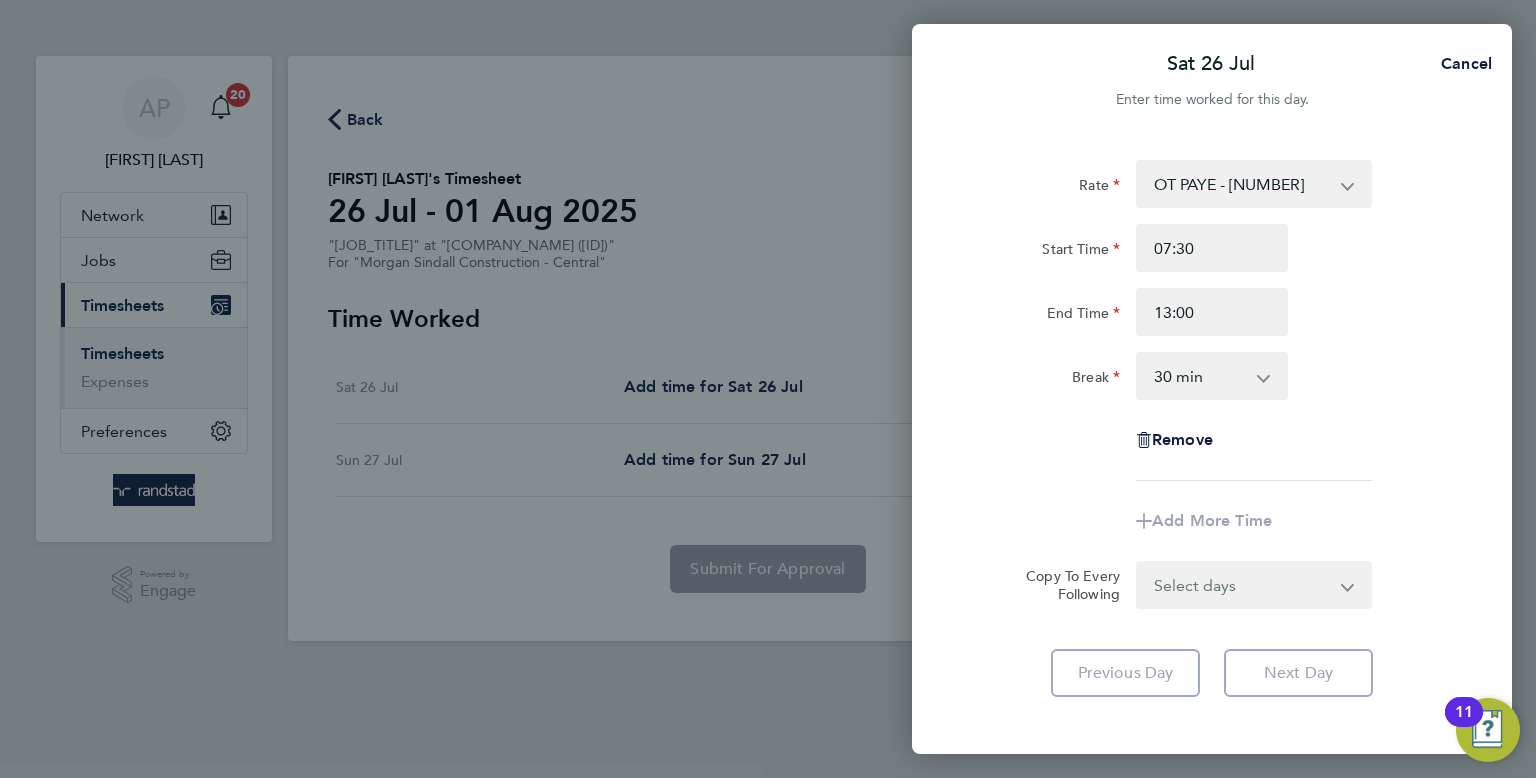 click on "Select days   Sunday" at bounding box center [1243, 585] 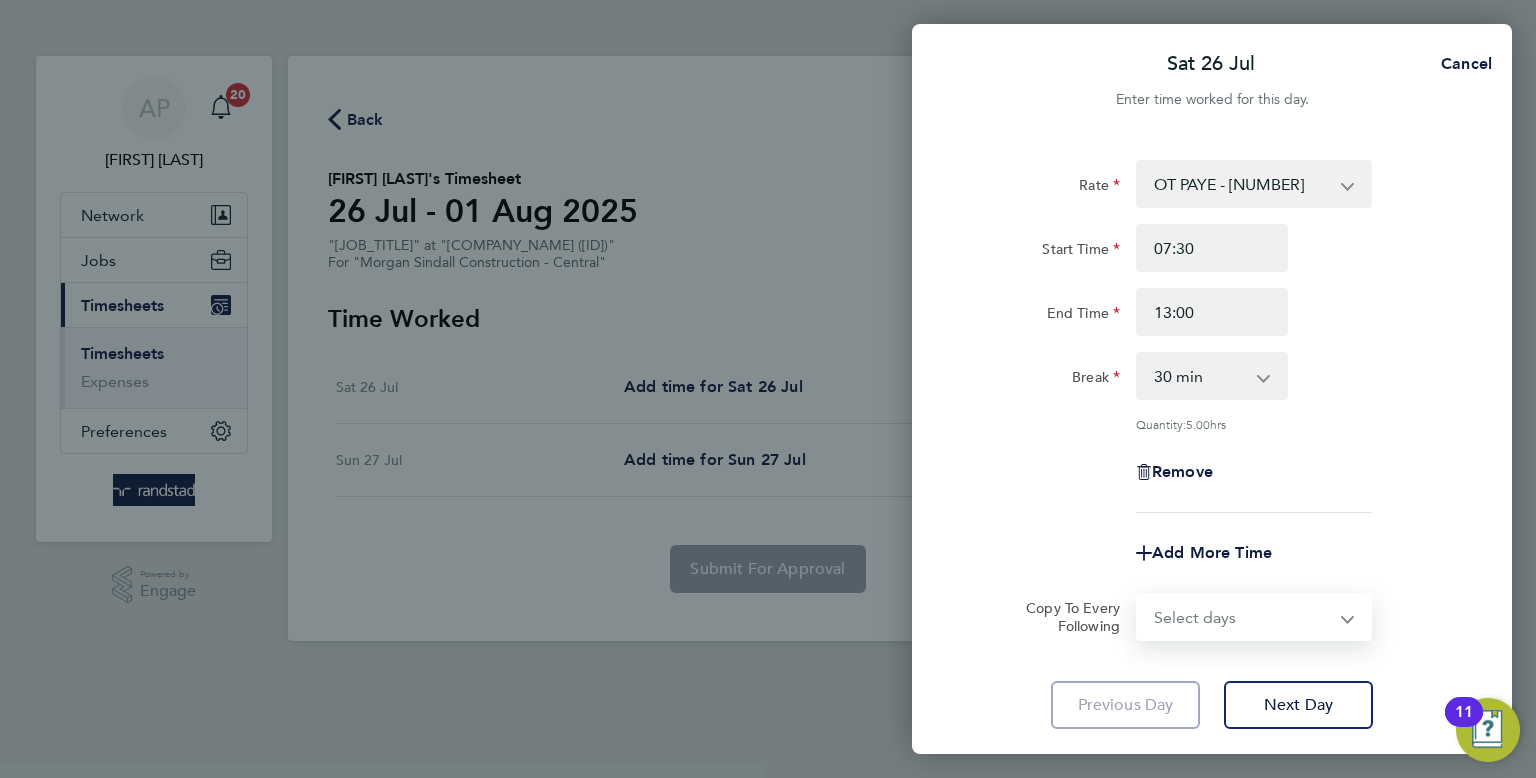 select on "SUN" 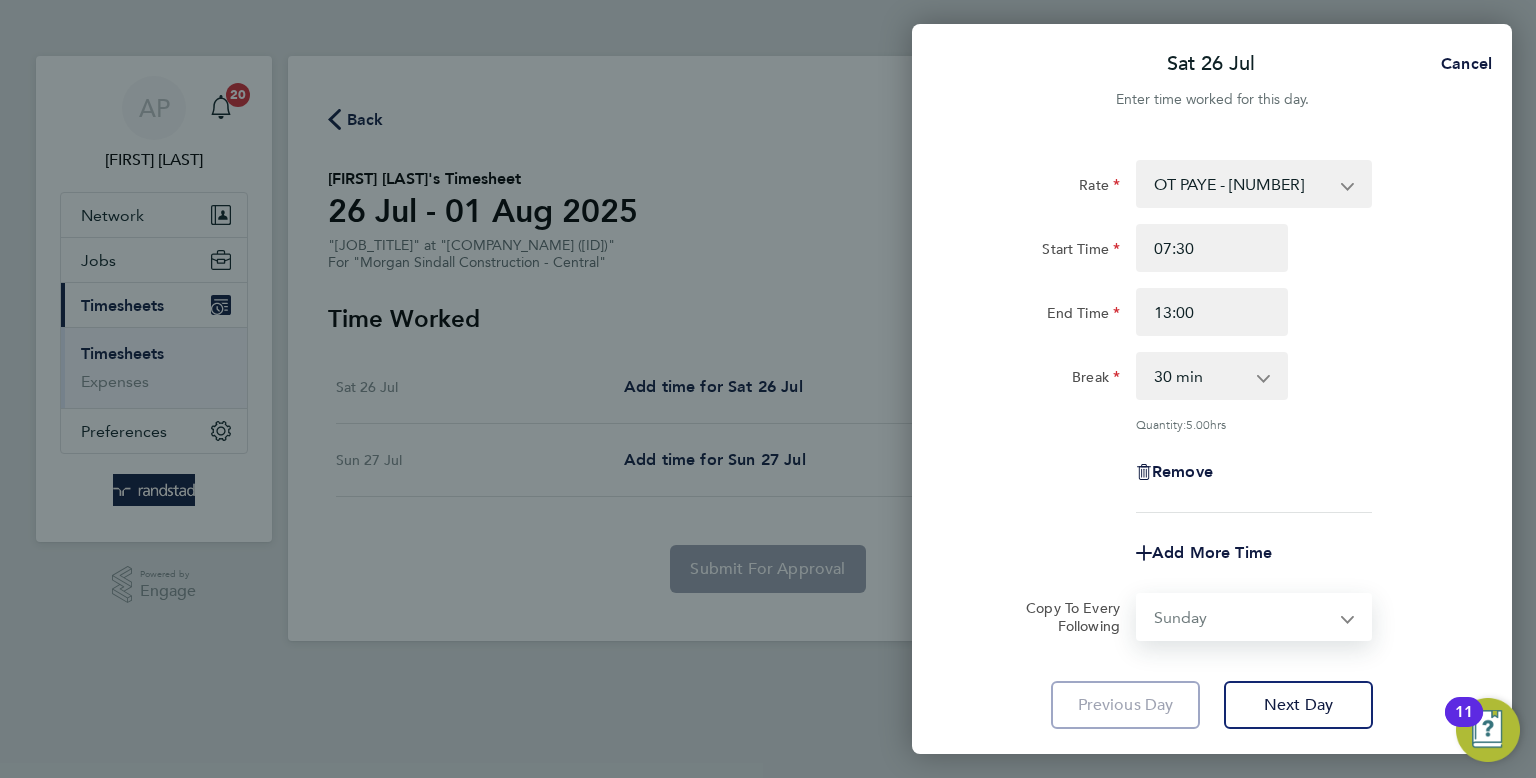 click on "Select days   Sunday" at bounding box center [1243, 617] 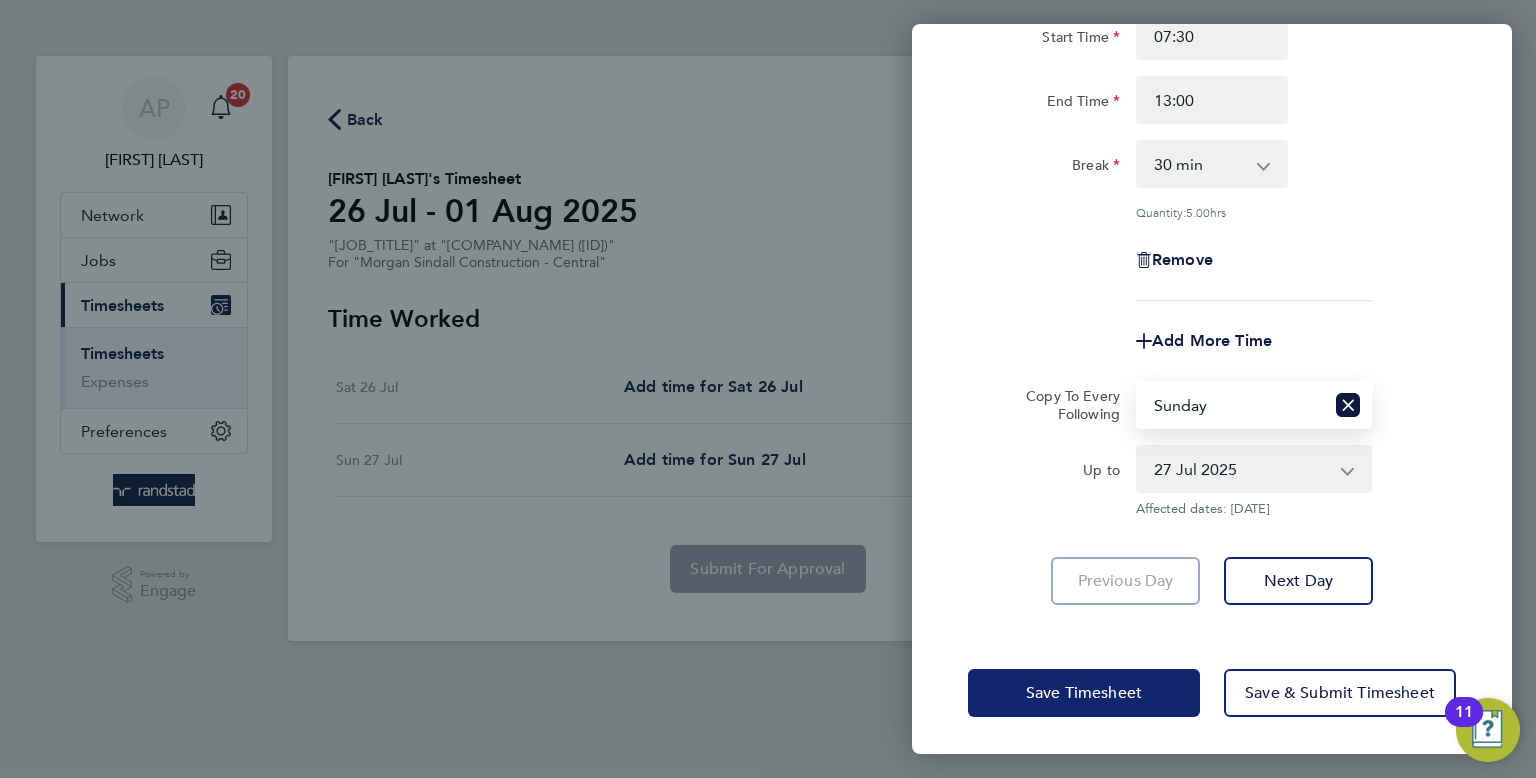 click on "Save Timesheet" 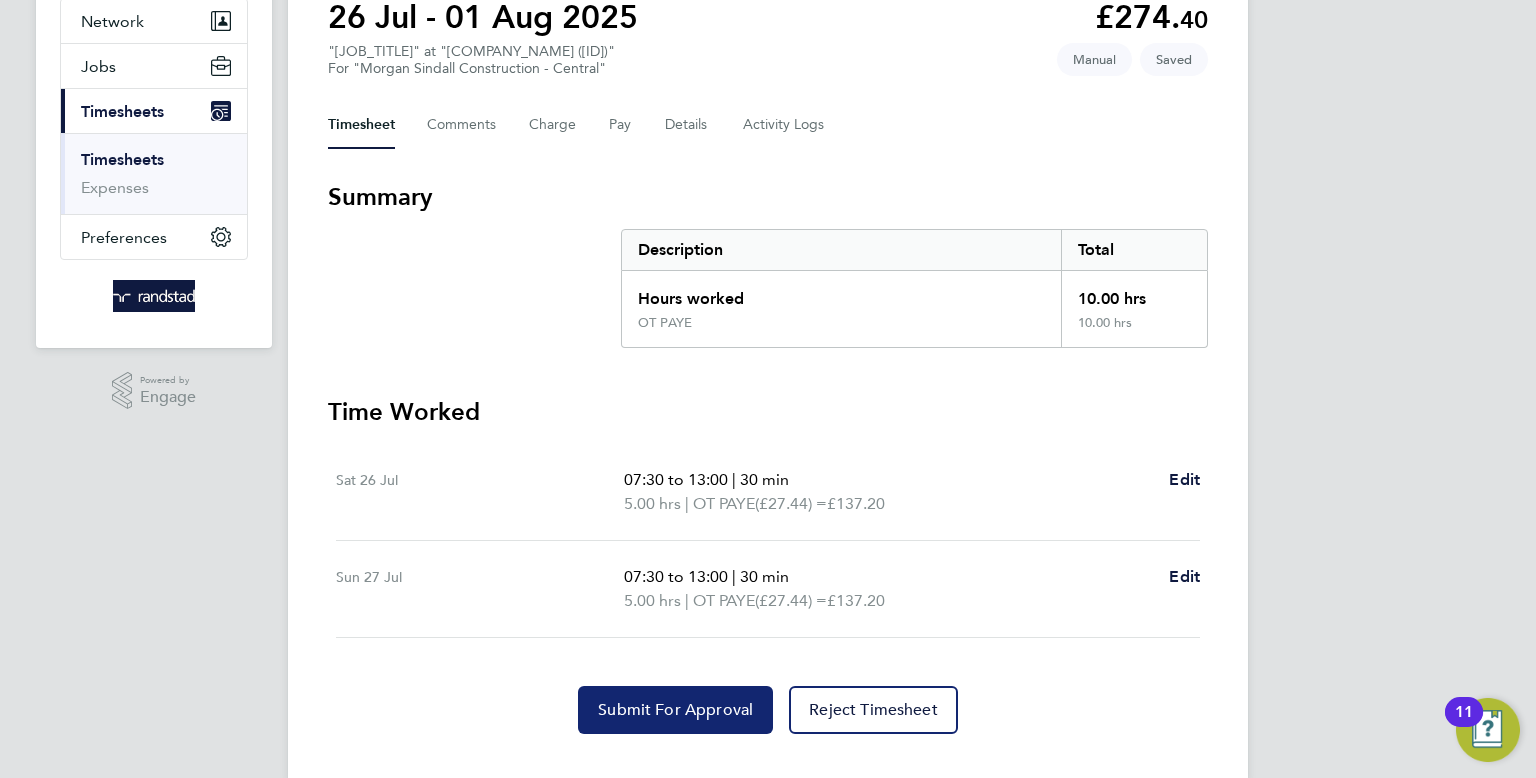 click on "Submit For Approval" 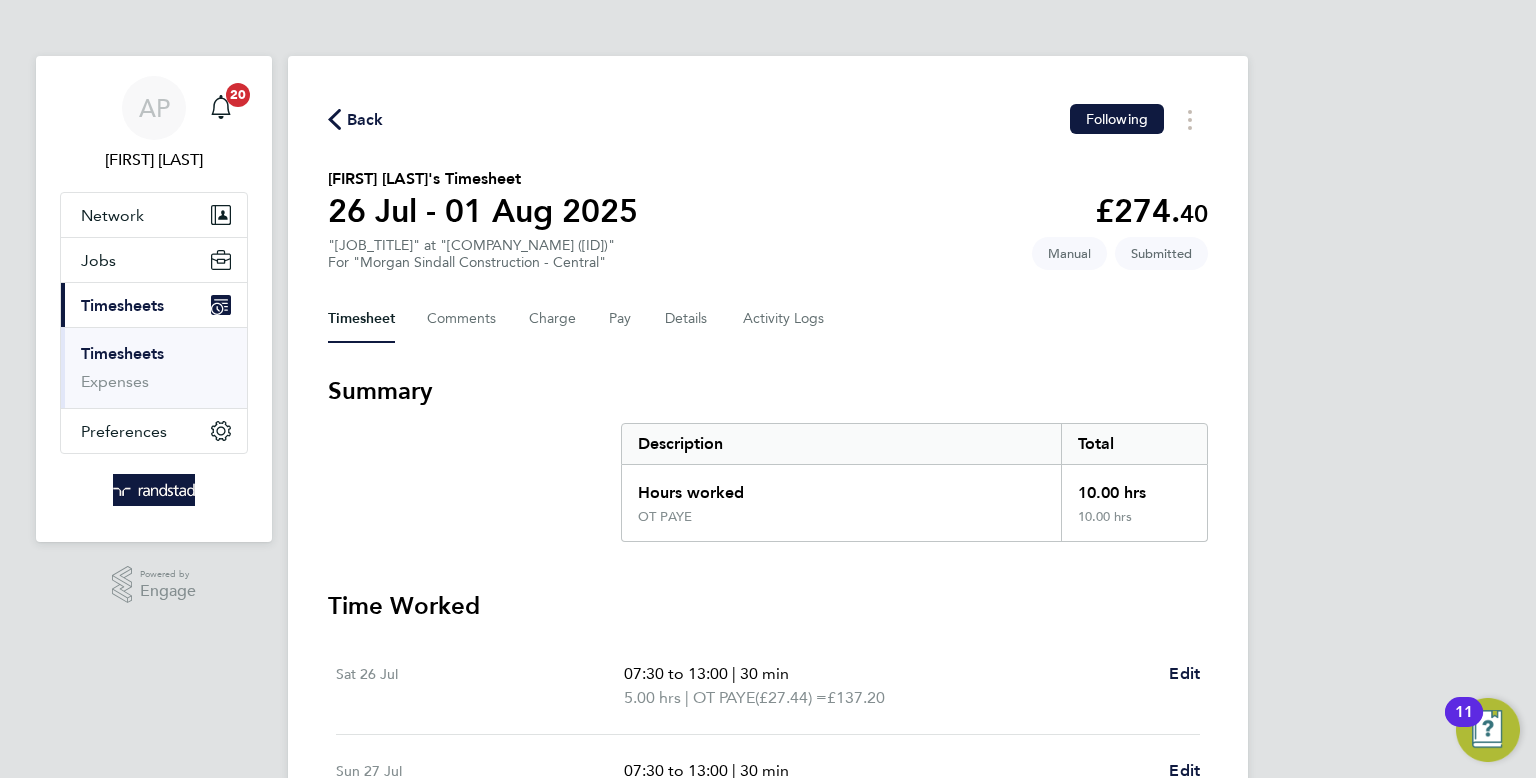 click 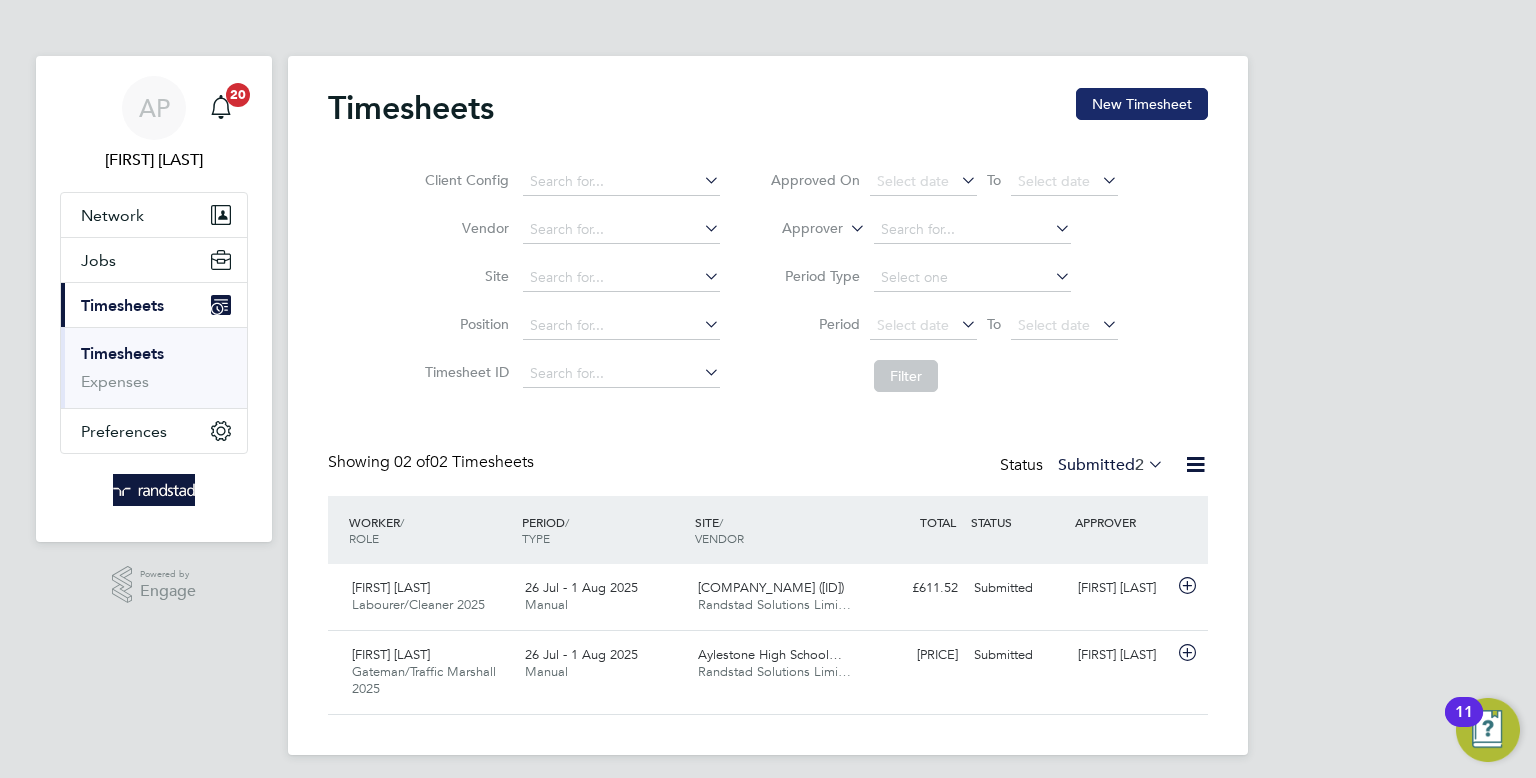 click on "New Timesheet" 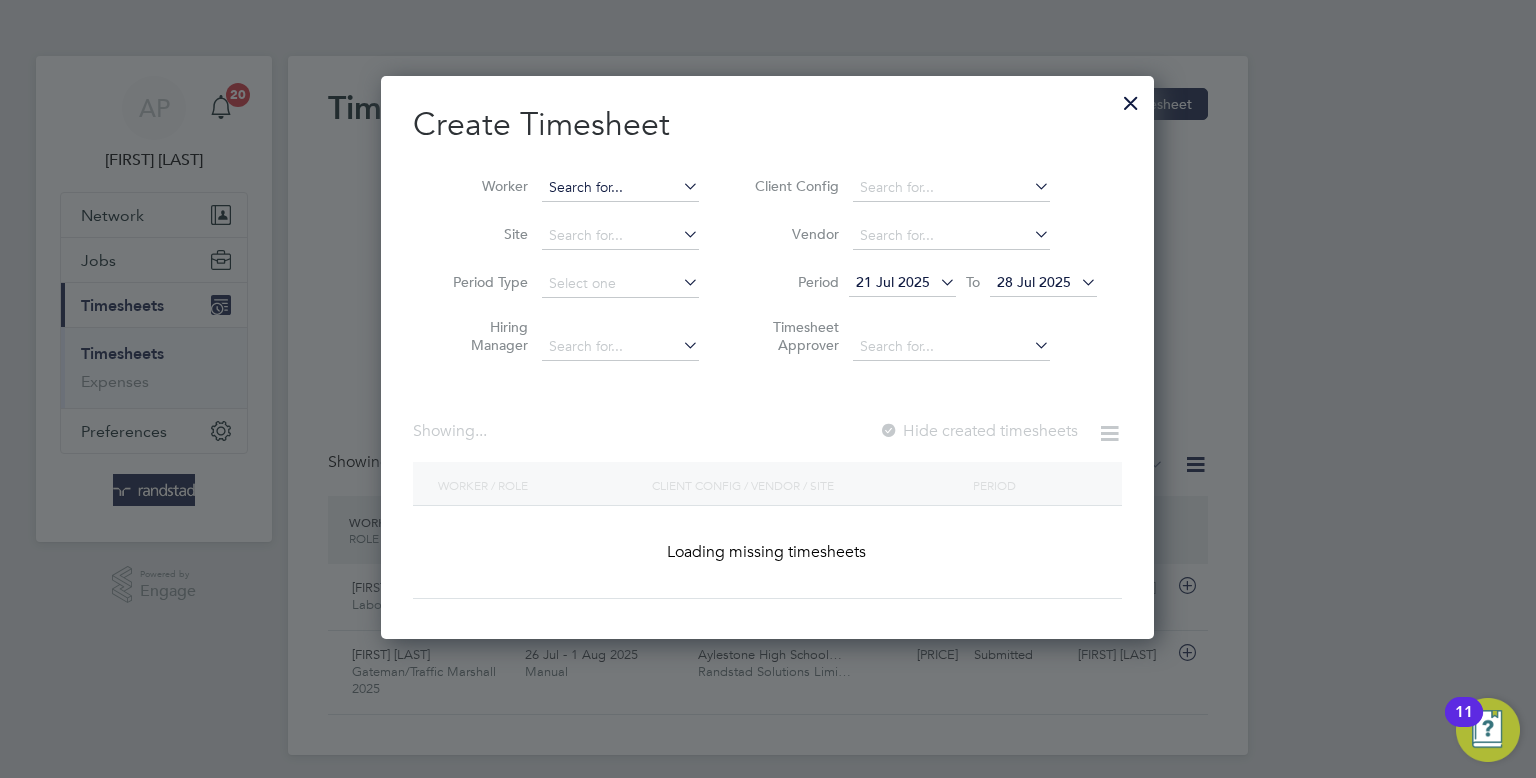 click at bounding box center [620, 188] 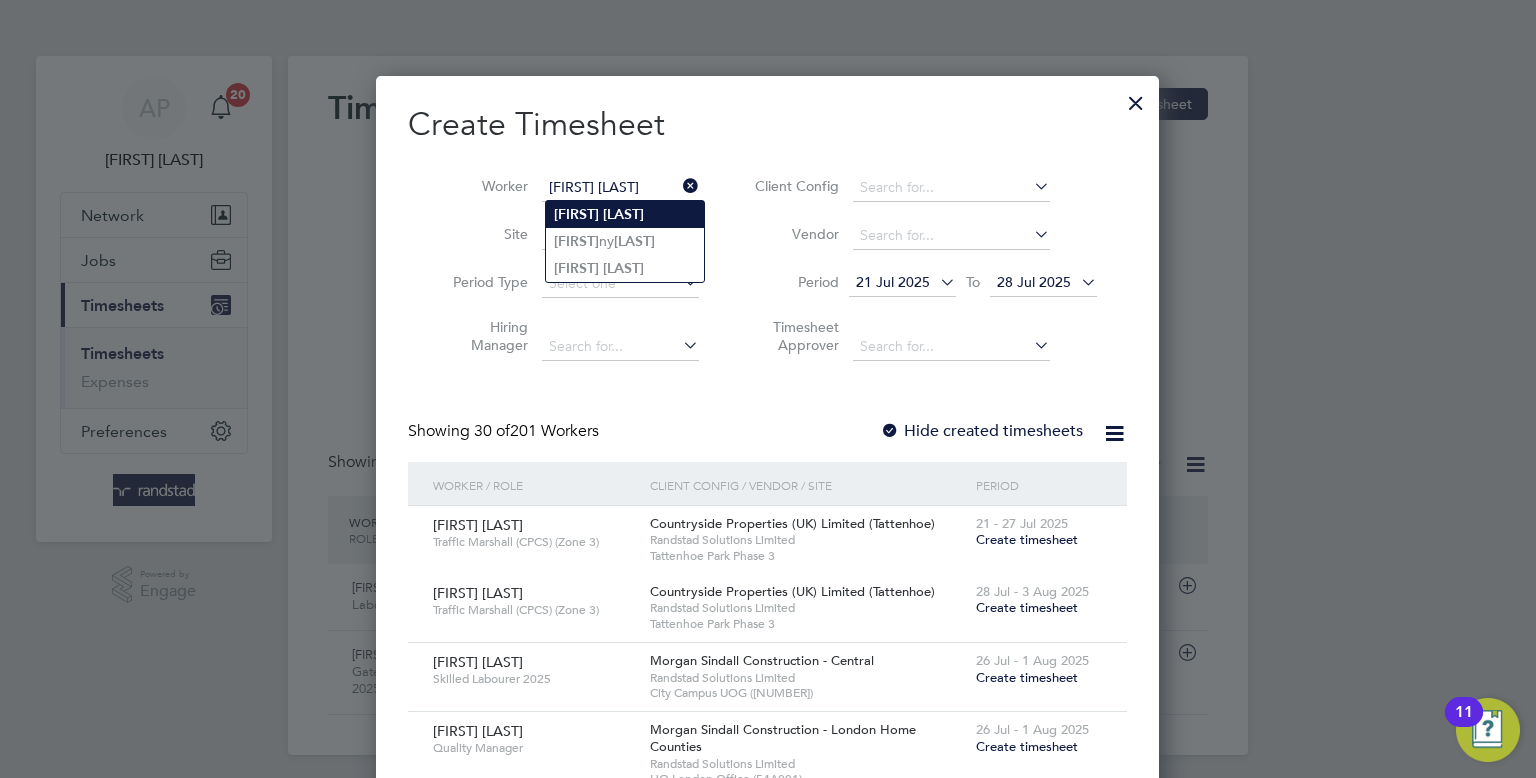 click on "Smith" 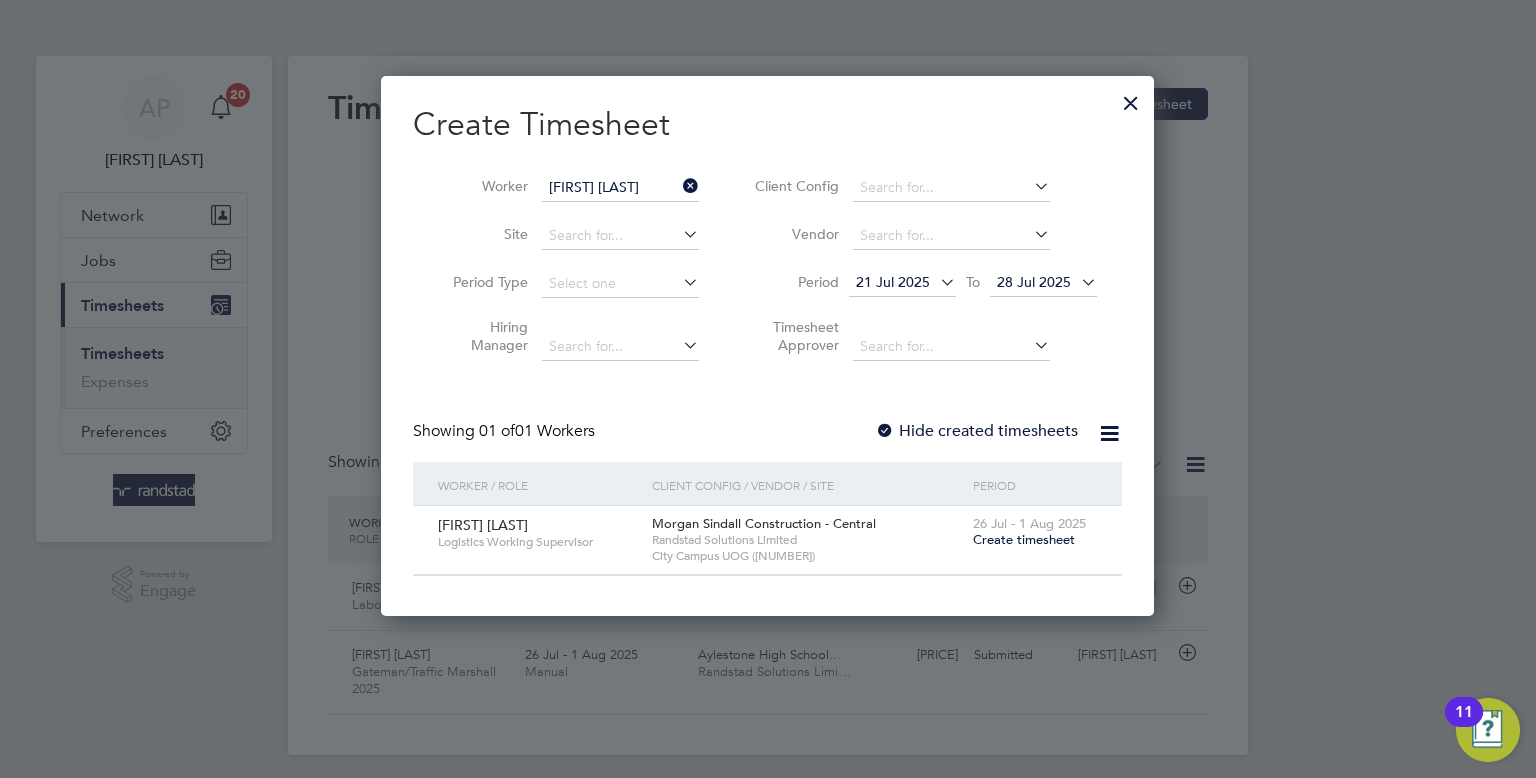 click on "Create timesheet" at bounding box center [1024, 539] 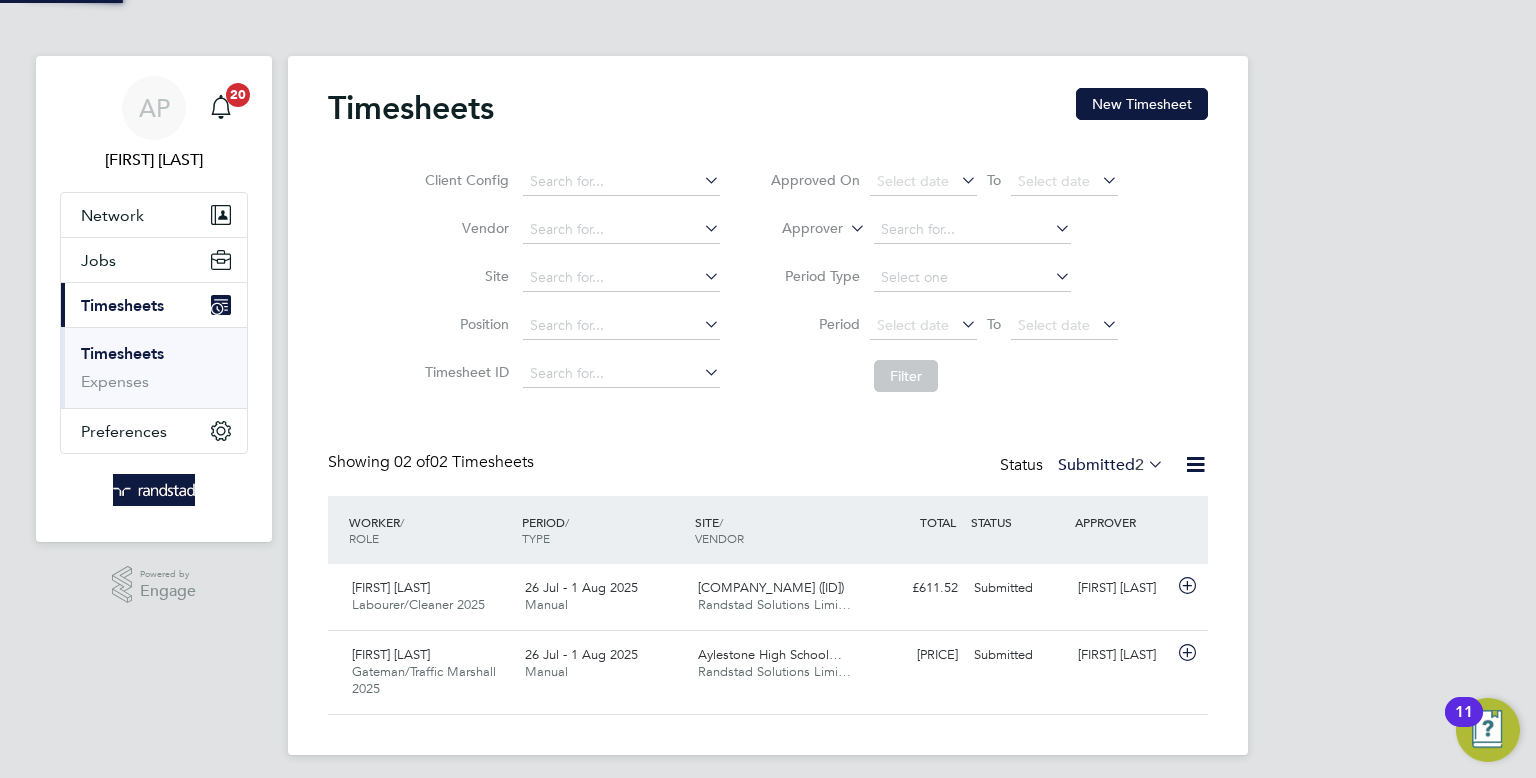 scroll, scrollTop: 9, scrollLeft: 10, axis: both 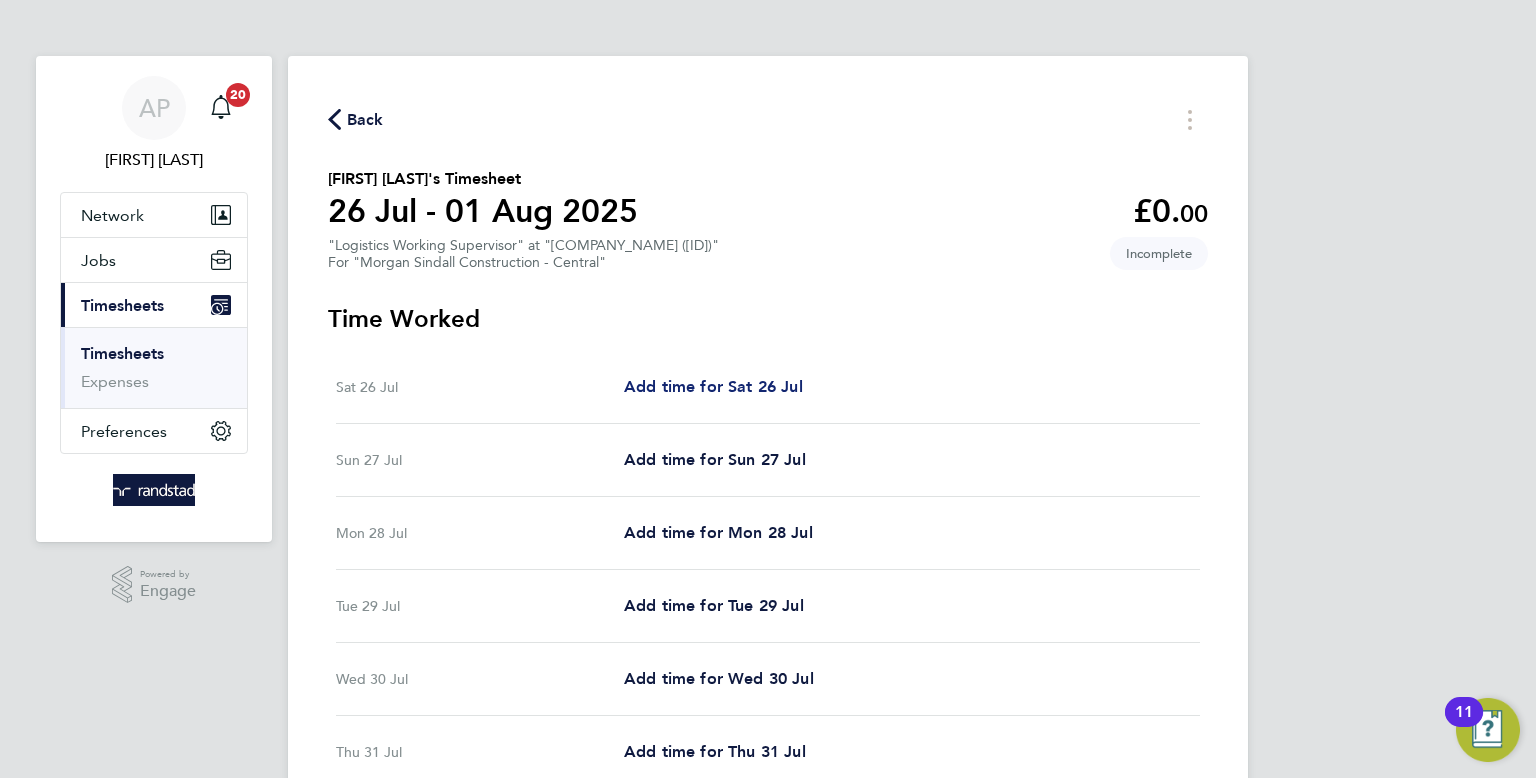 click on "Add time for Sat 26 Jul" at bounding box center (713, 387) 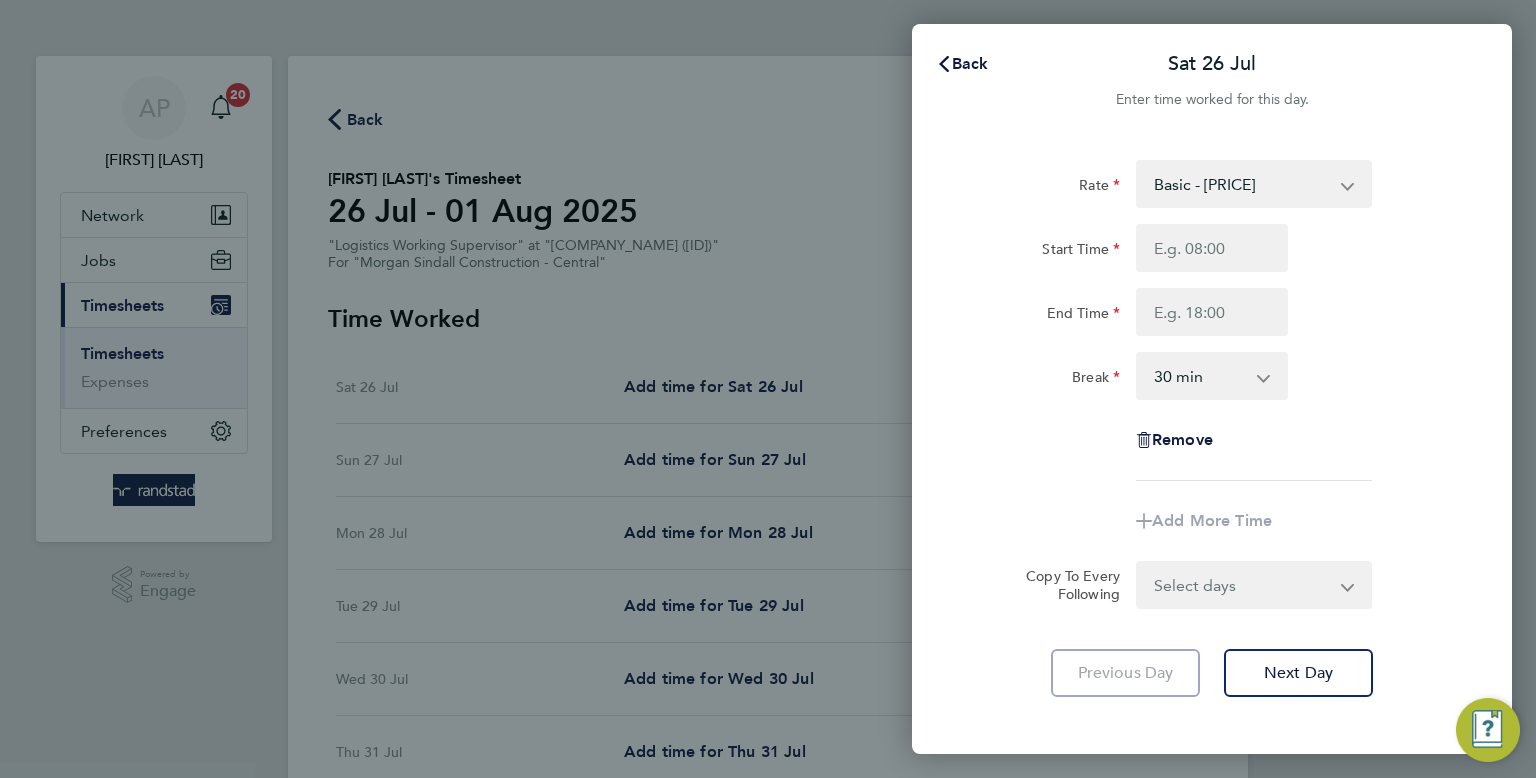 click on "Basic - 25.34   Overtime 1 - 38.01" at bounding box center [1242, 184] 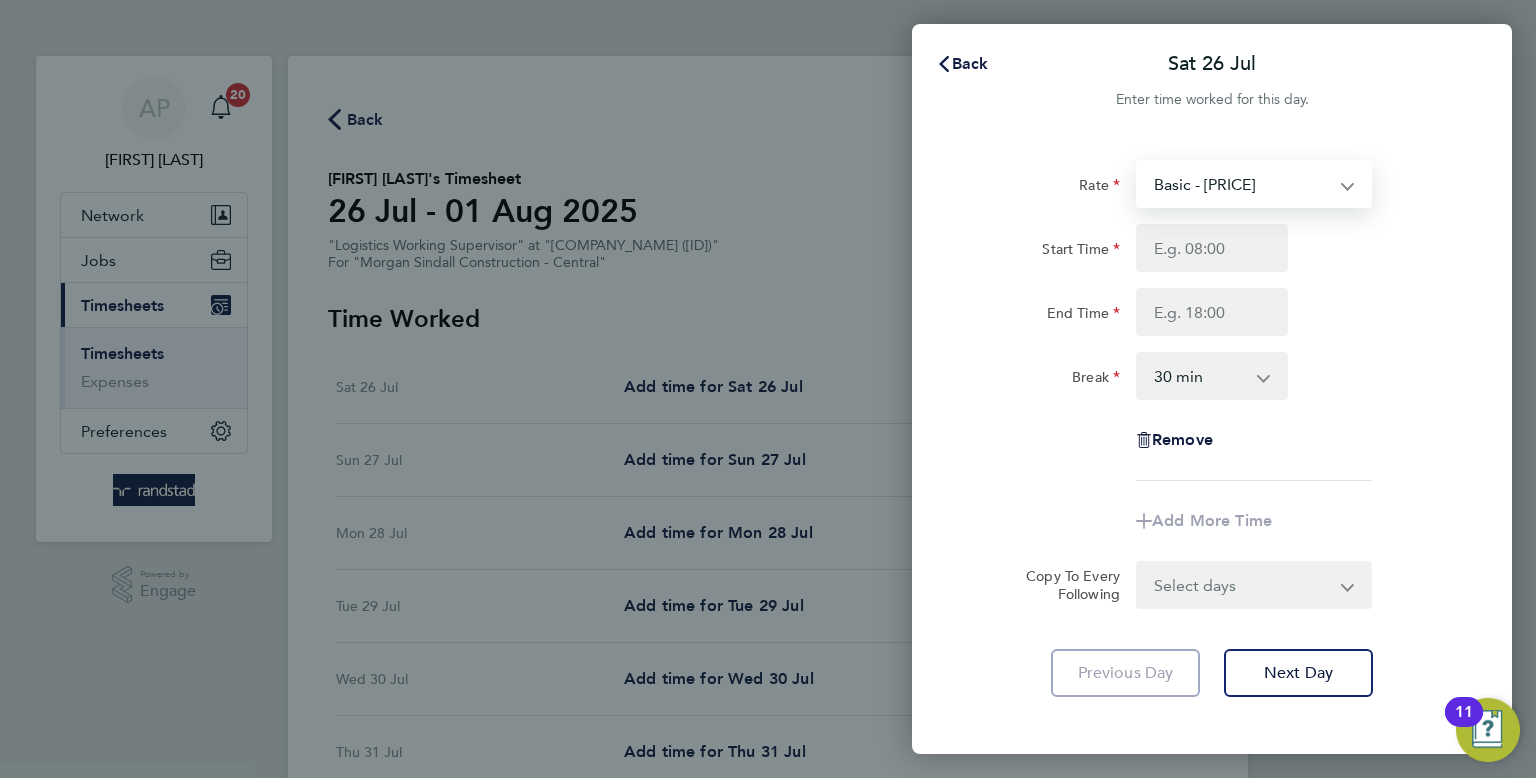 select on "30" 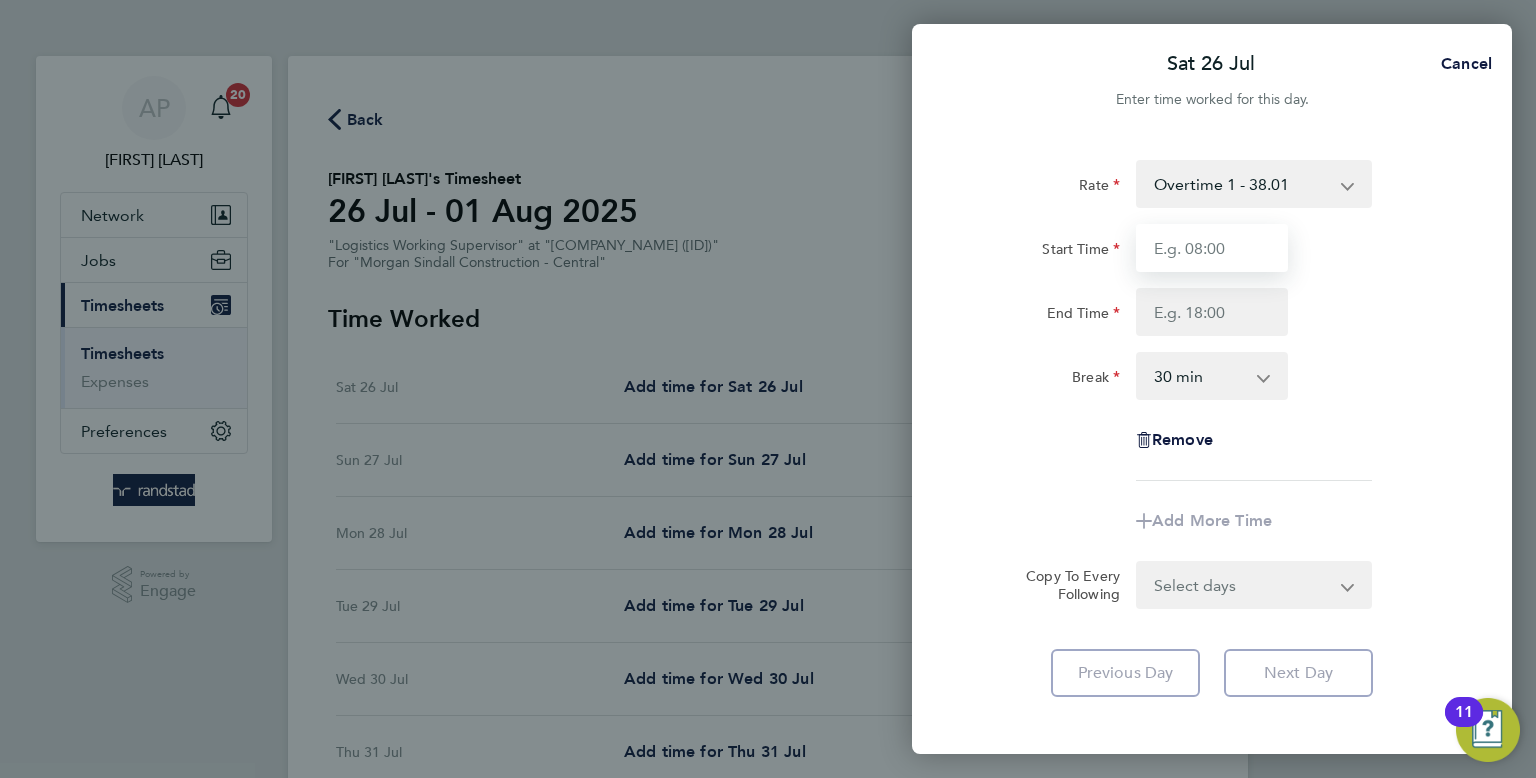 click on "Start Time" at bounding box center (1212, 248) 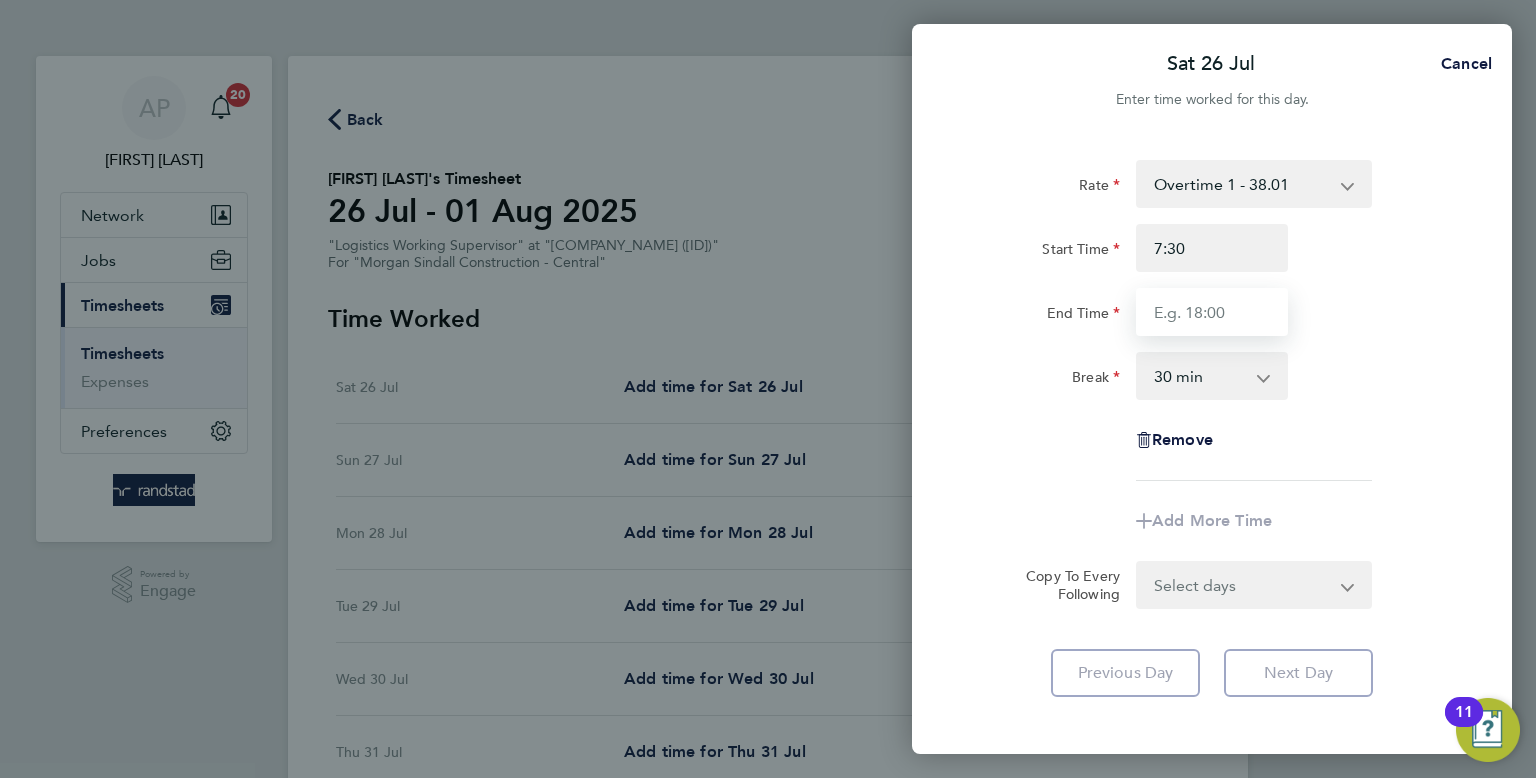 click on "End Time" at bounding box center [1212, 312] 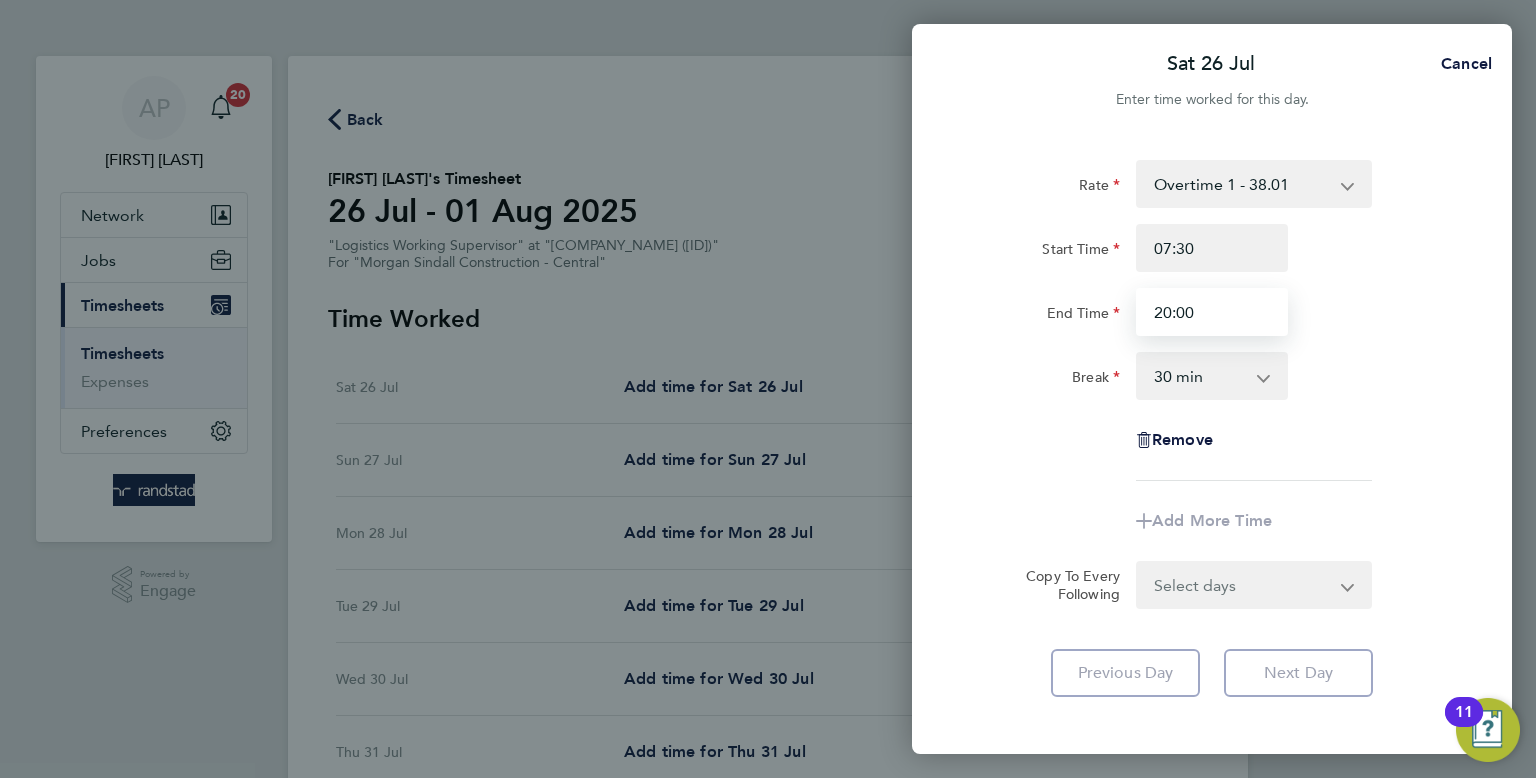 type on "20:00" 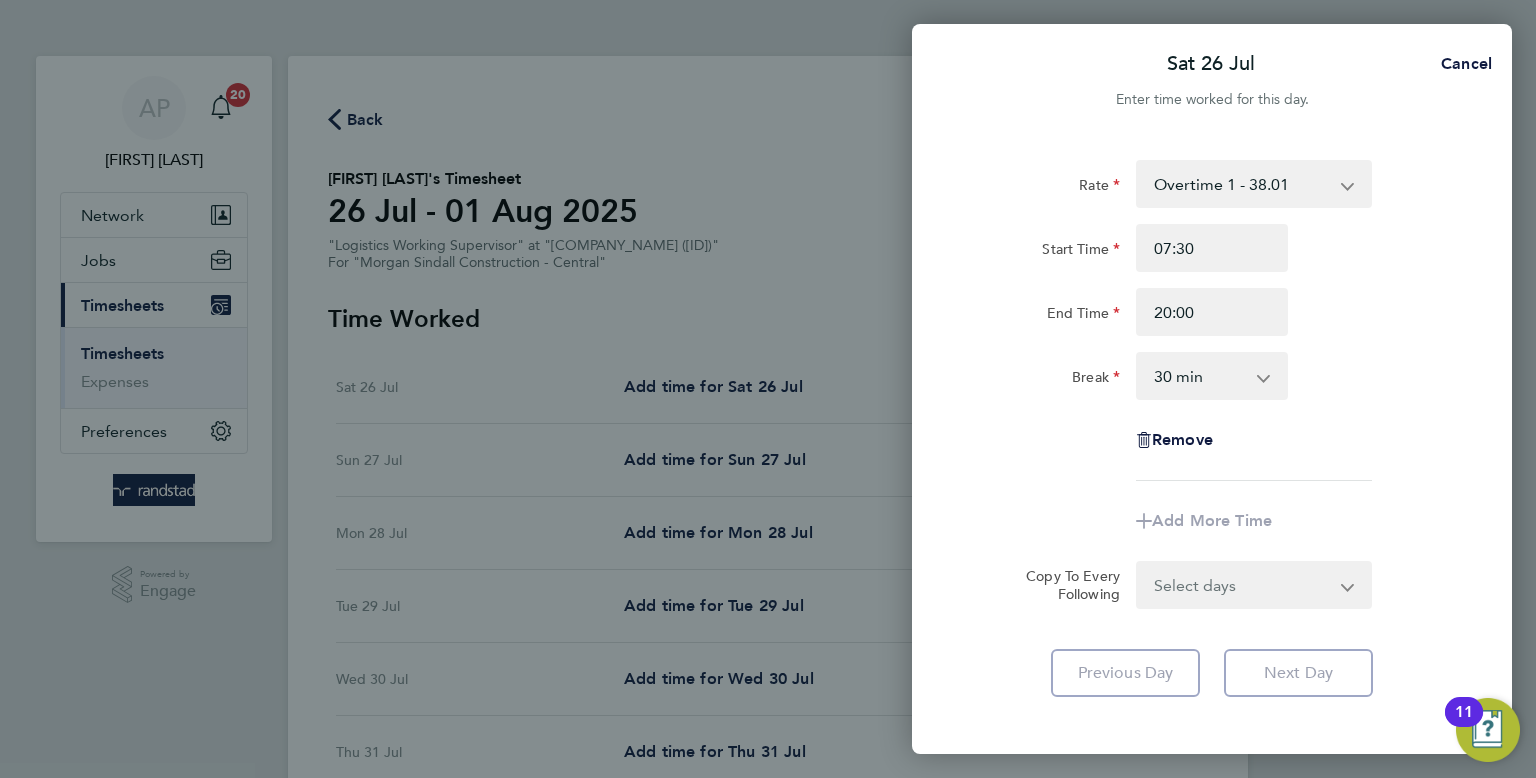 click on "Rate  Overtime 1 - 38.01   Basic - 25.34
Start Time 07:30 End Time 20:00 Break  0 min   15 min   30 min   45 min   60 min   75 min   90 min
Remove
Add More Time" 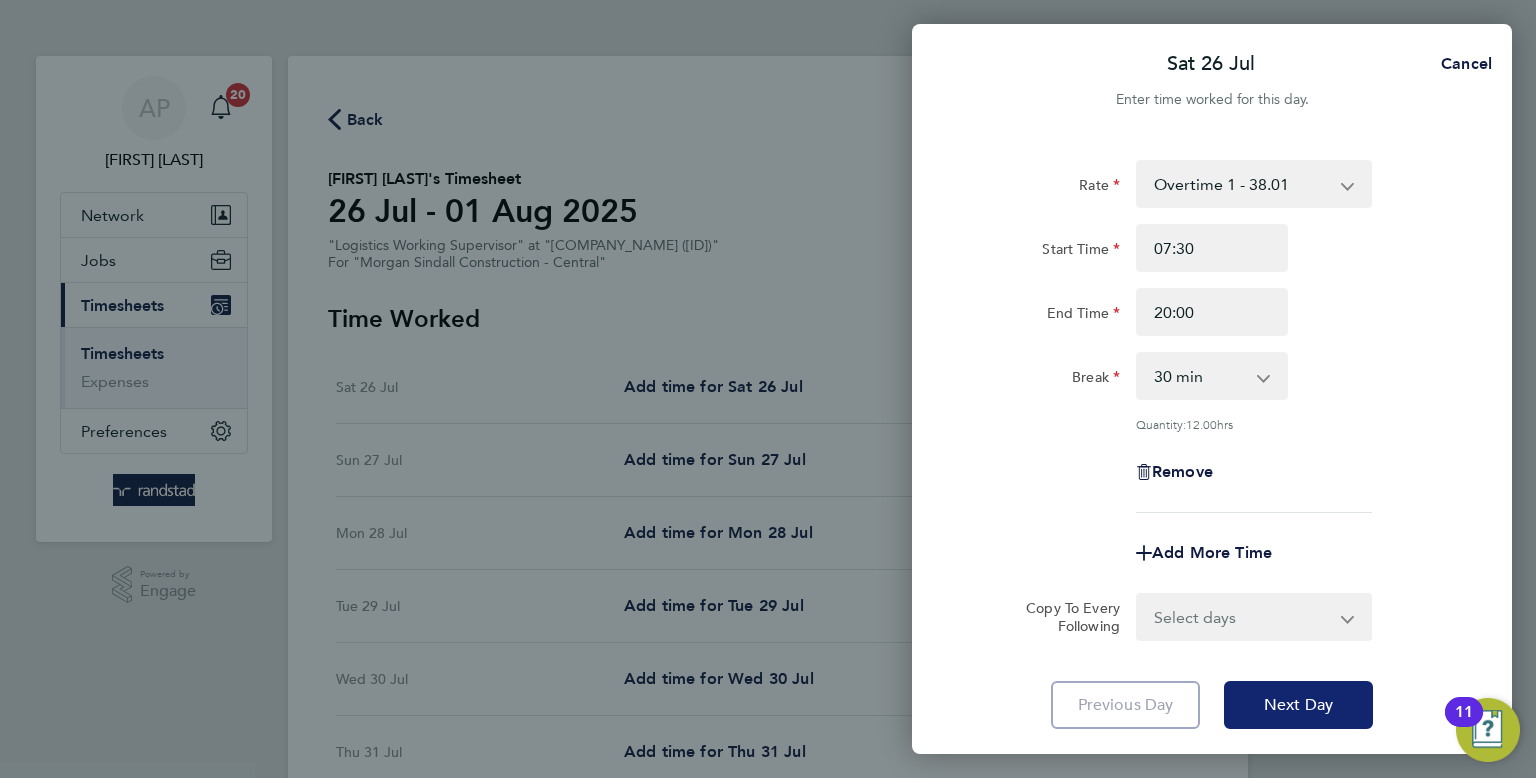 click on "Next Day" 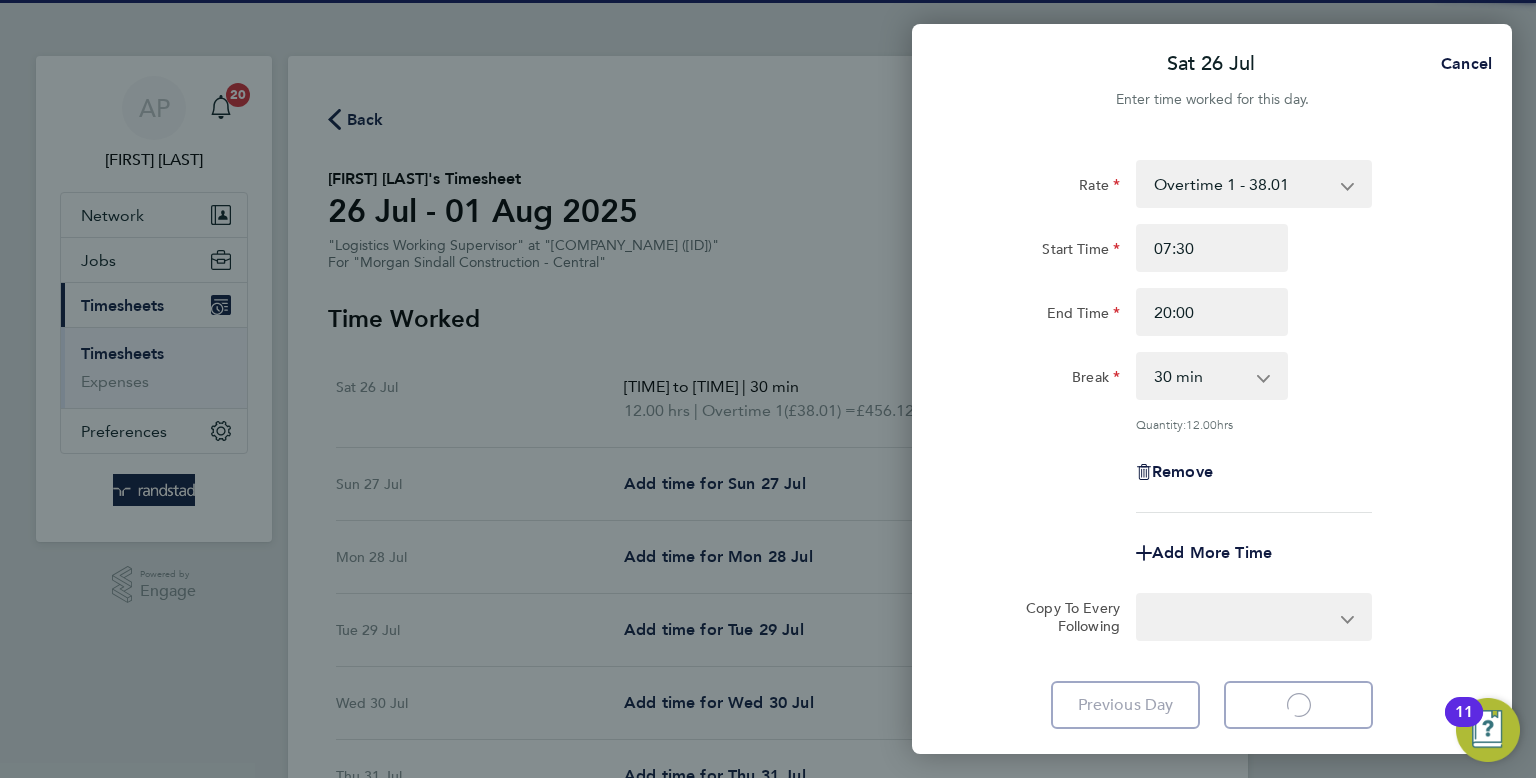 select on "30" 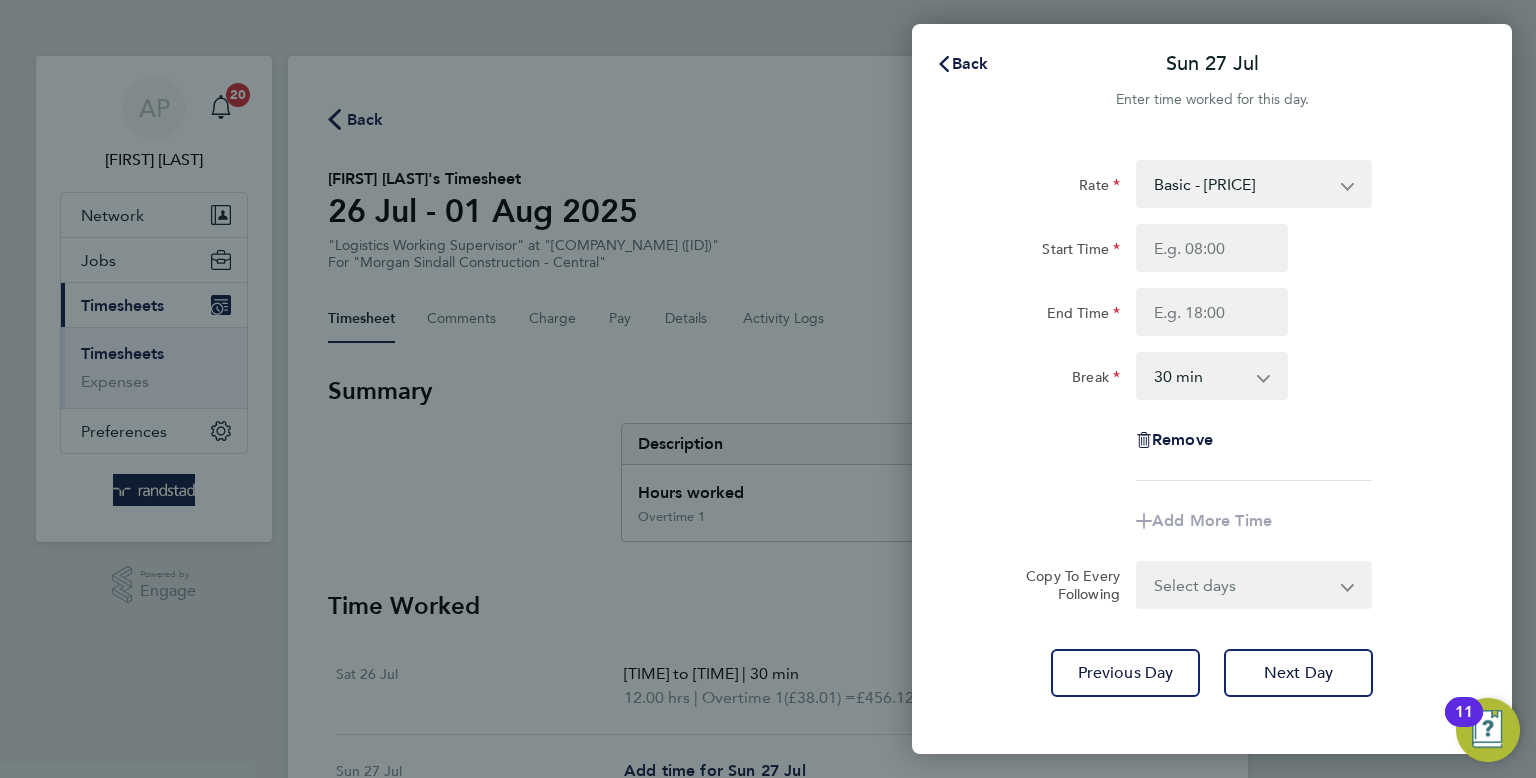 click on "Basic - 25.34   Overtime 1 - 38.01" at bounding box center [1242, 184] 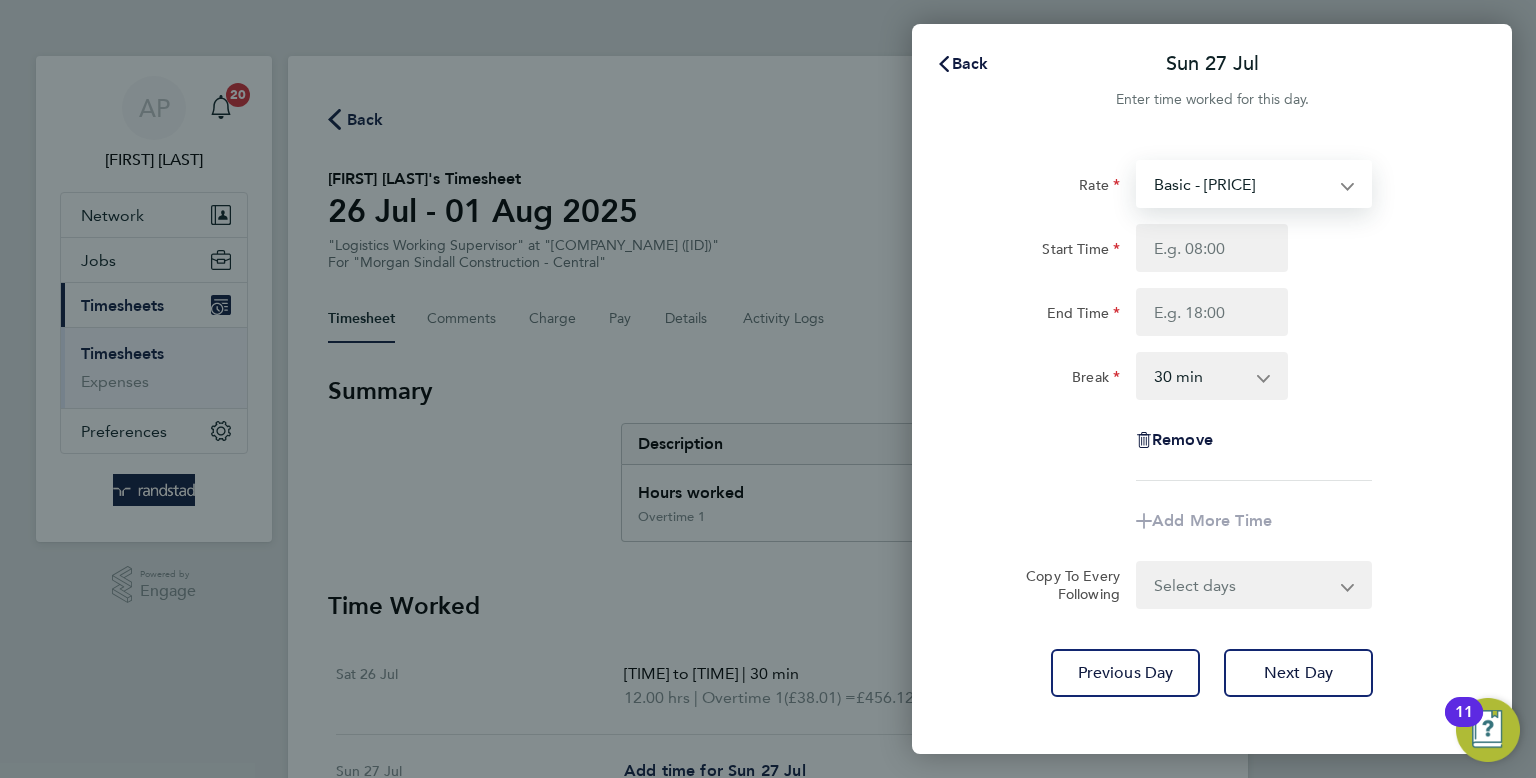 select on "30" 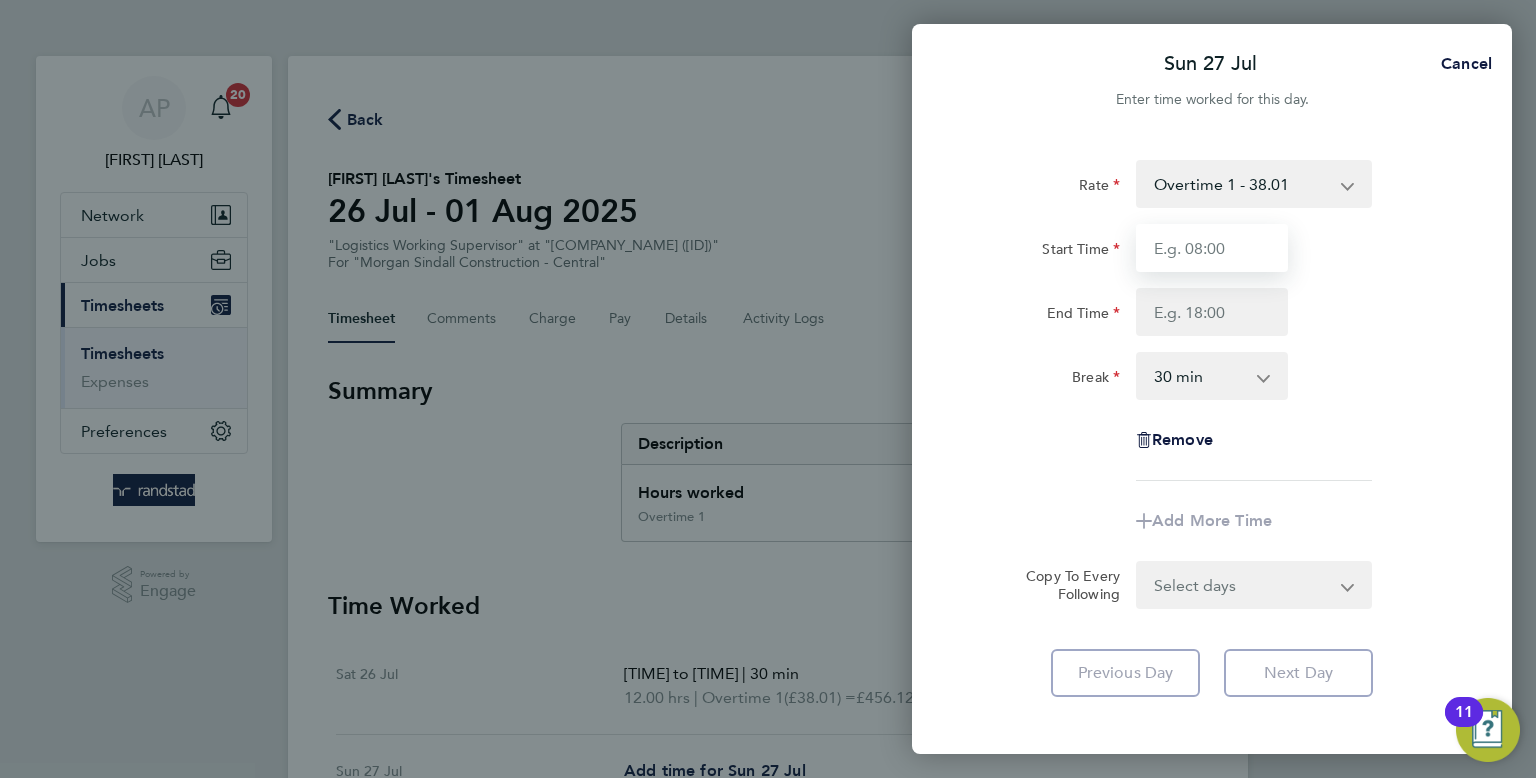 click on "Start Time" at bounding box center [1212, 248] 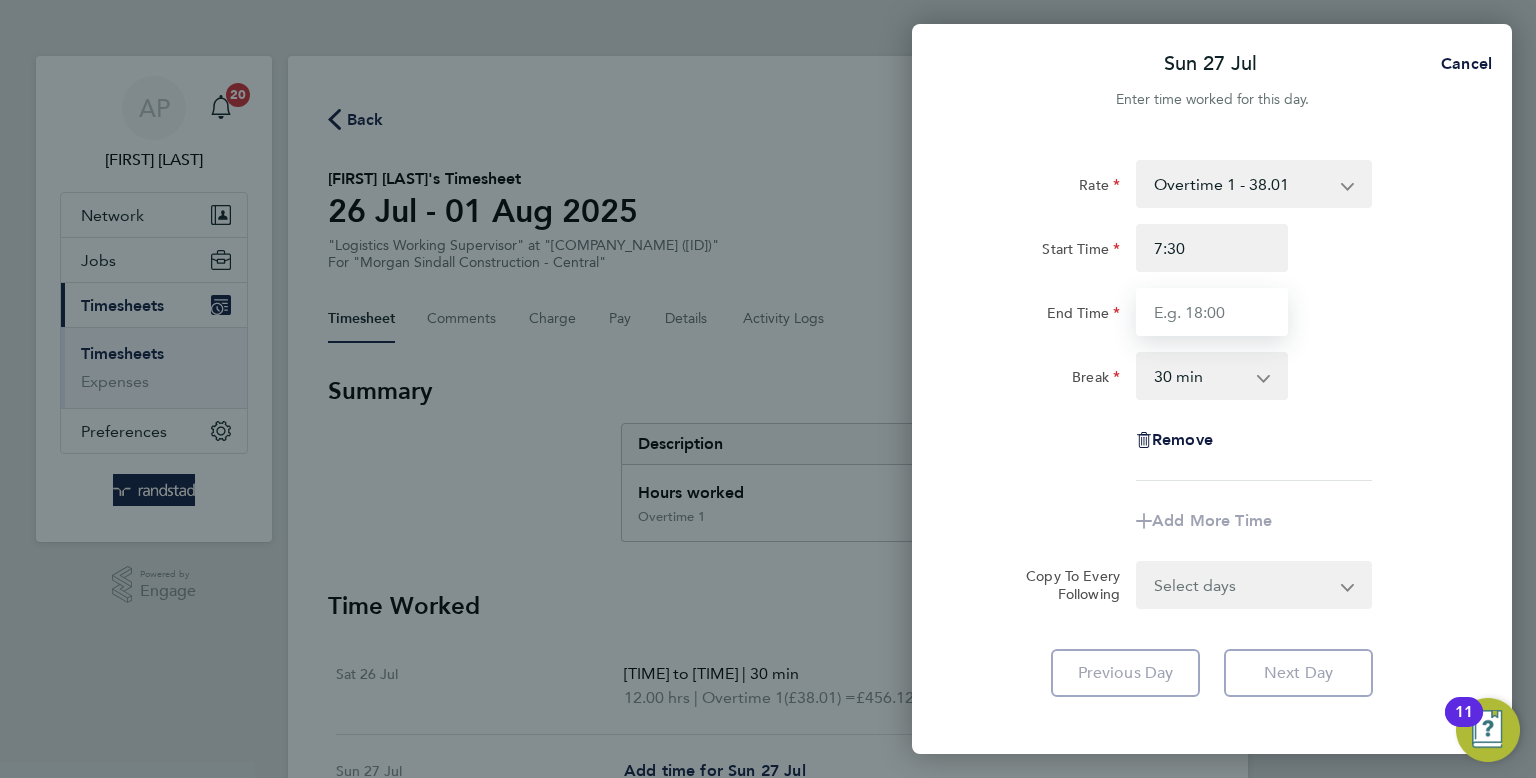 click on "End Time" at bounding box center (1212, 312) 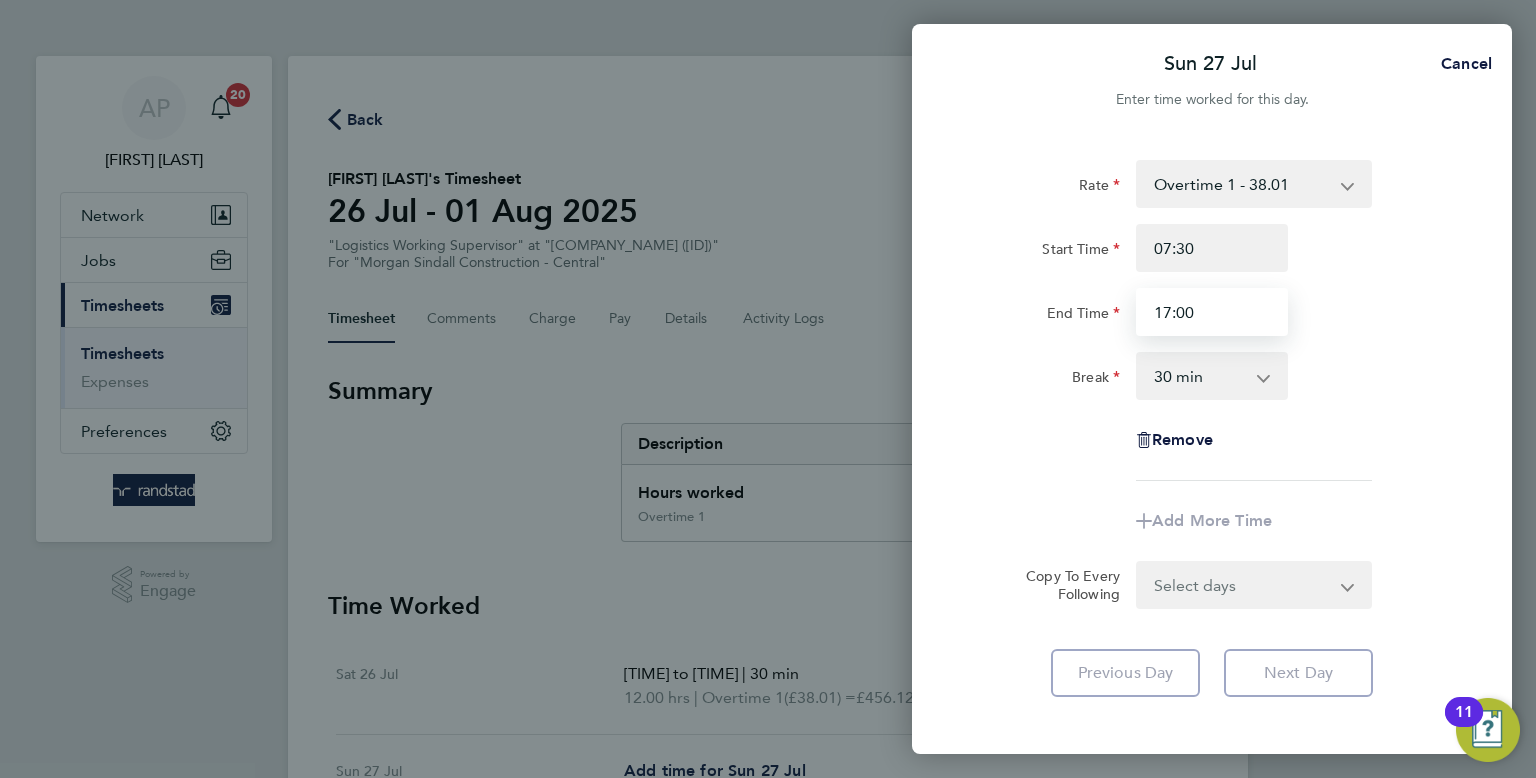 type on "17:00" 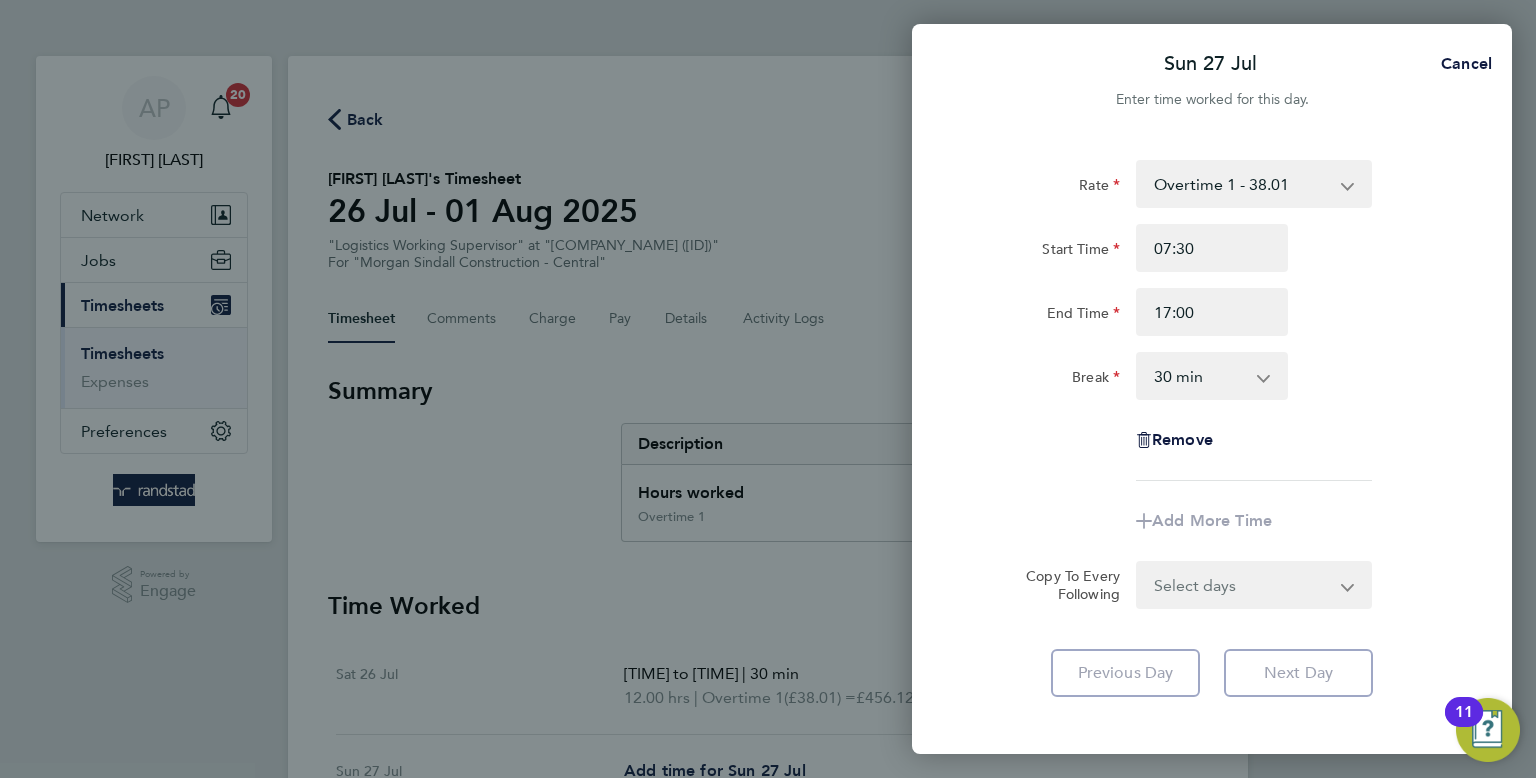 click on "Rate  Overtime 1 - 38.01   Basic - 25.34
Start Time 07:30 End Time 17:00 Break  0 min   15 min   30 min   45 min   60 min   75 min   90 min
Remove
Add More Time" 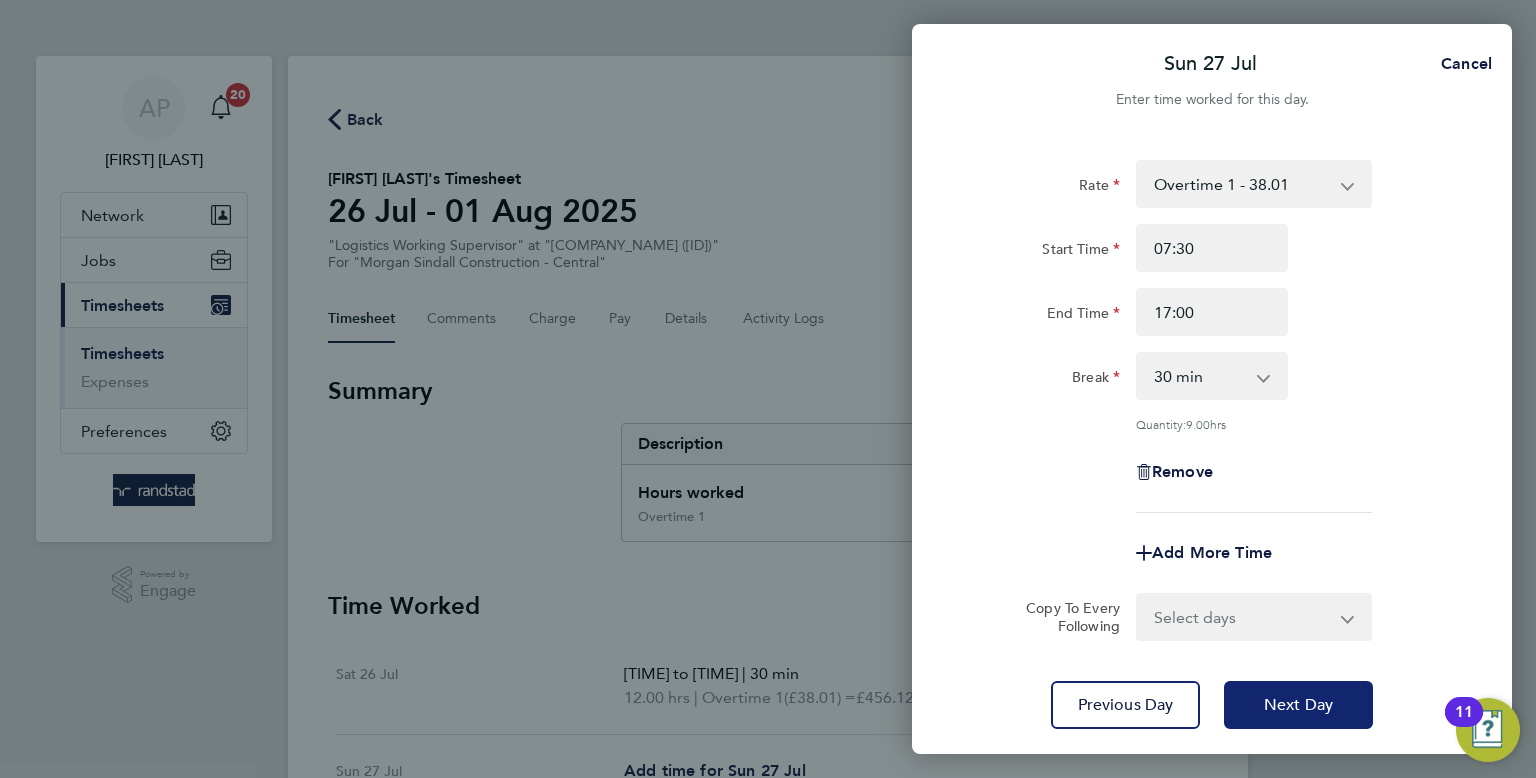 click on "Next Day" 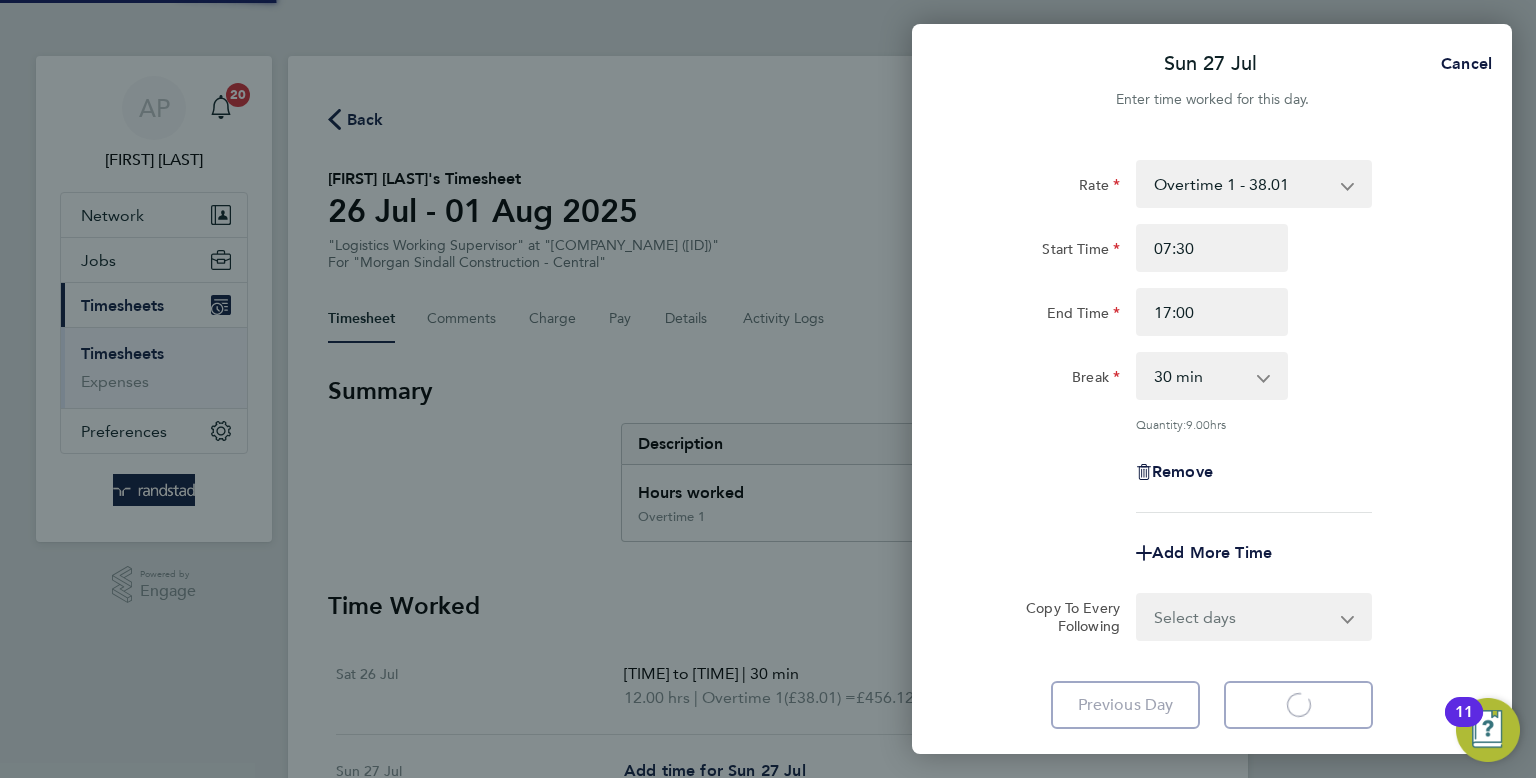 select on "30" 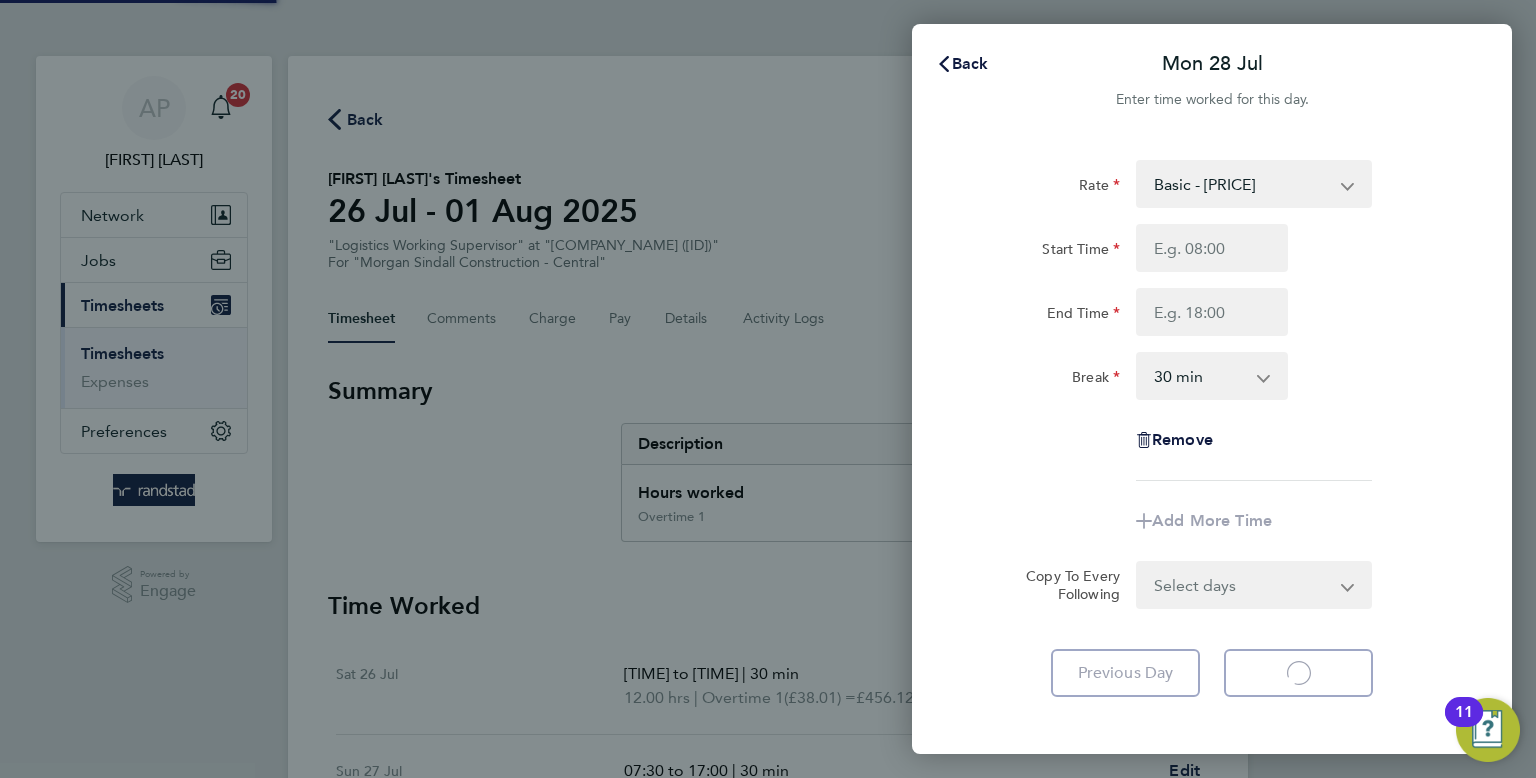 select on "30" 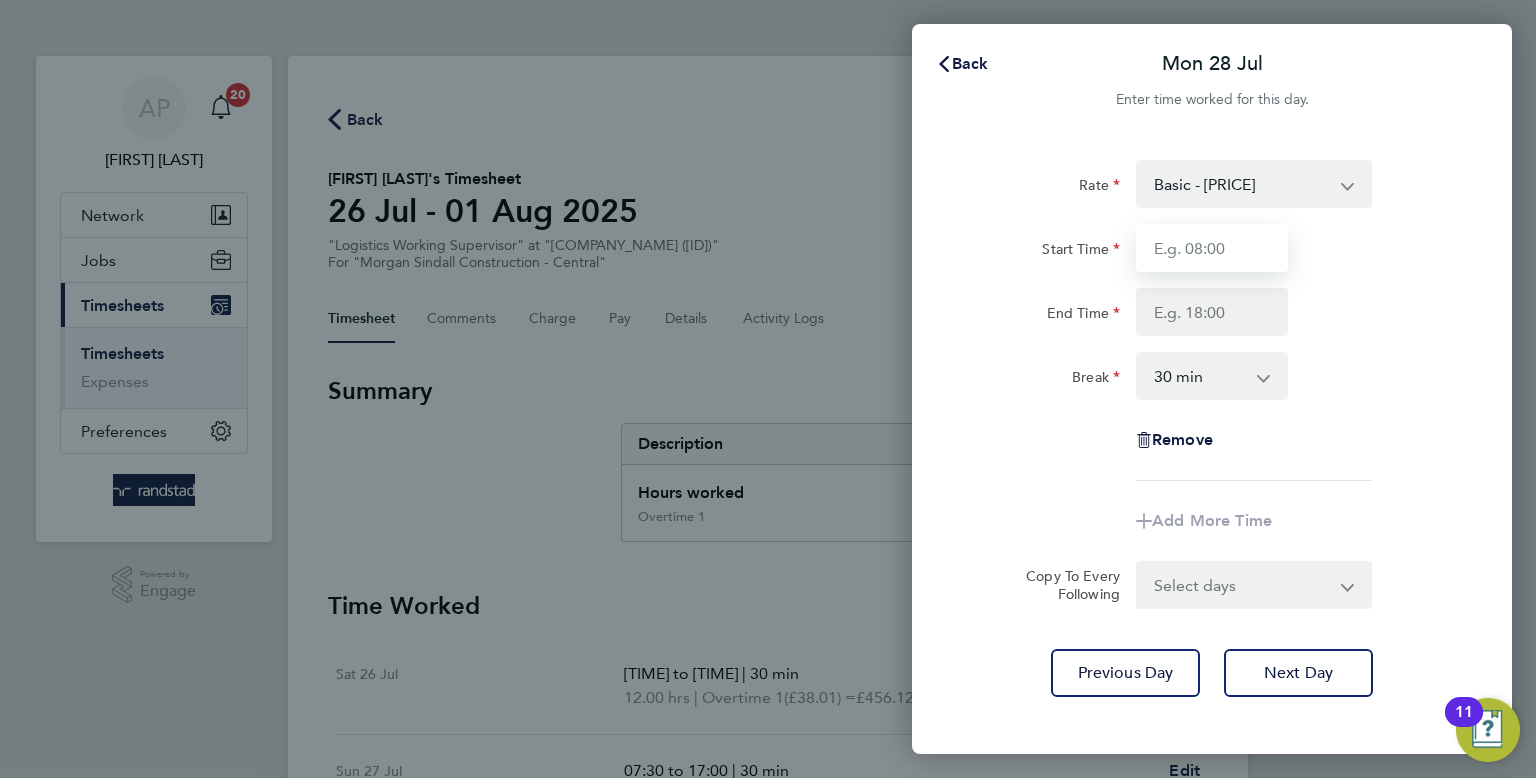 click on "Start Time" at bounding box center (1212, 248) 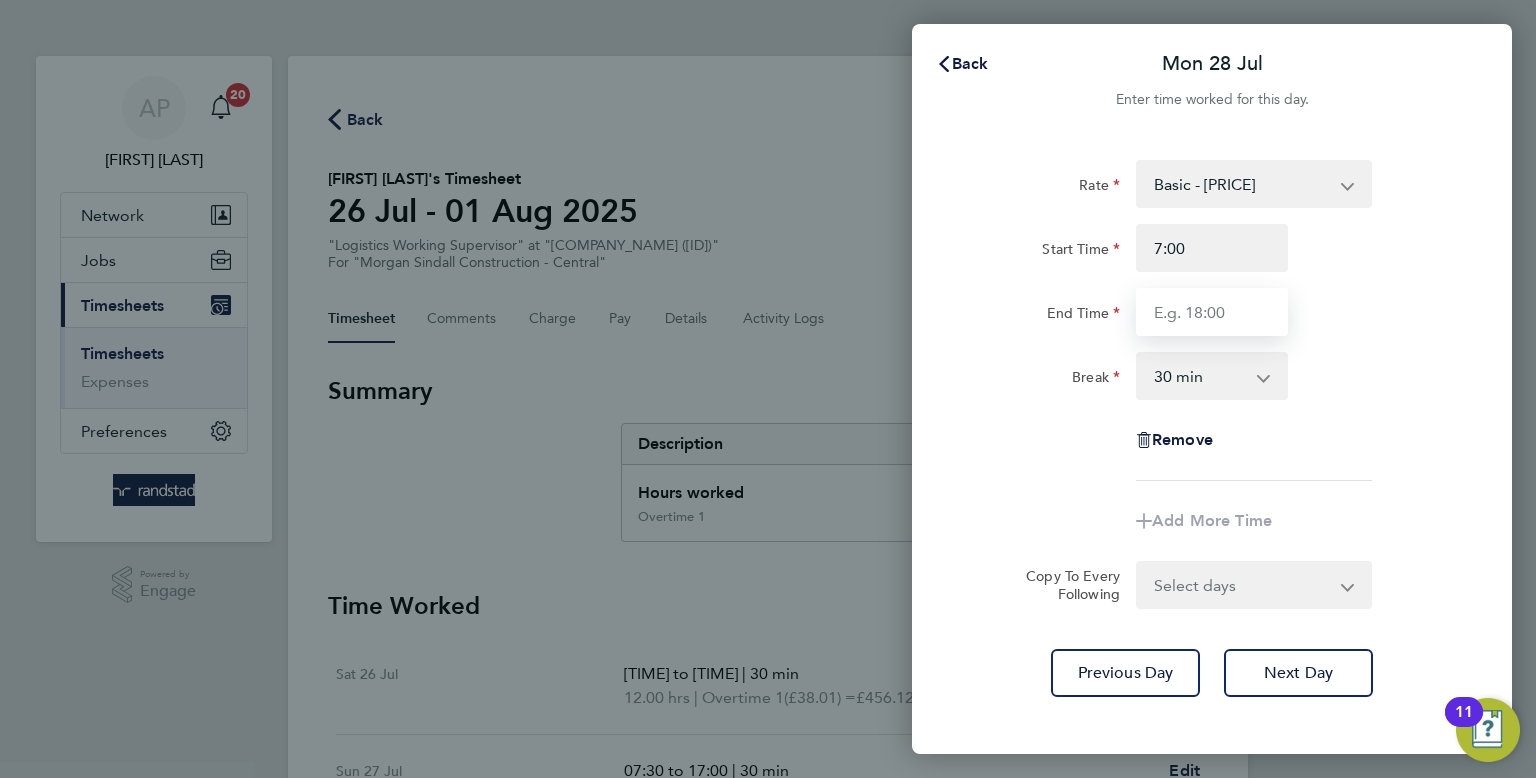 click on "End Time" at bounding box center (1212, 312) 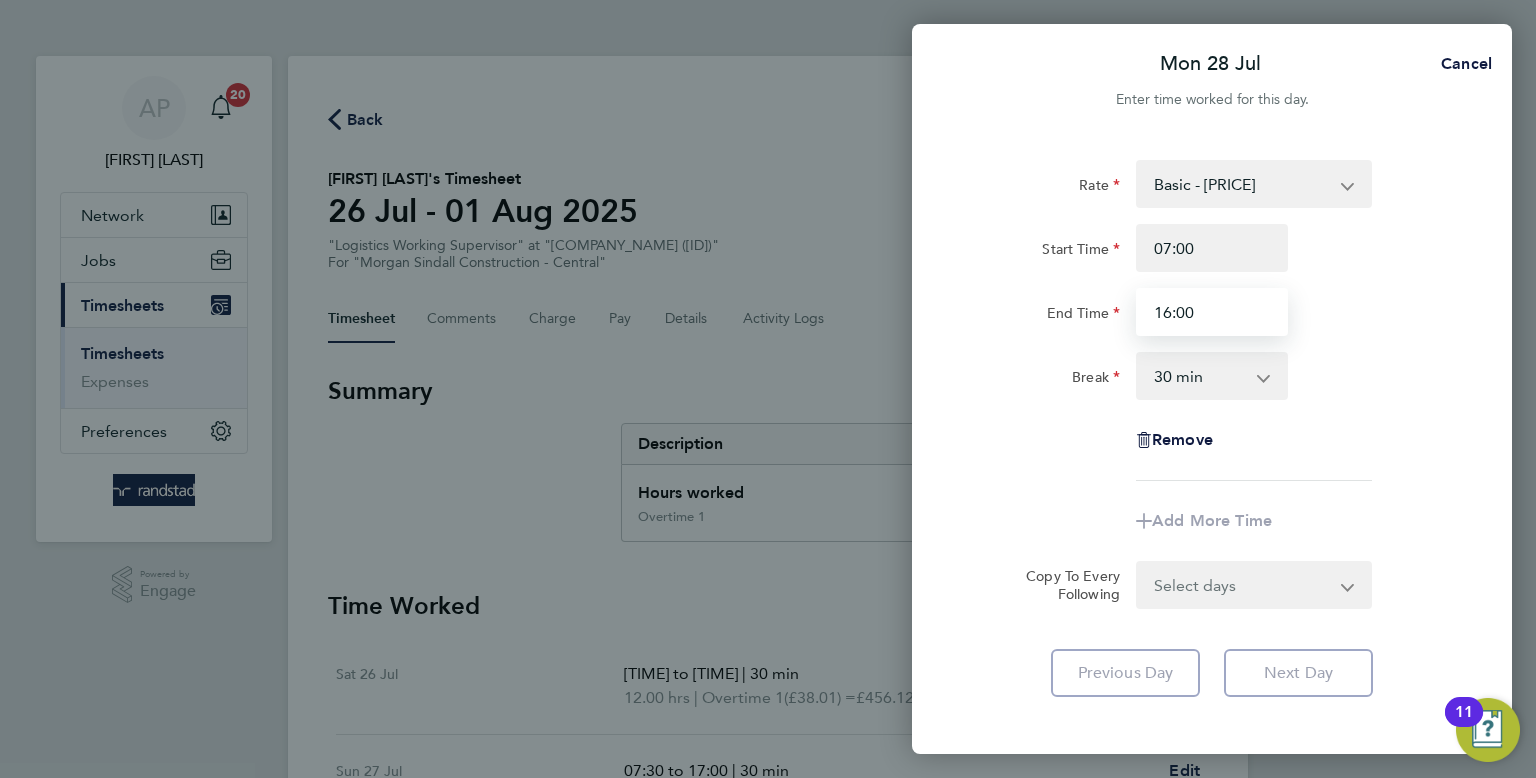 type on "16:00" 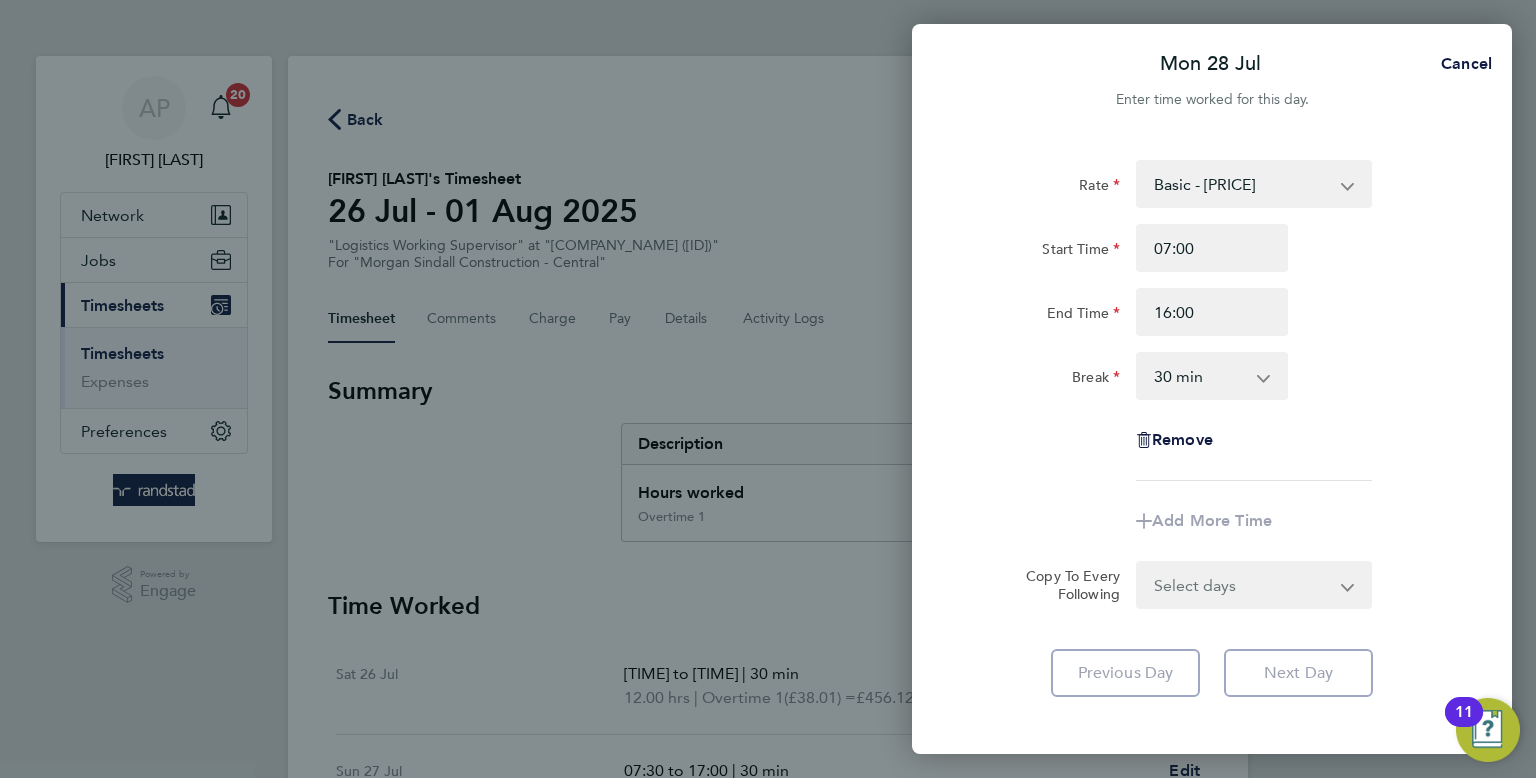 click on "Rate  Basic - 25.34   Overtime 1 - 38.01
Start Time 07:00 End Time 16:00 Break  0 min   15 min   30 min   45 min   60 min   75 min   90 min
Remove" 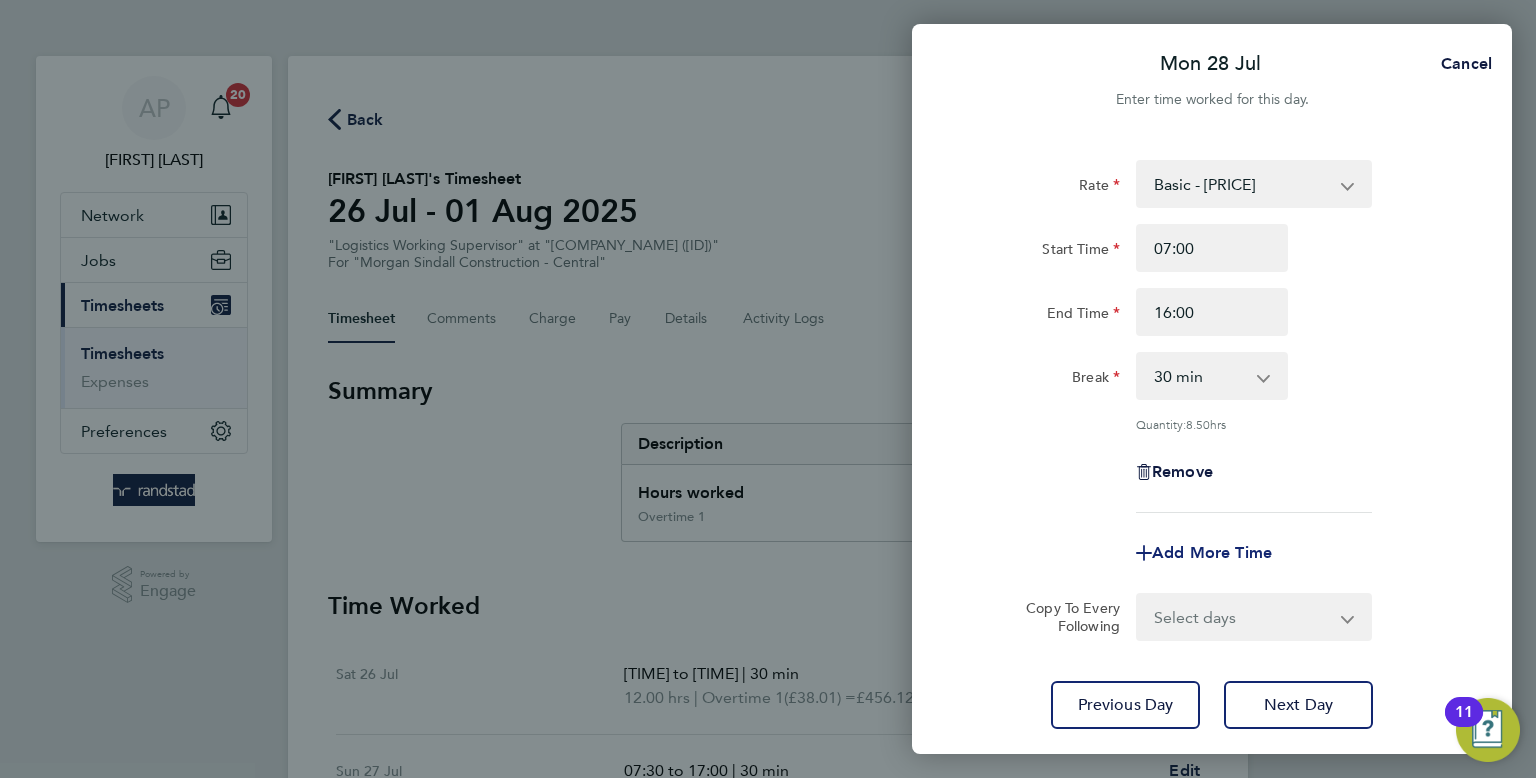 click on "Add More Time" 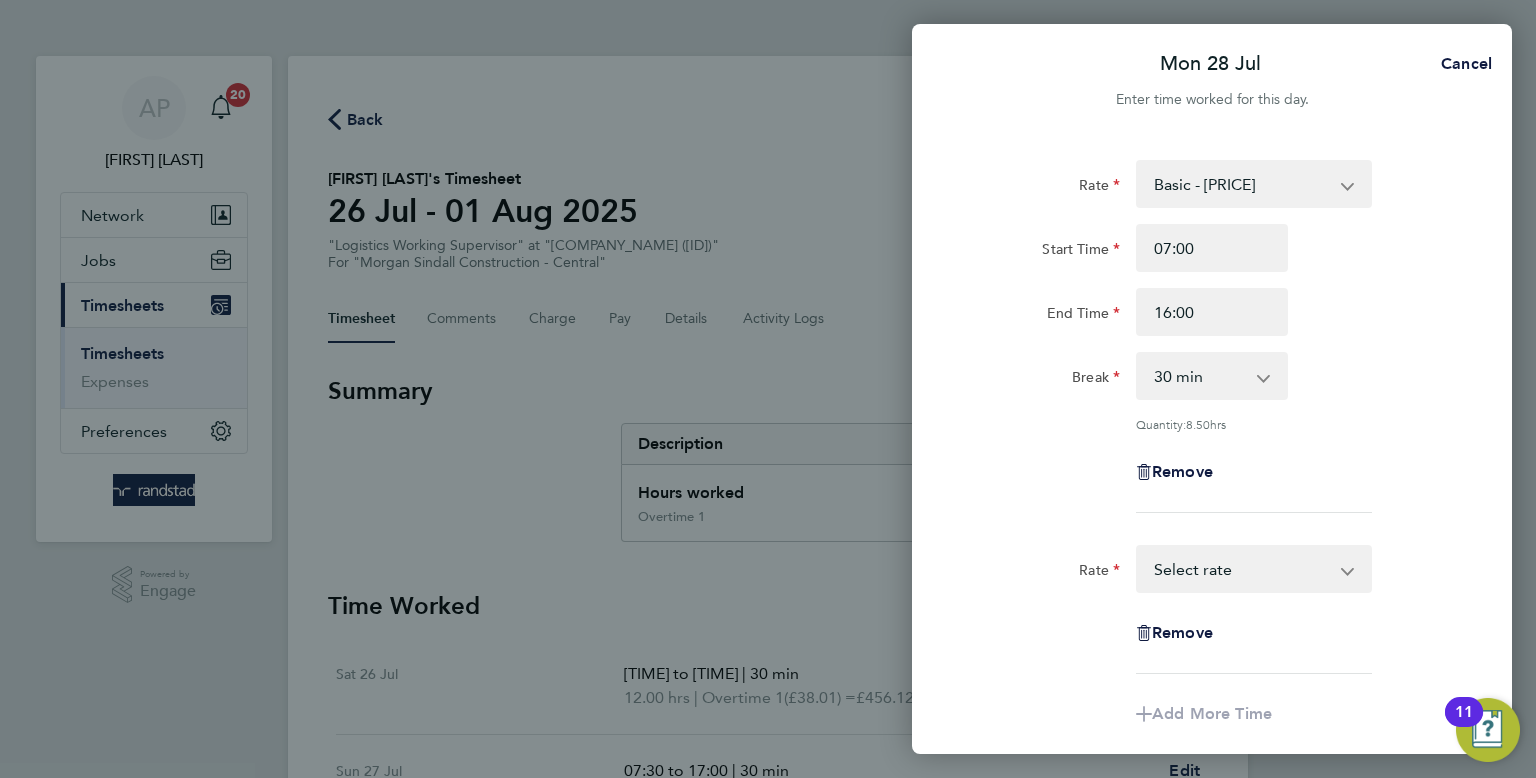 click on "Basic - 25.34   Overtime 1 - 38.01   Select rate" at bounding box center (1242, 569) 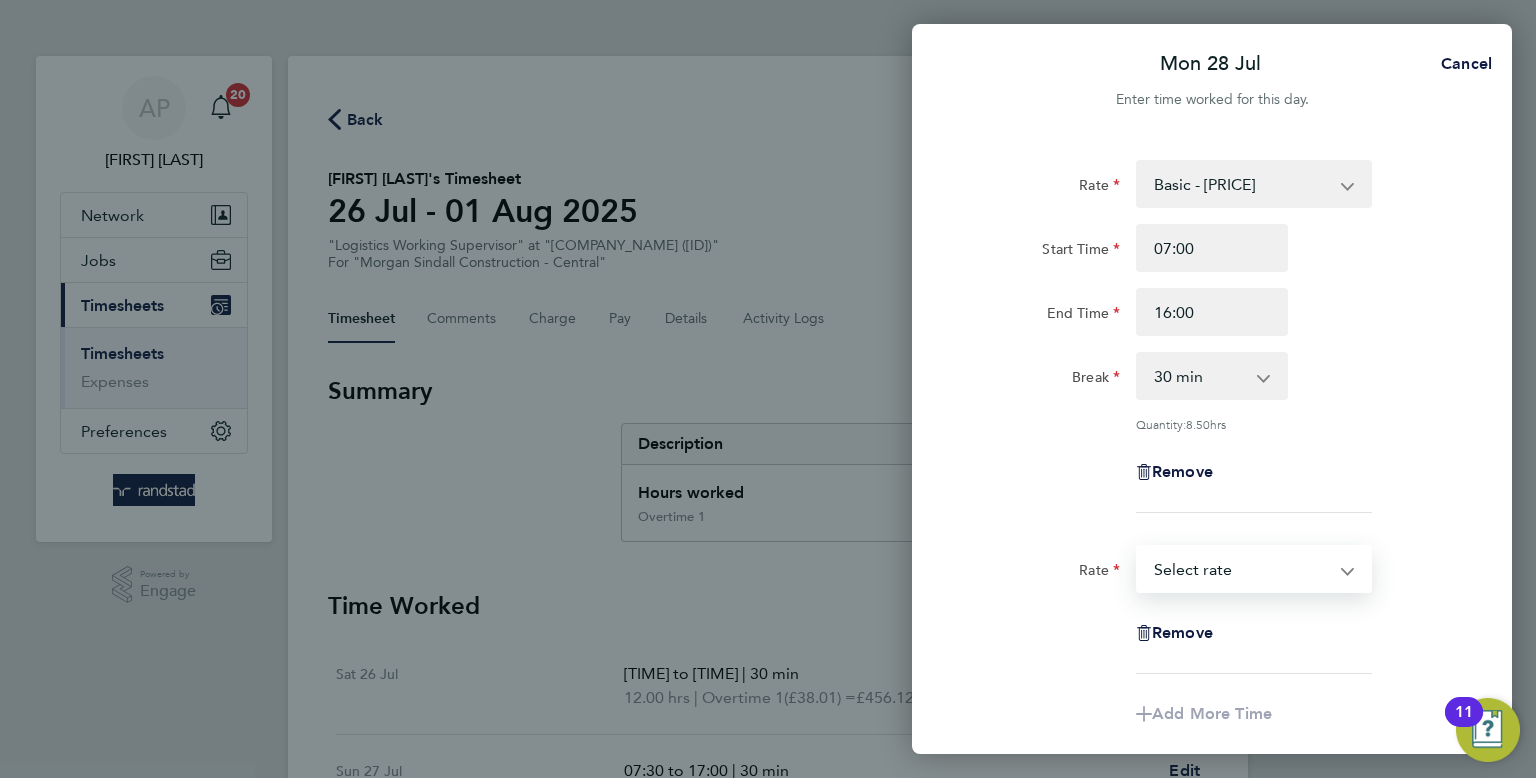 select on "30" 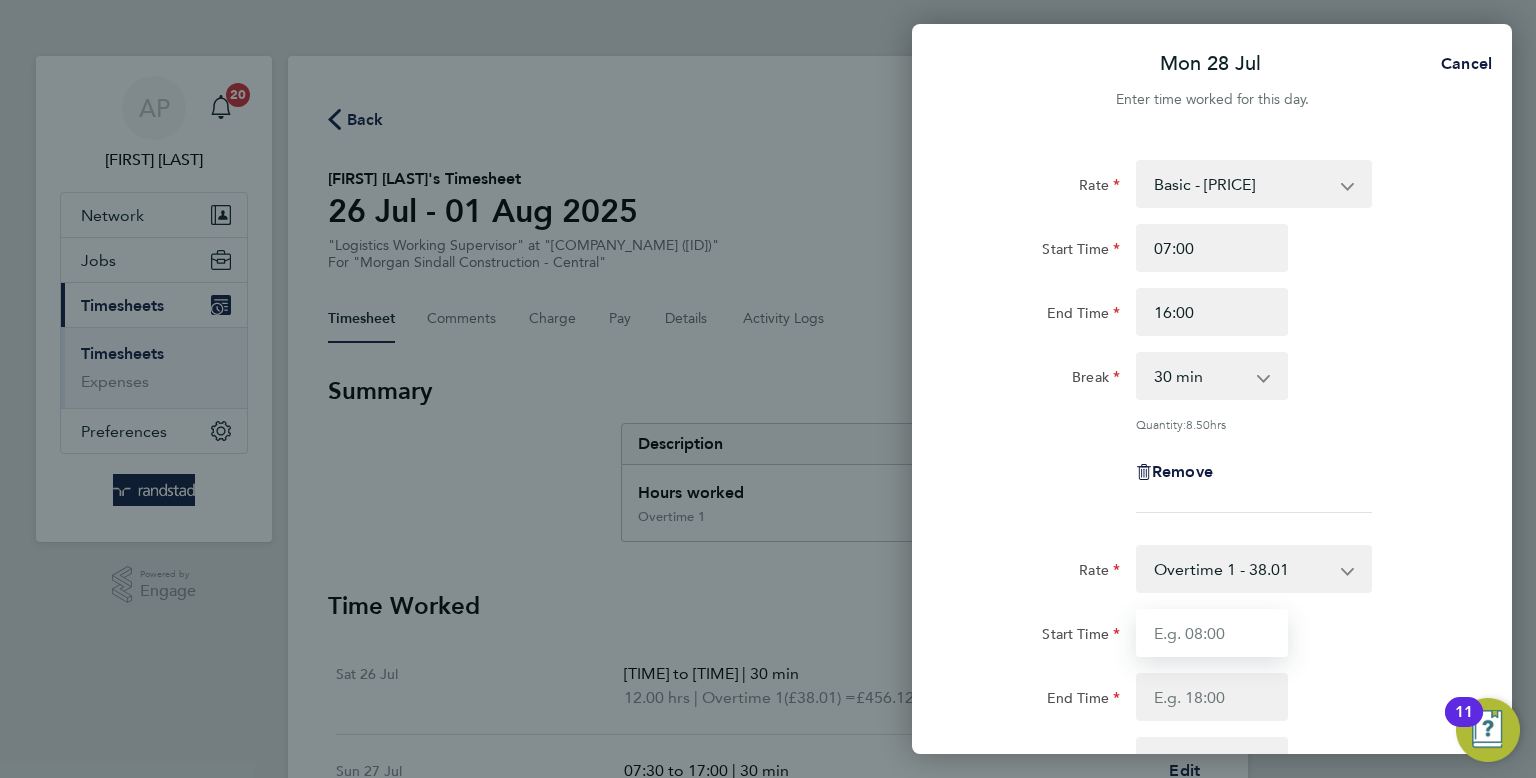 click on "Start Time" at bounding box center [1212, 633] 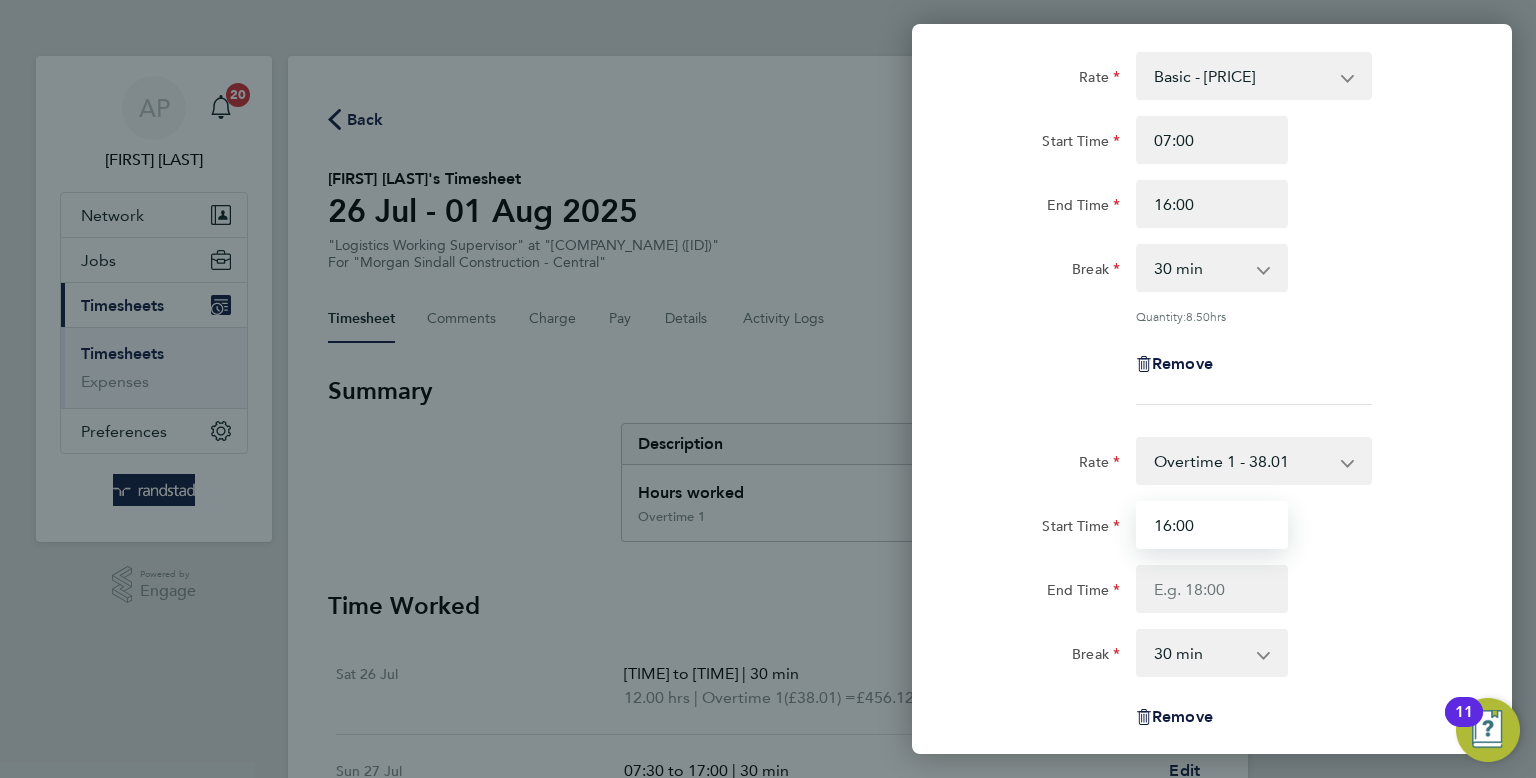 scroll, scrollTop: 108, scrollLeft: 0, axis: vertical 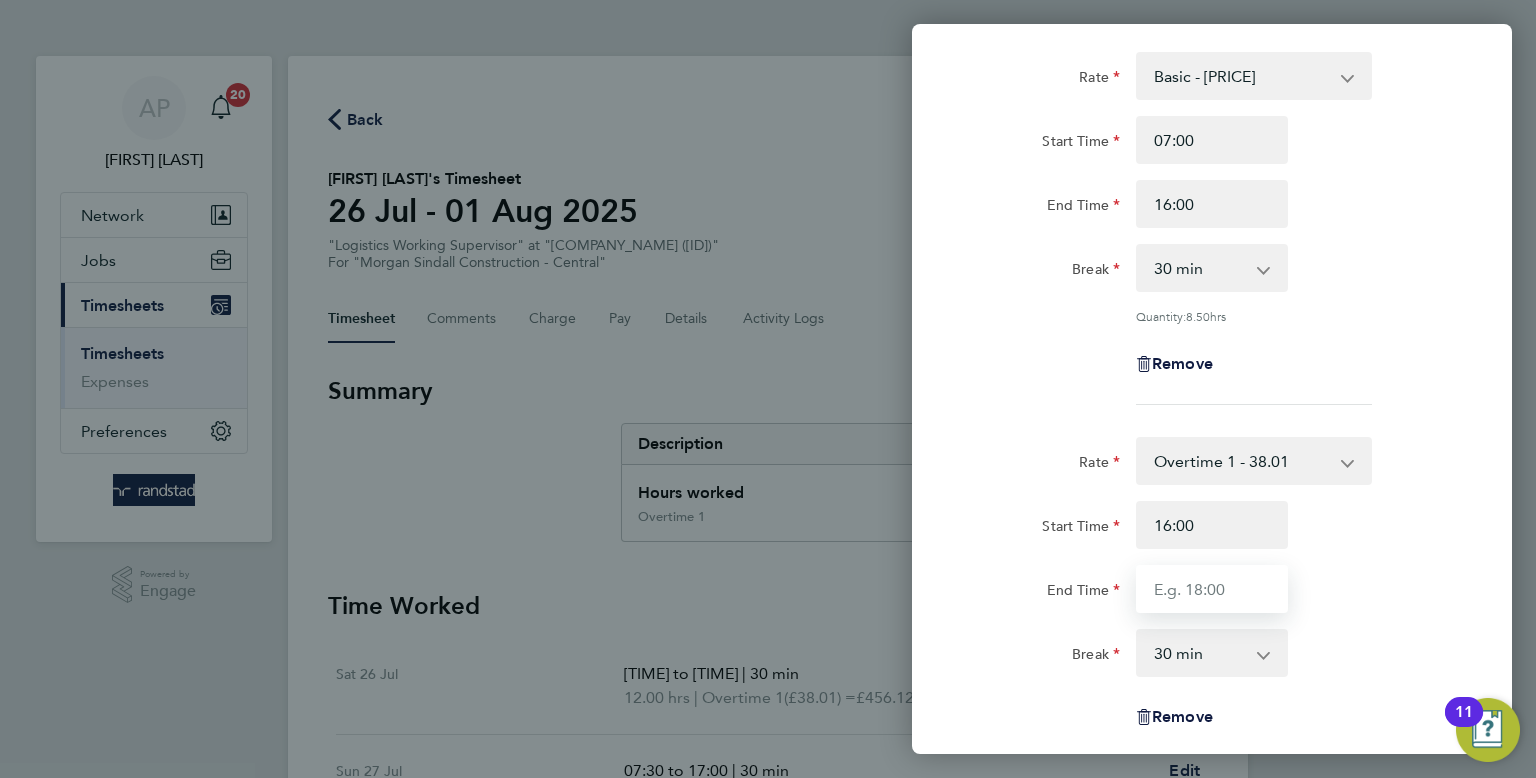 click on "End Time" at bounding box center [1212, 589] 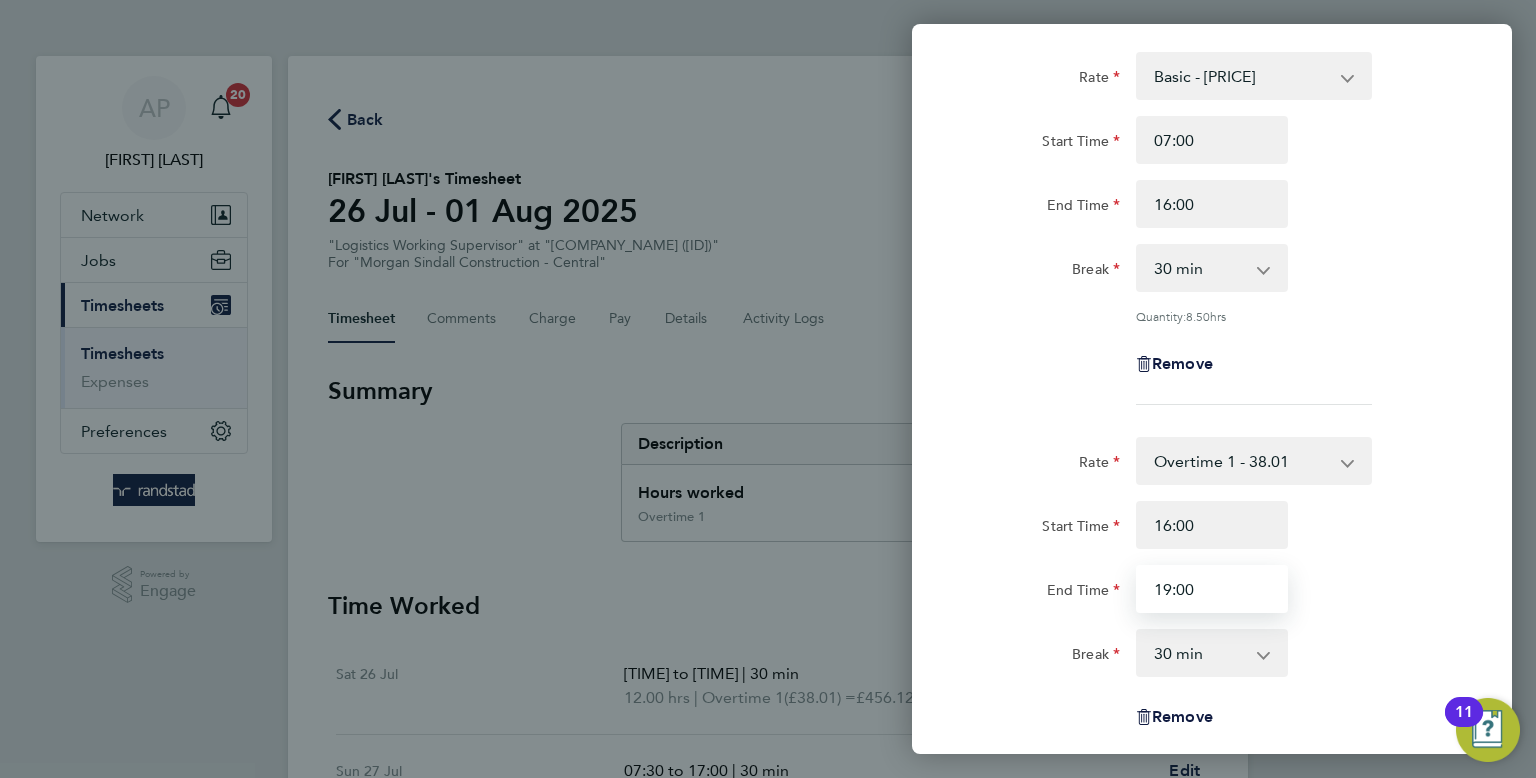 type on "19:00" 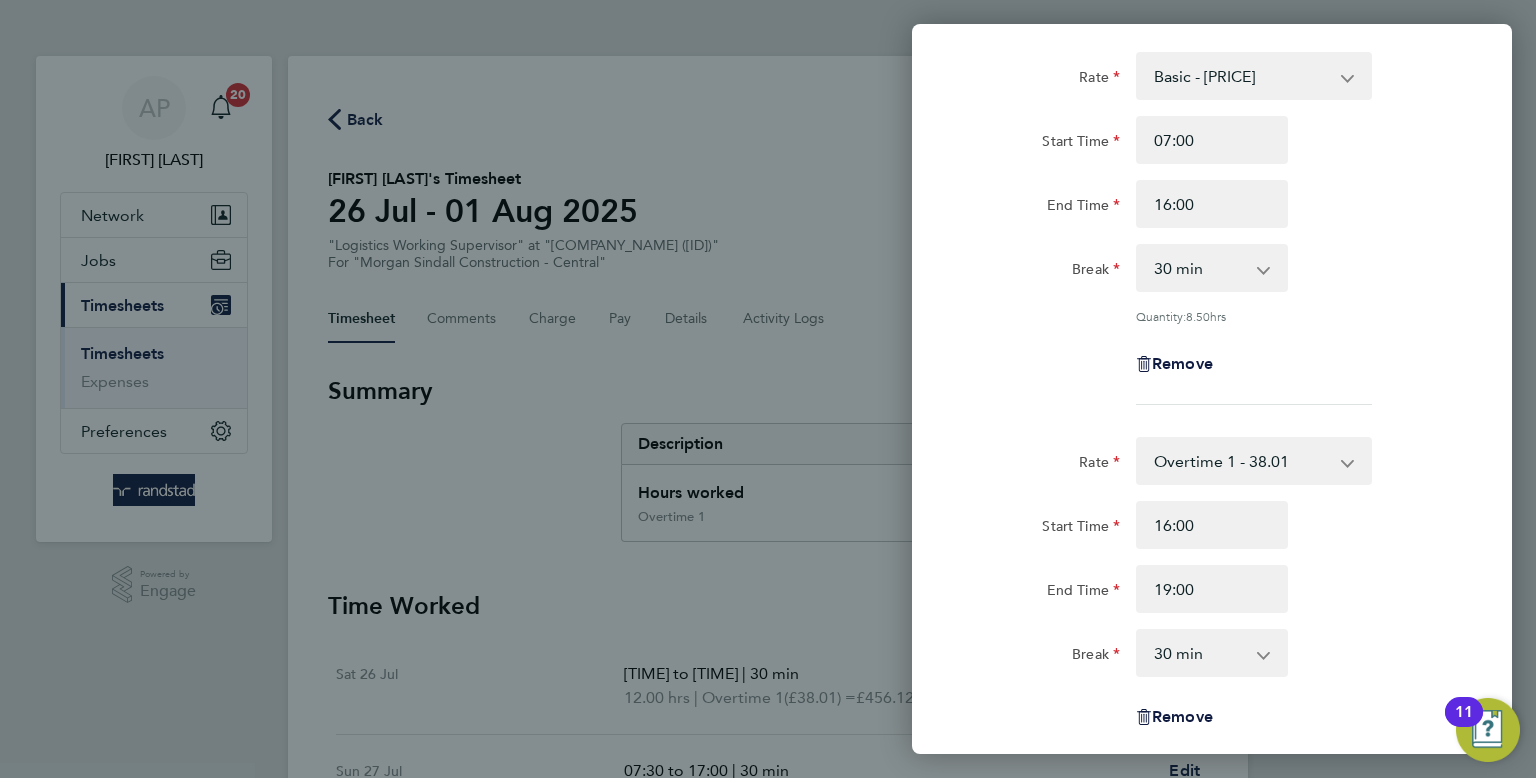 click on "Break  0 min   15 min   30 min   45 min   60 min   75 min   90 min" 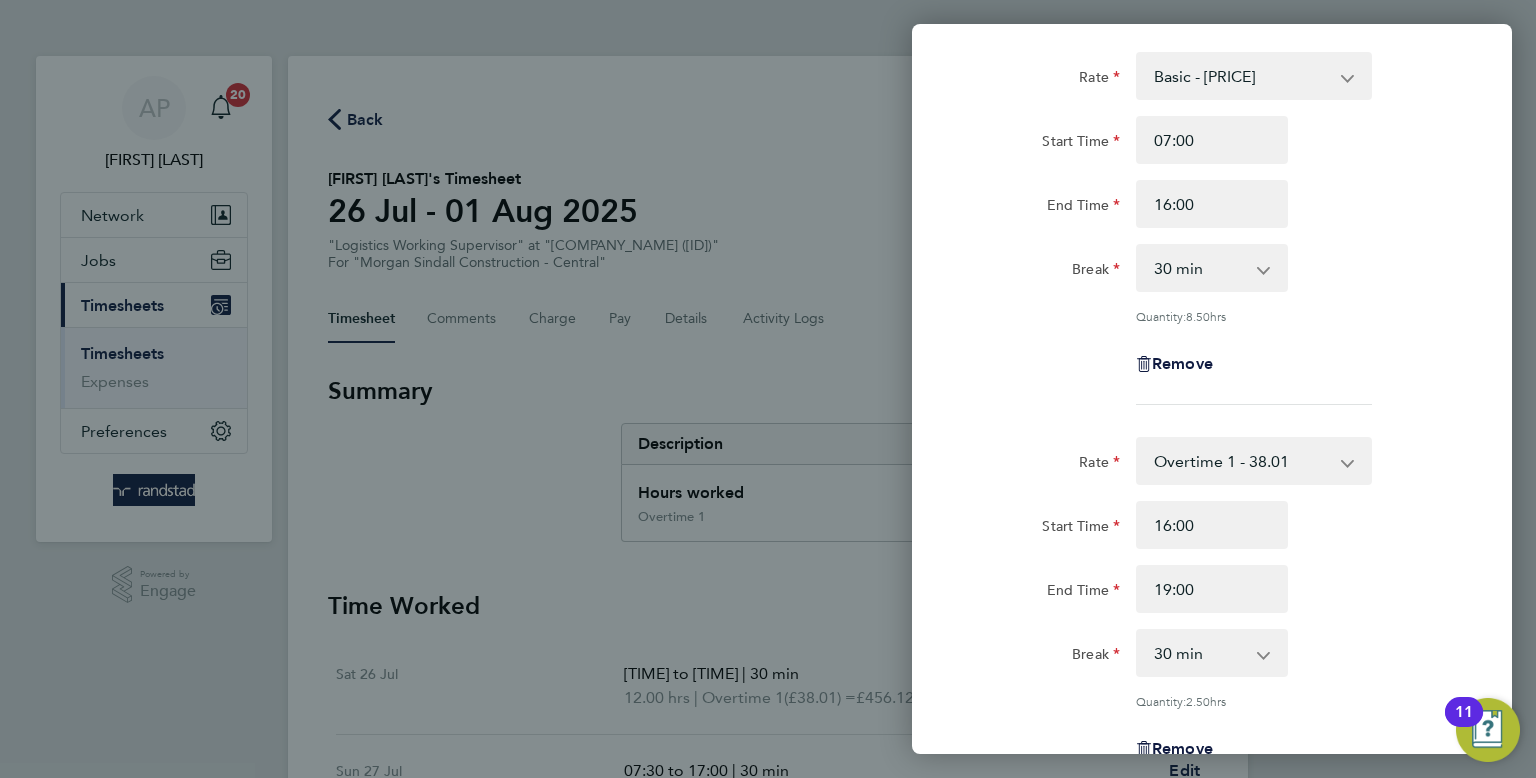 click on "0 min   15 min   30 min   45 min   60 min   75 min   90 min" at bounding box center (1200, 653) 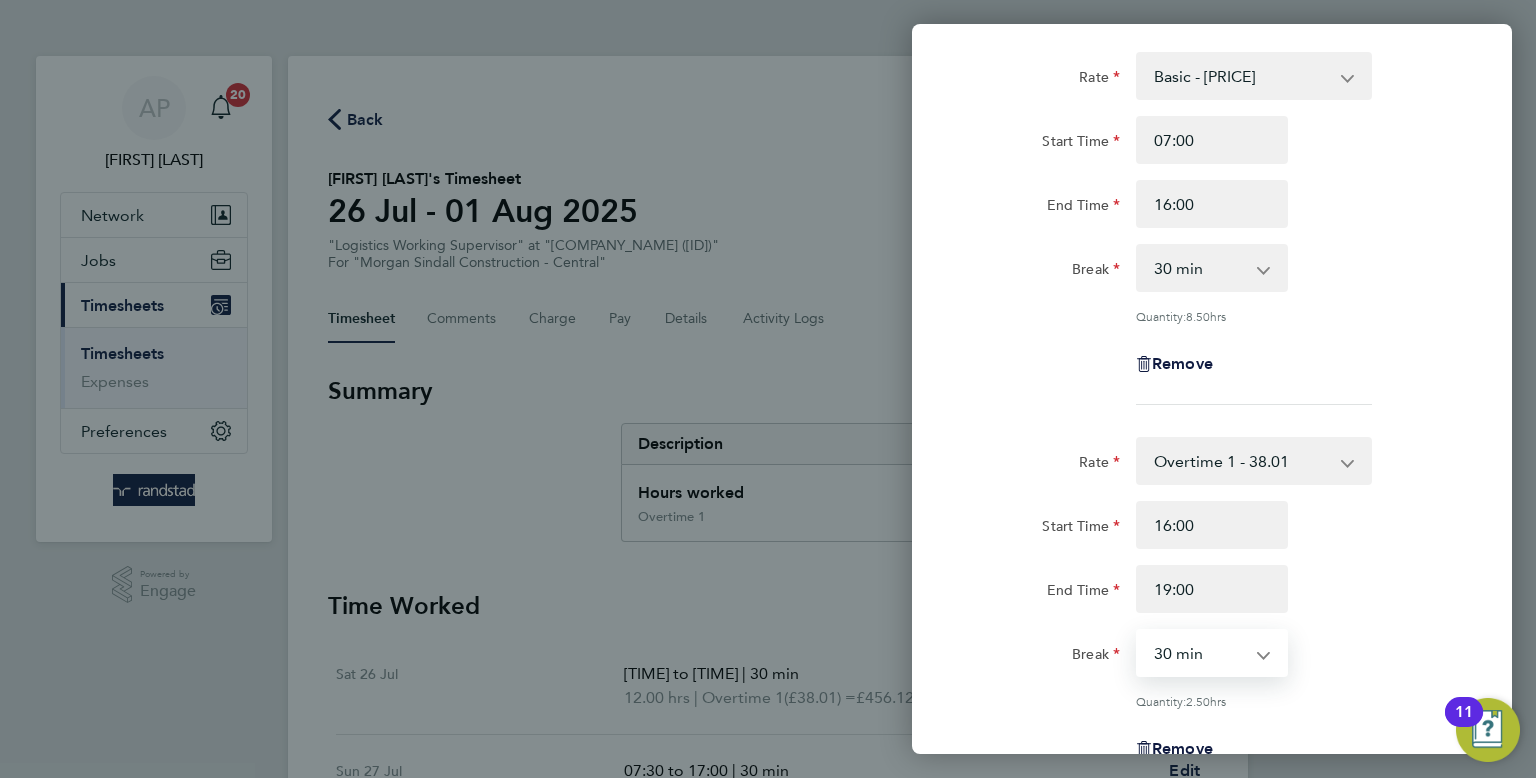select on "0" 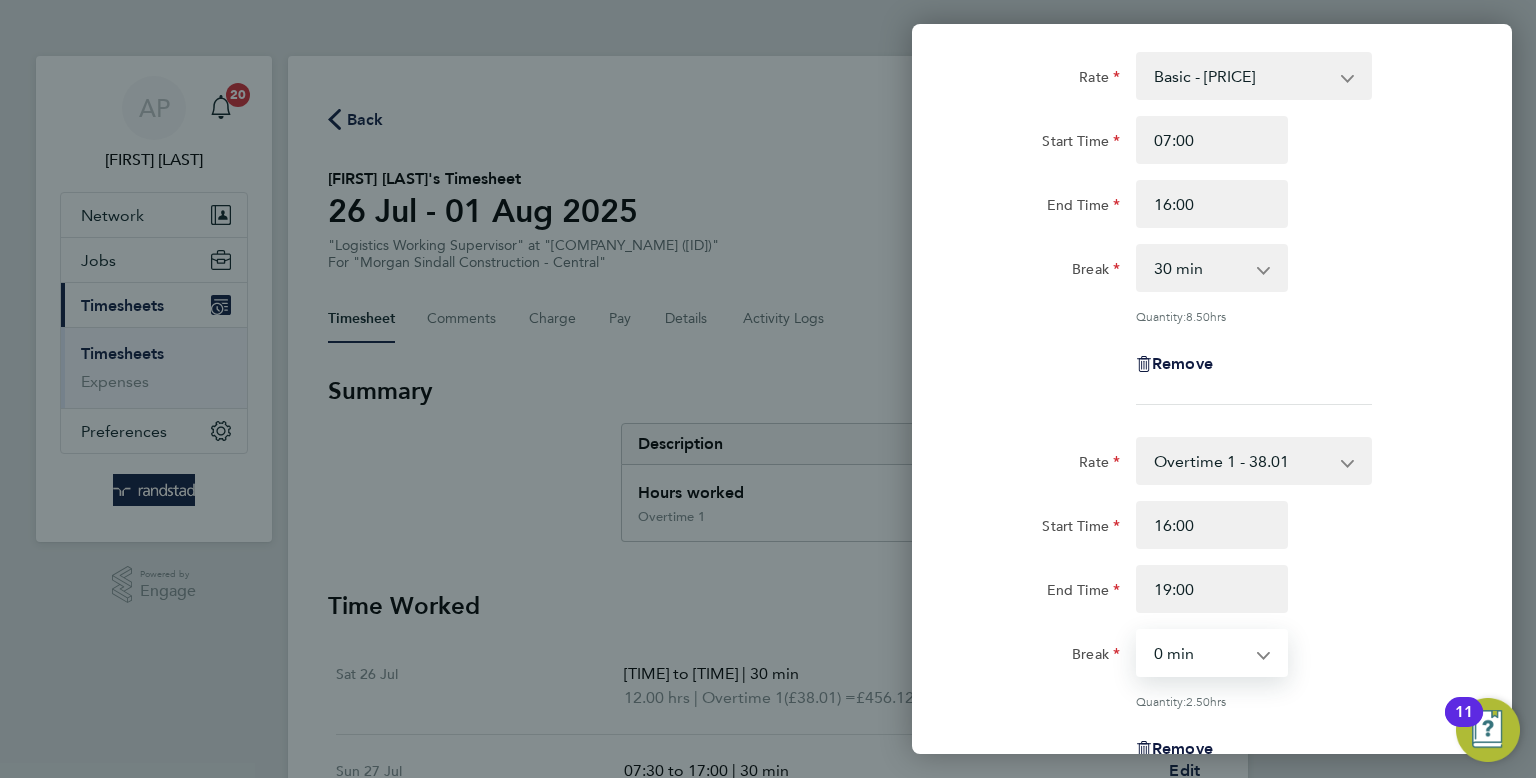click on "0 min   15 min   30 min   45 min   60 min   75 min   90 min" at bounding box center (1200, 653) 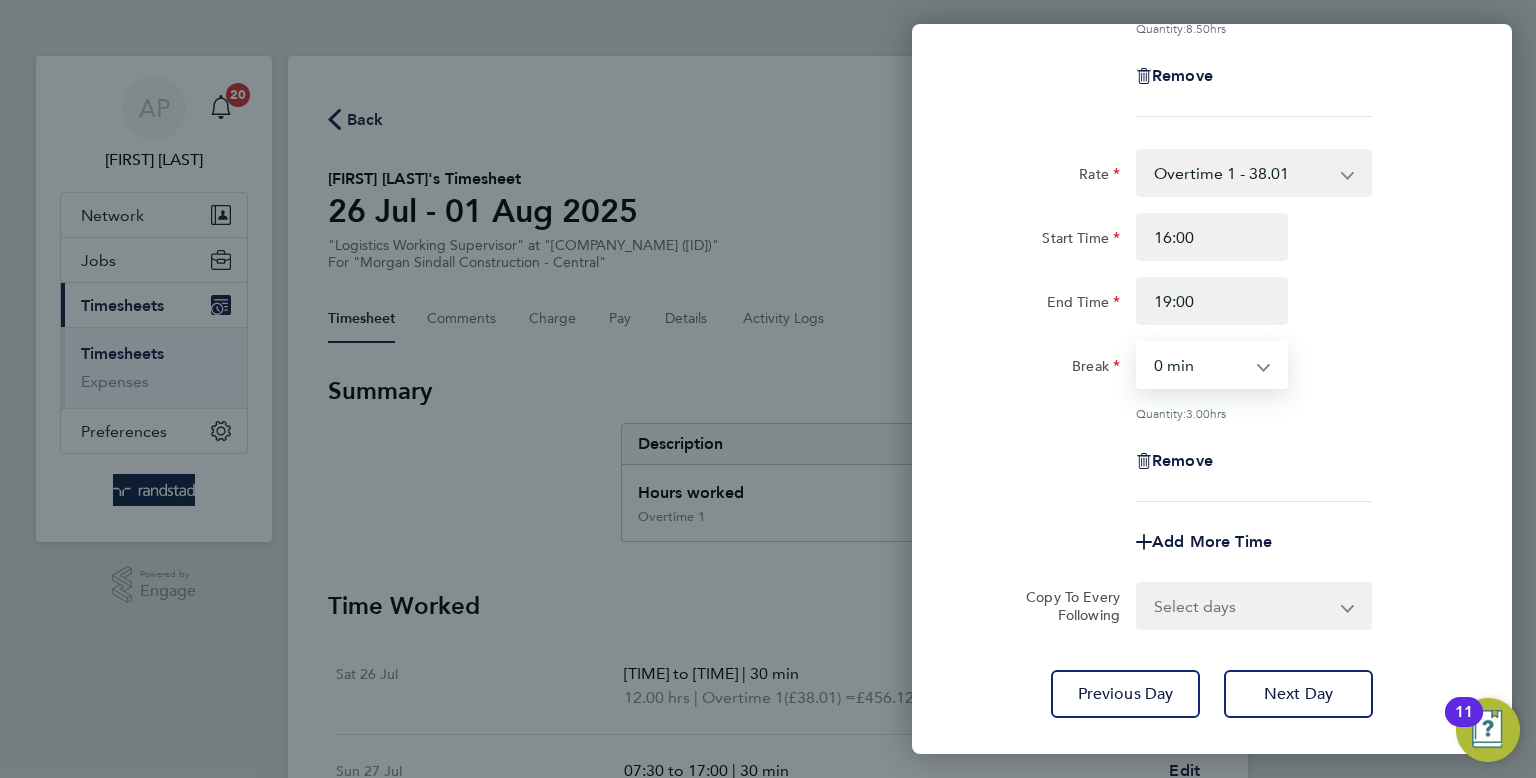 scroll, scrollTop: 405, scrollLeft: 0, axis: vertical 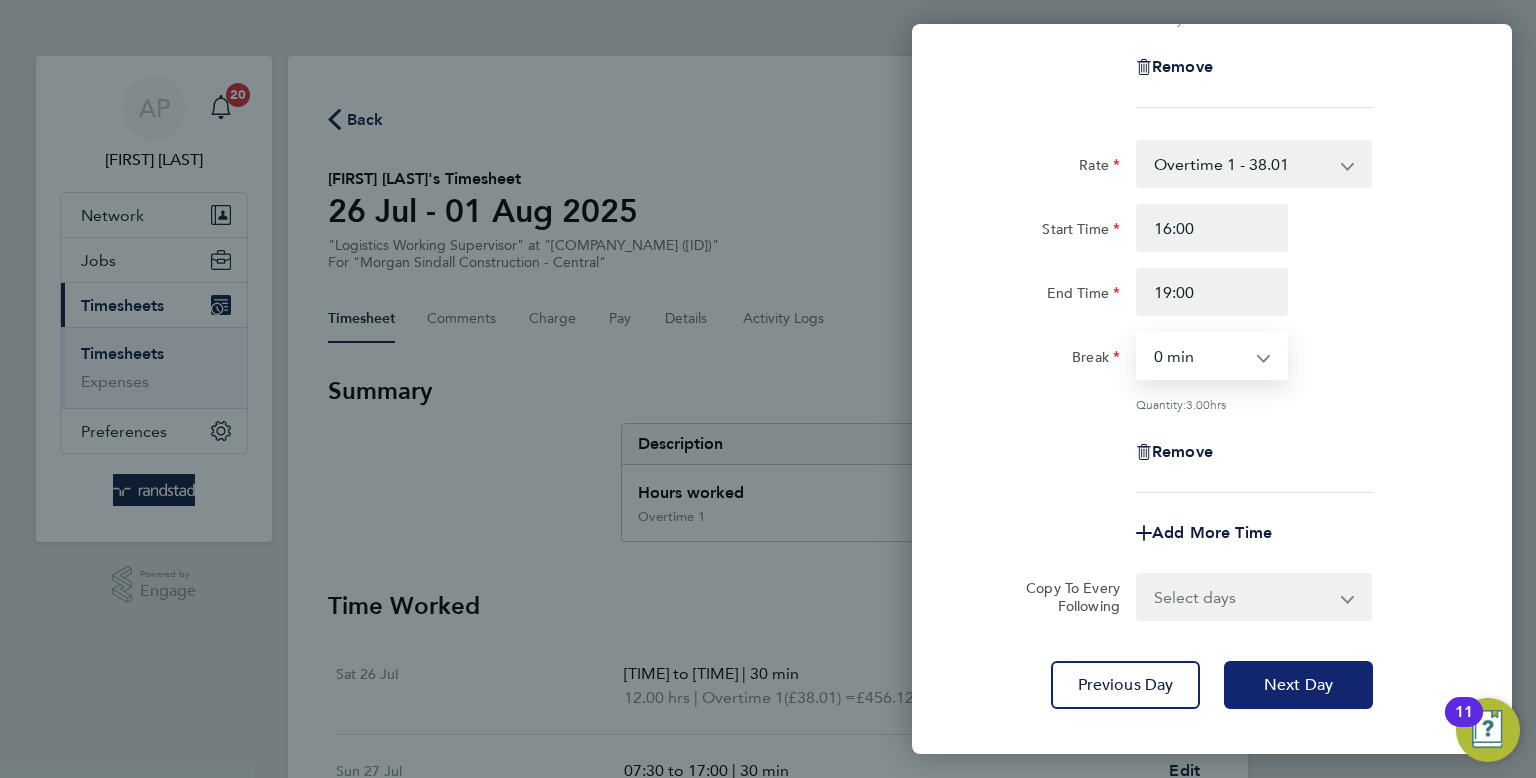 click on "Next Day" 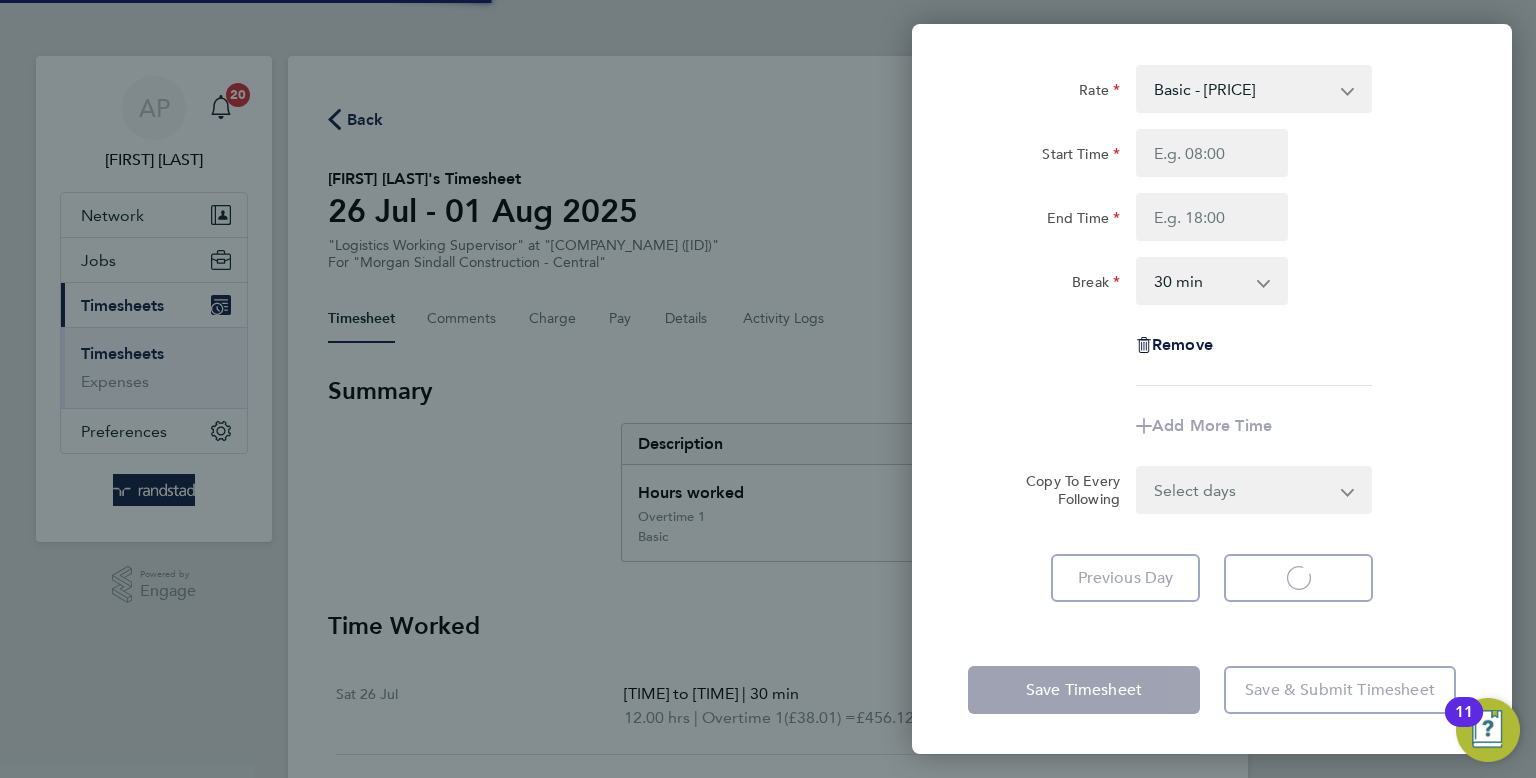 scroll, scrollTop: 94, scrollLeft: 0, axis: vertical 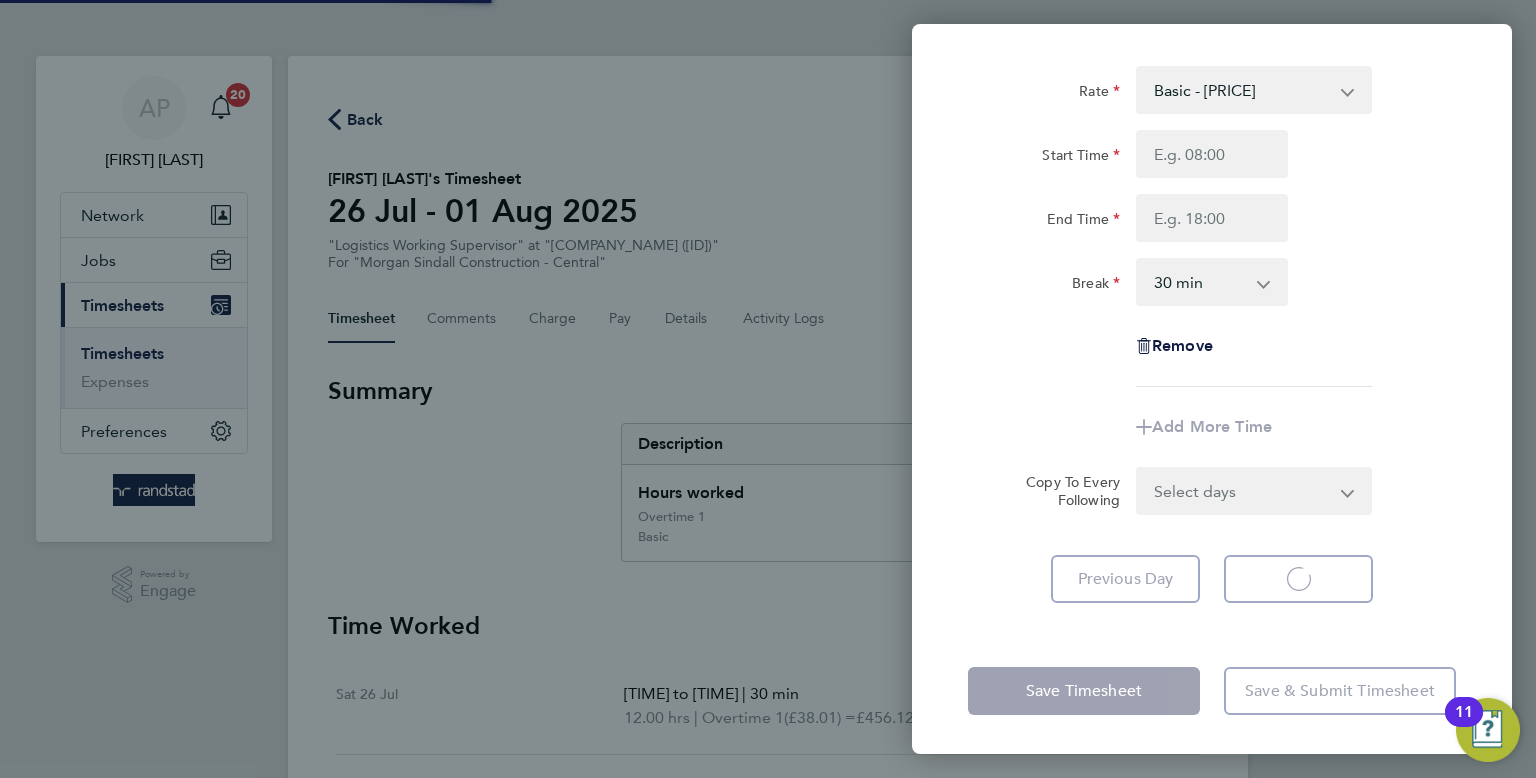 select on "30" 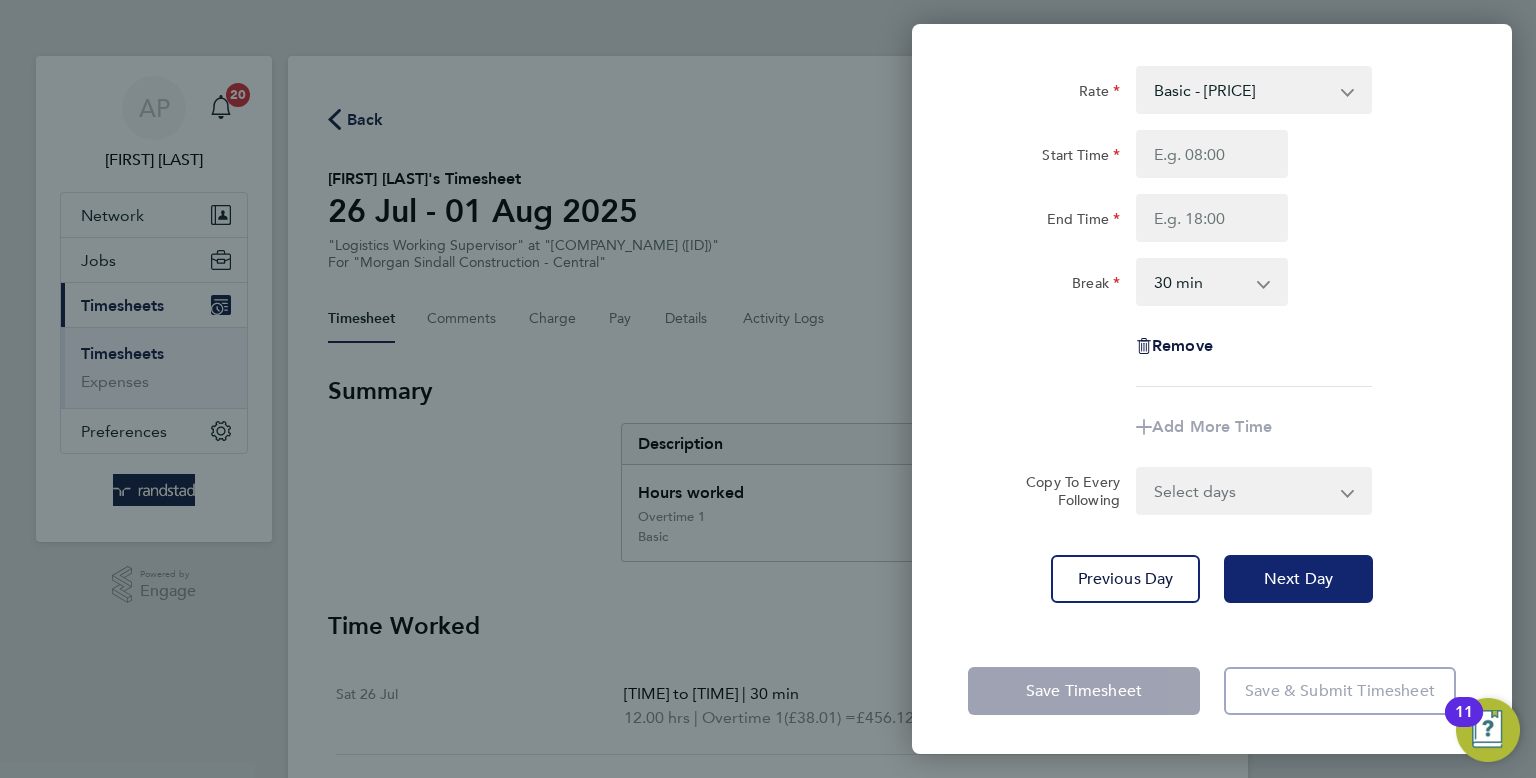 scroll, scrollTop: 0, scrollLeft: 0, axis: both 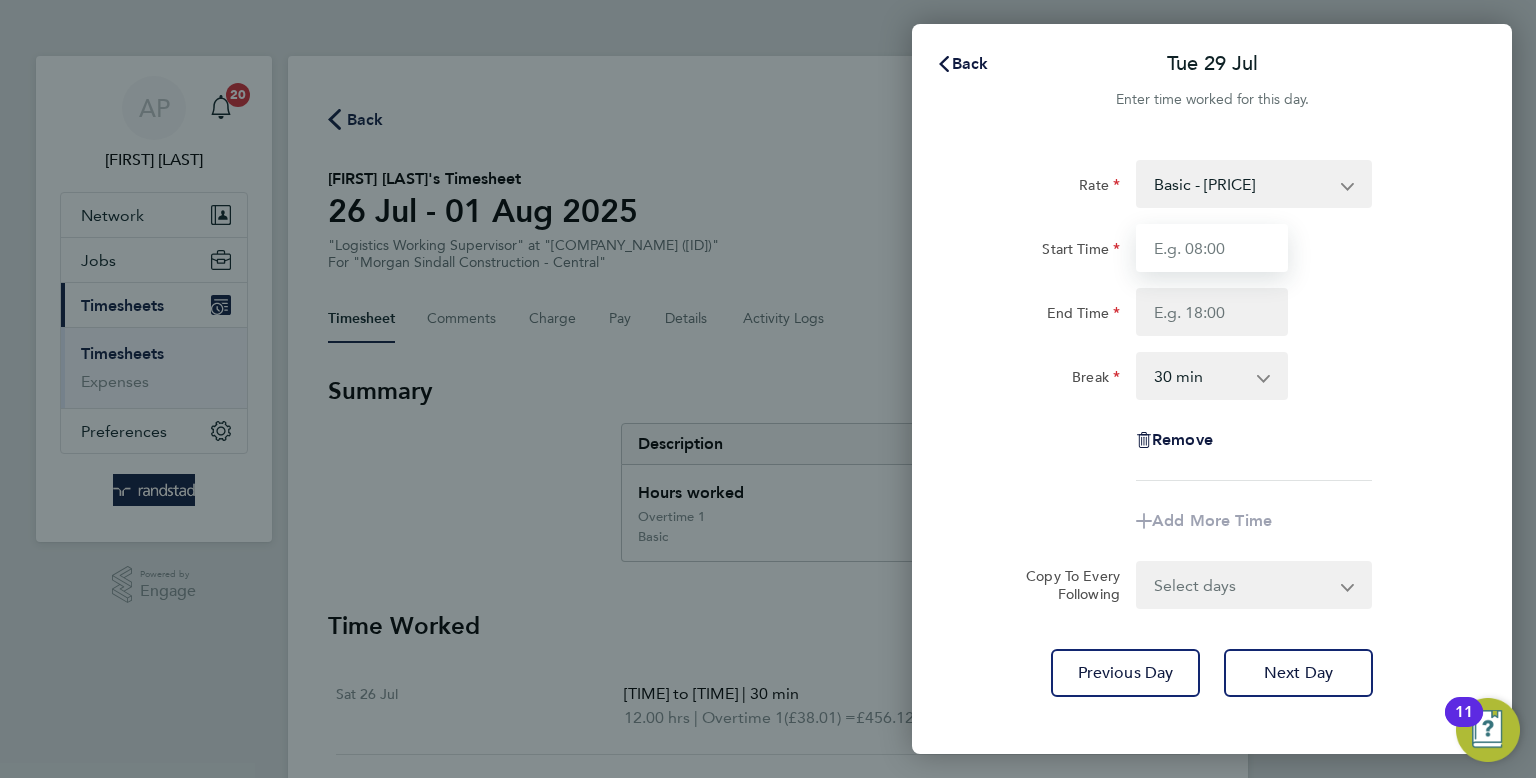 click on "Start Time" at bounding box center (1212, 248) 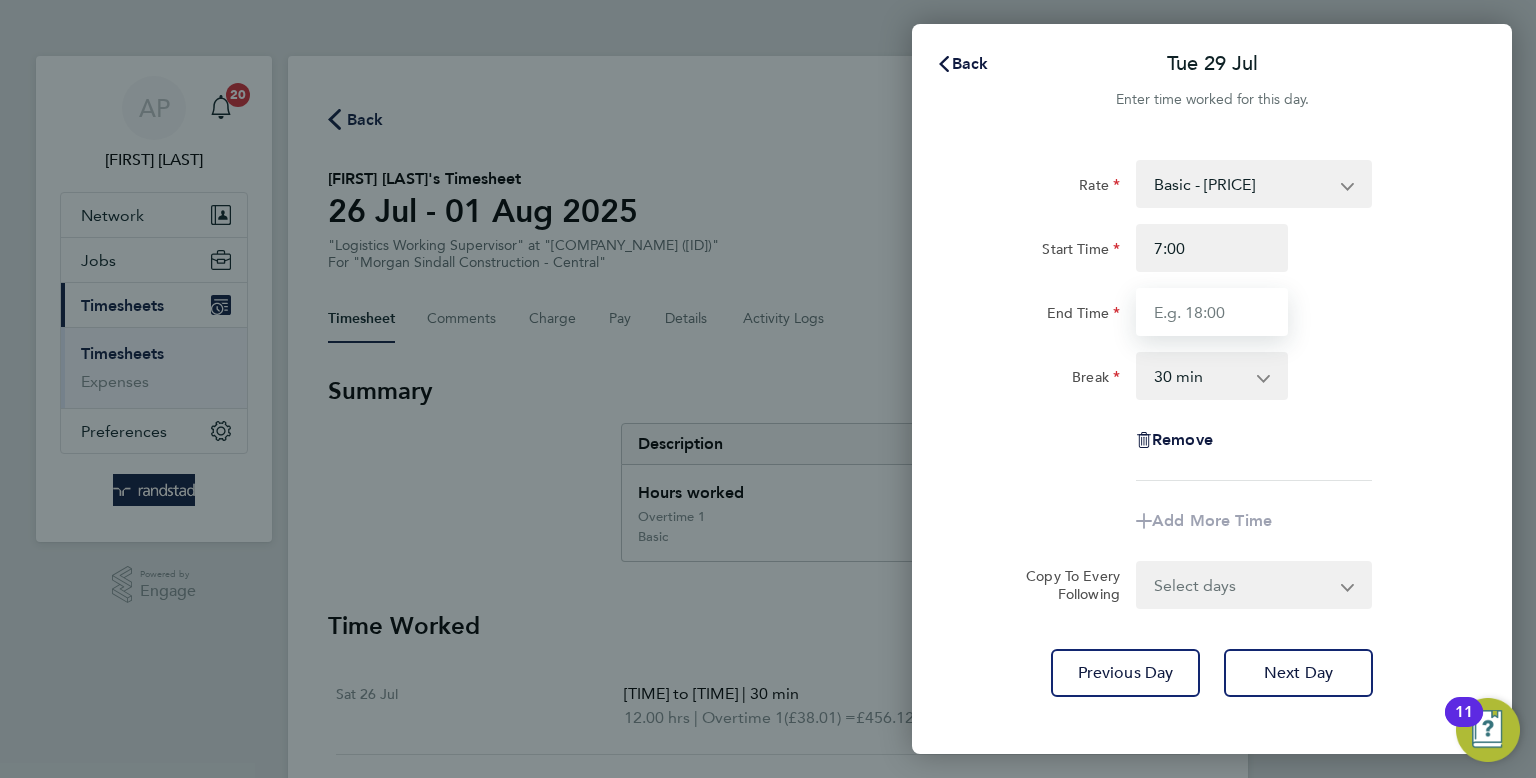 type on "07:00" 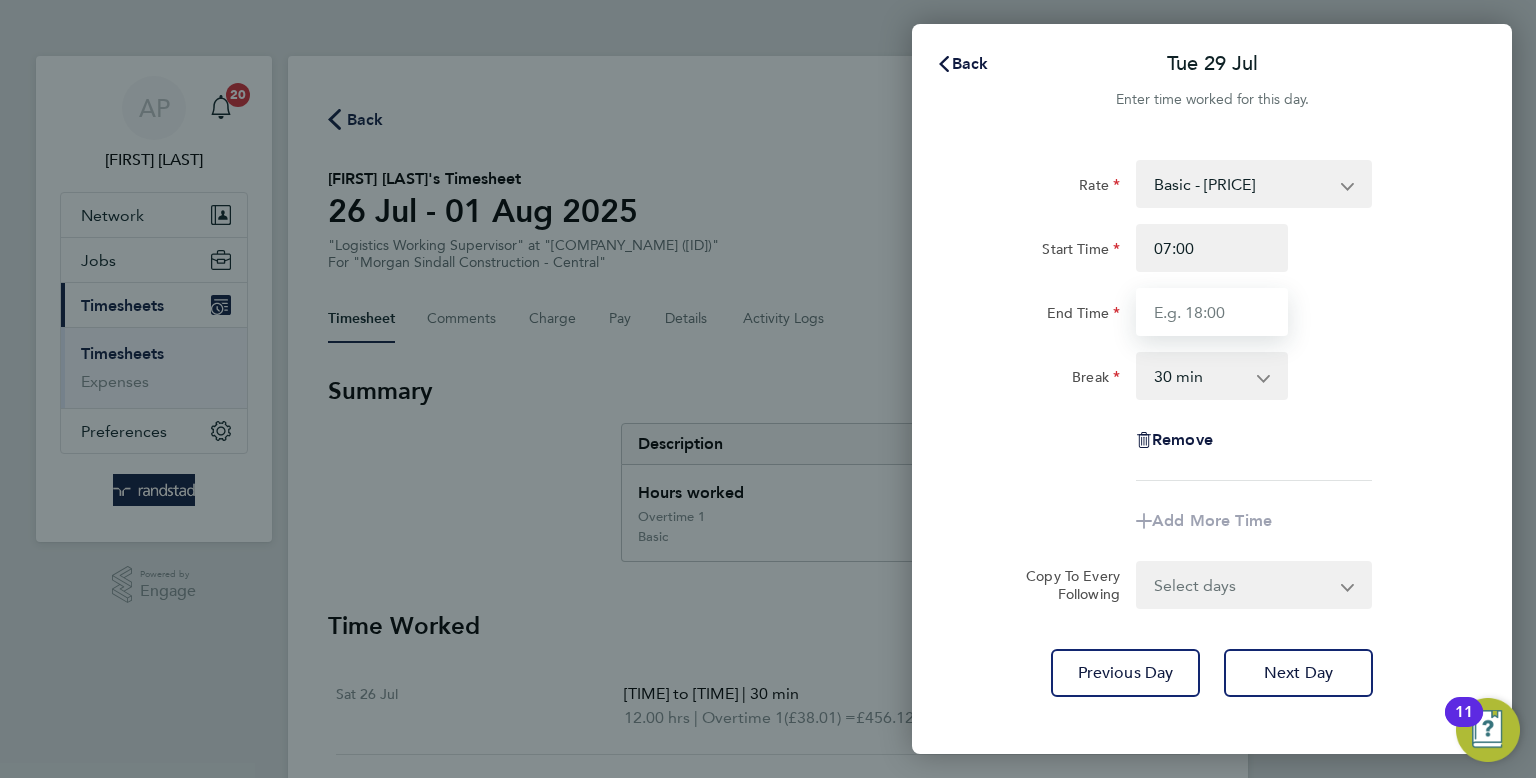 click on "End Time" at bounding box center (1212, 312) 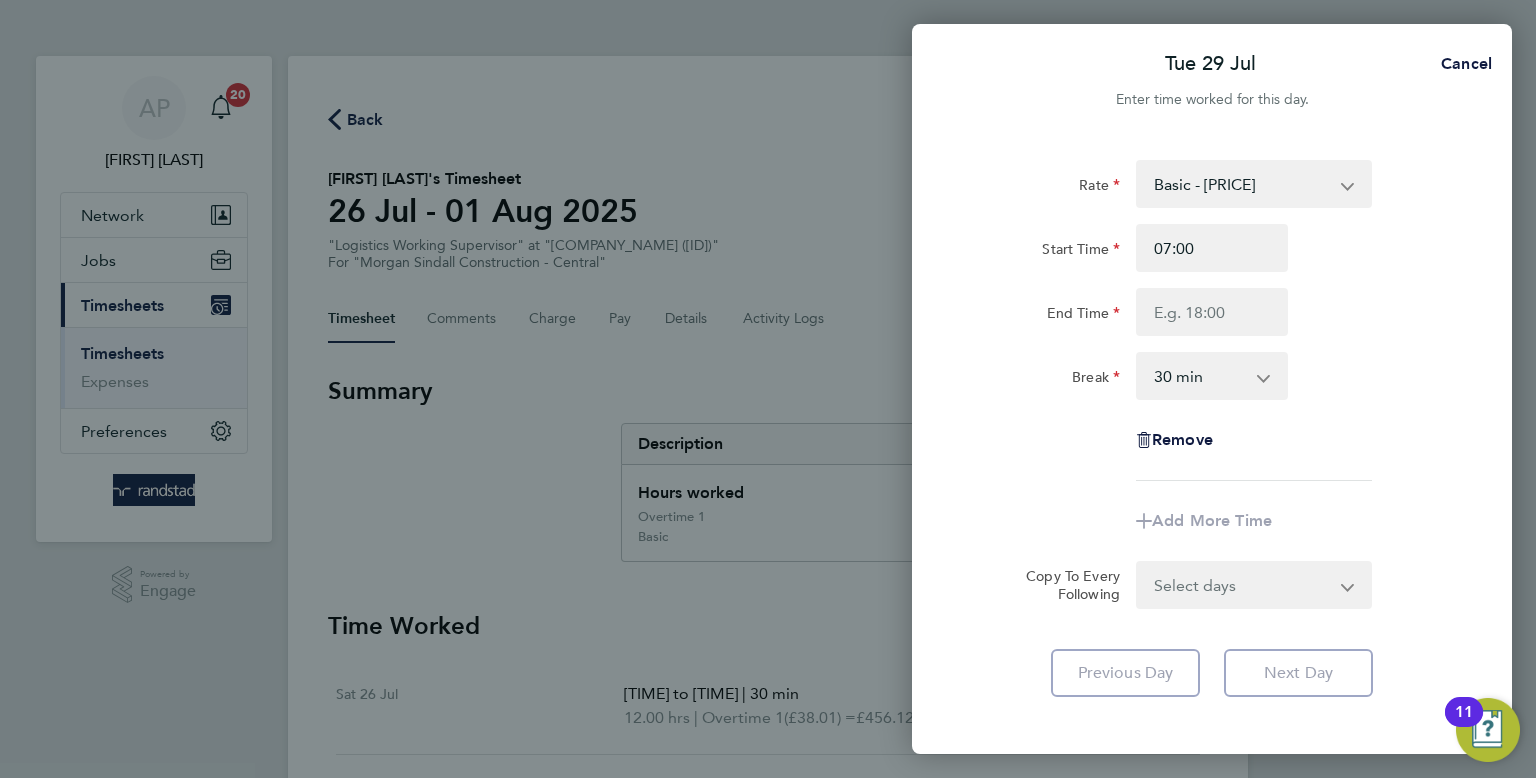 click on "Save Timesheet   Save & Submit Timesheet" 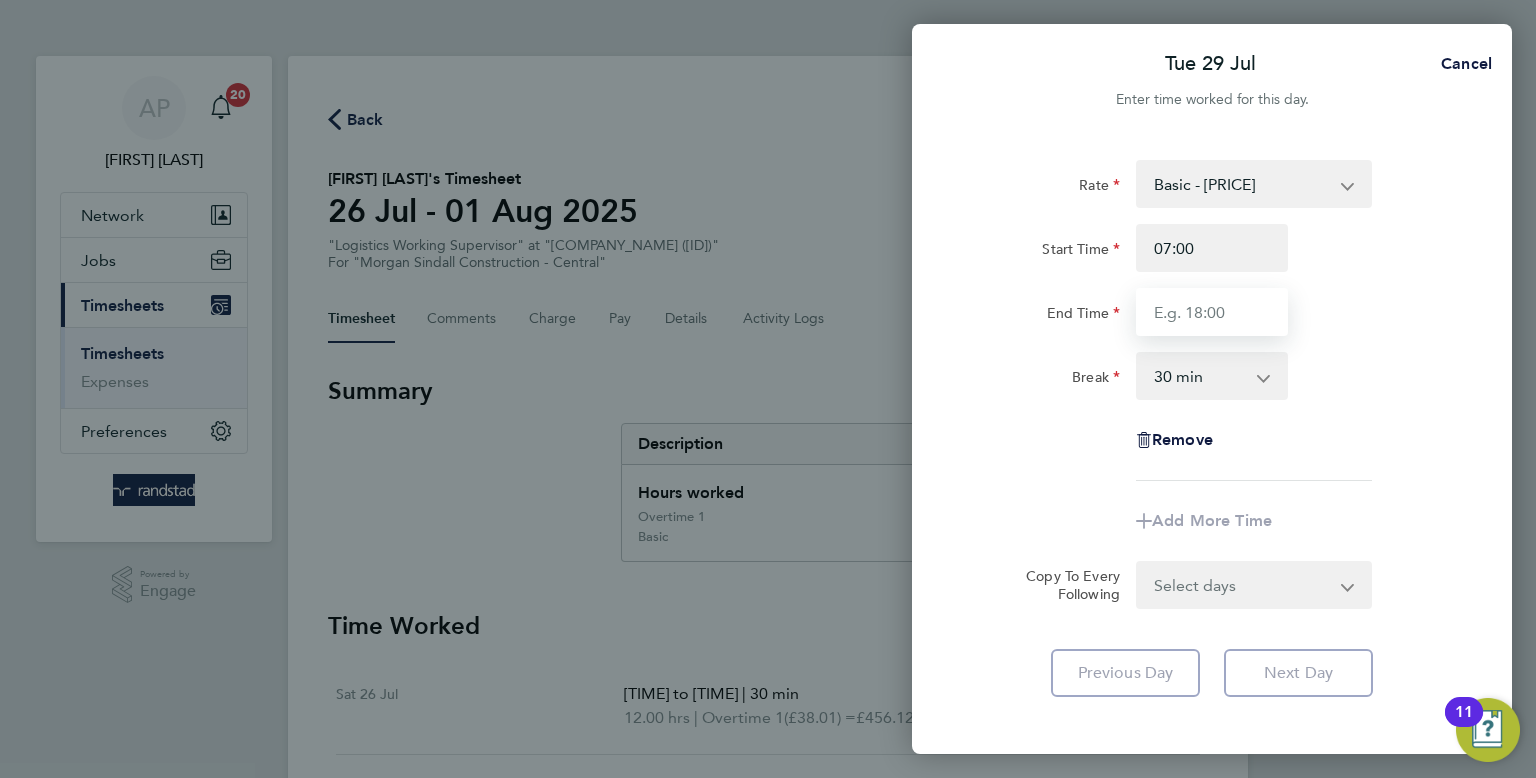 click on "End Time" at bounding box center [1212, 312] 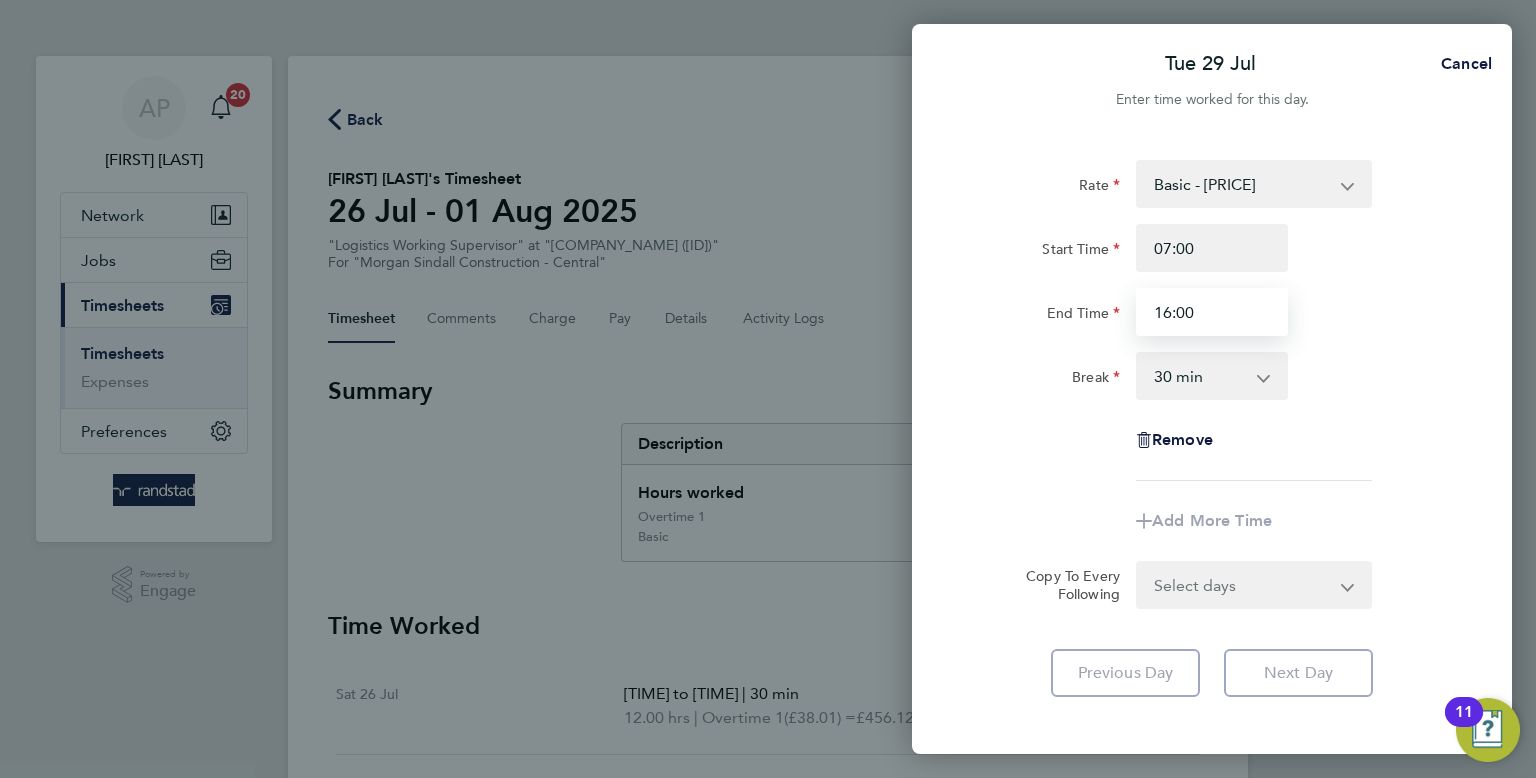 type on "16:00" 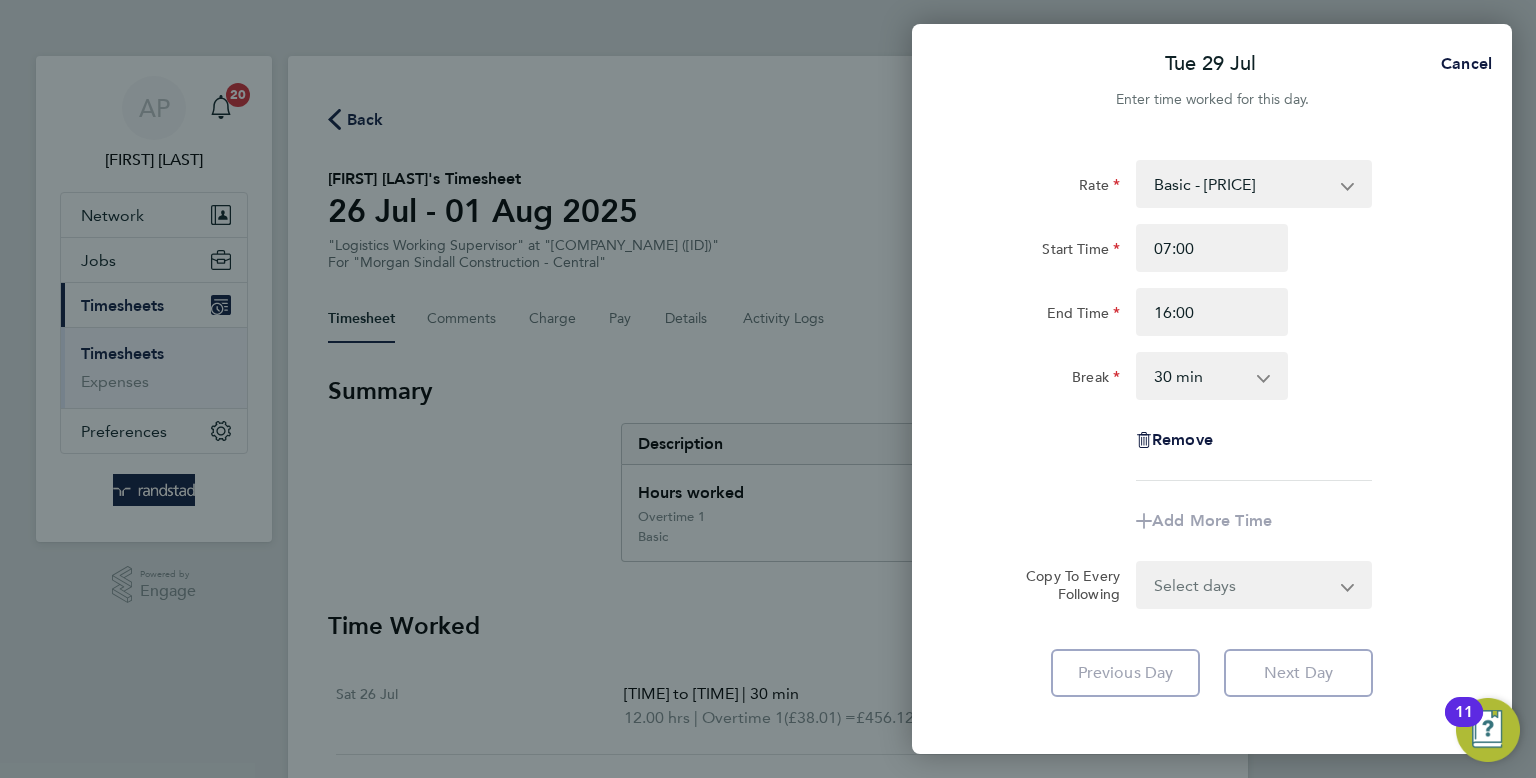 click on "Rate  Basic - 25.34   Overtime 1 - 38.01
Start Time 07:00 End Time 16:00 Break  0 min   15 min   30 min   45 min   60 min   75 min   90 min
Remove
Add More Time" 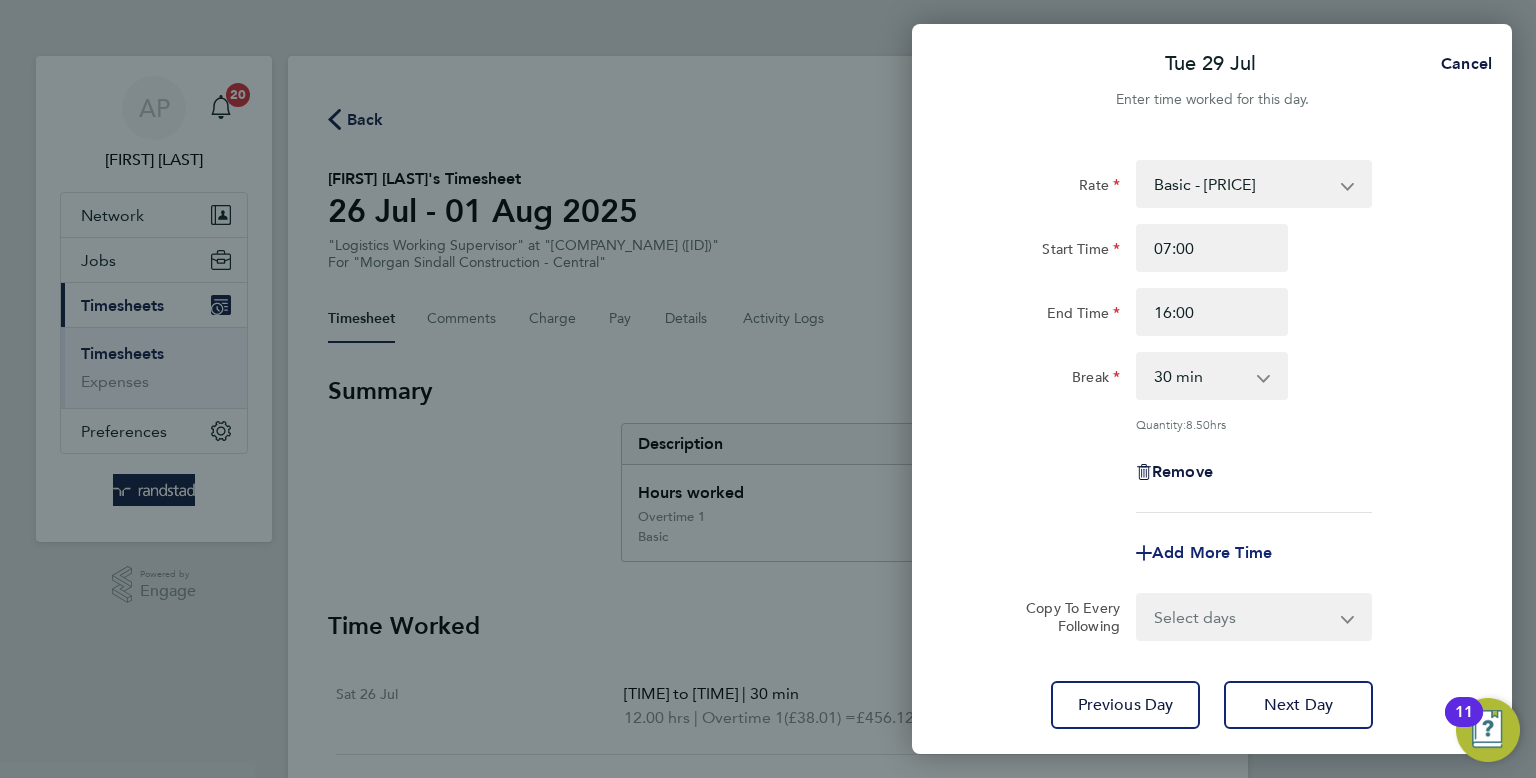 click on "Add More Time" 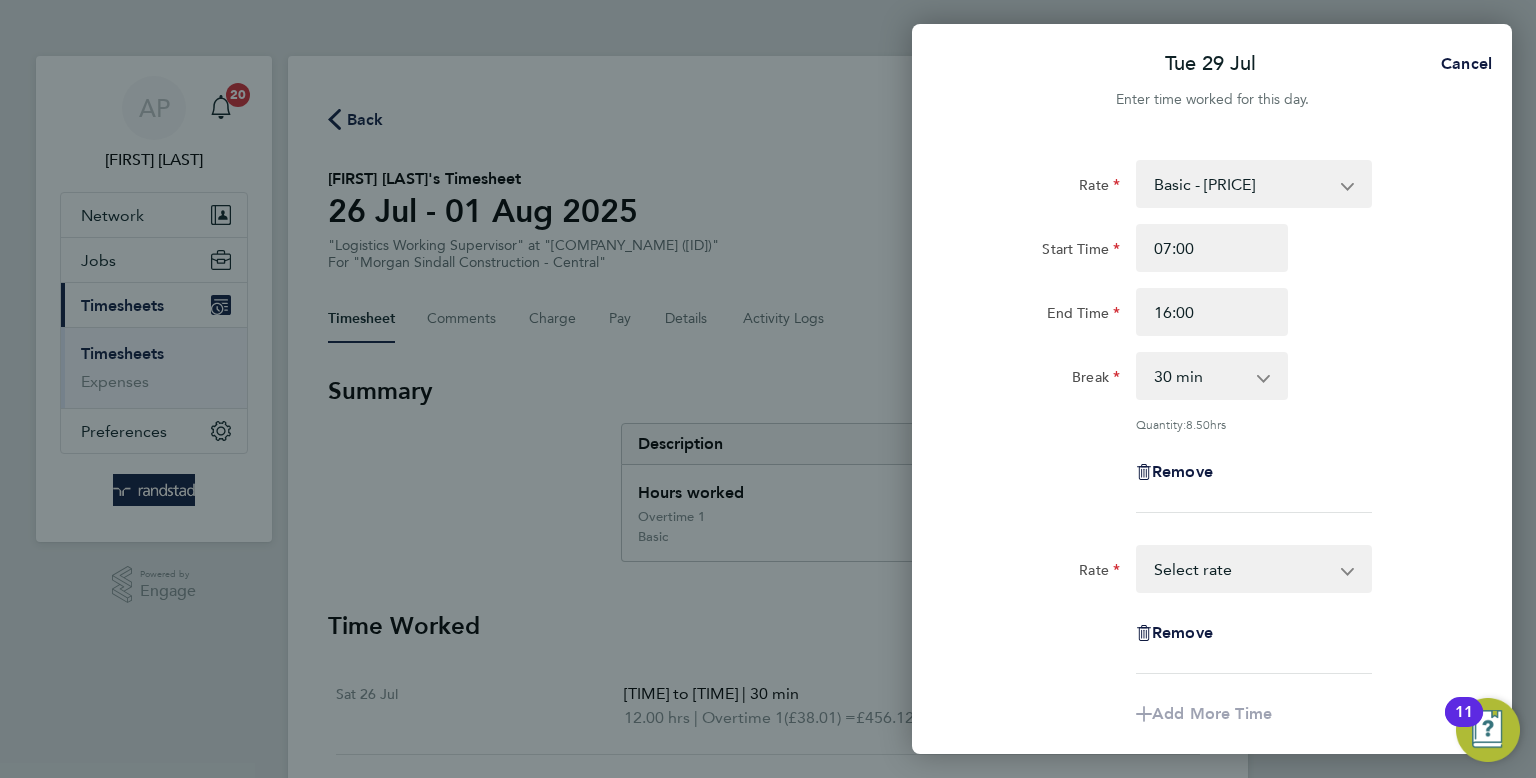 click on "Basic - 25.34   Overtime 1 - 38.01   Select rate" at bounding box center [1242, 569] 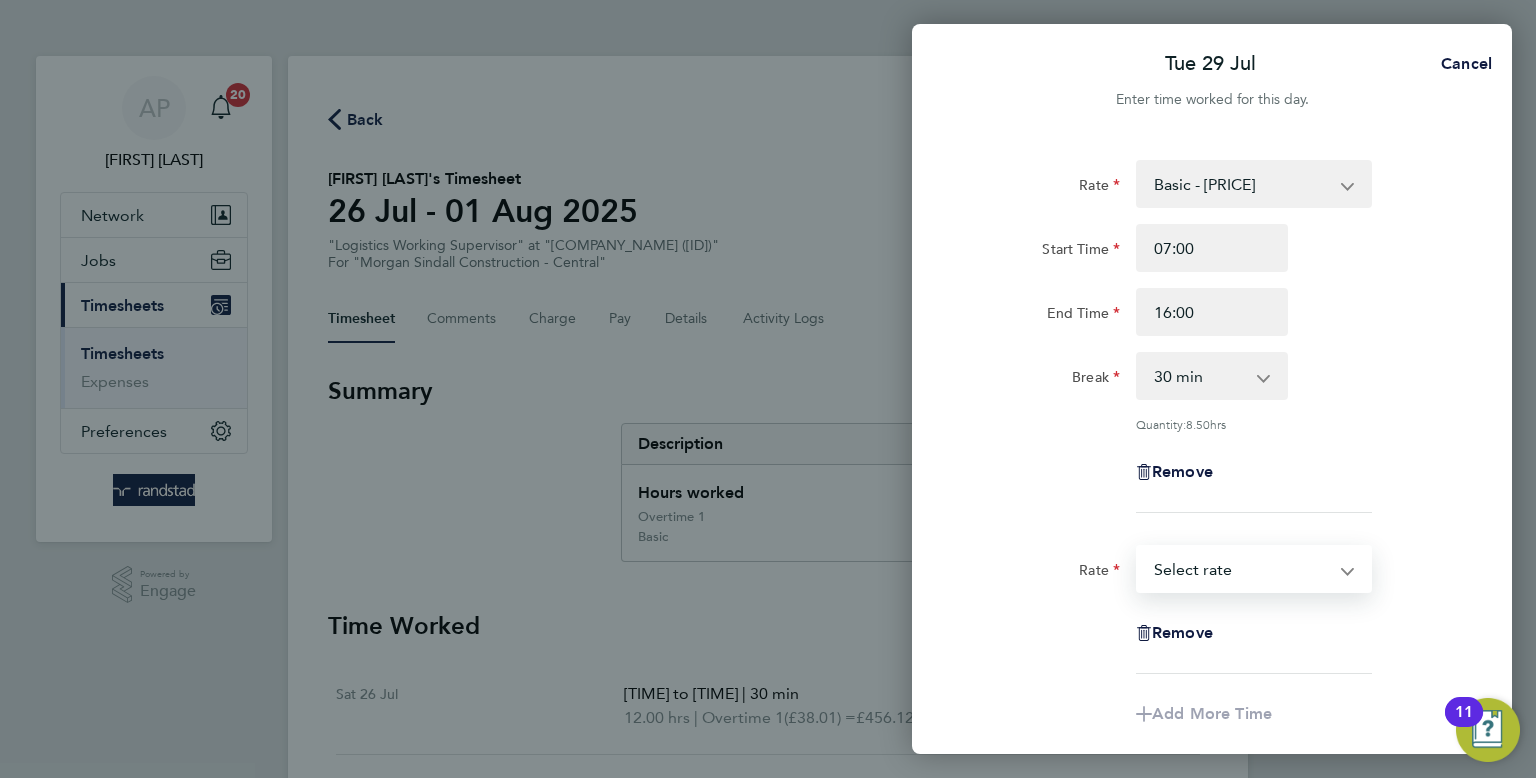 select on "30" 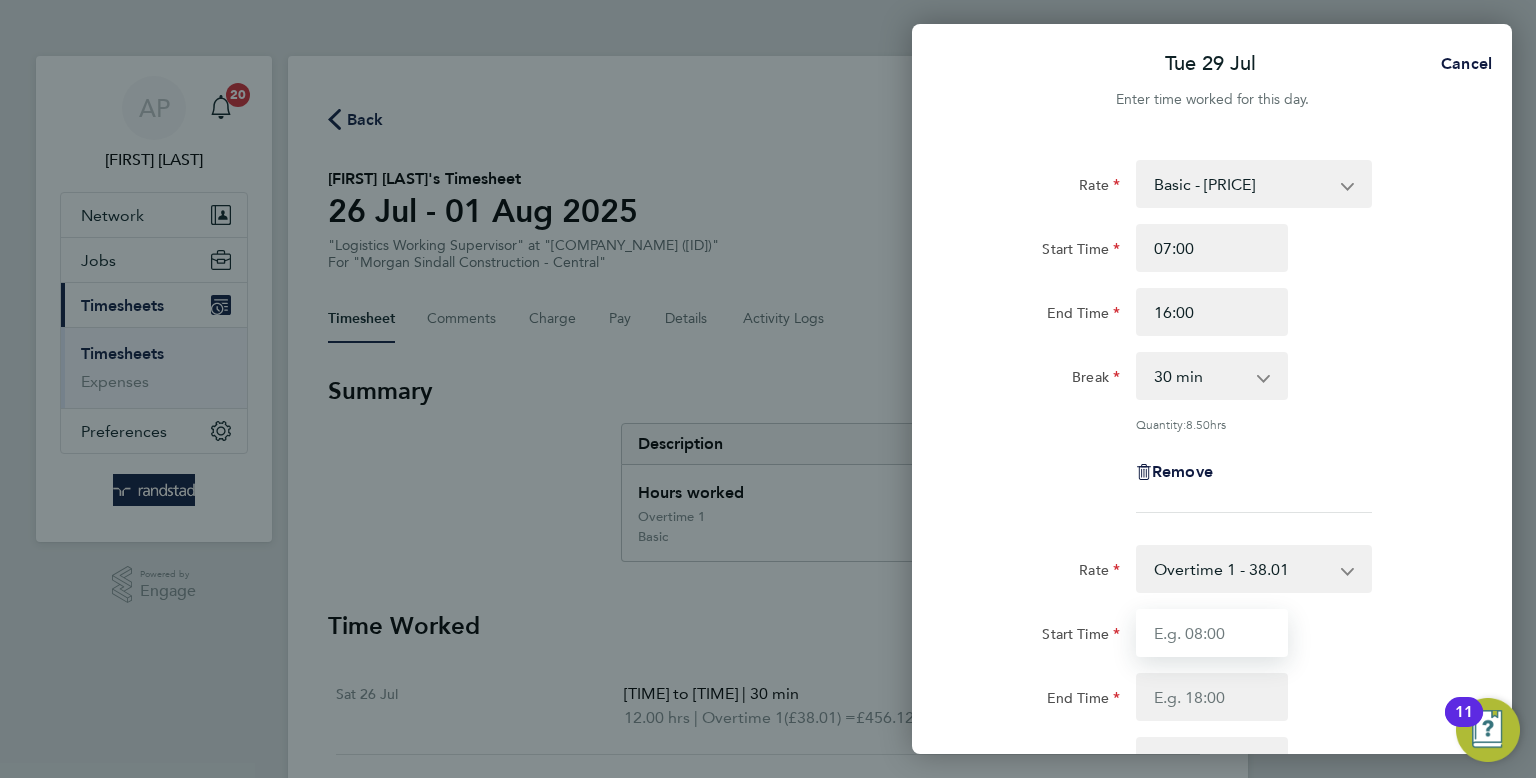 click on "Start Time" at bounding box center (1212, 633) 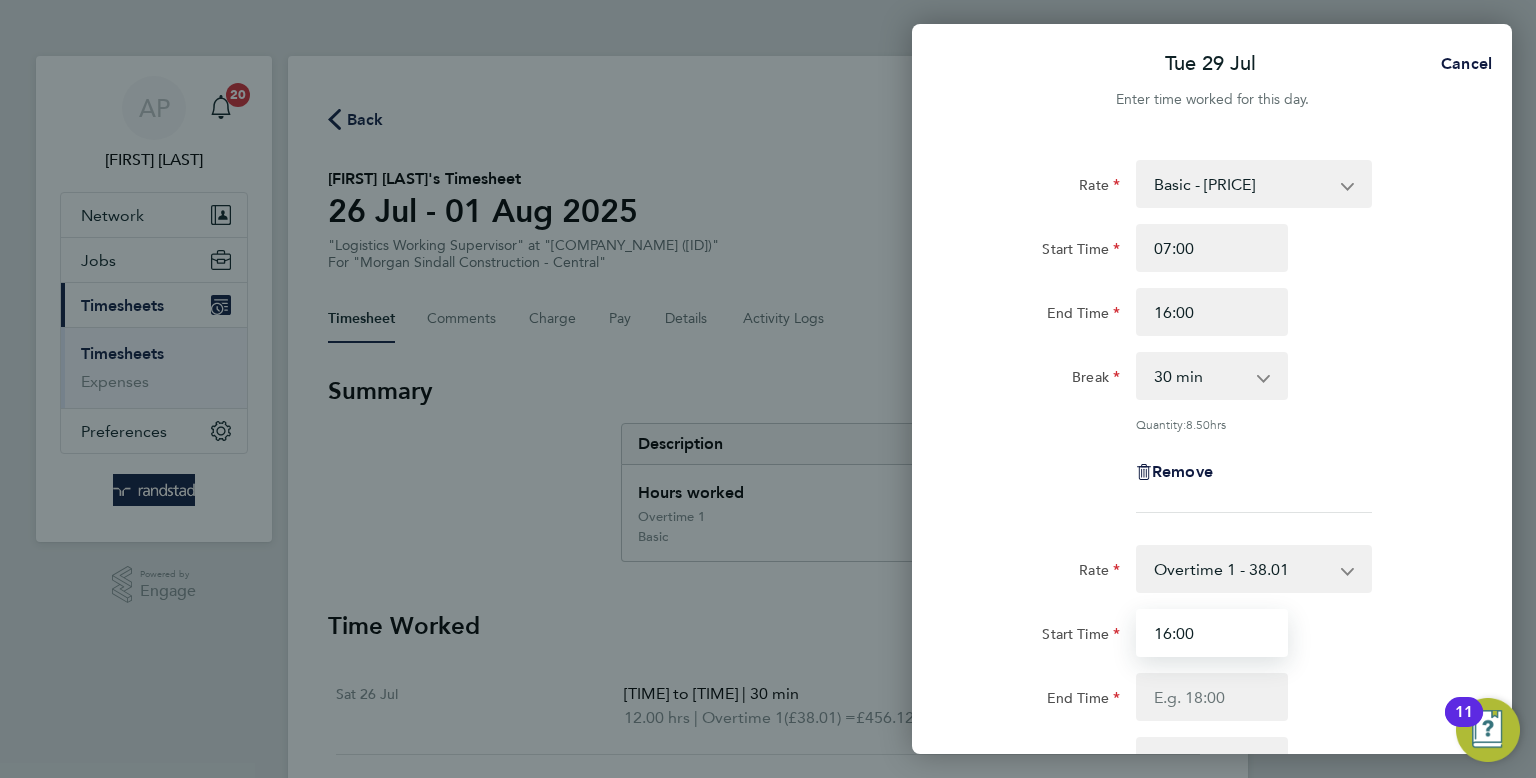 type on "16:00" 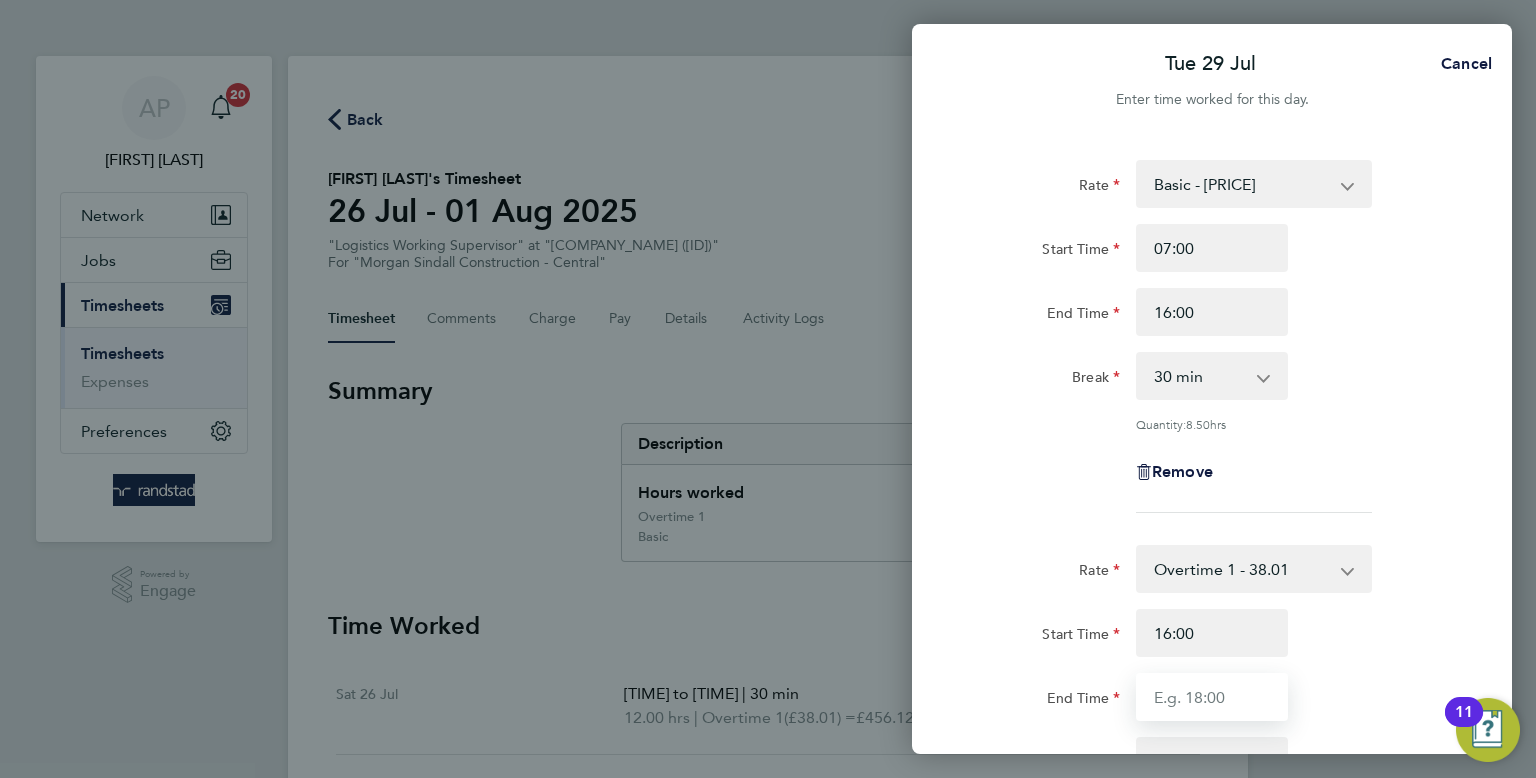 click on "End Time" at bounding box center [1212, 697] 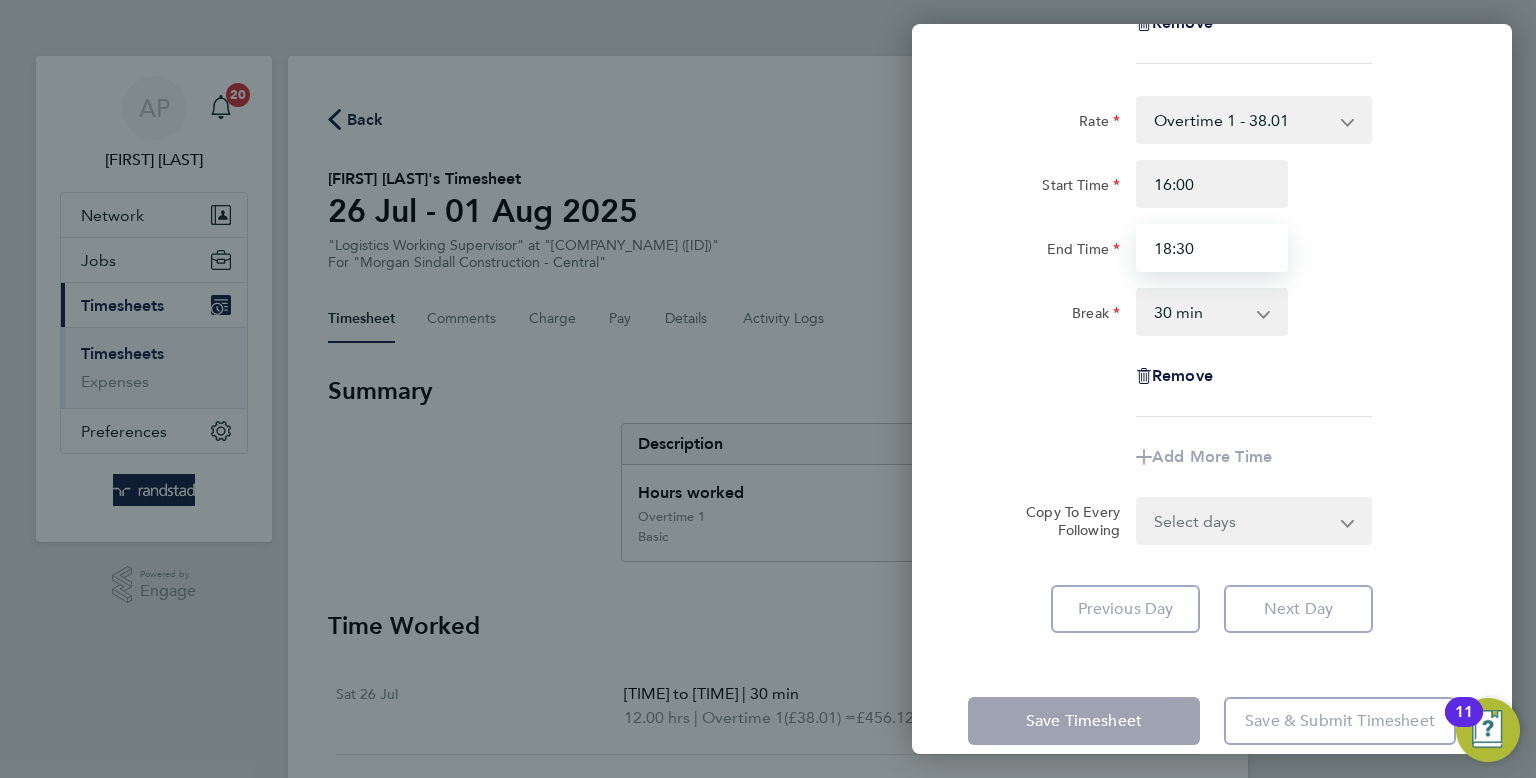 scroll, scrollTop: 477, scrollLeft: 0, axis: vertical 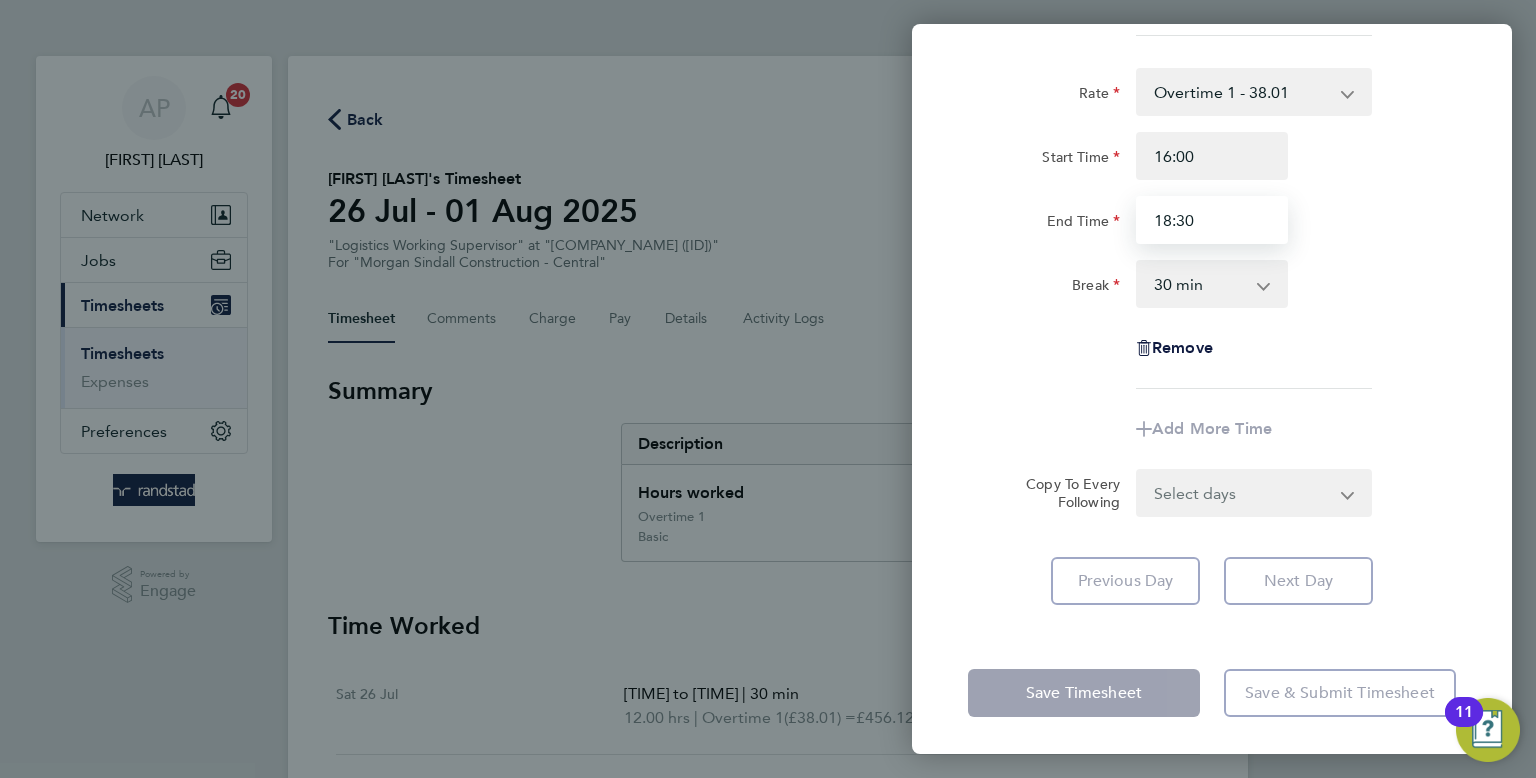 type on "18:30" 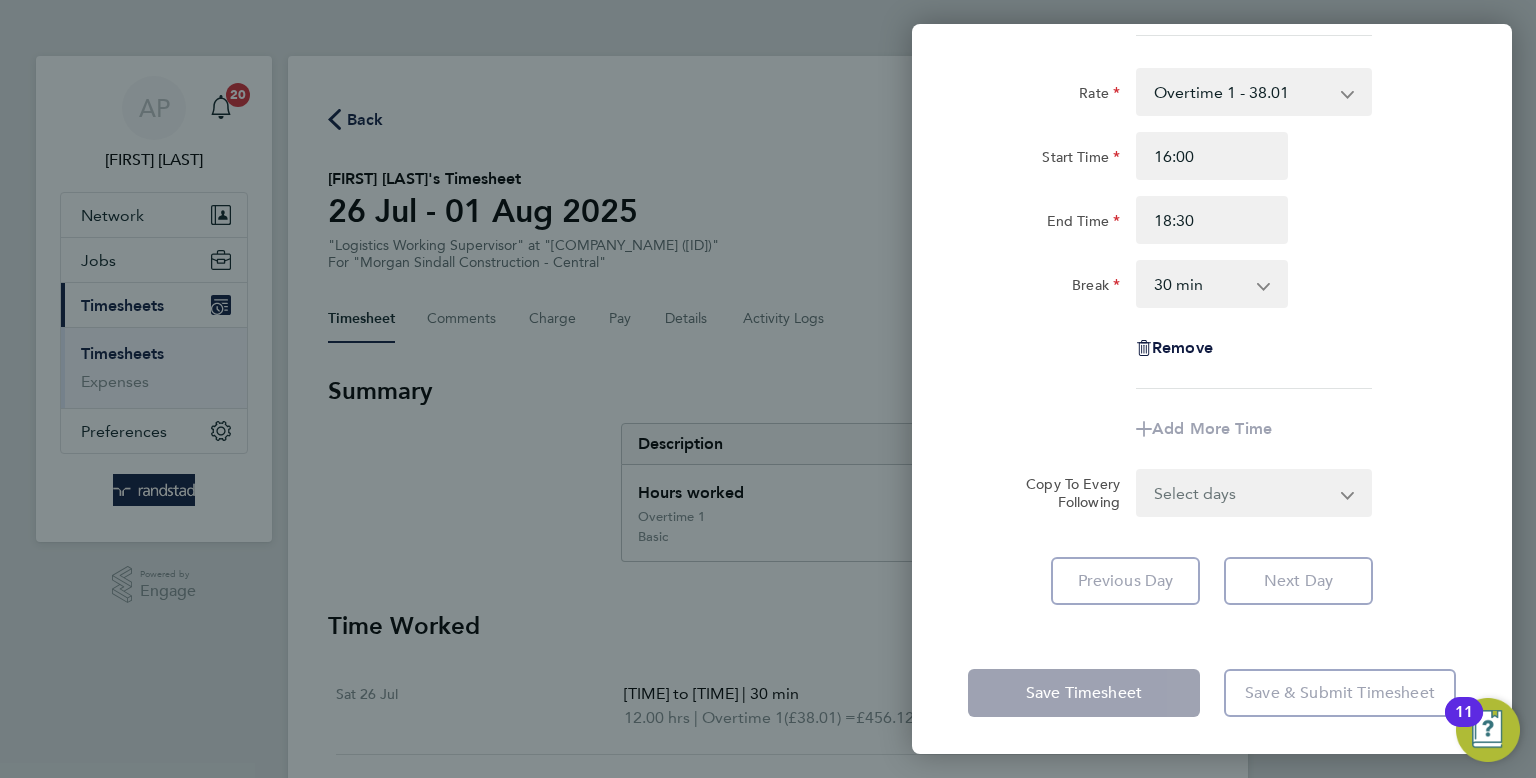 click on "0 min   15 min   30 min   45 min   60 min   75 min   90 min" at bounding box center (1200, 284) 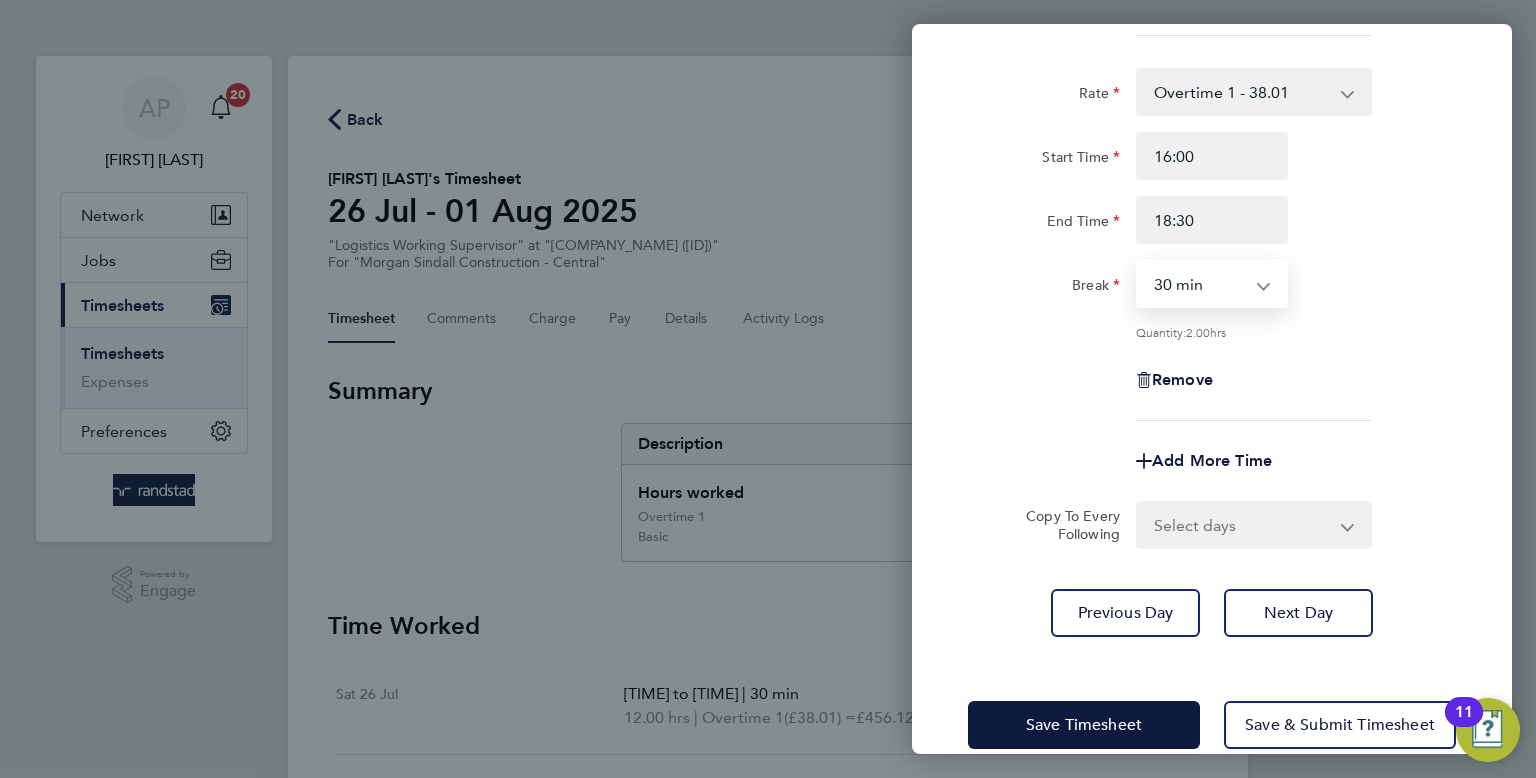 select on "0" 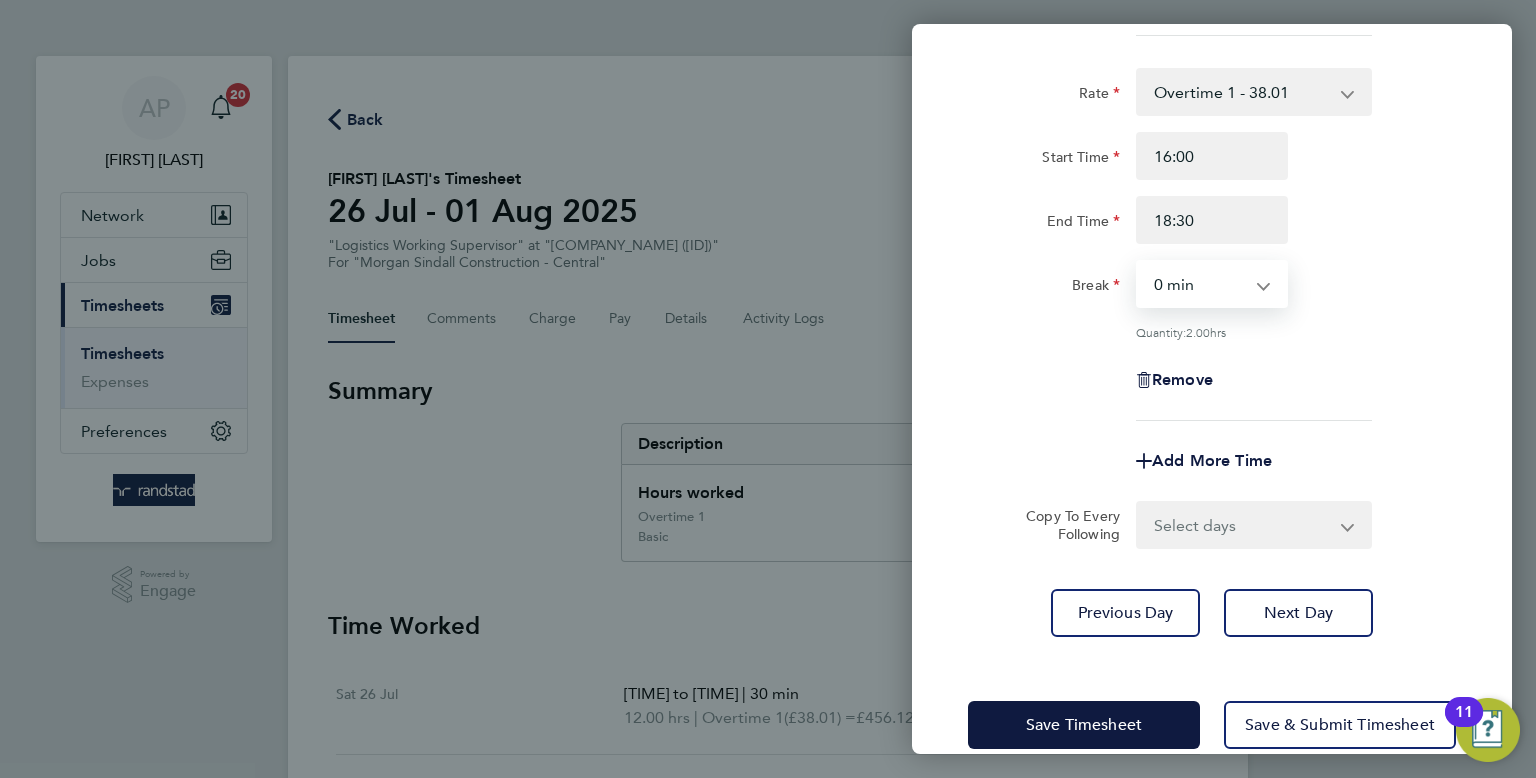 click on "0 min   15 min   30 min   45 min   60 min   75 min   90 min" at bounding box center (1200, 284) 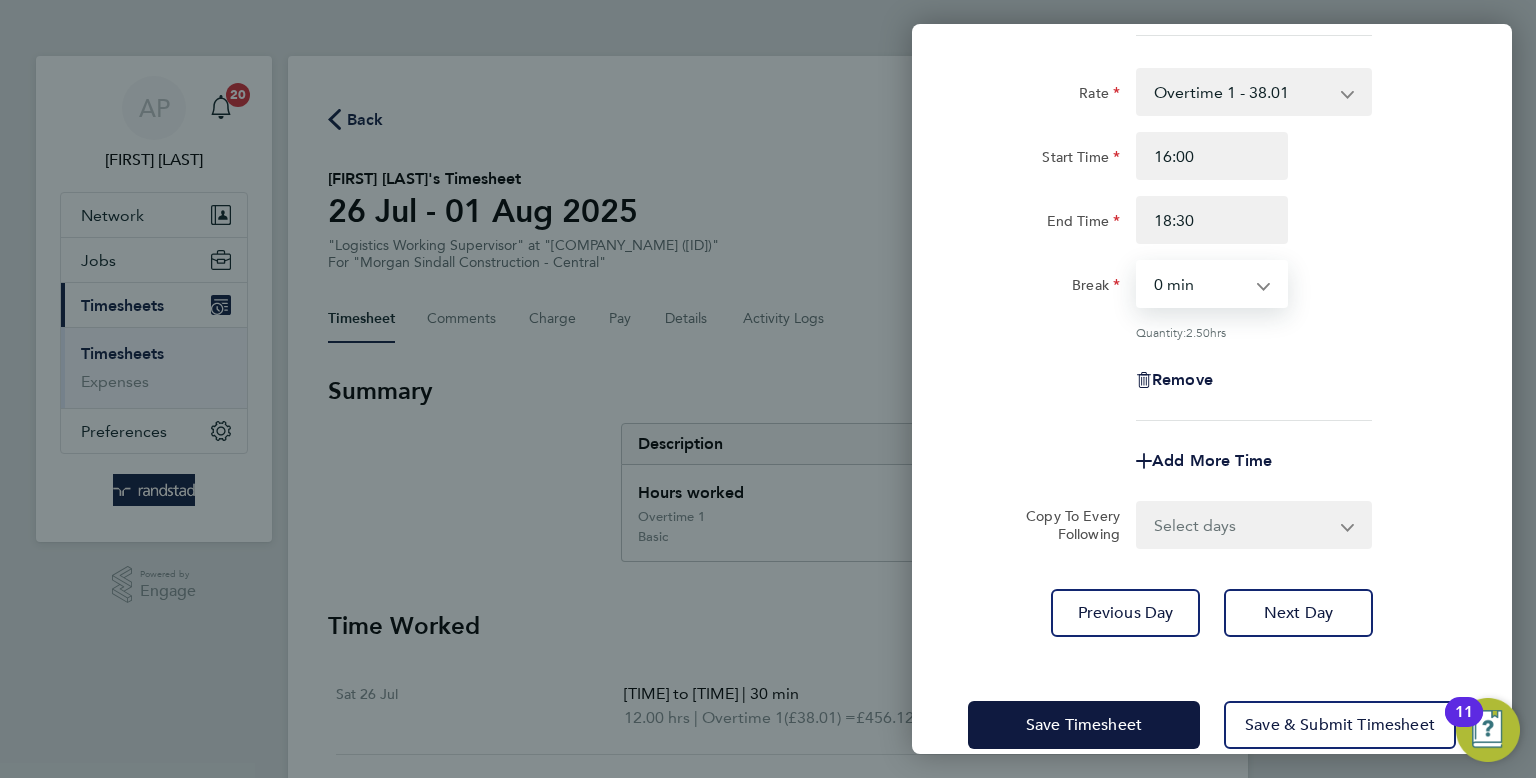 click on "Select days   Day   Wednesday   Thursday   Friday" at bounding box center [1243, 525] 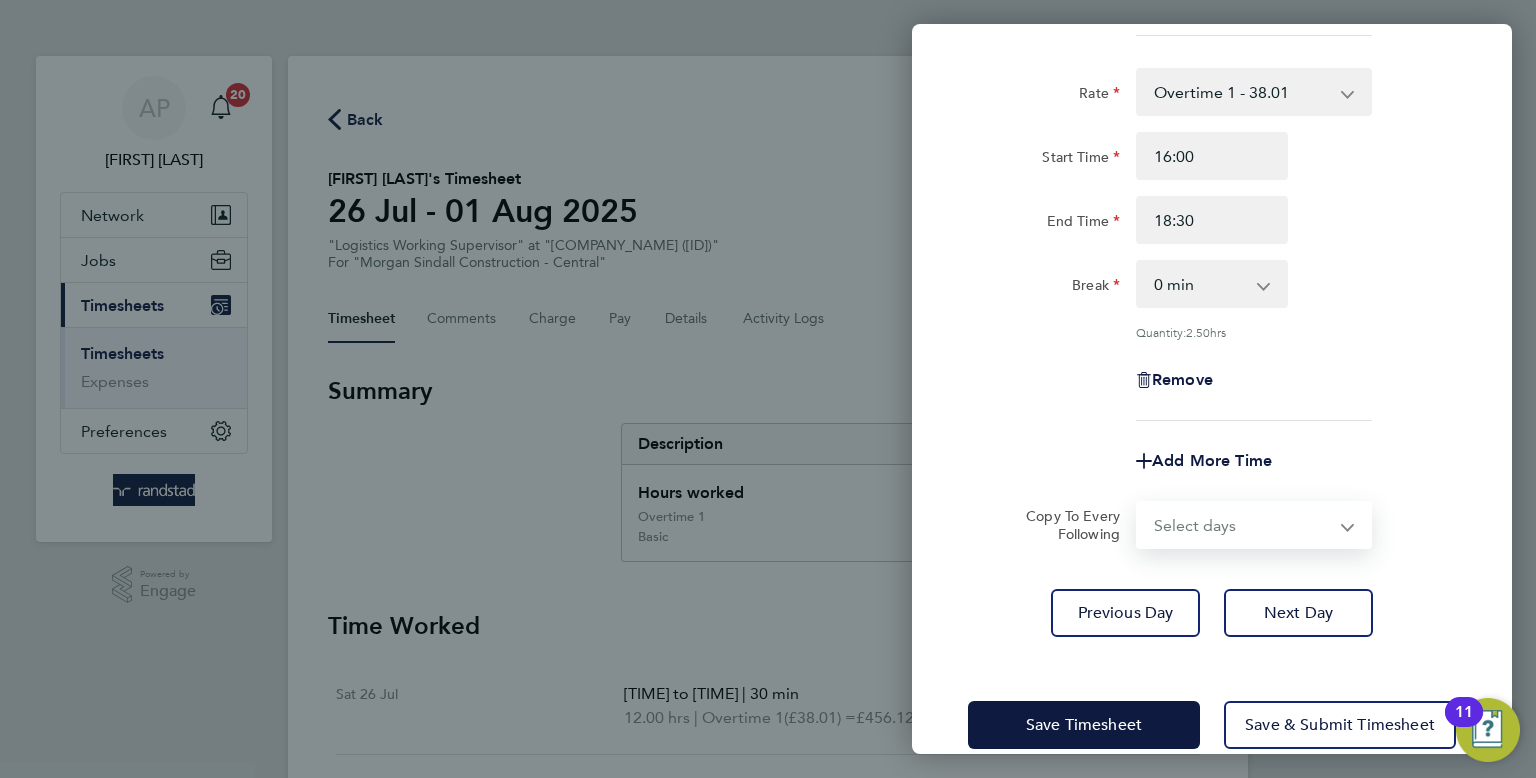 select on "DAY" 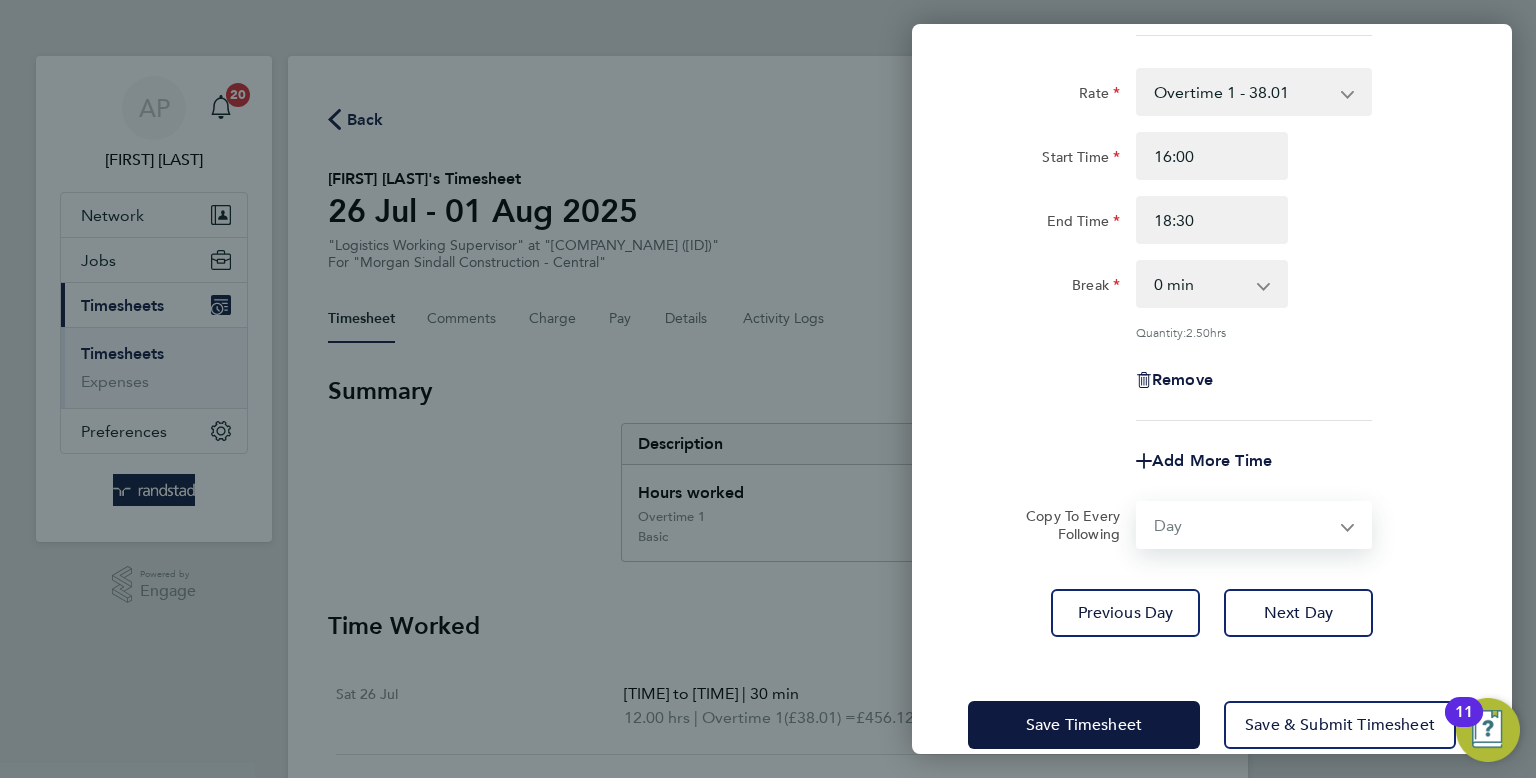 click on "Select days   Day   Wednesday   Thursday   Friday" at bounding box center (1243, 525) 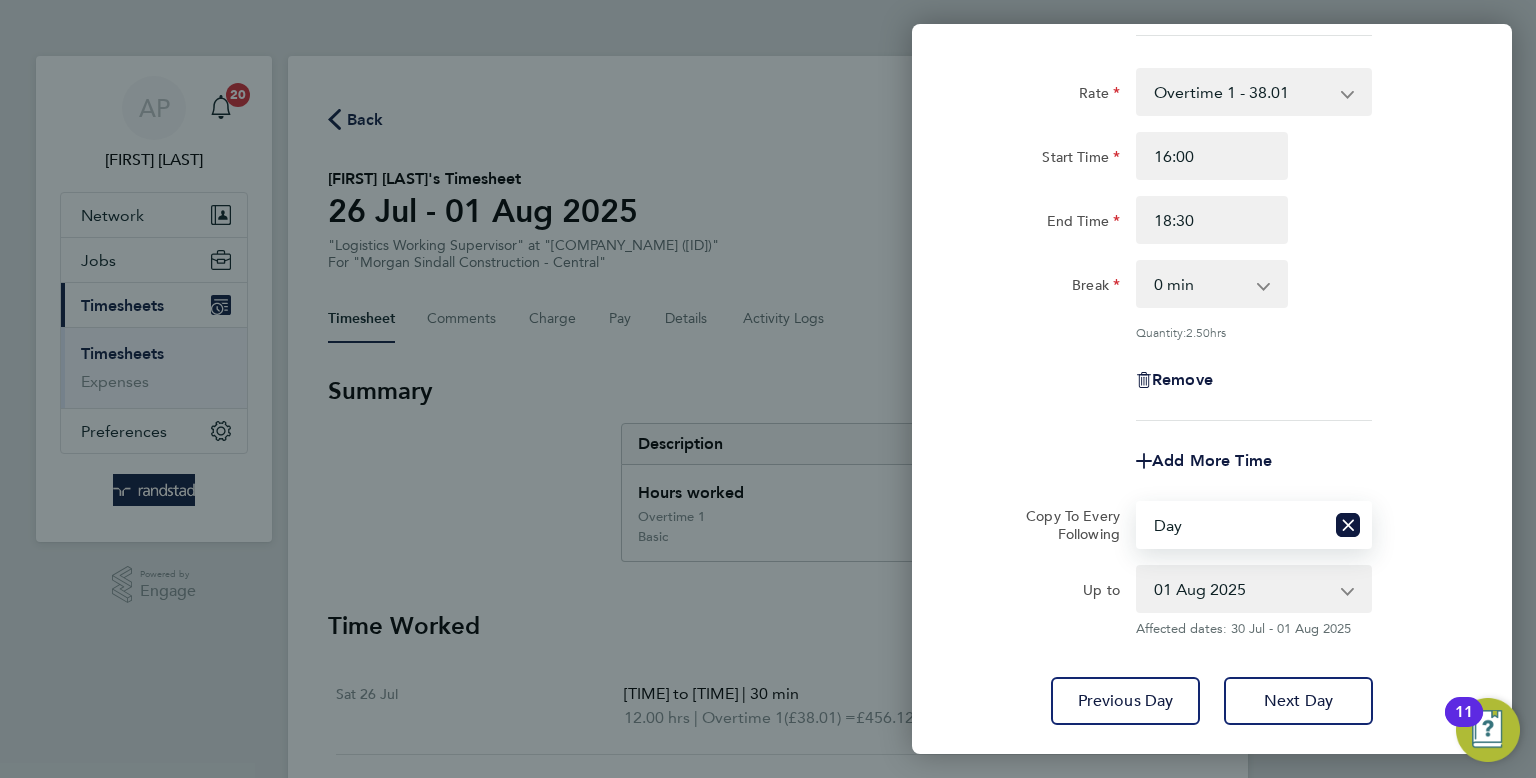 scroll, scrollTop: 596, scrollLeft: 0, axis: vertical 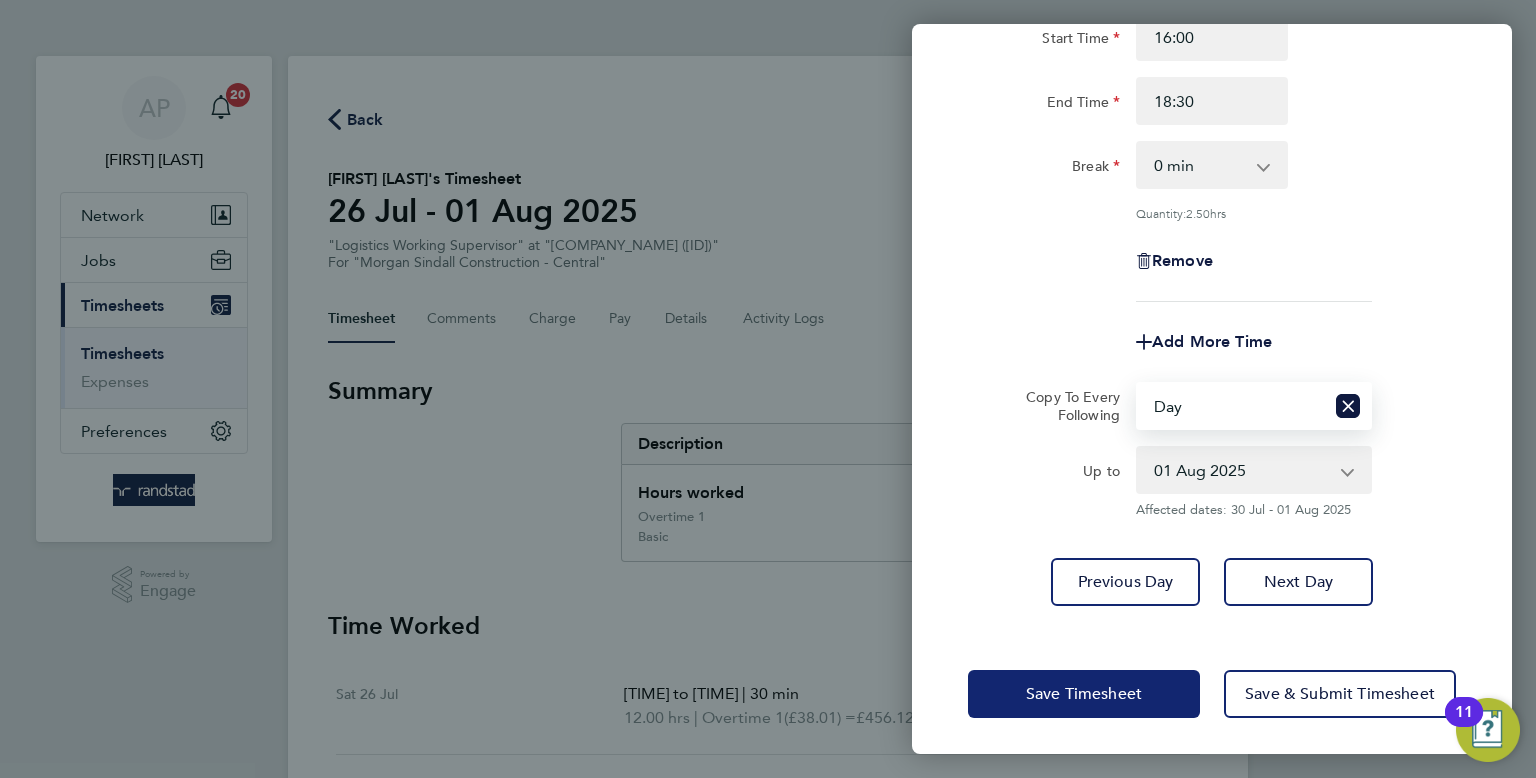 click on "Save Timesheet" 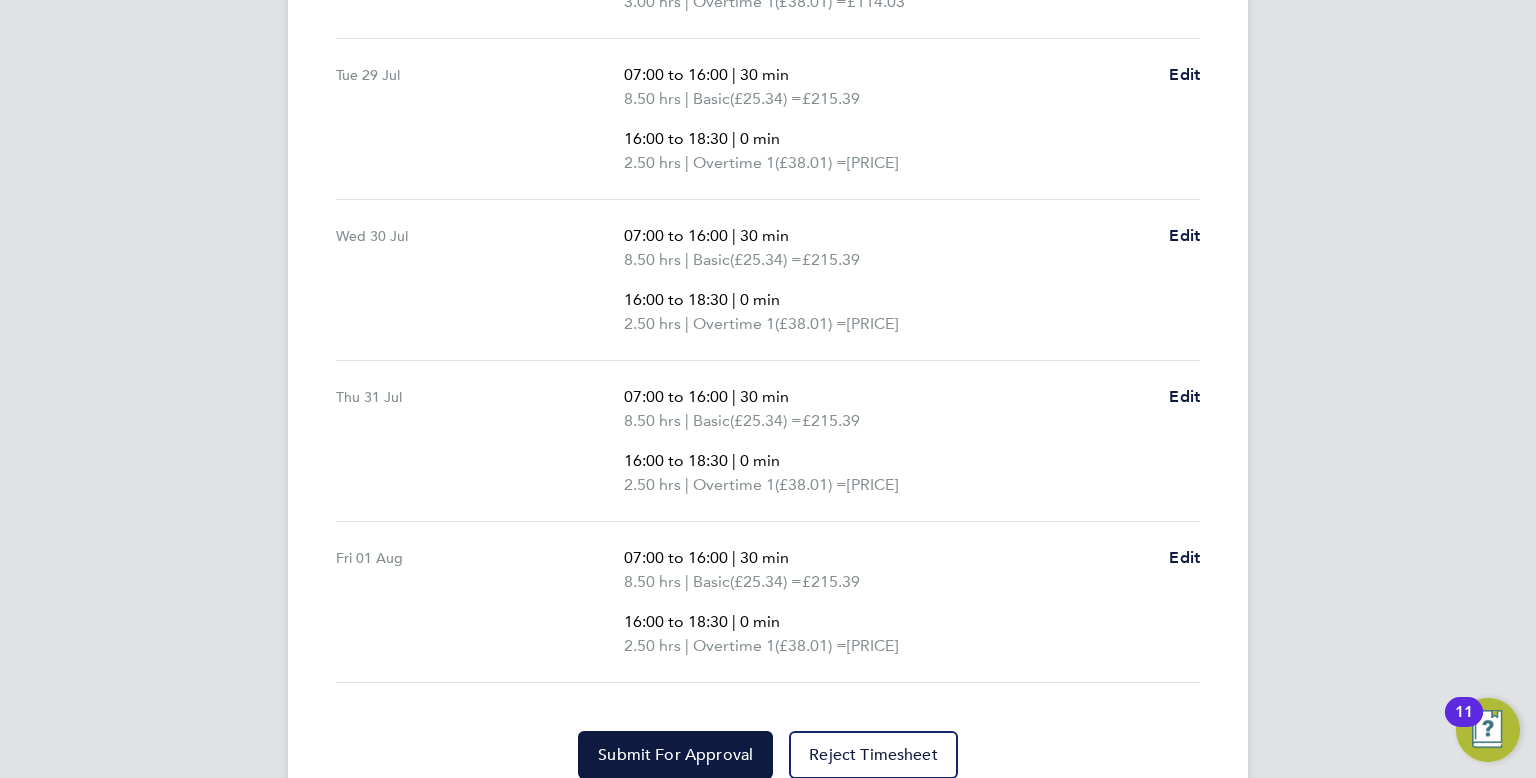 scroll, scrollTop: 977, scrollLeft: 0, axis: vertical 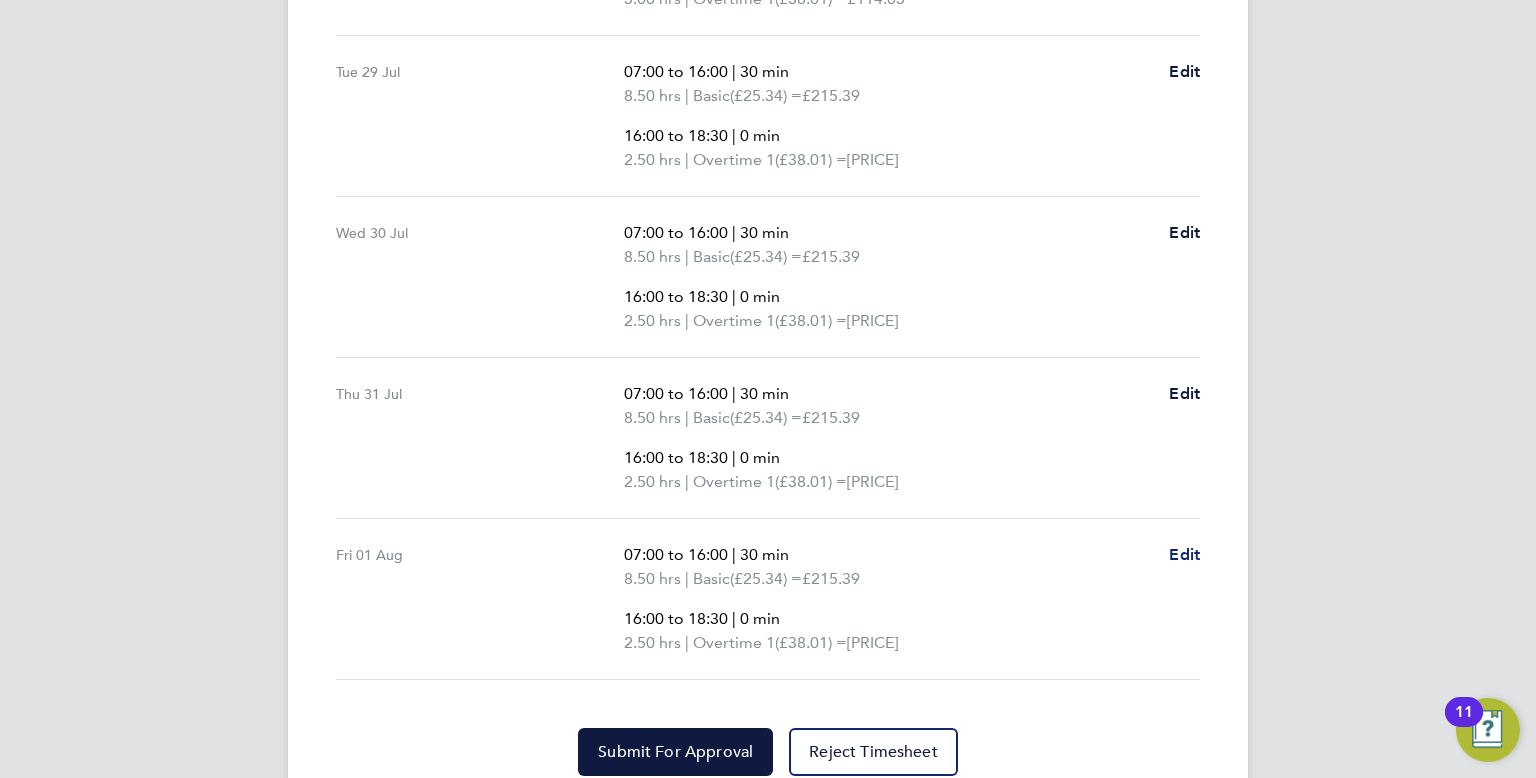 click on "Edit" at bounding box center (1184, 554) 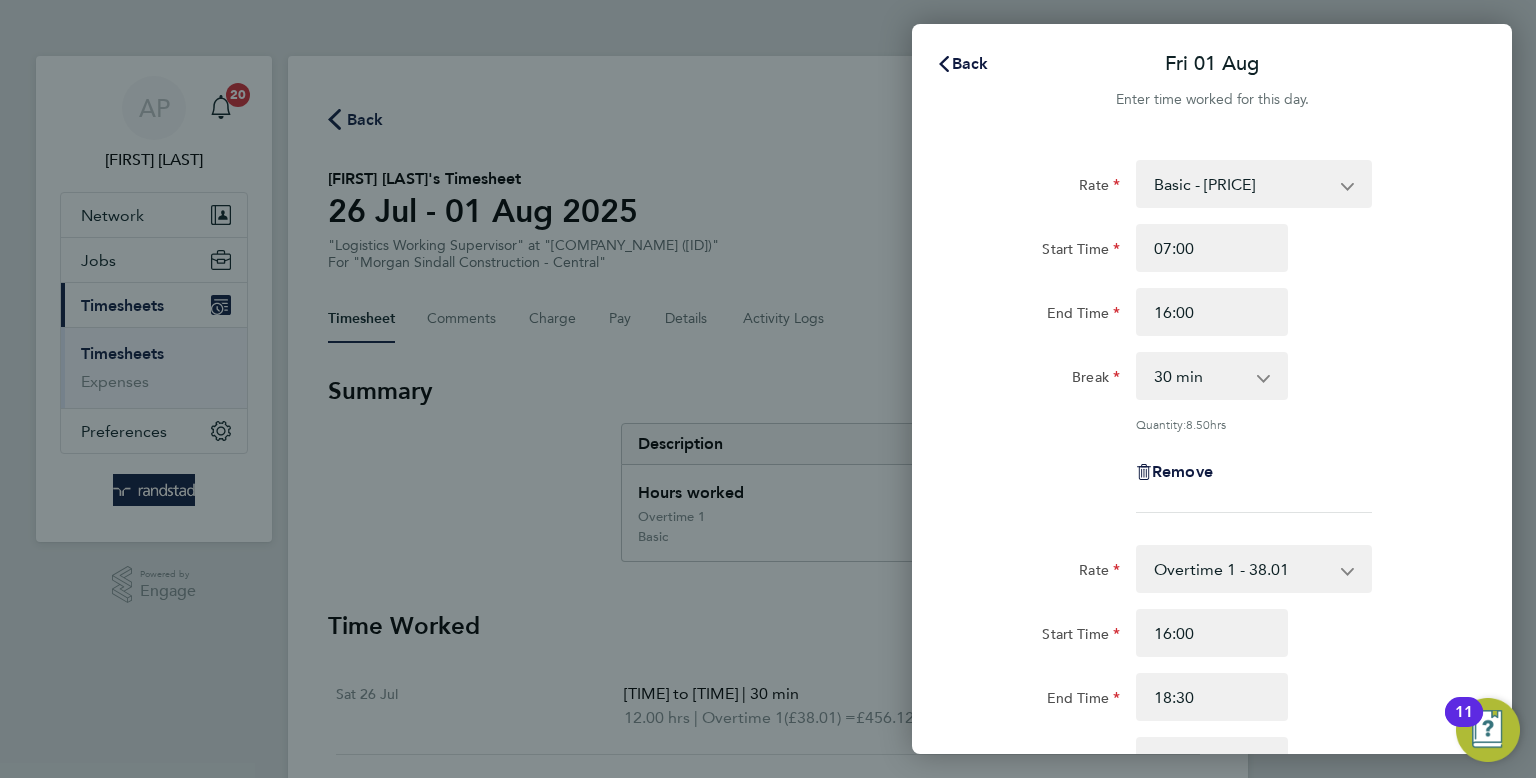 scroll, scrollTop: 0, scrollLeft: 0, axis: both 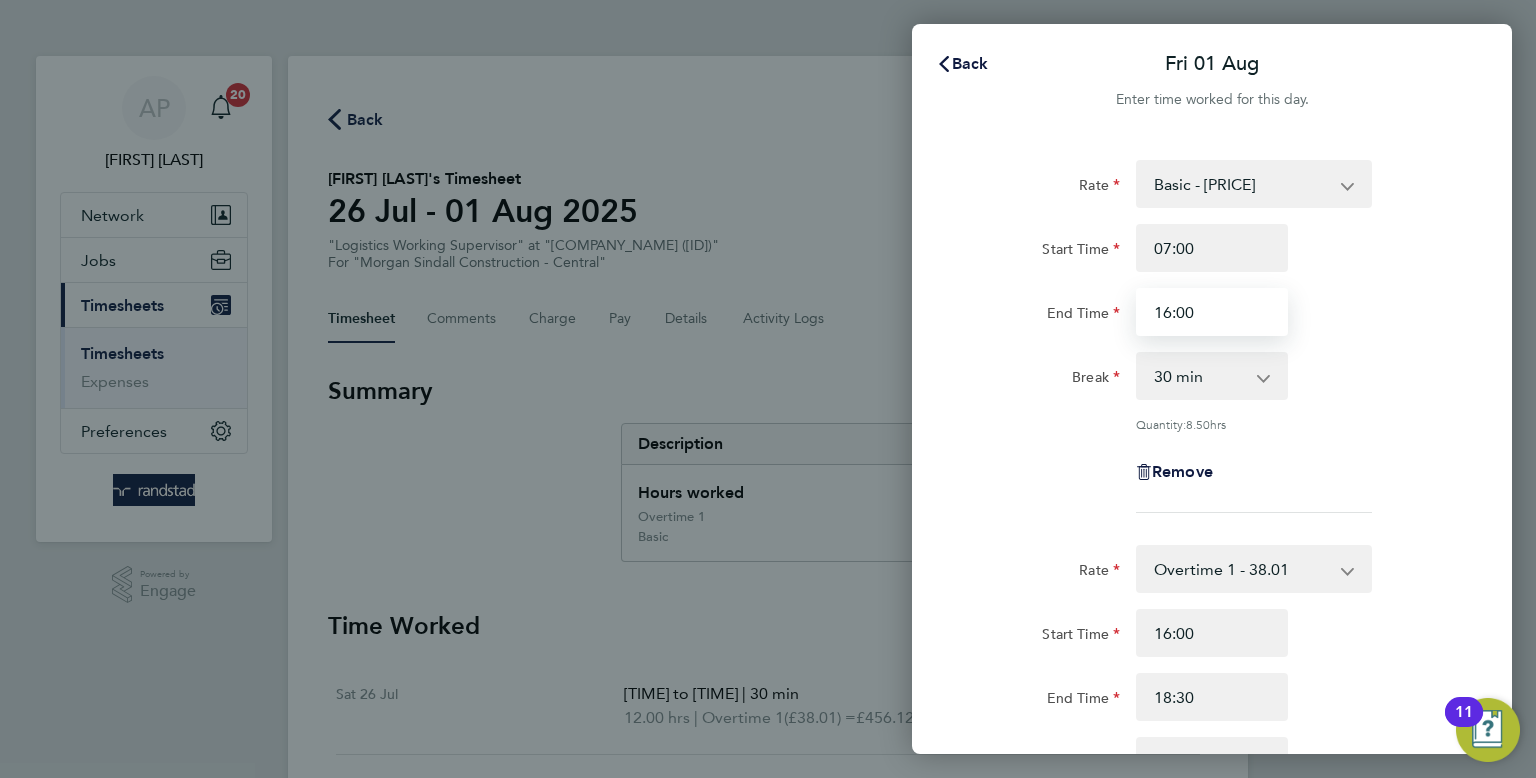 drag, startPoint x: 1200, startPoint y: 318, endPoint x: 1052, endPoint y: 308, distance: 148.33745 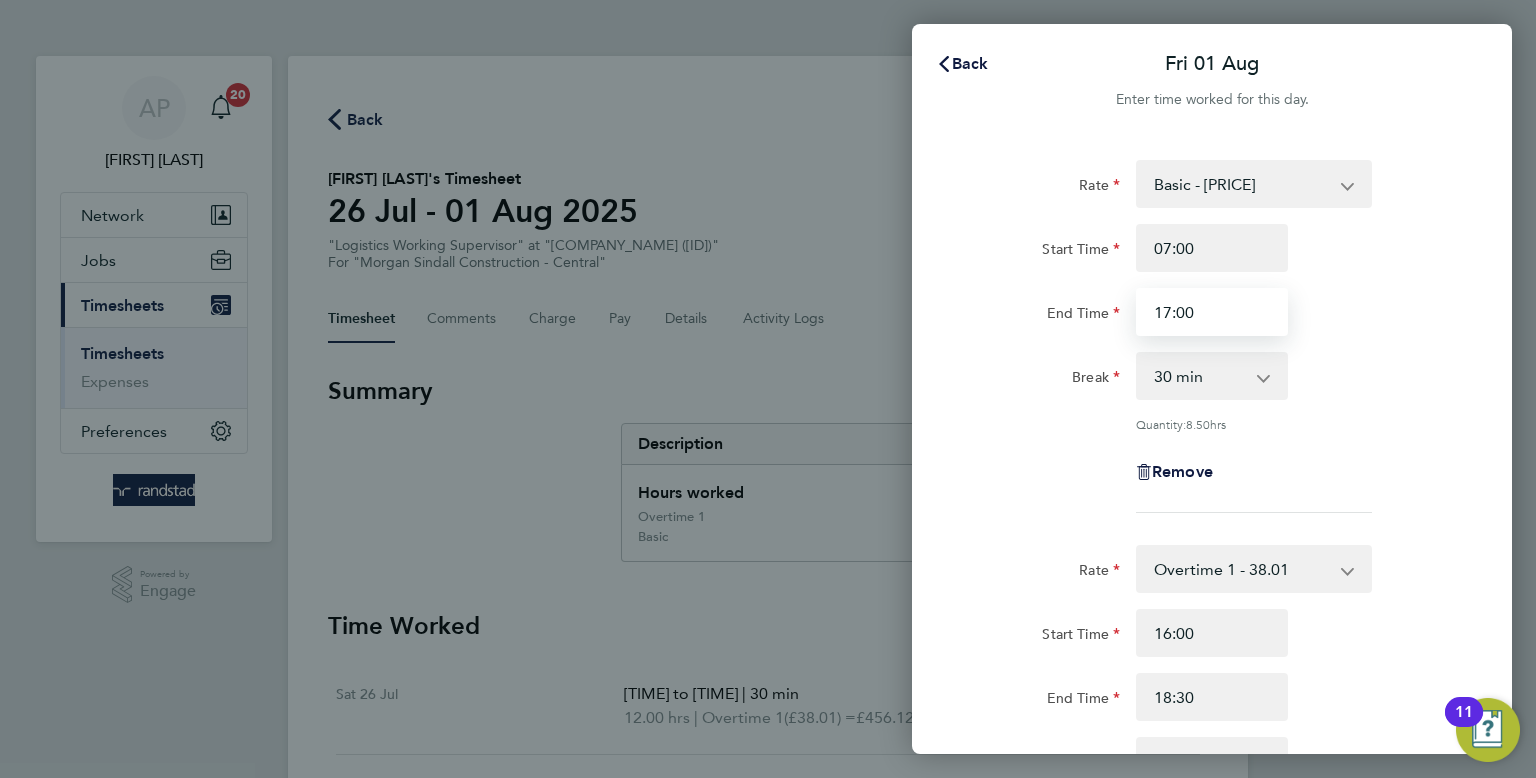 type on "17:00" 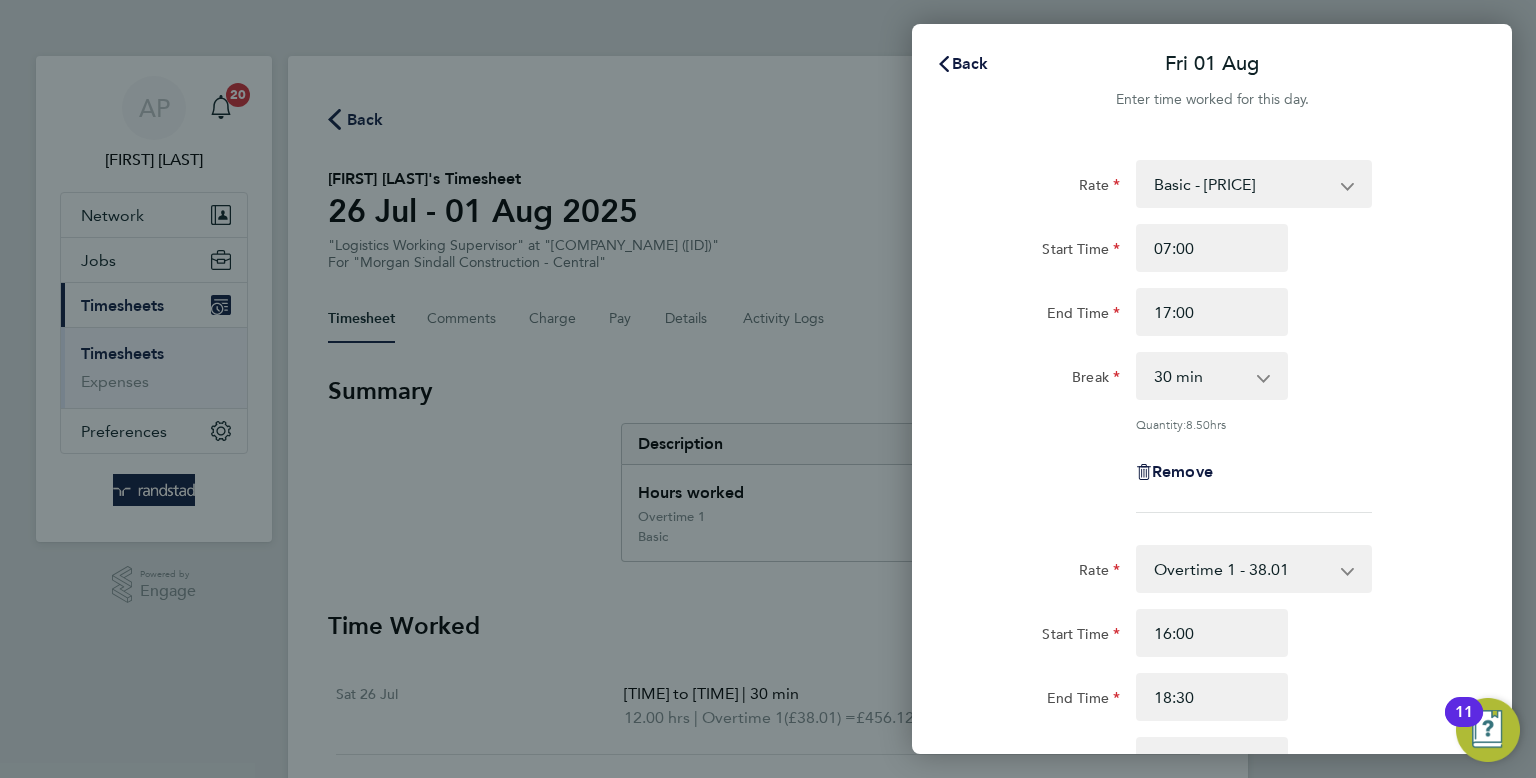 click on "Rate  Overtime 1 - 38.01   Basic - 25.34
Start Time 16:00 End Time 18:30 Break  0 min   15 min   30 min   45 min   60 min   75 min   90 min
Quantity:  2.50  hrs
Remove" 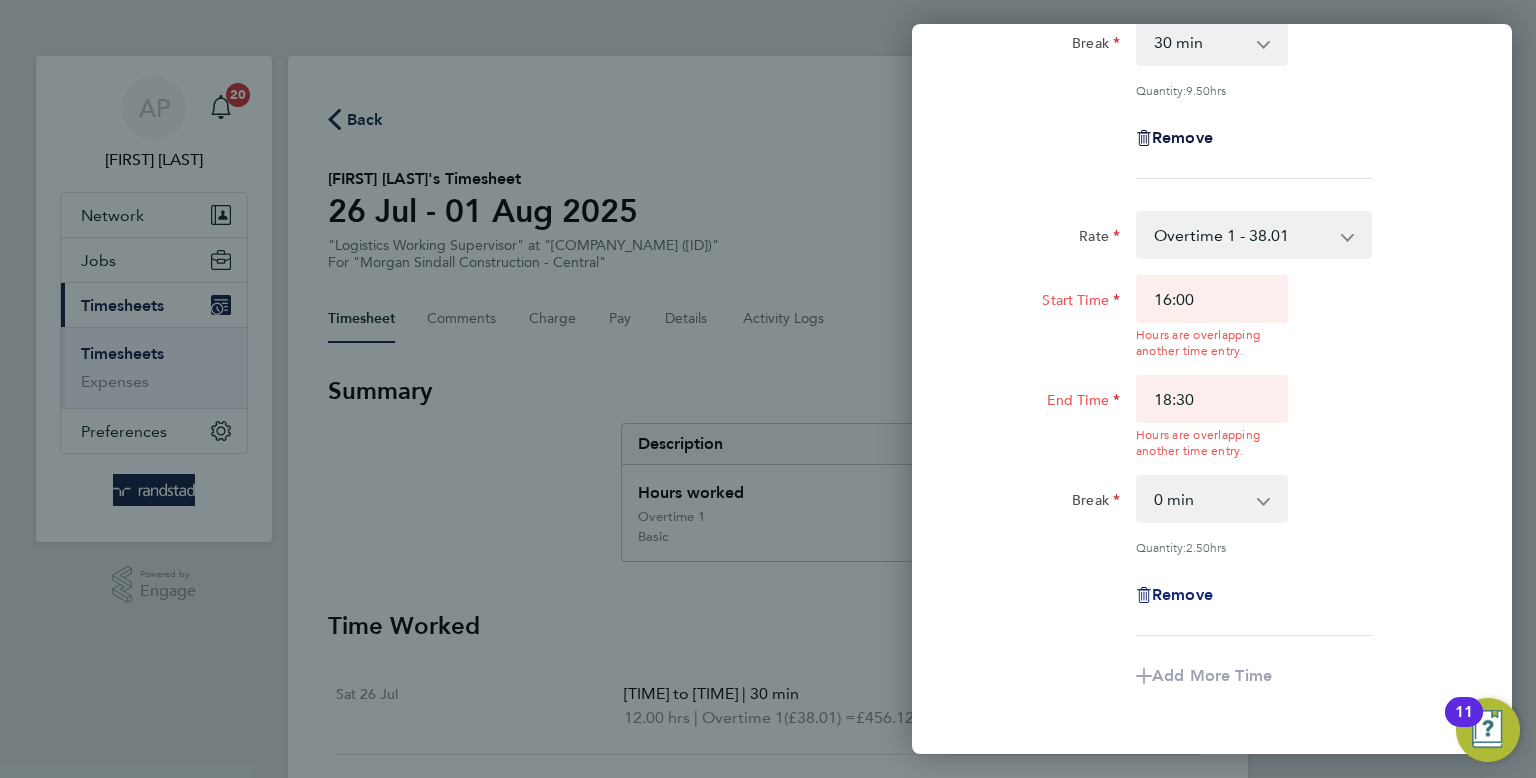 click on "Remove" 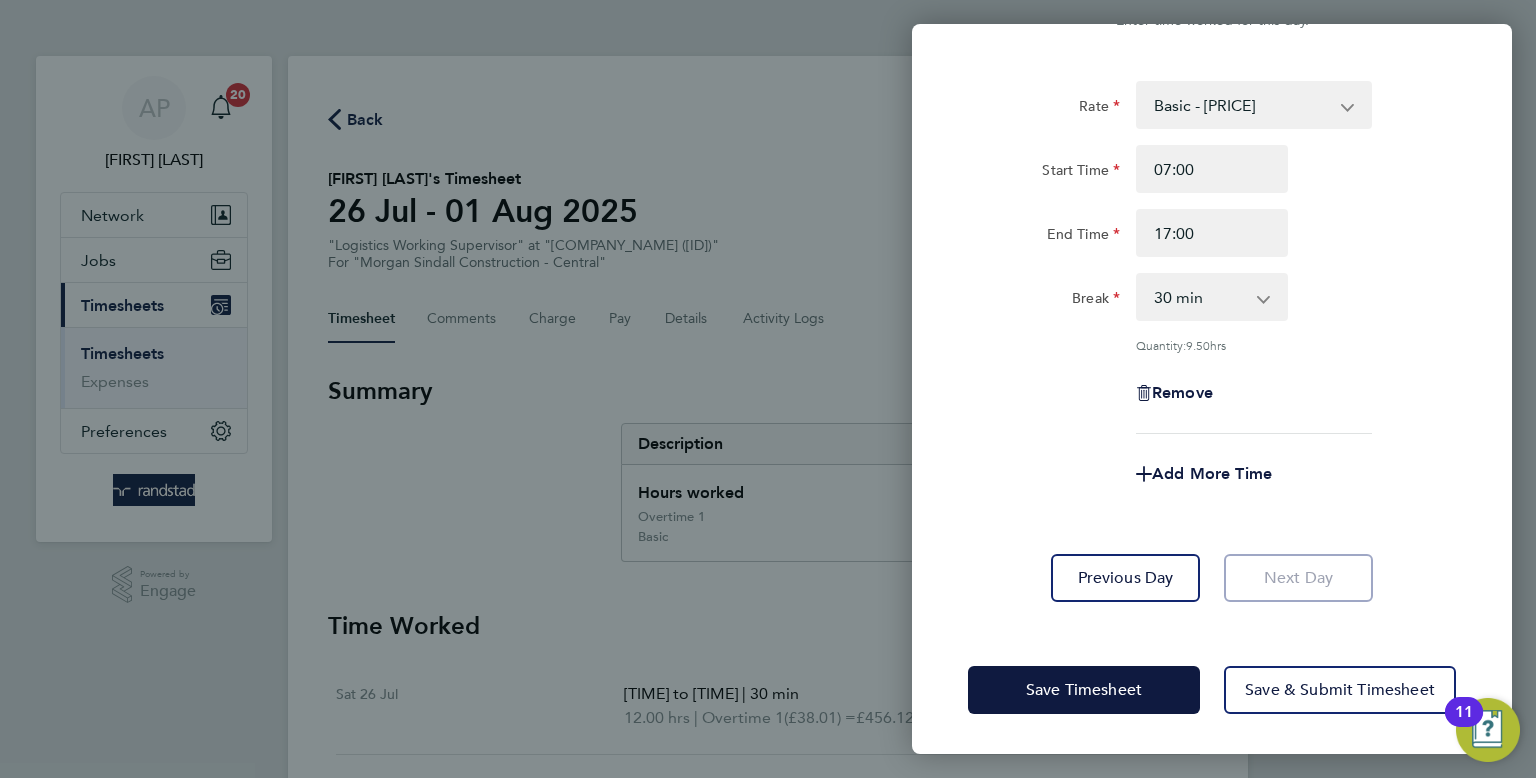 scroll, scrollTop: 76, scrollLeft: 0, axis: vertical 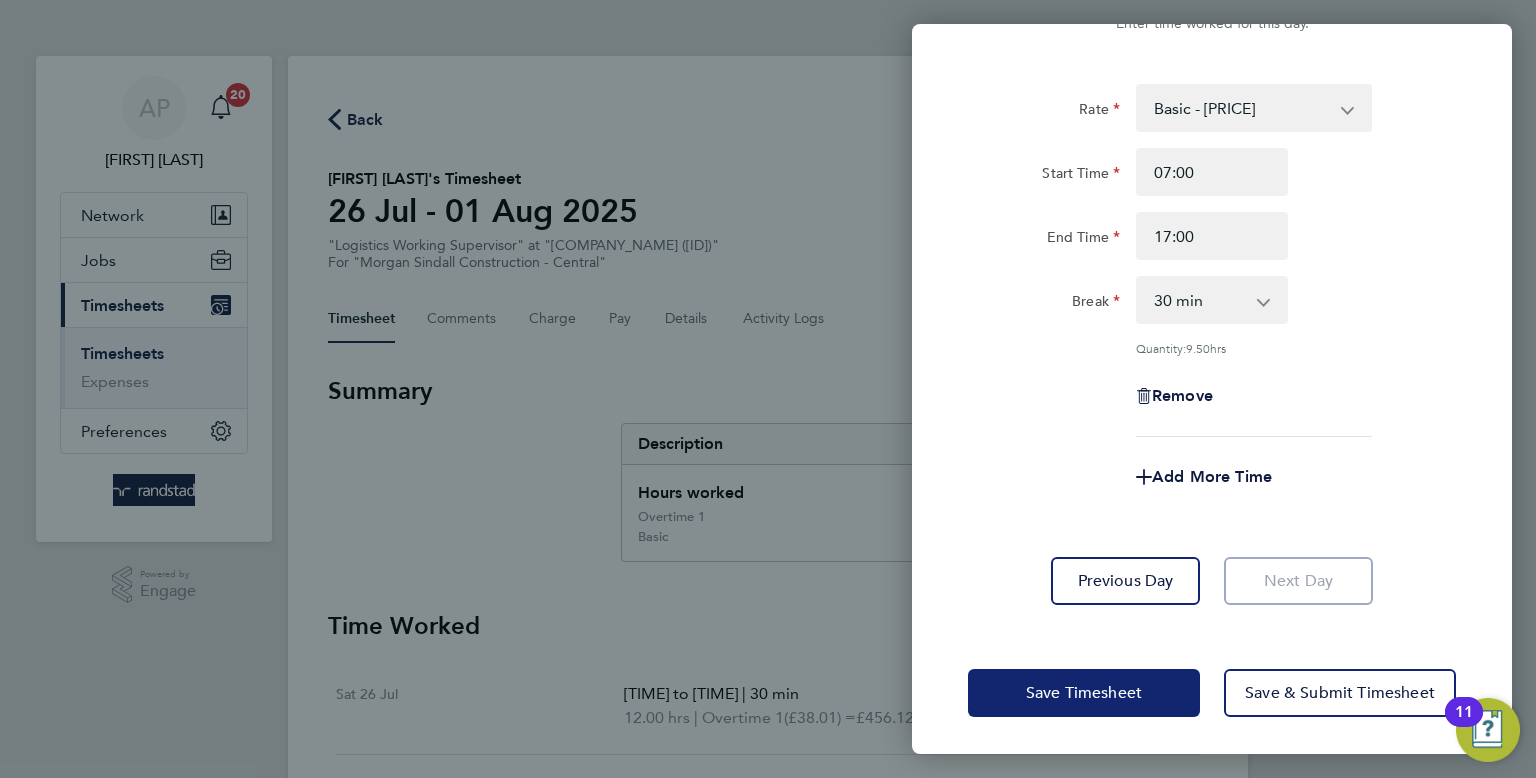 click on "Save Timesheet" 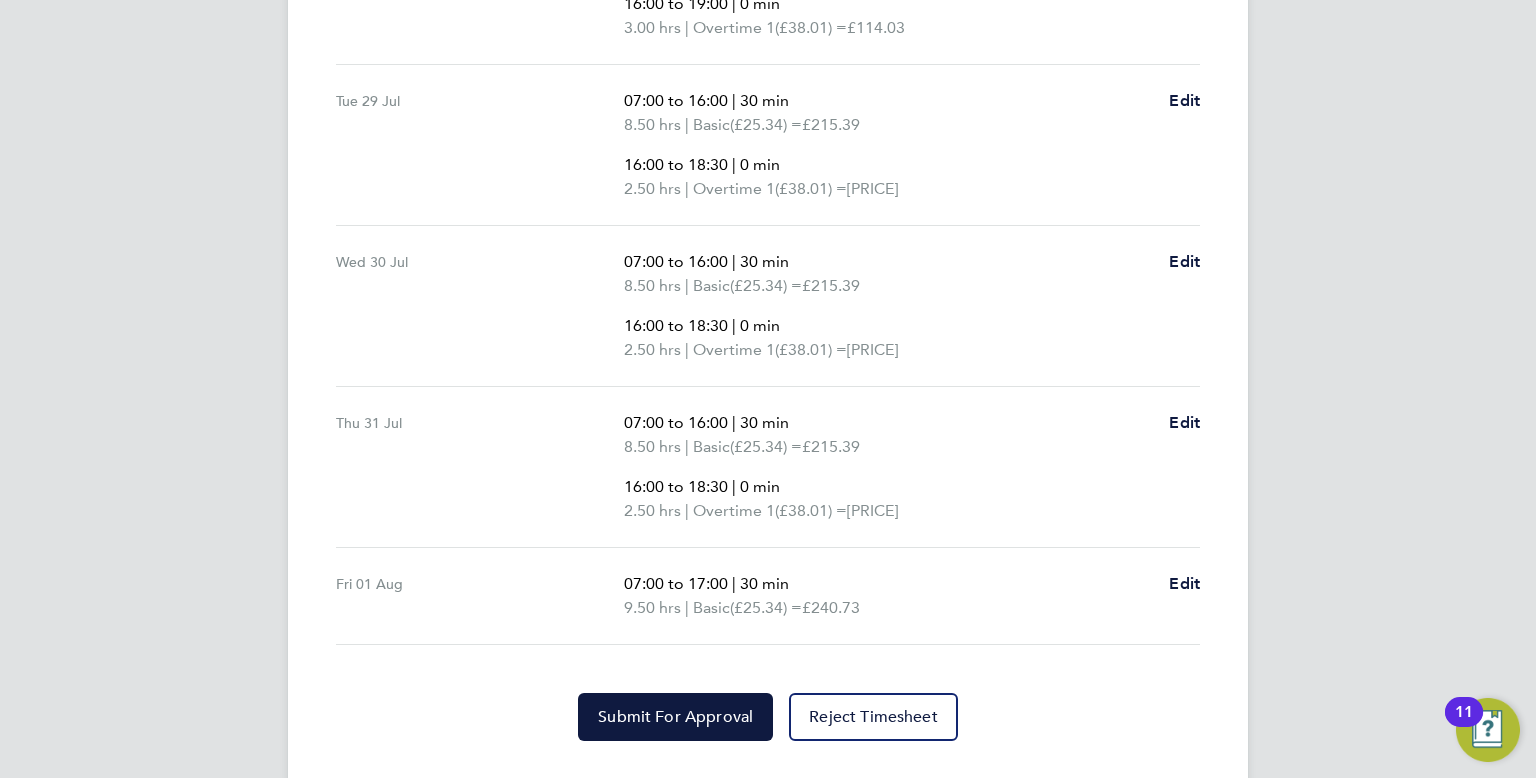 scroll, scrollTop: 988, scrollLeft: 0, axis: vertical 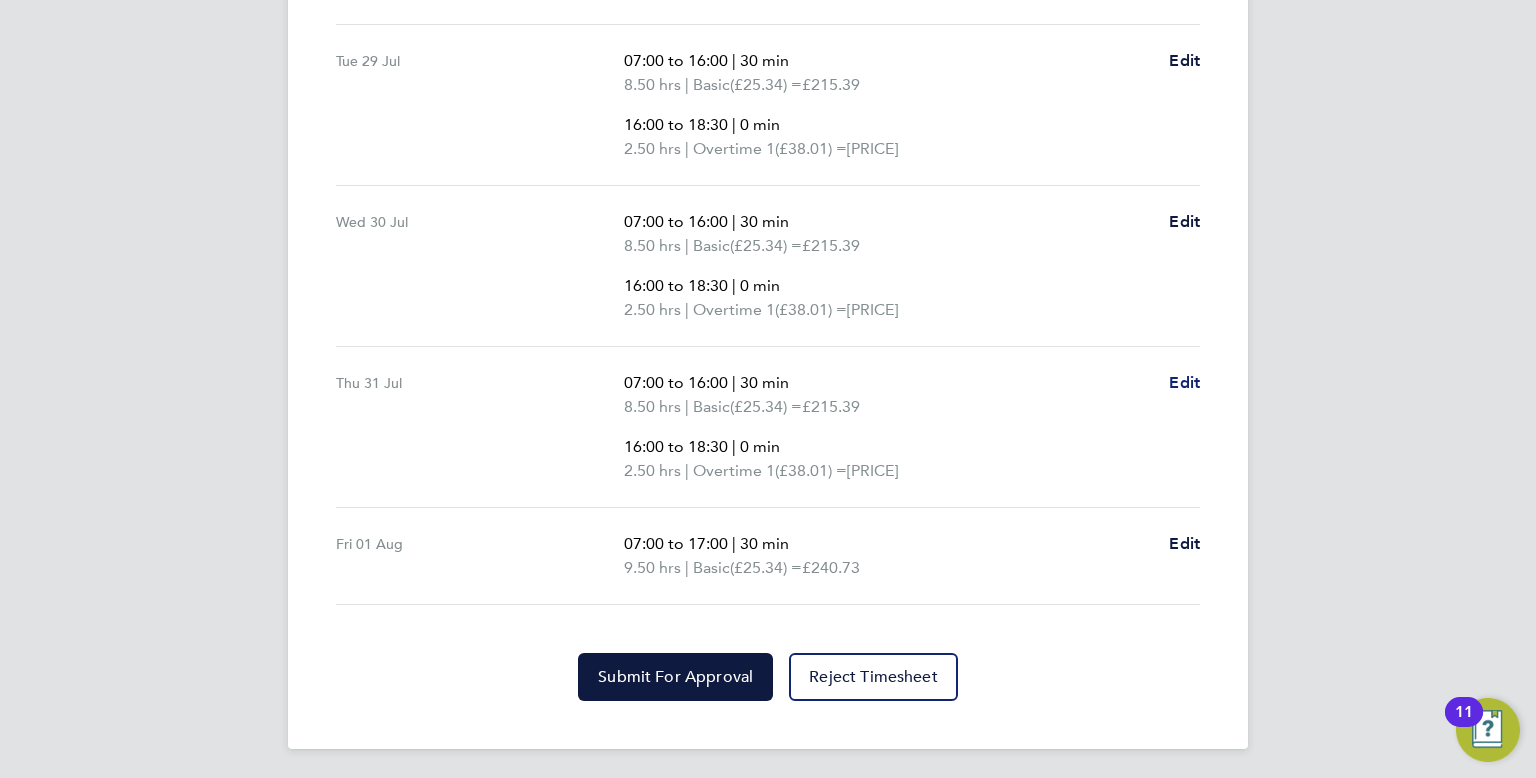 click on "Edit" at bounding box center [1184, 382] 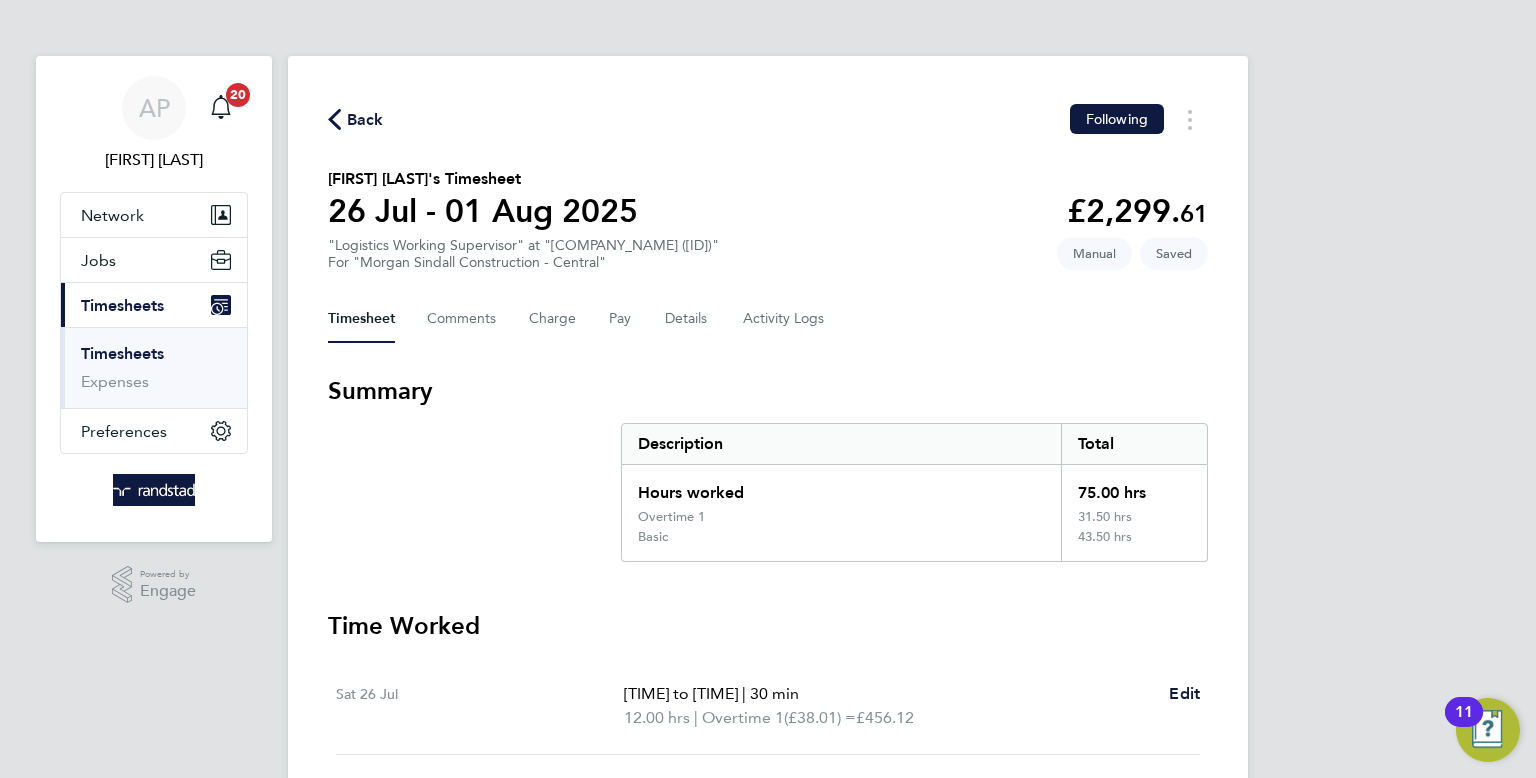 select on "30" 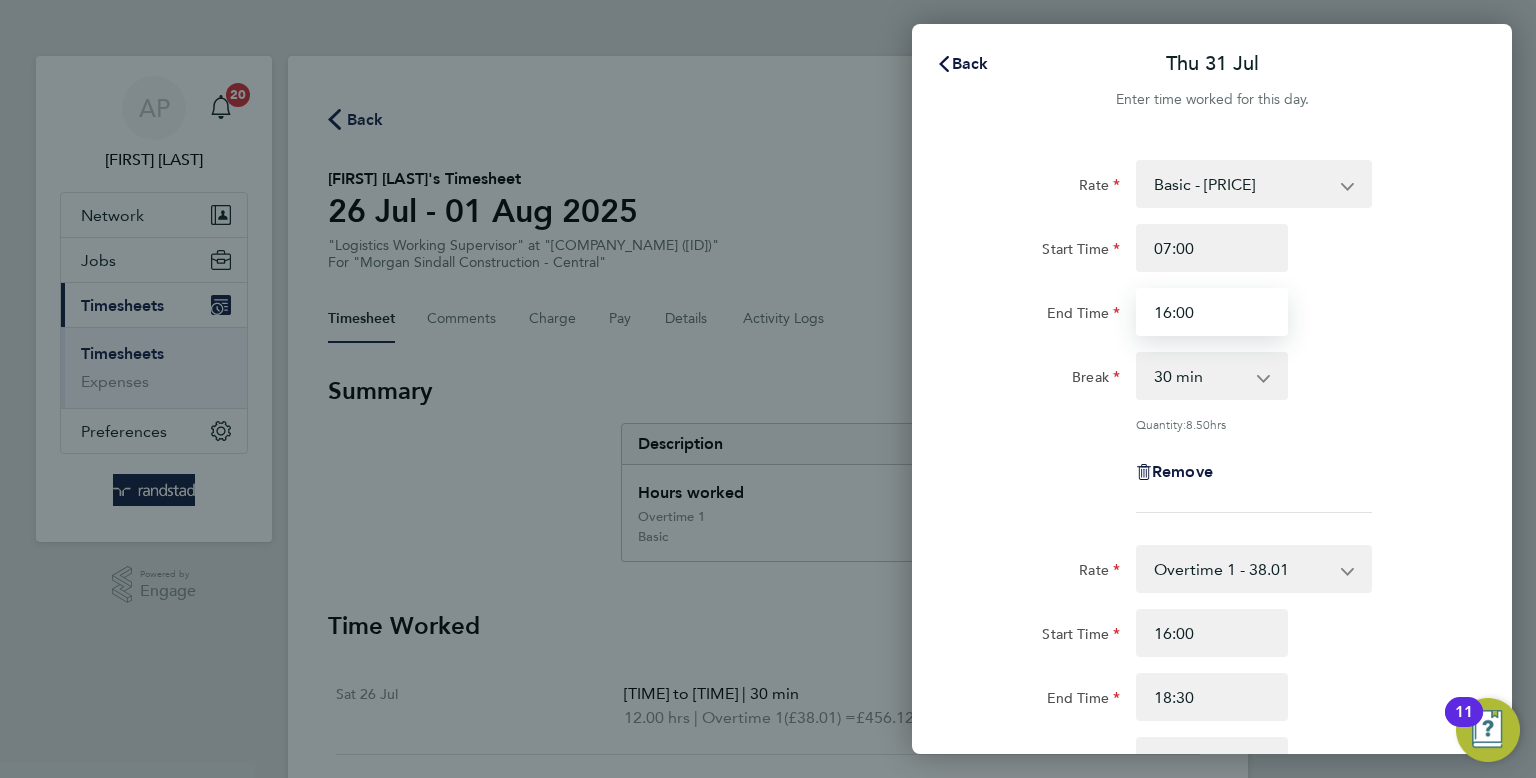 click on "16:00" at bounding box center (1212, 312) 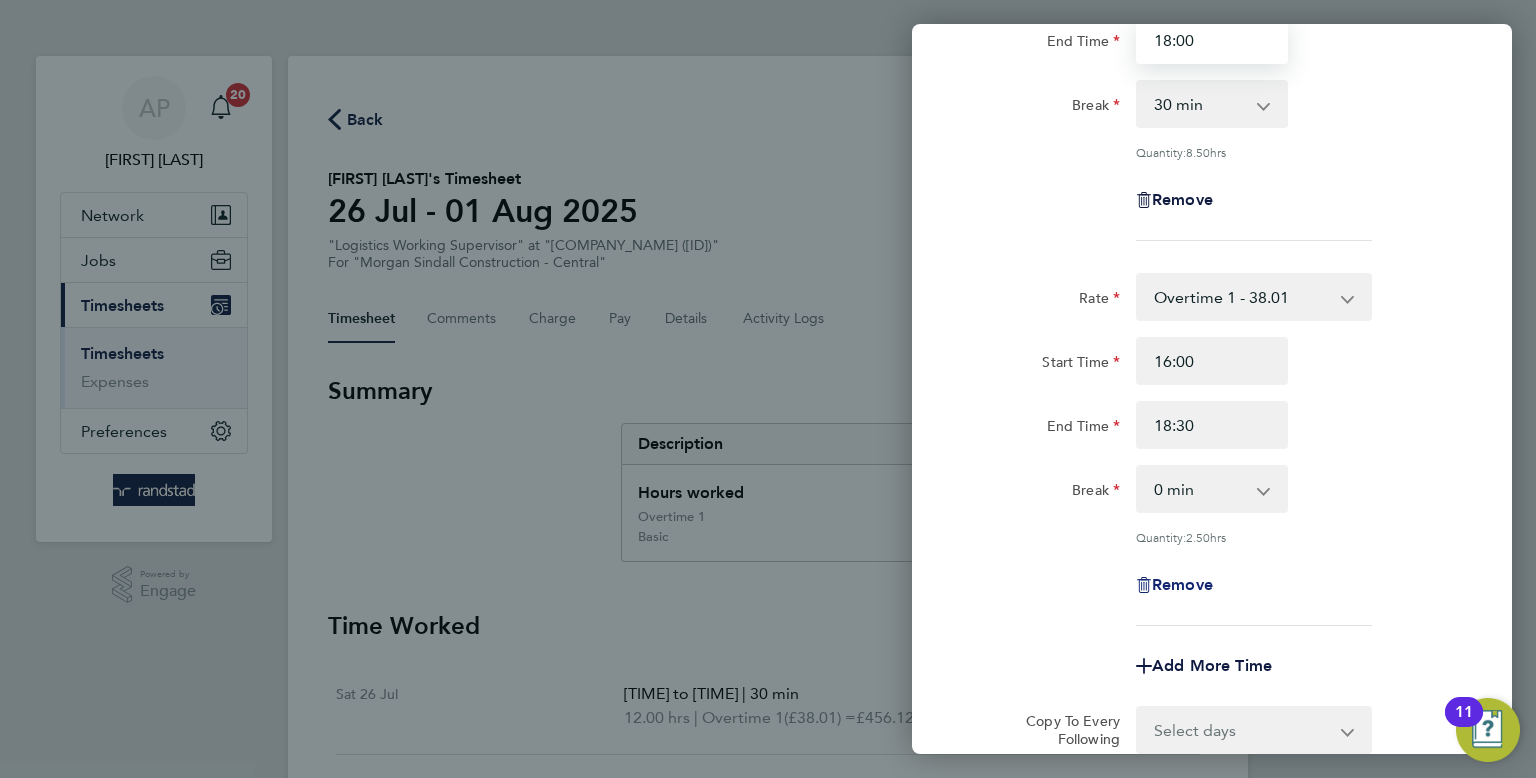 type on "18:00" 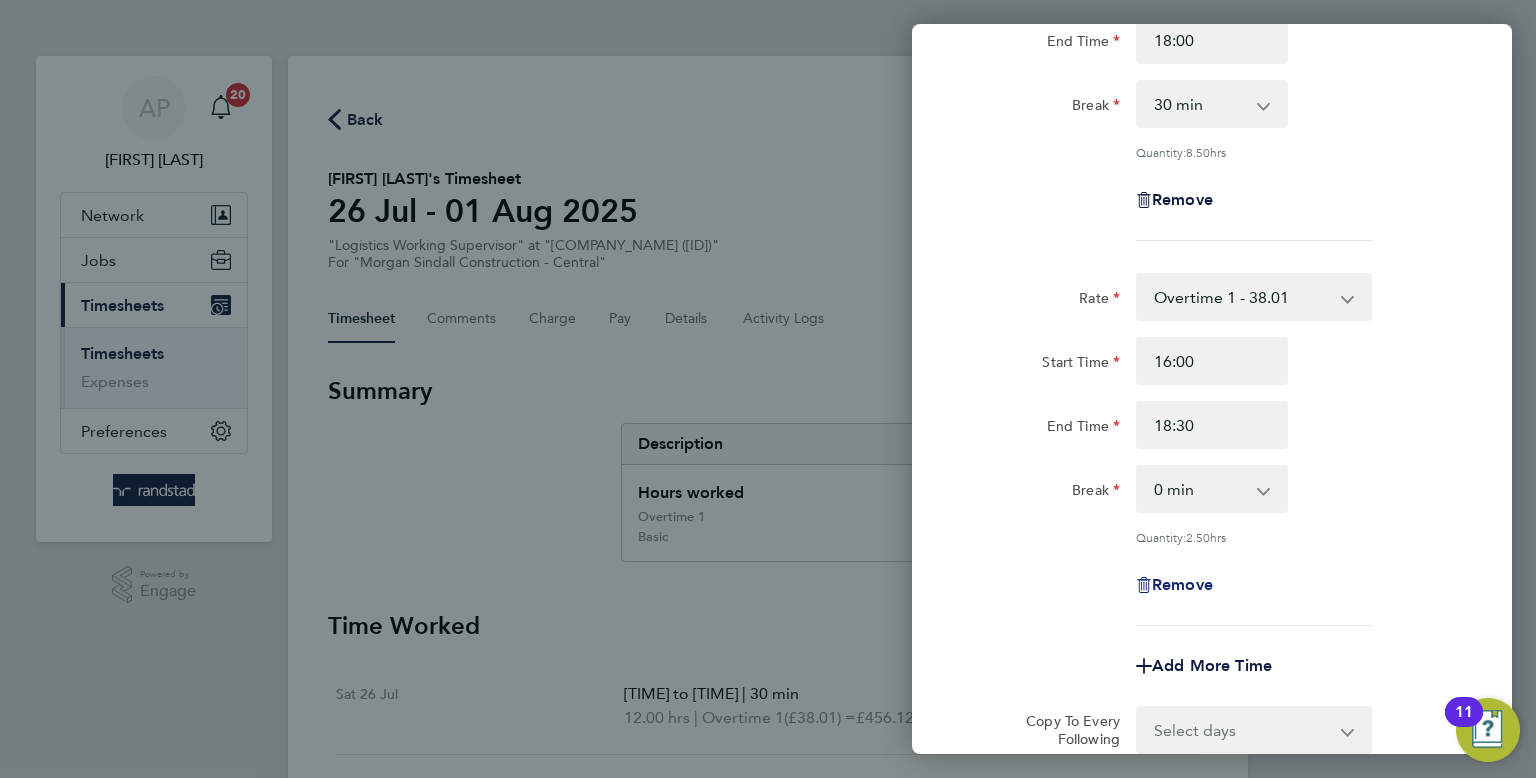 click on "Rate  Overtime 1 - 38.01   Basic - 25.34
Start Time 16:00 End Time 18:30 Break  0 min   15 min   30 min   45 min   60 min   75 min   90 min
Quantity:  2.50  hrs
Remove" 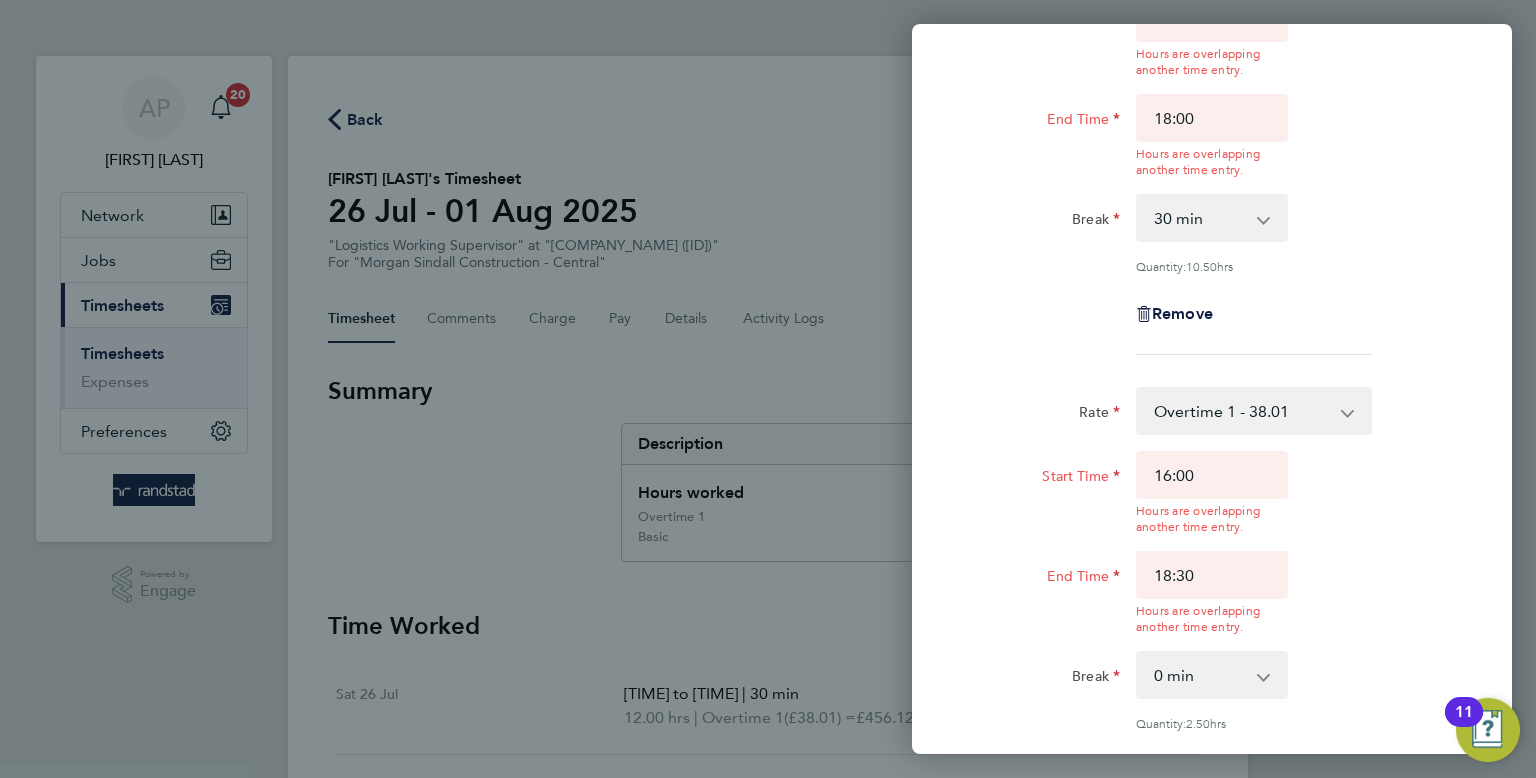 scroll, scrollTop: 286, scrollLeft: 0, axis: vertical 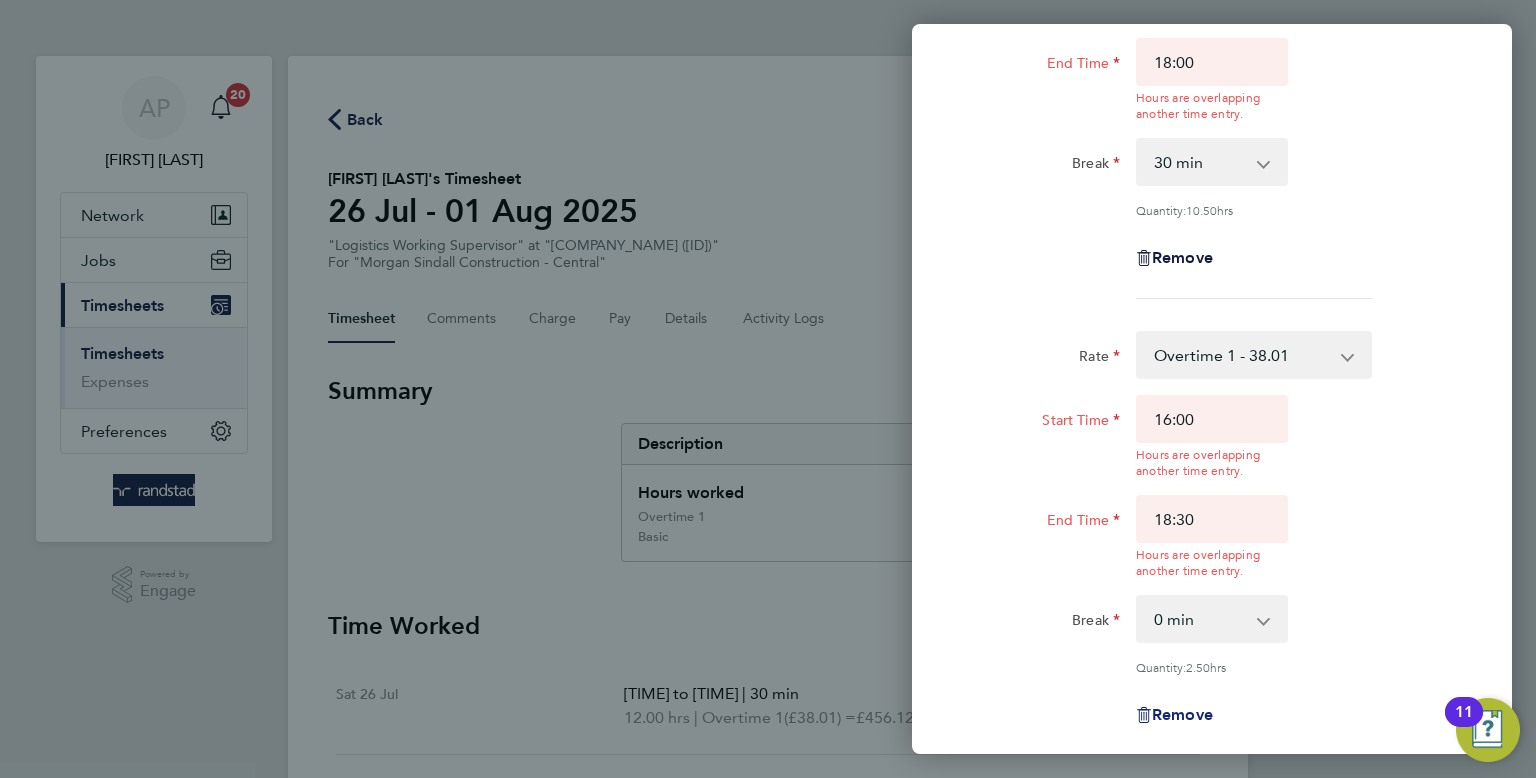 click on "Remove" 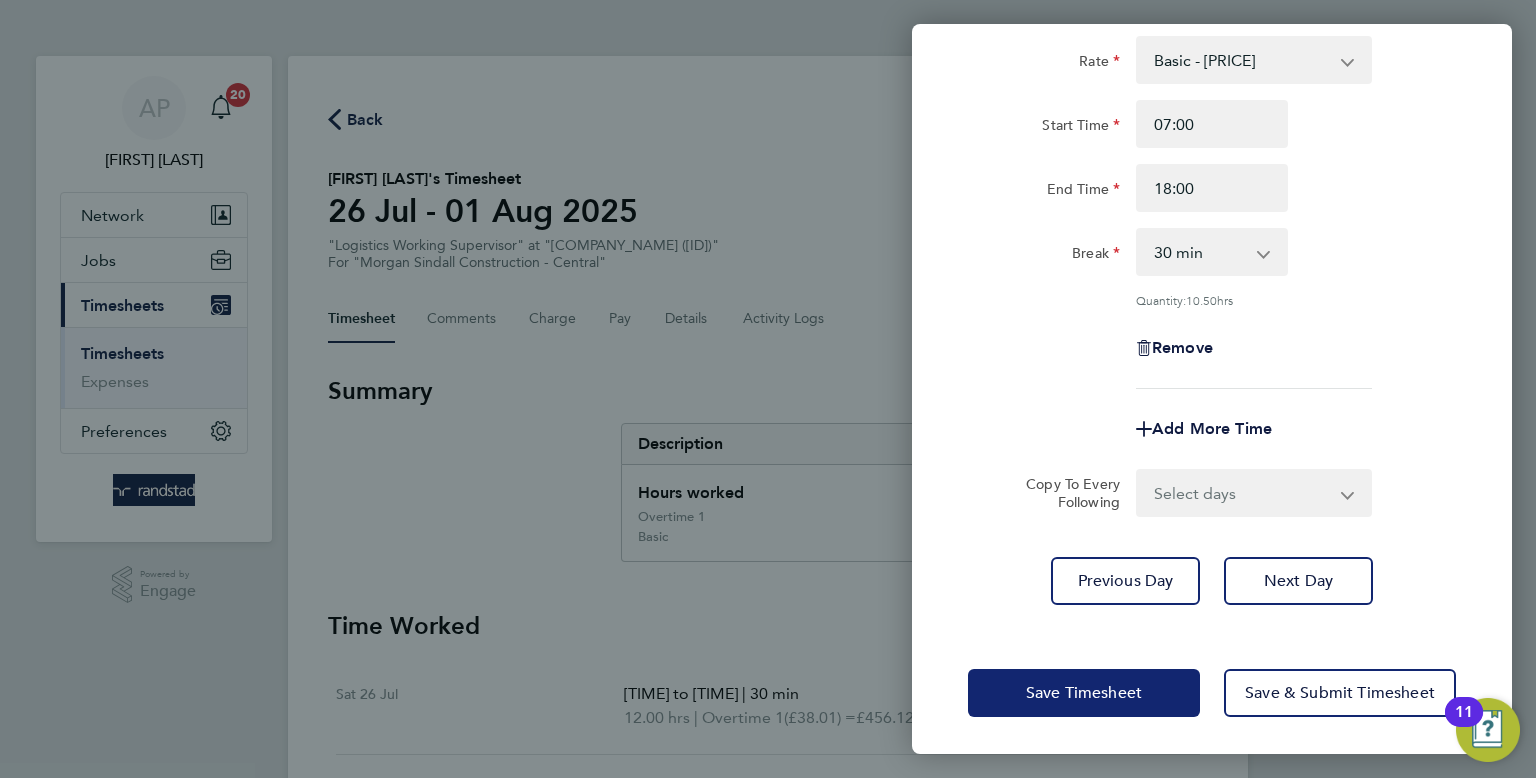 click on "Save Timesheet" 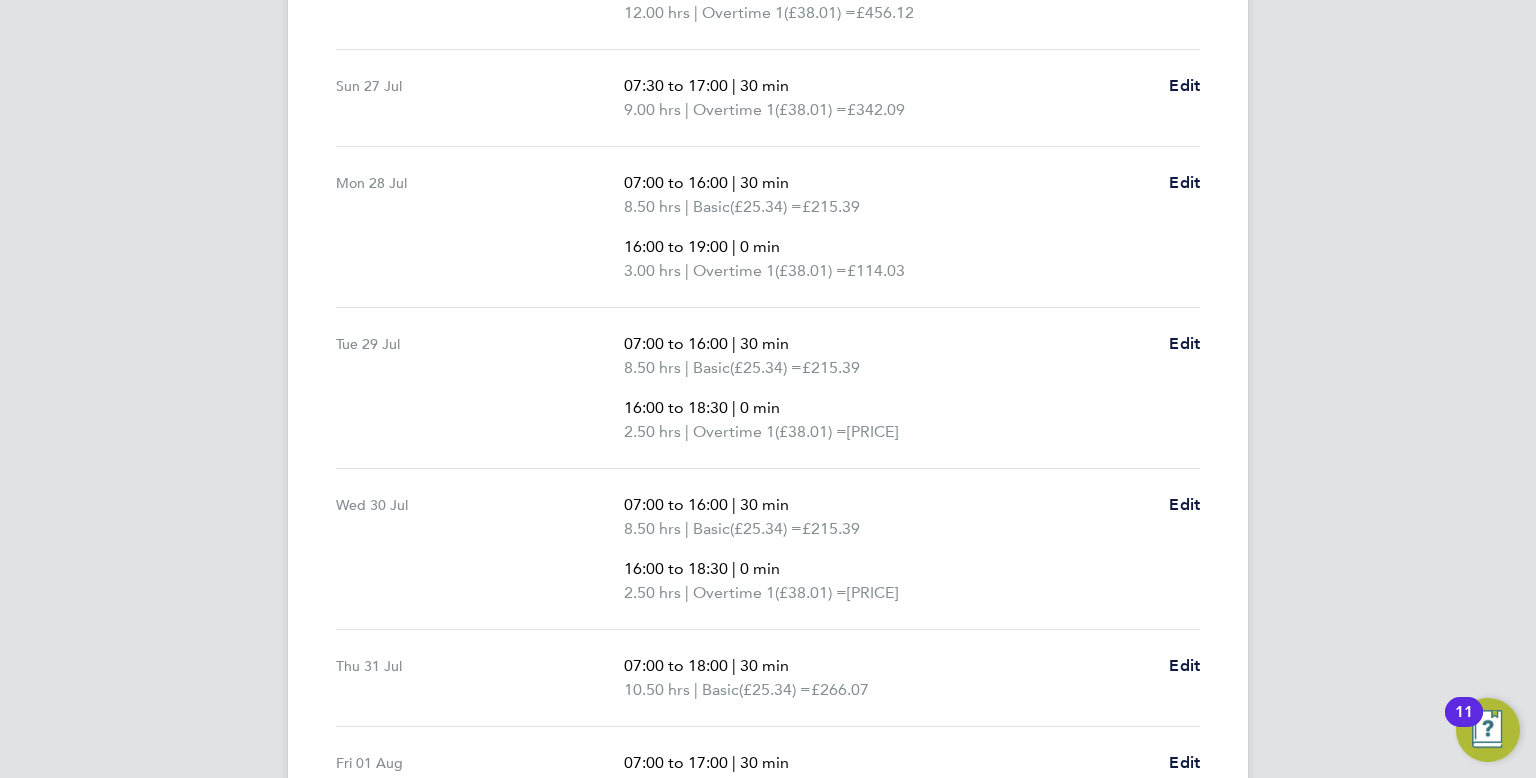 scroll, scrollTop: 716, scrollLeft: 0, axis: vertical 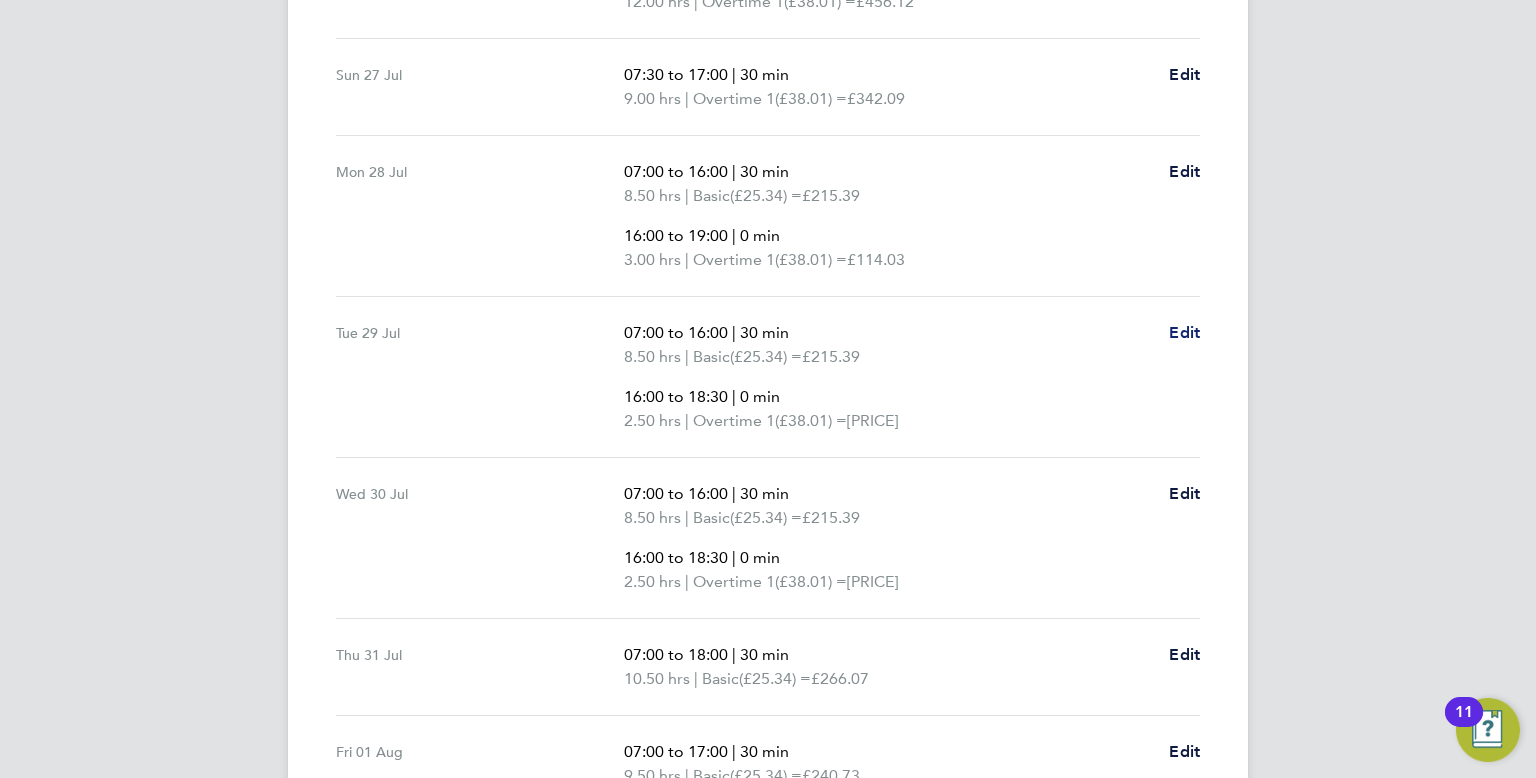click on "Edit" at bounding box center (1184, 332) 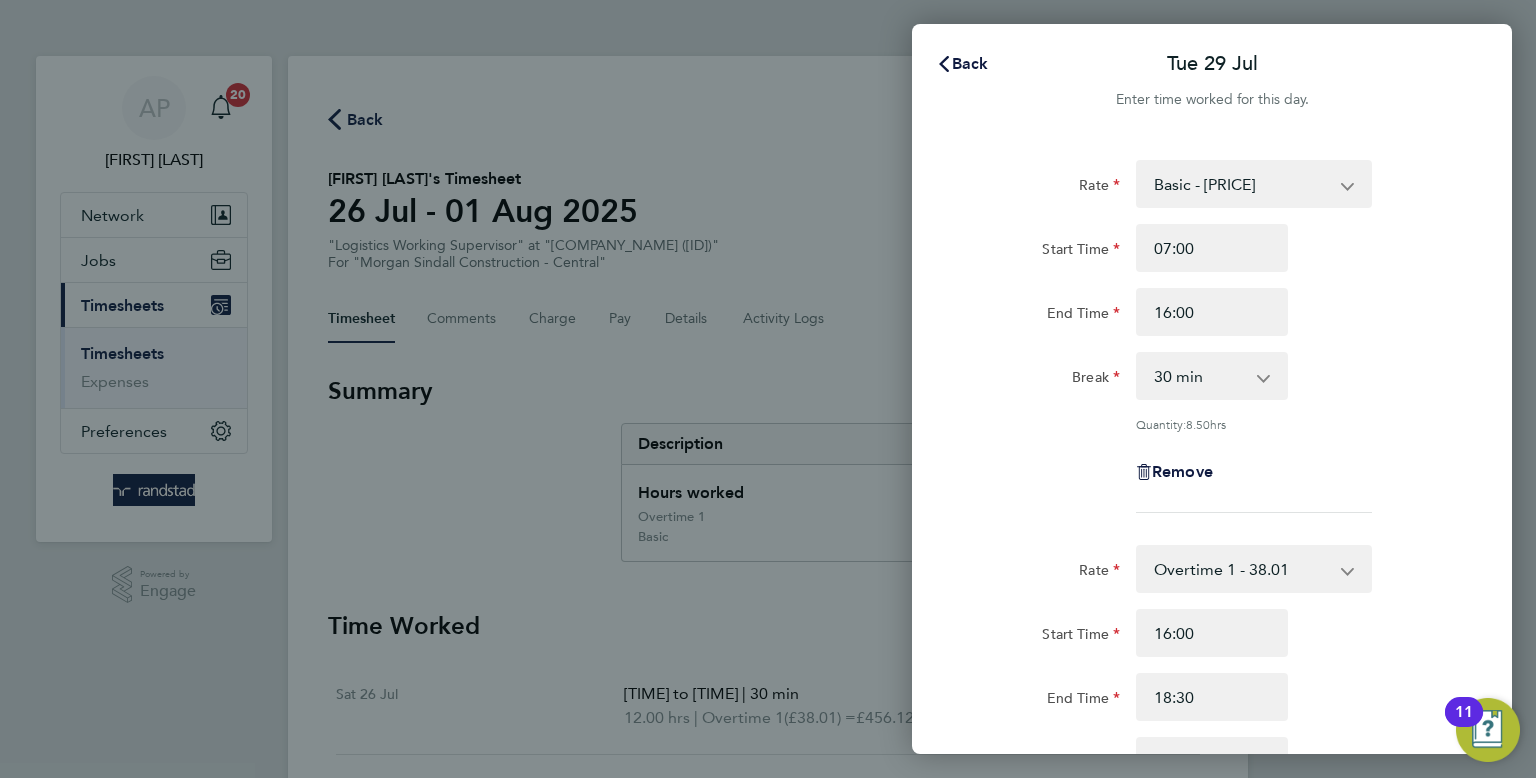 scroll, scrollTop: 0, scrollLeft: 0, axis: both 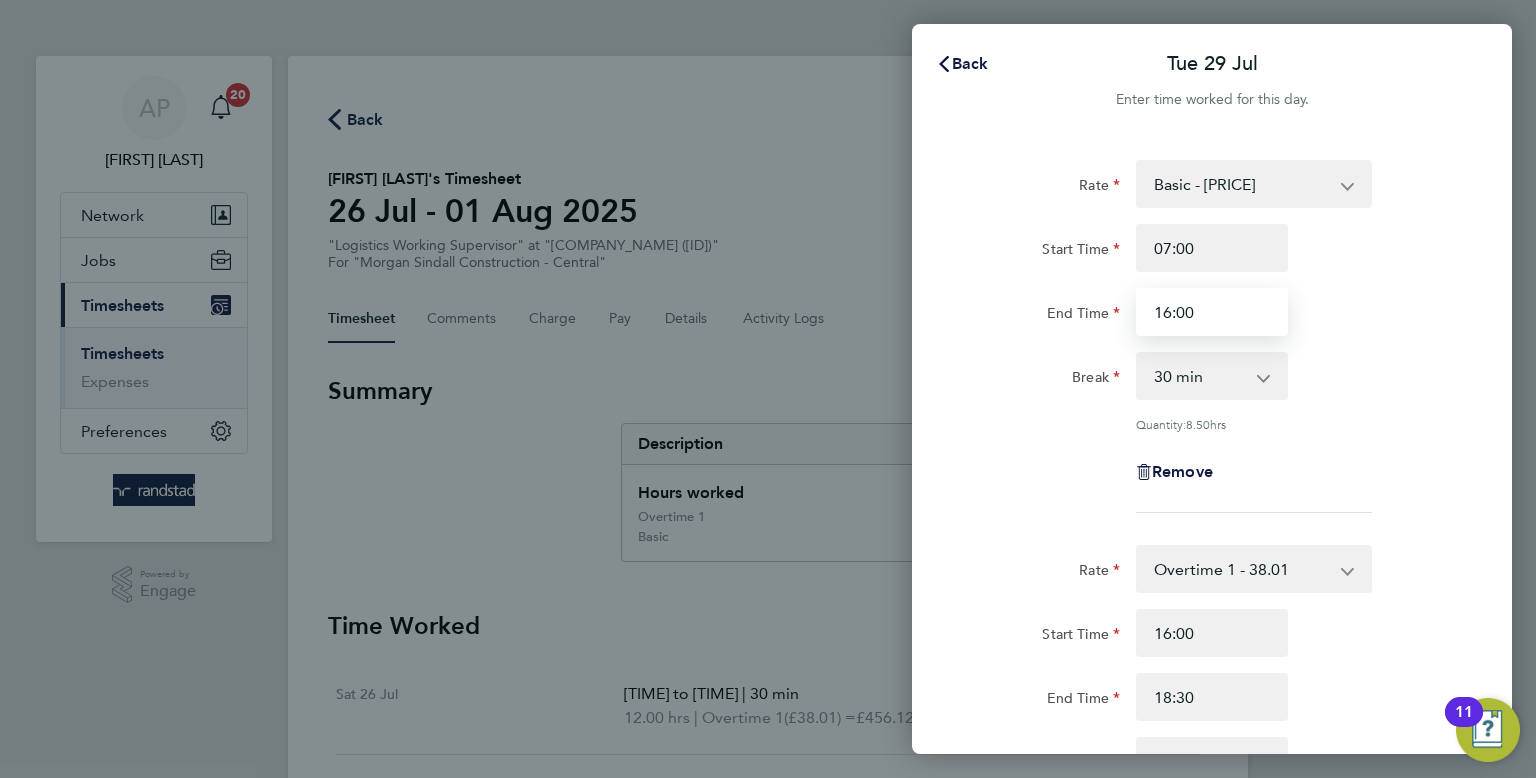 click on "16:00" at bounding box center [1212, 312] 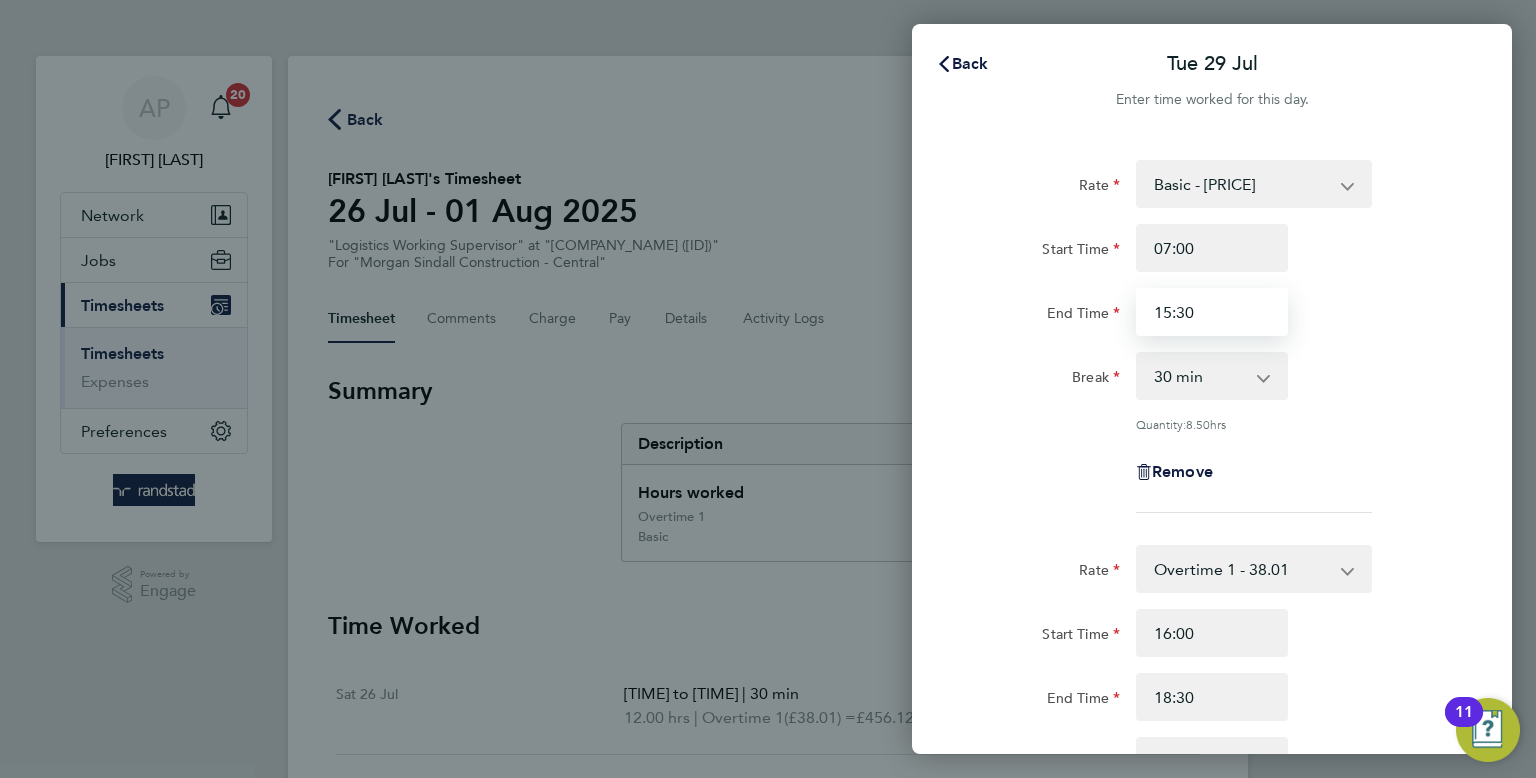 type on "15:30" 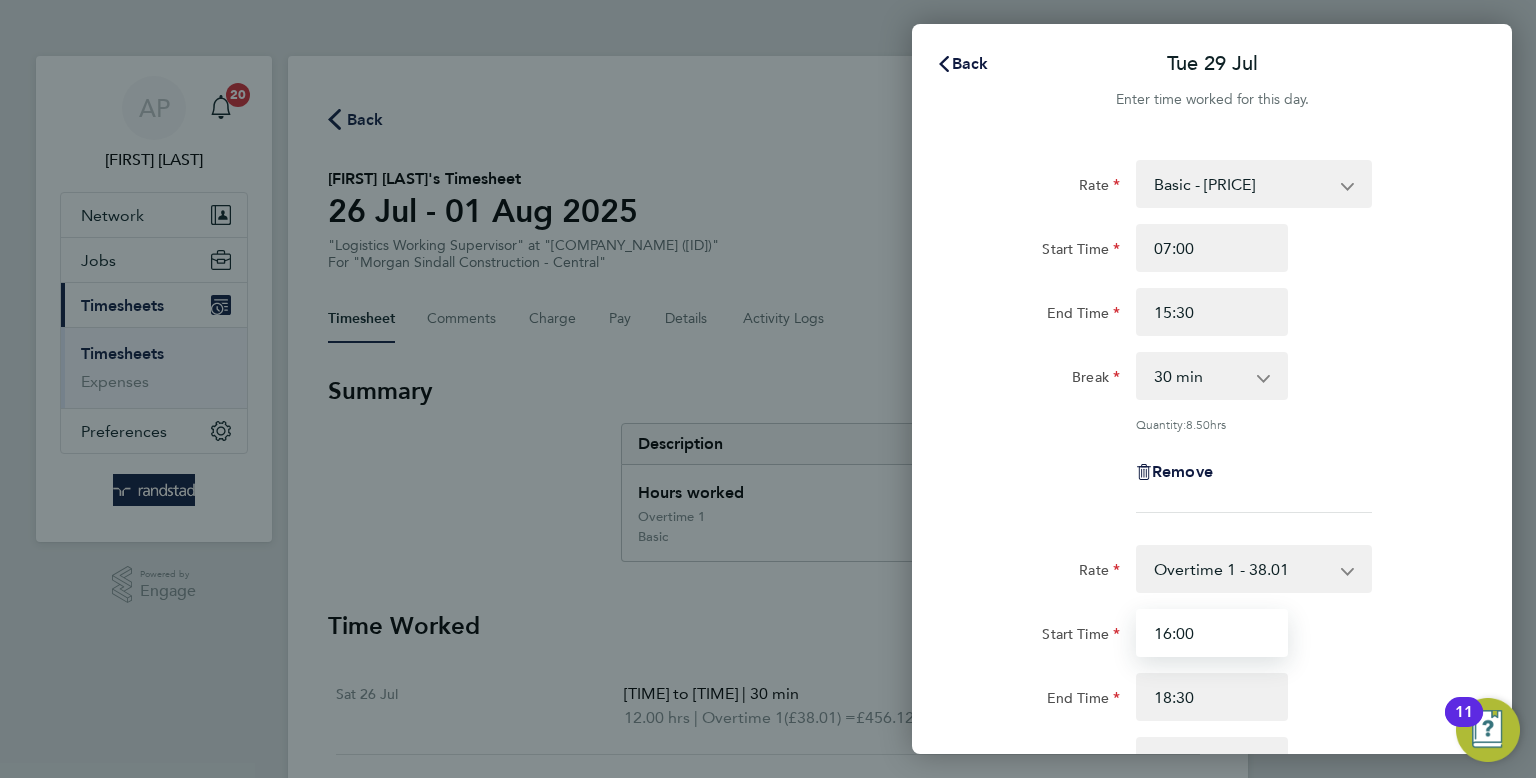 click on "16:00" at bounding box center (1212, 633) 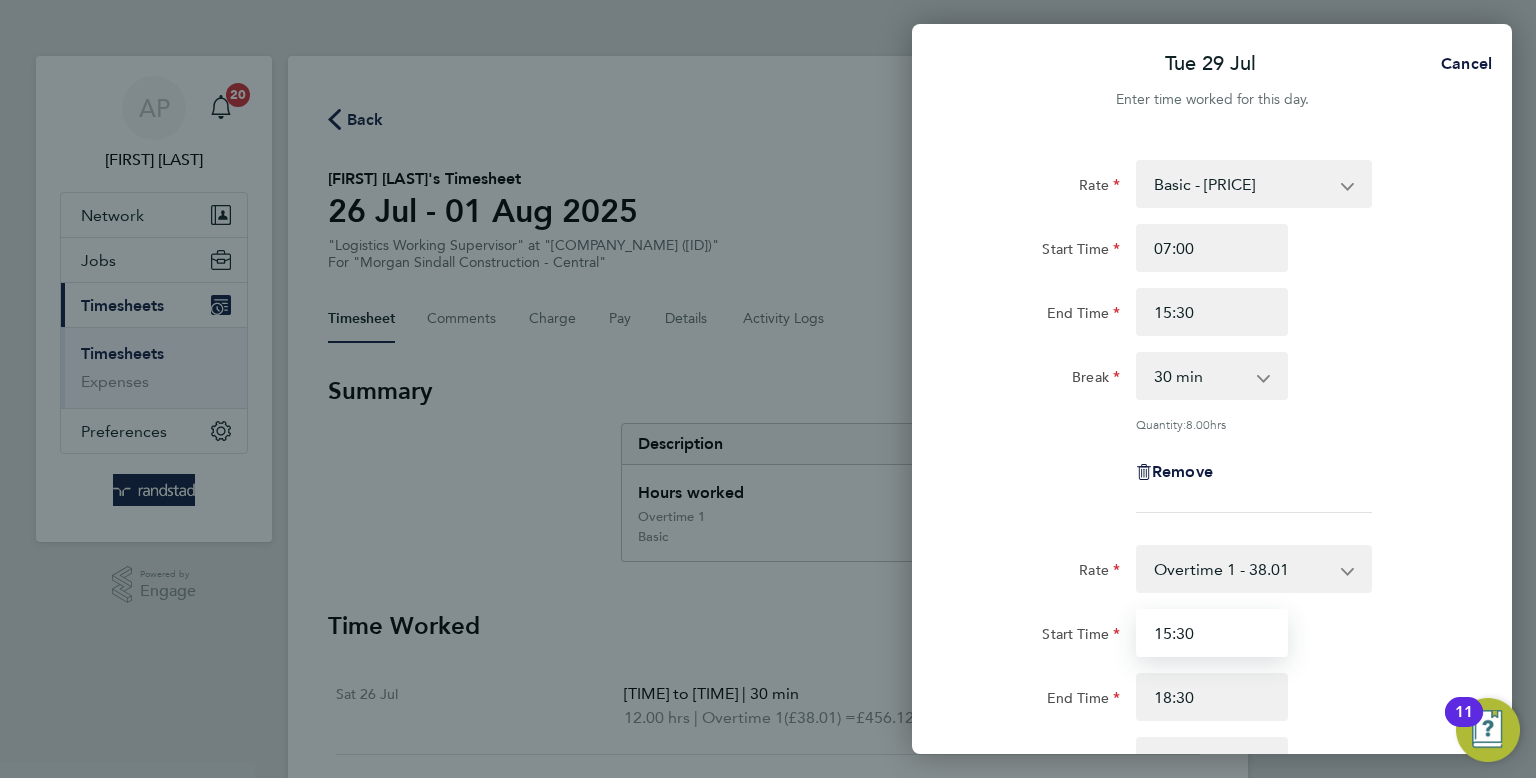type on "15:30" 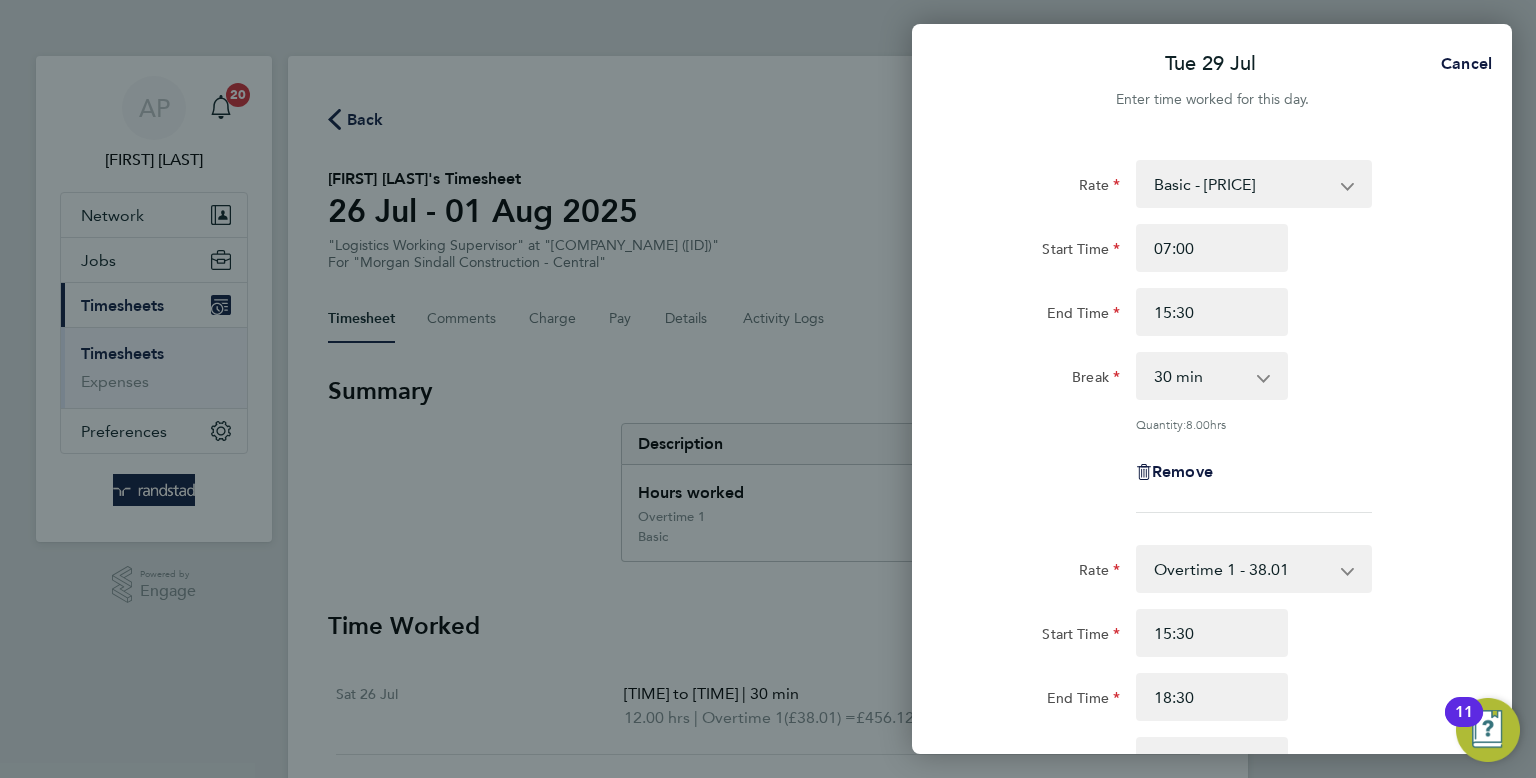 click on "End Time 18:30" 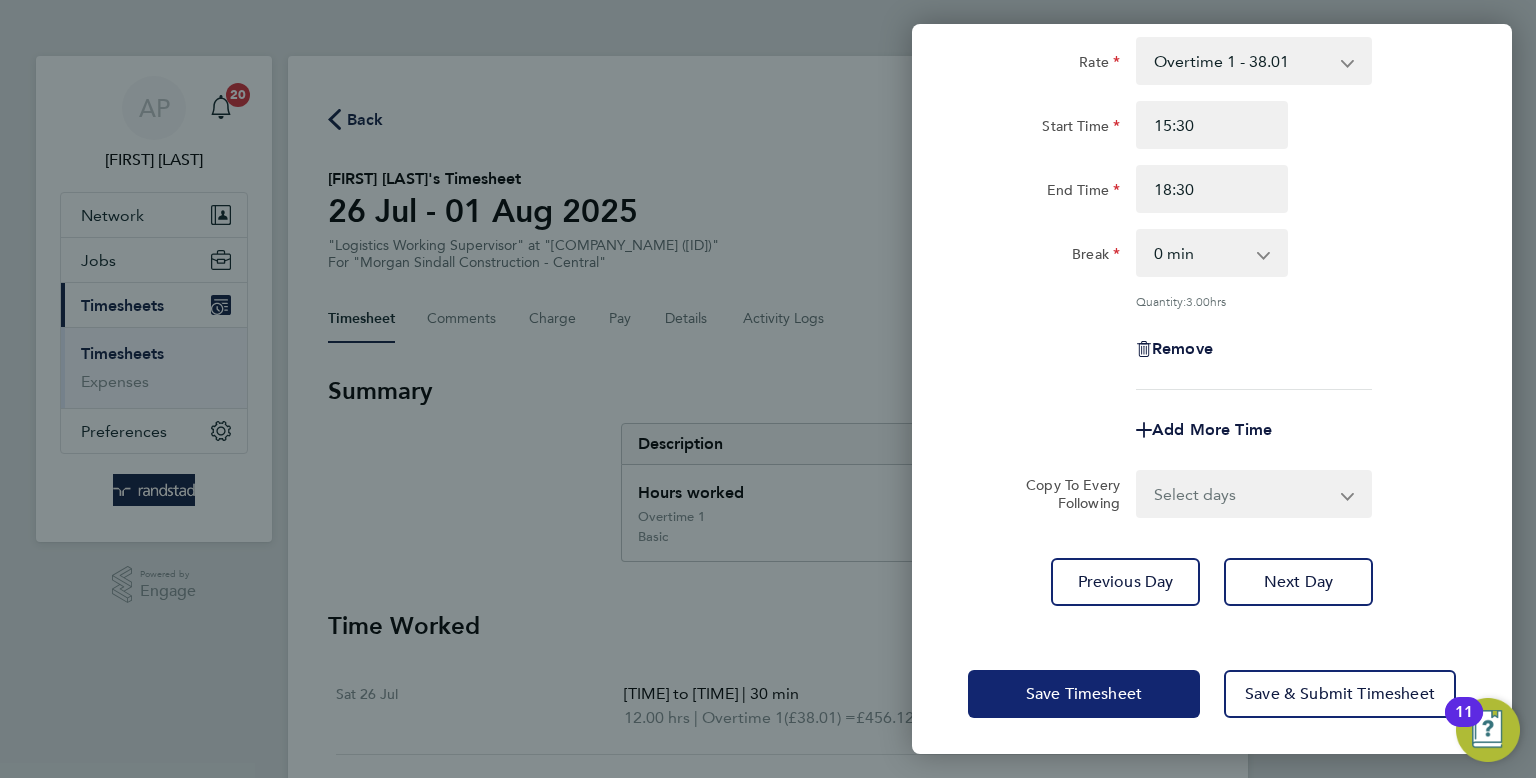 click on "Save Timesheet" 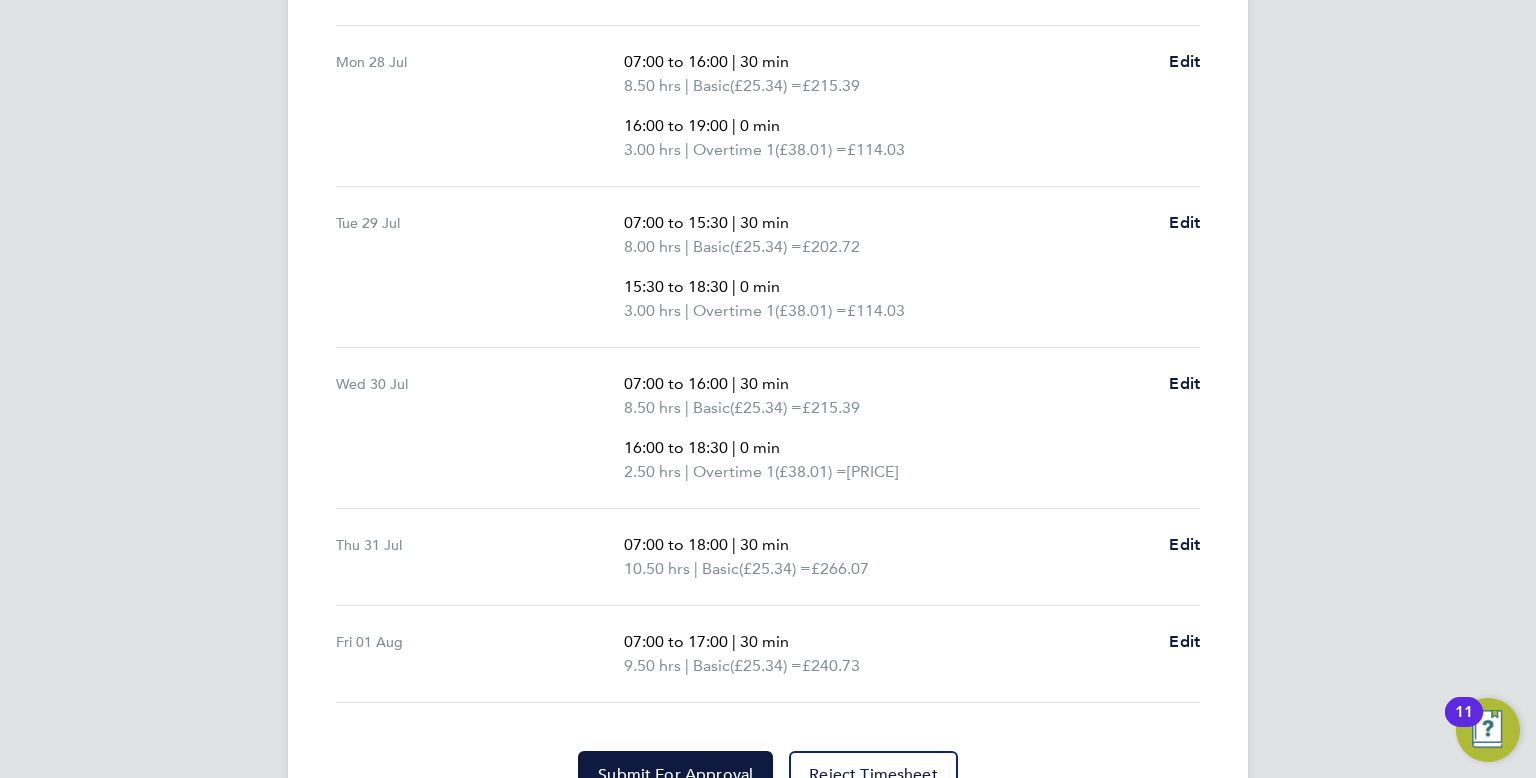 scroll, scrollTop: 924, scrollLeft: 0, axis: vertical 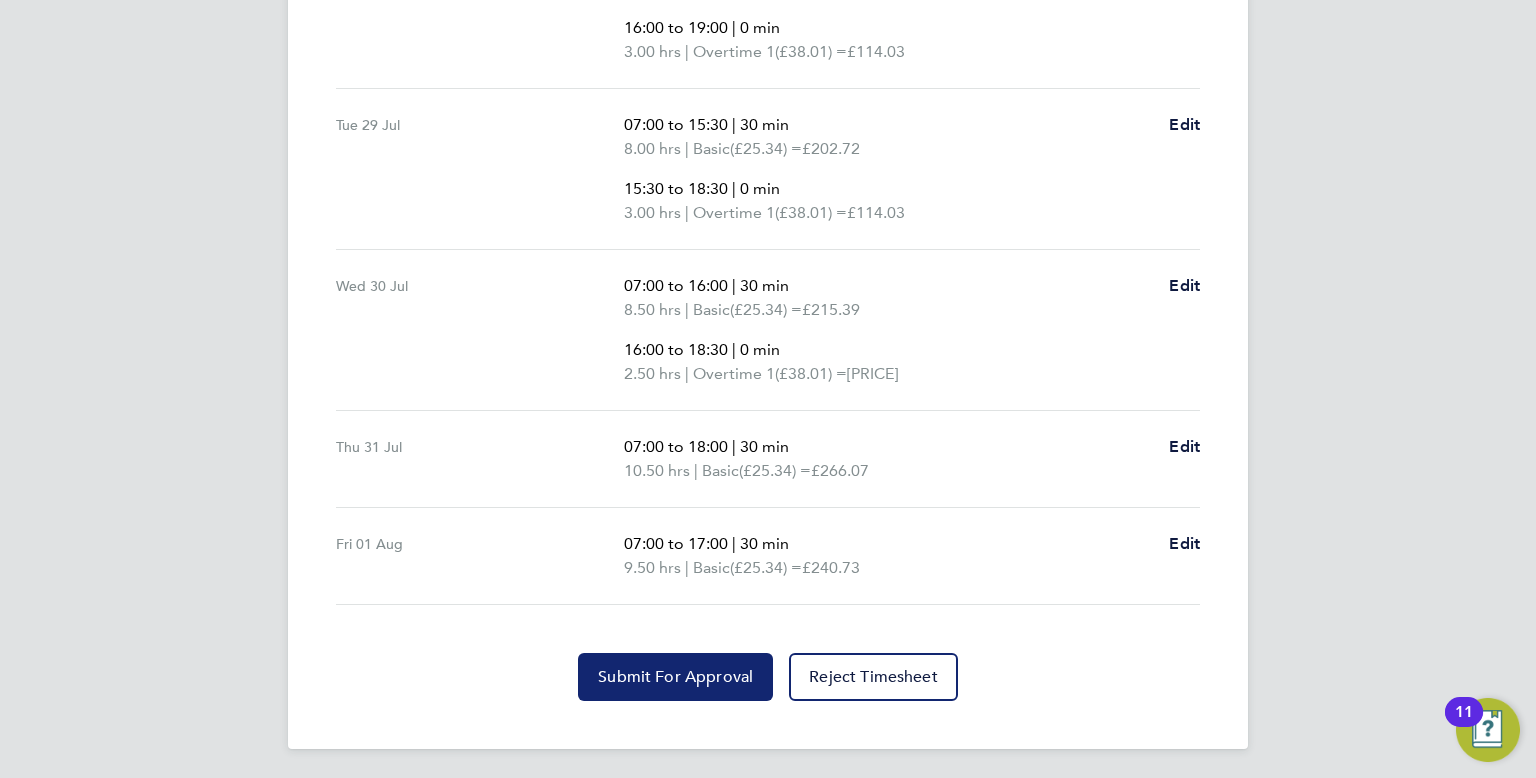 click on "Submit For Approval" 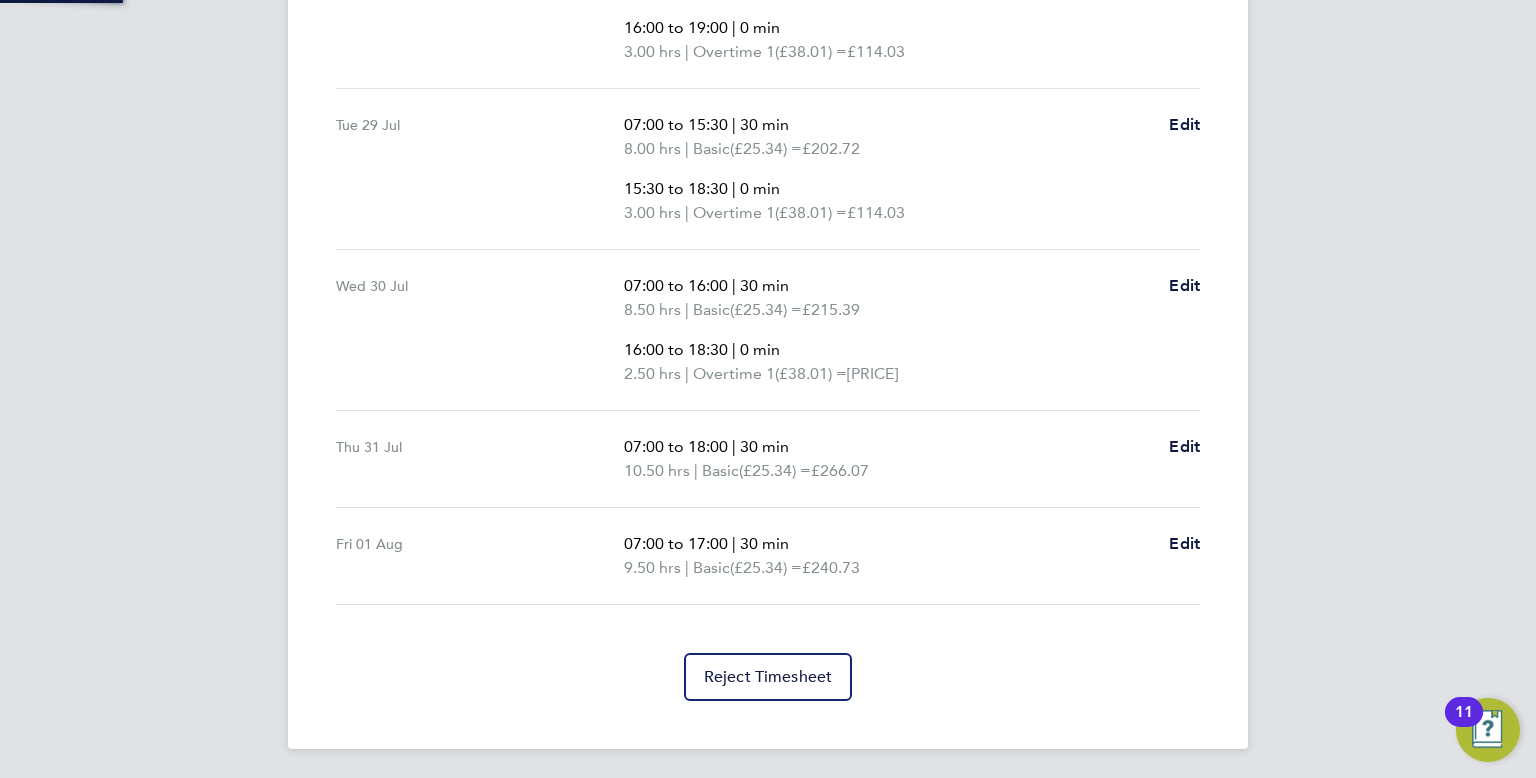 scroll, scrollTop: 0, scrollLeft: 0, axis: both 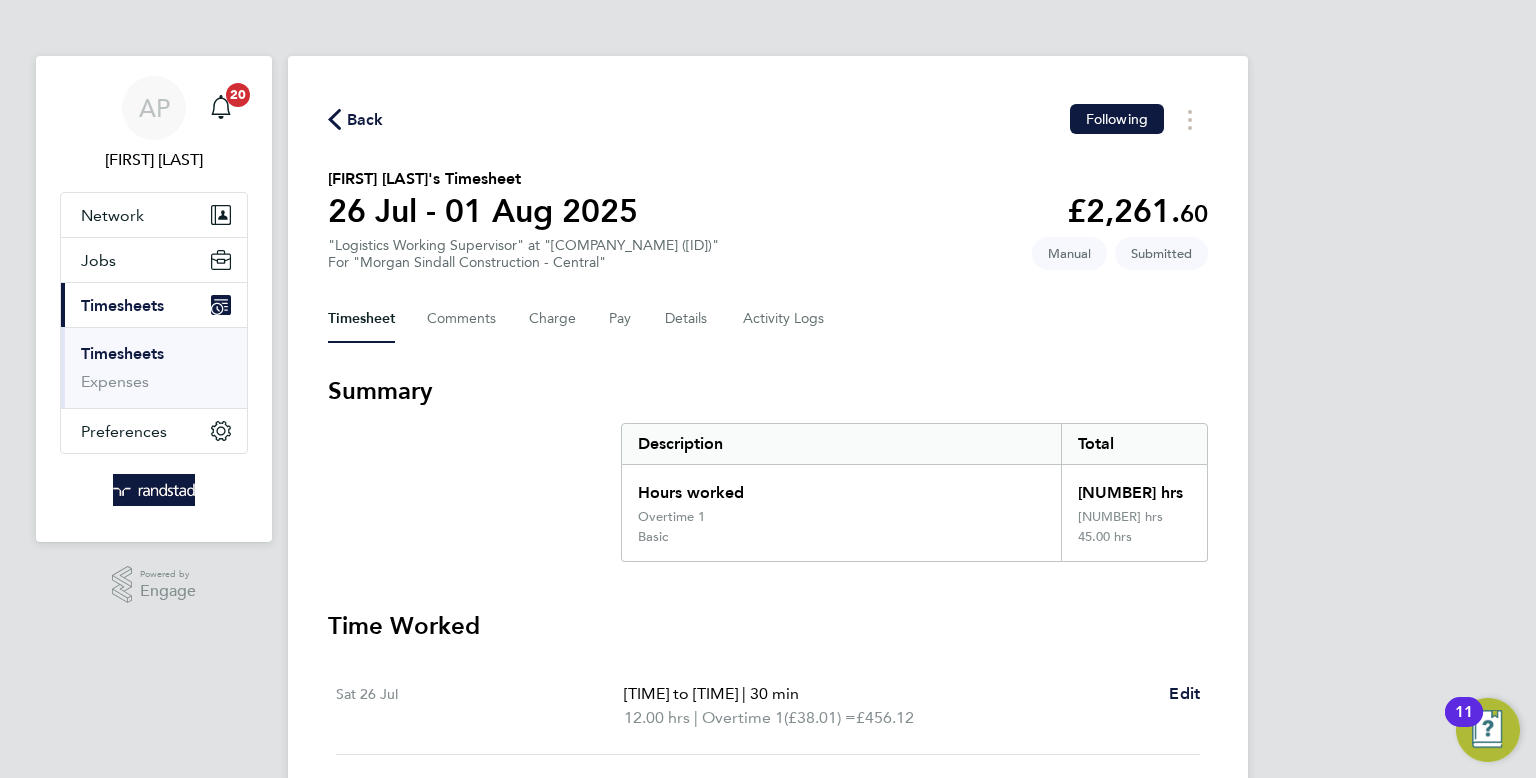click on "Back" 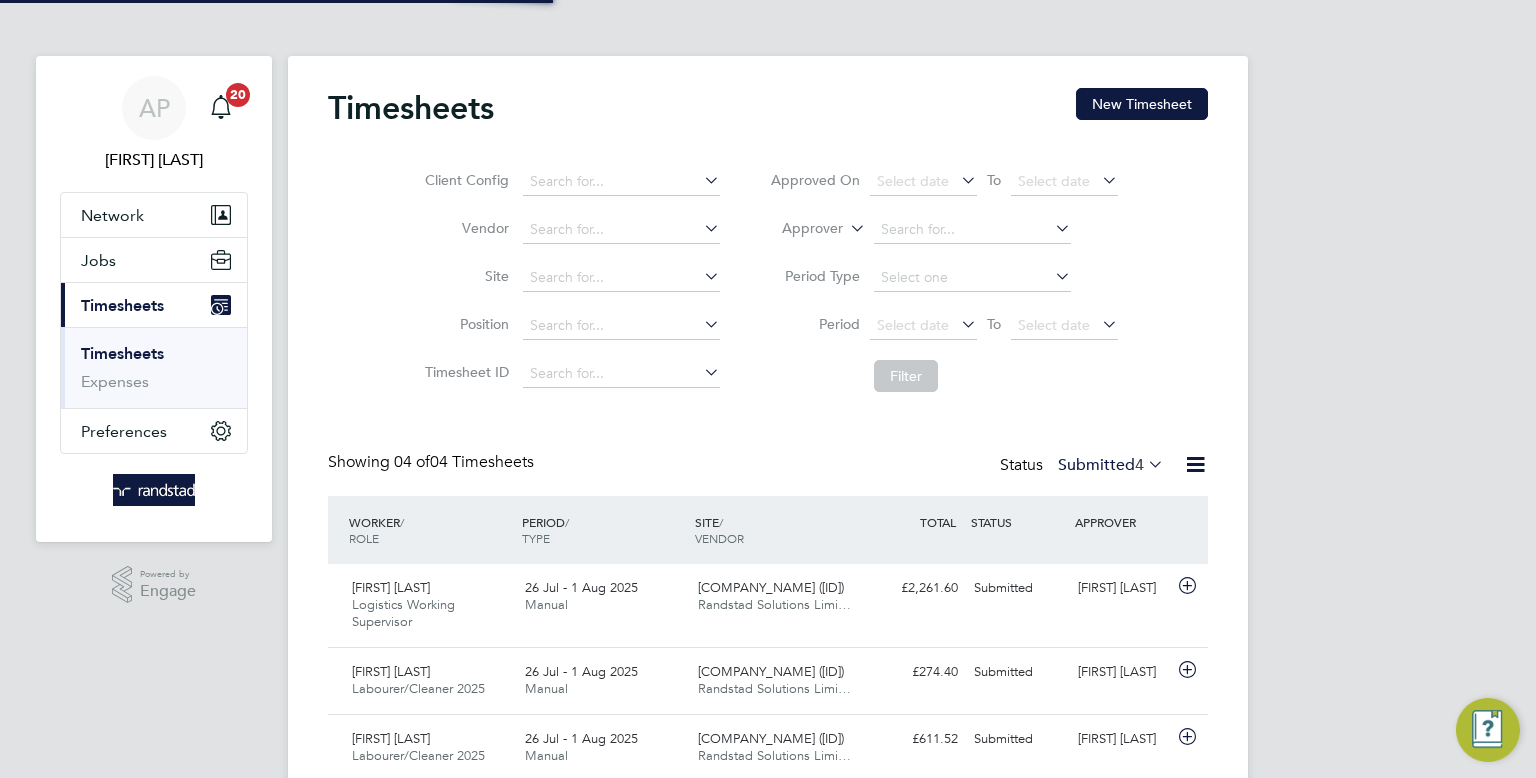 scroll, scrollTop: 10, scrollLeft: 10, axis: both 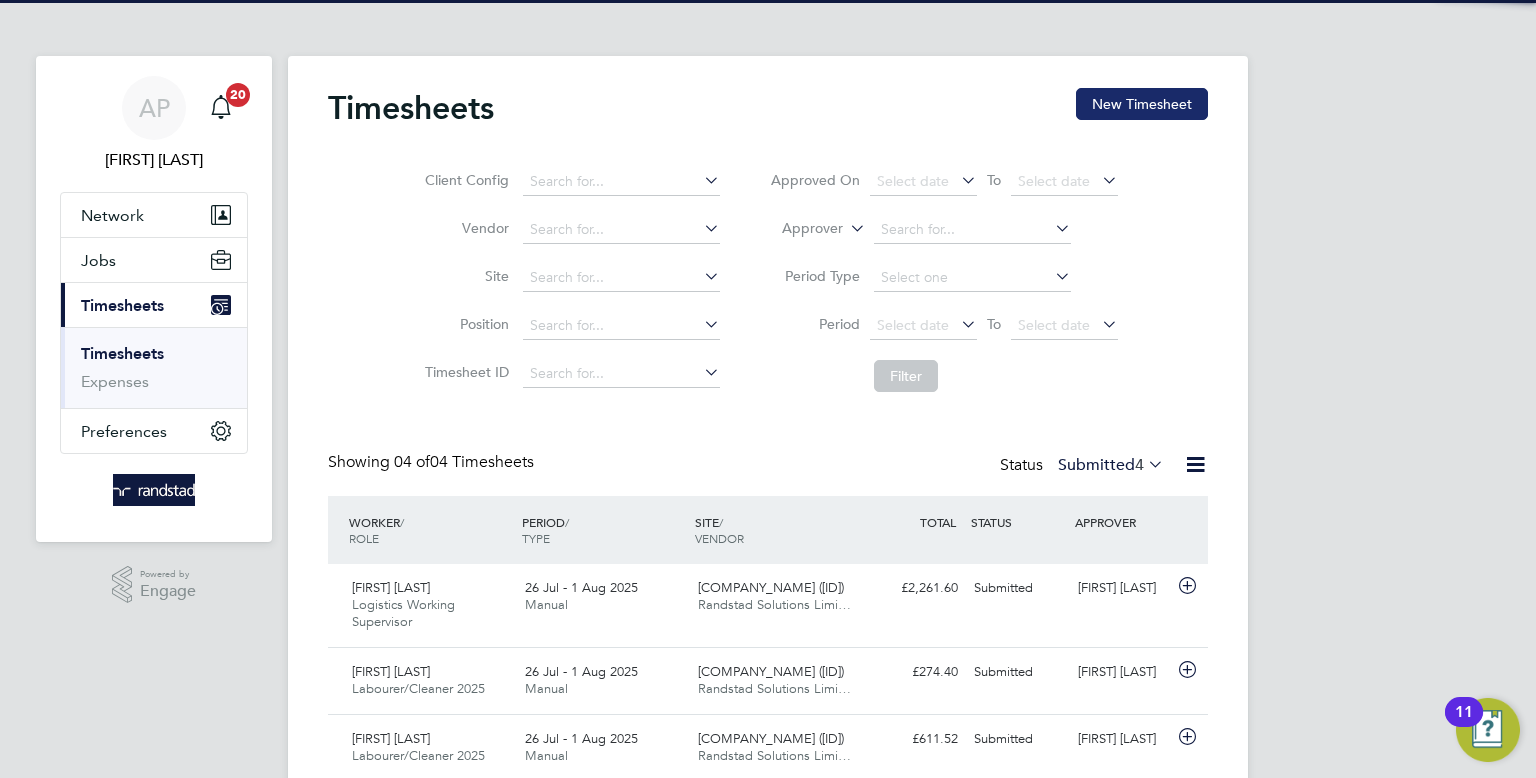 click on "New Timesheet" 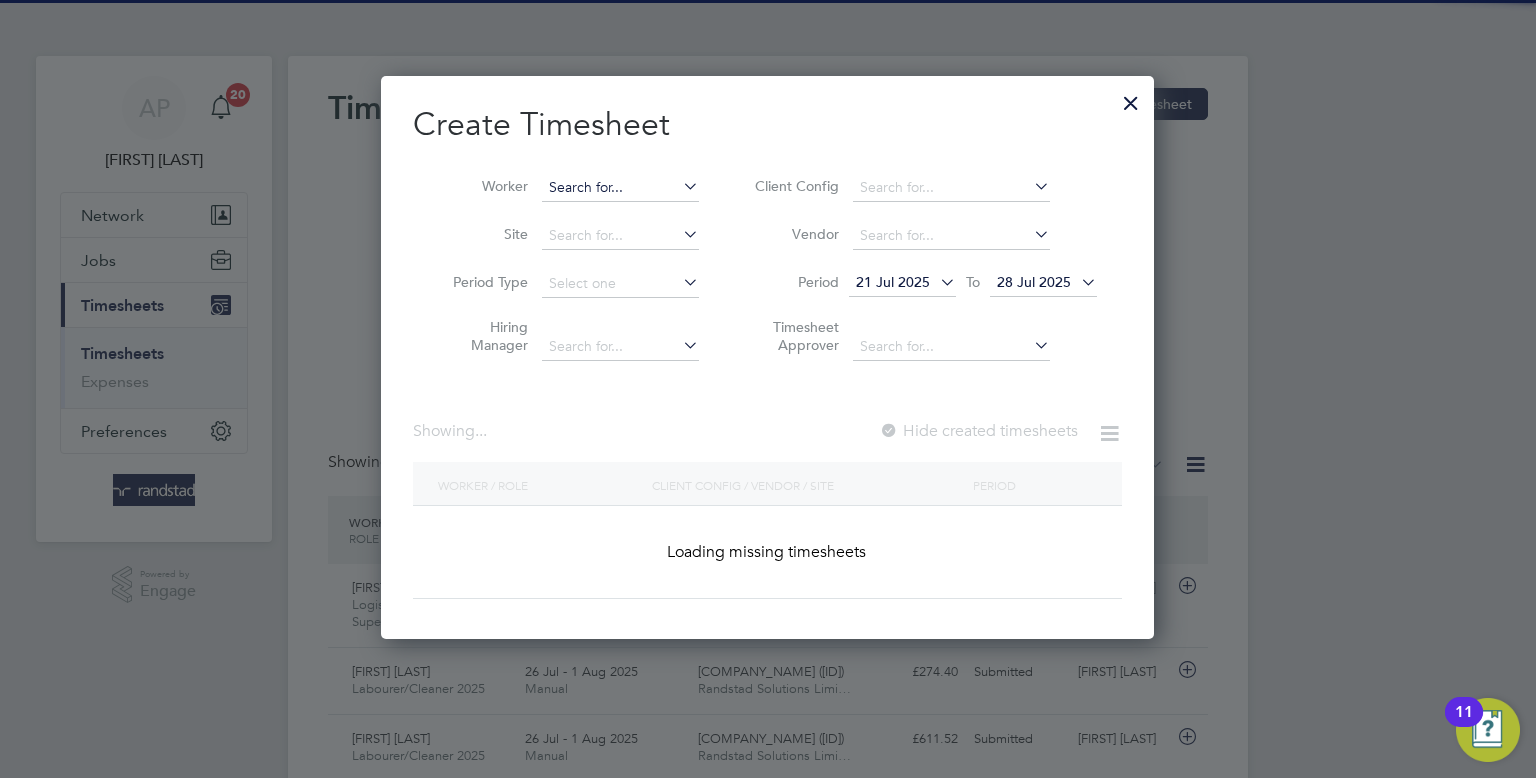 click at bounding box center (620, 188) 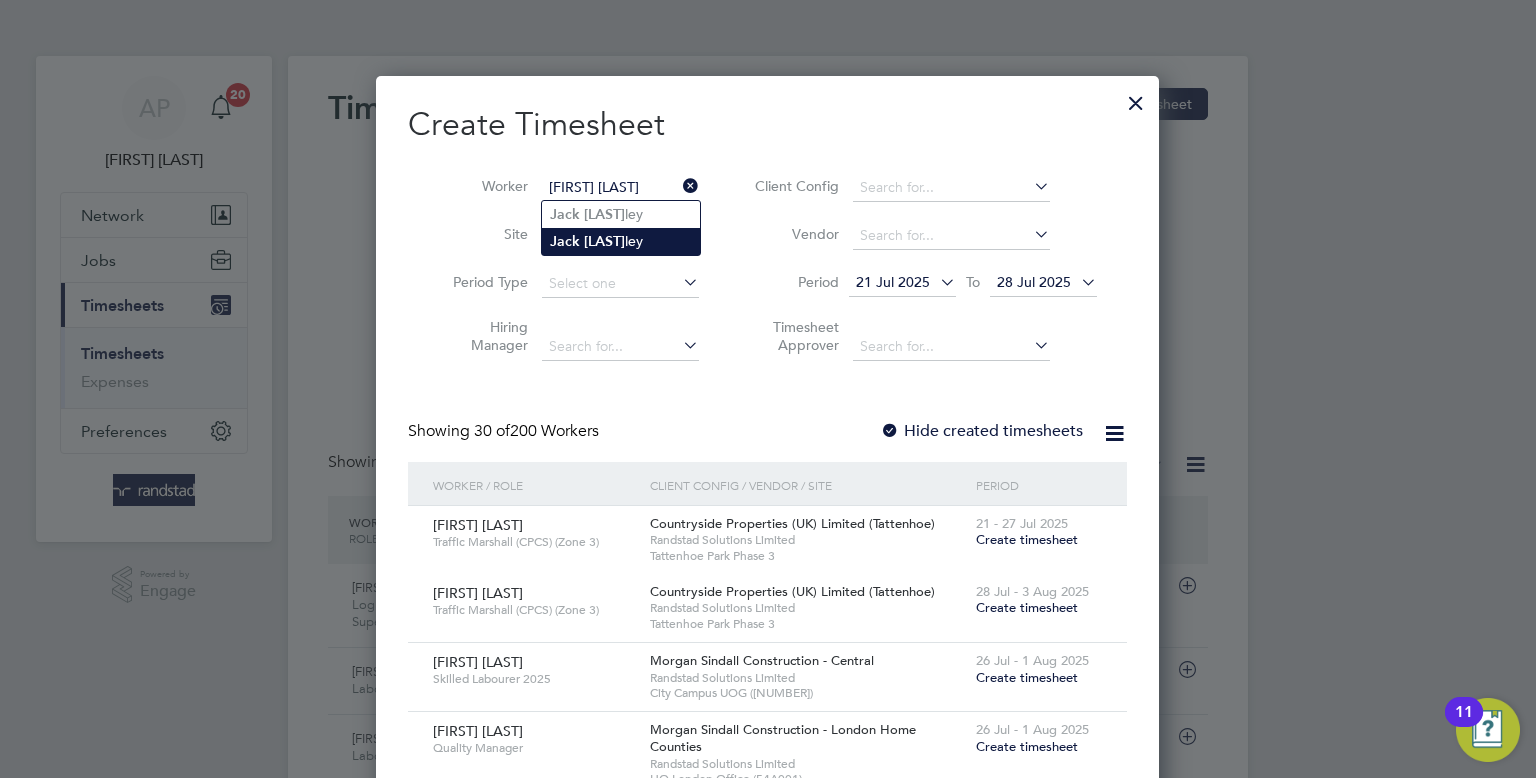 click on "Jack   Stan ley" 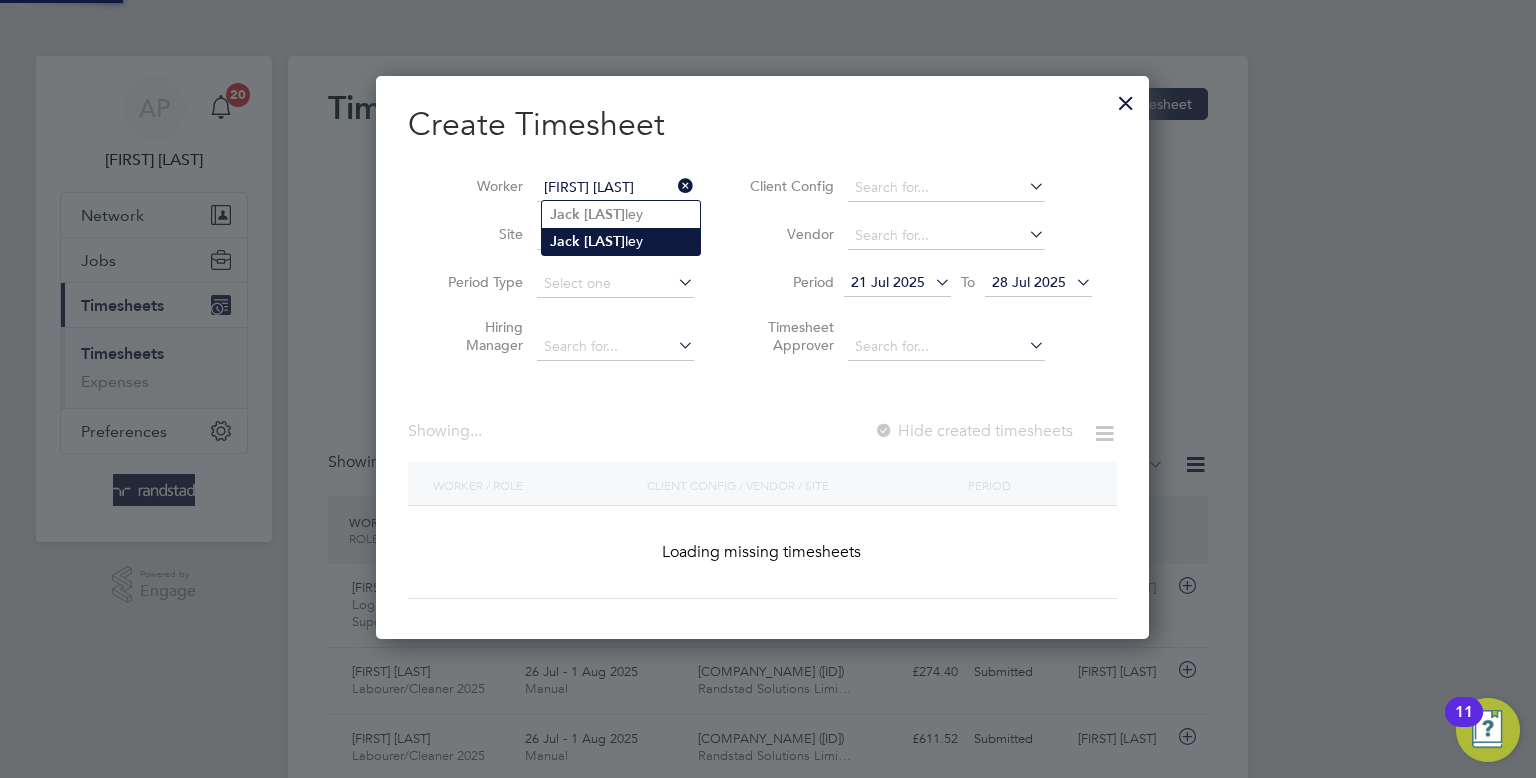 scroll, scrollTop: 10, scrollLeft: 10, axis: both 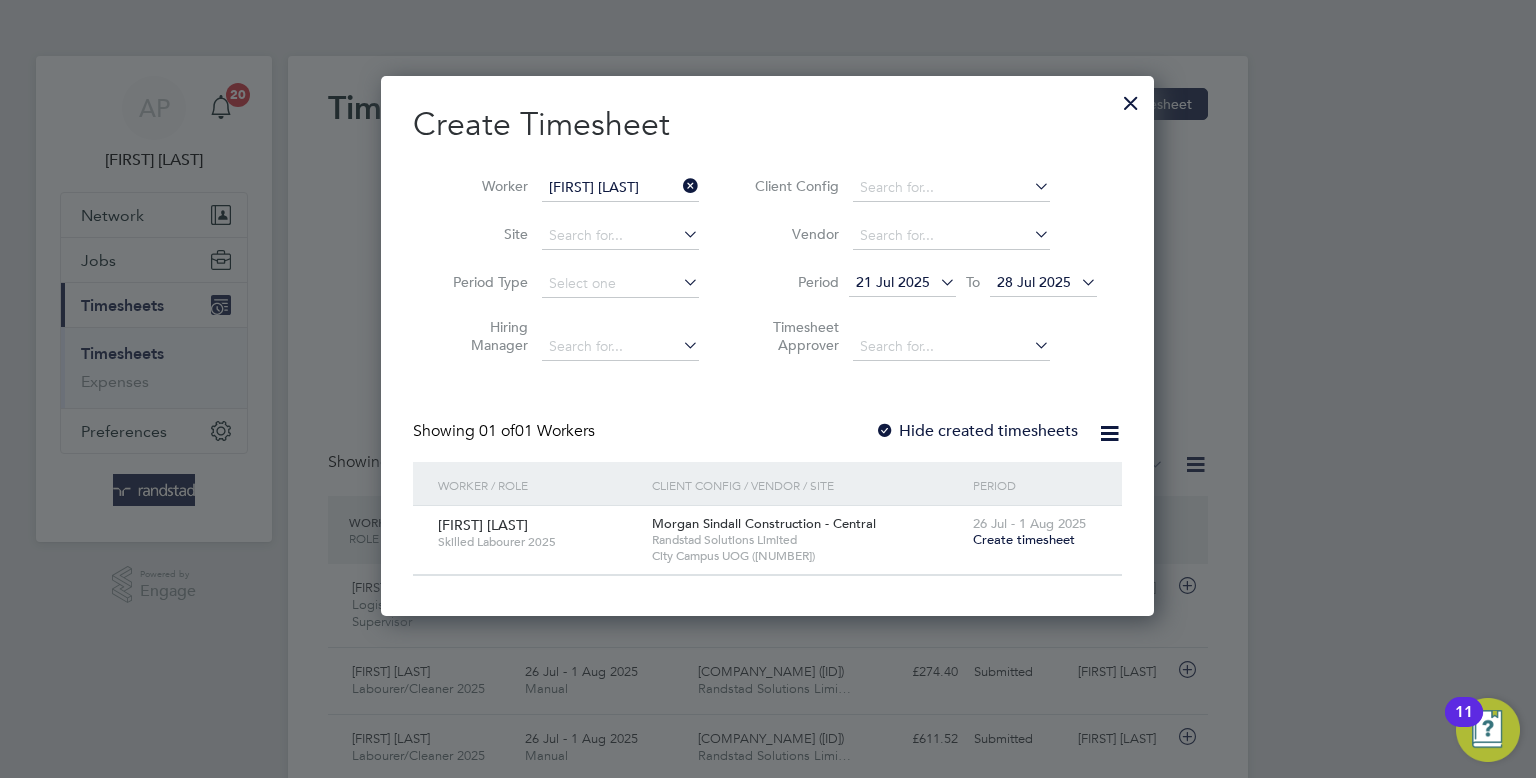 click on "26 Jul - 1 Aug 2025   Create timesheet" at bounding box center (1035, 533) 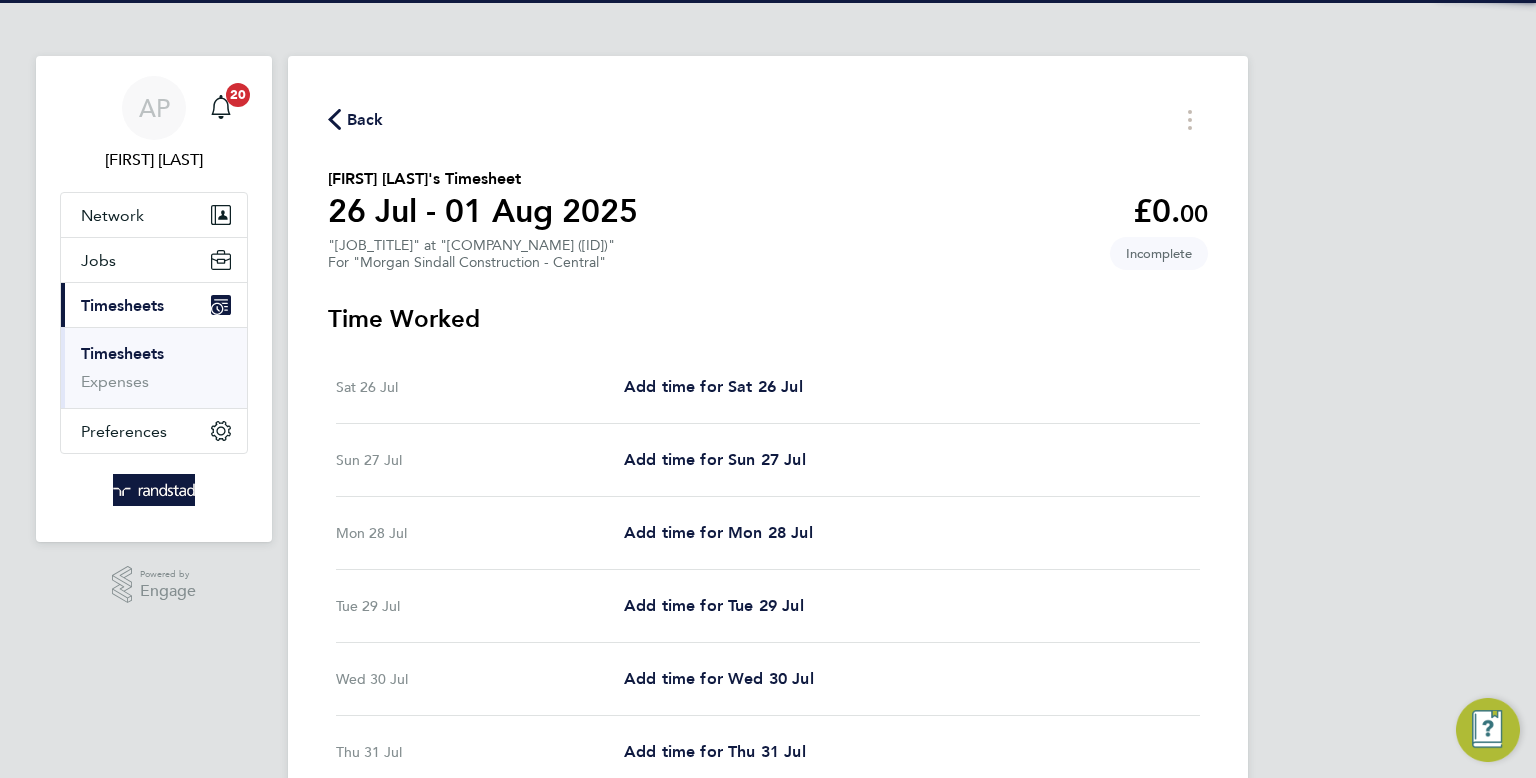 click on "Sun 27 Jul   Add time for Sun 27 Jul   Add time for Sun 27 Jul" at bounding box center (768, 460) 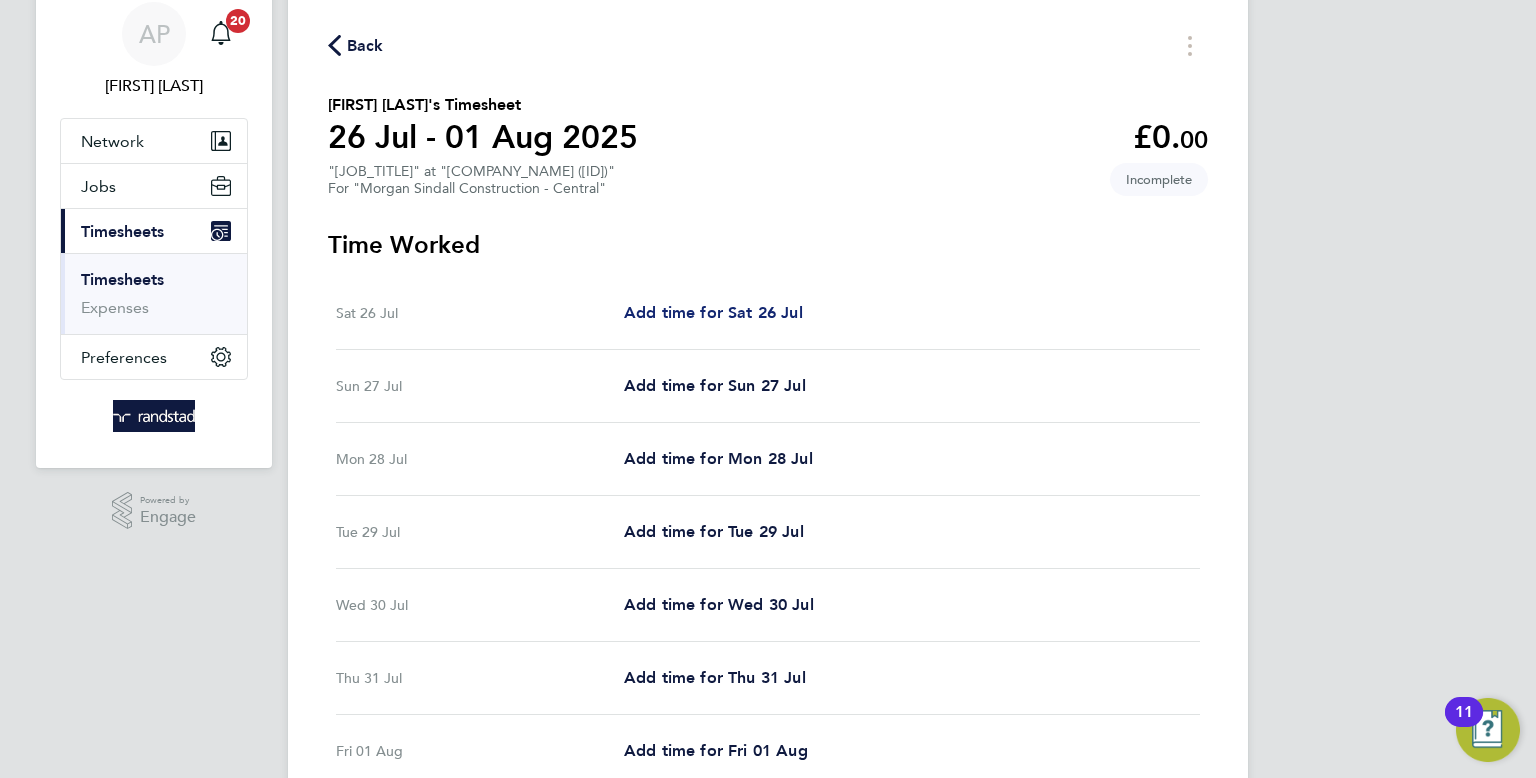 click on "Add time for Sat 26 Jul" at bounding box center [713, 312] 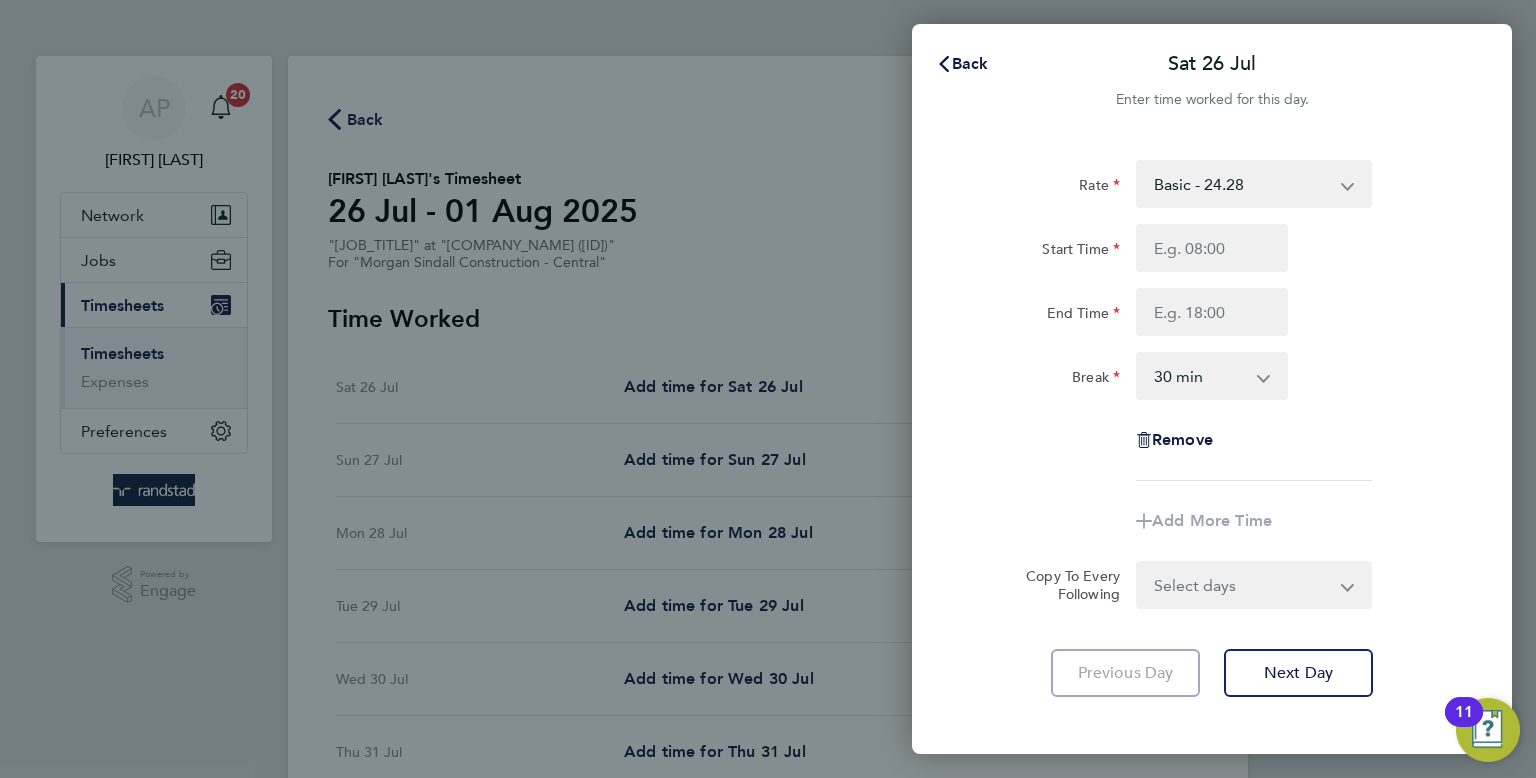 click on "Basic - 24.28   Overtime 1 - 35.59   Overtime 2 - 46.59" at bounding box center [1242, 184] 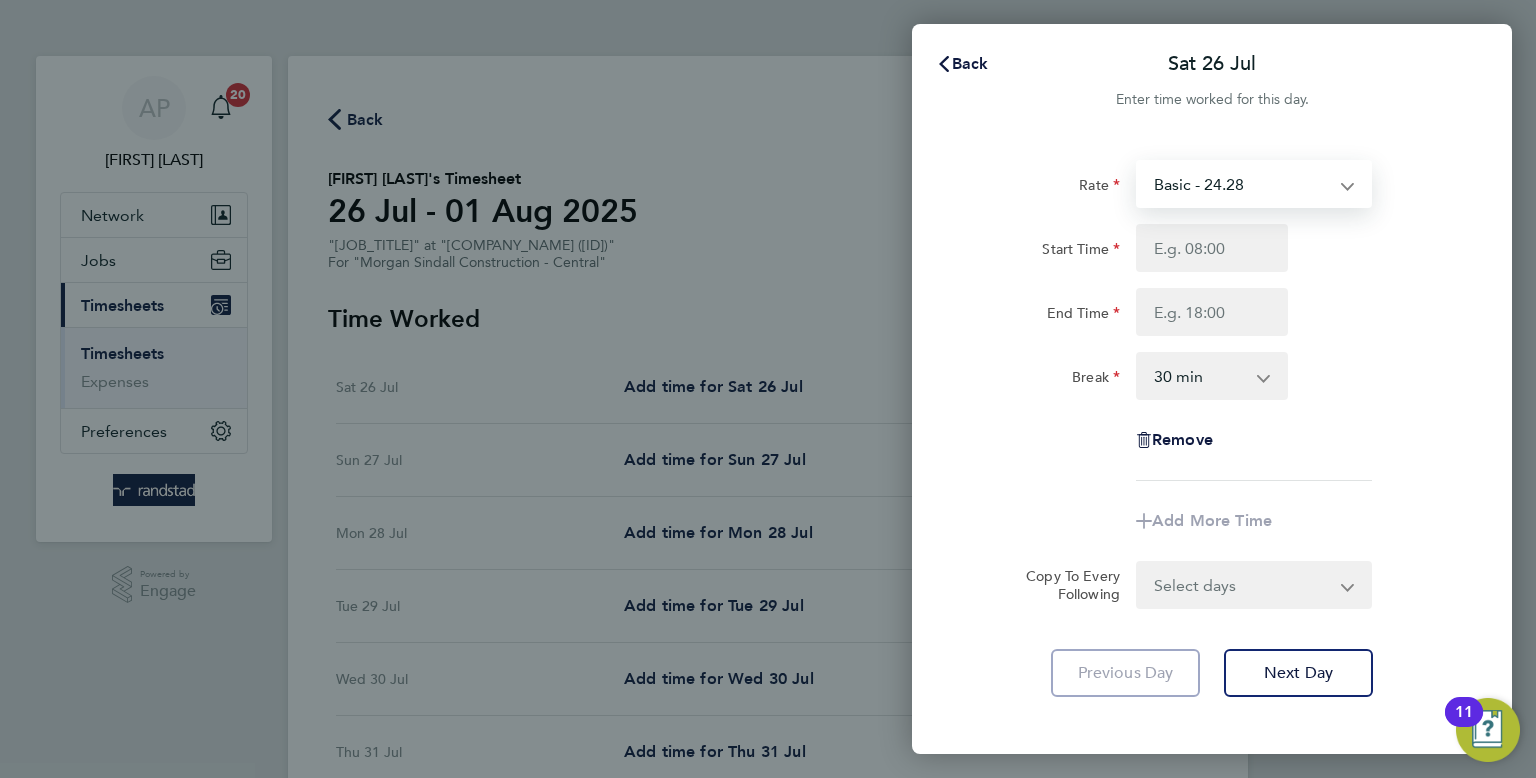 select on "30" 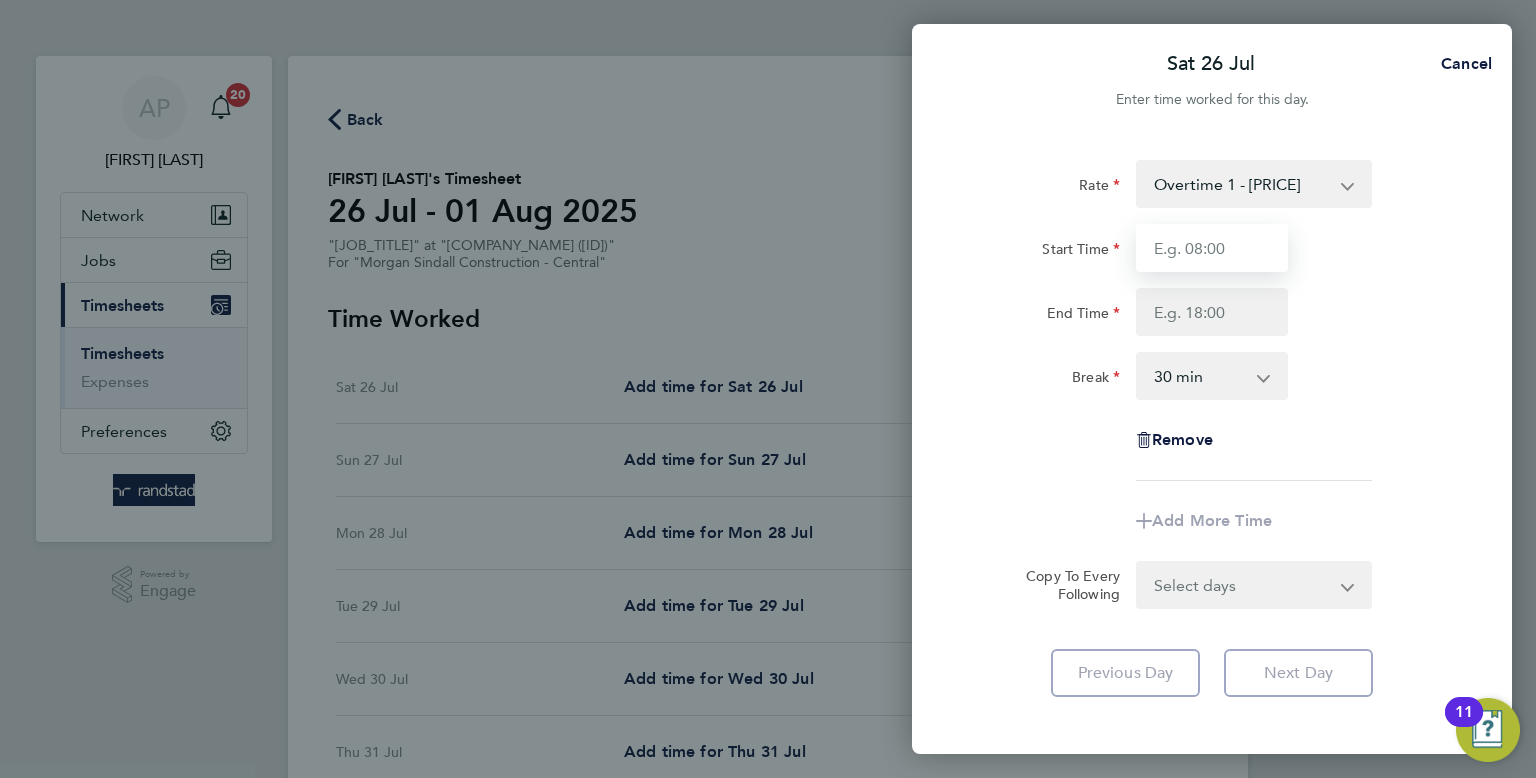 click on "Start Time" at bounding box center [1212, 248] 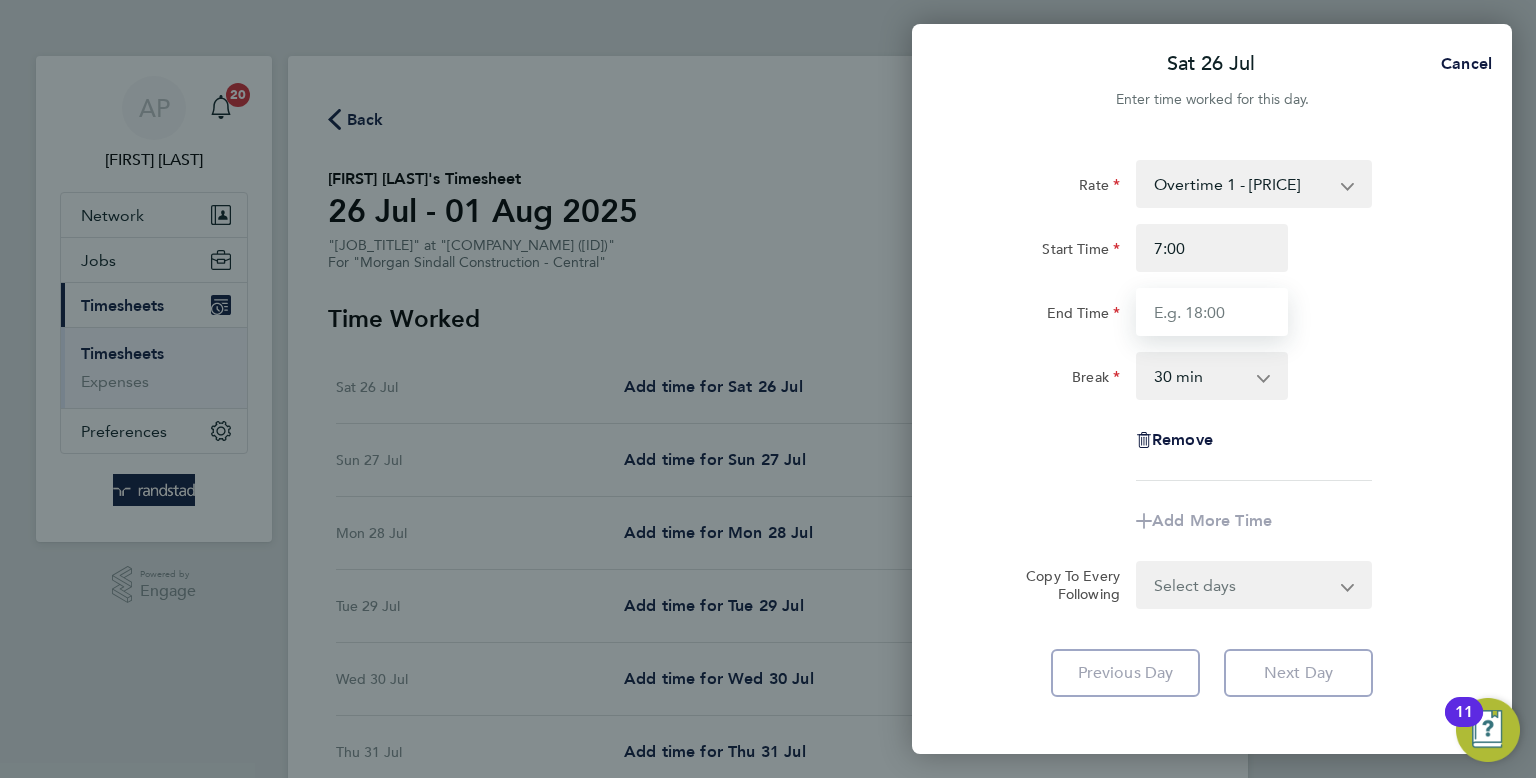 click on "End Time" at bounding box center [1212, 312] 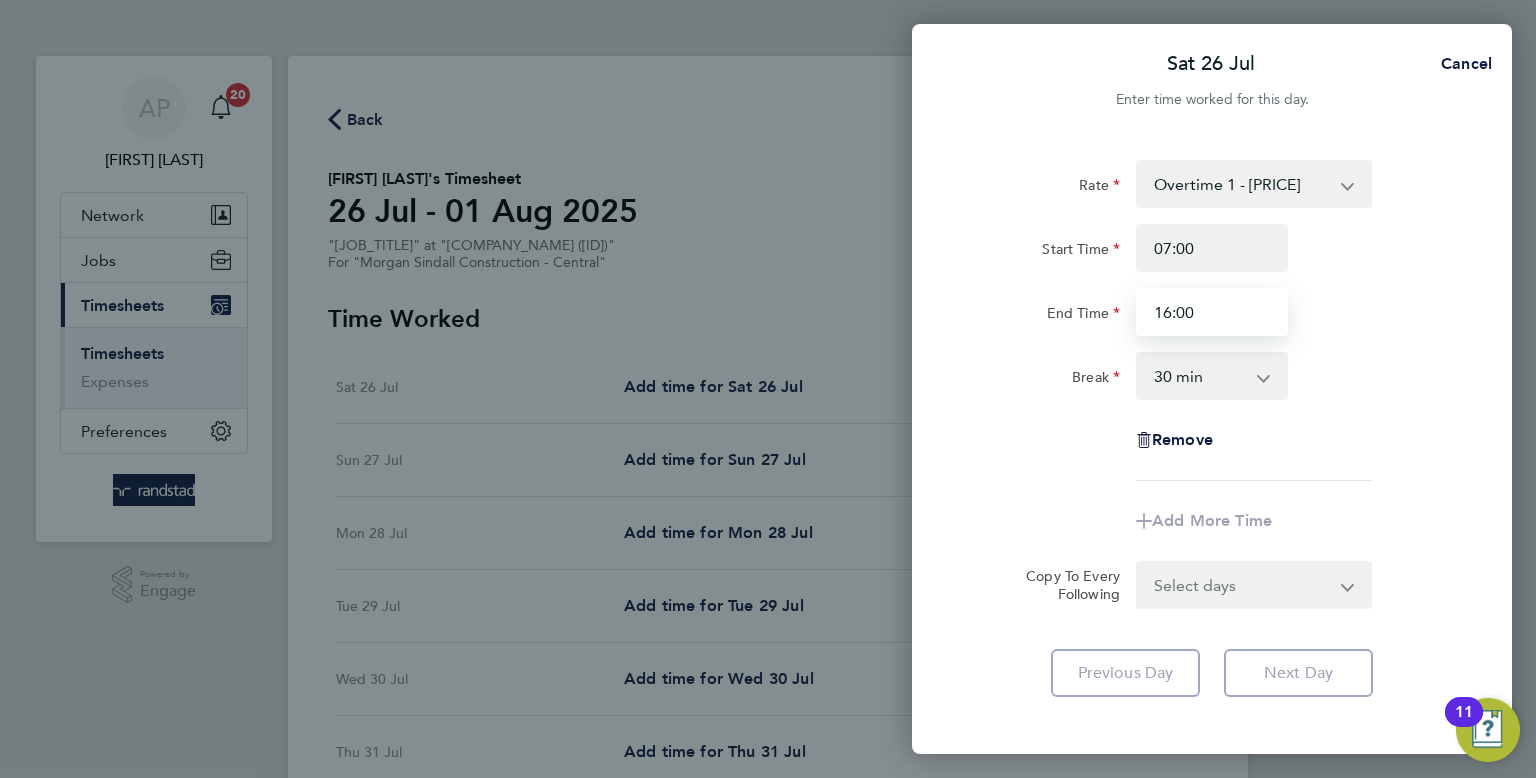 type on "16:00" 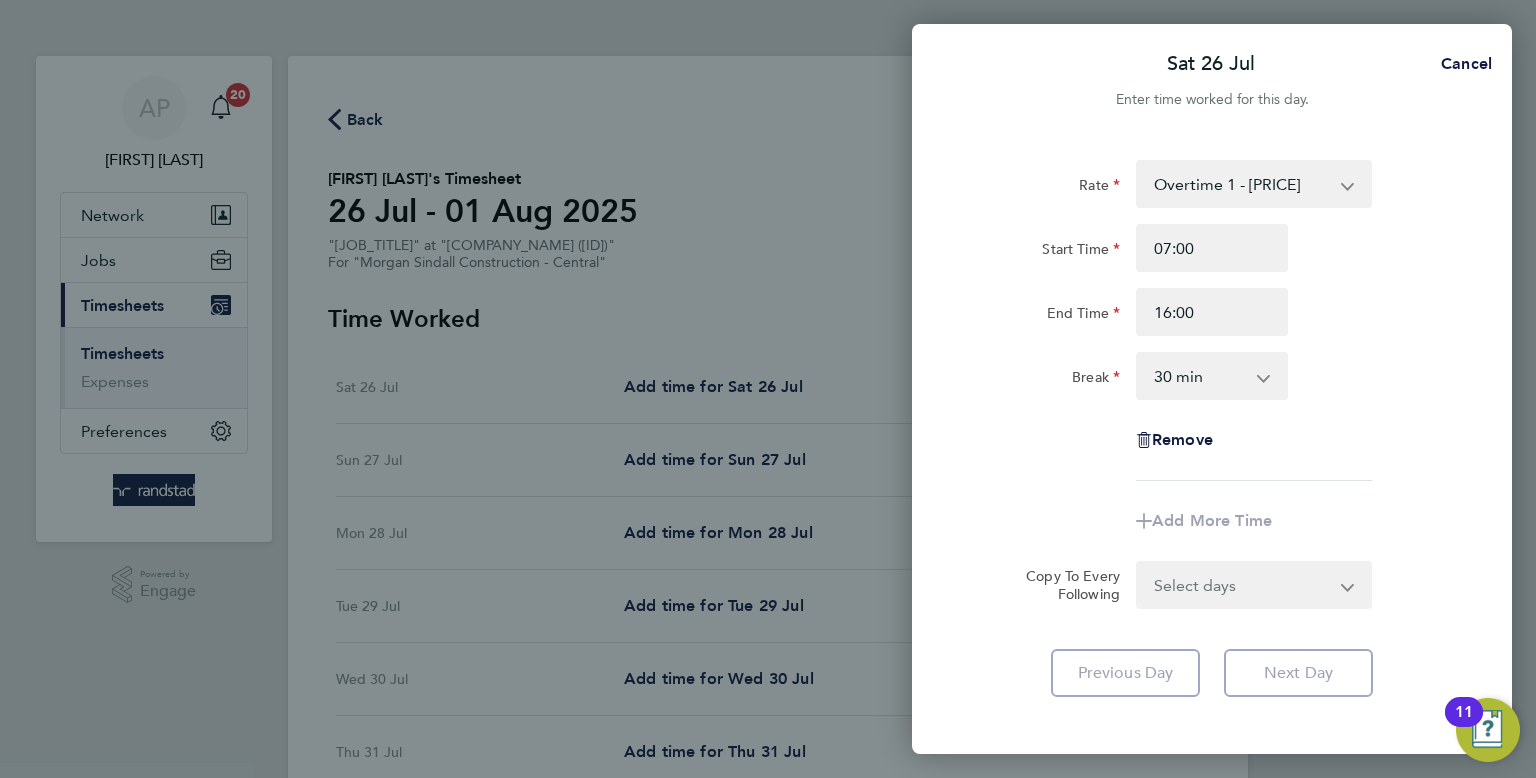 click on "Rate  Overtime 1 - 35.59   Basic - 24.28   Overtime 2 - 46.59
Start Time 07:00 End Time 16:00 Break  0 min   15 min   30 min   45 min   60 min   75 min   90 min
Remove
Add More Time  Copy To Every Following  Select days   Day   Weekday (Mon-Fri)   Monday   Tuesday   Wednesday   Thursday   Friday   Sunday
Previous Day   Next Day" 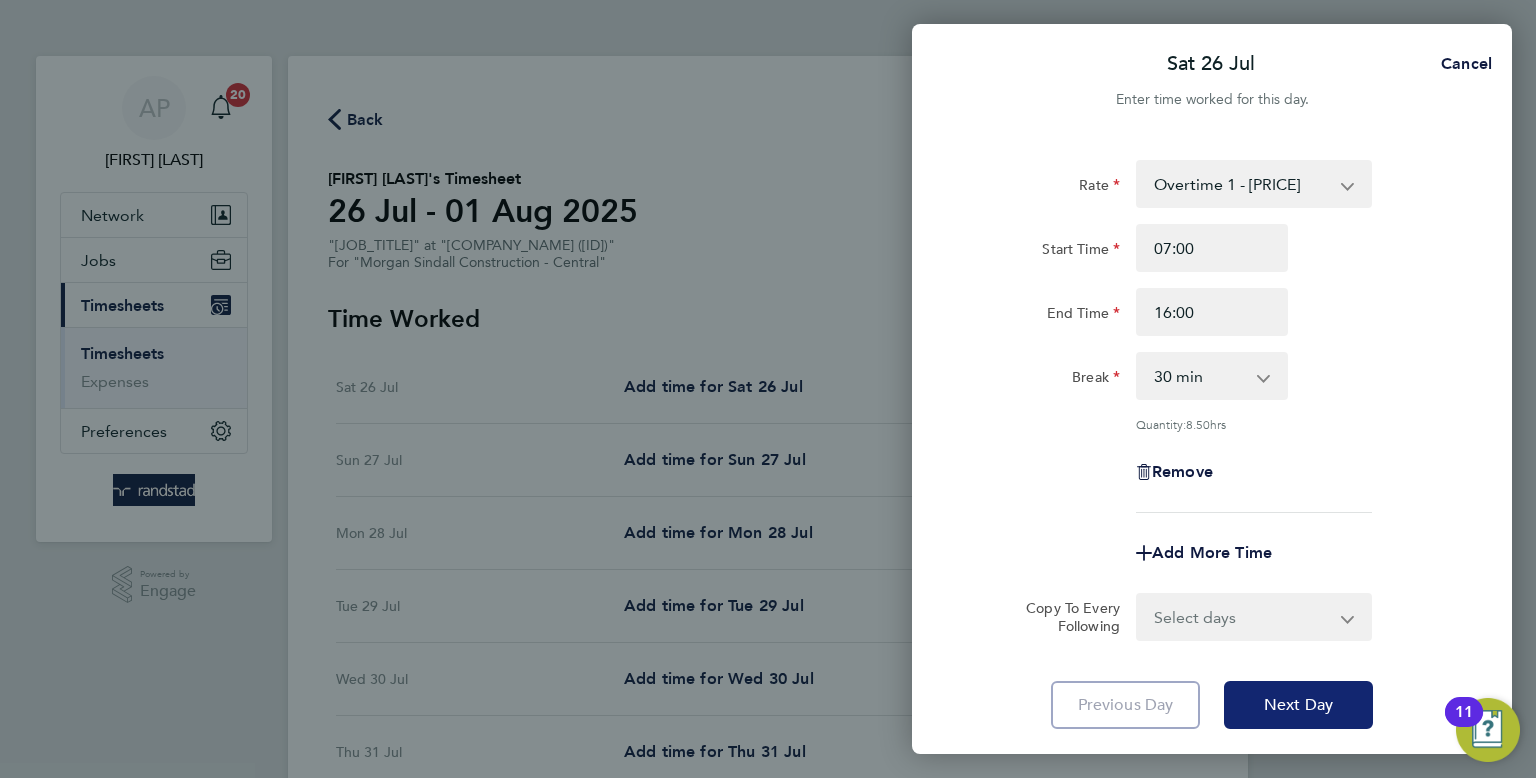 click on "Next Day" 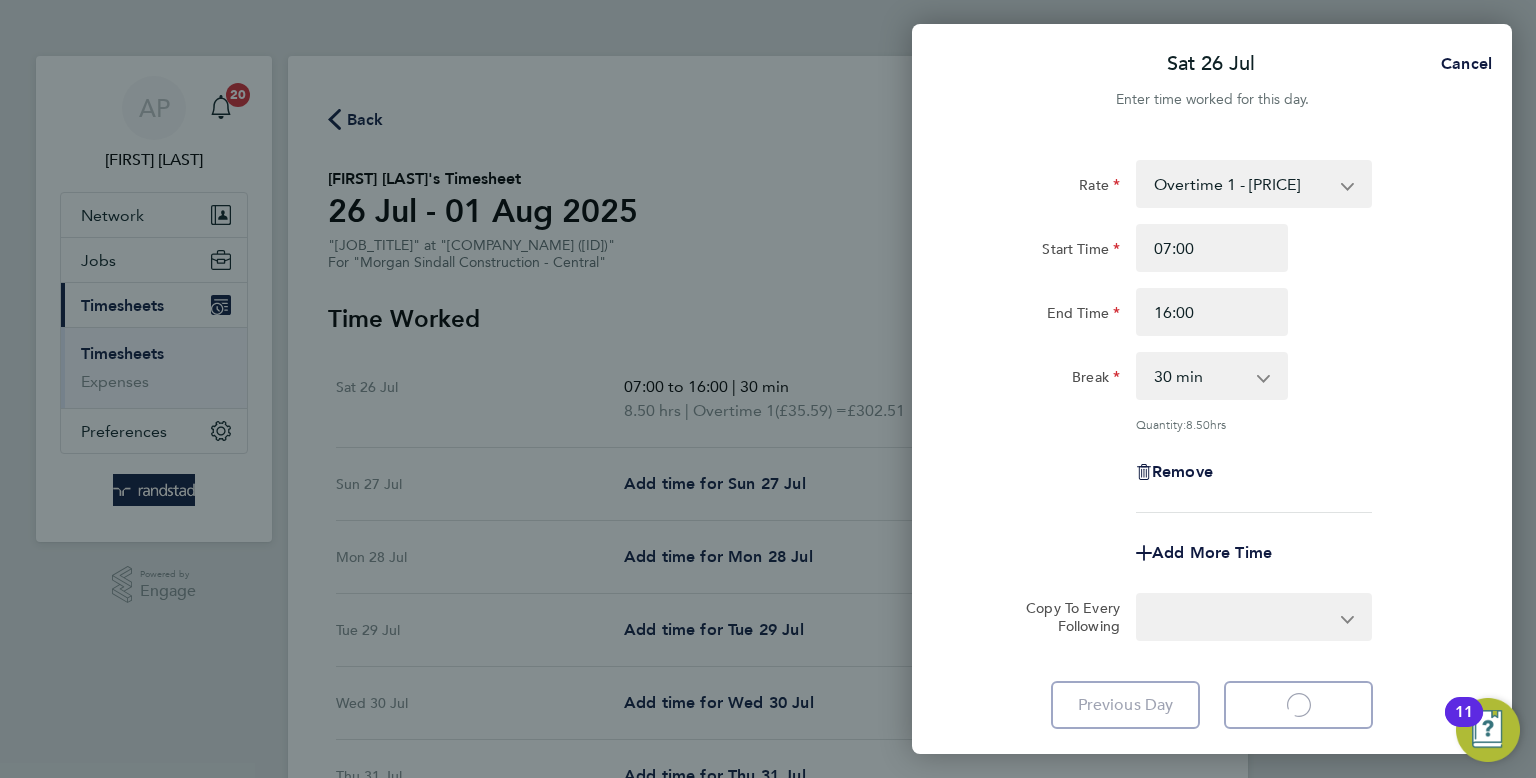 select on "30" 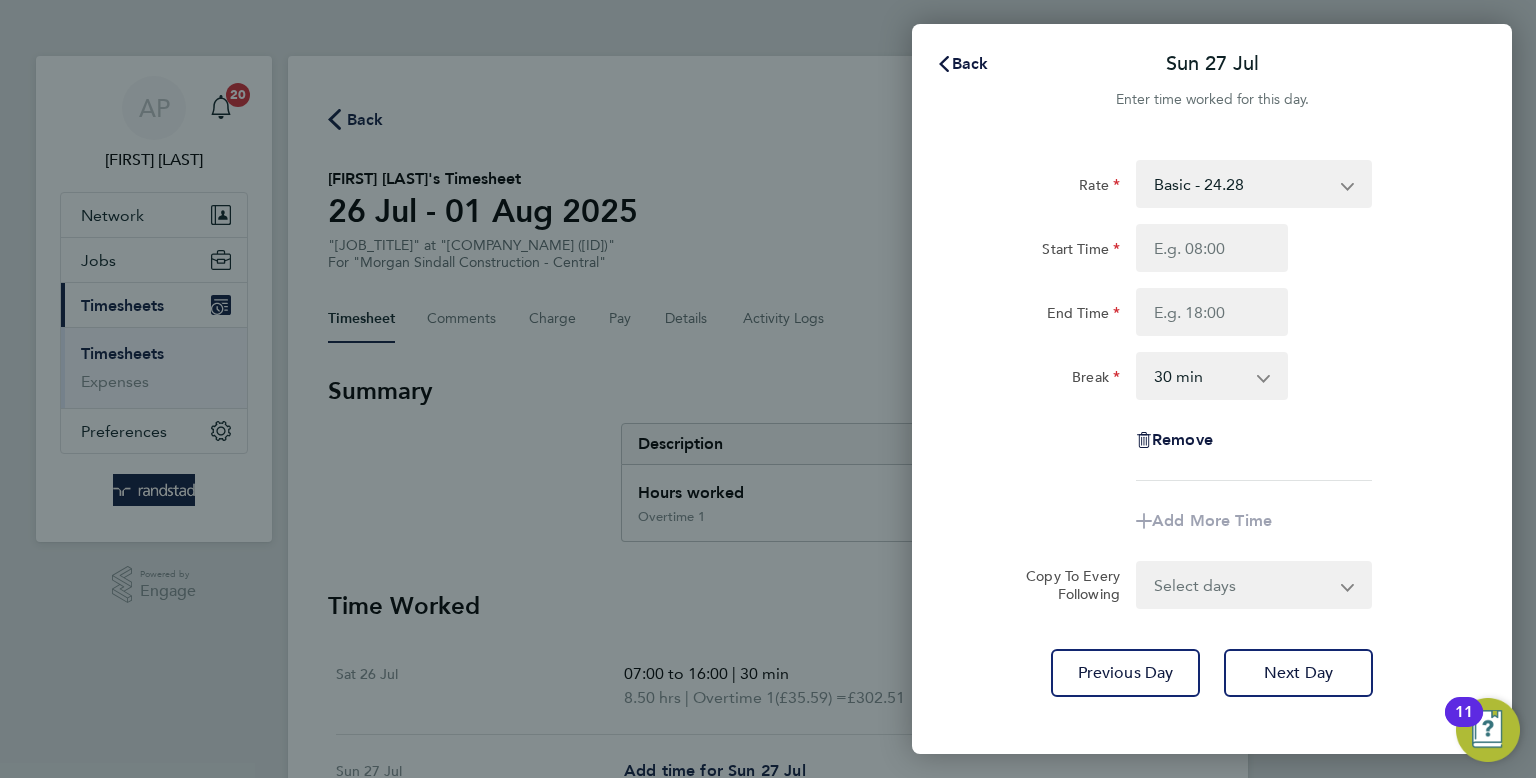 click on "Basic - 24.28   Overtime 1 - 35.59   Overtime 2 - 46.59" at bounding box center (1242, 184) 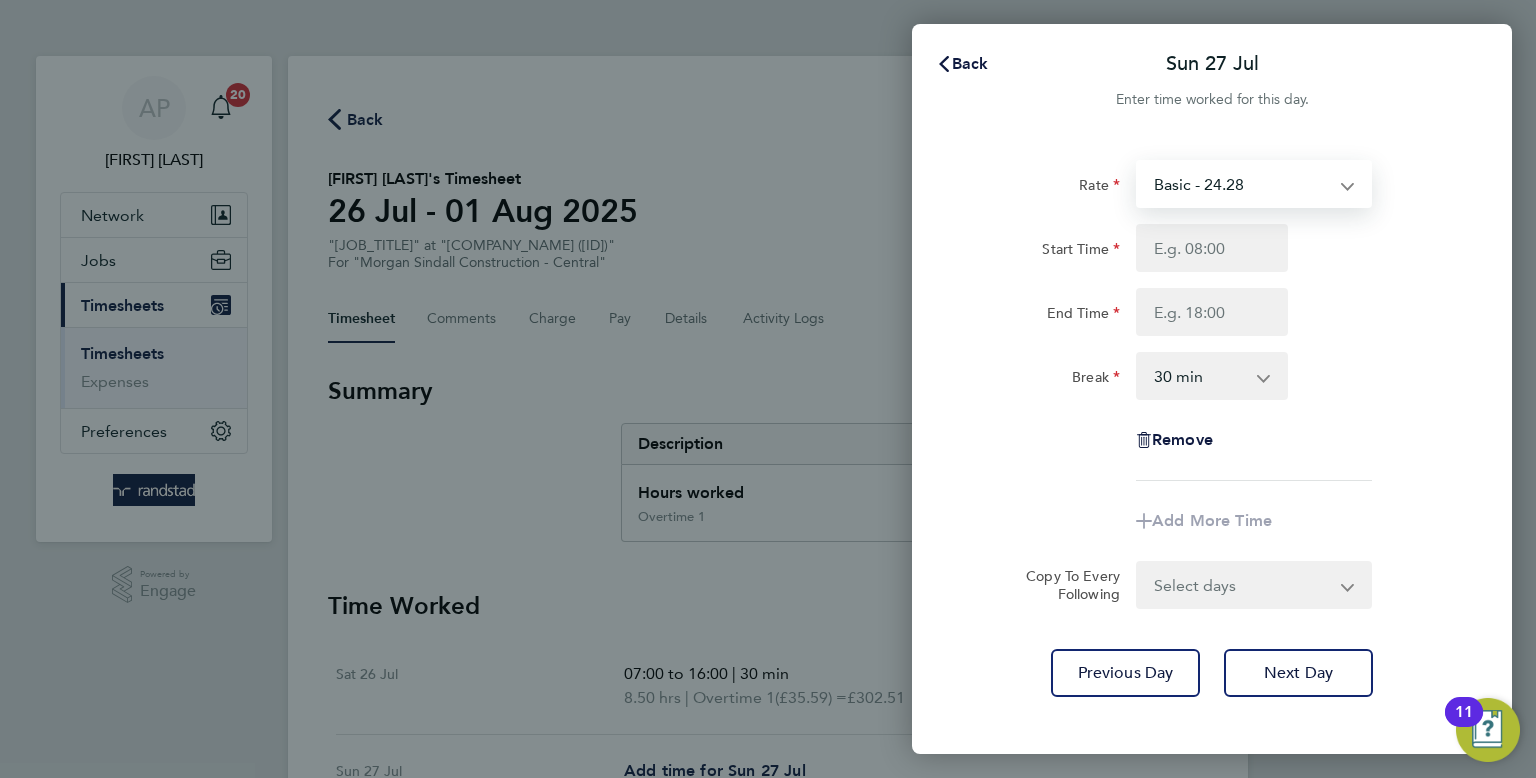select on "30" 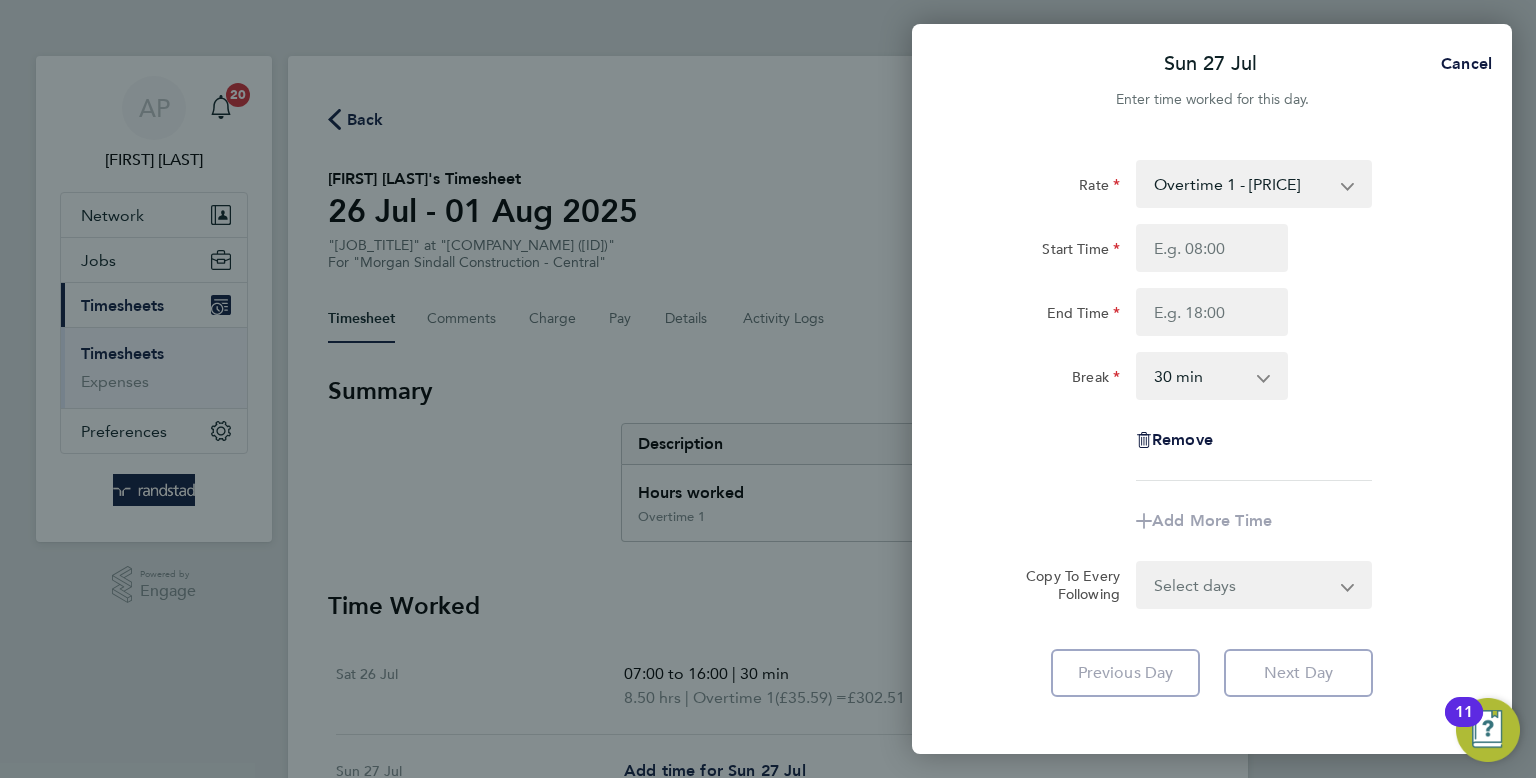 click on "Overtime 1 - 35.59   Basic - 24.28   Overtime 2 - 46.59" at bounding box center (1242, 184) 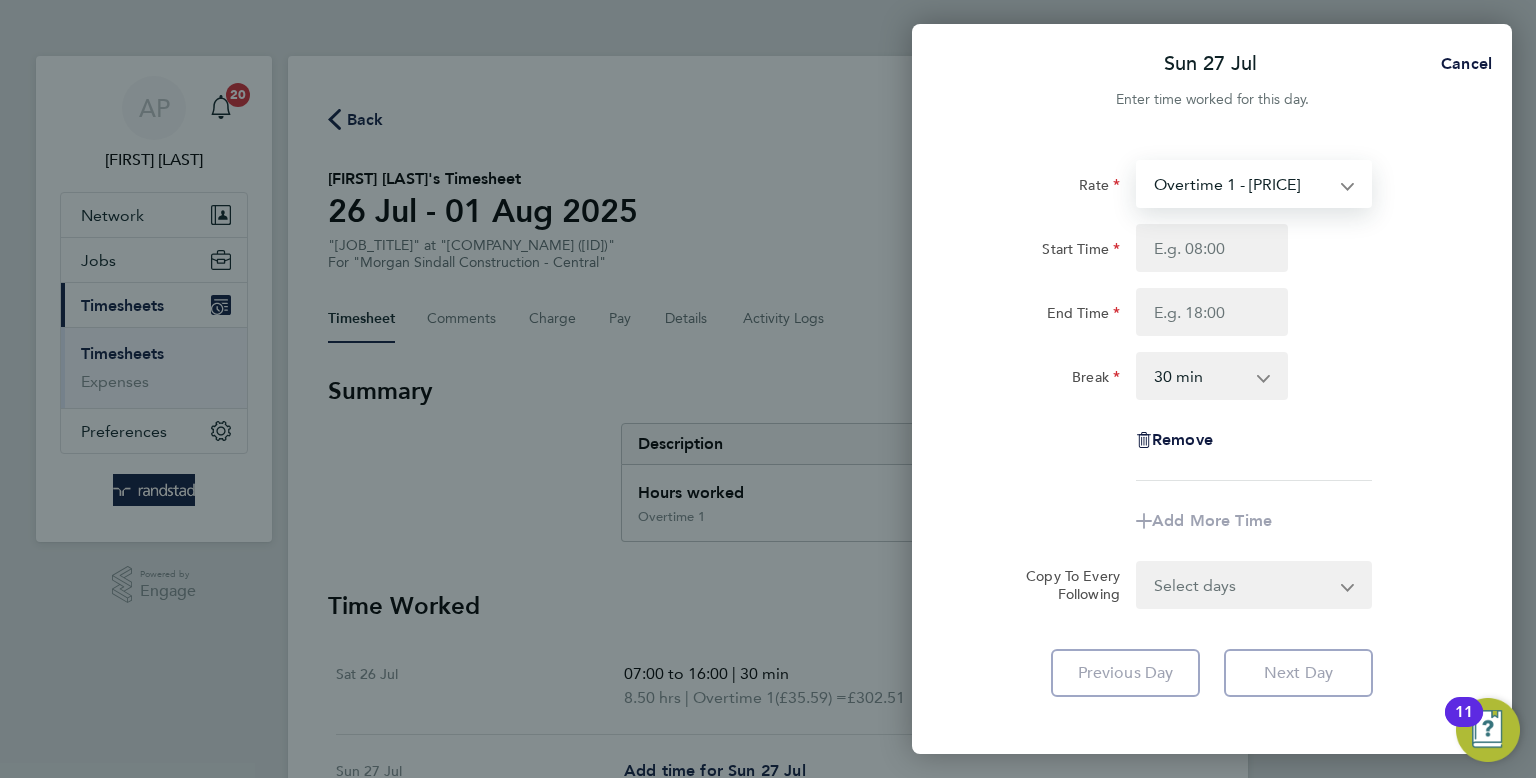 select on "30" 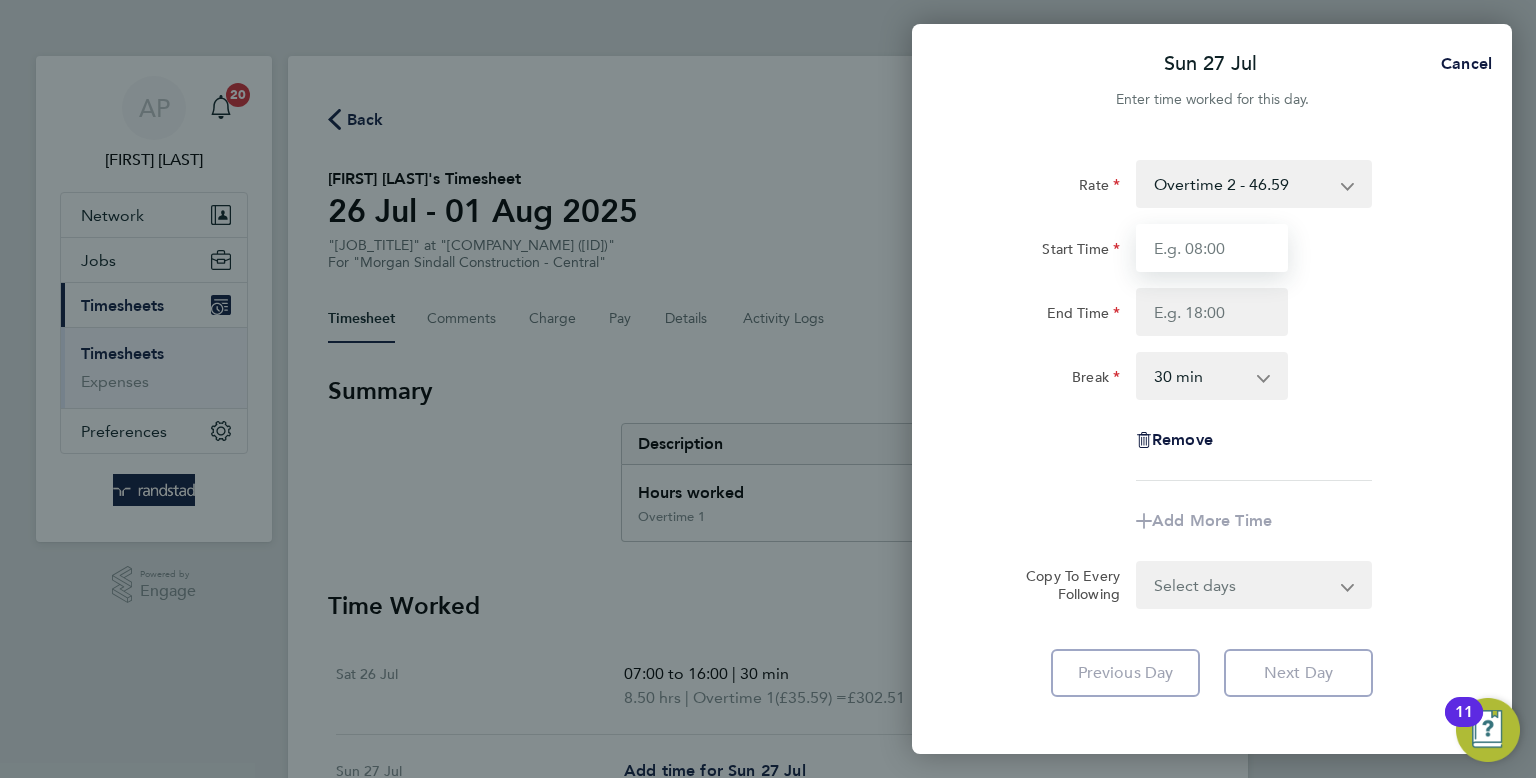 click on "Start Time" at bounding box center (1212, 248) 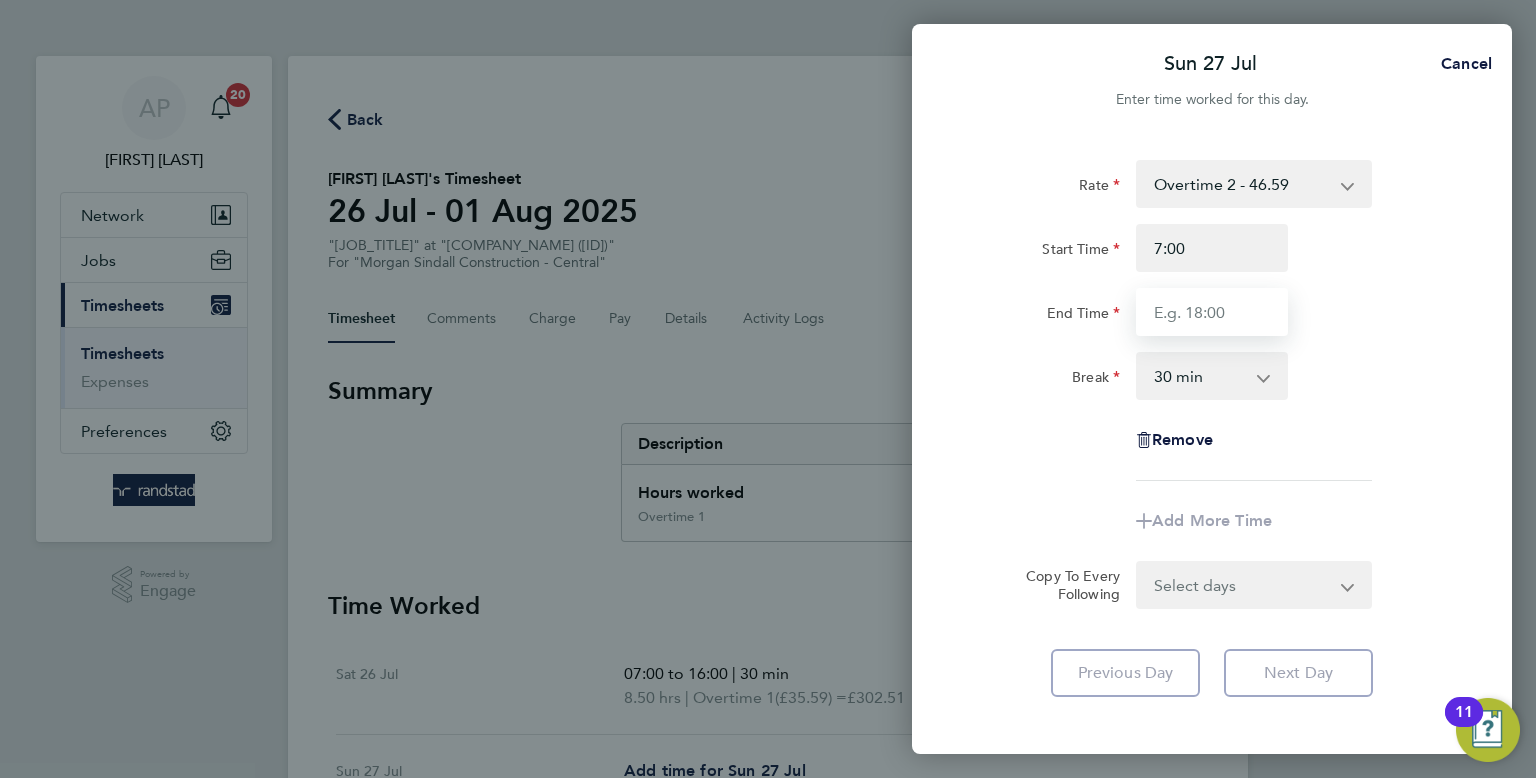 type on "07:00" 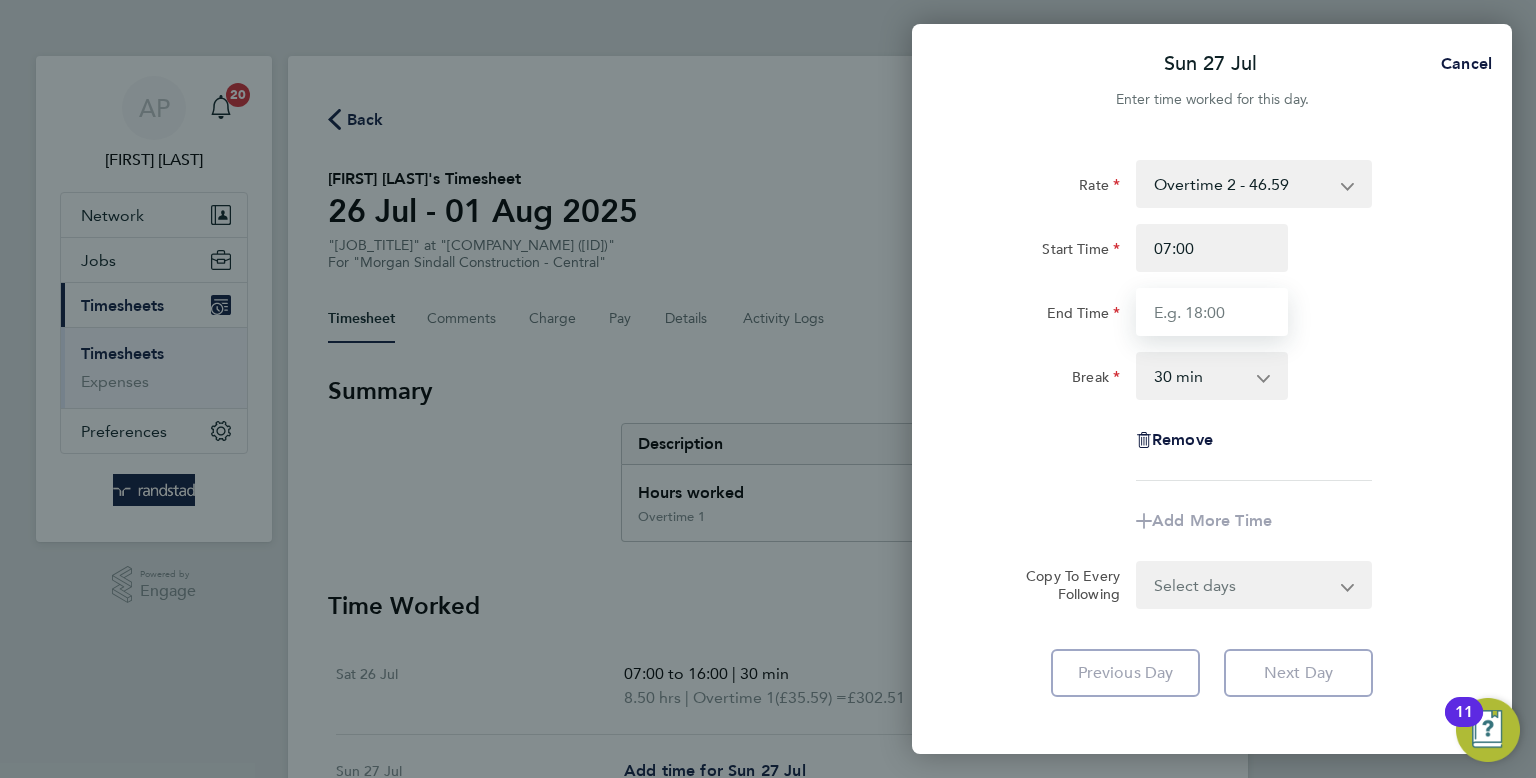 click on "End Time" at bounding box center [1212, 312] 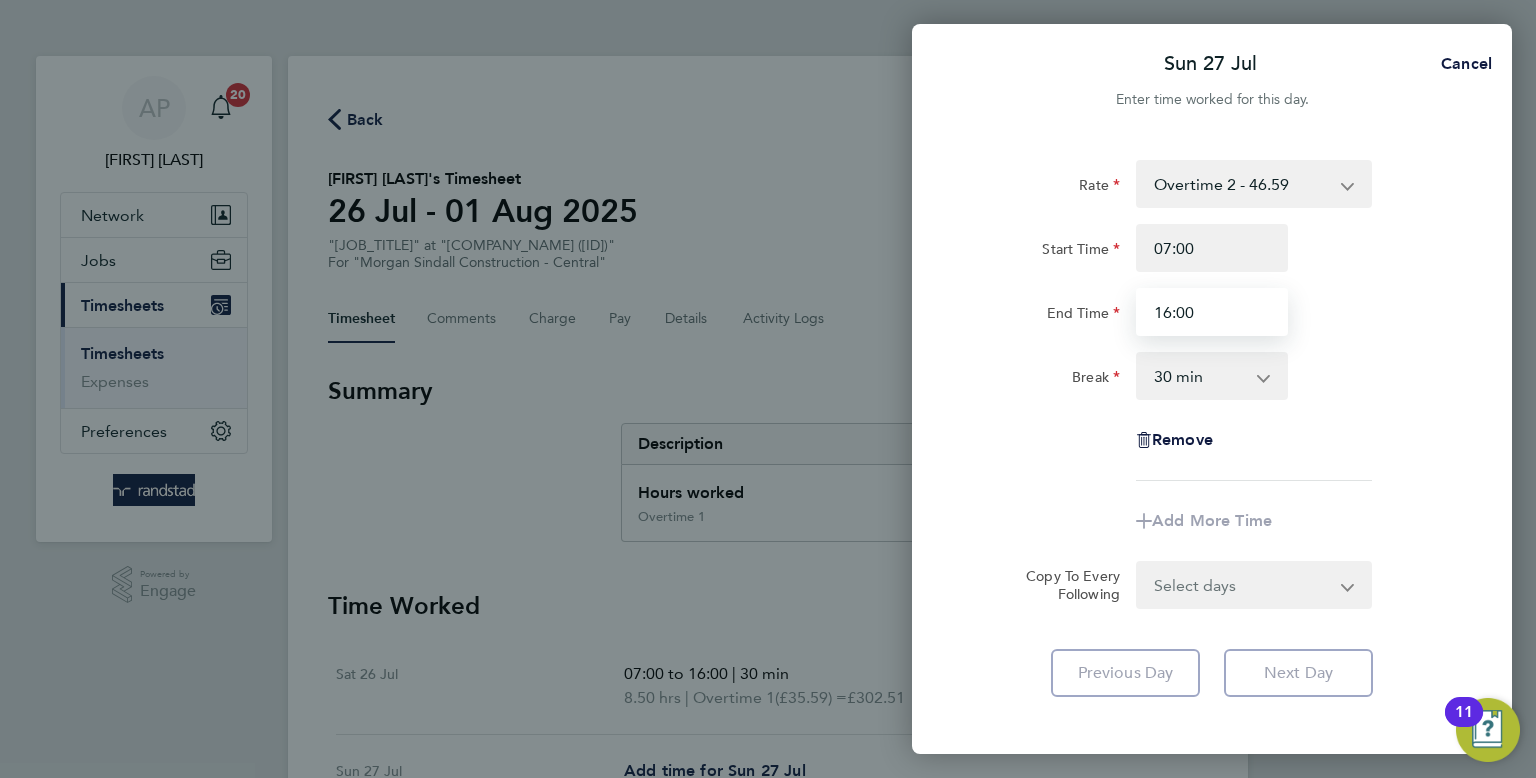 type on "16:00" 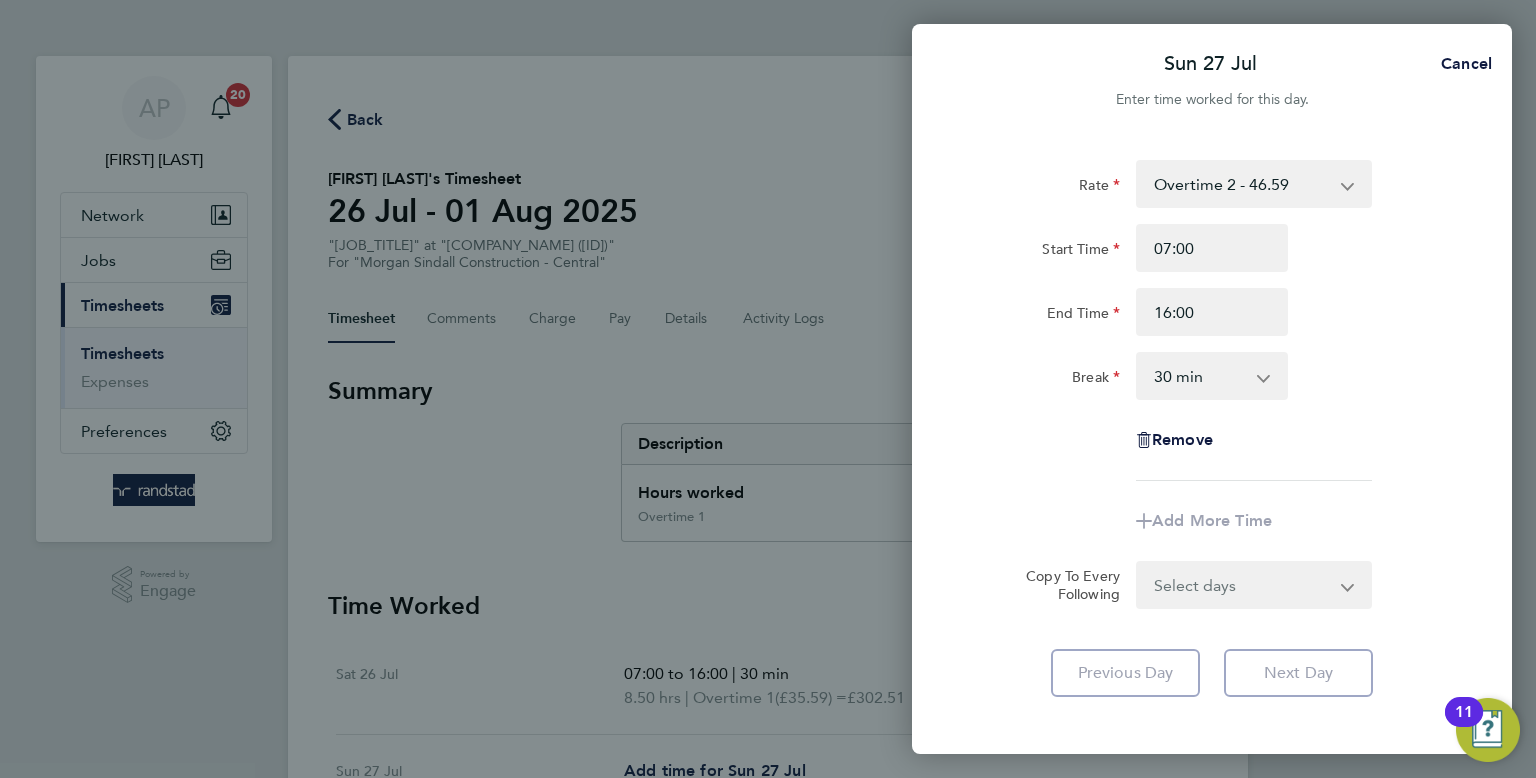 click on "Add More Time" 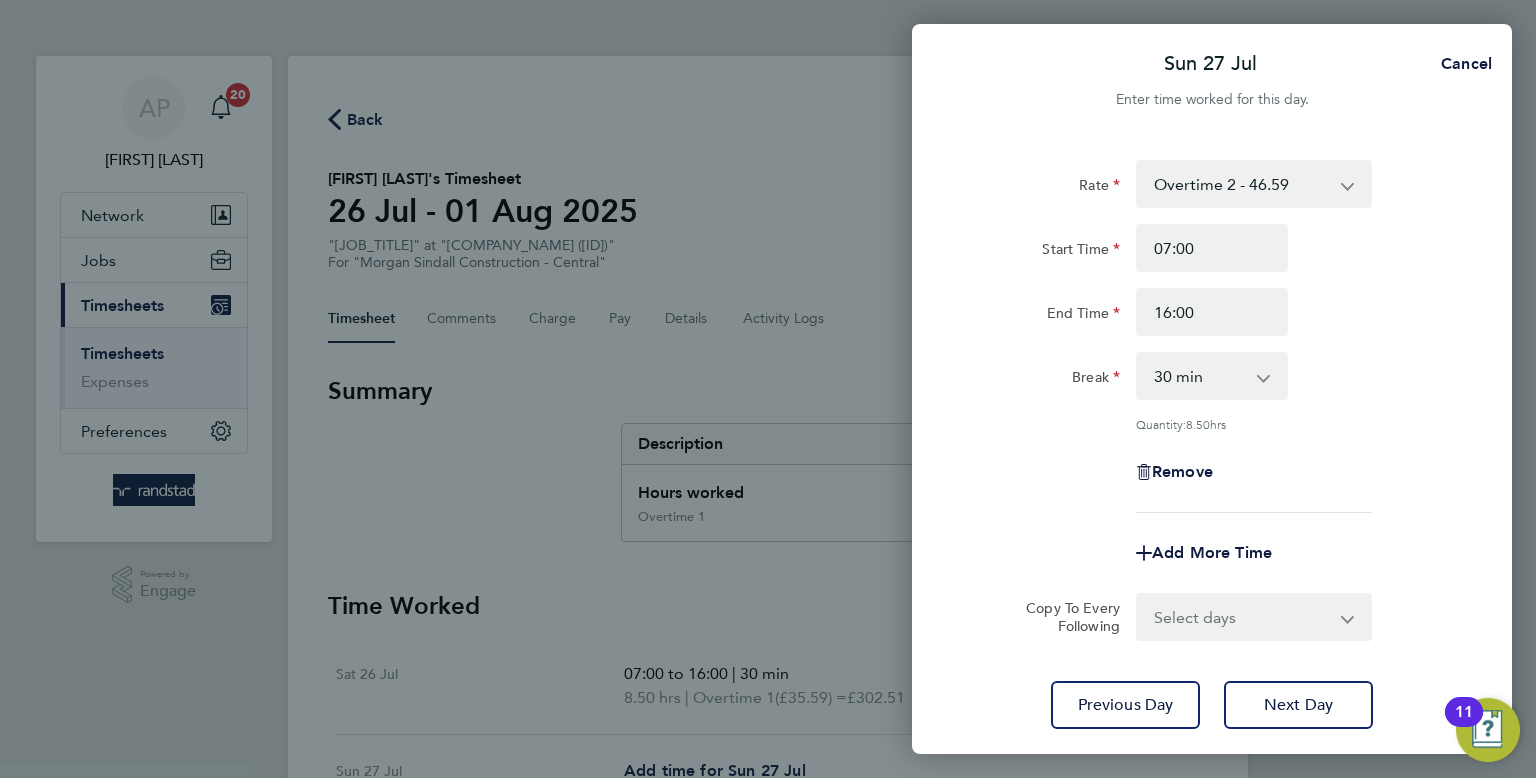 click on "Rate  Overtime 2 - 46.59   Basic - 24.28   Overtime 1 - 35.59
Start Time 07:00 End Time 16:00 Break  0 min   15 min   30 min   45 min   60 min   75 min   90 min
Quantity:  8.50  hrs
Remove
Add More Time  Copy To Every Following  Select days   Day   Monday   Tuesday   Wednesday   Thursday   Friday
Previous Day   Next Day" 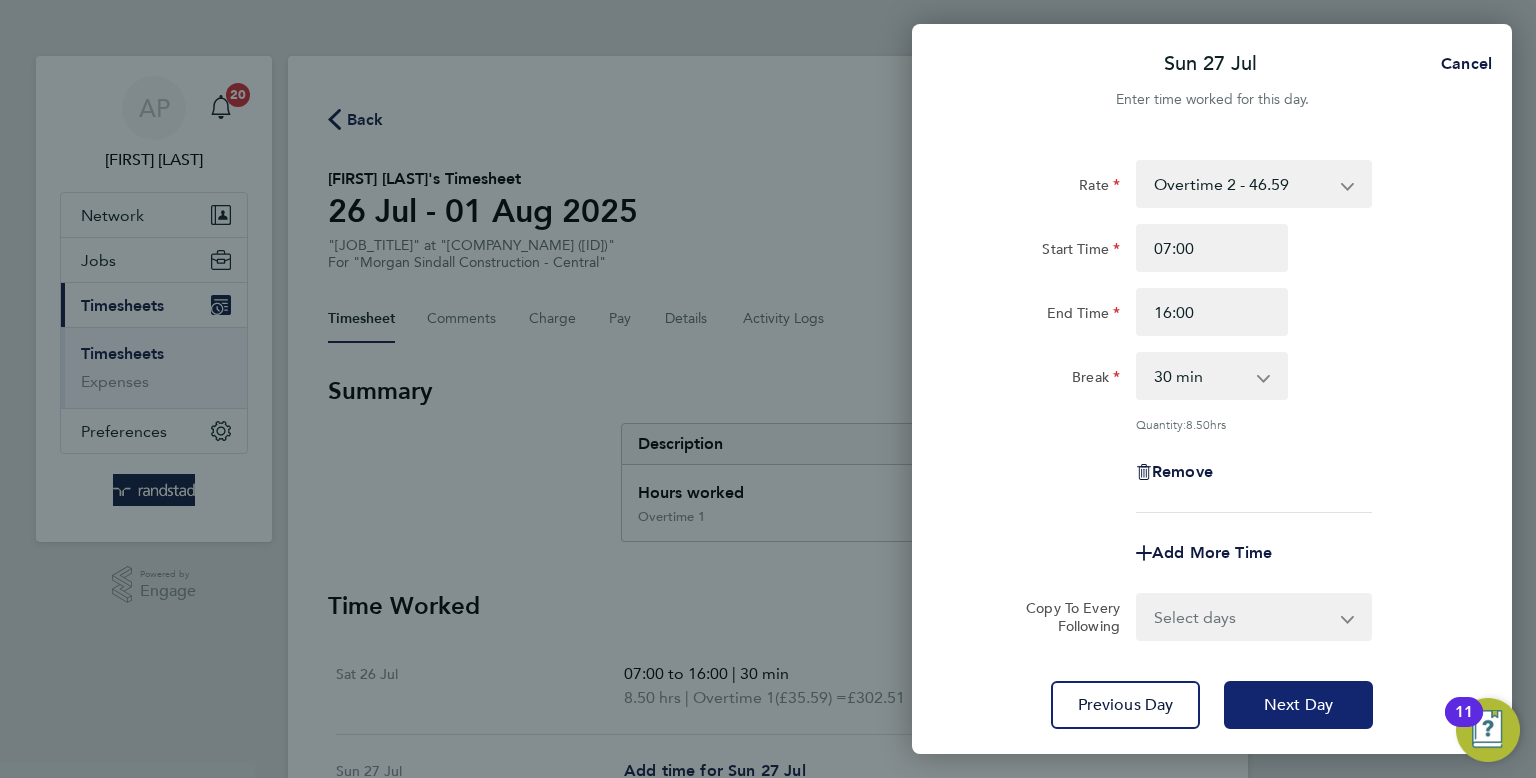 click on "Next Day" 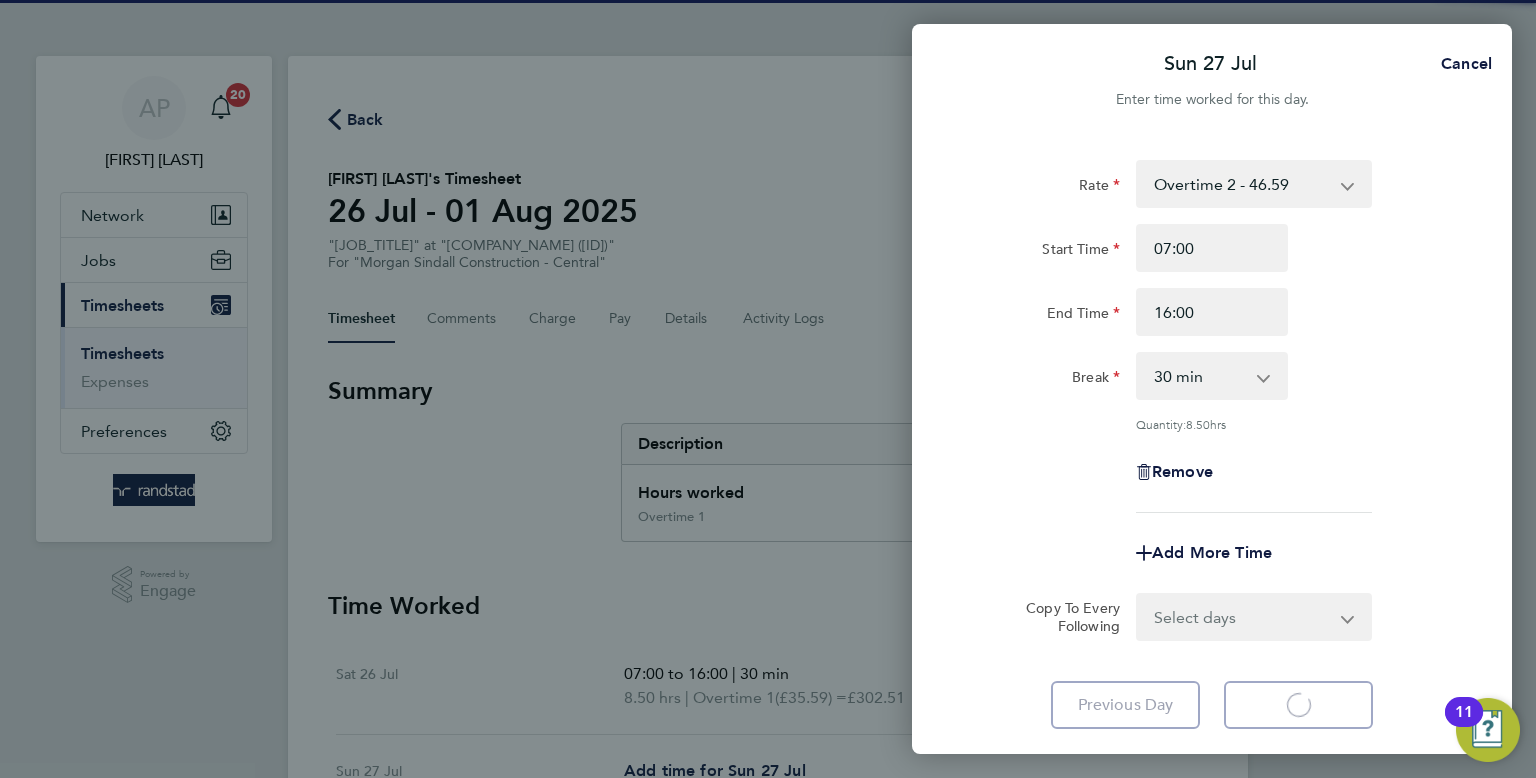 select on "30" 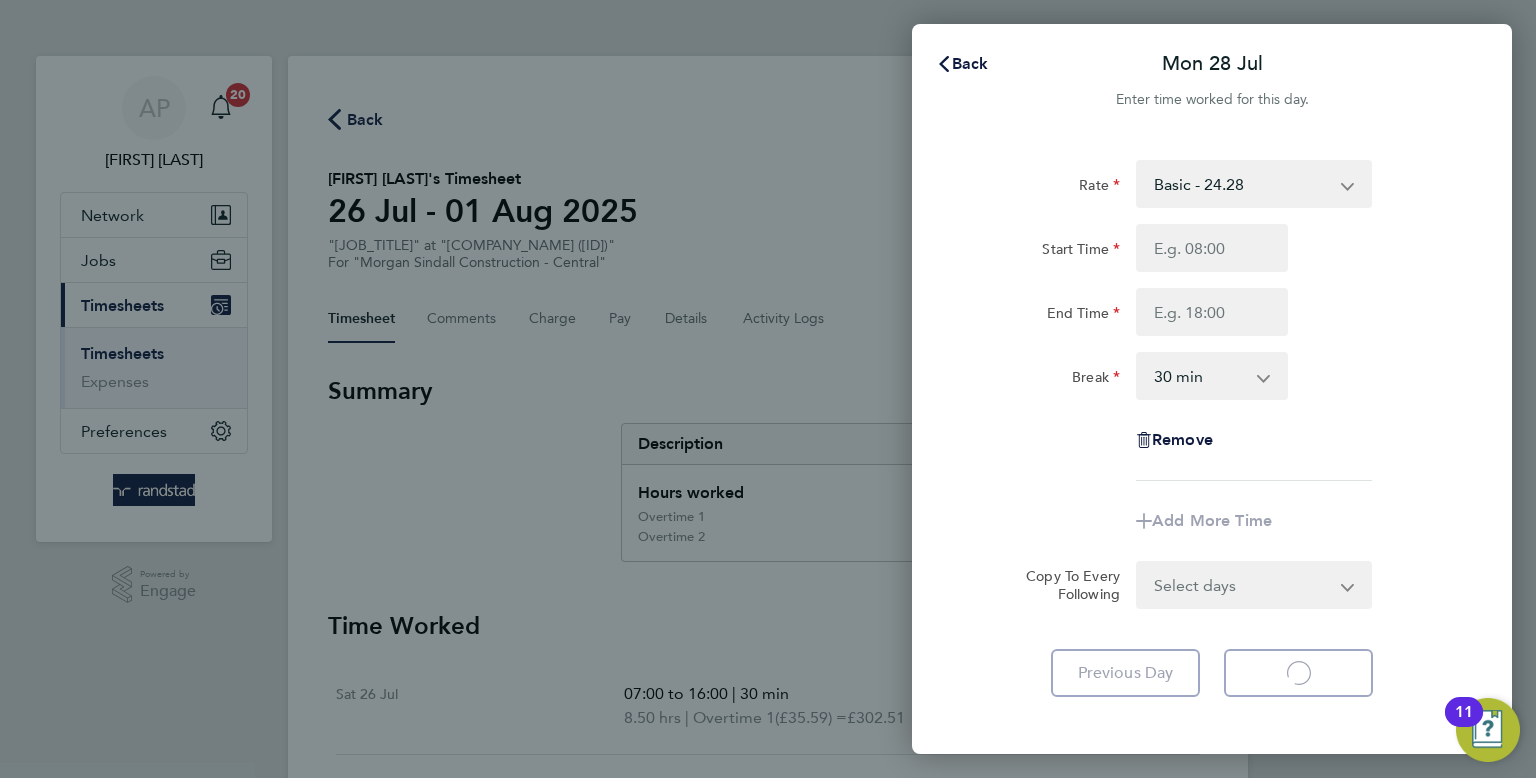 select on "30" 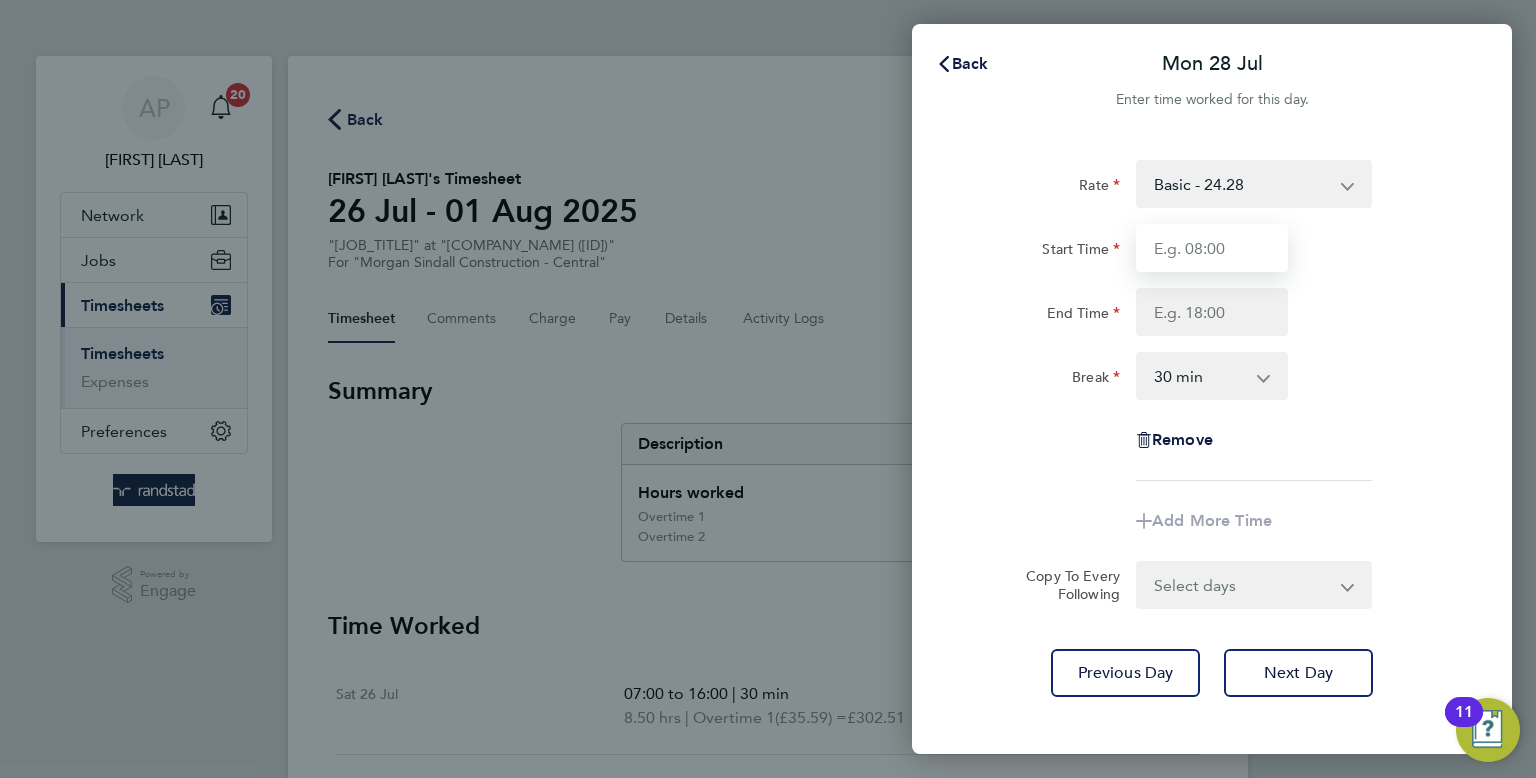 click on "Start Time" at bounding box center [1212, 248] 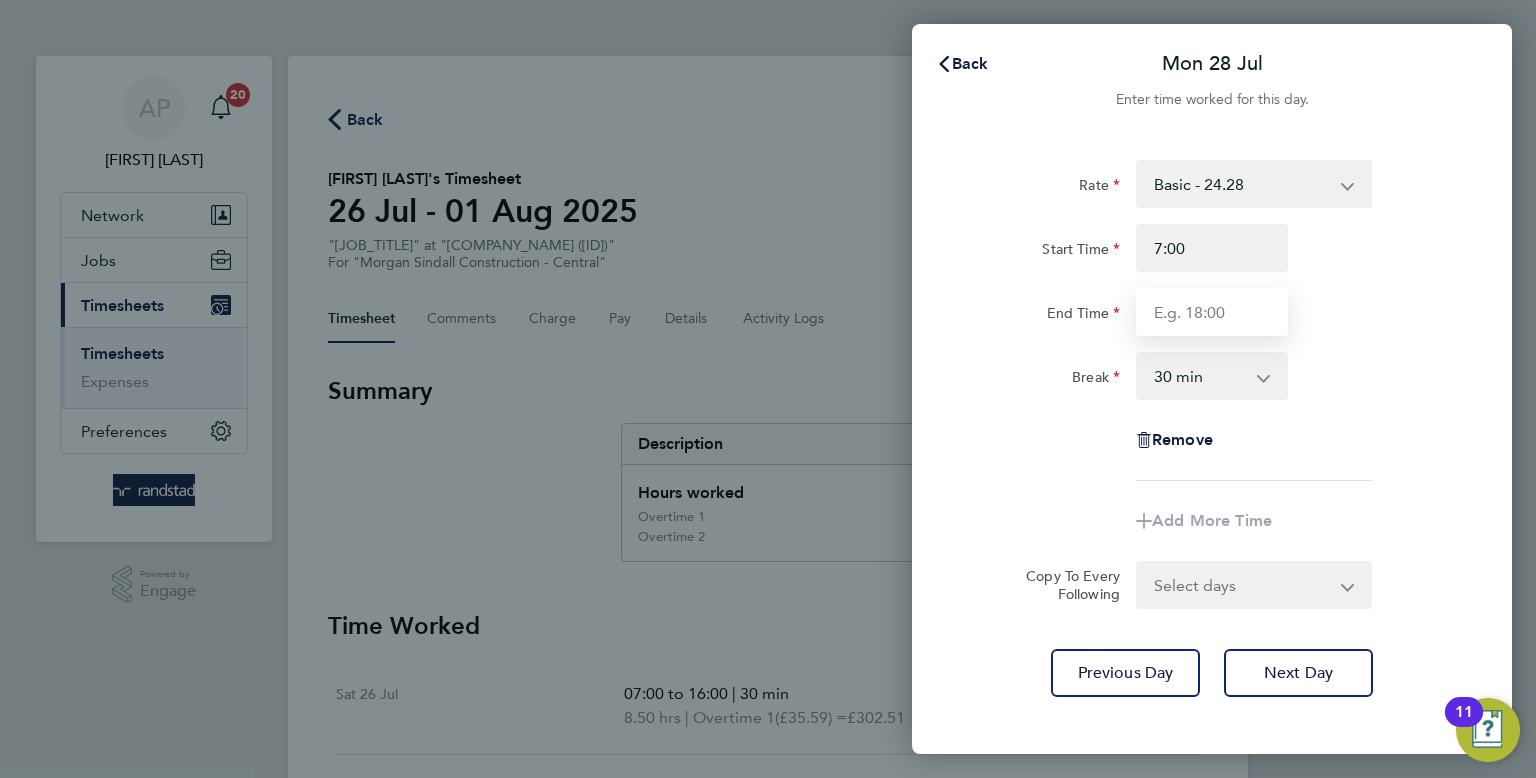 type on "07:00" 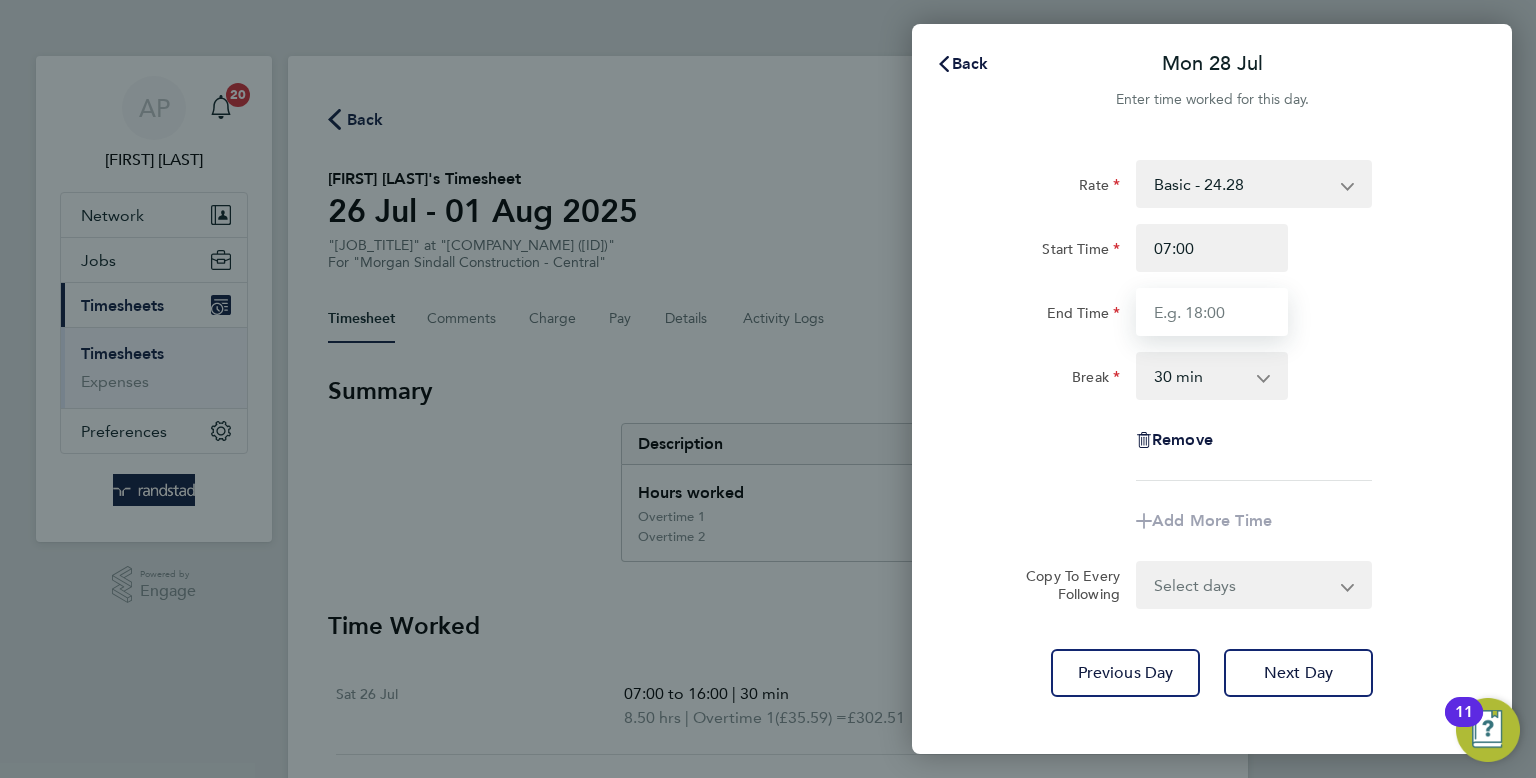 click on "End Time" at bounding box center (1212, 312) 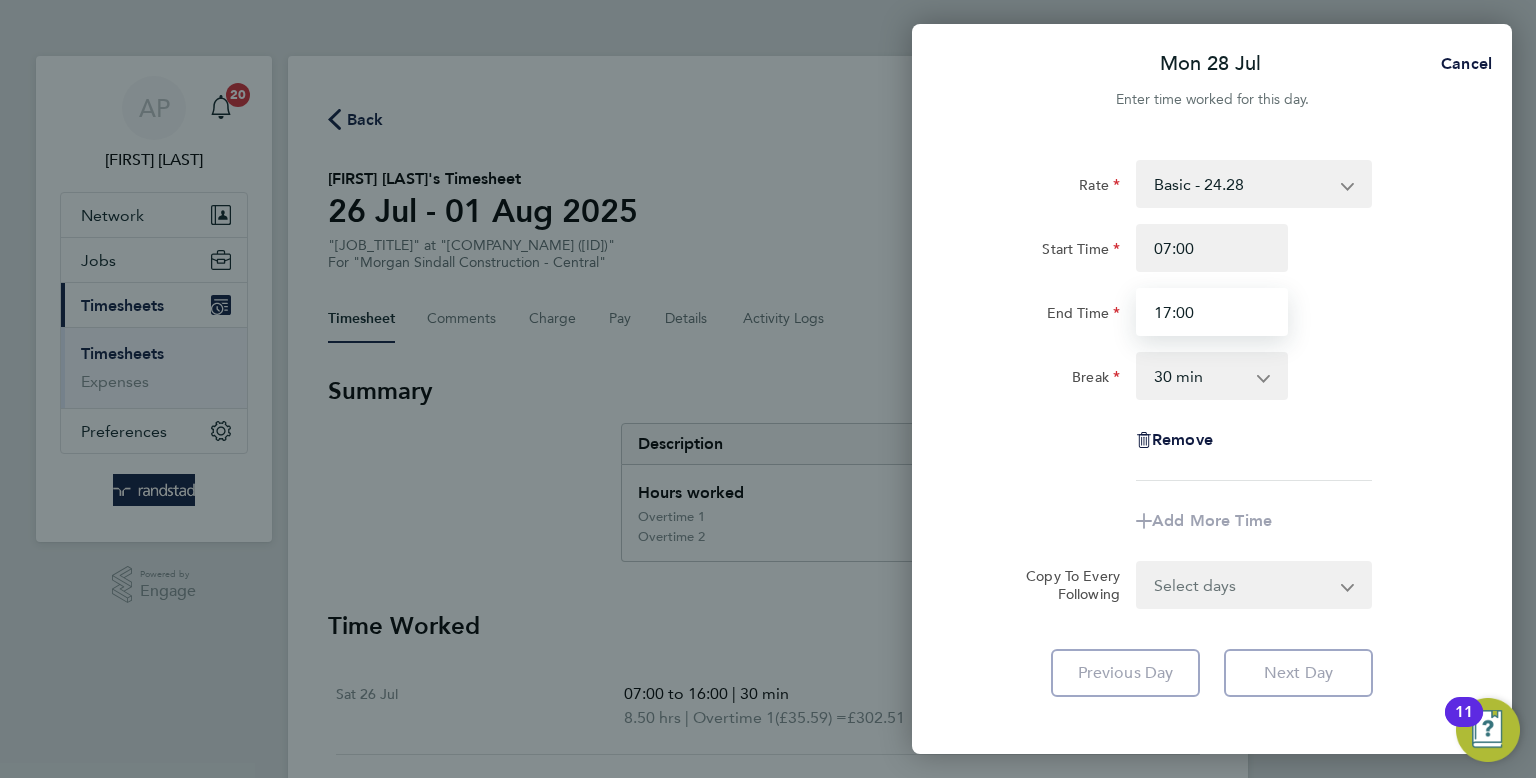 type on "17:00" 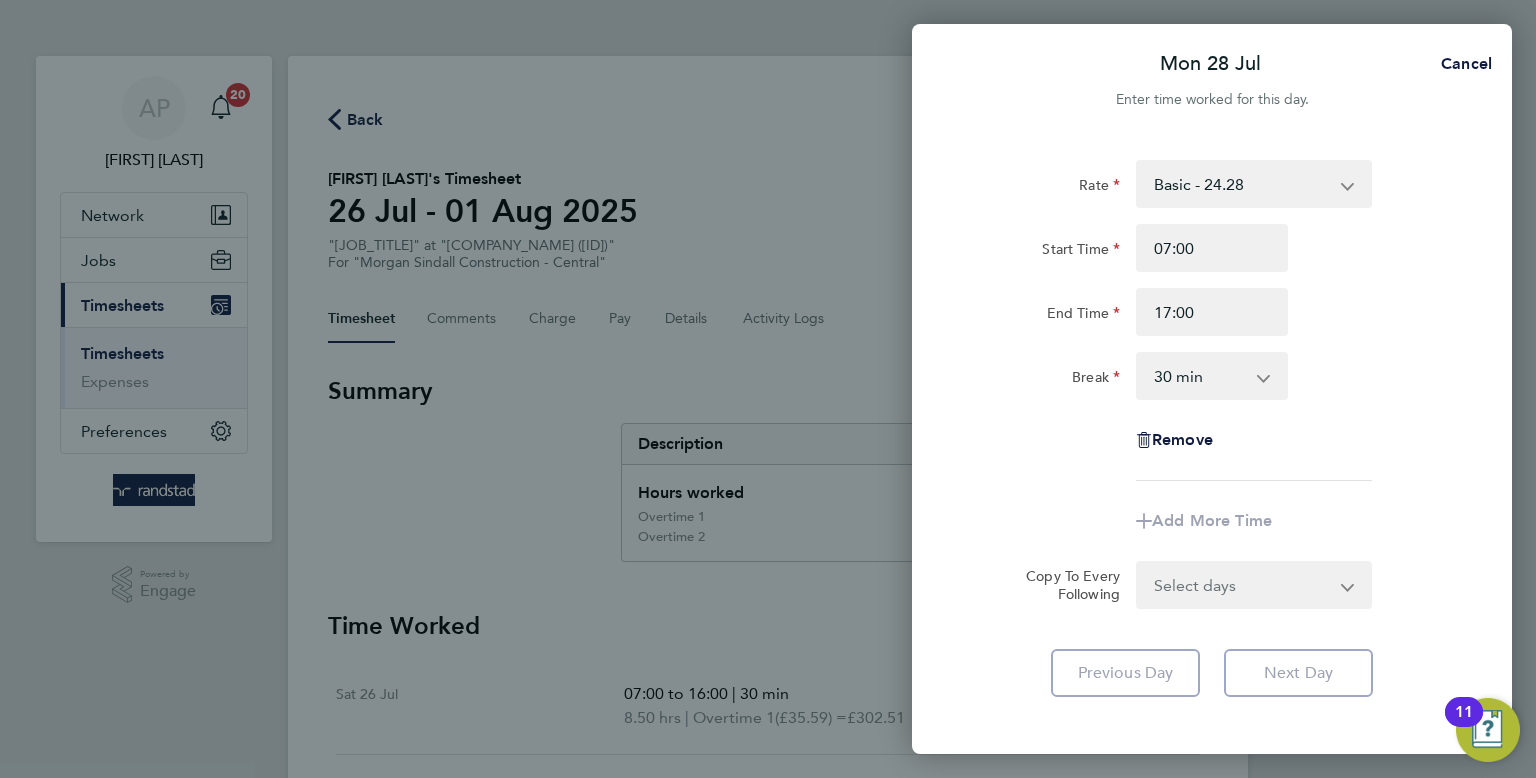 click on "Add More Time" 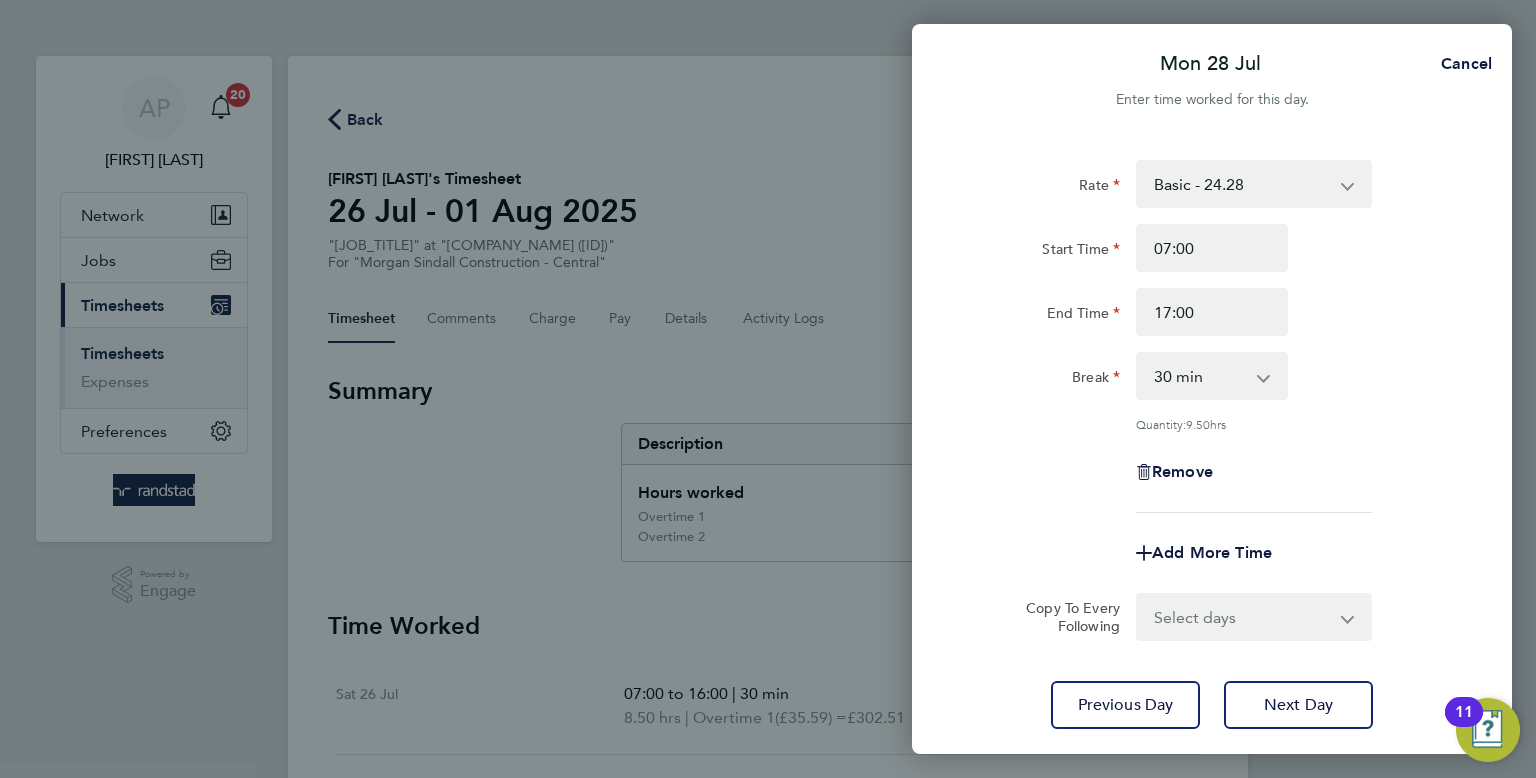 click on "Select days   Day   Tuesday   Wednesday   Thursday   Friday" at bounding box center (1243, 617) 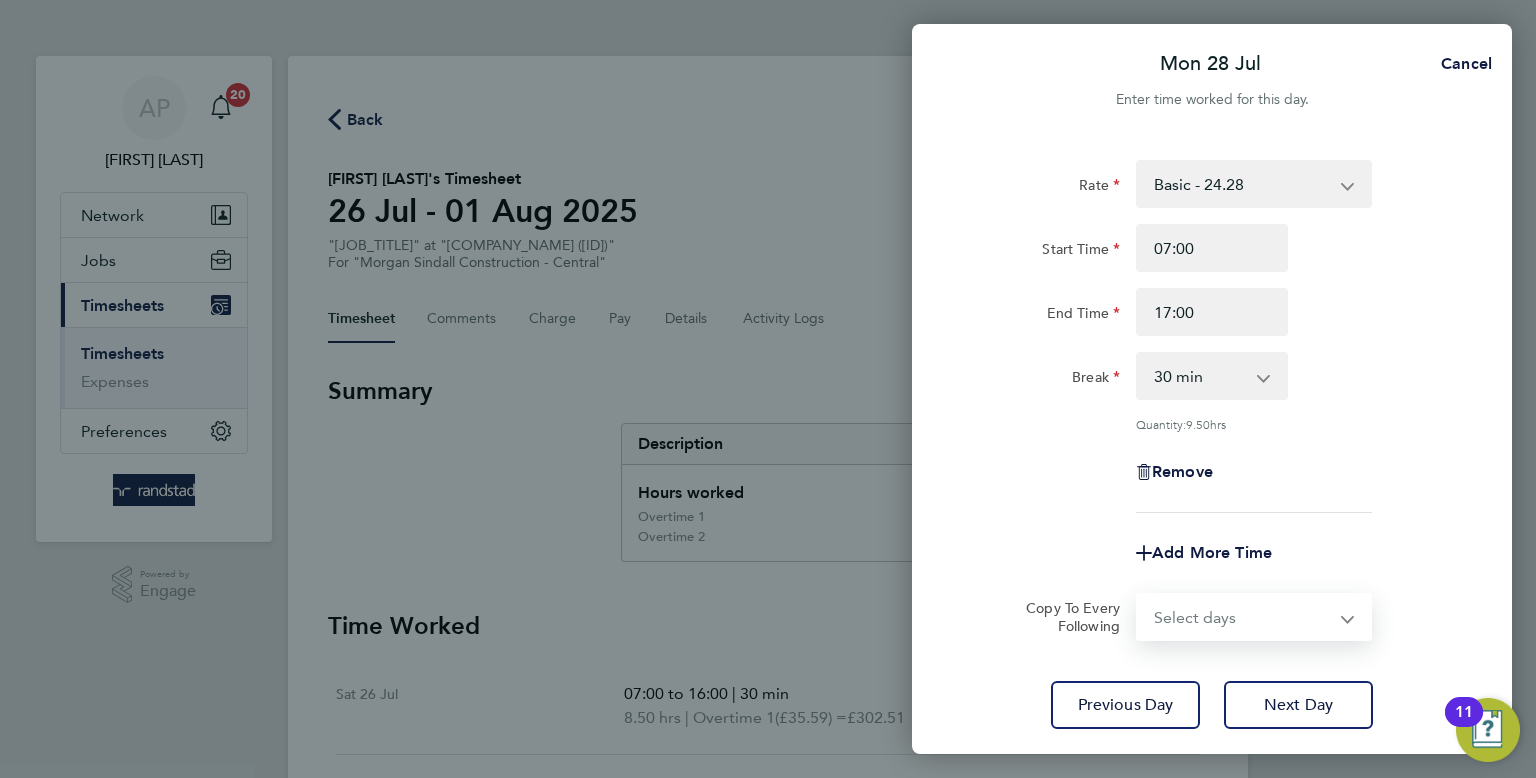 select on "DAY" 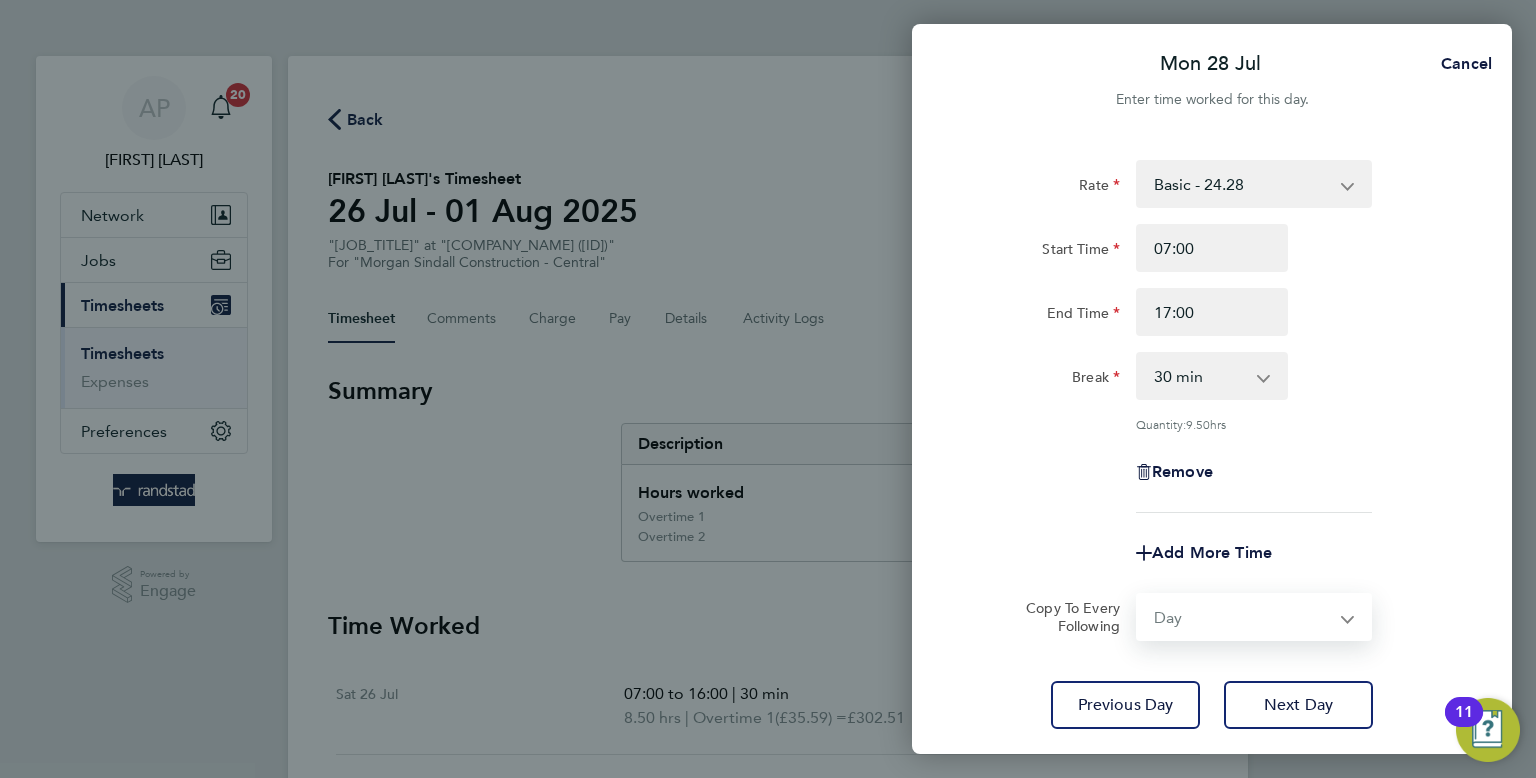 click on "Select days   Day   Tuesday   Wednesday   Thursday   Friday" at bounding box center (1243, 617) 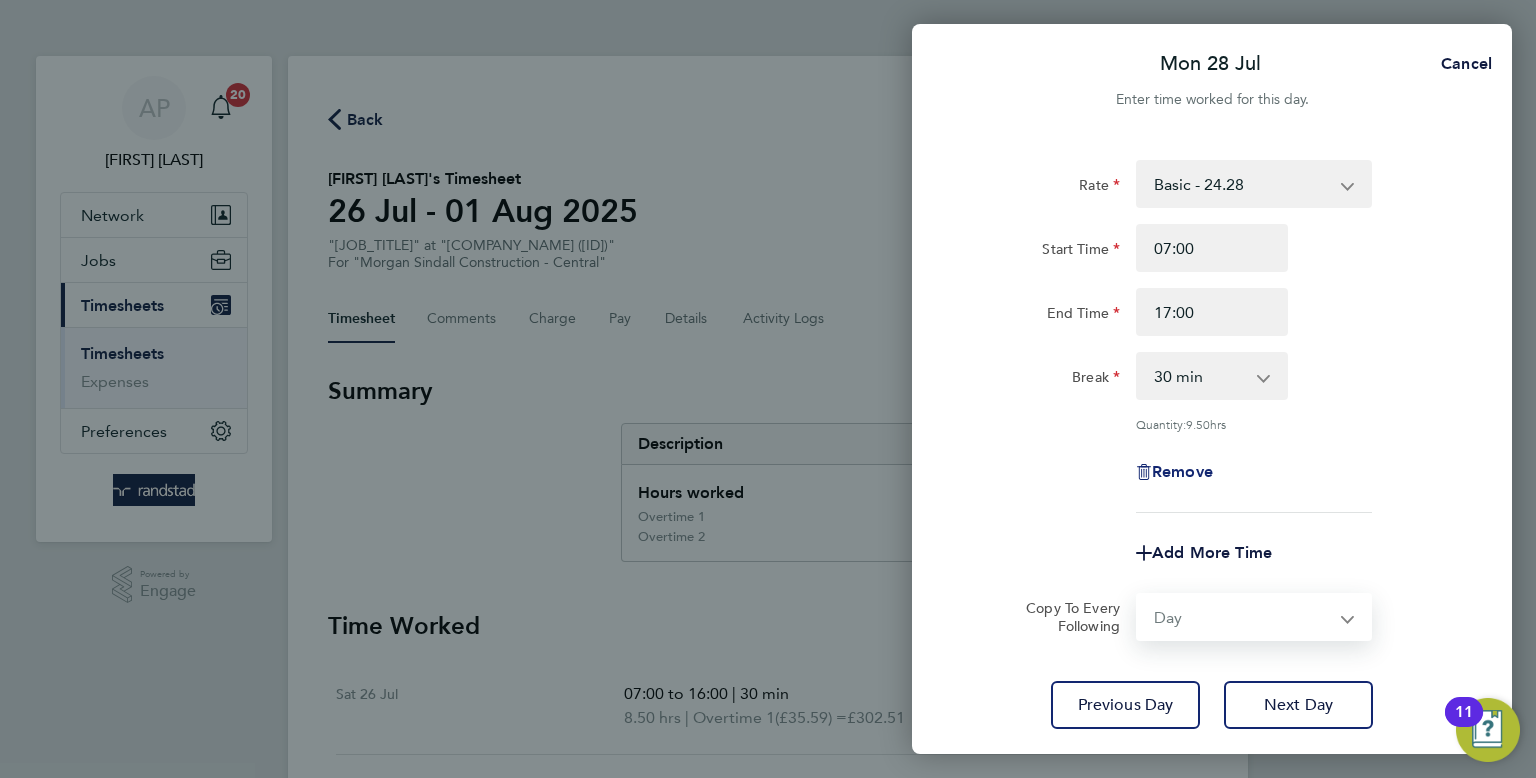 select on "2025-08-01" 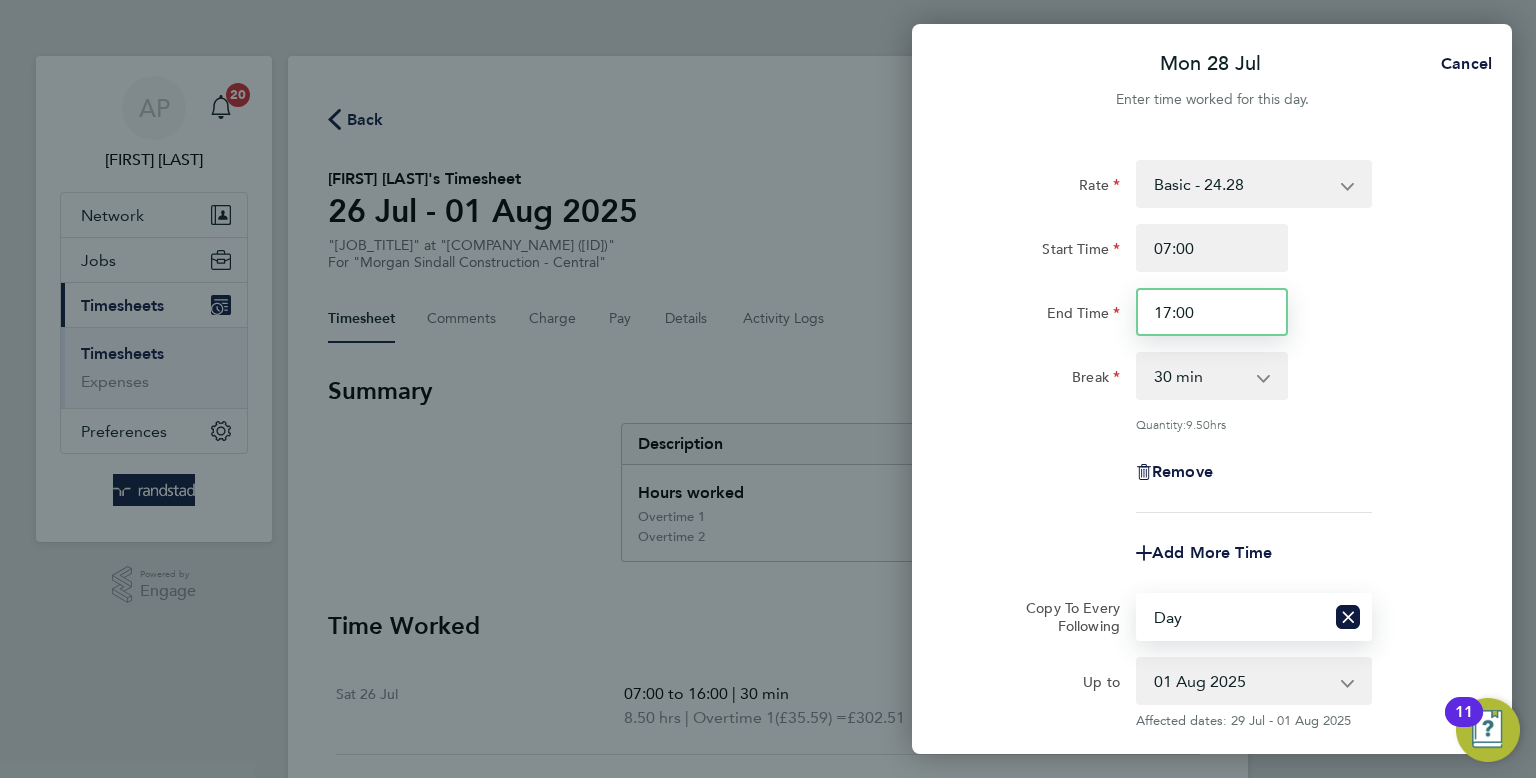 click on "17:00" at bounding box center [1212, 312] 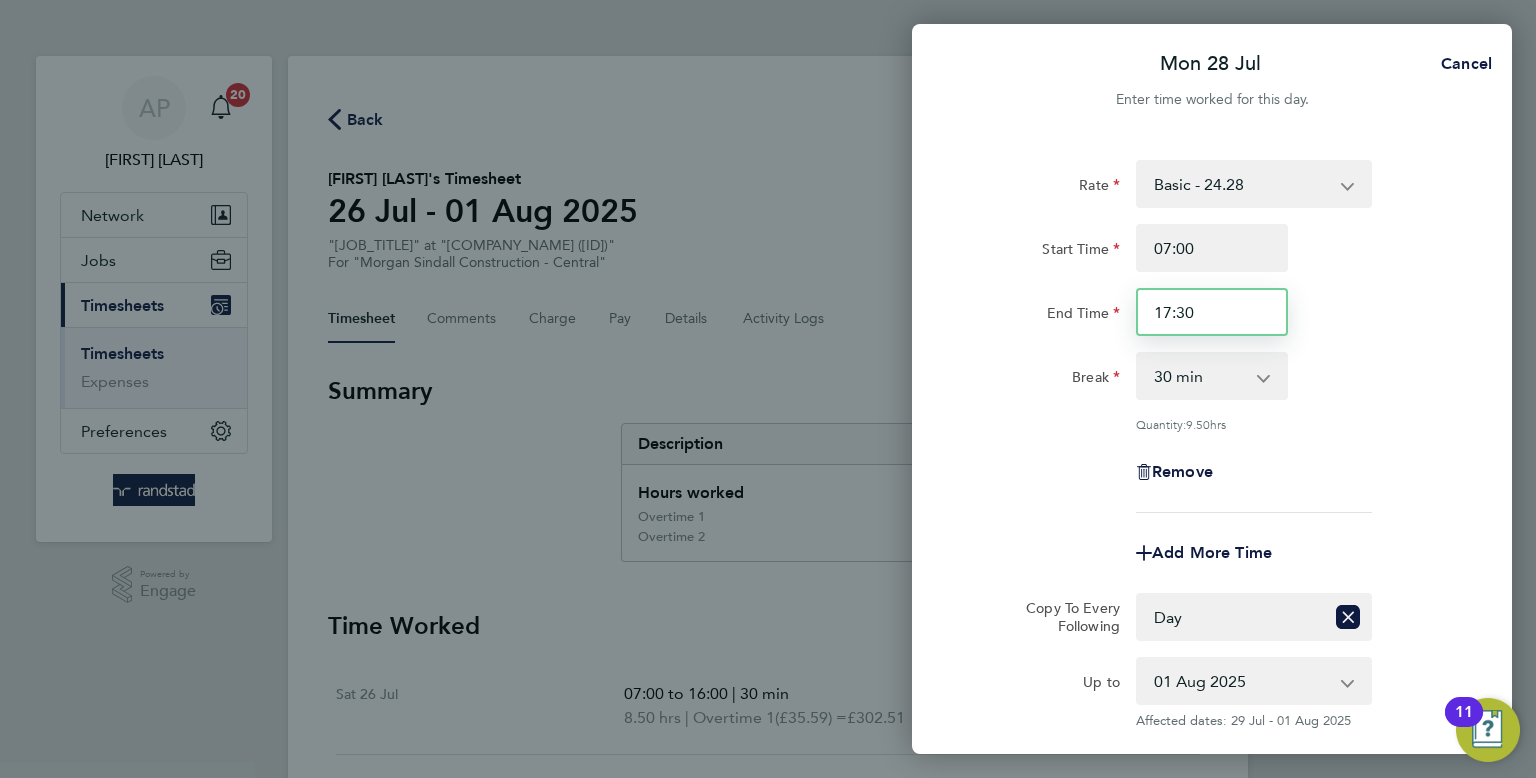 type on "17:30" 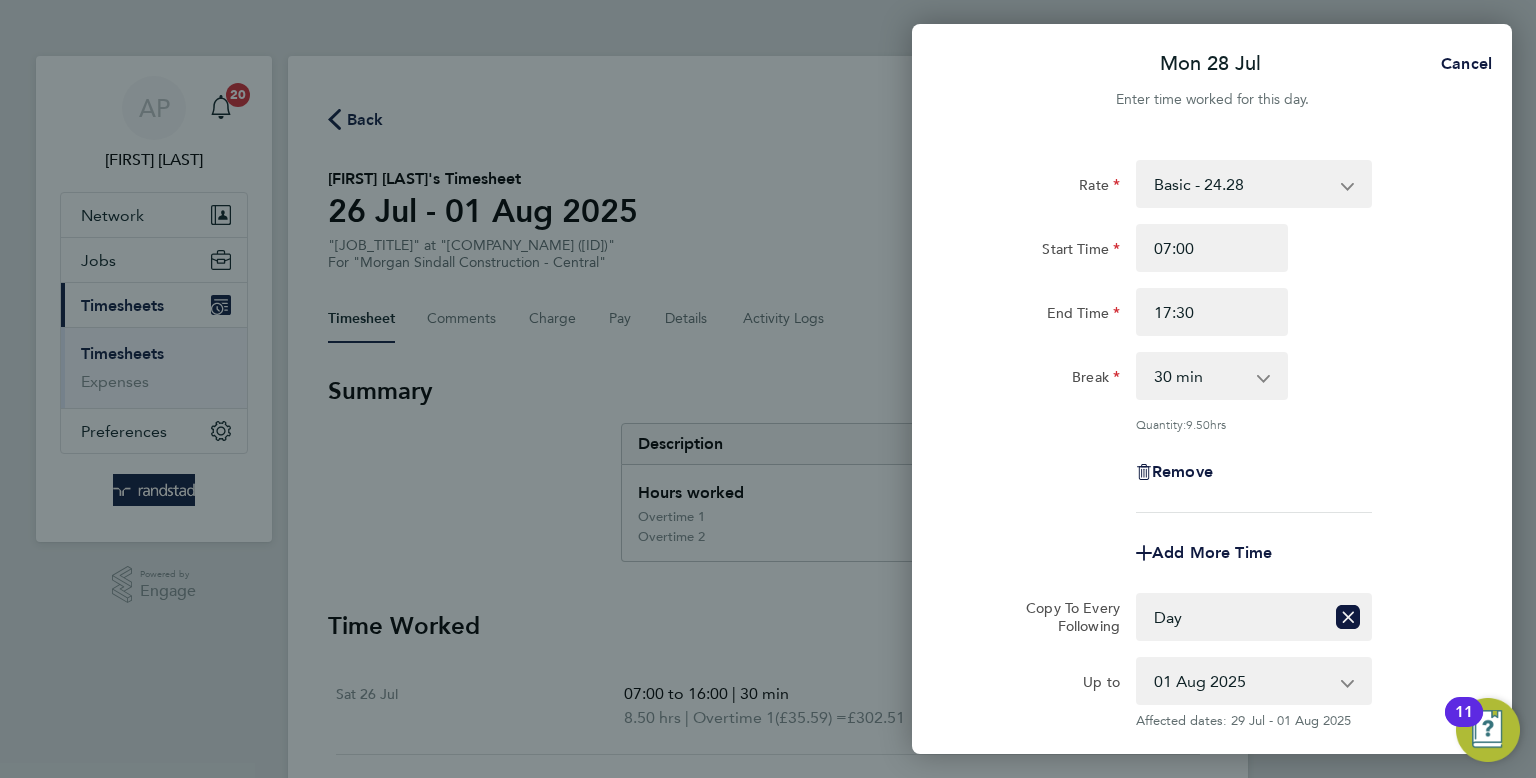 click on "Break  0 min   15 min   30 min   45 min   60 min   75 min   90 min" 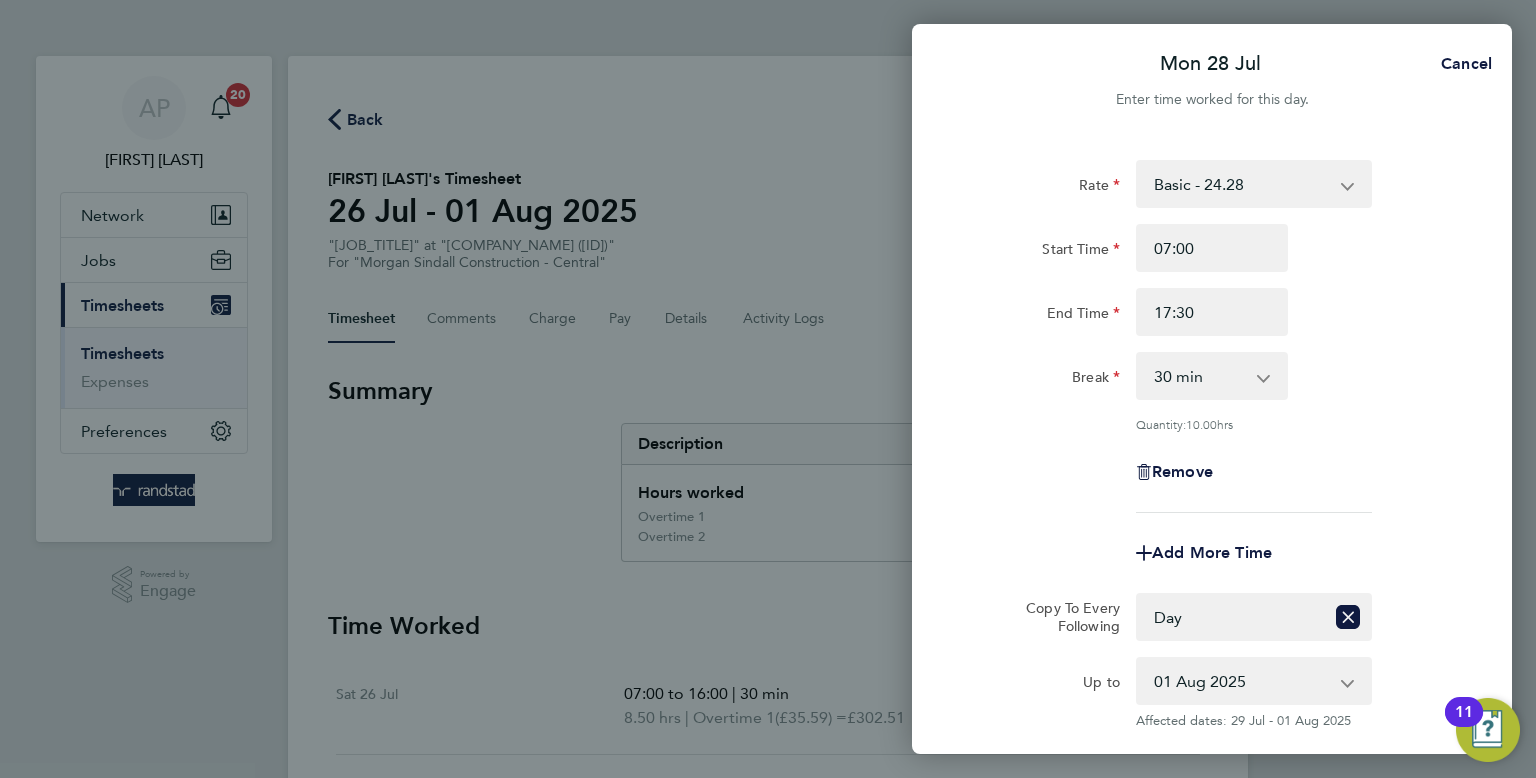 scroll, scrollTop: 212, scrollLeft: 0, axis: vertical 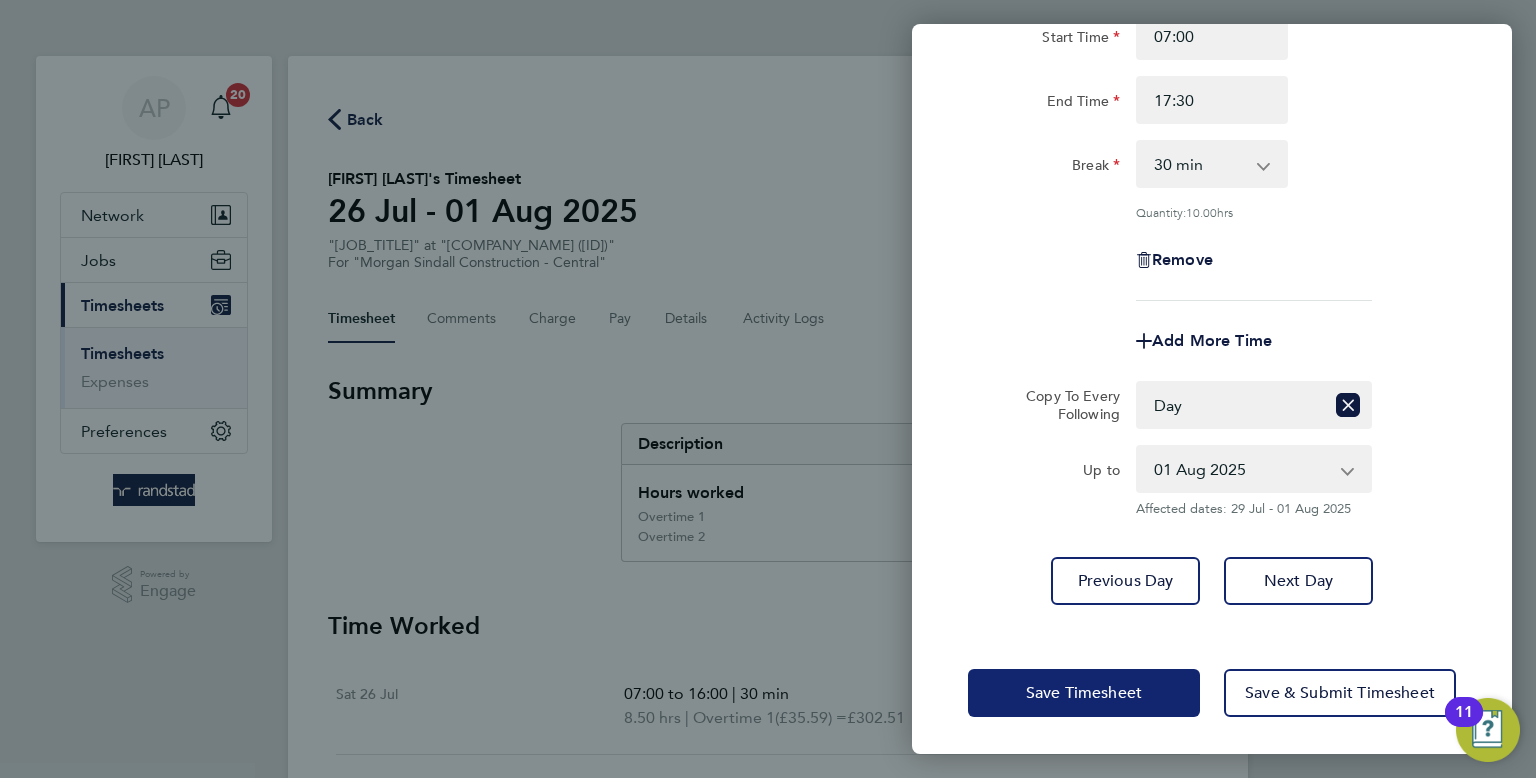 click on "Save Timesheet" 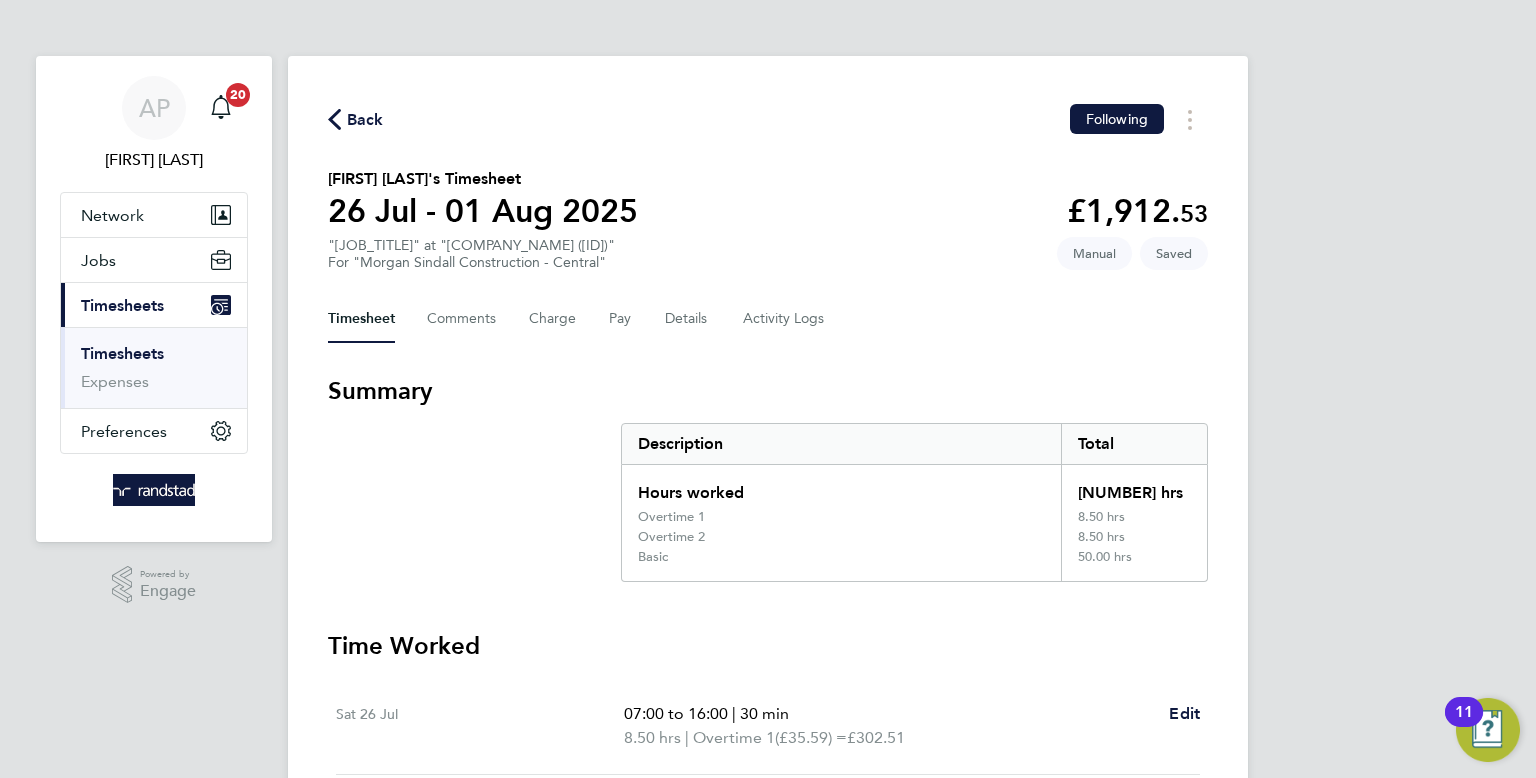 scroll, scrollTop: 752, scrollLeft: 0, axis: vertical 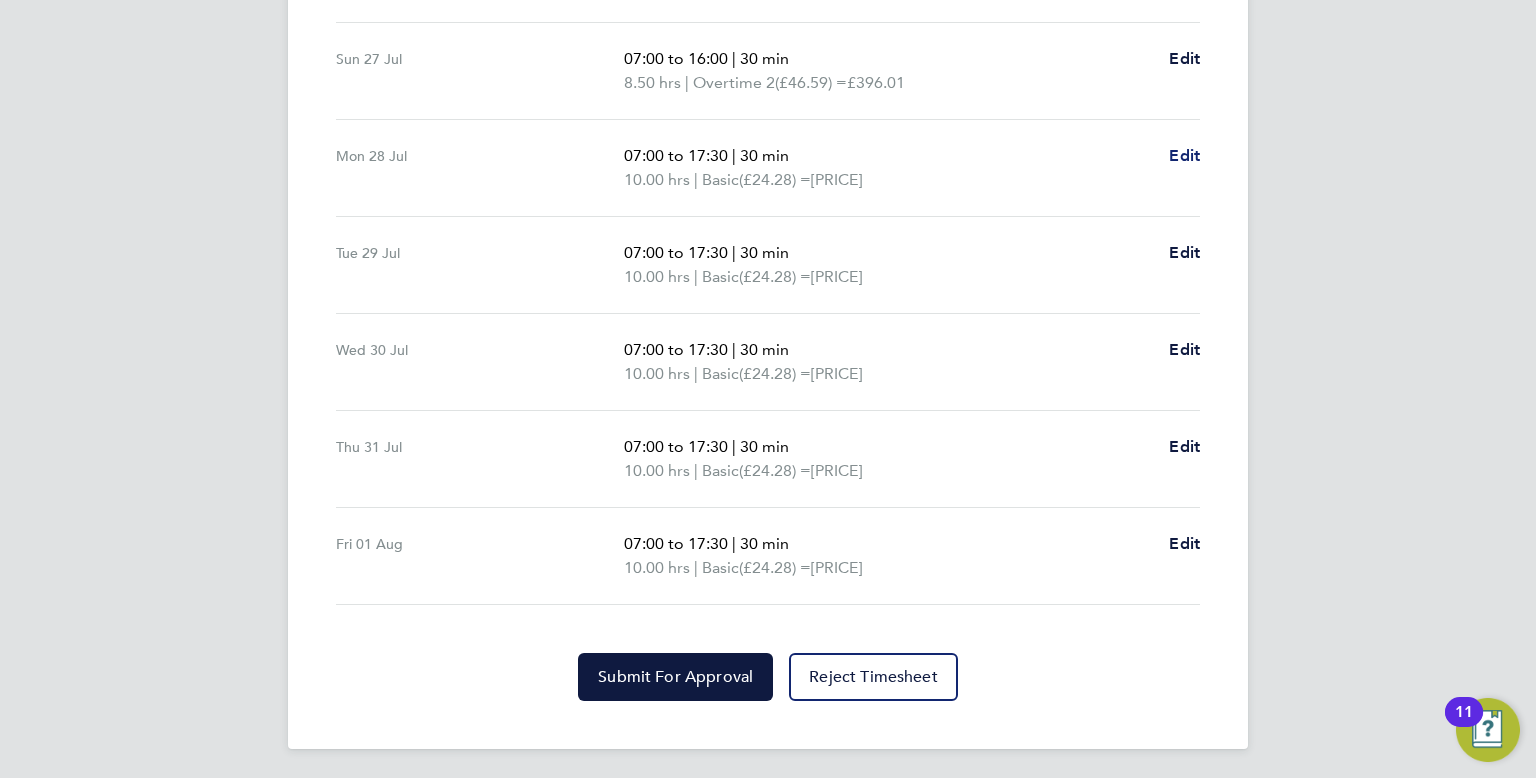 click on "Edit" at bounding box center (1184, 155) 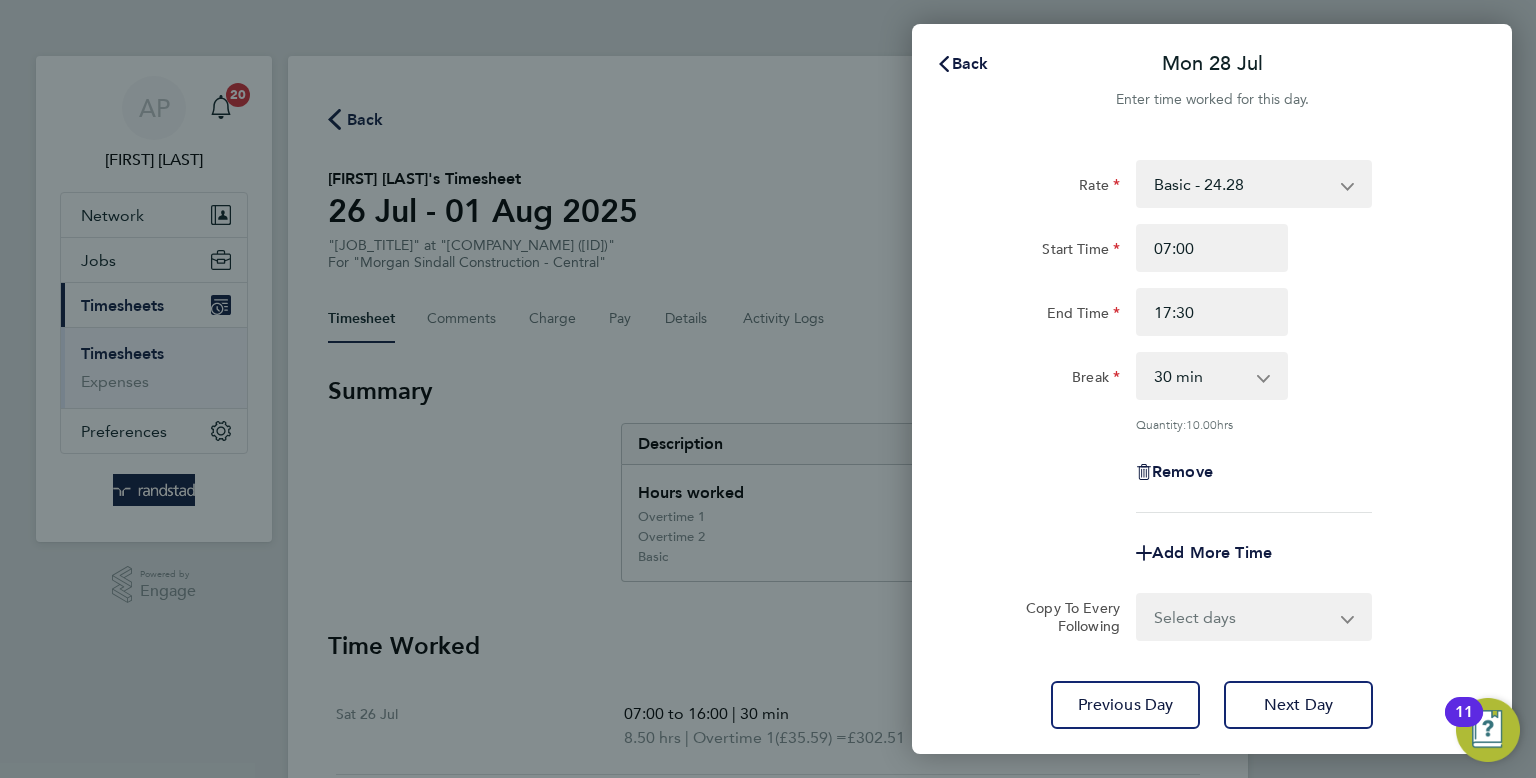 scroll, scrollTop: 0, scrollLeft: 0, axis: both 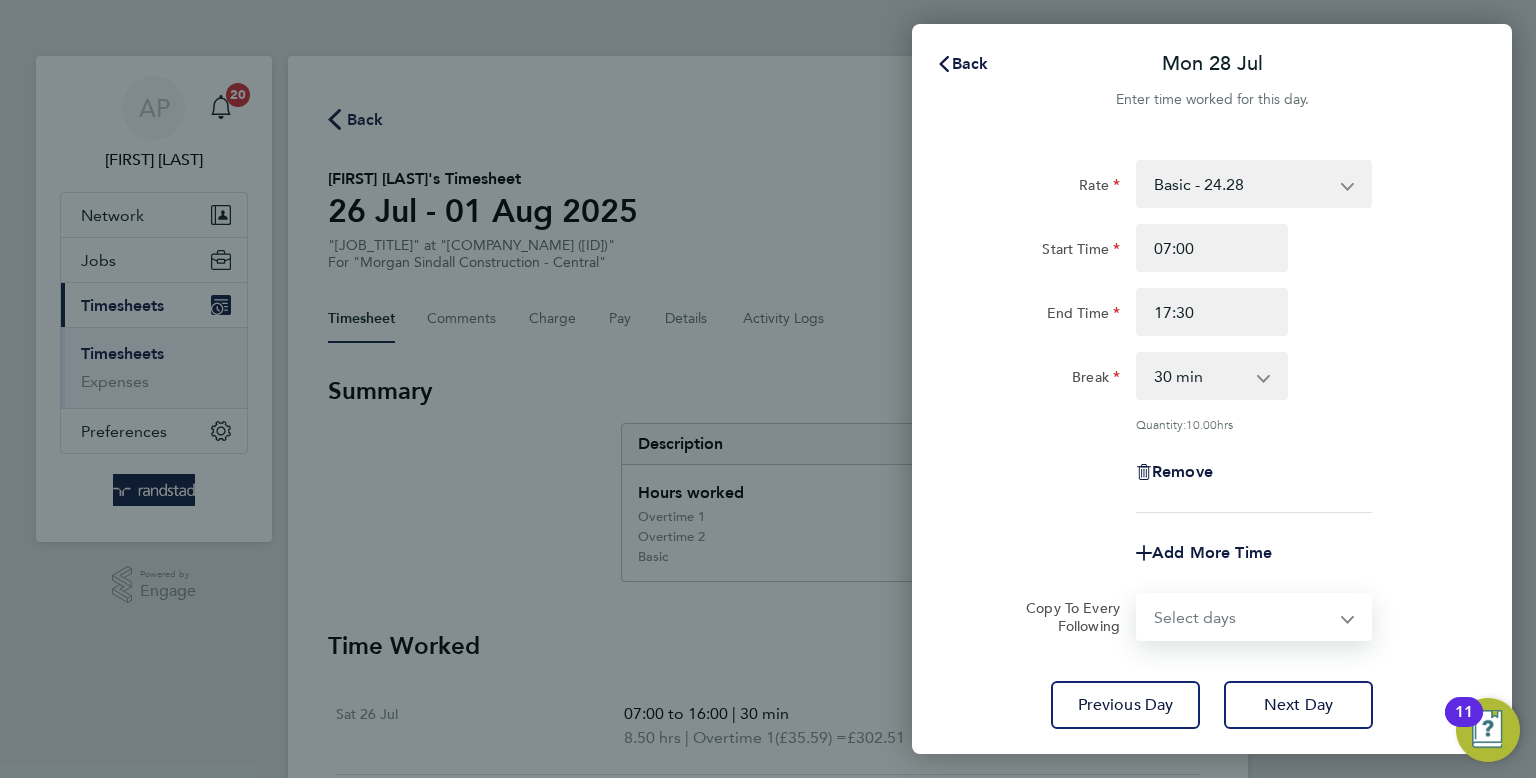 select on "DAY" 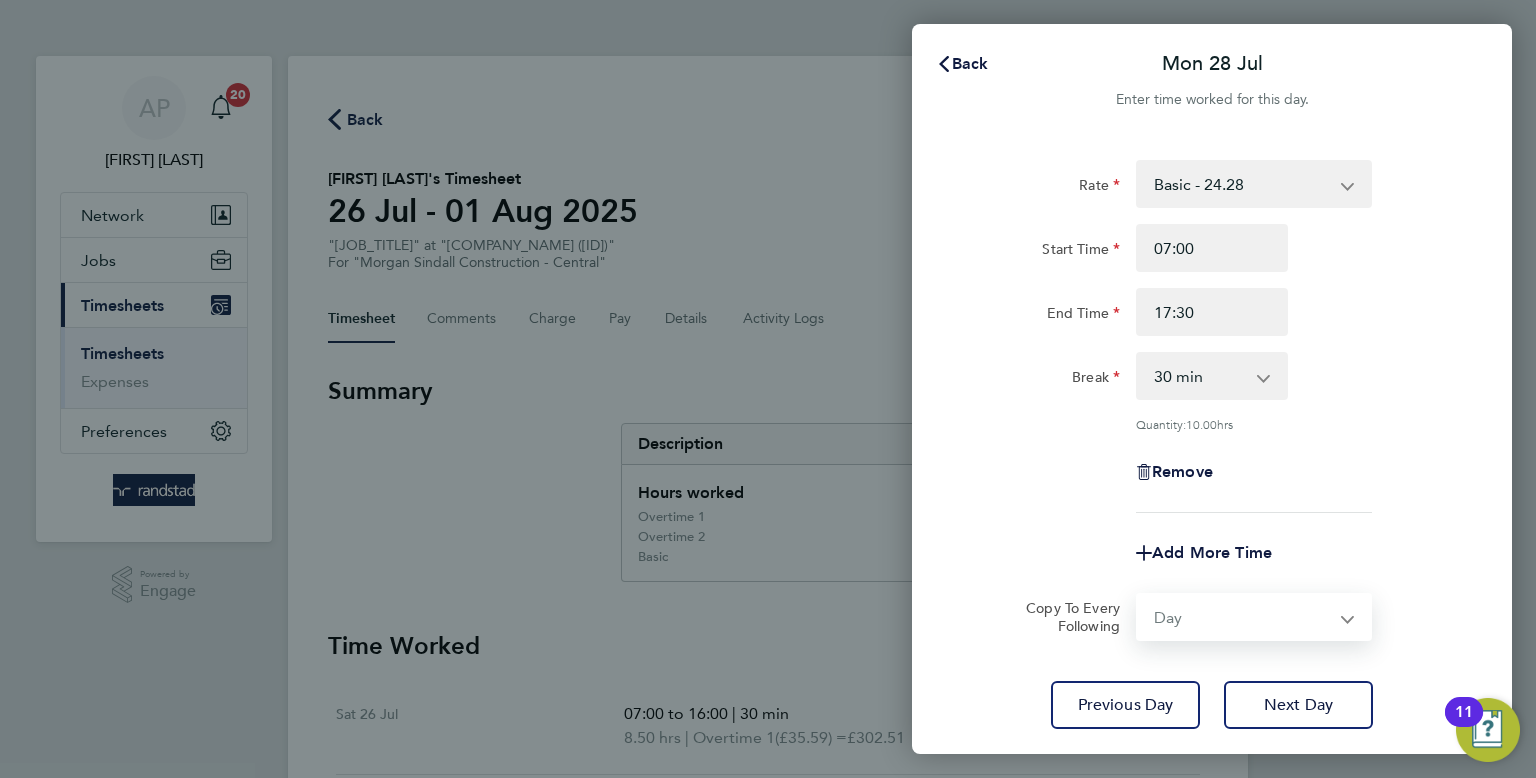 click on "Select days   Day   Tuesday   Wednesday   Thursday   Friday" at bounding box center (1243, 617) 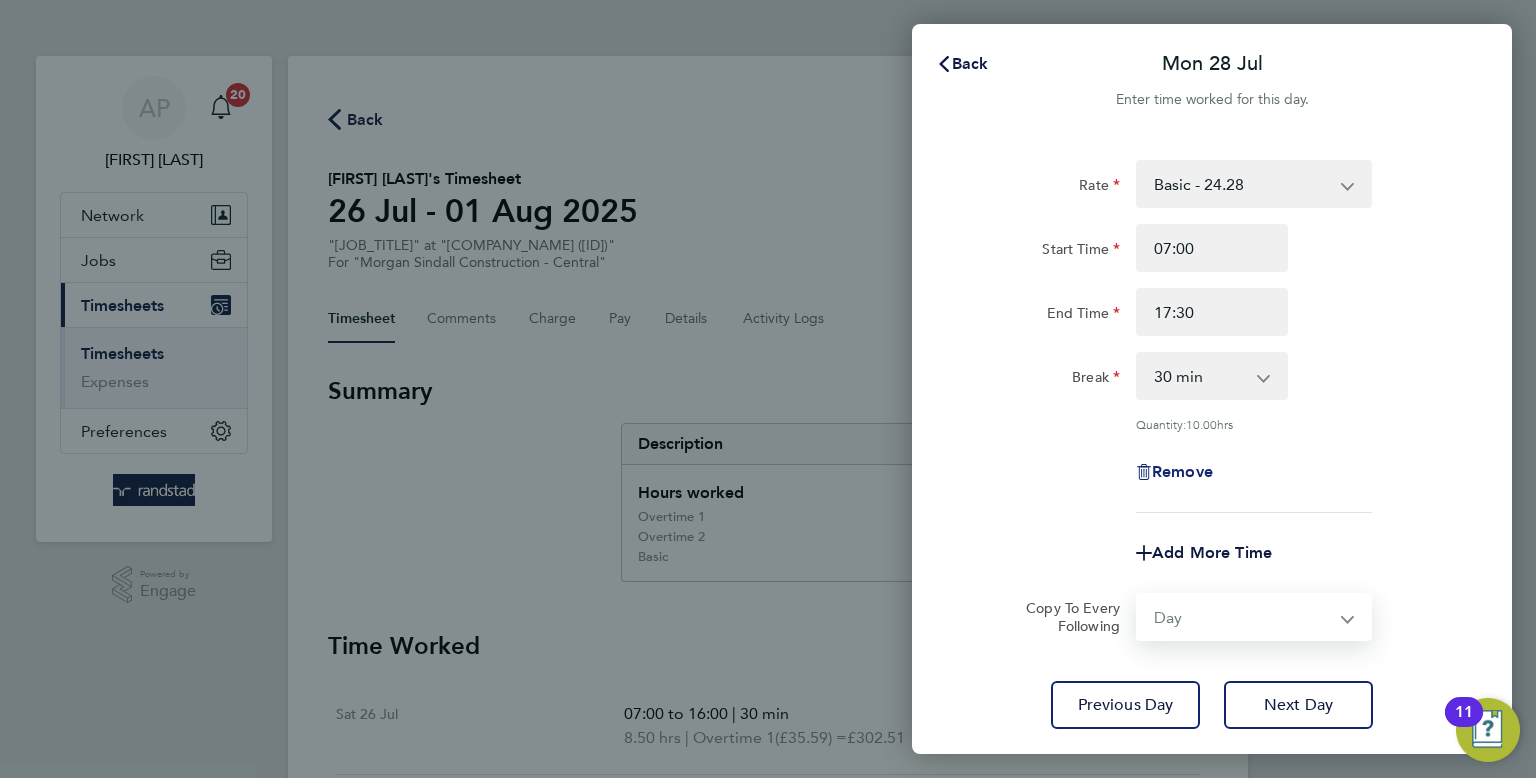 select on "2025-08-01" 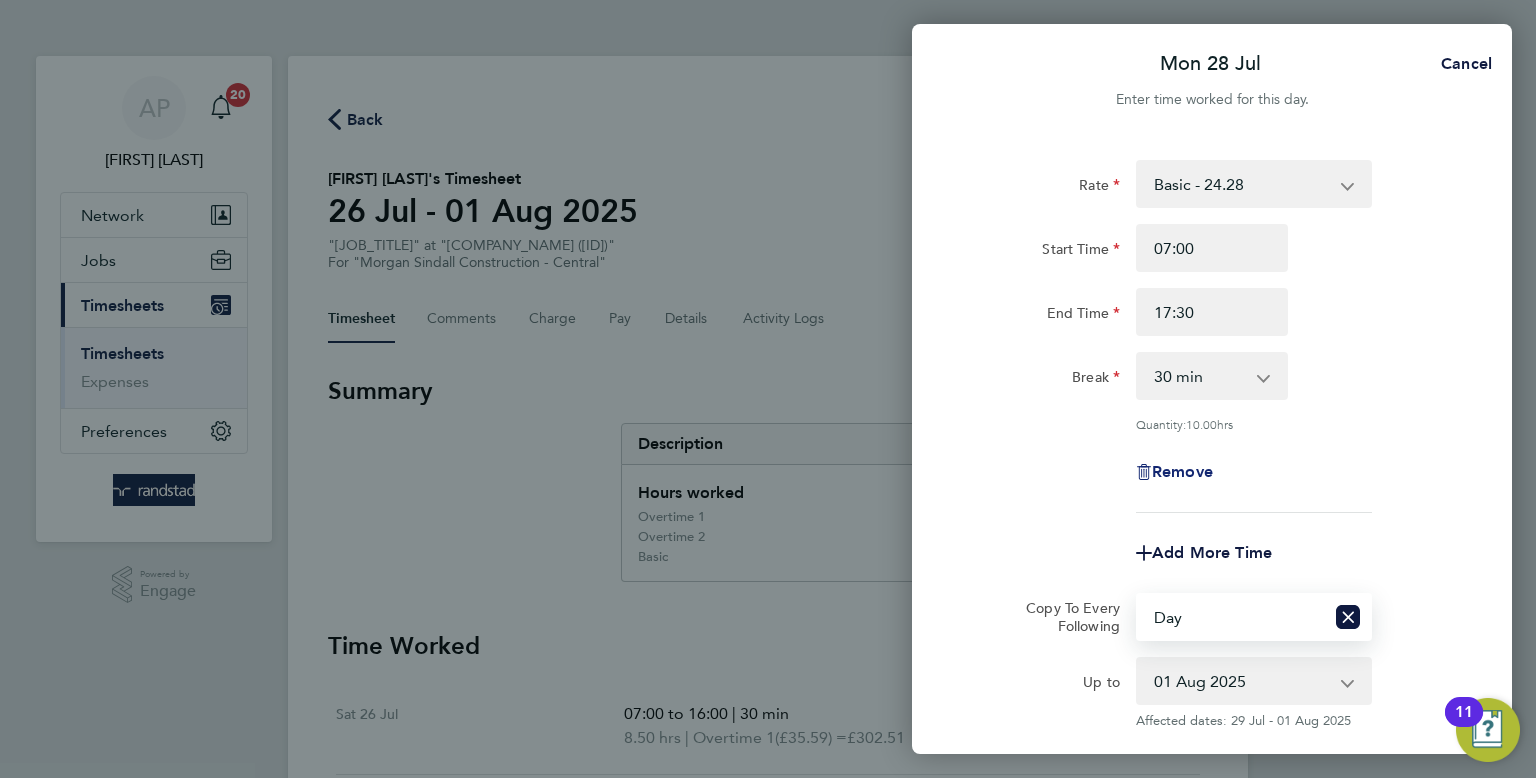 scroll, scrollTop: 212, scrollLeft: 0, axis: vertical 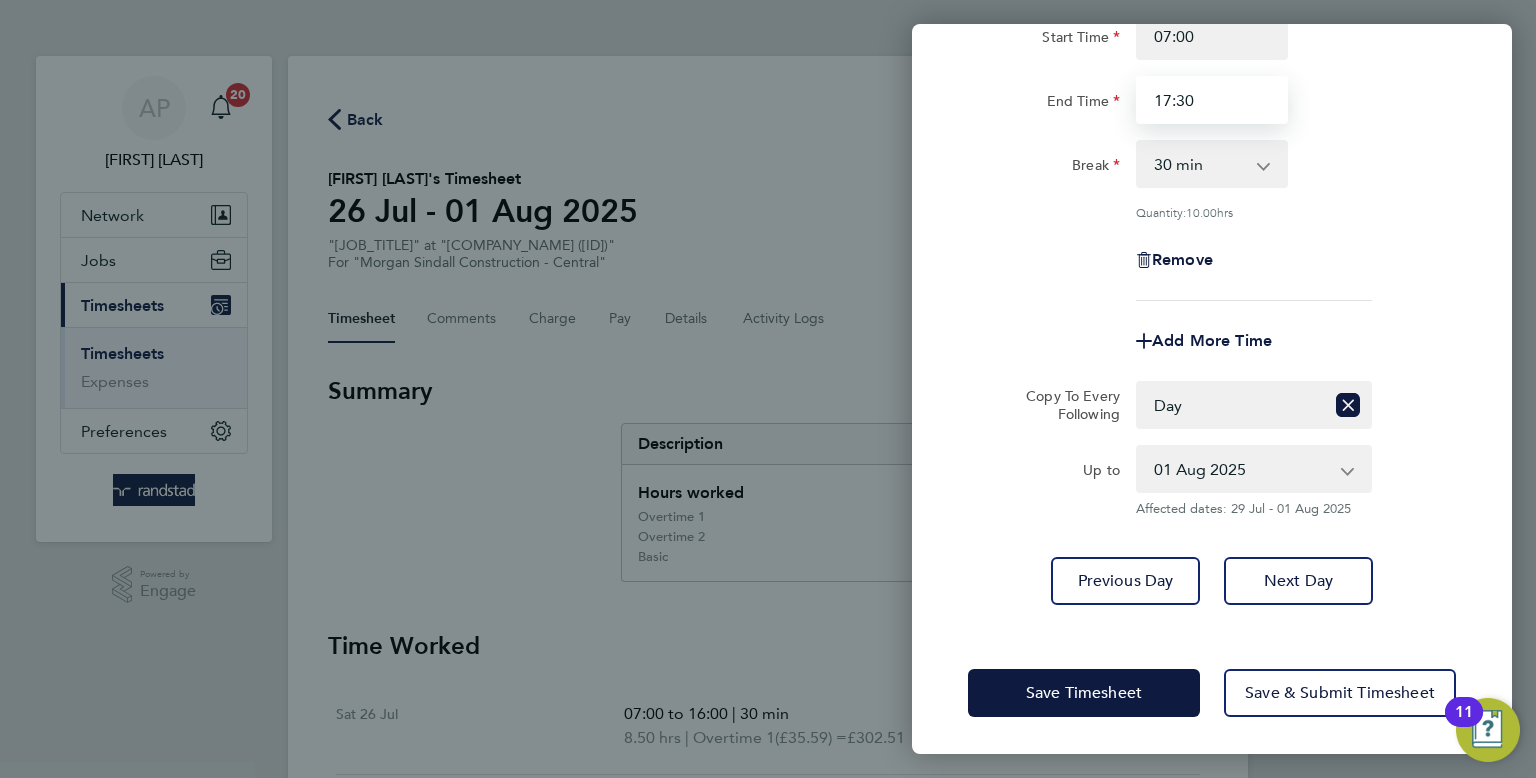 click on "17:30" at bounding box center (1212, 100) 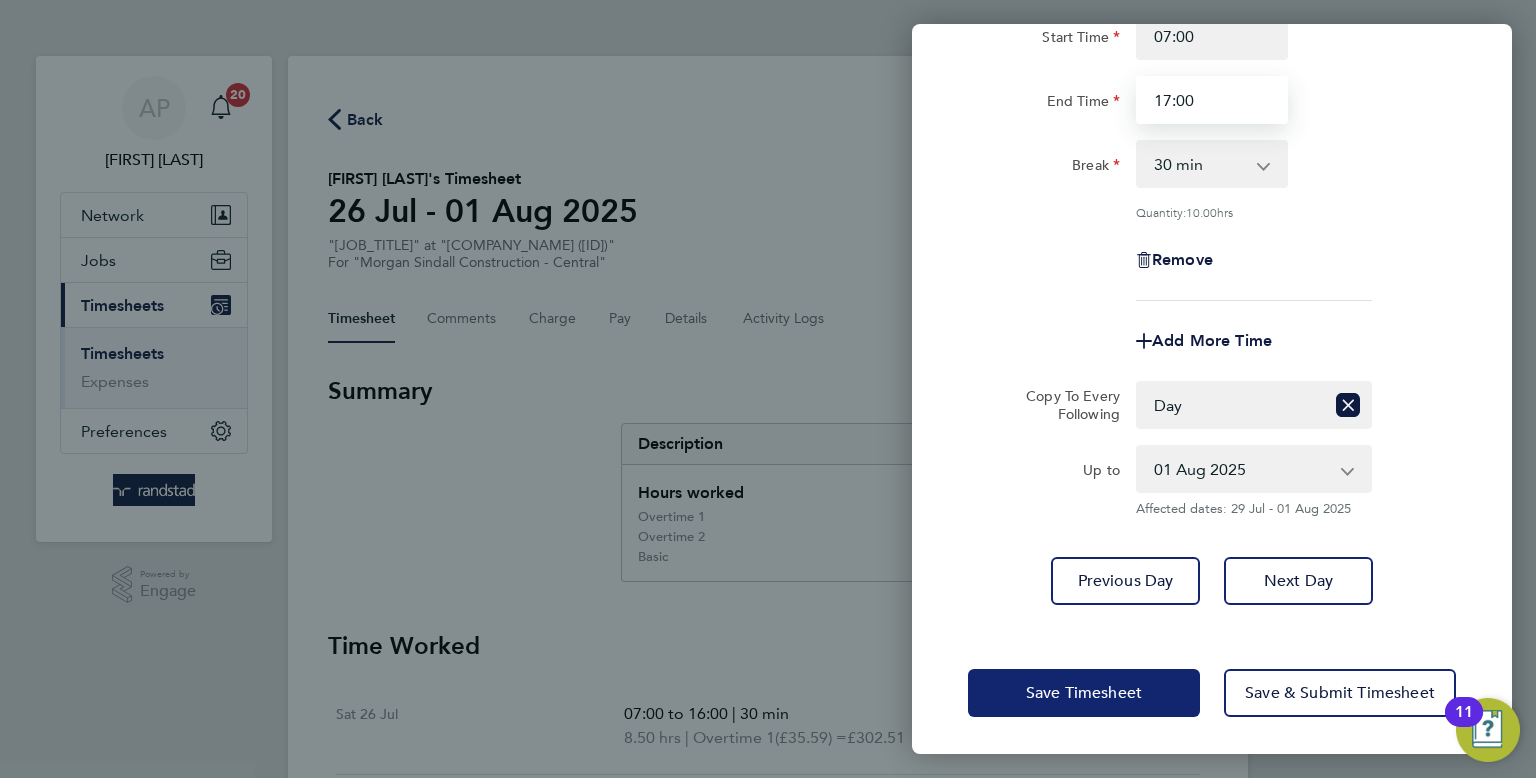 type on "17:00" 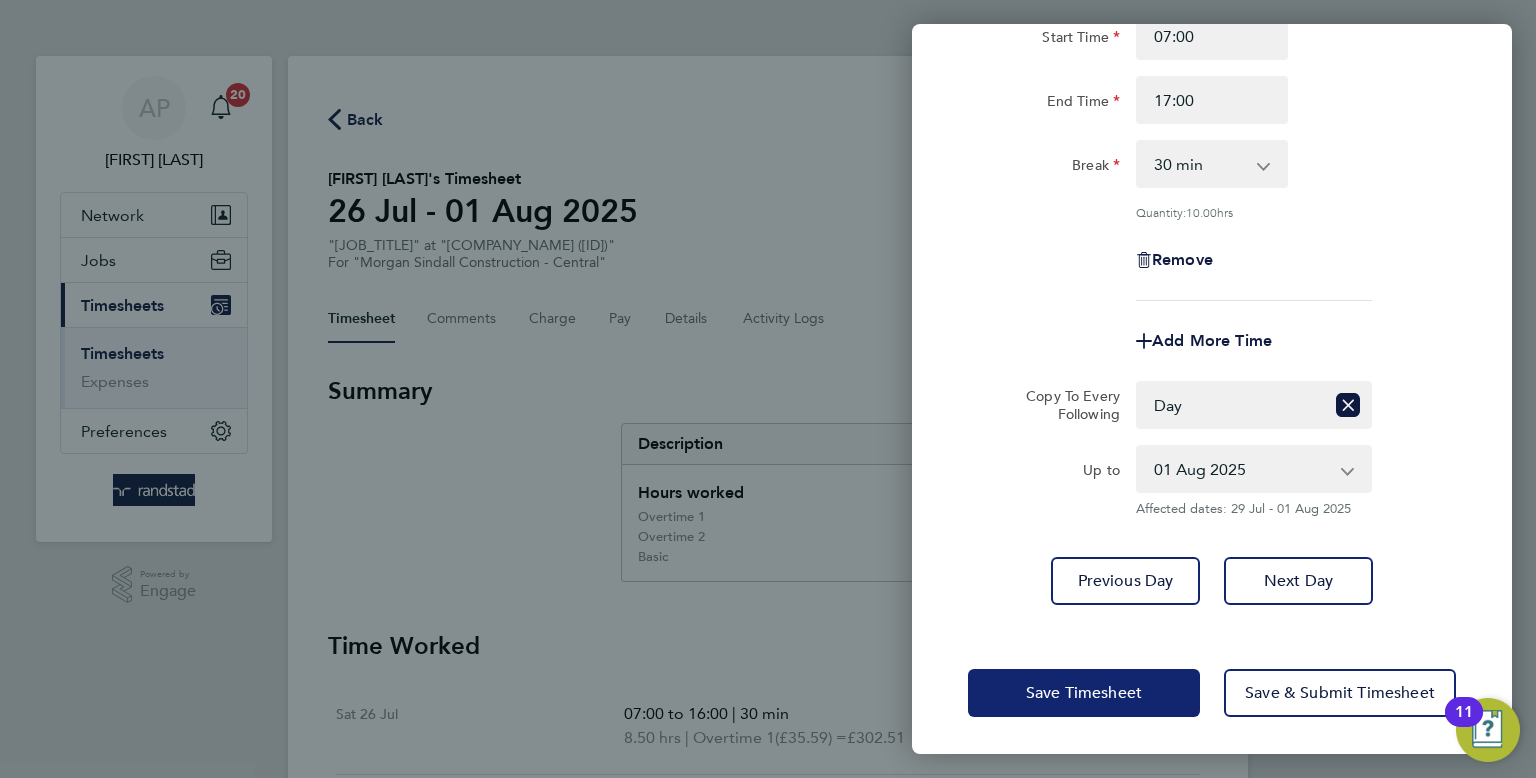 click on "Save Timesheet" 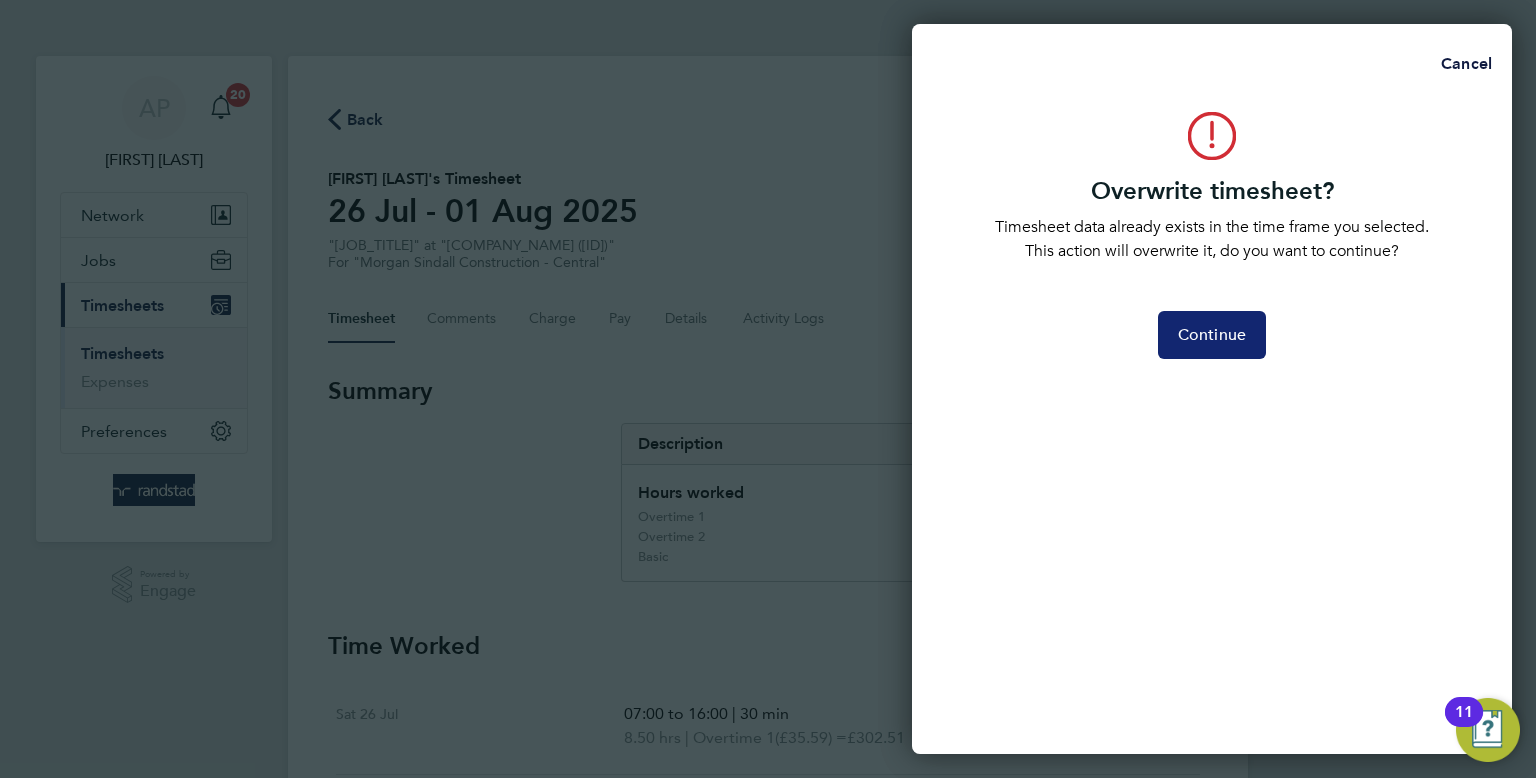 click on "Continue" 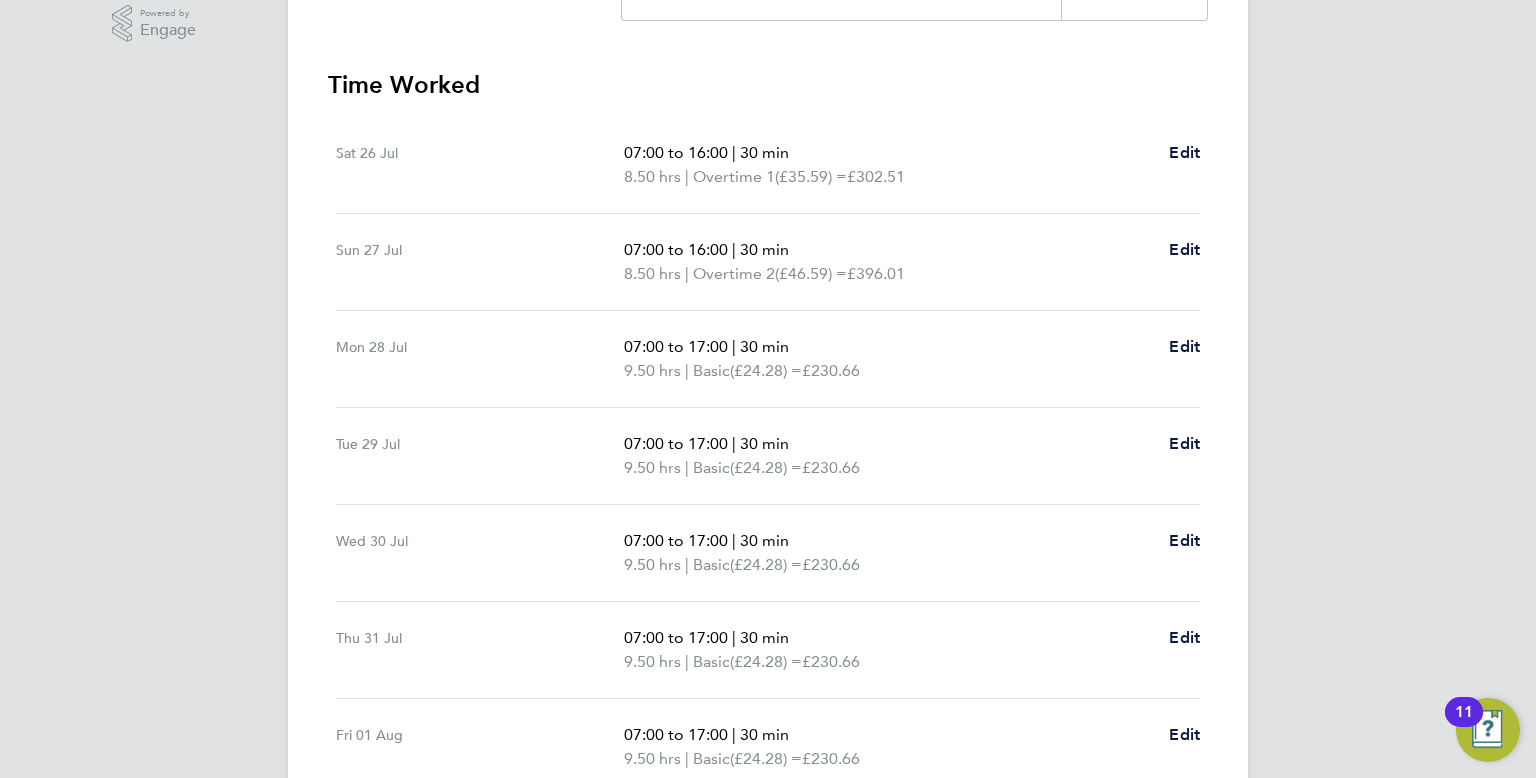 scroll, scrollTop: 568, scrollLeft: 0, axis: vertical 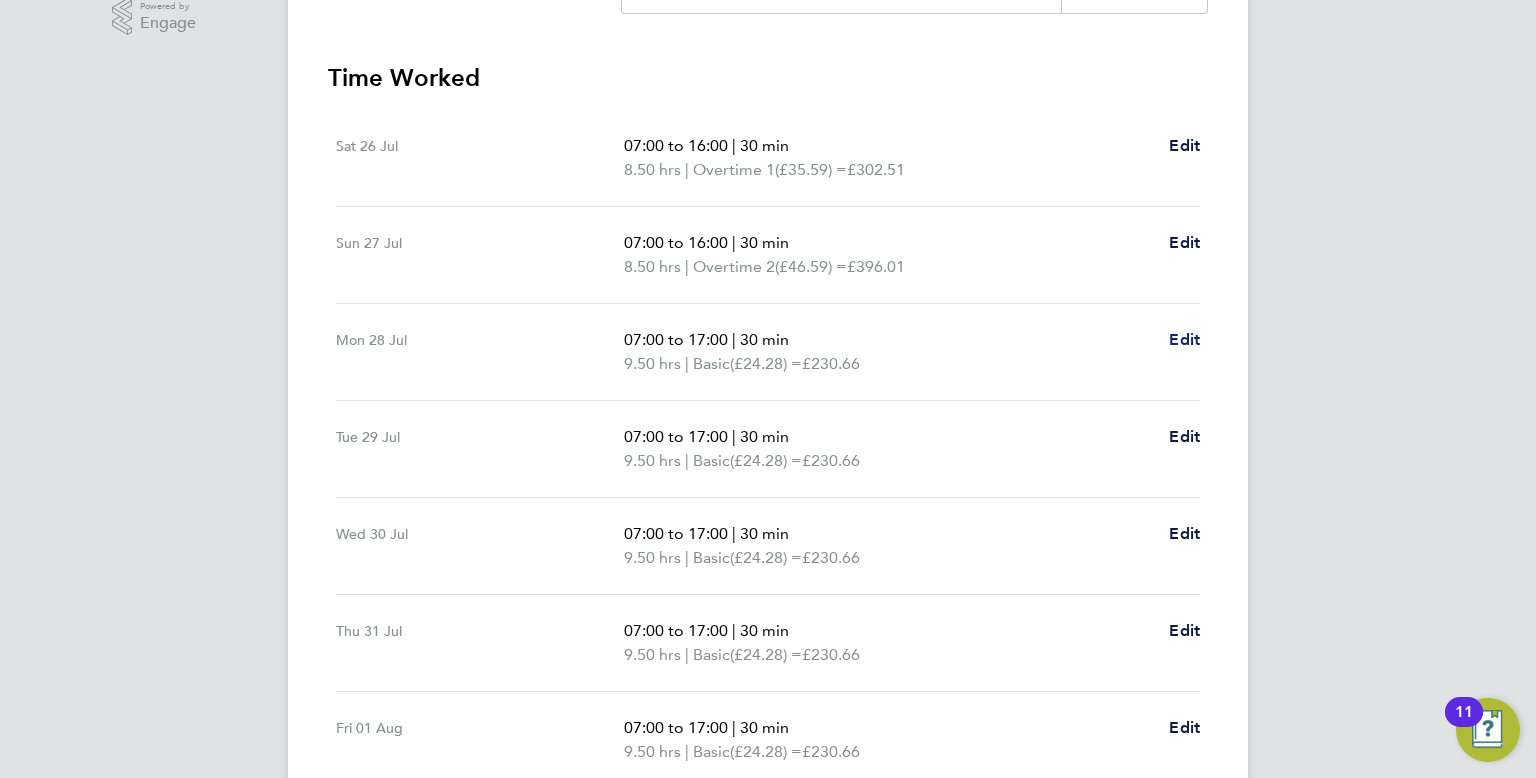 click on "Edit" at bounding box center [1184, 339] 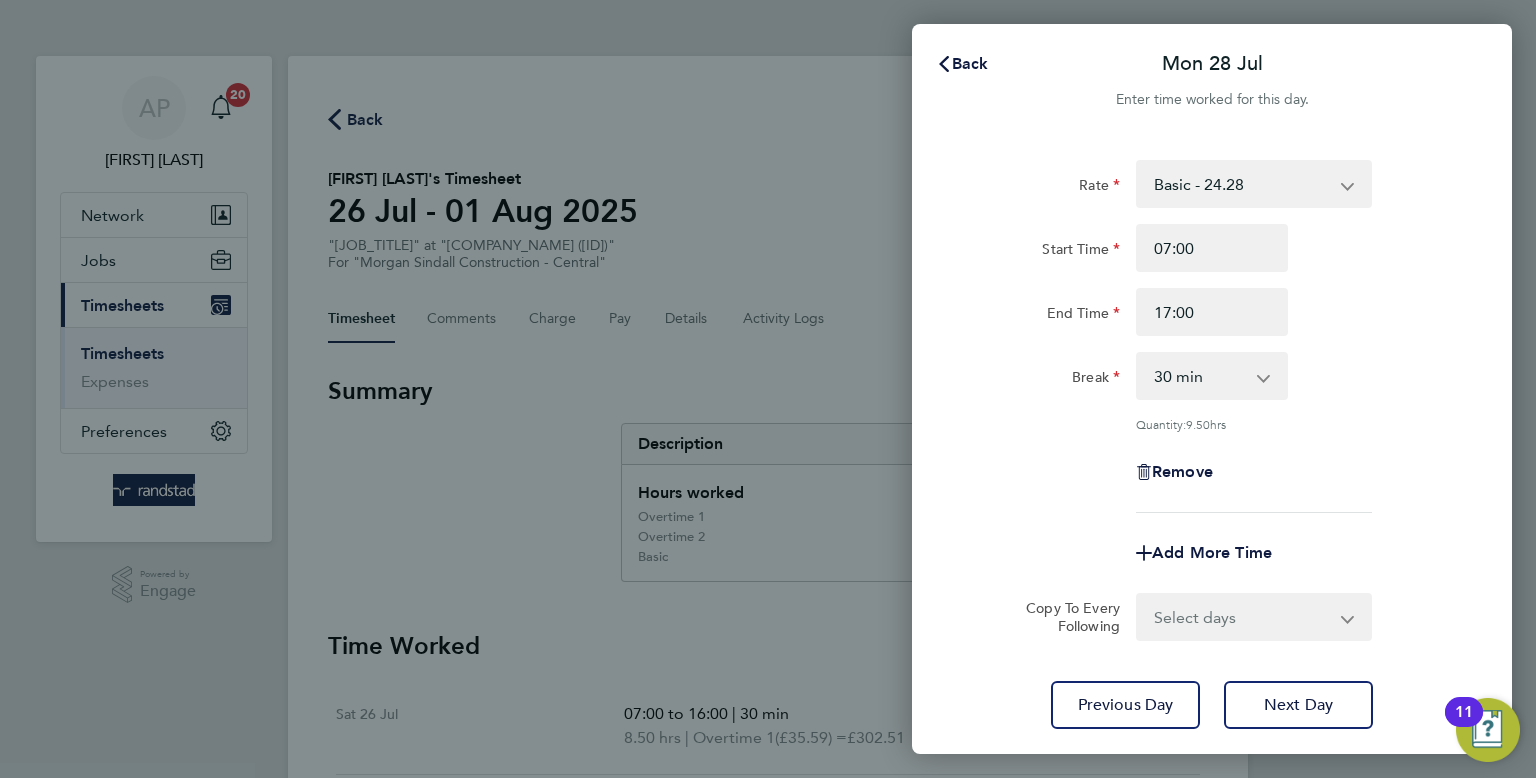 scroll, scrollTop: 0, scrollLeft: 0, axis: both 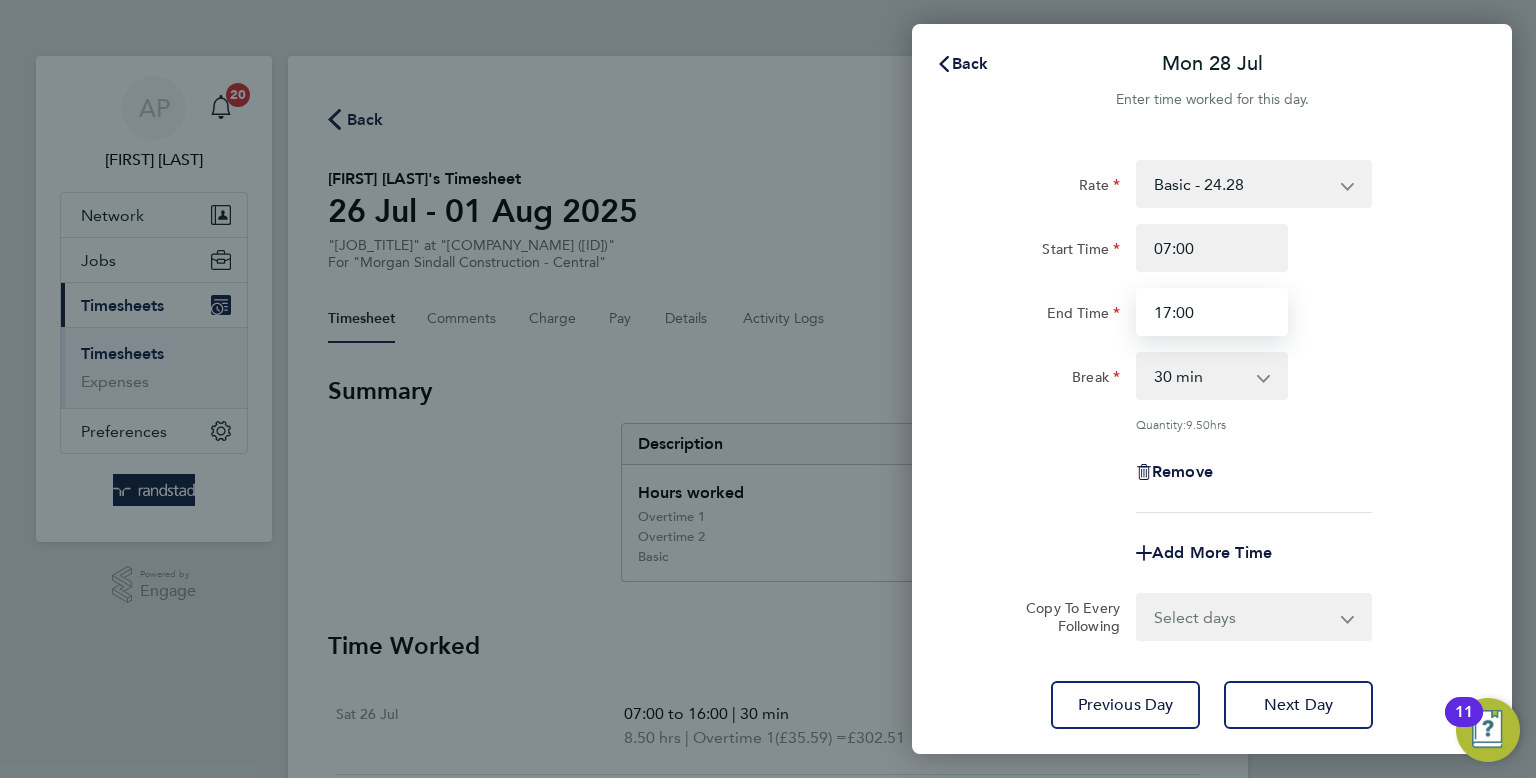 click on "17:00" at bounding box center (1212, 312) 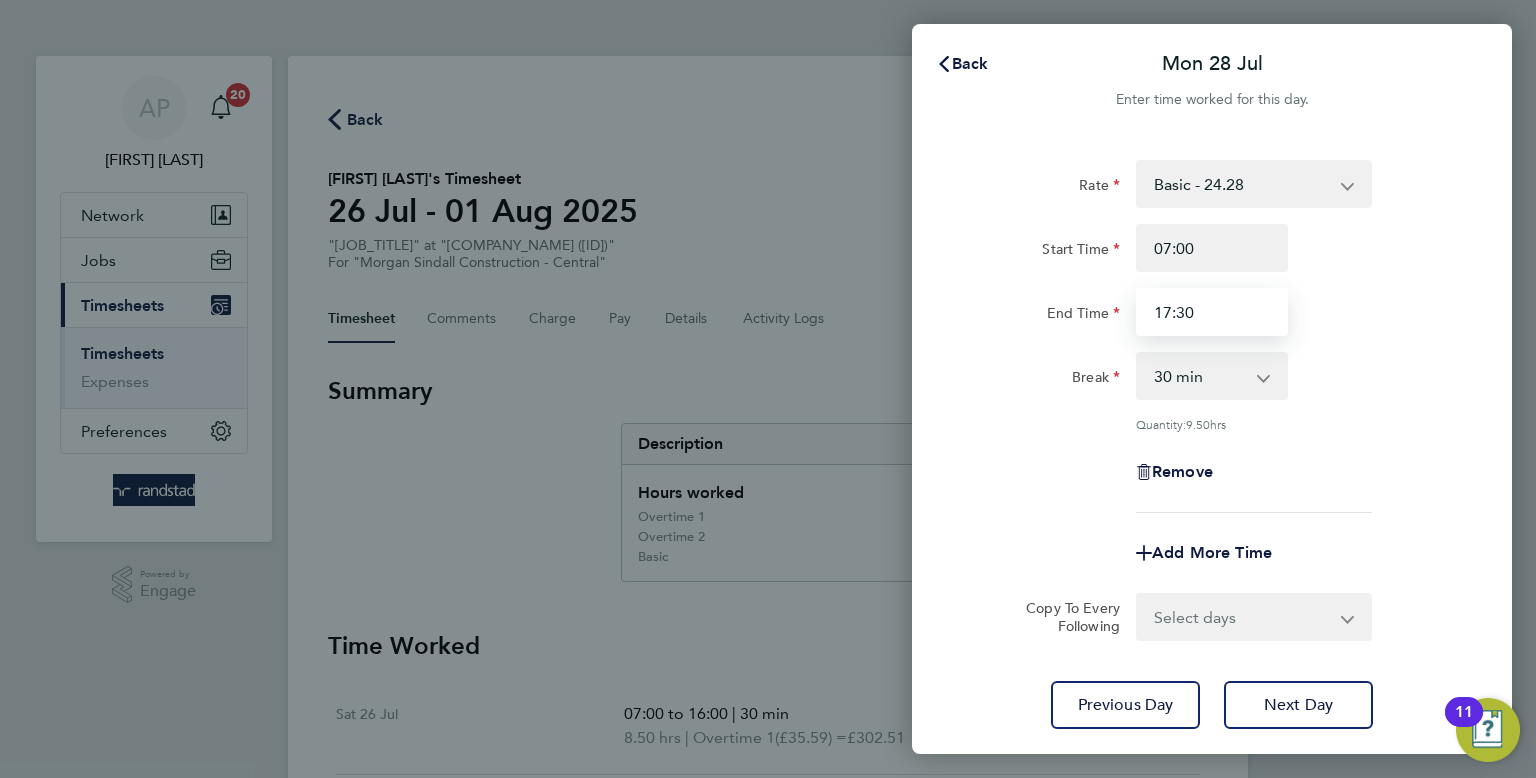 type on "17:30" 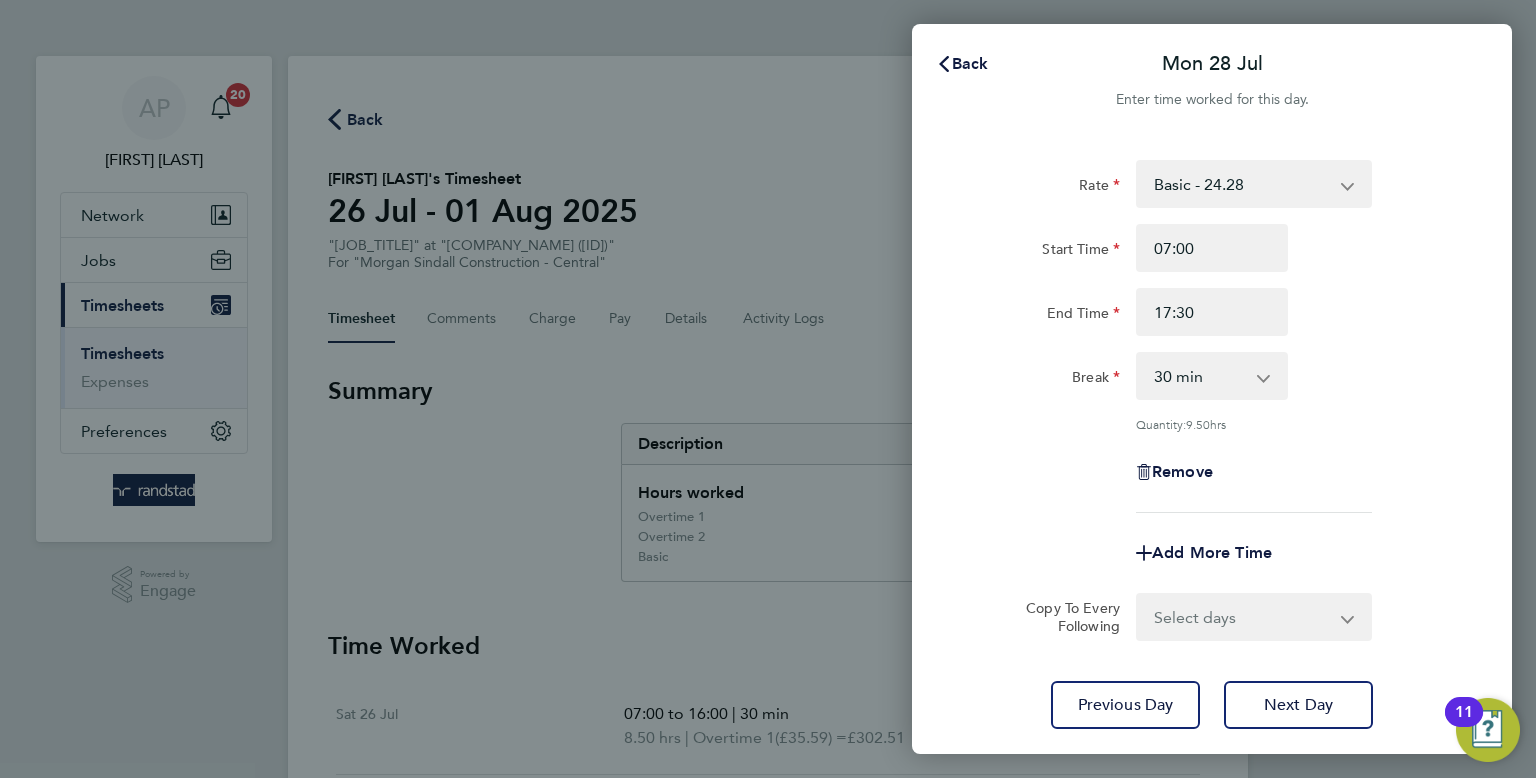 click on "Rate  Basic - 24.28   Overtime 1 - 35.59   Overtime 2 - 46.59
Start Time 07:00 End Time 17:30 Break  0 min   15 min   30 min   45 min   60 min   75 min   90 min
Quantity:  9.50  hrs
Remove
Add More Time  Copy To Every Following  Select days   Day   Tuesday   Wednesday   Thursday   Friday
Previous Day   Next Day" 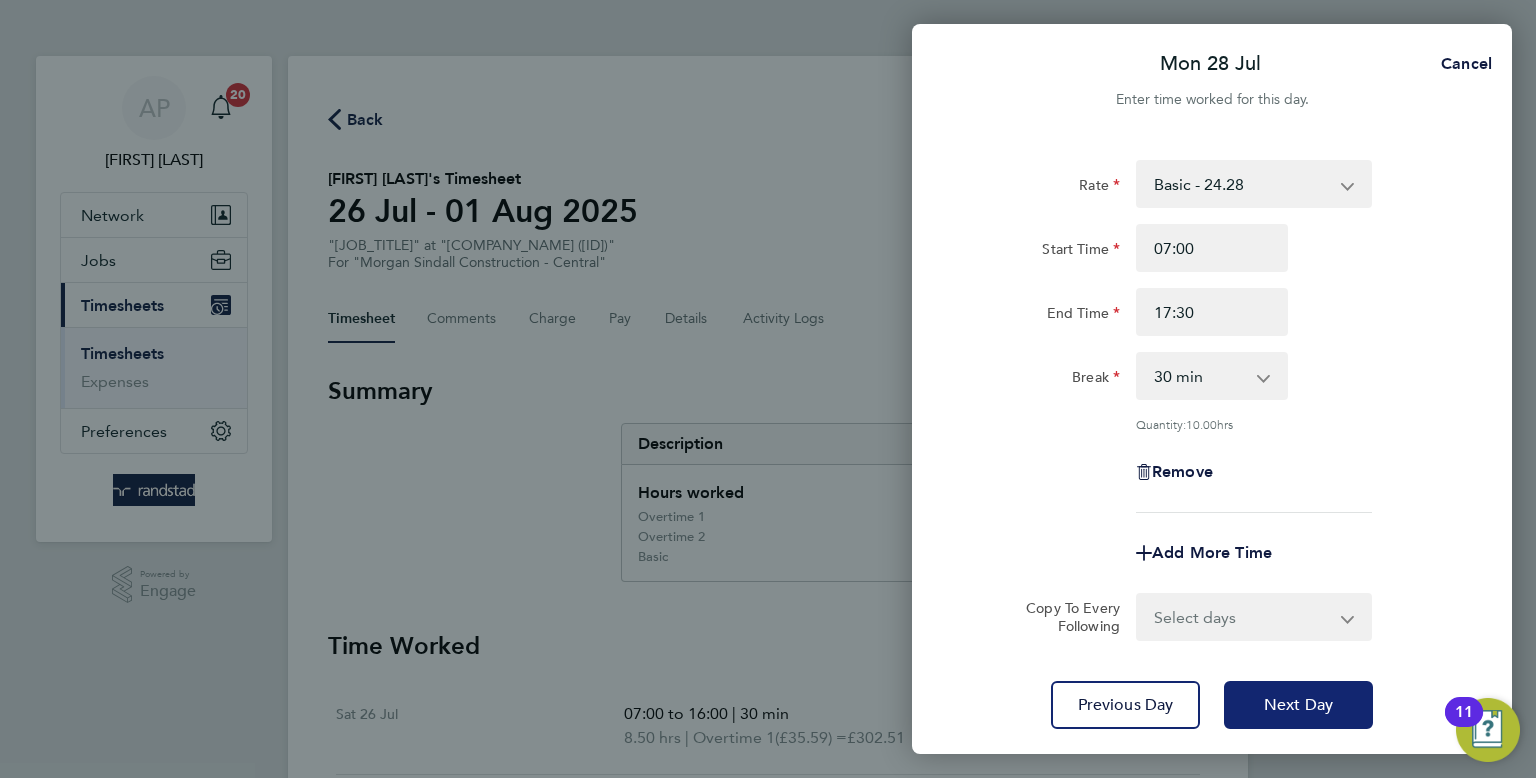 click on "Next Day" 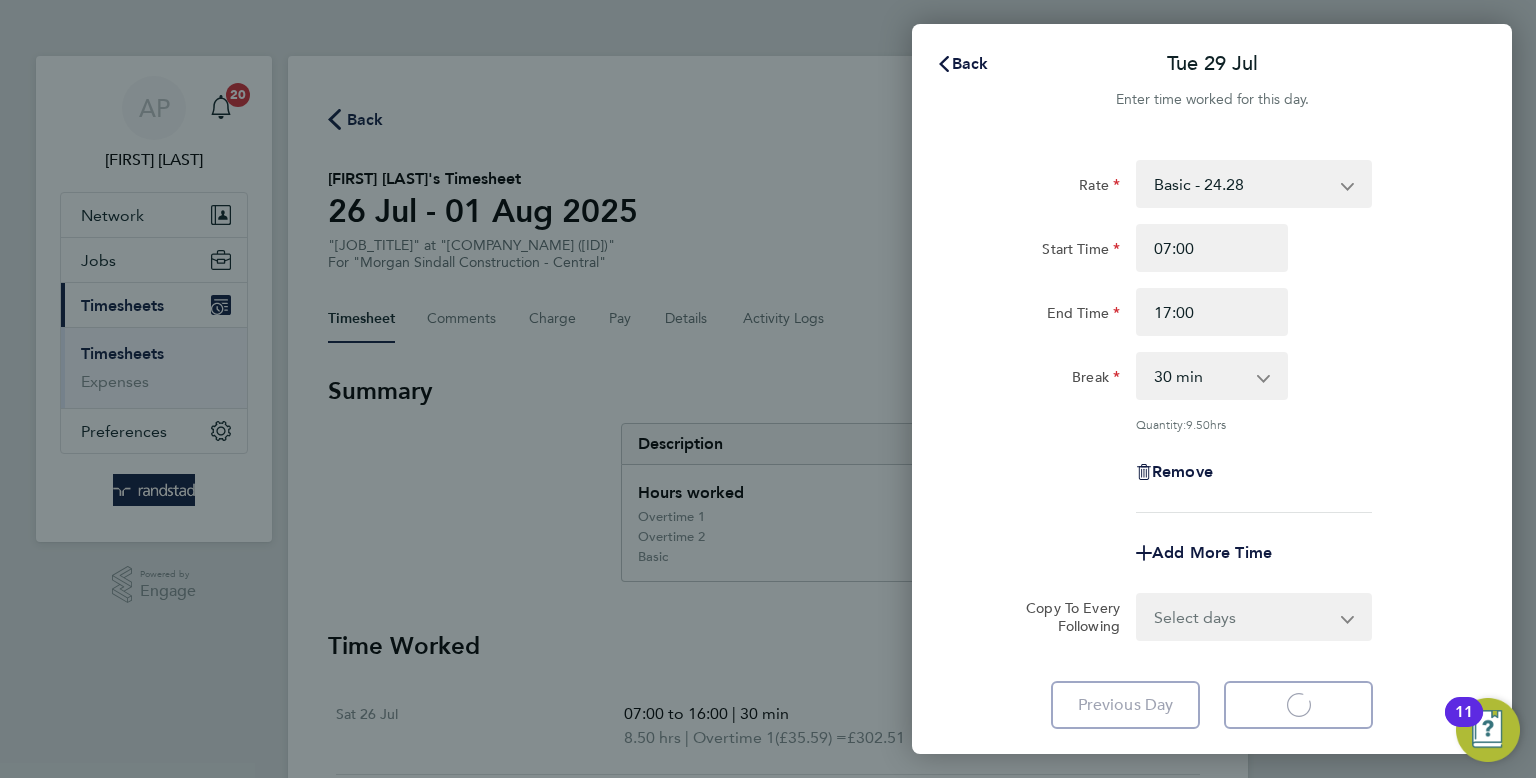 select on "30" 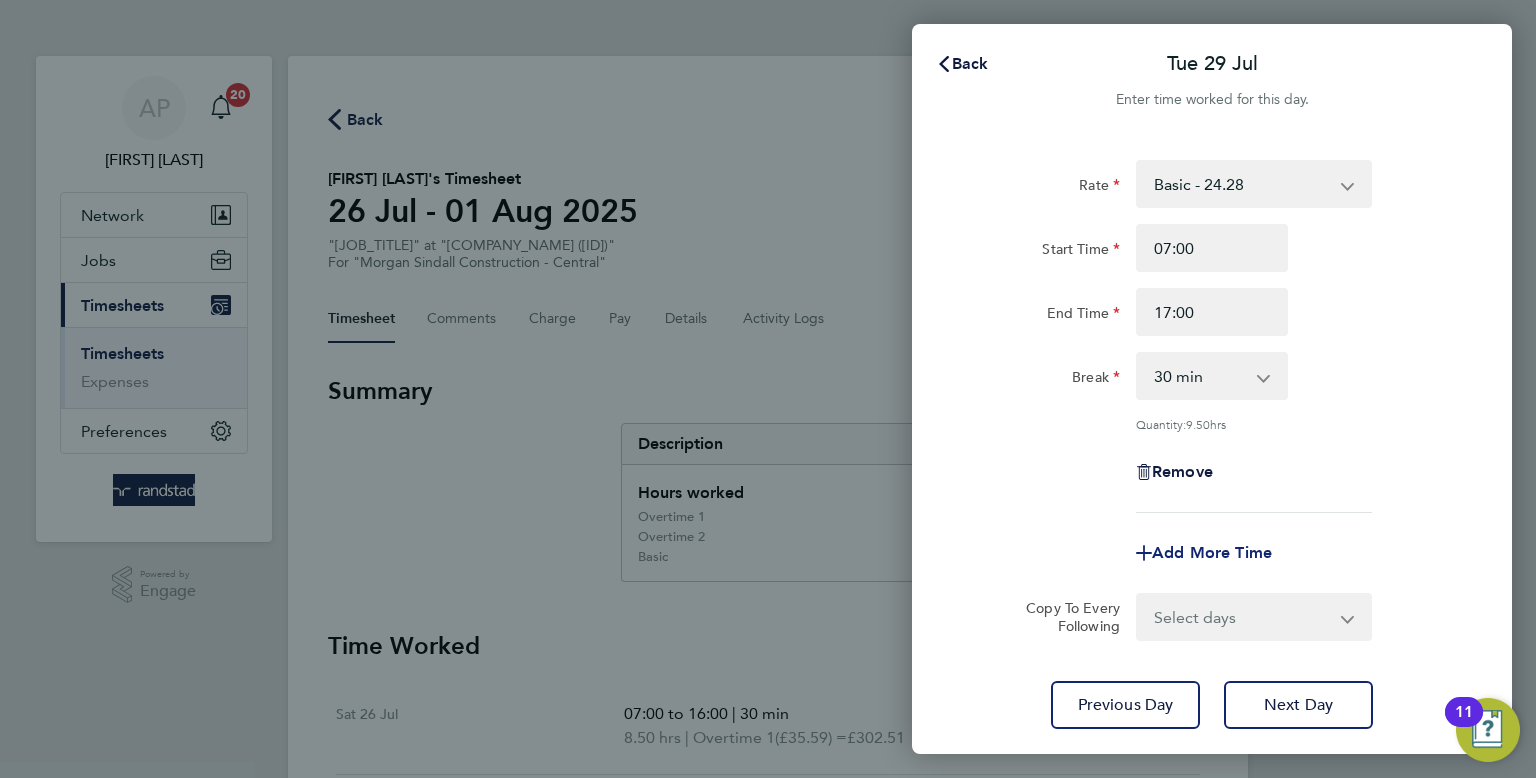 click on "Add More Time" 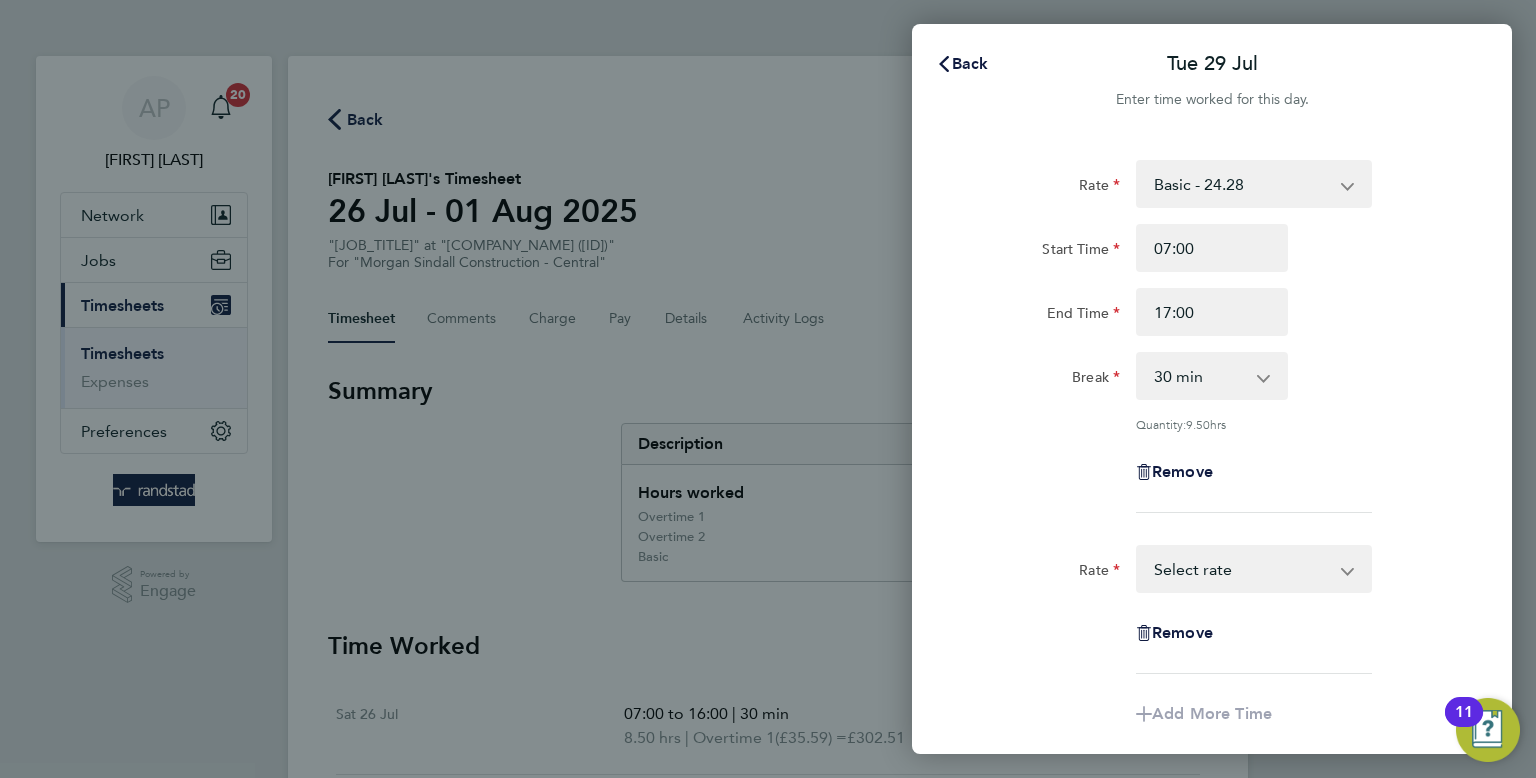 click on "Basic - 24.28   Overtime 1 - 35.59   Overtime 2 - 46.59   Select rate" at bounding box center (1242, 569) 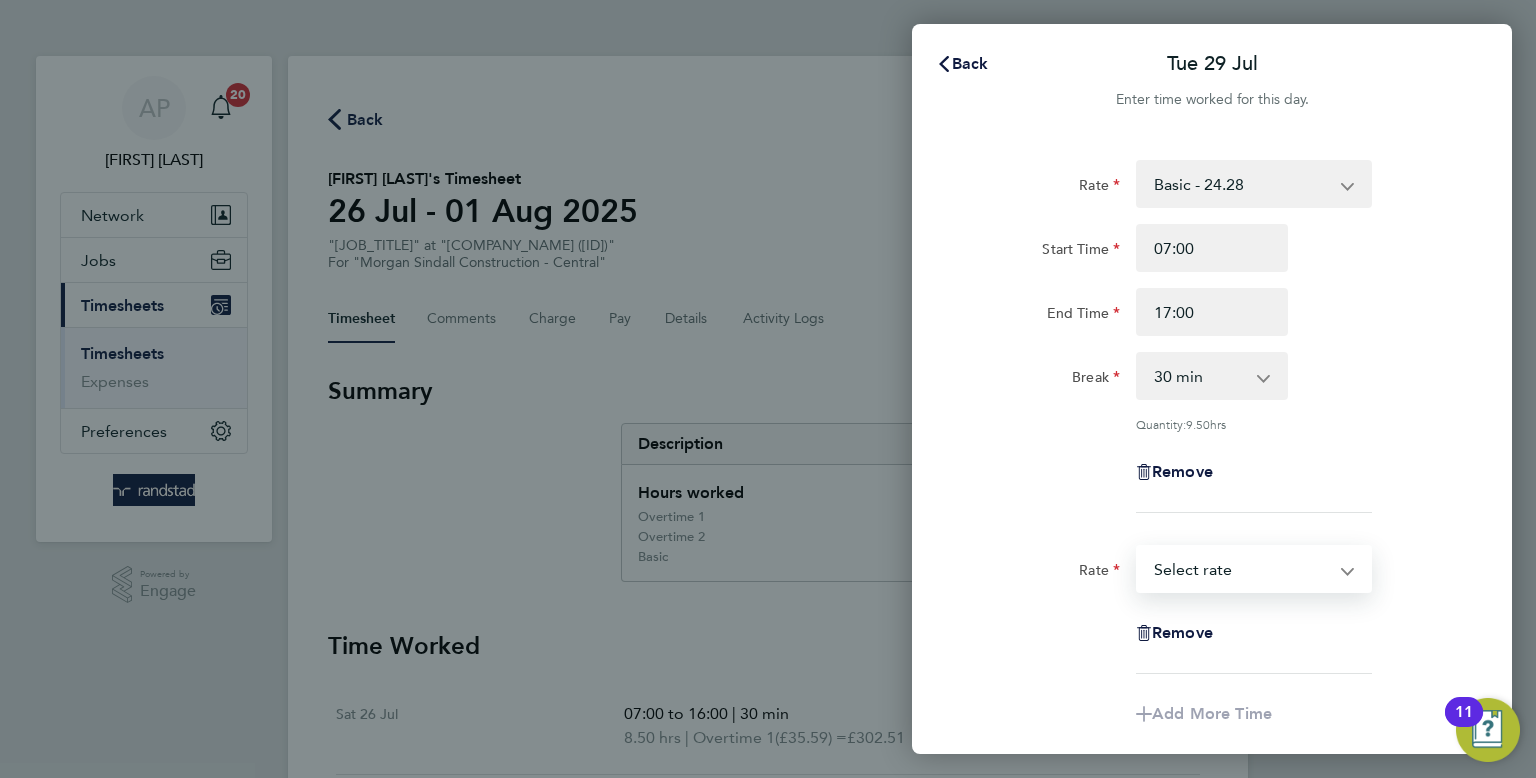 select on "30" 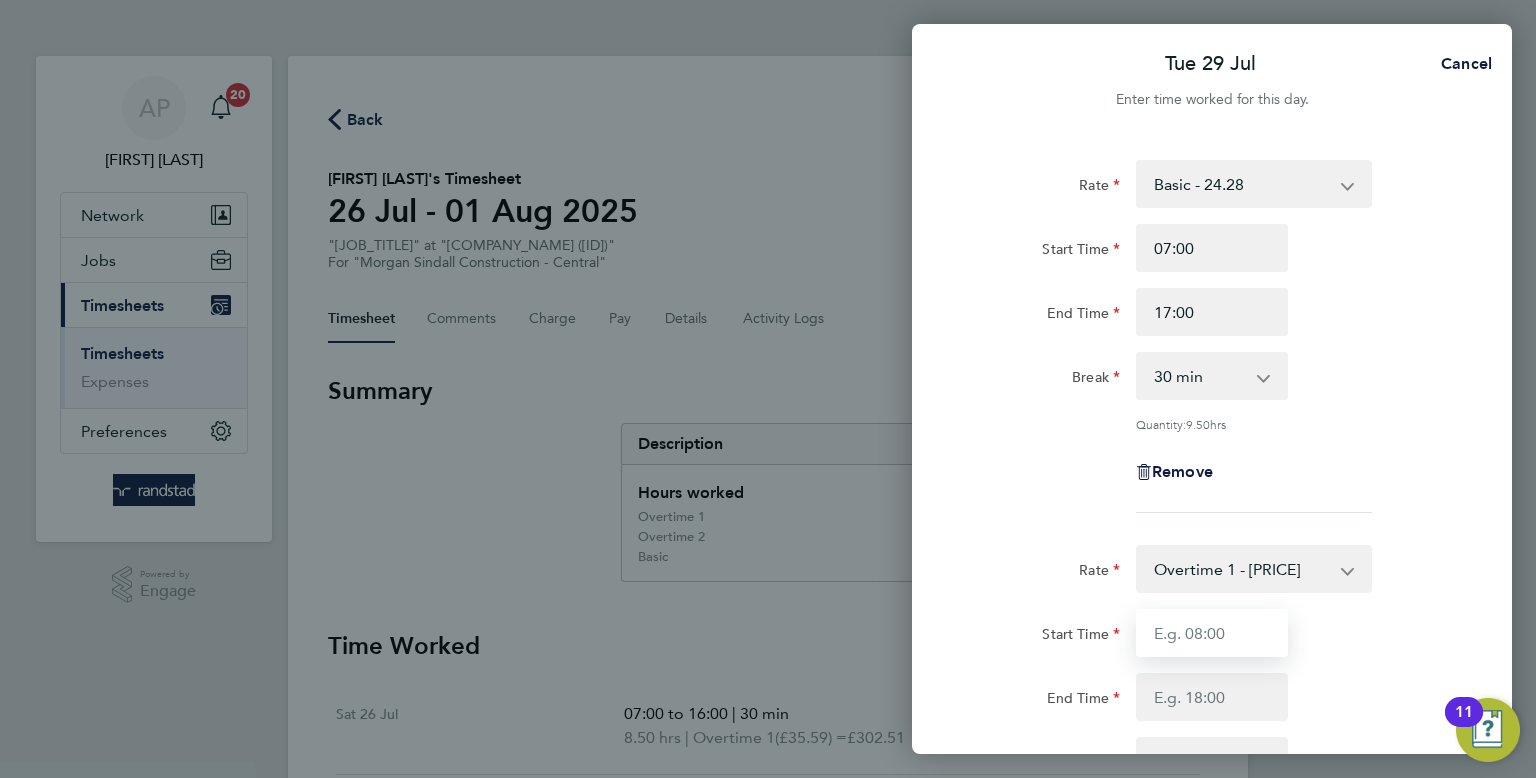 click on "Start Time" at bounding box center [1212, 633] 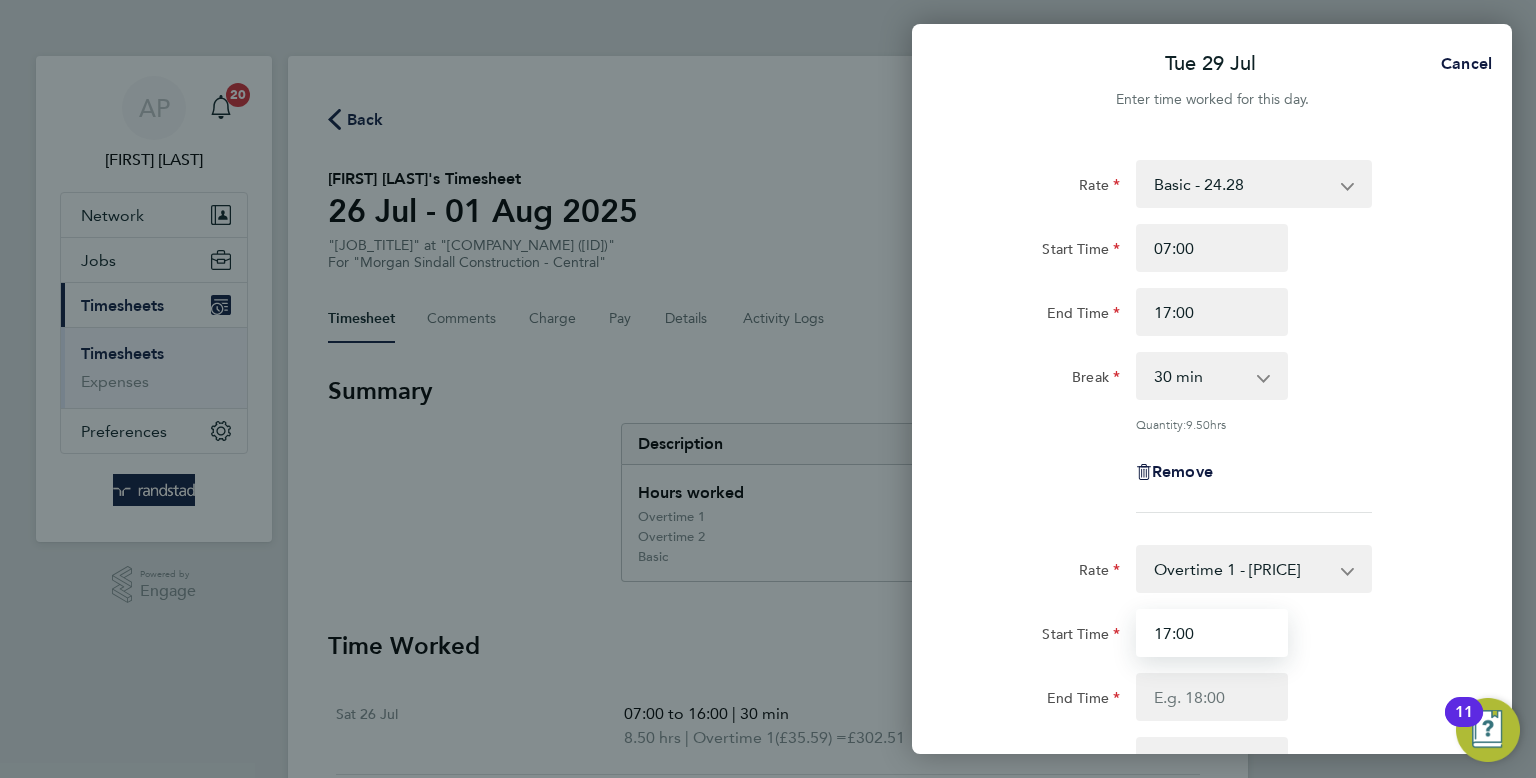 type on "17:00" 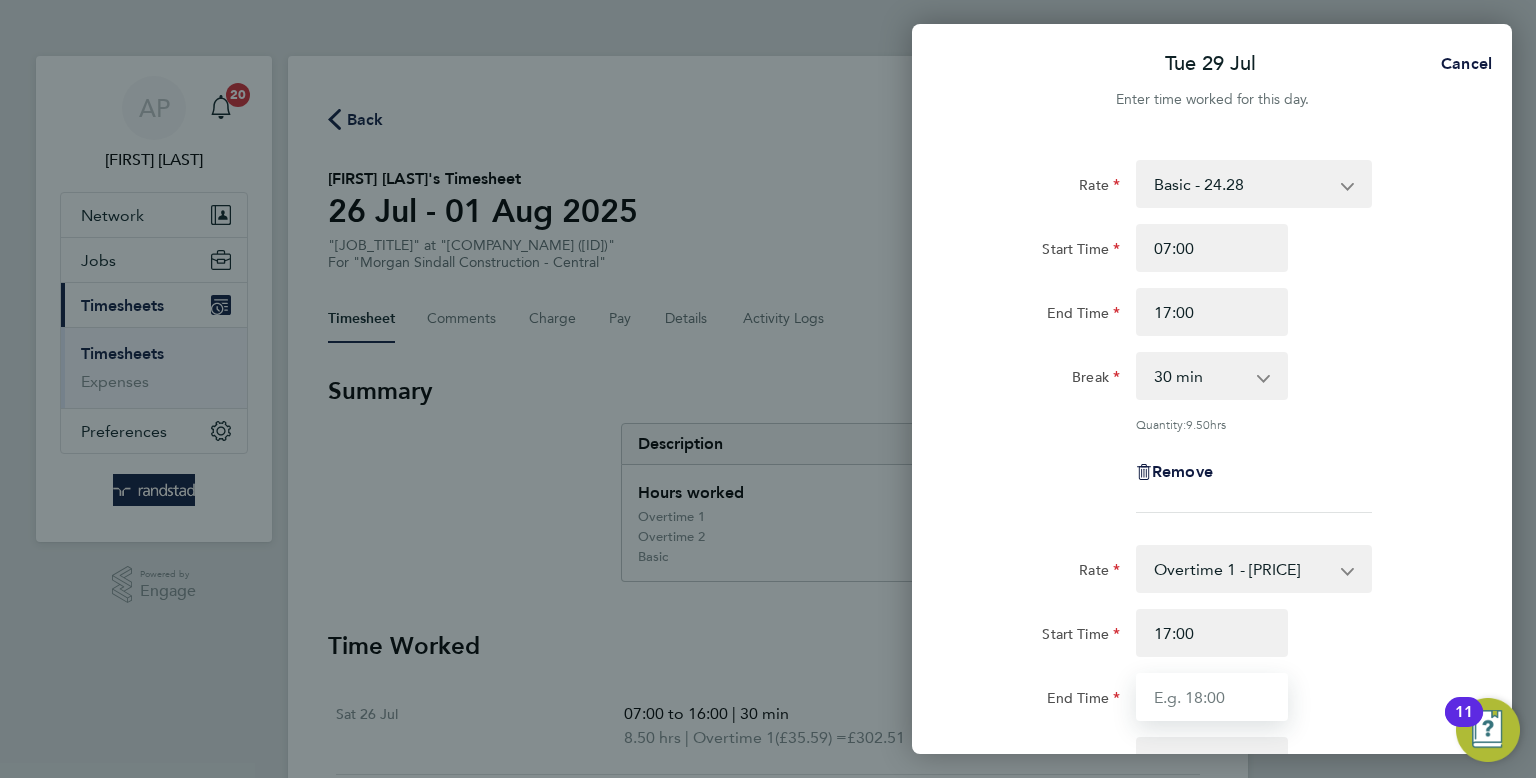 click on "End Time" at bounding box center [1212, 697] 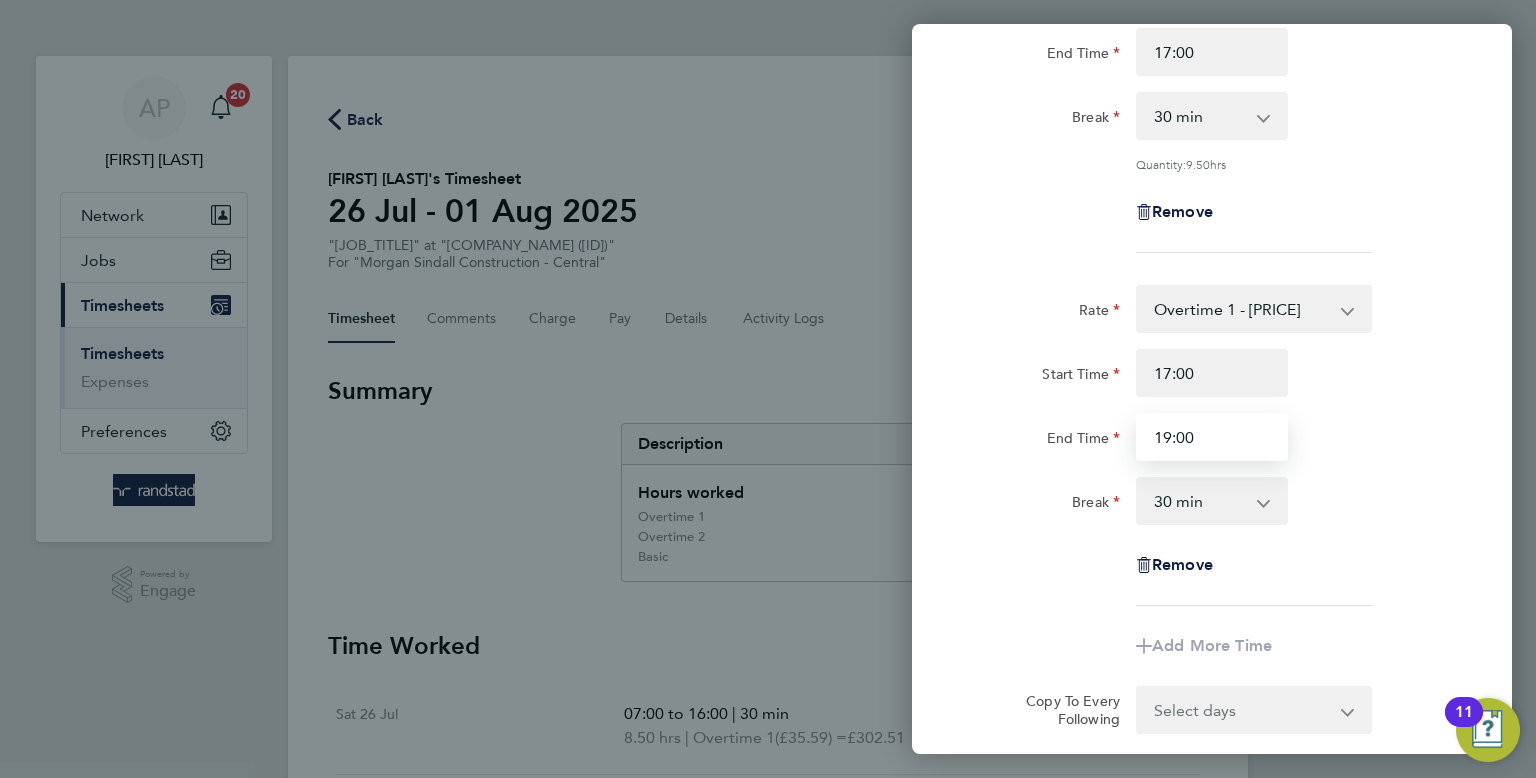 scroll, scrollTop: 278, scrollLeft: 0, axis: vertical 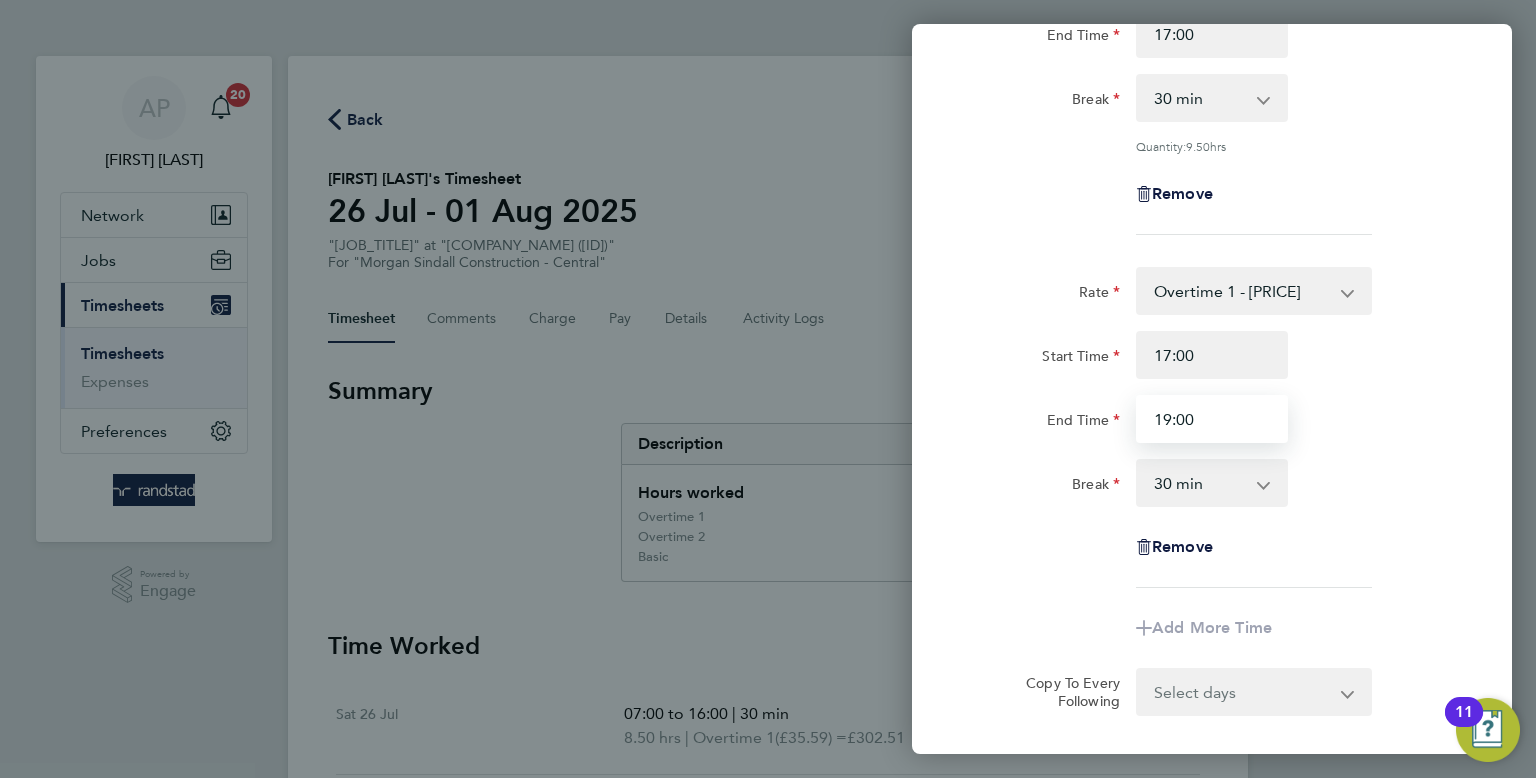 type on "19:00" 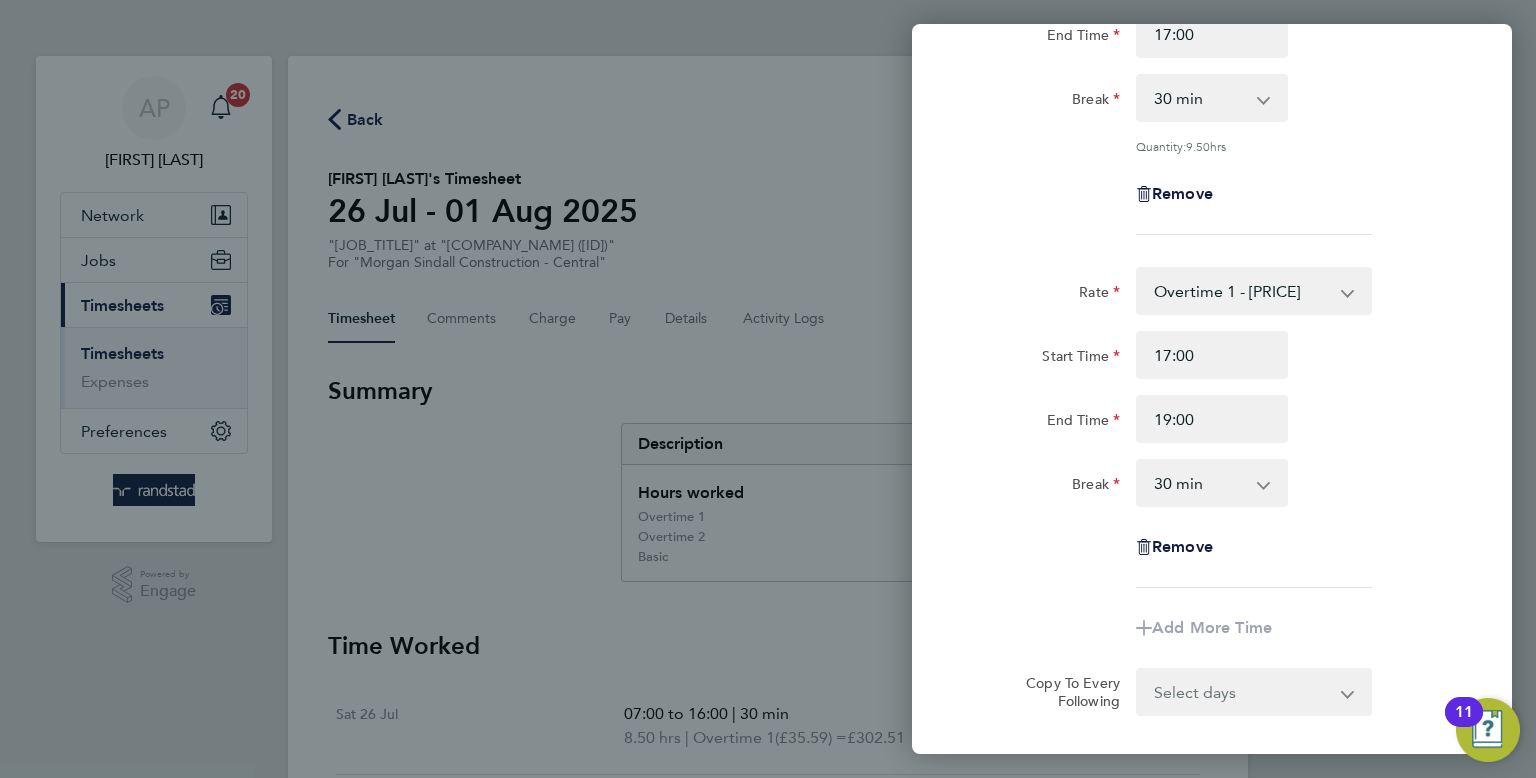 click on "0 min   15 min   30 min   45 min   60 min   75 min   90 min" at bounding box center (1200, 483) 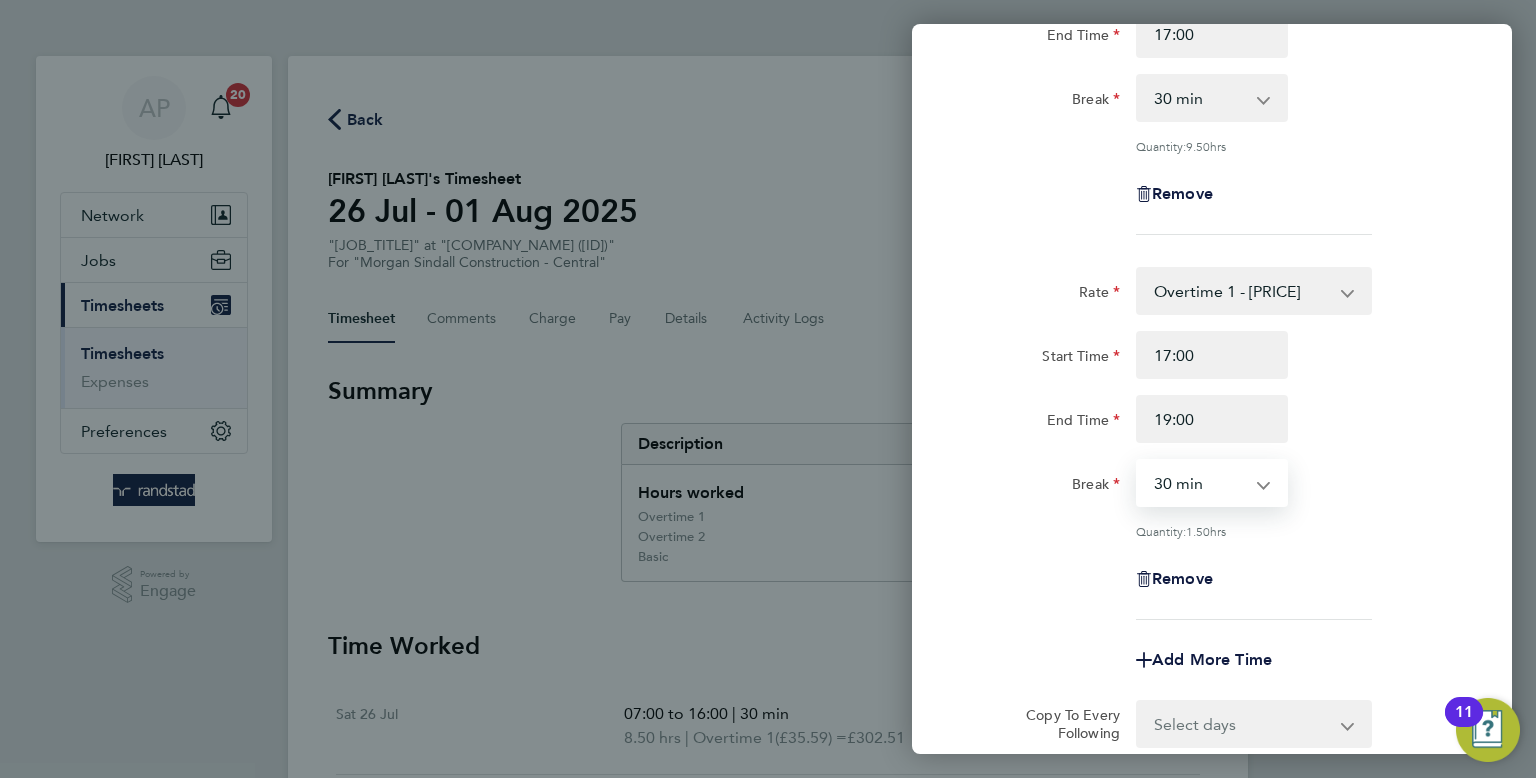 select on "0" 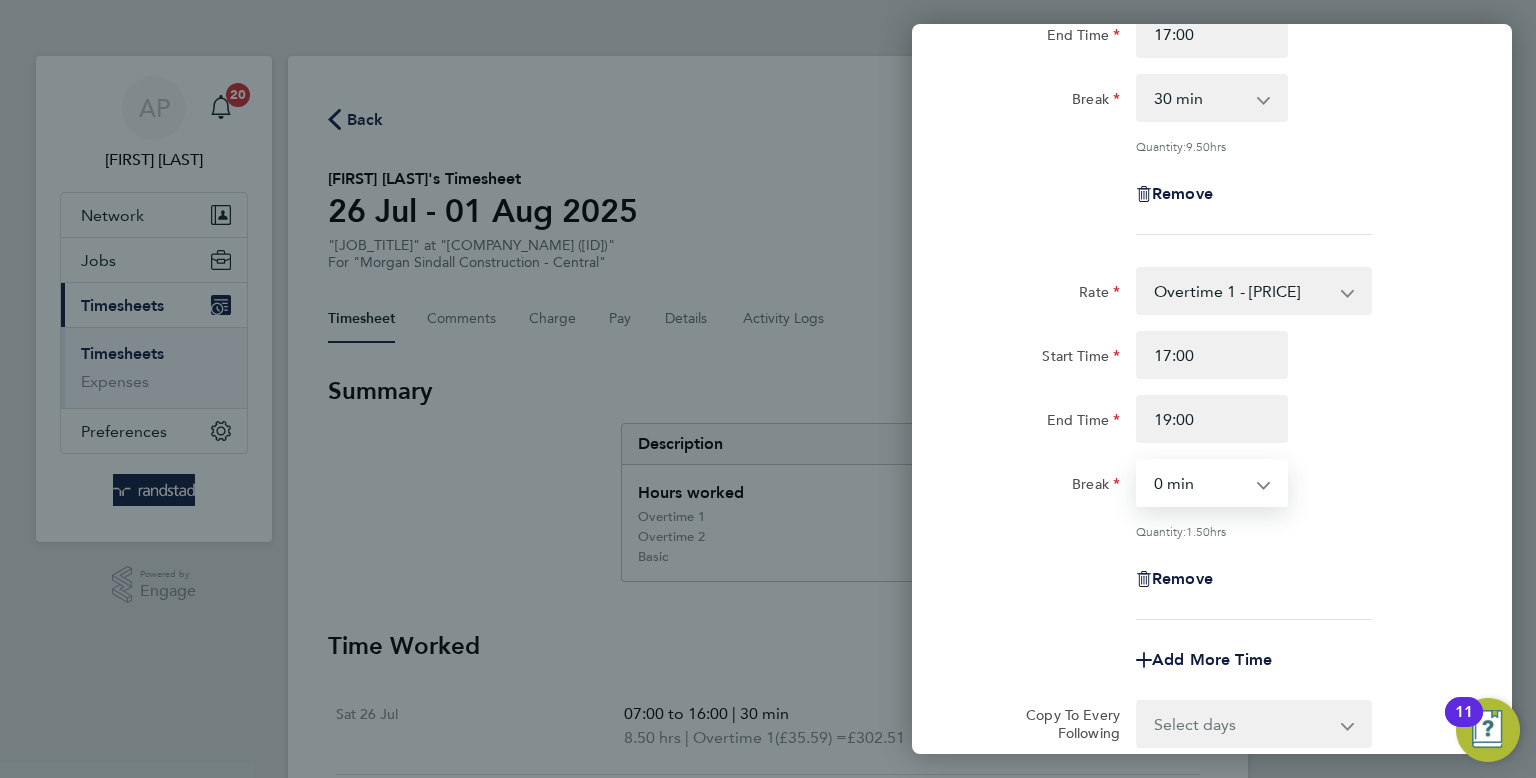 click on "0 min   15 min   30 min   45 min   60 min   75 min   90 min" at bounding box center (1200, 483) 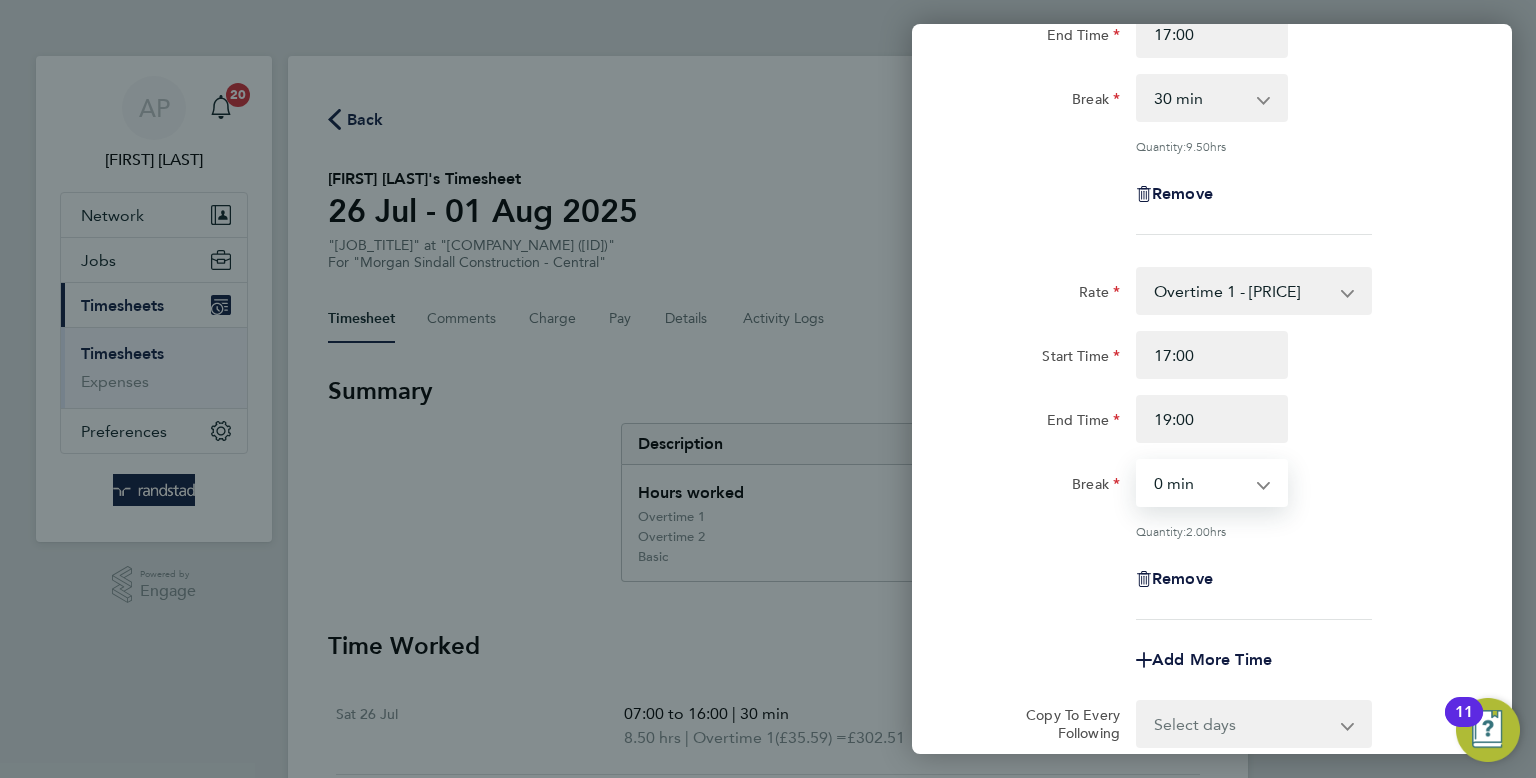 scroll, scrollTop: 508, scrollLeft: 0, axis: vertical 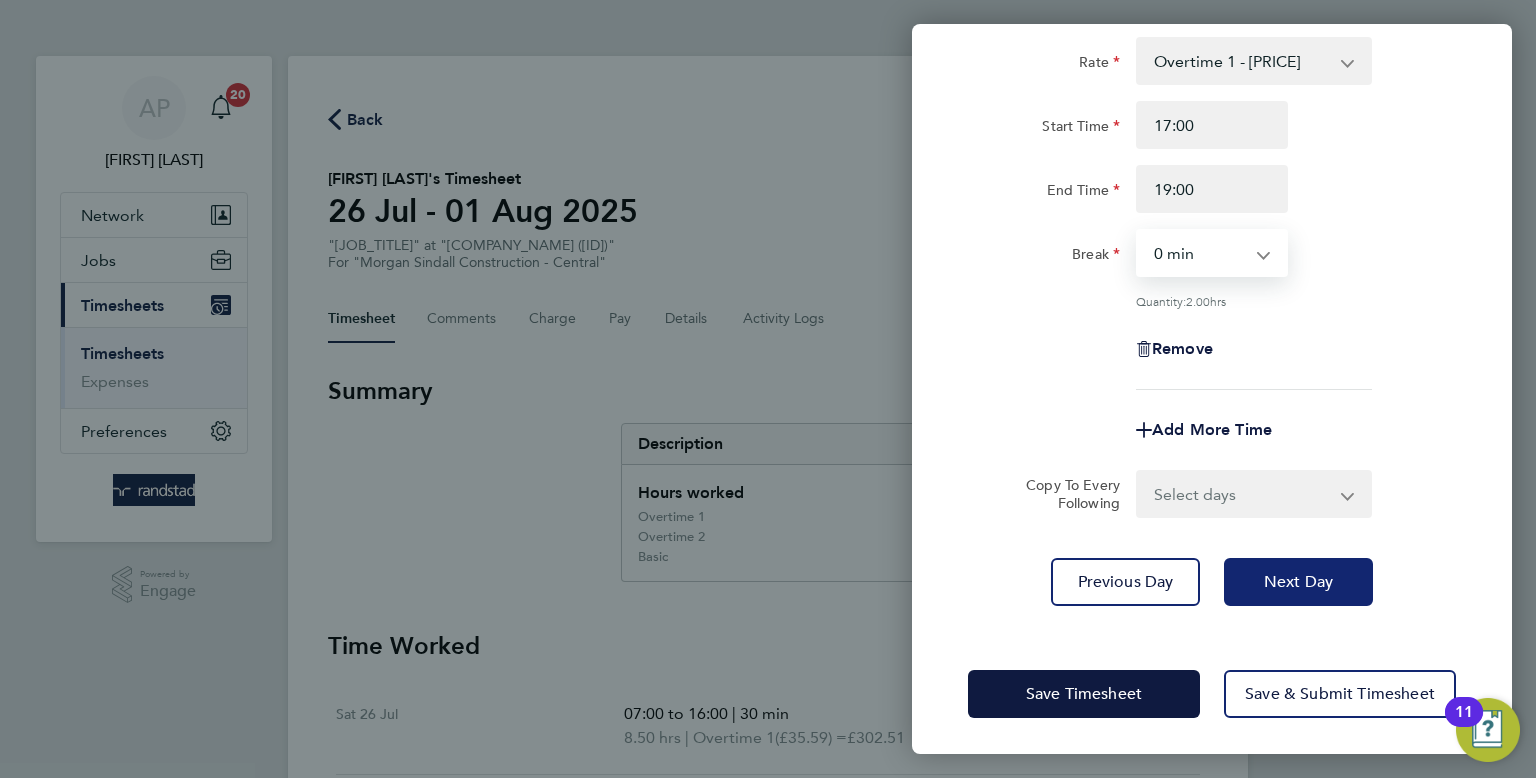 click on "Next Day" 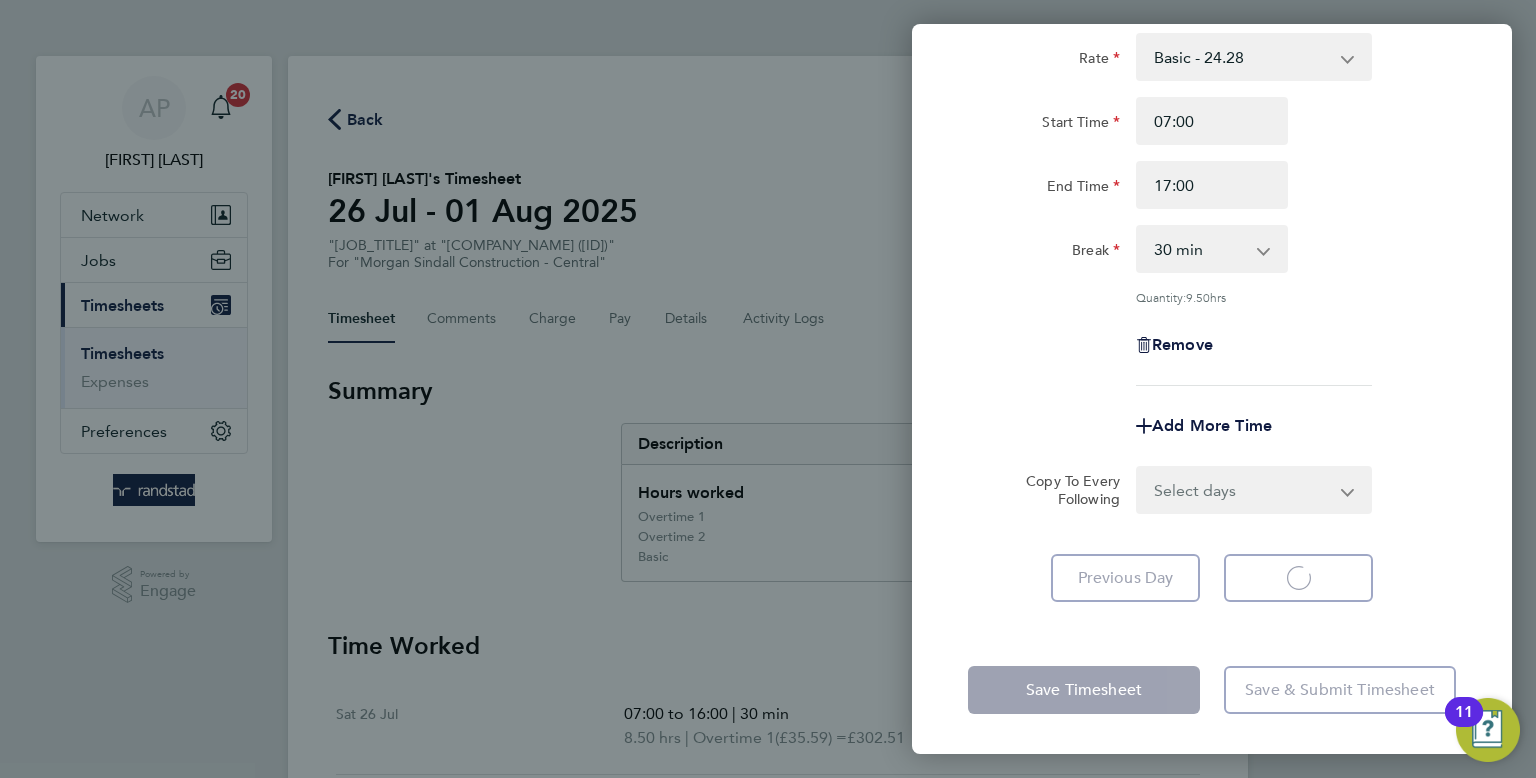 scroll, scrollTop: 124, scrollLeft: 0, axis: vertical 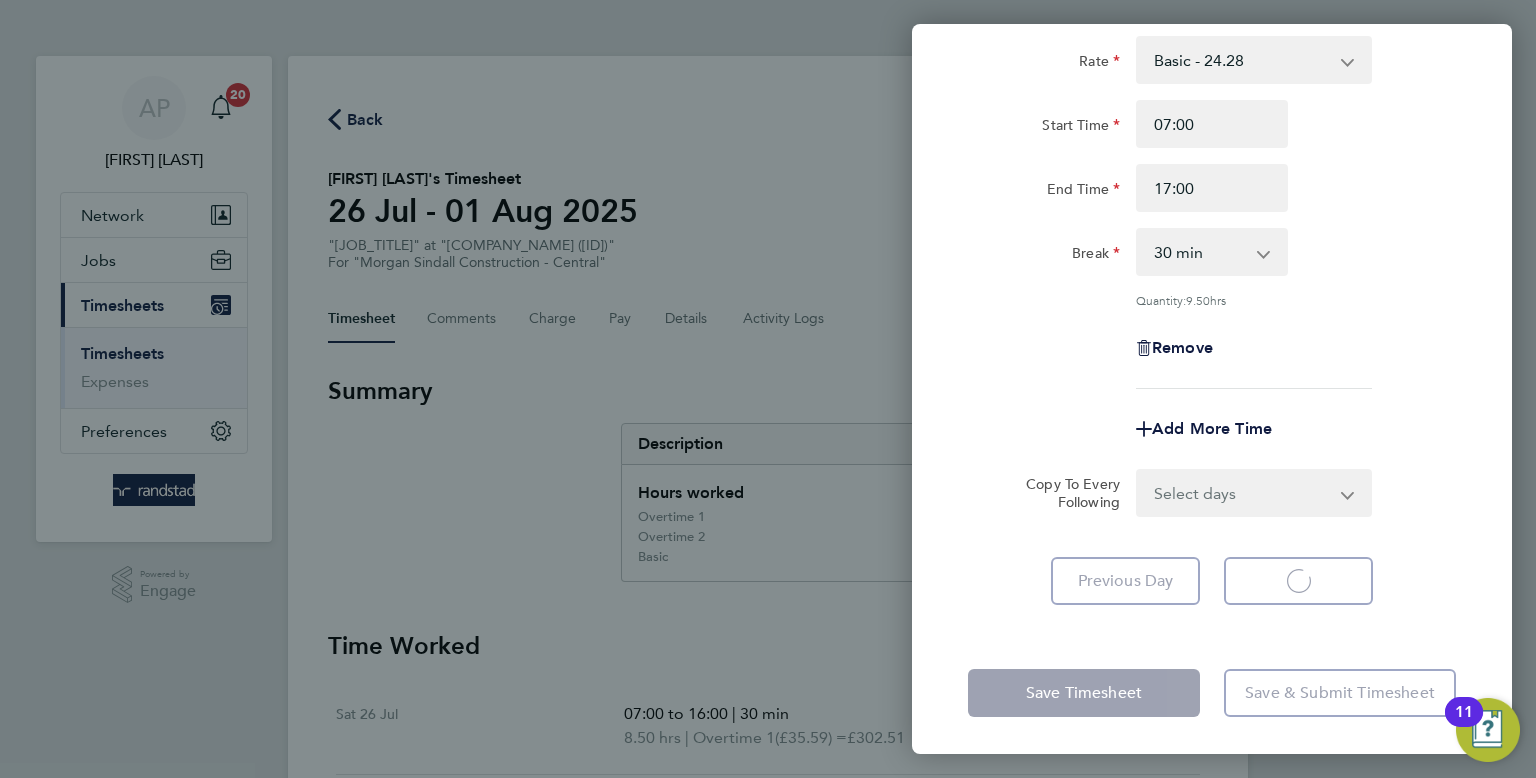 select on "30" 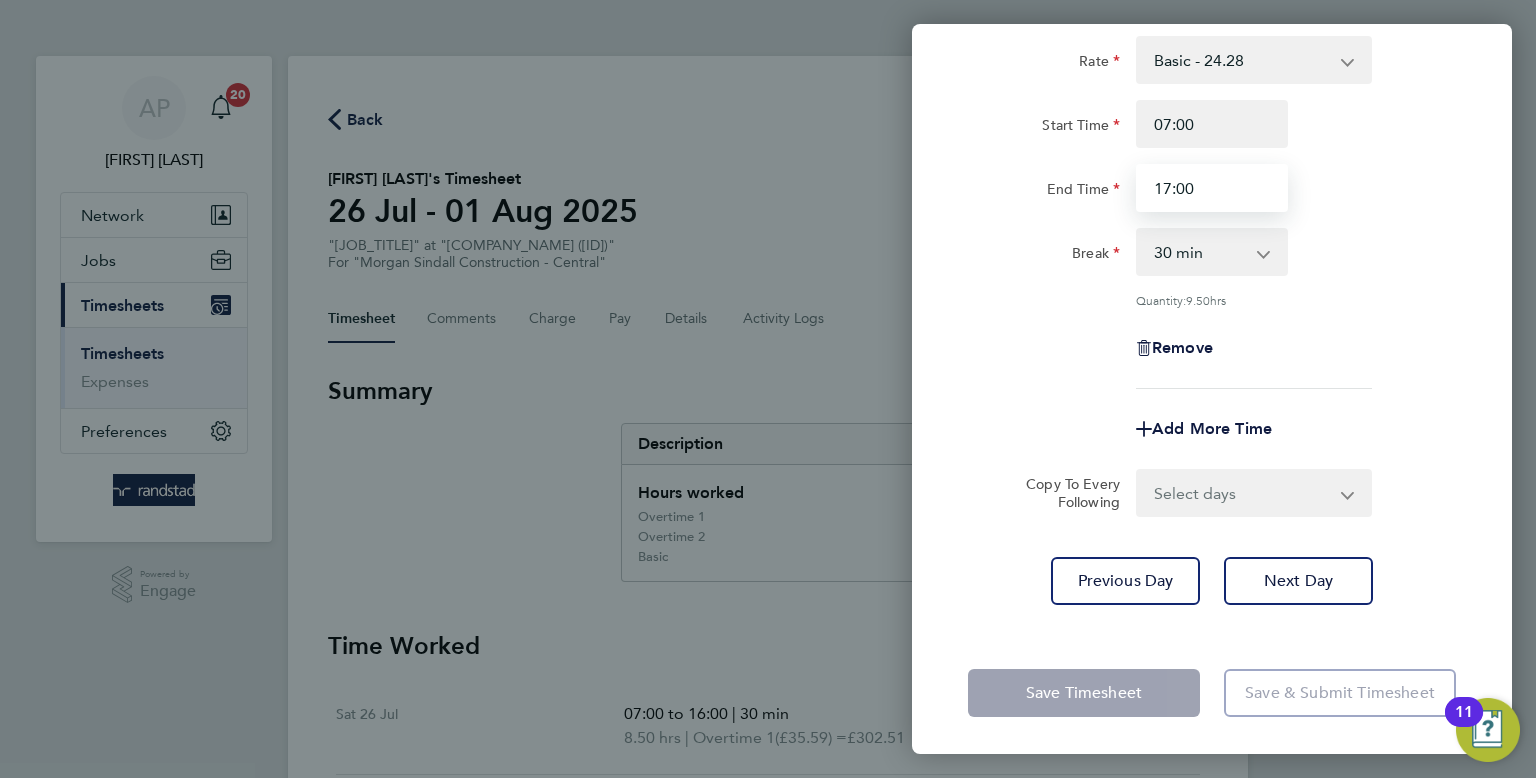click on "17:00" at bounding box center [1212, 188] 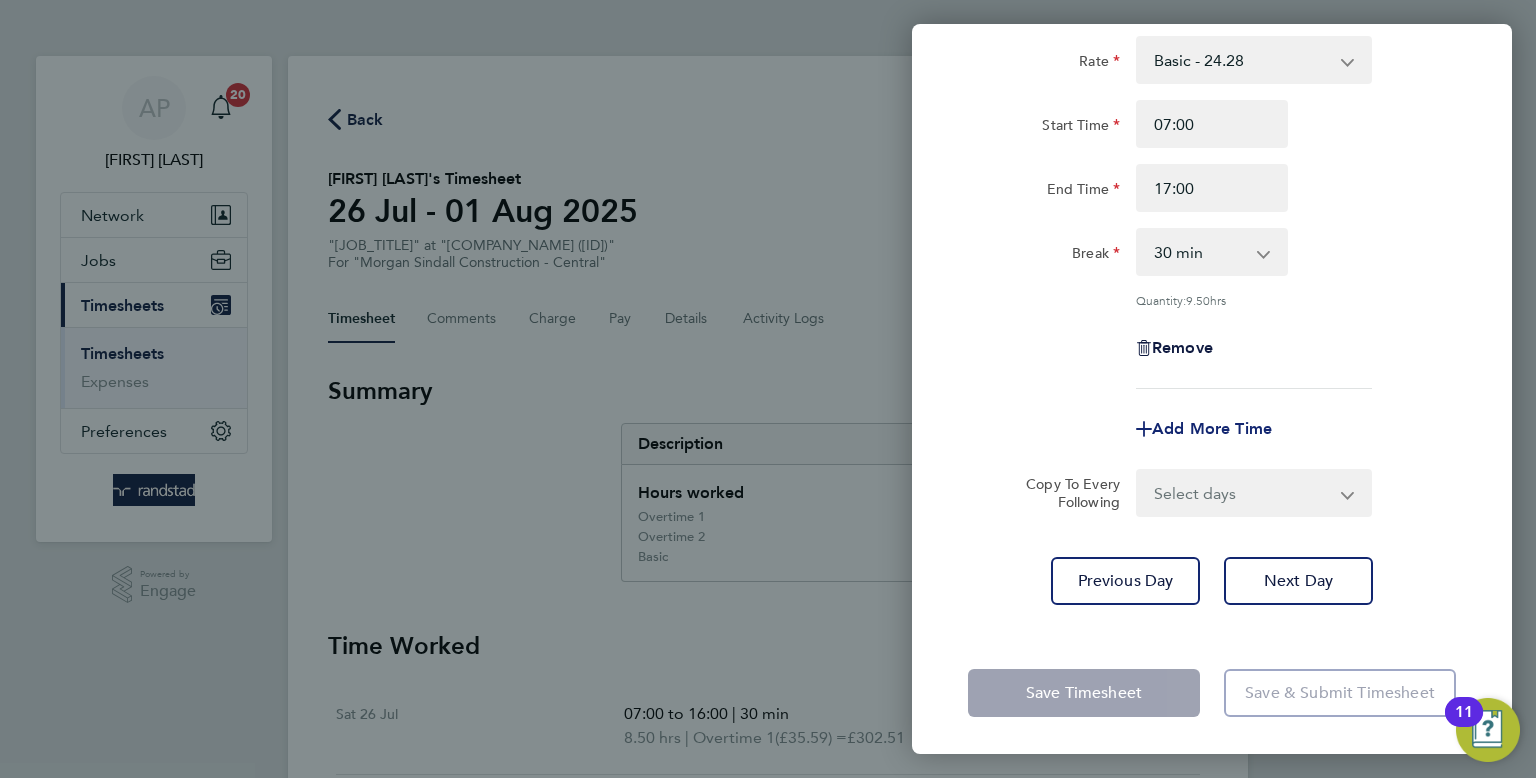 click on "Add More Time" 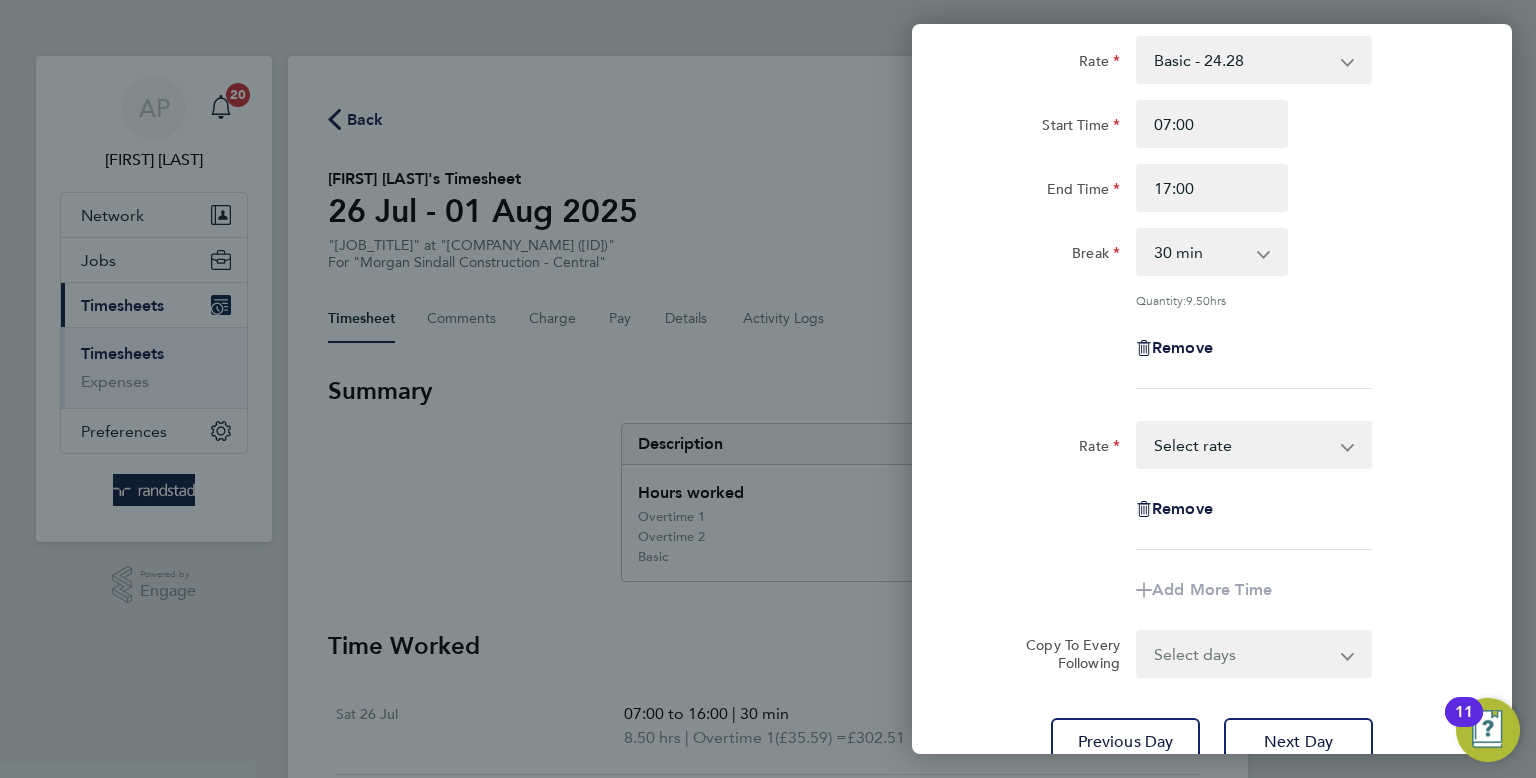 click on "Basic - 24.28   Overtime 1 - 35.59   Overtime 2 - 46.59   Select rate" at bounding box center (1242, 445) 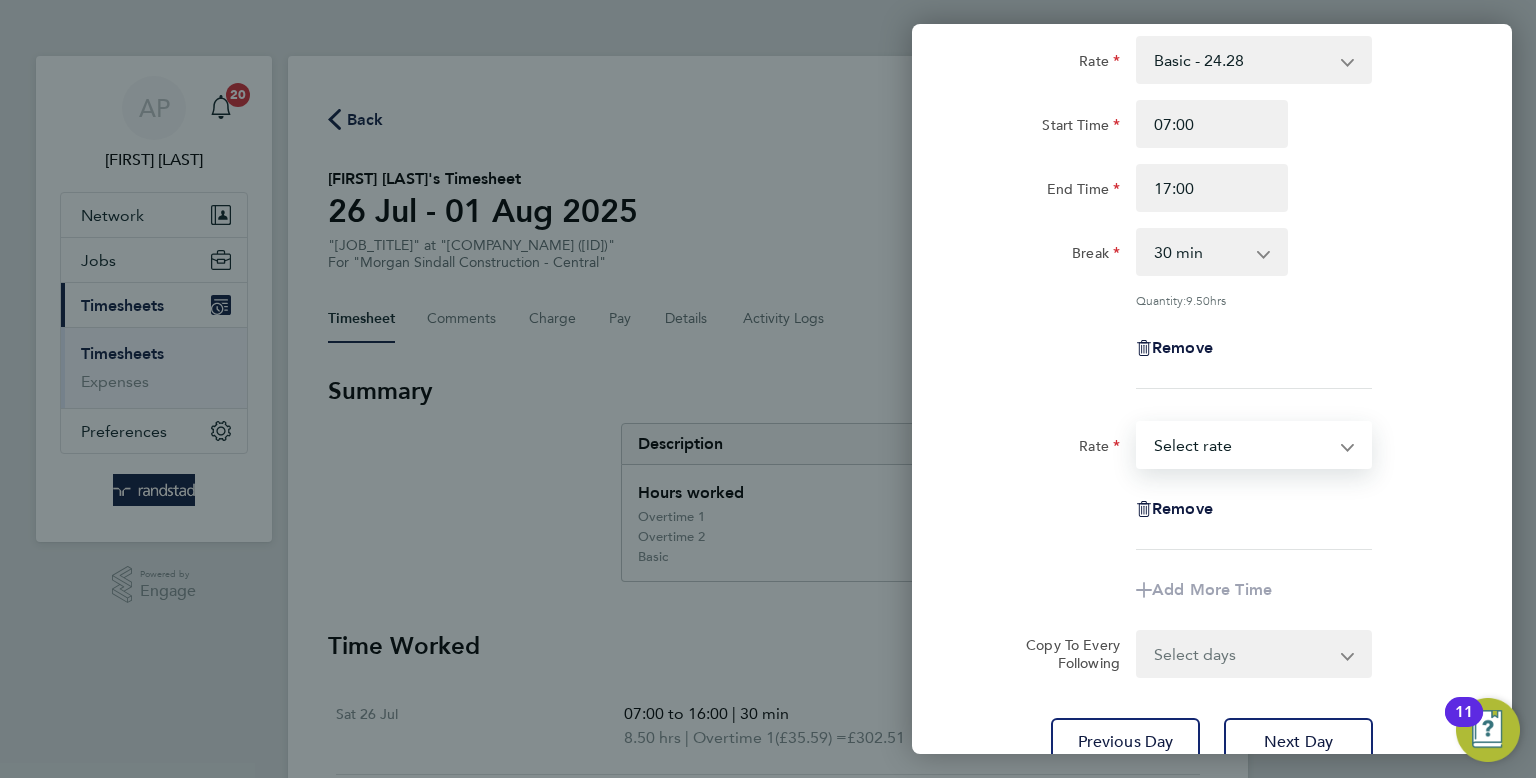 select on "30" 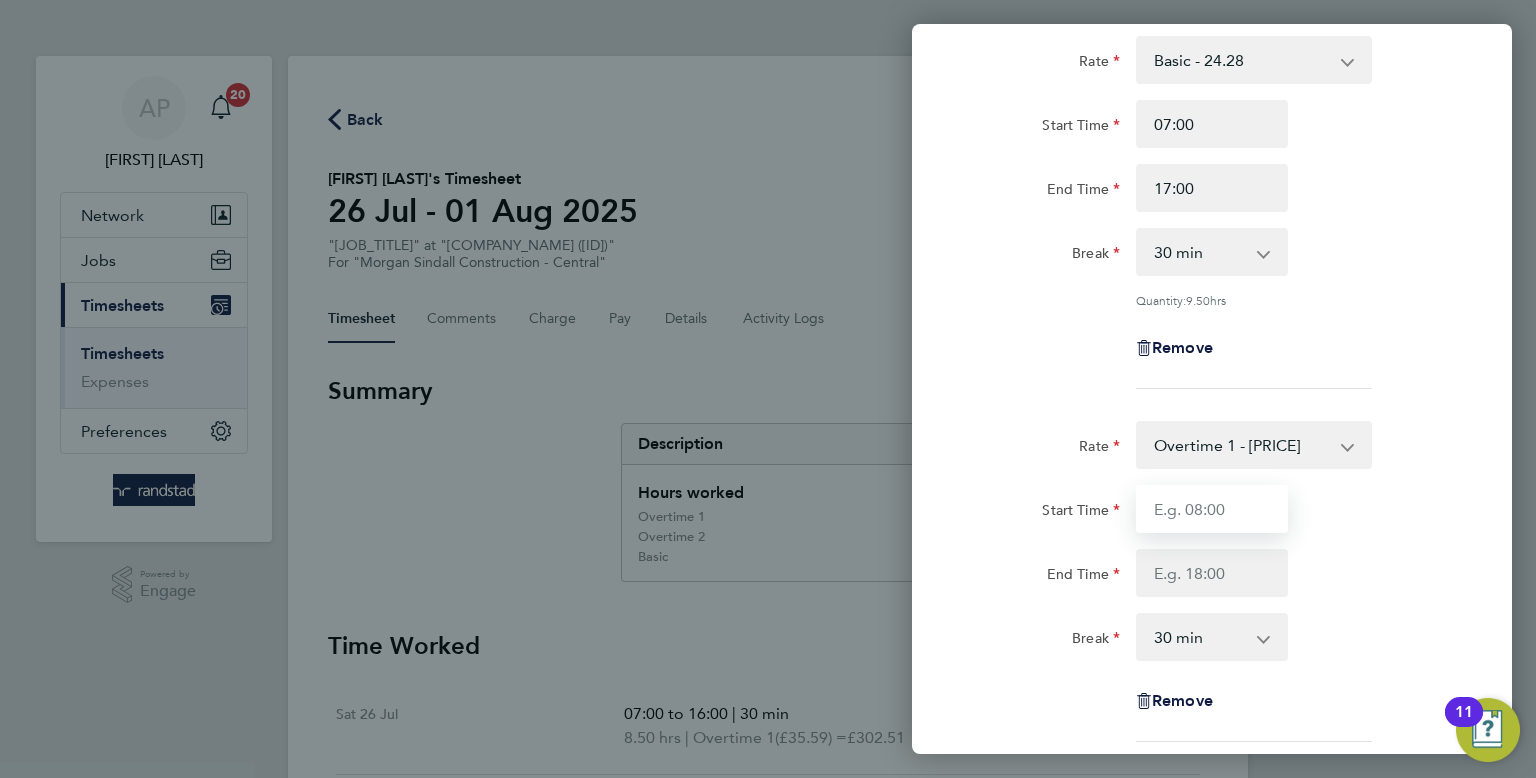 click on "Start Time" at bounding box center [1212, 509] 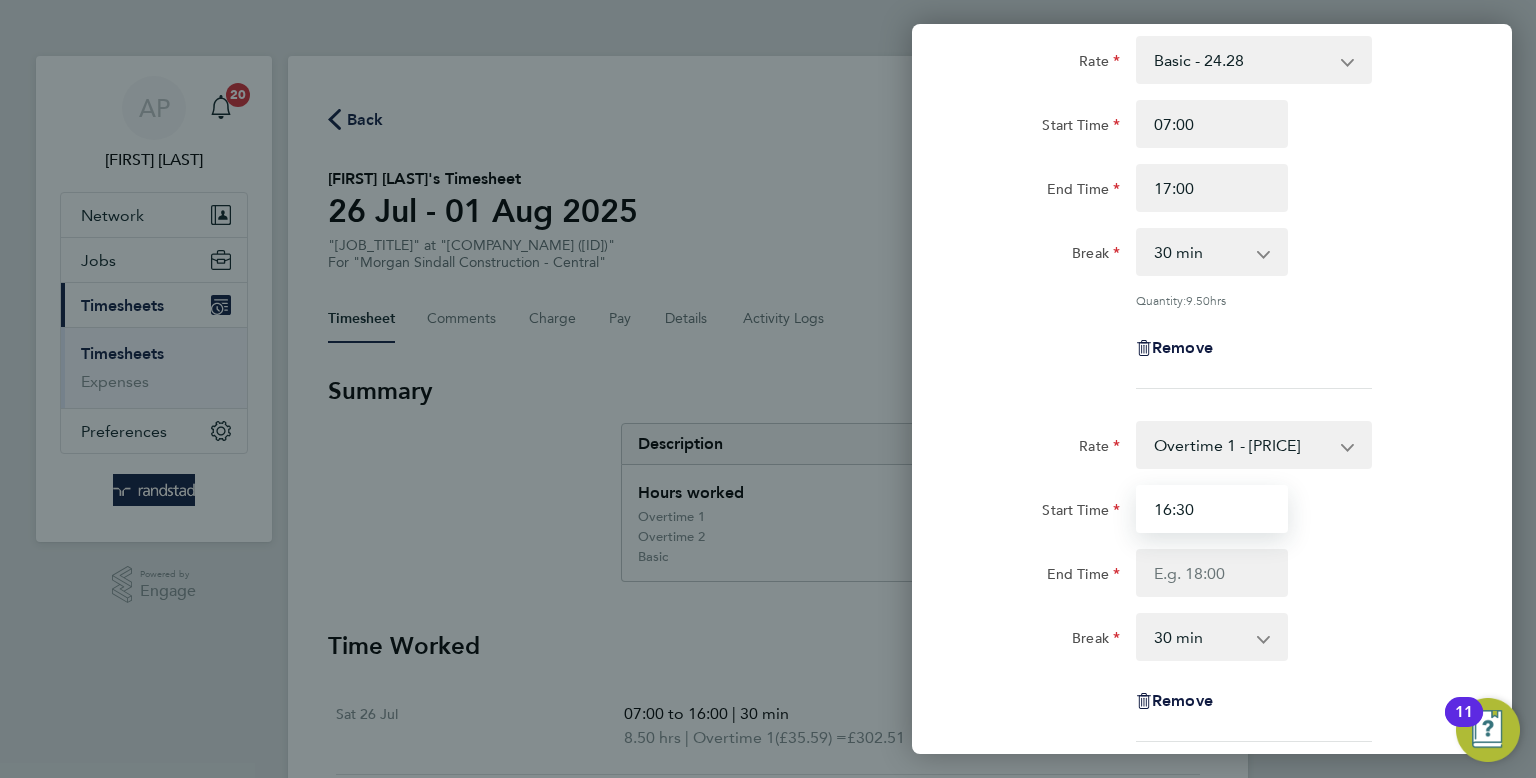 type on "16:30" 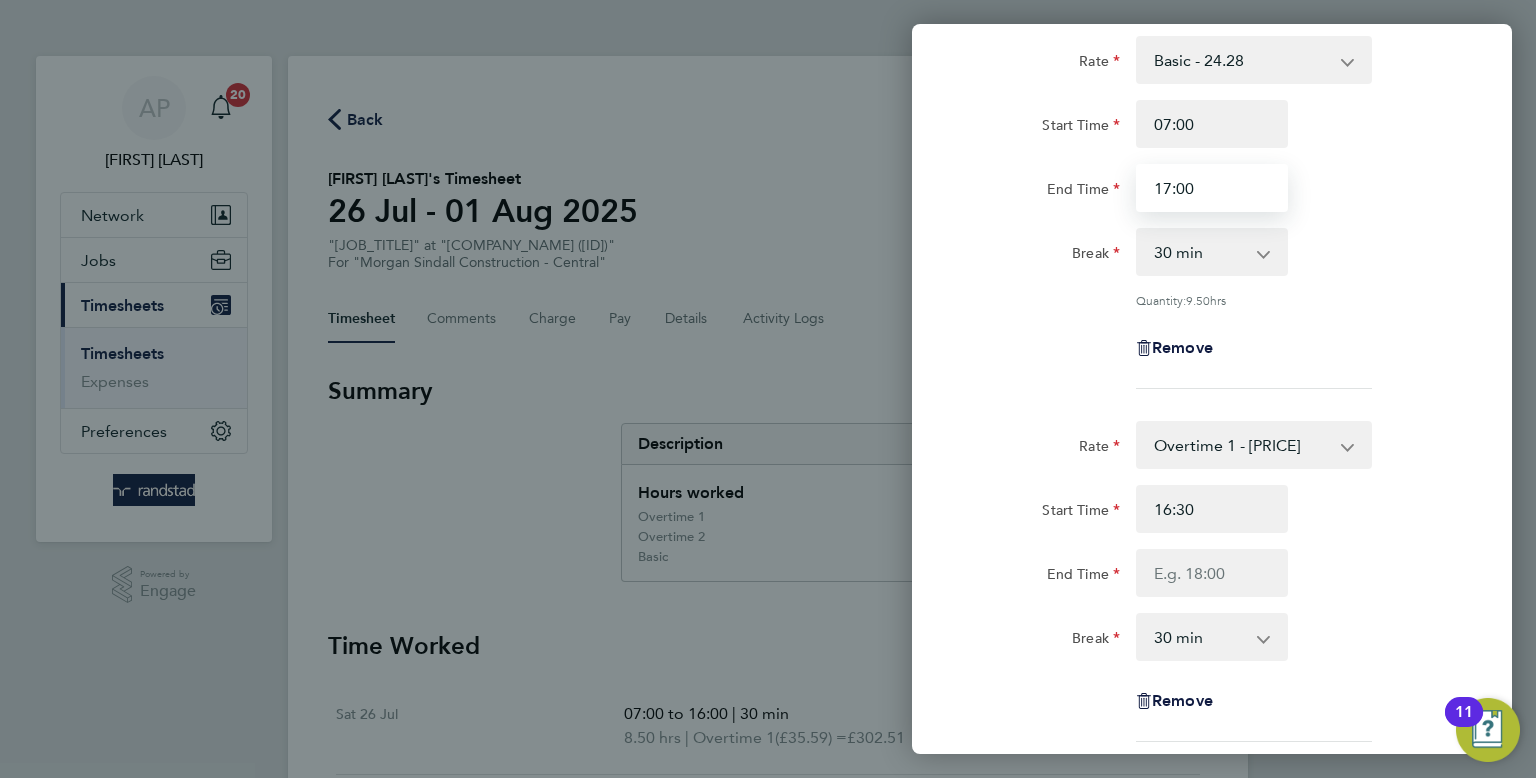 click on "17:00" at bounding box center [1212, 188] 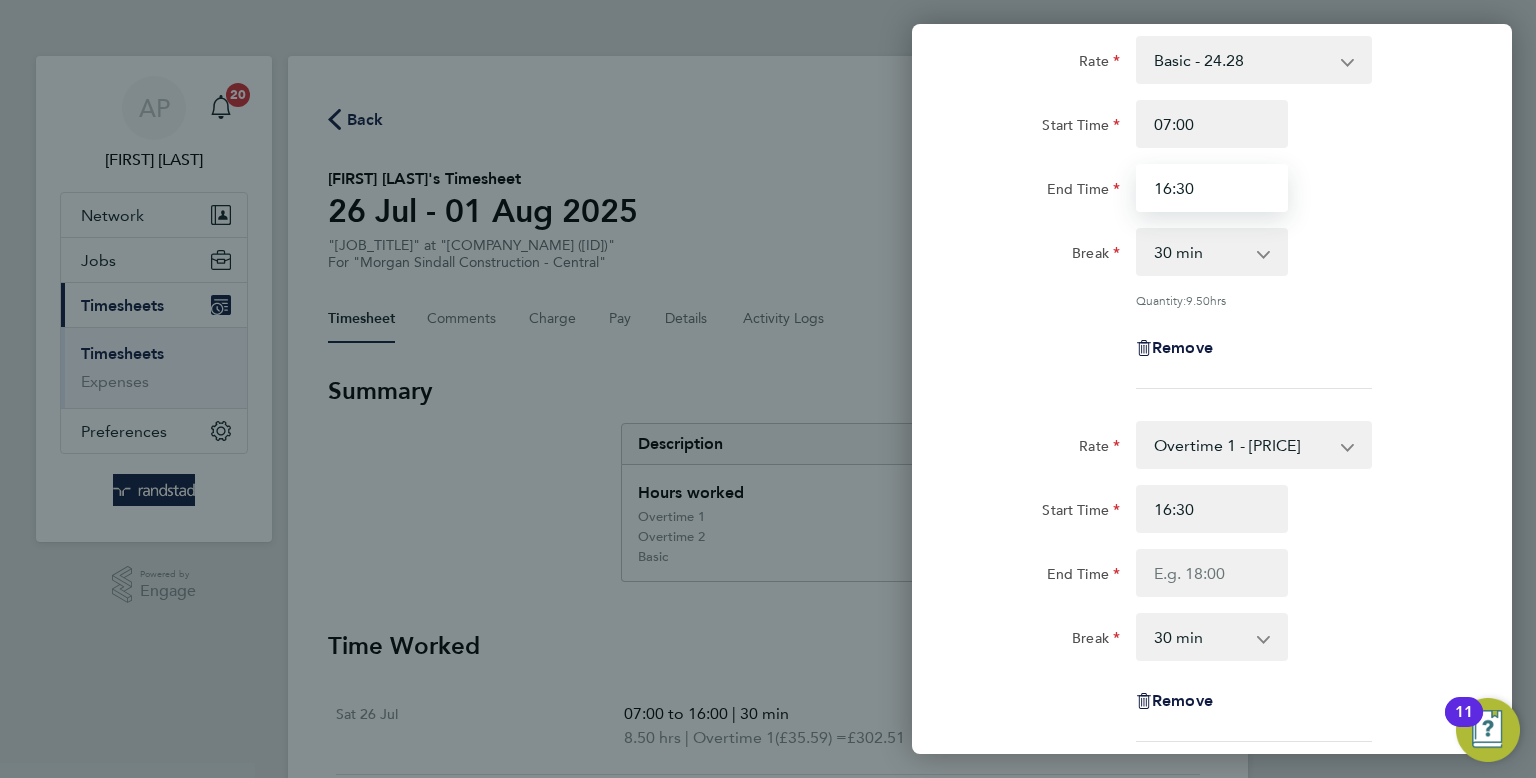 type on "16:30" 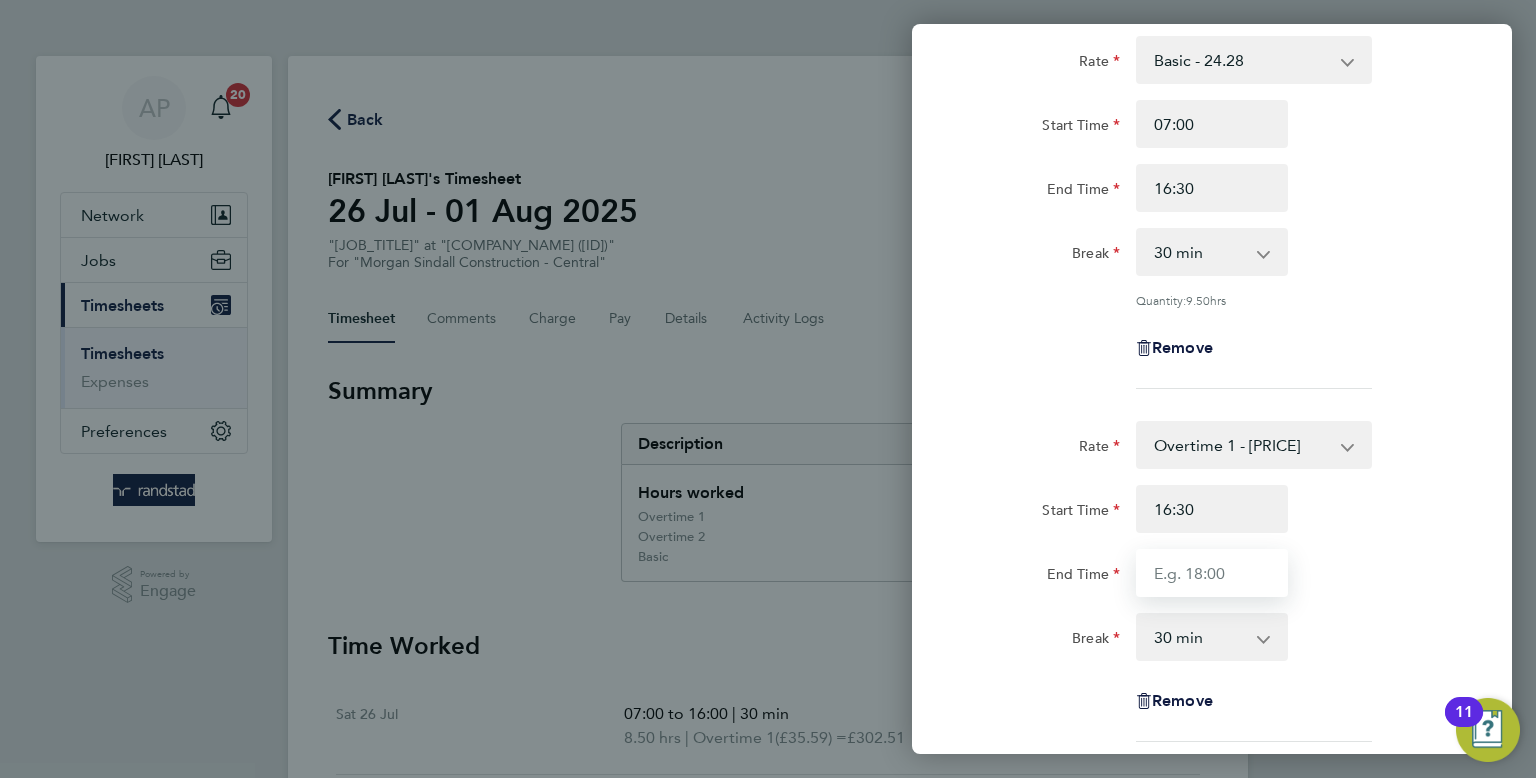 click on "End Time" at bounding box center (1212, 573) 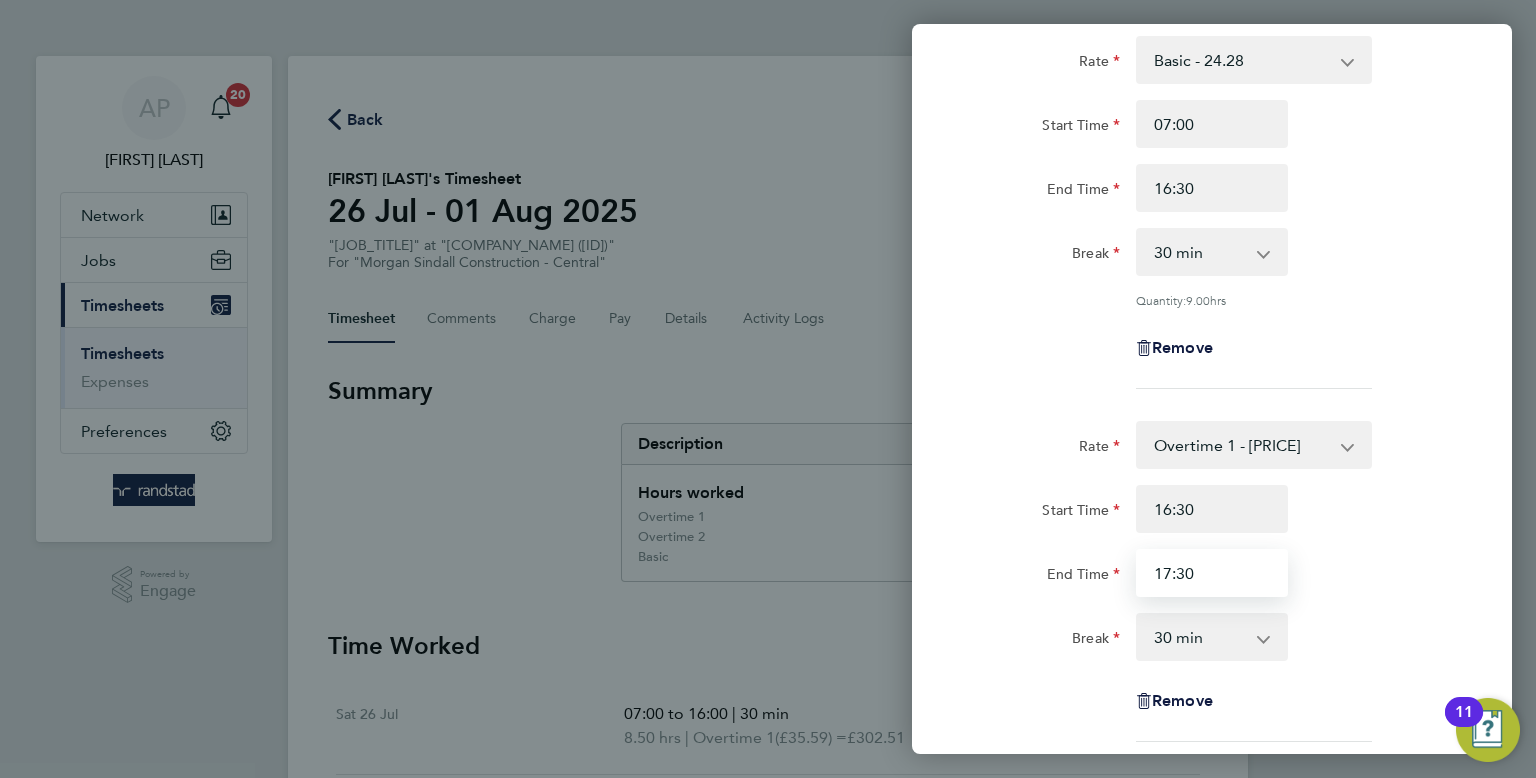 type on "17:30" 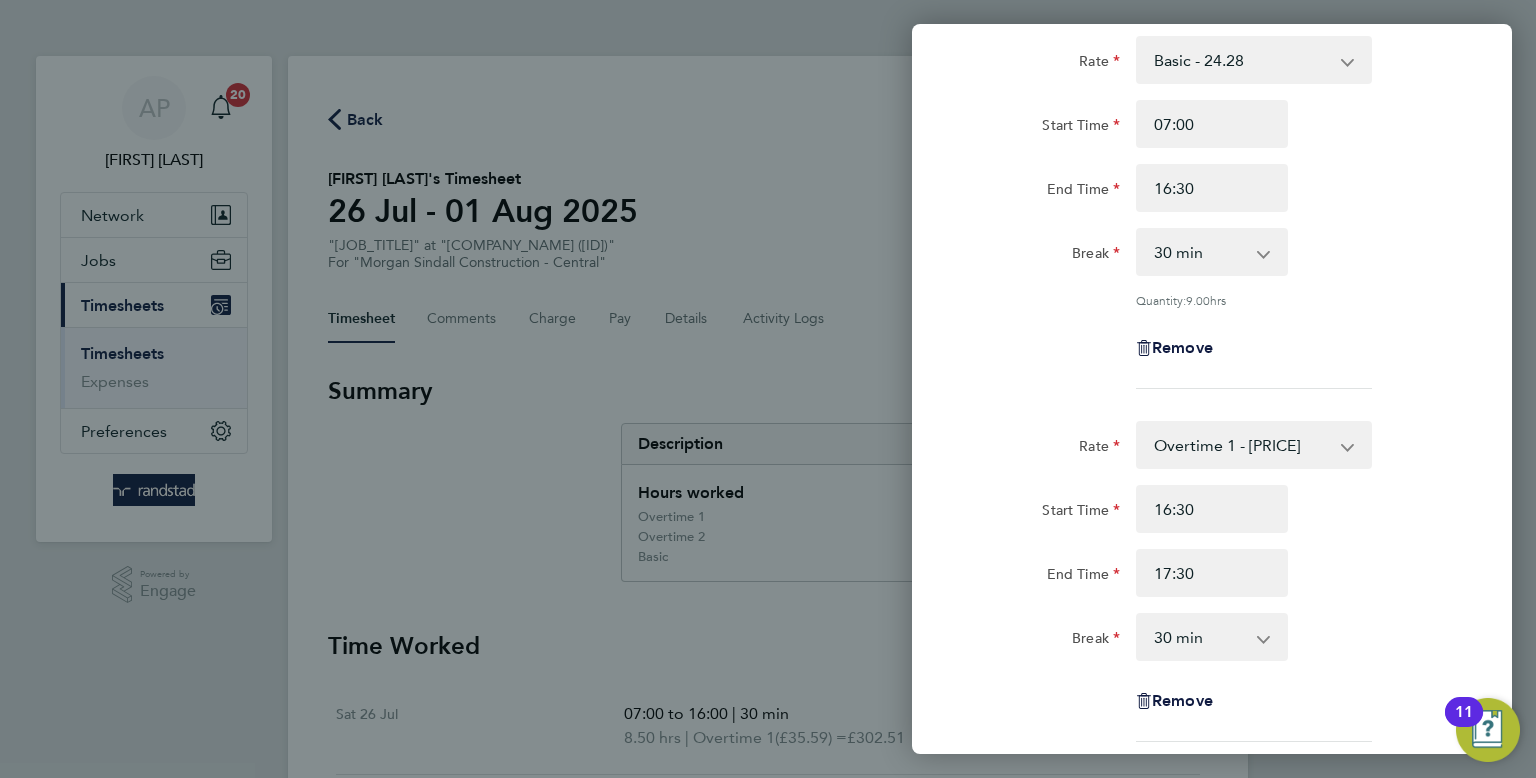 click on "0 min   15 min   30 min   45 min   60 min   75 min   90 min" at bounding box center [1200, 637] 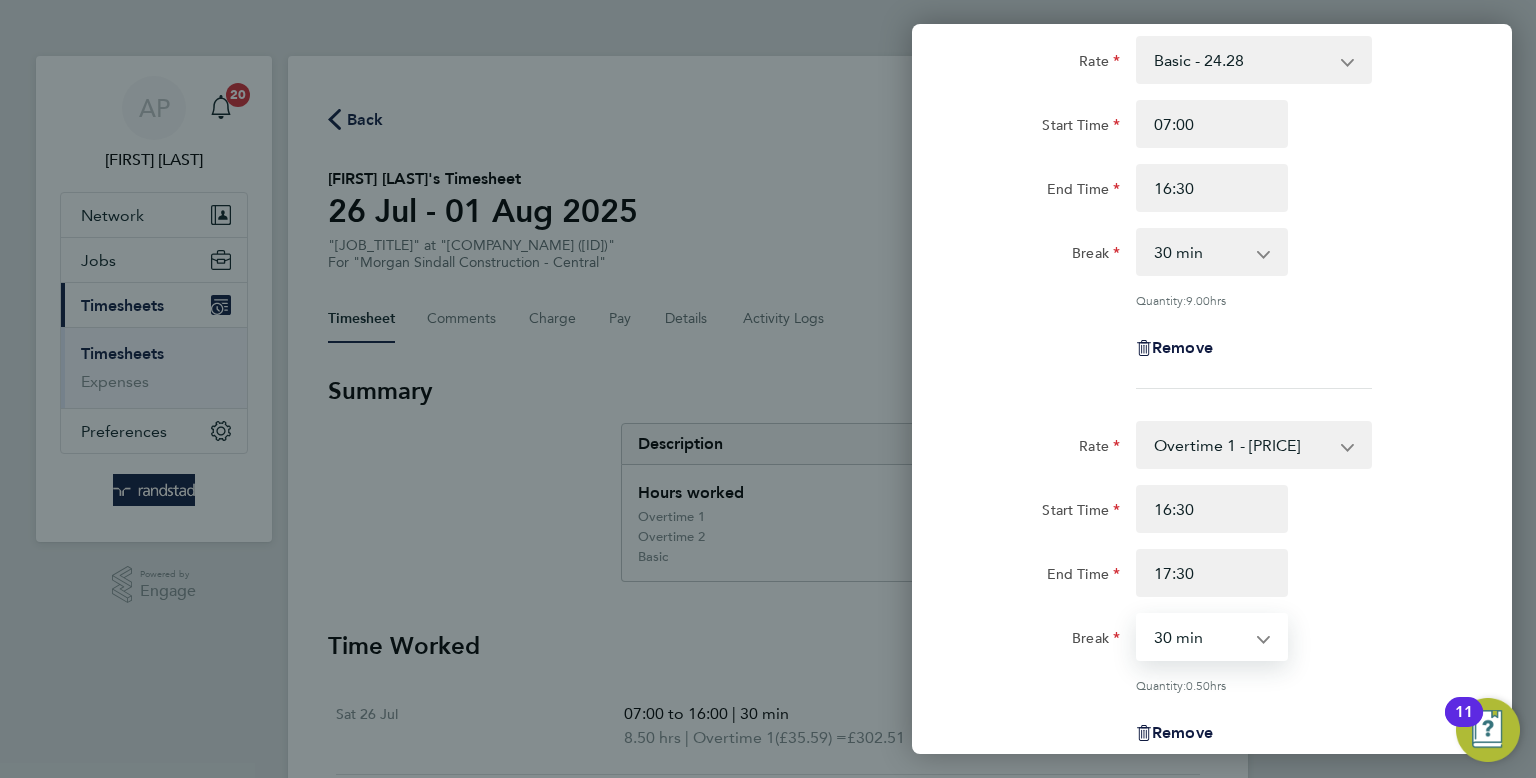 select on "0" 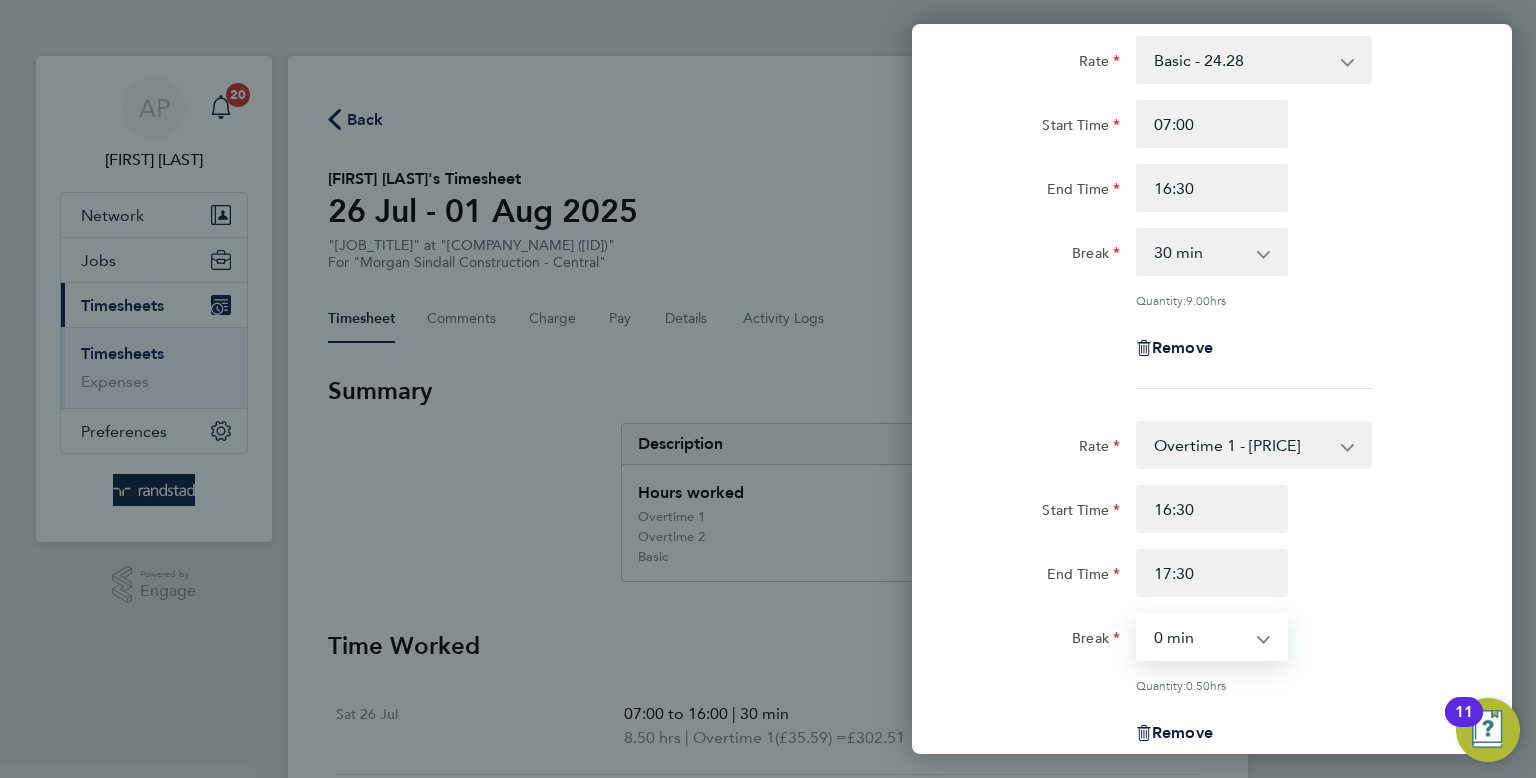 click on "0 min   15 min   30 min   45 min" at bounding box center [1200, 637] 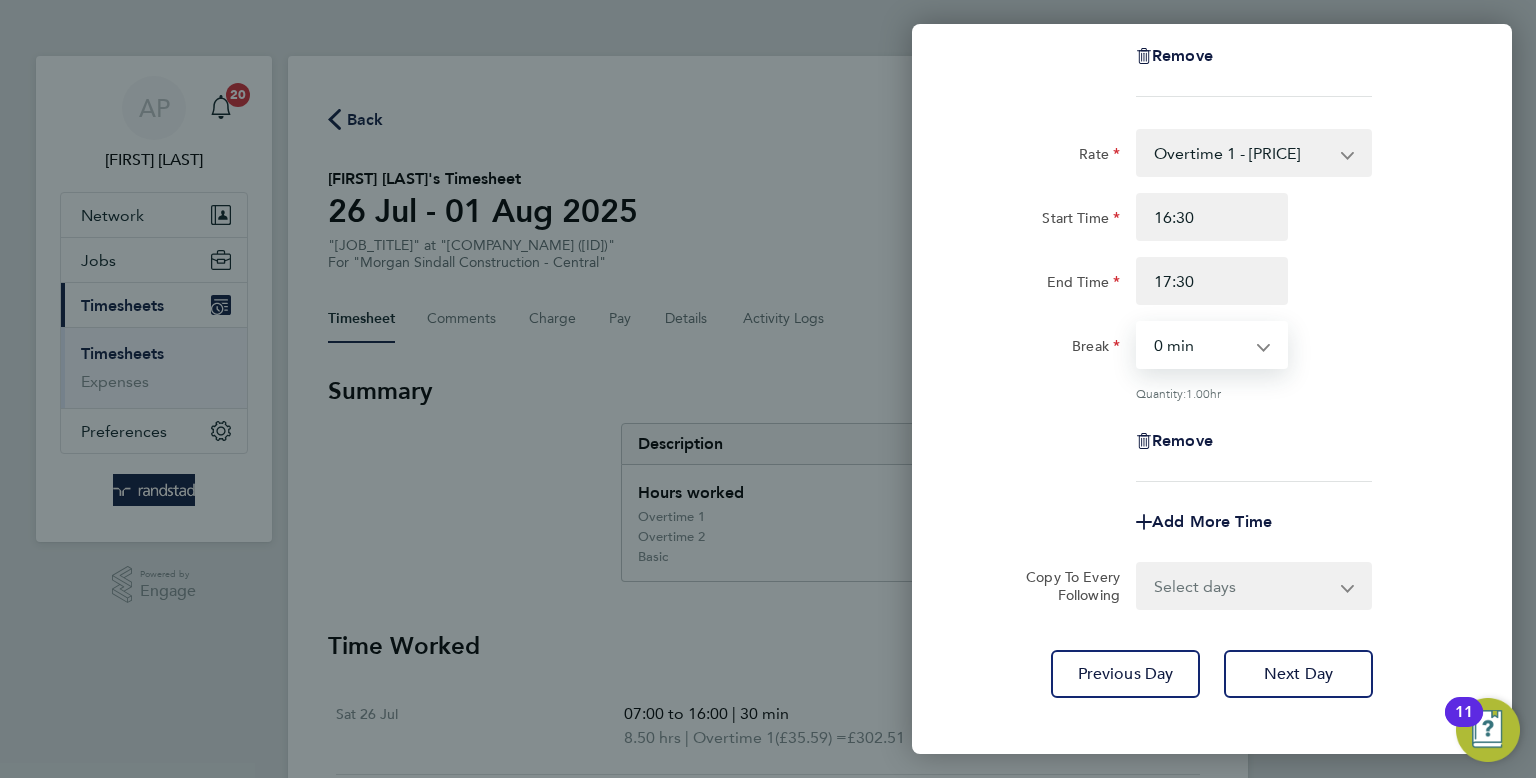 scroll, scrollTop: 436, scrollLeft: 0, axis: vertical 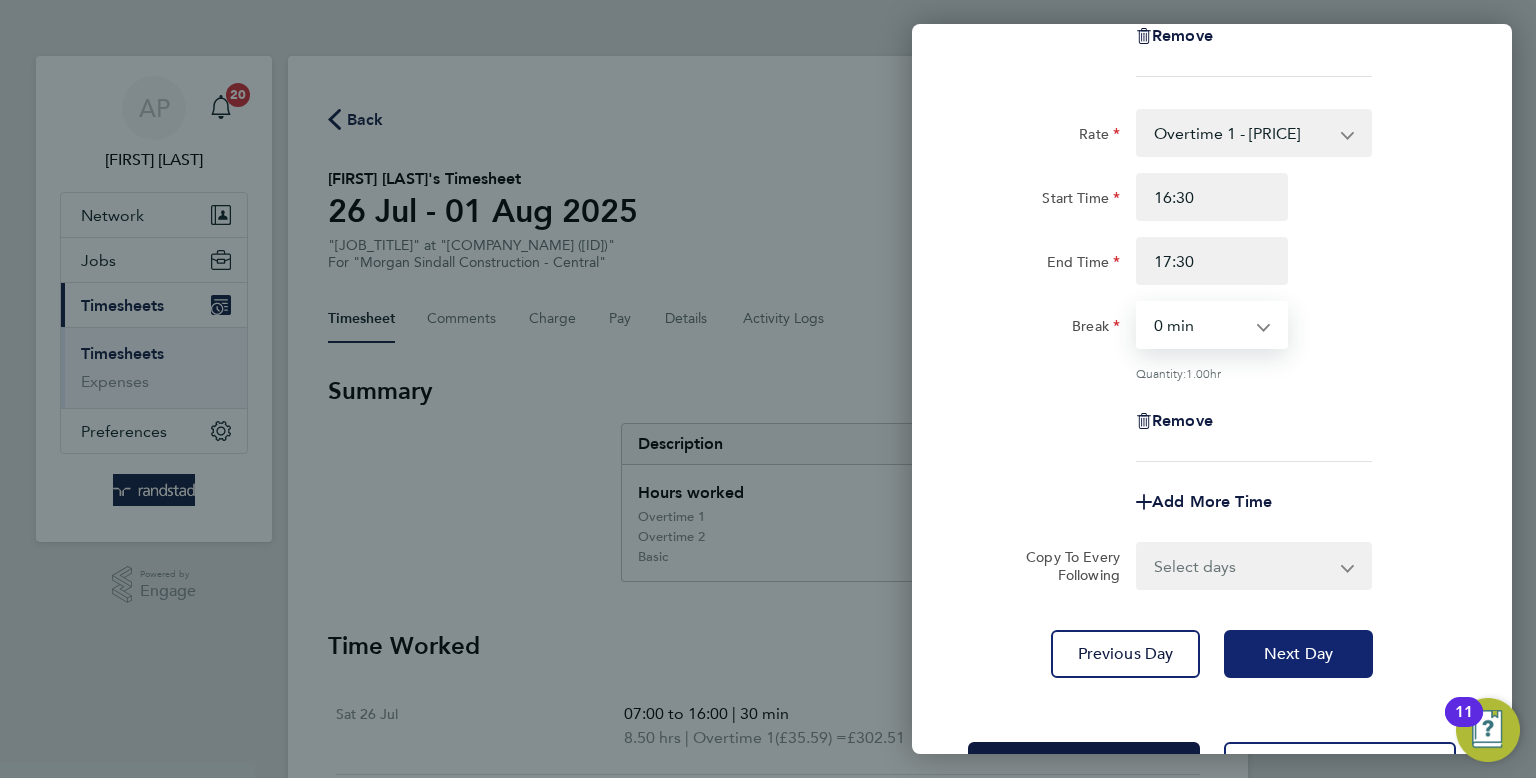 click on "Next Day" 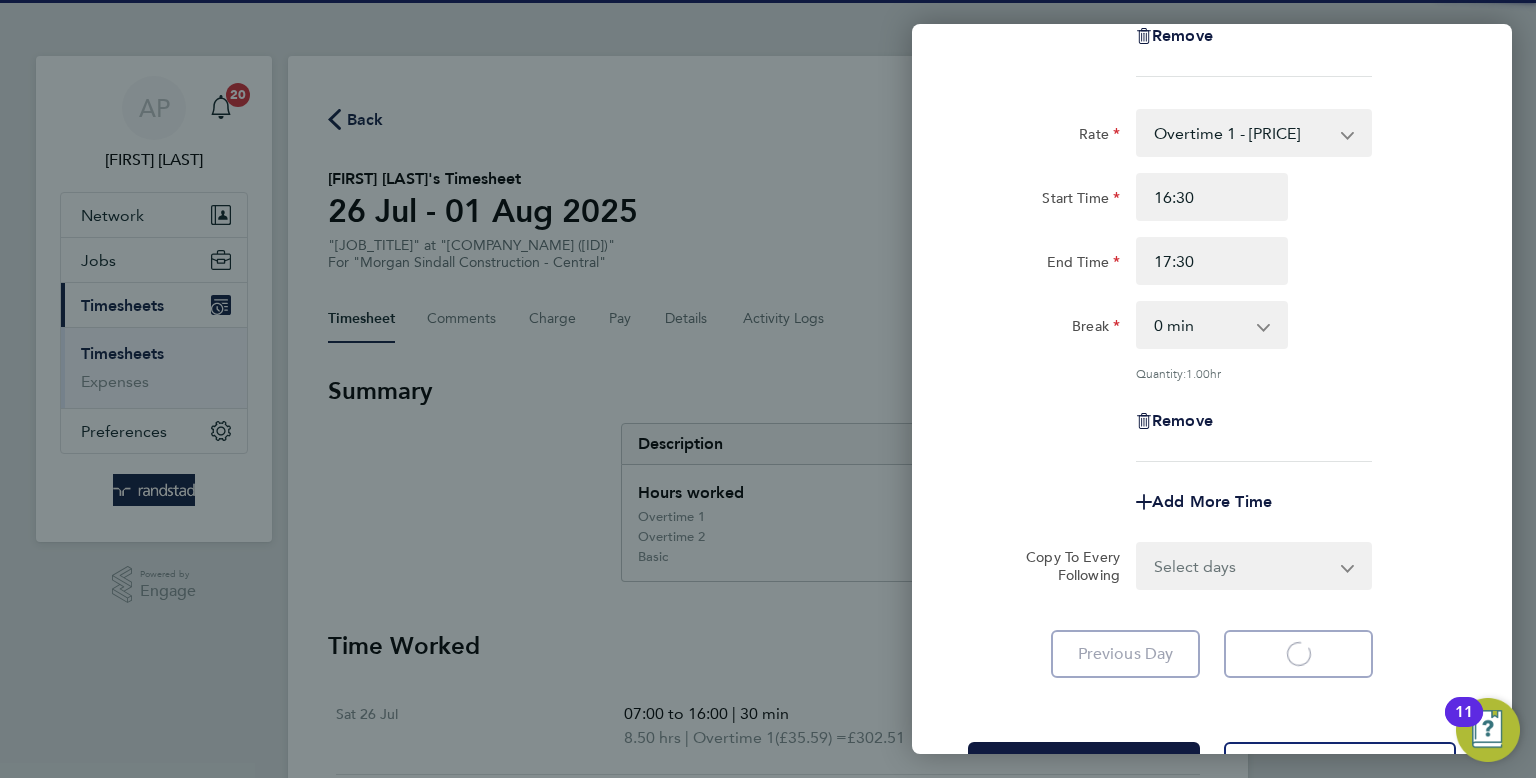 select on "30" 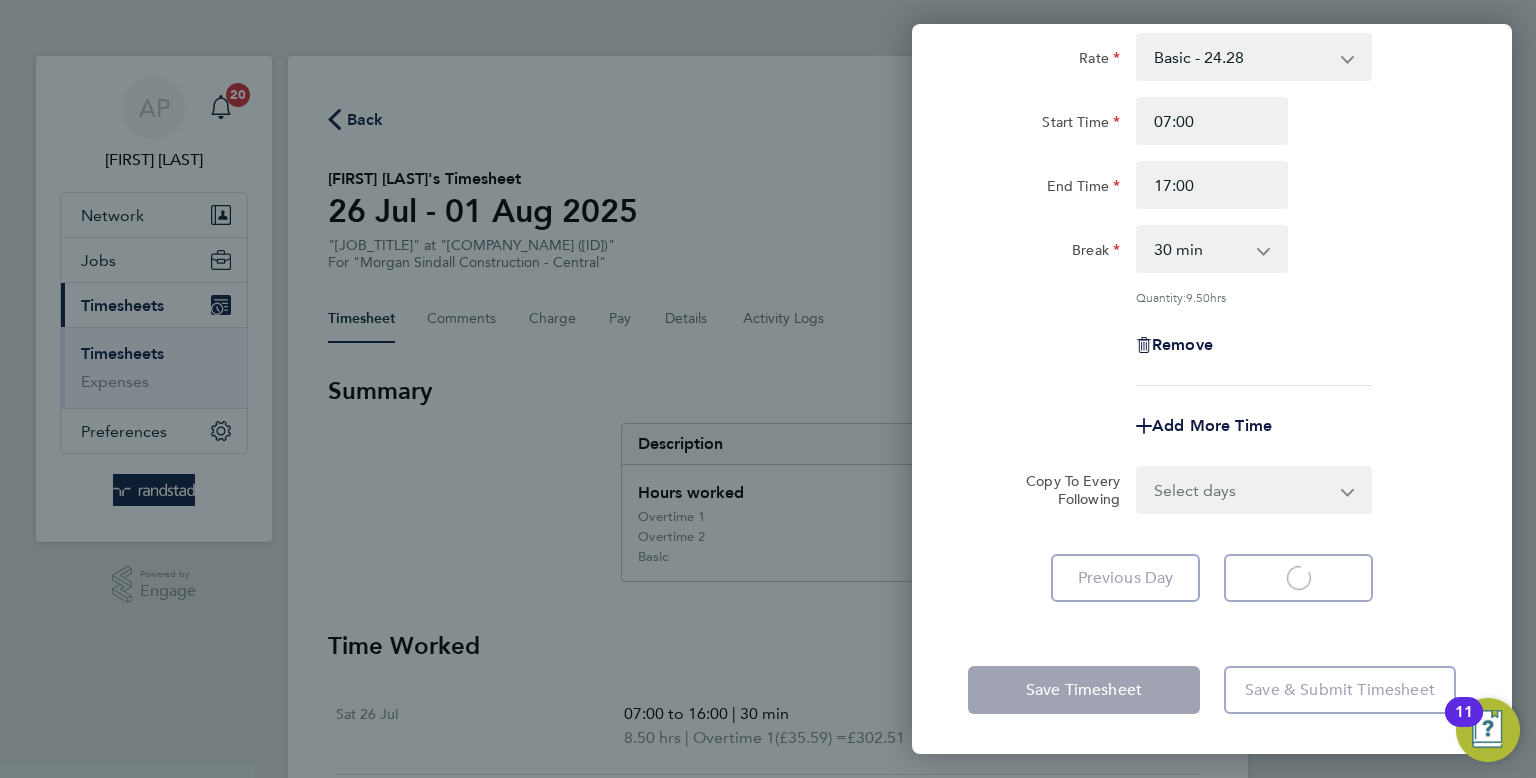 scroll, scrollTop: 124, scrollLeft: 0, axis: vertical 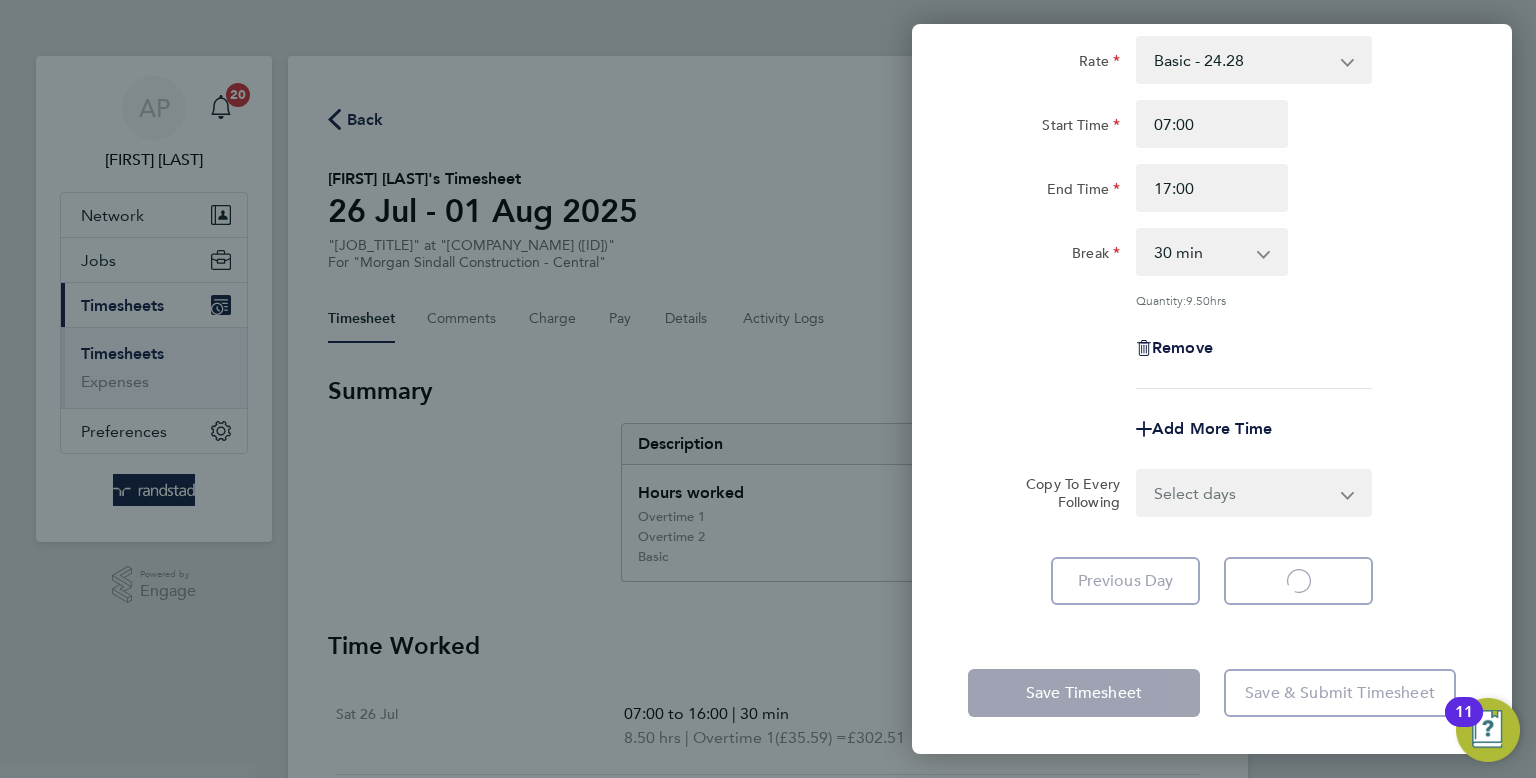 select on "30" 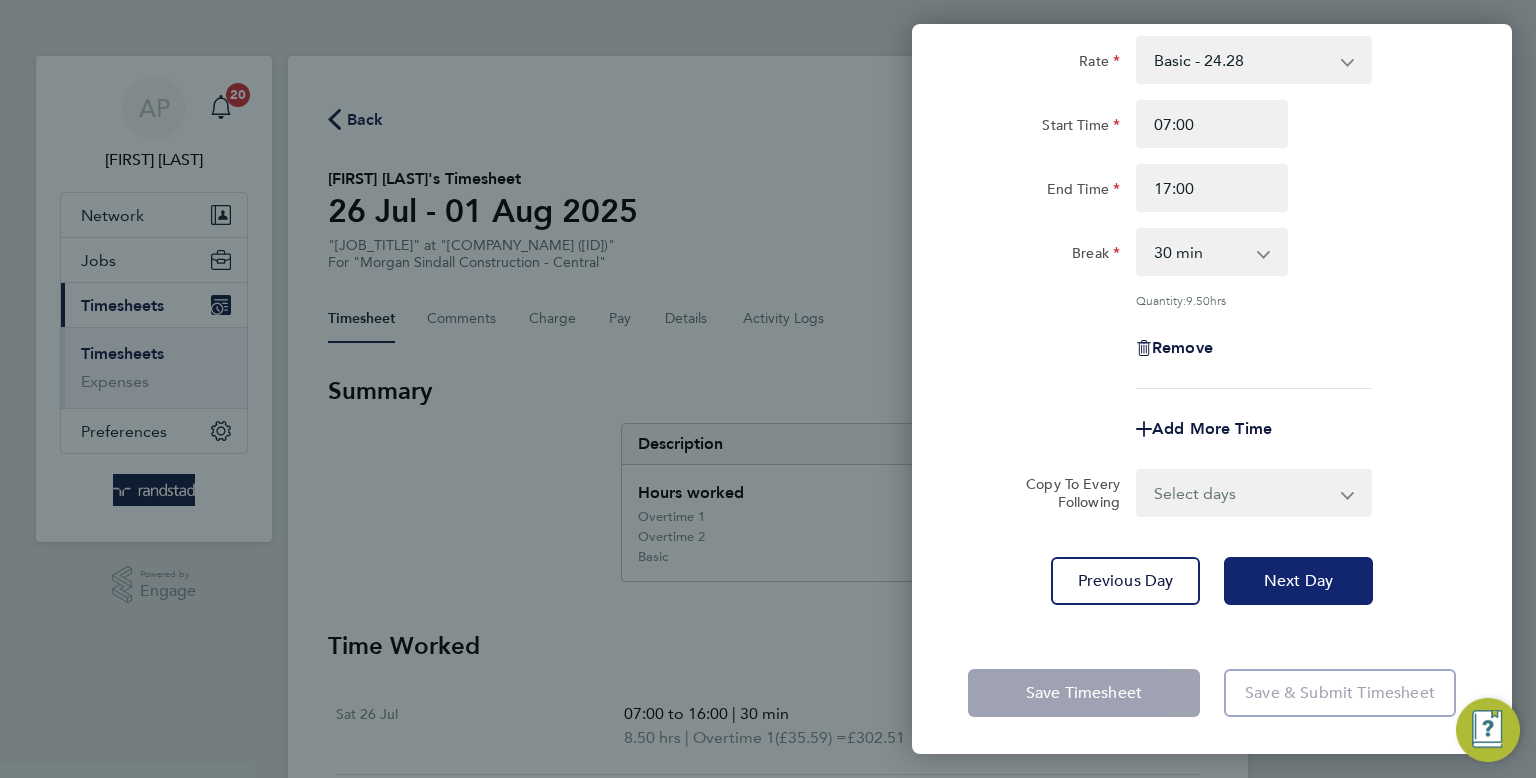 scroll, scrollTop: 0, scrollLeft: 0, axis: both 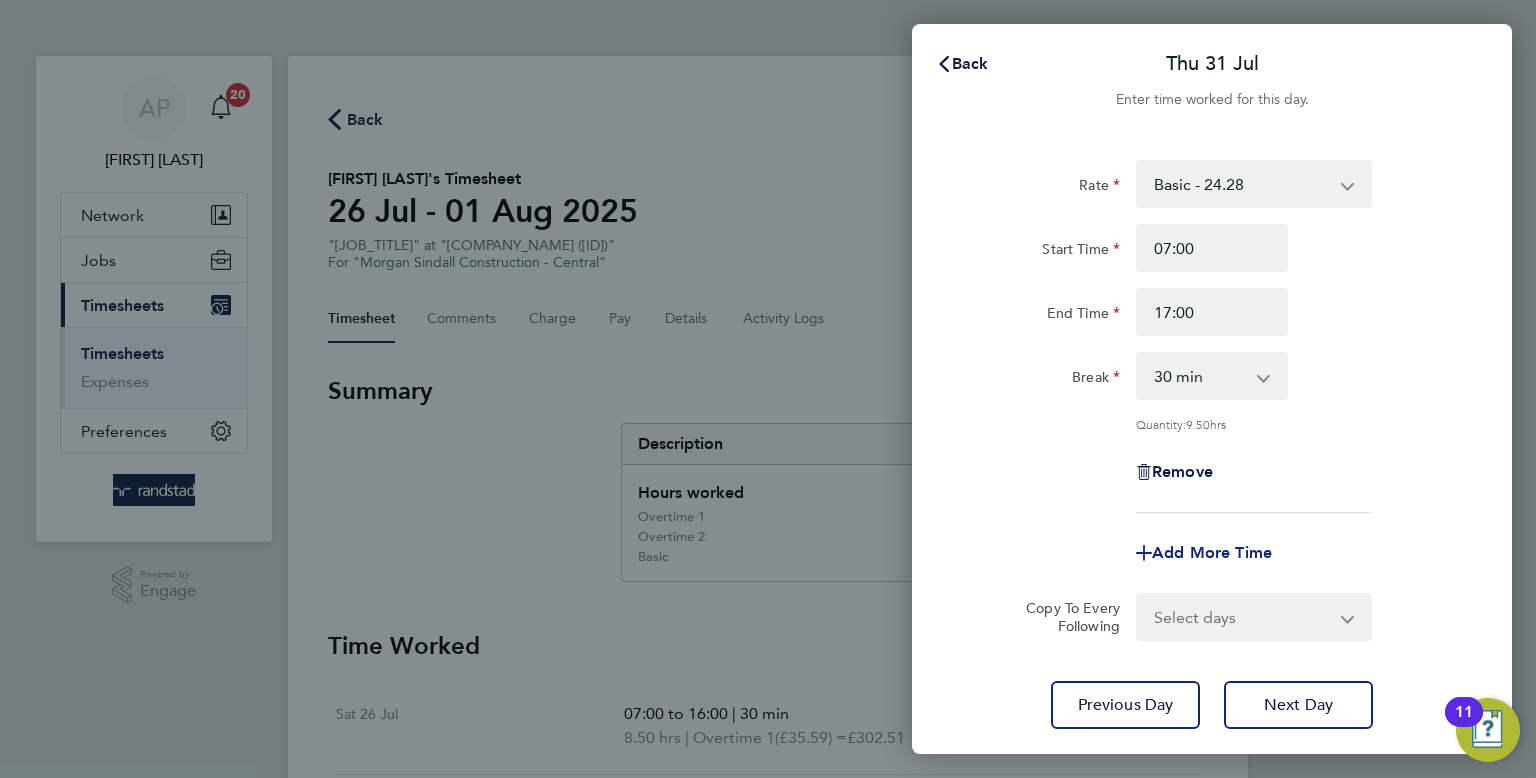 click on "Add More Time" 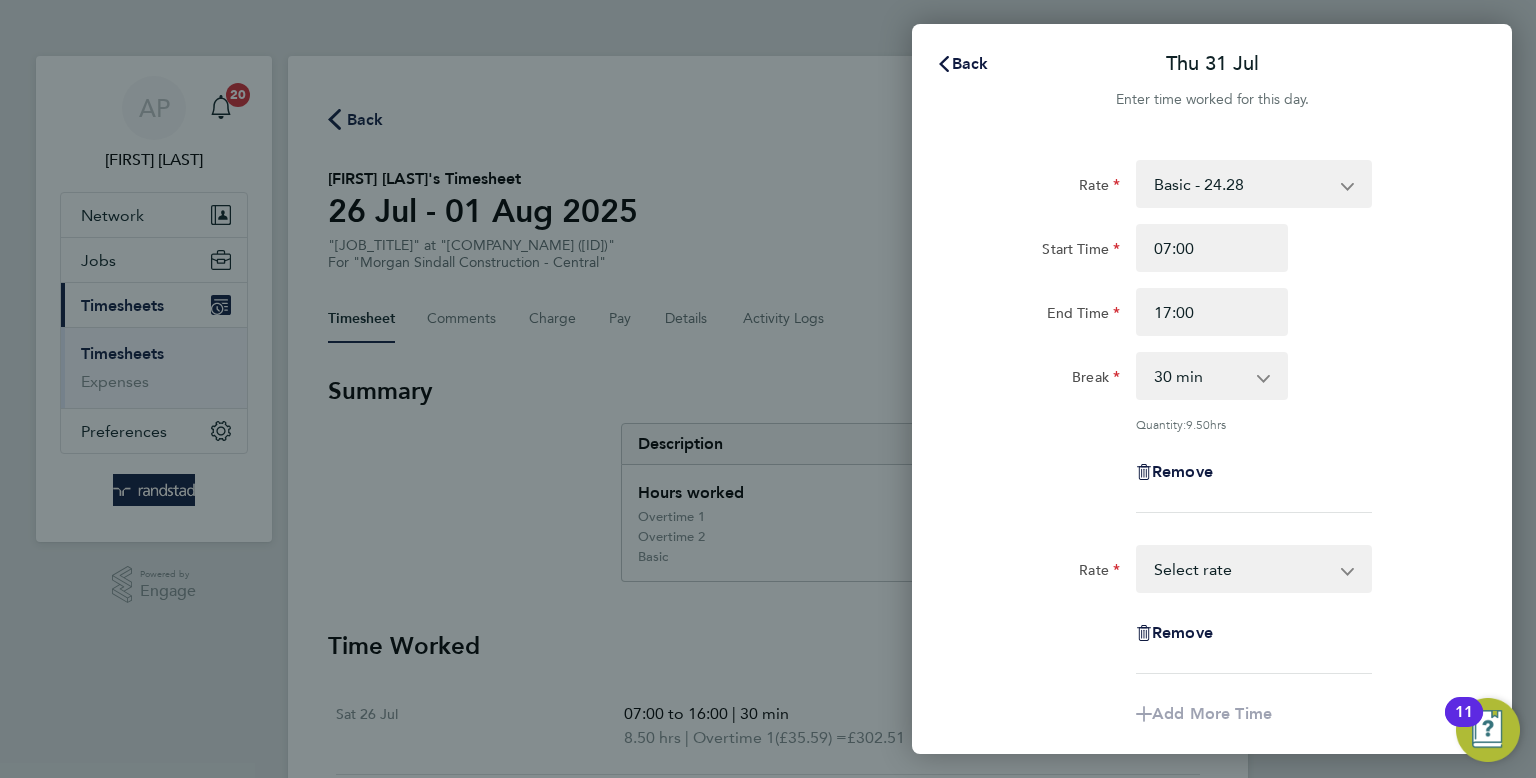 click on "Basic - 24.28   Overtime 1 - 35.59   Overtime 2 - 46.59   Select rate" at bounding box center (1242, 569) 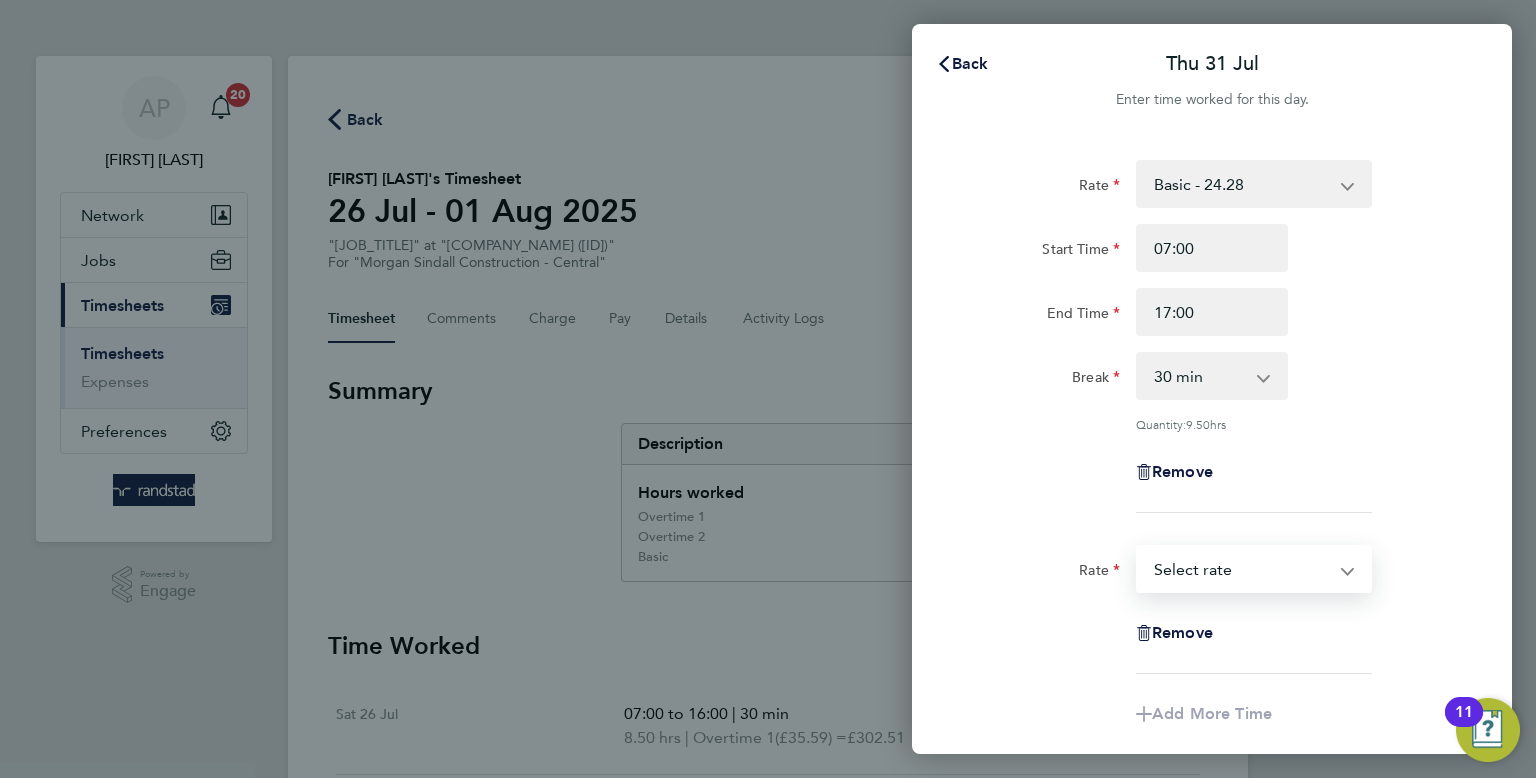 select on "30" 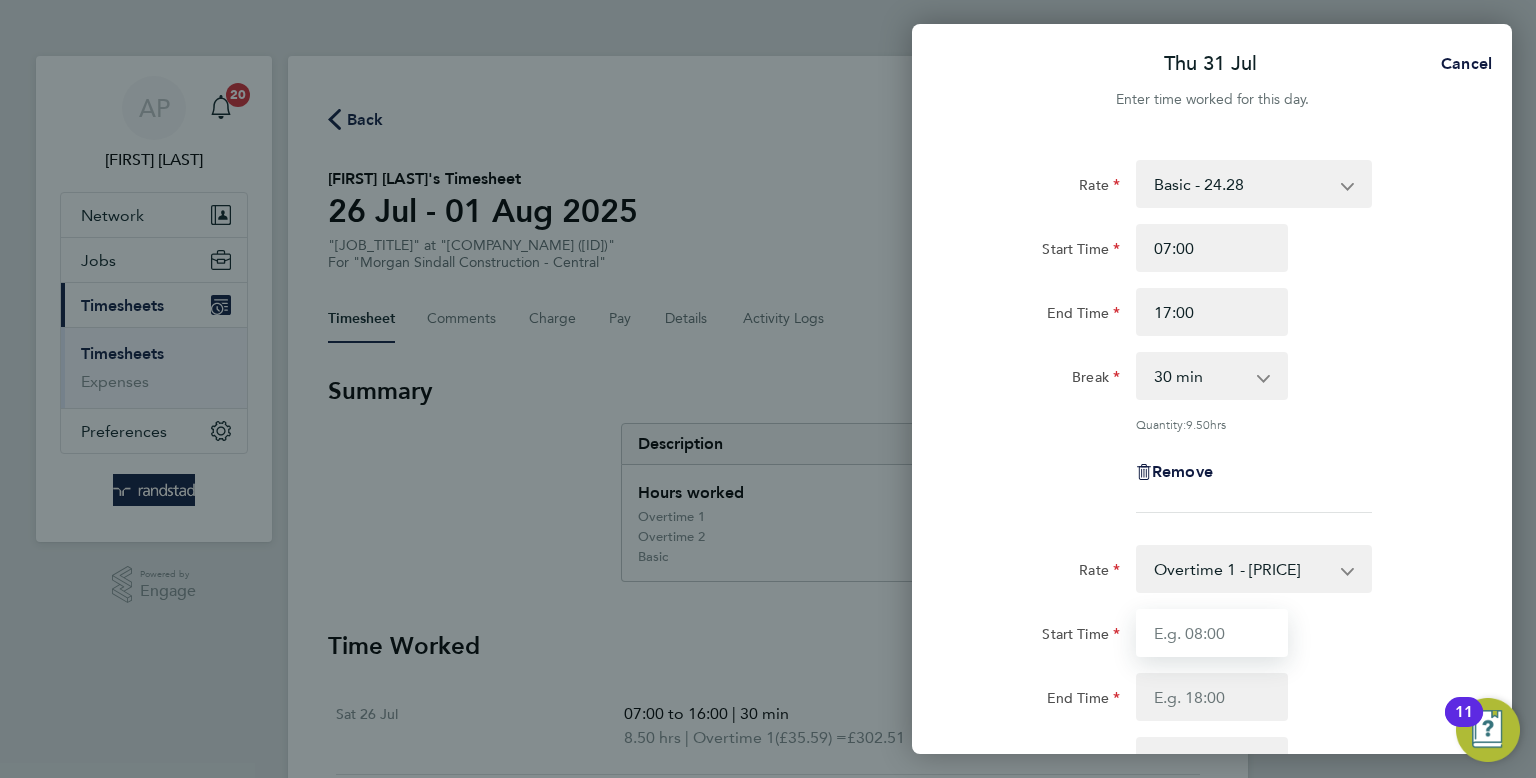 click on "Start Time" at bounding box center [1212, 633] 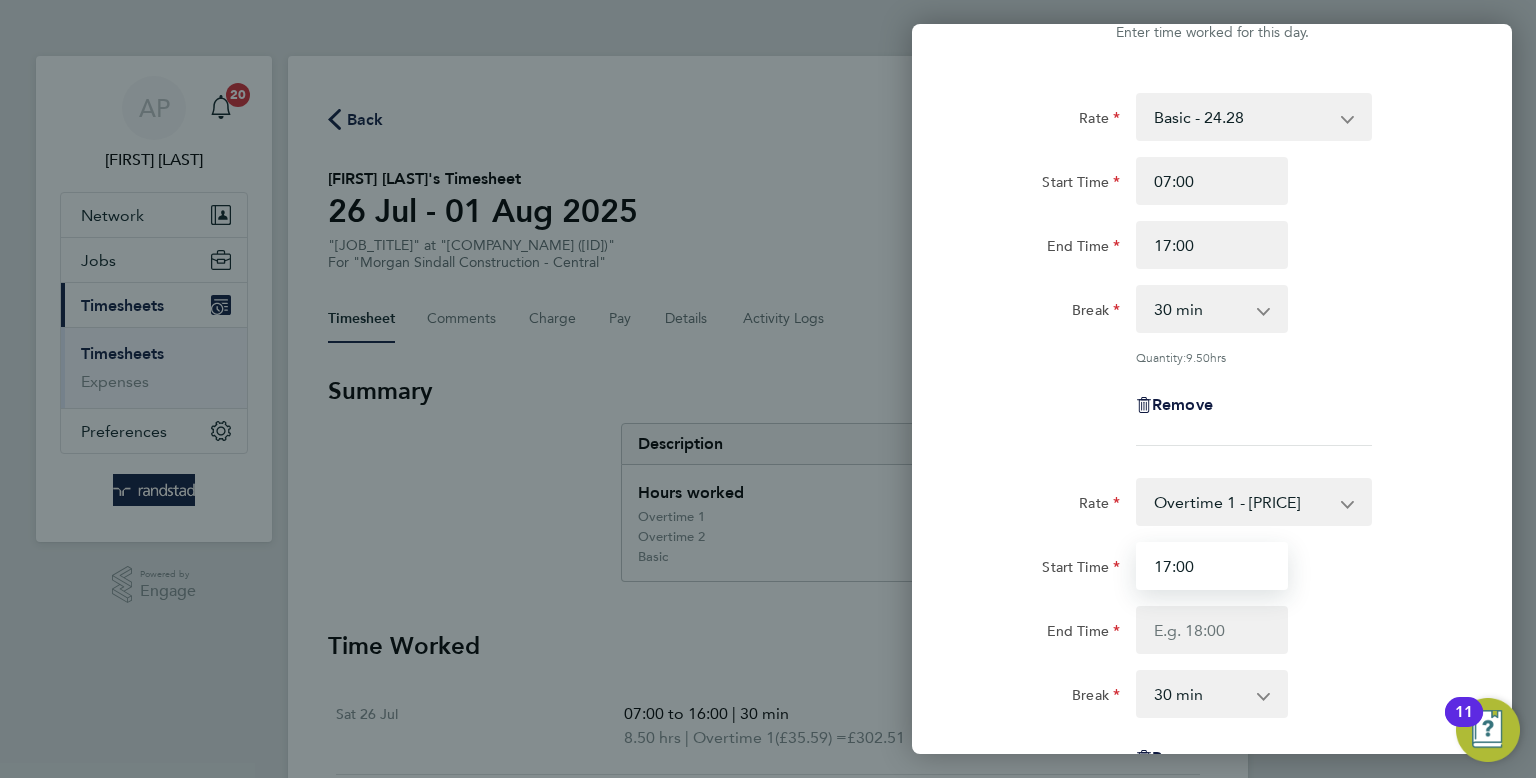 scroll, scrollTop: 74, scrollLeft: 0, axis: vertical 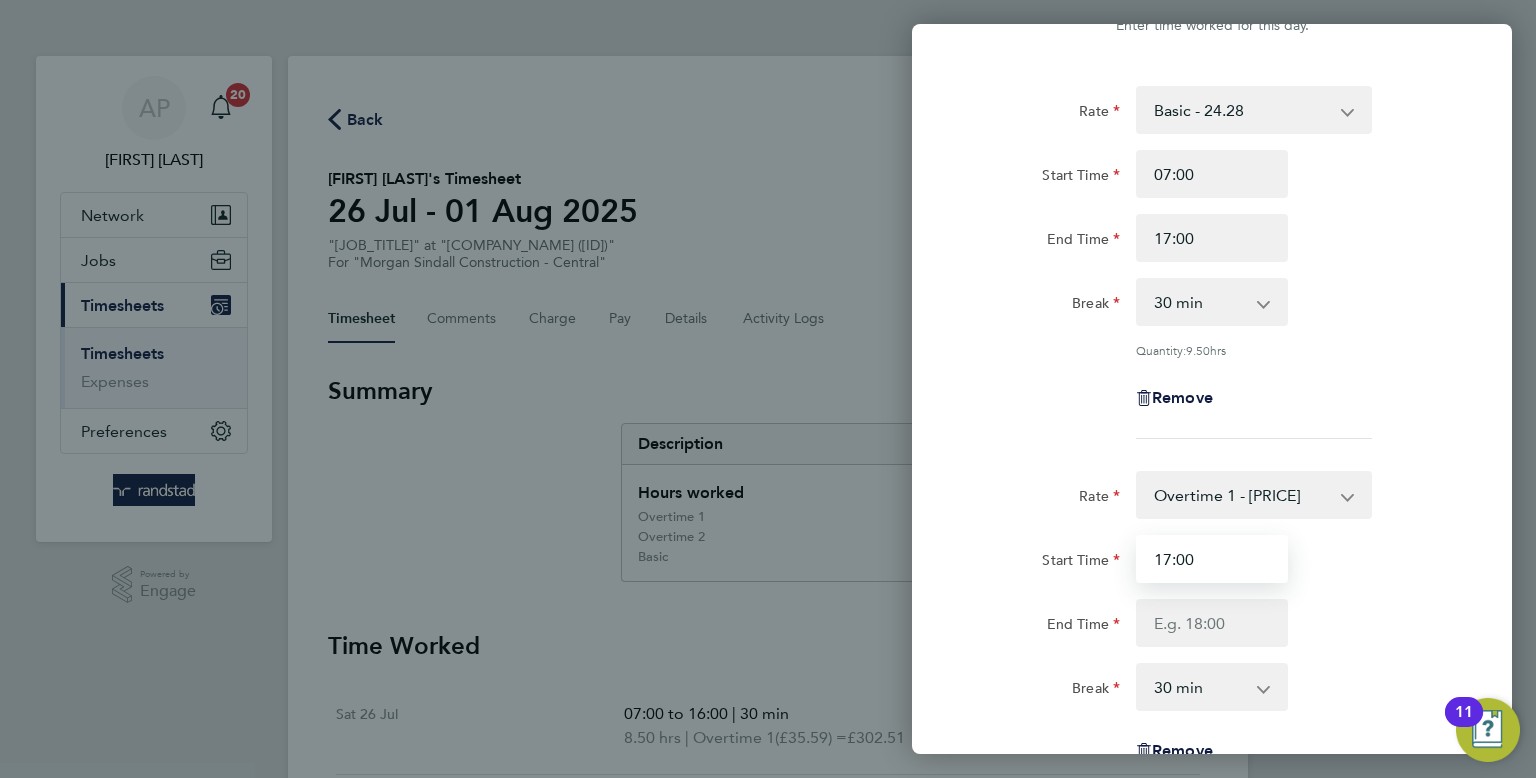 type on "17:00" 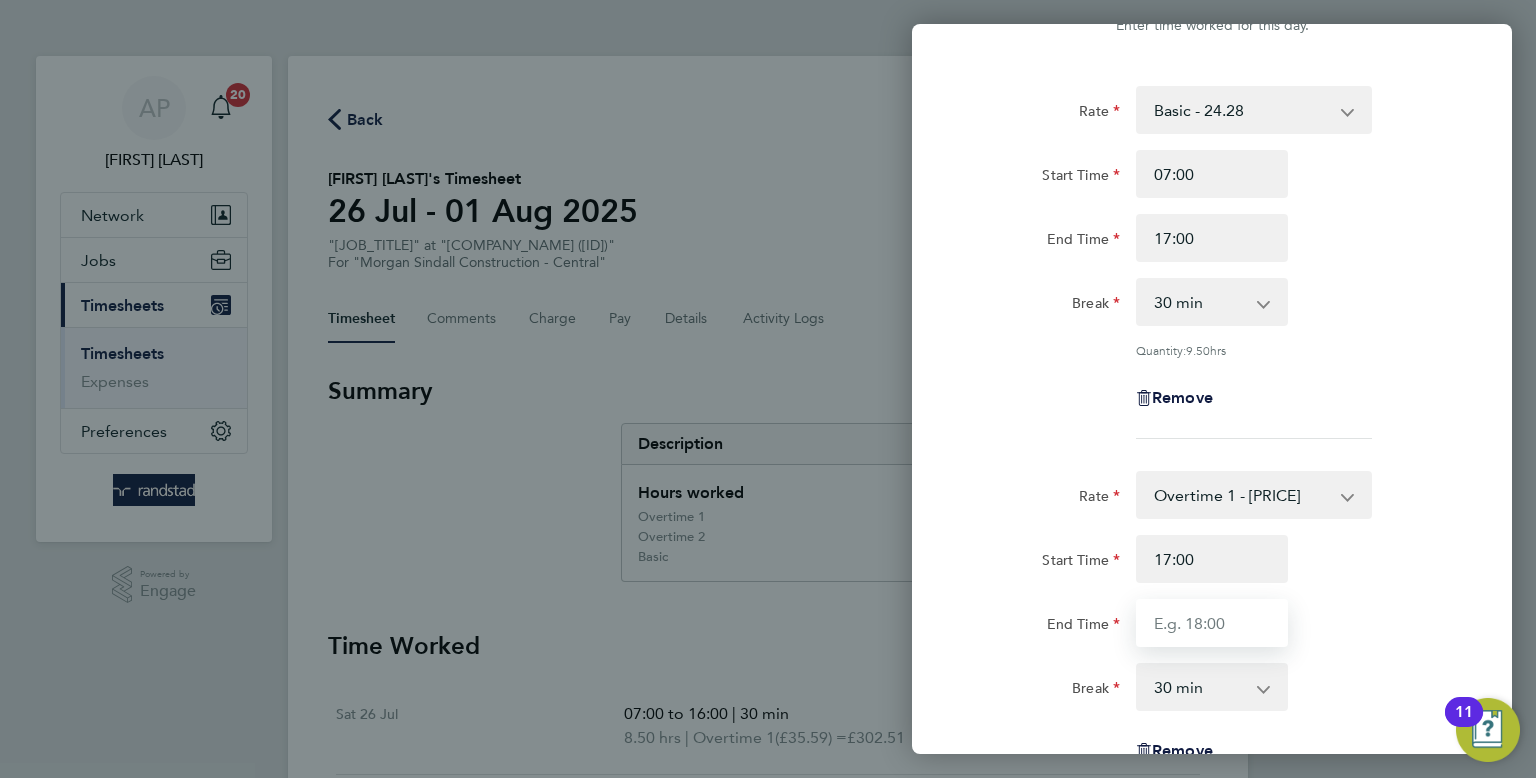 click on "End Time" at bounding box center (1212, 623) 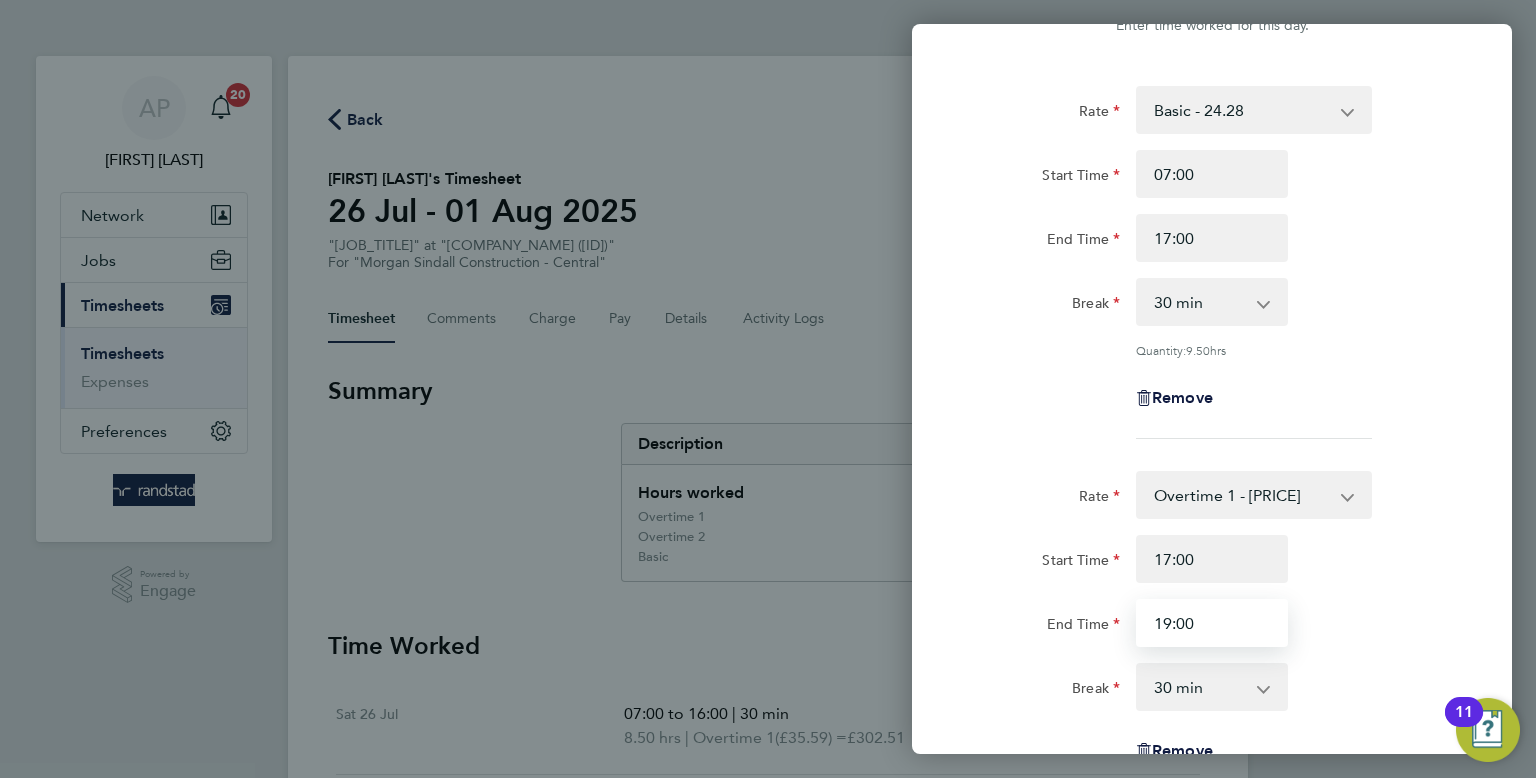 type on "19:00" 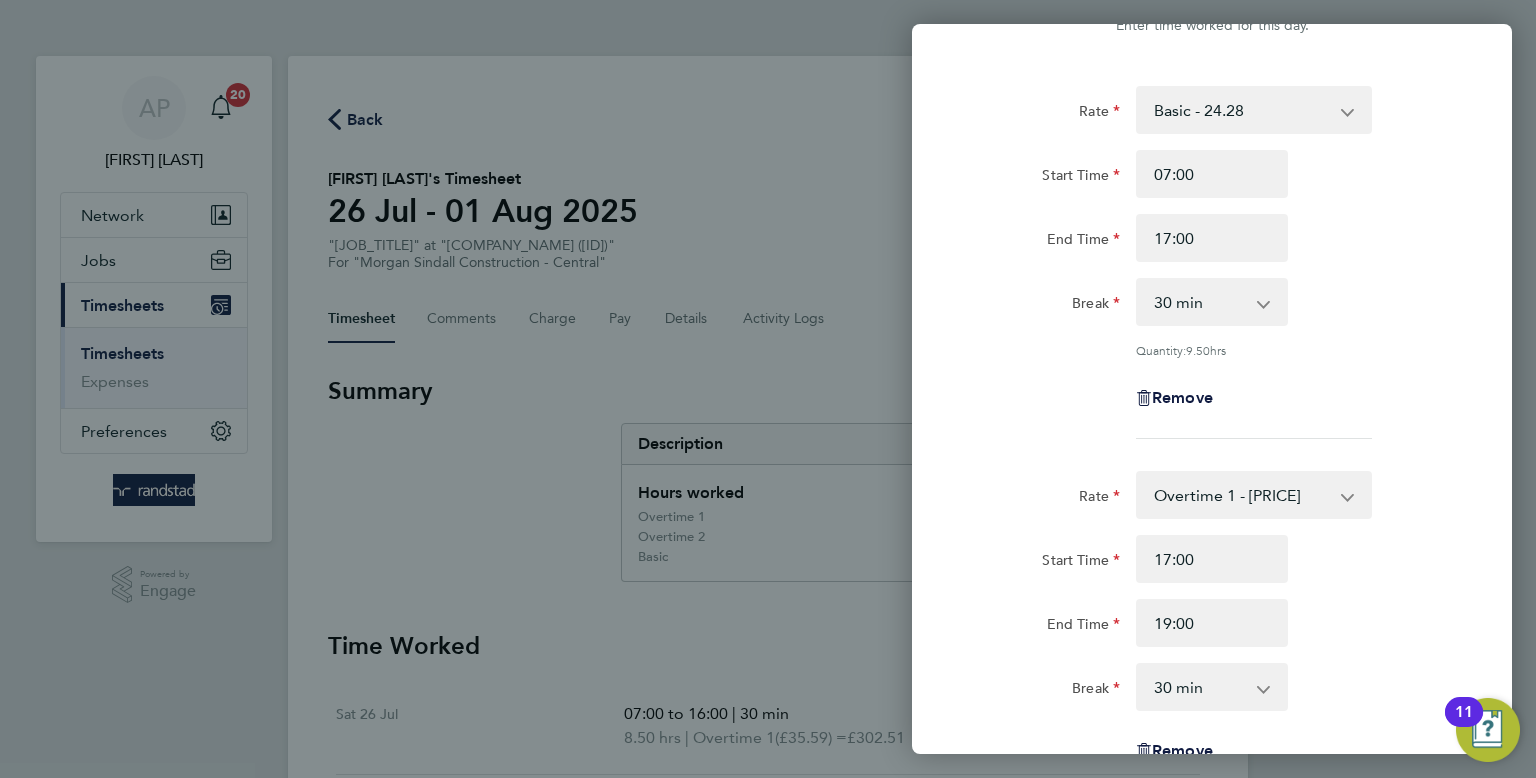 click on "0 min   15 min   30 min   45 min   60 min   75 min   90 min" at bounding box center (1200, 687) 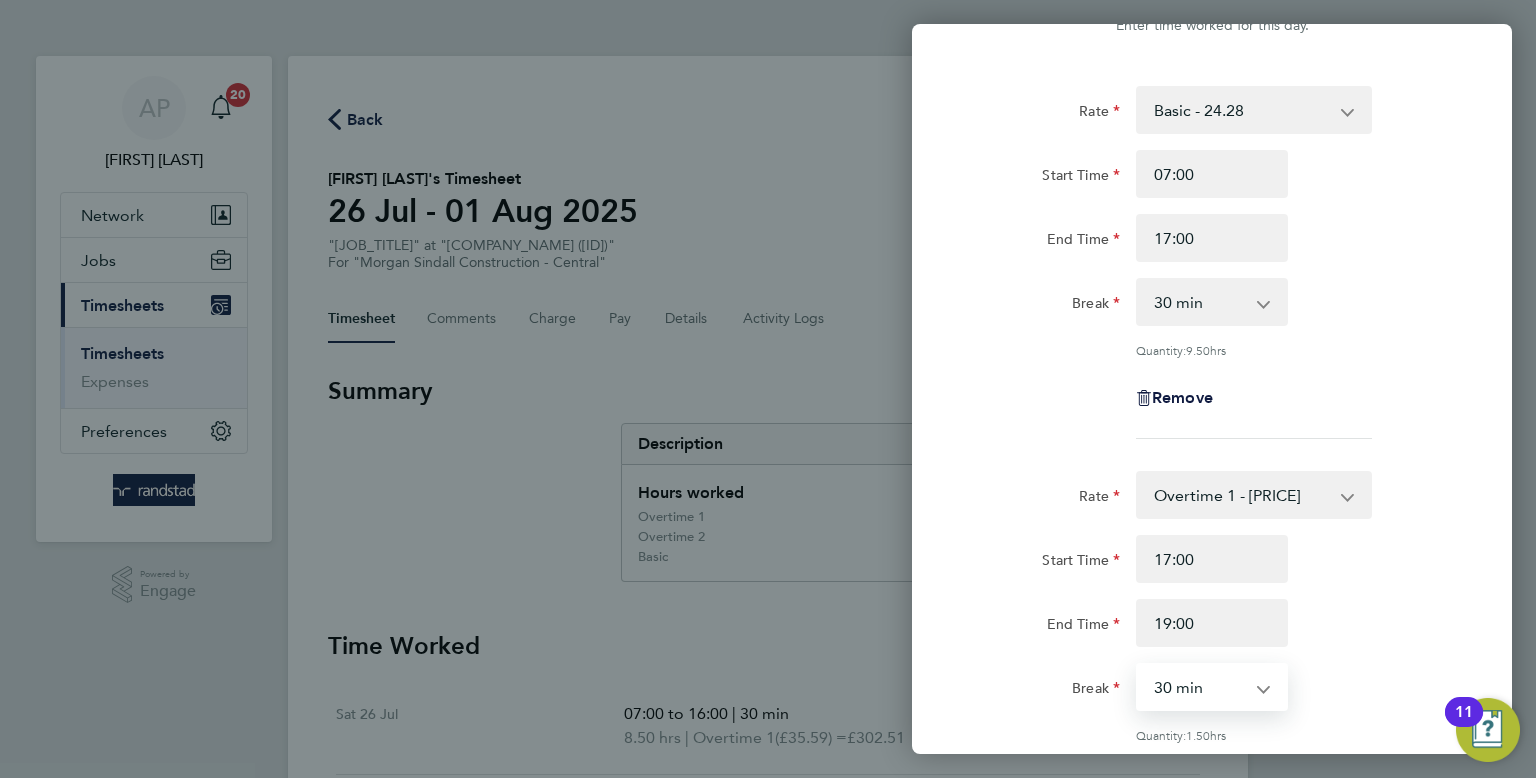 select on "0" 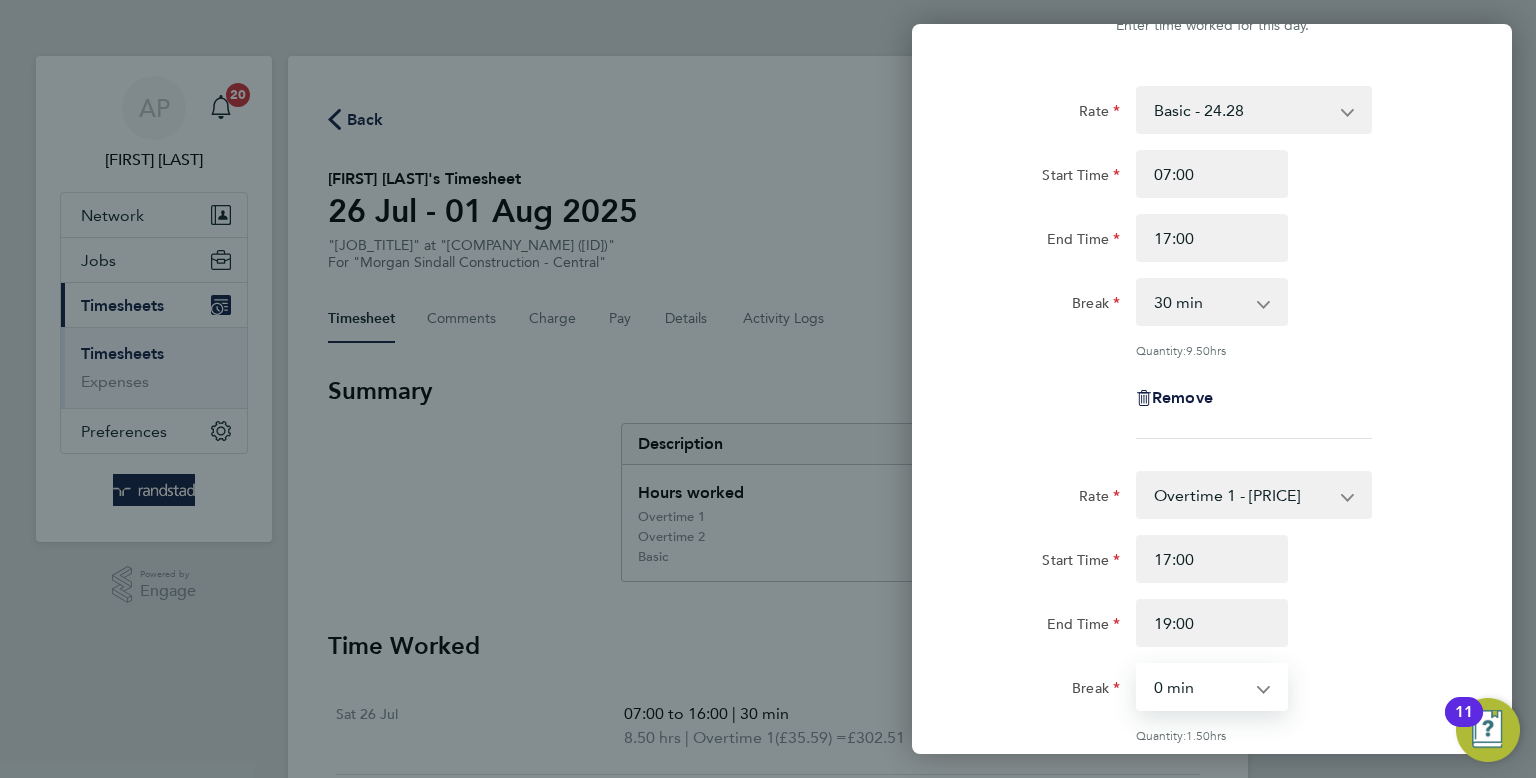 click on "0 min   15 min   30 min   45 min   60 min   75 min   90 min" at bounding box center (1200, 687) 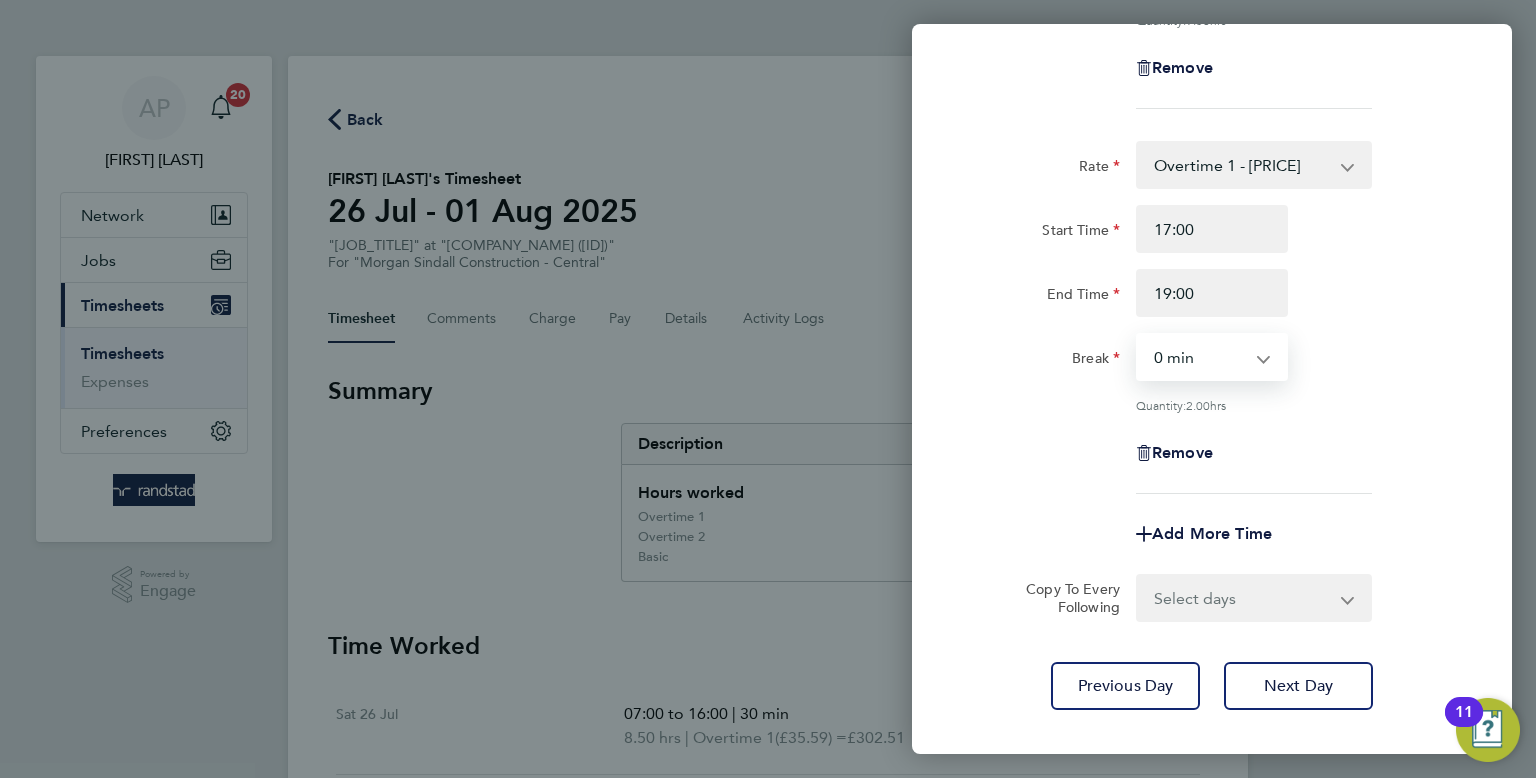 scroll, scrollTop: 422, scrollLeft: 0, axis: vertical 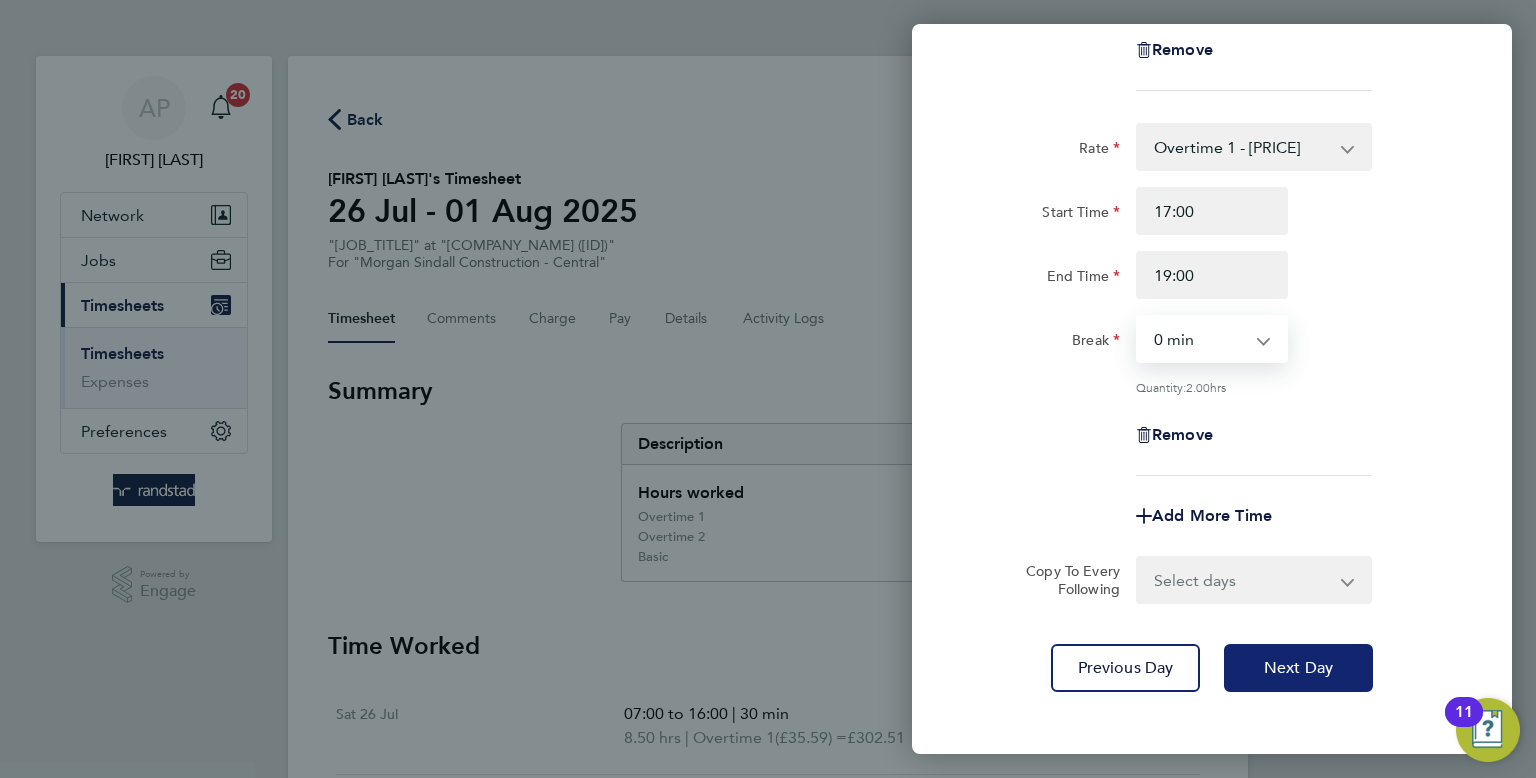 click on "Next Day" 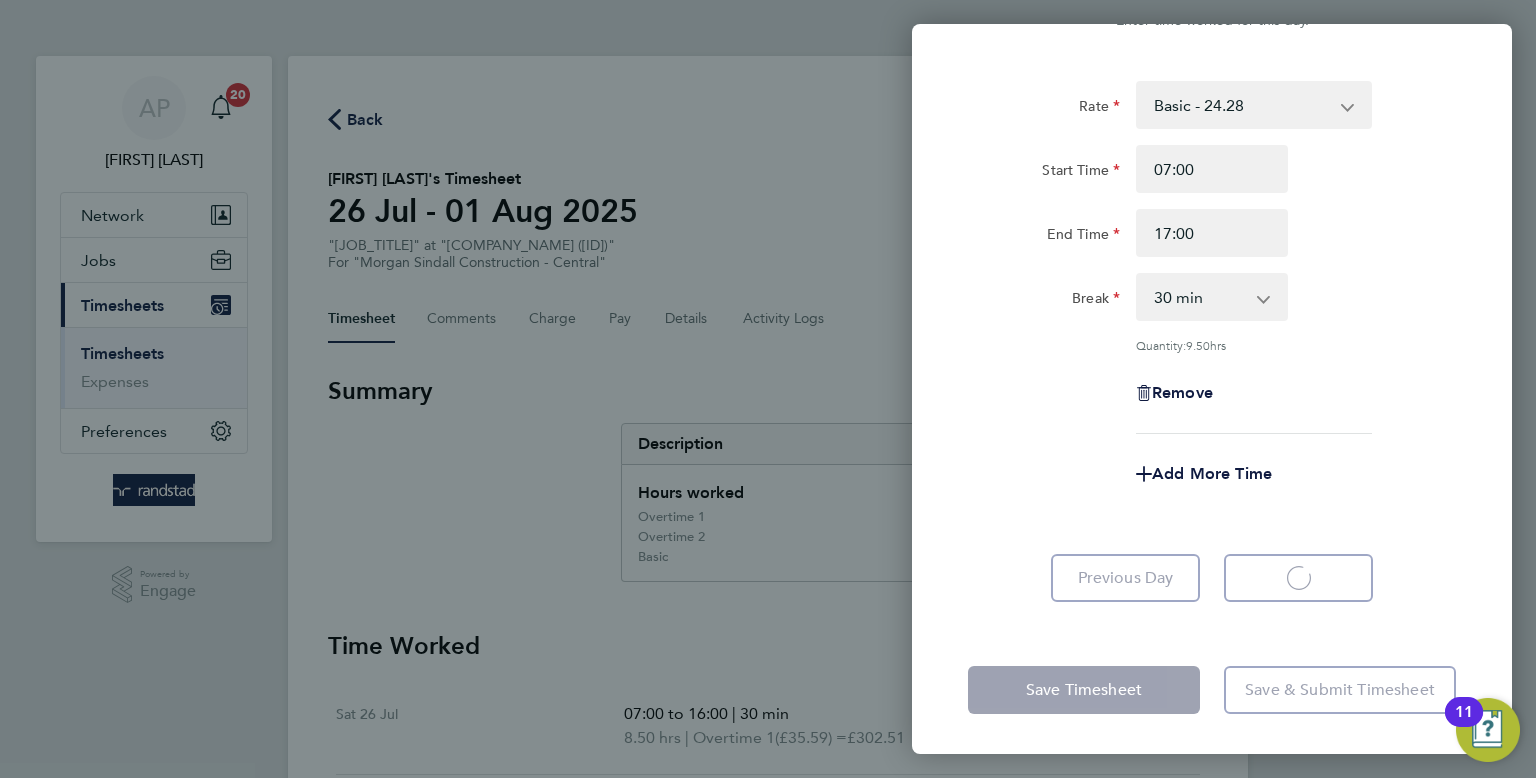 scroll, scrollTop: 76, scrollLeft: 0, axis: vertical 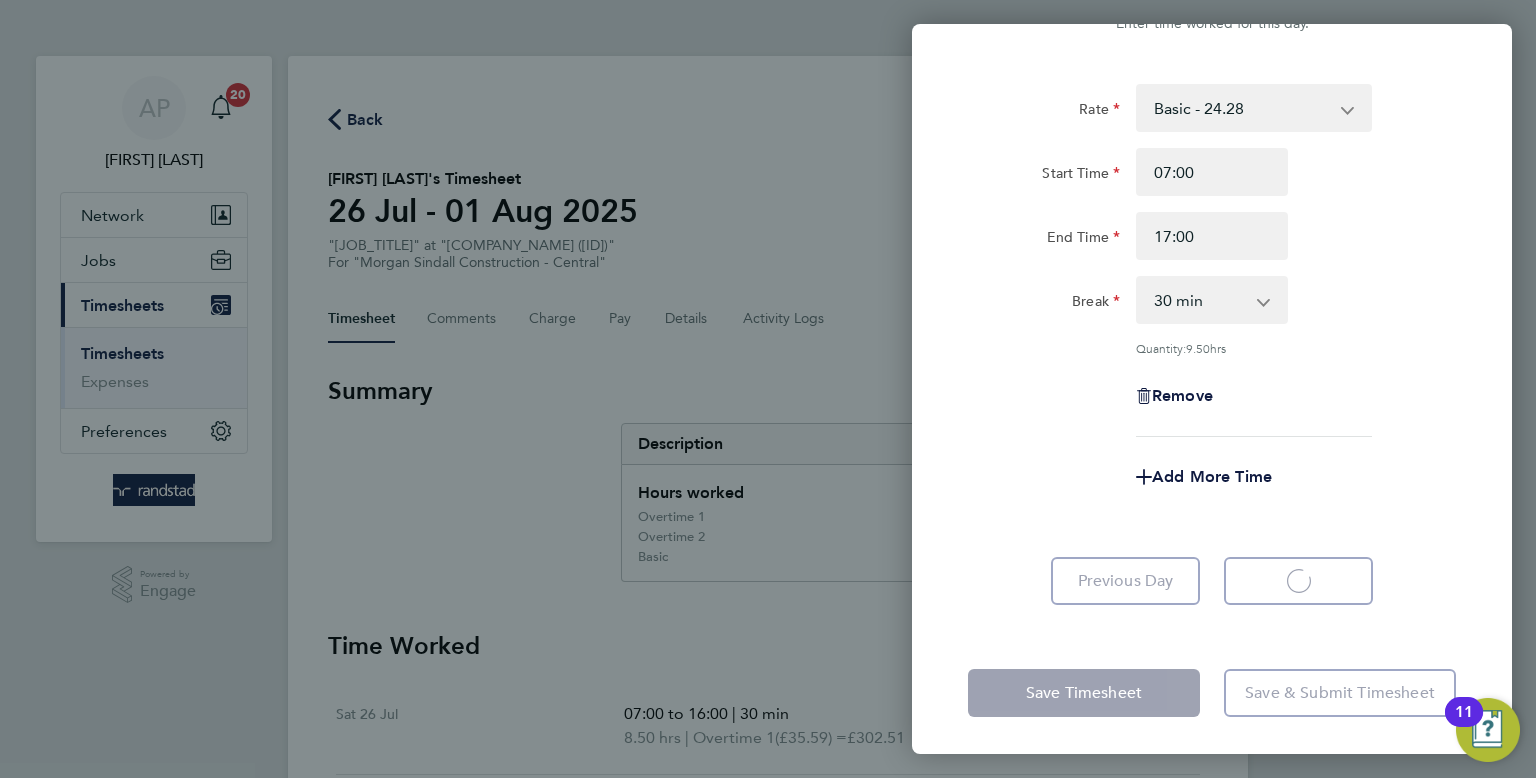 select on "30" 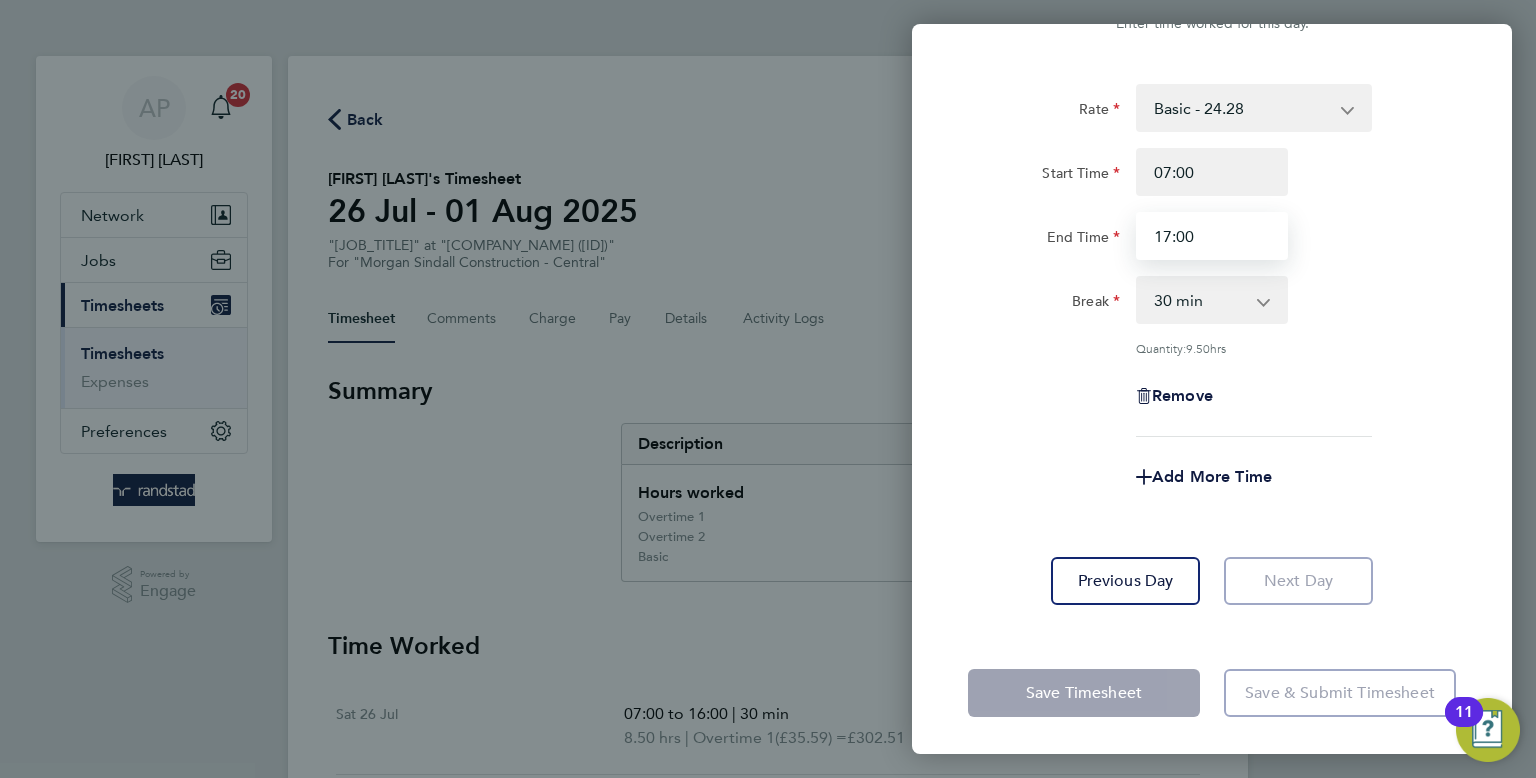 click on "17:00" at bounding box center [1212, 236] 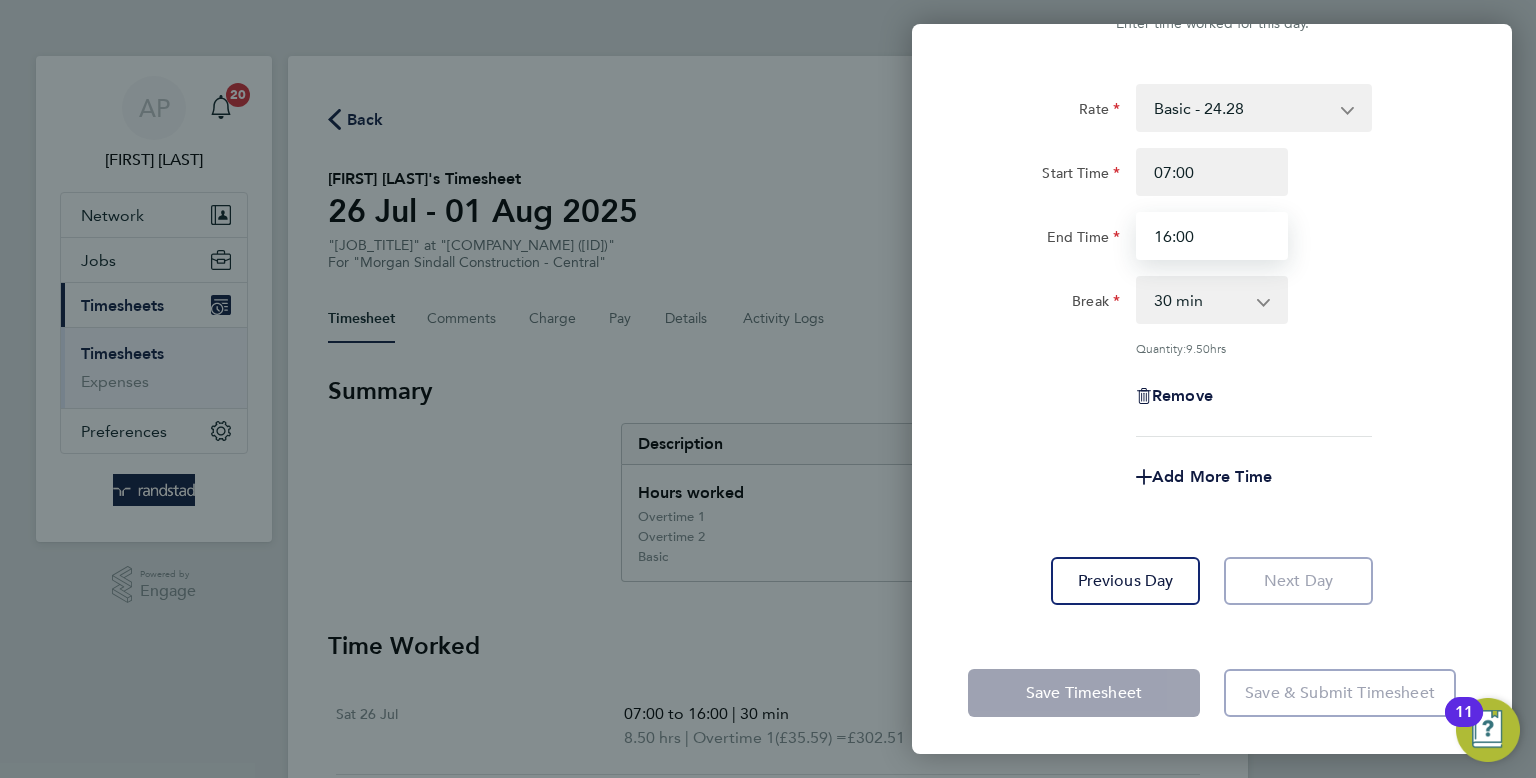 type on "16:00" 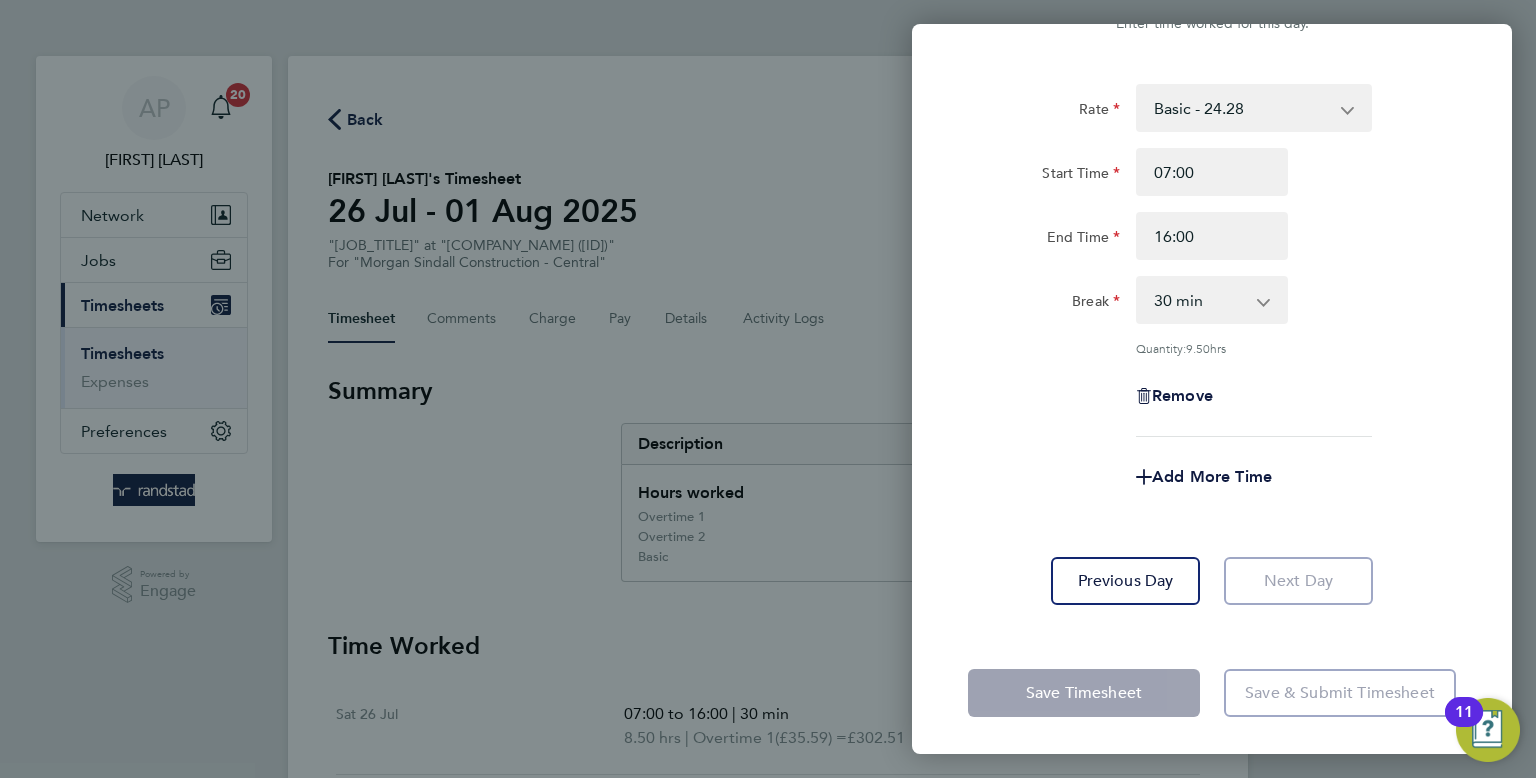 click on "Remove" 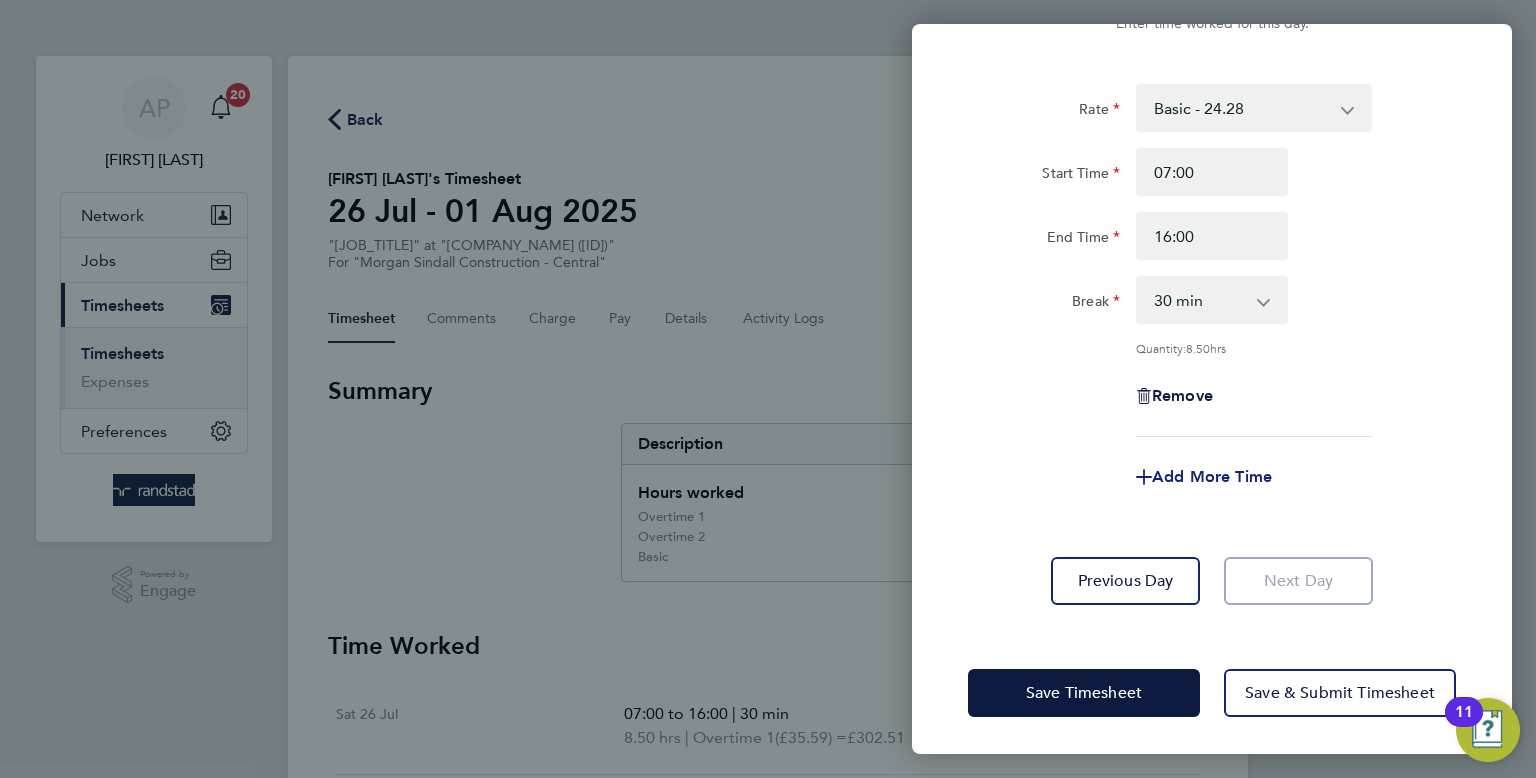 click on "Add More Time" 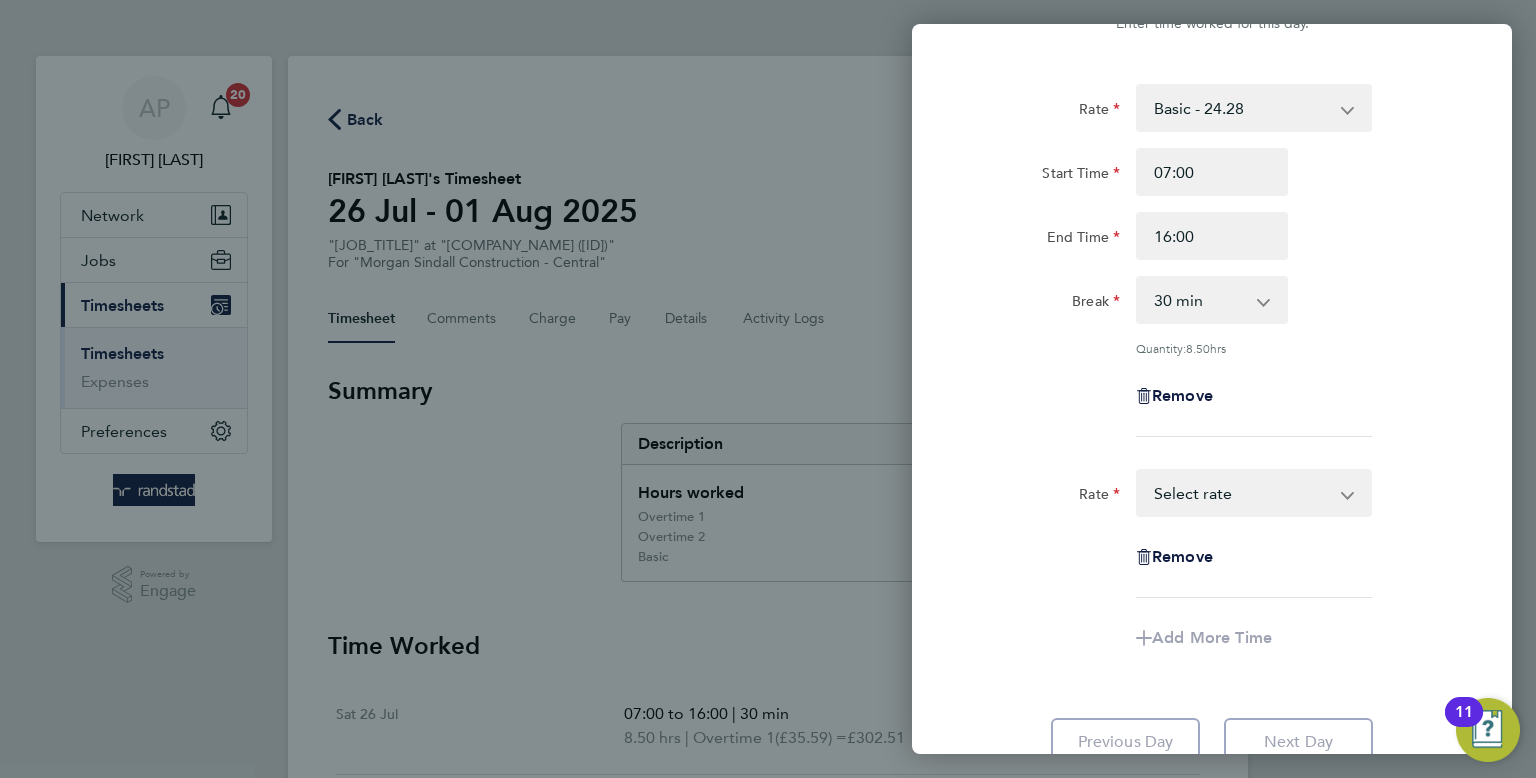 click on "Basic - 24.28   Overtime 1 - 35.59   Overtime 2 - 46.59   Select rate" at bounding box center (1242, 493) 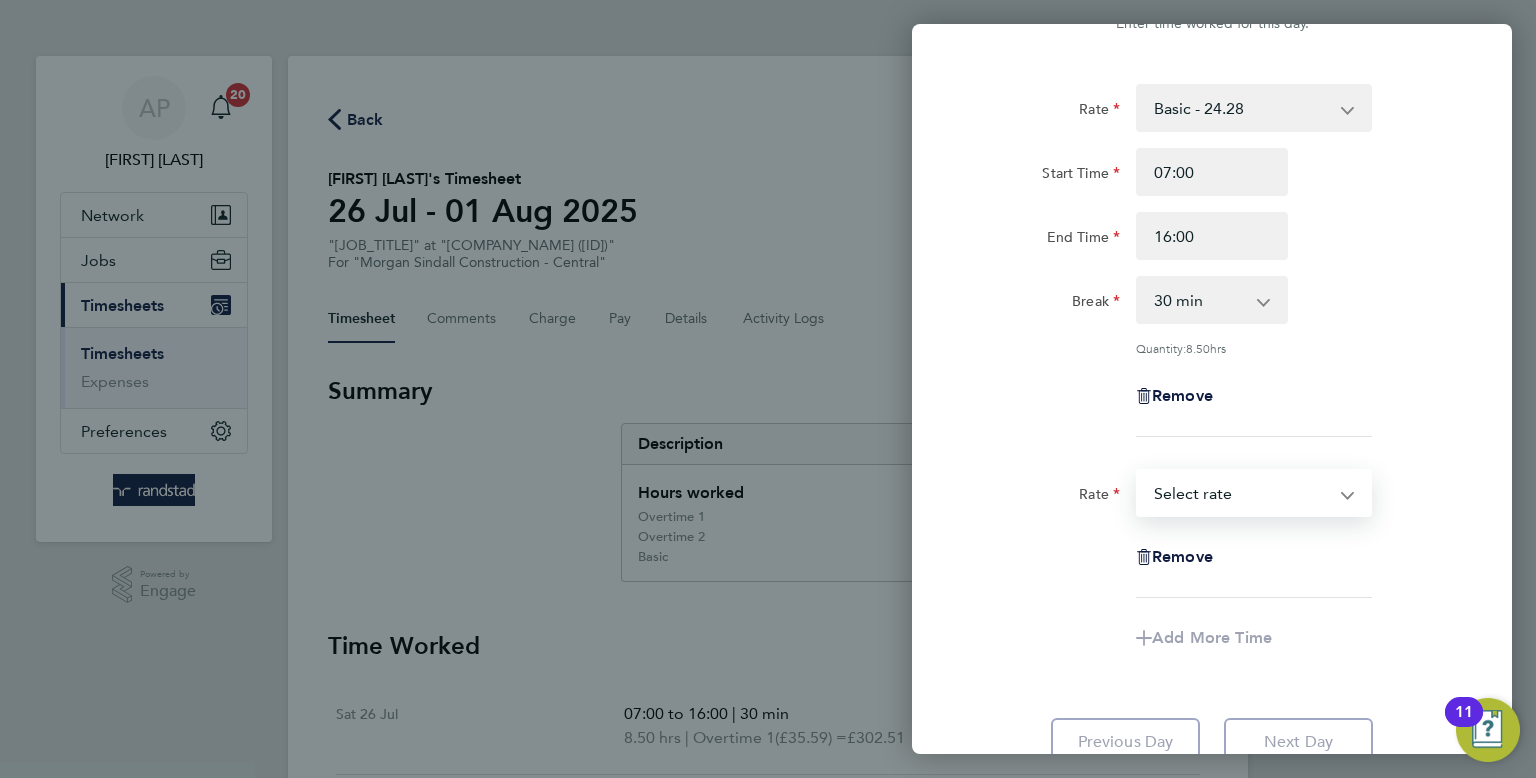 select on "30" 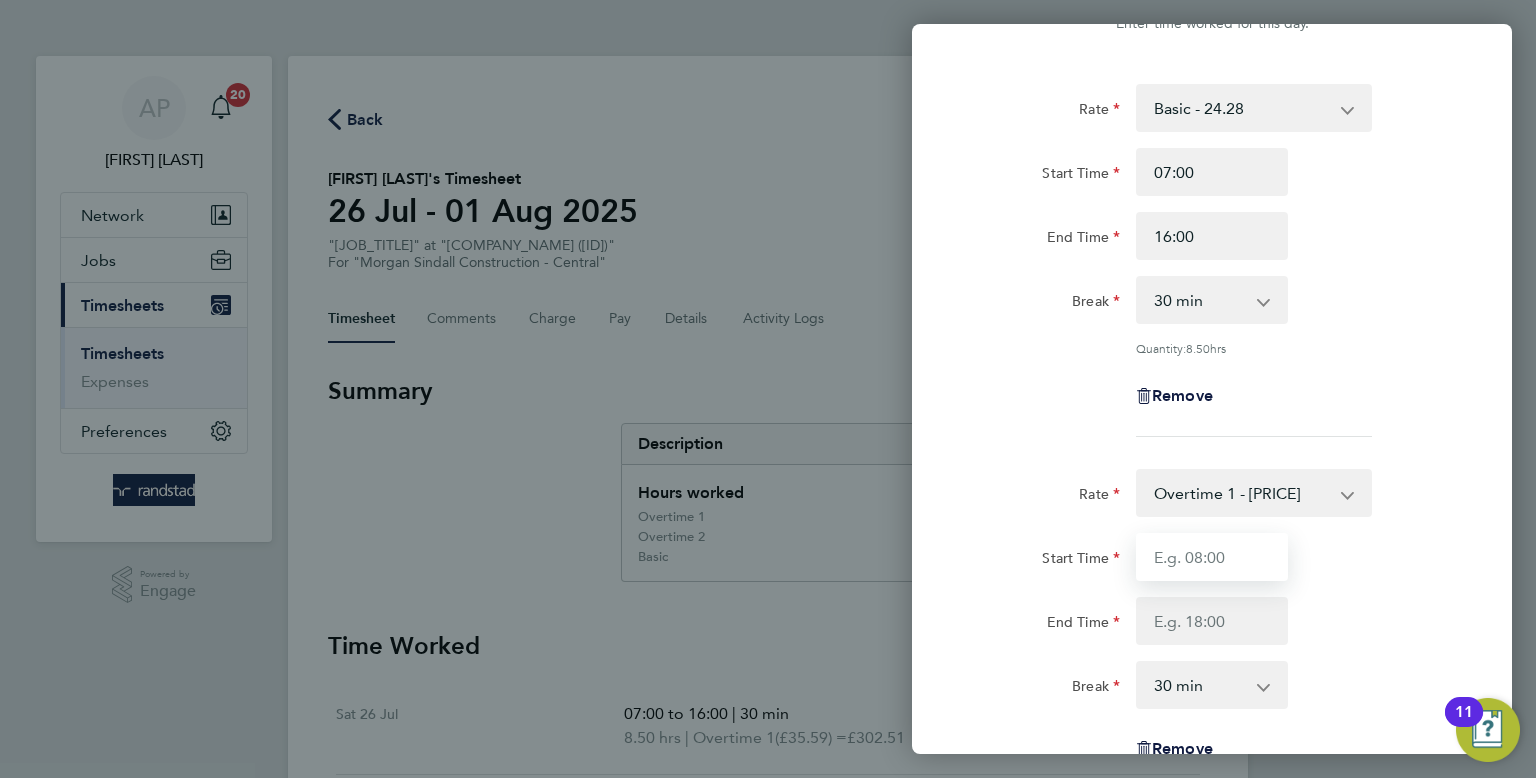 click on "Start Time" at bounding box center [1212, 557] 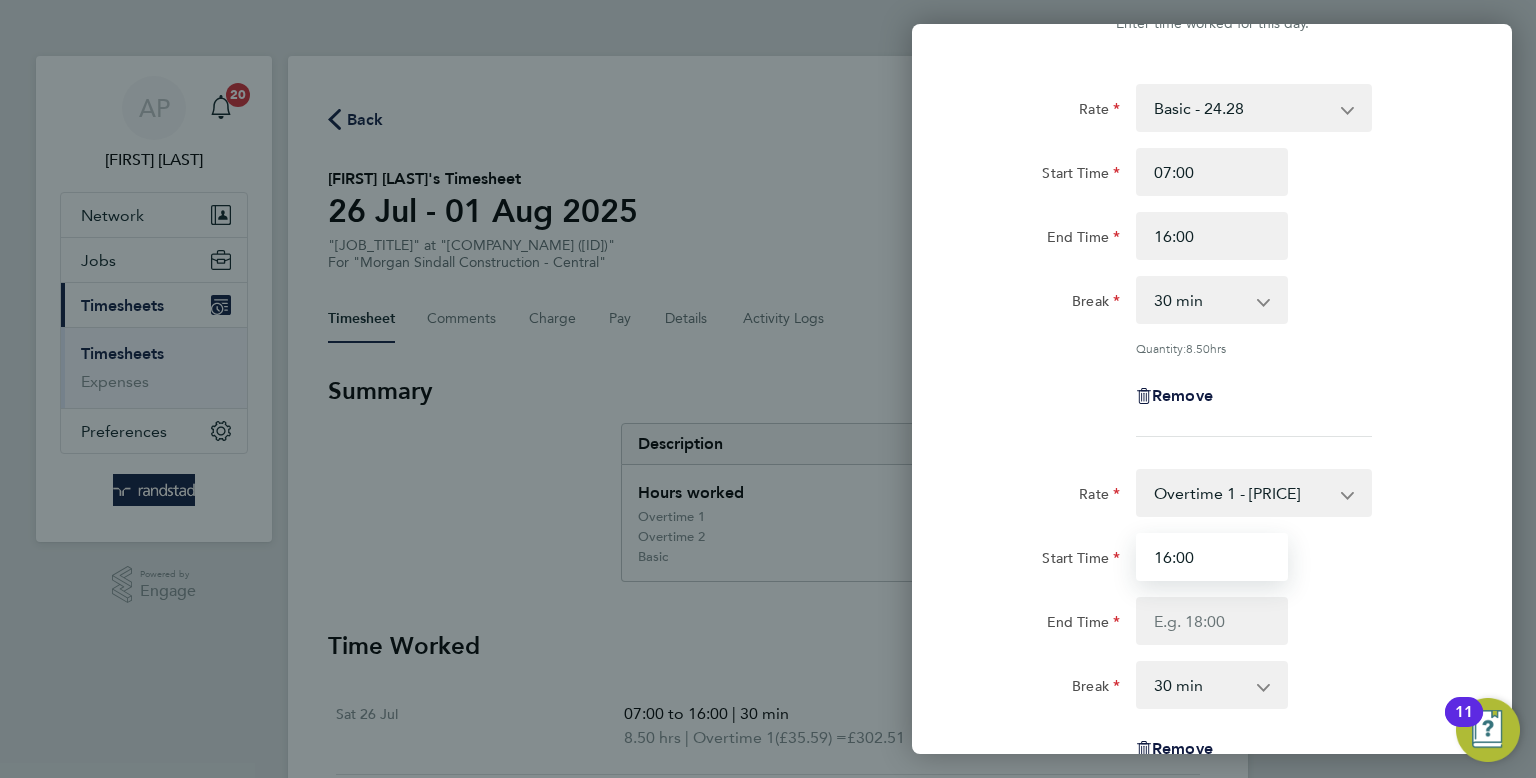 type on "16:00" 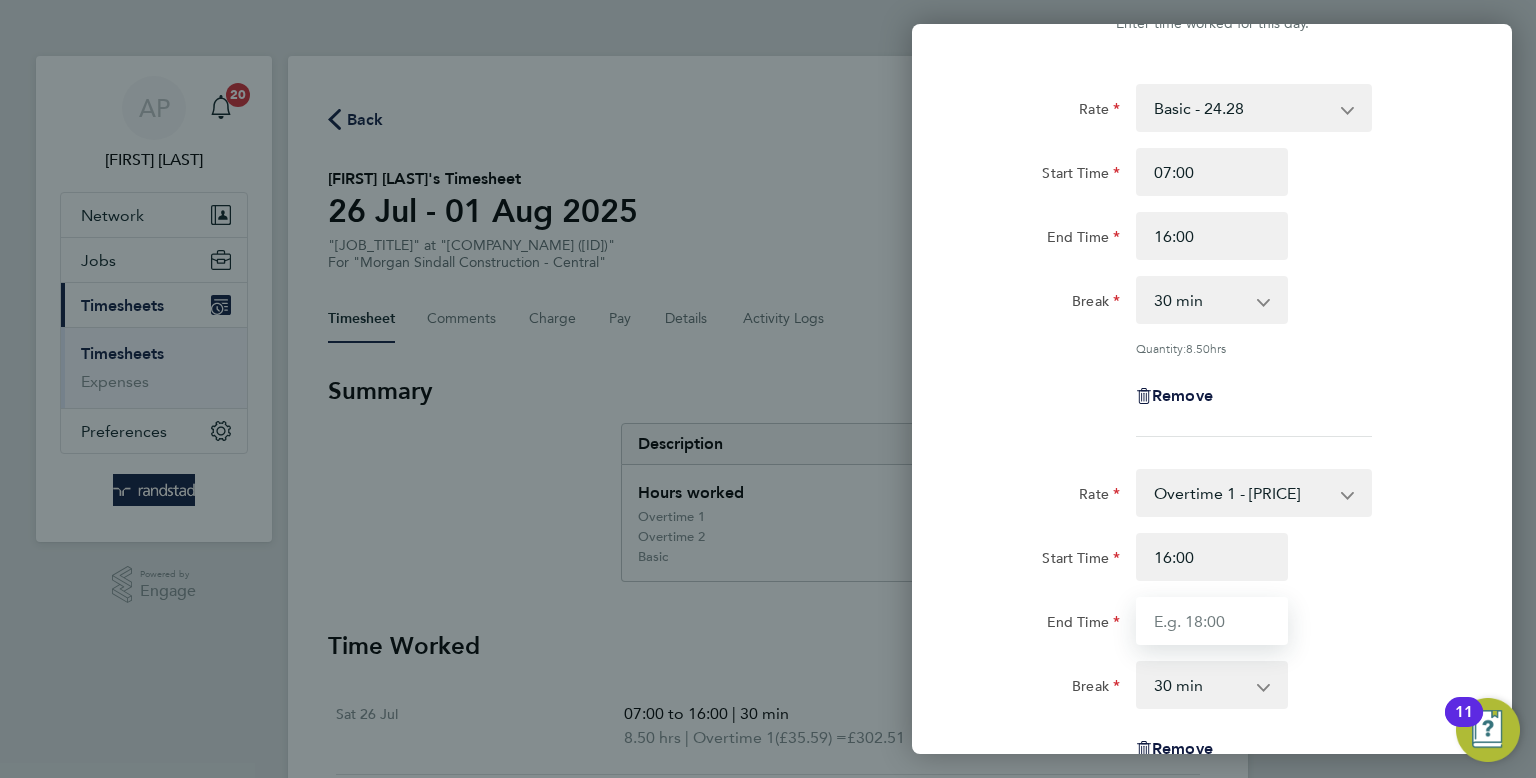click on "End Time" at bounding box center (1212, 621) 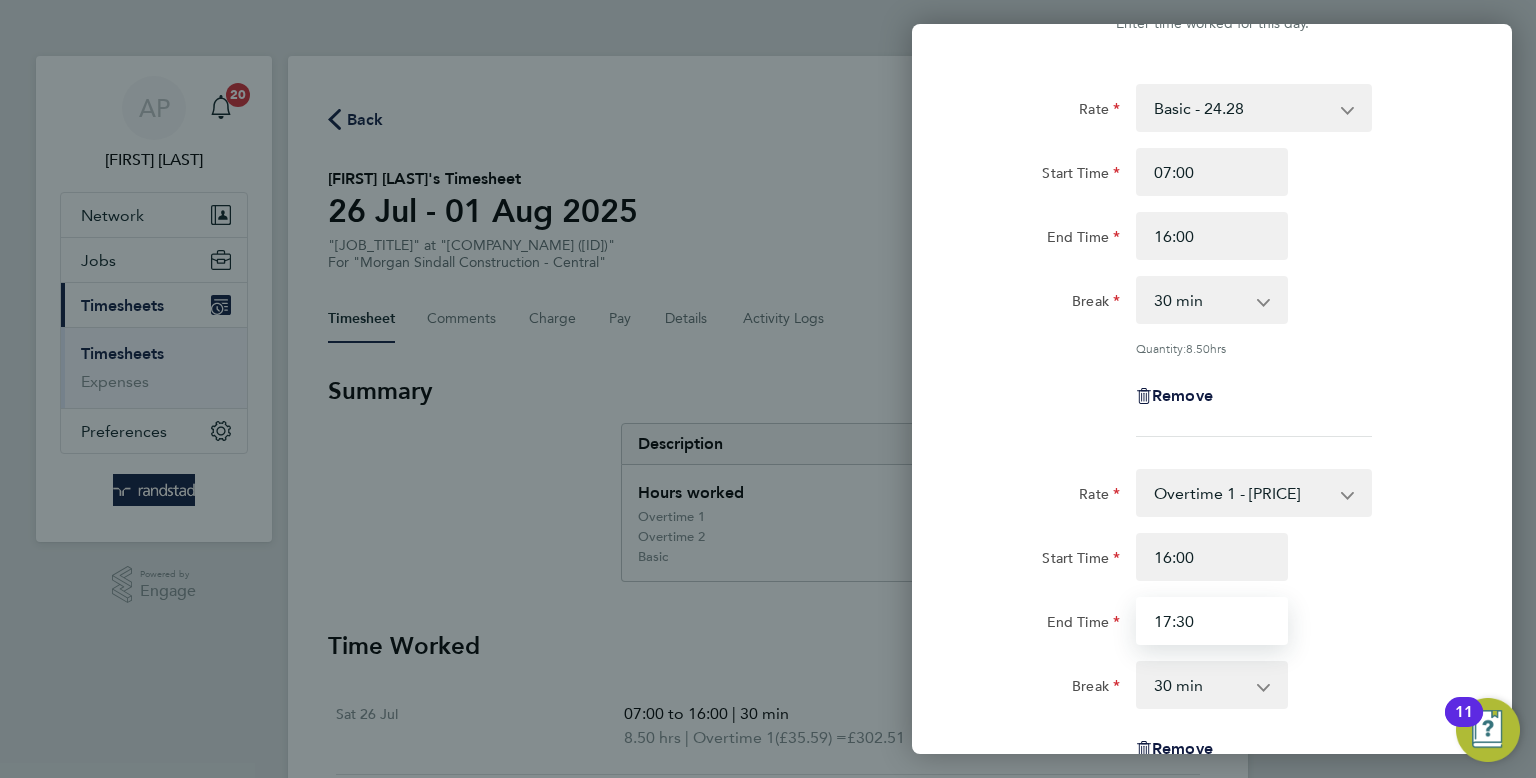 type on "17:30" 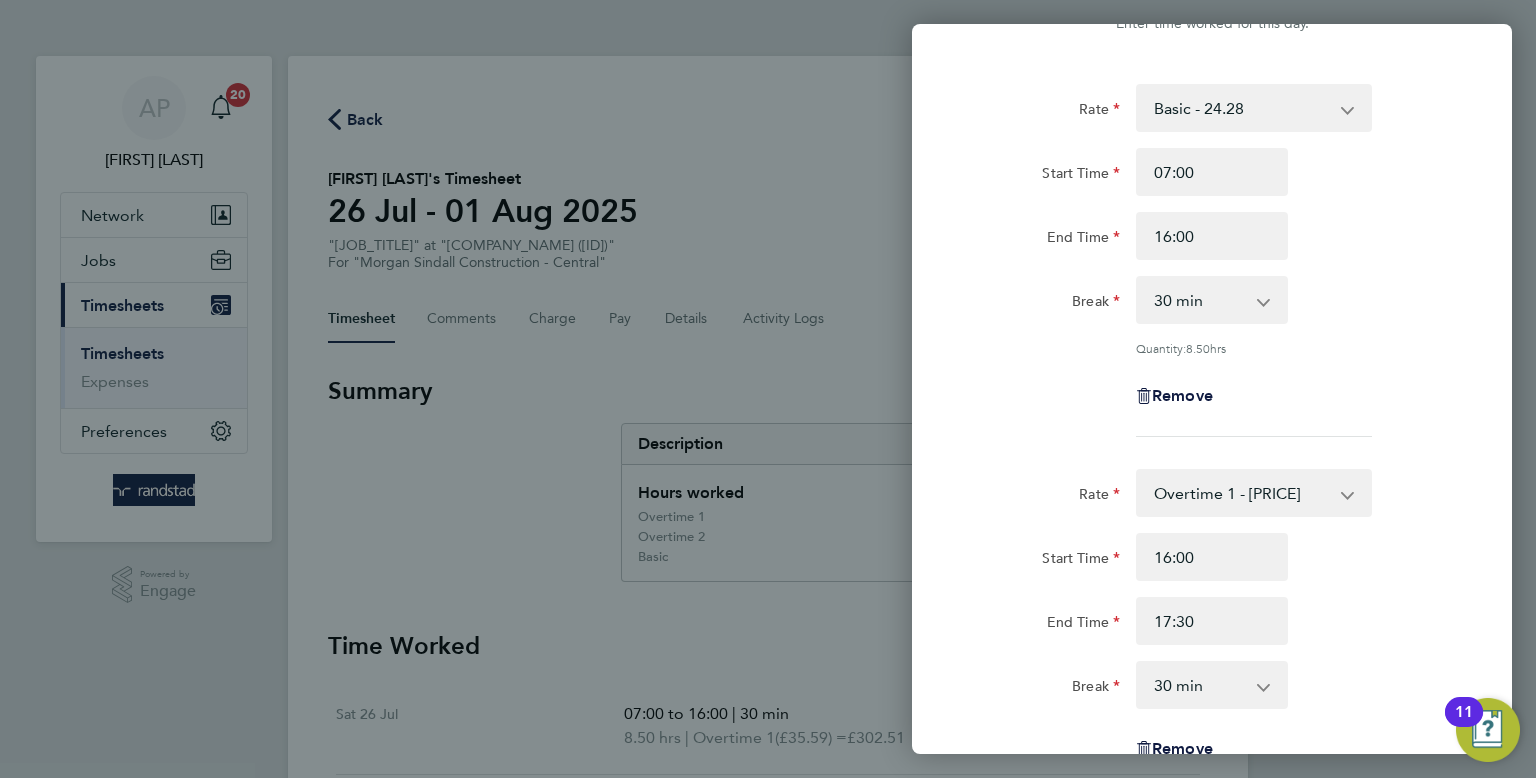 click on "0 min   15 min   30 min   45 min   60 min   75 min   90 min" at bounding box center (1200, 685) 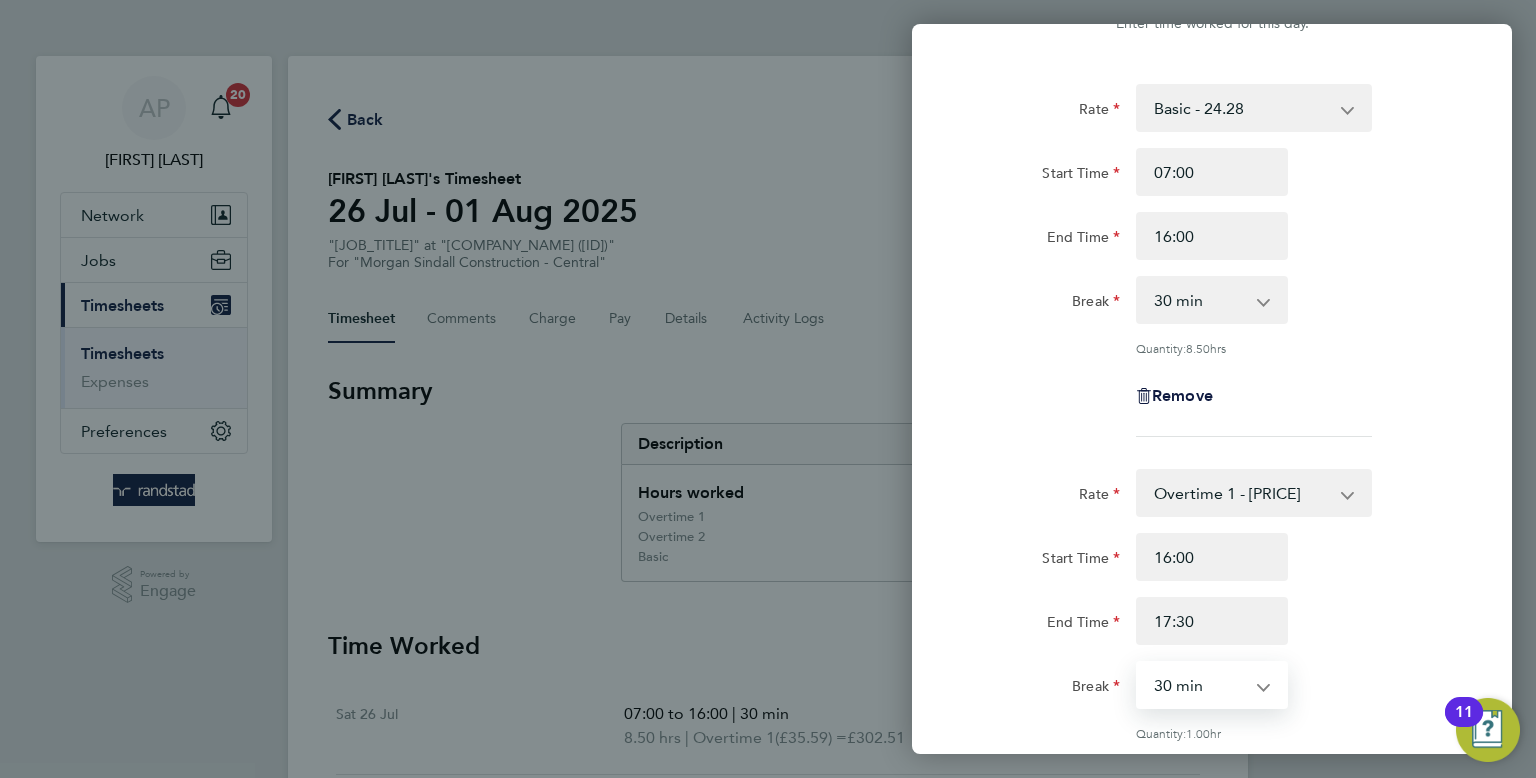 select on "0" 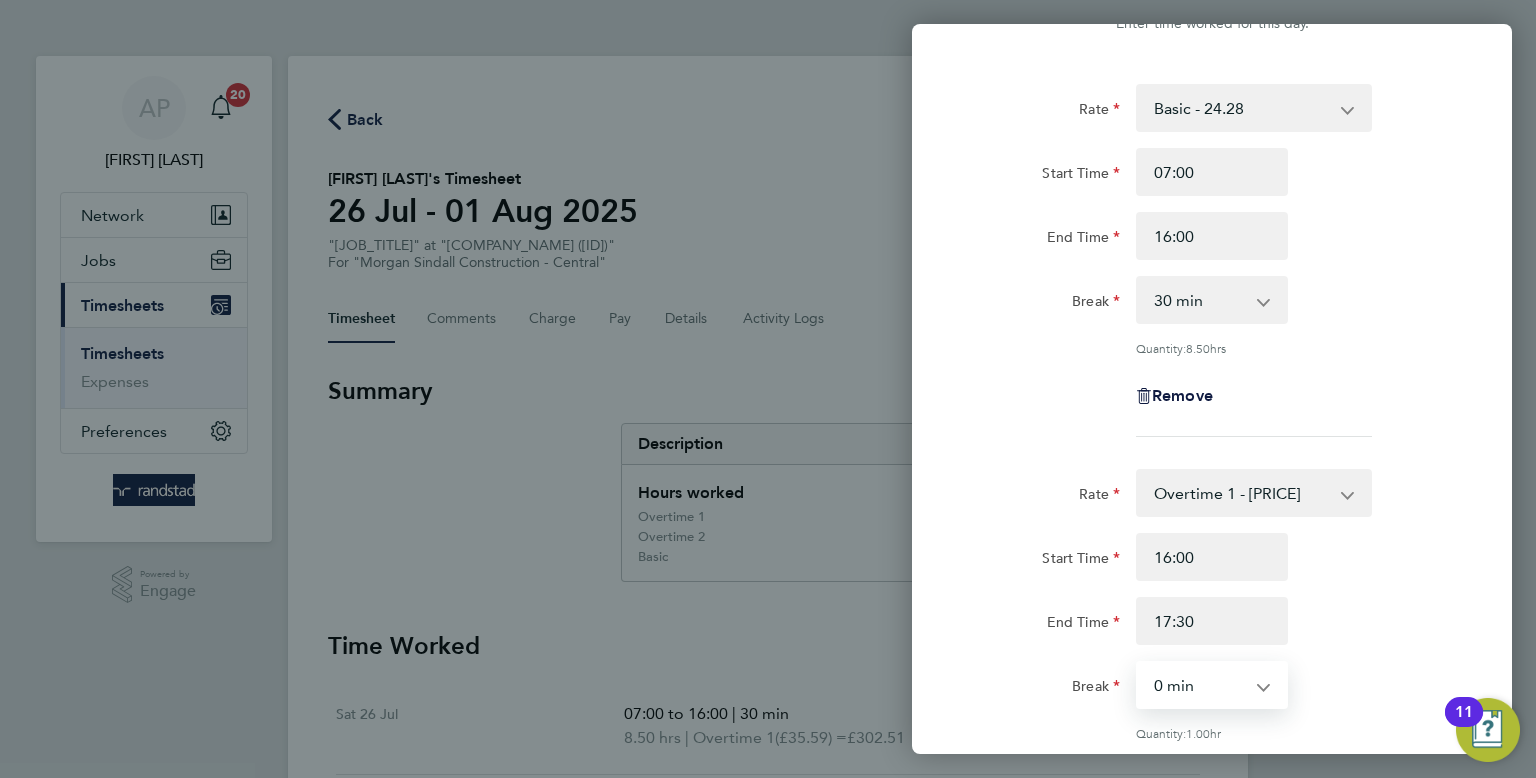 click on "0 min   15 min   30 min   45 min   60 min   75 min" at bounding box center (1200, 685) 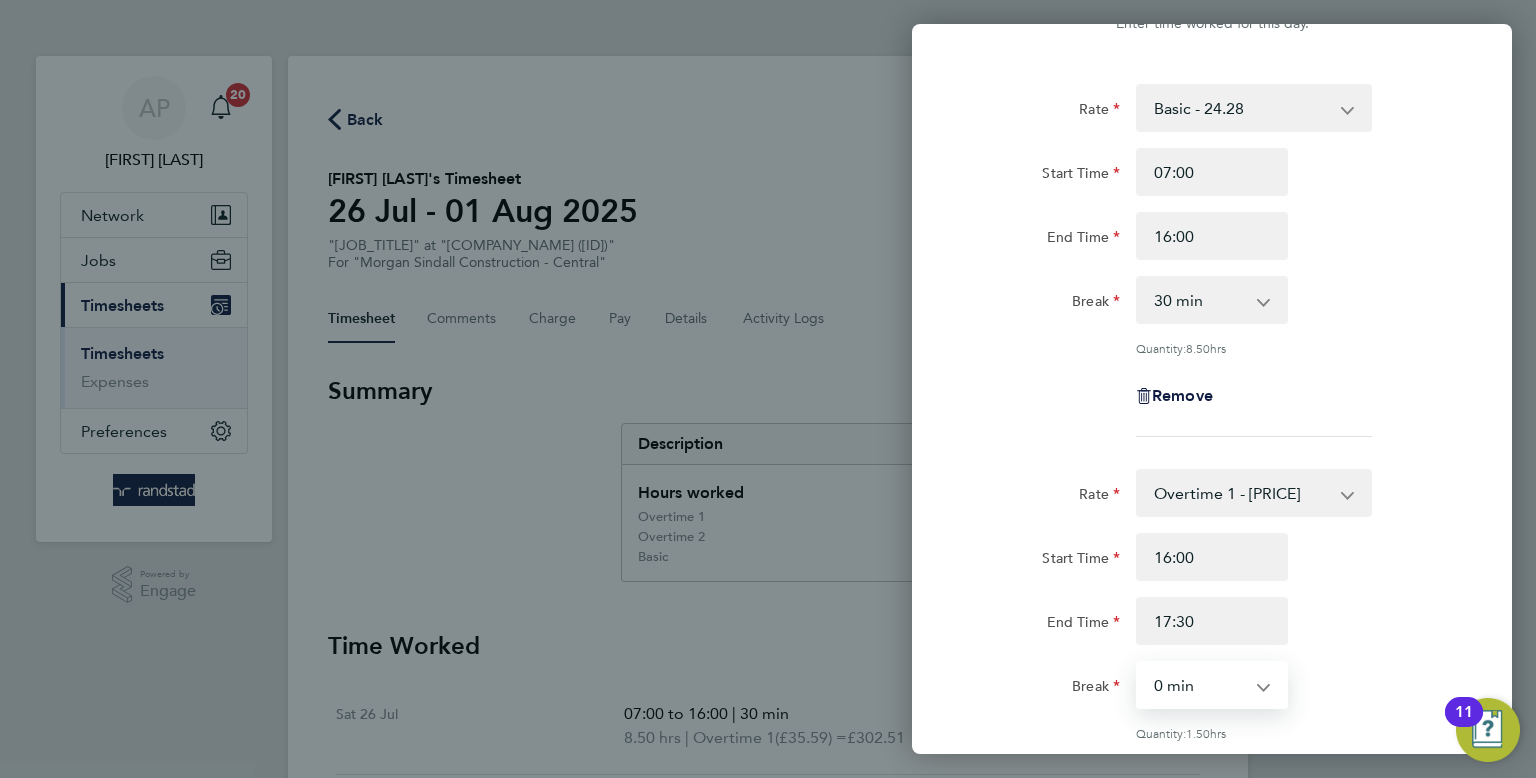 scroll, scrollTop: 460, scrollLeft: 0, axis: vertical 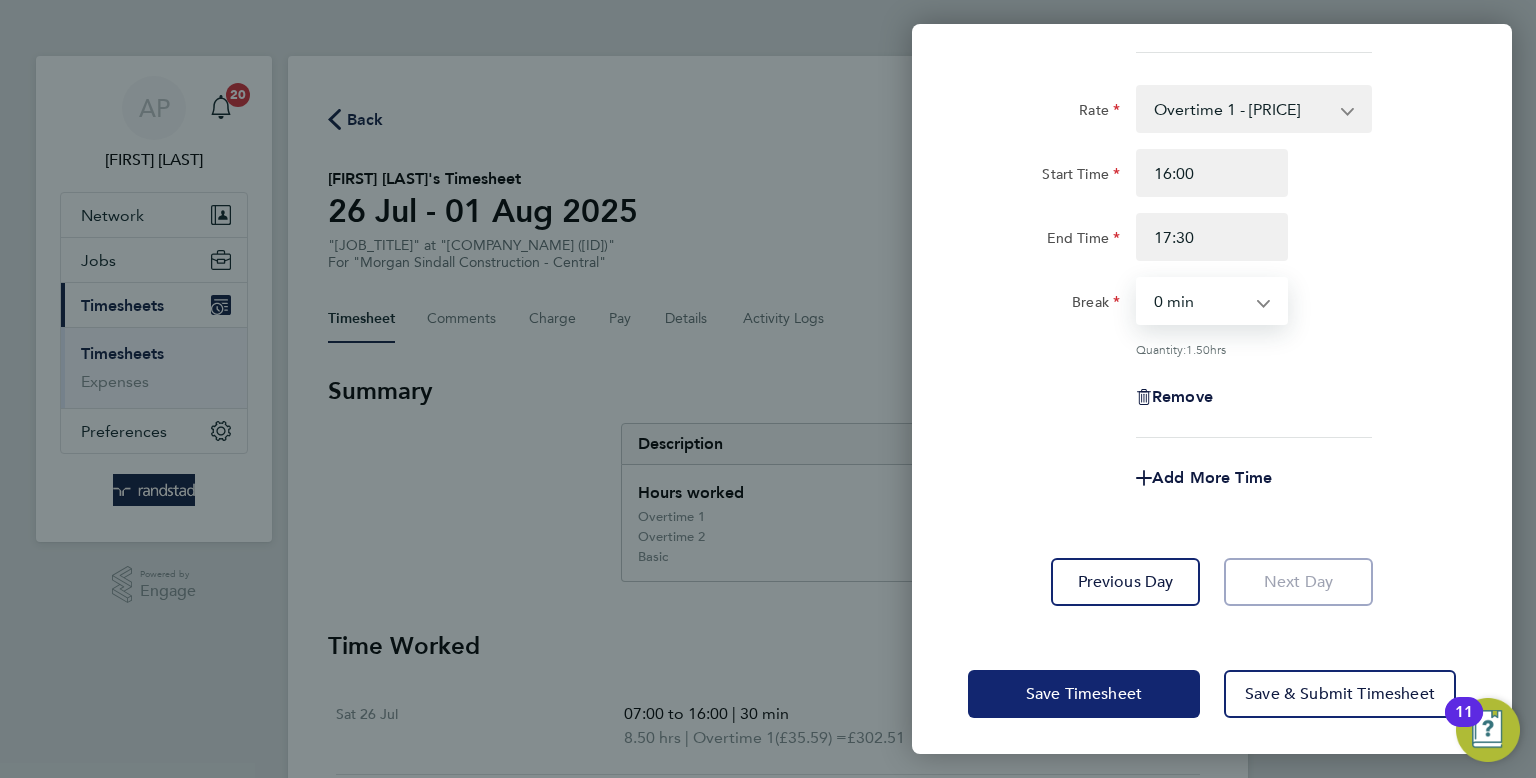click on "Save Timesheet" 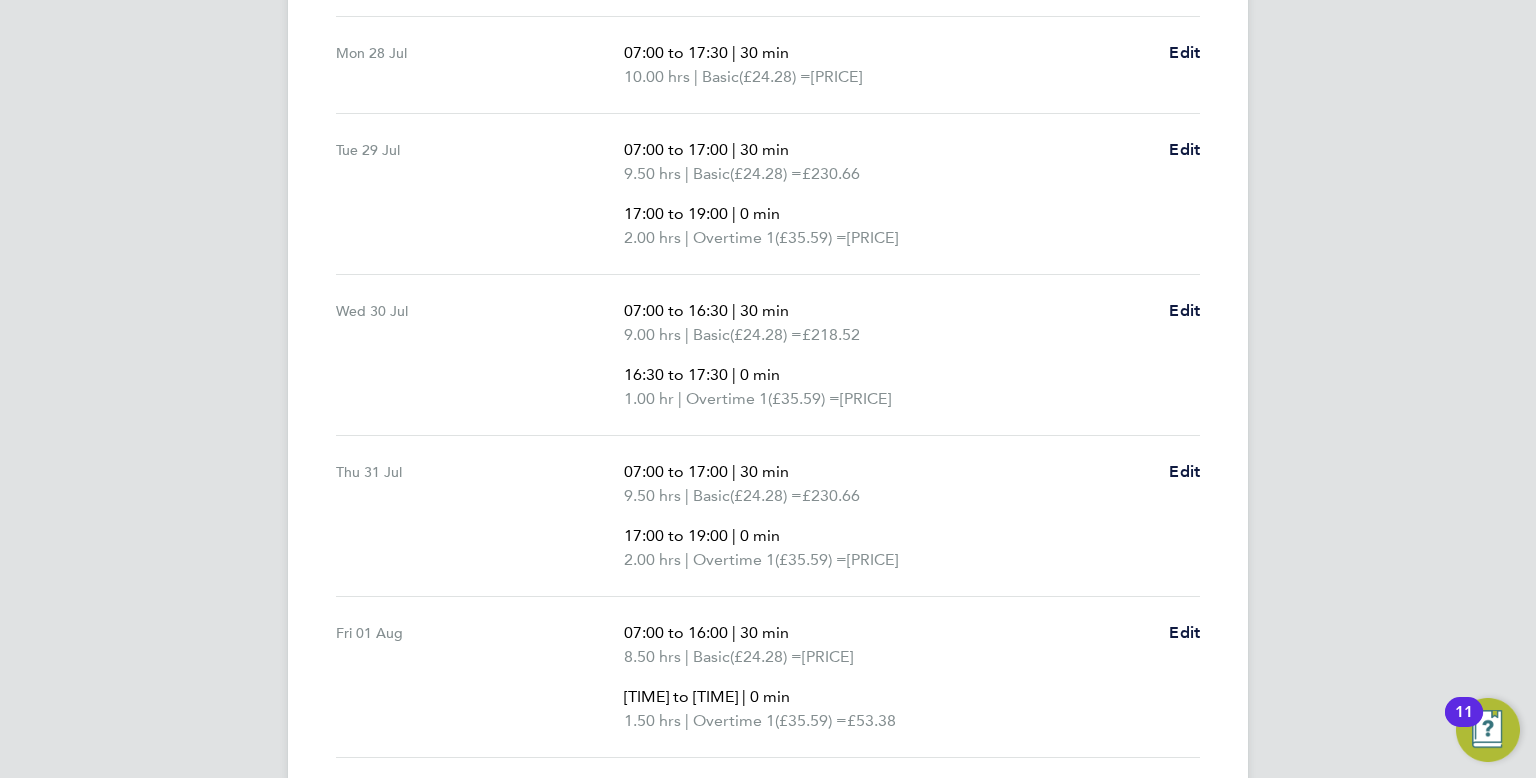 scroll, scrollTop: 1008, scrollLeft: 0, axis: vertical 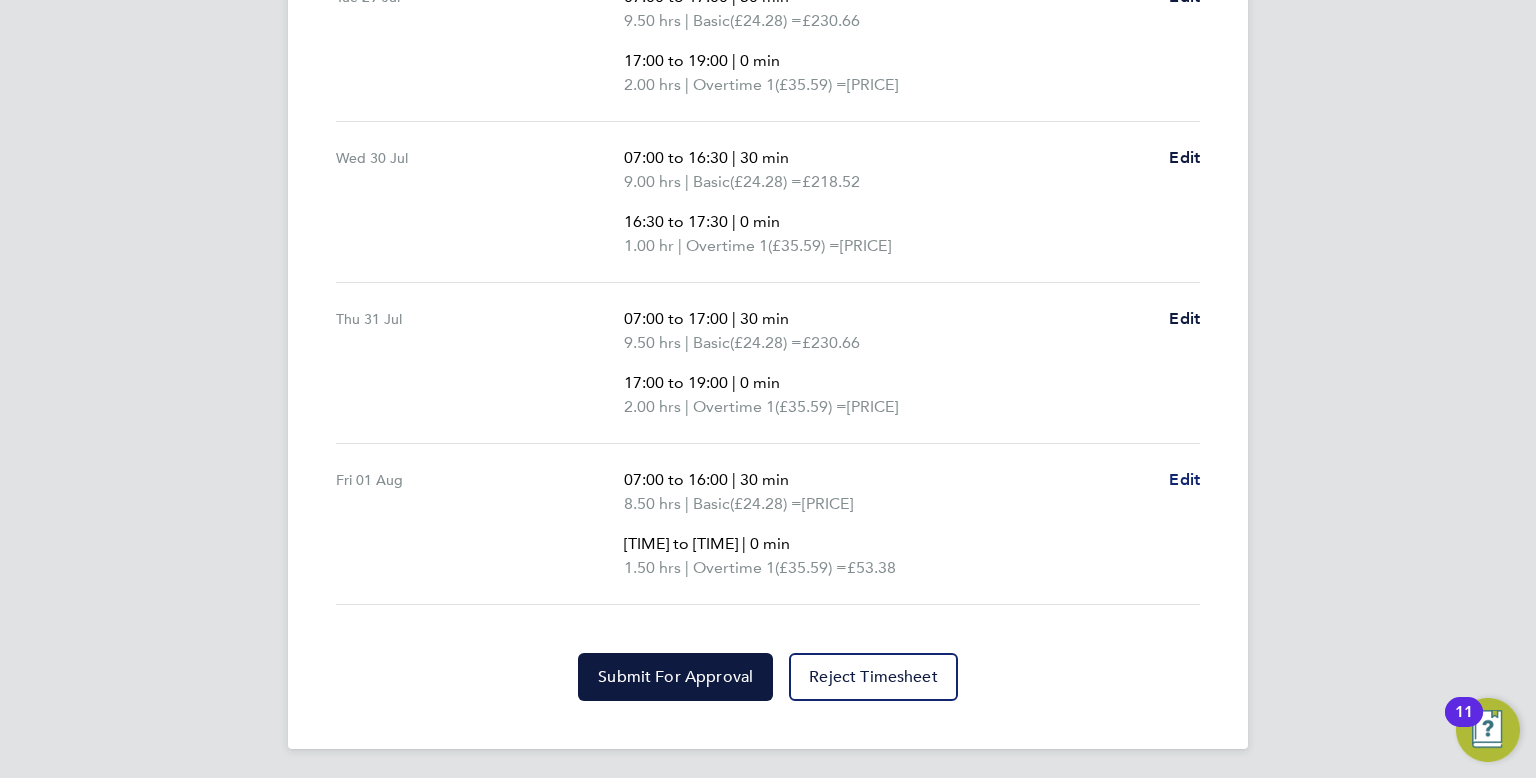 click on "Edit" at bounding box center [1184, 479] 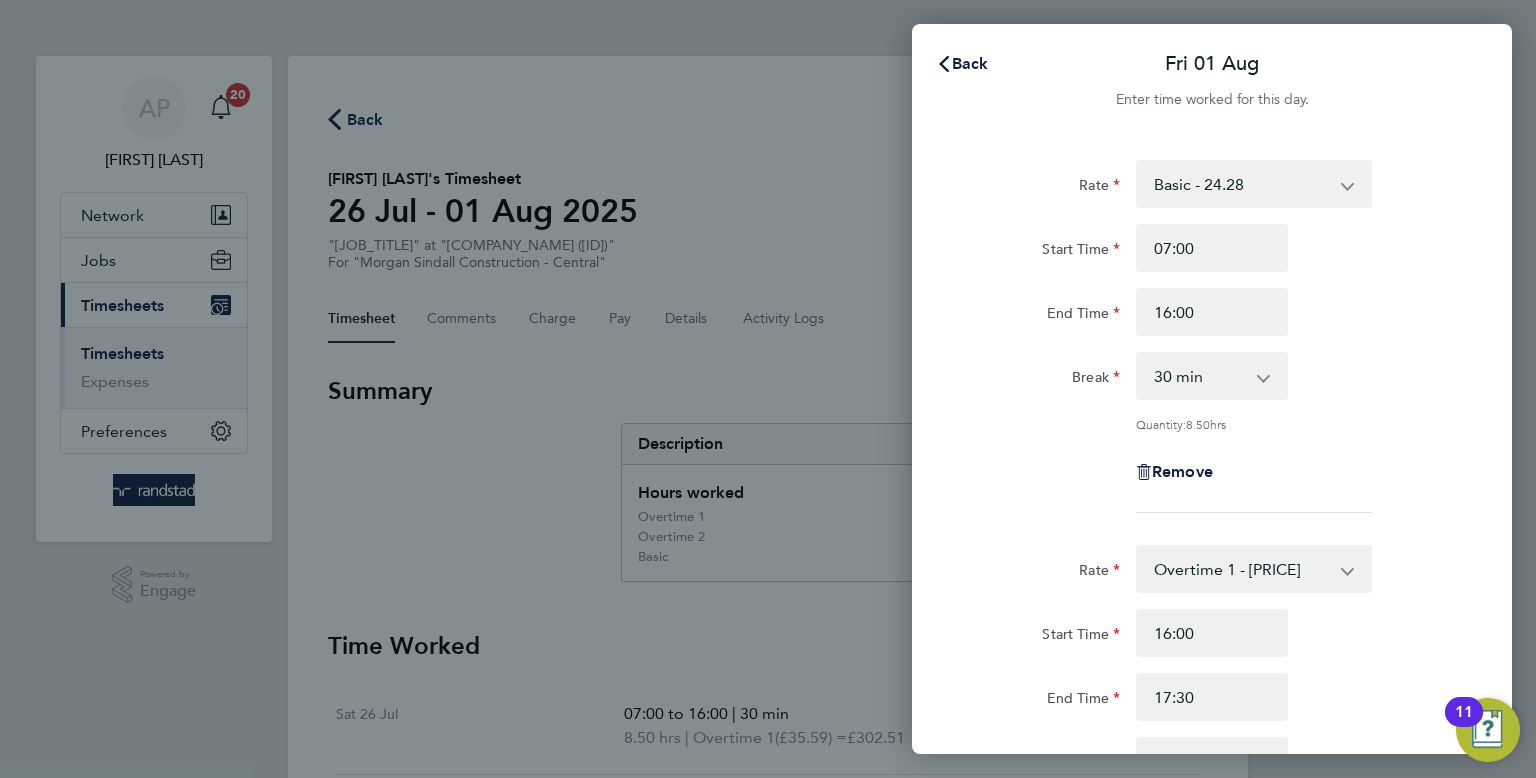 scroll, scrollTop: 0, scrollLeft: 0, axis: both 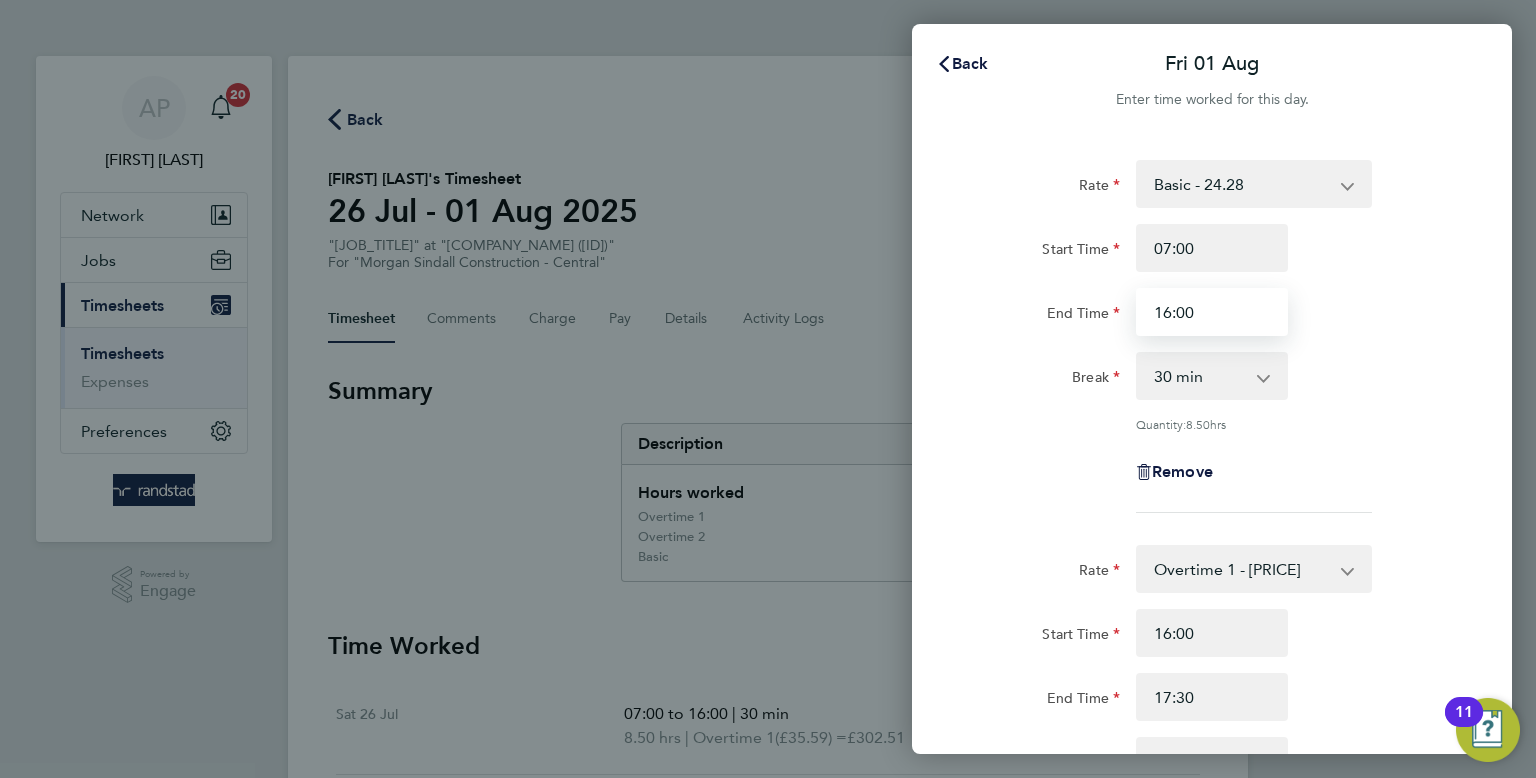 click on "16:00" at bounding box center (1212, 312) 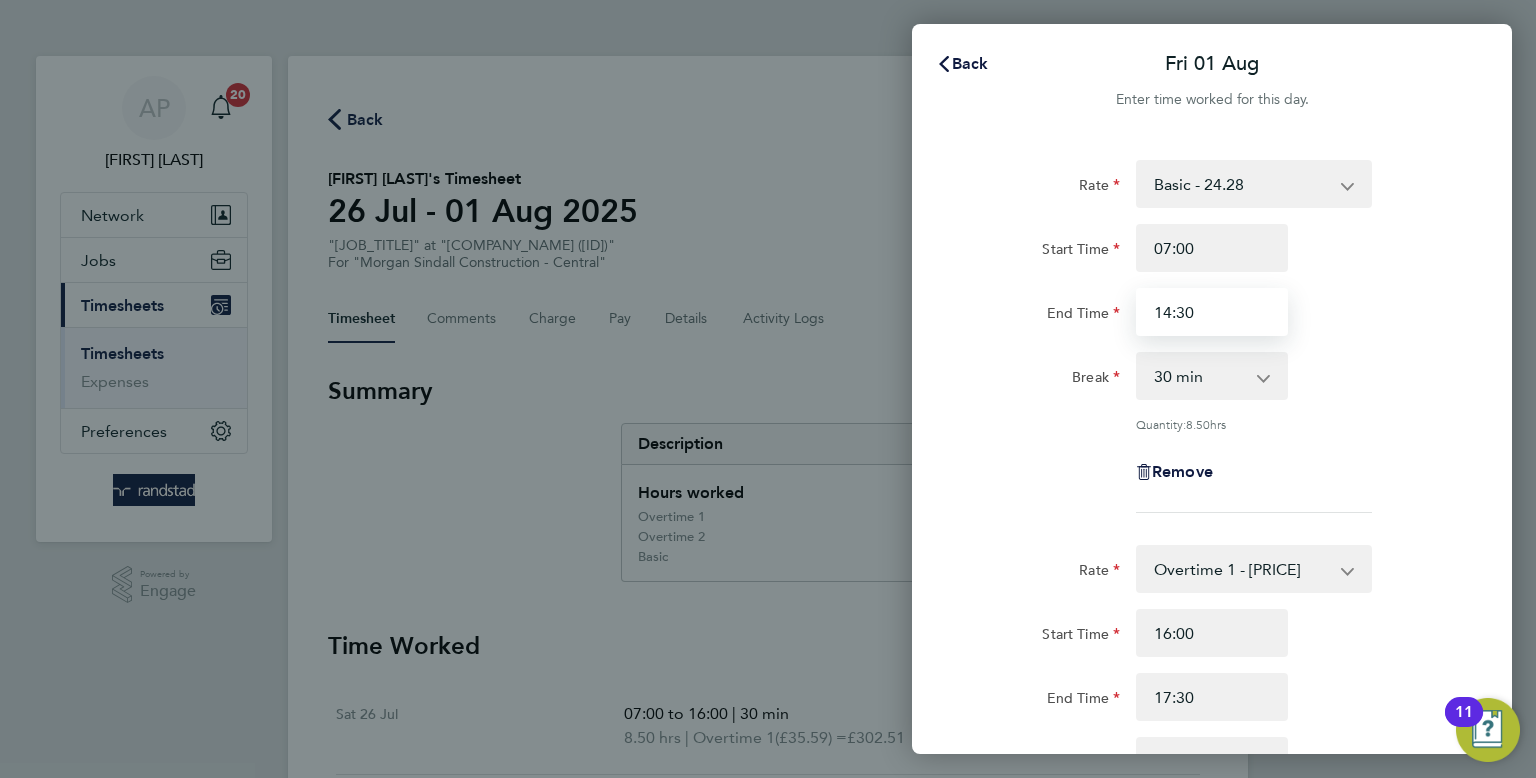 type on "14:30" 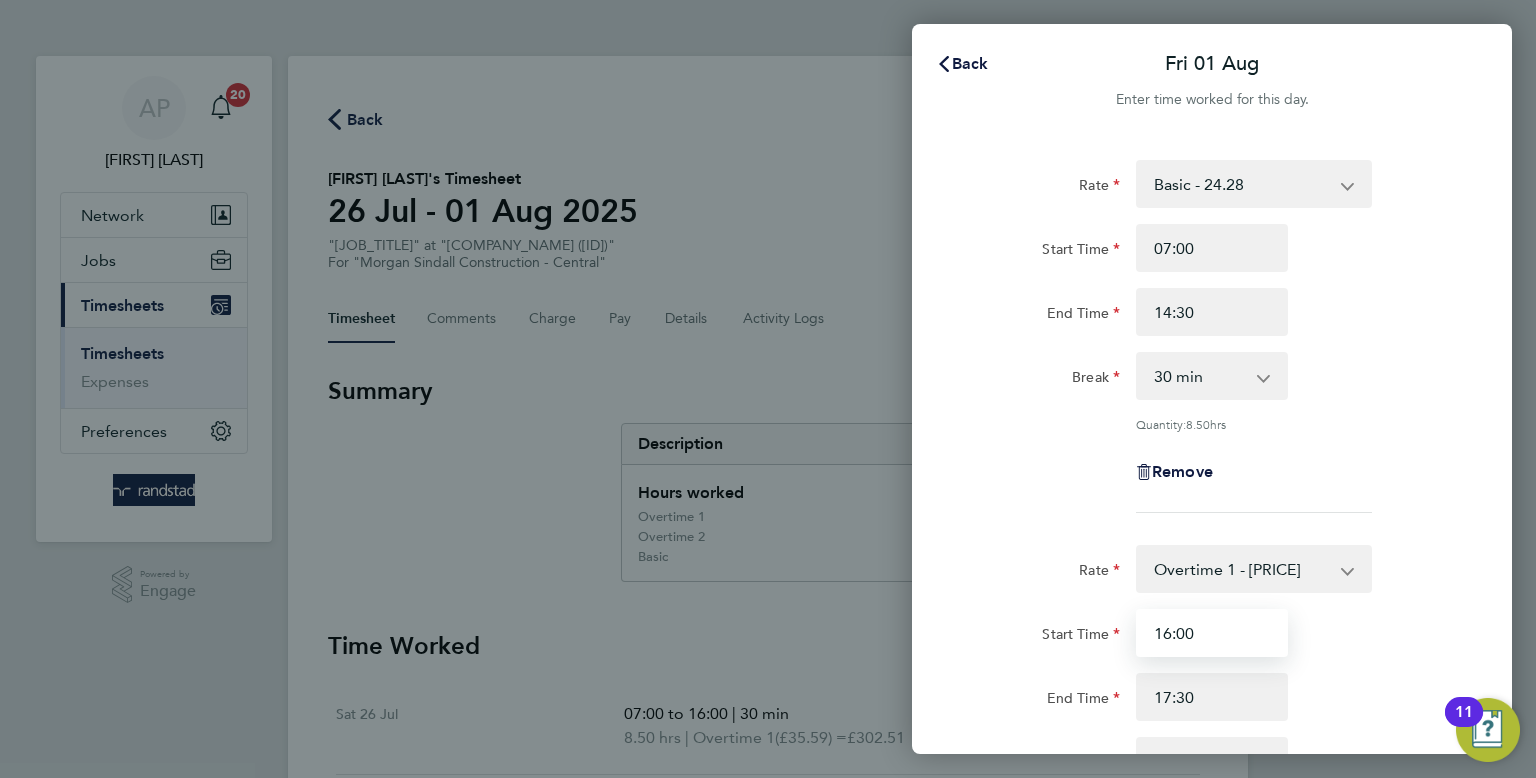 click on "16:00" at bounding box center (1212, 633) 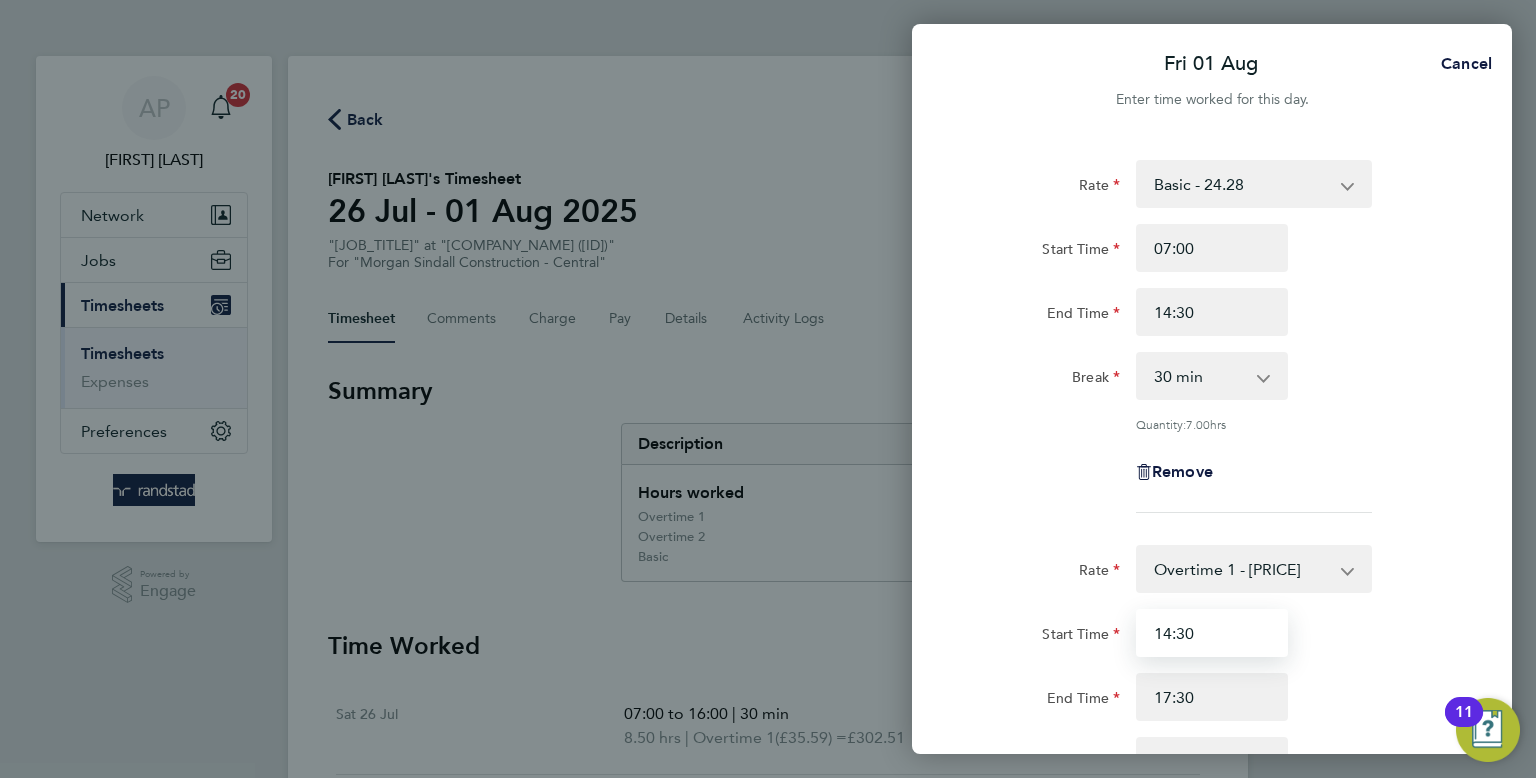 type on "14:30" 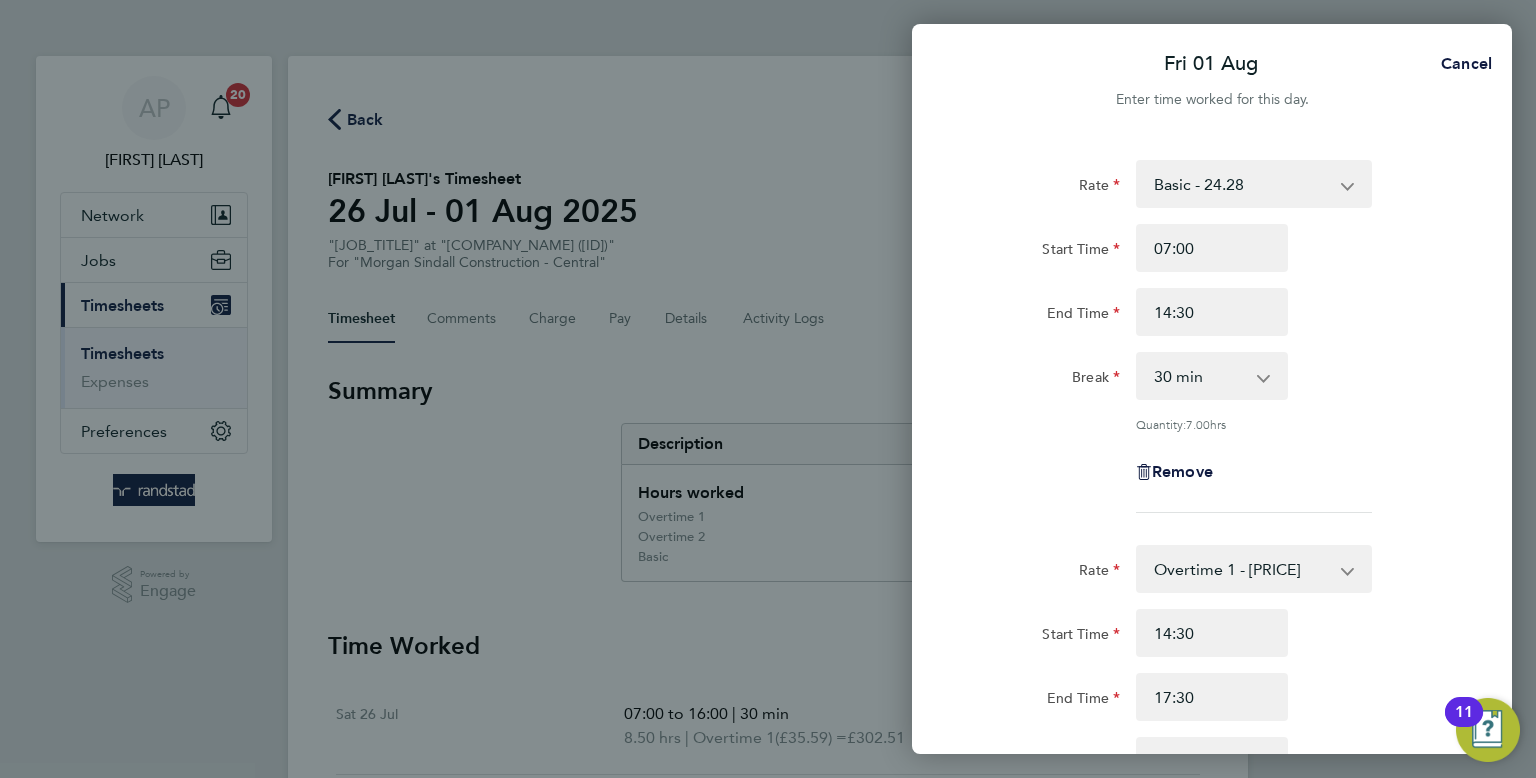 click on "End Time 17:30" 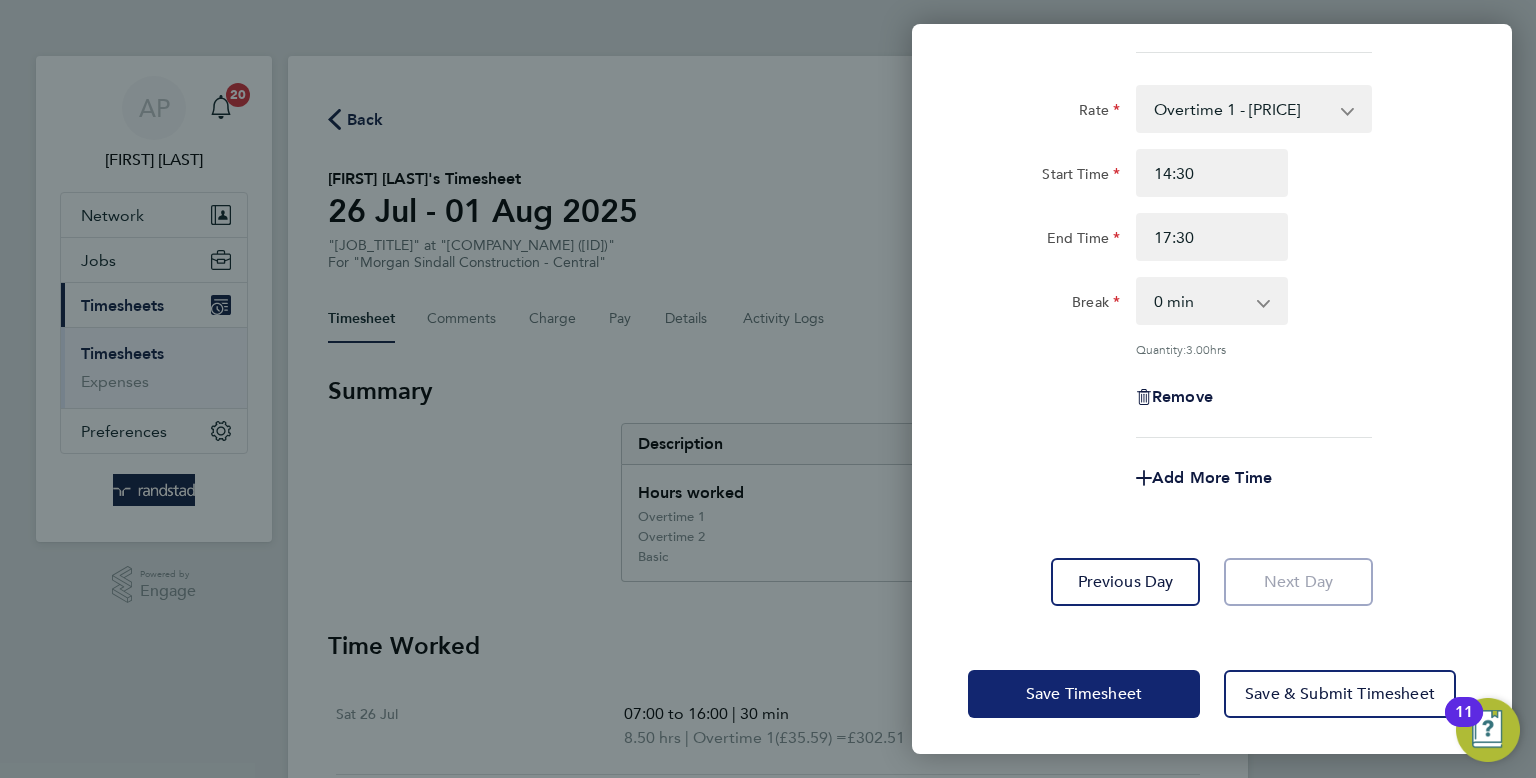 click on "Save Timesheet" 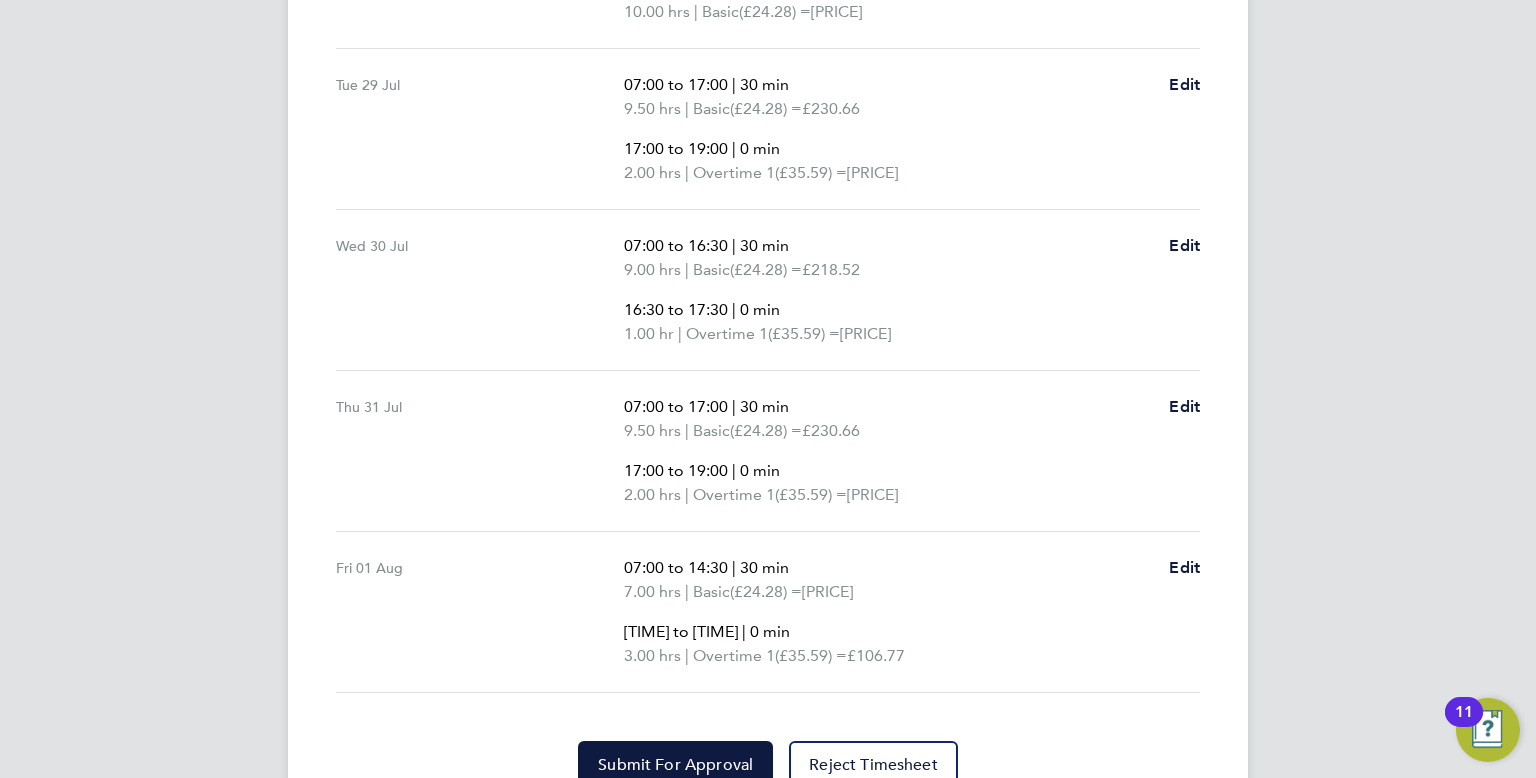 scroll, scrollTop: 1008, scrollLeft: 0, axis: vertical 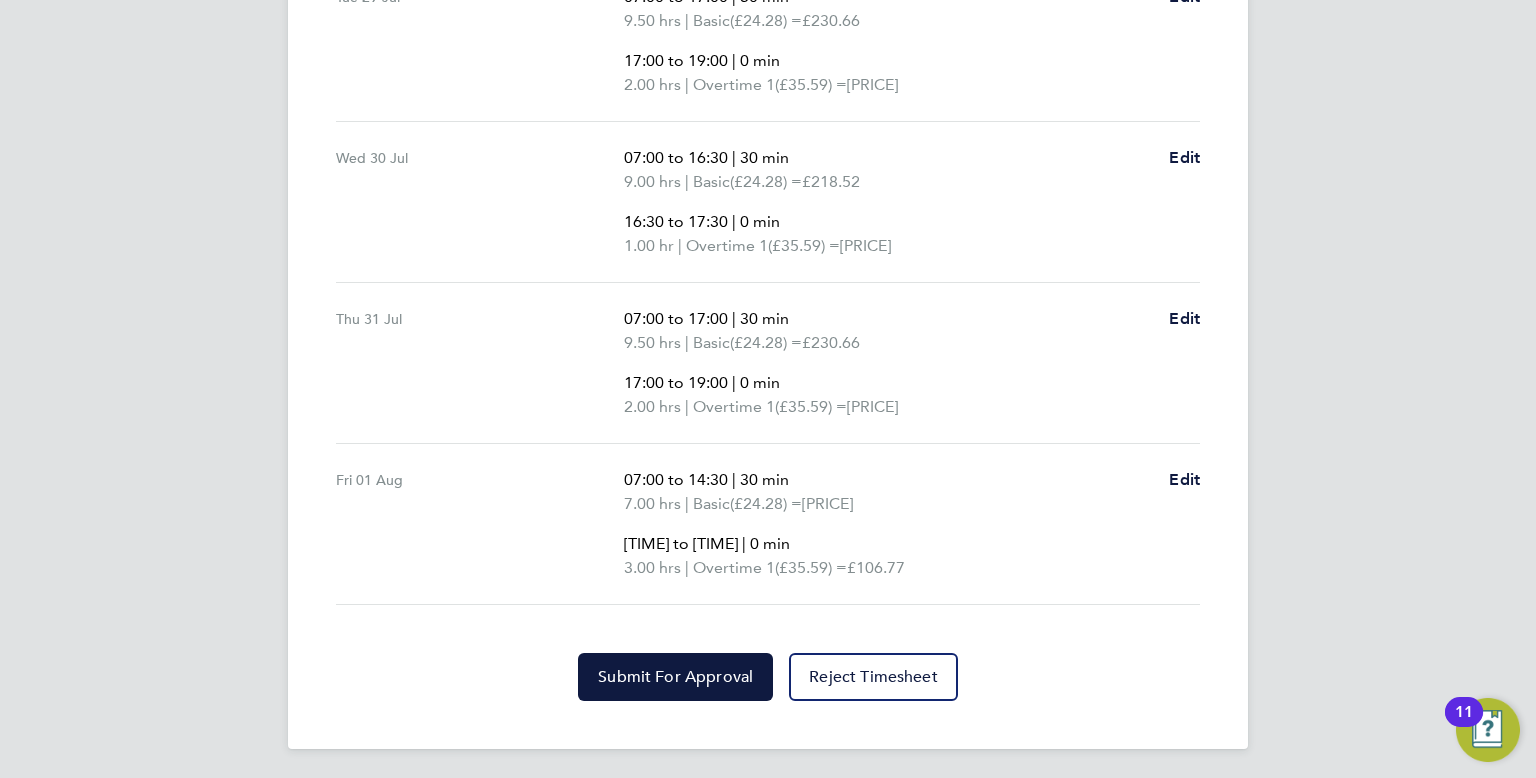 click on "Time Worked   Sat 26 Jul   07:00 to 16:00   |   30 min   8.50 hrs   |   Overtime 1   (£35.59) =   £302.51   Edit   Sun 27 Jul   07:00 to 16:00   |   30 min   8.50 hrs   |   Overtime 2   (£46.59) =   £396.01   Edit   Mon 28 Jul   07:00 to 17:30   |   30 min   10.00 hrs   |   Basic   (£24.28) =   £242.80   Edit   Tue 29 Jul   07:00 to 17:00   |   30 min   9.50 hrs   |   Basic   (£24.28) =   £230.66   17:00 to 19:00   |   0 min   2.00 hrs   |   Overtime 1   (£35.59) =   £71.18   Edit   Wed 30 Jul   07:00 to 16:30   |   30 min   9.00 hrs   |   Basic   (£24.28) =   £218.52   16:30 to 17:30   |   0 min   1.00 hr   |   Overtime 1   (£35.59) =   £35.59   Edit   Thu 31 Jul   07:00 to 17:00   |   30 min   9.50 hrs   |   Basic   (£24.28) =   £230.66   17:00 to 19:00   |   0 min   2.00 hrs   |   Overtime 1   (£35.59) =   £71.18   Edit   Fri 01 Aug   07:00 to 14:30   |   30 min   7.00 hrs   |   Basic   (£24.28) =   £169.96   14:30 to 17:30   |   0 min   3.00 hrs   |   Overtime 1   (£35.59) =   Edit" at bounding box center [768, 161] 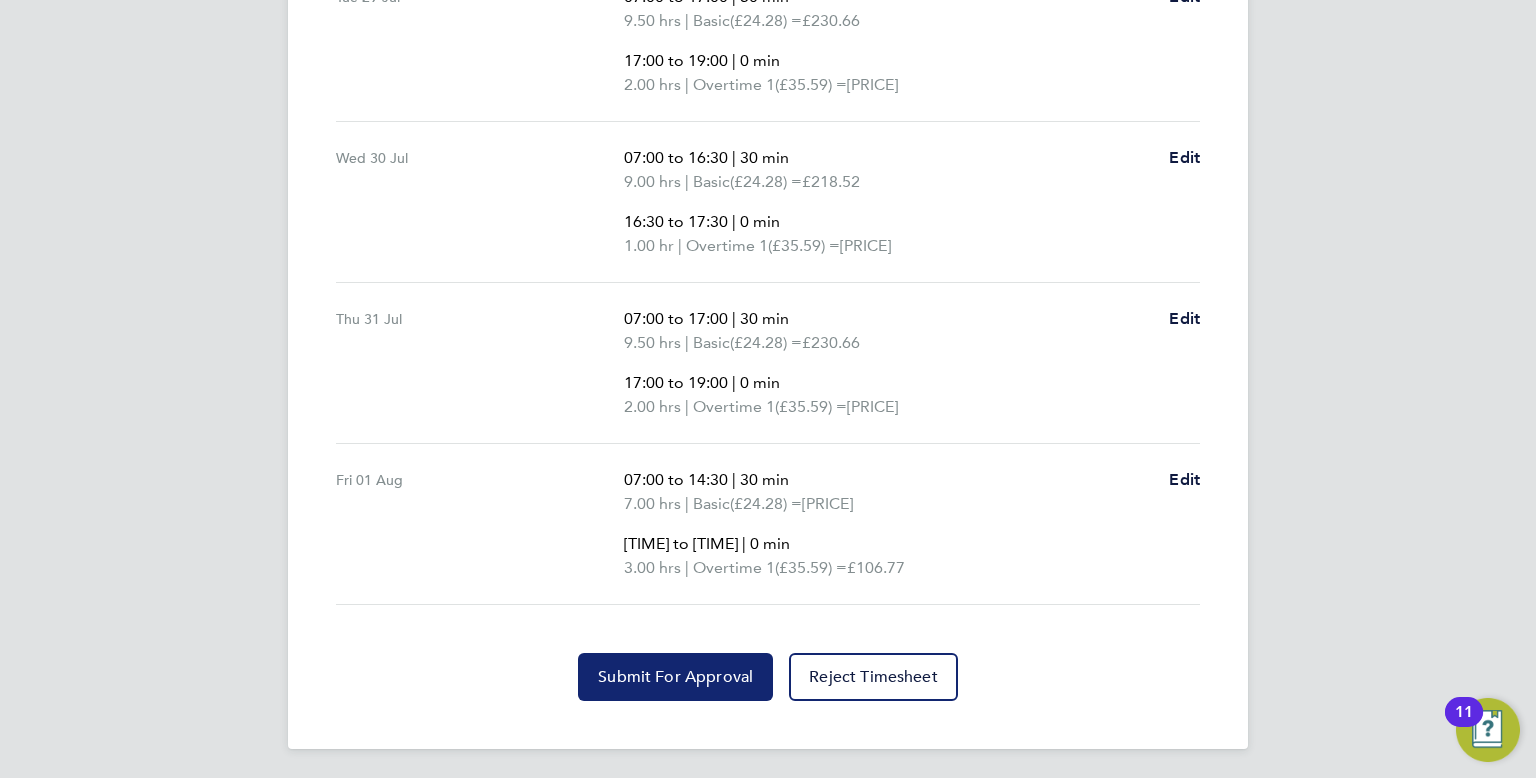 click on "Submit For Approval" 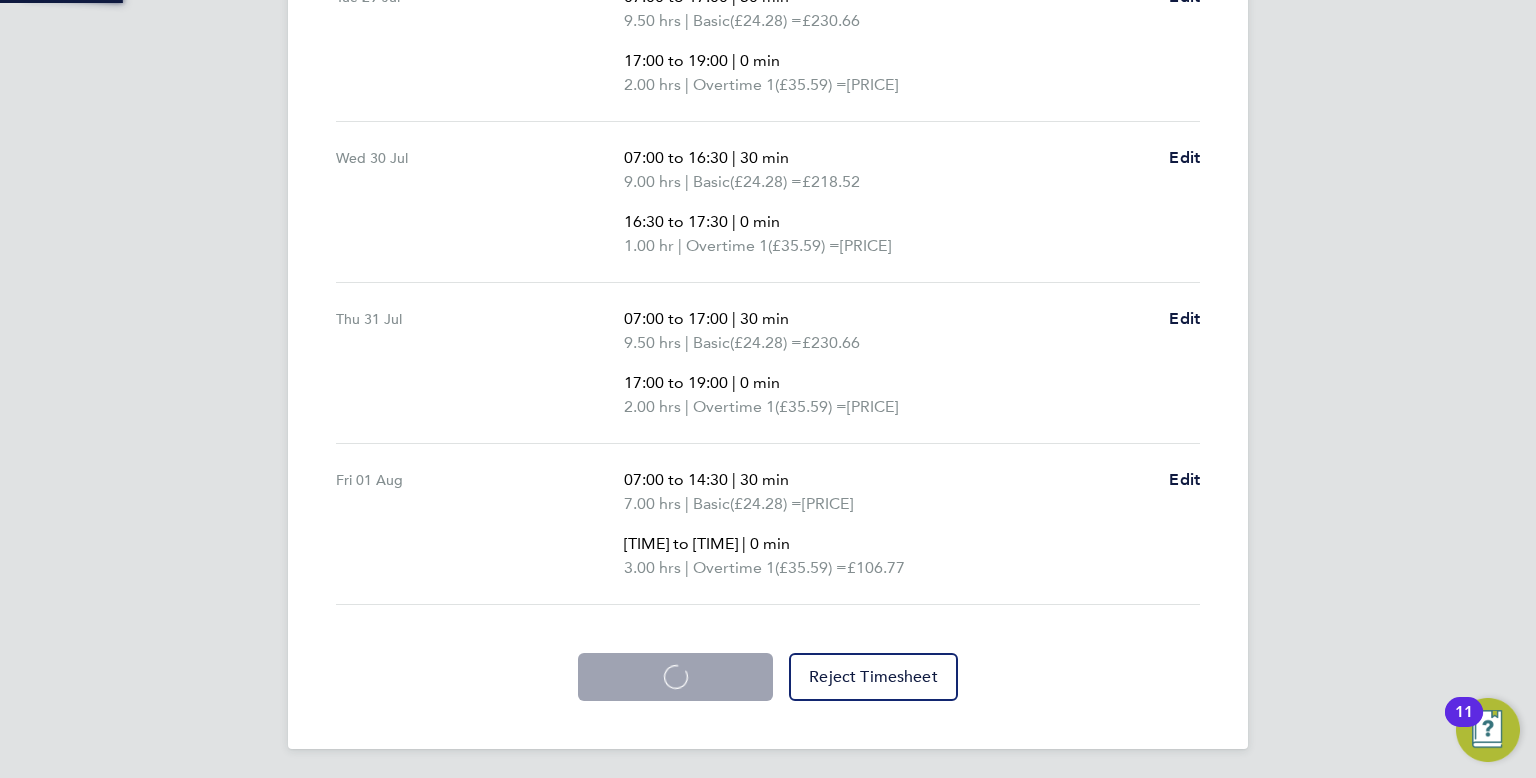 scroll, scrollTop: 0, scrollLeft: 0, axis: both 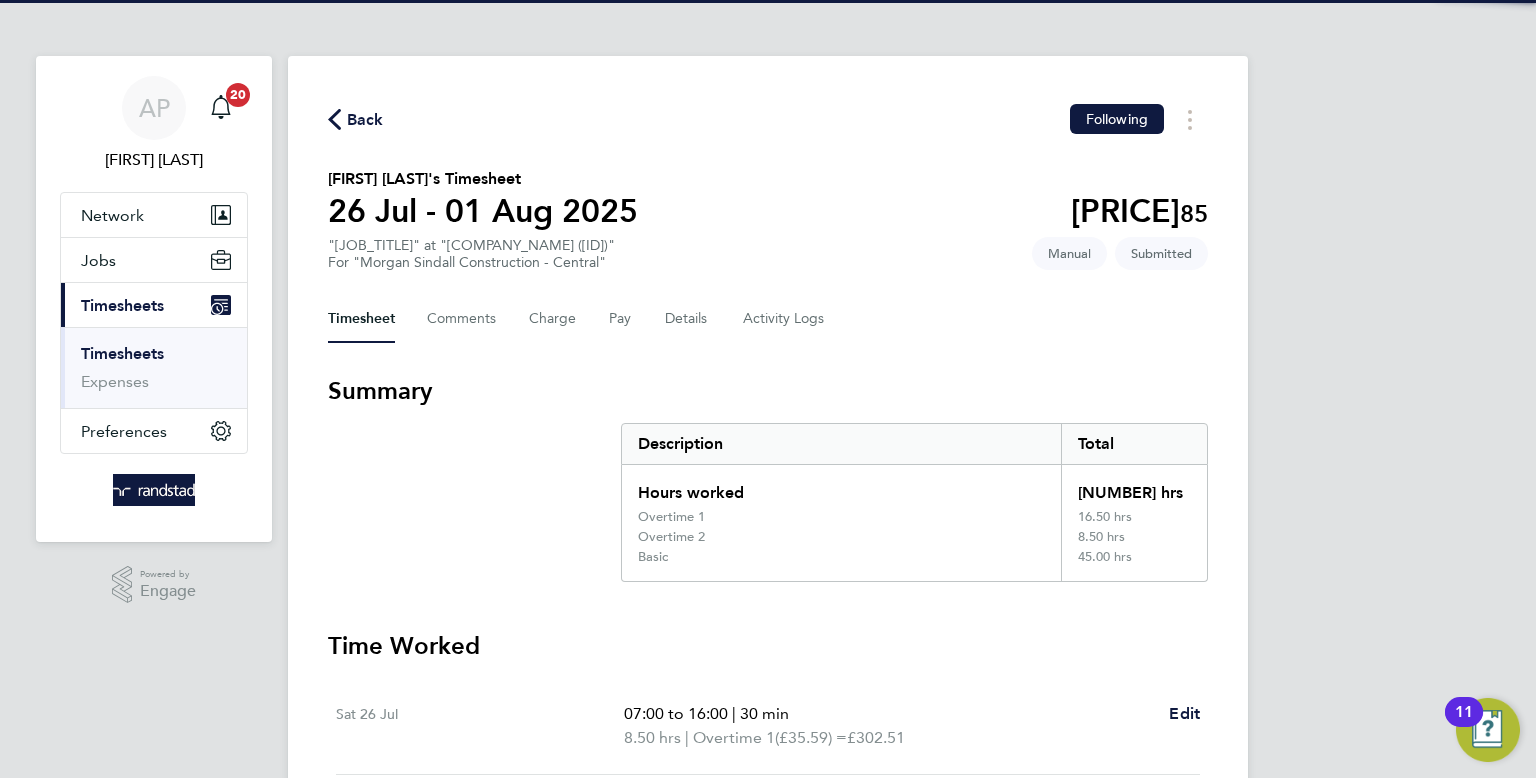 click on "Back" 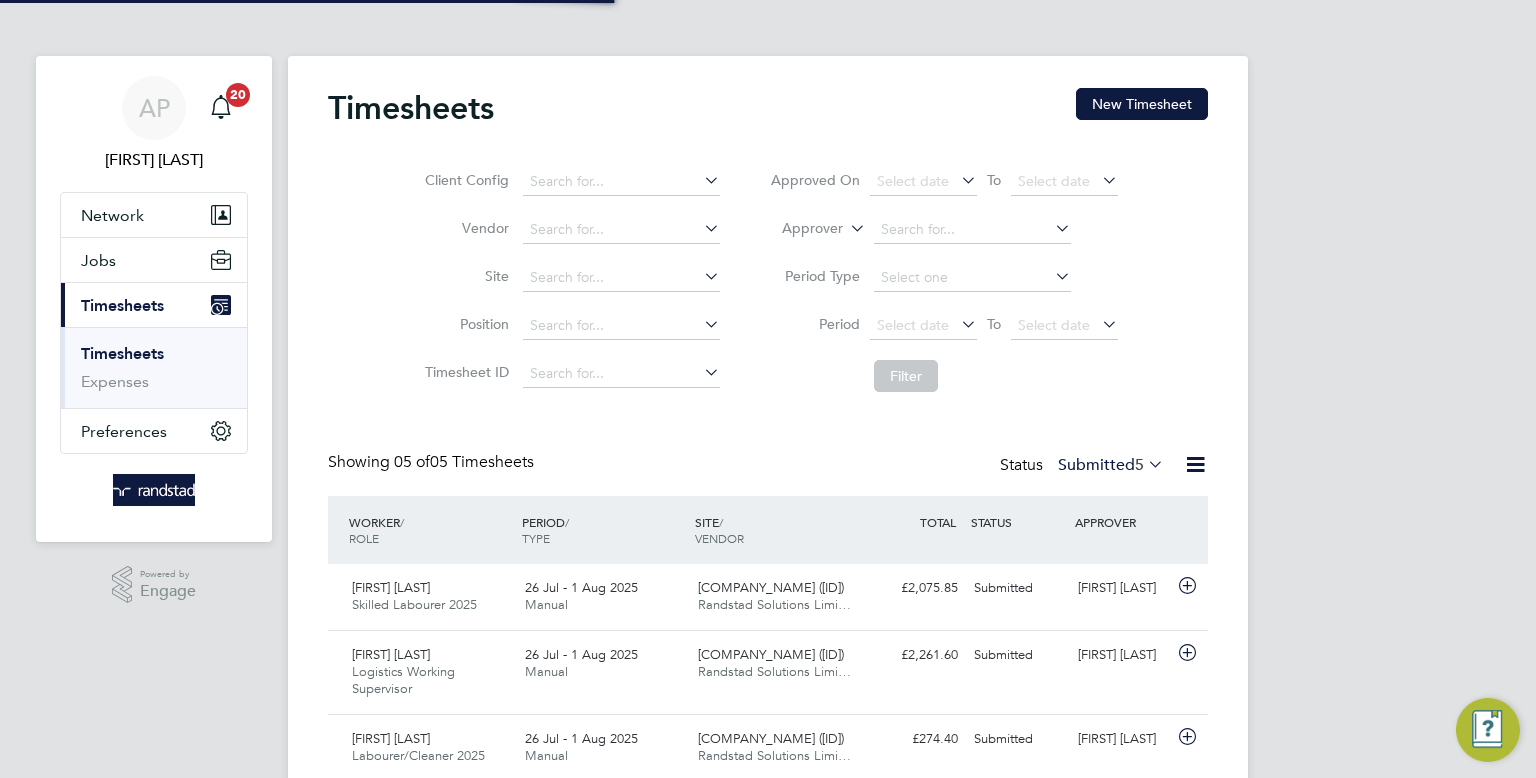 scroll, scrollTop: 9, scrollLeft: 10, axis: both 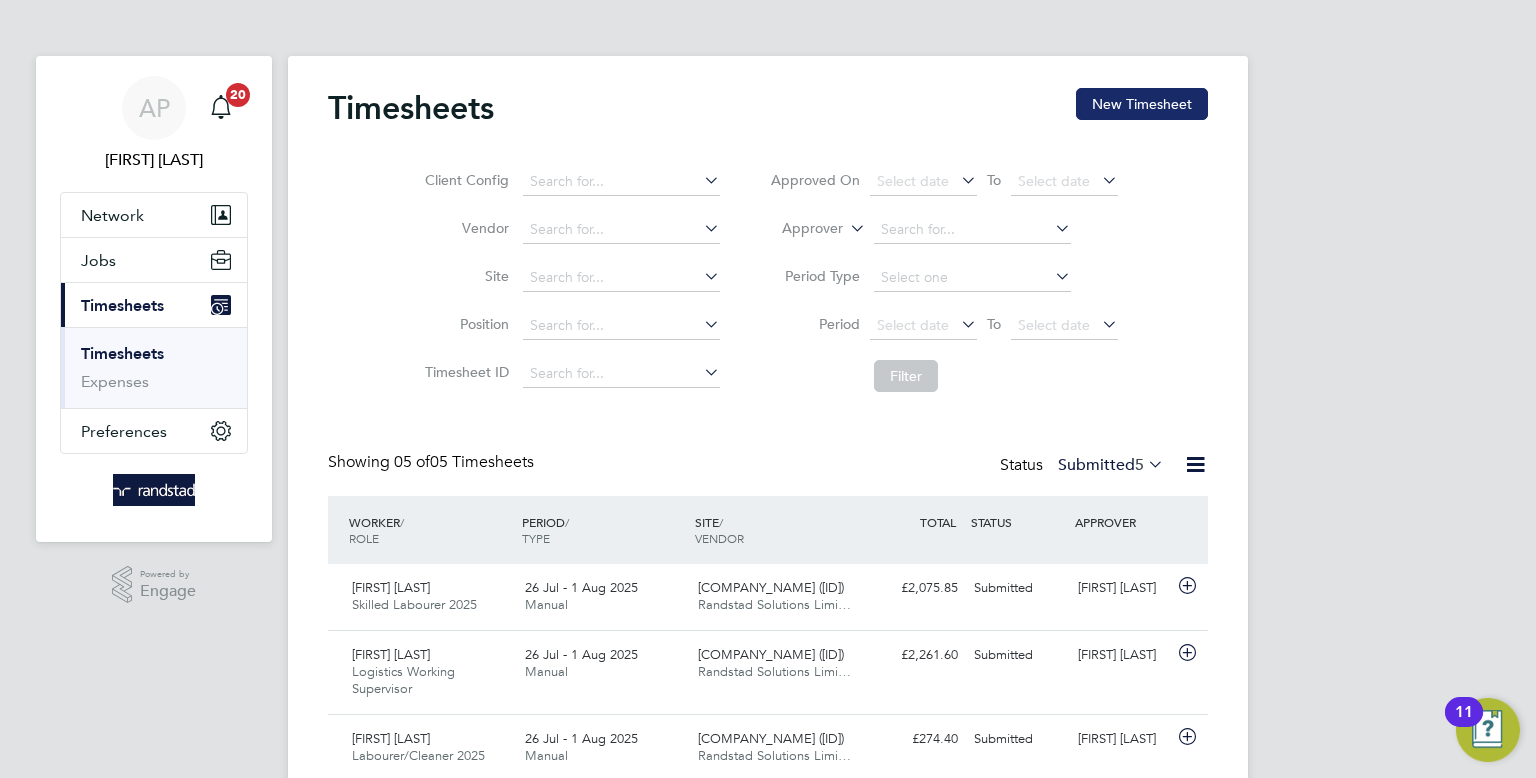 click on "New Timesheet" 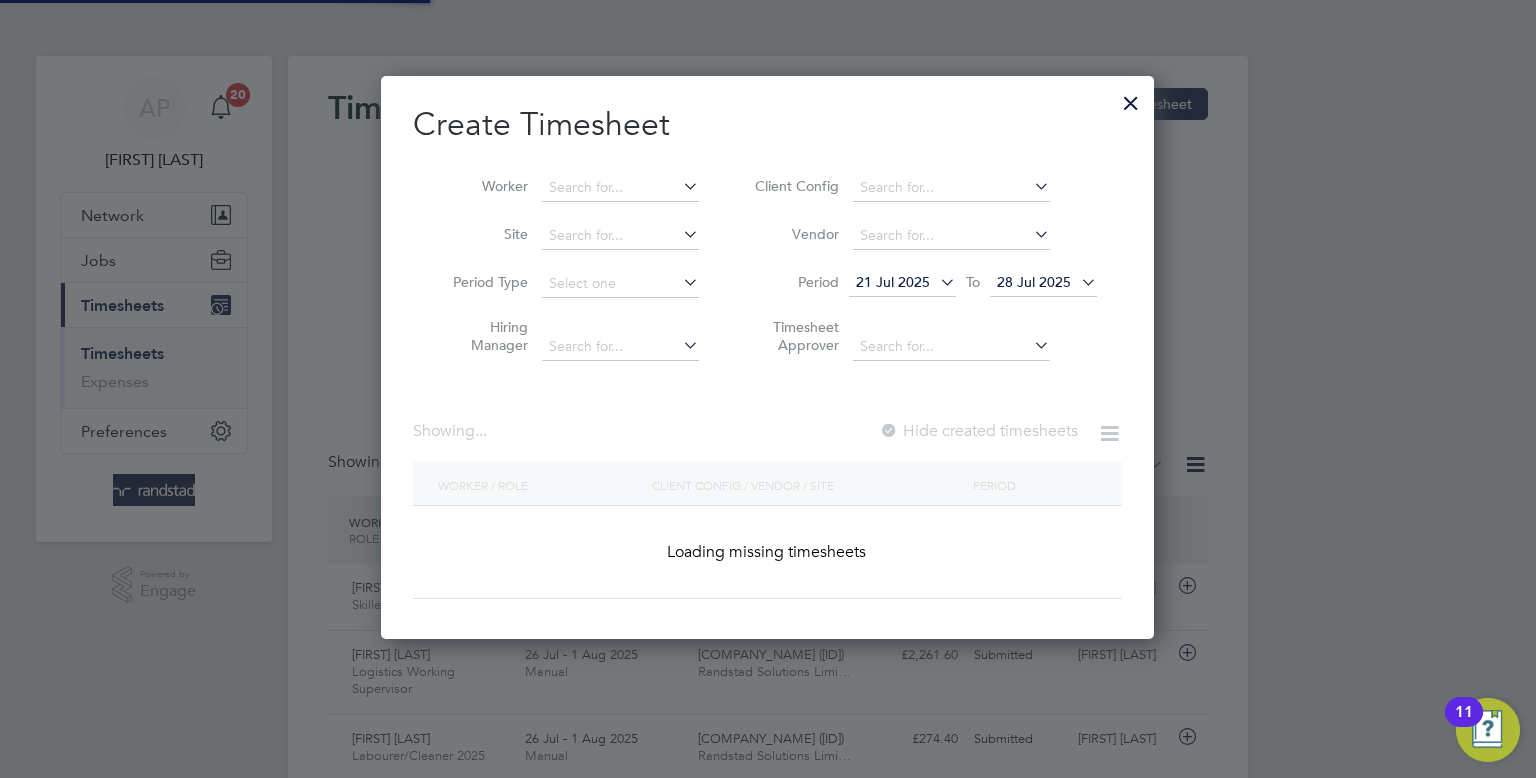 scroll, scrollTop: 10, scrollLeft: 10, axis: both 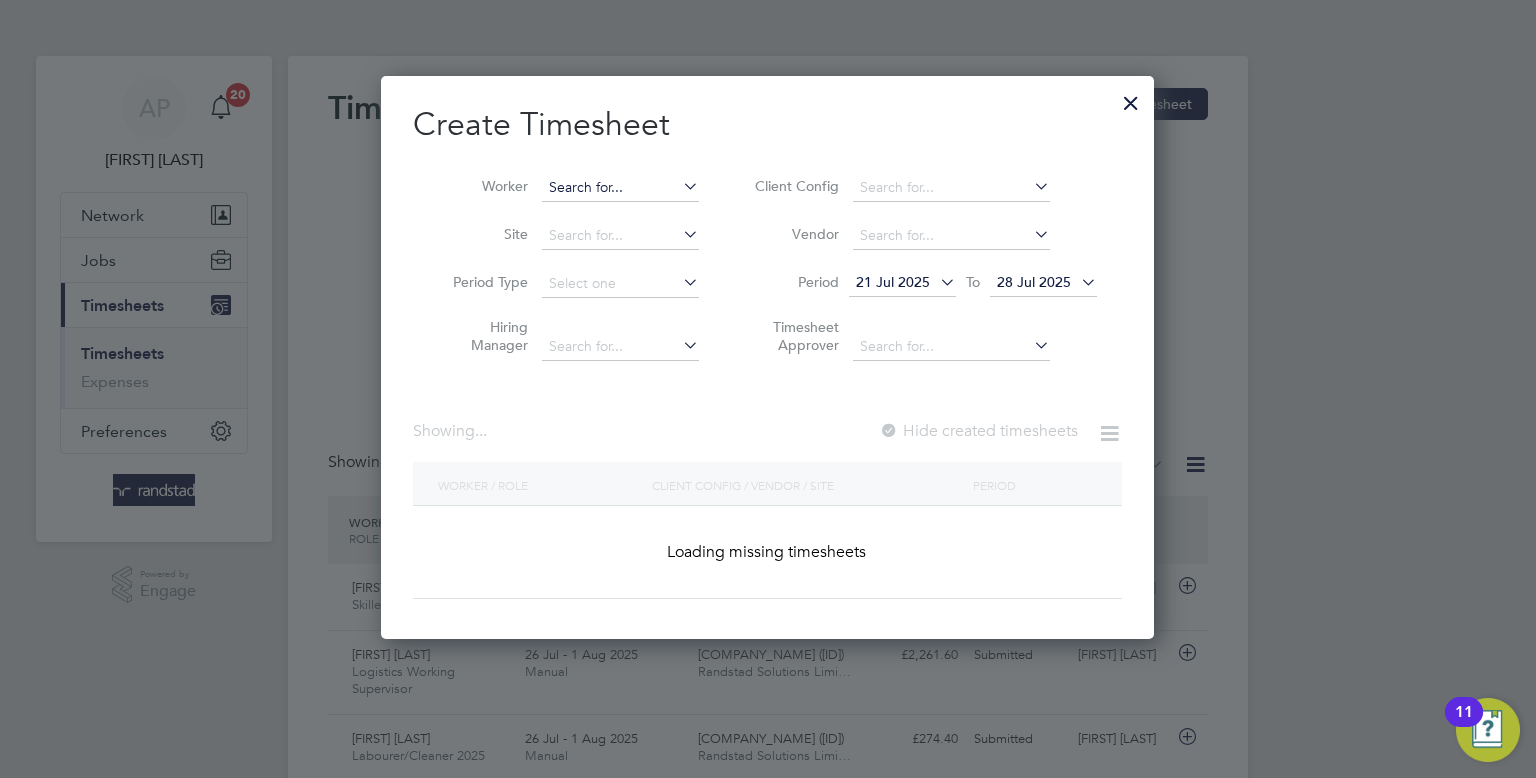click at bounding box center (620, 188) 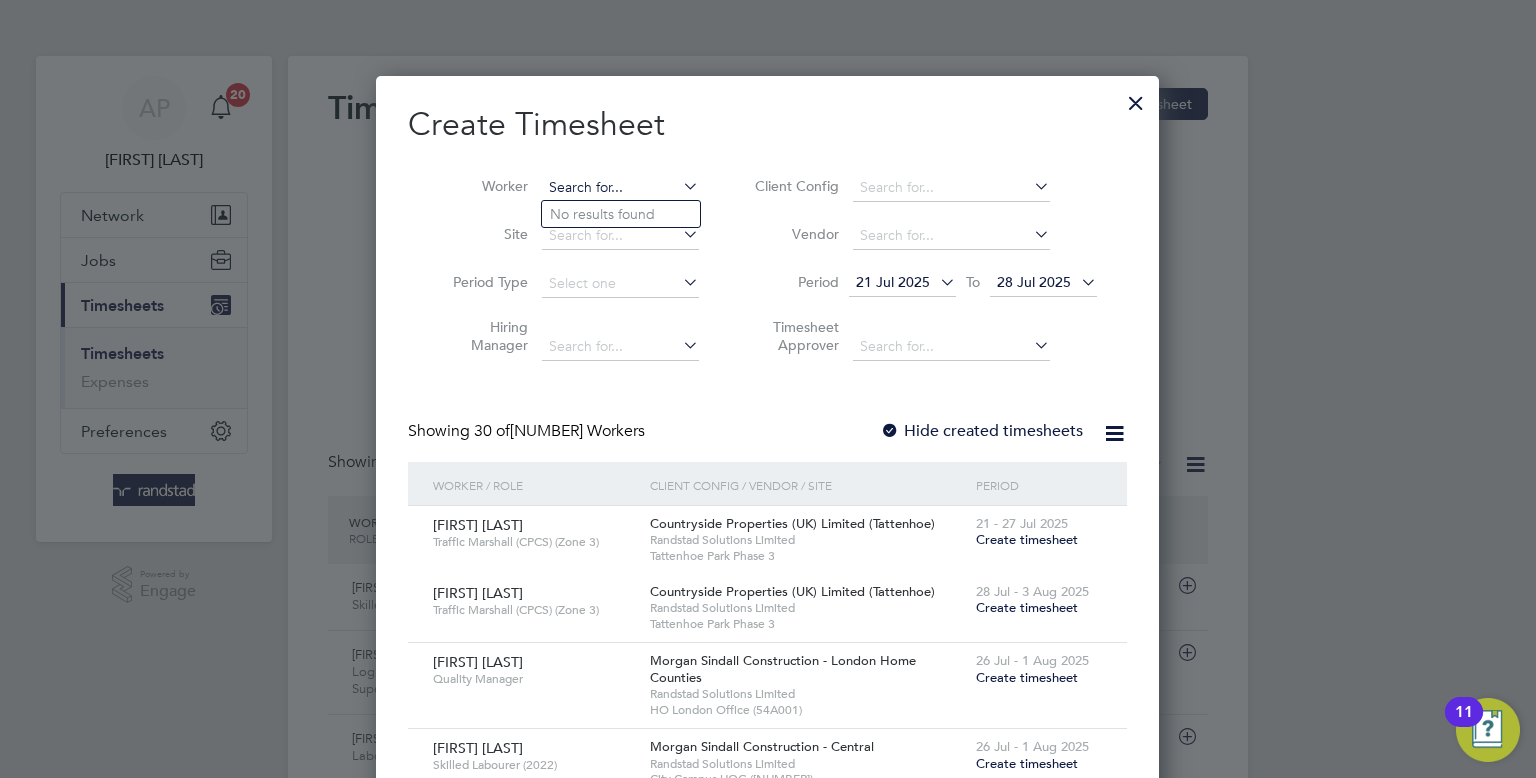 scroll, scrollTop: 10, scrollLeft: 9, axis: both 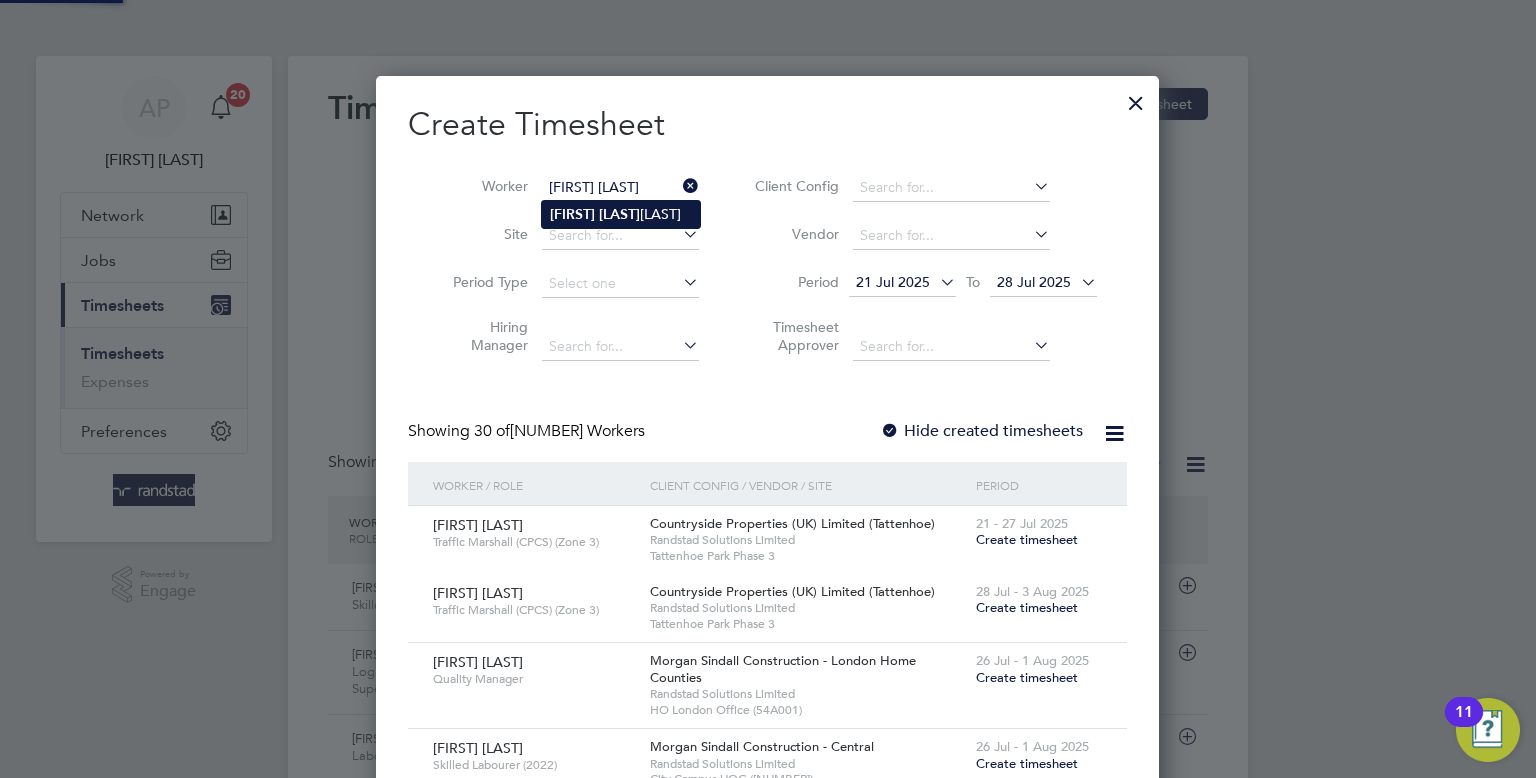 click on "Ur" 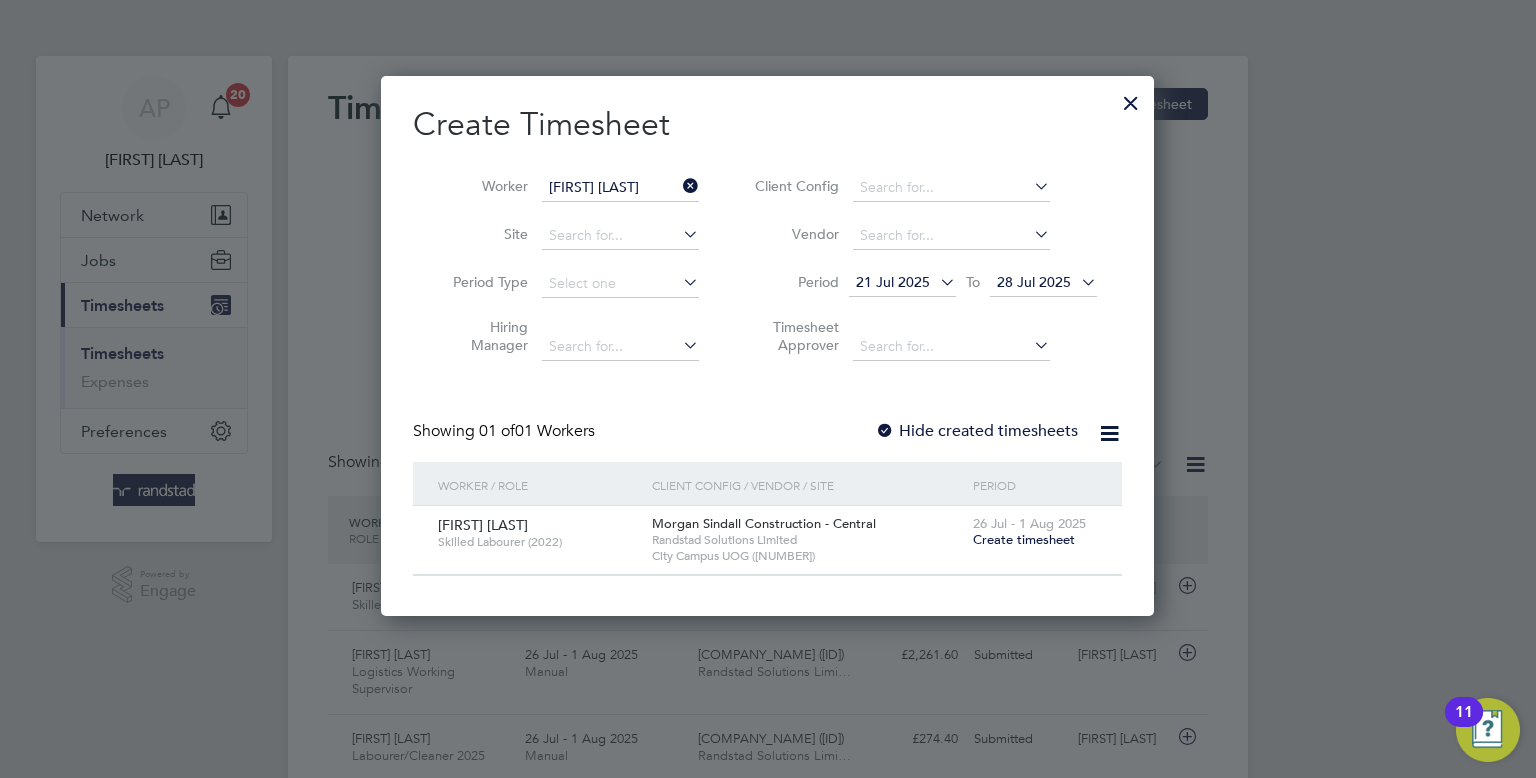 scroll, scrollTop: 9, scrollLeft: 10, axis: both 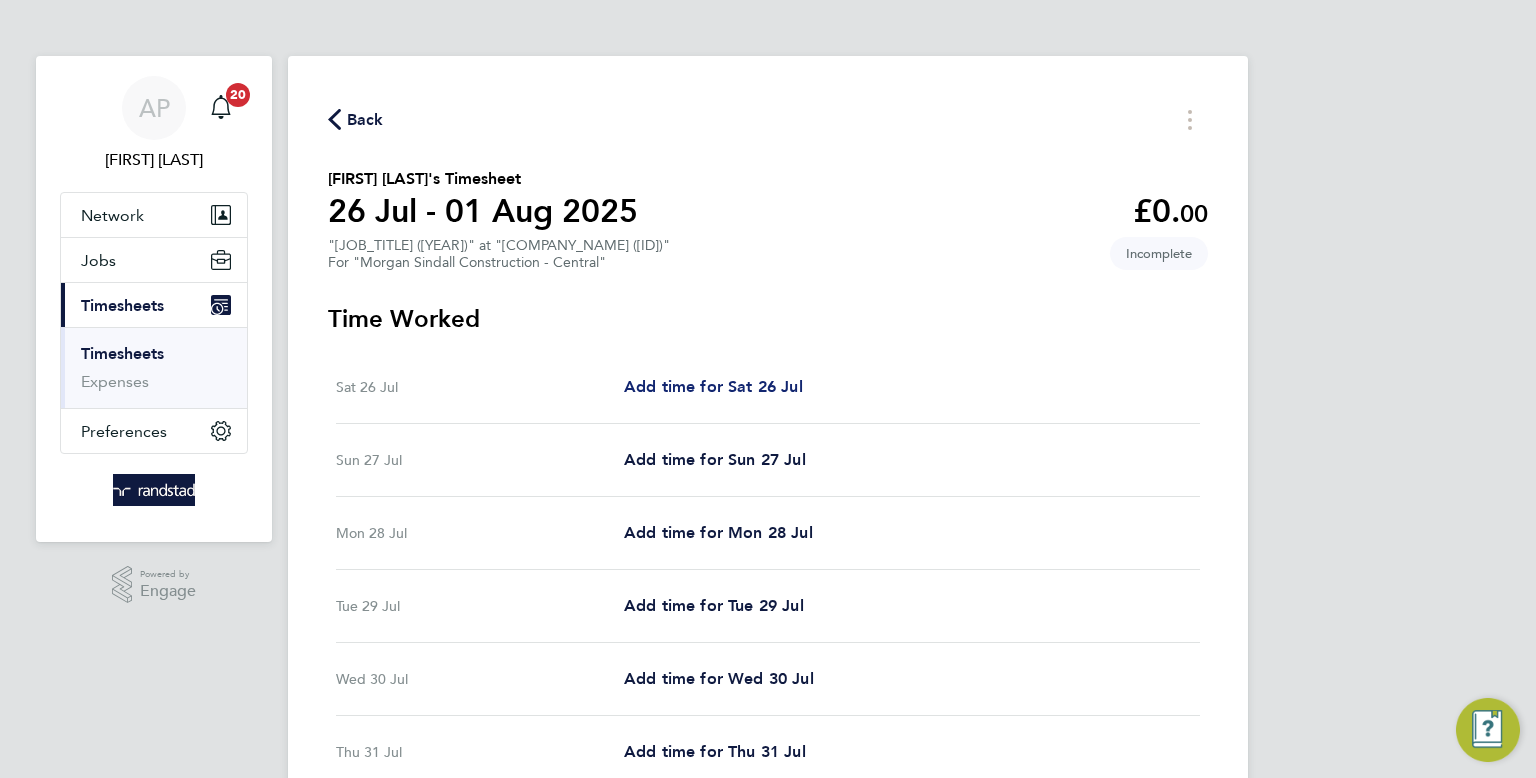 click on "Add time for Sat 26 Jul" at bounding box center (713, 386) 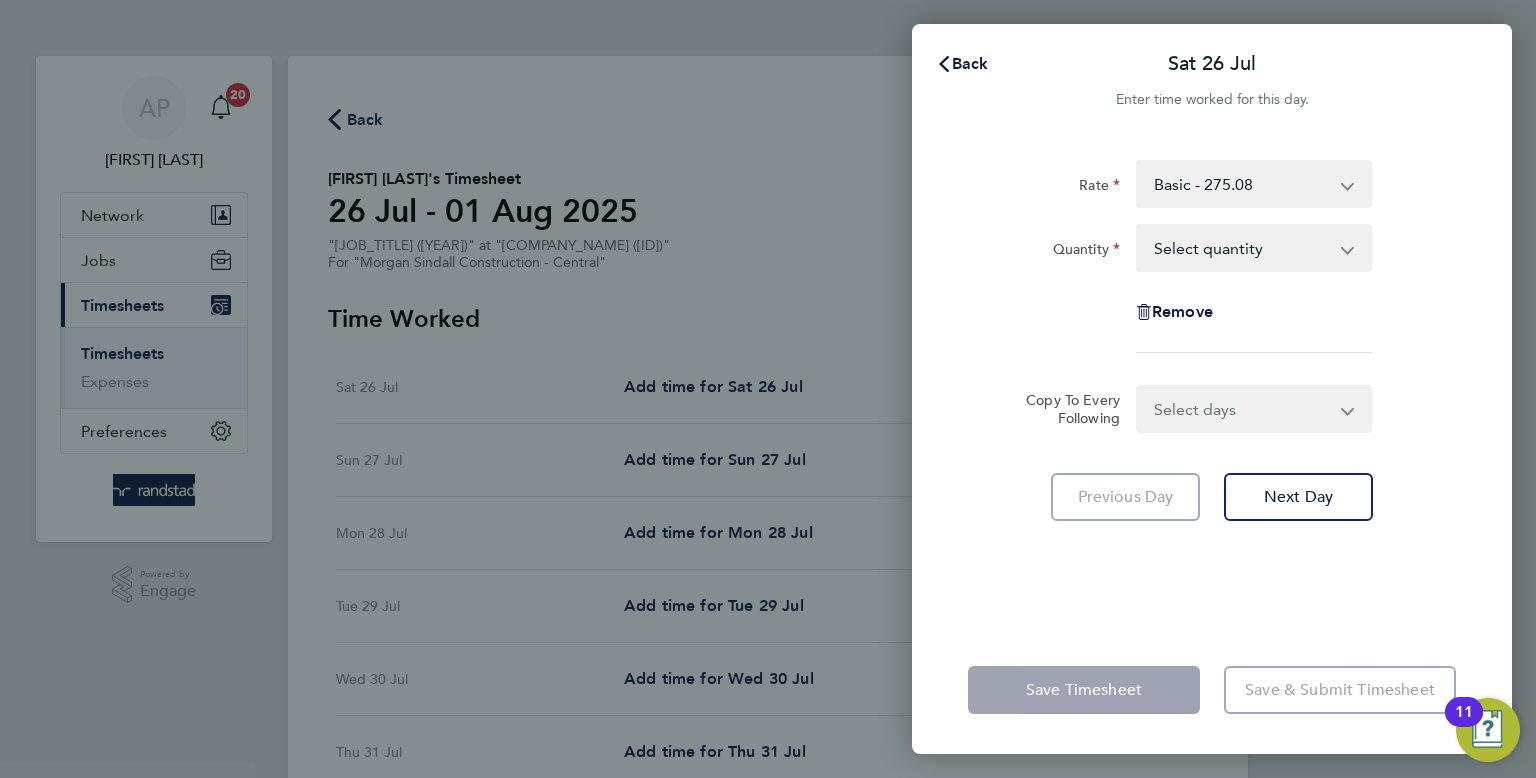 click on "Select quantity   0.5   1" at bounding box center (1242, 248) 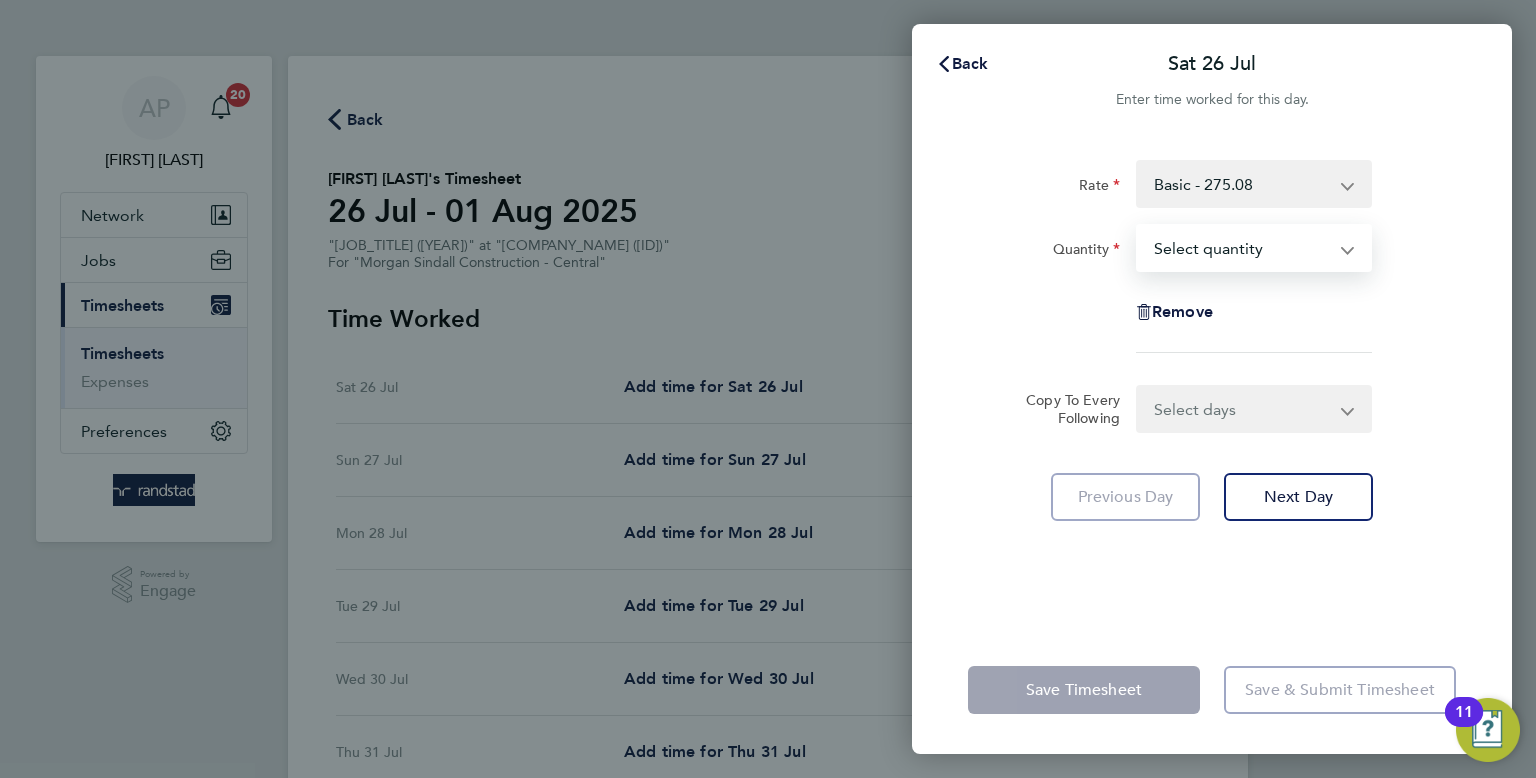 select on "1" 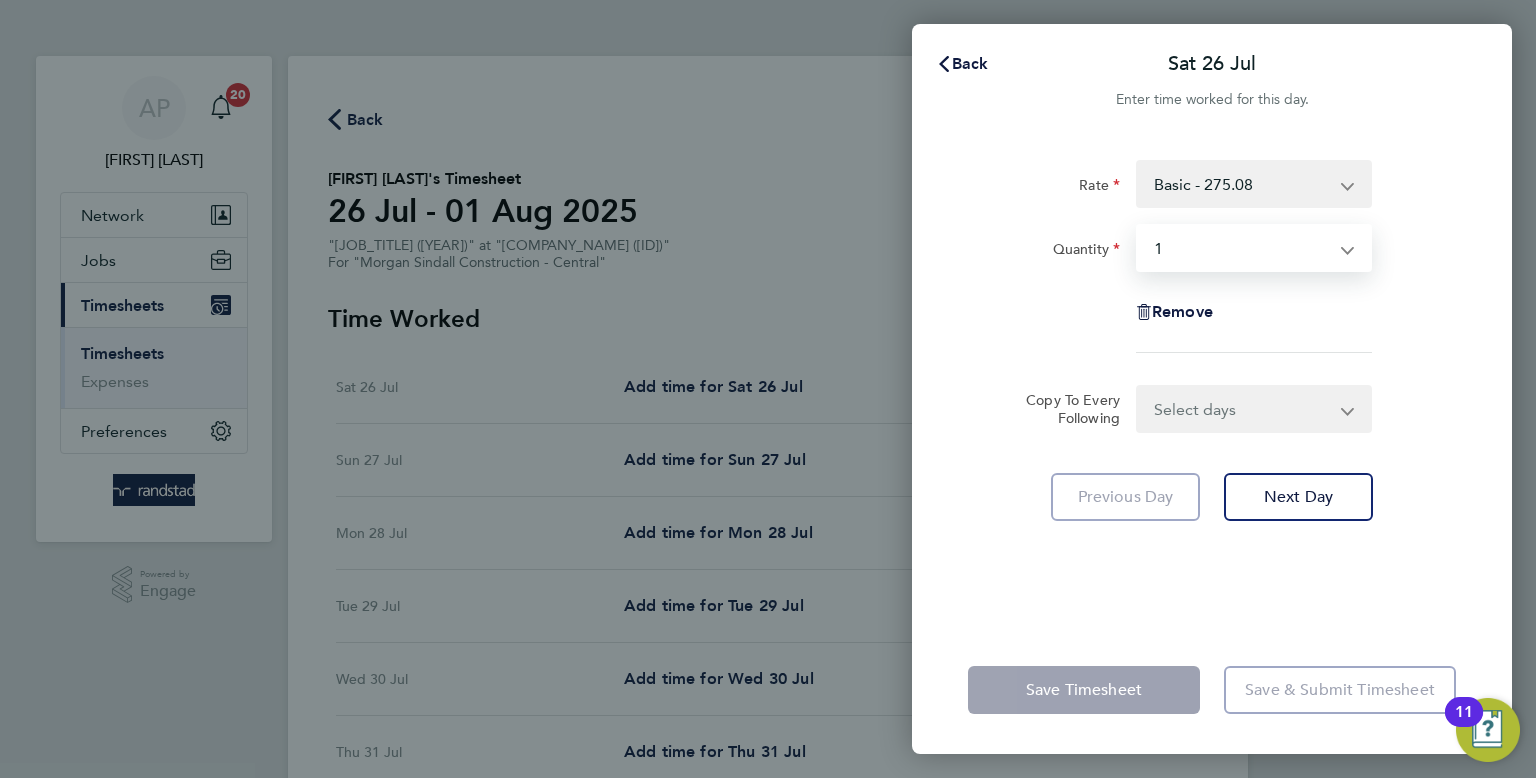 click on "Select quantity   0.5   1" at bounding box center [1242, 248] 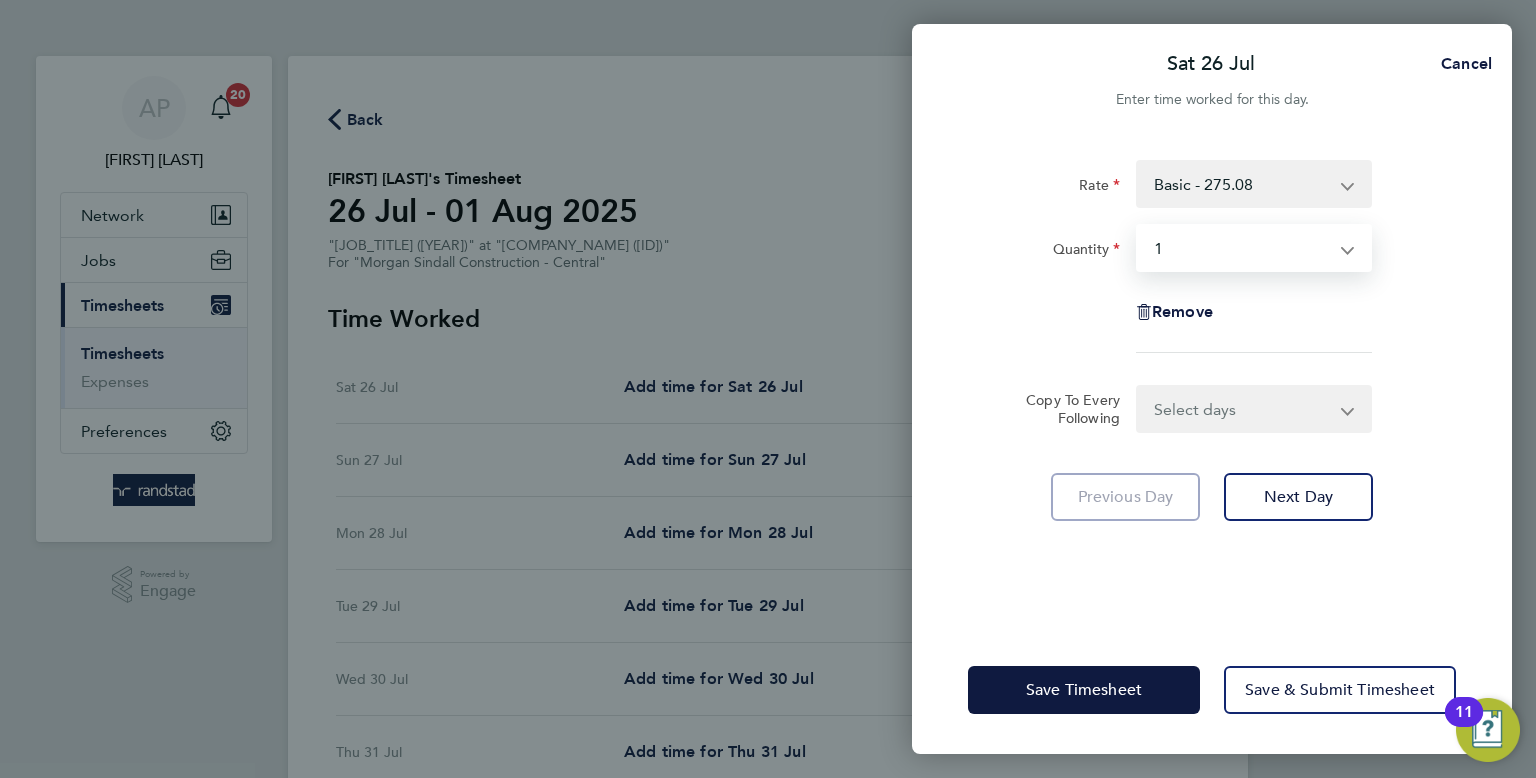 click on "Select days   Day   Weekday (Mon-Fri)   Monday   Tuesday   Wednesday   Thursday   Friday   Sunday" at bounding box center [1243, 409] 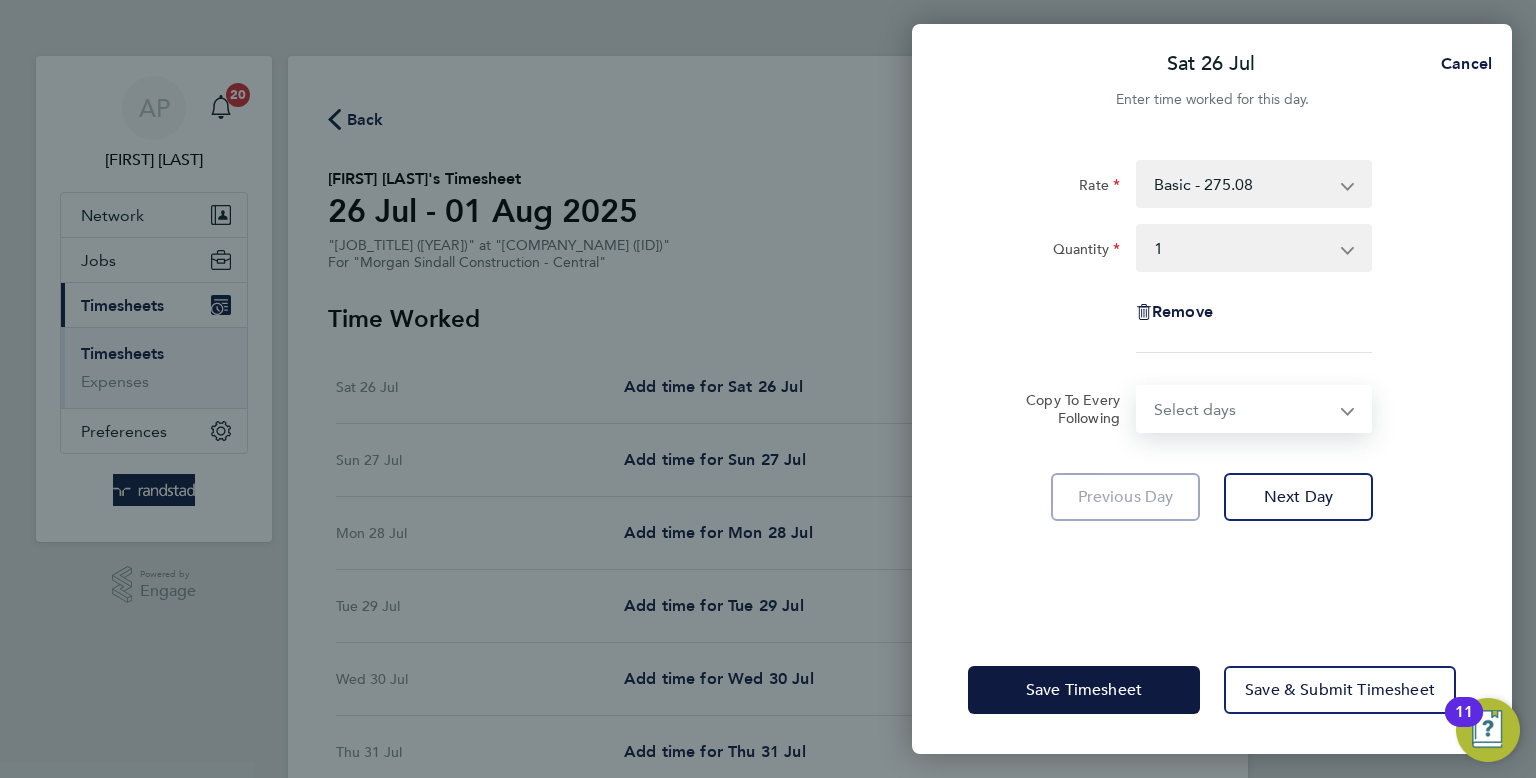 select on "DAY" 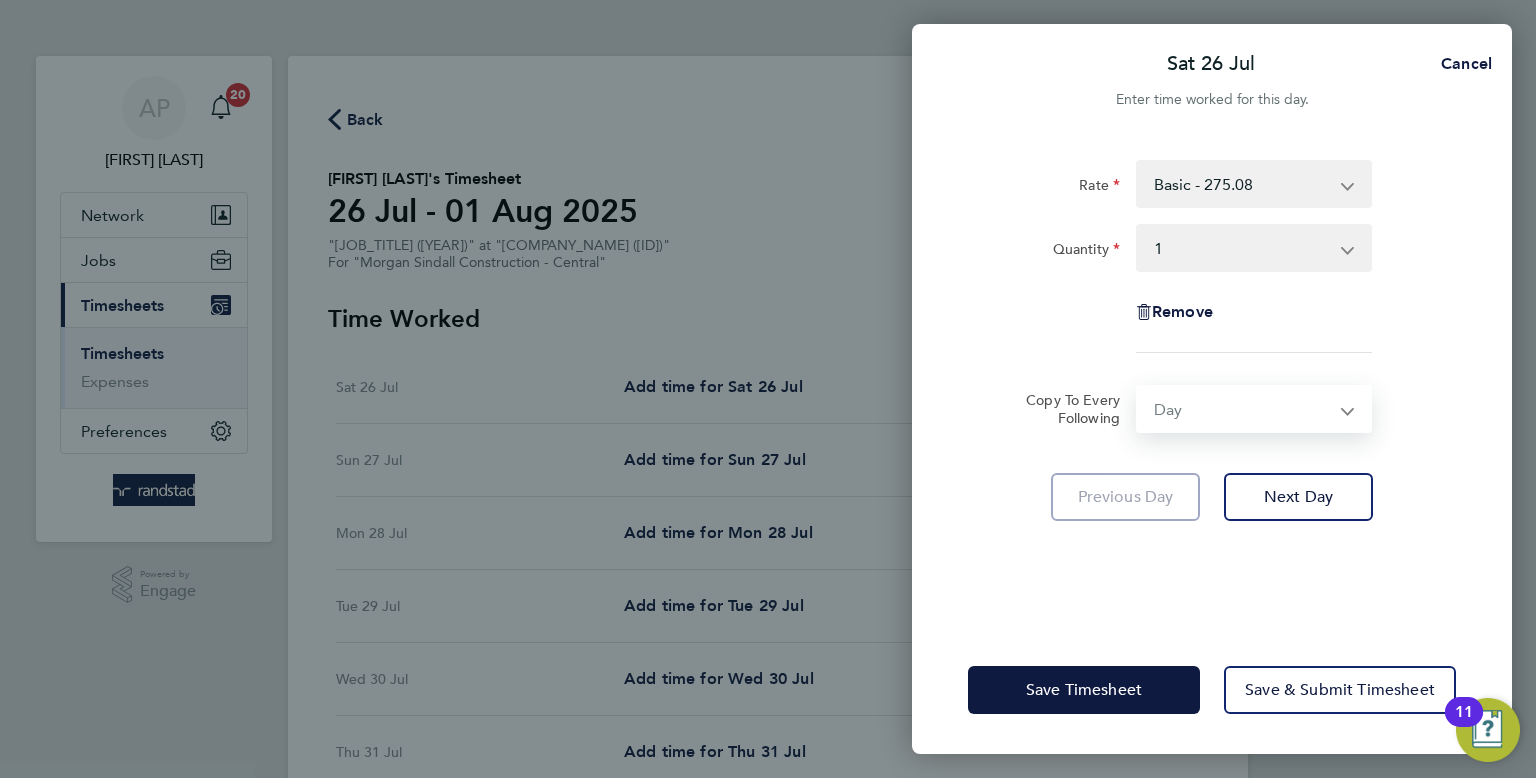 click on "Select days   Day   Weekday (Mon-Fri)   Monday   Tuesday   Wednesday   Thursday   Friday   Sunday" at bounding box center [1243, 409] 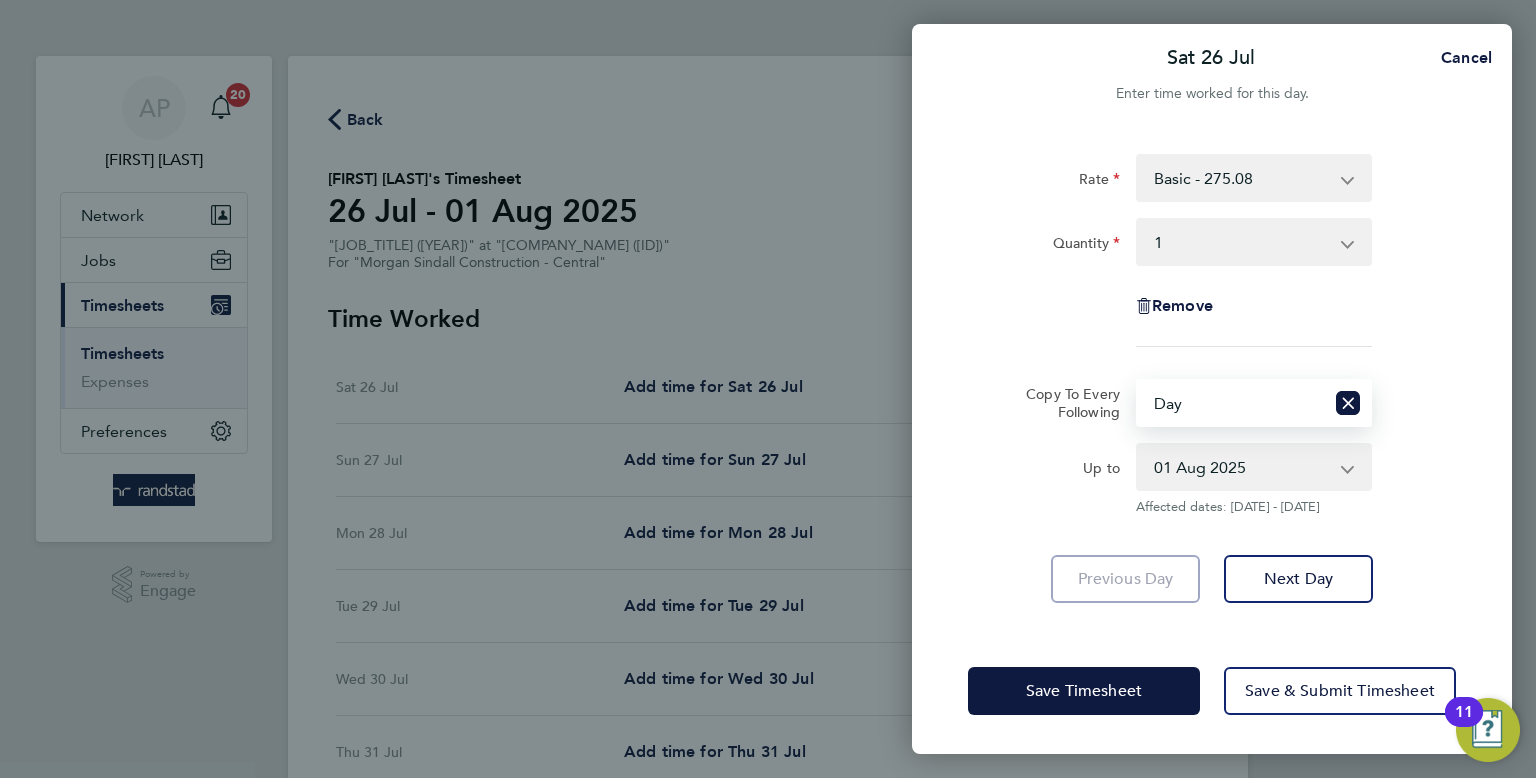 click on "Save Timesheet   Save & Submit Timesheet" 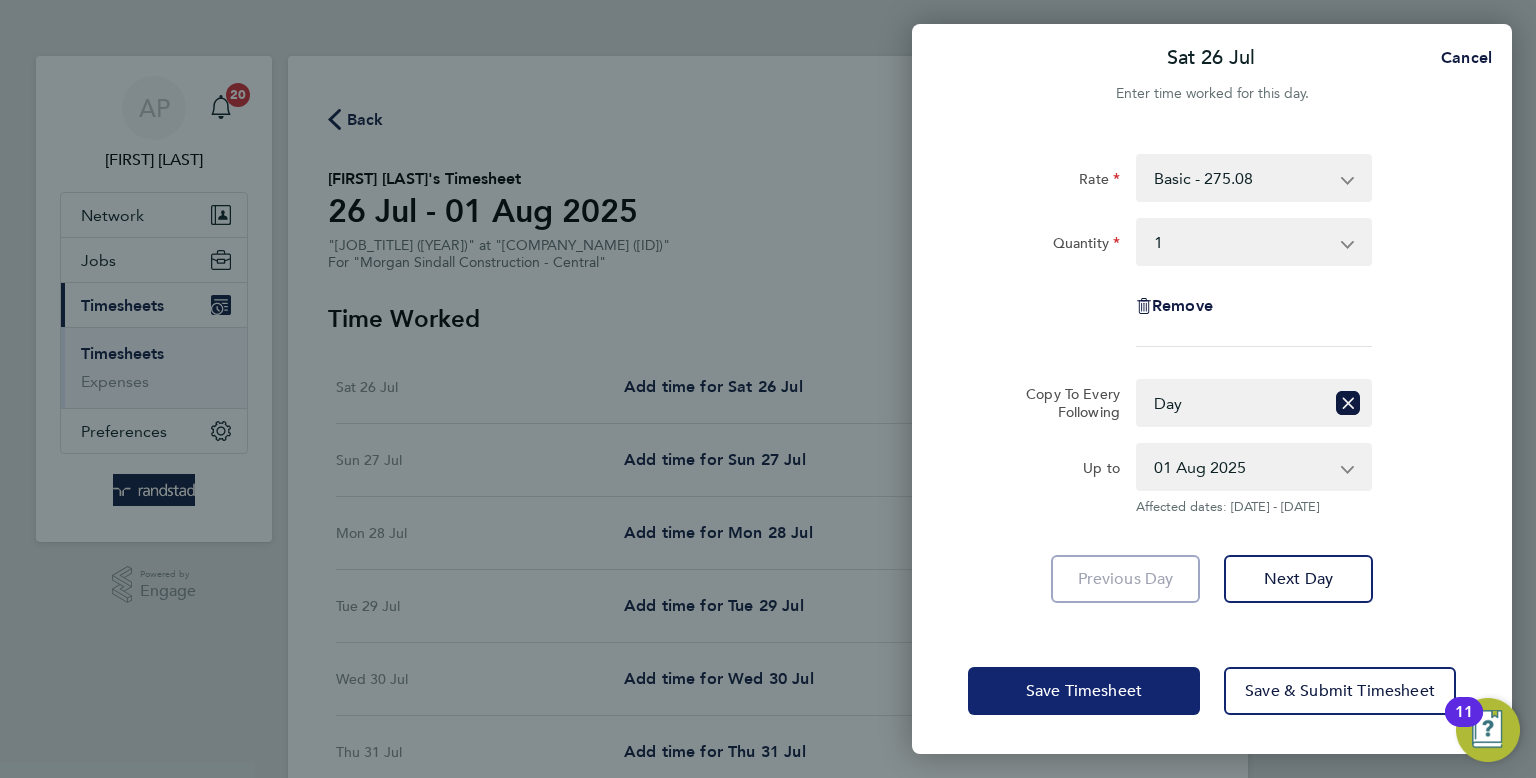 click on "Save Timesheet" 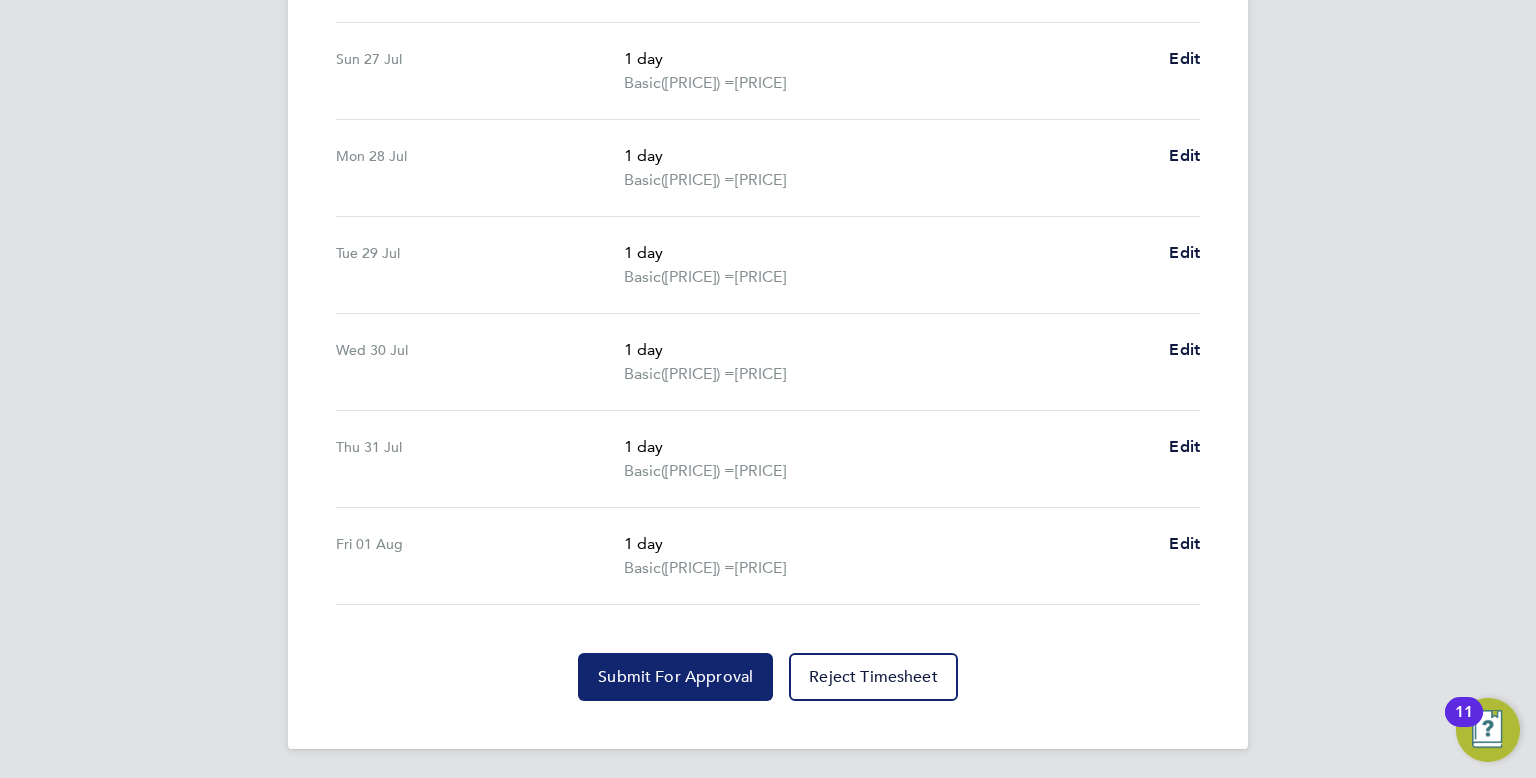 click on "Submit For Approval" 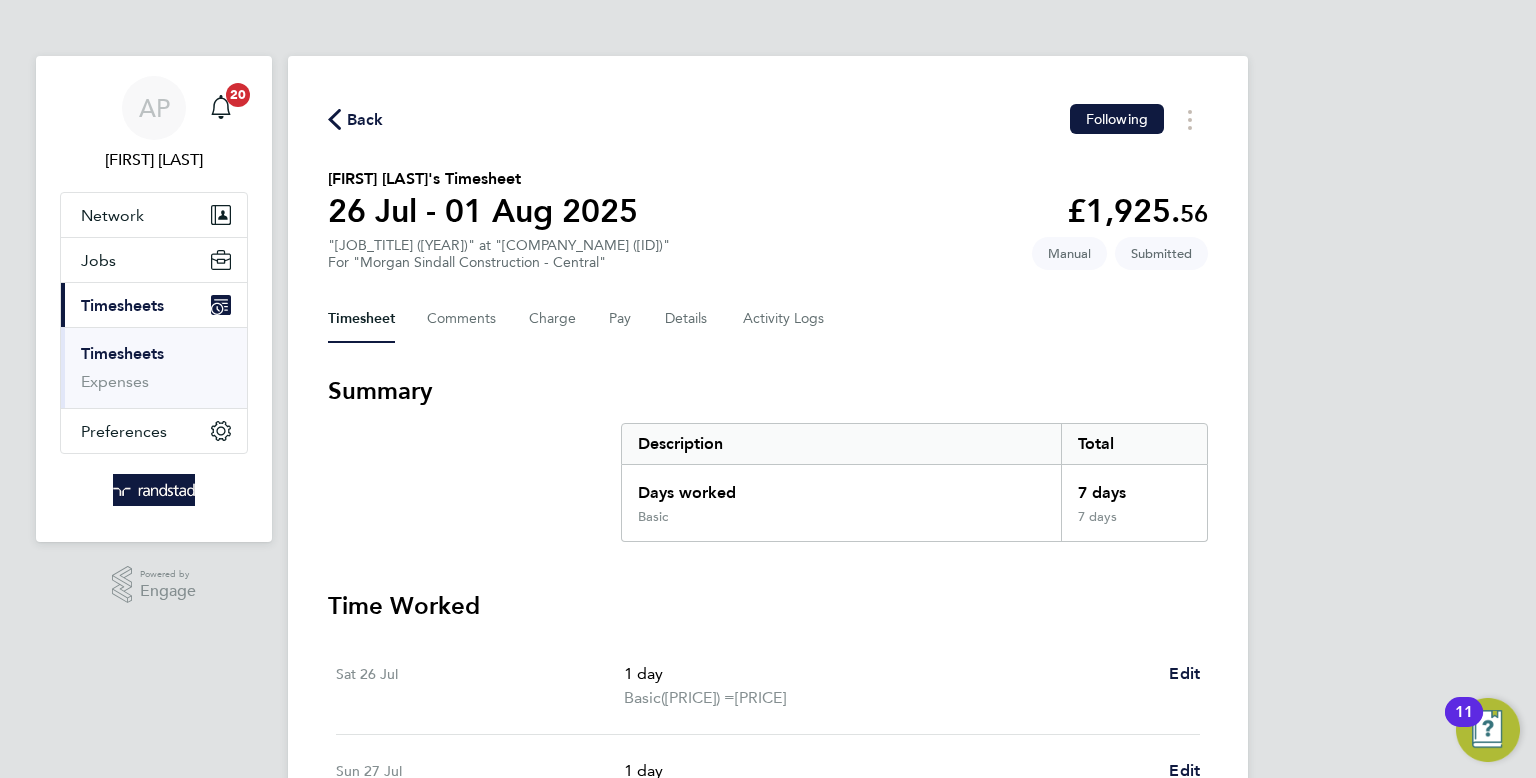 click on "Back" 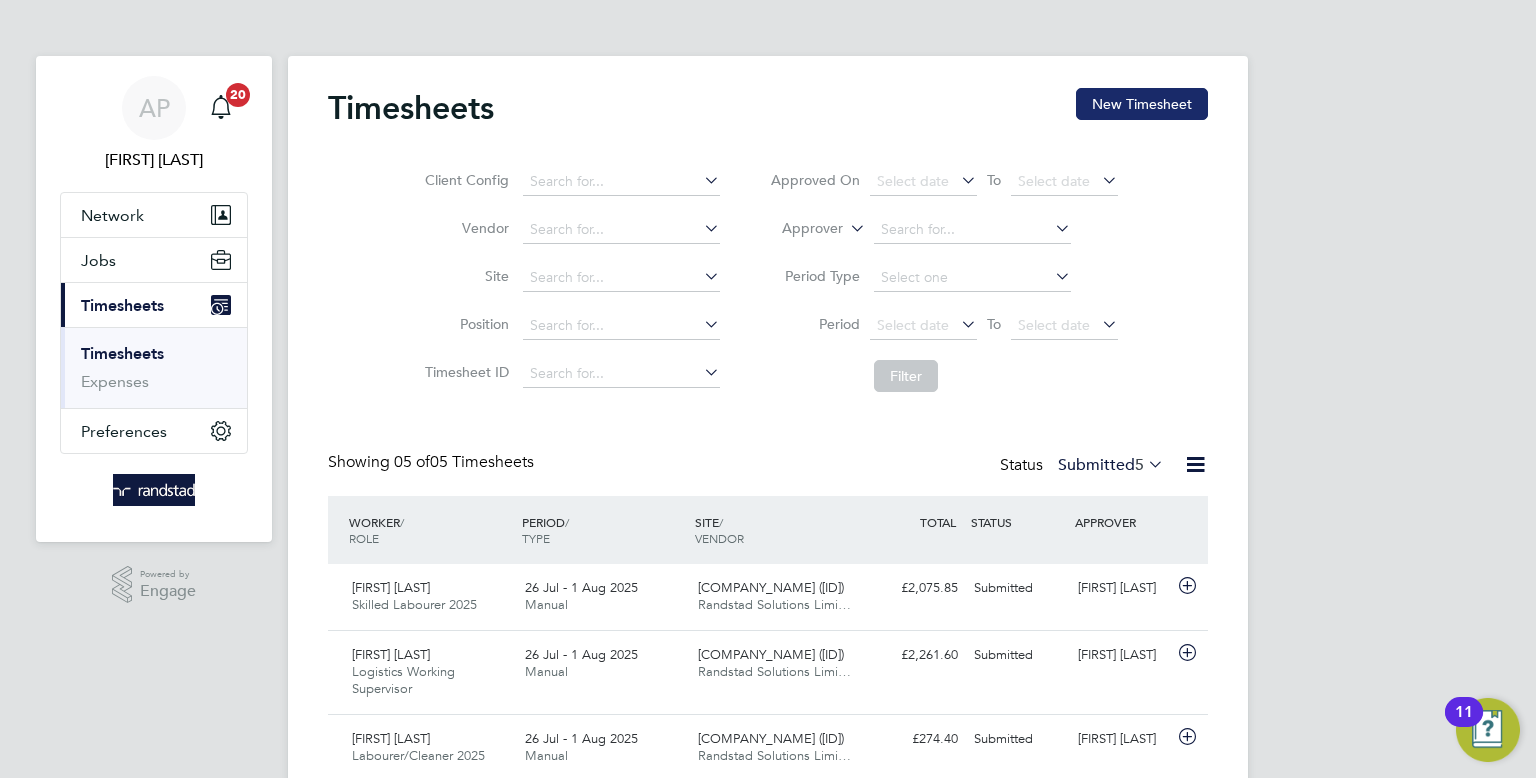 click on "New Timesheet" 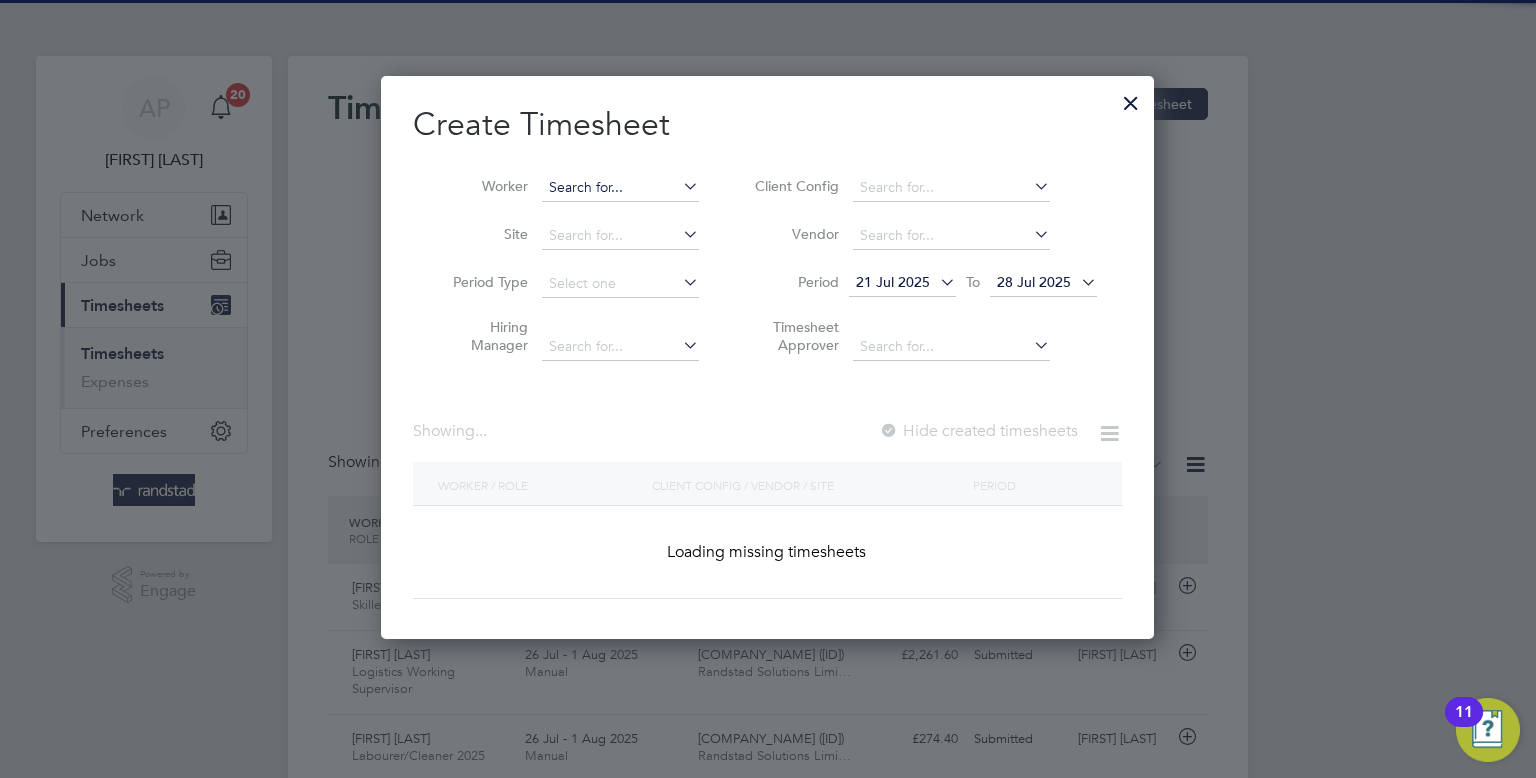 click at bounding box center [620, 188] 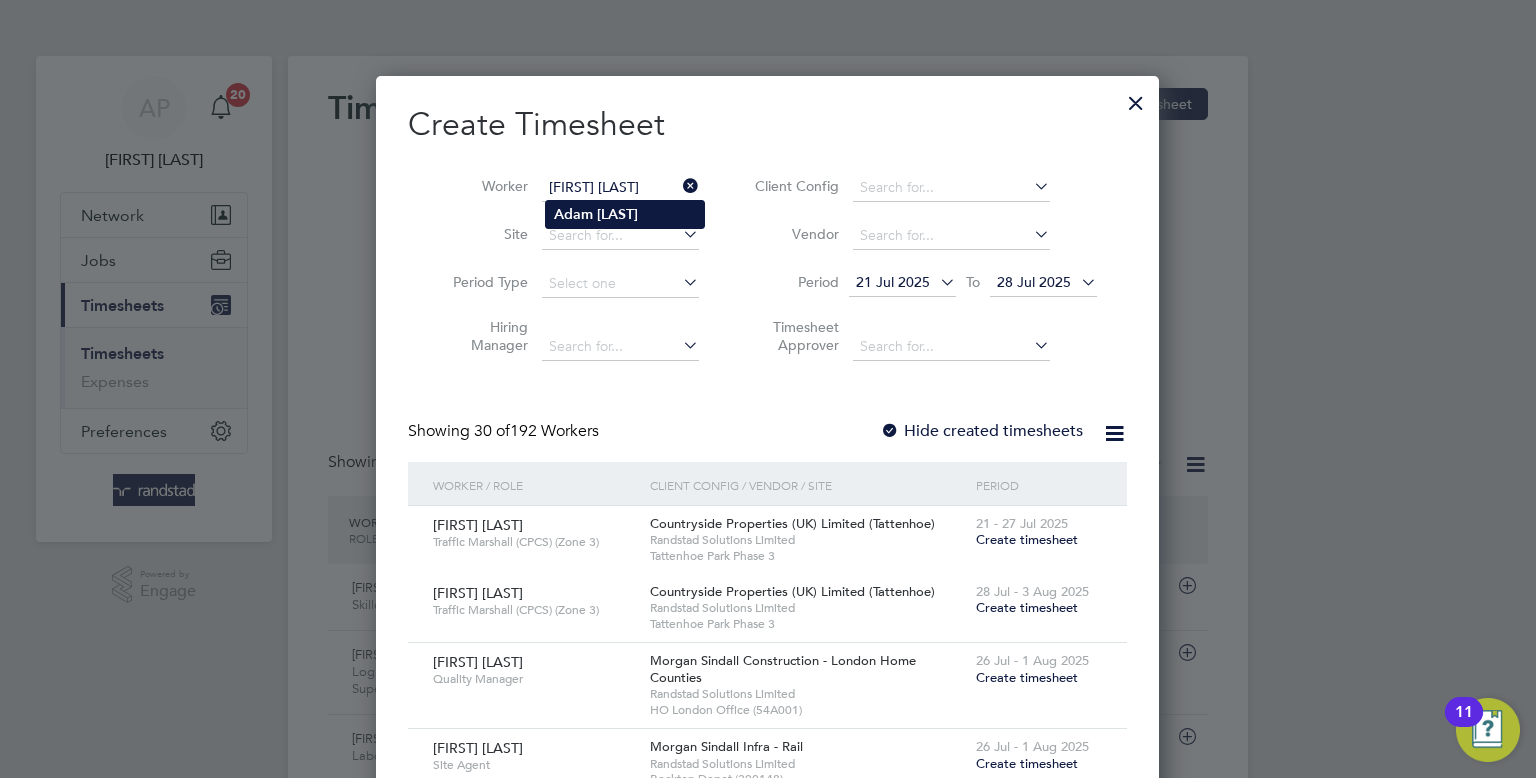 type on "Adam Mustafa" 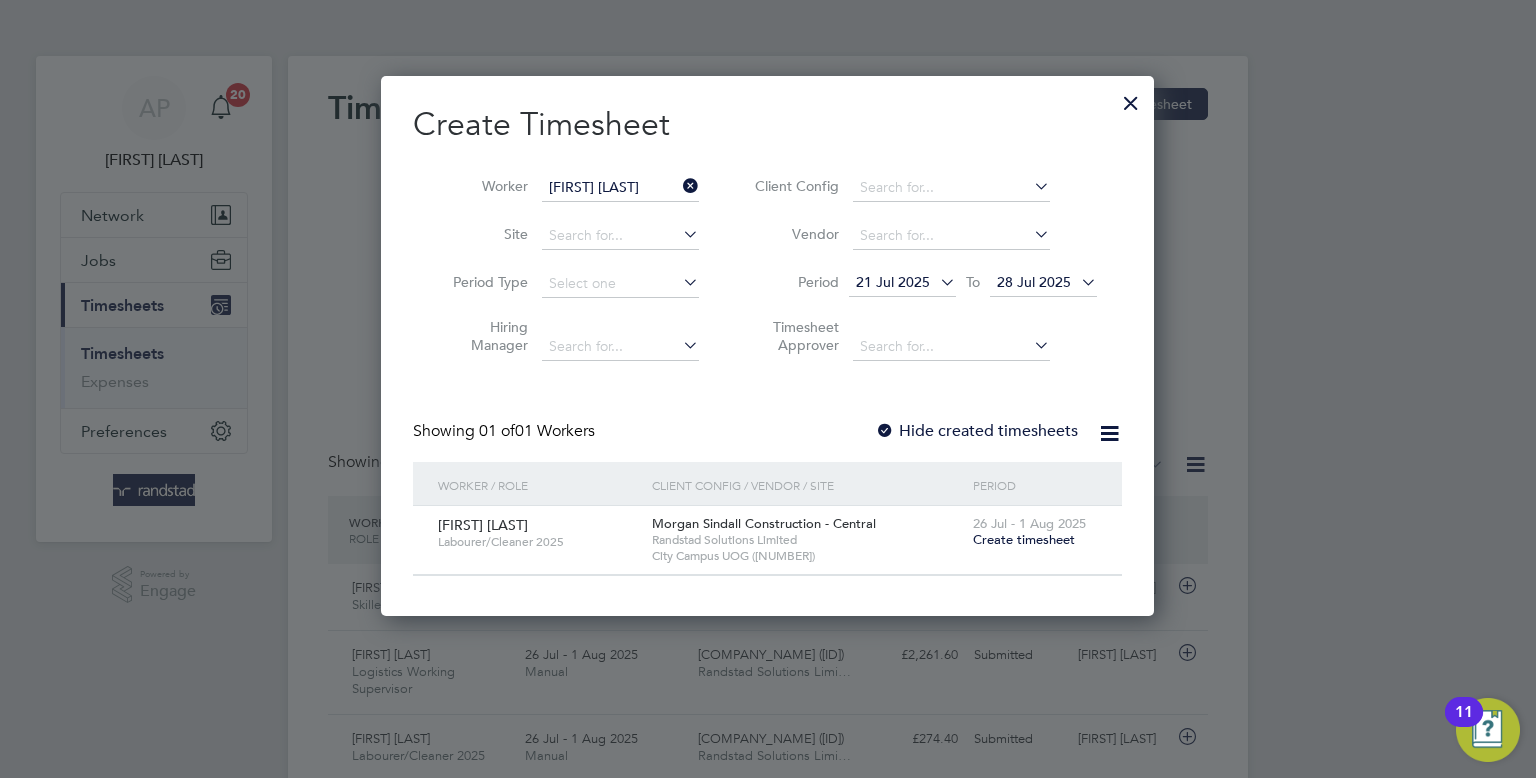 click on "Create timesheet" at bounding box center (1024, 539) 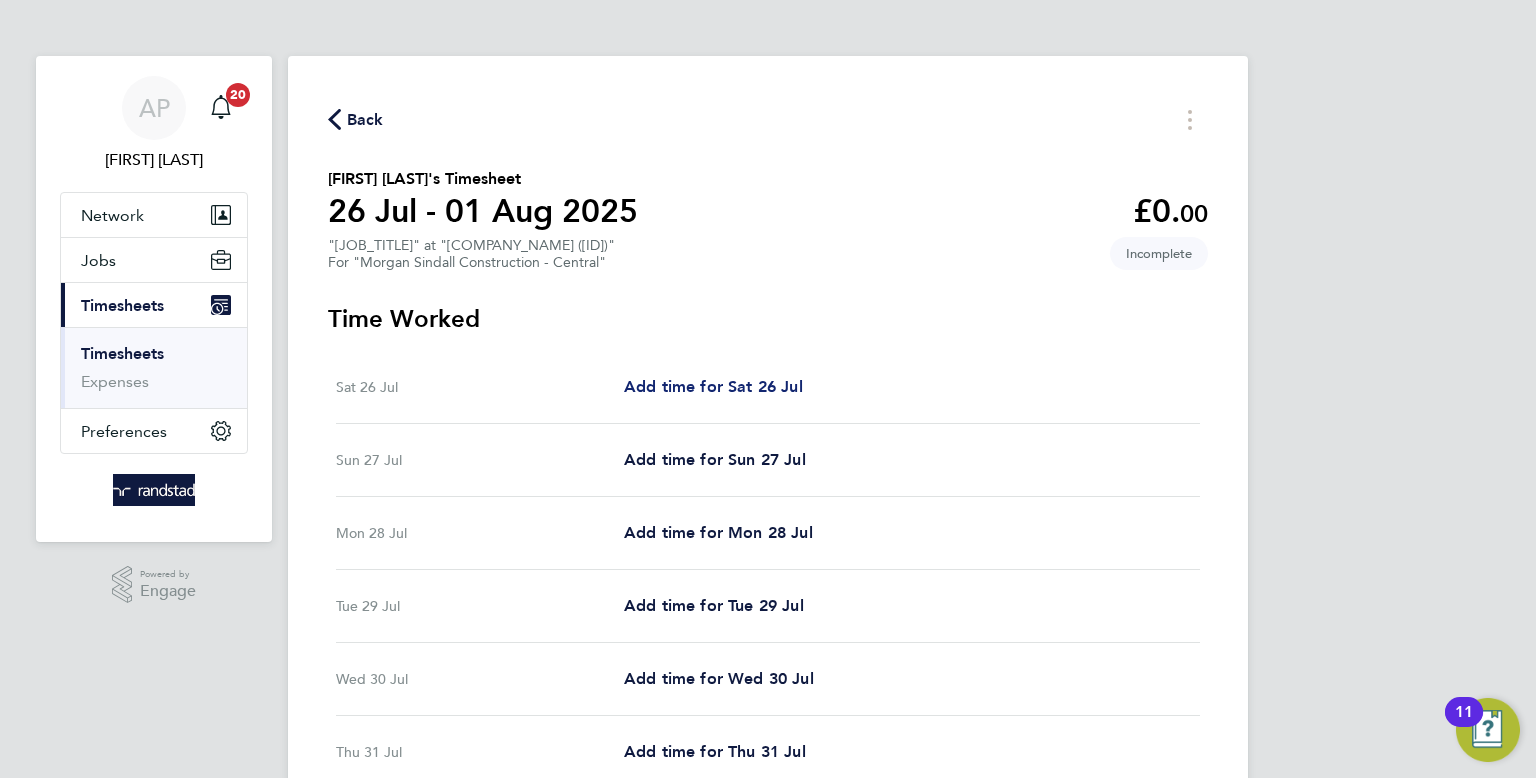 click on "Add time for Sat 26 Jul" at bounding box center (713, 386) 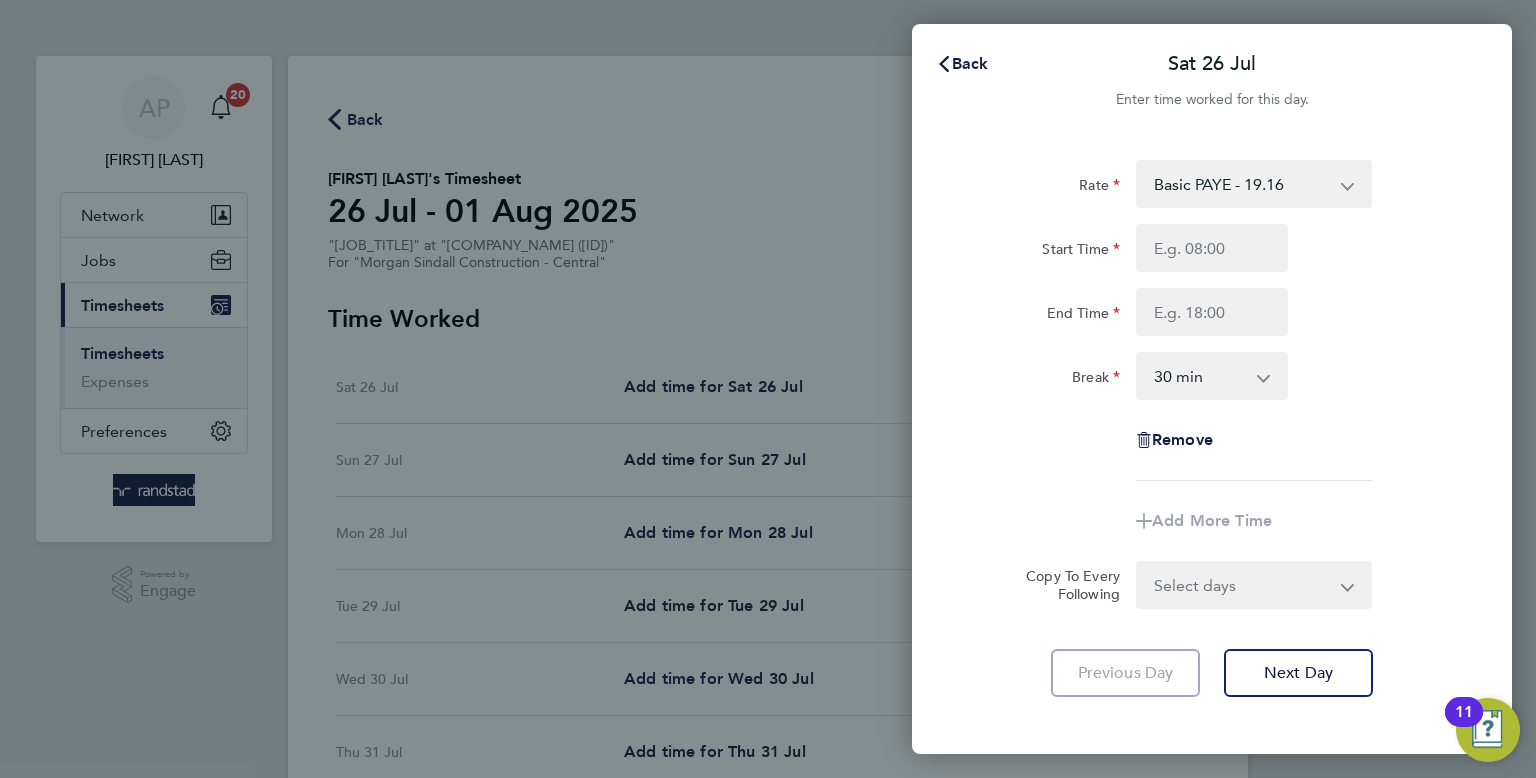click on "Basic PAYE - 19.16   OT PAYE - 27.81   Overtime 2 - 36.21" at bounding box center (1242, 184) 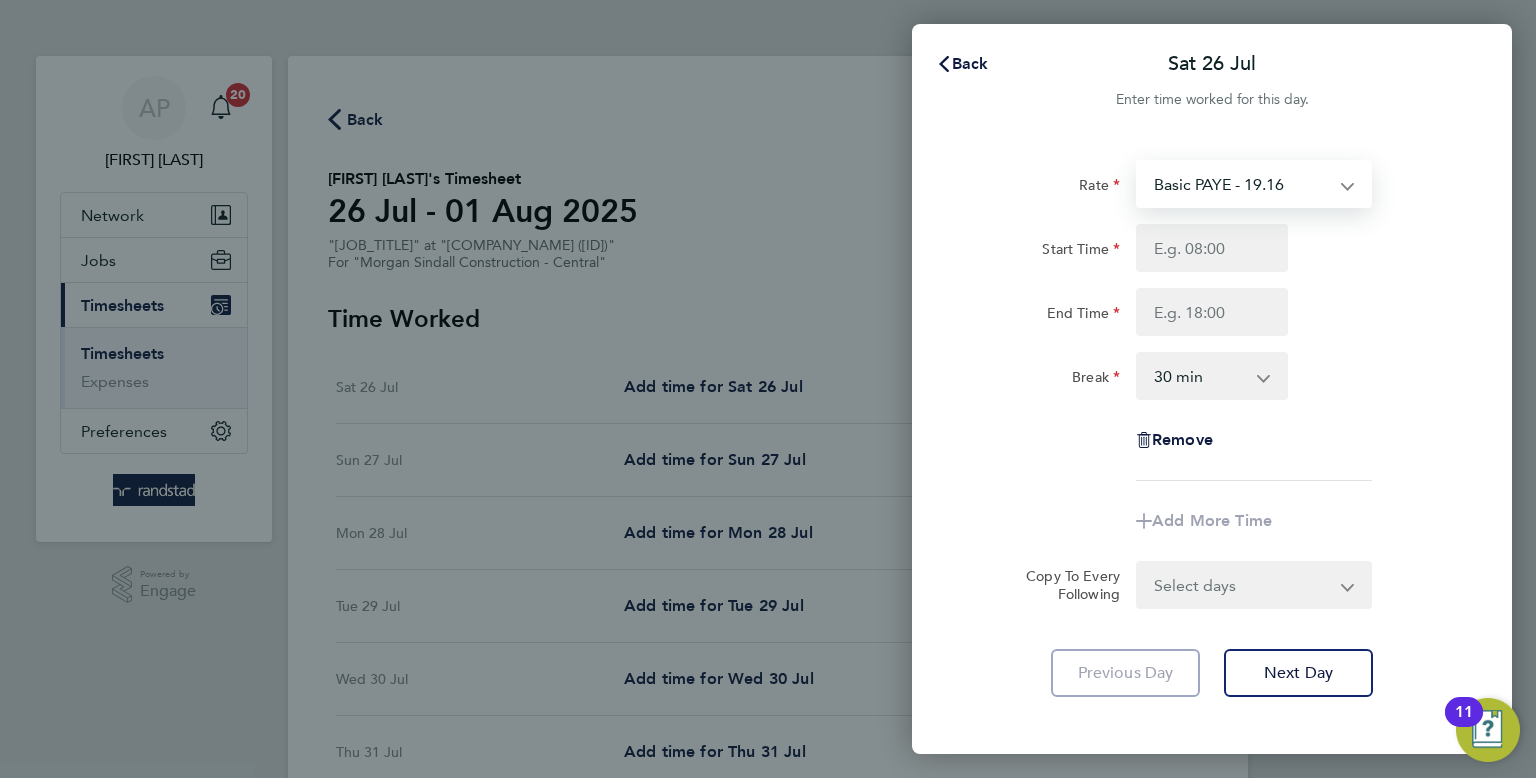 select on "30" 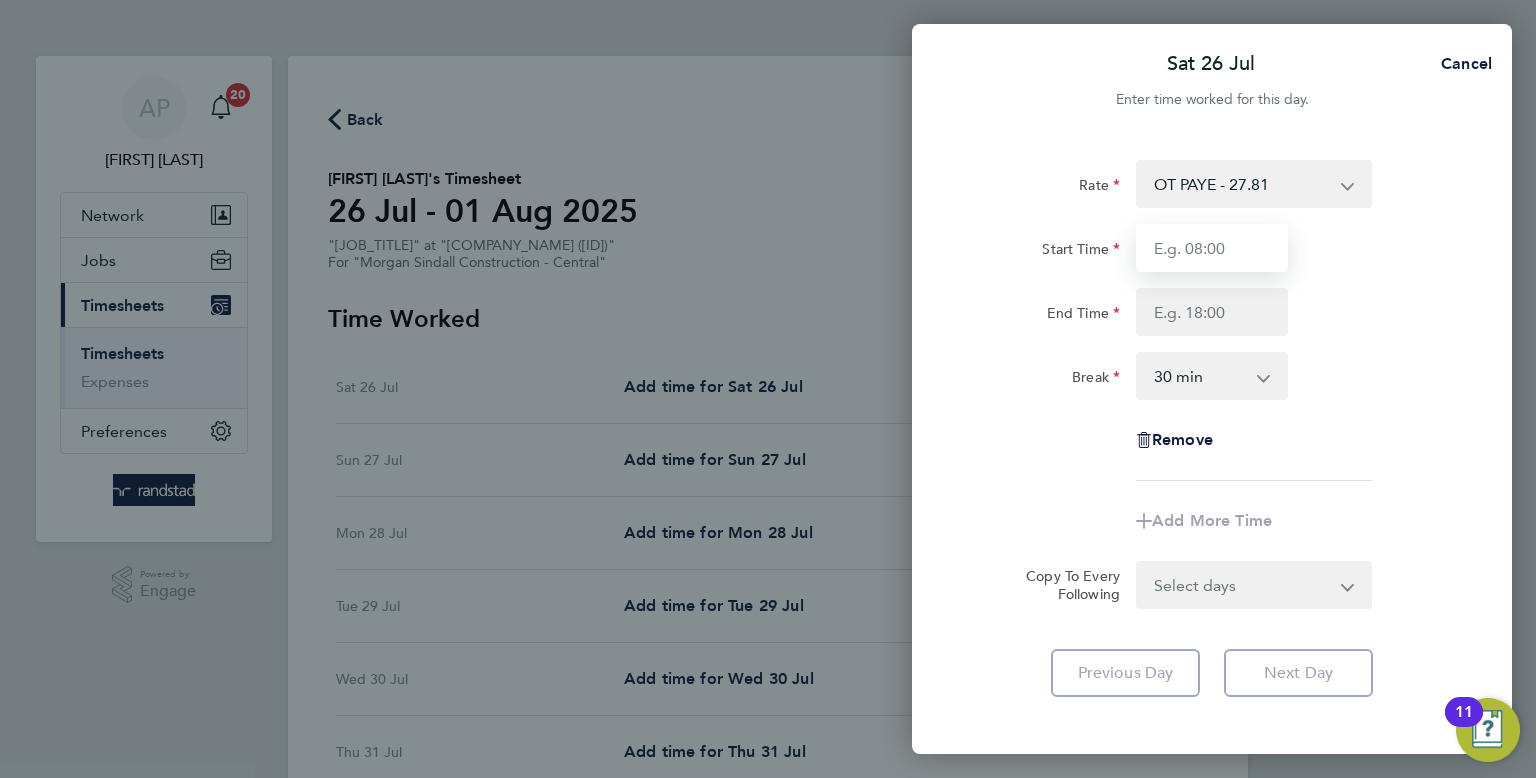 click on "Start Time" at bounding box center [1212, 248] 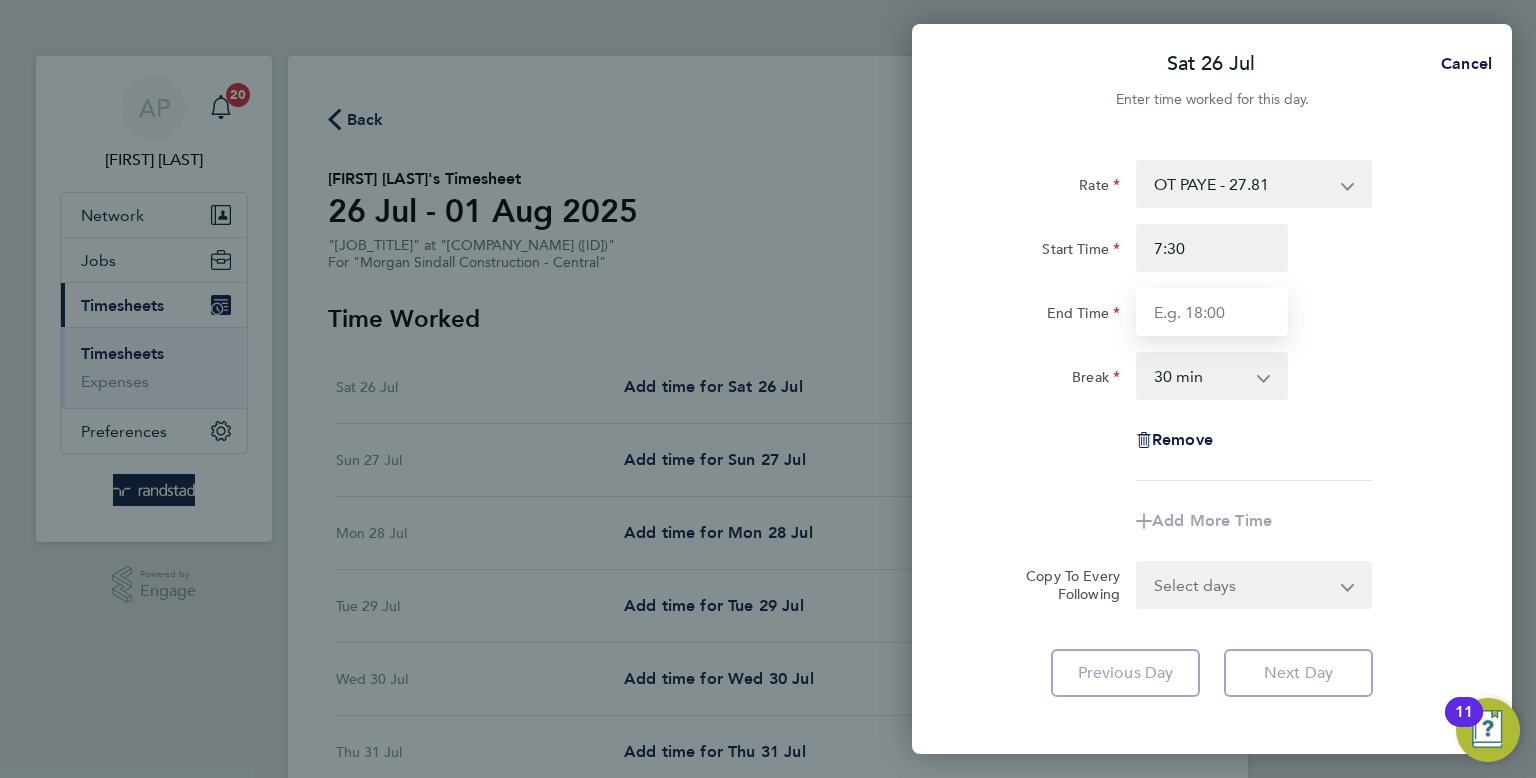 type on "07:30" 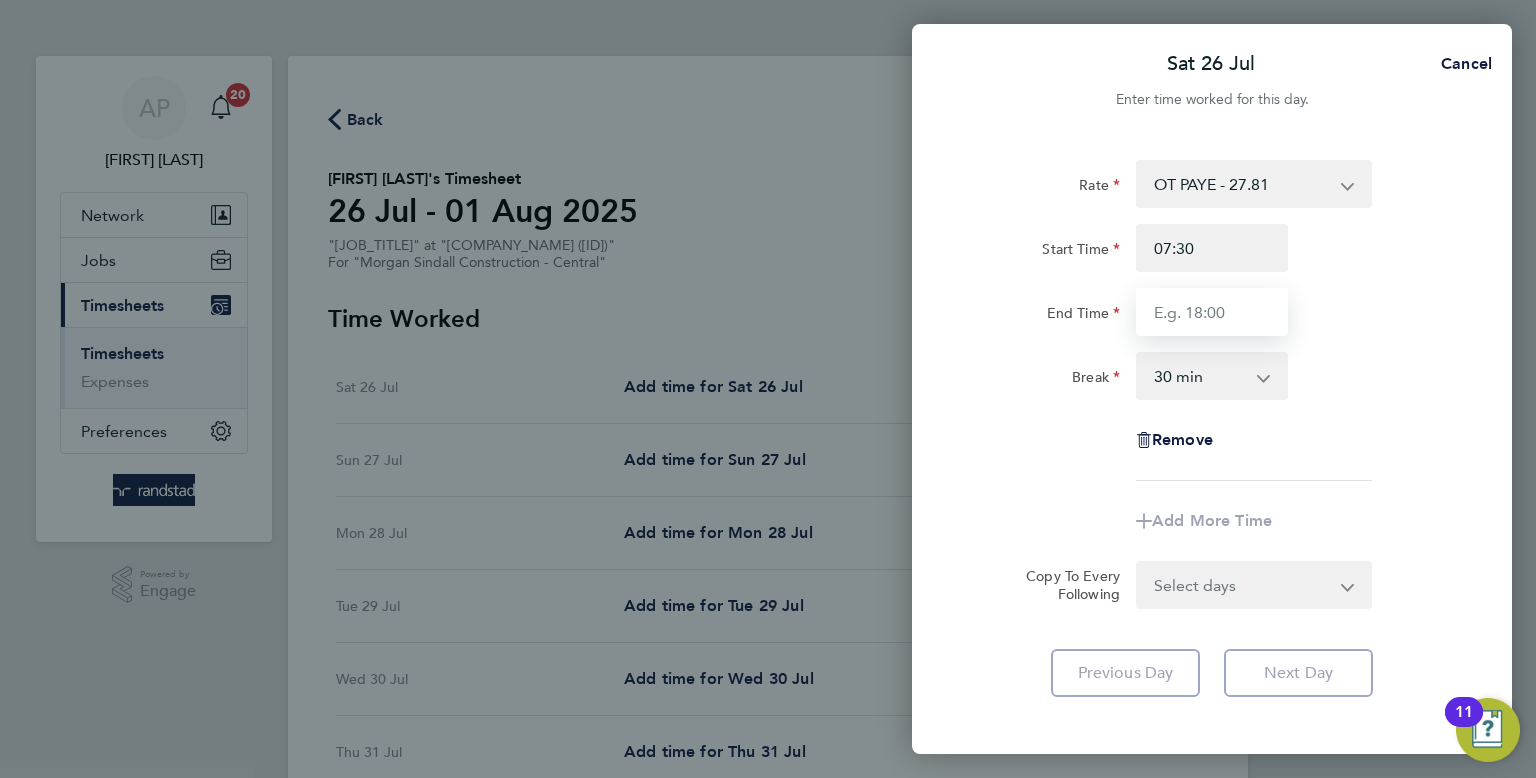 click on "End Time" at bounding box center (1212, 312) 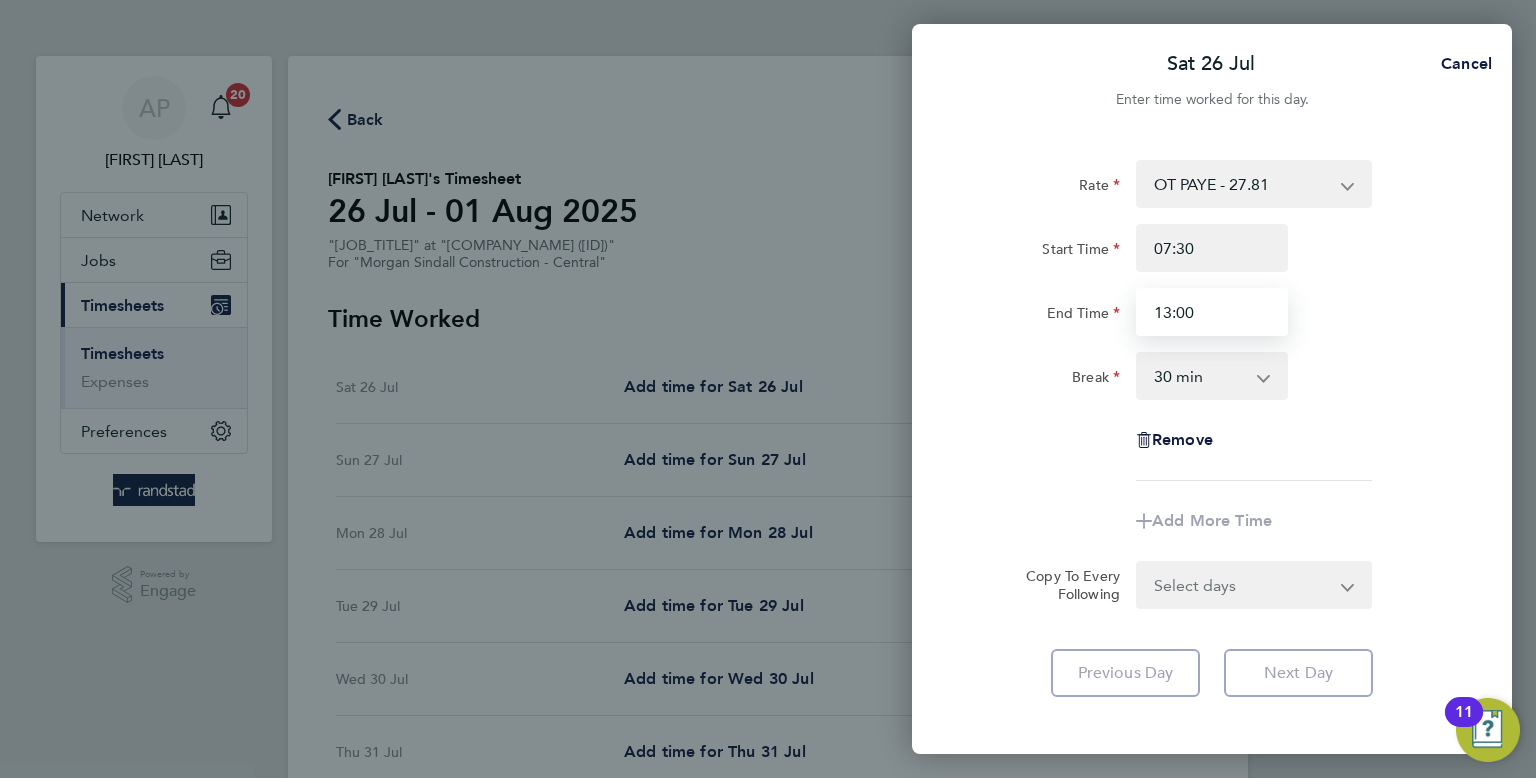 type on "13:00" 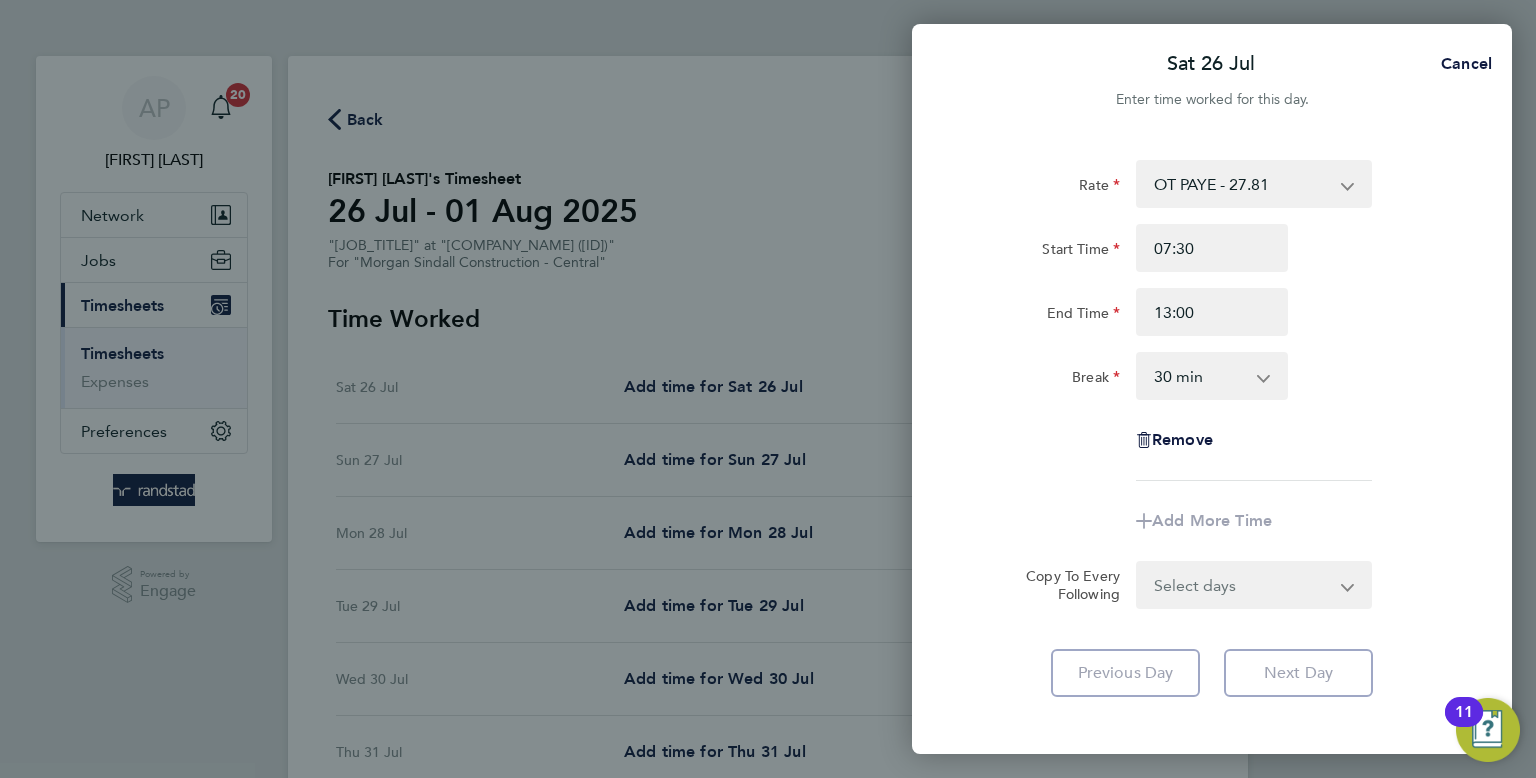 click on "Rate  OT PAYE - 27.81   Basic PAYE - 19.16   Overtime 2 - 36.21
Start Time 07:30 End Time 13:00 Break  0 min   15 min   30 min   45 min   60 min   75 min   90 min
Remove
Add More Time  Copy To Every Following  Select days   Day   Weekday (Mon-Fri)   Monday   Tuesday   Wednesday   Thursday   Friday   Sunday
Previous Day   Next Day" 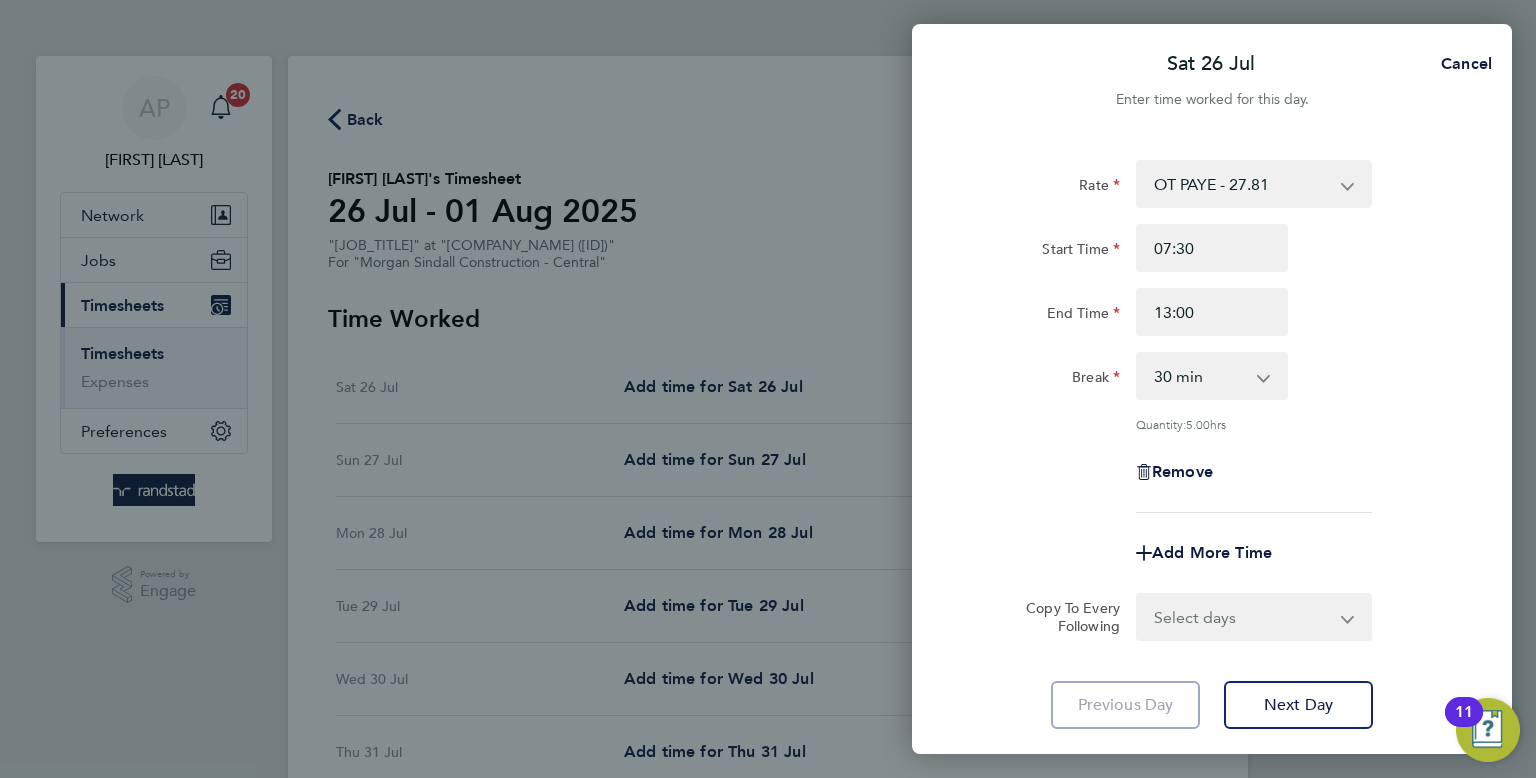 click on "Rate  OT PAYE - 27.81   Basic PAYE - 19.16   Overtime 2 - 36.21
Start Time 07:30 End Time 13:00 Break  0 min   15 min   30 min   45 min   60 min   75 min   90 min
Quantity:  5.00  hrs
Remove
Add More Time  Copy To Every Following  Select days   Day   Weekday (Mon-Fri)   Monday   Tuesday   Wednesday   Thursday   Friday   Sunday
Previous Day   Next Day" 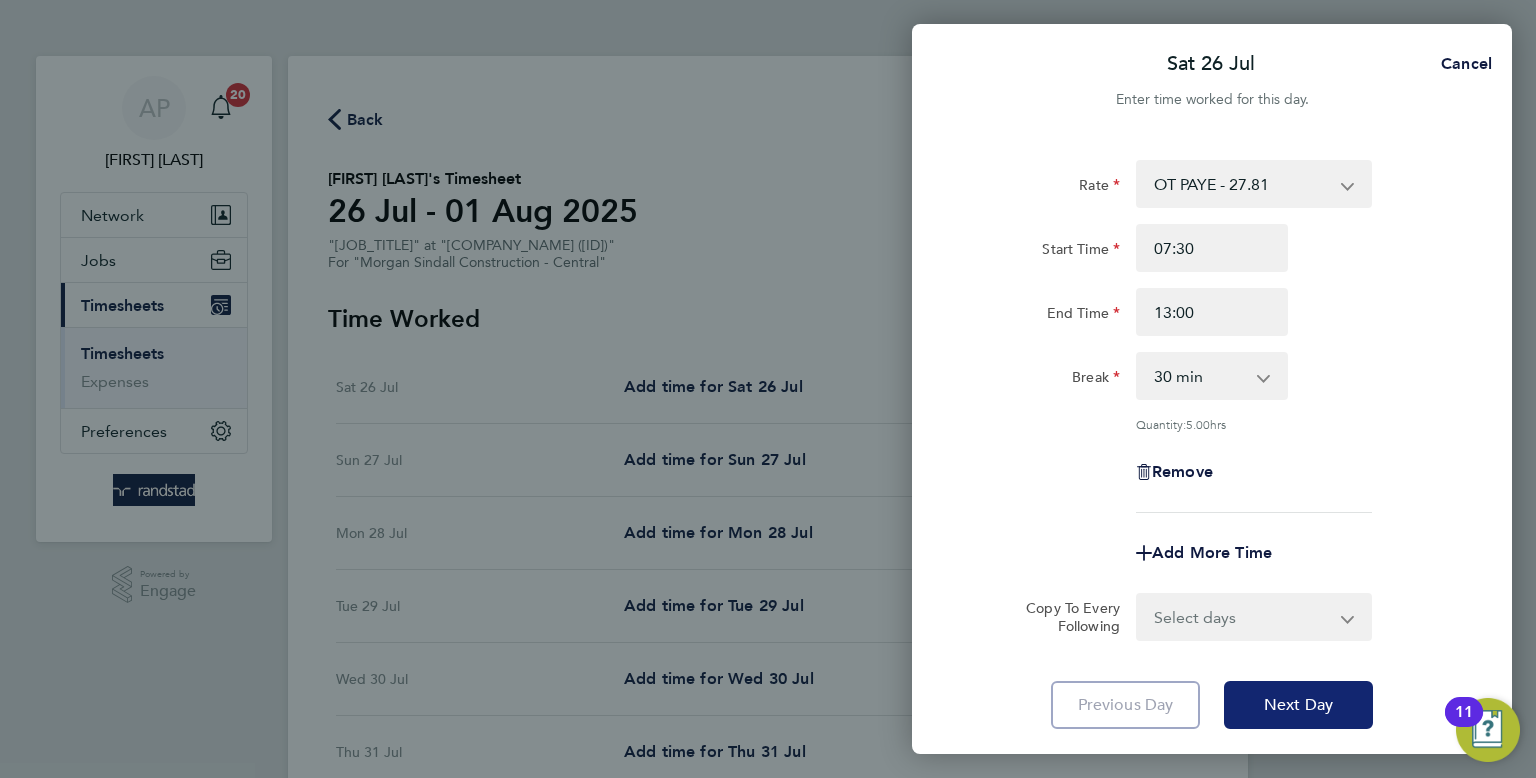 click on "Next Day" 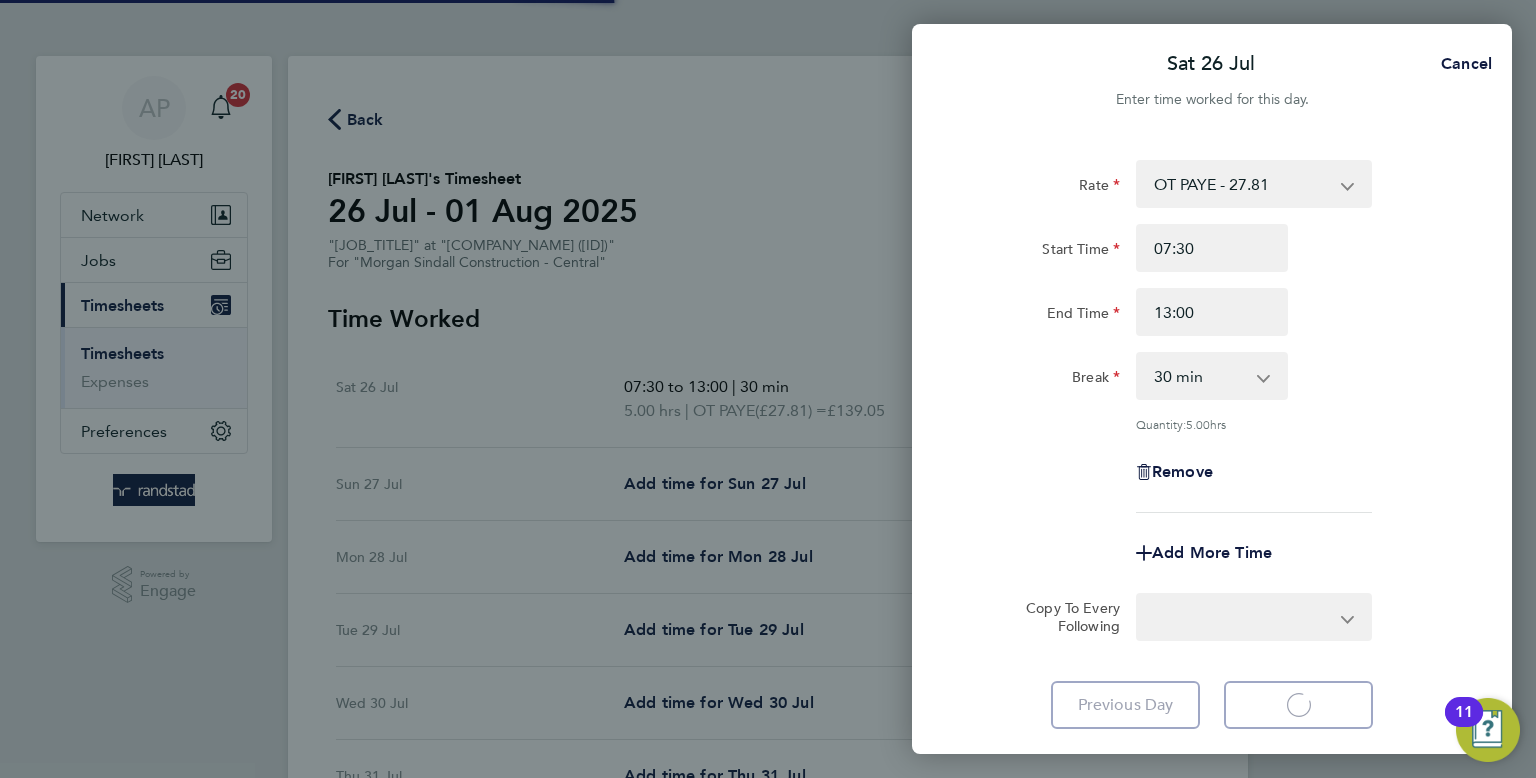 select on "30" 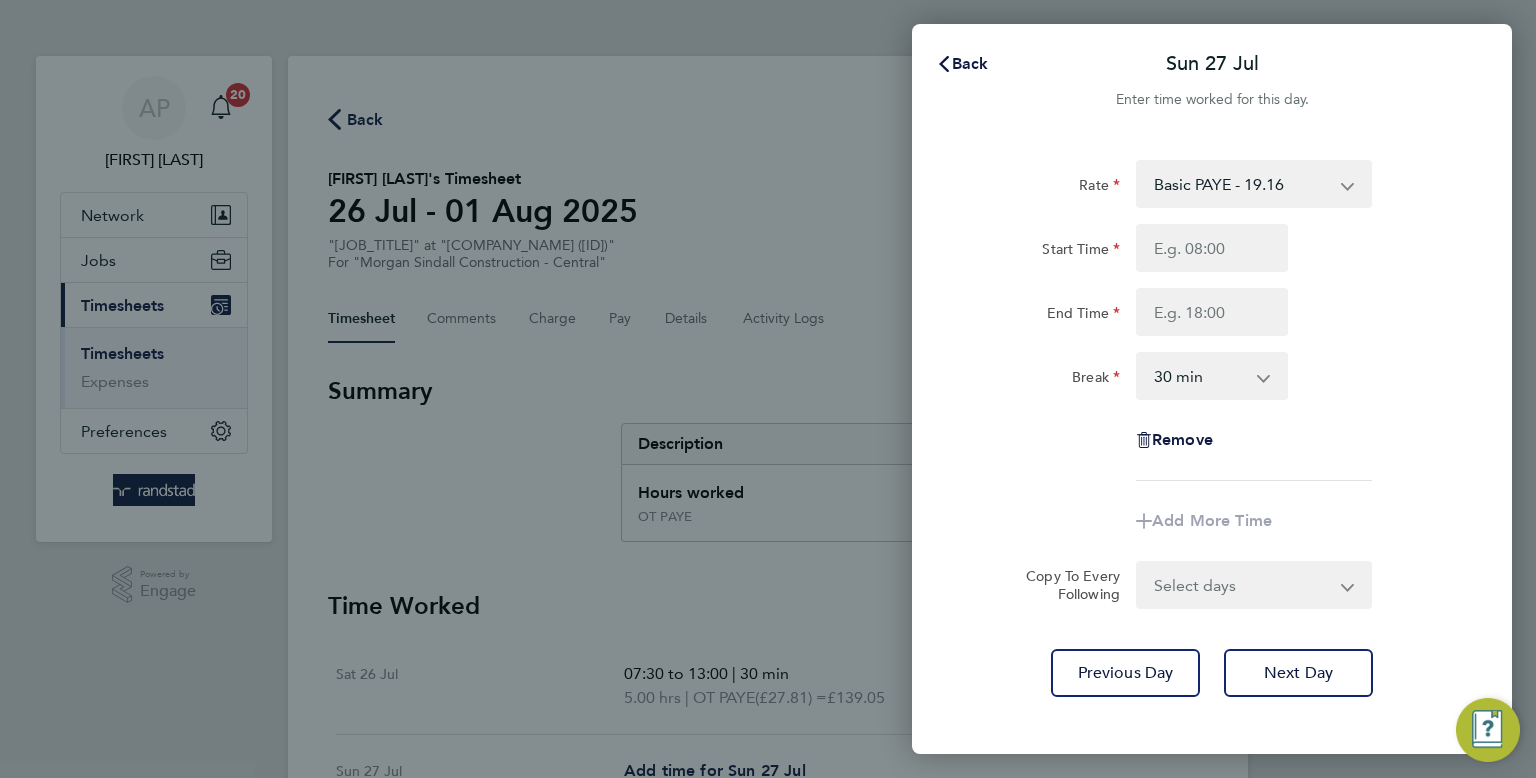 click on "Basic PAYE - 19.16   OT PAYE - 27.81   Overtime 2 - 36.21" at bounding box center (1242, 184) 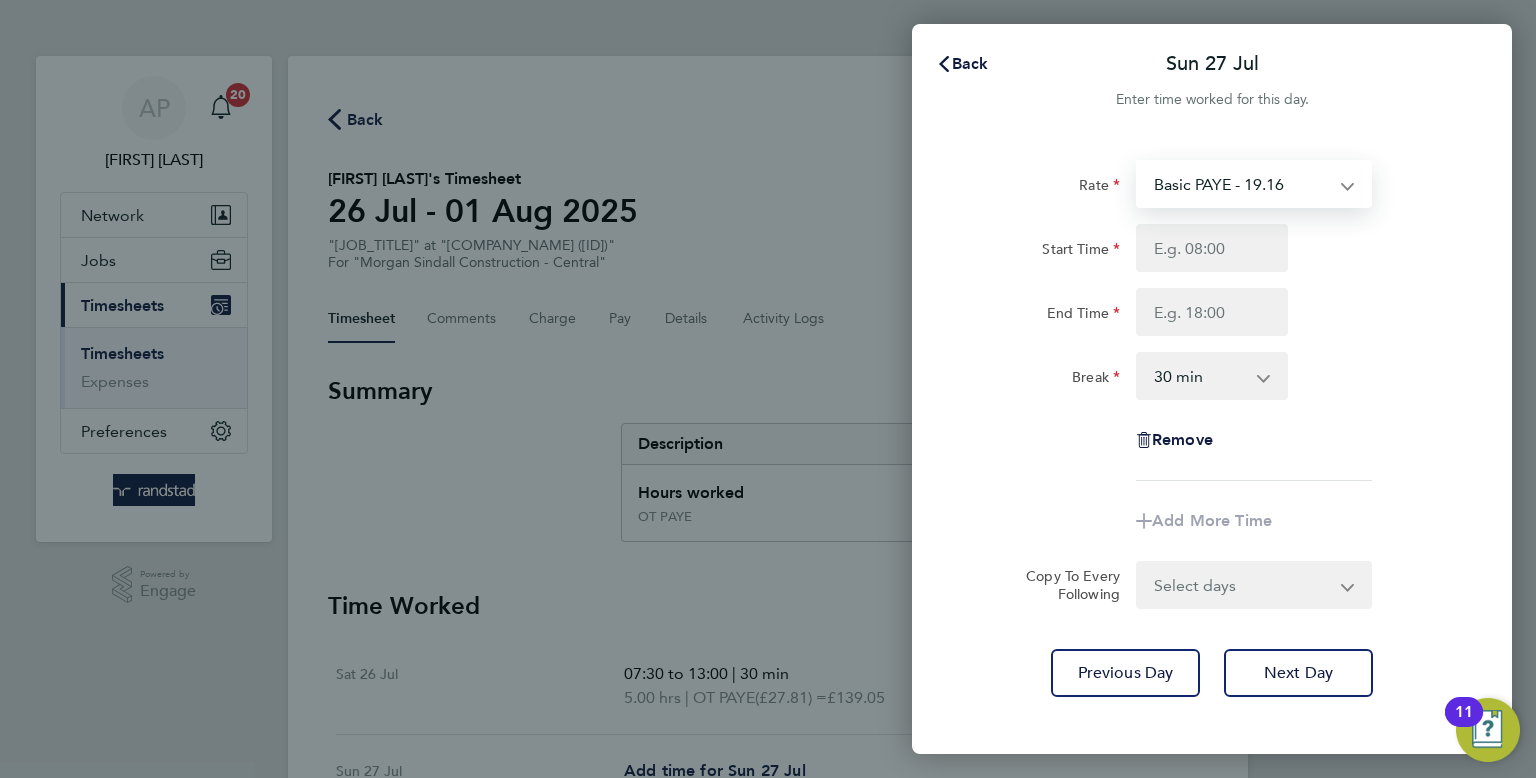 select on "30" 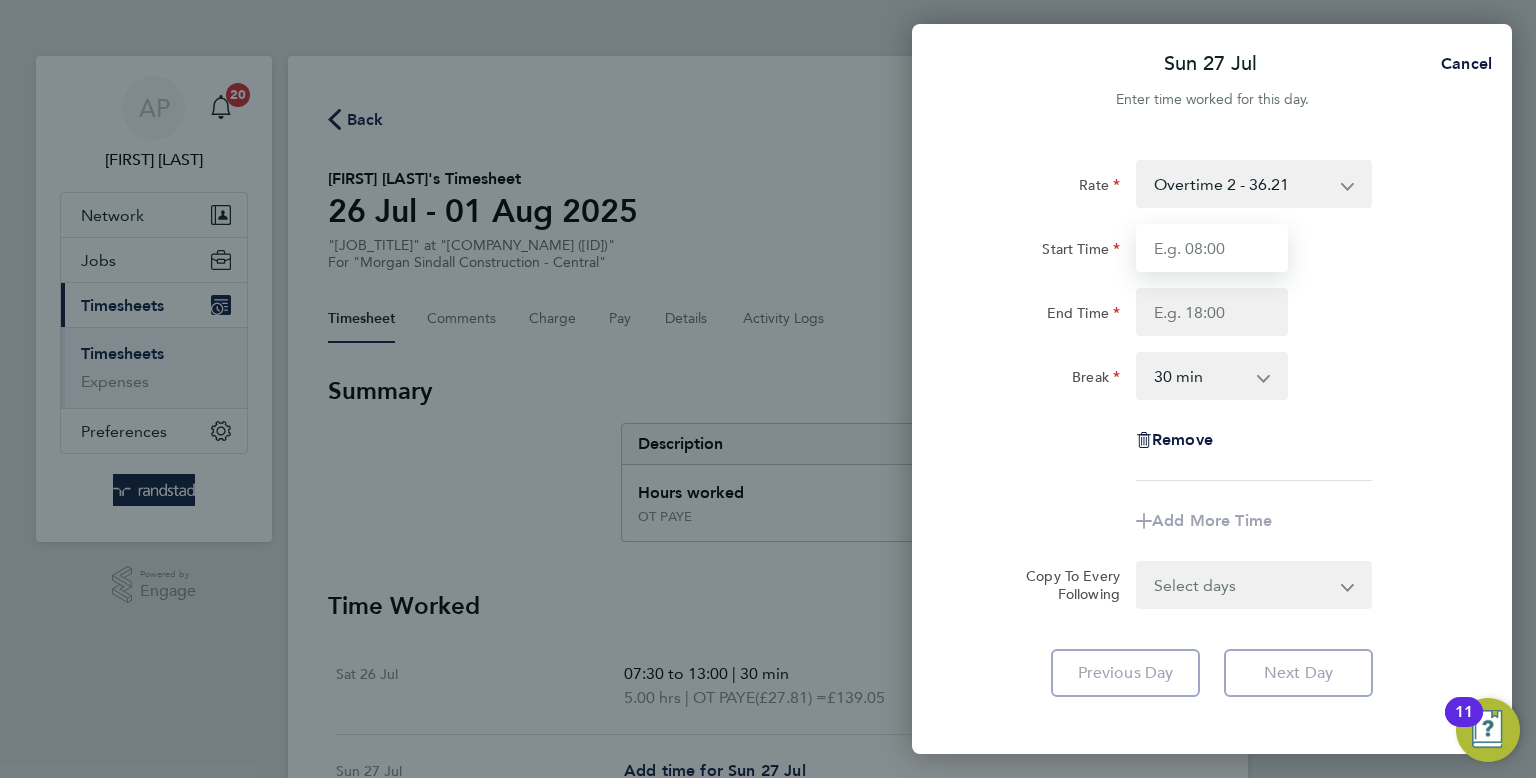 click on "Start Time" at bounding box center [1212, 248] 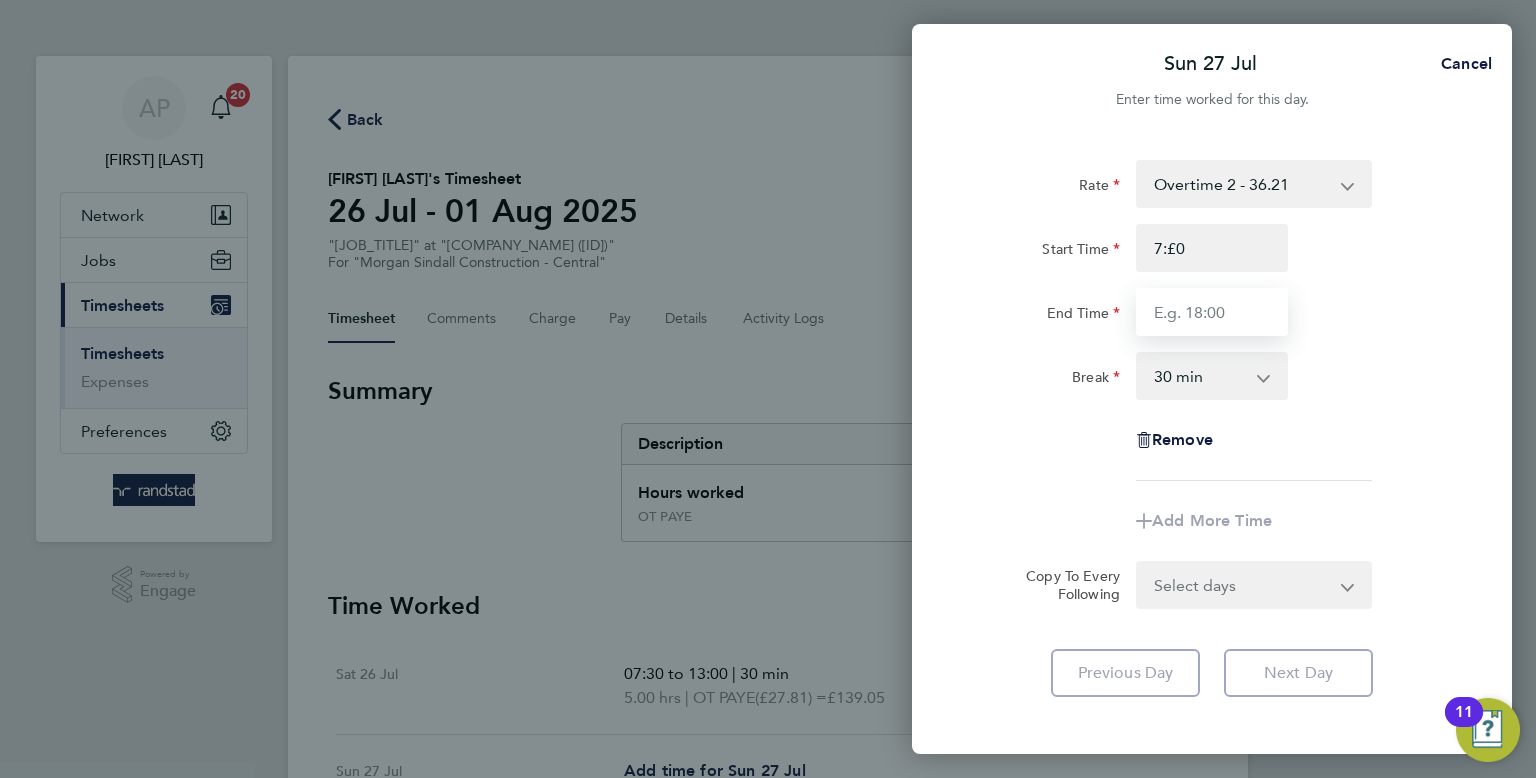 click on "End Time" at bounding box center (1212, 312) 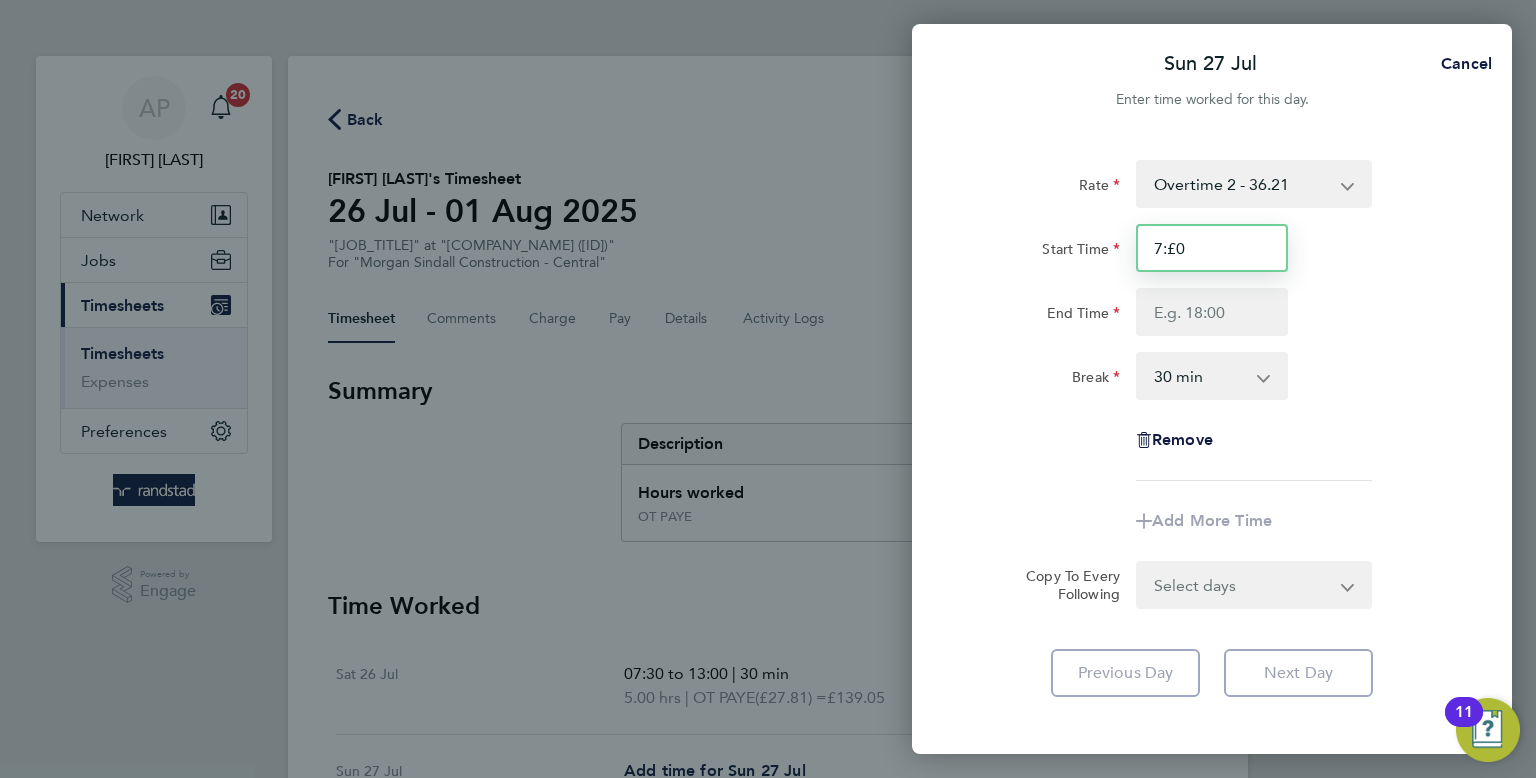 click on "7:£0" at bounding box center [1212, 248] 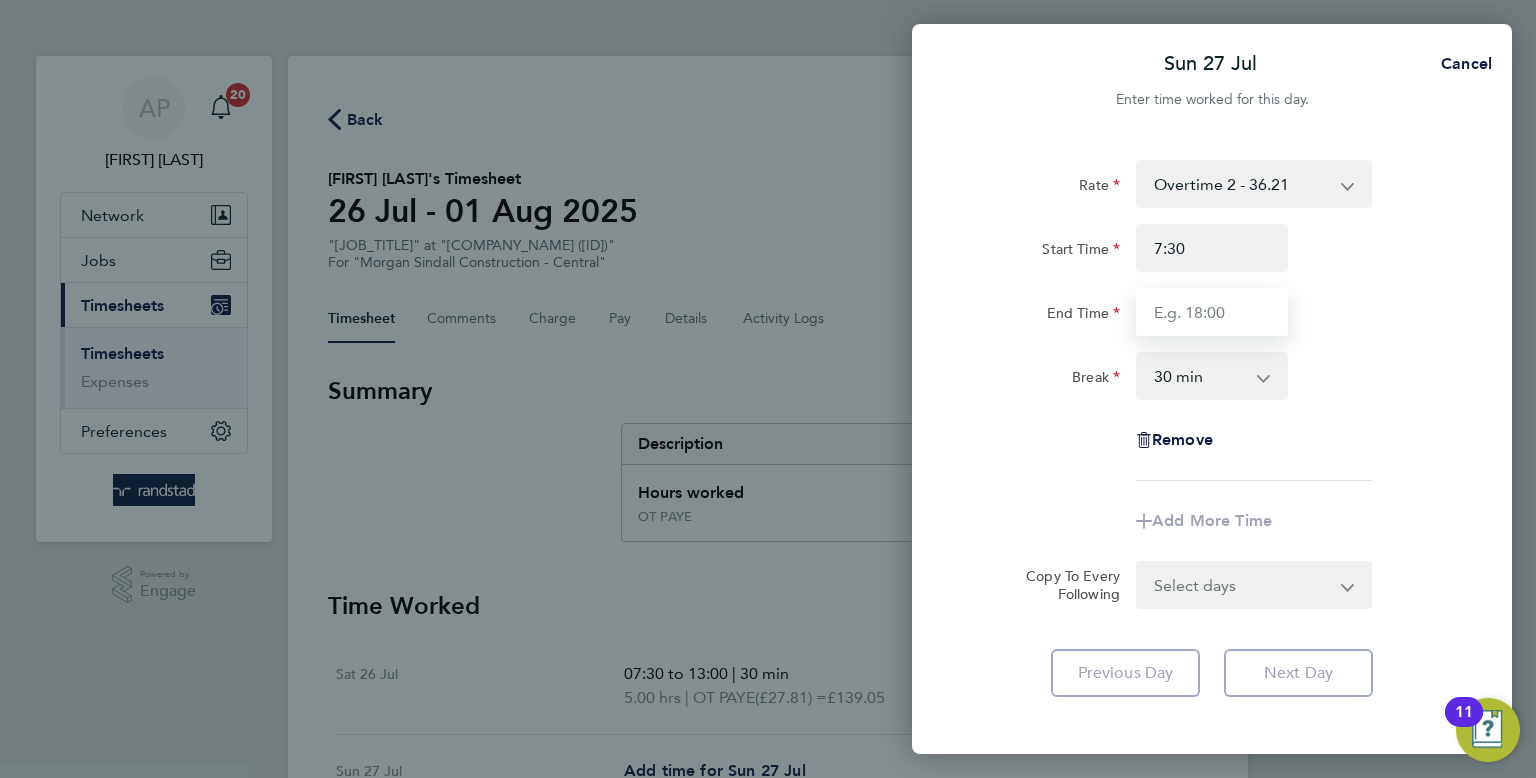 type on "07:30" 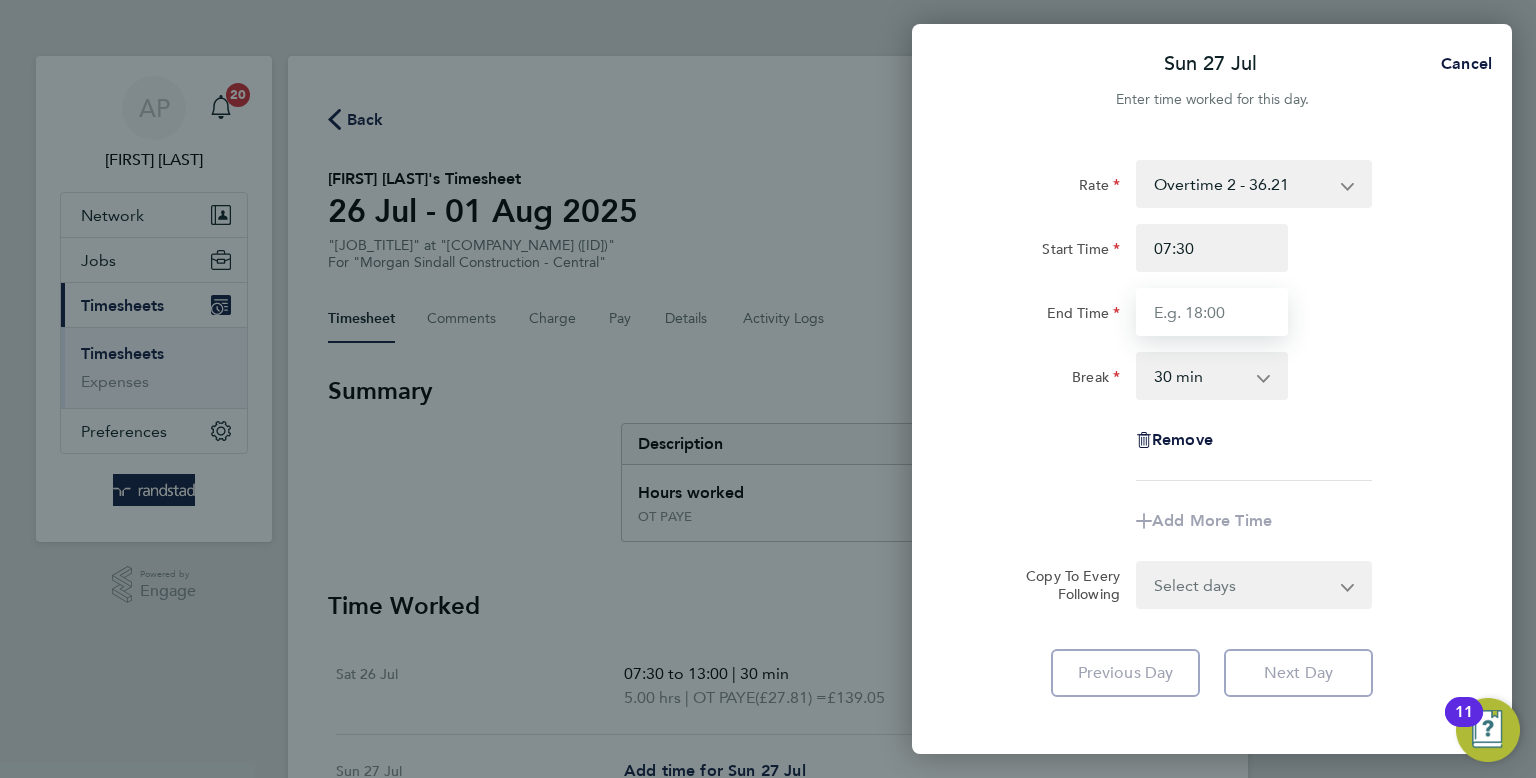 click on "End Time" at bounding box center [1212, 312] 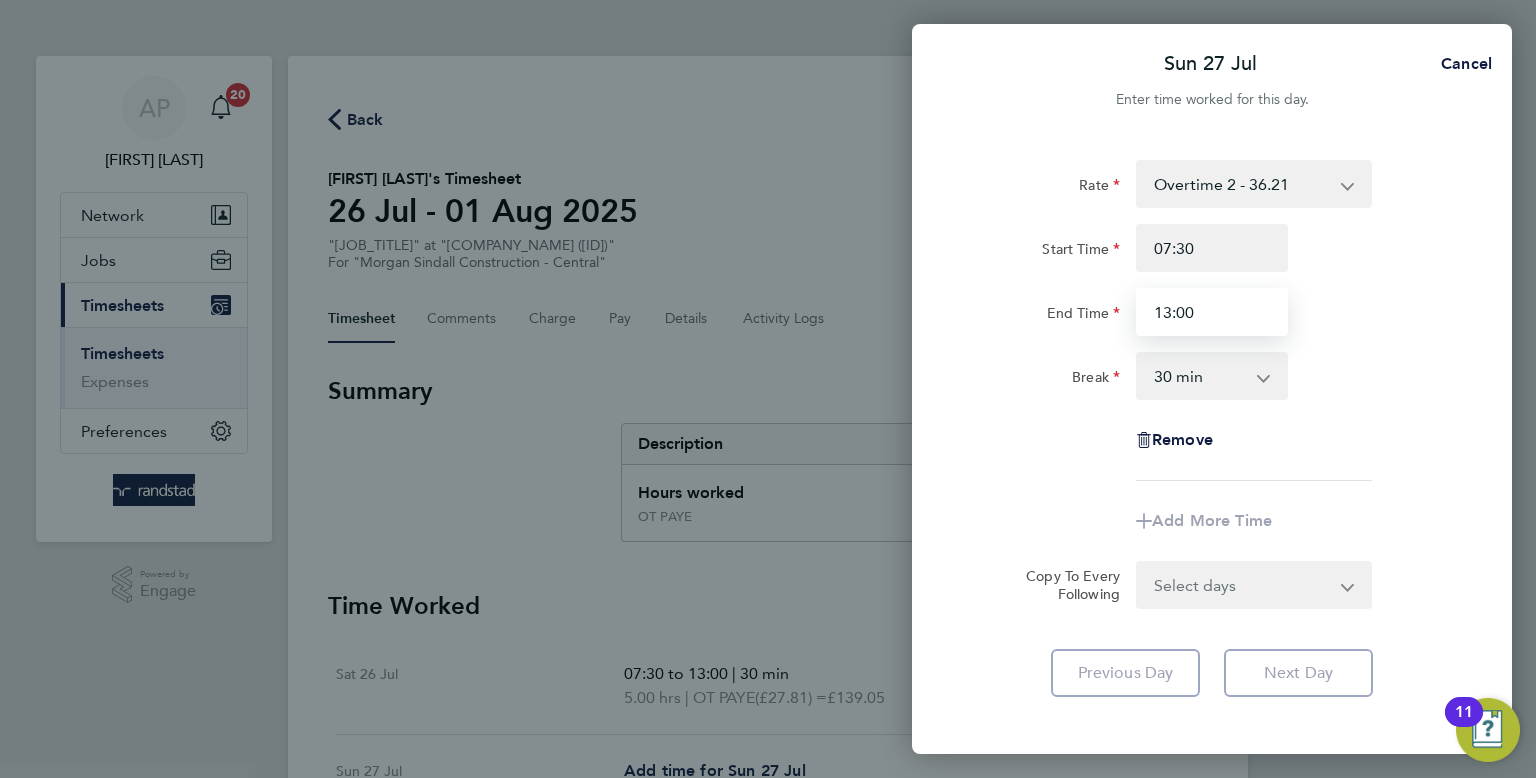 type on "13:00" 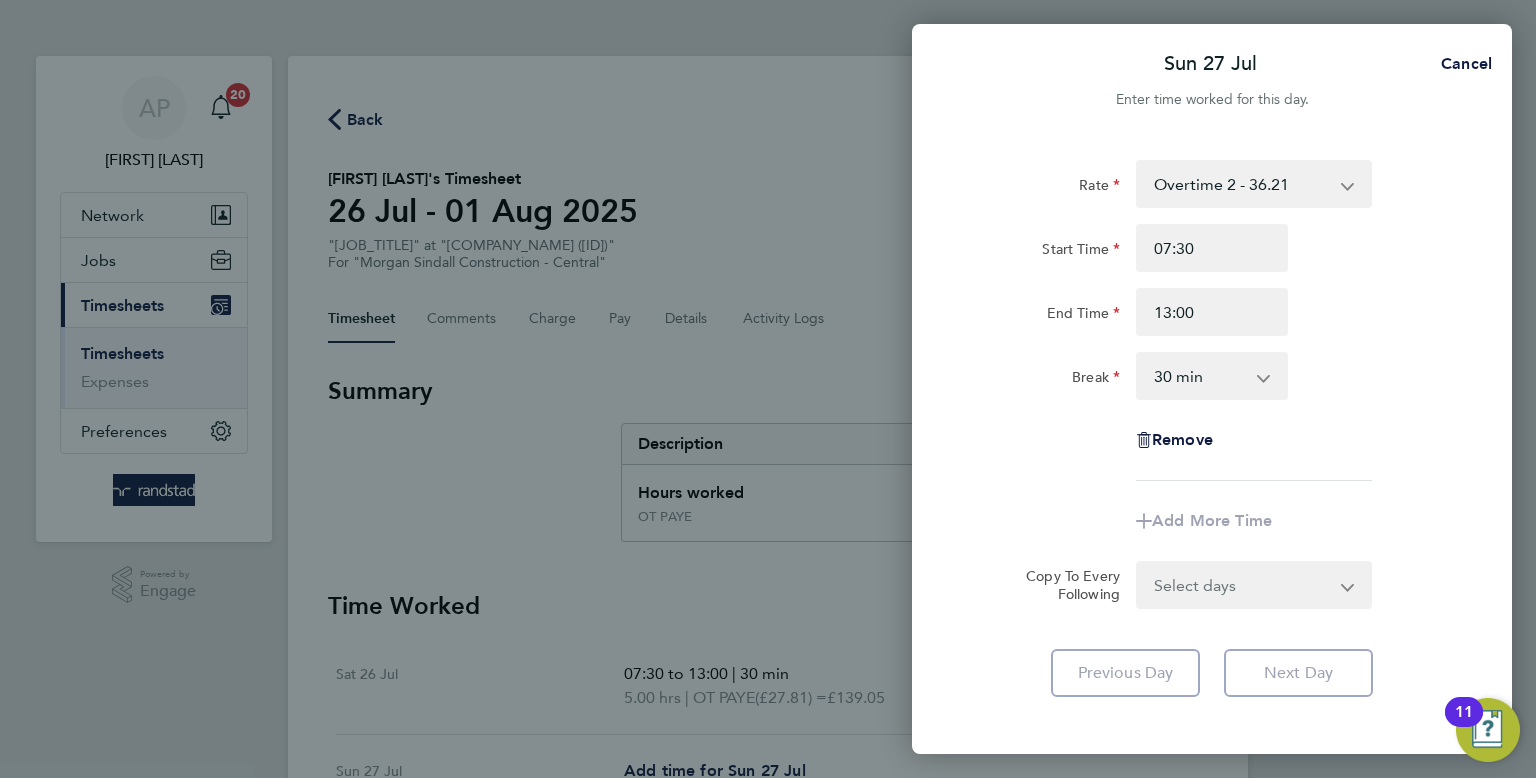 click on "Copy To Every Following  Select days   Day   Monday   Tuesday   Wednesday   Thursday   Friday" 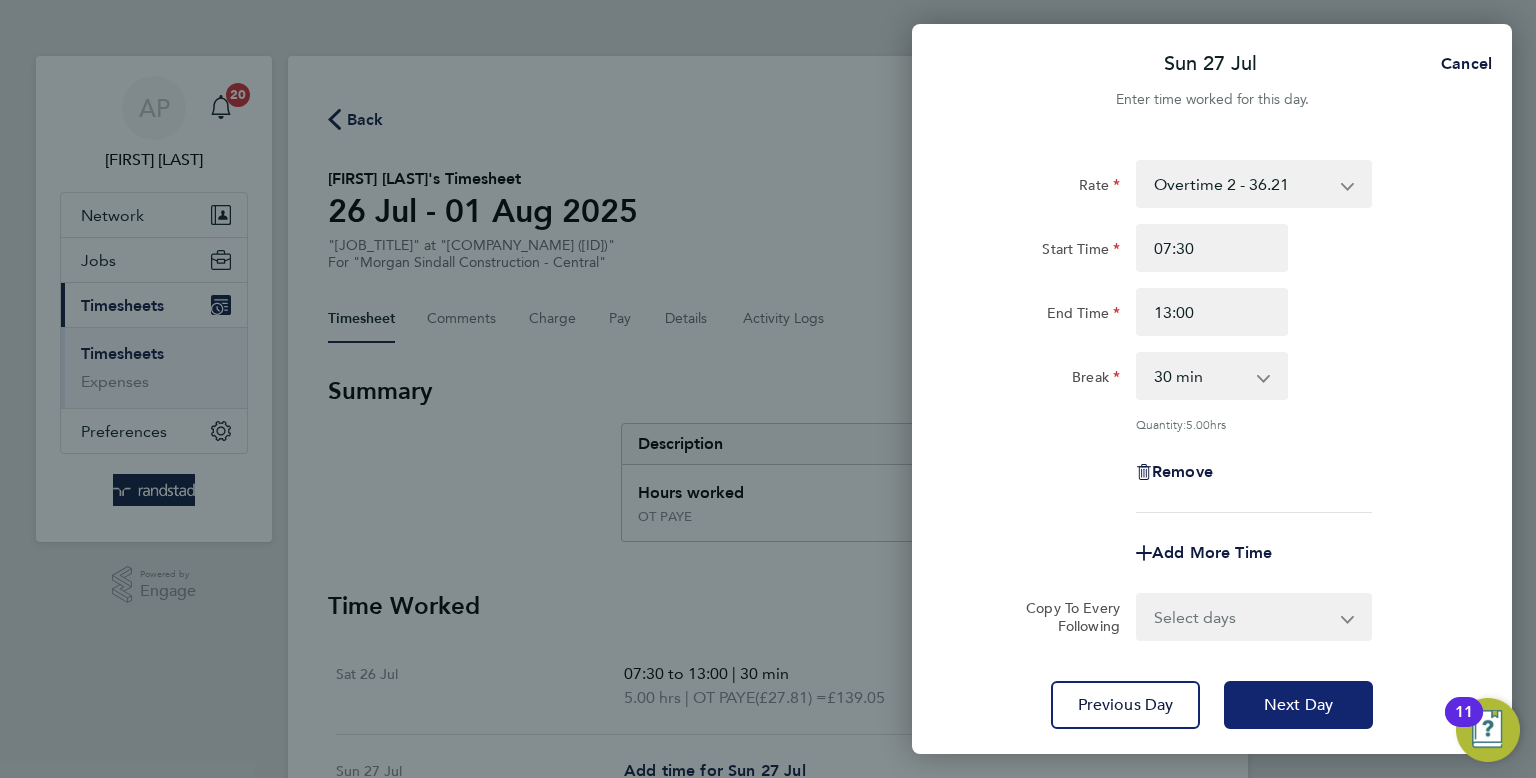 click on "Next Day" 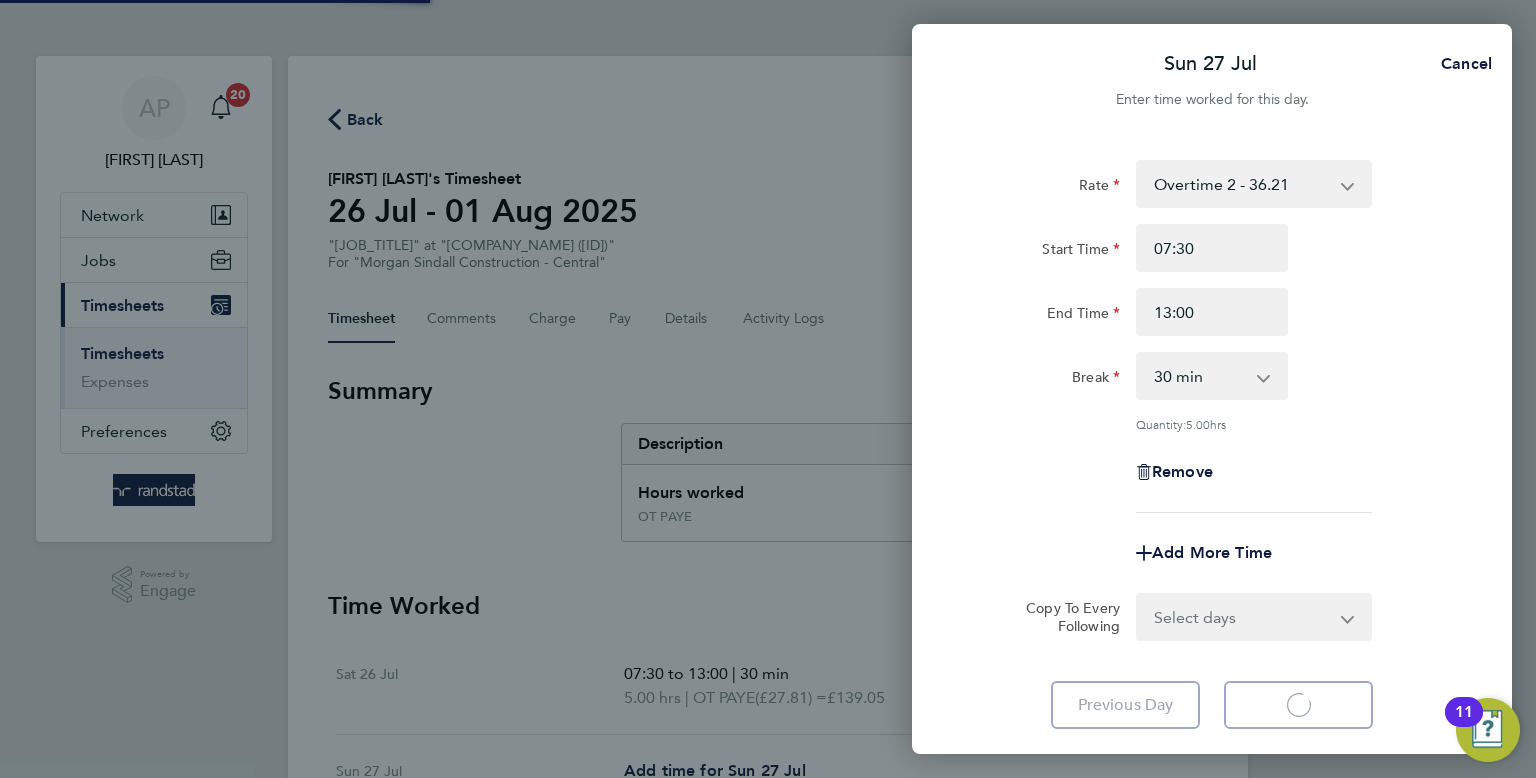 select on "30" 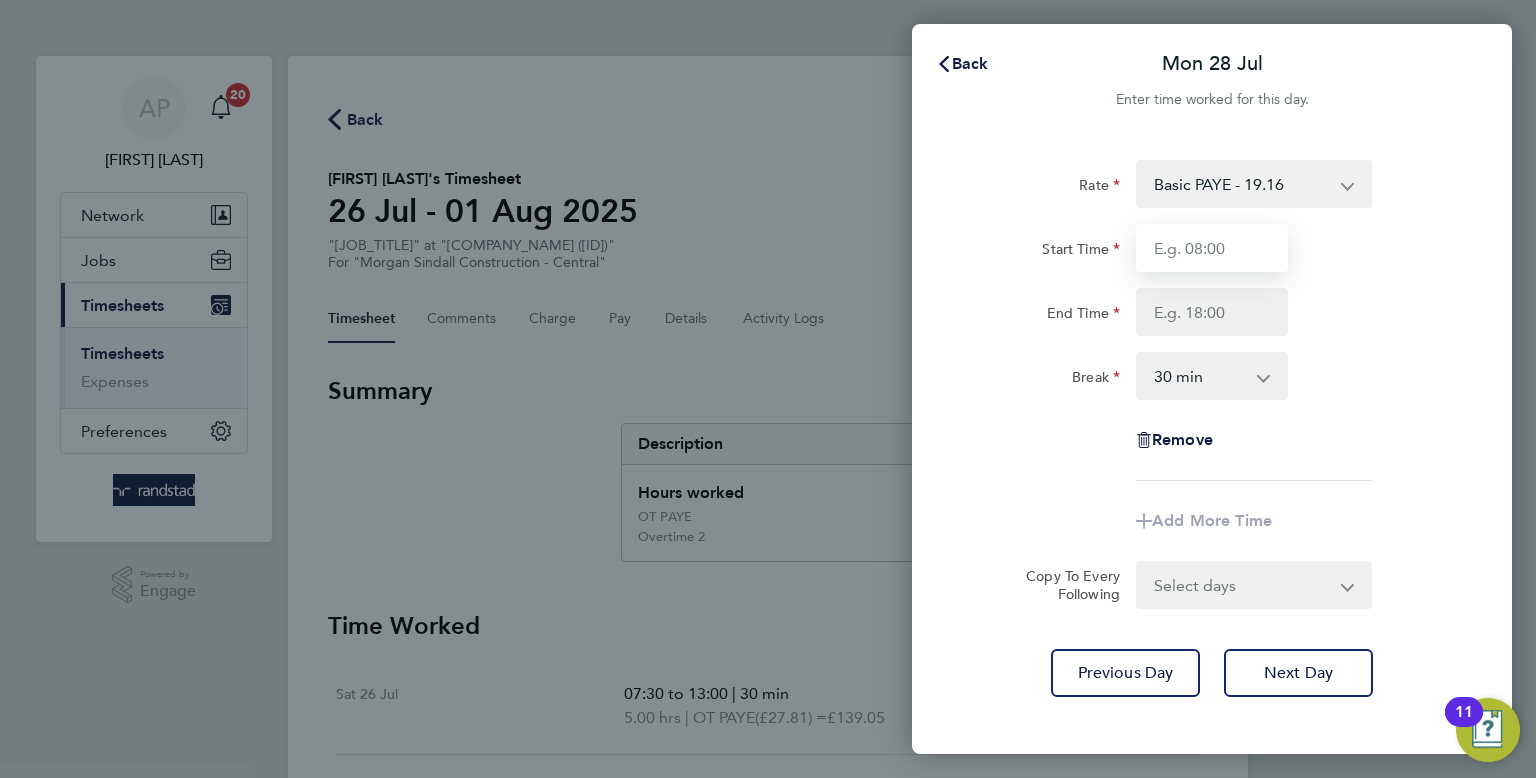 click on "Start Time" at bounding box center (1212, 248) 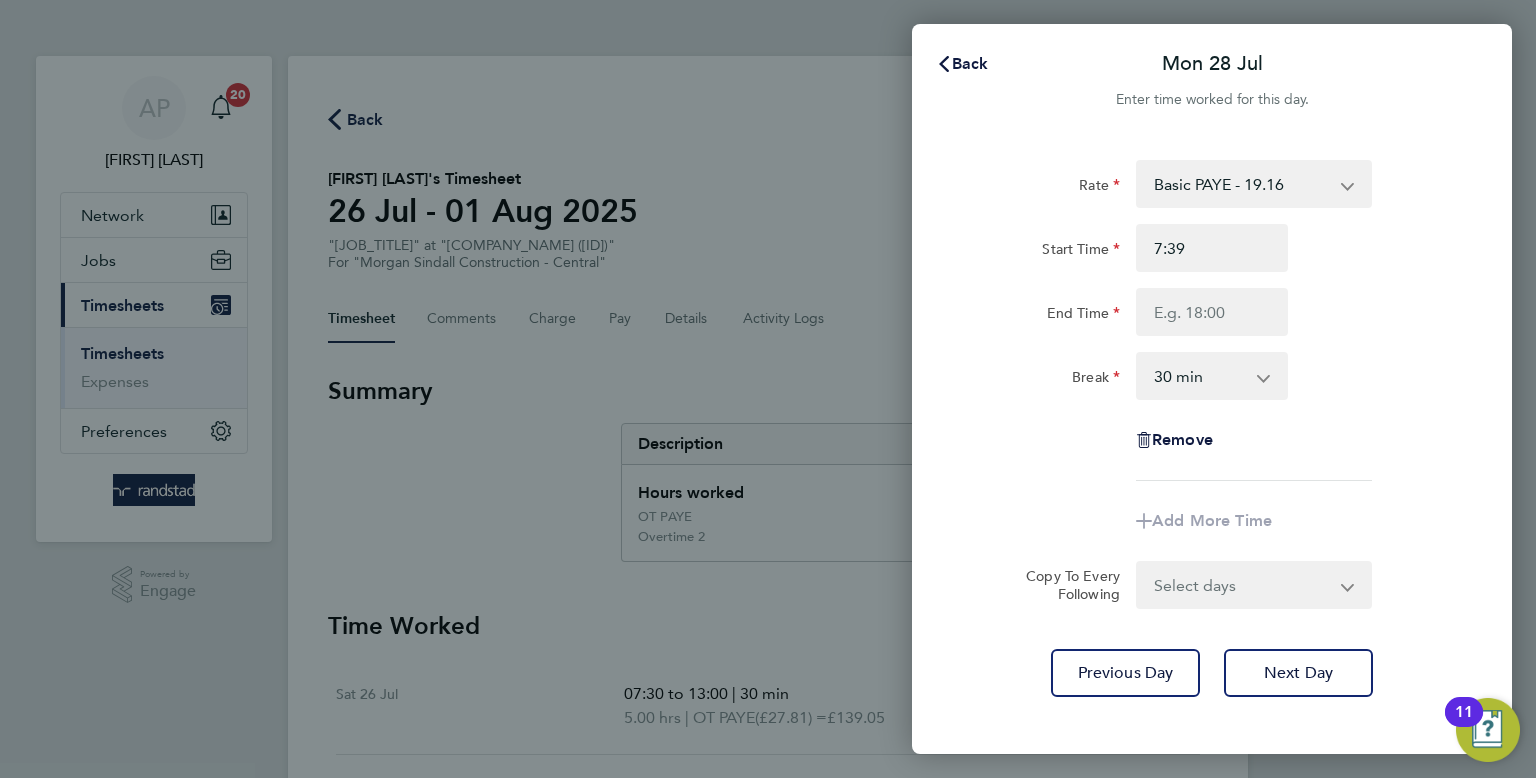 click 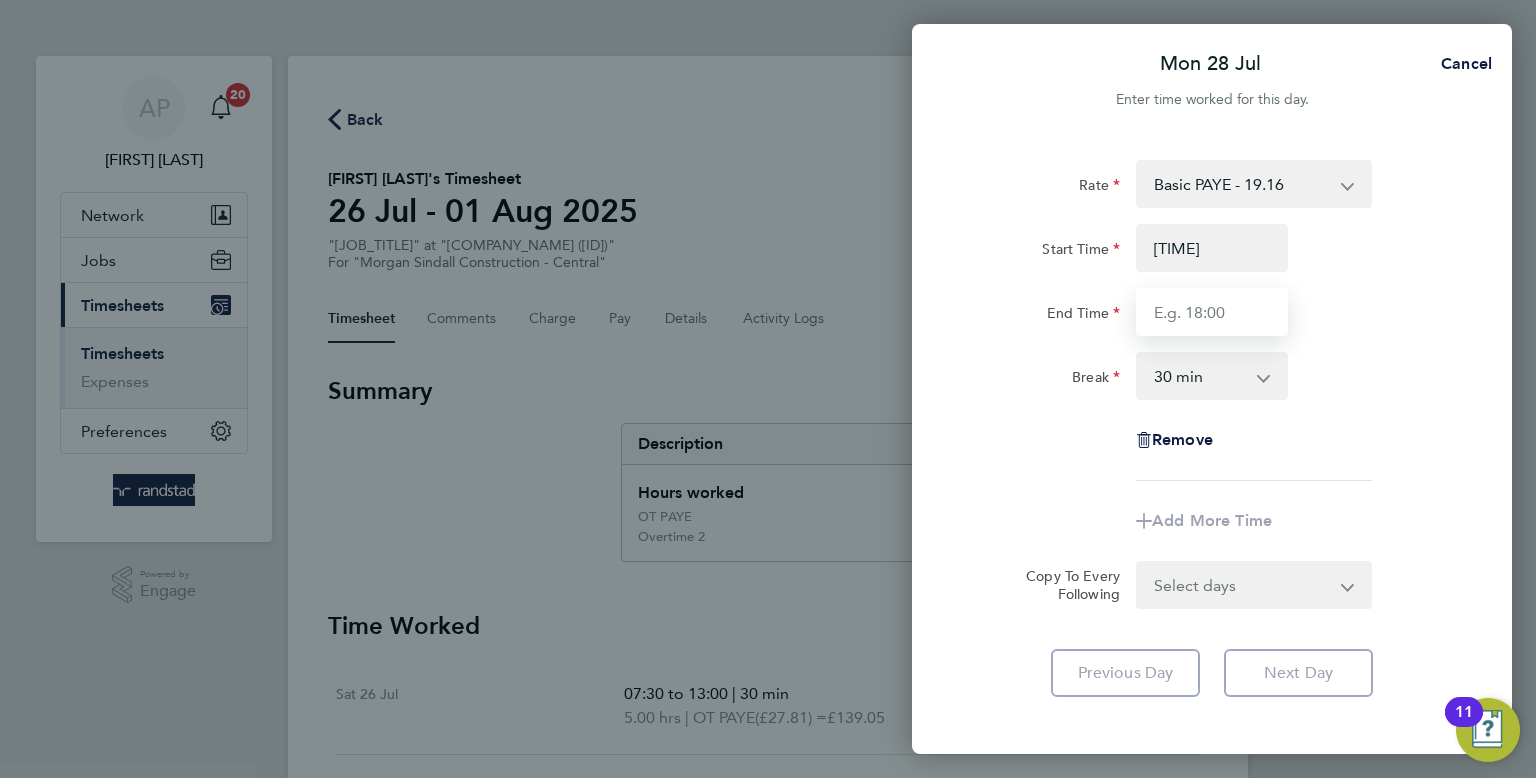 click on "End Time" at bounding box center (1212, 312) 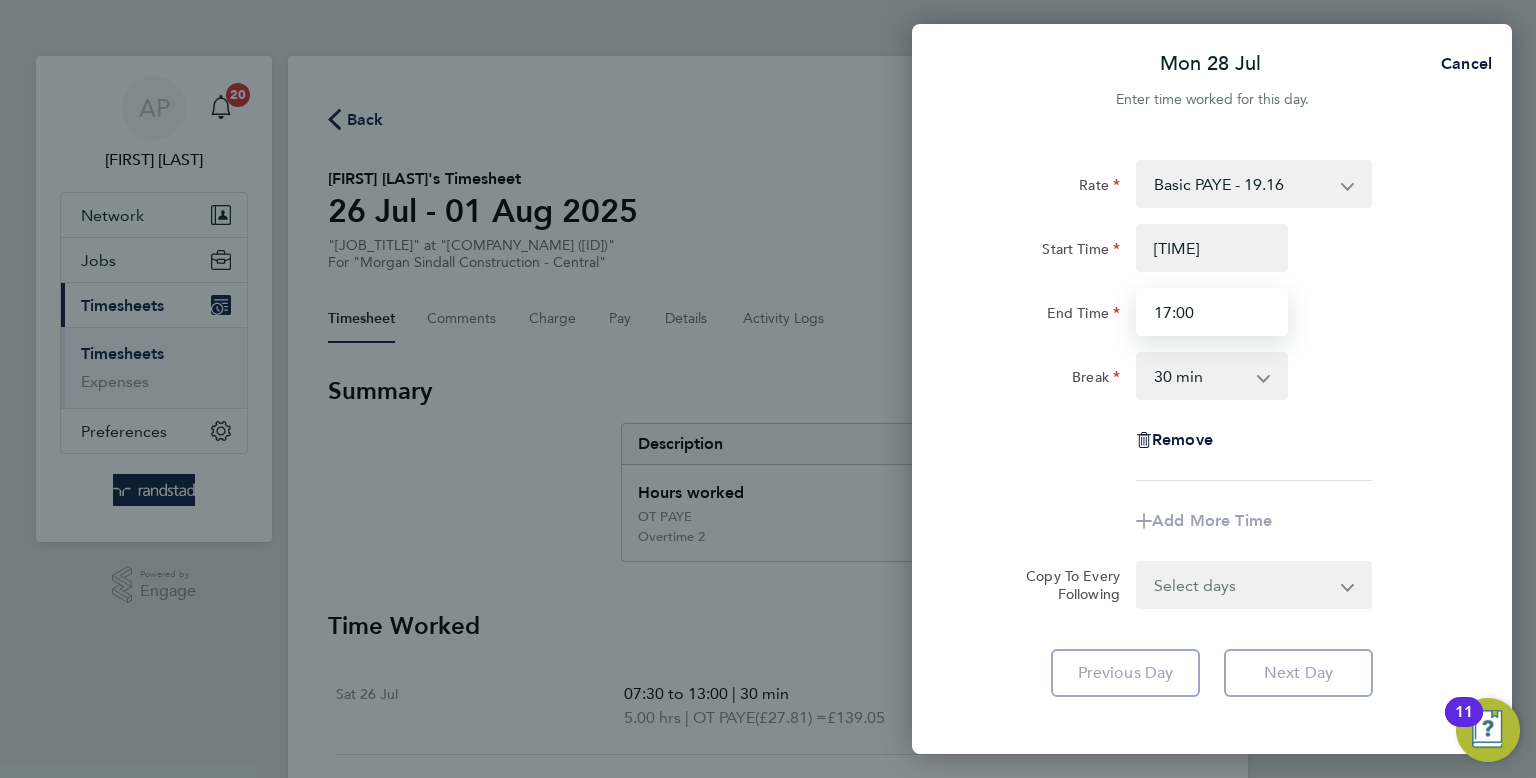 type on "17:00" 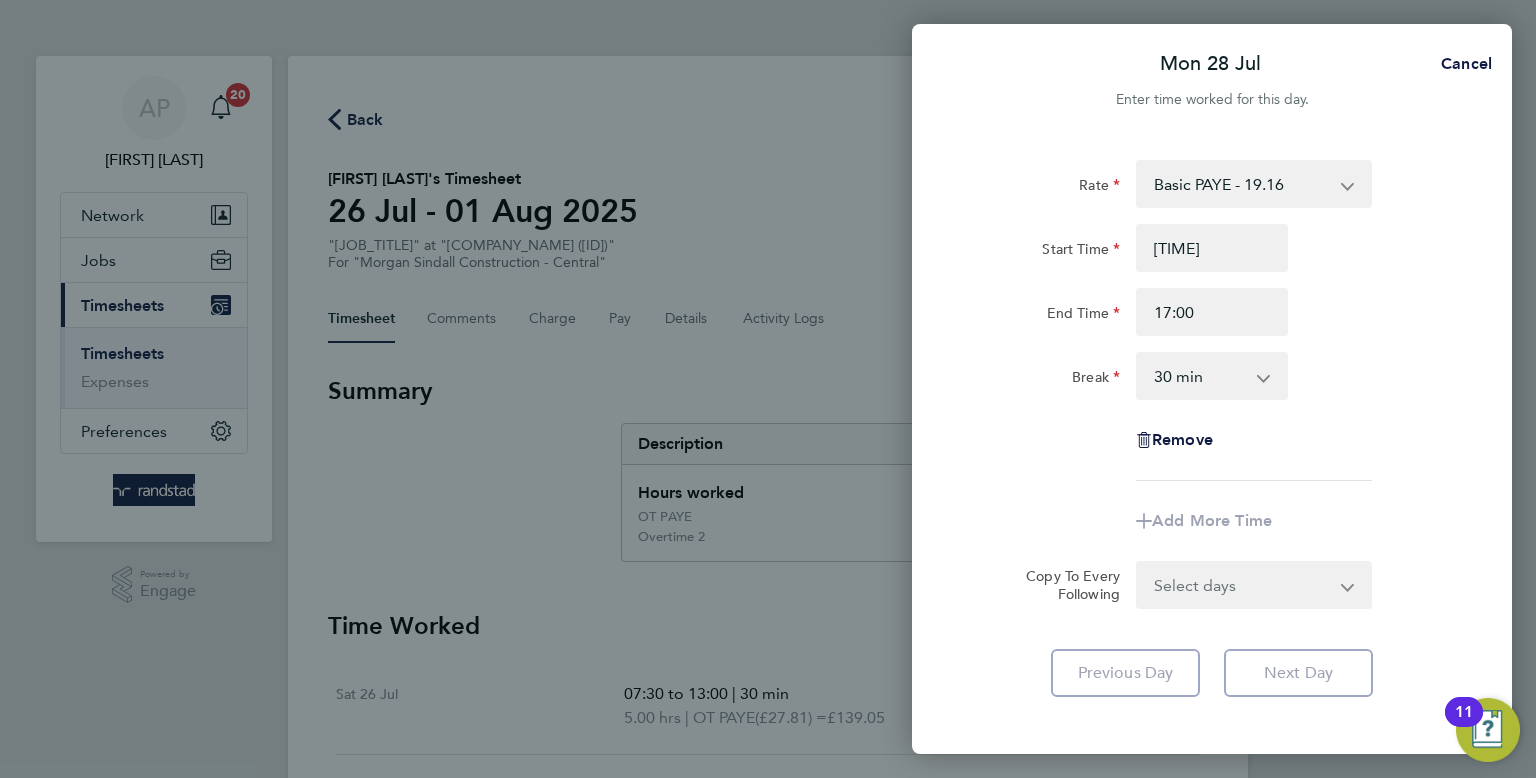 click on "Rate  Basic PAYE - 19.16   OT PAYE - 27.81   Overtime 2 - 36.21
Start Time 07:39 End Time 17:00 Break  0 min   15 min   30 min   45 min   60 min   75 min   90 min
Remove
Add More Time  Copy To Every Following  Select days   Day   Tuesday   Wednesday   Thursday   Friday" 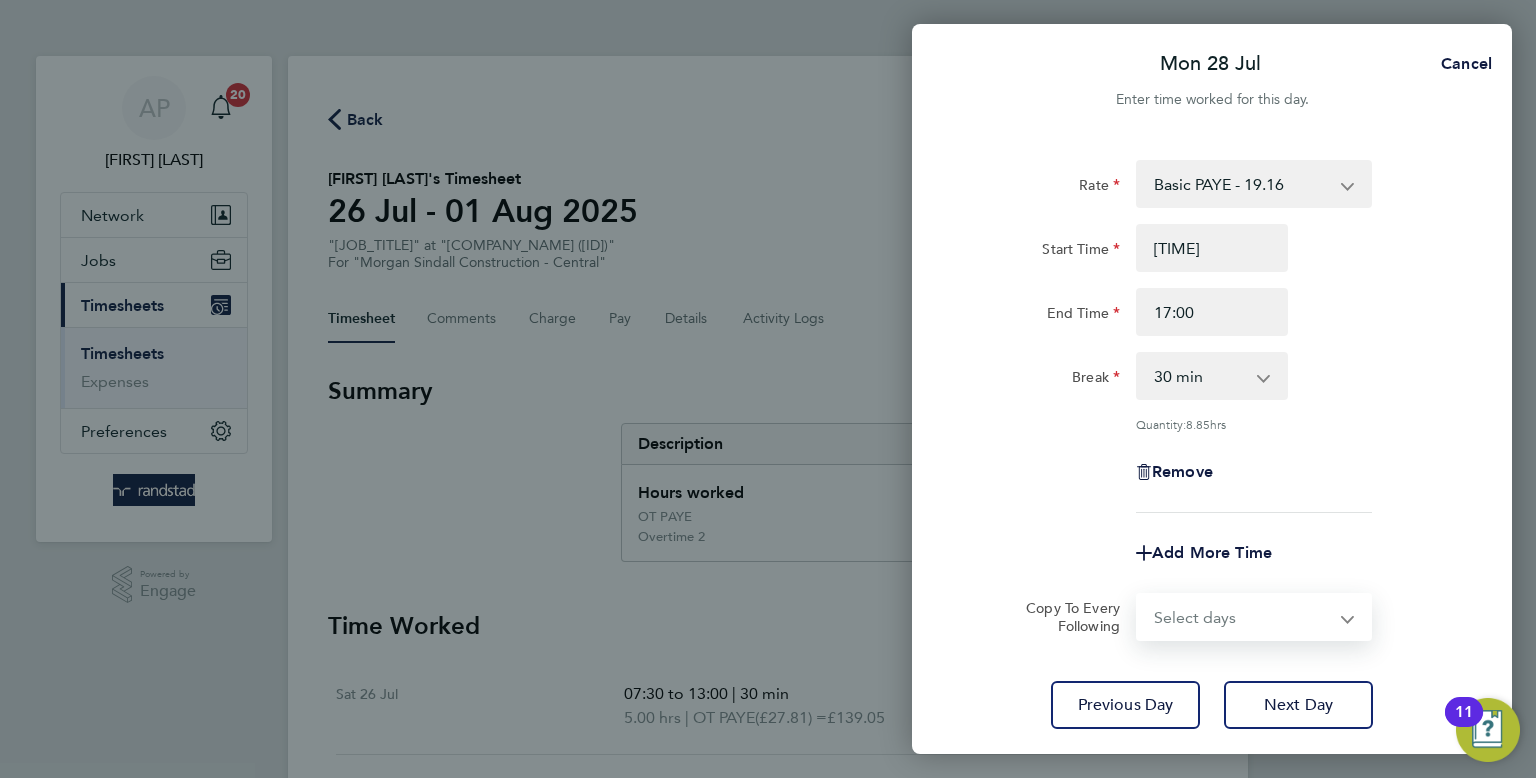 select on "DAY" 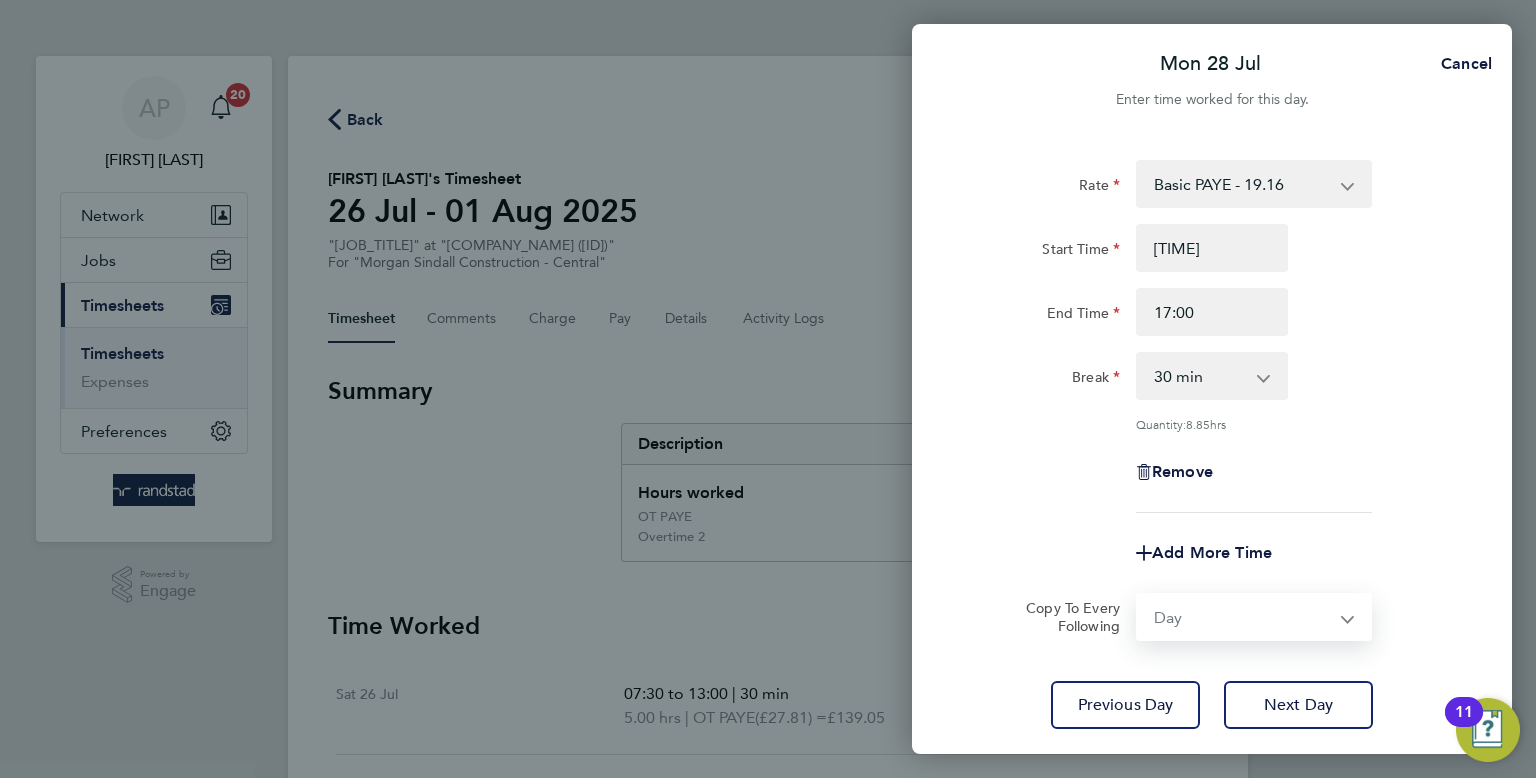 click on "Select days   Day   Tuesday   Wednesday   Thursday   Friday" at bounding box center [1243, 617] 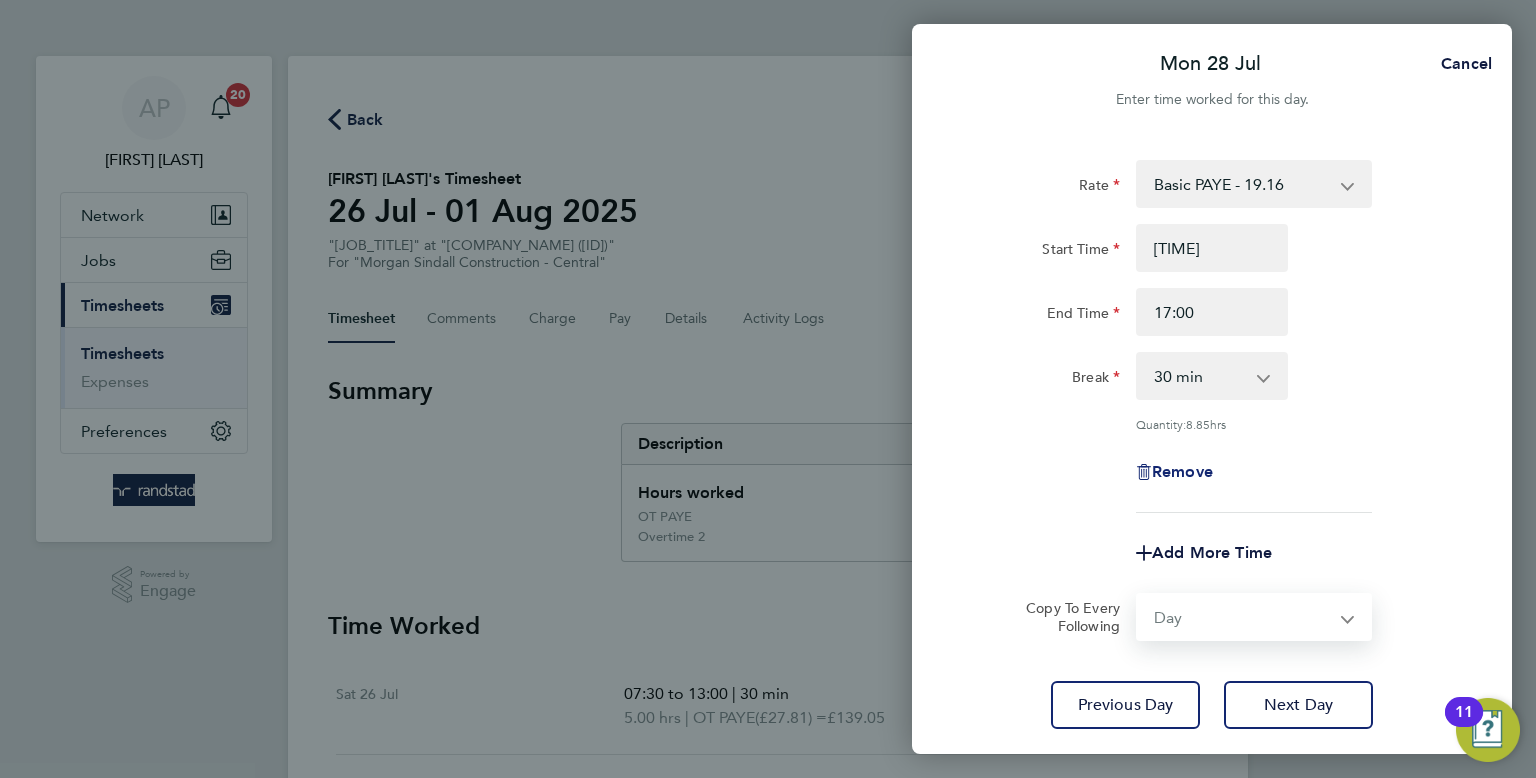 select on "2025-08-01" 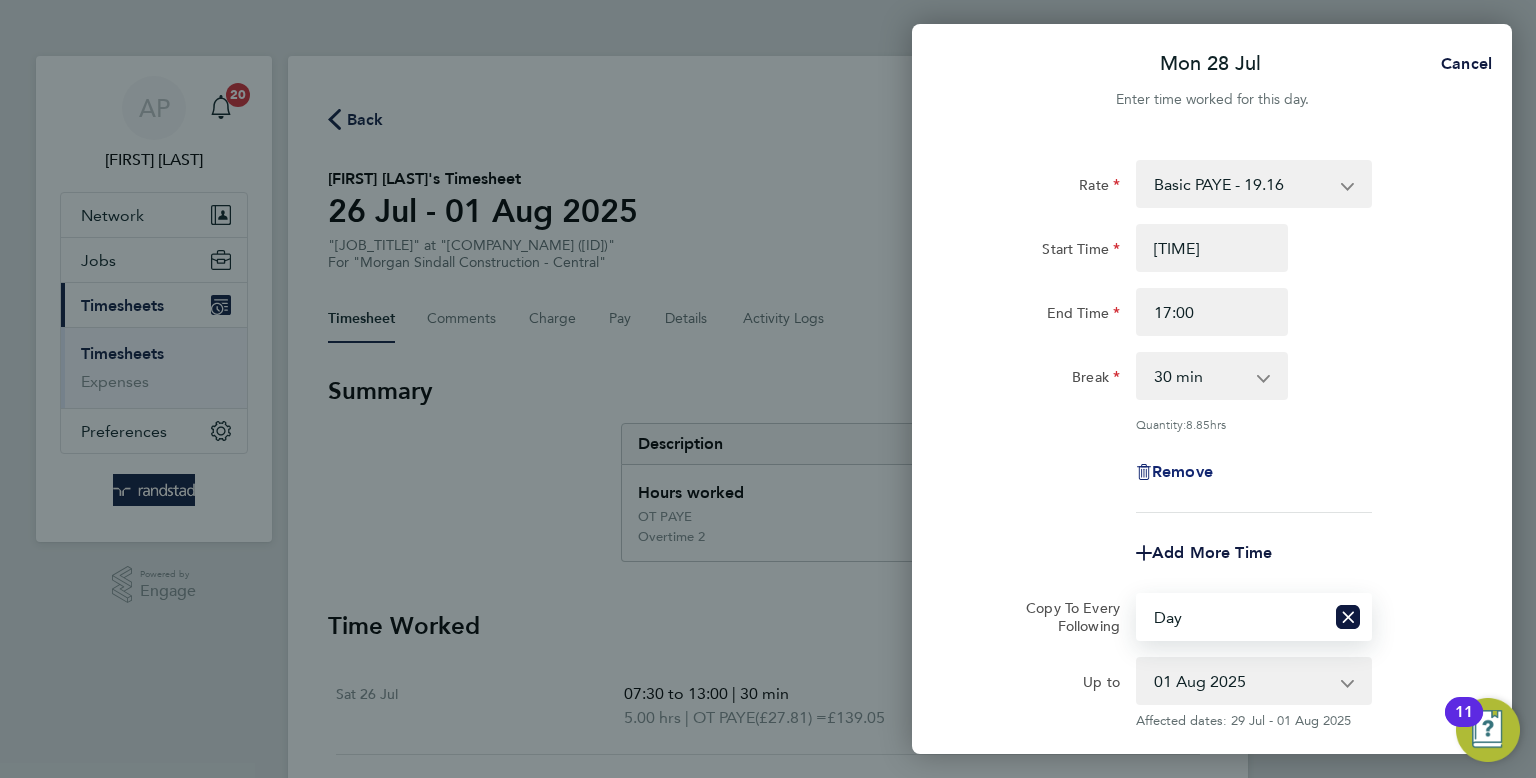 scroll, scrollTop: 212, scrollLeft: 0, axis: vertical 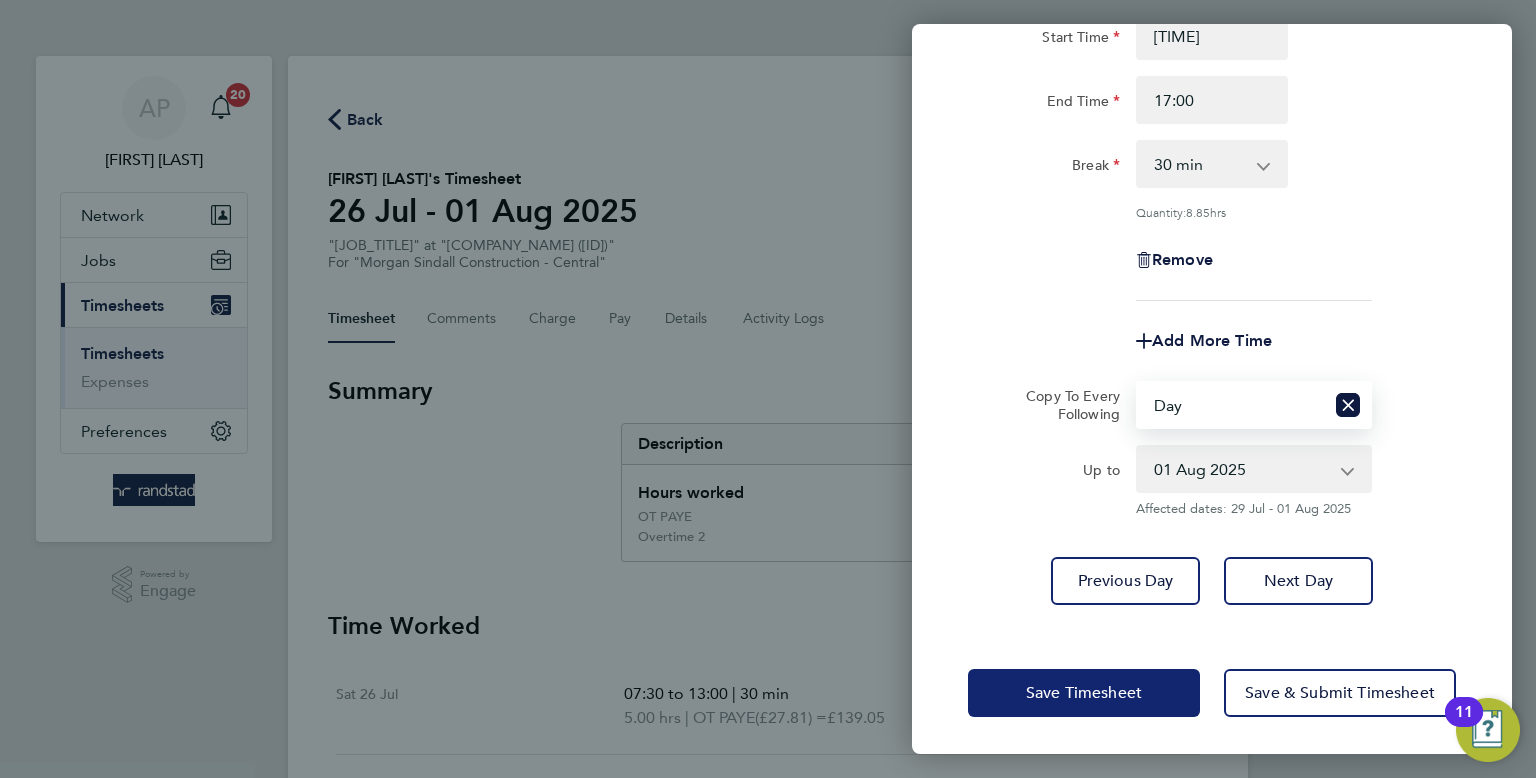 click on "Save Timesheet" 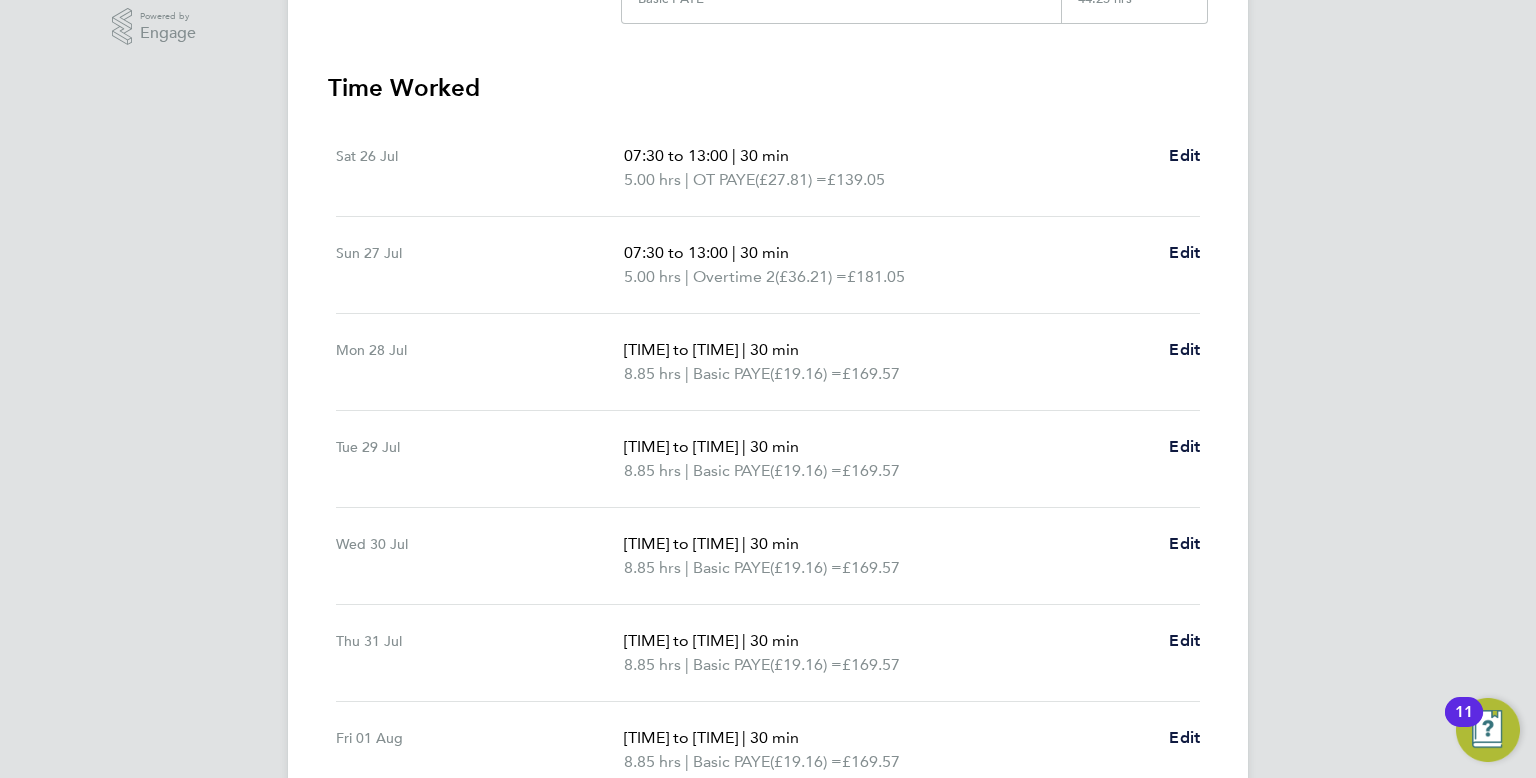 scroll, scrollTop: 556, scrollLeft: 0, axis: vertical 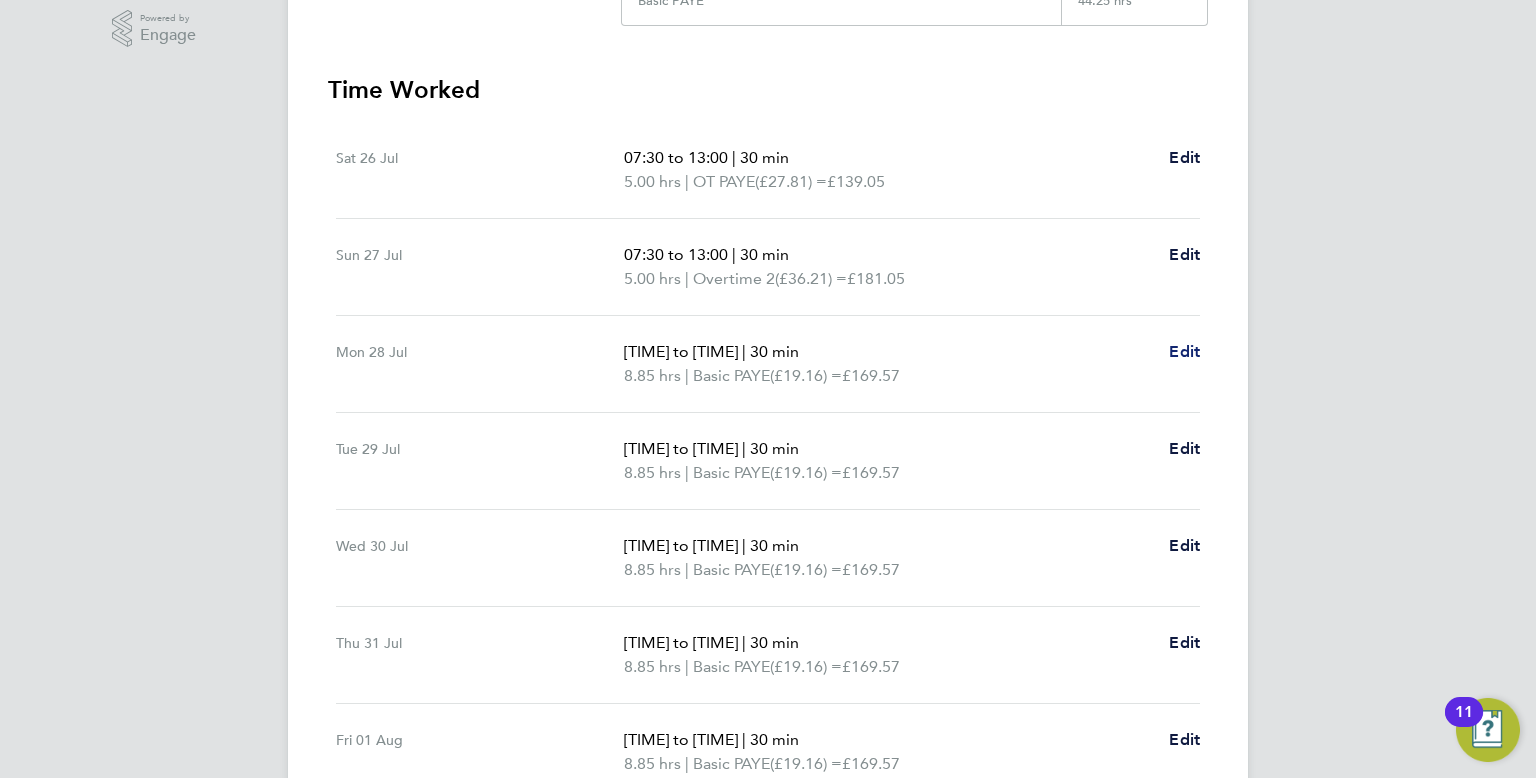 click on "Edit" at bounding box center [1184, 351] 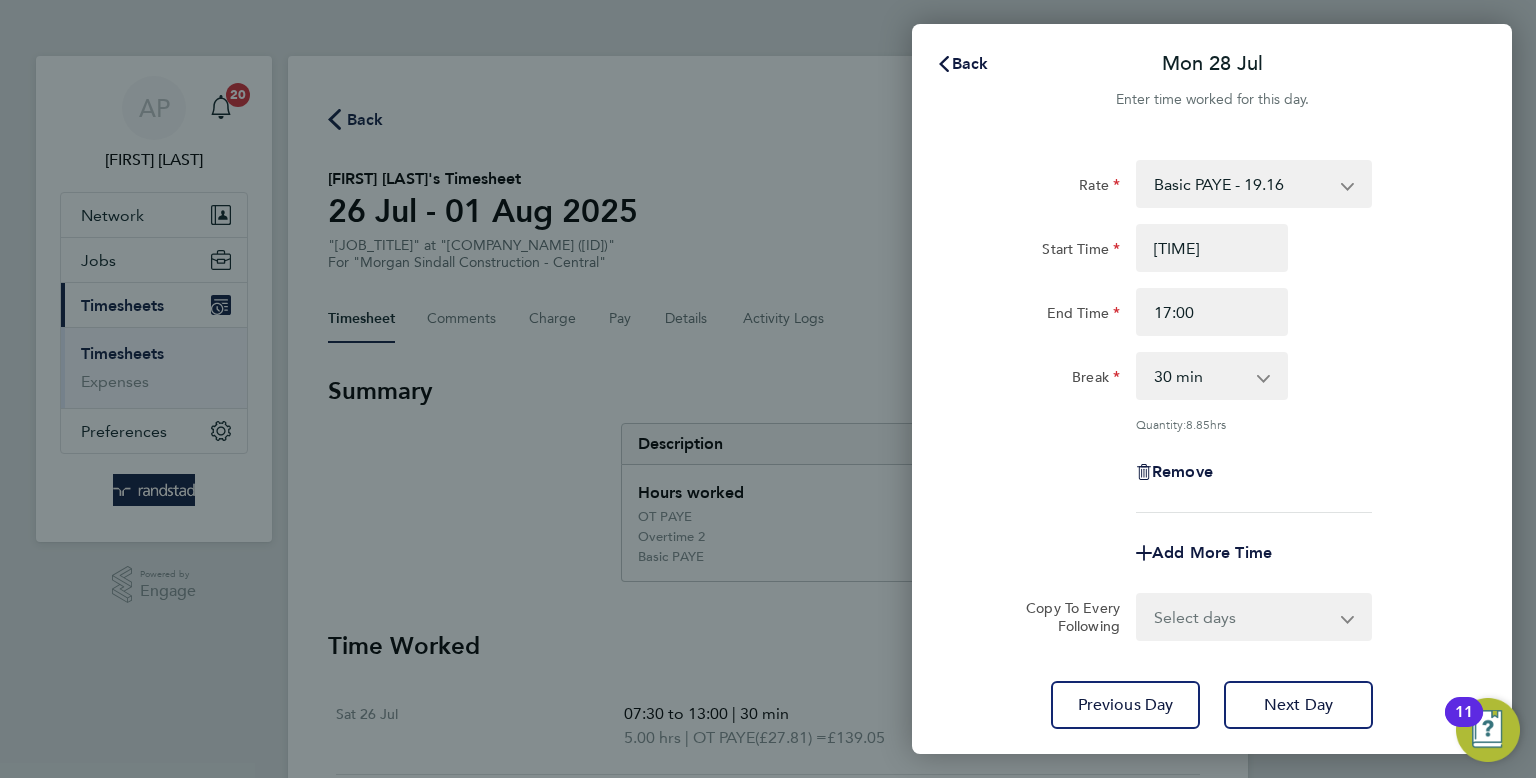 scroll, scrollTop: 0, scrollLeft: 0, axis: both 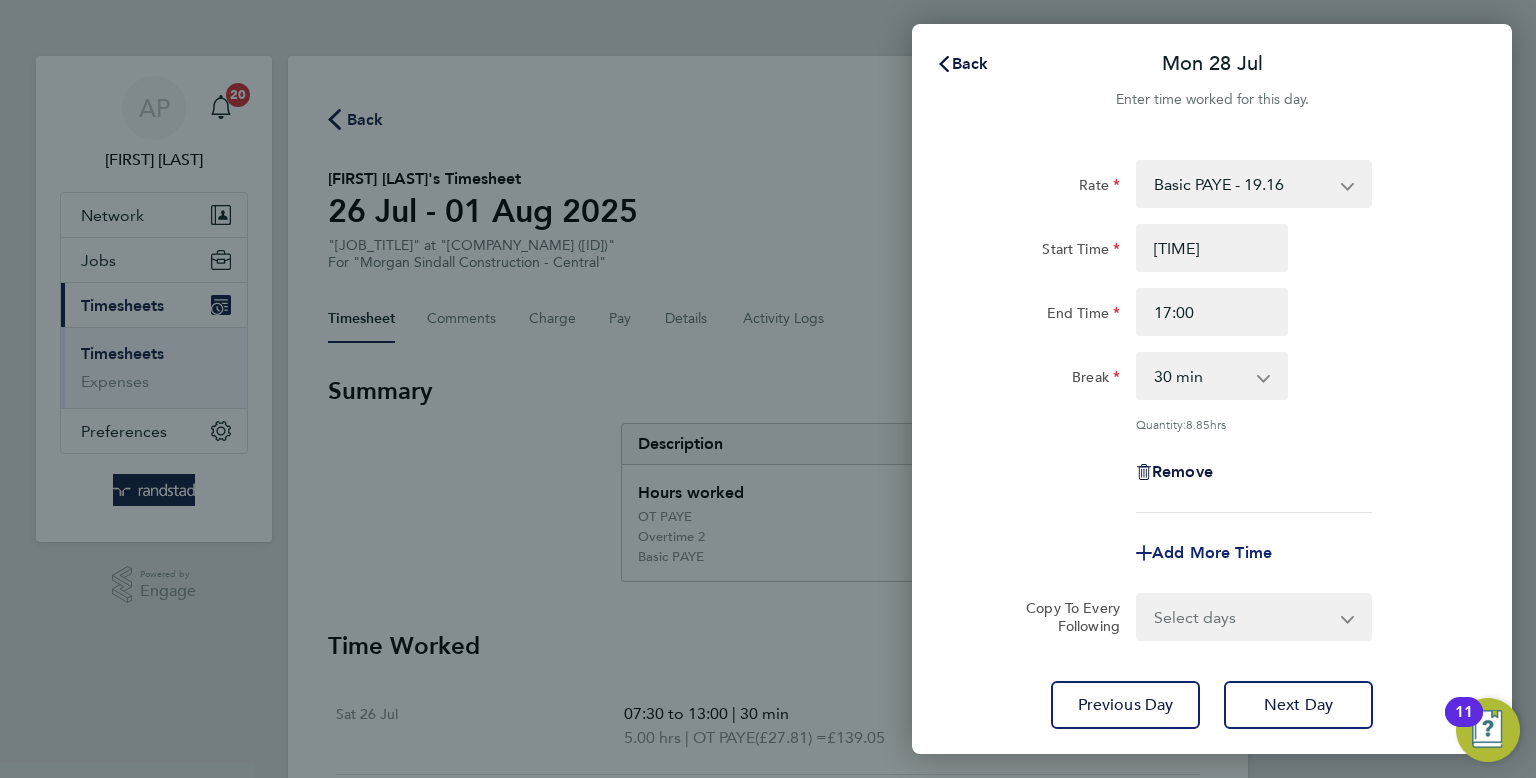 click on "Add More Time" 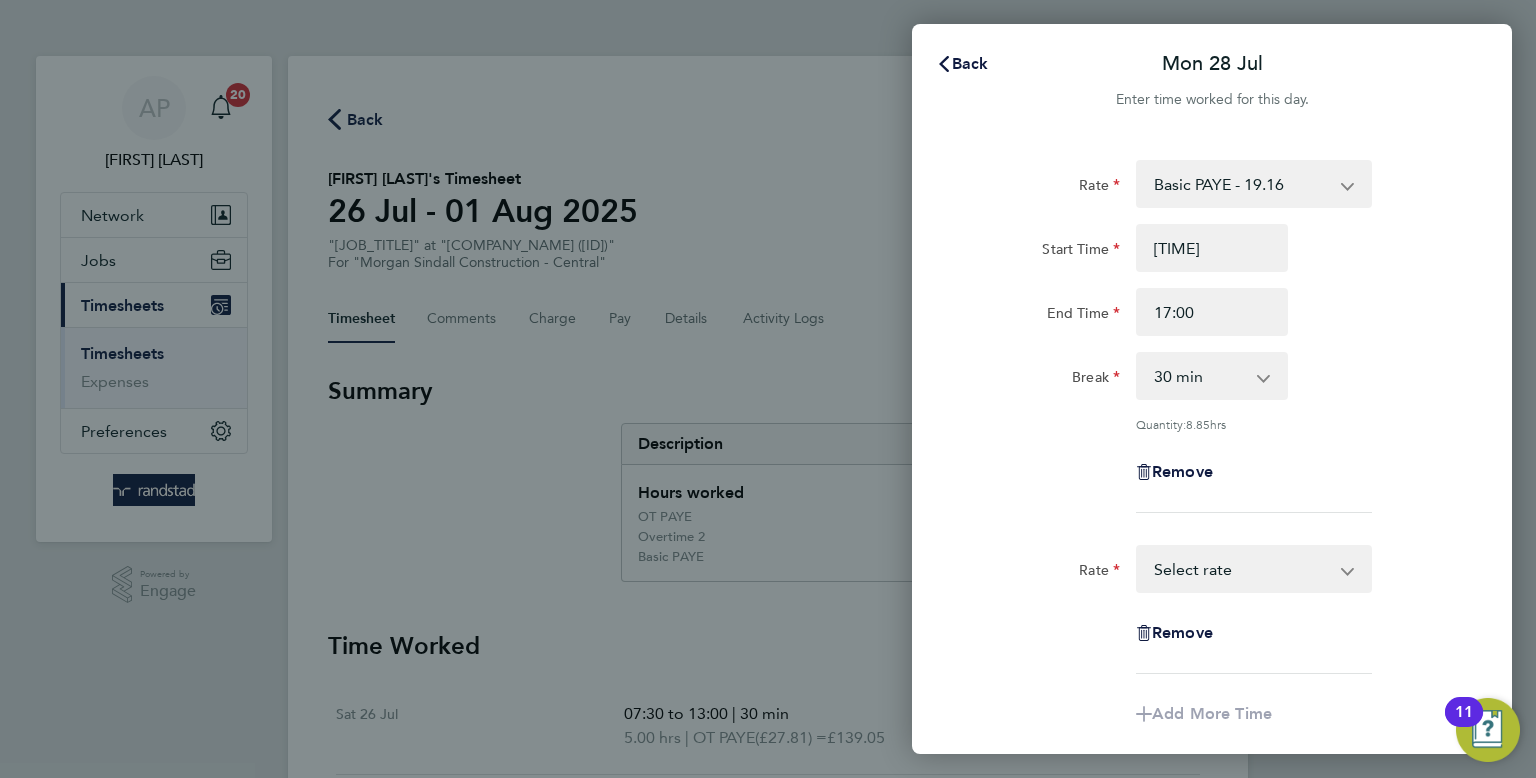 click on "Basic PAYE - 19.16   OT PAYE - 27.81   Overtime 2 - 36.21   Select rate" at bounding box center (1242, 569) 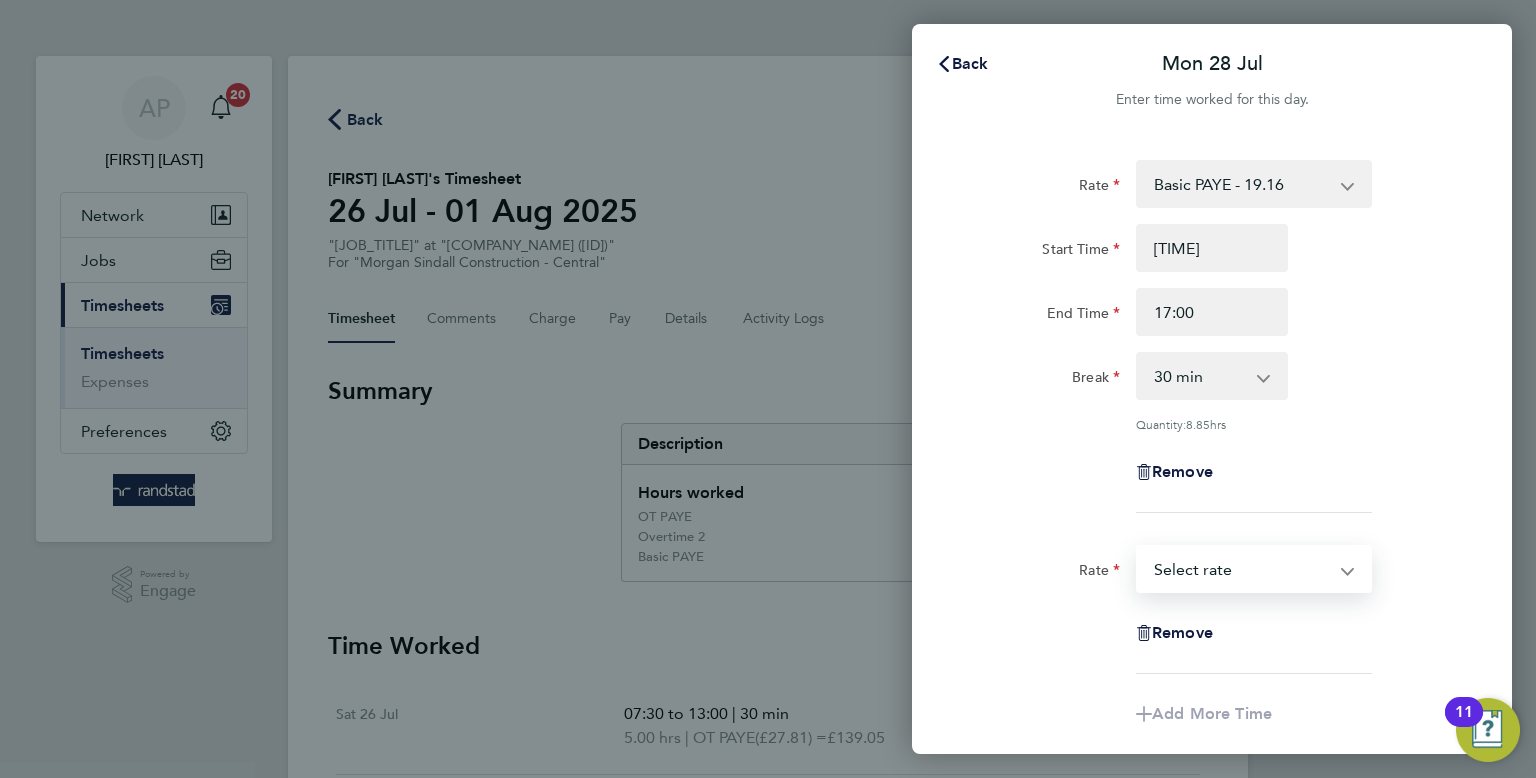 select on "30" 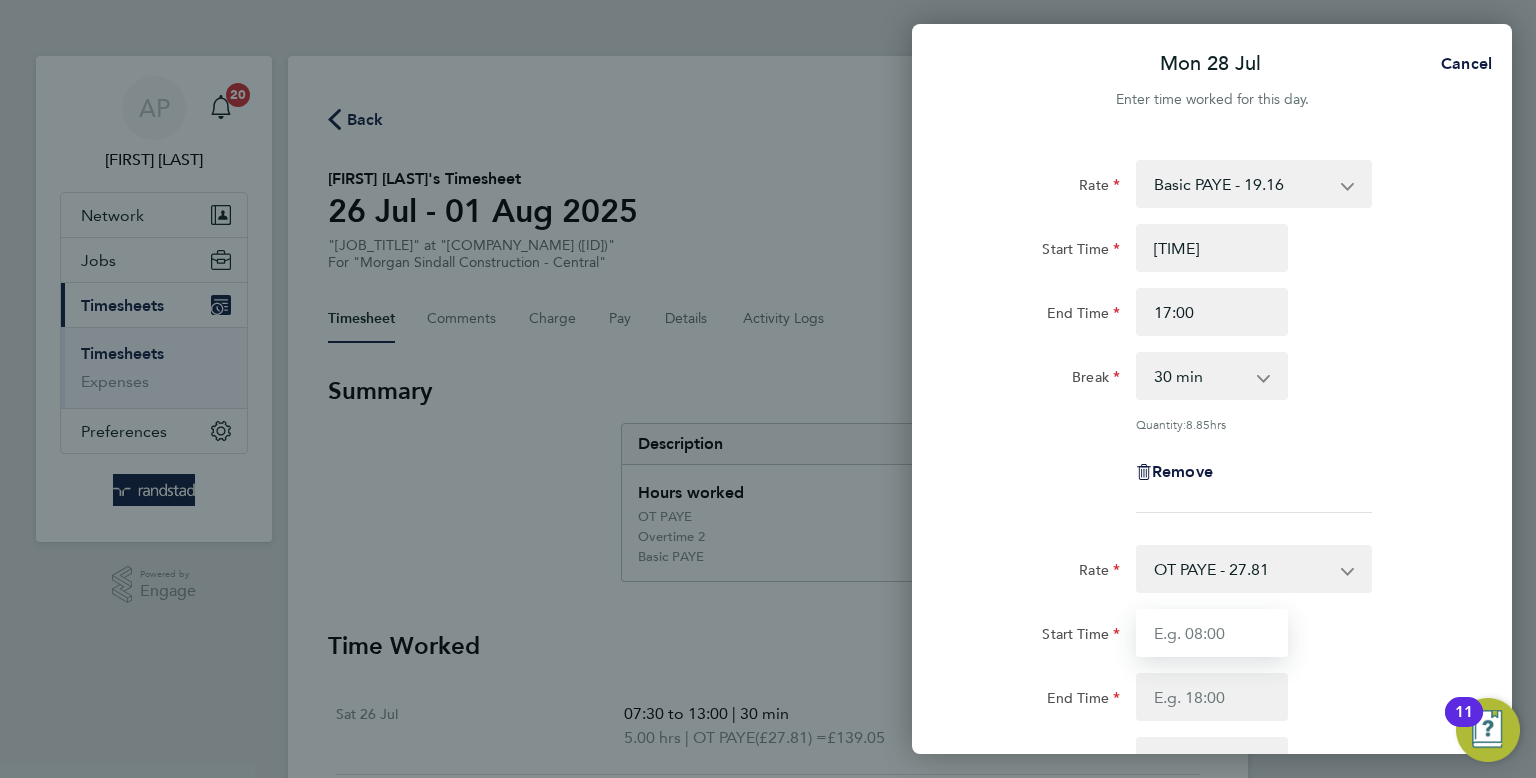 click on "Start Time" at bounding box center [1212, 633] 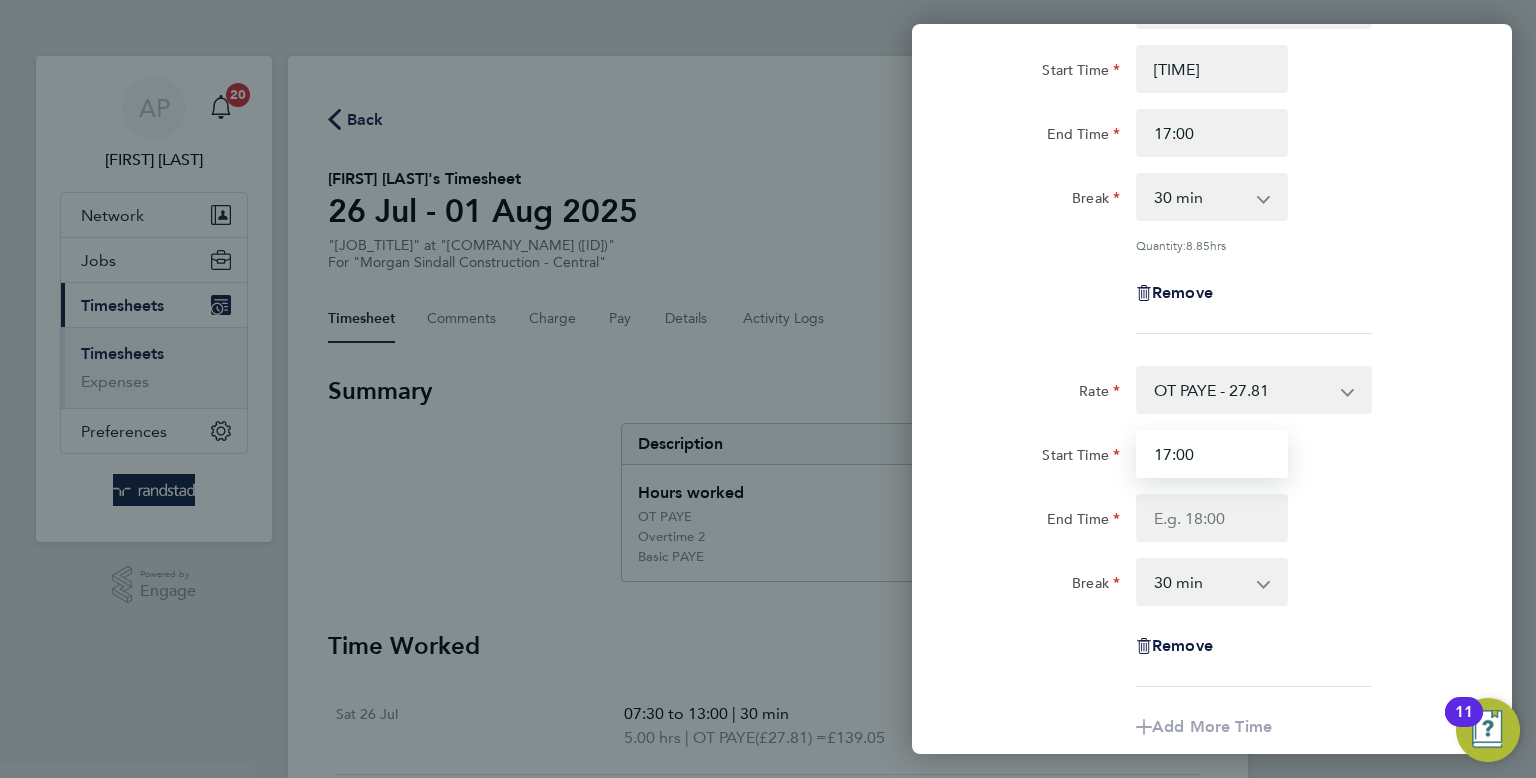 scroll, scrollTop: 182, scrollLeft: 0, axis: vertical 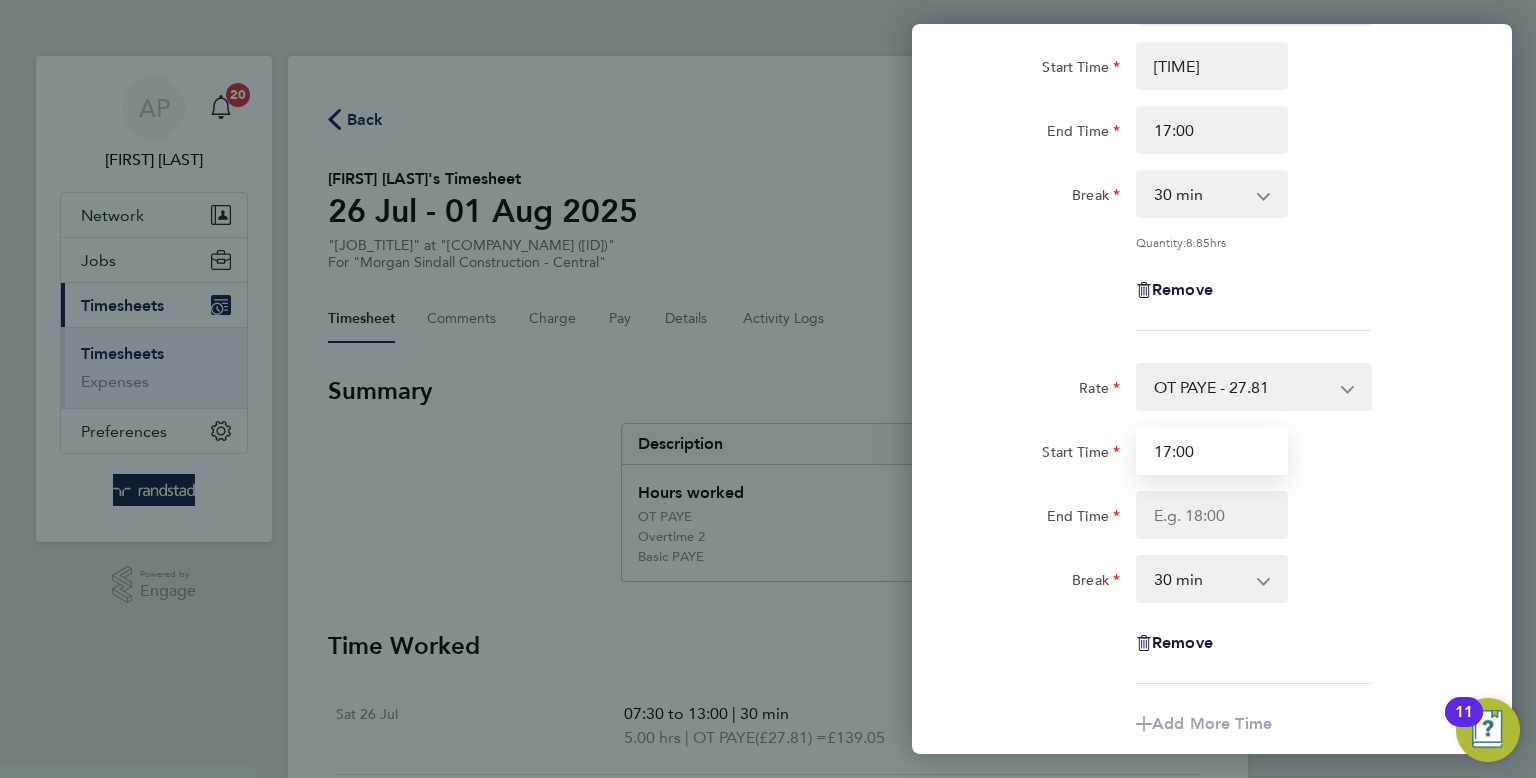 type on "17:00" 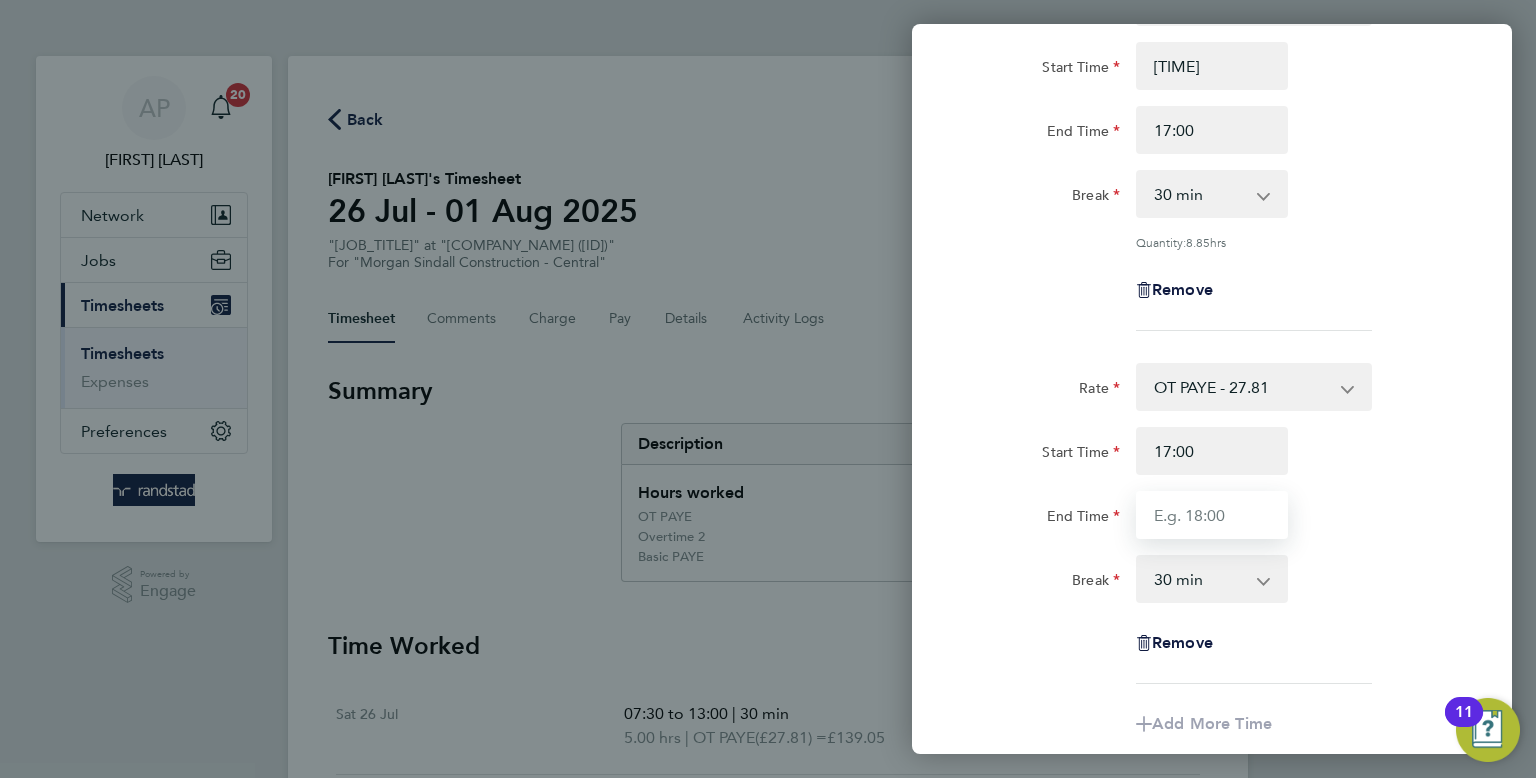 click on "End Time" at bounding box center (1212, 515) 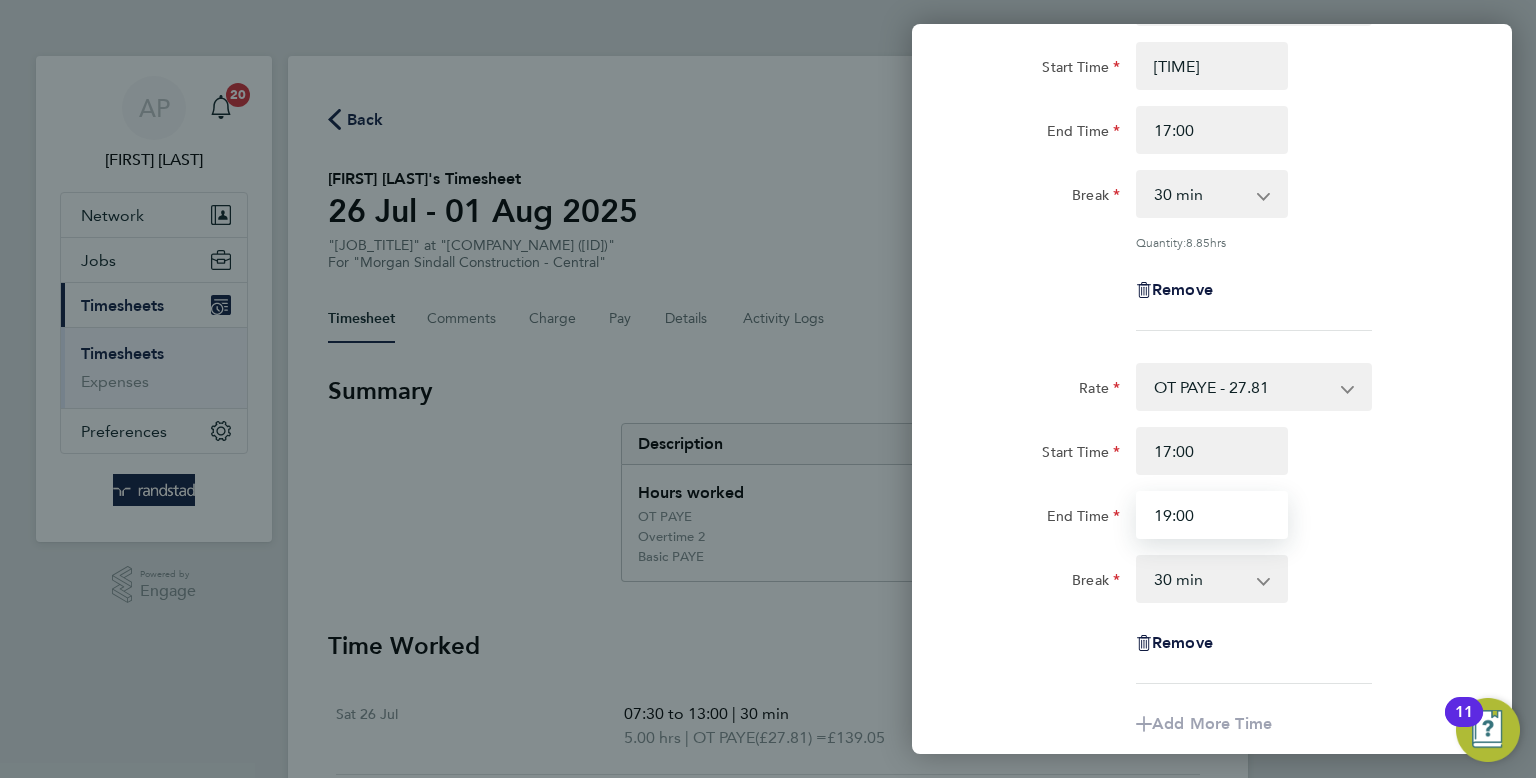 type on "19:00" 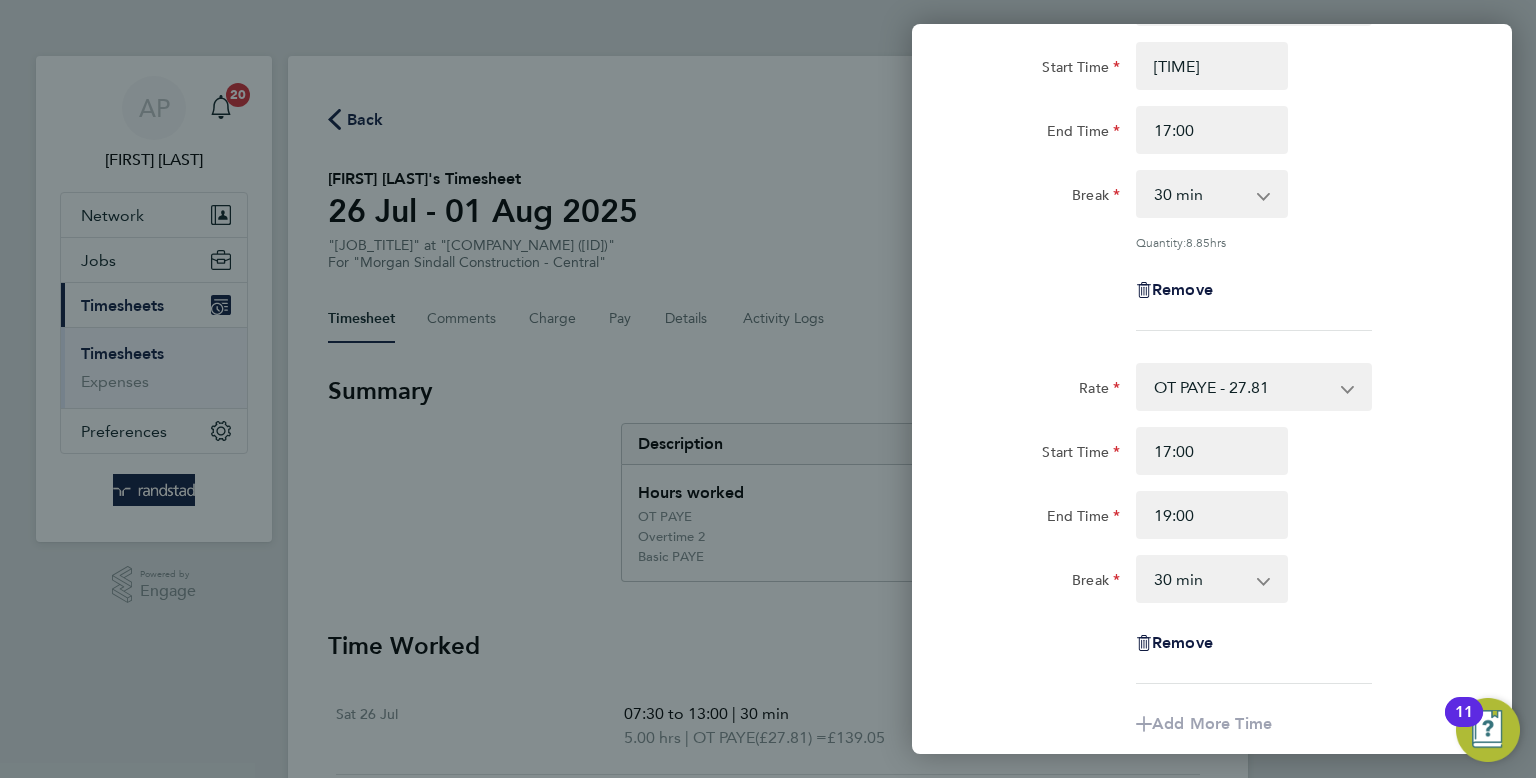 click on "0 min   15 min   30 min   45 min   60 min   75 min   90 min" at bounding box center [1200, 579] 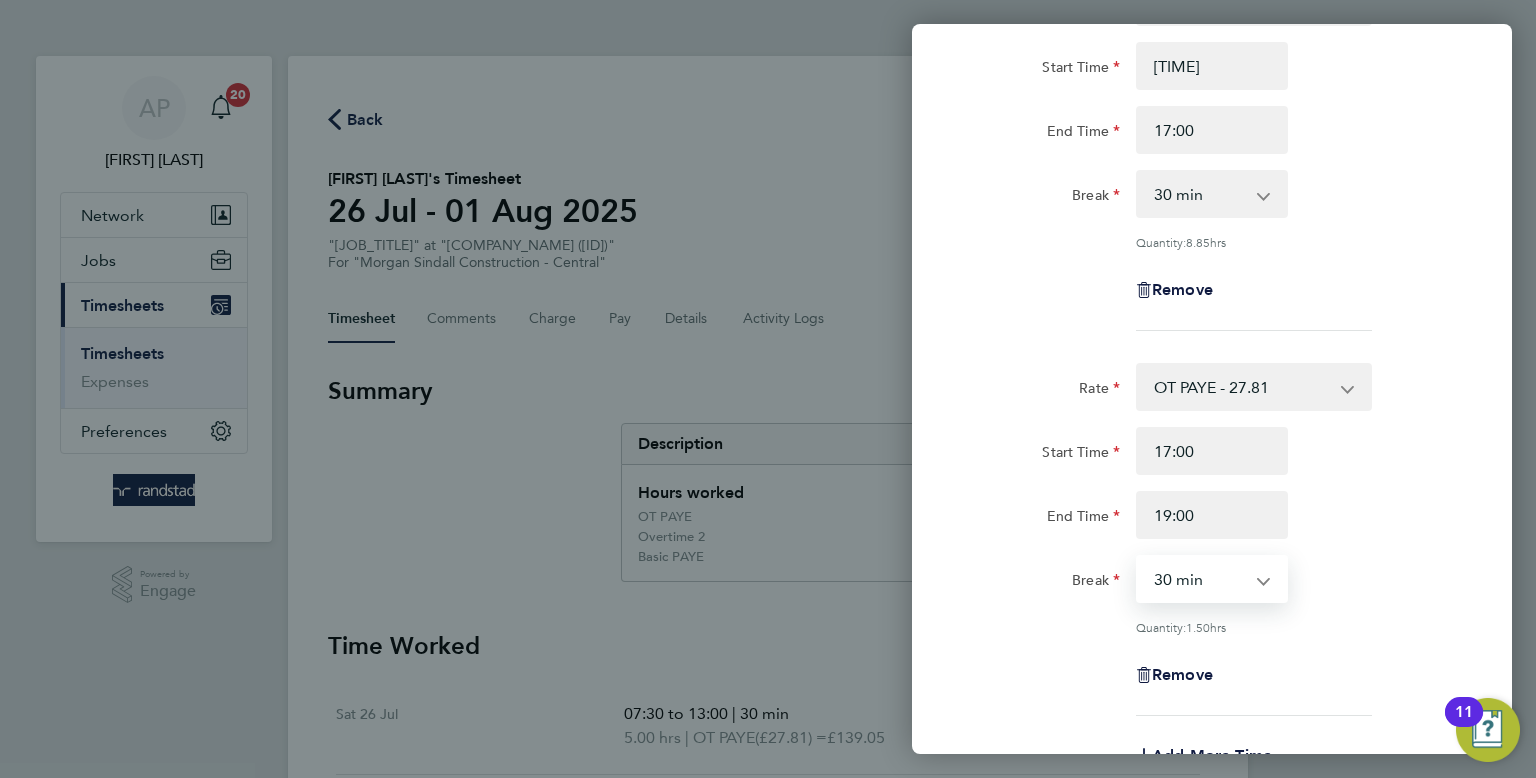 select on "0" 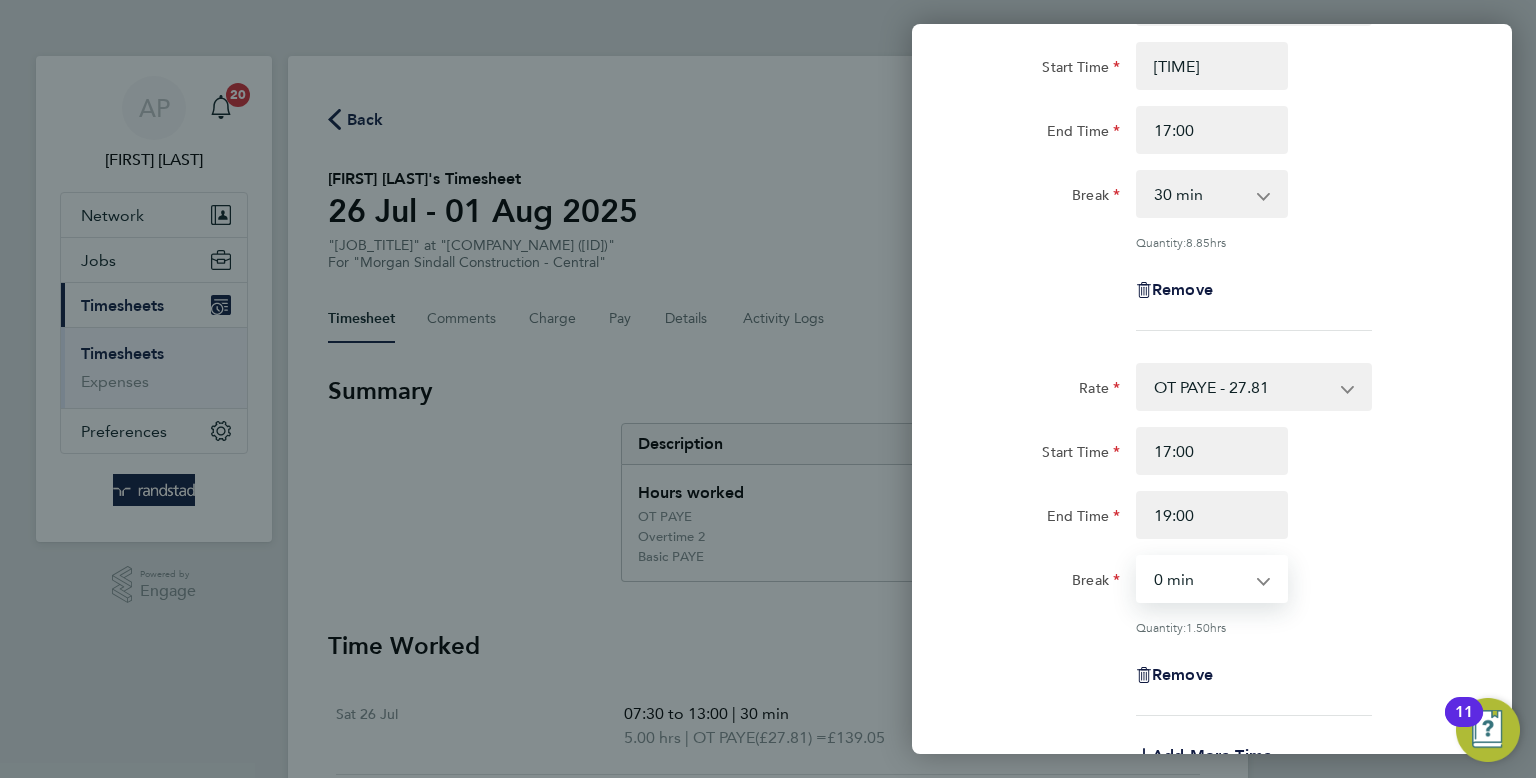 click on "0 min   15 min   30 min   45 min   60 min   75 min   90 min" at bounding box center [1200, 579] 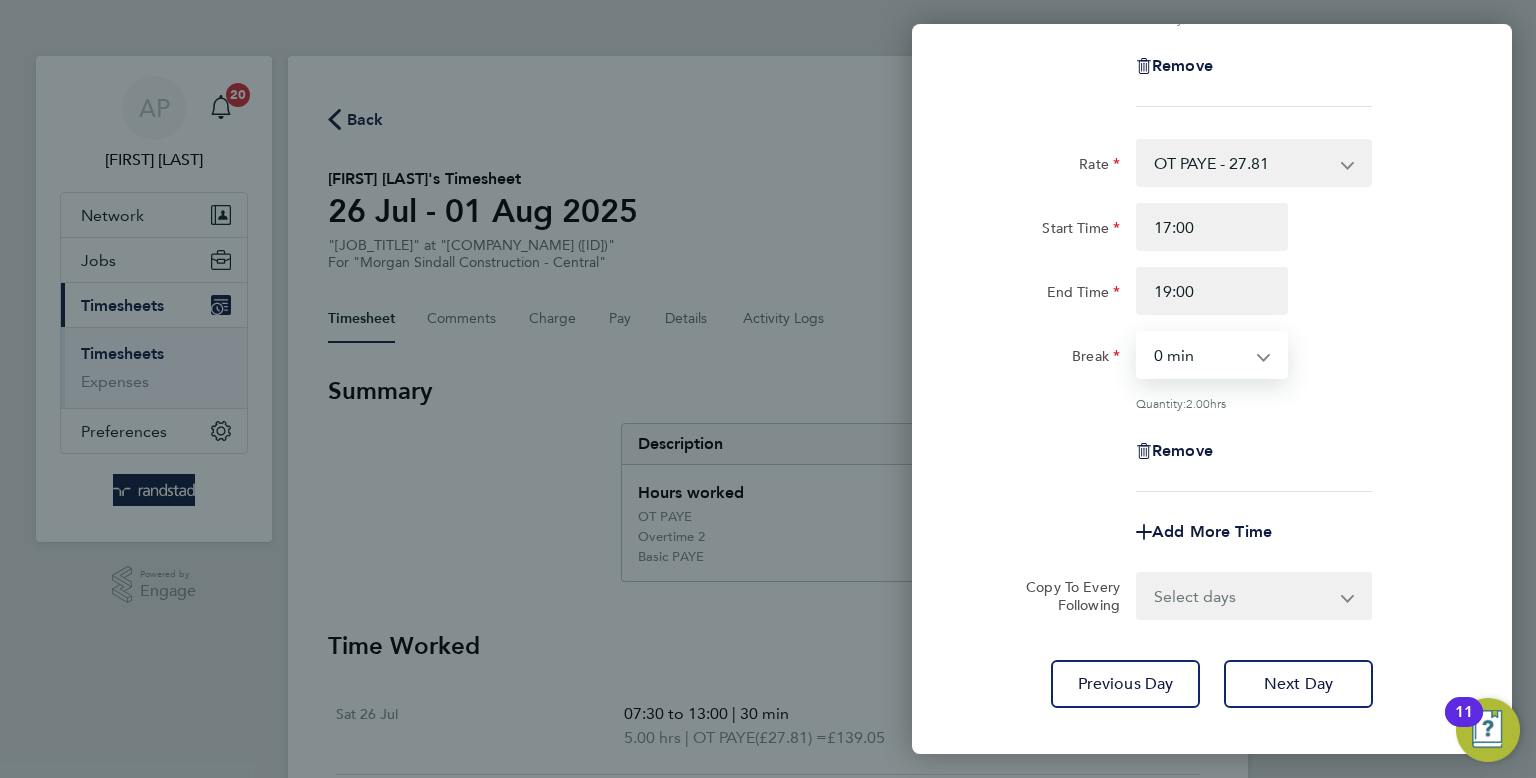 scroll, scrollTop: 415, scrollLeft: 0, axis: vertical 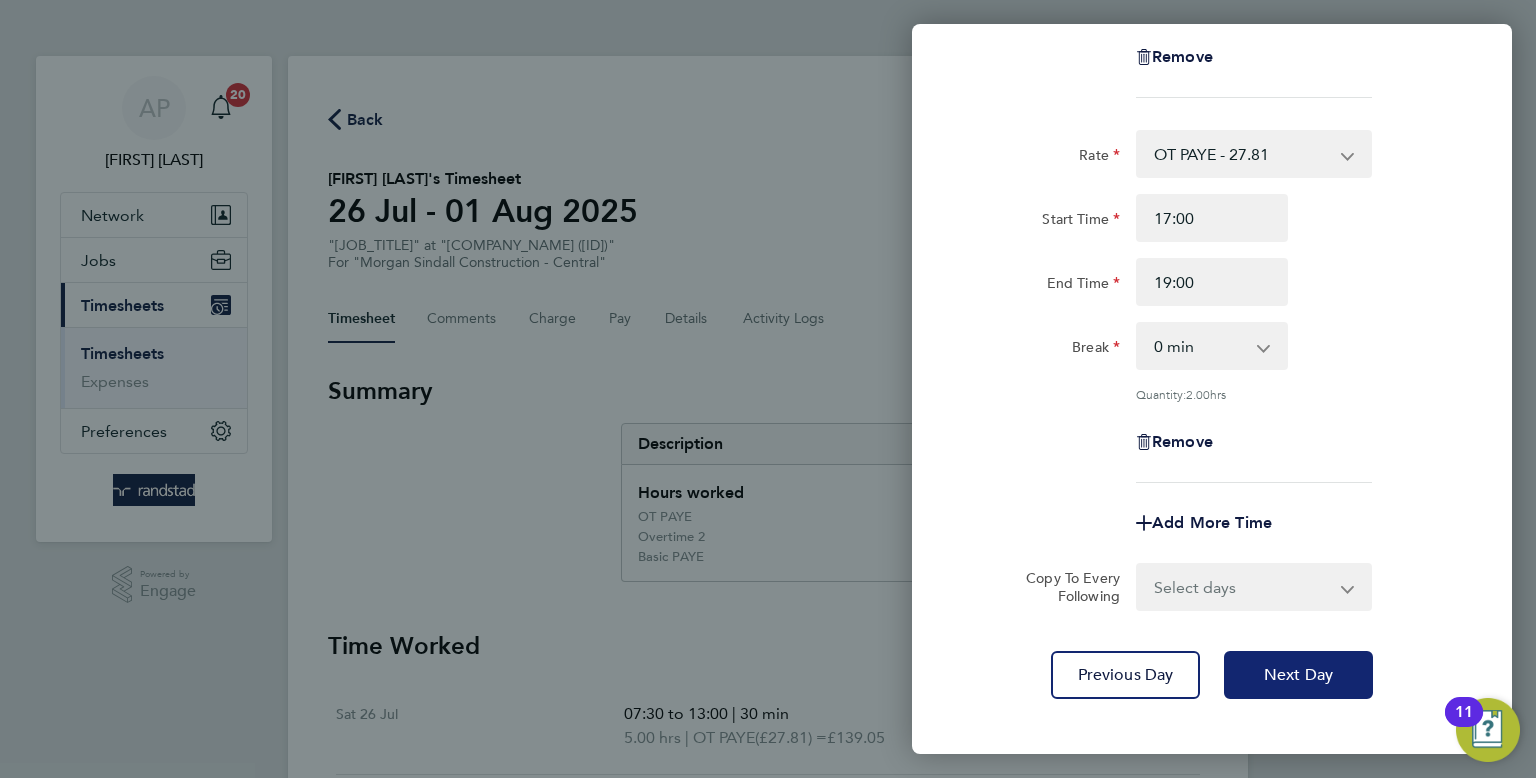click on "Next Day" 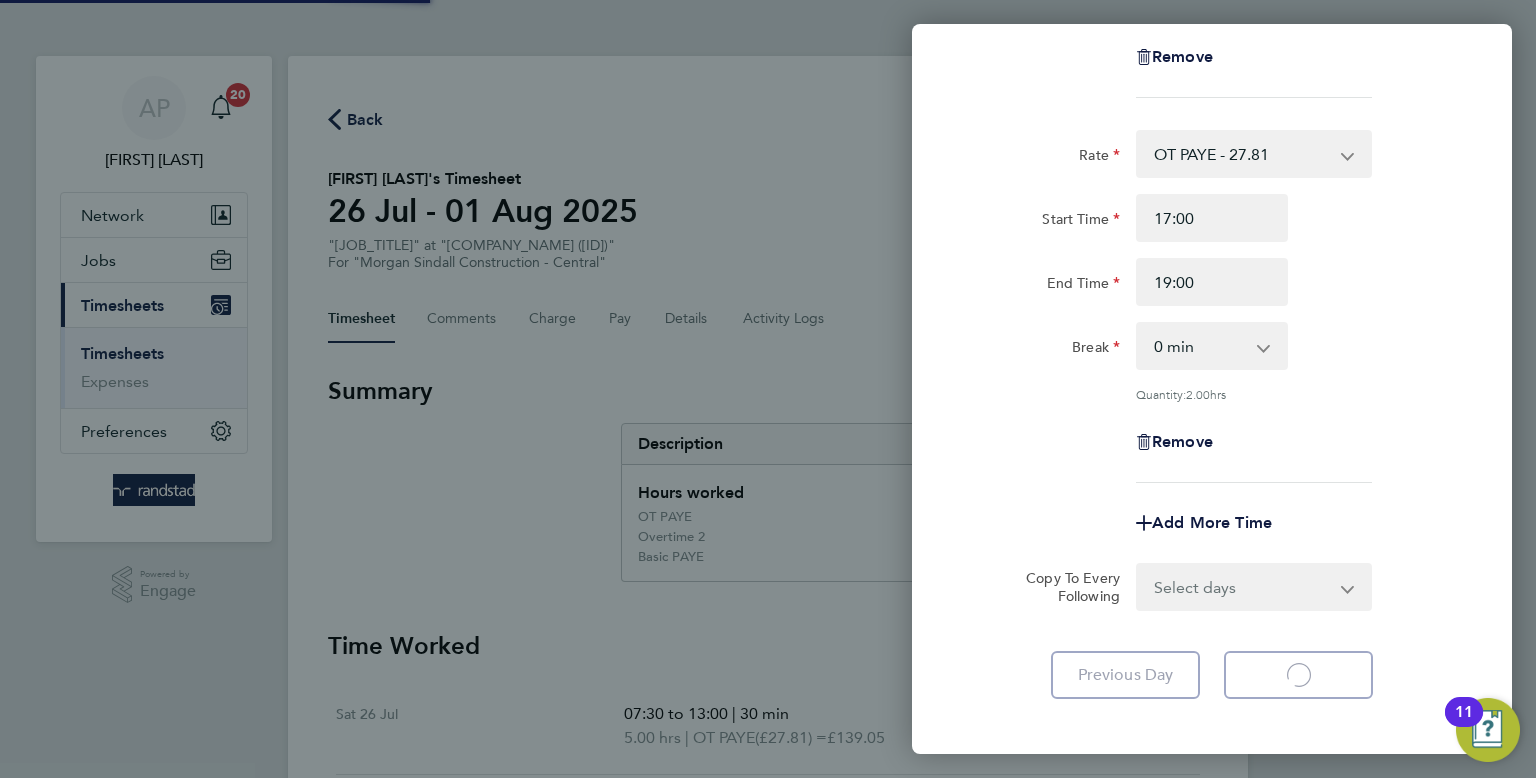 select on "30" 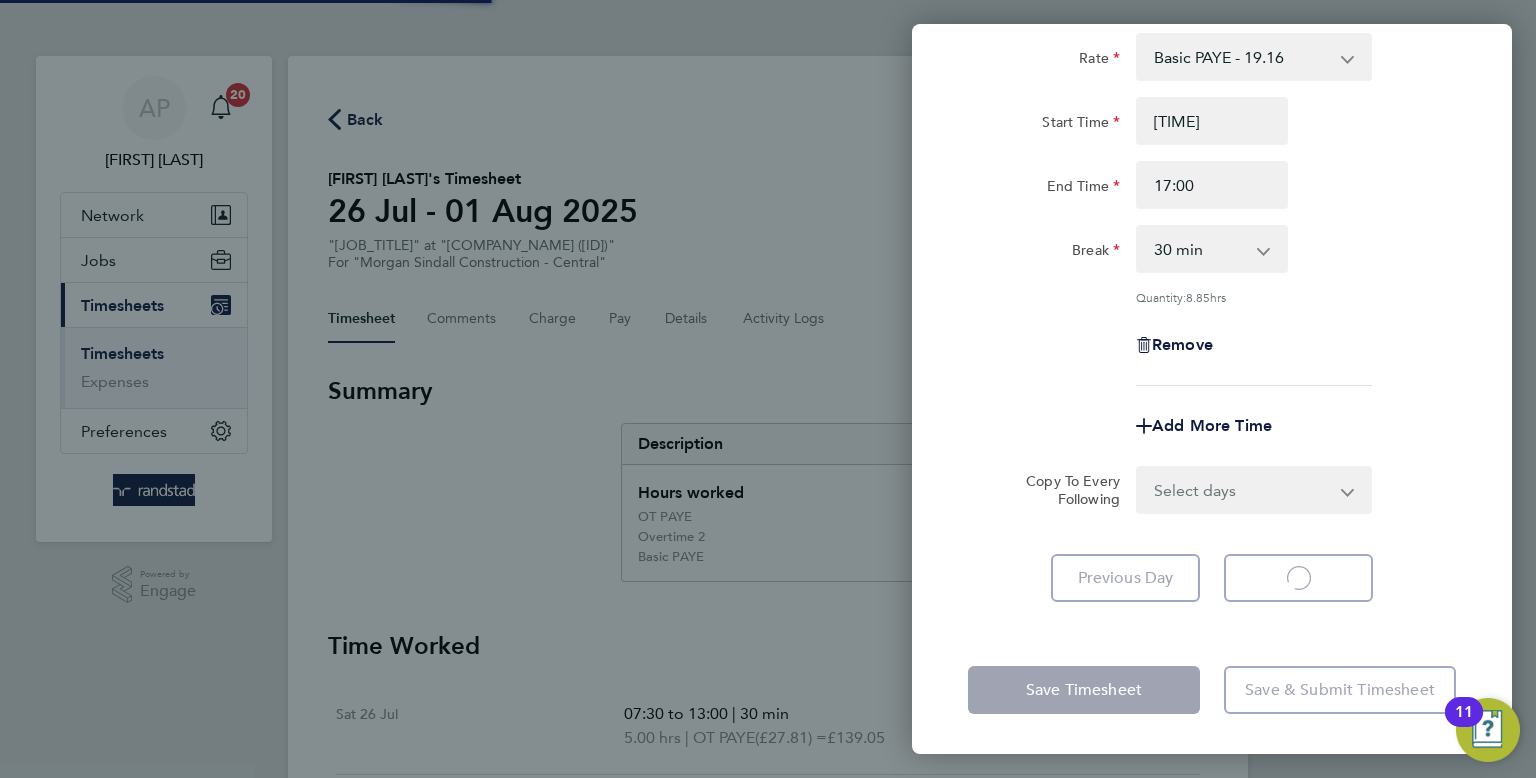 scroll, scrollTop: 124, scrollLeft: 0, axis: vertical 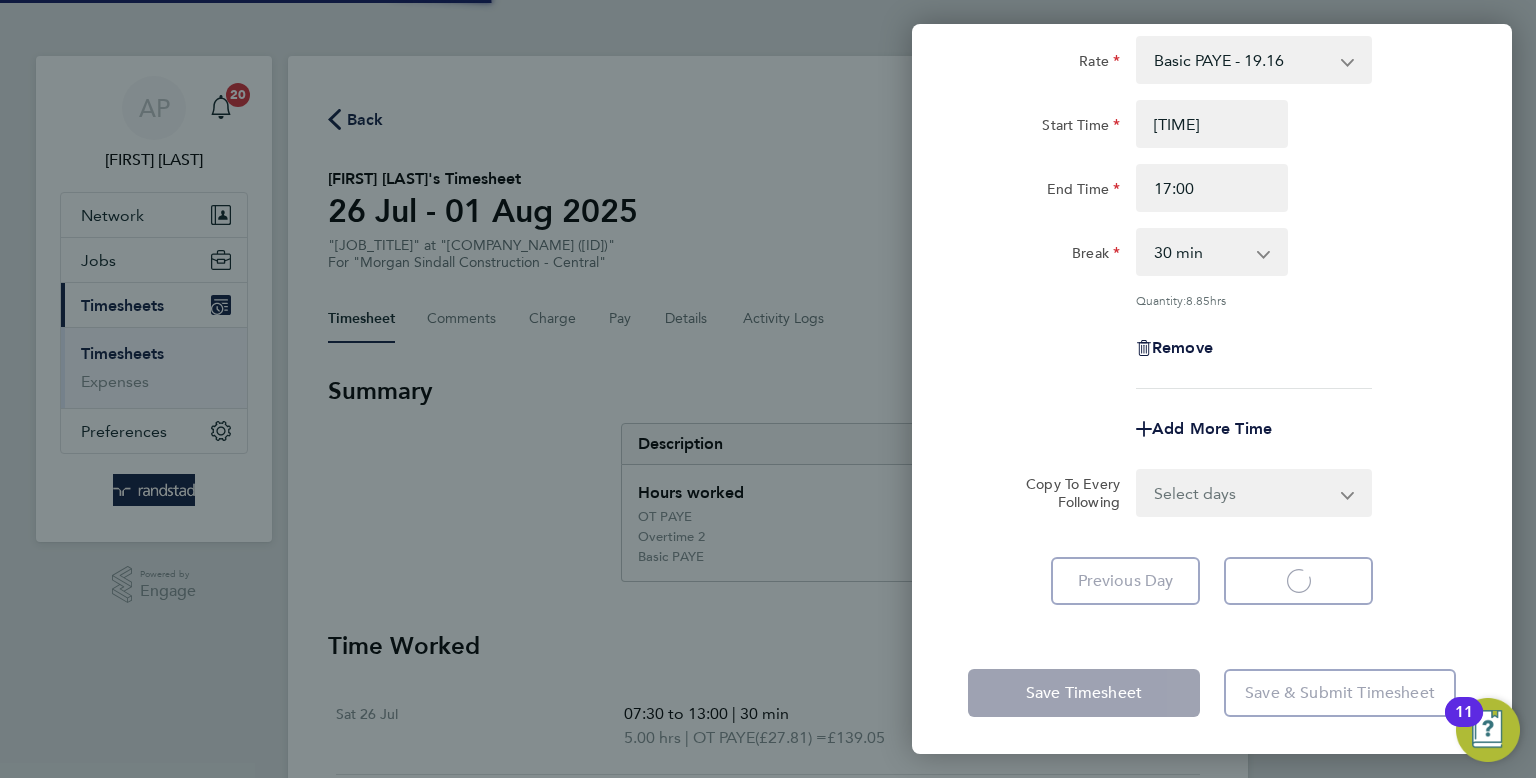 select on "30" 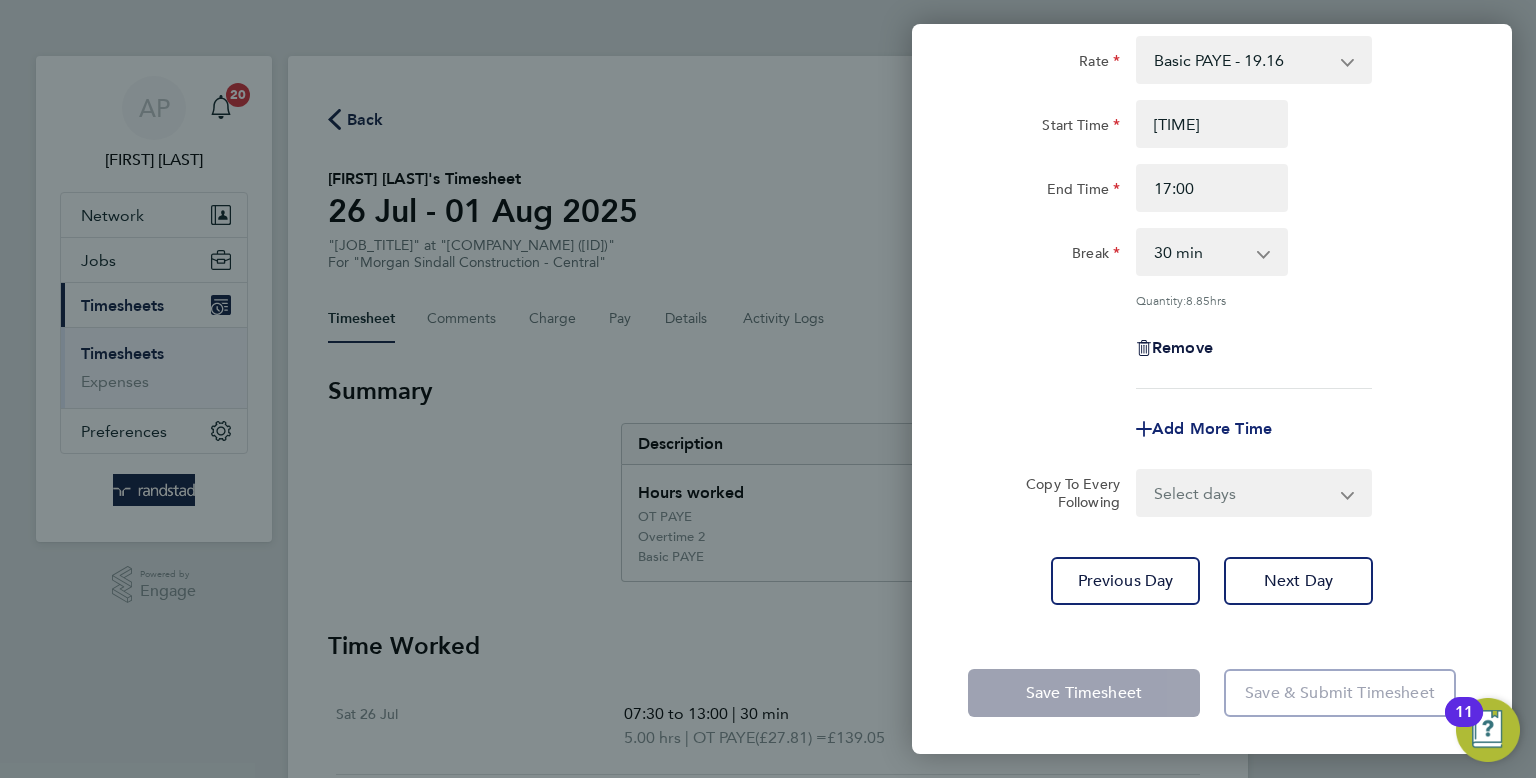 click on "Add More Time" 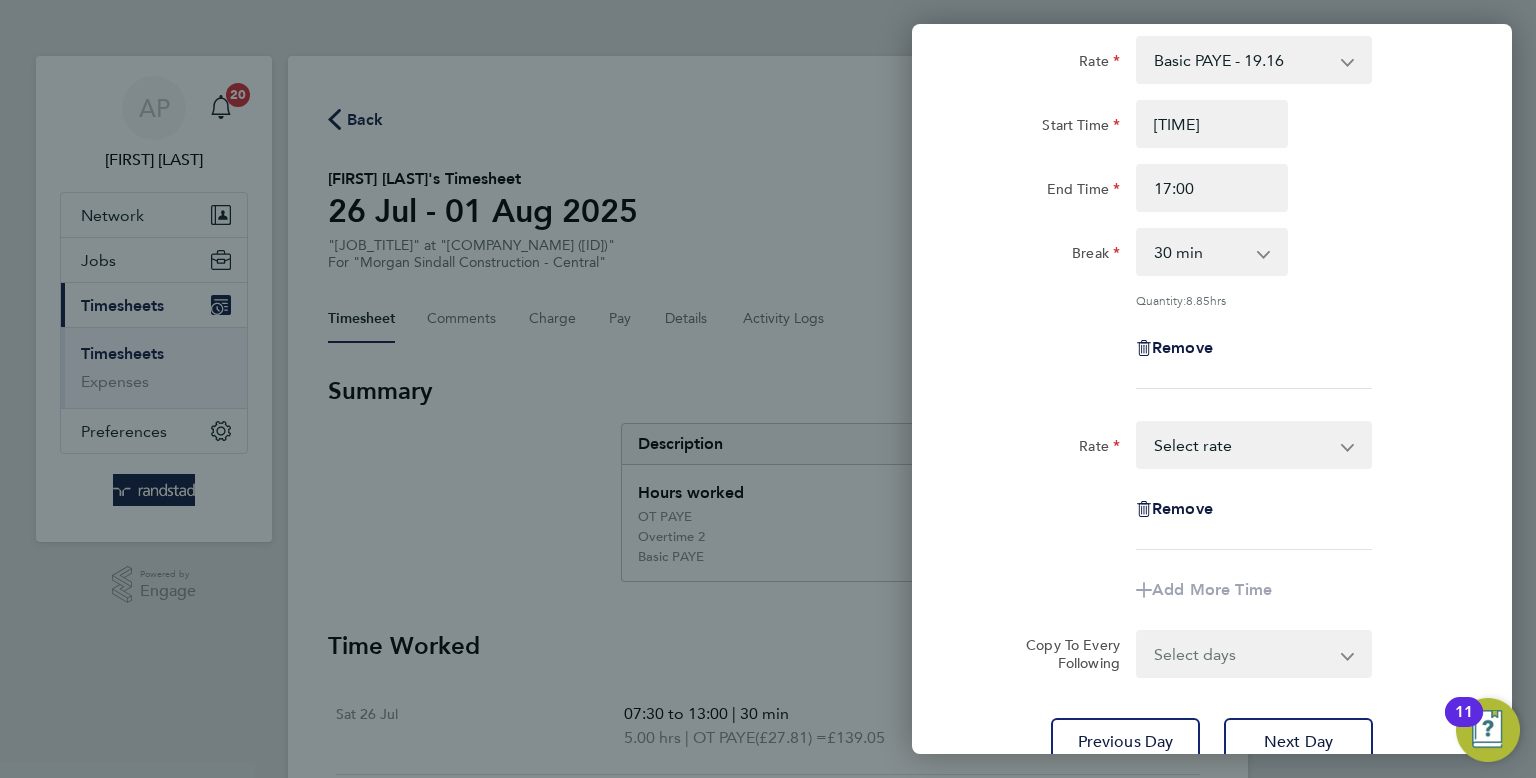 click on "Basic PAYE - 19.16   OT PAYE - 27.81   Overtime 2 - 36.21   Select rate" at bounding box center (1242, 445) 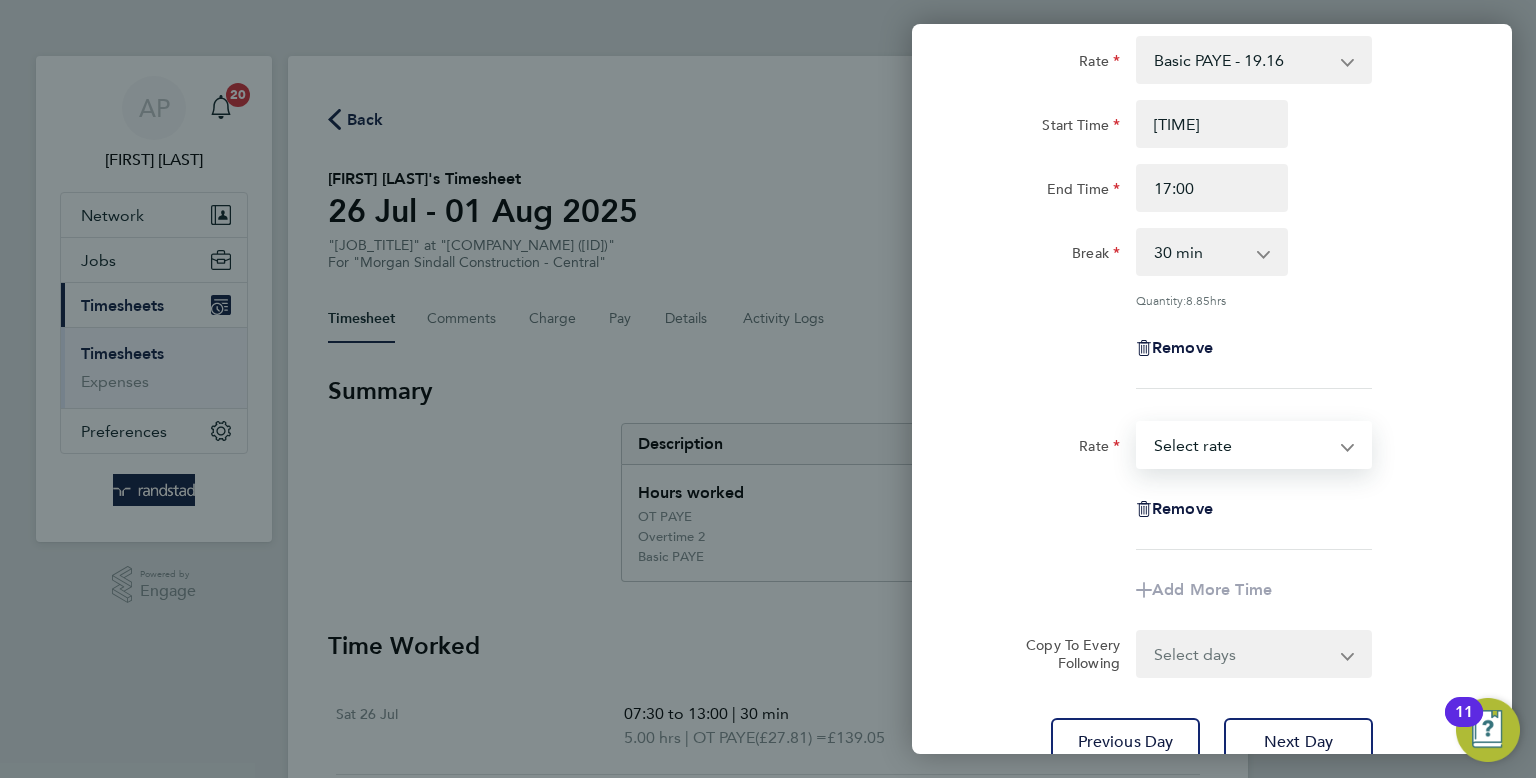 select on "30" 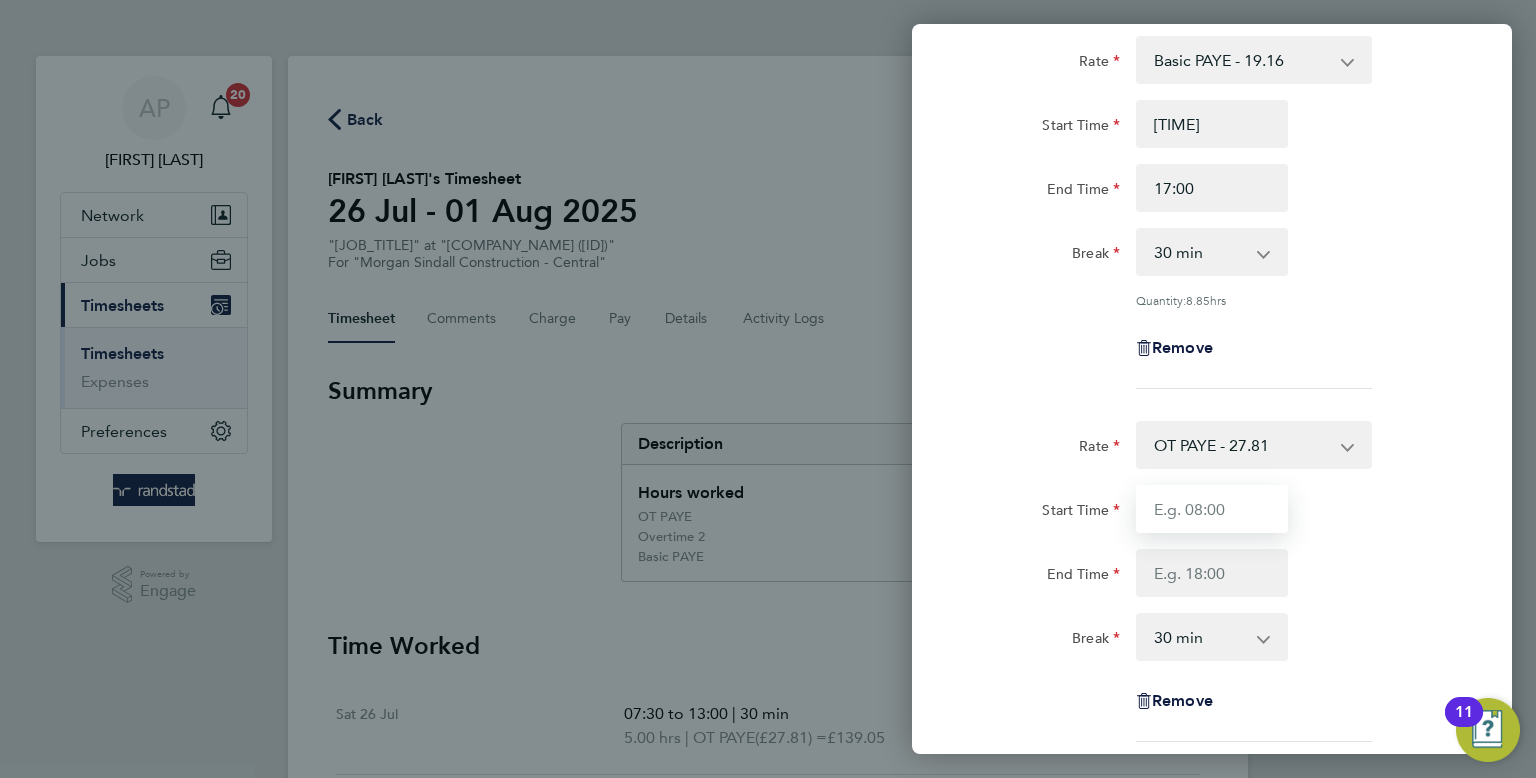 click on "Start Time" at bounding box center [1212, 509] 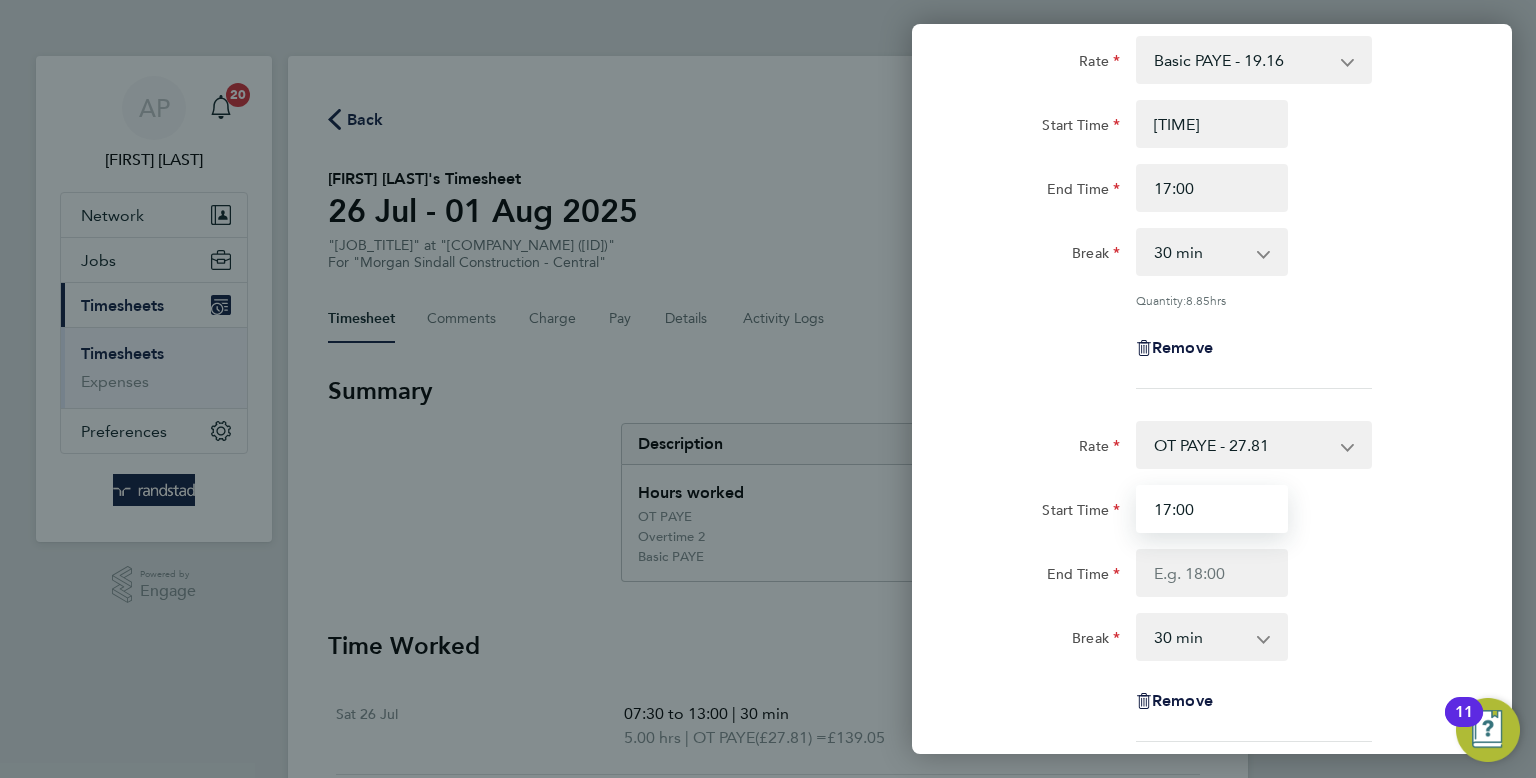 type on "17:00" 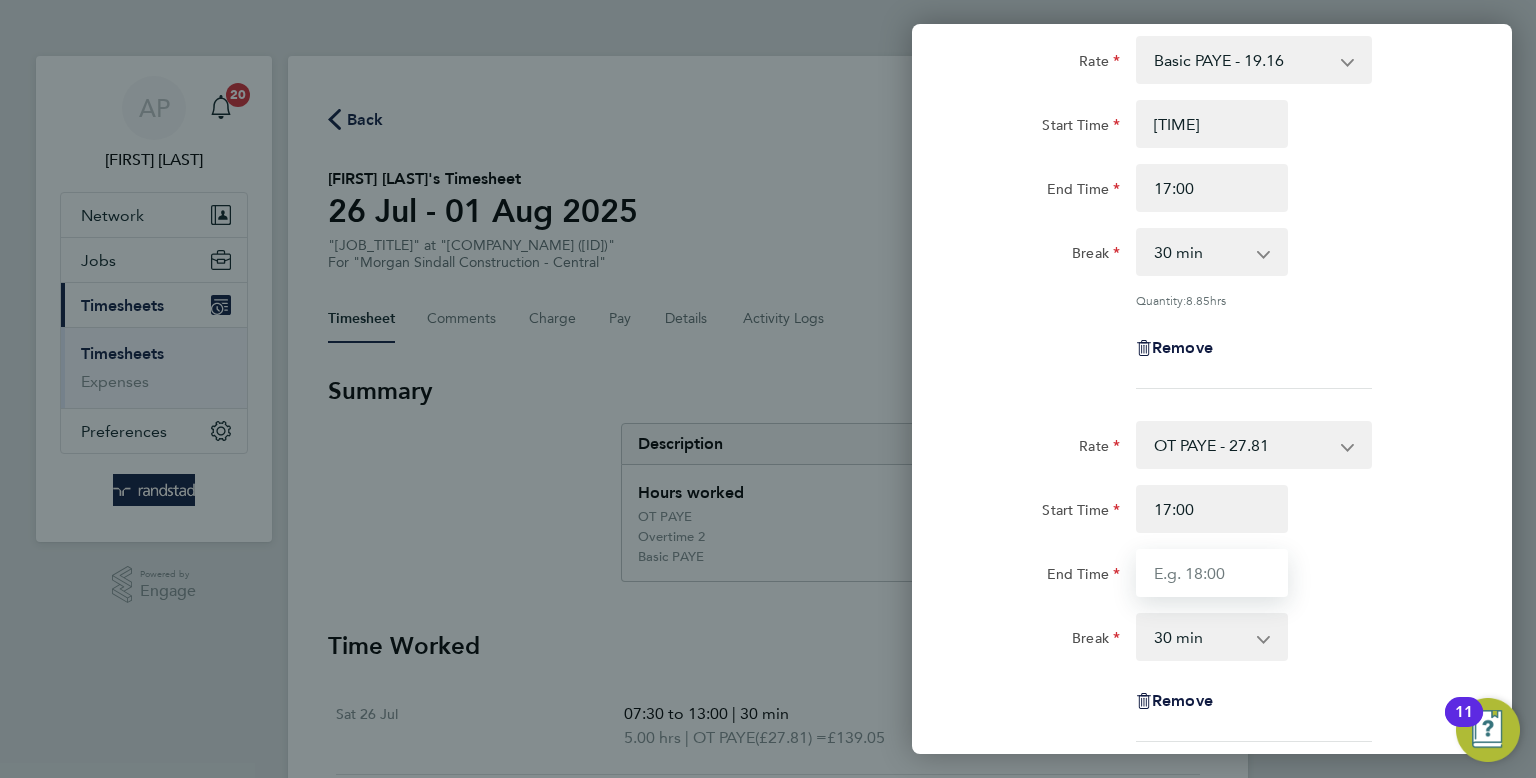 click on "End Time" at bounding box center (1212, 573) 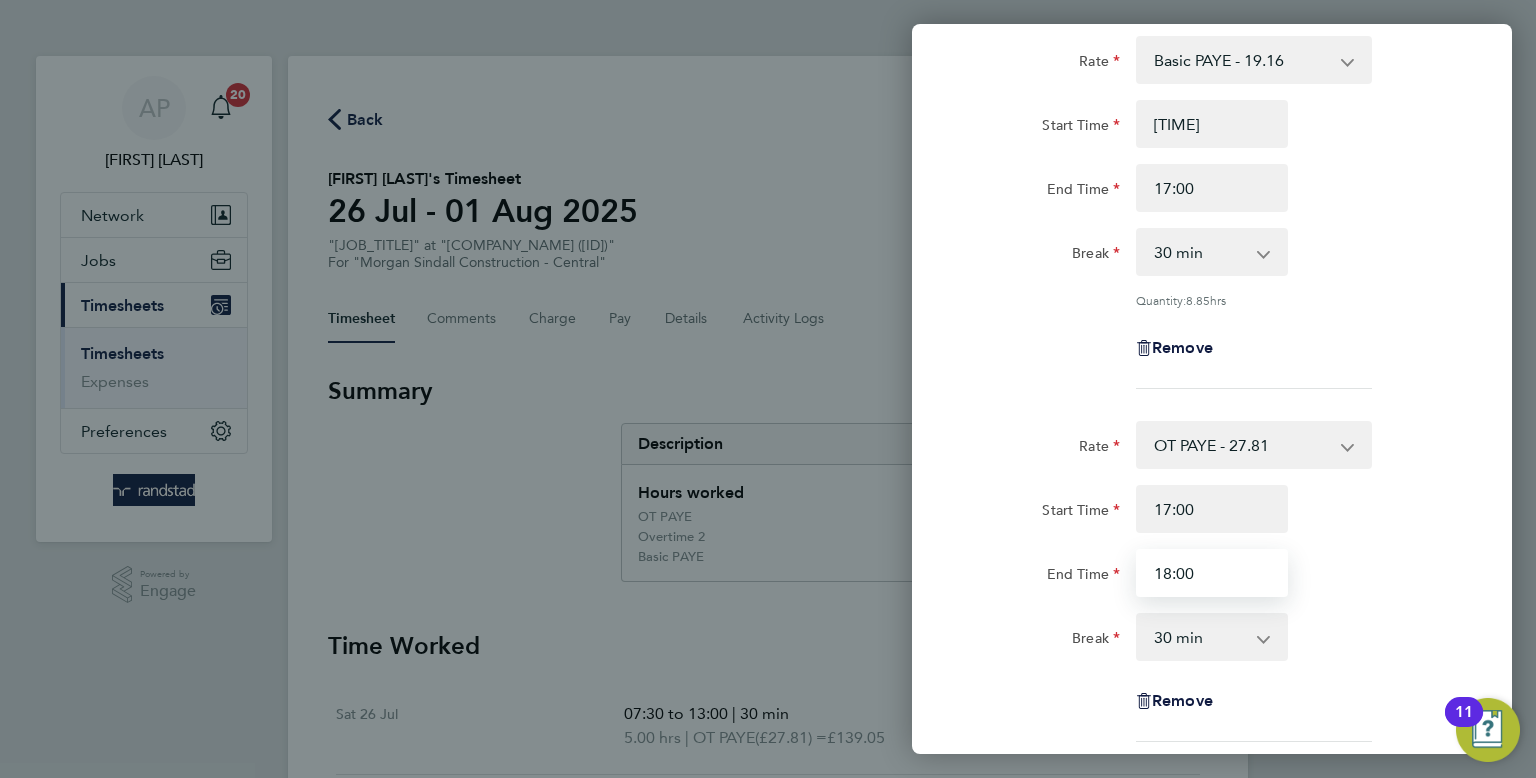 type on "18:00" 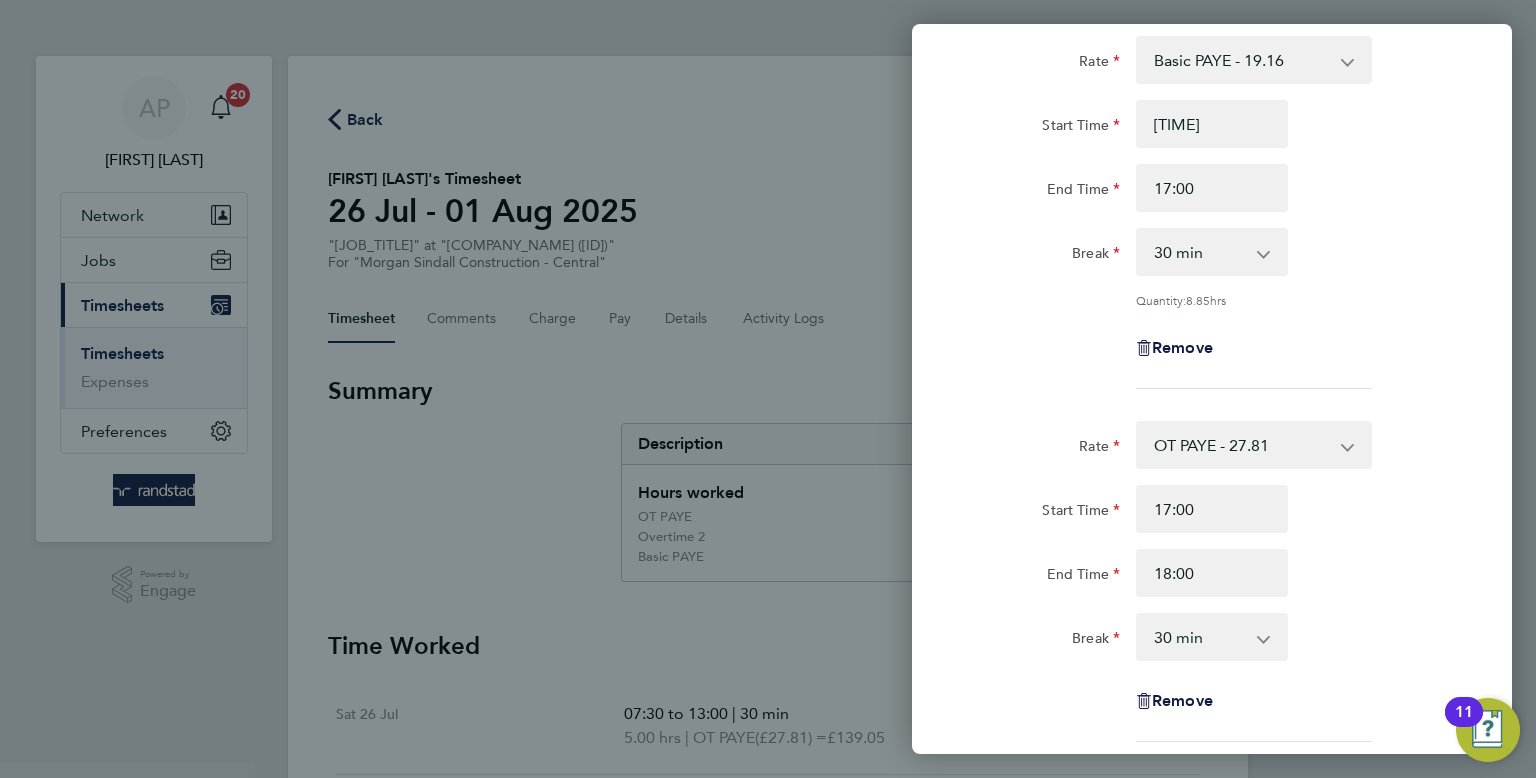 click on "0 min   15 min   30 min   45 min   60 min   75 min   90 min" at bounding box center [1200, 637] 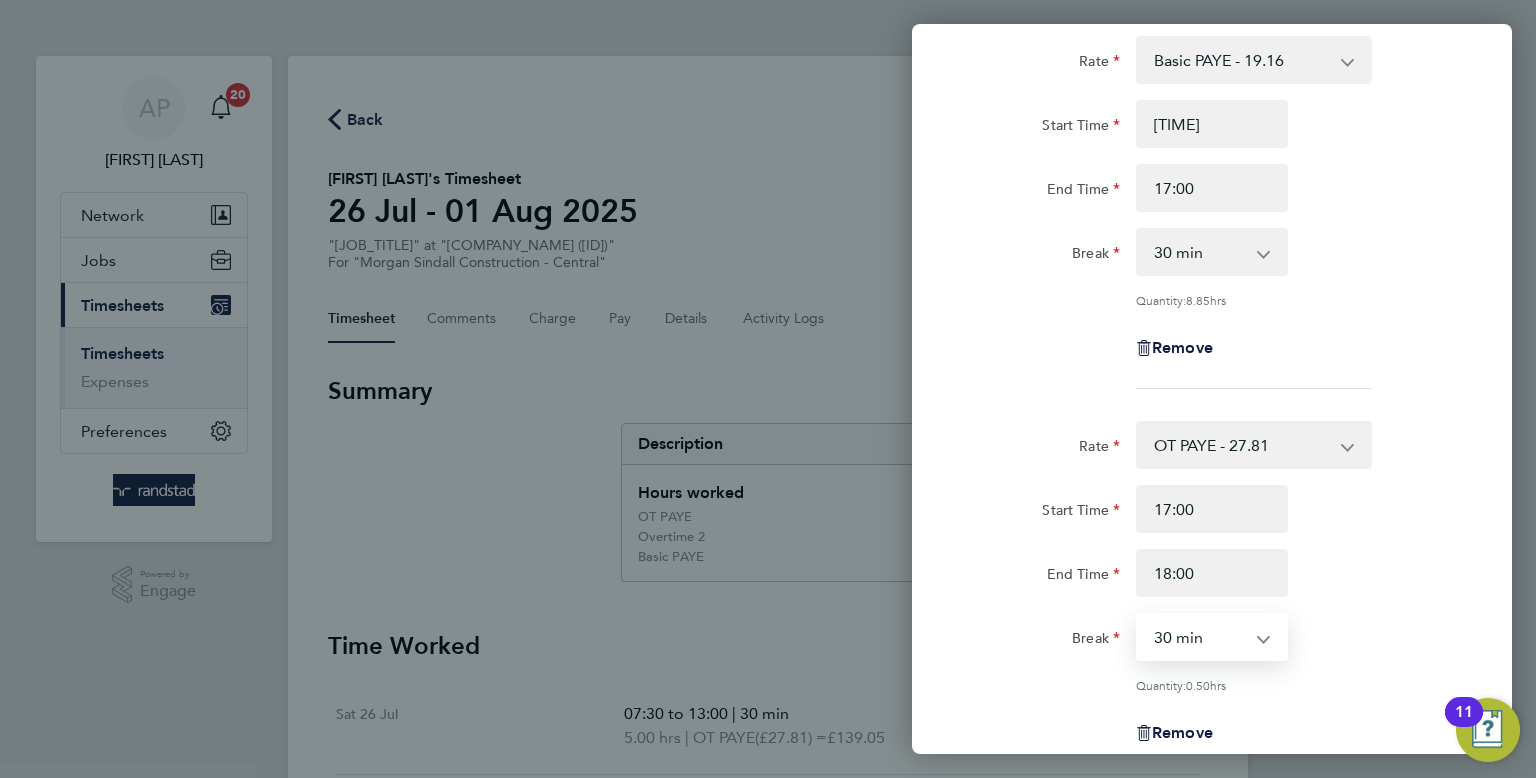 select on "0" 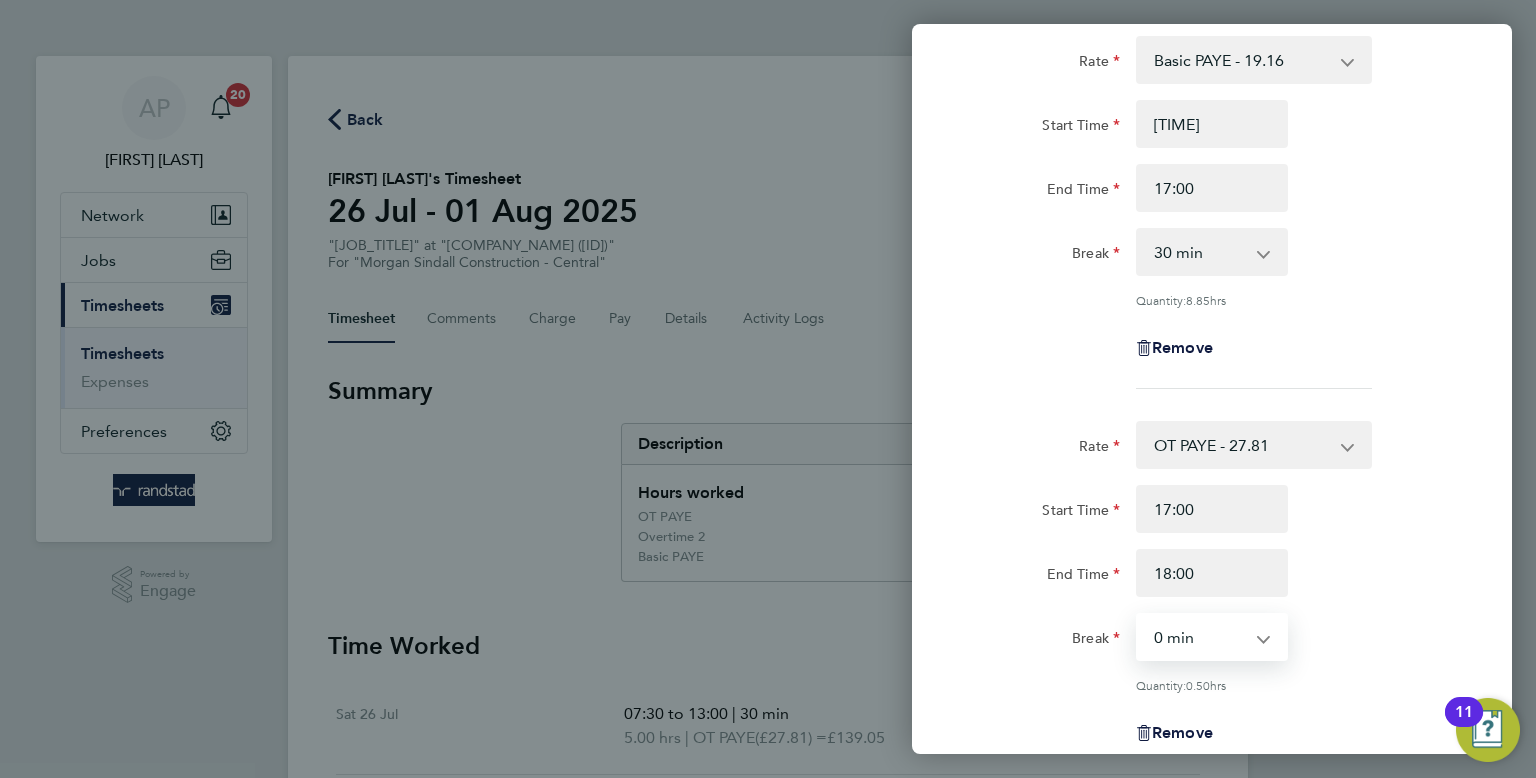 click on "0 min   15 min   30 min   45 min" at bounding box center [1200, 637] 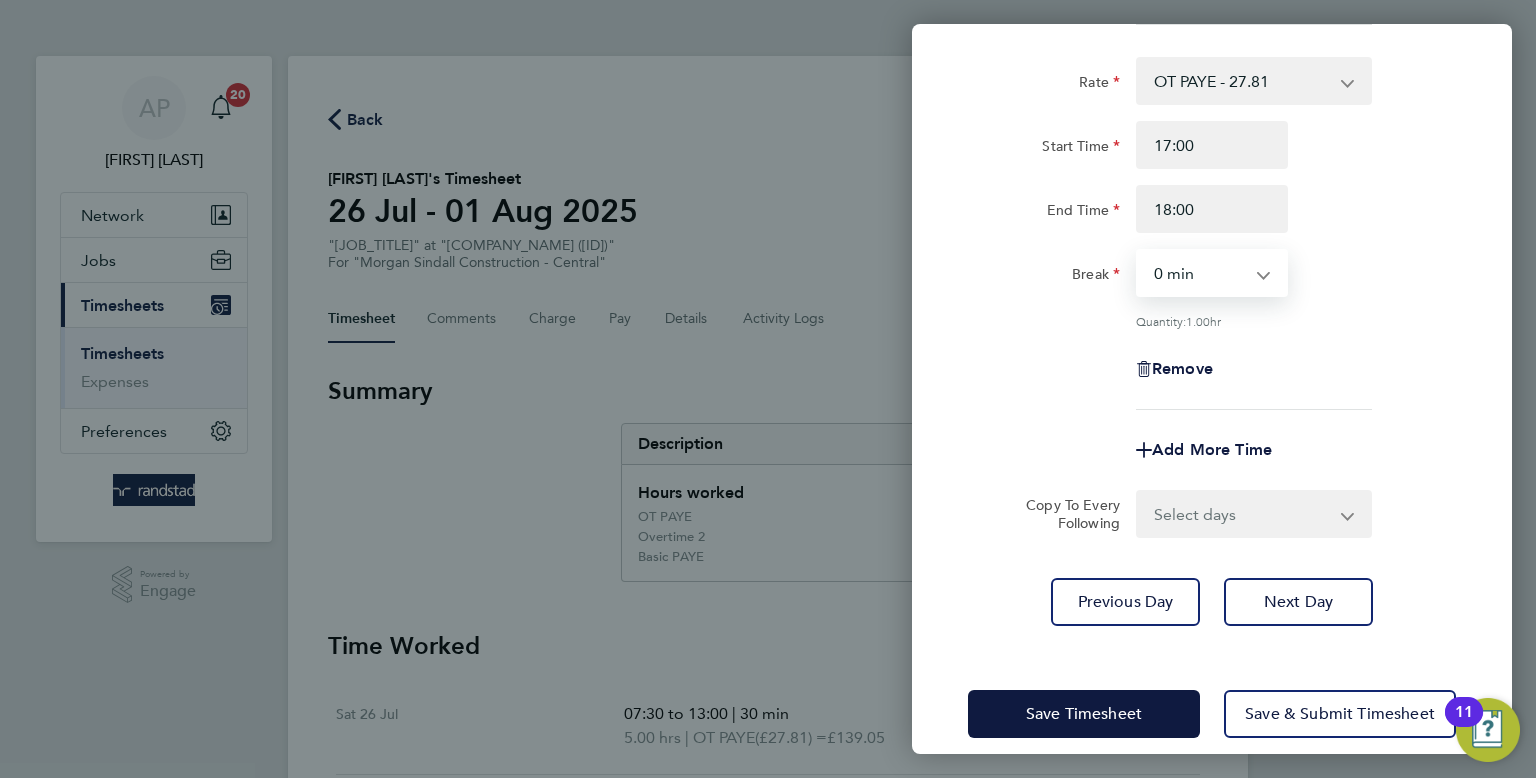 scroll, scrollTop: 508, scrollLeft: 0, axis: vertical 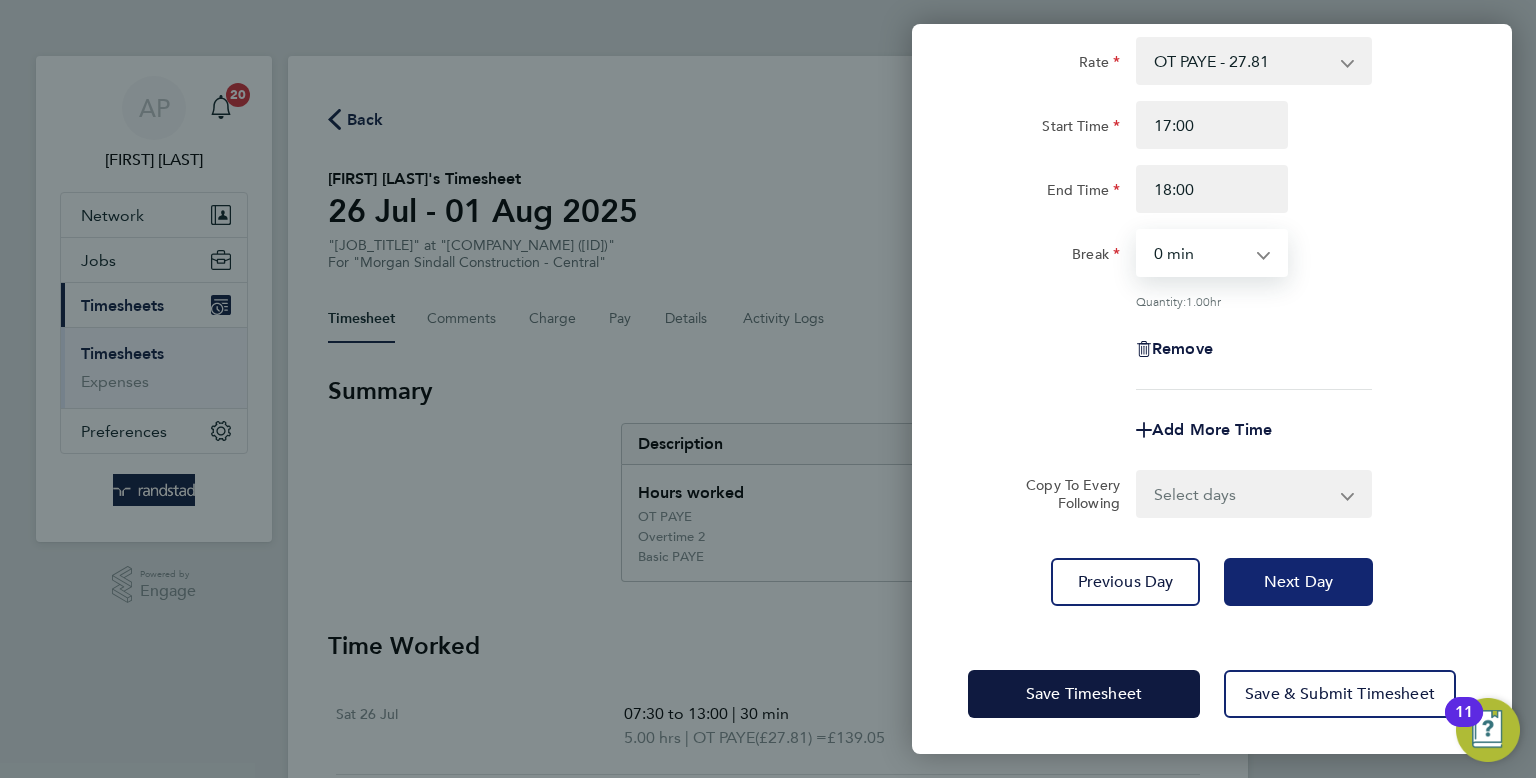 click on "Next Day" 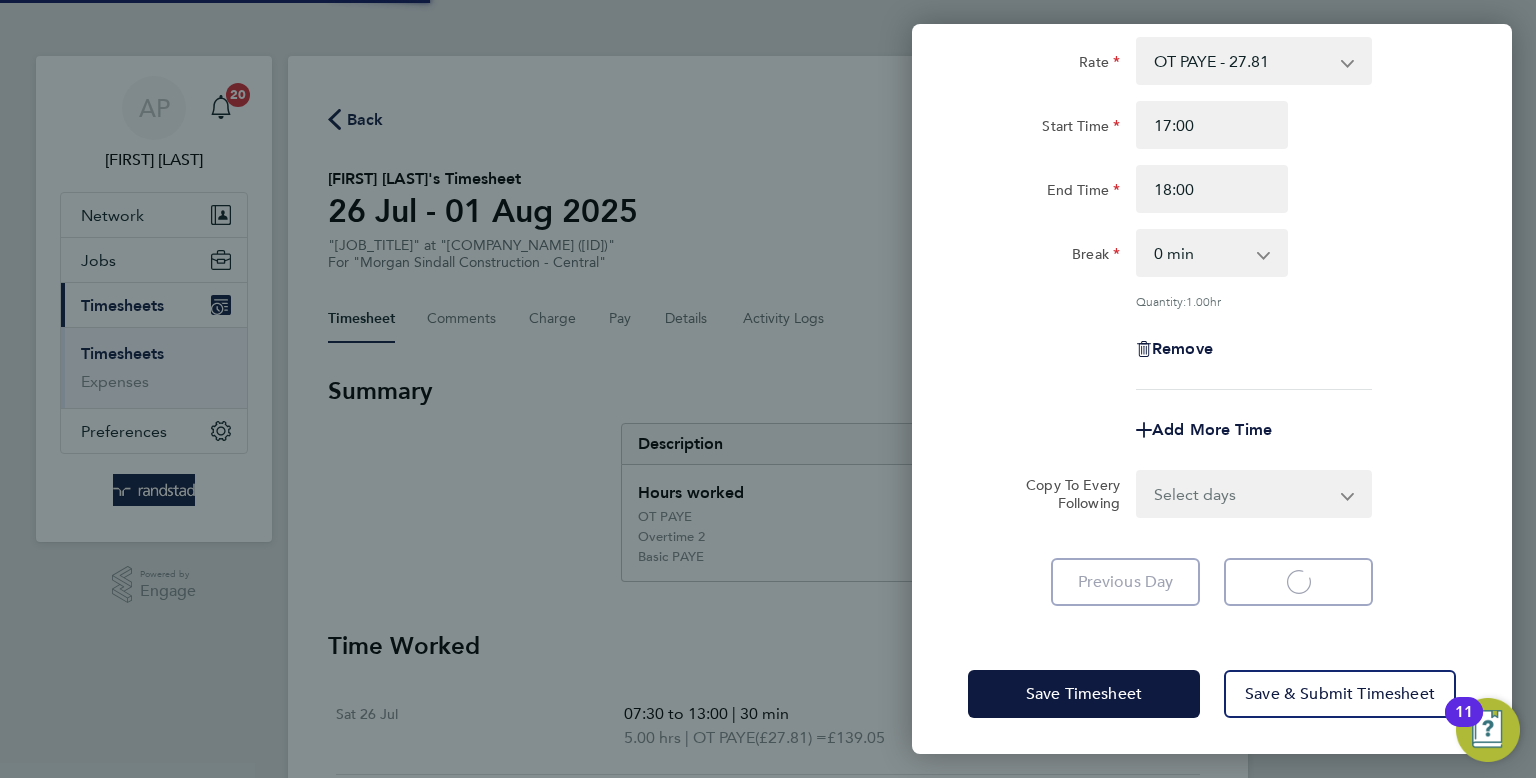 select on "30" 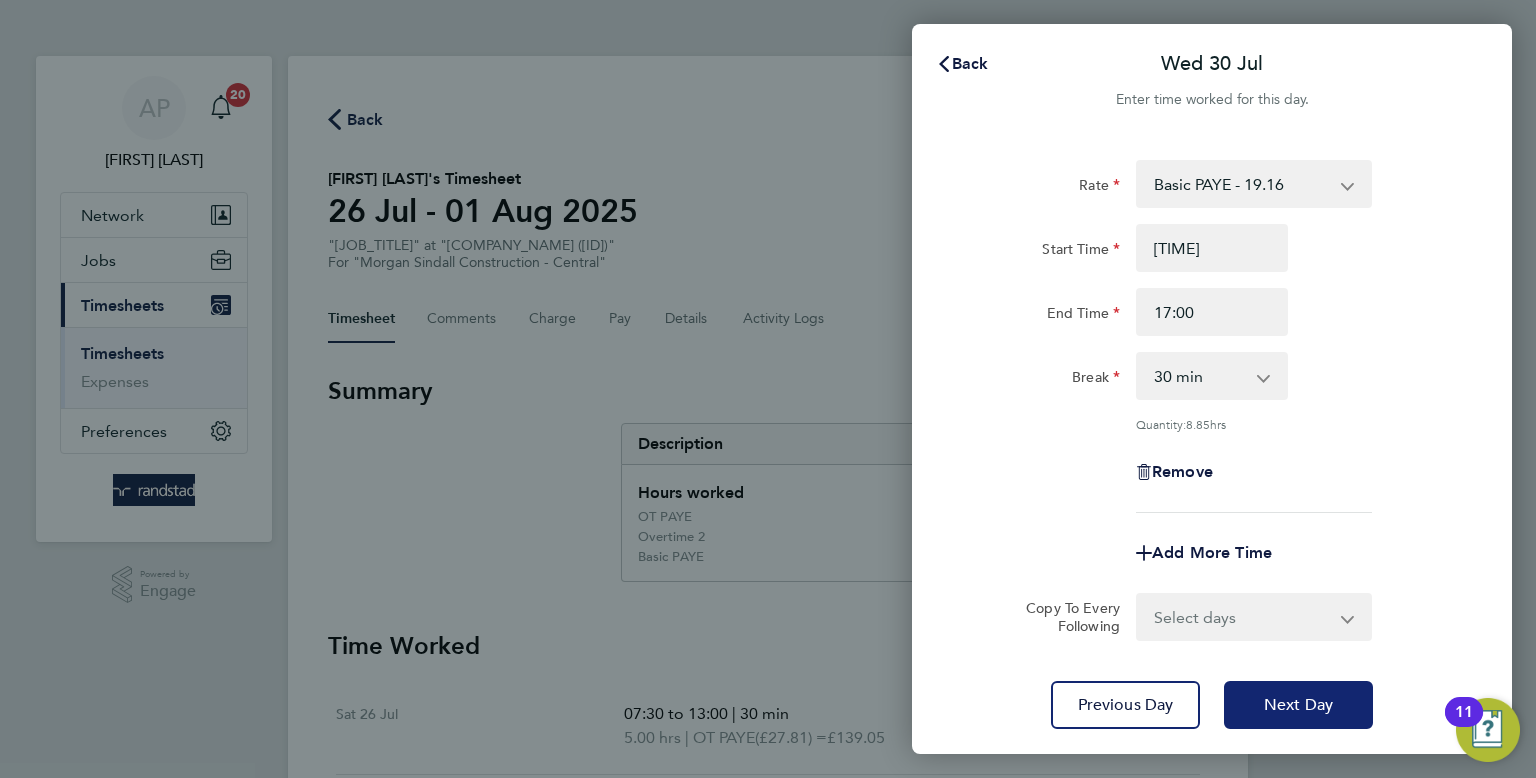 scroll, scrollTop: 27, scrollLeft: 0, axis: vertical 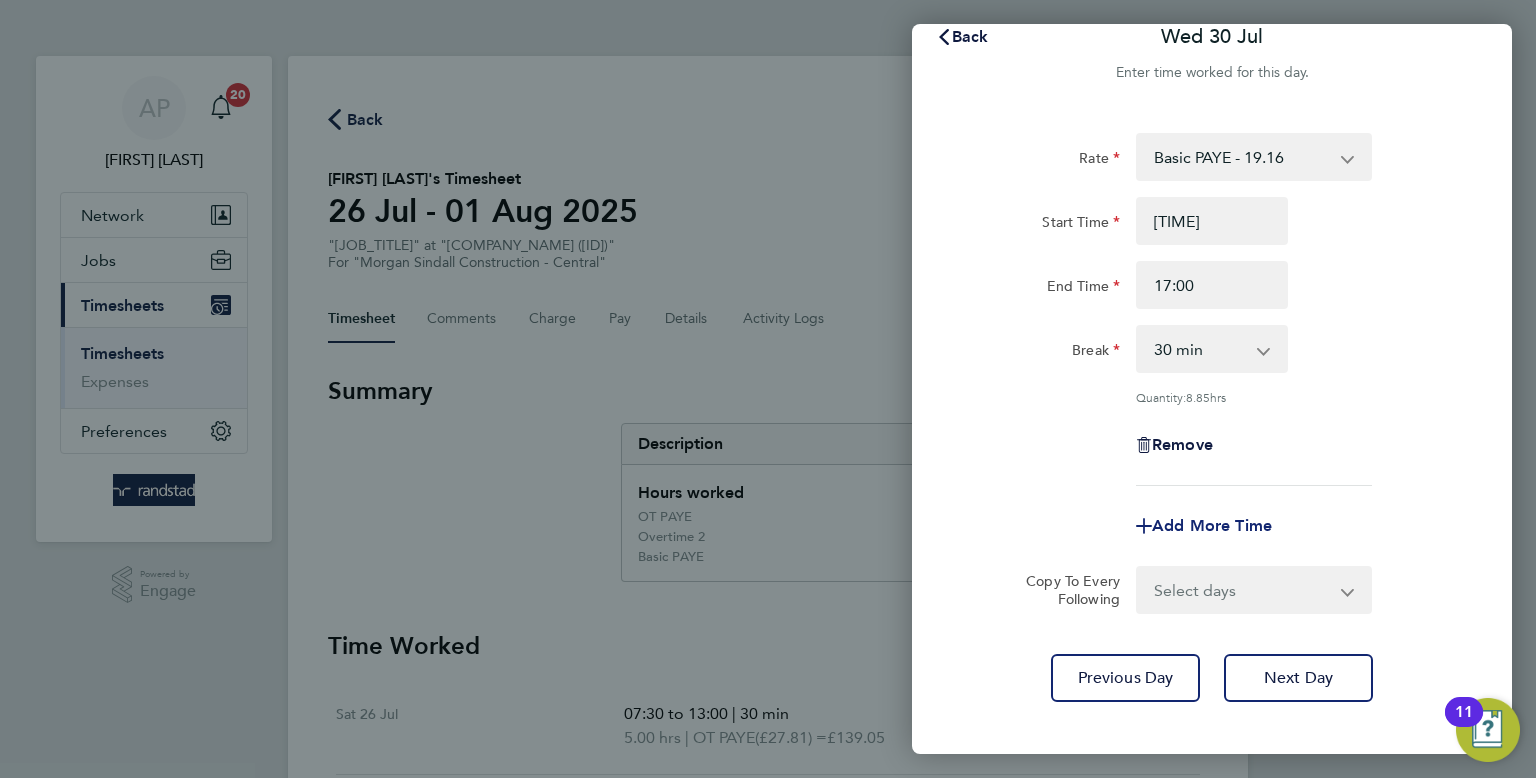 click on "Add More Time" 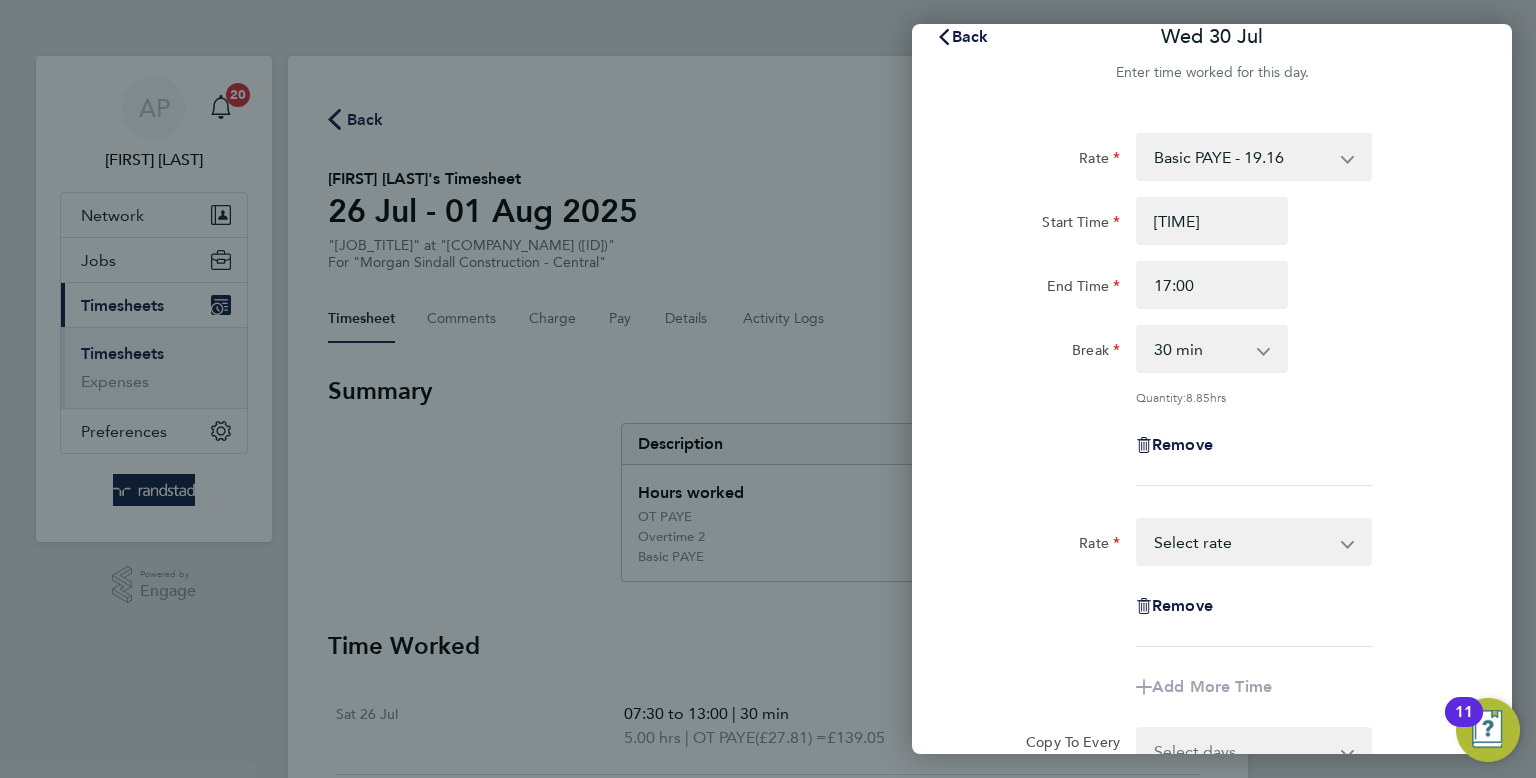 click on "Basic PAYE - 19.16   OT PAYE - 27.81   Overtime 2 - 36.21   Select rate" at bounding box center [1242, 542] 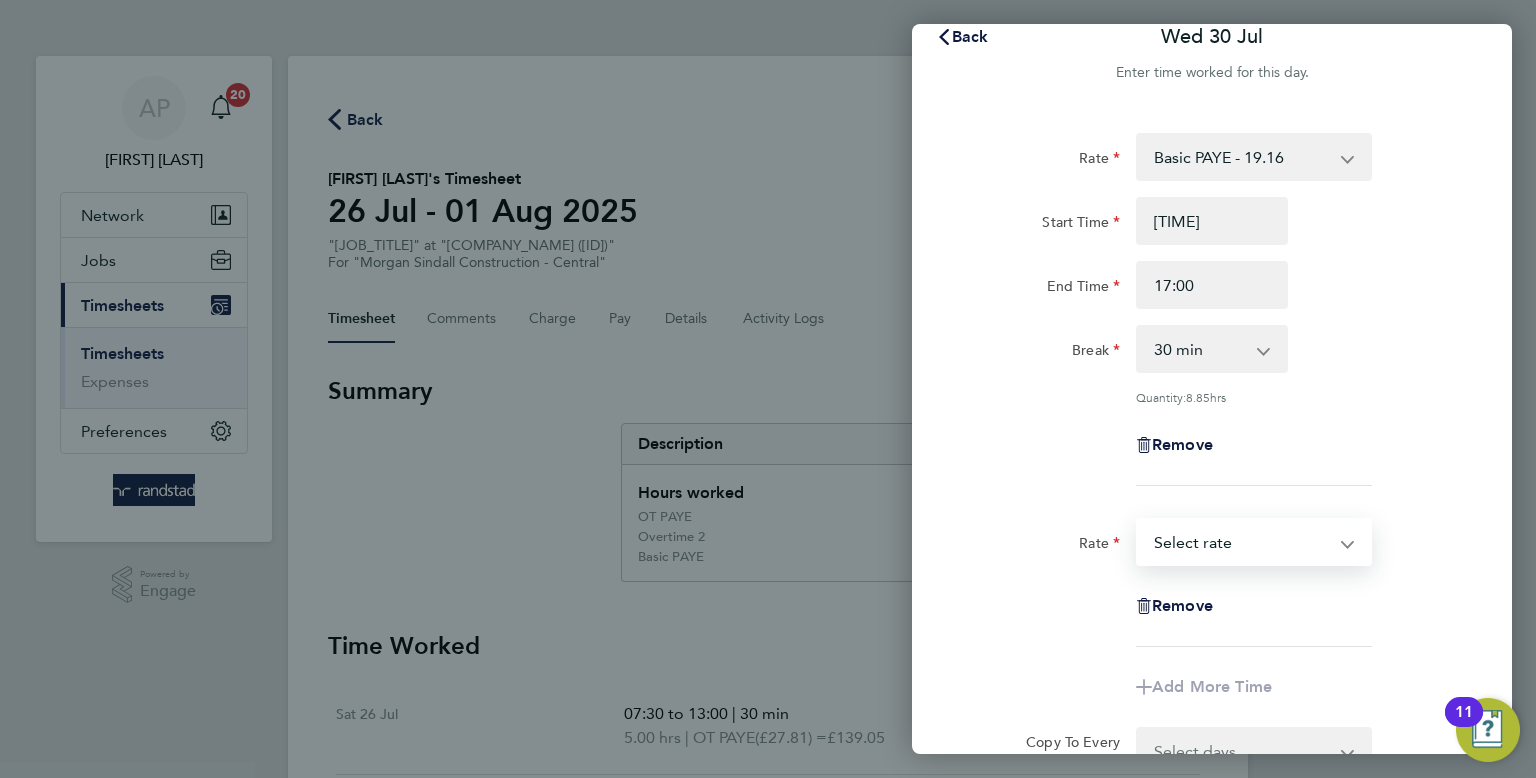 select on "30" 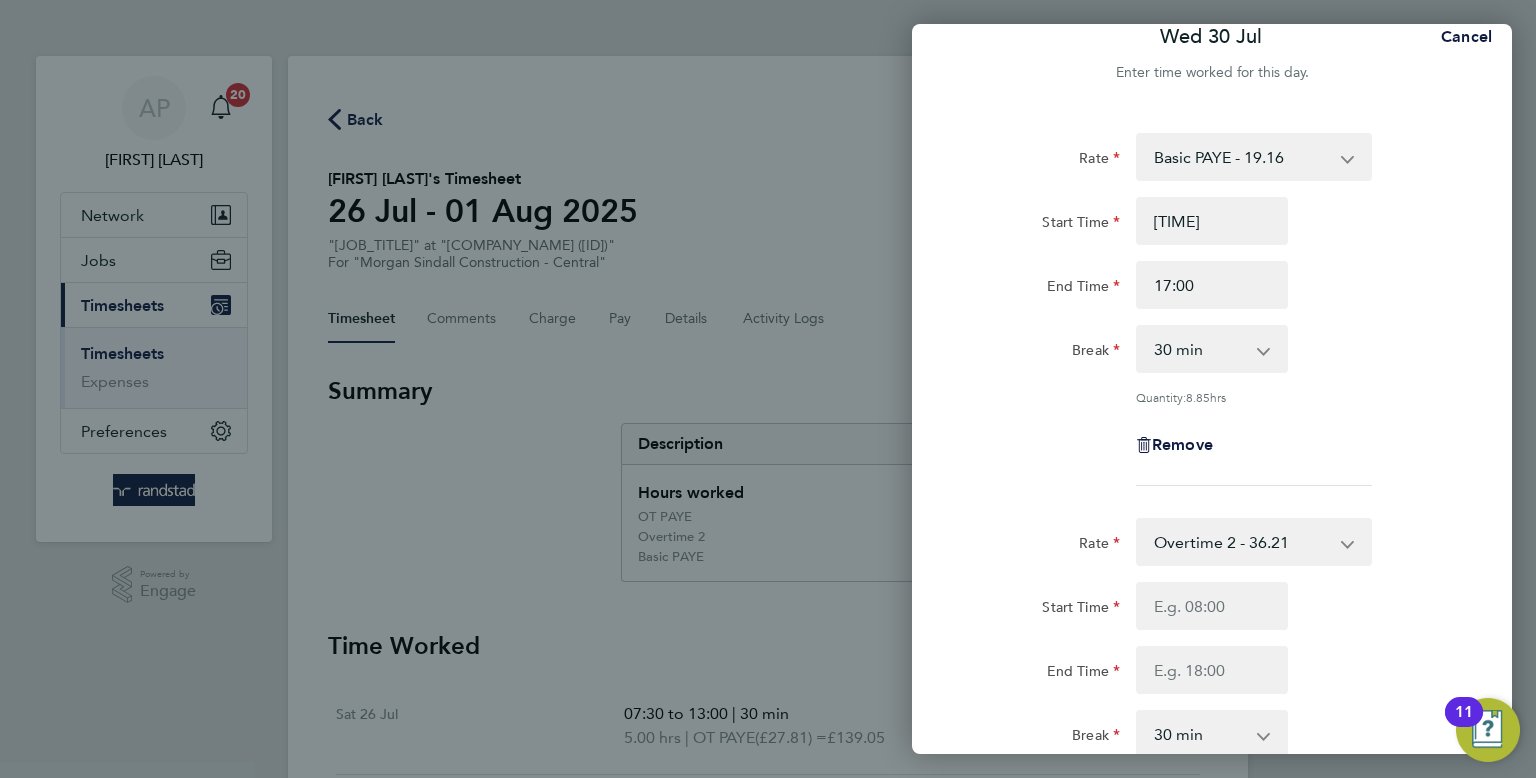 click on "Overtime 2 - 36.21   Basic PAYE - 19.16   OT PAYE - 27.81" at bounding box center (1242, 542) 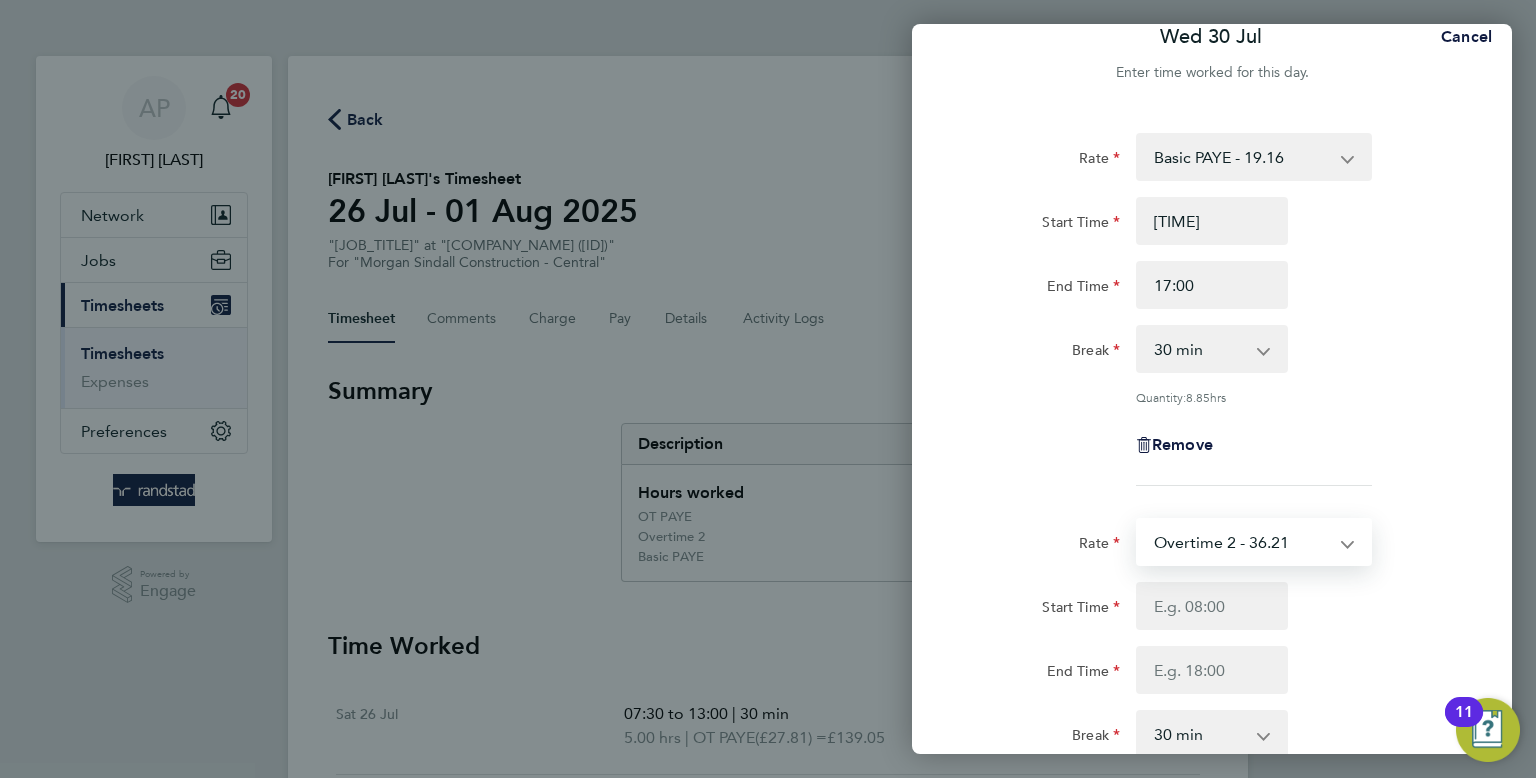 select on "30" 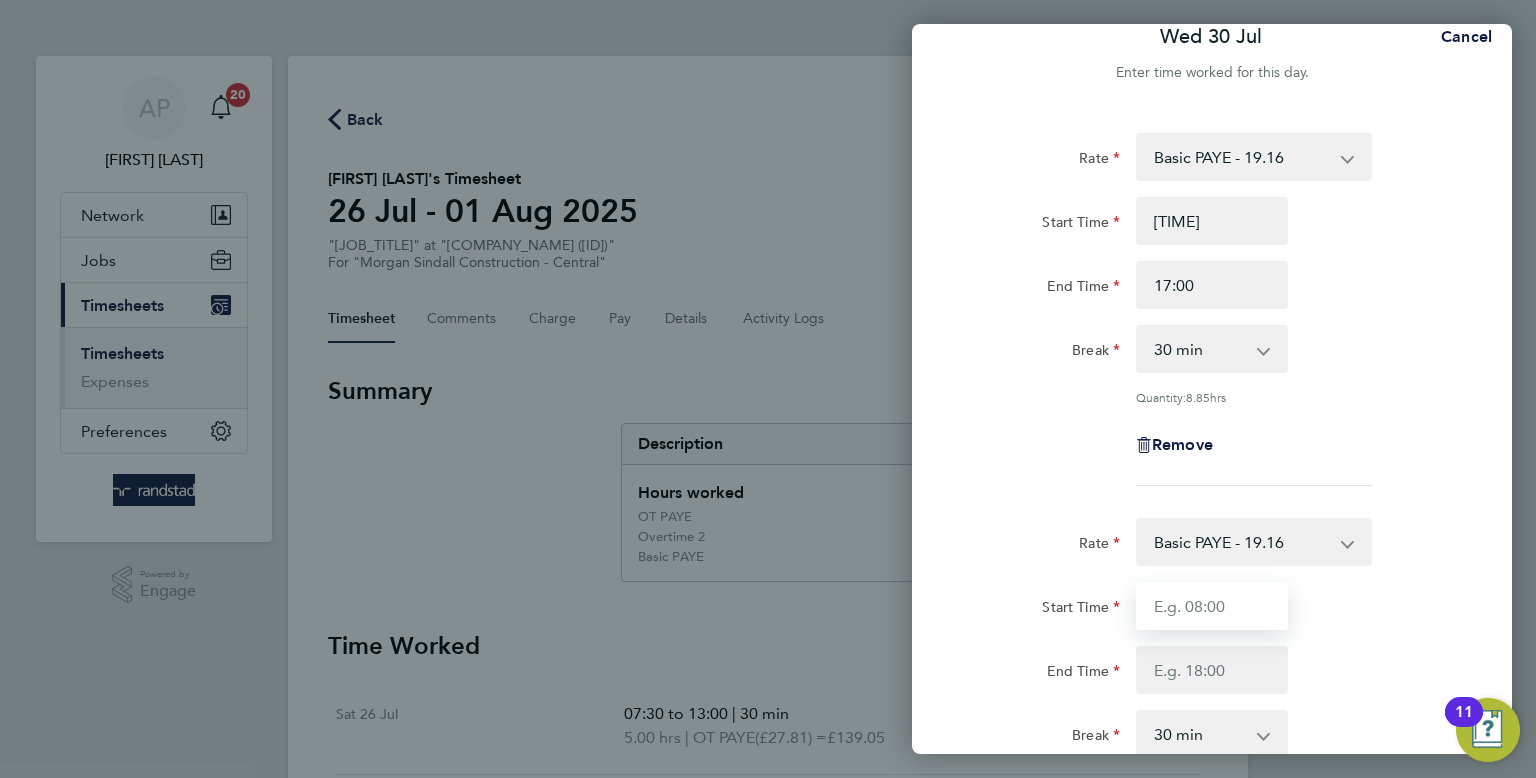 click on "Start Time" at bounding box center [1212, 606] 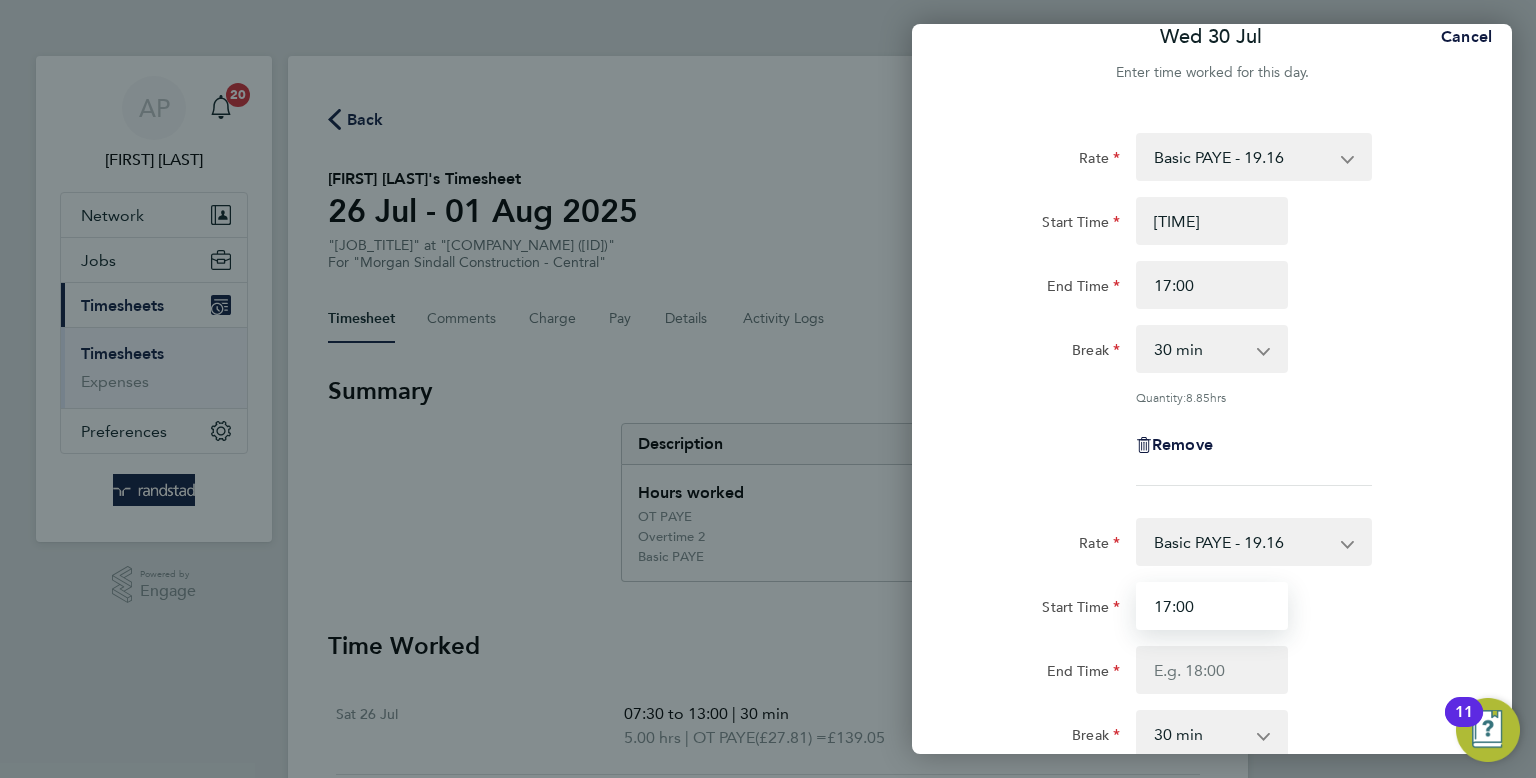type on "17:00" 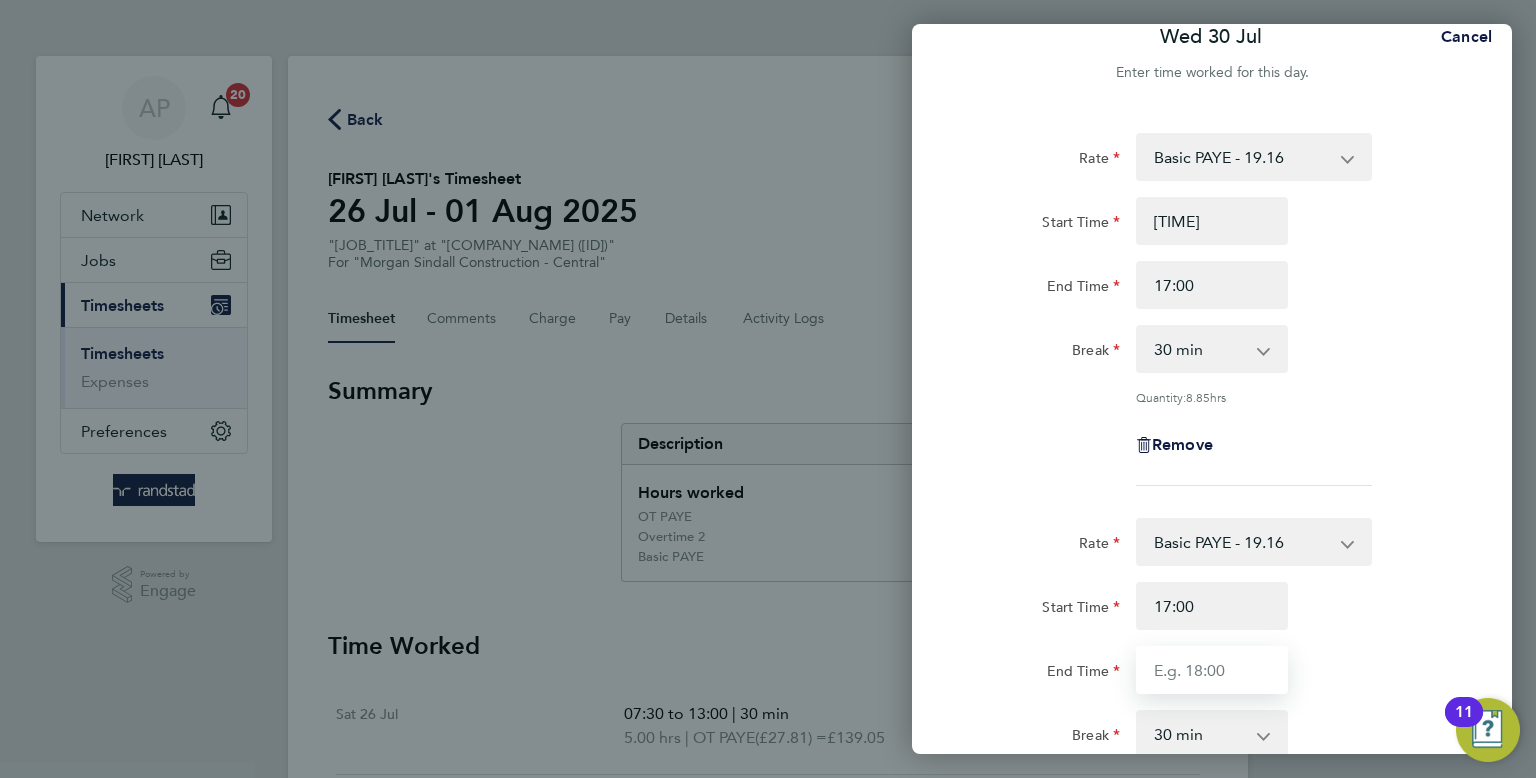 click on "End Time" at bounding box center (1212, 670) 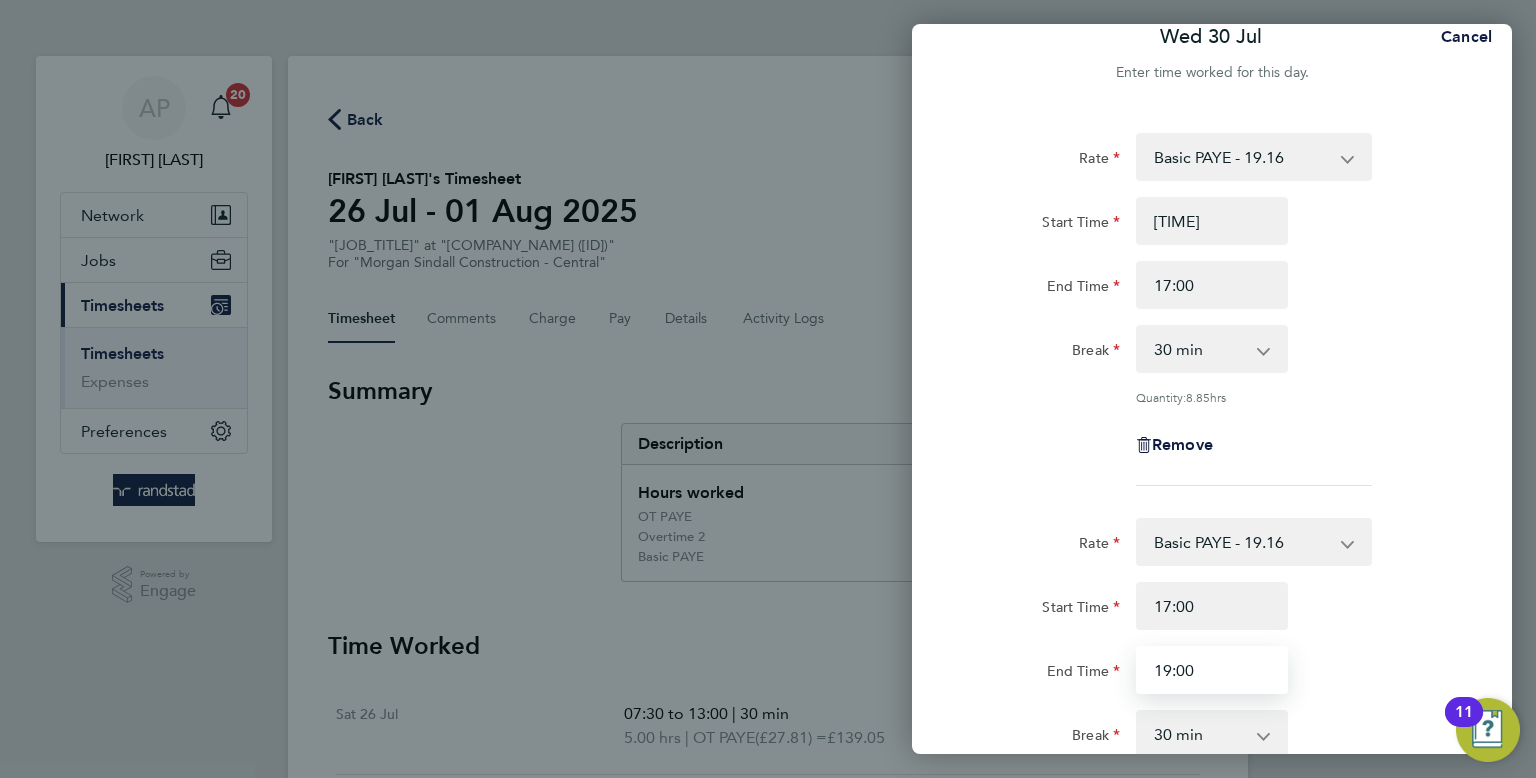 type on "19:00" 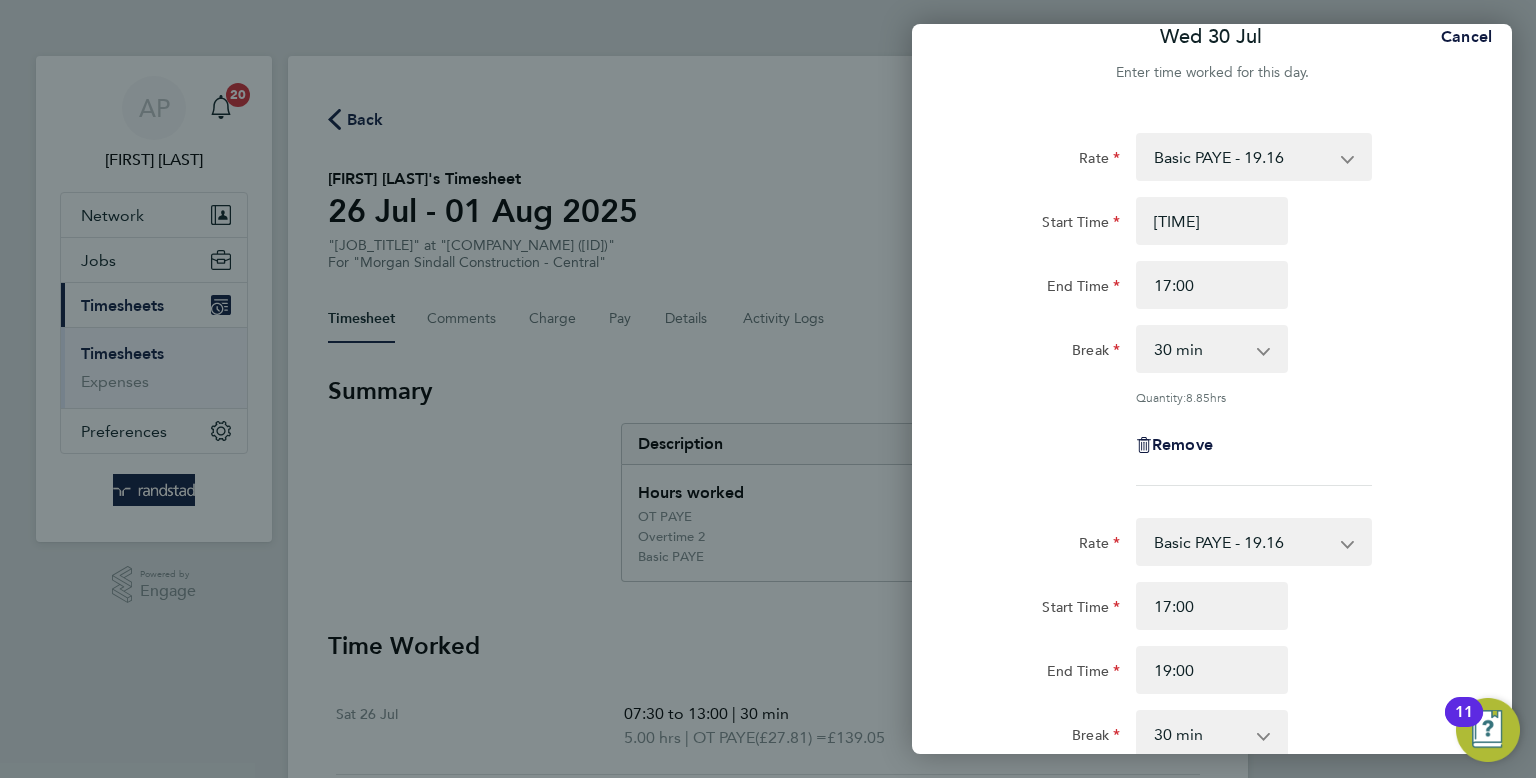 click on "End Time 19:00" 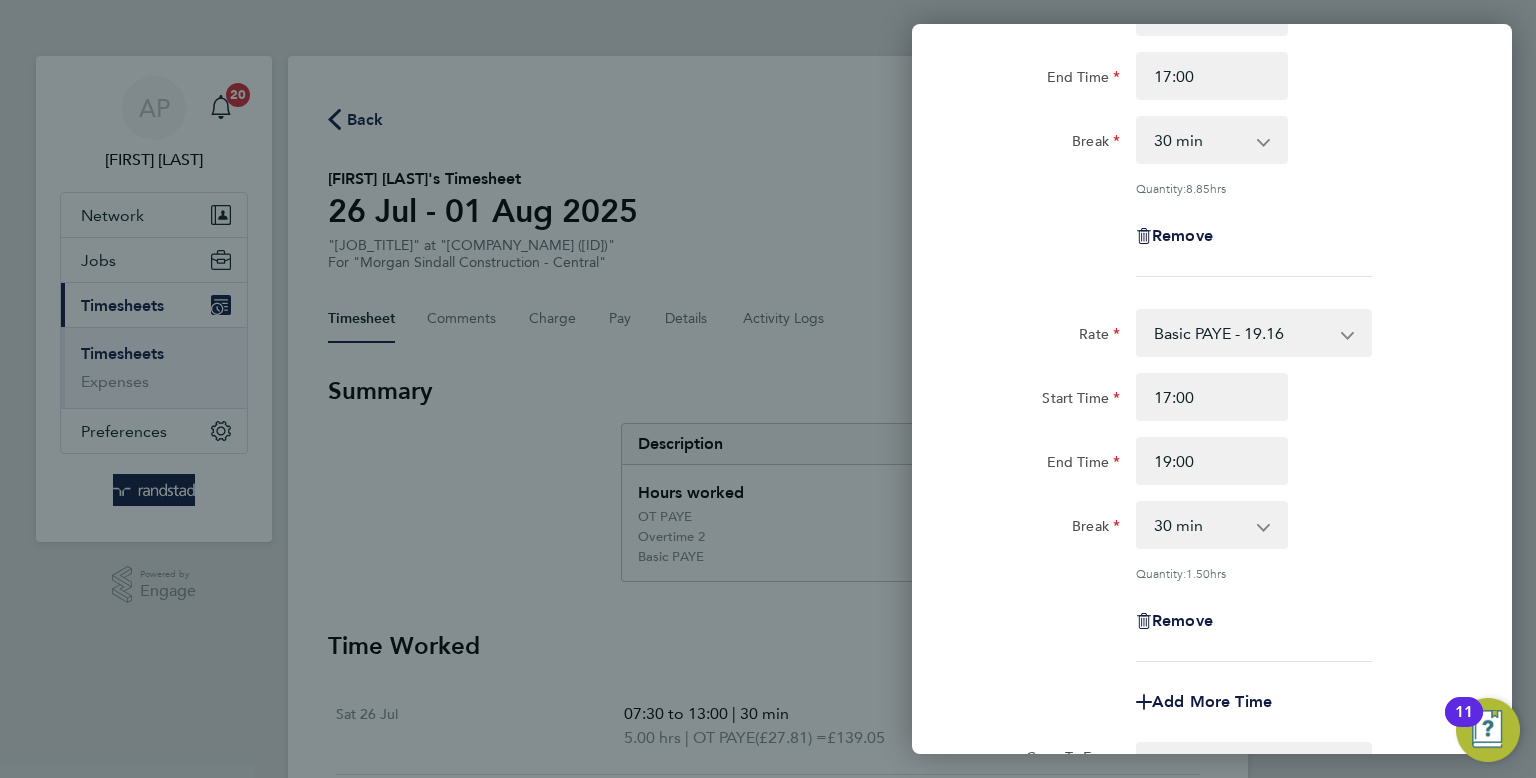 scroll, scrollTop: 246, scrollLeft: 0, axis: vertical 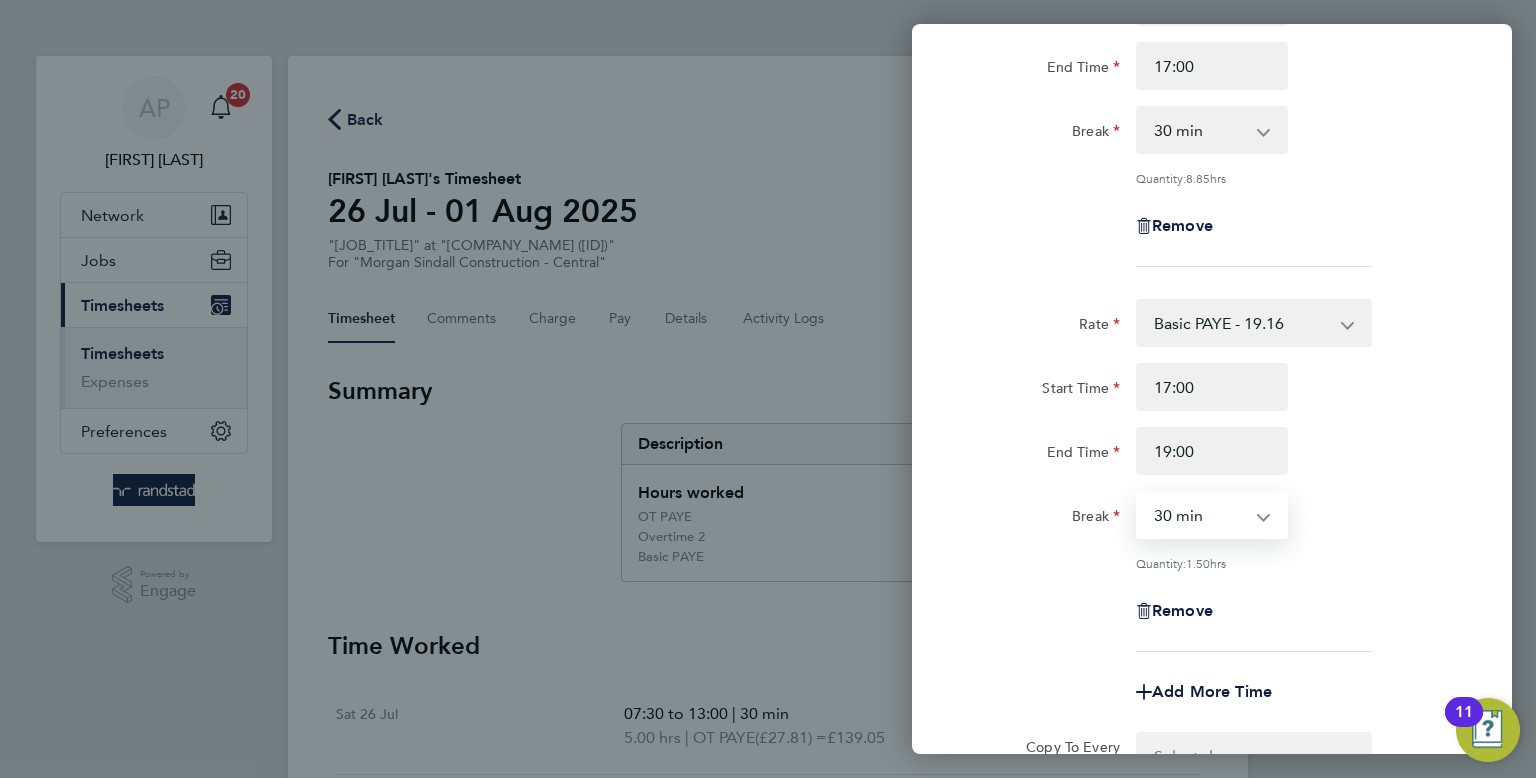 click on "0 min   15 min   30 min   45 min   60 min   75 min   90 min" at bounding box center (1200, 515) 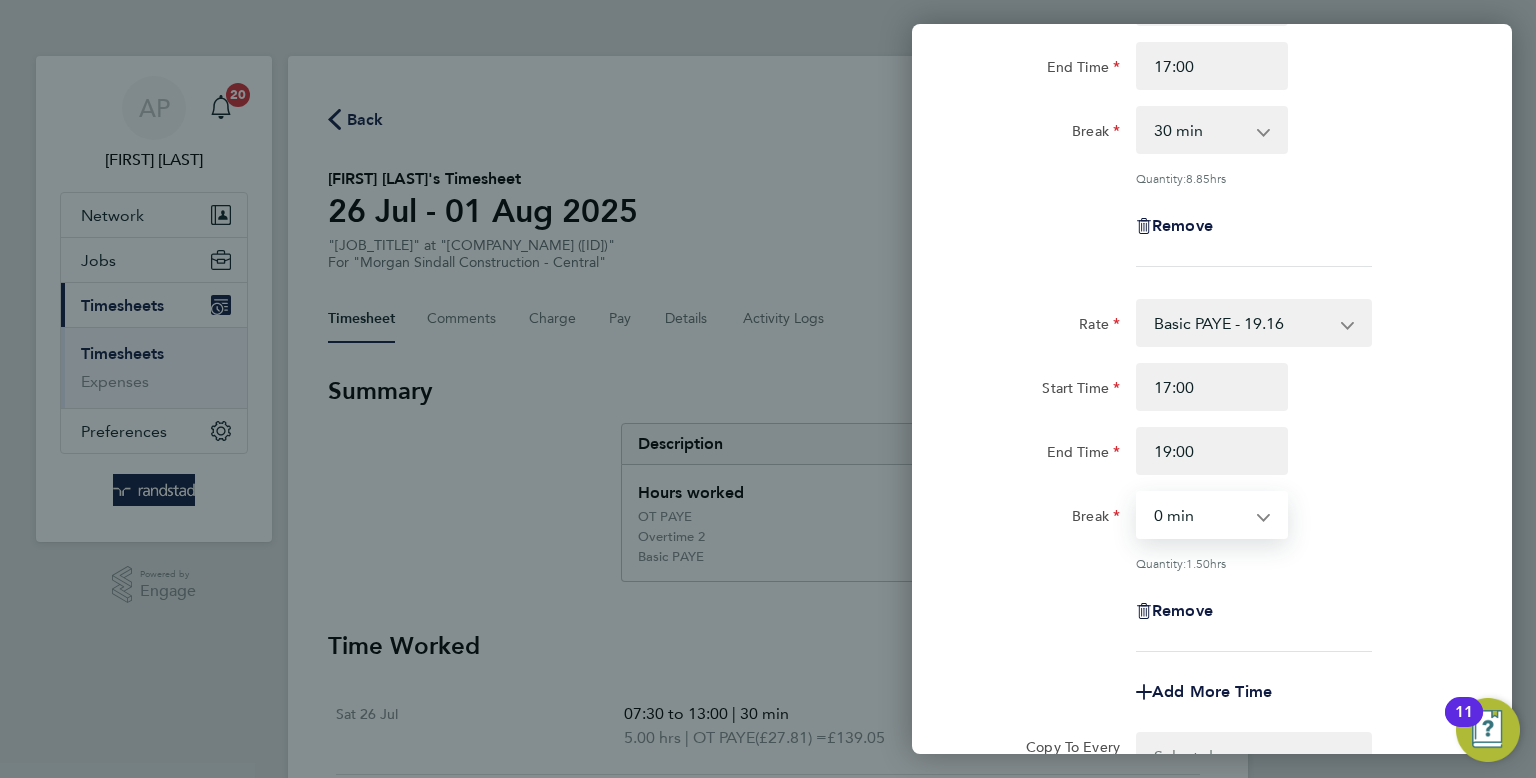 click on "0 min   15 min   30 min   45 min   60 min   75 min   90 min" at bounding box center (1200, 515) 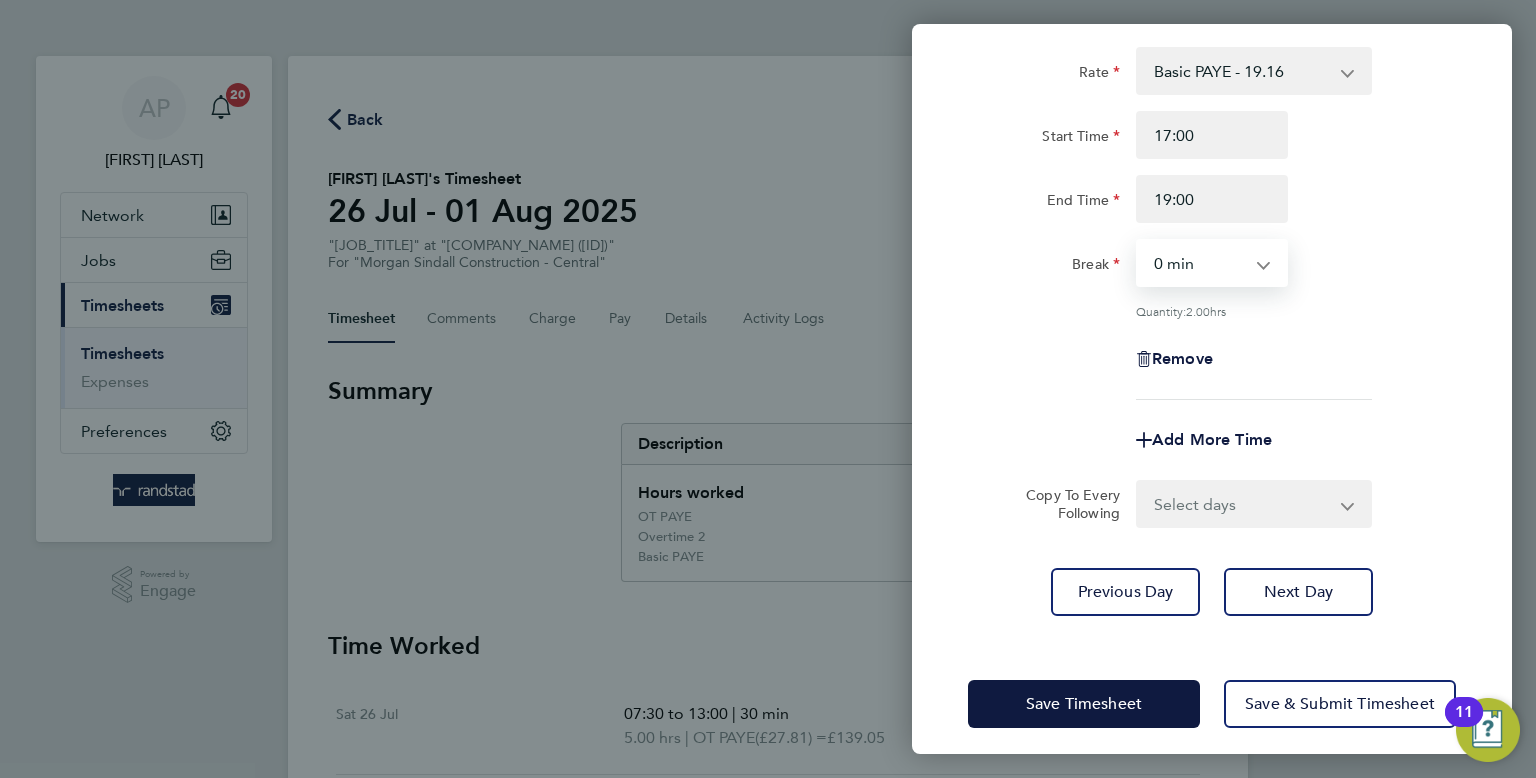 scroll, scrollTop: 508, scrollLeft: 0, axis: vertical 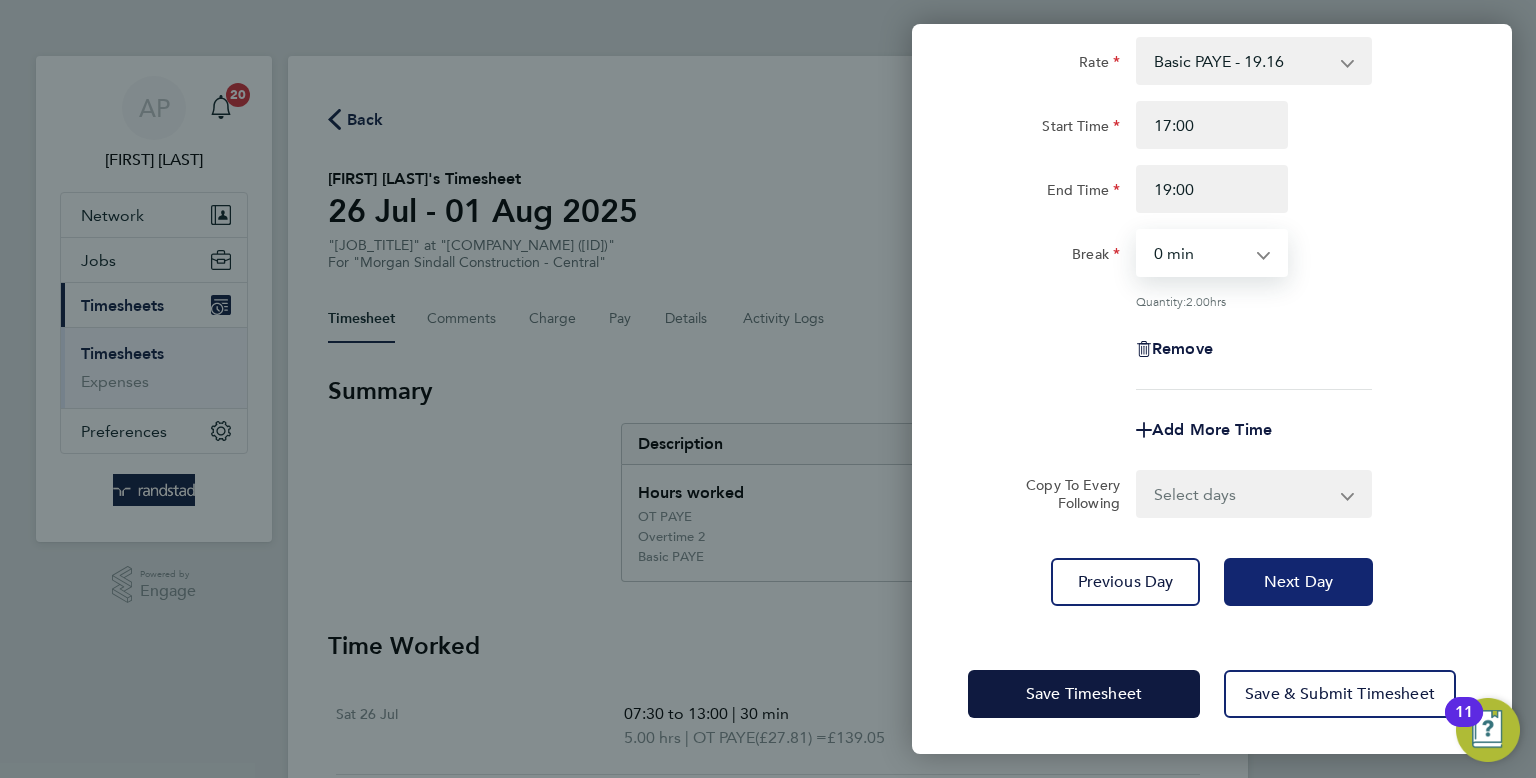 click on "Next Day" 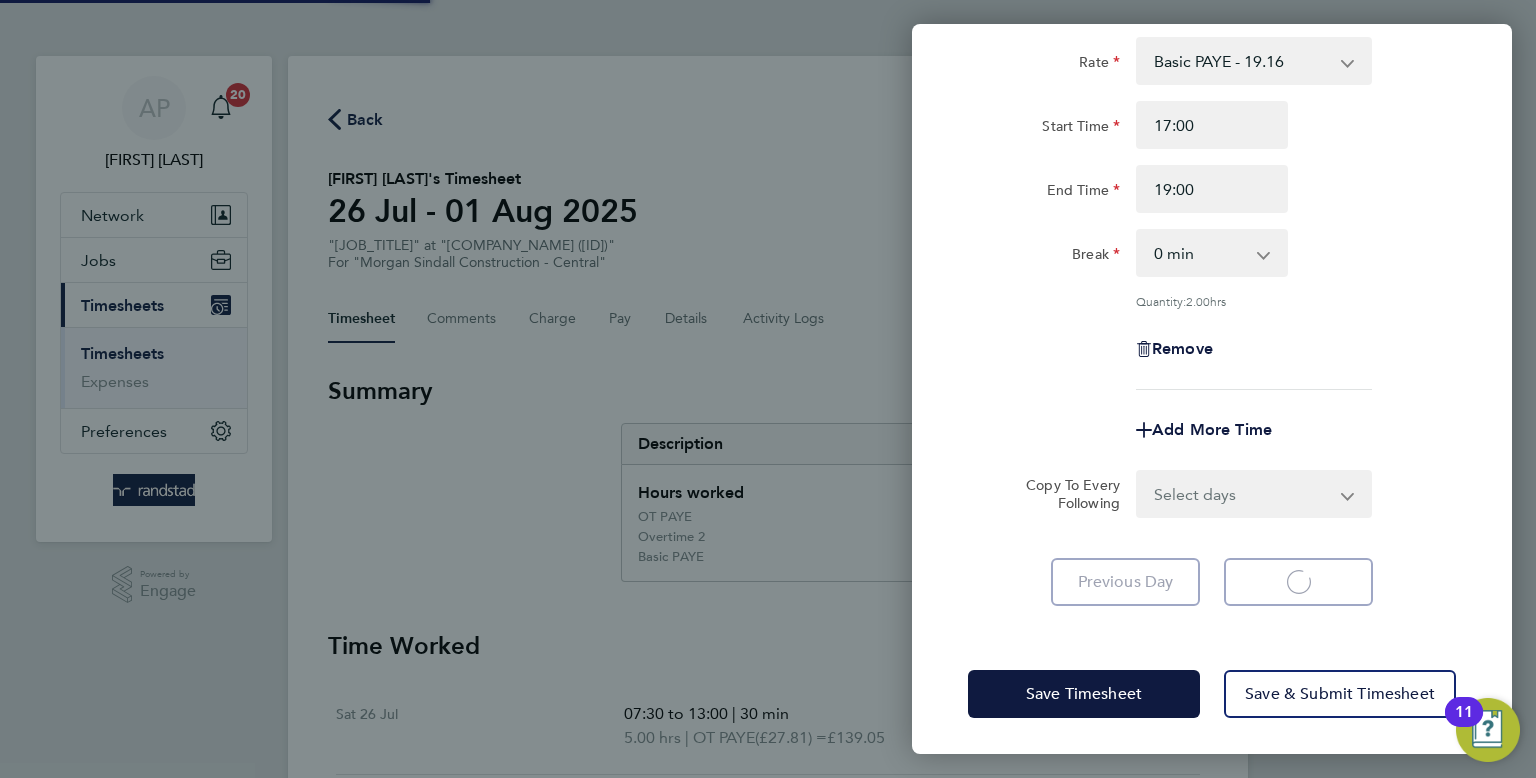 select on "30" 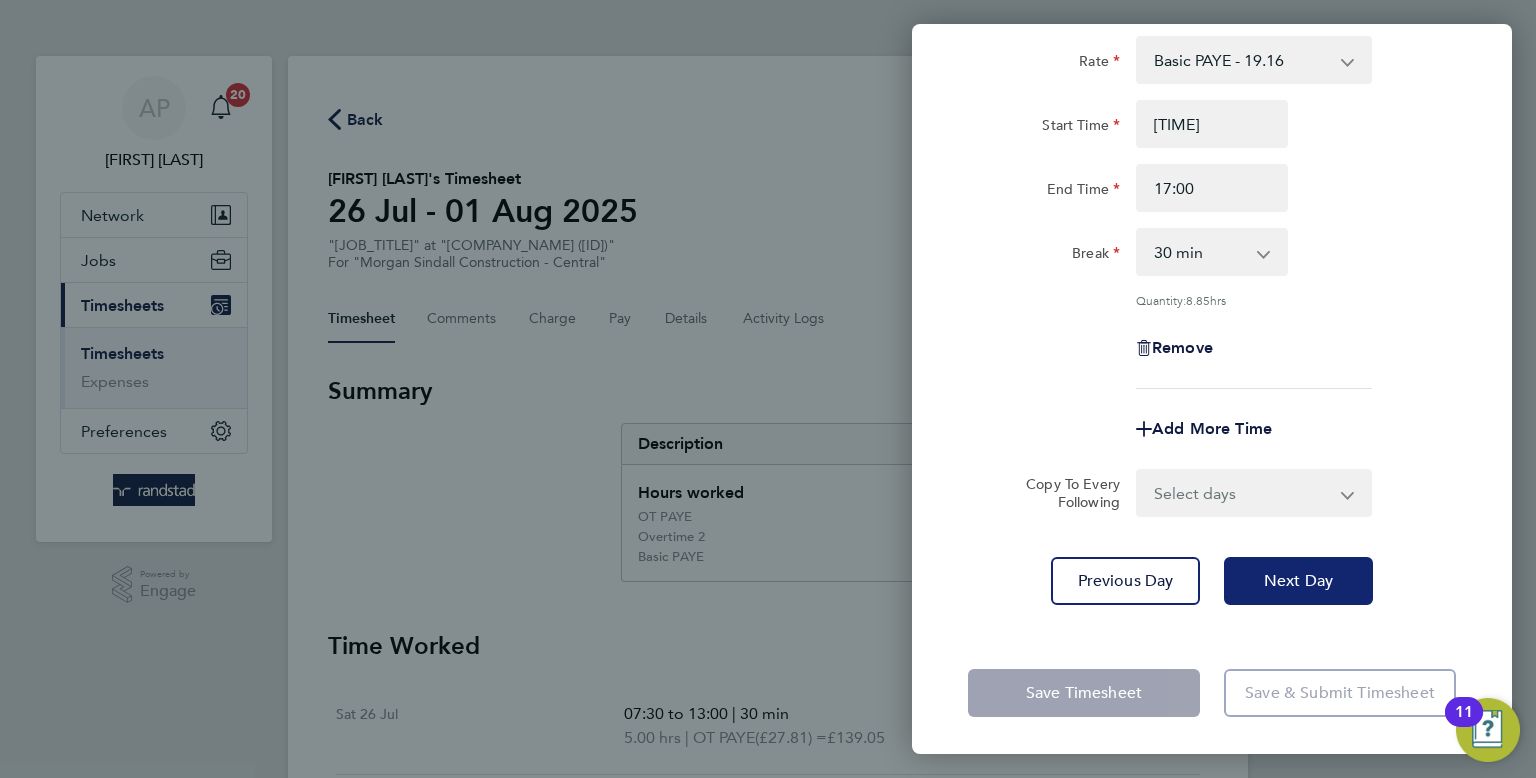 scroll, scrollTop: 0, scrollLeft: 0, axis: both 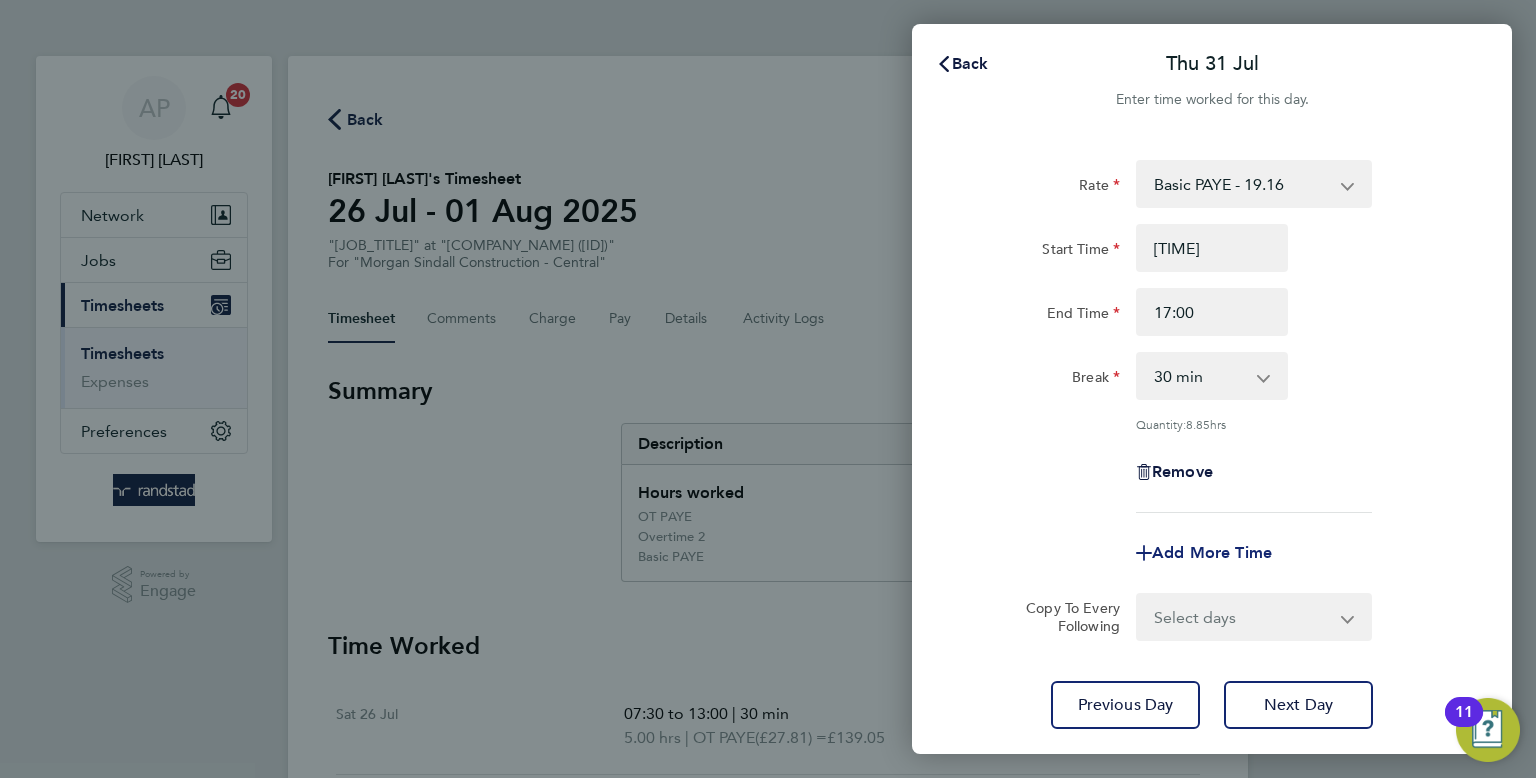 click on "Add More Time" 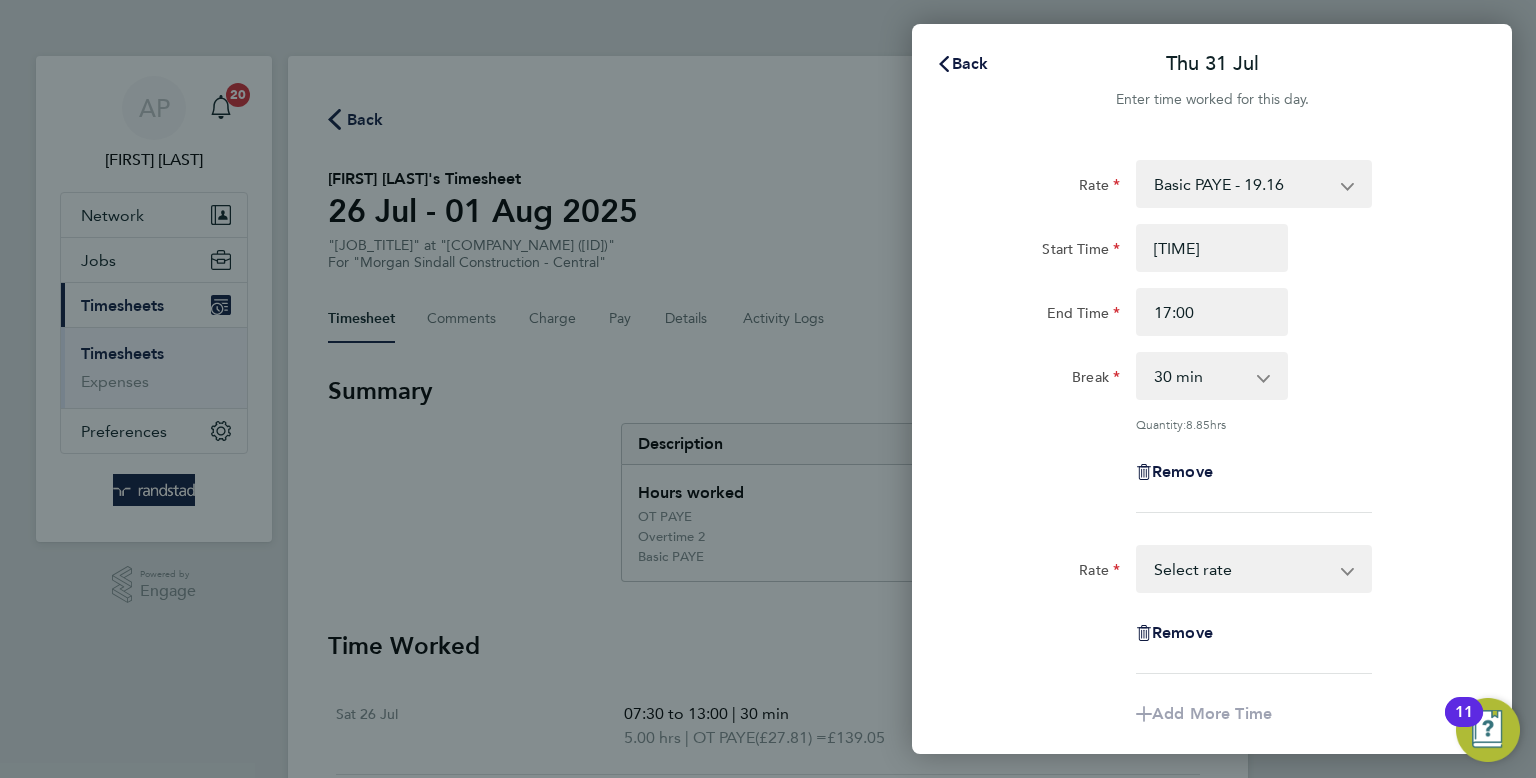 click on "Basic PAYE - 19.16   OT PAYE - 27.81   Overtime 2 - 36.21   Select rate" at bounding box center [1242, 569] 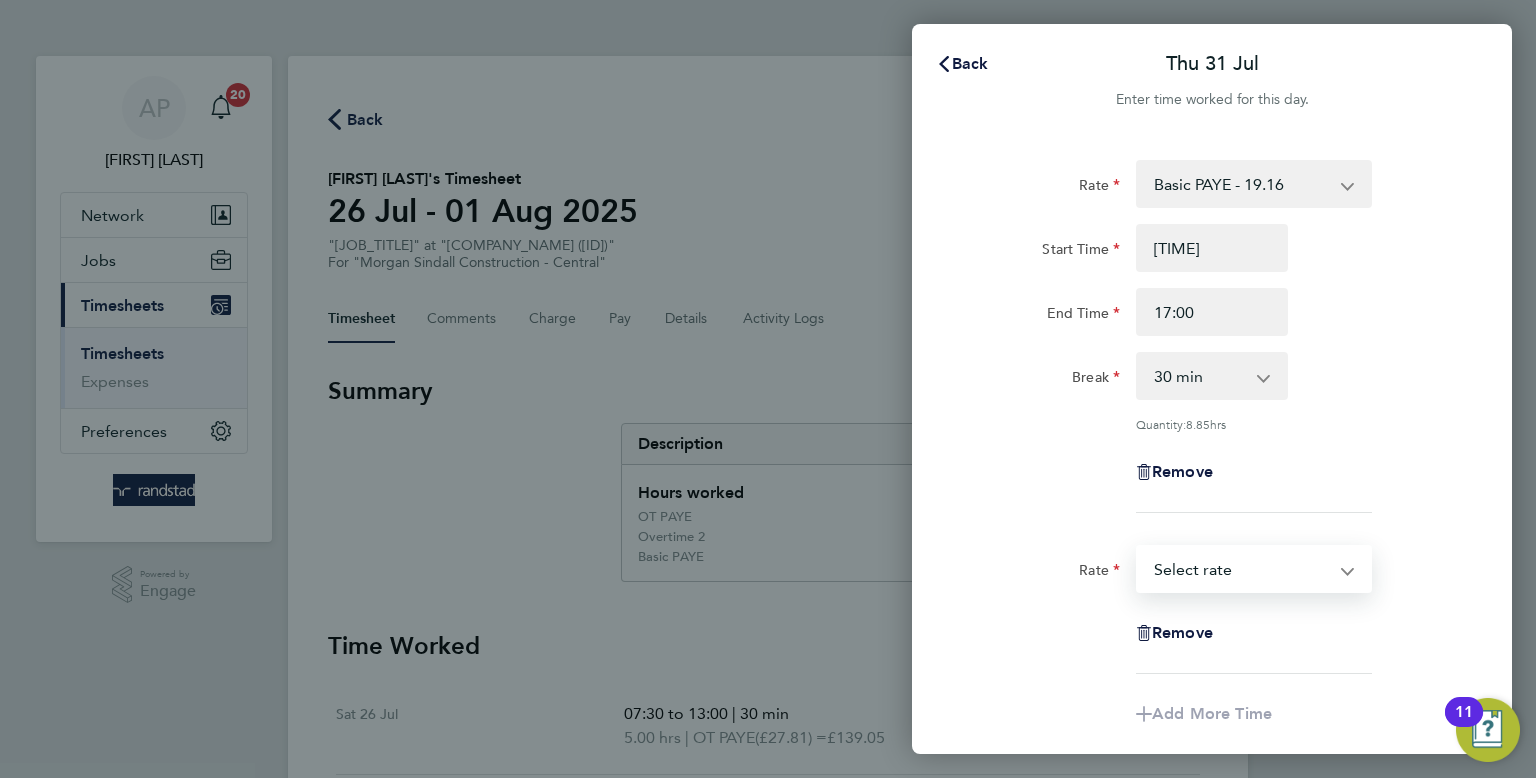 select on "30" 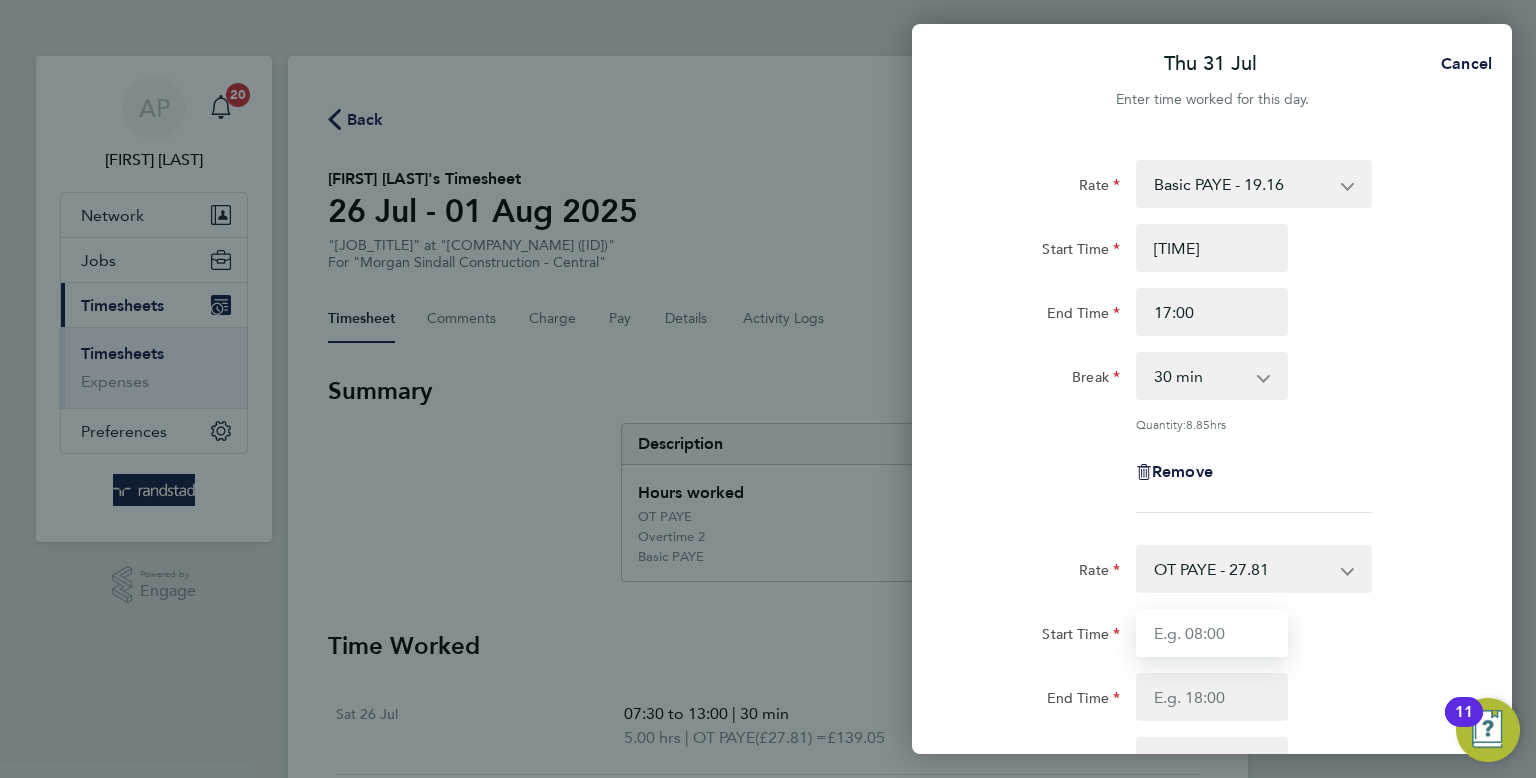 click on "Start Time" at bounding box center [1212, 633] 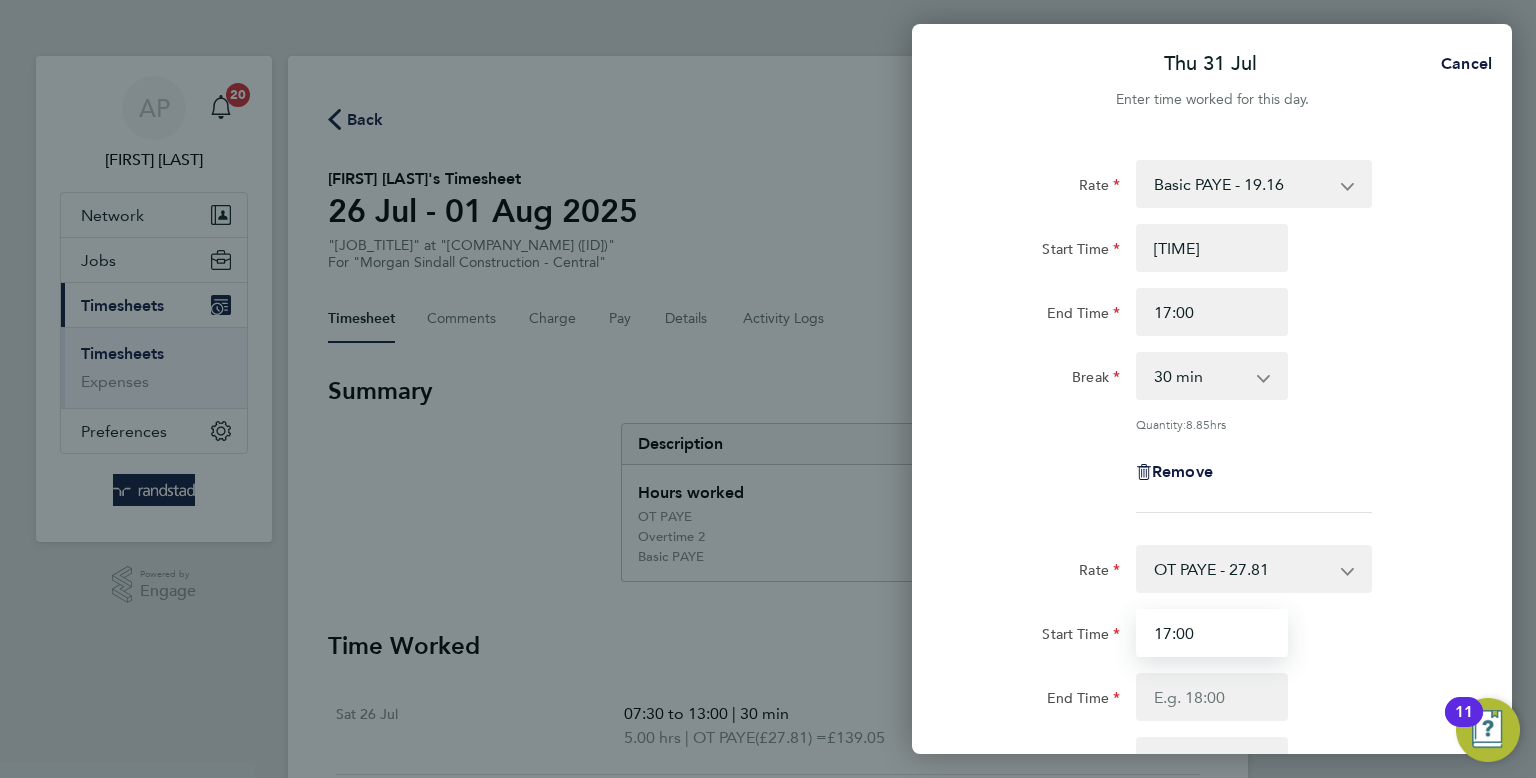 type on "17:00" 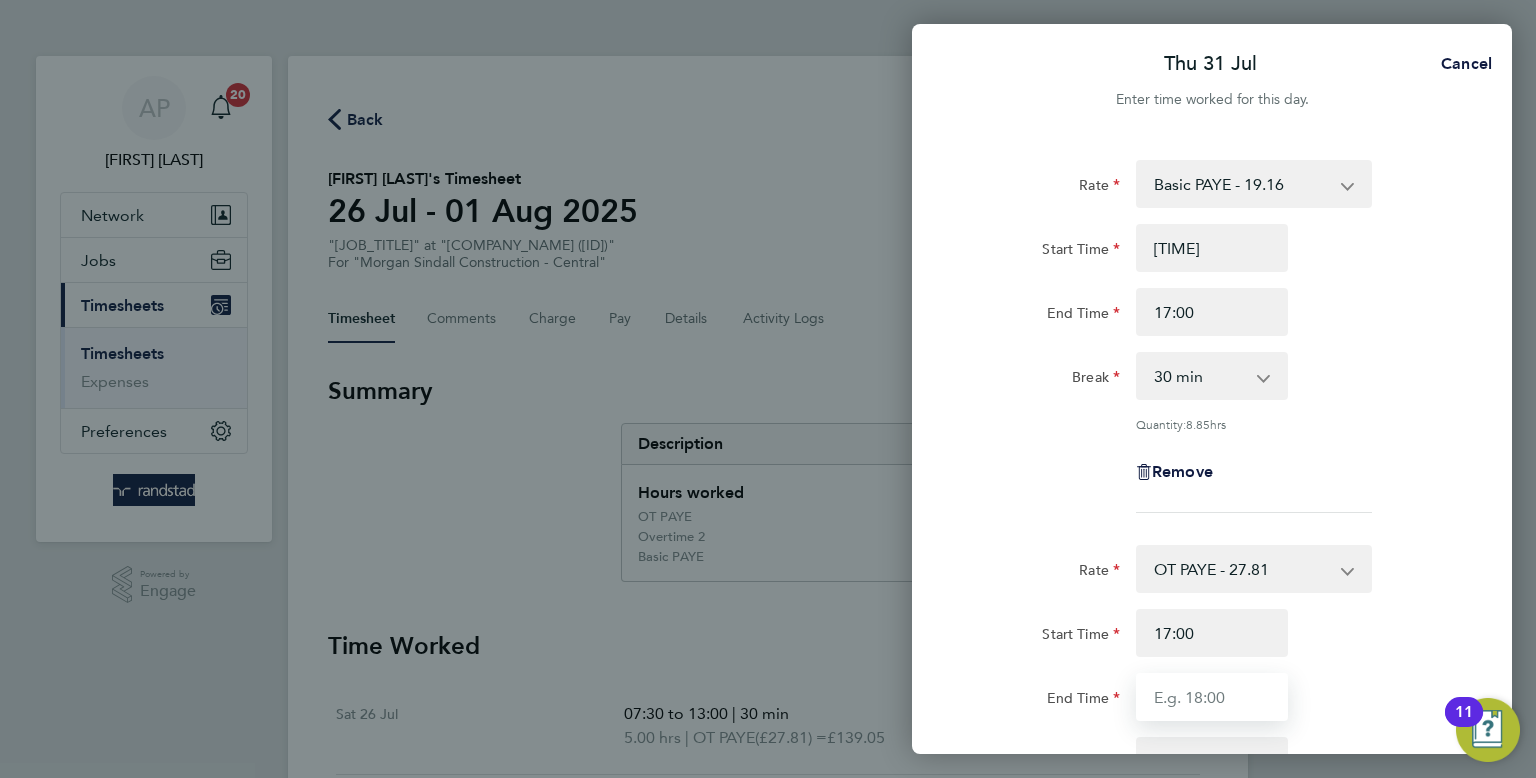 click on "End Time" at bounding box center (1212, 697) 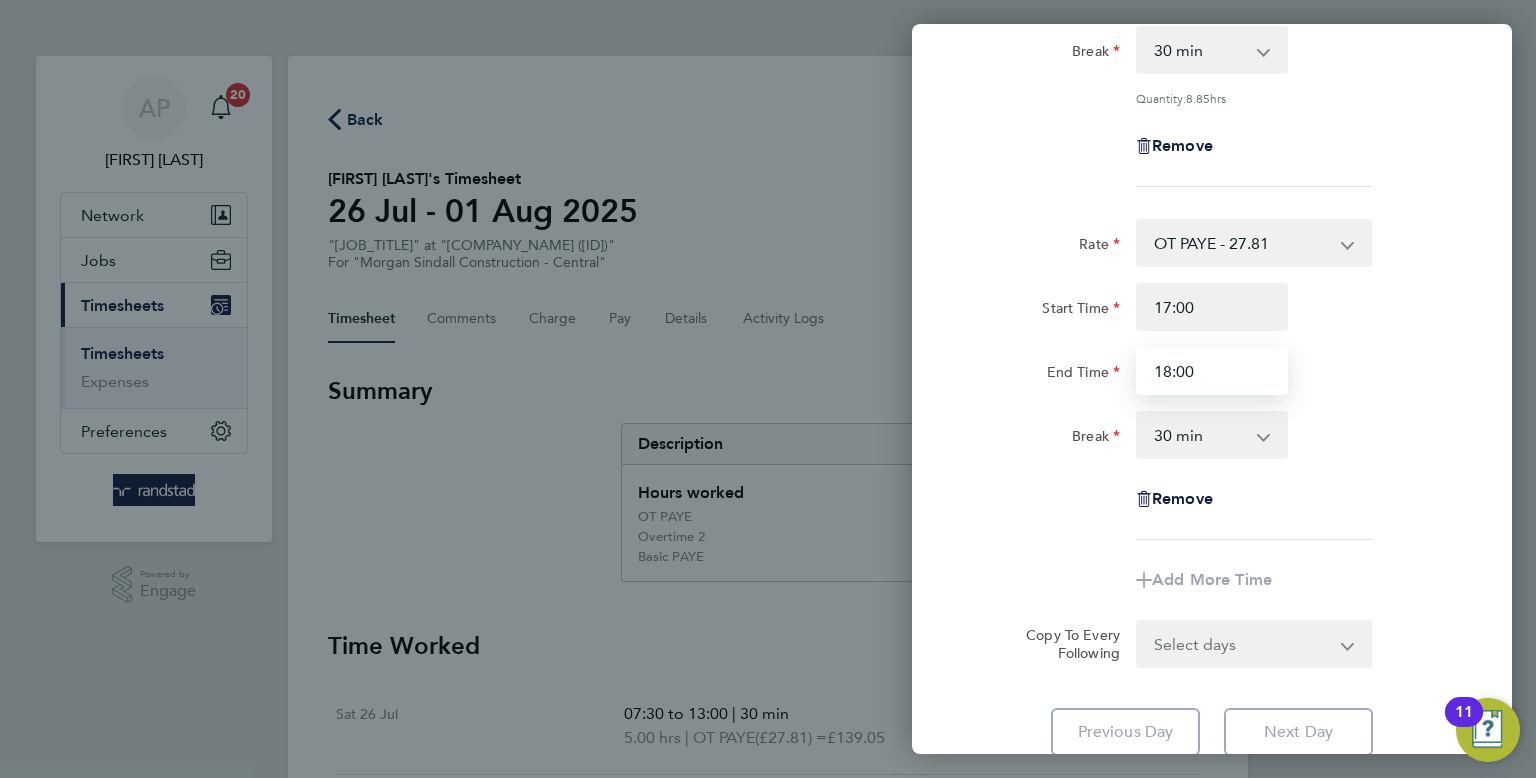 scroll, scrollTop: 342, scrollLeft: 0, axis: vertical 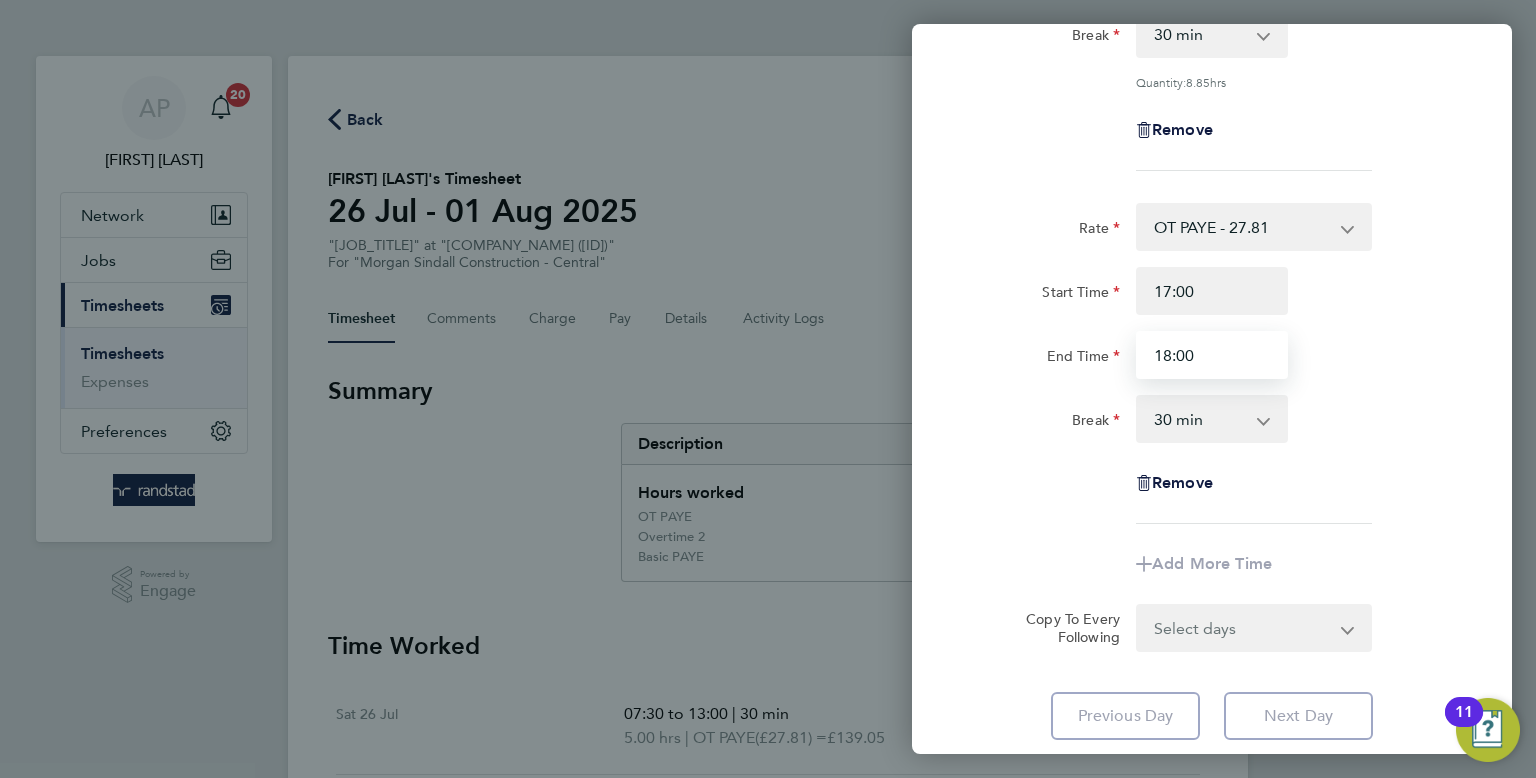 type on "18:00" 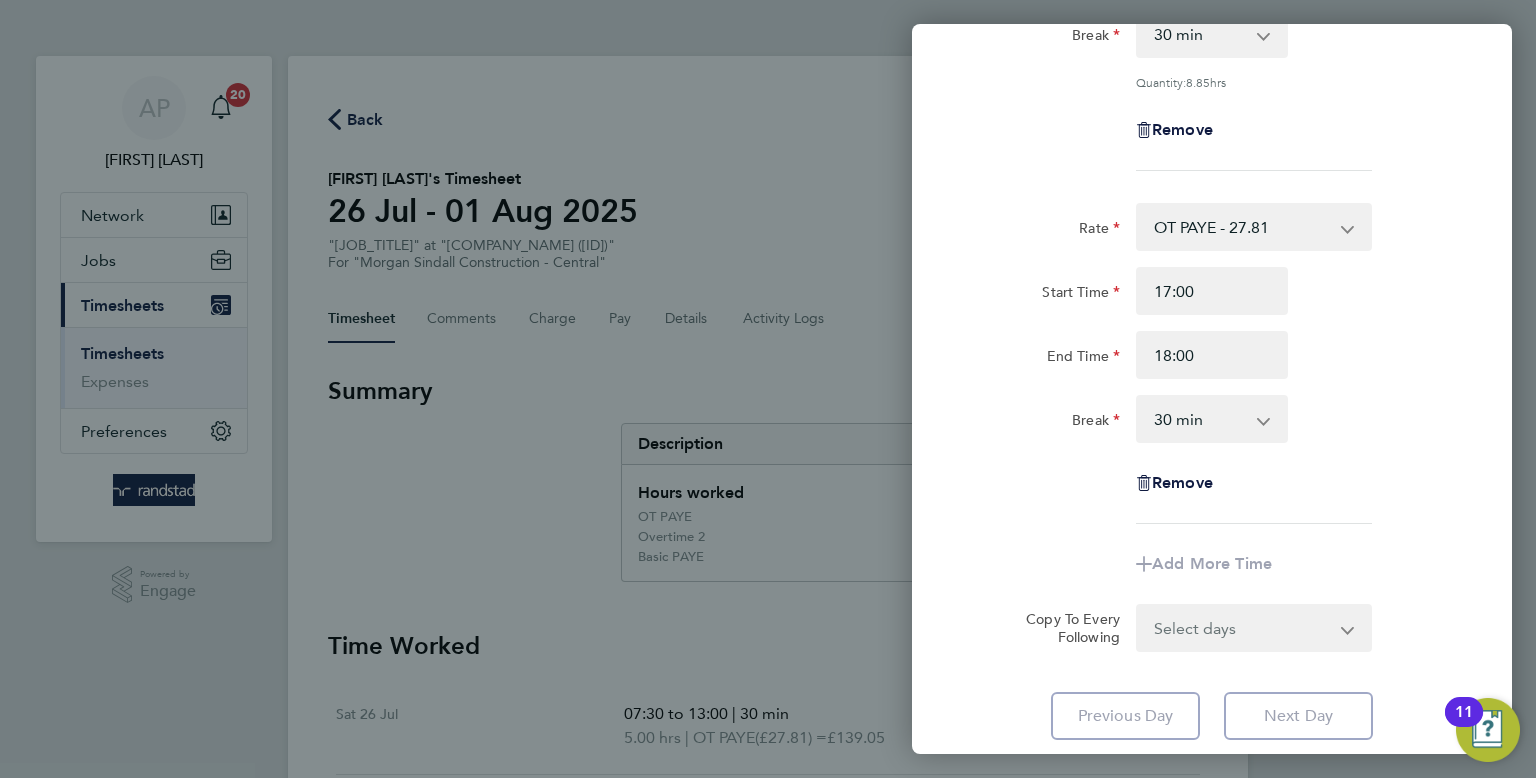 click on "Remove" 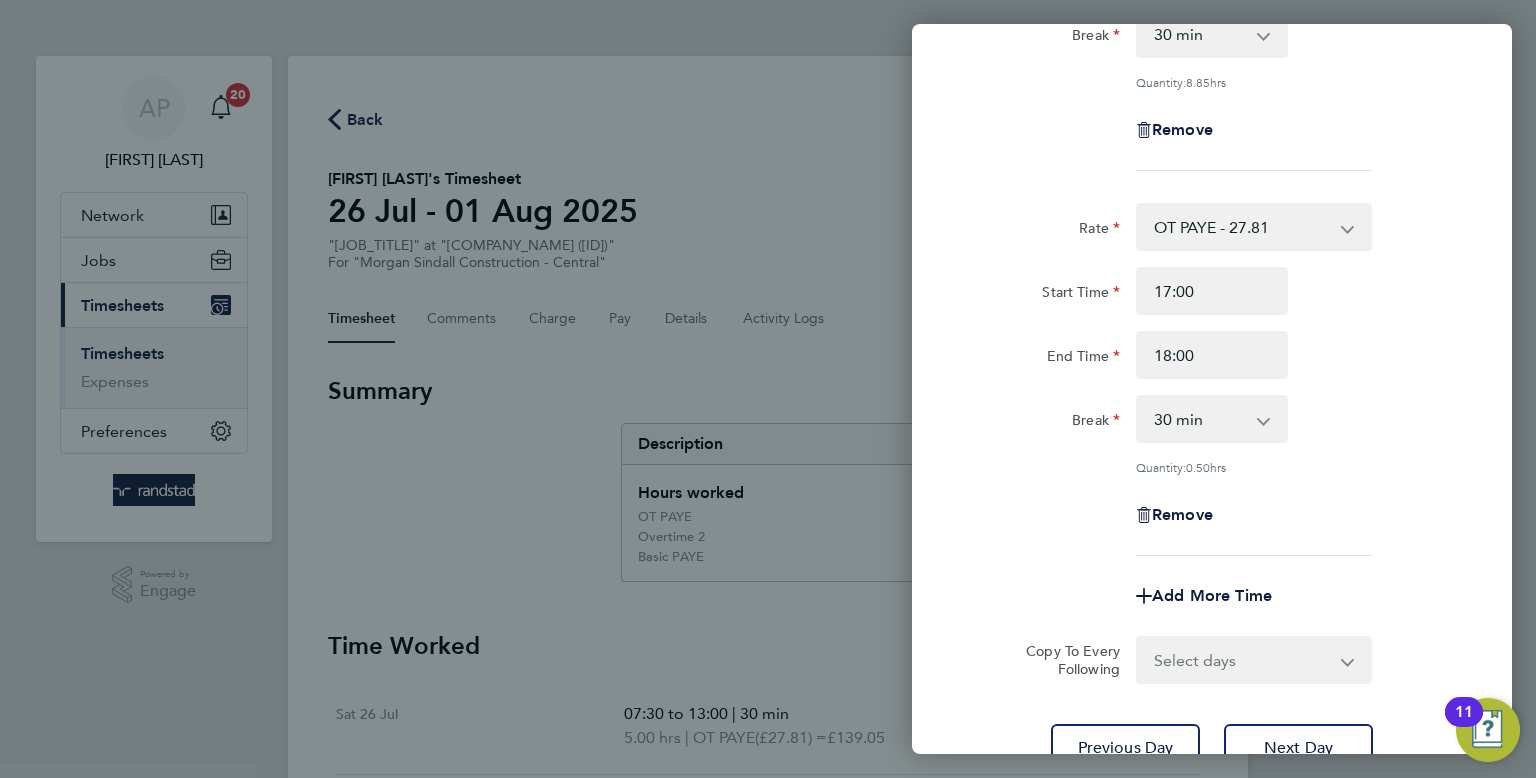 click on "0 min   15 min   30 min   45 min" at bounding box center [1200, 419] 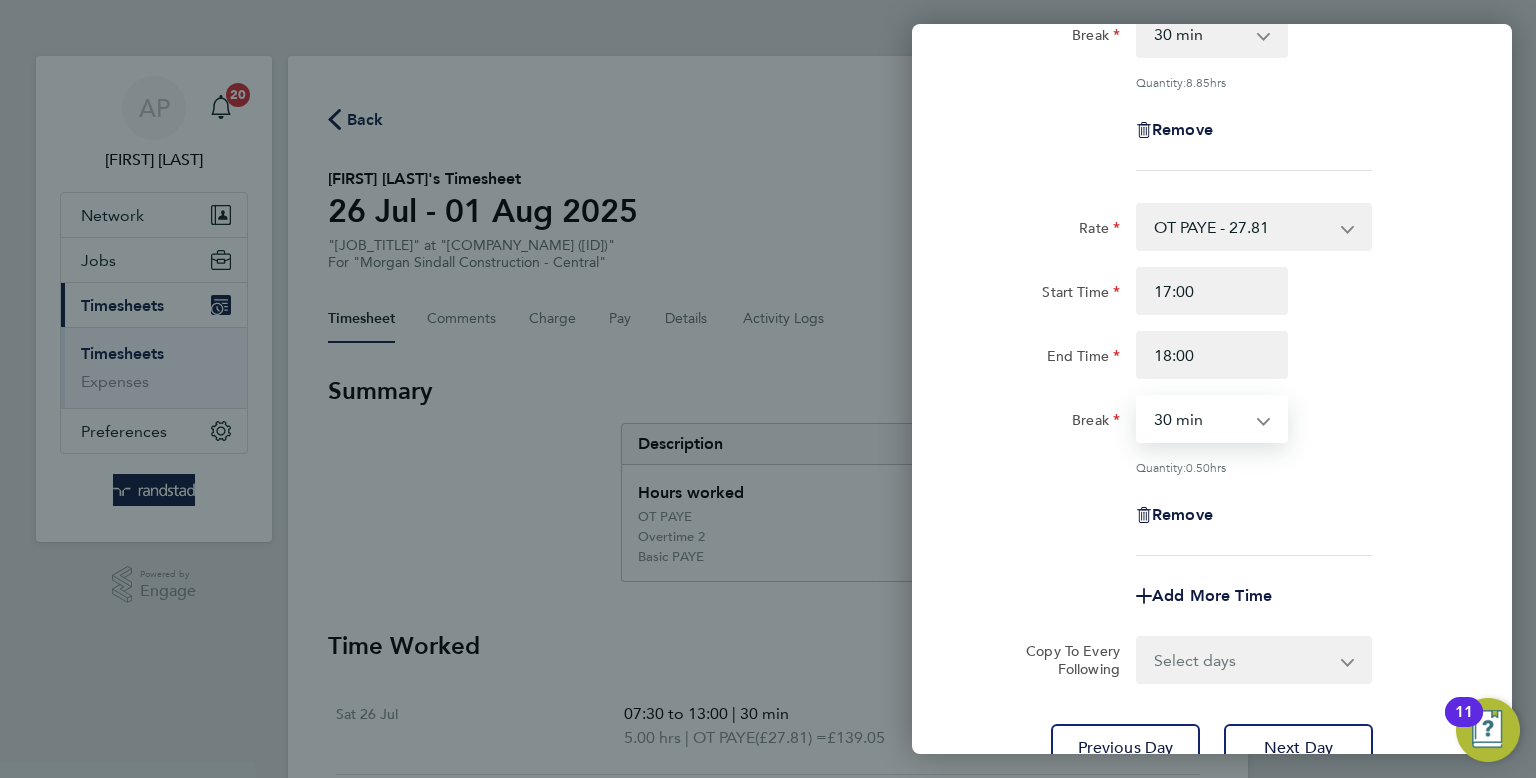 select on "0" 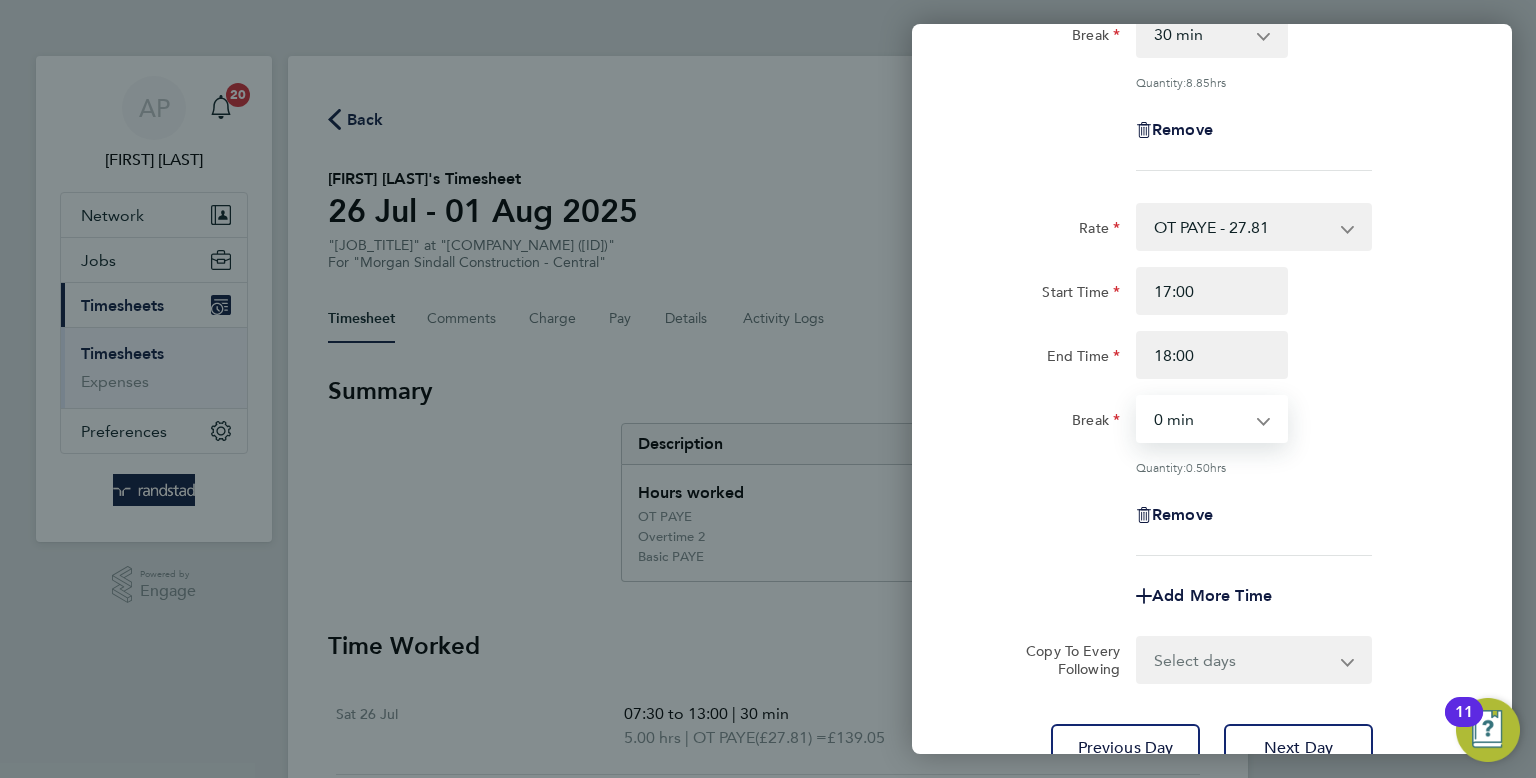 click on "0 min   15 min   30 min   45 min" at bounding box center (1200, 419) 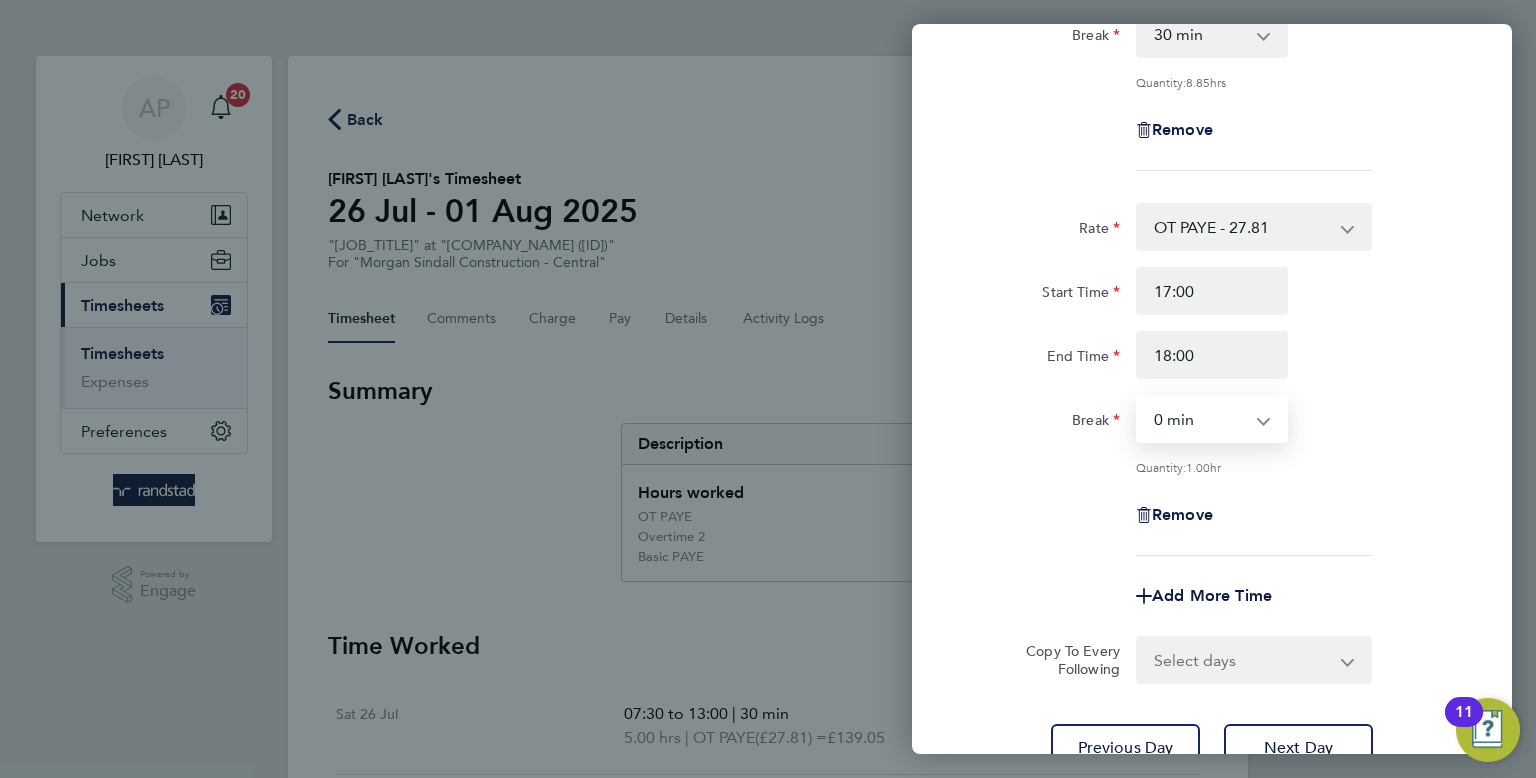 scroll, scrollTop: 508, scrollLeft: 0, axis: vertical 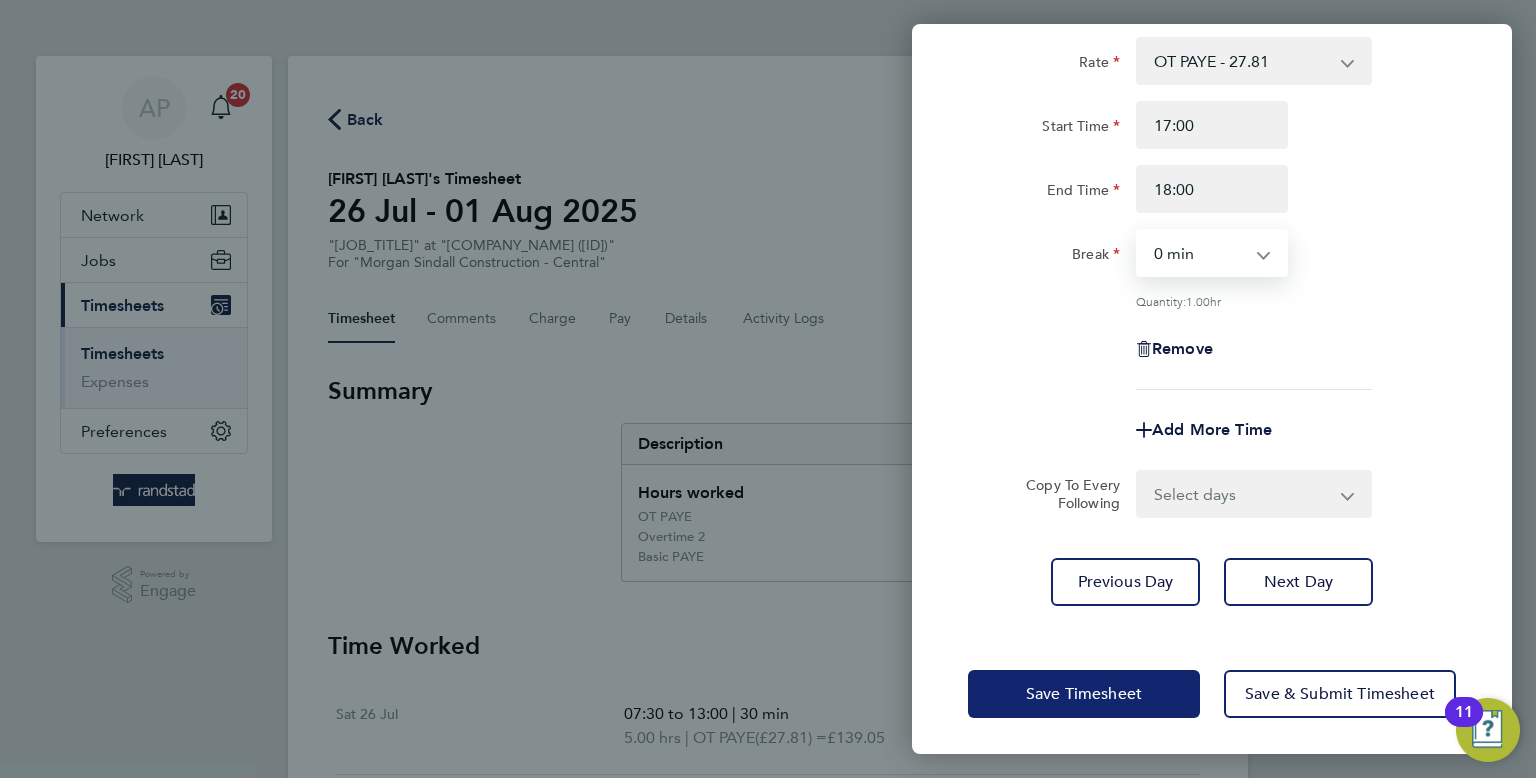 click on "Save Timesheet" 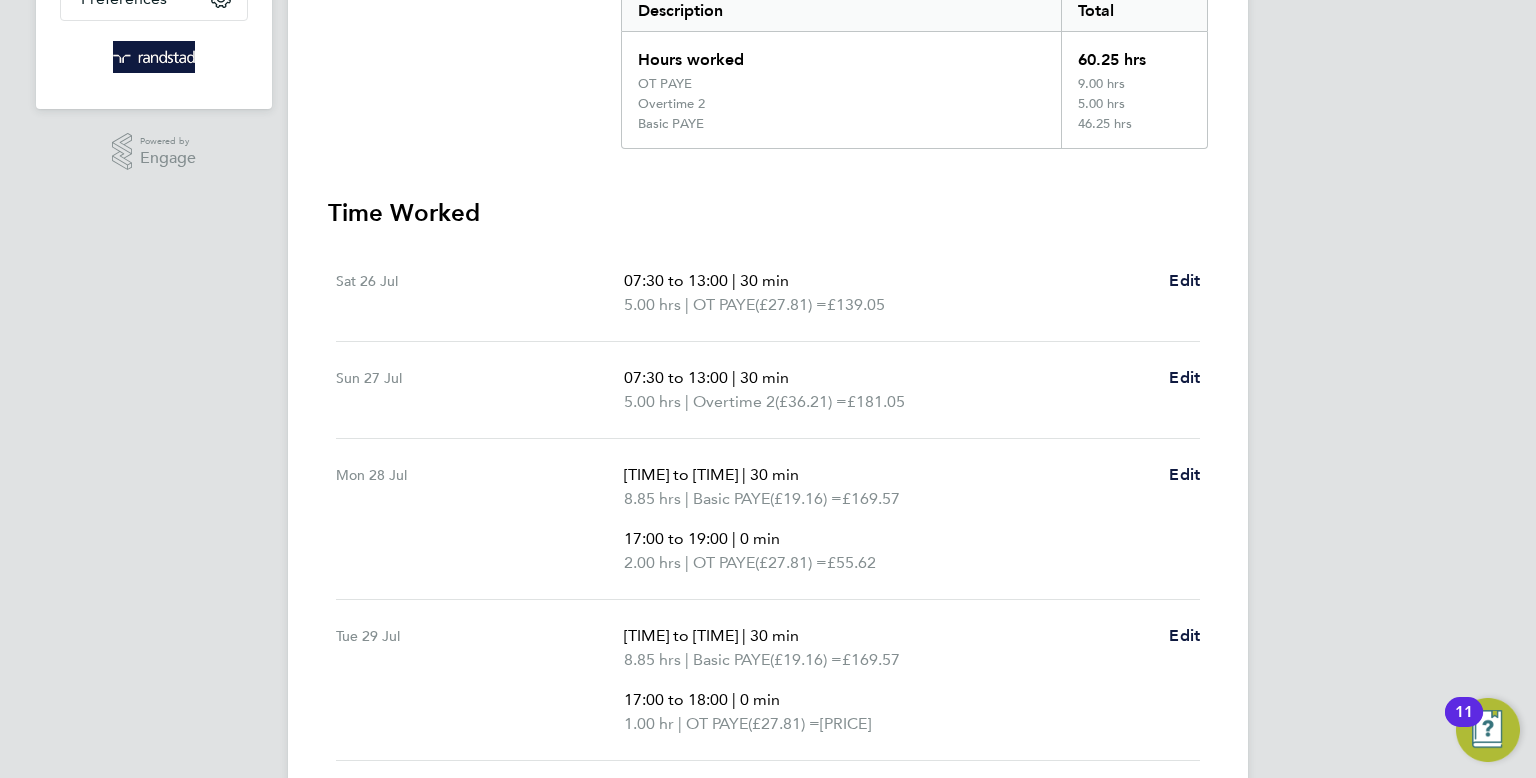 scroll, scrollTop: 1008, scrollLeft: 0, axis: vertical 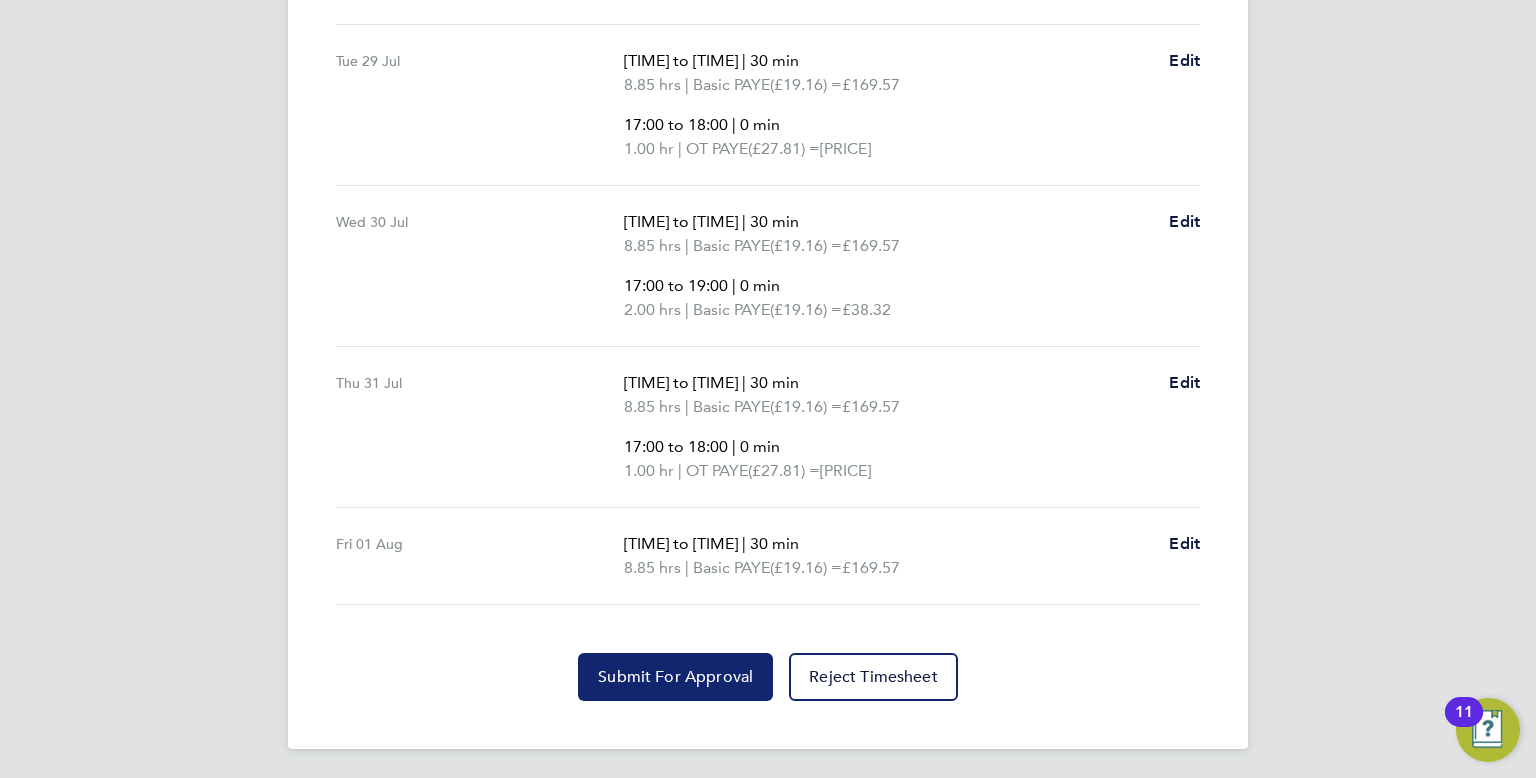 click on "Submit For Approval" 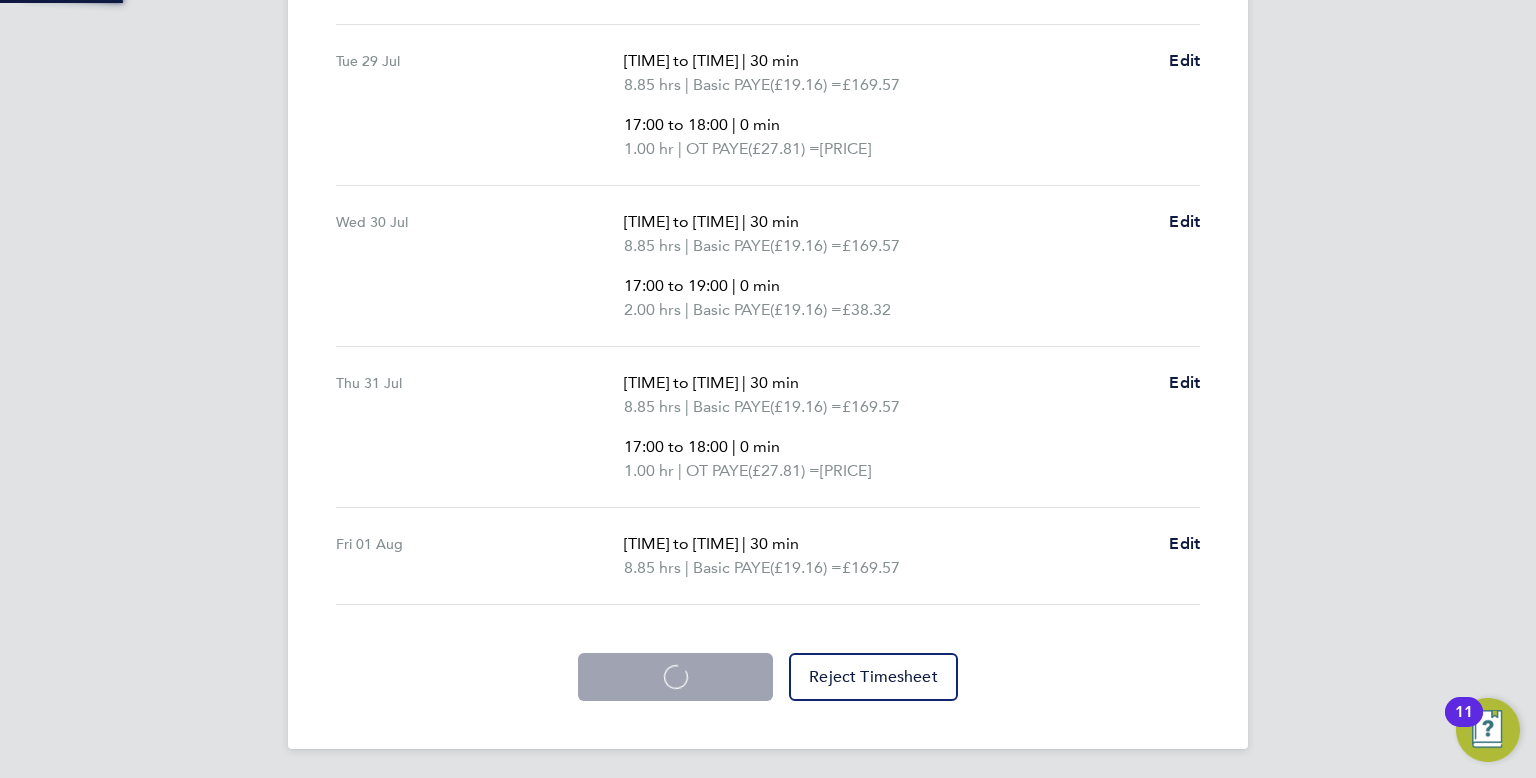 scroll, scrollTop: 0, scrollLeft: 0, axis: both 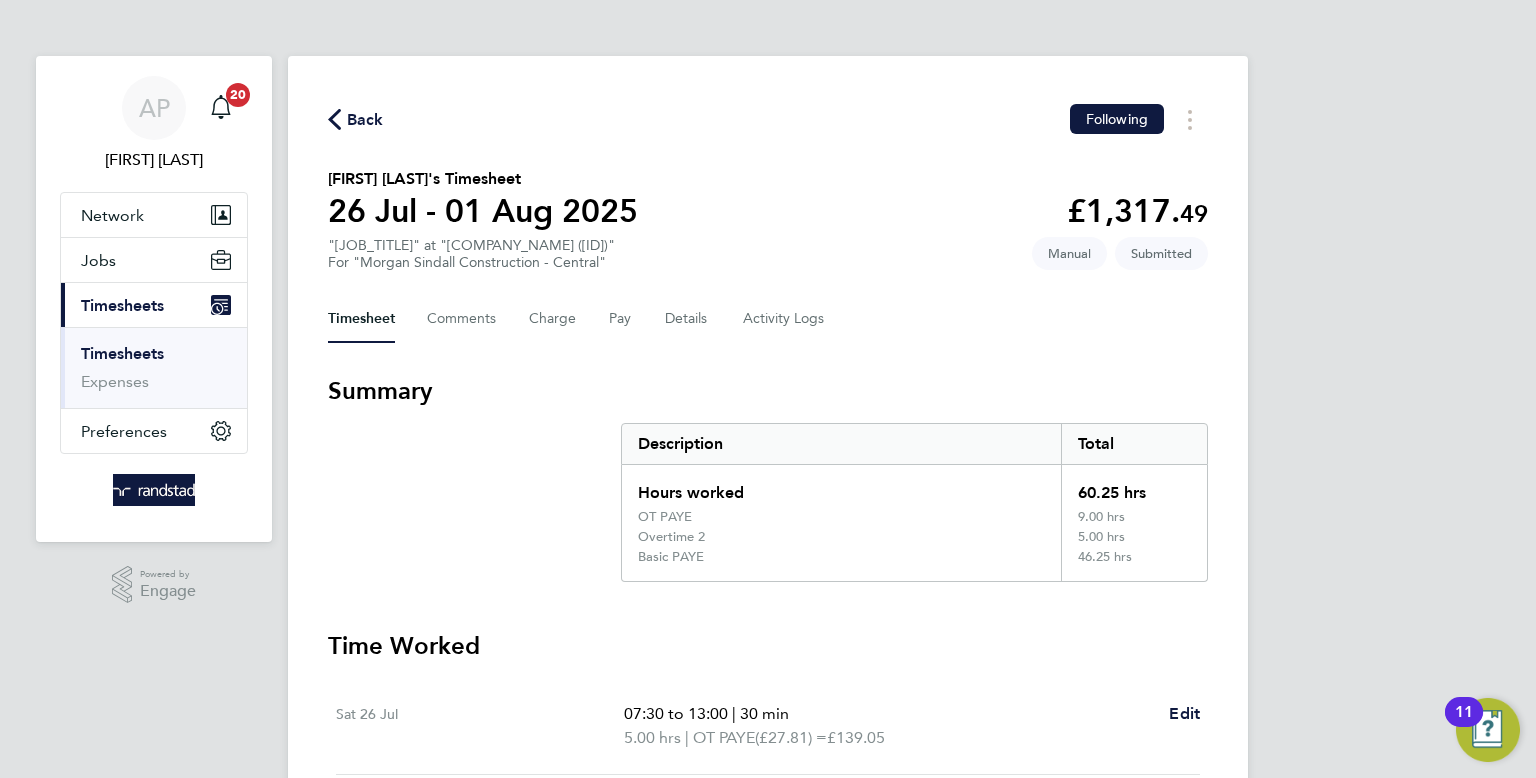 click 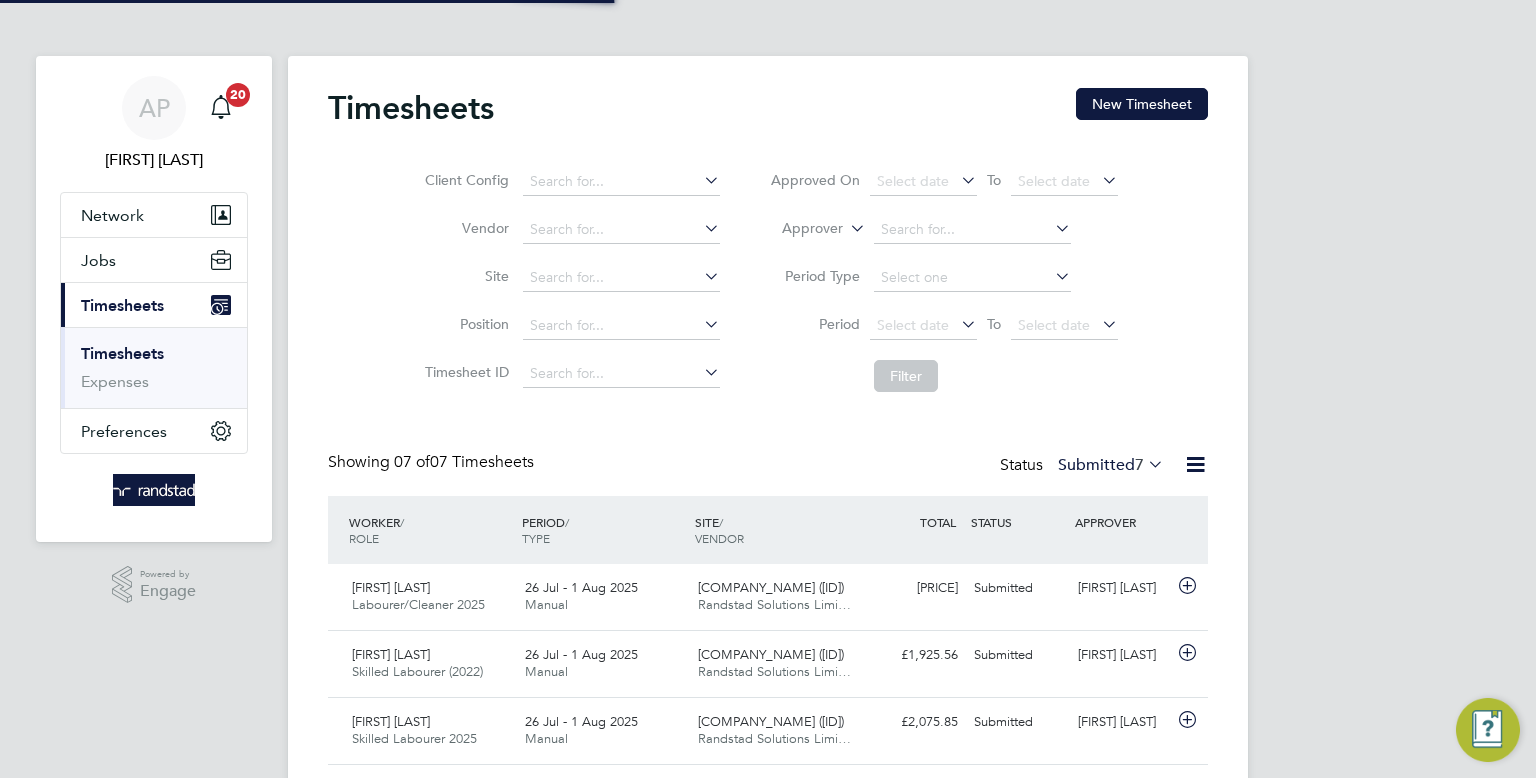 scroll, scrollTop: 9, scrollLeft: 10, axis: both 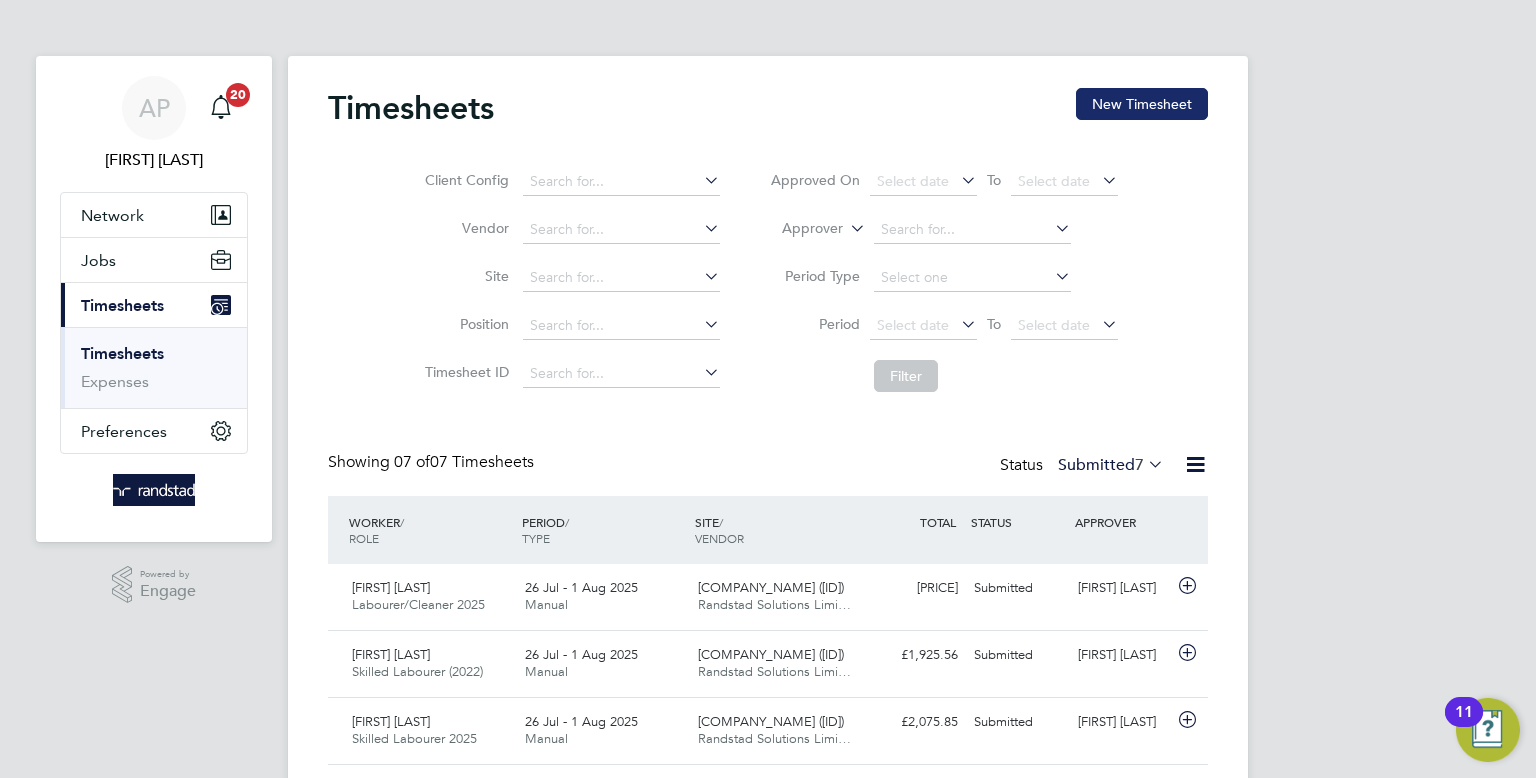 click on "New Timesheet" 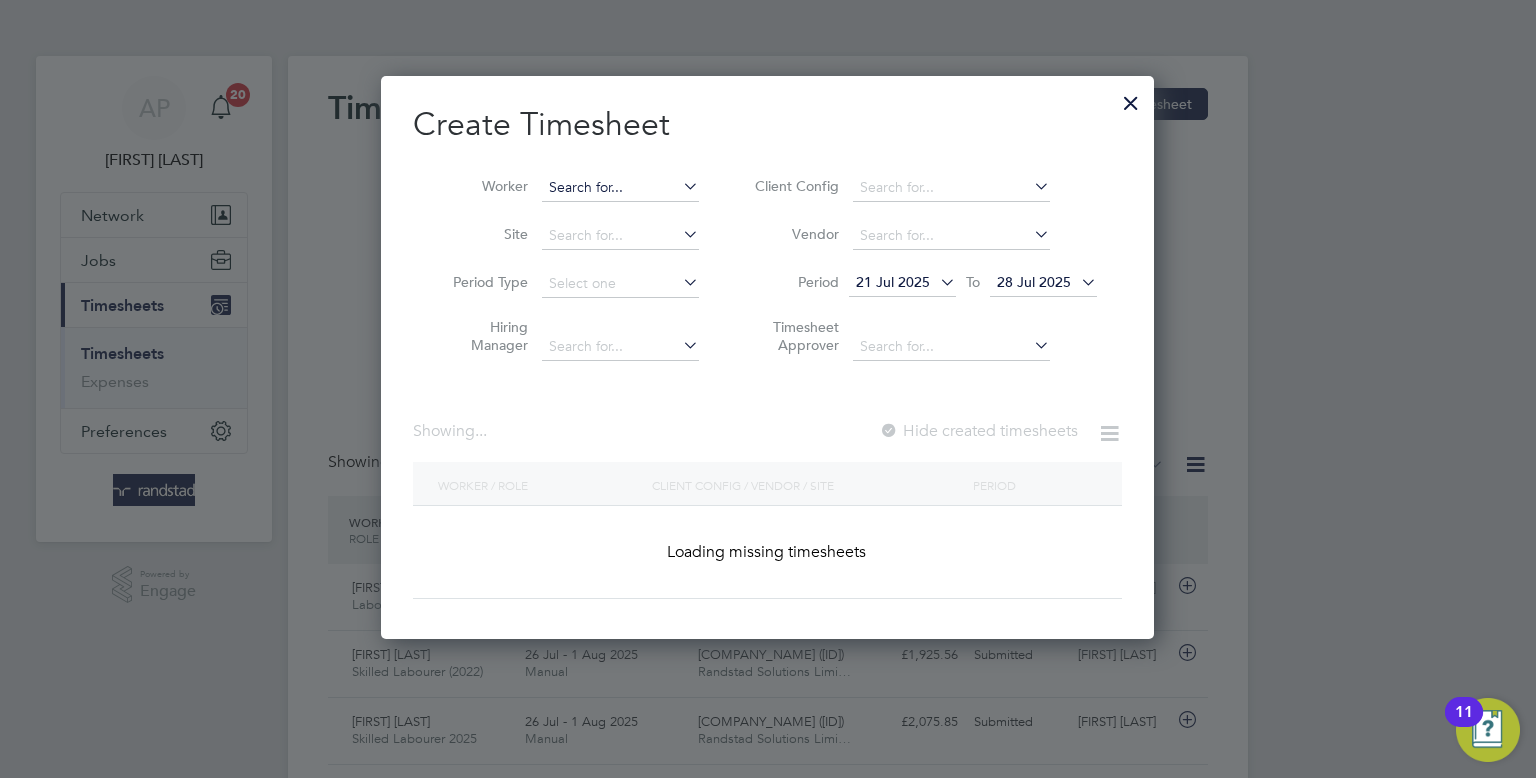 click at bounding box center (620, 188) 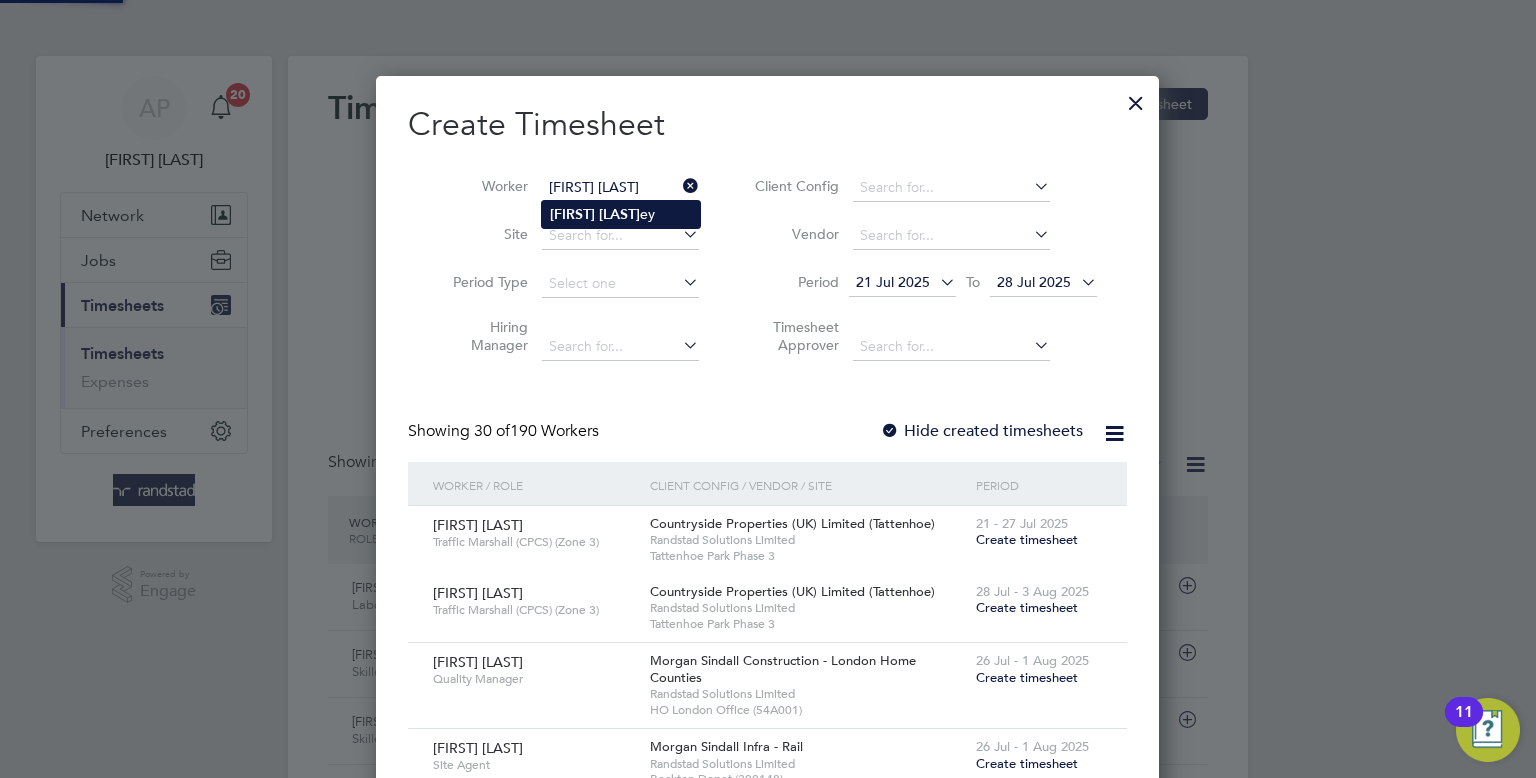 click on "Oliver   Lawl ey" 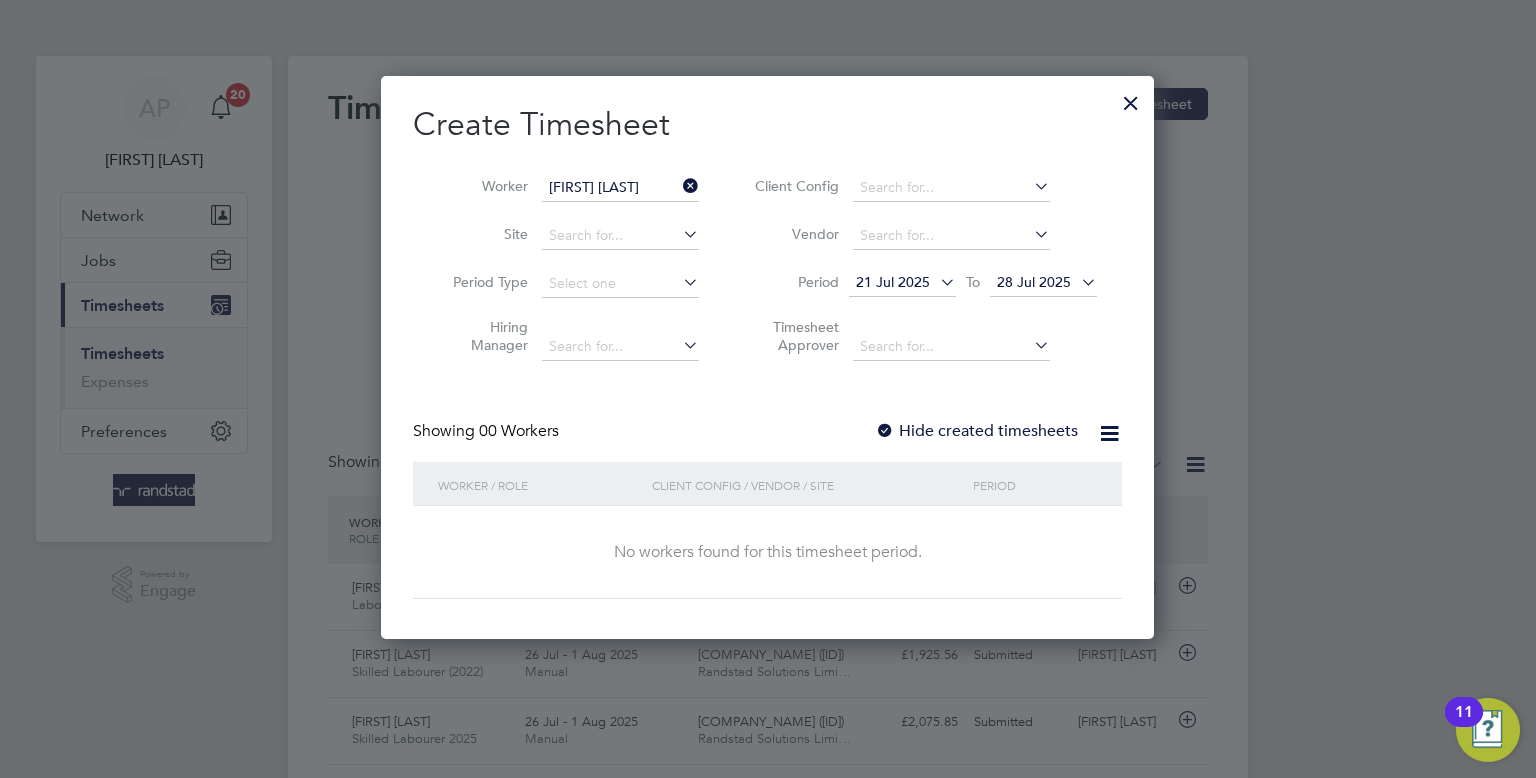 click on "28 Jul 2025" at bounding box center [1034, 282] 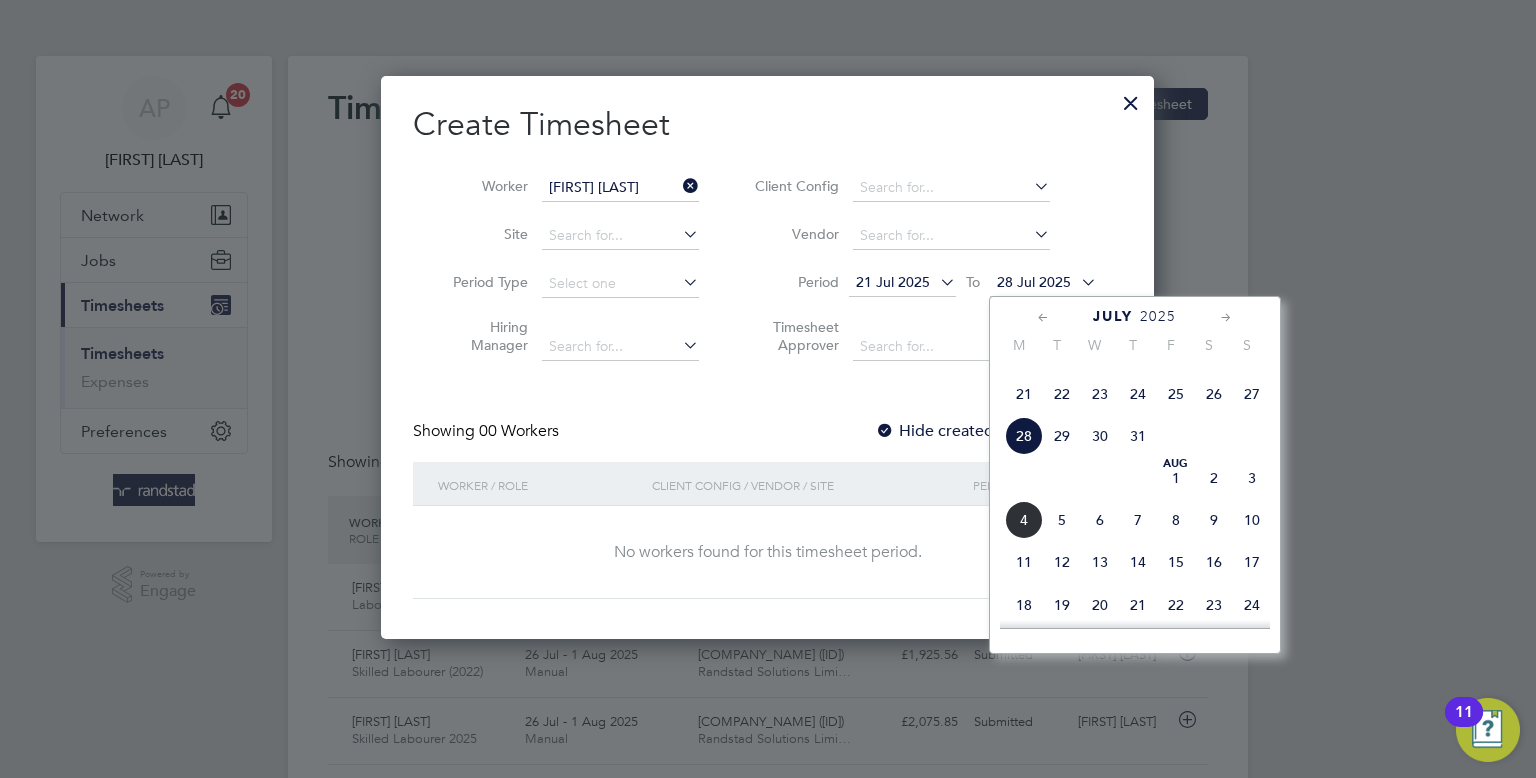 click on "2" 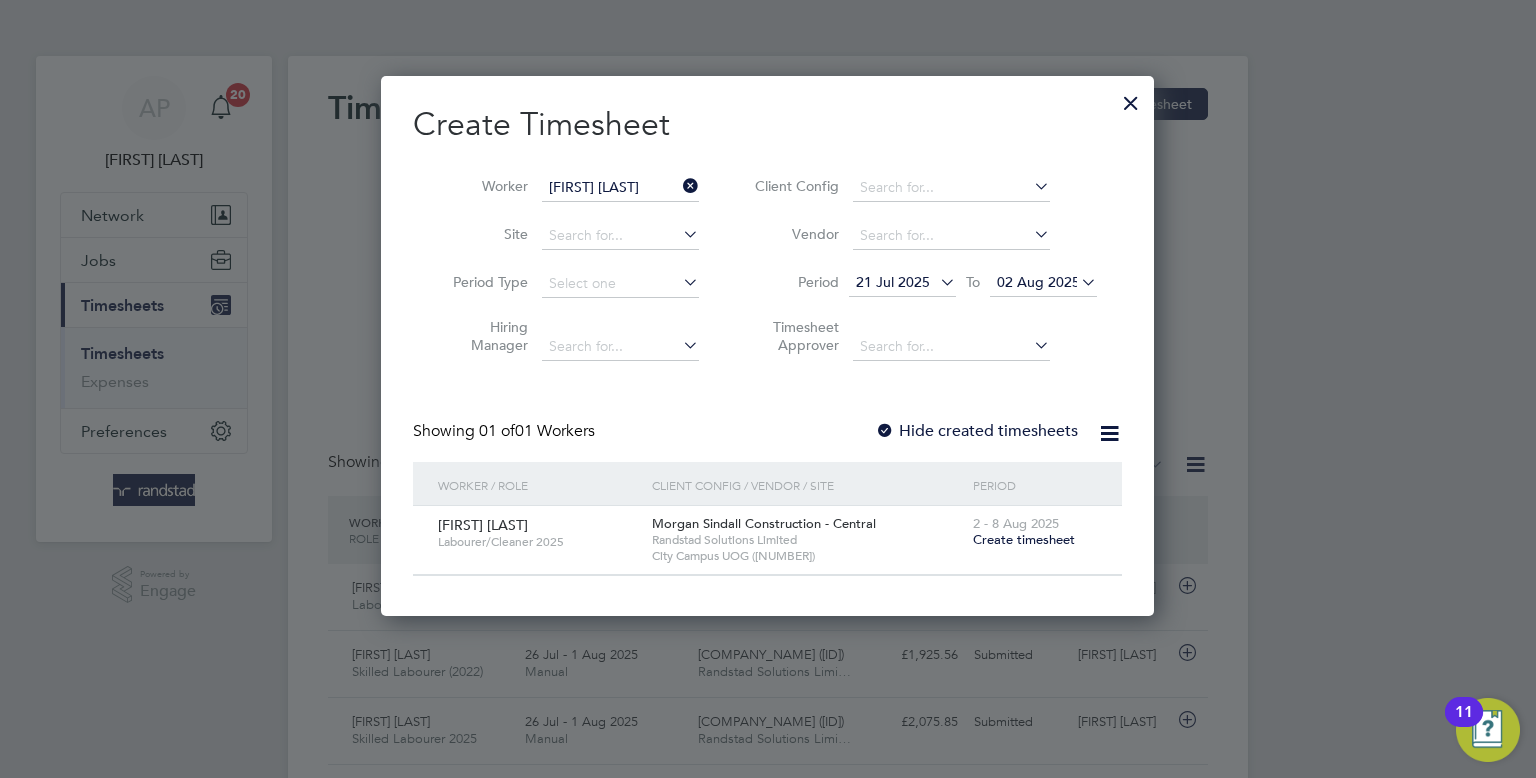 click on "Hide created timesheets" at bounding box center (976, 431) 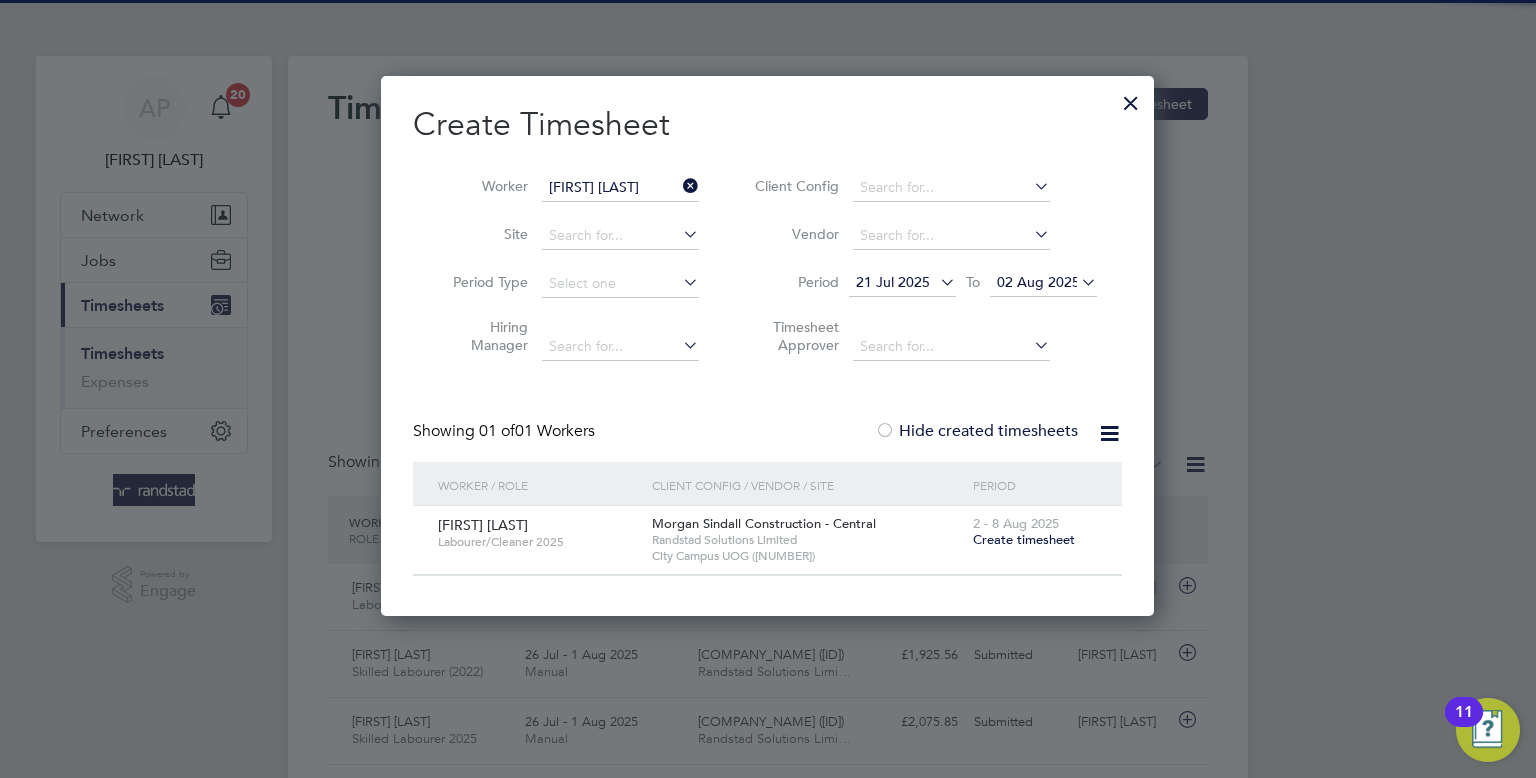 click on "Hide created timesheets" at bounding box center (976, 431) 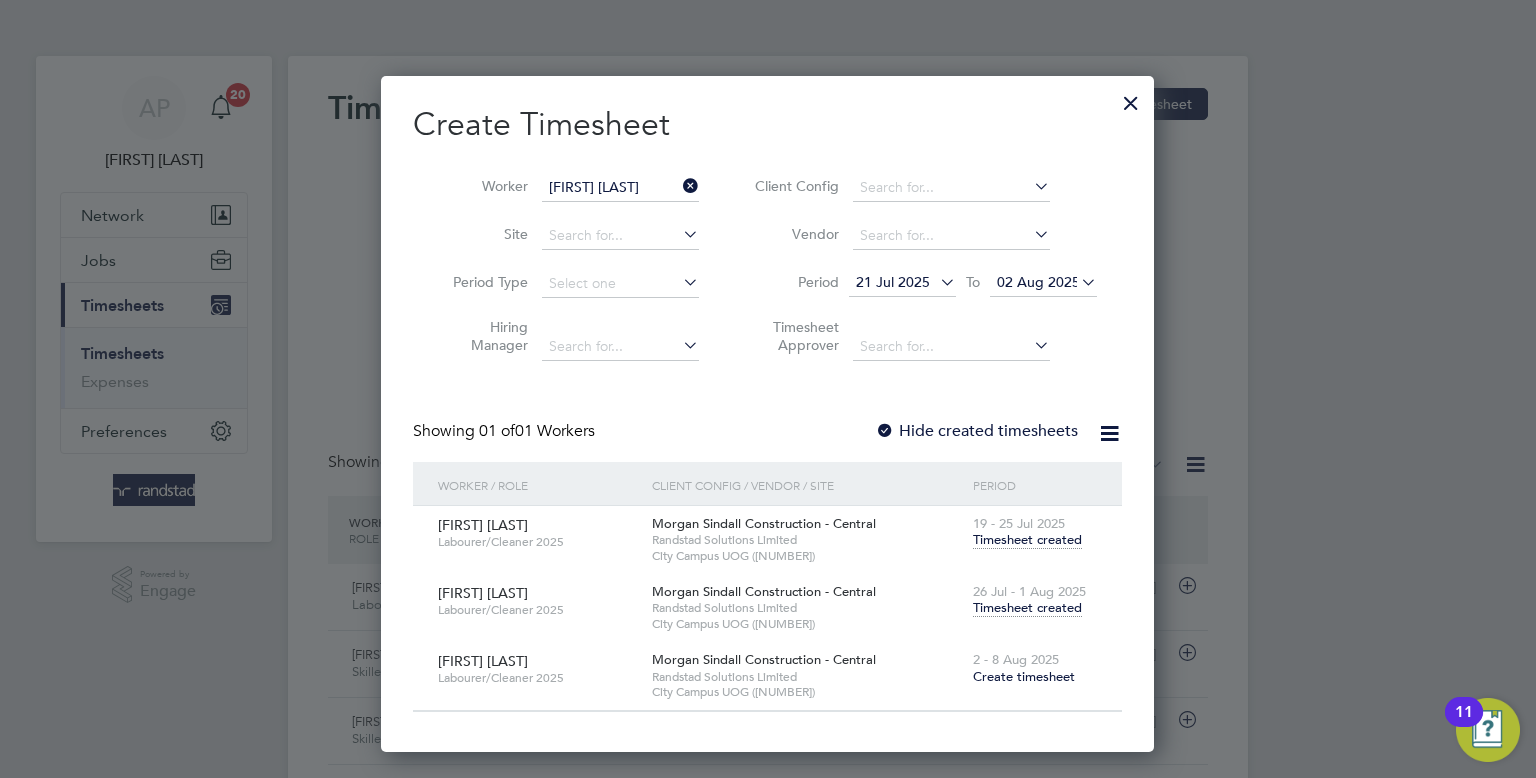 click on "Timesheet created" at bounding box center (1027, 608) 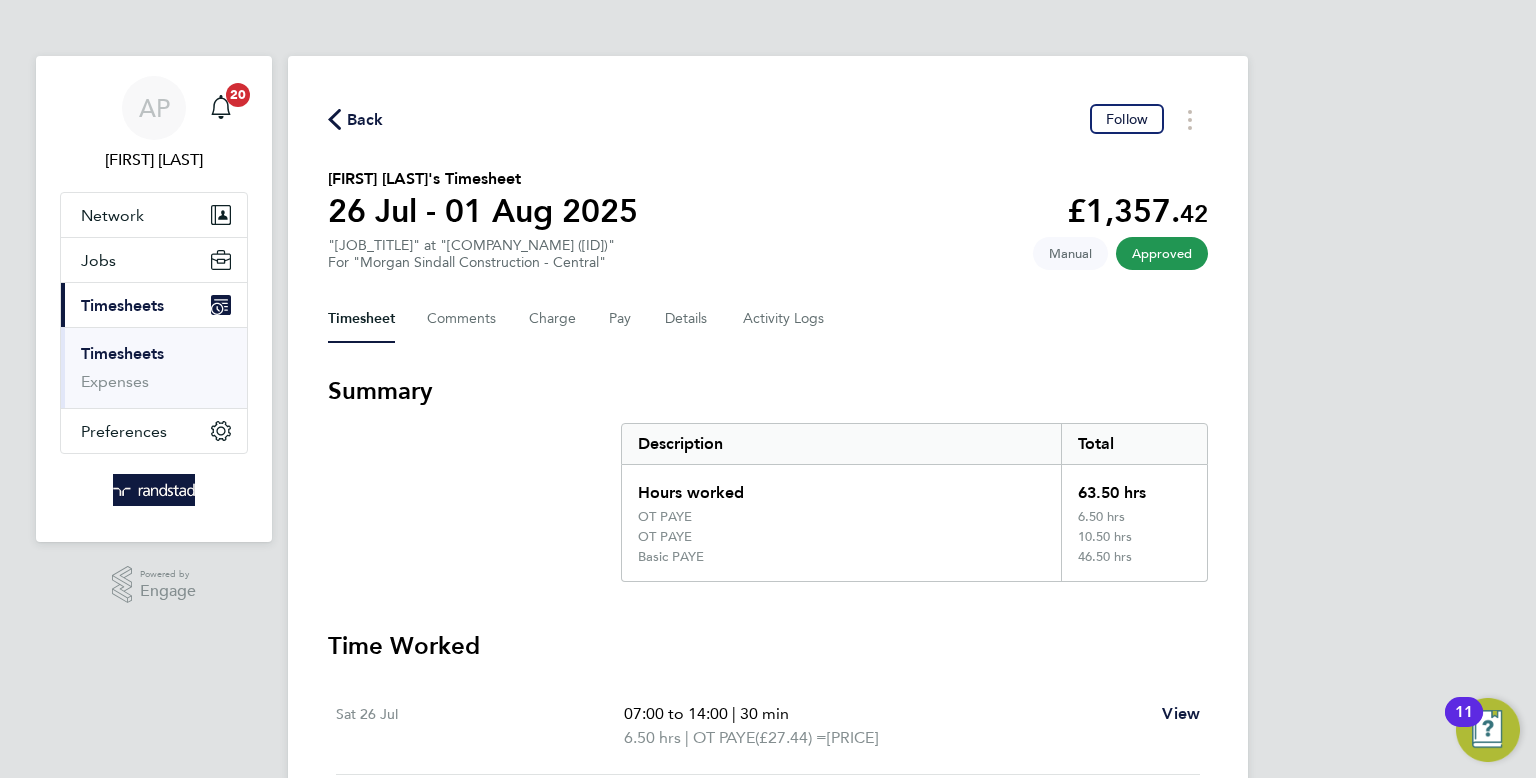 click on "Back" 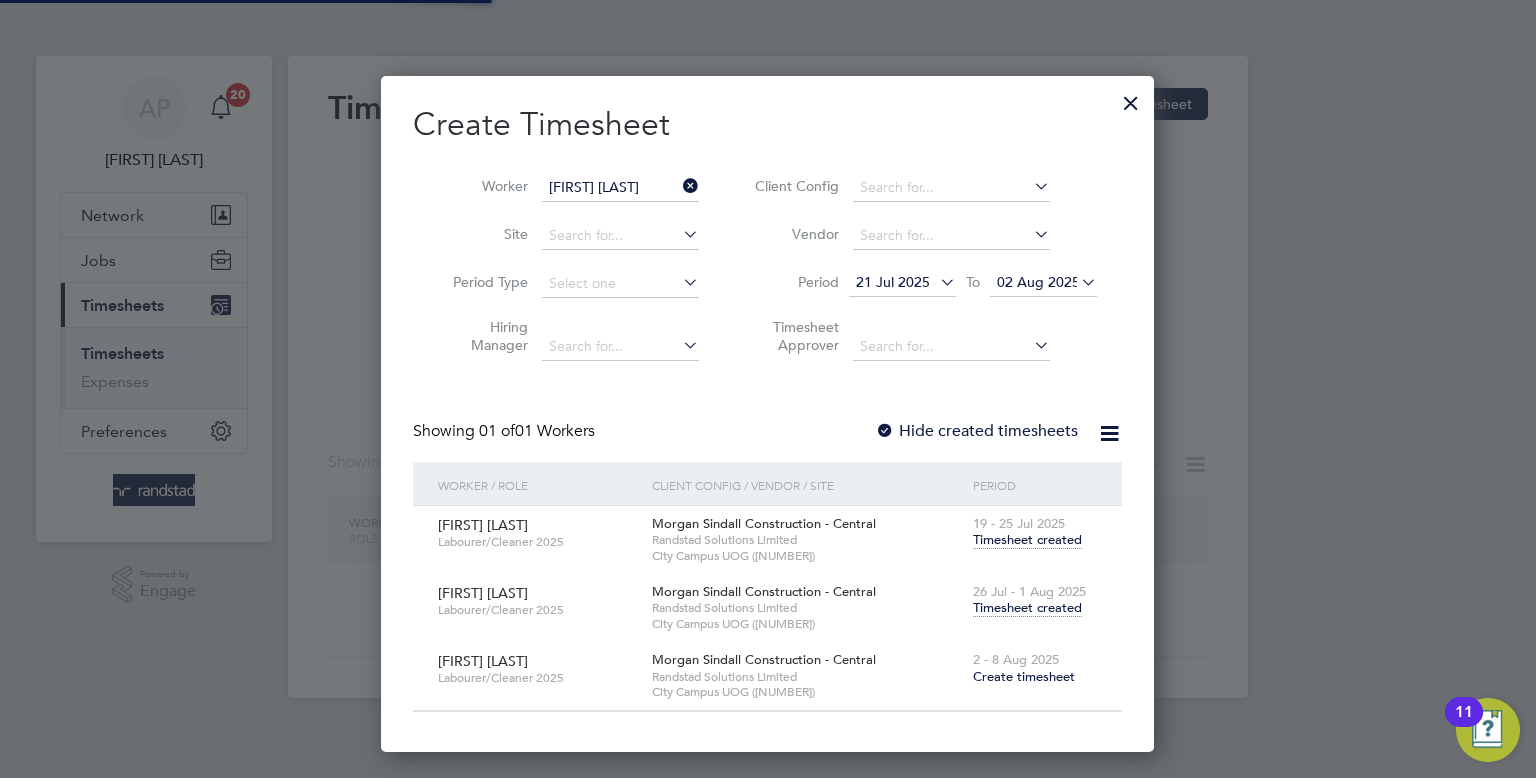 scroll, scrollTop: 675, scrollLeft: 774, axis: both 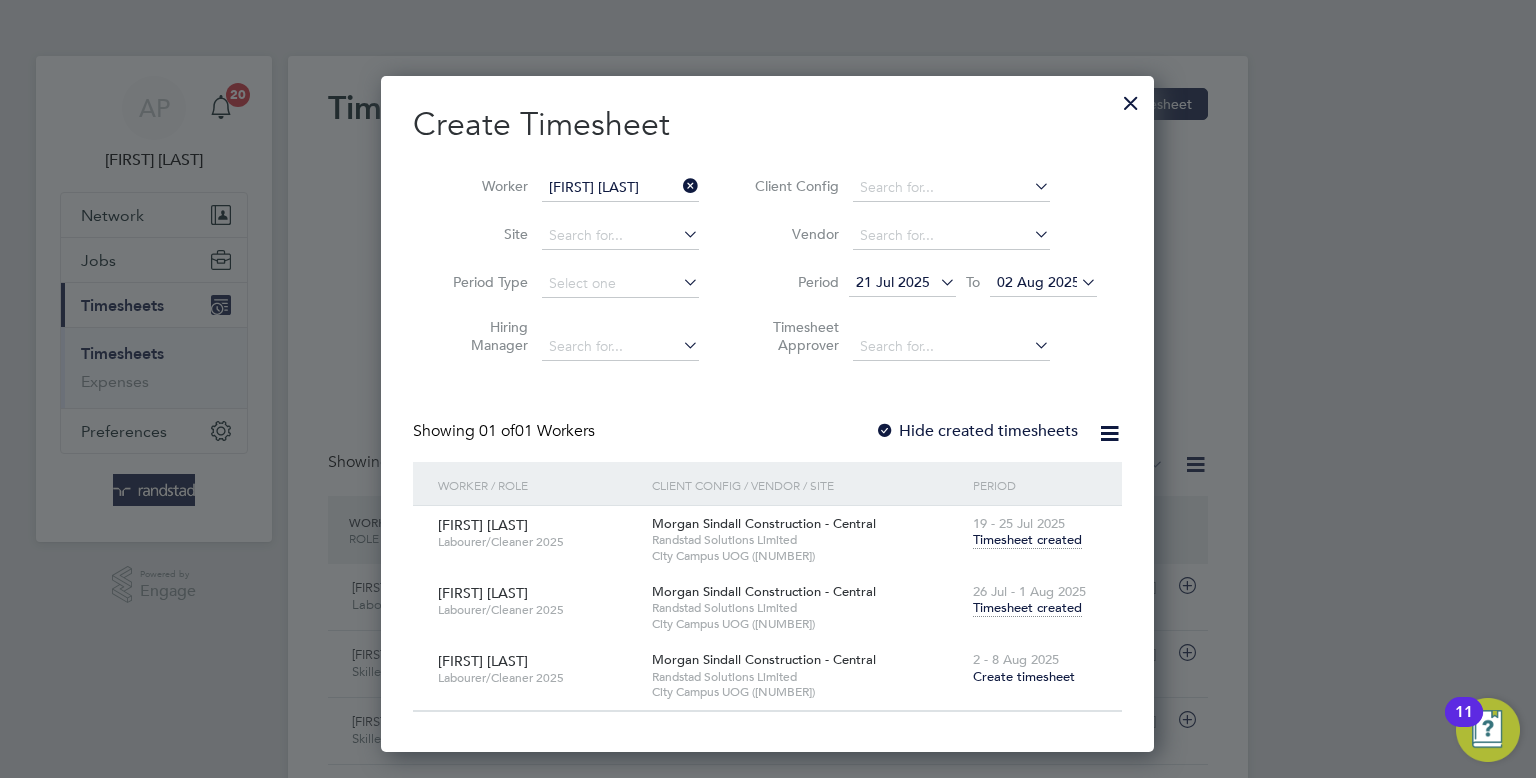 click at bounding box center (1131, 98) 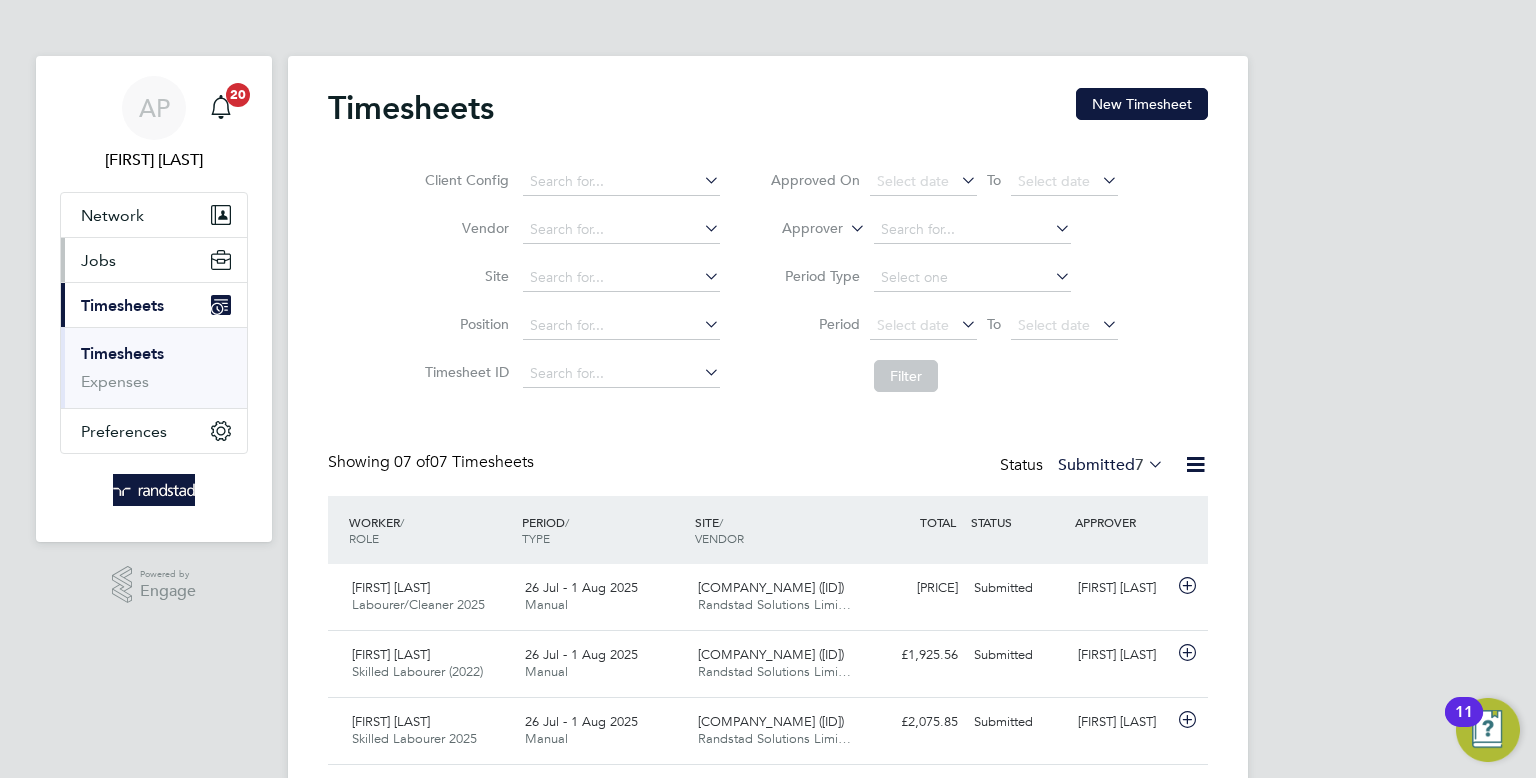 click on "Jobs" at bounding box center (154, 260) 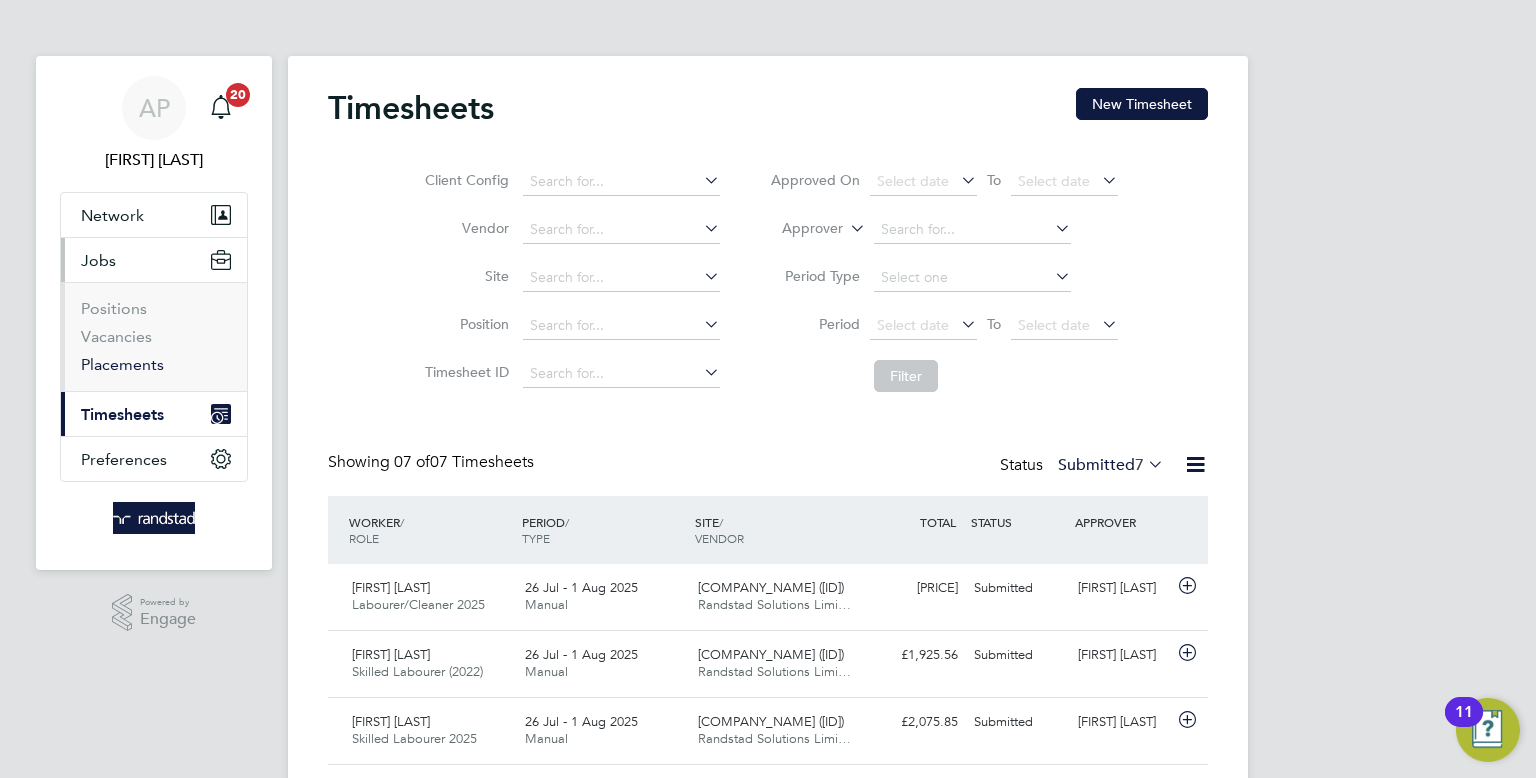 click on "Placements" at bounding box center (122, 364) 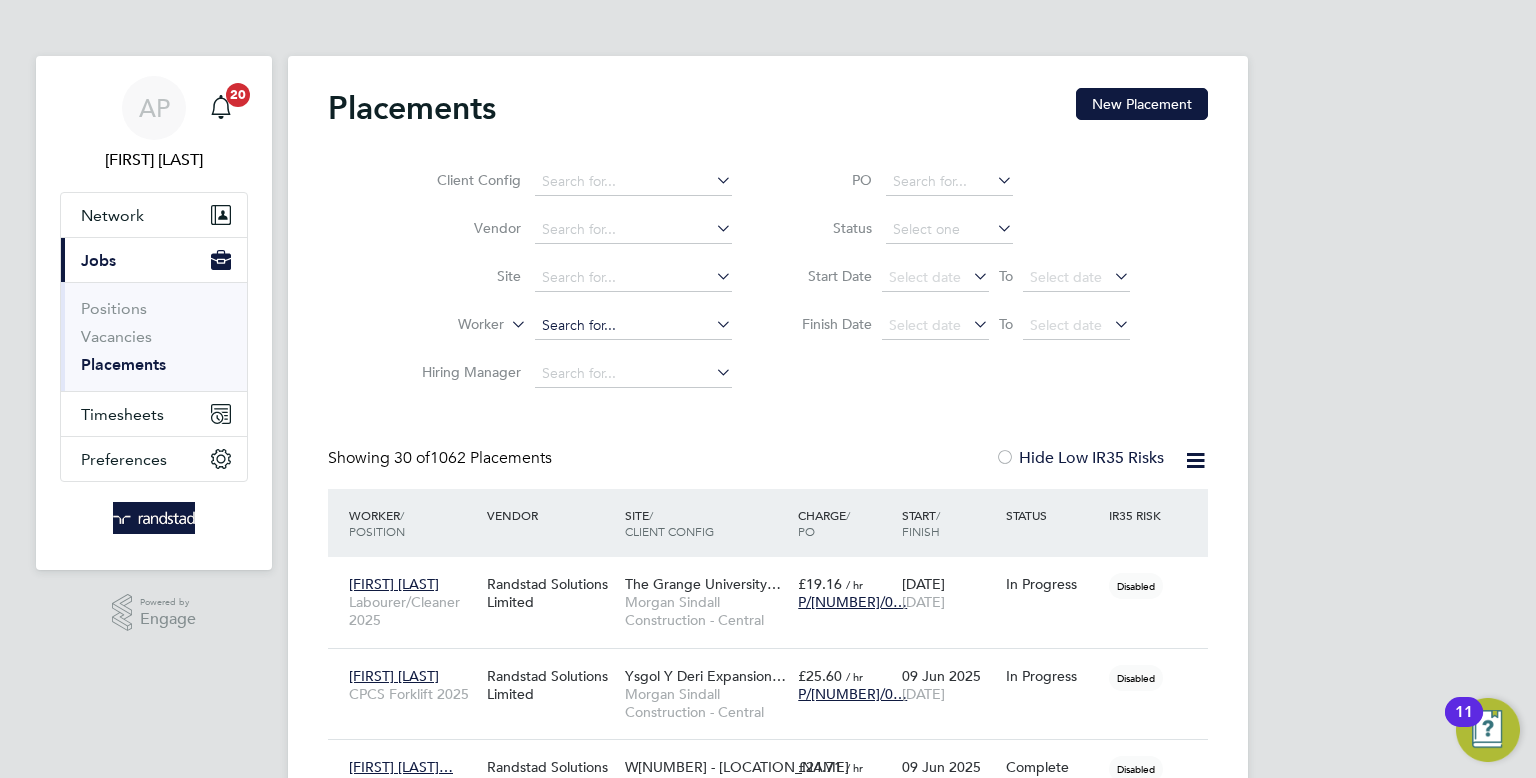 click 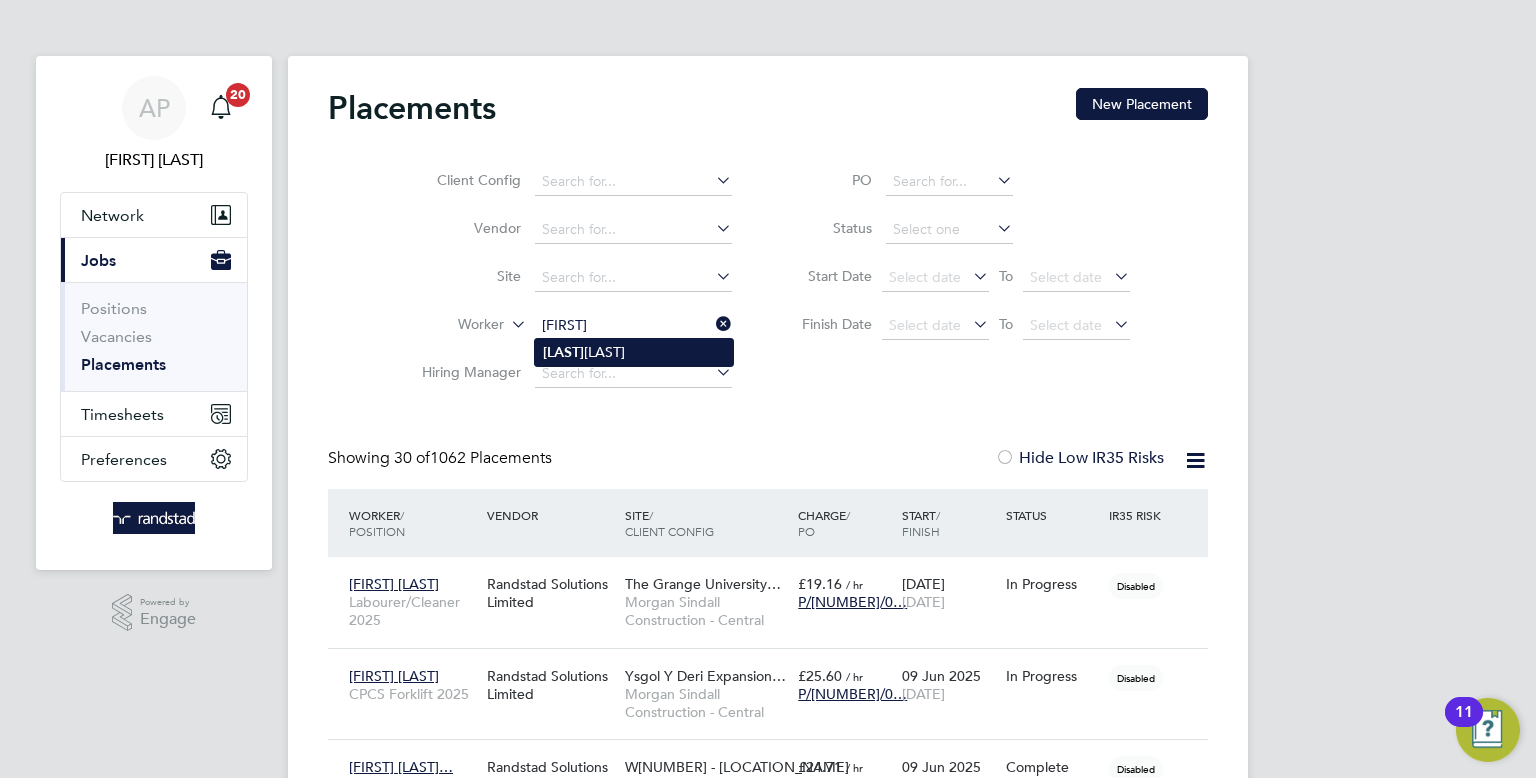 click on "Meadn  Wedekidan" 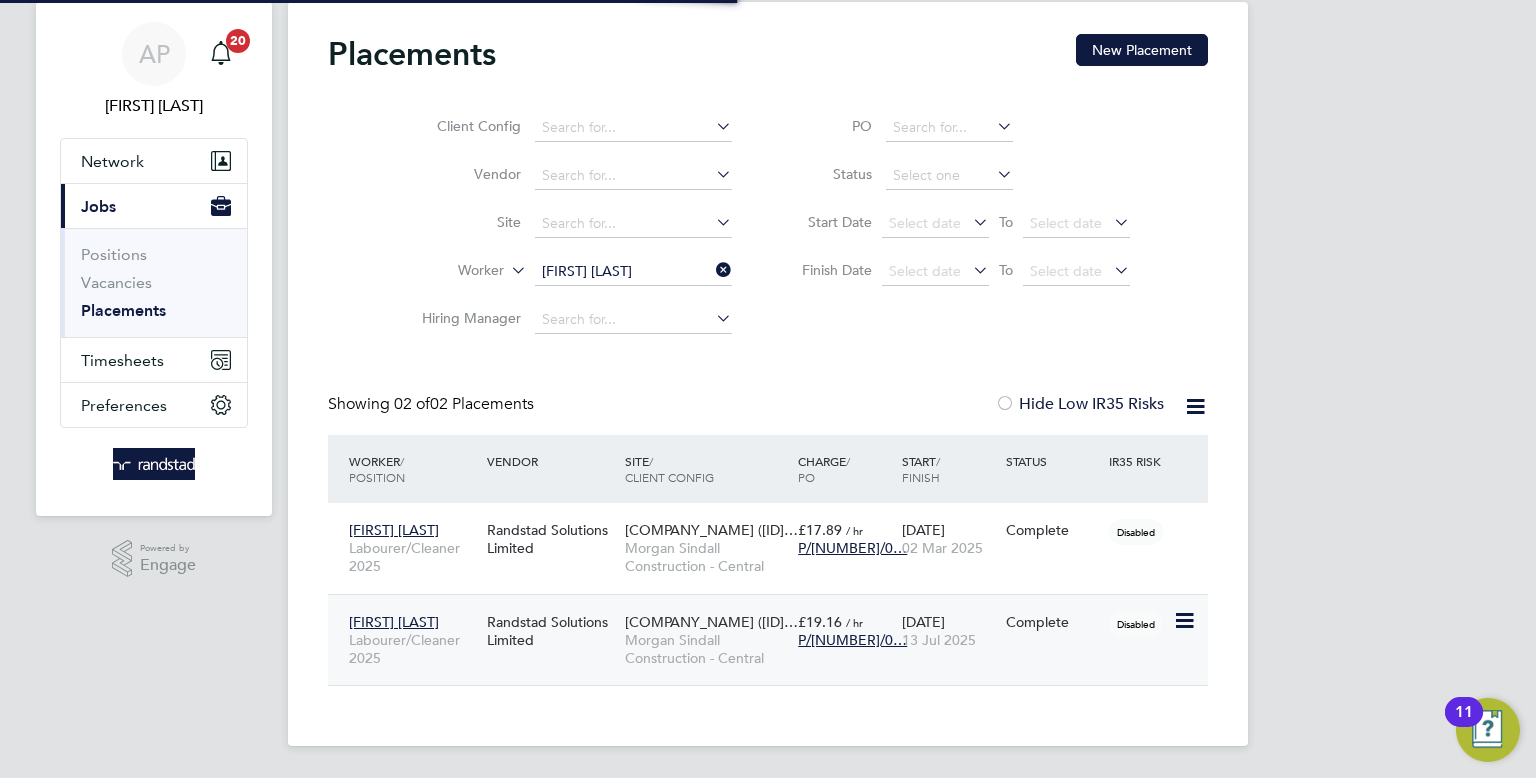 click on "Morgan Sindall Construction - Central" 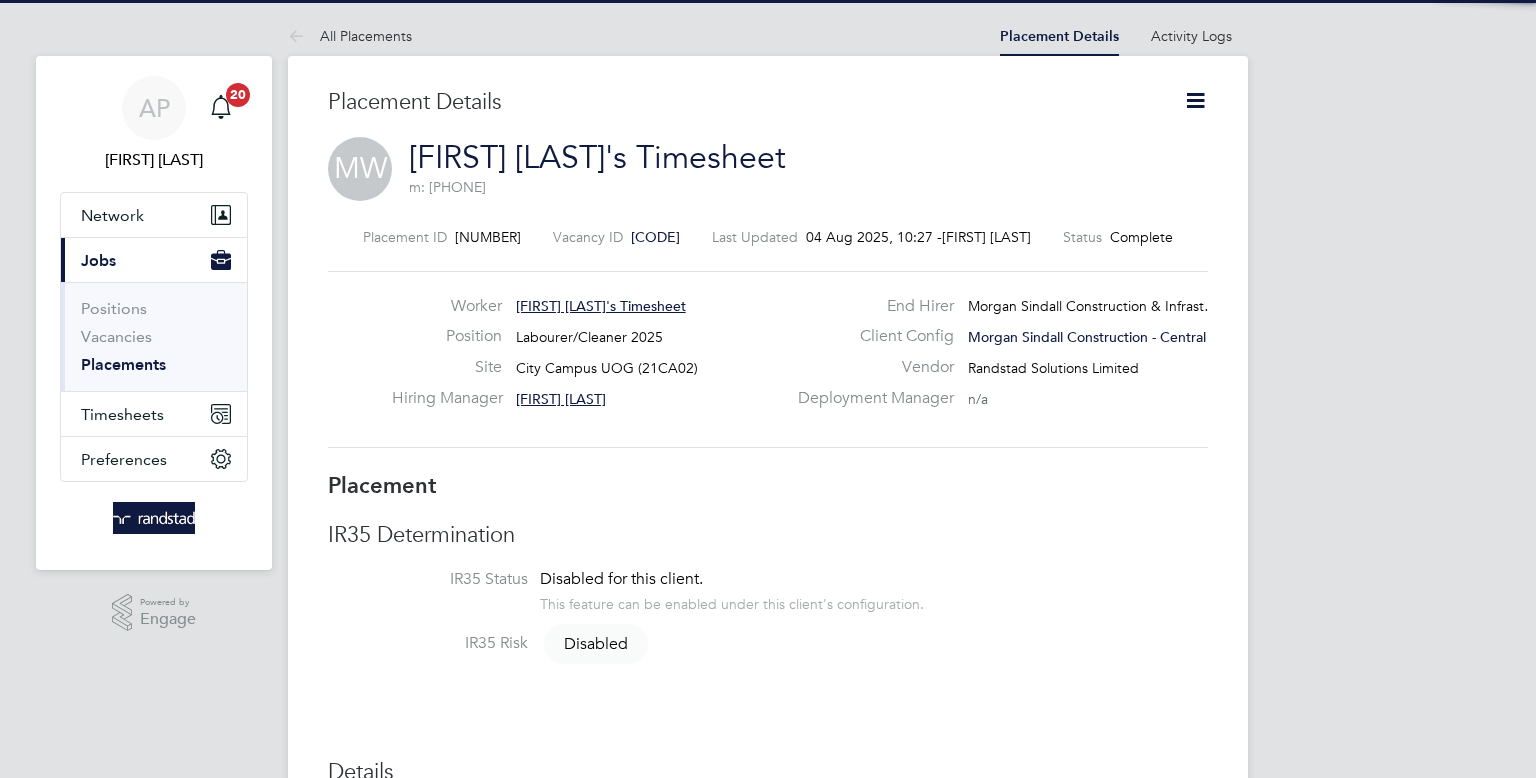 scroll, scrollTop: 0, scrollLeft: 0, axis: both 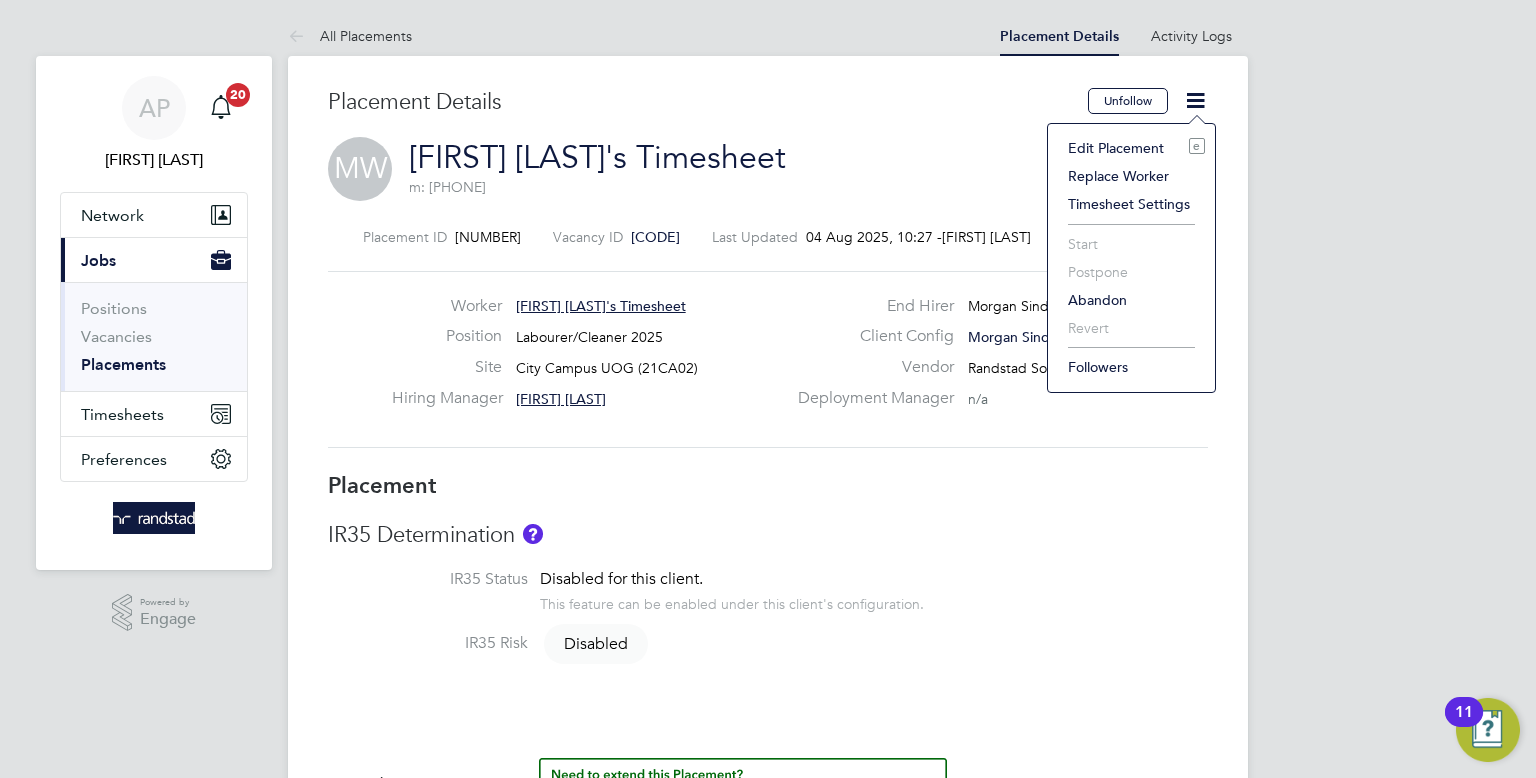 click on "Edit Placement e" 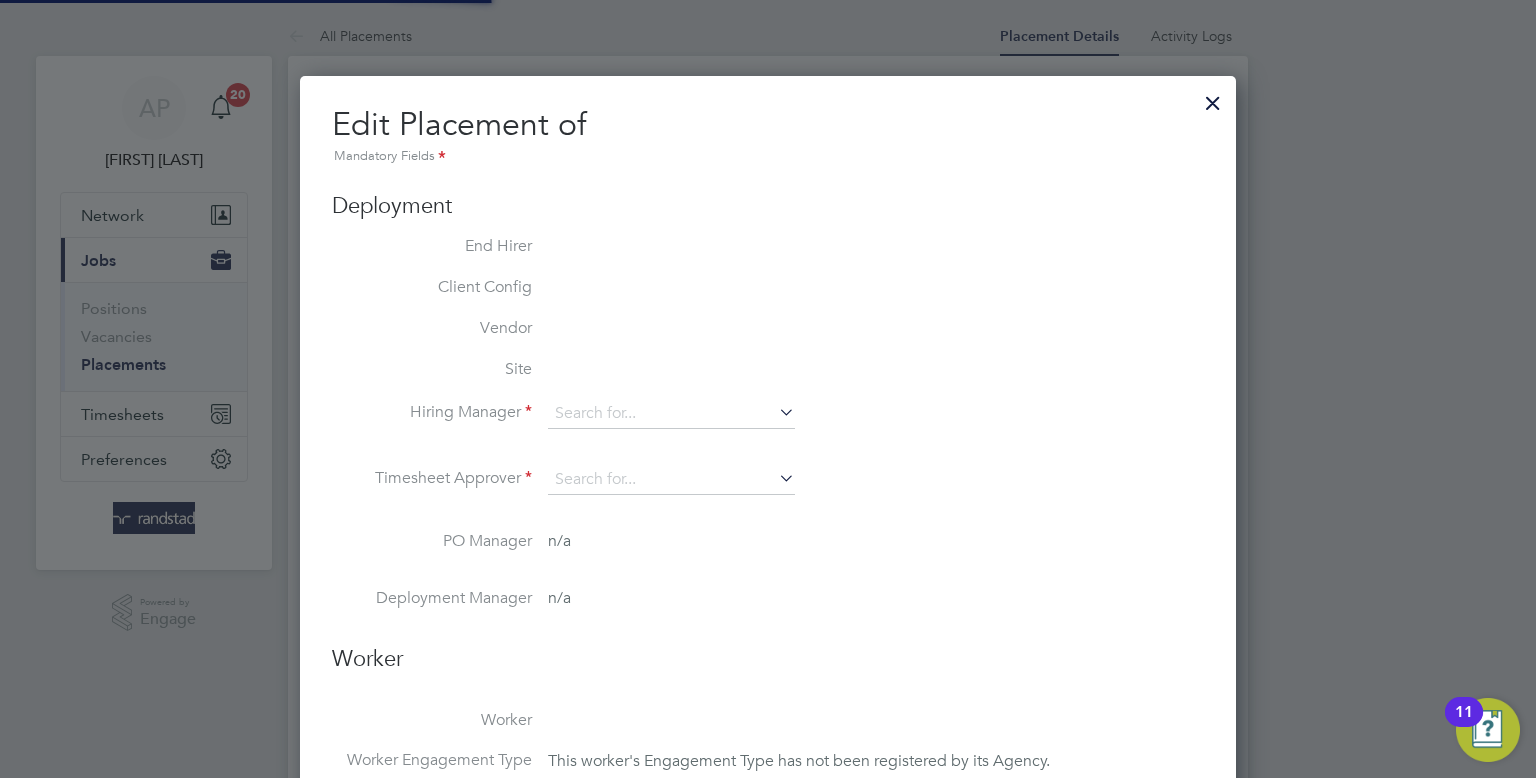 type on "[FIRST] [LAST]" 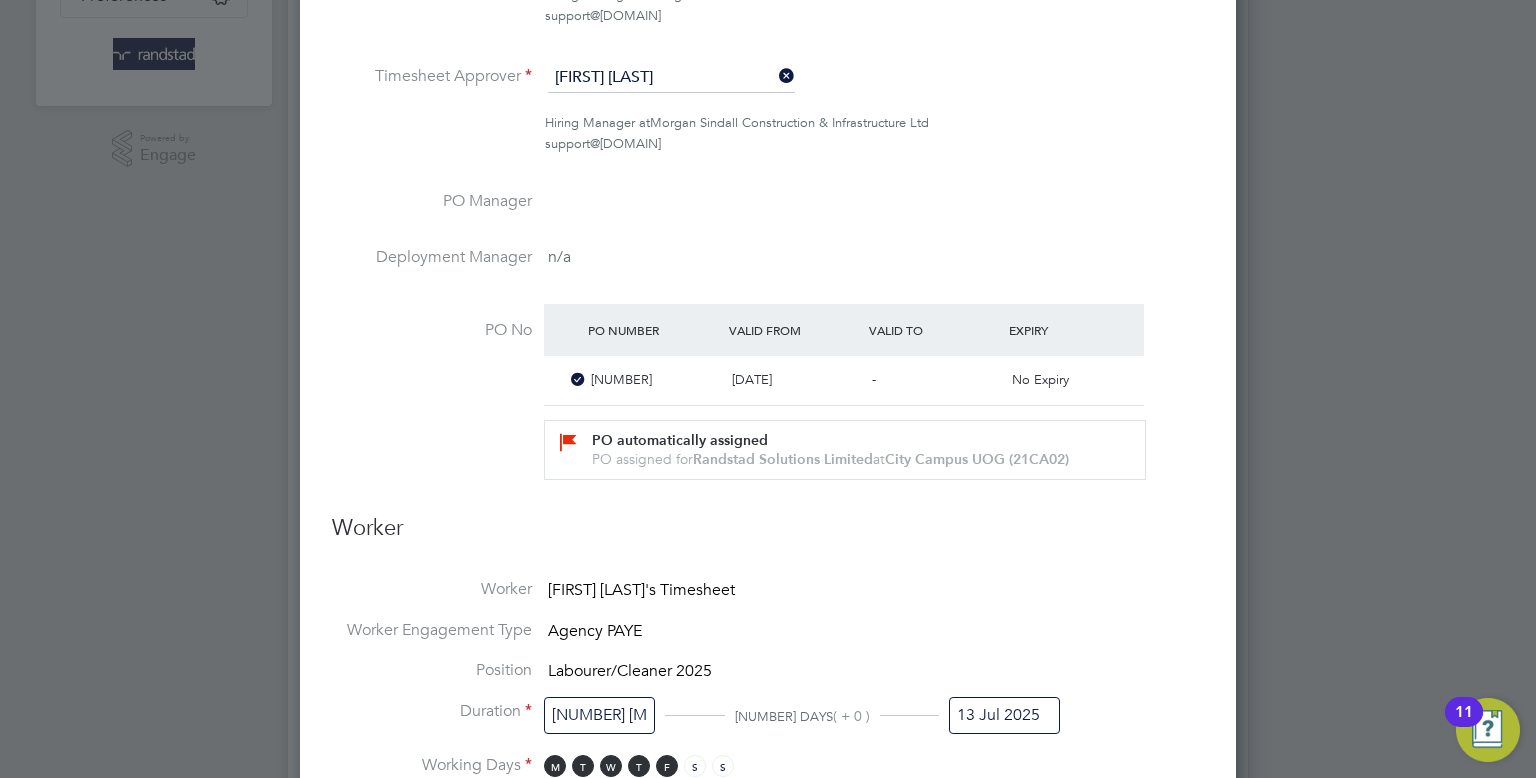 click on "13 Jul 2025" at bounding box center [1004, 715] 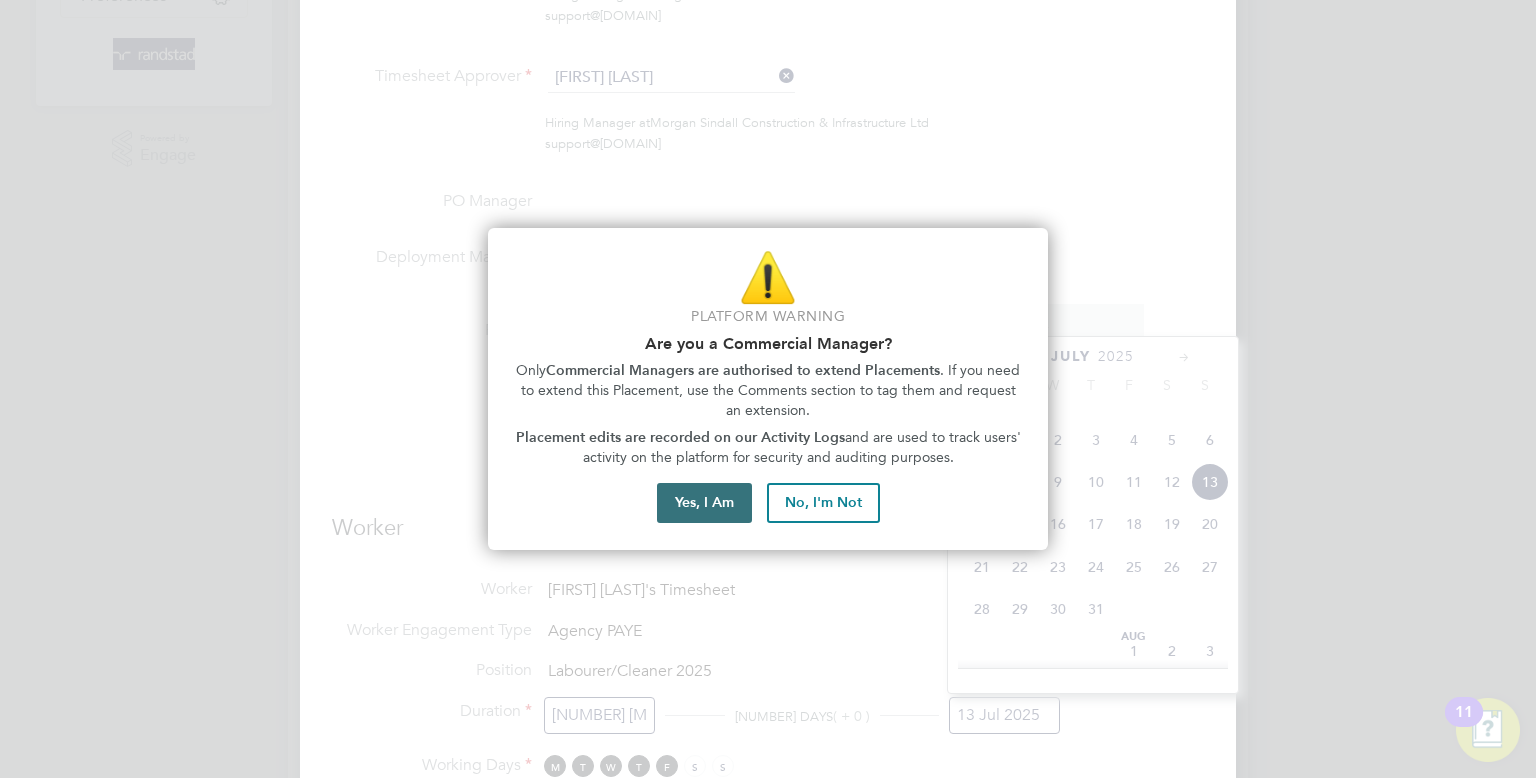 click on "Yes, I Am" at bounding box center [704, 503] 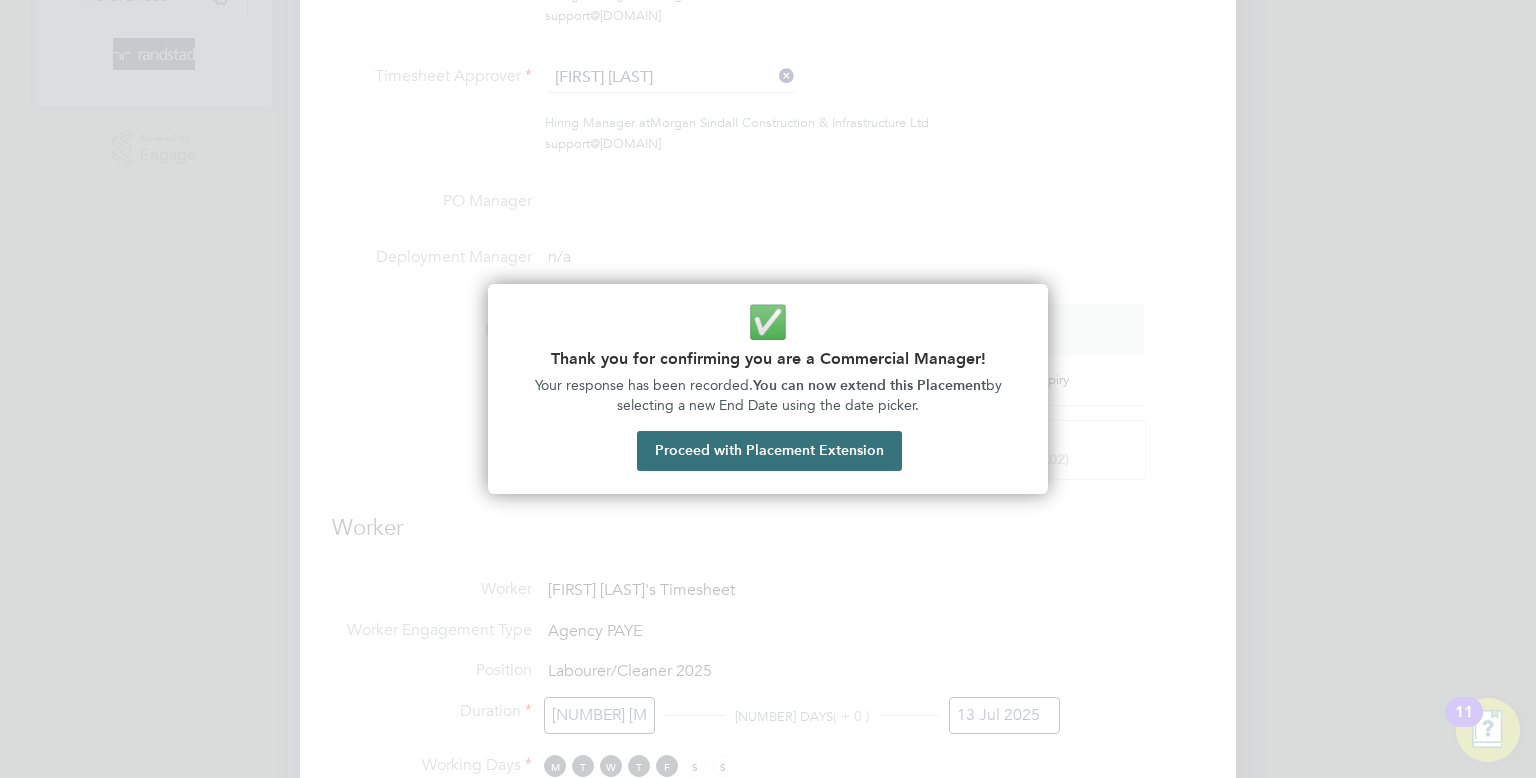 click on "Proceed with Placement Extension" at bounding box center (769, 451) 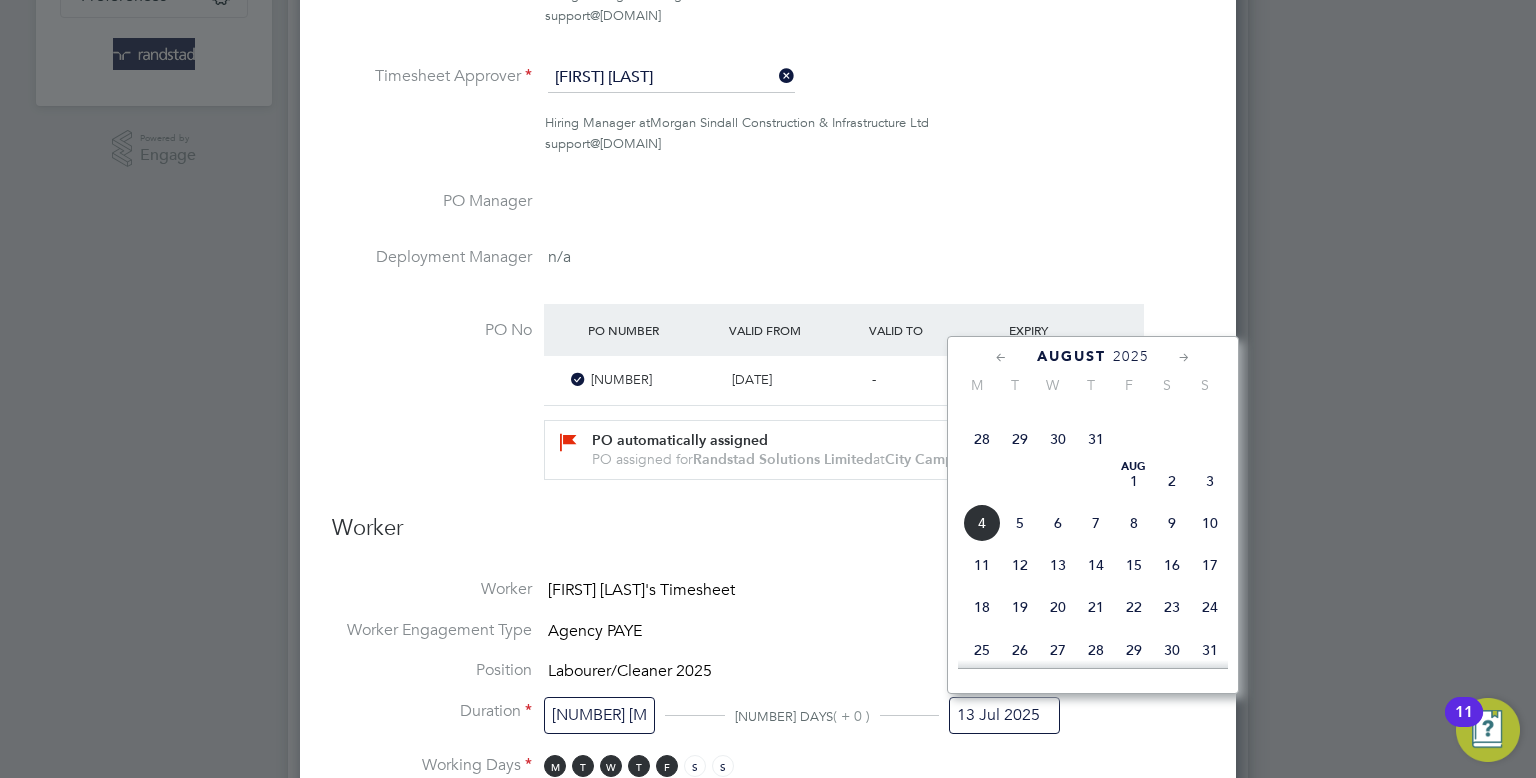 click on "3" 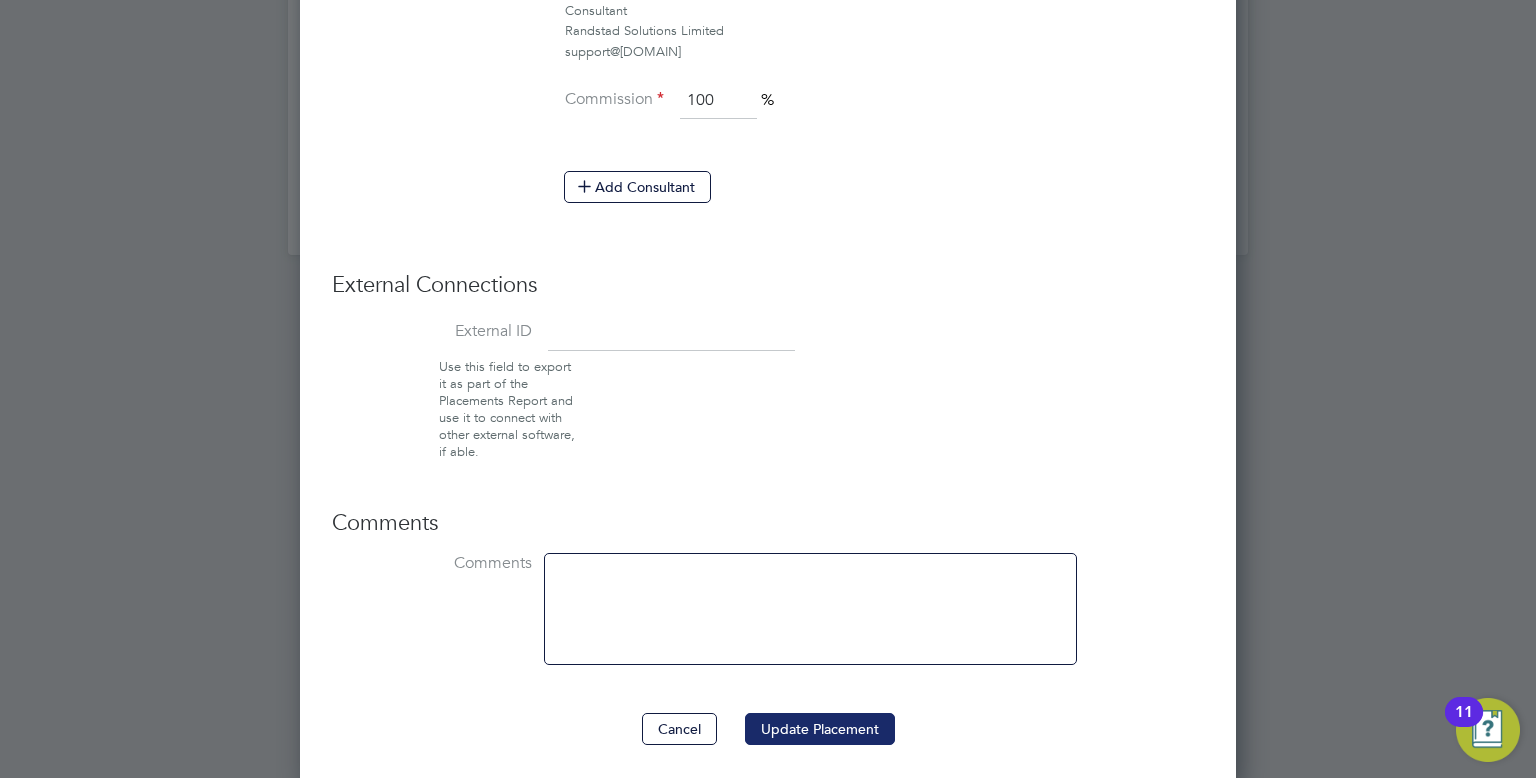 click on "Update Placement" at bounding box center (820, 729) 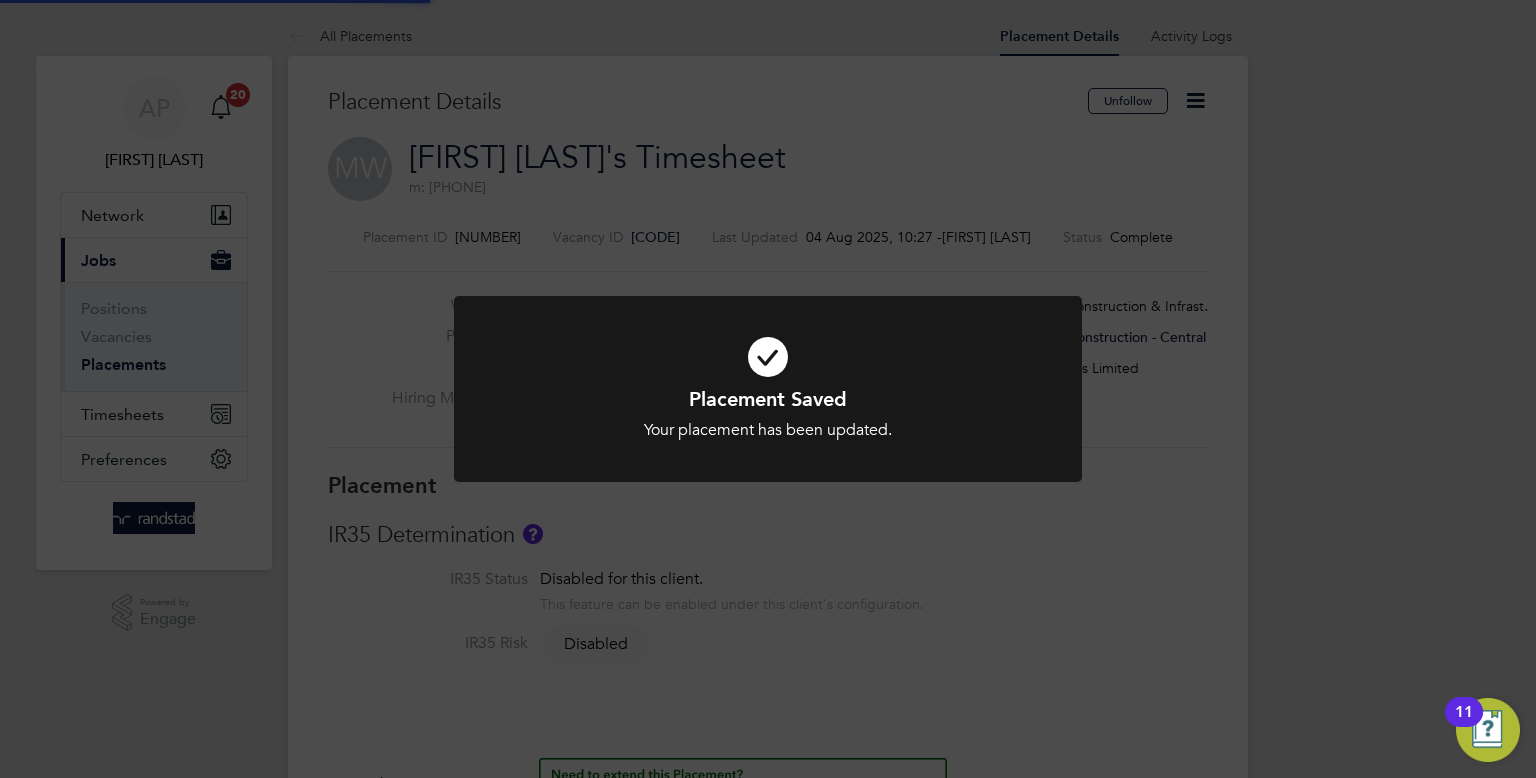 click on "Placement Saved Your placement has been updated. Cancel Okay" 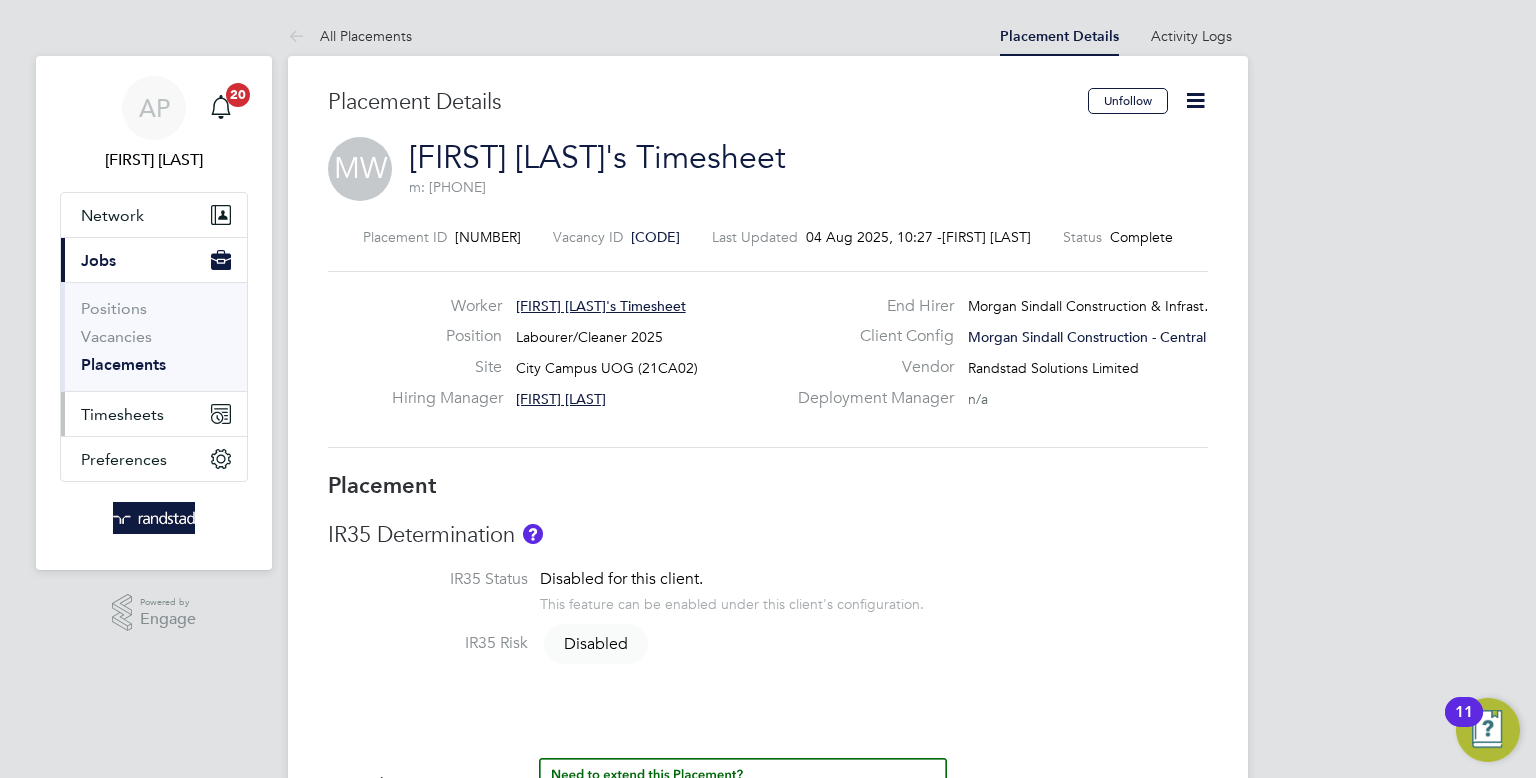 click on "Timesheets" at bounding box center (122, 414) 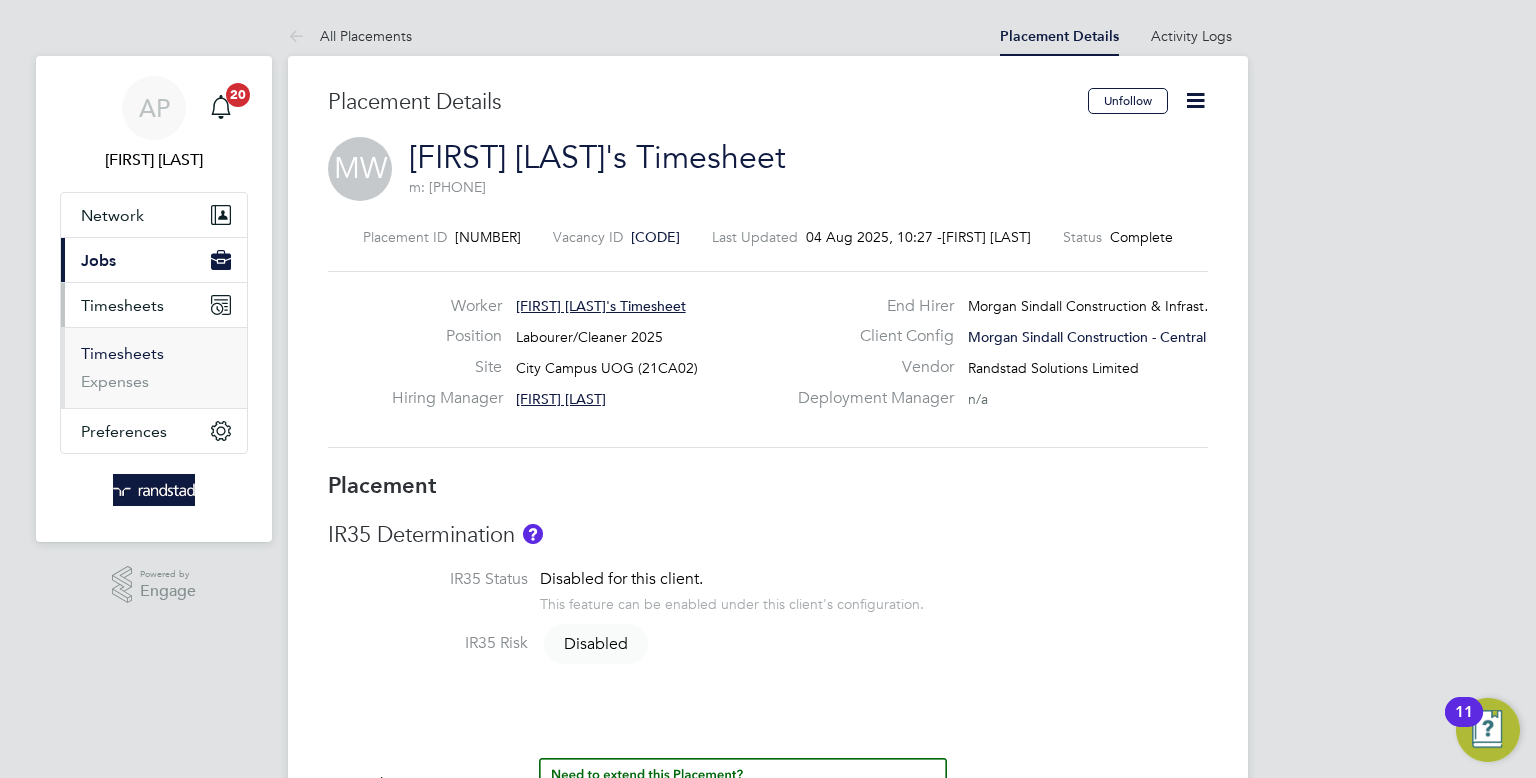 click on "Timesheets" at bounding box center [122, 353] 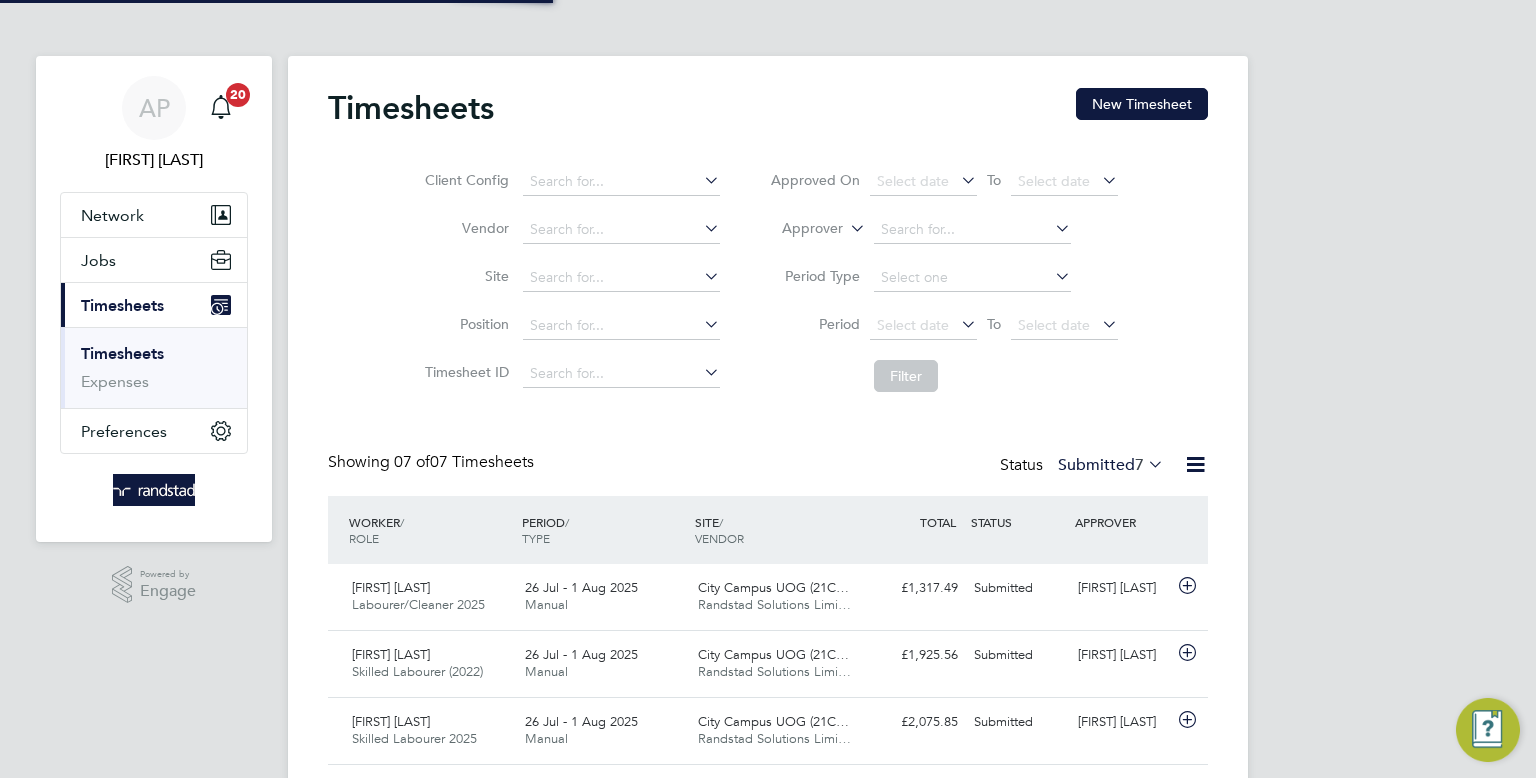 click on "Timesheets New Timesheet Client Config   Vendor   Site   Position   Timesheet ID   Approved On
Select date
To
Select date
Approver     Period Type   Period
Select date
To
Select date
Filter Showing   07 of  07 Timesheets Status  Submitted  7  WORKER  / ROLE WORKER  / PERIOD PERIOD  / TYPE SITE  / VENDOR TOTAL   TOTAL  / STATUS STATUS APPROVER Adam Mustafa Labourer/Cleaner 2025   26 Jul - 1 Aug 2025 26 Jul - 1 Aug 2025 Manual City Campus UOG (21C… Randstad Solutions Limi… £1,317.49 Submitted Submitted James Lawley Darren Urquhart Skilled Labourer (2022)   26 Jul - 1 Aug 2025 26 Jul - 1 Aug 2025 Manual City Campus UOG (21C… Randstad Solutions Limi… £1,925.56 Submitted Submitted James Lawley Jack Stanley Skilled Labourer 2025   26 Jul - 1 Aug 2025 26 Jul - 1 Aug 2025 Manual City Campus UOG (21C… Randstad Solutions Limi… £2,075.85 Submitted Submitted James Lawley John Smith Logistics  Working Supervisor   26 Jul - 1 Aug 2025 26 Jul - 1 Aug 2025 Manual" 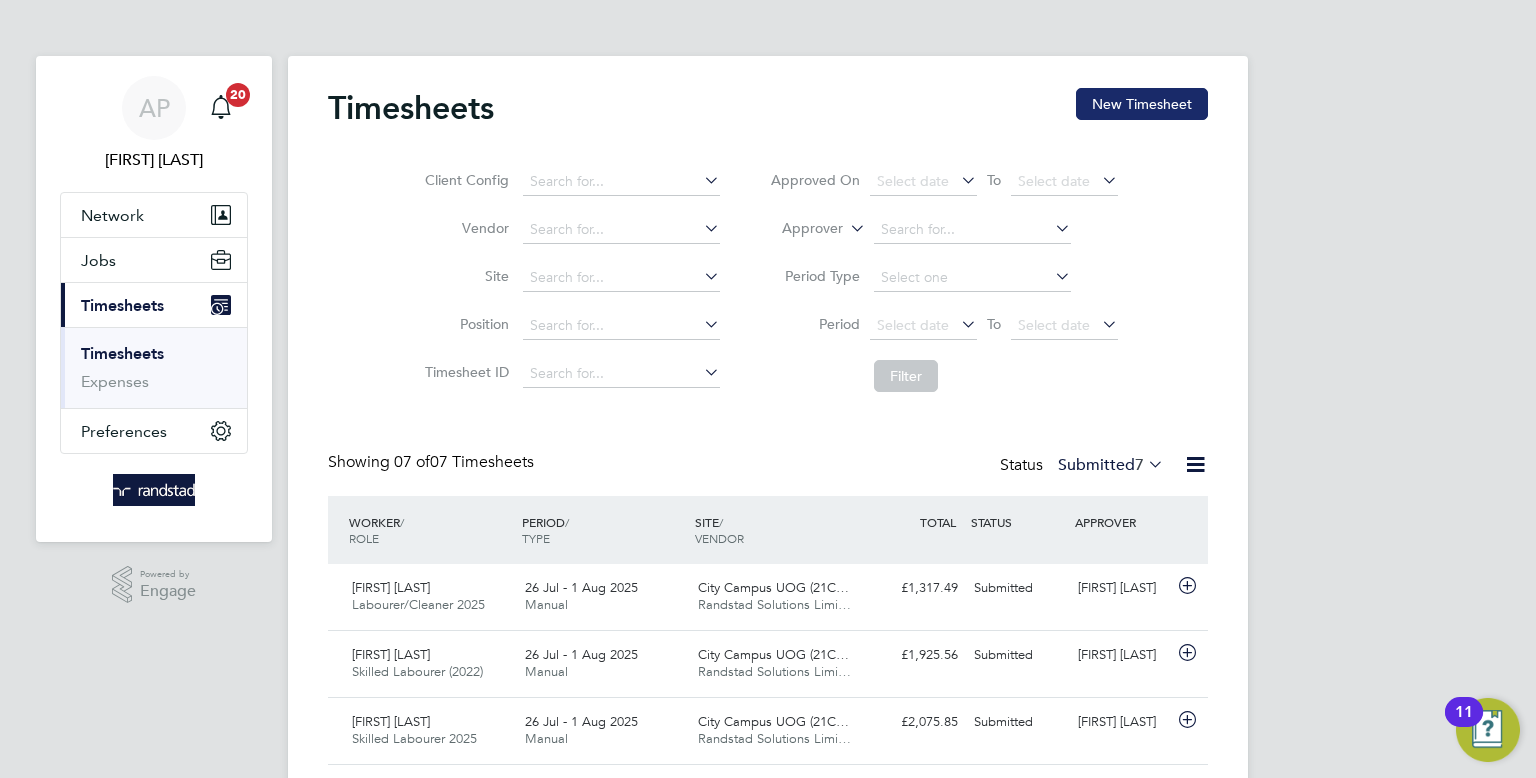 click on "New Timesheet" 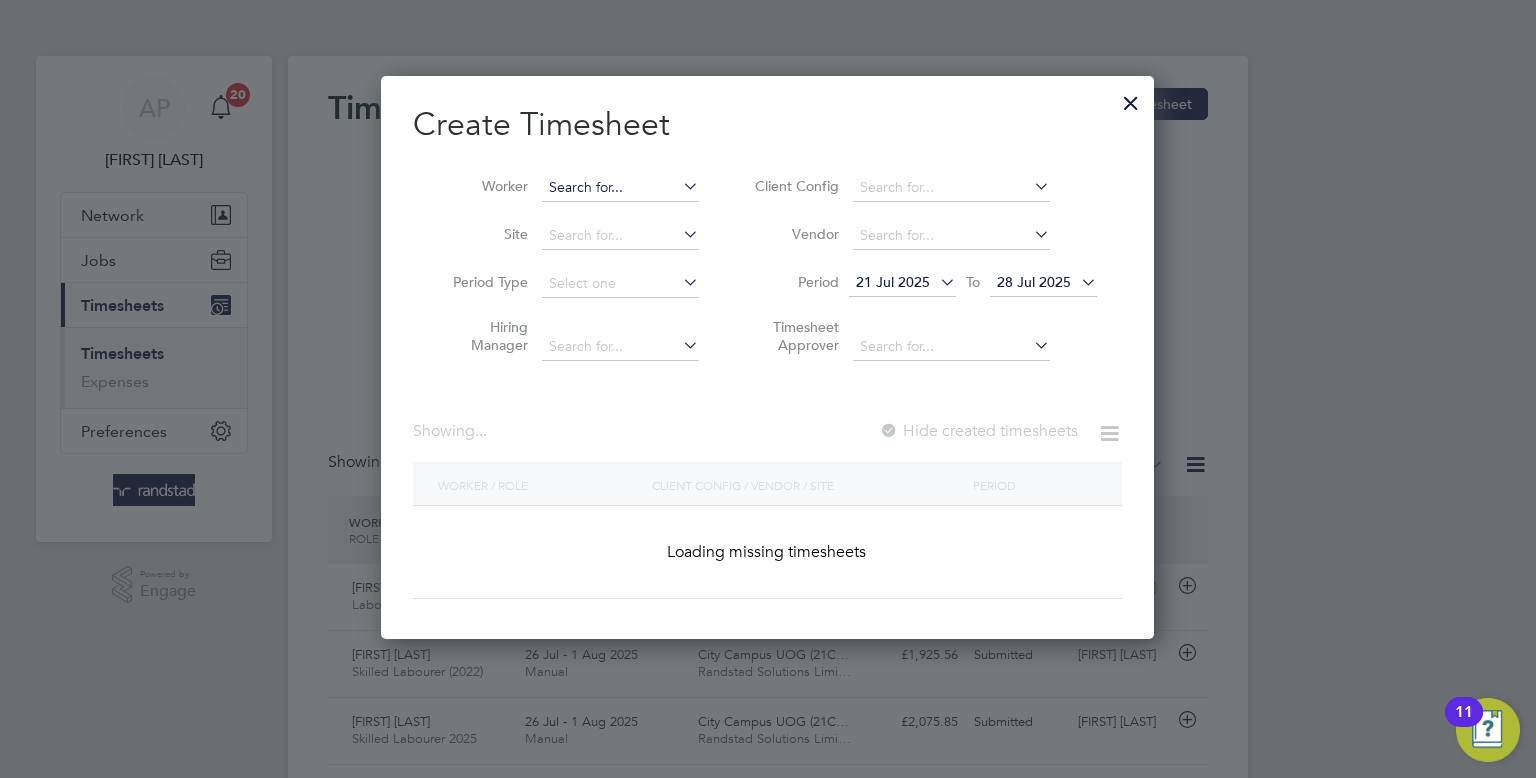 click at bounding box center (620, 188) 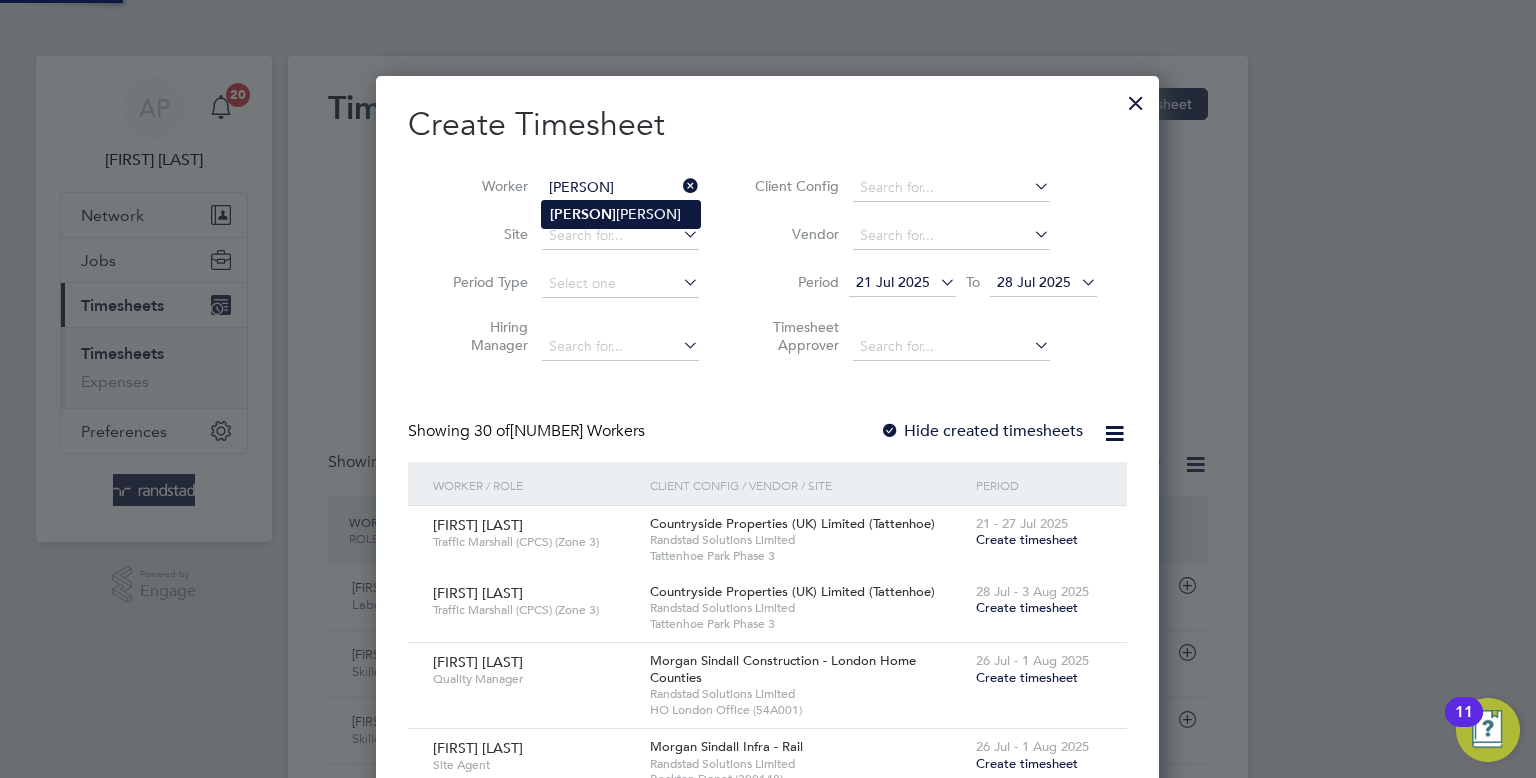 click on "Meadn  Wedekidan" 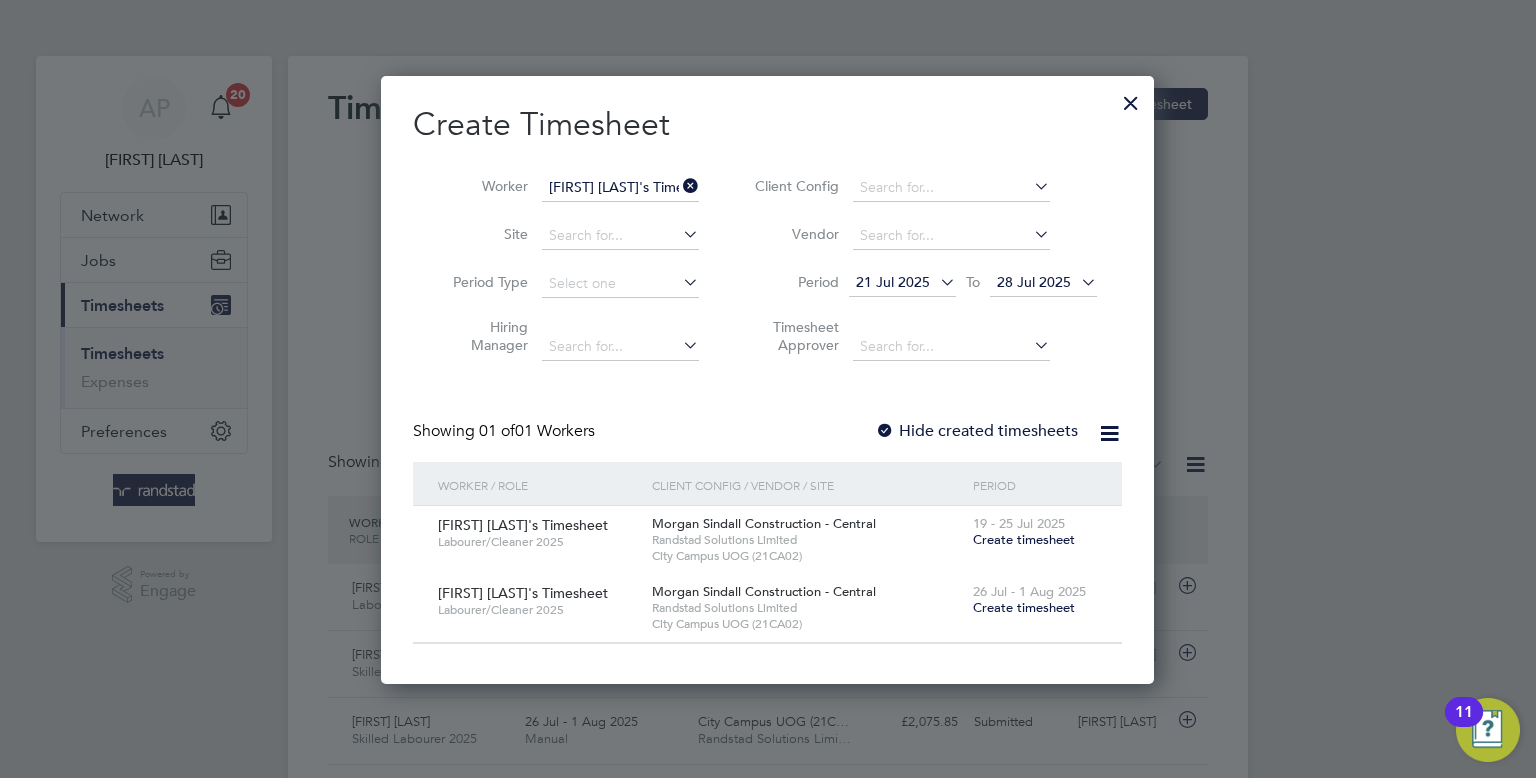 click on "Create timesheet" at bounding box center (1024, 607) 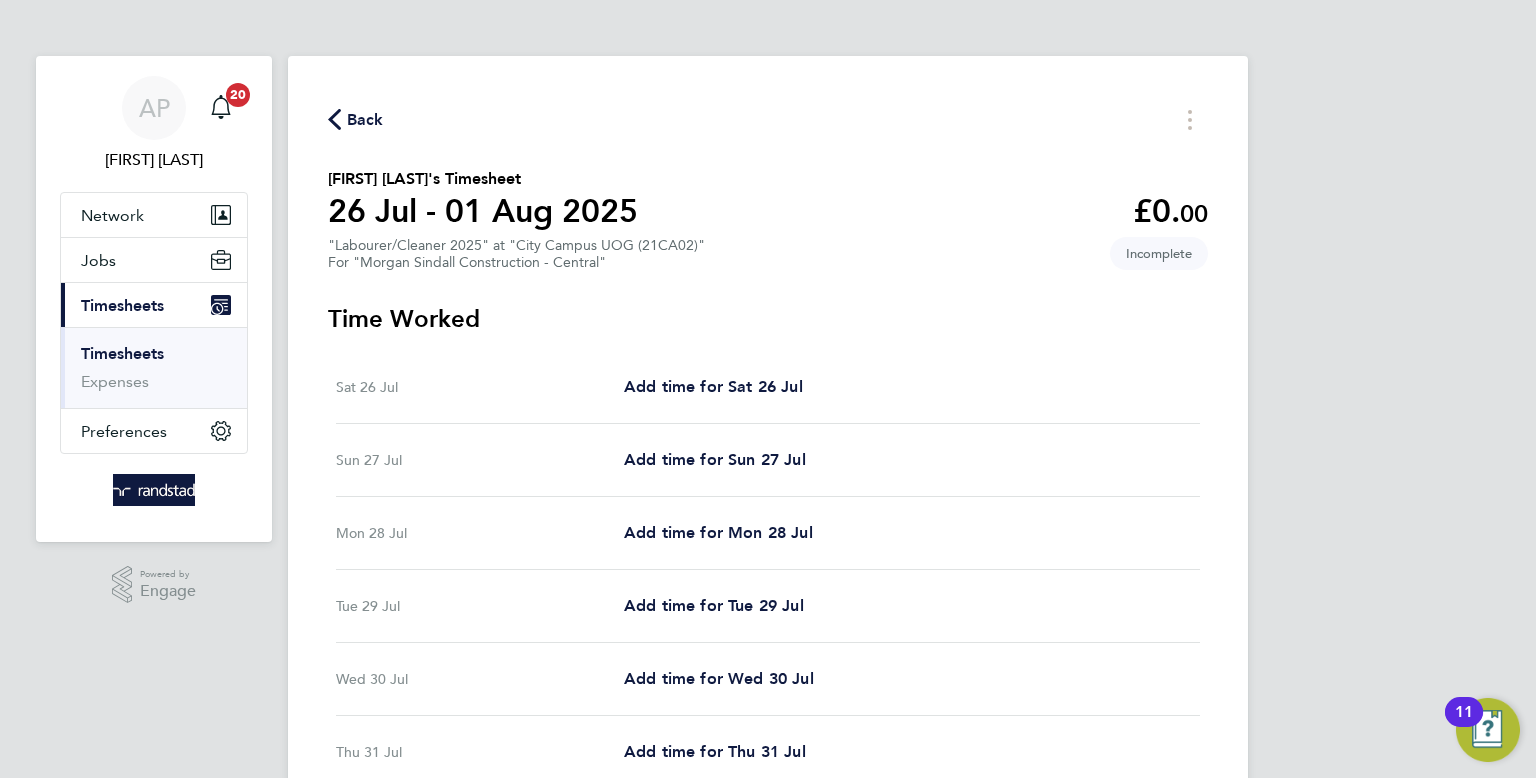 click 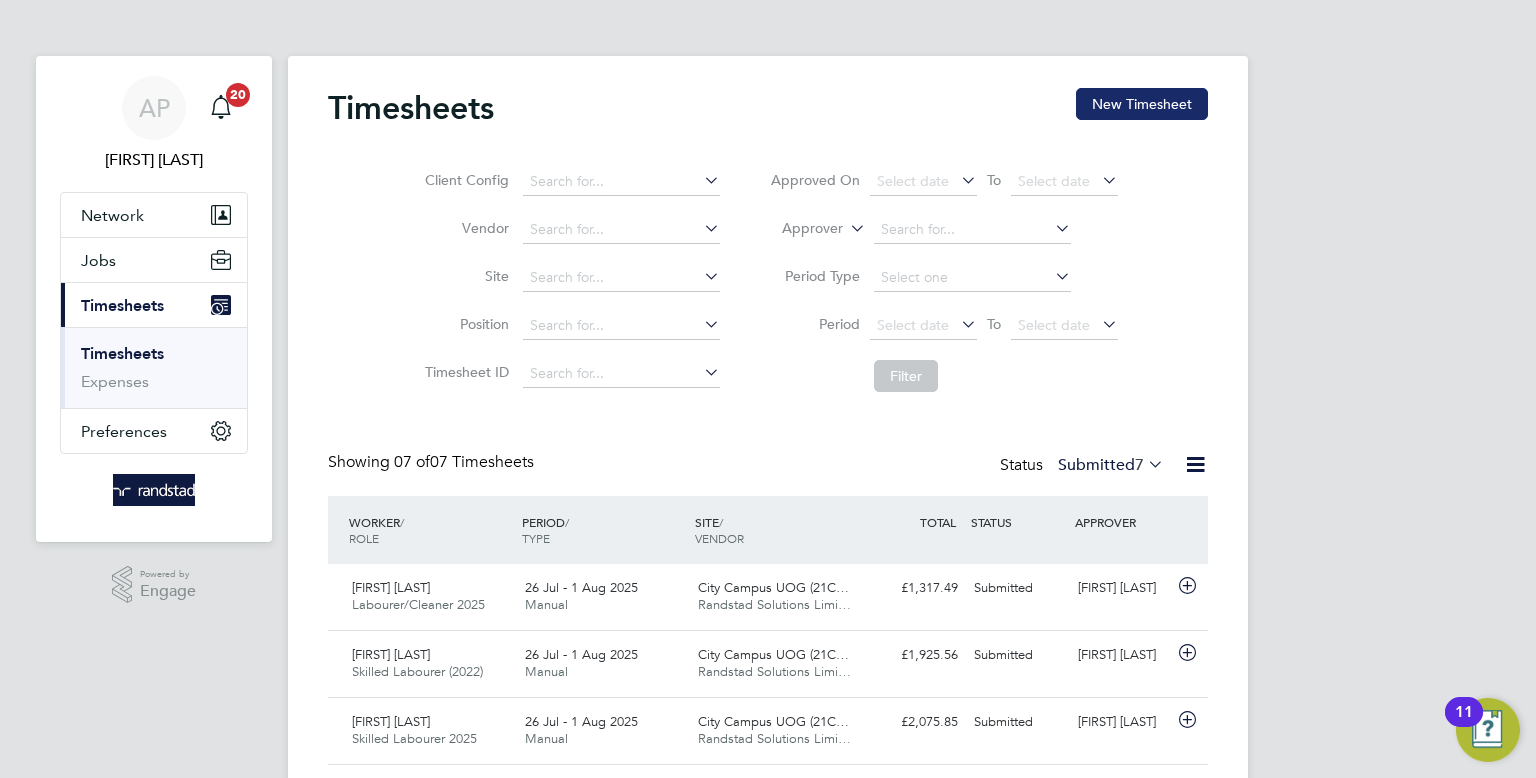 click on "New Timesheet" 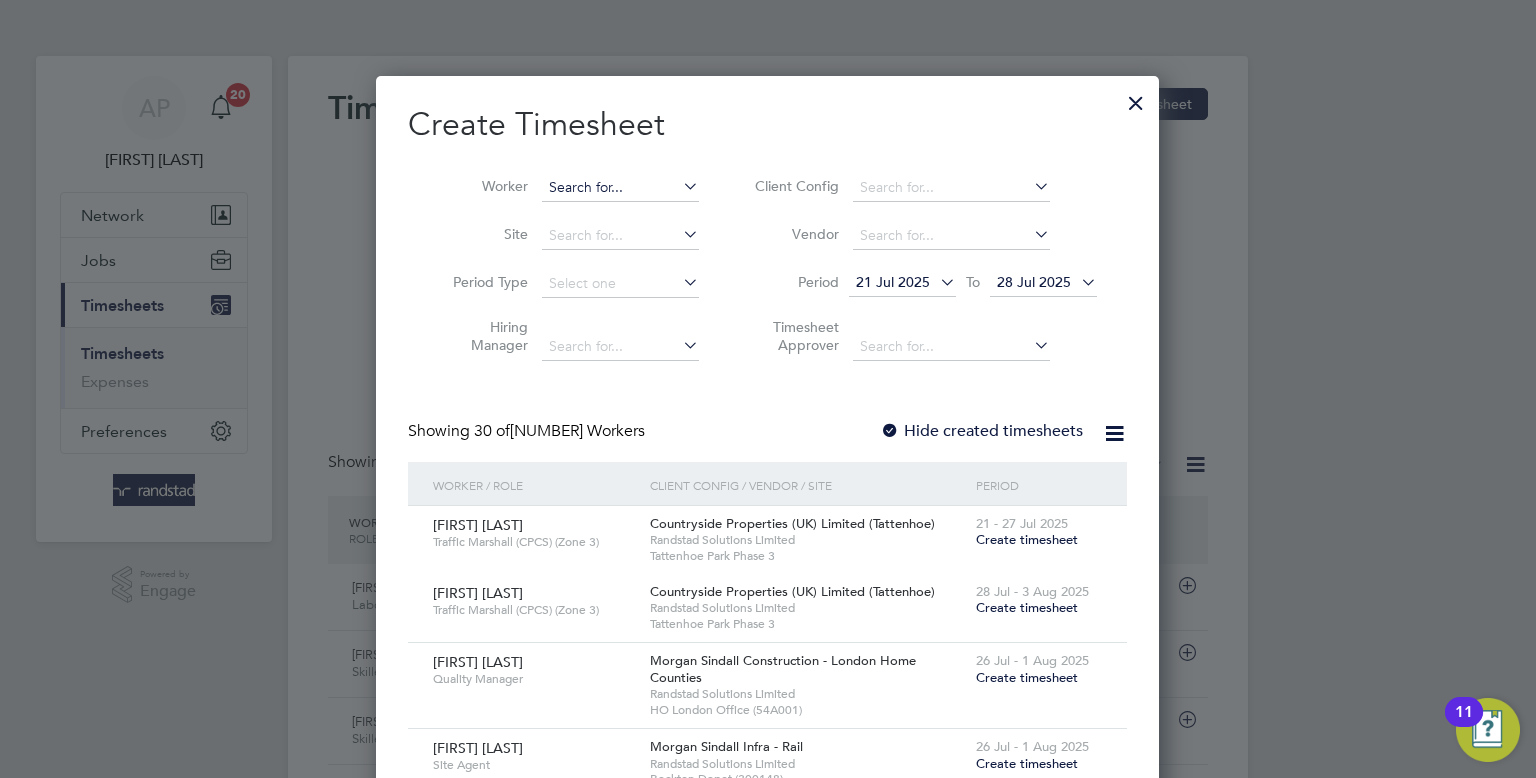 click at bounding box center [620, 188] 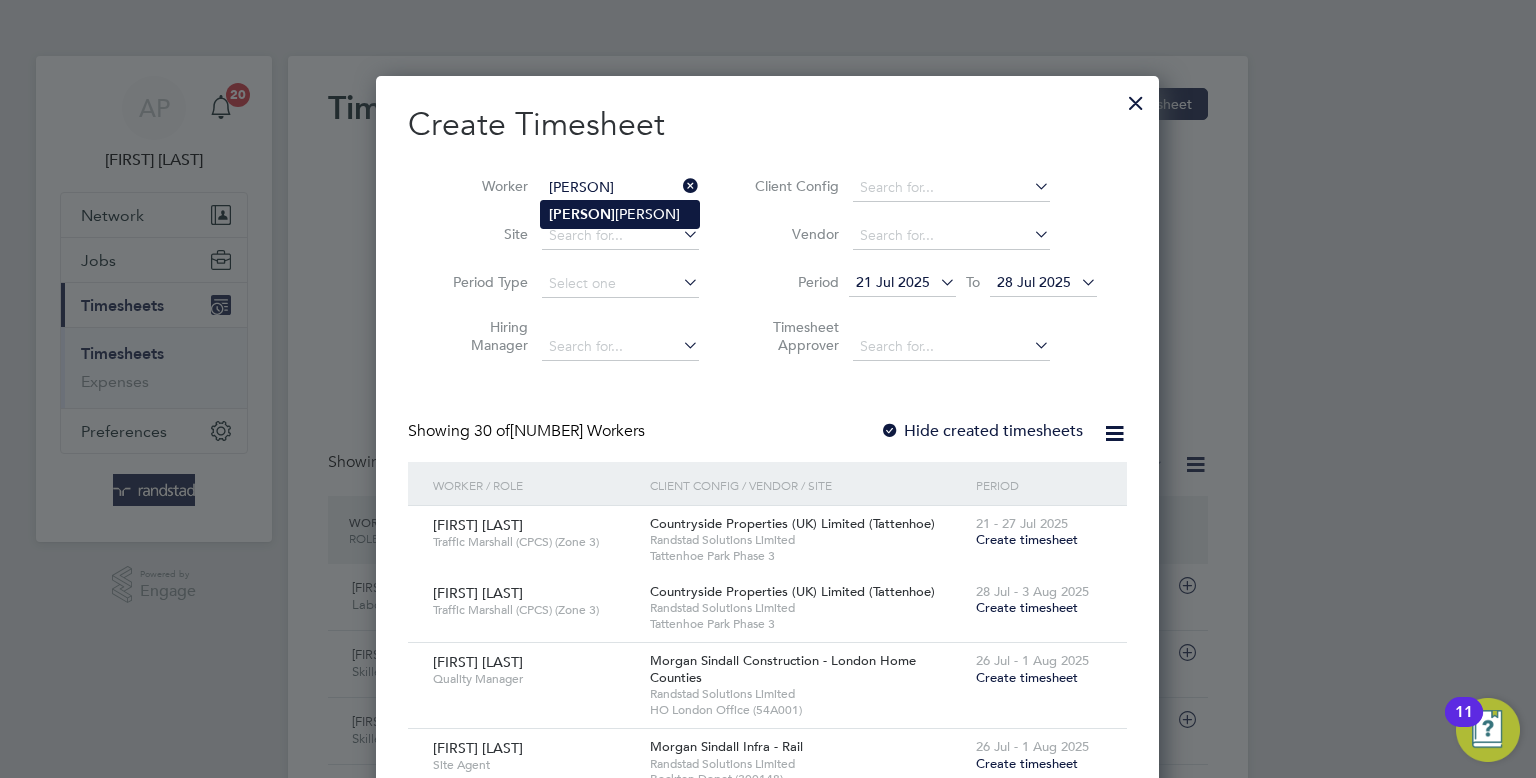 type on "Meadn Wedekidan" 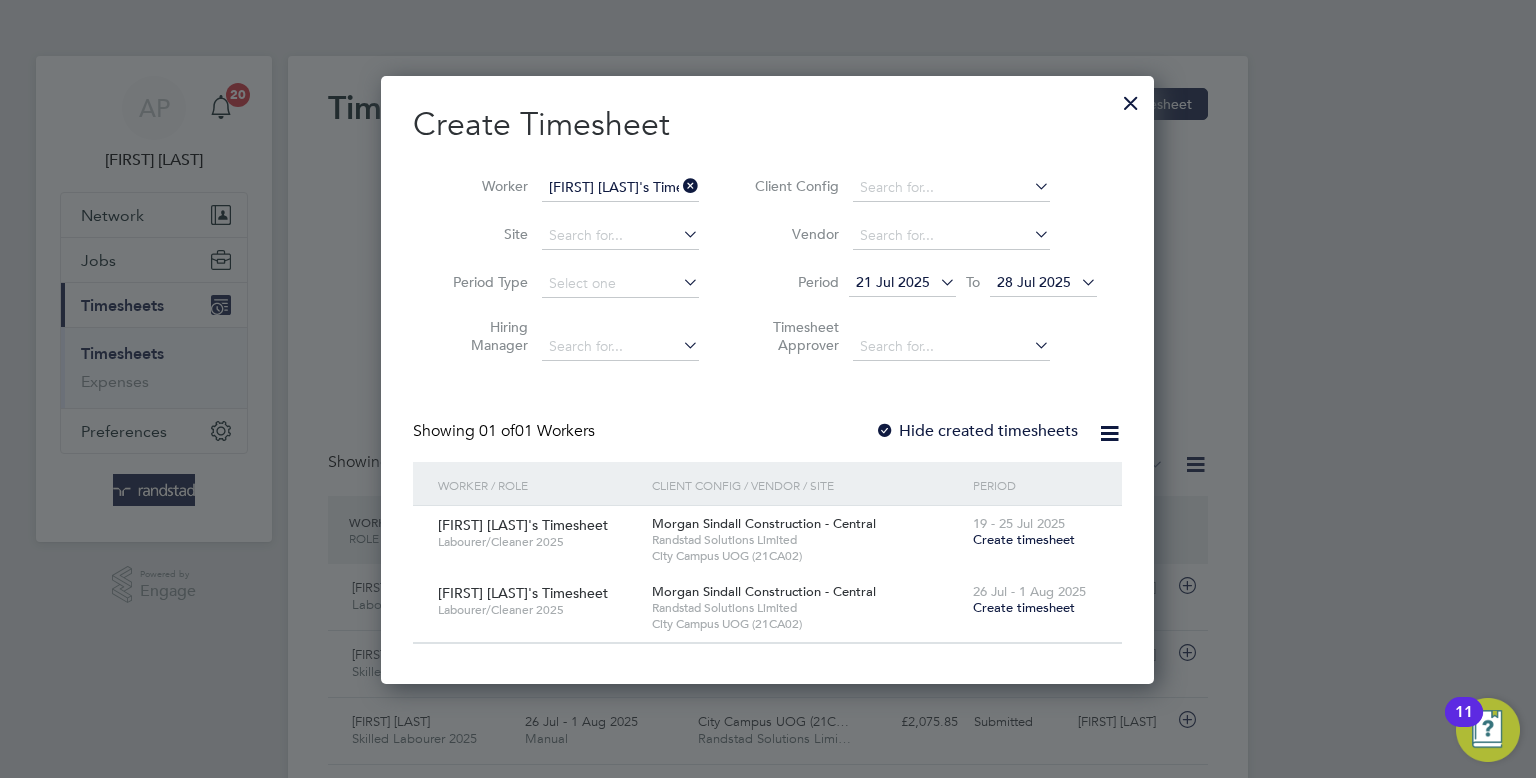 click on "28 Jul 2025" at bounding box center [1034, 282] 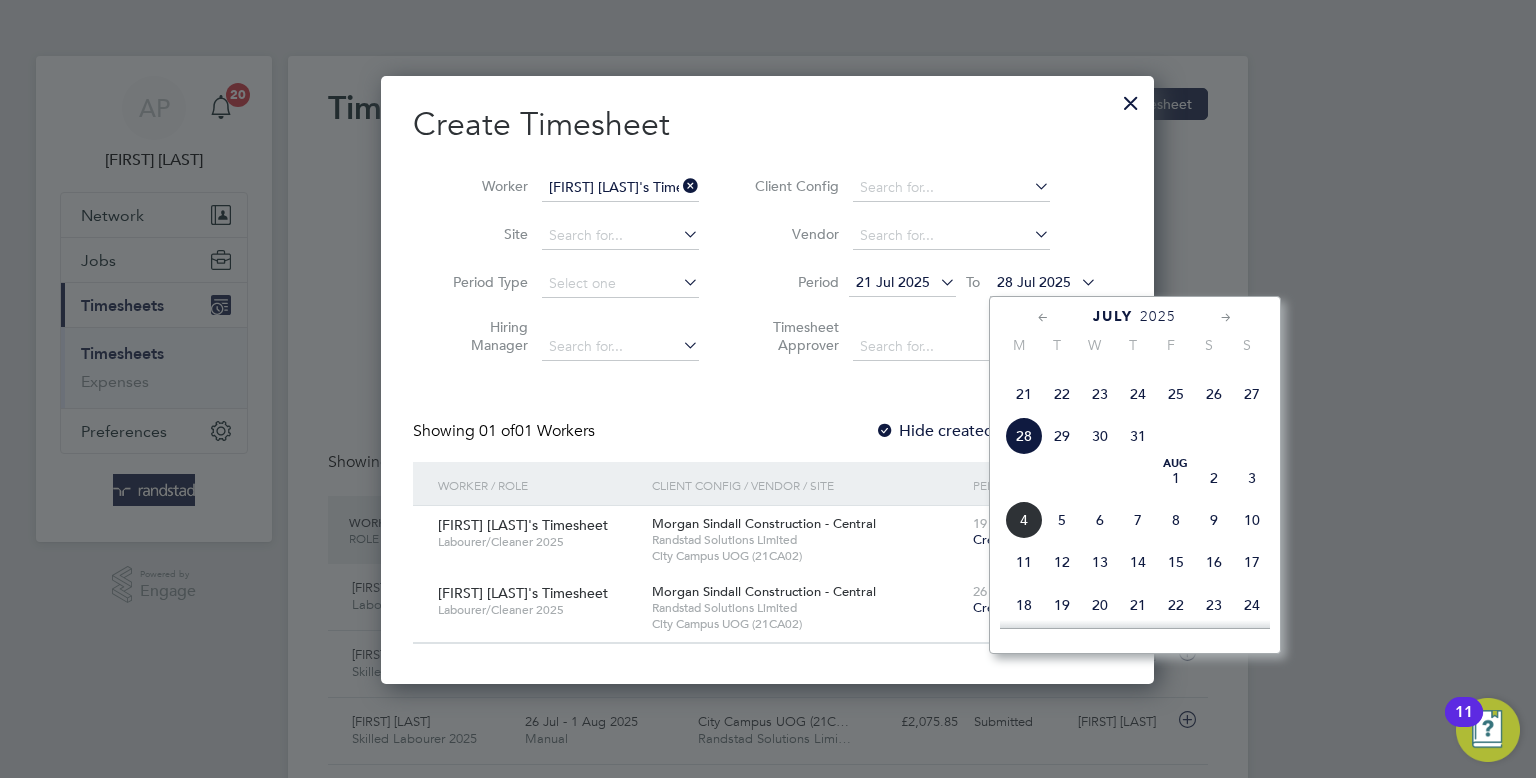 click on "3" 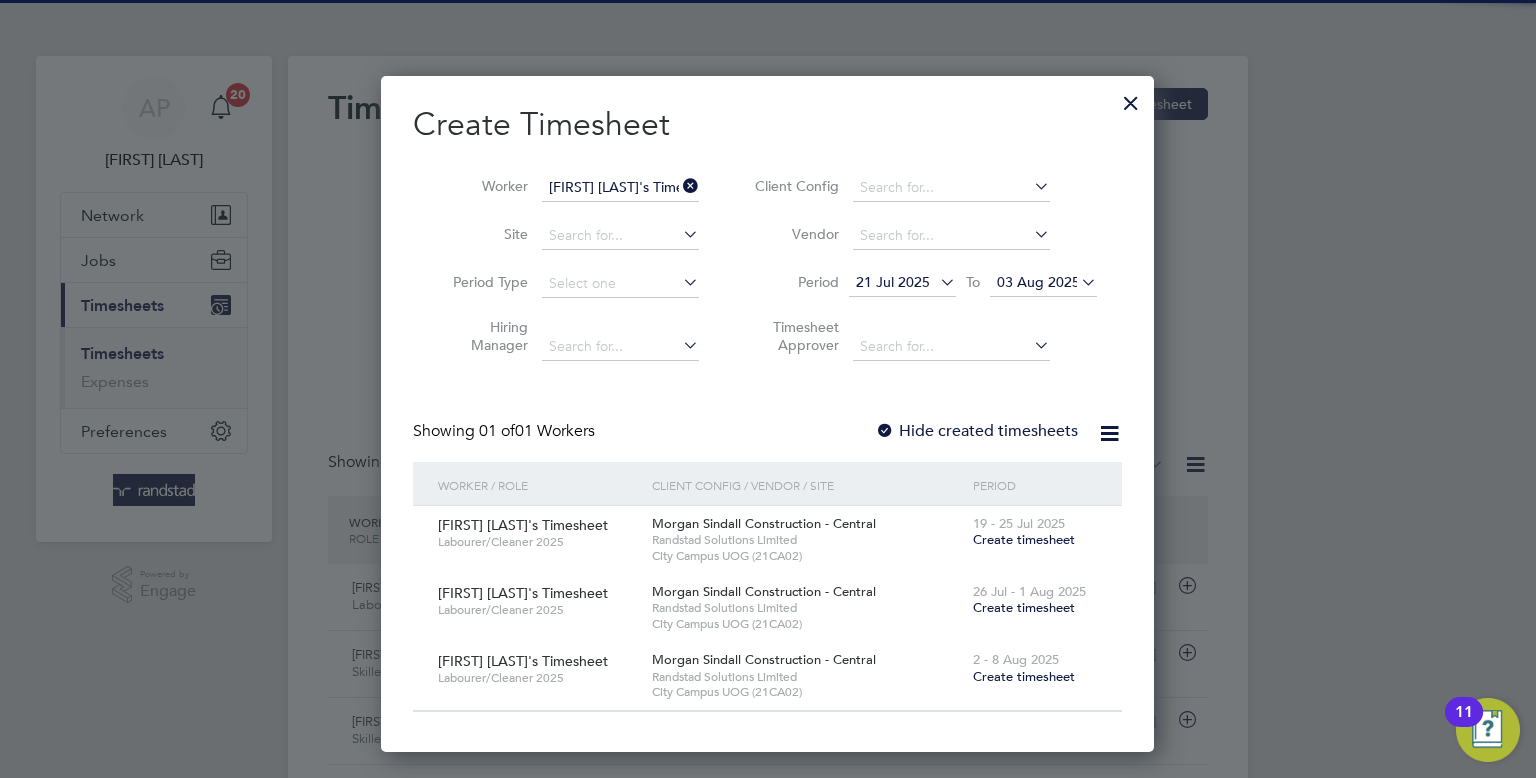 click on "Create timesheet" at bounding box center [1024, 676] 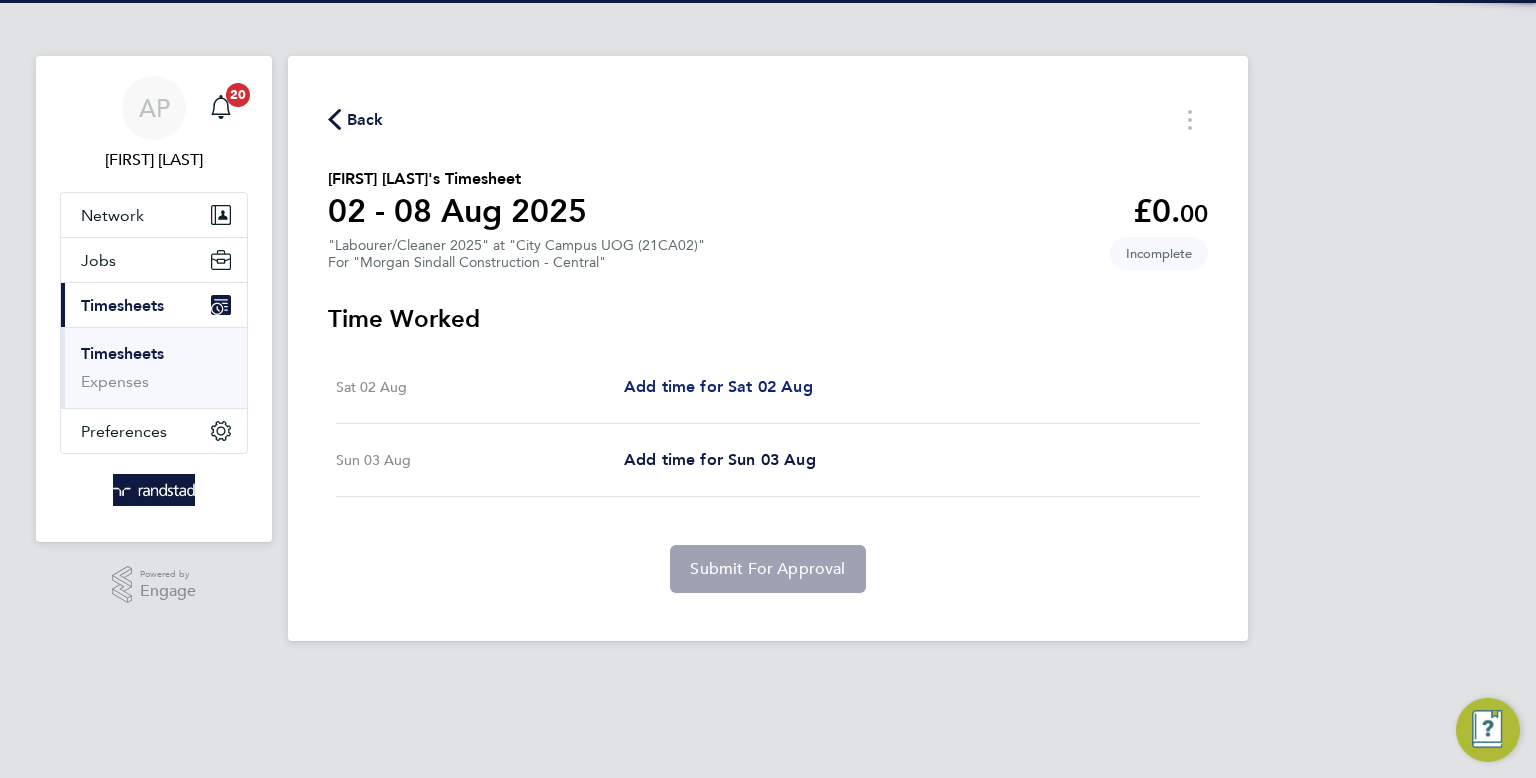 click on "Add time for Sat 02 Aug" at bounding box center (718, 386) 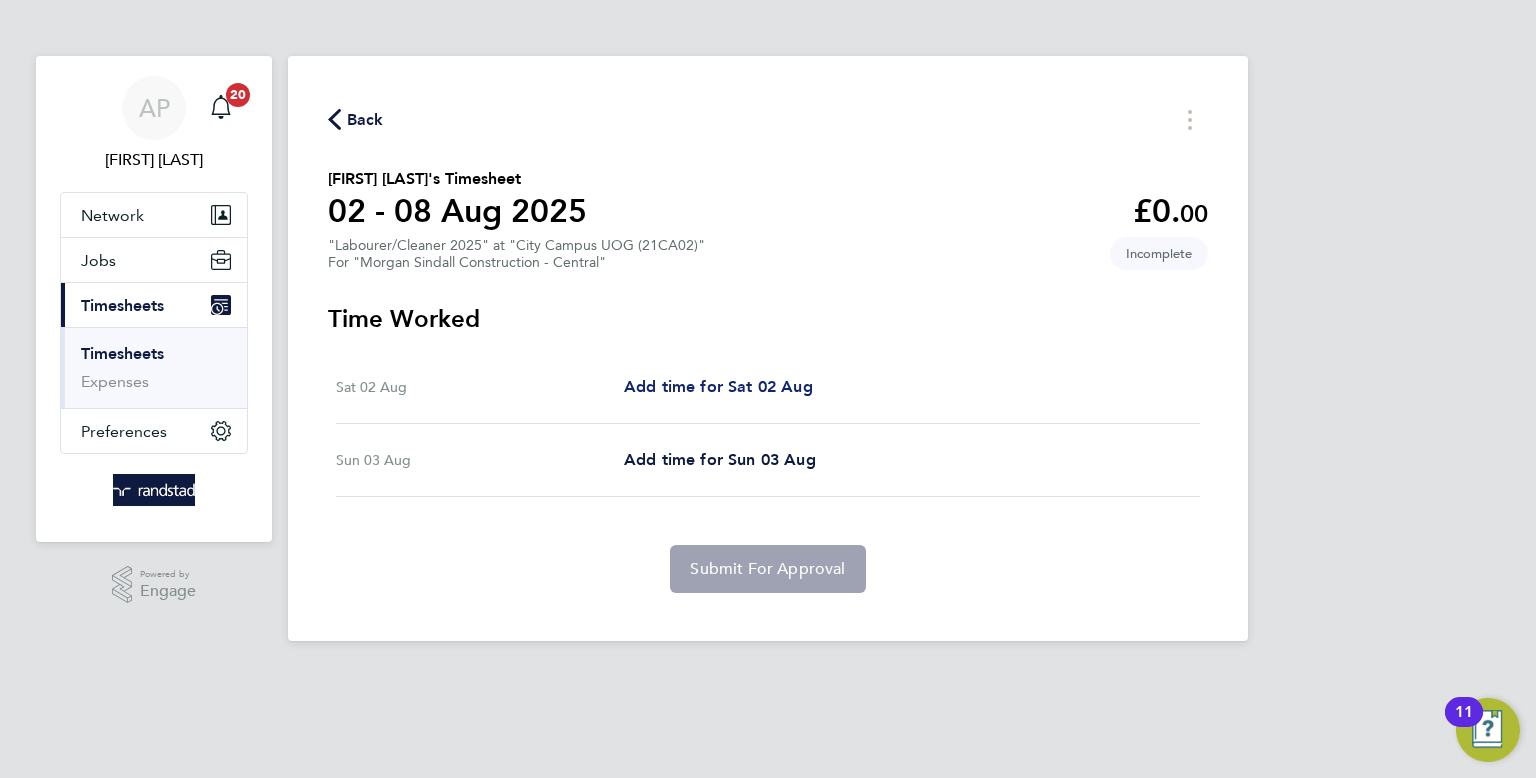 select on "30" 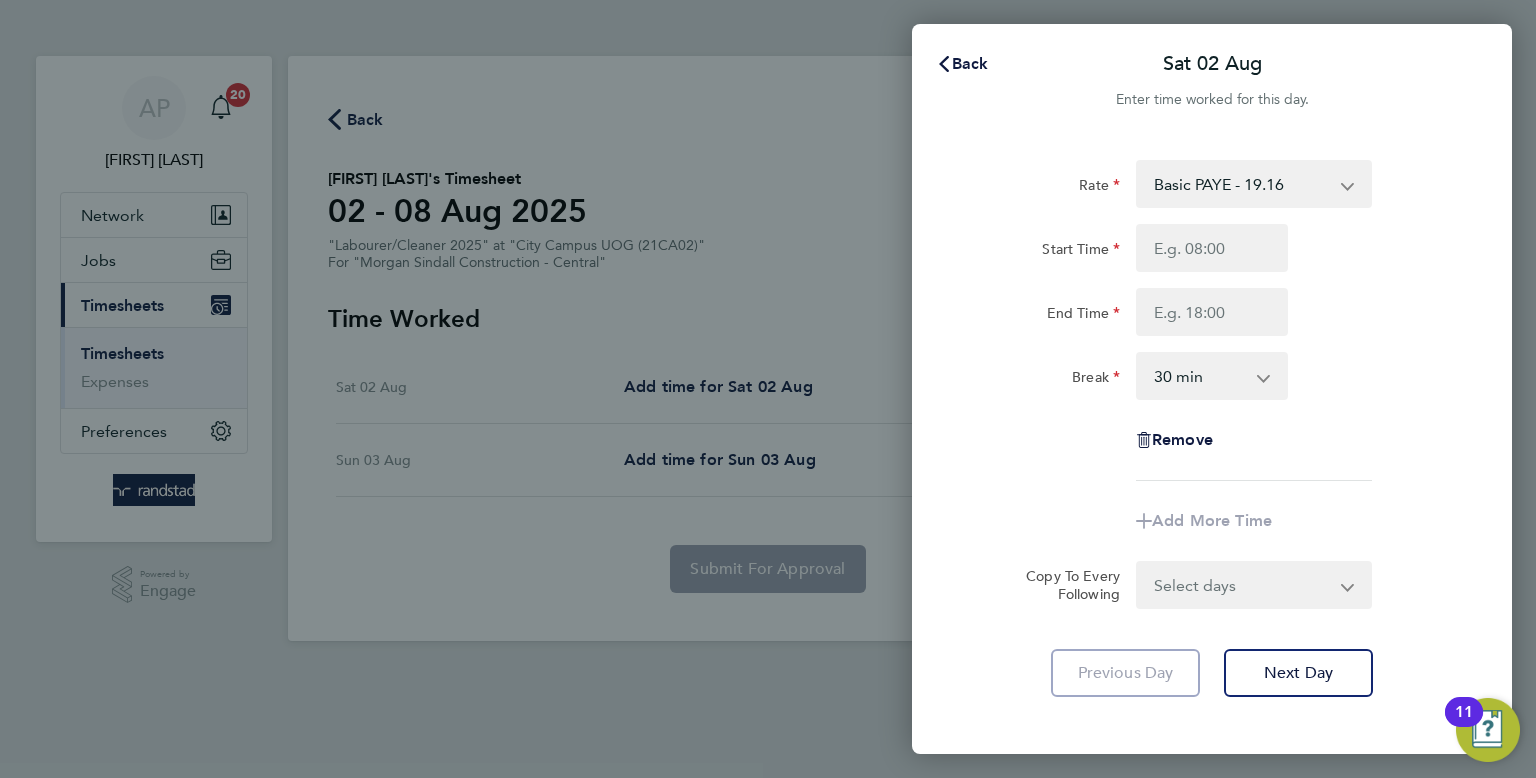 click on "Basic PAYE - 19.16   OT PAYE - 27.44" at bounding box center [1242, 184] 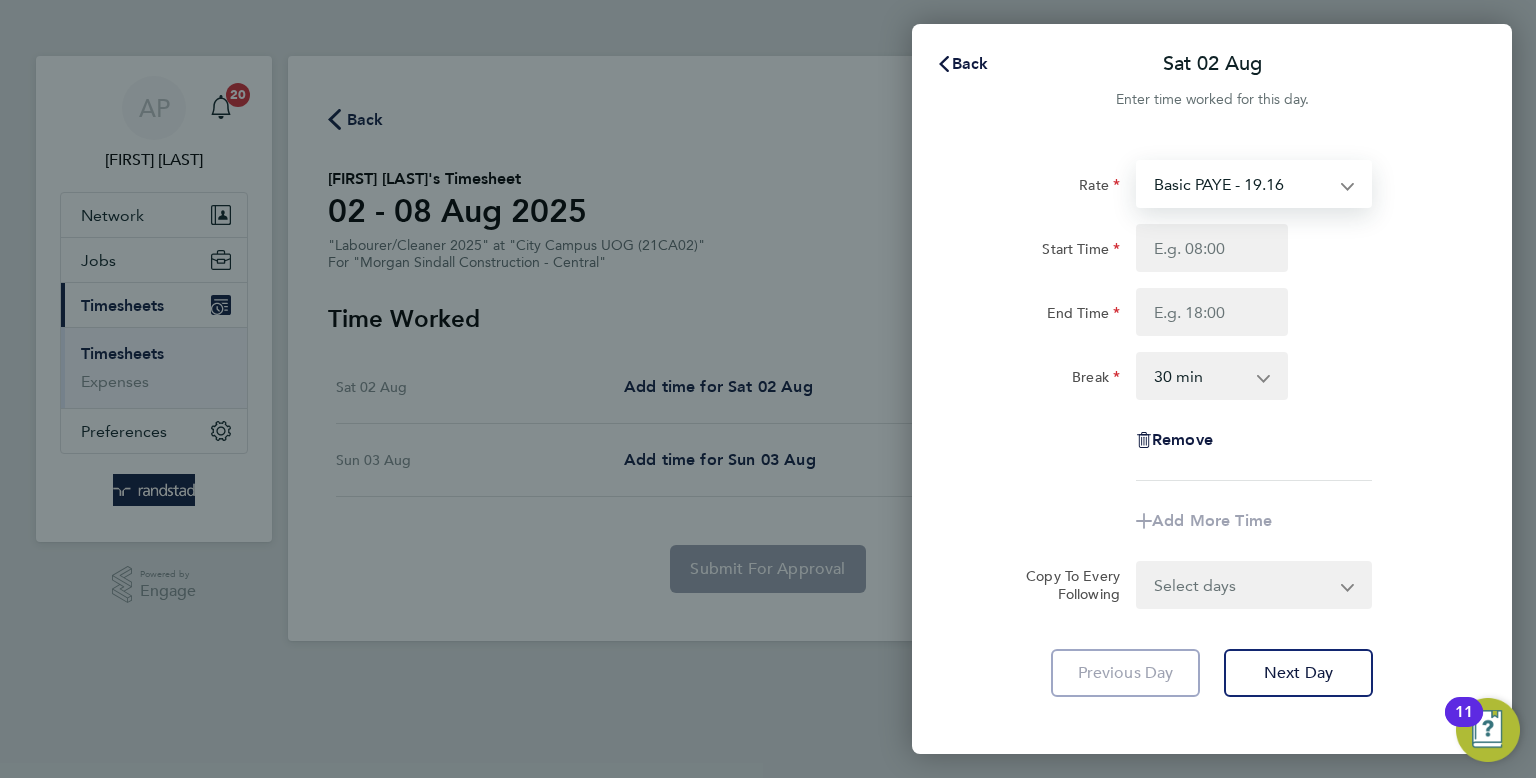 select on "30" 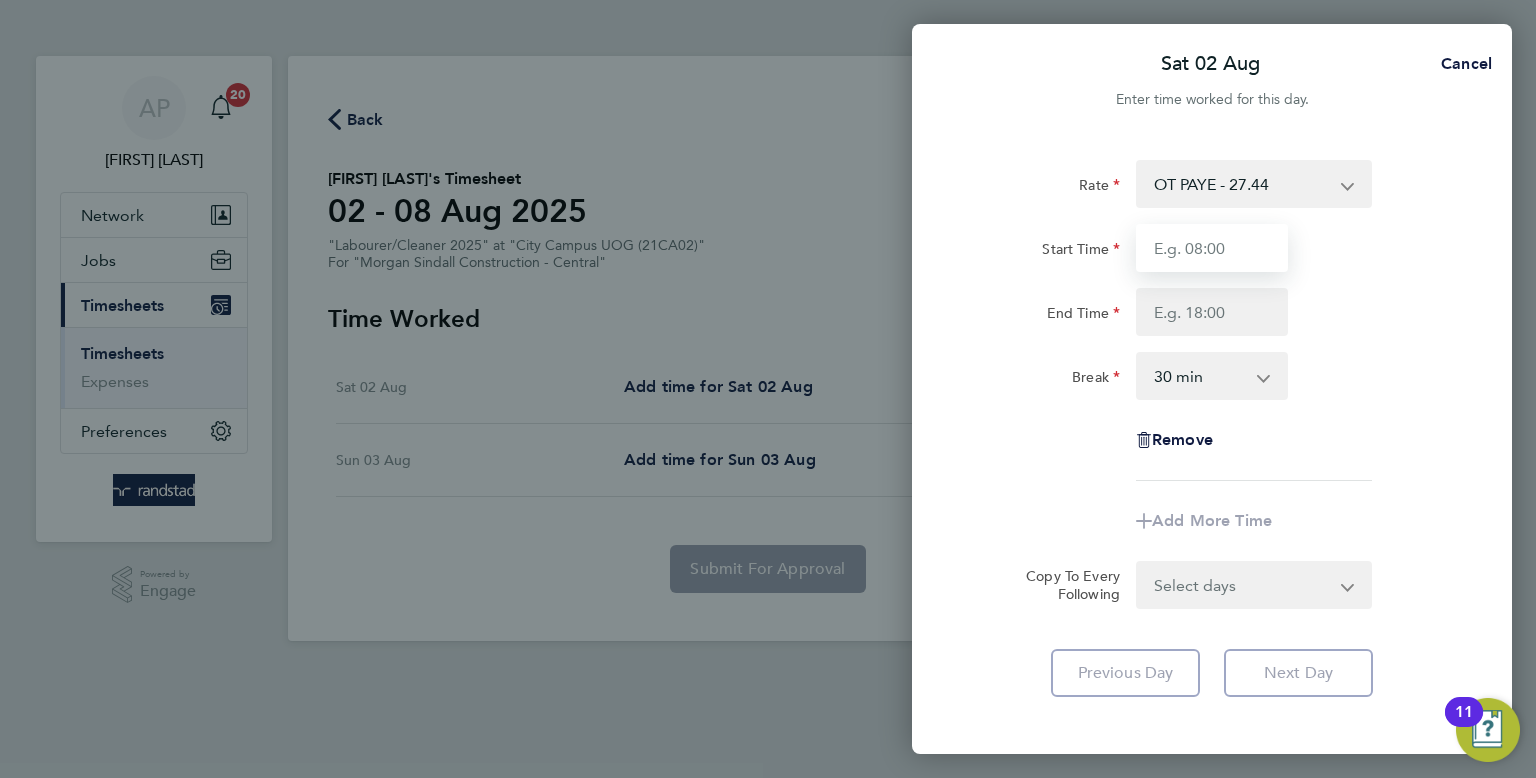 click on "Start Time" at bounding box center (1212, 248) 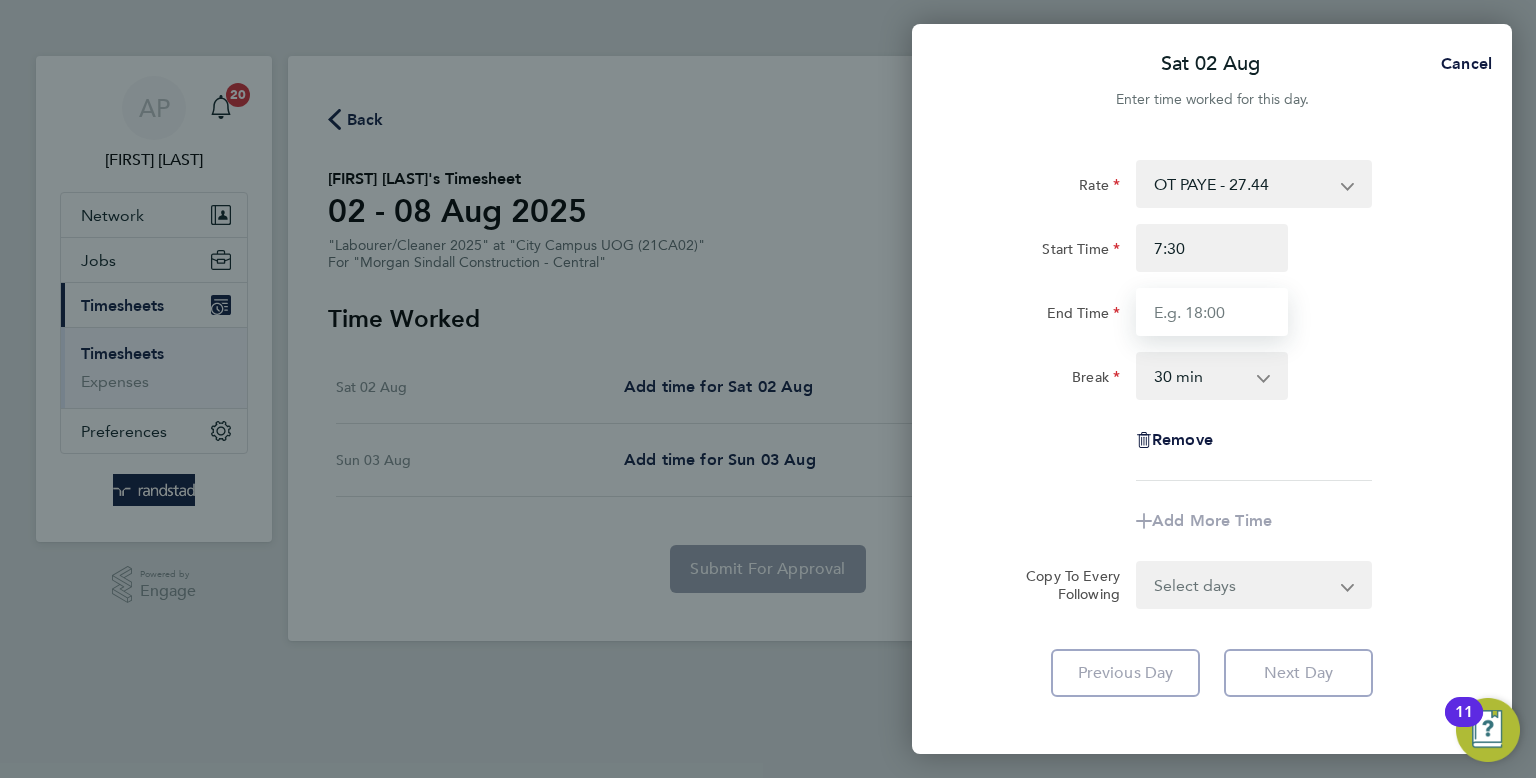 click on "End Time" at bounding box center (1212, 312) 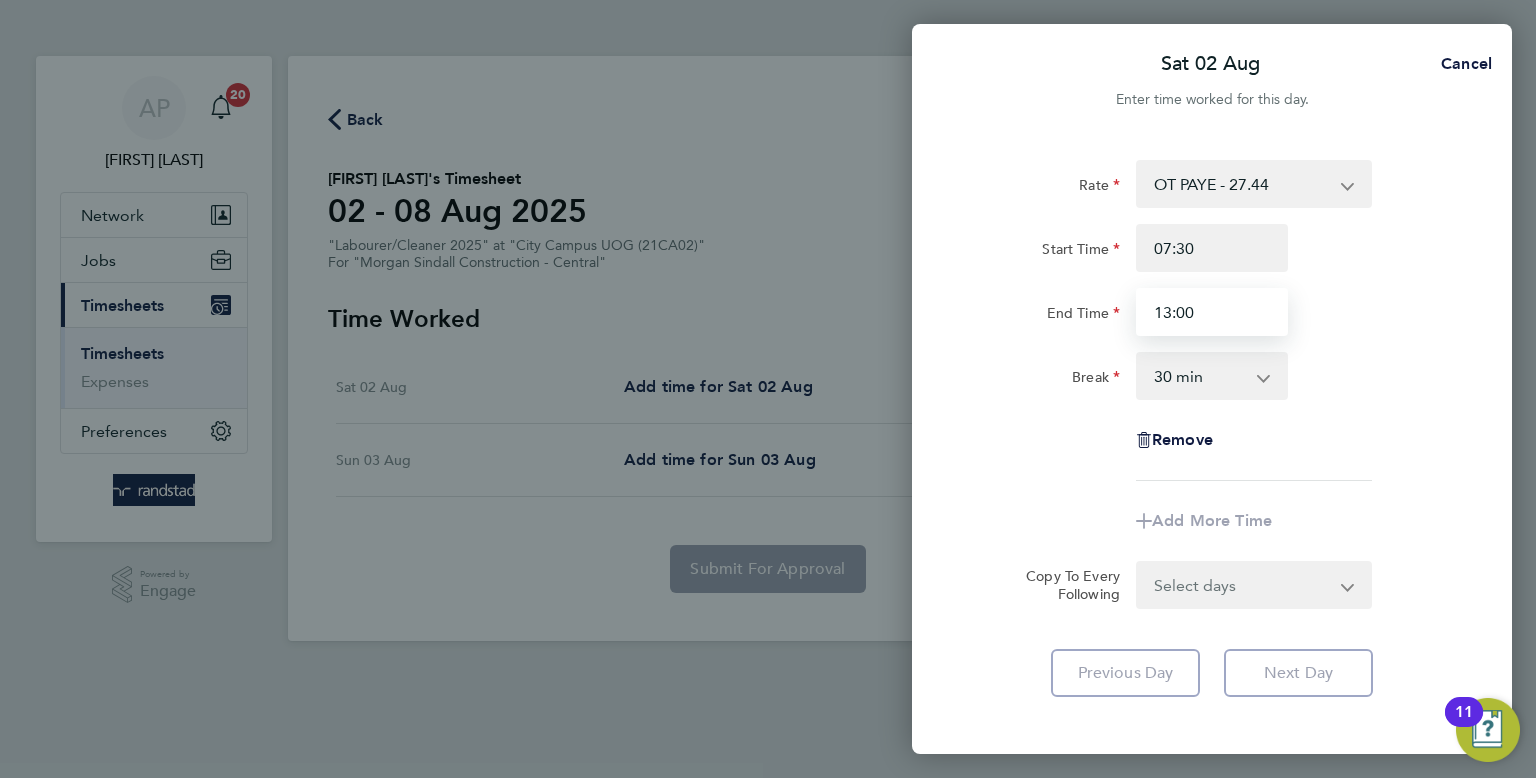 type on "13:00" 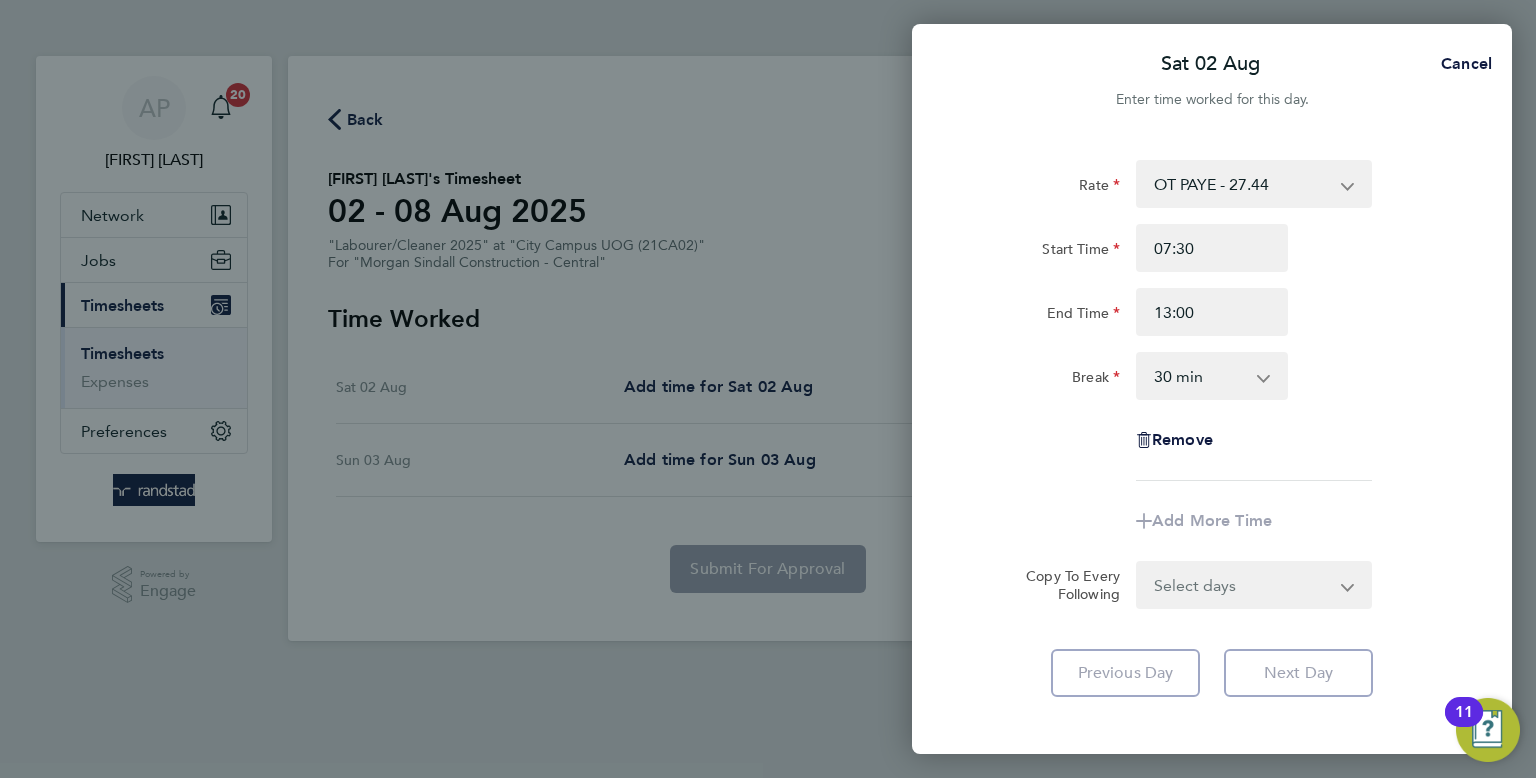 click on "Copy To Every Following  Select days   Sunday" 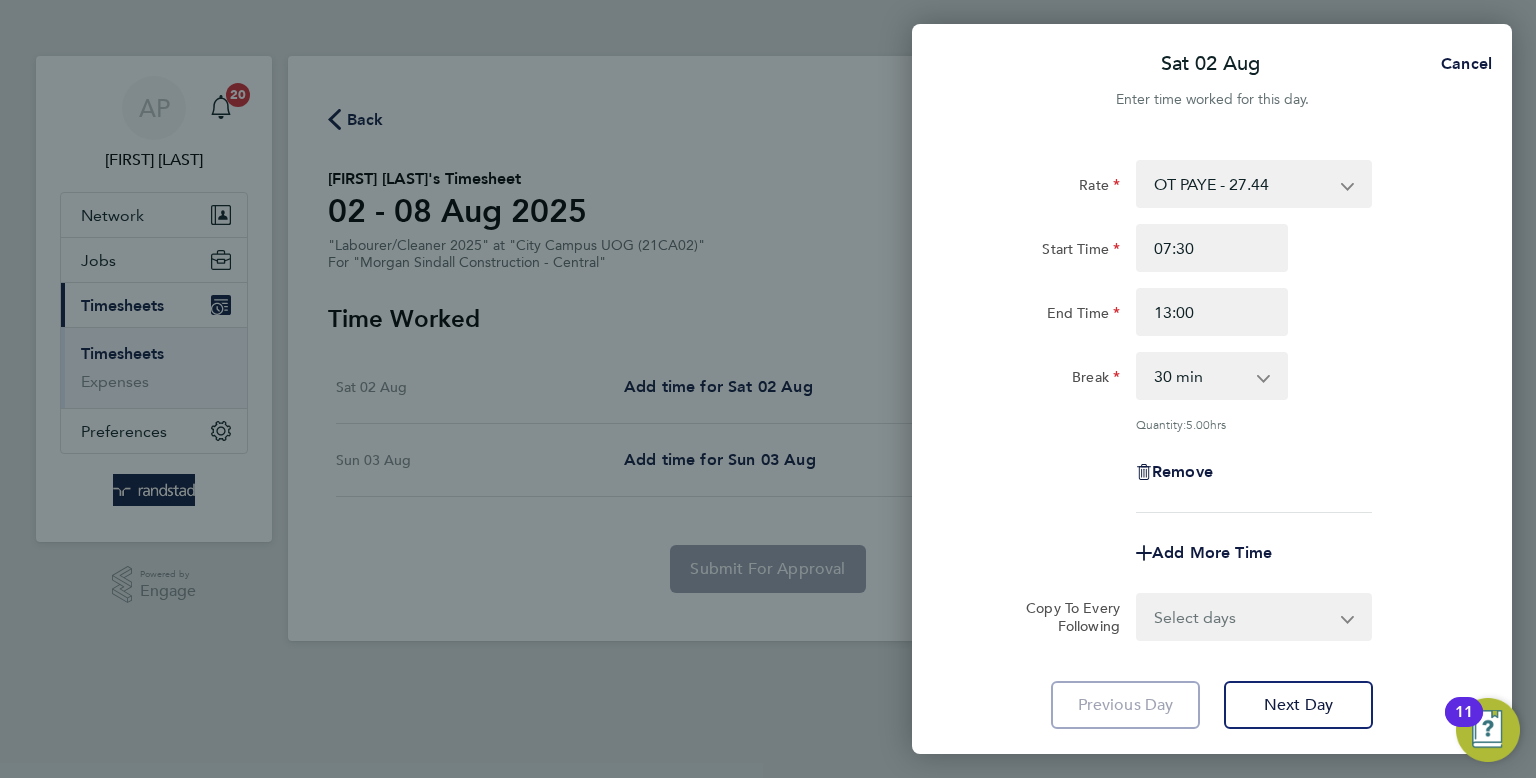 click on "Select days   Sunday" at bounding box center [1243, 617] 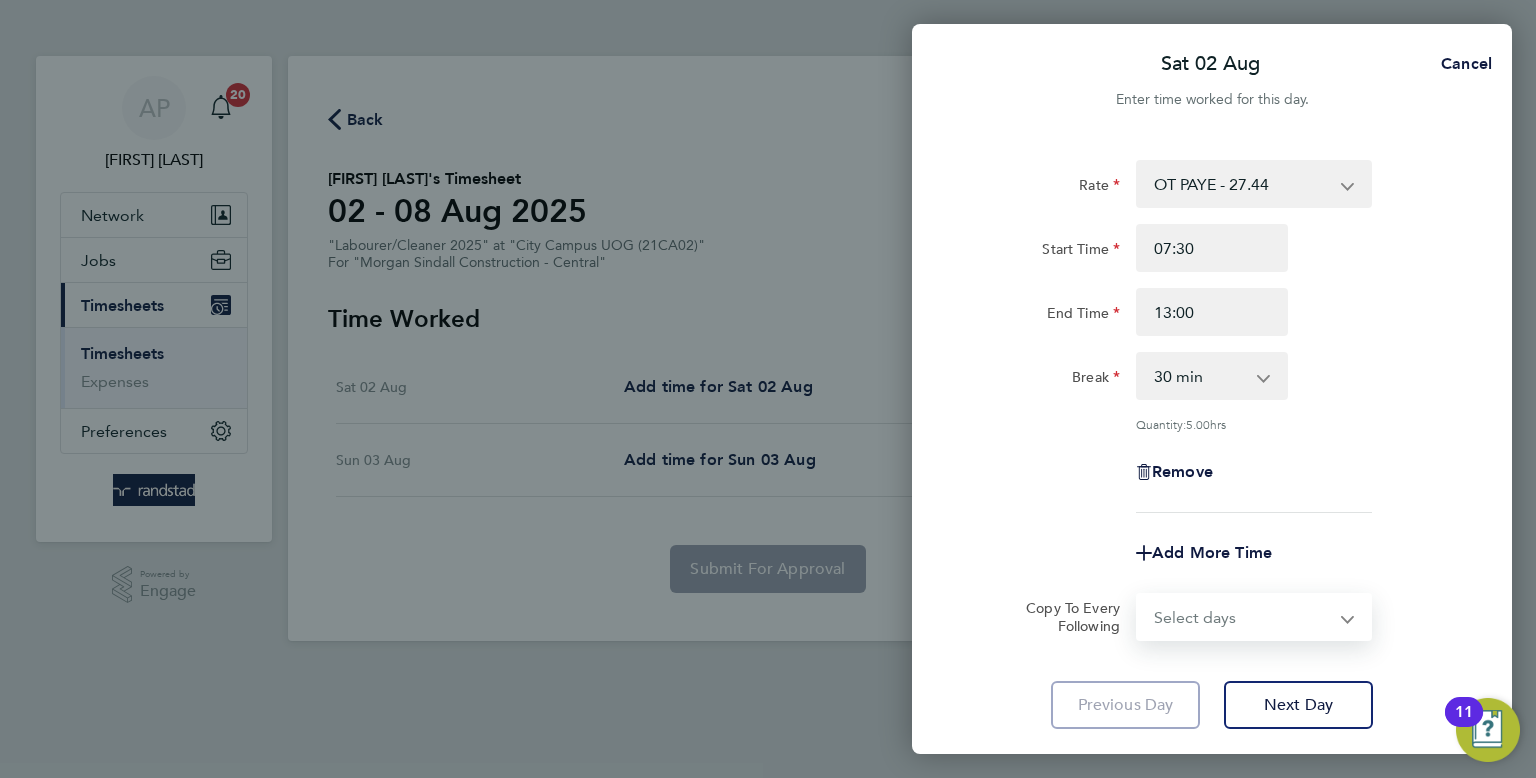 select on "SUN" 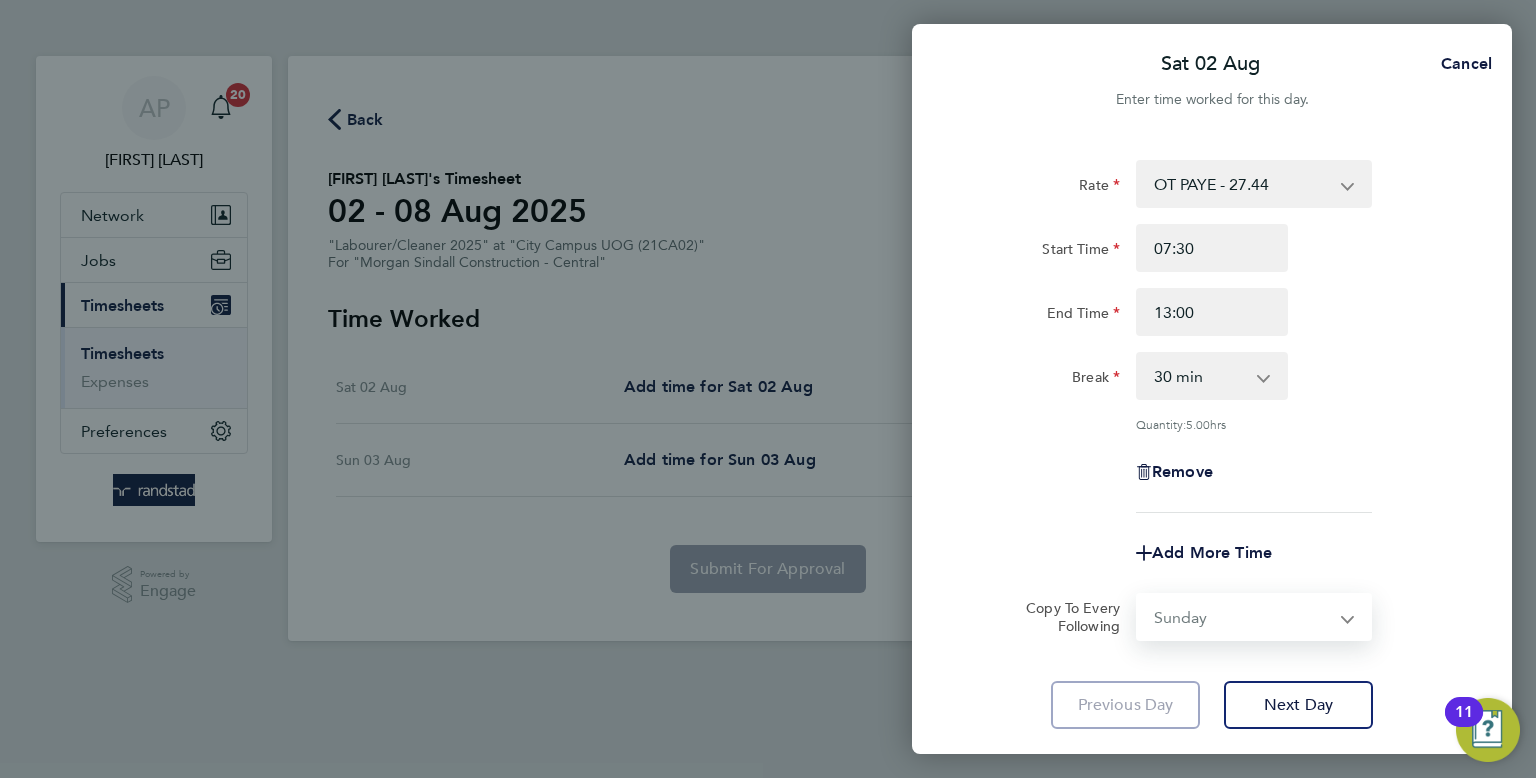 click on "Select days   Sunday" at bounding box center [1243, 617] 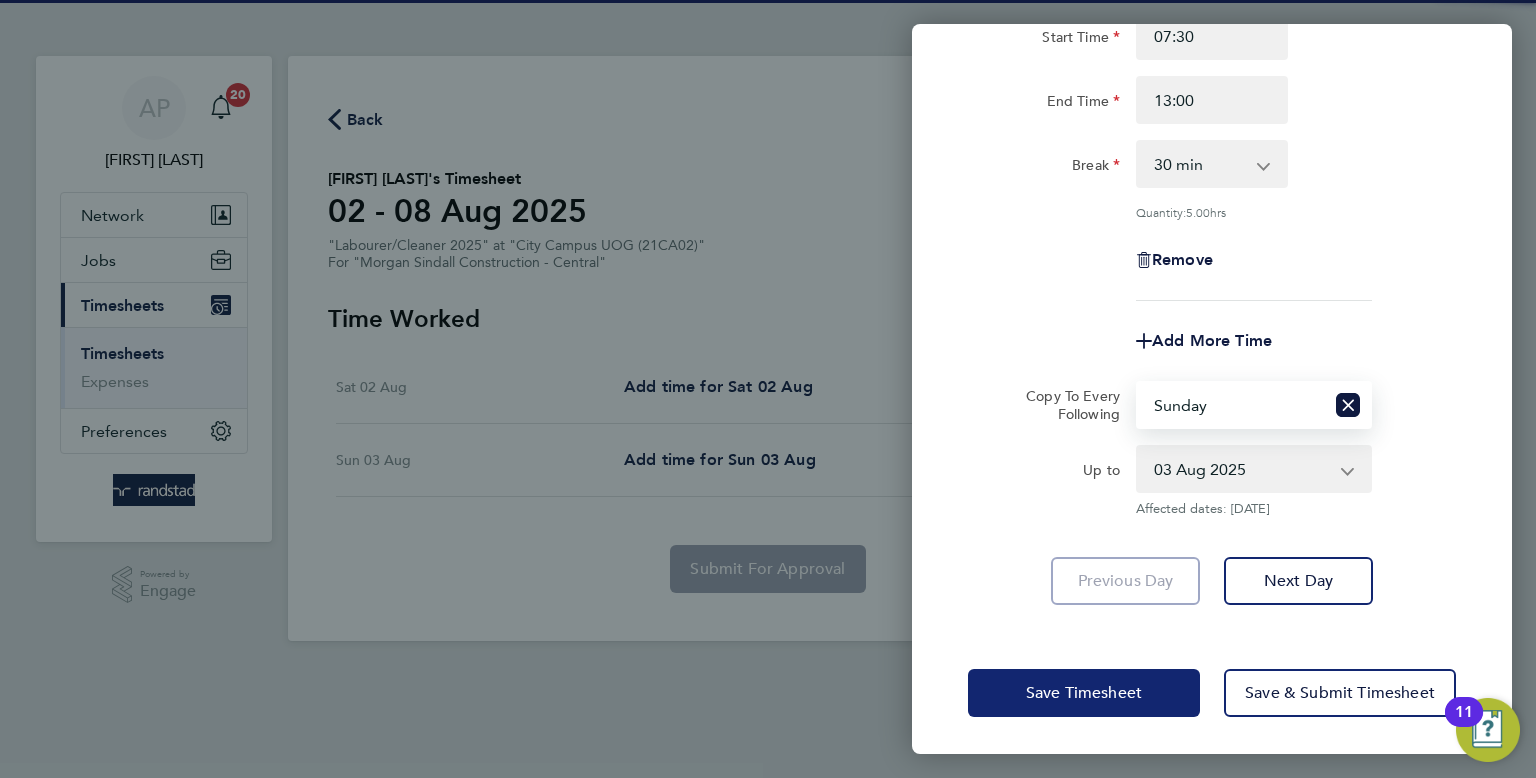 click on "Save Timesheet" 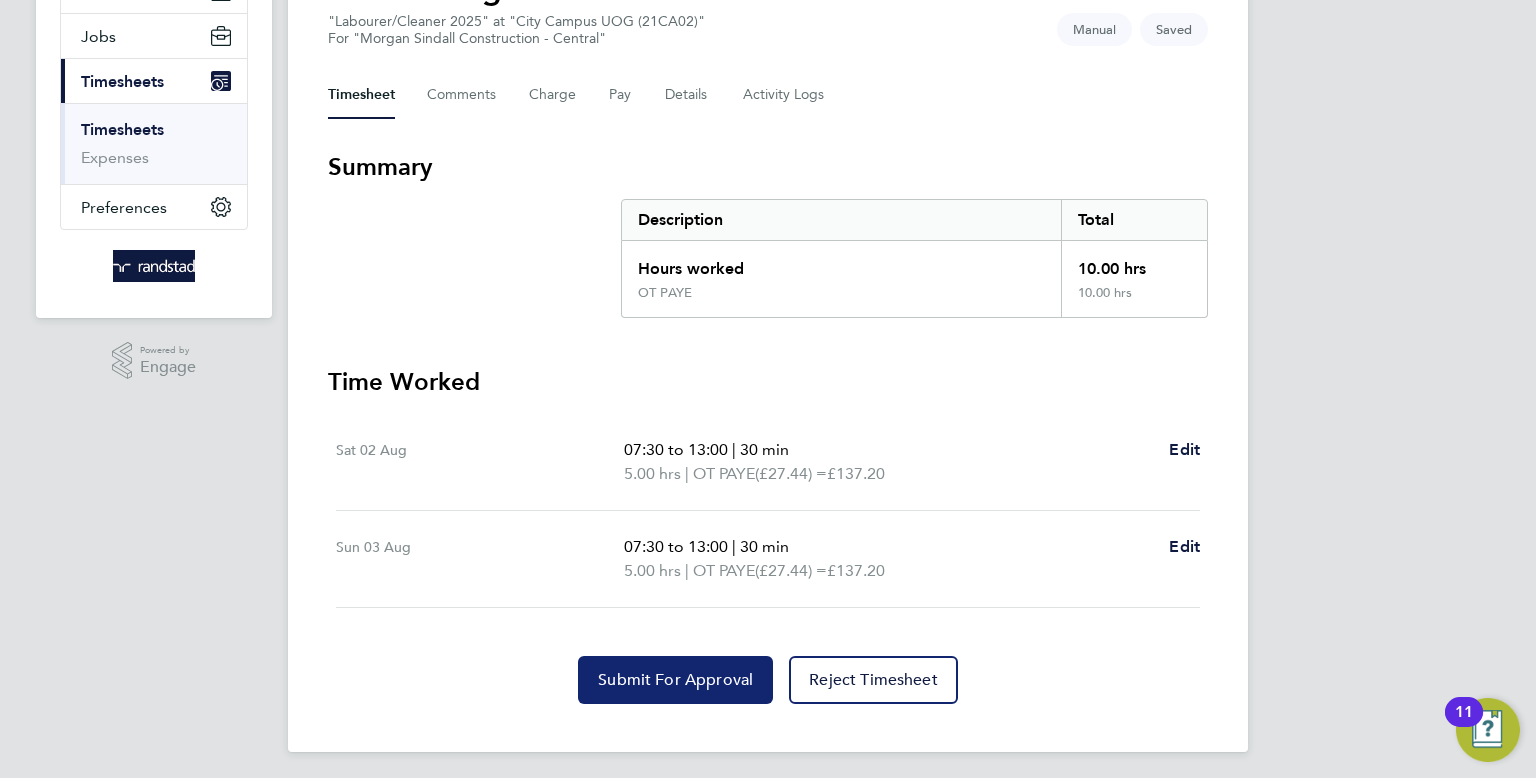 click on "Submit For Approval" 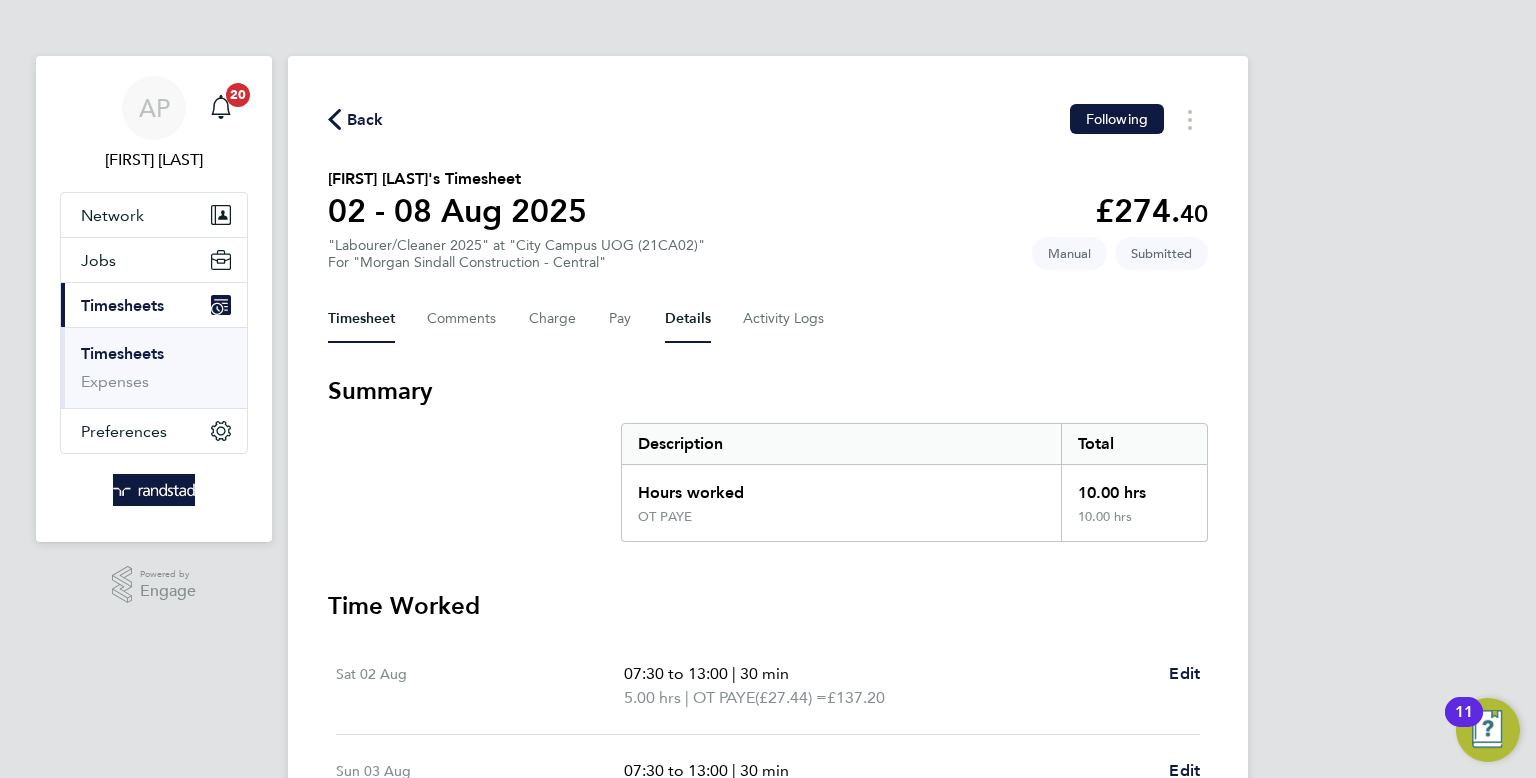 click on "Details" at bounding box center [688, 319] 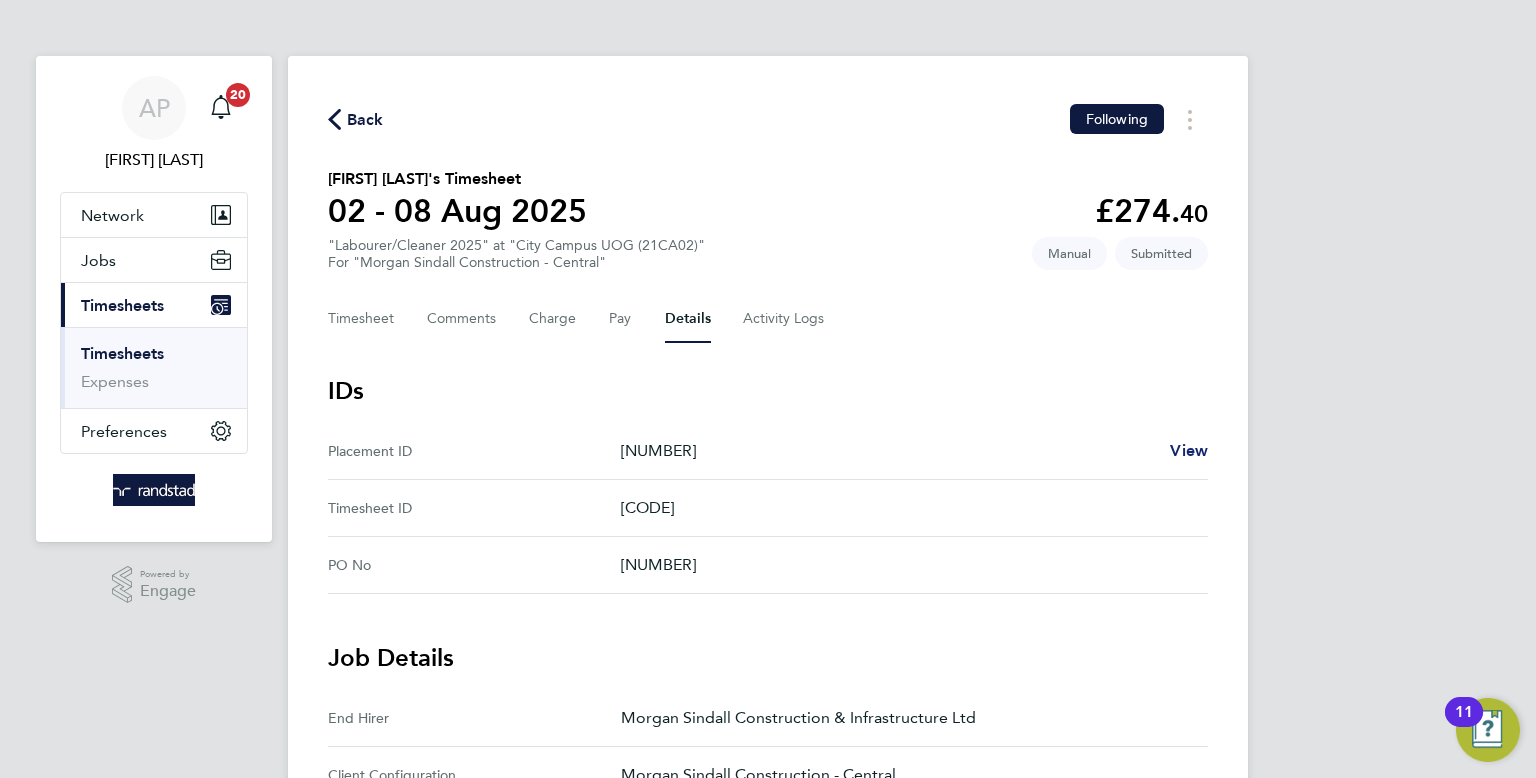 click on "View" at bounding box center [1189, 450] 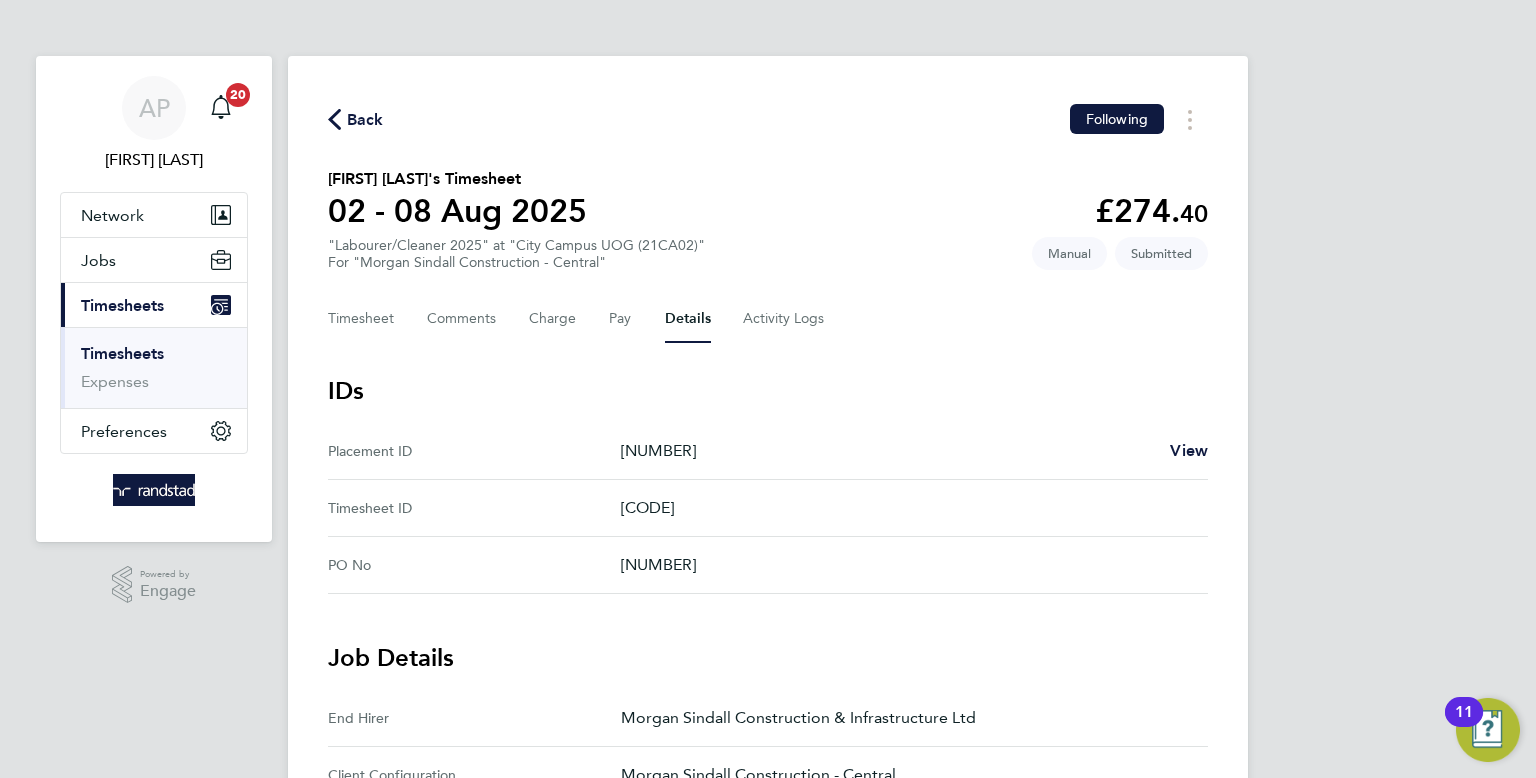 click on "Back" 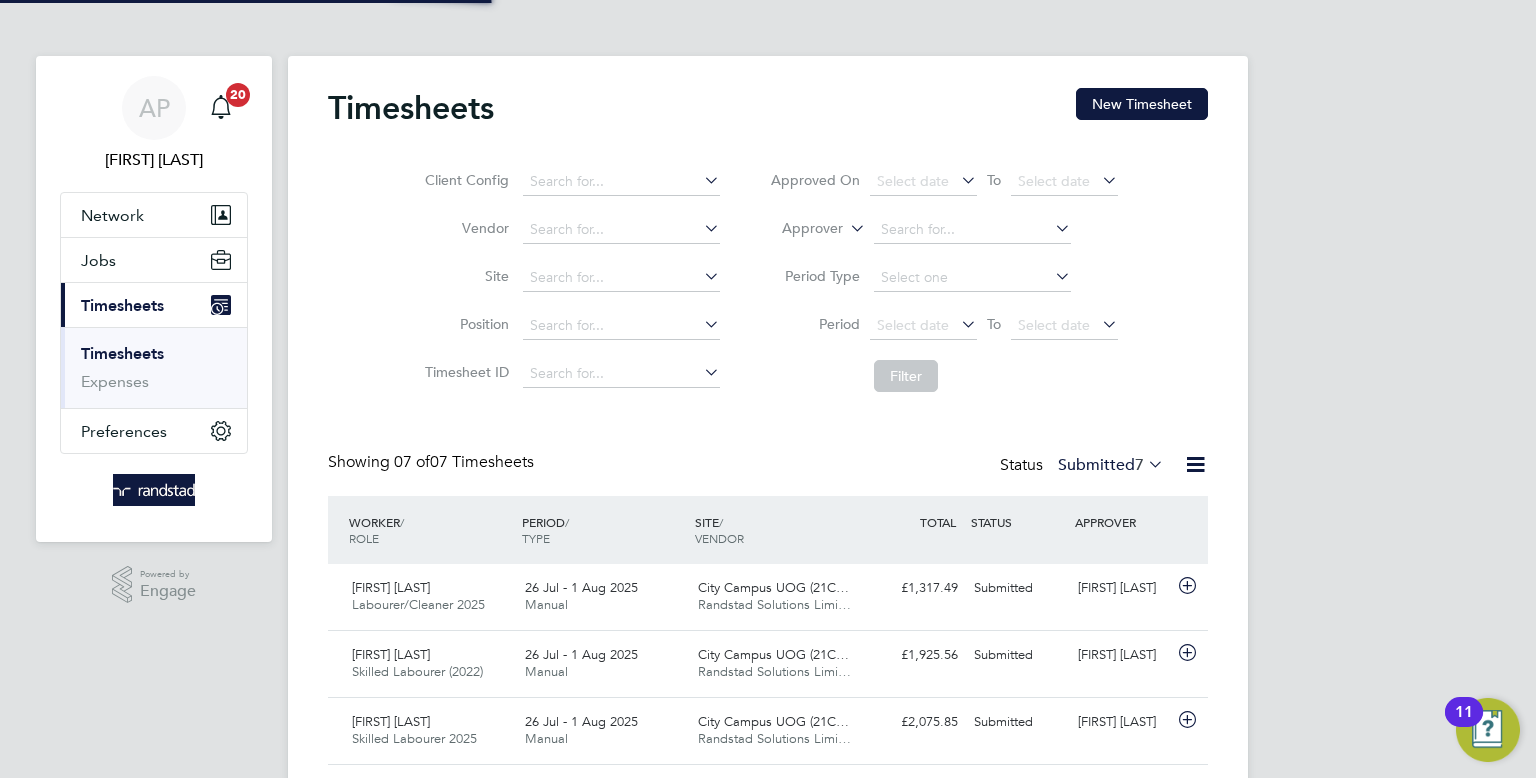 scroll, scrollTop: 9, scrollLeft: 10, axis: both 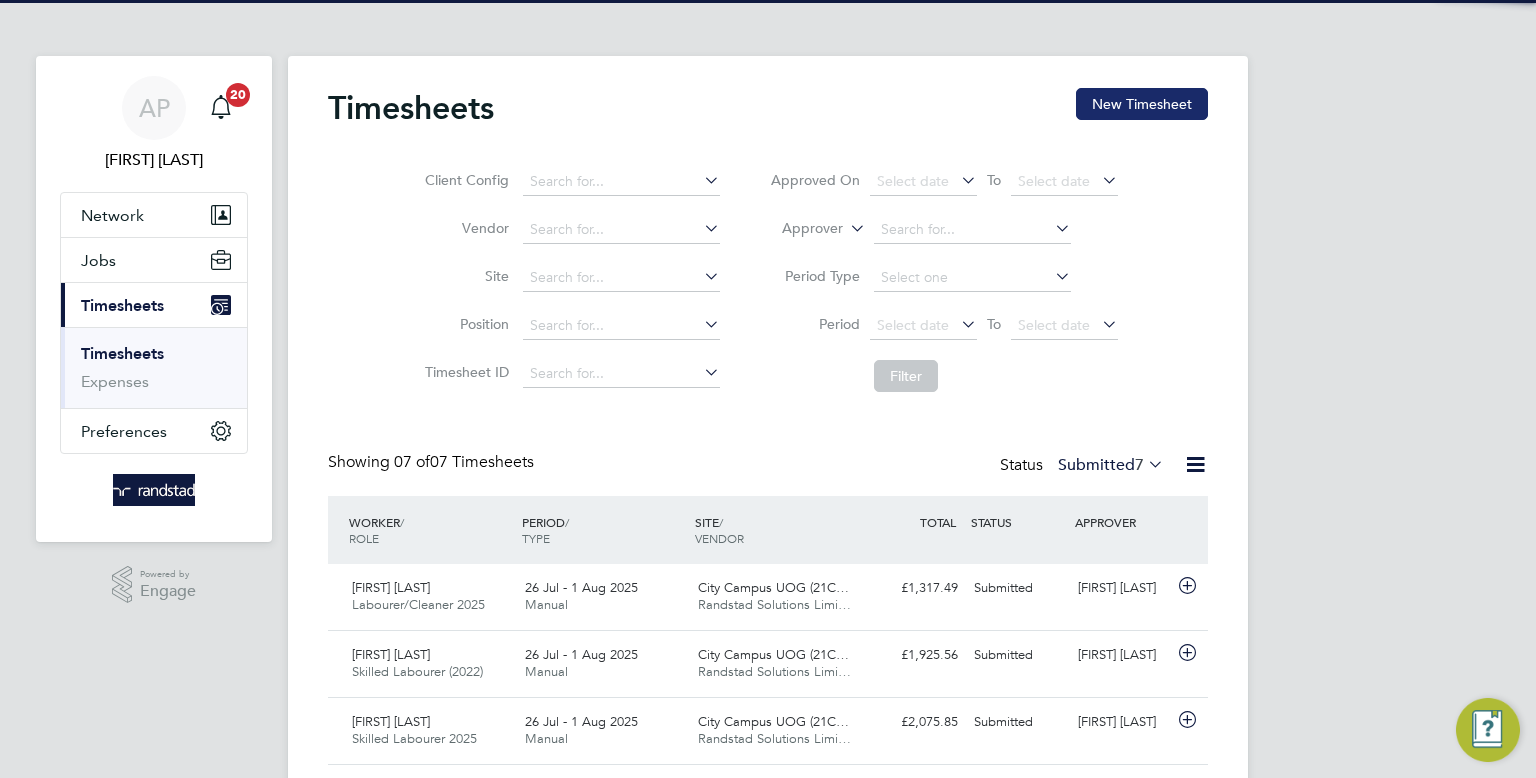 click on "New Timesheet" 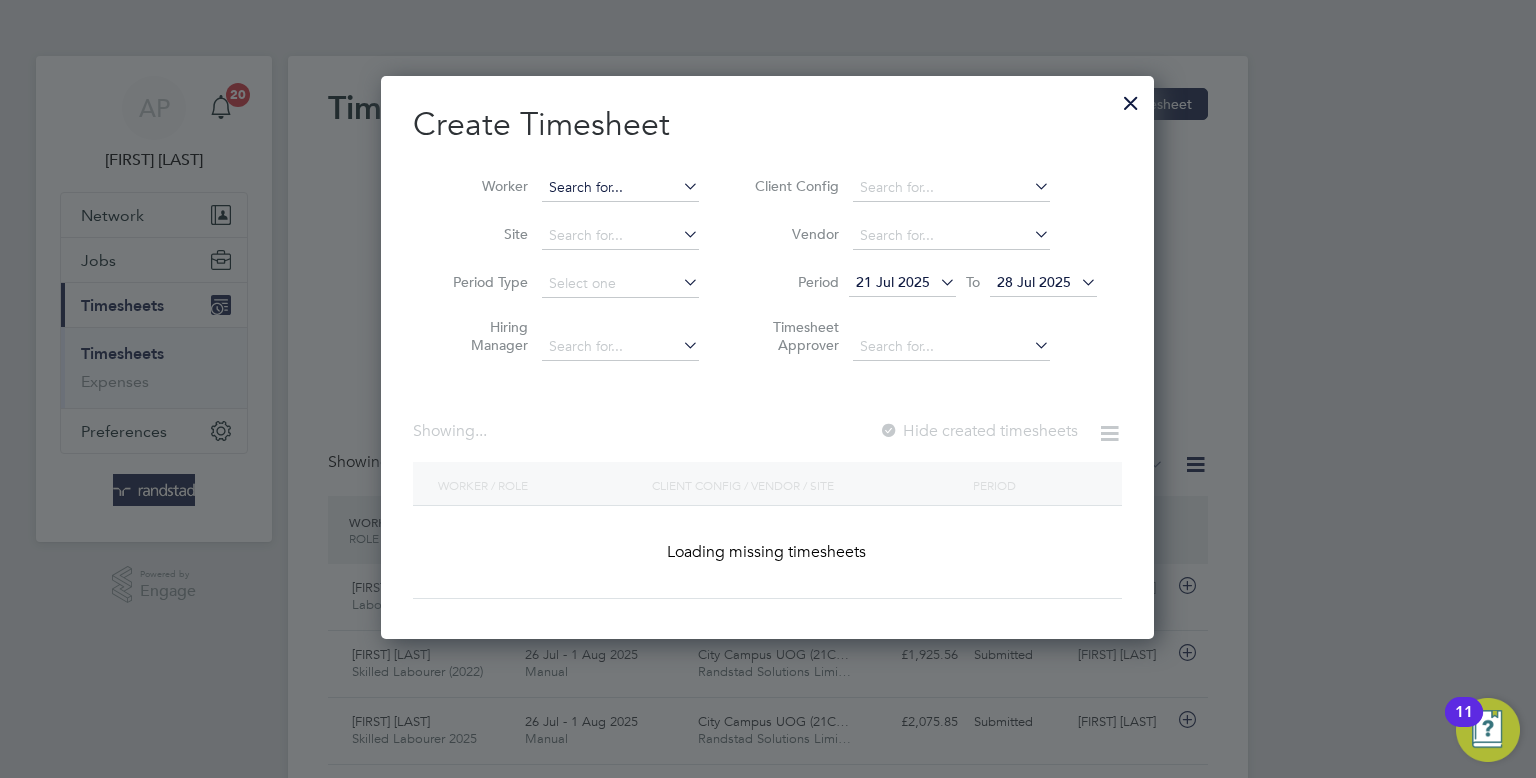 click at bounding box center (620, 188) 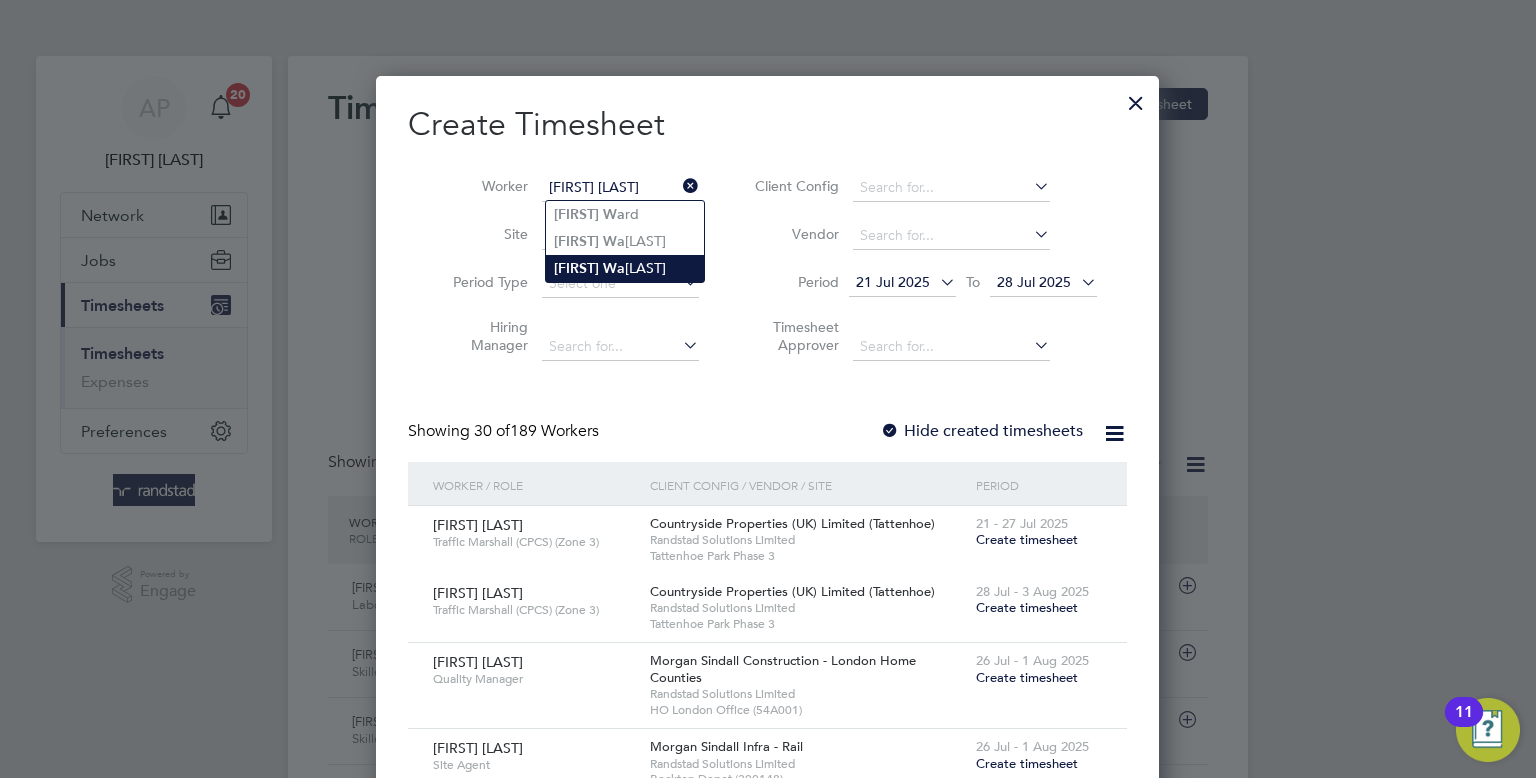 type on "Peter Warren" 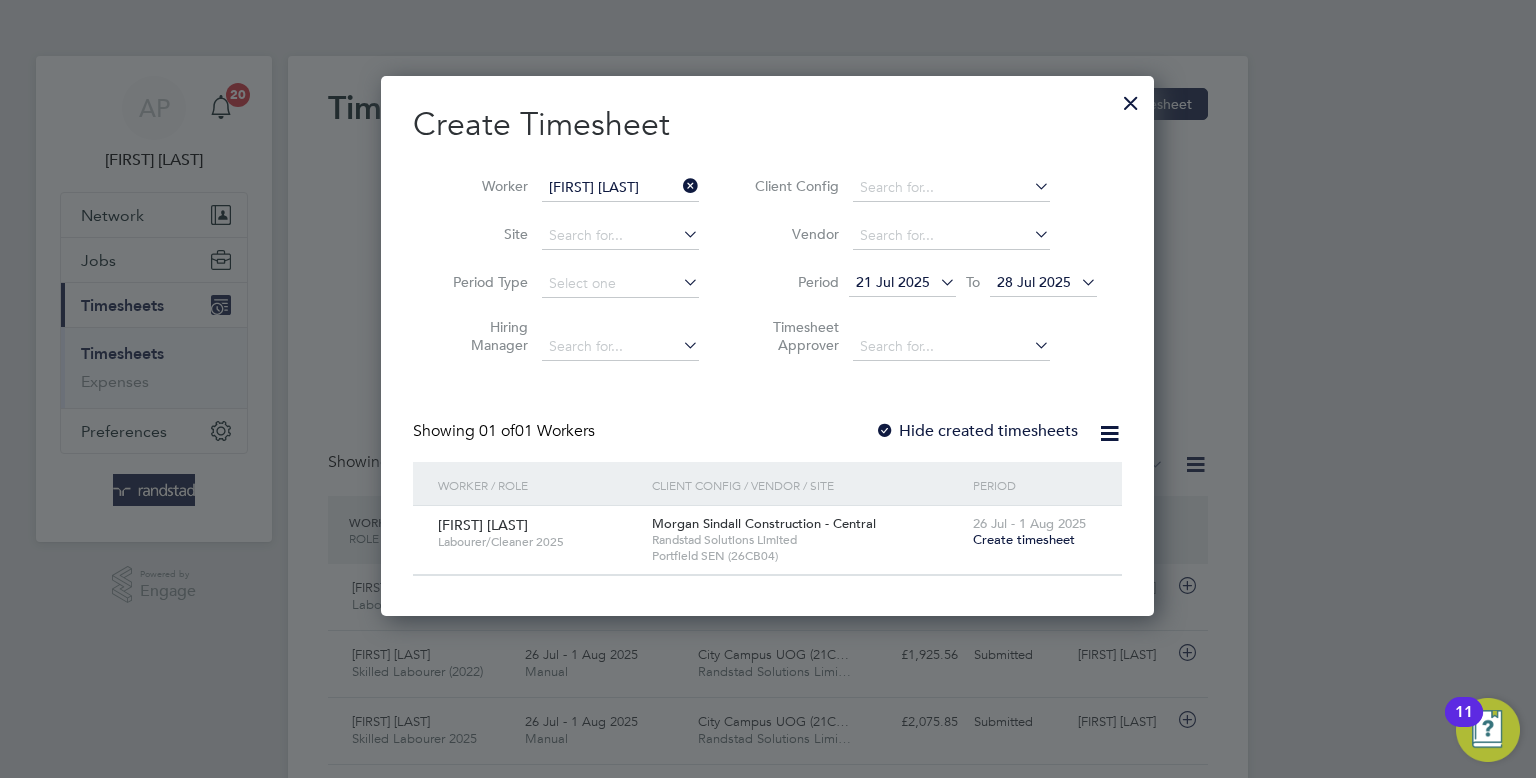 click on "Create timesheet" at bounding box center [1024, 539] 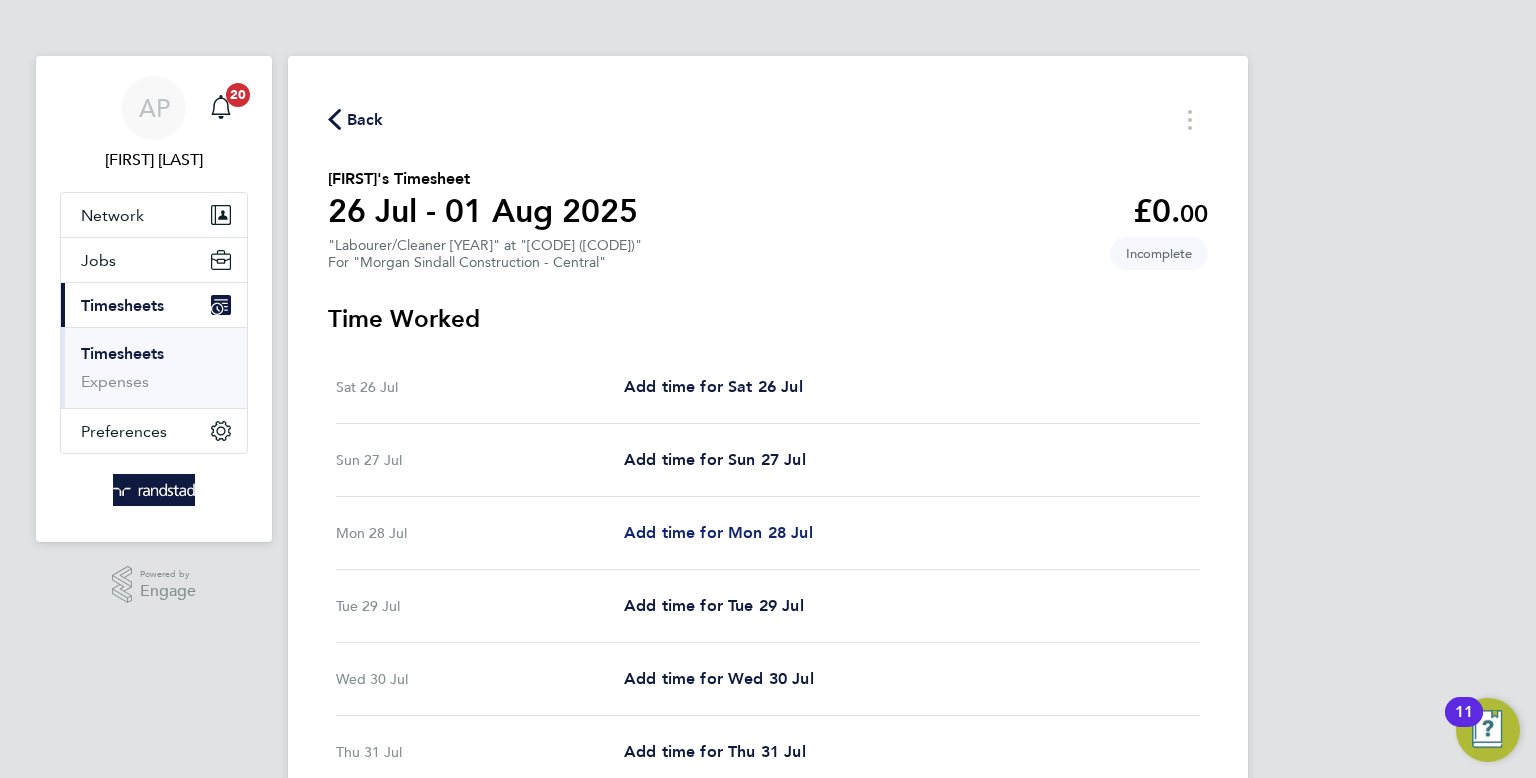 click on "Add time for Mon 28 Jul" at bounding box center (718, 532) 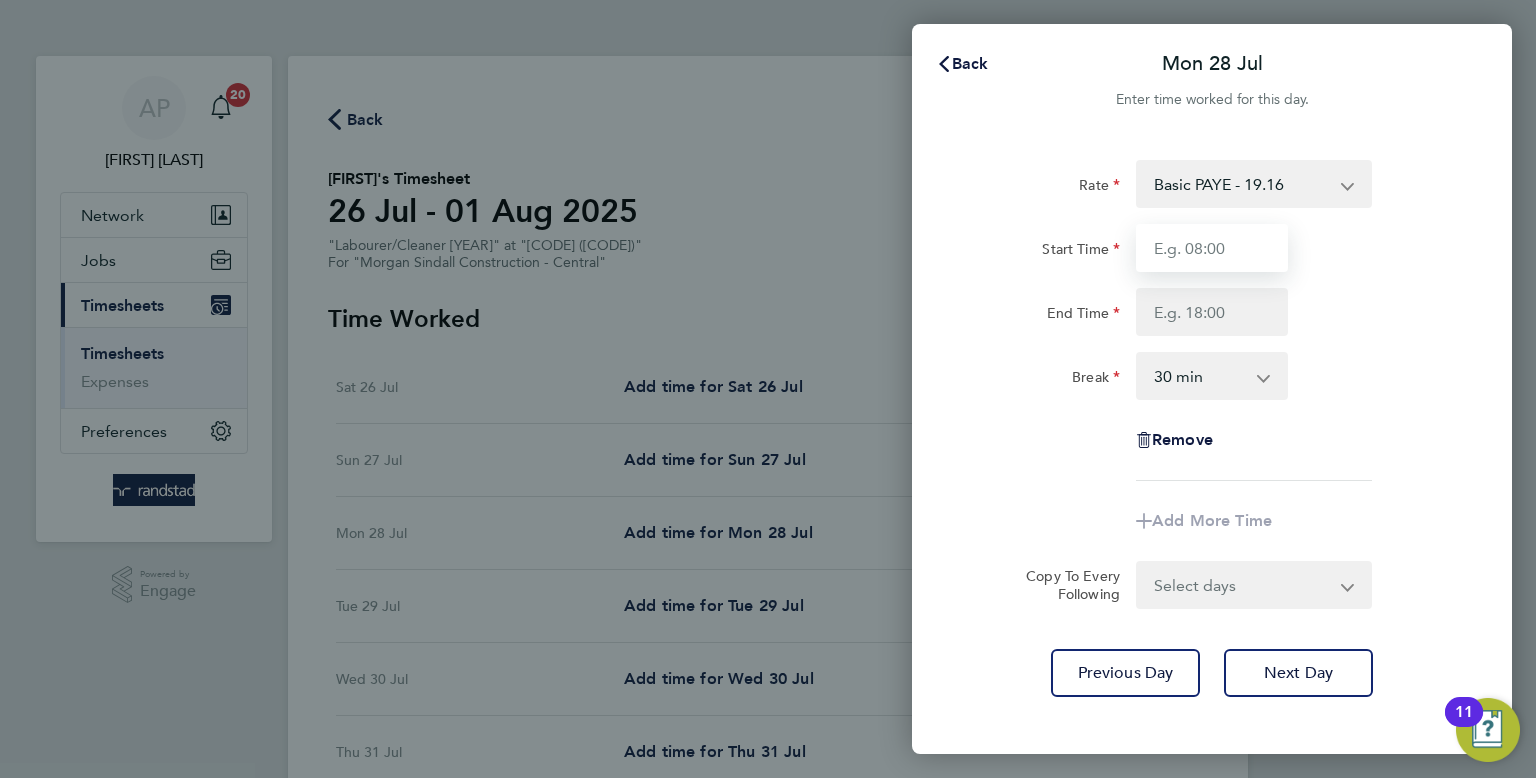 click on "Start Time" at bounding box center [1212, 248] 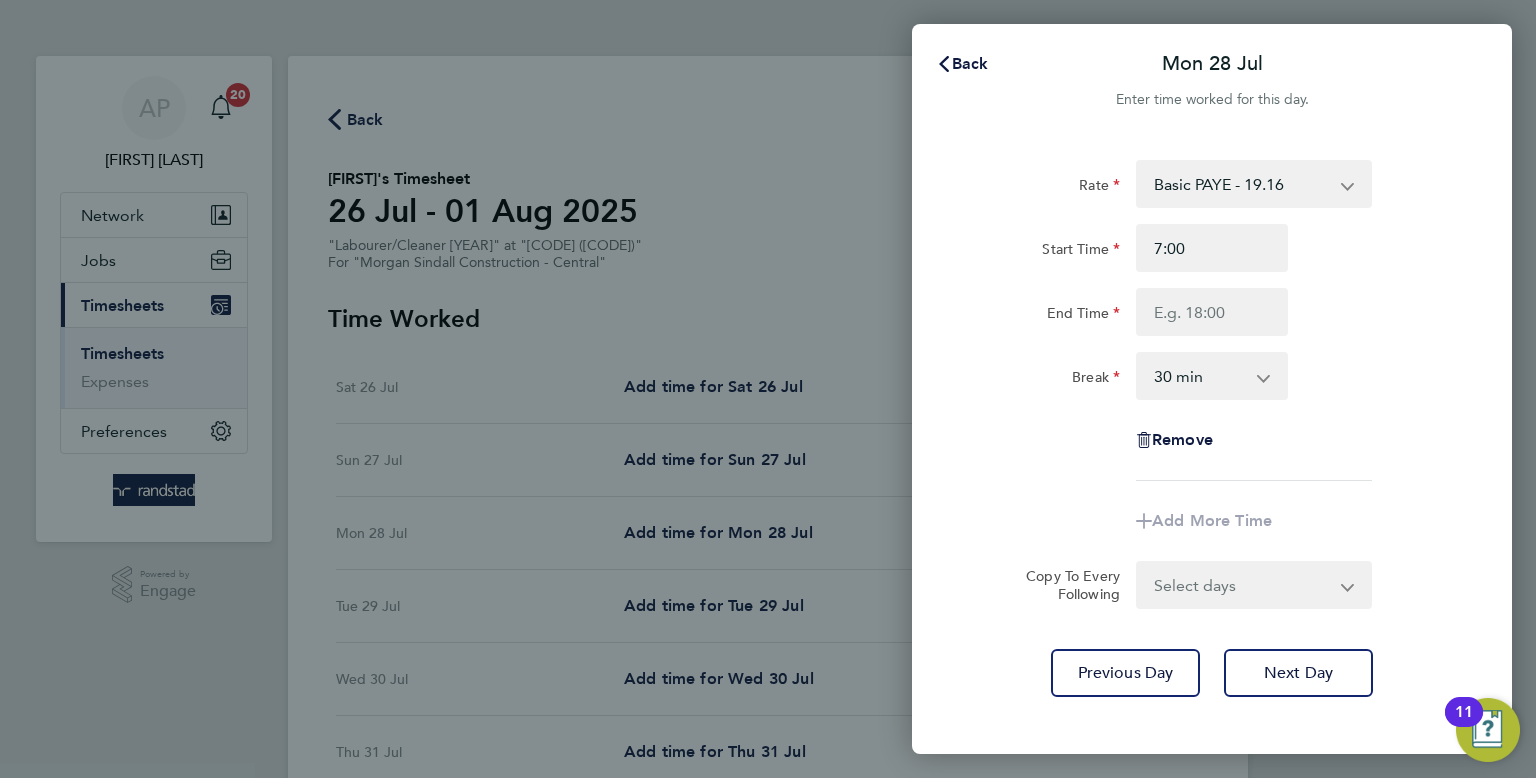 type on "07:00" 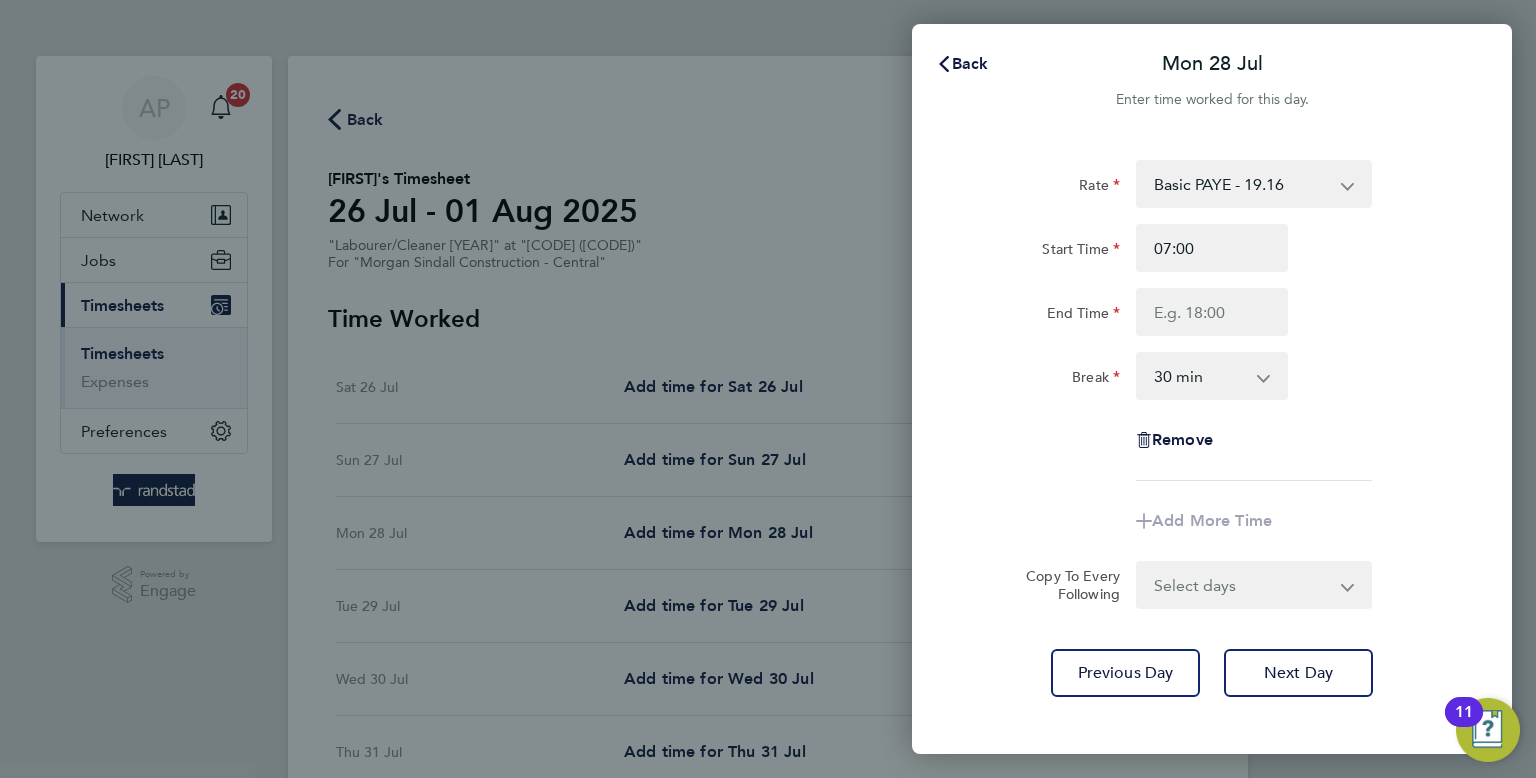 click on "Start Time 07:00 End Time" 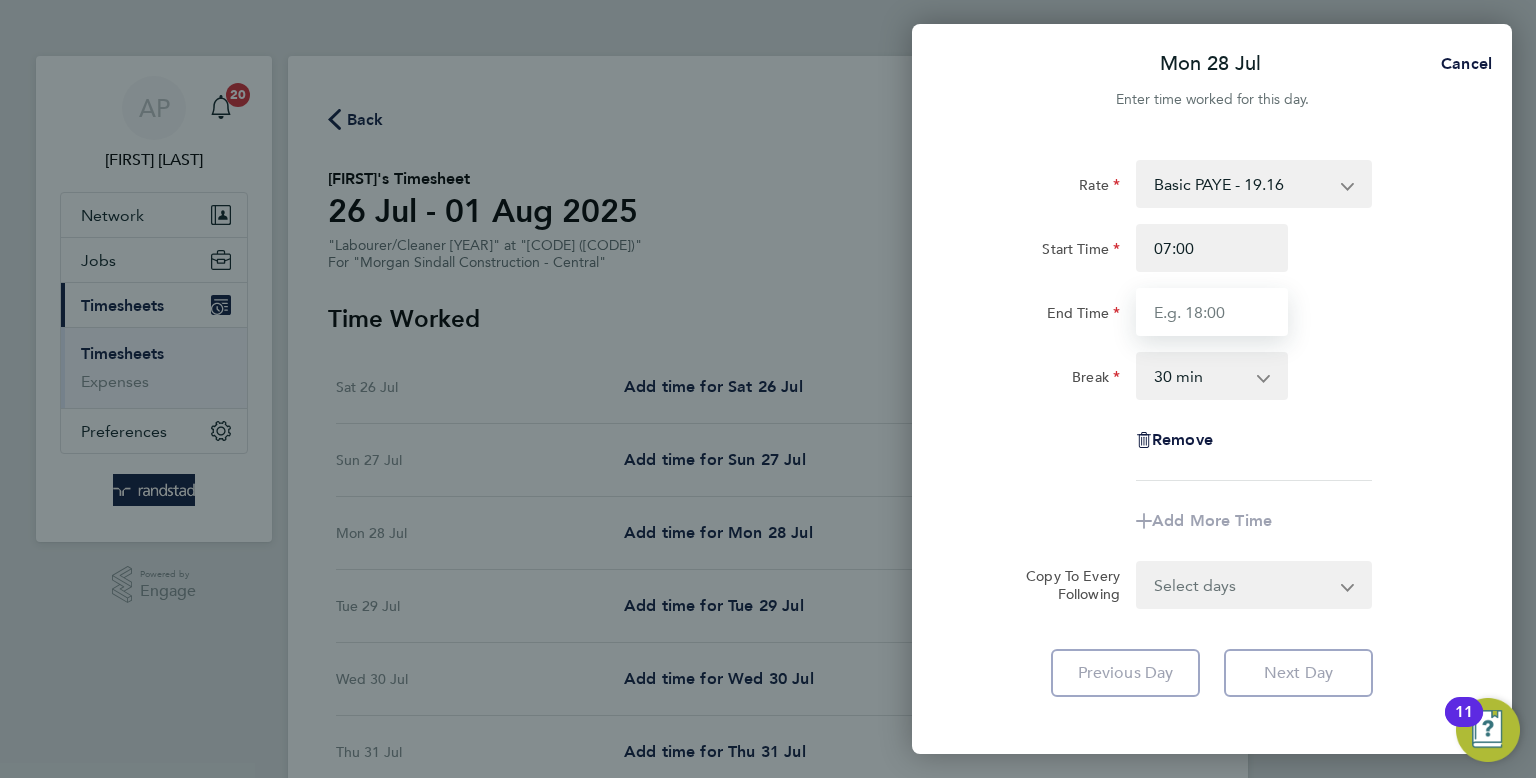 click on "End Time" at bounding box center [1212, 312] 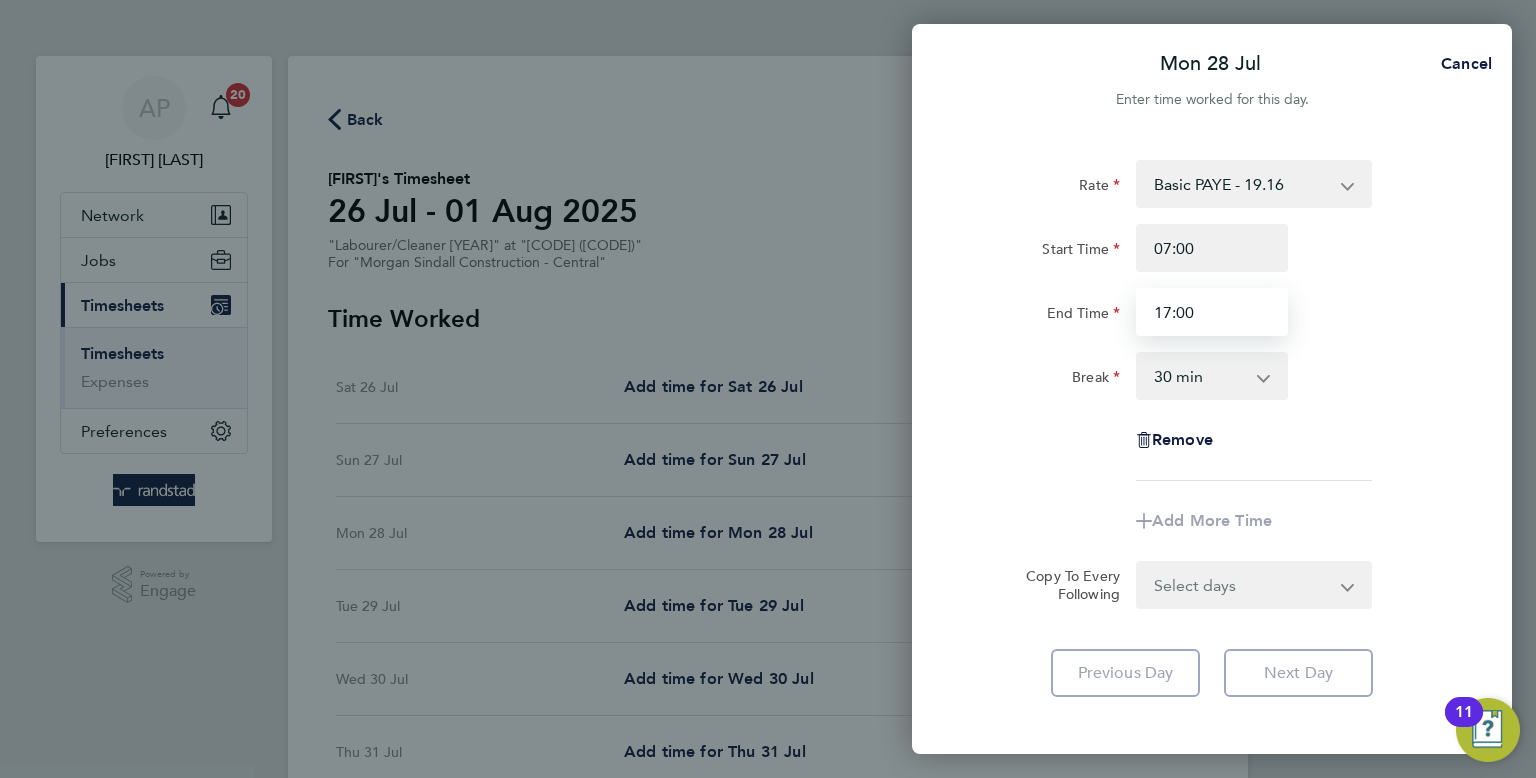 type on "17:00" 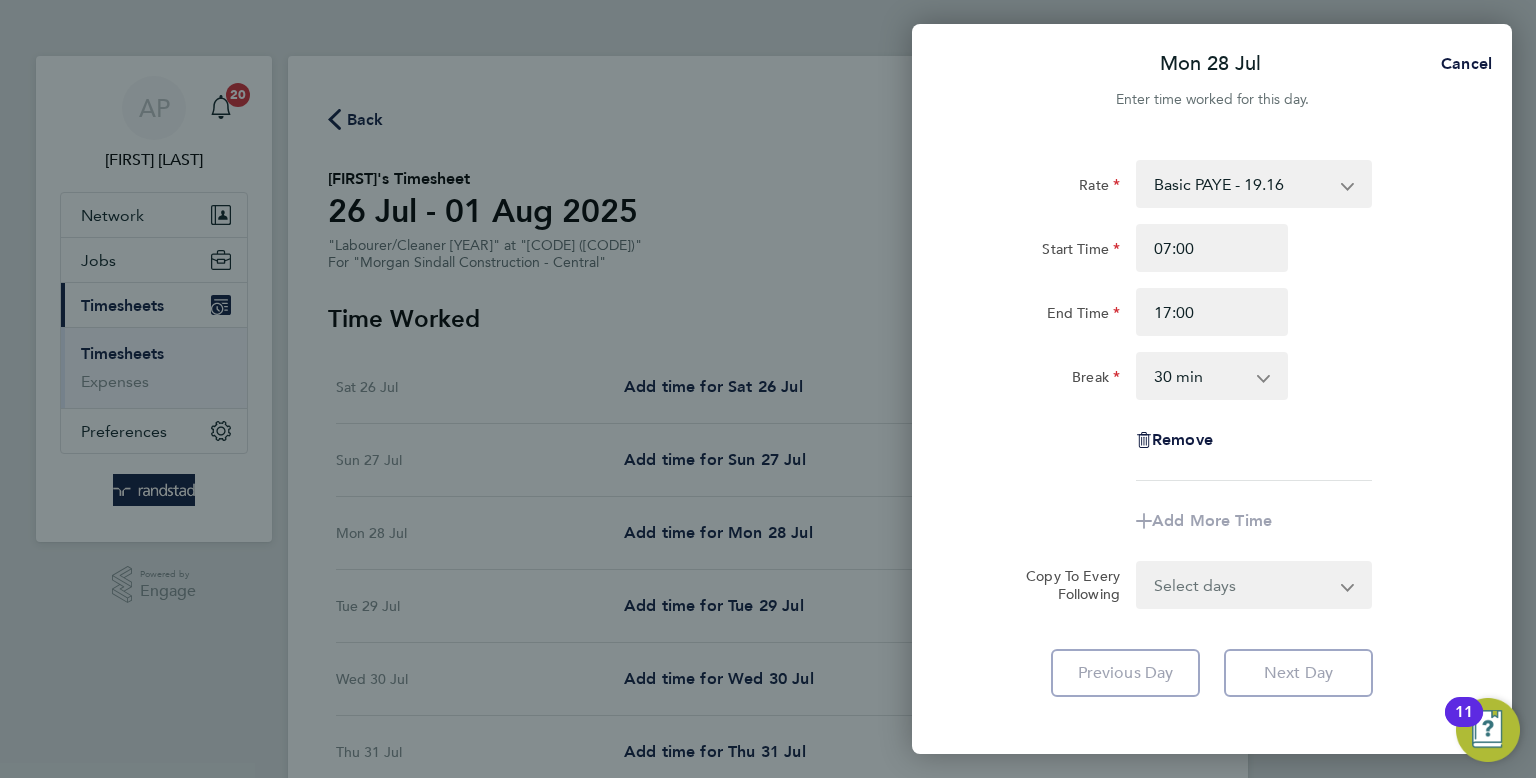click on "Rate  Basic PAYE - 19.16   OT PAYE - 27.81   OT 2 - 36.21
Start Time 07:00 End Time 17:00 Break  0 min   15 min   30 min   45 min   60 min   75 min   90 min
Remove
Add More Time  Copy To Every Following  Select days   Day   Tuesday   Wednesday   Thursday   Friday
Previous Day   Next Day" 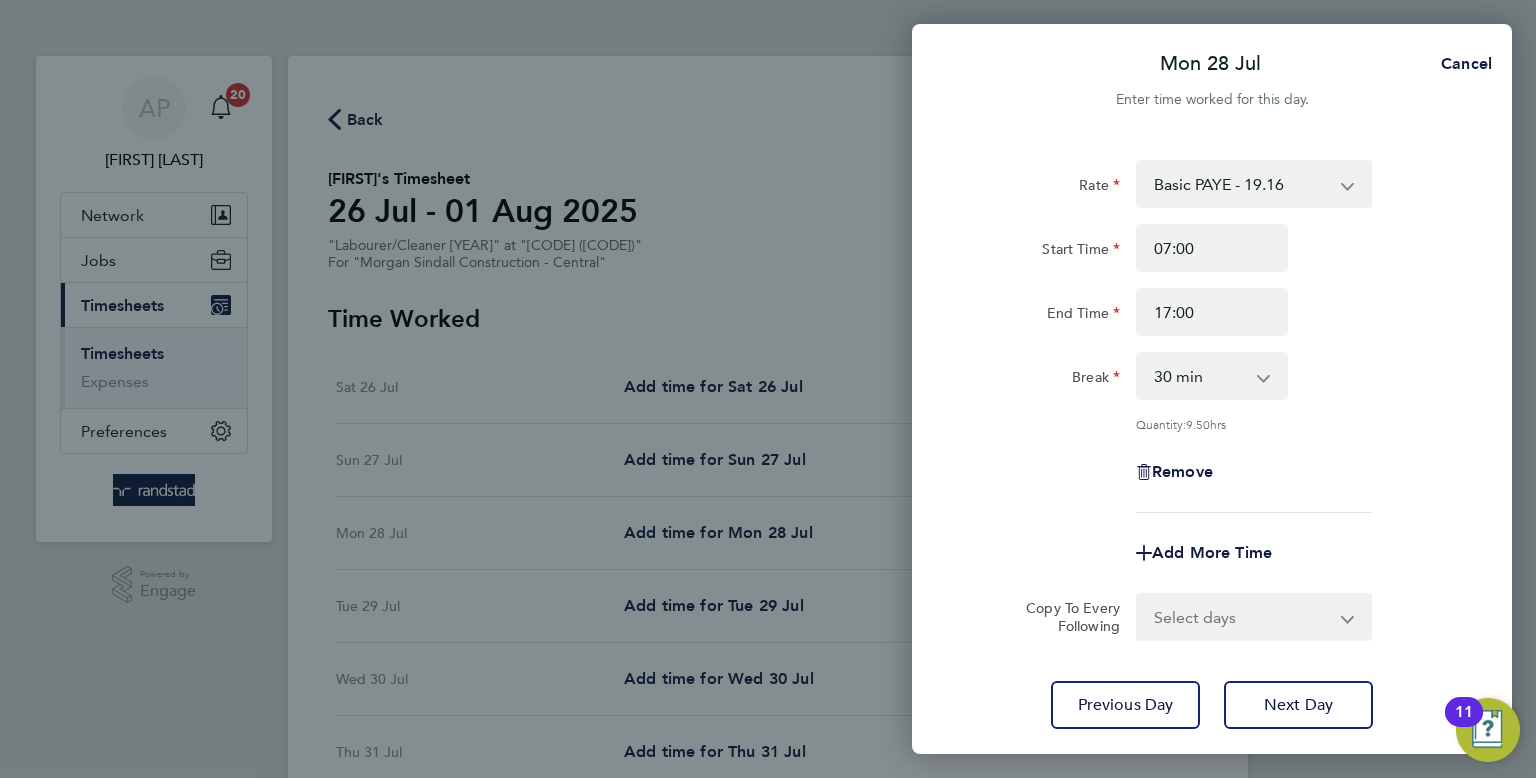 click on "Select days   Day   Tuesday   Wednesday   Thursday   Friday" at bounding box center [1243, 617] 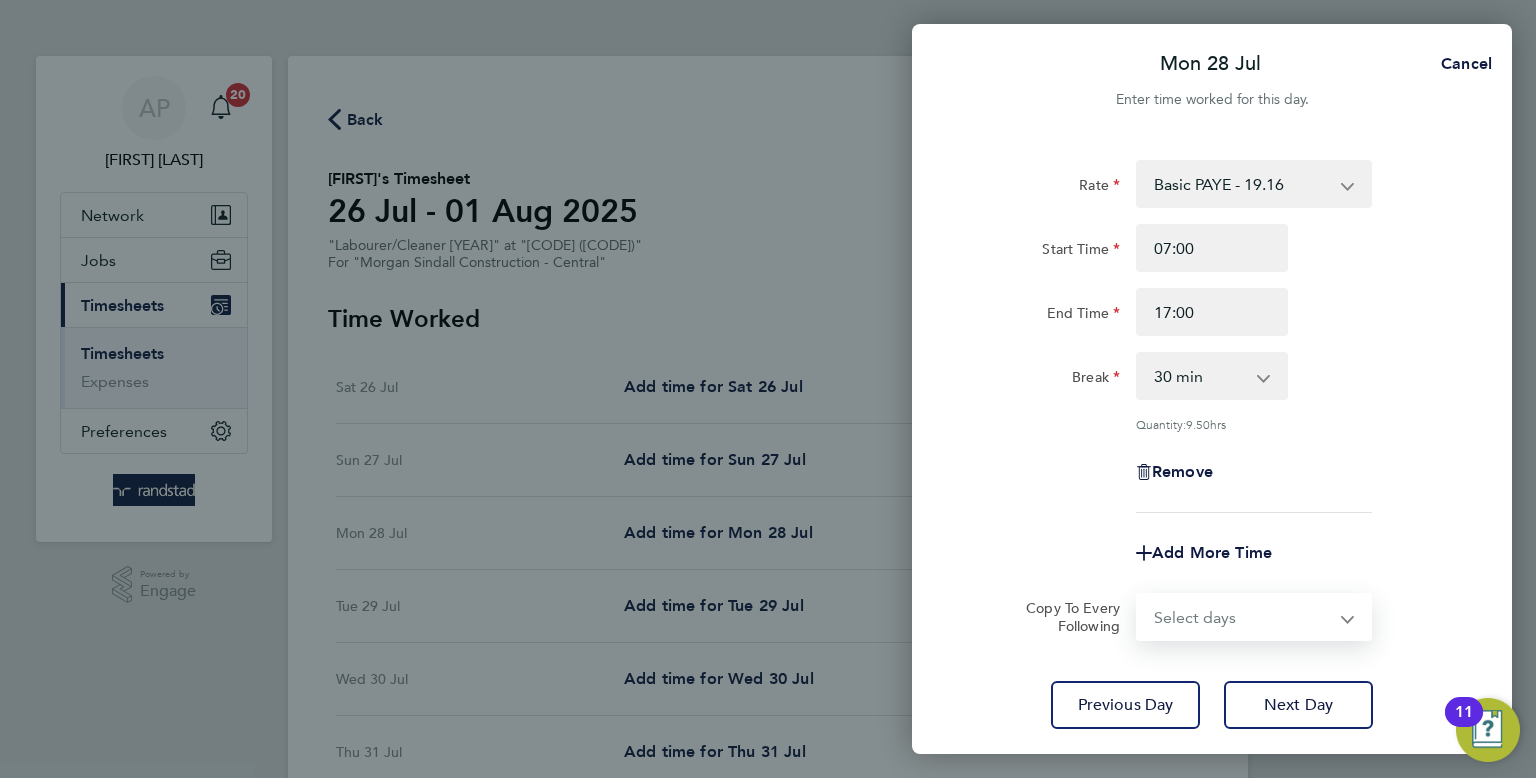 select on "DAY" 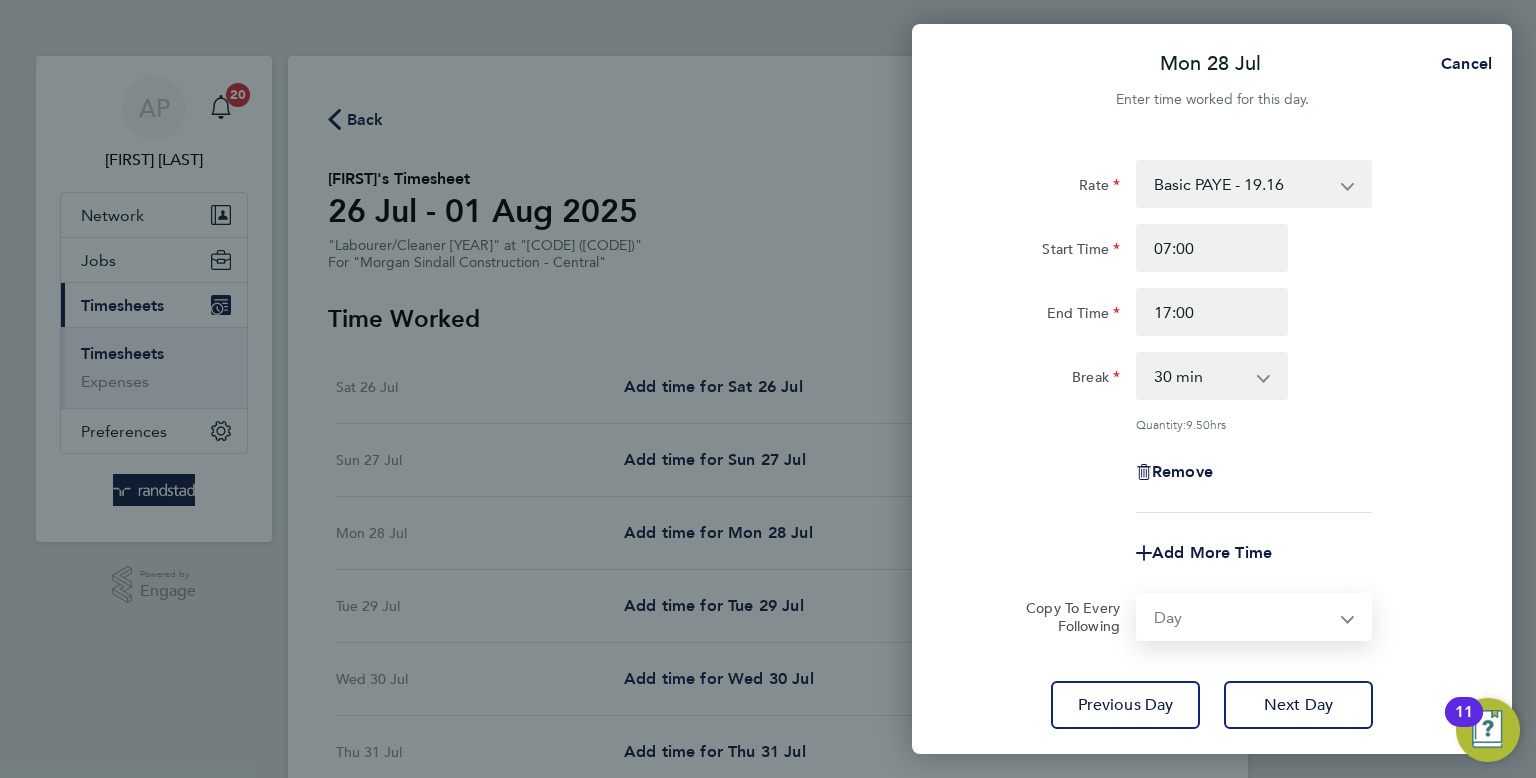 click on "Select days   Day   Tuesday   Wednesday   Thursday   Friday" at bounding box center (1243, 617) 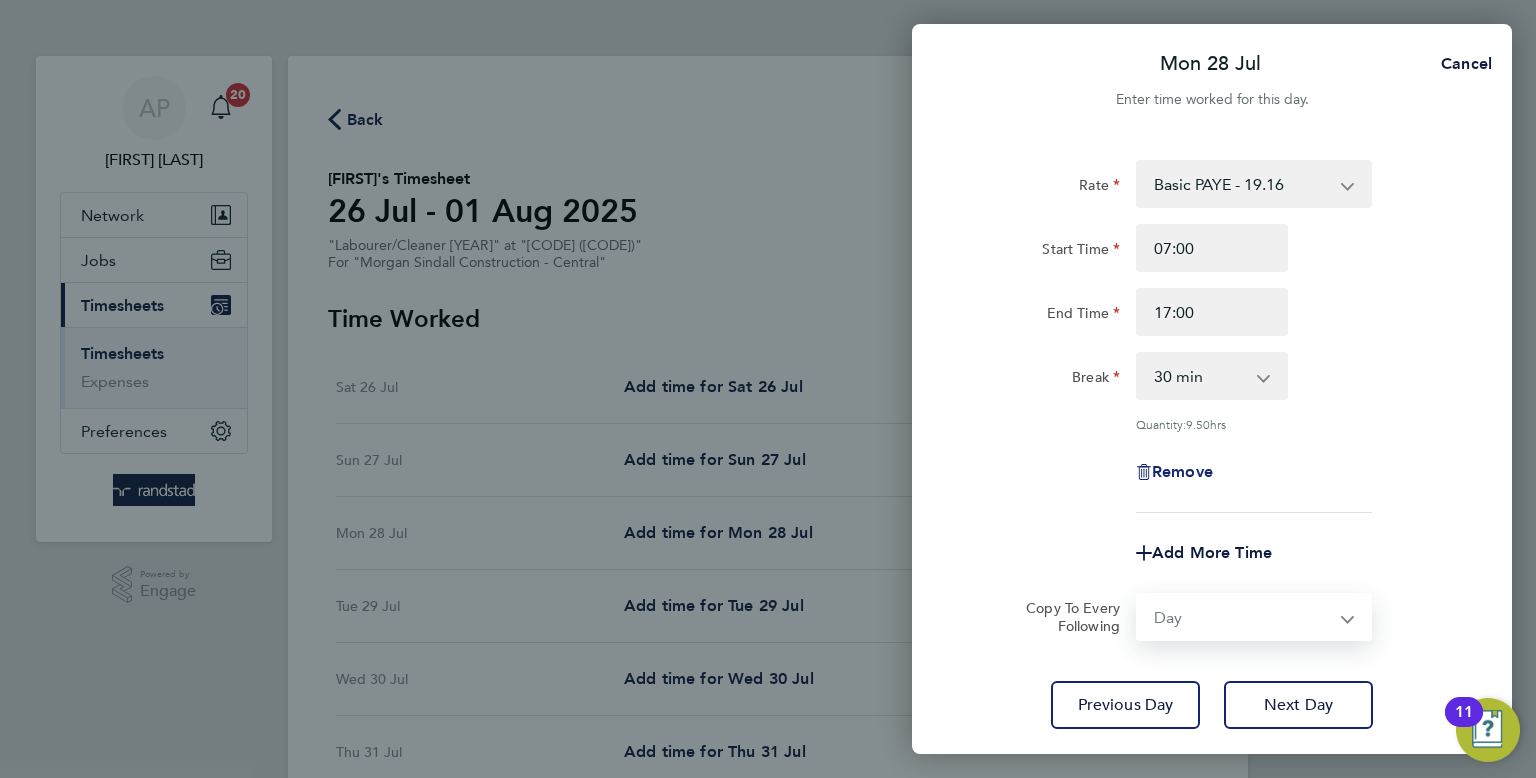 select on "2025-08-01" 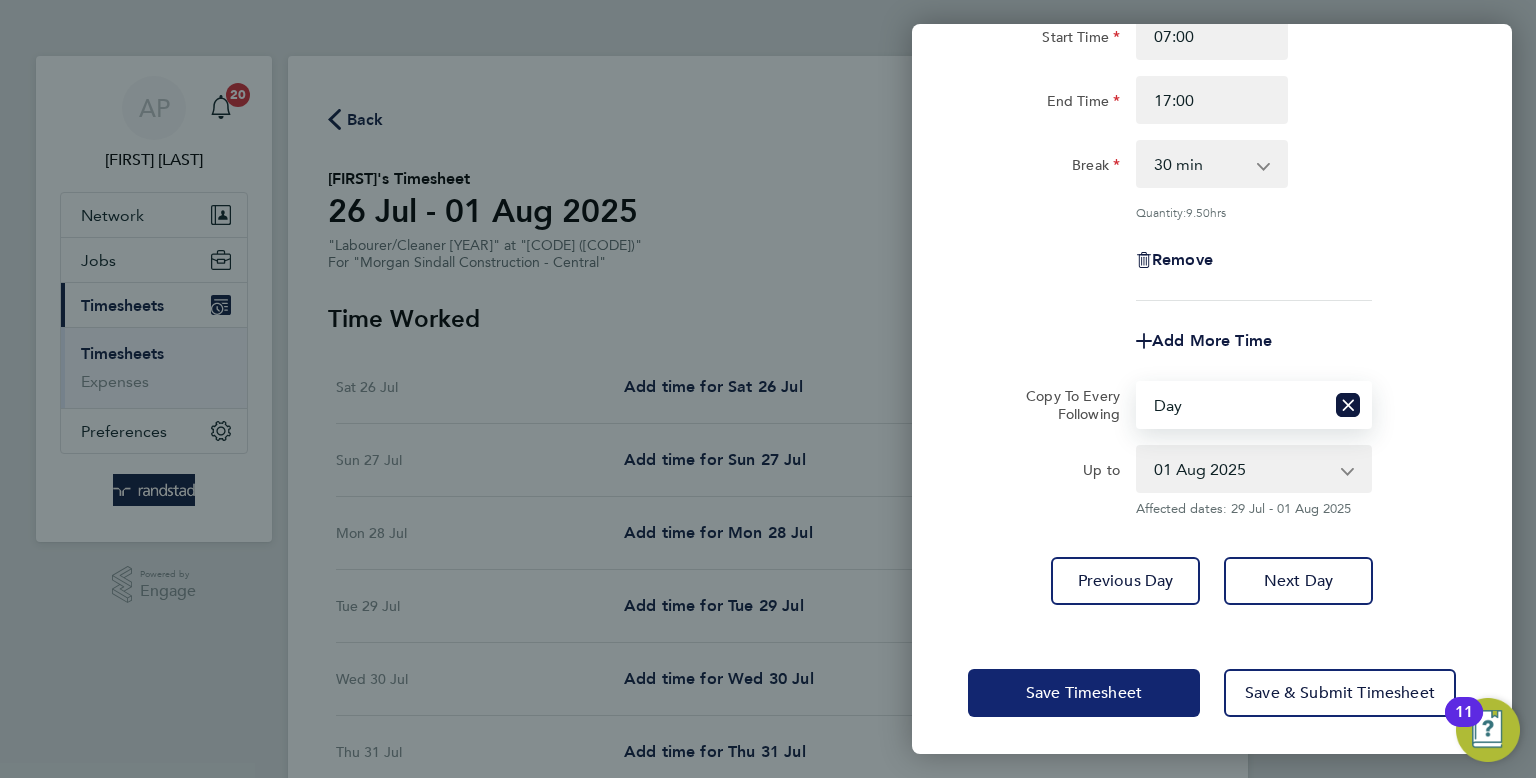 click on "Save Timesheet" 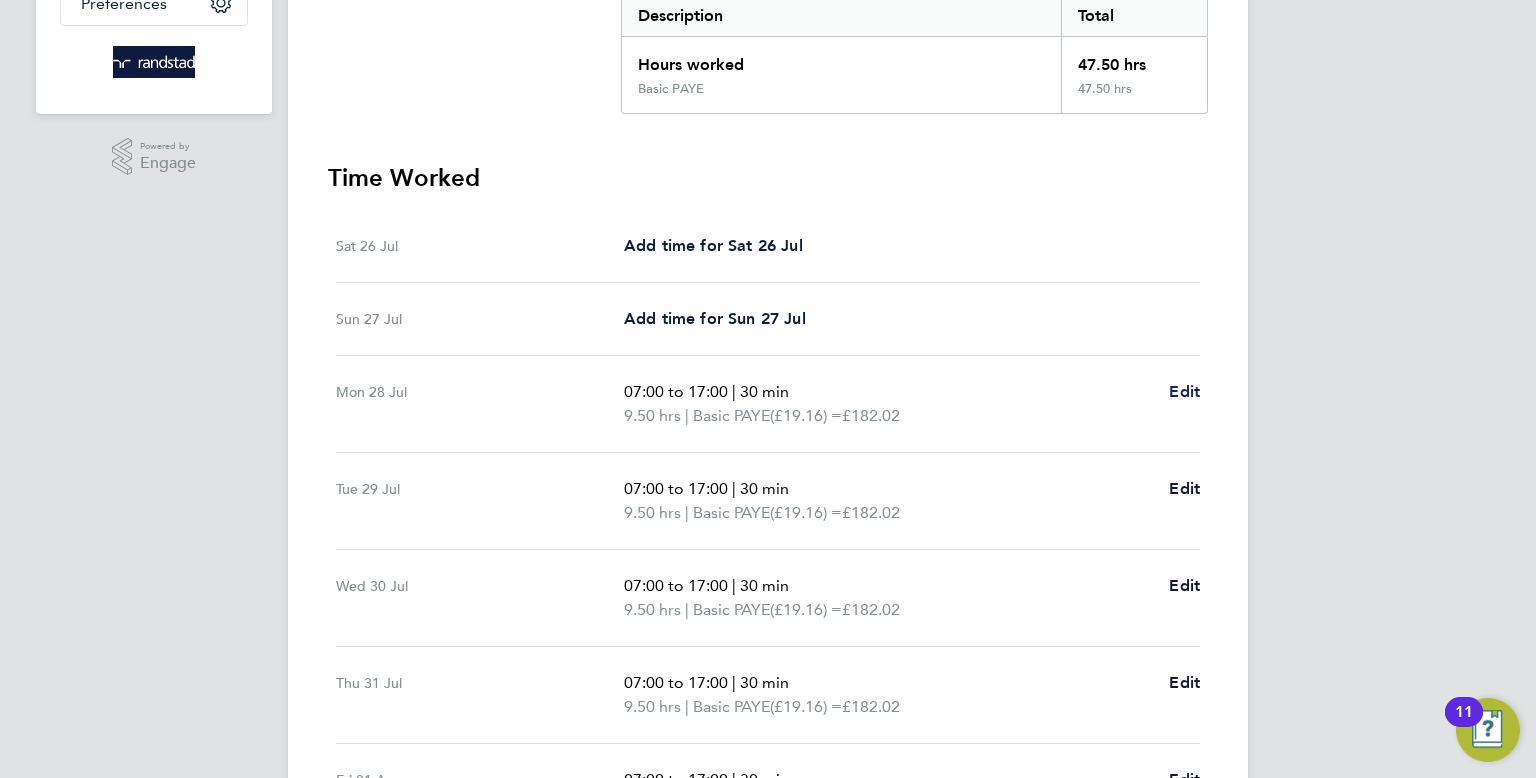 click on "Edit" at bounding box center (1184, 391) 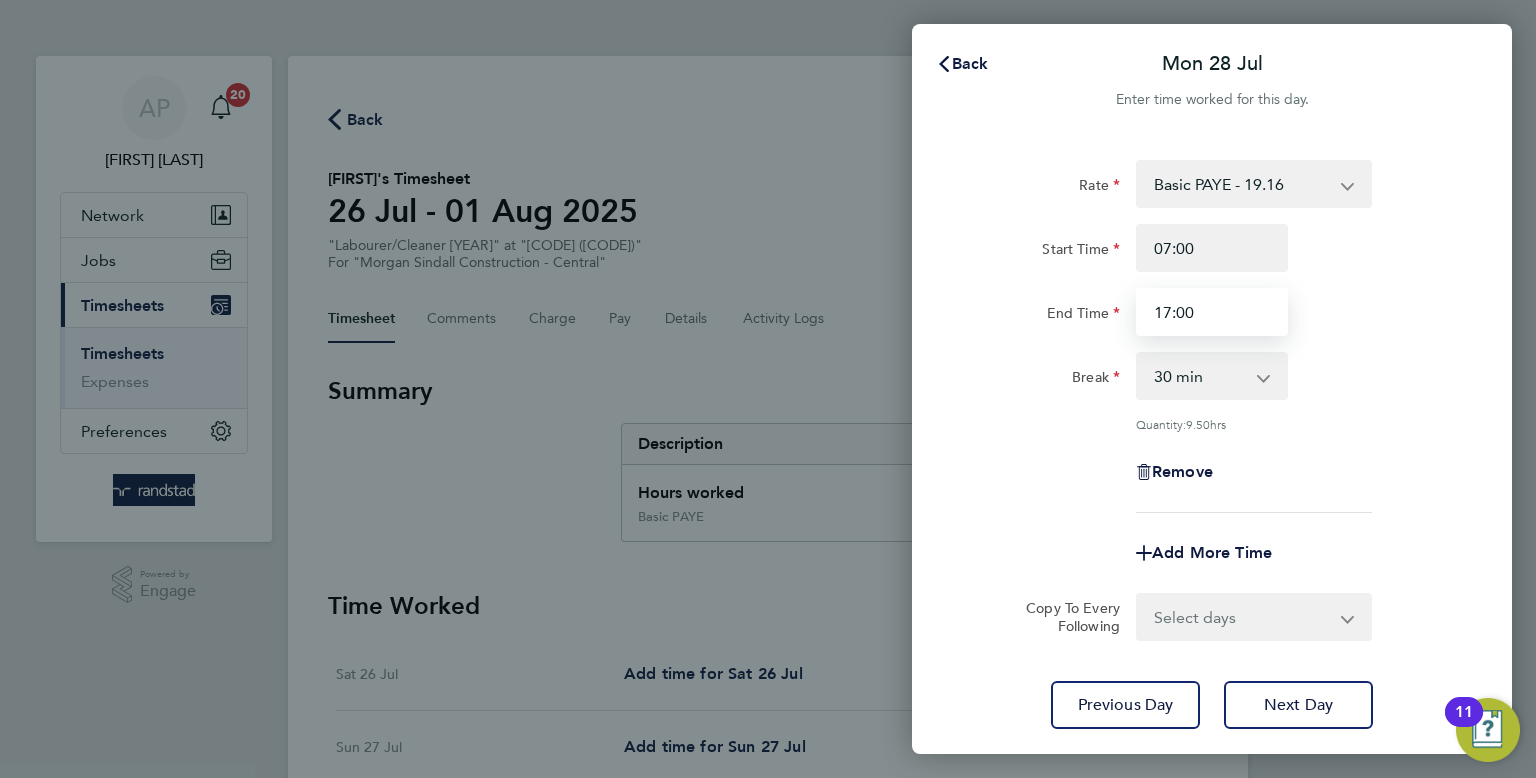 click on "17:00" at bounding box center [1212, 312] 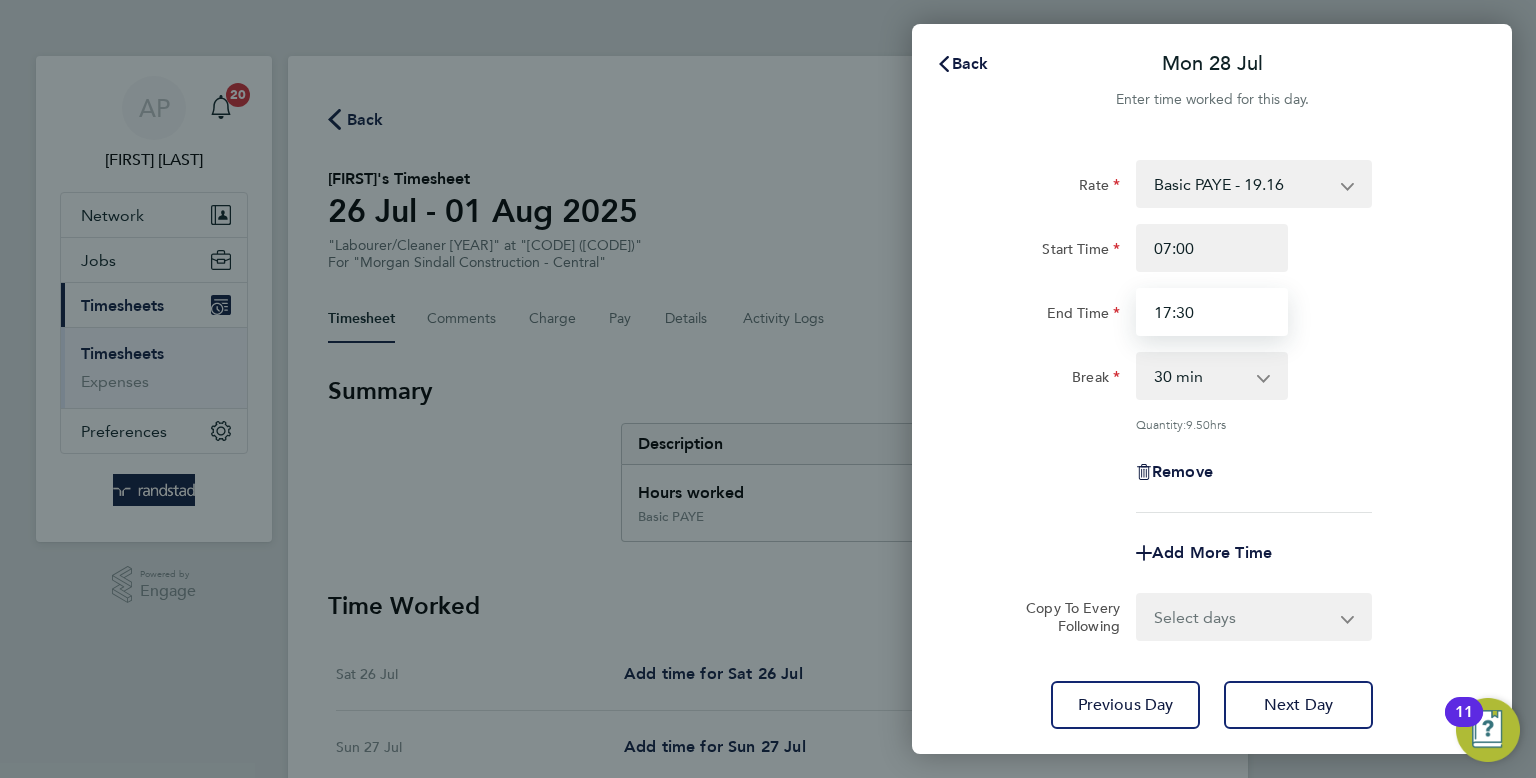 type on "17:30" 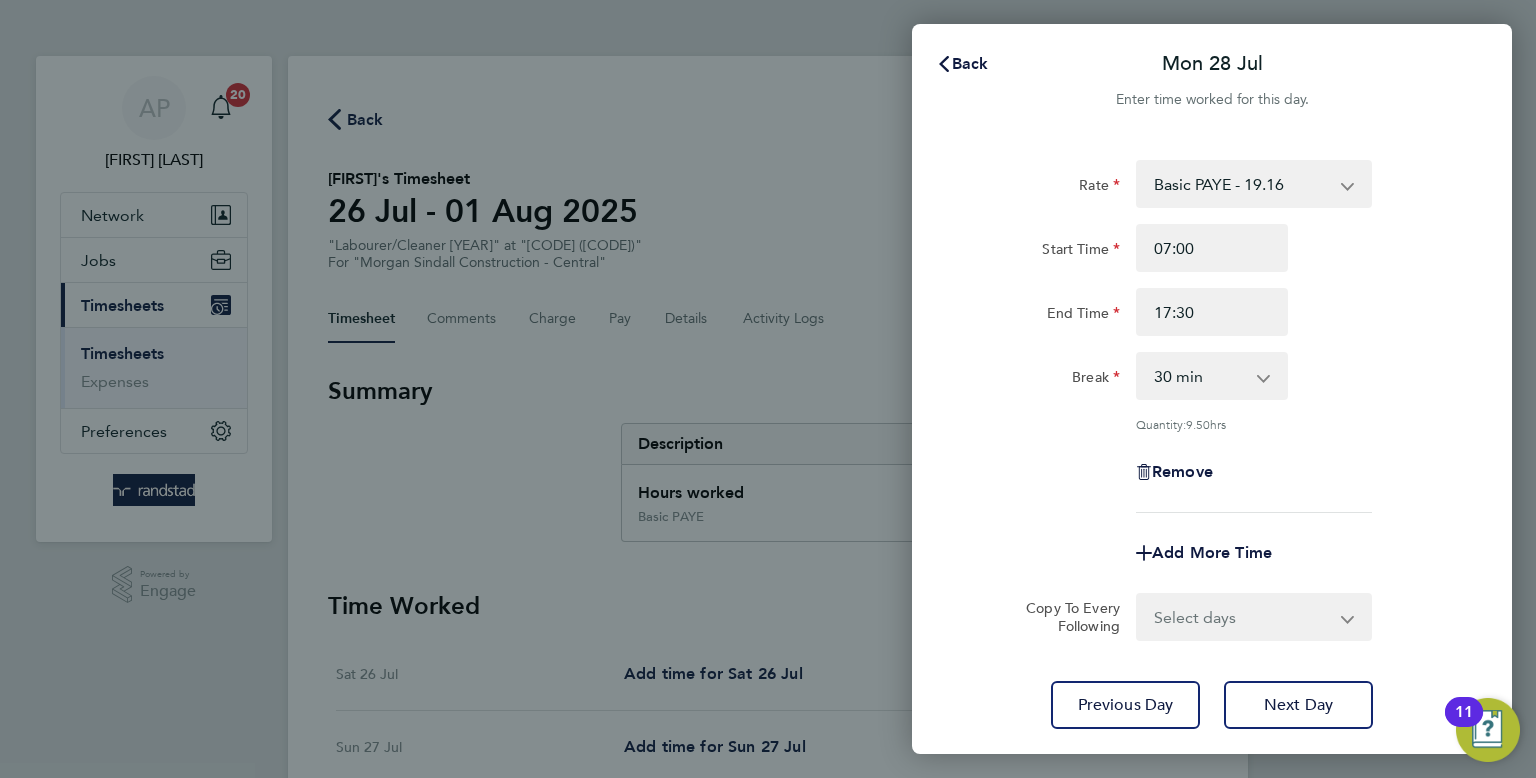 click on "Select days   Day   Tuesday   Wednesday   Thursday   Friday" at bounding box center (1243, 617) 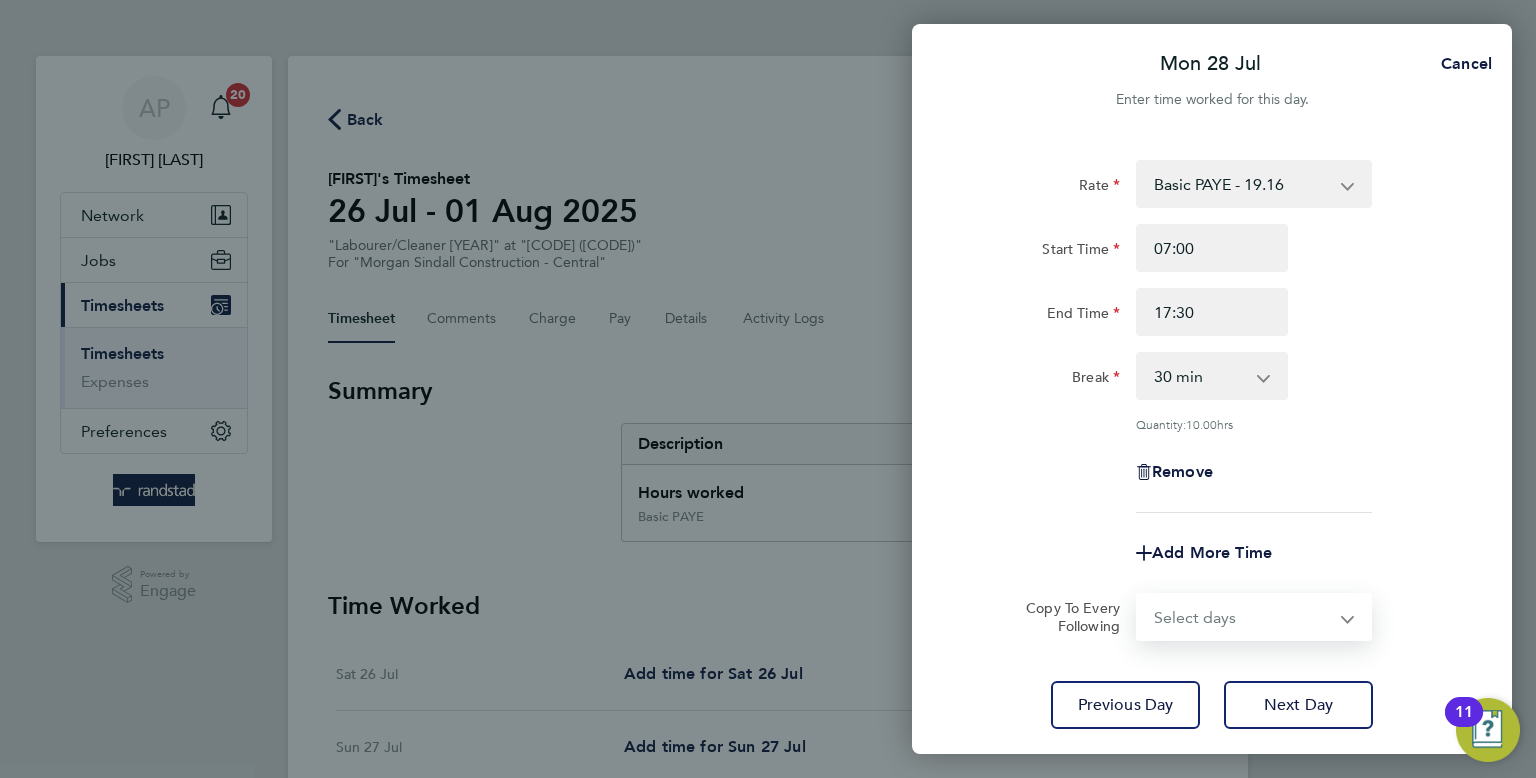 select on "DAY" 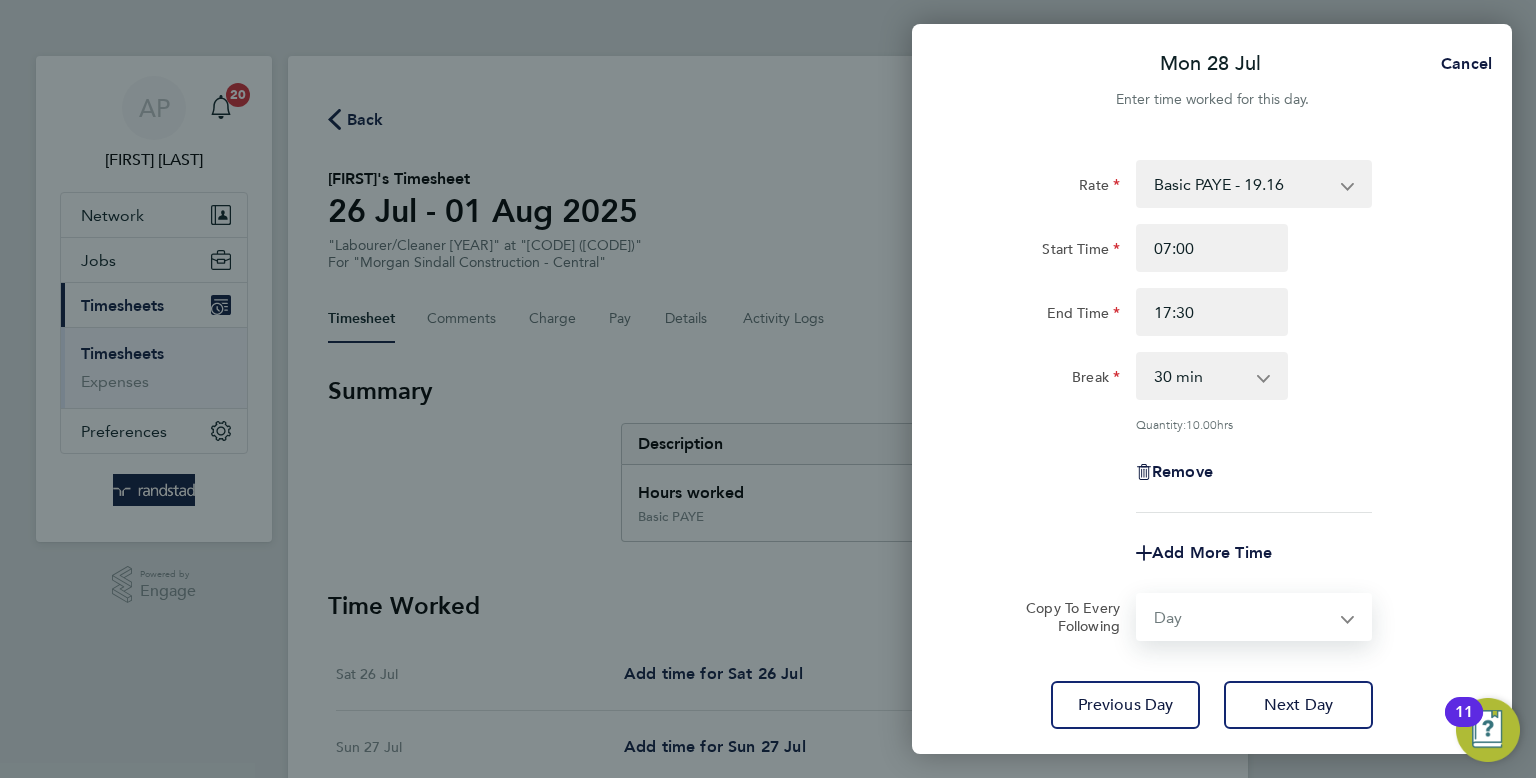 click on "Select days   Day   Tuesday   Wednesday   Thursday   Friday" at bounding box center (1243, 617) 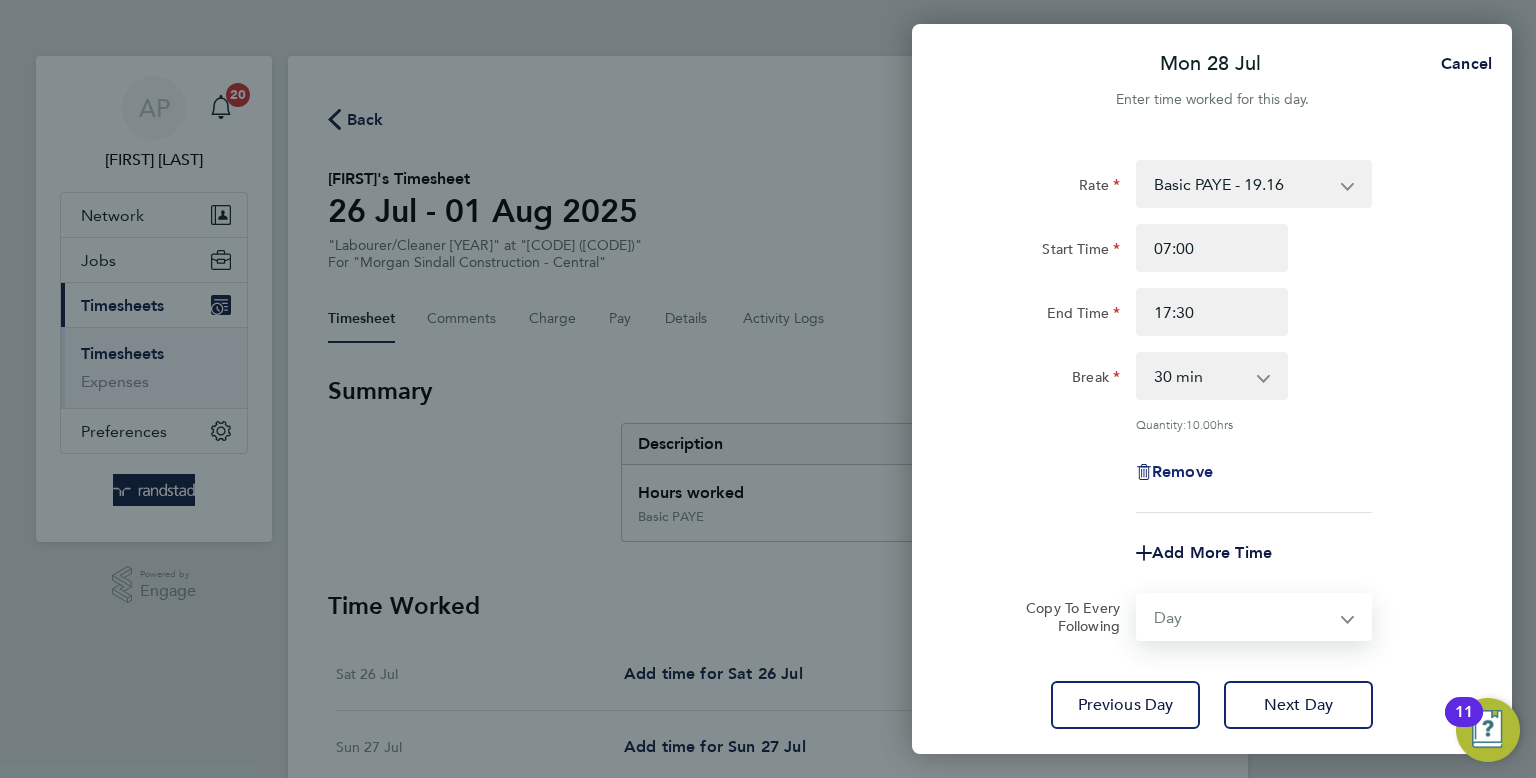 select on "2025-08-01" 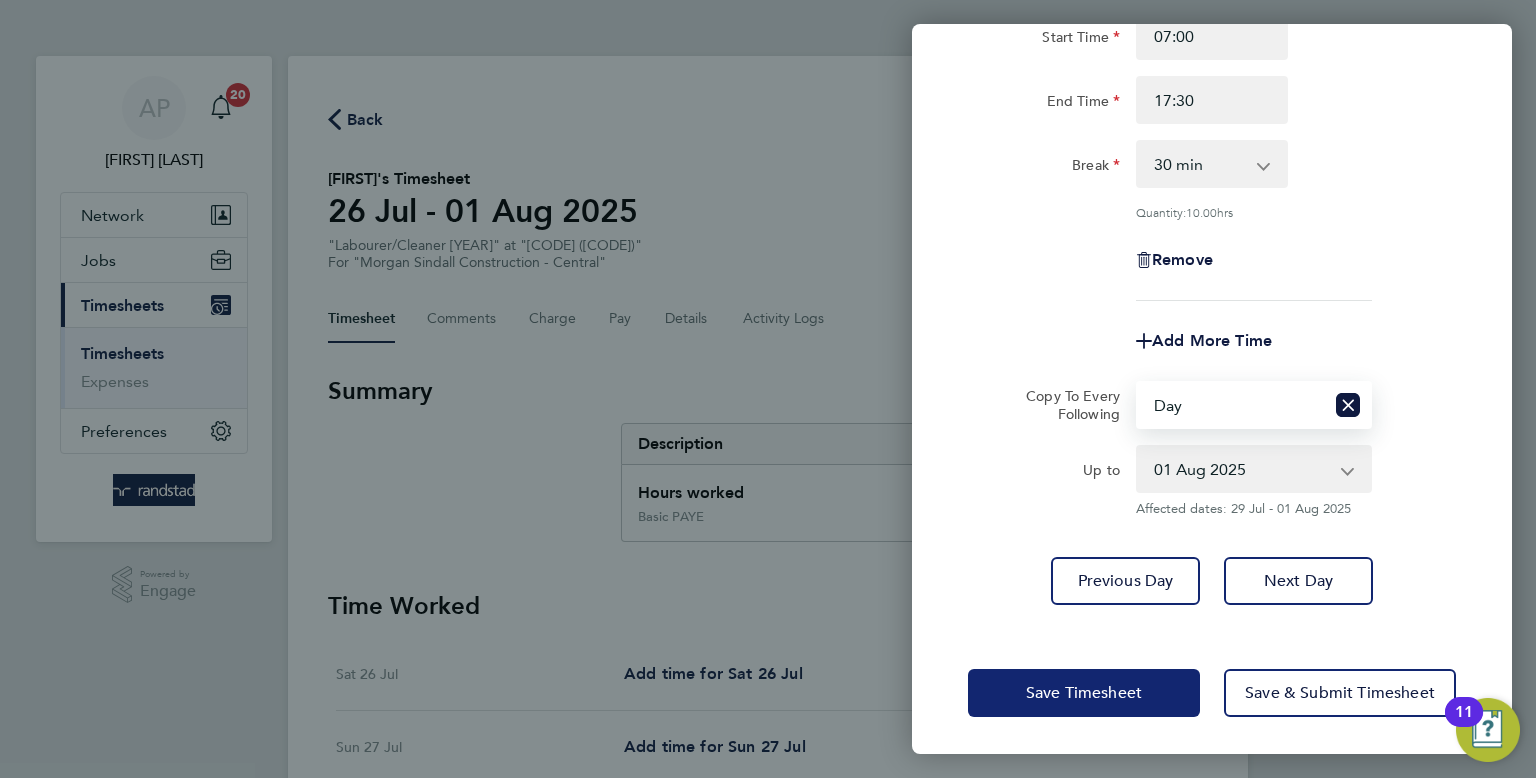 click on "Save Timesheet" 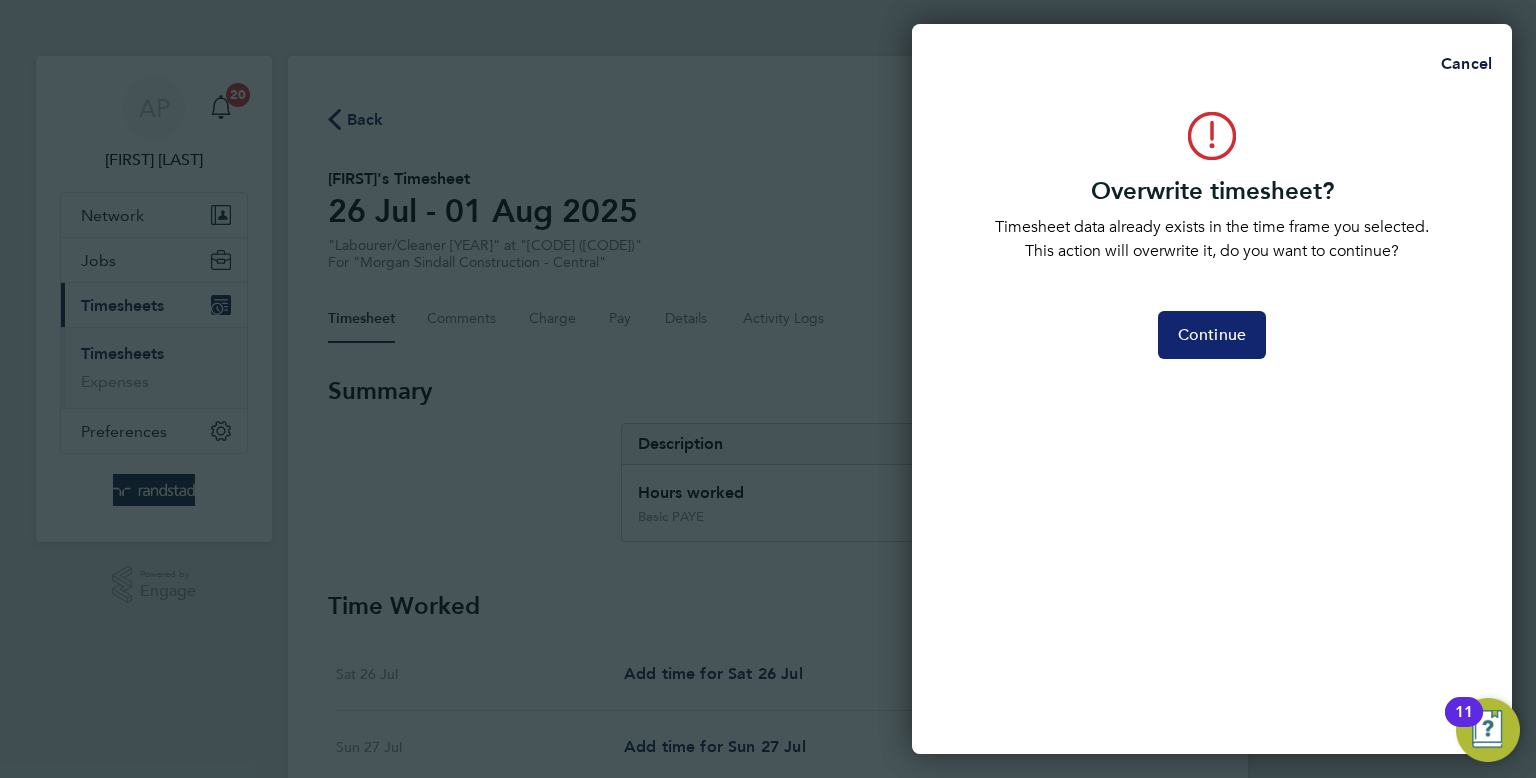 click on "Continue" 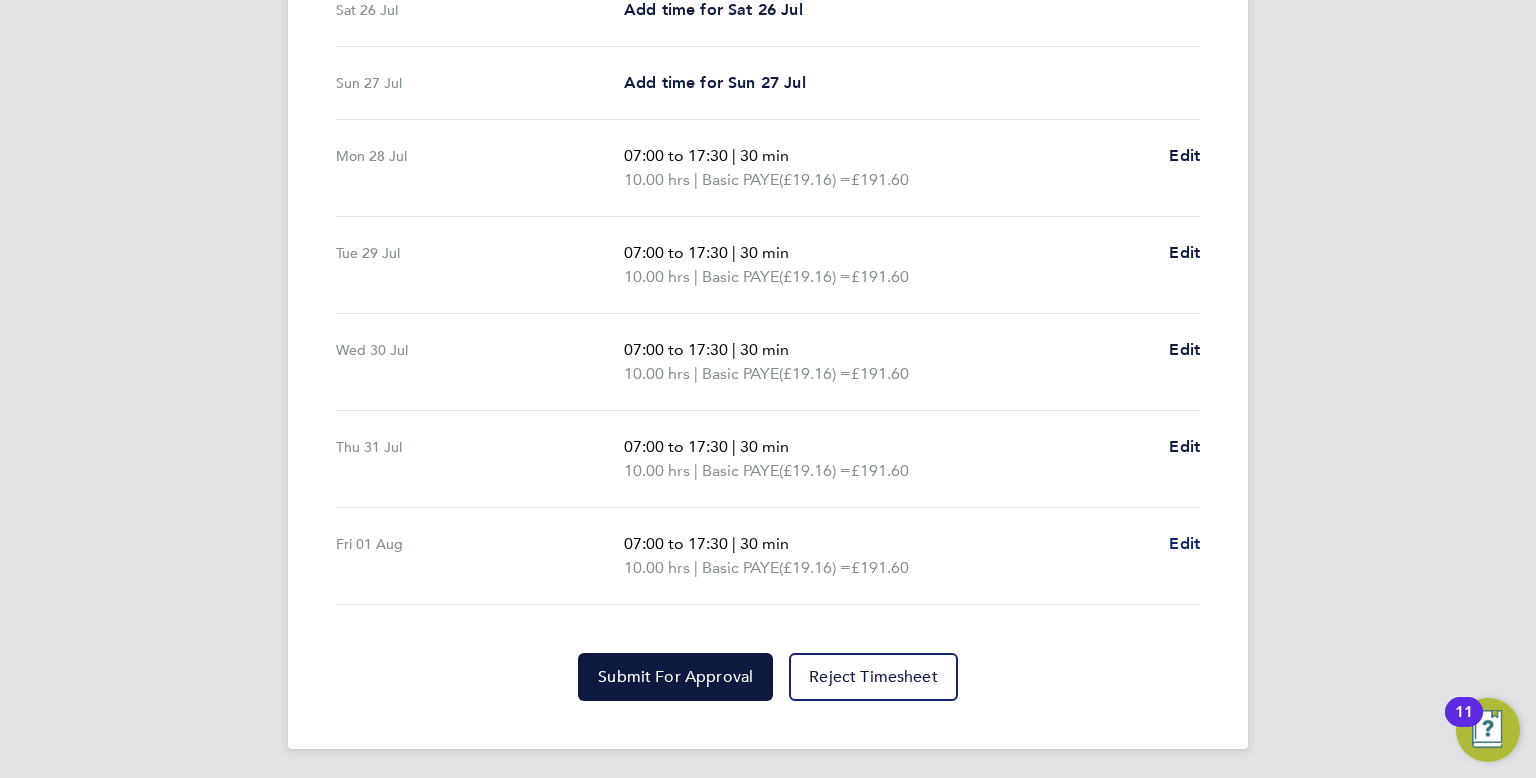 click on "Edit" at bounding box center (1184, 543) 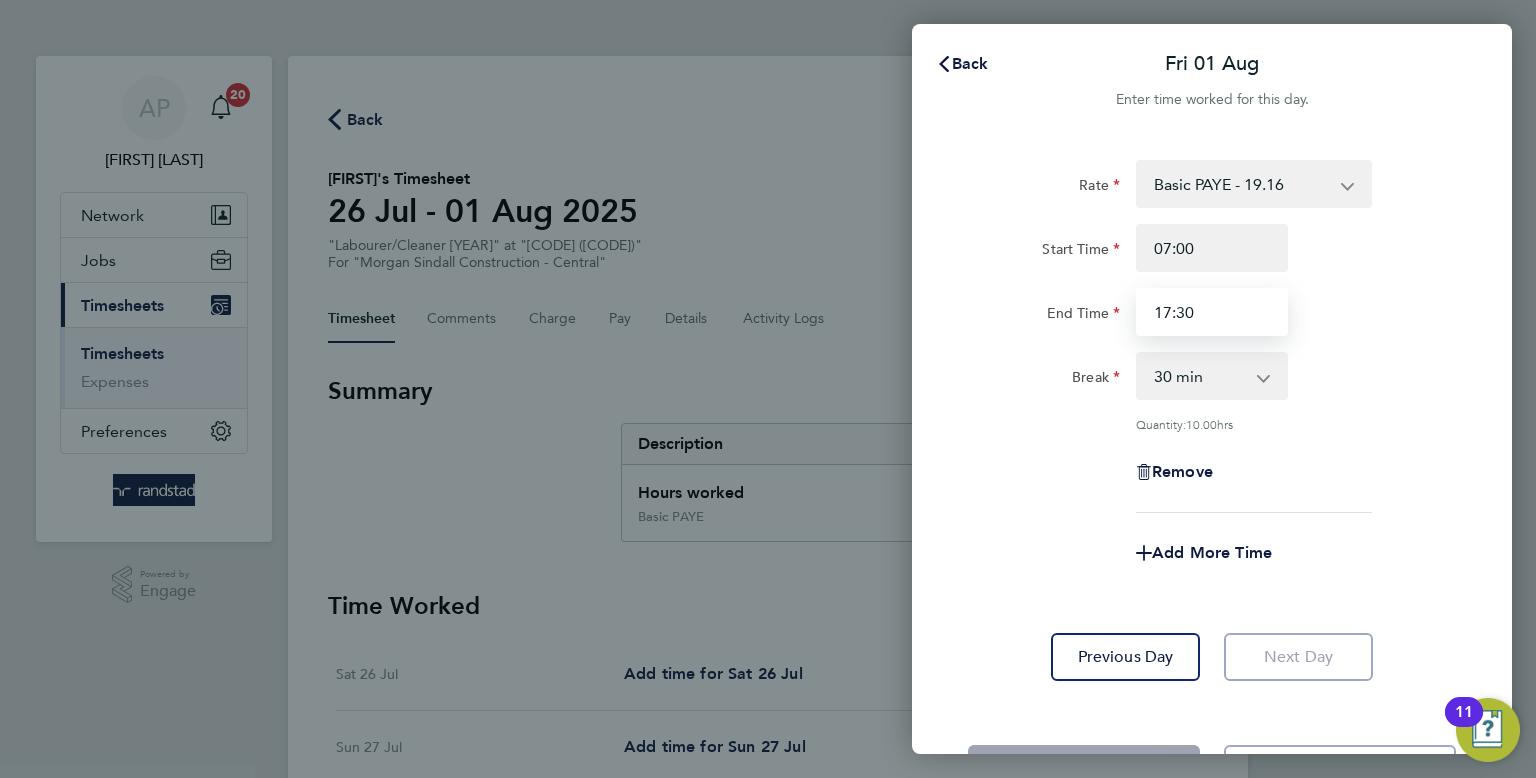 click on "17:30" at bounding box center (1212, 312) 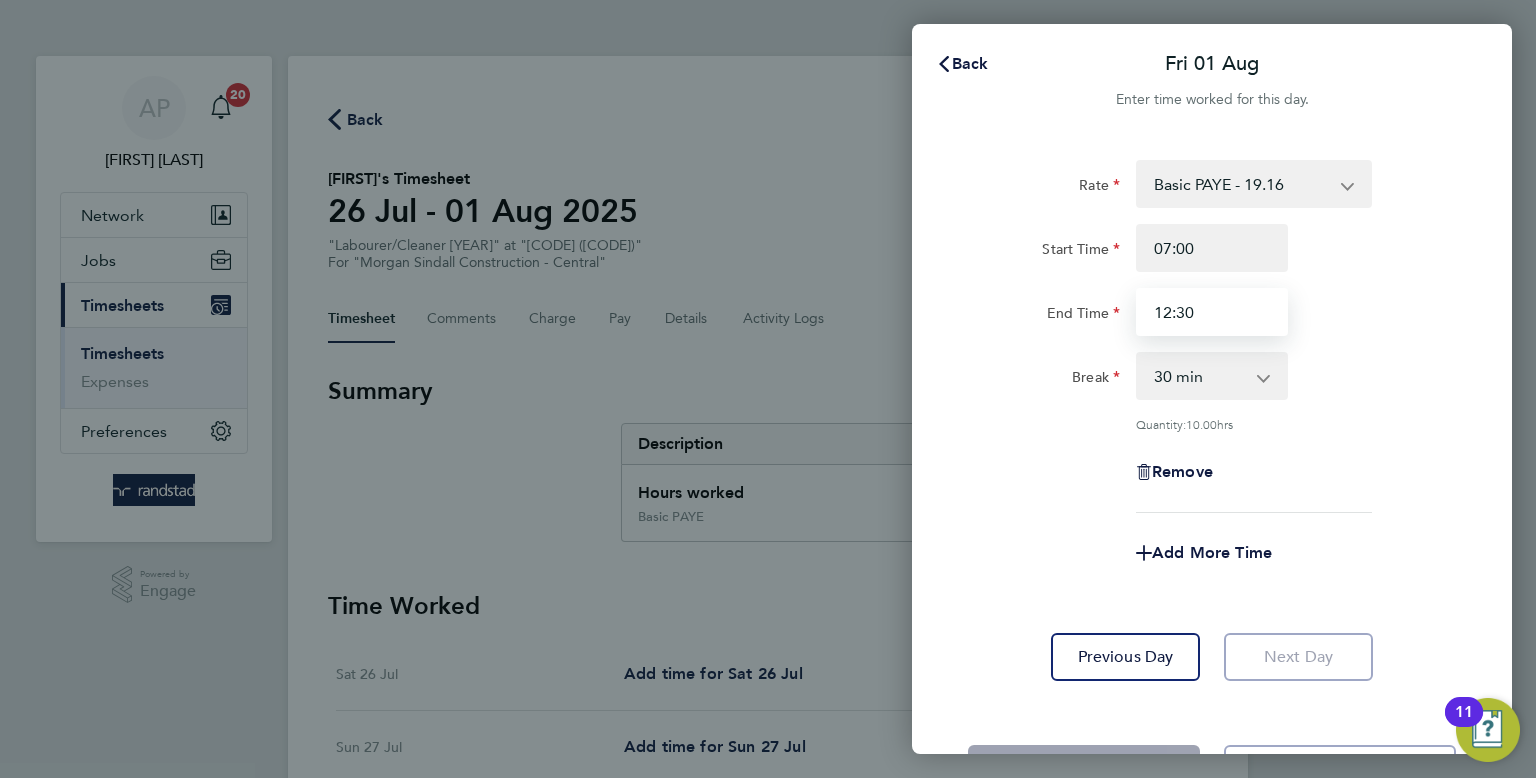type on "12:30" 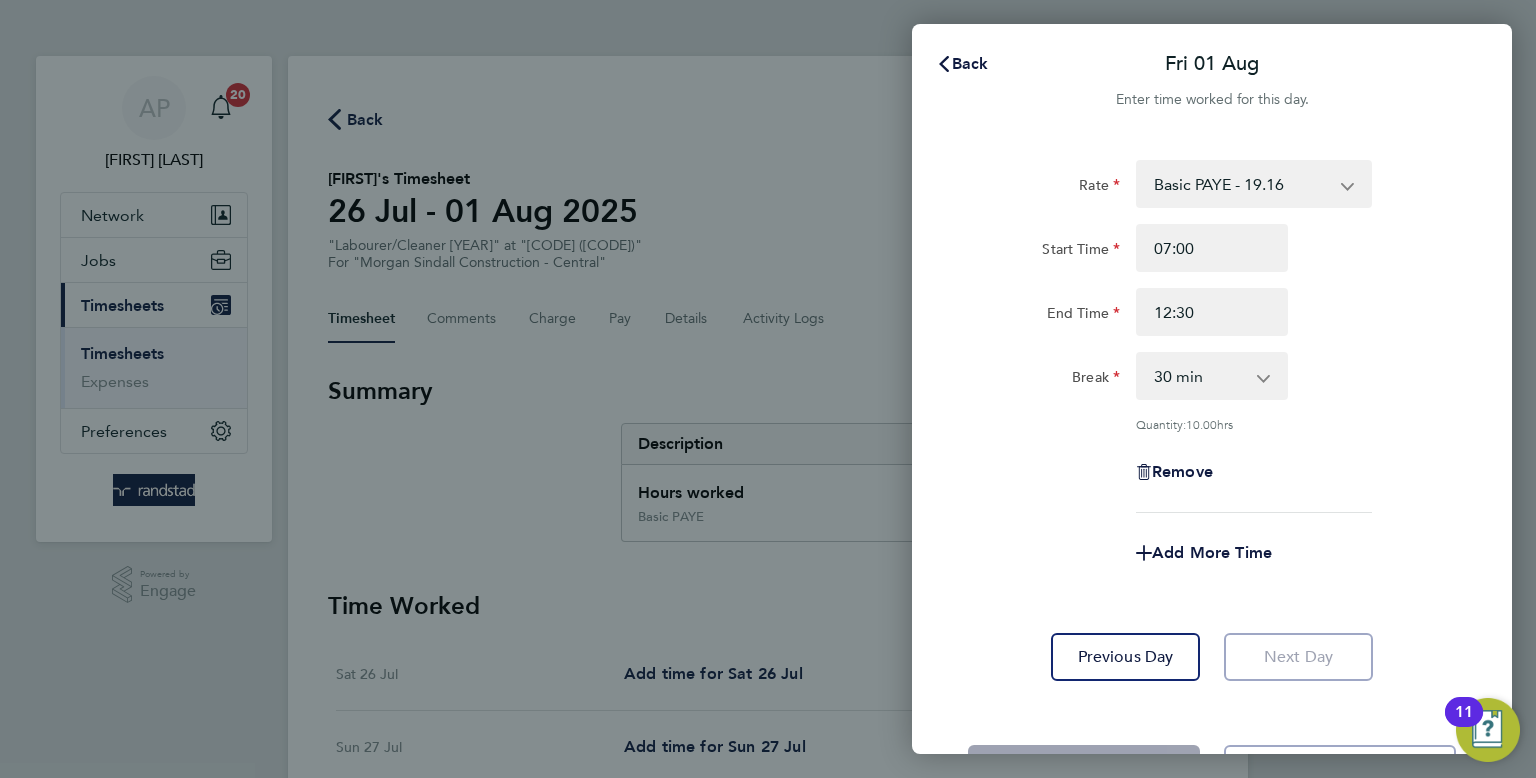 click on "Rate  Basic PAYE - 19.16   OT PAYE - 27.81   OT 2 - 36.21
Start Time 07:00 End Time 12:30 Break  0 min   15 min   30 min   45 min   60 min   75 min   90 min
Quantity:  10.00  hrs
Remove" 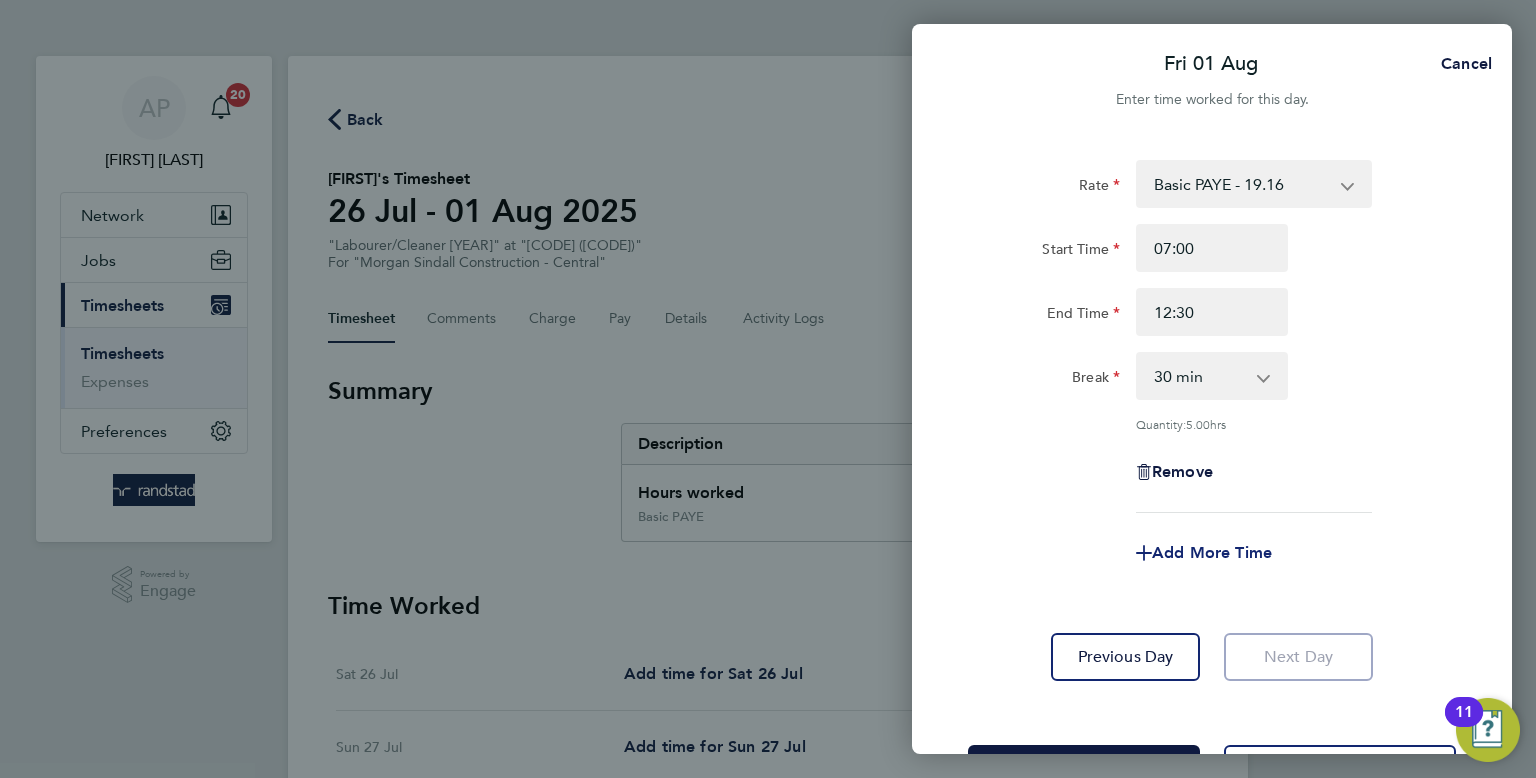 click on "Add More Time" 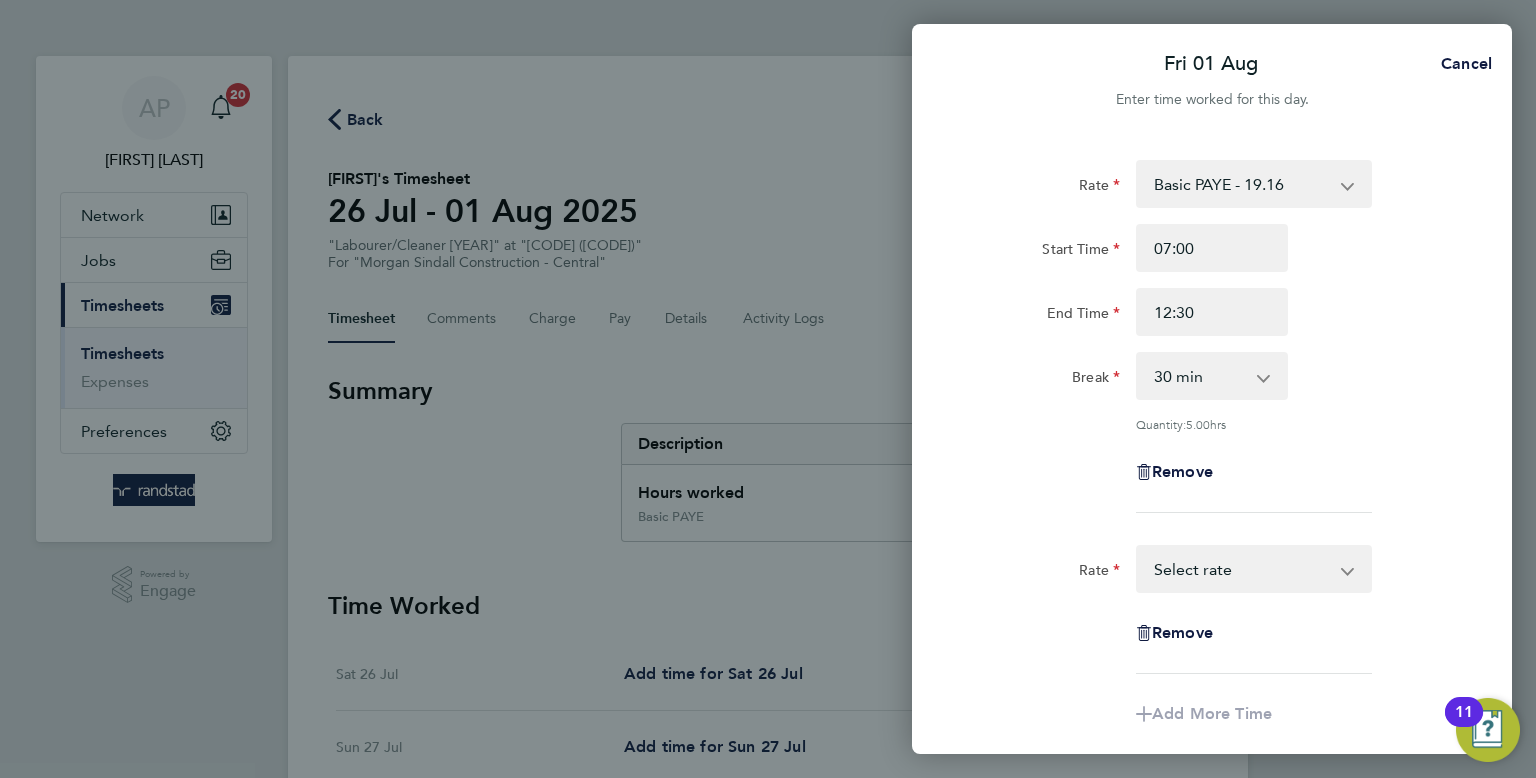 click on "Basic PAYE - 19.16   OT PAYE - 27.81   OT 2 - 36.21   Select rate" at bounding box center (1242, 569) 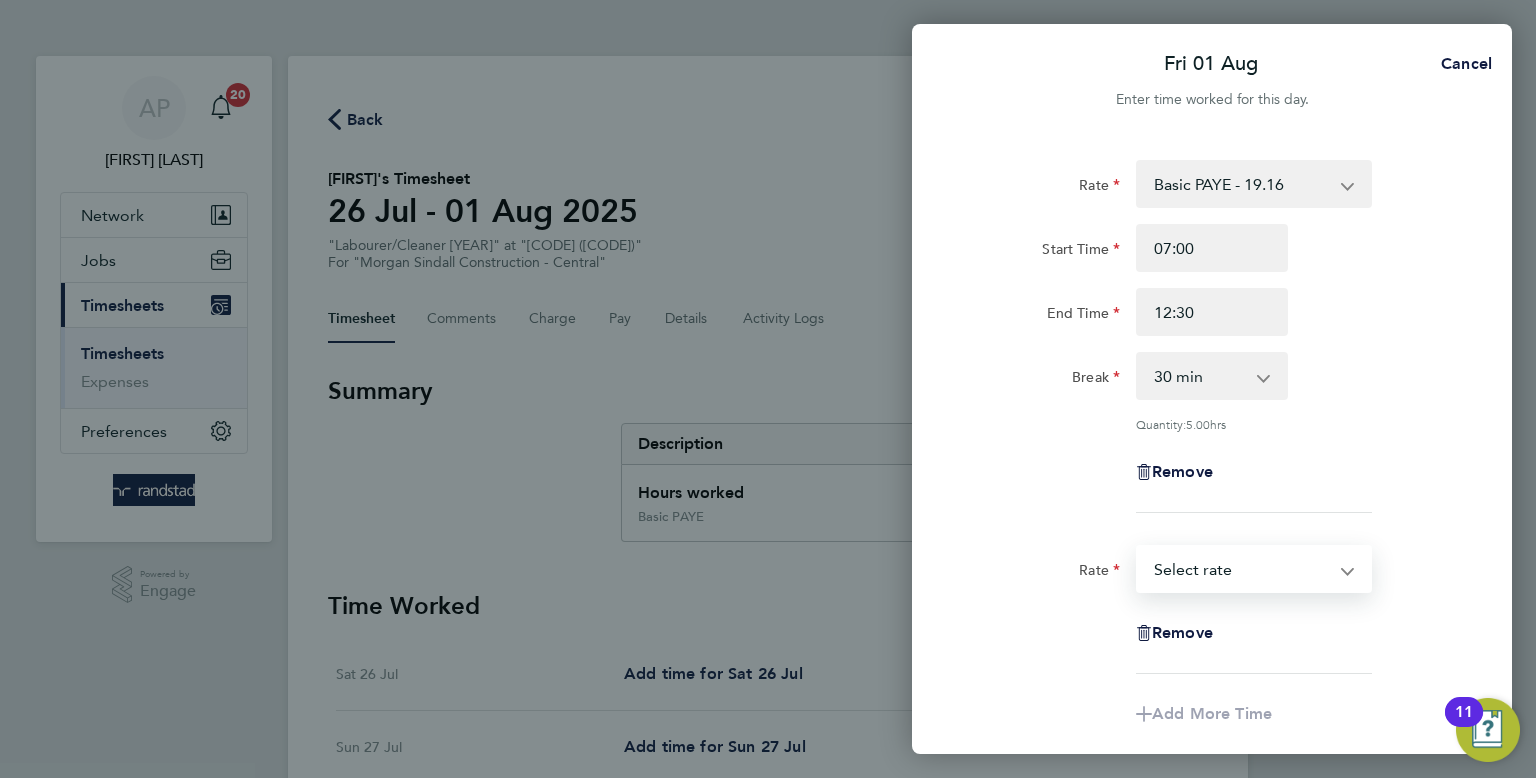 select on "30" 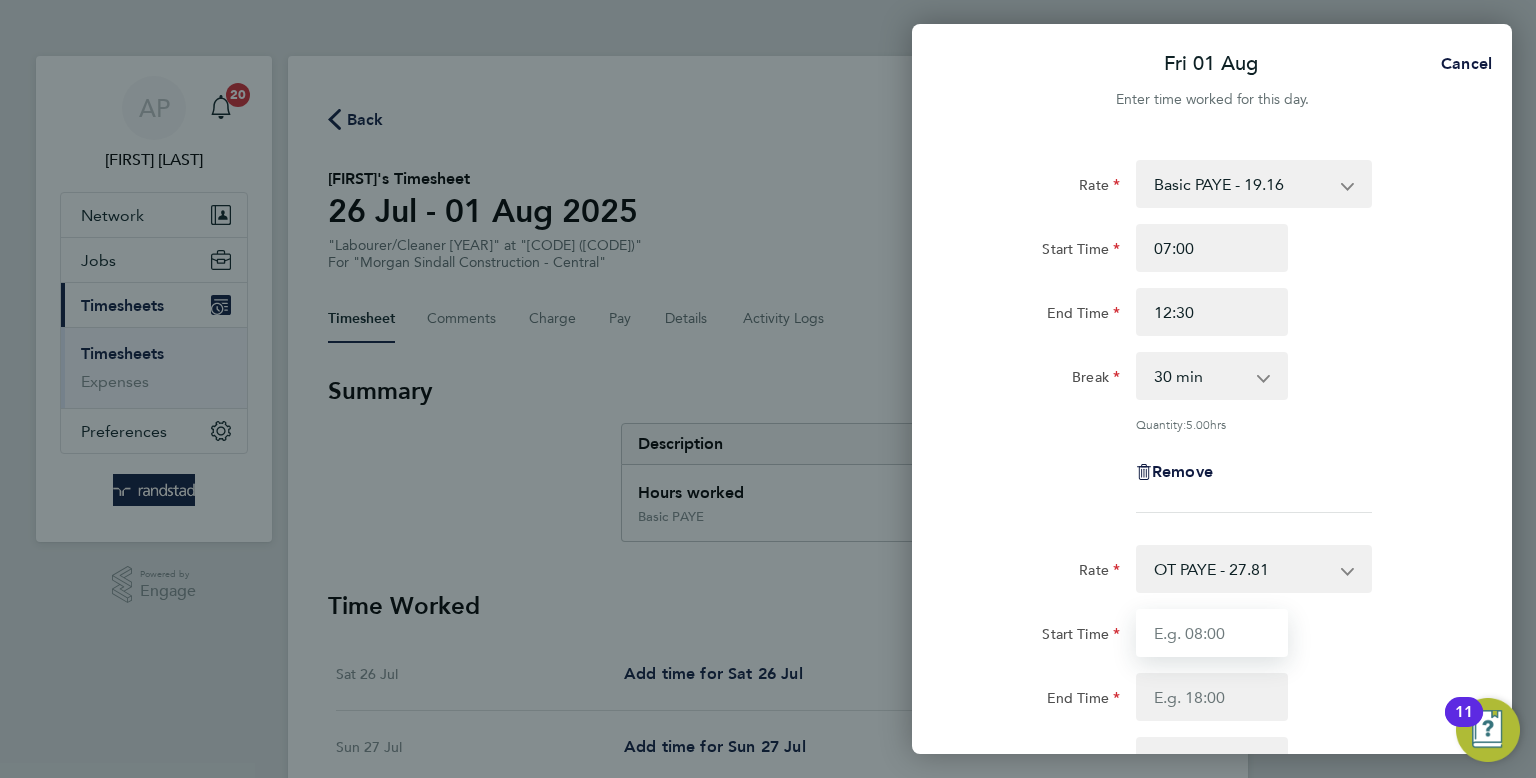 click on "Start Time" at bounding box center (1212, 633) 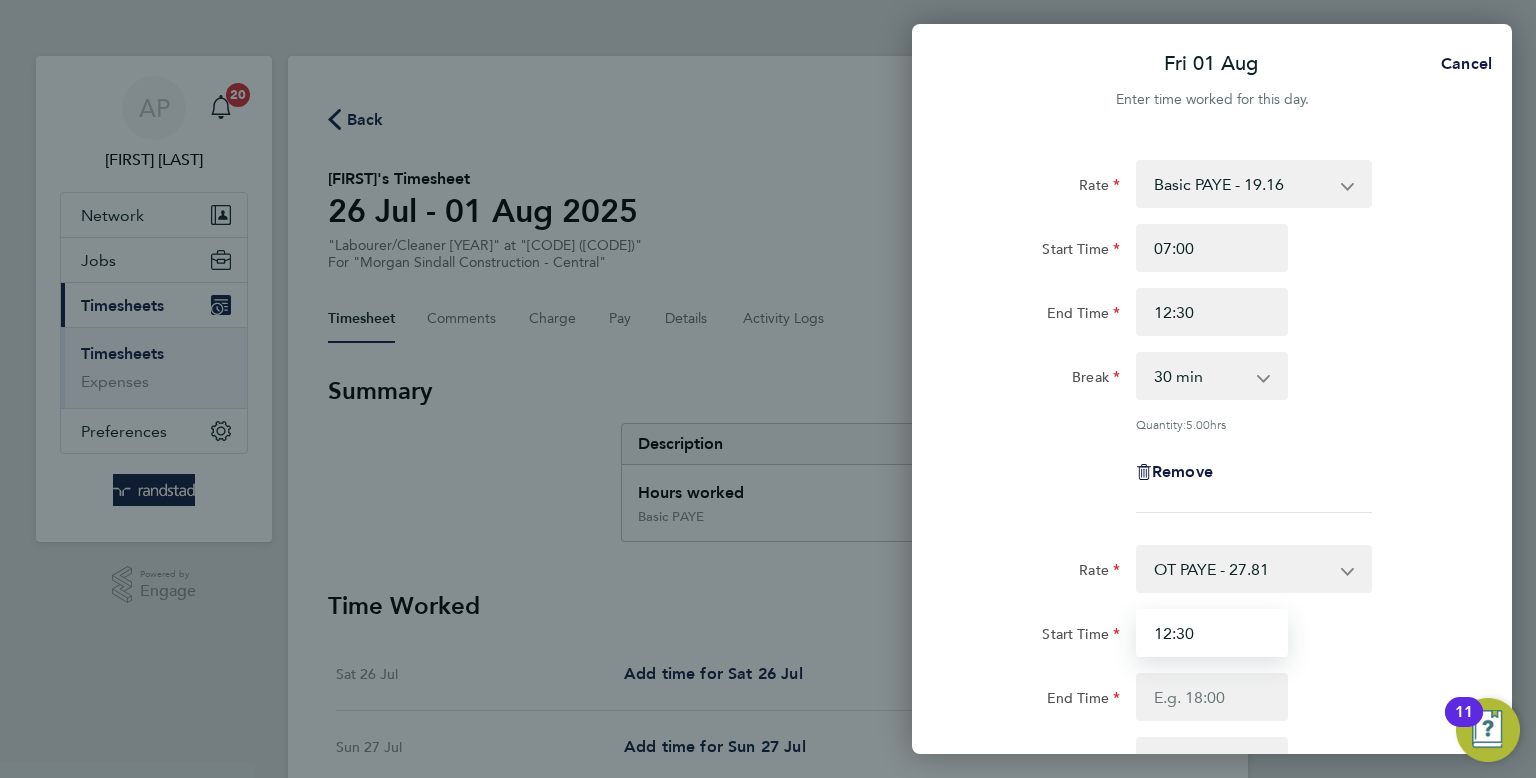 type on "12:30" 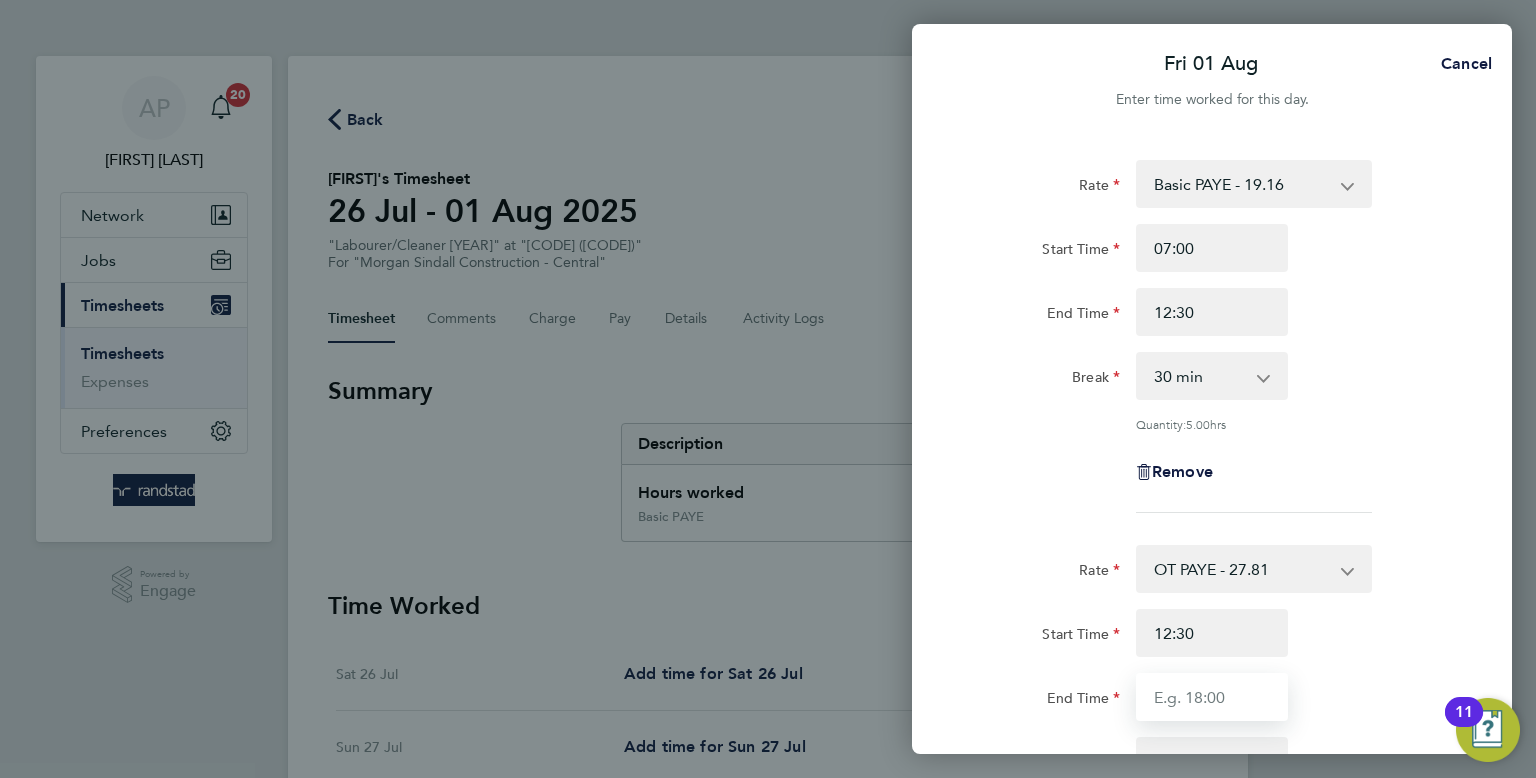 click on "End Time" at bounding box center (1212, 697) 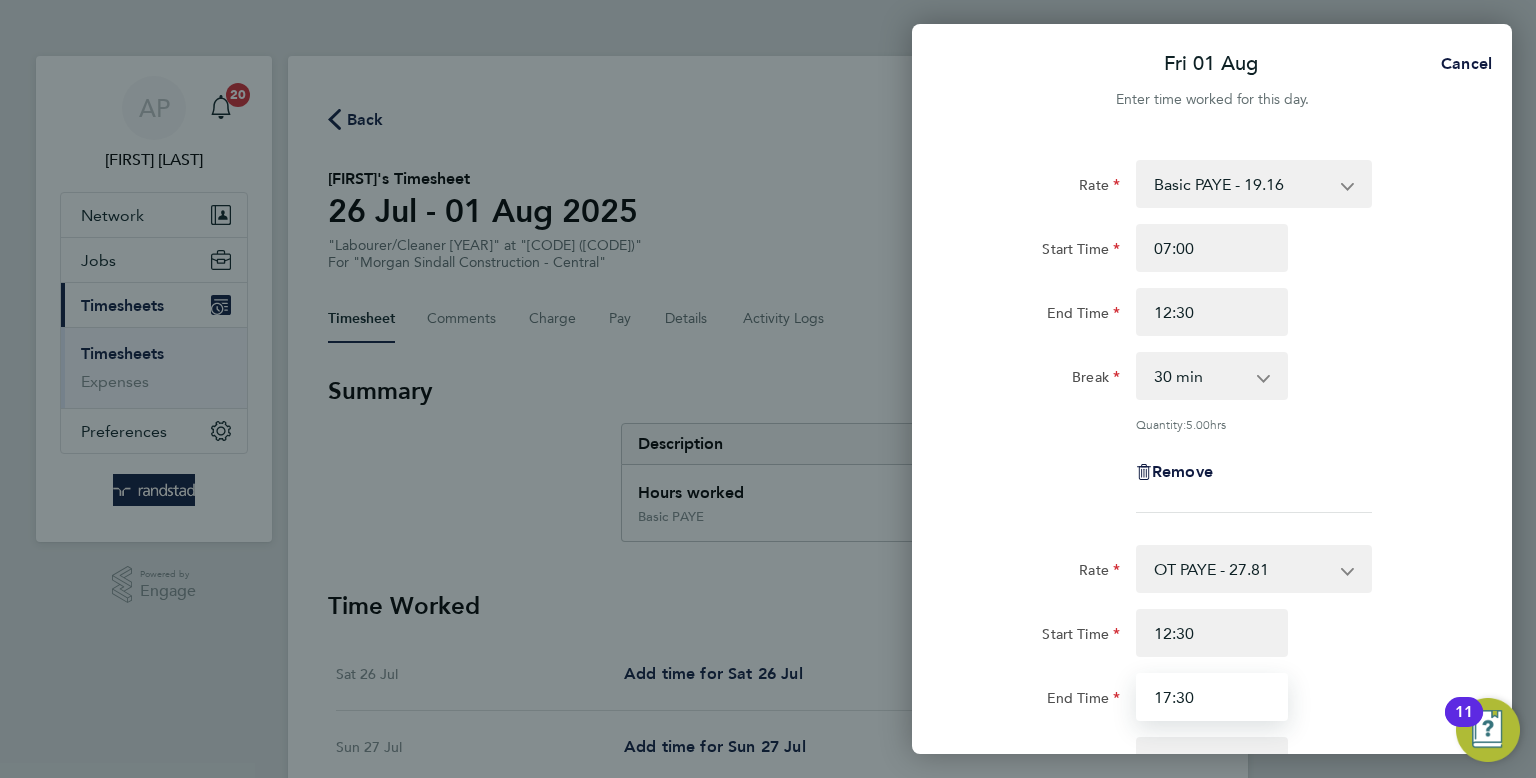 type on "17:30" 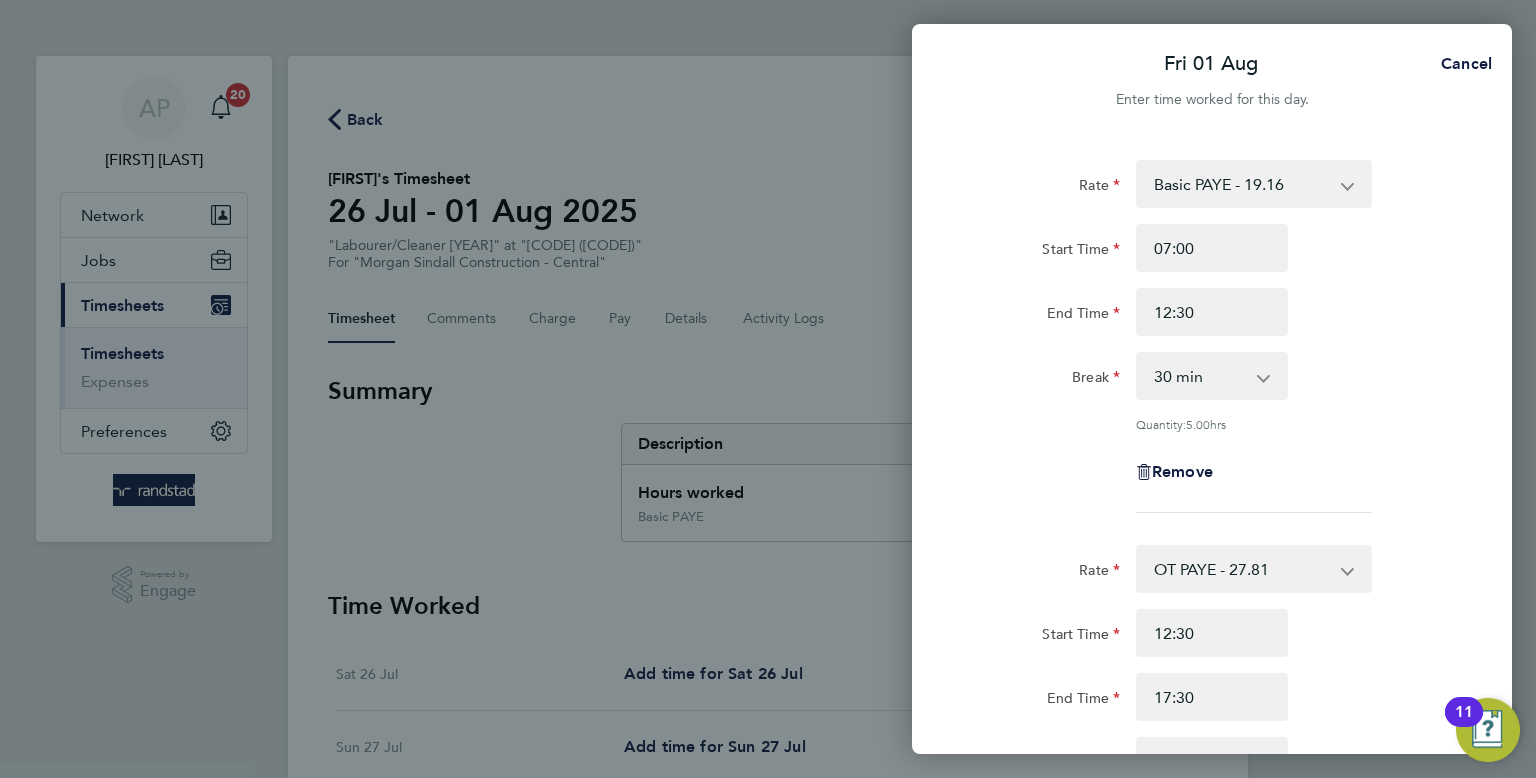 click on "Rate  OT PAYE - 27.81   Basic PAYE - 19.16   OT 2 - 36.21
Start Time 12:30 End Time 17:30 Break  0 min   15 min   30 min   45 min   60 min   75 min   90 min
Remove" 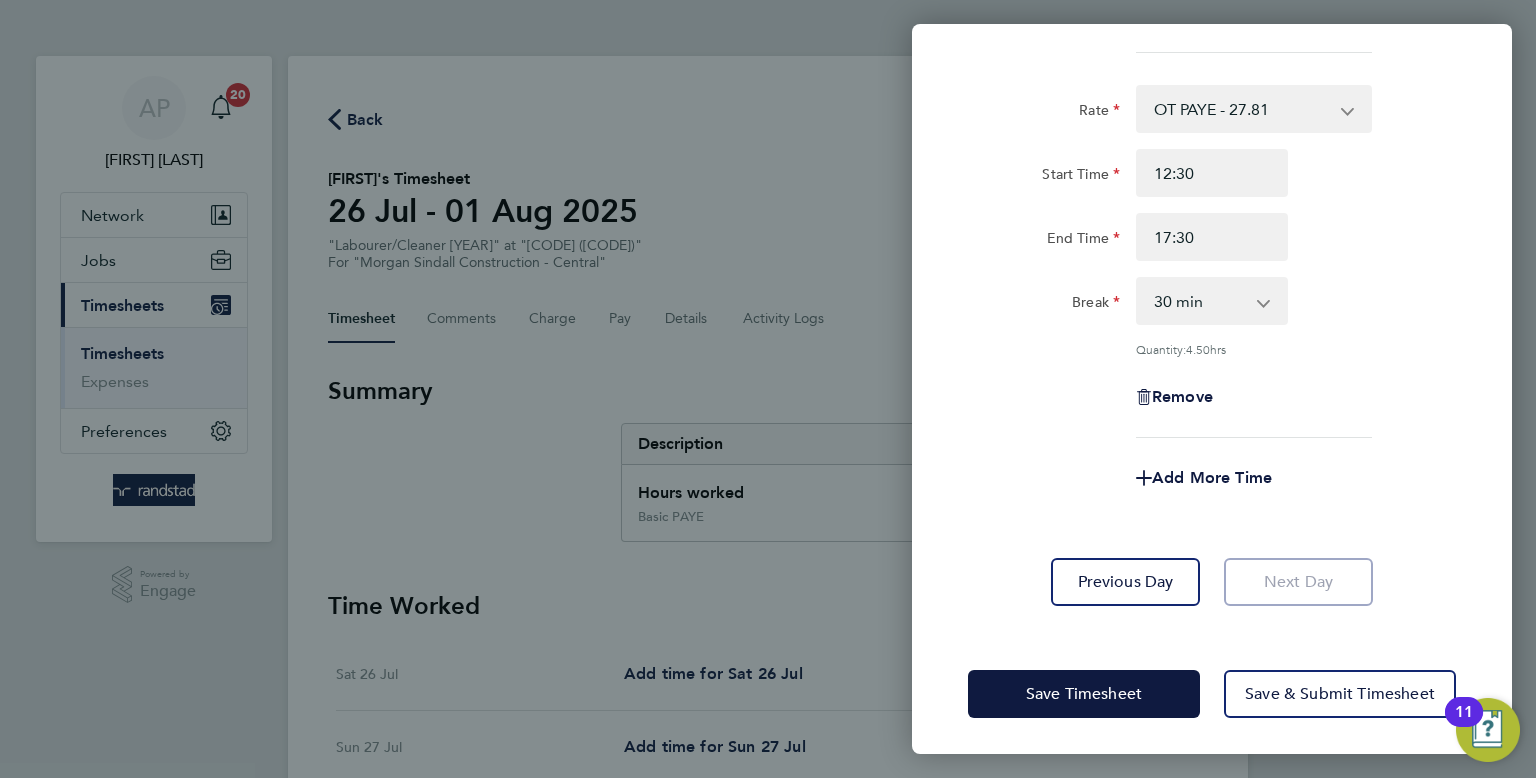 click on "0 min   15 min   30 min   45 min   60 min   75 min   90 min" at bounding box center (1200, 301) 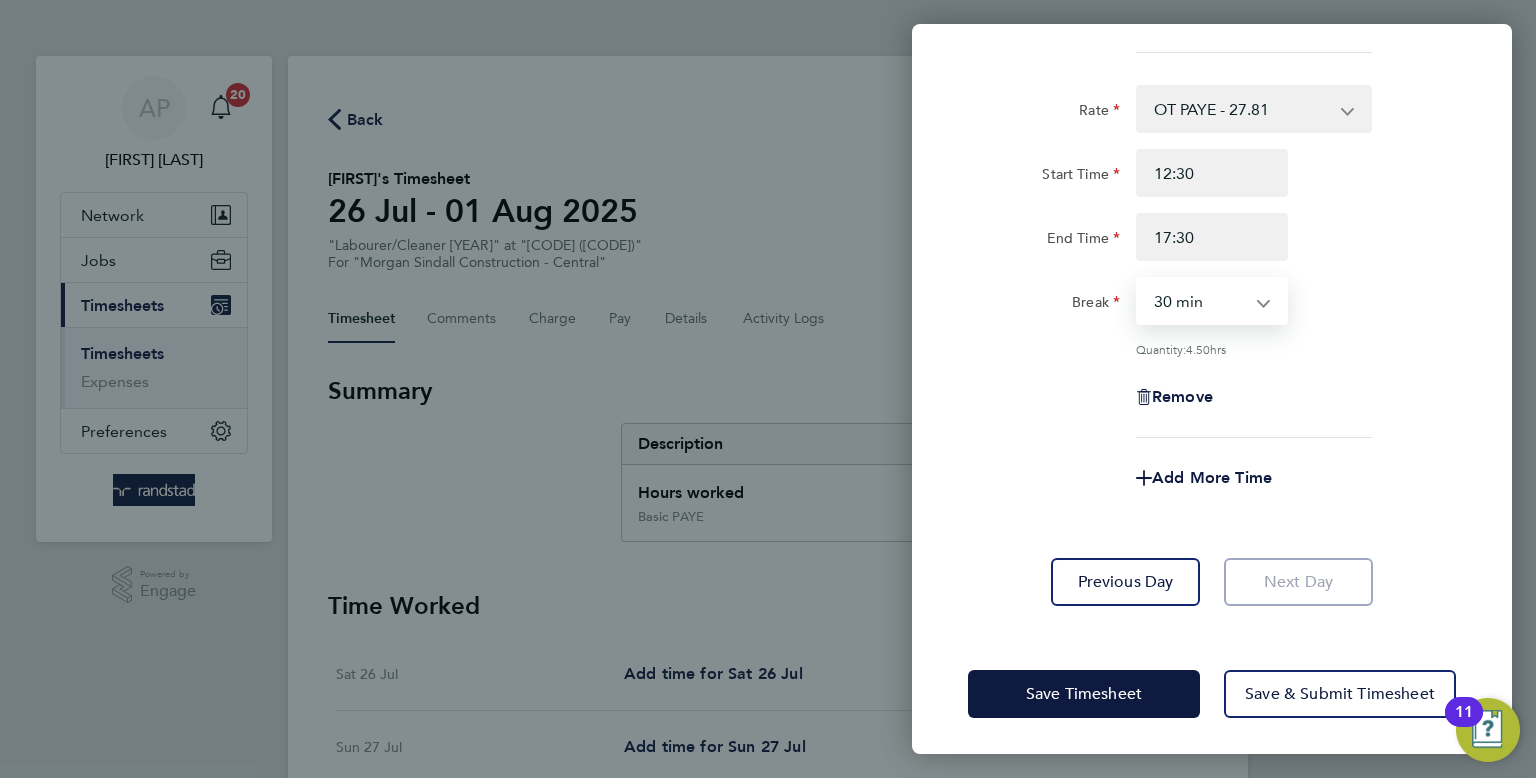 select on "0" 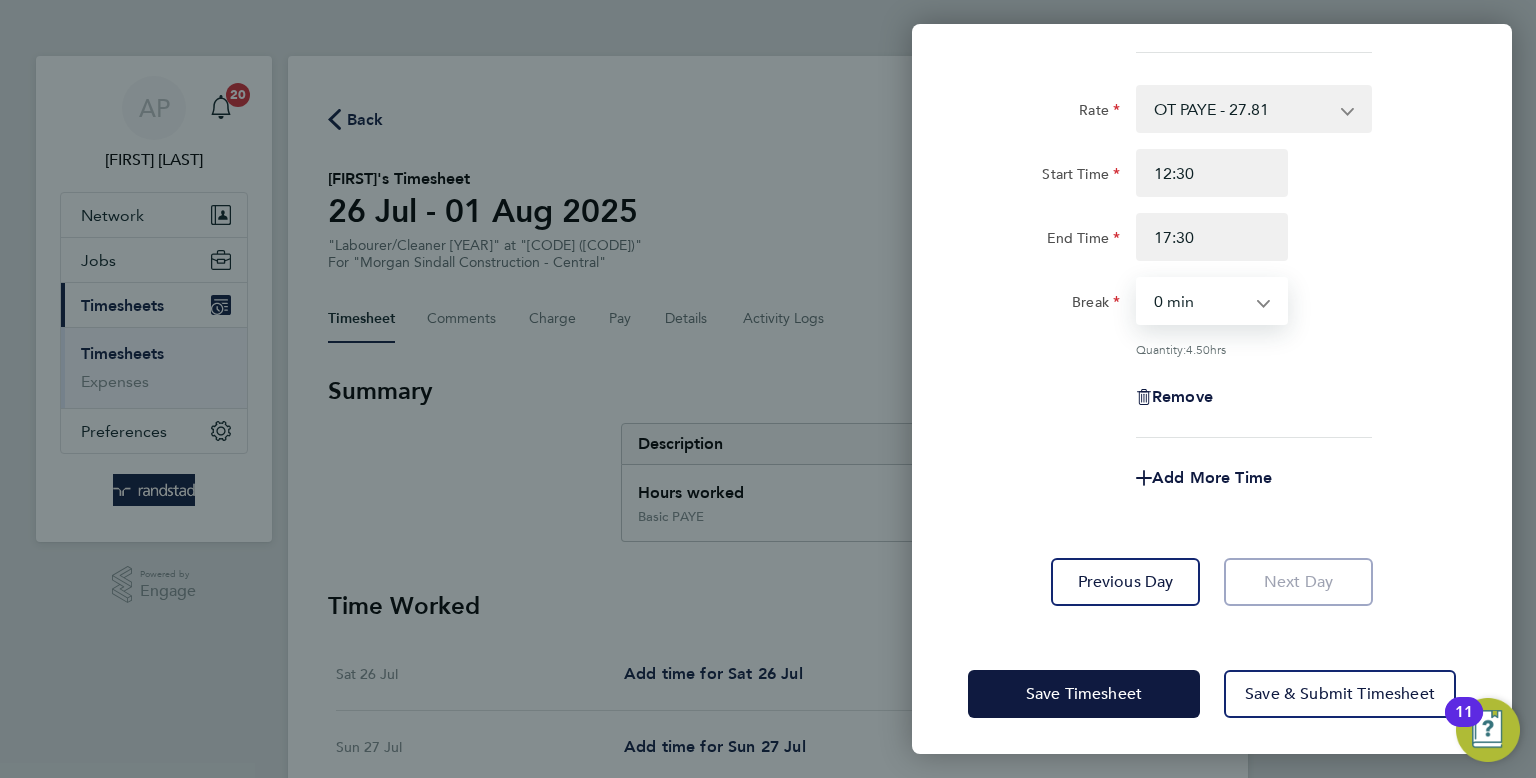 click on "0 min   15 min   30 min   45 min   60 min   75 min   90 min" at bounding box center (1200, 301) 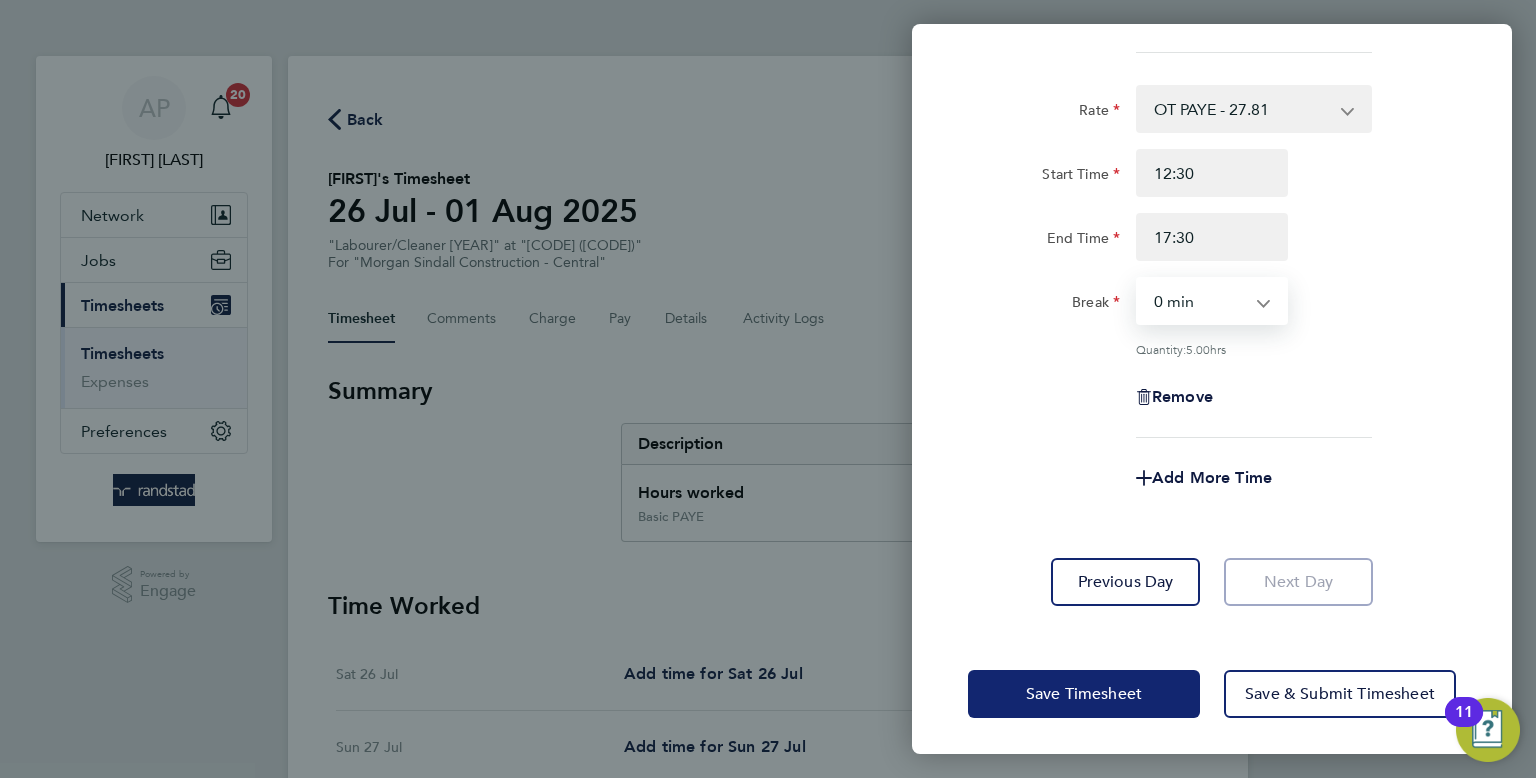 click on "Save Timesheet" 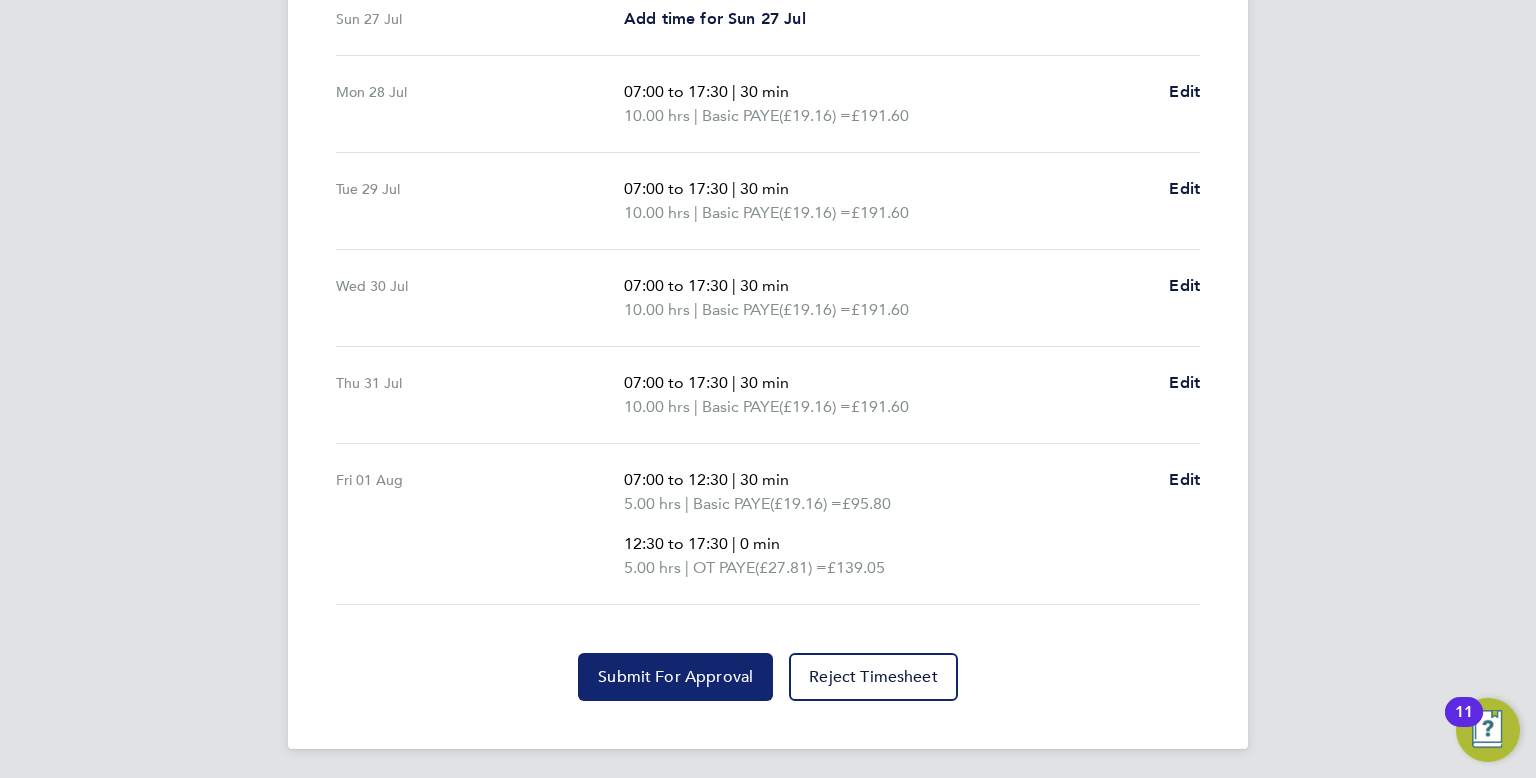 click on "Submit For Approval" 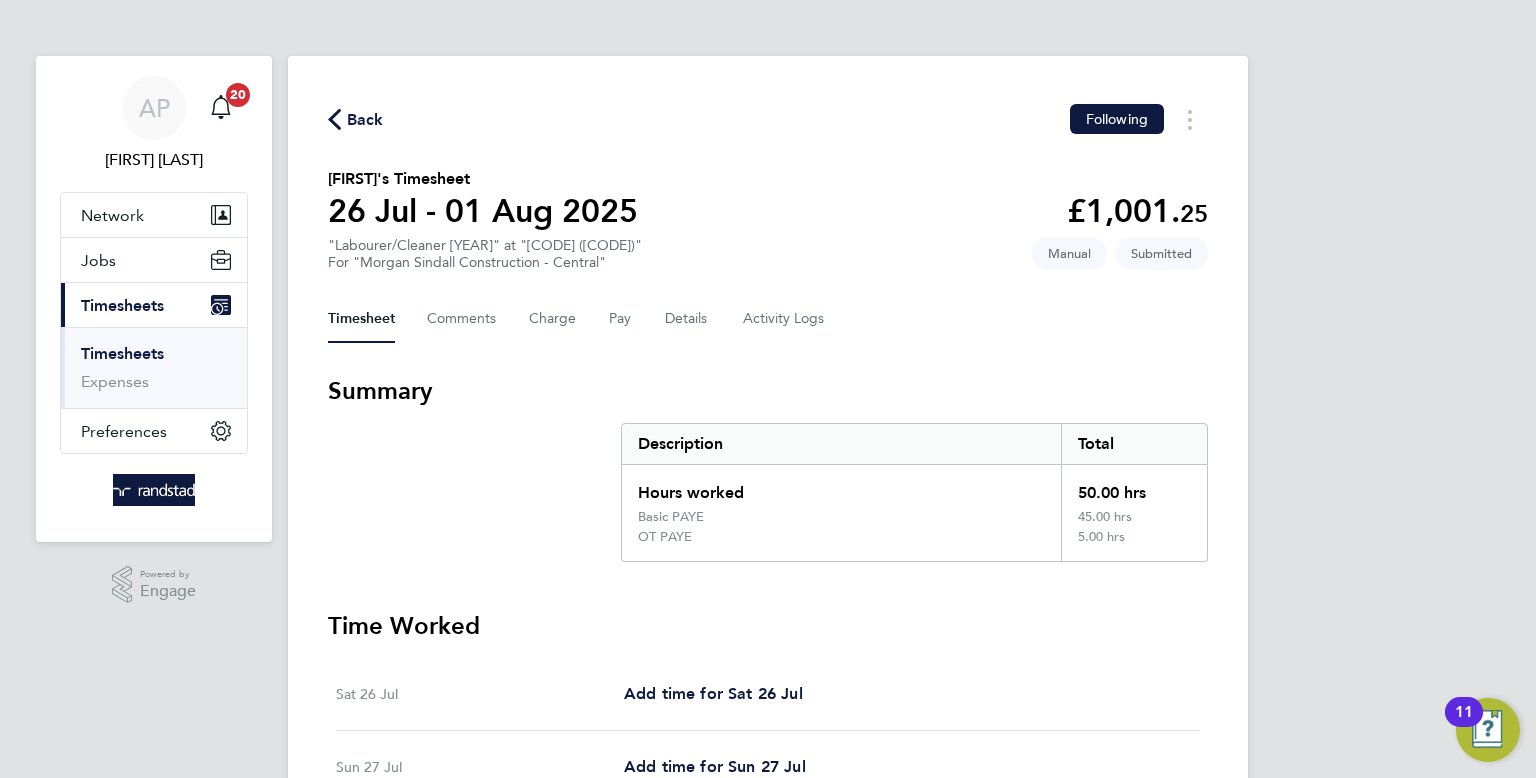 click on "Back  Following" 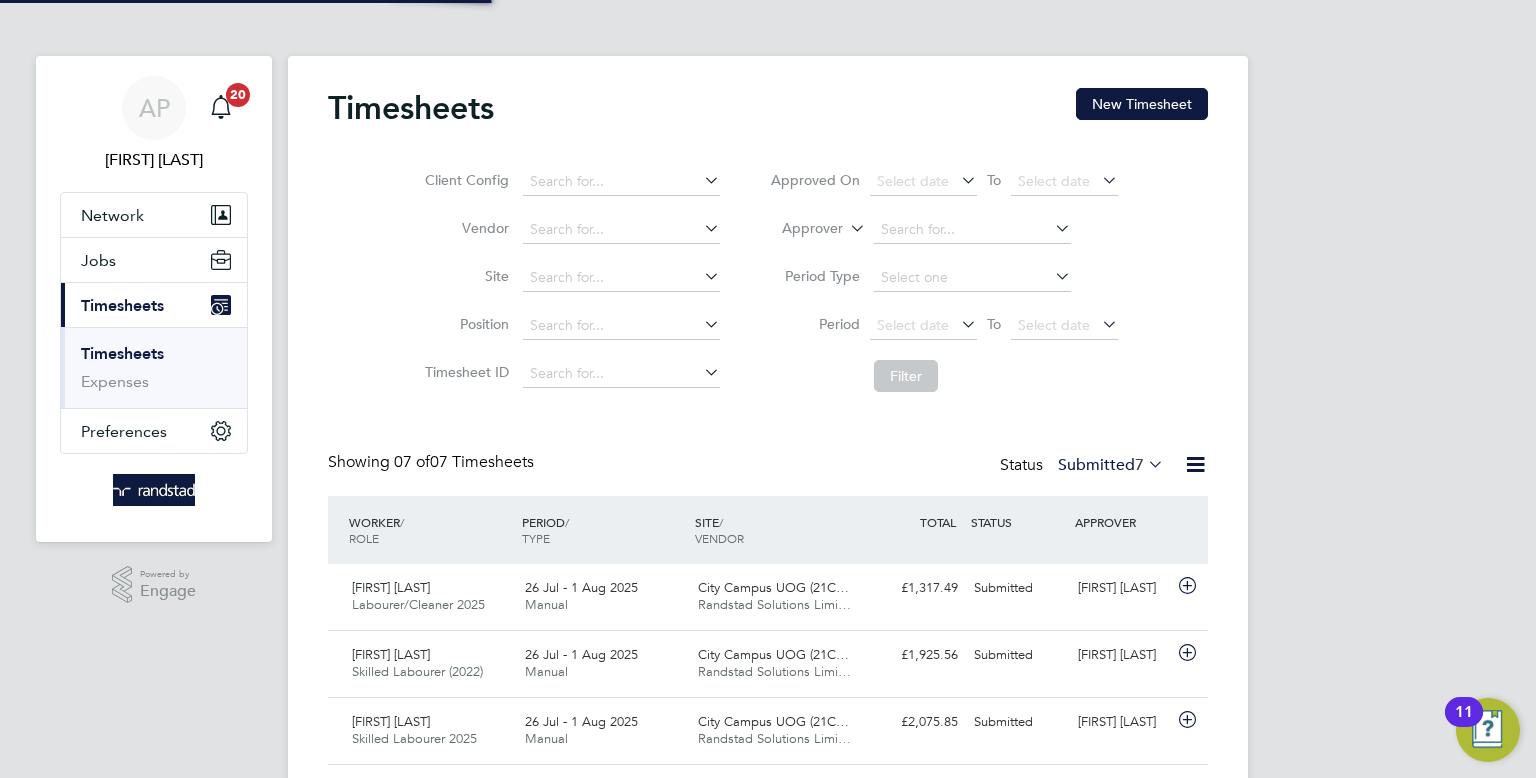 scroll, scrollTop: 9, scrollLeft: 10, axis: both 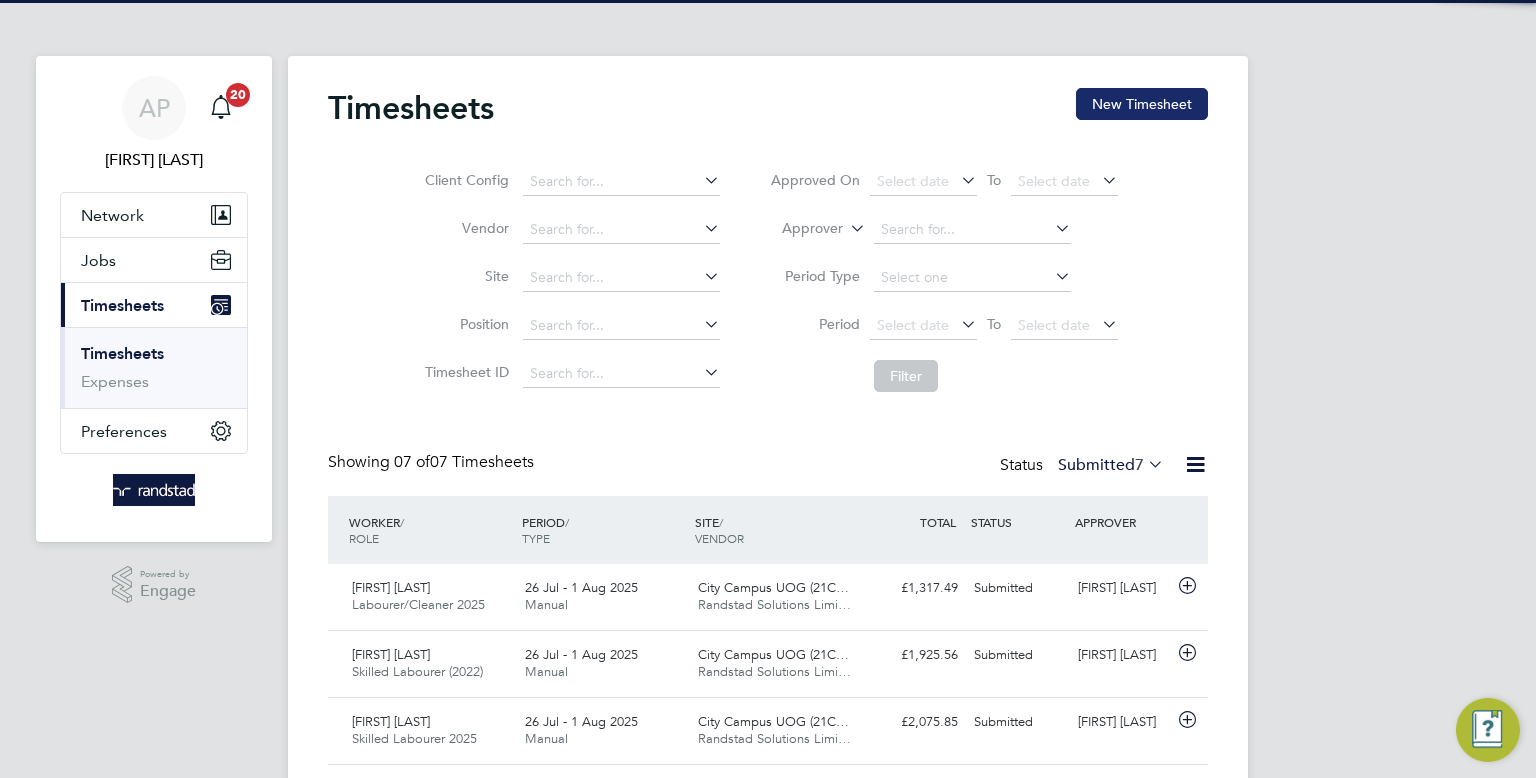 click on "New Timesheet" 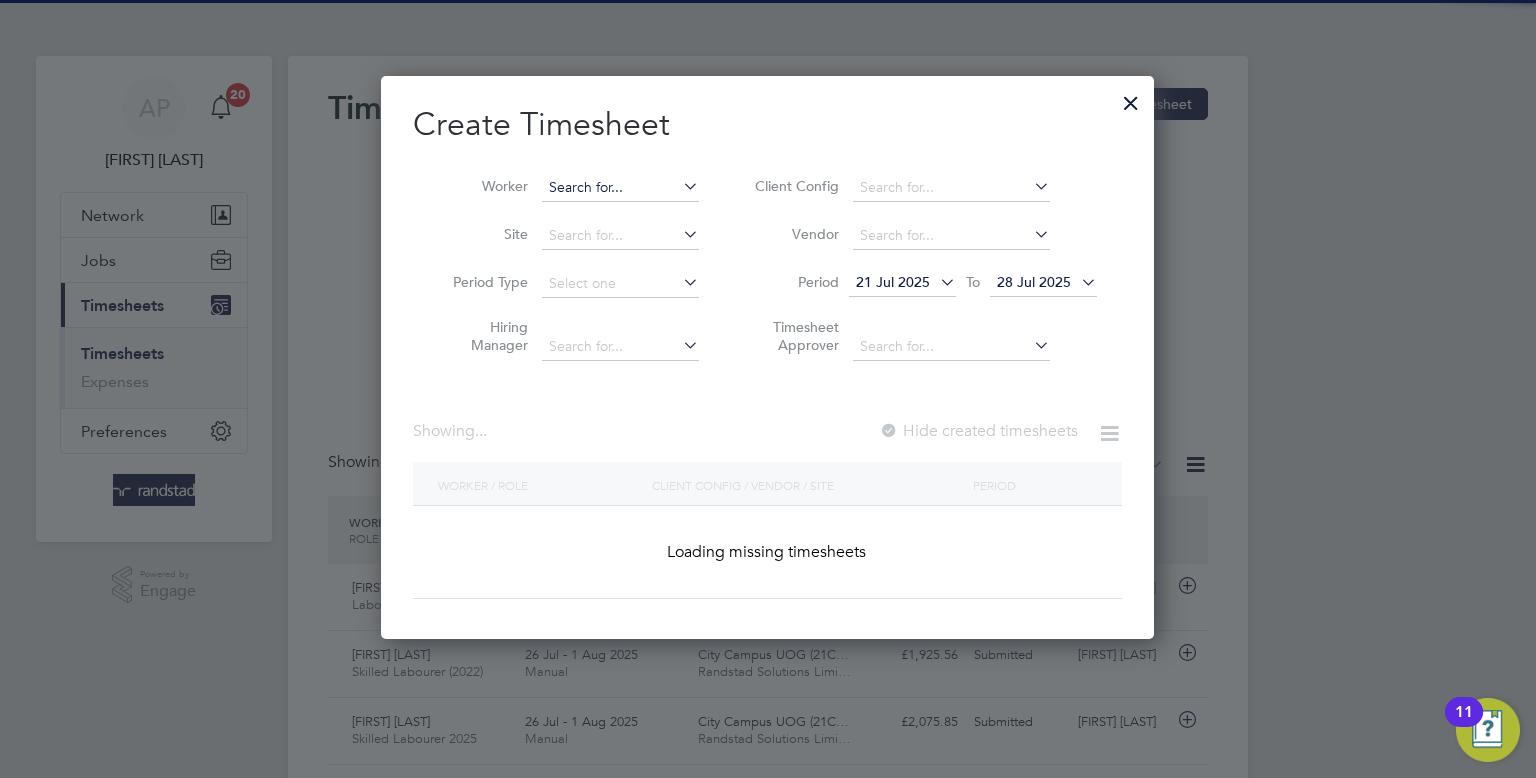 click at bounding box center [620, 188] 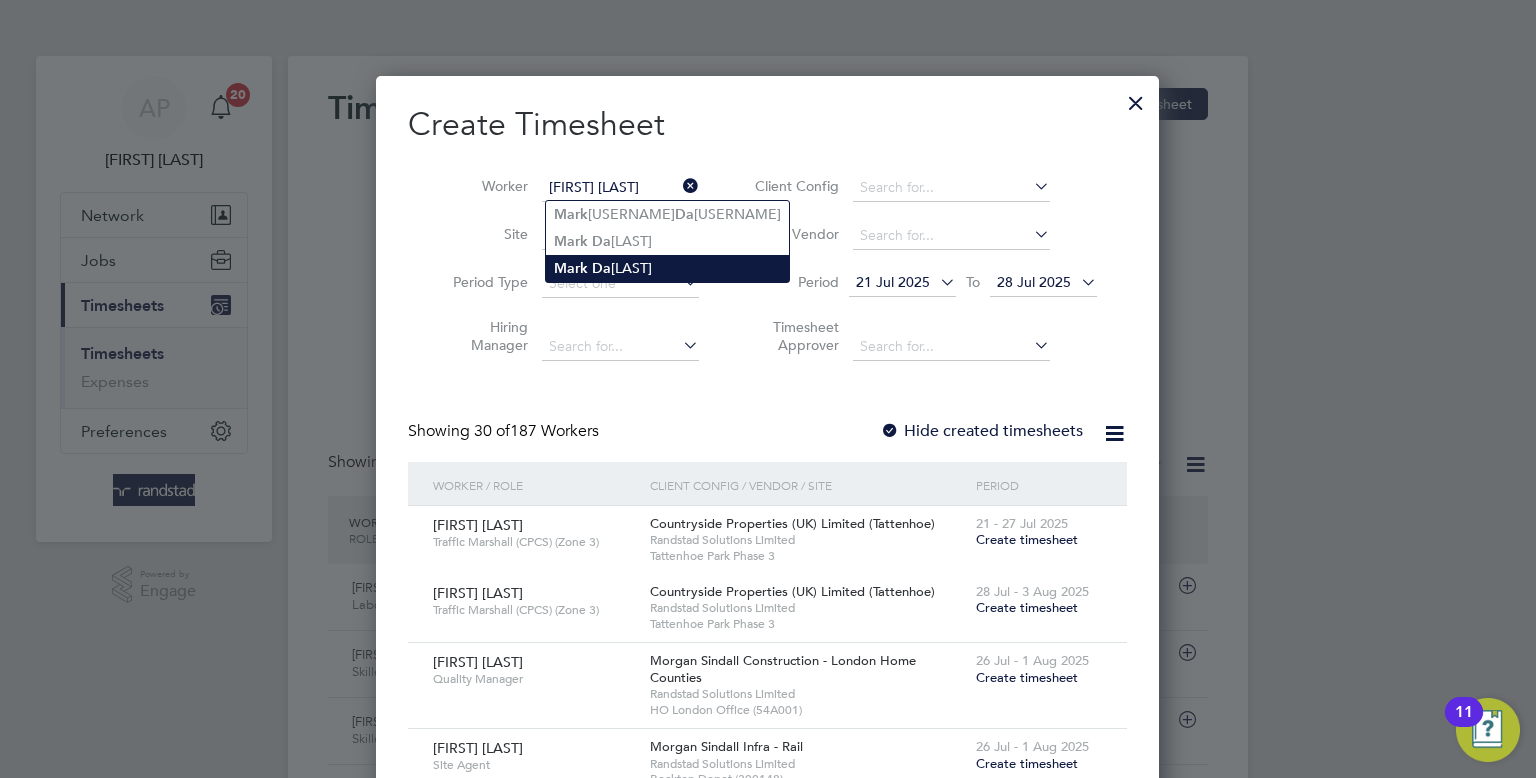 type on "Mark Davies" 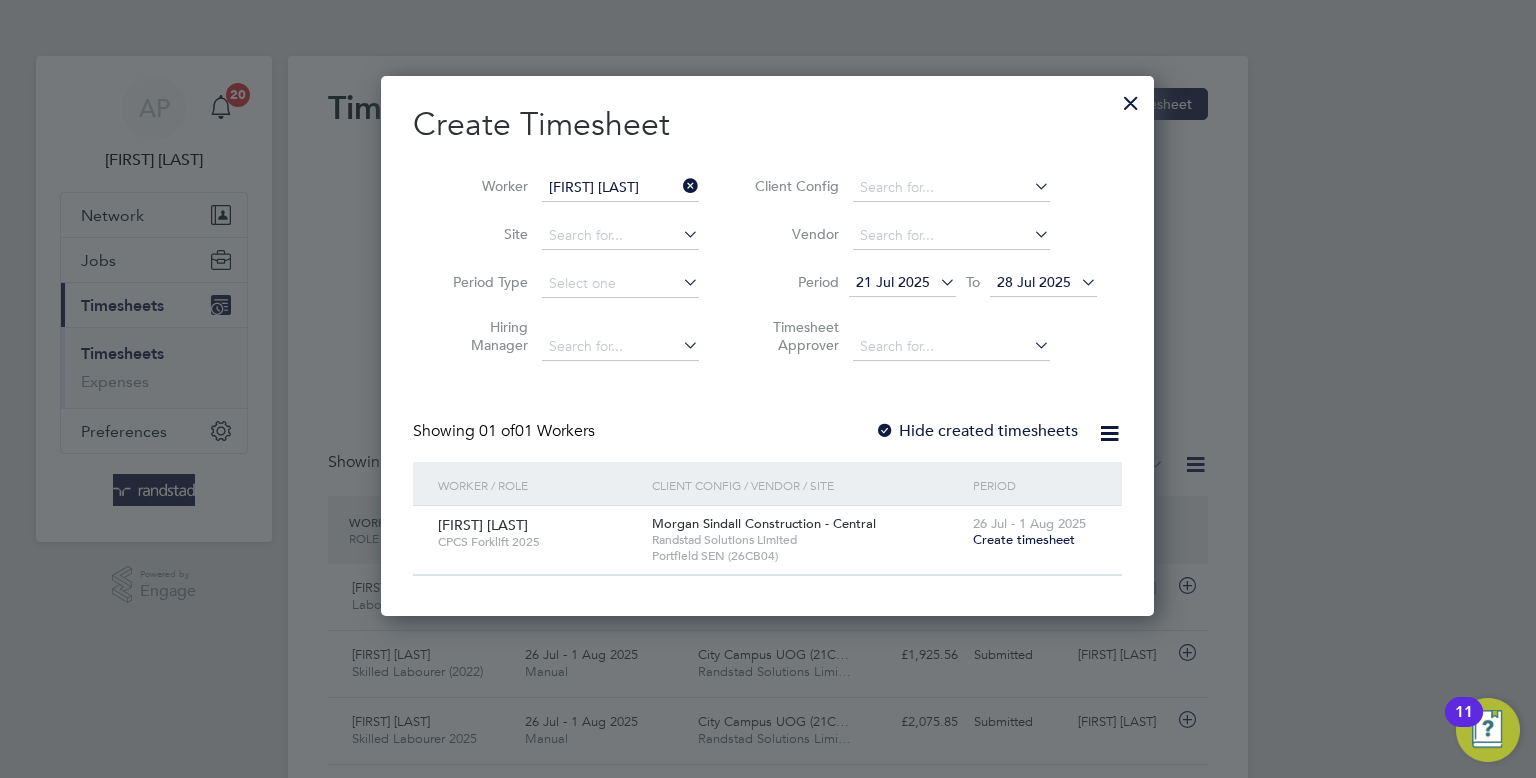 click on "Create timesheet" at bounding box center [1024, 539] 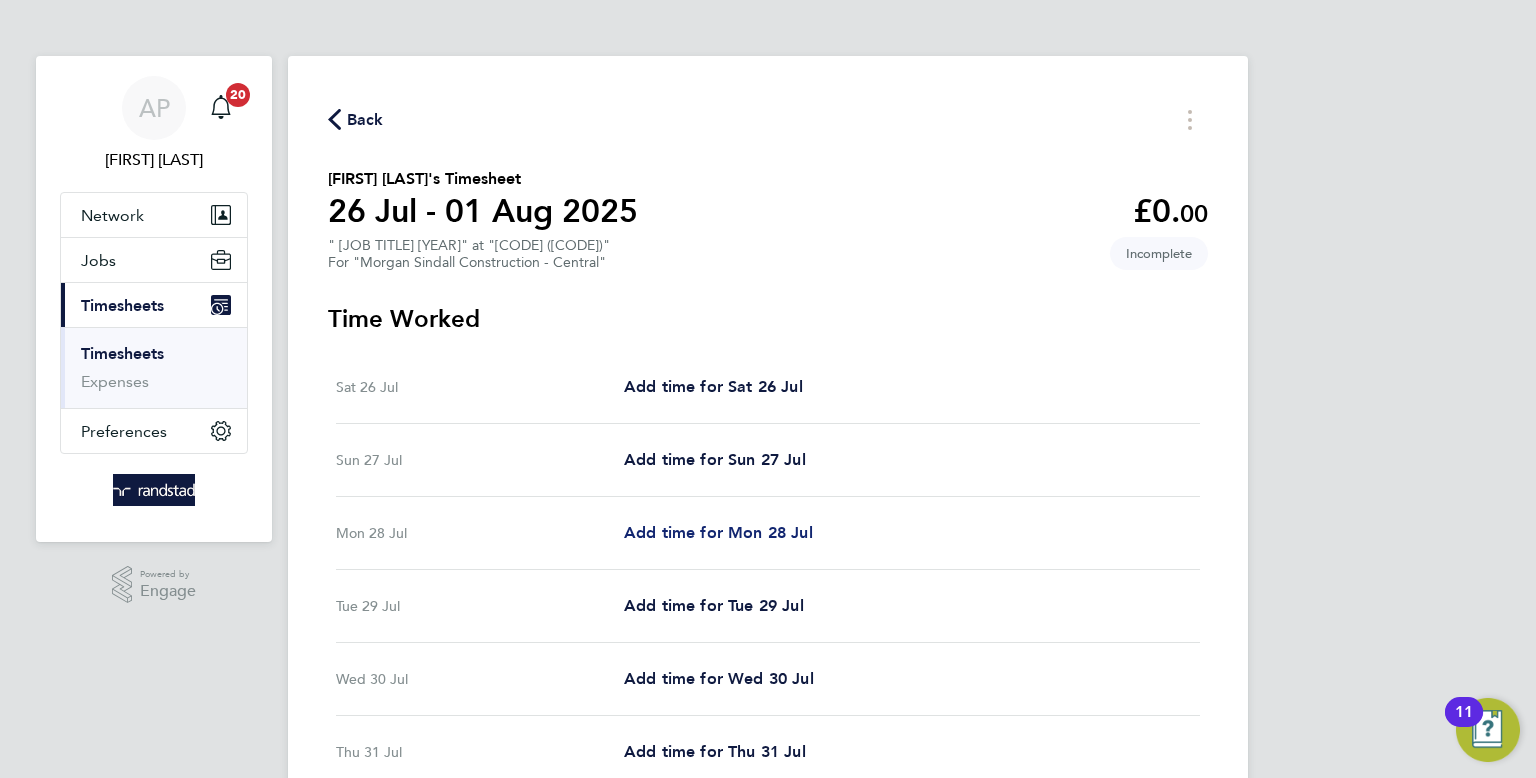 click on "Add time for Mon 28 Jul" at bounding box center (718, 532) 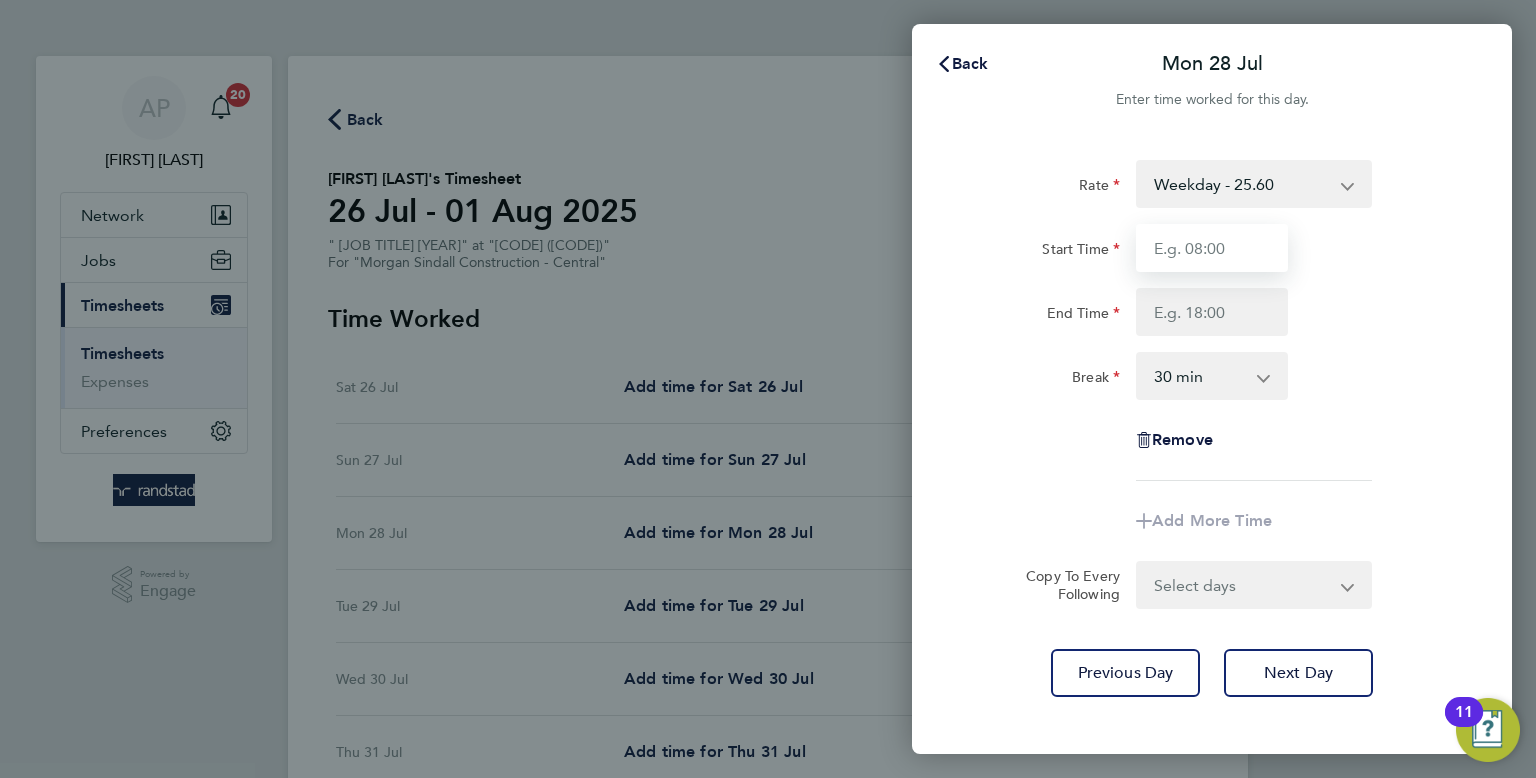 click on "Start Time" at bounding box center [1212, 248] 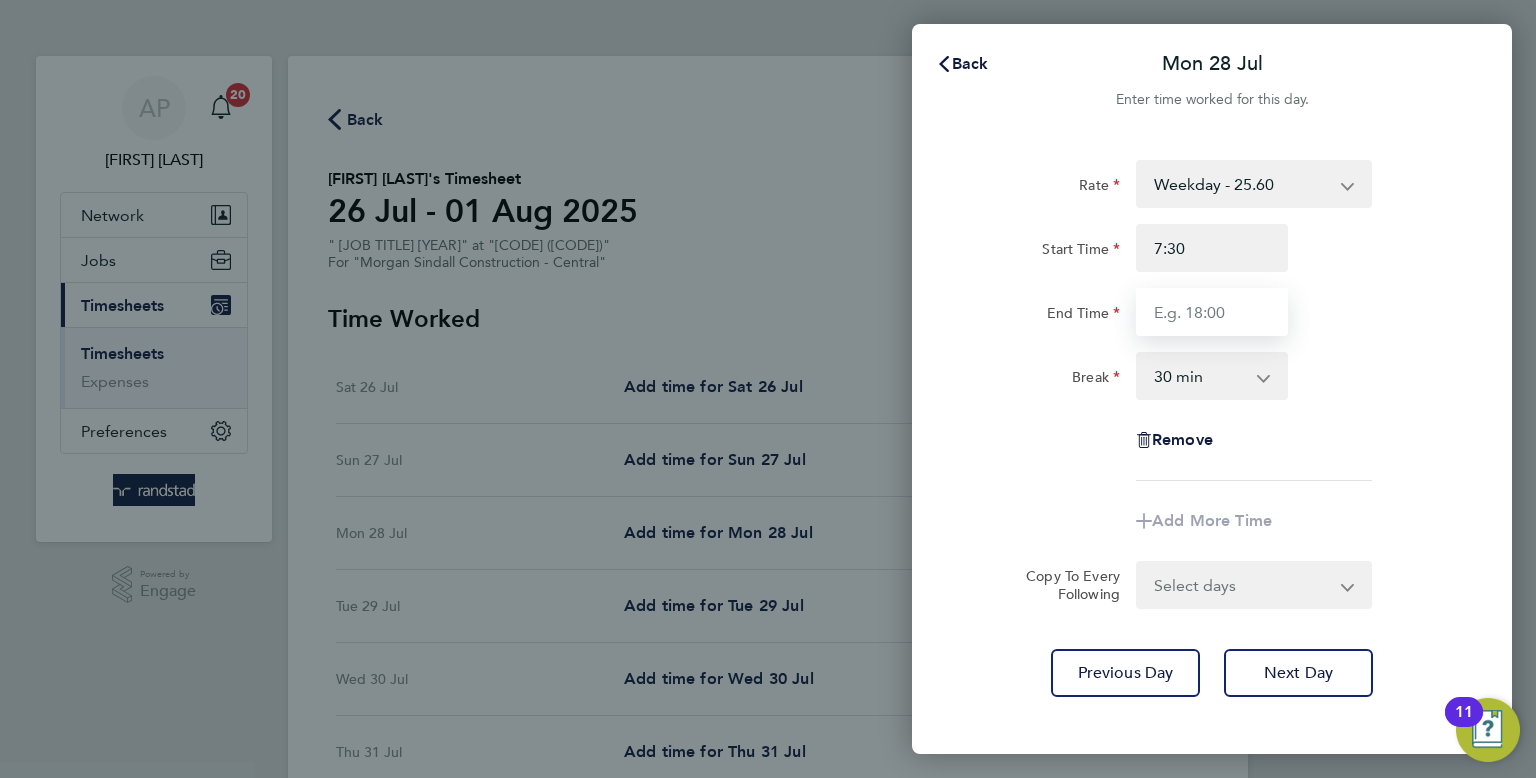 click on "End Time" at bounding box center [1212, 312] 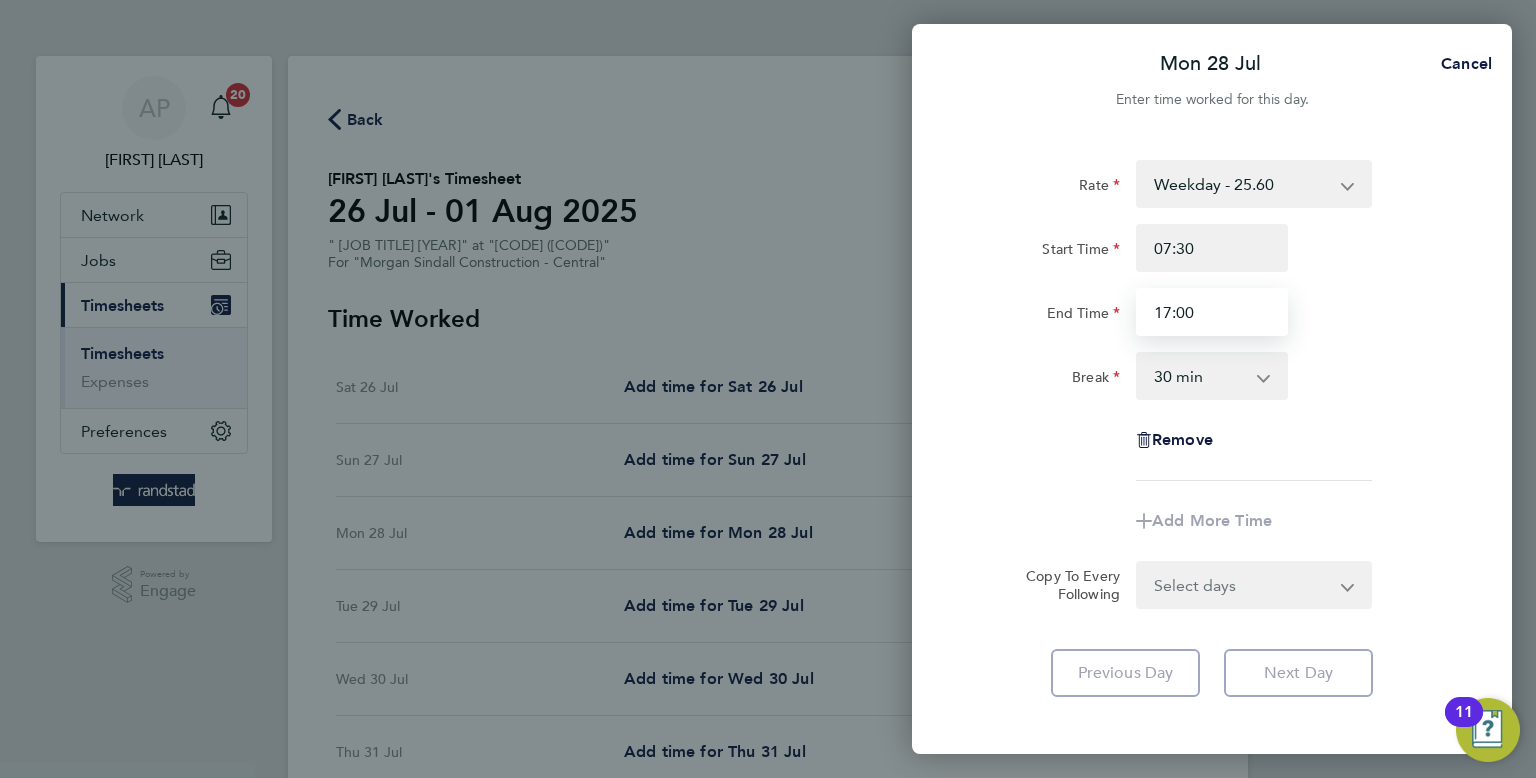 type on "17:00" 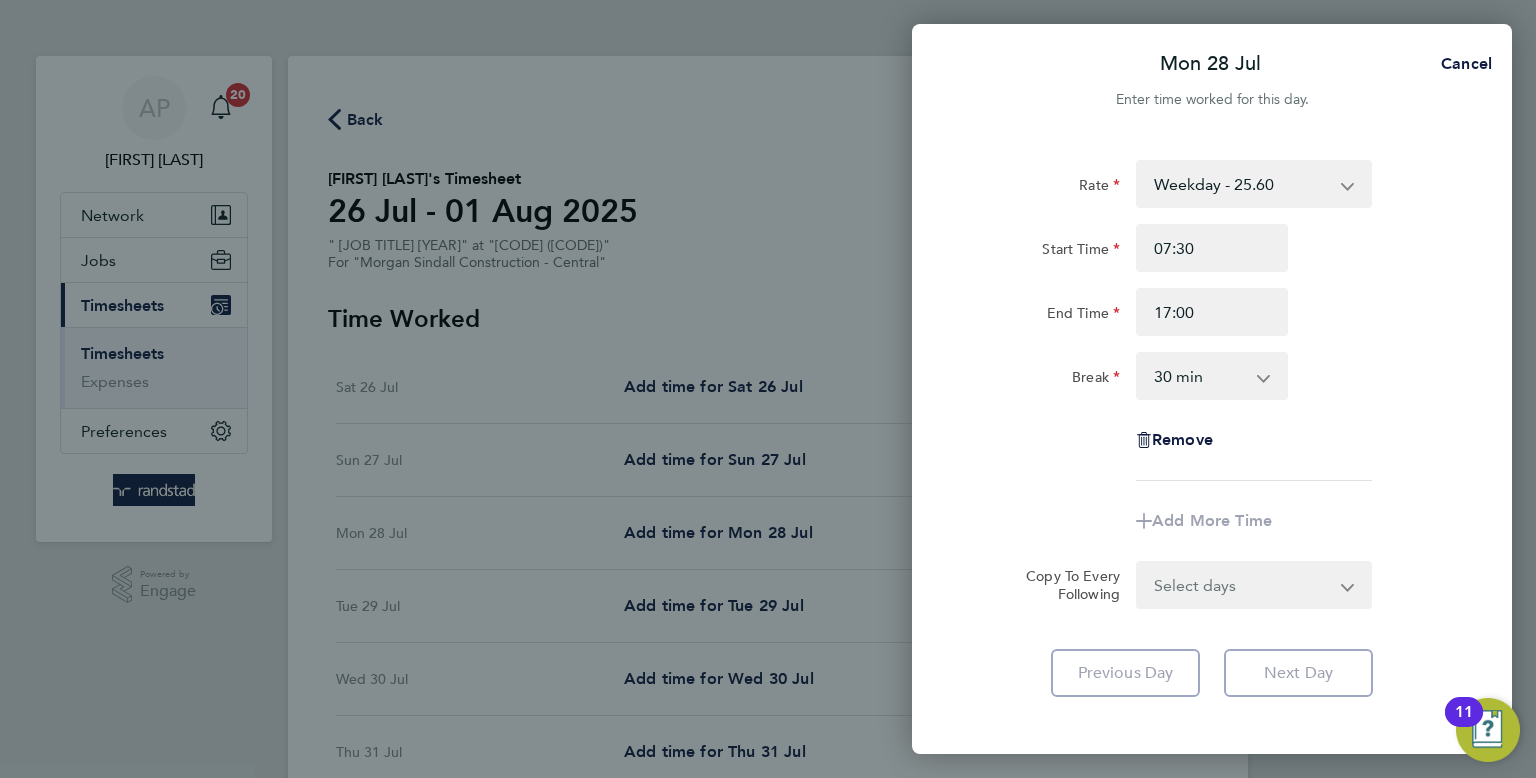 click on "Rate  Weekday  - 25.60   Overtime - 37.11
Start Time 07:30 End Time 17:00 Break  0 min   15 min   30 min   45 min   60 min   75 min   90 min
Remove
Add More Time  Copy To Every Following  Select days   Day   Tuesday   Wednesday   Thursday   Friday
Previous Day   Next Day" 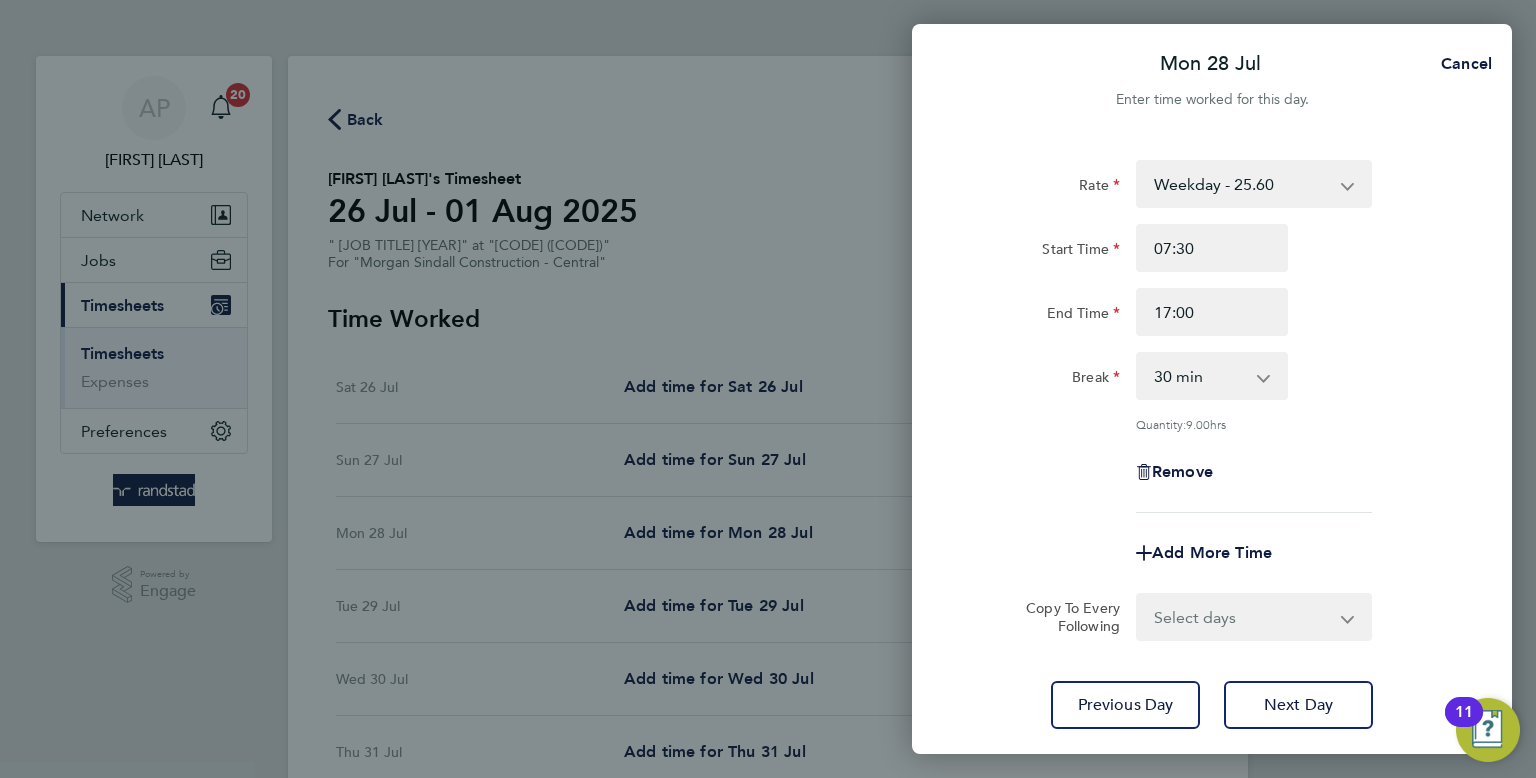 click on "Select days   Day   Tuesday   Wednesday   Thursday   Friday" 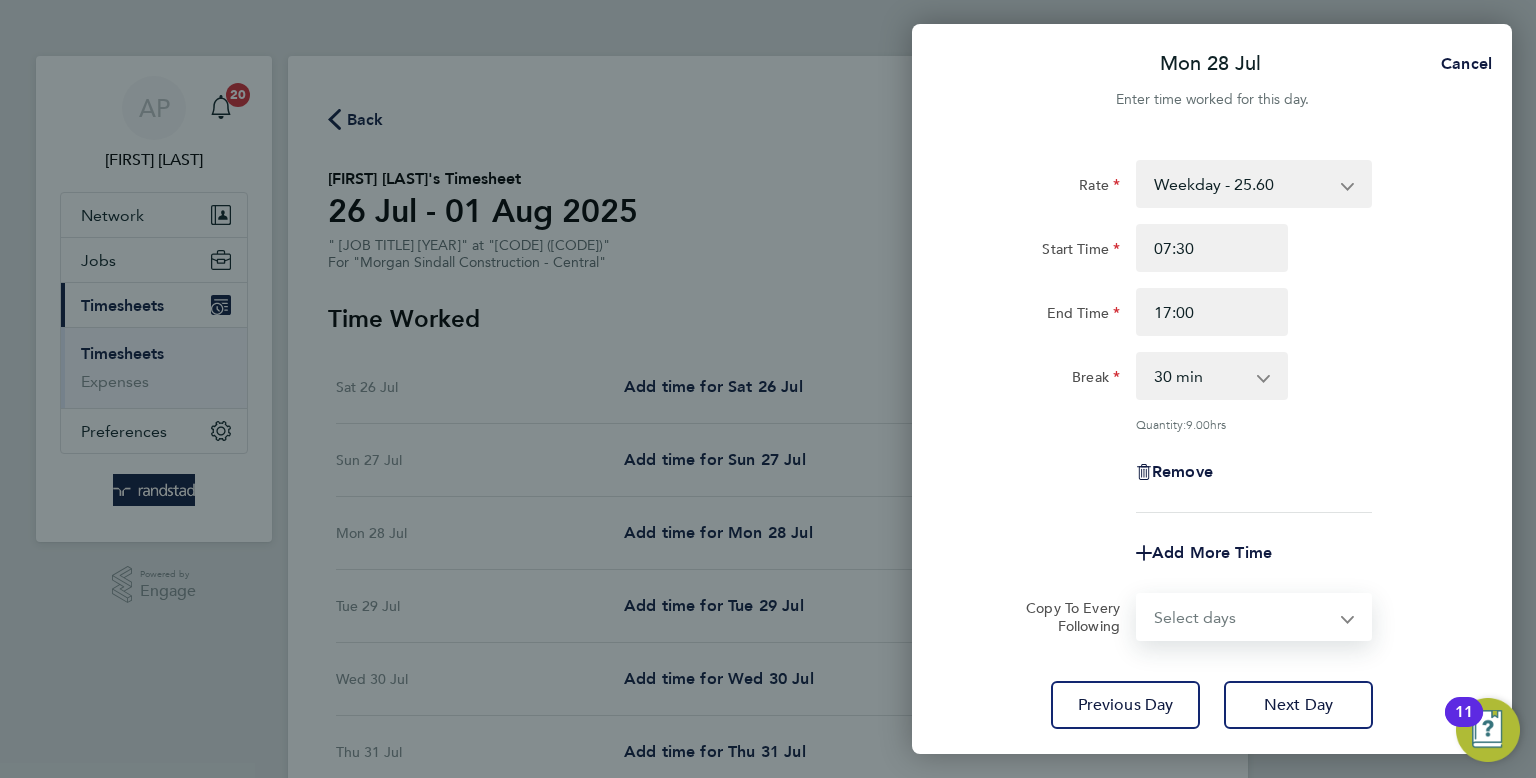 select on "DAY" 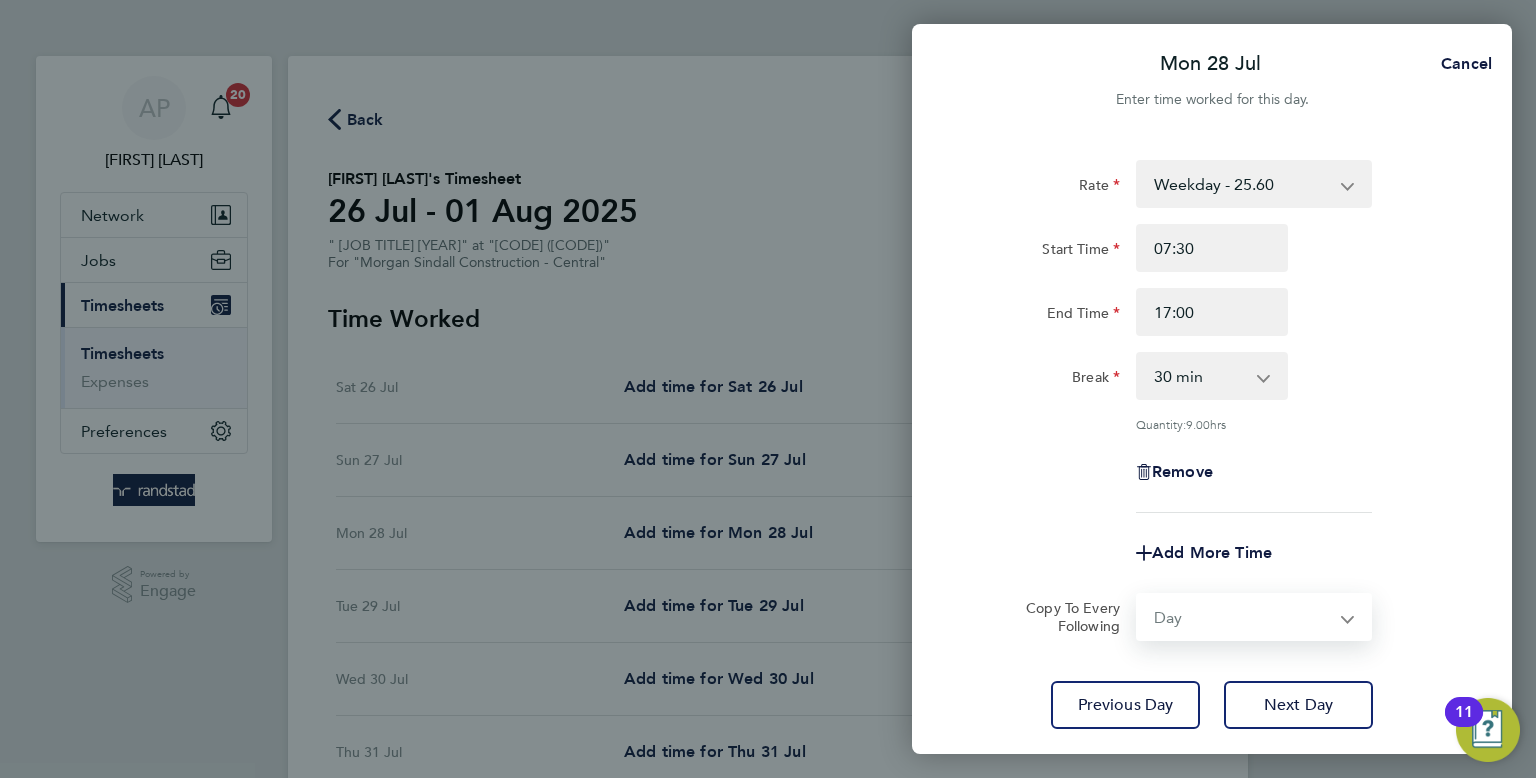 click on "Select days   Day   Tuesday   Wednesday   Thursday   Friday" at bounding box center [1243, 617] 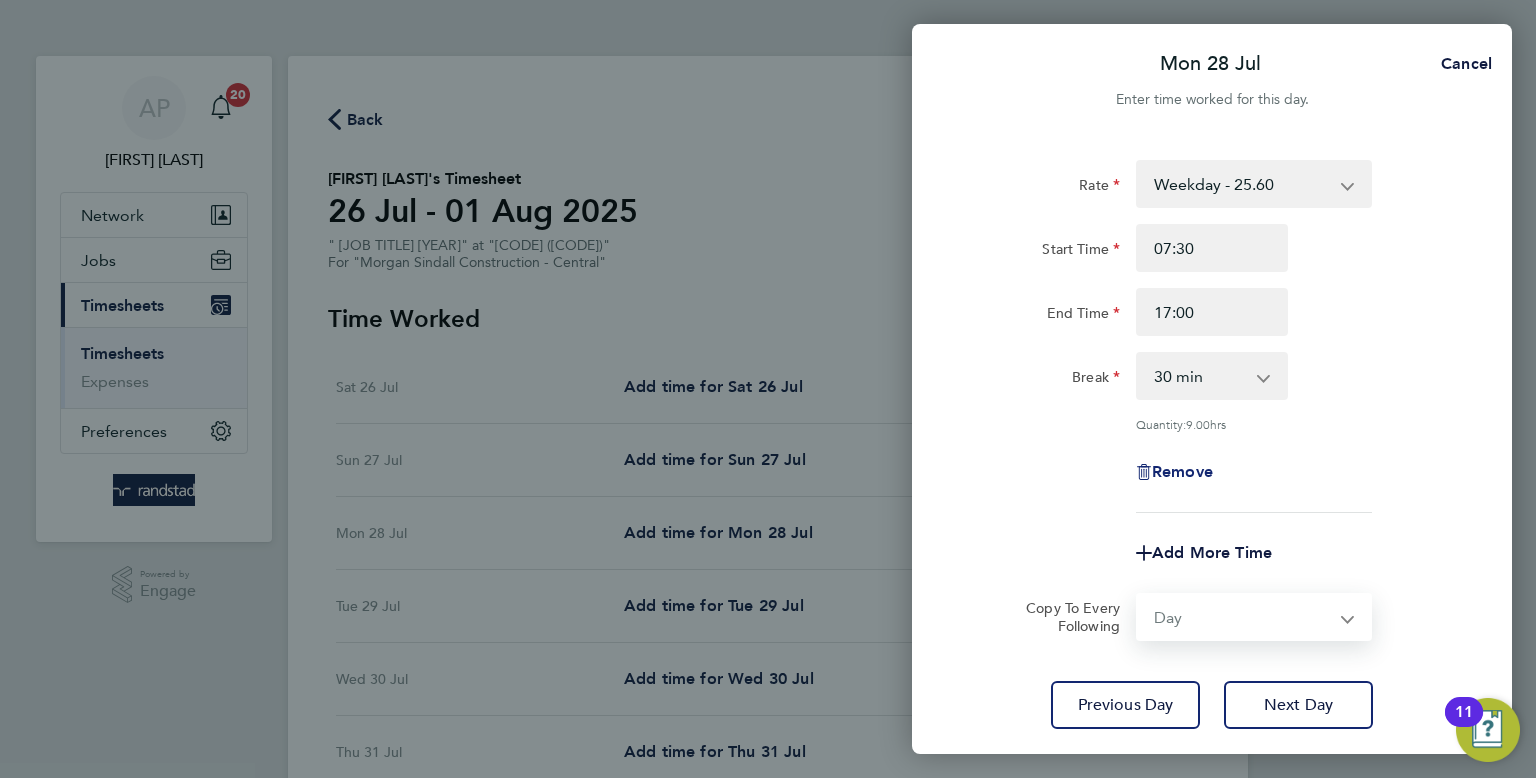 select on "2025-08-01" 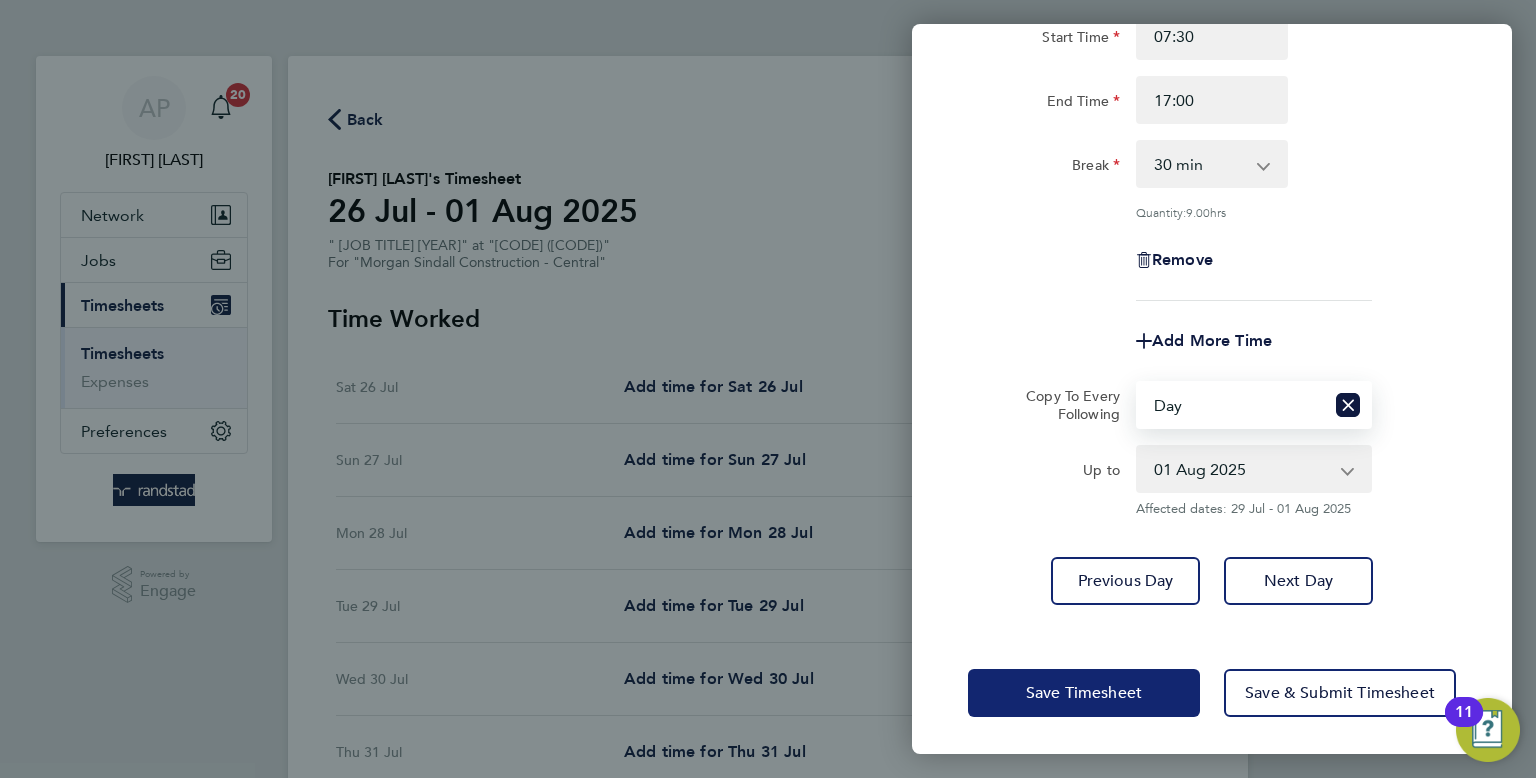 click on "Save Timesheet" 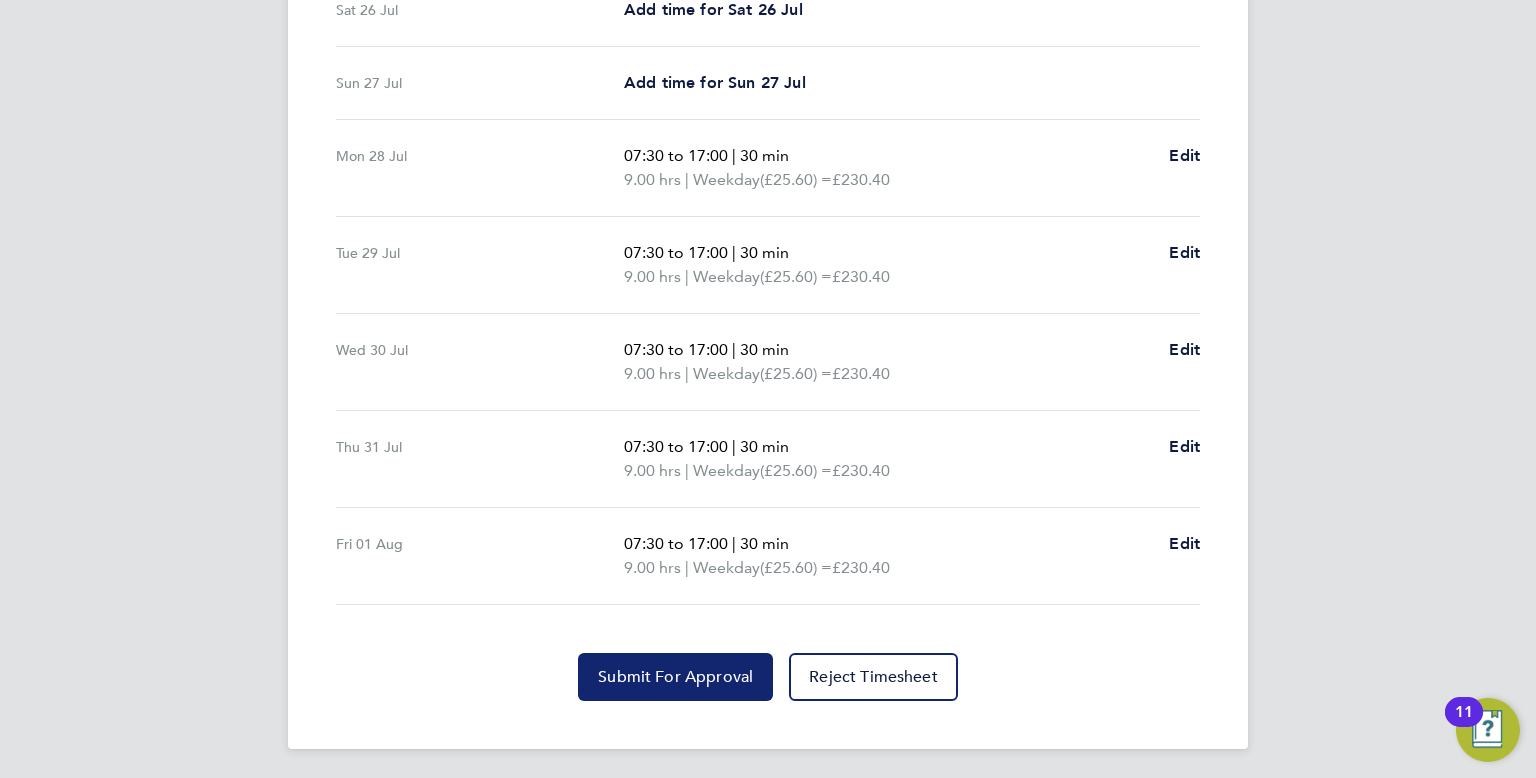 click on "Submit For Approval" 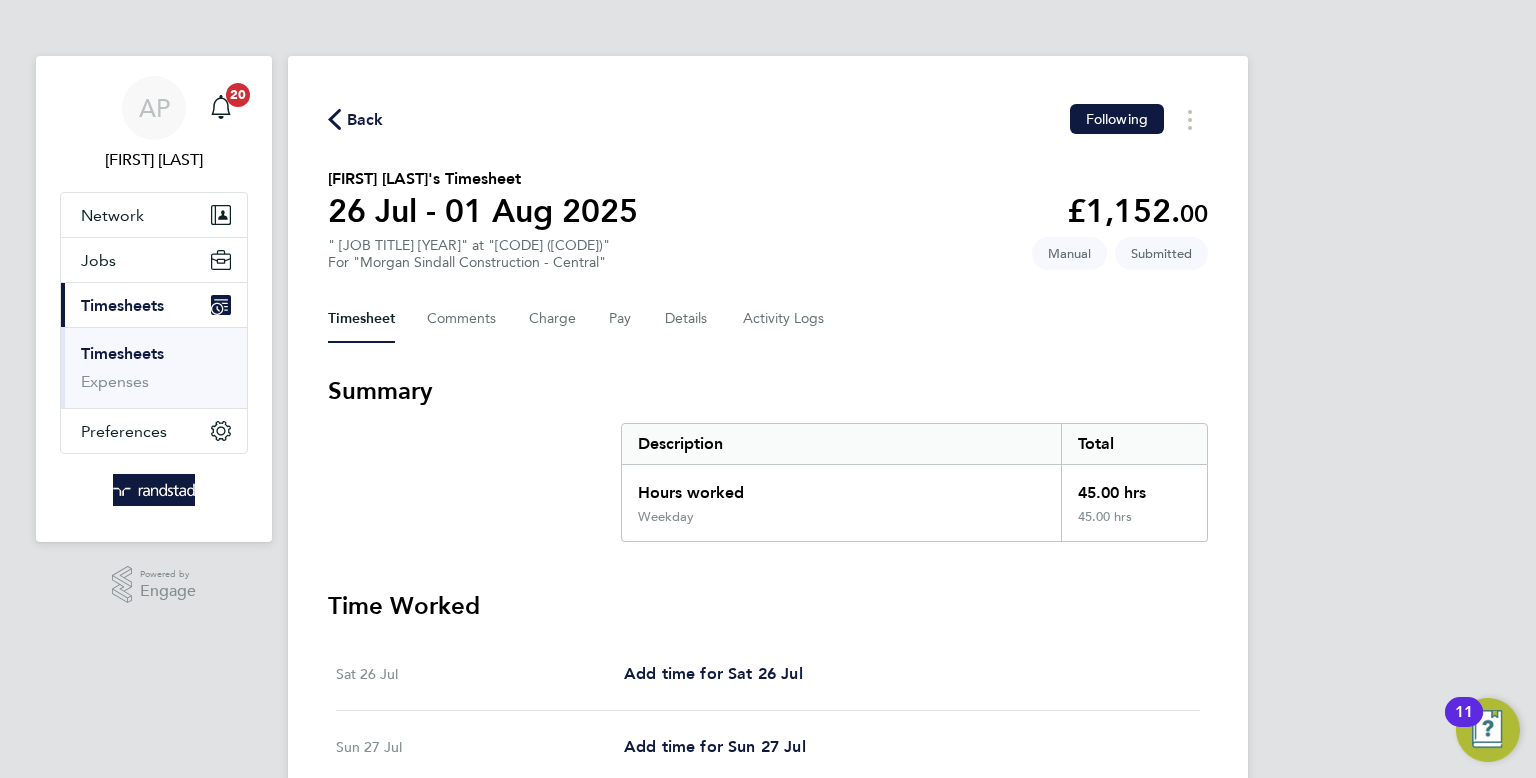 click on "Back" 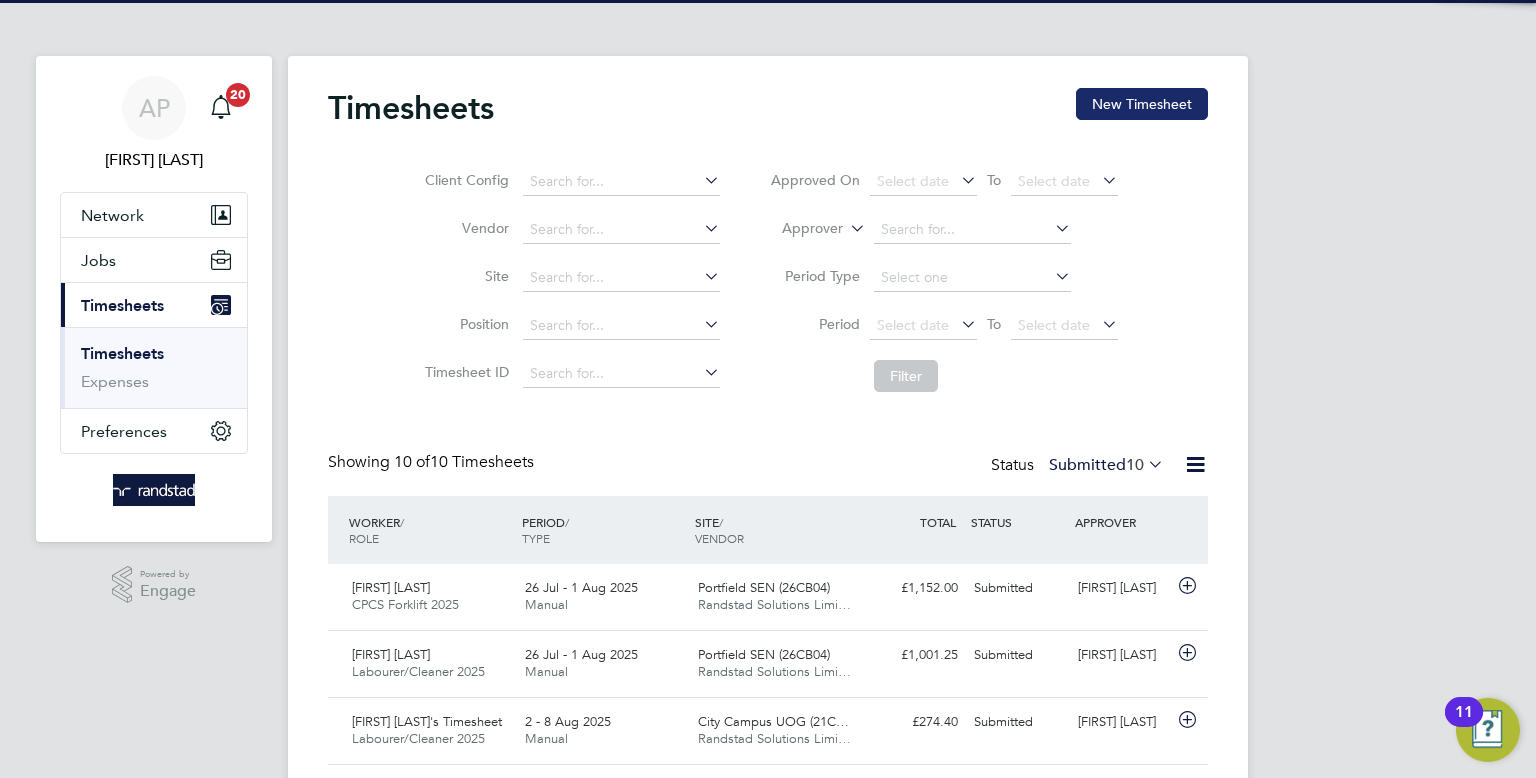 click on "New Timesheet" 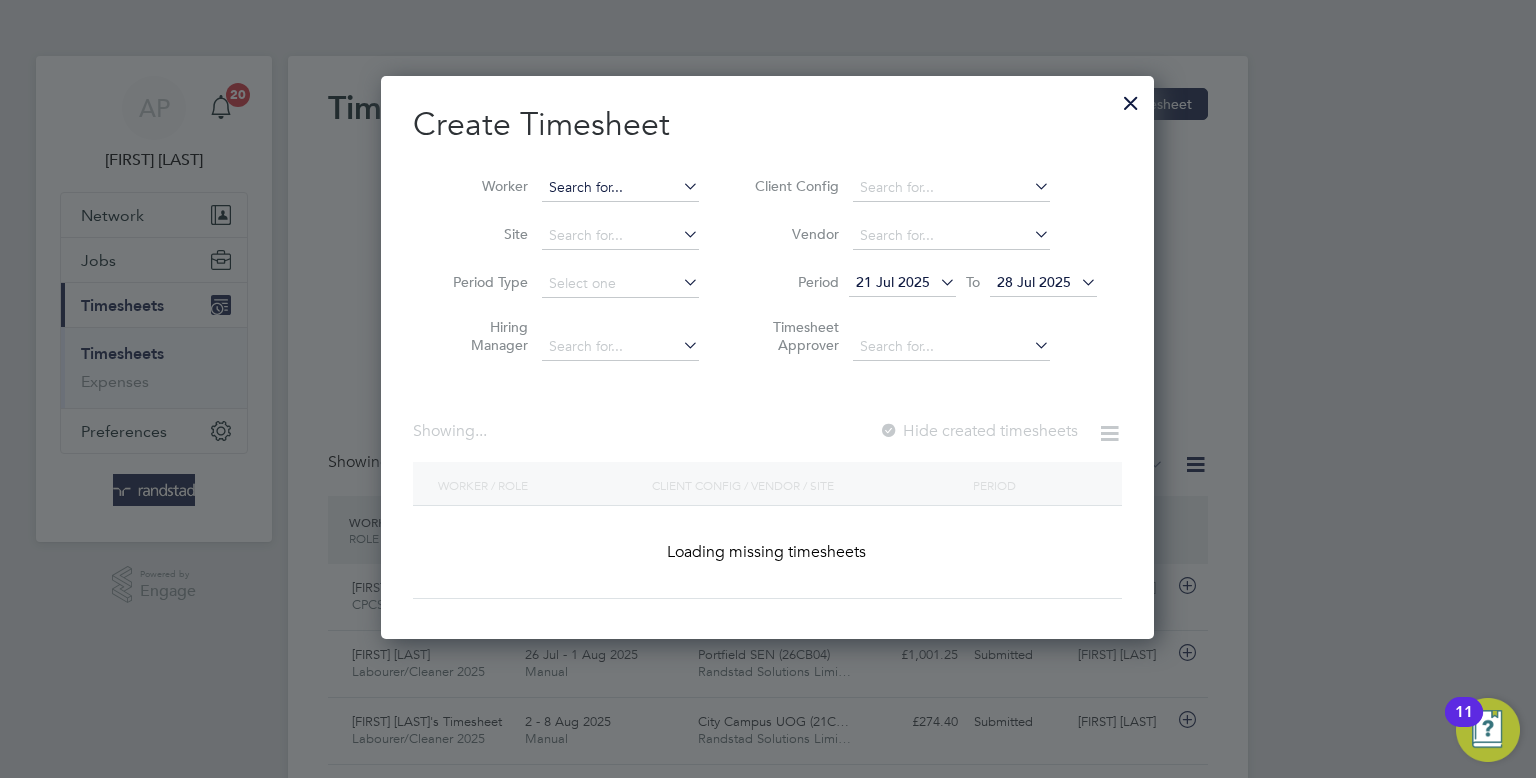 click at bounding box center (620, 188) 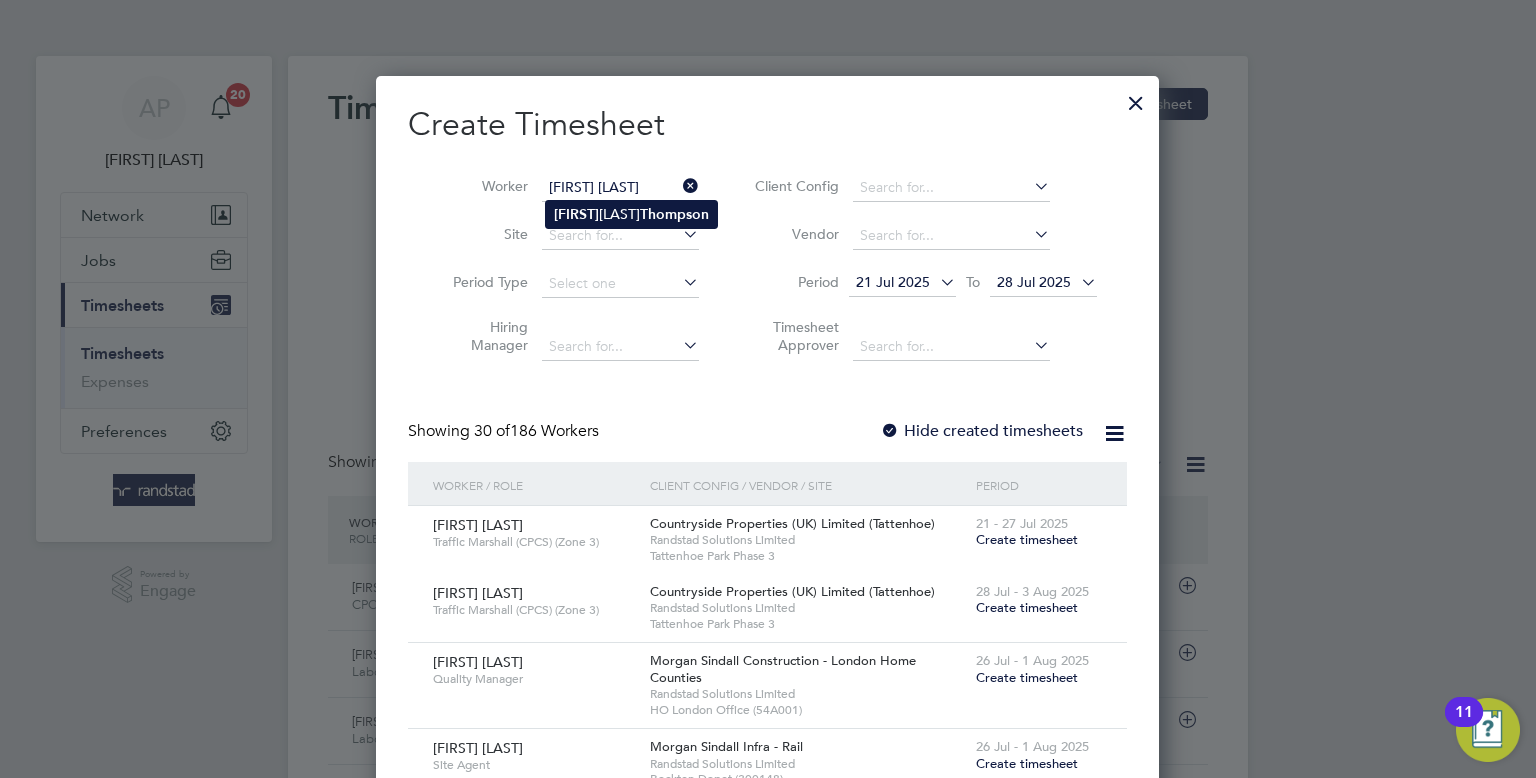 type on "Raymond Thompson" 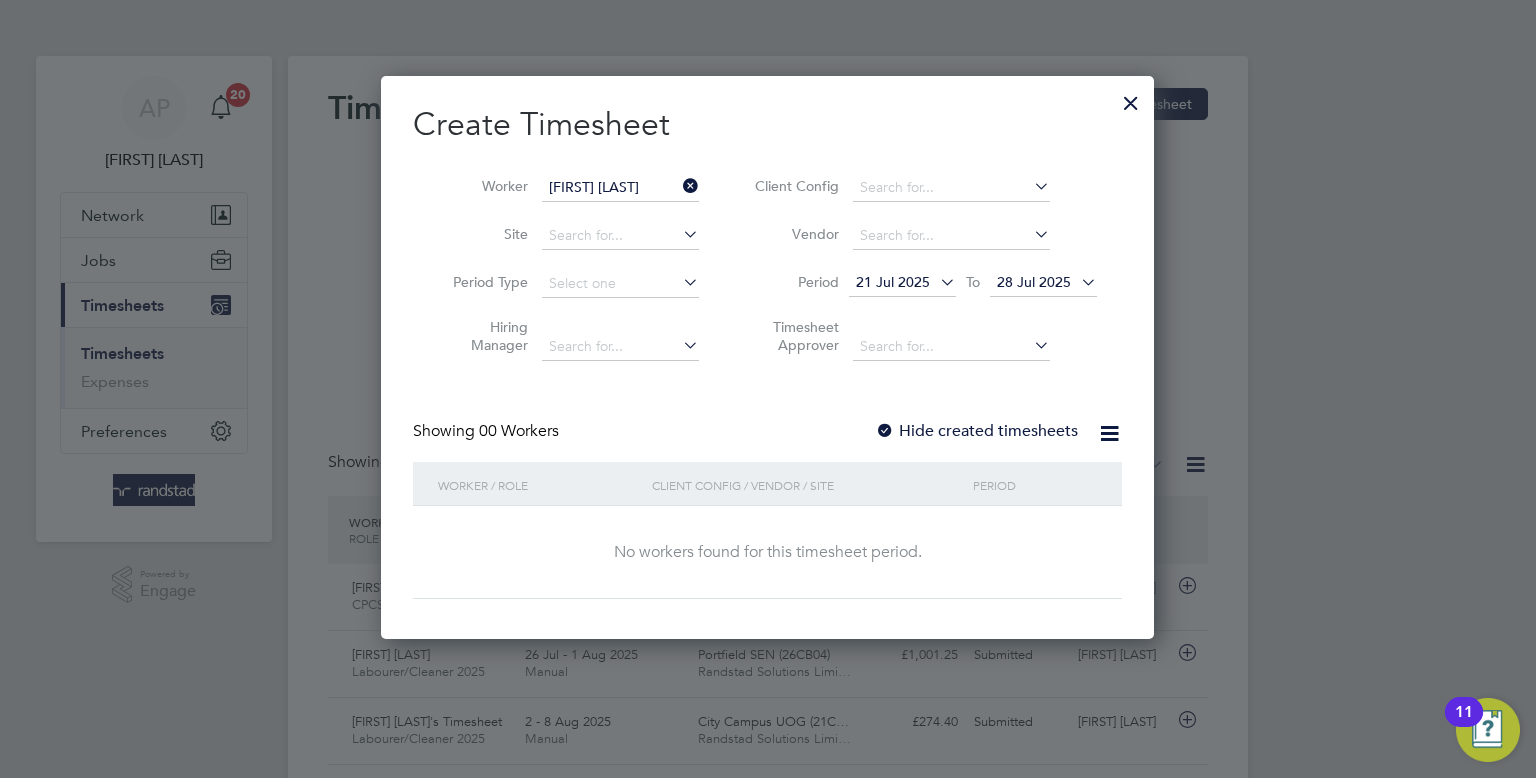 click on "28 Jul 2025" at bounding box center (1034, 282) 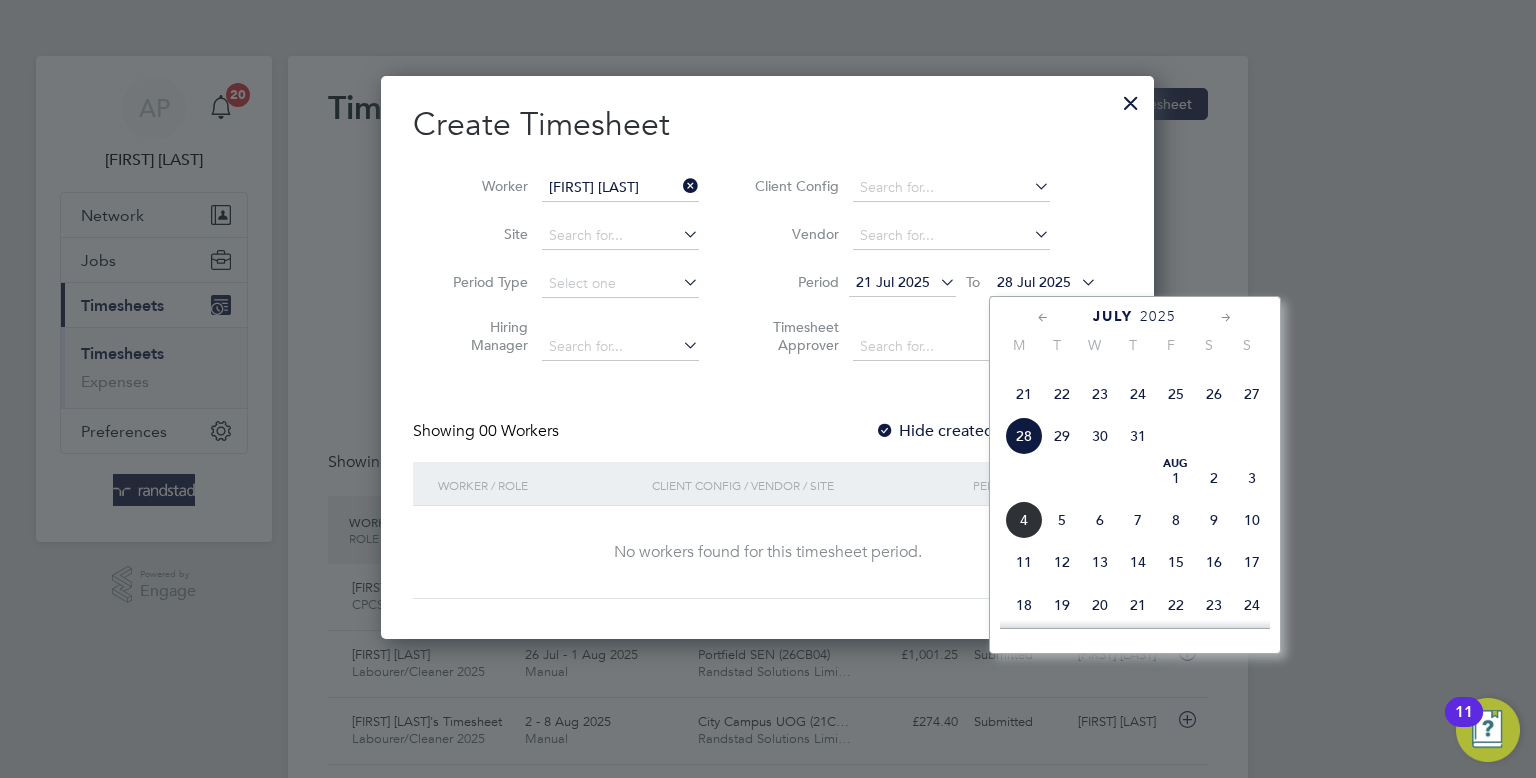 click on "2" 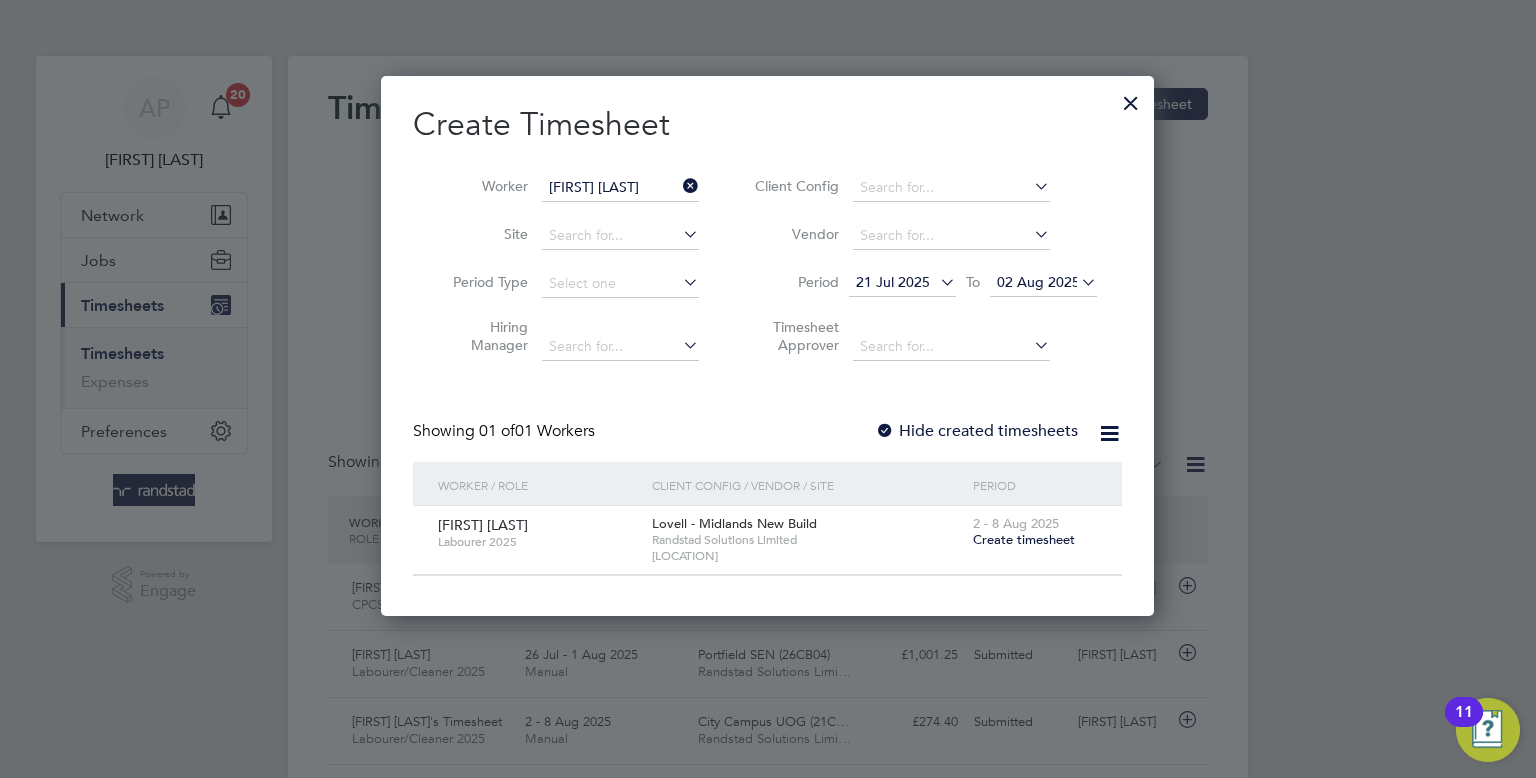 click on "Create timesheet" at bounding box center (1024, 539) 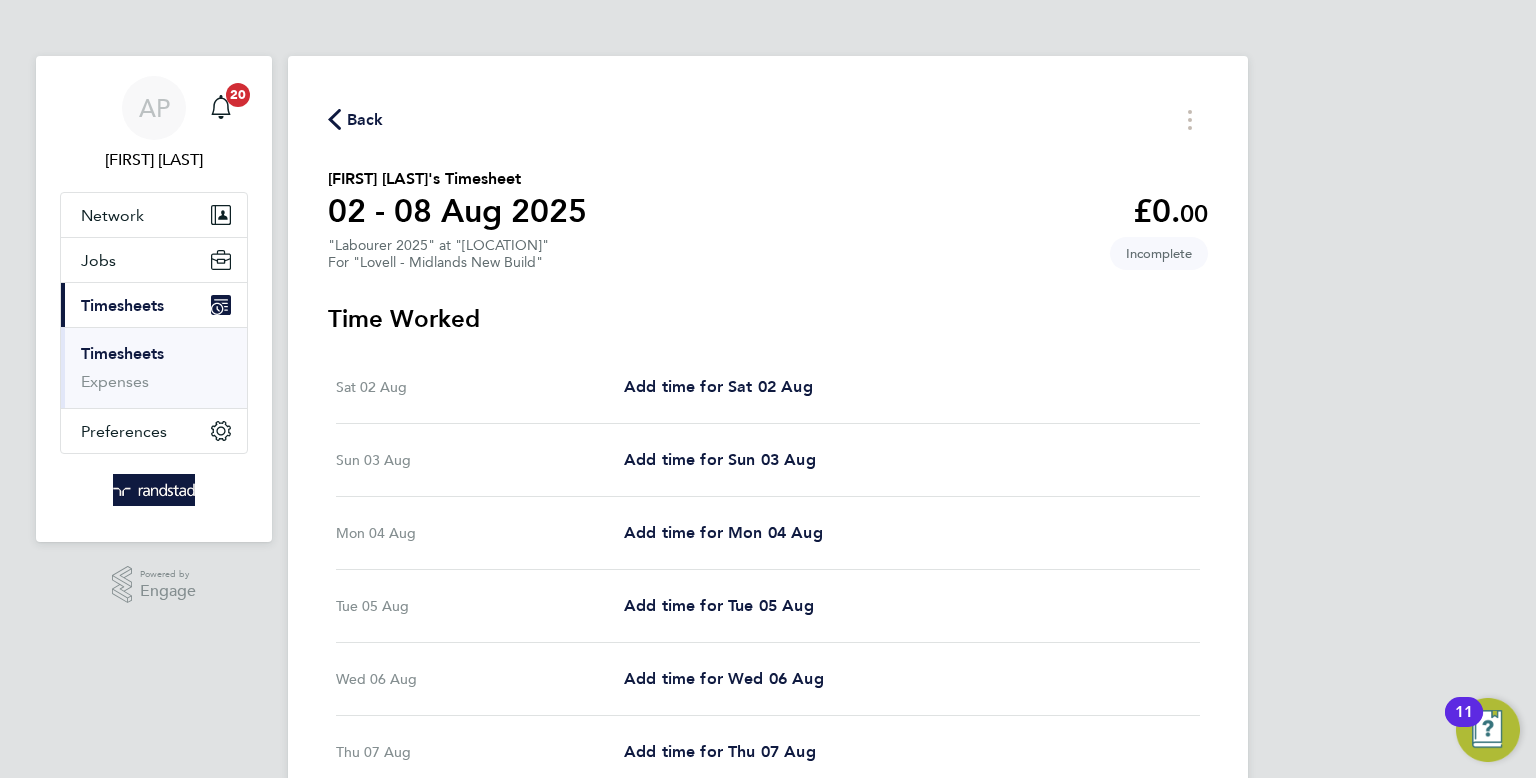 click on "Back" 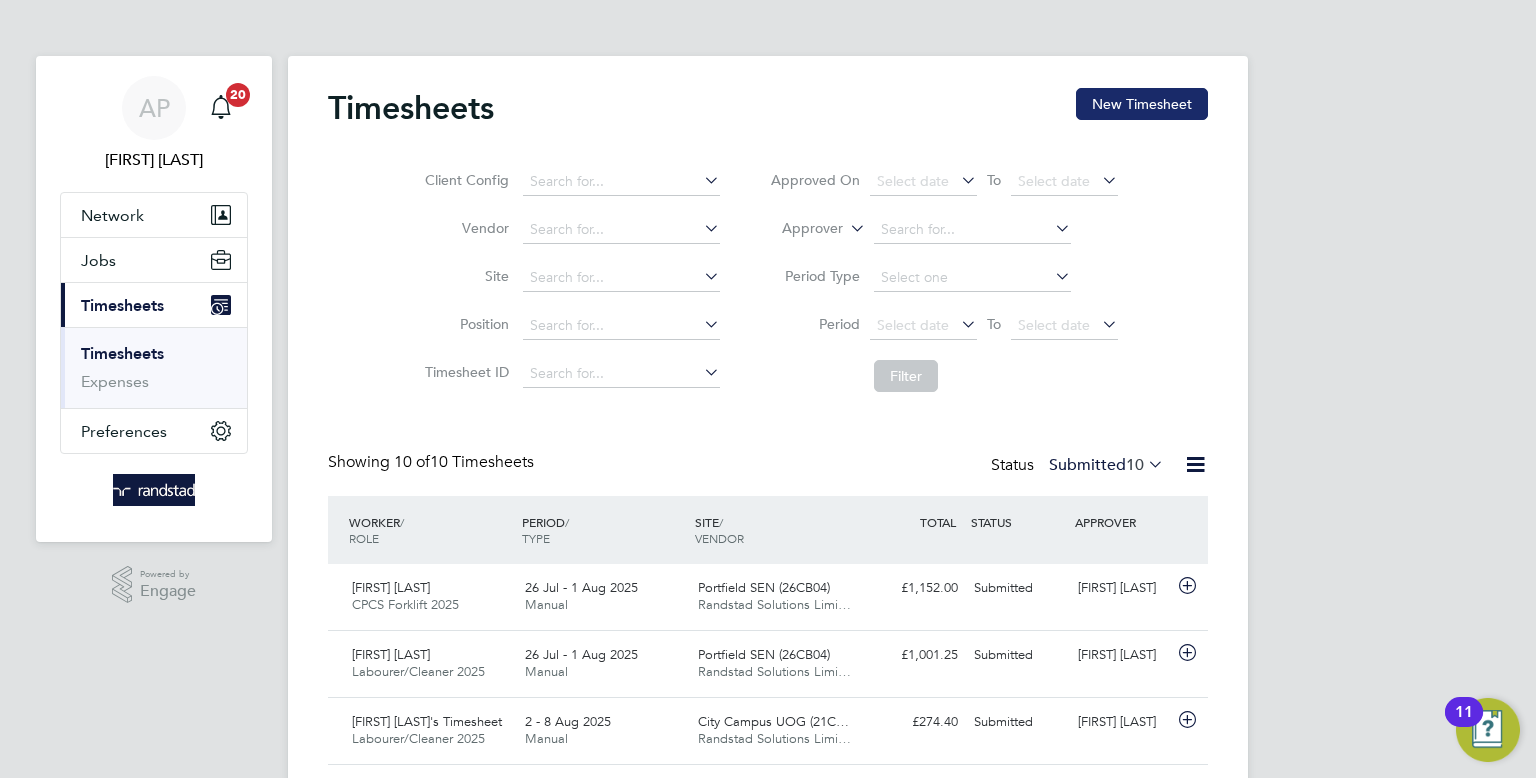 click on "New Timesheet" 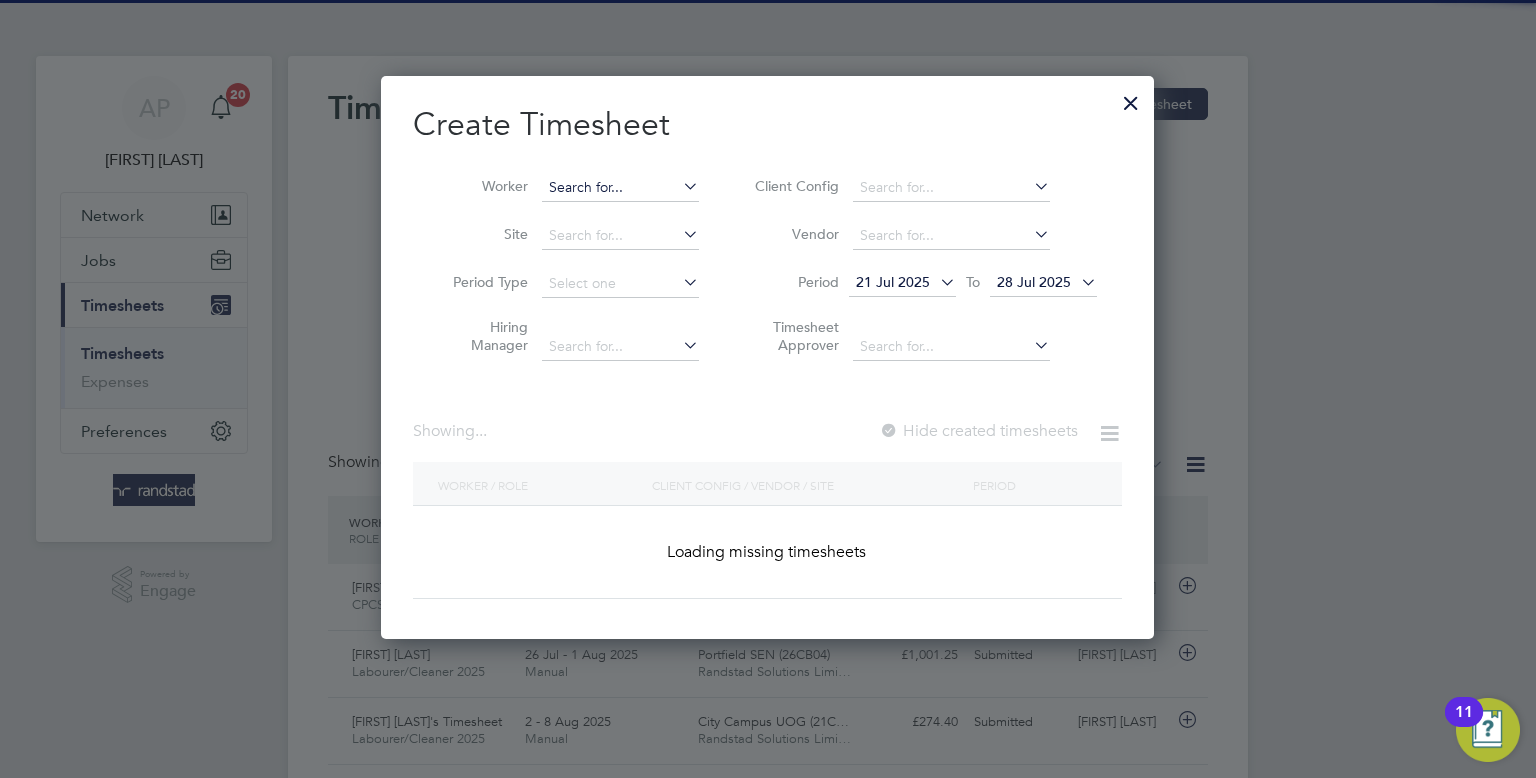 click at bounding box center (620, 188) 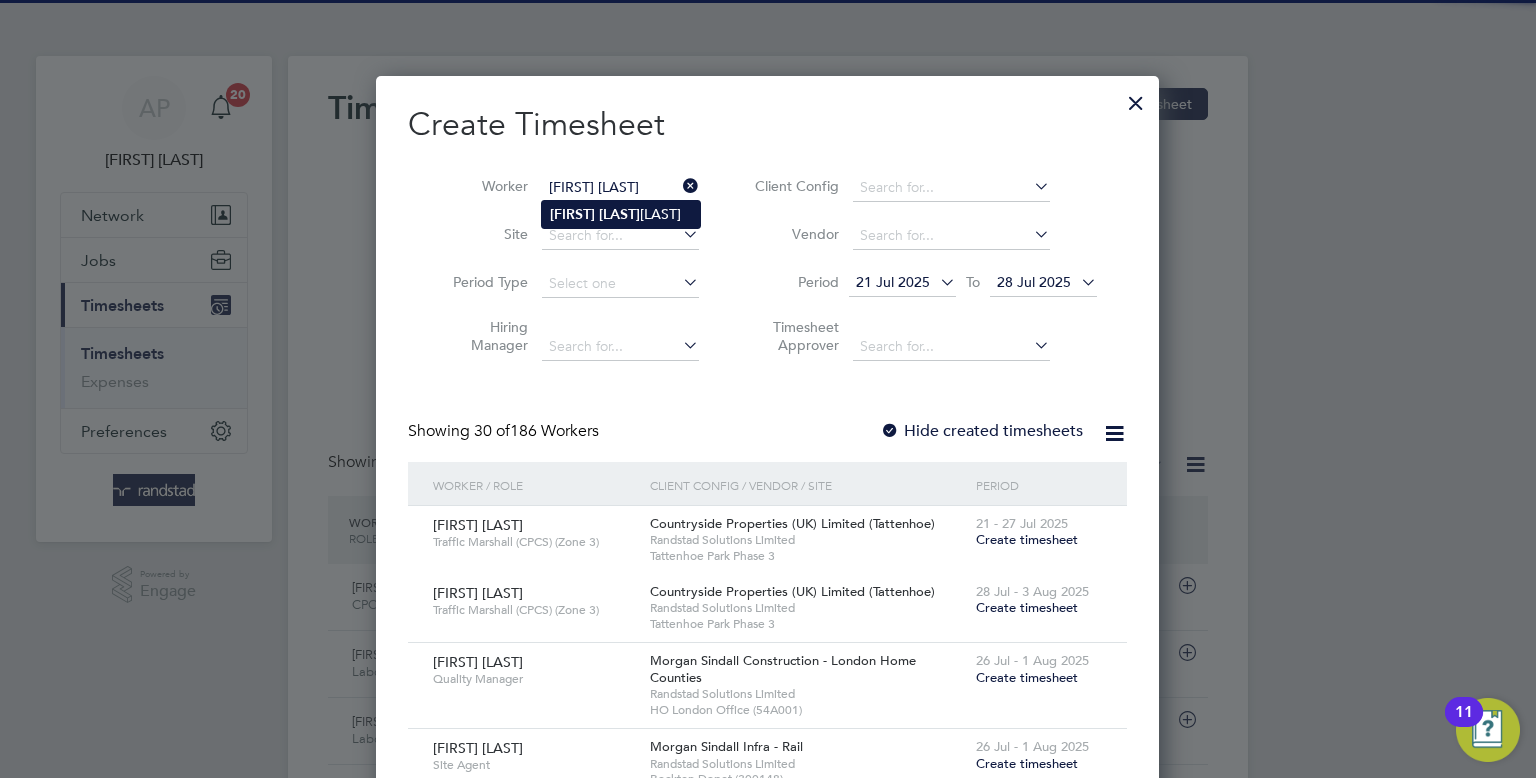 type on "Raymond Thompson" 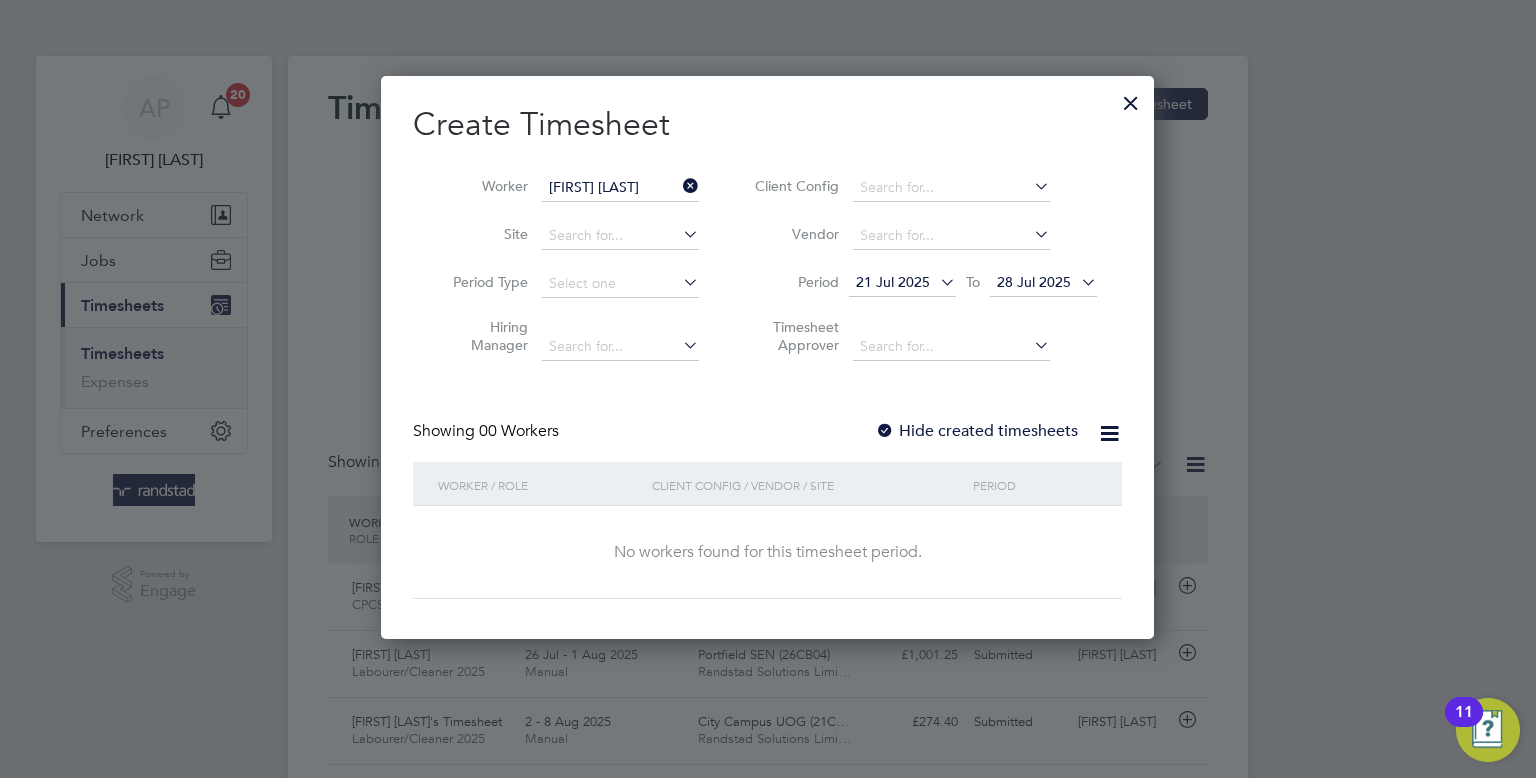 click on "28 Jul 2025" at bounding box center [1043, 283] 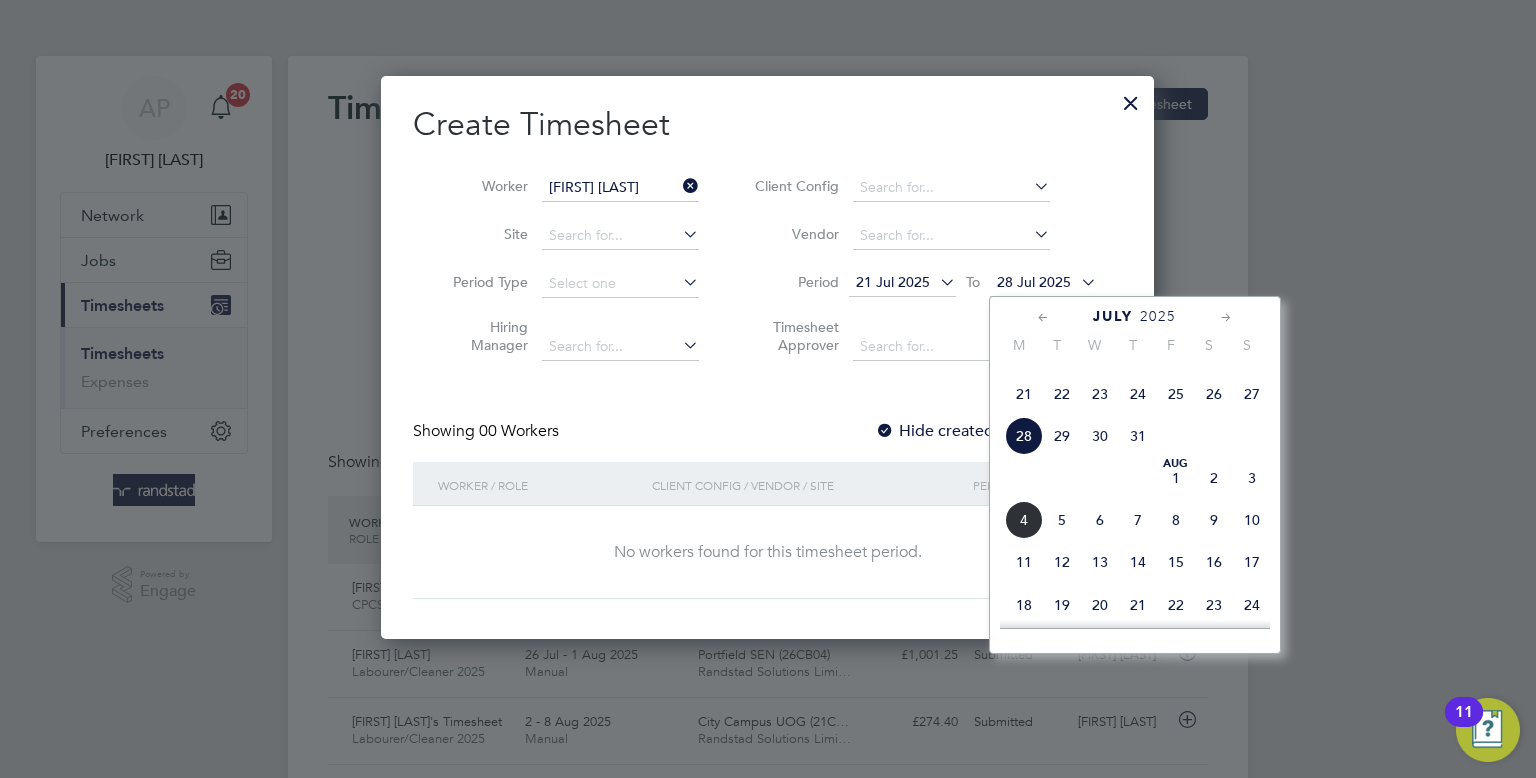 click on "3" 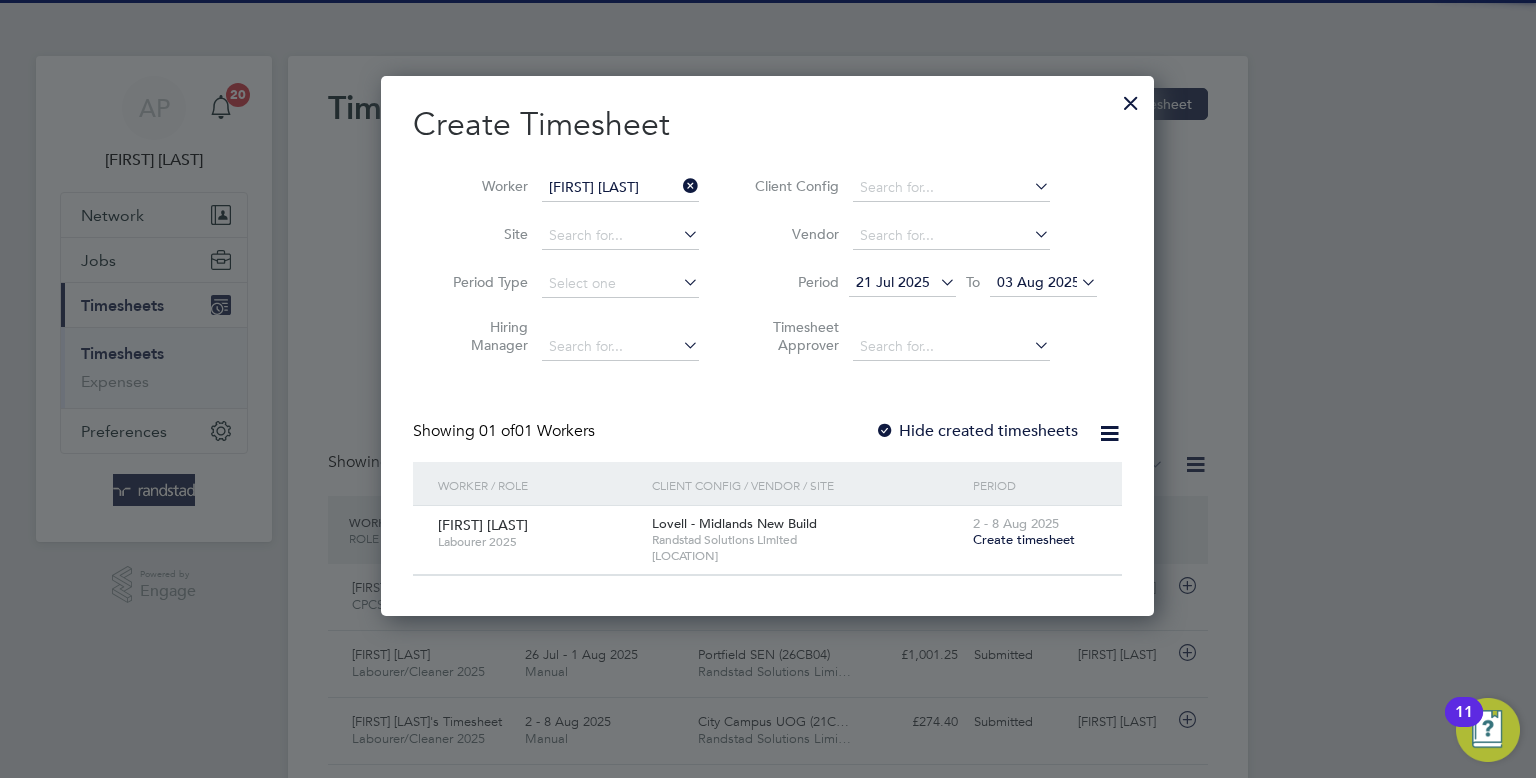 click on "Hide created timesheets" at bounding box center (976, 431) 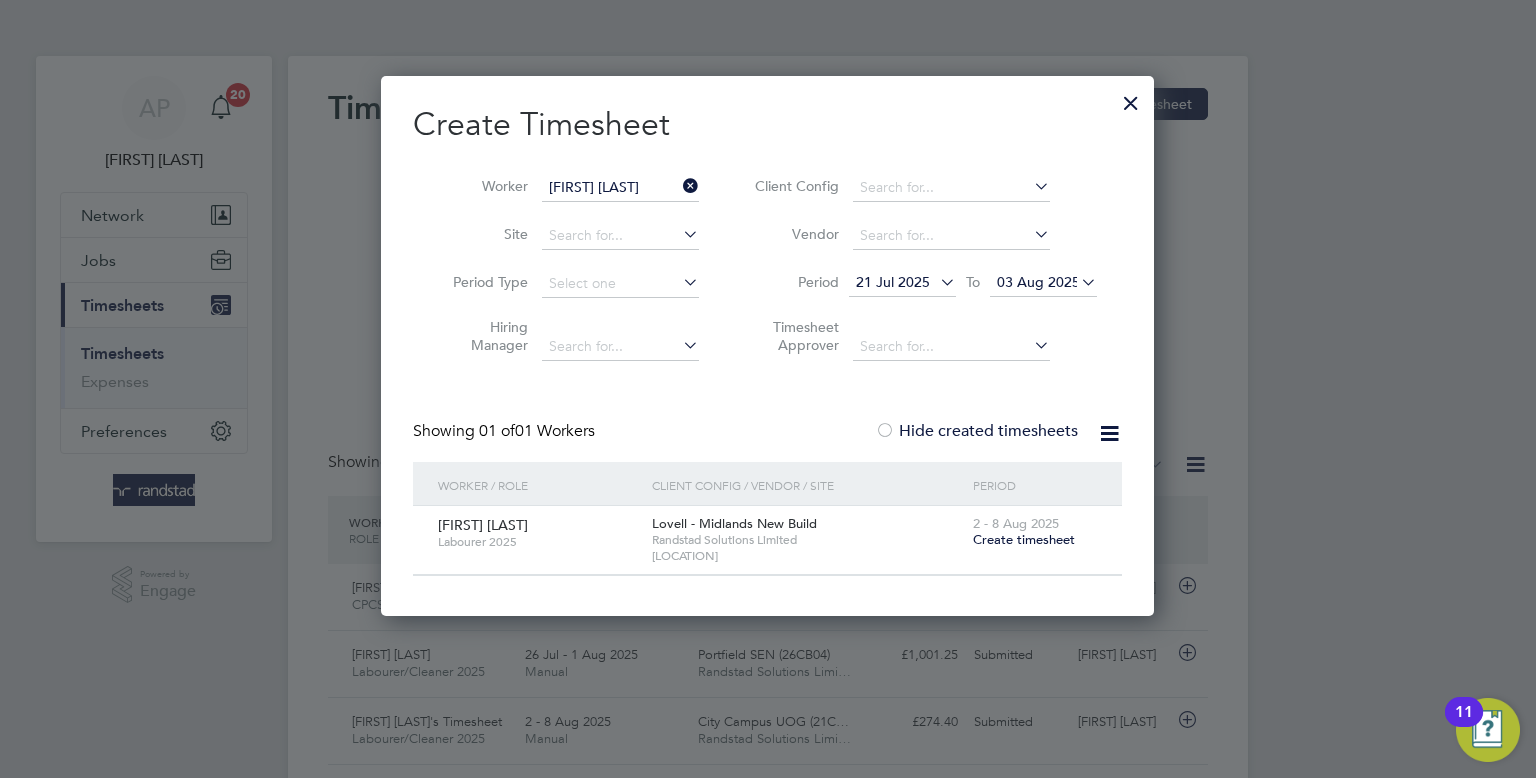 click on "Hide created timesheets" at bounding box center [976, 431] 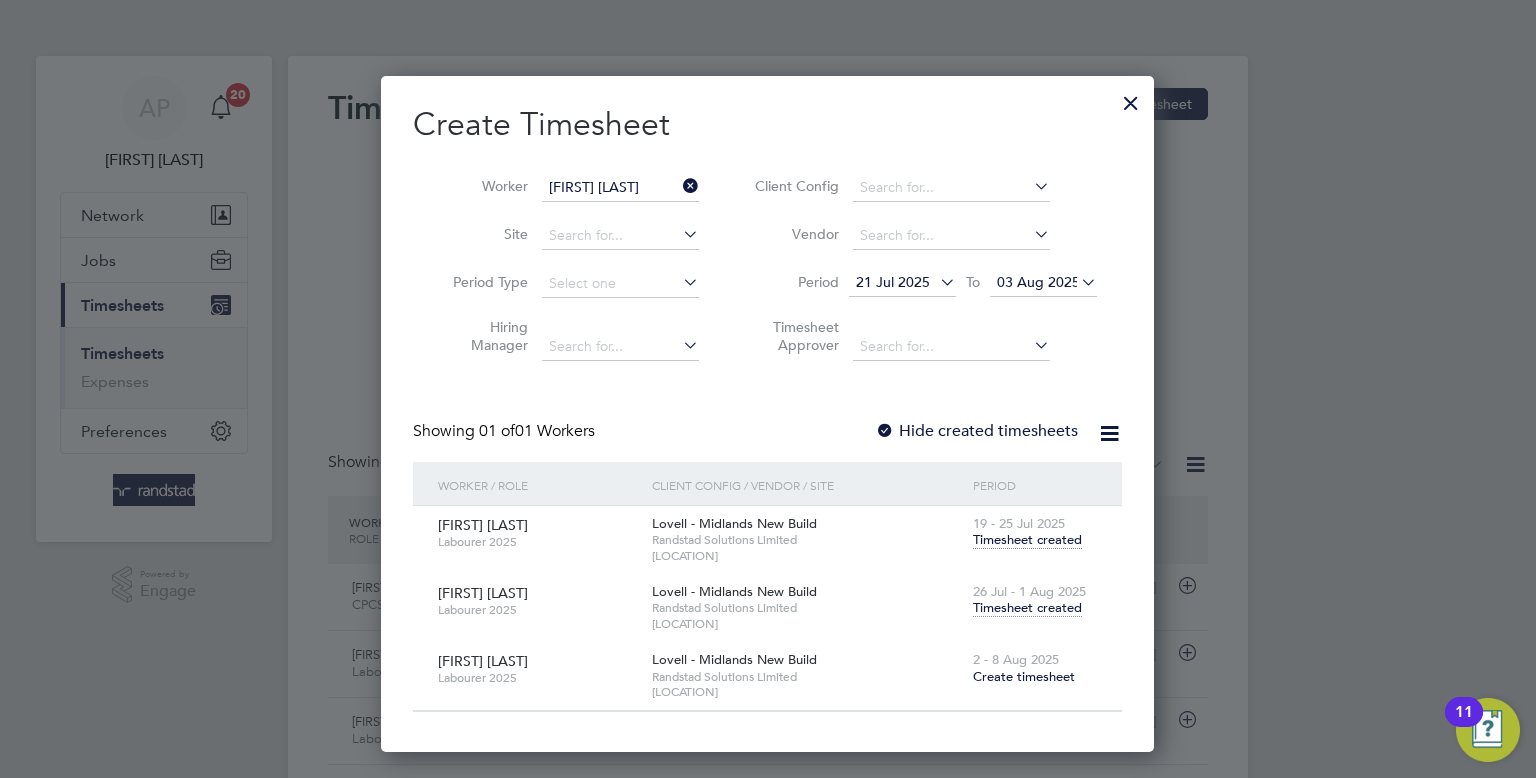 click on "Timesheet created" at bounding box center [1027, 608] 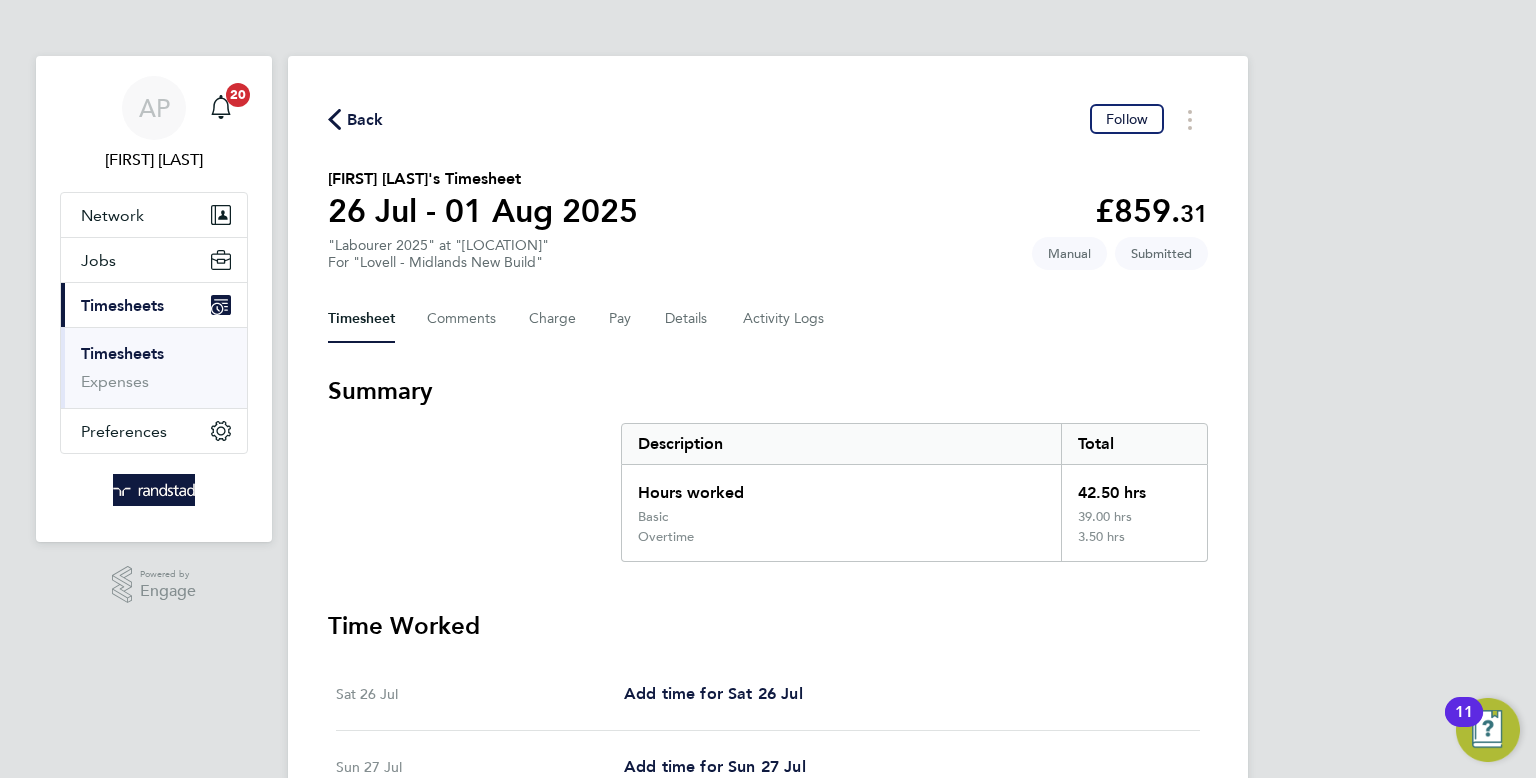 click 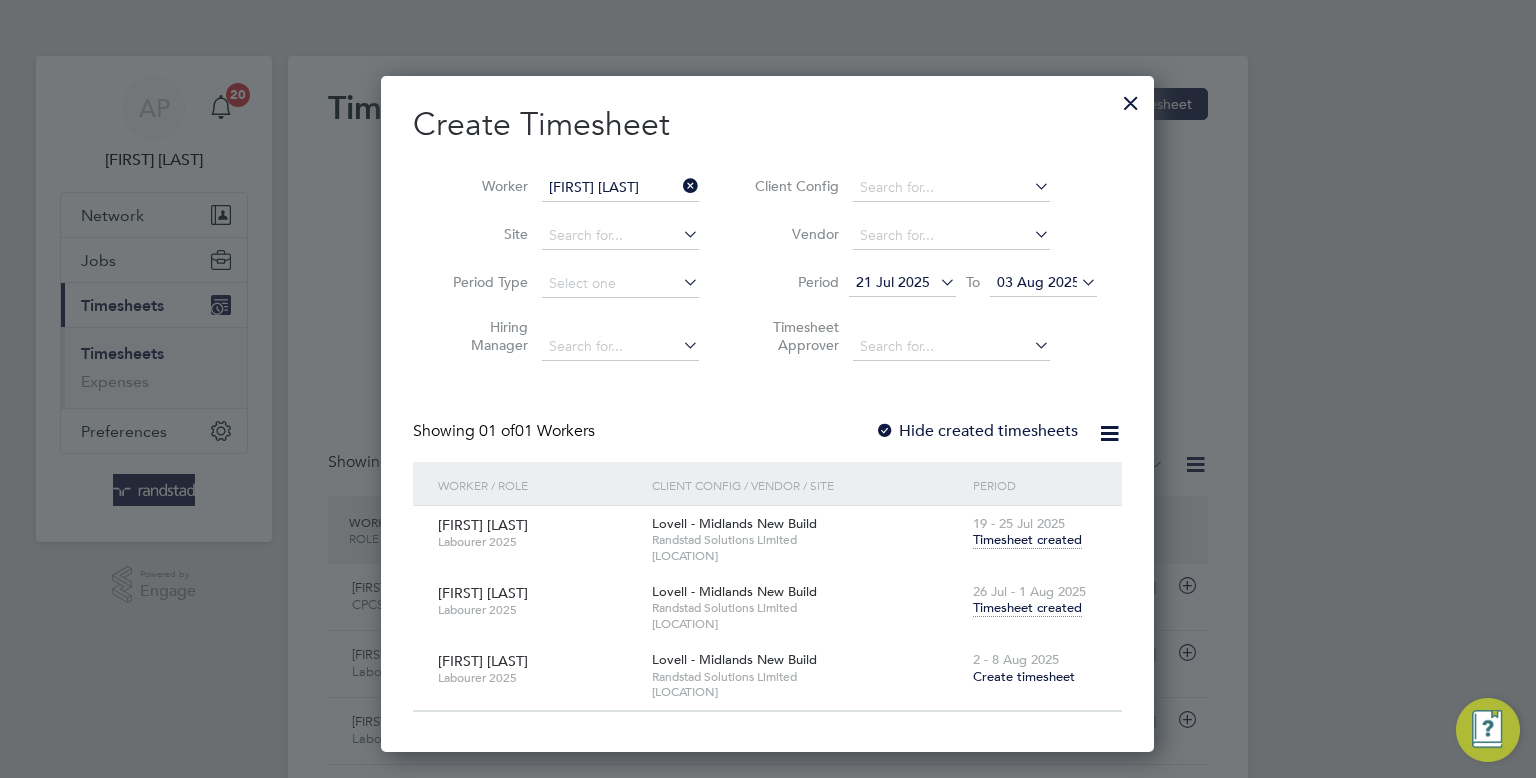 click at bounding box center (679, 186) 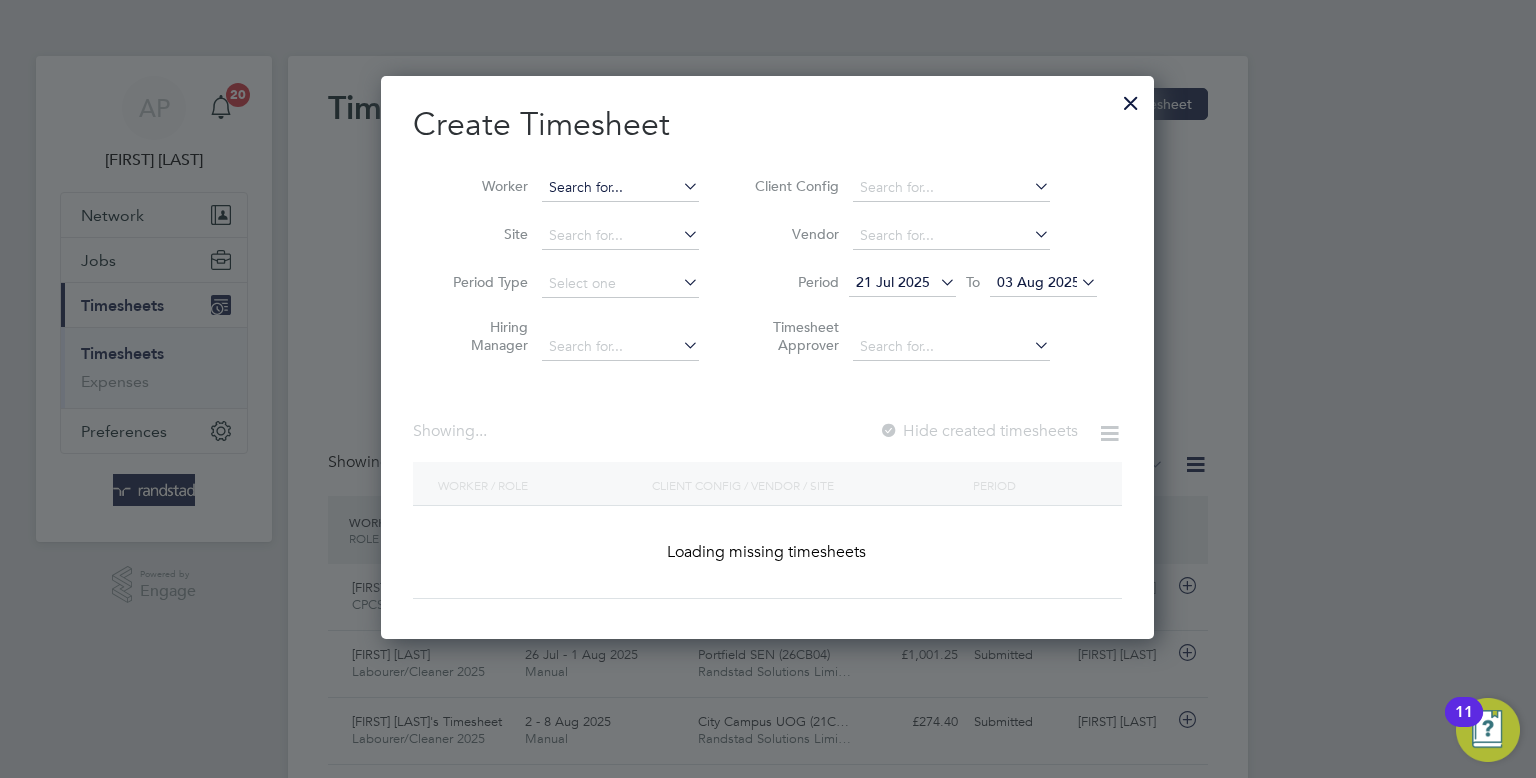 click at bounding box center [620, 188] 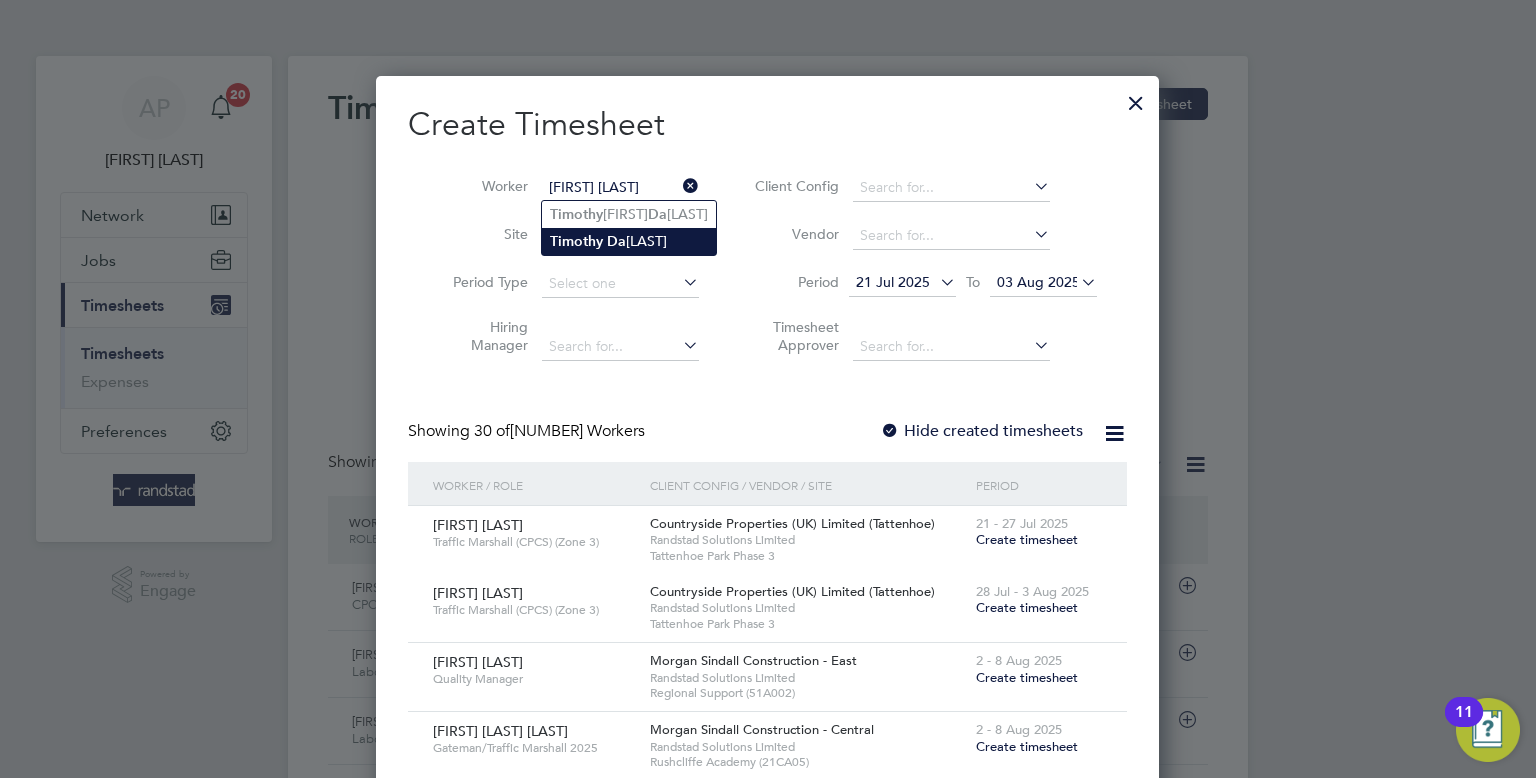 type on "Timothy David" 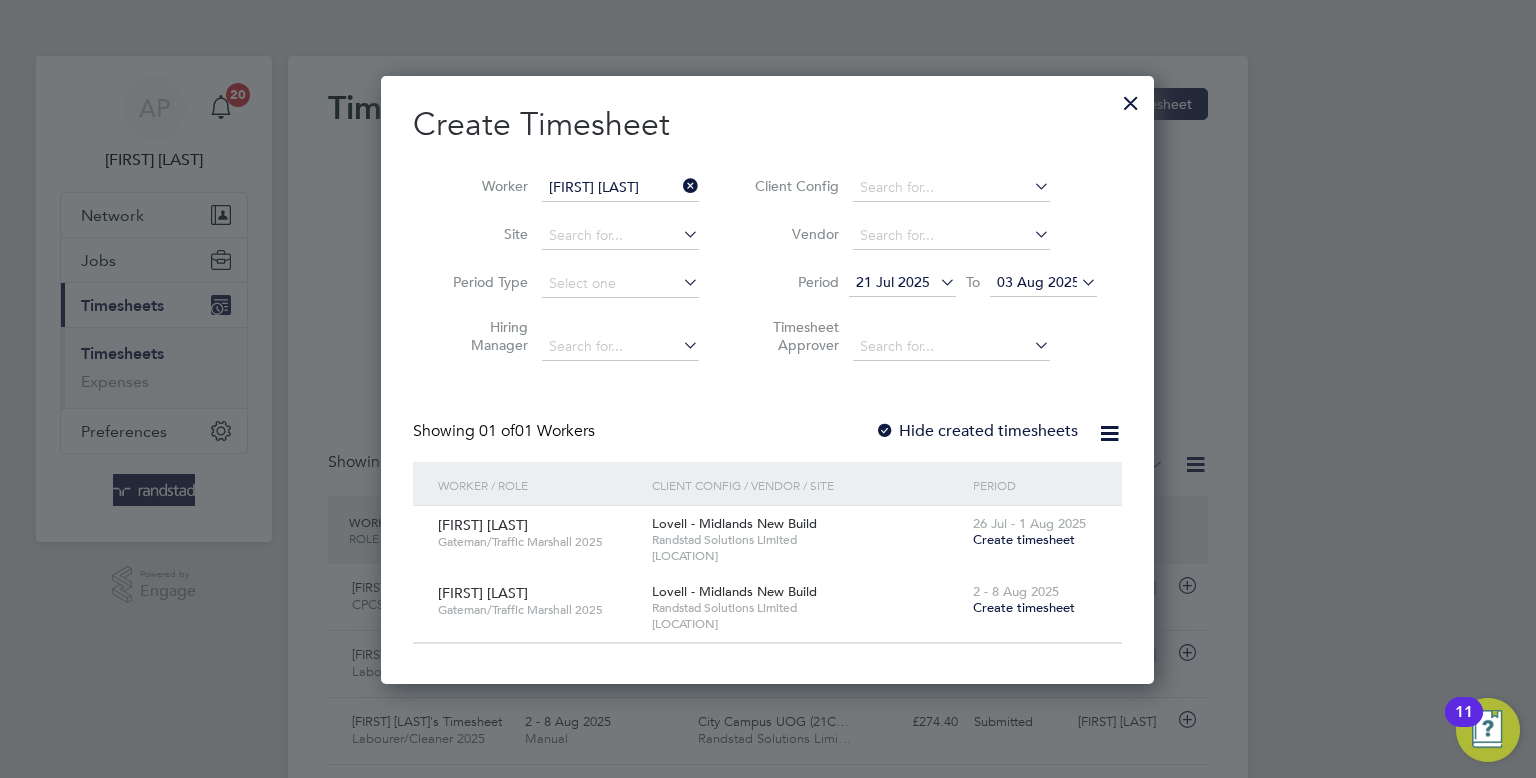 click on "Create timesheet" at bounding box center [1024, 539] 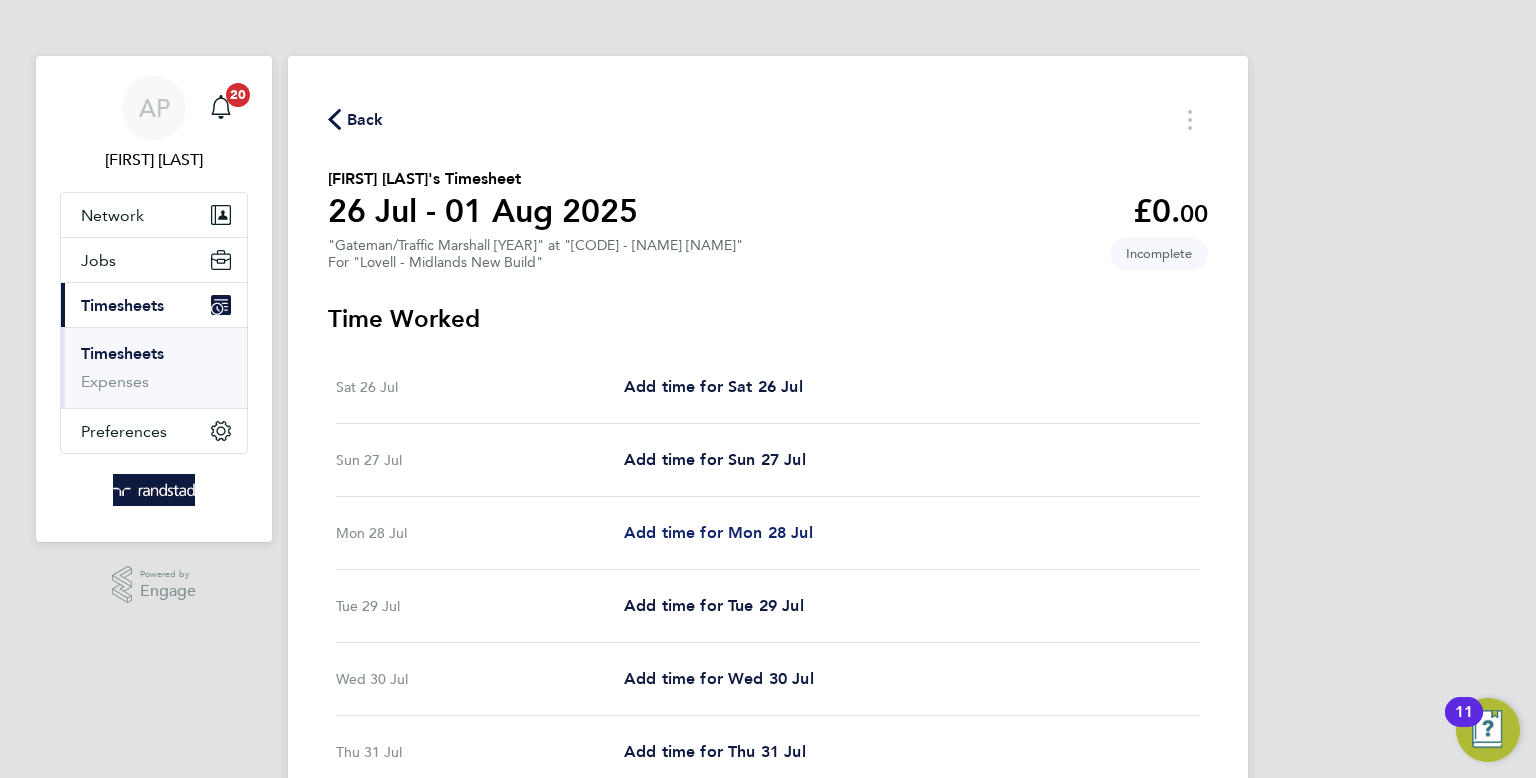 click on "Add time for Mon 28 Jul" at bounding box center [718, 532] 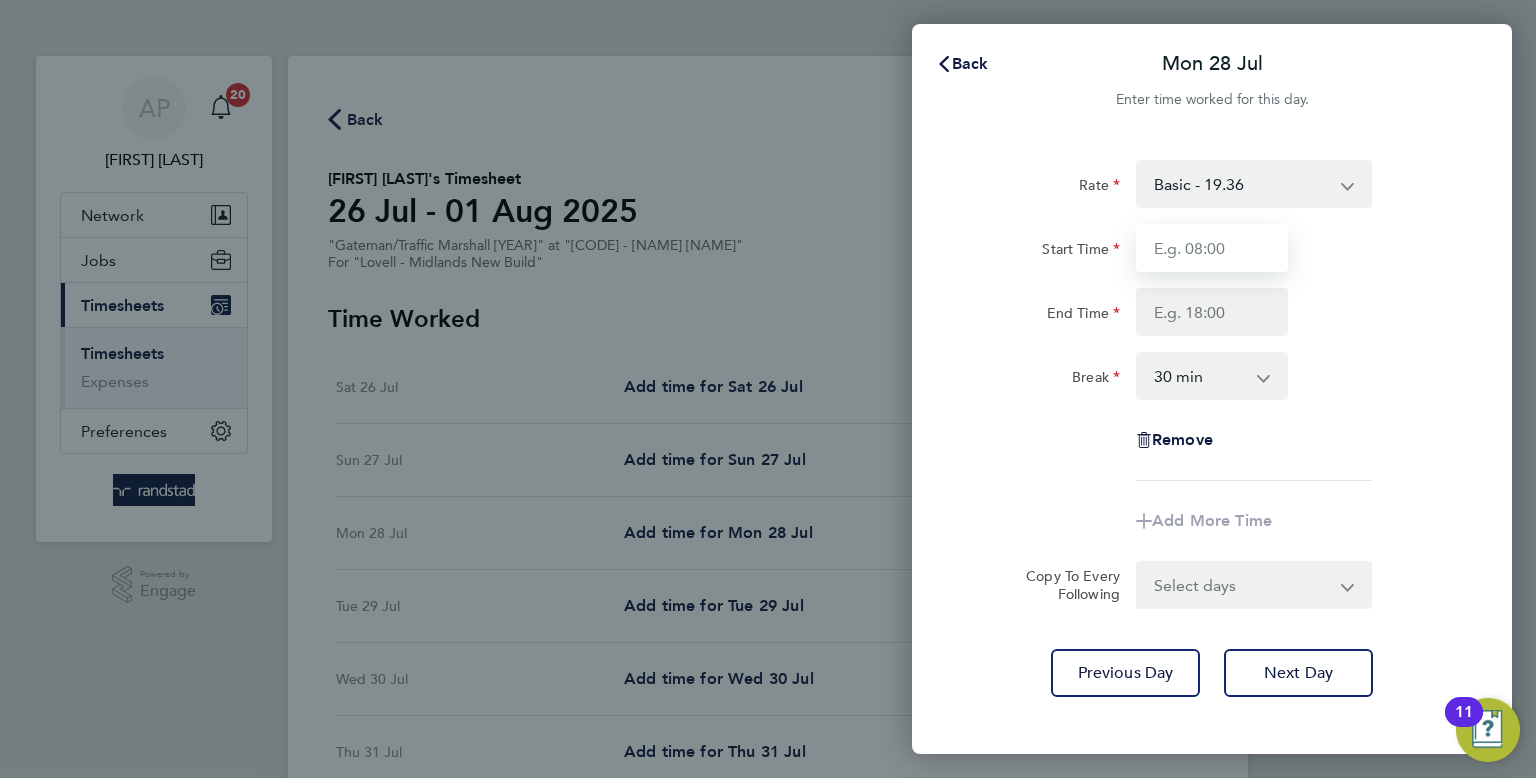 click on "Start Time" at bounding box center [1212, 248] 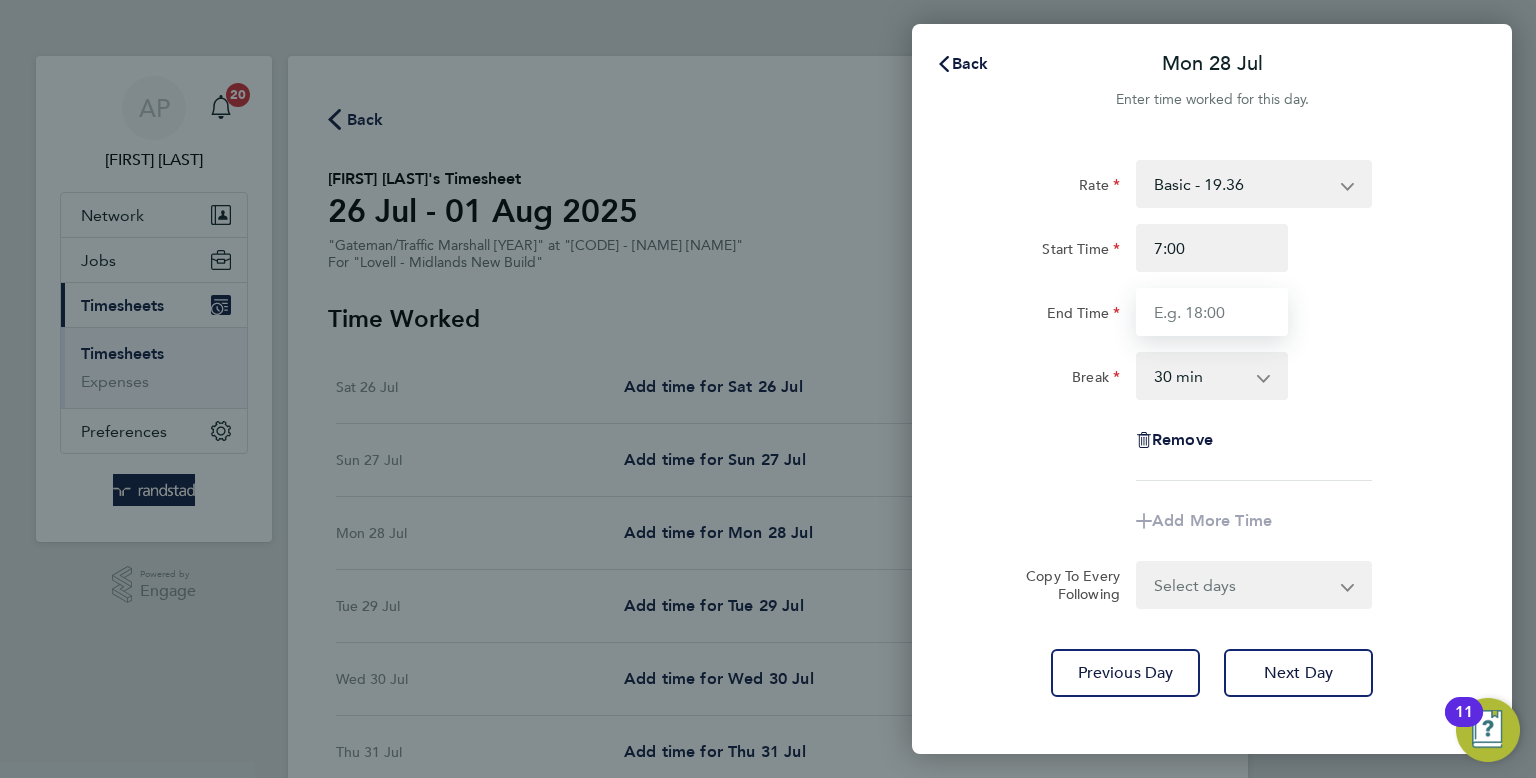 click on "End Time" at bounding box center (1212, 312) 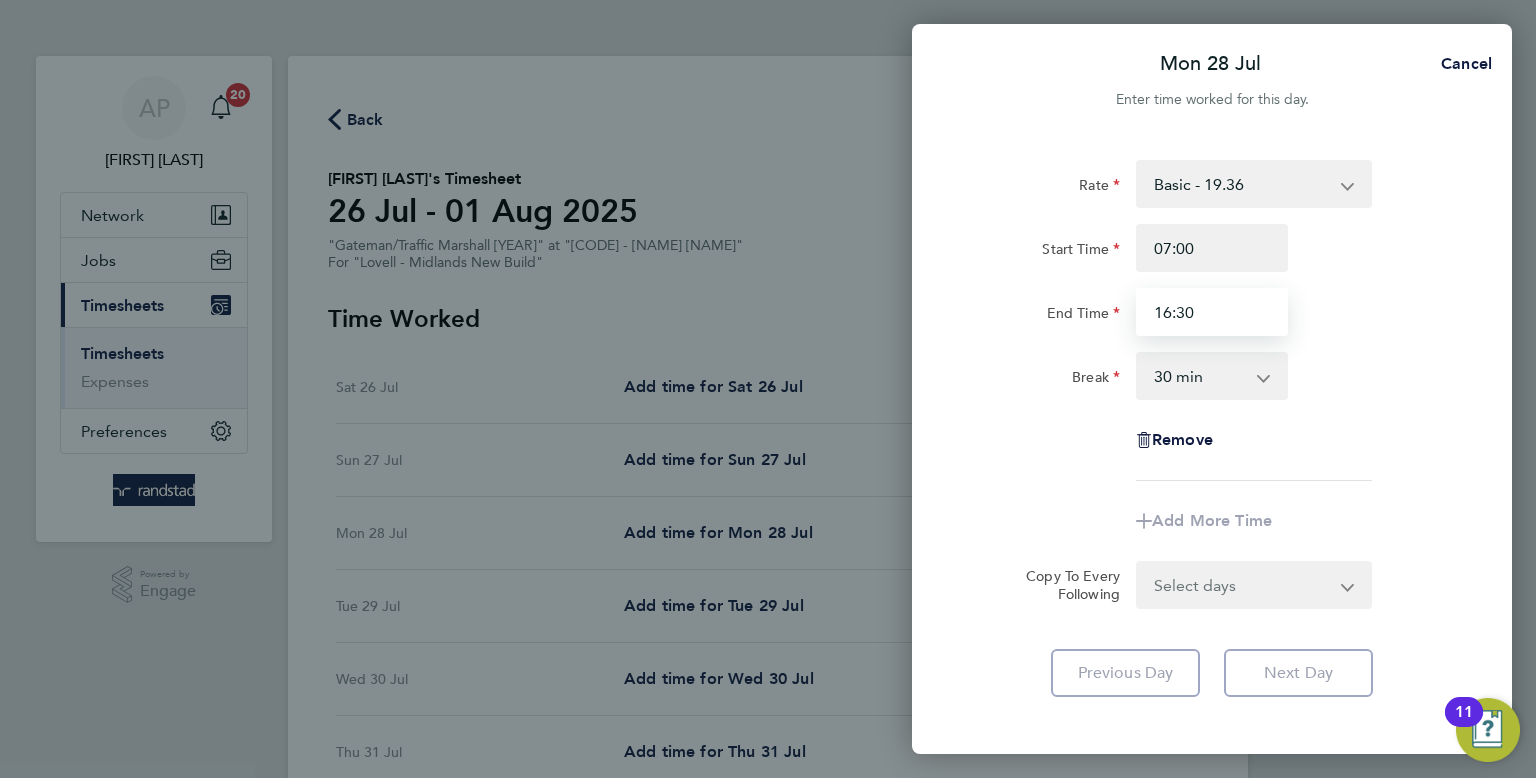 type on "16:30" 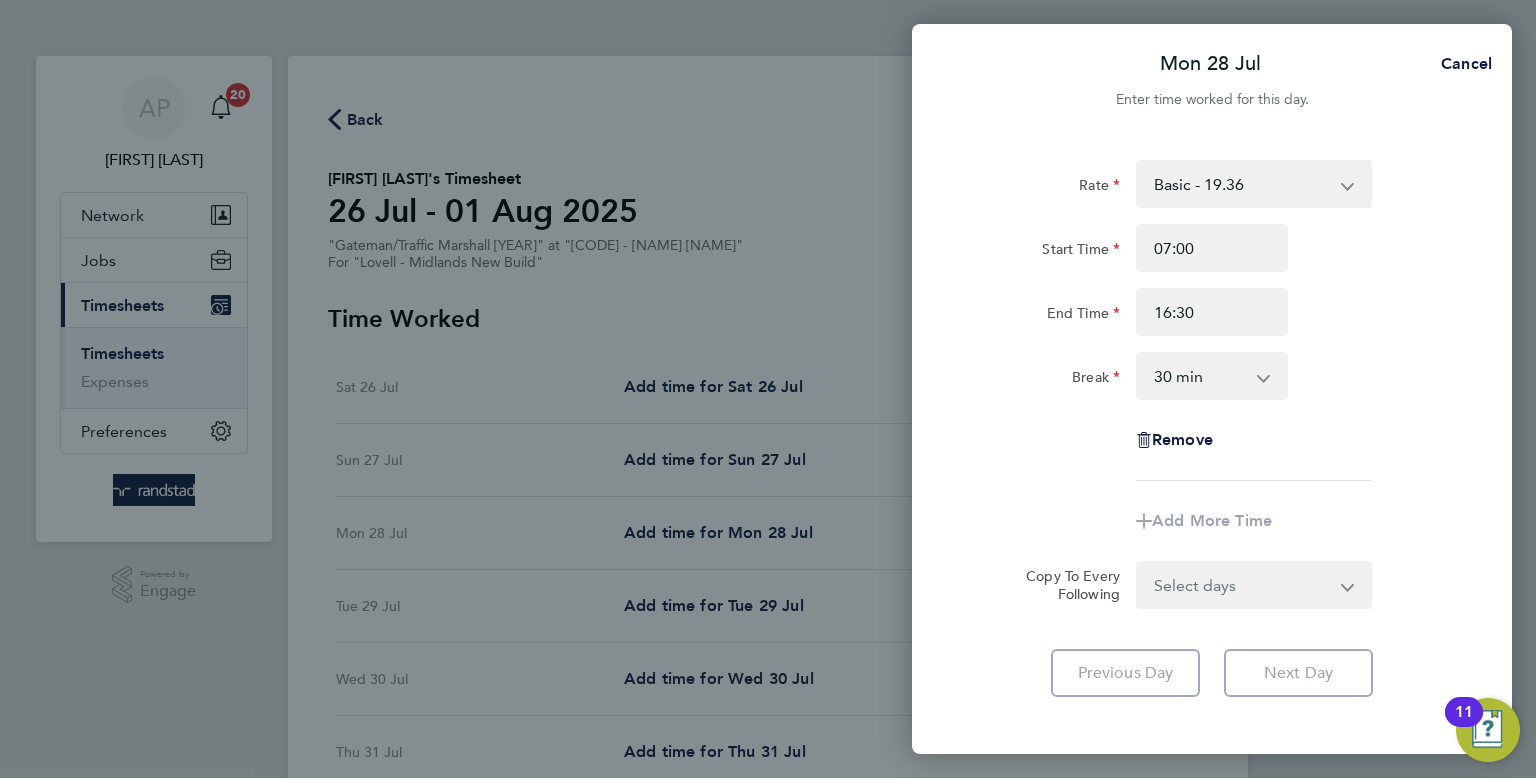 click on "Rate  Basic - 19.36   Overtime 1 - 27.90   Overtime 2 - 36.44
Start Time 07:00 End Time 16:30 Break  0 min   15 min   30 min   45 min   60 min   75 min   90 min
Remove
Add More Time" 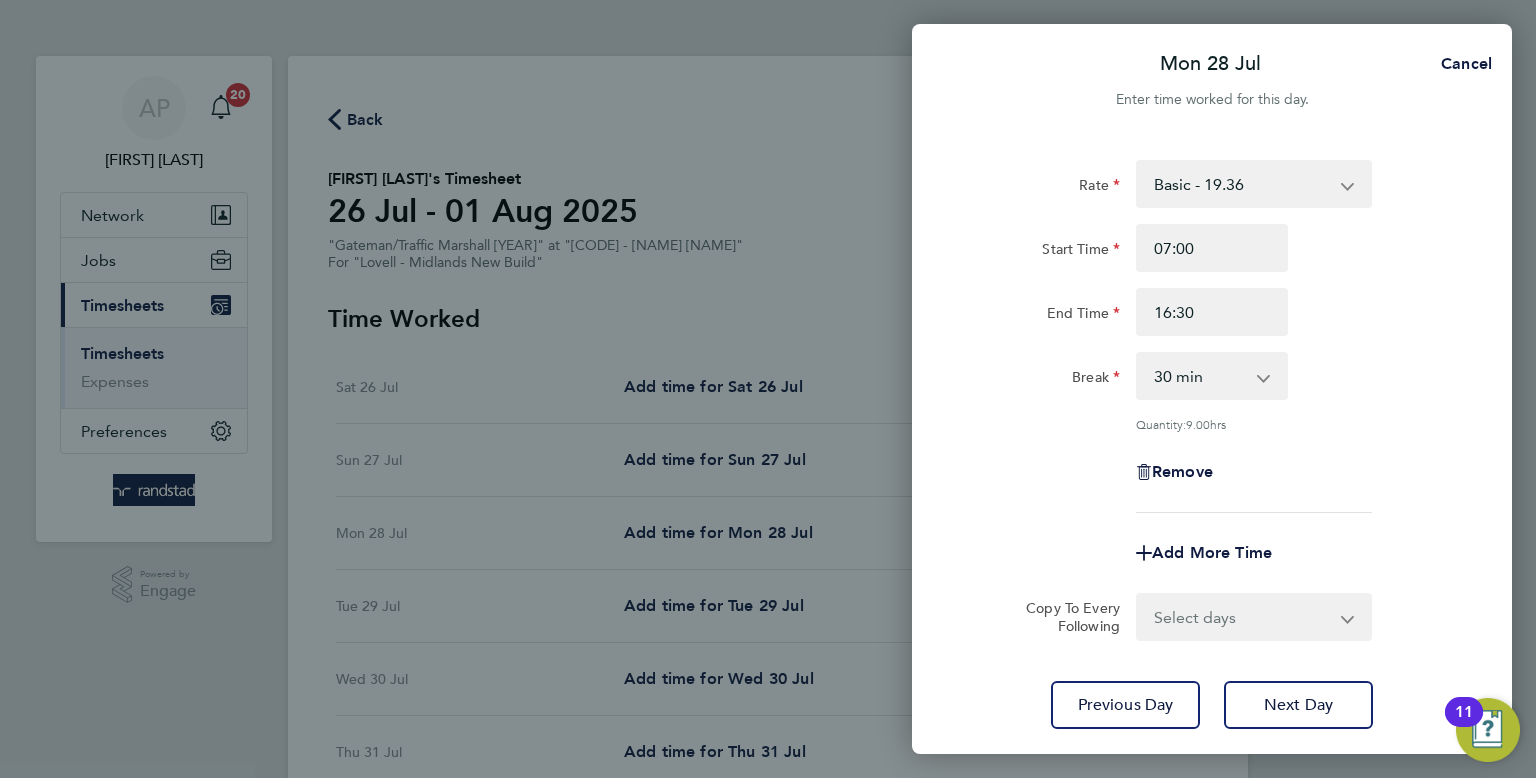 click on "Rate  Basic - 19.36   Overtime 1 - 27.90   Overtime 2 - 36.44
Start Time 07:00 End Time 16:30 Break  0 min   15 min   30 min   45 min   60 min   75 min   90 min
Quantity:  9.00  hrs
Remove
Add More Time  Copy To Every Following  Select days   Day   Tuesday   Wednesday   Thursday   Friday" 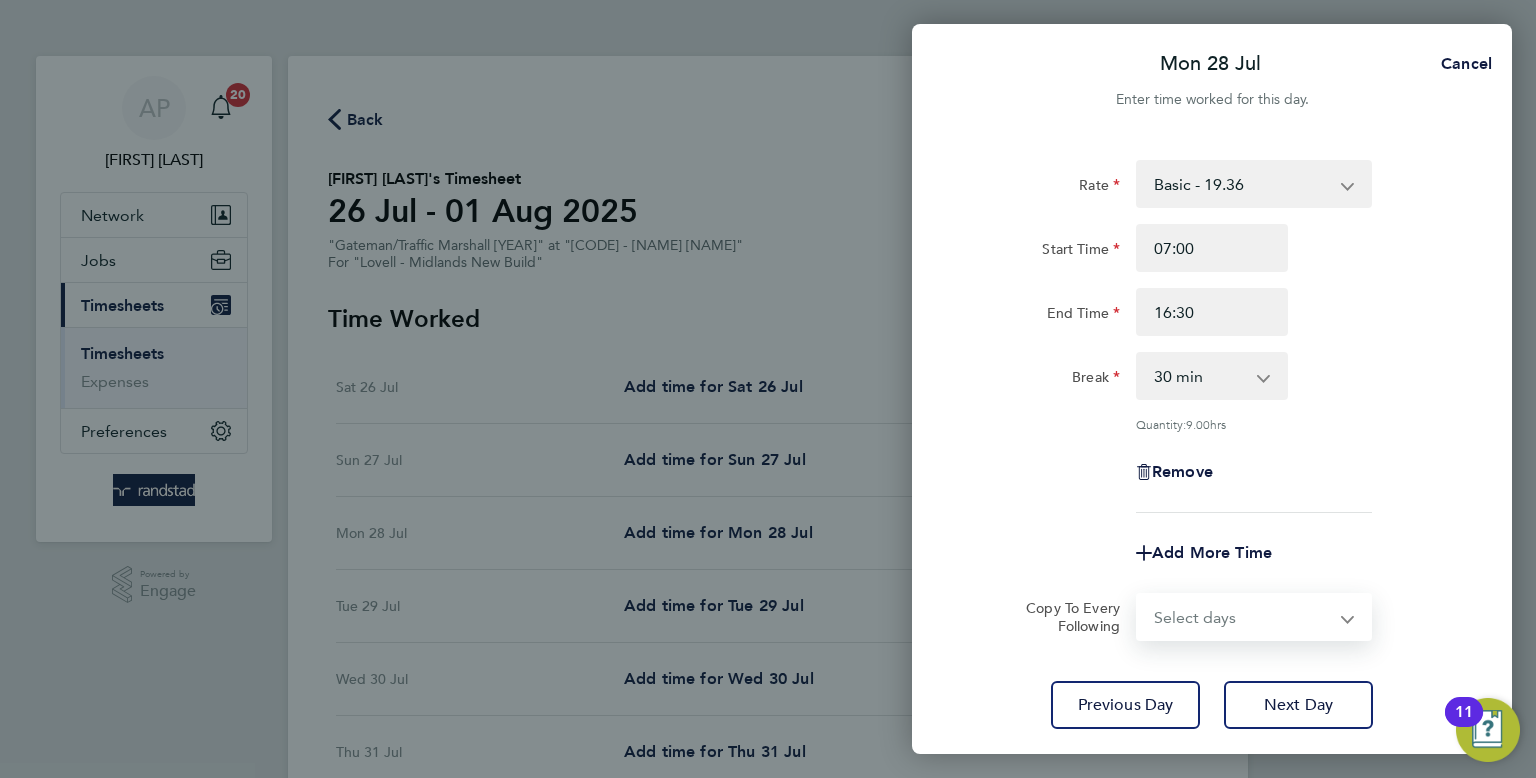 click on "Select days   Day   Tuesday   Wednesday   Thursday   Friday" at bounding box center [1243, 617] 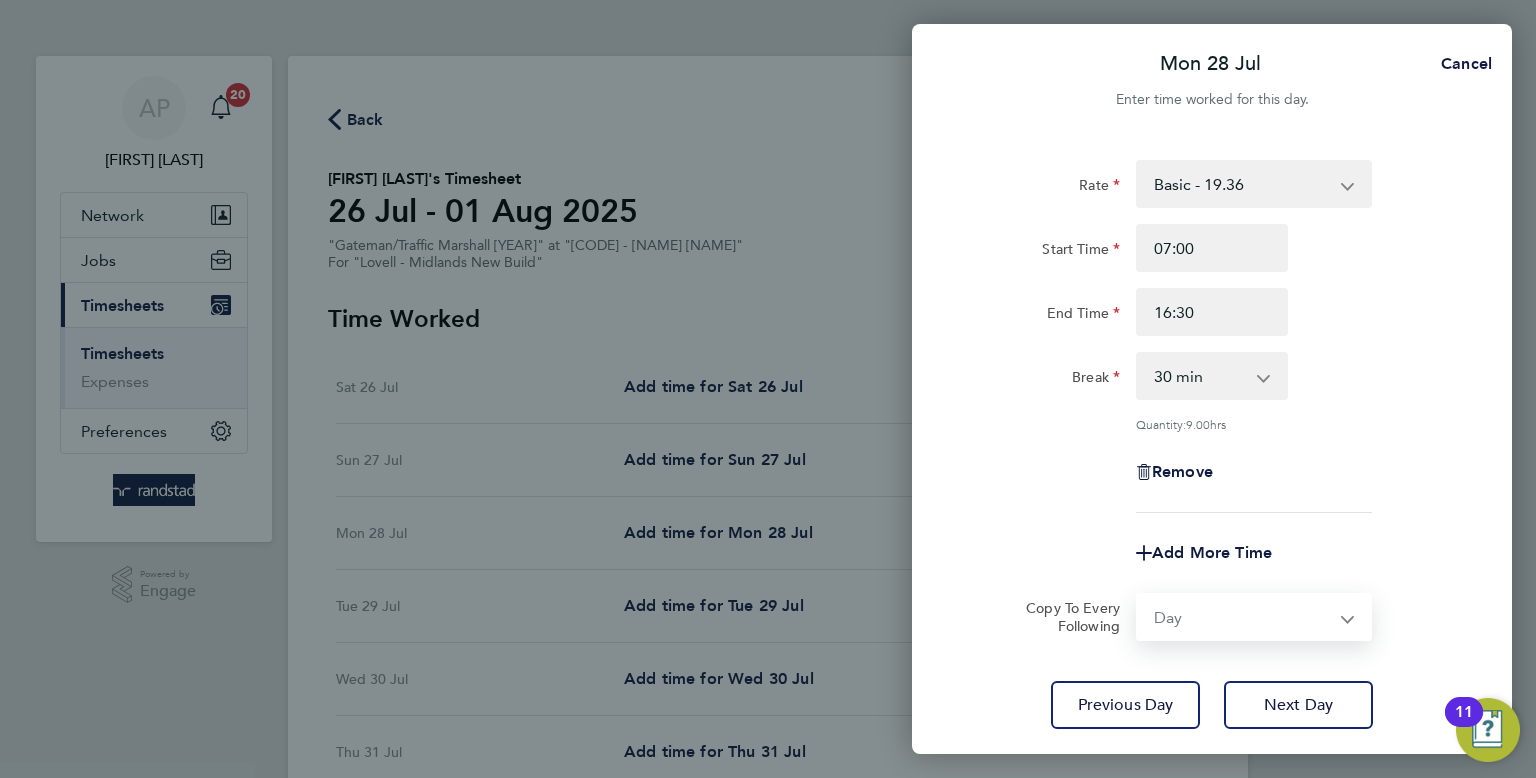 click on "Select days   Day   Tuesday   Wednesday   Thursday   Friday" at bounding box center [1243, 617] 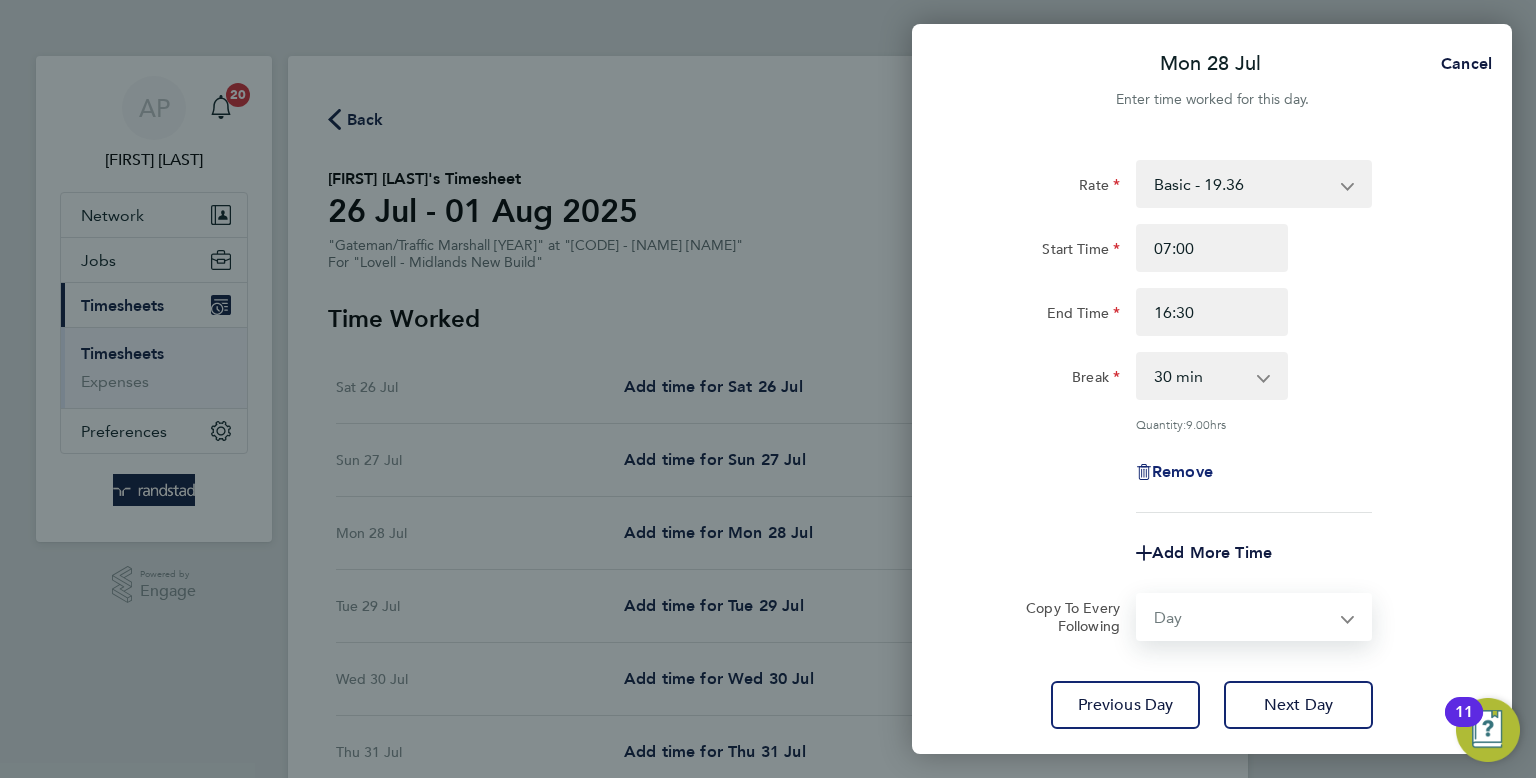select on "2025-08-01" 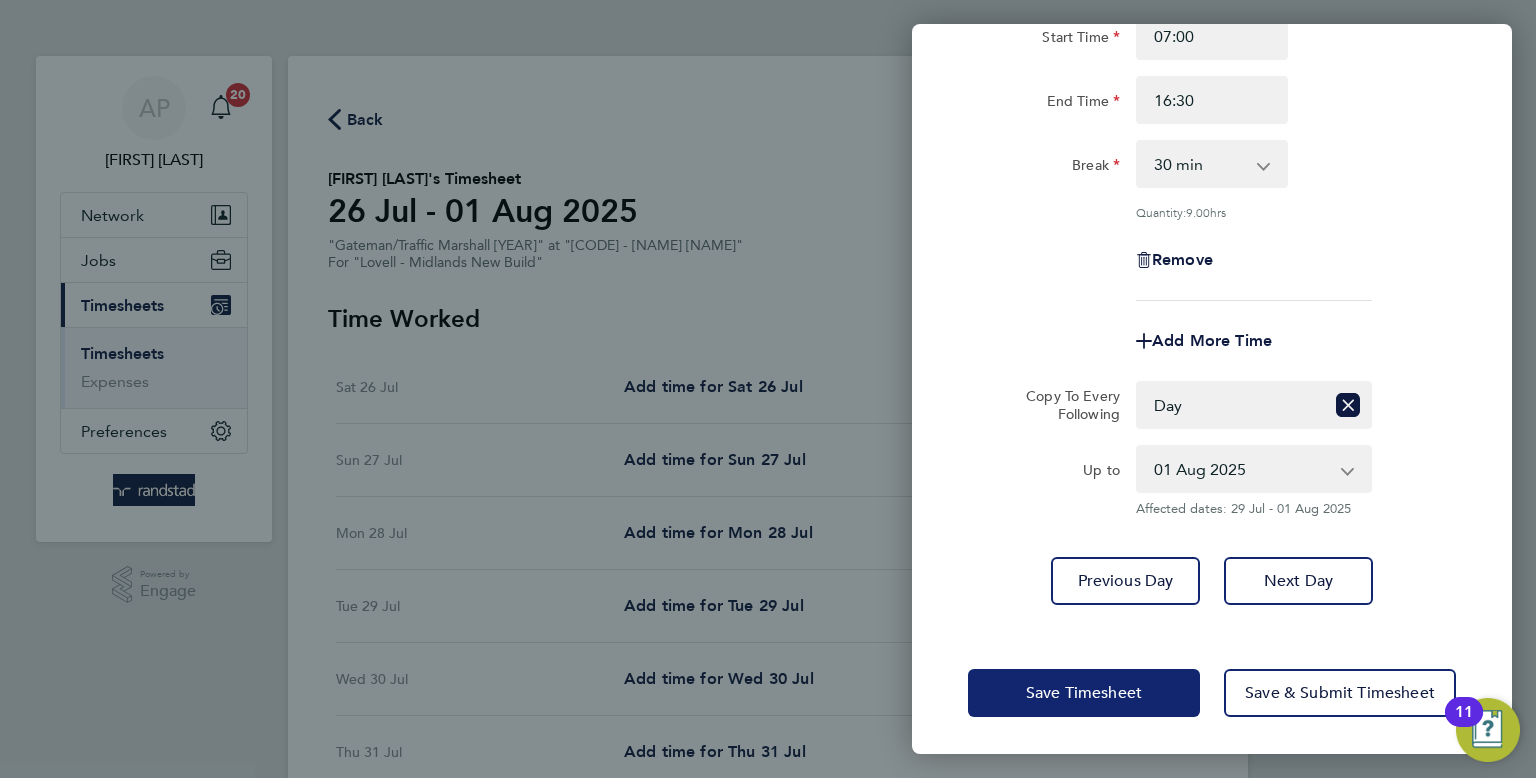 click on "Save Timesheet" 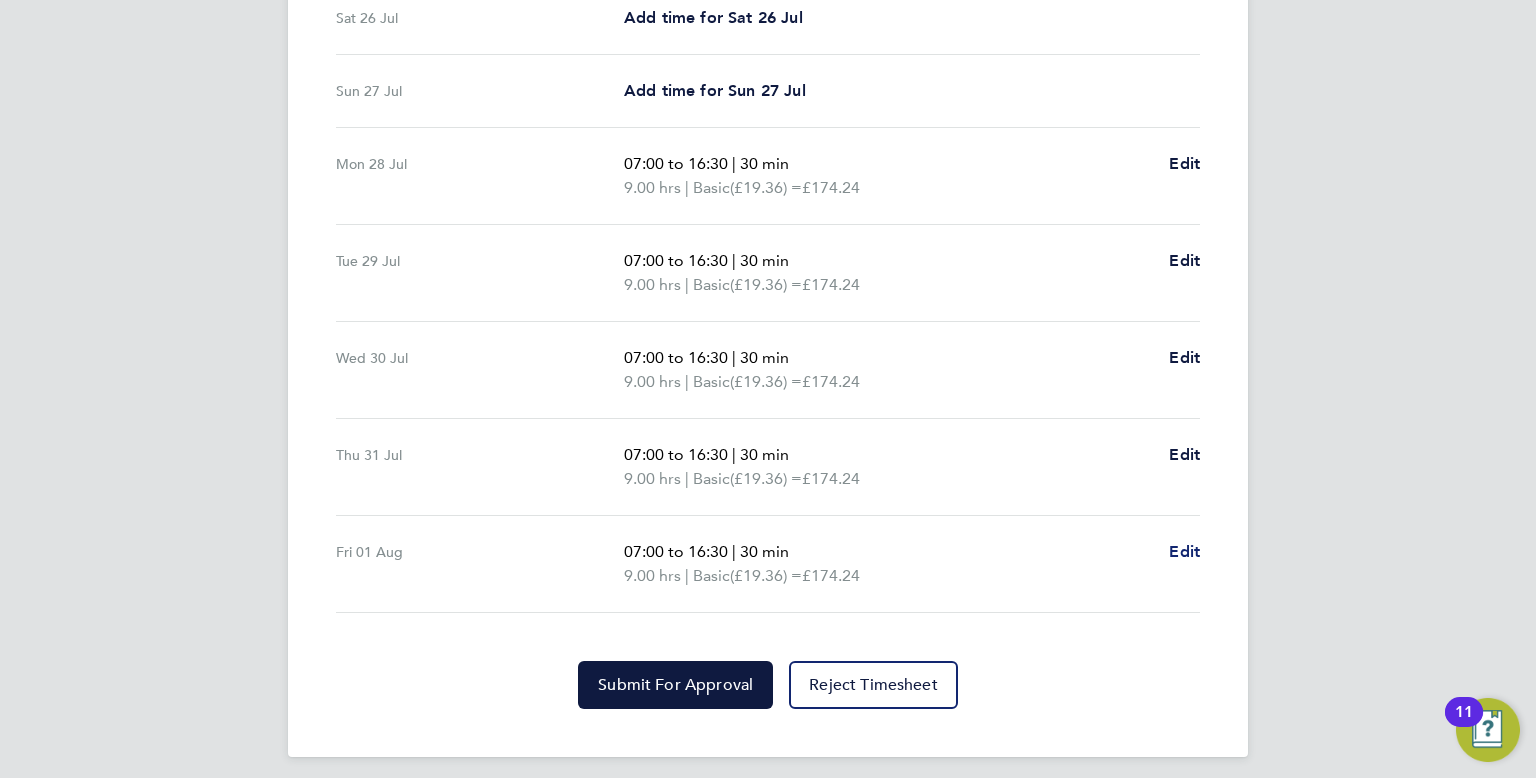 click on "Edit" at bounding box center [1184, 551] 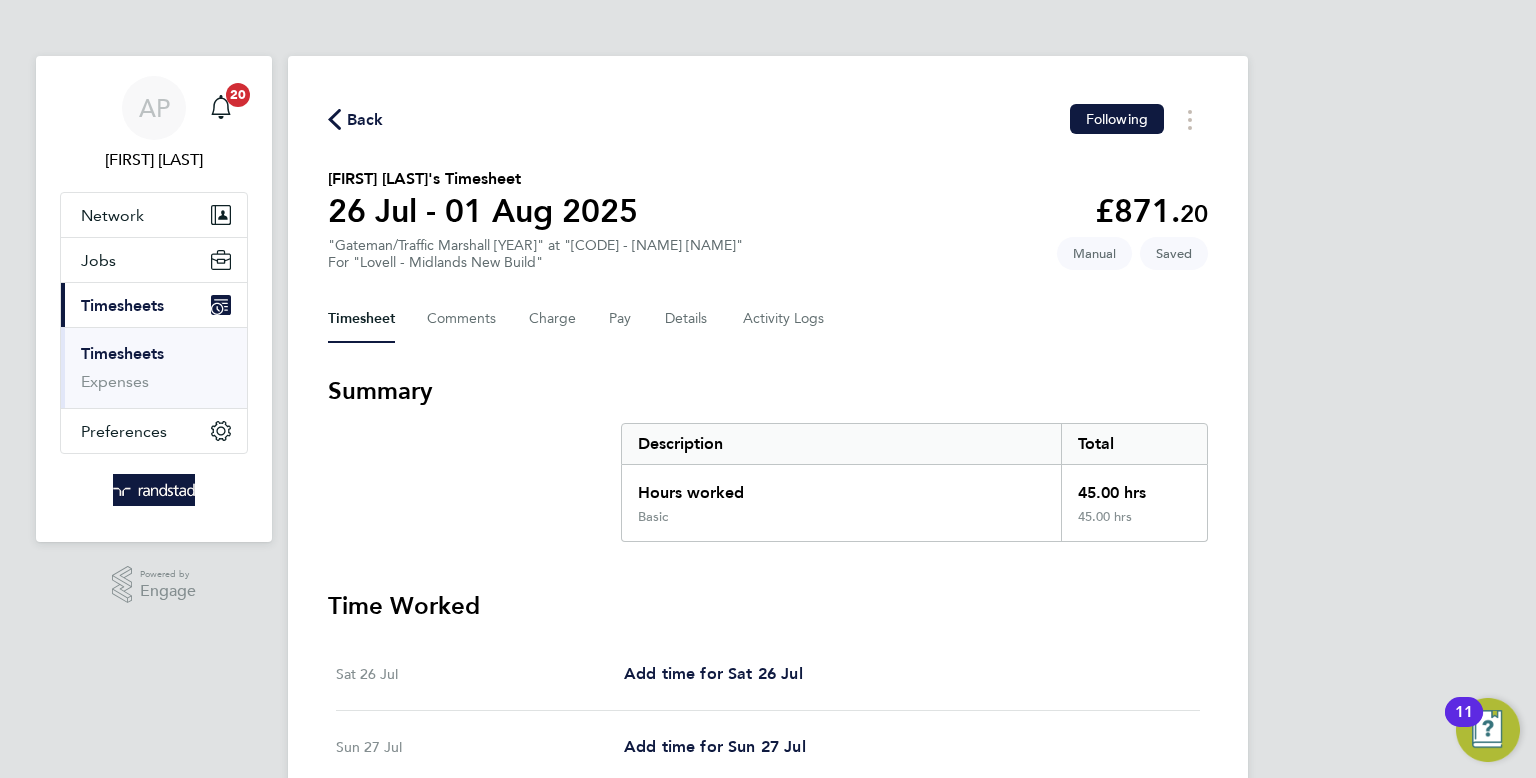 select on "30" 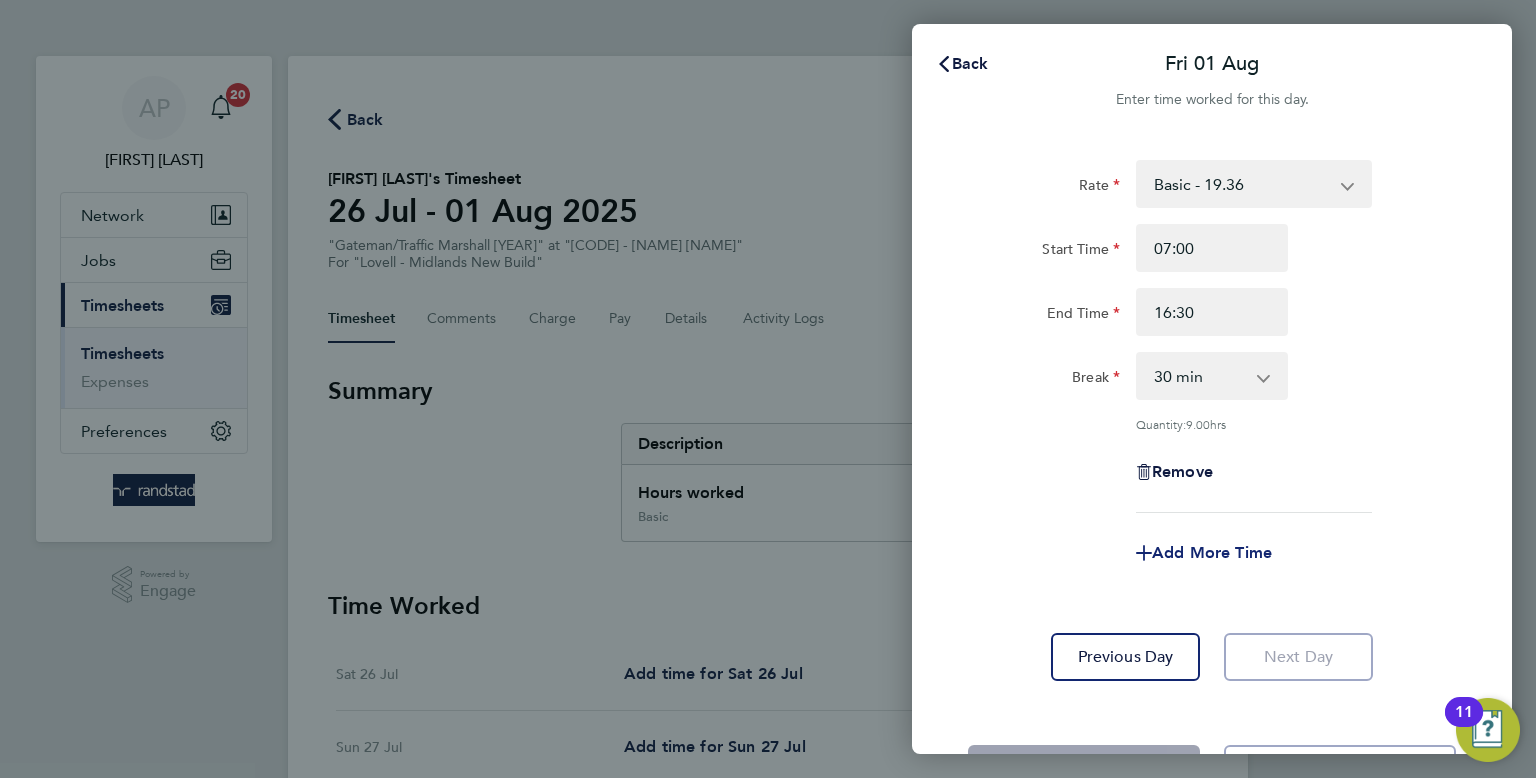 click on "Add More Time" 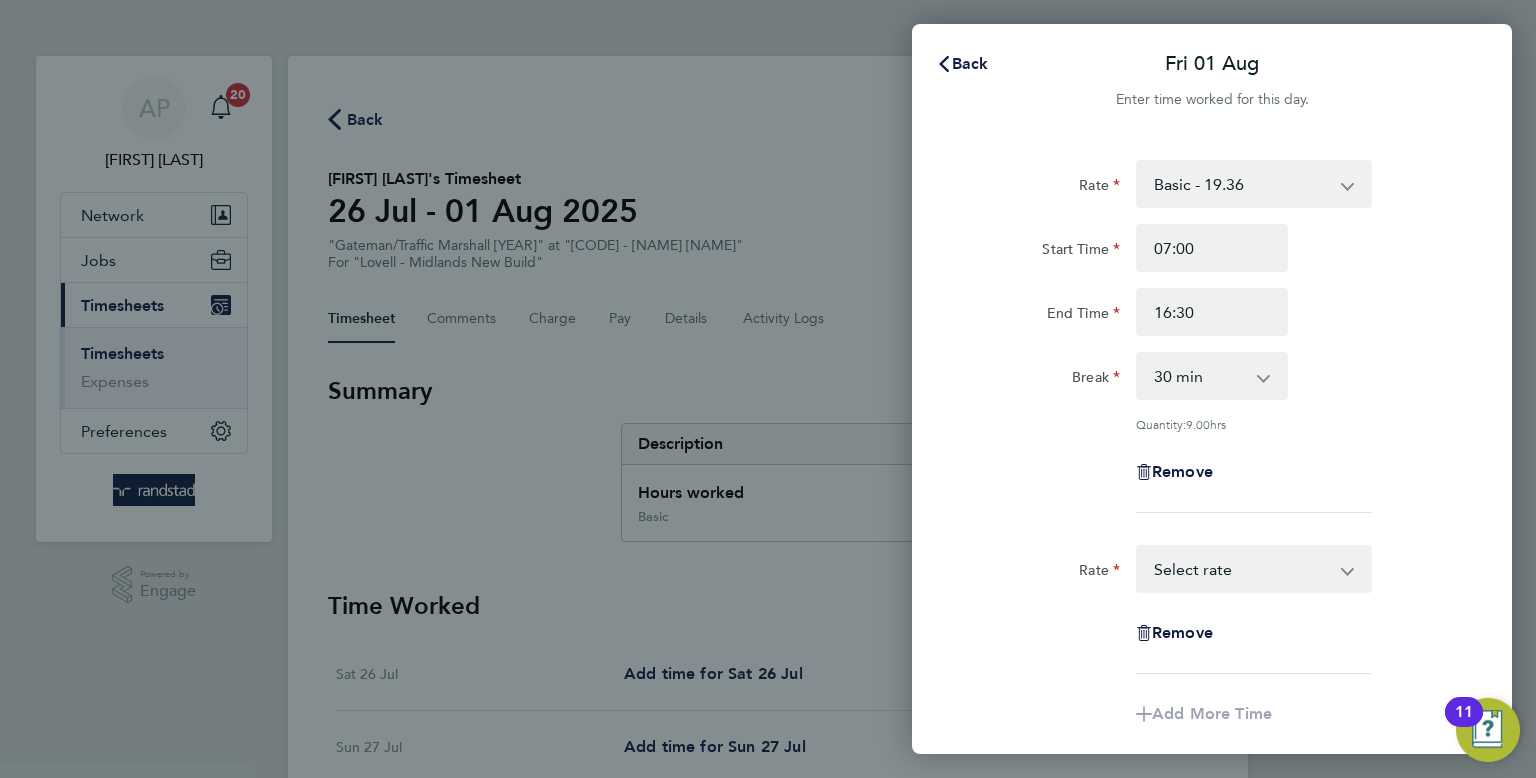 click on "Basic - 19.36   Overtime 1 - 27.90   Overtime 2 - 36.44   Select rate" at bounding box center (1242, 569) 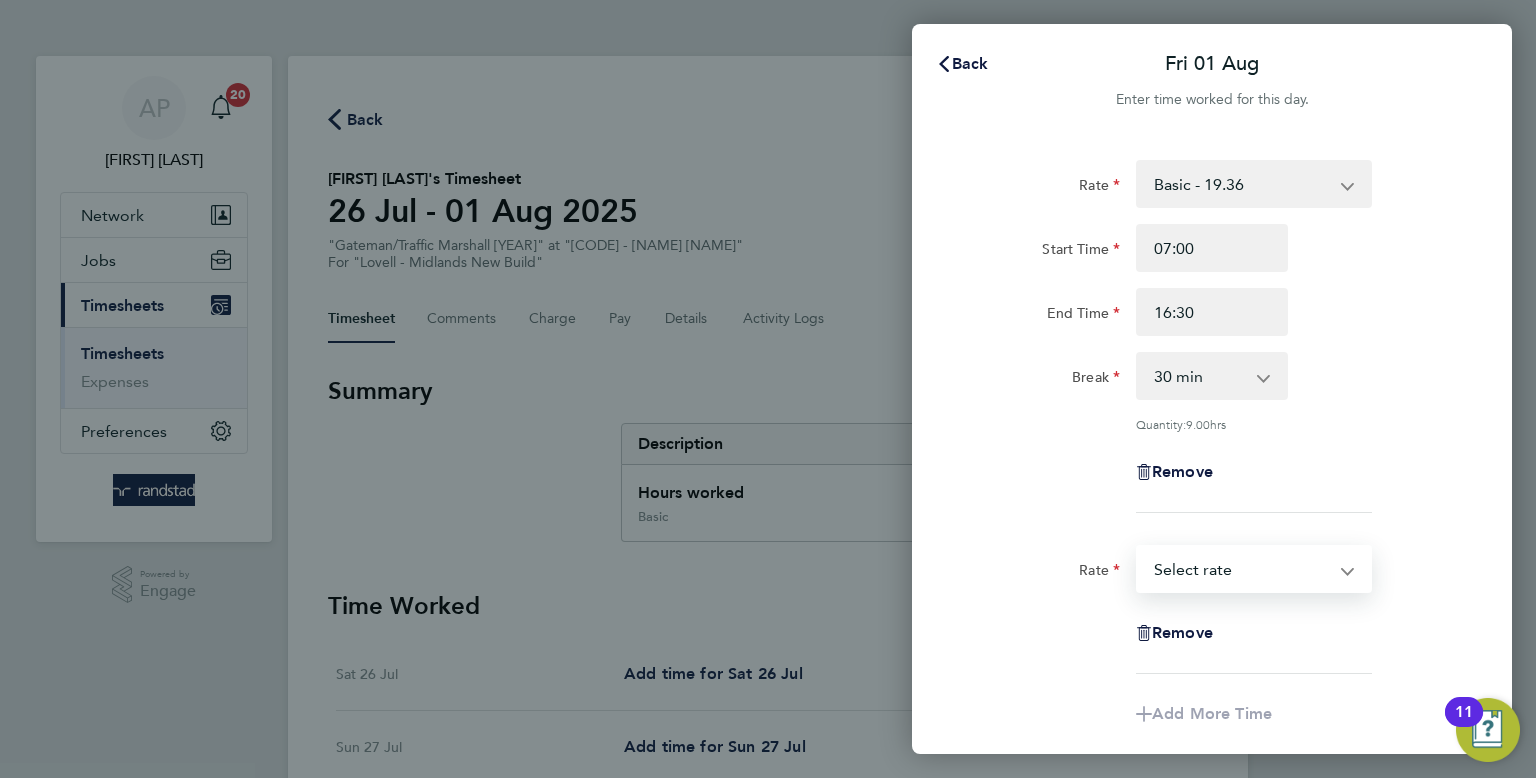 select on "30" 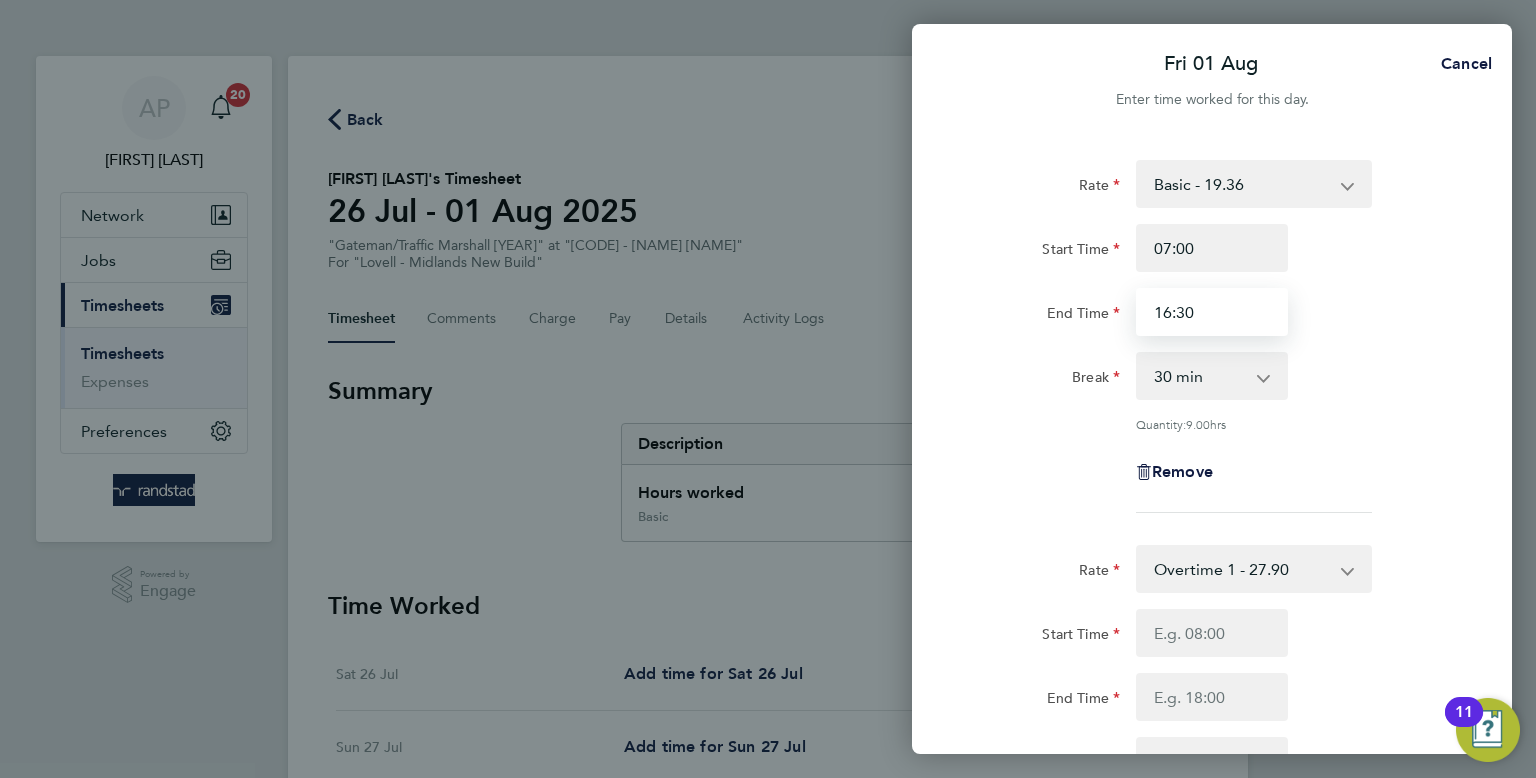 click on "16:30" at bounding box center [1212, 312] 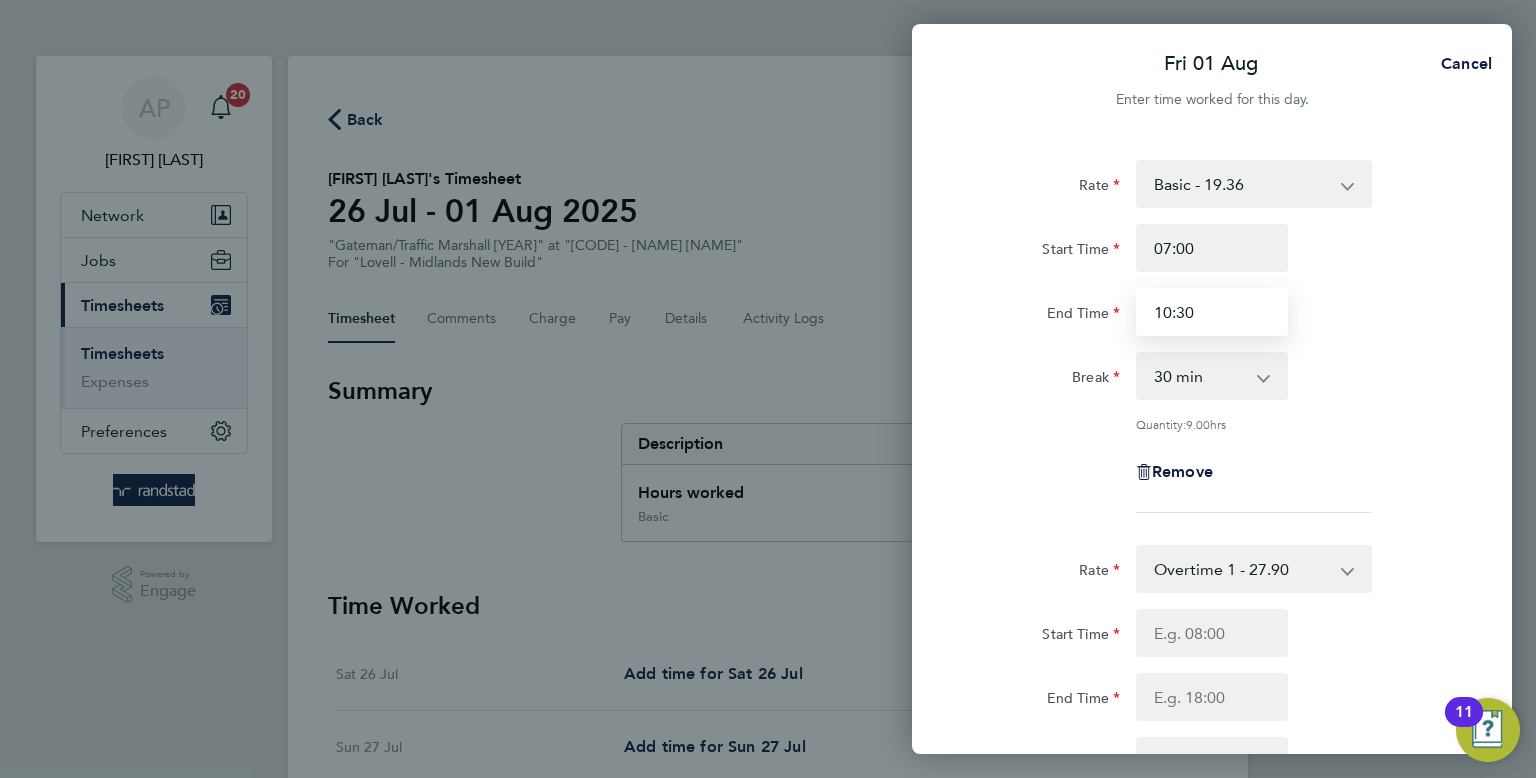 type on "10:30" 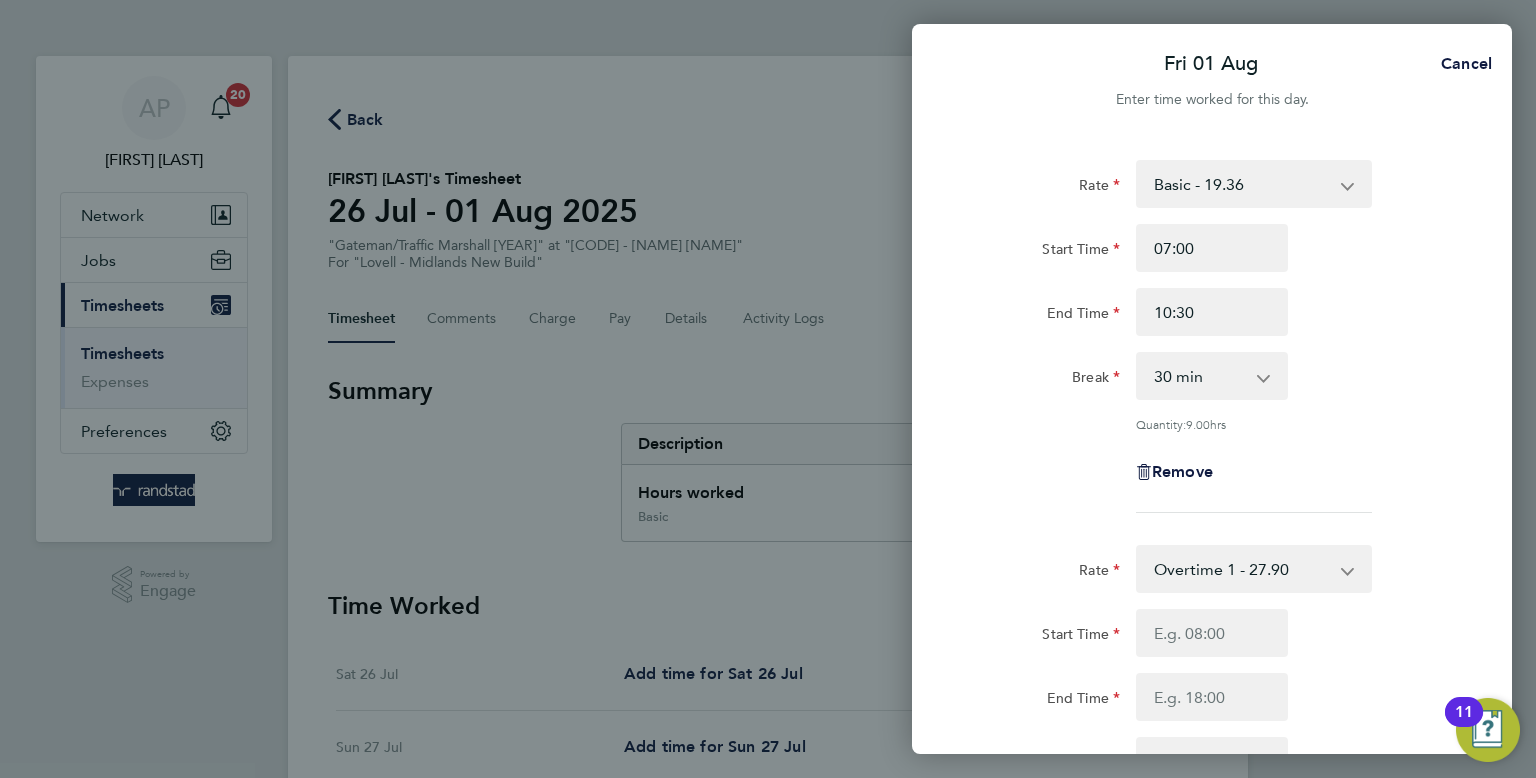 click on "Fri 01 Aug  Cancel  Enter time worked for this day.  Rate  Basic - 19.36   Overtime 1 - 27.90   Overtime 2 - 36.44
Start Time 07:00 End Time 10:30 Break  0 min   15 min   30 min   45 min   60 min   75 min   90 min
Quantity:  9.00  hrs
Remove  Rate  Overtime 1 - 27.90   Basic - 19.36   Overtime 2 - 36.44
Start Time End Time Break  0 min   15 min   30 min   45 min   60 min   75 min   90 min
Remove
Add More Time   Previous Day   Next Day   Save Timesheet   Save & Submit Timesheet" 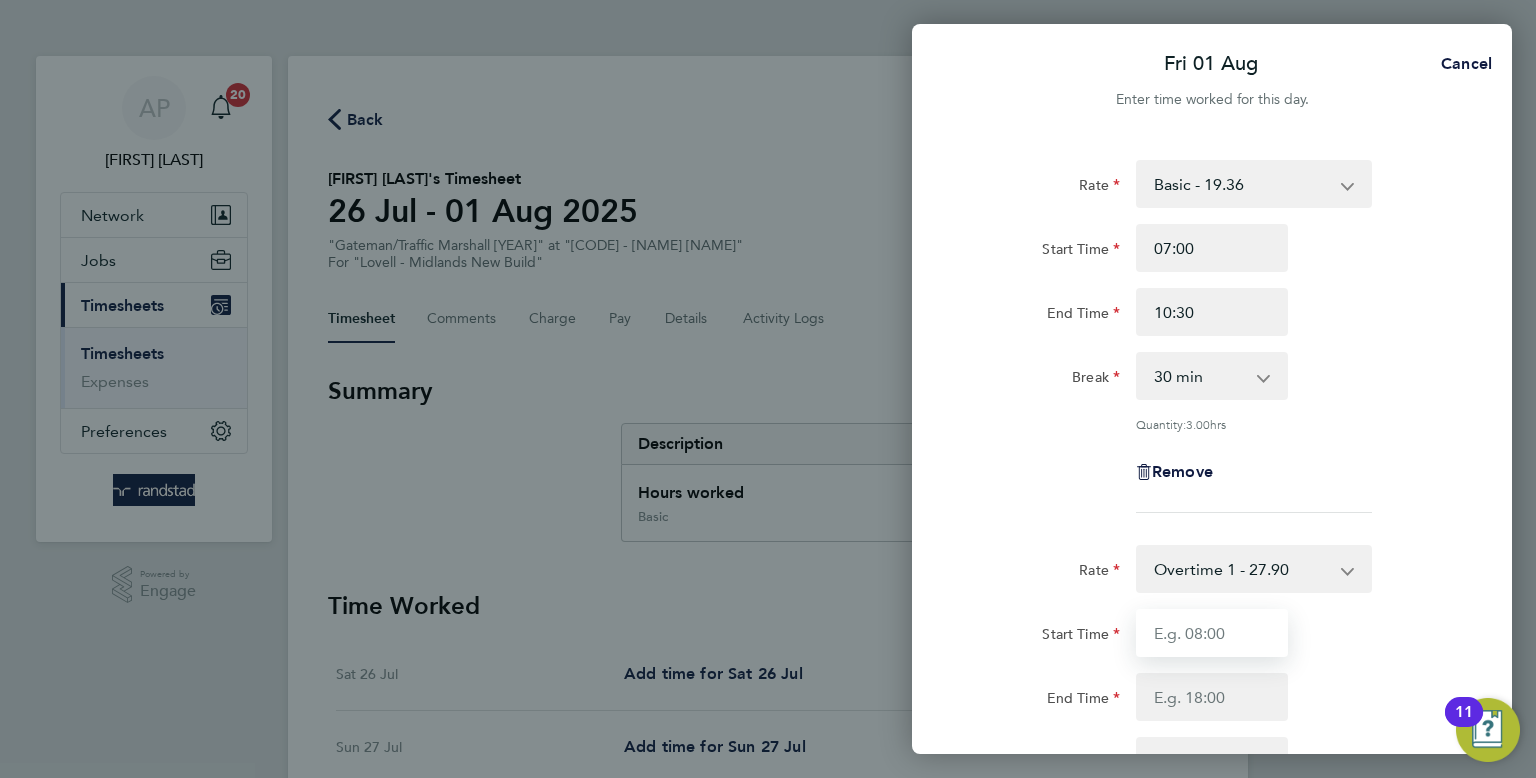 click on "Start Time" at bounding box center [1212, 633] 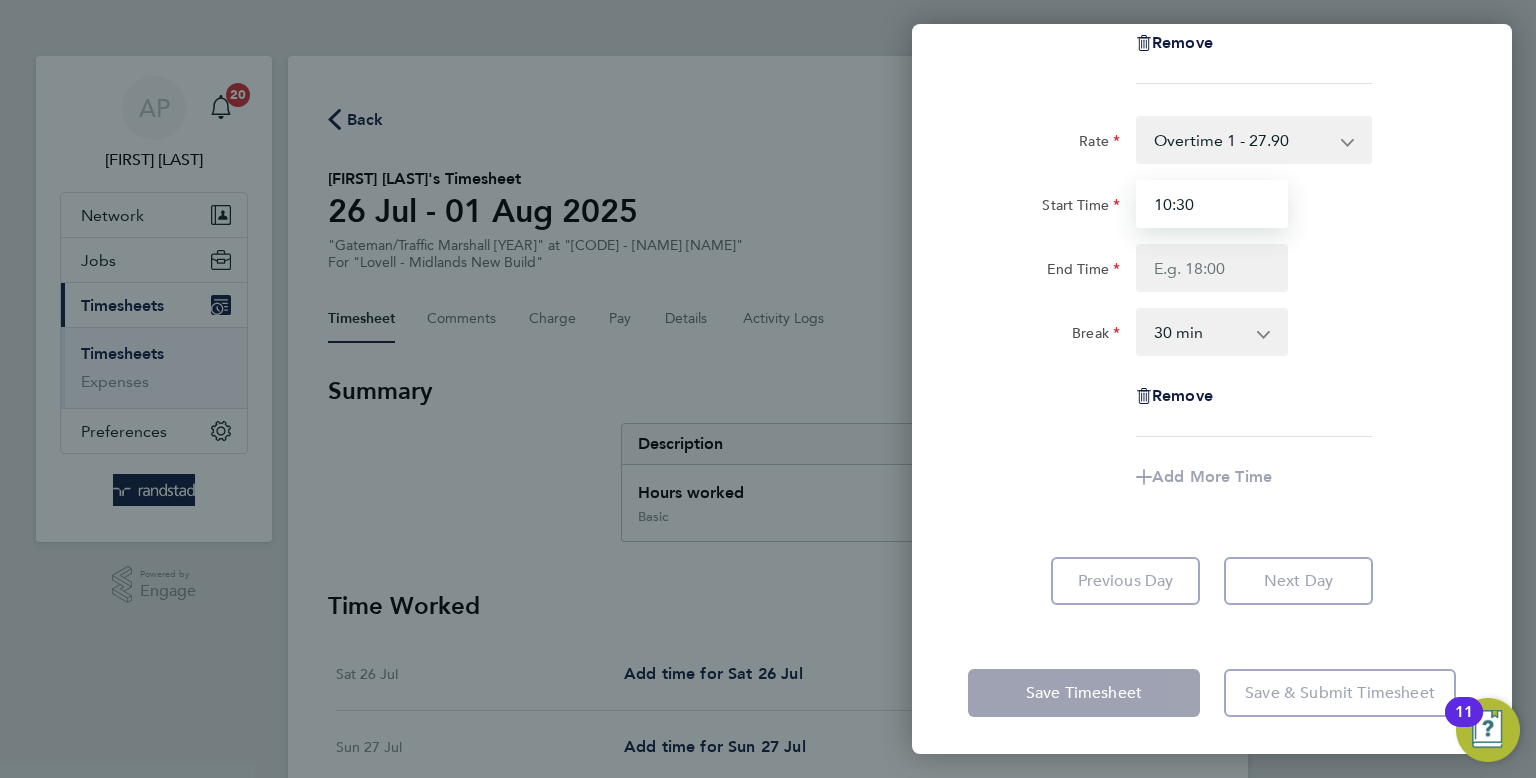 type on "10:30" 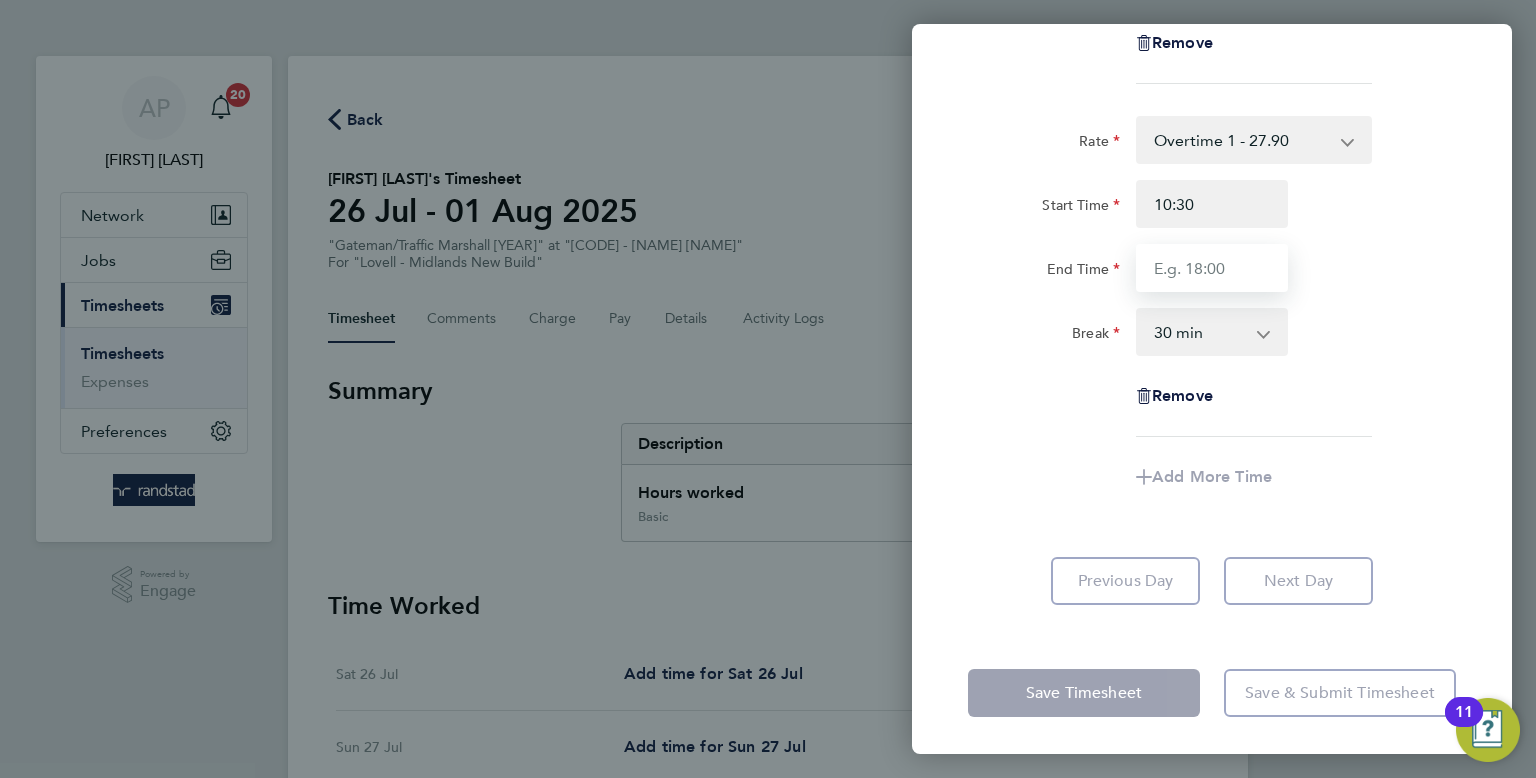 click on "End Time" at bounding box center [1212, 268] 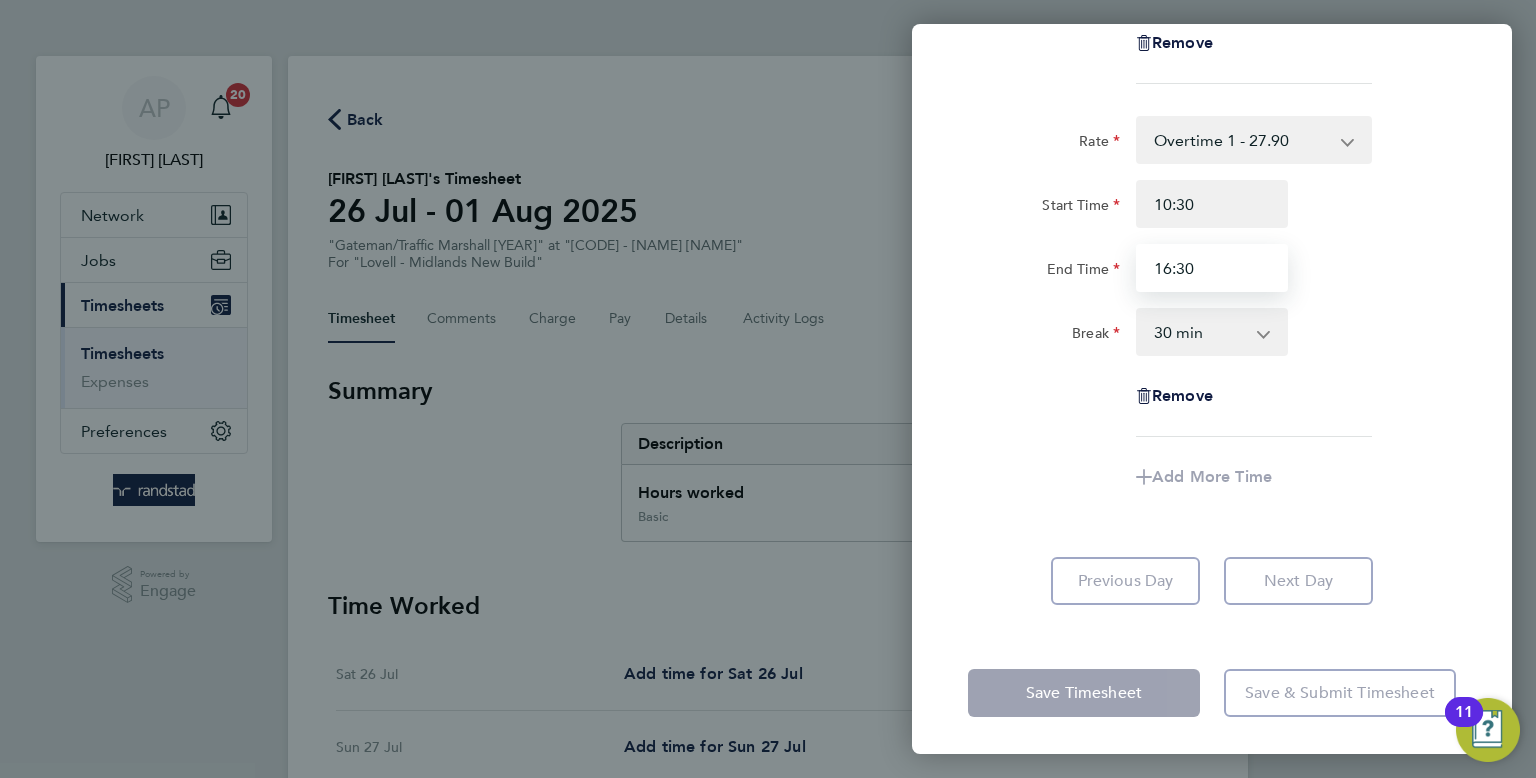 type on "16:30" 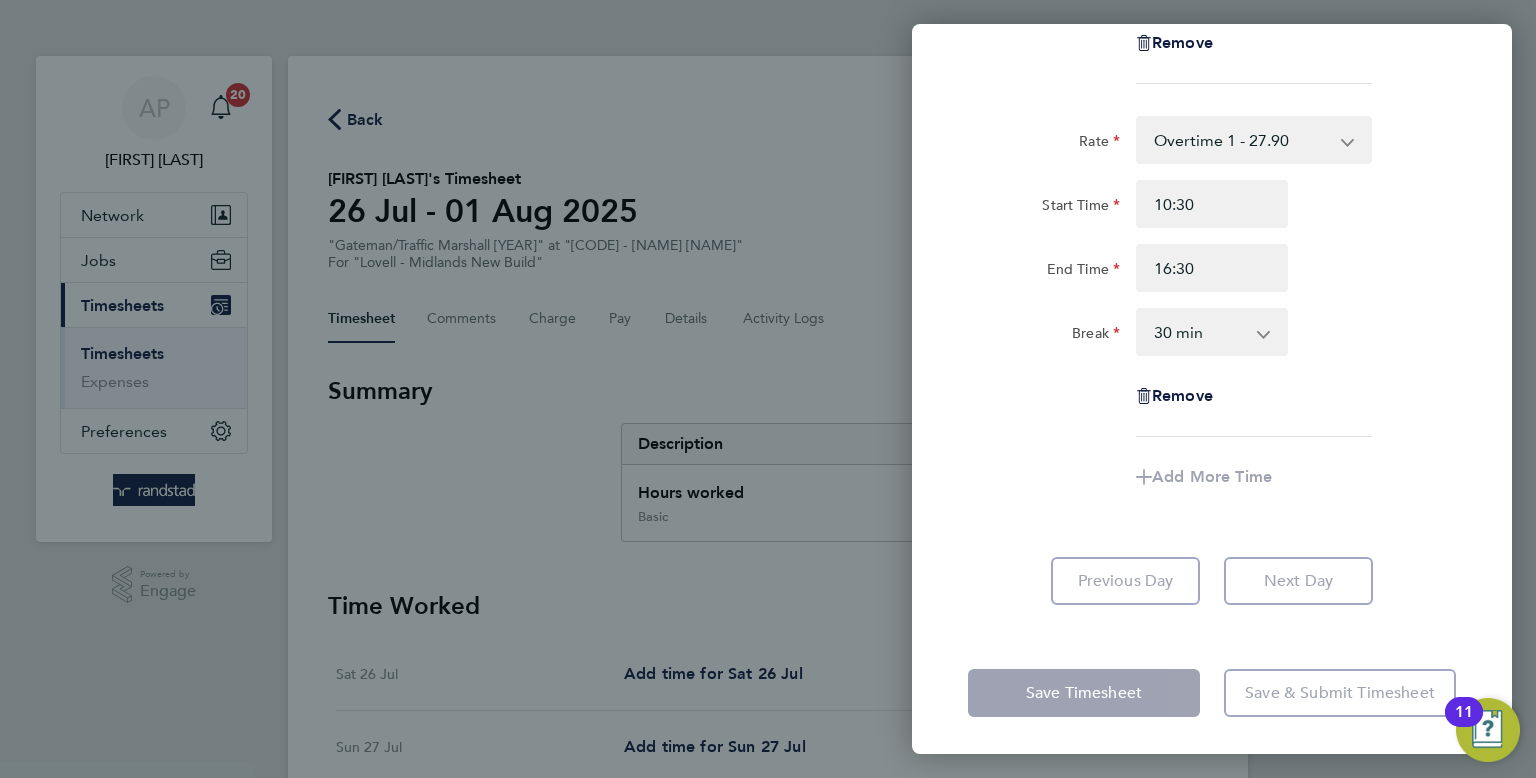click on "0 min   15 min   30 min   45 min   60 min   75 min   90 min" at bounding box center [1200, 332] 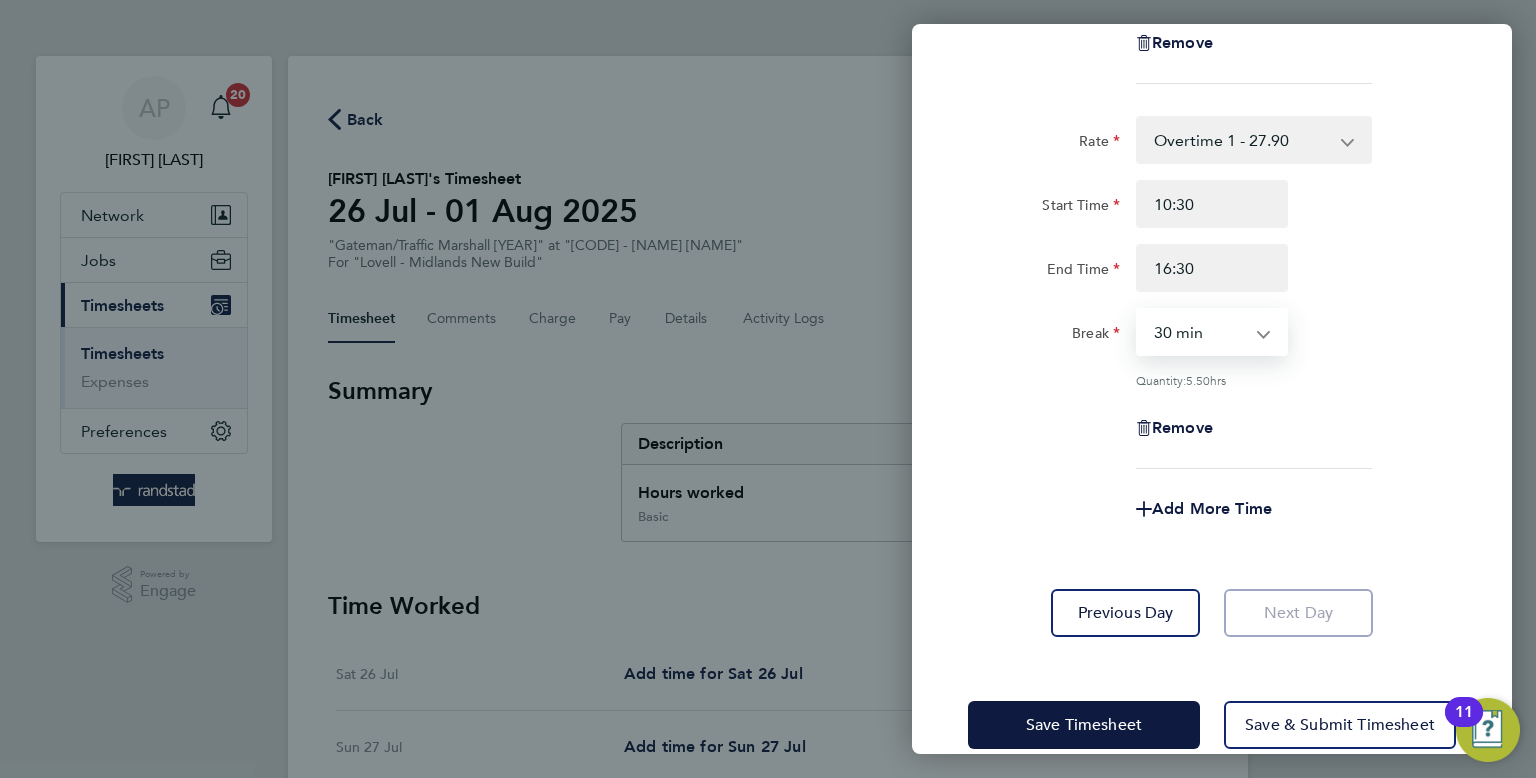 select on "0" 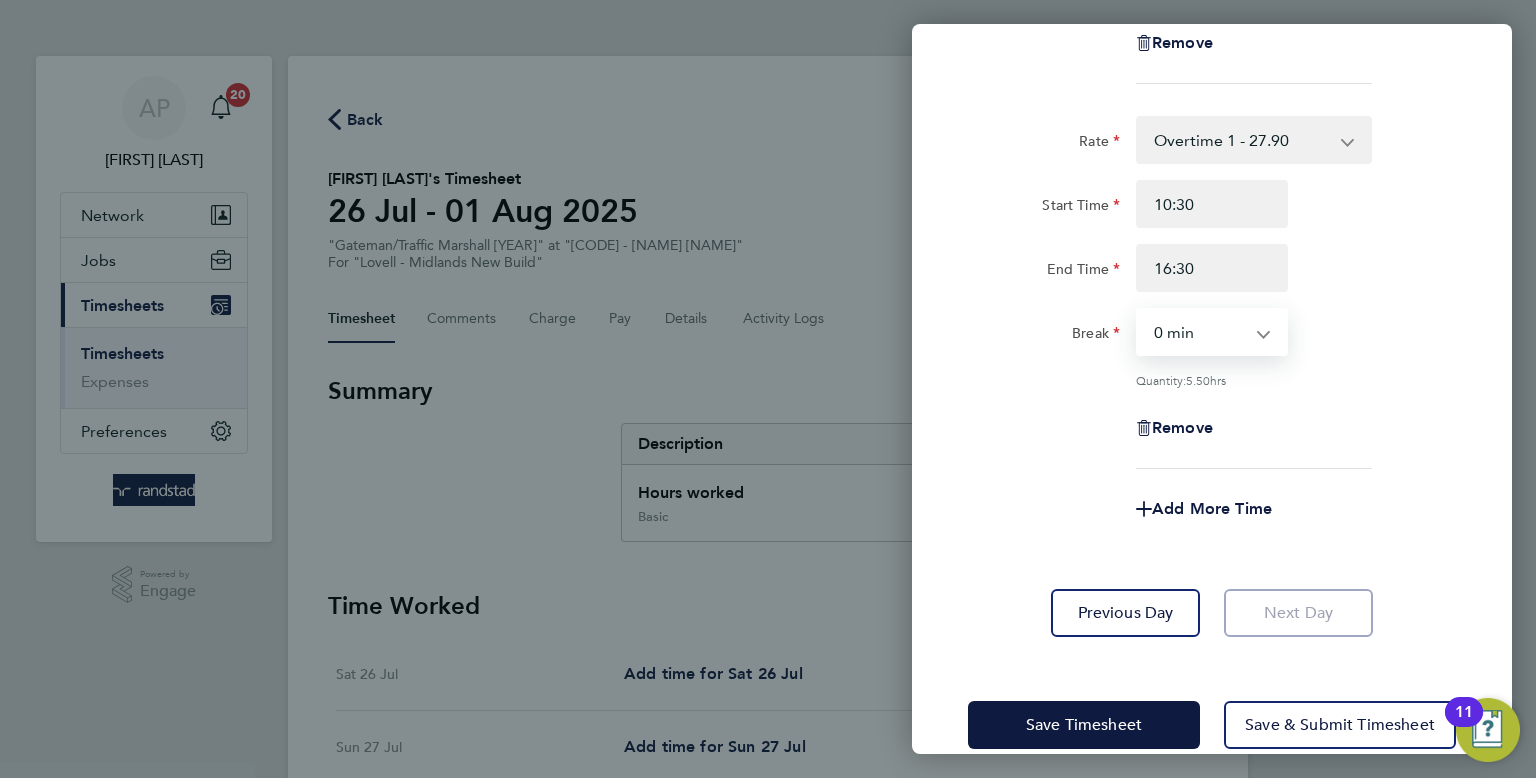 click on "0 min   15 min   30 min   45 min   60 min   75 min   90 min" at bounding box center (1200, 332) 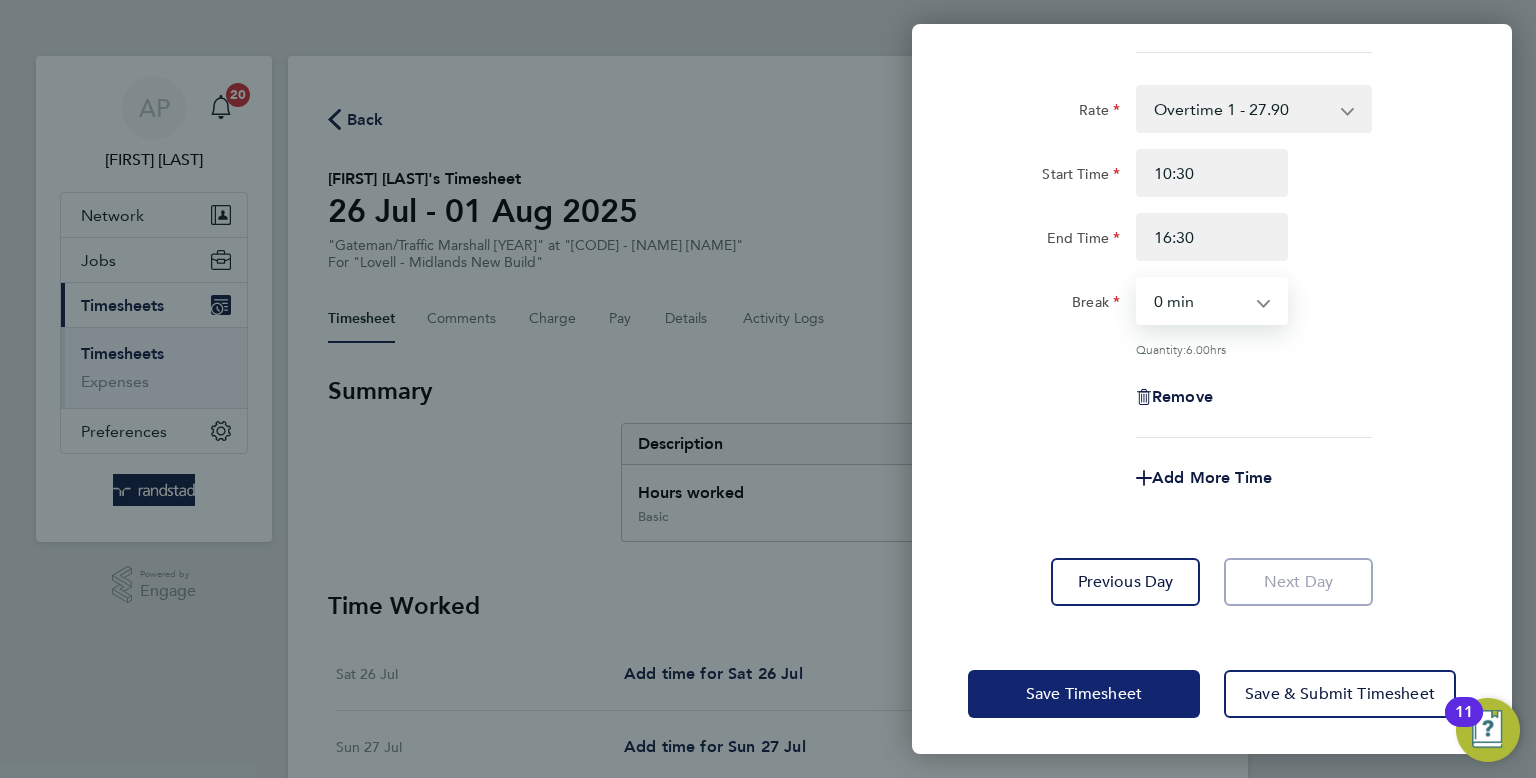 click on "Save Timesheet" 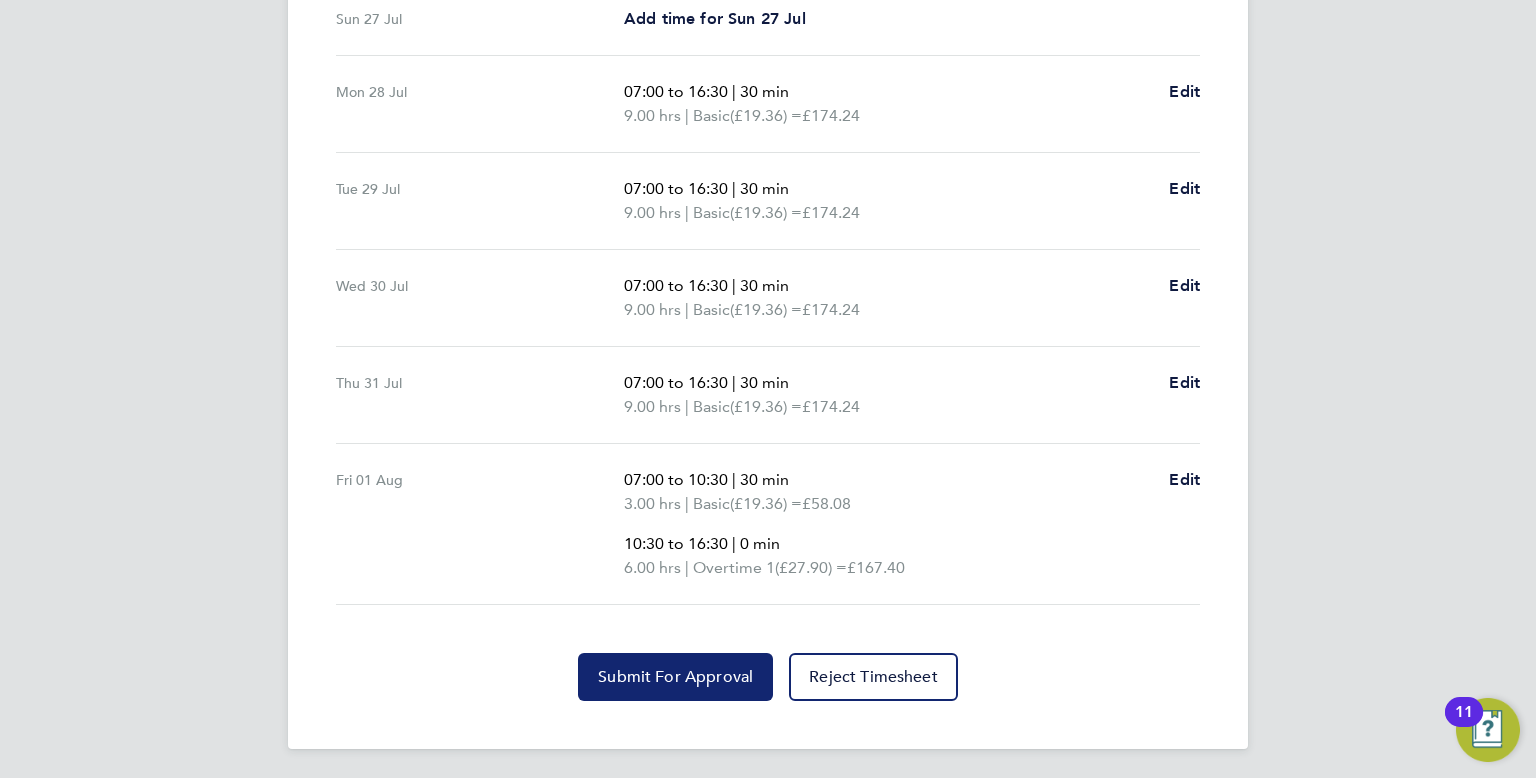 click on "Submit For Approval" 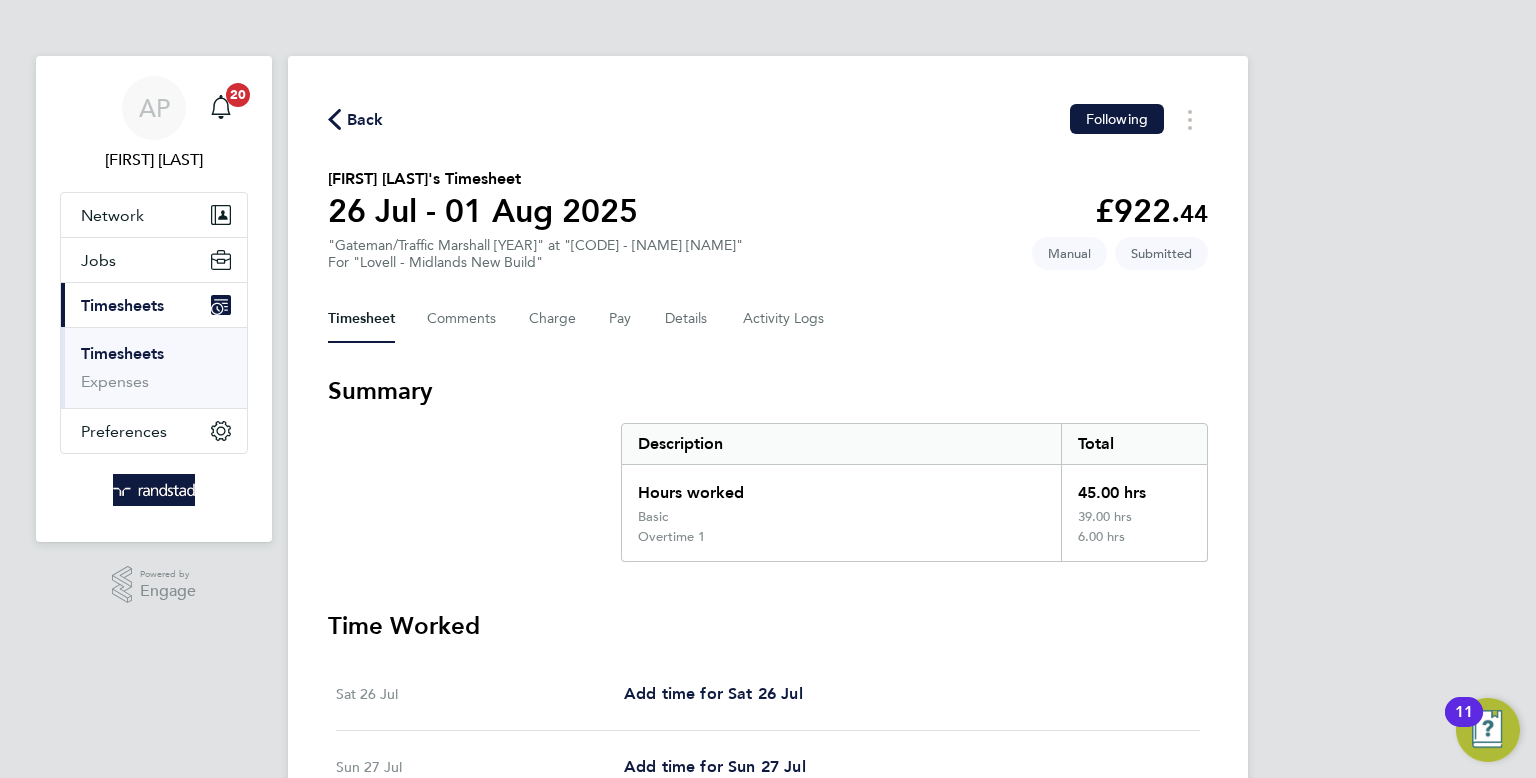 click on "Back" 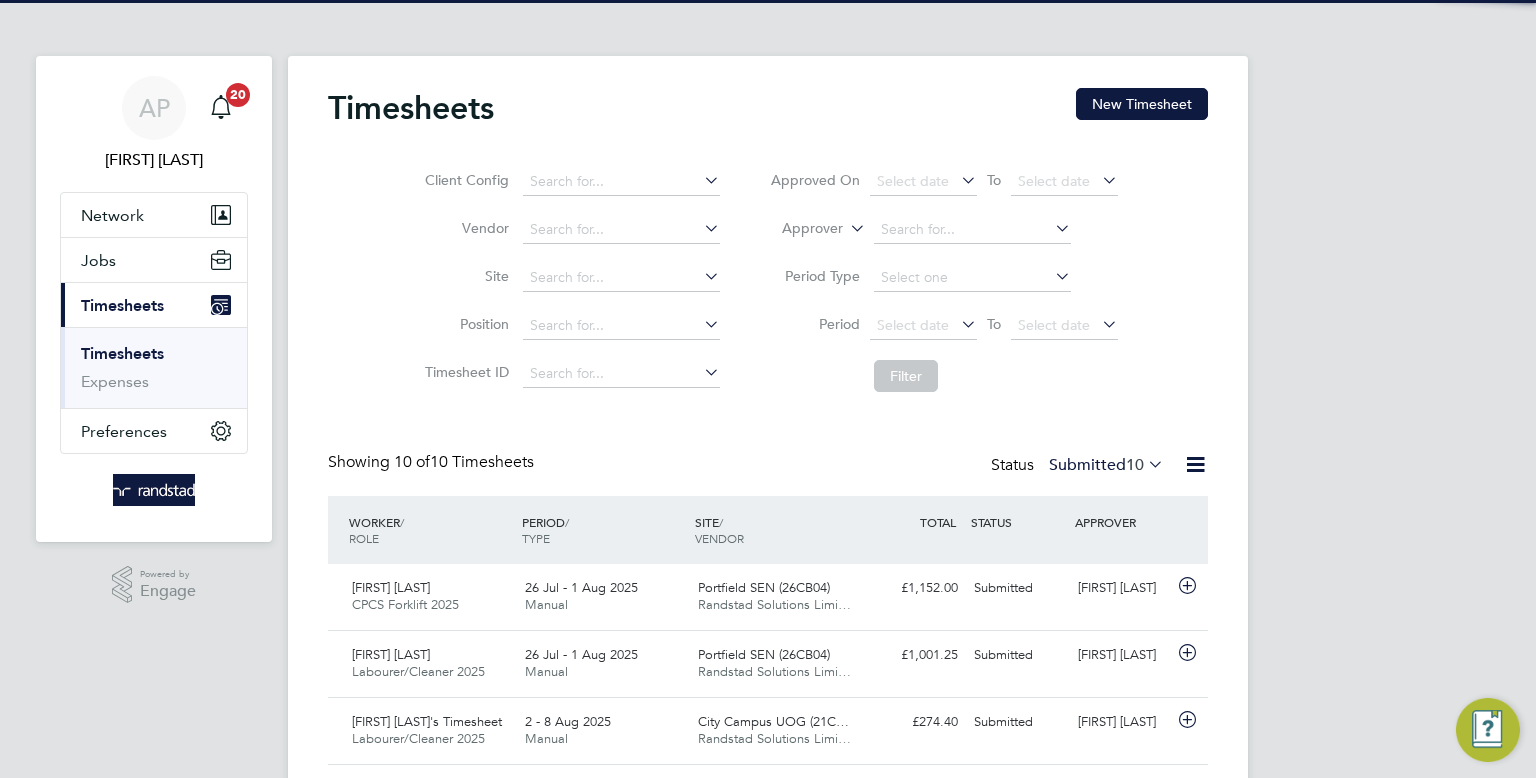 click on "Timesheets New Timesheet" 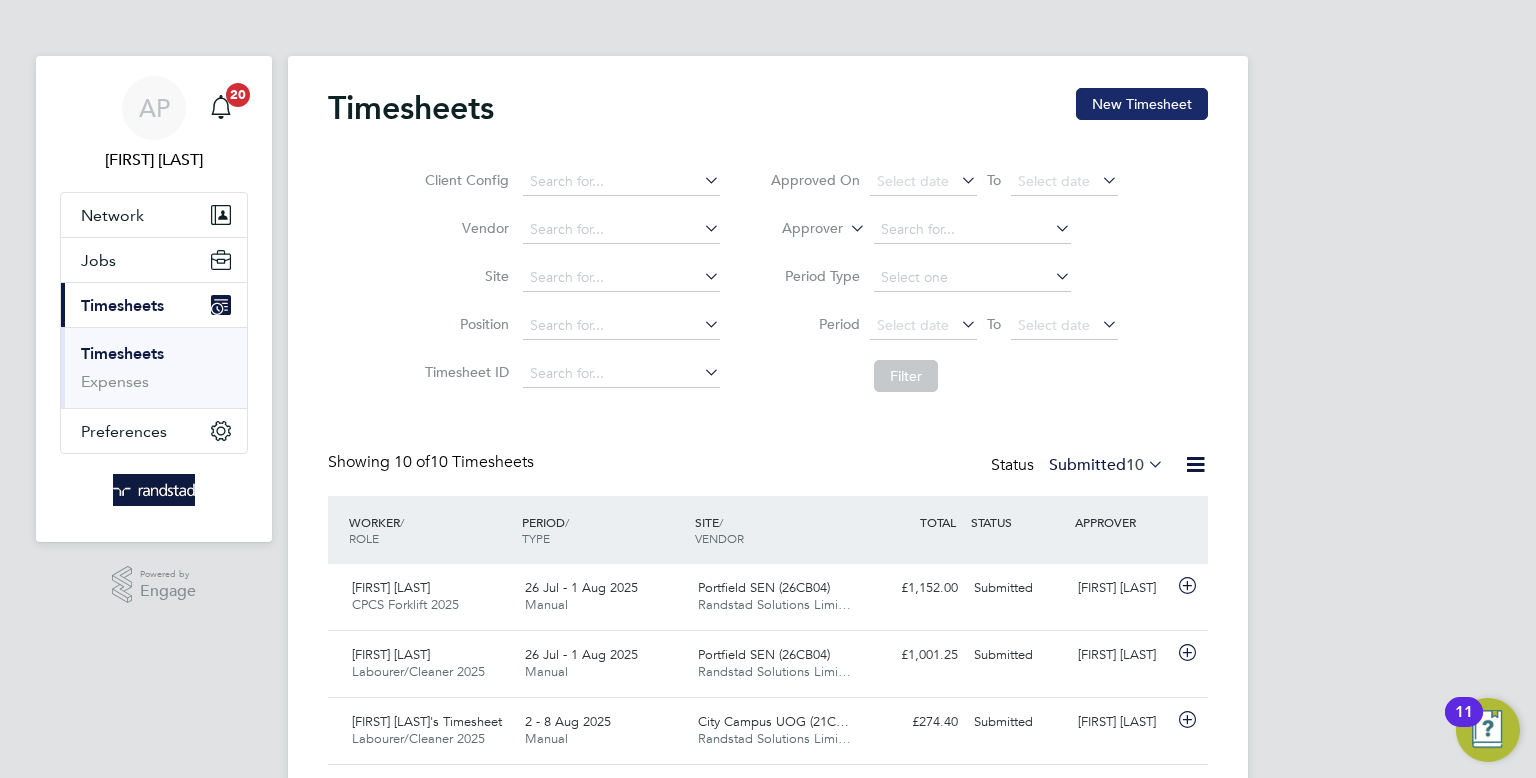 click on "New Timesheet" 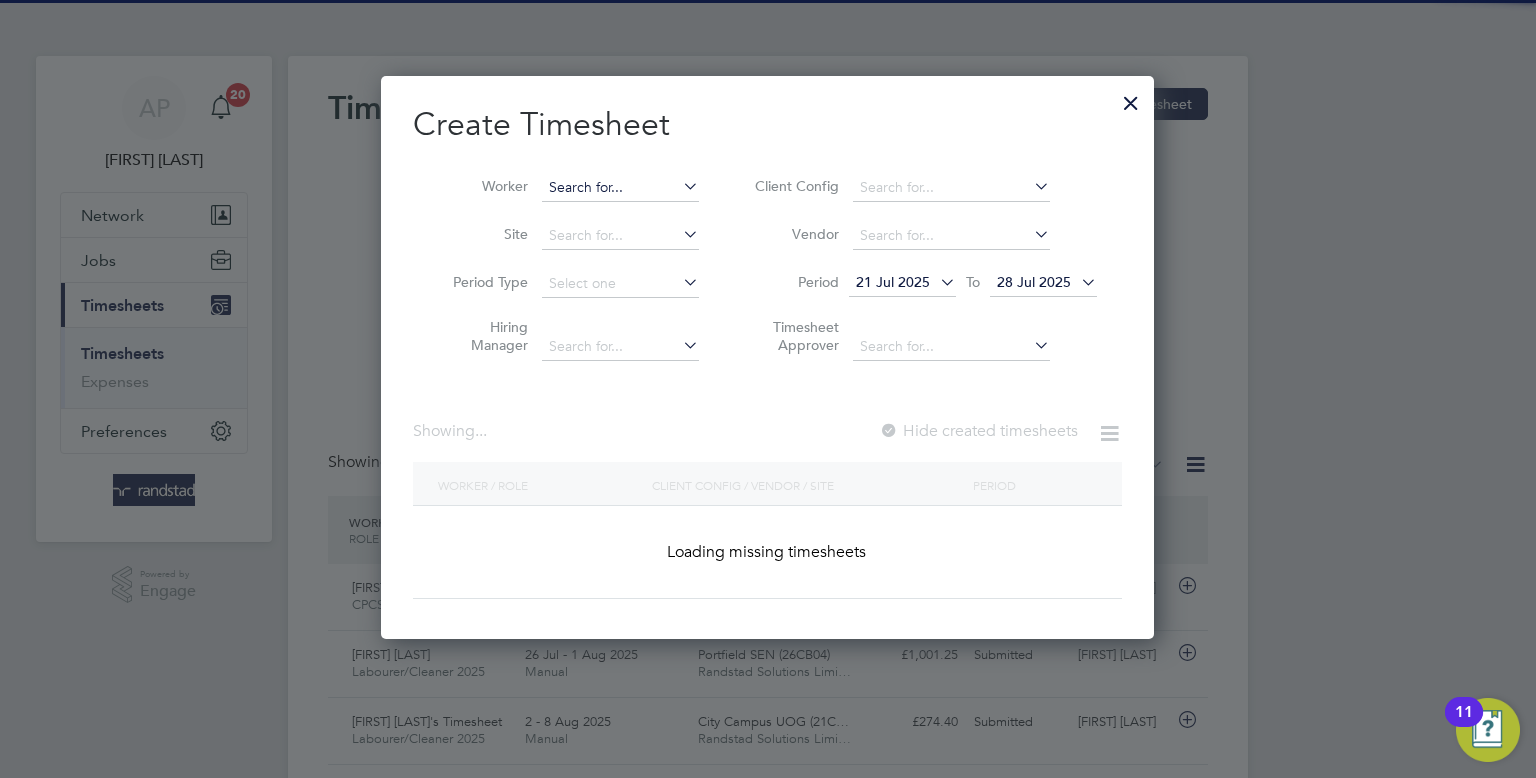 click at bounding box center (620, 188) 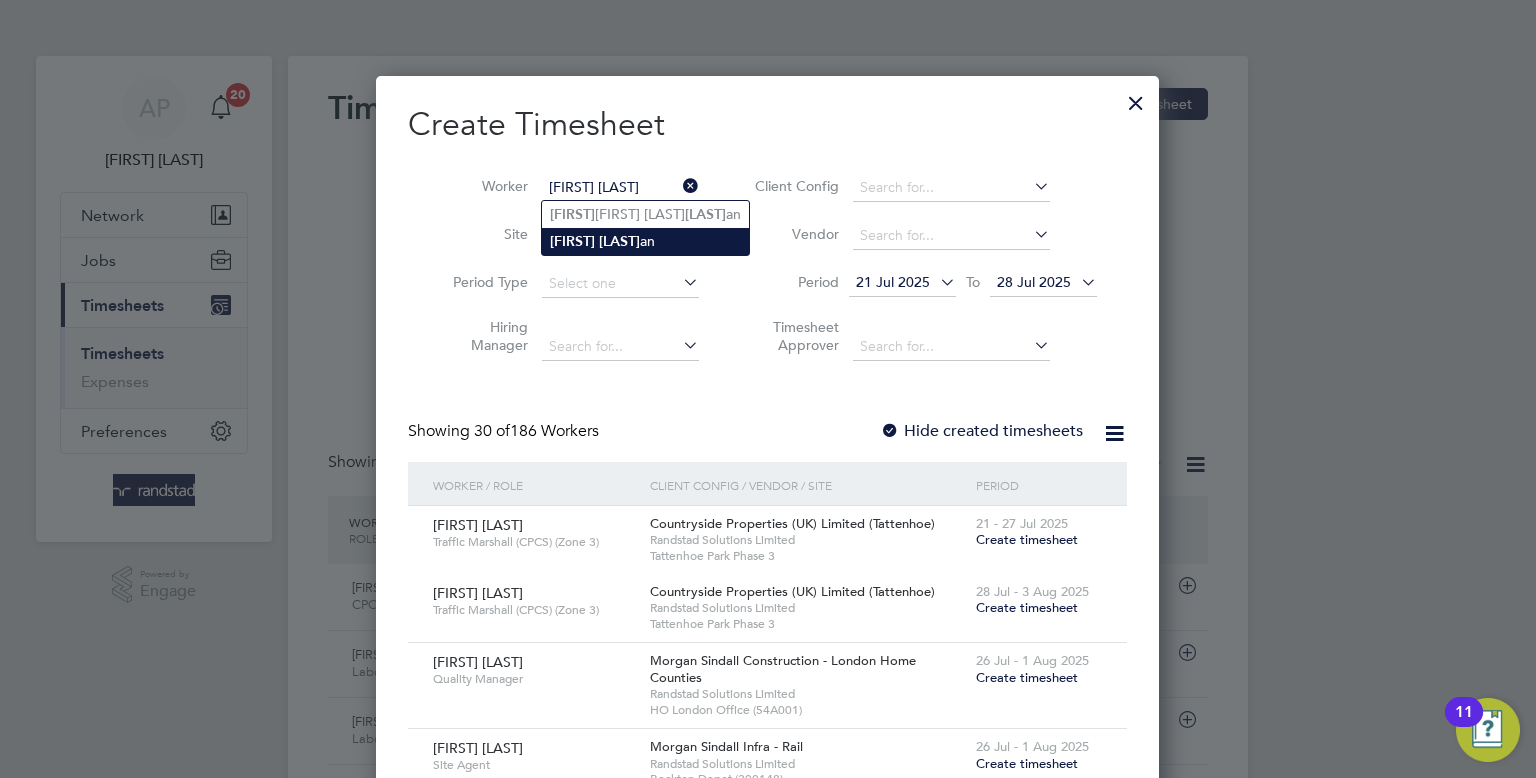 type on "John Brennan" 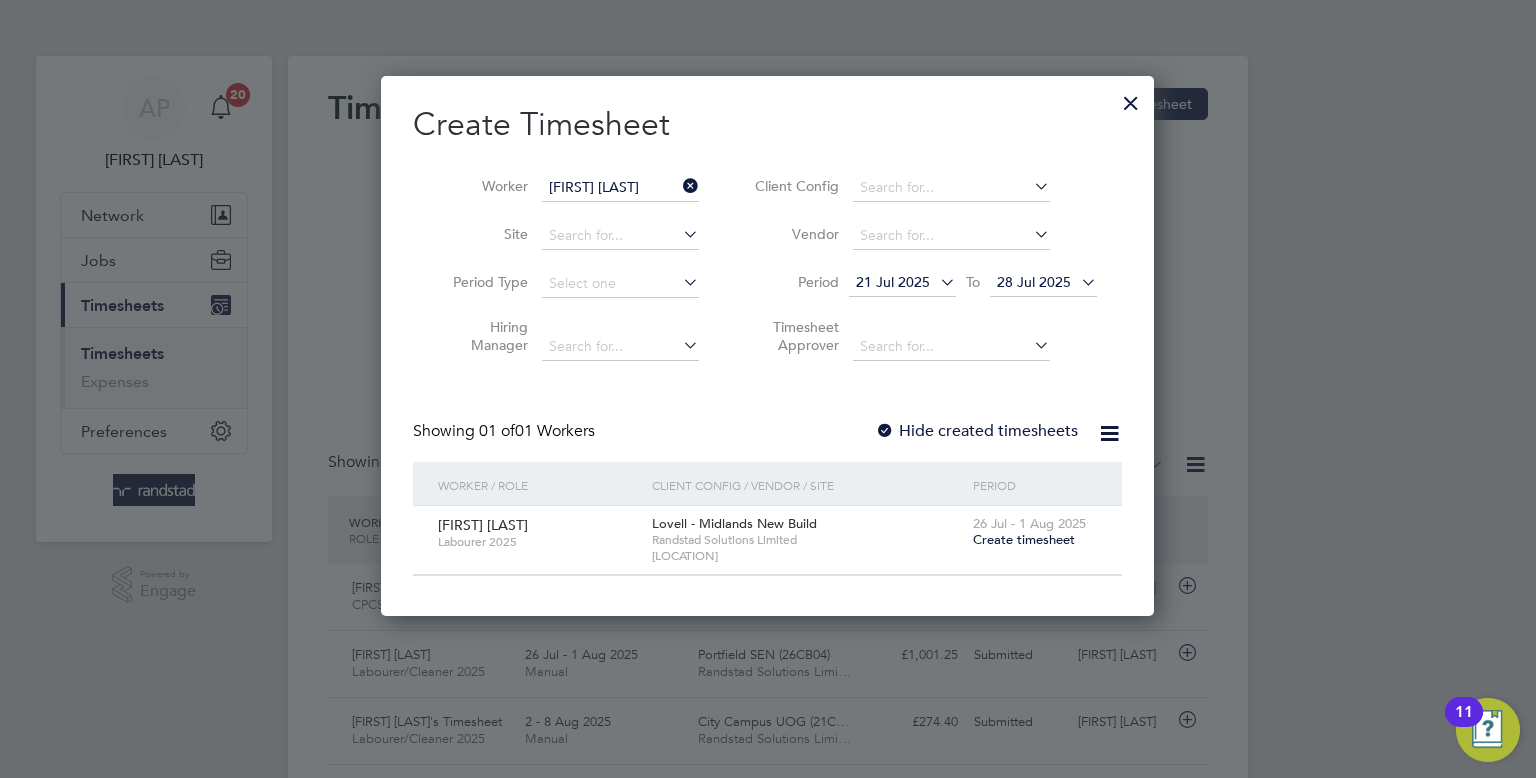 click on "Create timesheet" at bounding box center [1024, 539] 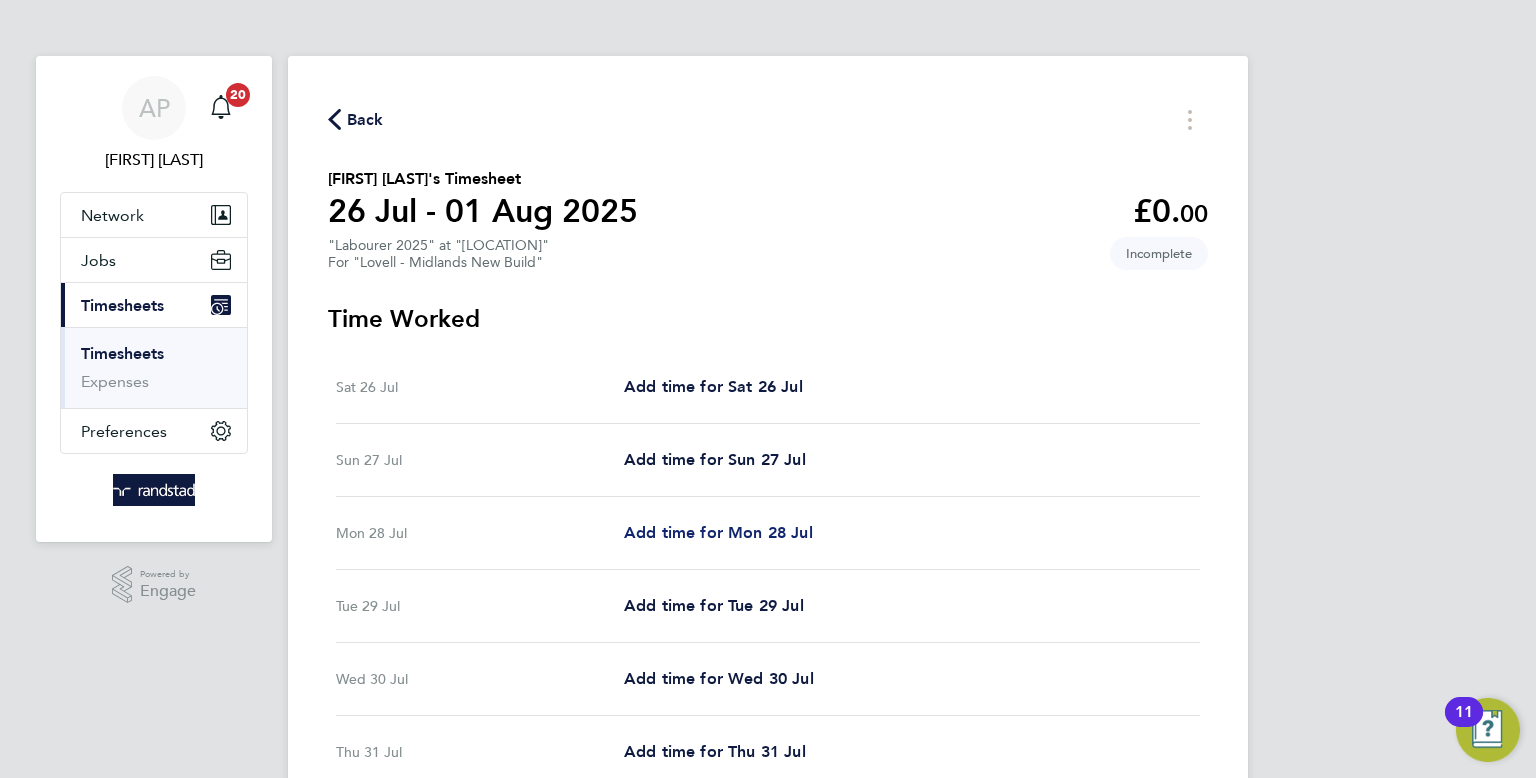 click on "Add time for Mon 28 Jul" at bounding box center [718, 532] 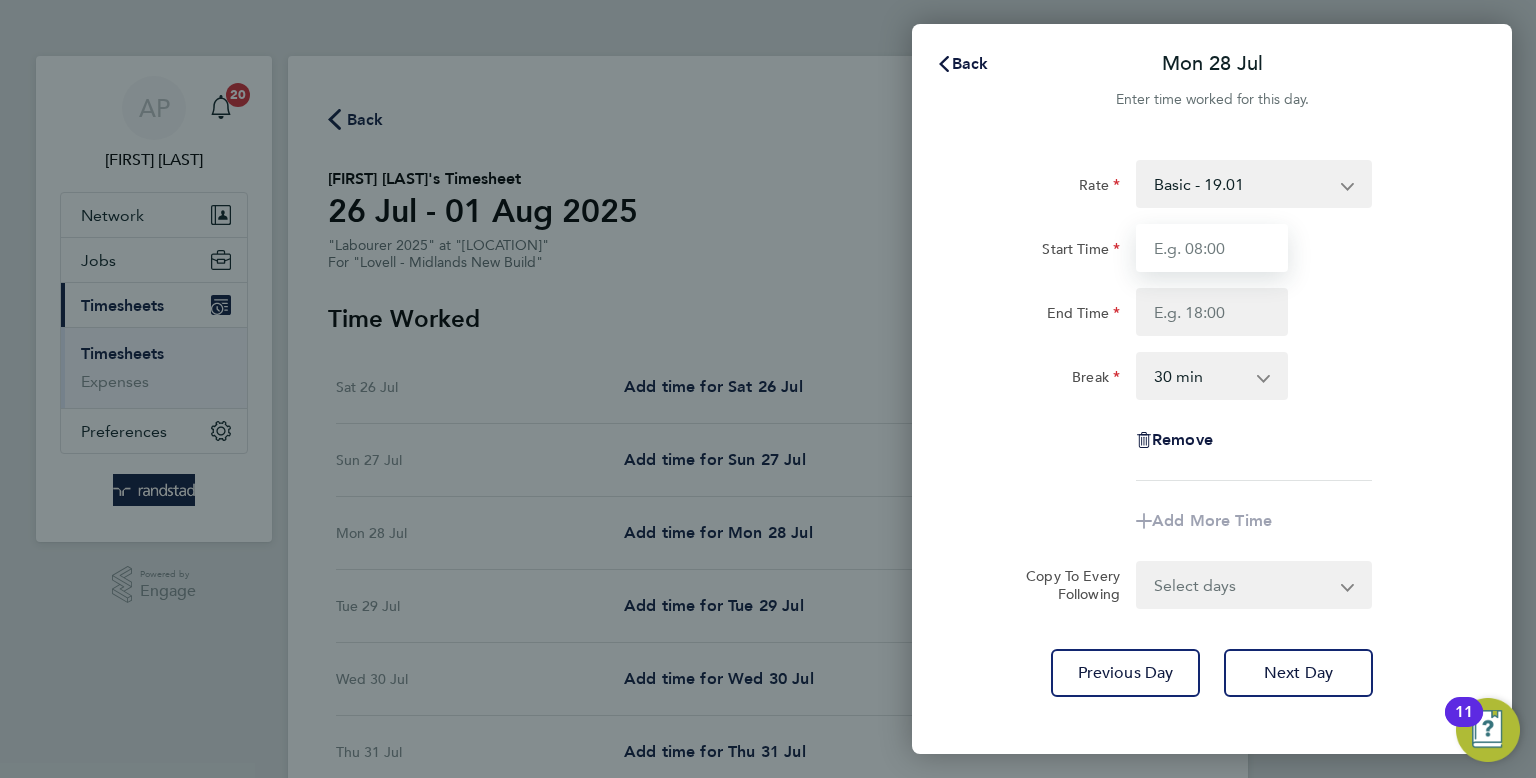 click on "Start Time" at bounding box center [1212, 248] 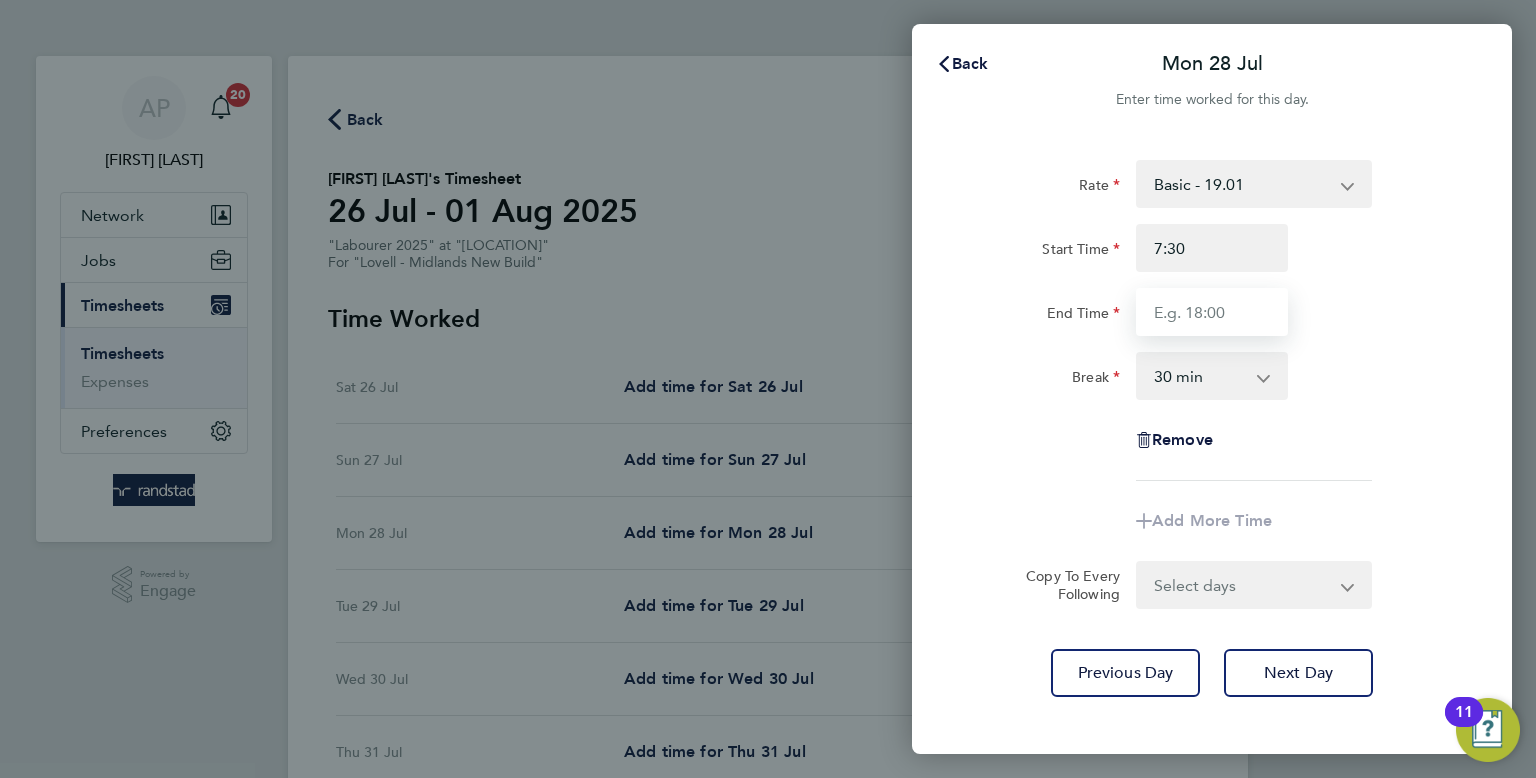 type on "07:30" 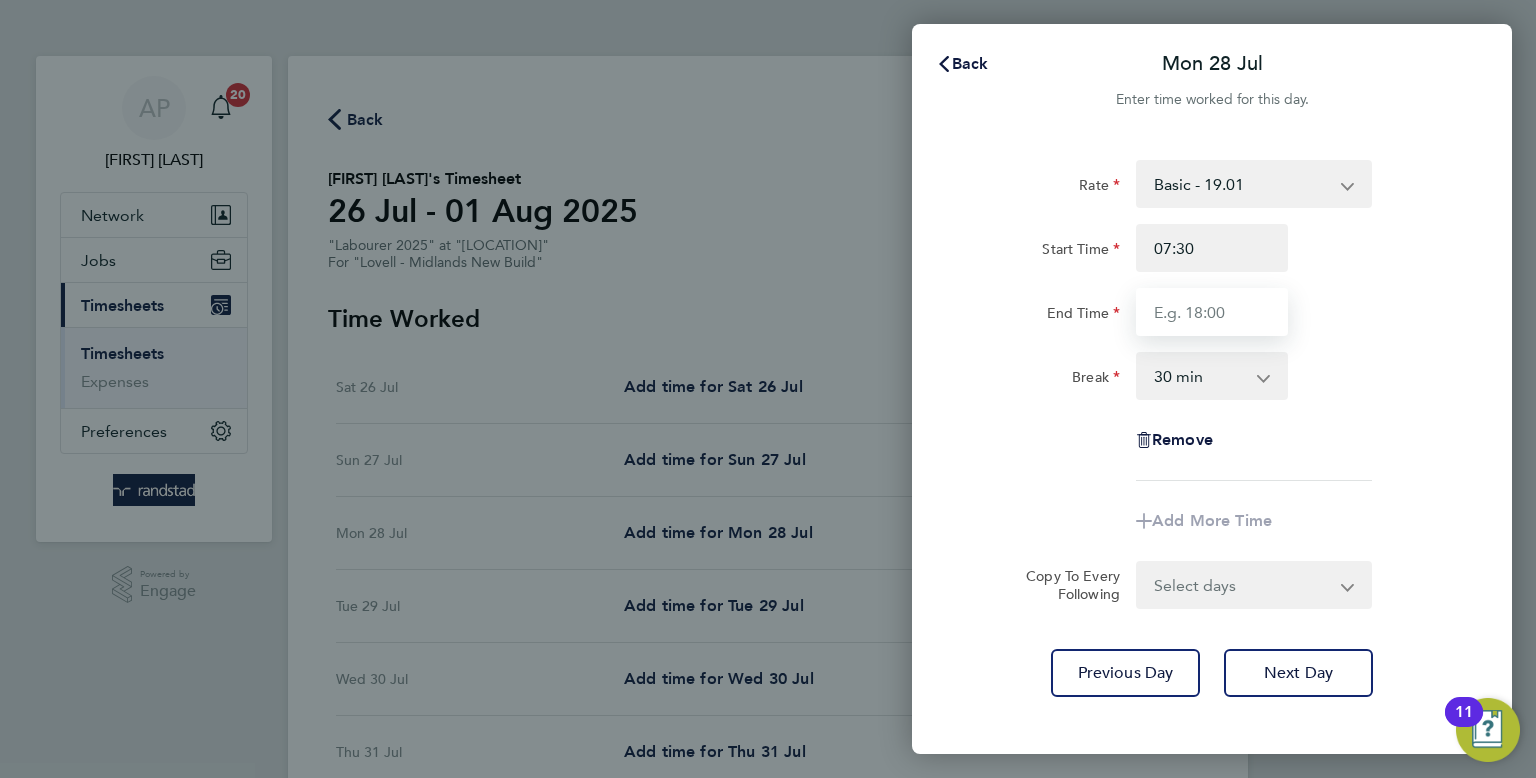 click on "End Time" at bounding box center [1212, 312] 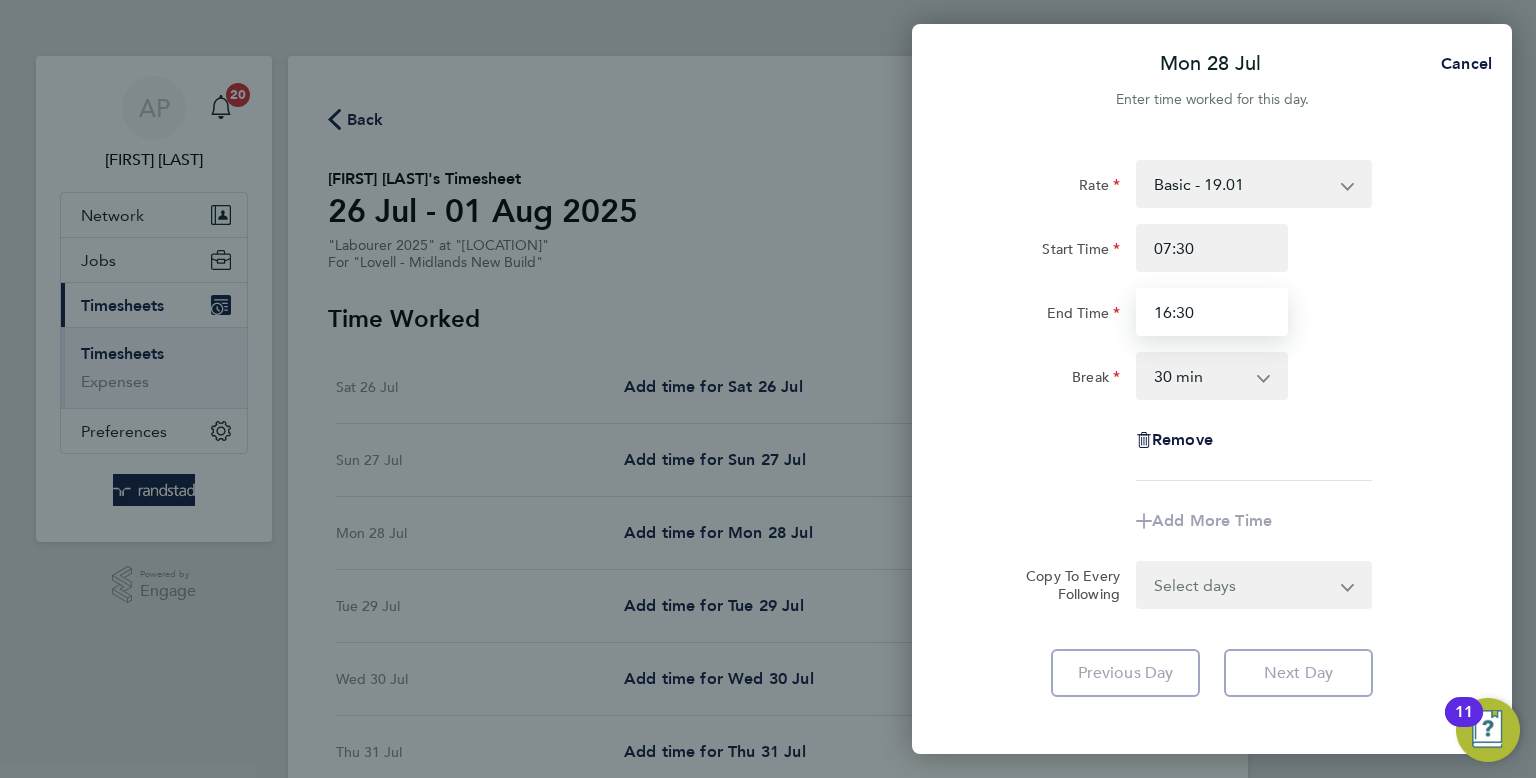 type on "16:30" 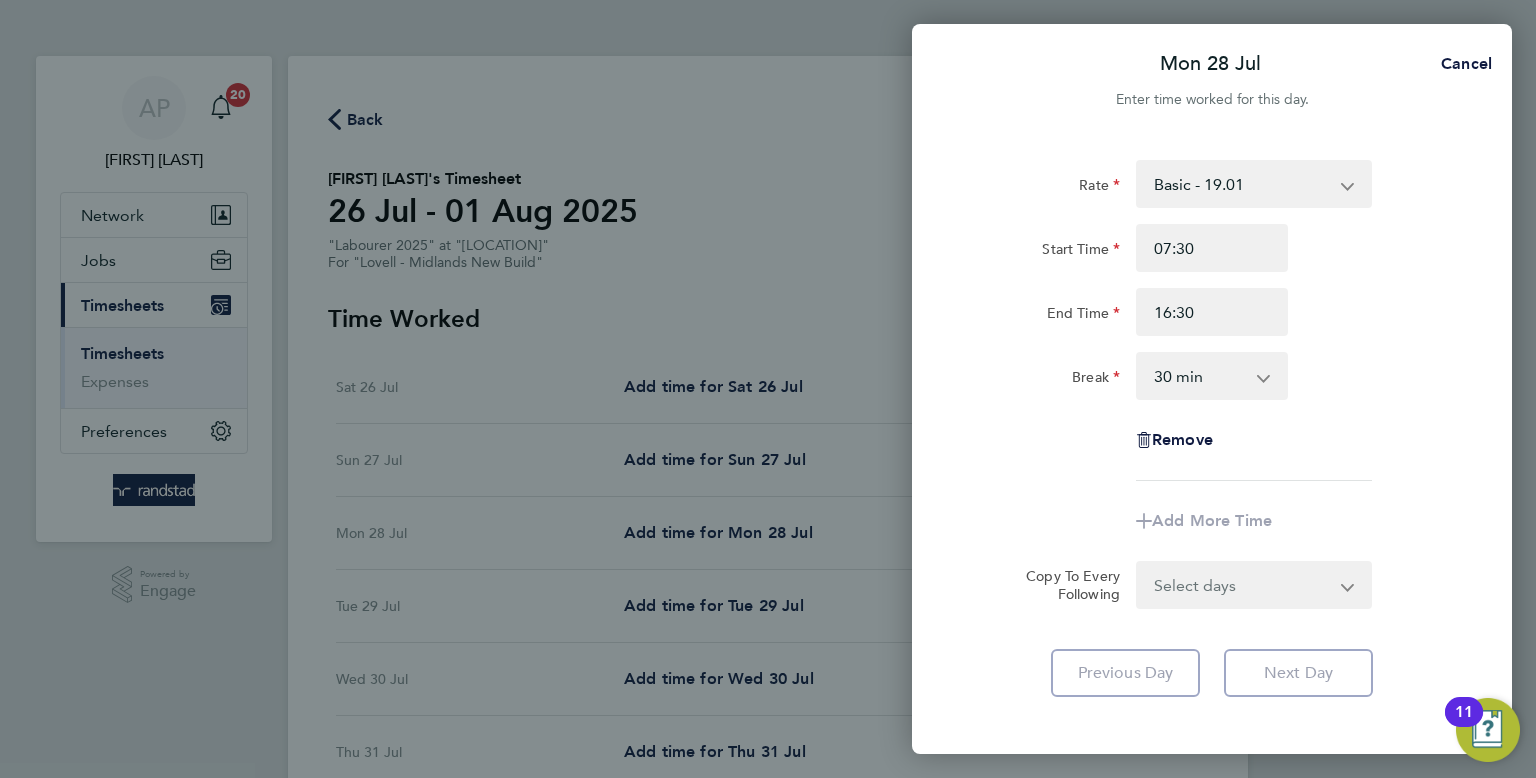 click on "Rate  Basic - 19.01   Overtime 2 - 35.75   Overtime 1 - 27.38
Start Time 07:30 End Time 16:30 Break  0 min   15 min   30 min   45 min   60 min   75 min   90 min
Remove
Add More Time  Copy To Every Following  Select days   Day   Tuesday   Wednesday   Thursday   Friday" 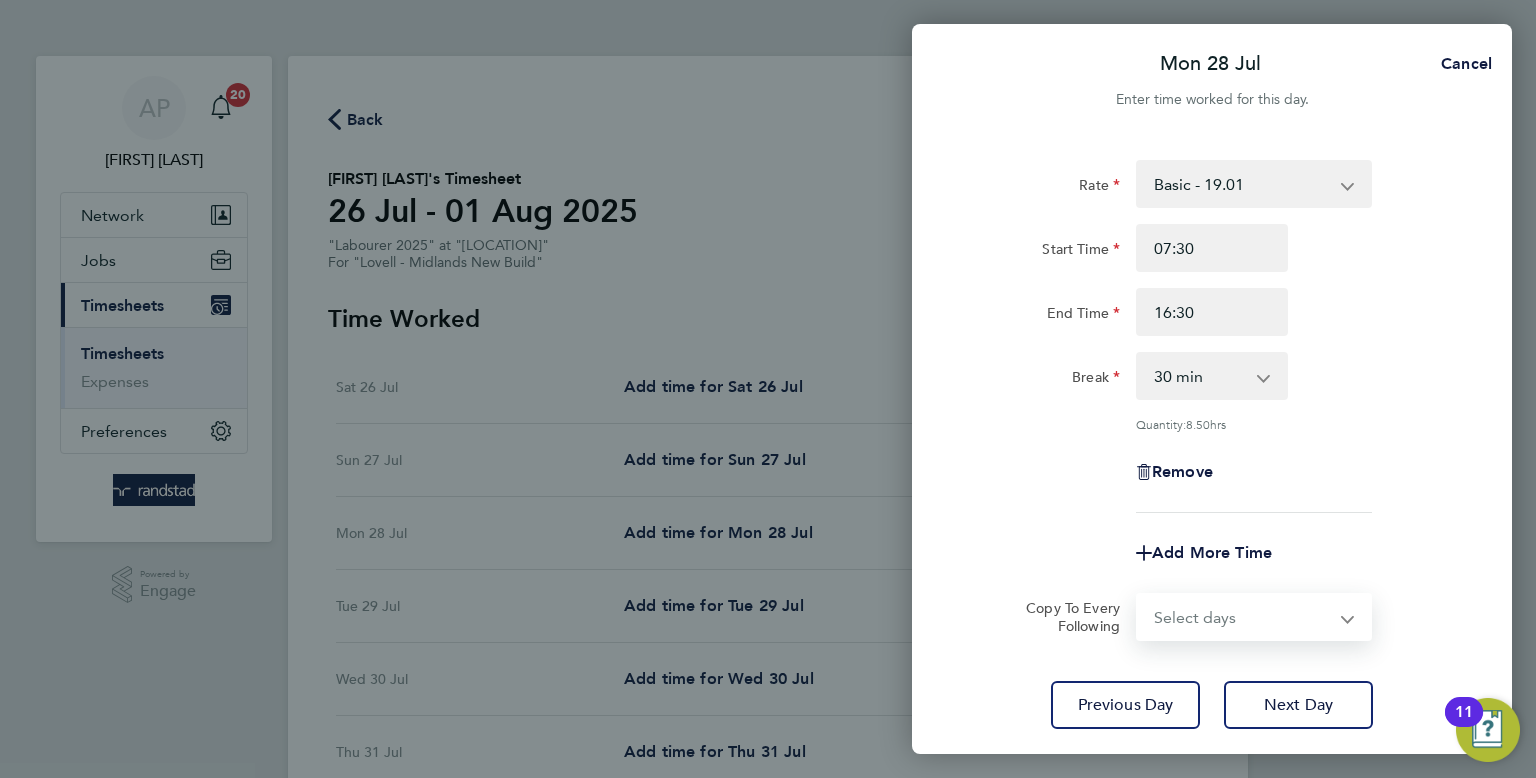 select on "DAY" 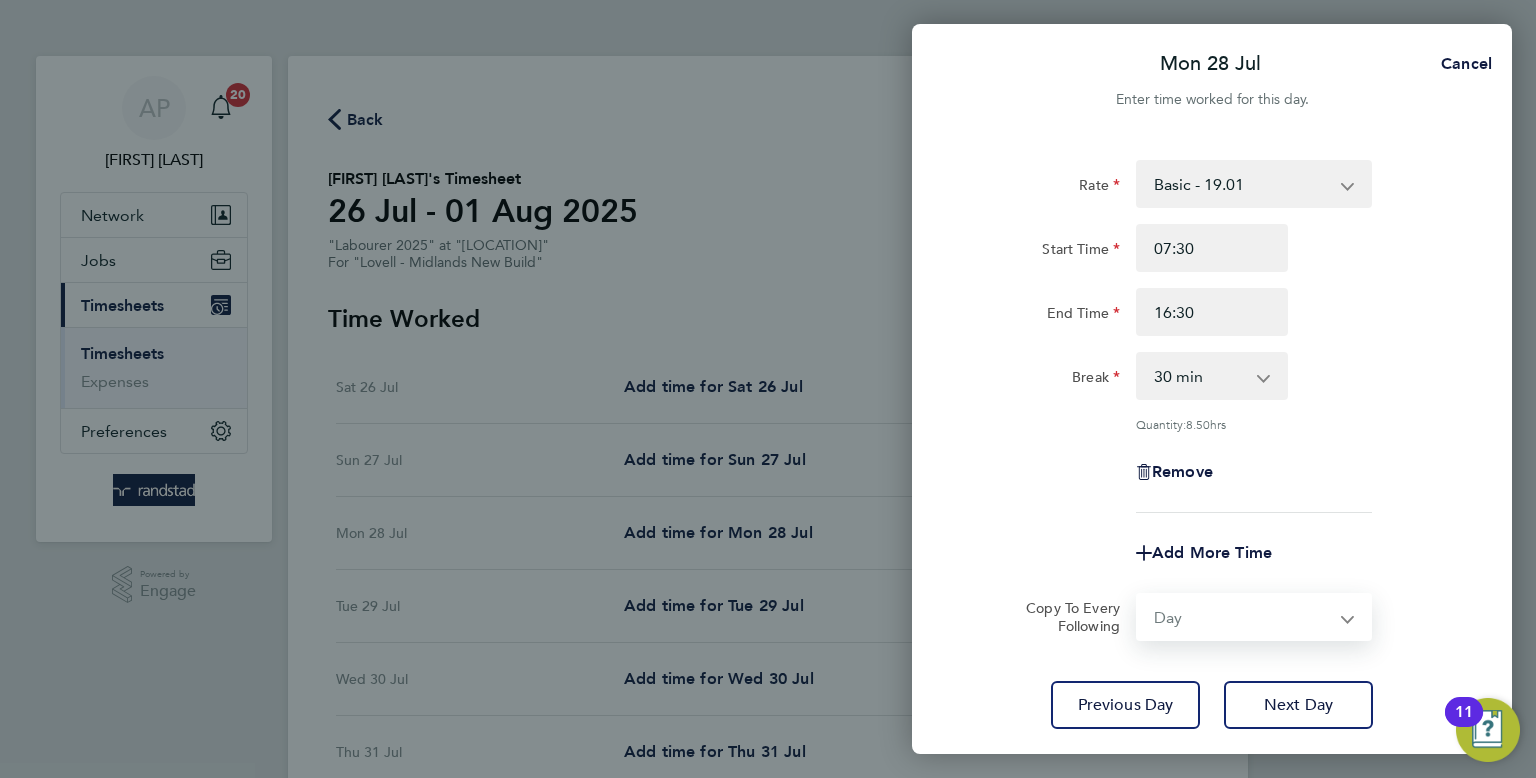 click on "Select days   Day   Tuesday   Wednesday   Thursday   Friday" at bounding box center (1243, 617) 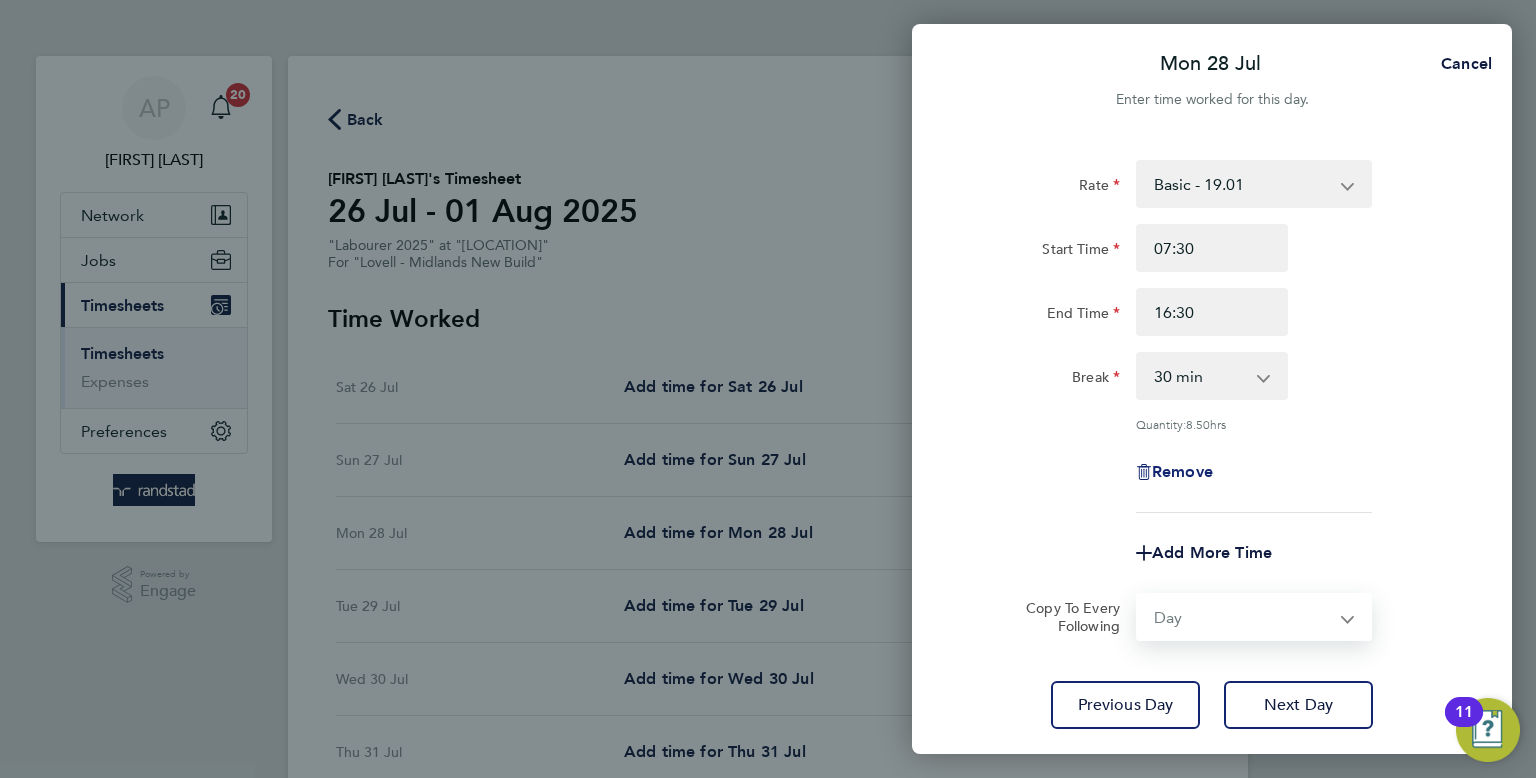 select on "2025-08-01" 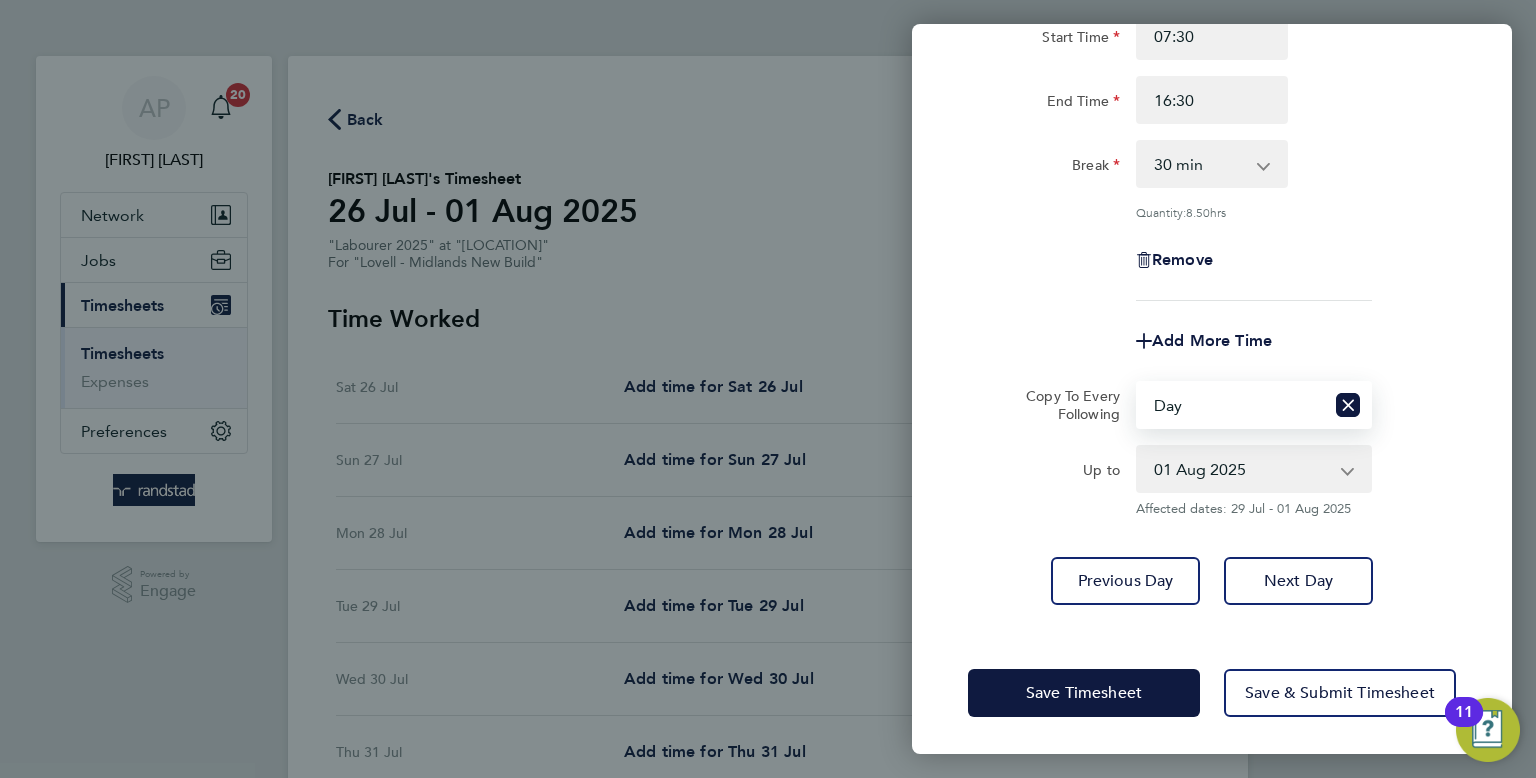 click on "Save Timesheet   Save & Submit Timesheet" 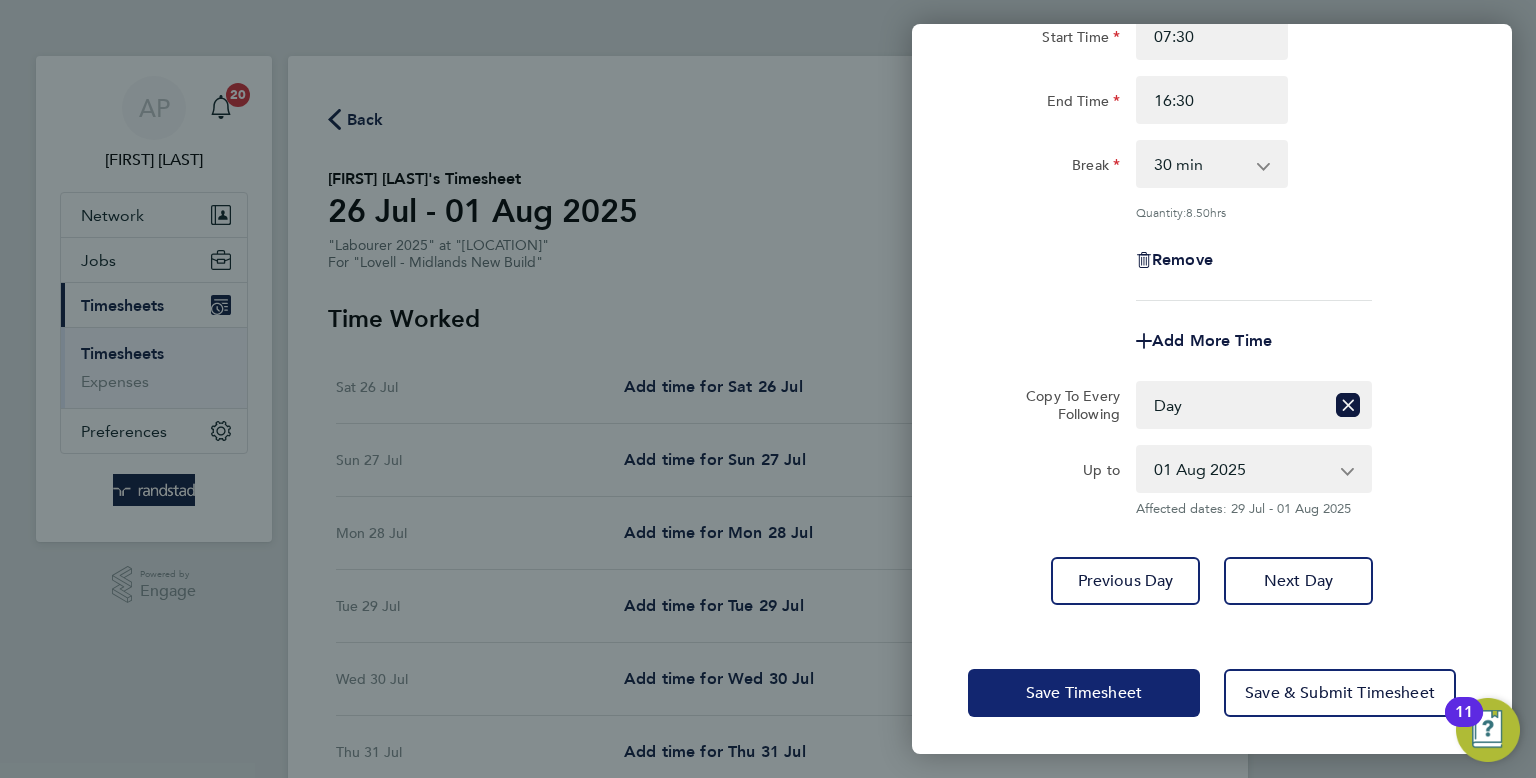 click on "Save Timesheet" 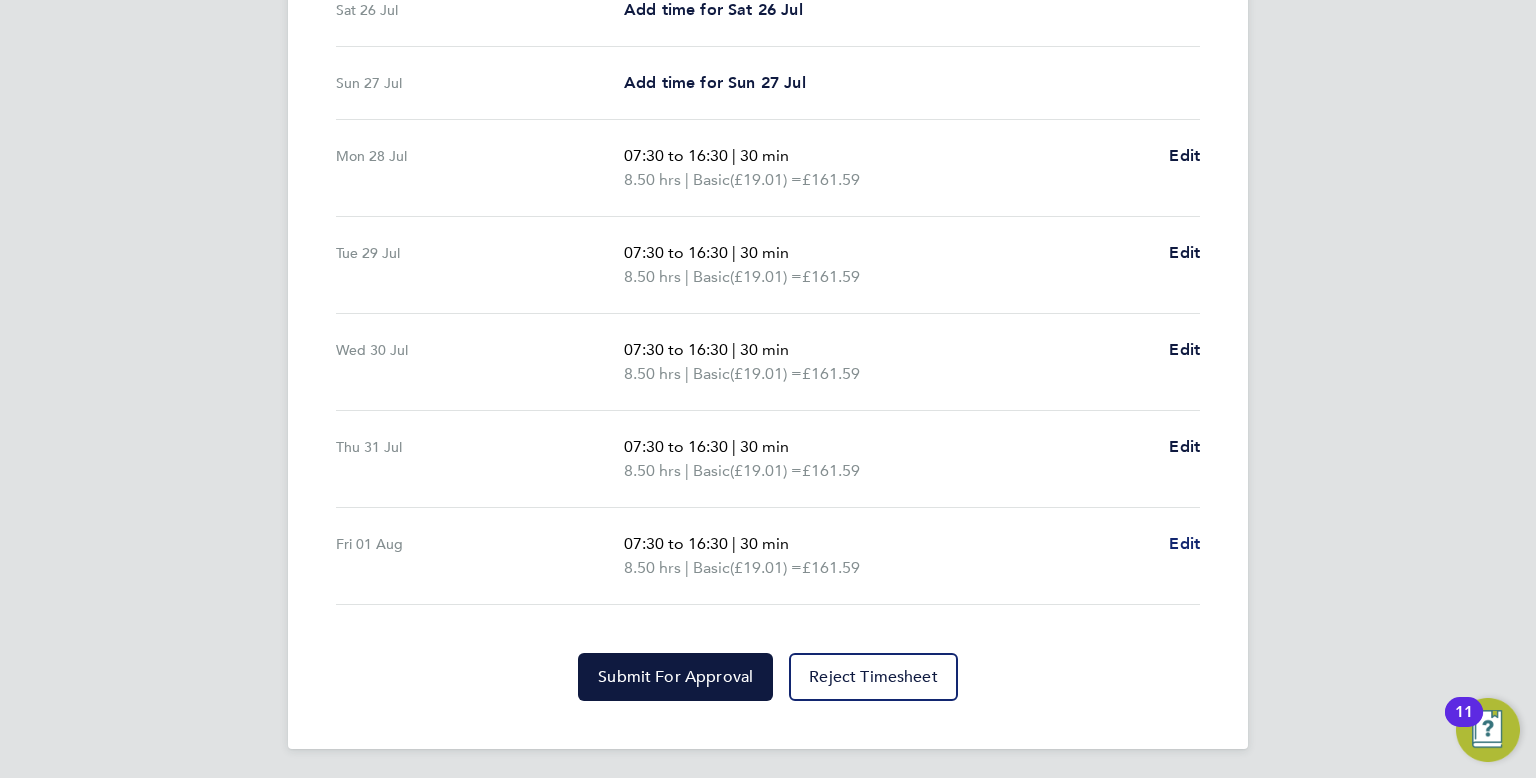 click on "Edit" at bounding box center (1184, 543) 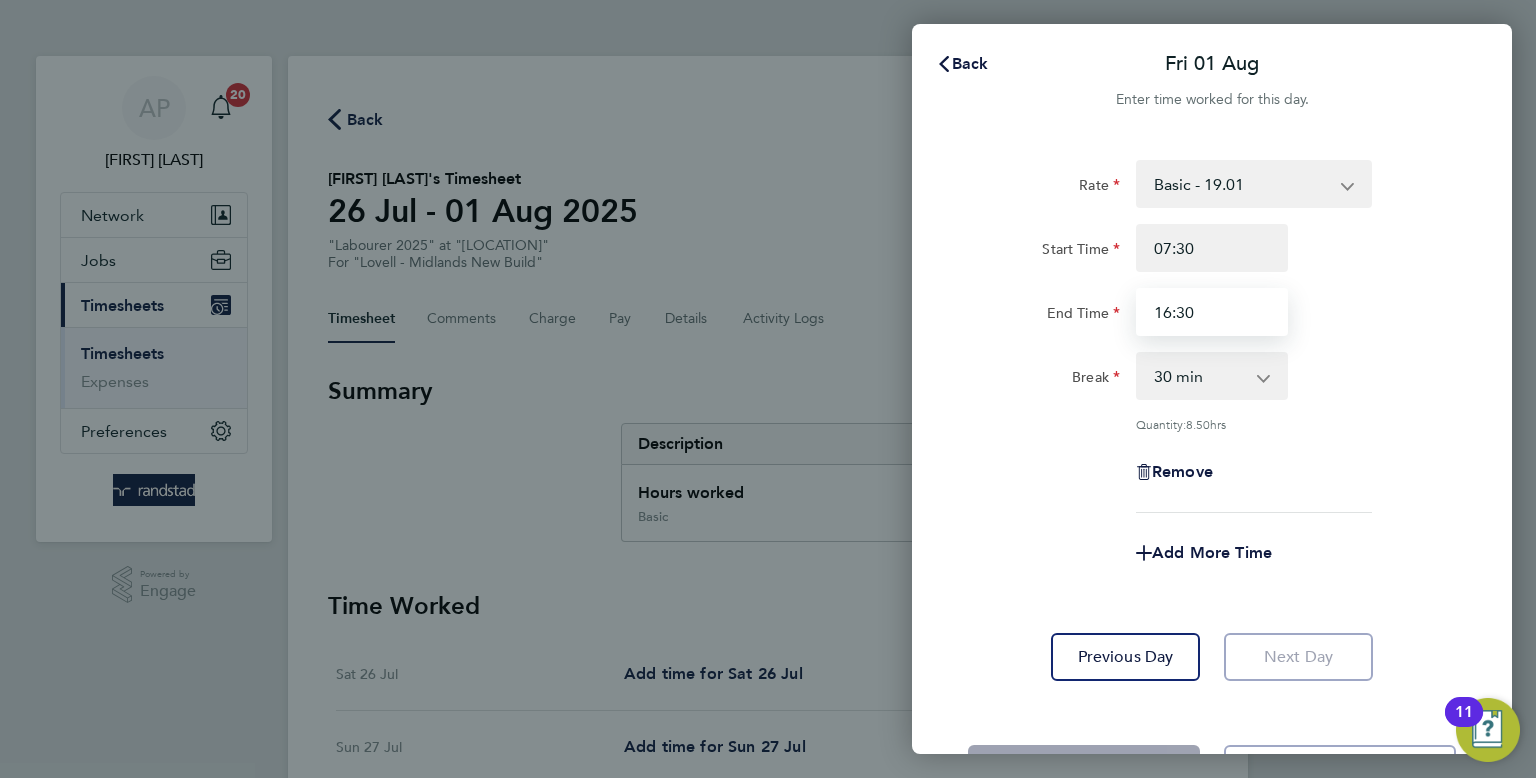 click on "16:30" at bounding box center (1212, 312) 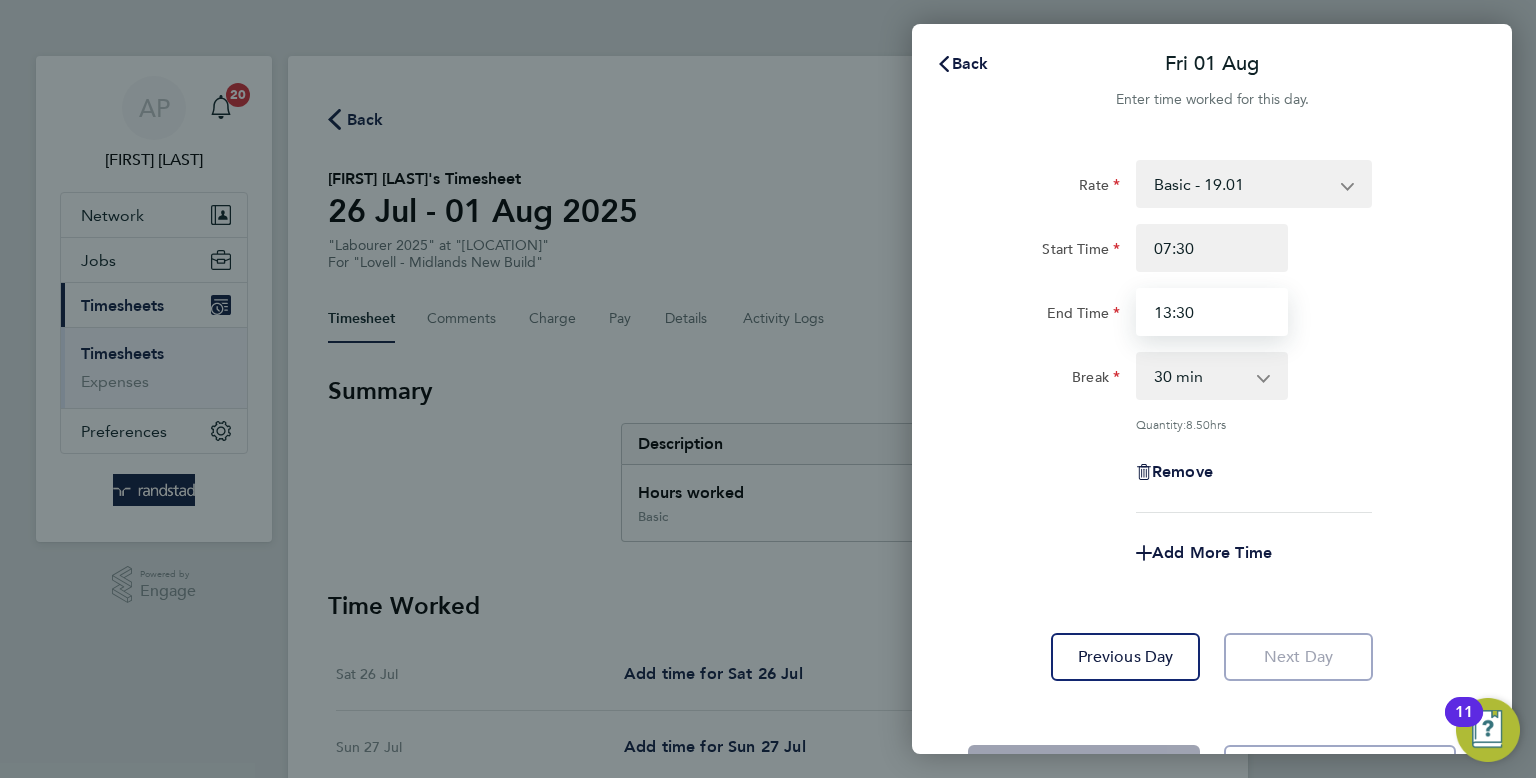 type on "13:30" 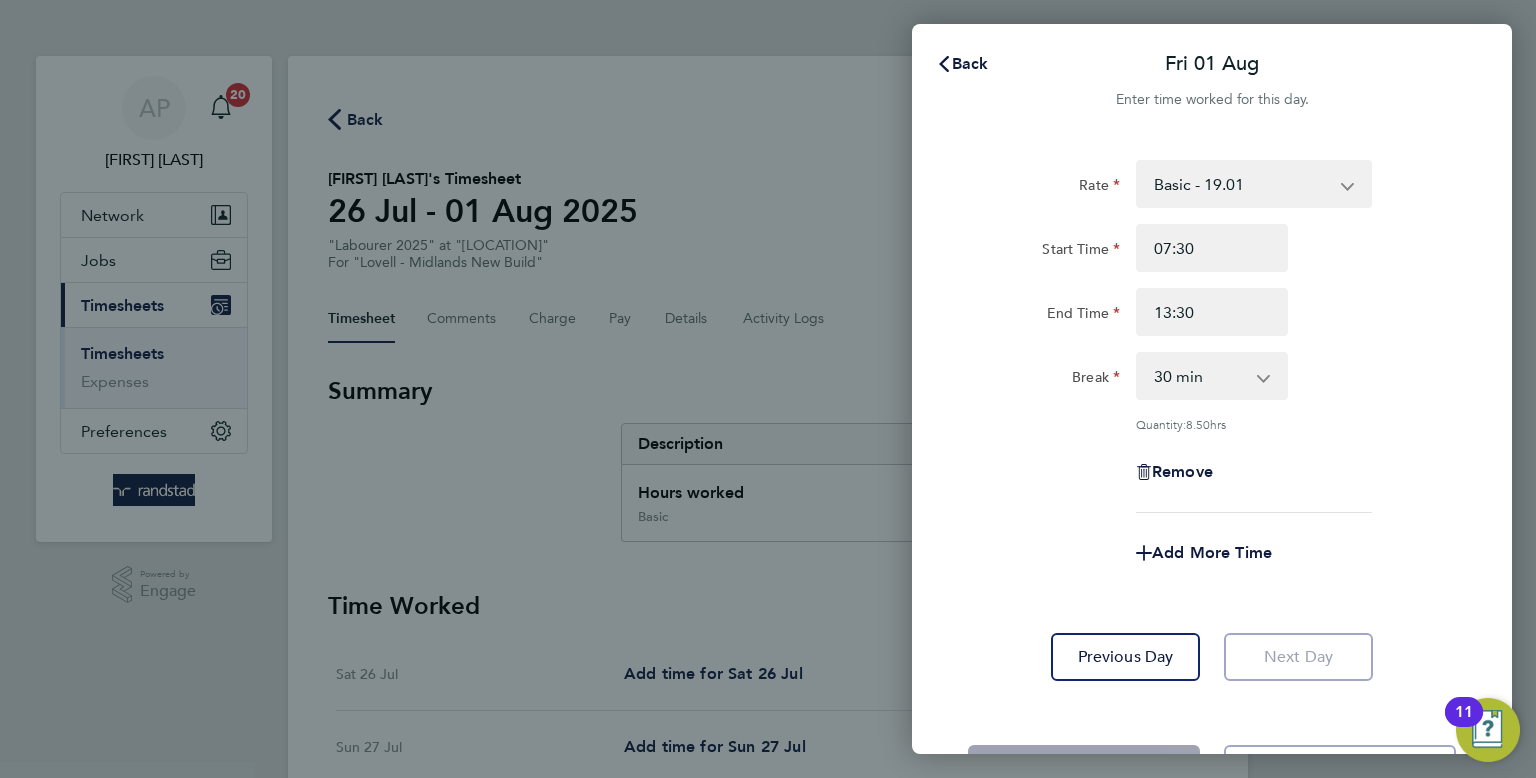 click on "Rate  Basic - 19.01   Overtime 2 - 35.75   Overtime 1 - 27.38
Start Time 07:30 End Time 13:30 Break  0 min   15 min   30 min   45 min   60 min   75 min   90 min
Quantity:  8.50  hrs
Remove" 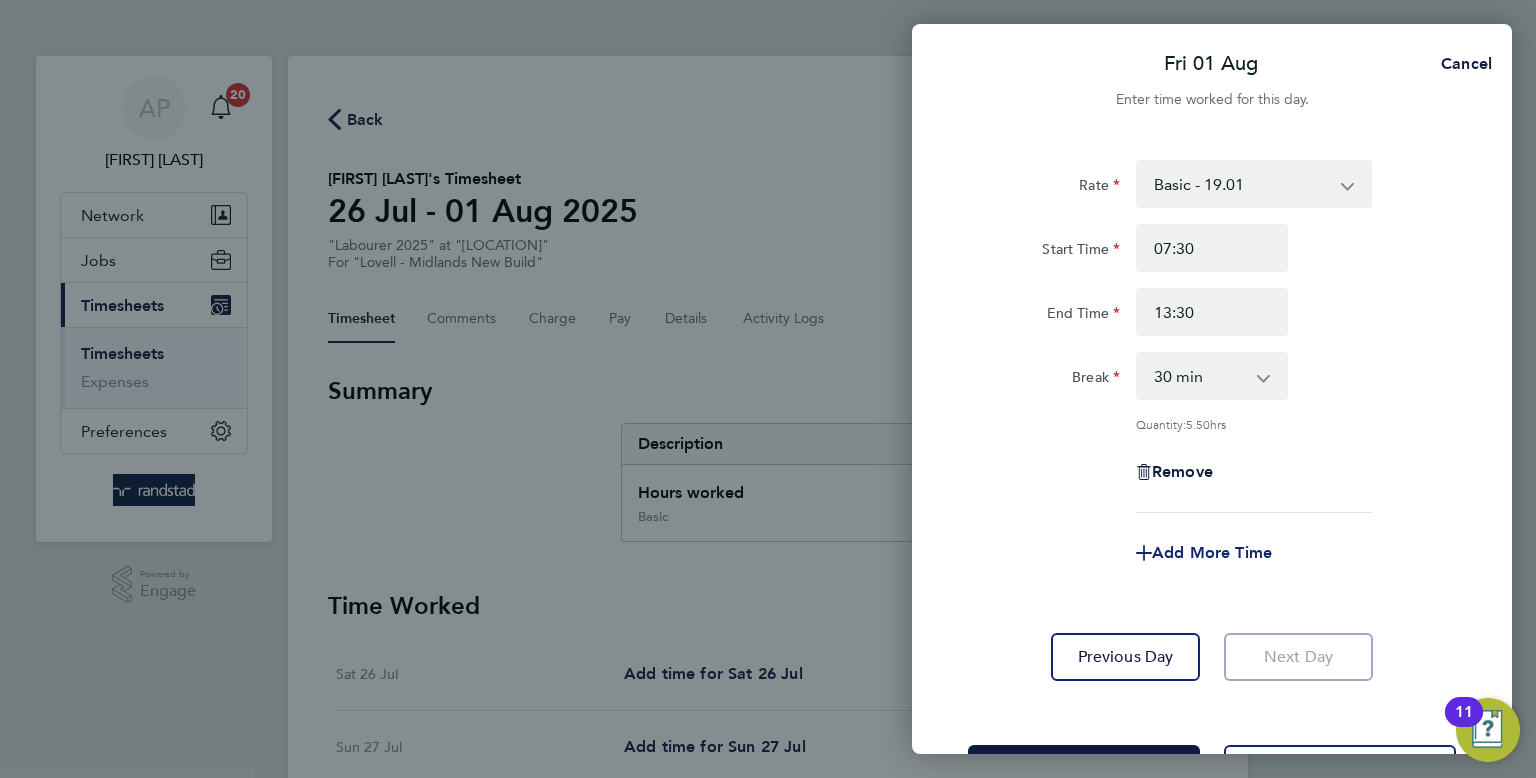 click on "Add More Time" 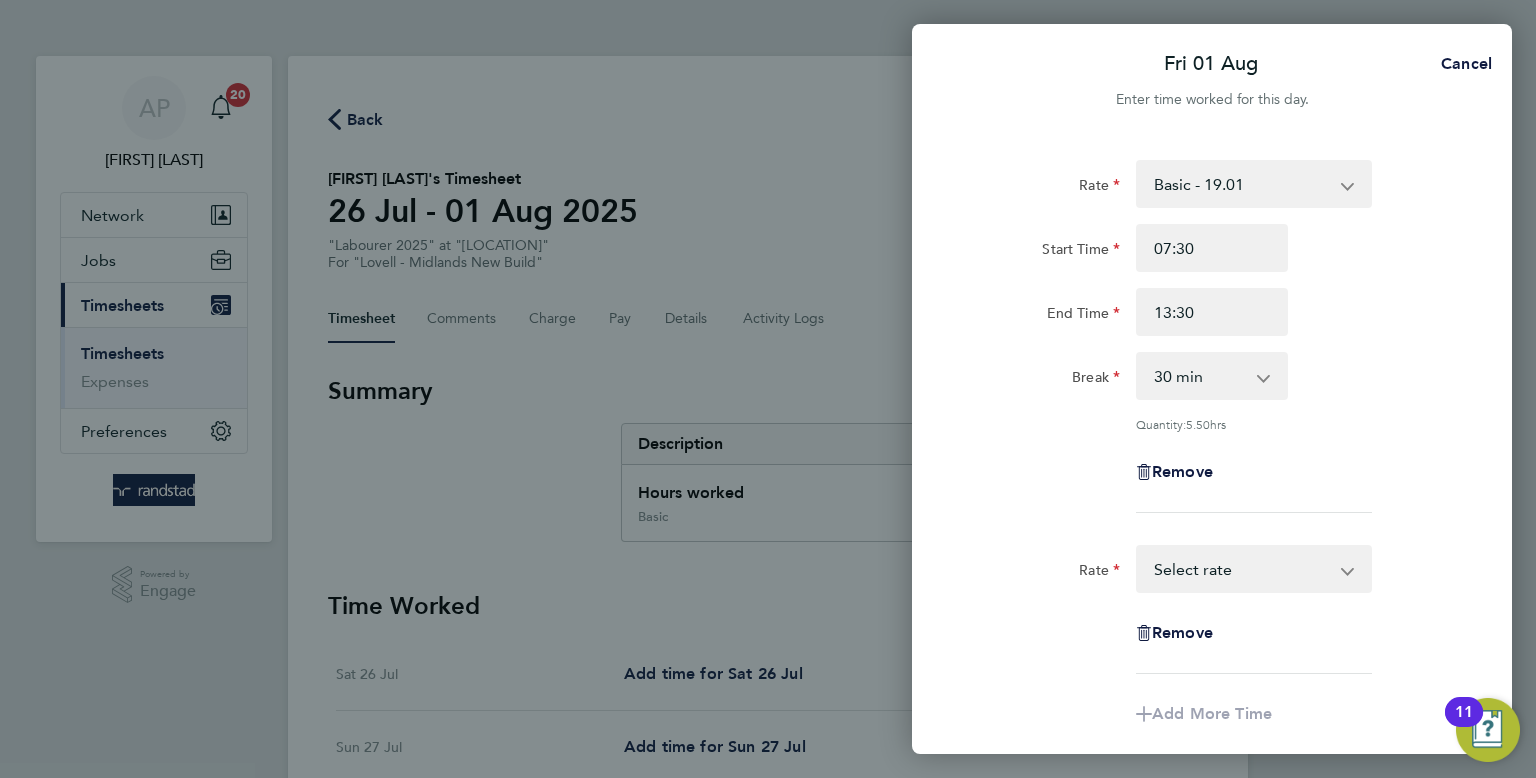 click on "Basic - 19.01   Overtime 2 - 35.75   Overtime 1 - 27.38   Select rate" at bounding box center [1242, 569] 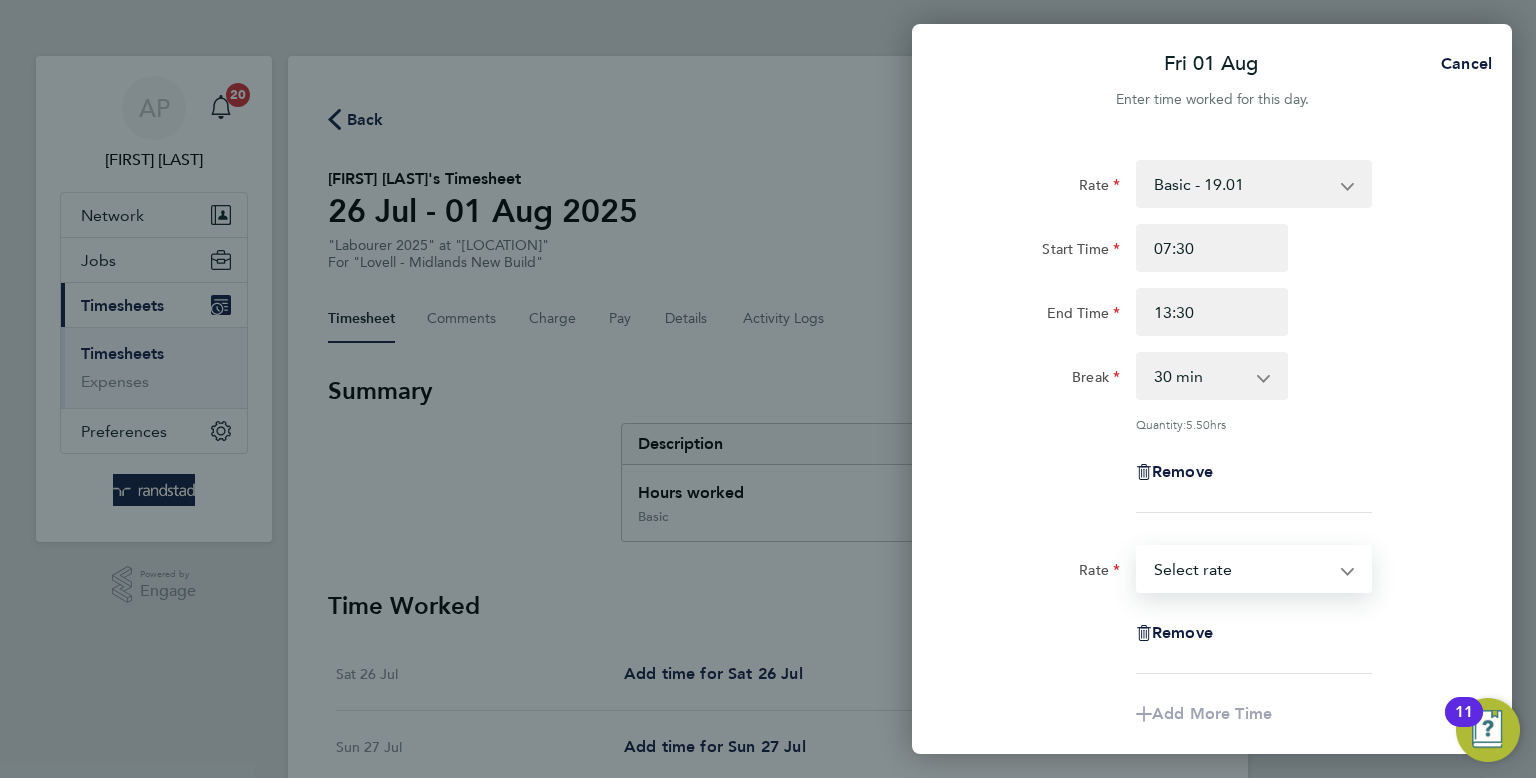select on "30" 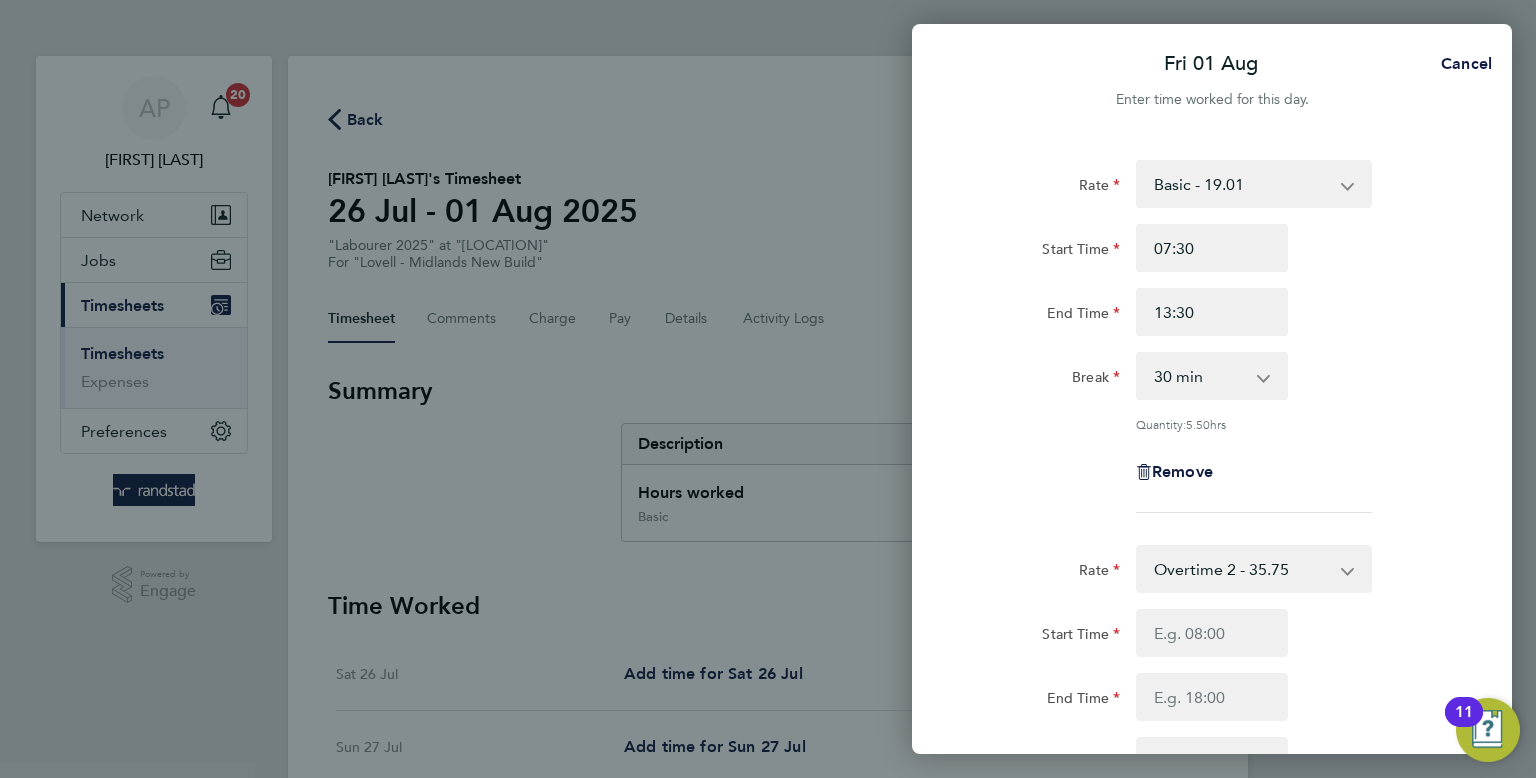 click on "Overtime 2 - 35.75   Basic - 19.01   Overtime 1 - 27.38" at bounding box center (1242, 569) 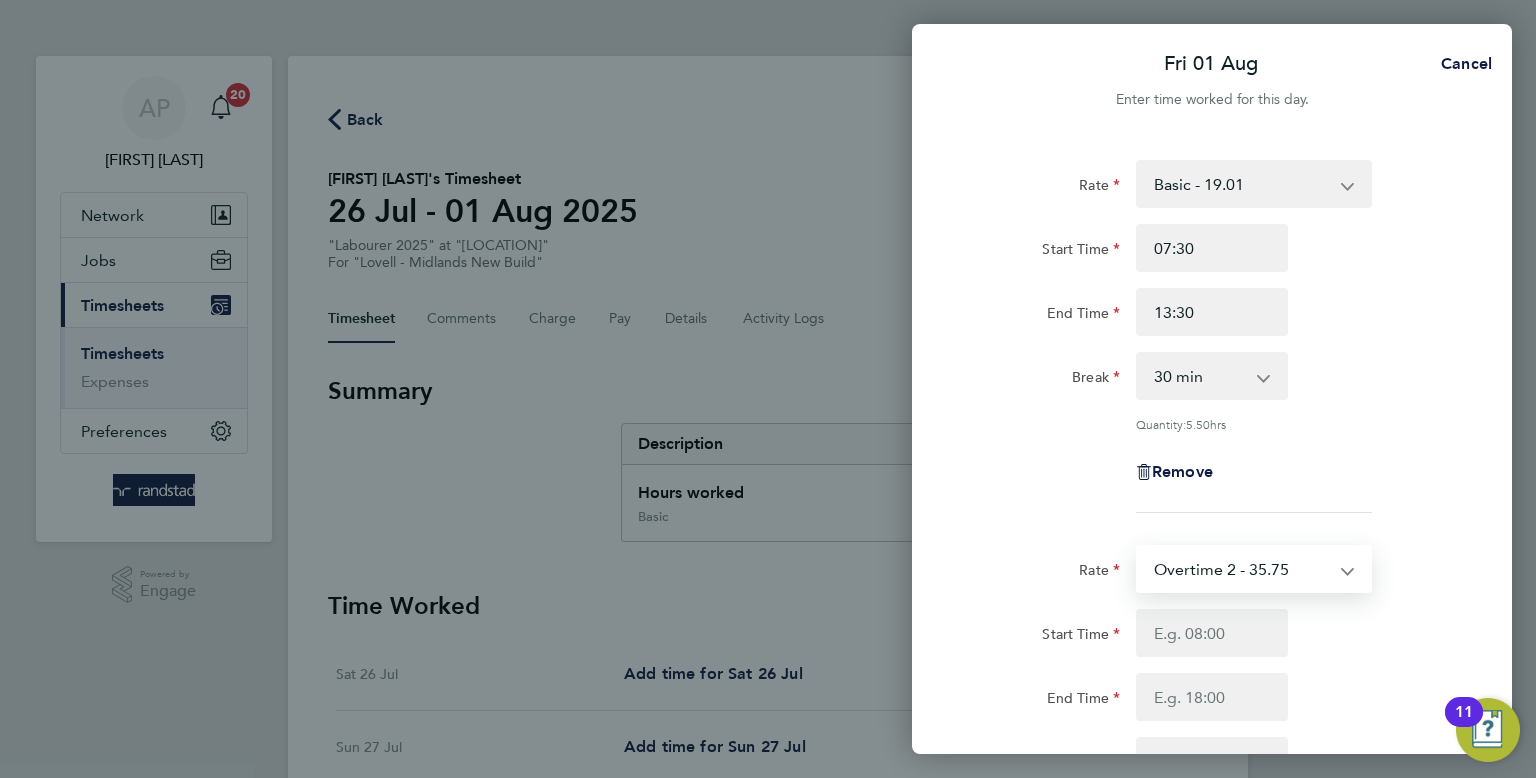 select on "30" 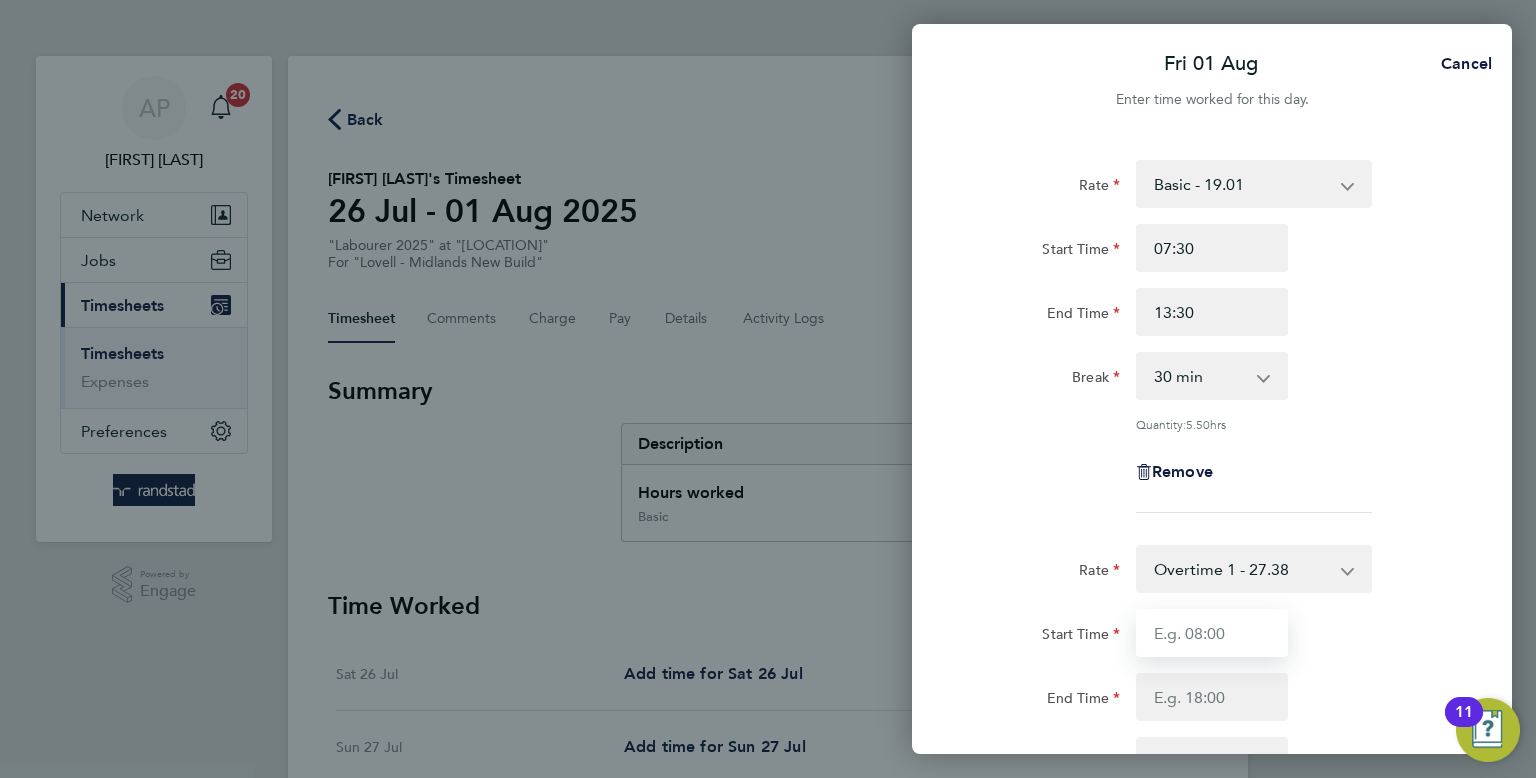 click on "Start Time" at bounding box center (1212, 633) 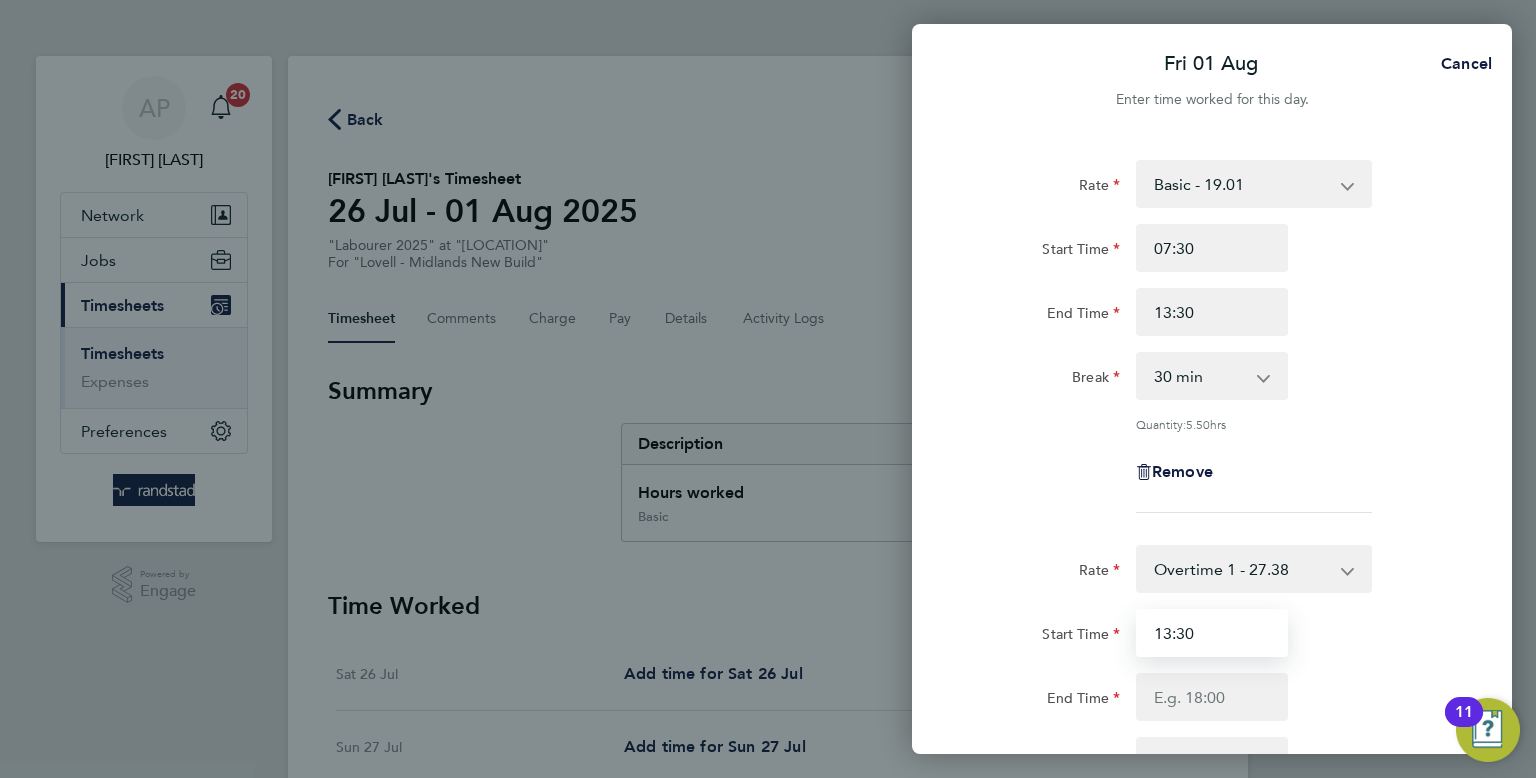 type on "13:30" 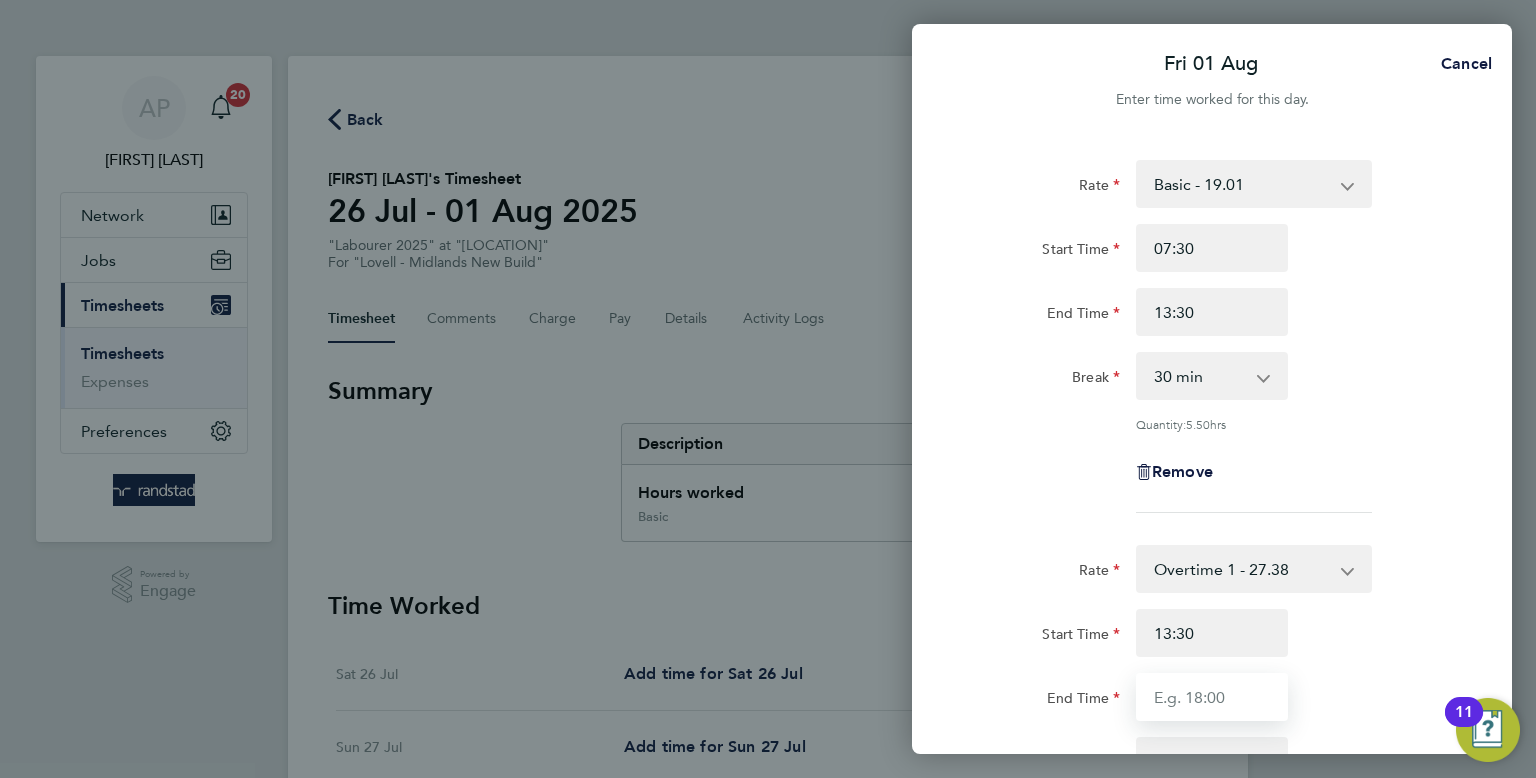 click on "End Time" at bounding box center [1212, 697] 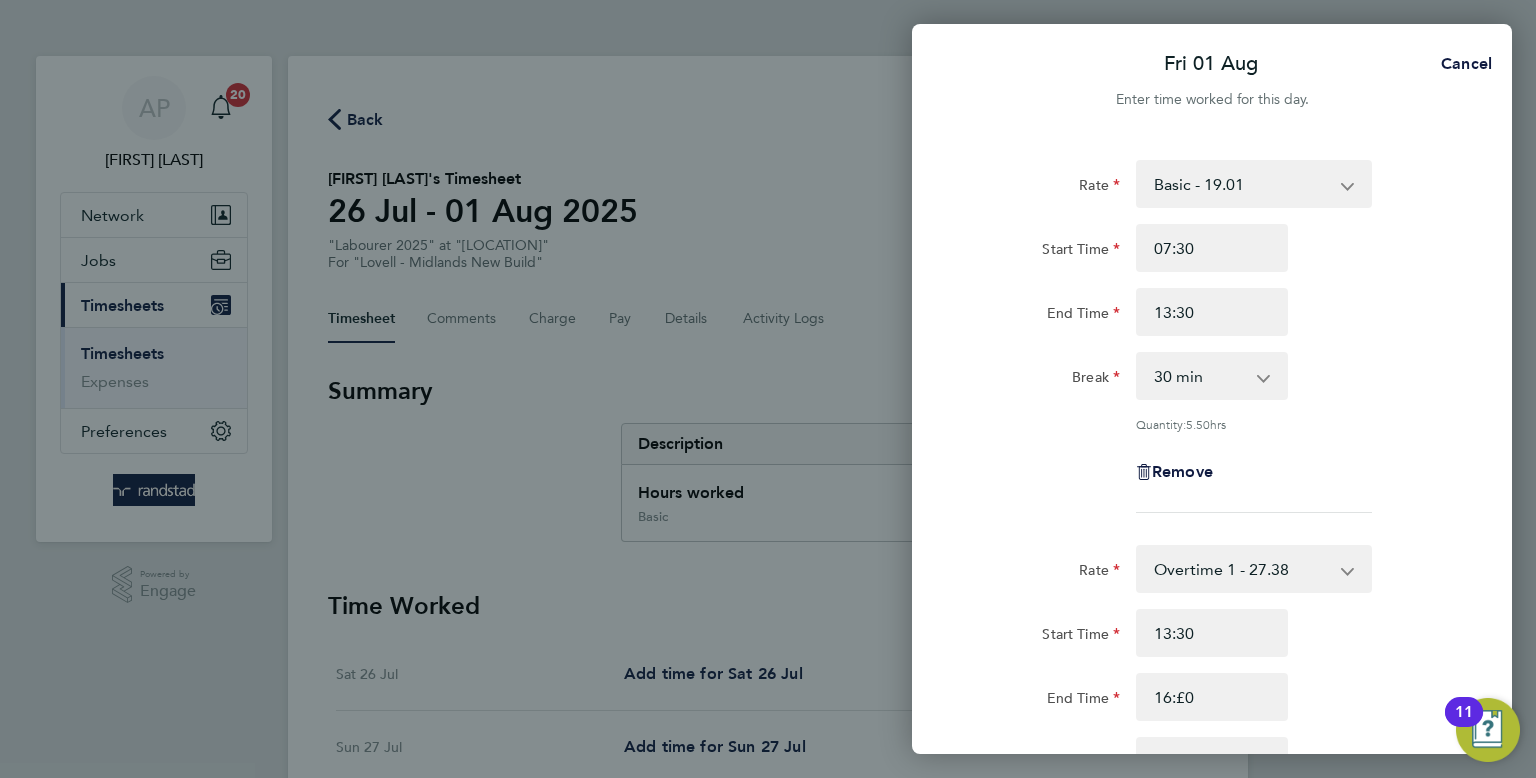 click on "Fri 01 Aug  Cancel  Enter time worked for this day.  Rate  Basic - 19.01   Overtime 2 - 35.75   Overtime 1 - 27.38
Start Time 07:30 End Time 13:30 Break  0 min   15 min   30 min   45 min   60 min   75 min   90 min
Quantity:  5.50  hrs
Remove  Rate  Overtime 1 - 27.38   Basic - 19.01   Overtime 2 - 35.75
Start Time 13:30 End Time 16:£0 Break  0 min   15 min   30 min   45 min   60 min   75 min   90 min
Remove
Add More Time   Previous Day   Next Day   Save Timesheet   Save & Submit Timesheet" 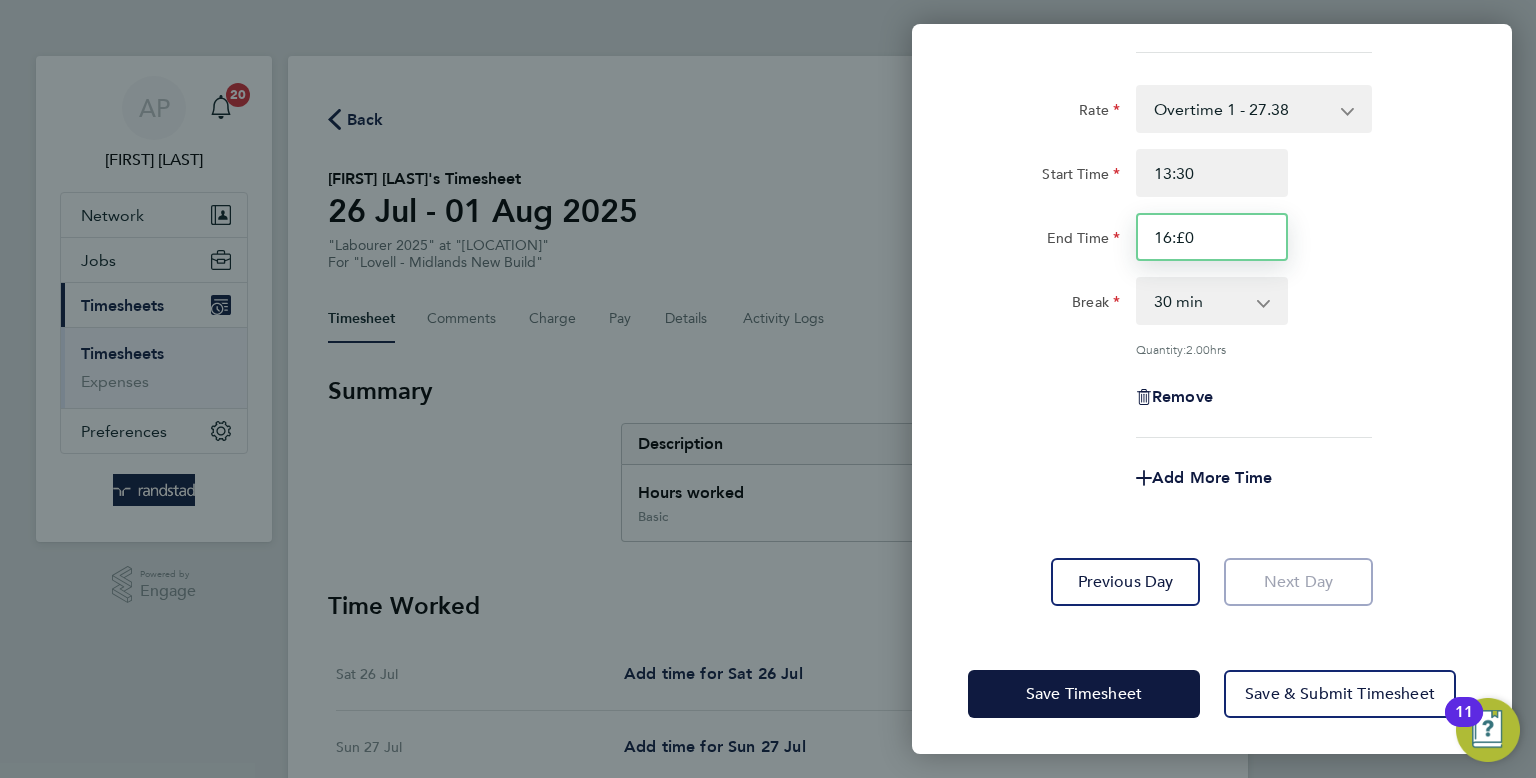 click on "16:£0" at bounding box center (1212, 237) 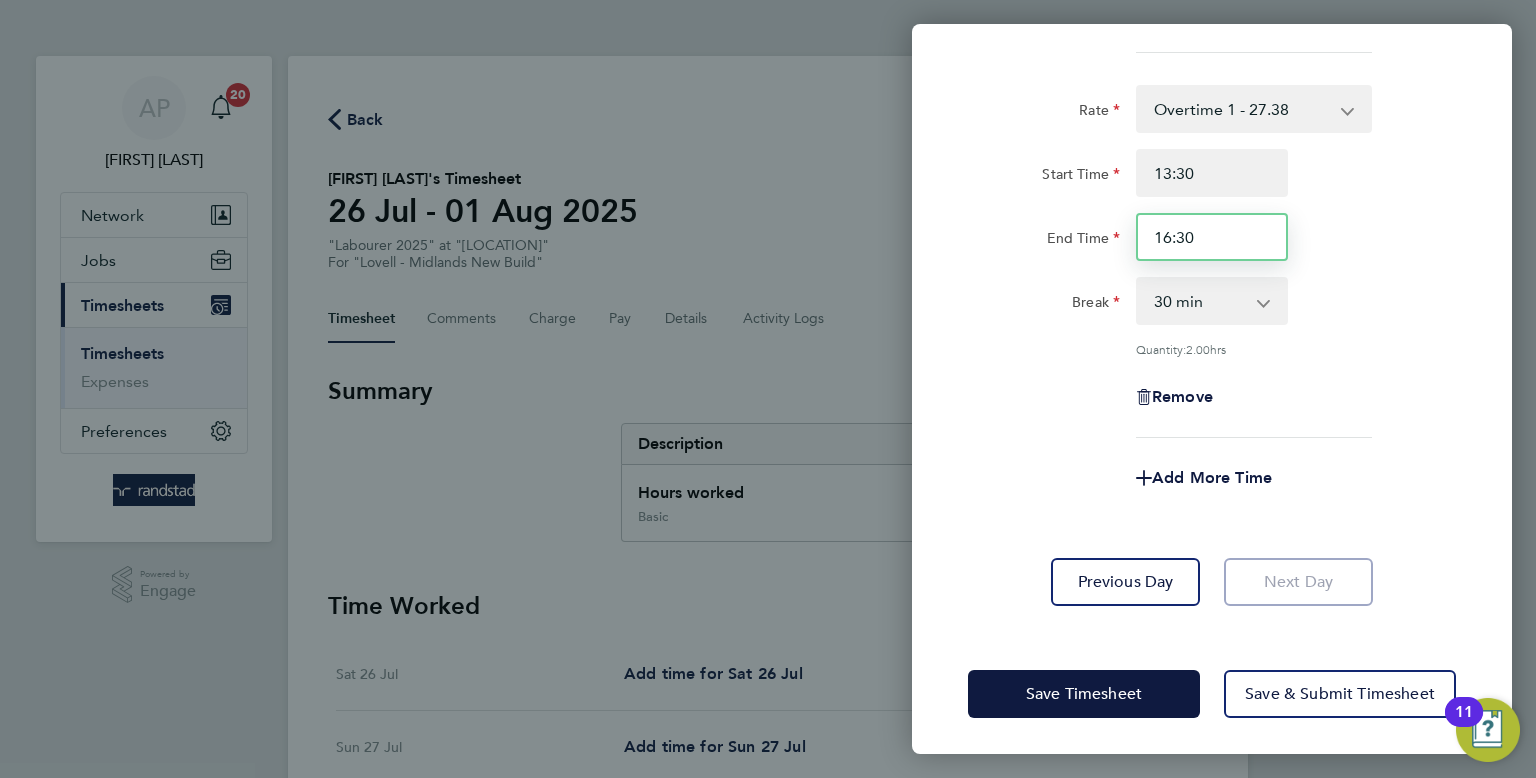 type on "16:30" 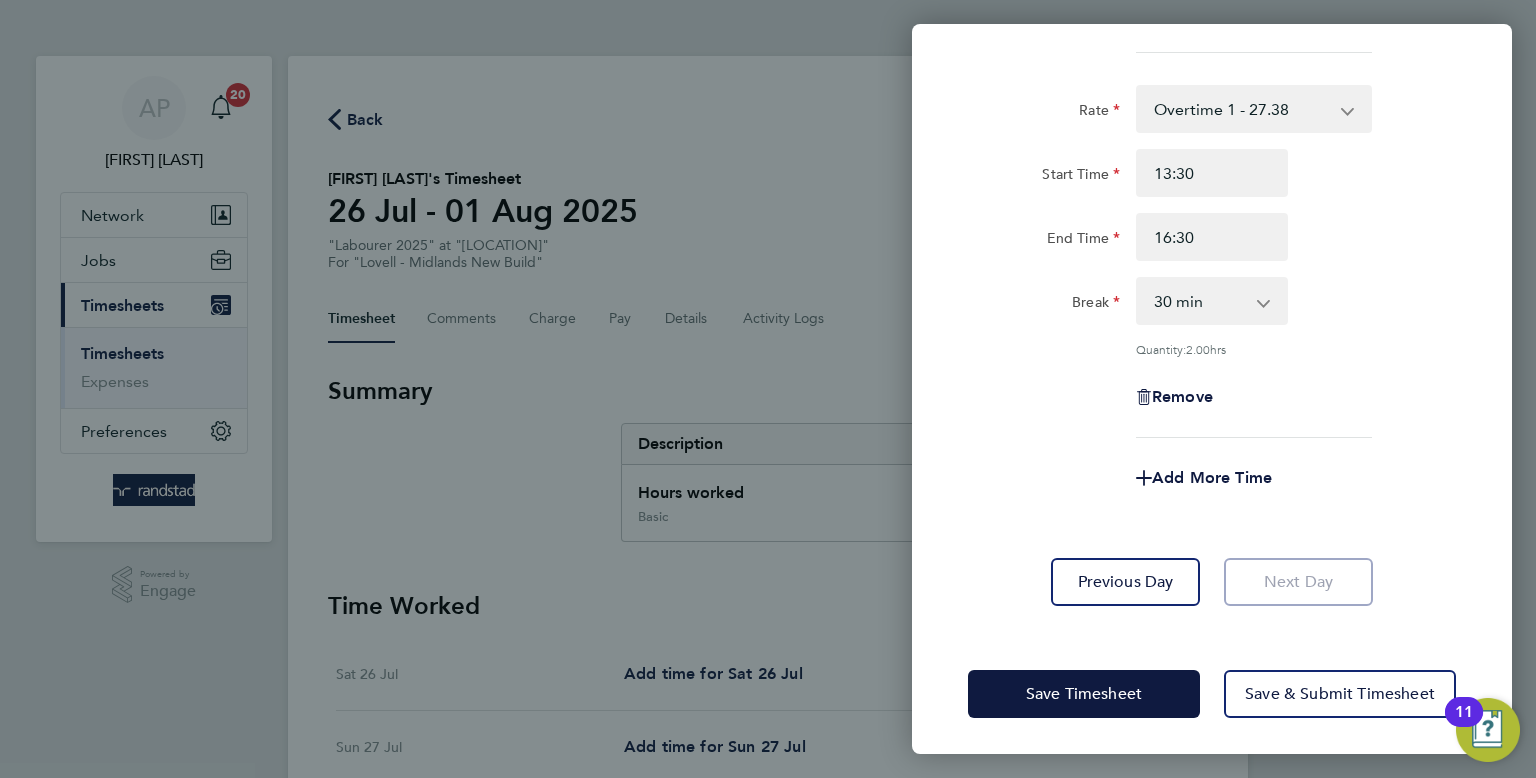 click on "Remove" 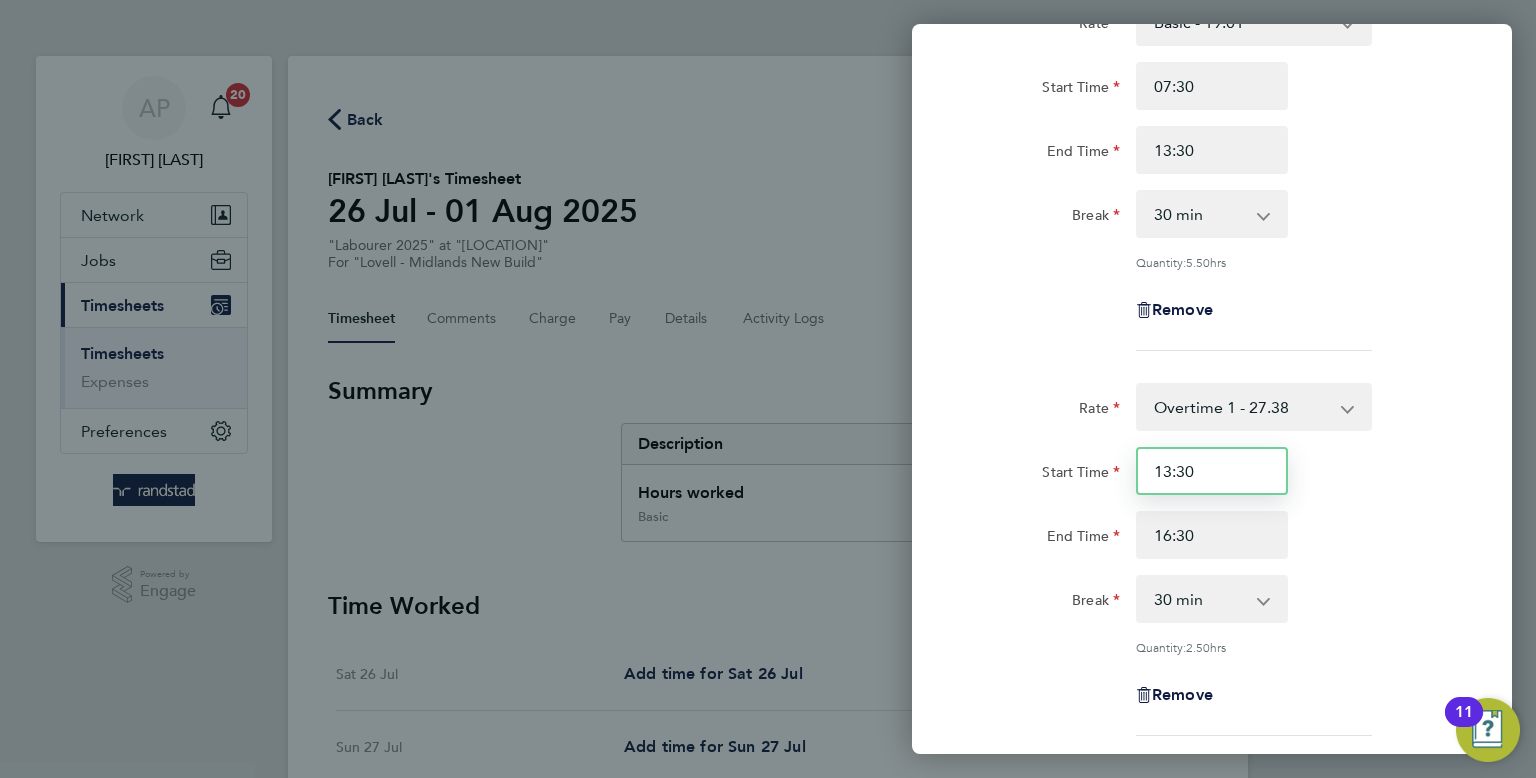 click on "13:30" at bounding box center [1212, 471] 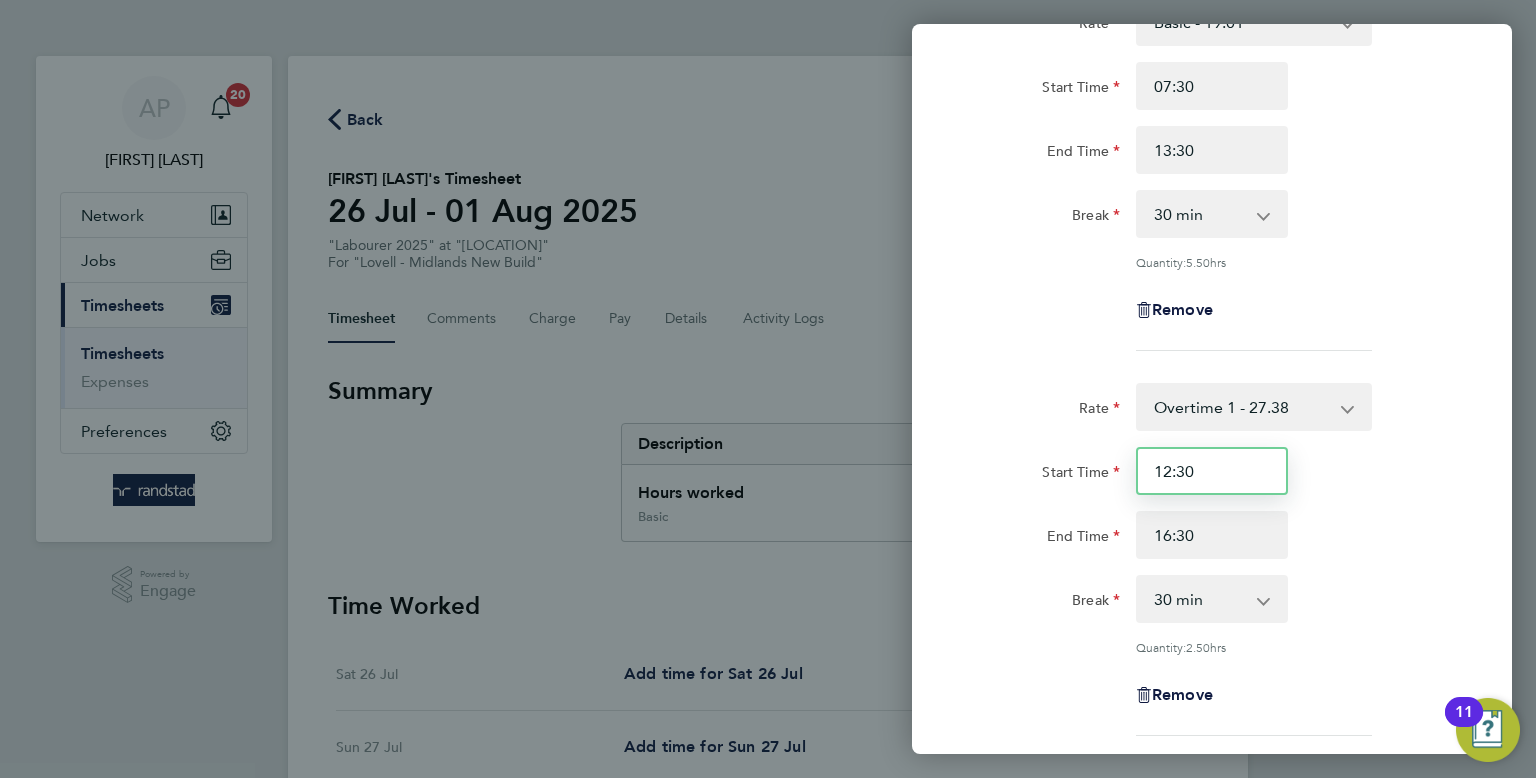 type on "12:30" 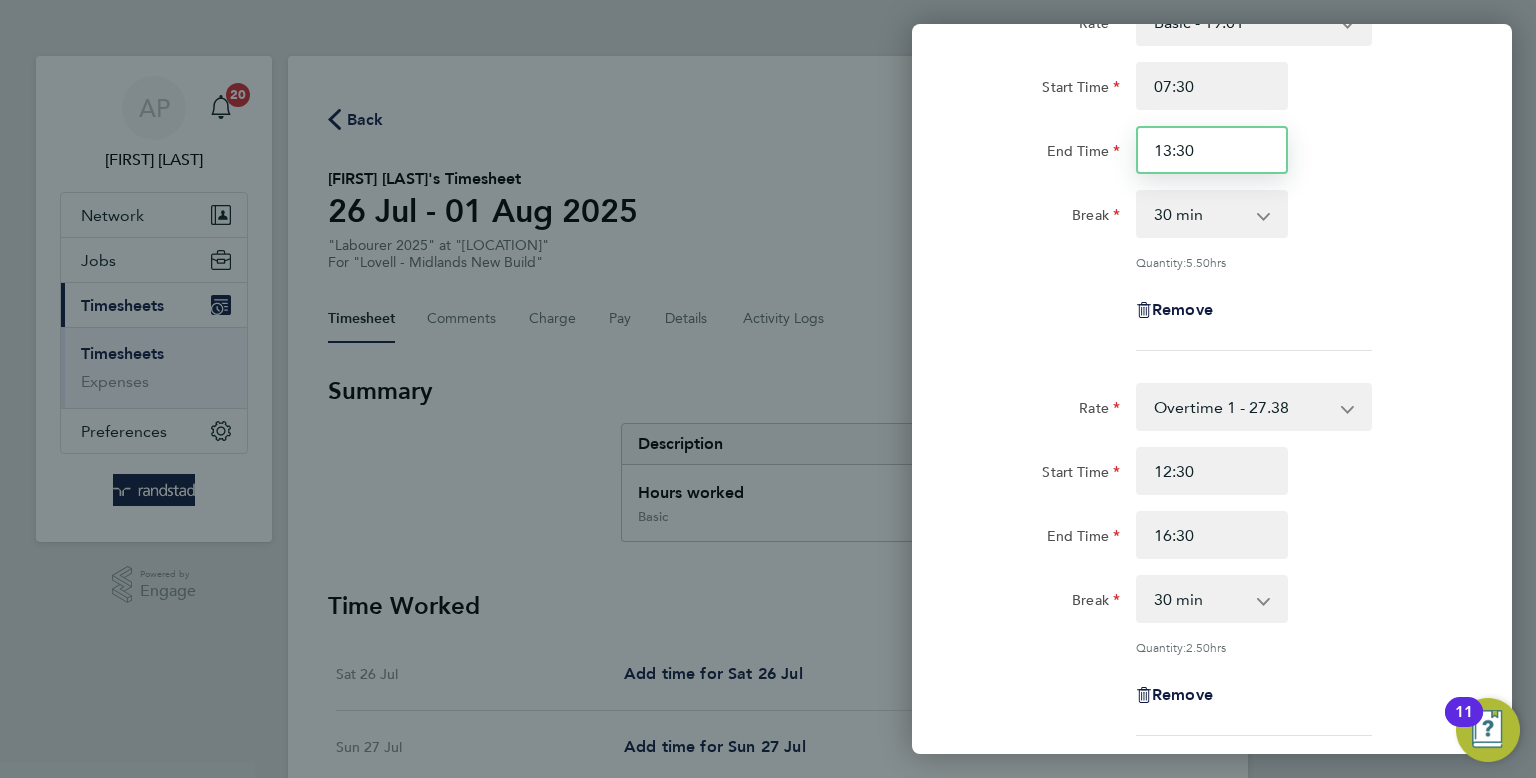 click on "Start Time 07:30 End Time 13:30" 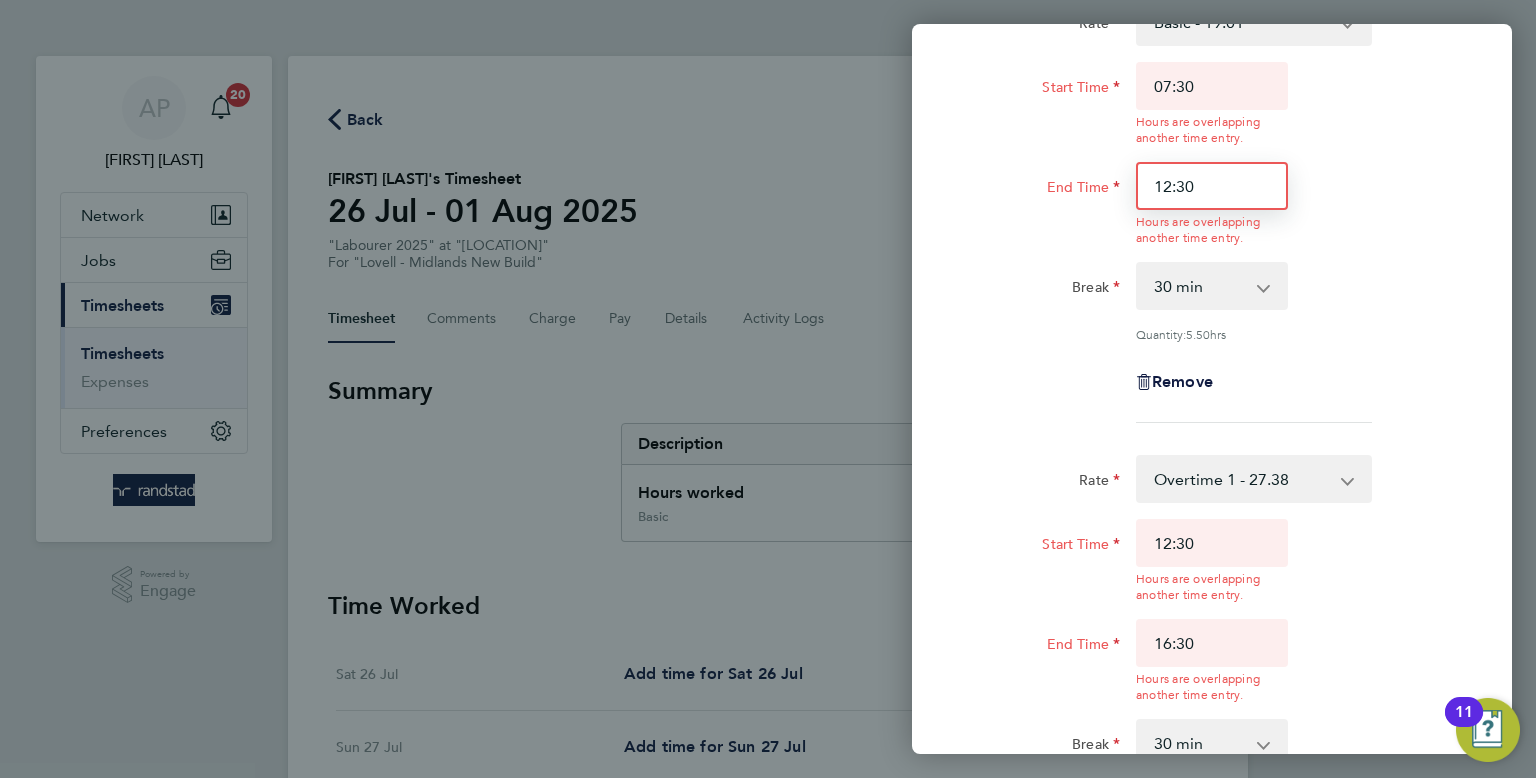 type on "12:30" 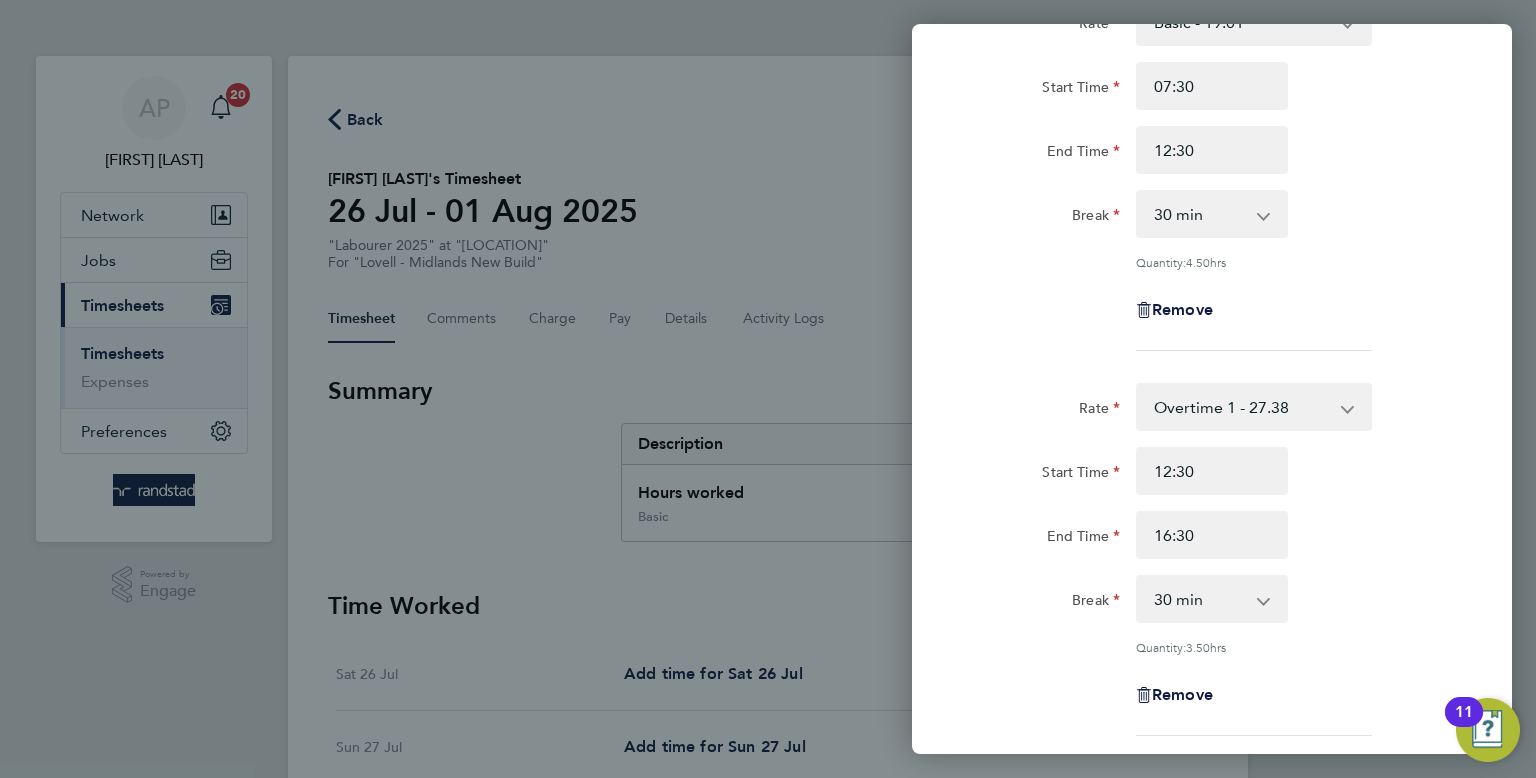 click on "Start Time 12:30 End Time 16:30" 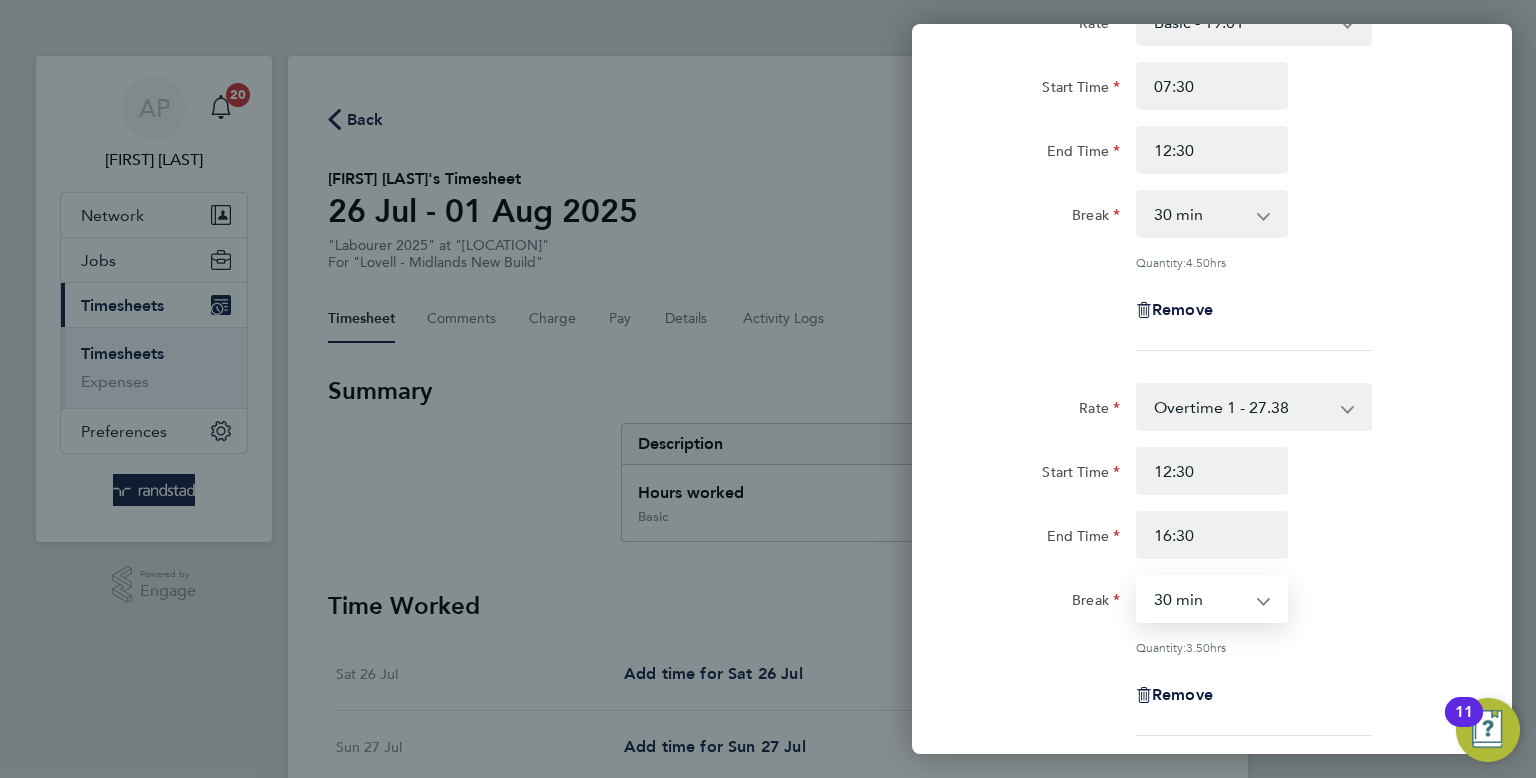 select on "0" 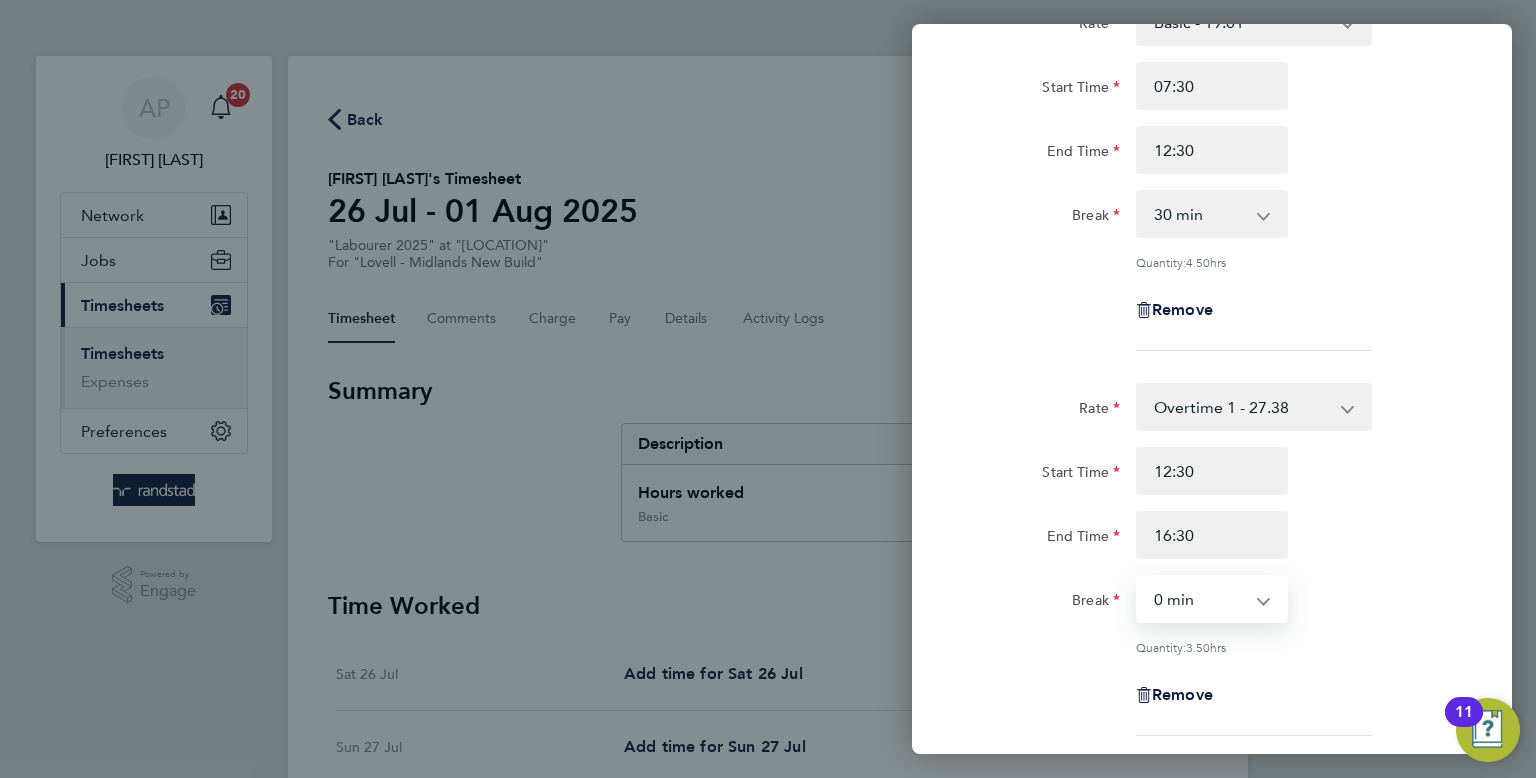 click on "0 min   15 min   30 min   45 min   60 min   75 min   90 min" at bounding box center (1200, 599) 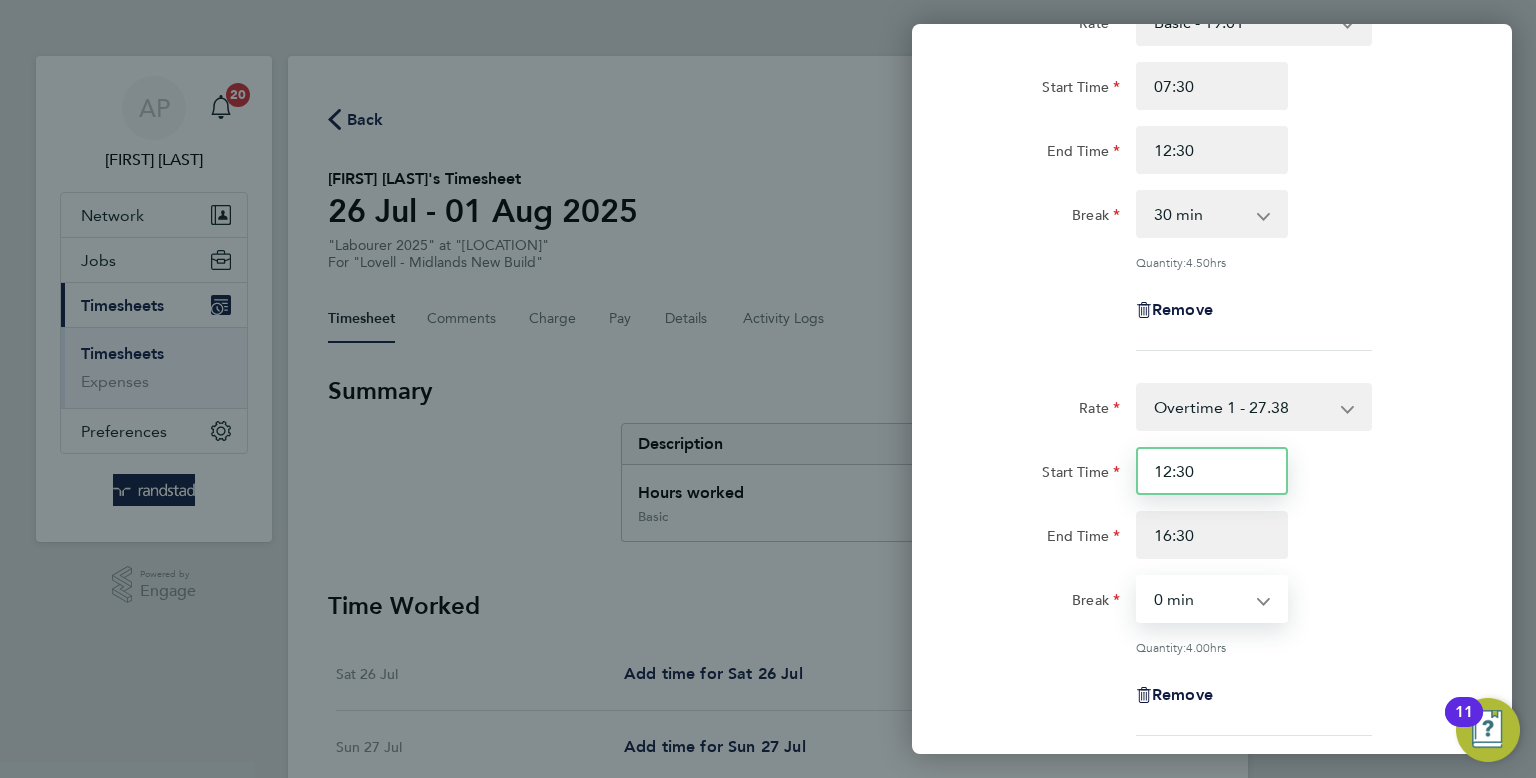 click on "12:30" at bounding box center (1212, 471) 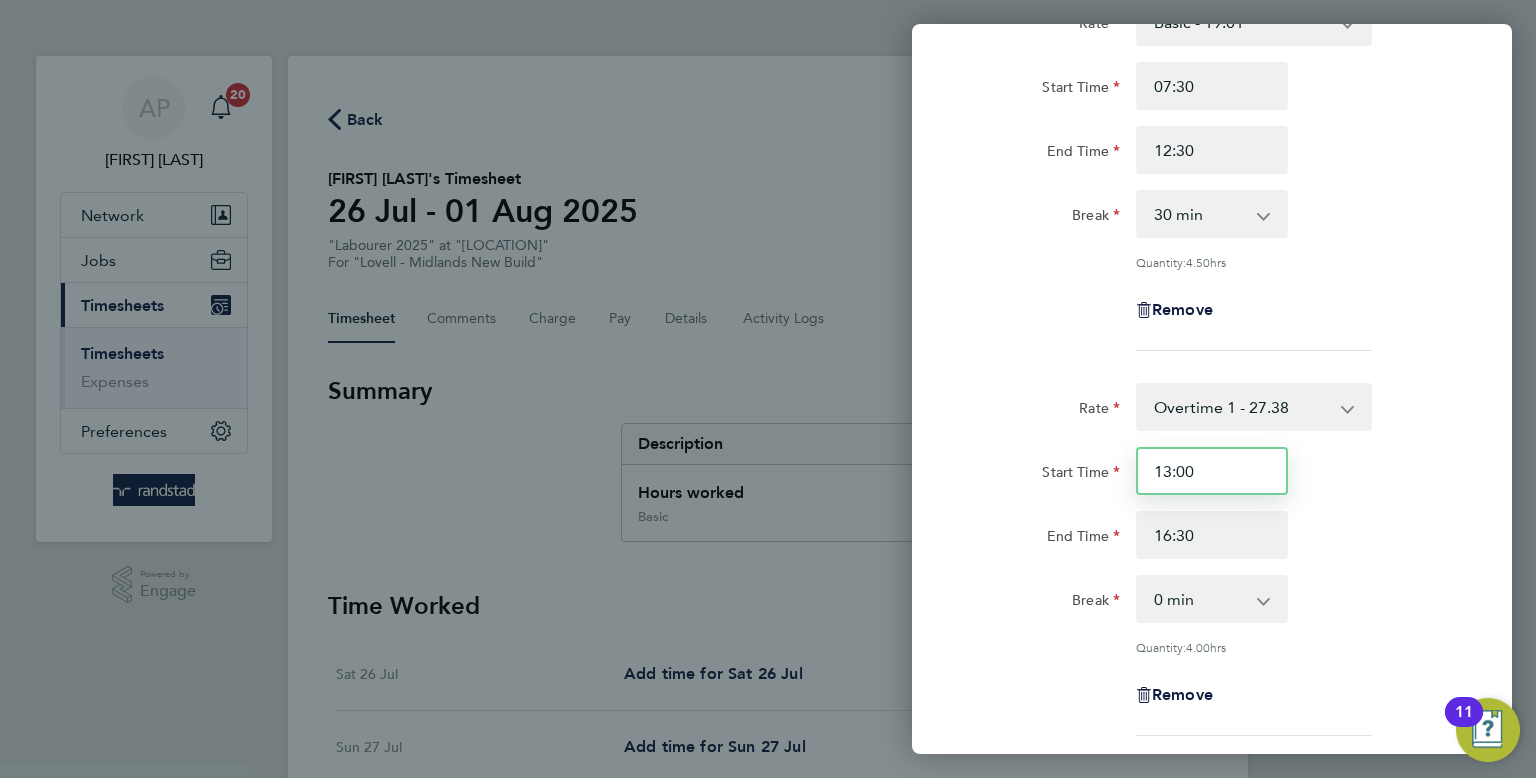 type on "13:00" 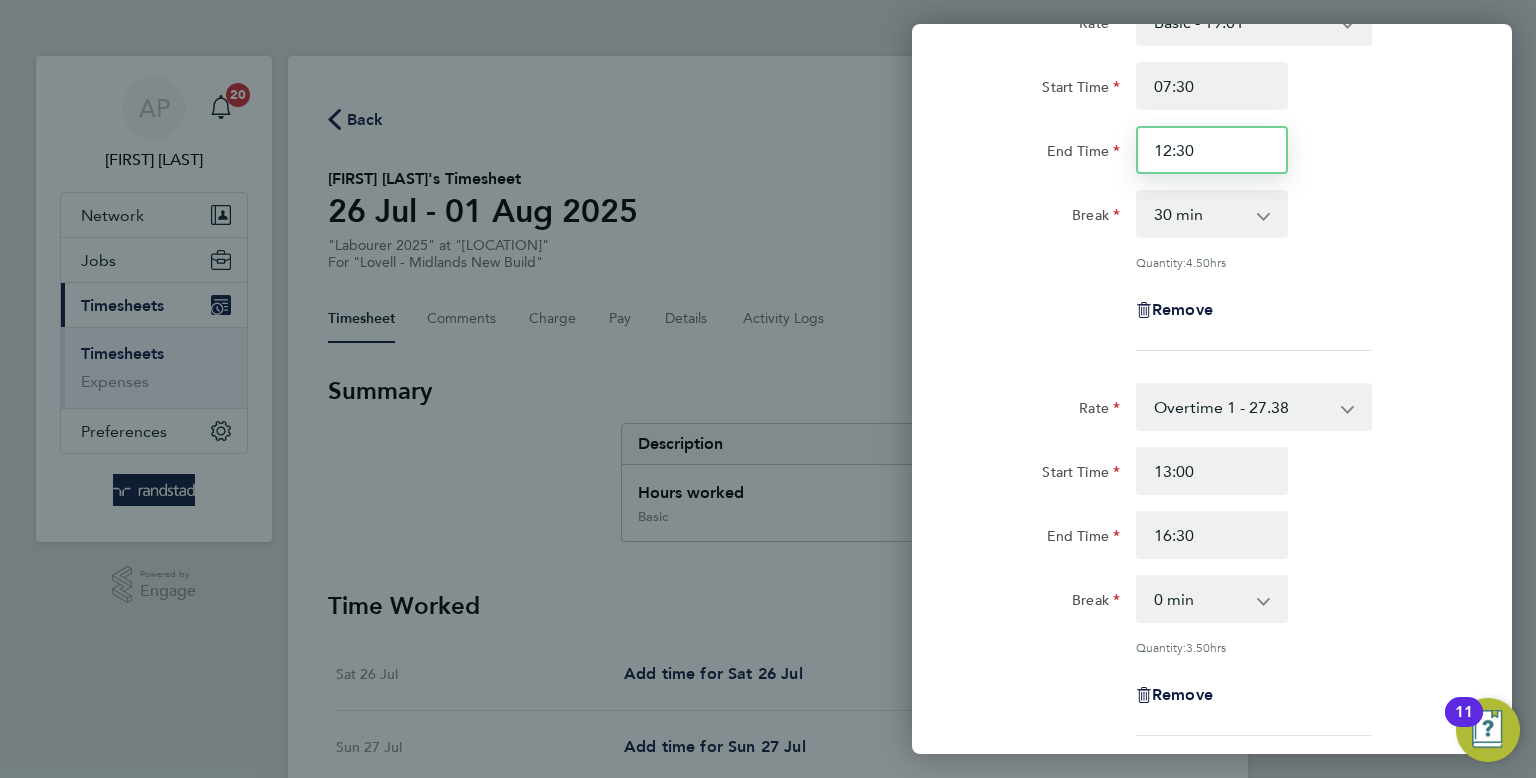 click on "12:30" at bounding box center [1212, 150] 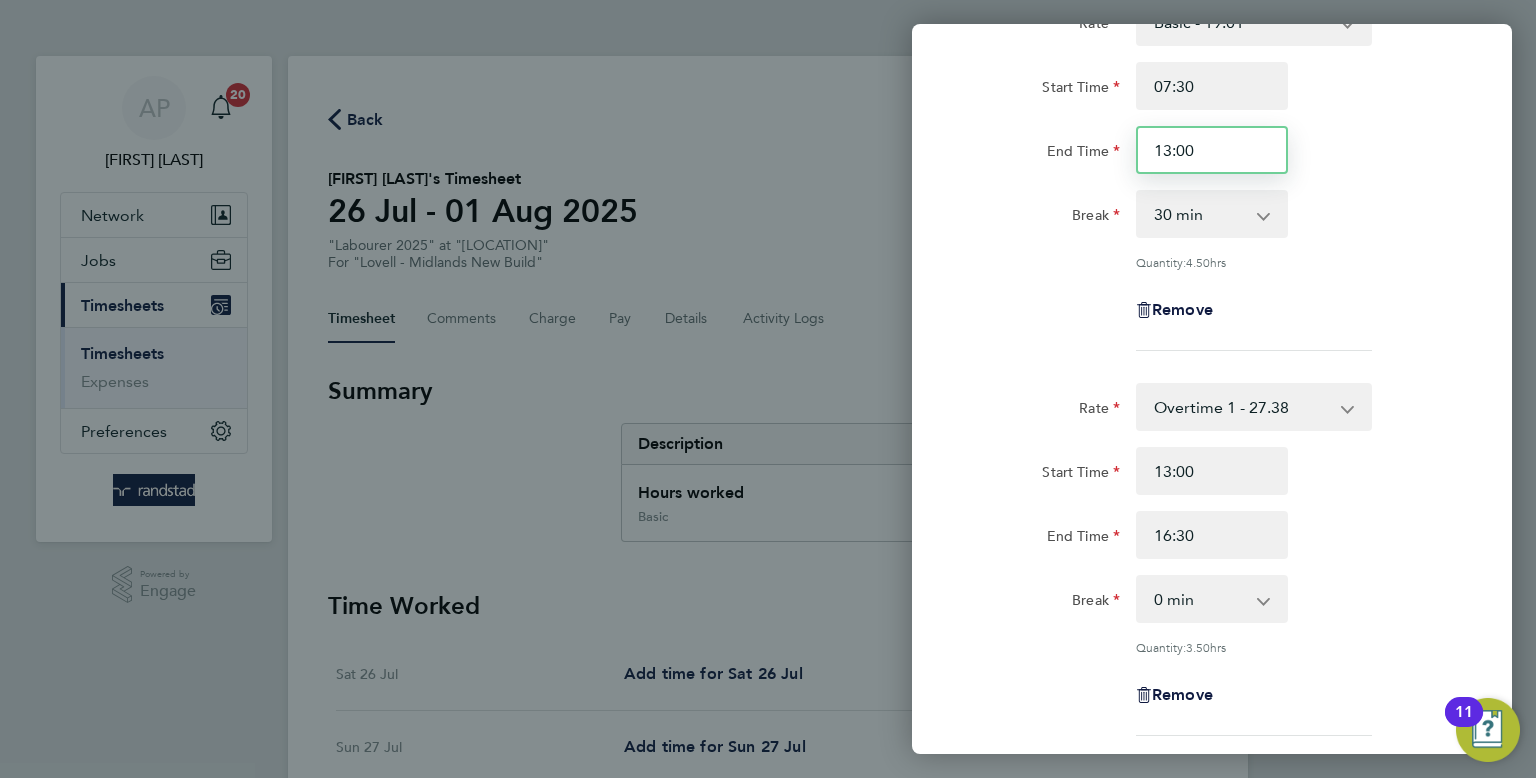 type on "13:00" 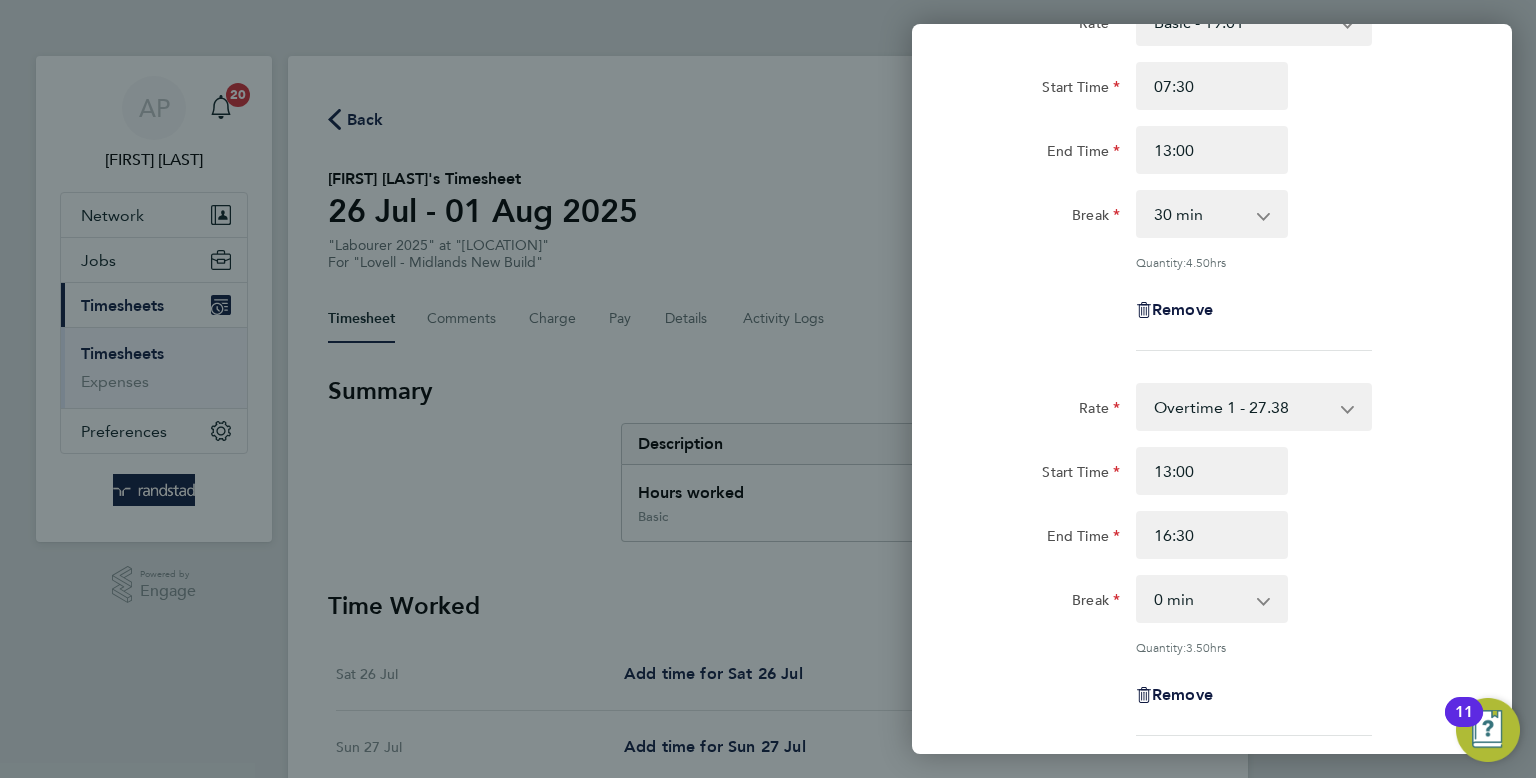click on "Fri 01 Aug  Cancel  Enter time worked for this day.  Rate  Basic - 19.01   Overtime 2 - 35.75   Overtime 1 - 27.38
Start Time 07:30 End Time 13:00 Break  0 min   15 min   30 min   45 min   60 min   75 min   90 min
Quantity:  4.50  hrs
Remove  Rate  Overtime 1 - 27.38   Basic - 19.01   Overtime 2 - 35.75
Start Time 13:00 End Time 16:30 Break  0 min   15 min   30 min   45 min   60 min   75 min   90 min
Quantity:  3.50  hrs
Remove
Add More Time   Previous Day   Next Day   Save Timesheet   Save & Submit Timesheet" 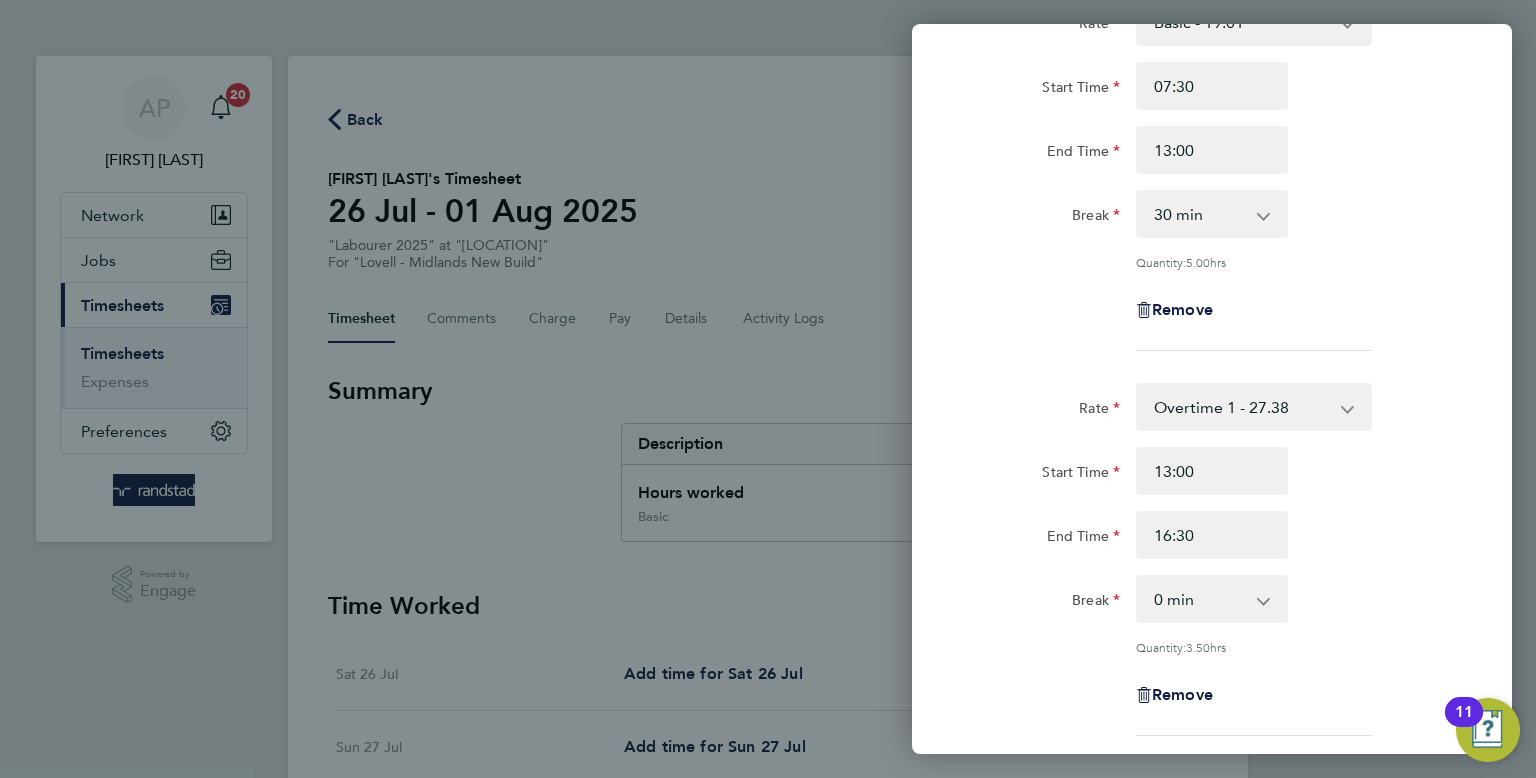 click on "Break  0 min   15 min   30 min   45 min   60 min   75 min   90 min" 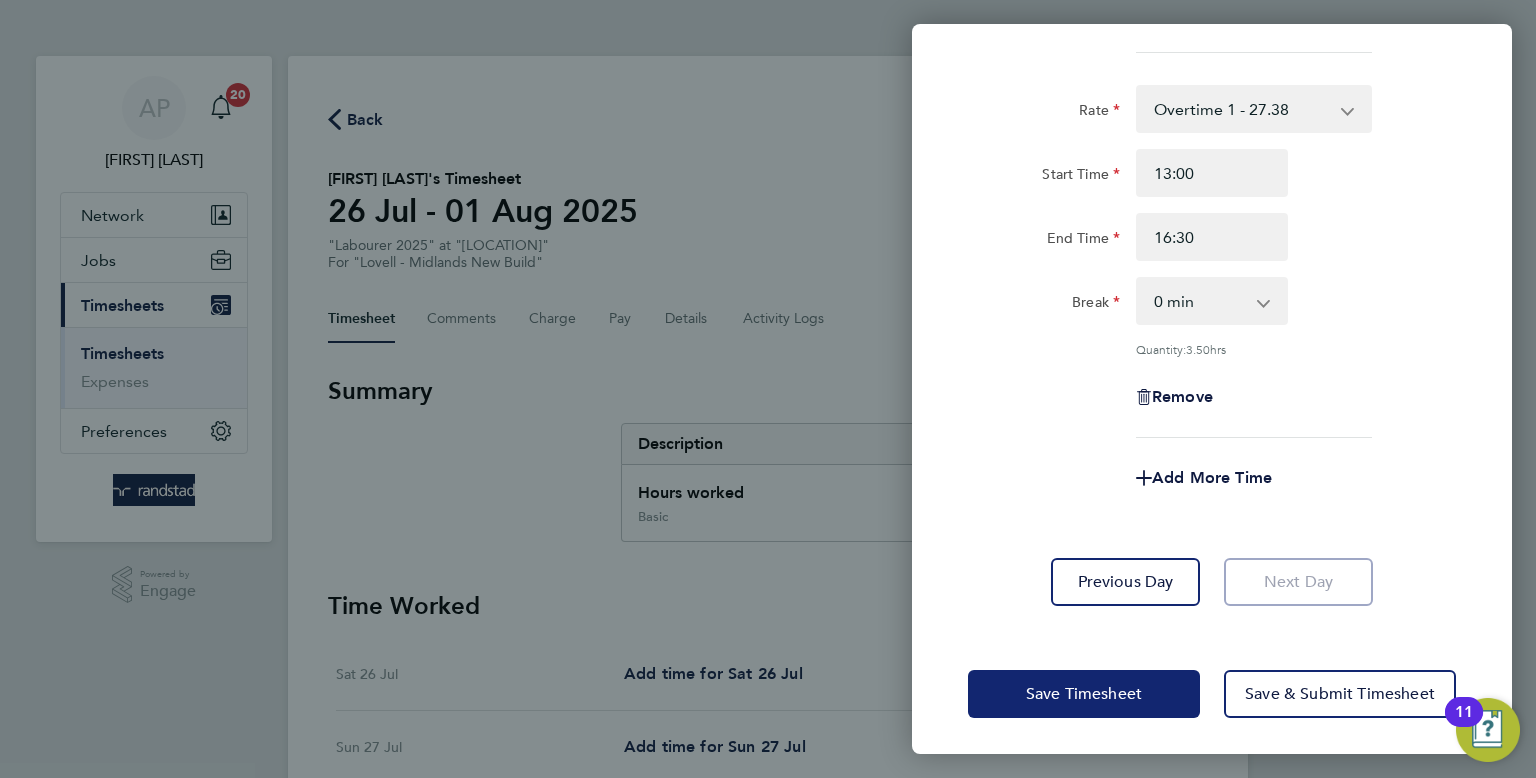 click on "Save Timesheet" 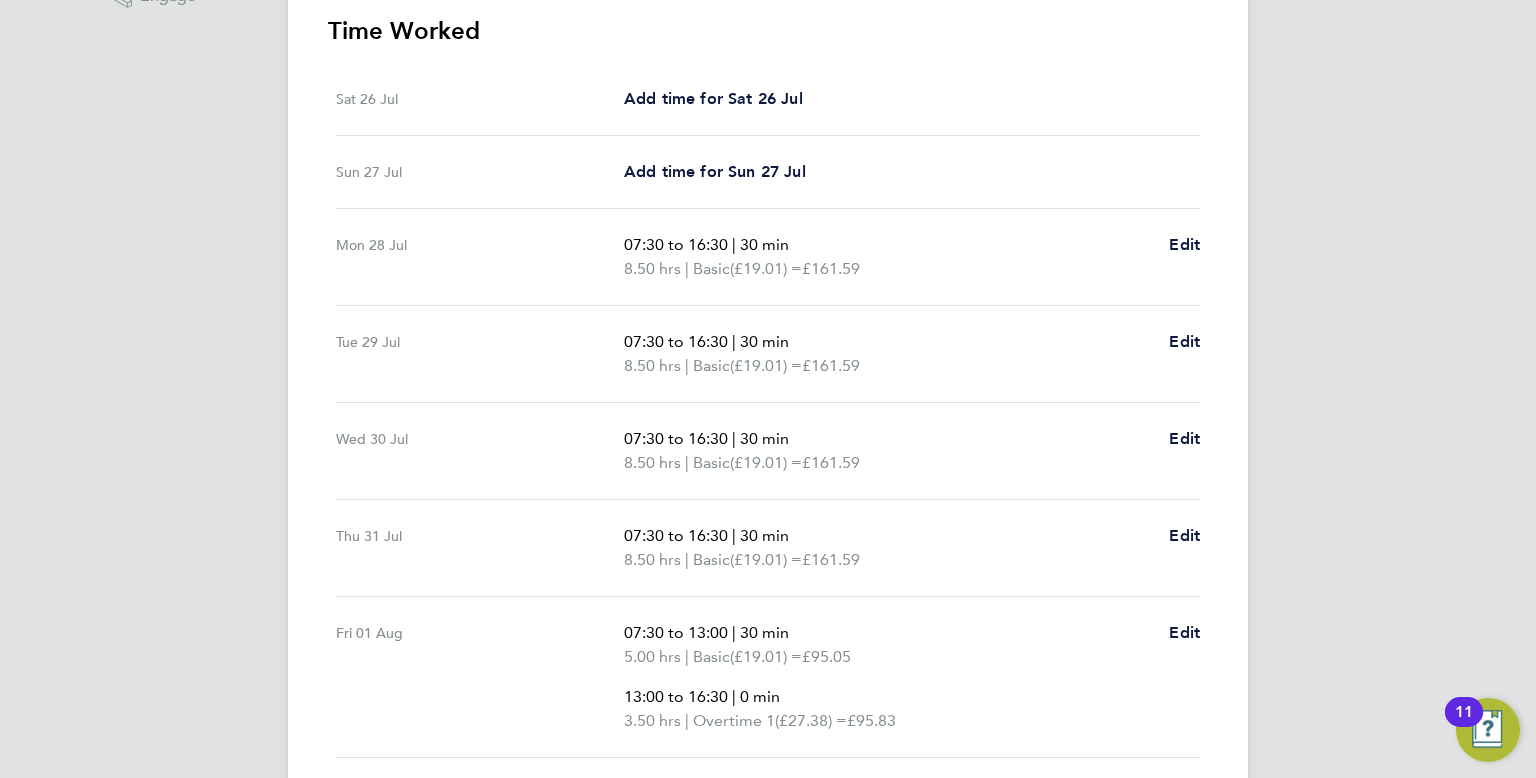 scroll, scrollTop: 748, scrollLeft: 0, axis: vertical 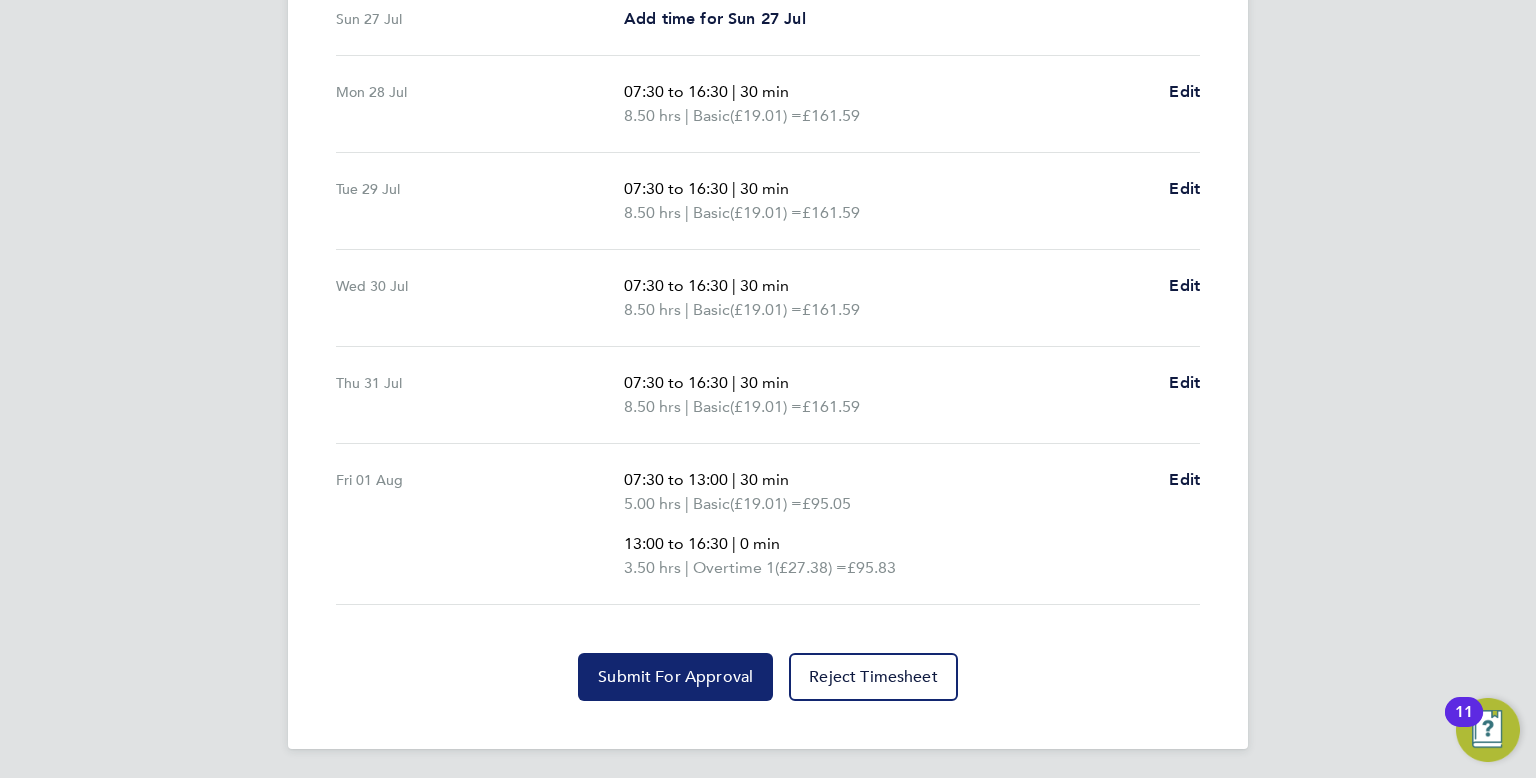 click on "Submit For Approval" 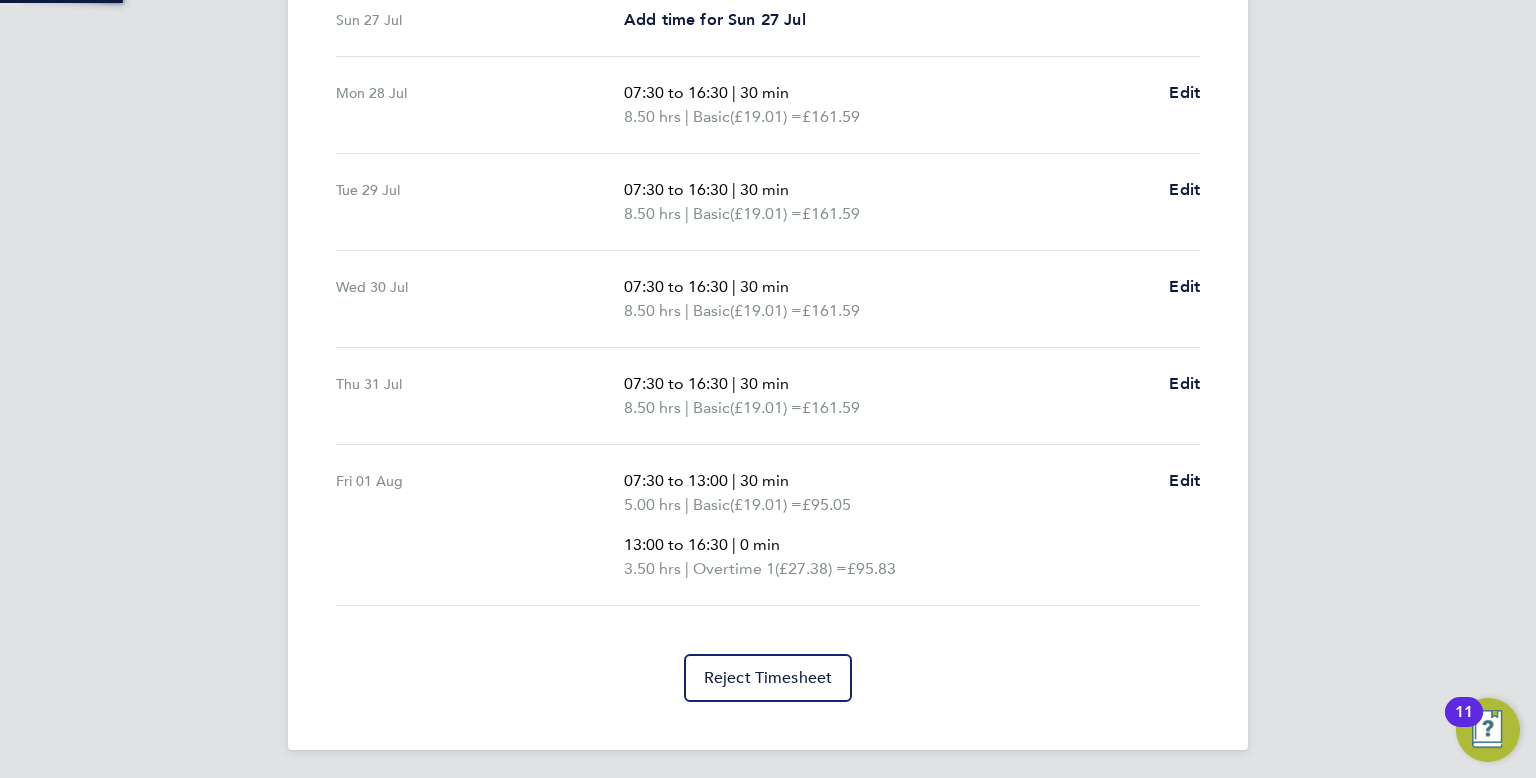 scroll, scrollTop: 0, scrollLeft: 0, axis: both 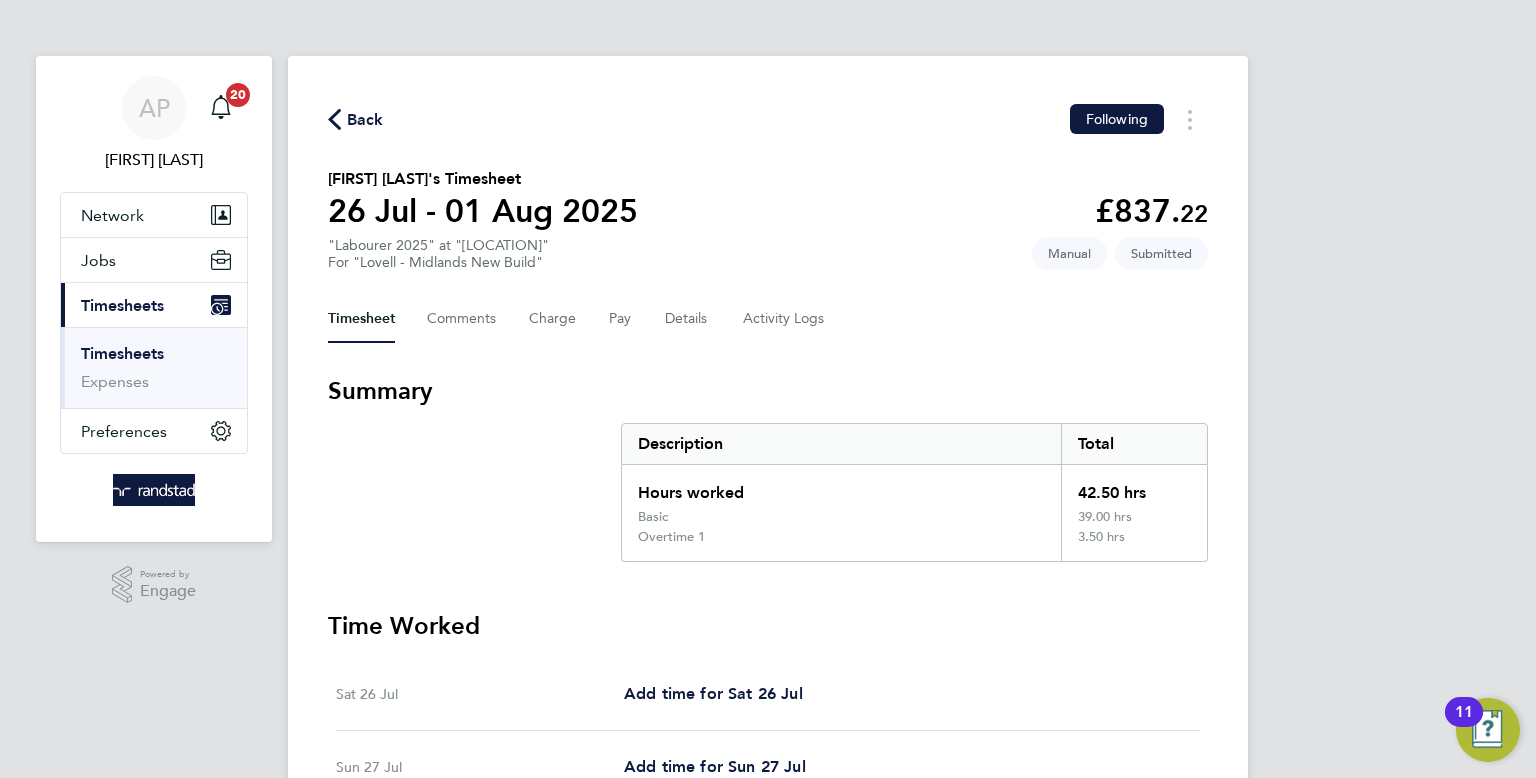 click on "Back" 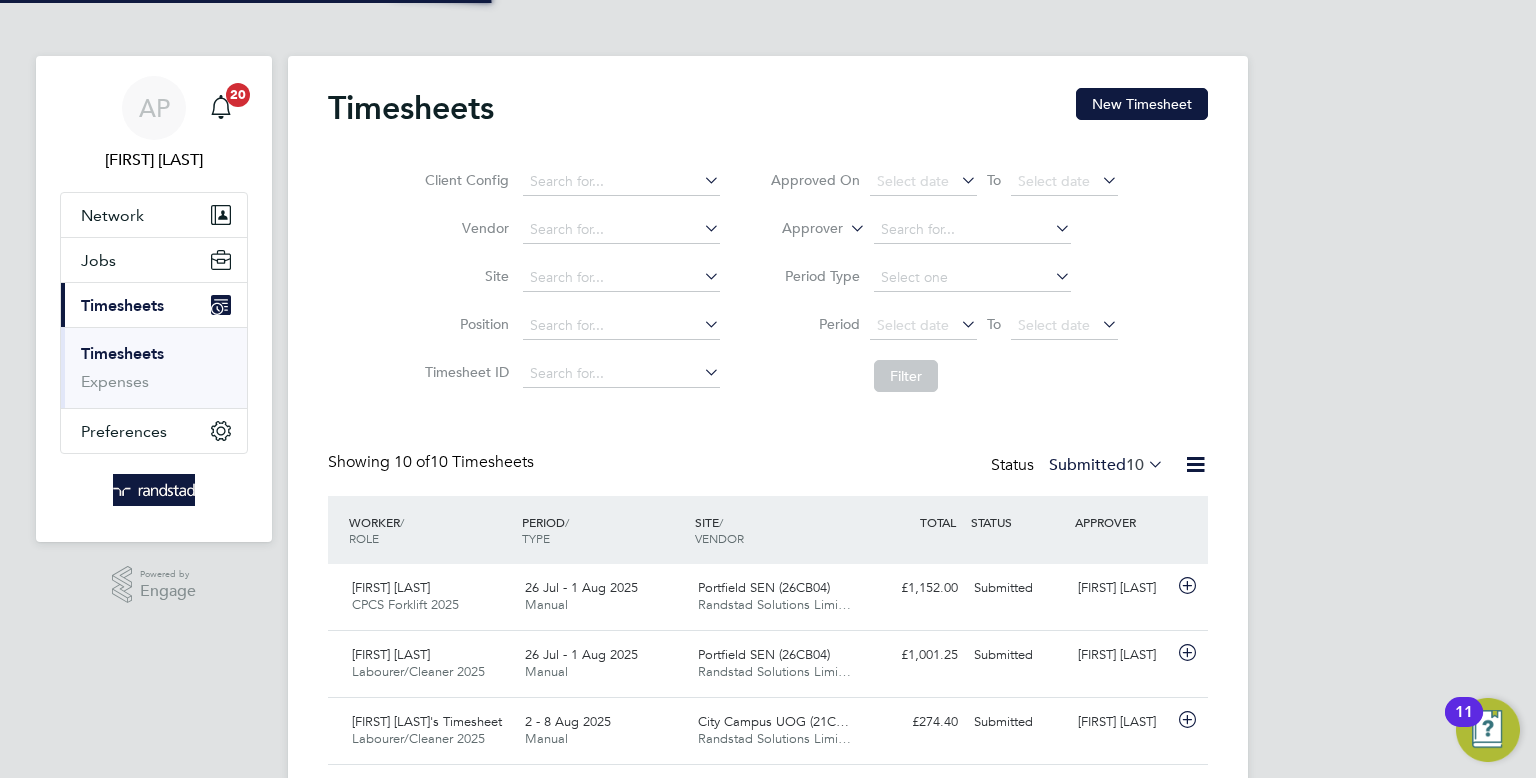 scroll, scrollTop: 9, scrollLeft: 10, axis: both 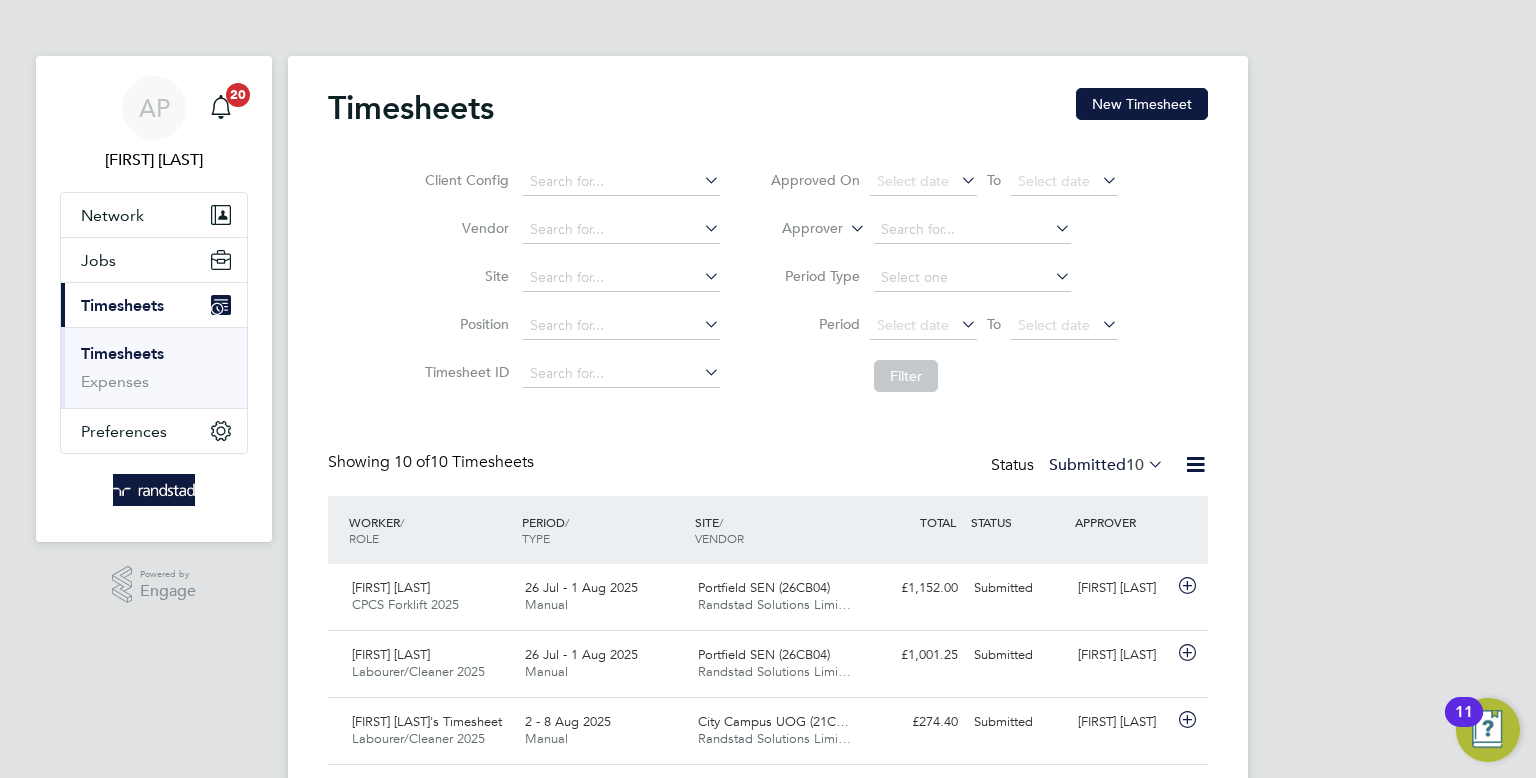 click on "Timesheets New Timesheet" 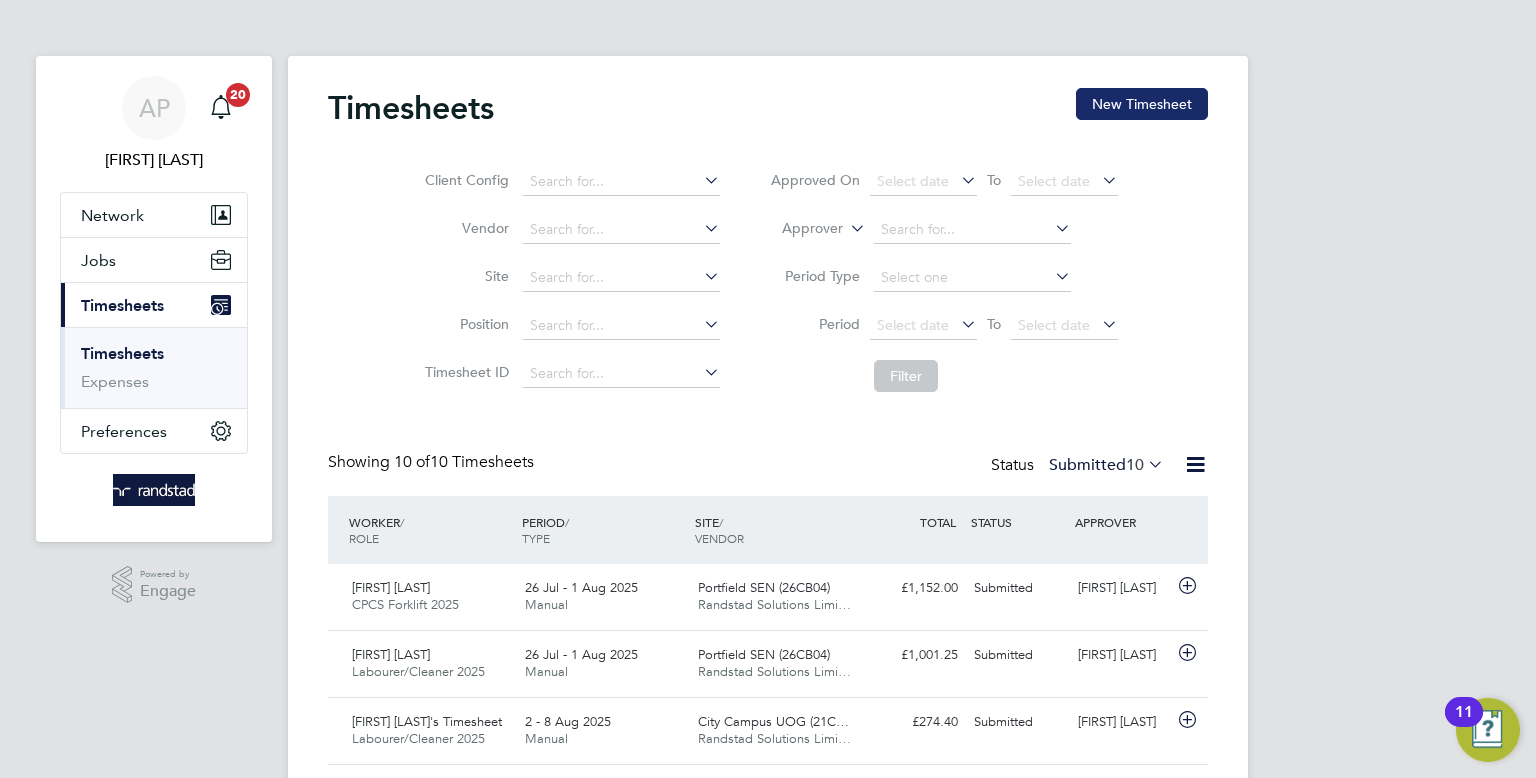 click on "New Timesheet" 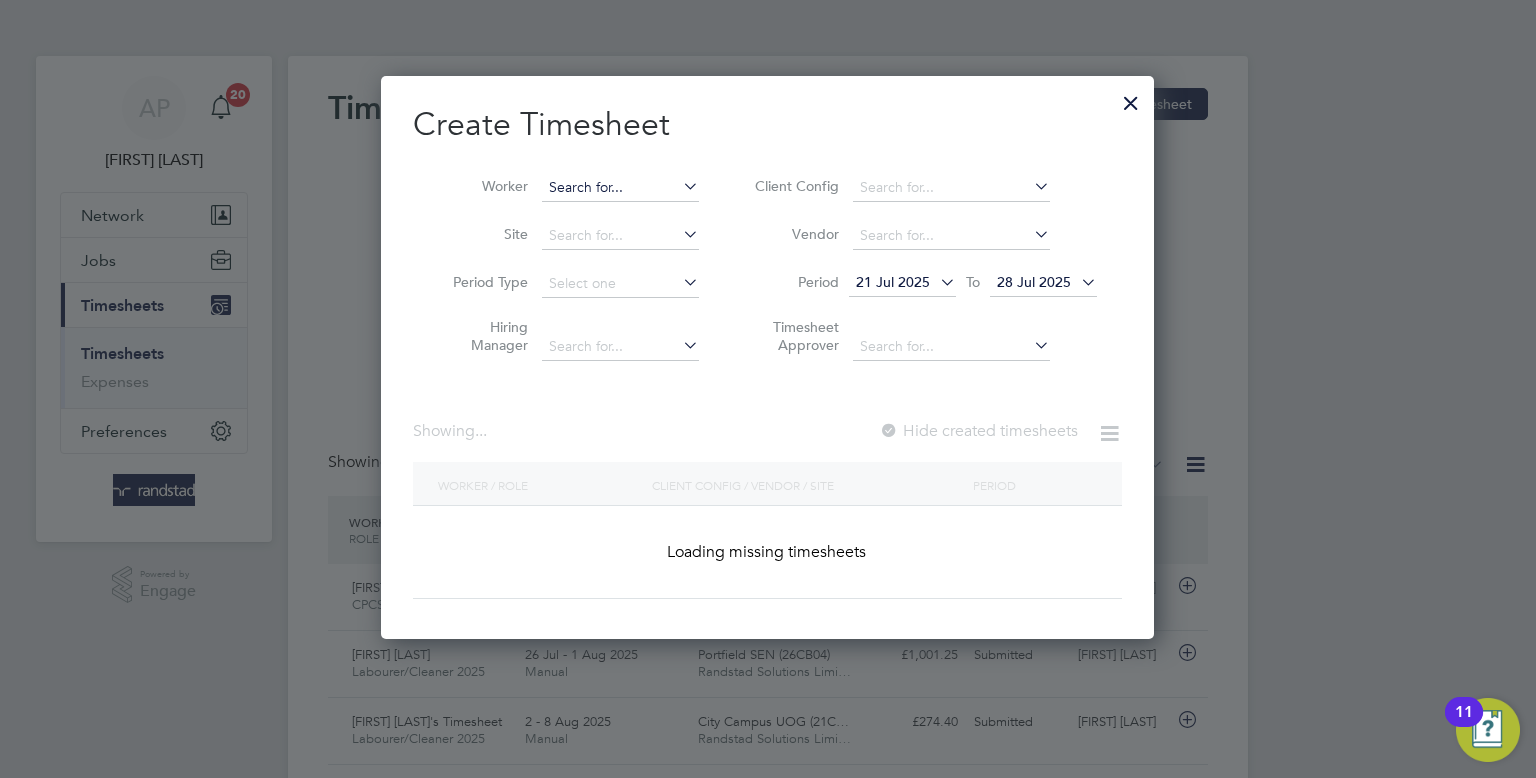 click at bounding box center (620, 188) 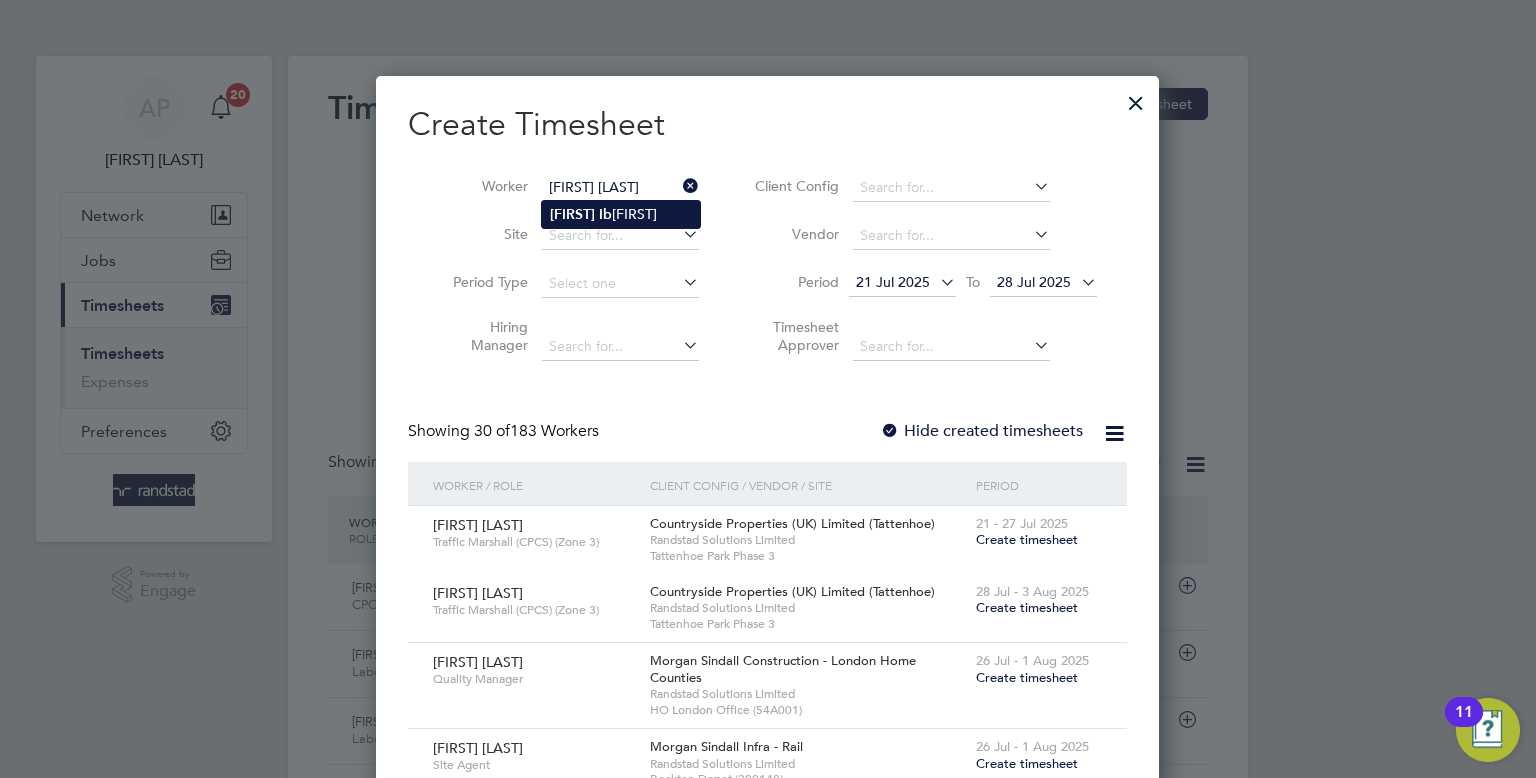 type on "Amin Ibrahim" 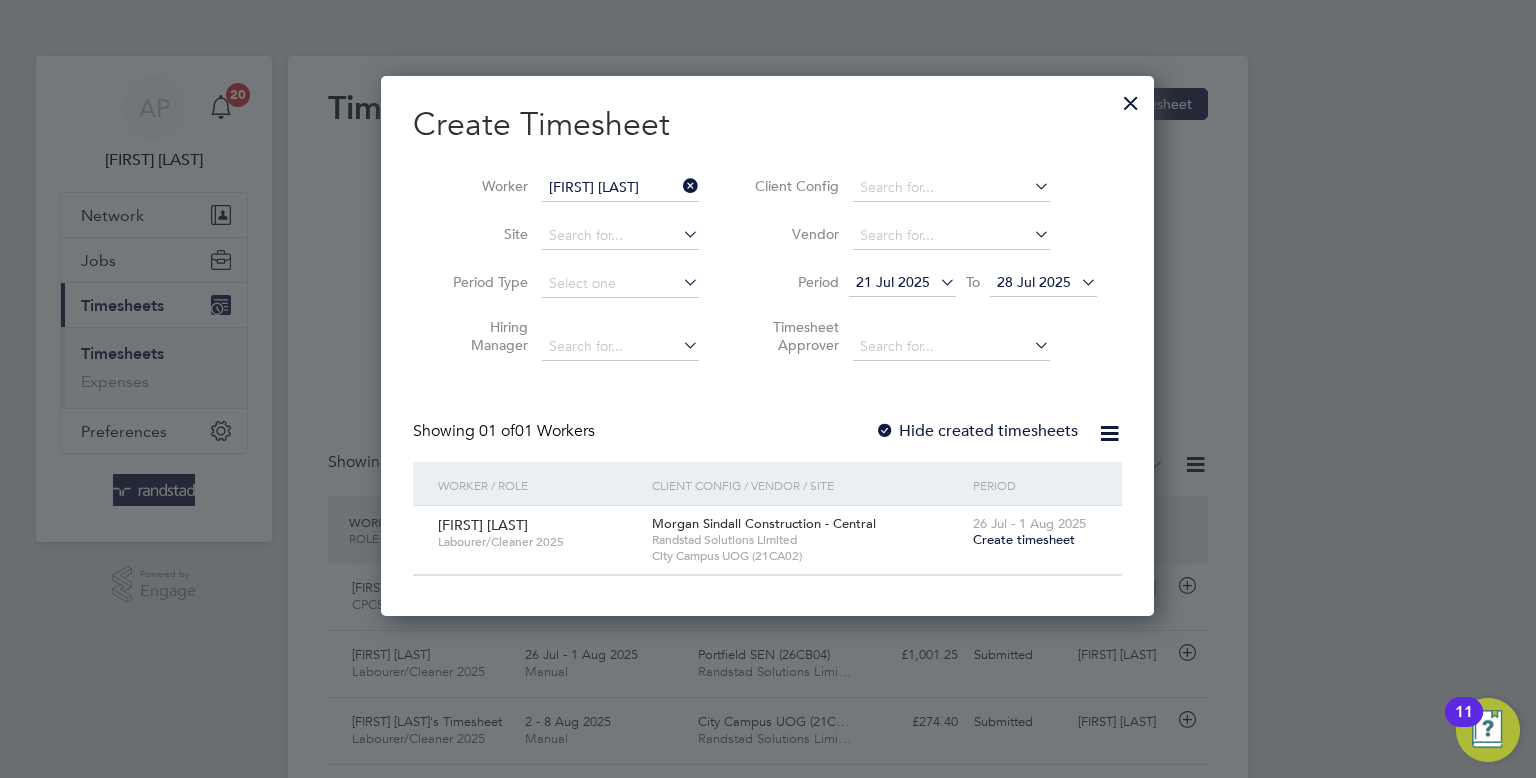 click on "Create timesheet" at bounding box center (1024, 539) 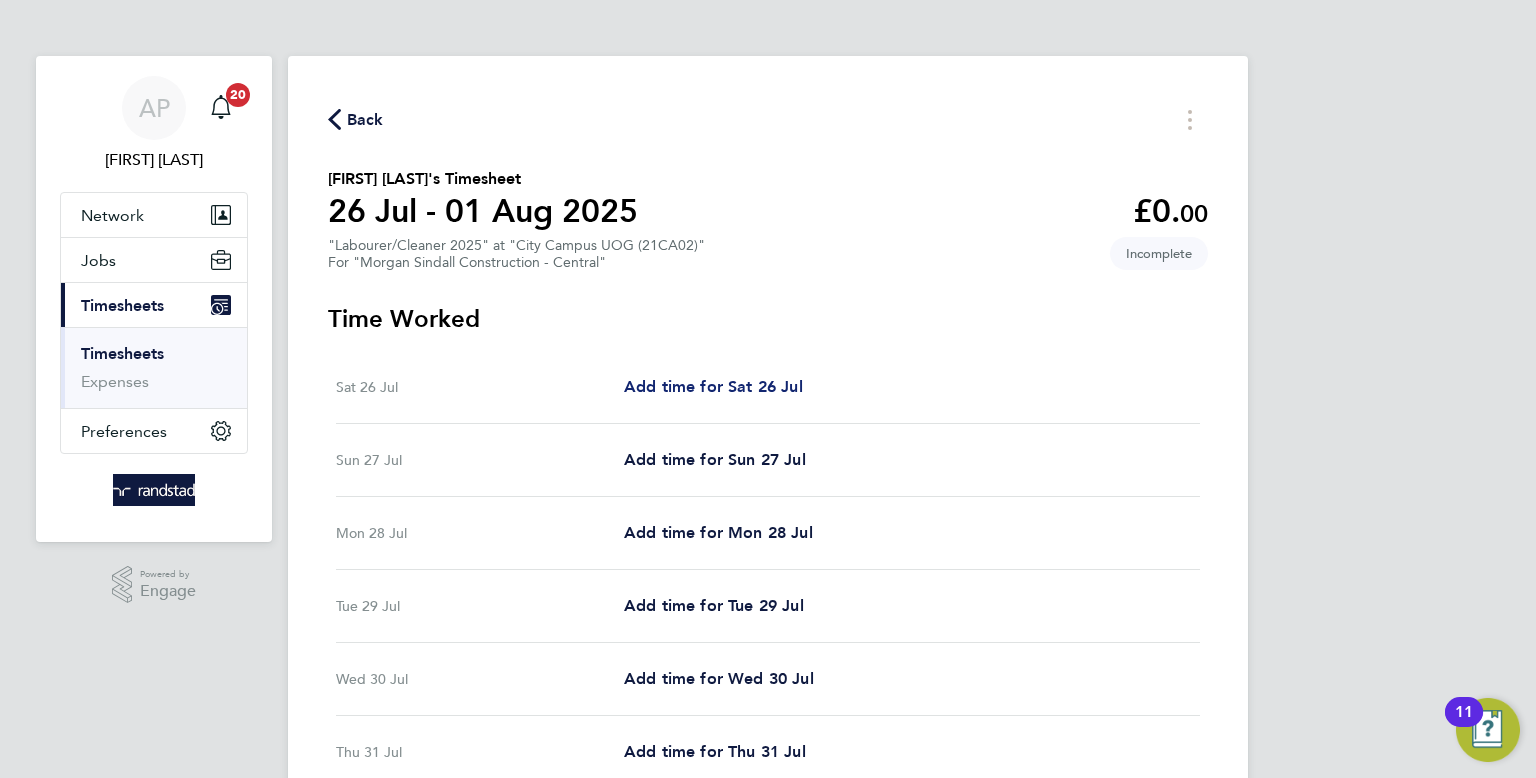 click on "Add time for Sat 26 Jul" at bounding box center (713, 386) 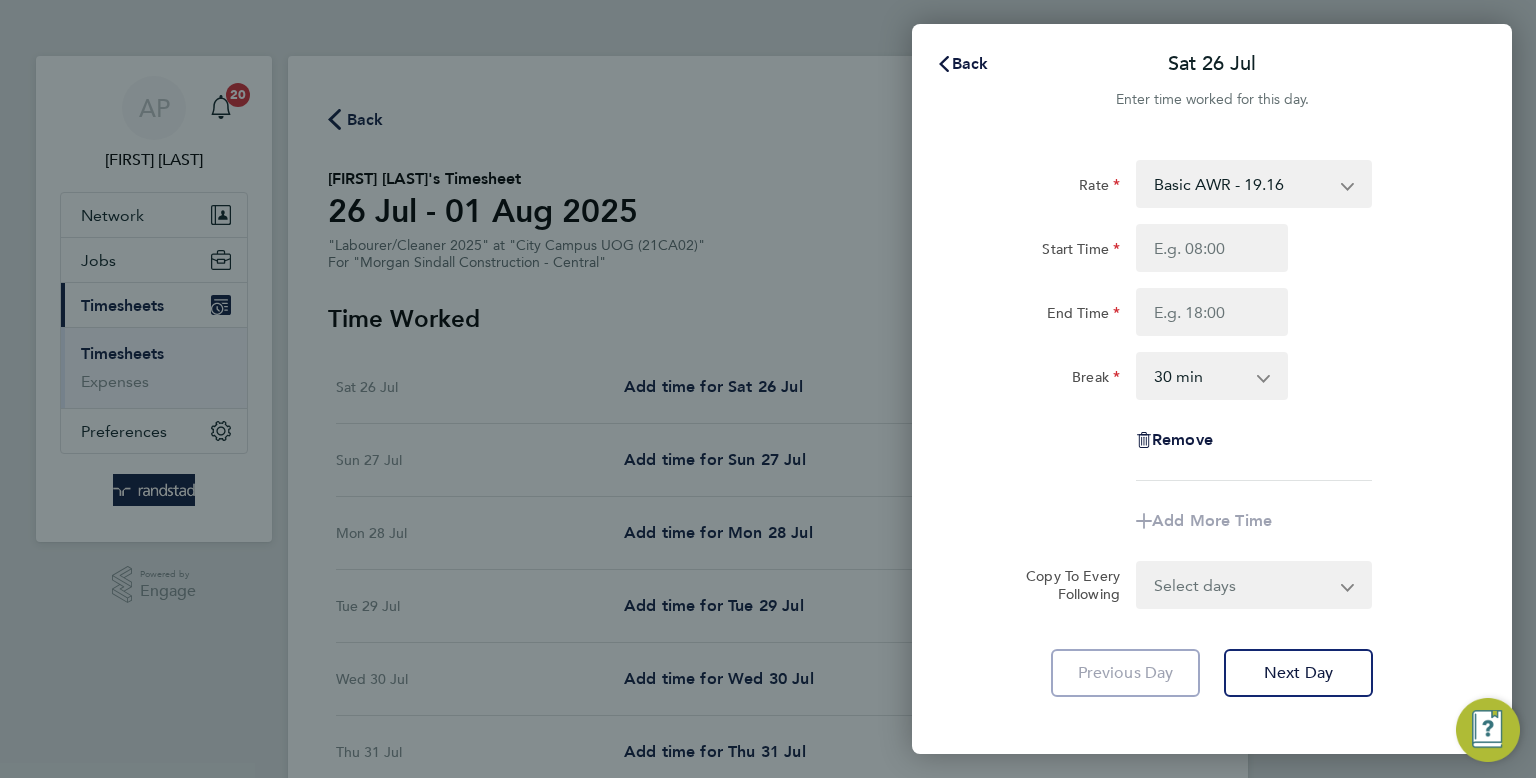 click on "Basic AWR - 19.16   Overtime 1 - 27.81   Overtime 2 - 36.21" at bounding box center (1242, 184) 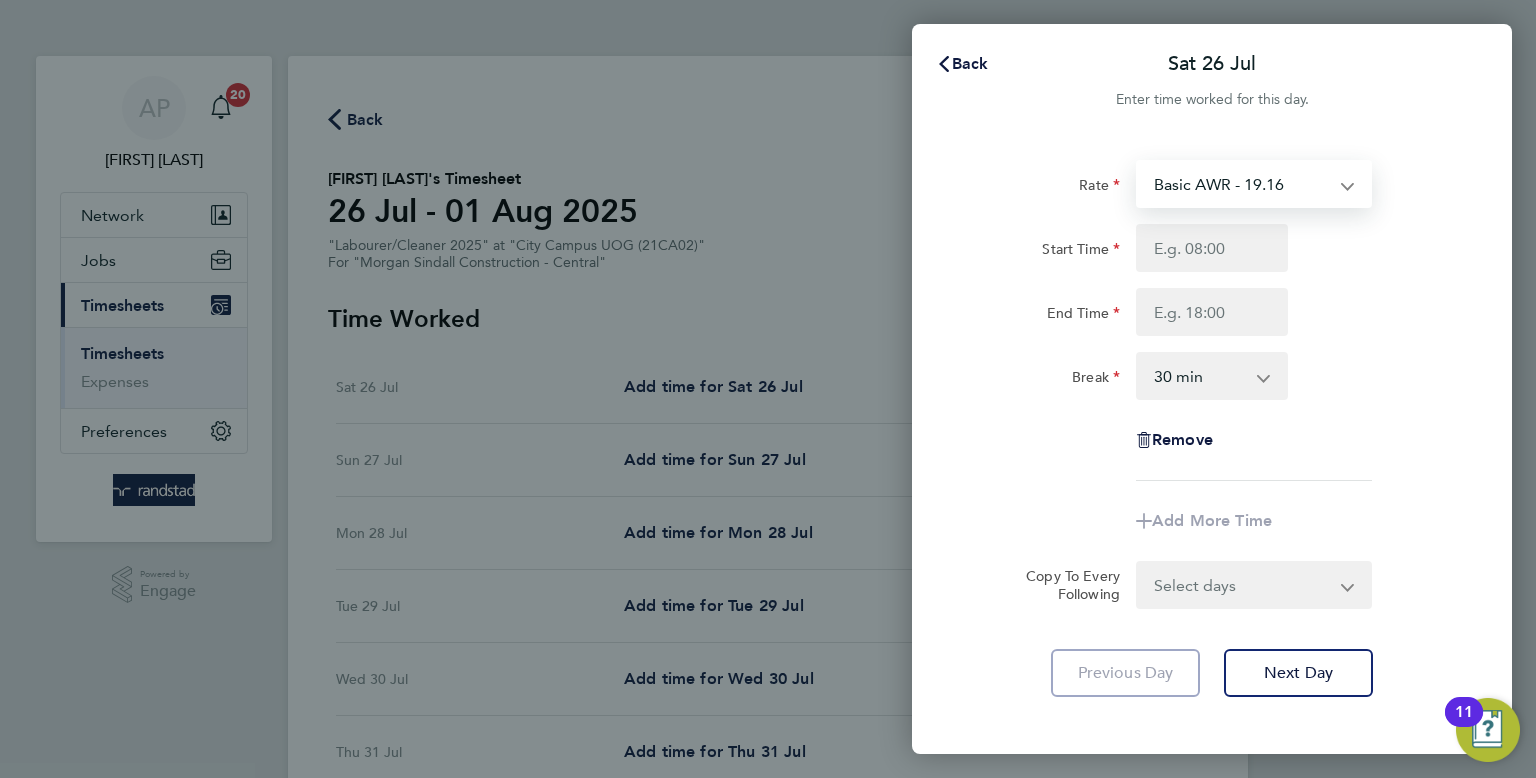 select on "30" 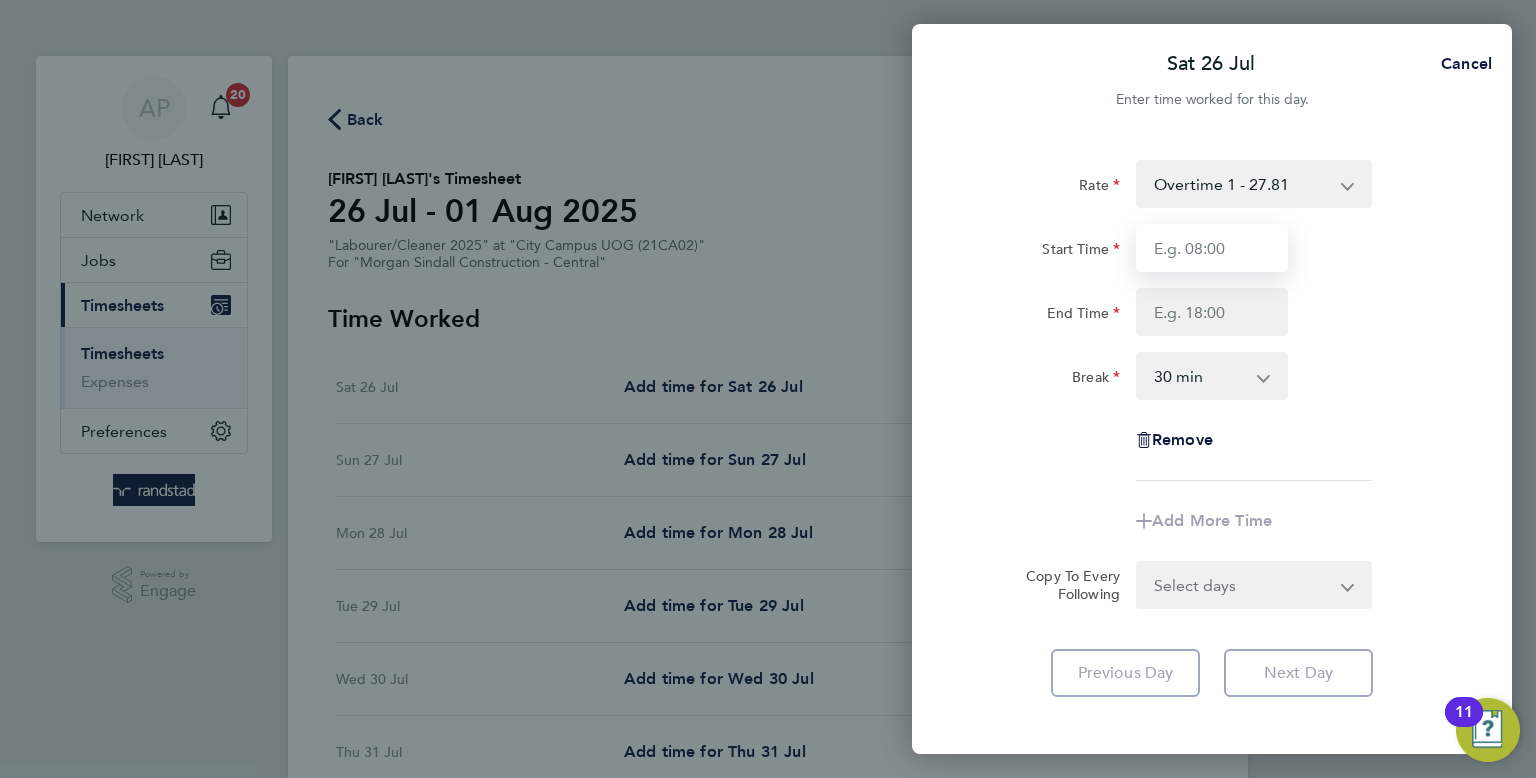 click on "Start Time" at bounding box center (1212, 248) 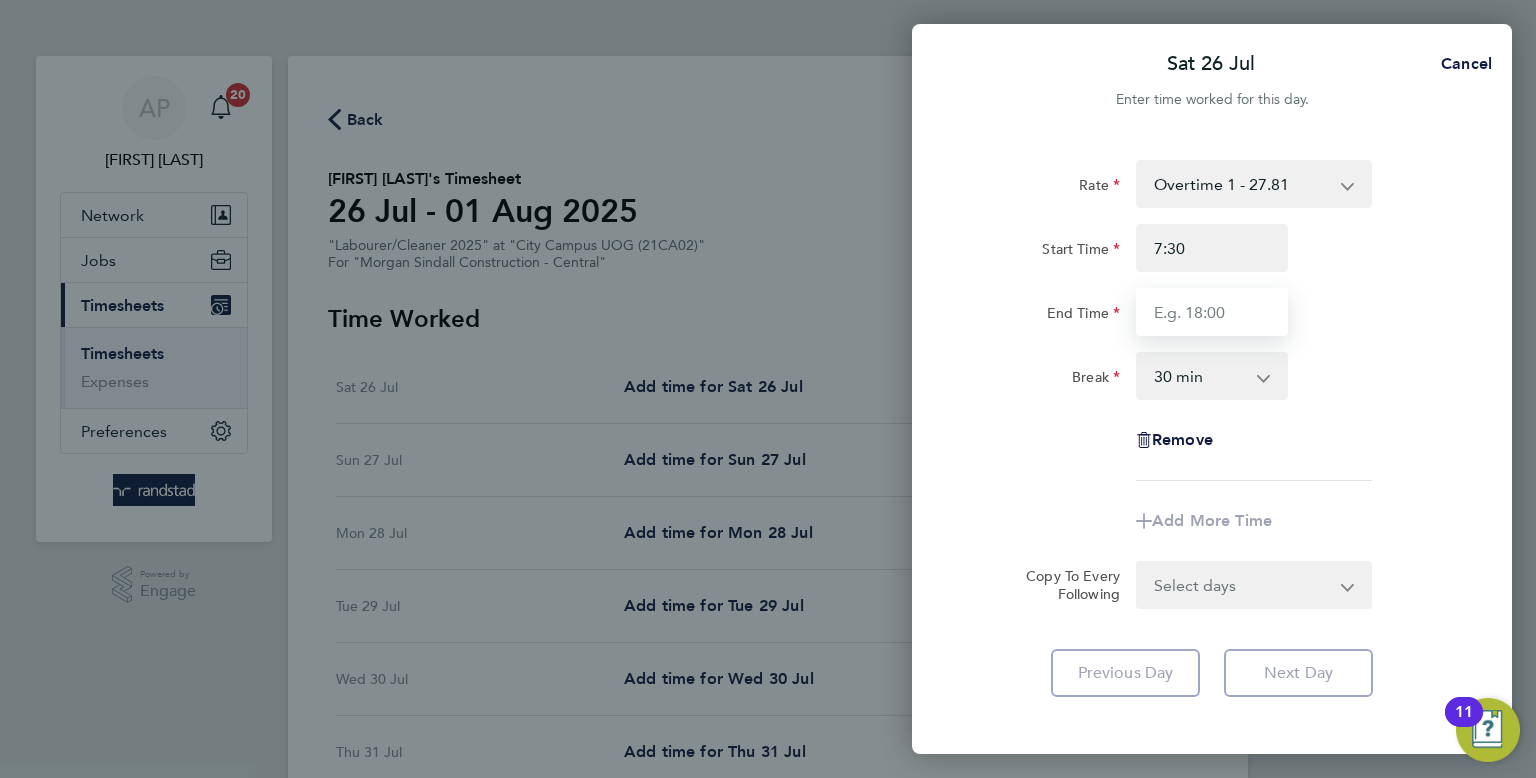 type on "07:30" 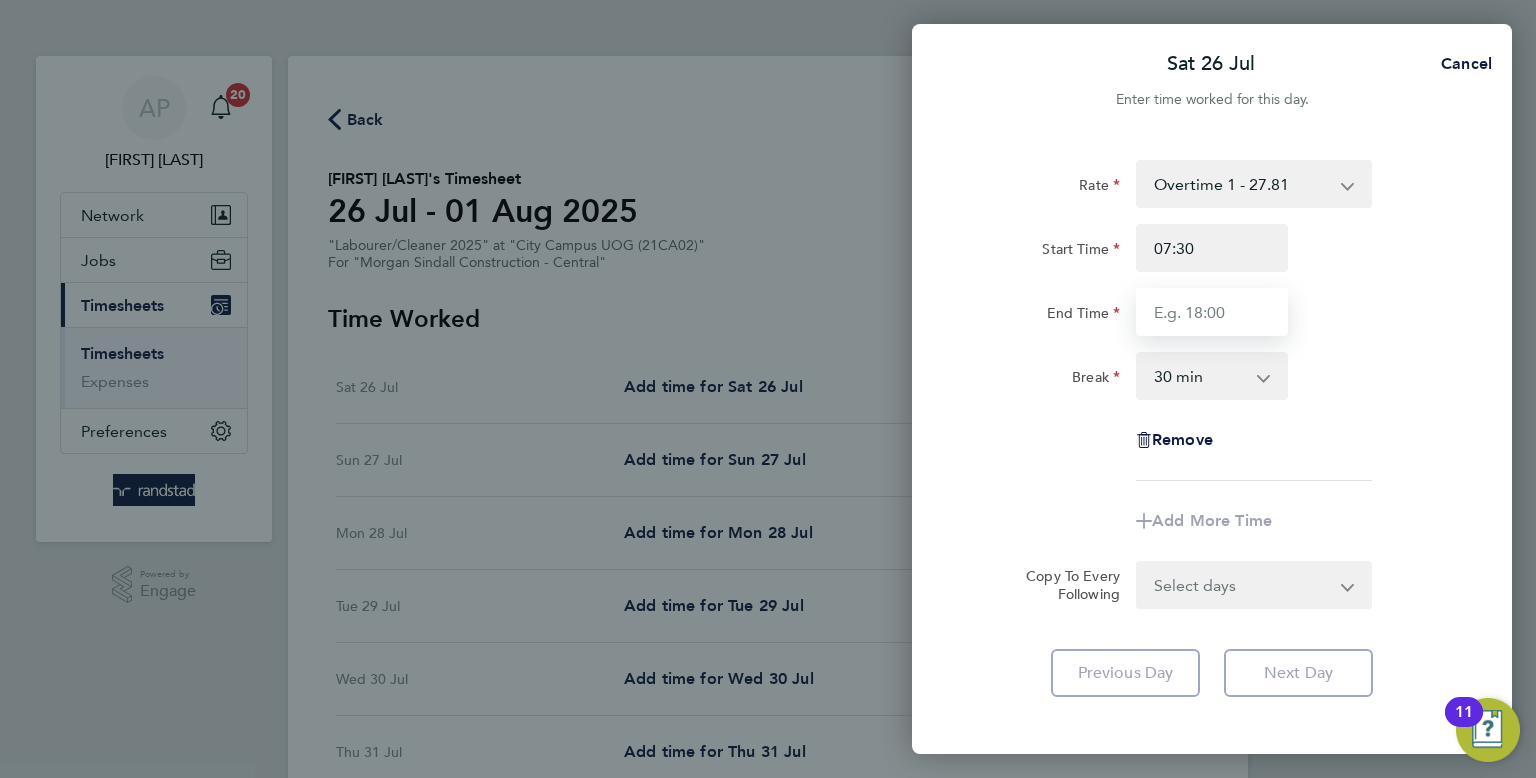 click on "End Time" at bounding box center (1212, 312) 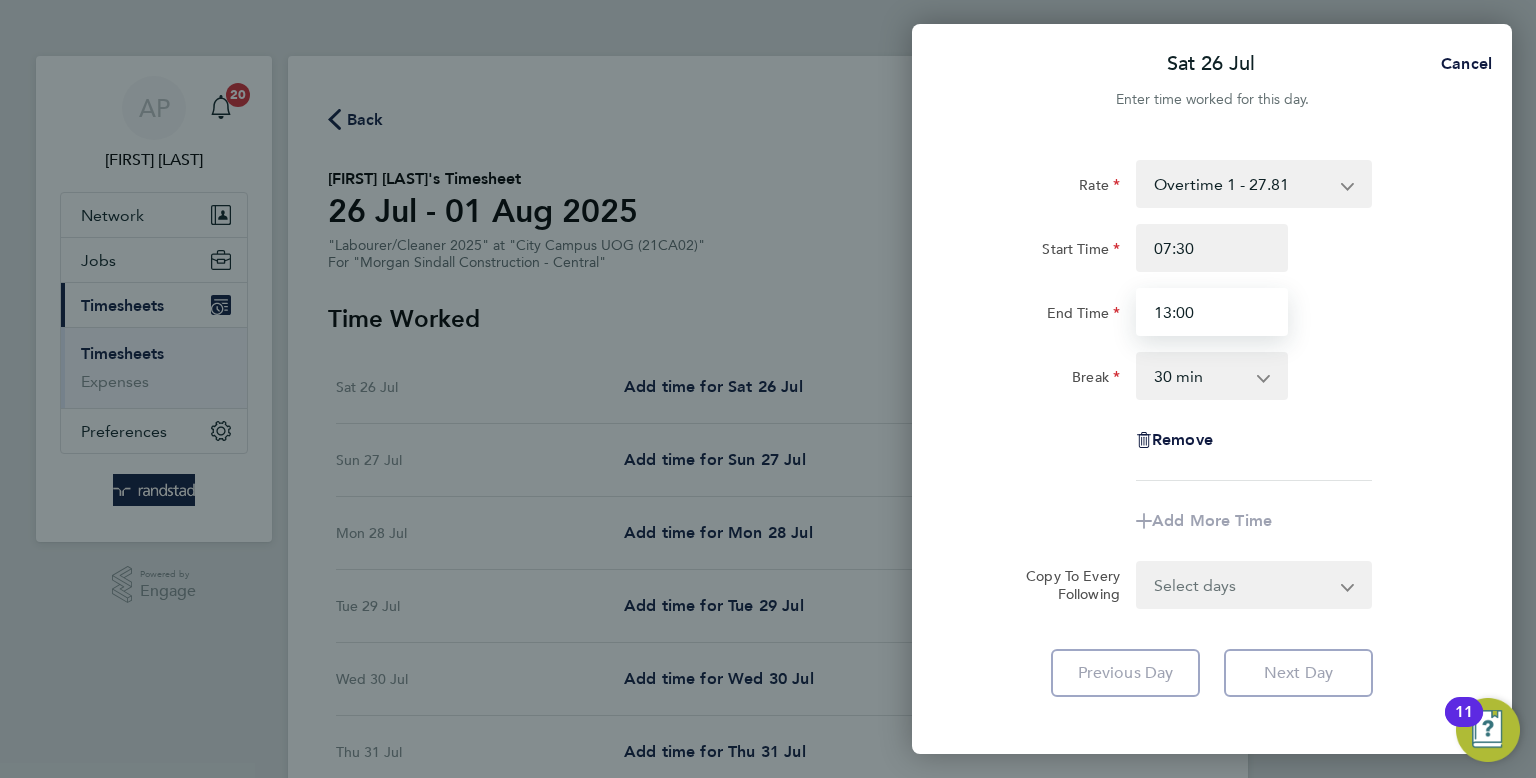 type on "13:00" 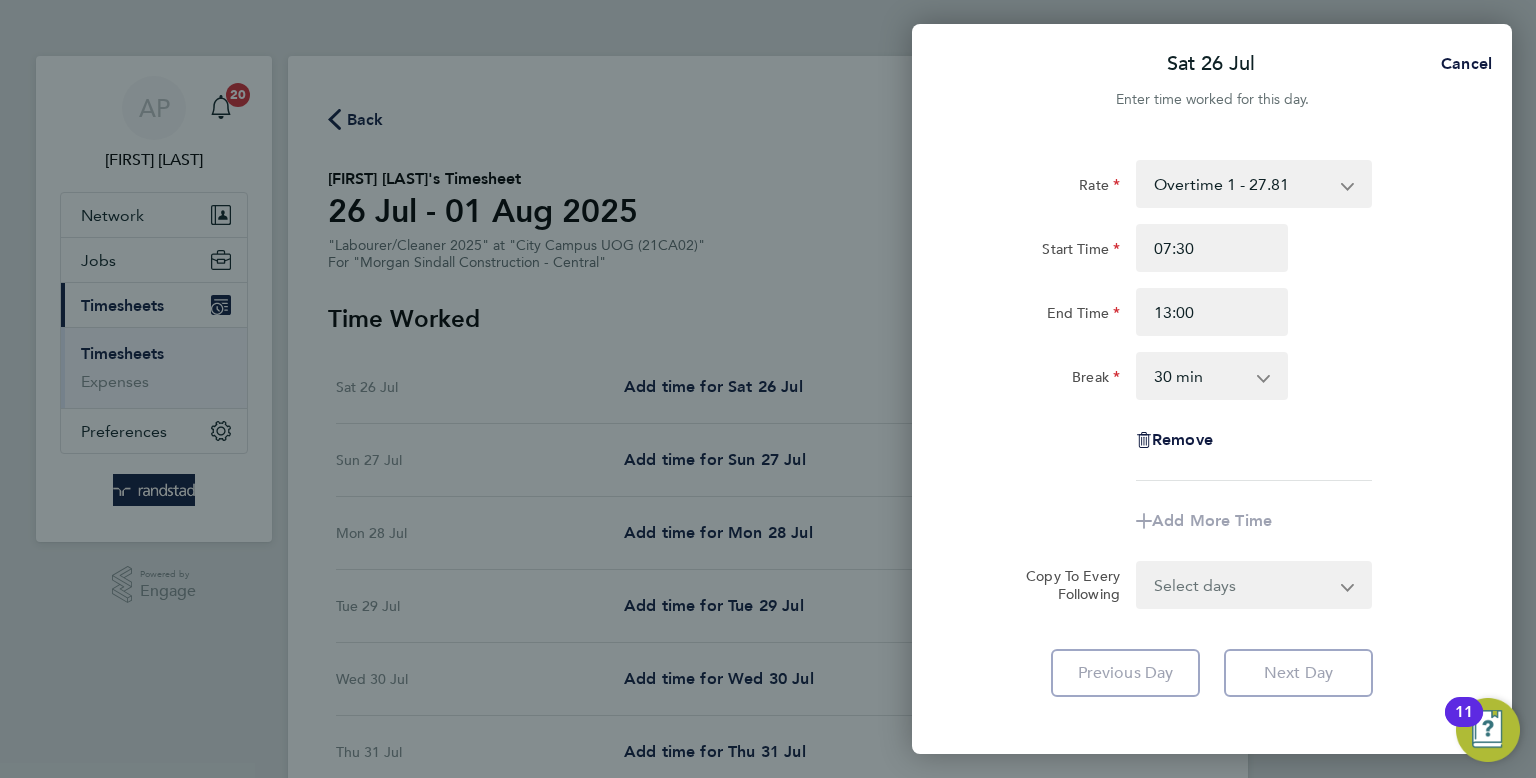 click on "Save Timesheet   Save & Submit Timesheet" 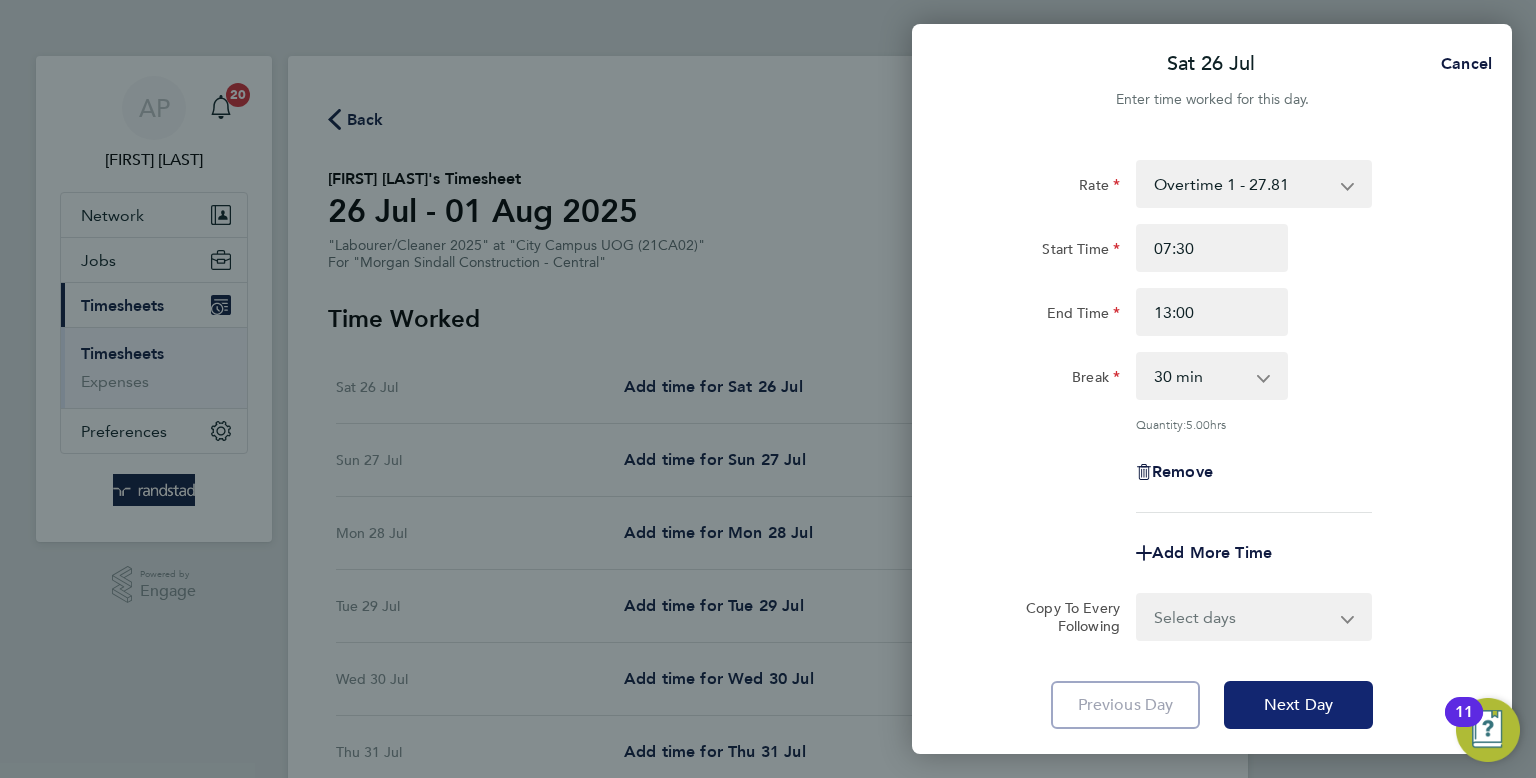click on "Next Day" 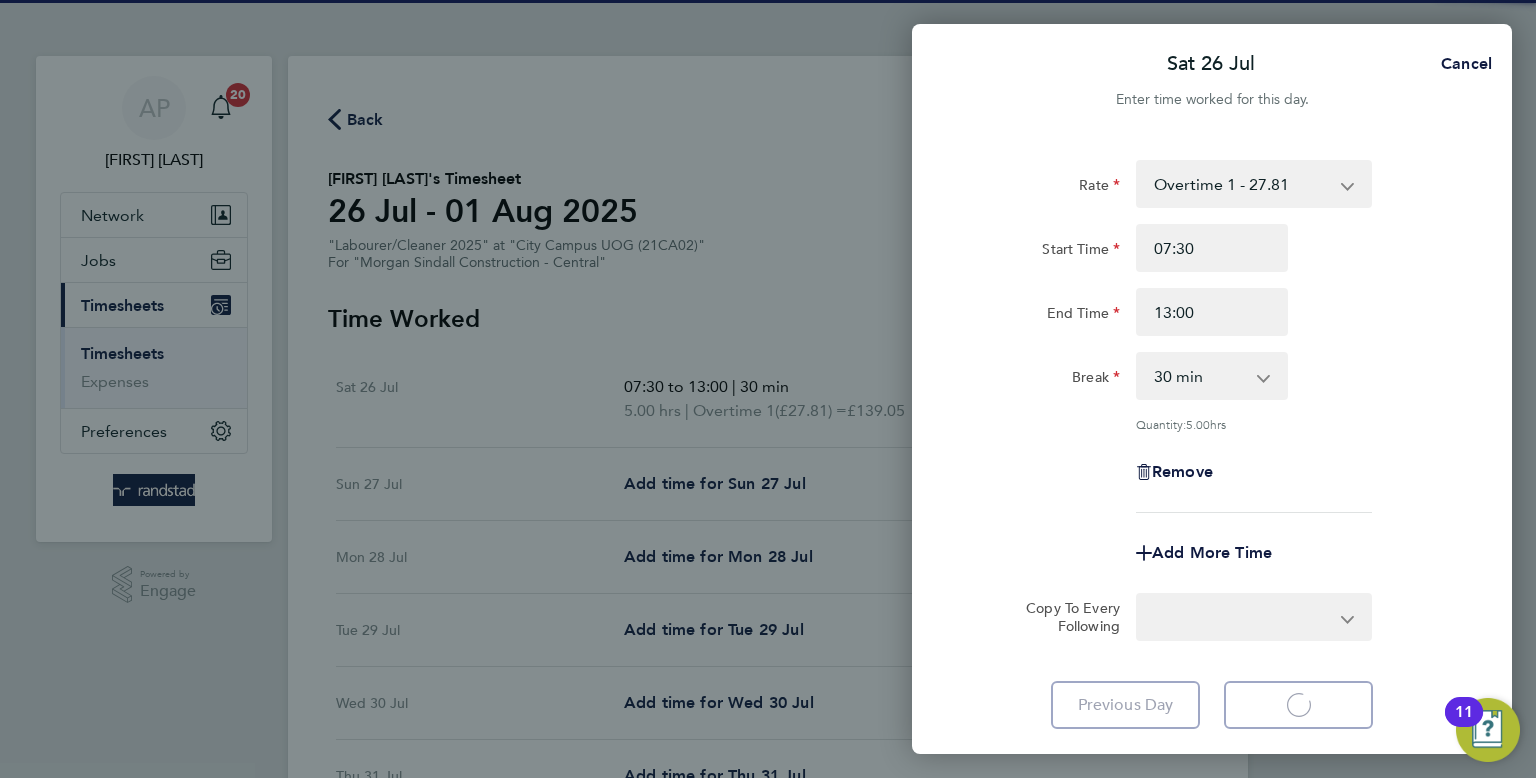 select on "30" 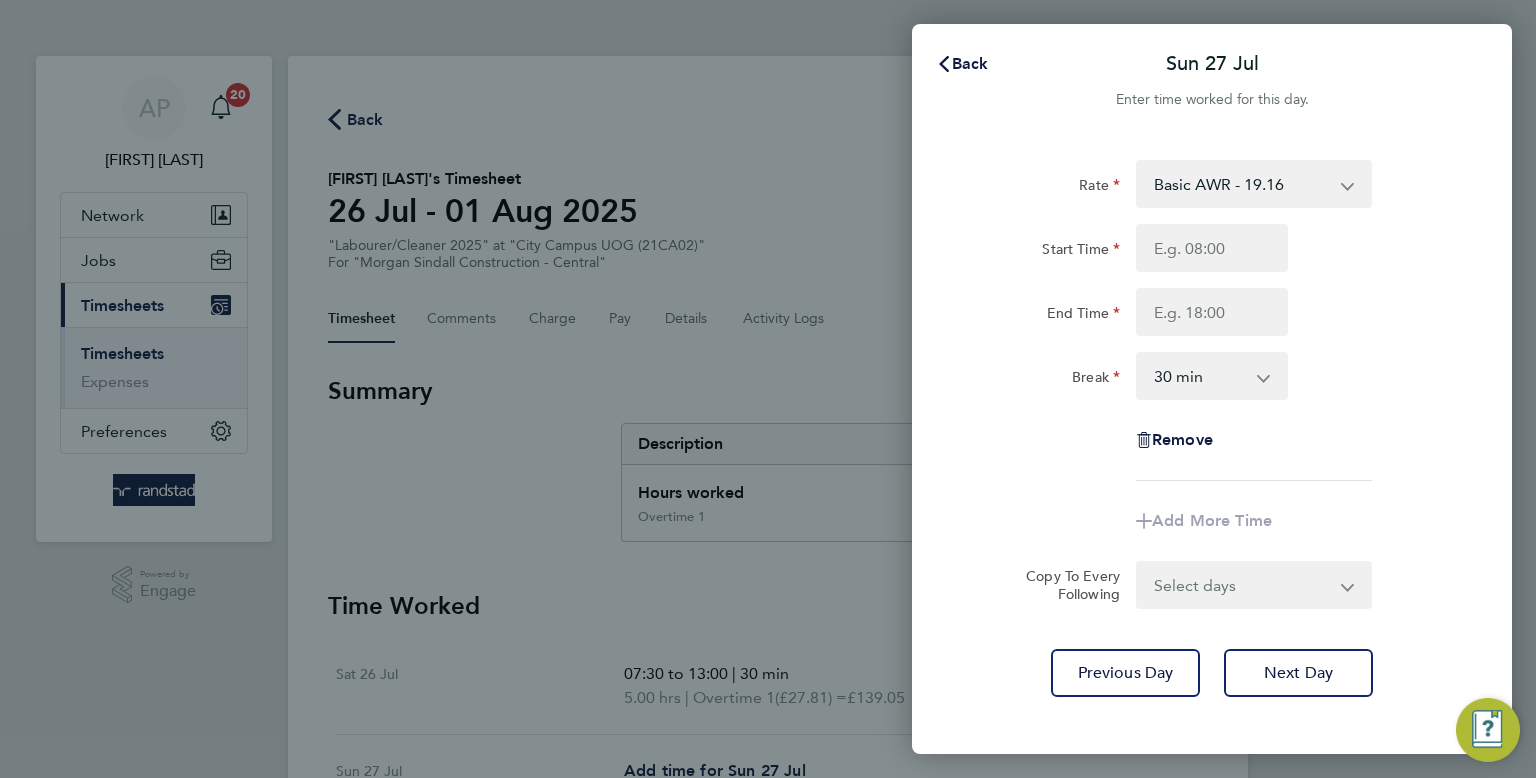 click on "Basic AWR - 19.16   Overtime 1 - 27.81   Overtime 2 - 36.21" at bounding box center [1242, 184] 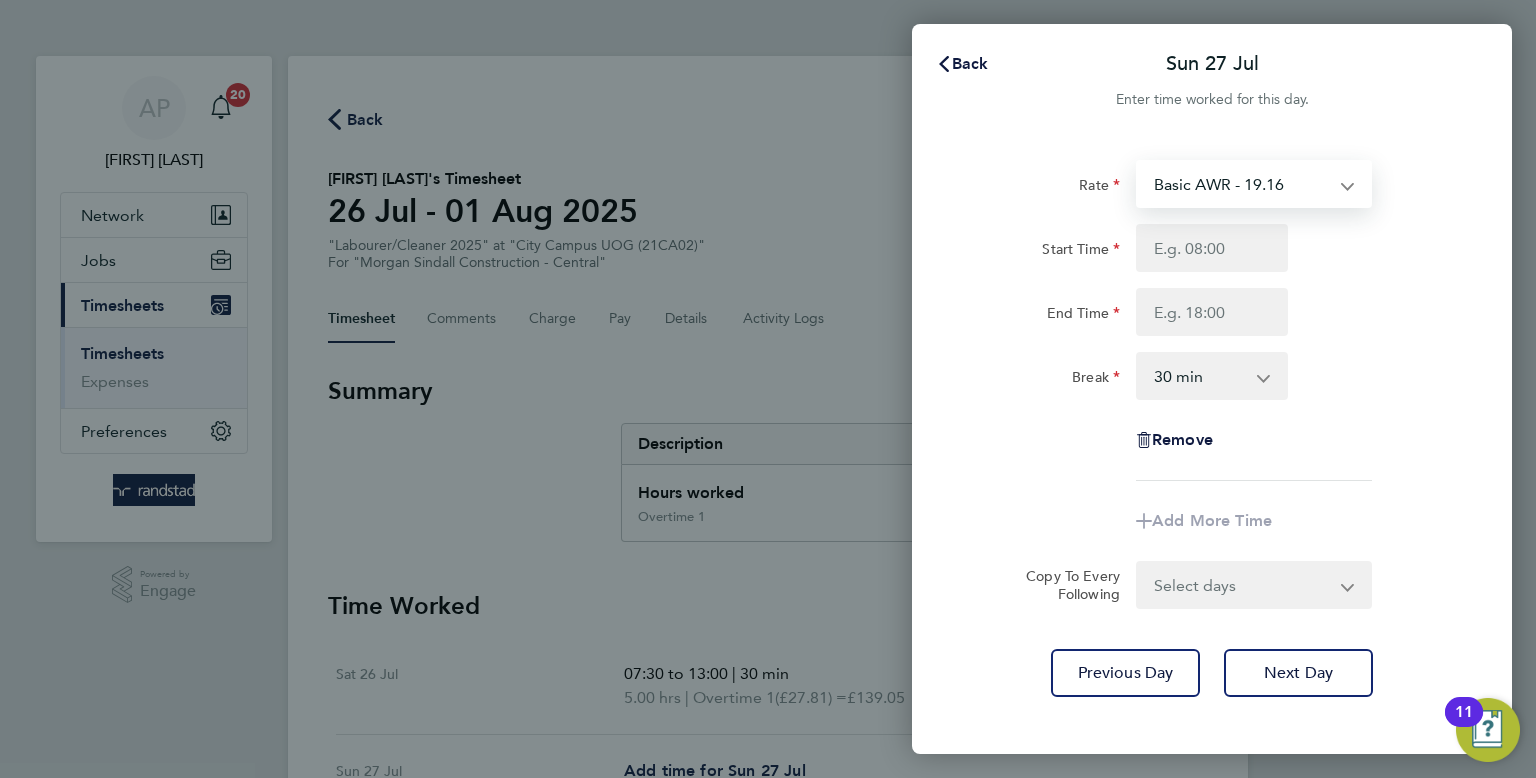 select on "30" 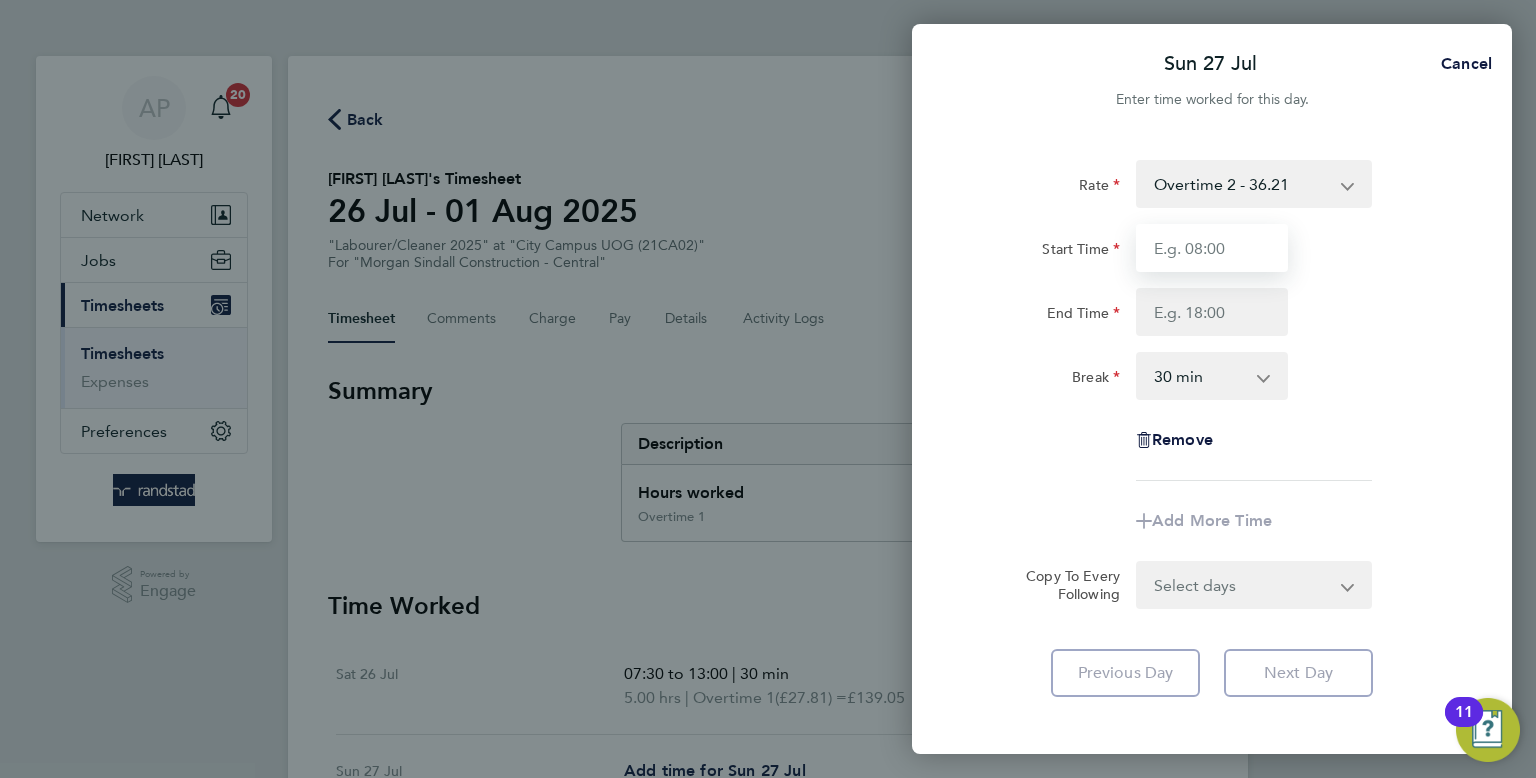 click on "Start Time" at bounding box center (1212, 248) 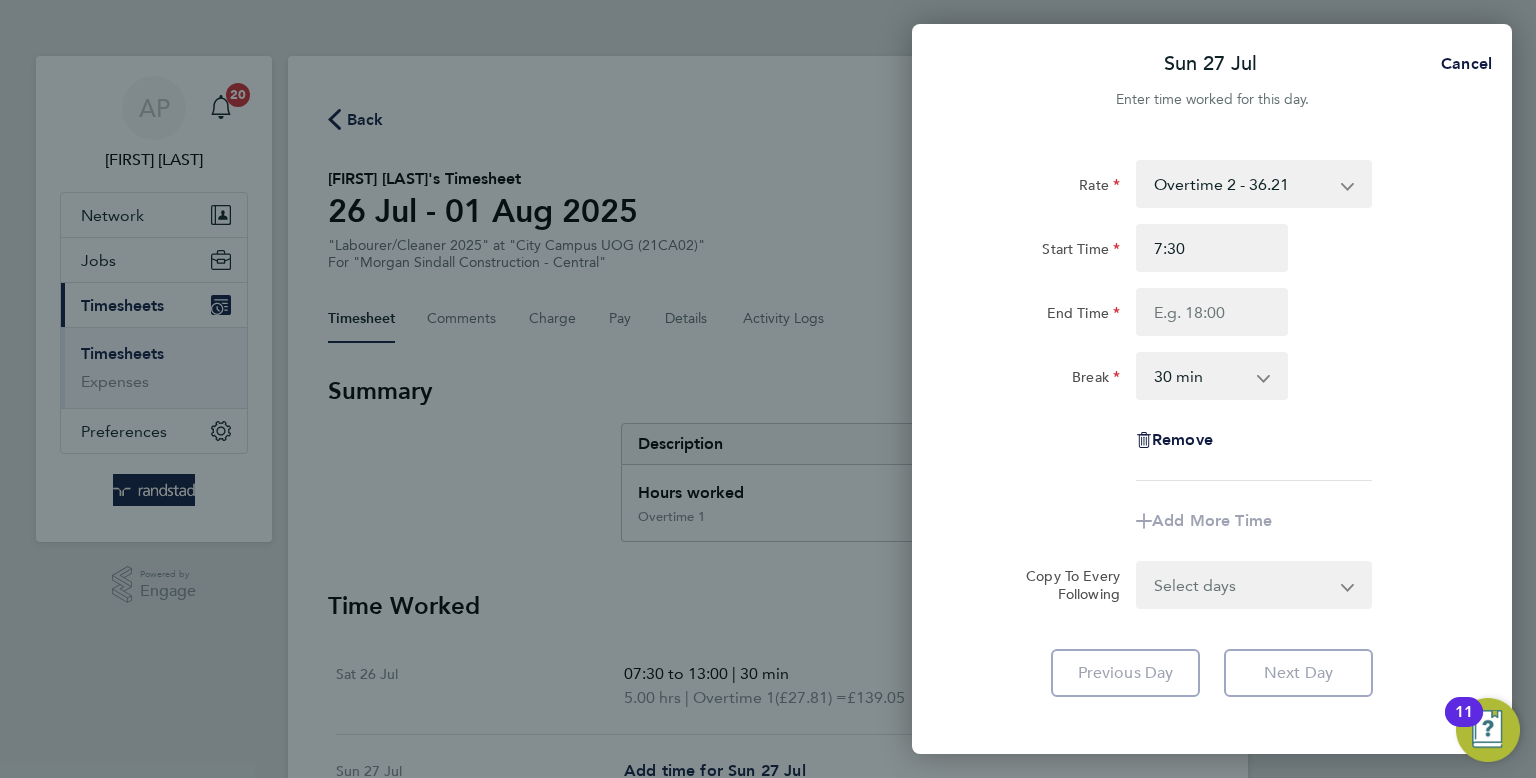 type on "07:30" 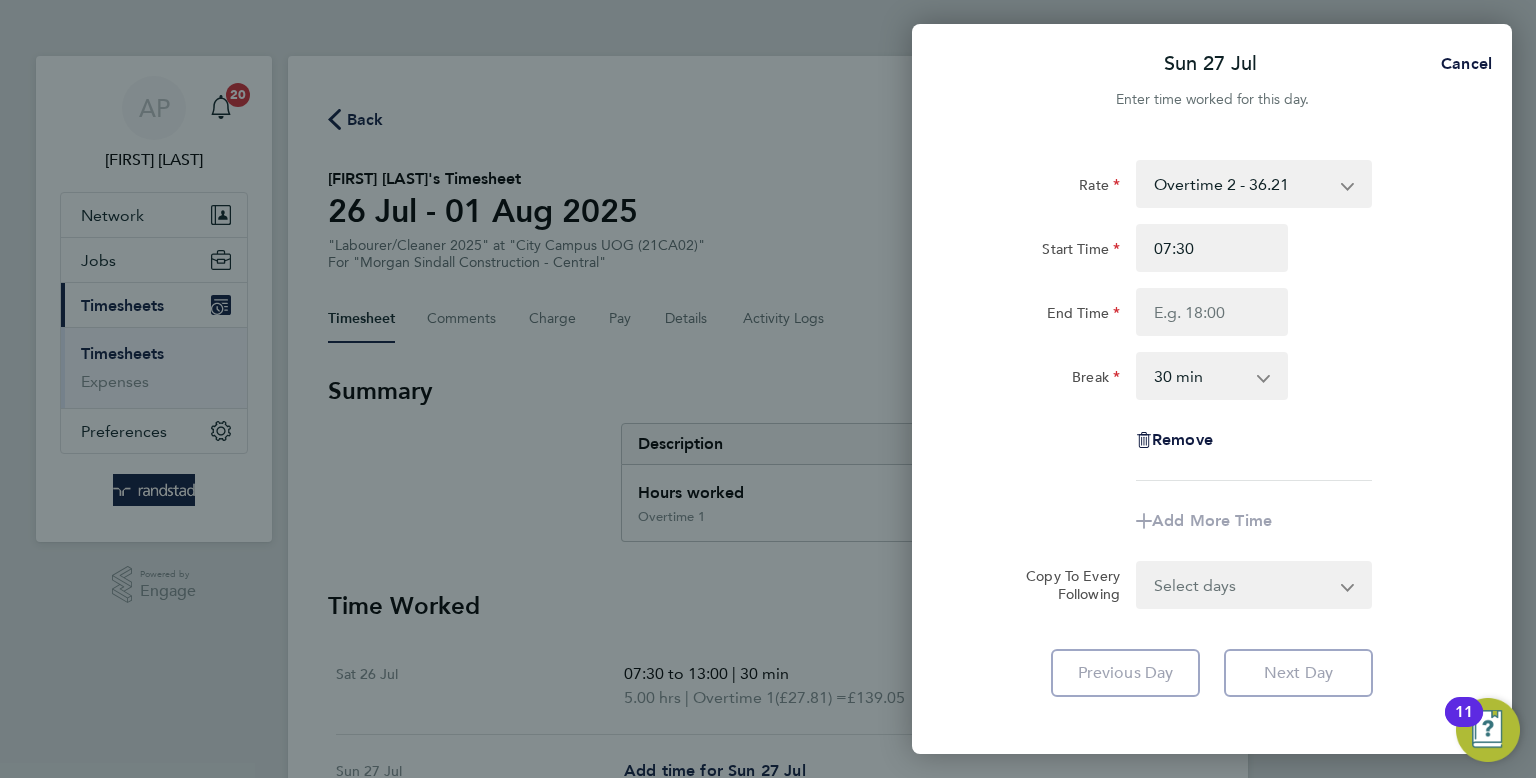 click on "Rate  Overtime 2 - 36.21   Basic AWR - 19.16   Overtime 1 - 27.81
Start Time 07:30 End Time Break  0 min   15 min   30 min   45 min   60 min   75 min   90 min
Remove" 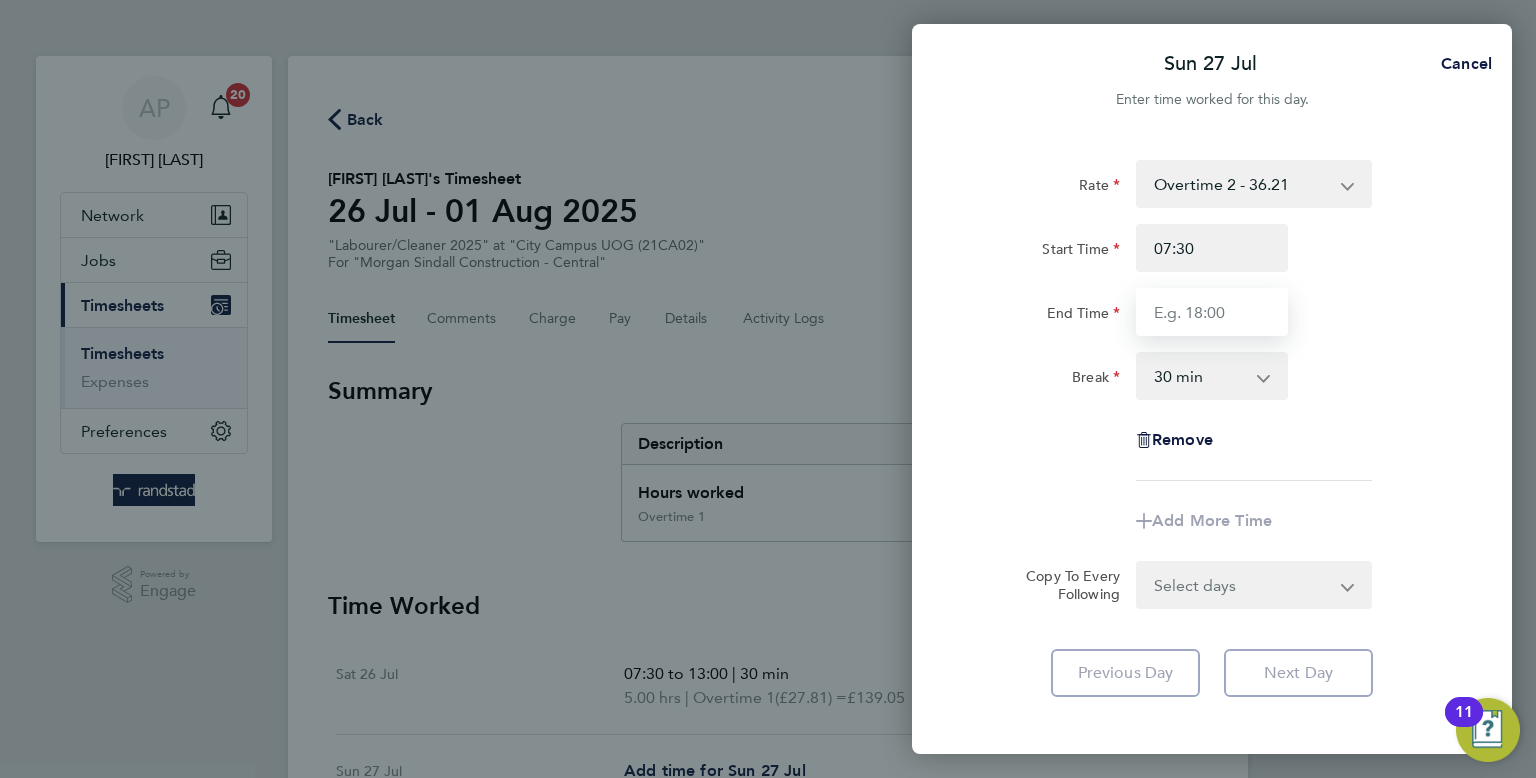 click on "End Time" at bounding box center [1212, 312] 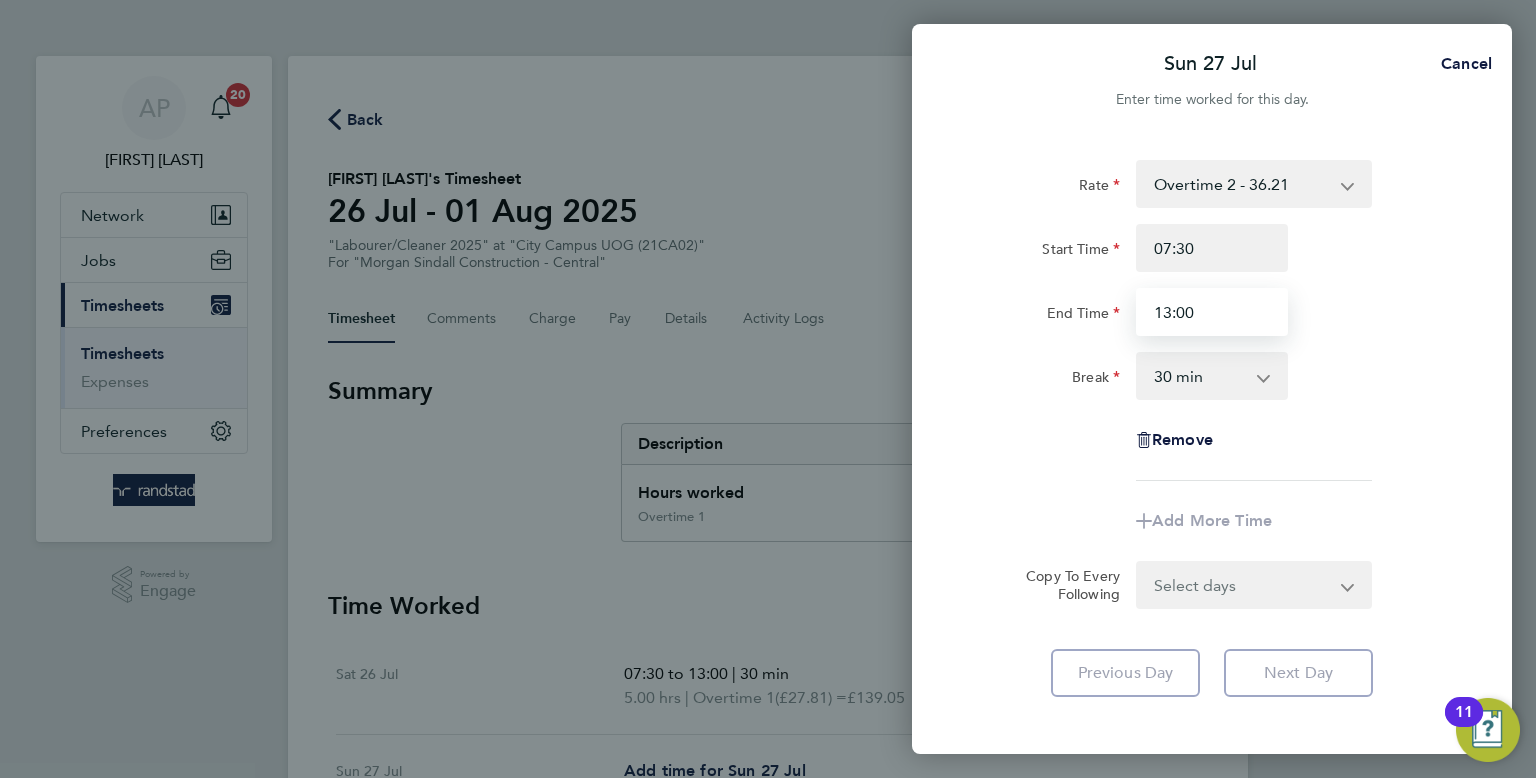 type on "13:00" 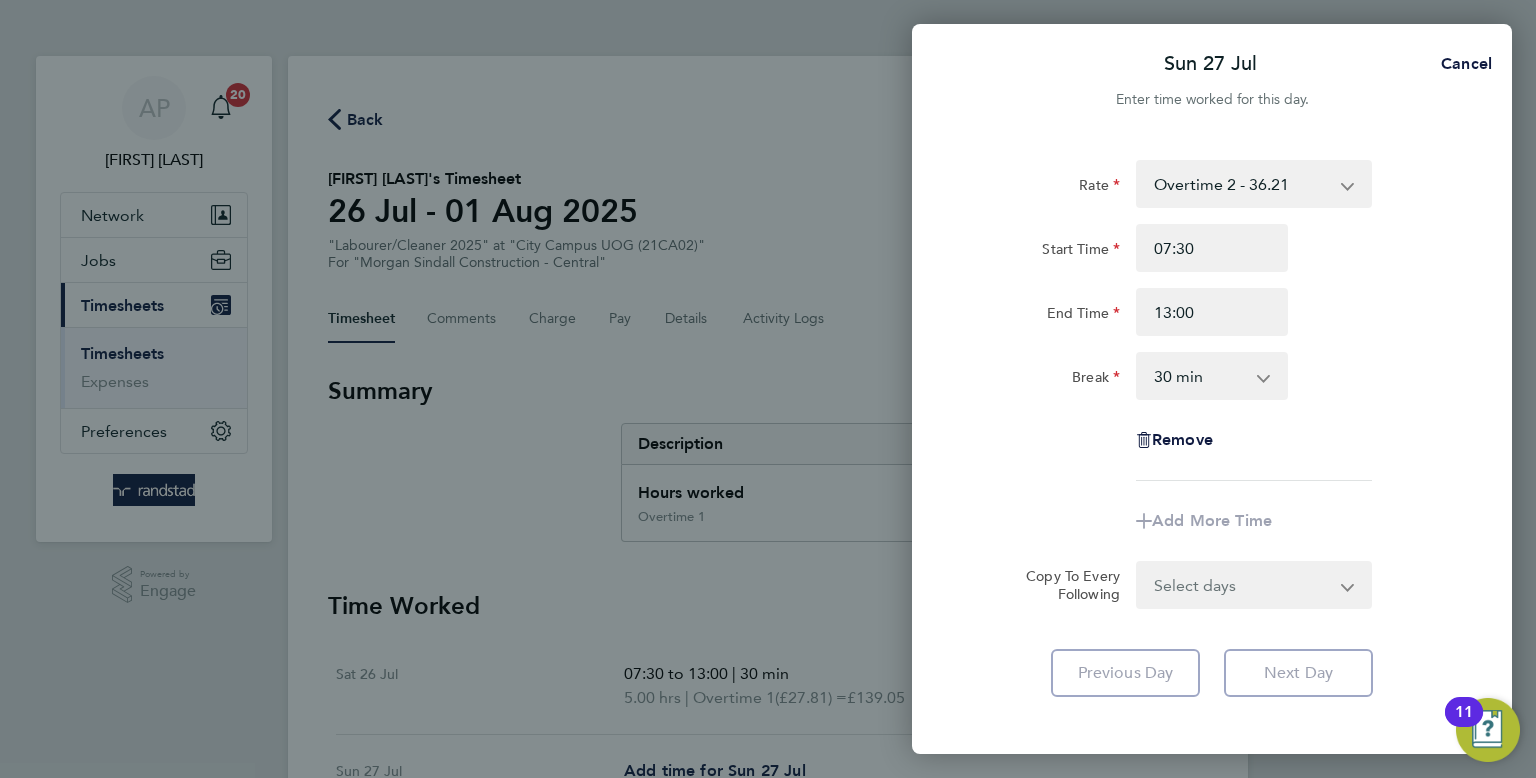 click on "Rate  Overtime 2 - 36.21   Basic AWR - 19.16   Overtime 1 - 27.81
Start Time 07:30 End Time 13:00 Break  0 min   15 min   30 min   45 min   60 min   75 min   90 min
Remove
Add More Time  Copy To Every Following  Select days   Day   Monday   Tuesday   Wednesday   Thursday   Friday
Previous Day   Next Day" 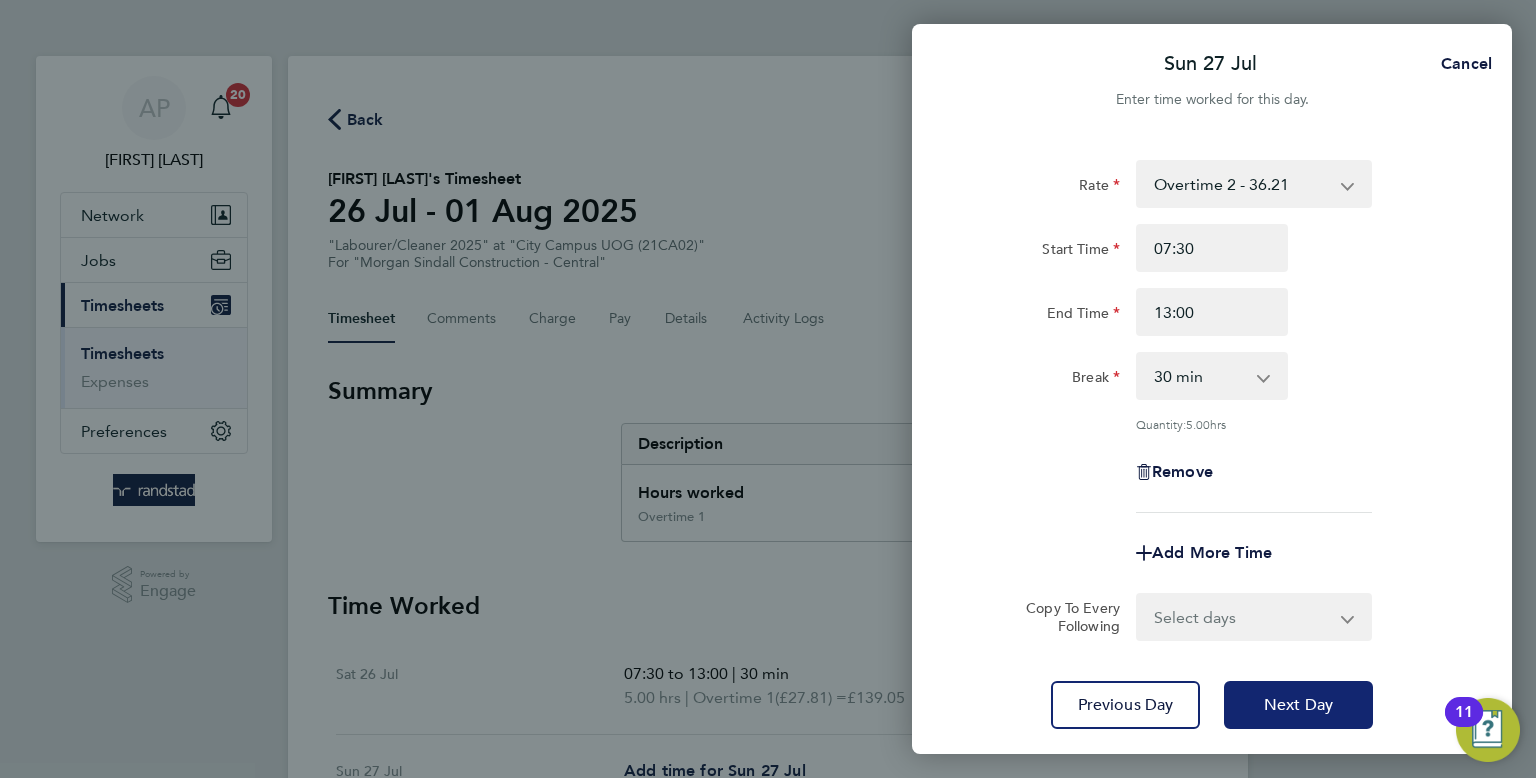 click on "Next Day" 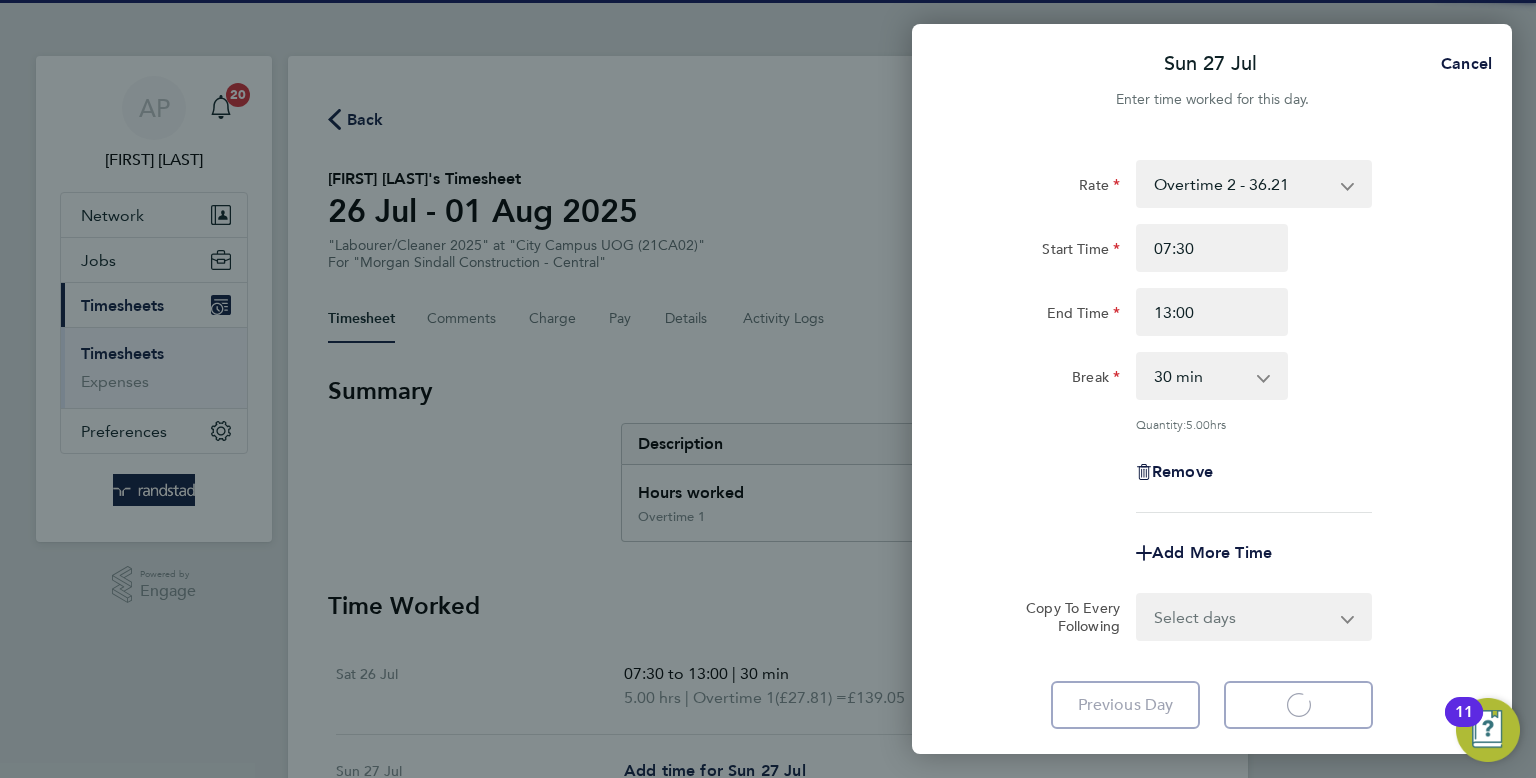 select on "30" 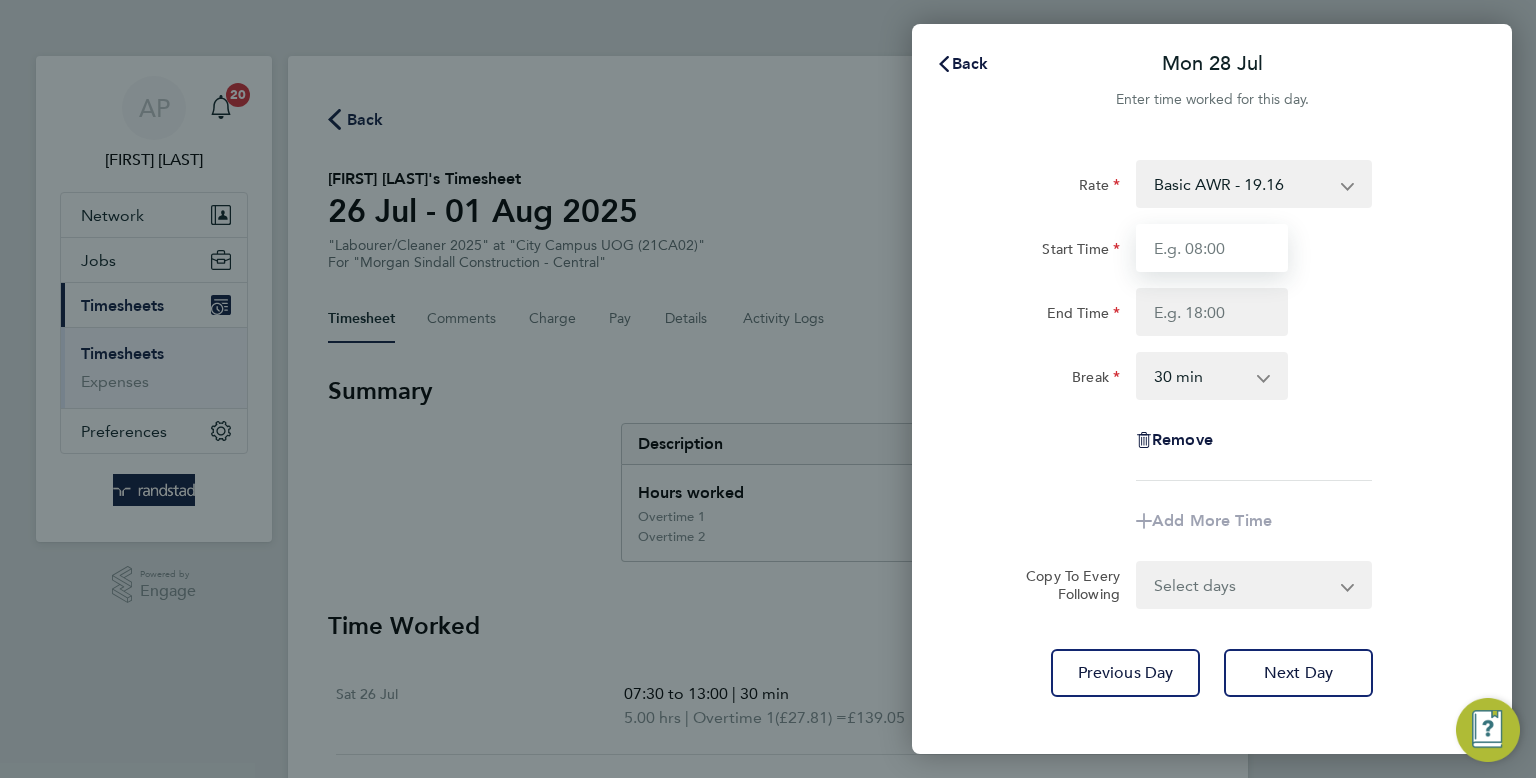 click on "Start Time" at bounding box center [1212, 248] 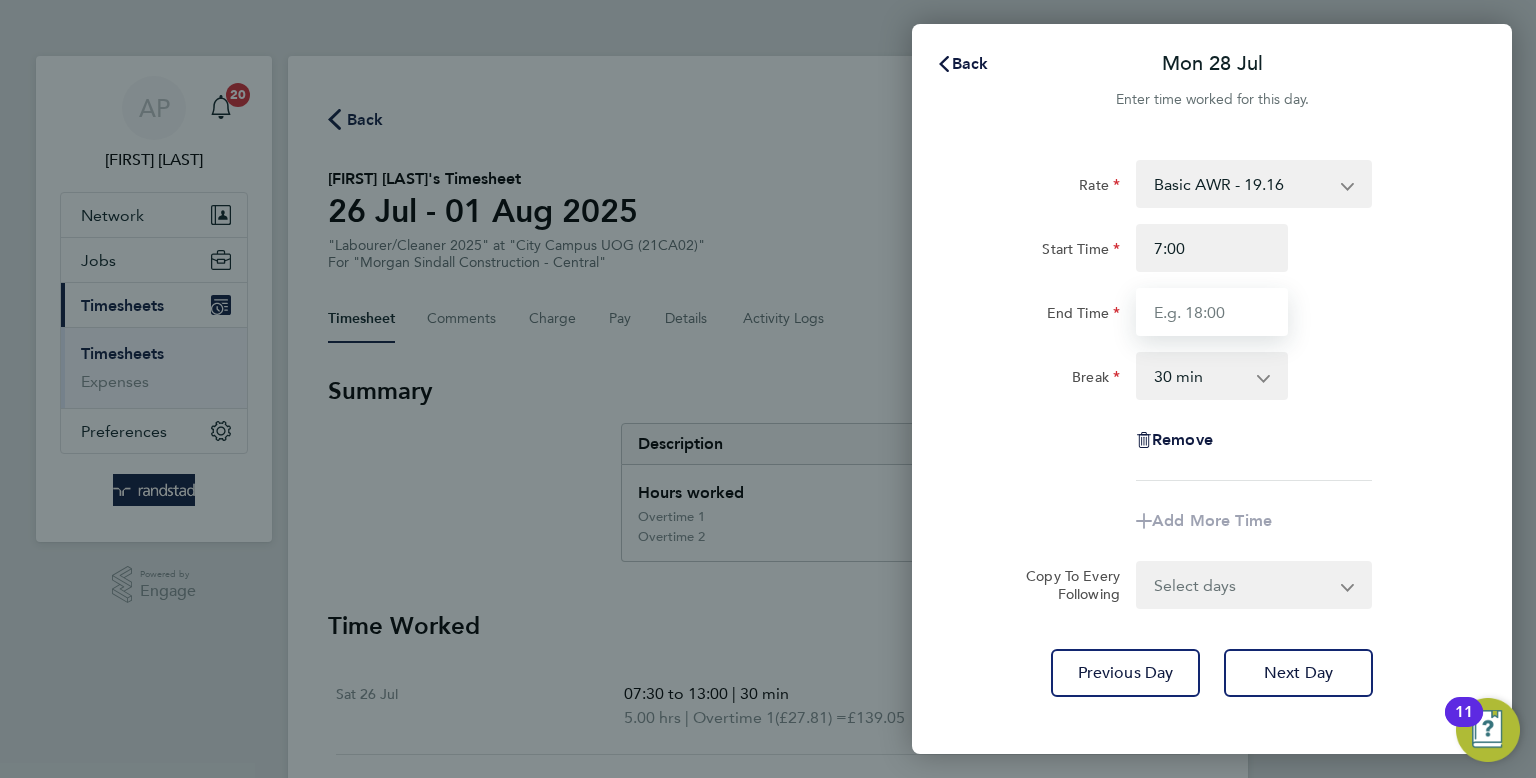 type on "07:00" 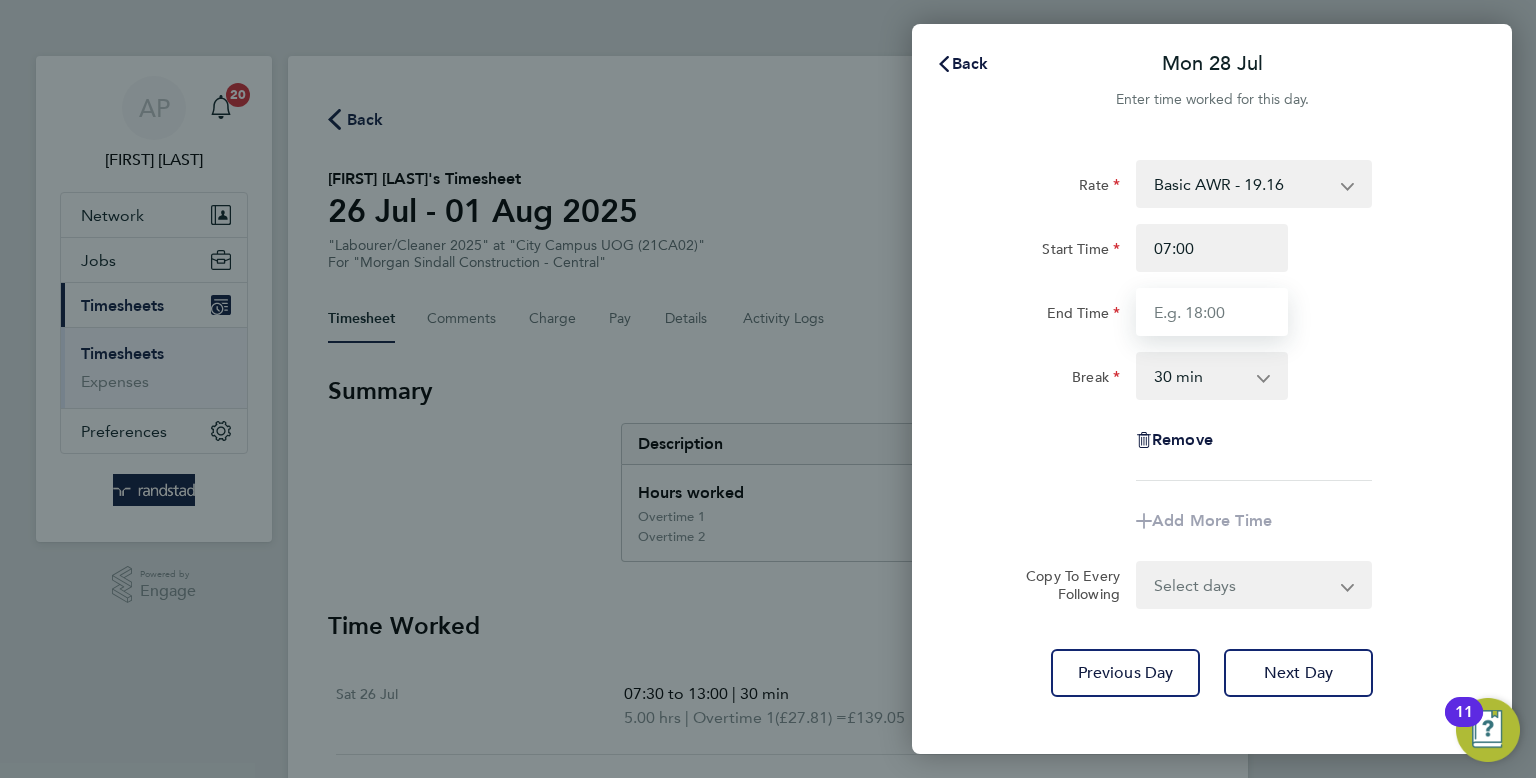 click on "End Time" at bounding box center [1212, 312] 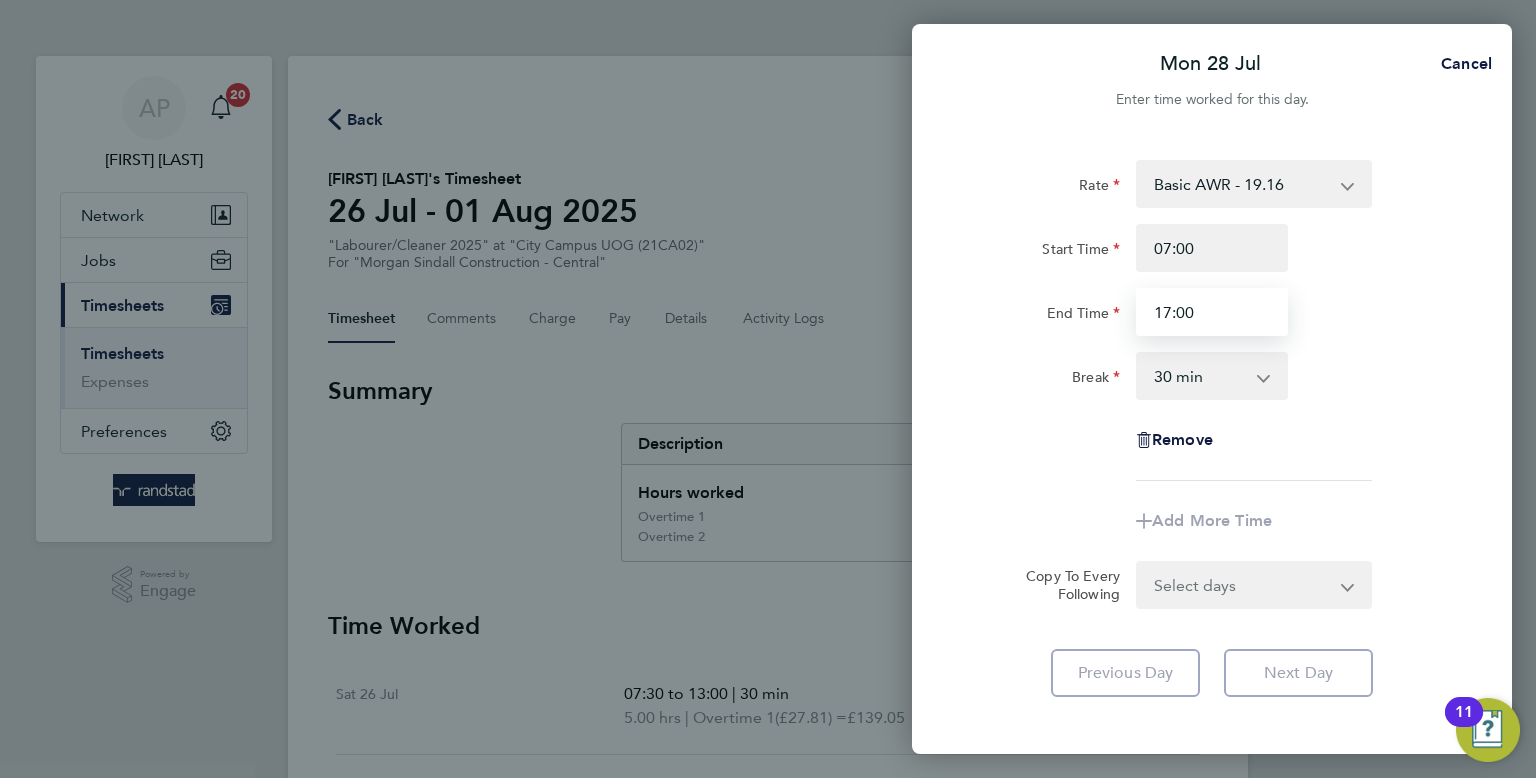 type on "17:00" 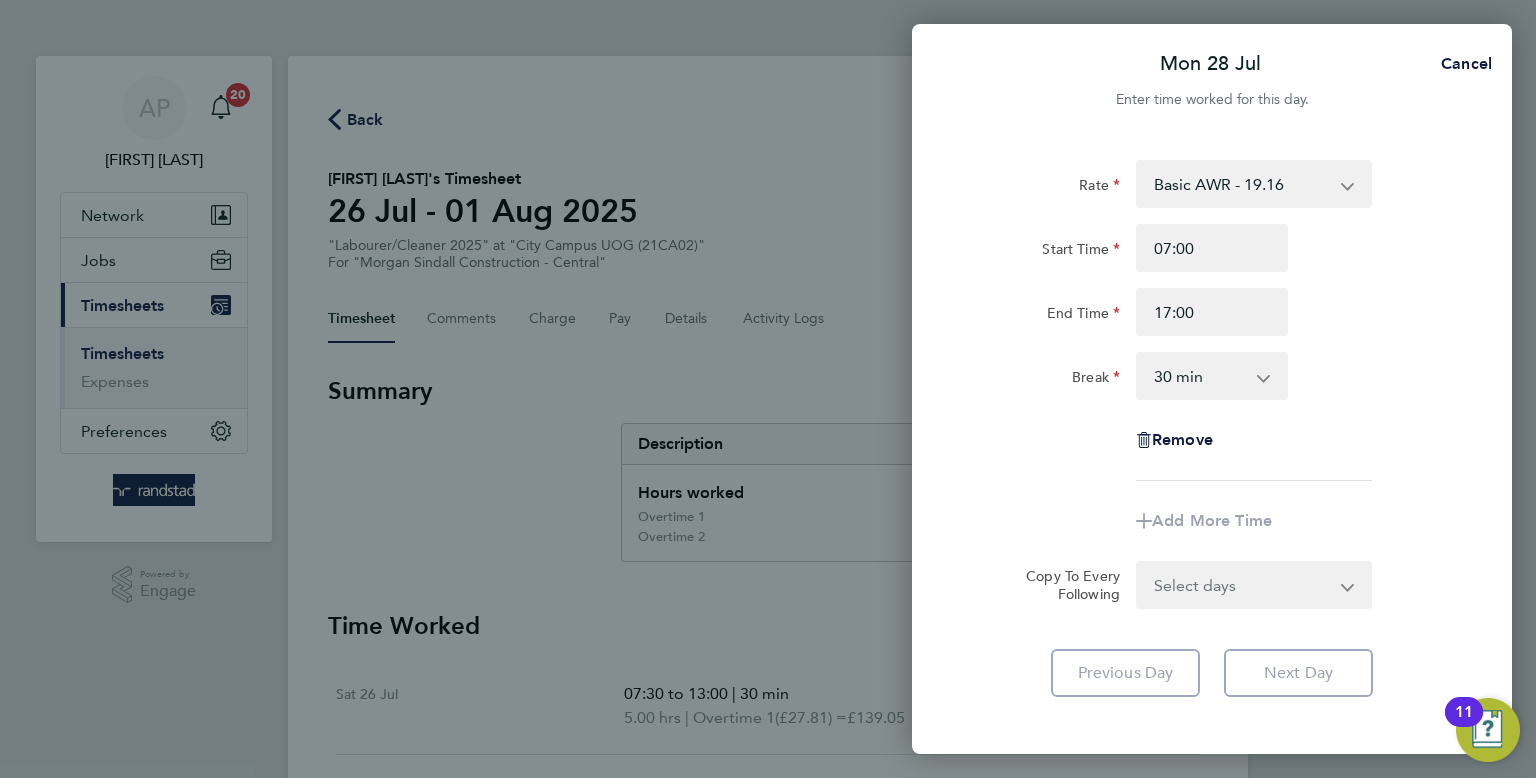 click on "Rate  Basic AWR - 19.16   Overtime 1 - 27.81   Overtime 2 - 36.21
Start Time 07:00 End Time 17:00 Break  0 min   15 min   30 min   45 min   60 min   75 min   90 min
Remove
Add More Time  Copy To Every Following  Select days   Day   Tuesday   Wednesday   Thursday   Friday
Previous Day   Next Day" 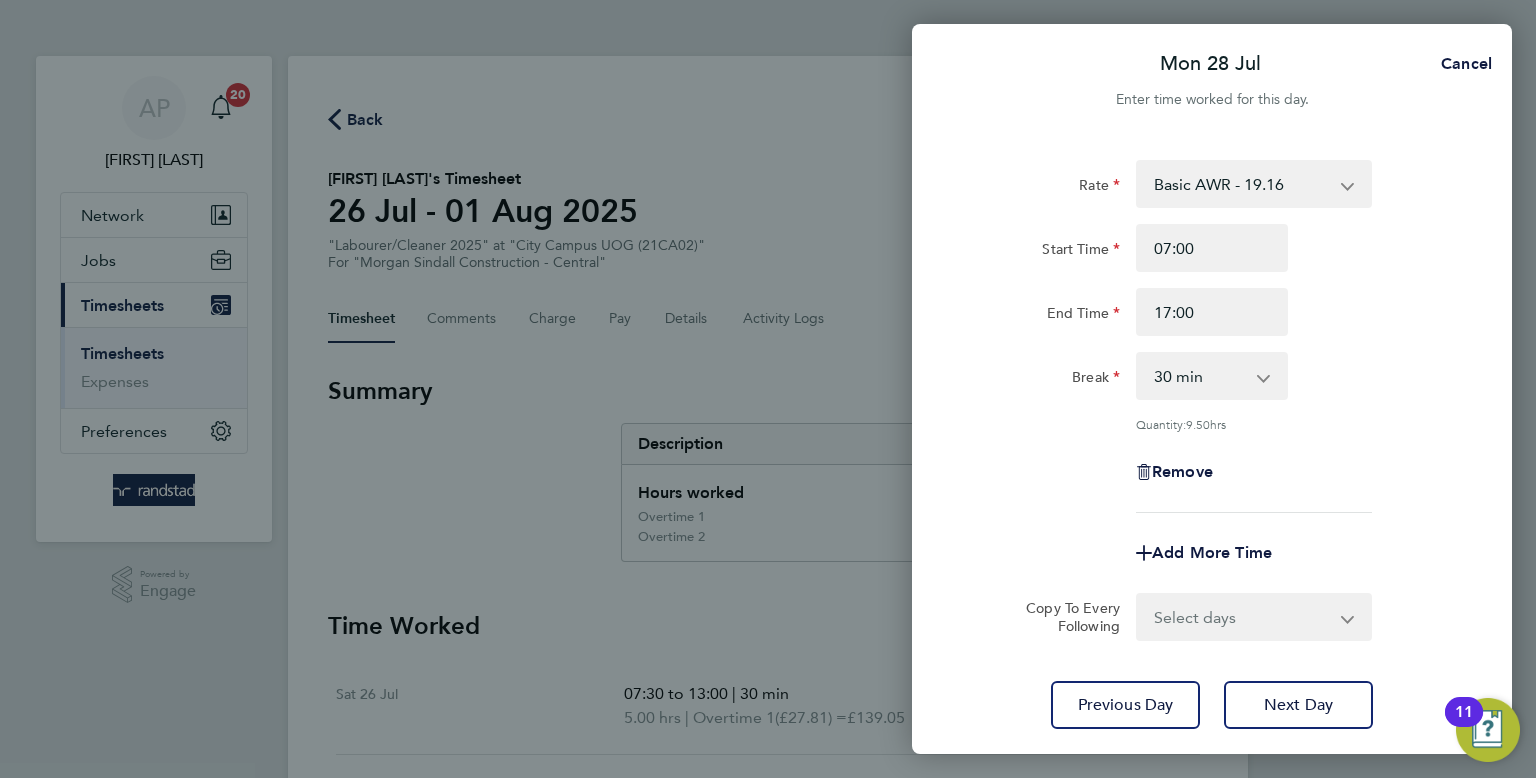 click on "Select days   Day   Tuesday   Wednesday   Thursday   Friday" at bounding box center [1243, 617] 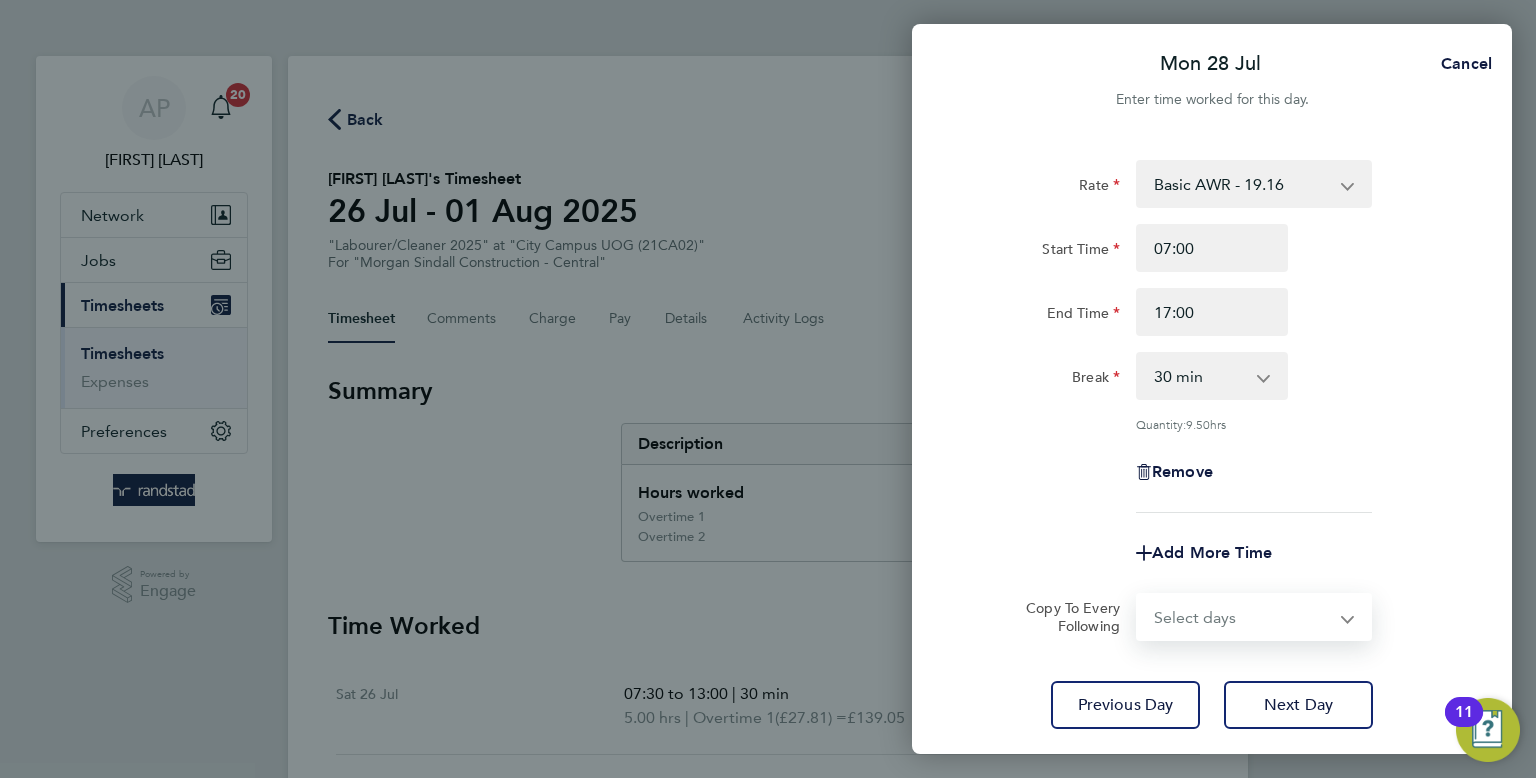 select on "DAY" 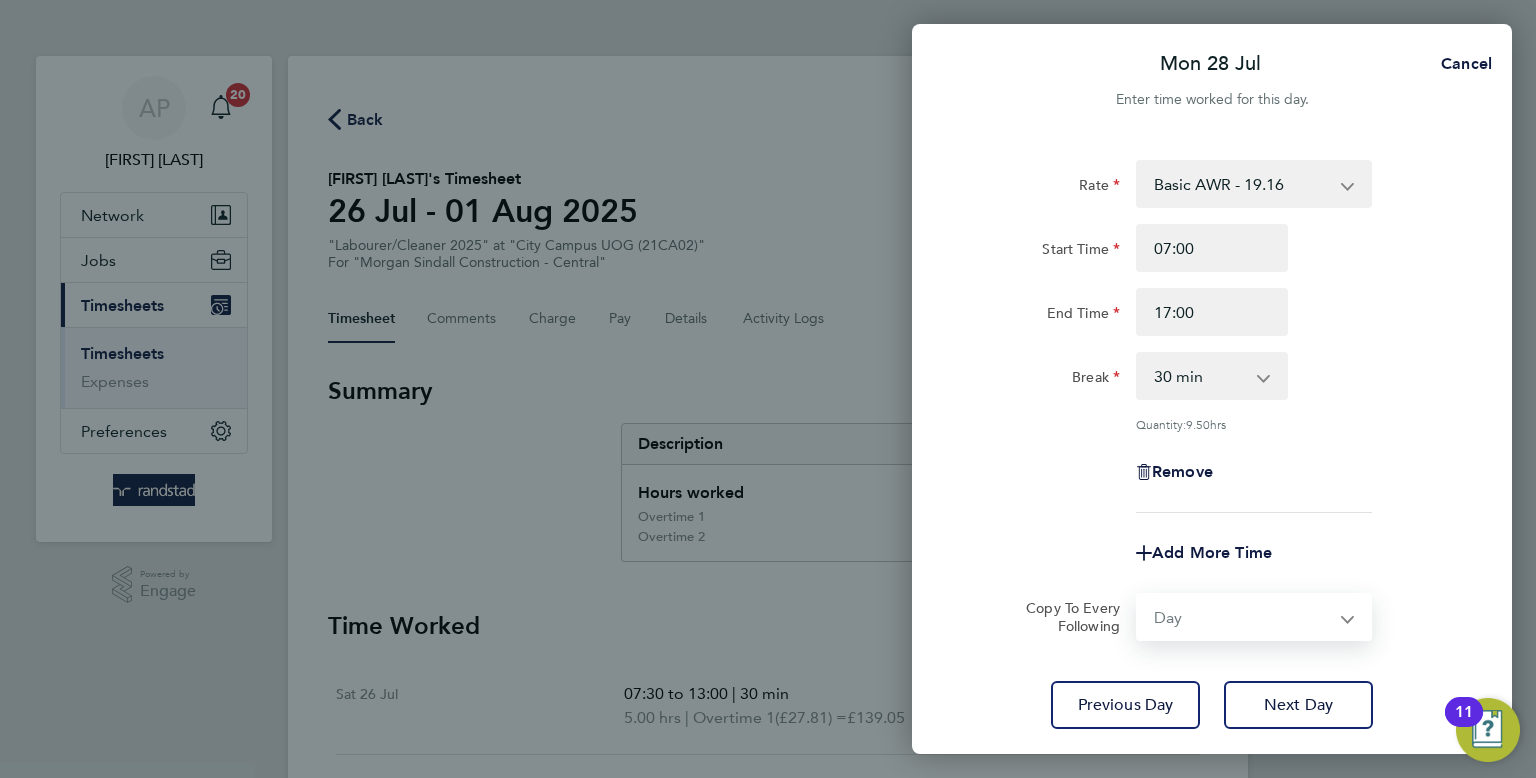 click on "Select days   Day   Tuesday   Wednesday   Thursday   Friday" at bounding box center (1243, 617) 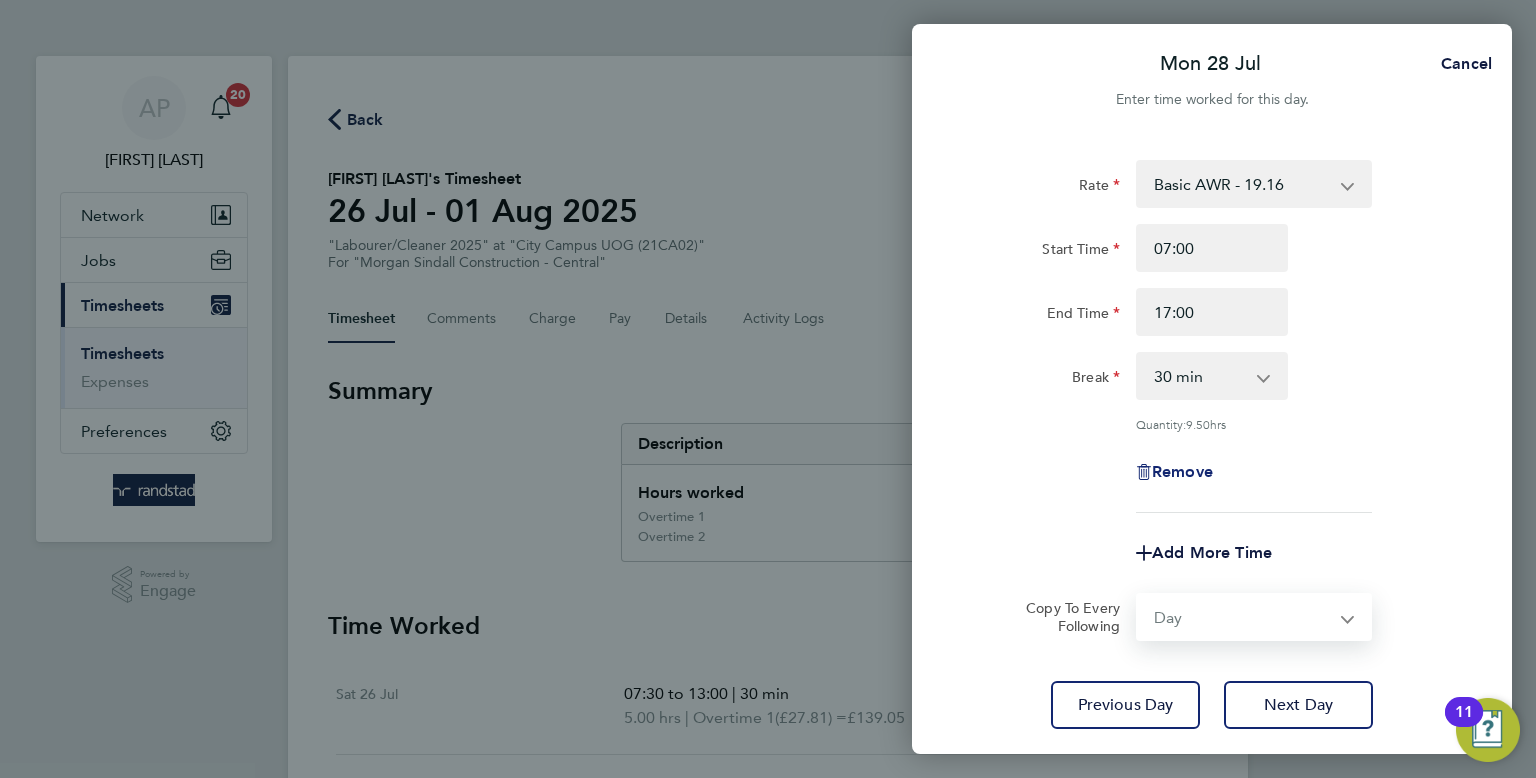 select on "2025-08-01" 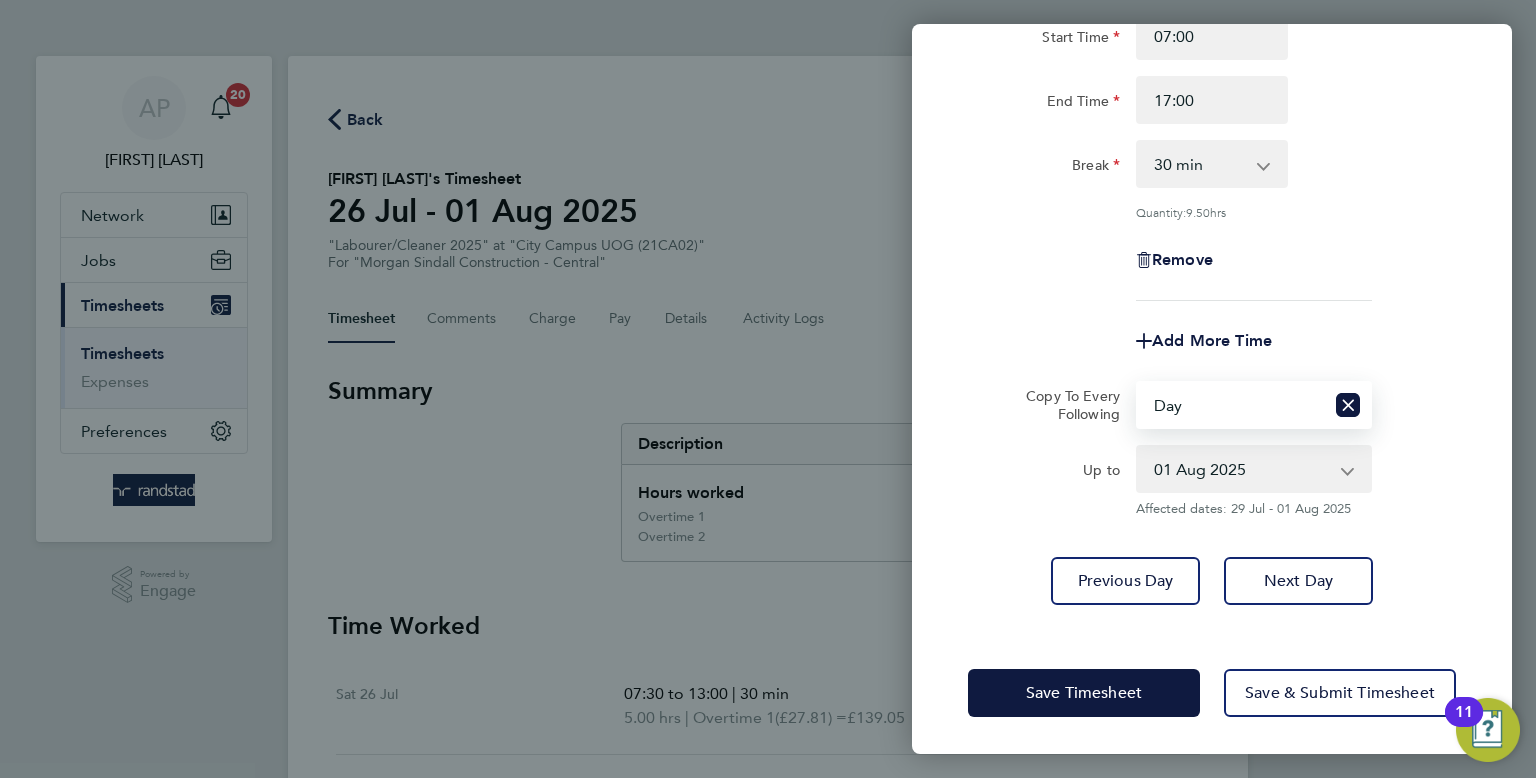 click on "Save Timesheet   Save & Submit Timesheet" 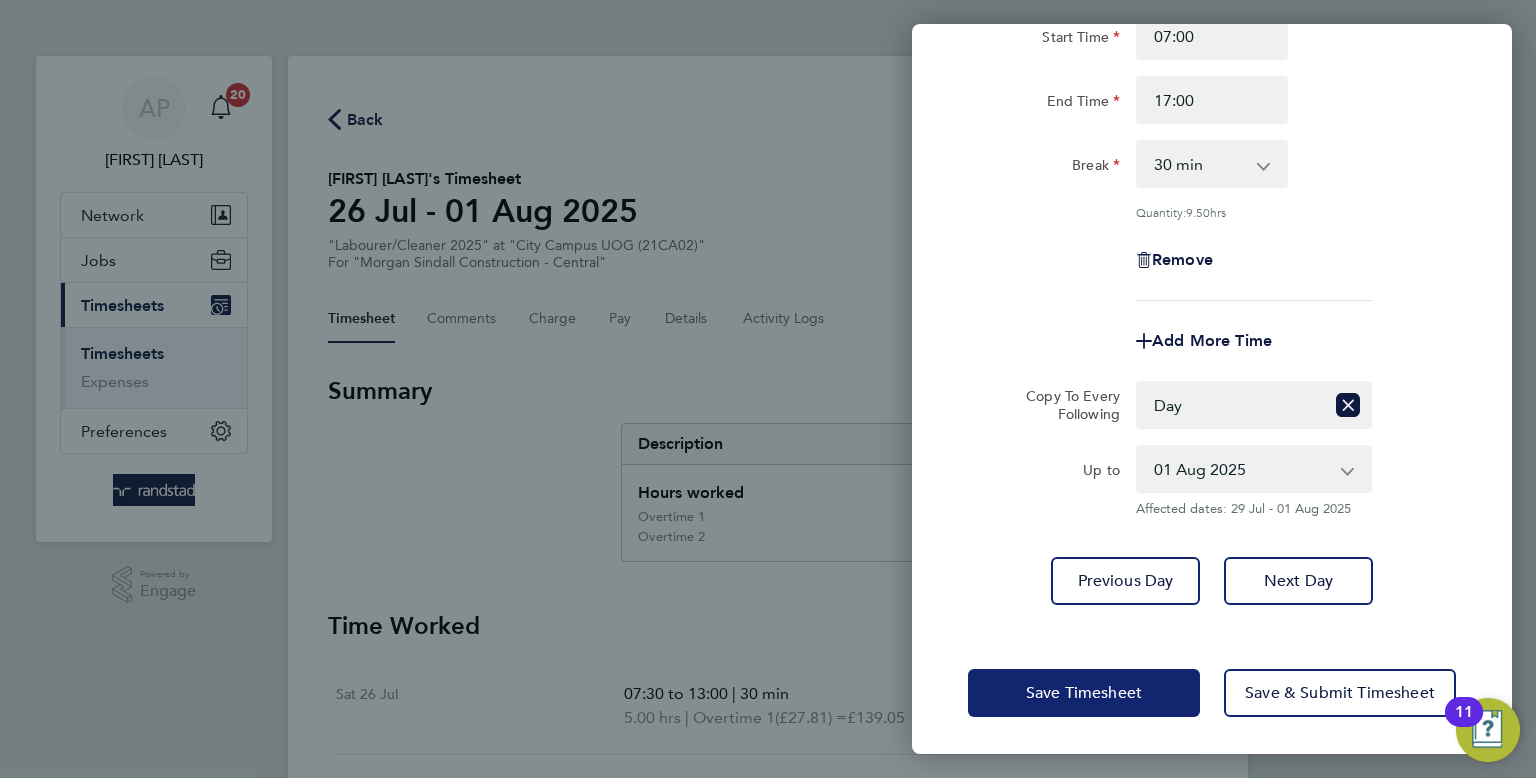 click on "Save Timesheet" 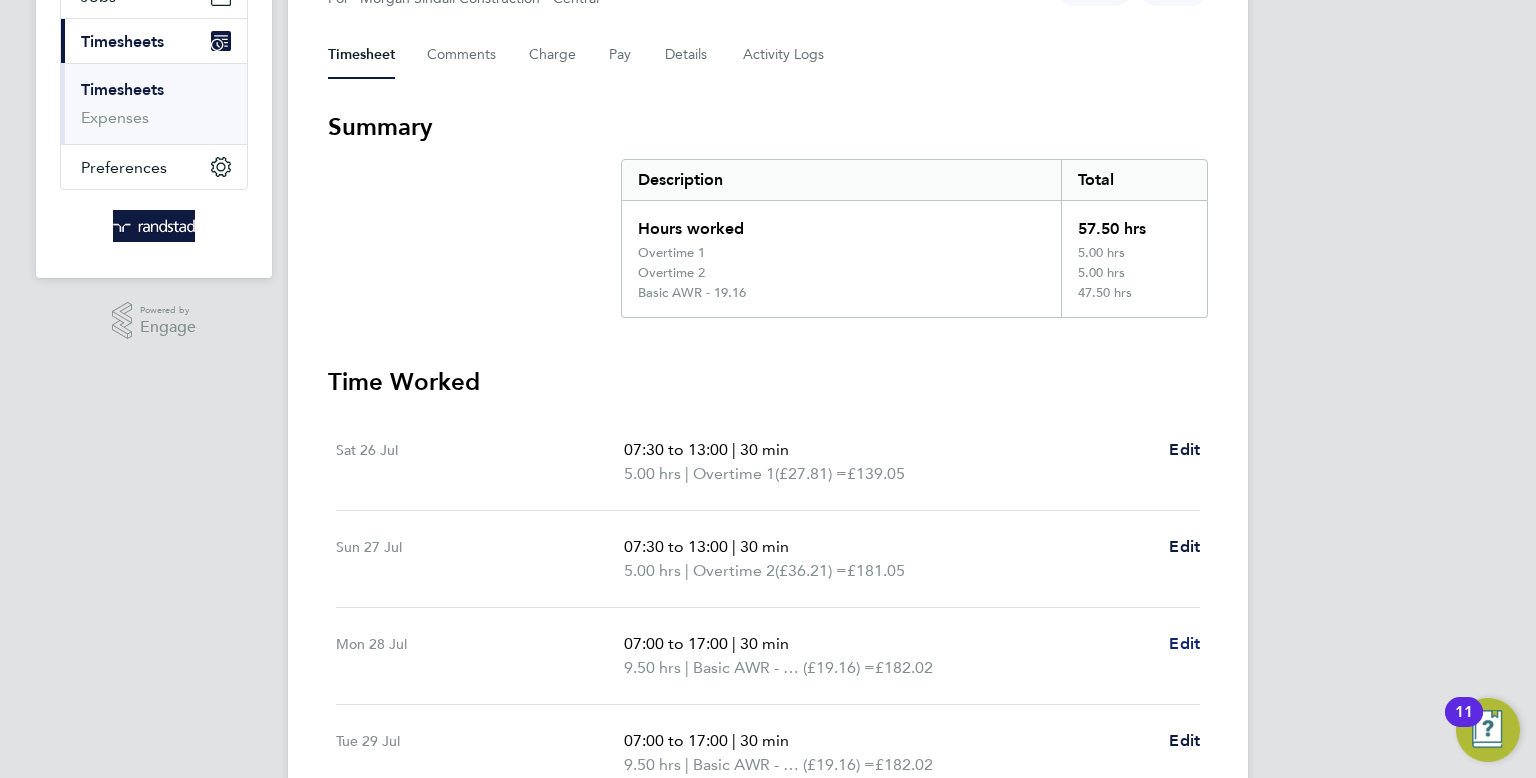 click on "Edit" at bounding box center [1184, 644] 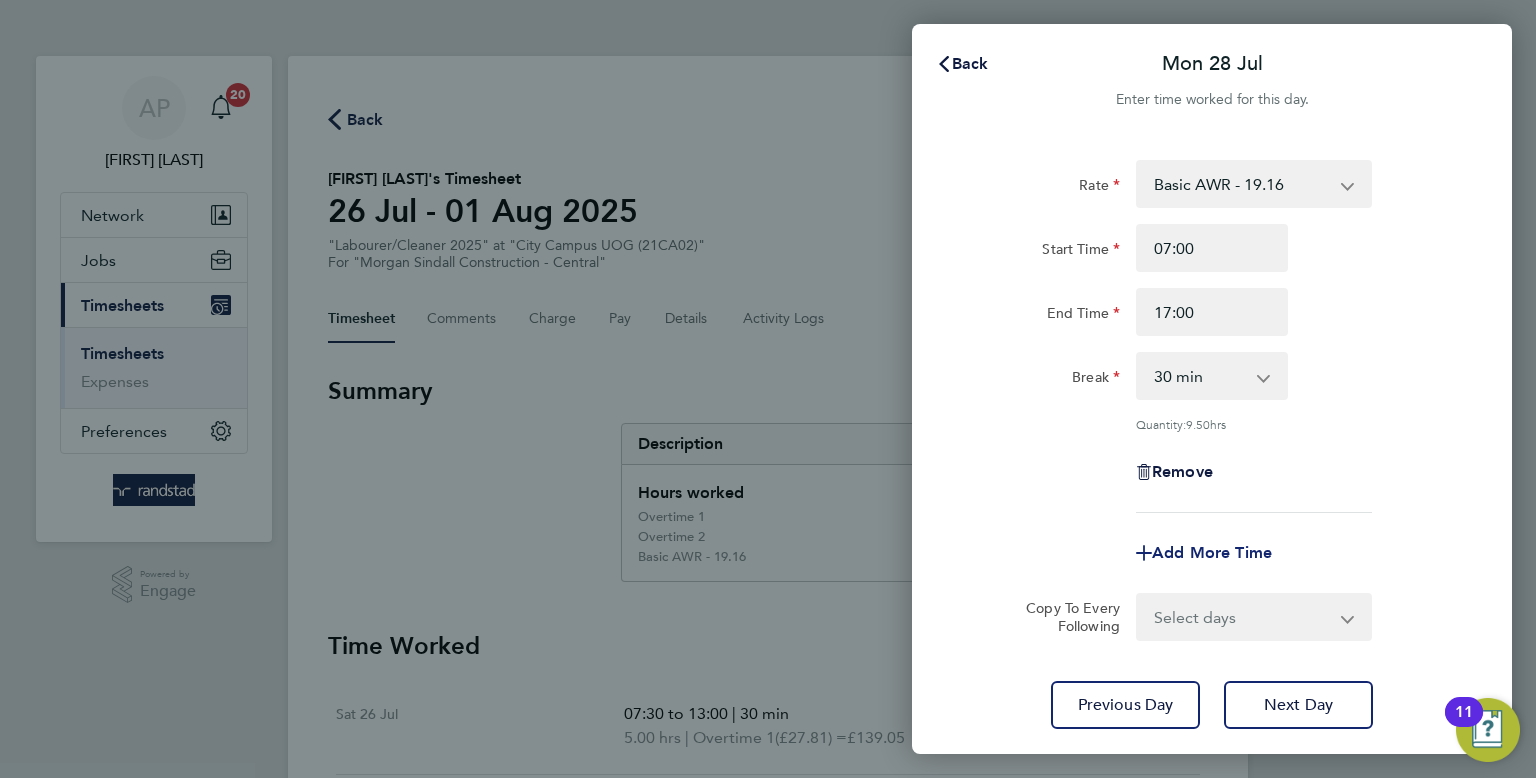 click on "Add More Time" 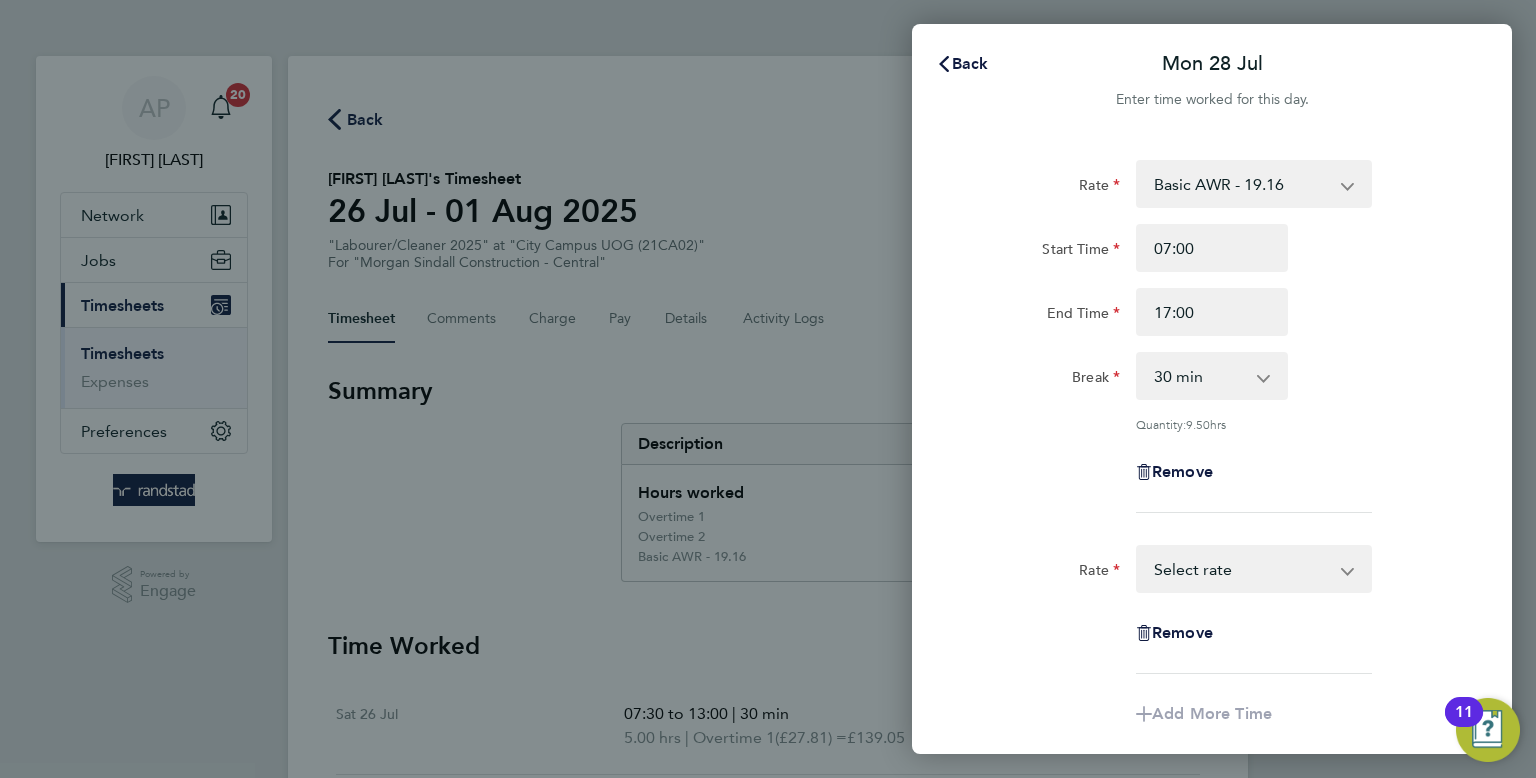 click on "Basic AWR - 19.16   Overtime 1 - 27.81   Overtime 2 - 36.21   Select rate" at bounding box center (1242, 569) 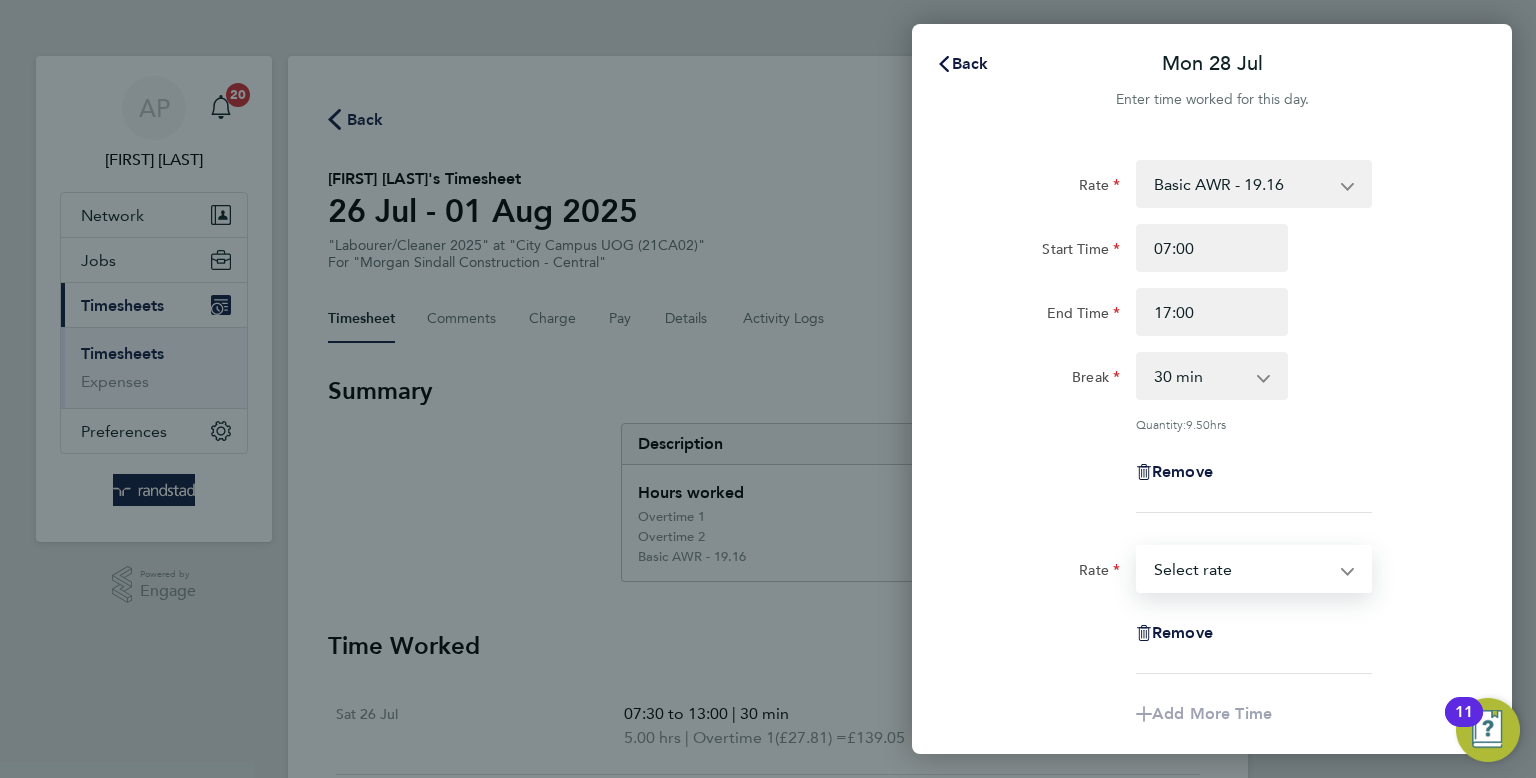 select on "30" 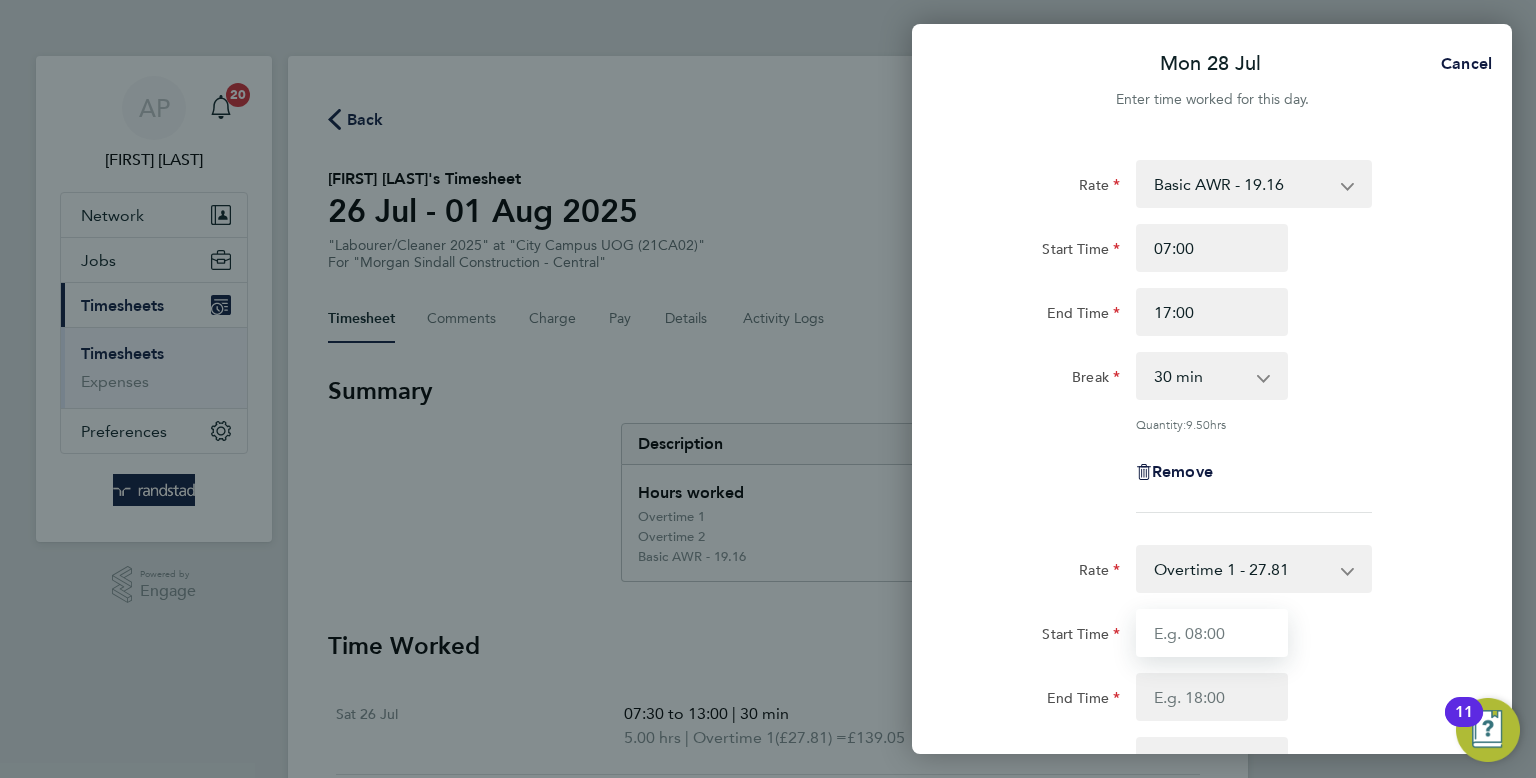 click on "Start Time" at bounding box center (1212, 633) 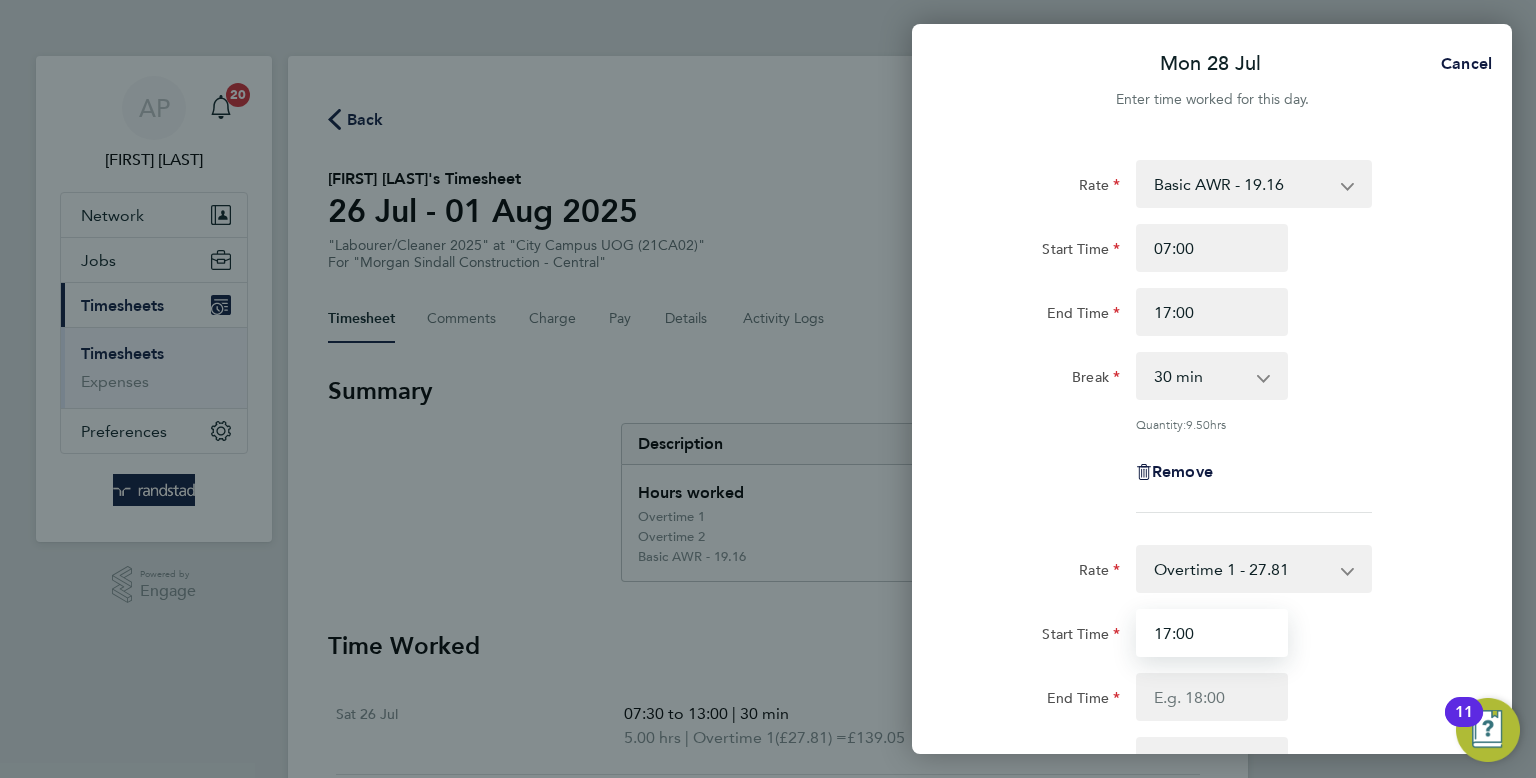 type on "17:00" 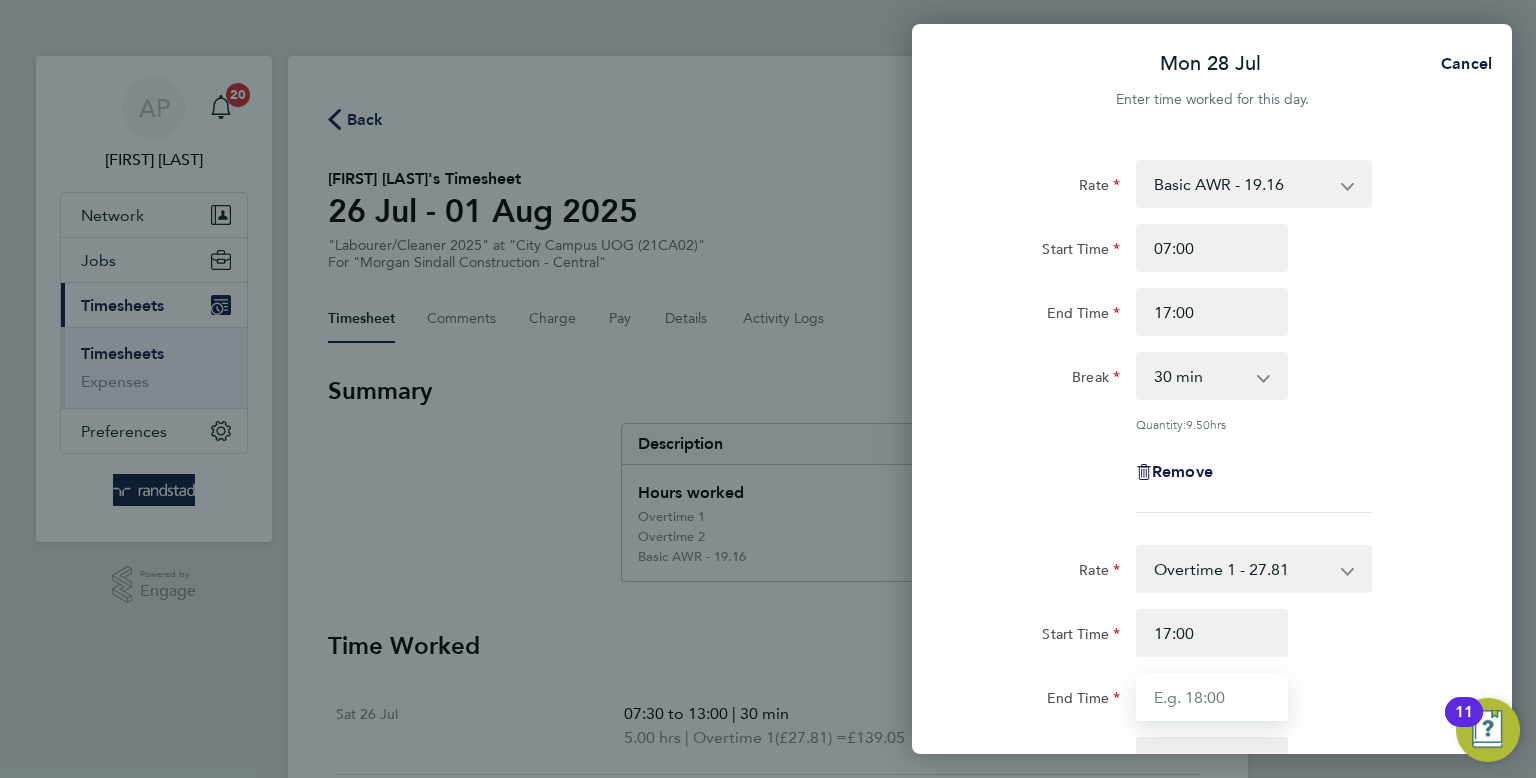 click on "End Time" at bounding box center [1212, 697] 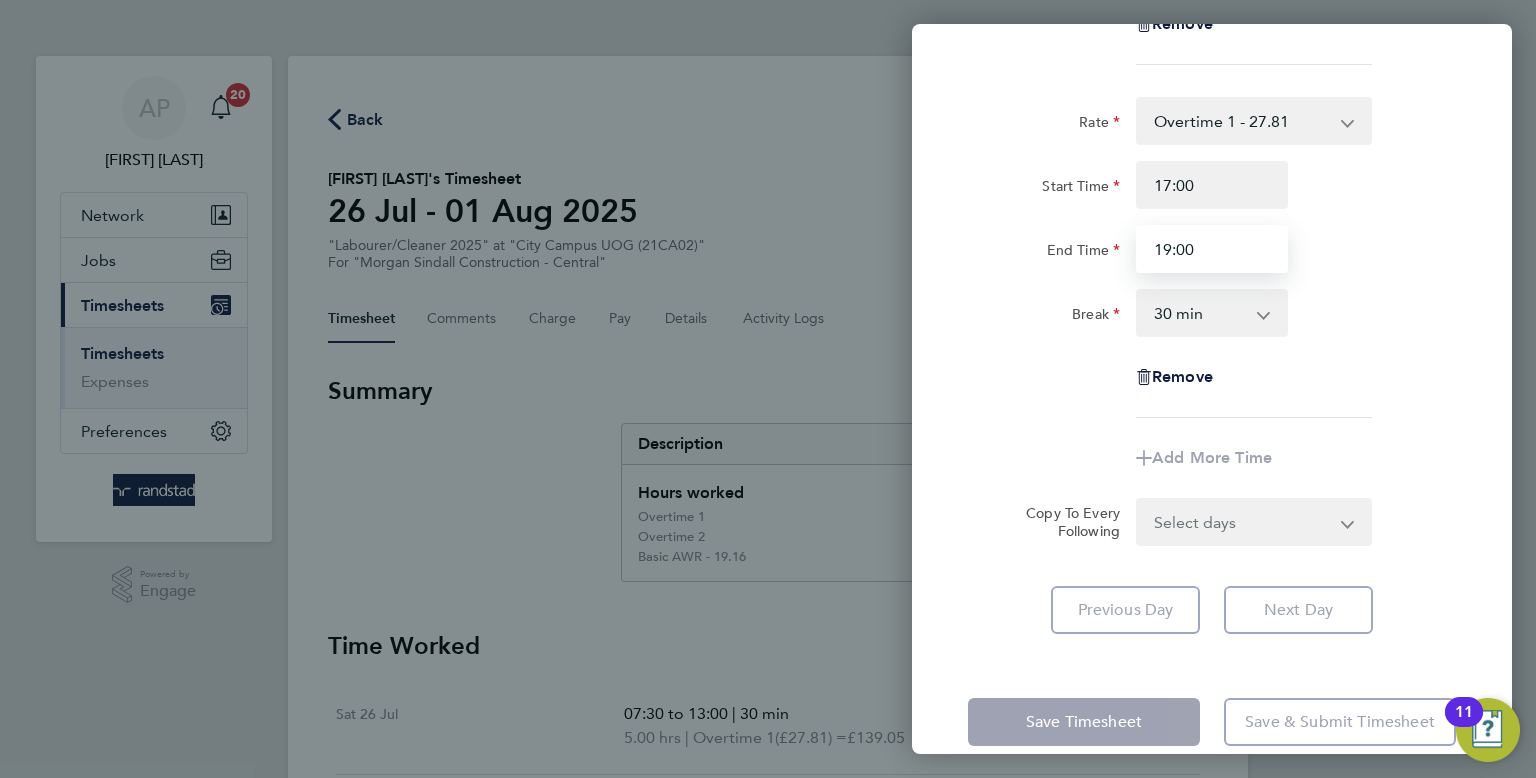 type on "19:00" 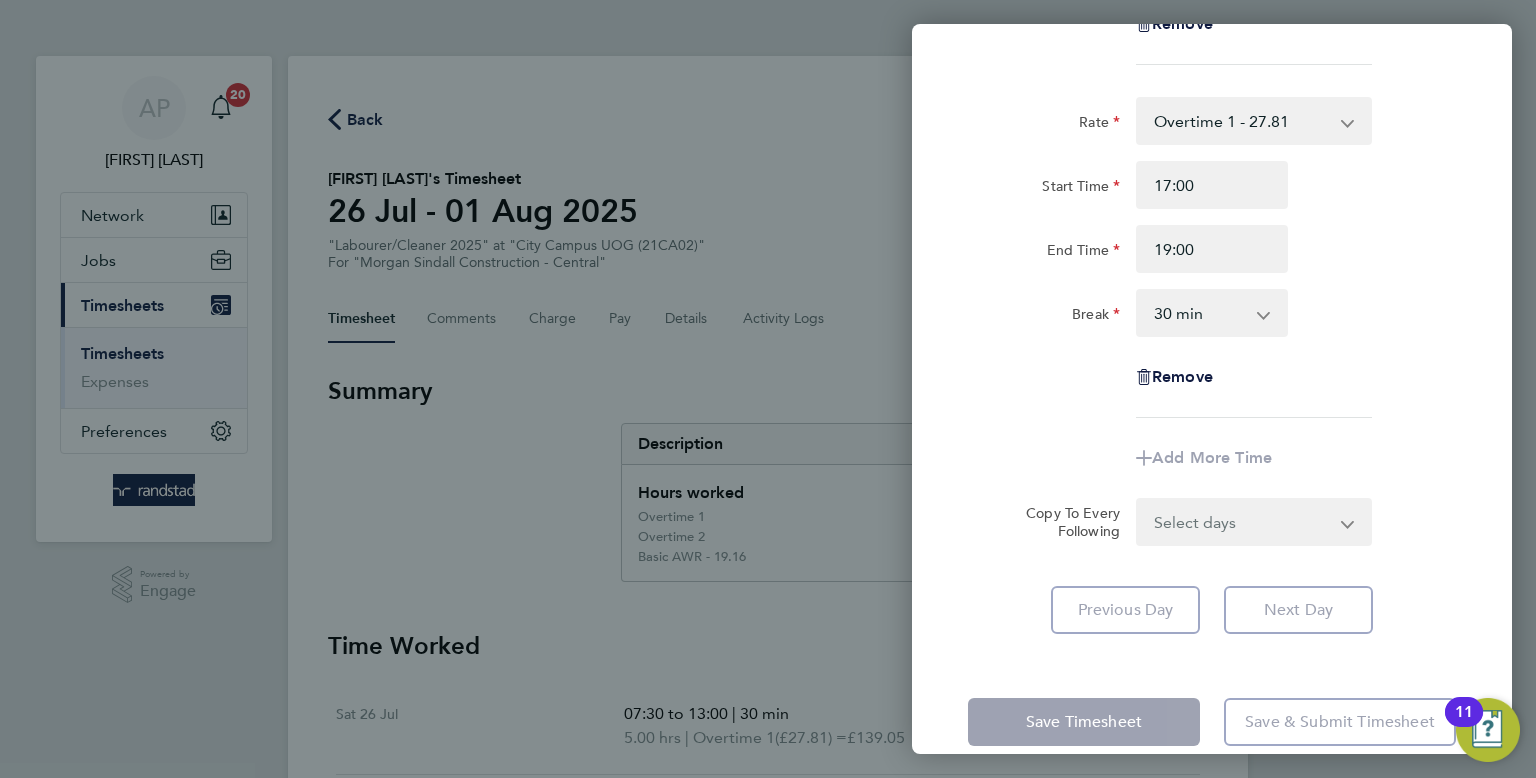 click on "Rate  Overtime 1 - 27.81   Basic AWR - 19.16   Overtime 2 - 36.21
Start Time 17:00 End Time 19:00 Break  0 min   15 min   30 min   45 min   60 min   75 min   90 min
Remove
Add More Time" 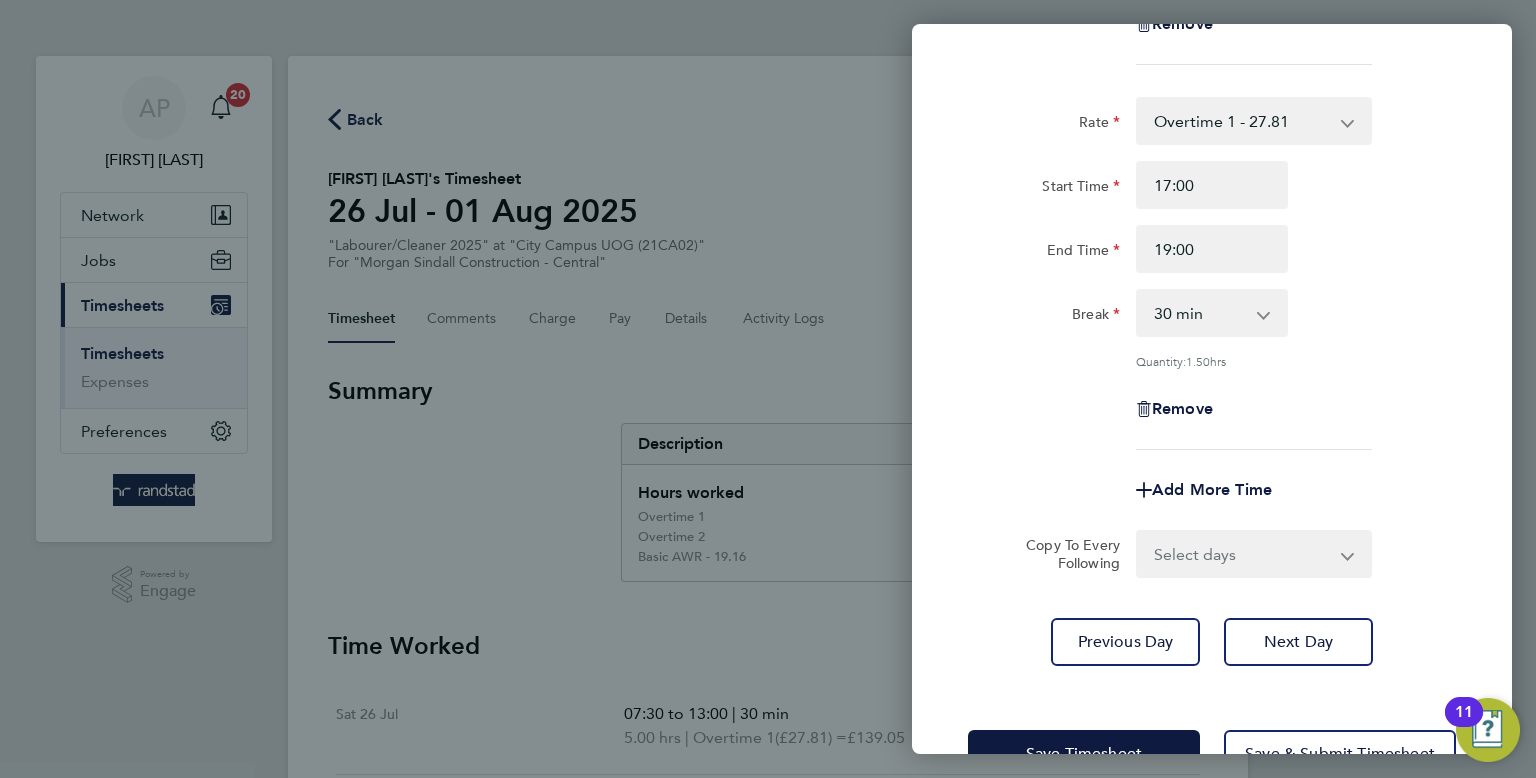 click on "0 min   15 min   30 min   45 min   60 min   75 min   90 min" at bounding box center [1200, 313] 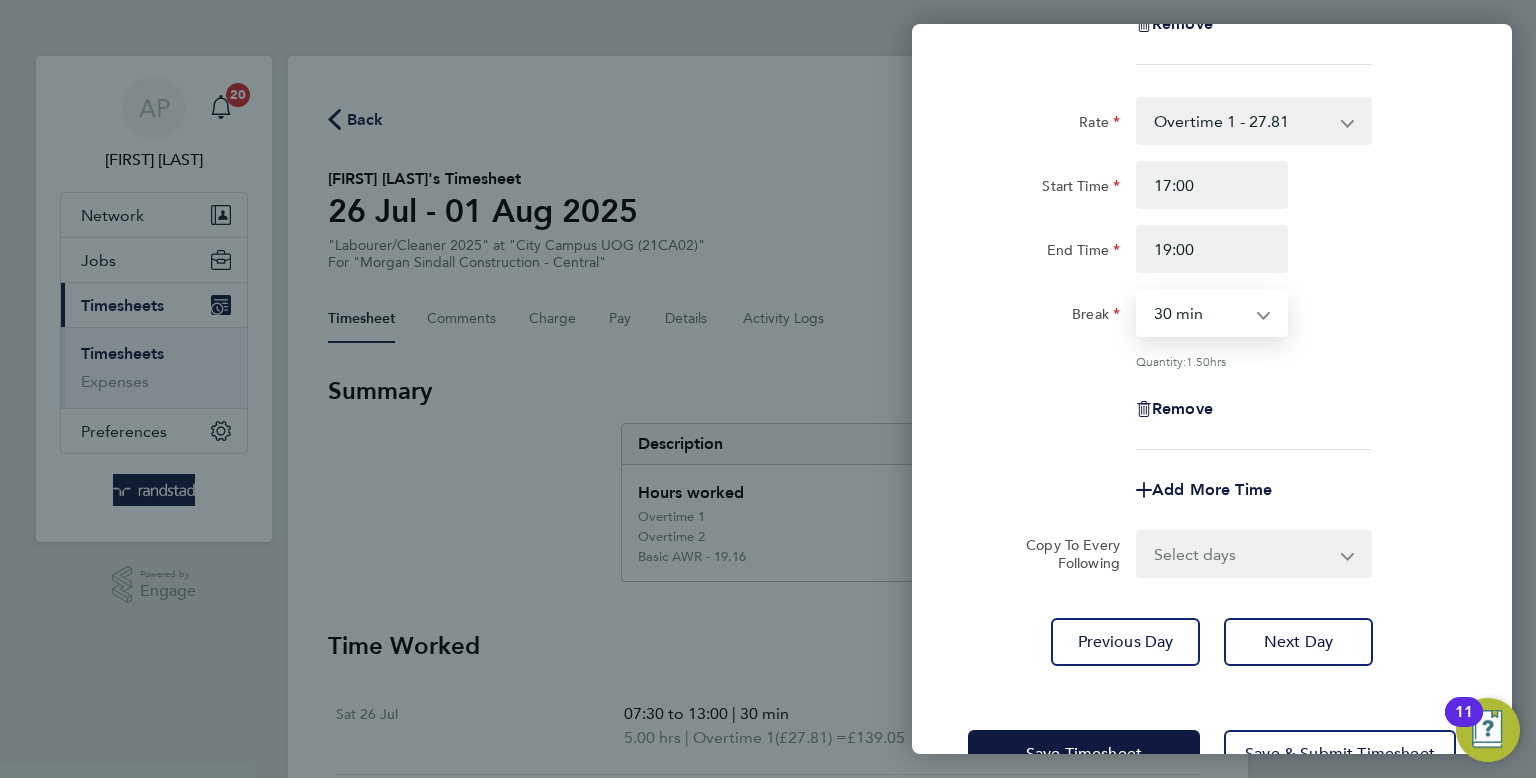 select on "0" 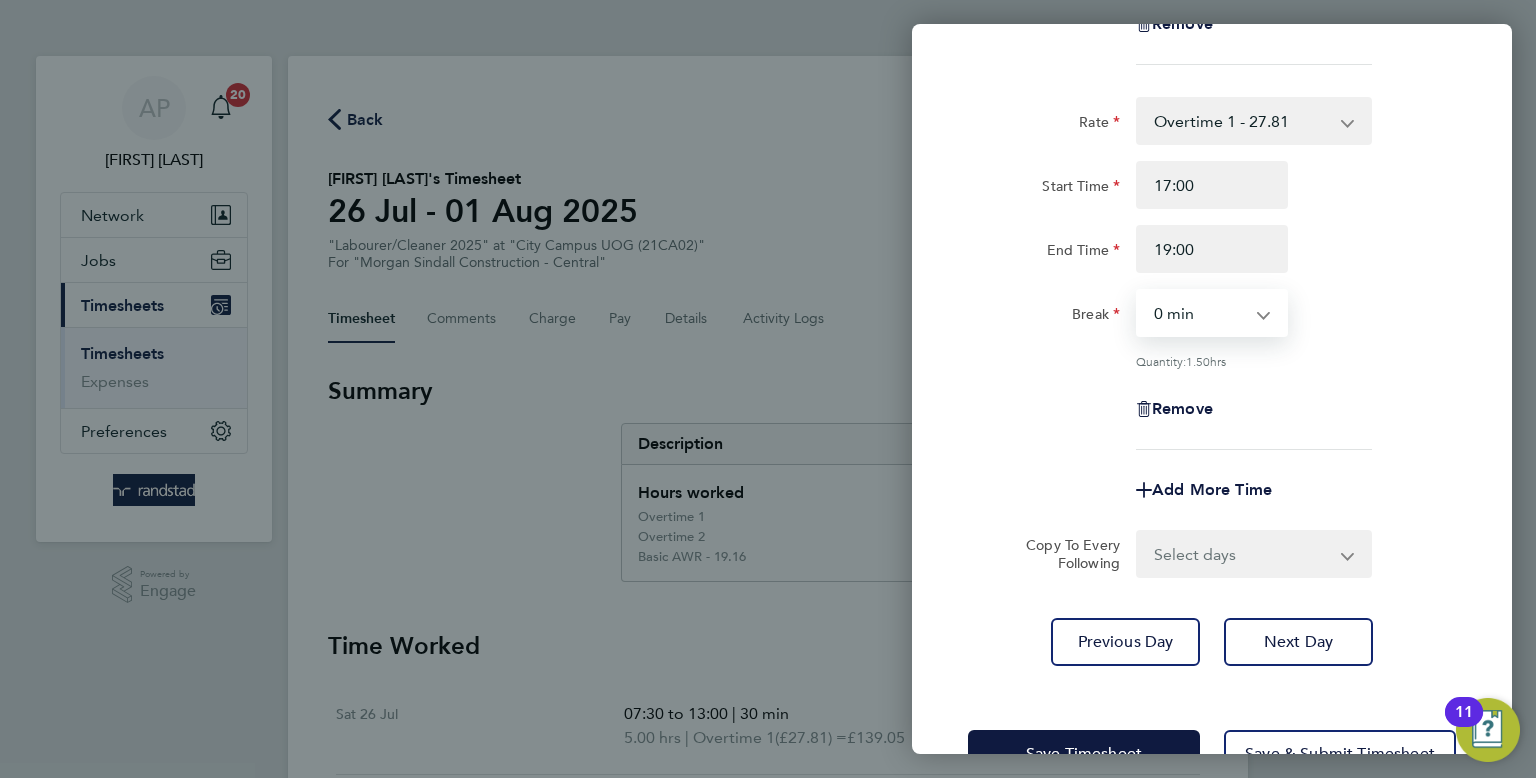 click on "0 min   15 min   30 min   45 min   60 min   75 min   90 min" at bounding box center [1200, 313] 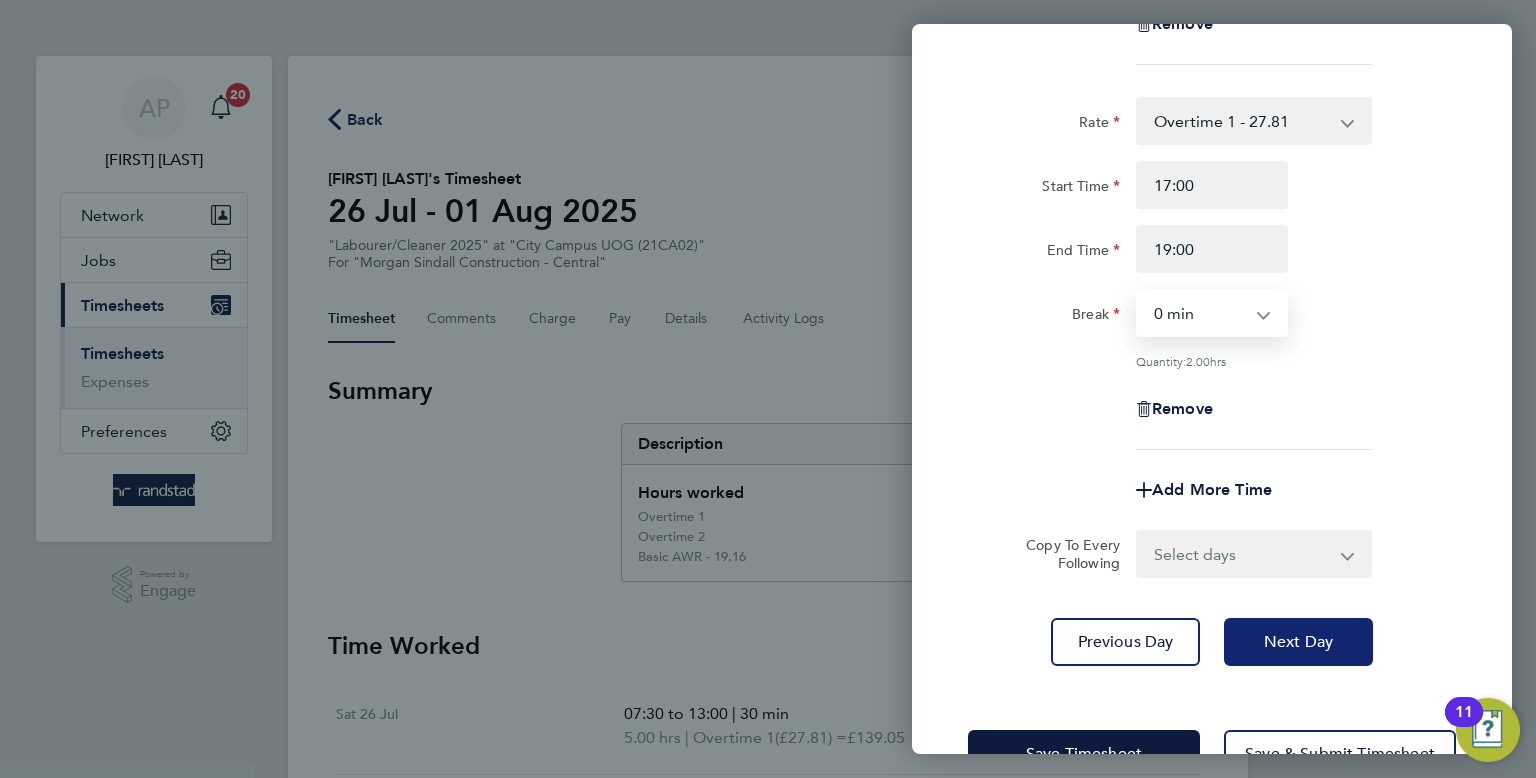 click on "Next Day" 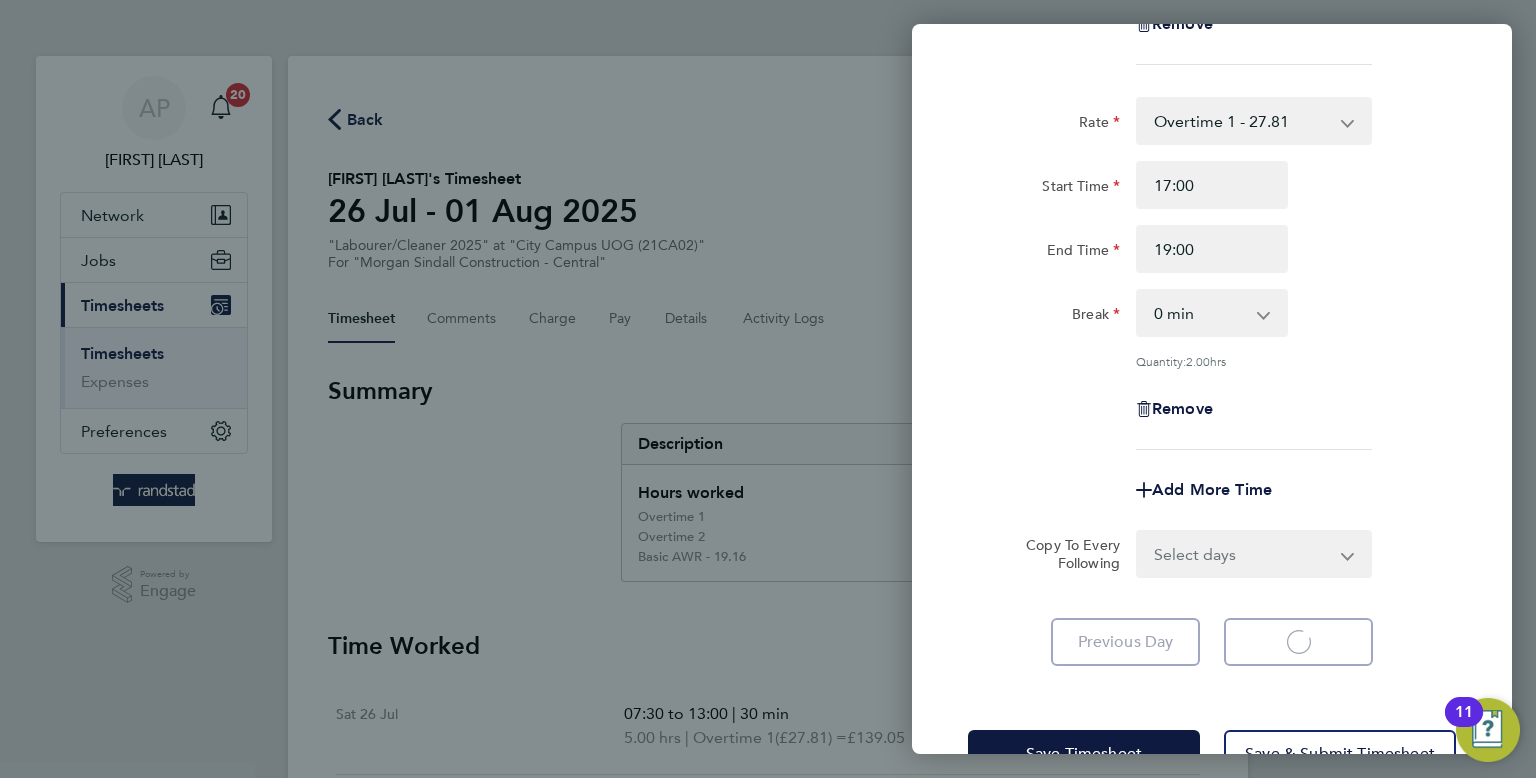 select on "30" 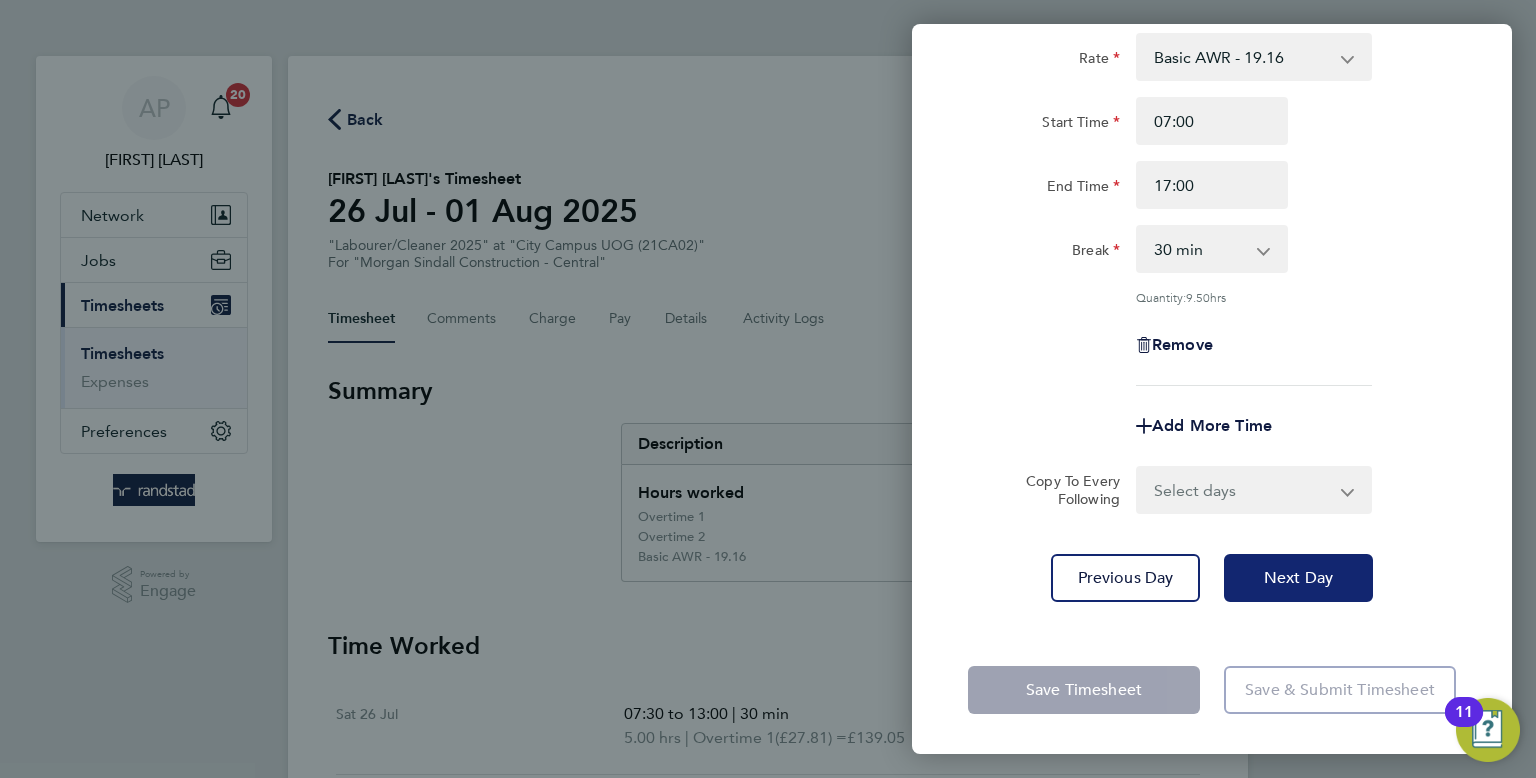 scroll, scrollTop: 124, scrollLeft: 0, axis: vertical 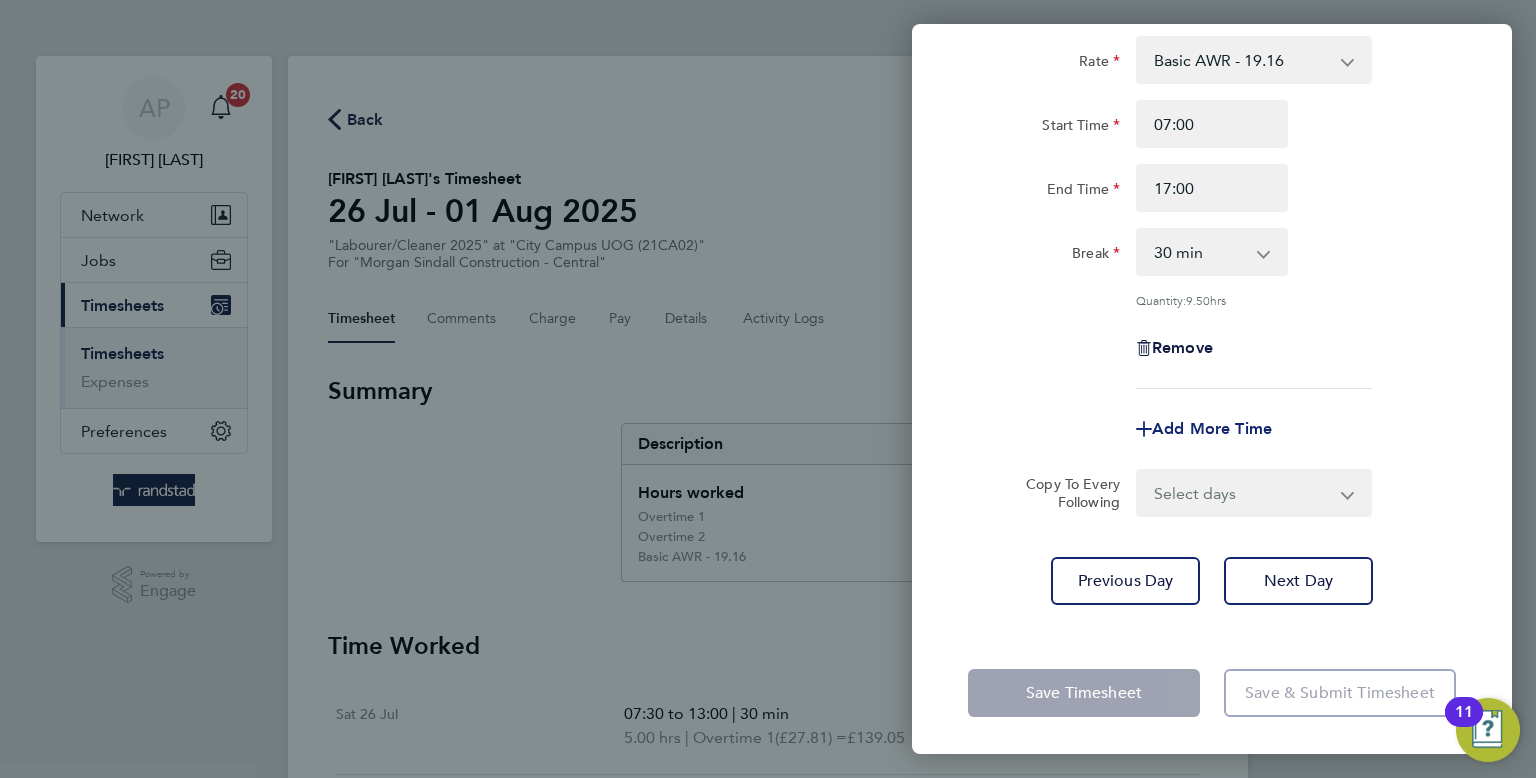click on "Add More Time" 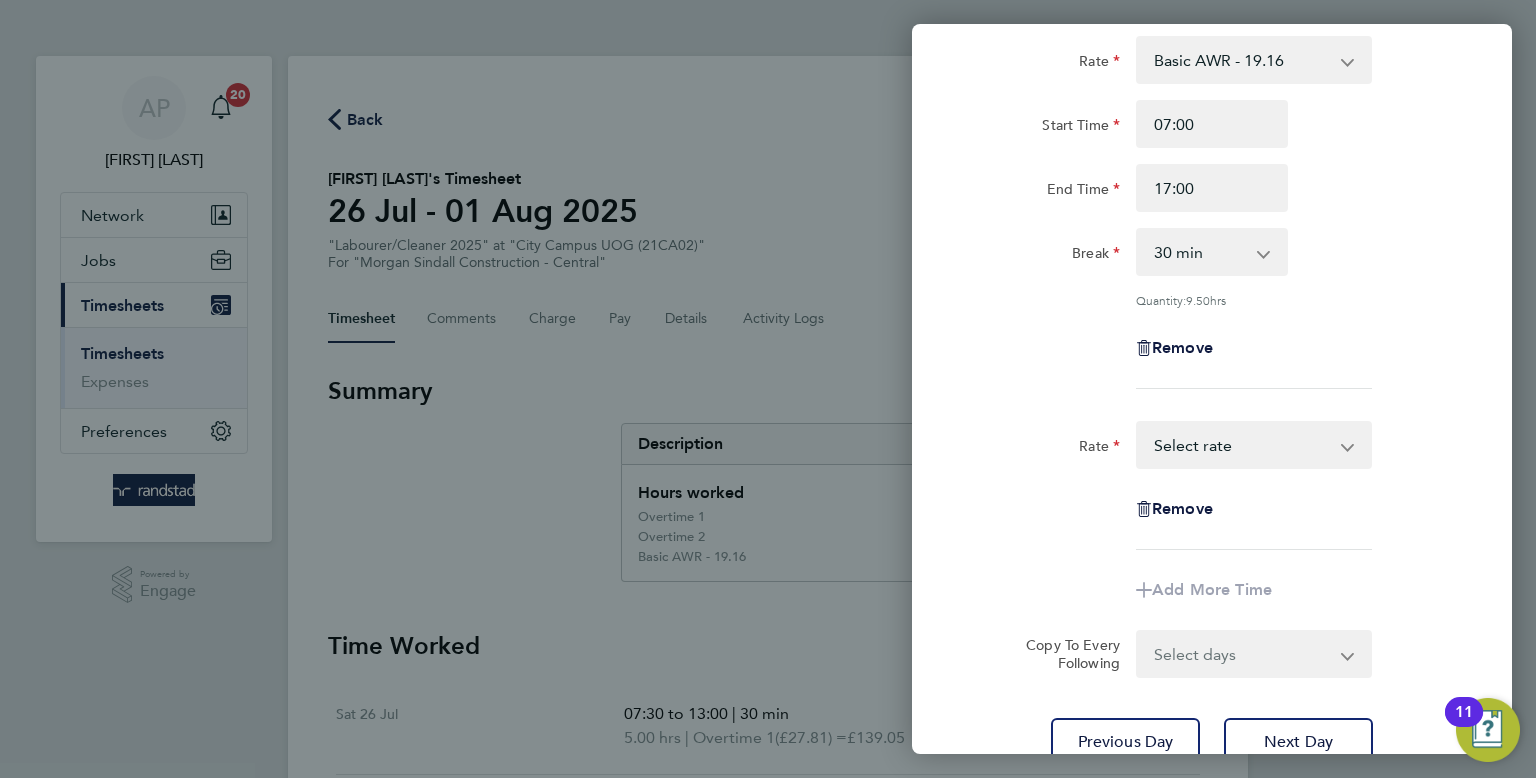click on "Basic AWR - 19.16   Overtime 1 - 27.81   Overtime 2 - 36.21   Select rate" at bounding box center (1242, 445) 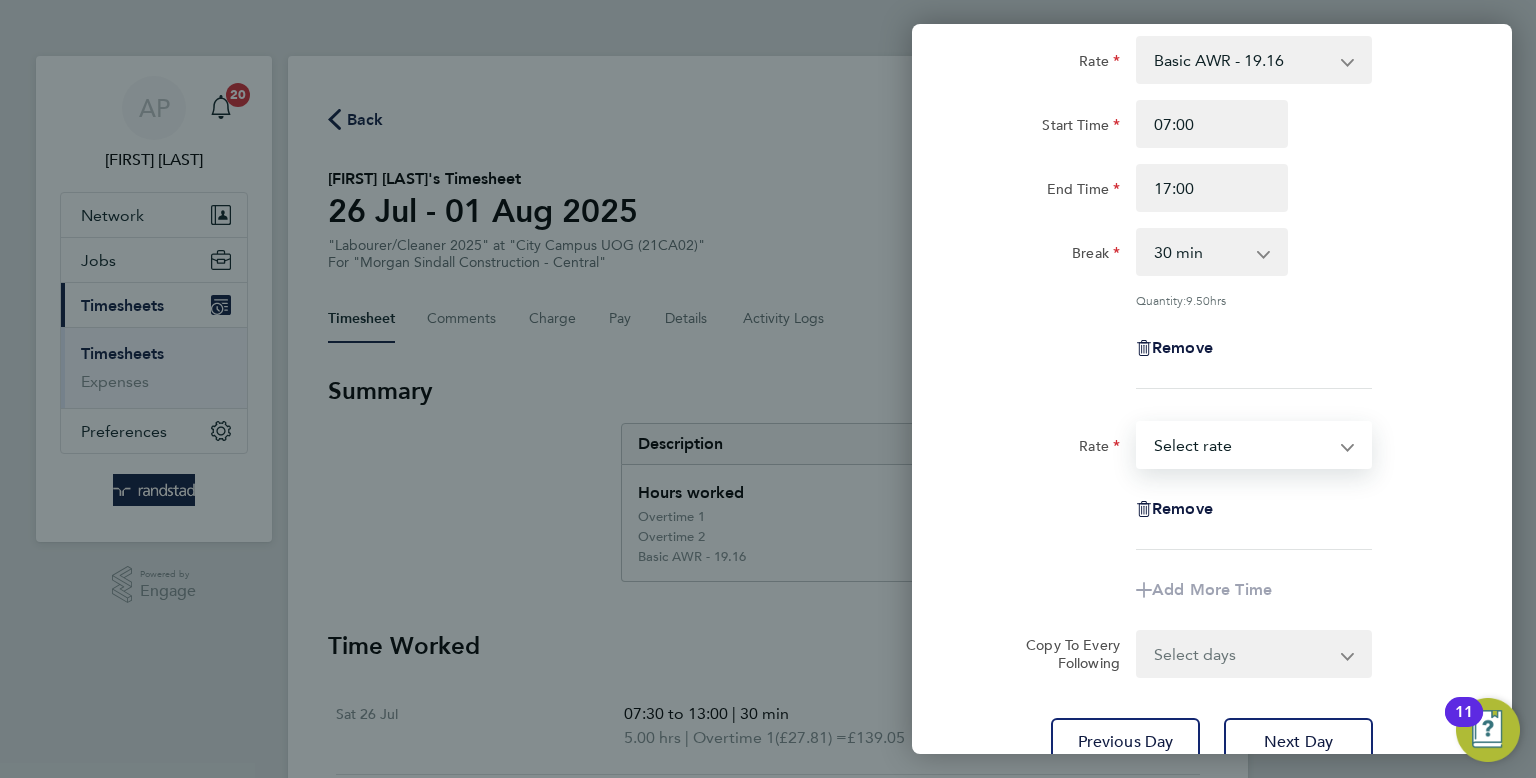 select on "30" 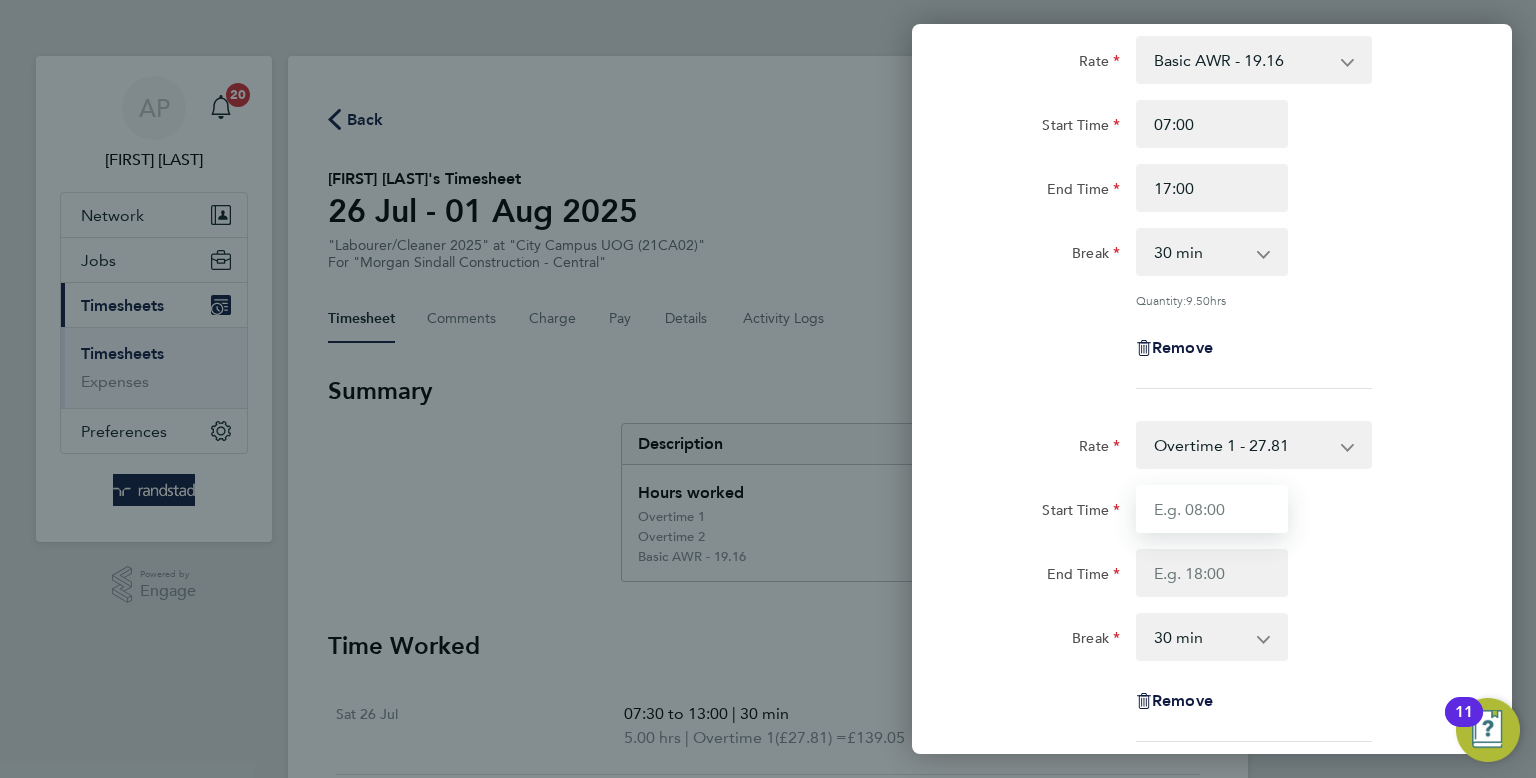 click on "Start Time" at bounding box center (1212, 509) 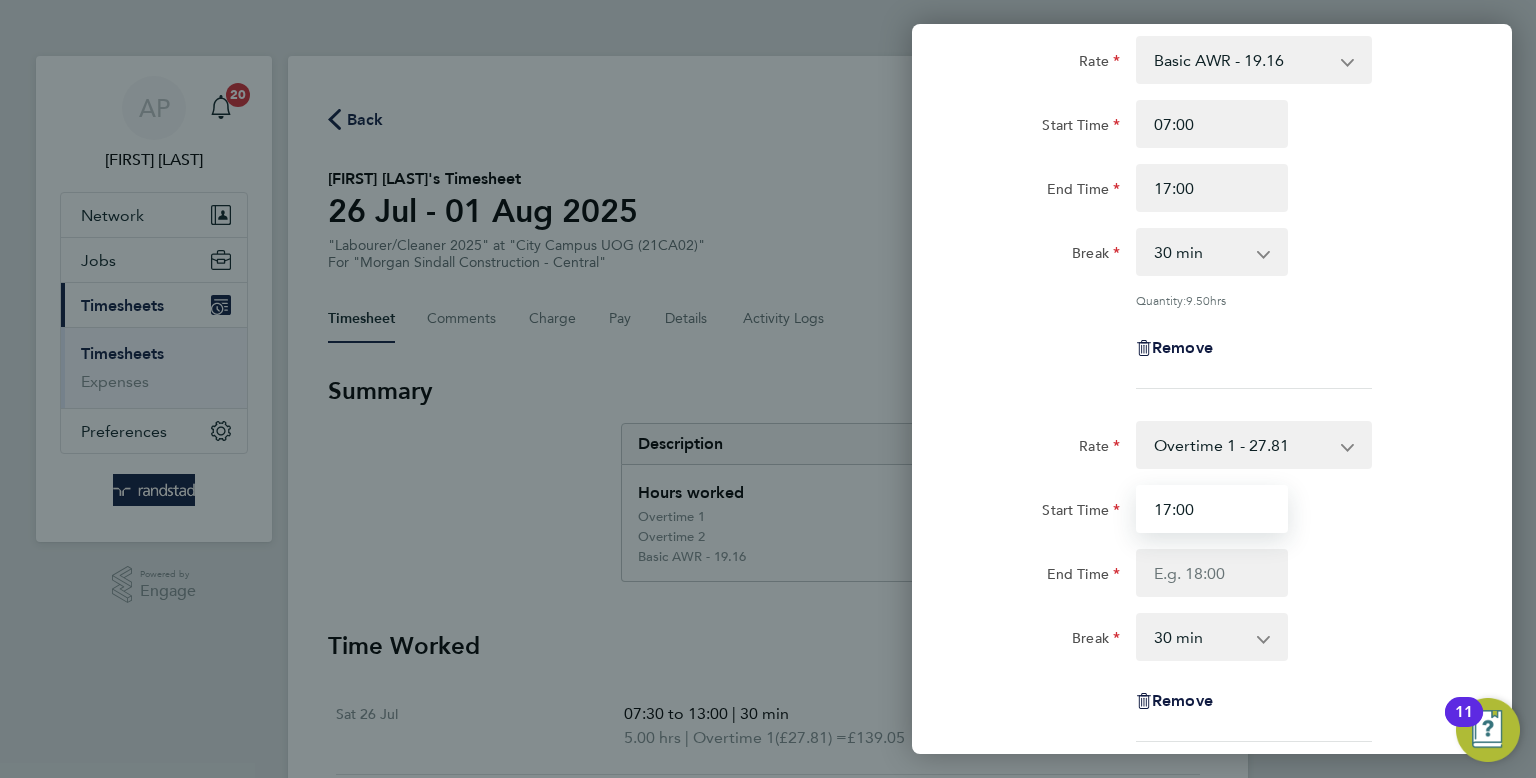 type on "17:00" 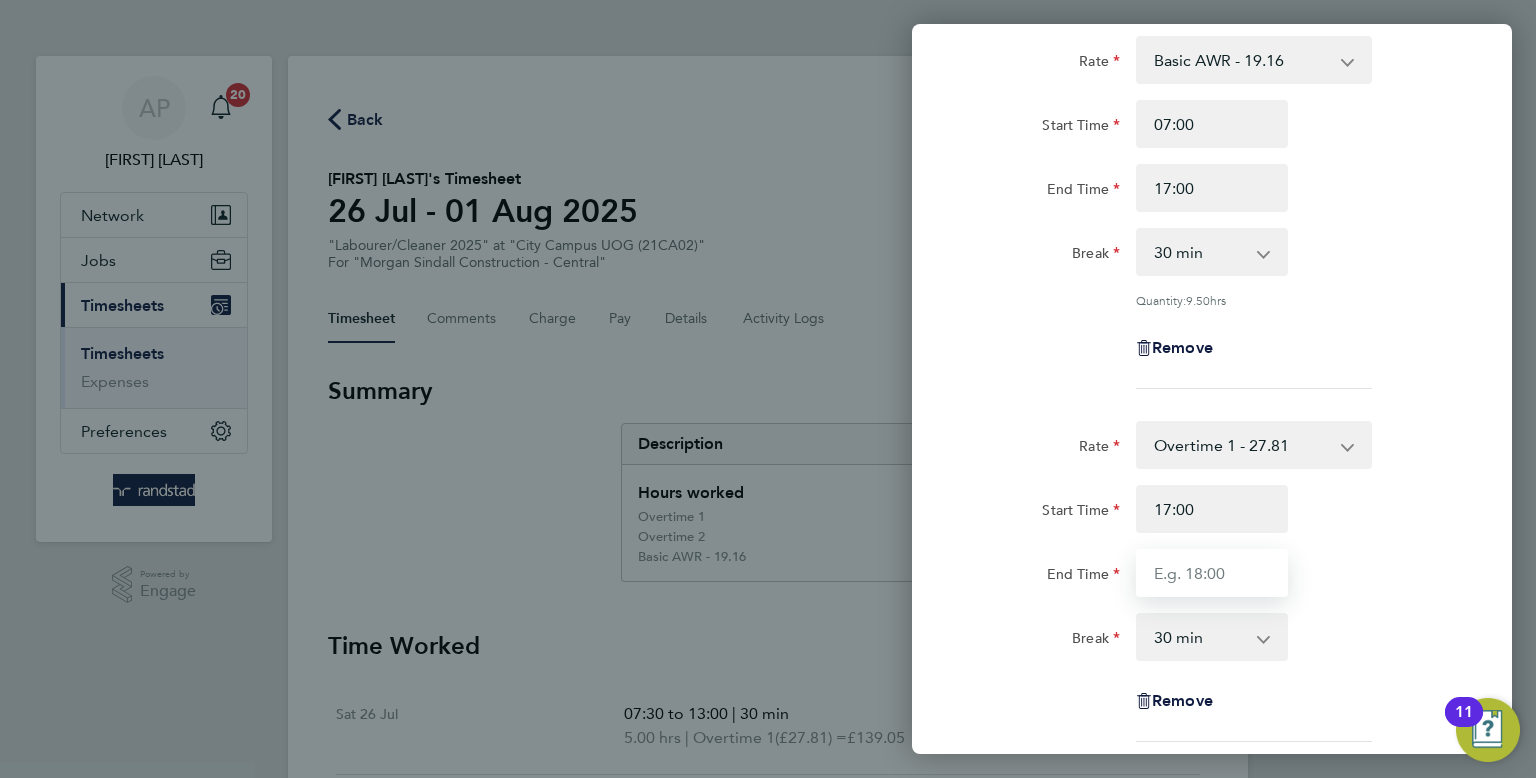 click on "End Time" at bounding box center [1212, 573] 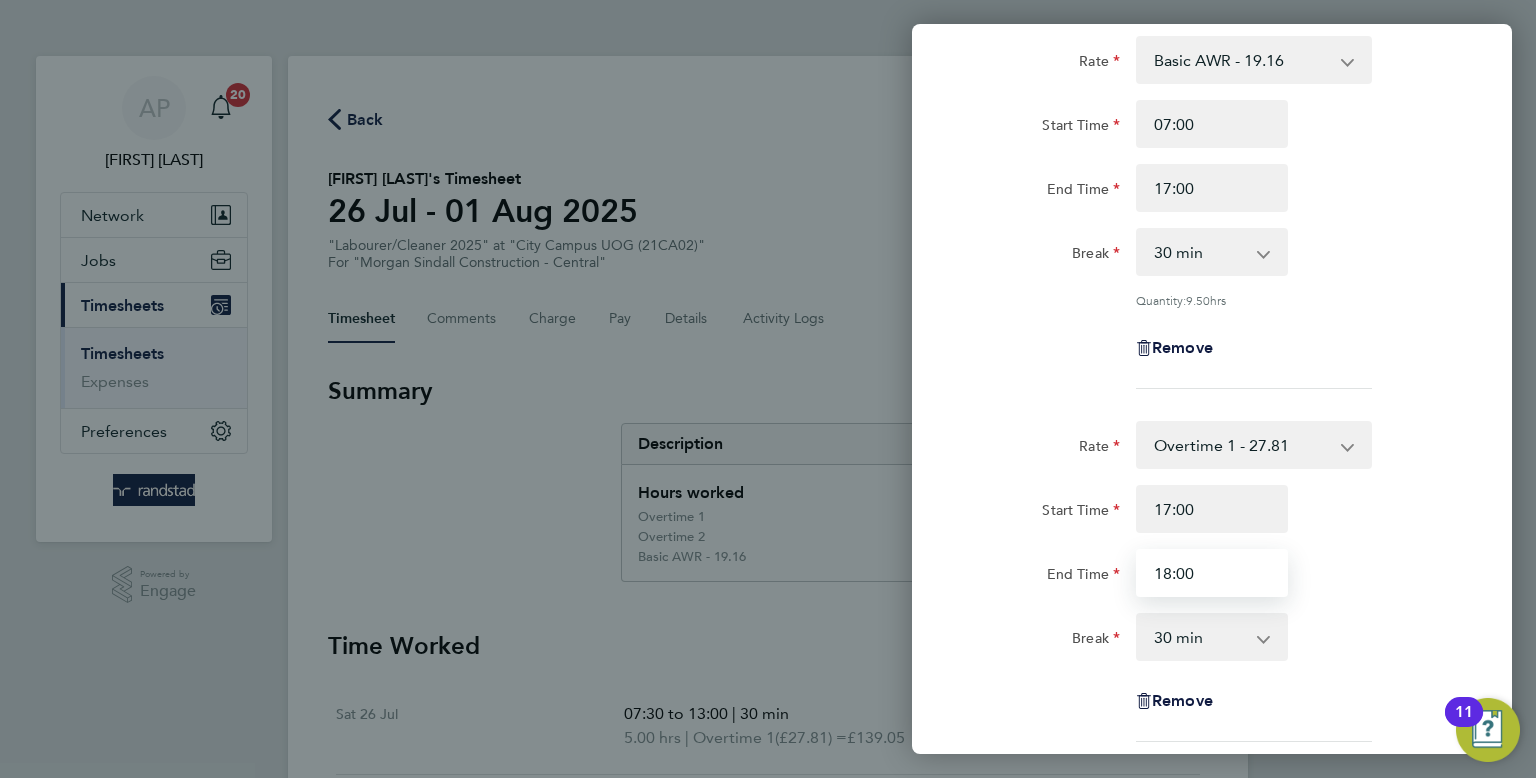 type on "18:00" 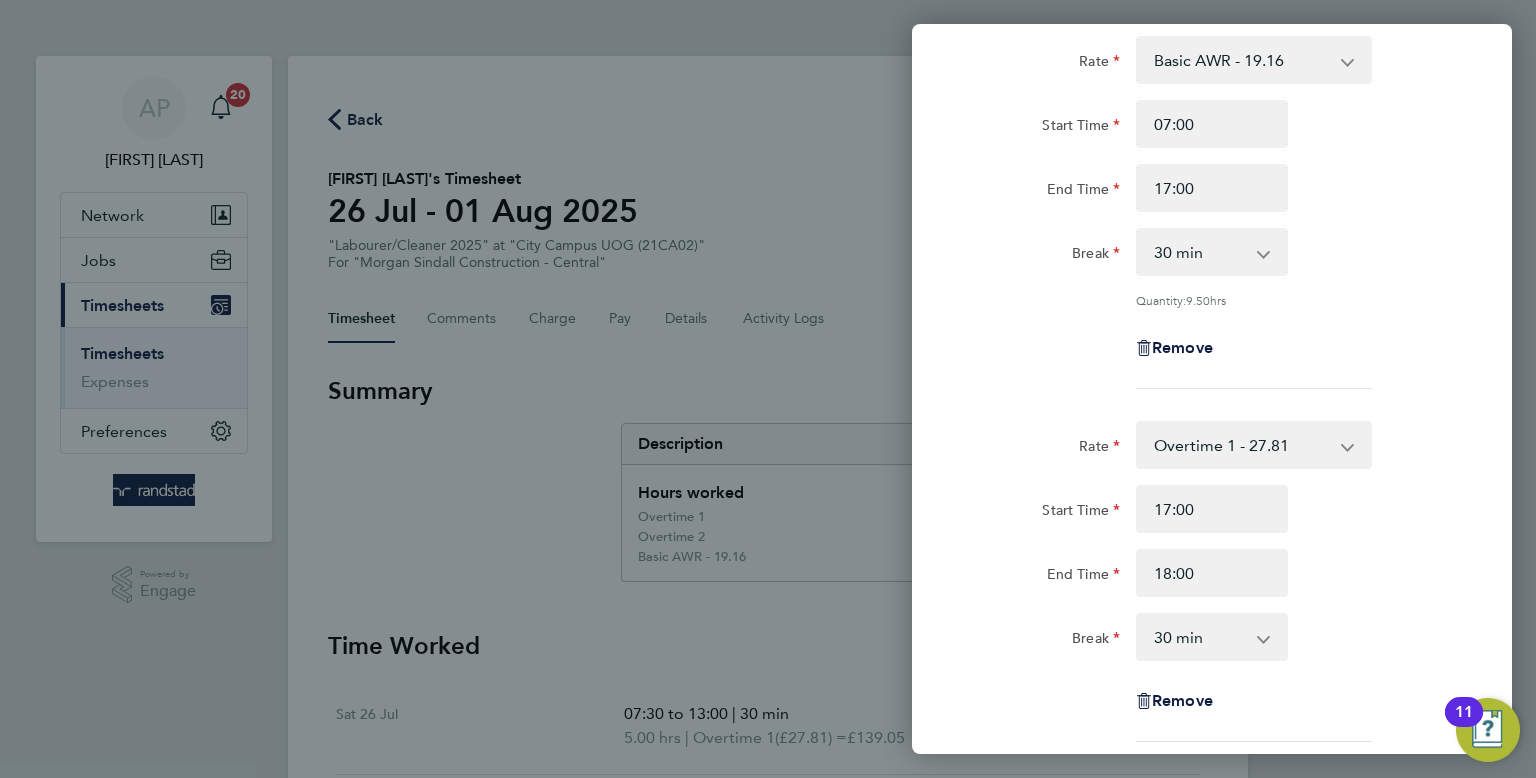click on "0 min   15 min   30 min   45 min   60 min   75 min   90 min" at bounding box center (1200, 637) 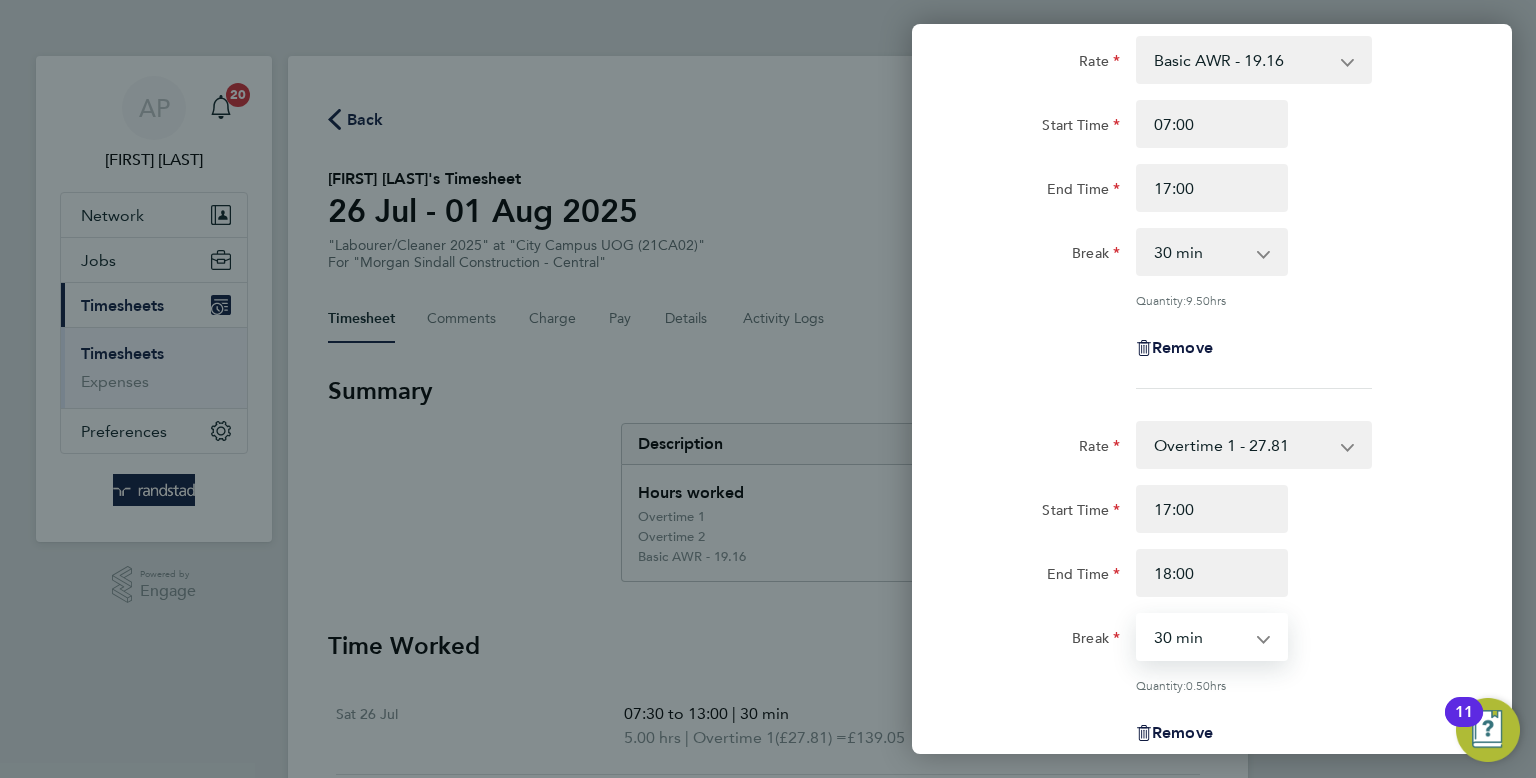 select on "0" 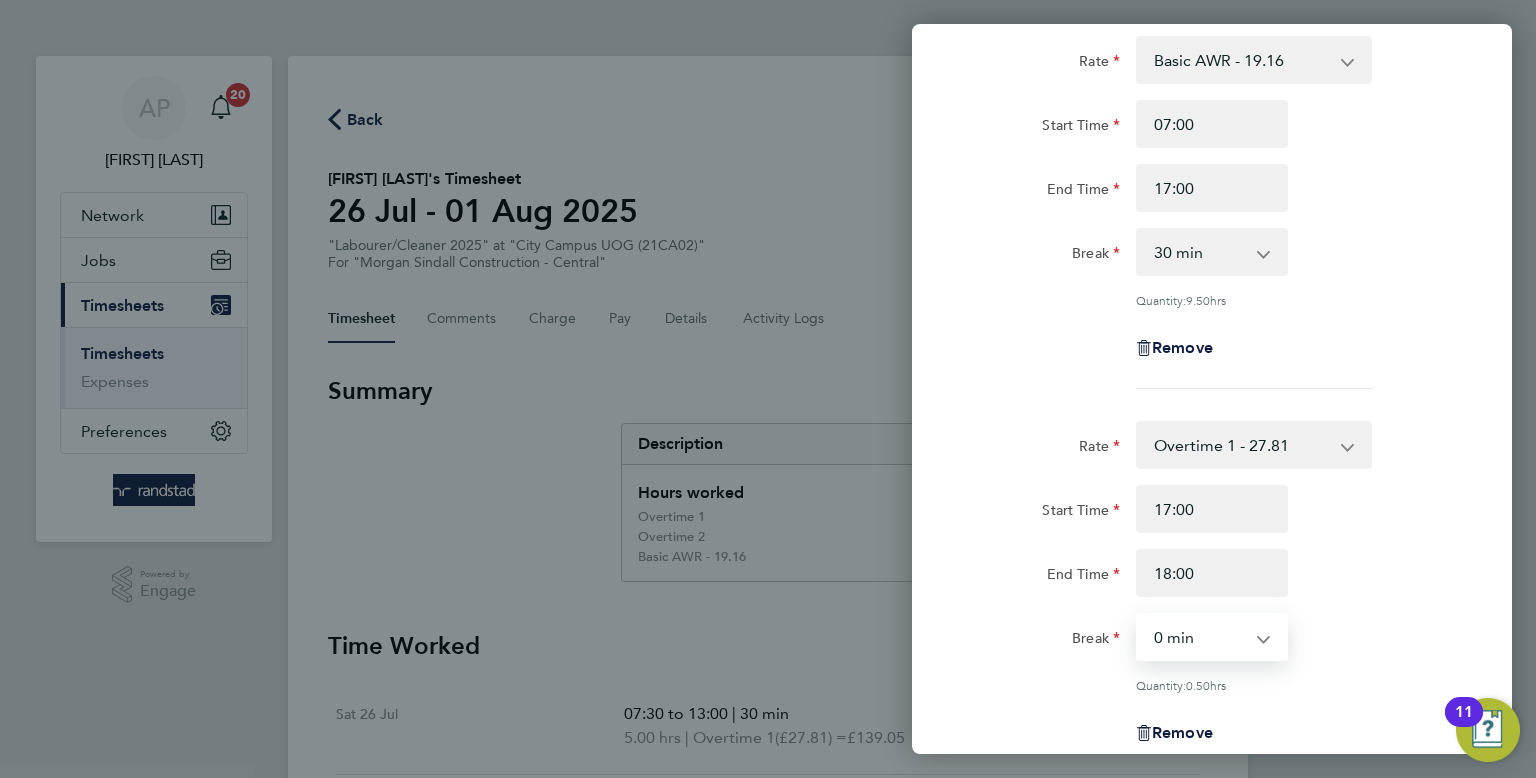 click on "0 min   15 min   30 min   45 min" at bounding box center [1200, 637] 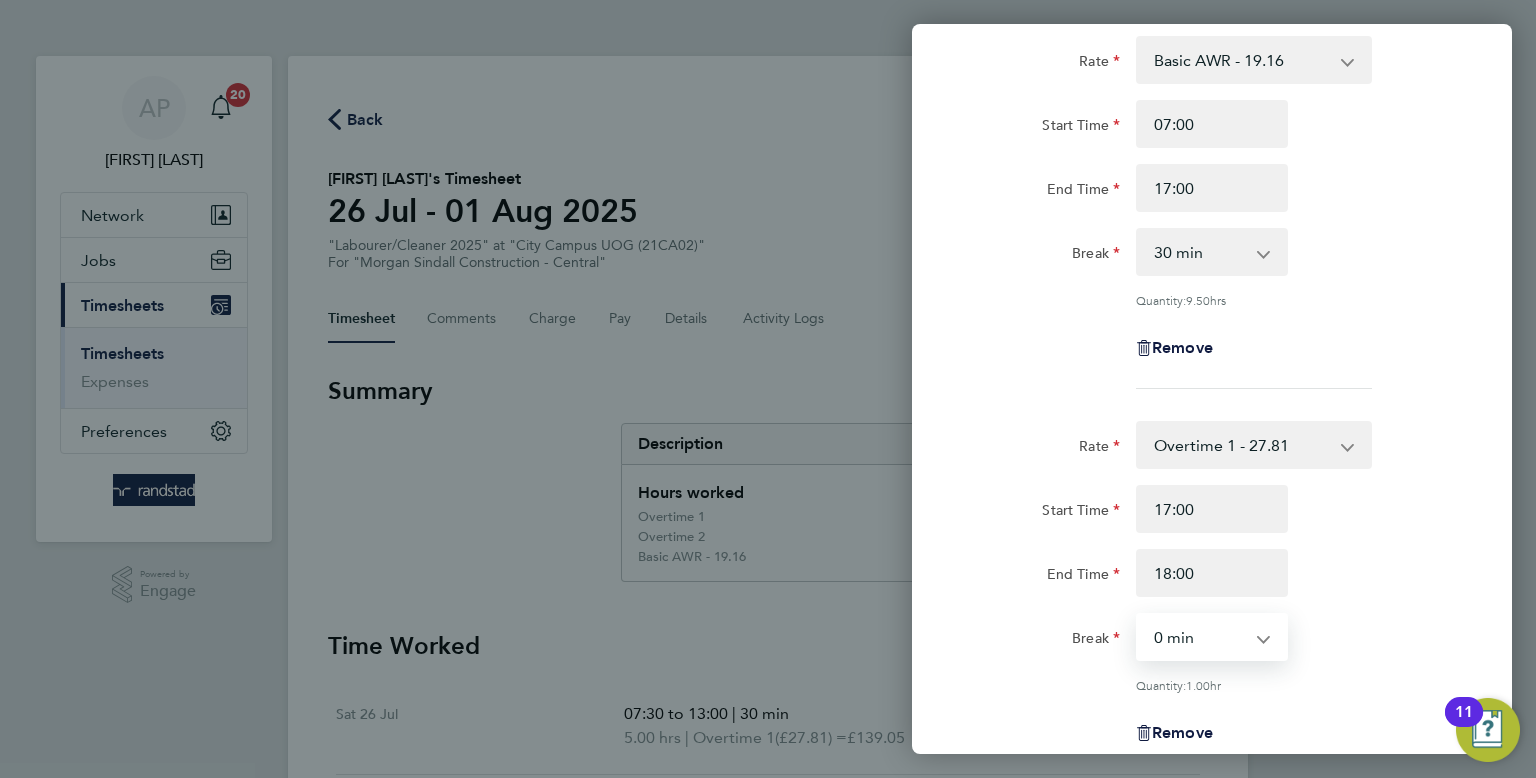 scroll, scrollTop: 508, scrollLeft: 0, axis: vertical 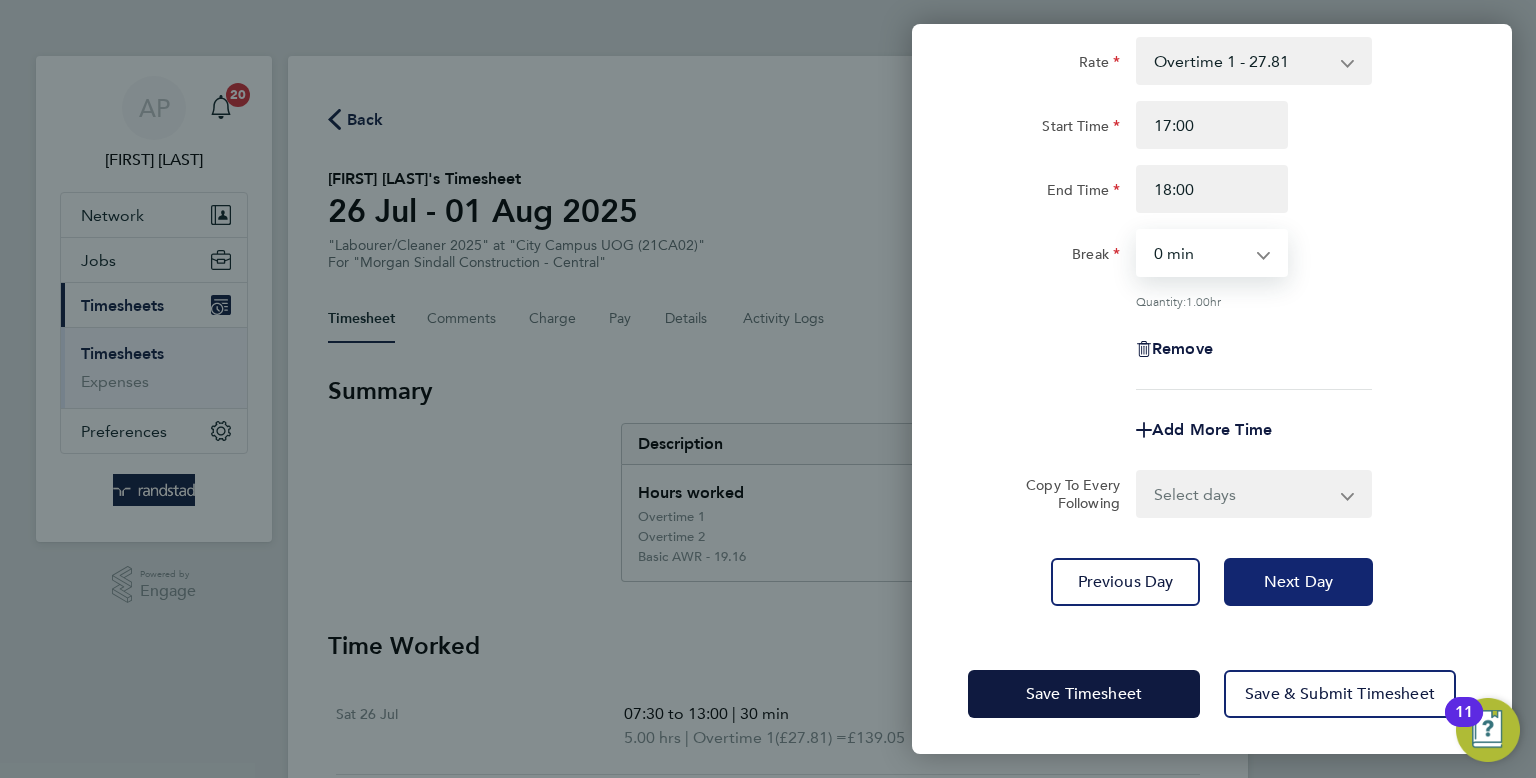 click on "Next Day" 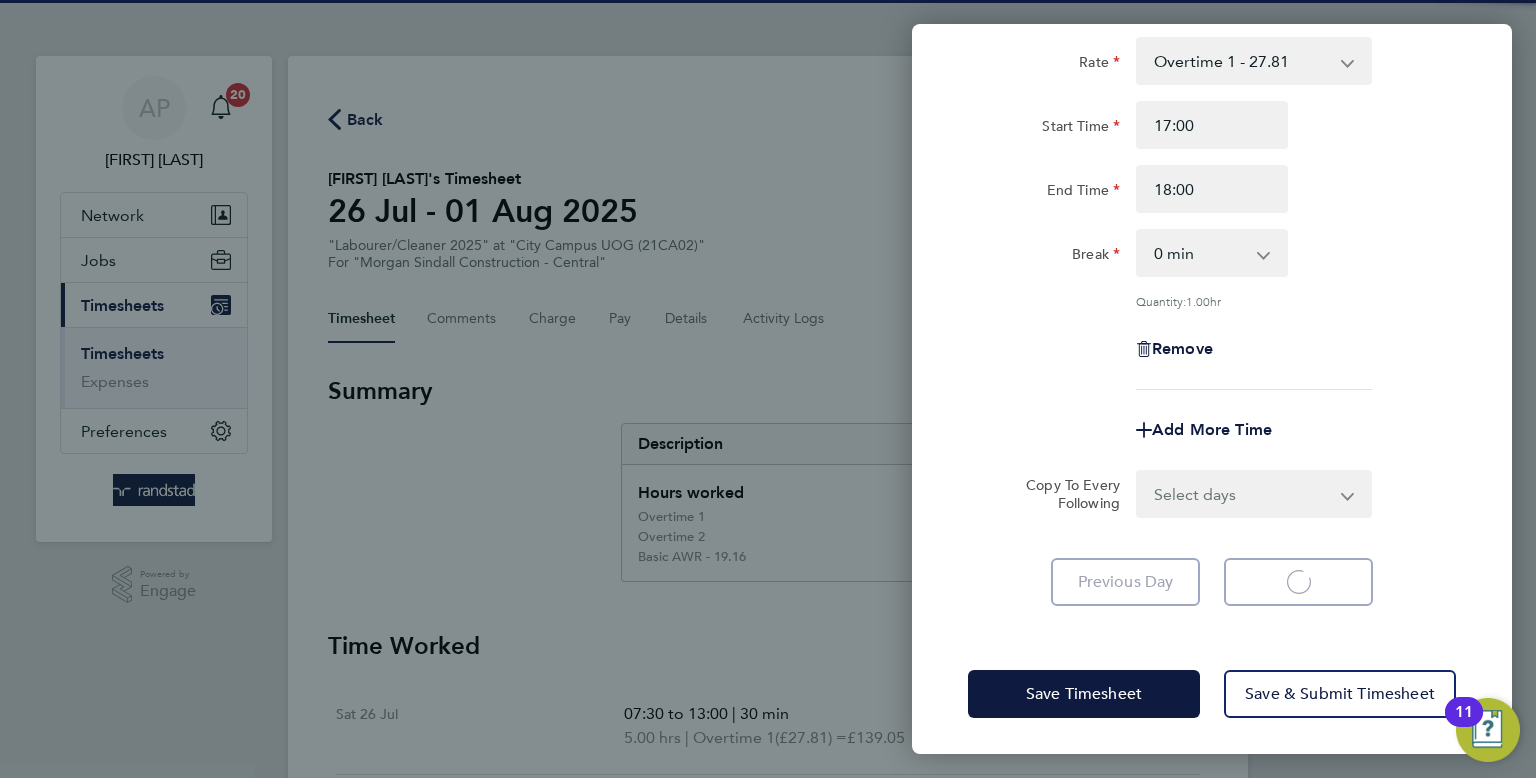 select on "30" 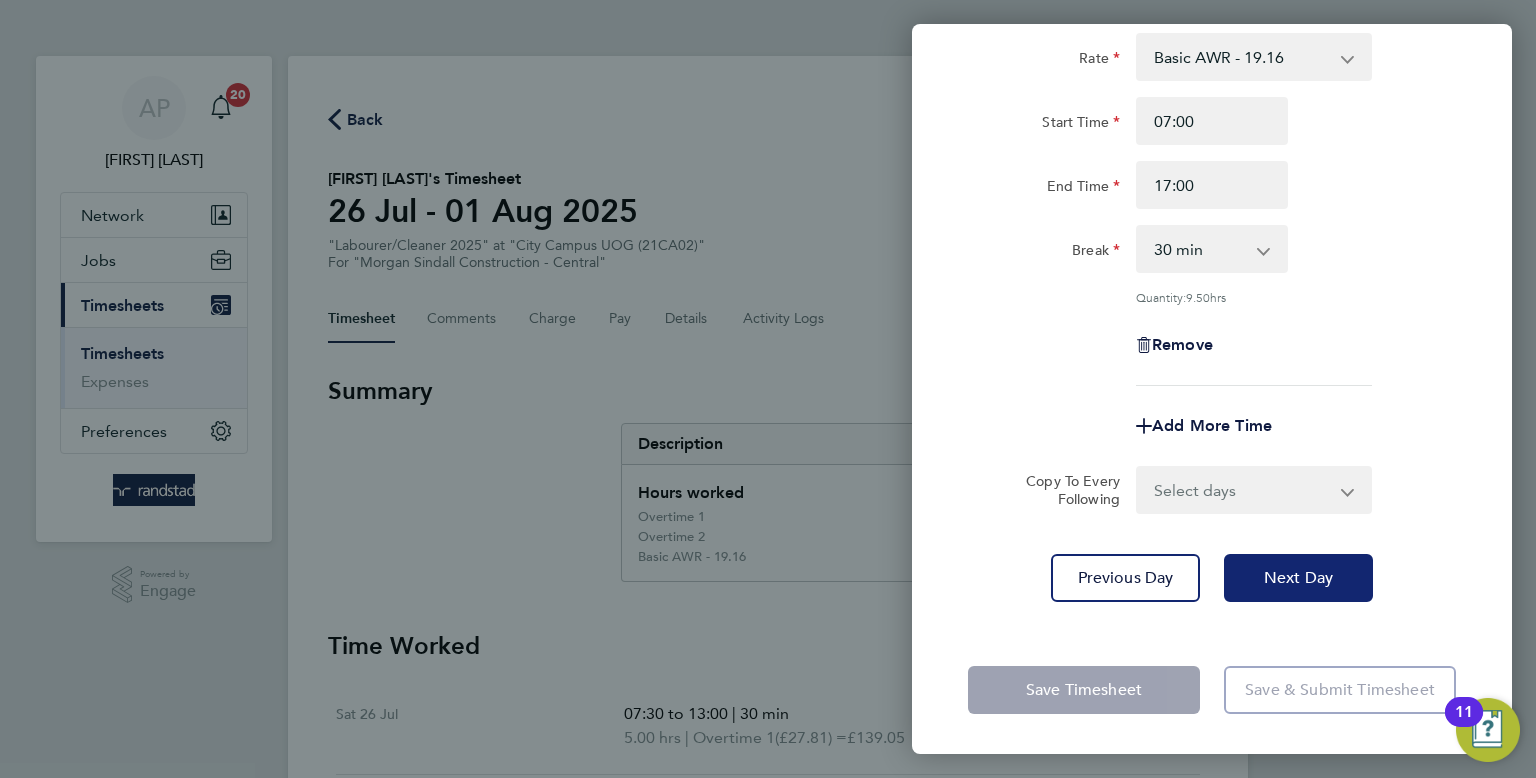 scroll, scrollTop: 124, scrollLeft: 0, axis: vertical 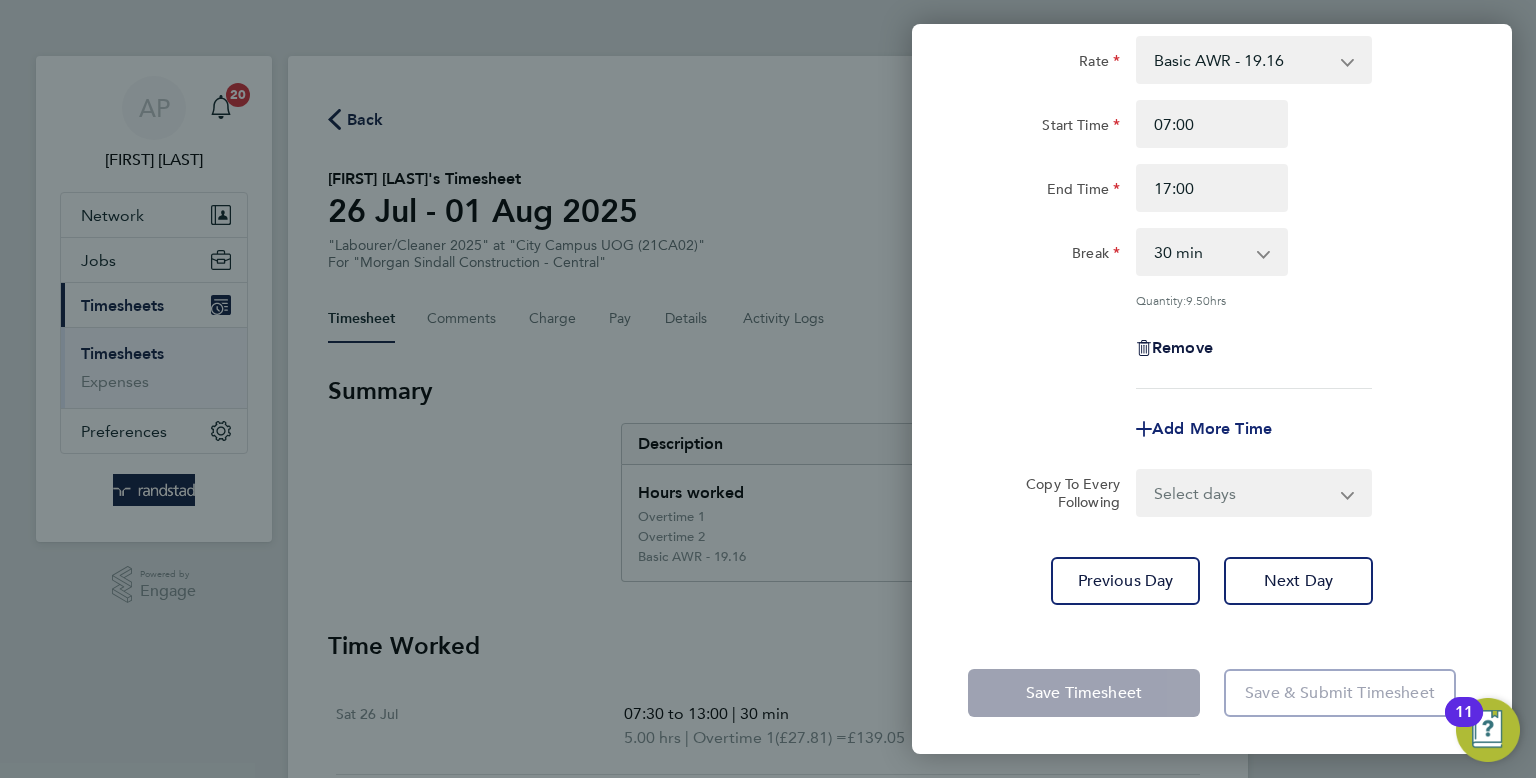 click on "Add More Time" 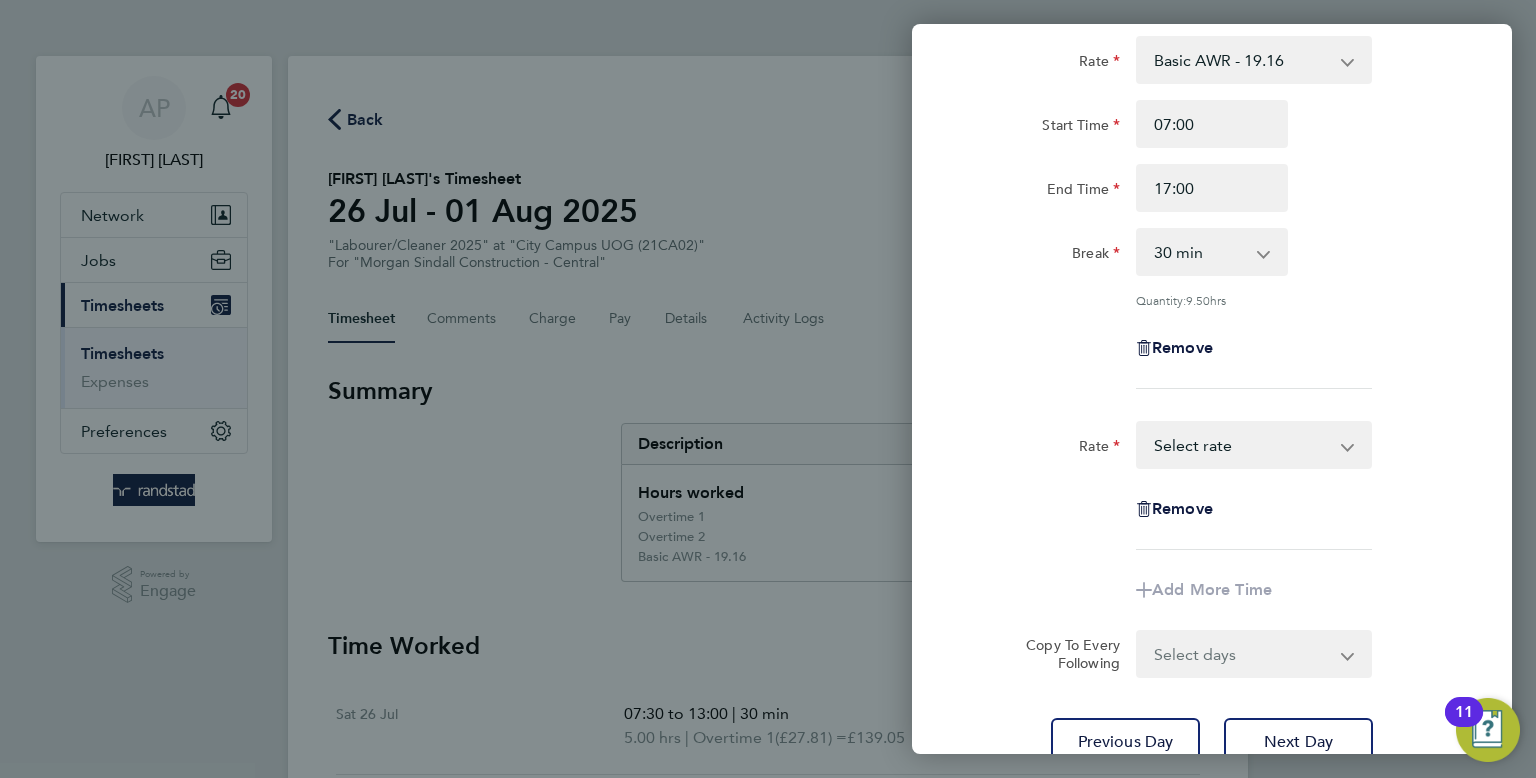 click on "Basic AWR - 19.16   Overtime 1 - 27.81   Overtime 2 - 36.21   Select rate" at bounding box center (1242, 445) 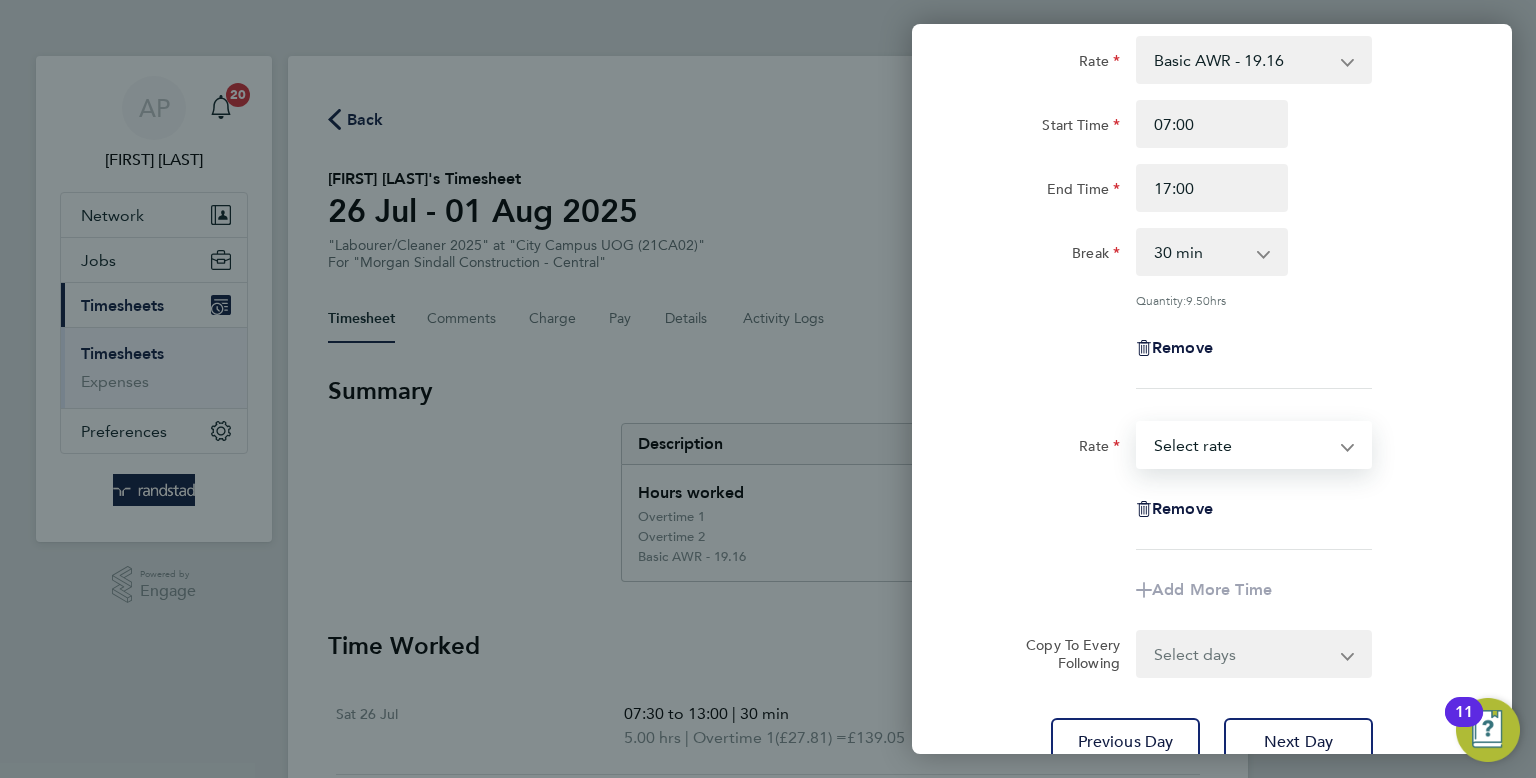 select on "30" 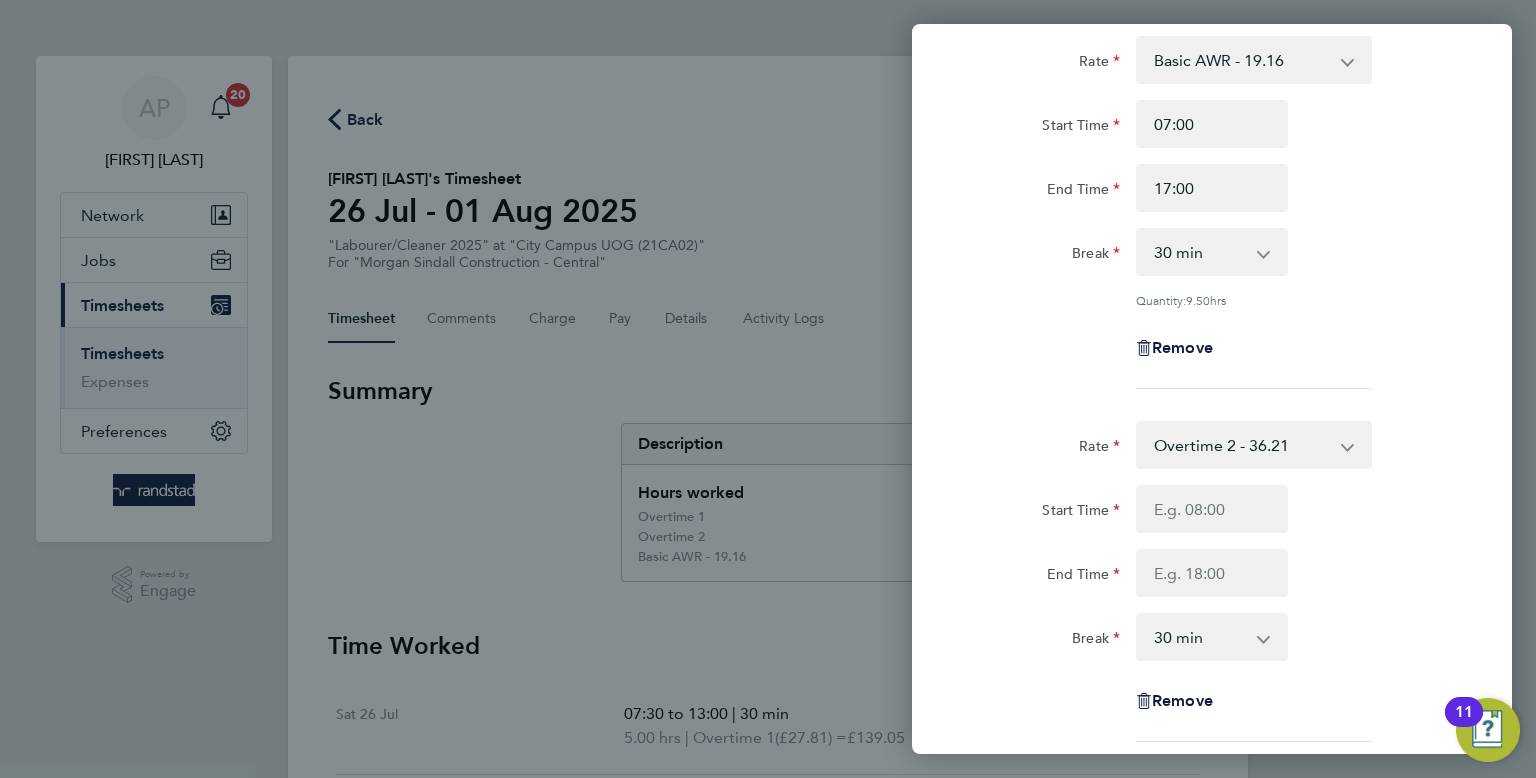 click on "Overtime 2 - 36.21   Basic AWR - 19.16   Overtime 1 - 27.81" at bounding box center [1242, 445] 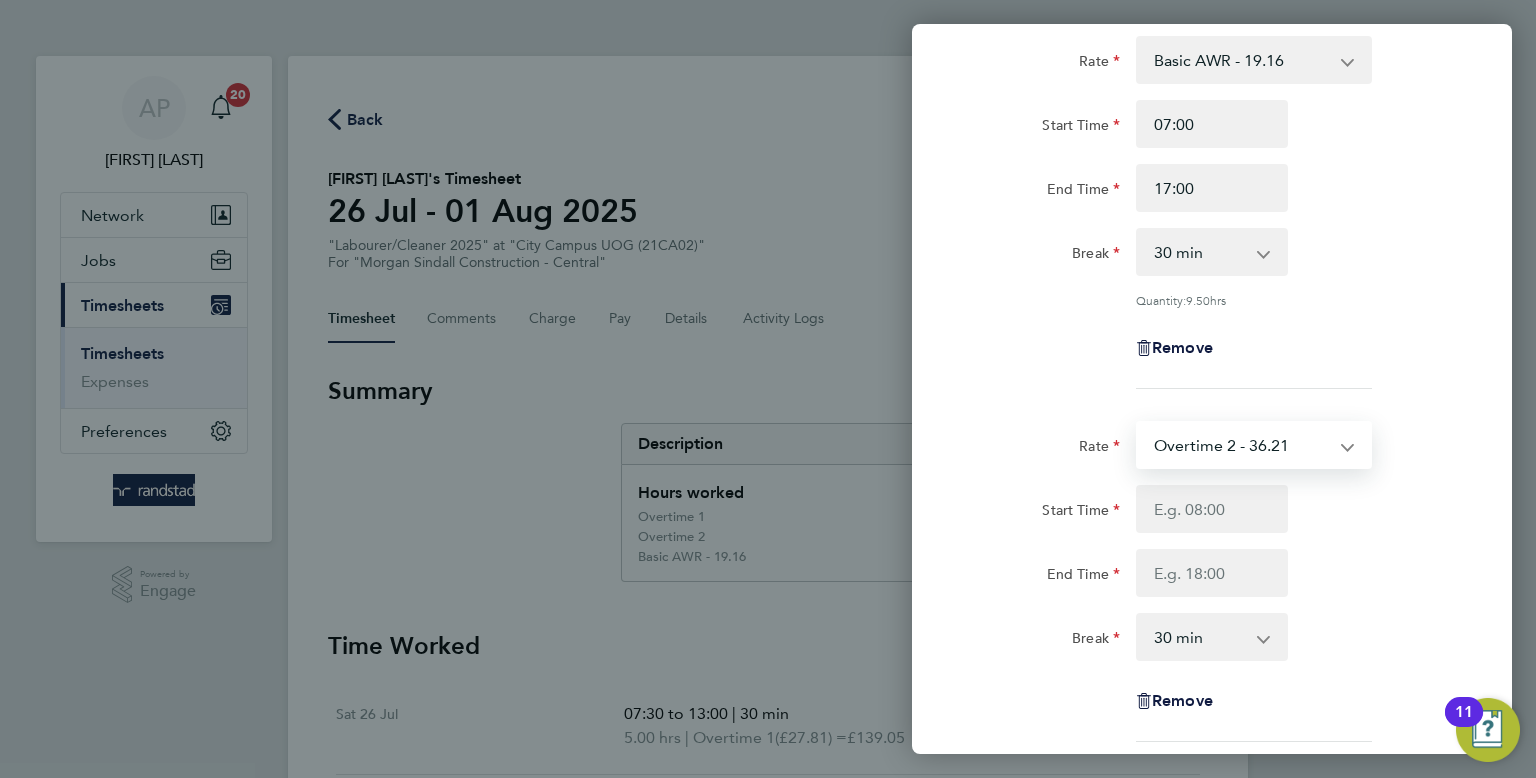 select on "30" 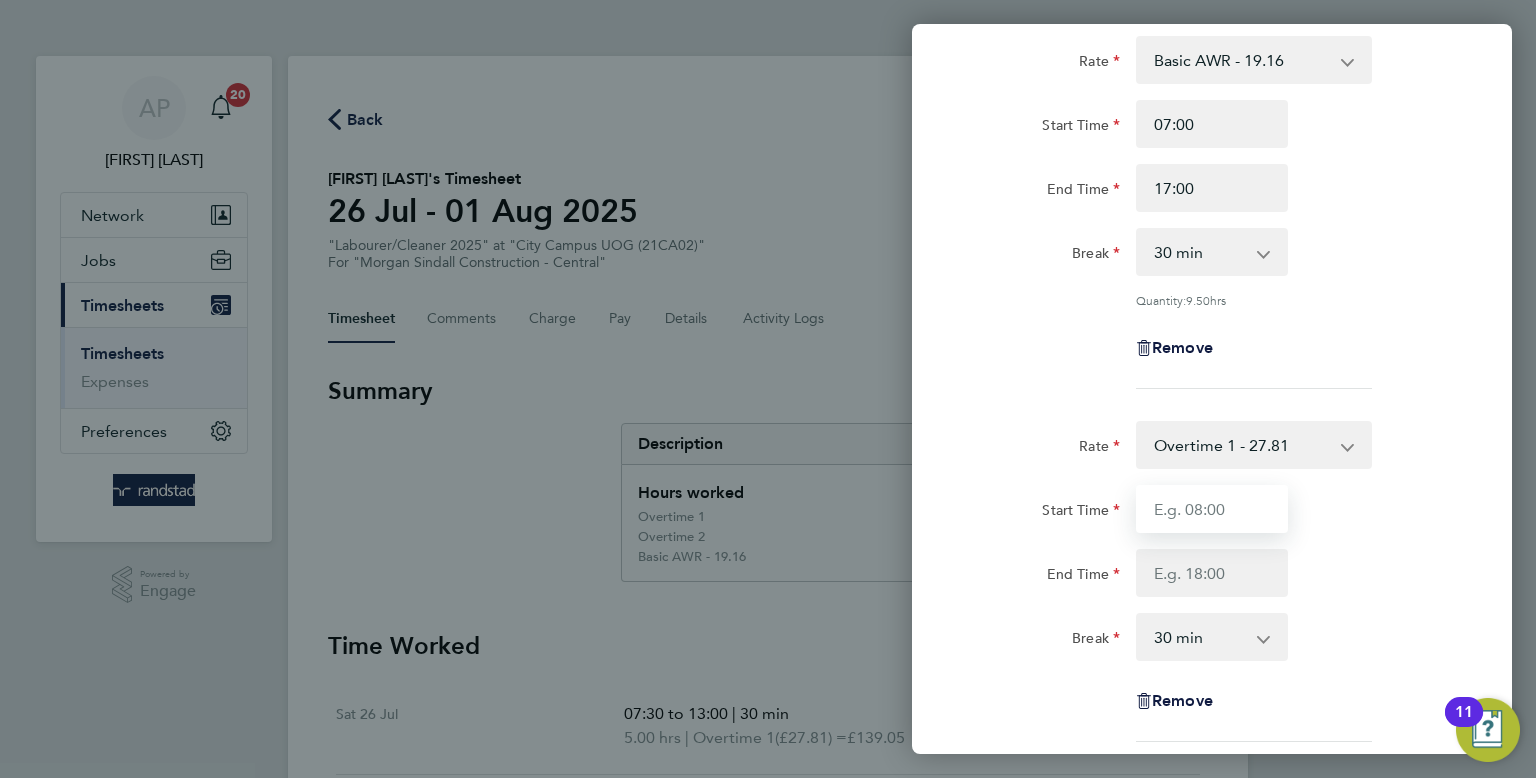 click on "Start Time" at bounding box center [1212, 509] 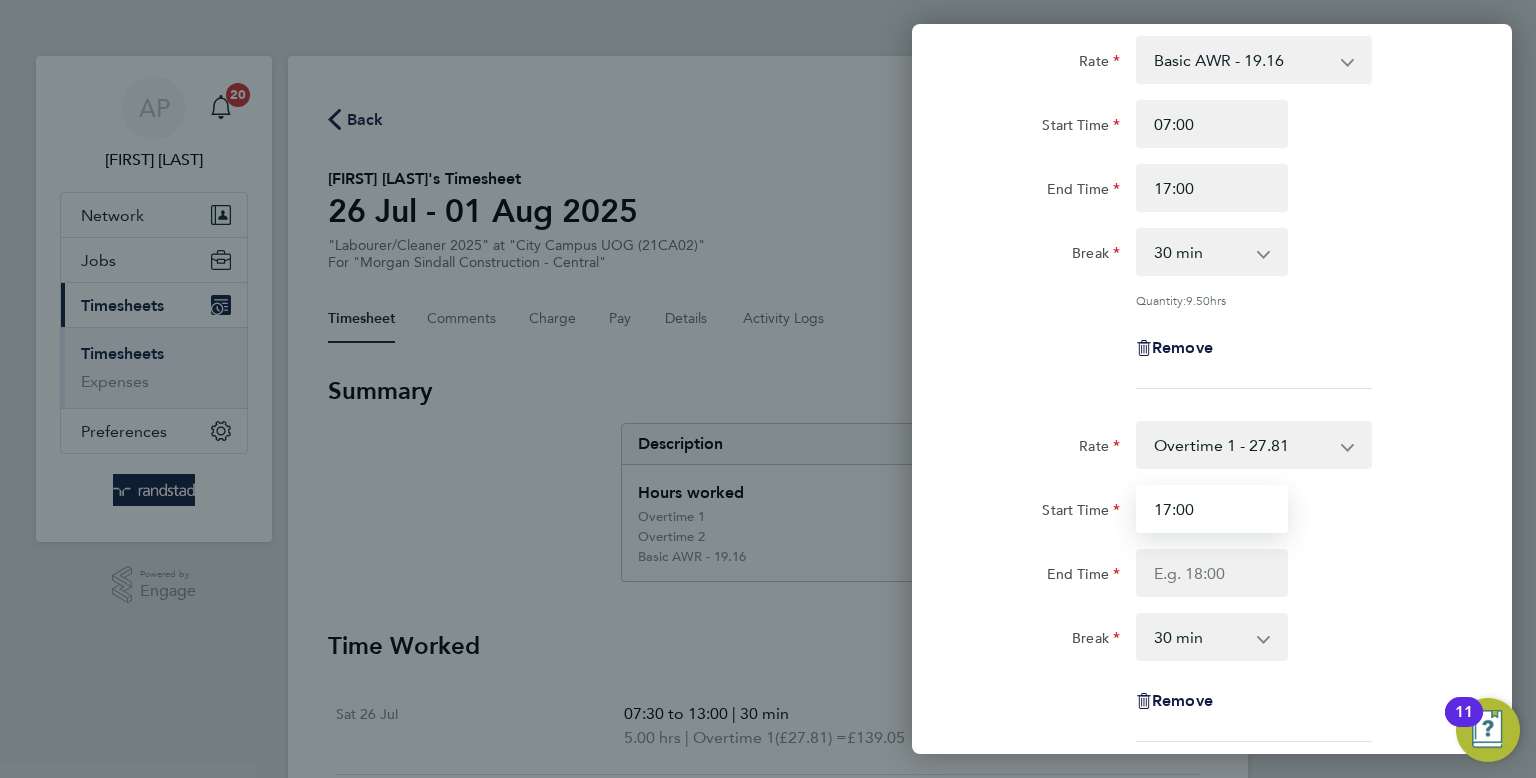 type on "17:00" 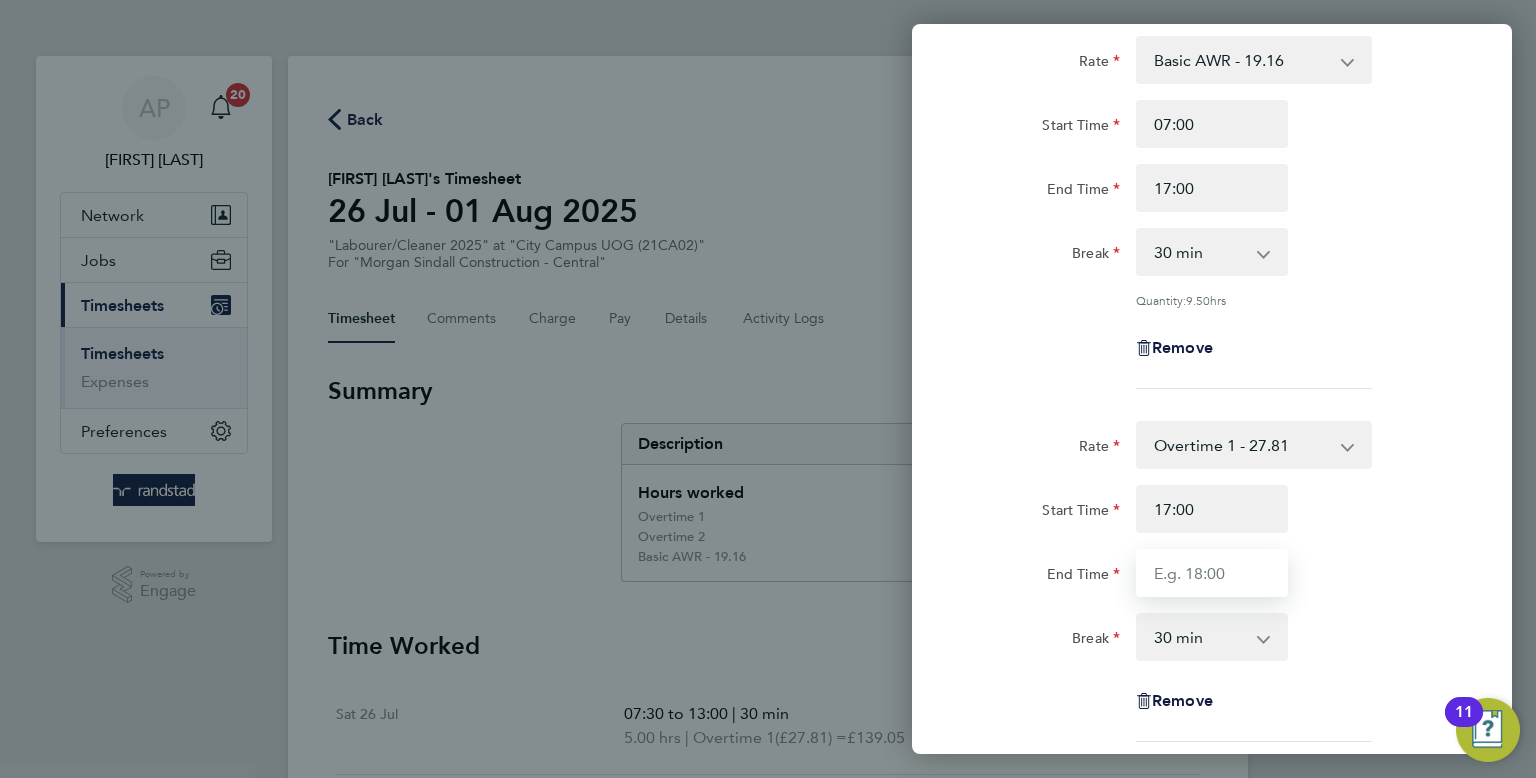 click on "End Time" at bounding box center (1212, 573) 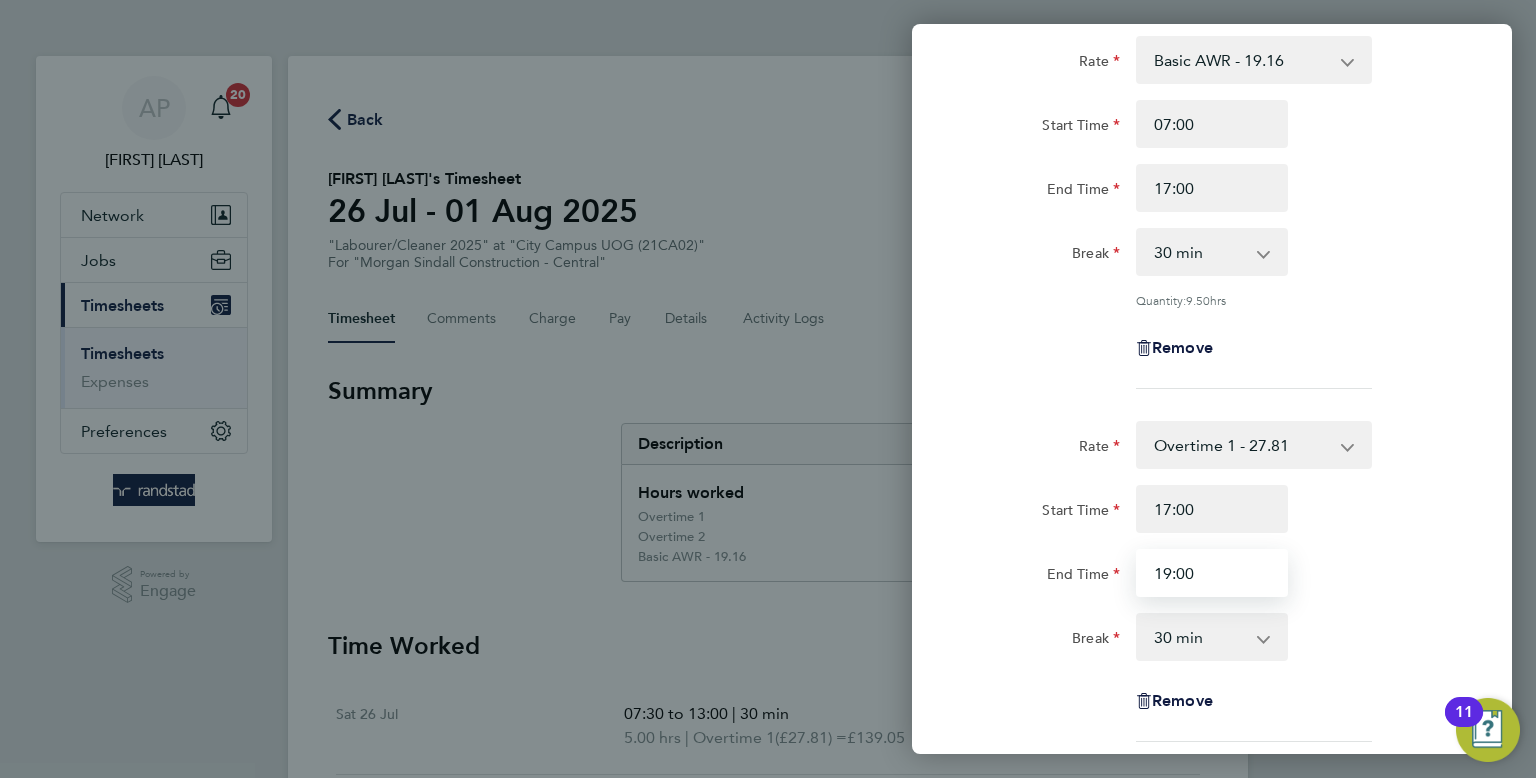 type on "19:00" 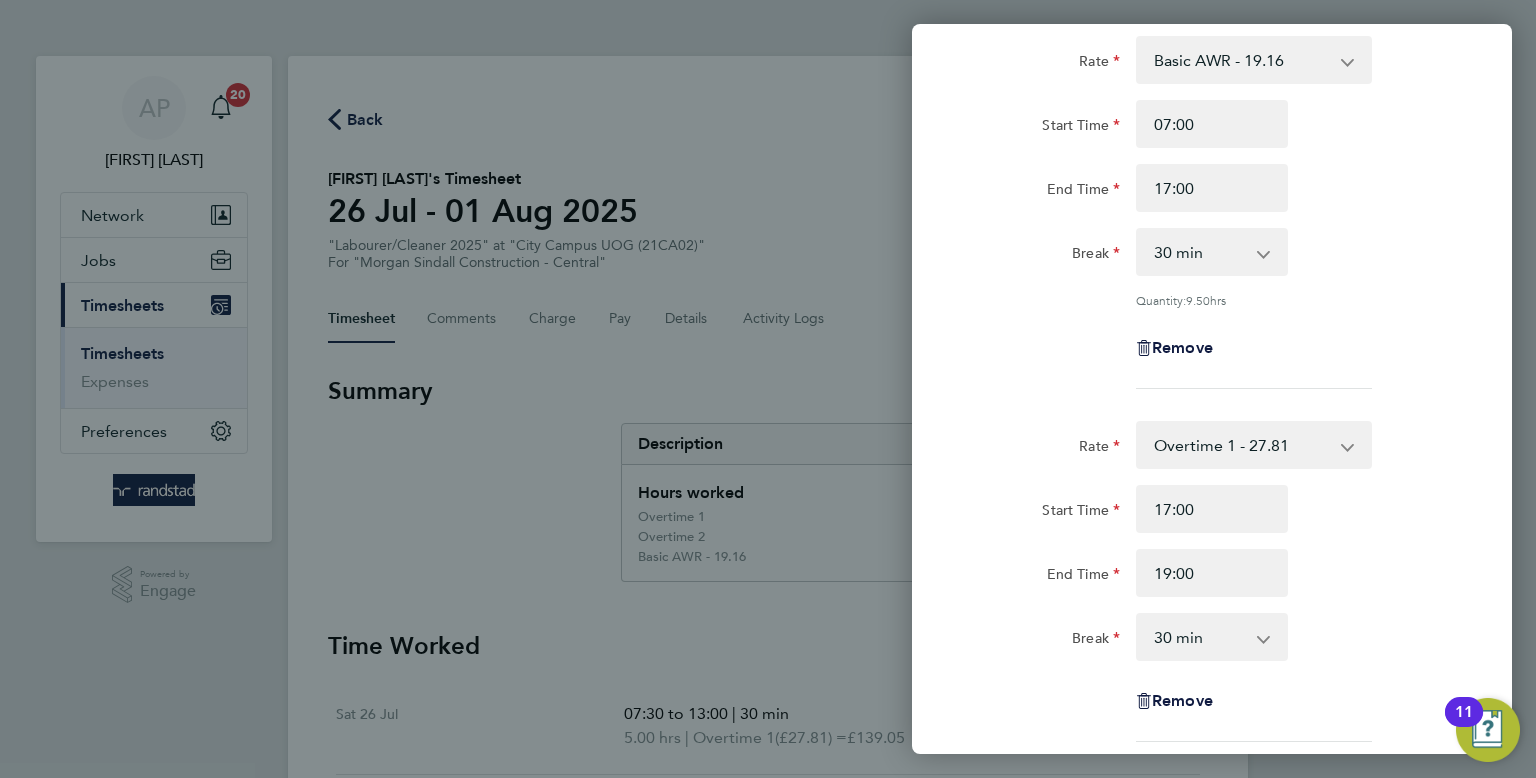 click on "0 min   15 min   30 min   45 min   60 min   75 min   90 min" at bounding box center (1200, 637) 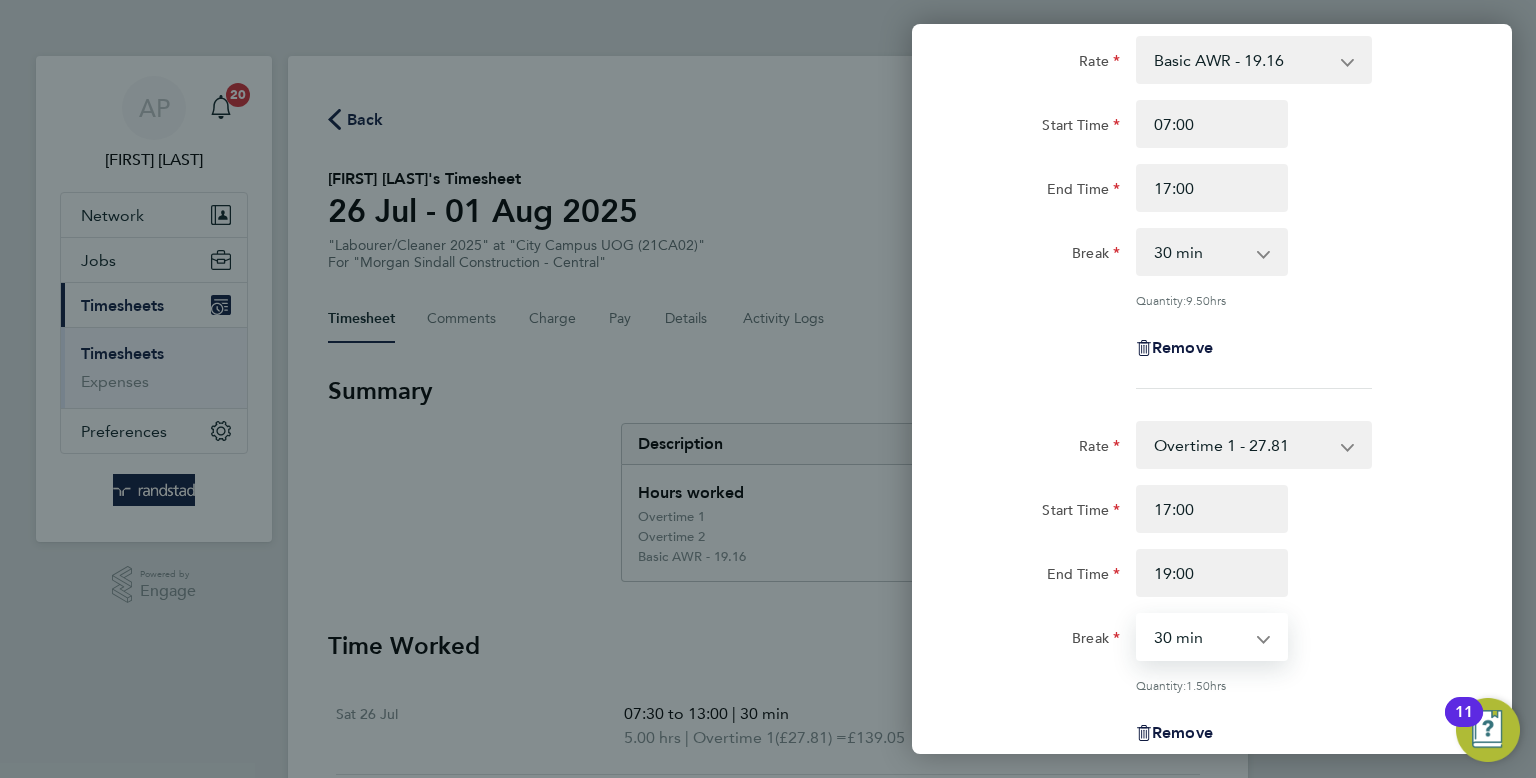 select on "0" 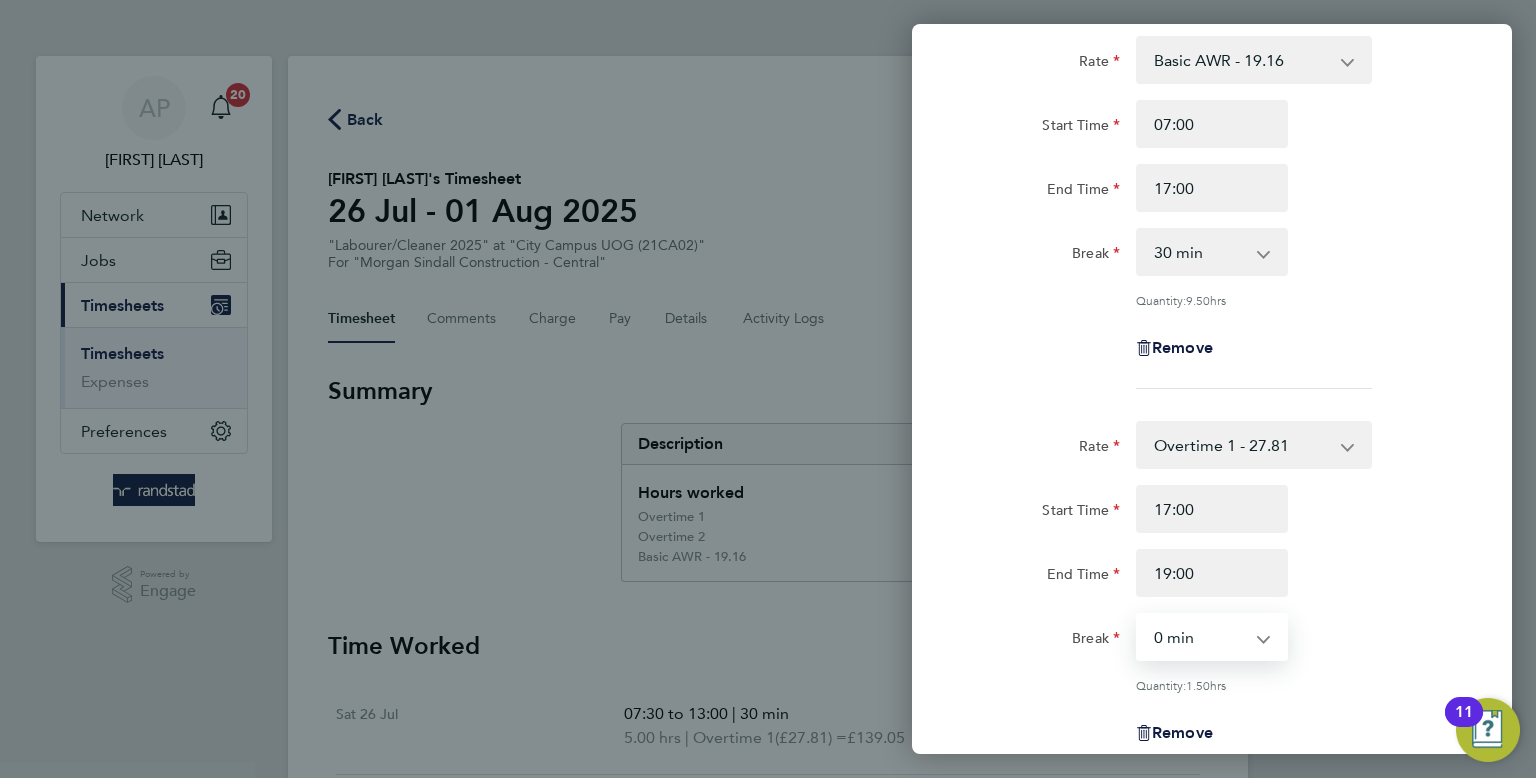 click on "0 min   15 min   30 min   45 min   60 min   75 min   90 min" at bounding box center [1200, 637] 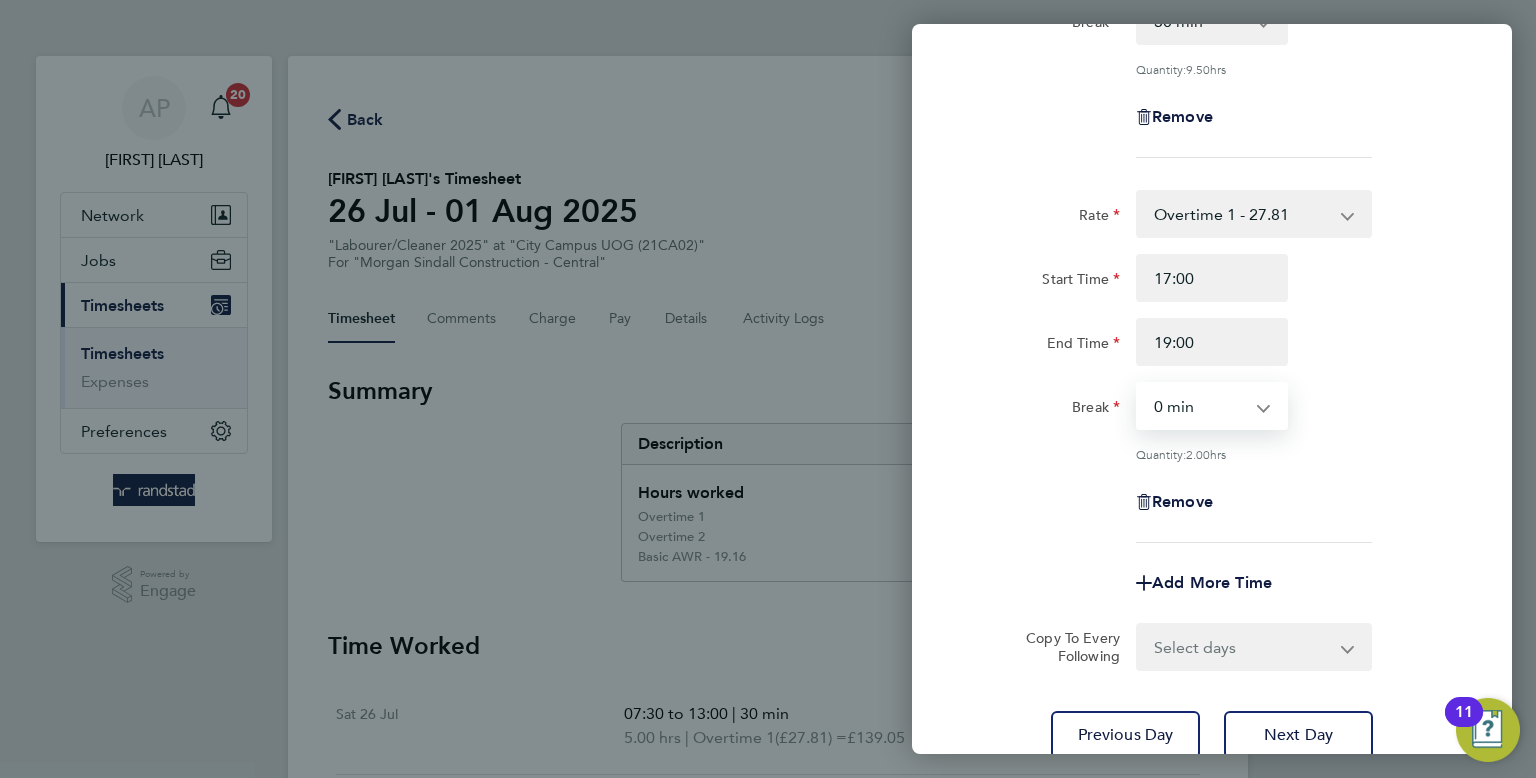 scroll, scrollTop: 391, scrollLeft: 0, axis: vertical 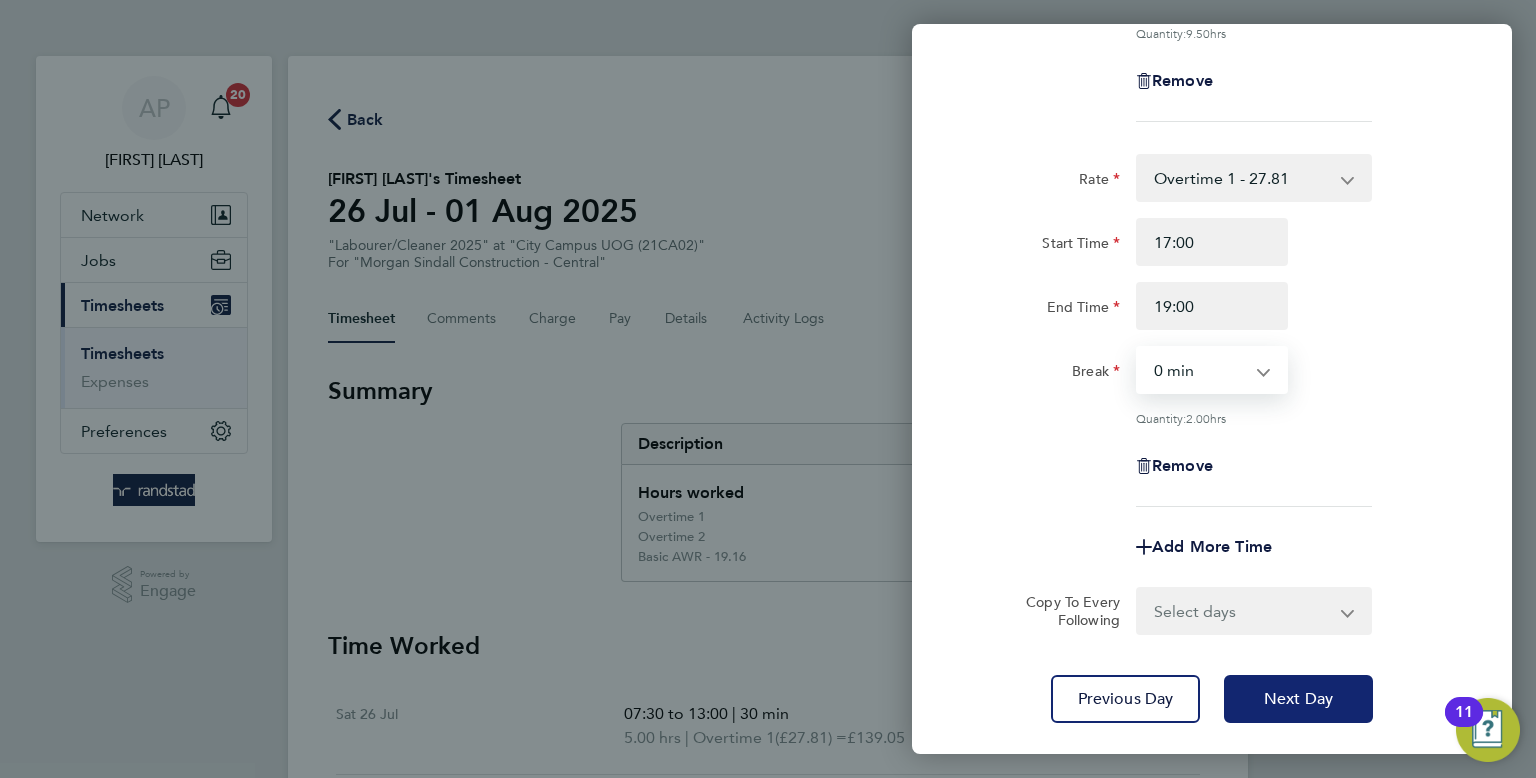 click on "Next Day" 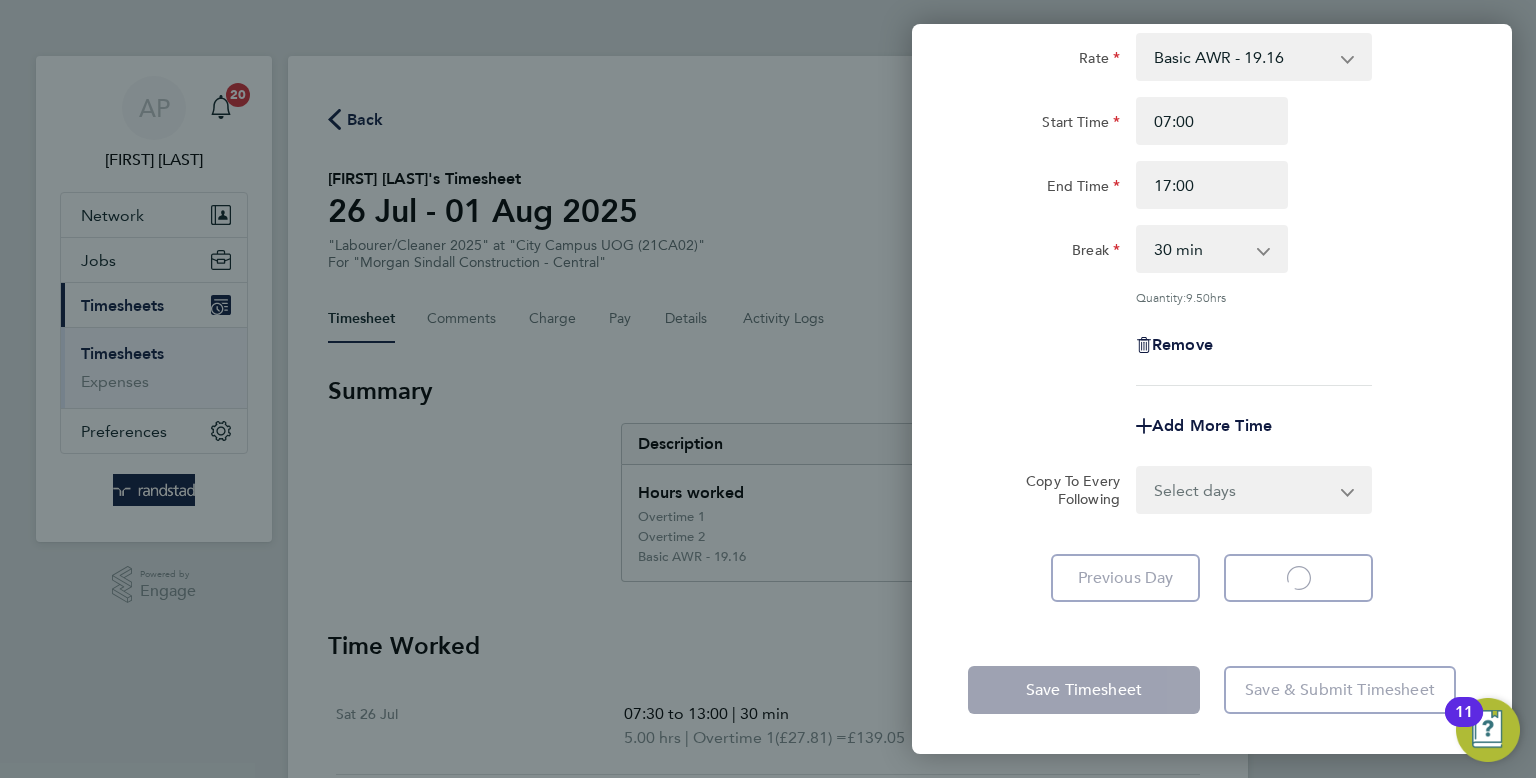scroll, scrollTop: 124, scrollLeft: 0, axis: vertical 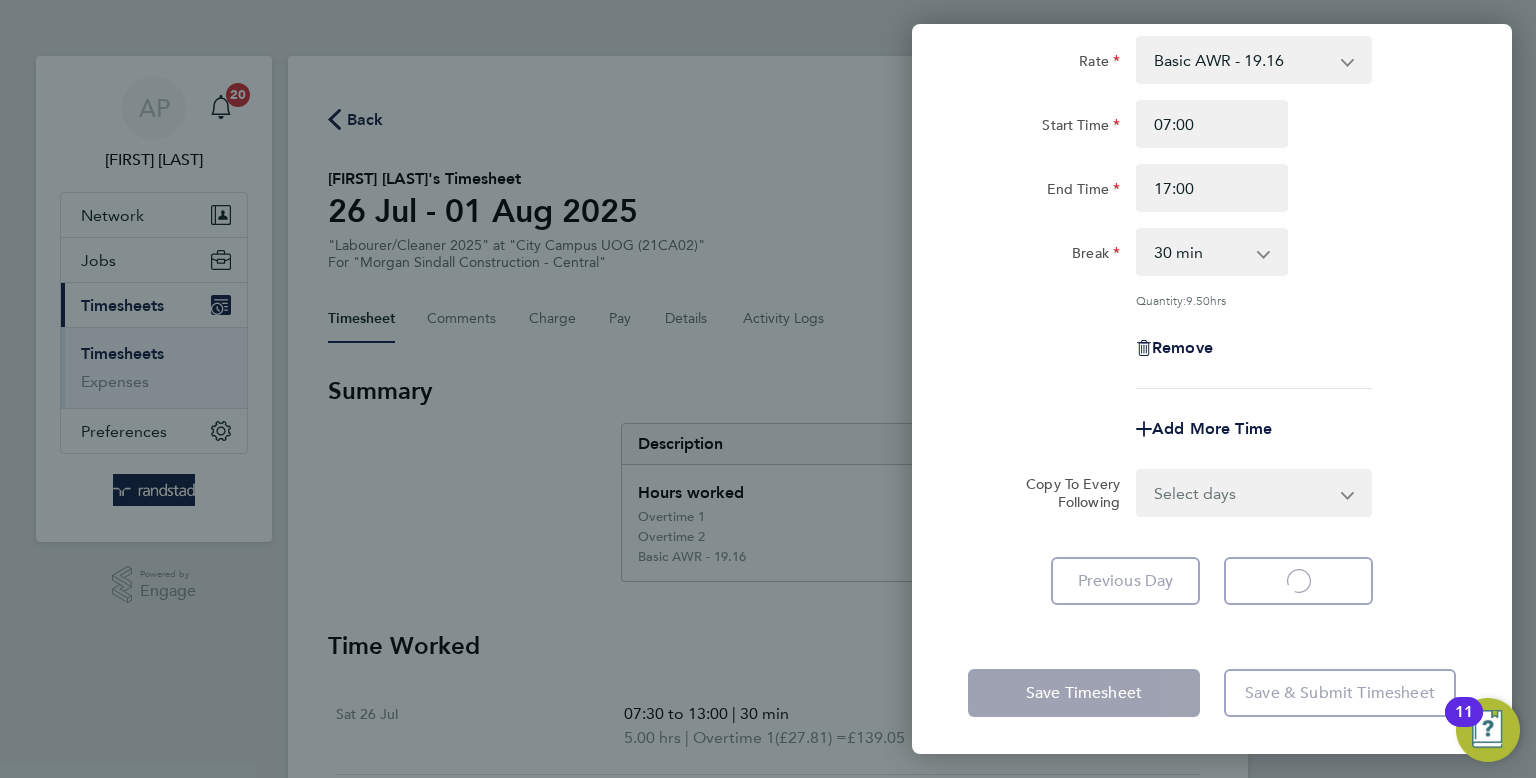 select on "30" 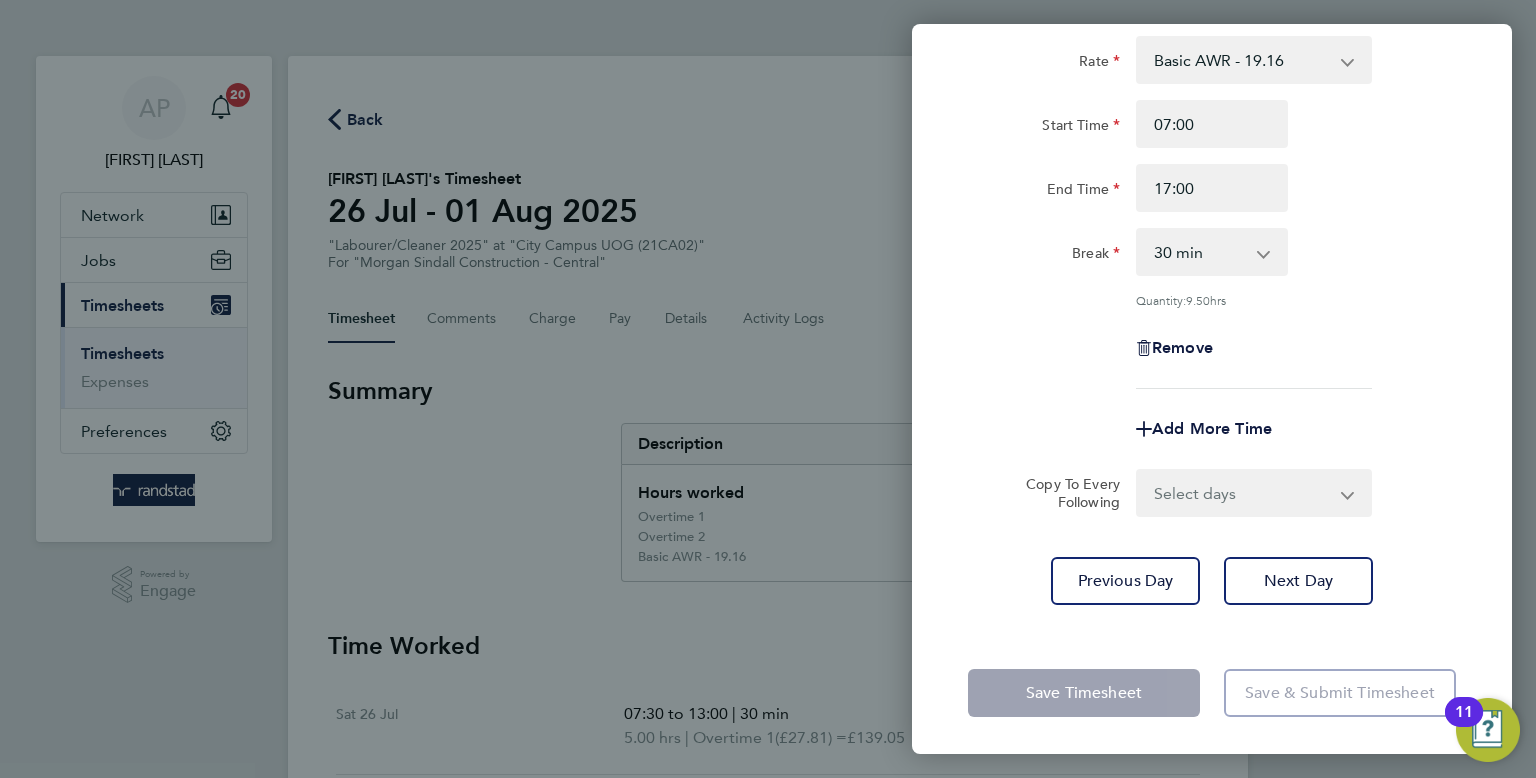 click on "Add More Time" 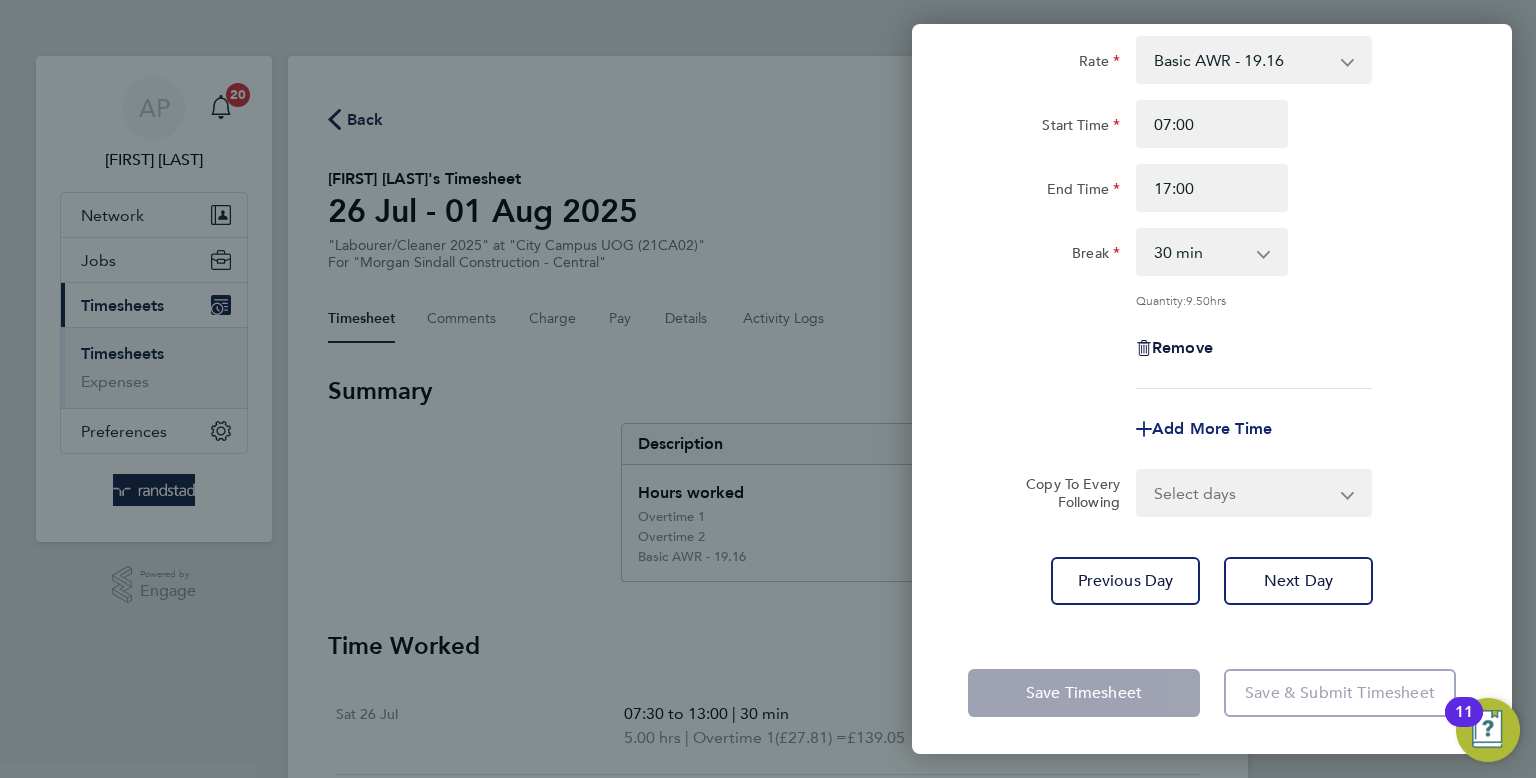 click on "Add More Time" 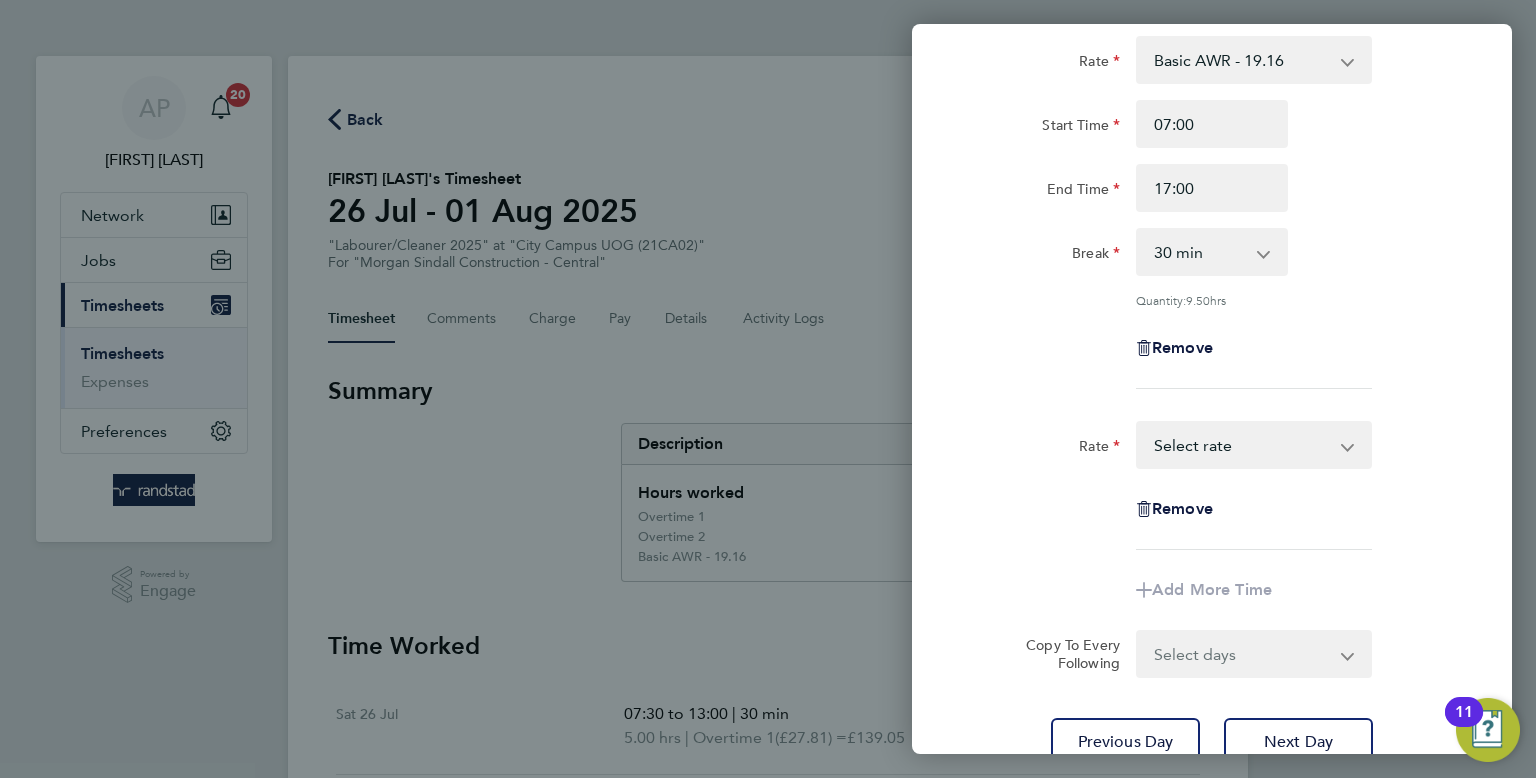 click on "Basic AWR - 19.16   Overtime 1 - 27.81   Overtime 2 - 36.21   Select rate" at bounding box center [1242, 445] 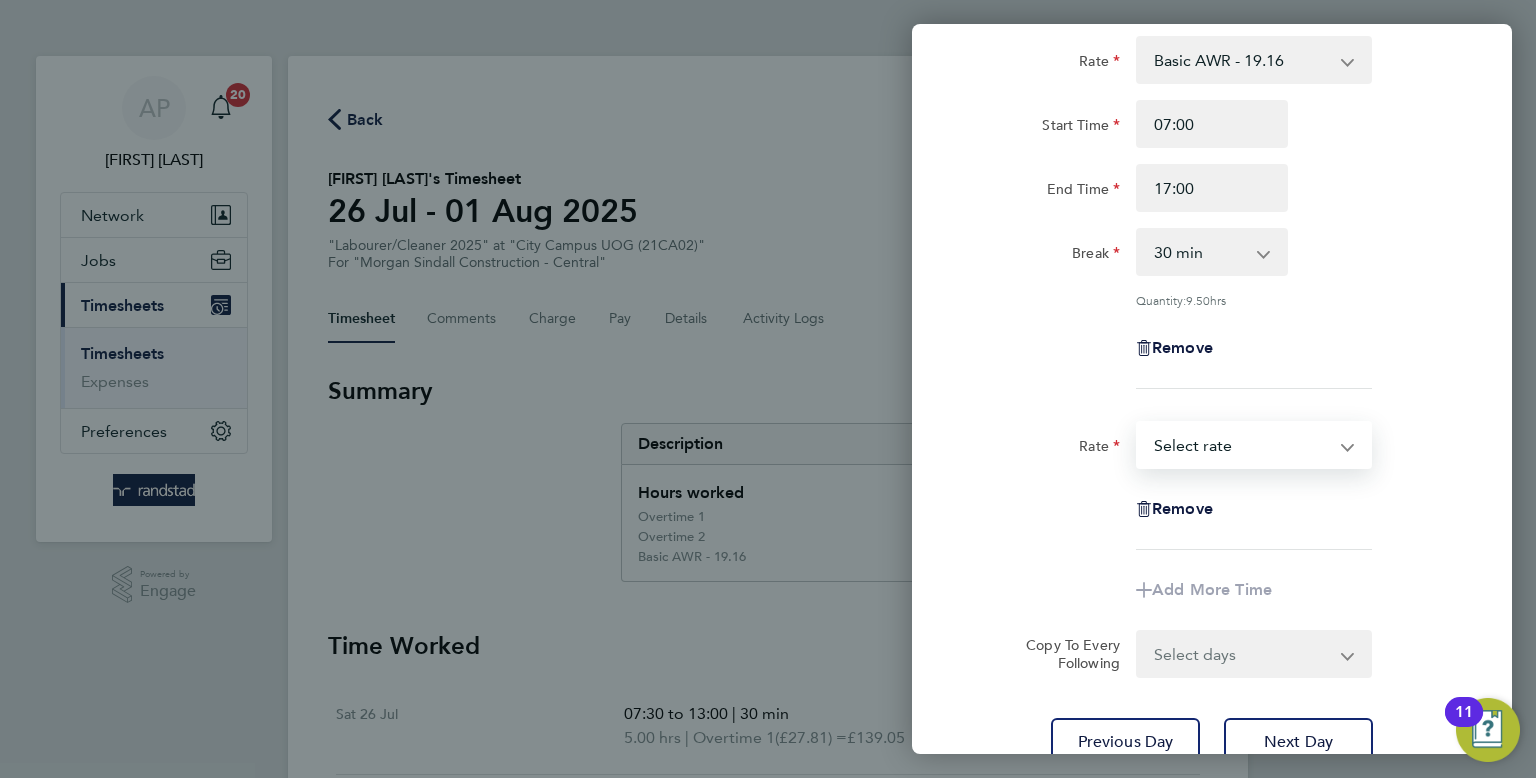 select on "30" 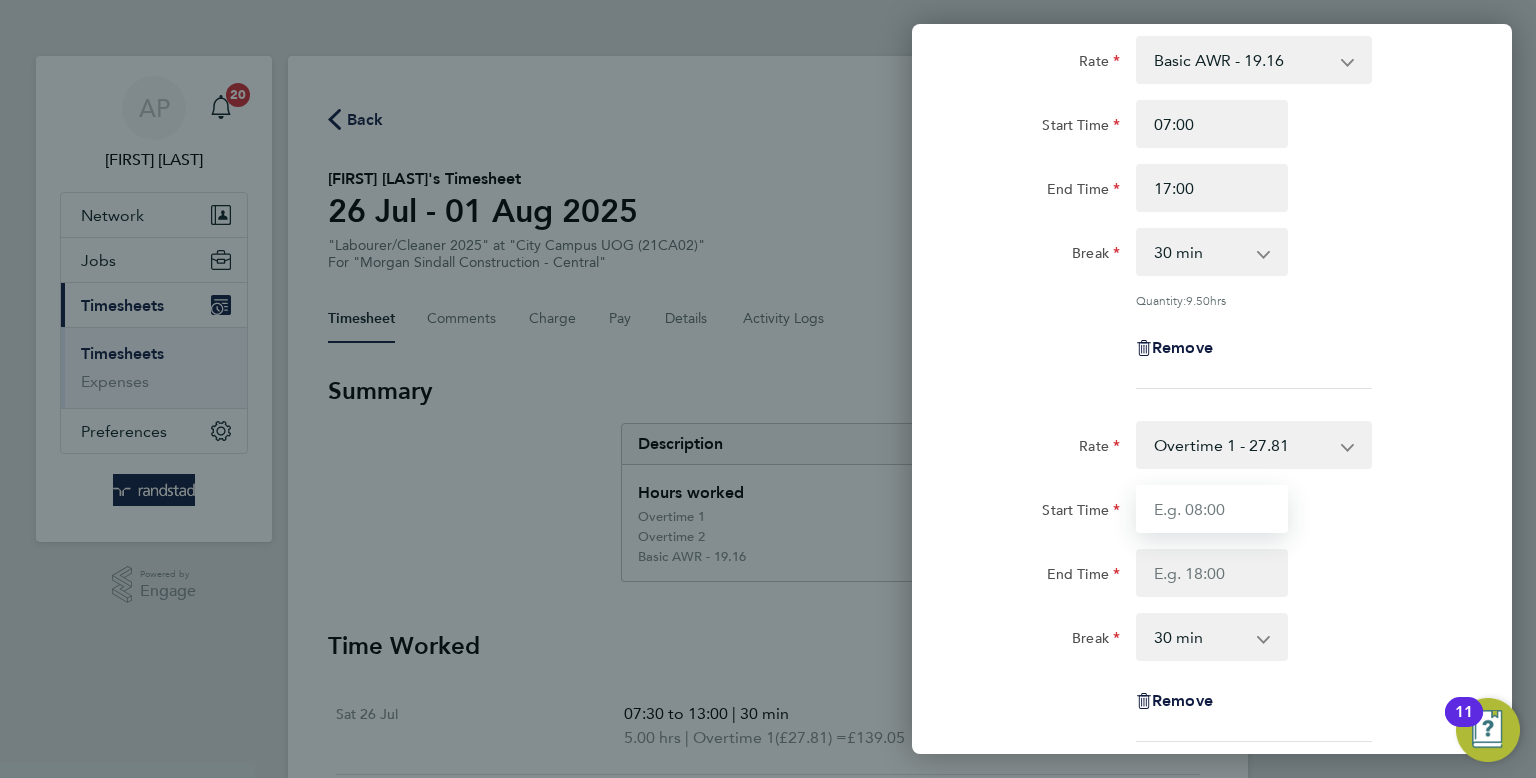click on "Start Time" at bounding box center [1212, 509] 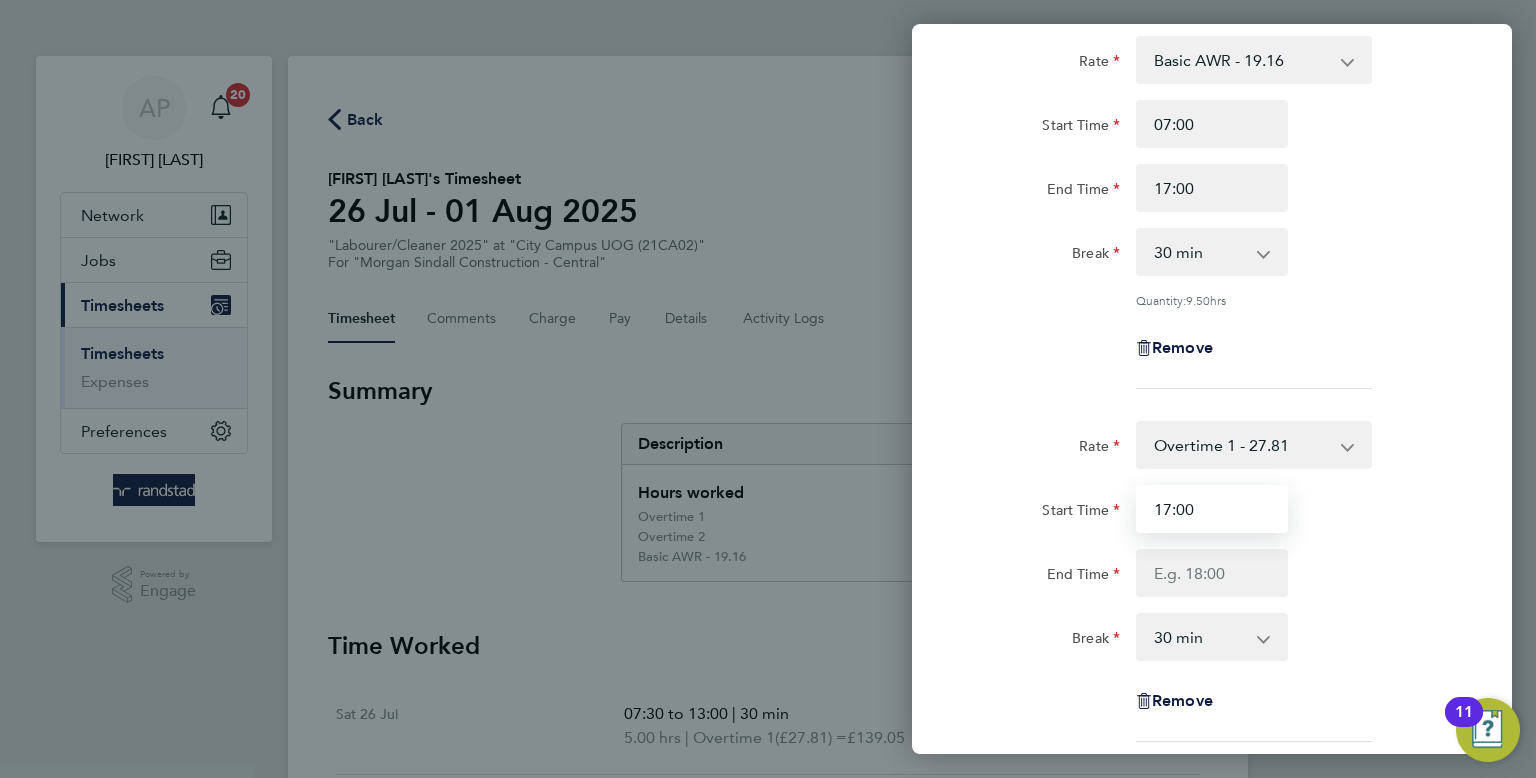 type on "17:00" 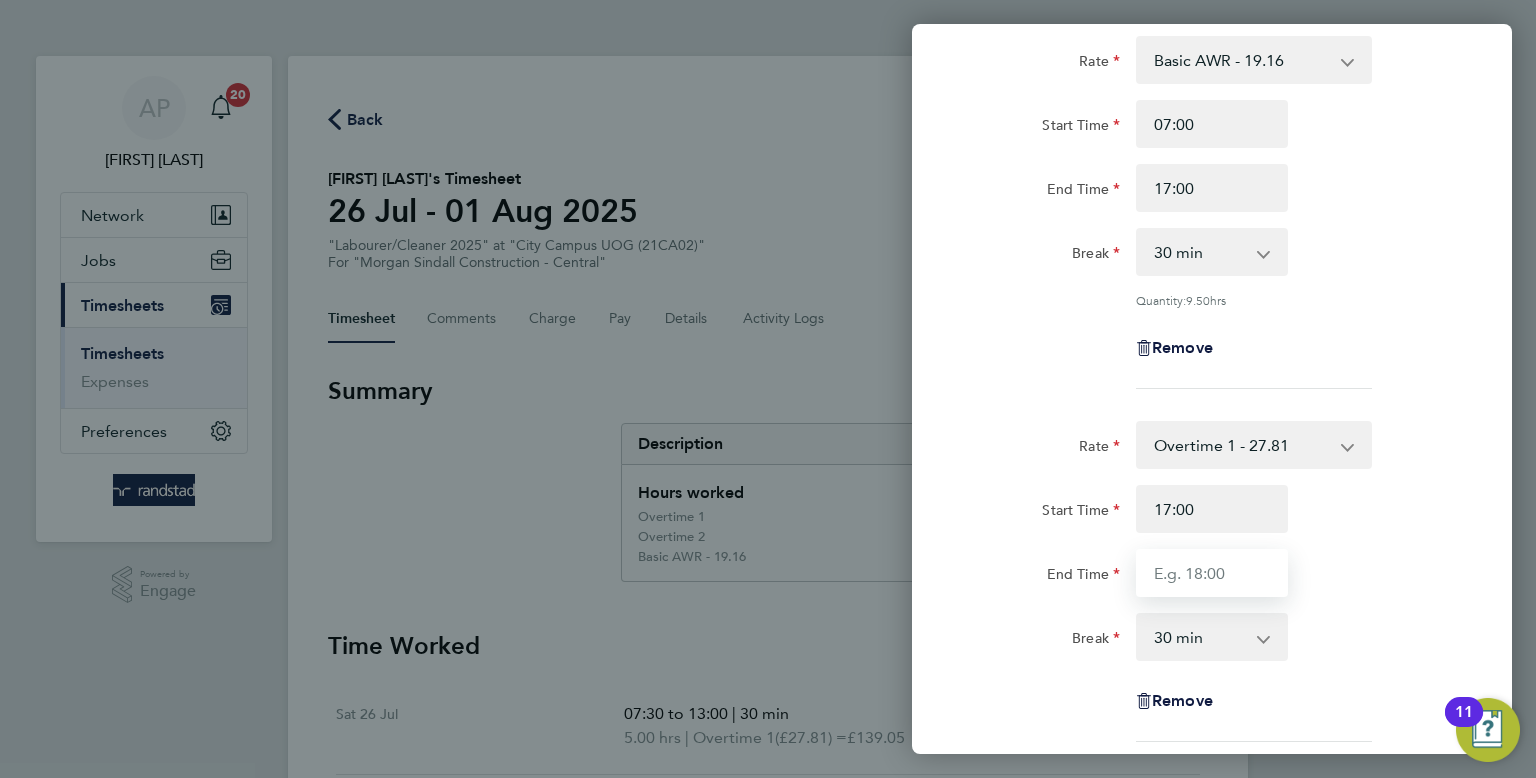 click on "End Time" at bounding box center [1212, 573] 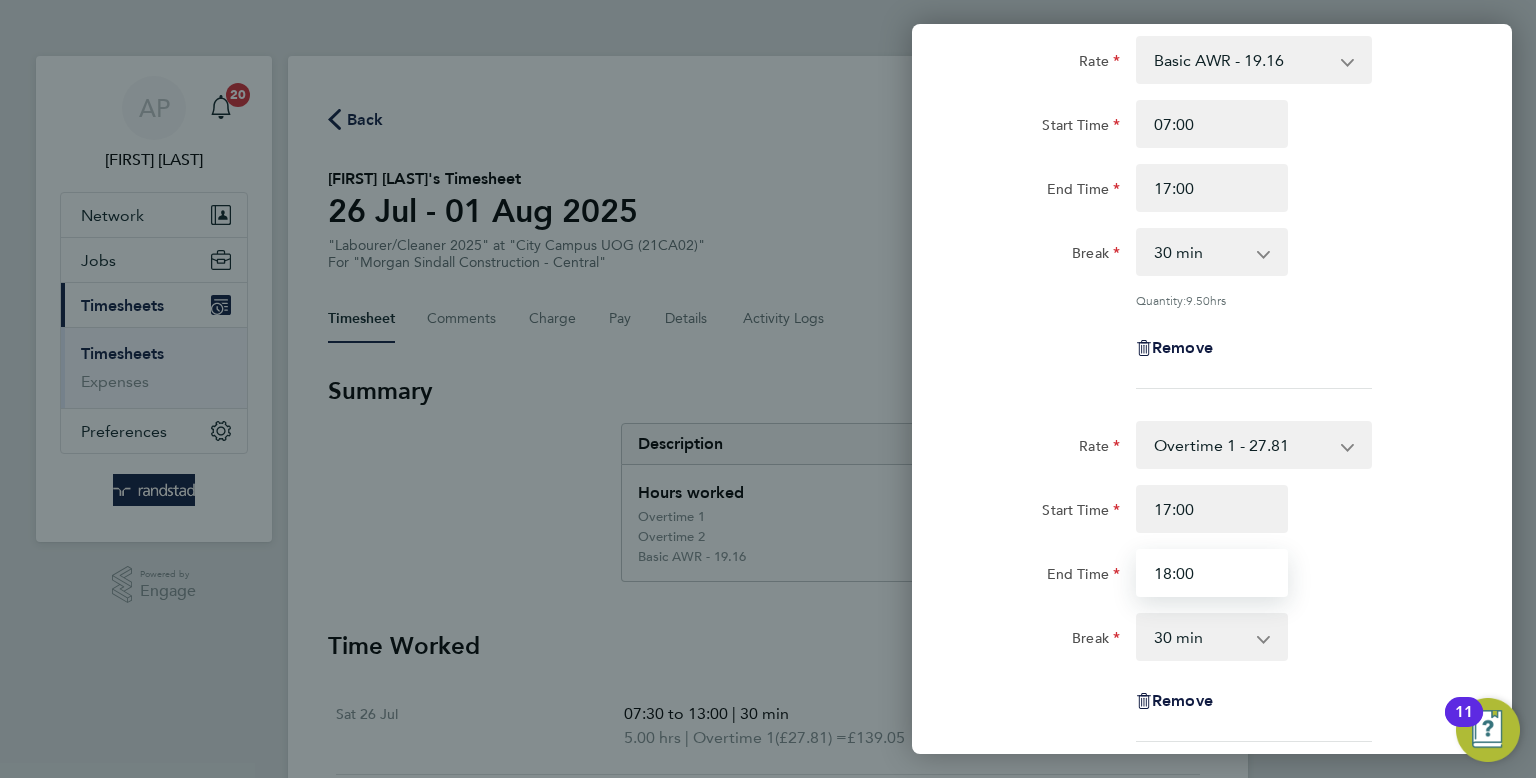 type on "18:00" 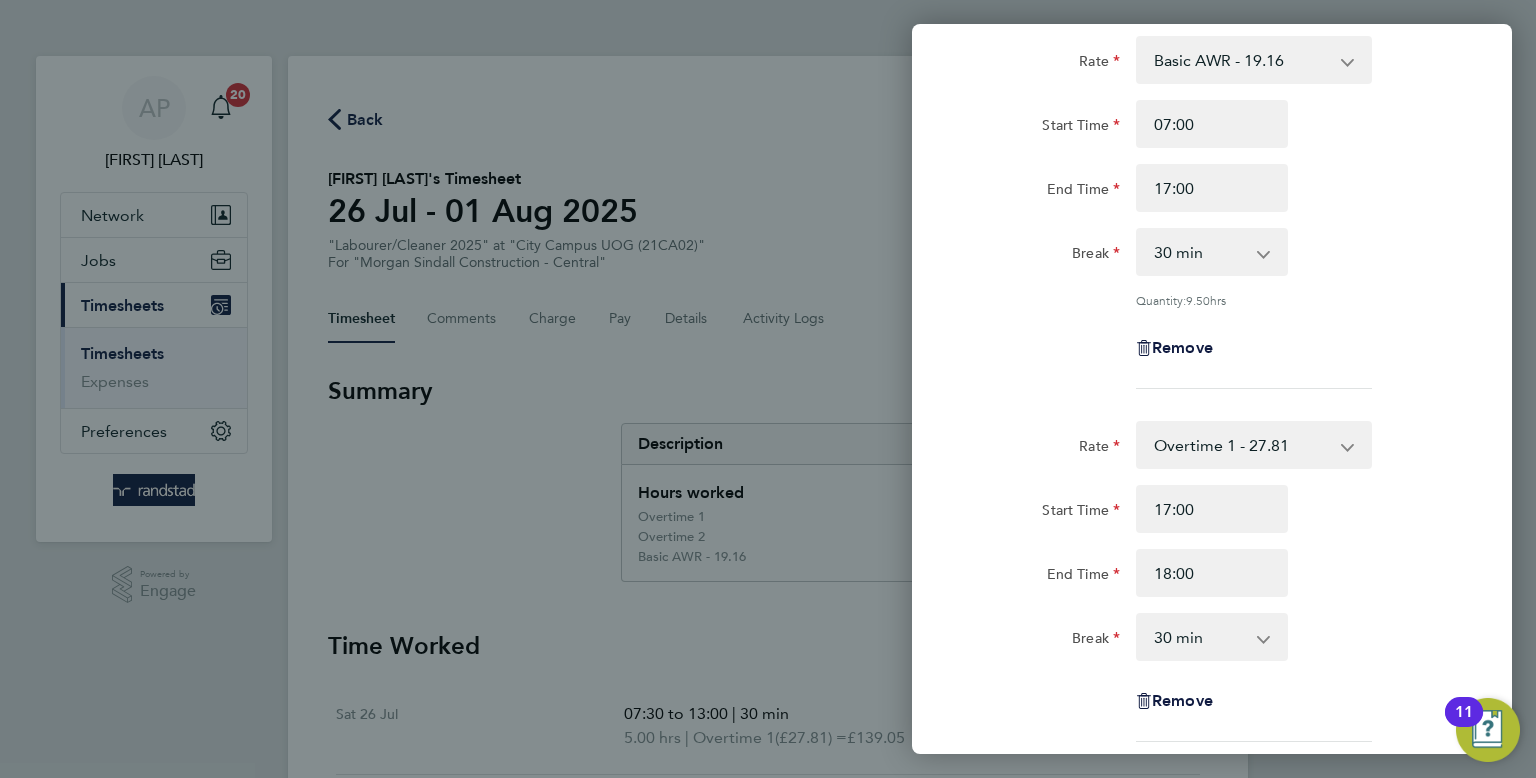 click on "0 min   15 min   30 min   45 min   60 min   75 min   90 min" at bounding box center (1200, 637) 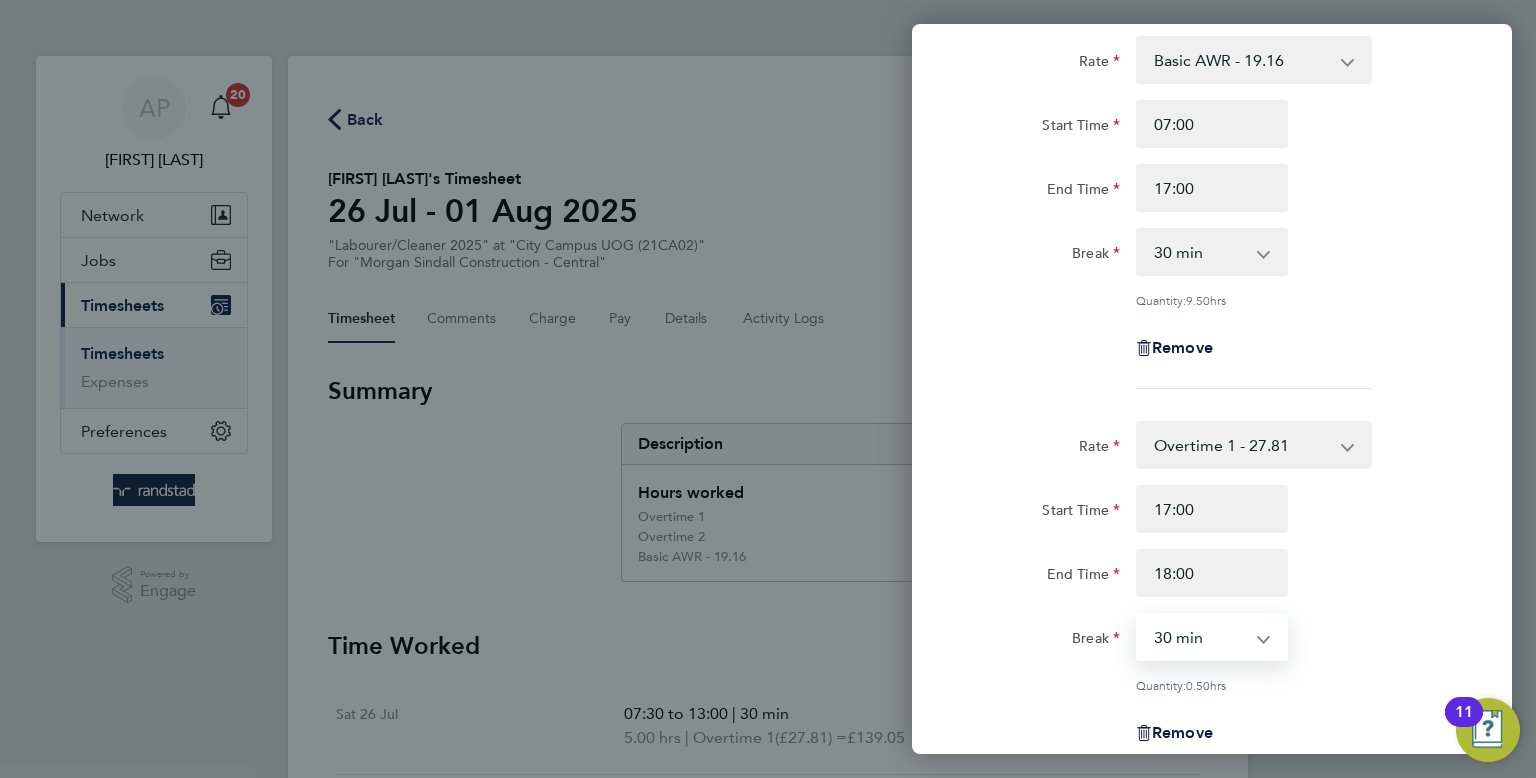 select on "0" 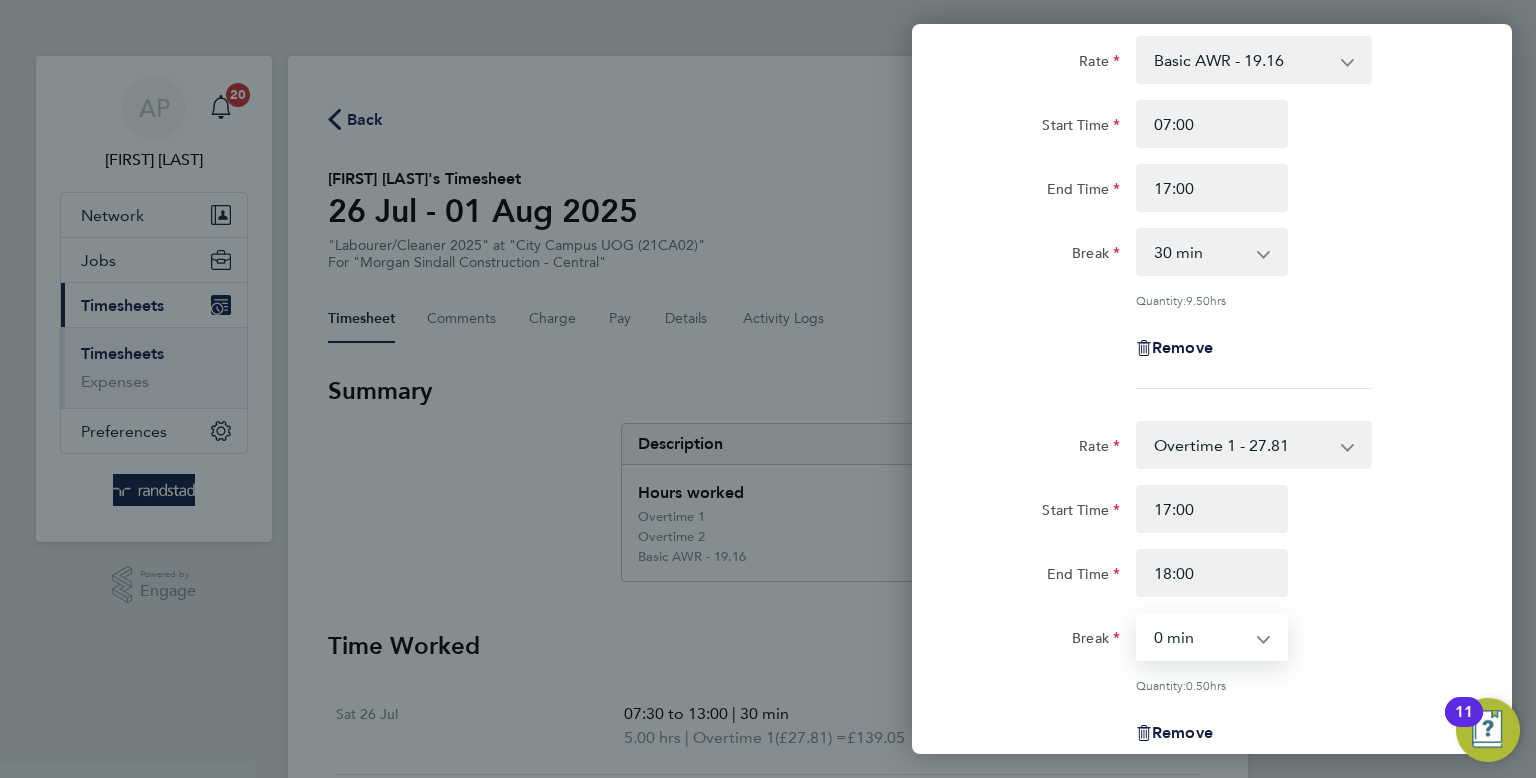 click on "0 min   15 min   30 min   45 min" at bounding box center [1200, 637] 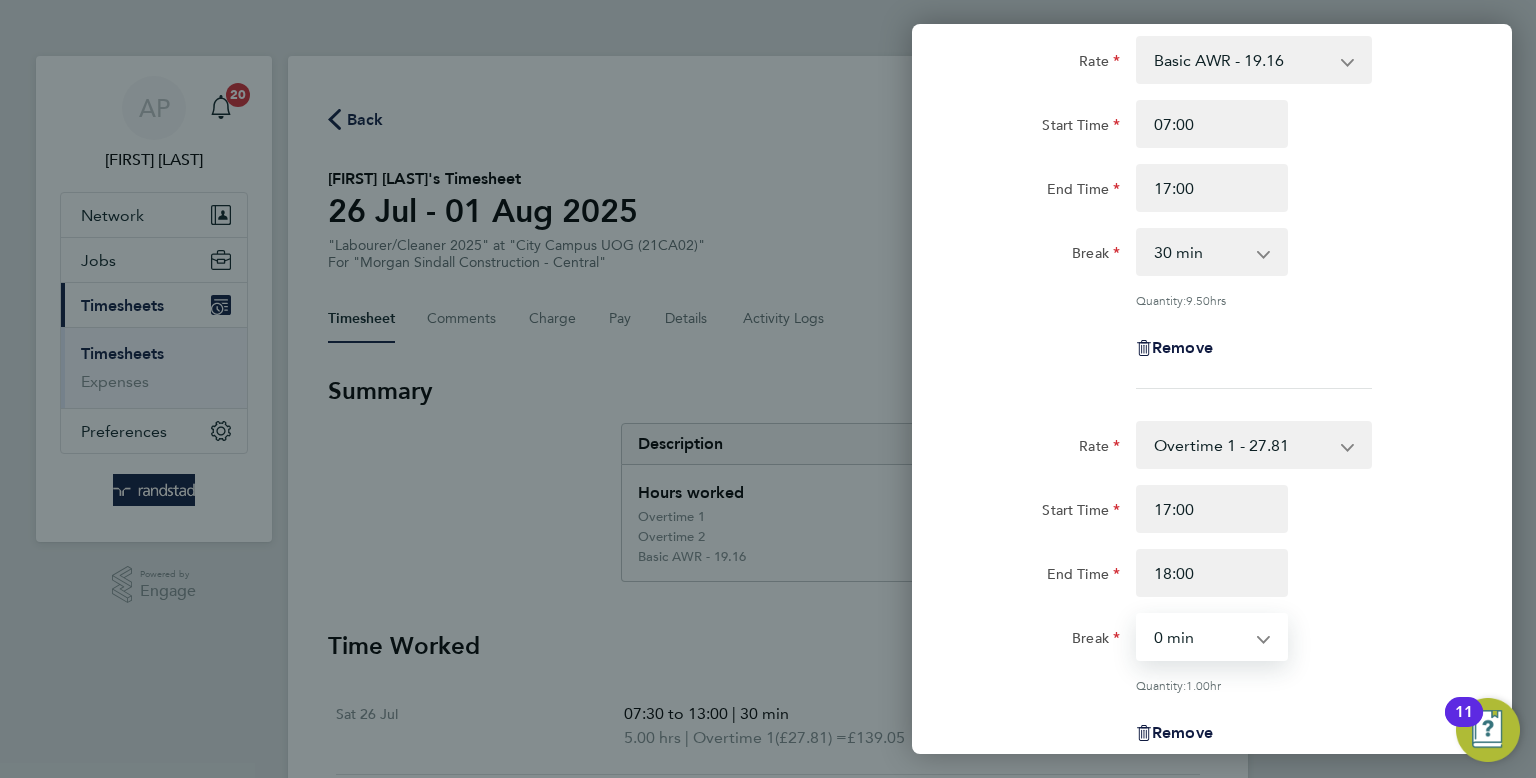 scroll, scrollTop: 508, scrollLeft: 0, axis: vertical 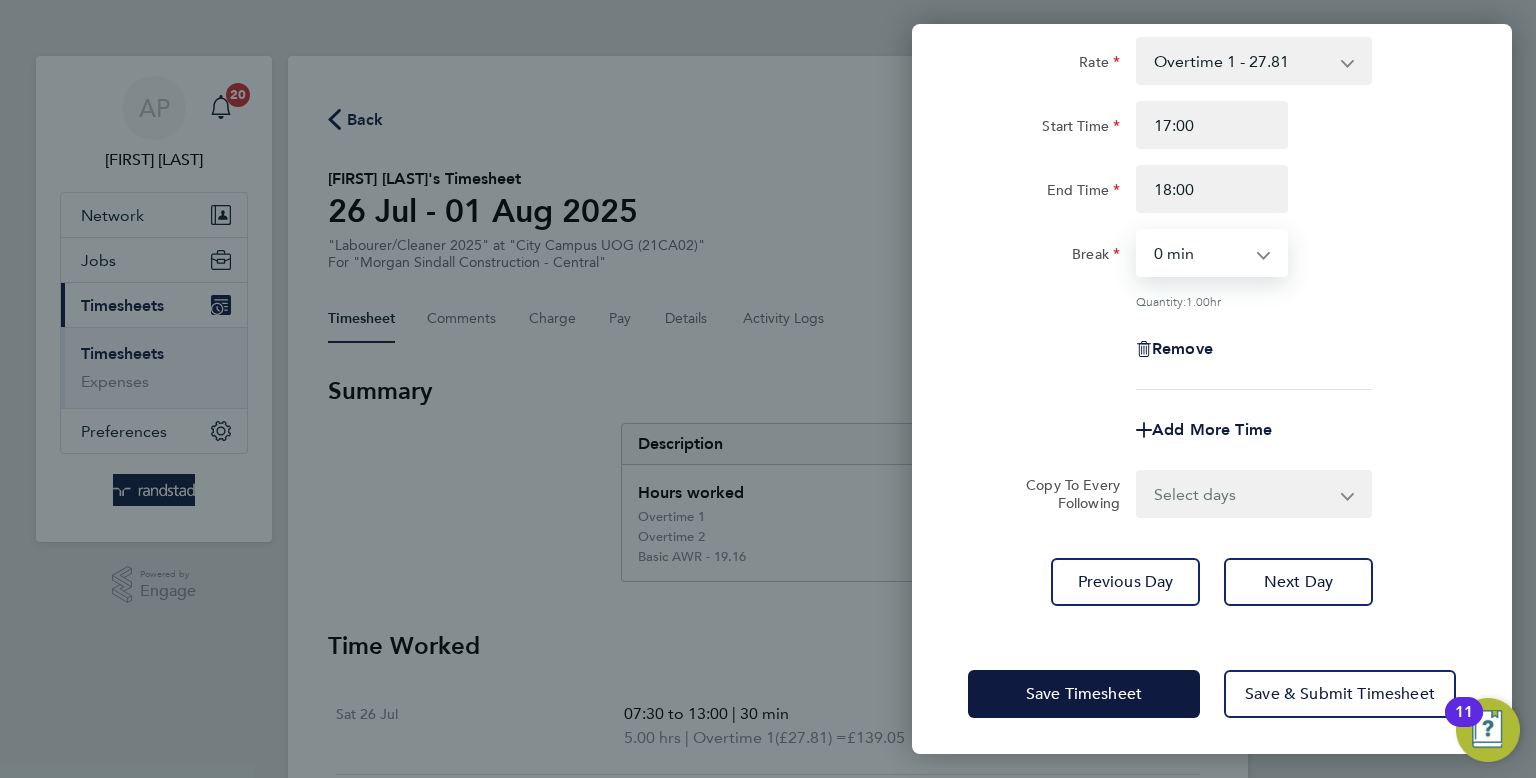 click on "Save Timesheet   Save & Submit Timesheet" 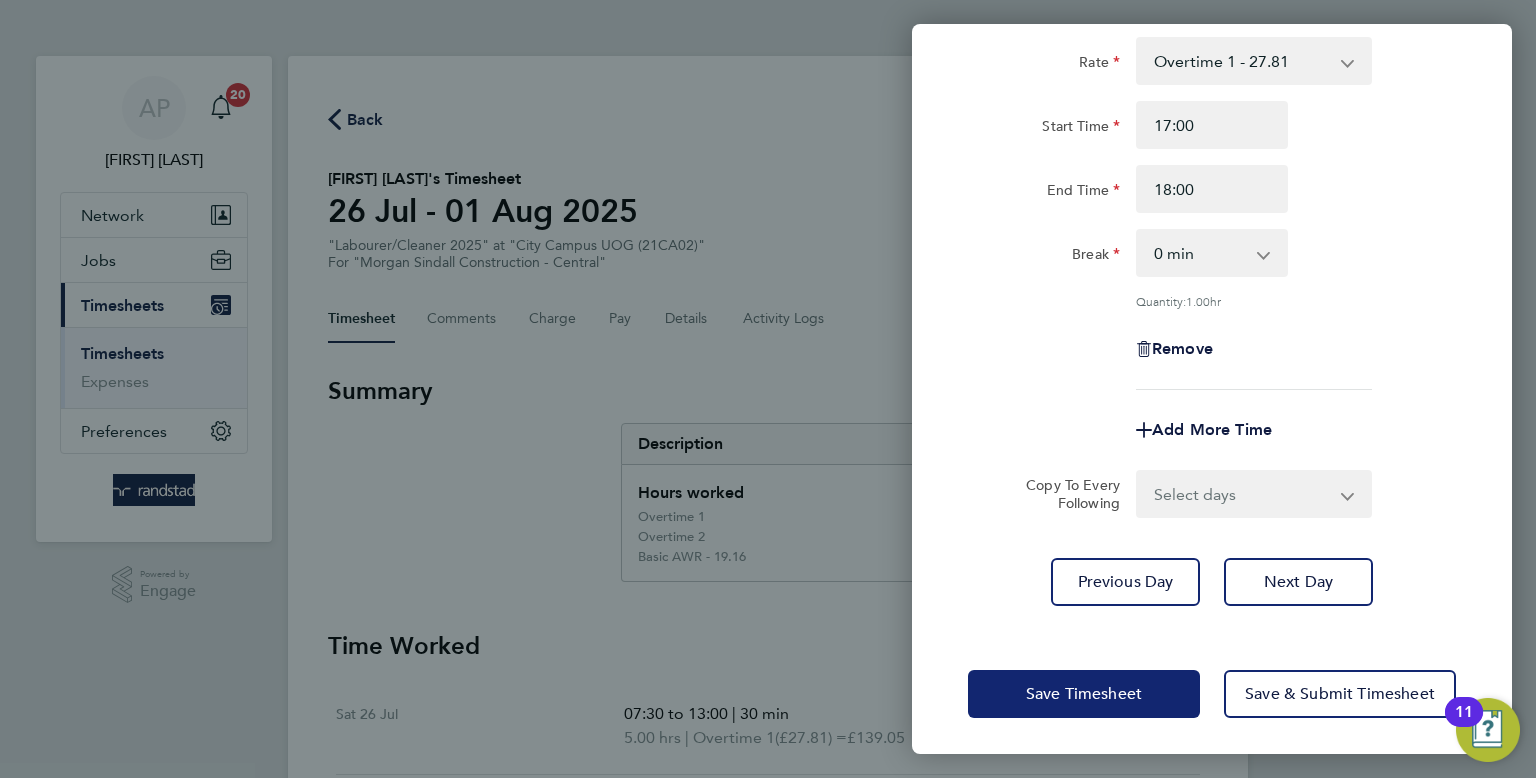 click on "Save Timesheet" 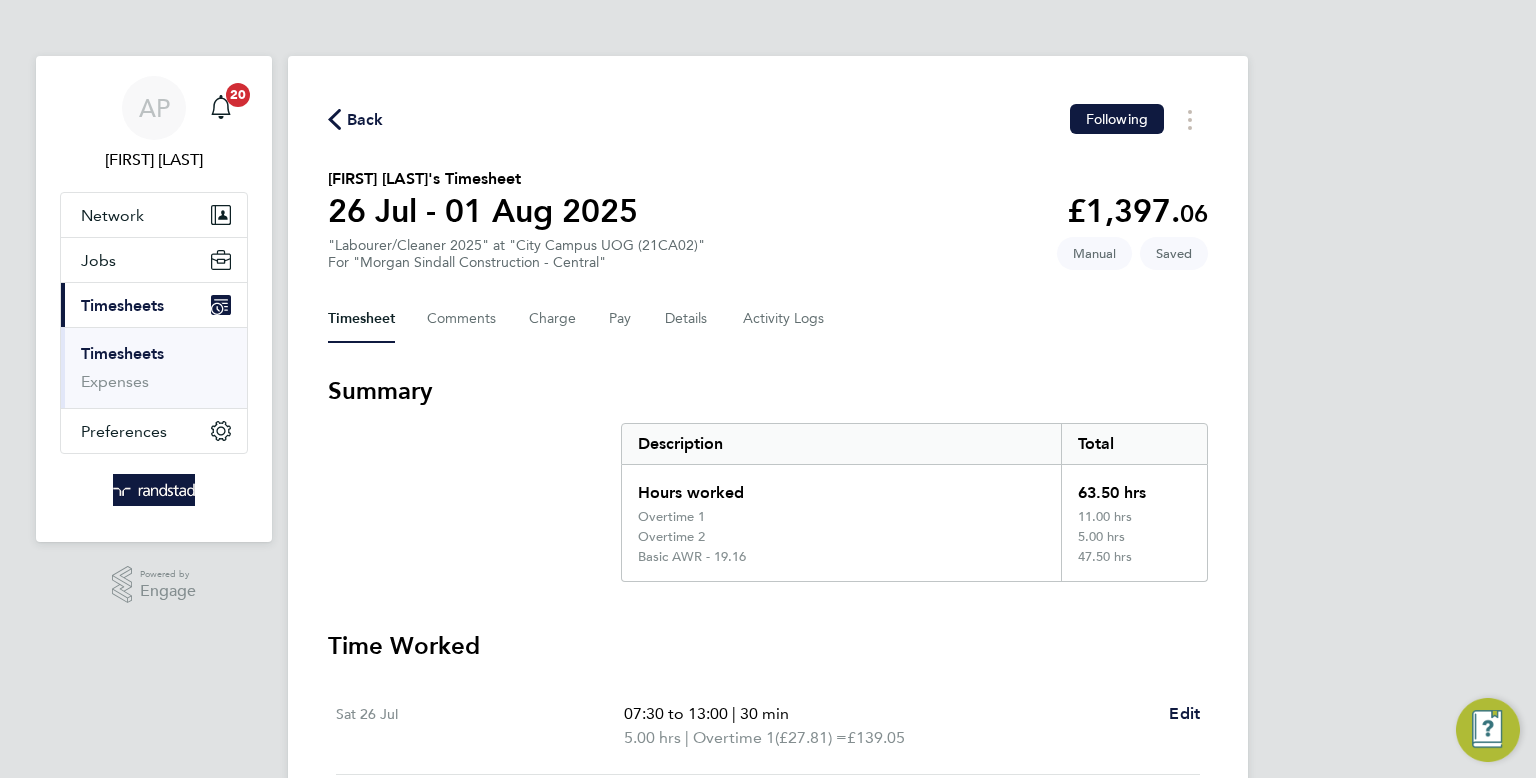 scroll, scrollTop: 1008, scrollLeft: 0, axis: vertical 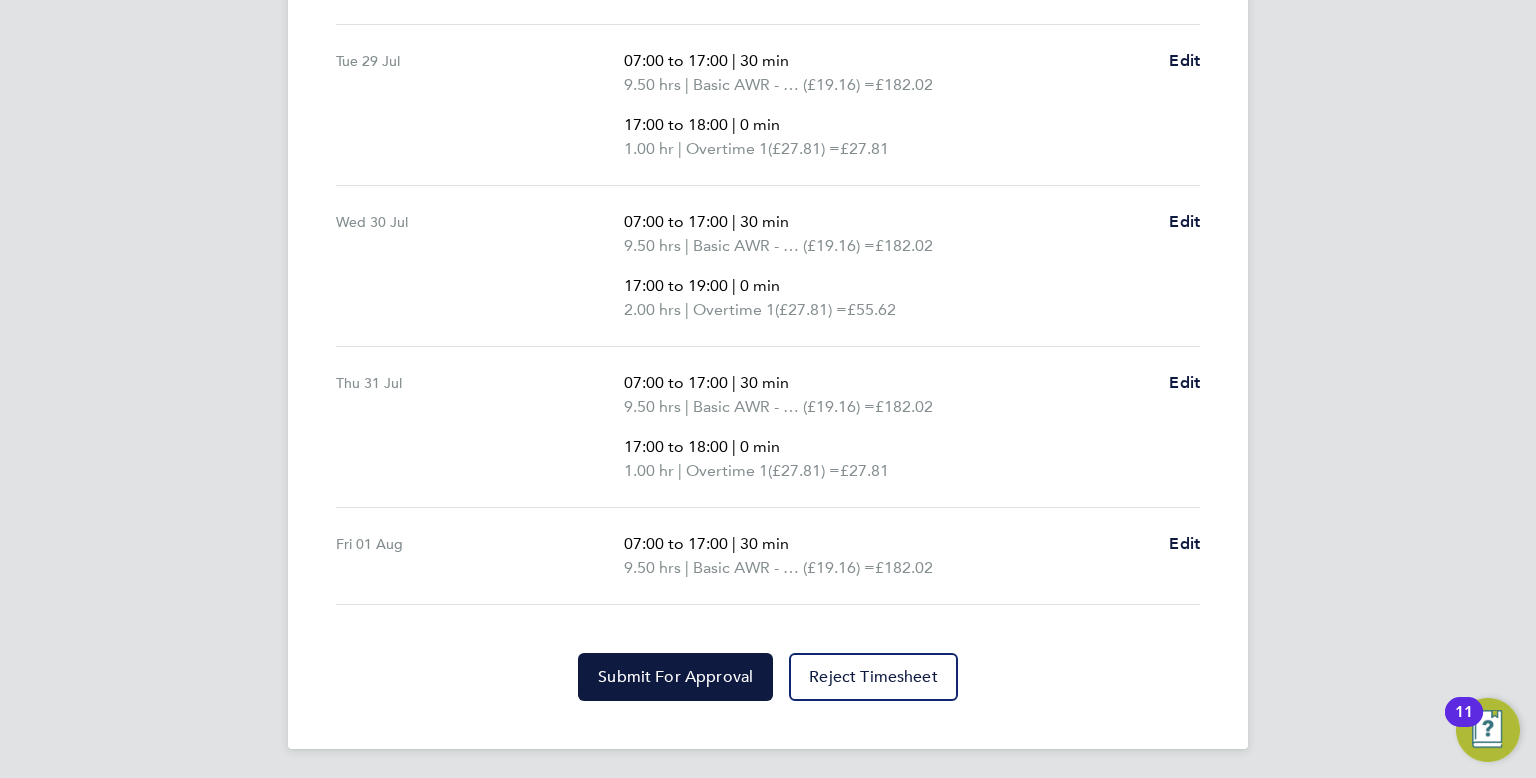 click on "Sat 26 Jul   07:30 to 13:00   |   30 min   5.00 hrs   |   Overtime 1   (£27.81) =   £139.05   Edit   Sun 27 Jul   07:30 to 13:00   |   30 min   5.00 hrs   |   Overtime 2   (£36.21) =   £181.05   Edit   Mon 28 Jul   07:00 to 17:00   |   30 min   9.50 hrs   |   Basic AWR   (£19.16) =   £182.02   17:00 to 19:00   |   0 min   2.00 hrs   |   Overtime 1   (£27.81) =   £55.62   Edit   Tue 29 Jul   07:00 to 17:00   |   30 min   9.50 hrs   |   Basic AWR   (£19.16) =   £182.02   17:00 to 18:00   |   0 min   1.00 hr   |   Overtime 1   (£27.81) =   £27.81   Edit   Wed 30 Jul   07:00 to 17:00   |   30 min   9.50 hrs   |   Basic AWR   (£19.16) =   £182.02   17:00 to 19:00   |   0 min   2.00 hrs   |   Overtime 1   (£27.81) =   £55.62   Edit   Thu 31 Jul   07:00 to 17:00   |   30 min   9.50 hrs   |   Basic AWR   (£19.16) =   £182.02   17:00 to 18:00   |   0 min   1.00 hr   |   Overtime 1   (£27.81) =   £27.81   Edit   Fri 01 Aug   07:00 to 17:00   |   30 min   9.50 hrs   |   Basic AWR   (£19.16) =" 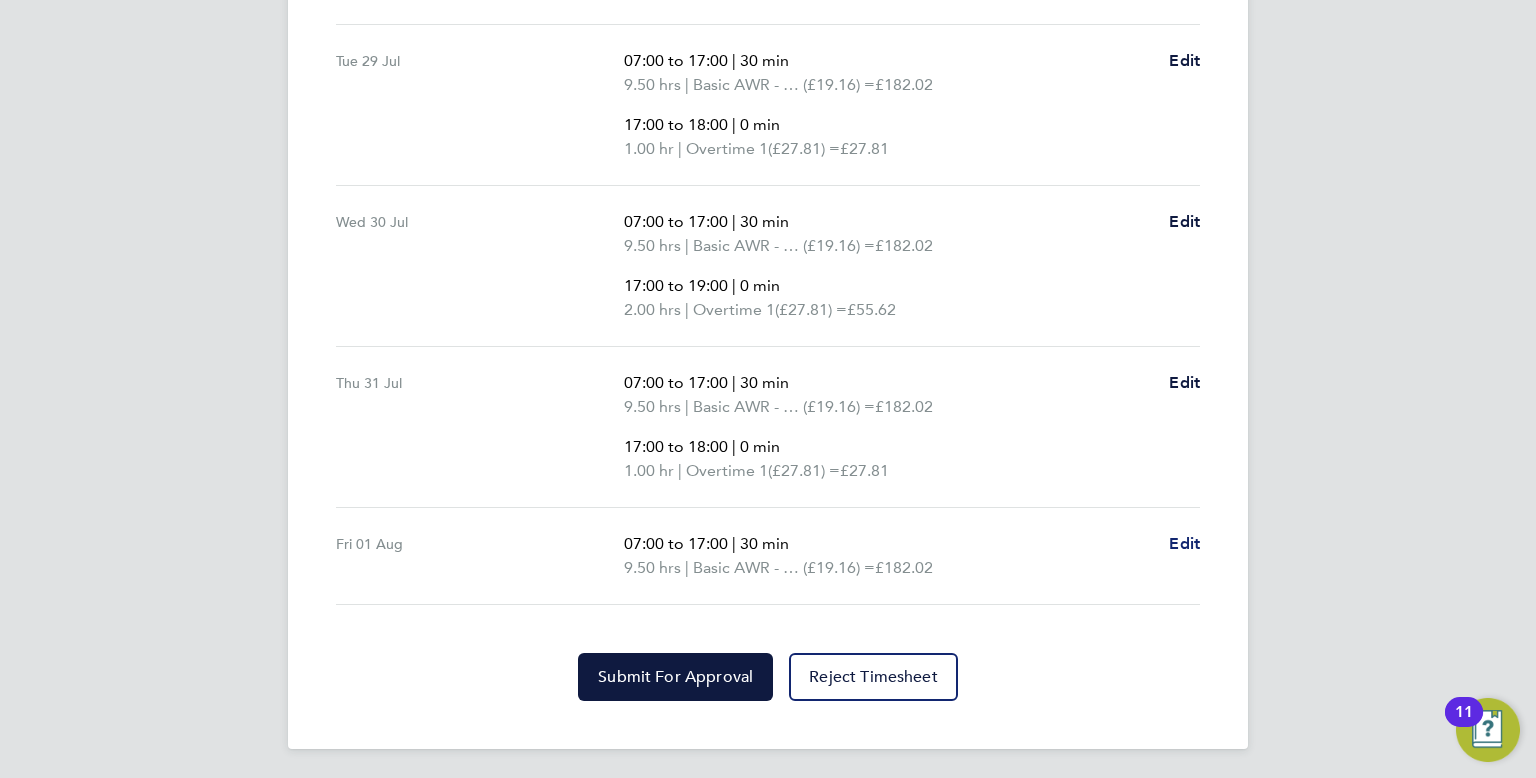 click on "Edit" at bounding box center (1184, 543) 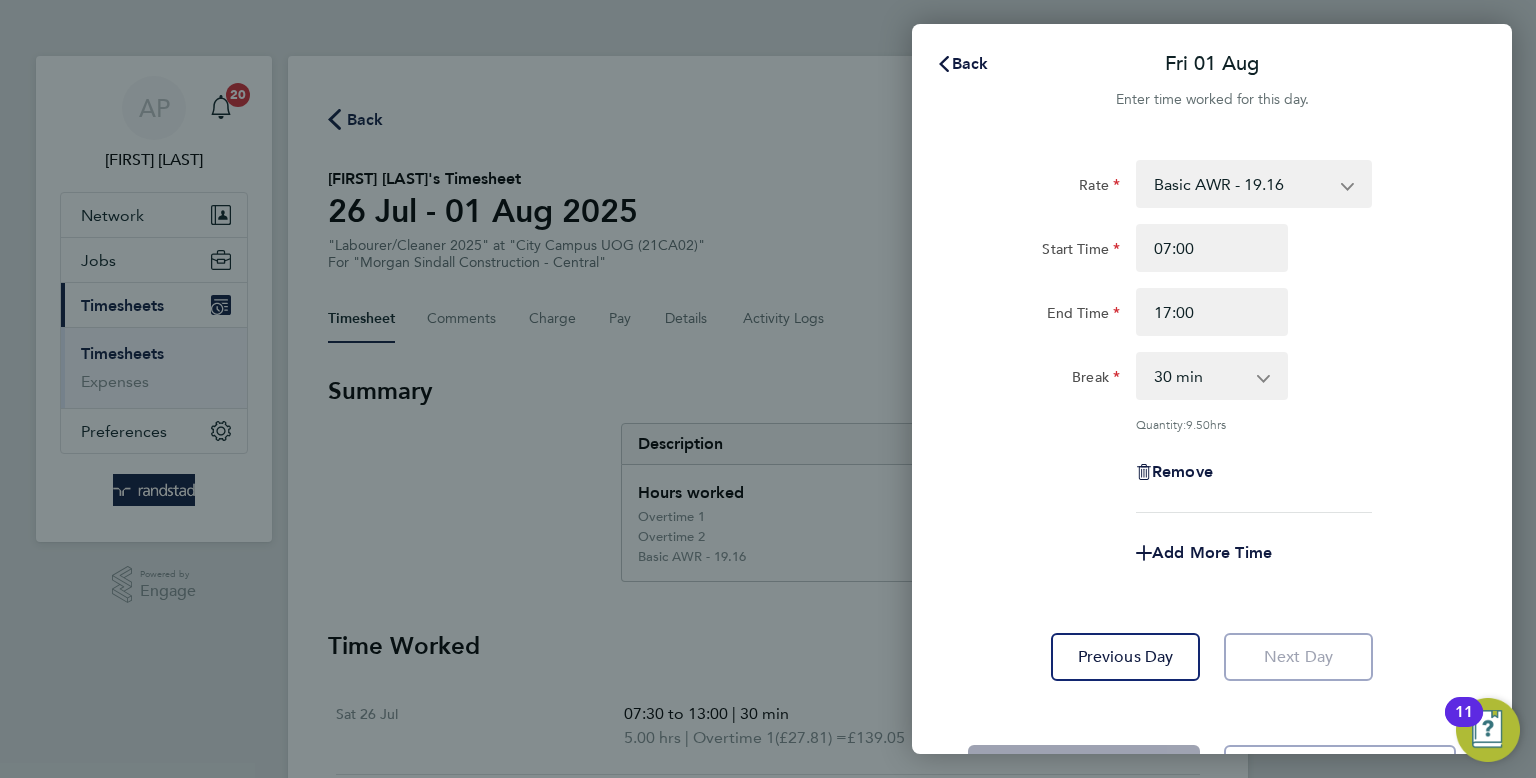 scroll, scrollTop: 0, scrollLeft: 0, axis: both 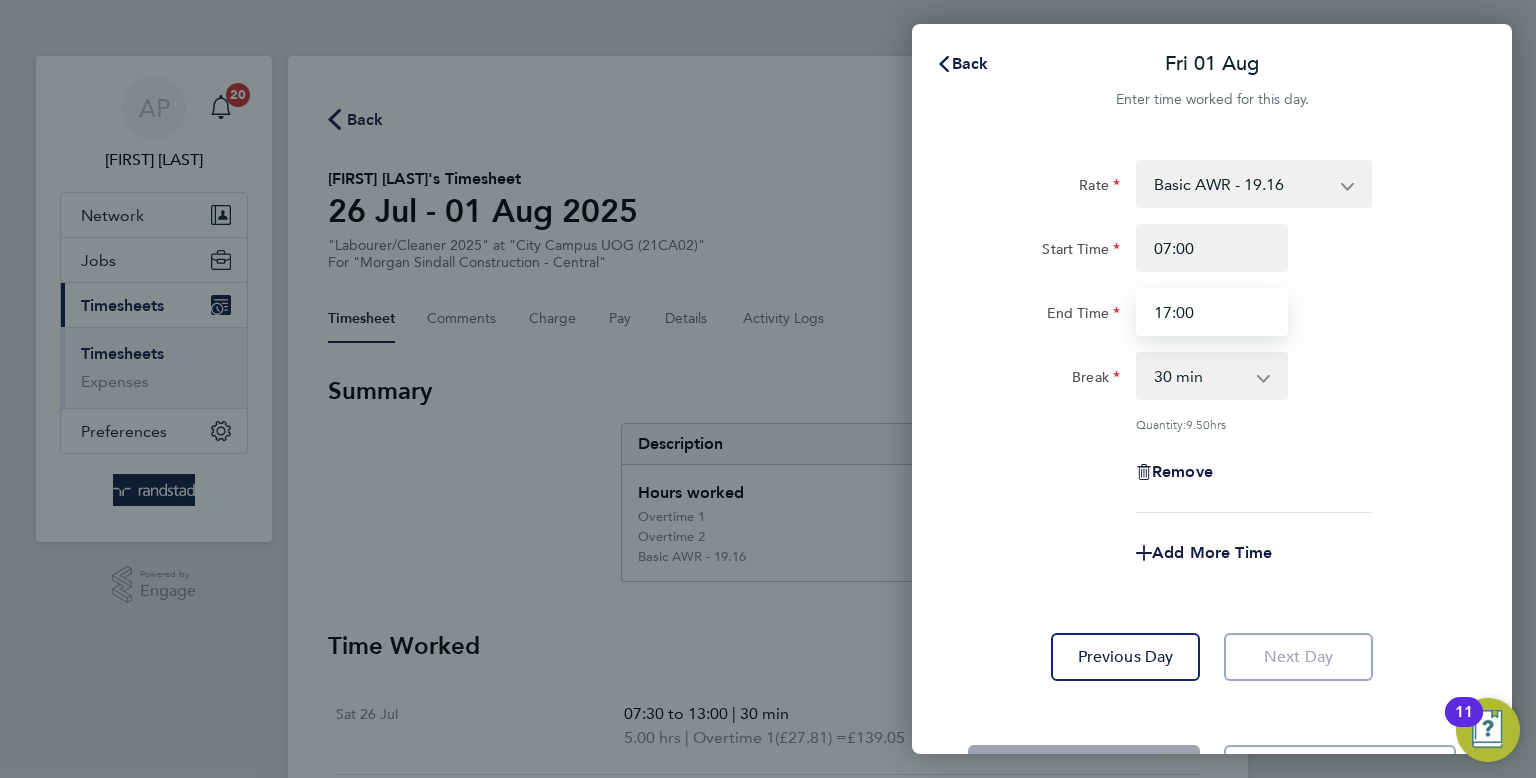 click on "17:00" at bounding box center [1212, 312] 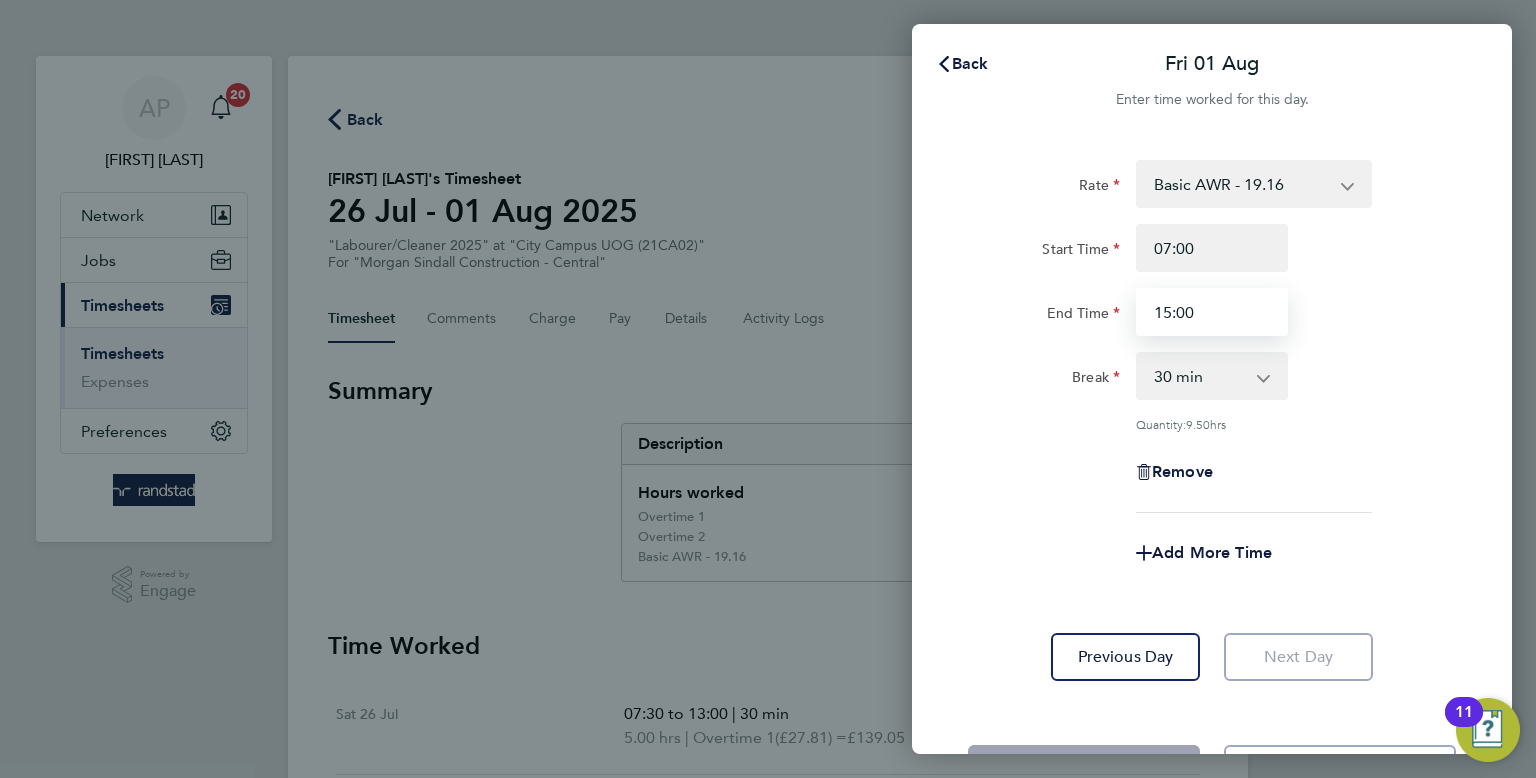 type on "15:00" 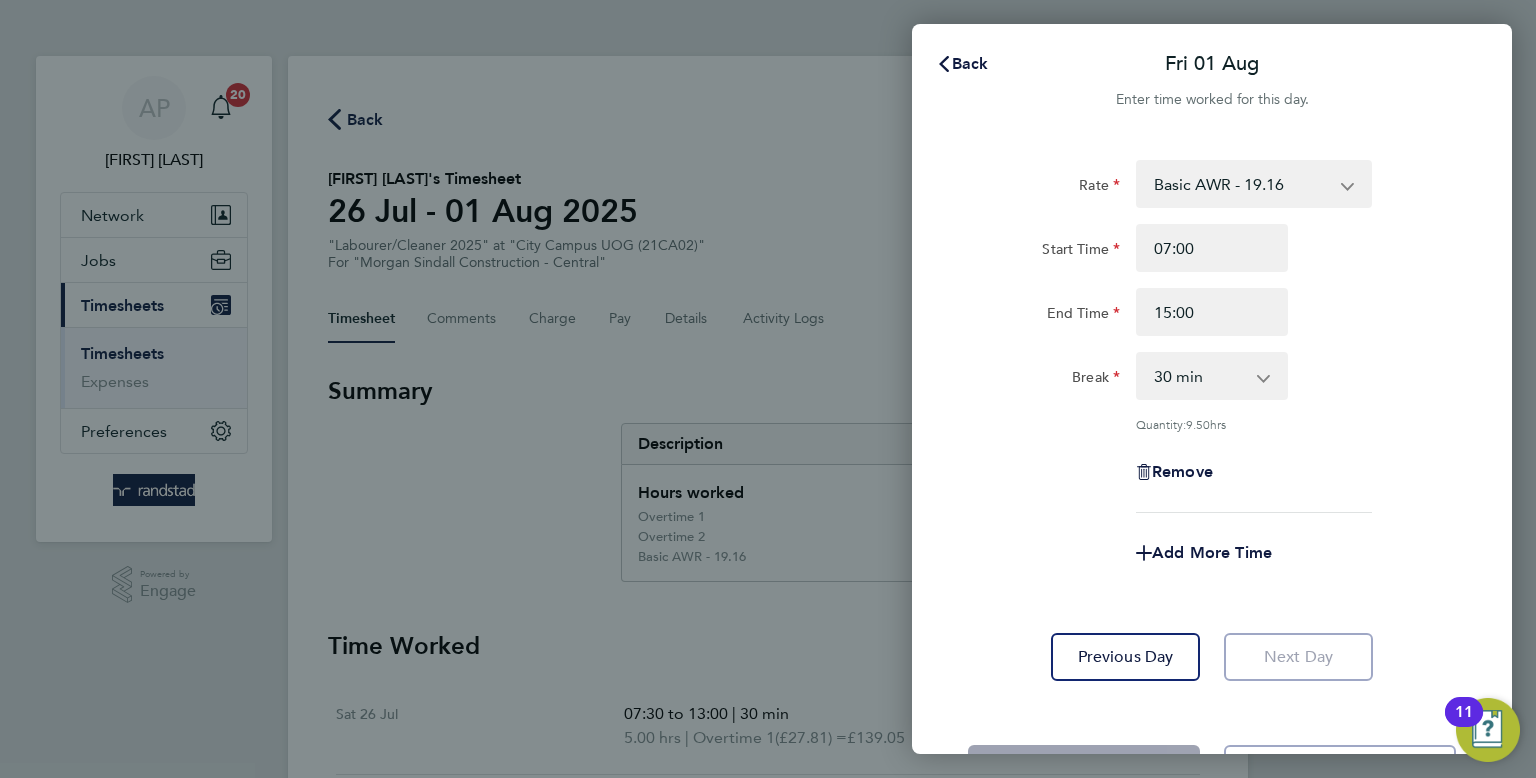 click on "Break  0 min   15 min   30 min   45 min   60 min   75 min   90 min" 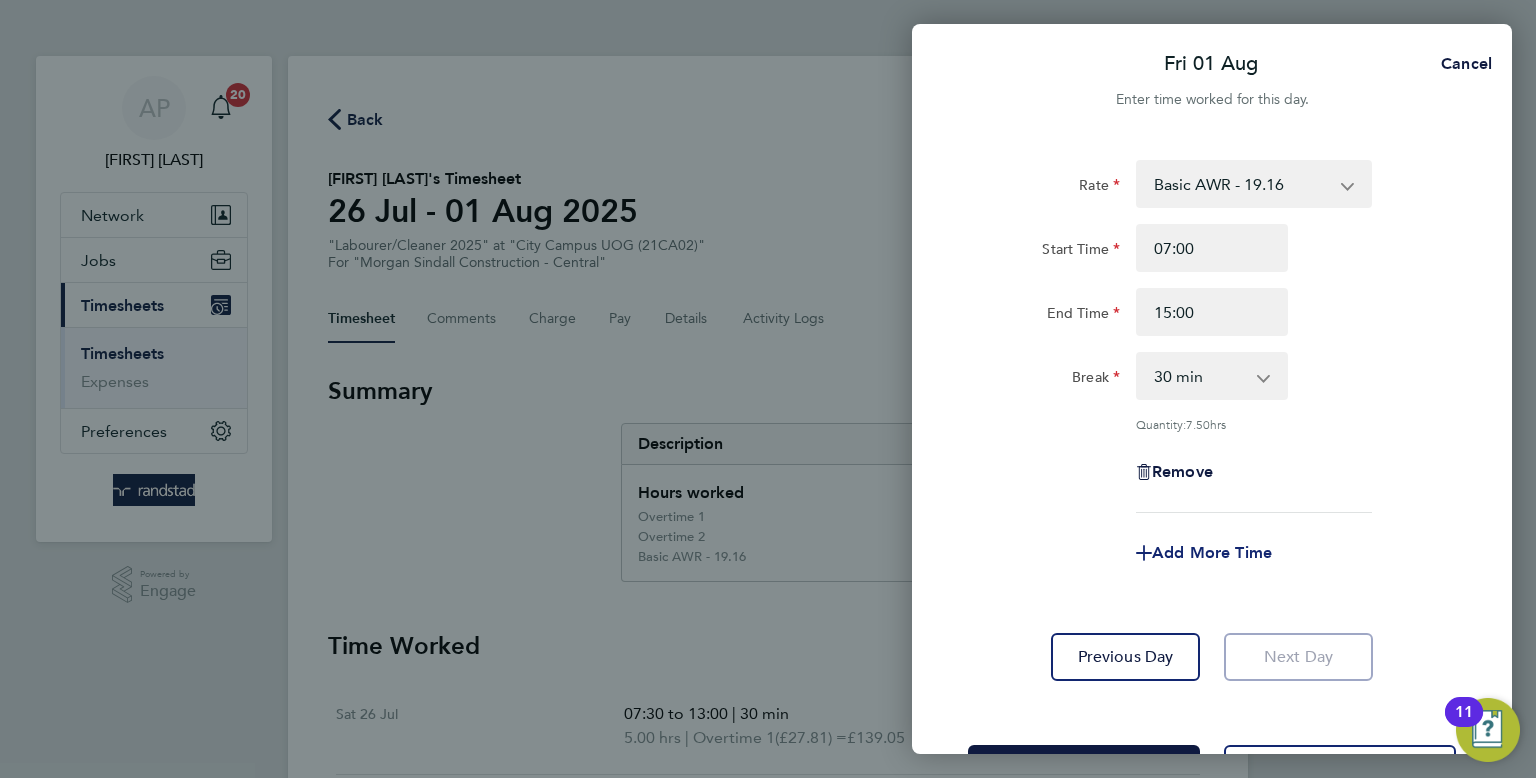 click on "Add More Time" 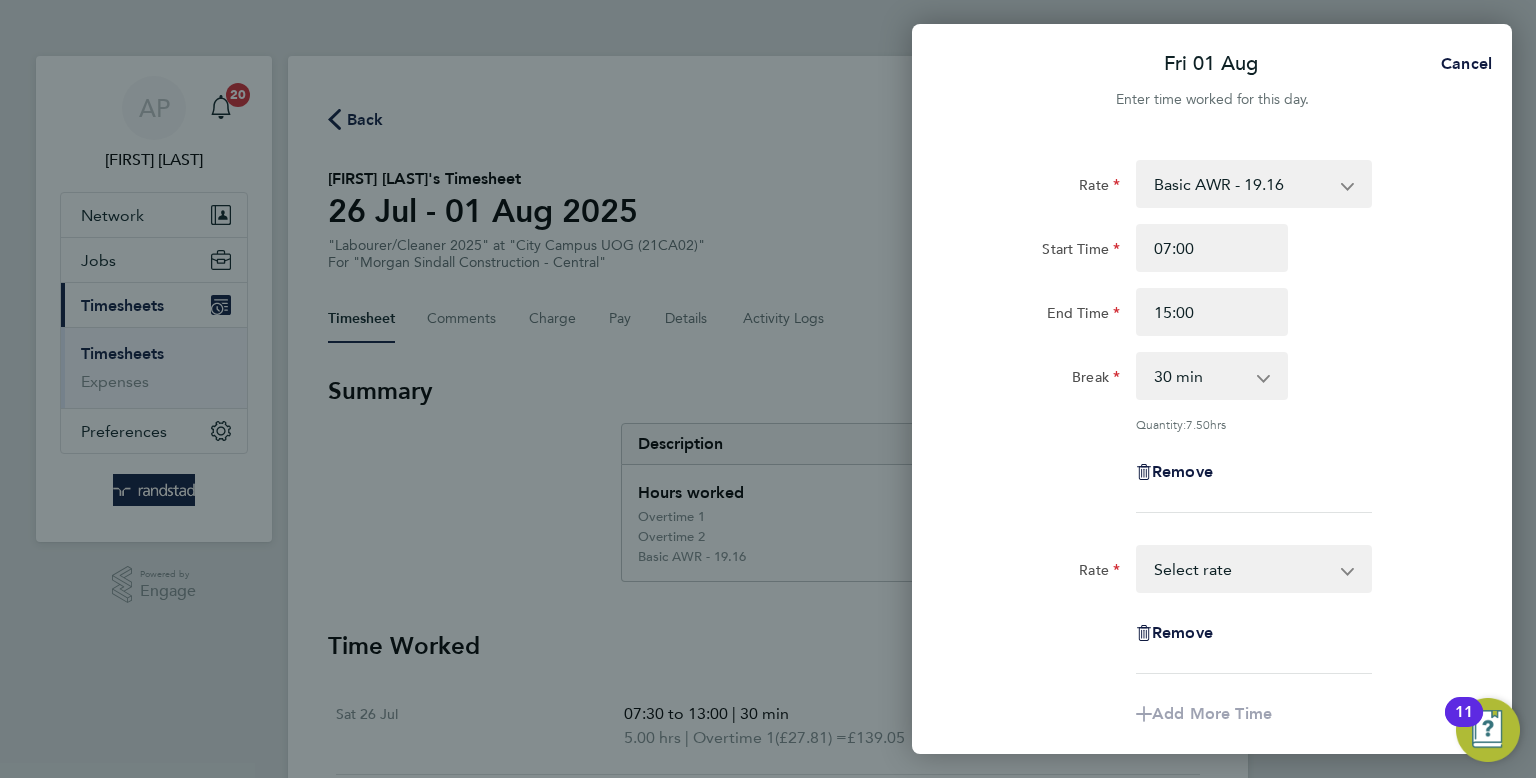 click on "Basic AWR - 19.16   Overtime 1 - 27.81   Overtime 2 - 36.21   Select rate" at bounding box center [1242, 569] 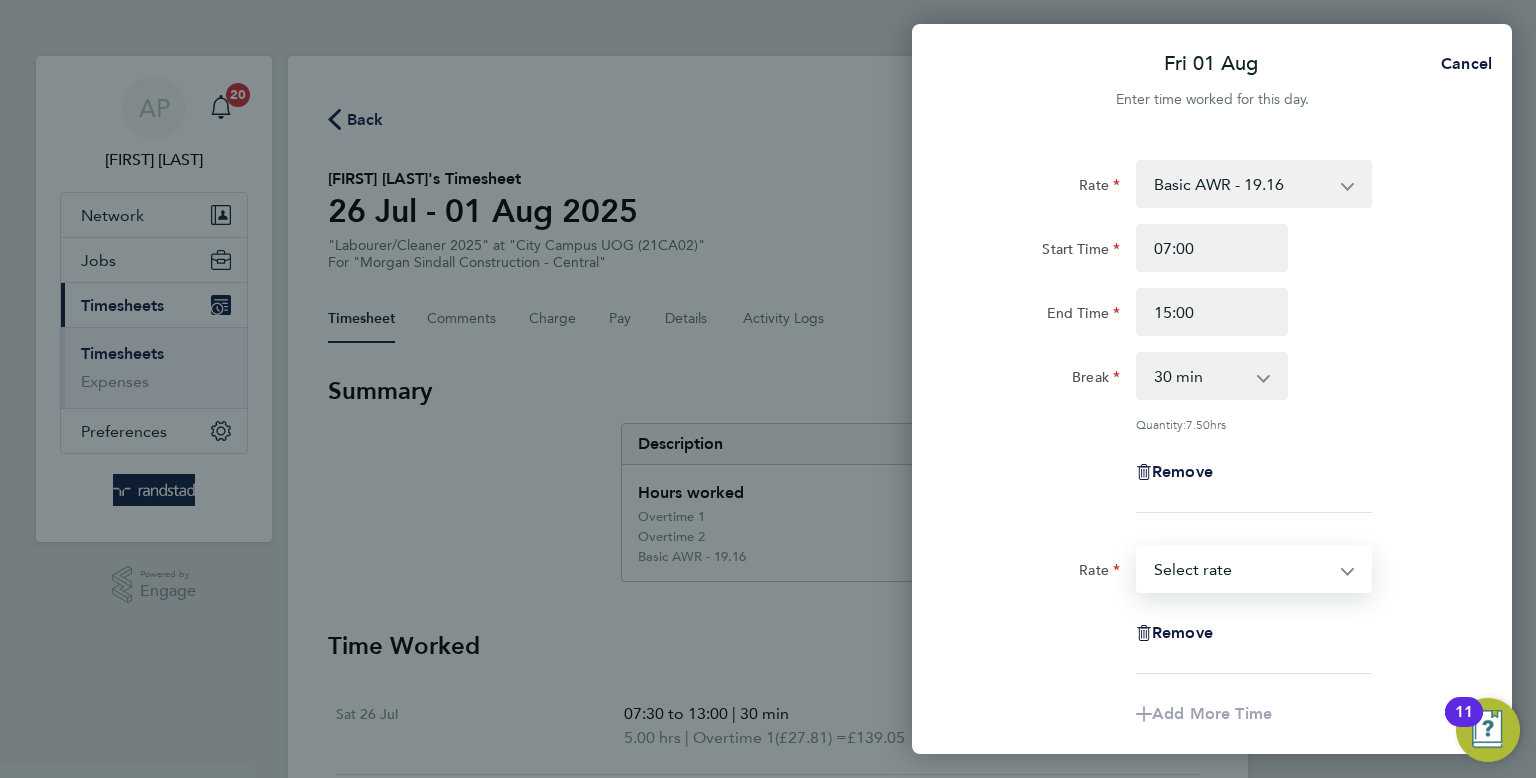 select on "30" 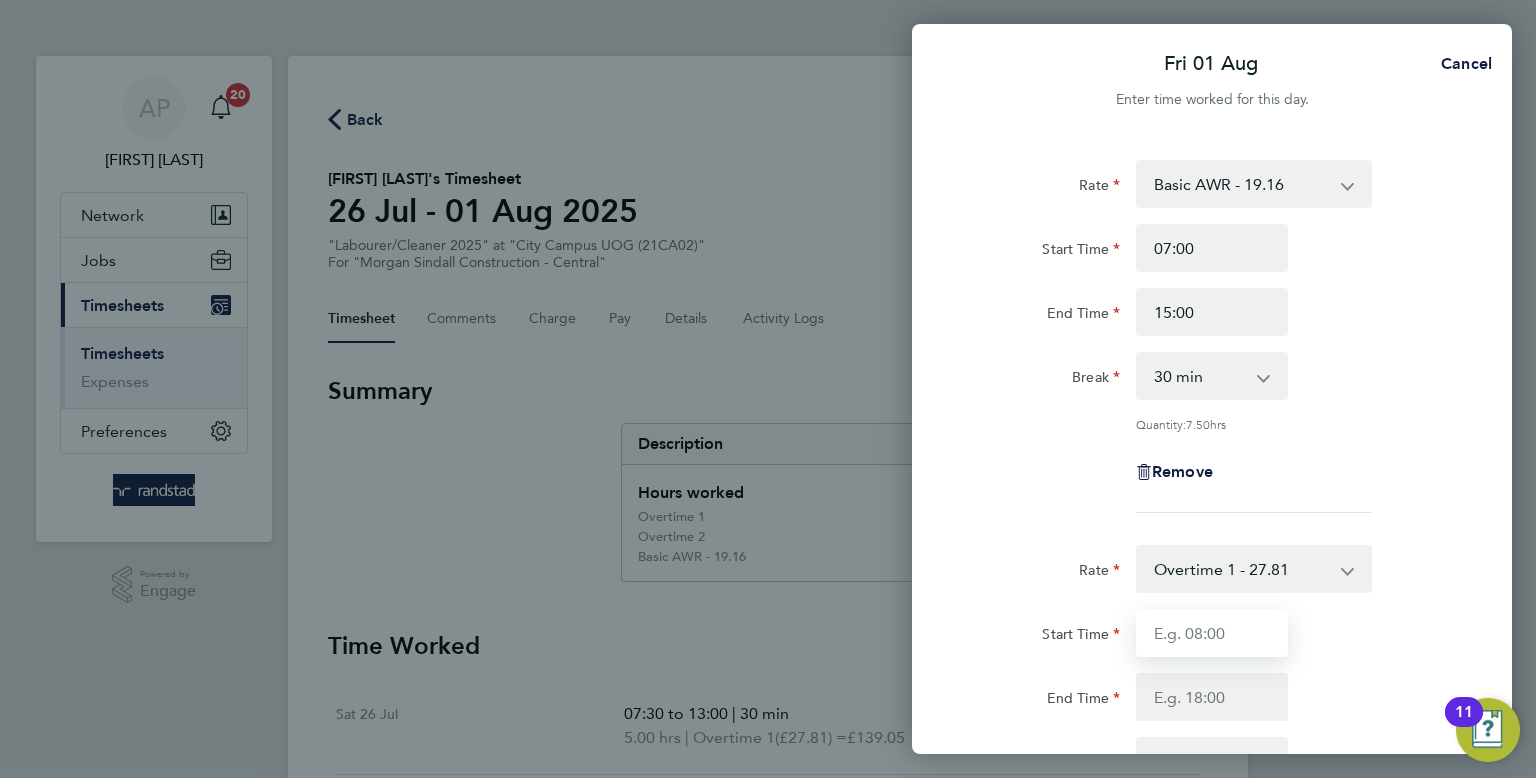 click on "Start Time" at bounding box center [1212, 633] 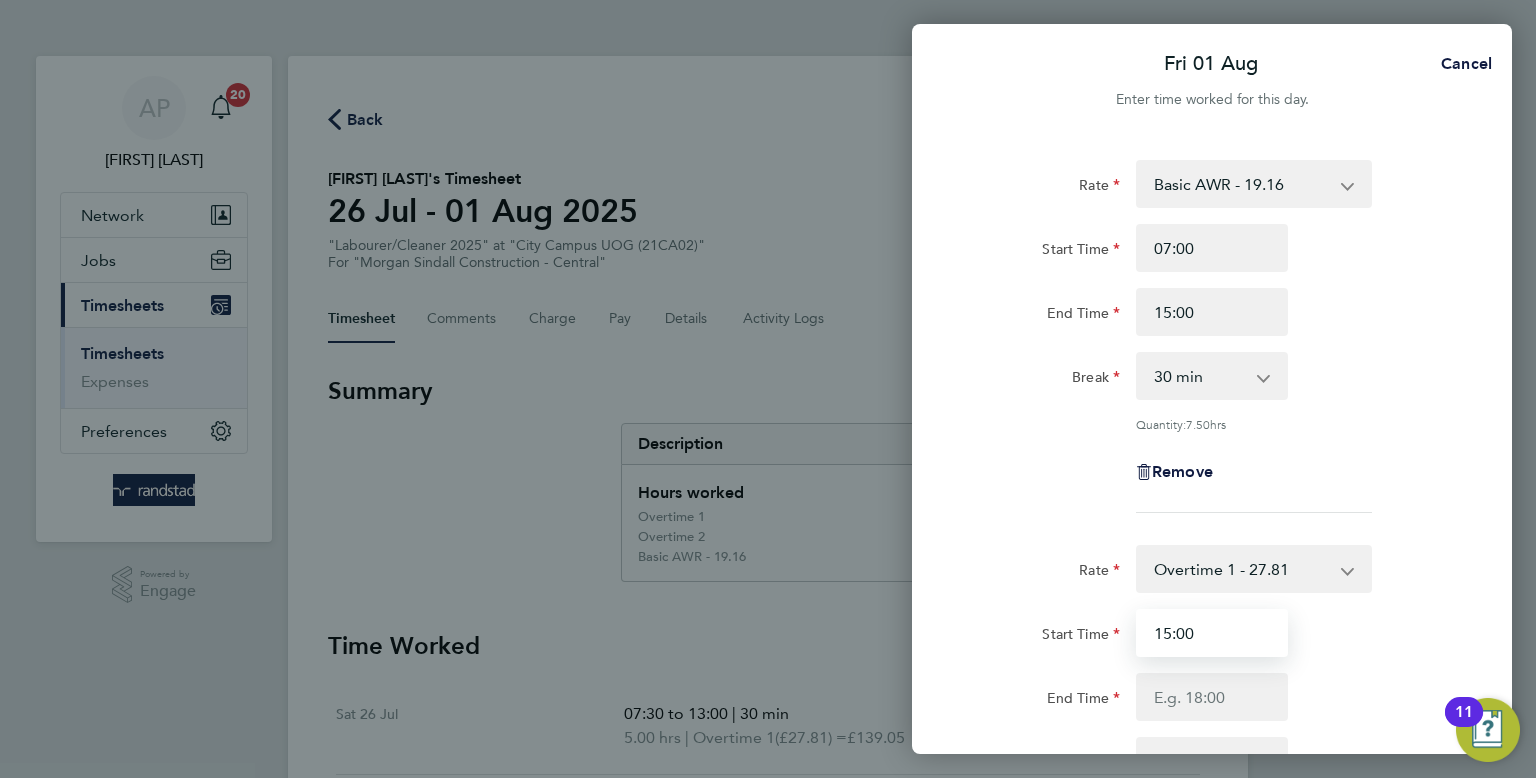 type on "15:00" 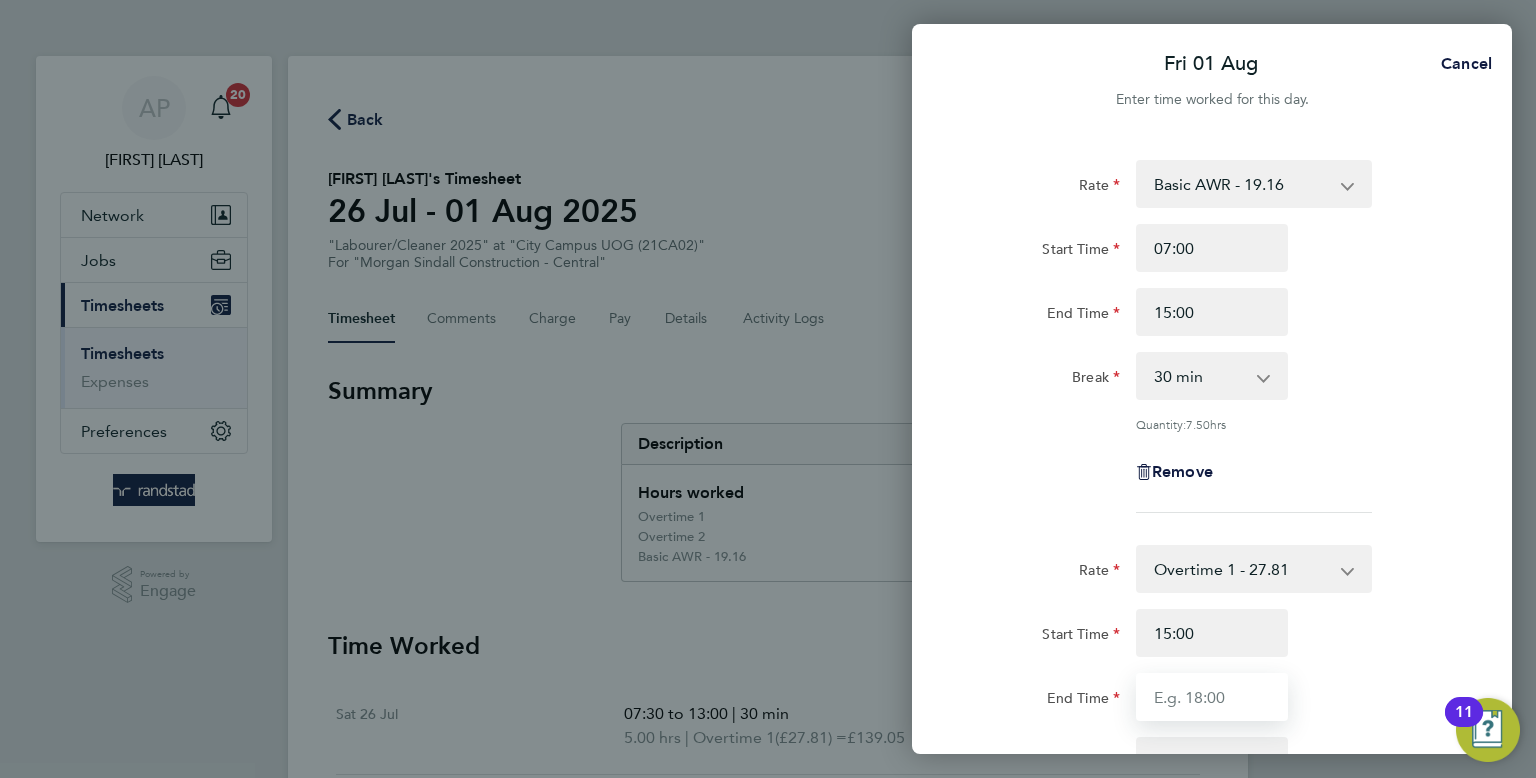click on "End Time" at bounding box center [1212, 697] 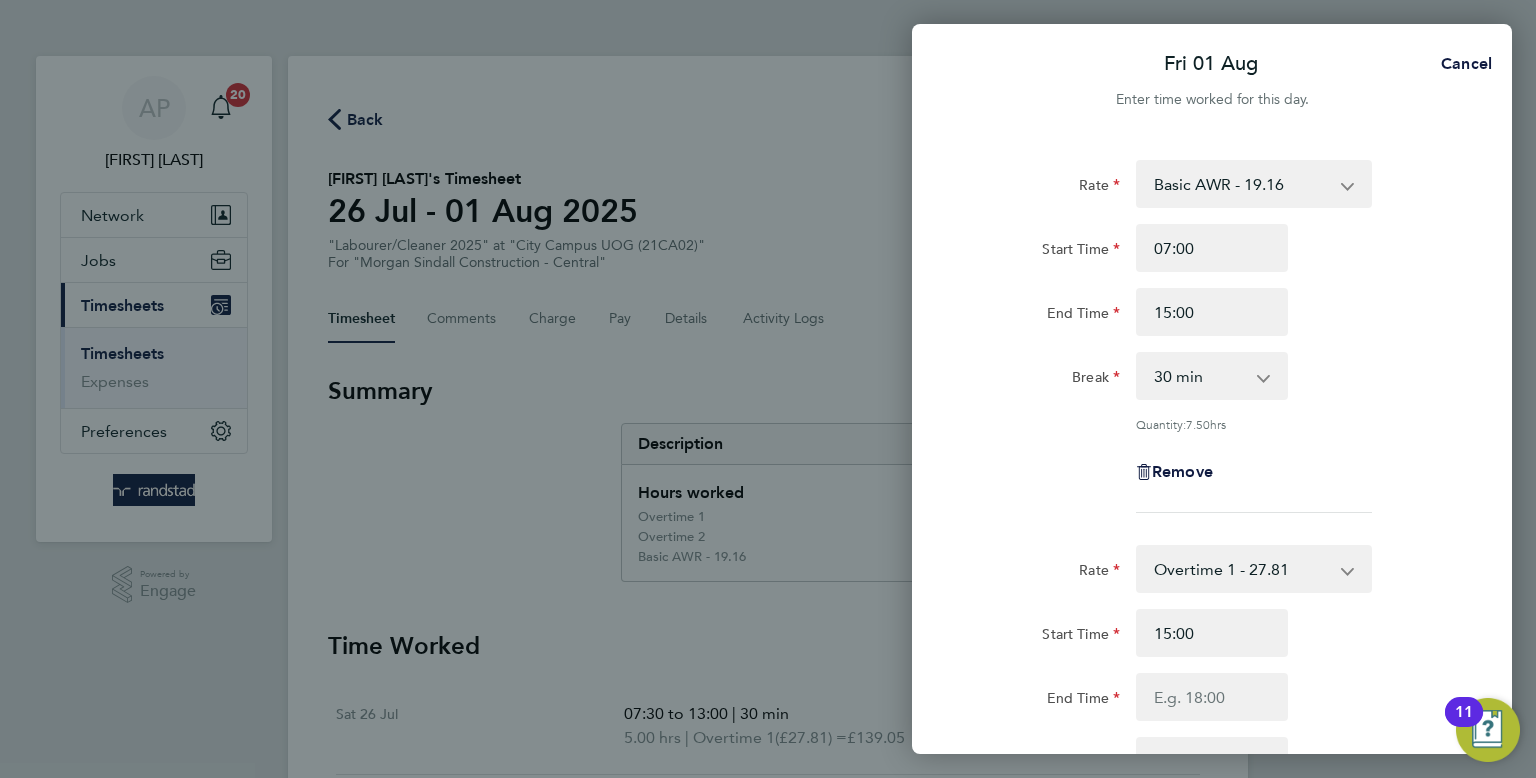 click on "Break  0 min   15 min   30 min   45 min   60 min   75 min   90 min" 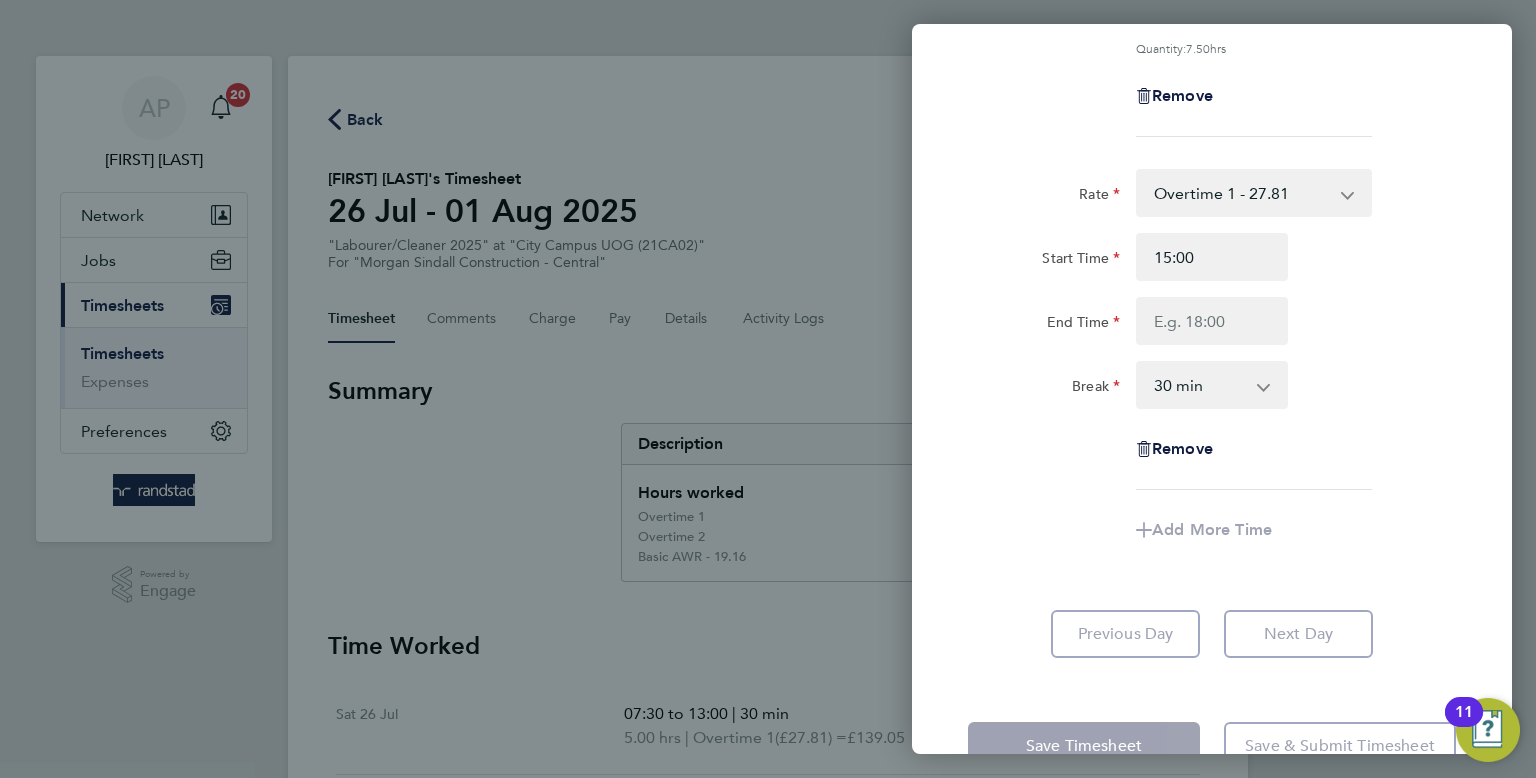 scroll, scrollTop: 429, scrollLeft: 0, axis: vertical 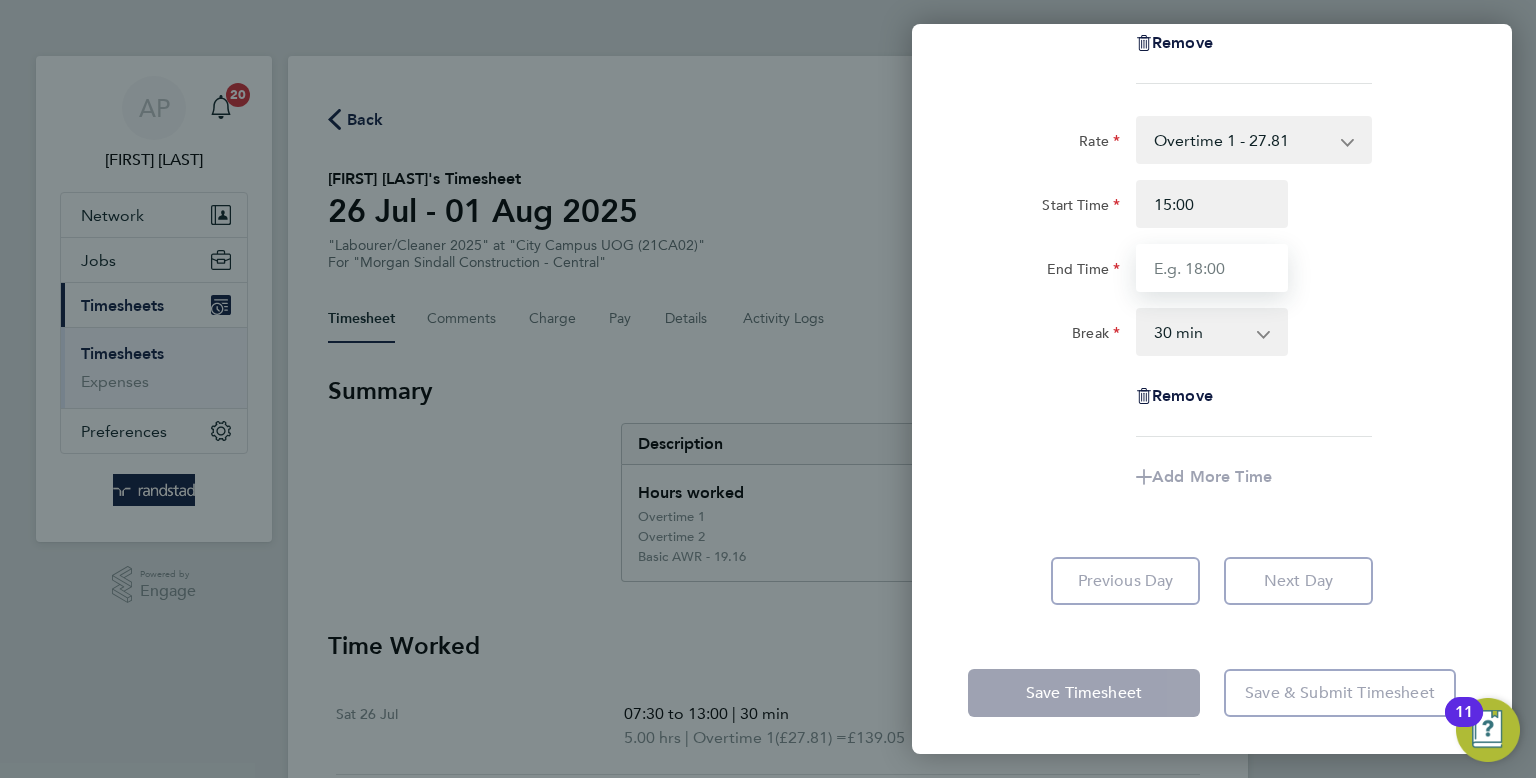 click on "End Time" at bounding box center [1212, 268] 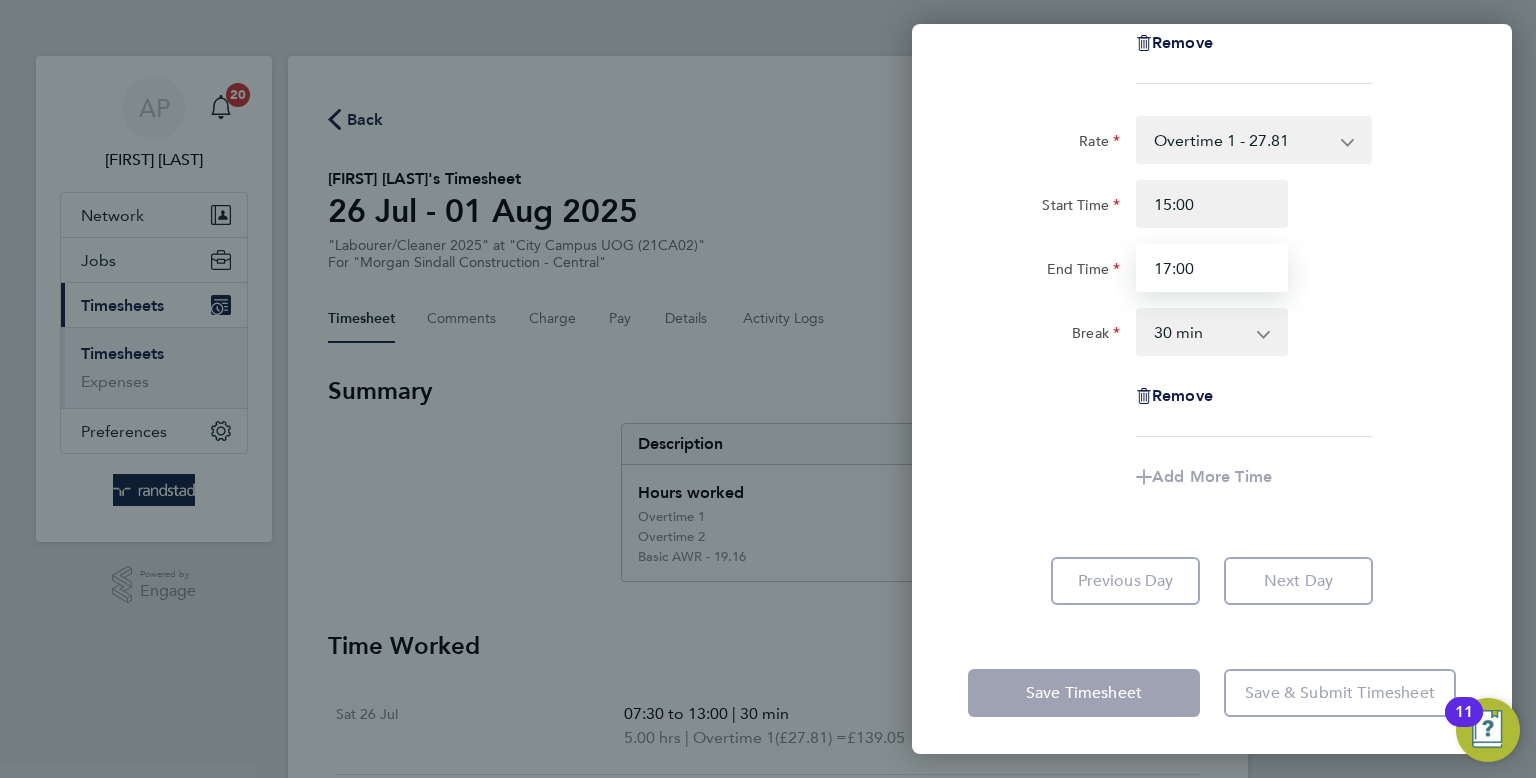 type on "17:00" 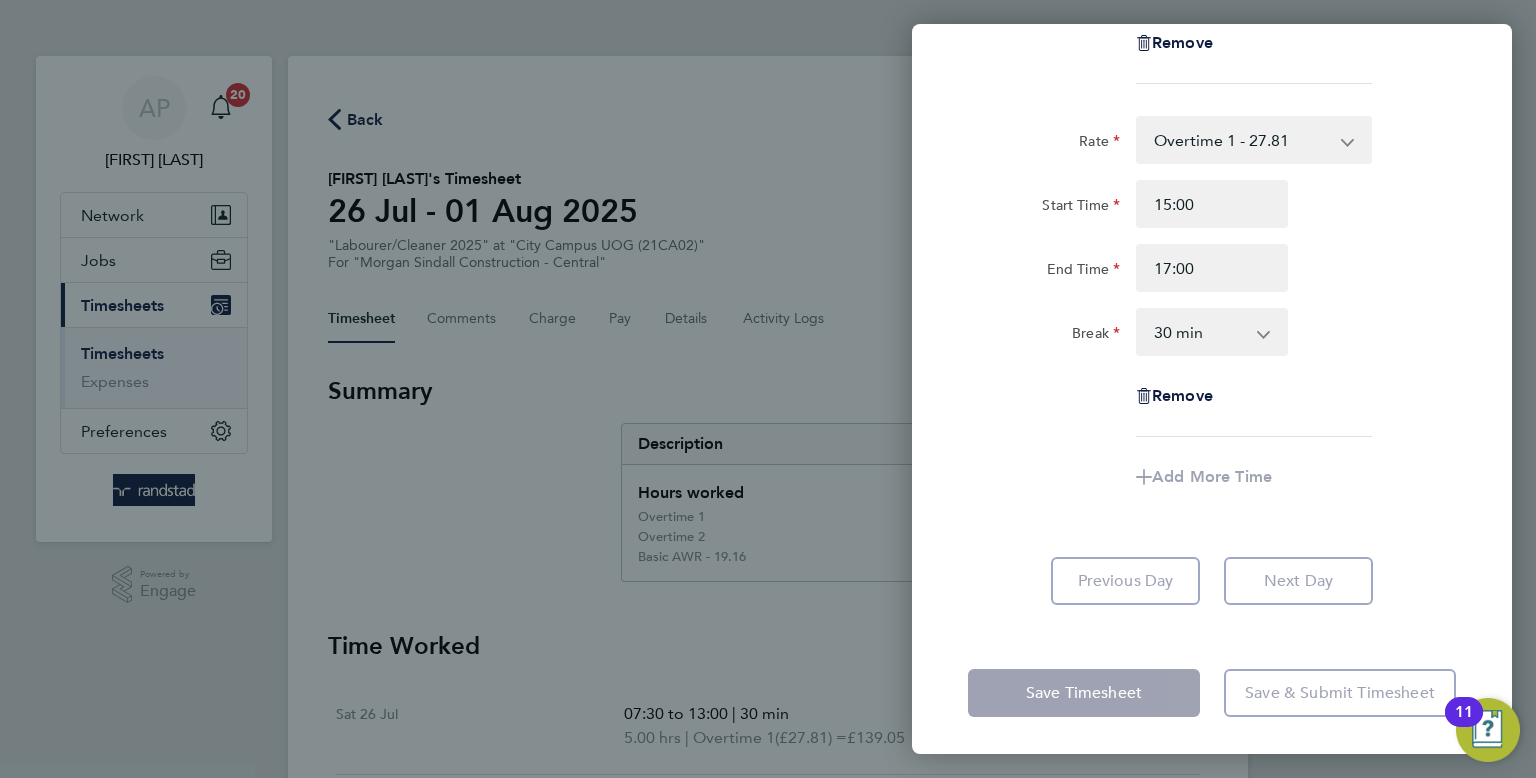 click on "0 min   15 min   30 min   45 min   60 min   75 min   90 min" at bounding box center [1200, 332] 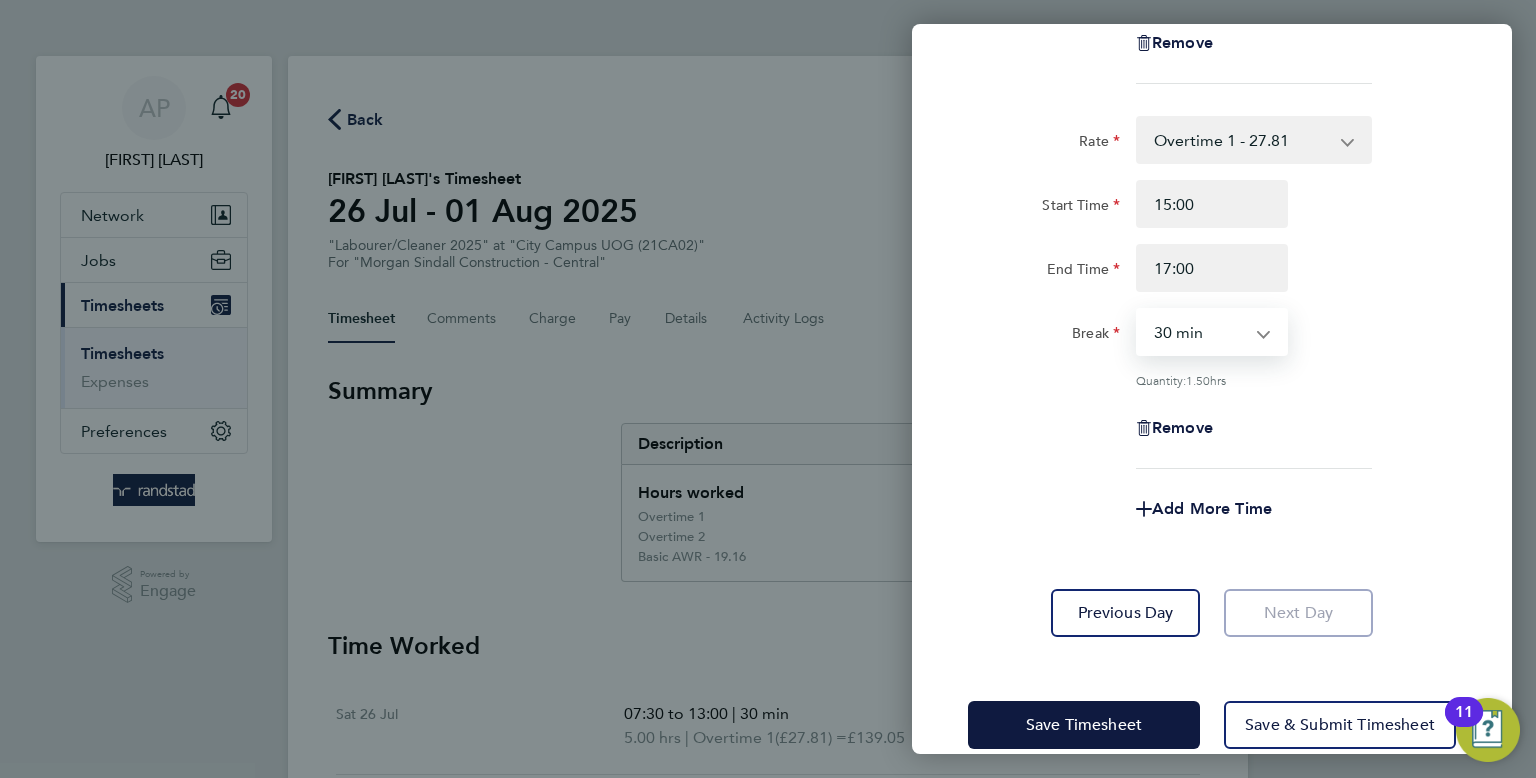 select on "0" 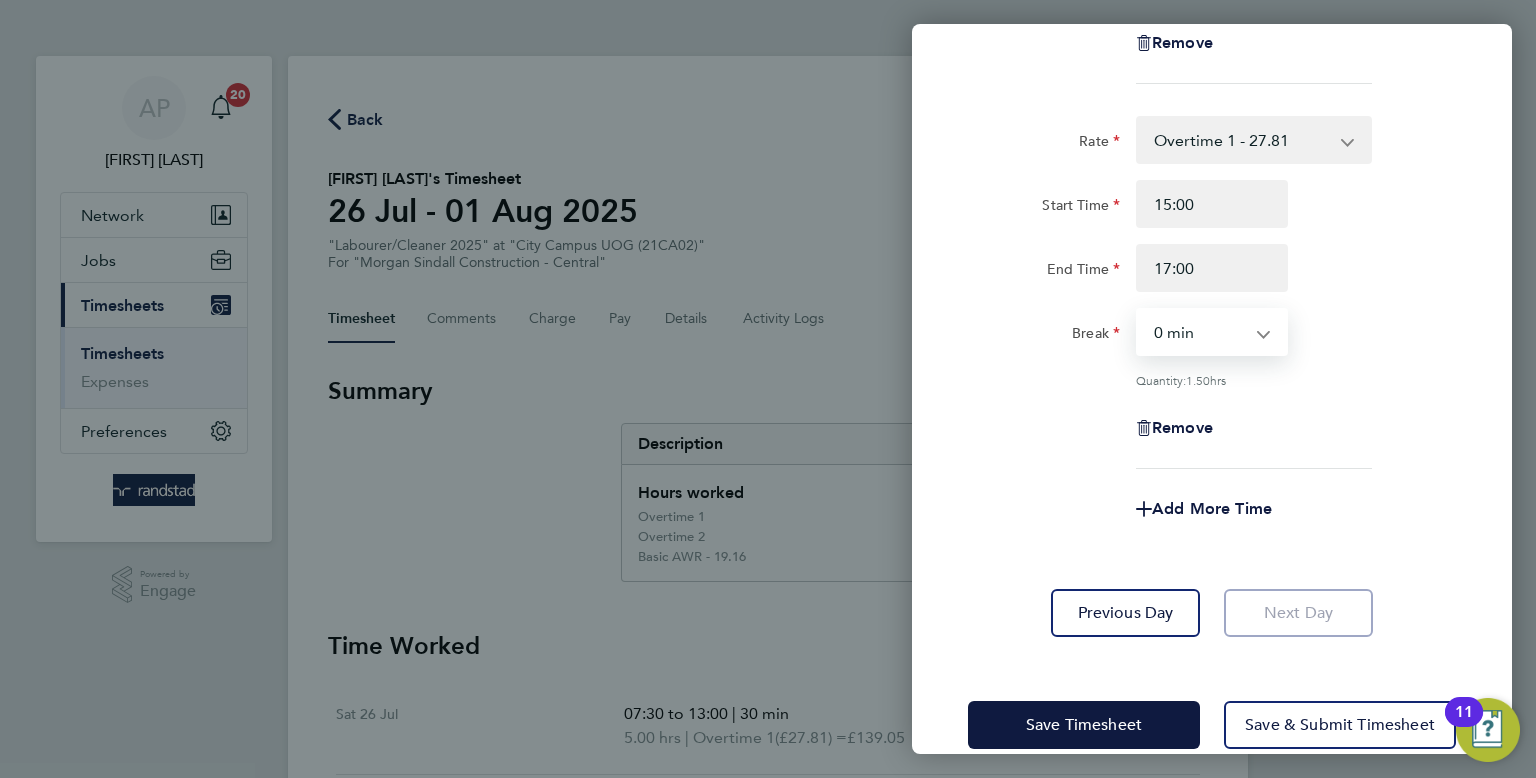 click on "0 min   15 min   30 min   45 min   60 min   75 min   90 min" at bounding box center (1200, 332) 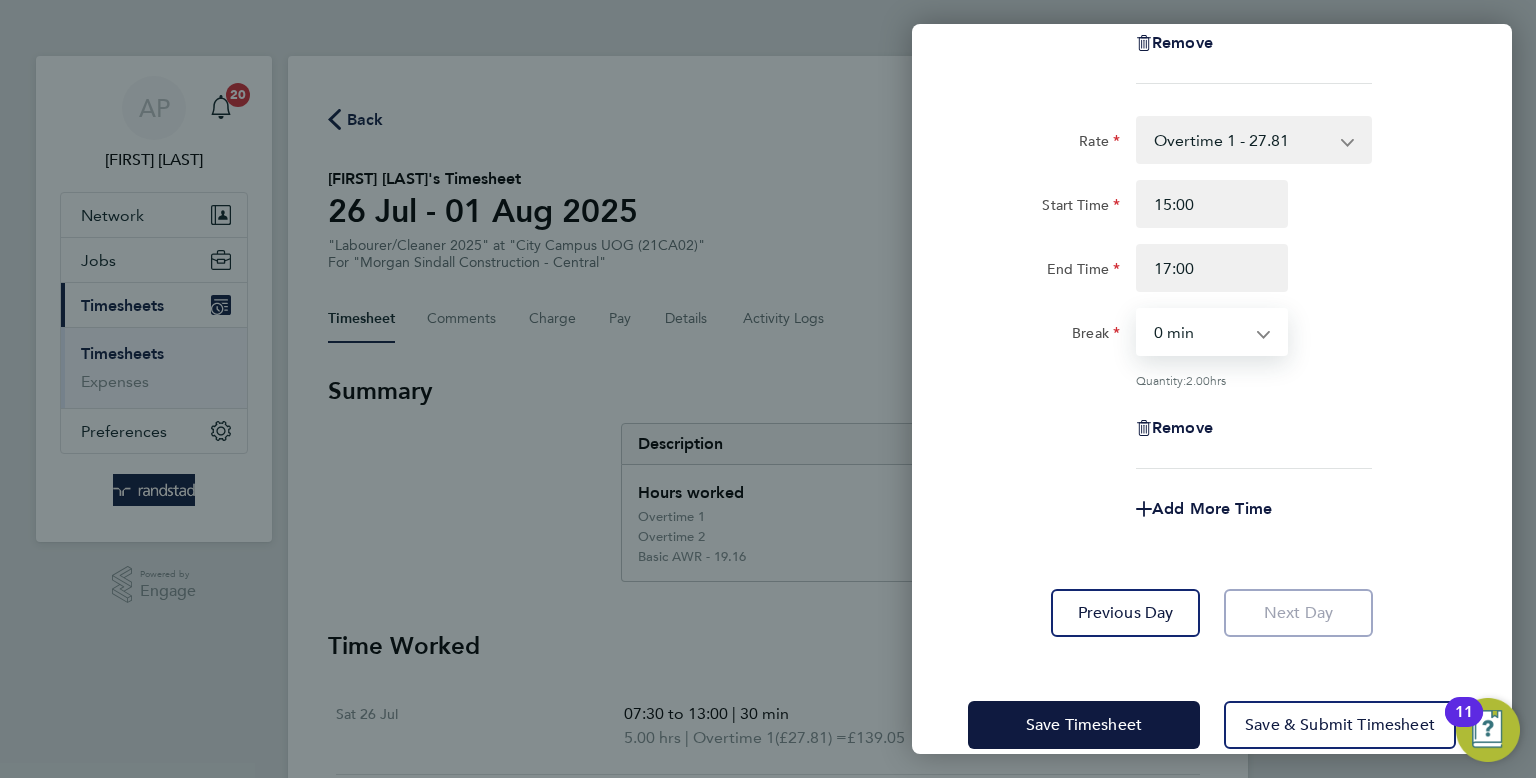 scroll, scrollTop: 460, scrollLeft: 0, axis: vertical 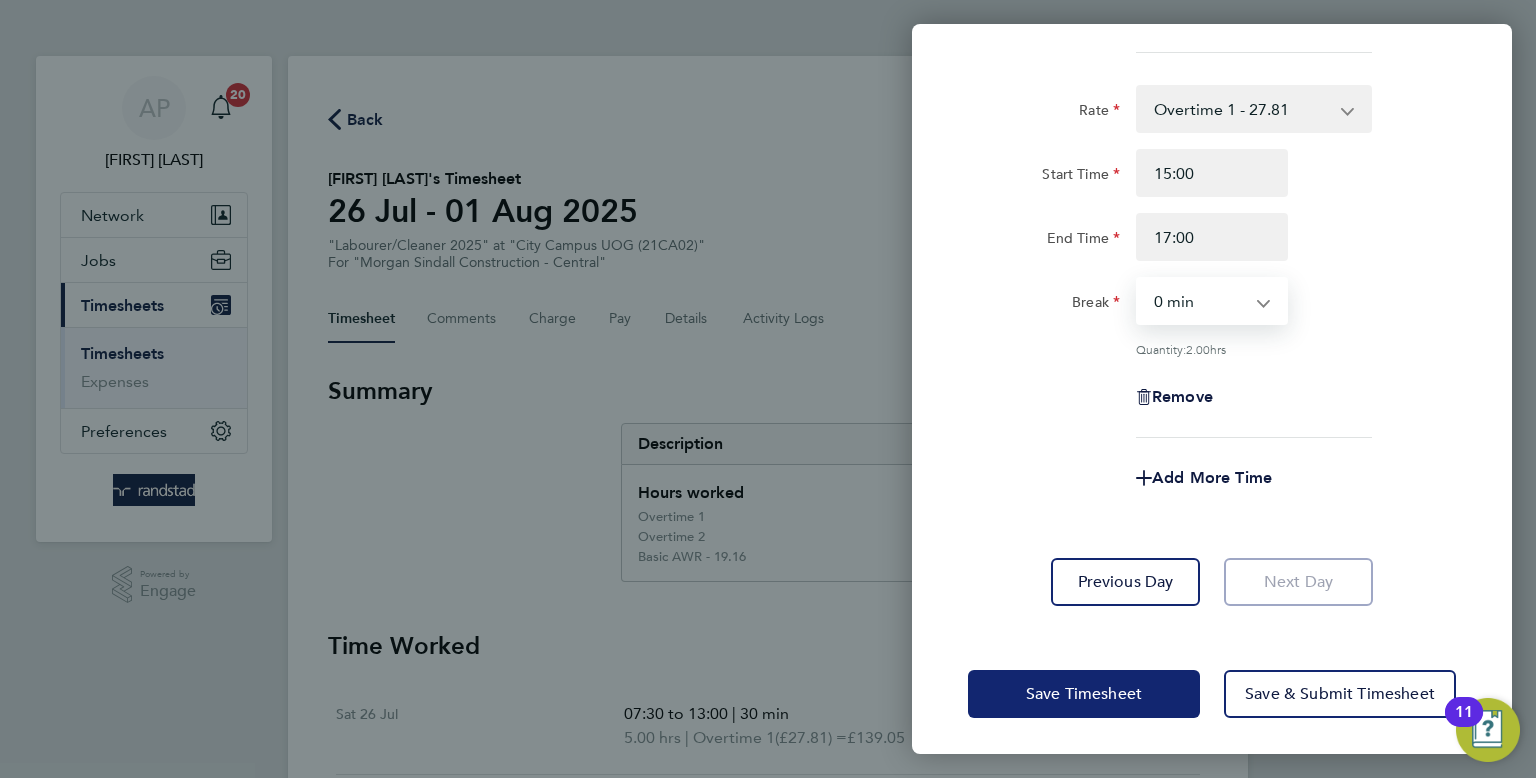 click on "Save Timesheet" 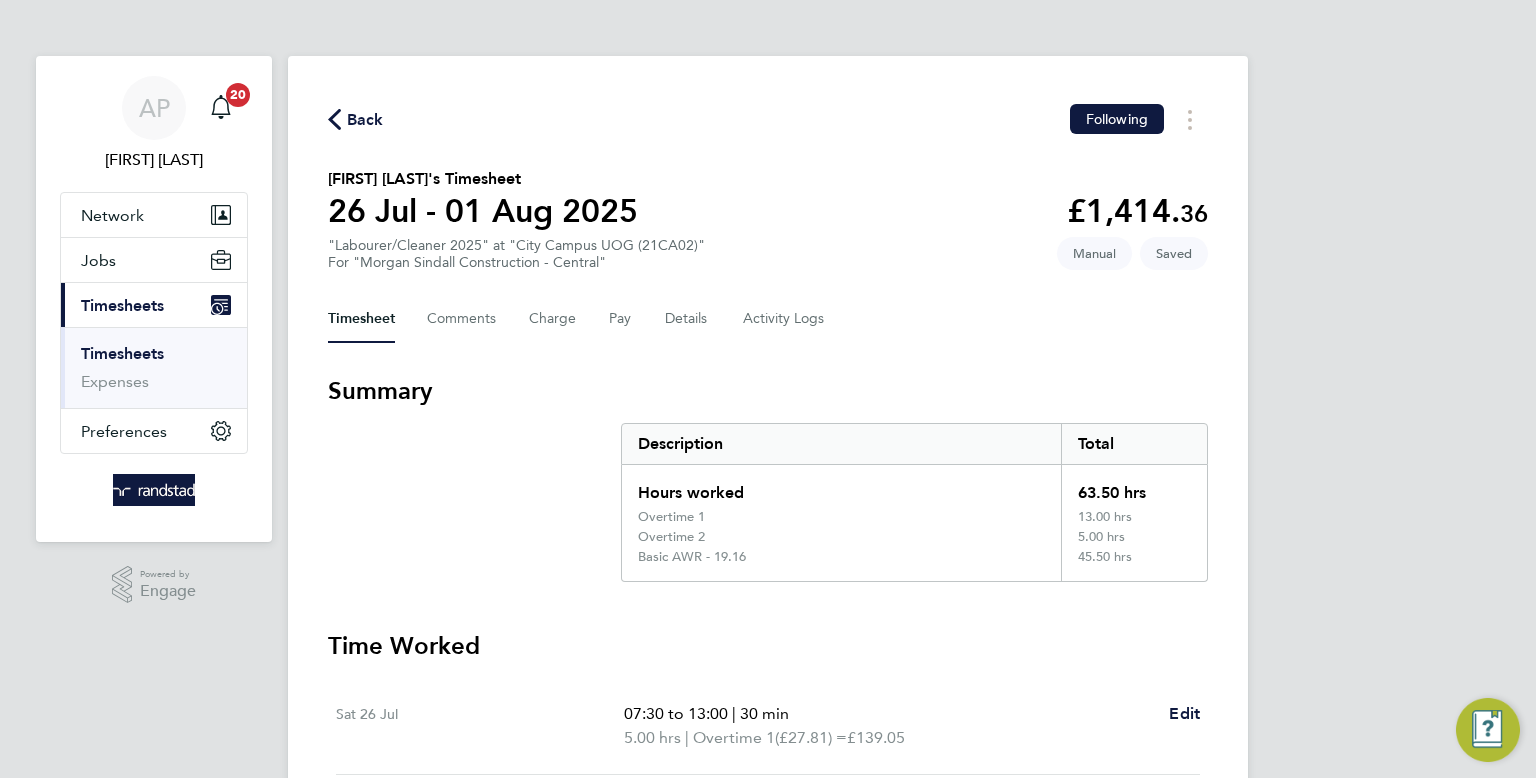 scroll, scrollTop: 1072, scrollLeft: 0, axis: vertical 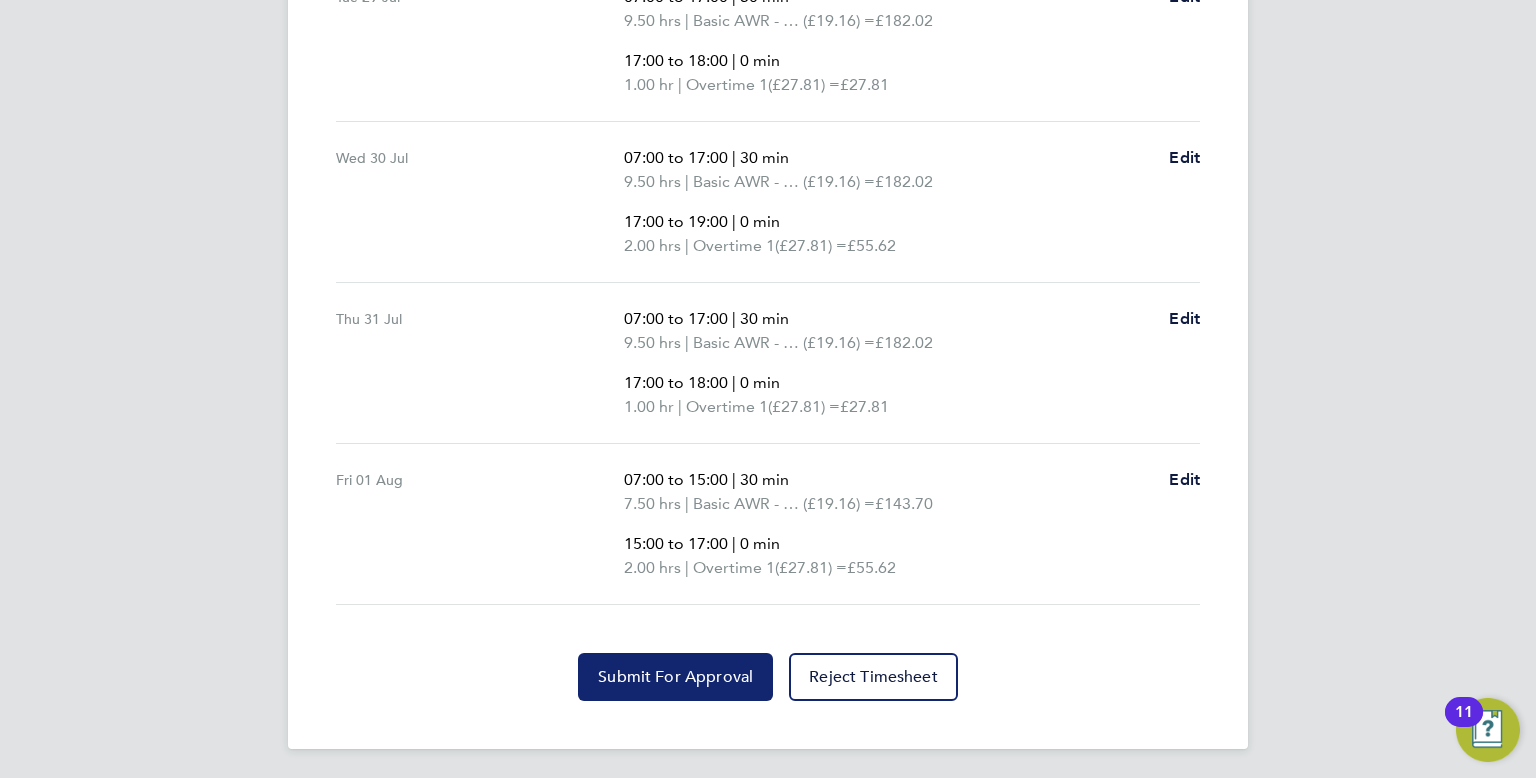 click on "Submit For Approval" 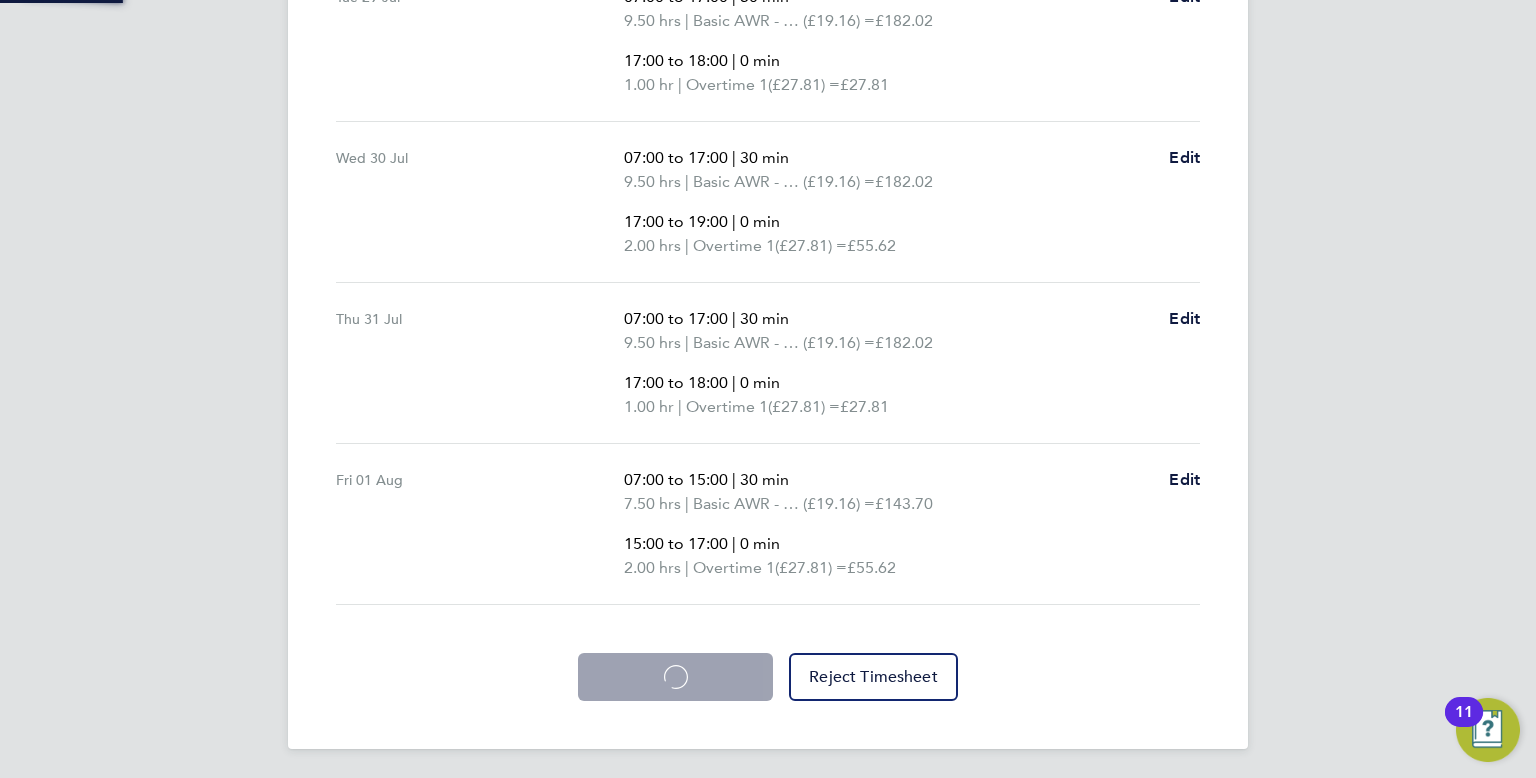 scroll, scrollTop: 0, scrollLeft: 0, axis: both 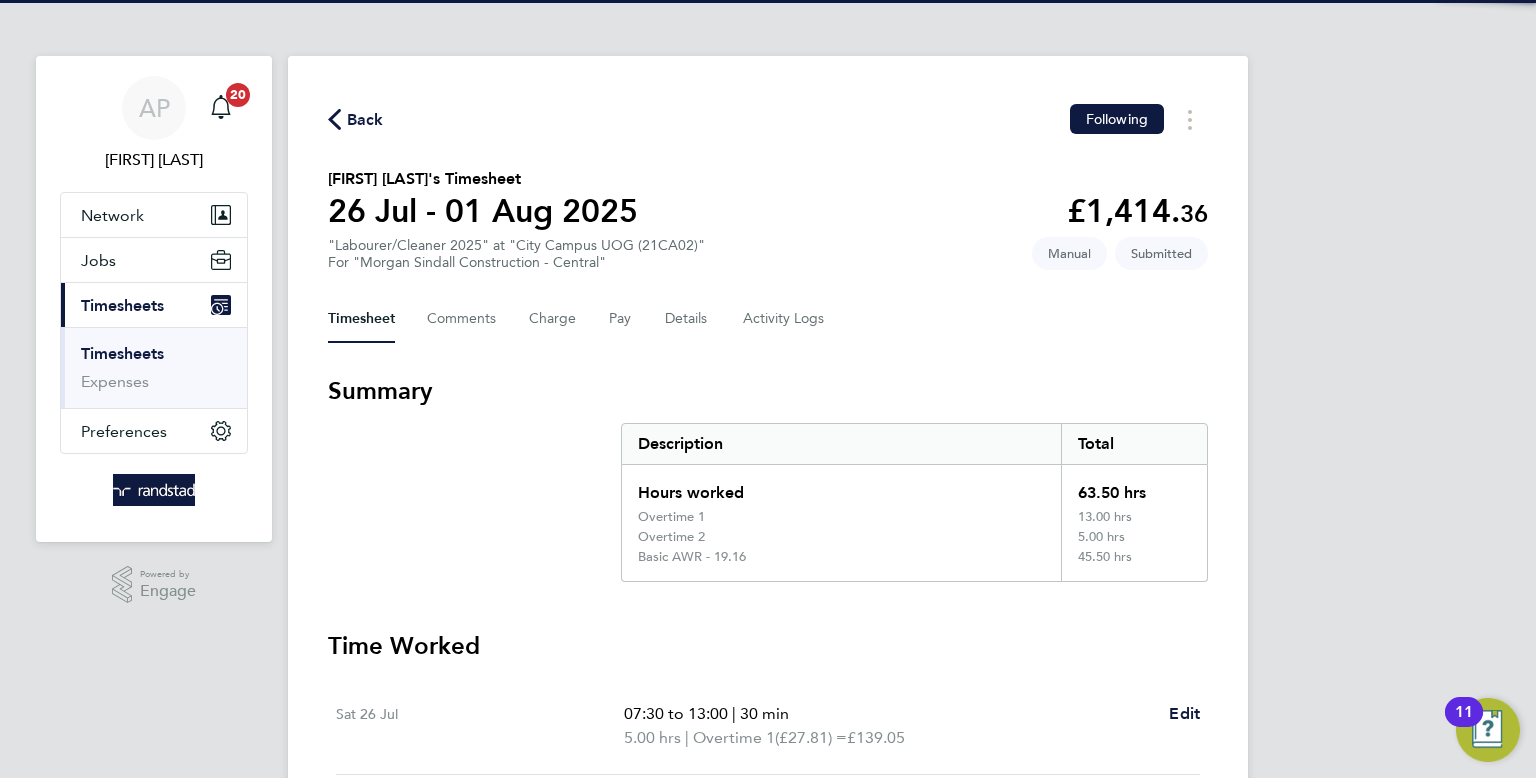 click on "Back" 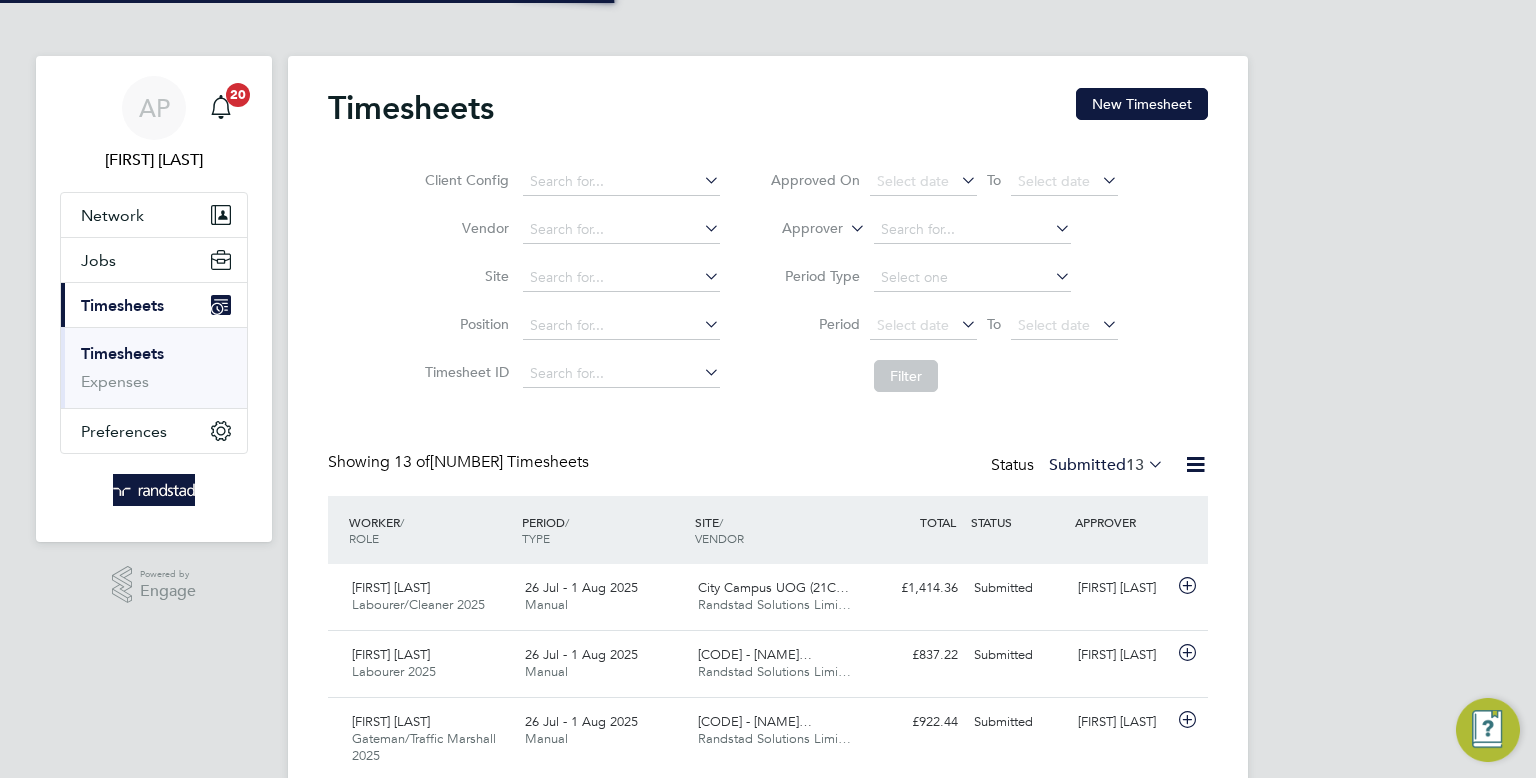 scroll, scrollTop: 9, scrollLeft: 10, axis: both 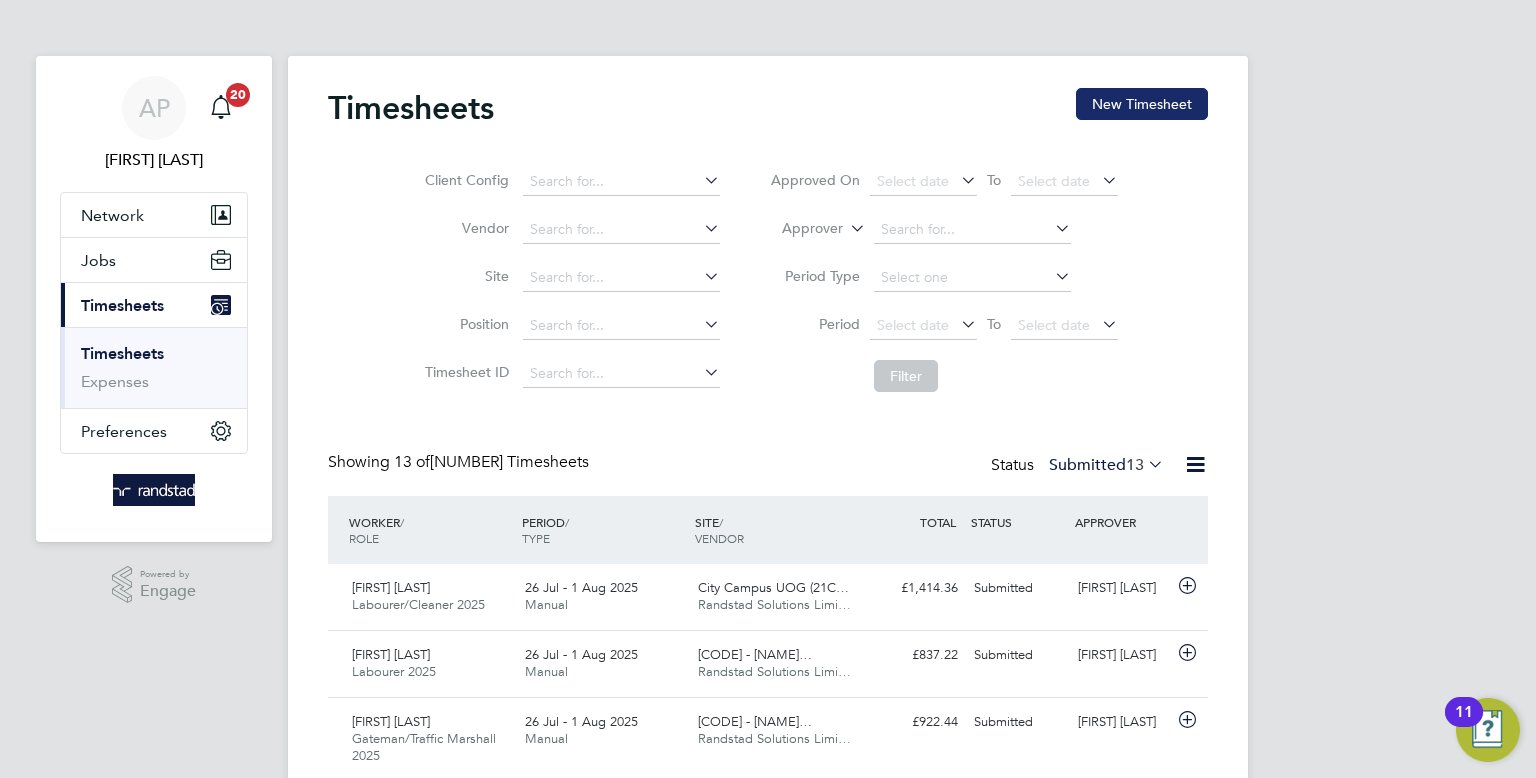 click on "New Timesheet" 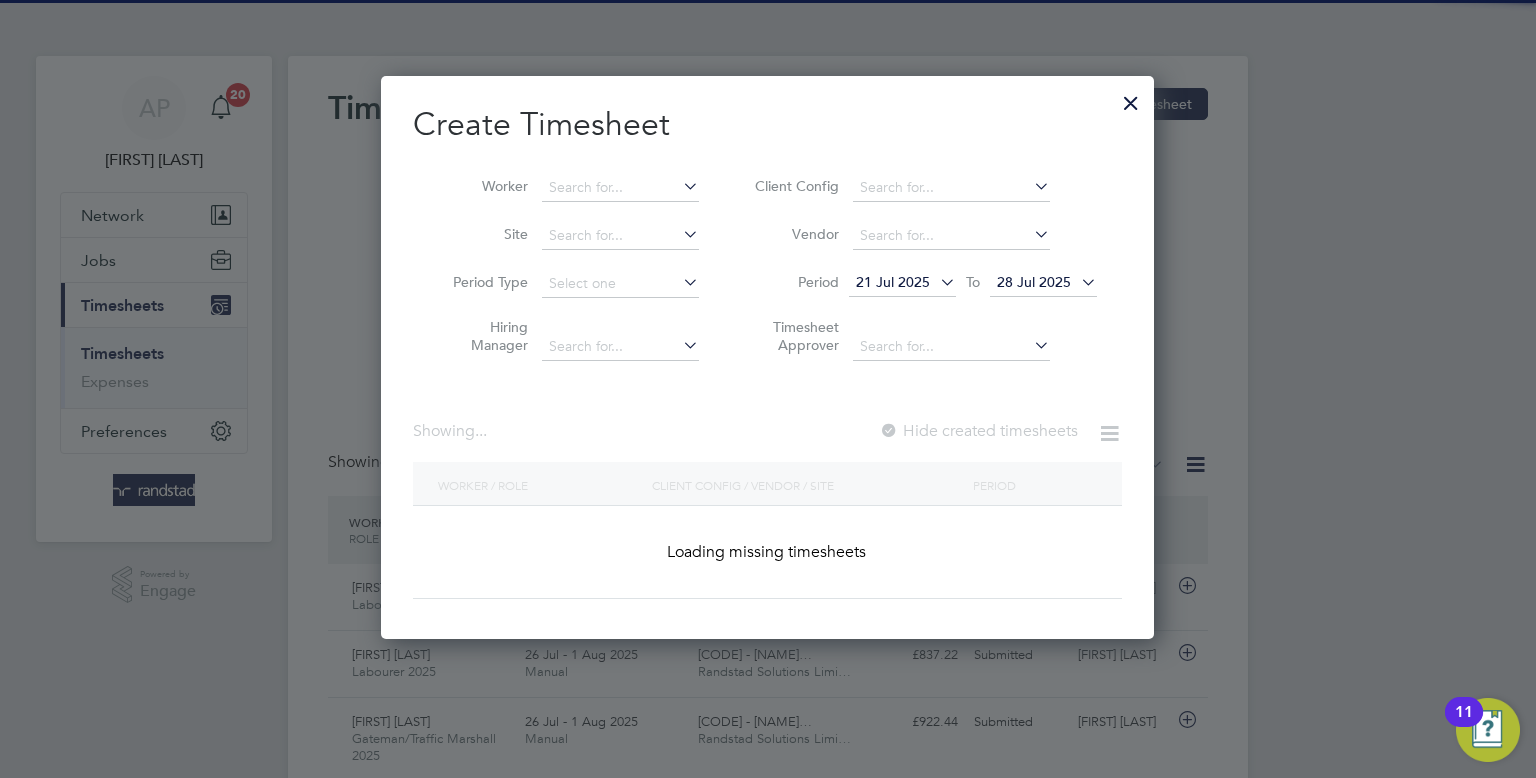 click on "Worker" at bounding box center [568, 188] 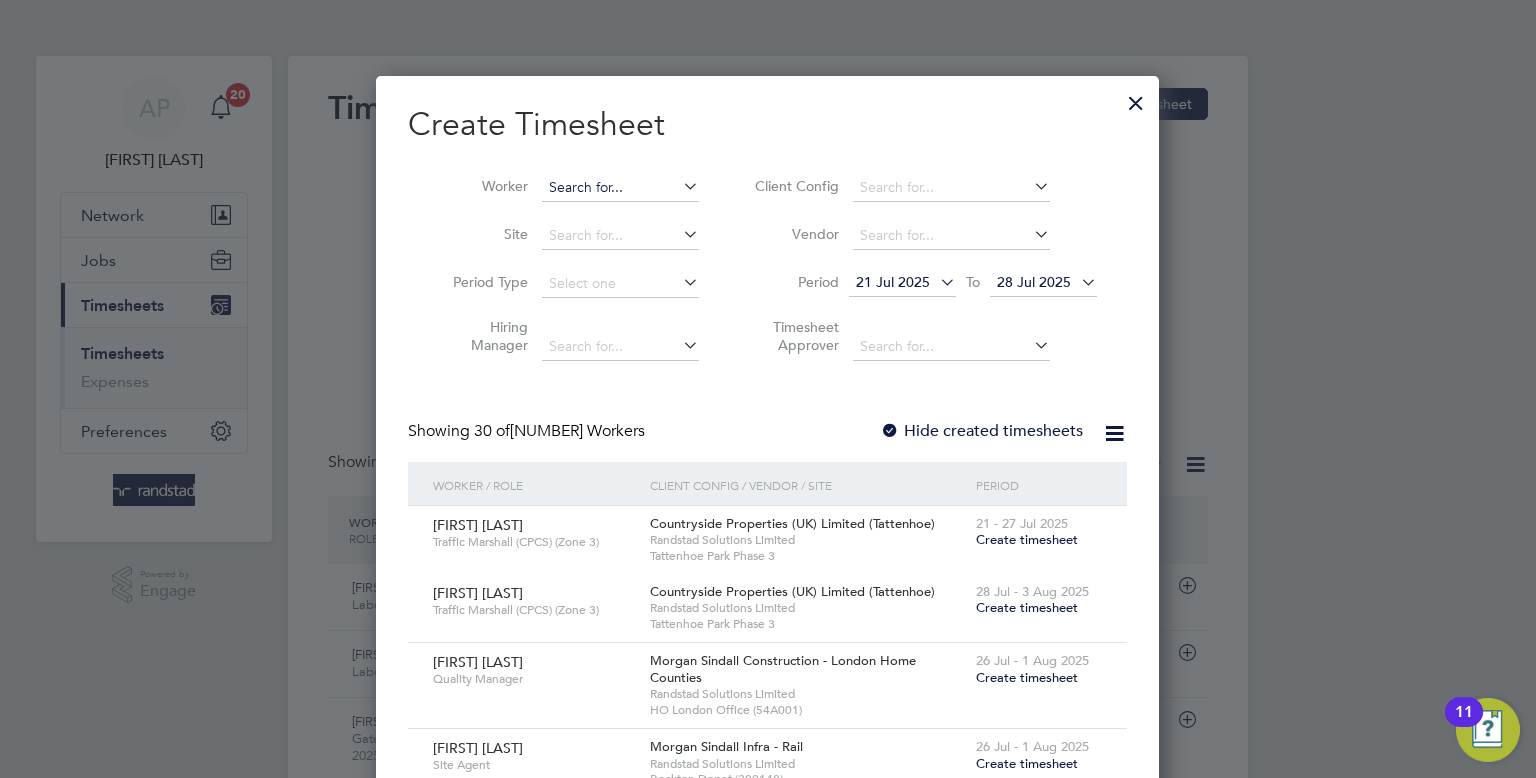 click at bounding box center [620, 188] 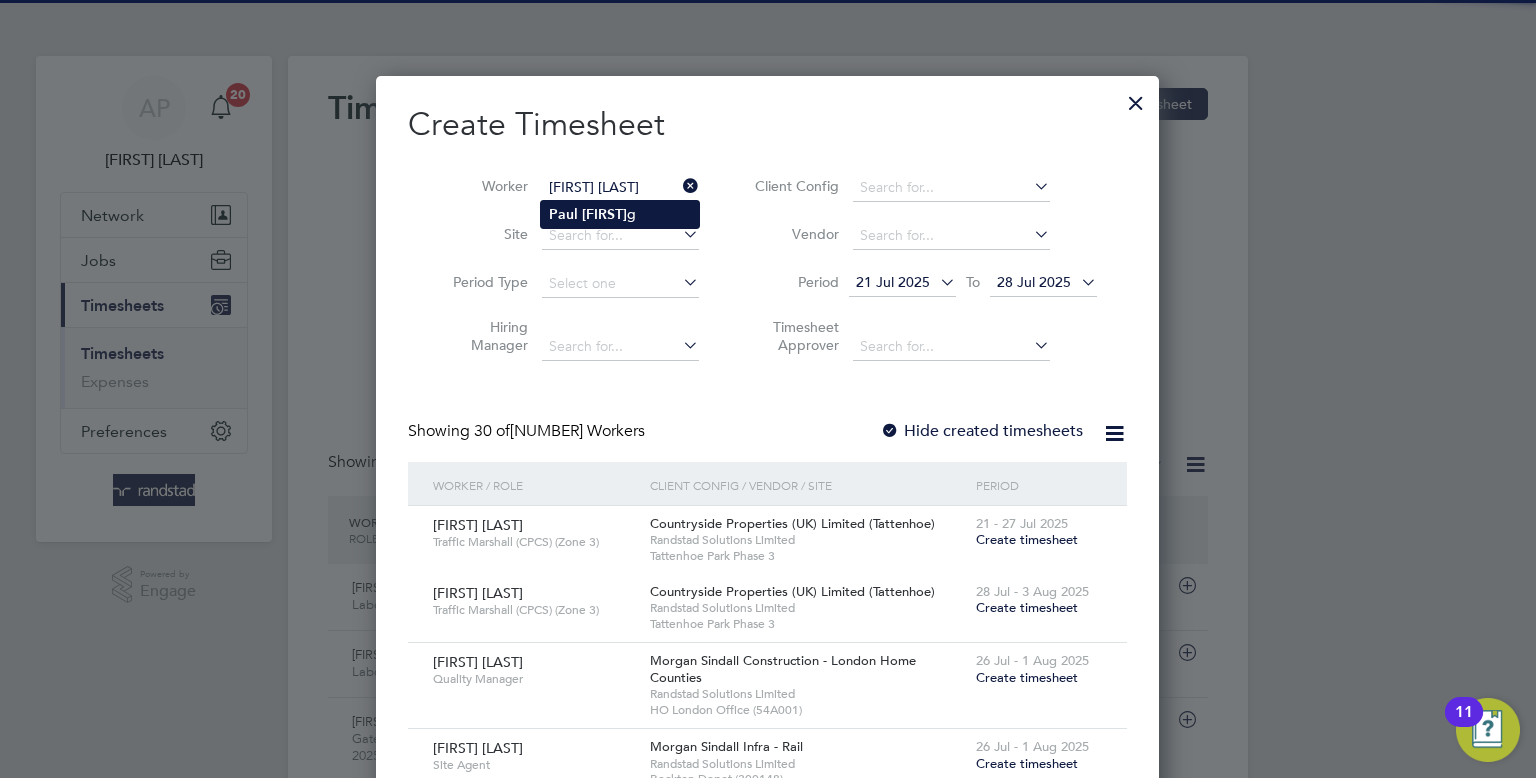 type on "Paul Abang" 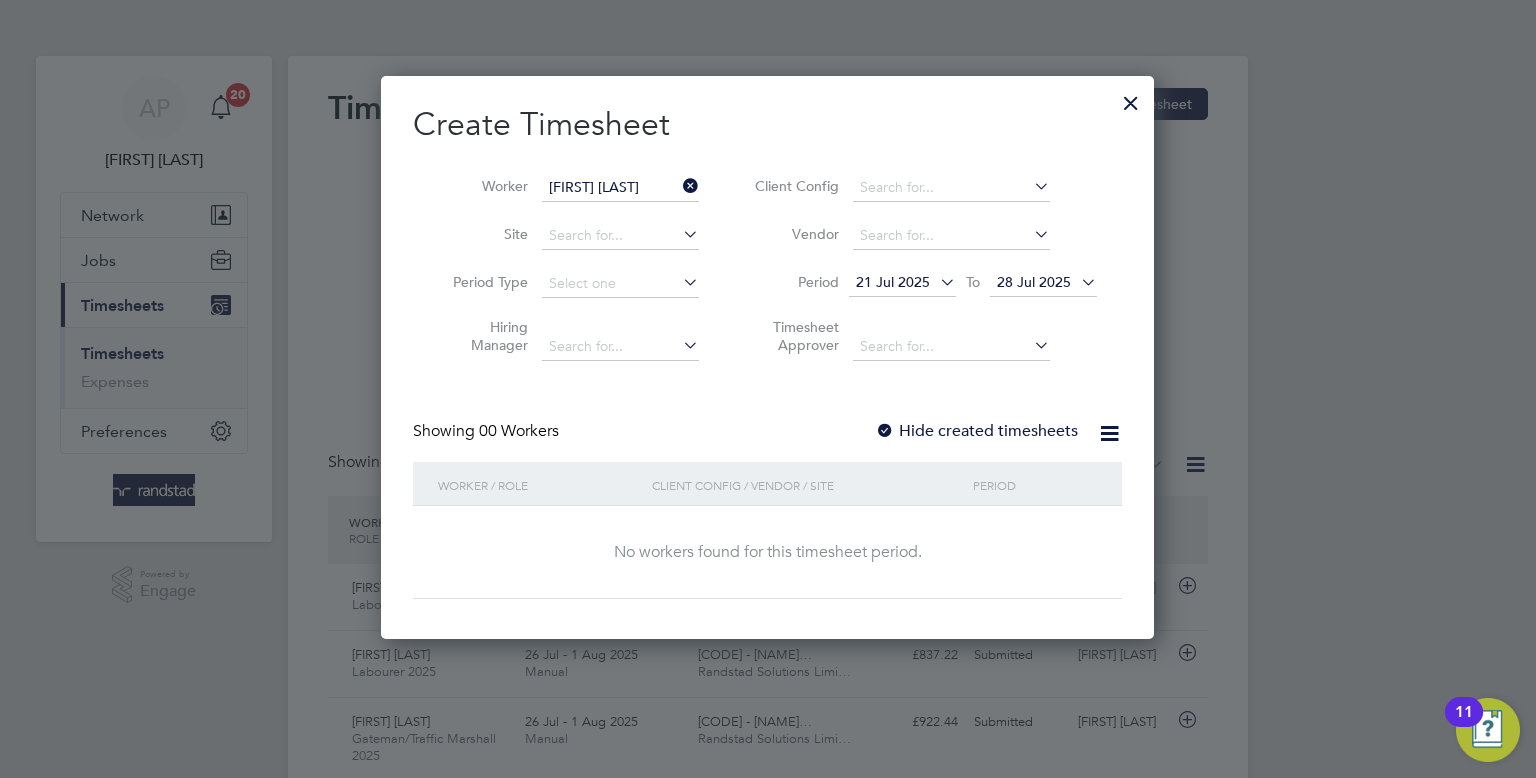 click on "28 Jul 2025" at bounding box center (1043, 283) 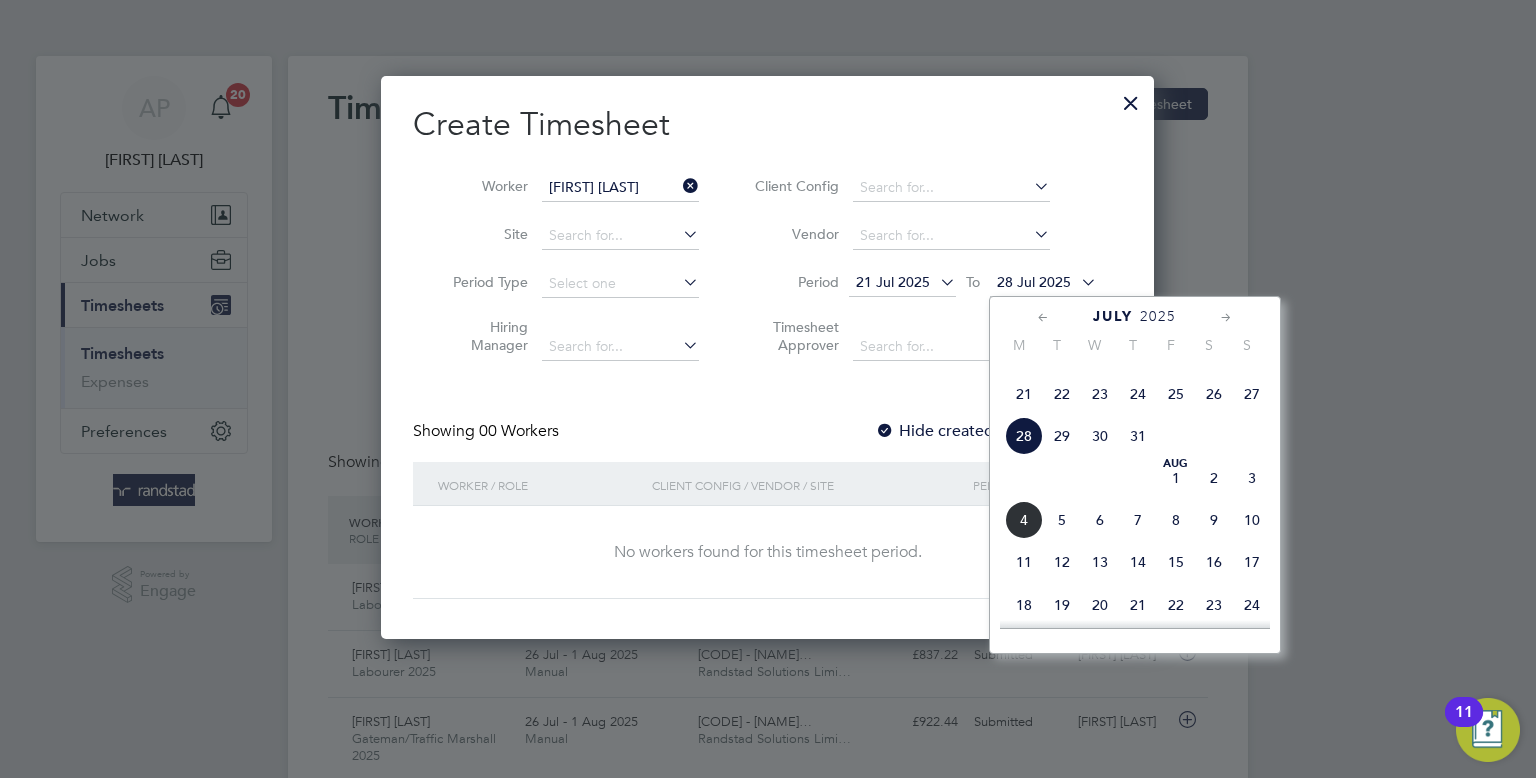 click on "Aug 1" 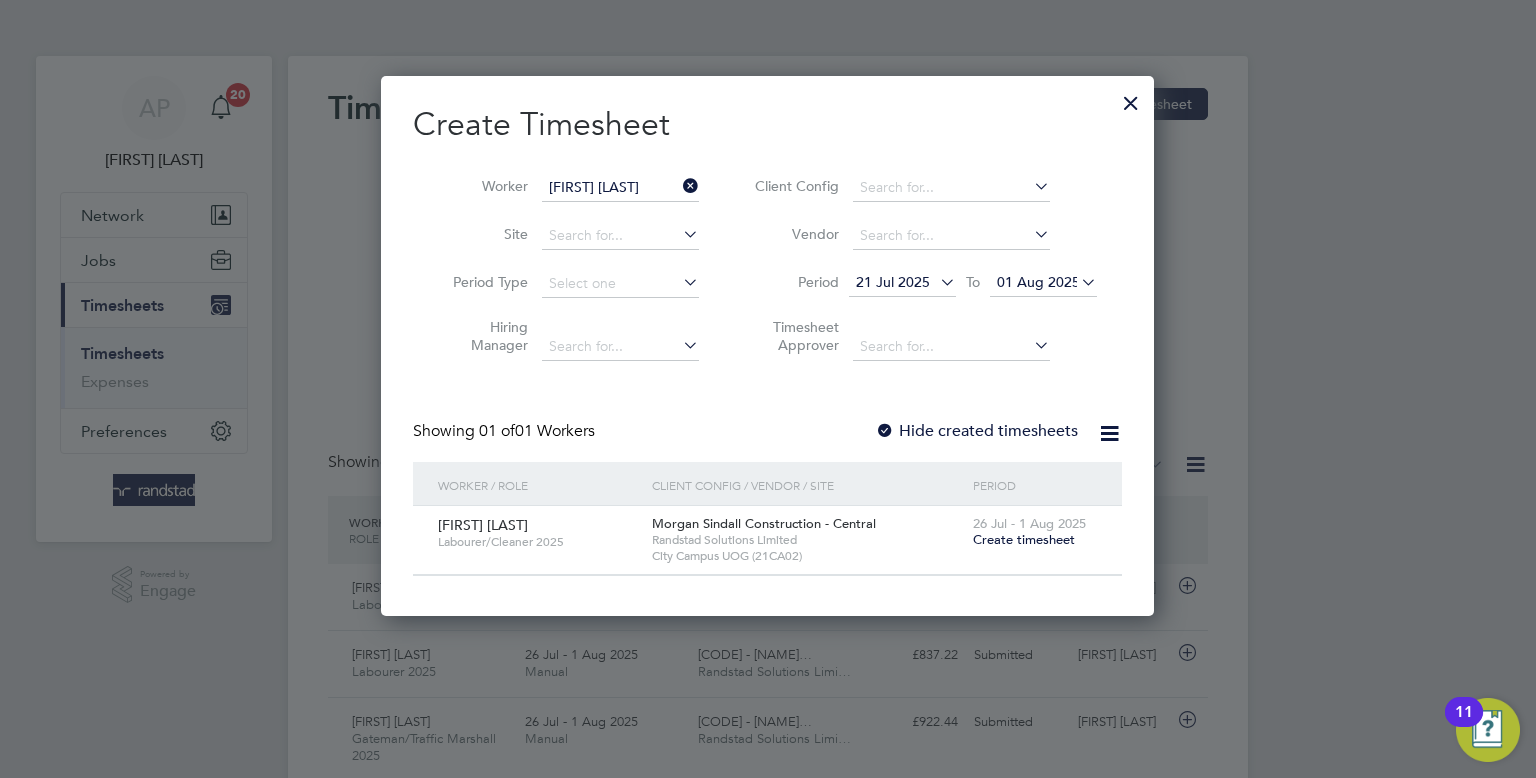click on "Create timesheet" at bounding box center (1024, 539) 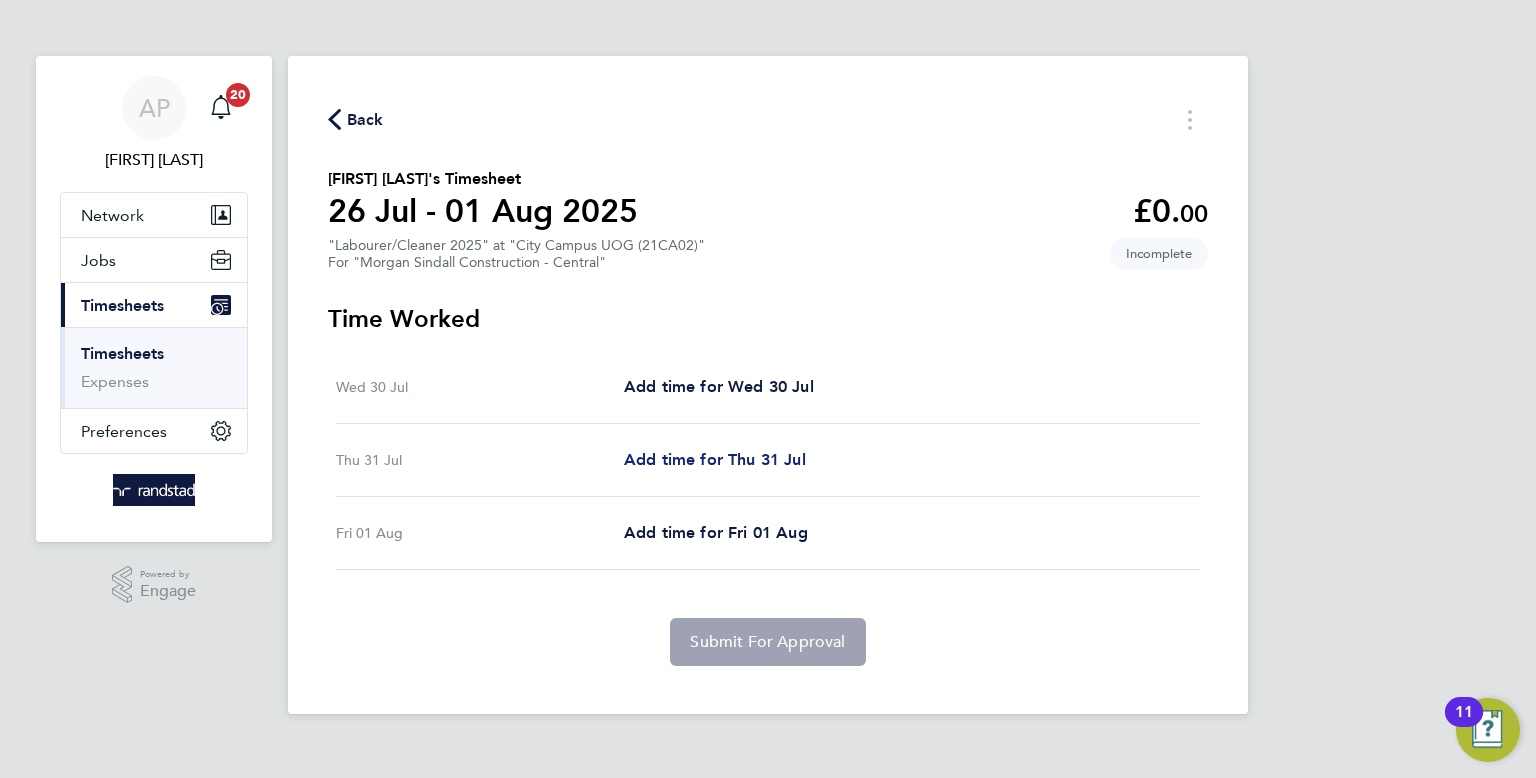 click on "Add time for Thu 31 Jul" at bounding box center [715, 459] 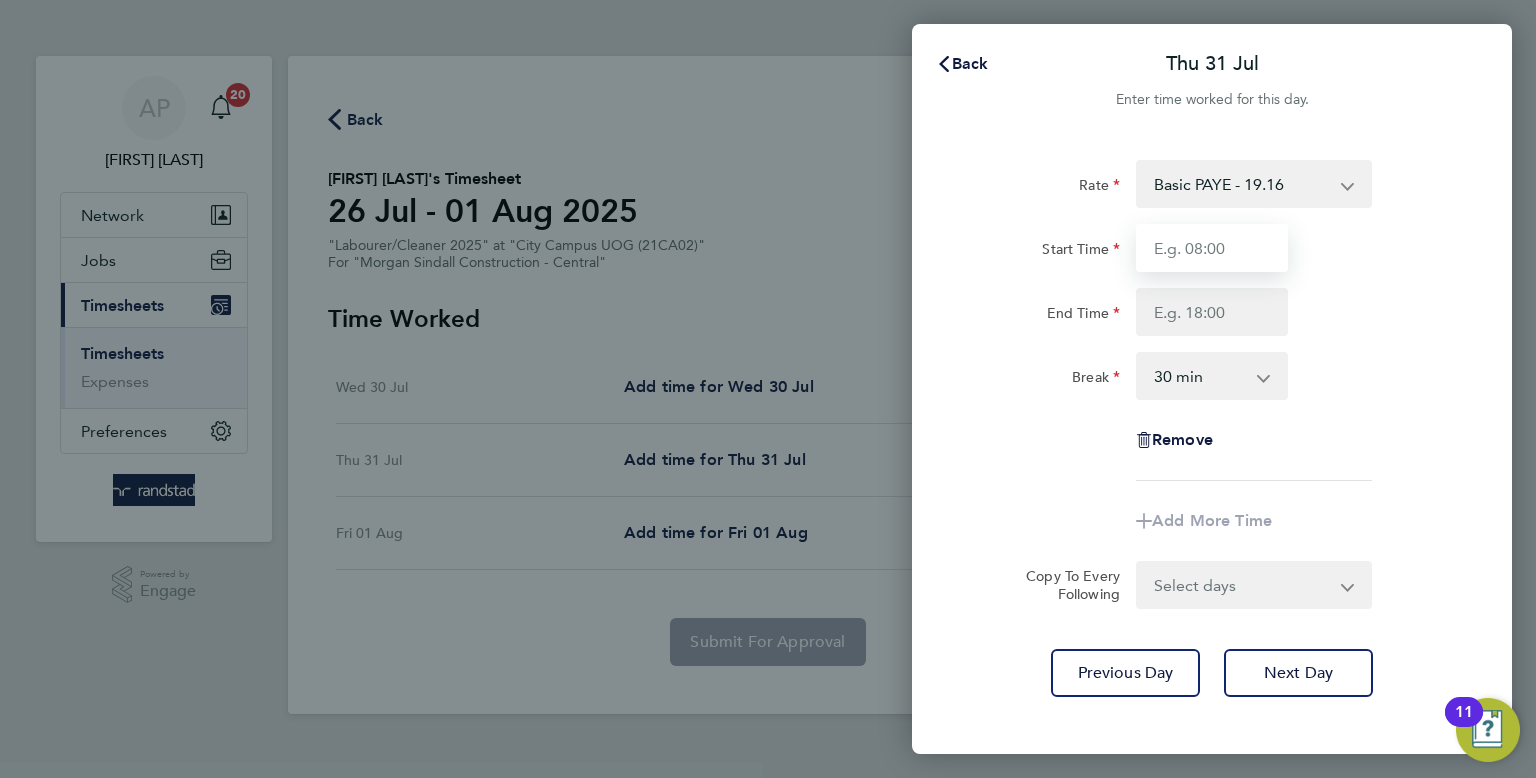 click on "Start Time" at bounding box center [1212, 248] 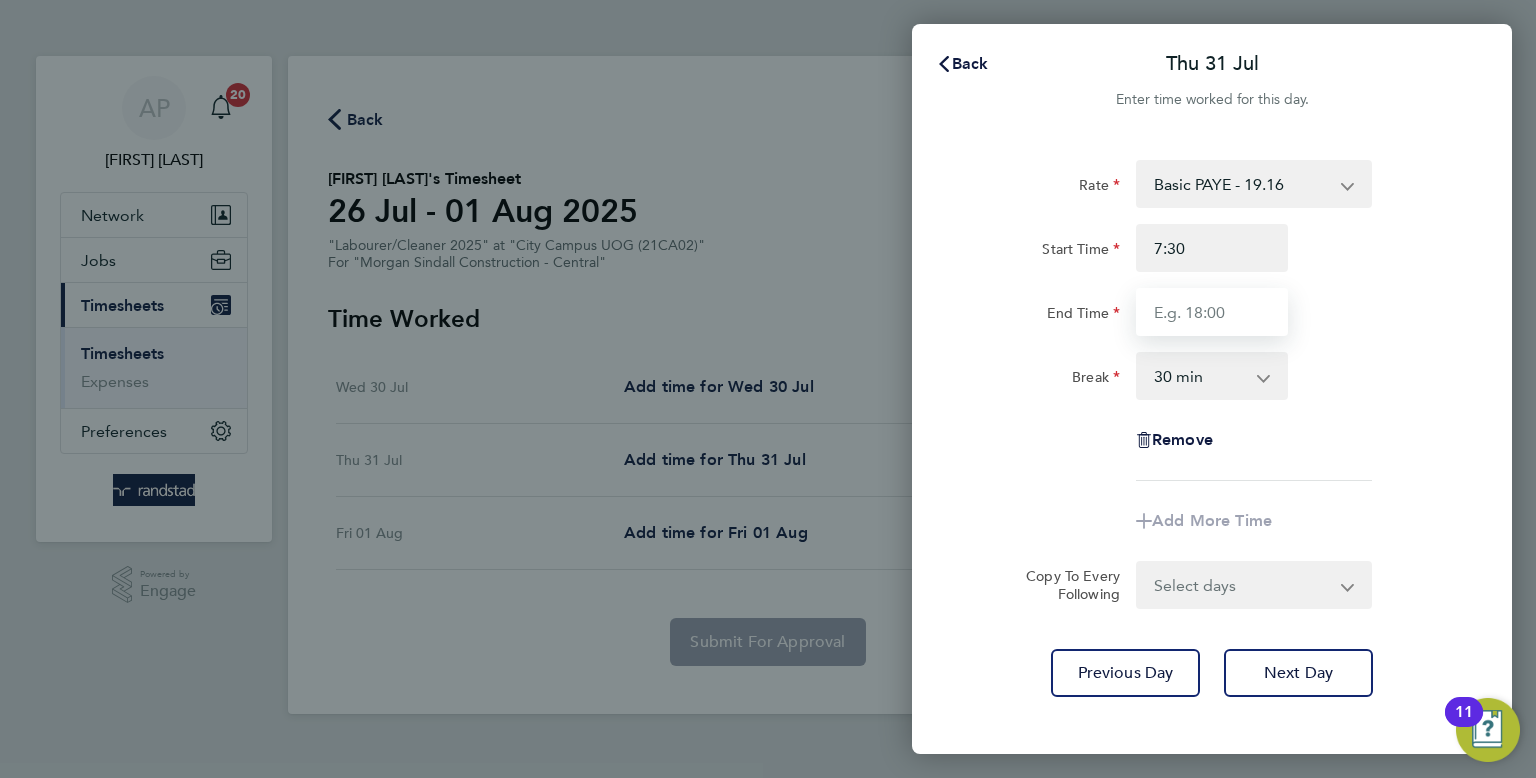 click on "End Time" at bounding box center [1212, 312] 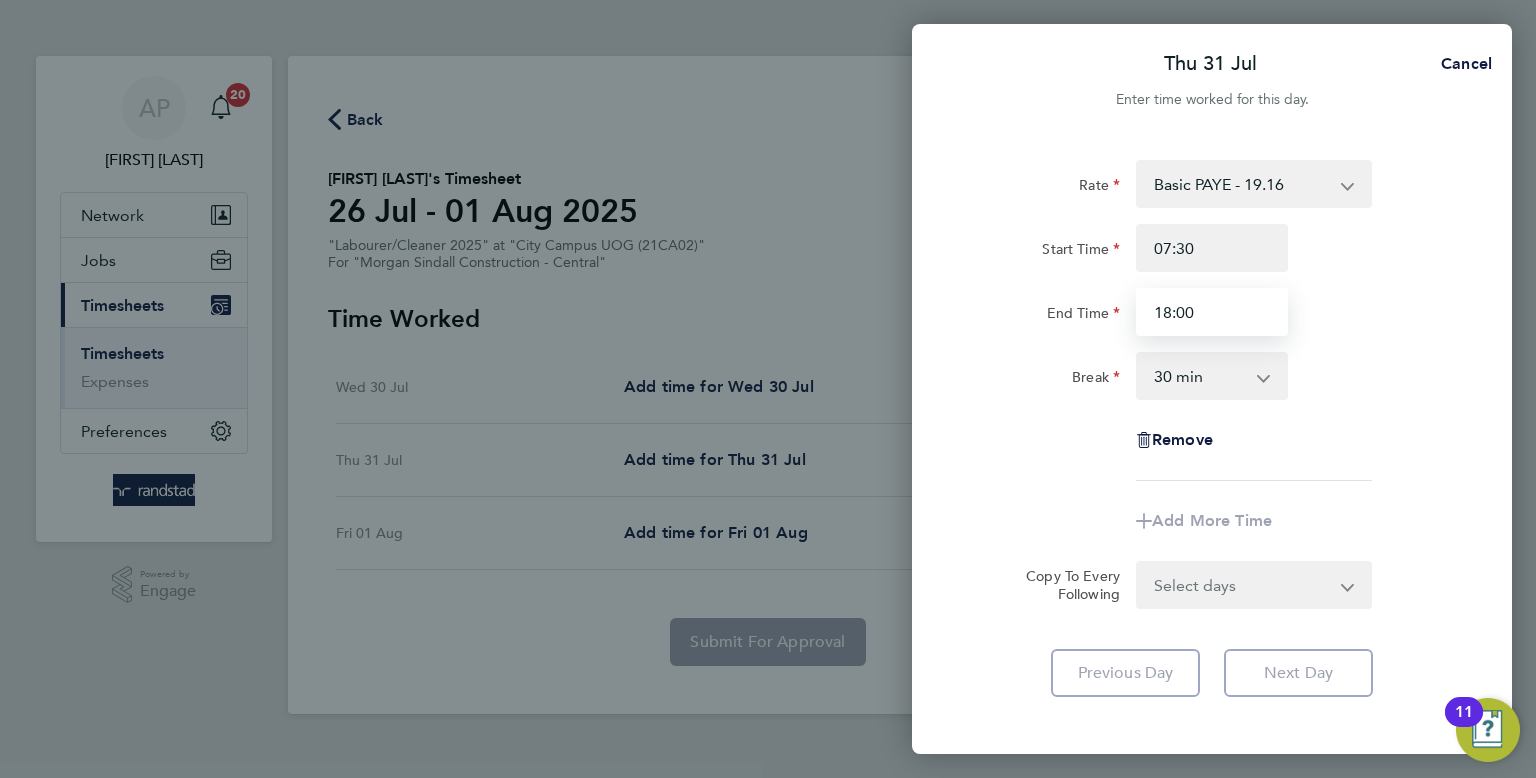 type on "18:00" 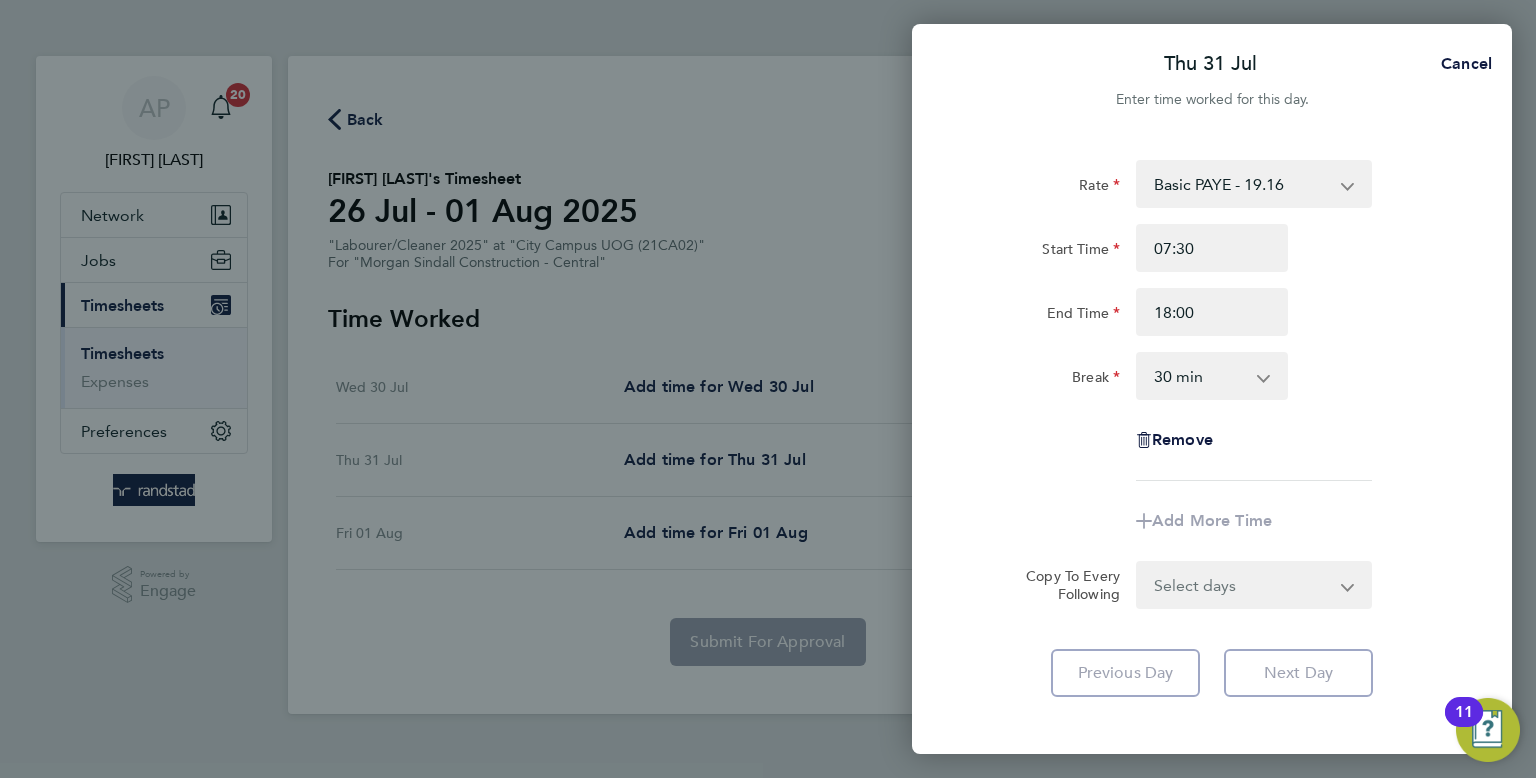 click on "Rate  Basic PAYE - 19.16   OT PAYE - 27.44
Start Time 07:30 End Time 18:00 Break  0 min   15 min   30 min   45 min   60 min   75 min   90 min
Remove
Add More Time  Copy To Every Following  Select days   Friday" 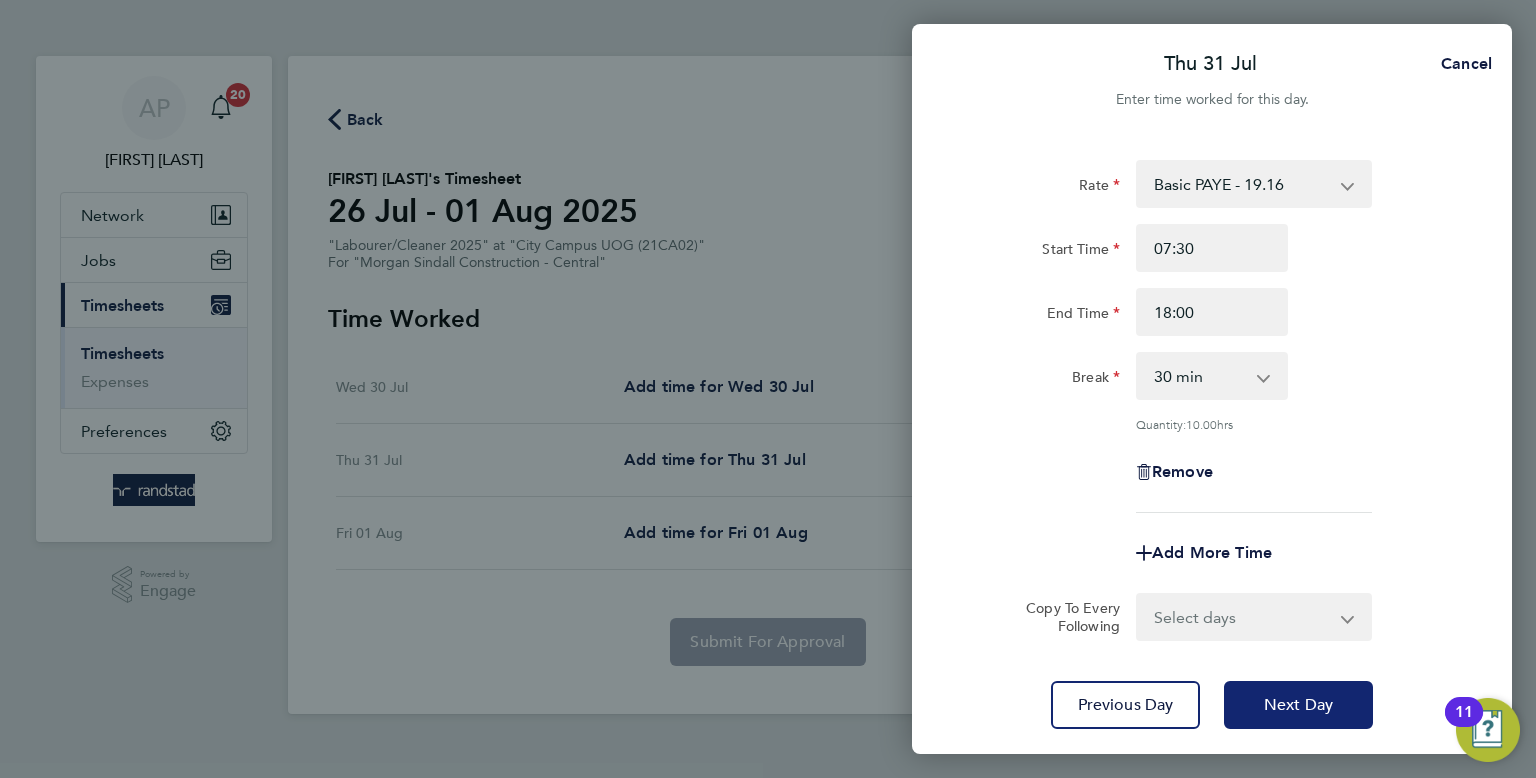 click on "Next Day" 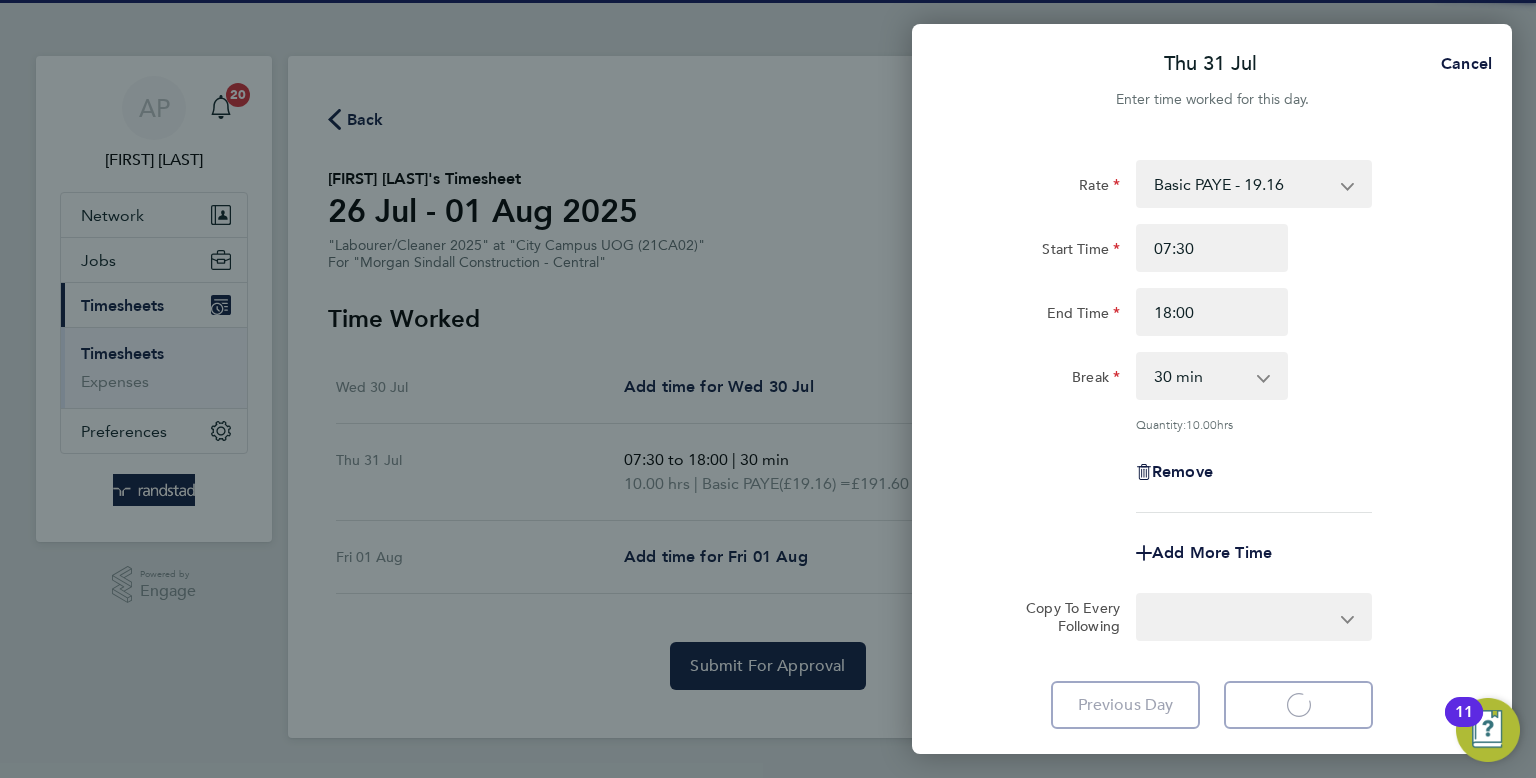 select on "30" 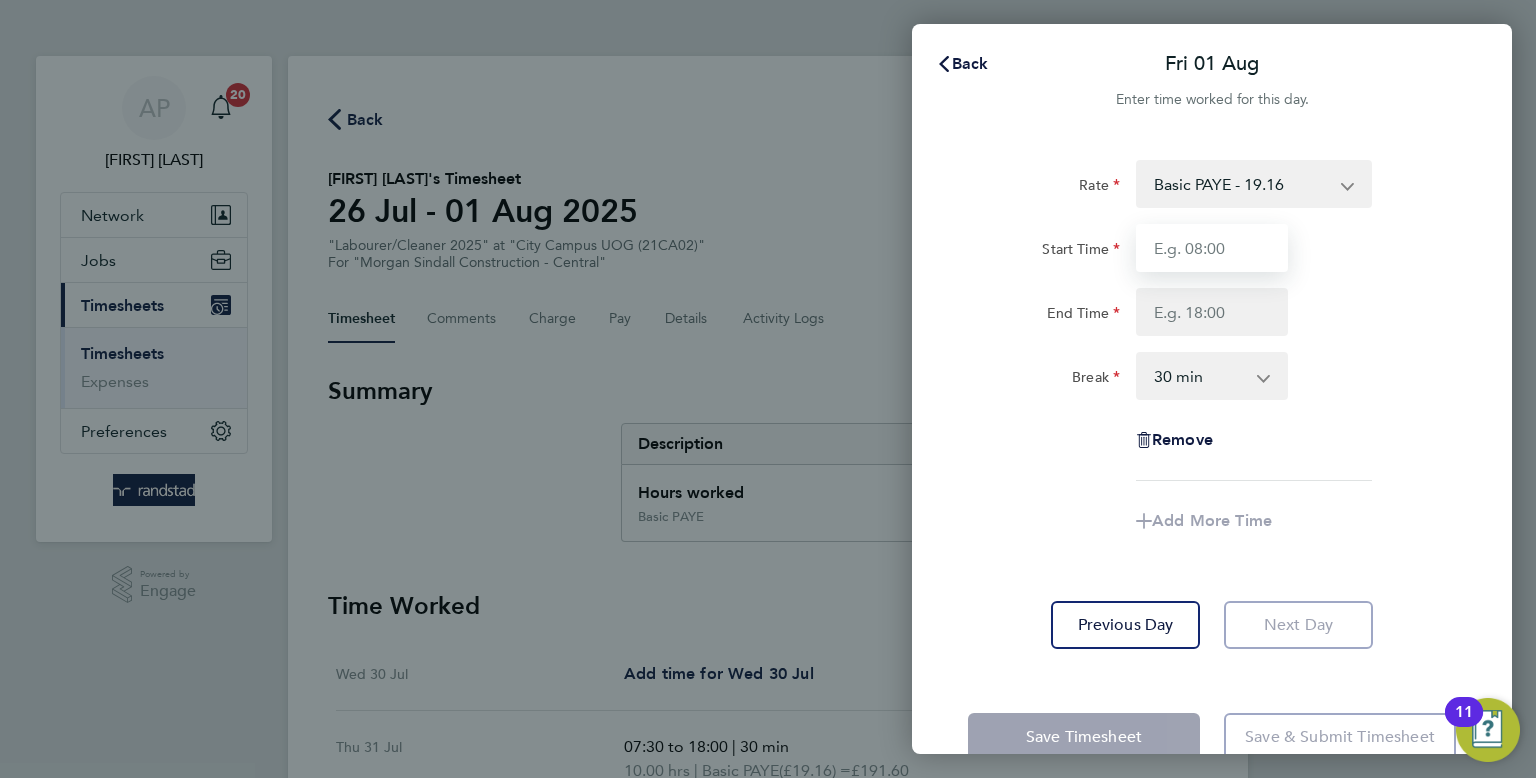 click on "Start Time" at bounding box center (1212, 248) 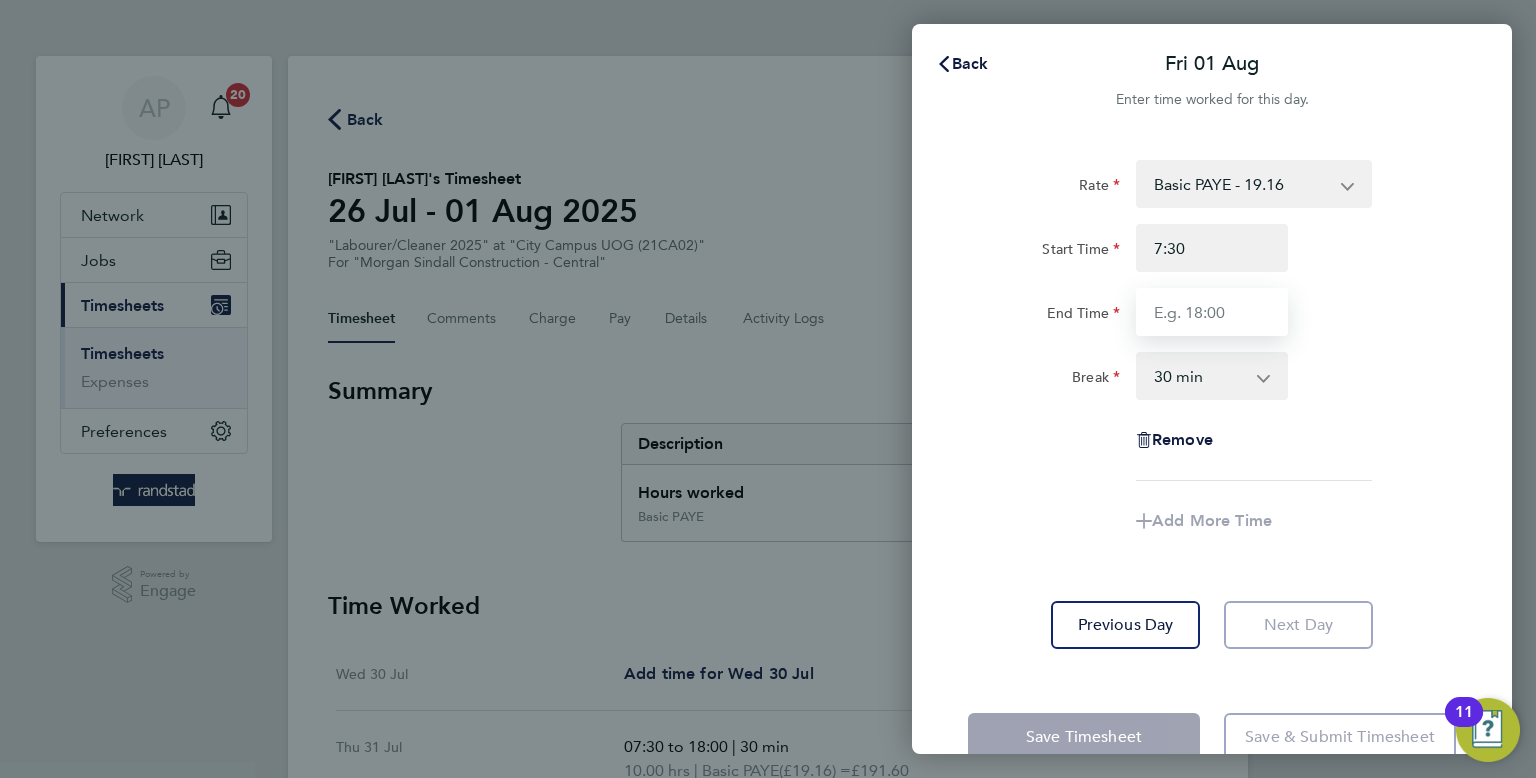 click on "End Time" at bounding box center [1212, 312] 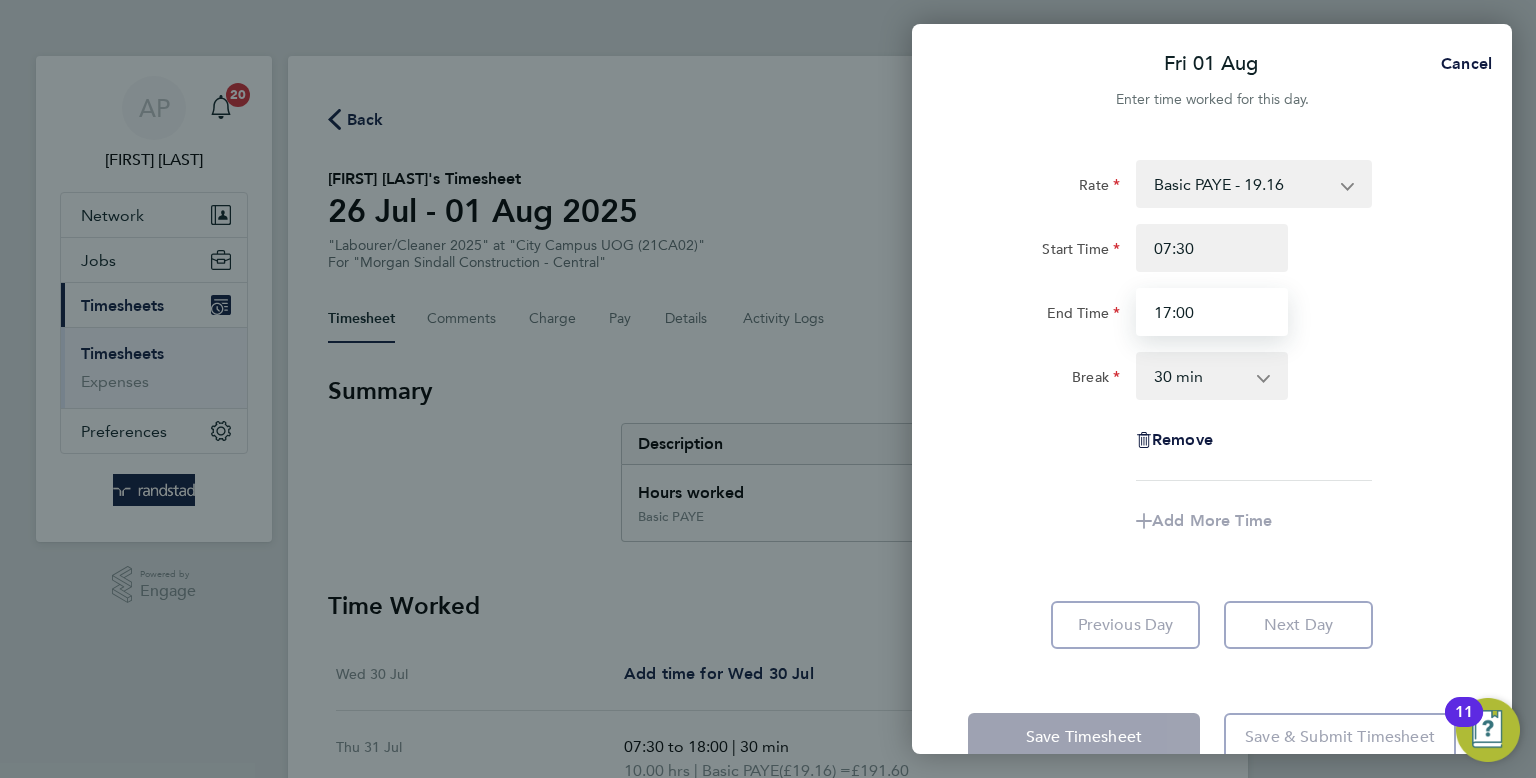 type on "17:00" 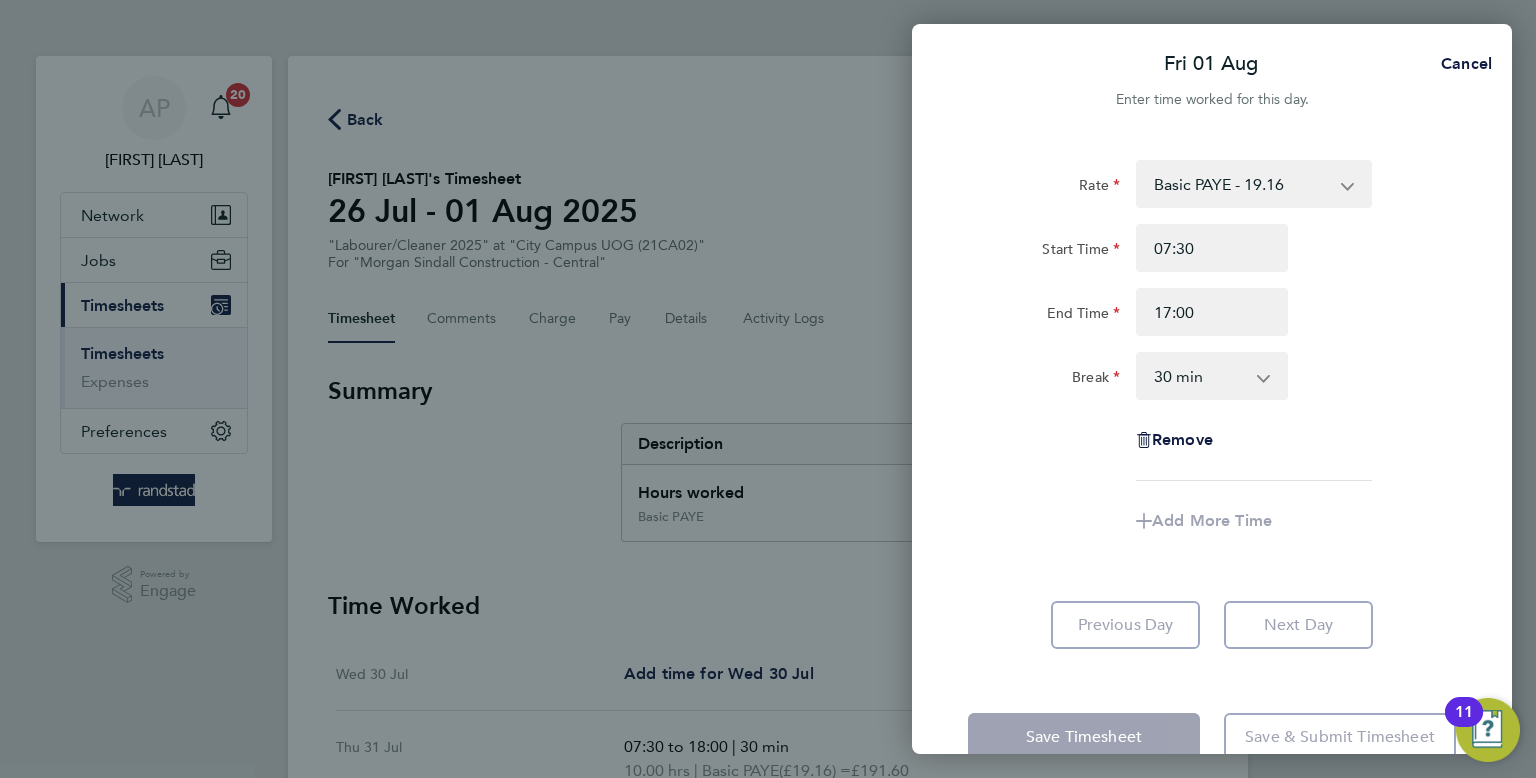 click on "Rate  Basic PAYE - 19.16   OT PAYE - 27.44
Start Time 07:30 End Time 17:00 Break  0 min   15 min   30 min   45 min   60 min   75 min   90 min
Remove" 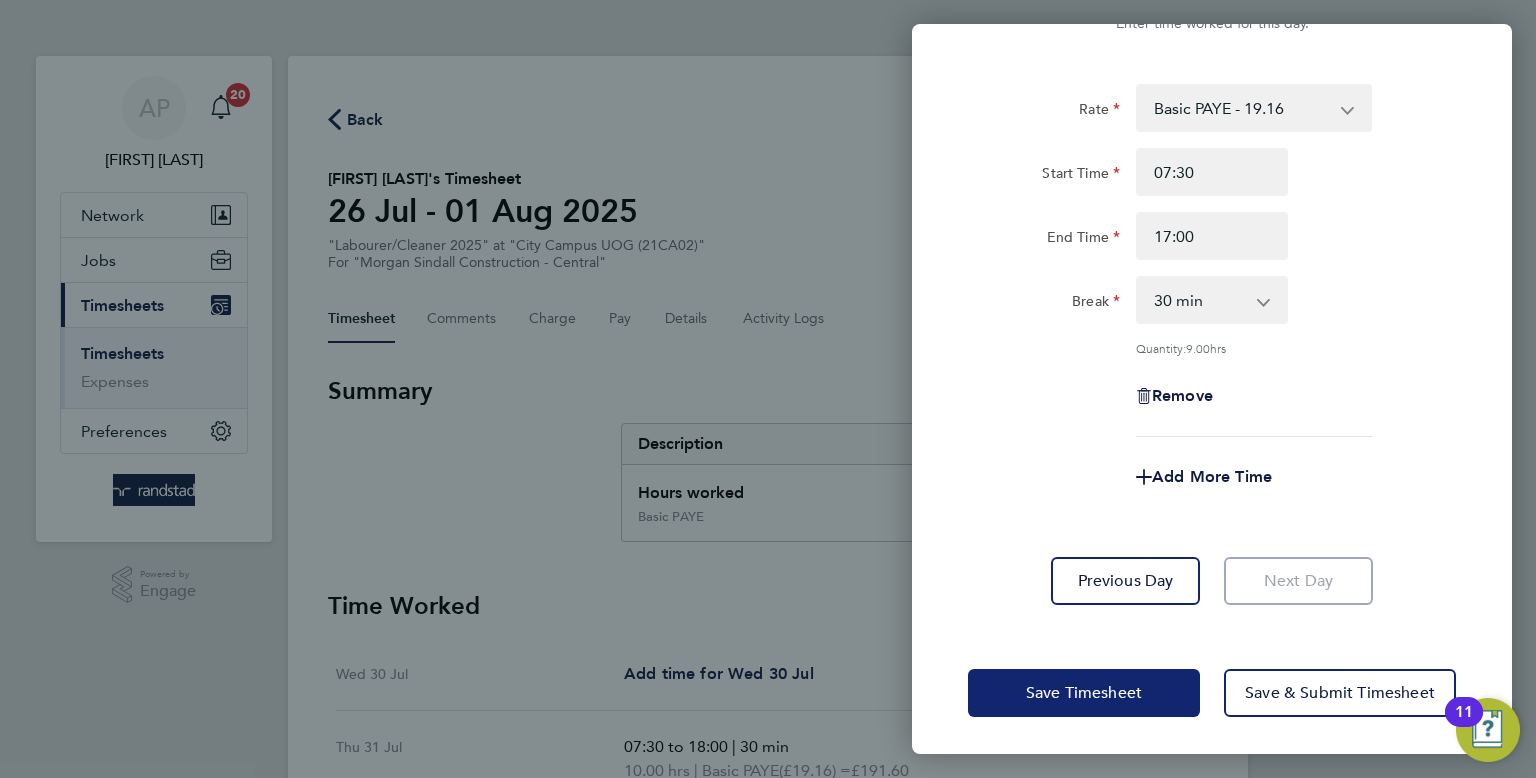click on "Save Timesheet" 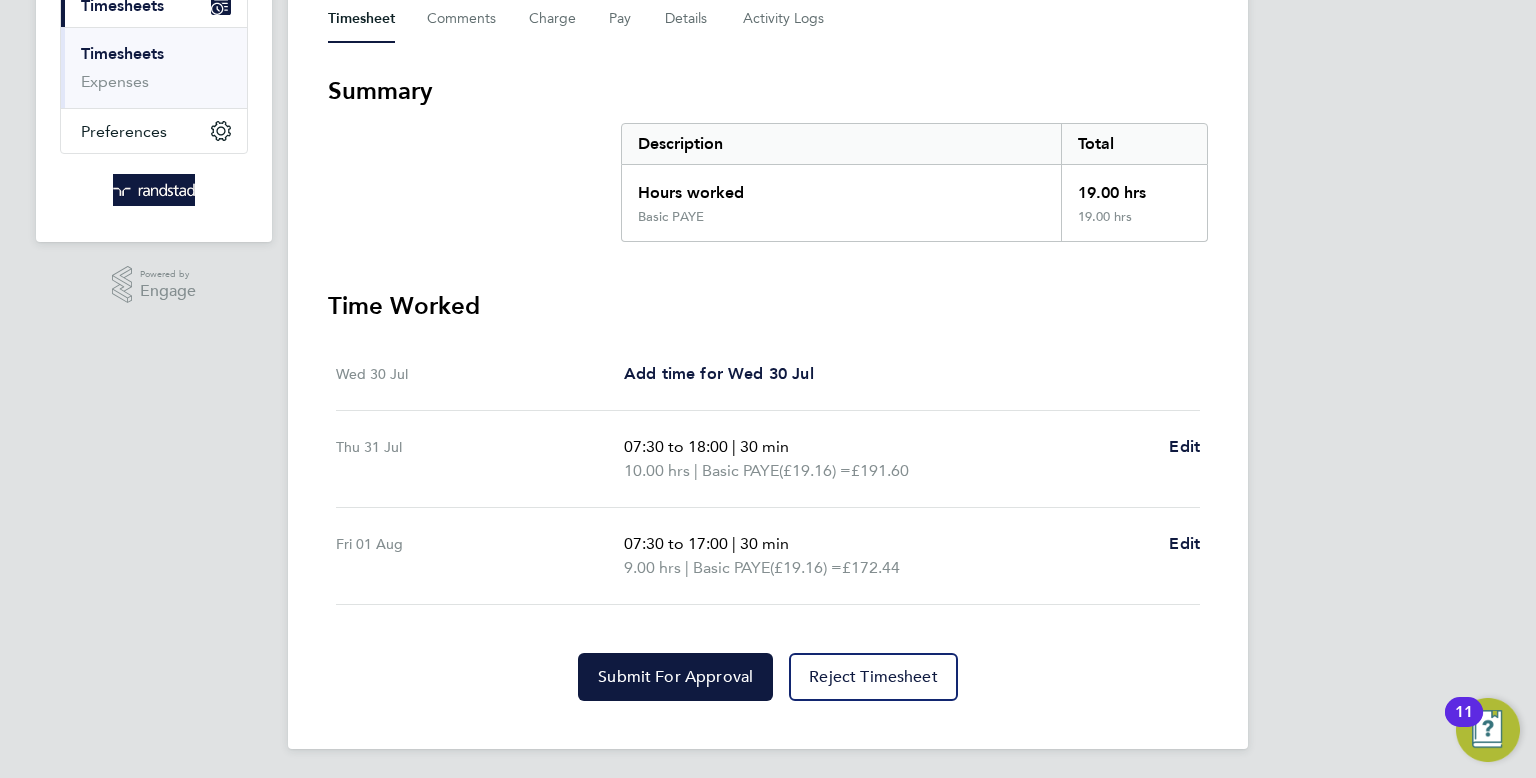 click on "Time Worked   Wed 30 Jul   Add time for Wed 30 Jul   Add time for Wed 30 Jul   Thu 31 Jul   07:30 to 18:00   |   30 min   10.00 hrs   |   Basic PAYE   (£19.16) =   £191.60   Edit   Fri 01 Aug   07:30 to 17:00   |   30 min   9.00 hrs   |   Basic PAYE   (£19.16) =   £172.44   Edit   Submit For Approval   Reject Timesheet" at bounding box center (768, 495) 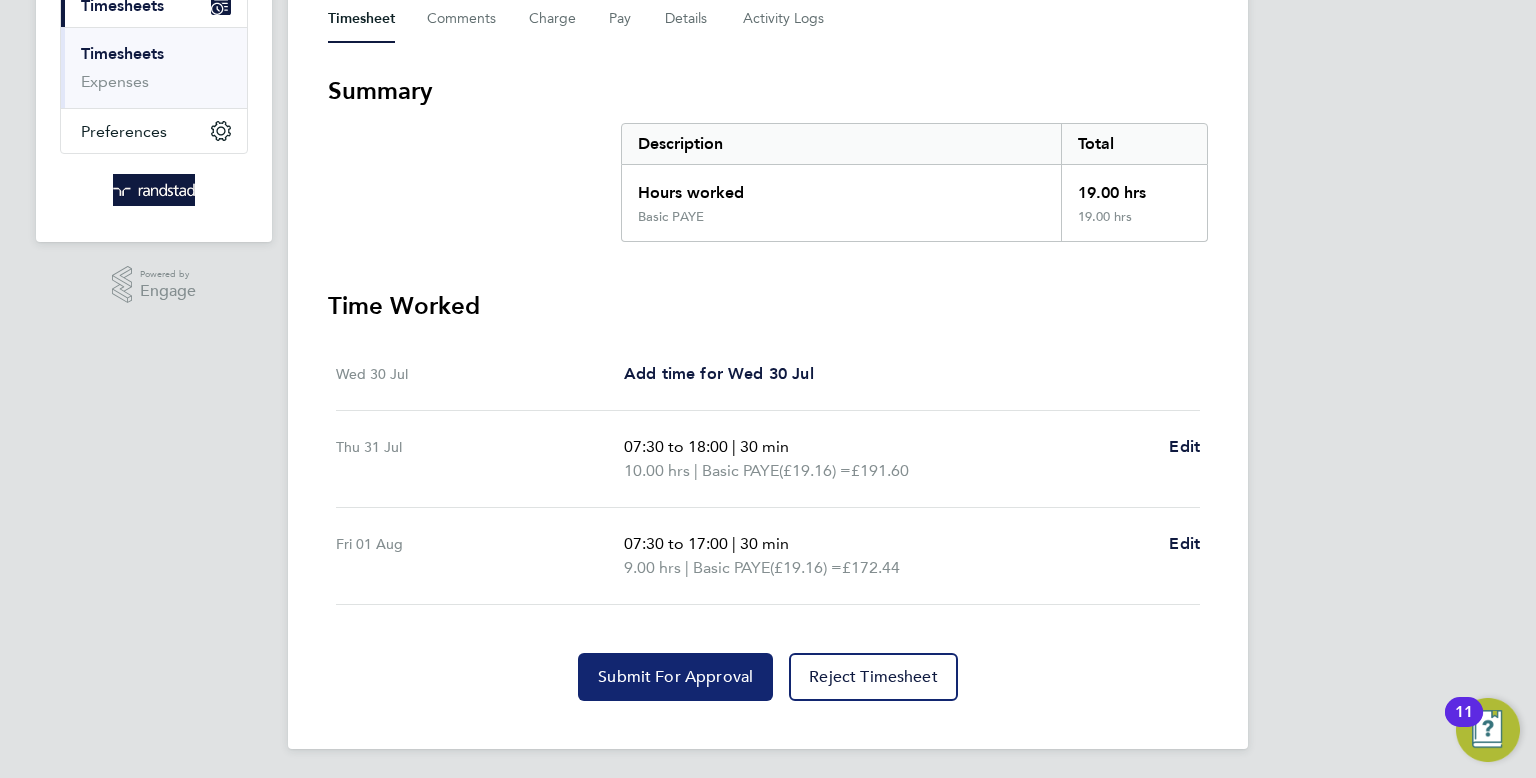 click on "Submit For Approval" 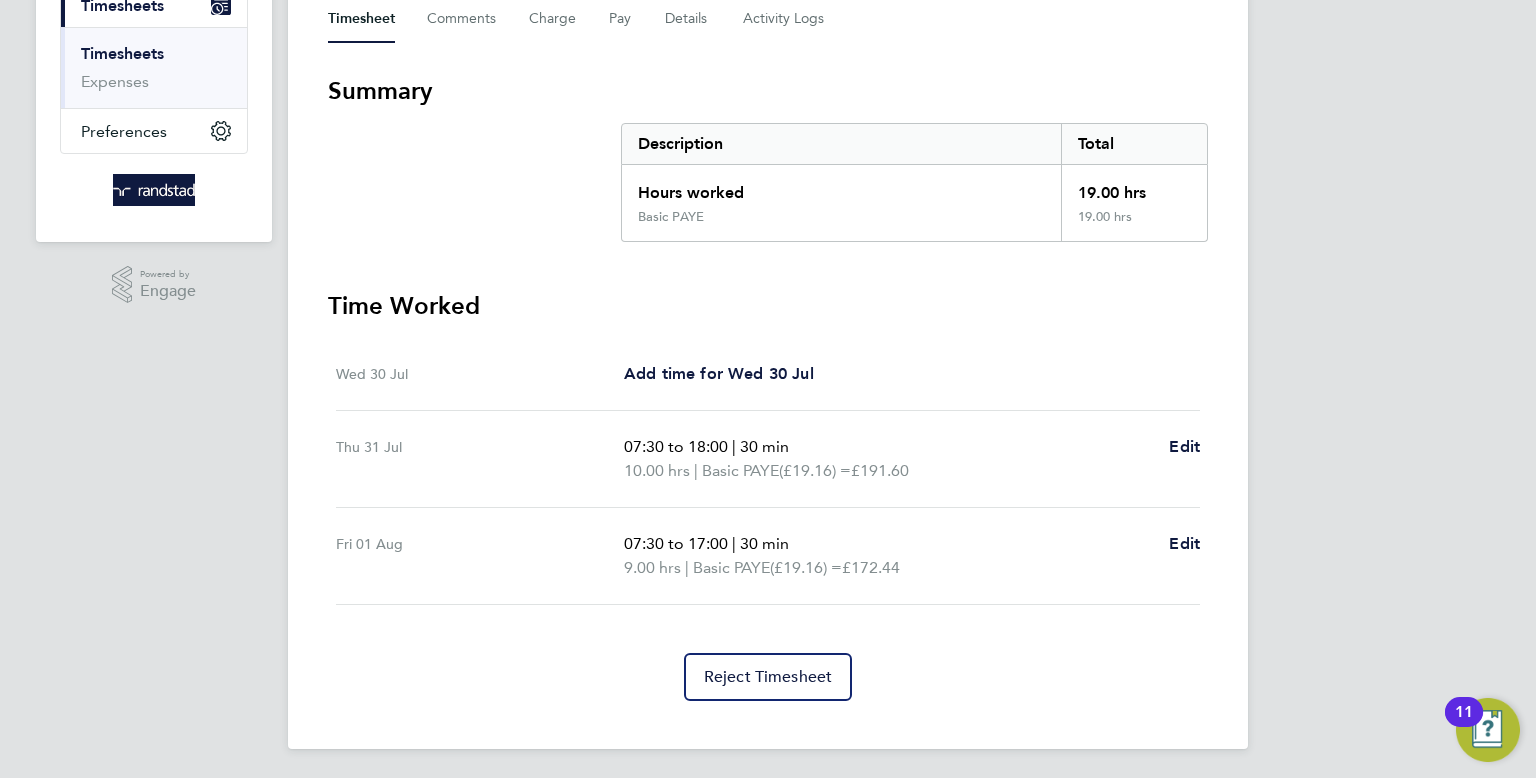 scroll, scrollTop: 0, scrollLeft: 0, axis: both 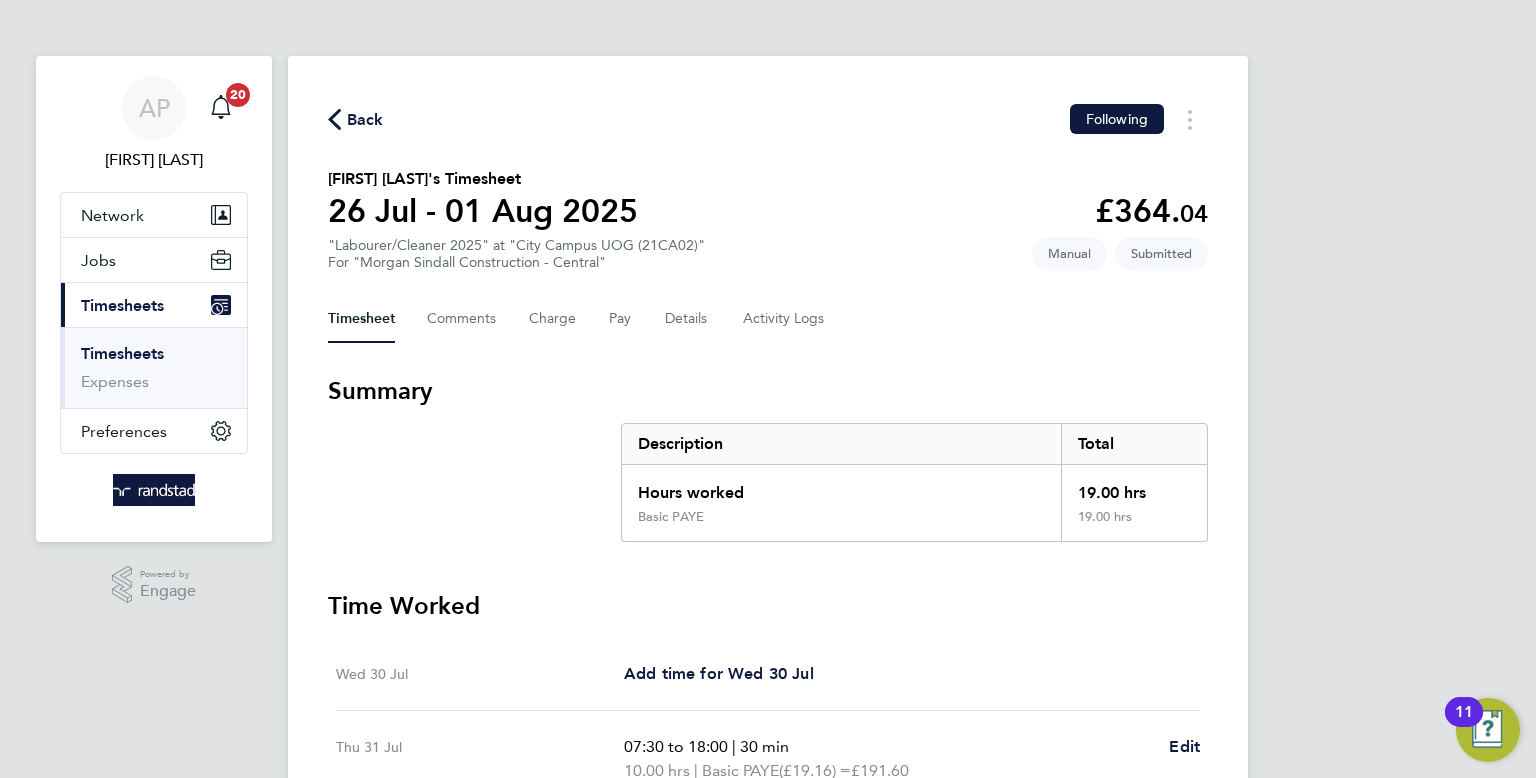 click on "Back" 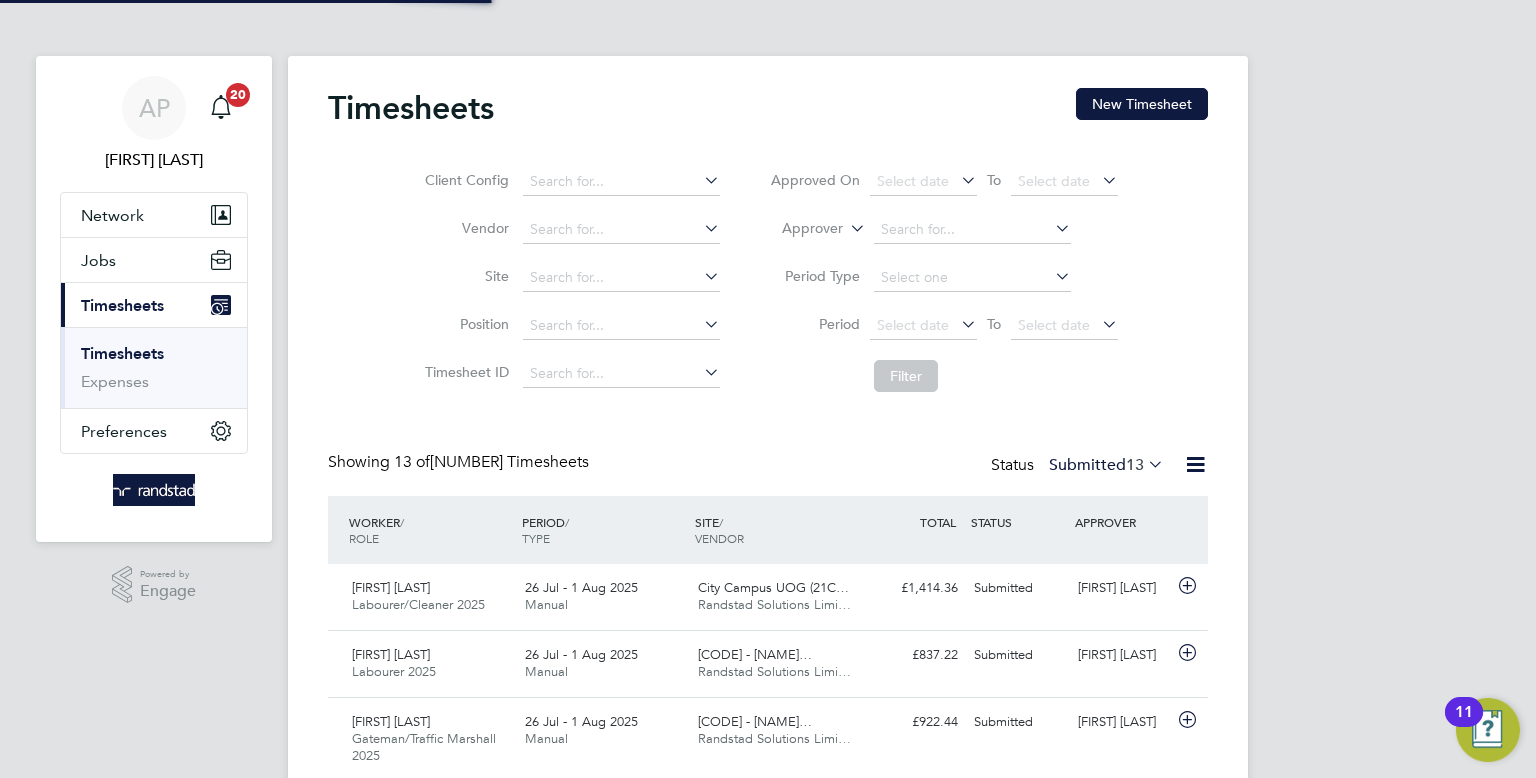 scroll, scrollTop: 9, scrollLeft: 10, axis: both 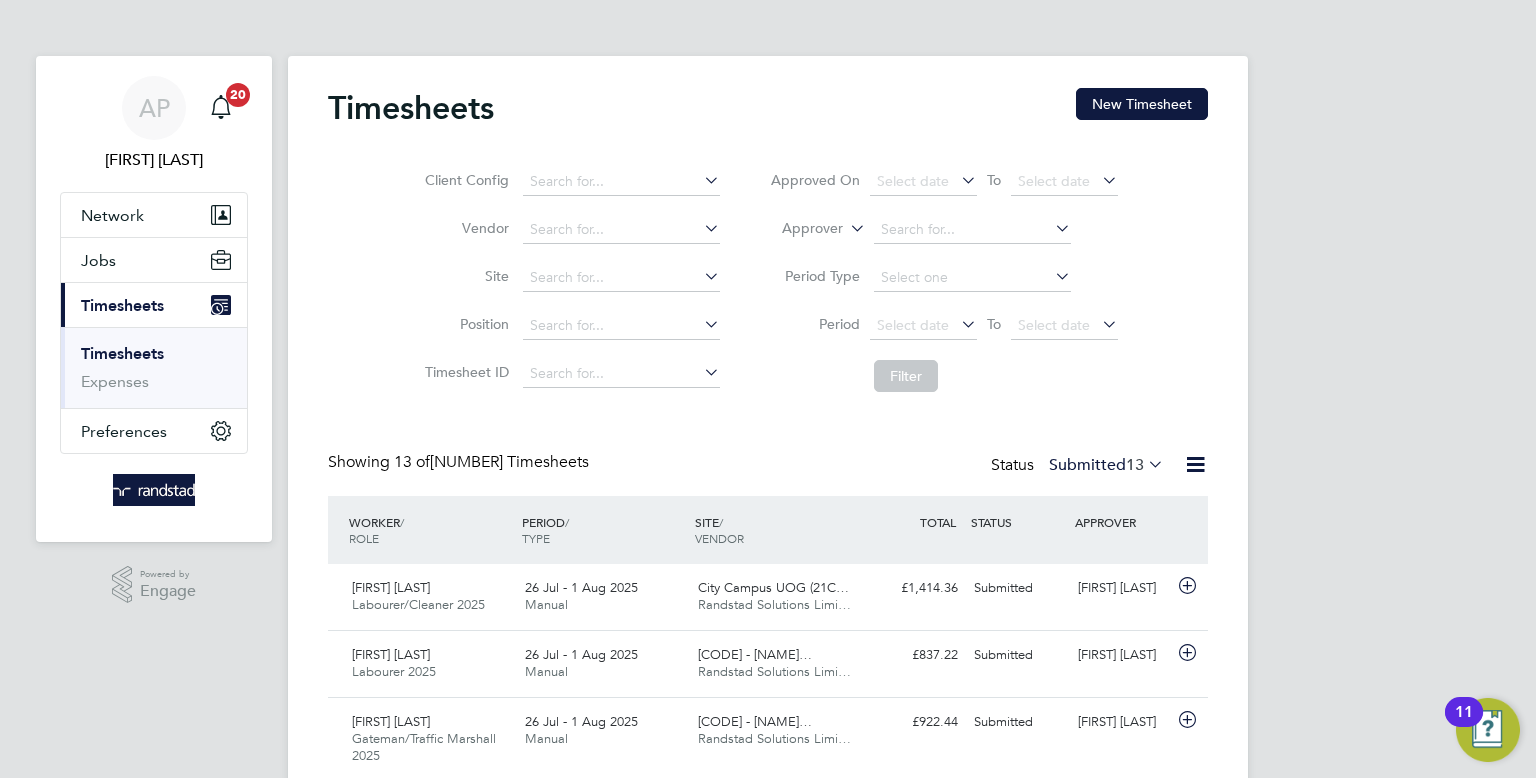 click on "Timesheets" 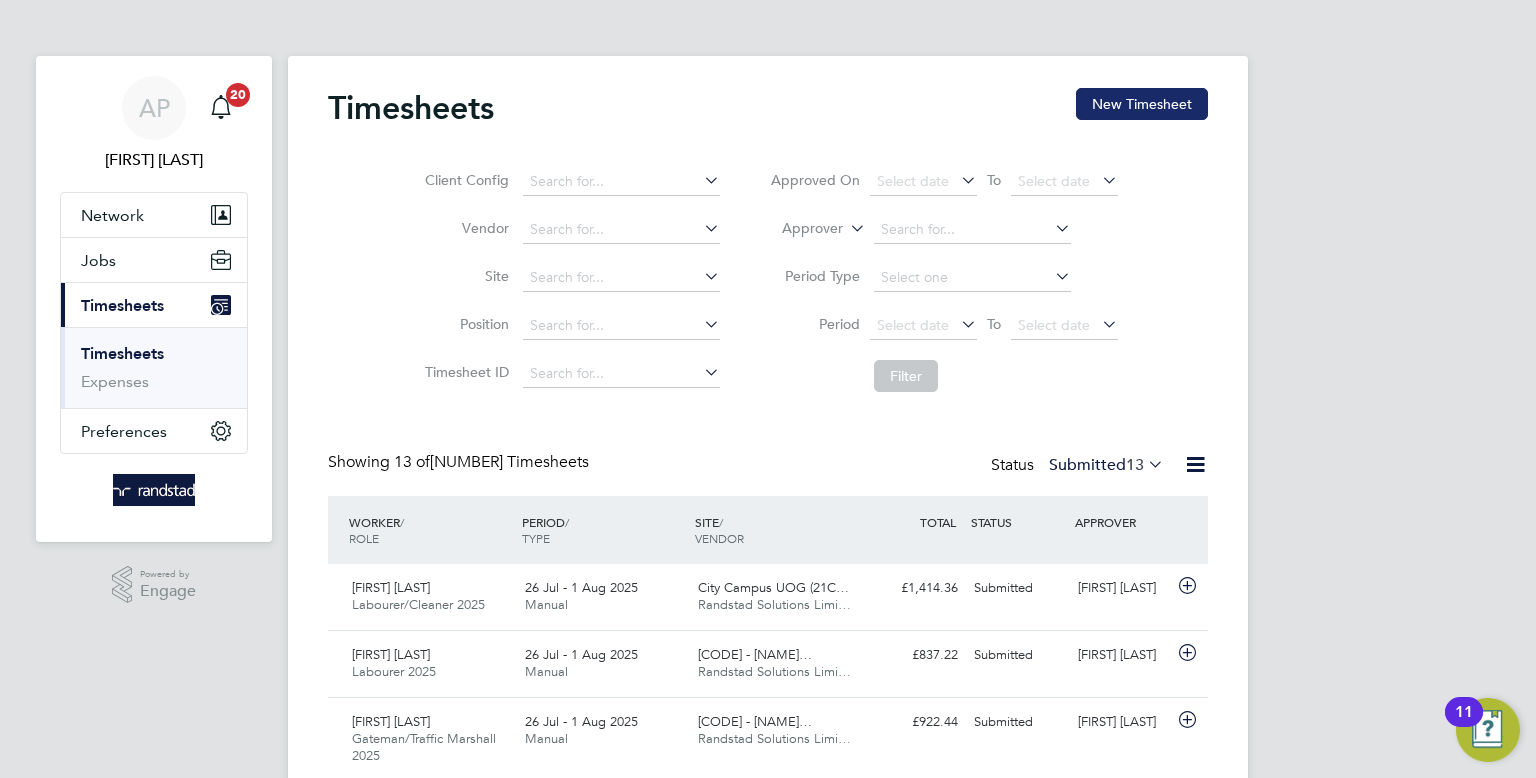 click on "New Timesheet" 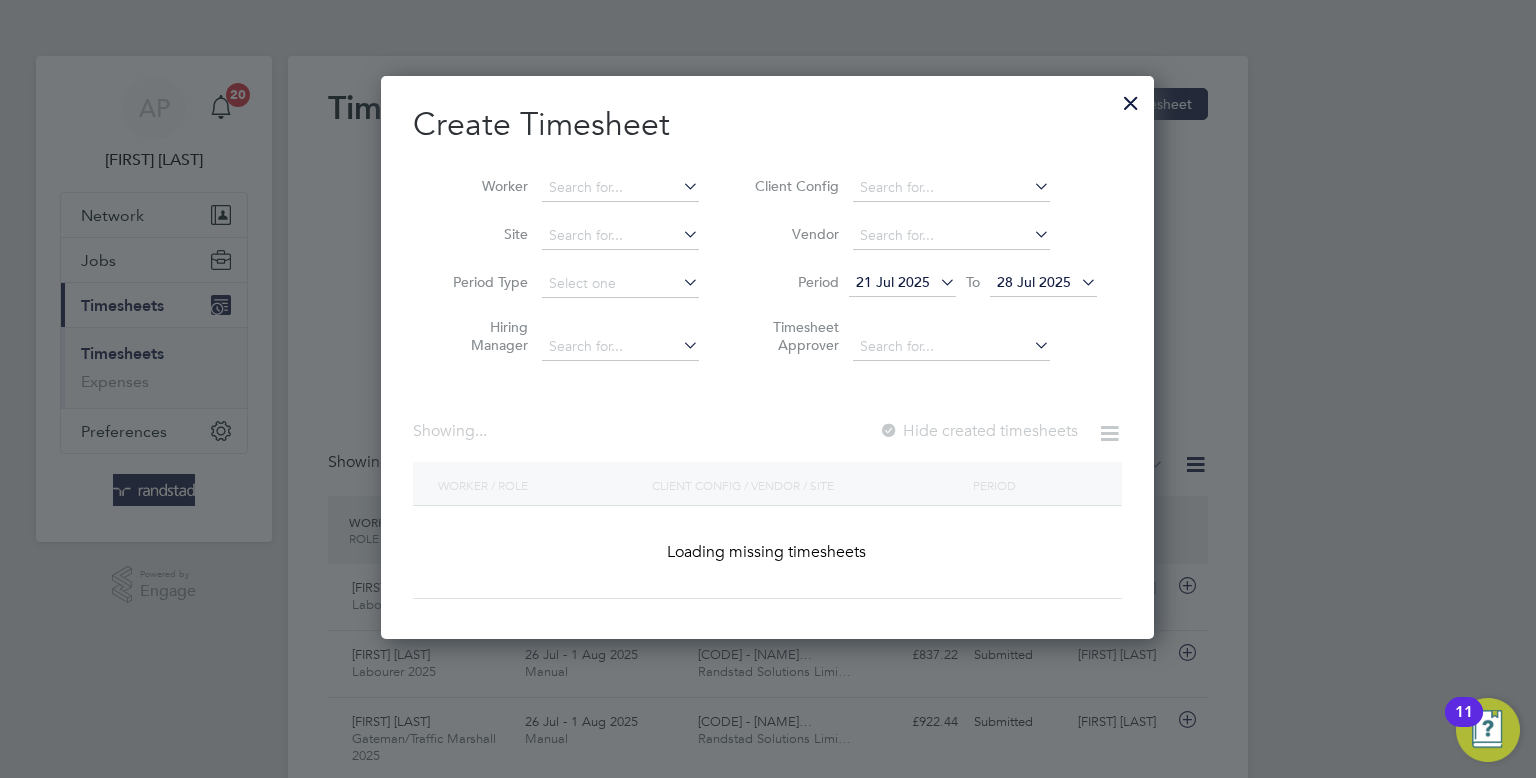 click on "Worker" at bounding box center [568, 188] 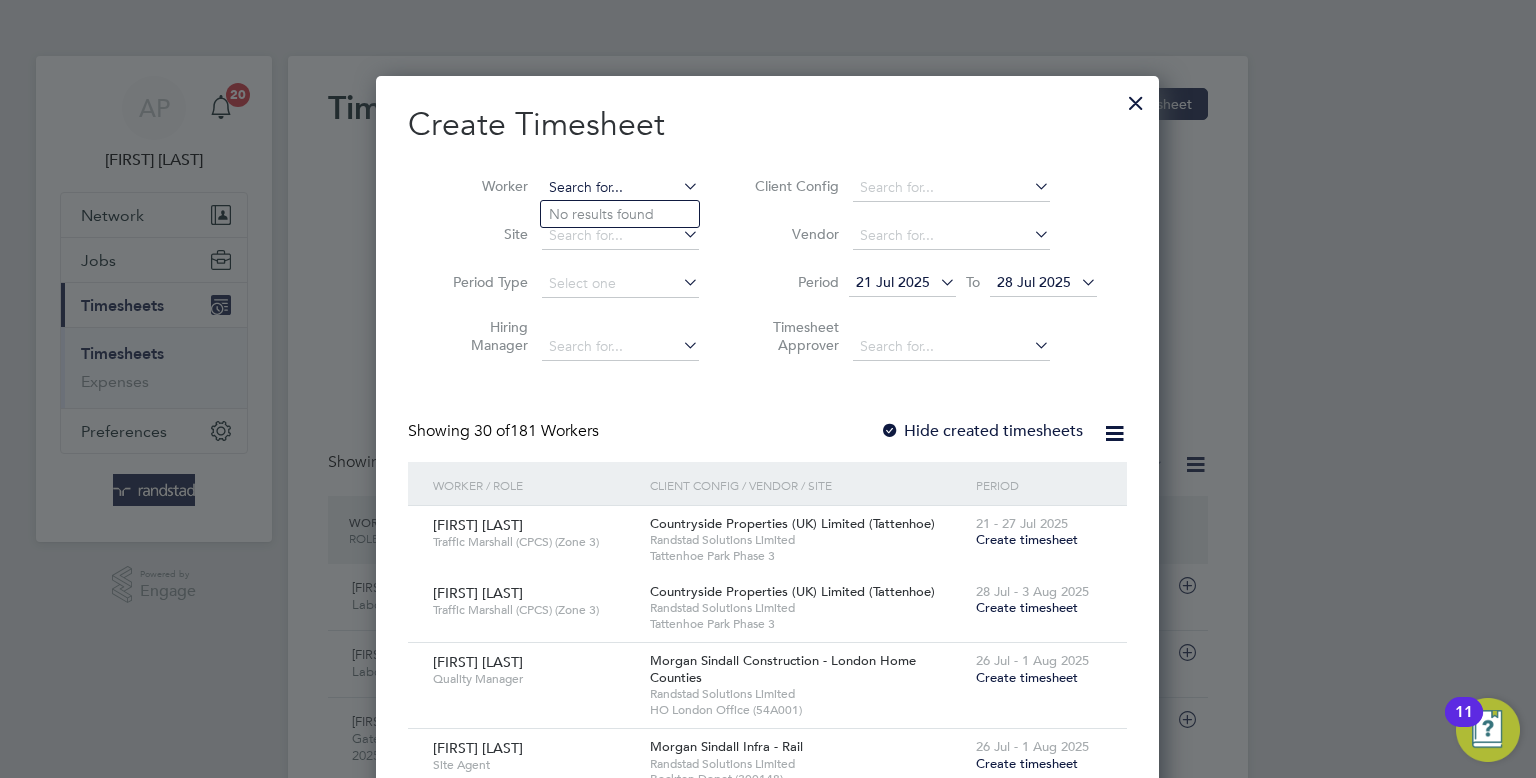 click at bounding box center [620, 188] 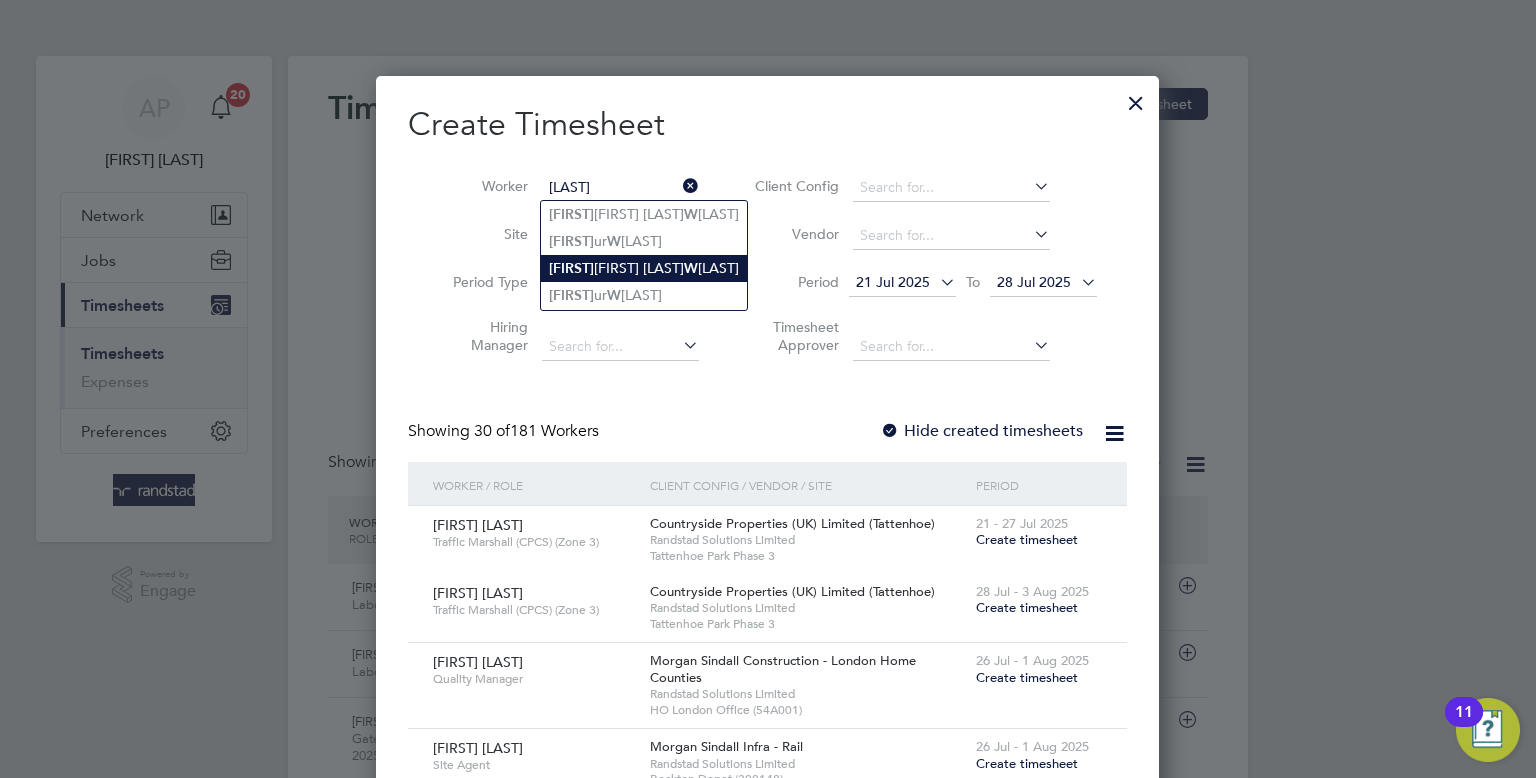 type on "Arthur Leslie Whittall" 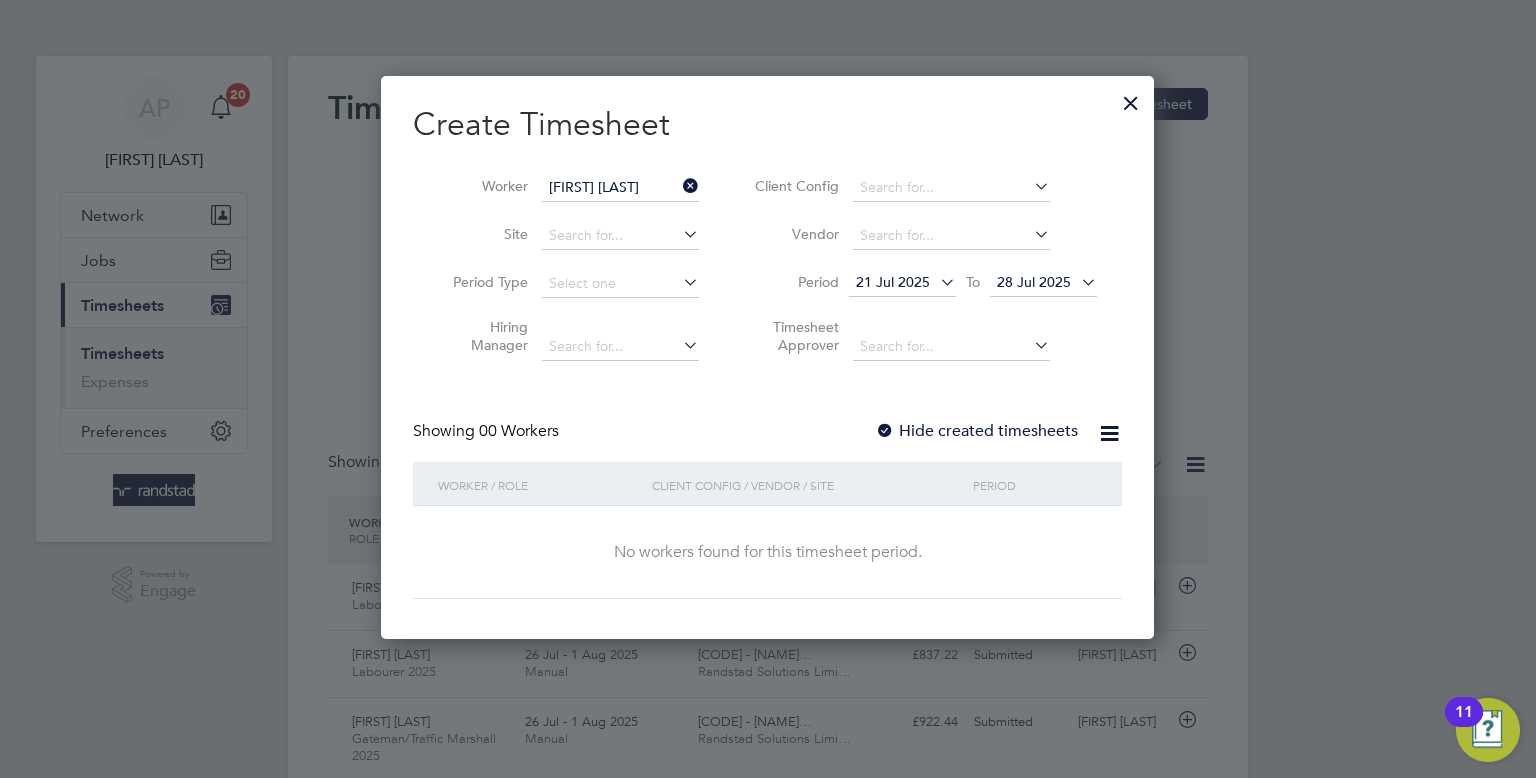 click at bounding box center [679, 186] 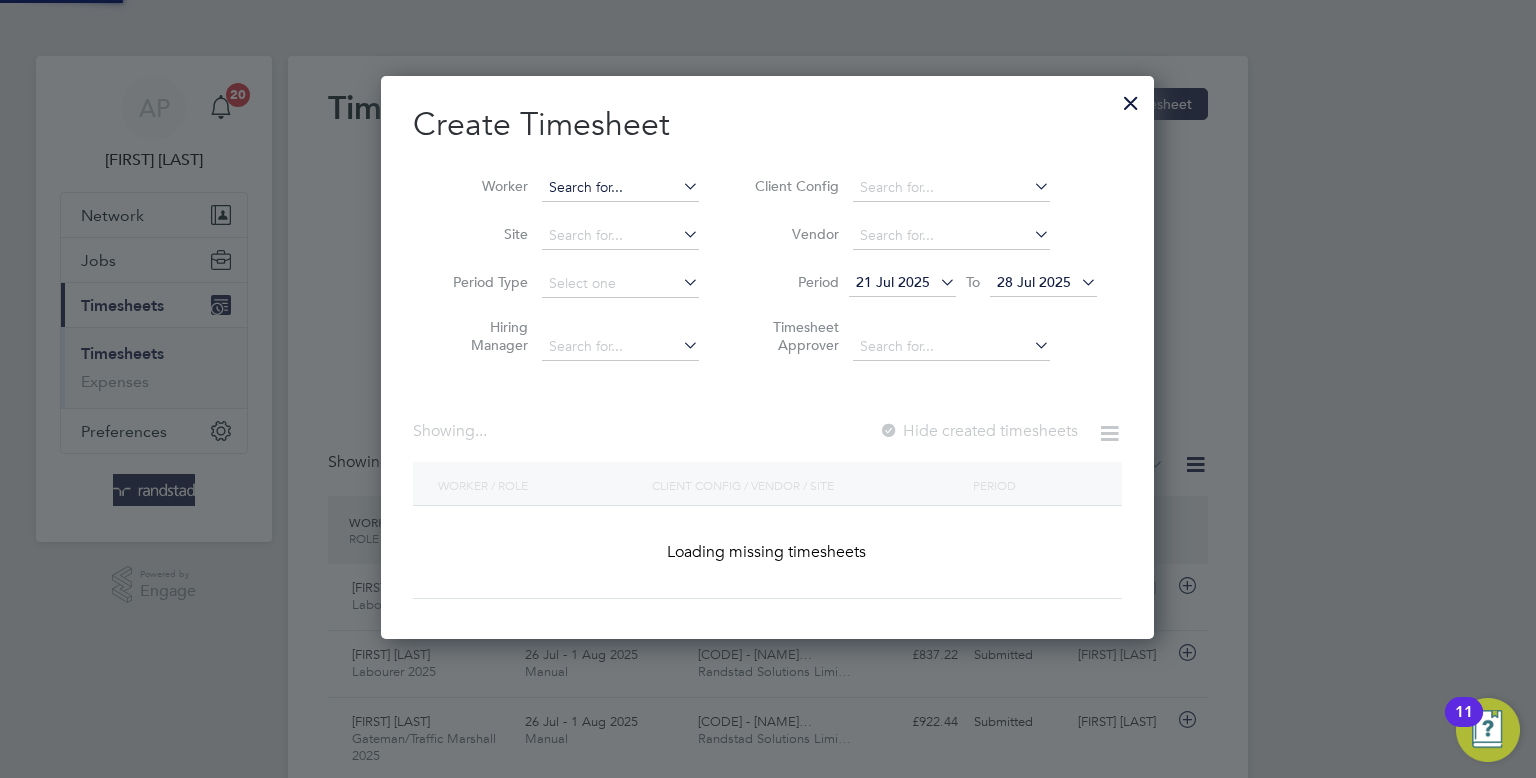 click at bounding box center [620, 188] 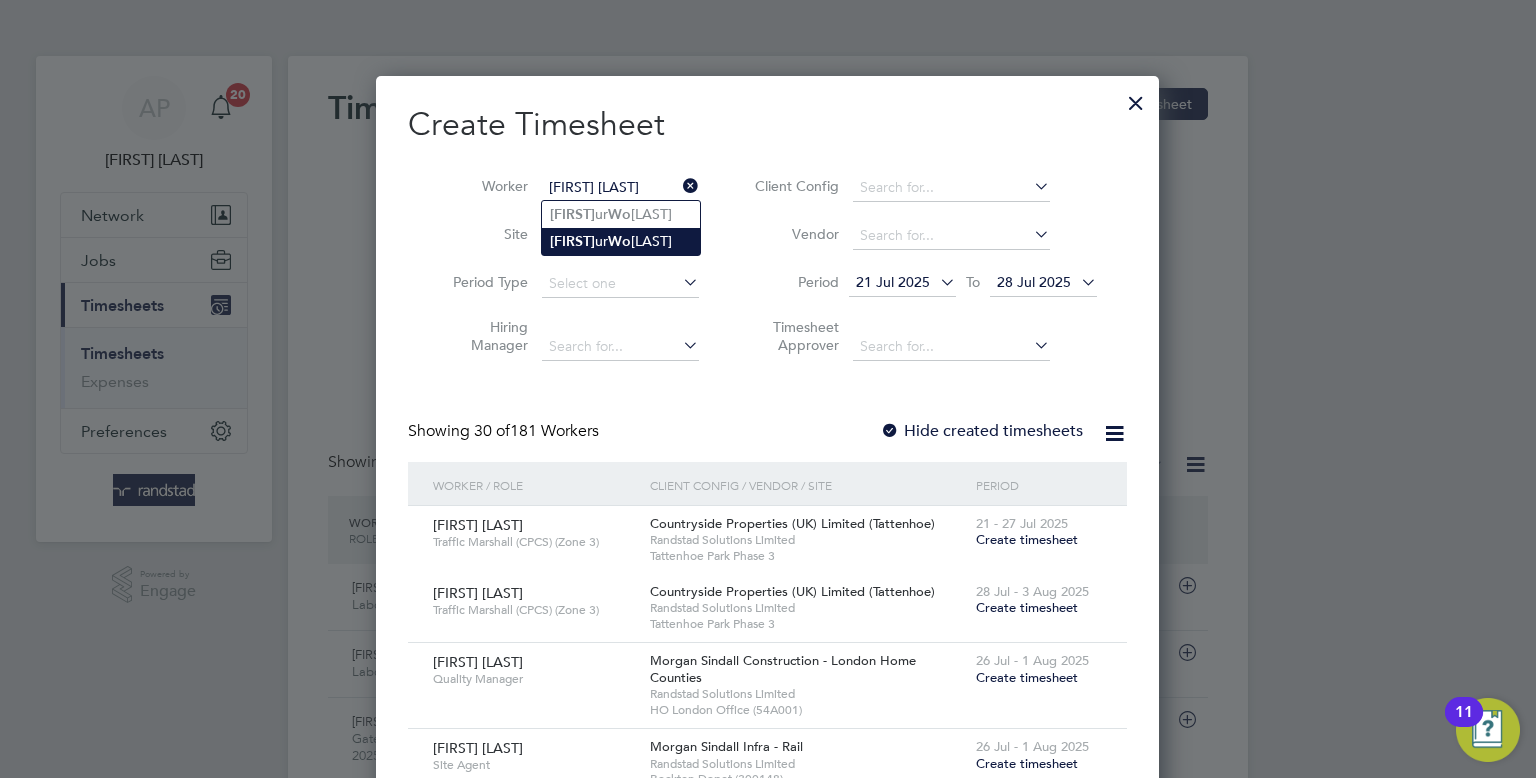 type on "Artur Wojcik" 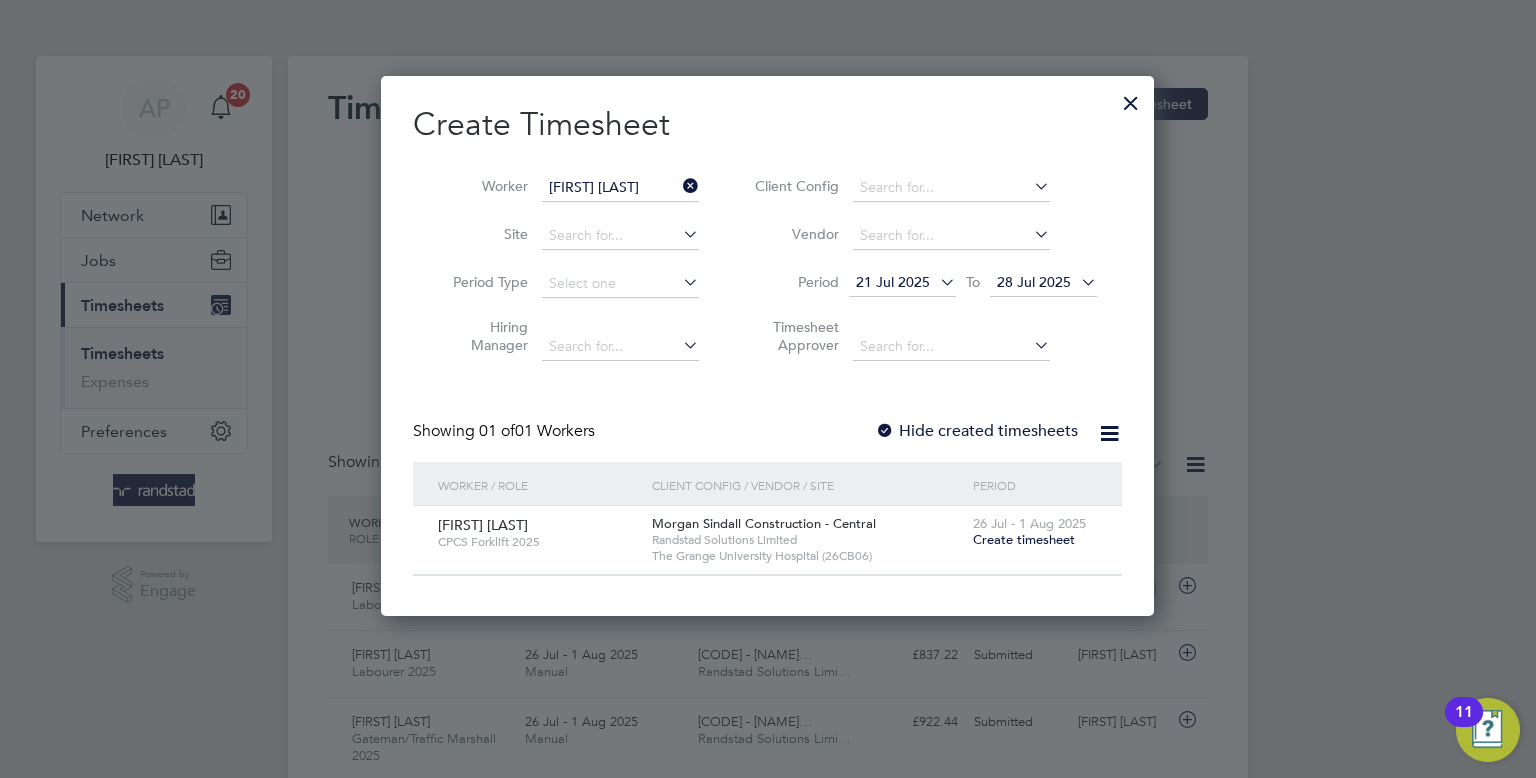 click on "Create timesheet" at bounding box center (1024, 539) 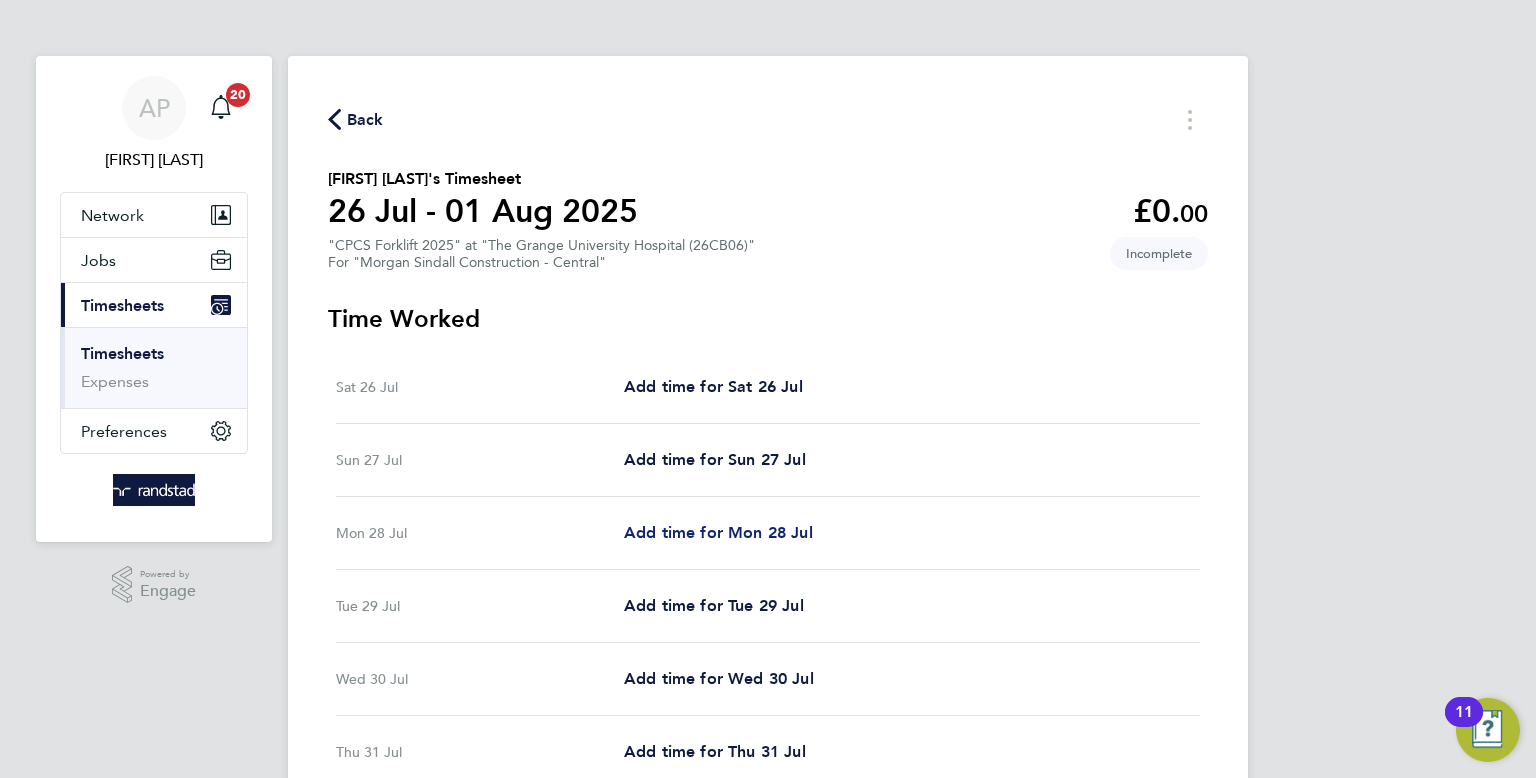 click on "Add time for Mon 28 Jul" at bounding box center (718, 532) 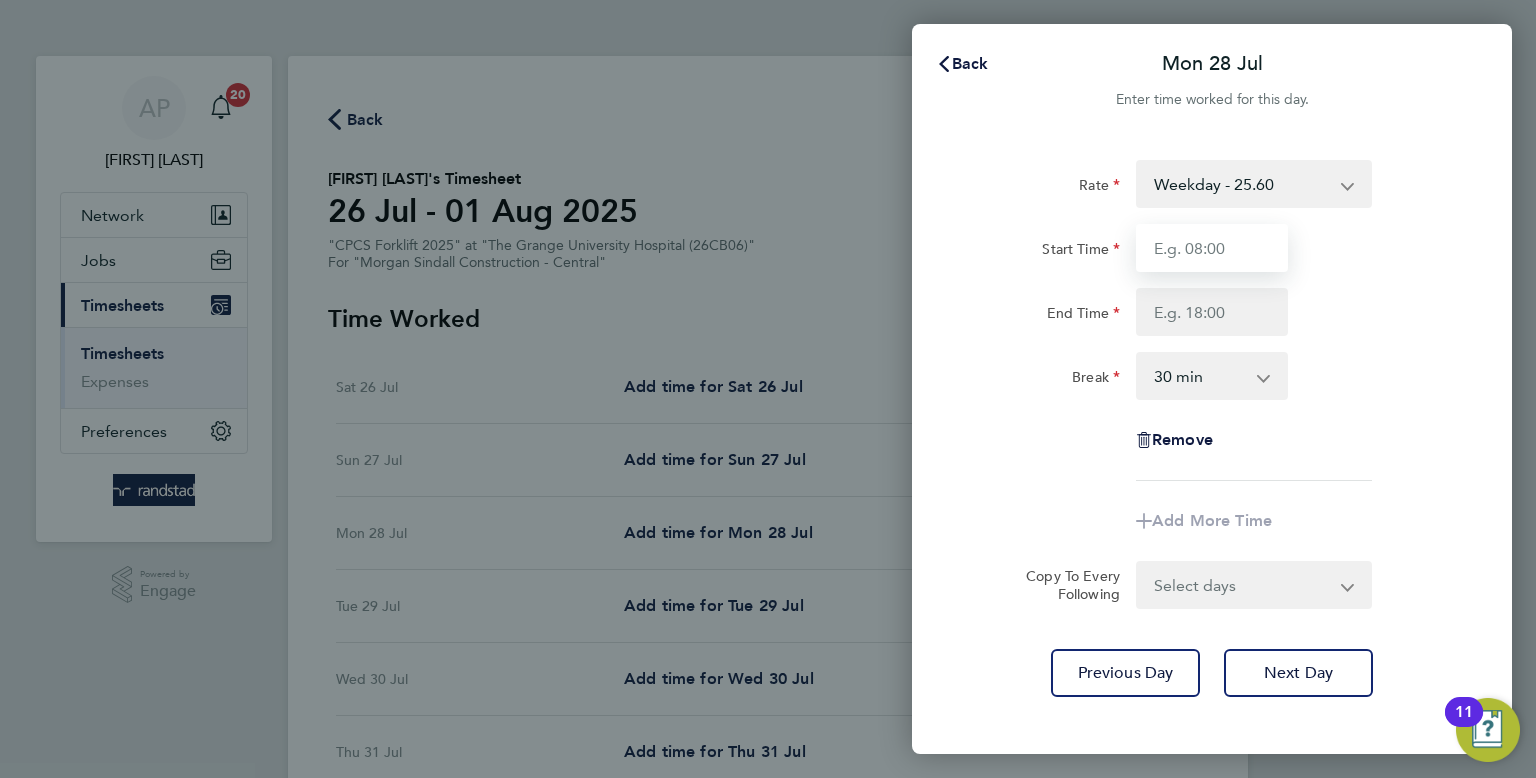 click on "Start Time" at bounding box center (1212, 248) 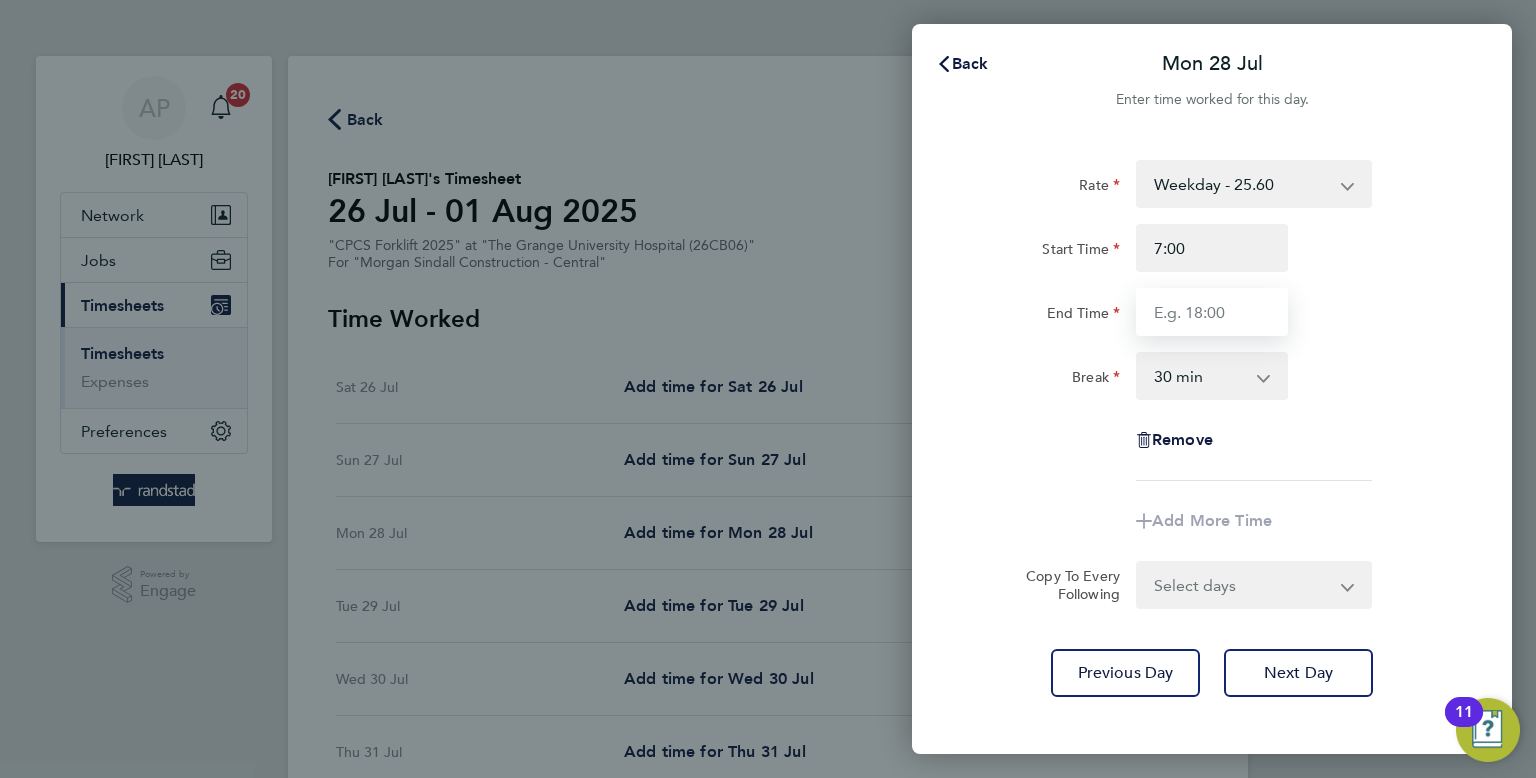 click on "End Time" at bounding box center (1212, 312) 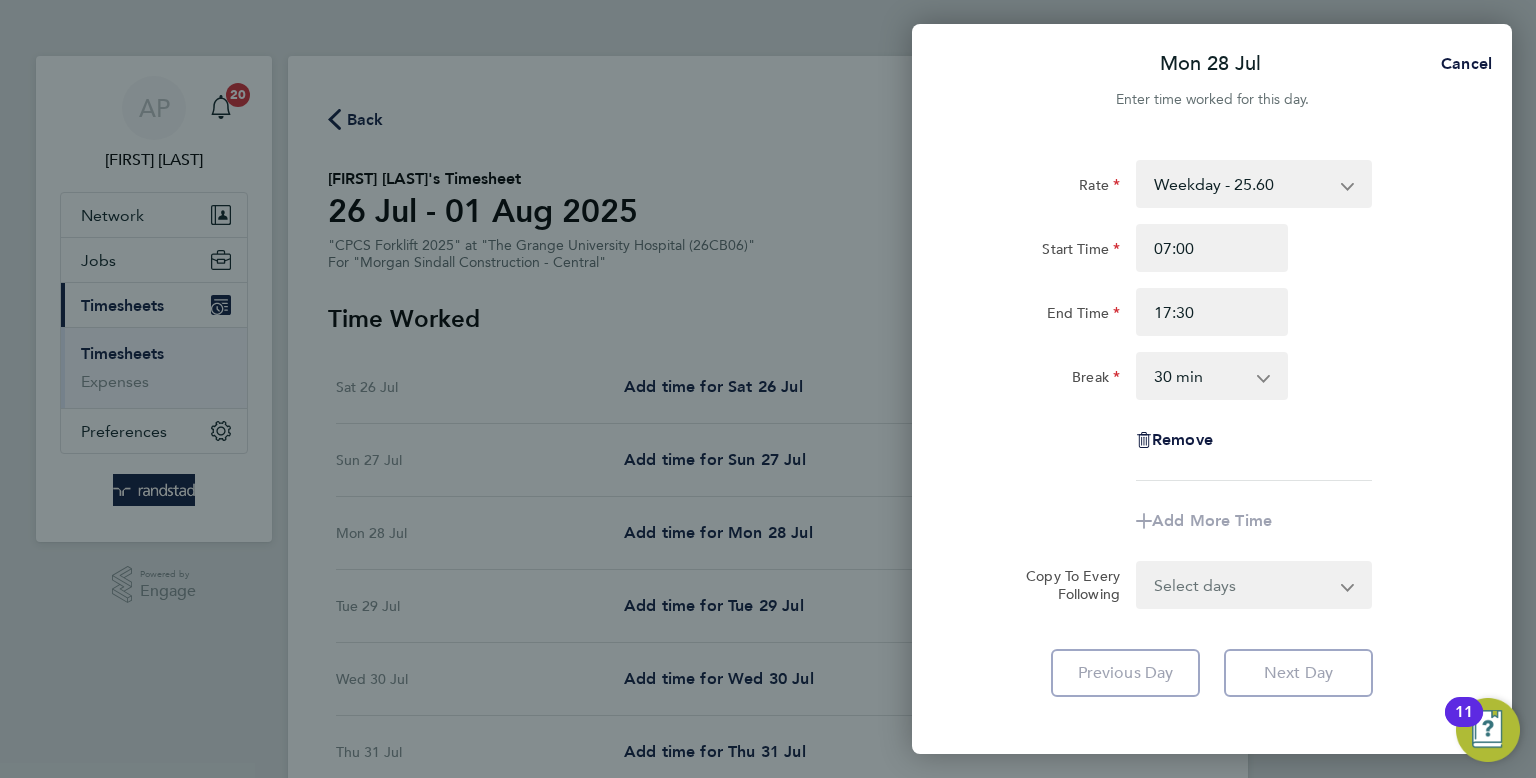 click on "Rate  Weekday  - 25.60   Overtime - 37.11
Start Time 07:00 End Time 17:30 Break  0 min   15 min   30 min   45 min   60 min   75 min   90 min
Remove" 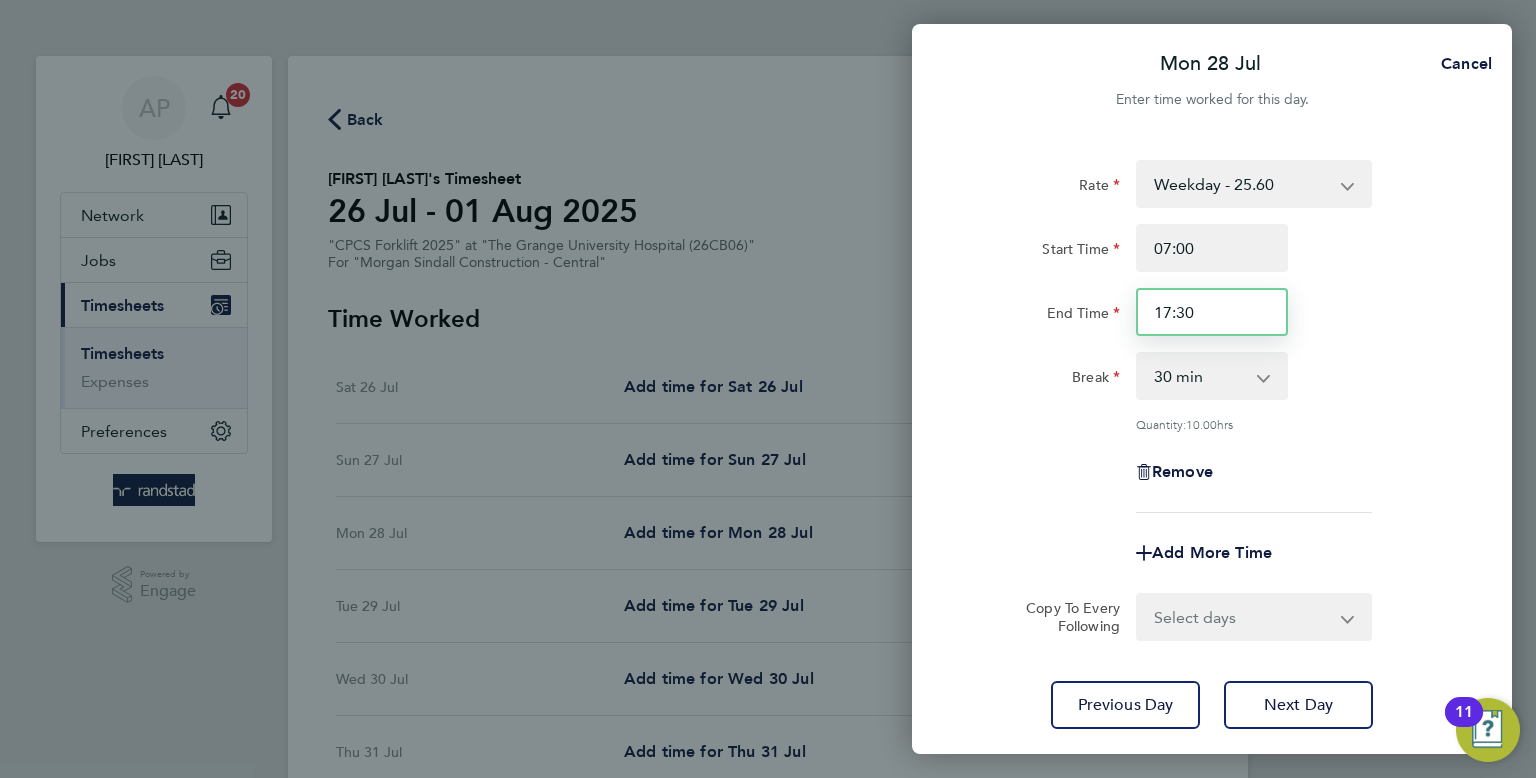 click on "17:30" at bounding box center [1212, 312] 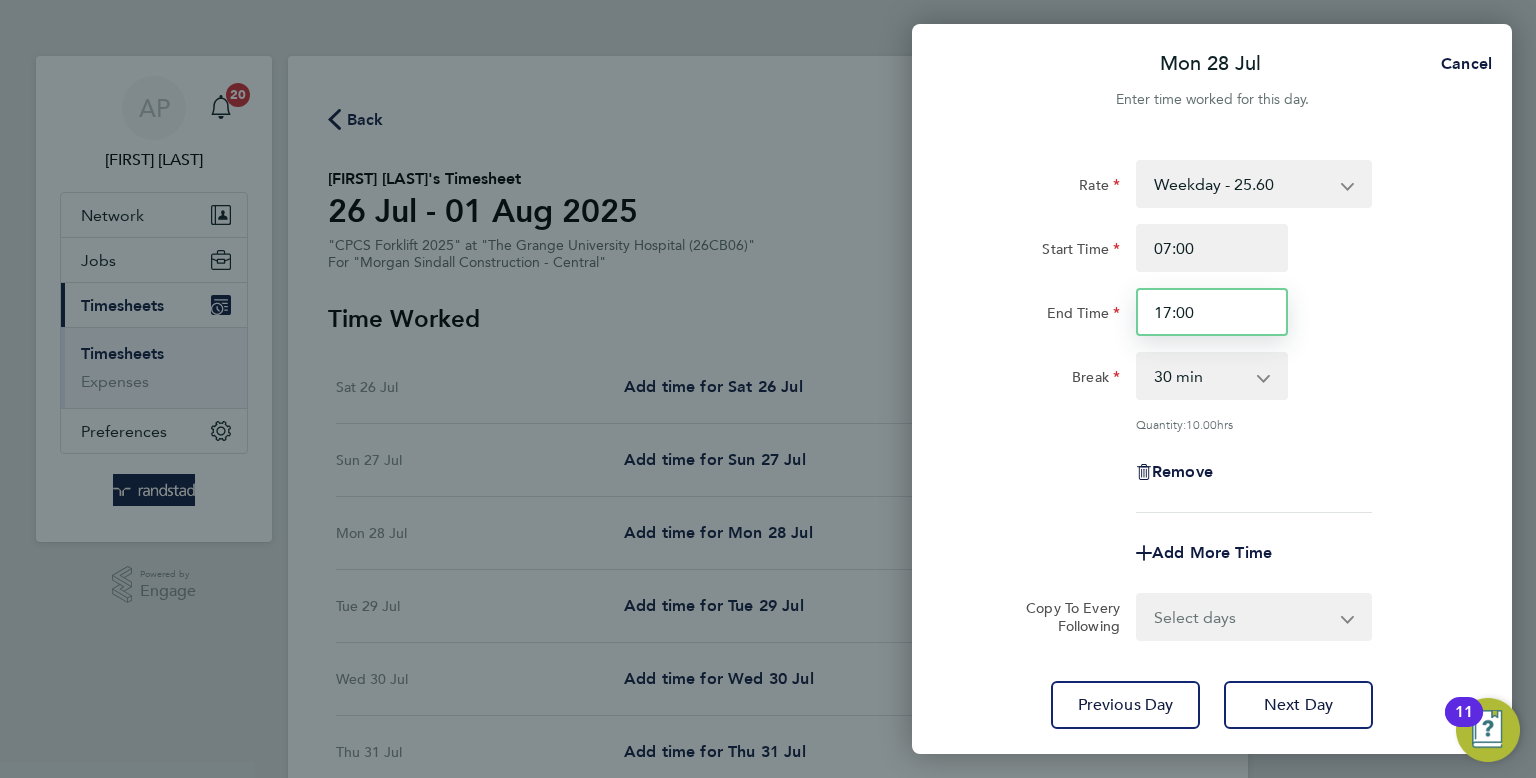 type on "17:00" 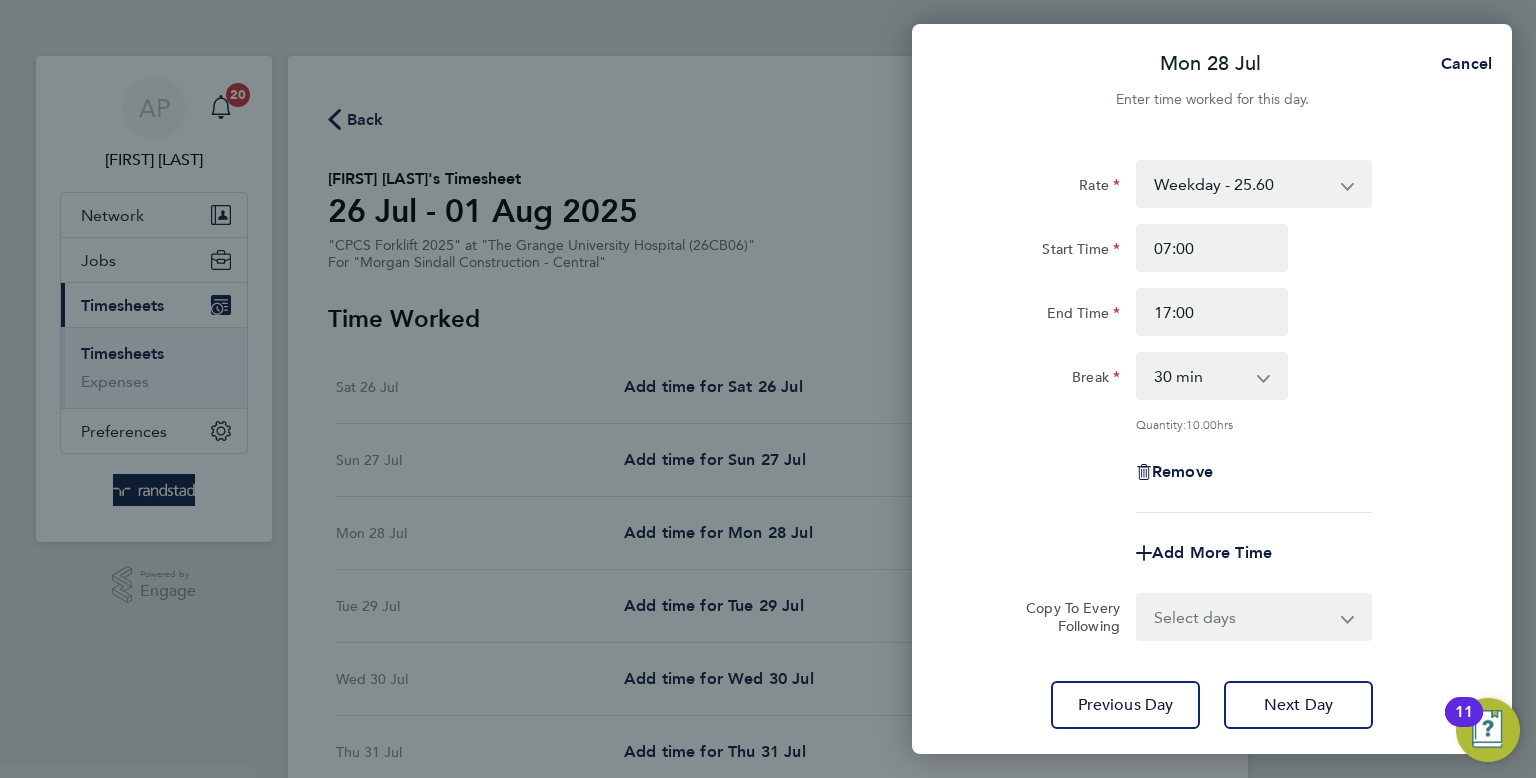 click on "Select days   Day   Tuesday   Wednesday   Thursday   Friday" at bounding box center [1243, 617] 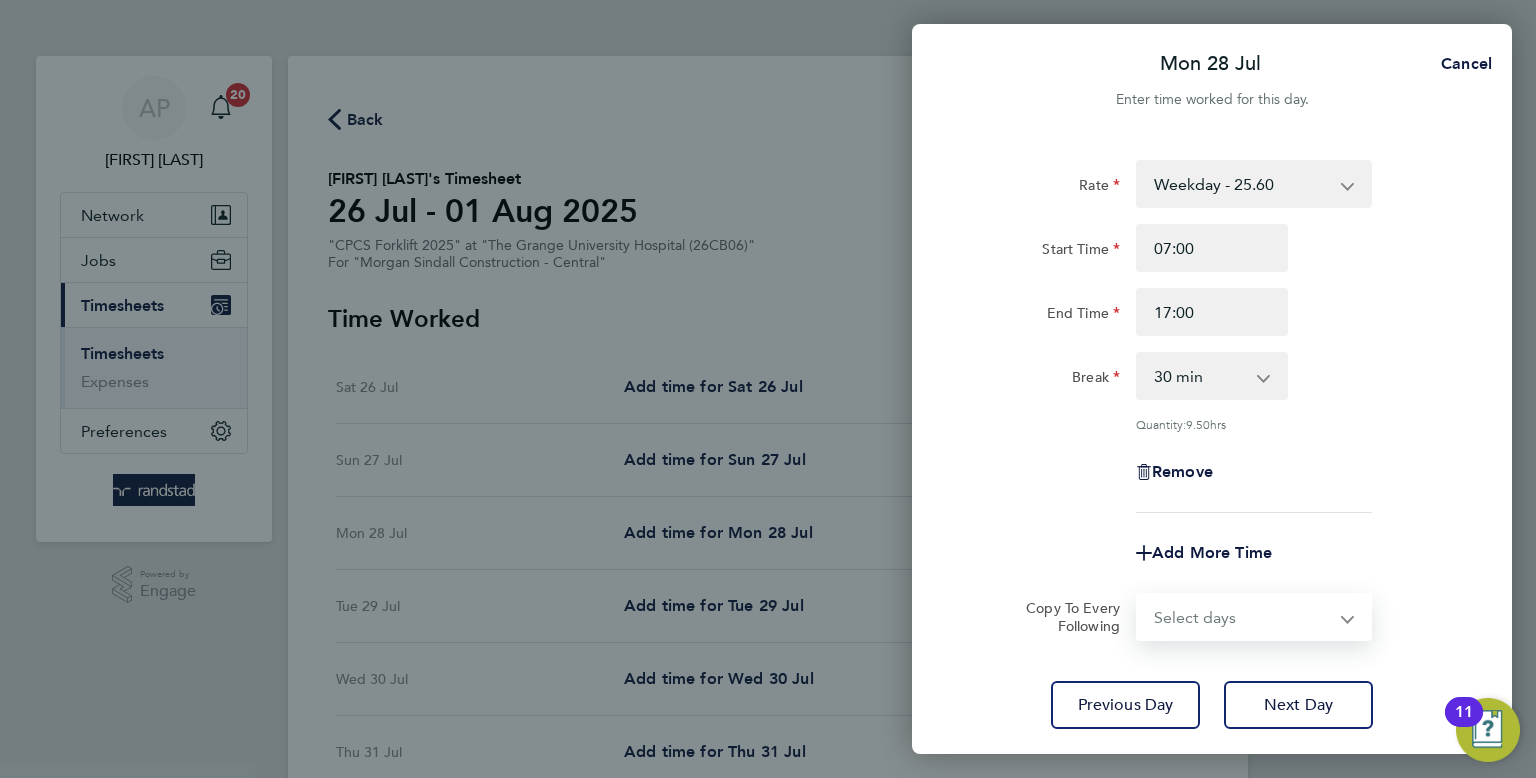 select on "DAY" 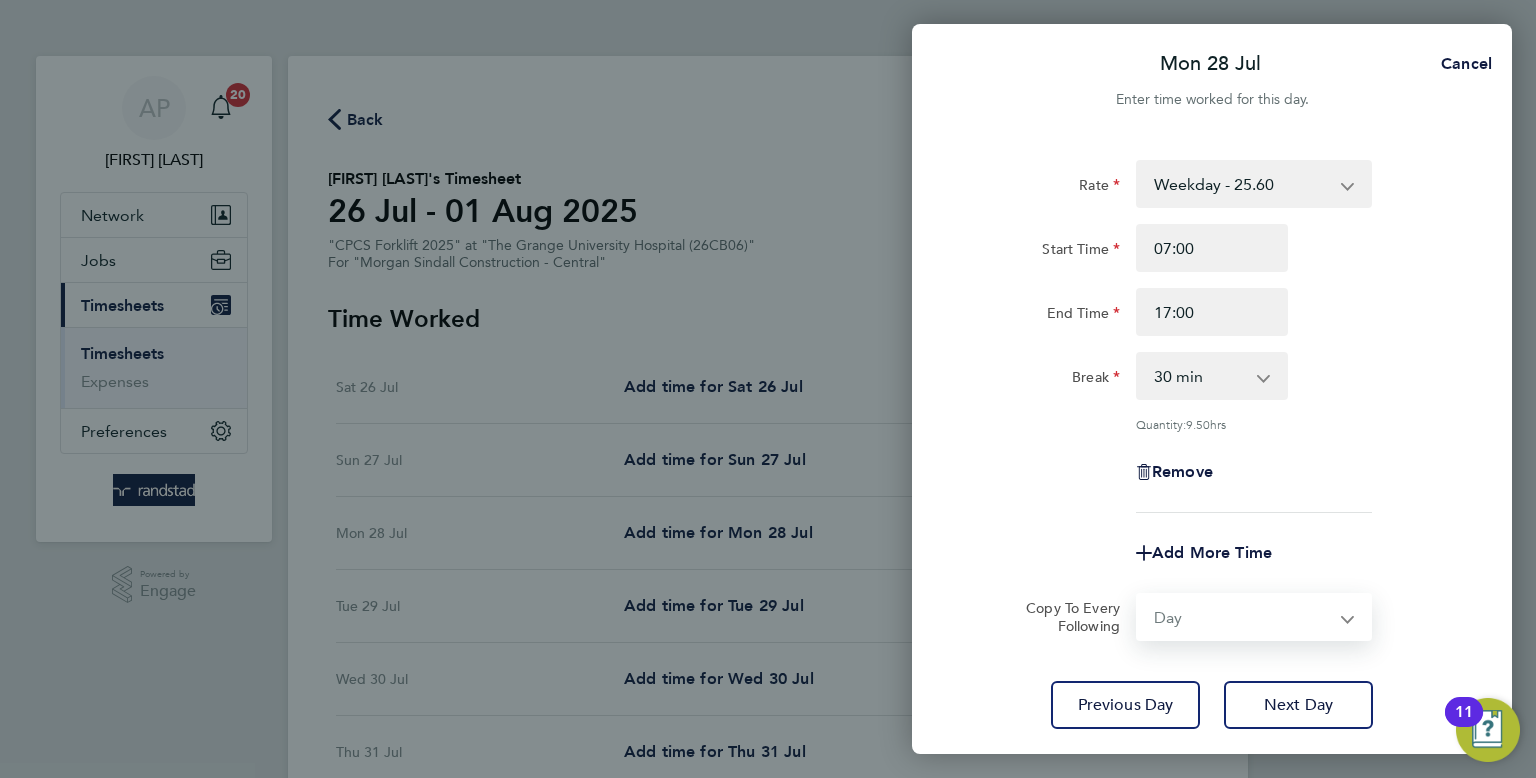click on "Select days   Day   Tuesday   Wednesday   Thursday   Friday" at bounding box center [1243, 617] 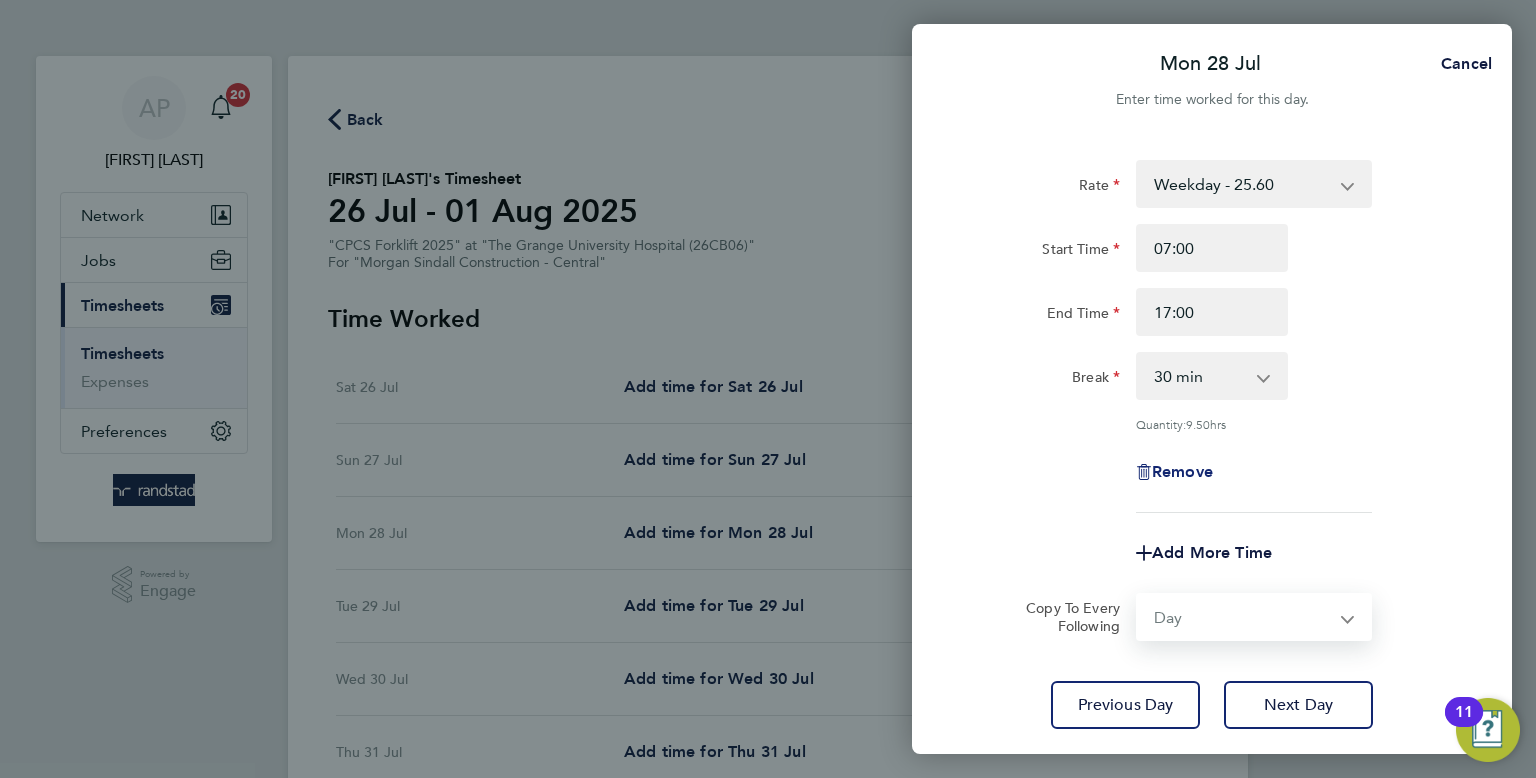 select on "2025-08-01" 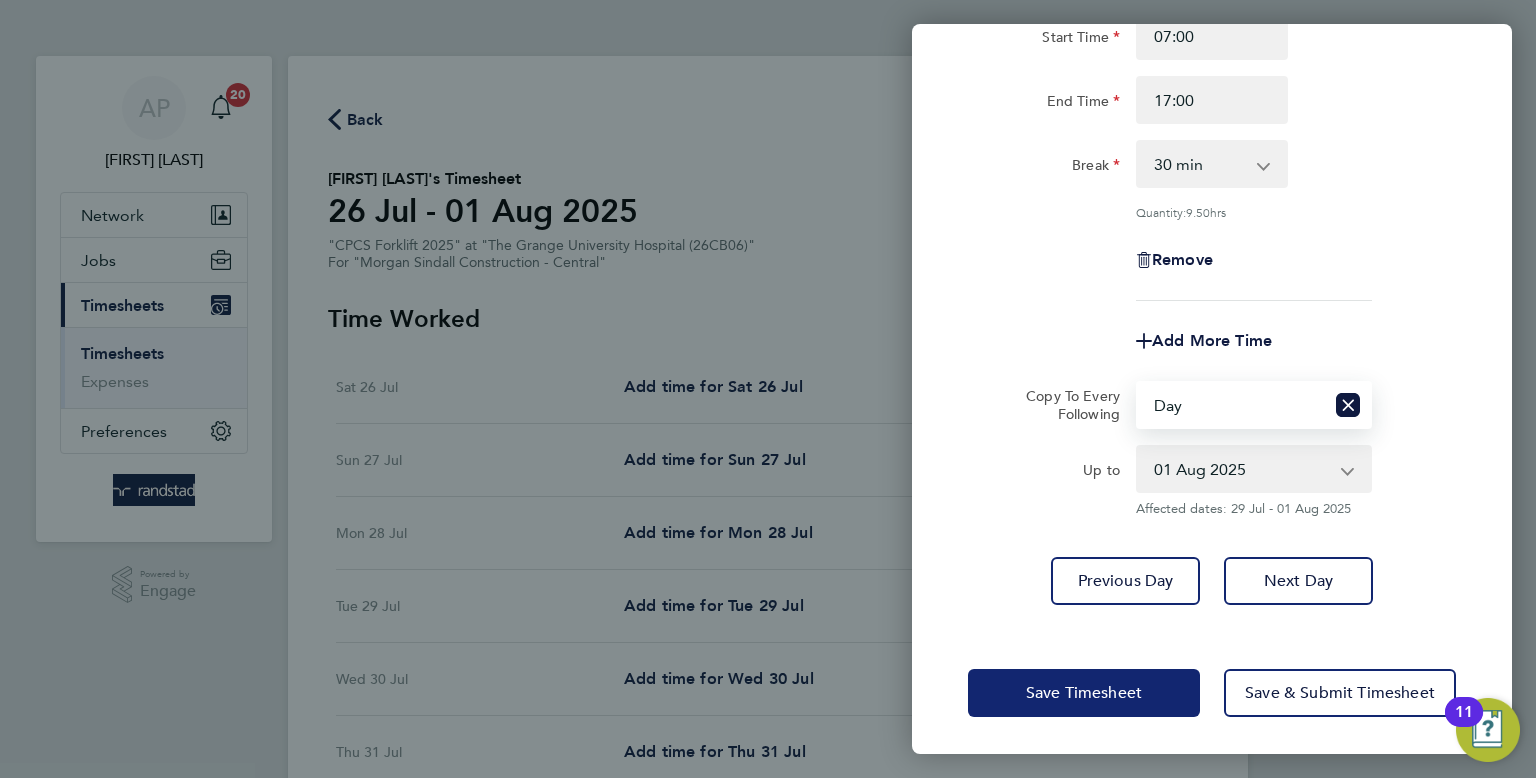 click on "Save Timesheet" 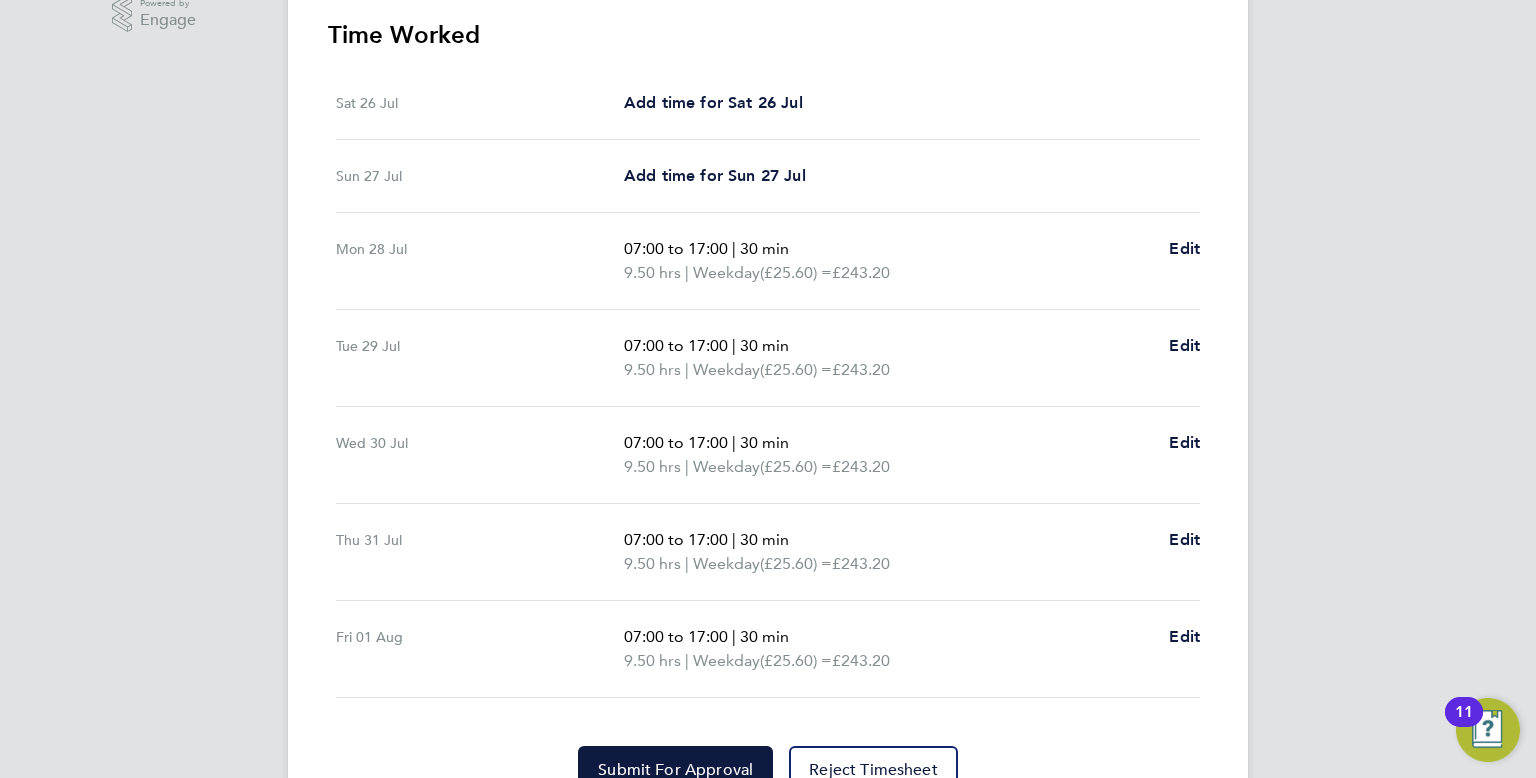 scroll, scrollTop: 664, scrollLeft: 0, axis: vertical 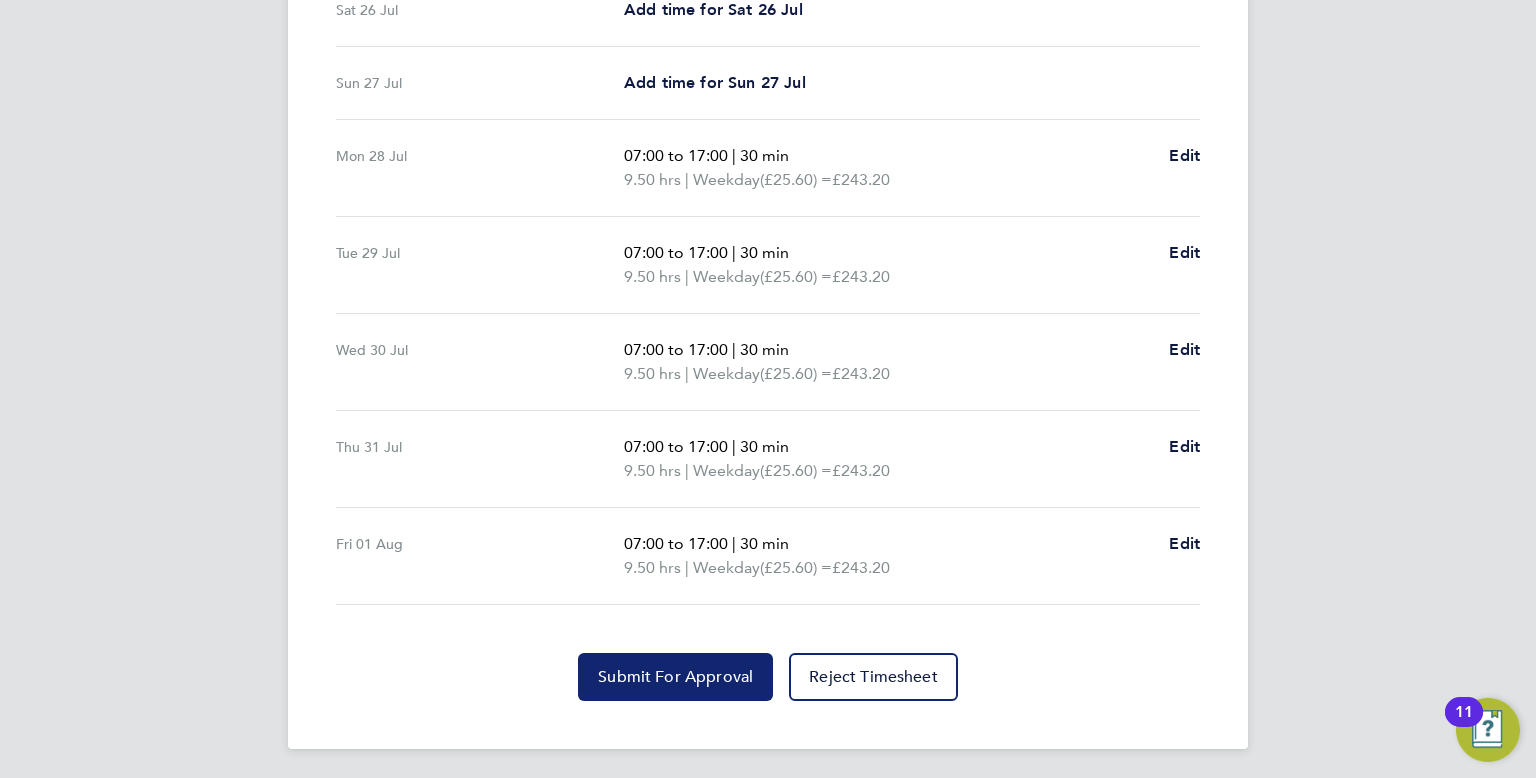click on "Submit For Approval" 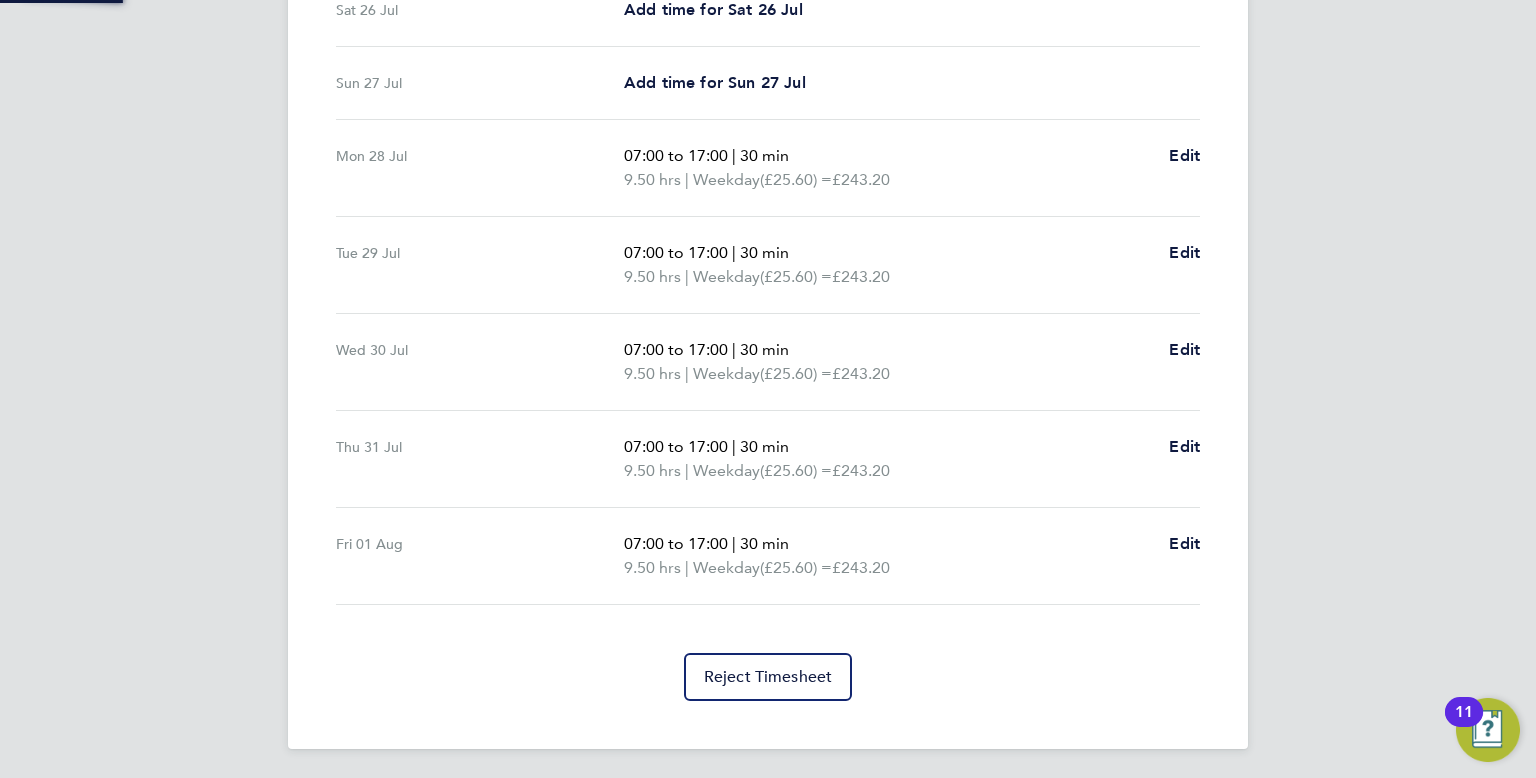 scroll, scrollTop: 0, scrollLeft: 0, axis: both 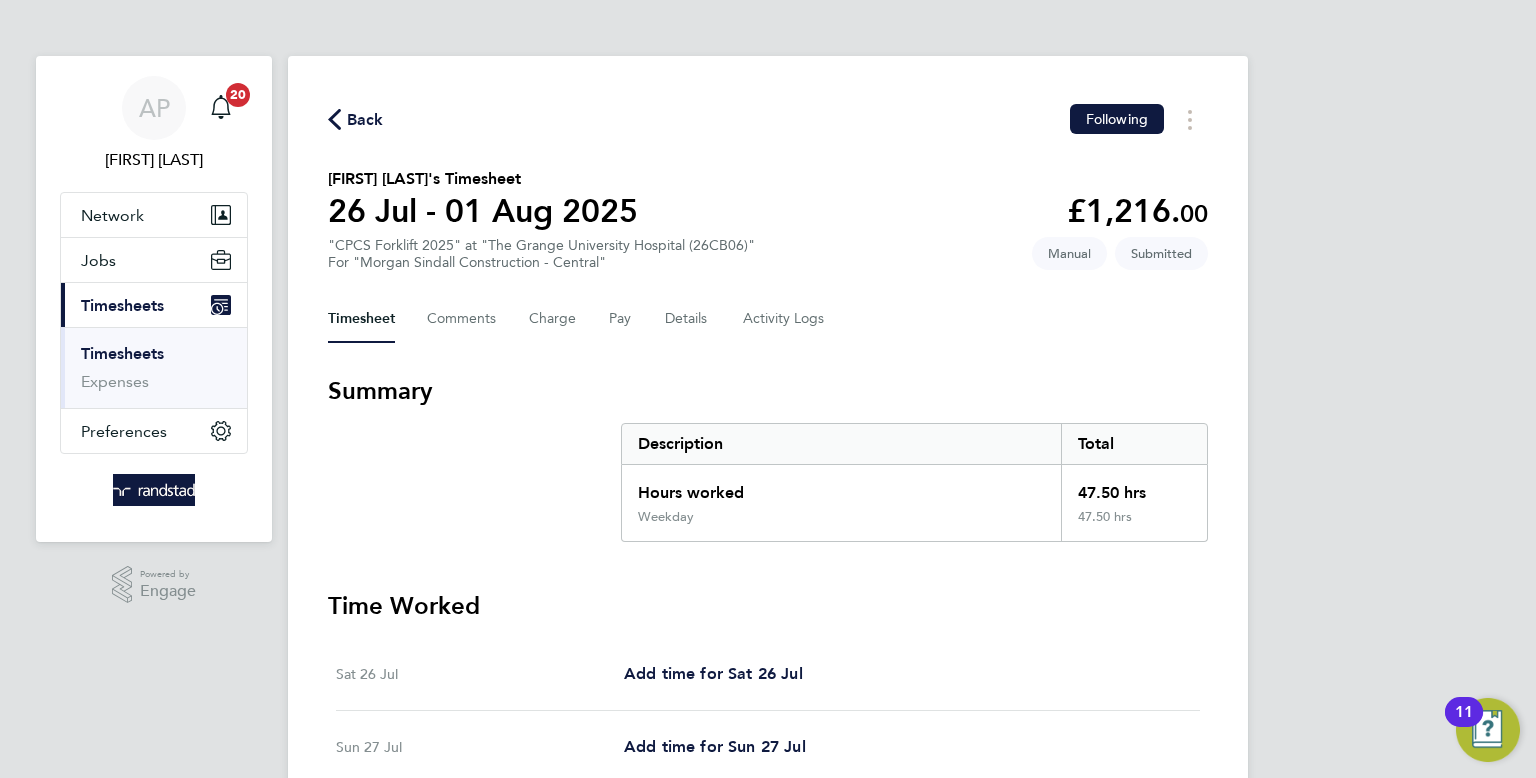 click on "Back" 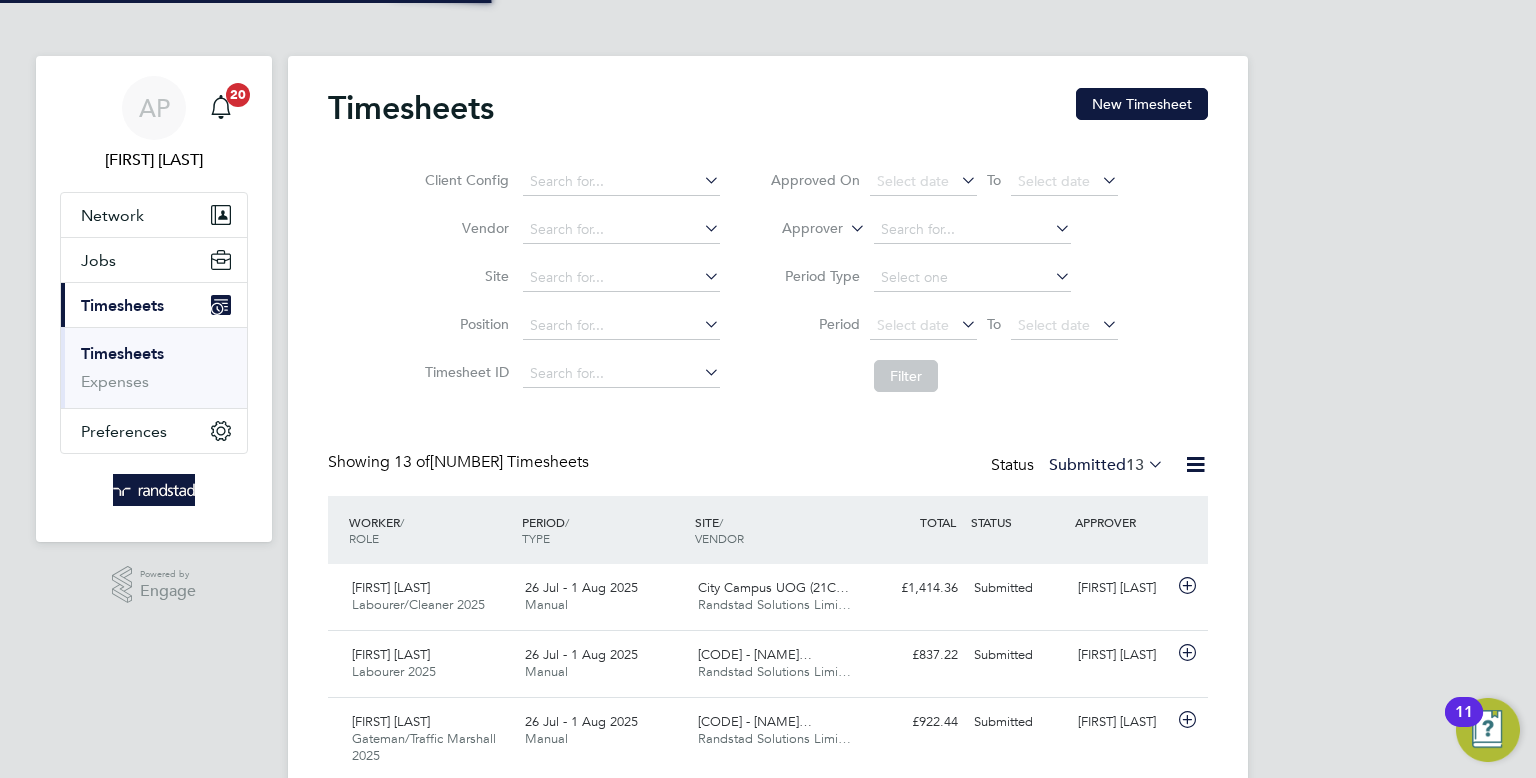 scroll, scrollTop: 9, scrollLeft: 10, axis: both 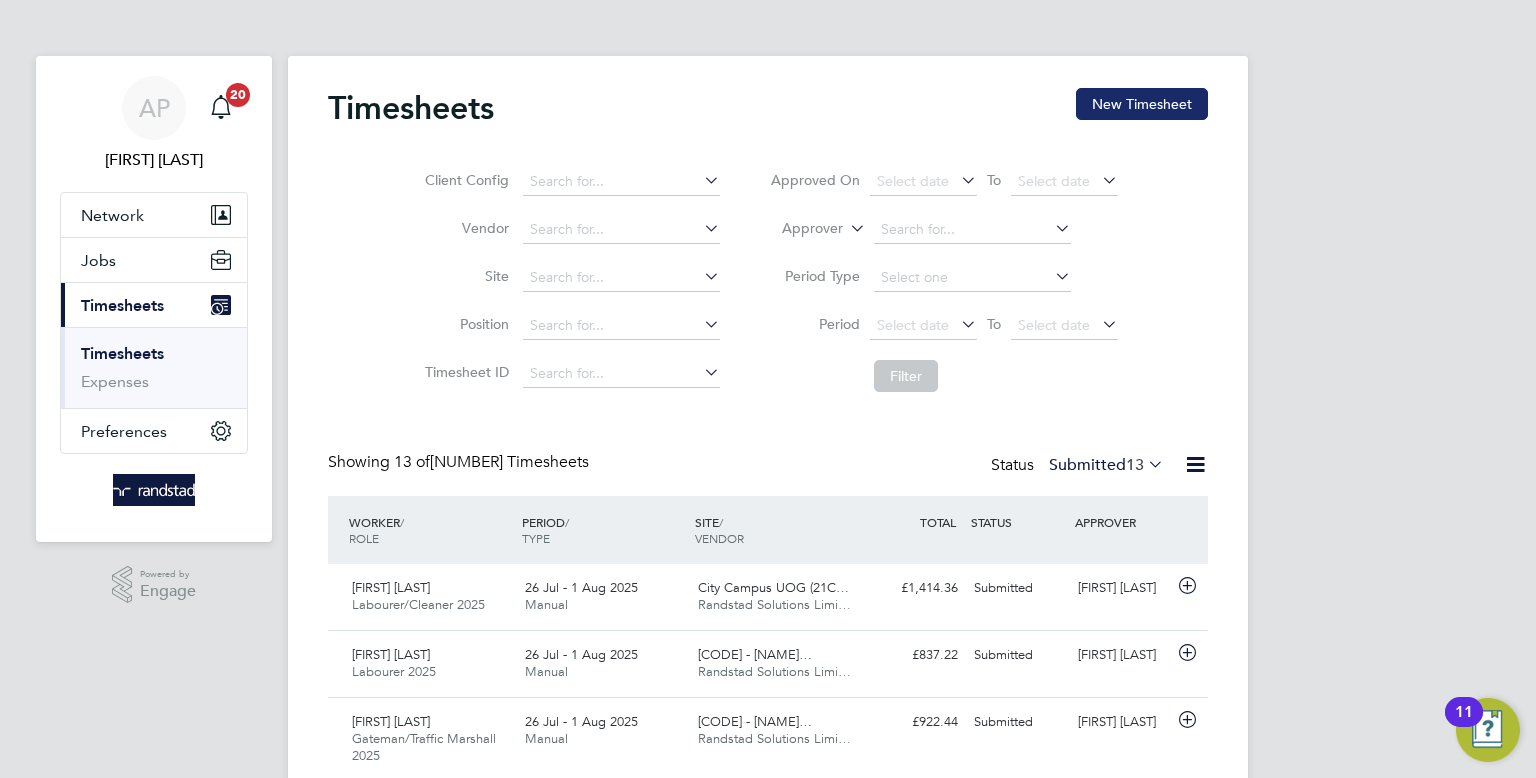 click on "New Timesheet" 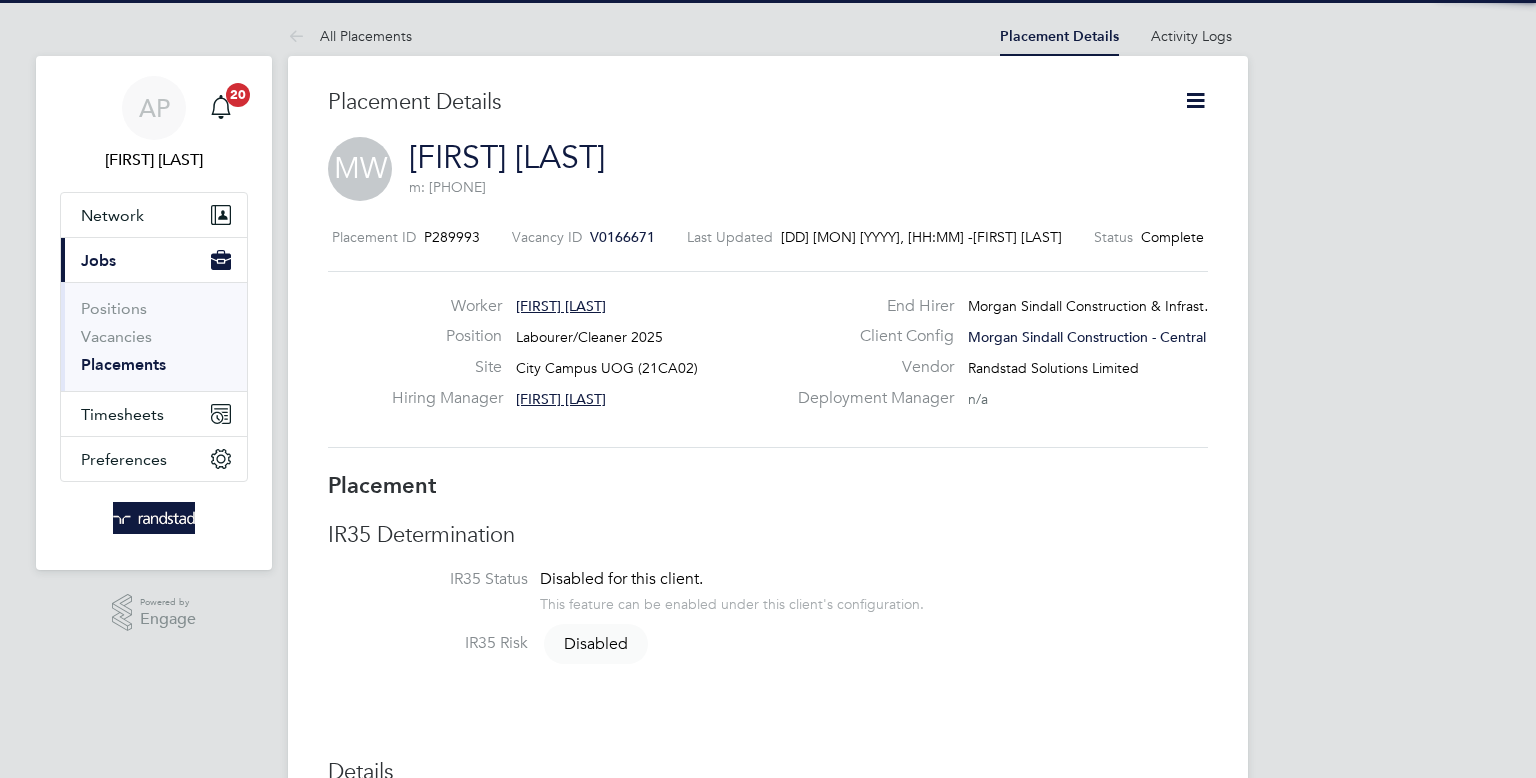 scroll, scrollTop: 550, scrollLeft: 0, axis: vertical 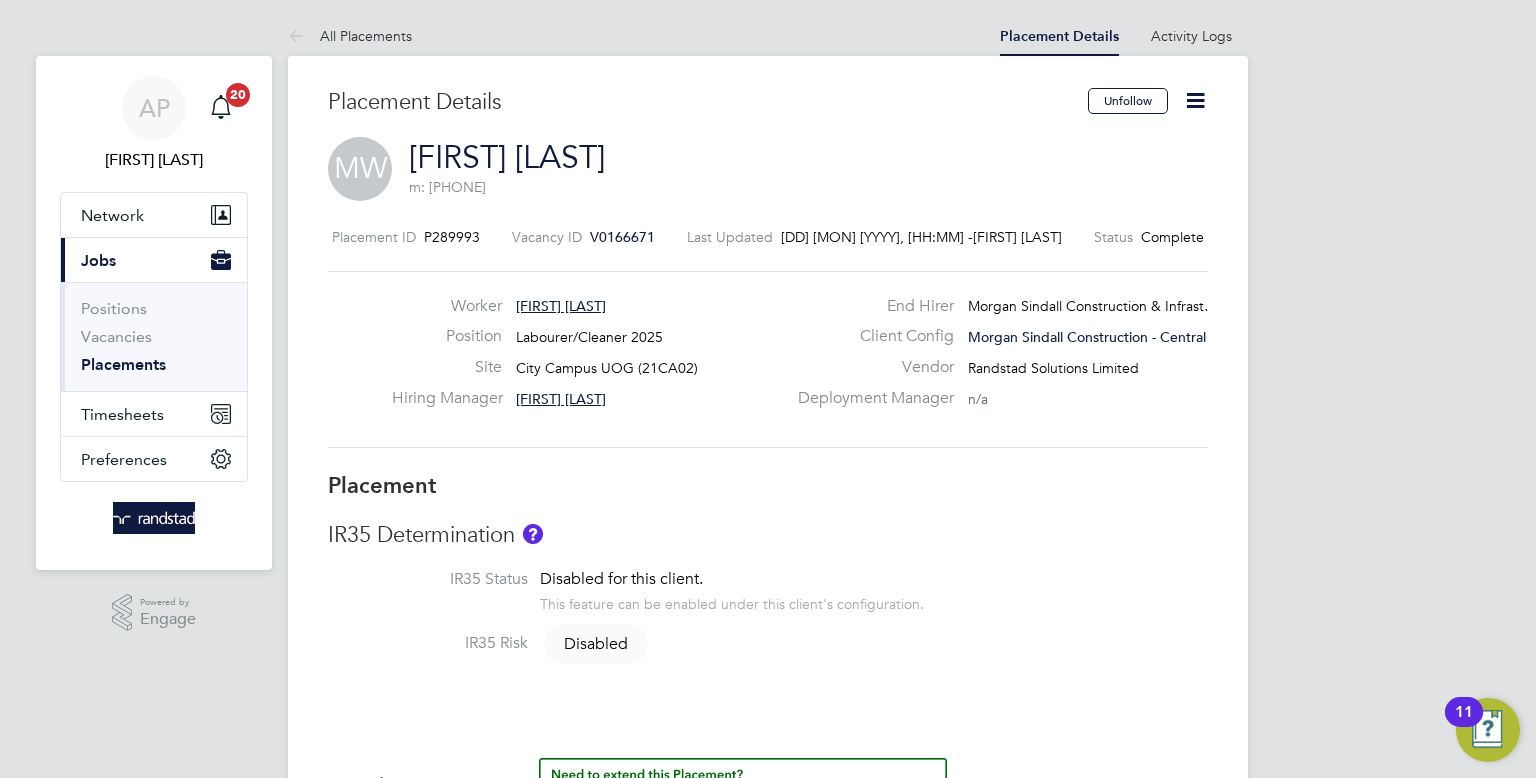 click on "[CODE]" 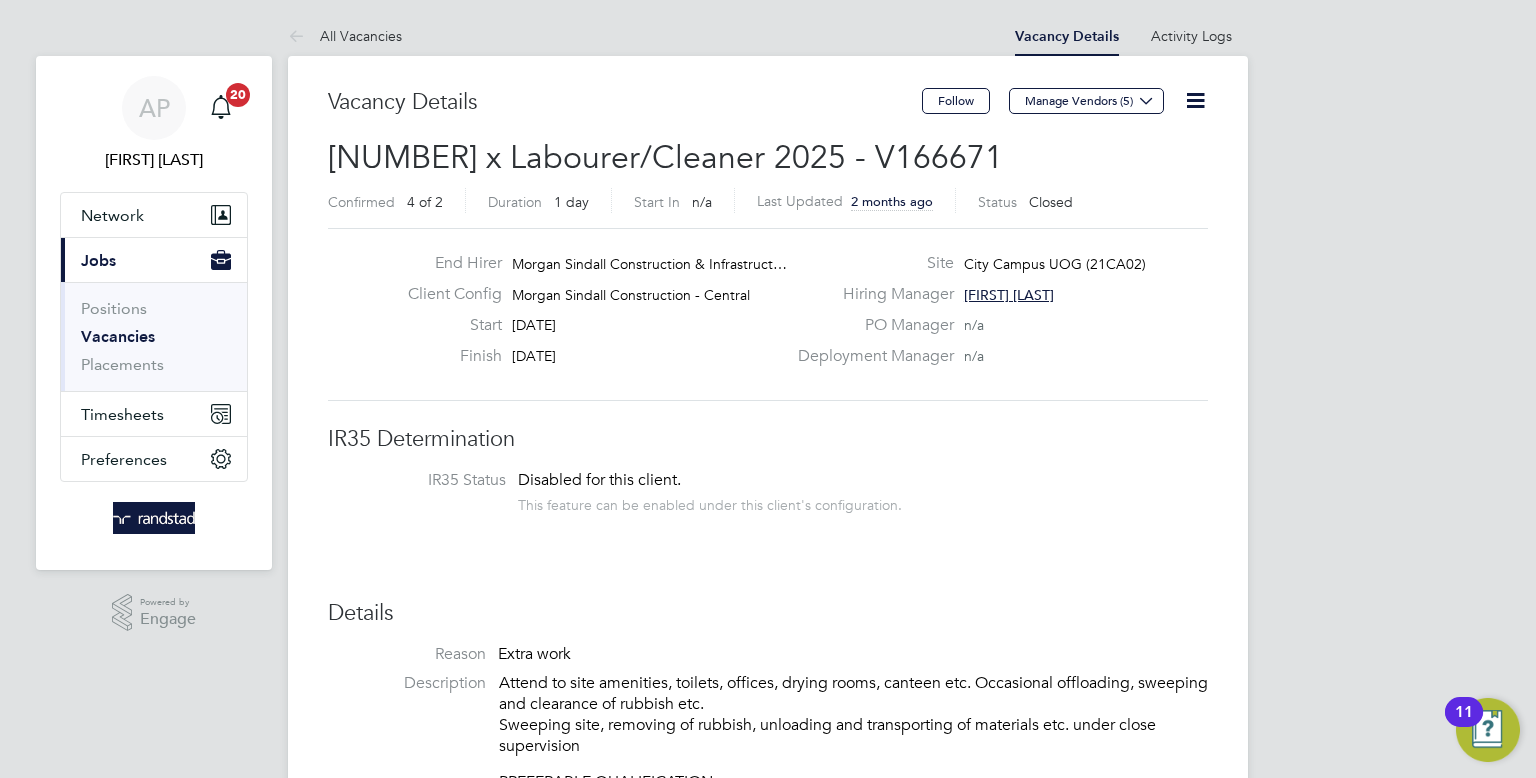 click 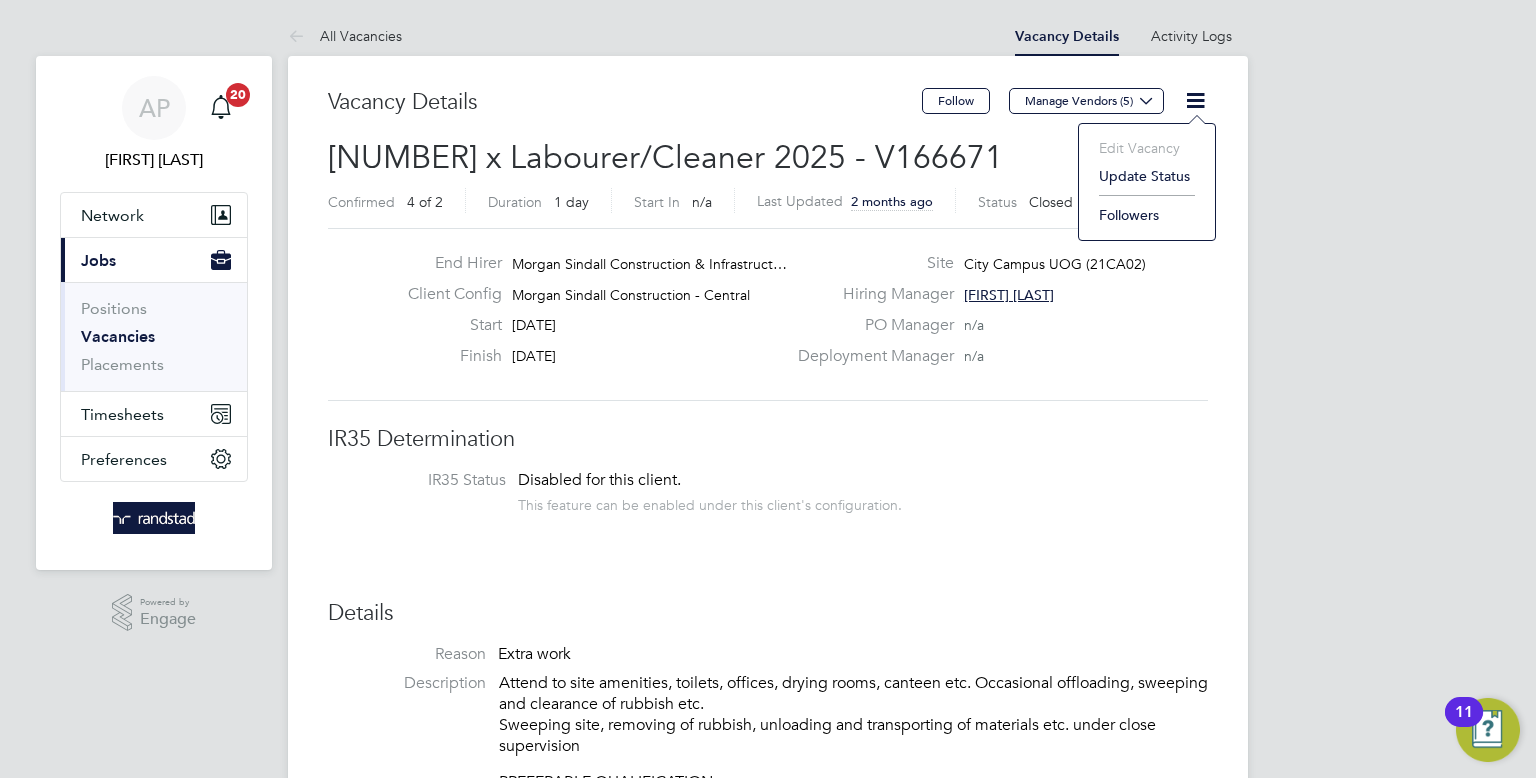 click on "Update Status" 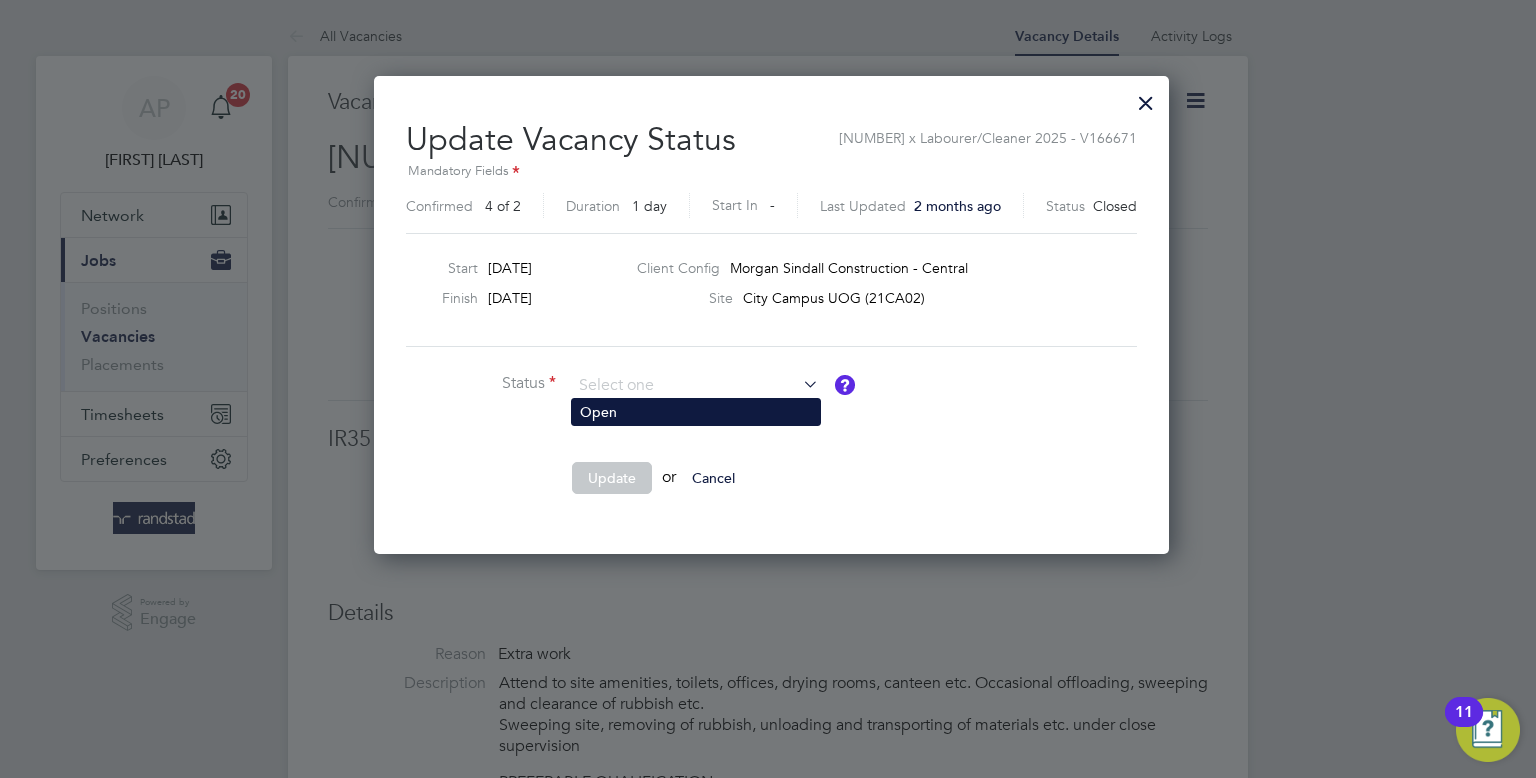 click on "Open" 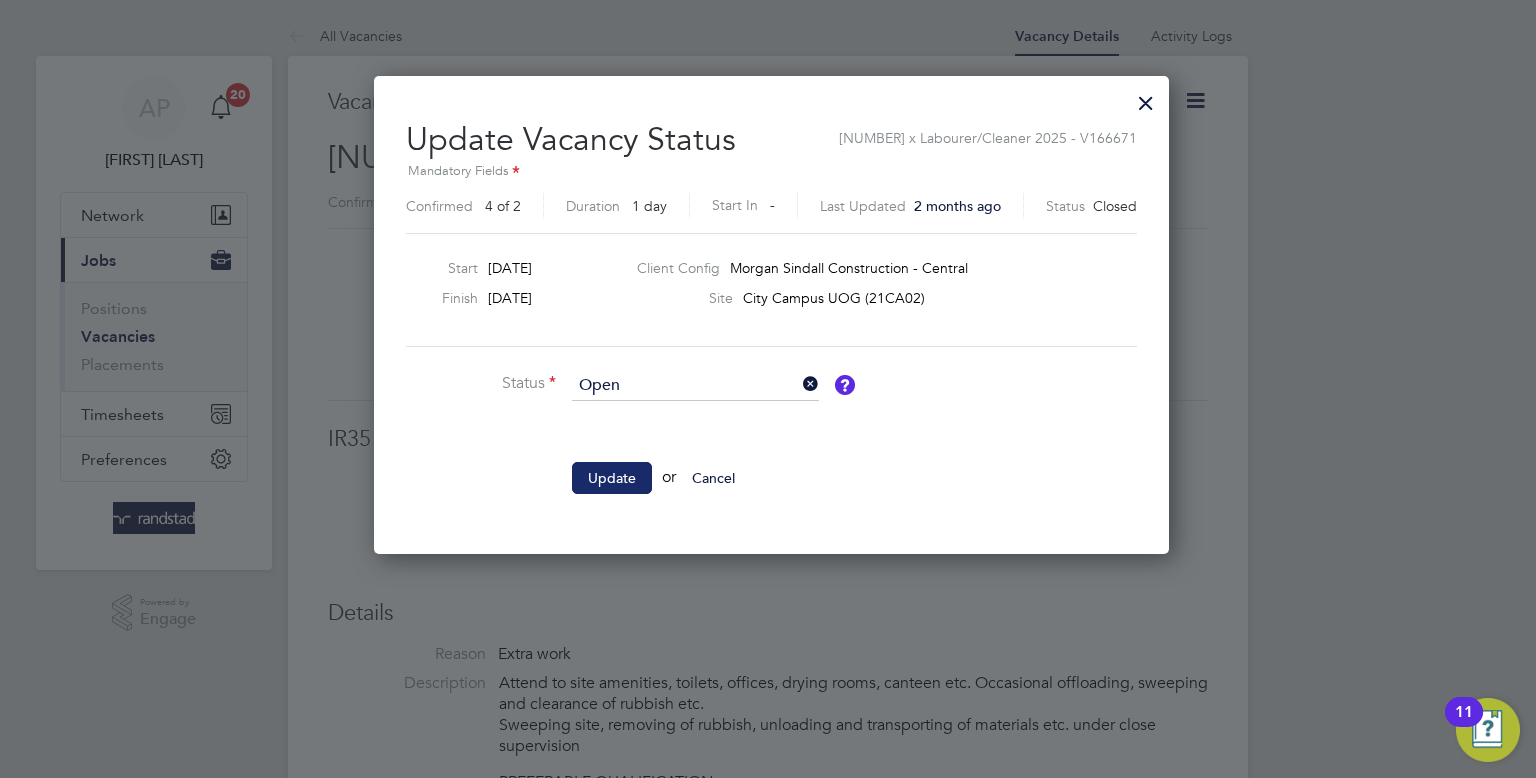 click on "Update" at bounding box center [612, 478] 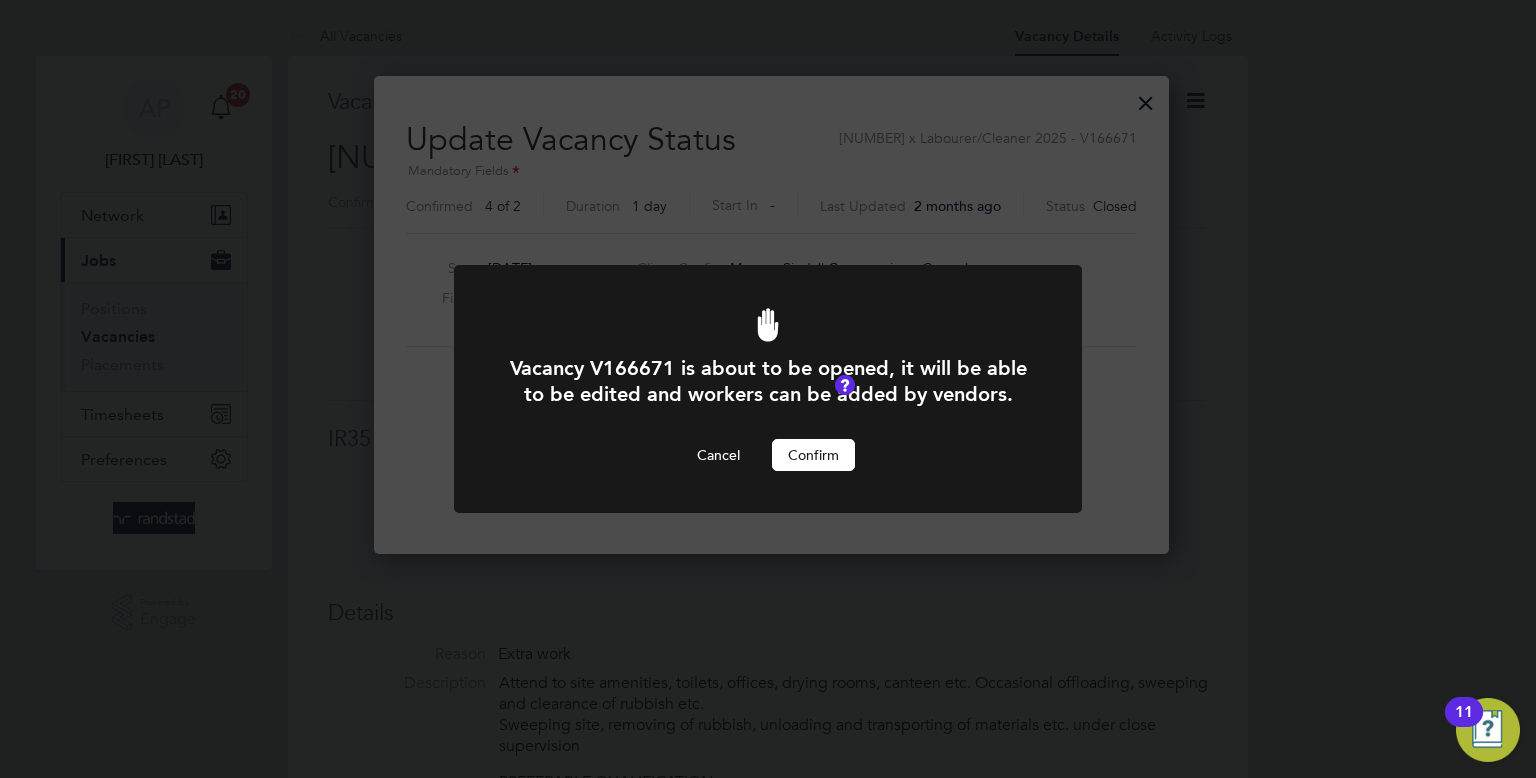 click on "Confirm" at bounding box center [813, 455] 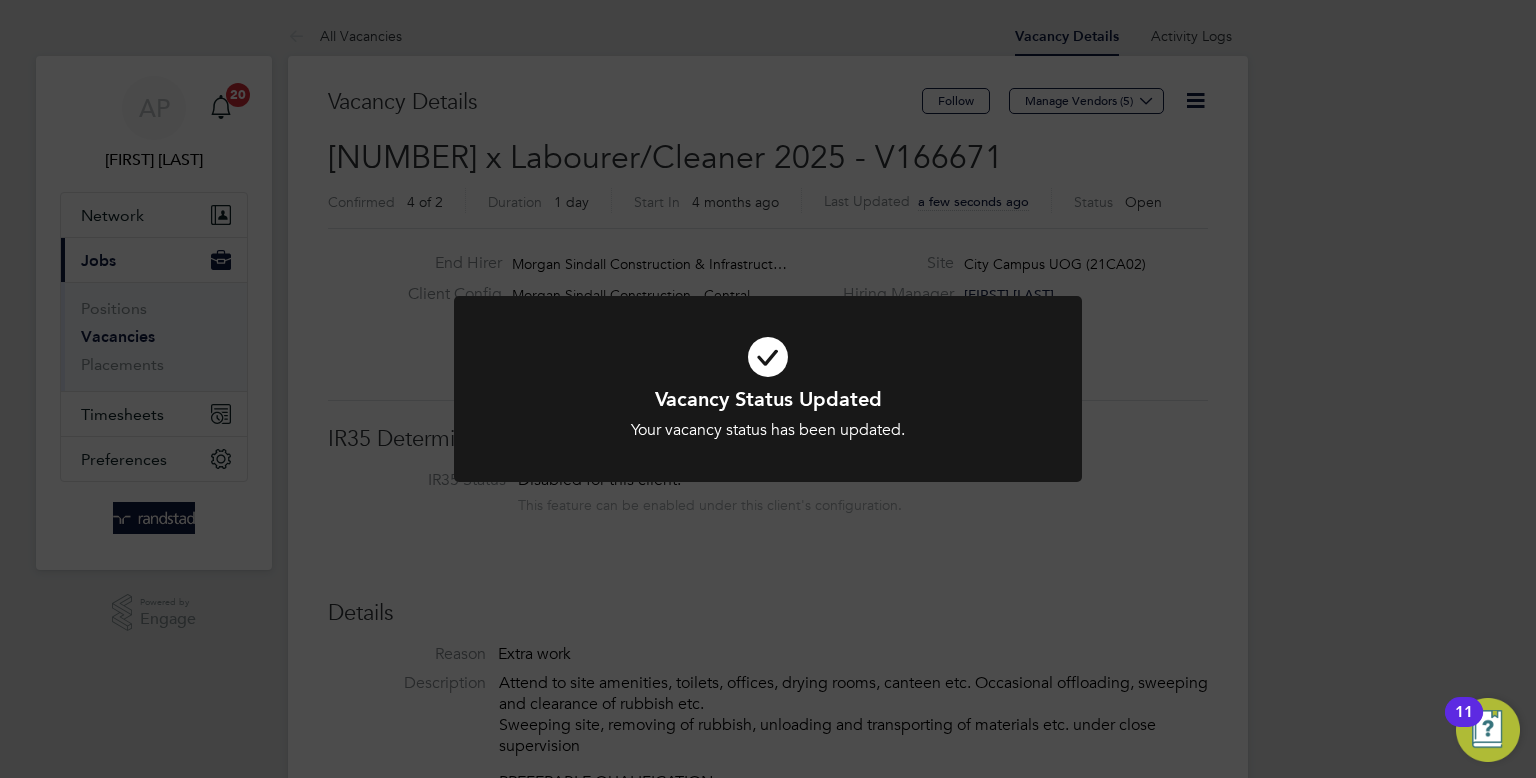 click on "Vacancy Status Updated Your vacancy status has been updated. Cancel Okay" 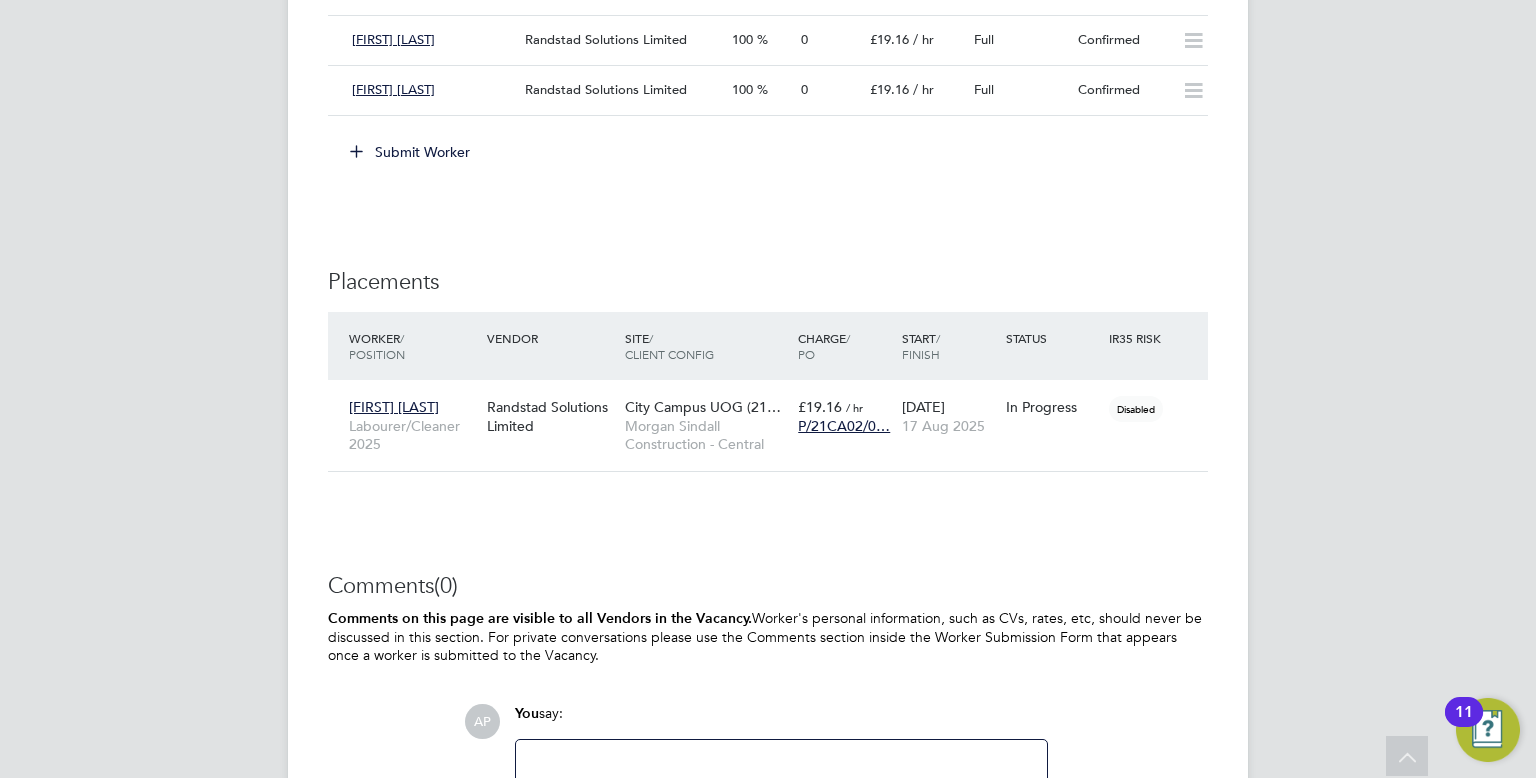 click on "Submit Worker" 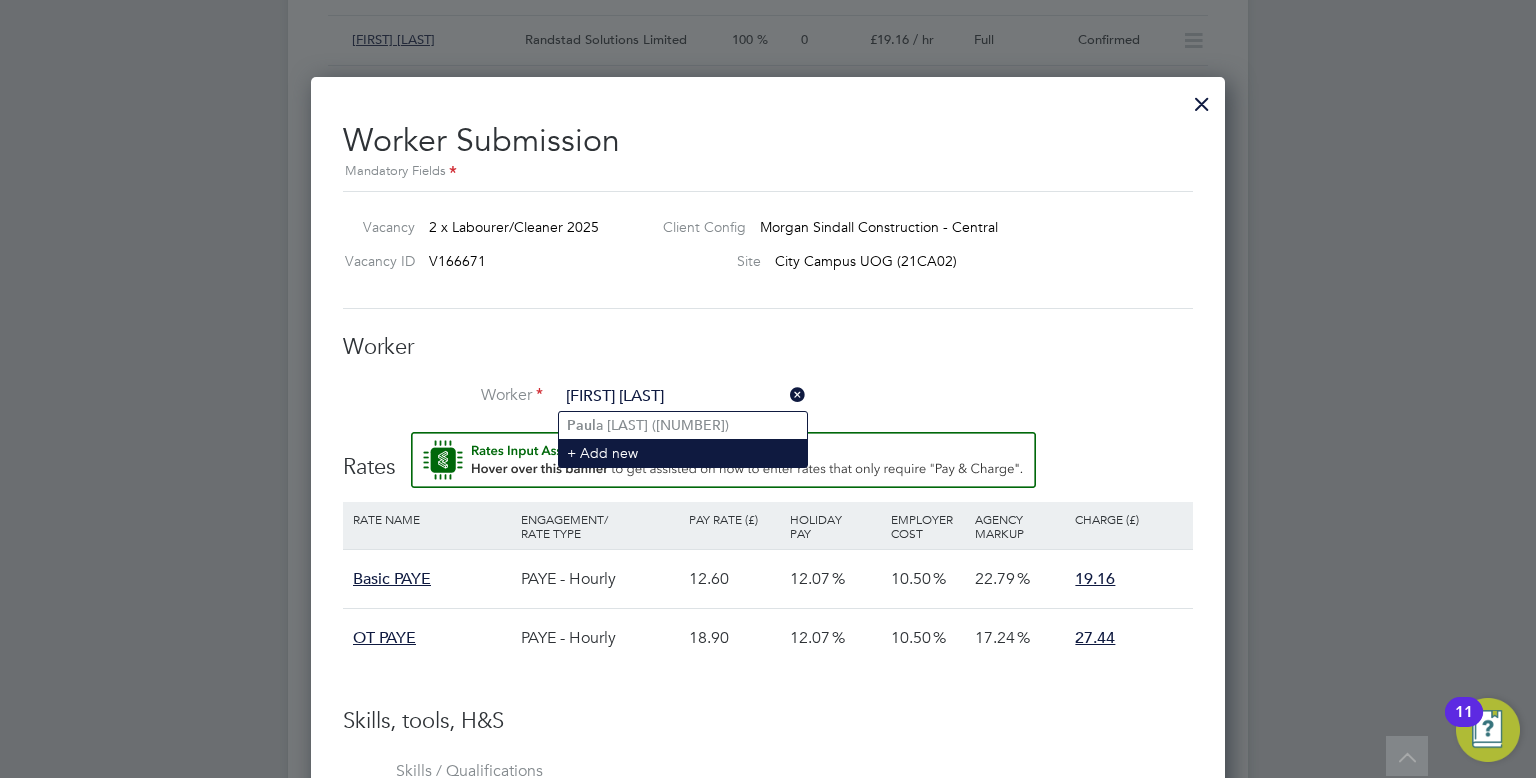 type on "[FIRST] [LAST]" 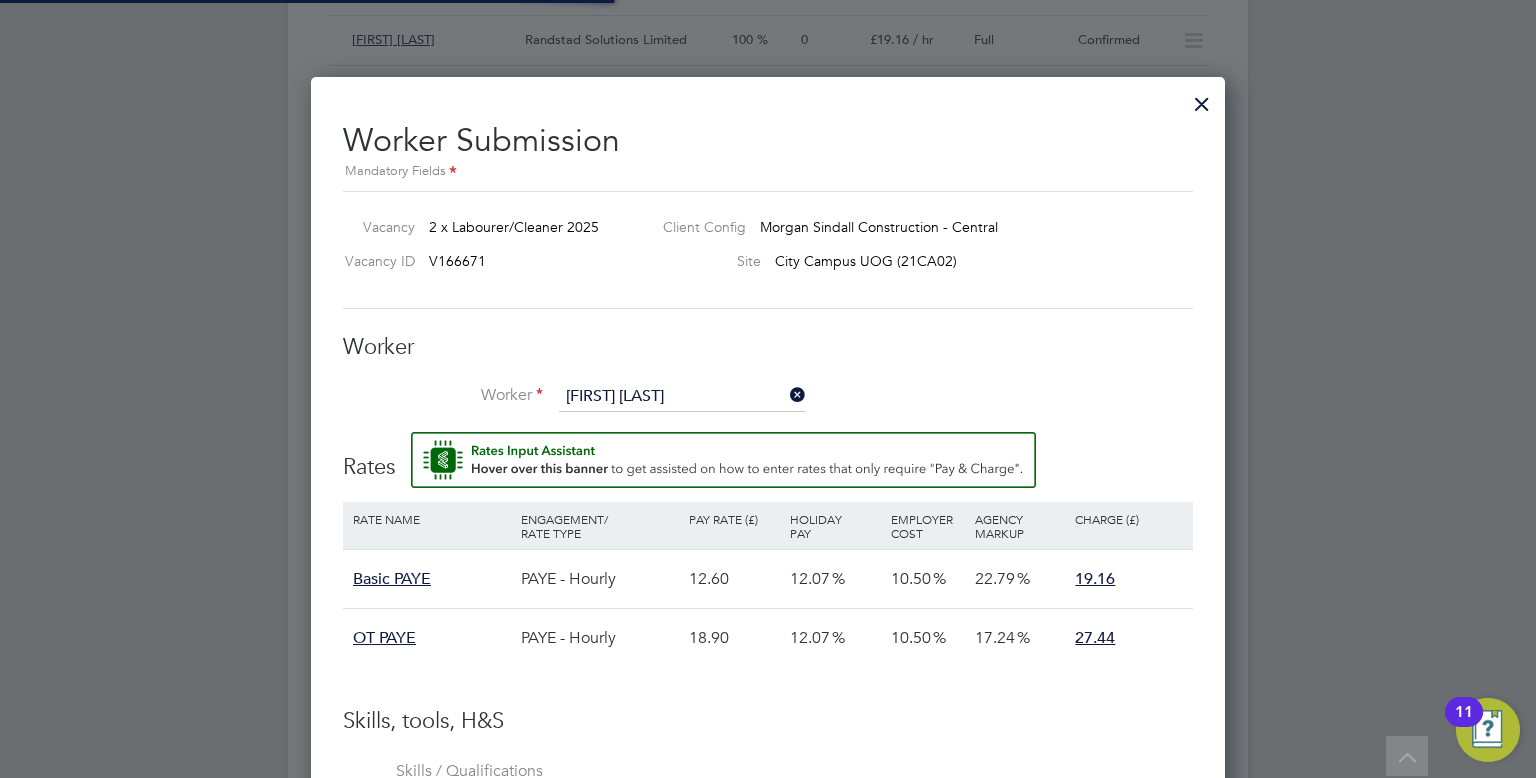type 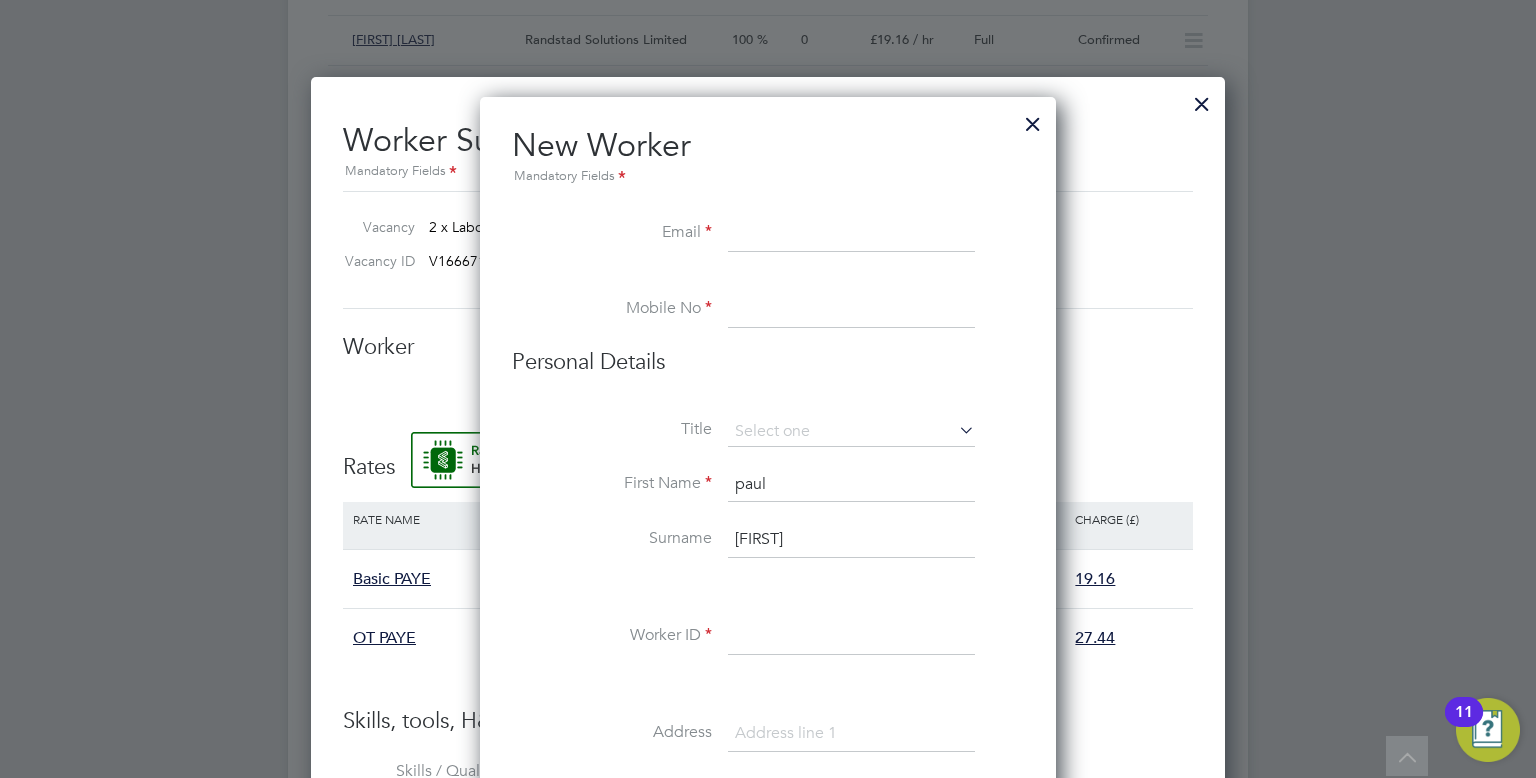 click at bounding box center (851, 637) 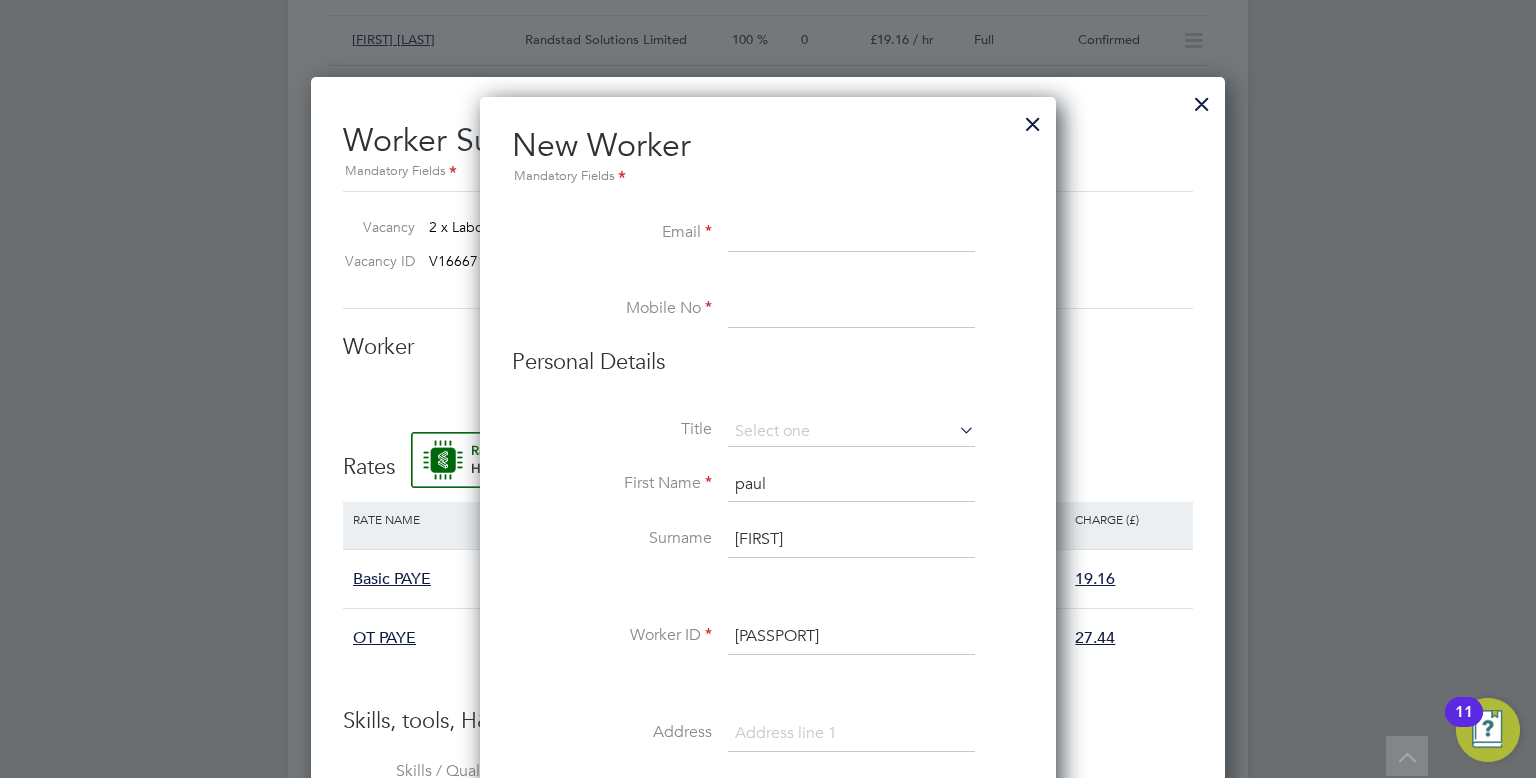 type on "C-002638603" 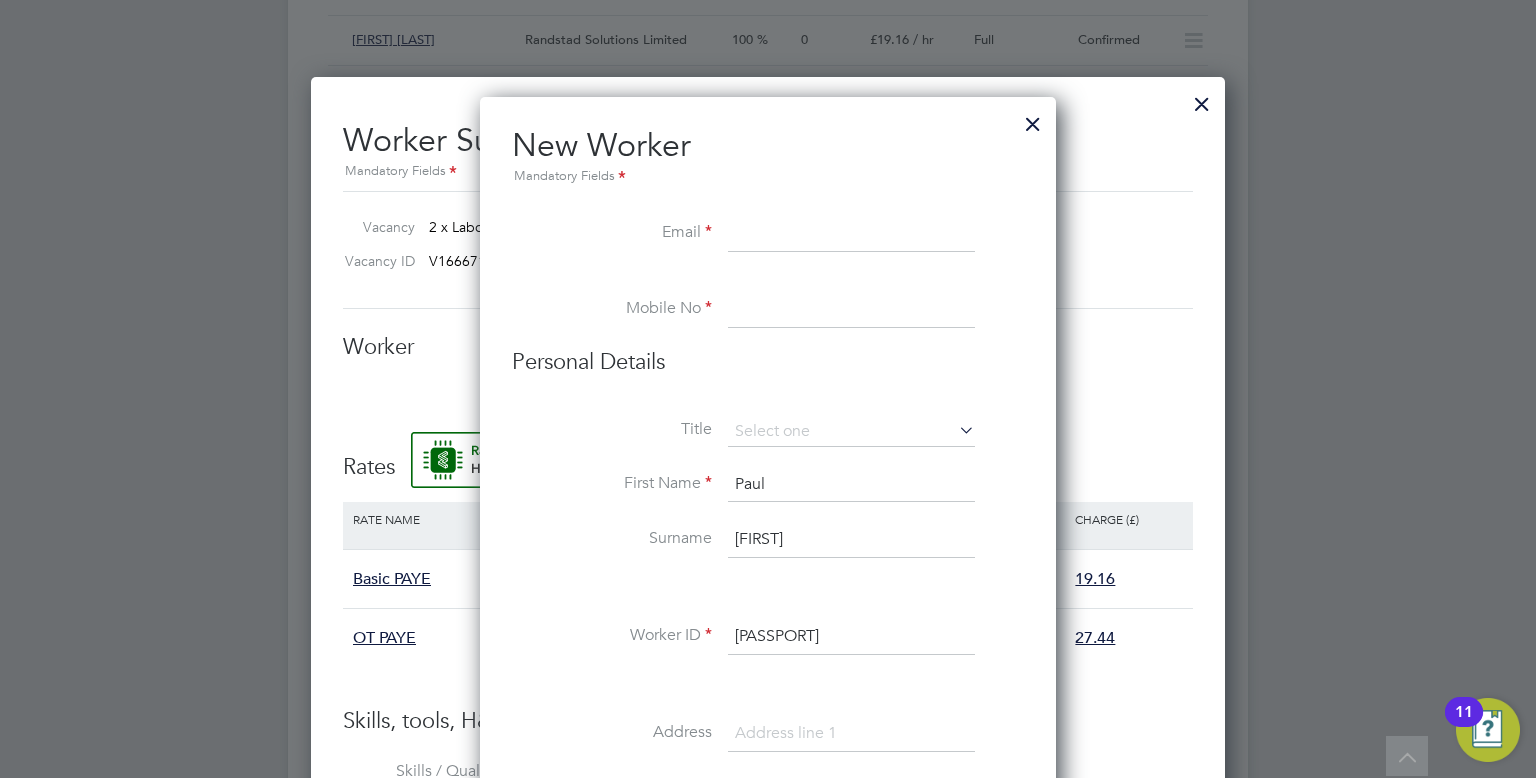 type on "Paul" 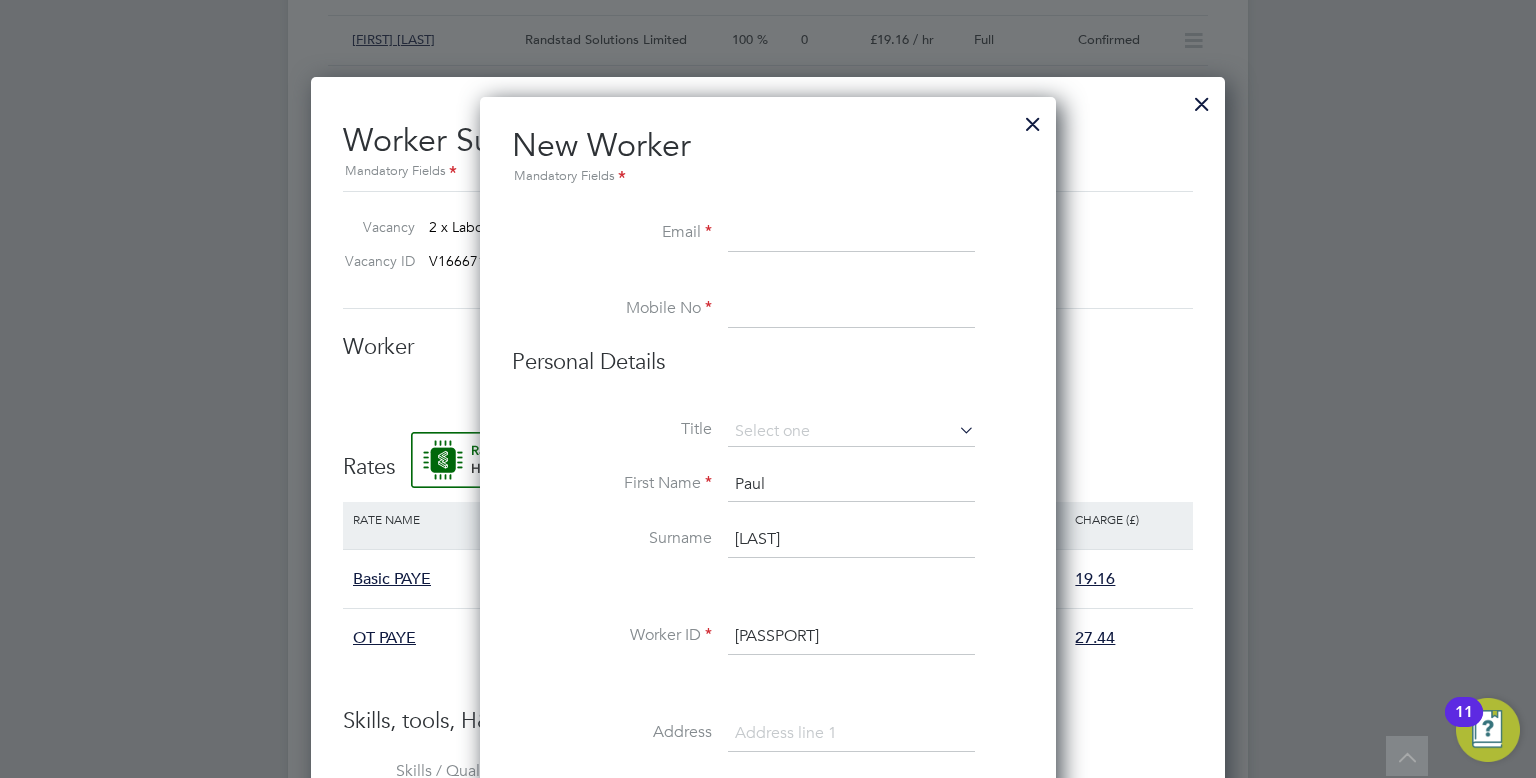 type on "Abang" 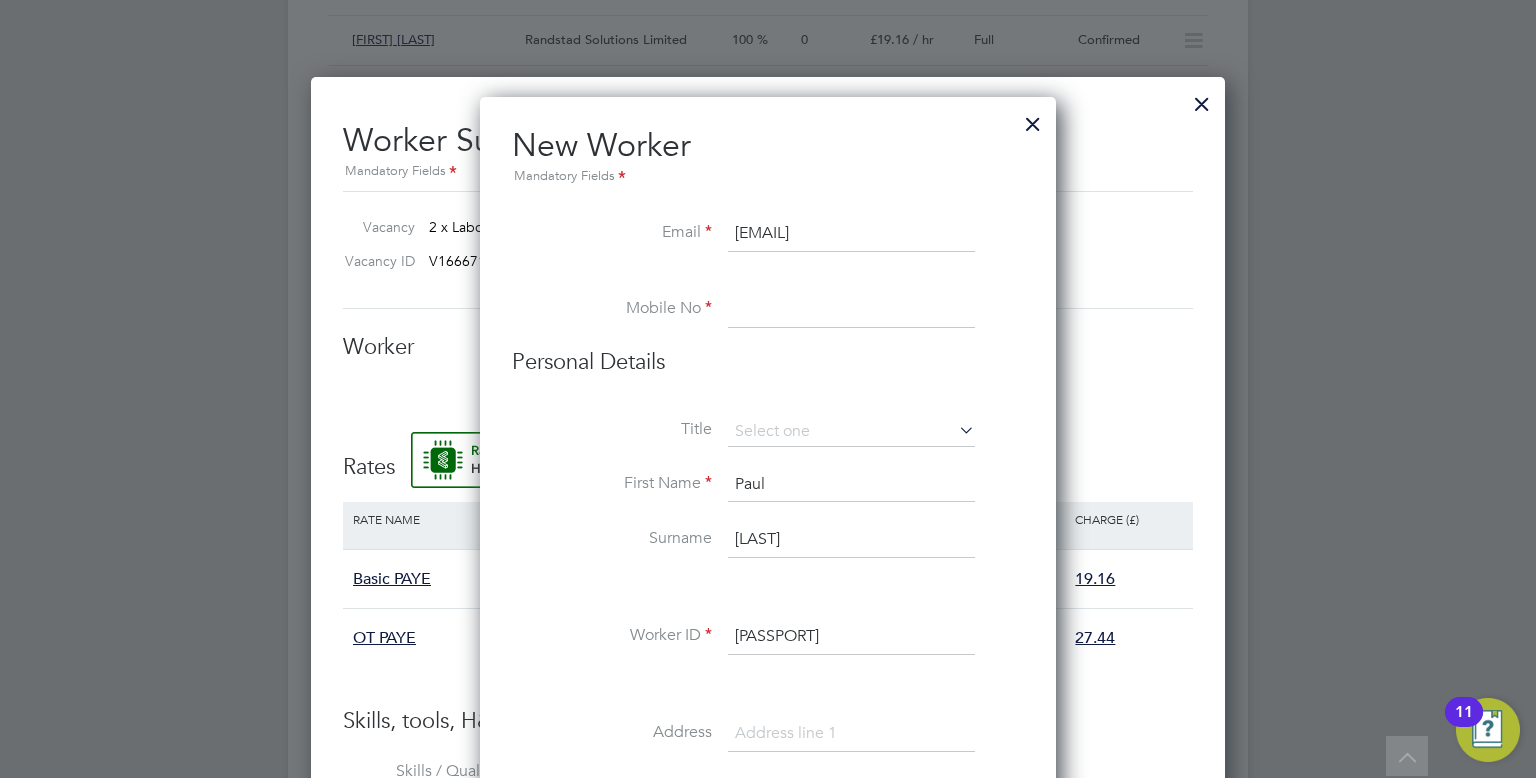 type on "pabang557@gmail.com" 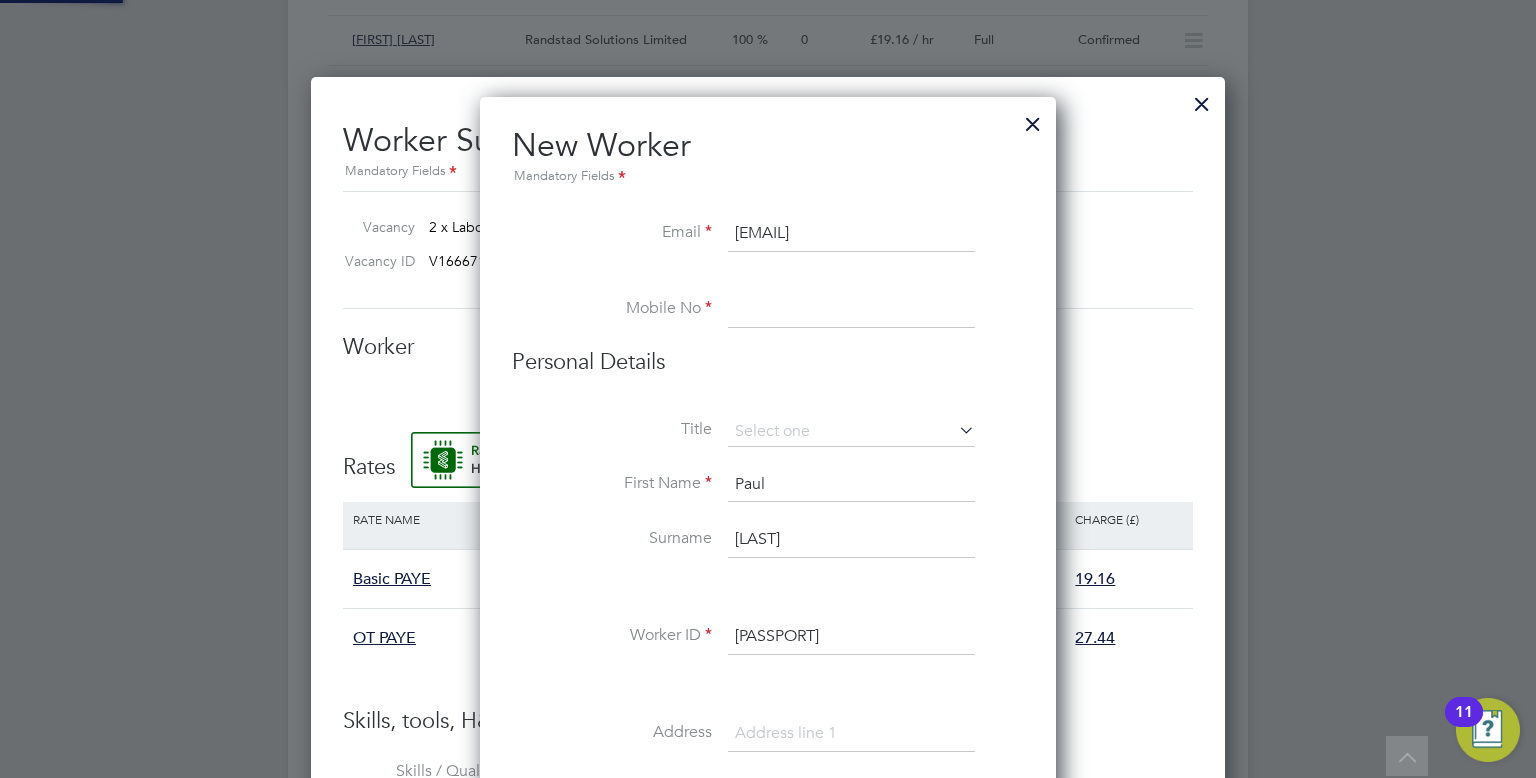 paste on "07377092070" 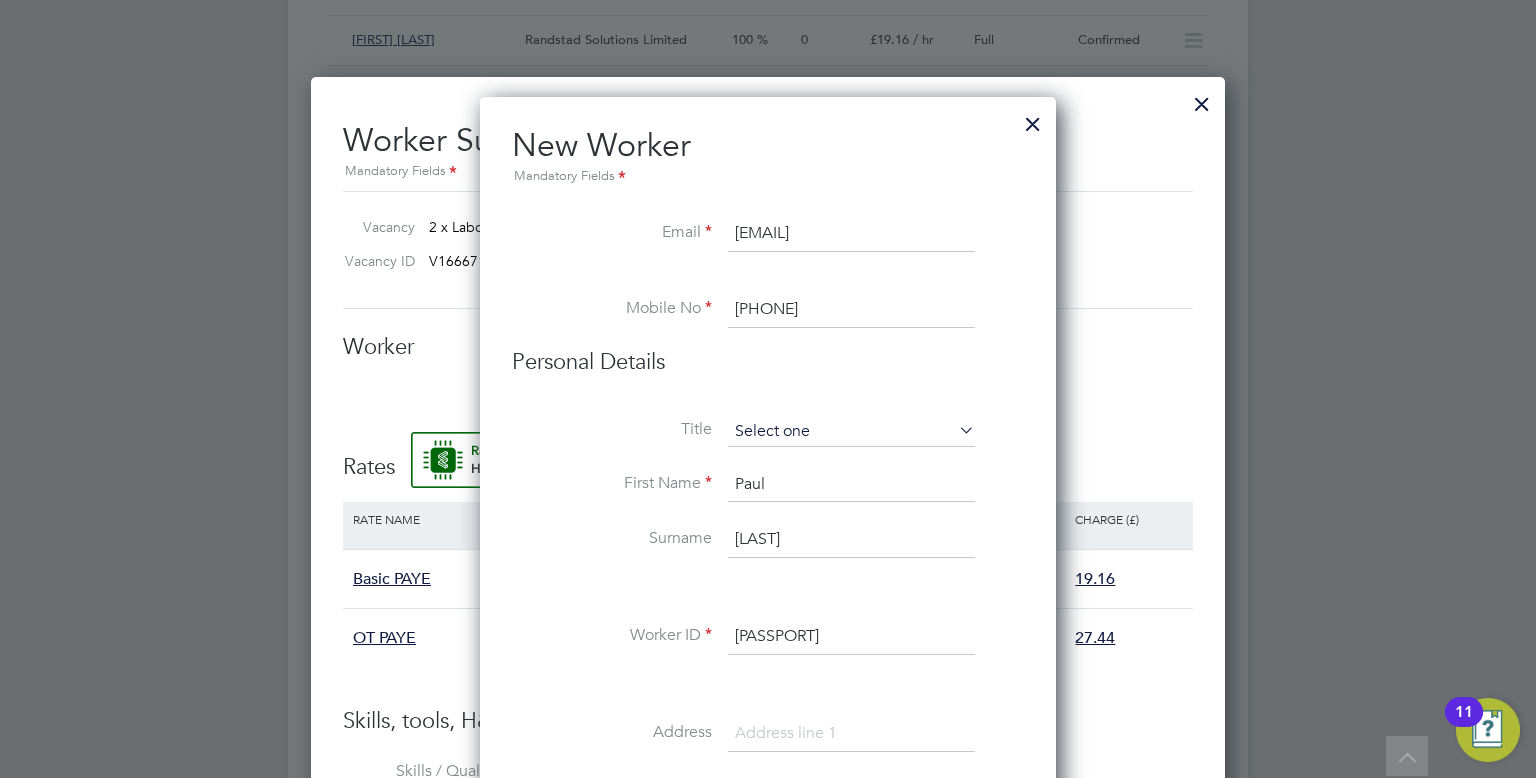 type on "07377092070" 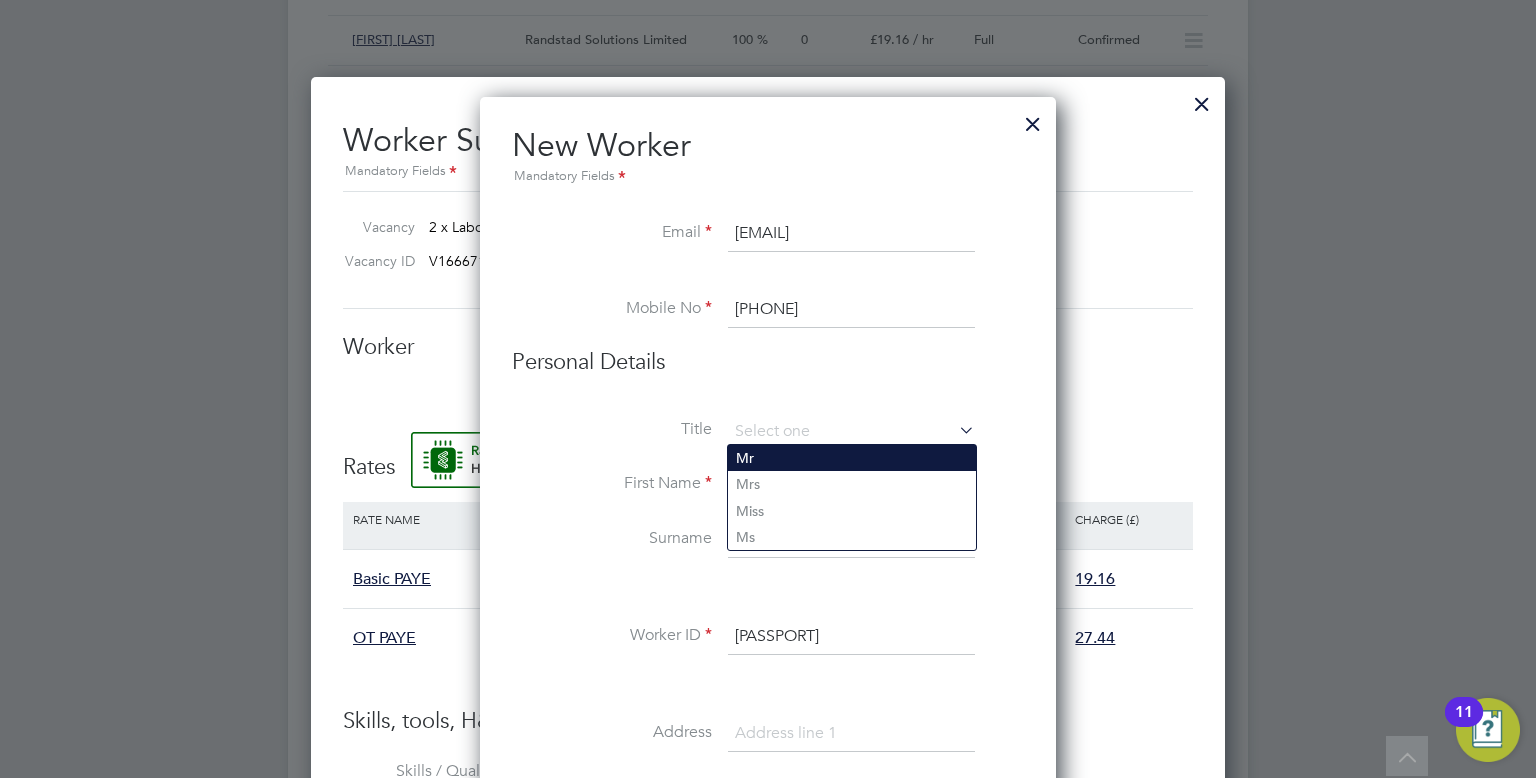 click on "Mr" 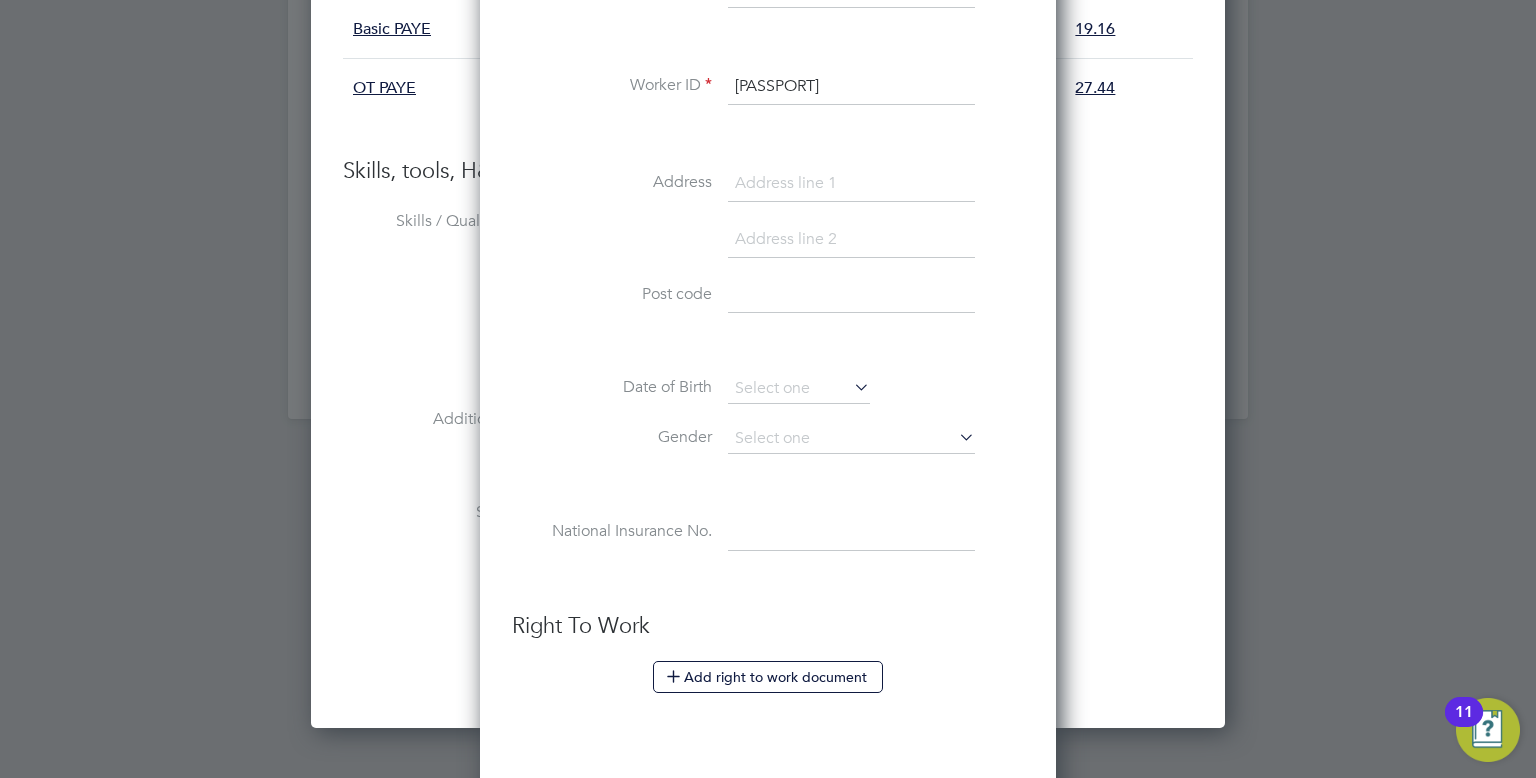 scroll, scrollTop: 2817, scrollLeft: 0, axis: vertical 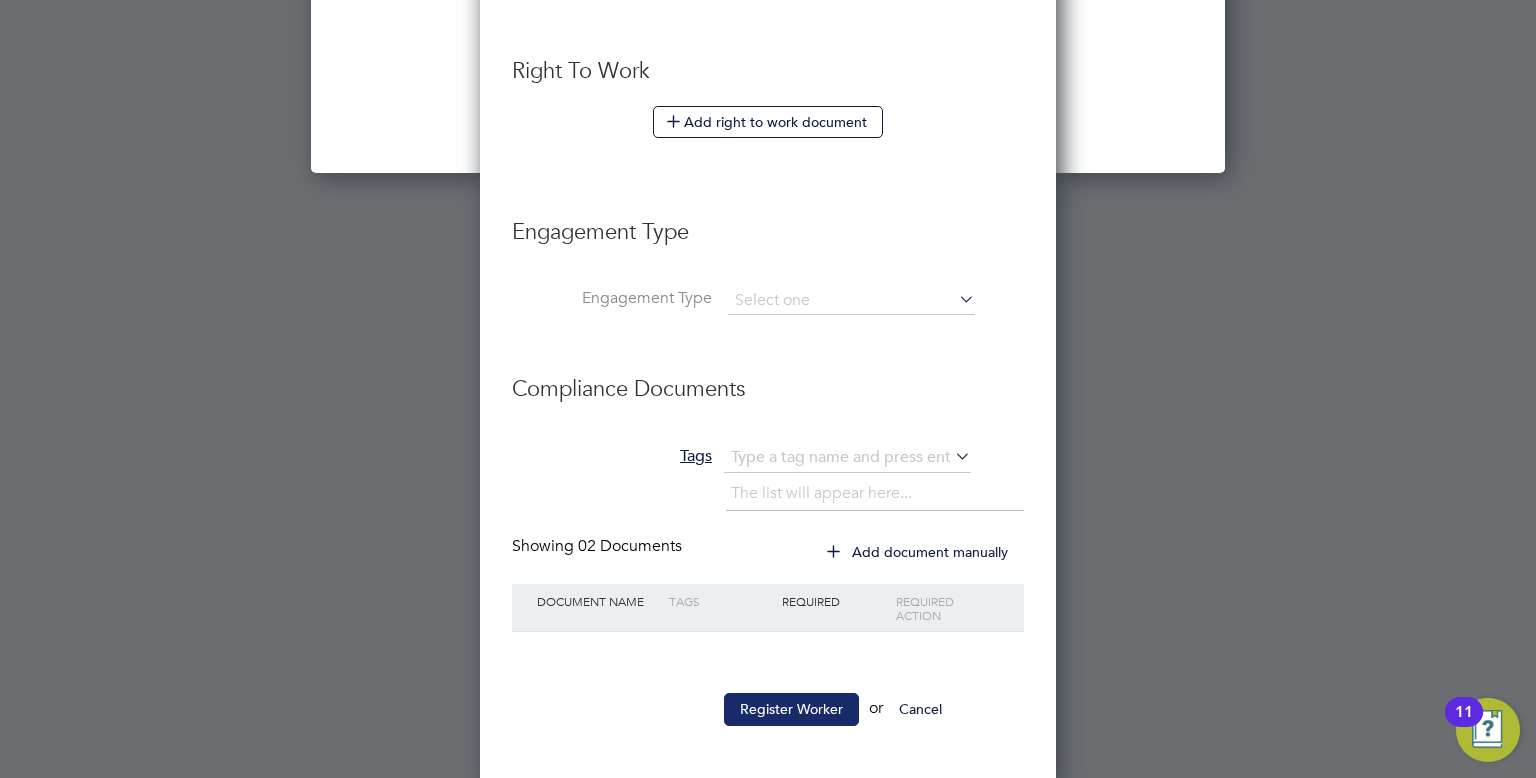 click on "Register Worker" at bounding box center [791, 709] 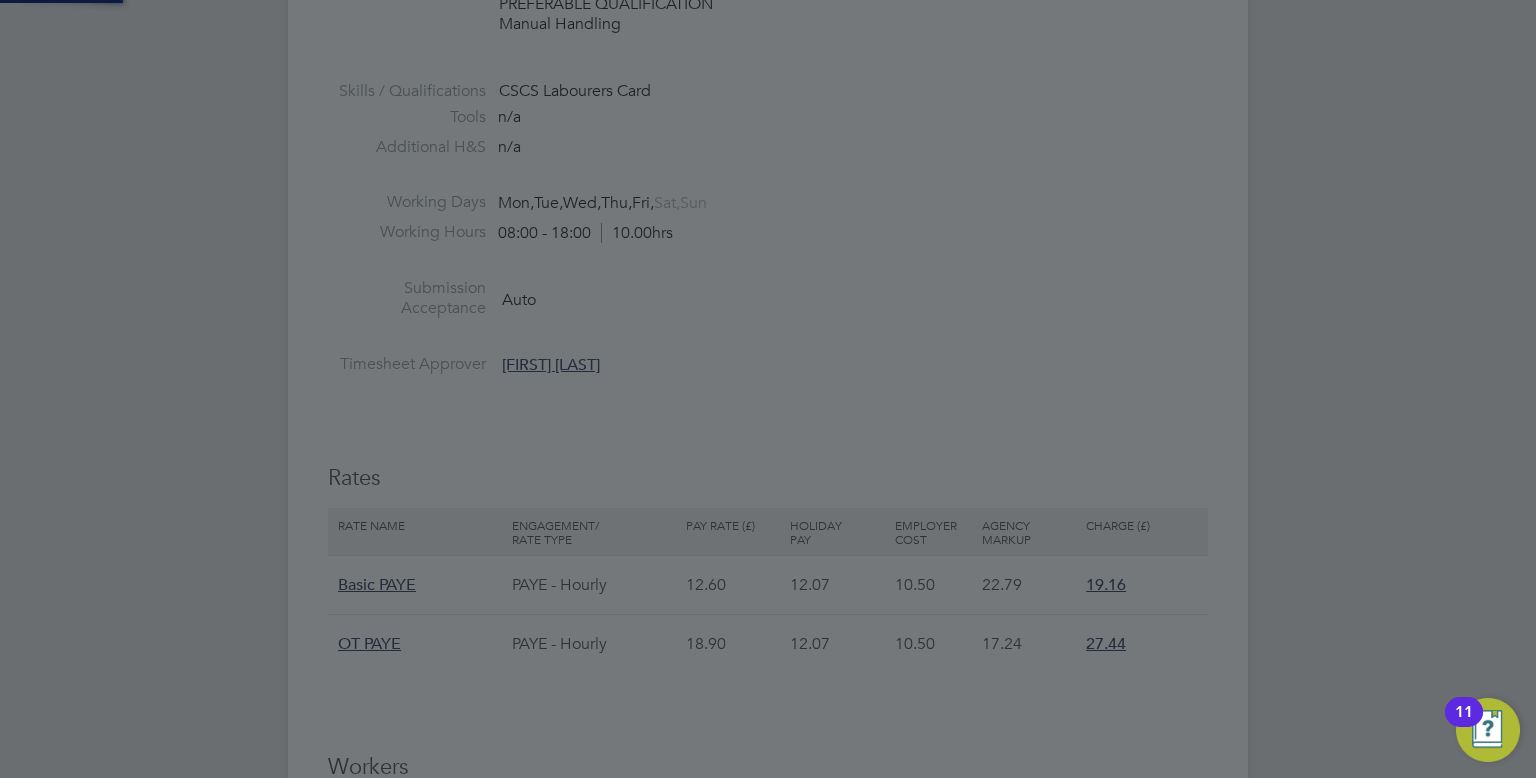 scroll, scrollTop: 0, scrollLeft: 0, axis: both 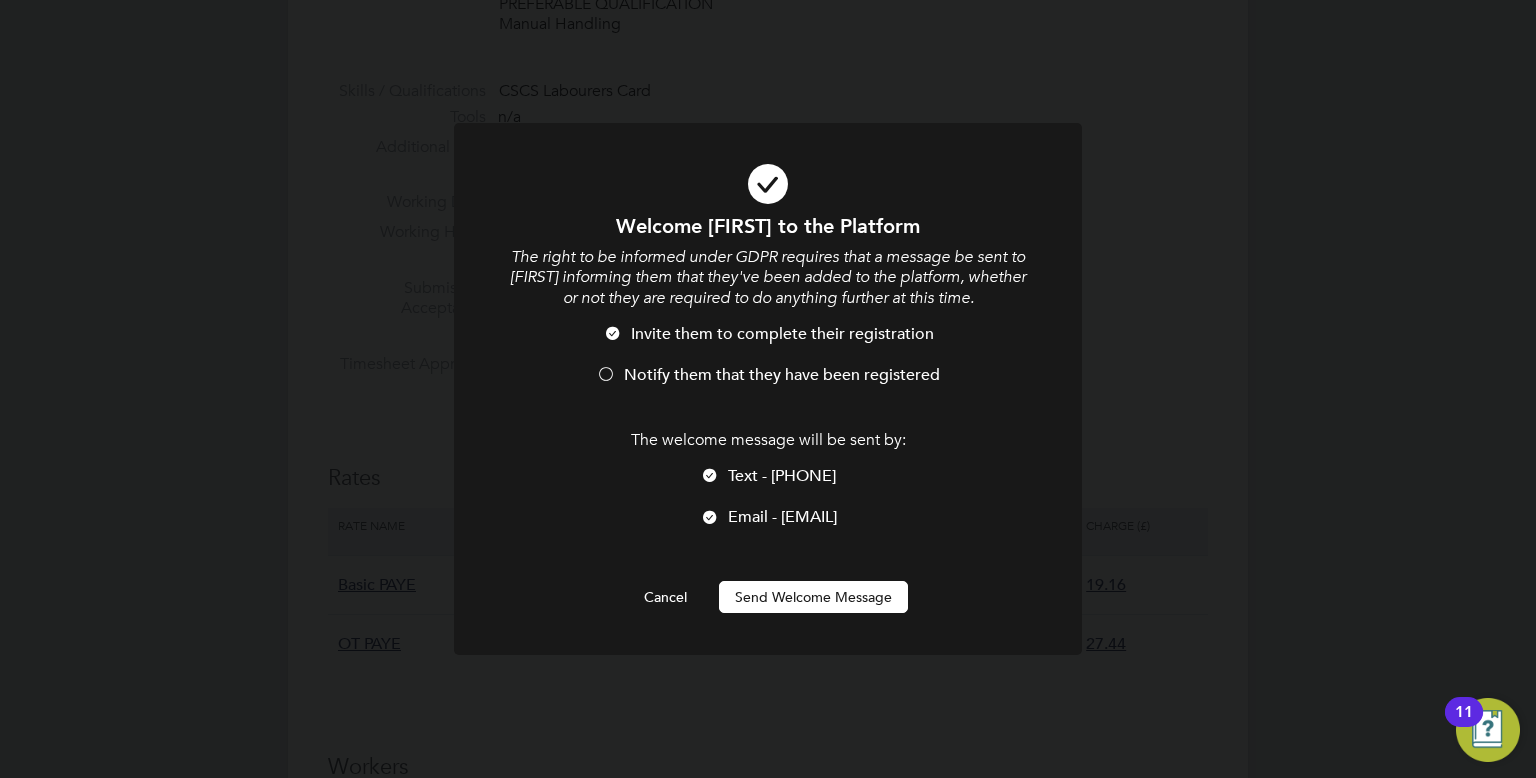 click on "Send Welcome Message" at bounding box center [813, 597] 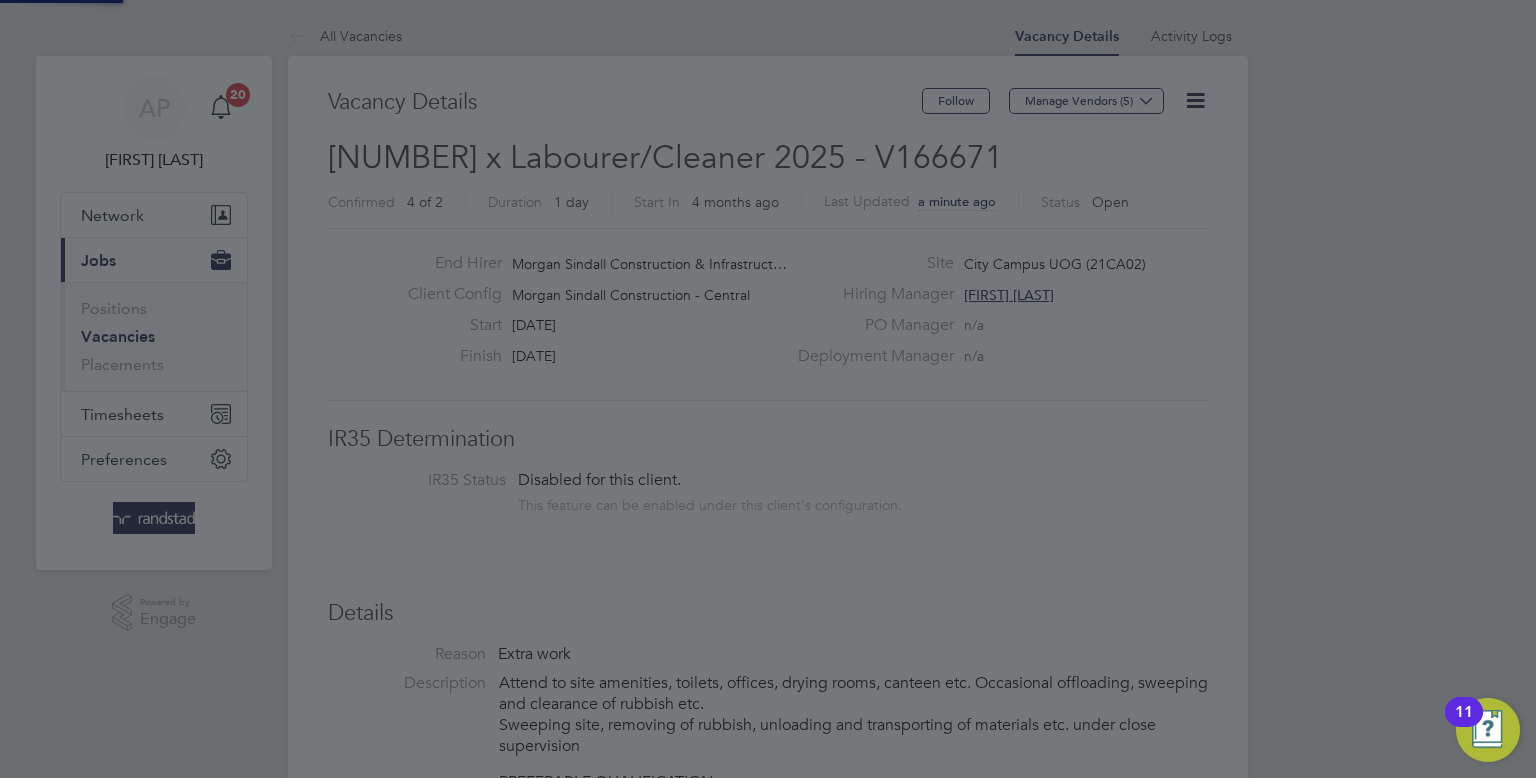 scroll, scrollTop: 778, scrollLeft: 0, axis: vertical 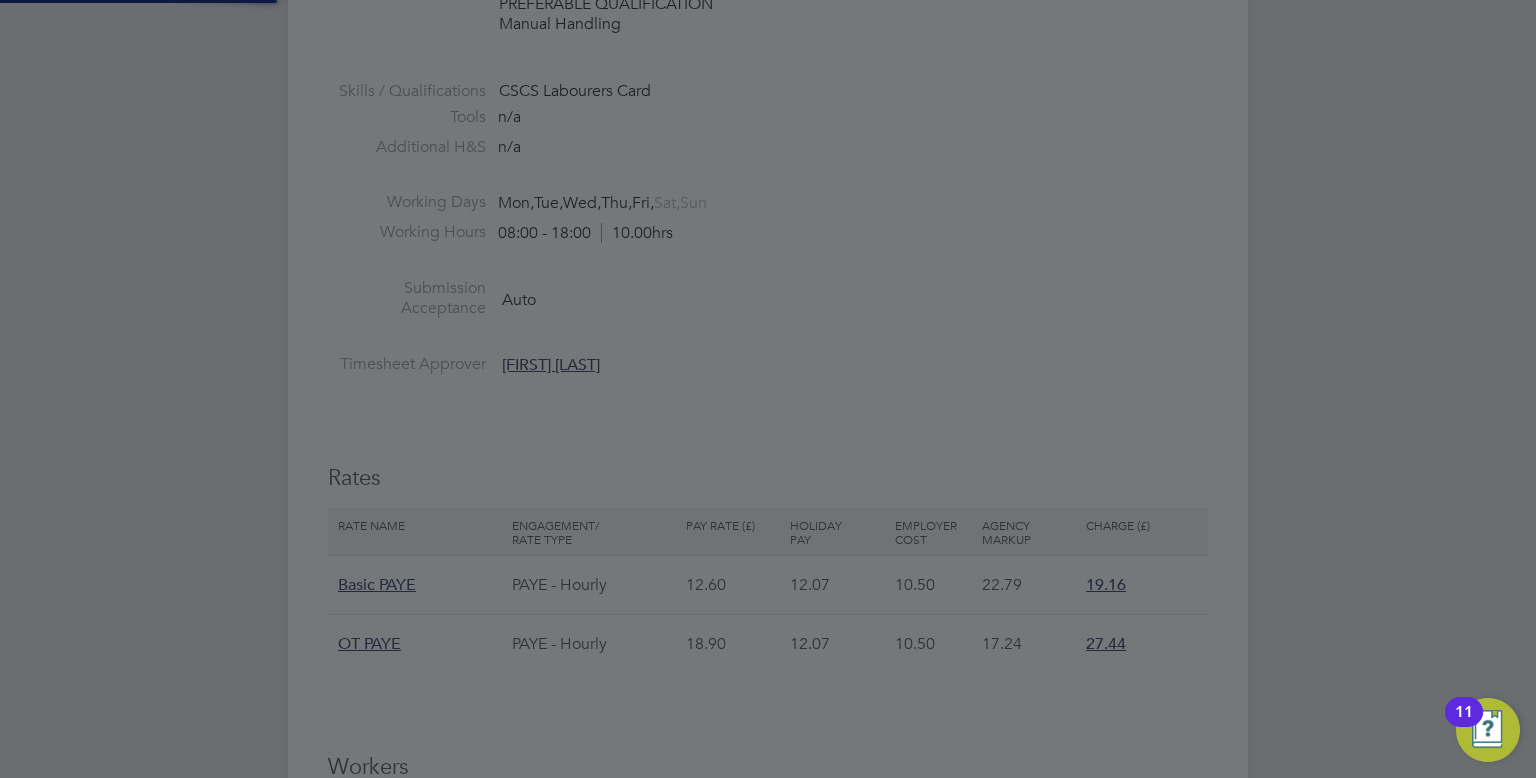 type on "Paul Abang (C-002638603)" 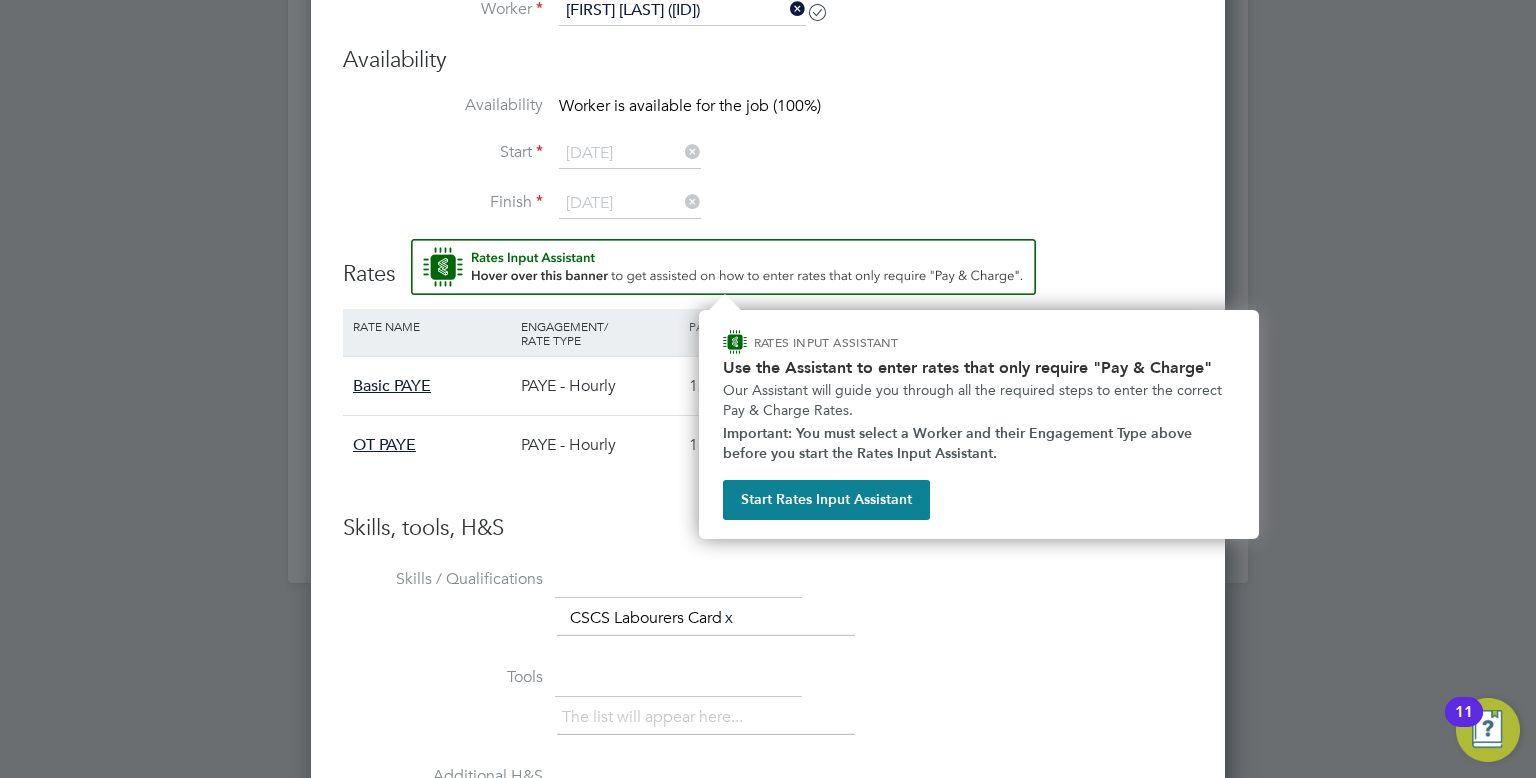 scroll, scrollTop: 2075, scrollLeft: 0, axis: vertical 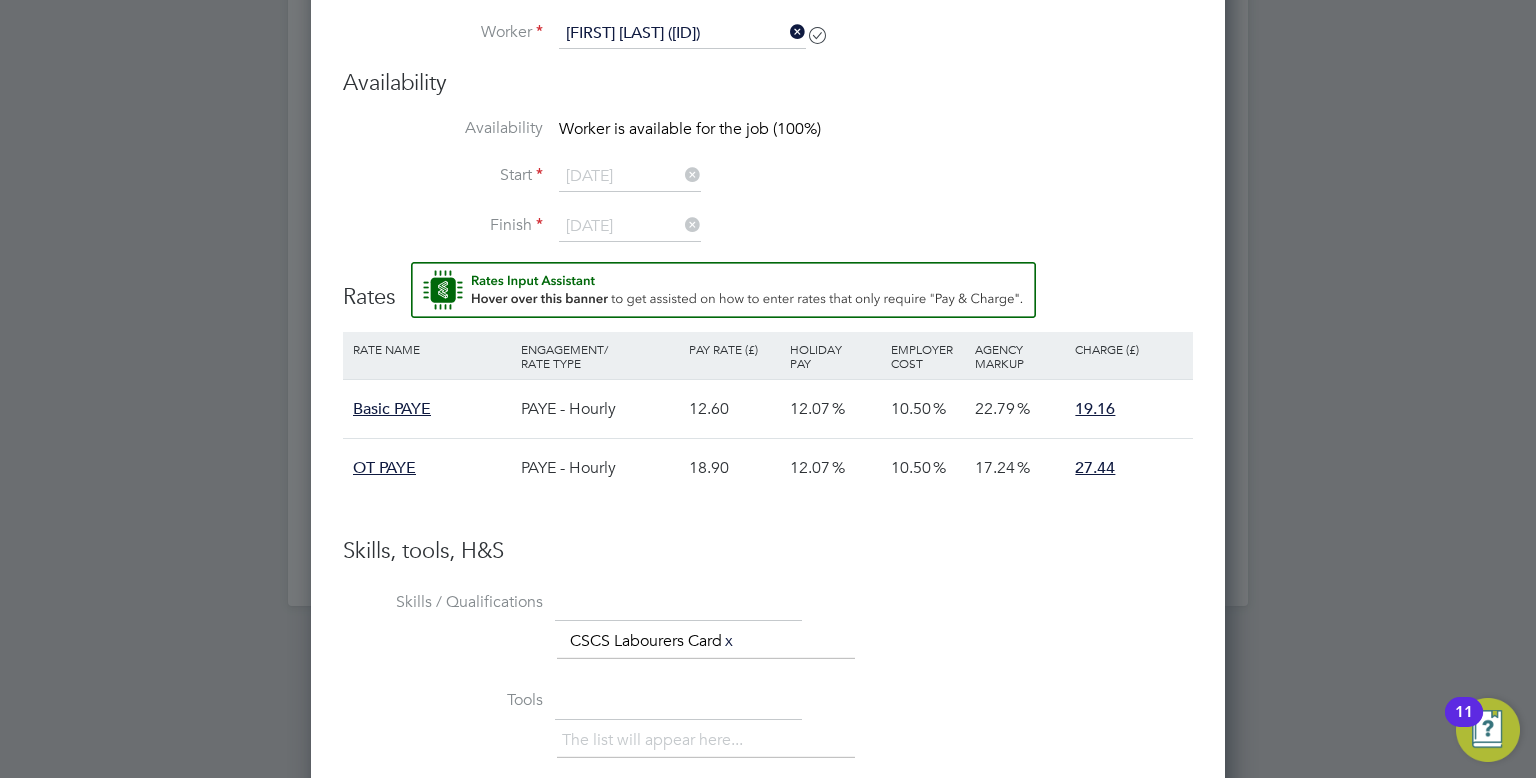 click on "Availability Worker is available for the job (100%)" at bounding box center [768, 140] 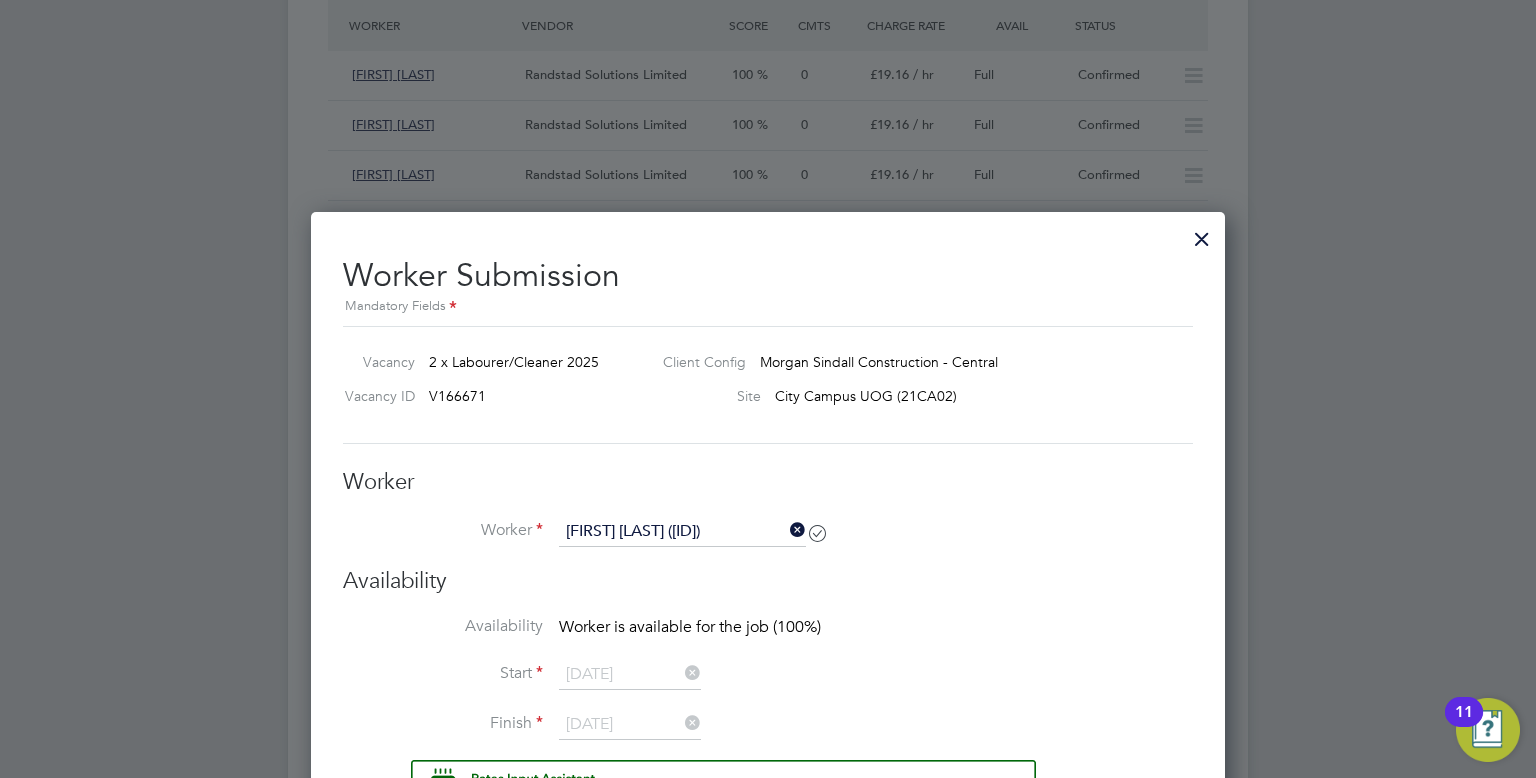click at bounding box center [1202, 234] 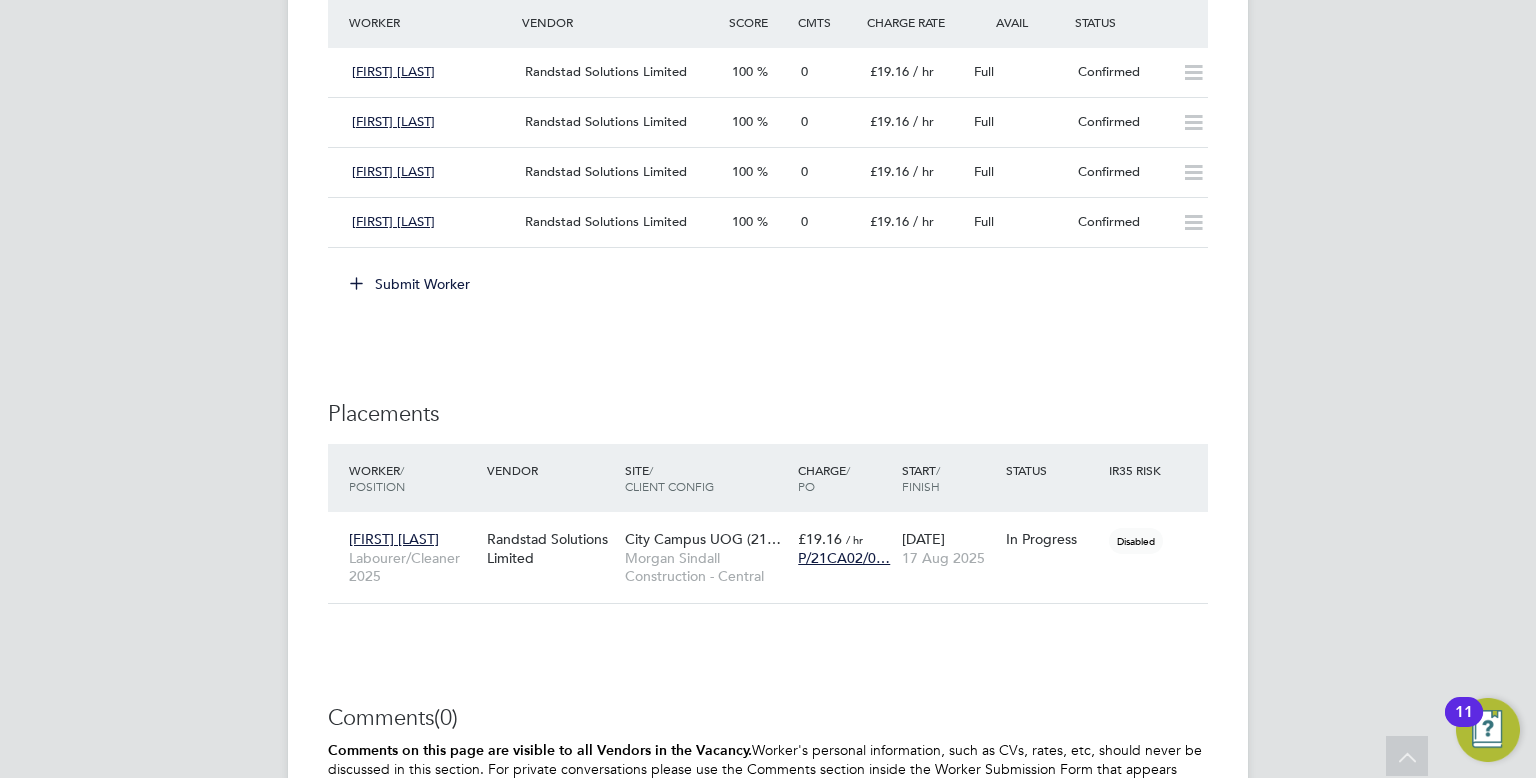 scroll, scrollTop: 1576, scrollLeft: 0, axis: vertical 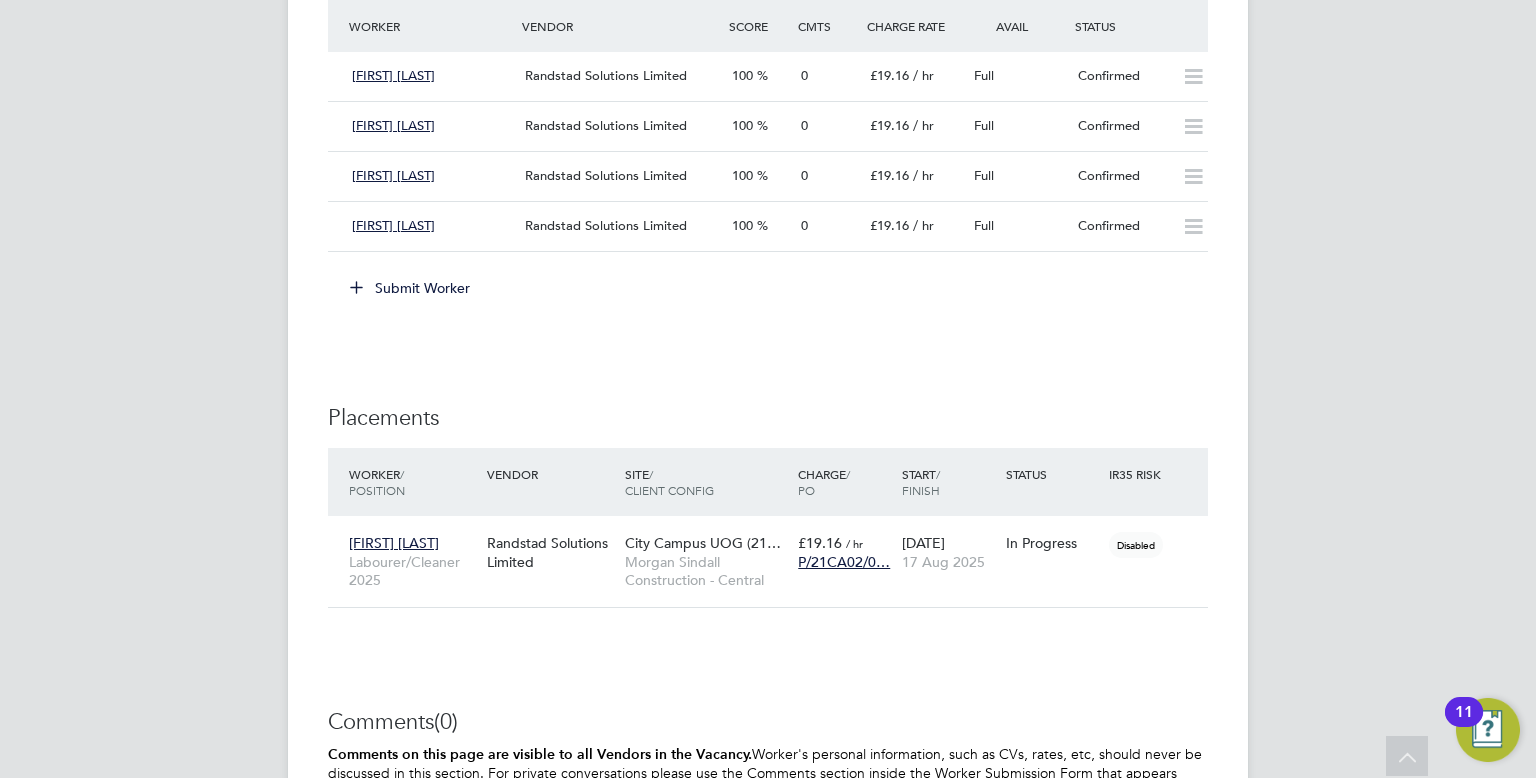 click on "Submit Worker" 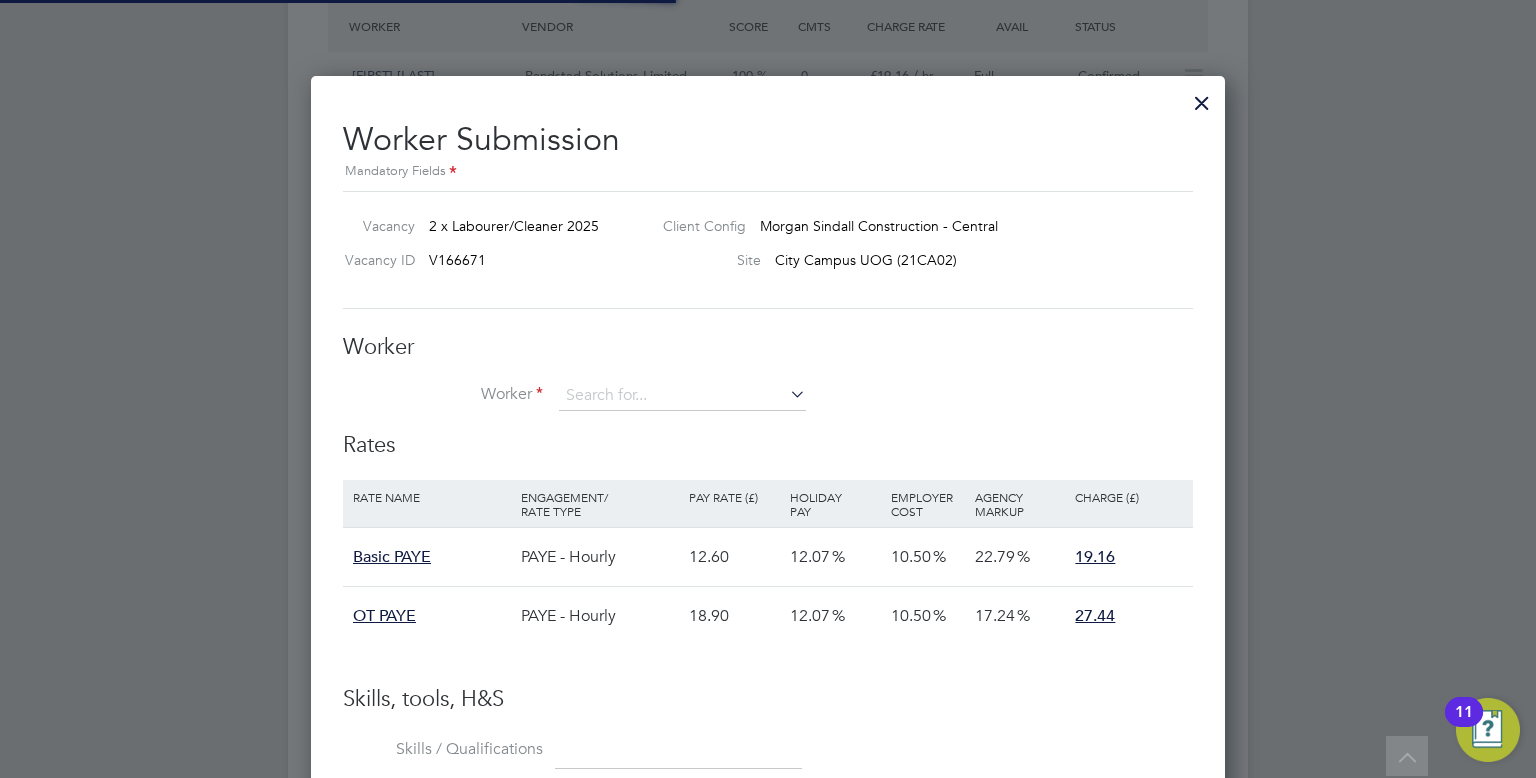 scroll, scrollTop: 10, scrollLeft: 9, axis: both 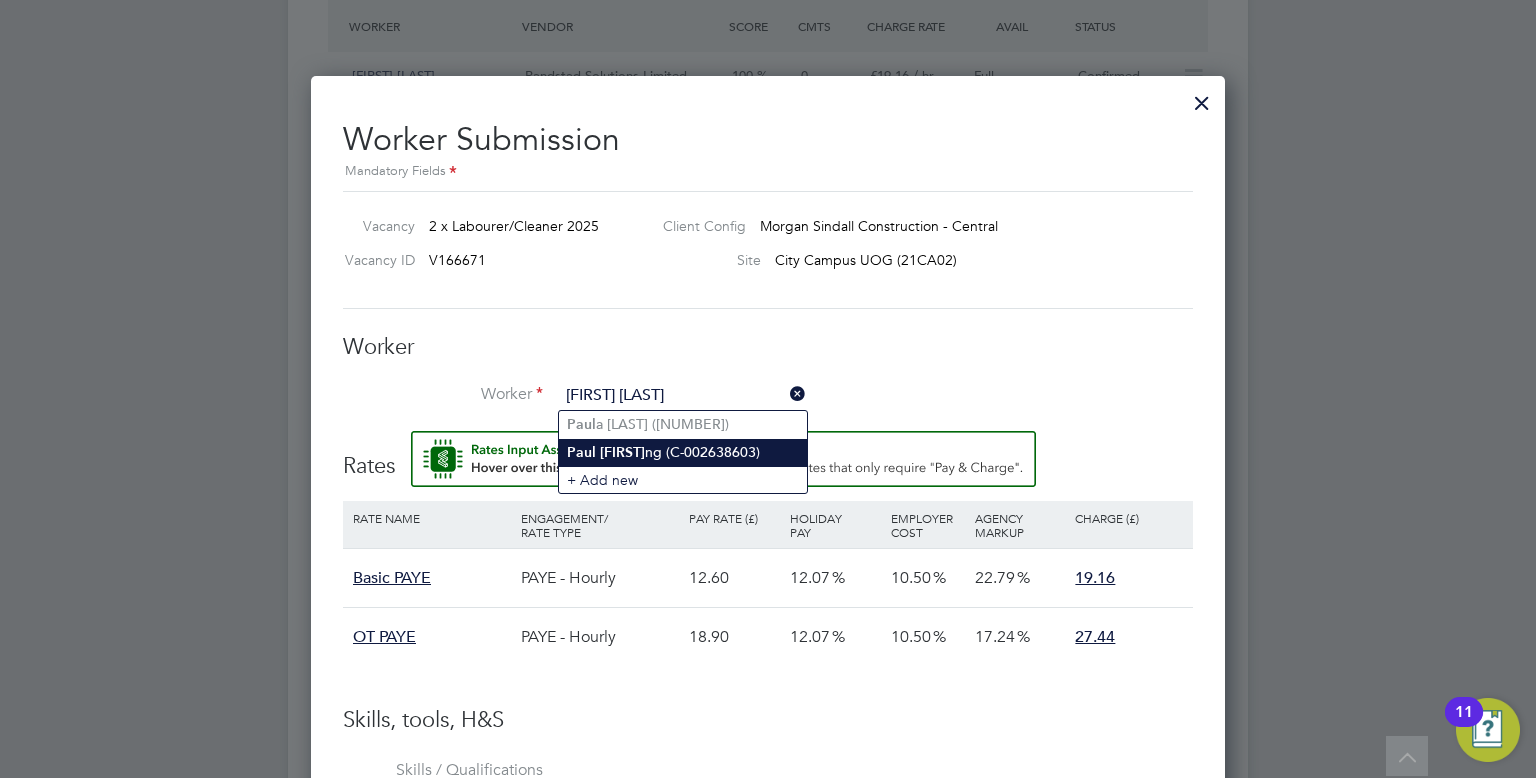 type on "Paul Abang (C-002638603)" 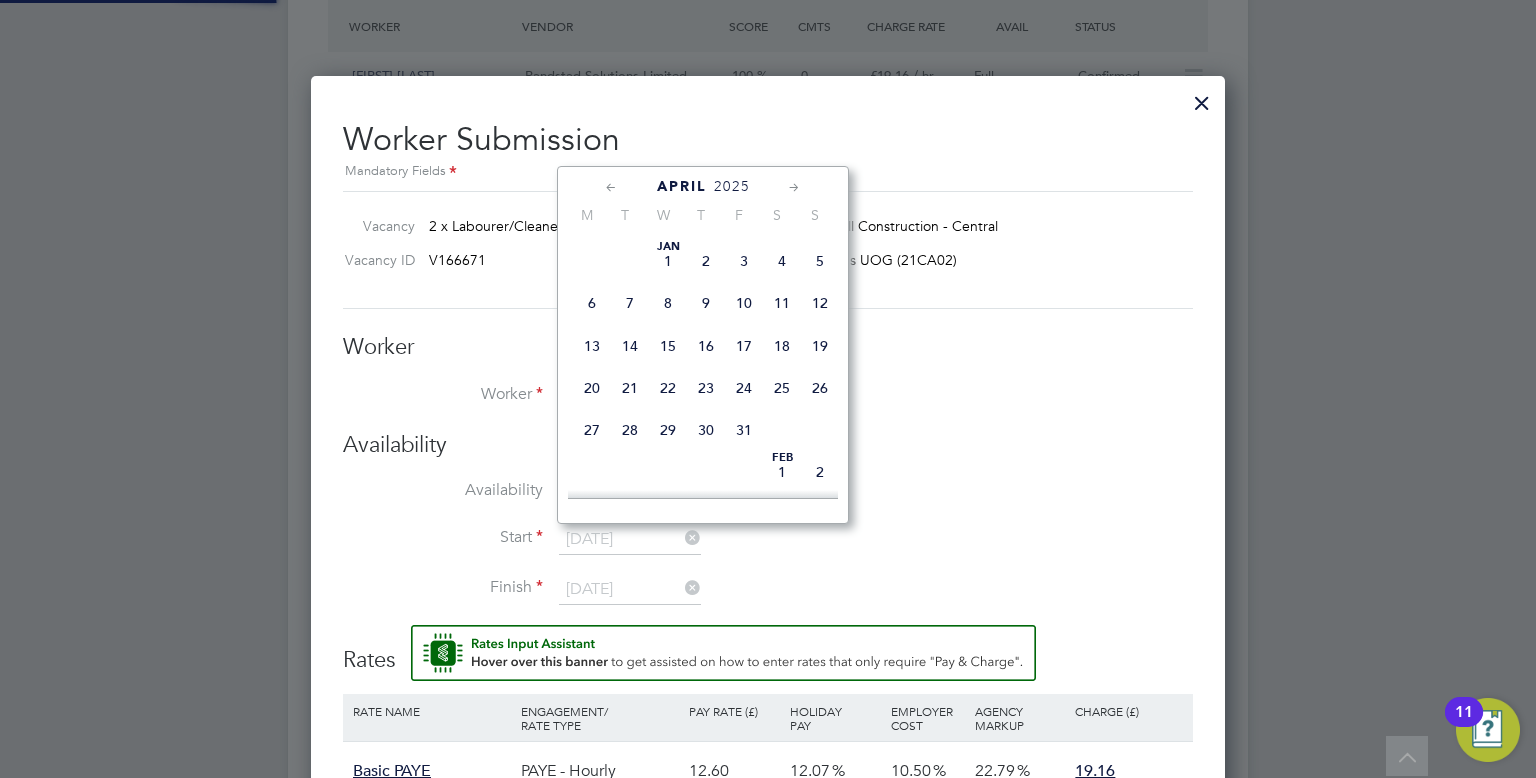 scroll, scrollTop: 10, scrollLeft: 9, axis: both 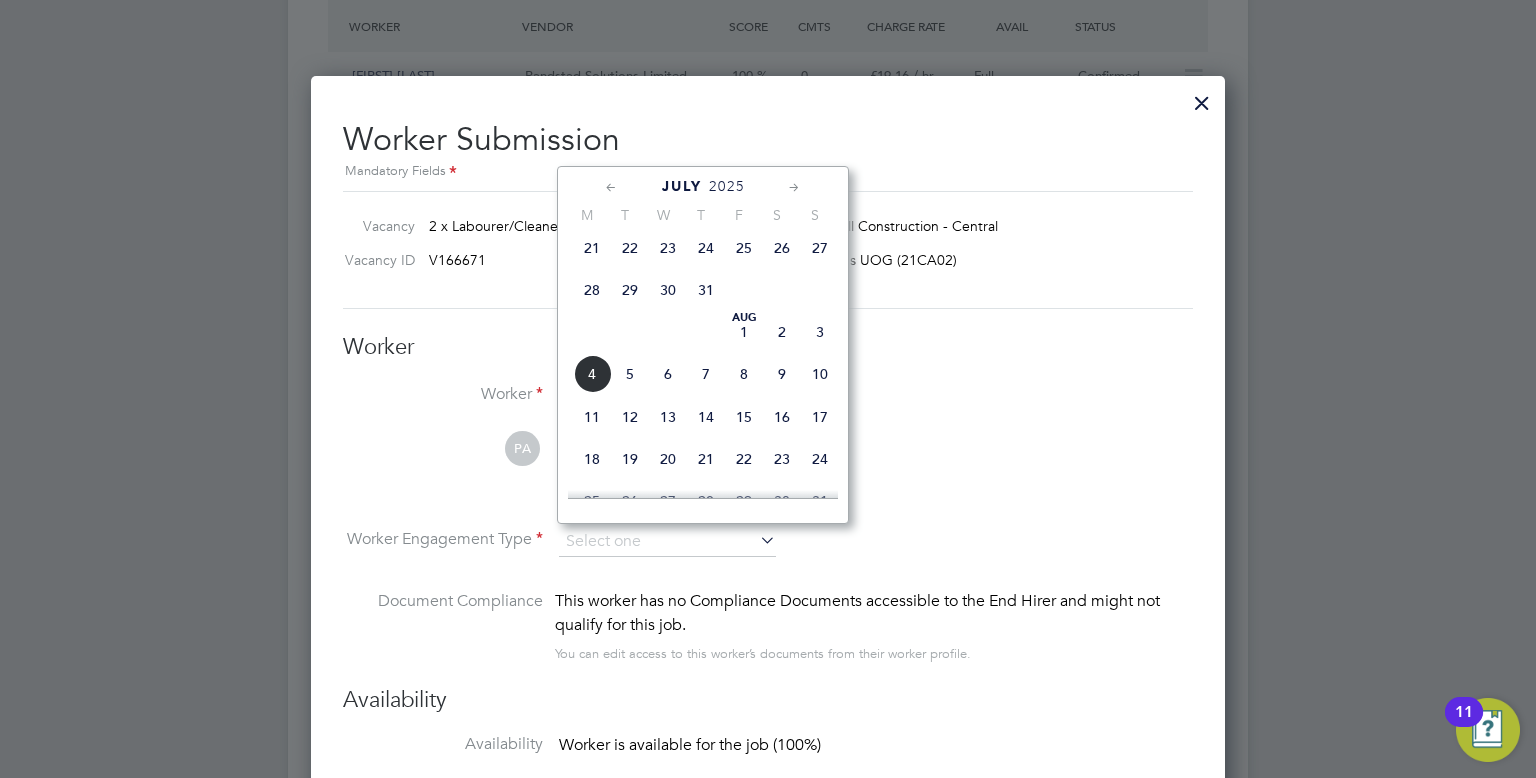 click on "30" 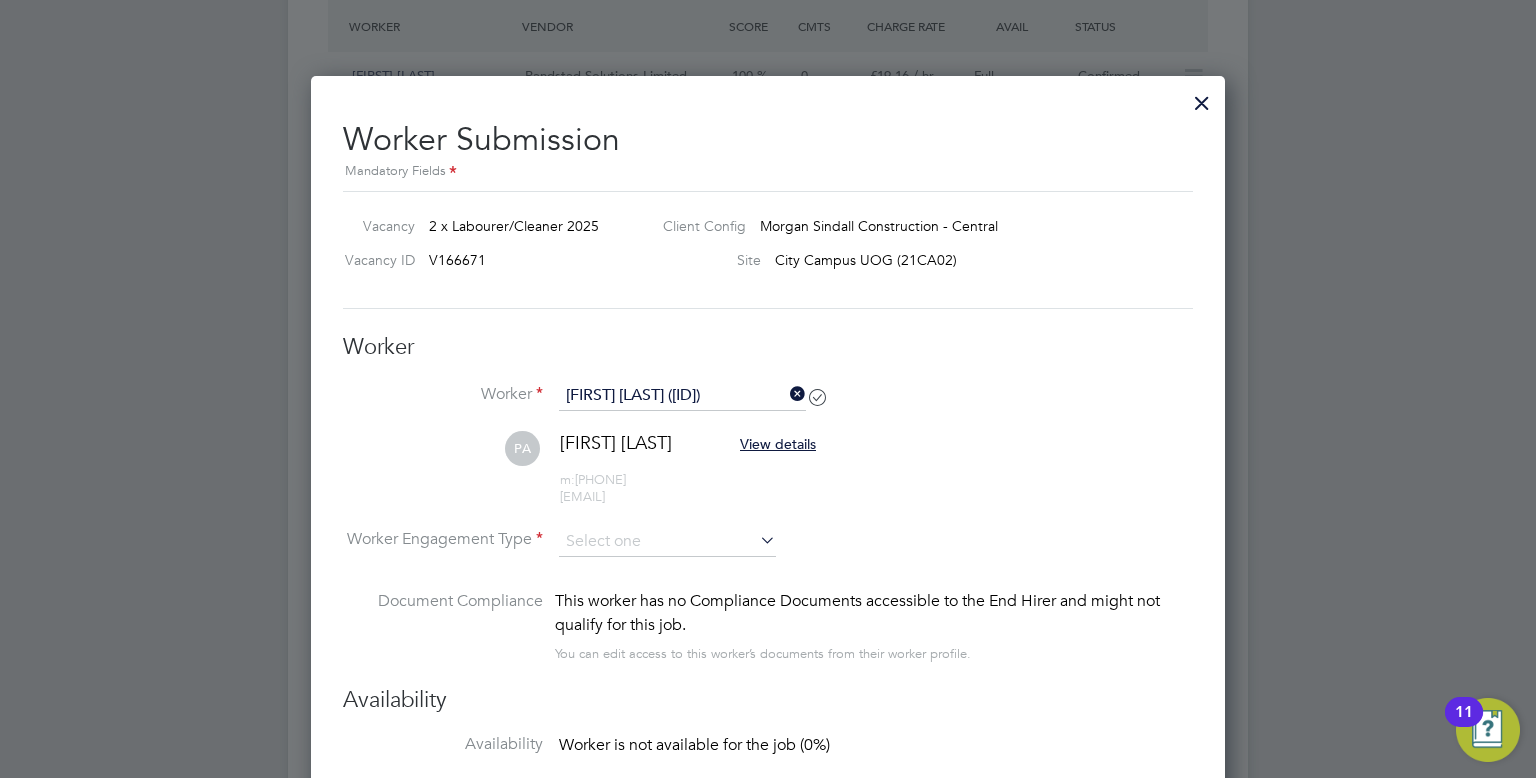 click on "PA Paul Abang   View details m:  07377092070   pabang557@gmail.com" at bounding box center (768, 478) 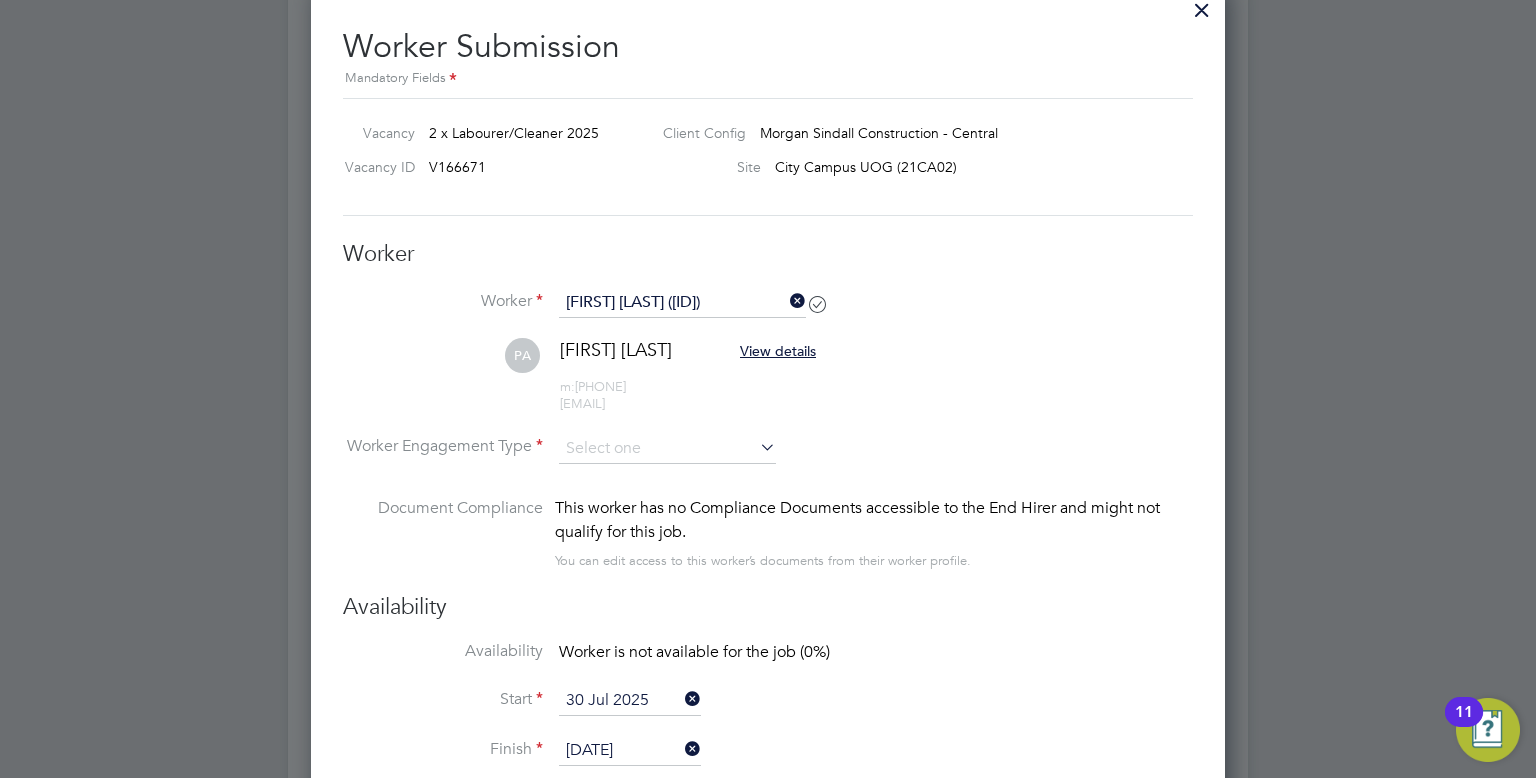 click on "PA Paul Abang   View details m:  07377092070   pabang557@gmail.com" at bounding box center (768, 385) 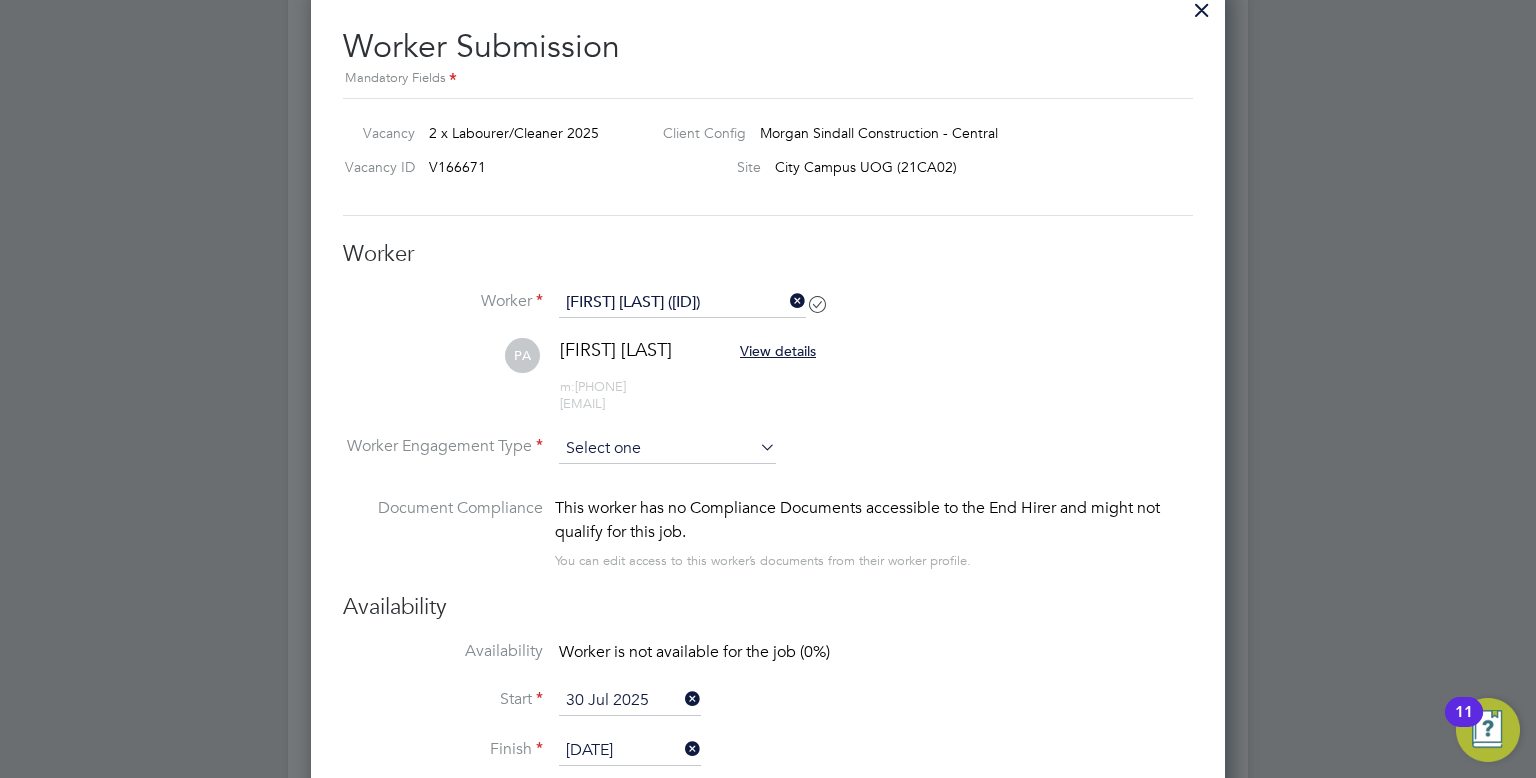 click at bounding box center (667, 449) 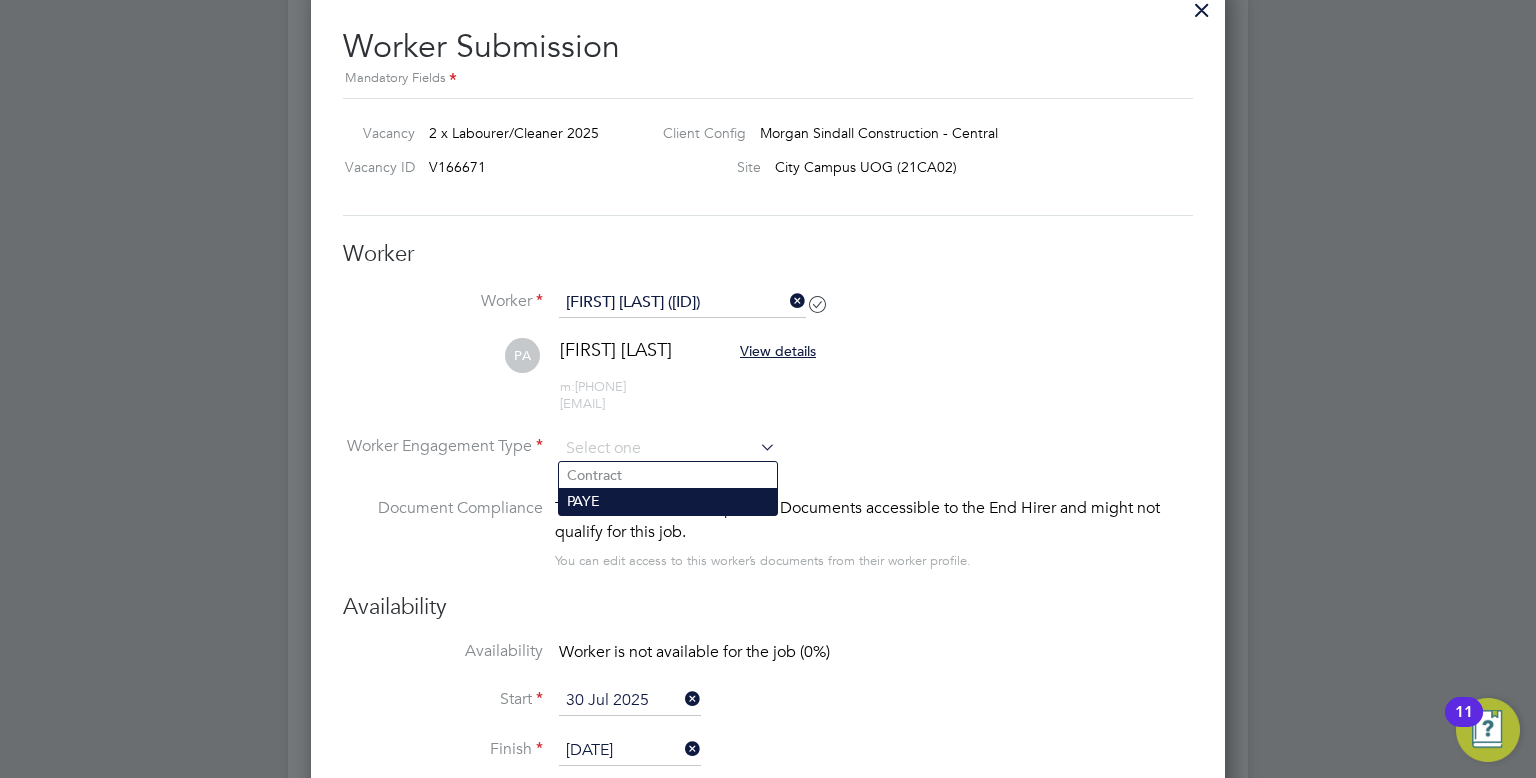click on "PAYE" 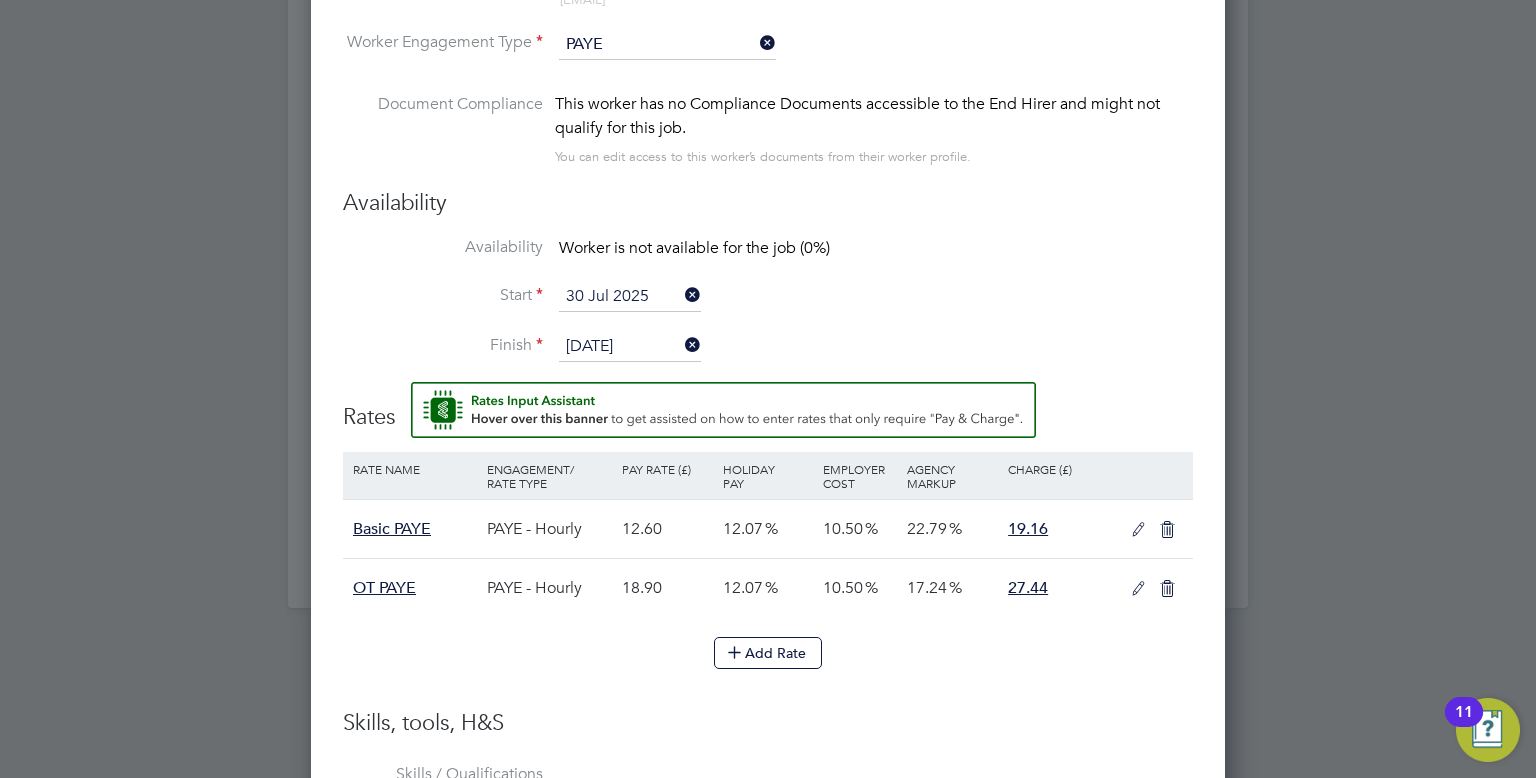 click at bounding box center (1138, 530) 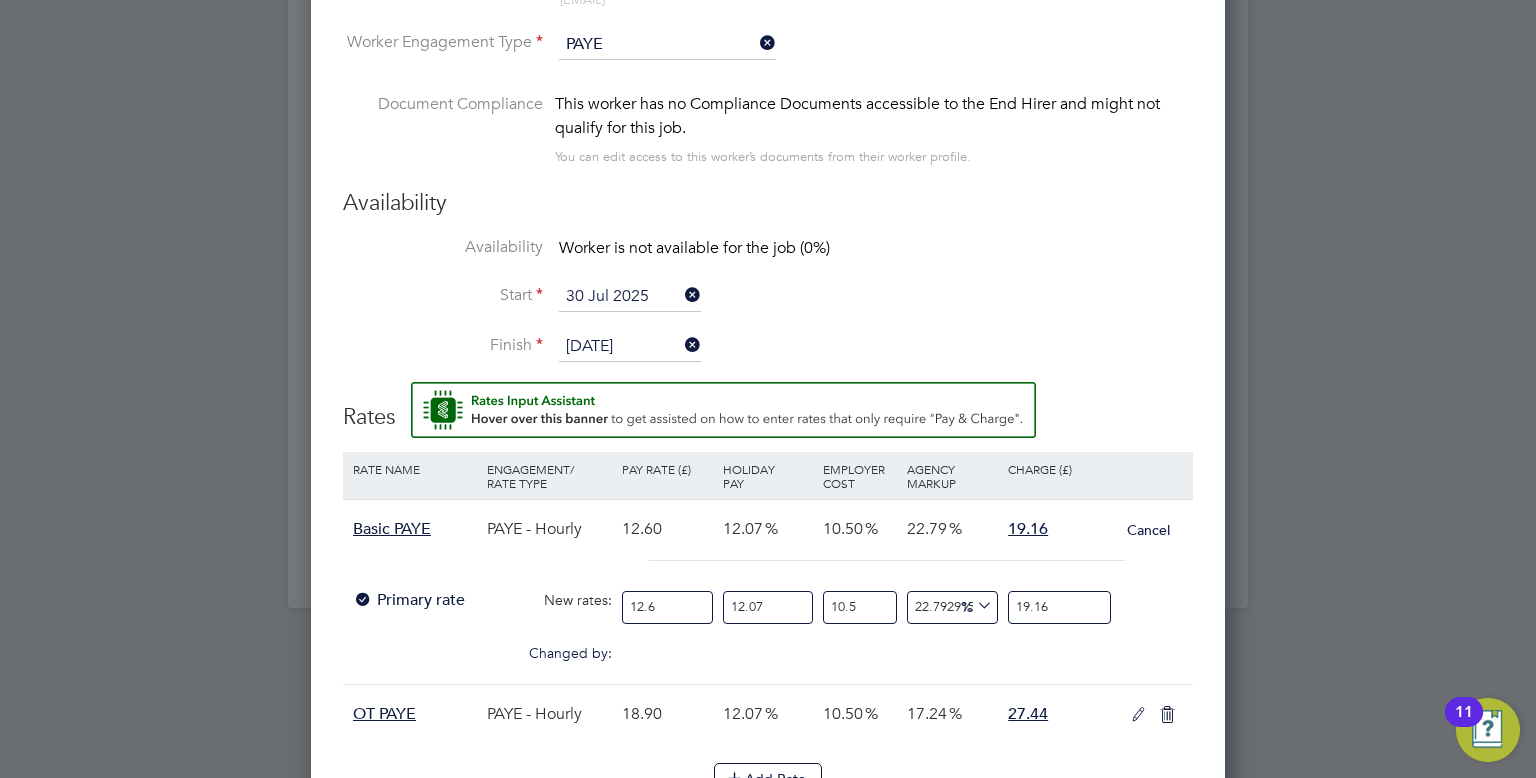drag, startPoint x: 671, startPoint y: 596, endPoint x: 528, endPoint y: 599, distance: 143.03146 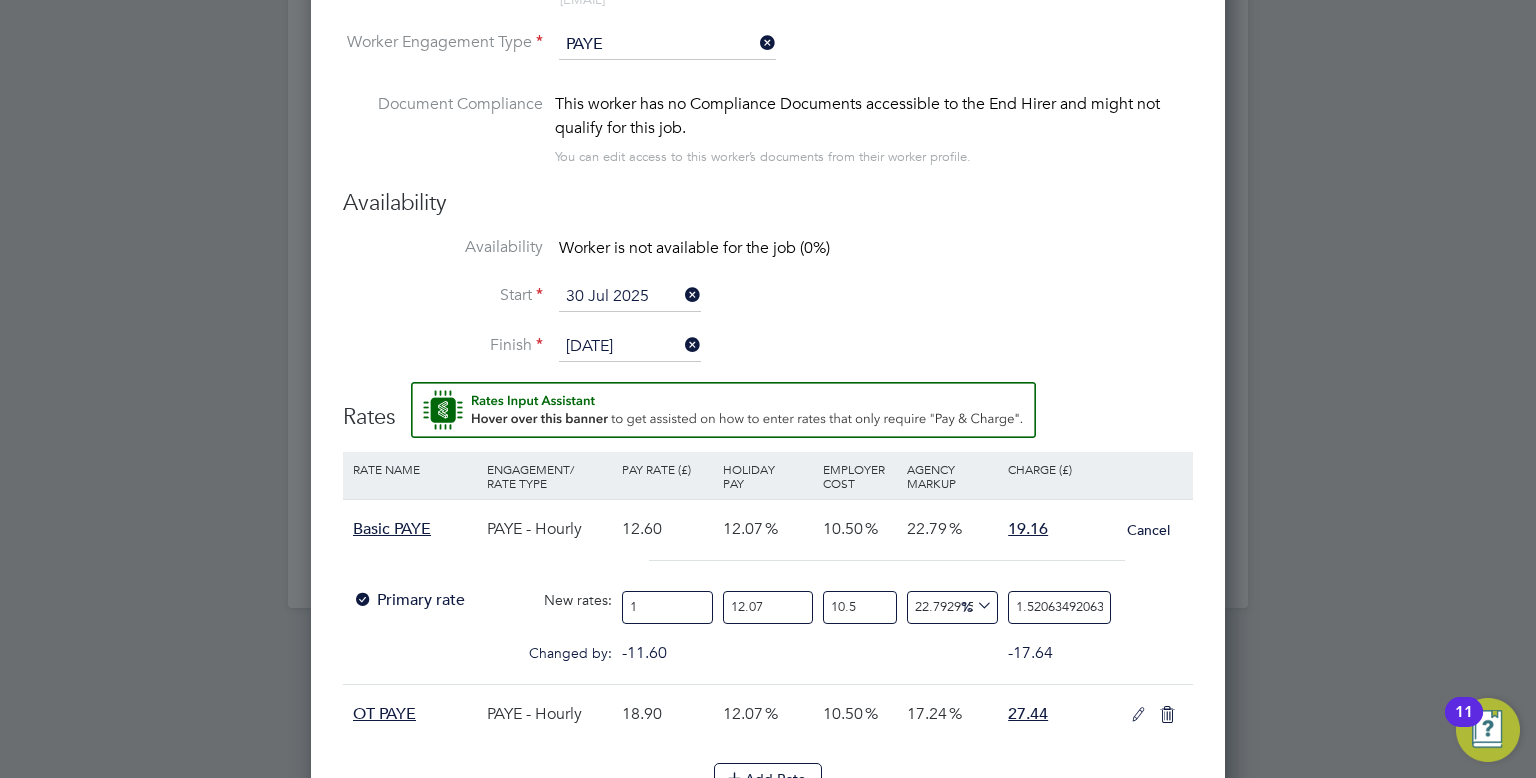 type on "14" 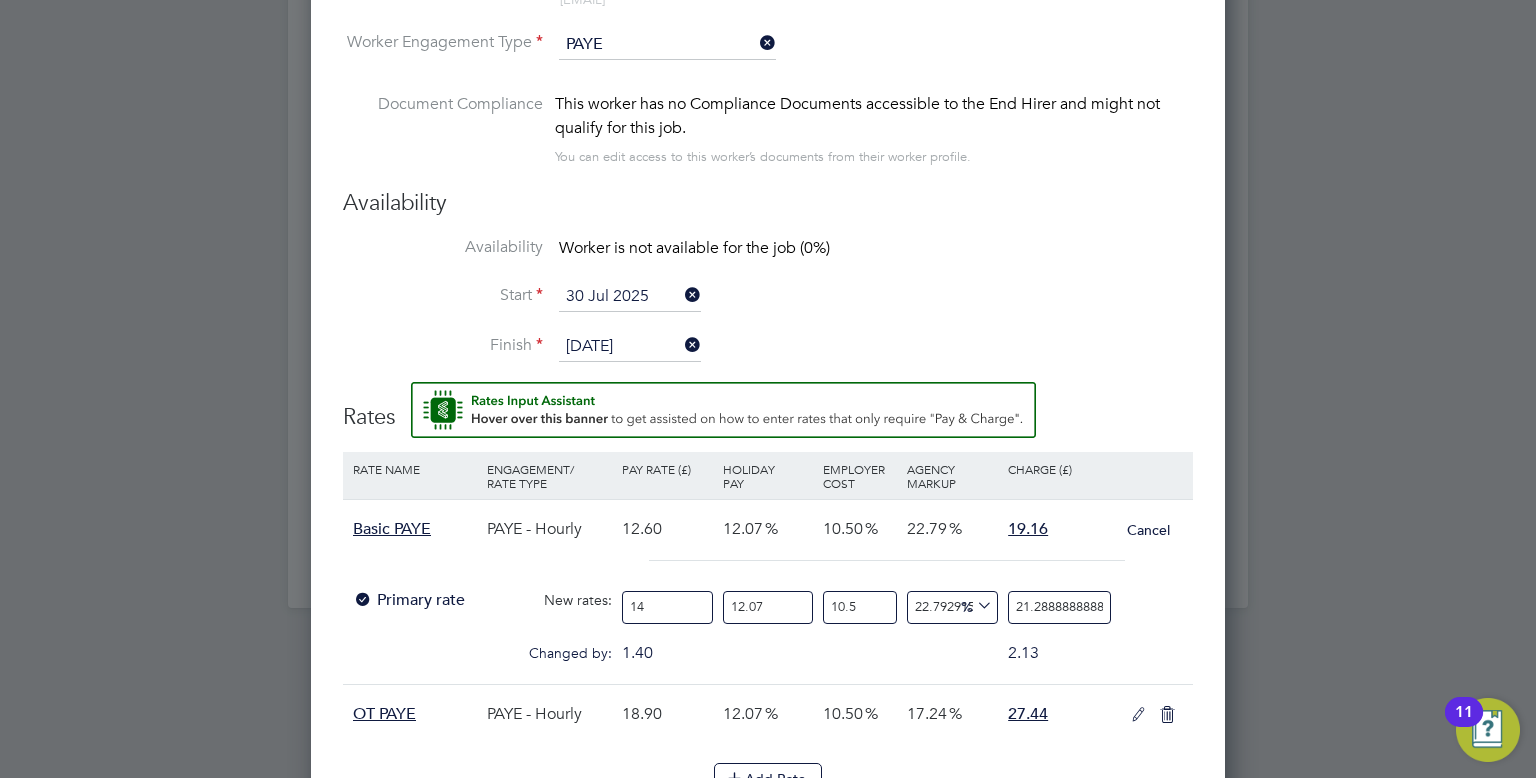 type on "14.1" 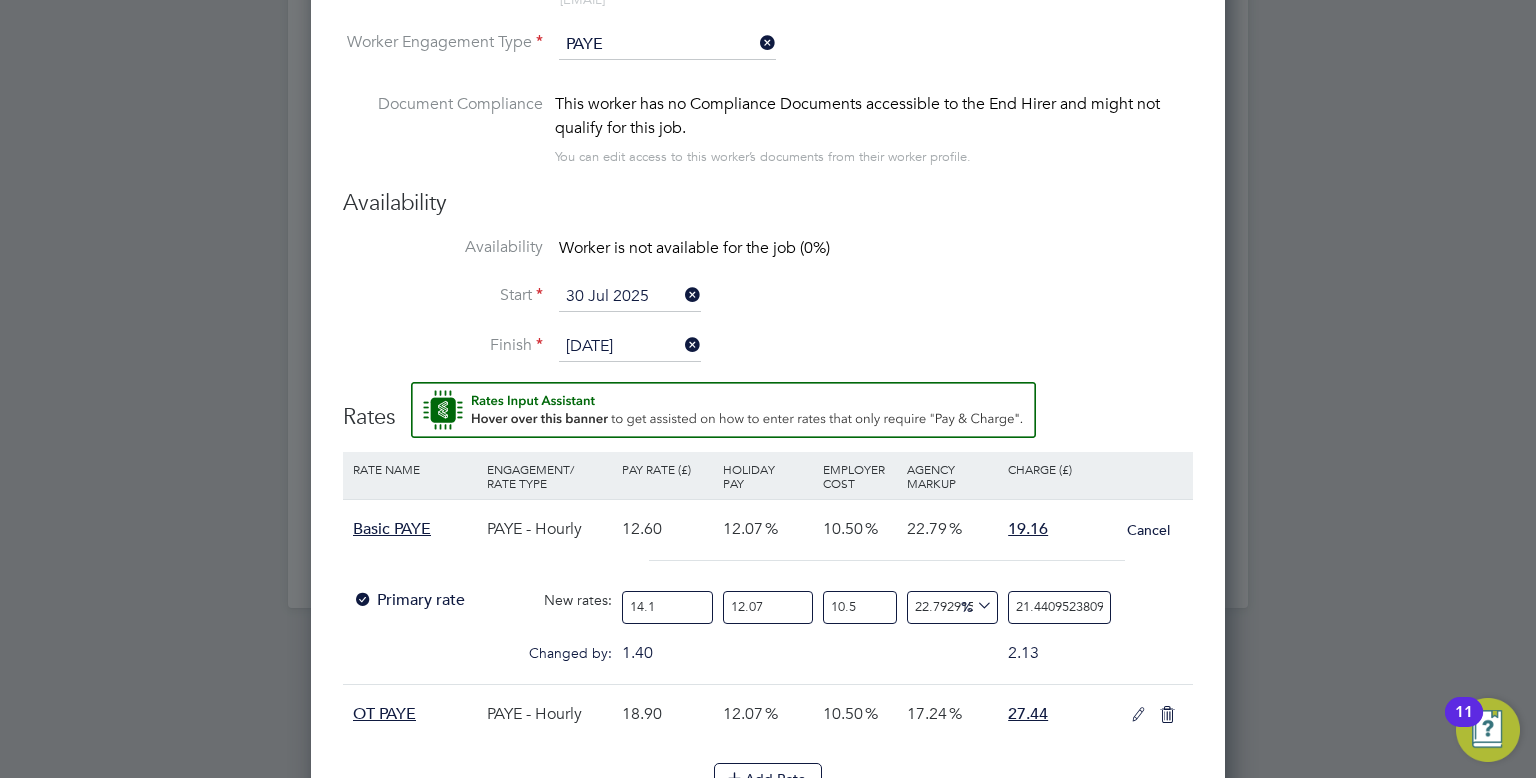 type on "14.12" 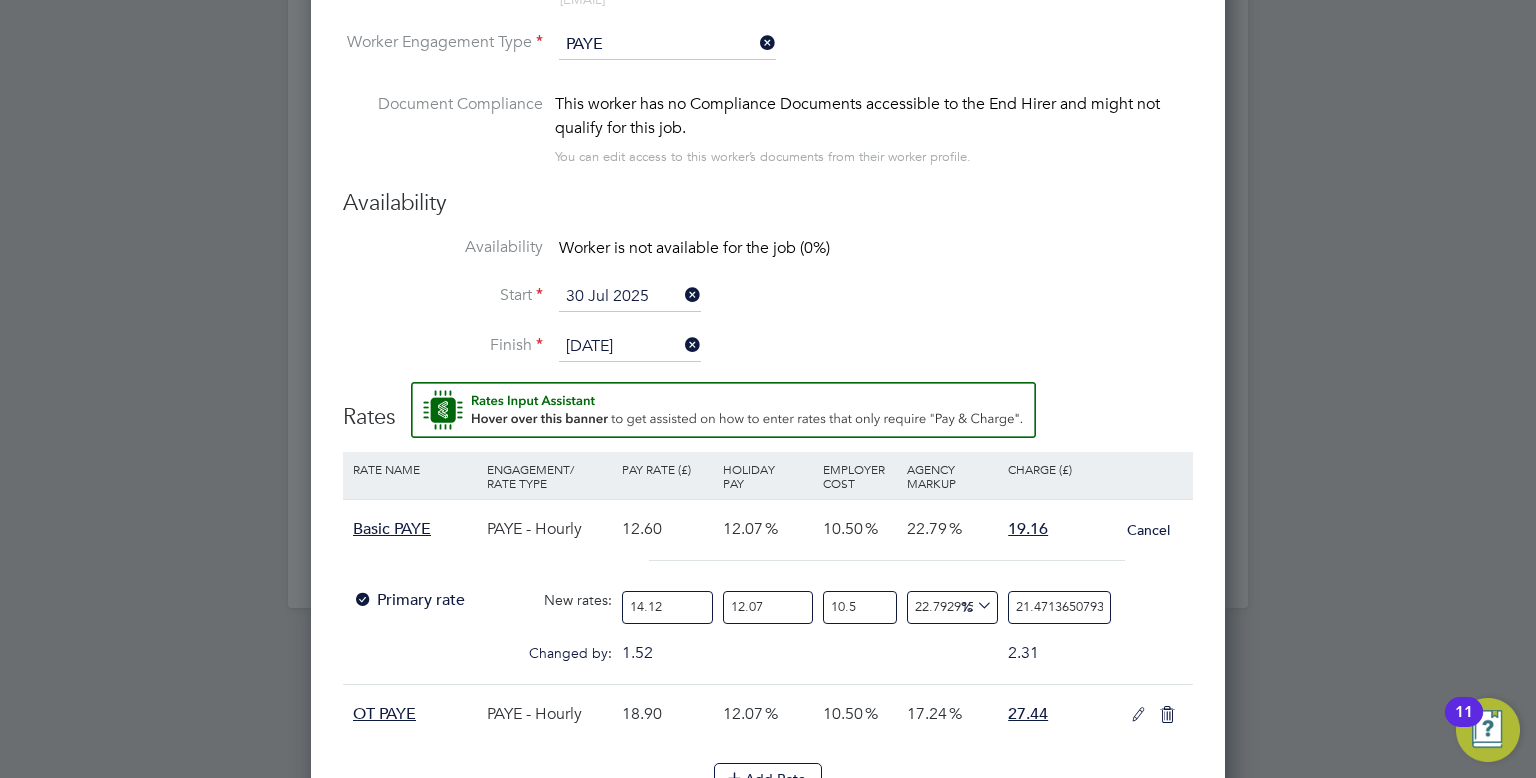 type on "14.12" 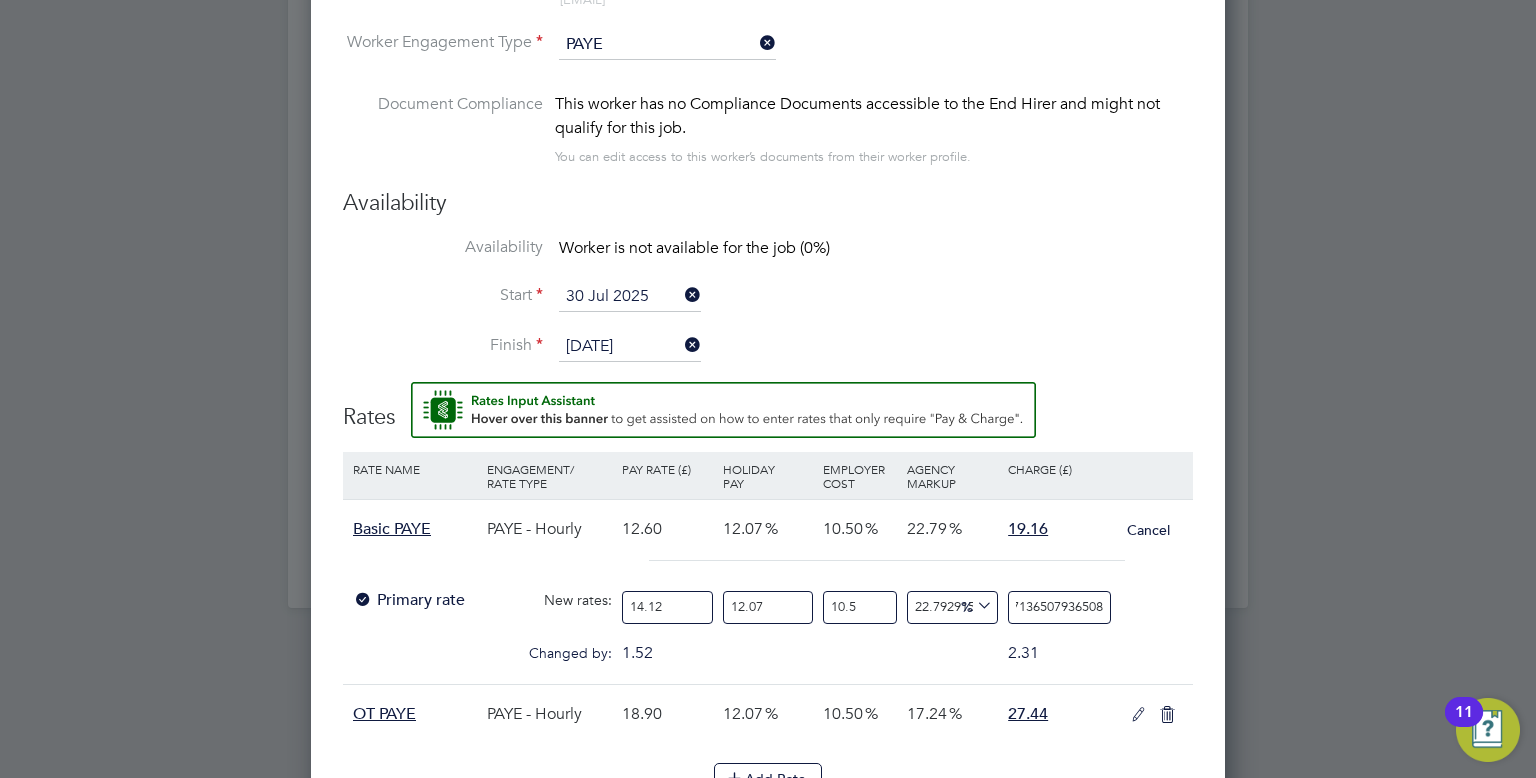 drag, startPoint x: 1019, startPoint y: 595, endPoint x: 1421, endPoint y: 582, distance: 402.21014 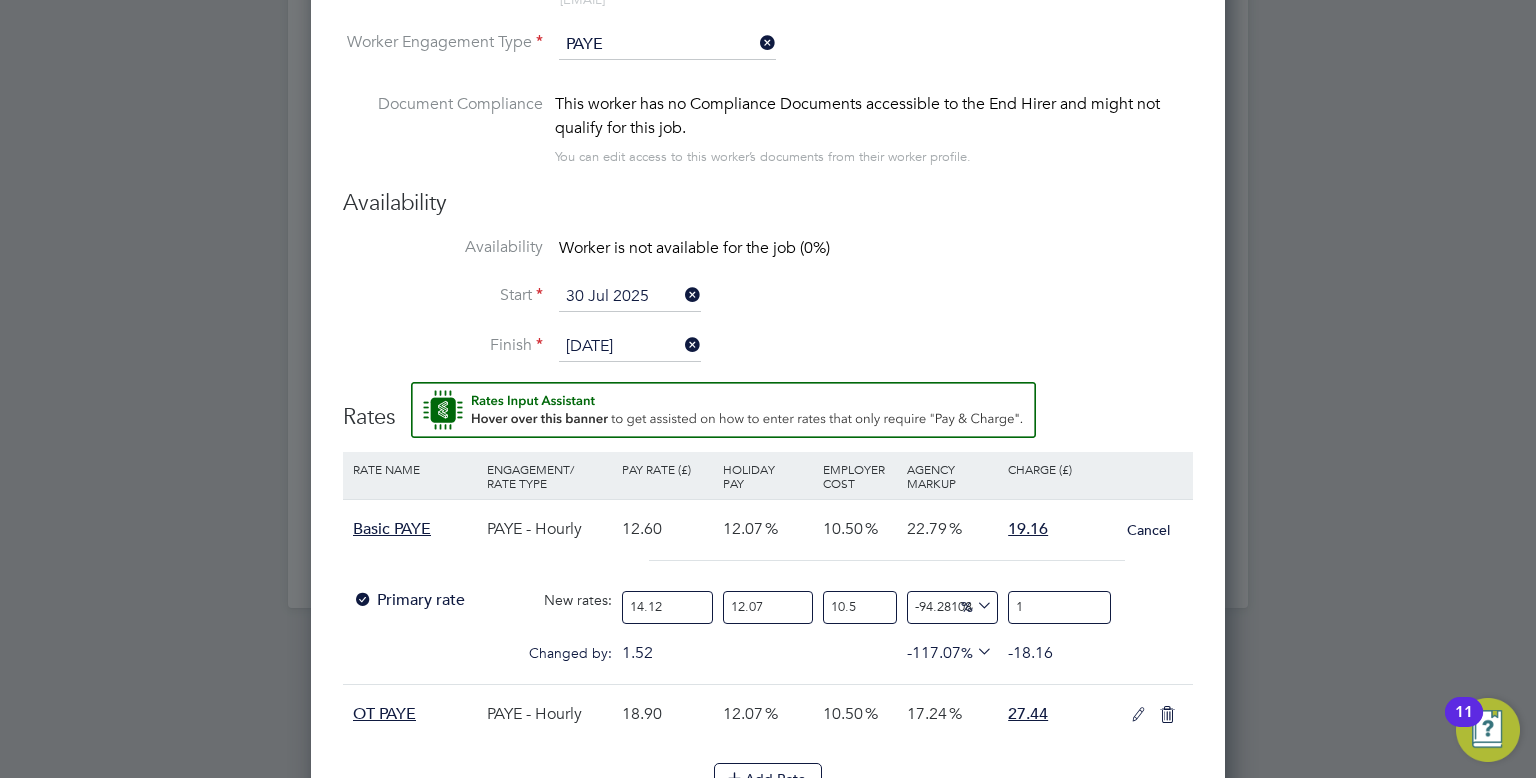 type on "8.659387911305222" 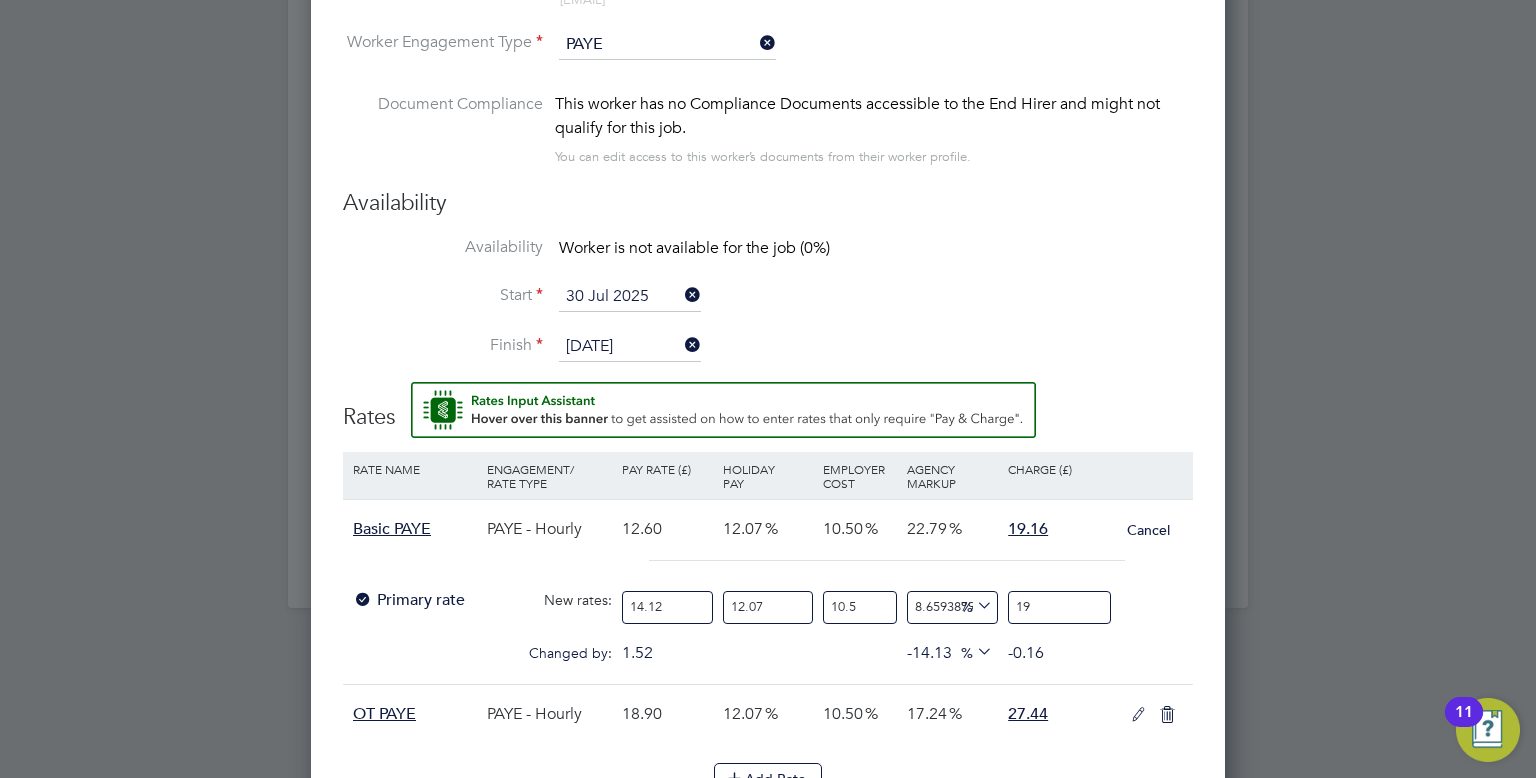 type on "9.23127942662788" 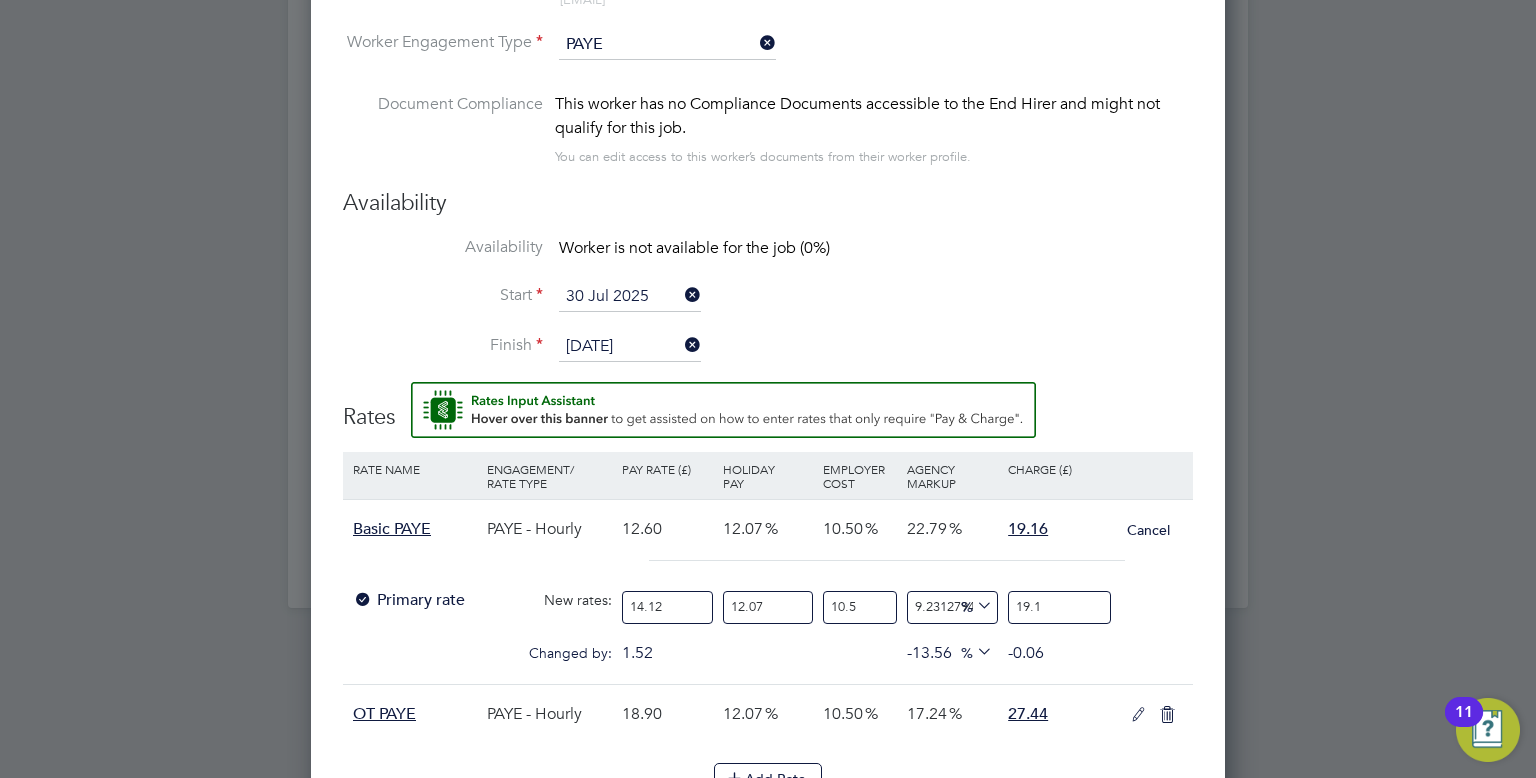 type on "9.574414335821476" 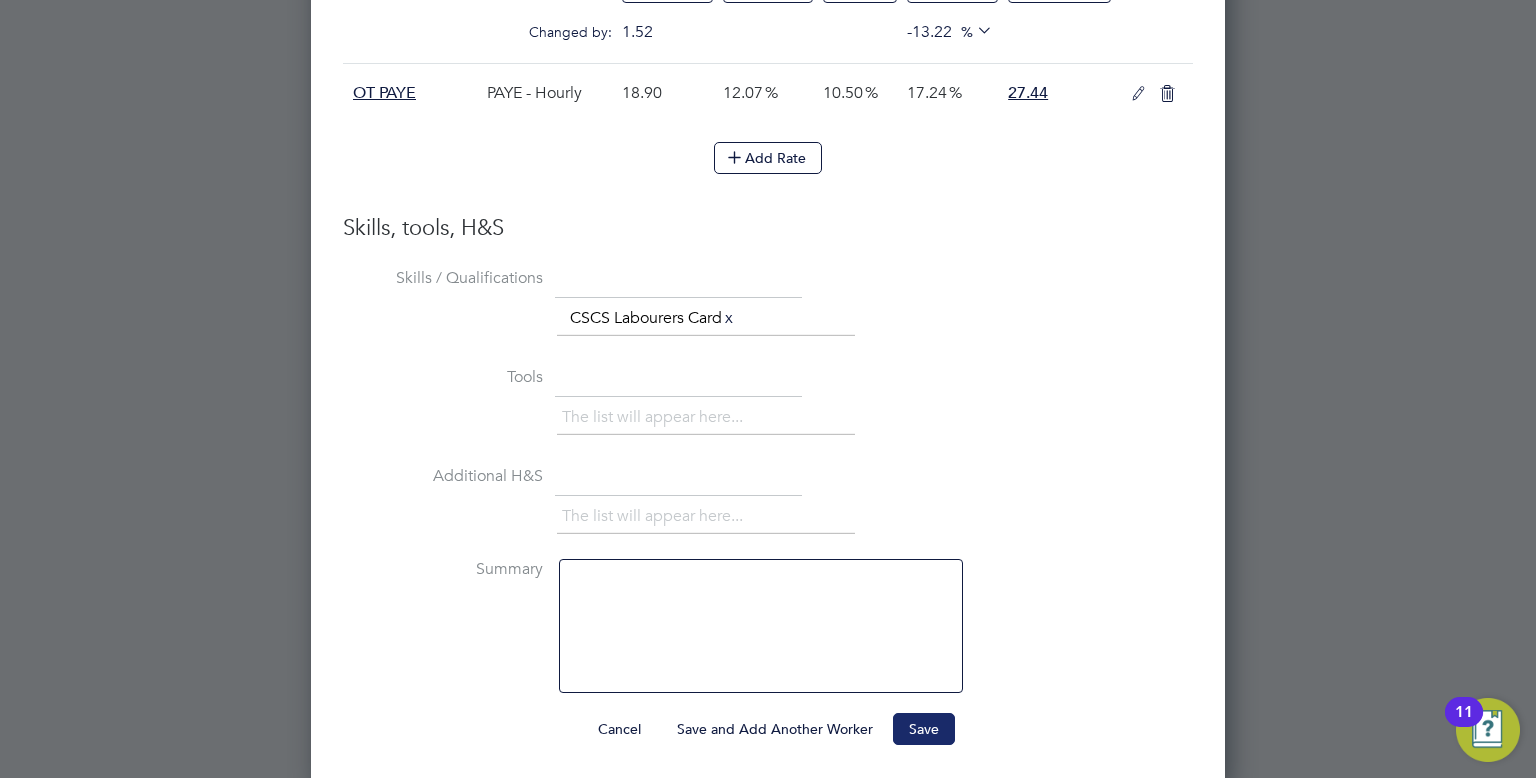 type on "19.16" 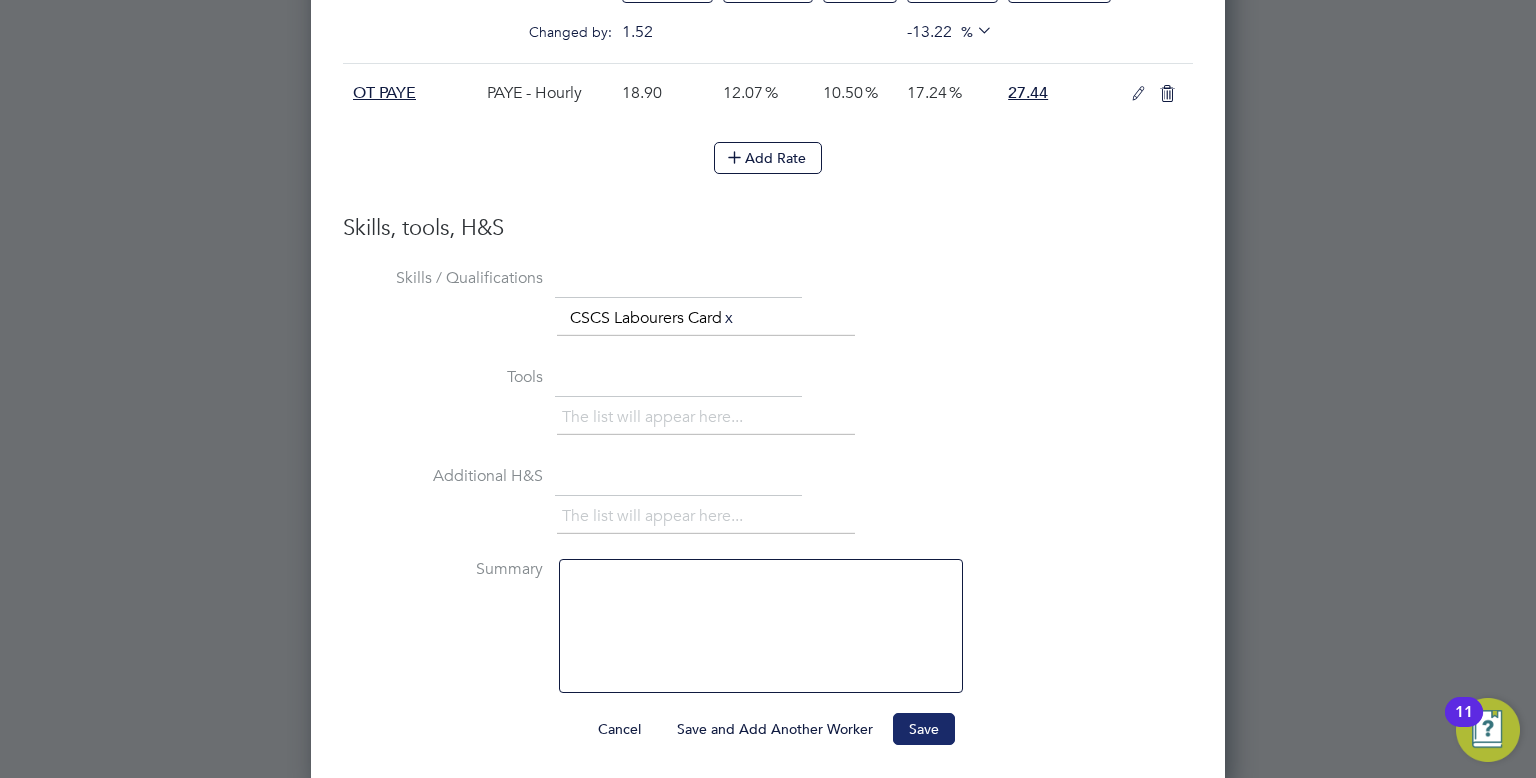 click on "Save" at bounding box center [924, 729] 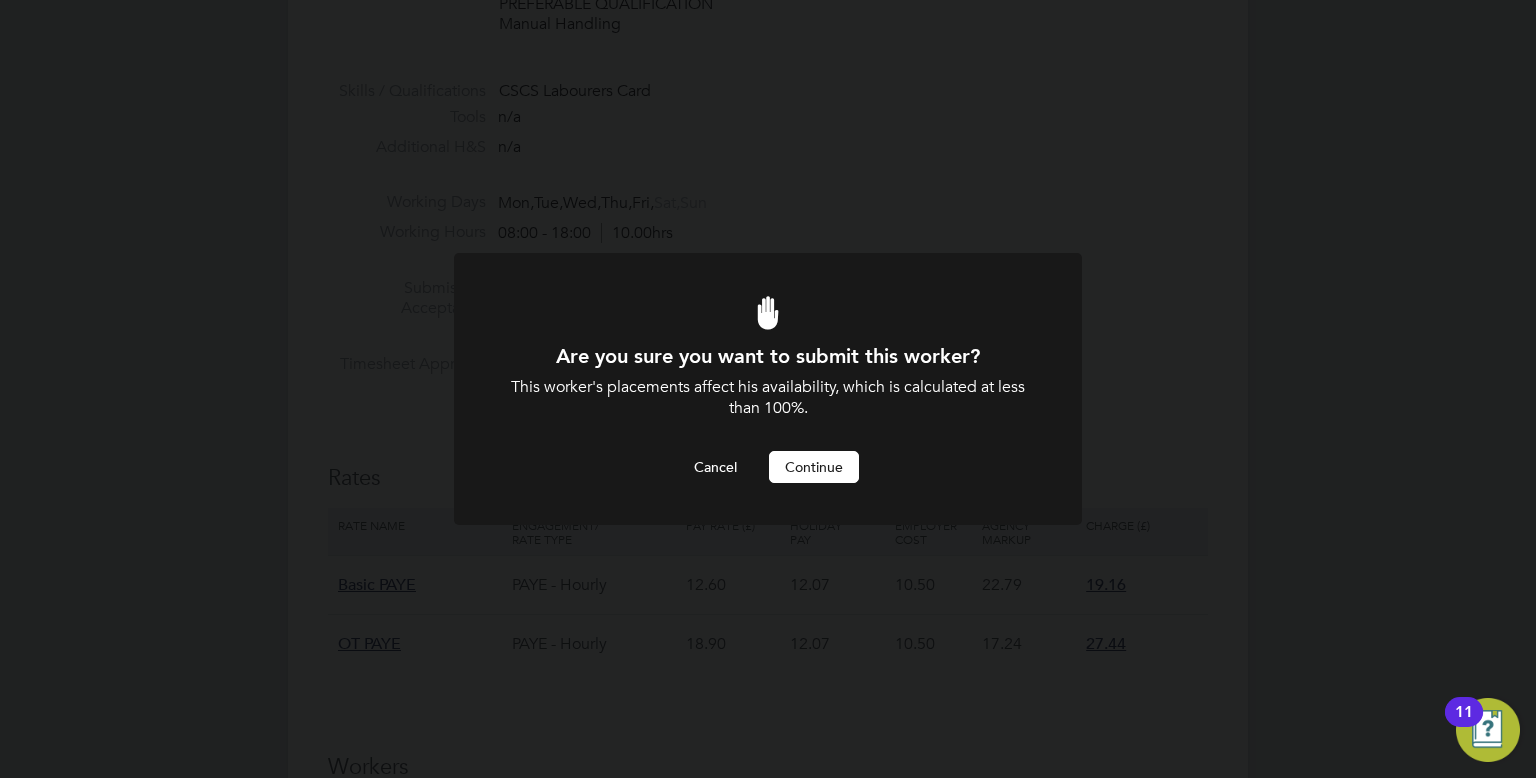click on "Continue" at bounding box center (814, 467) 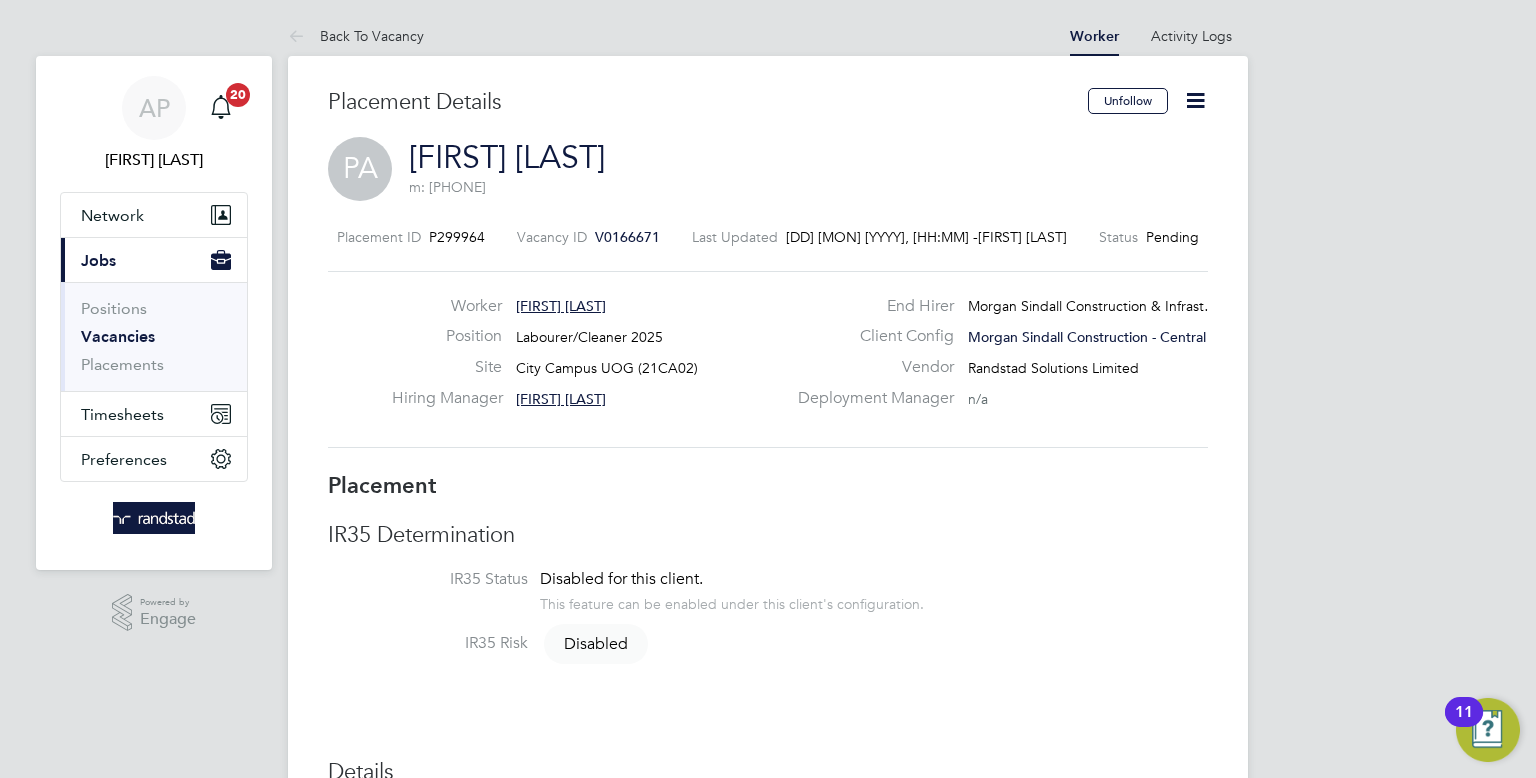 click 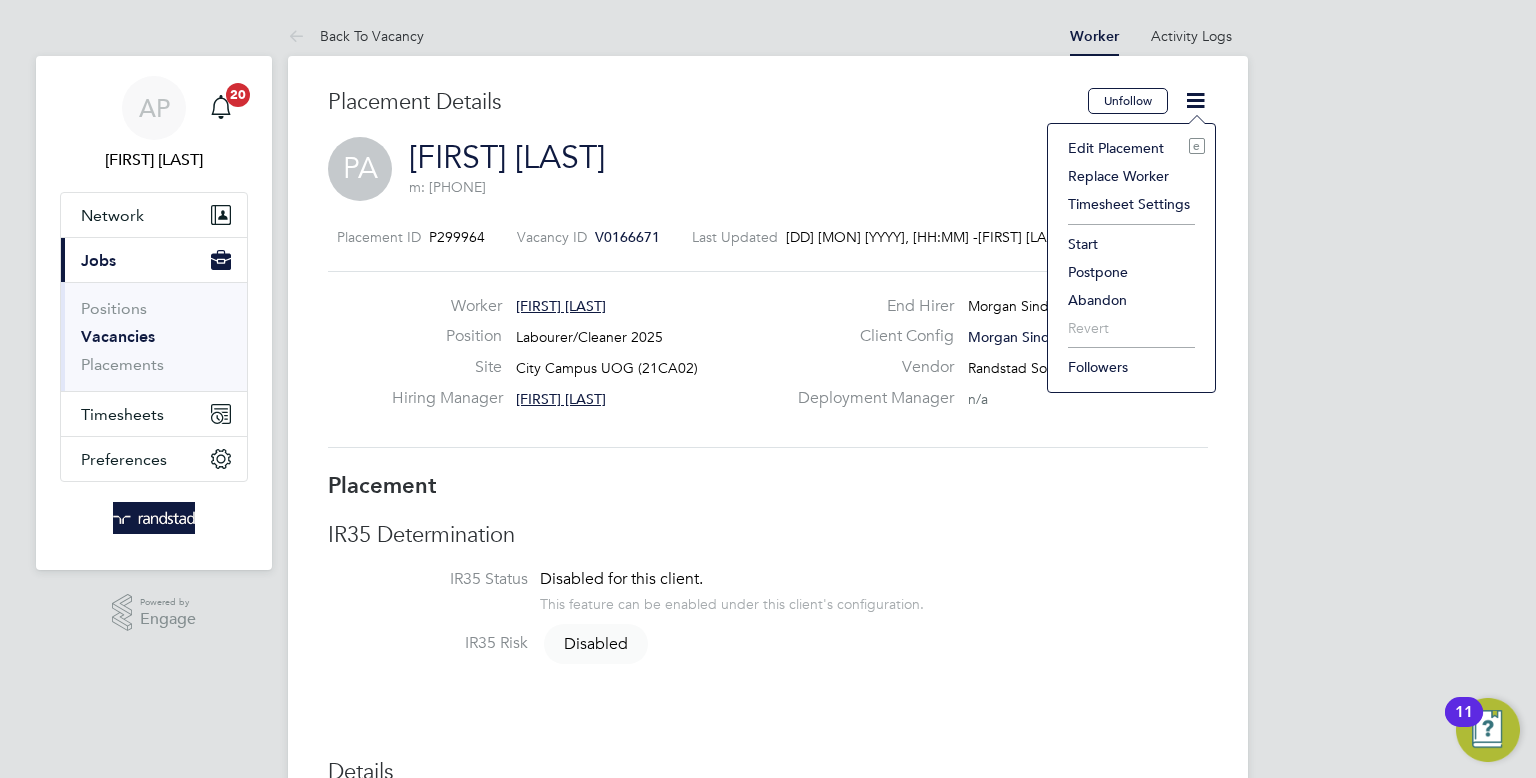 click on "Edit Placement e" 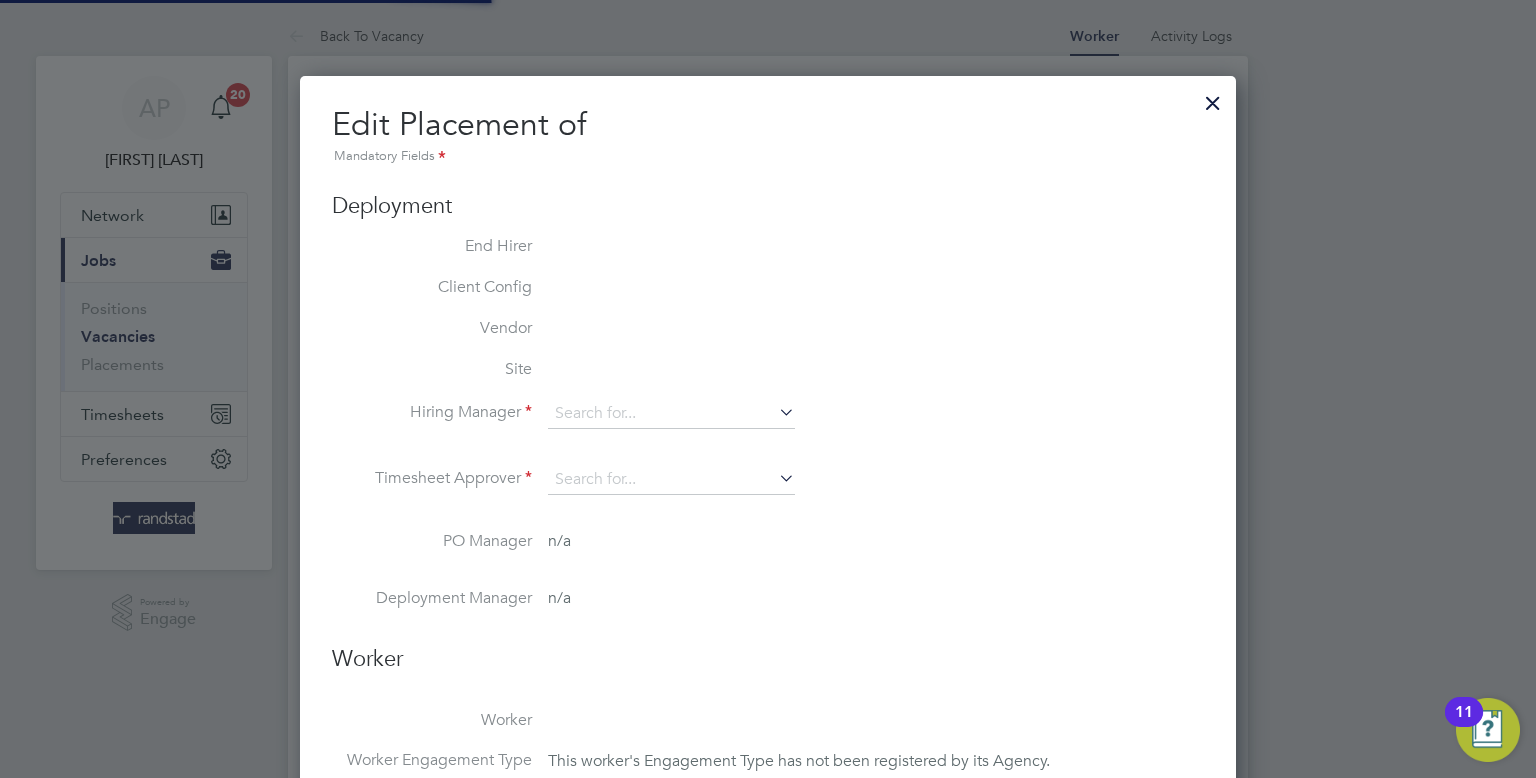 type on "James Lawley" 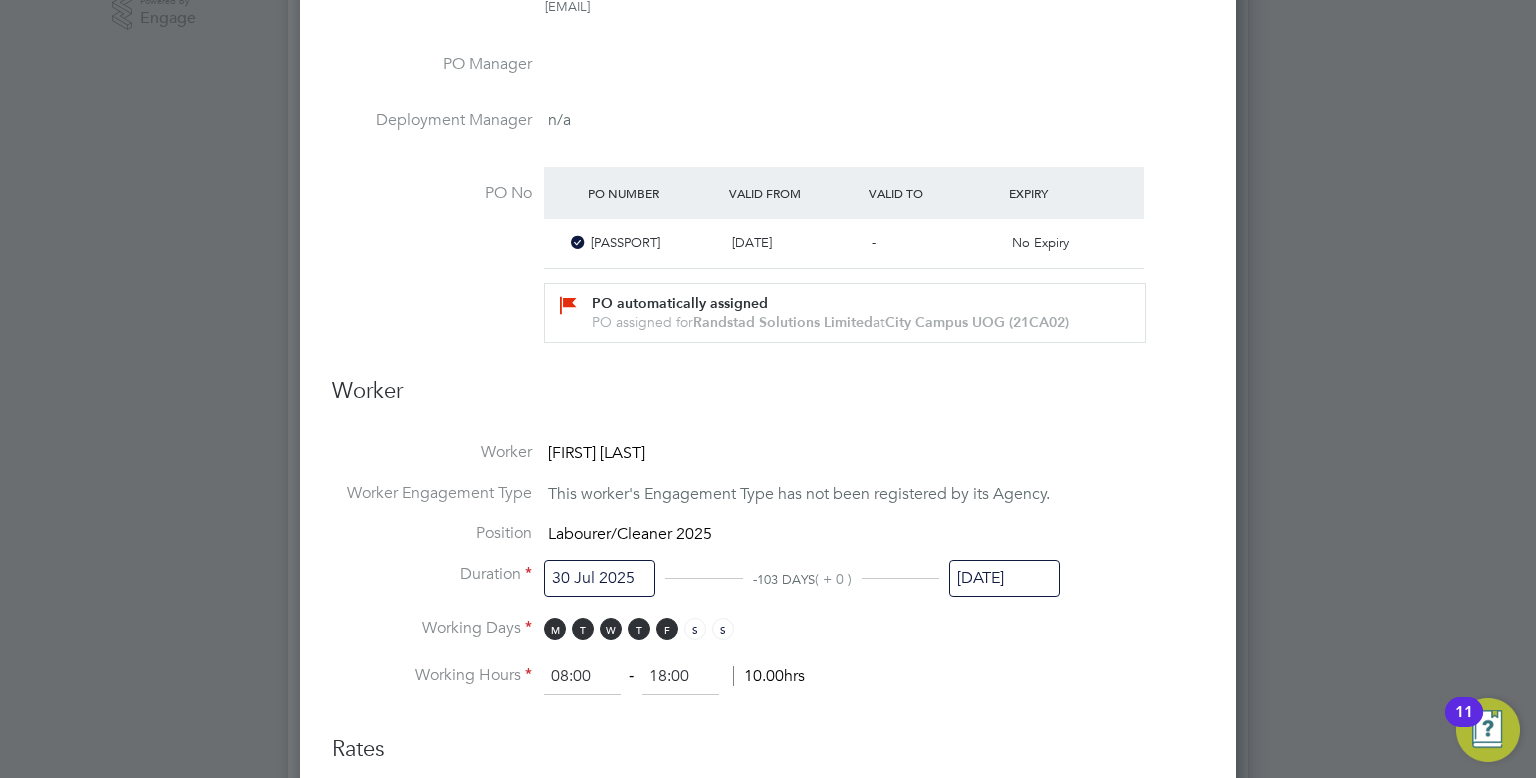 click on "17 Apr 2025" at bounding box center (1004, 578) 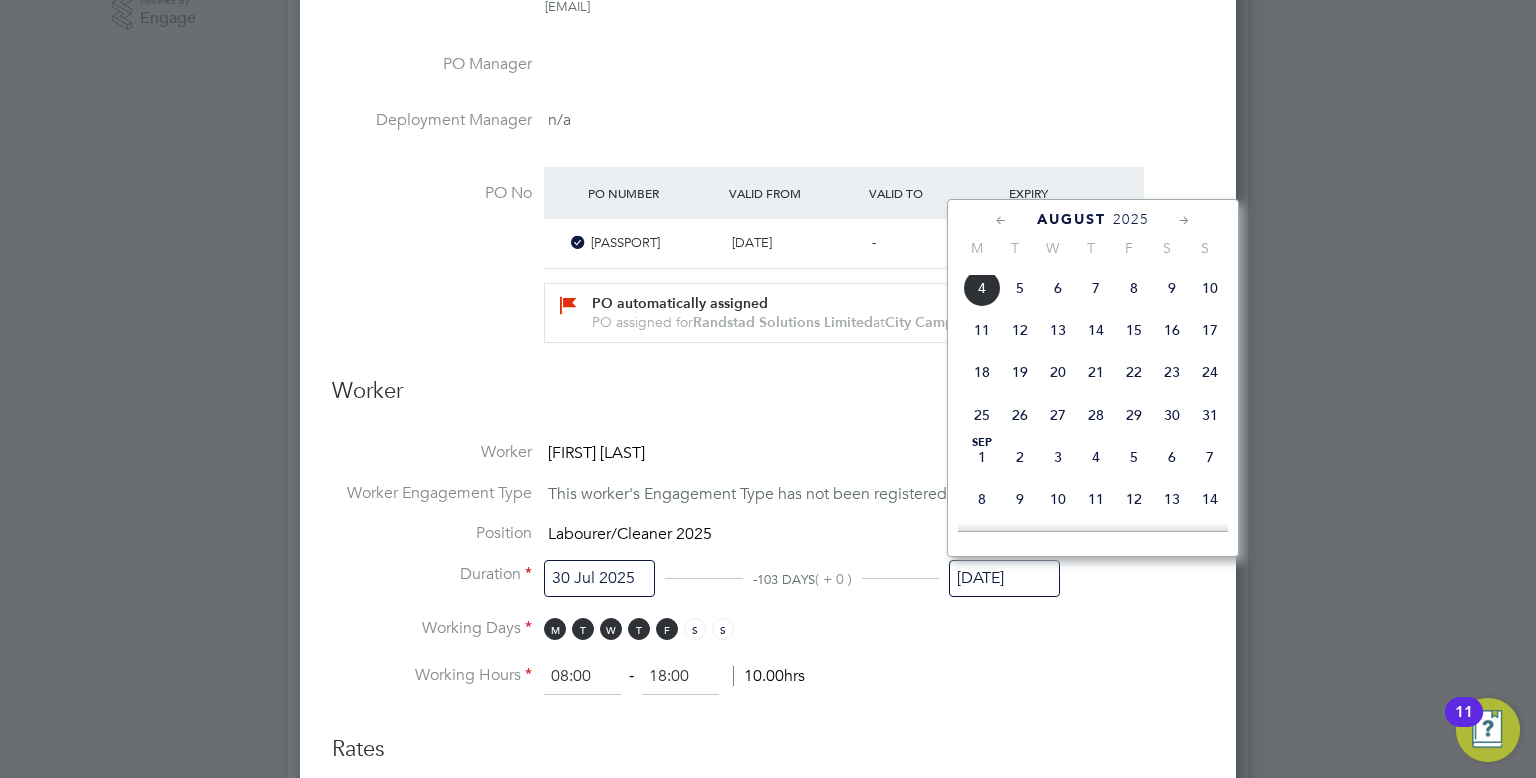click on "6" 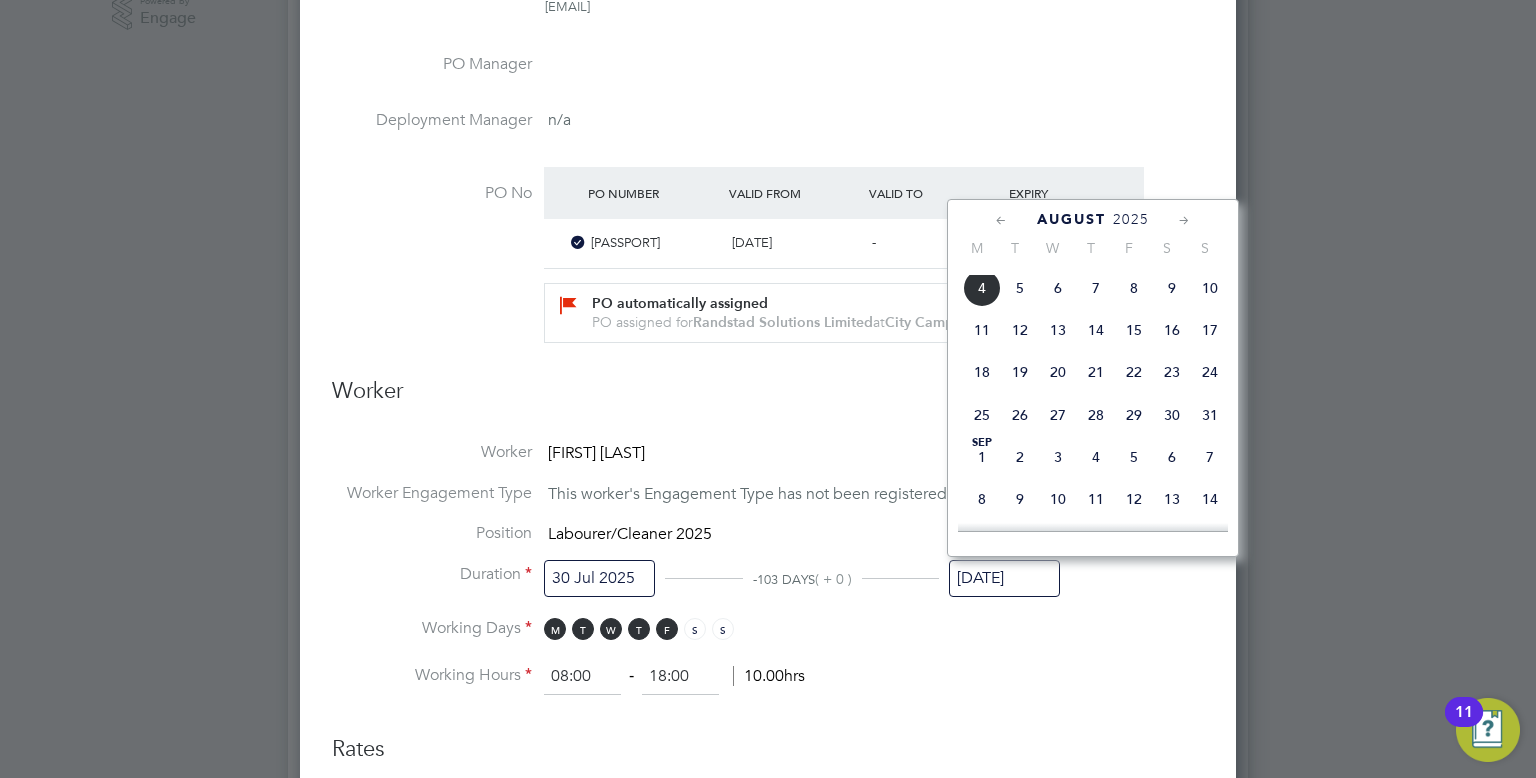 type on "06 Aug 2025" 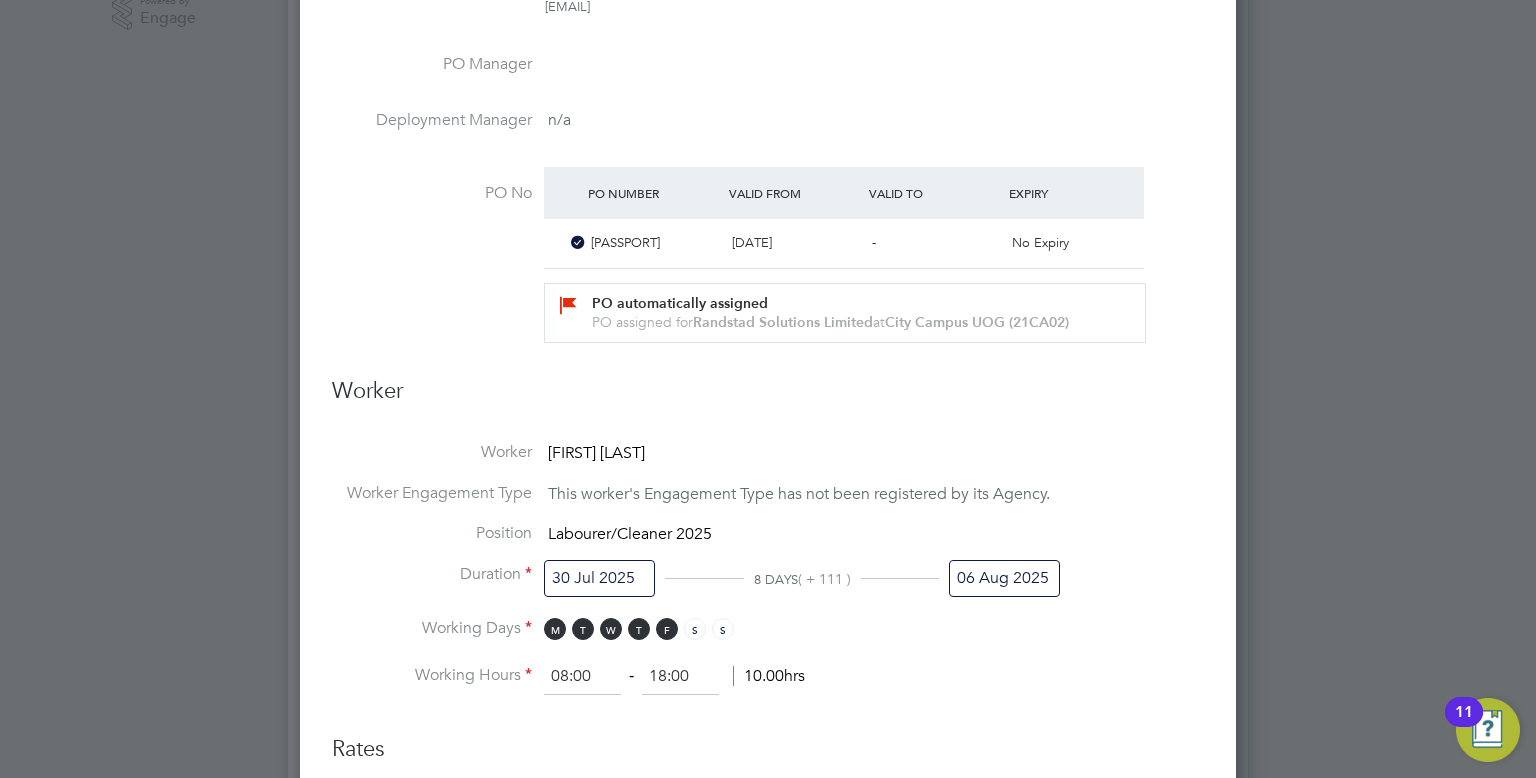 click on "30 Jul 2025" at bounding box center (599, 578) 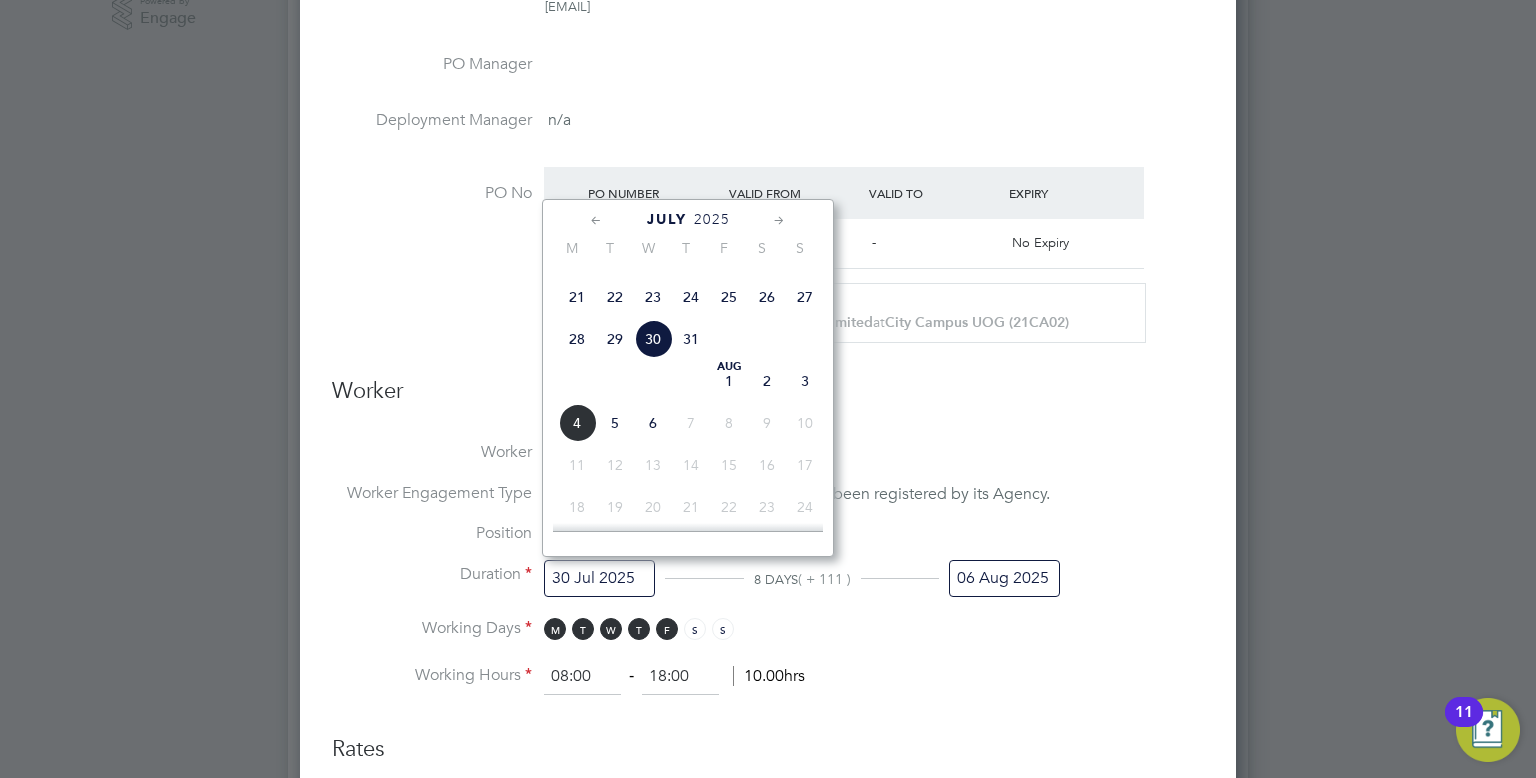 click on "This worker's Engagement Type has not been registered by its Agency." at bounding box center (799, 494) 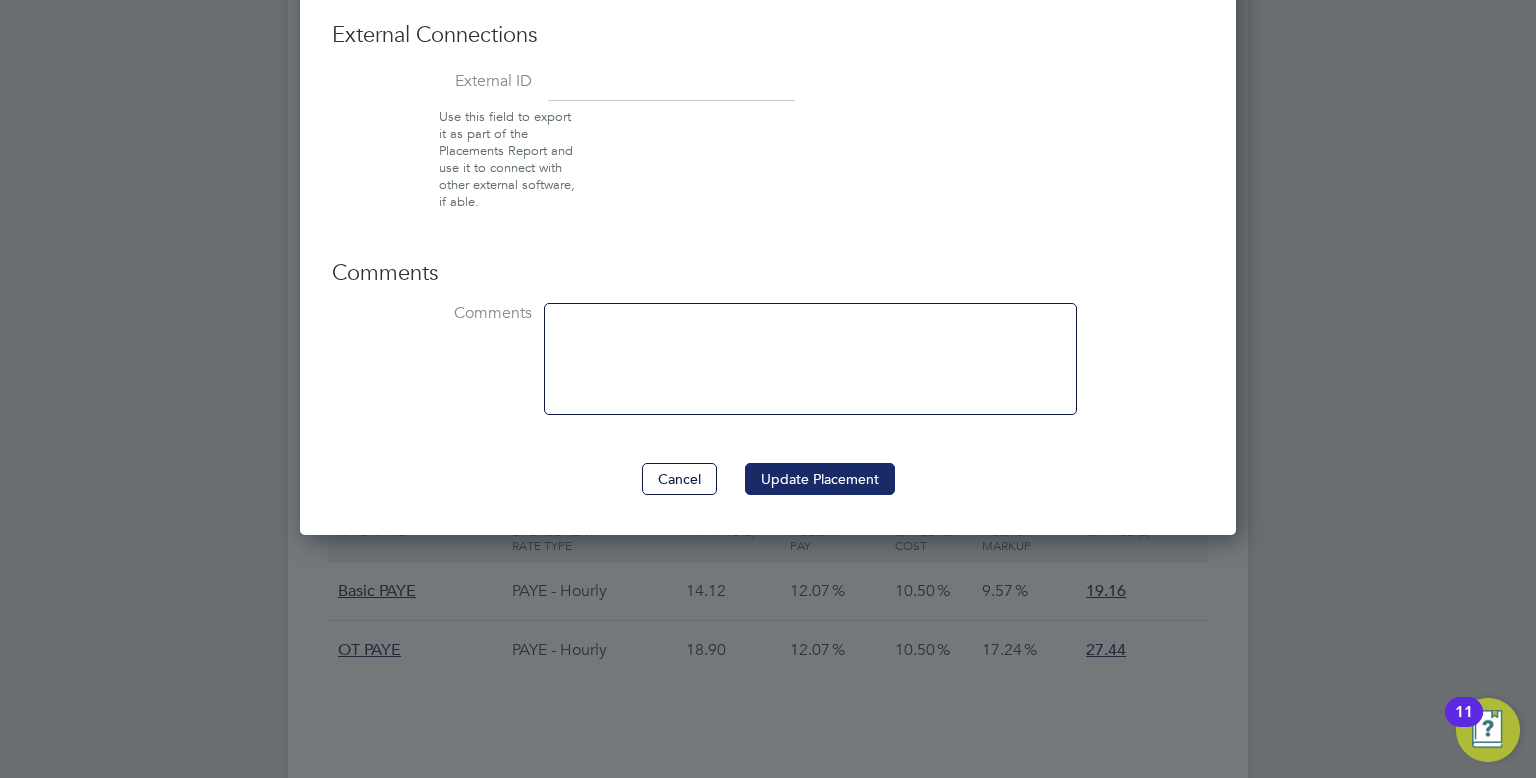 click on "Update Placement" at bounding box center [820, 479] 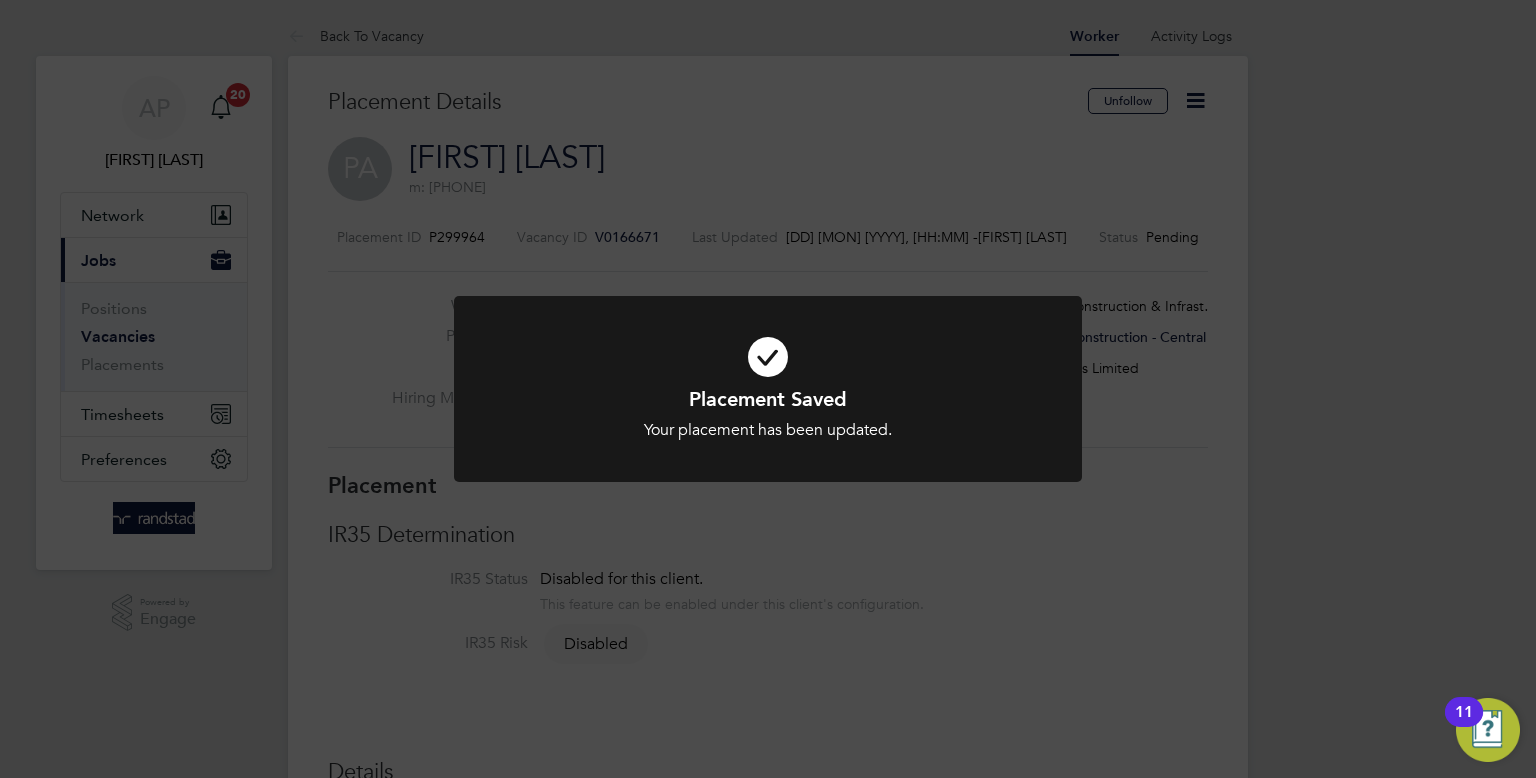 click on "Placement Saved Your placement has been updated. Cancel Okay" 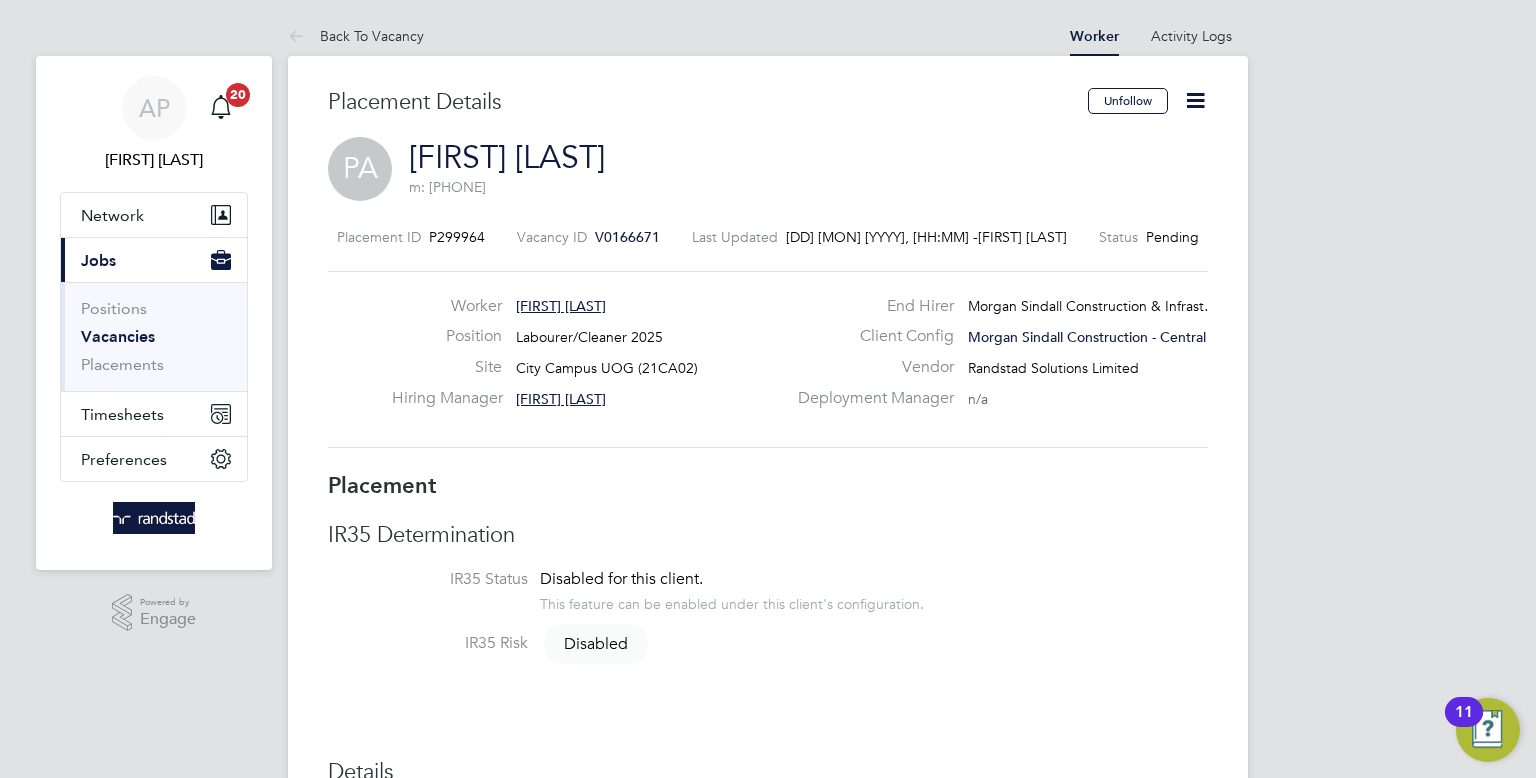 click 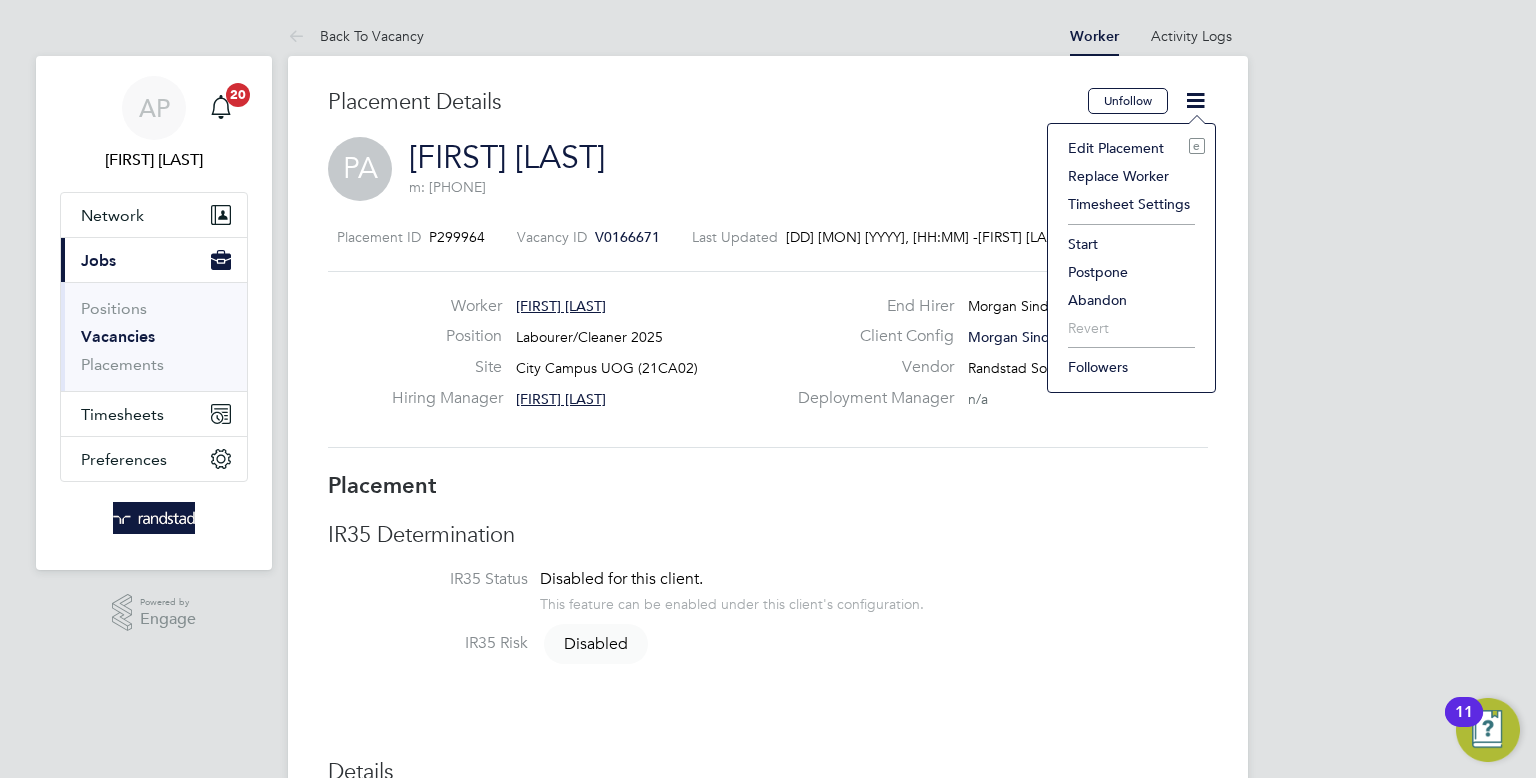 click on "Start" 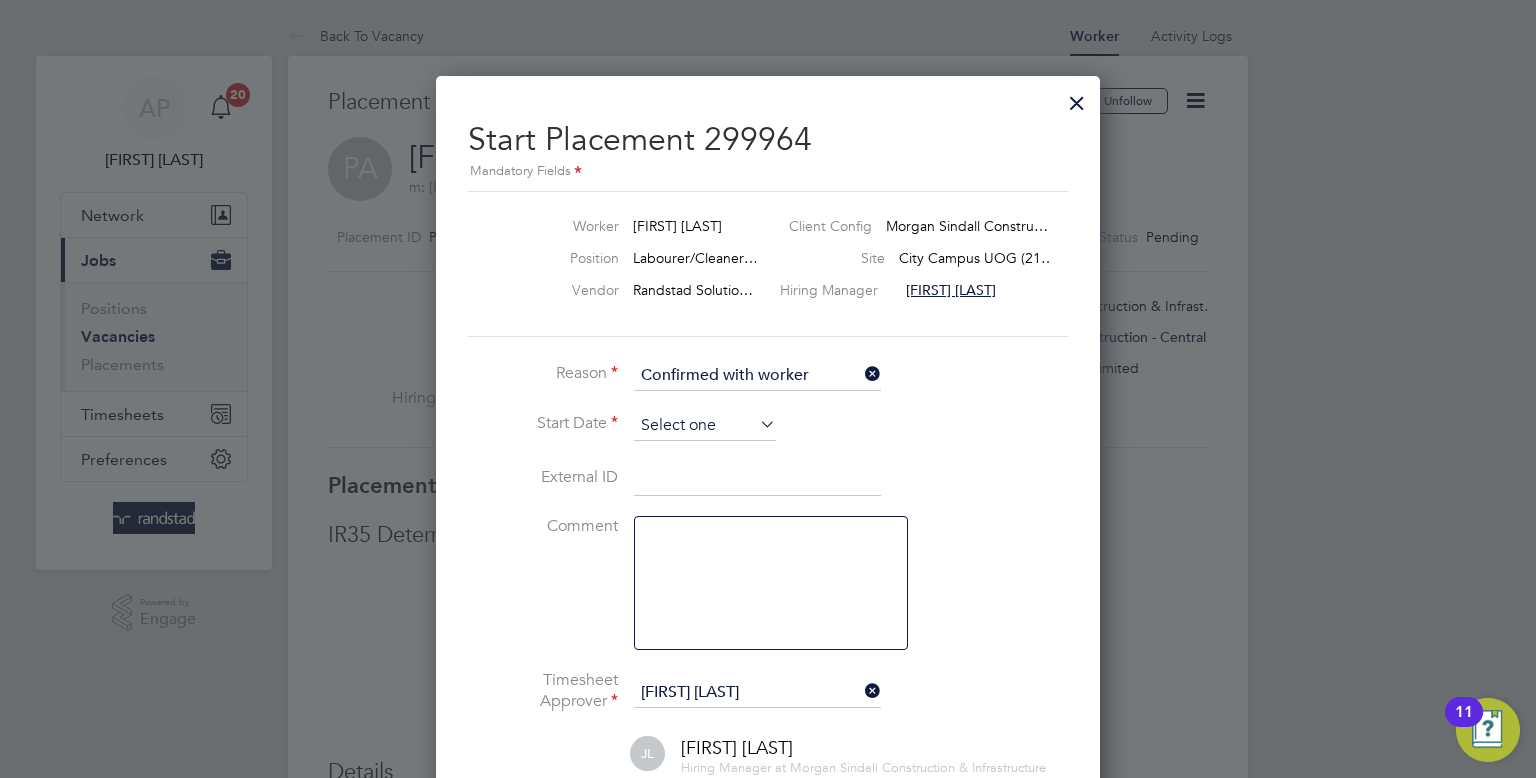 click 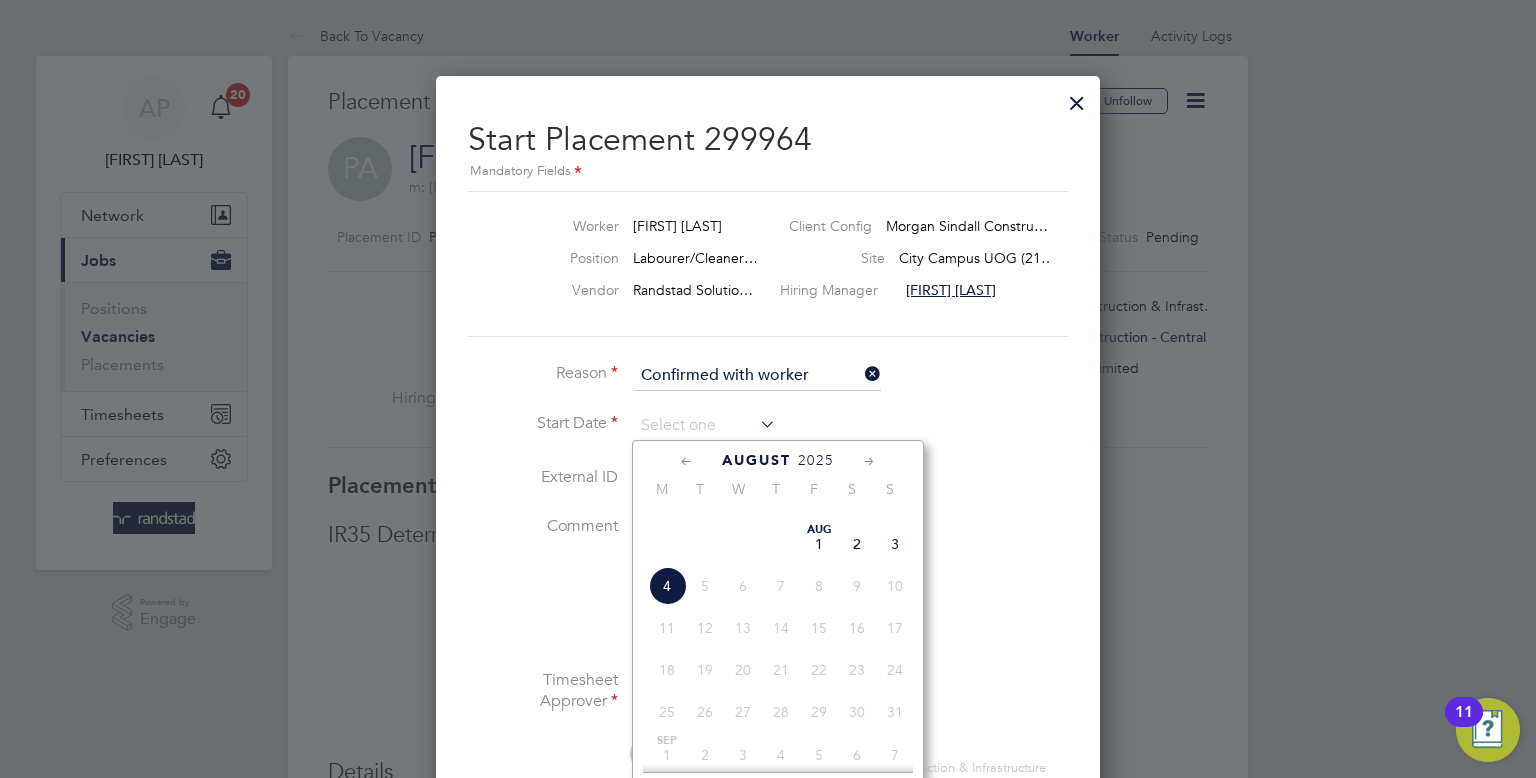 click on "30" 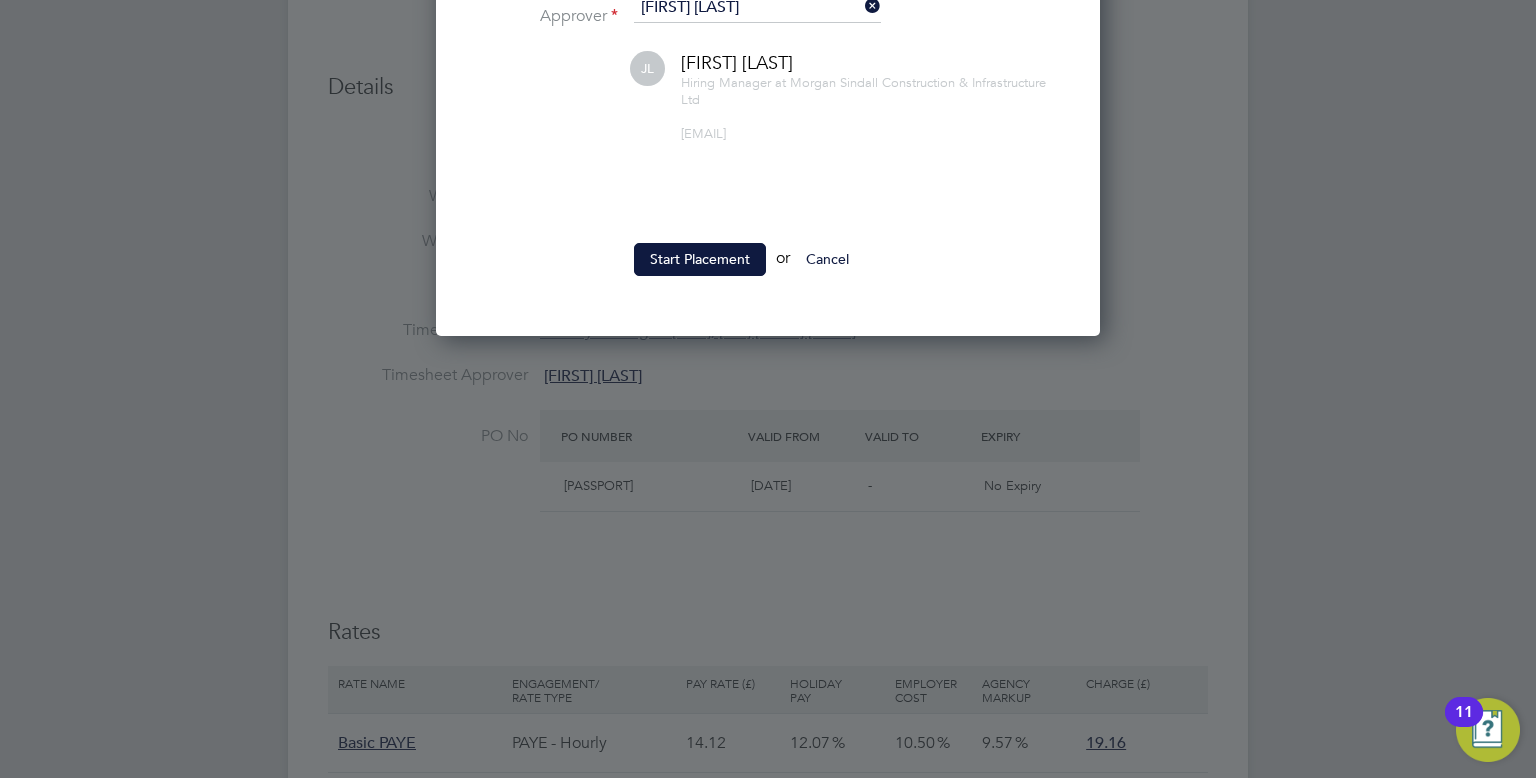 click on "Start Placement  or  Cancel" 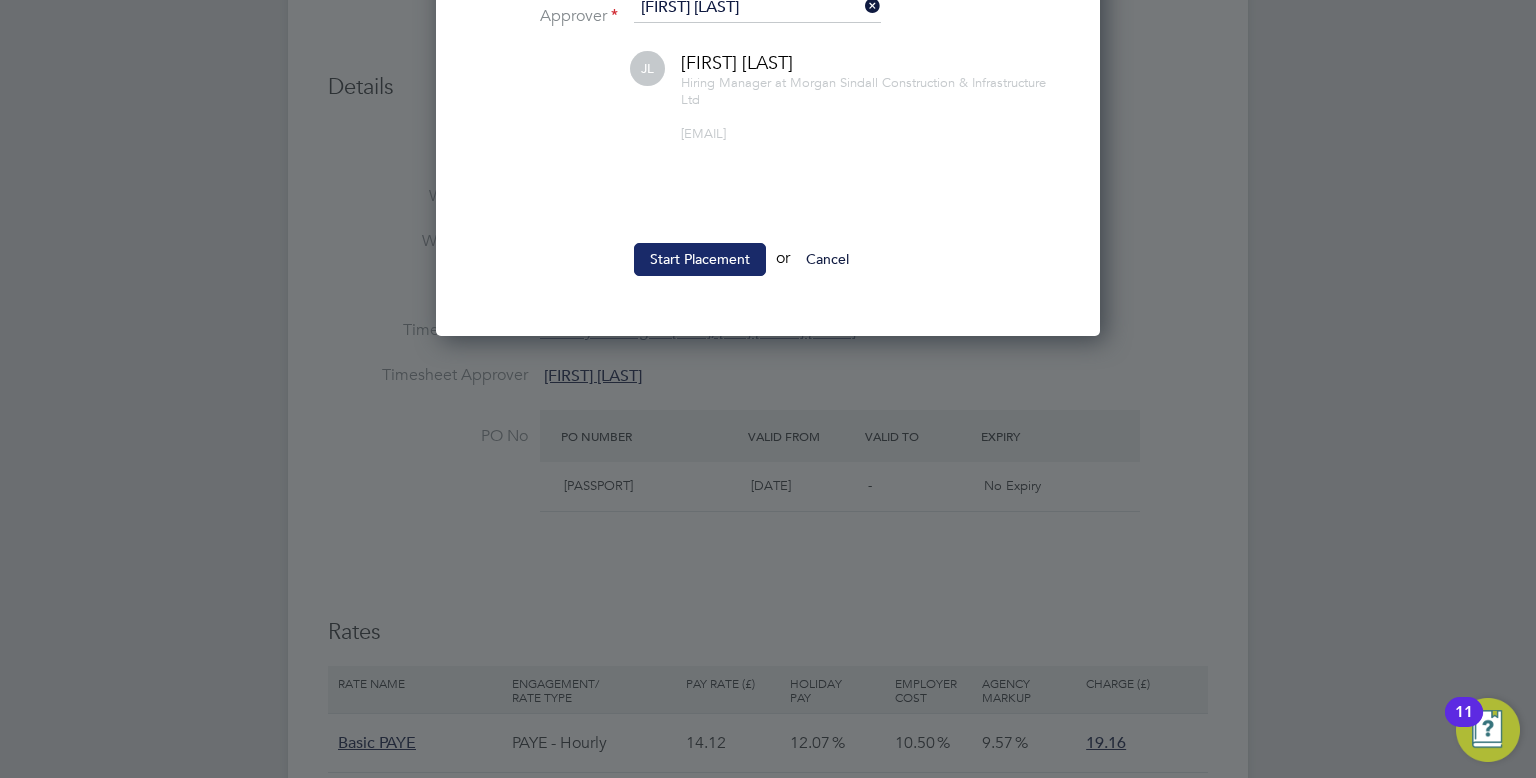 click on "Start Placement" 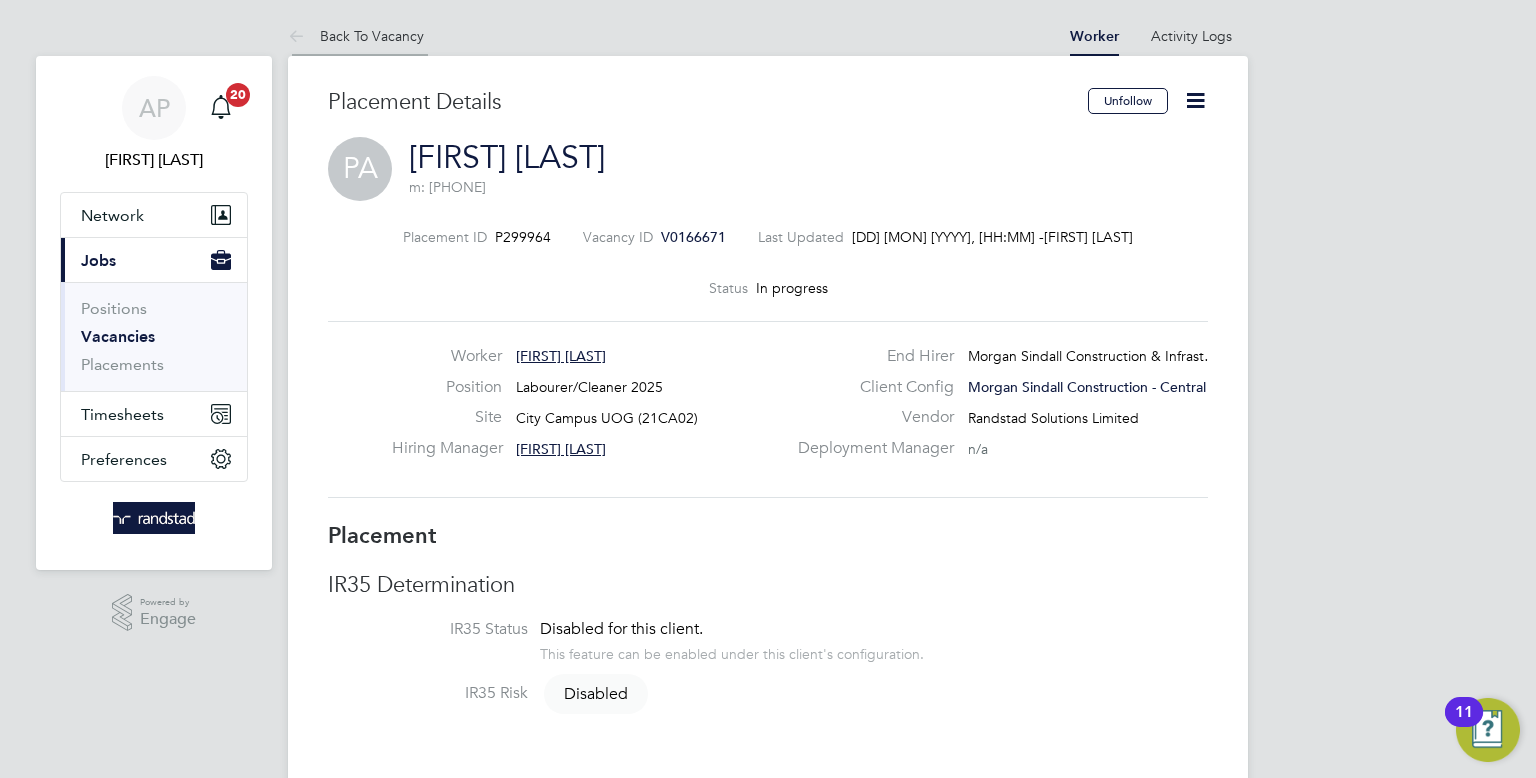 click on "Back To Vacancy" at bounding box center (356, 36) 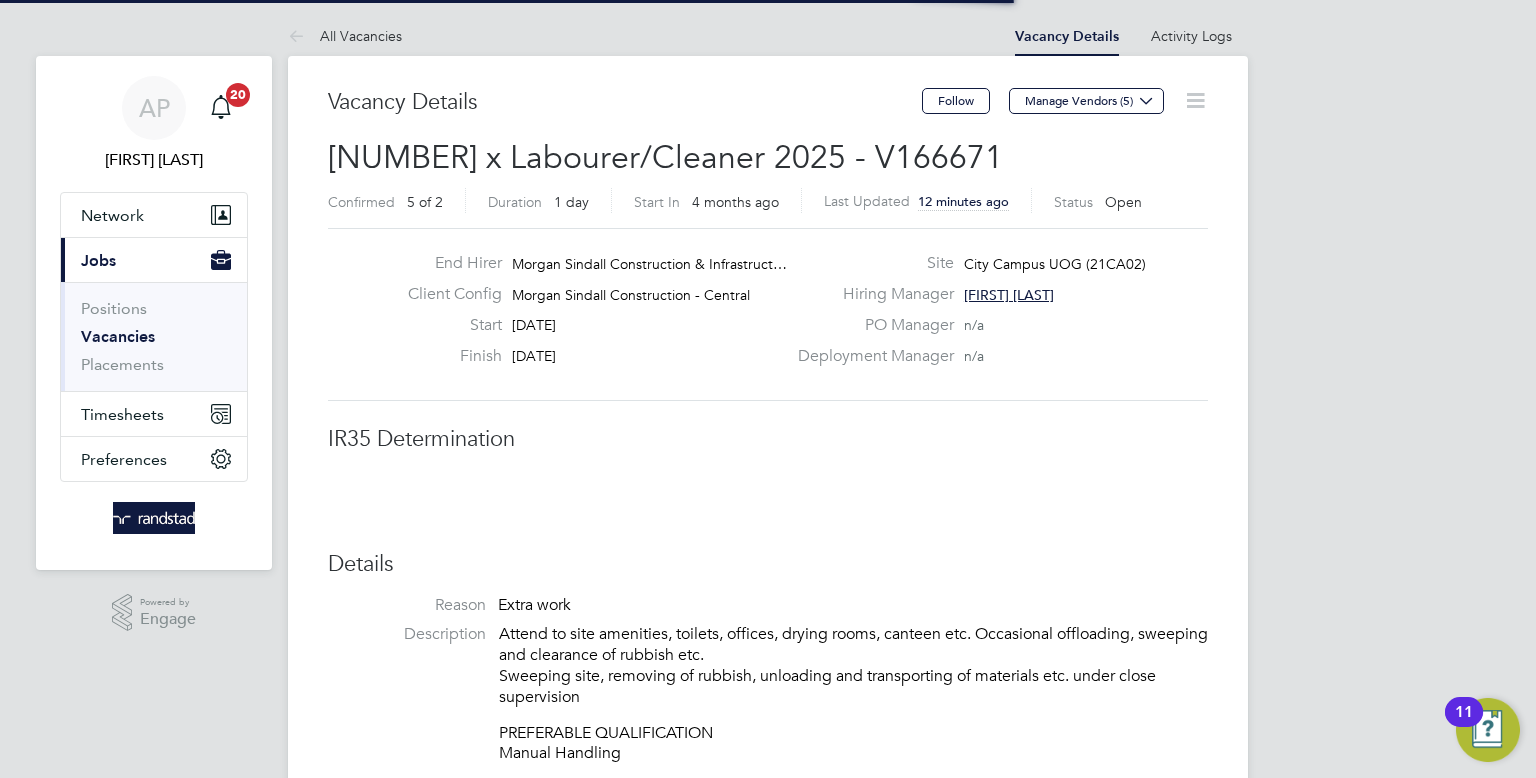 scroll, scrollTop: 10, scrollLeft: 9, axis: both 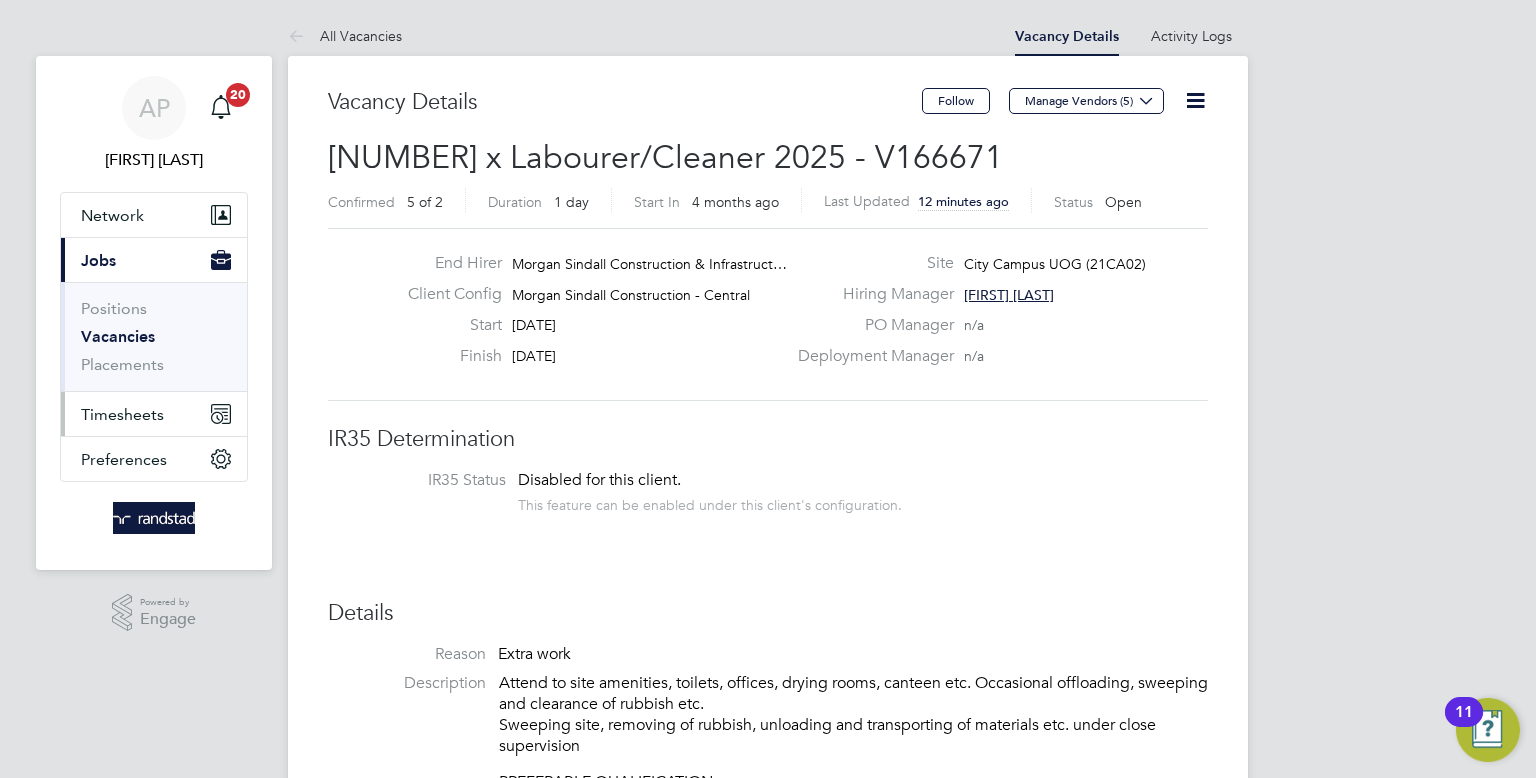 click on "Timesheets" at bounding box center [122, 414] 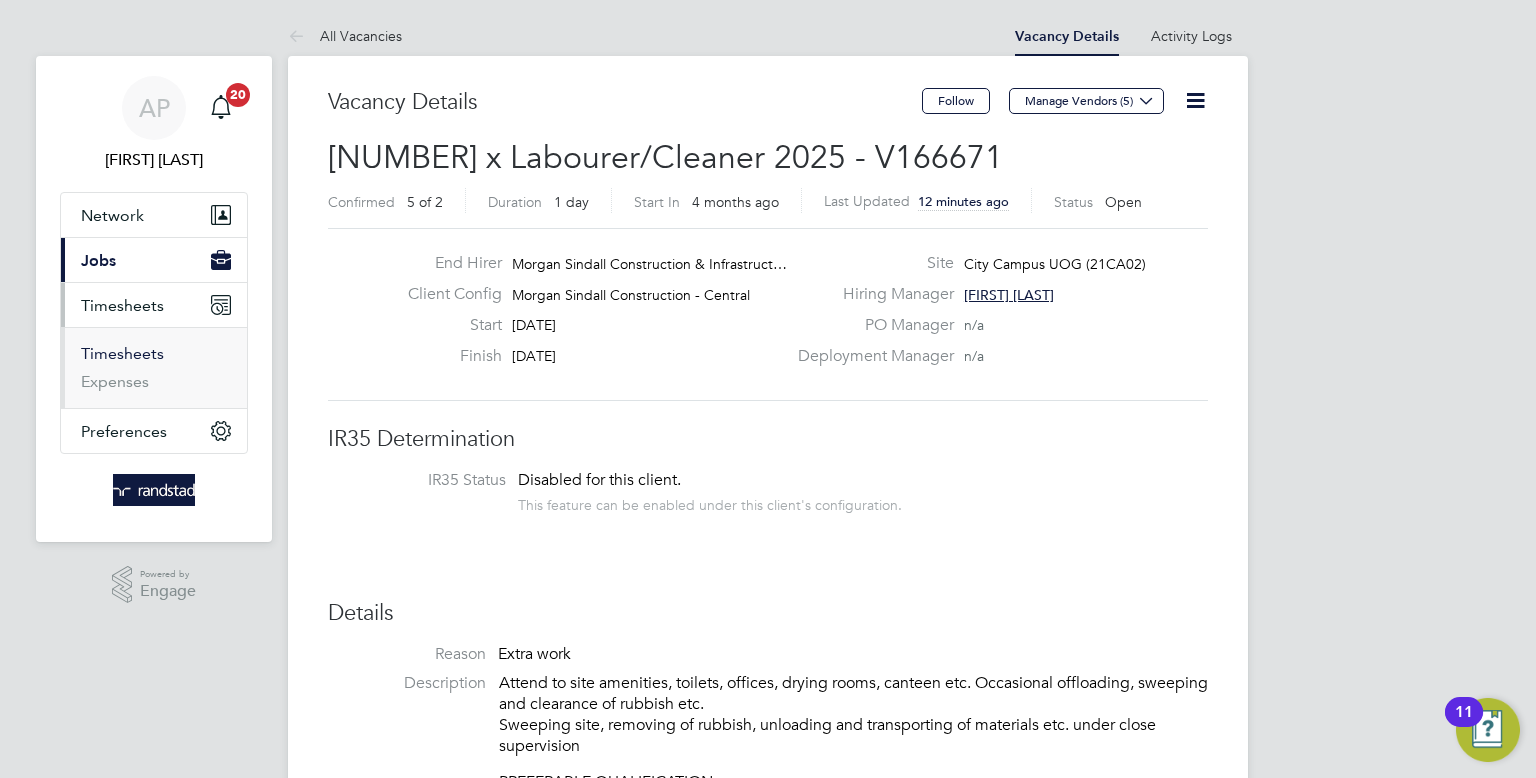click on "Timesheets" at bounding box center [122, 353] 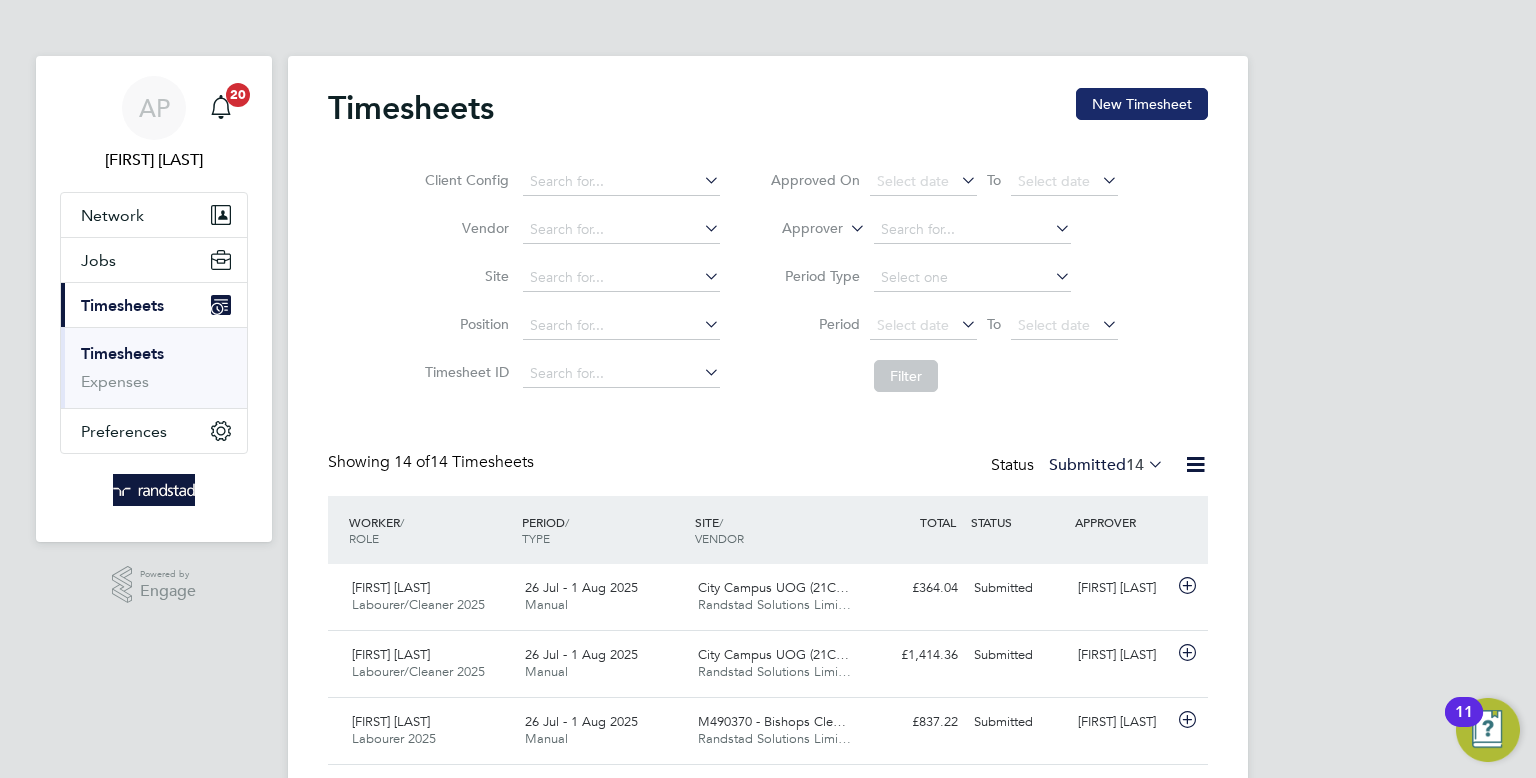 click on "New Timesheet" 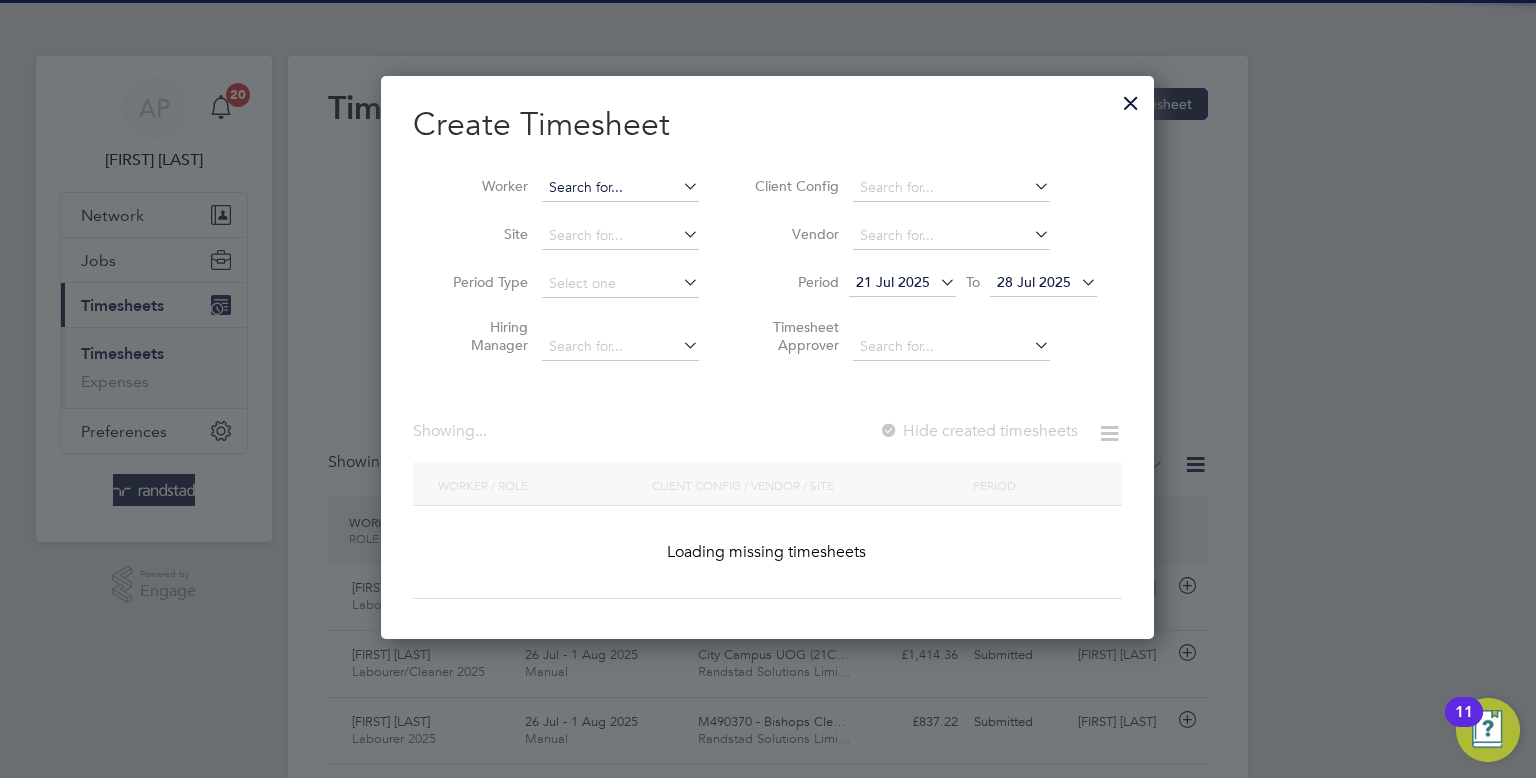 click at bounding box center [620, 188] 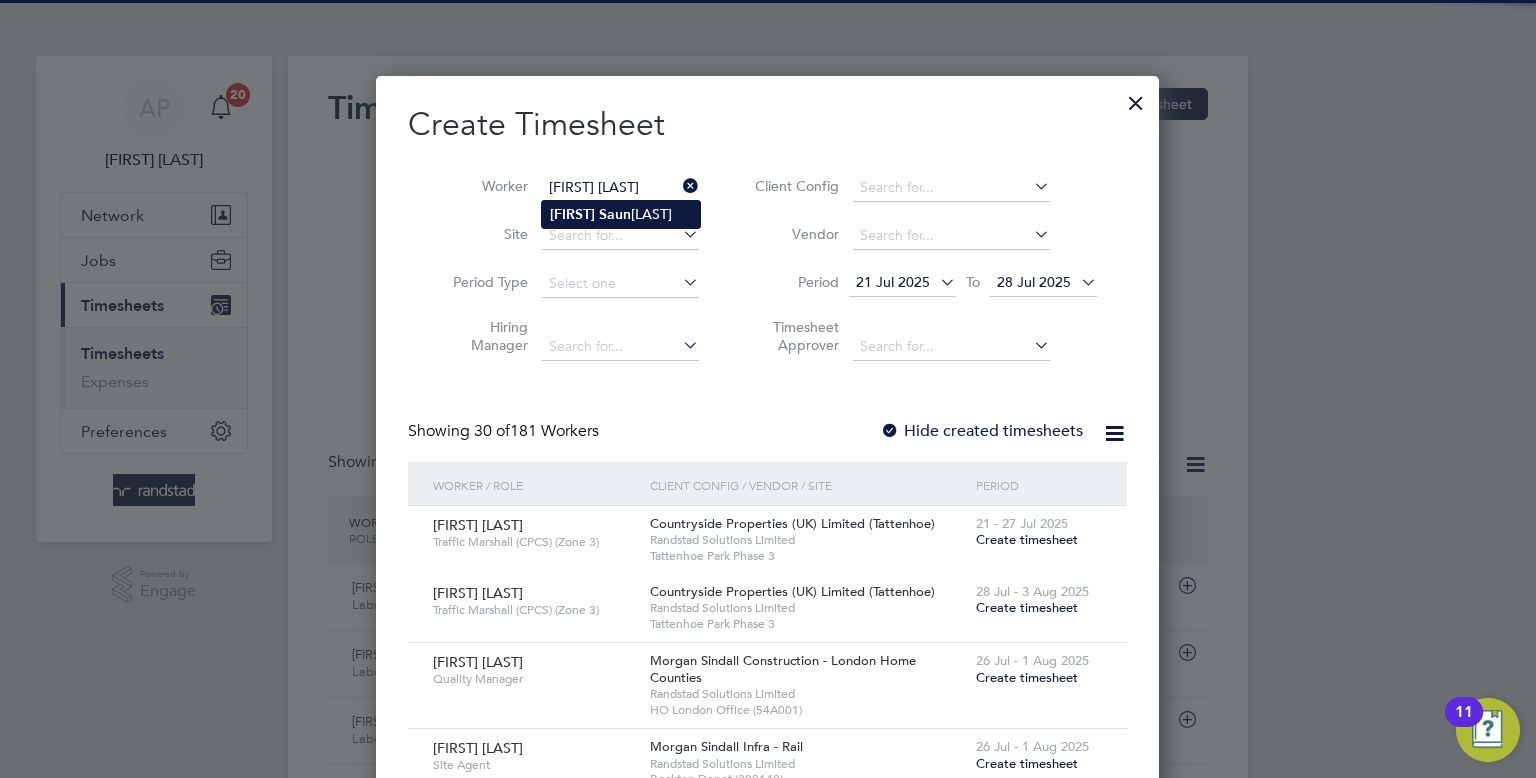type on "Jaydon Saunders" 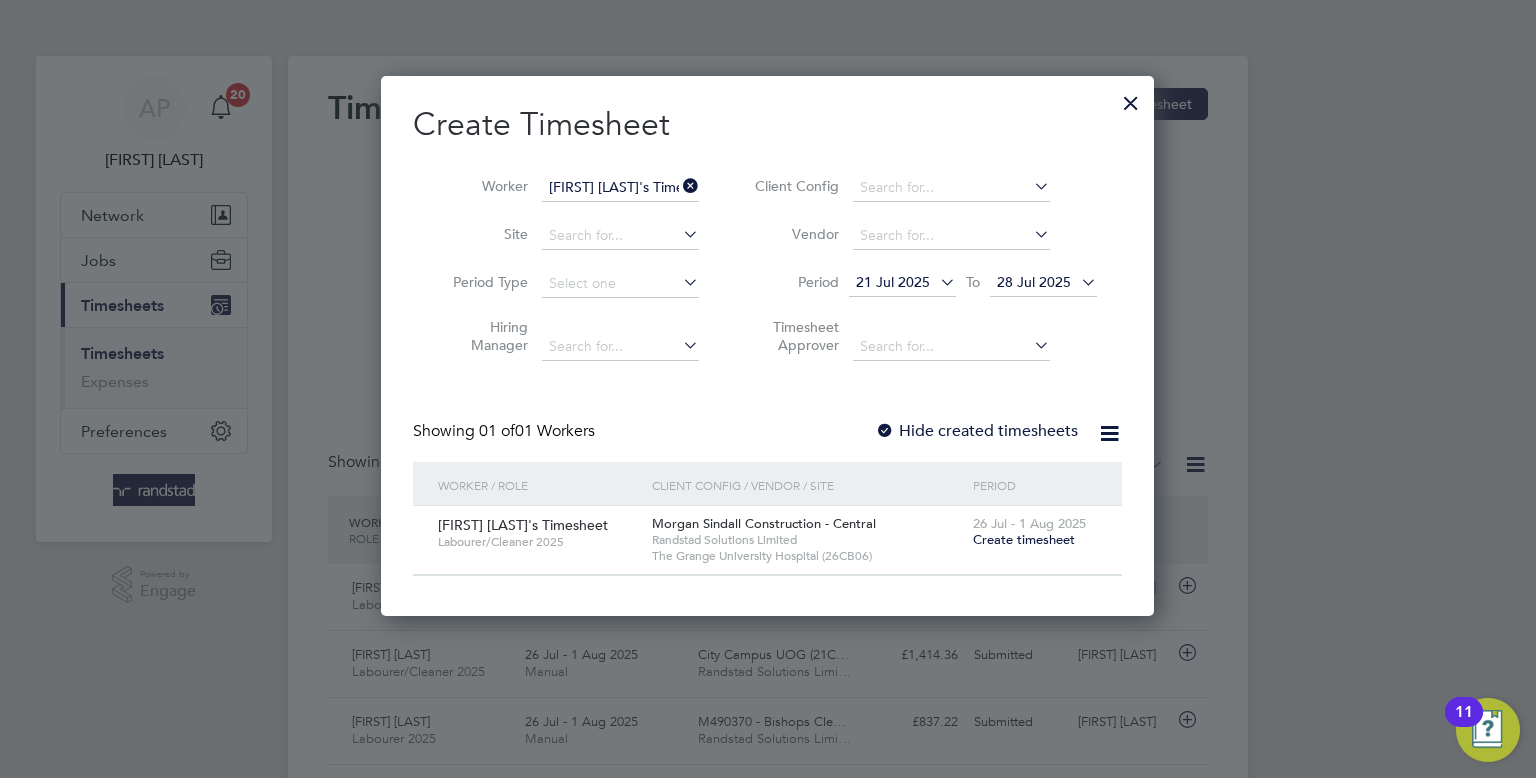 click on "Create timesheet" at bounding box center (1024, 539) 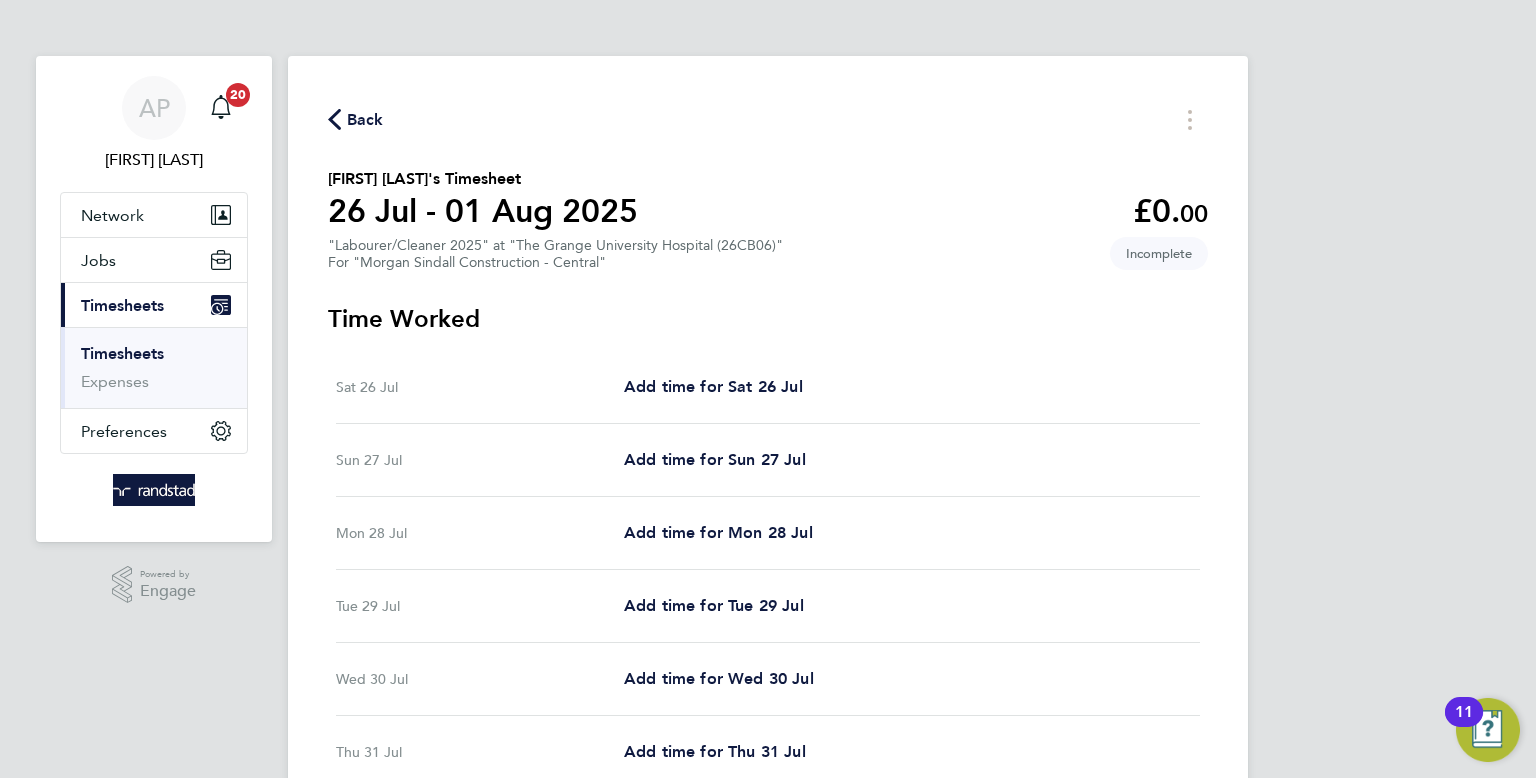 click on "Back" 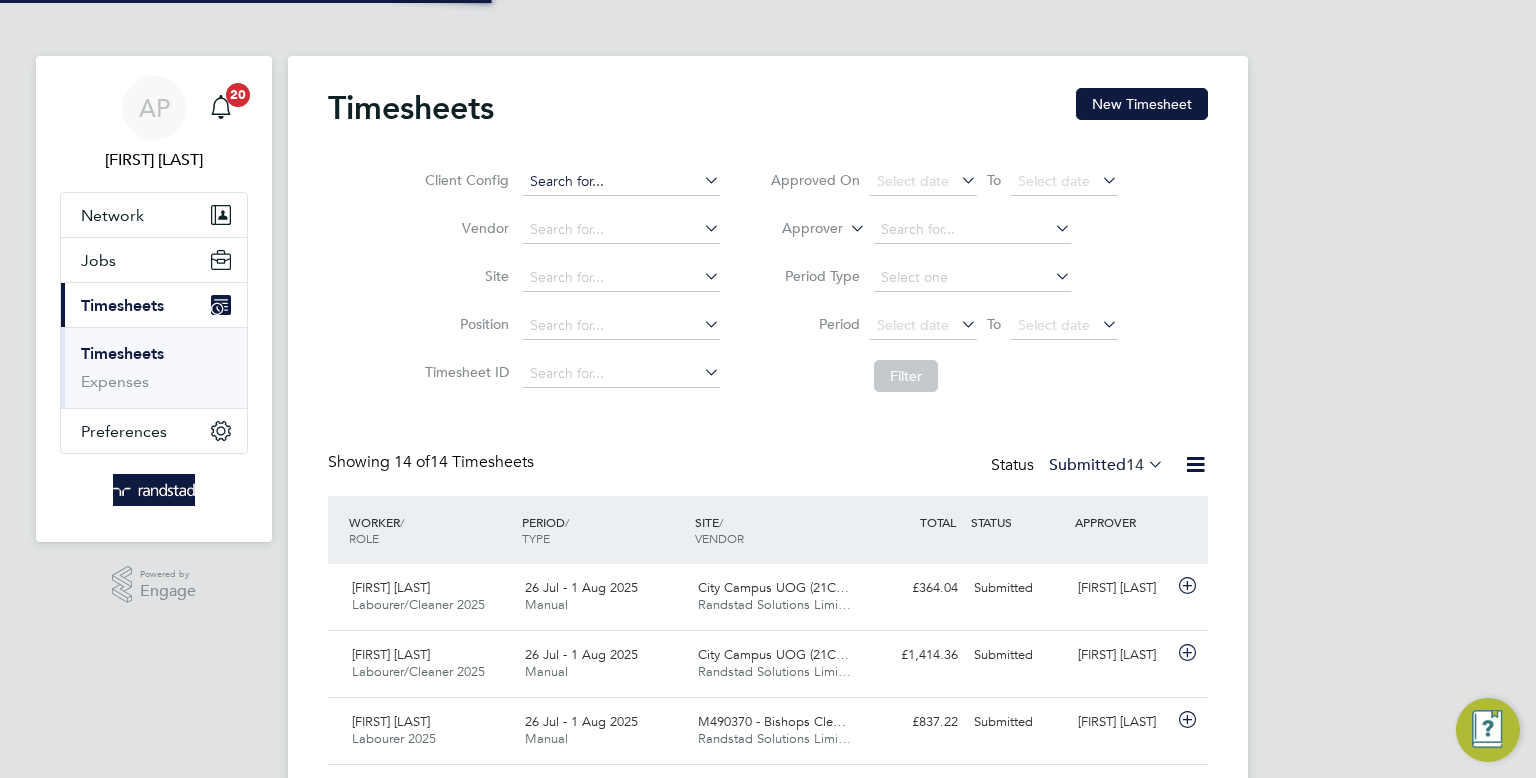 scroll, scrollTop: 9, scrollLeft: 10, axis: both 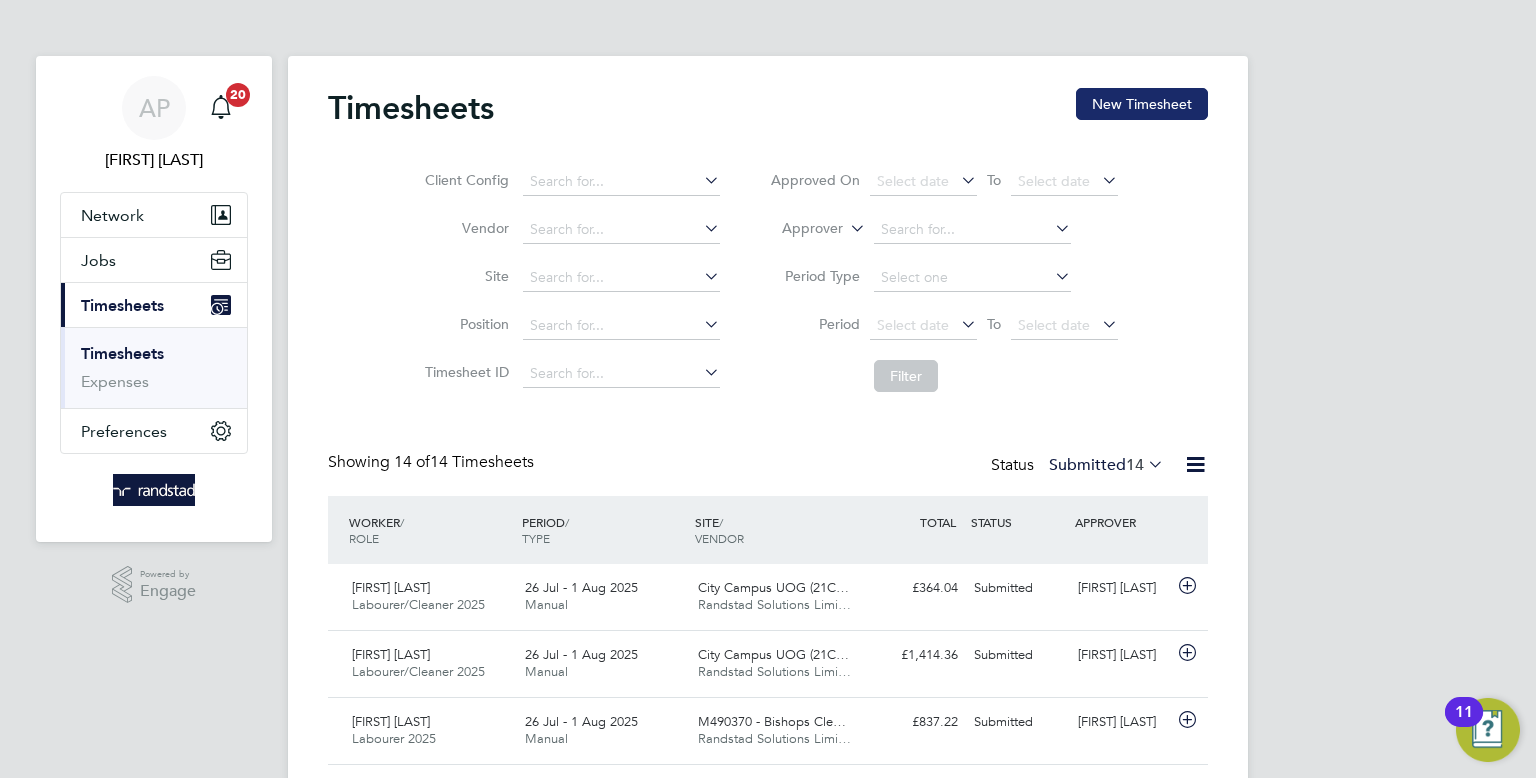 click on "New Timesheet" 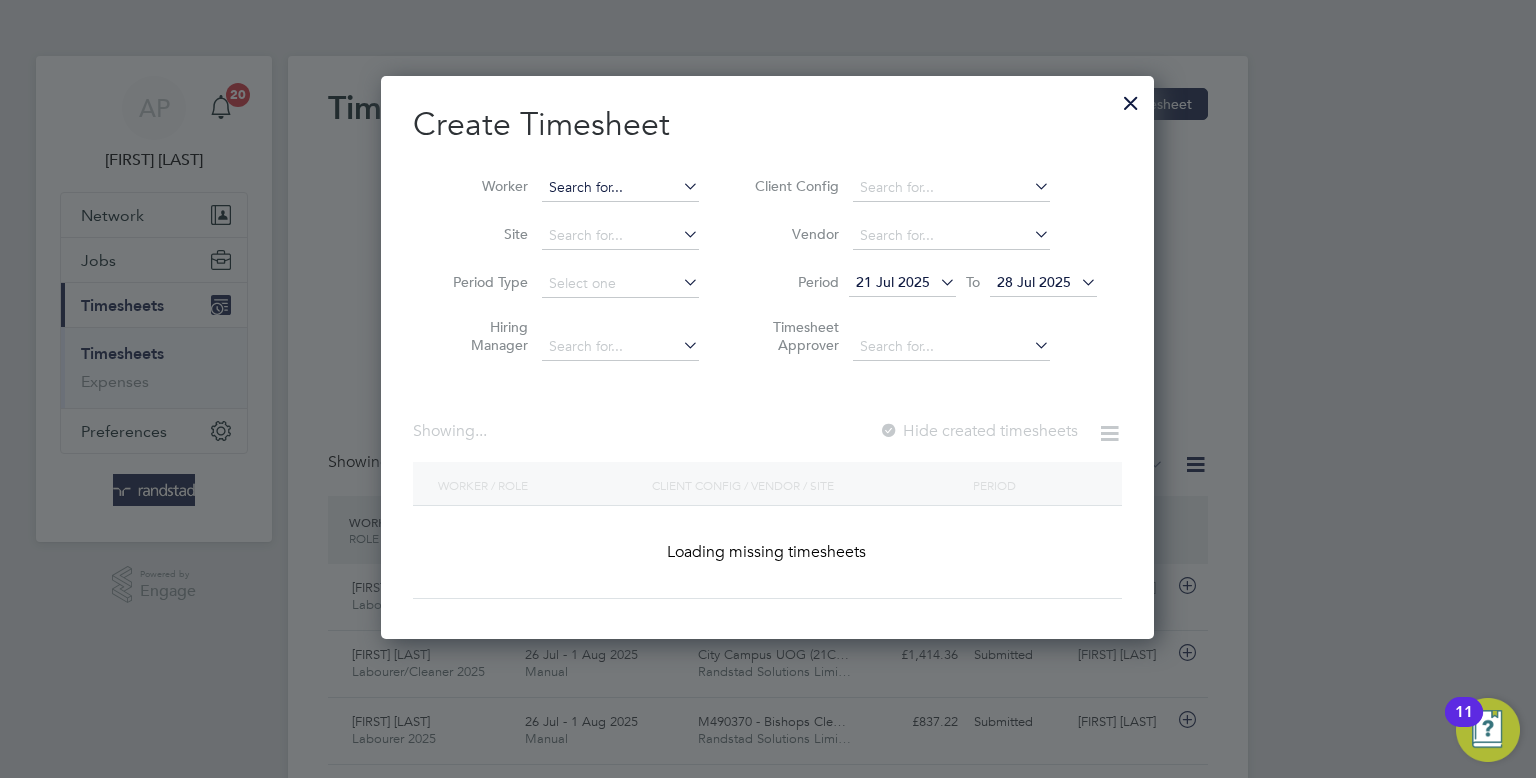 click at bounding box center [620, 188] 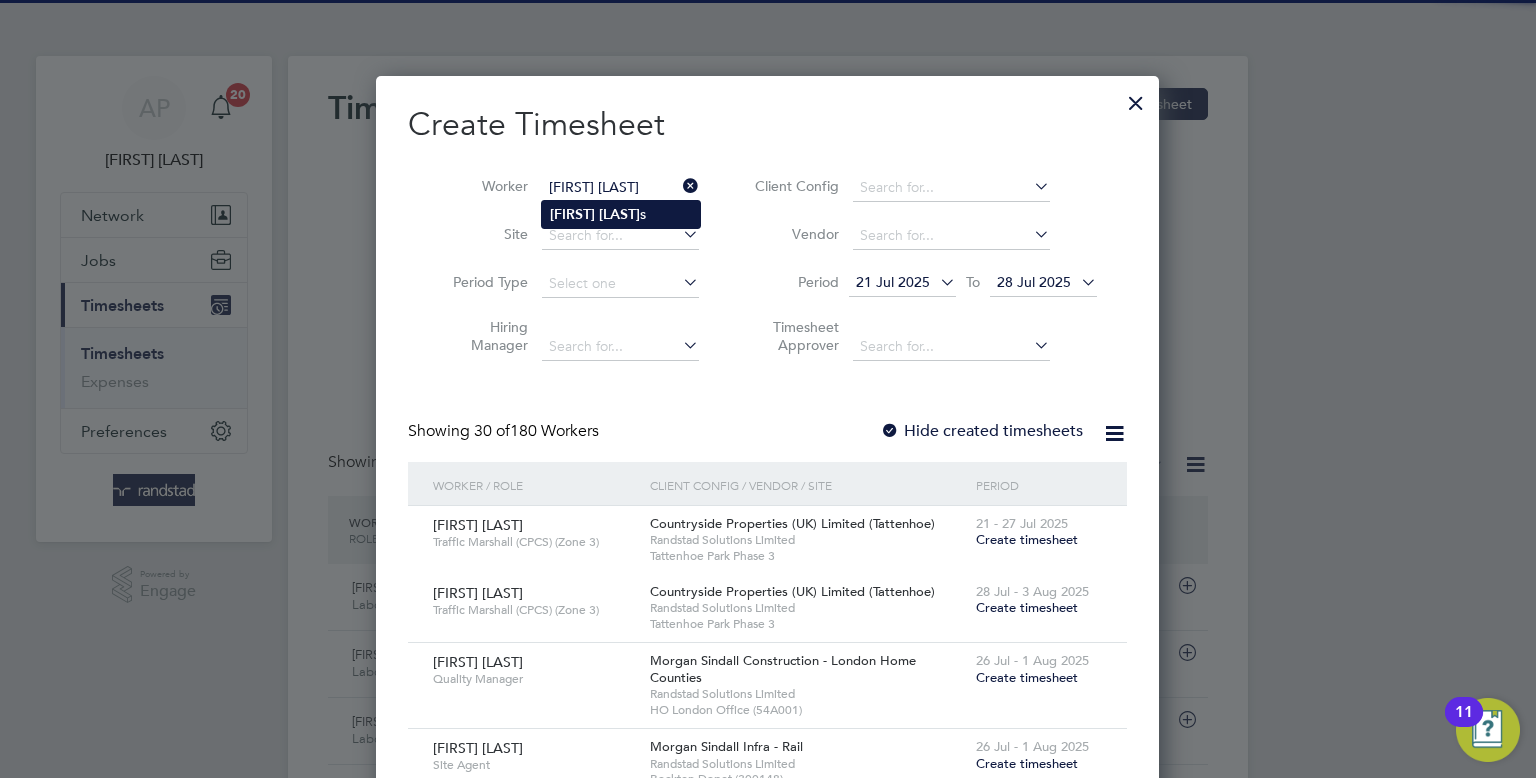 type on "Hamish Tubbs" 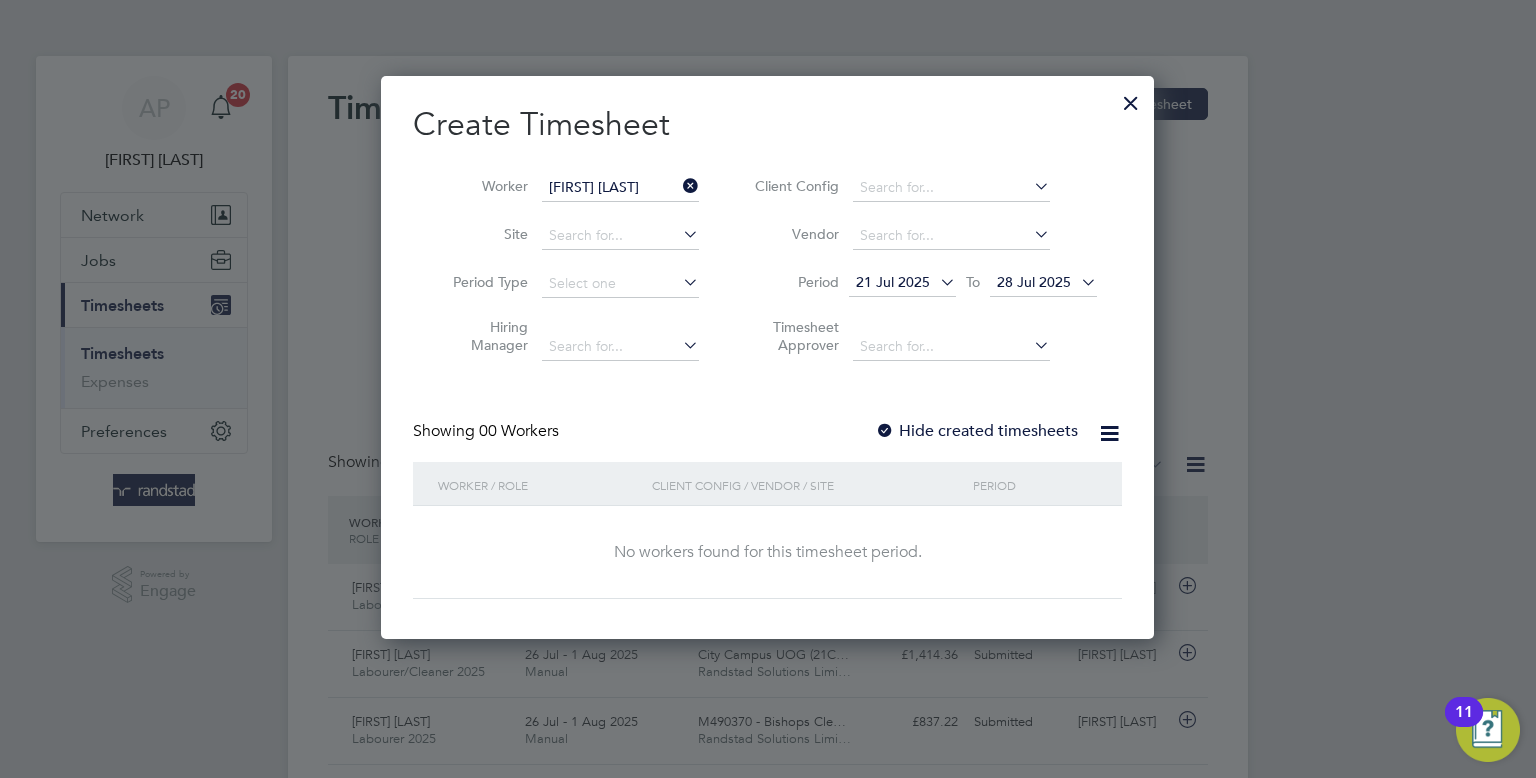 click on "28 Jul 2025" at bounding box center (1034, 282) 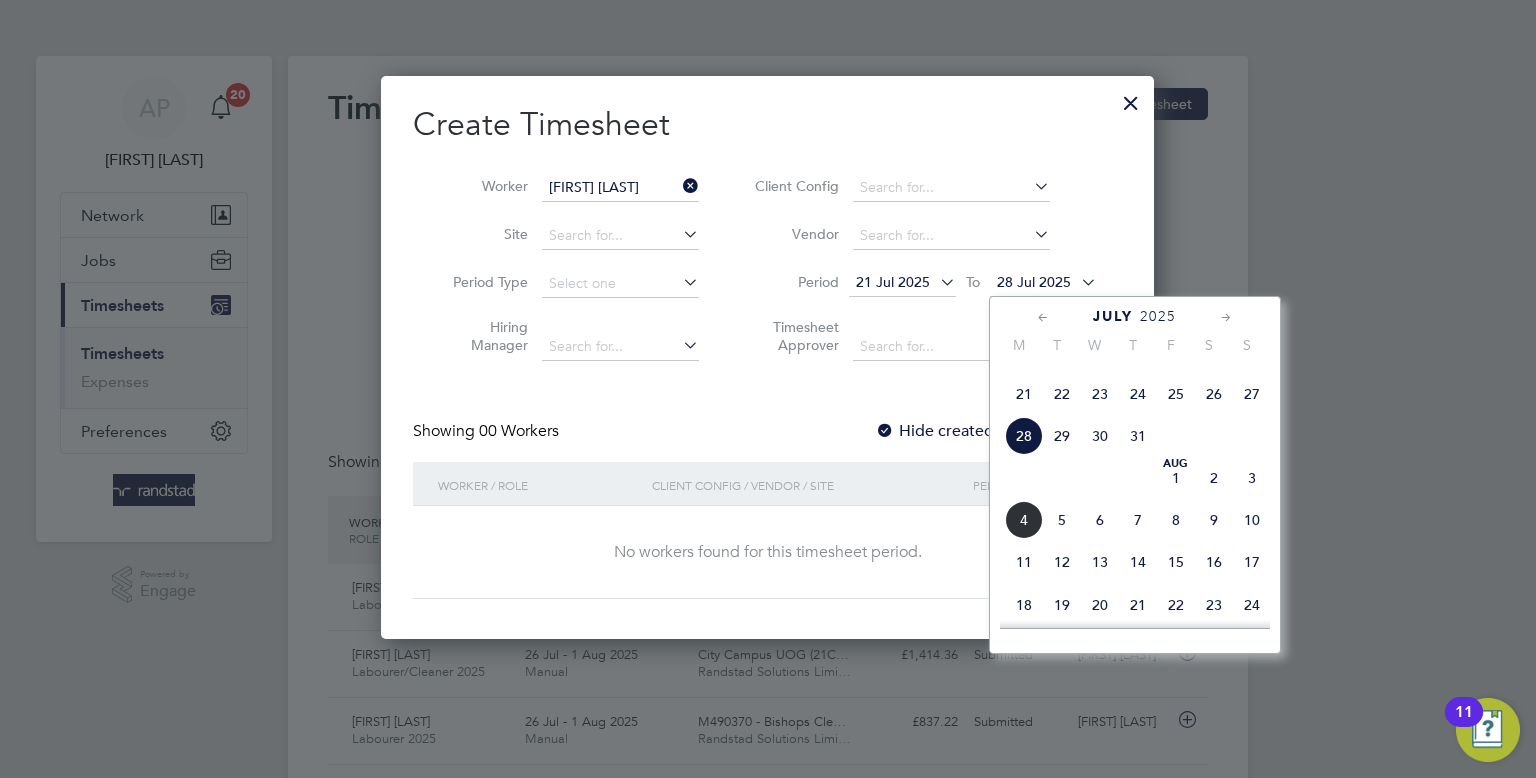 click on "Aug 1" 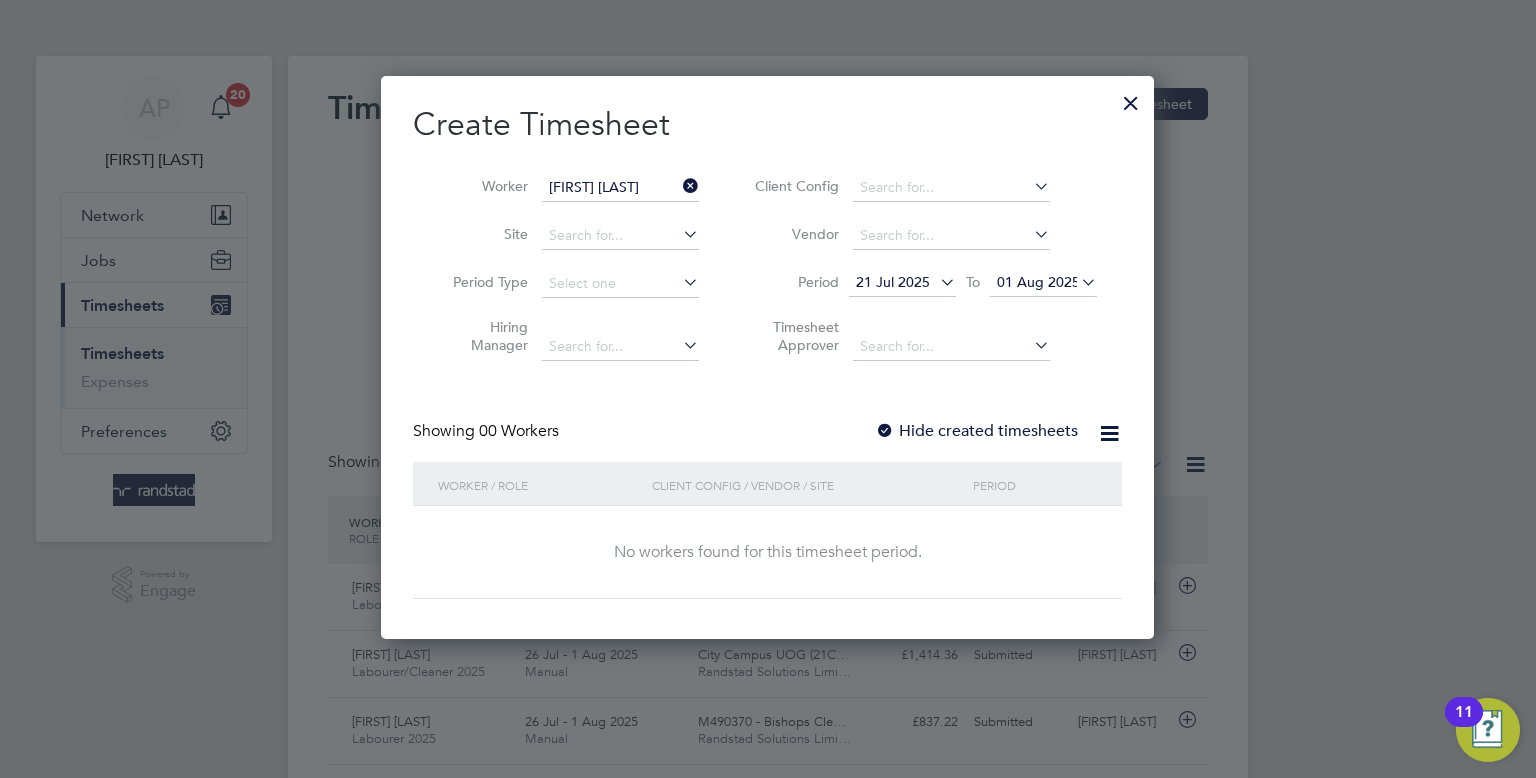 click on "Hide created timesheets" at bounding box center (976, 431) 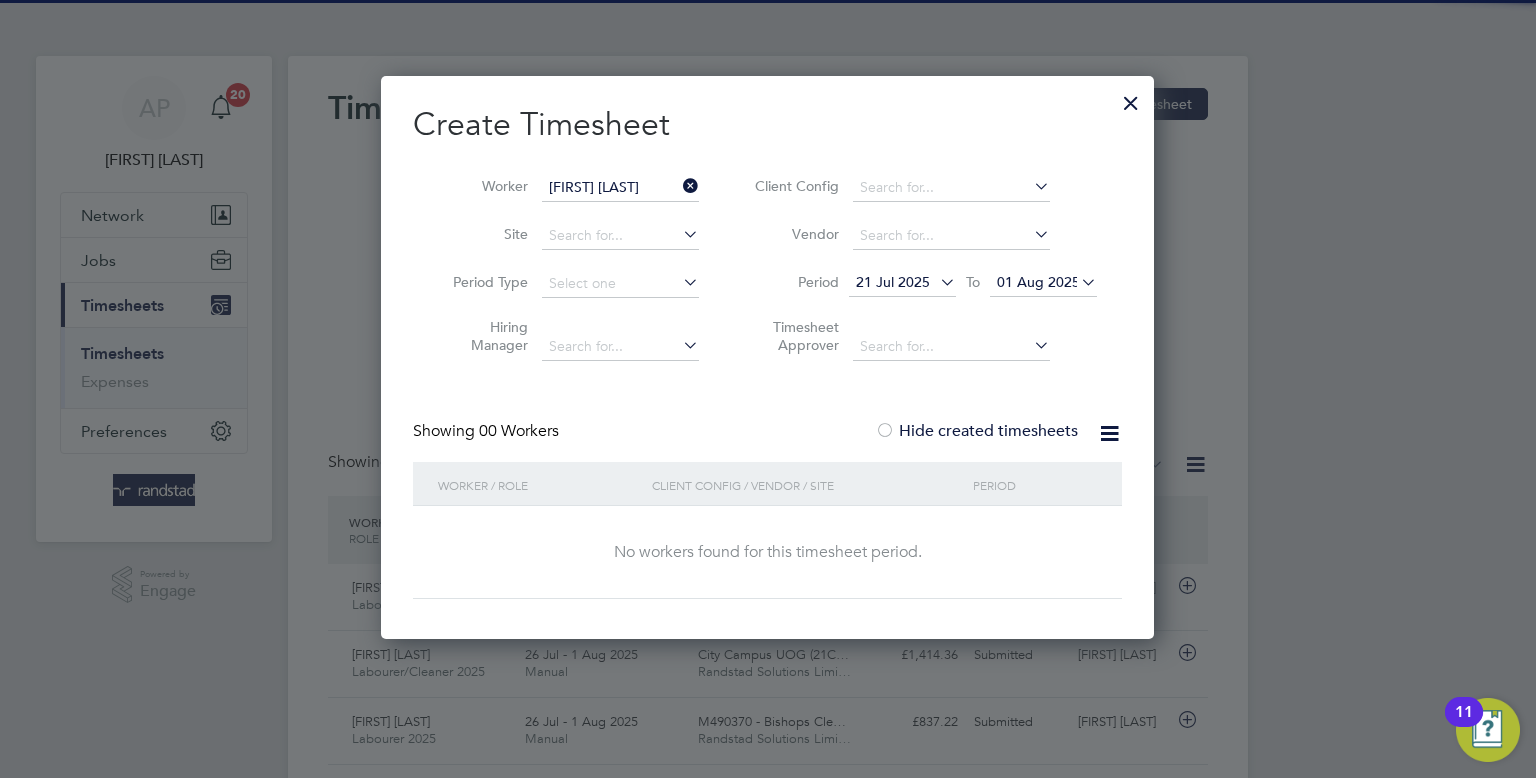 click on "Hide created timesheets" at bounding box center (976, 431) 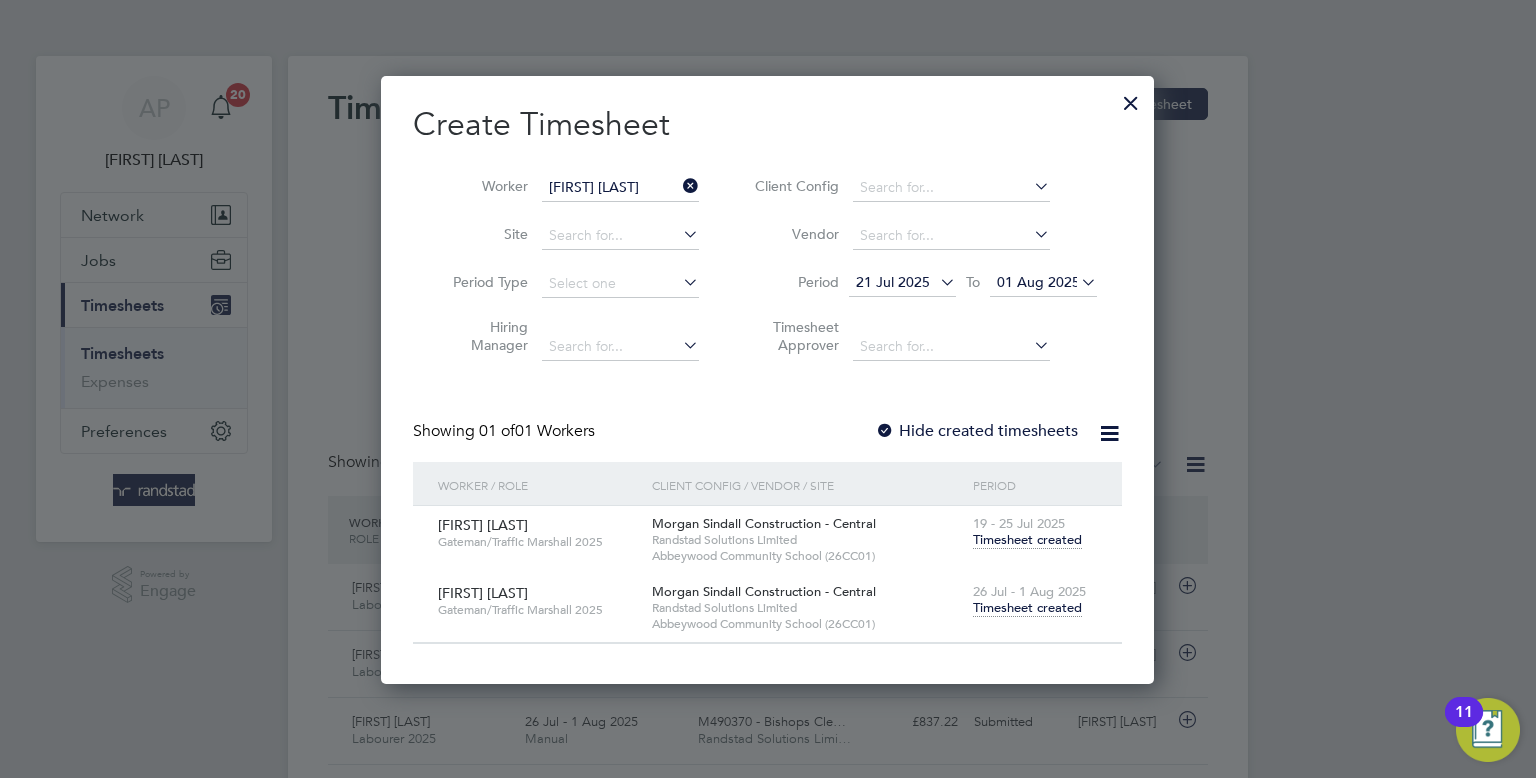 click on "26 Jul - 1 Aug 2025 Timesheet created" at bounding box center (1035, 601) 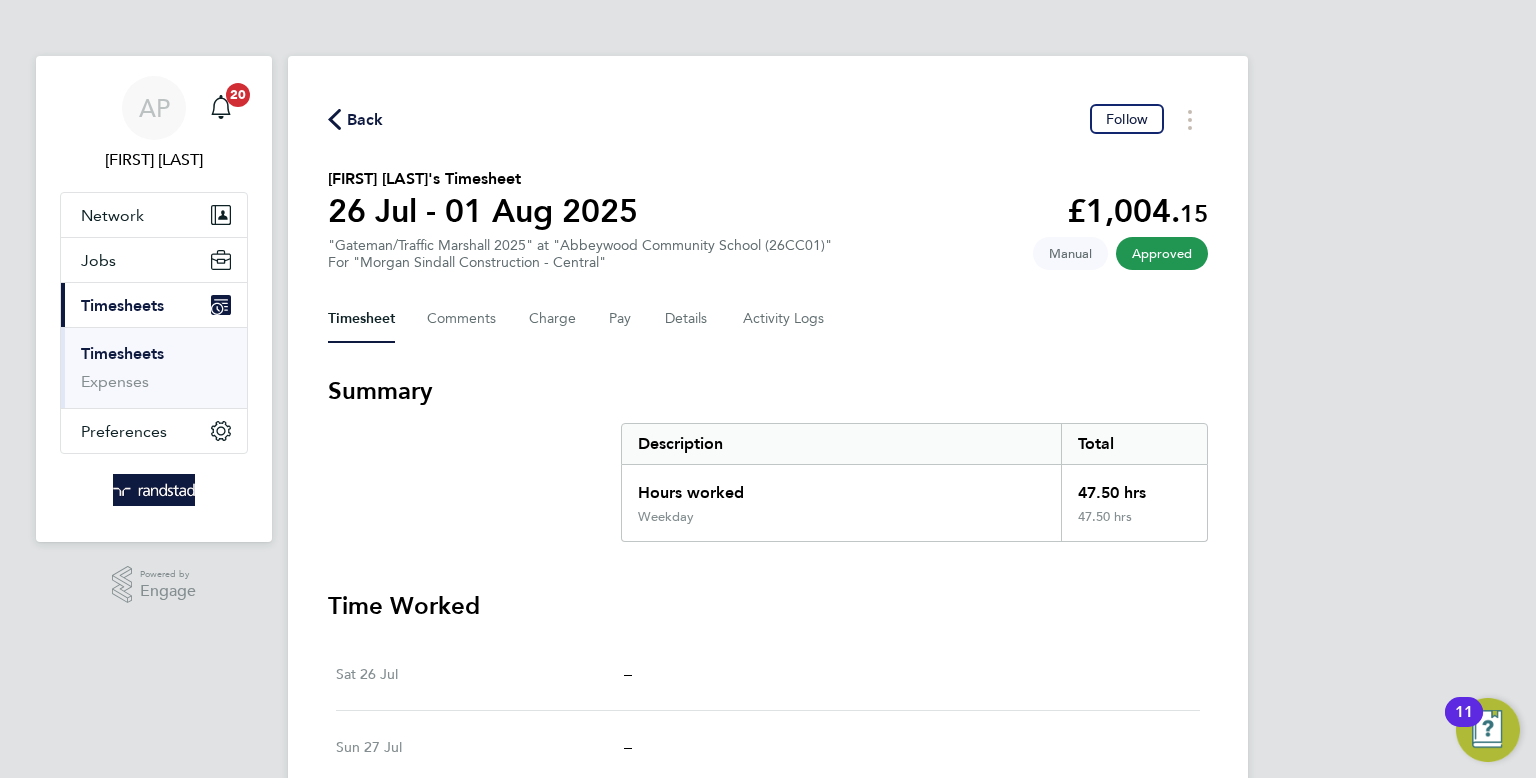 click on "Back" 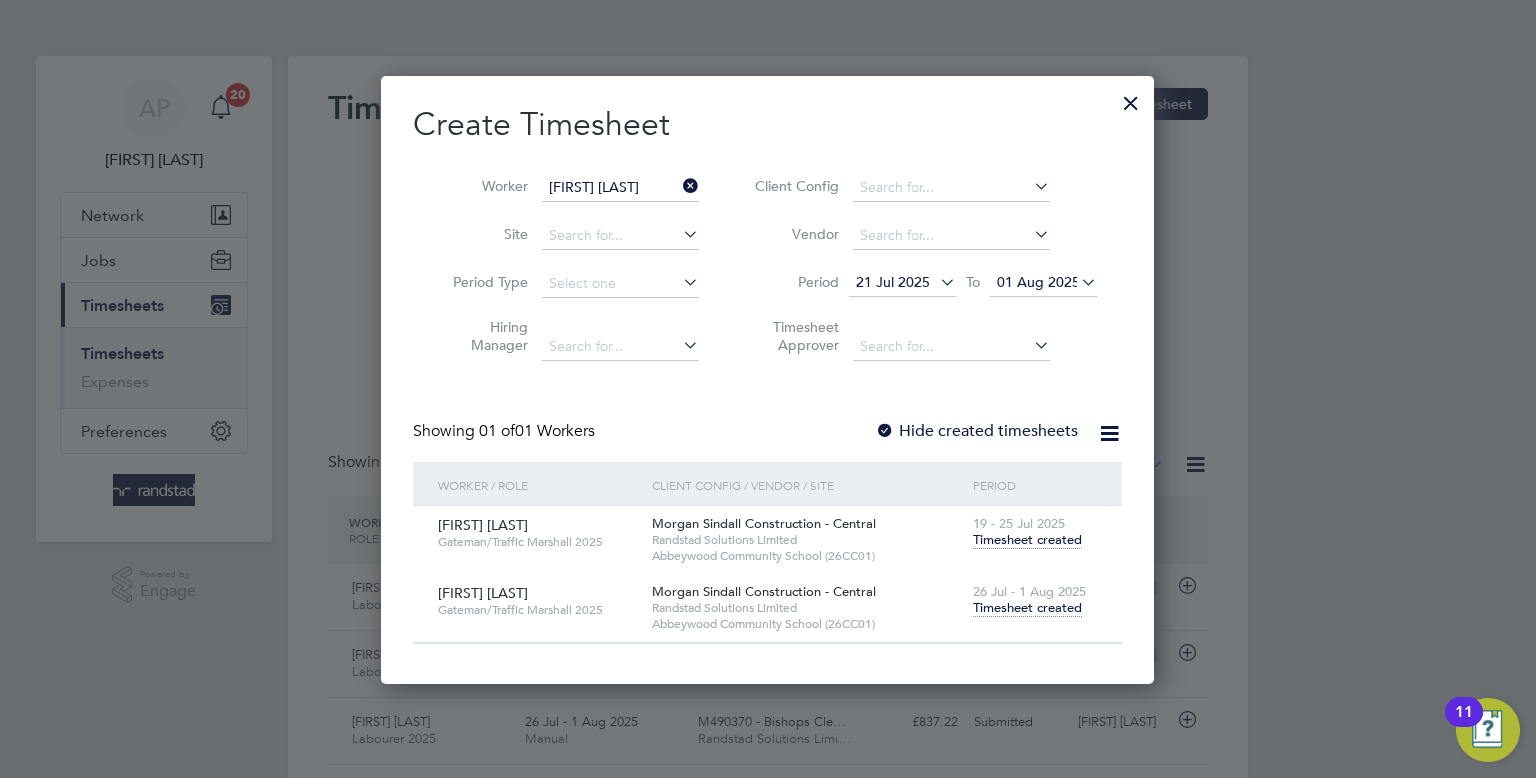 click on "Hamish Tubbs" at bounding box center (620, 188) 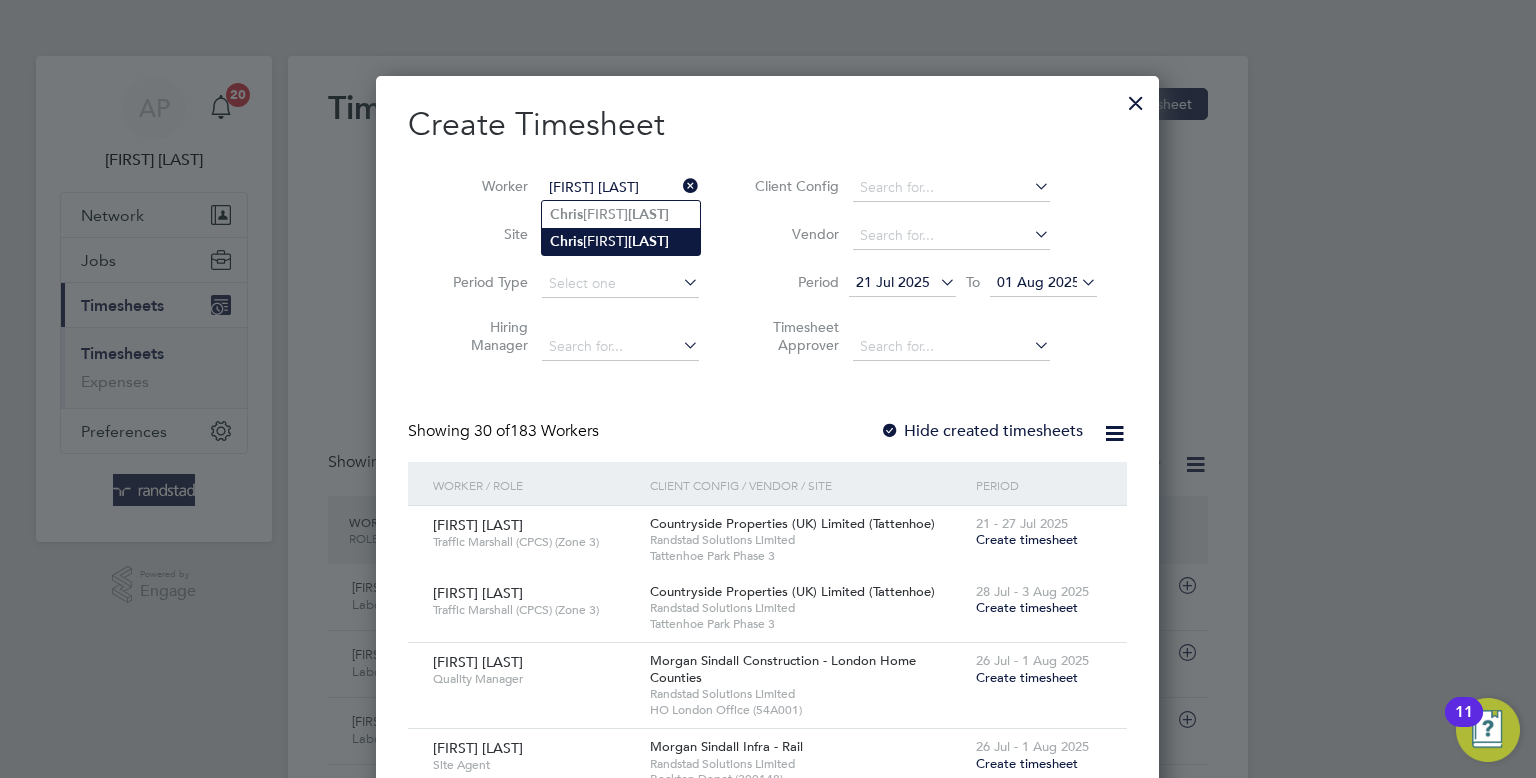 type on "Christopher Smith" 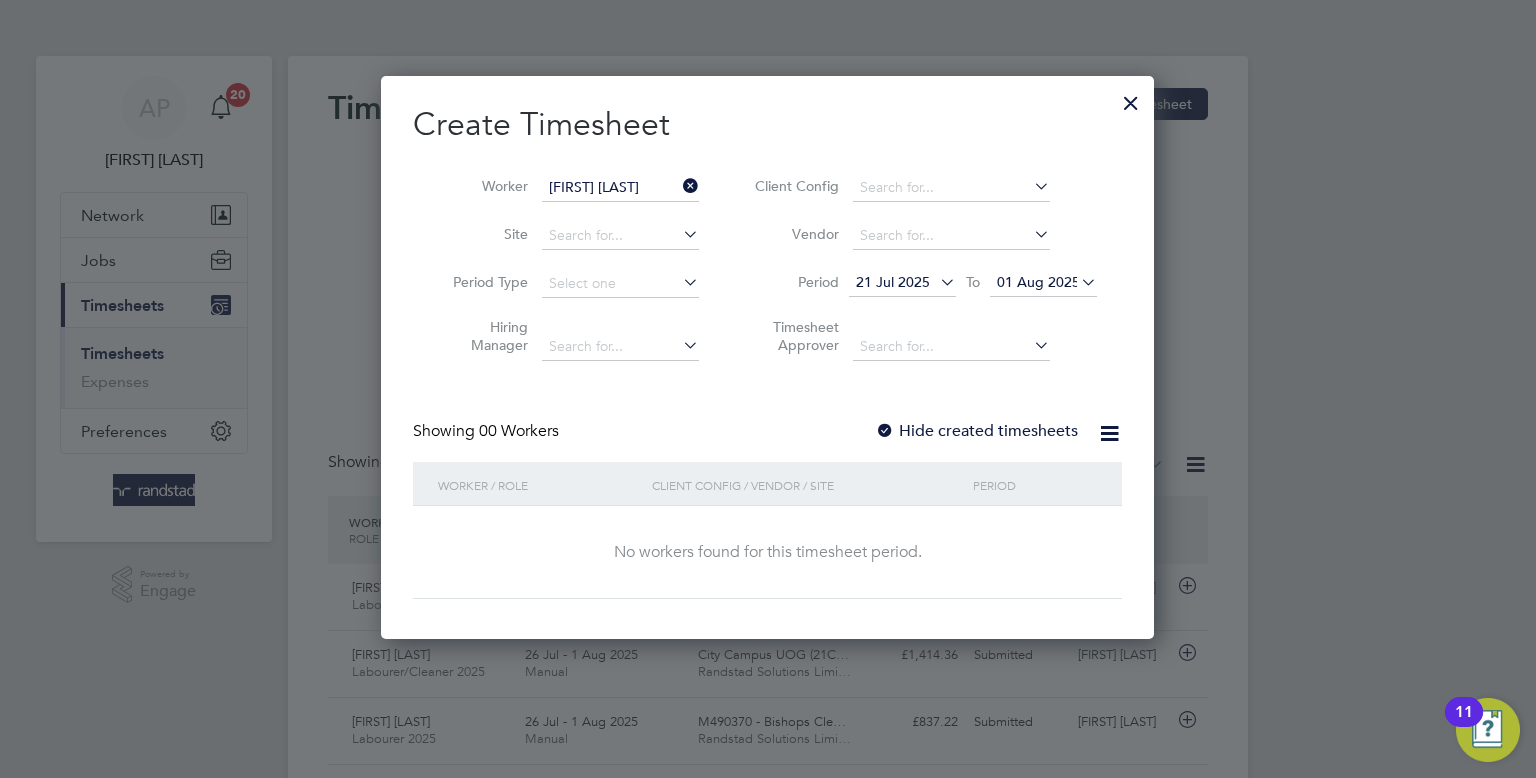 click on "Hide created timesheets" at bounding box center (976, 431) 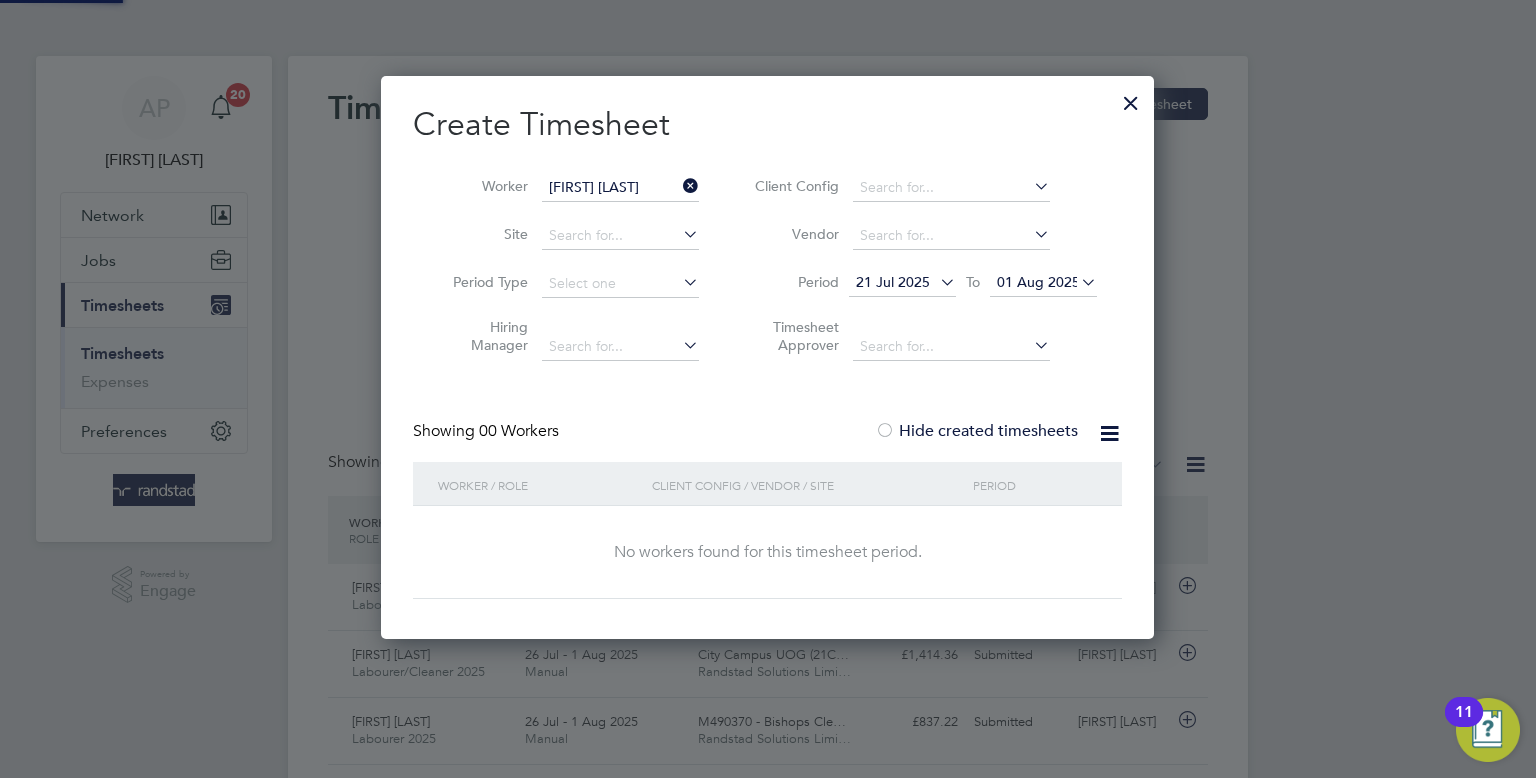 click on "Hide created timesheets" at bounding box center [976, 431] 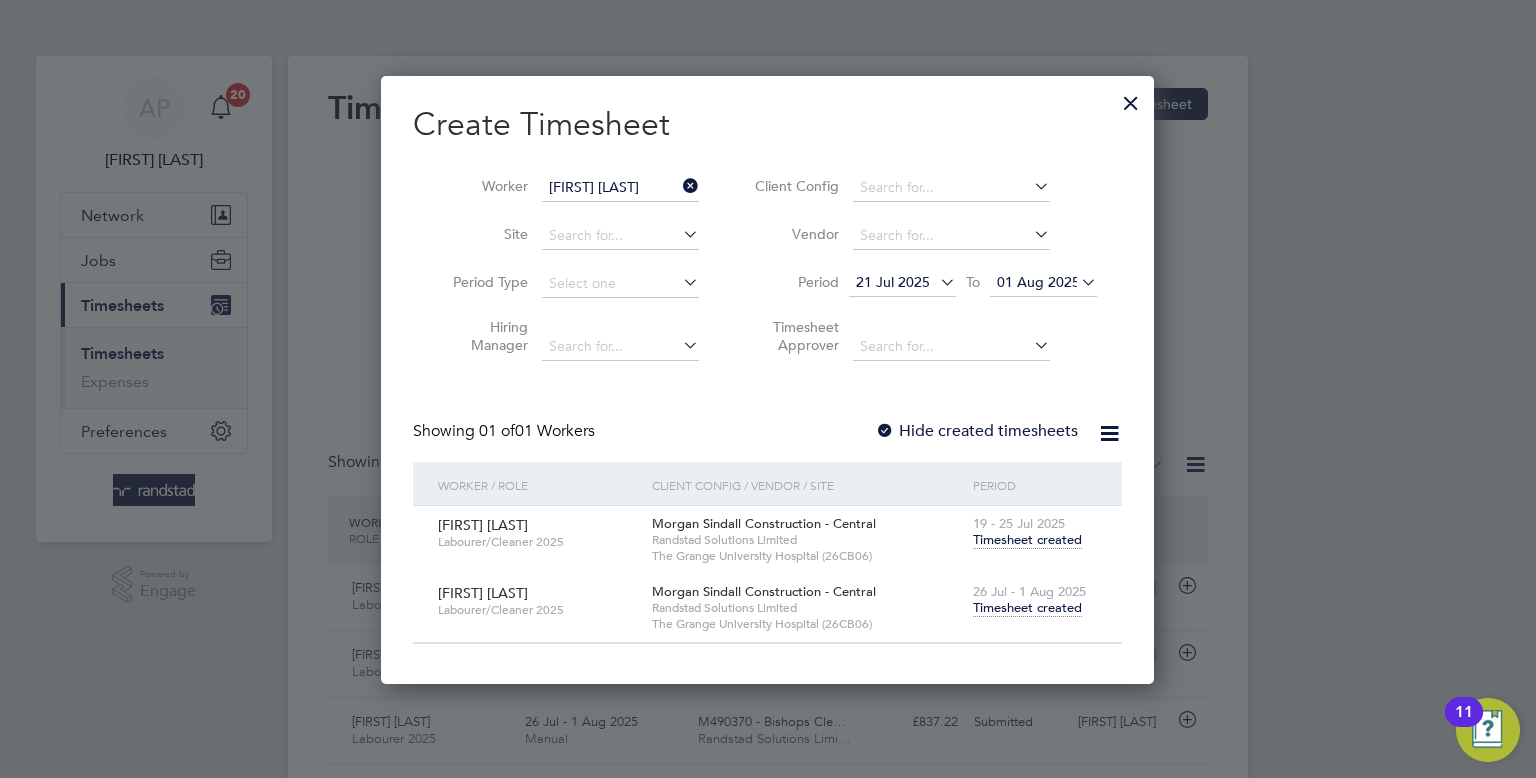 click on "Timesheet created" at bounding box center (1027, 608) 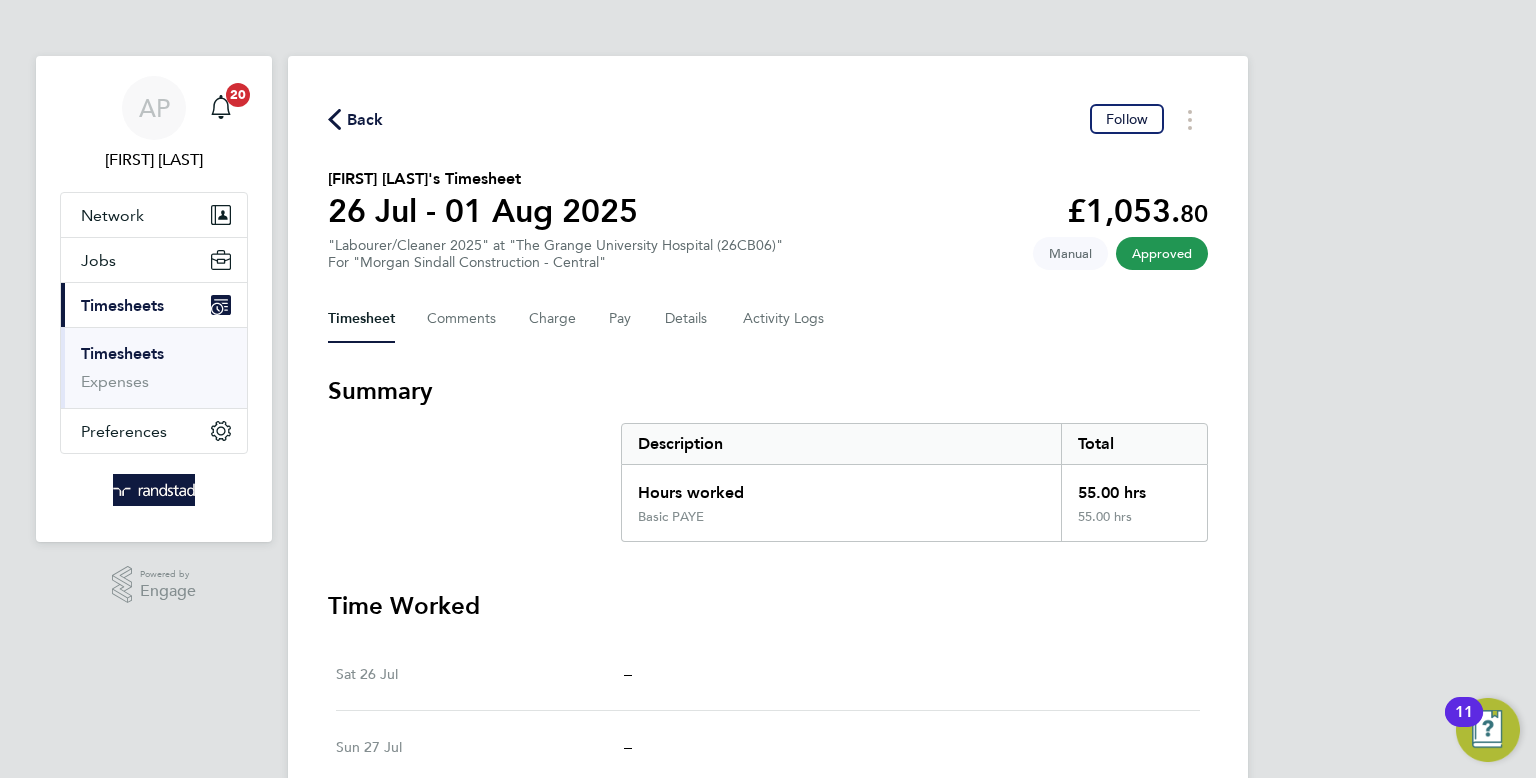 click on "Back" 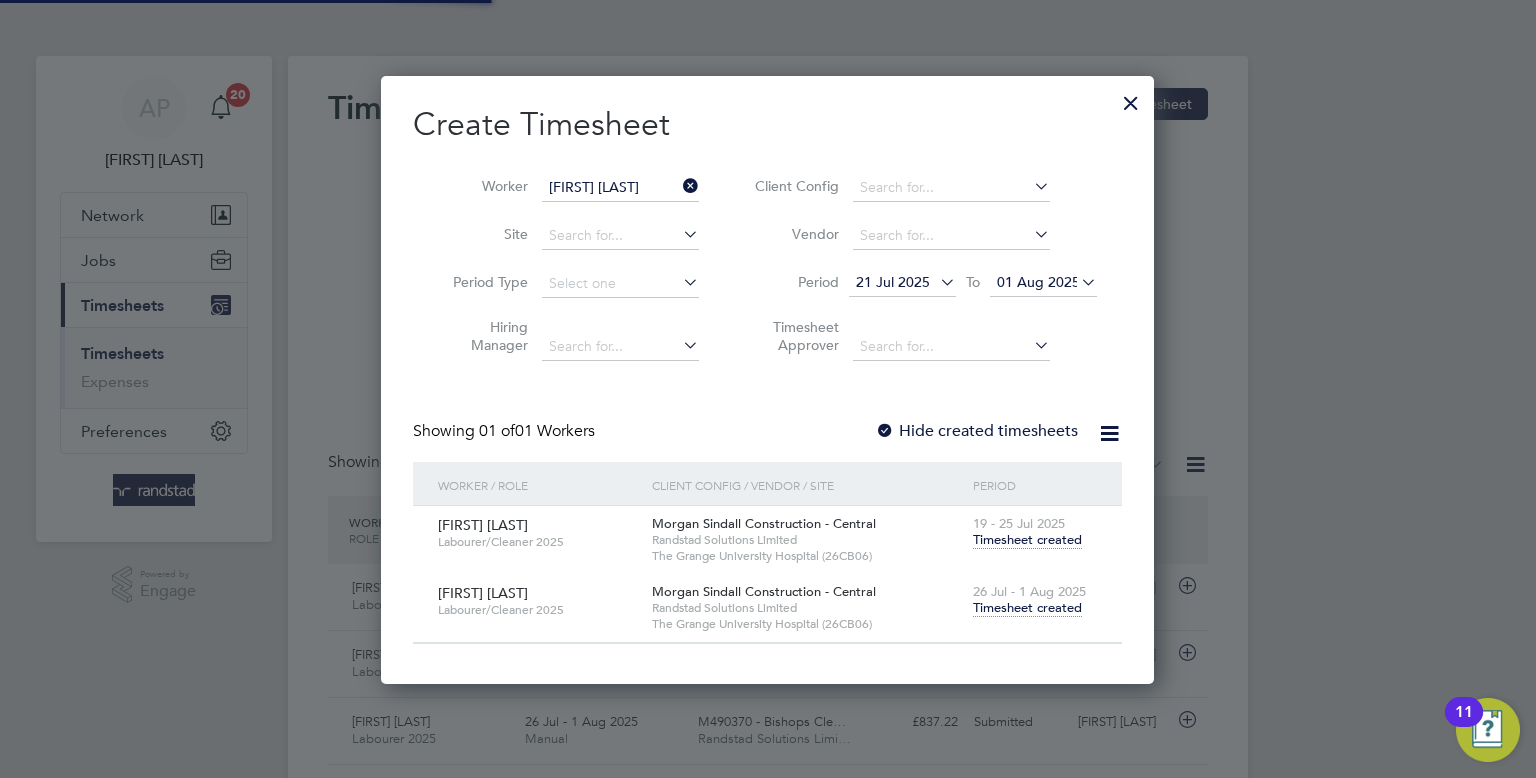 click on "Christopher Smith" at bounding box center [620, 188] 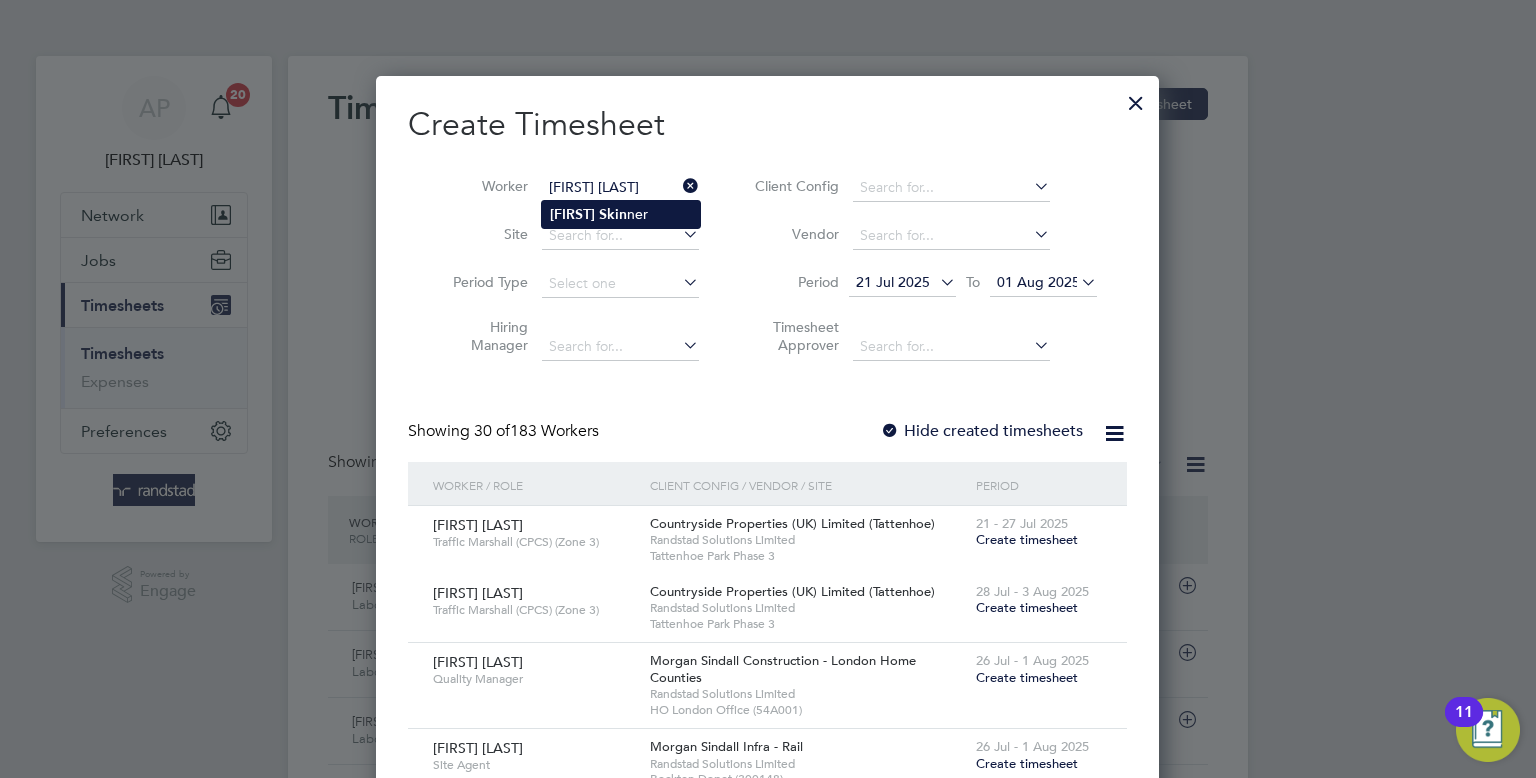 type on "Ricky Skinner" 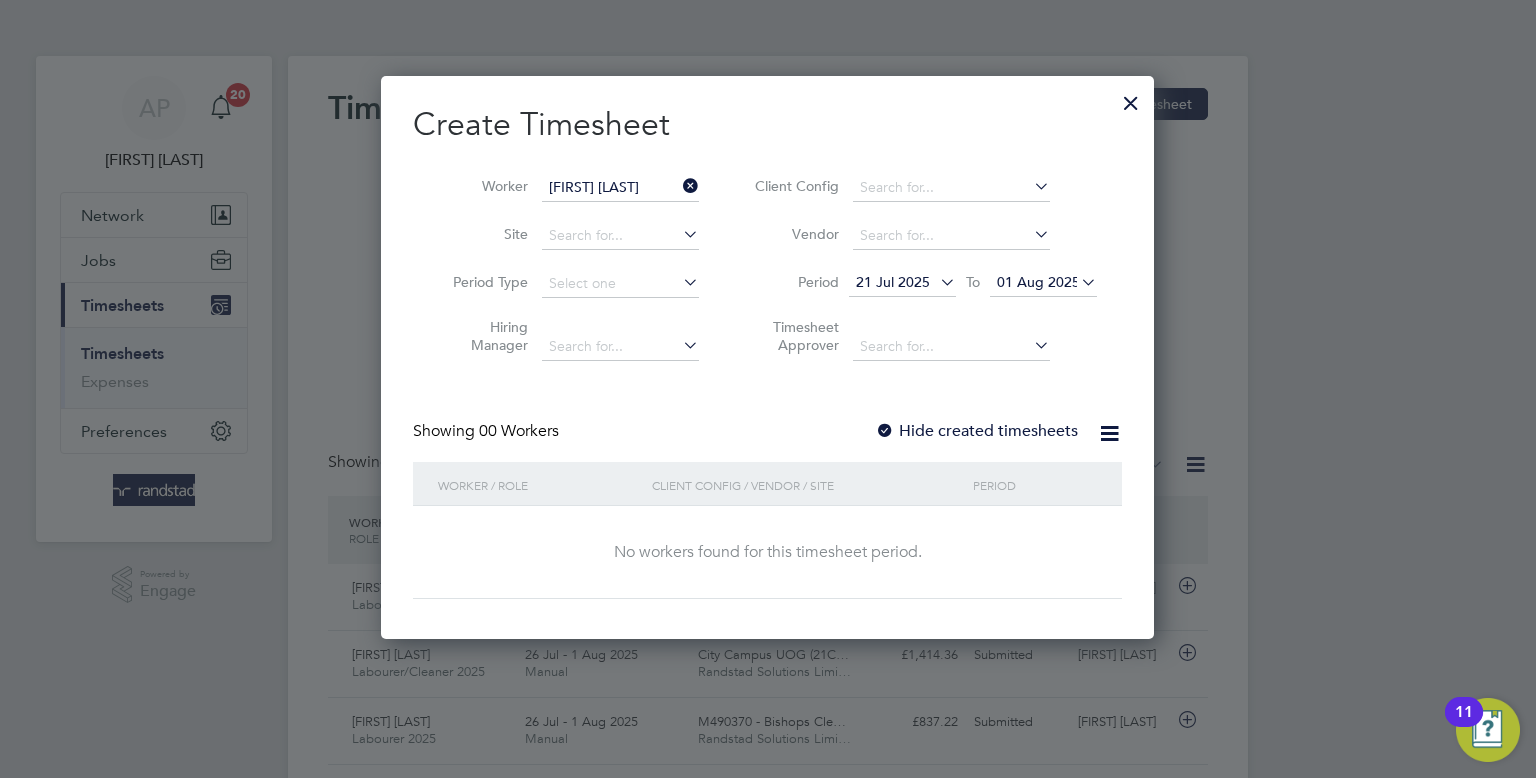 click on "01 Aug 2025" at bounding box center (1038, 282) 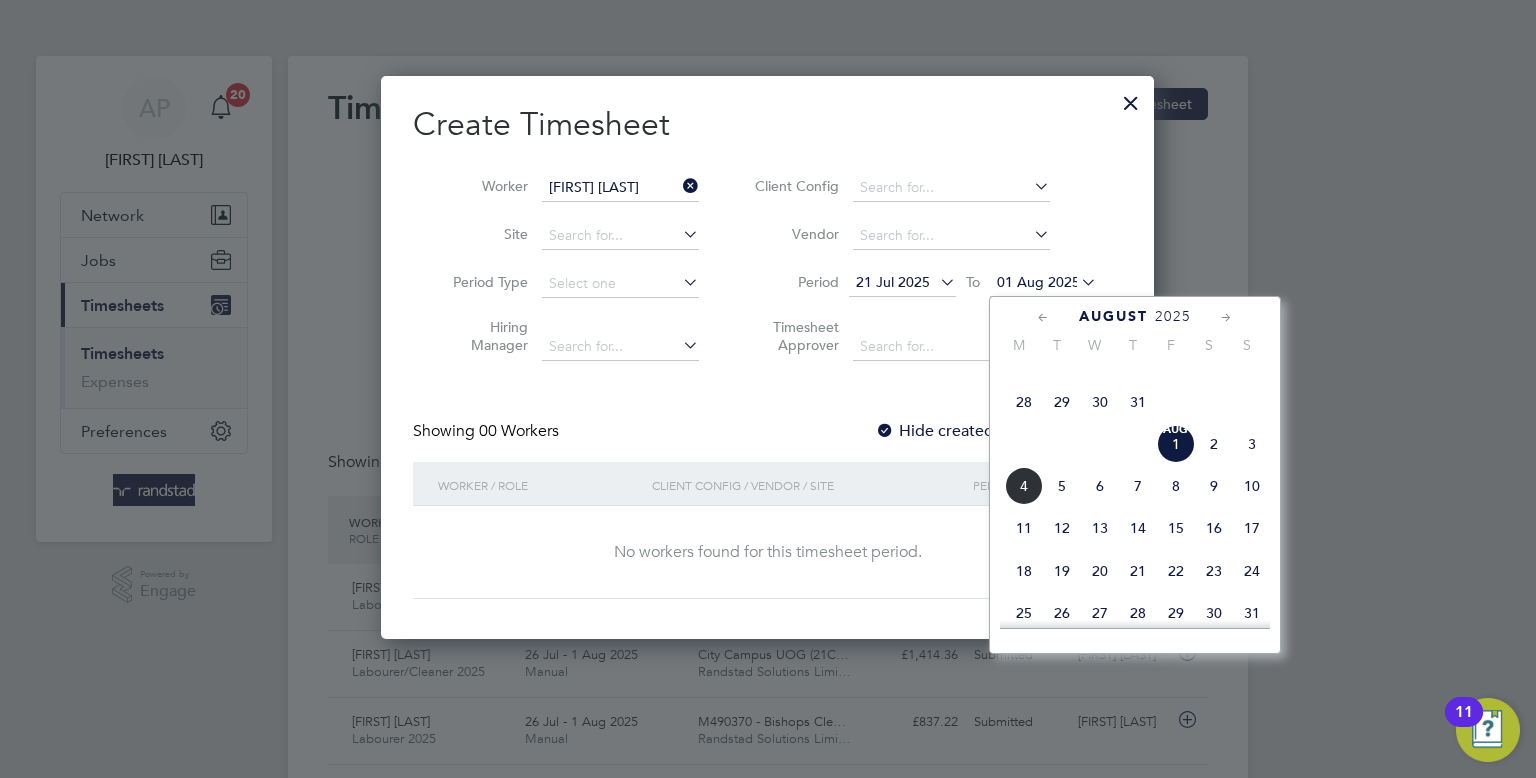 click on "Aug 1" 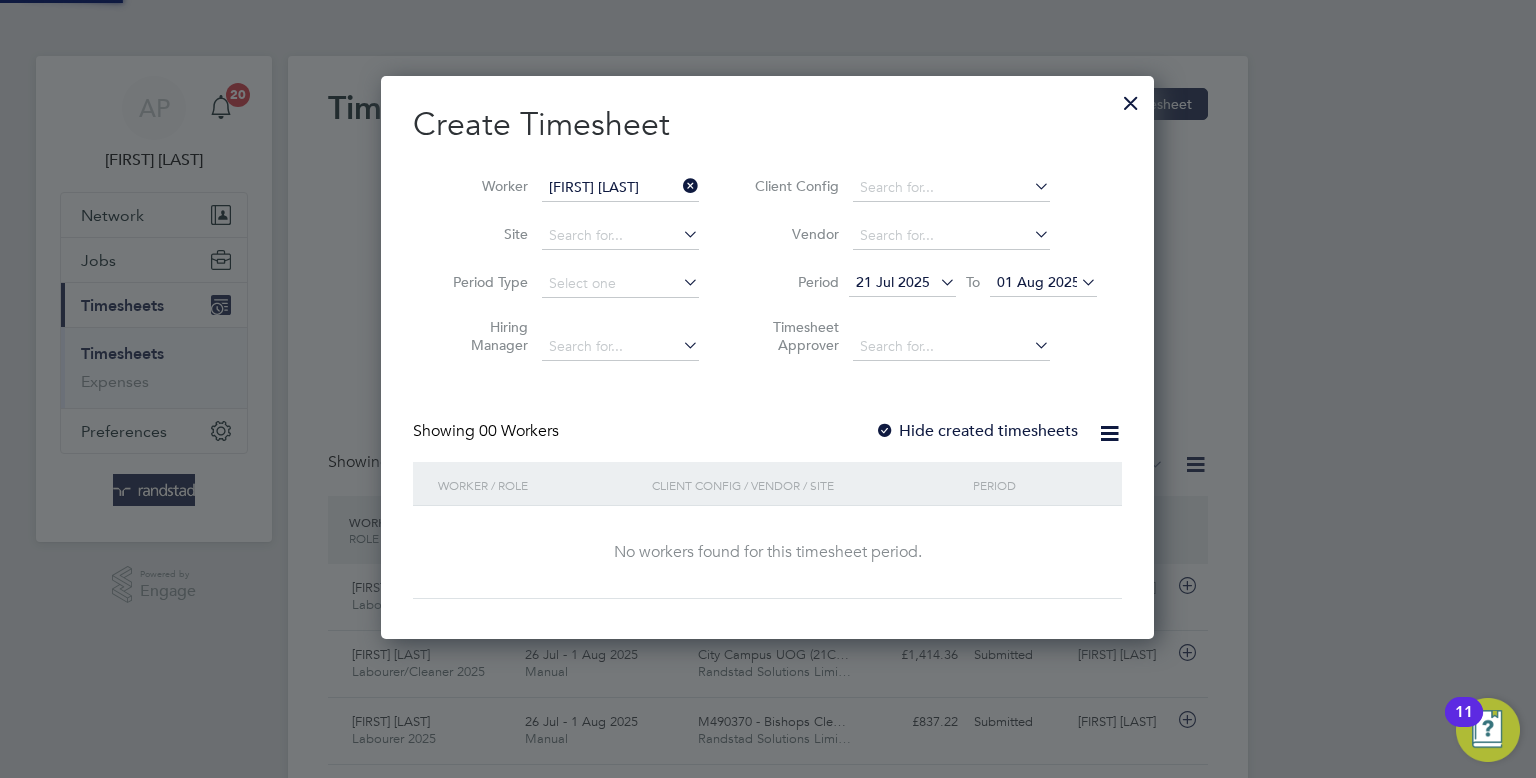 click on "Hide created timesheets" at bounding box center [976, 431] 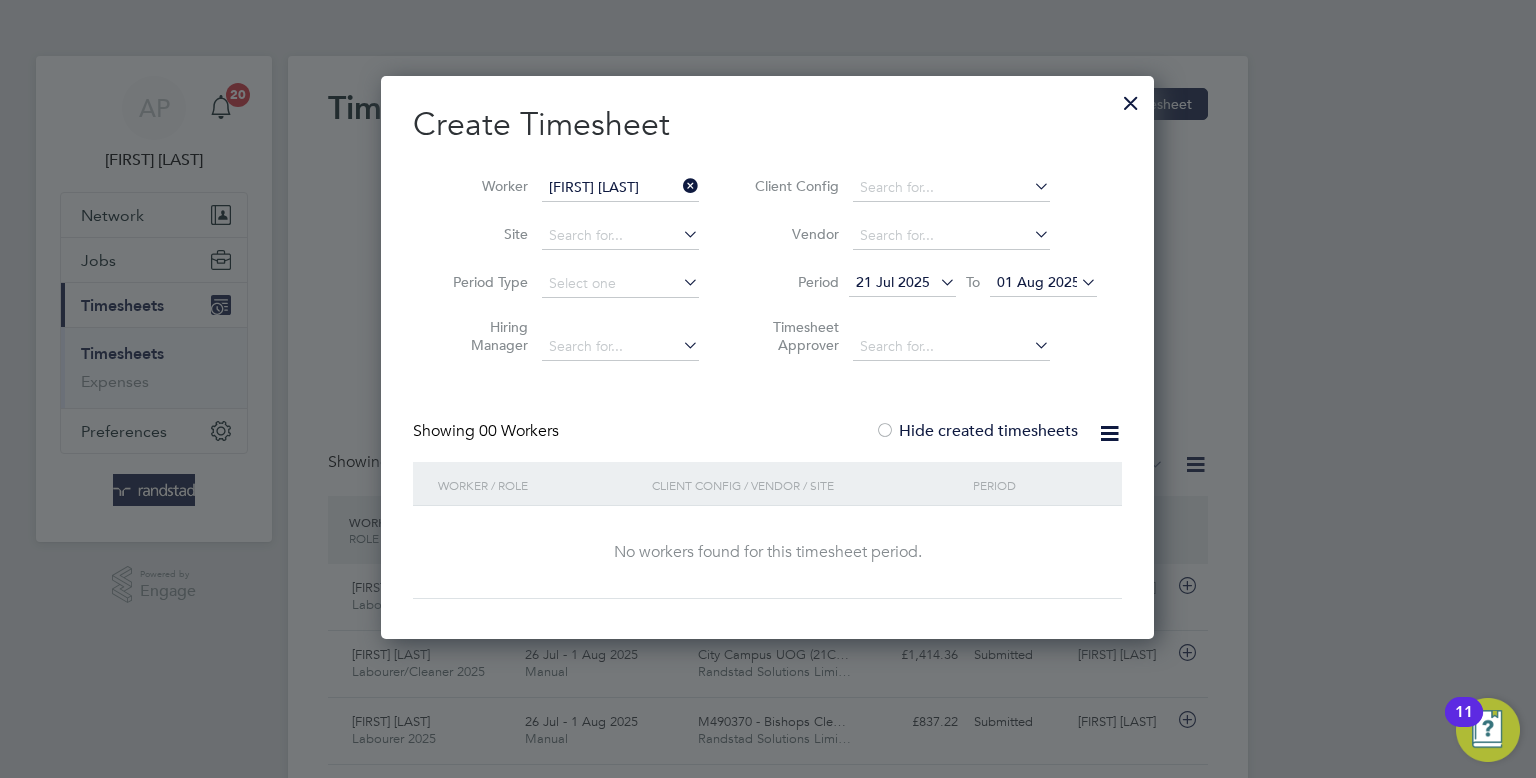 click on "Hide created timesheets" at bounding box center (976, 431) 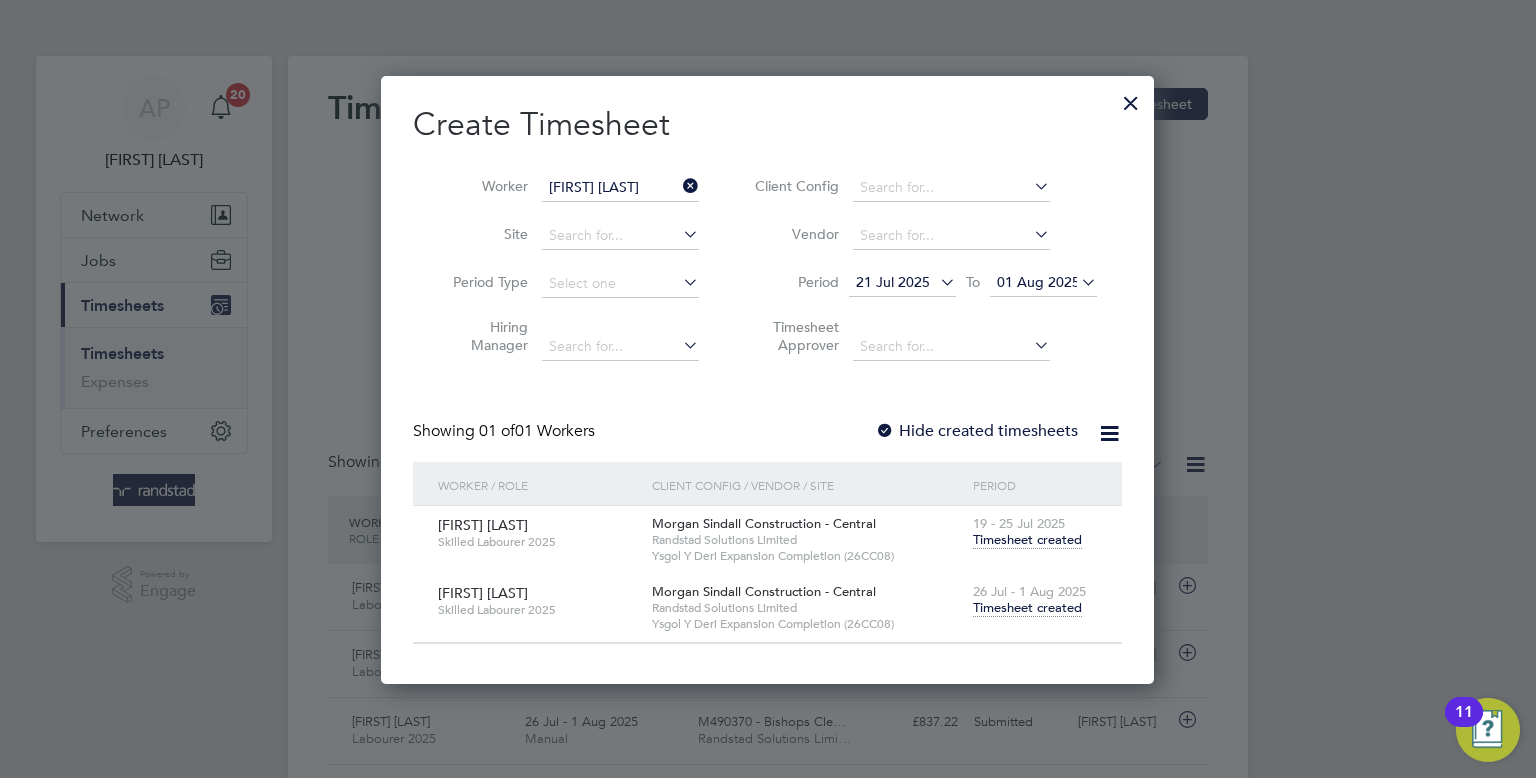 click on "Timesheet created" at bounding box center [1027, 608] 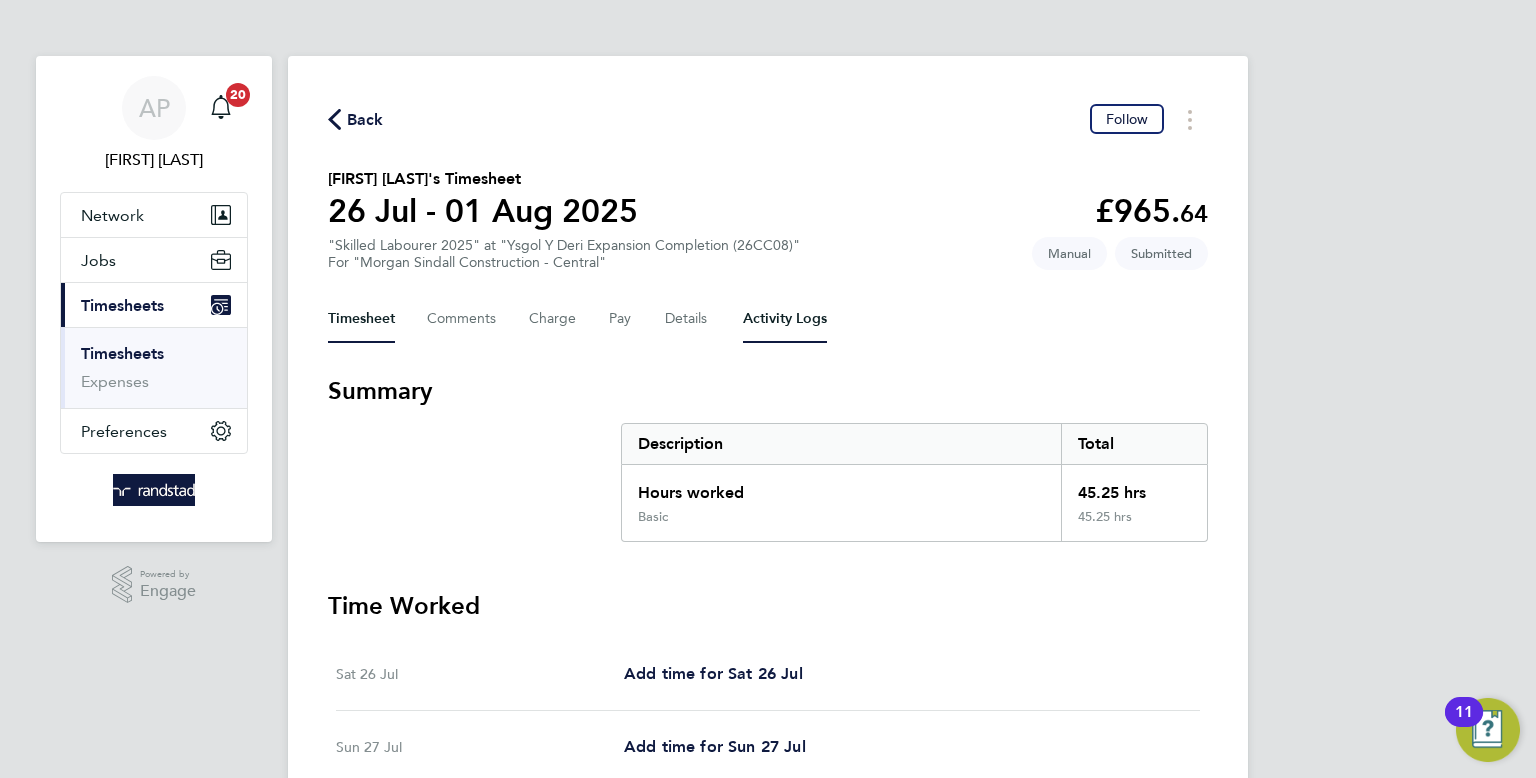 click on "Activity Logs" at bounding box center [785, 319] 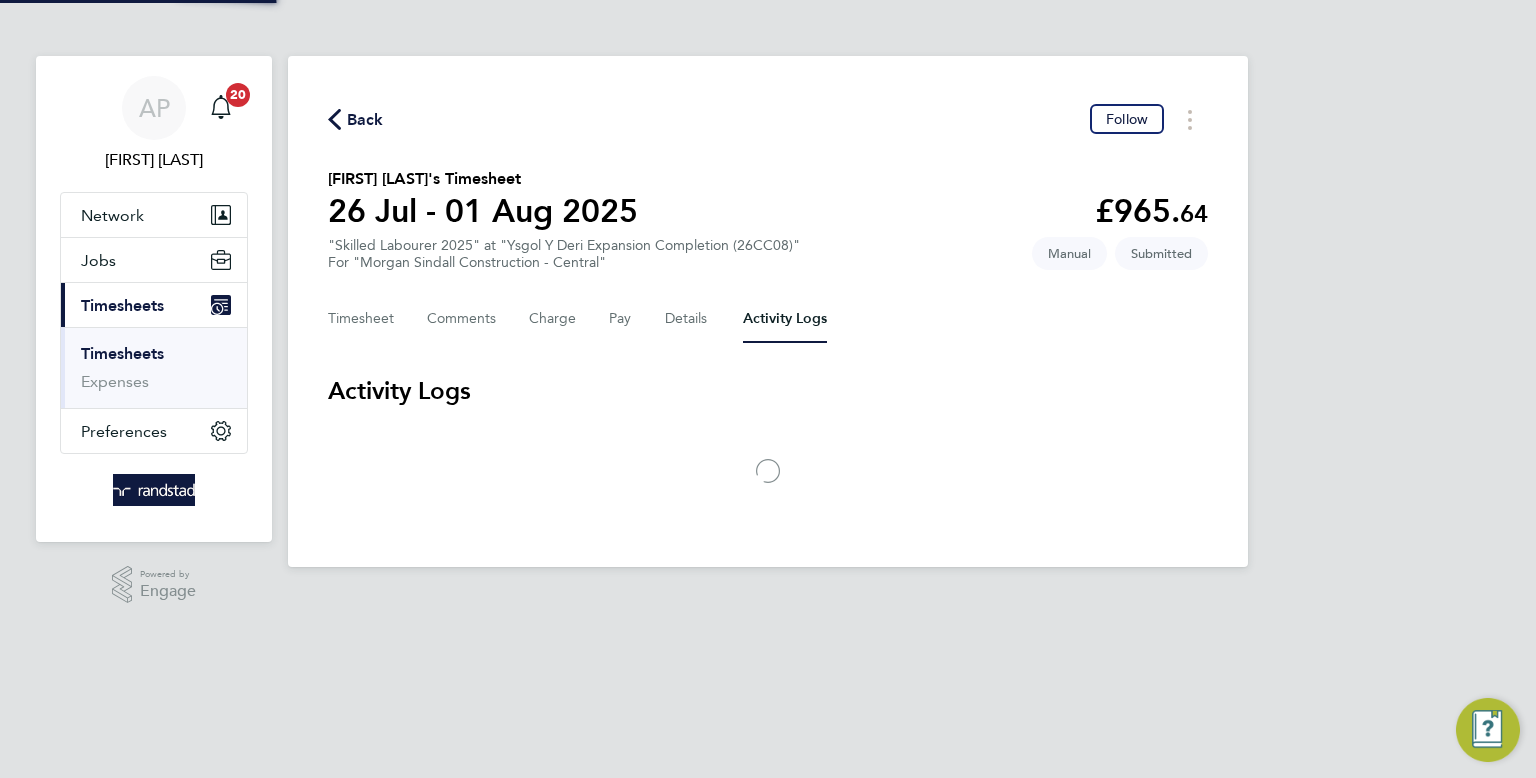 click on "Timesheet   Comments   Charge   Pay   Details   Activity Logs" 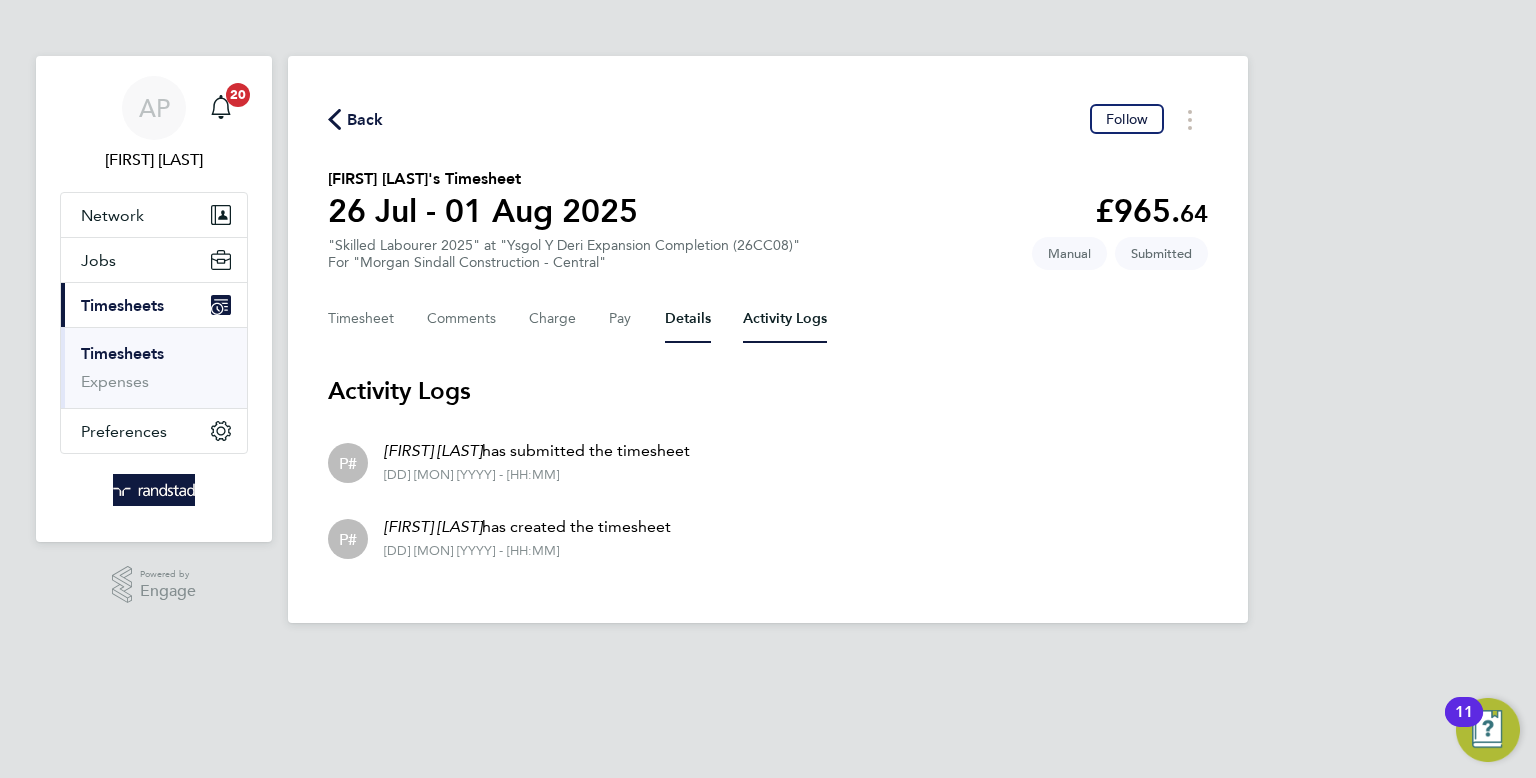 click on "Details" at bounding box center [688, 319] 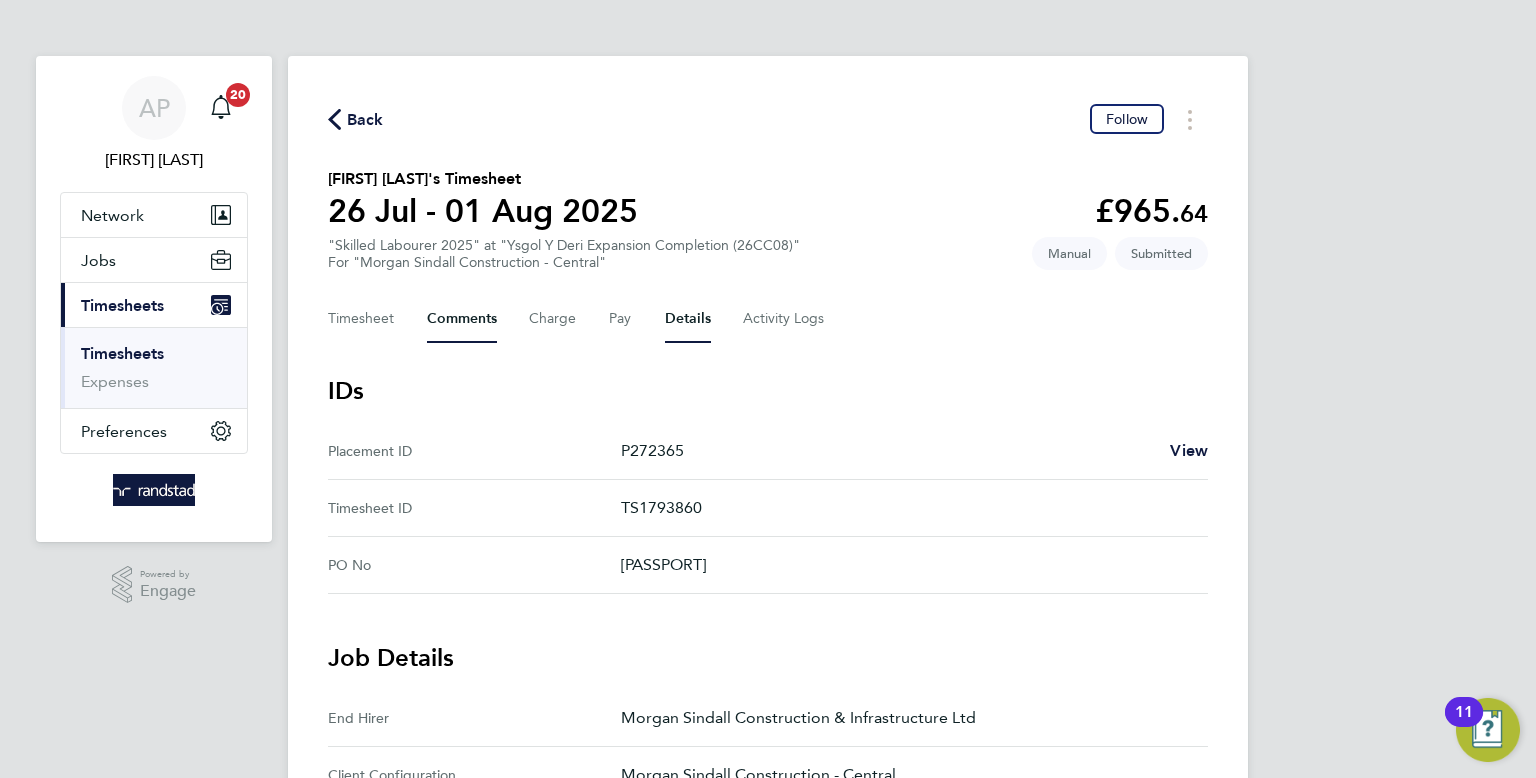 click on "Comments" at bounding box center [462, 319] 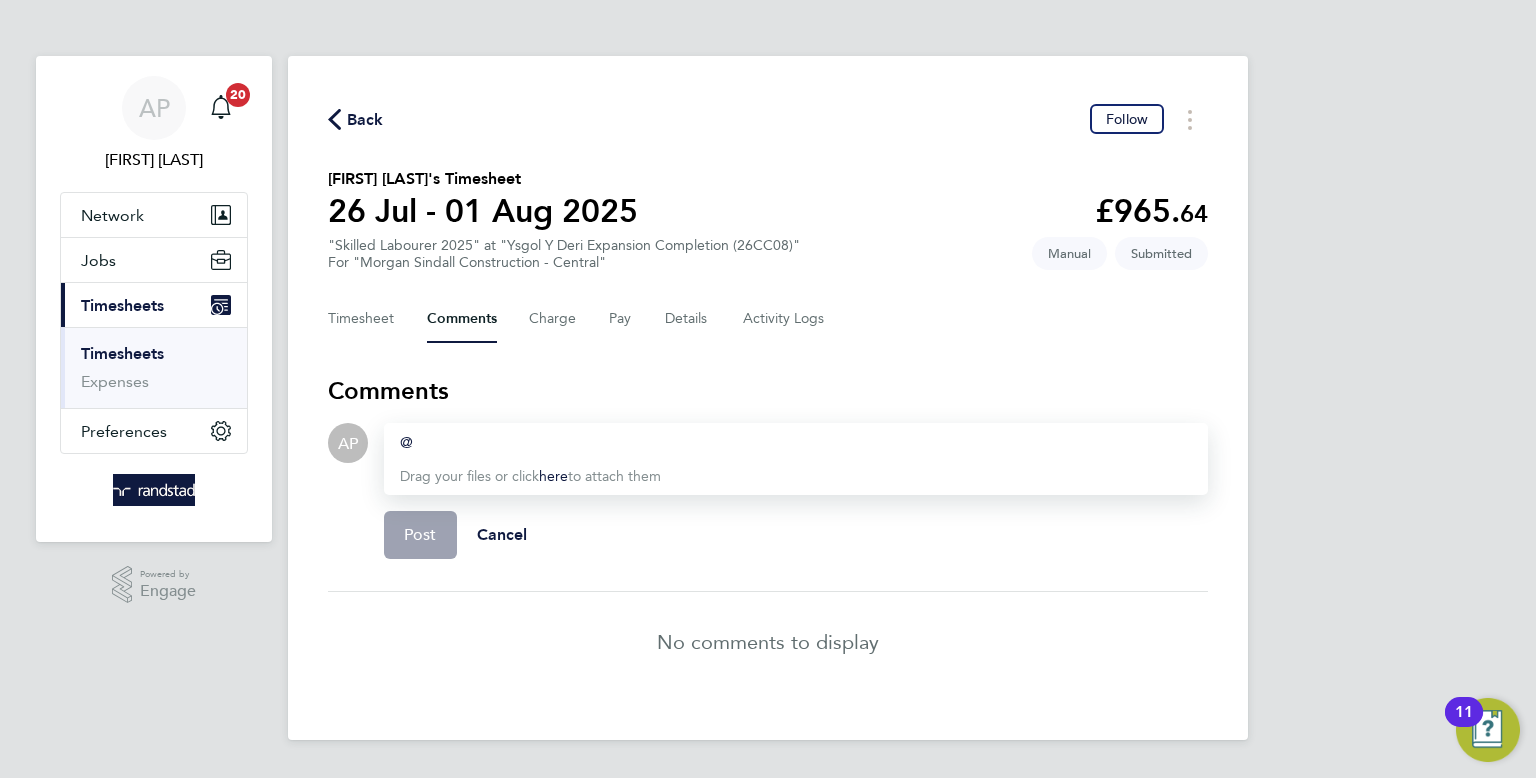 type 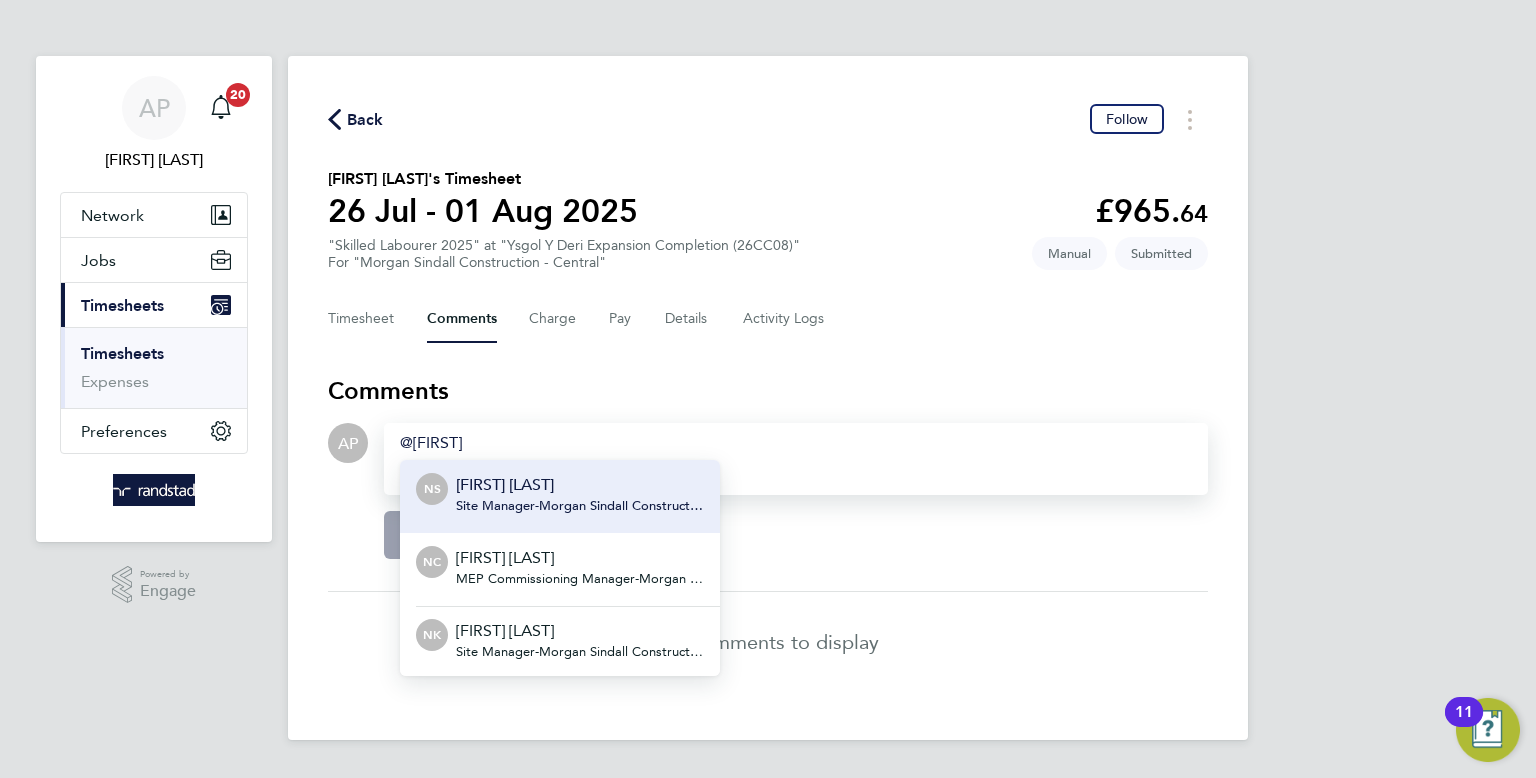click on "Site Manager   -   Morgan Sindall Construction & Infrastructure Ltd" at bounding box center [580, 506] 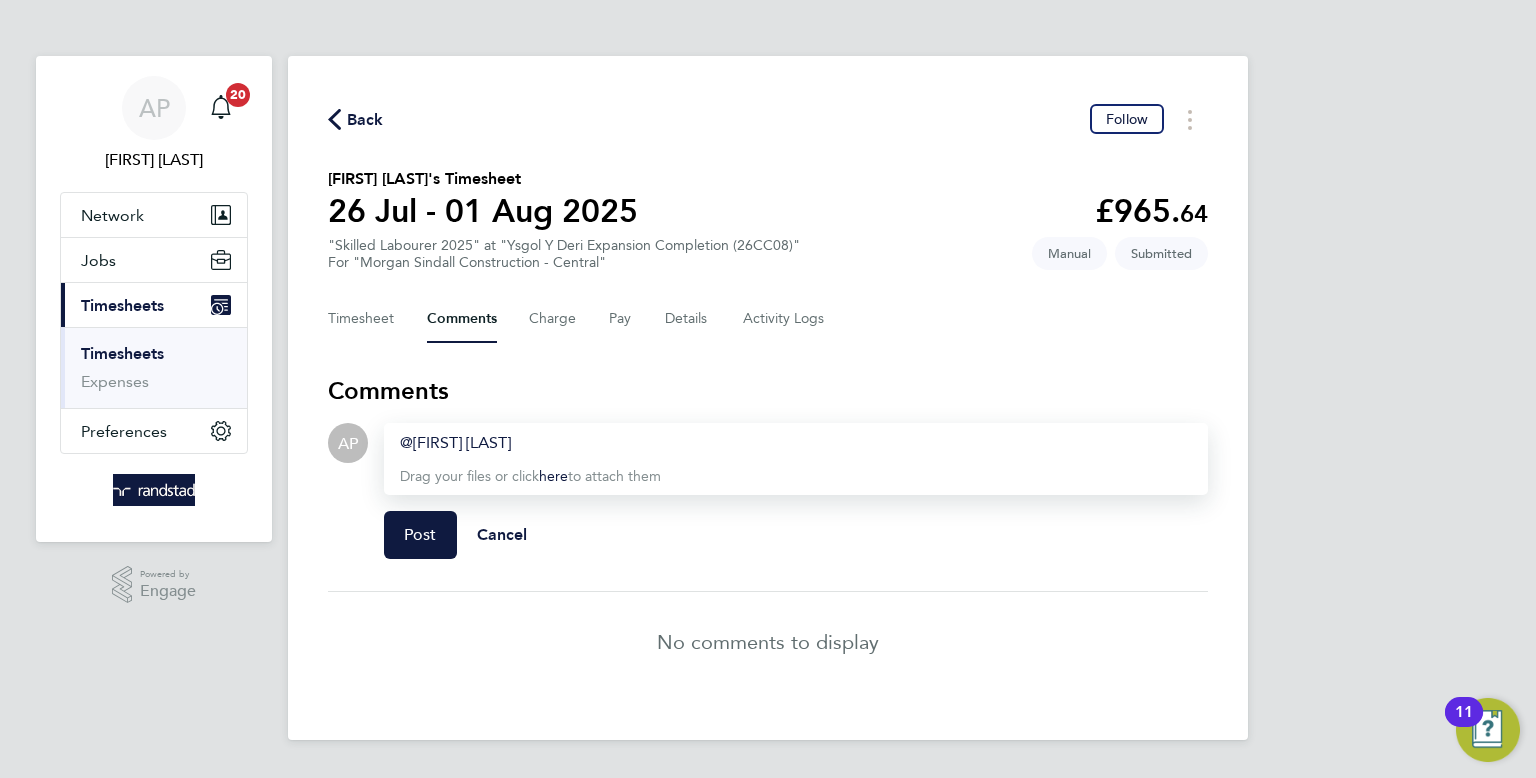 click on "Drop your files here  Supported files: JPG, JPEG, PNG, GIF or PDF Nigel Stone ​   Drag your files or click  here  to attach them  Post   Cancel" 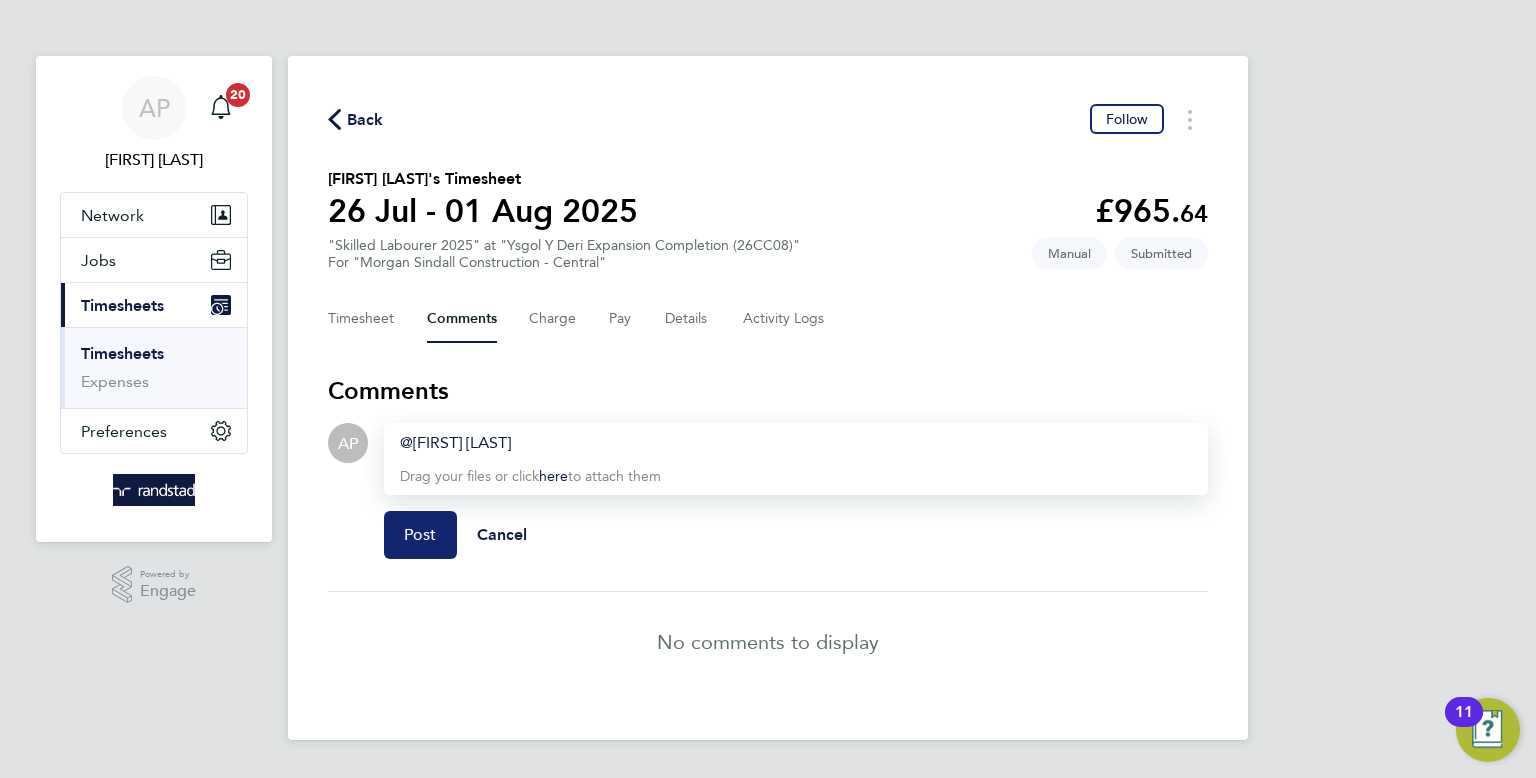 click on "Post" 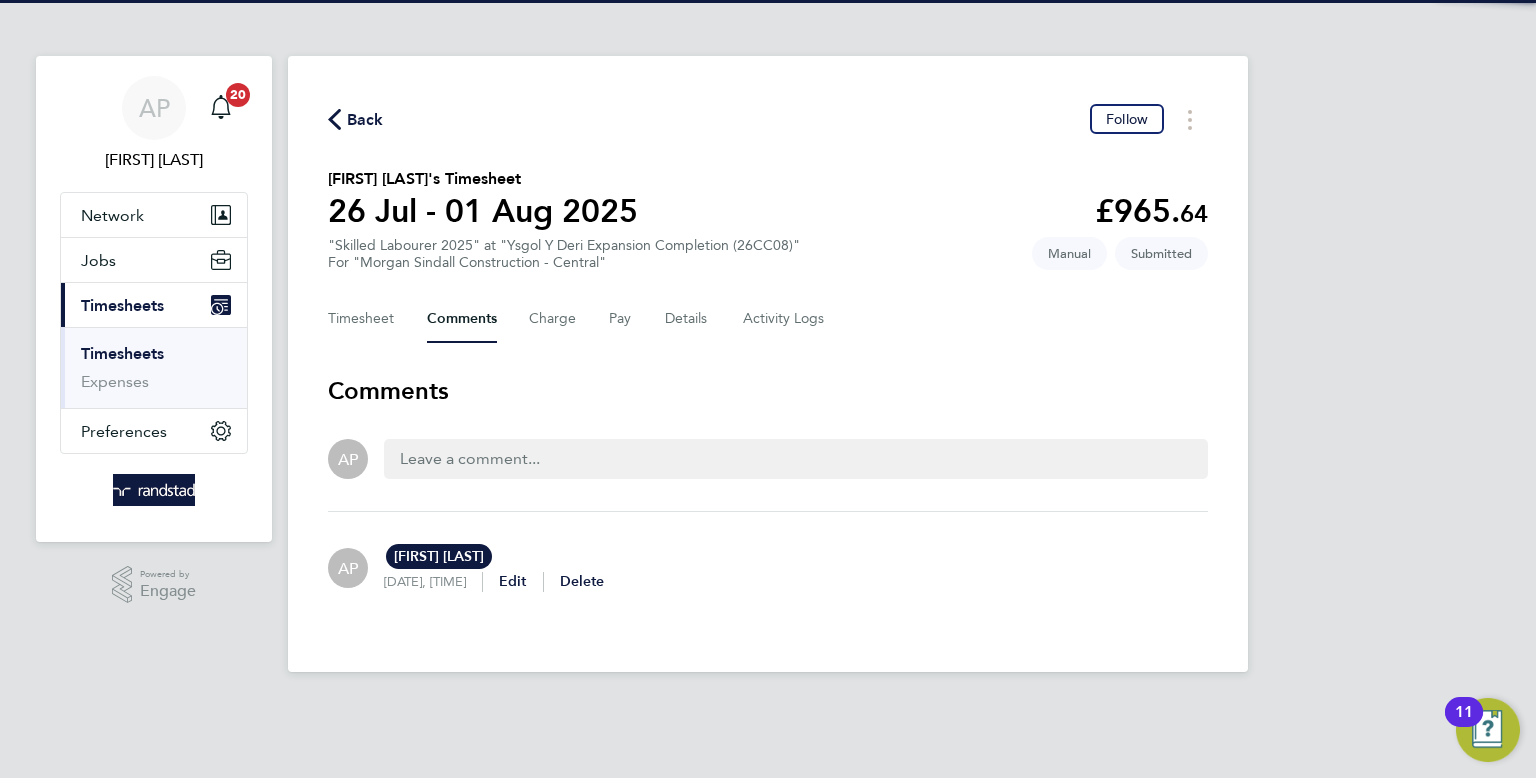 click on "Back" 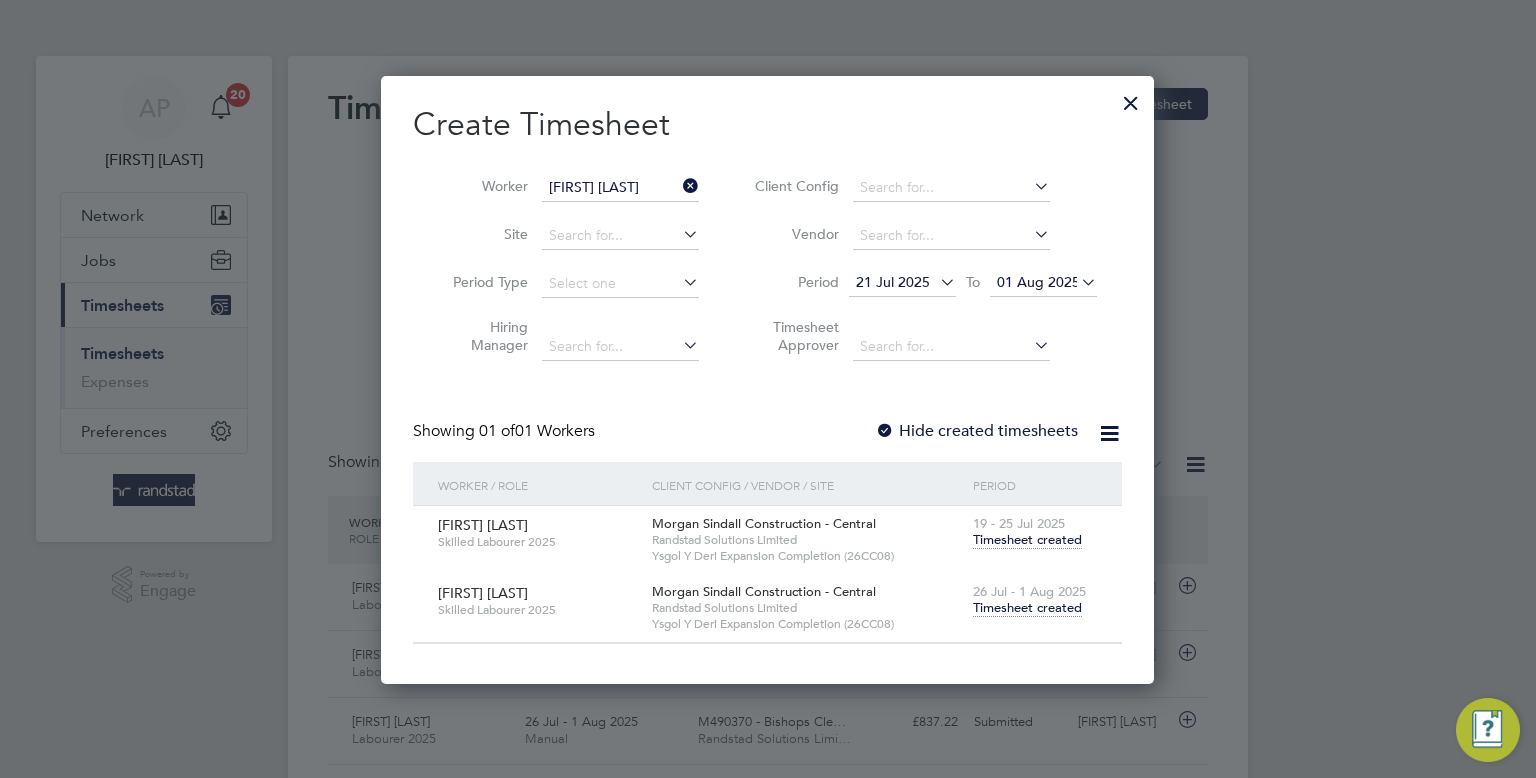 click at bounding box center [679, 186] 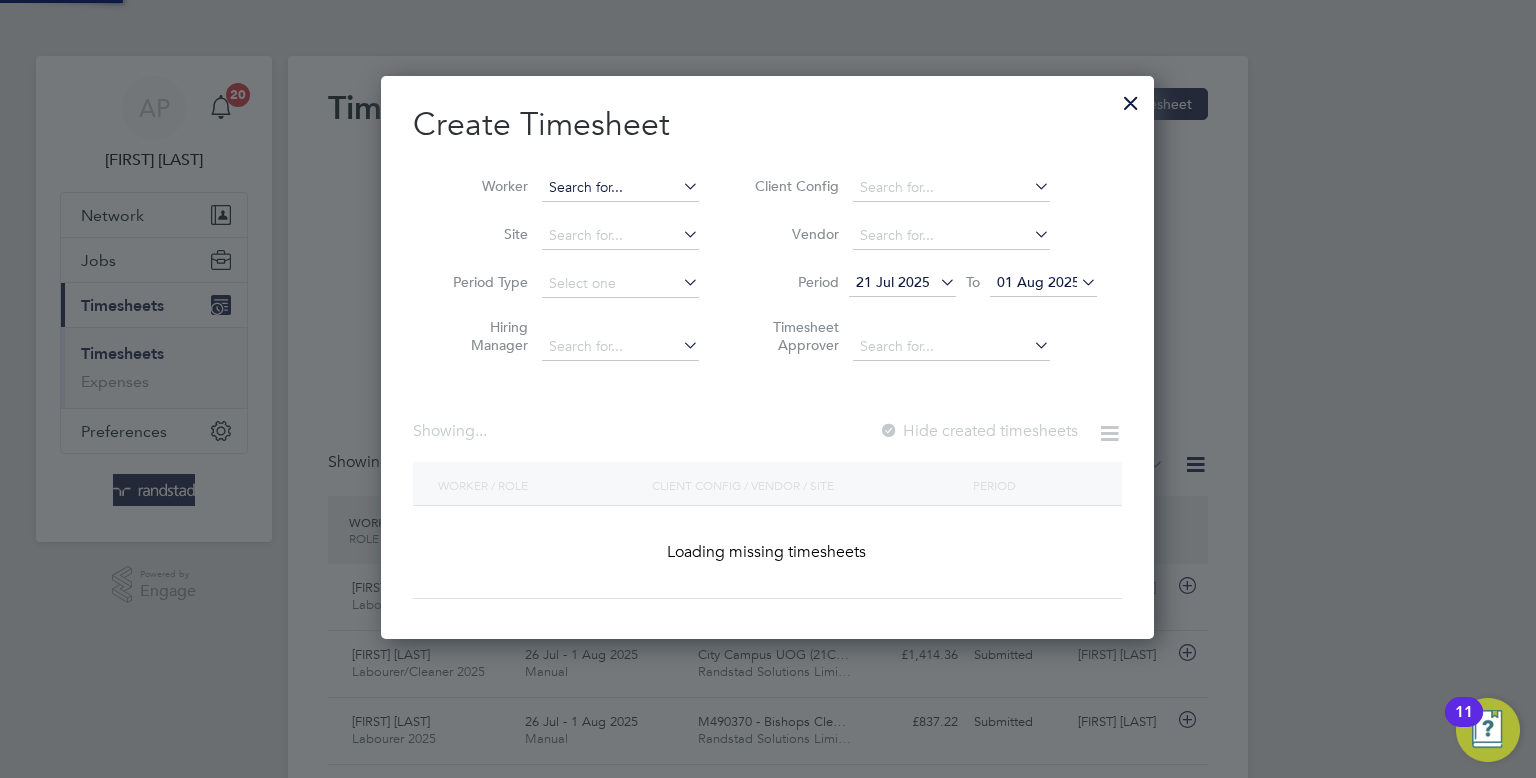 click at bounding box center [620, 188] 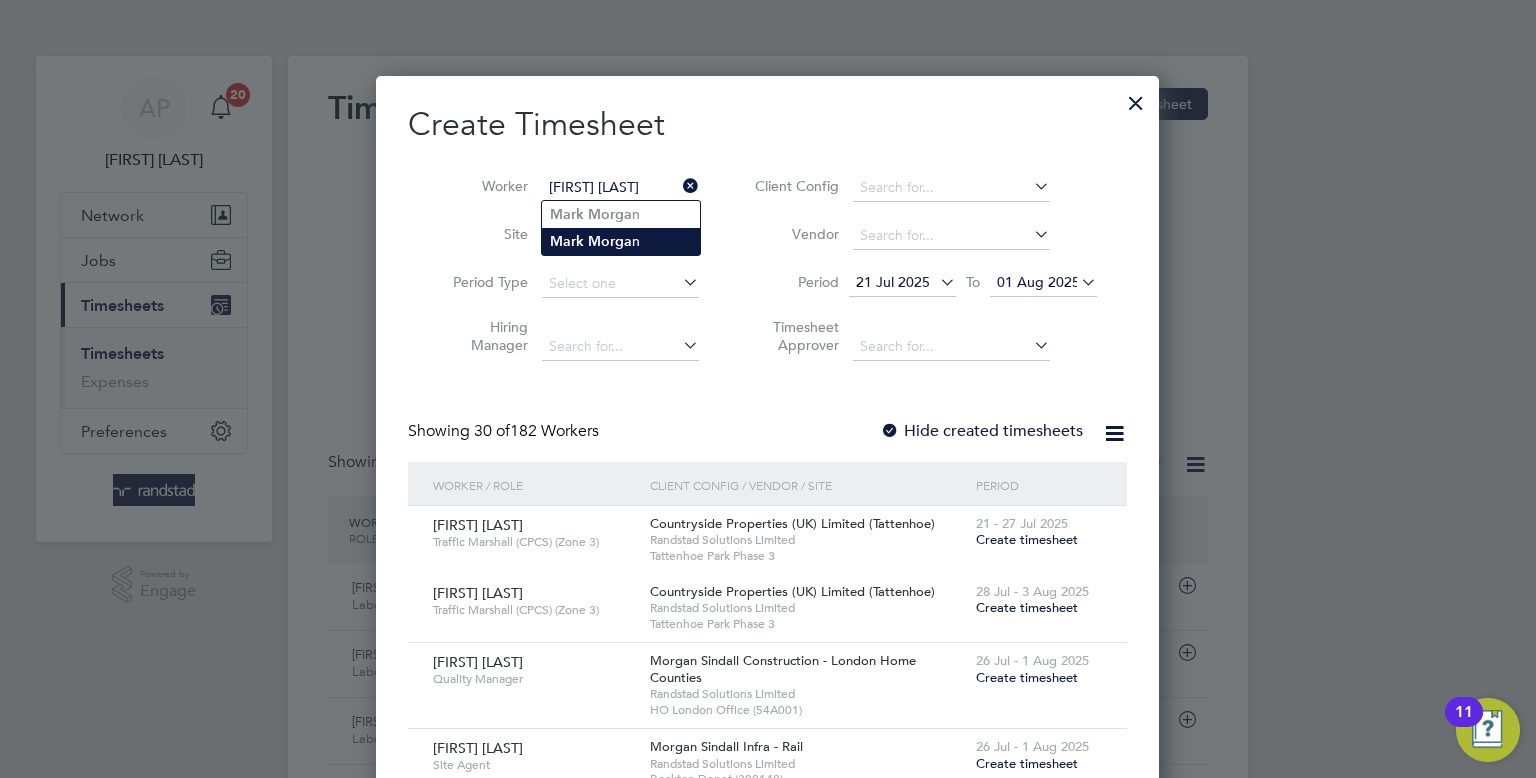 click on "Morga" 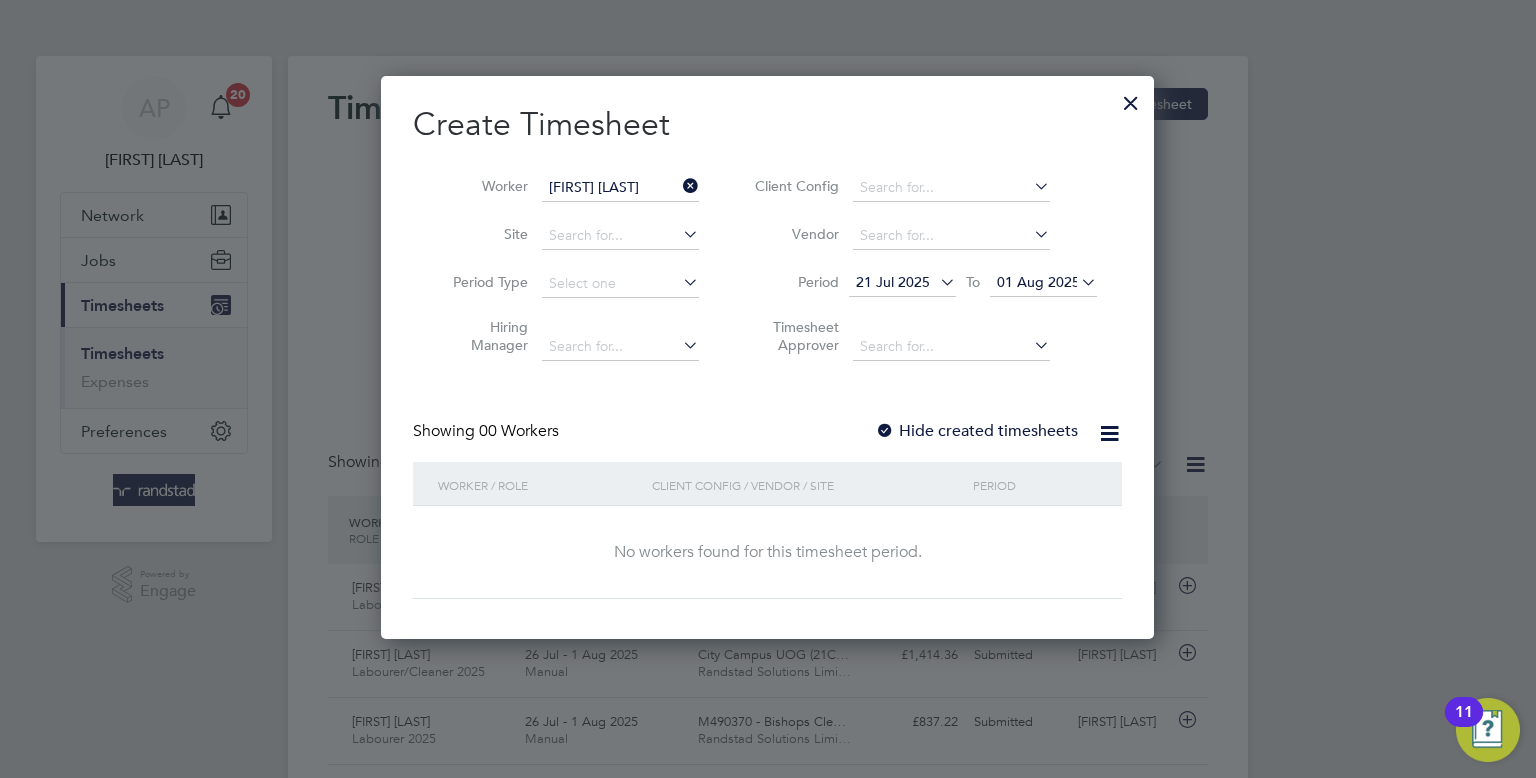 click on "Hide created timesheets" at bounding box center [976, 431] 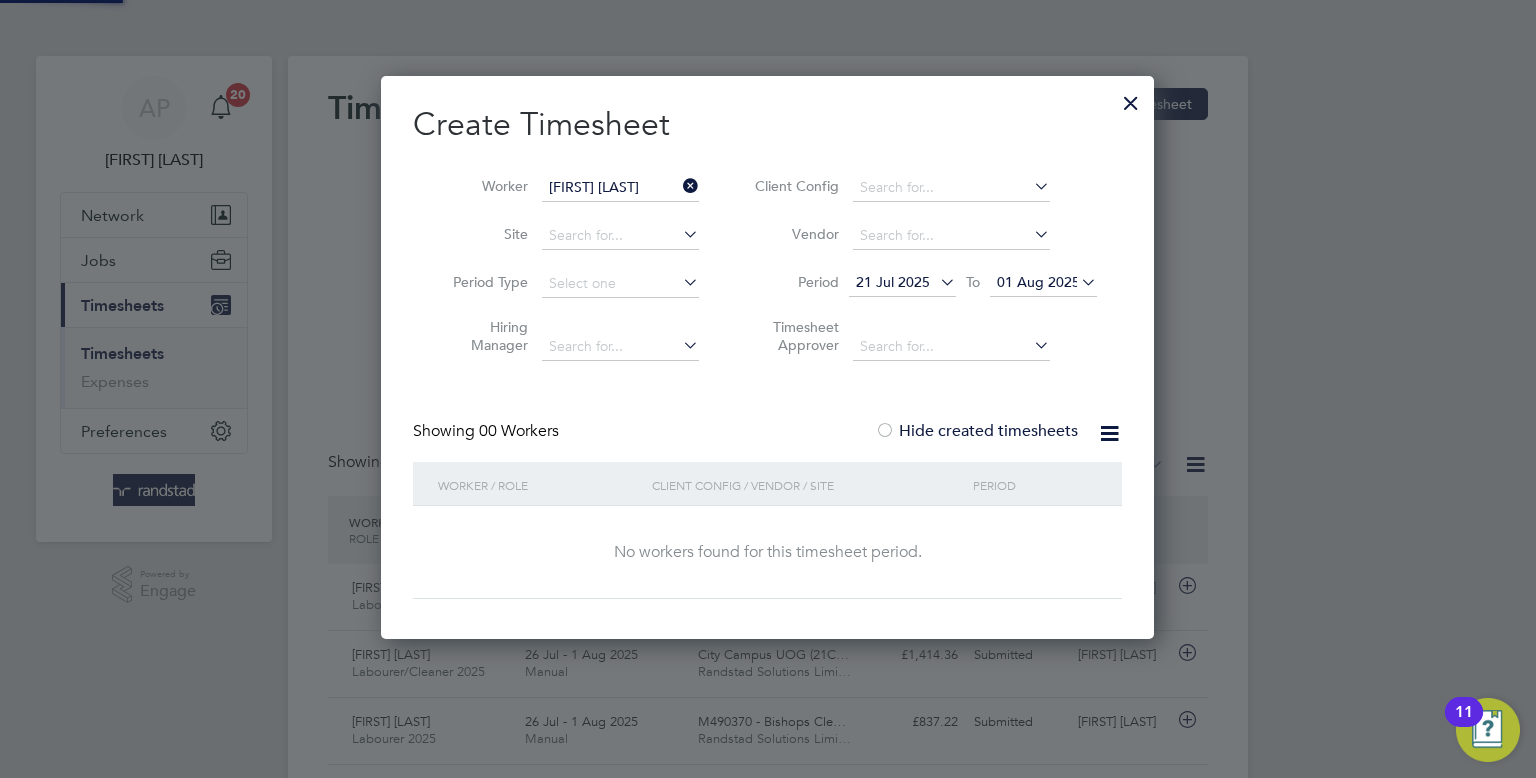 click on "Hide created timesheets" at bounding box center [976, 431] 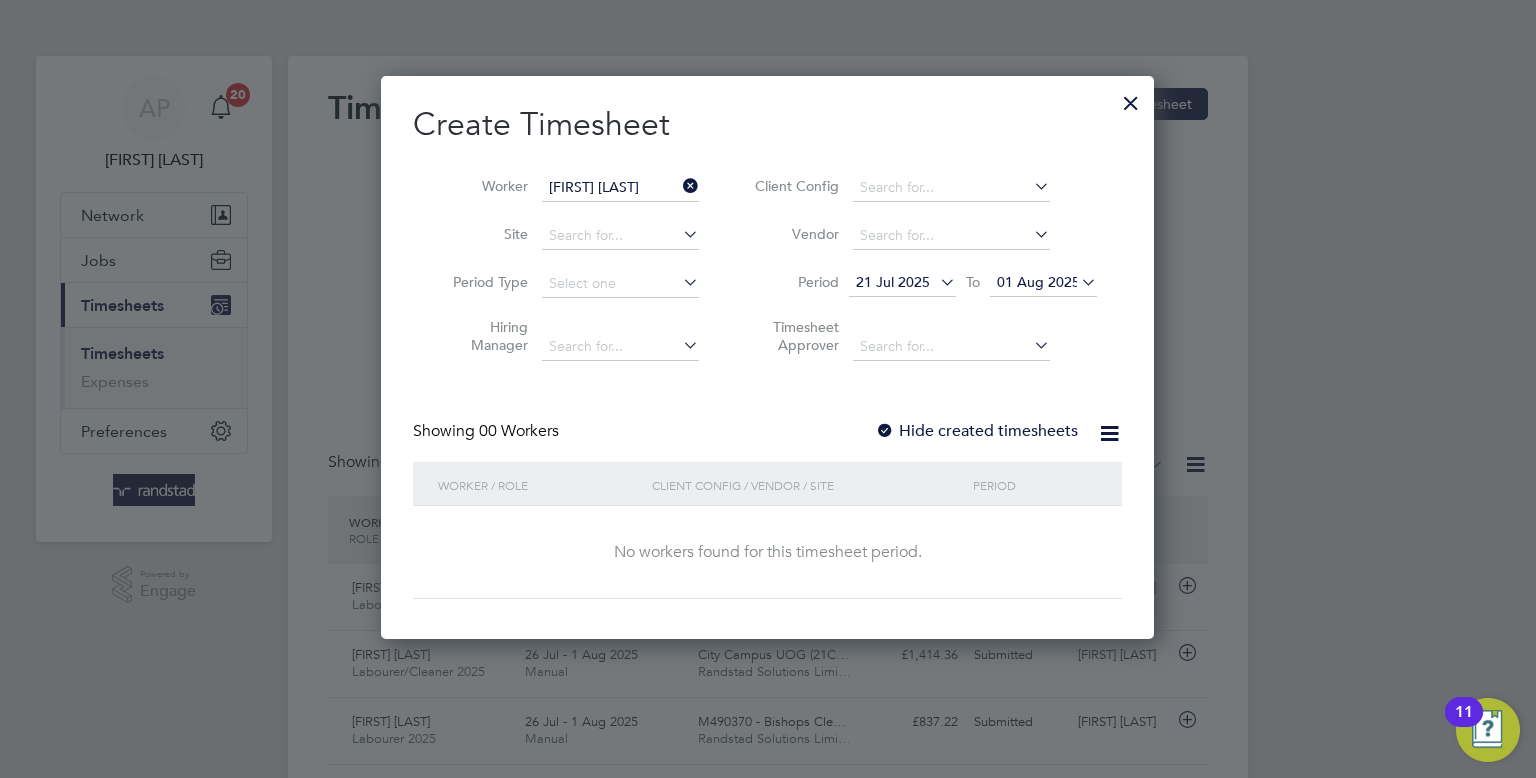 click on "Hide created timesheets" at bounding box center [976, 431] 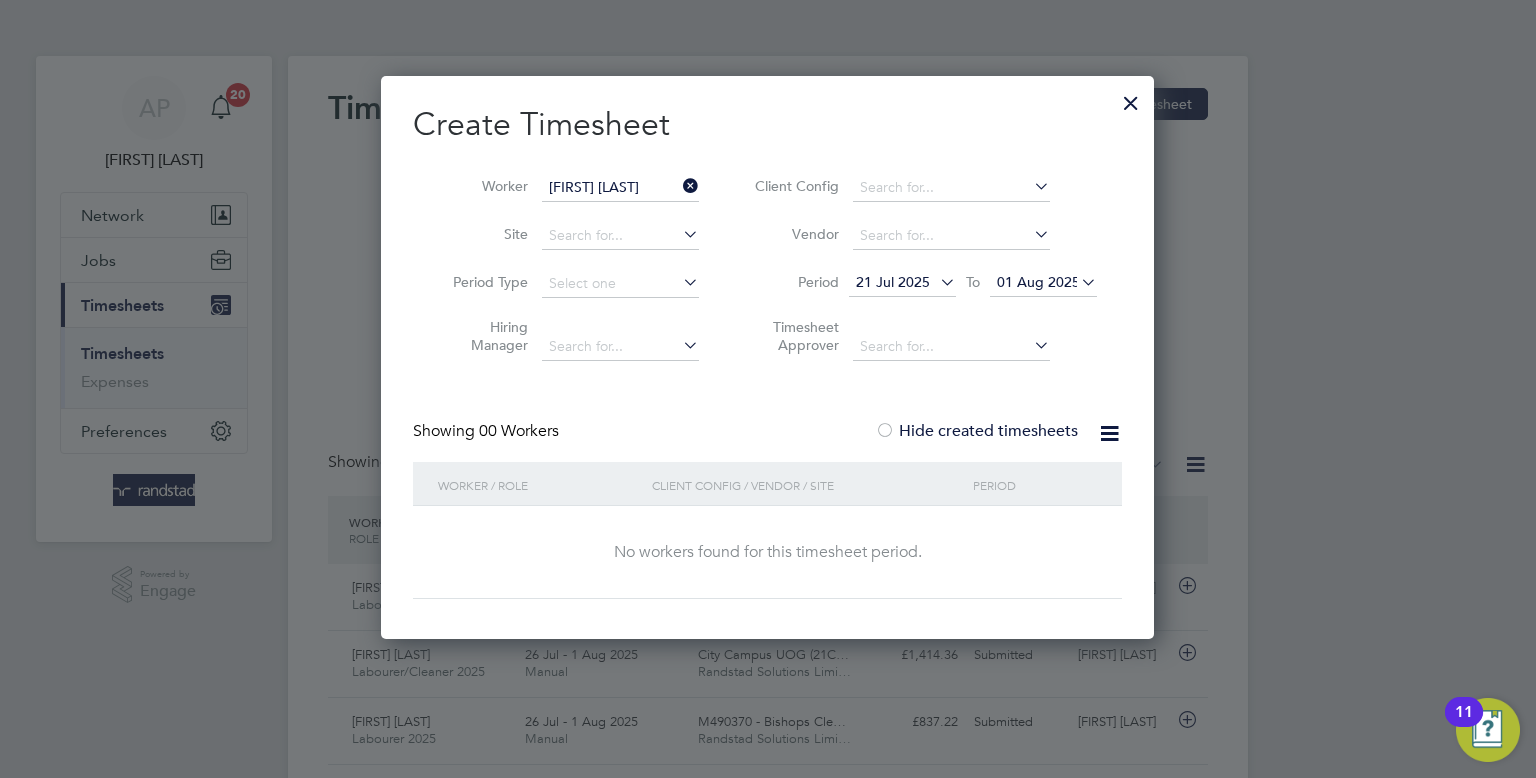 click on "Mark Morgan" at bounding box center [620, 188] 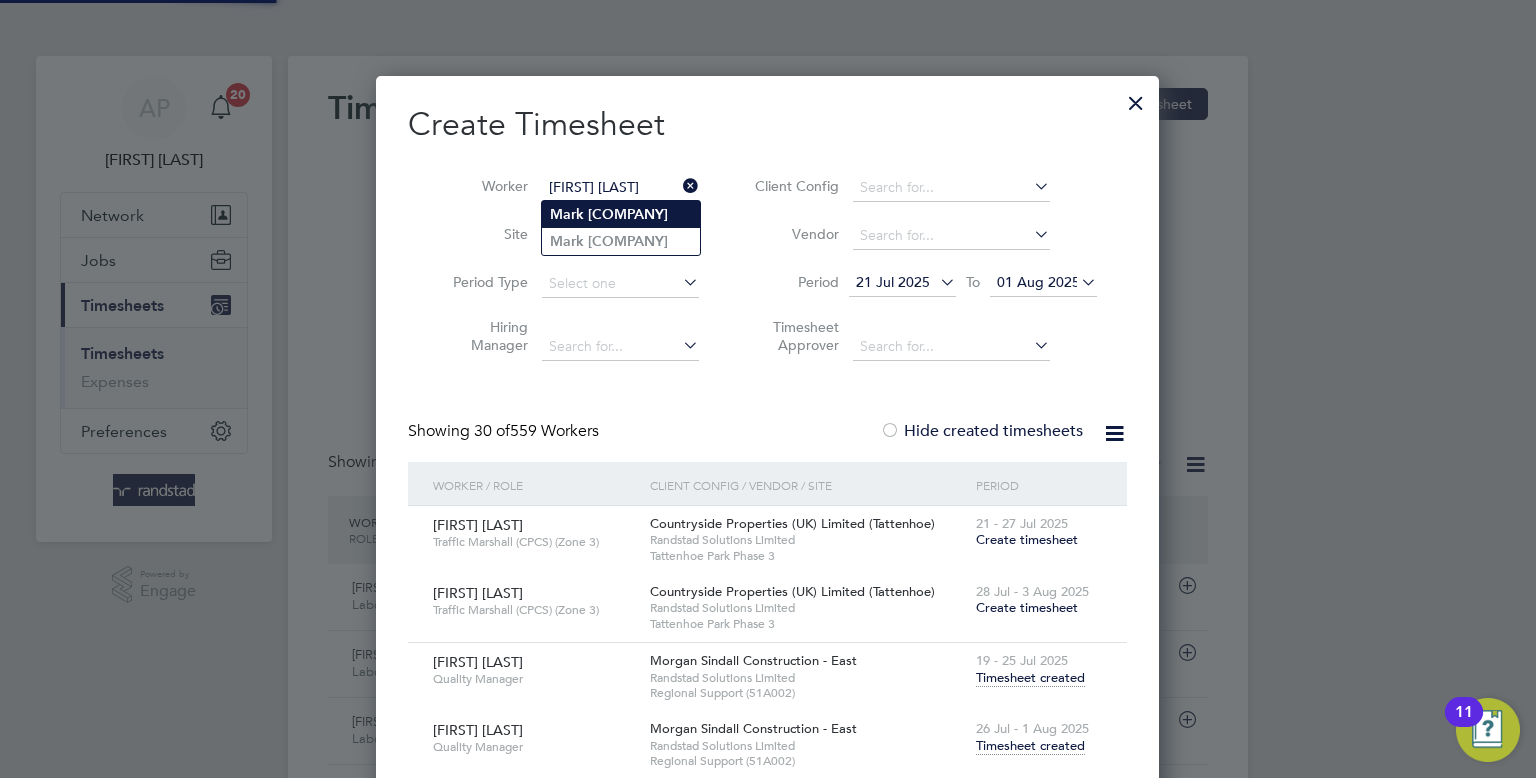 click on "Morgan" 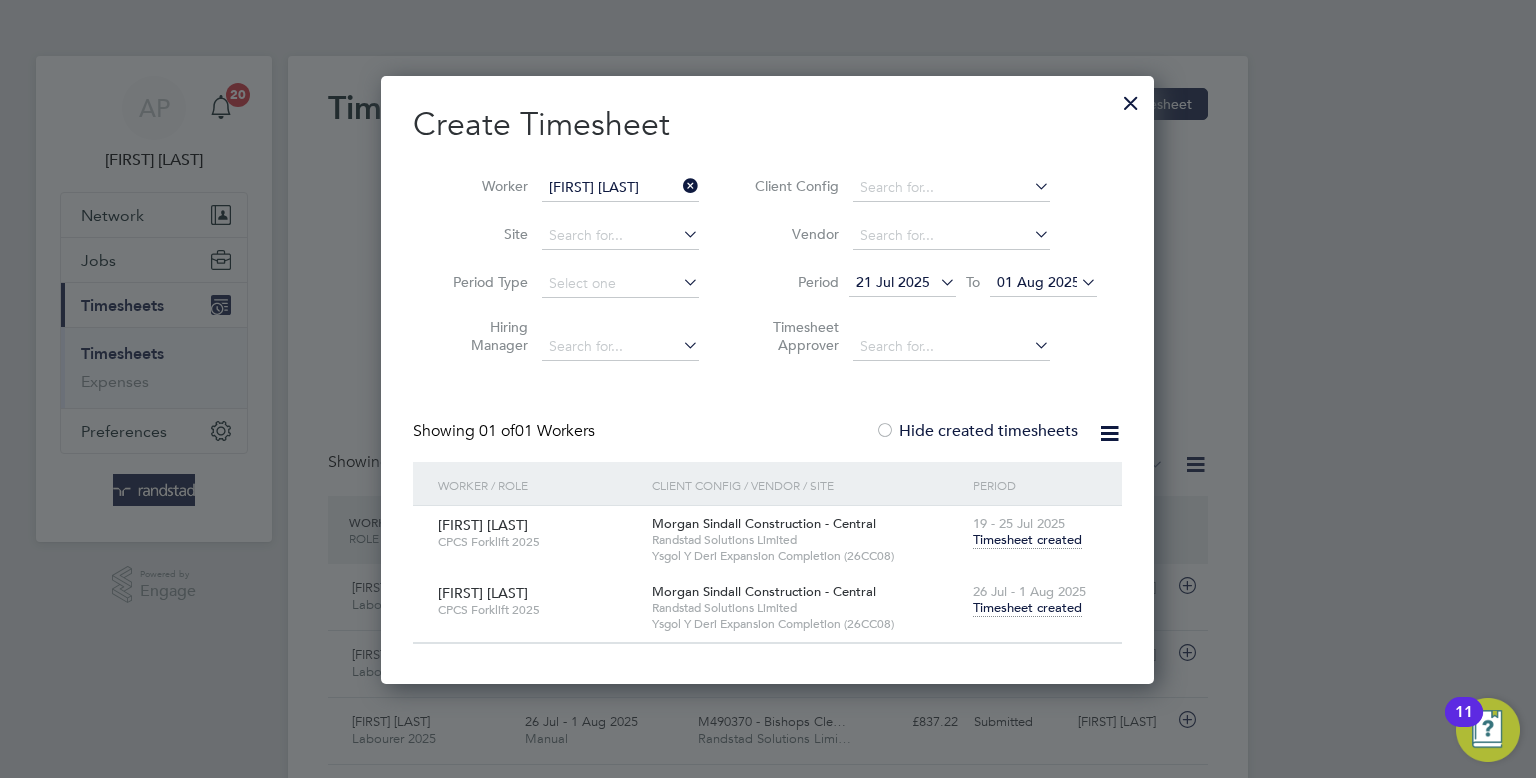 click on "Timesheet created" at bounding box center [1027, 608] 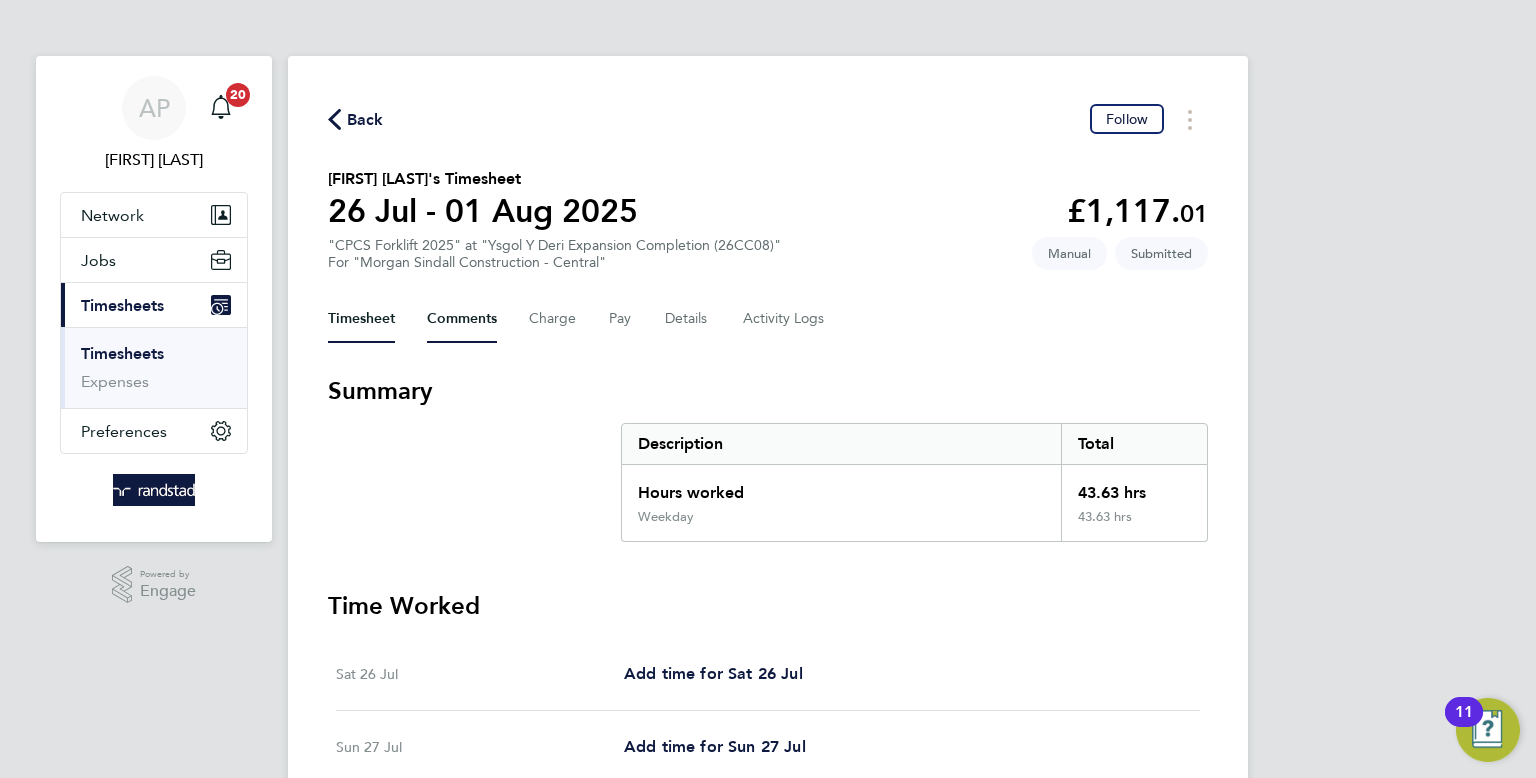 click on "Comments" at bounding box center (462, 319) 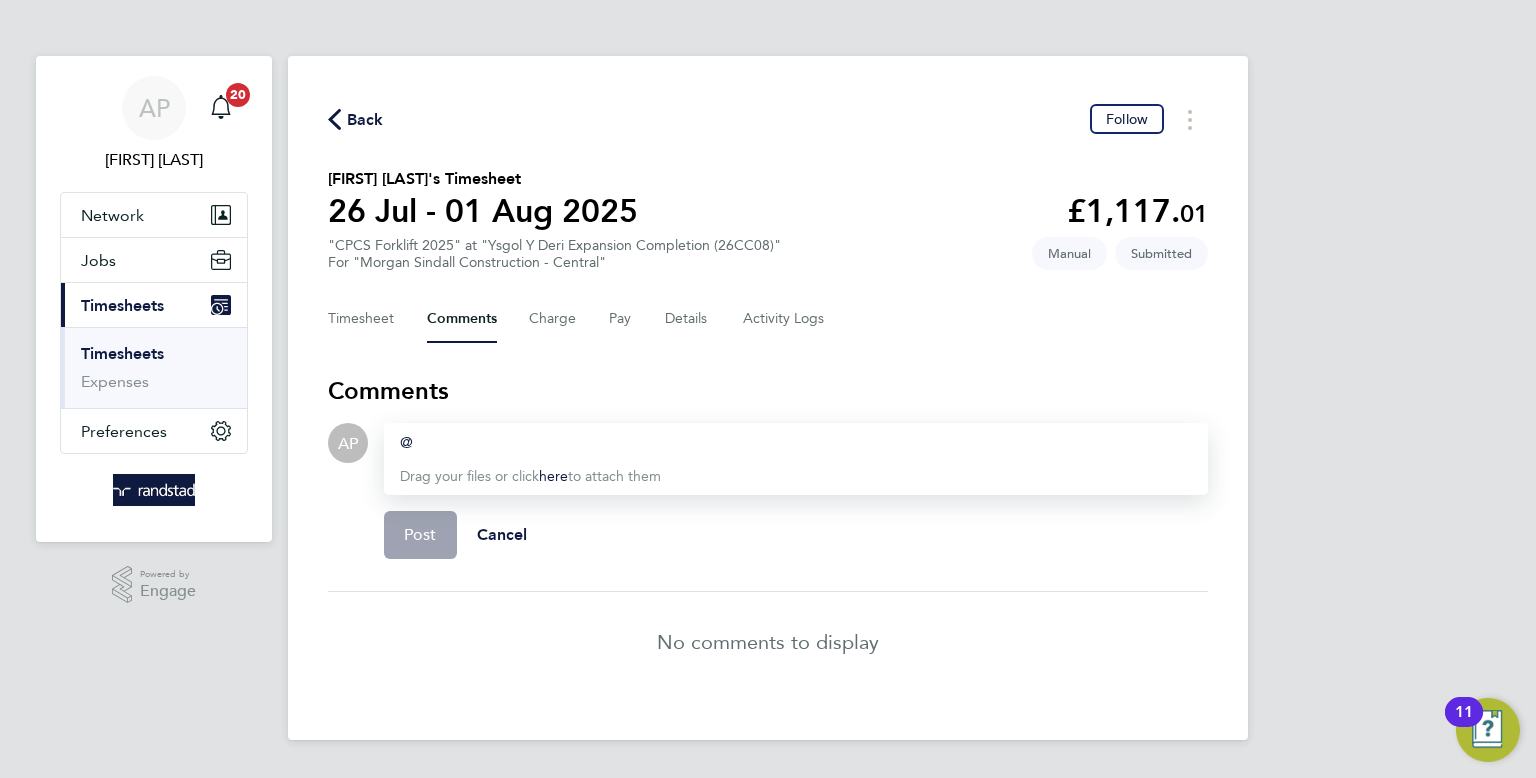 type 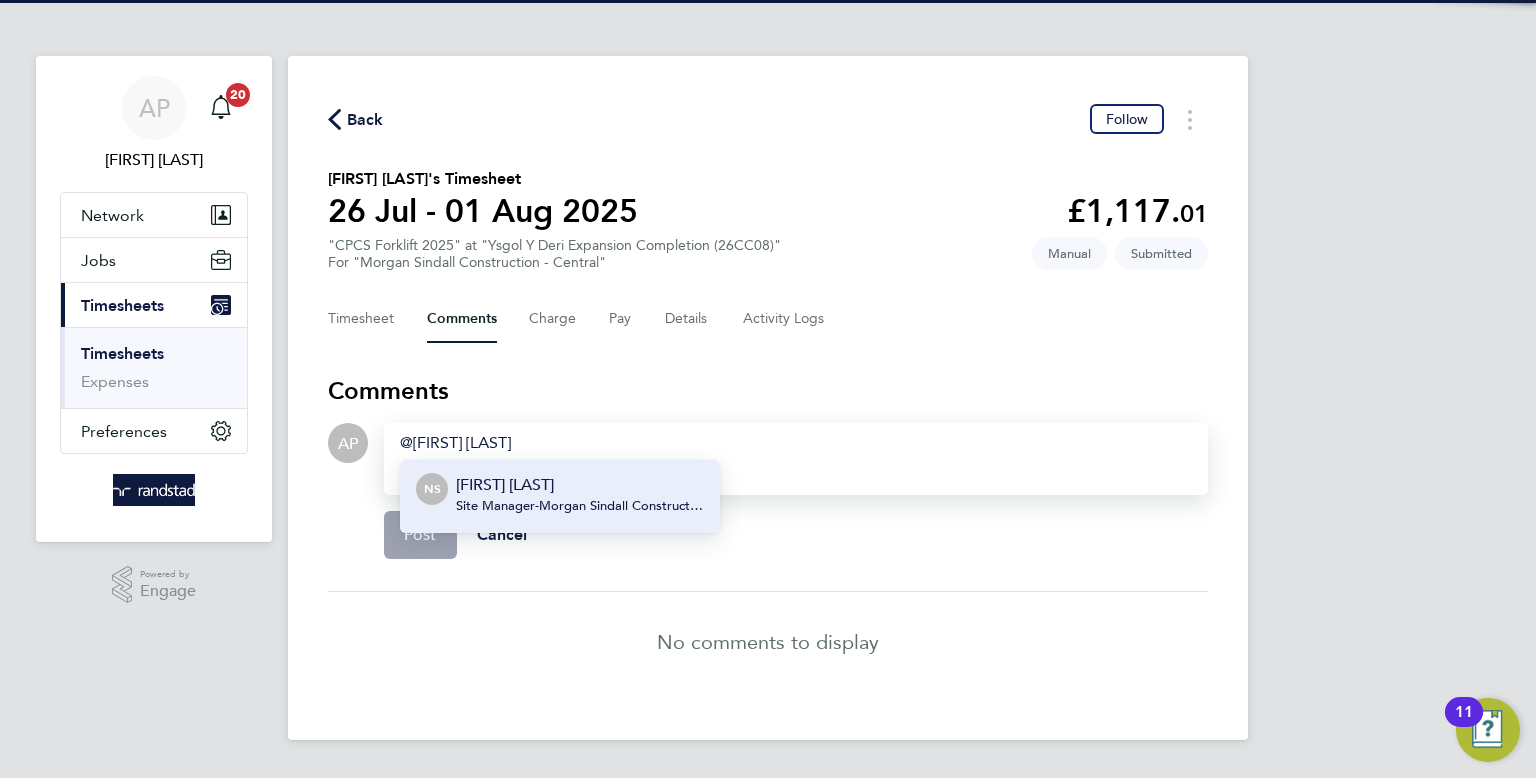 click on "Nigel Stone" at bounding box center (580, 485) 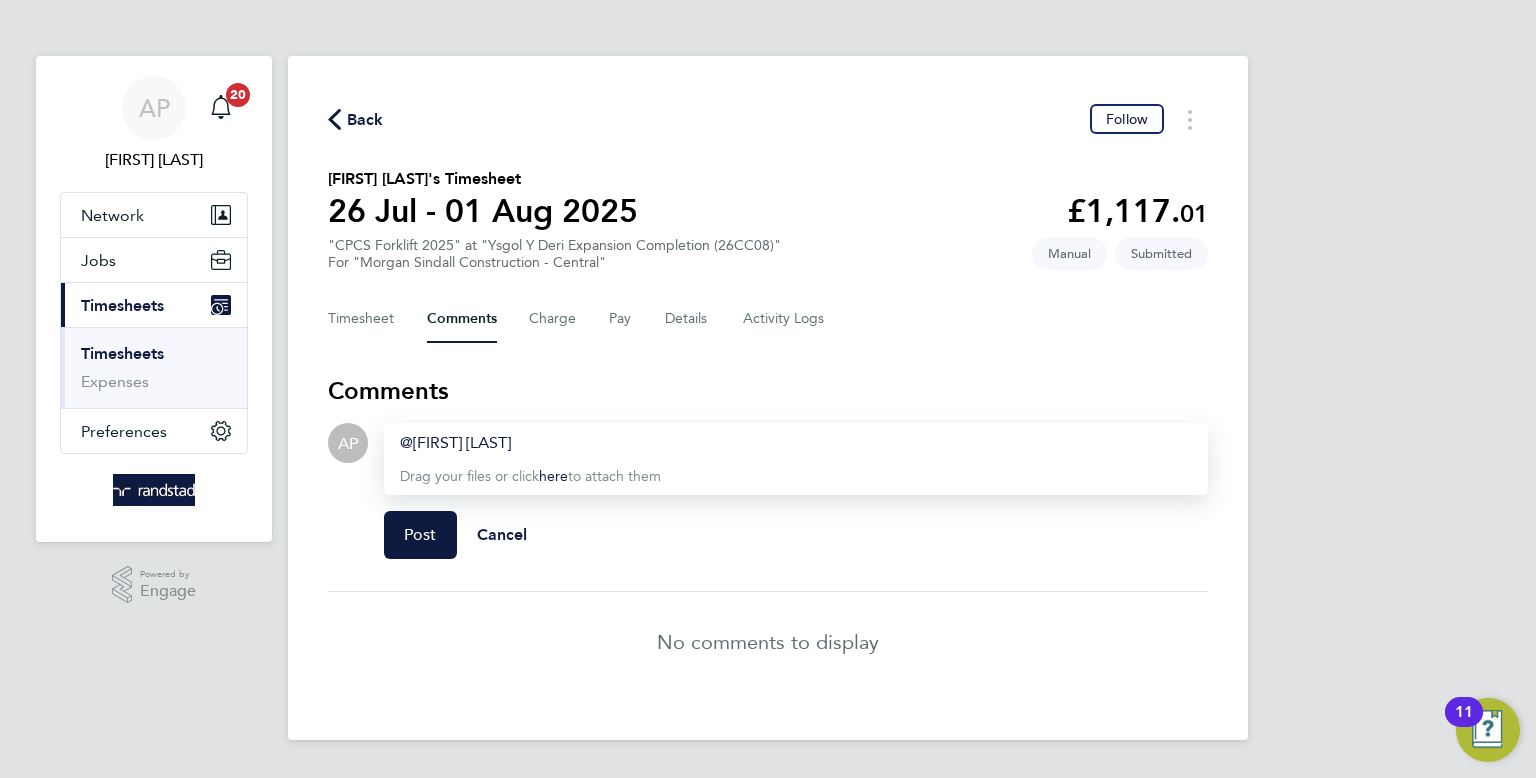 click on "Drop your files here  Supported files: JPG, JPEG, PNG, GIF or PDF Nigel Stone ​   Drag your files or click  here  to attach them  Post   Cancel" 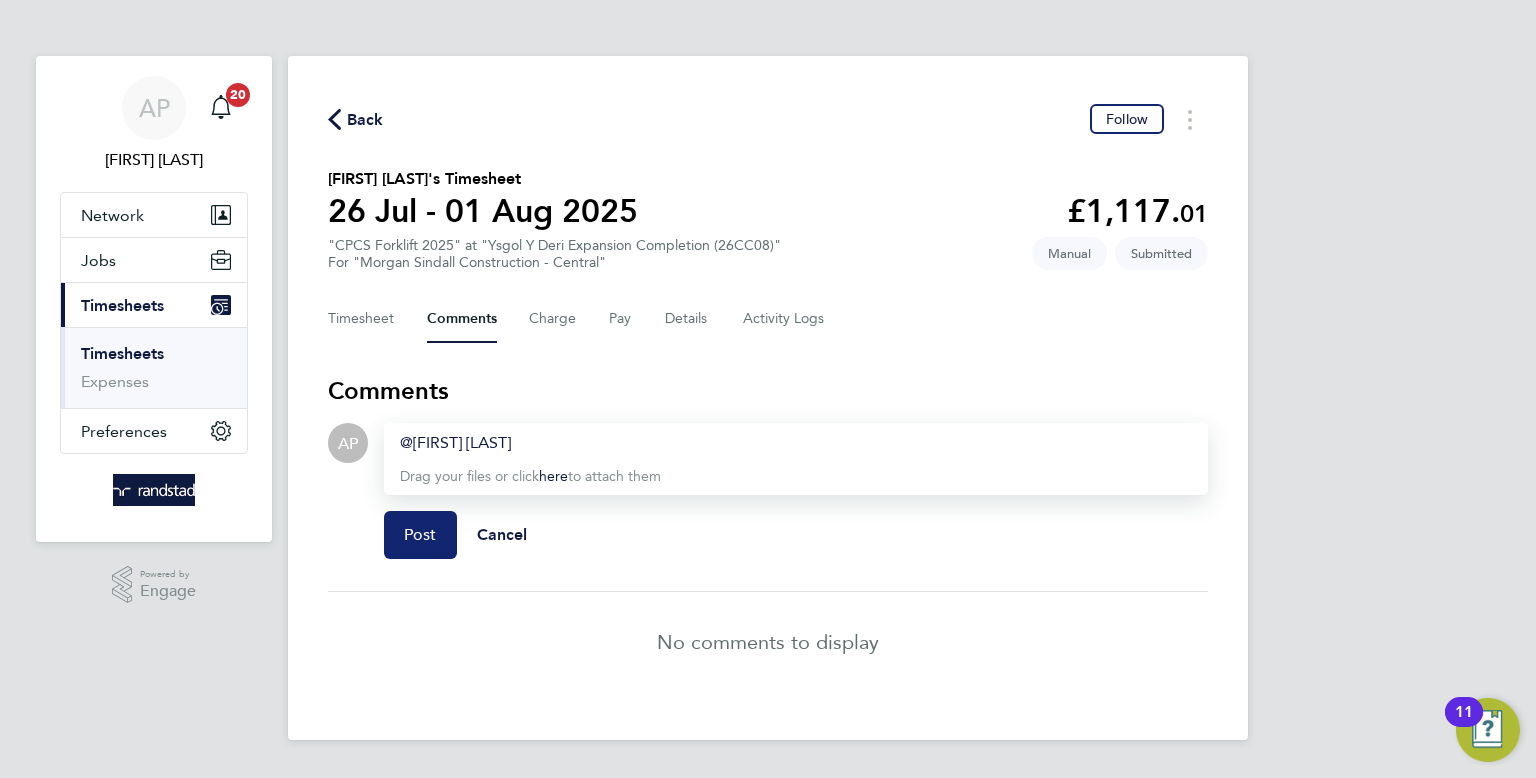 click on "Post" 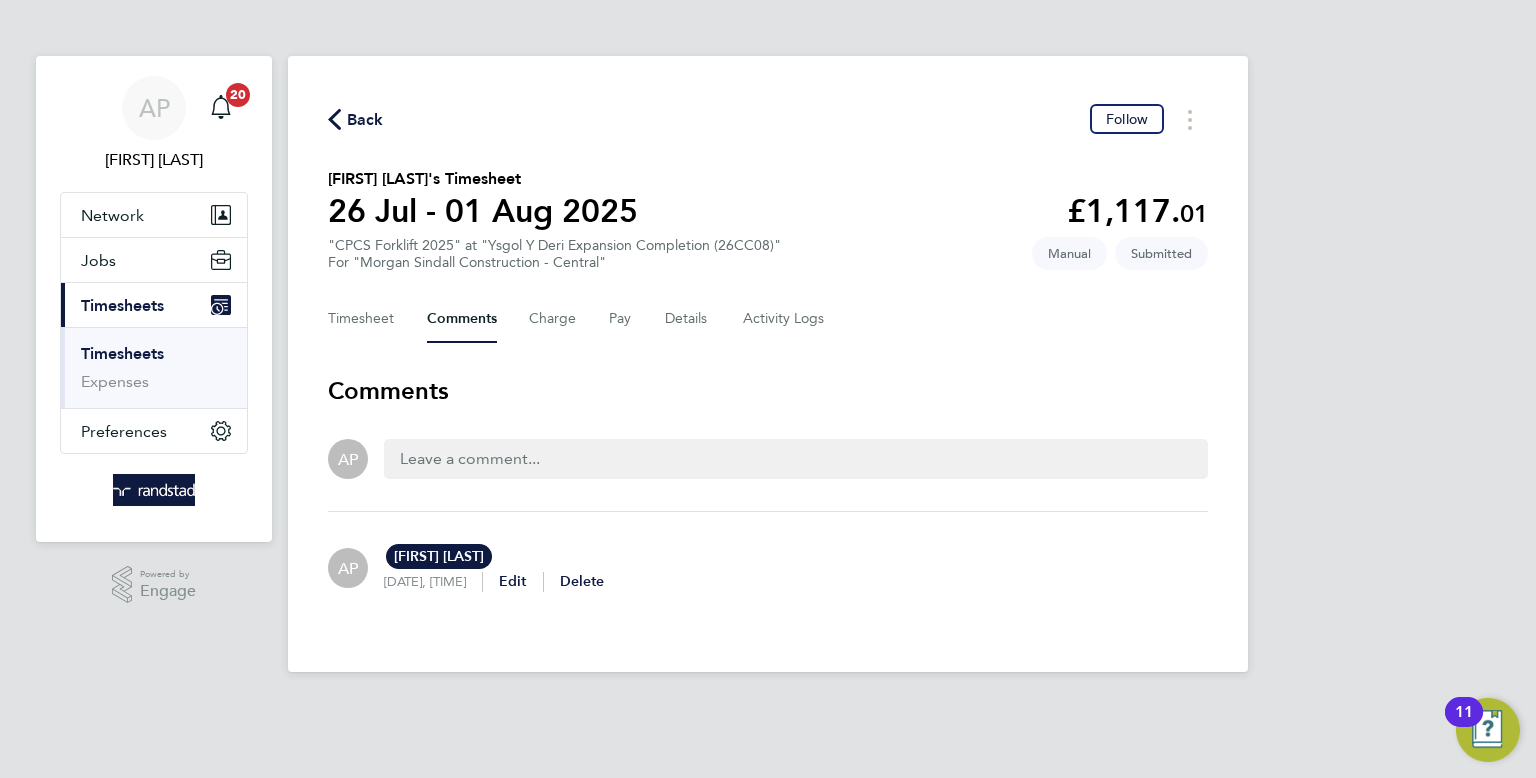 click on "Back" 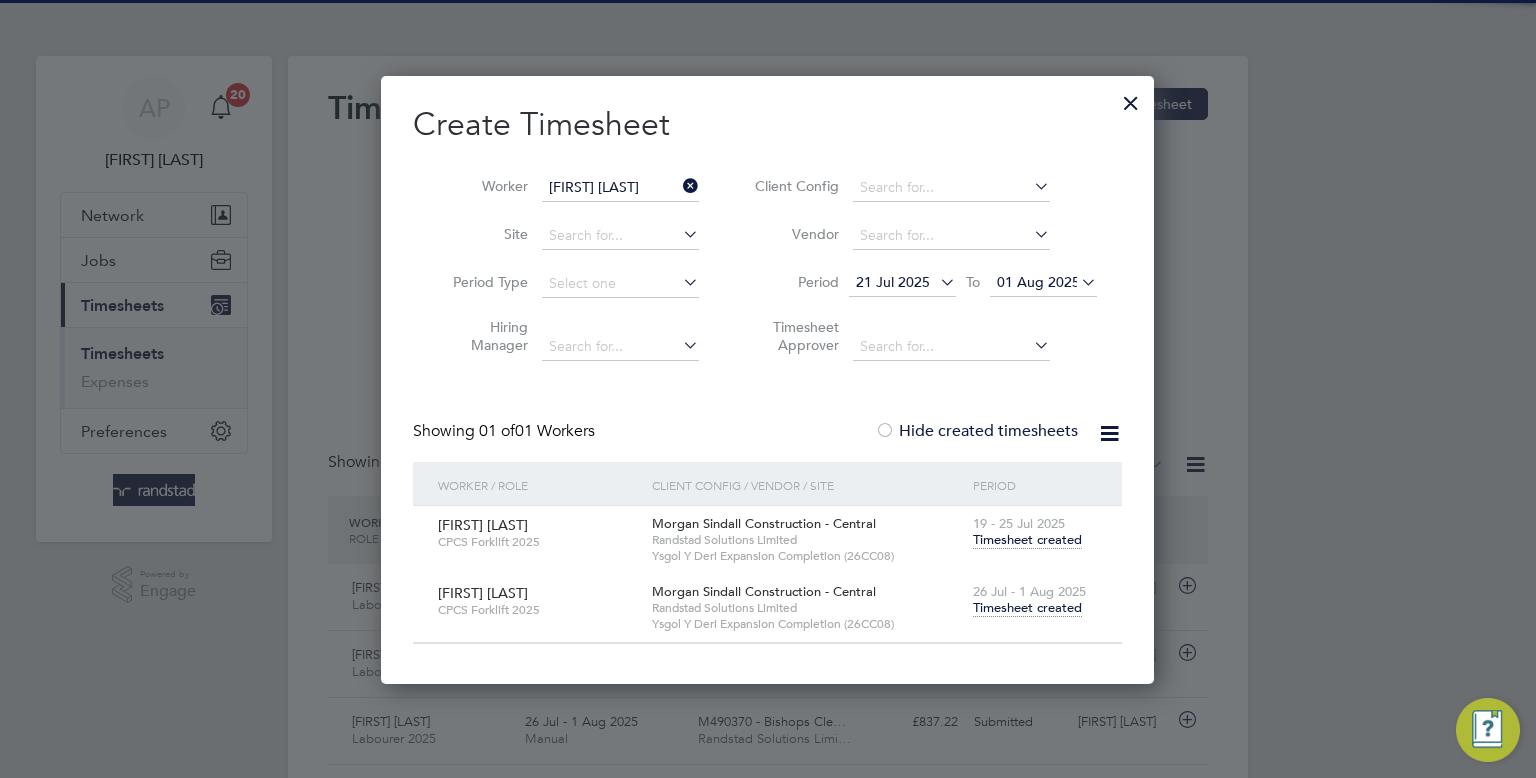 click on "Mark Morgan" at bounding box center (620, 188) 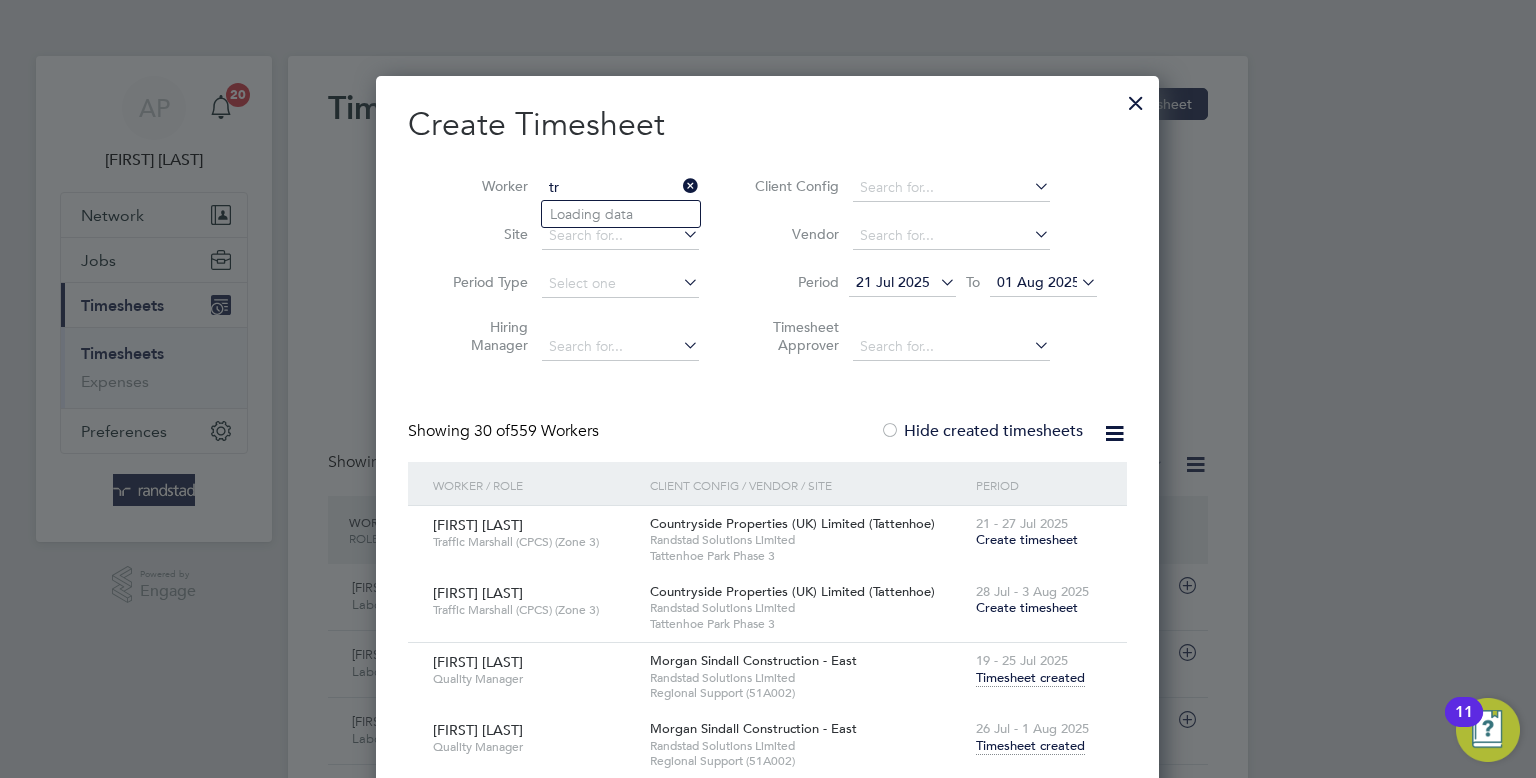 type on "t" 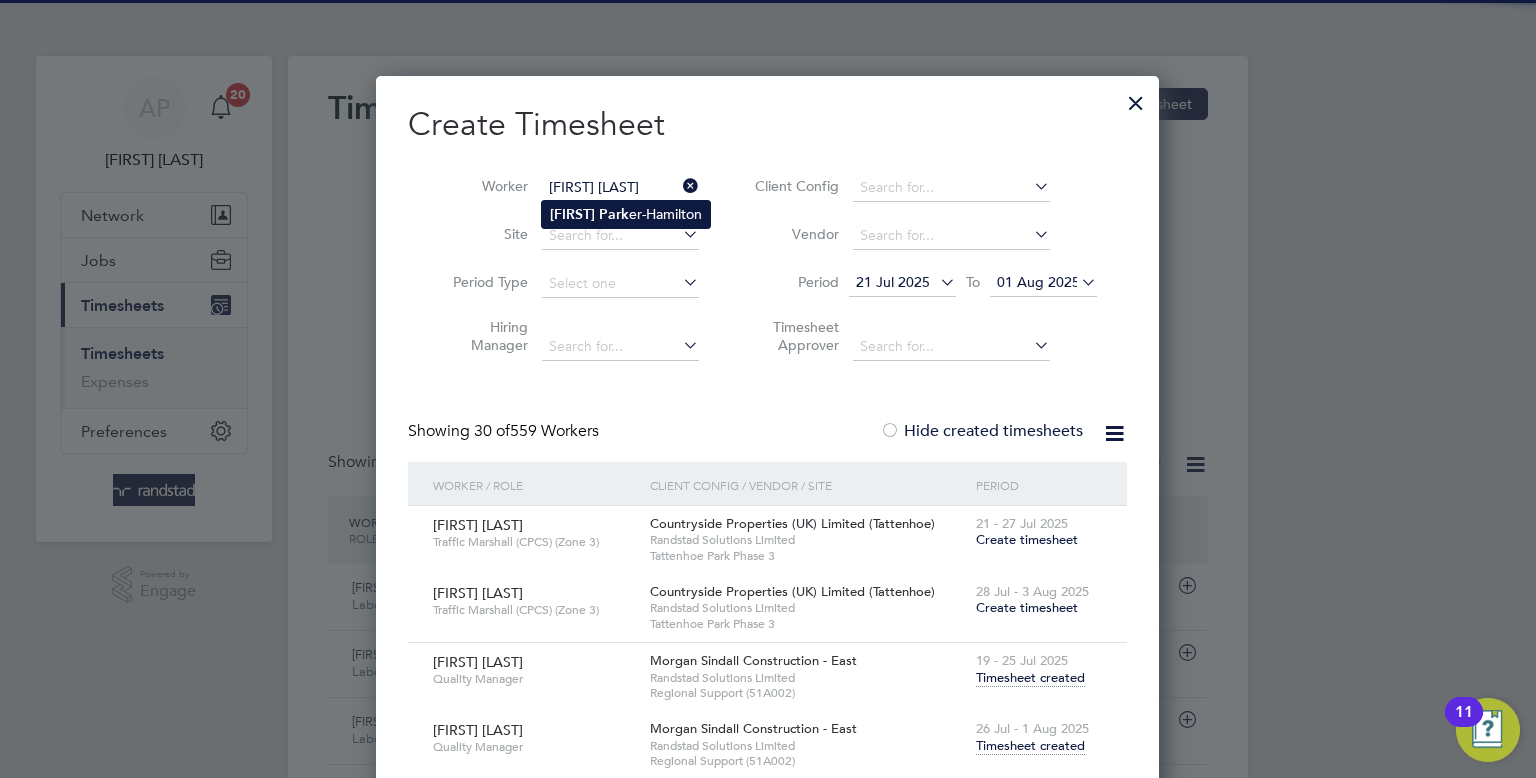 type on "Jordan Parker-Hamilton" 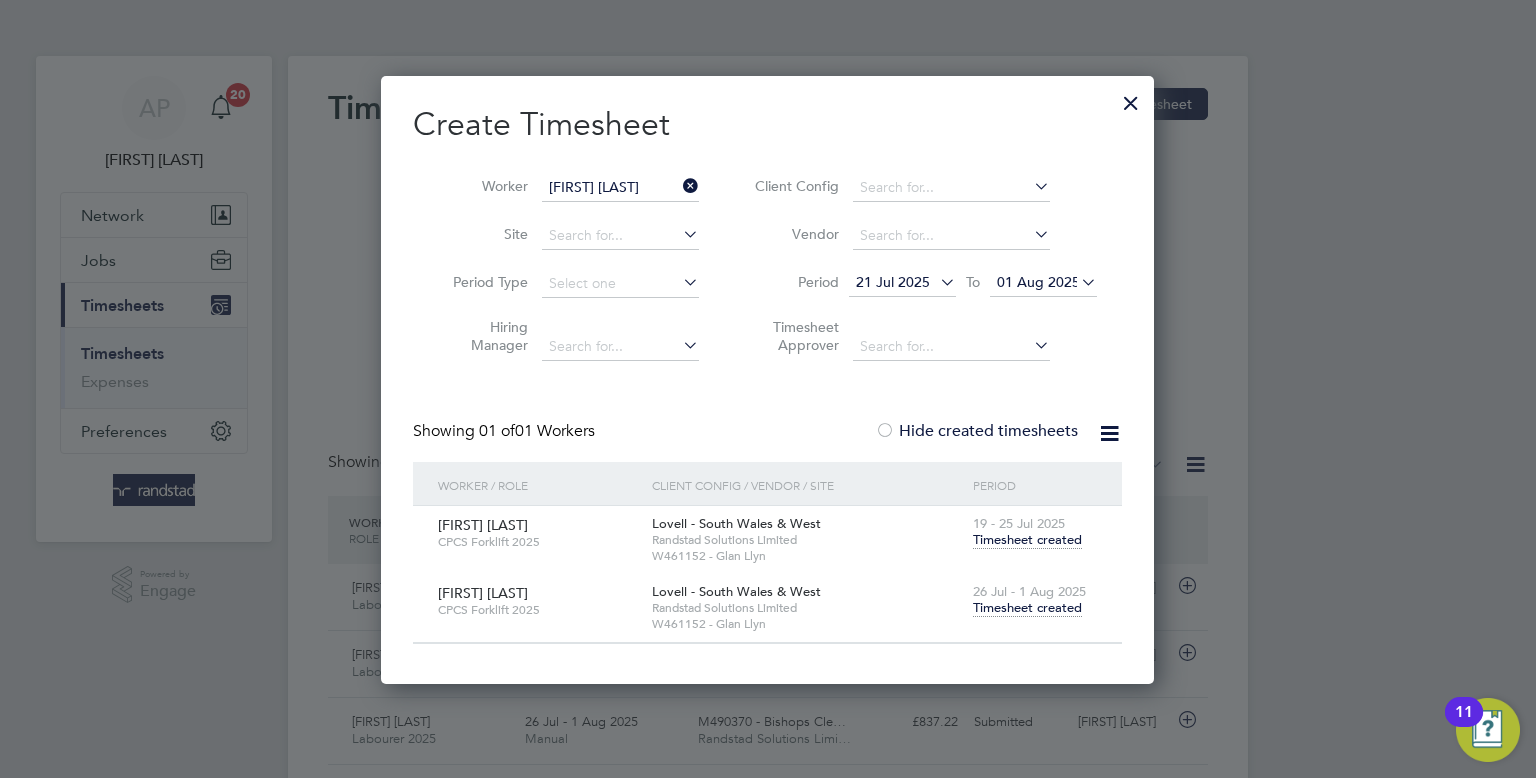 click on "Timesheet created" at bounding box center [1027, 608] 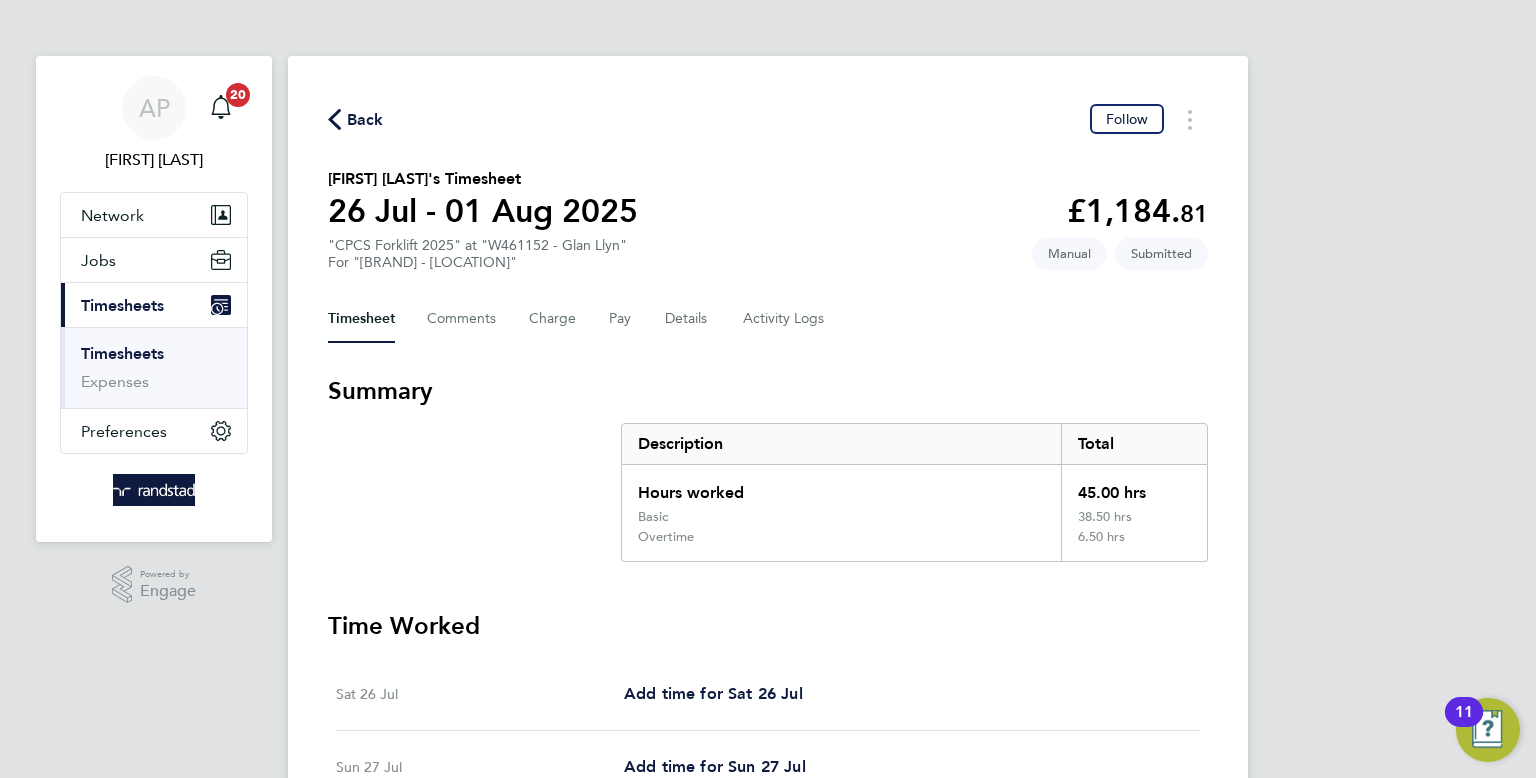 click on "Back  Follow" 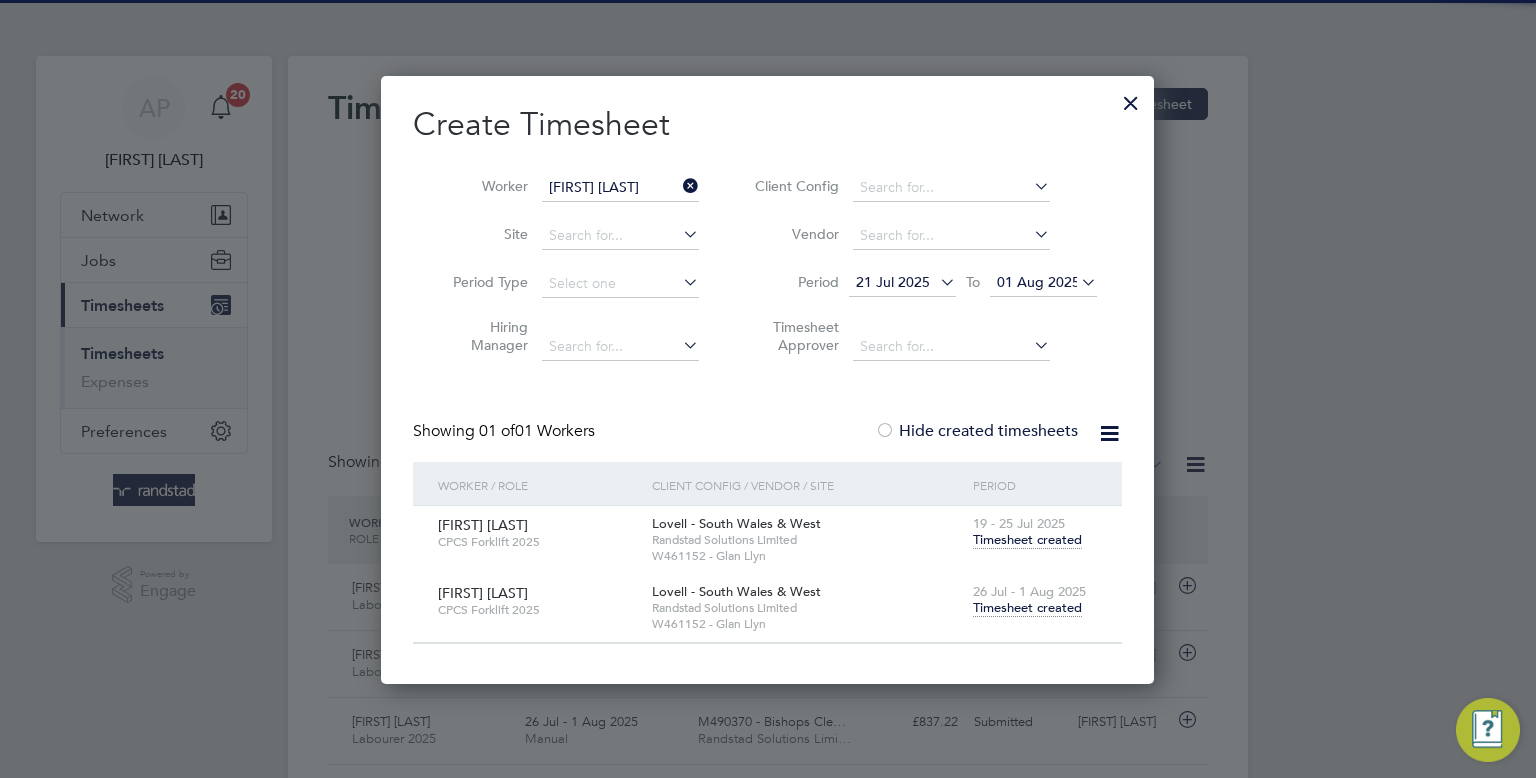 click on "Worker   Jordan Parker-Hamilton" at bounding box center [568, 188] 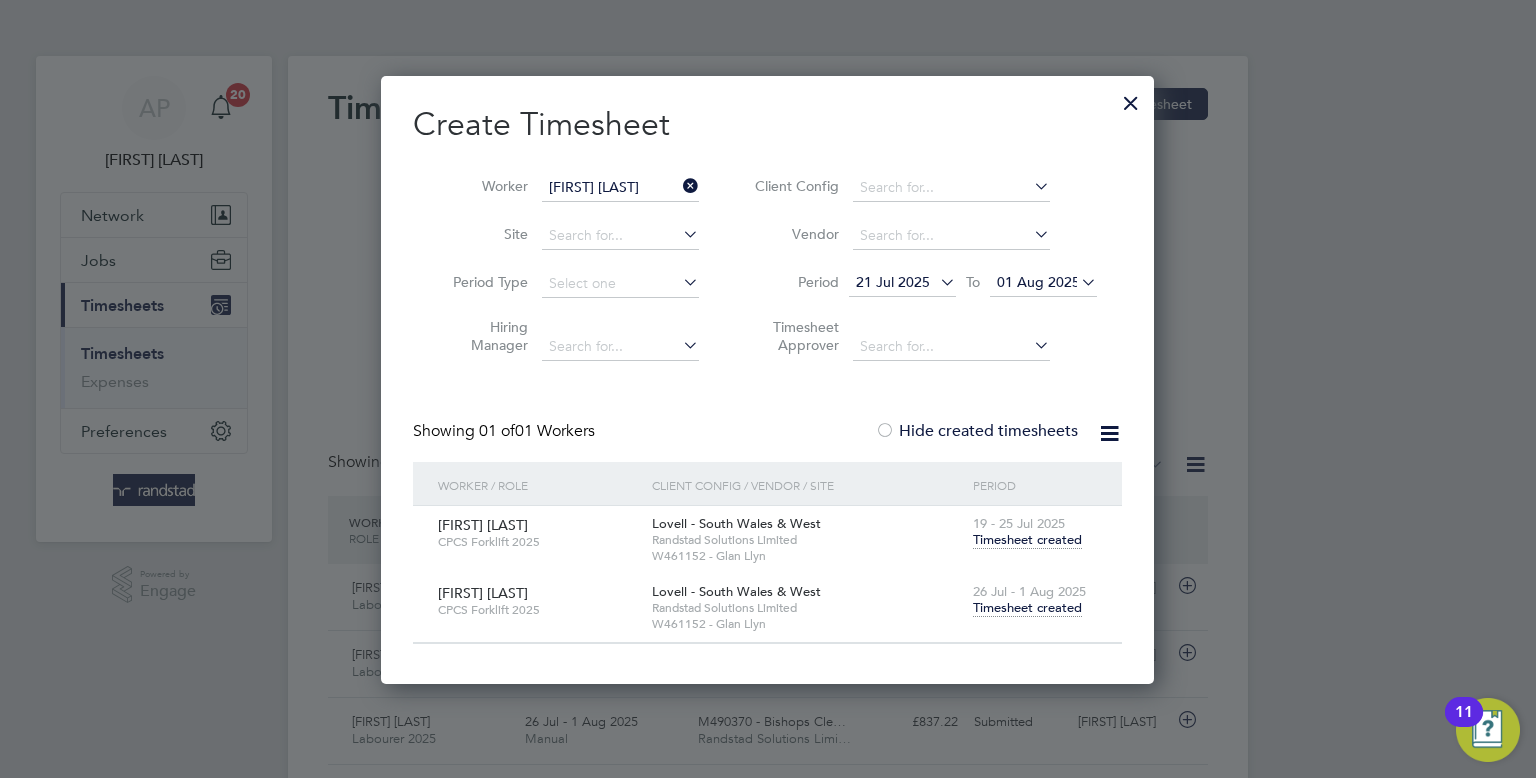 click at bounding box center (679, 186) 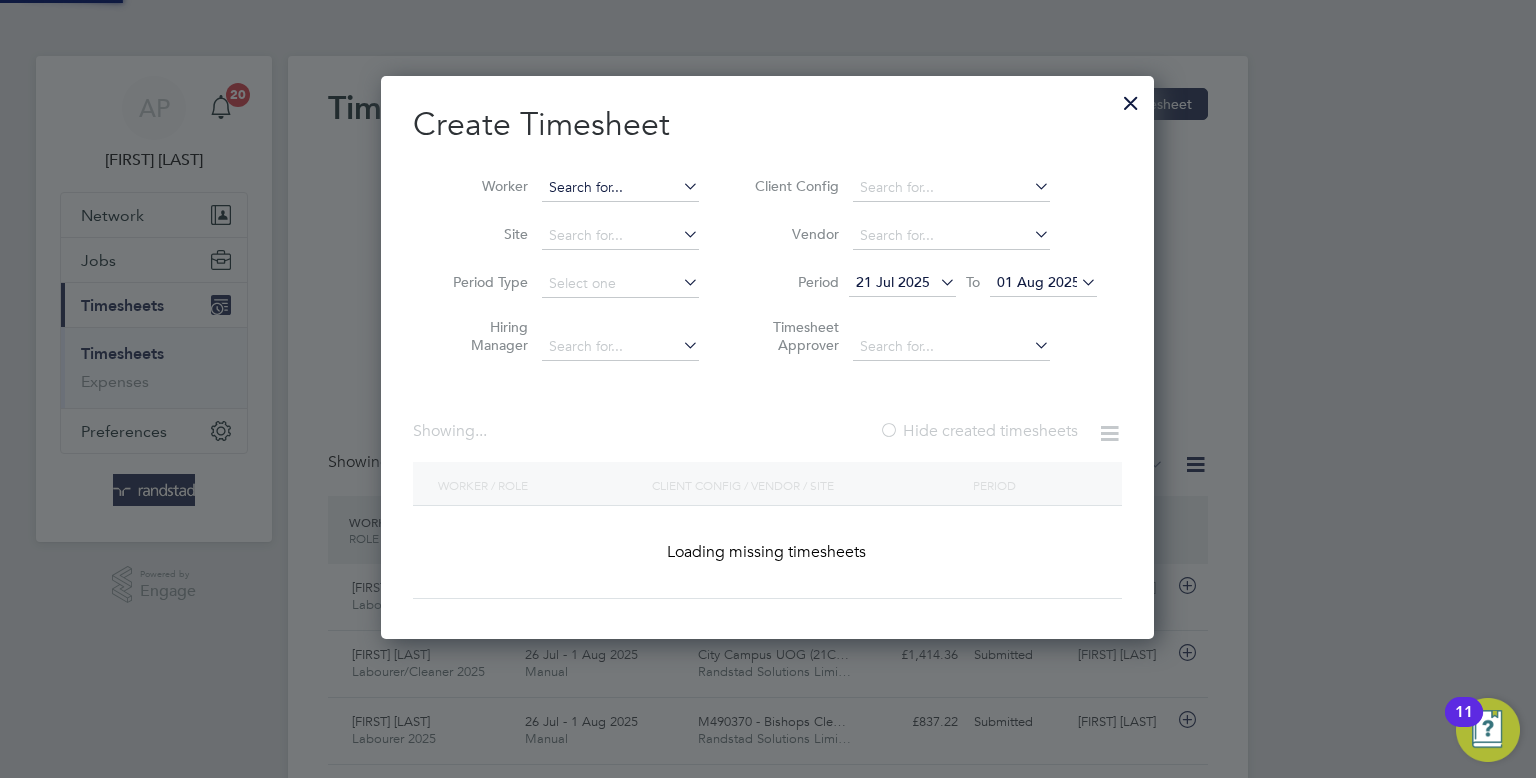 click at bounding box center [620, 188] 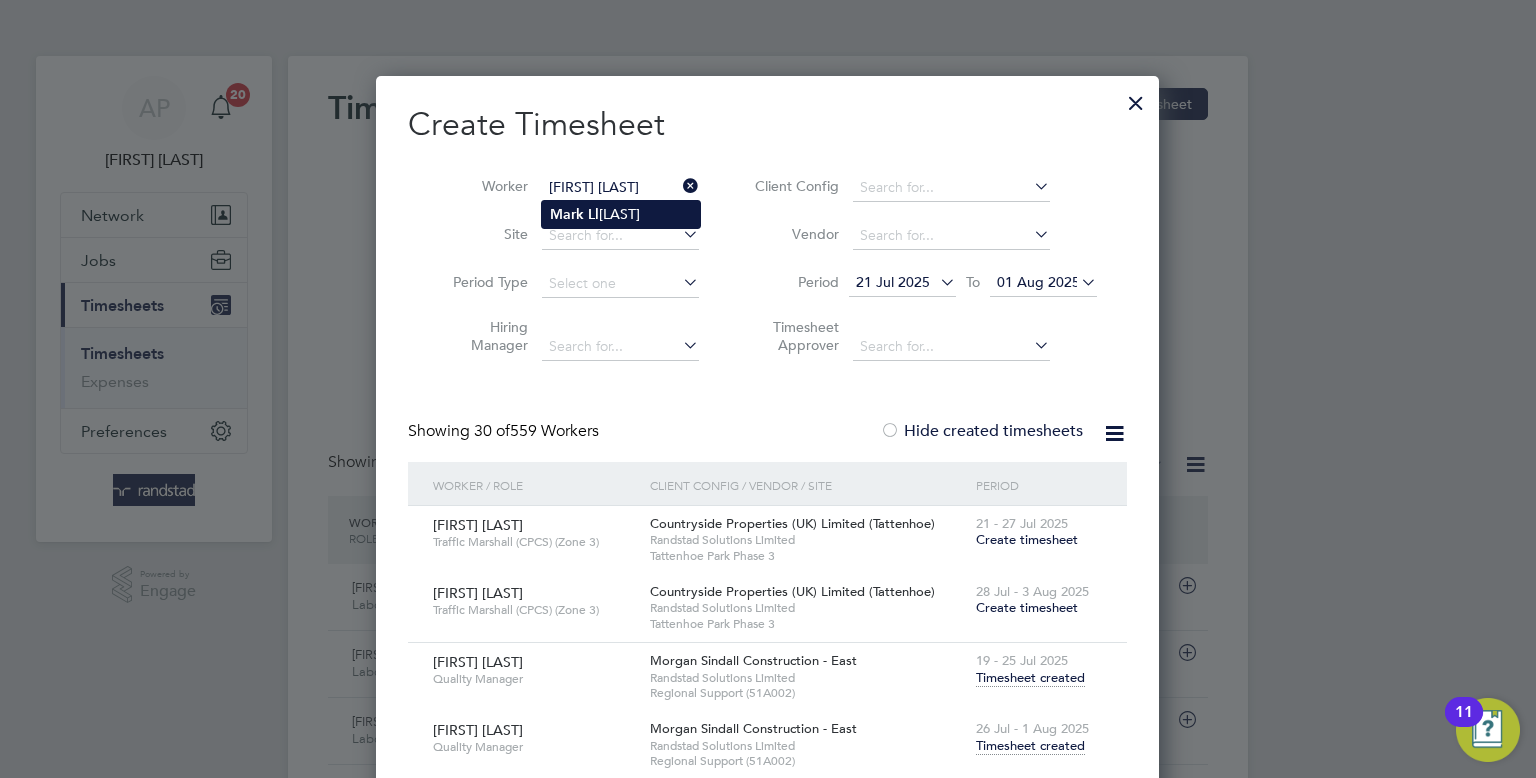 click on "Mark   Ll oyd" 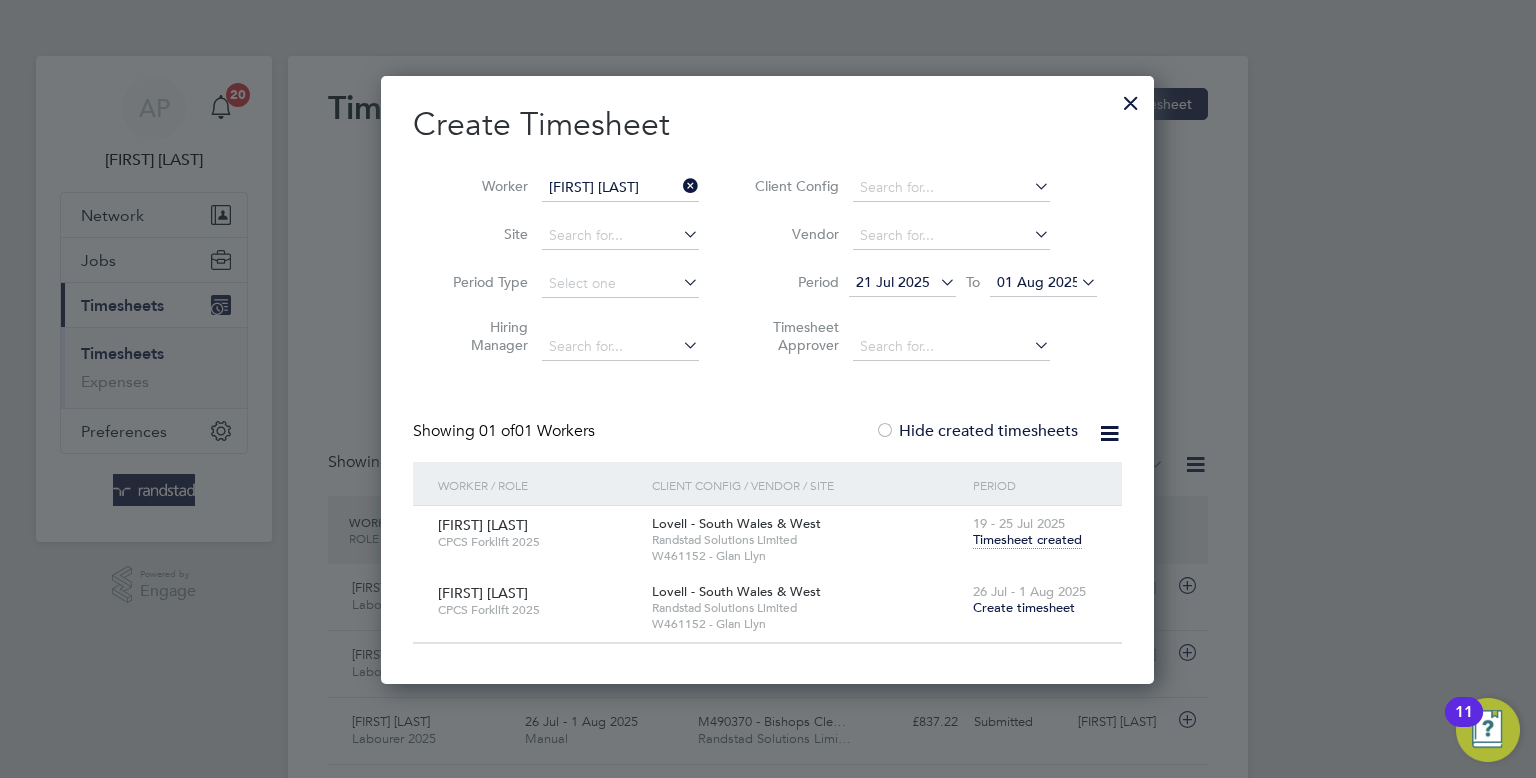 click on "26 Jul - 1 Aug 2025   Create timesheet" at bounding box center (1035, 601) 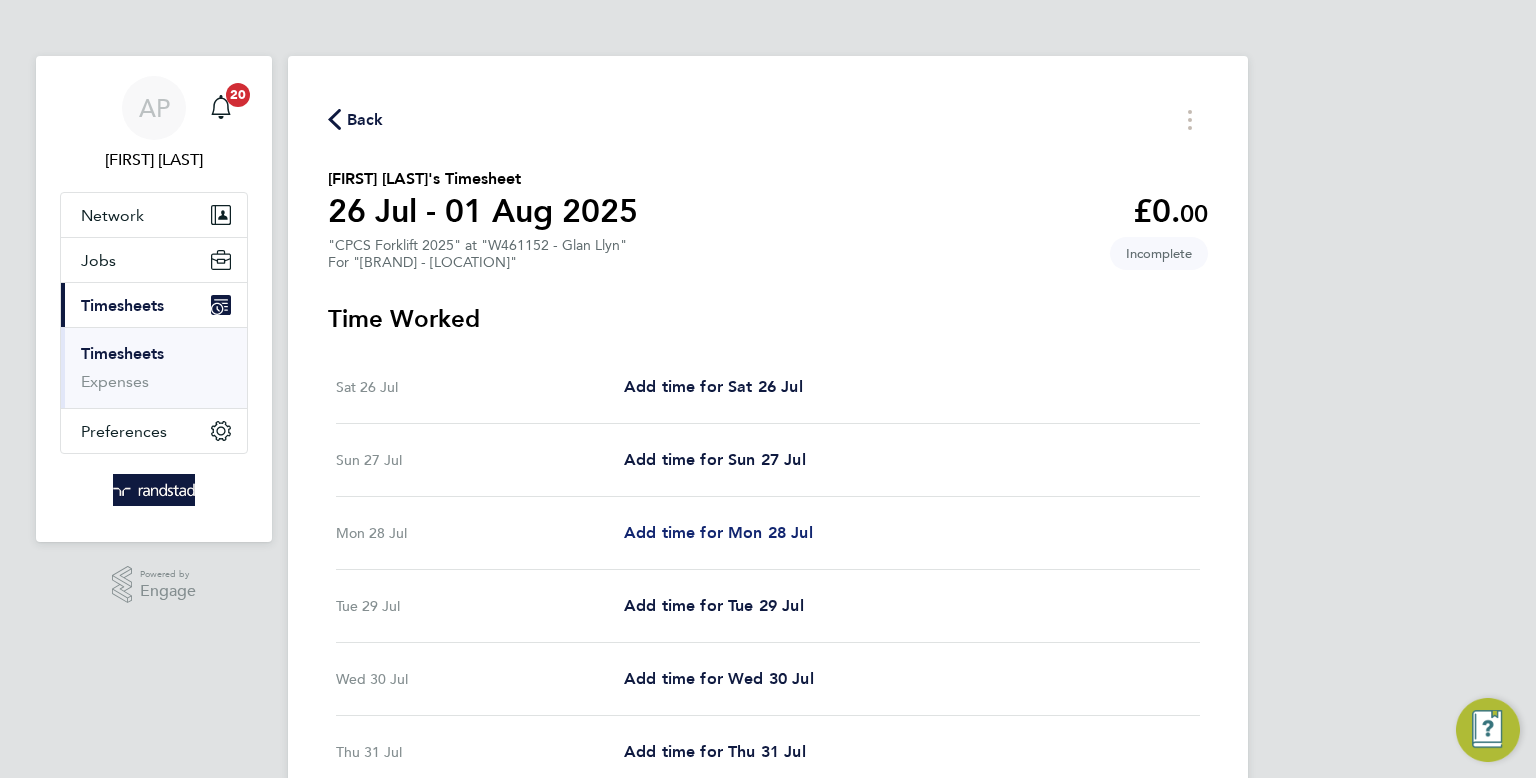 click on "Add time for Mon 28 Jul" at bounding box center (718, 532) 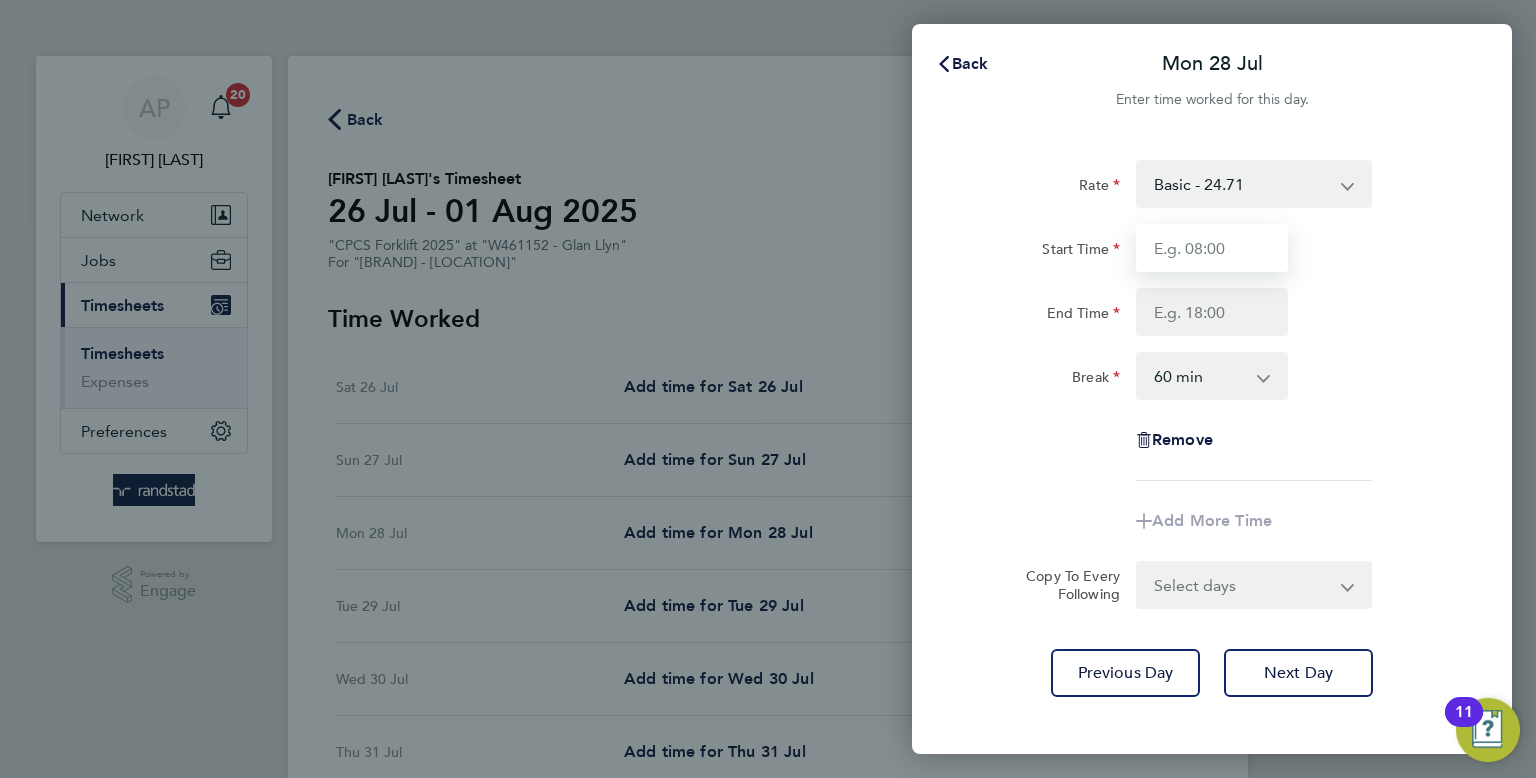 click on "Start Time" at bounding box center (1212, 248) 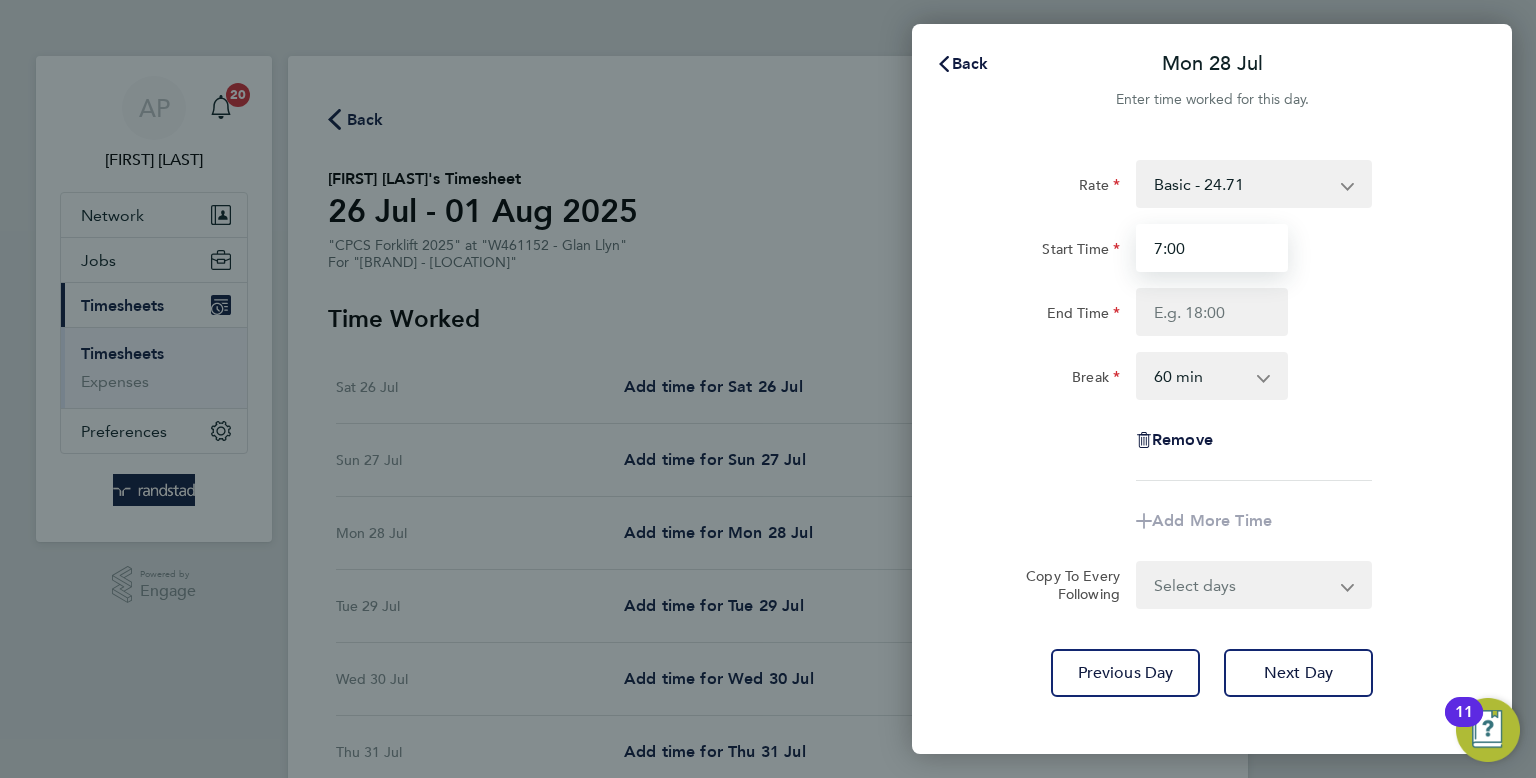 click on "7:00" at bounding box center [1212, 248] 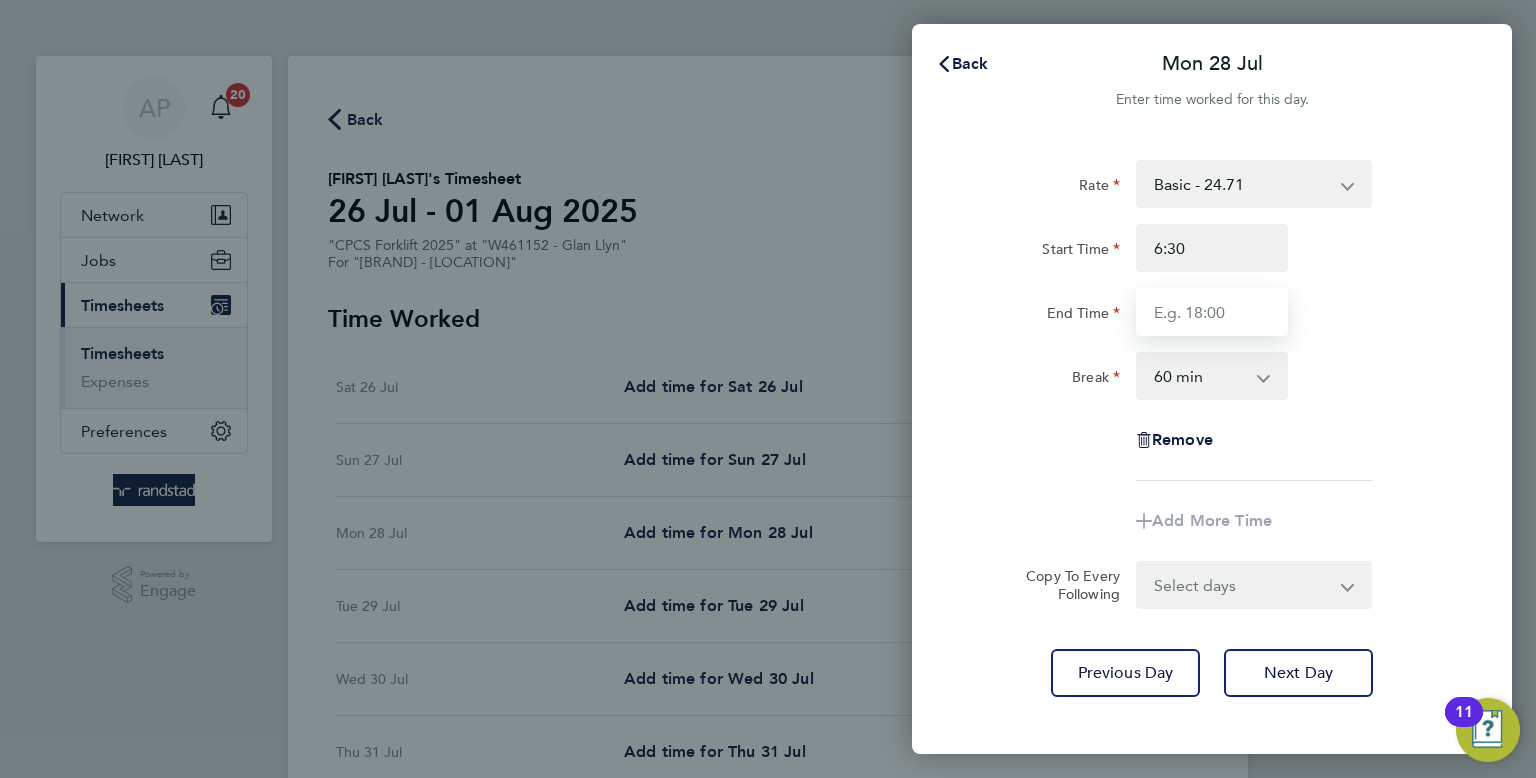 click on "End Time" at bounding box center [1212, 312] 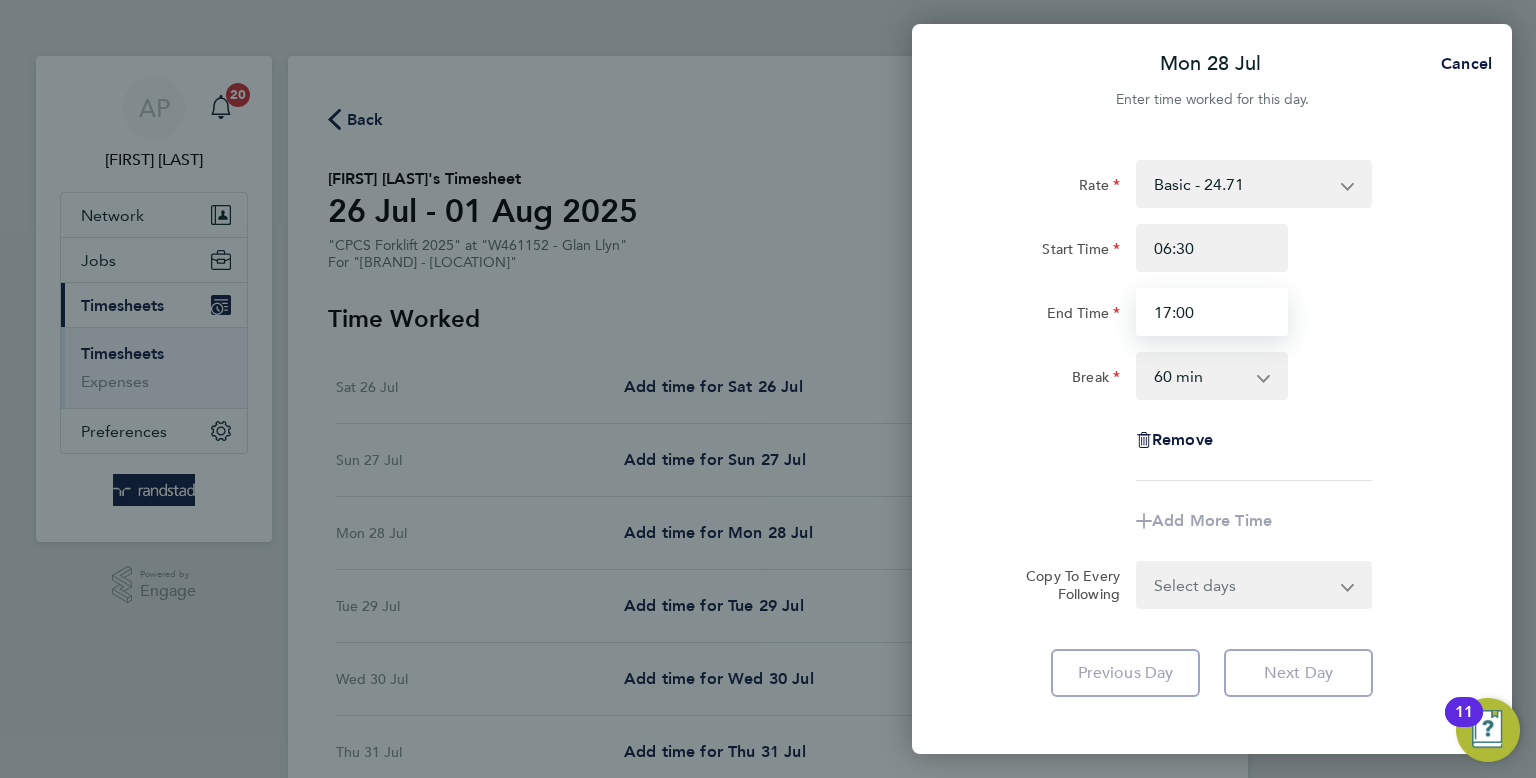 type on "17:00" 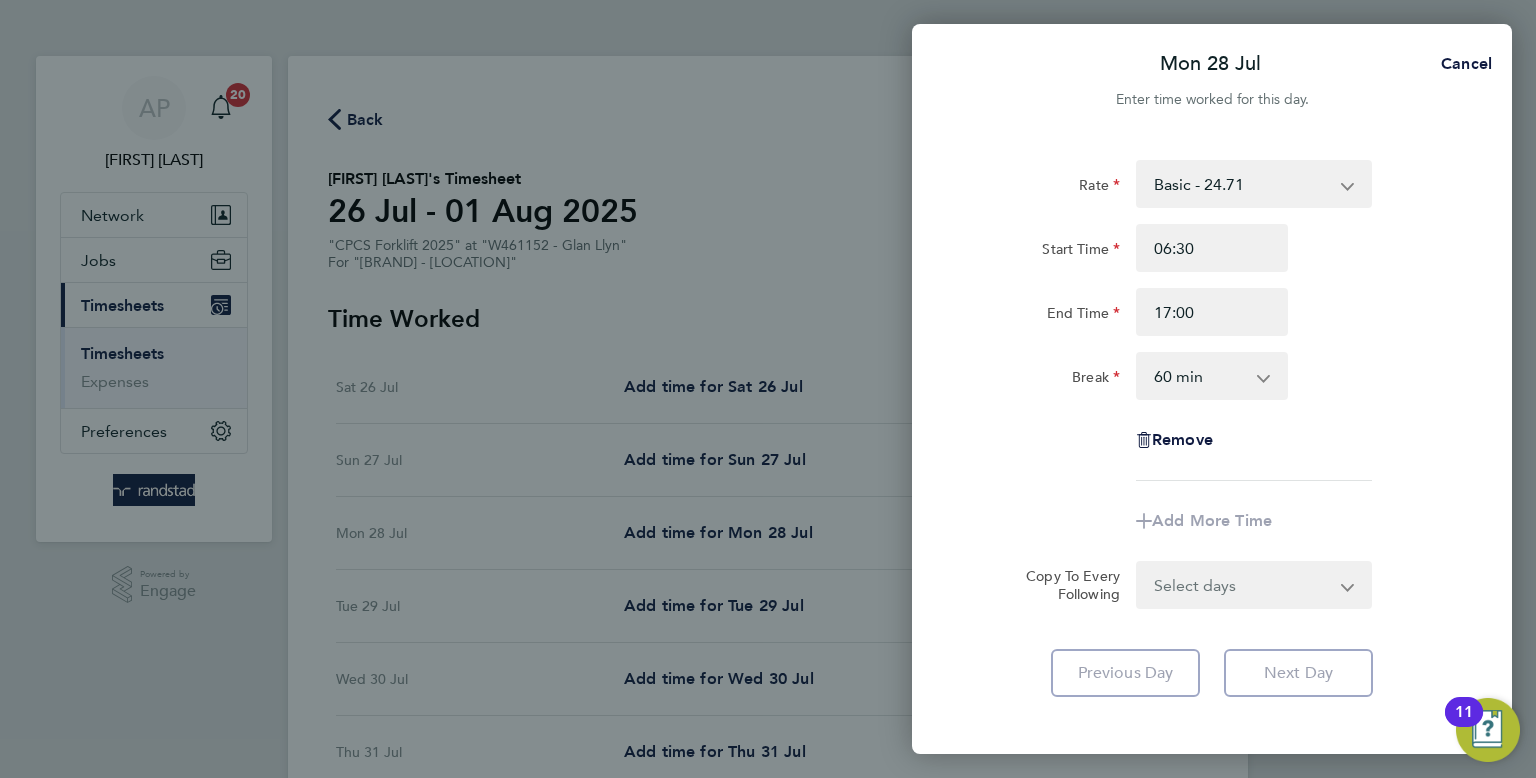 click on "Break  0 min   15 min   30 min   45 min   60 min   75 min   90 min" 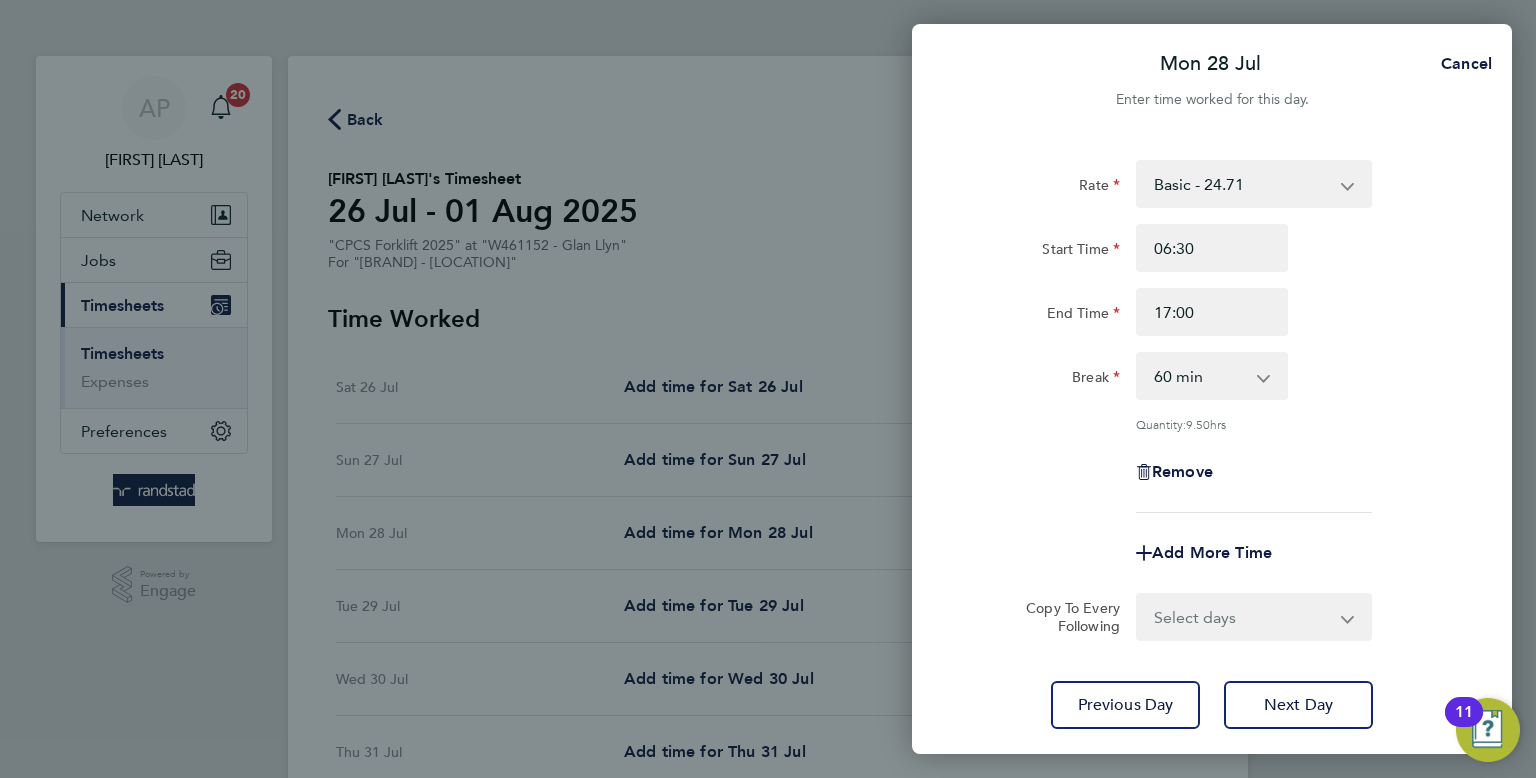 click on "0 min   15 min   30 min   45 min   60 min   75 min   90 min" at bounding box center [1200, 376] 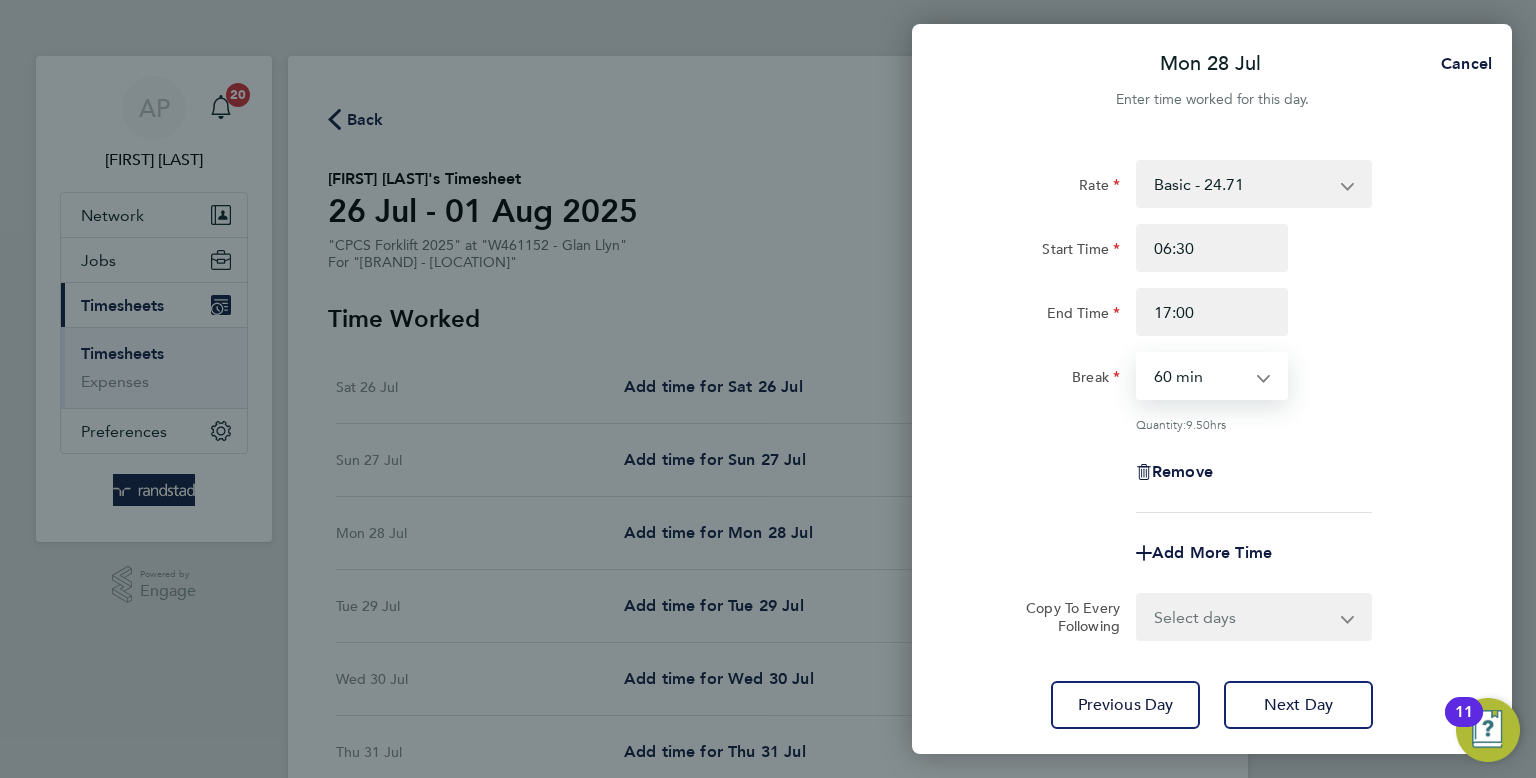 select on "30" 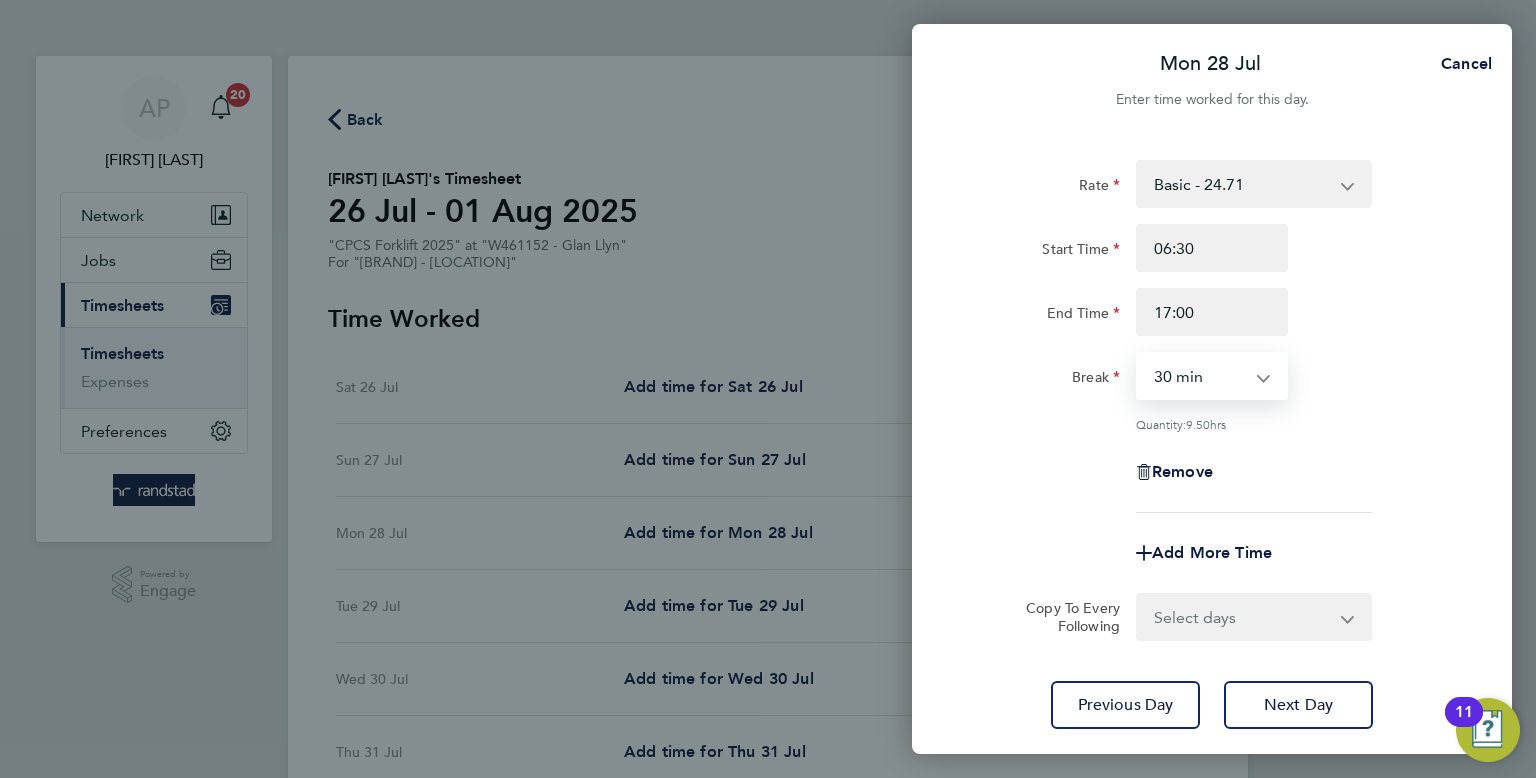 click on "0 min   15 min   30 min   45 min   60 min   75 min   90 min" at bounding box center [1200, 376] 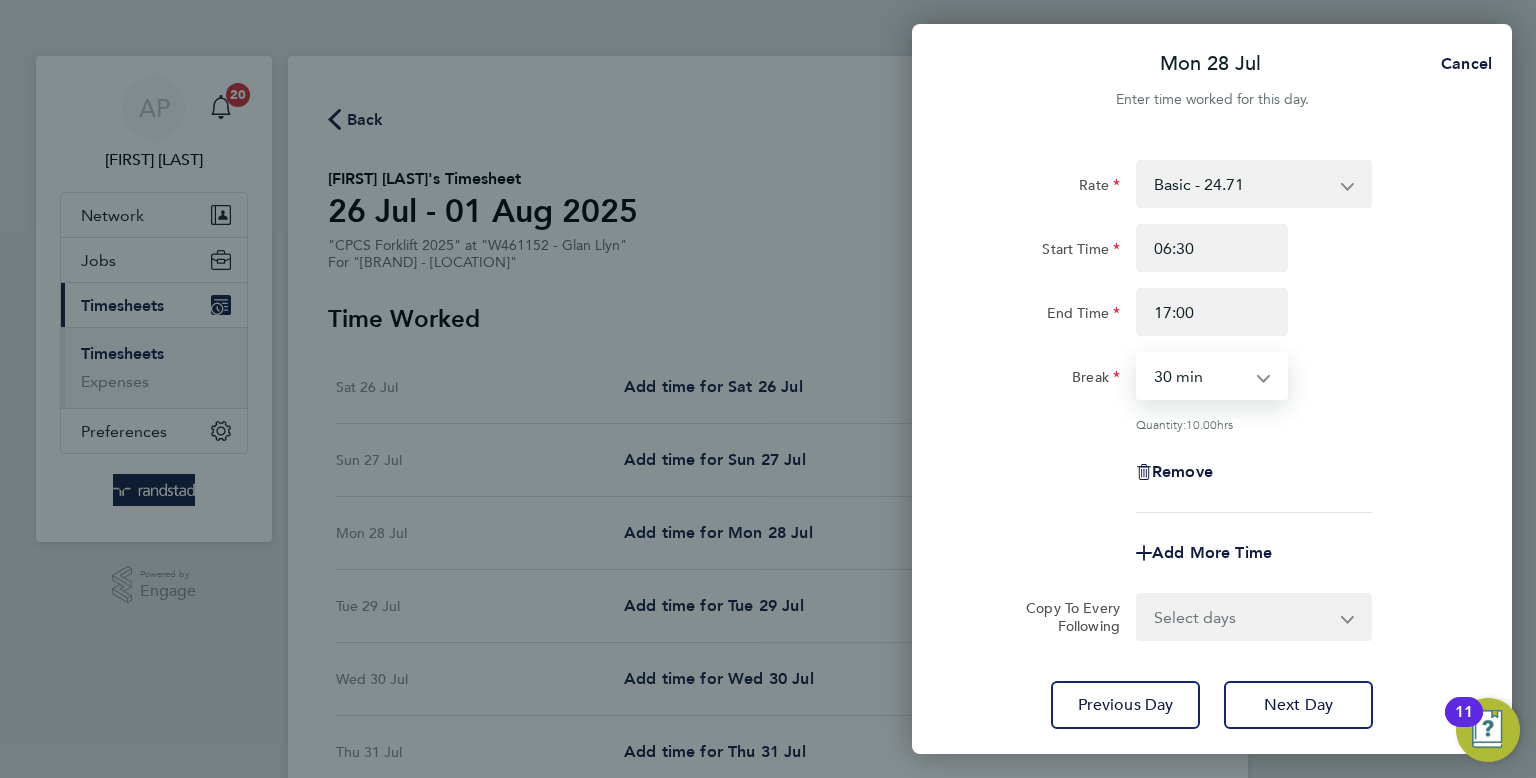 click on "Rate  Basic - 24.71   Overtime - 35.77
Start Time 06:30 End Time 17:00 Break  0 min   15 min   30 min   45 min   60 min   75 min   90 min
Quantity:  10.00  hrs
Remove
Add More Time  Copy To Every Following  Select days   Day   Tuesday   Wednesday   Thursday   Friday
Previous Day   Next Day" 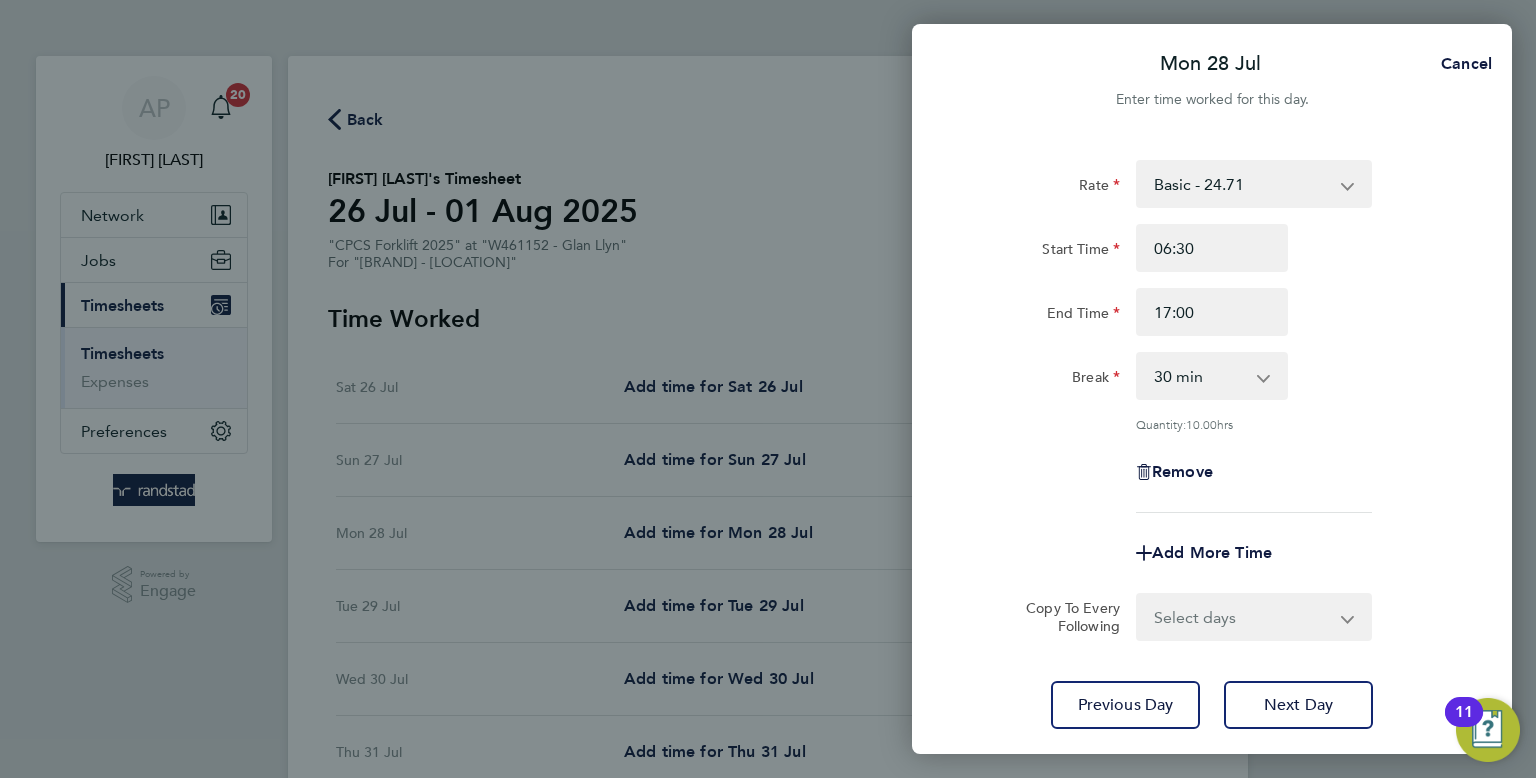 click on "Select days   Day   Tuesday   Wednesday   Thursday   Friday" at bounding box center [1243, 617] 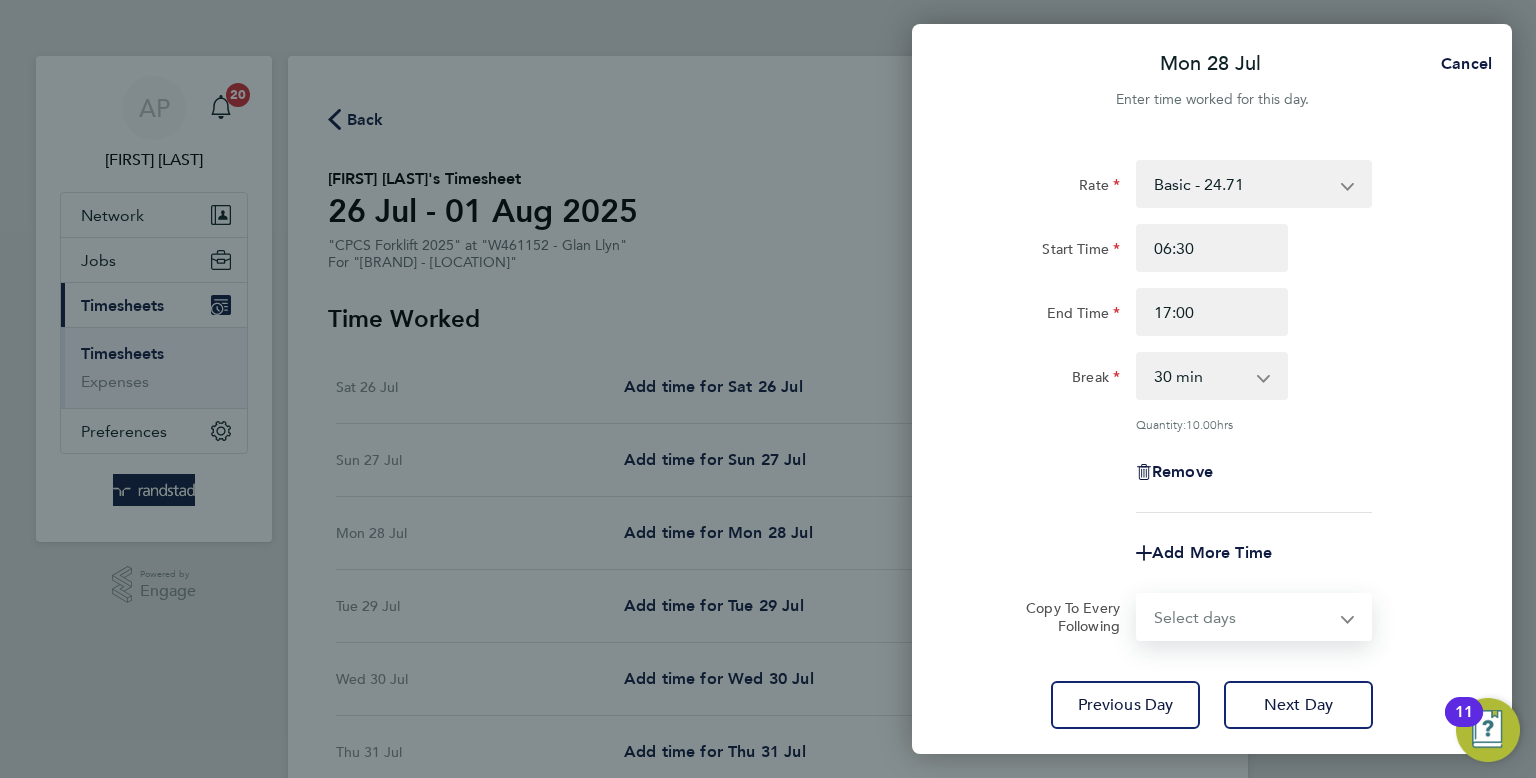 select on "DAY" 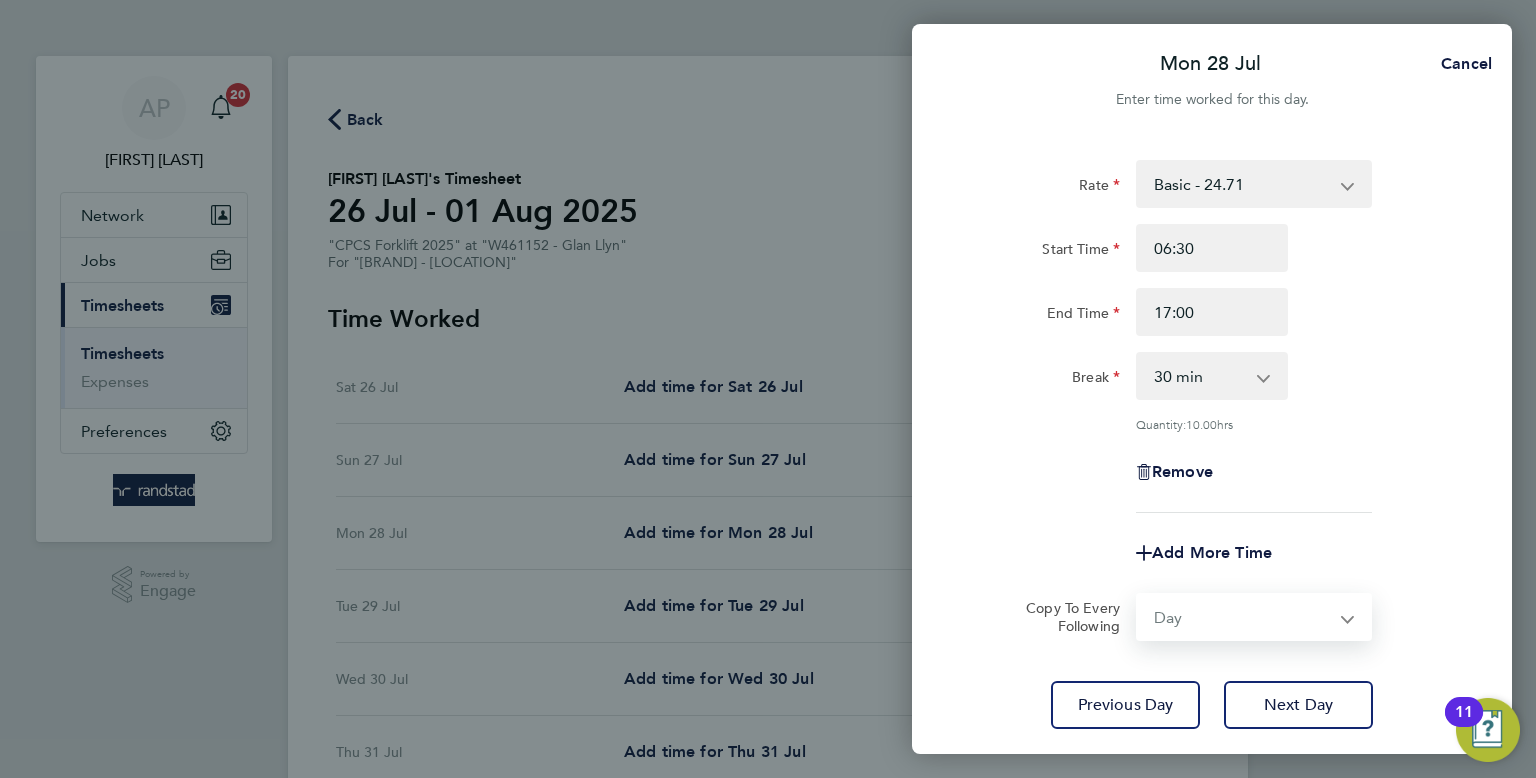 click on "Select days   Day   Tuesday   Wednesday   Thursday   Friday" at bounding box center [1243, 617] 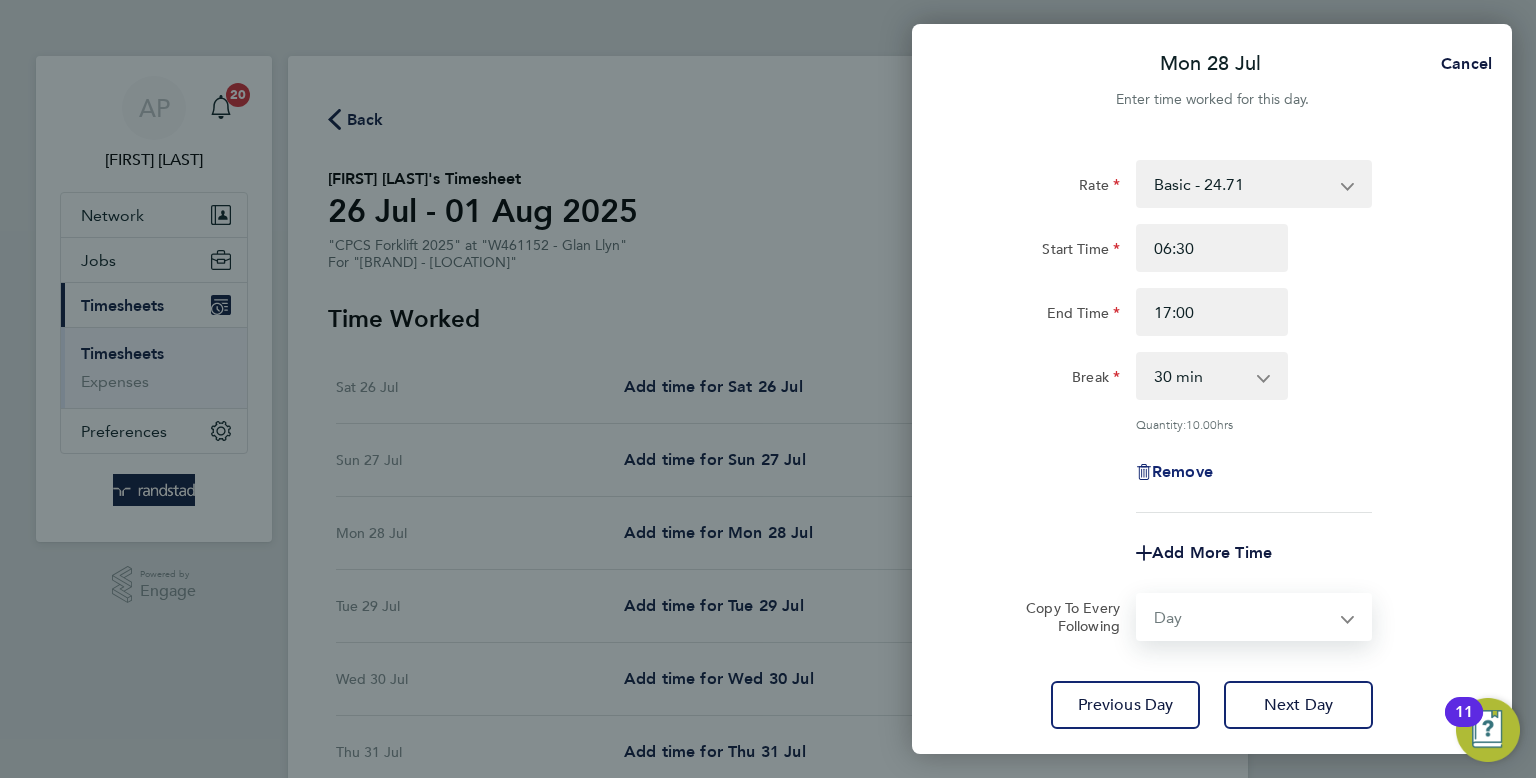 select on "2025-08-01" 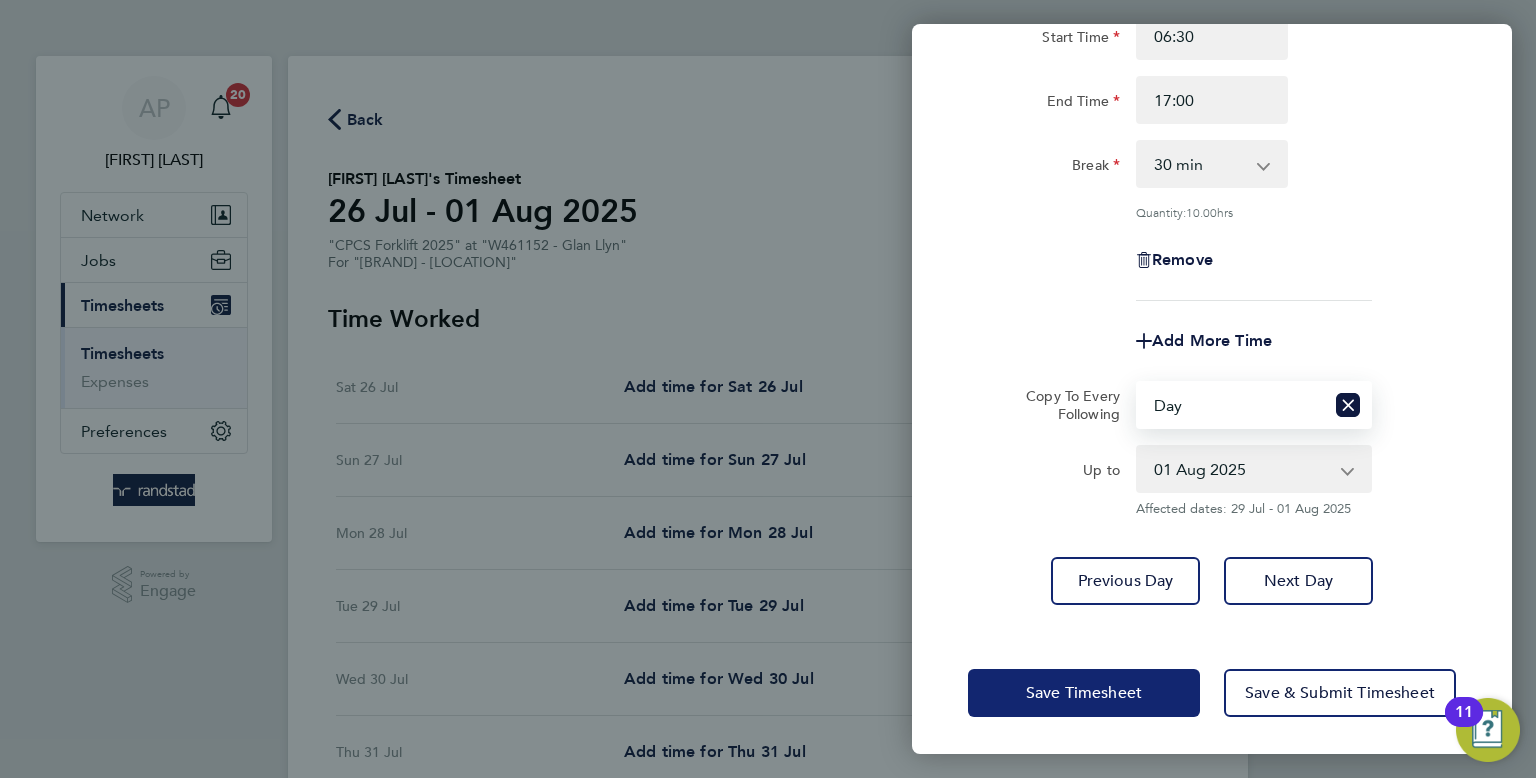 click on "Save Timesheet" 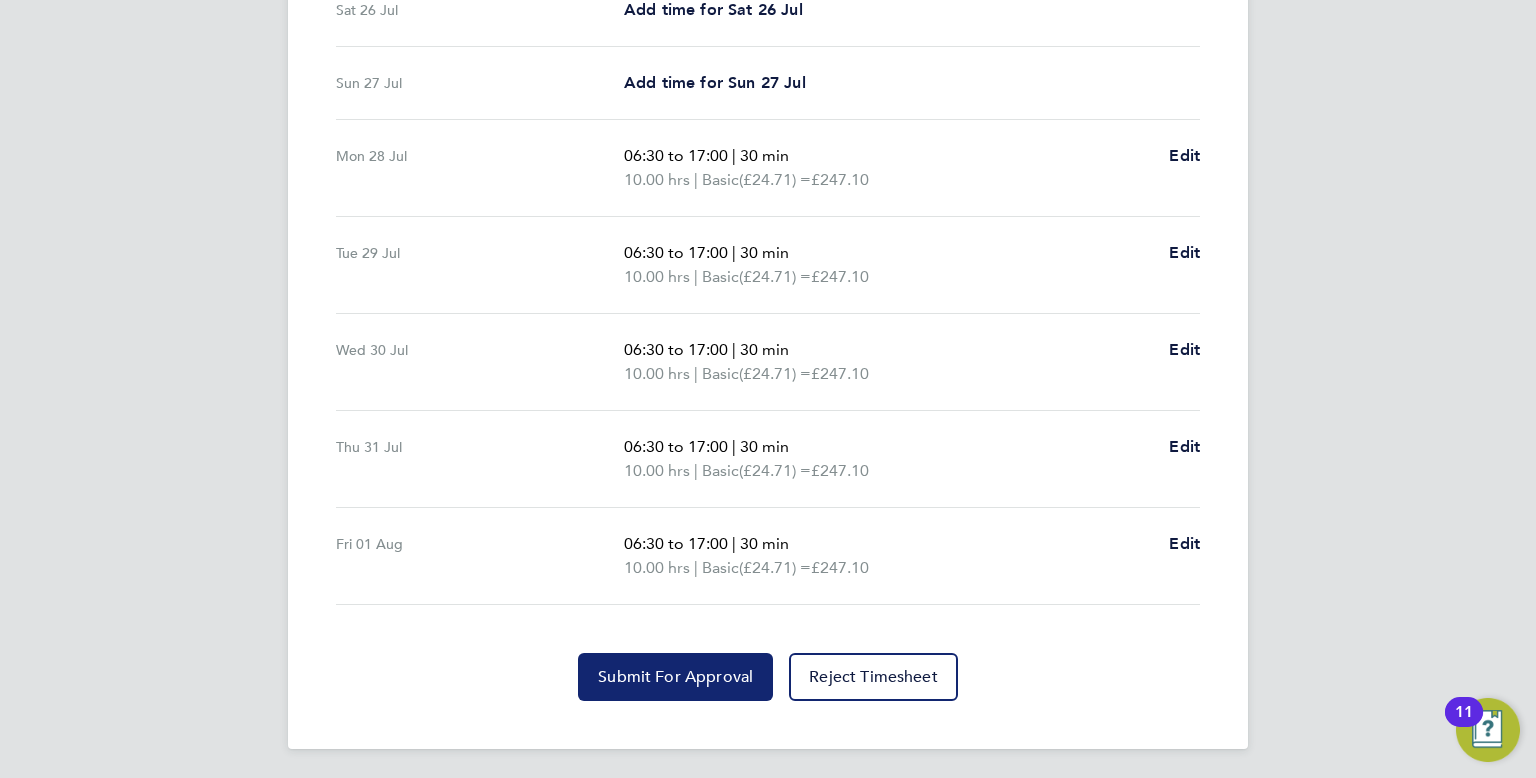click on "Submit For Approval" 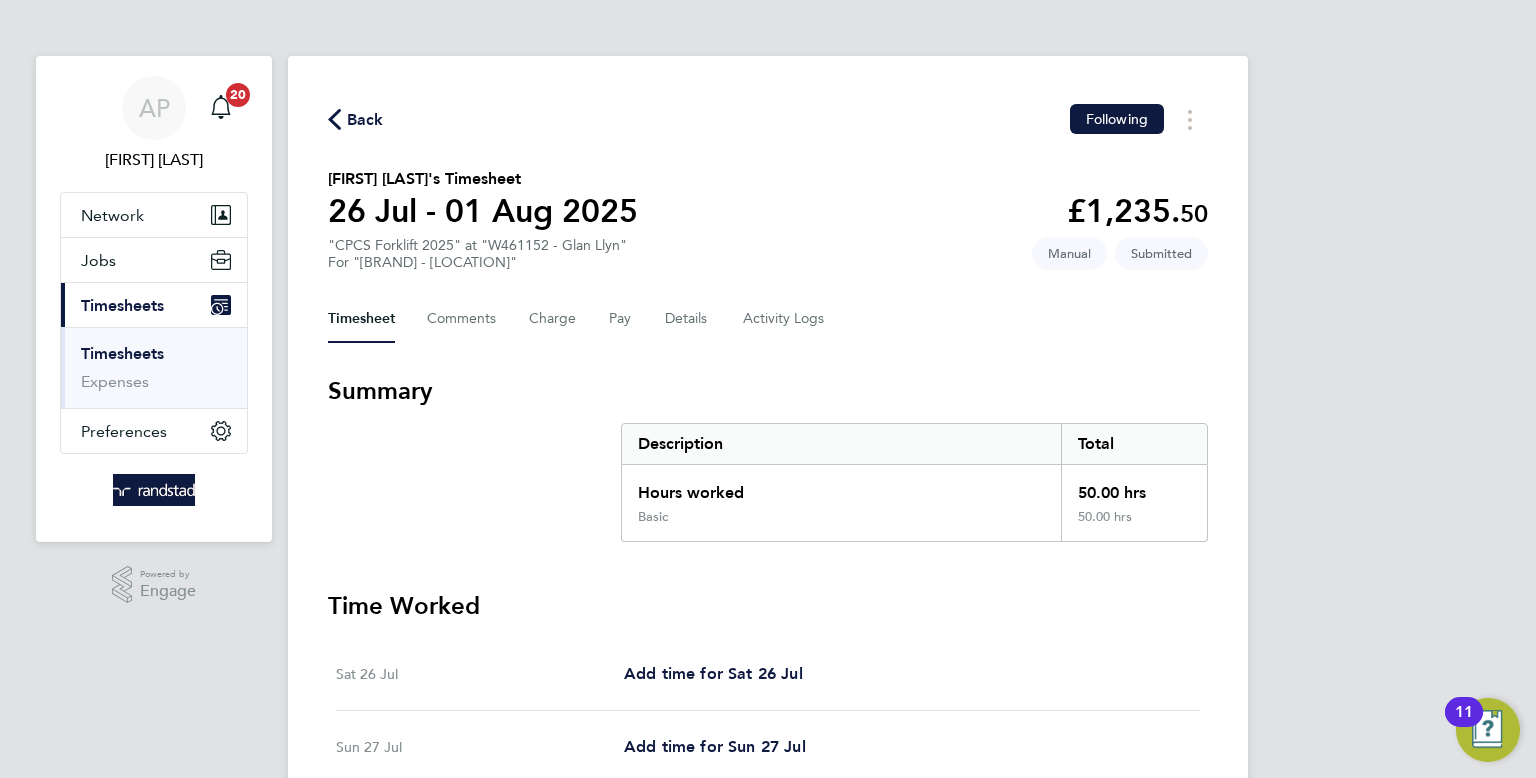 click on "Back" 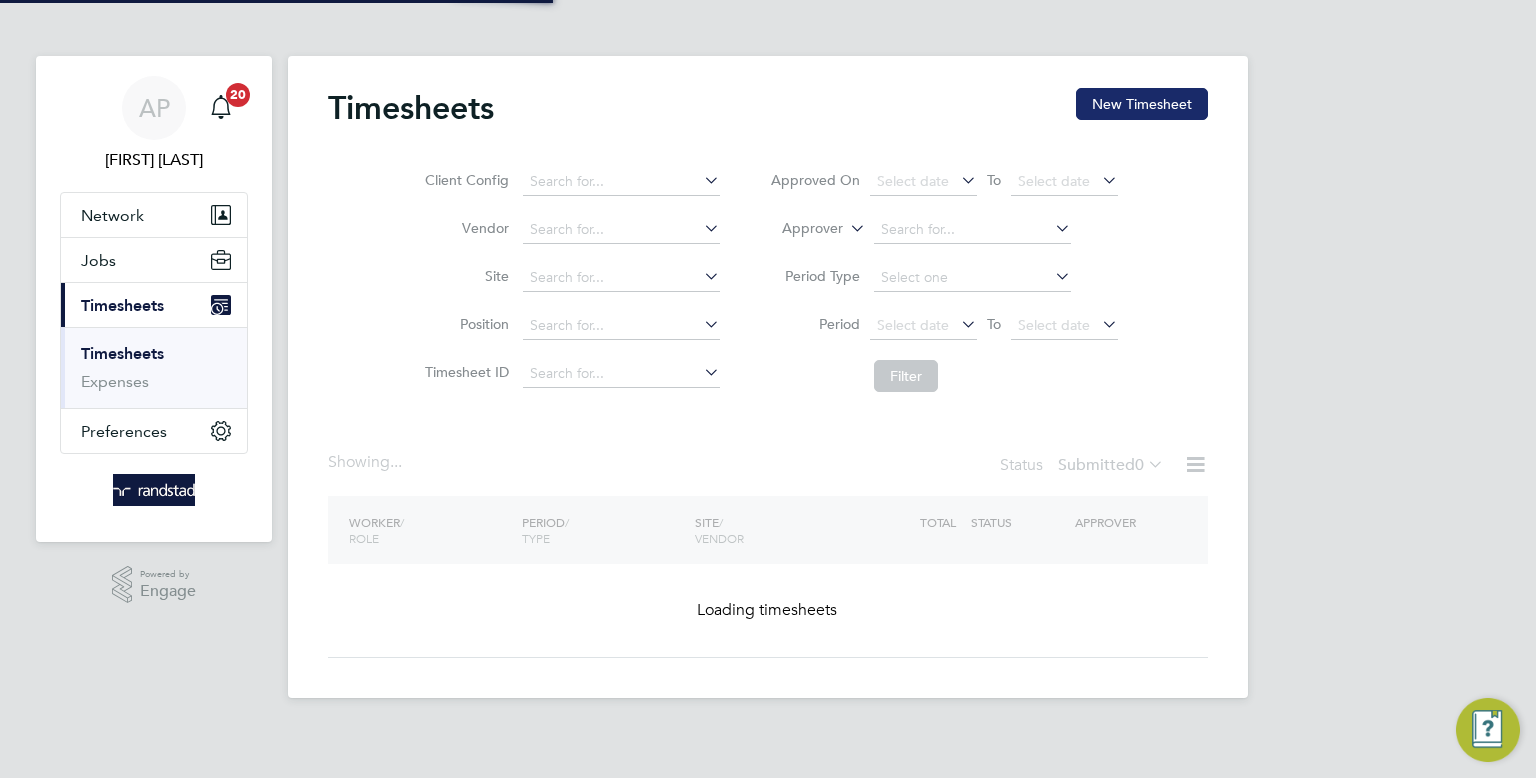click on "New Timesheet" 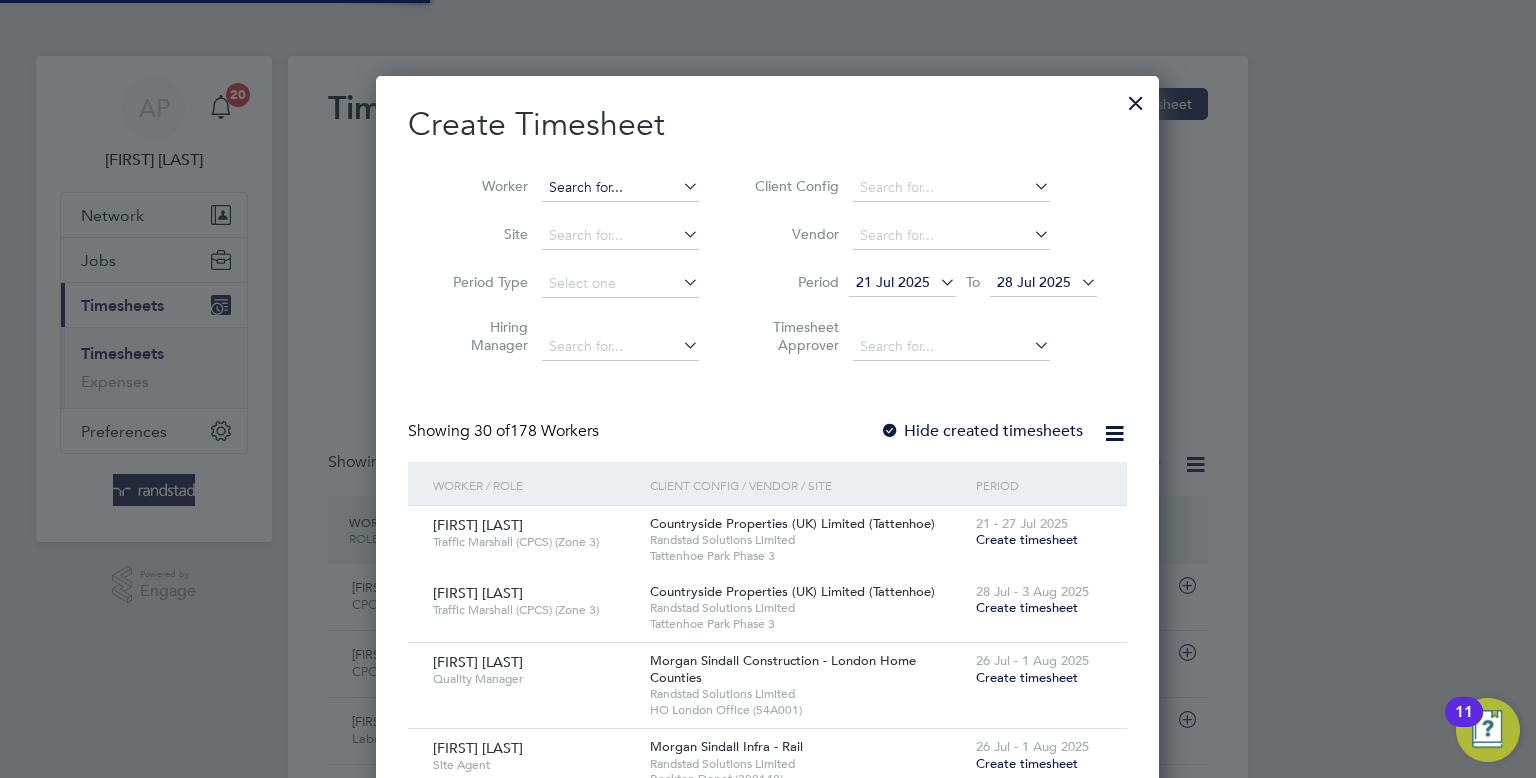 click at bounding box center (620, 188) 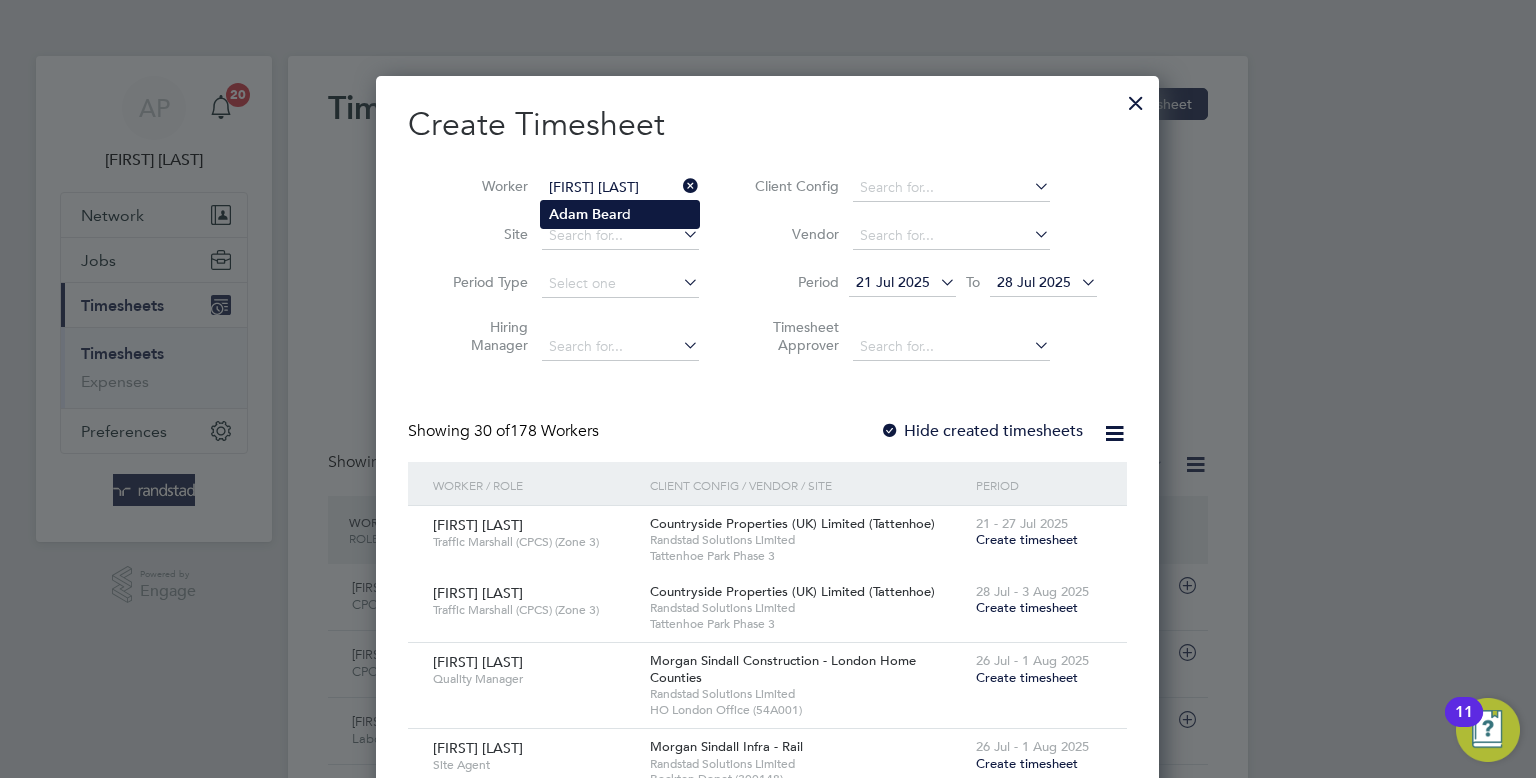 click on "Adam" 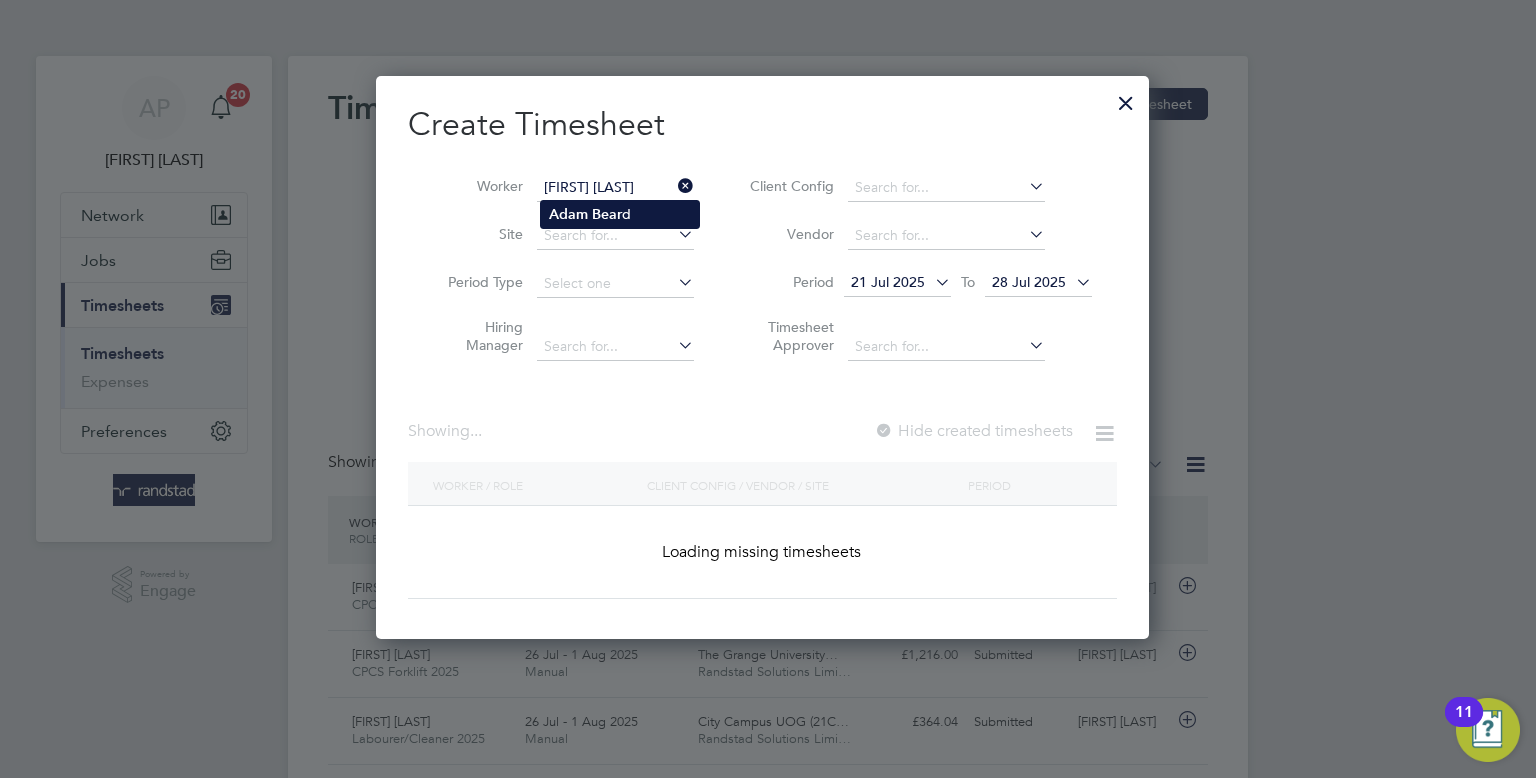 type on "Adam Beard" 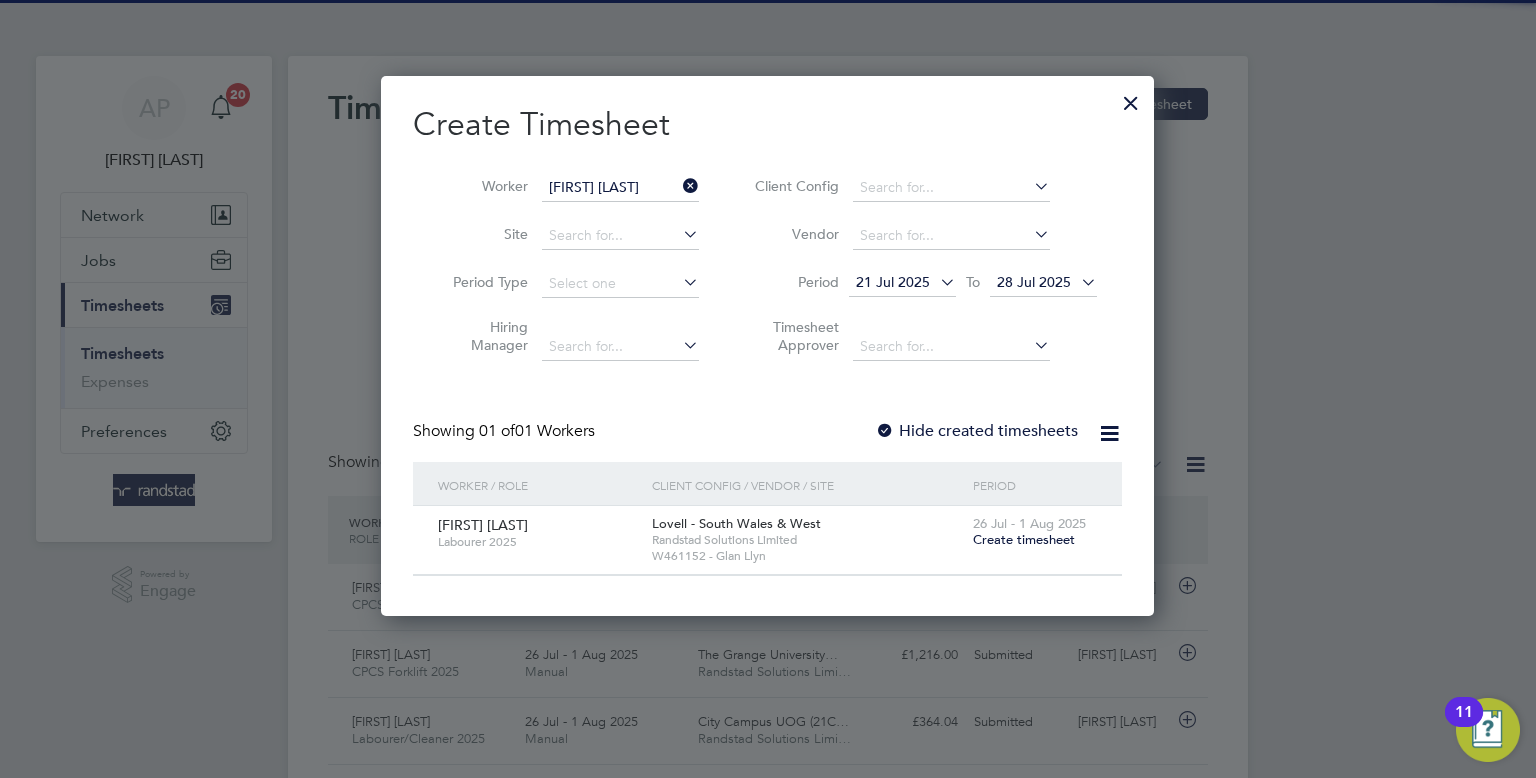 click on "Create timesheet" at bounding box center (1024, 539) 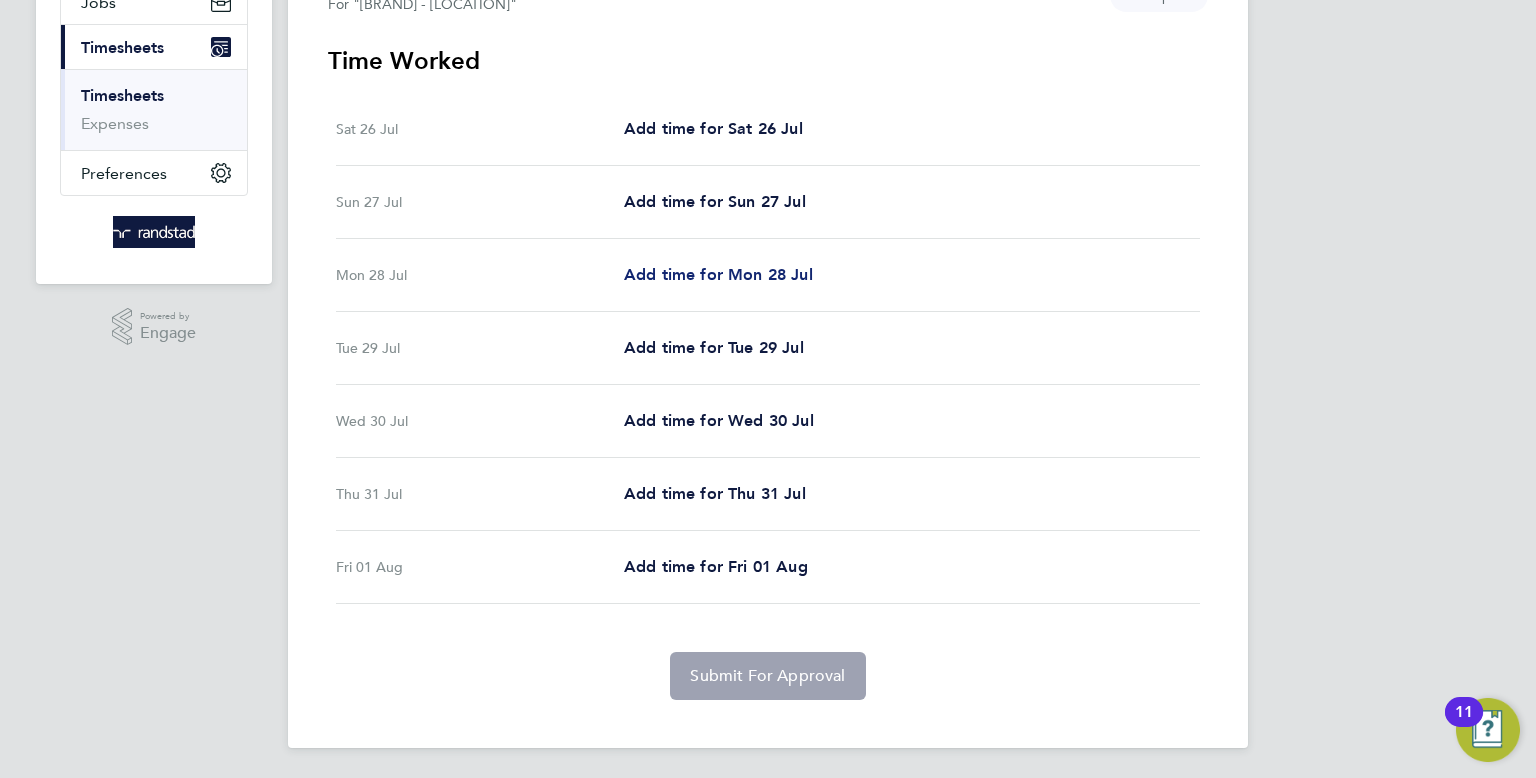 click on "Add time for Mon 28 Jul" at bounding box center (718, 275) 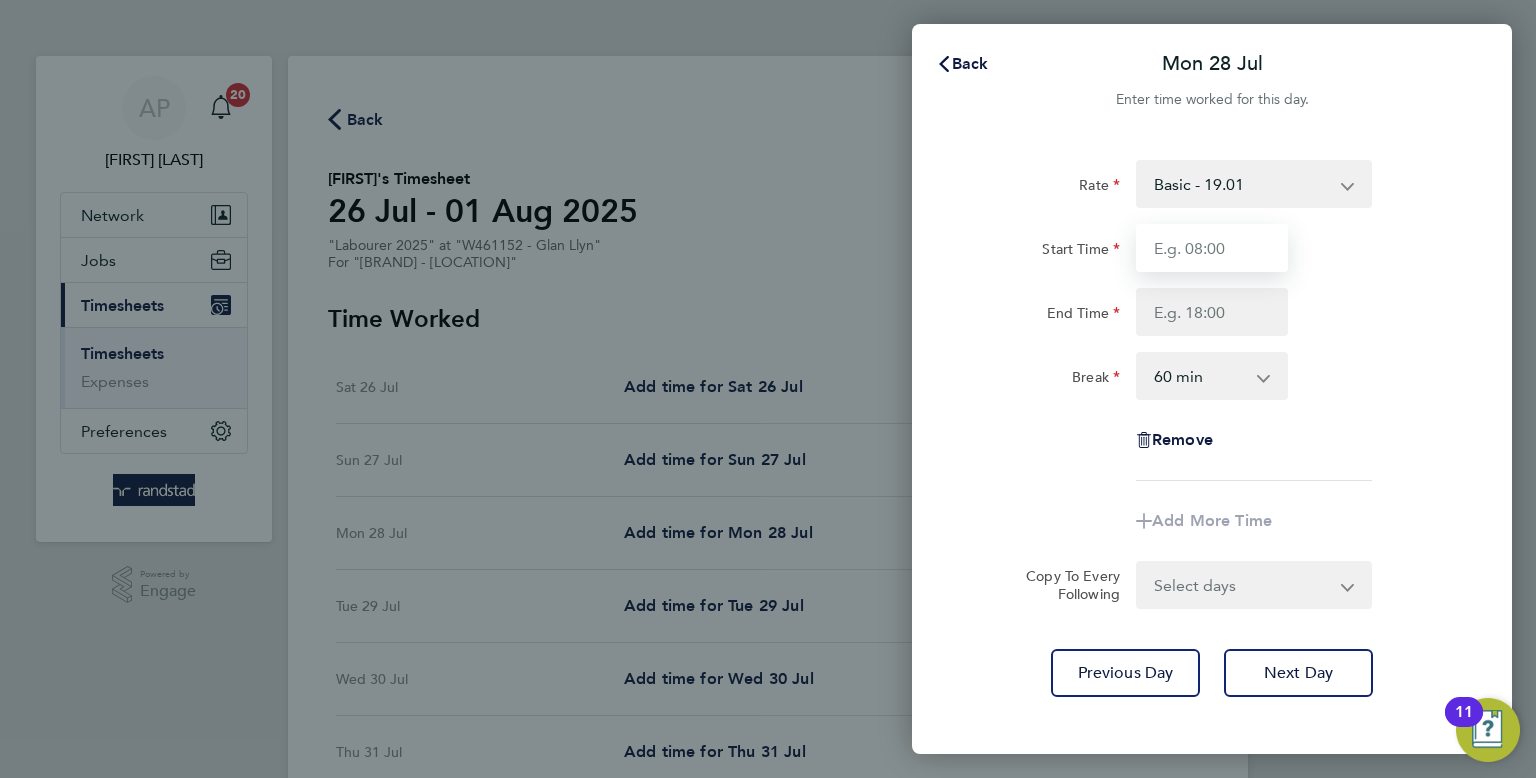 click on "Start Time" at bounding box center (1212, 248) 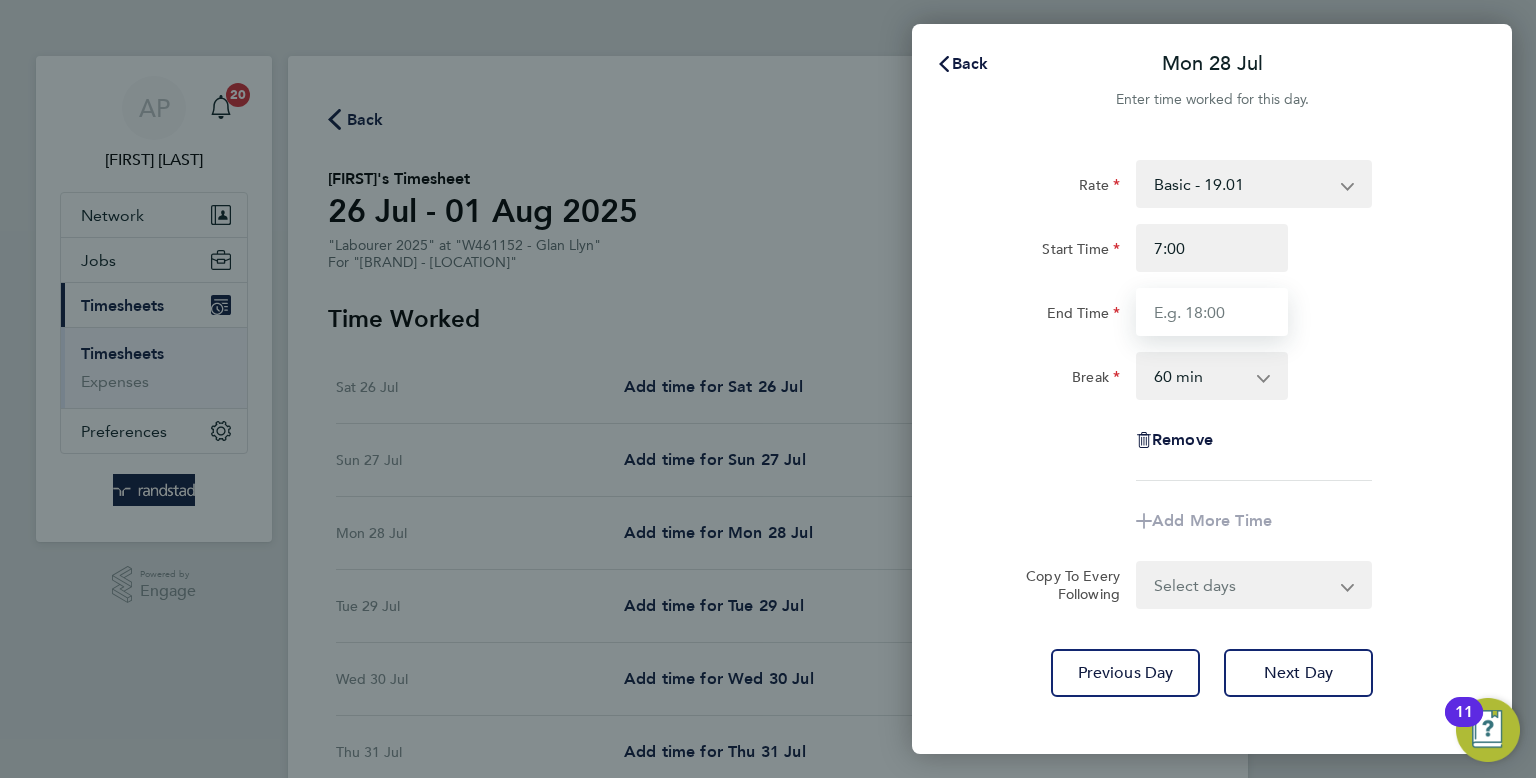 click on "End Time" at bounding box center [1212, 312] 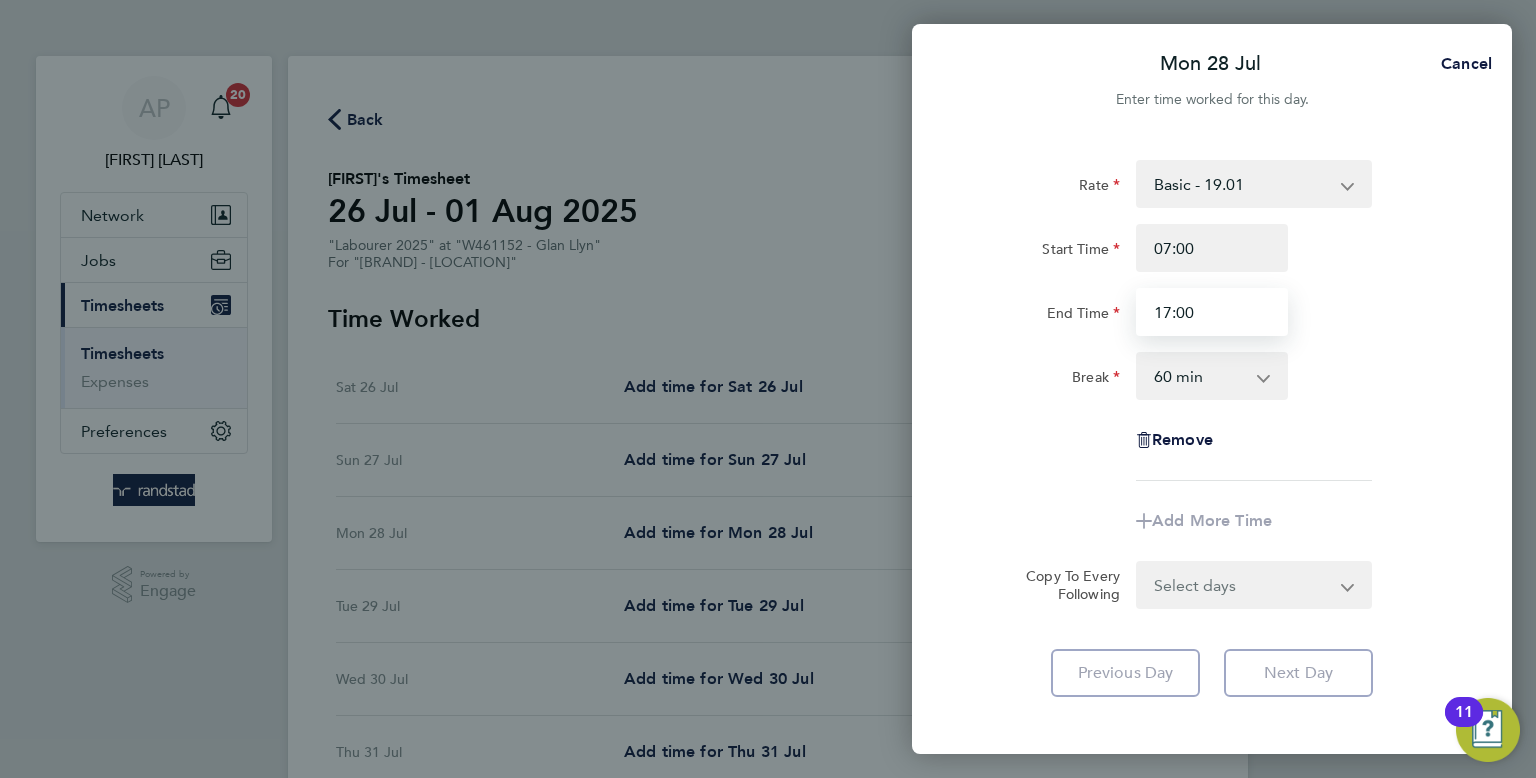 type on "17:00" 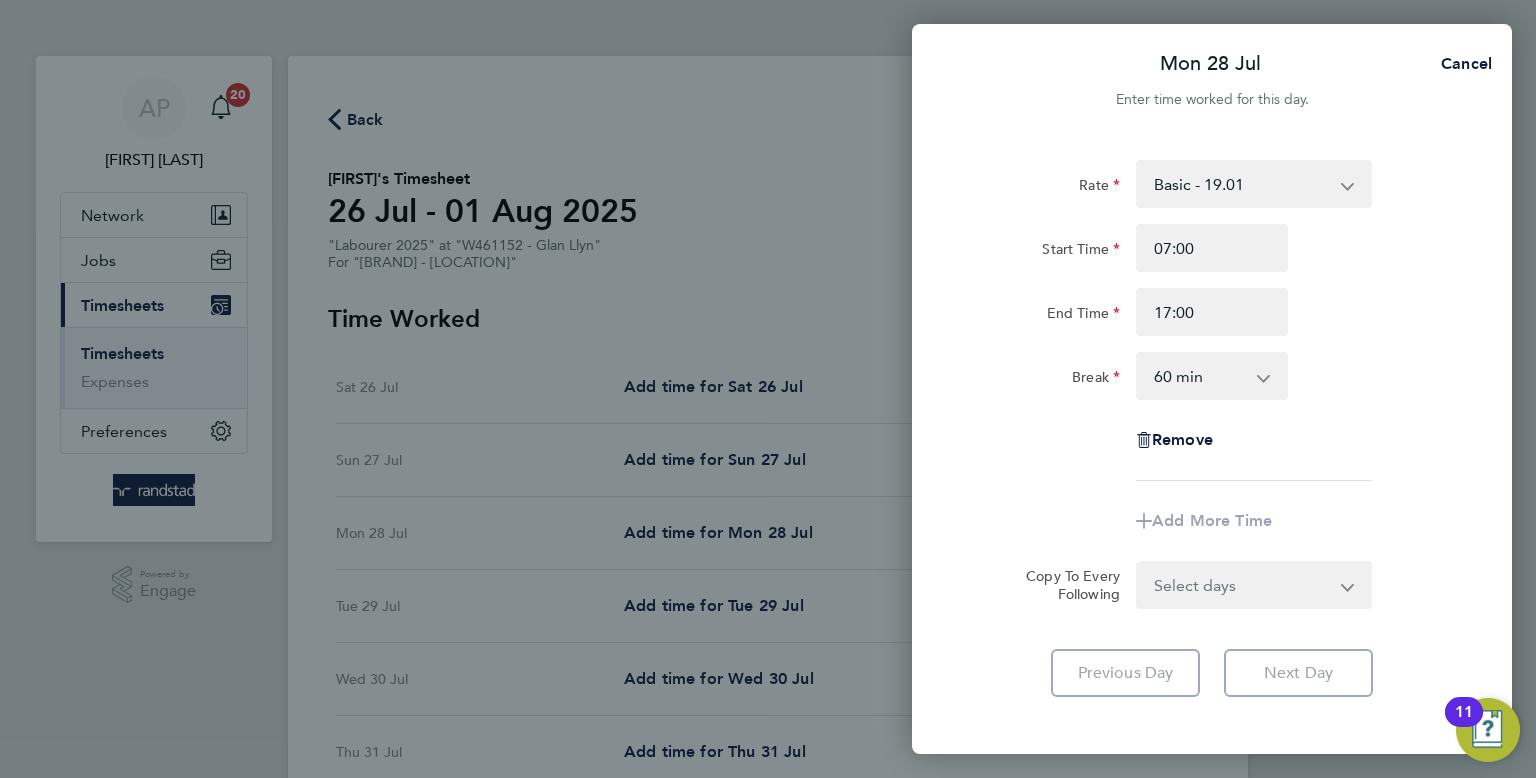 click on "0 min   15 min   30 min   45 min   60 min   75 min   90 min" at bounding box center (1200, 376) 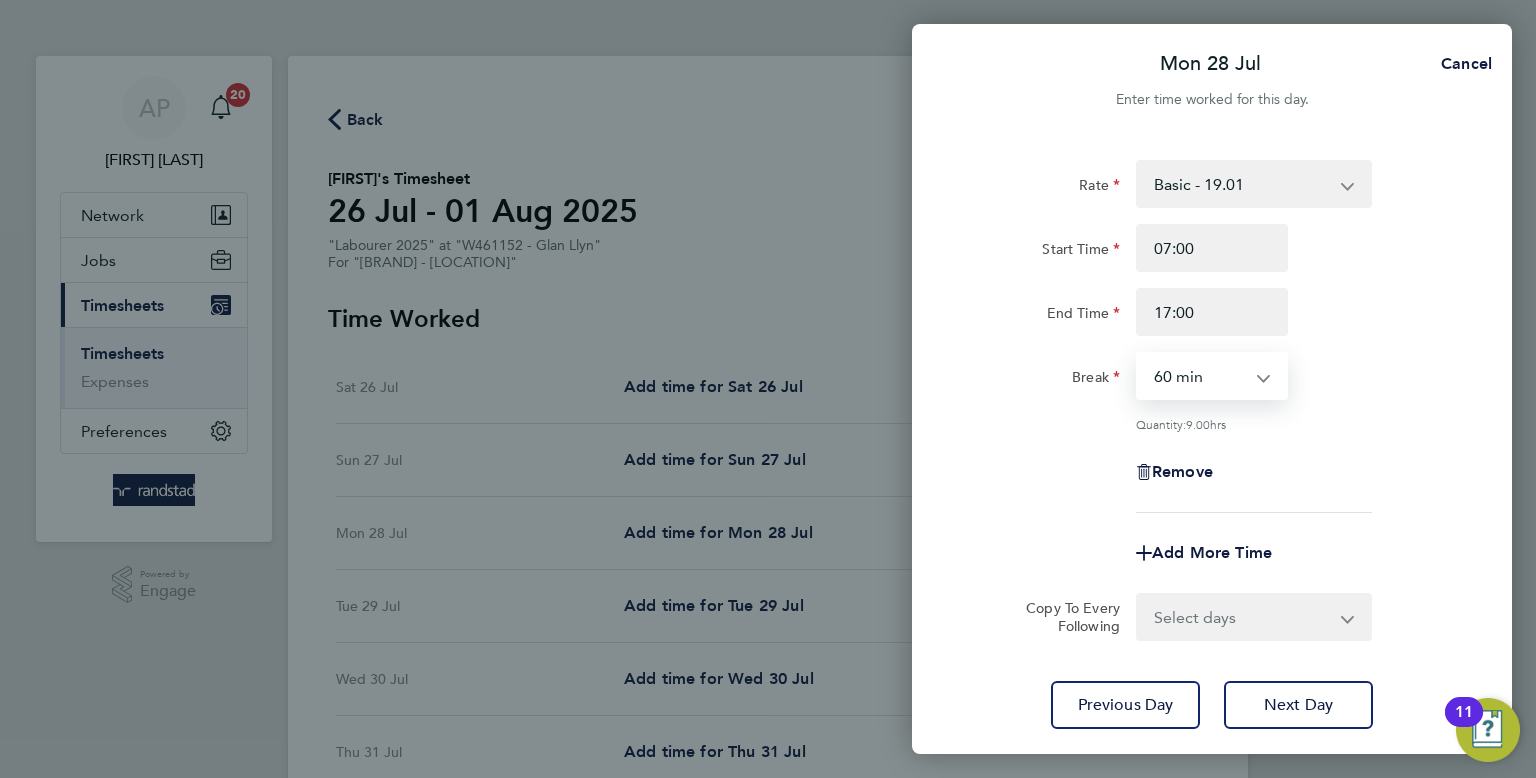 select on "30" 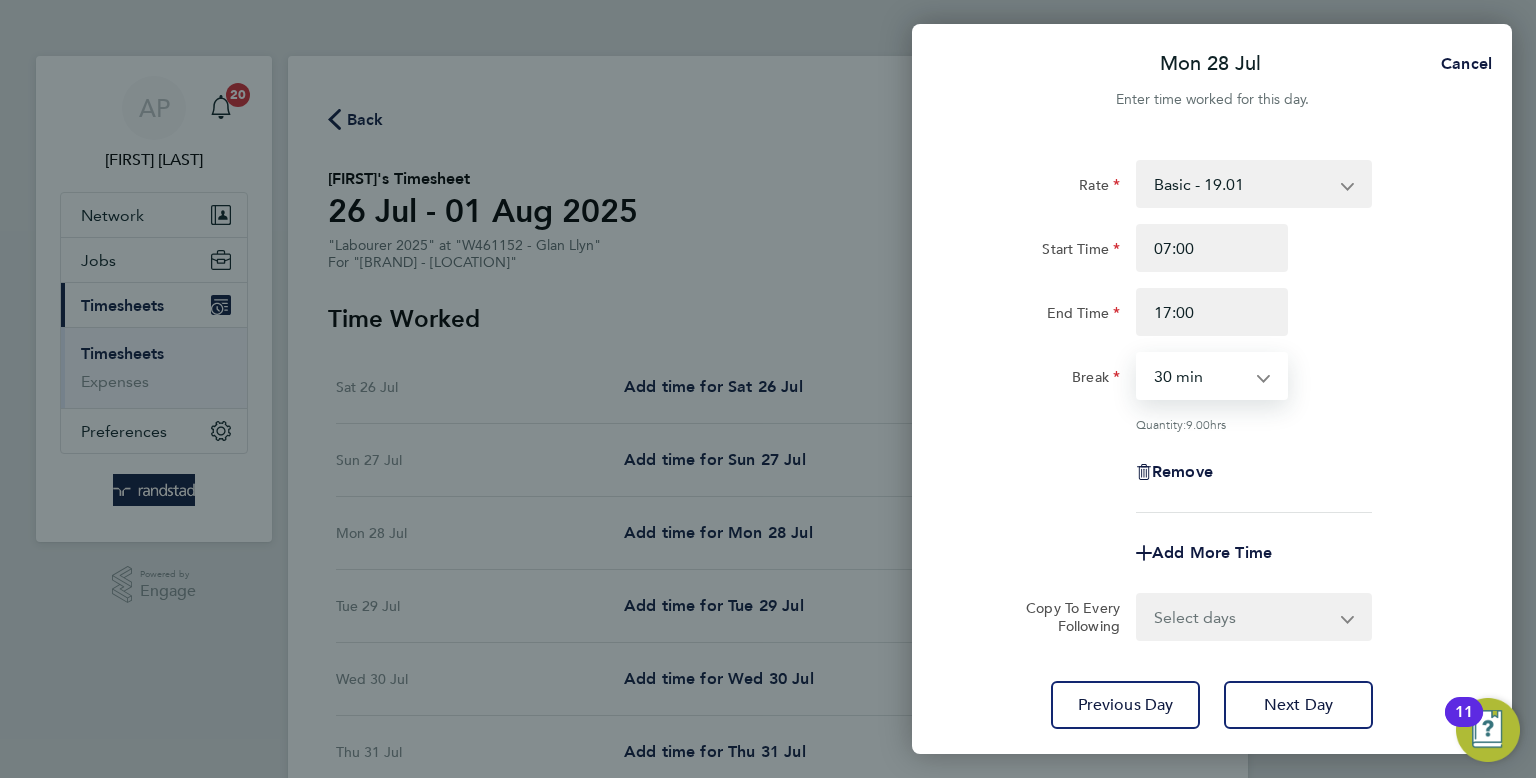 click on "0 min   15 min   30 min   45 min   60 min   75 min   90 min" at bounding box center [1200, 376] 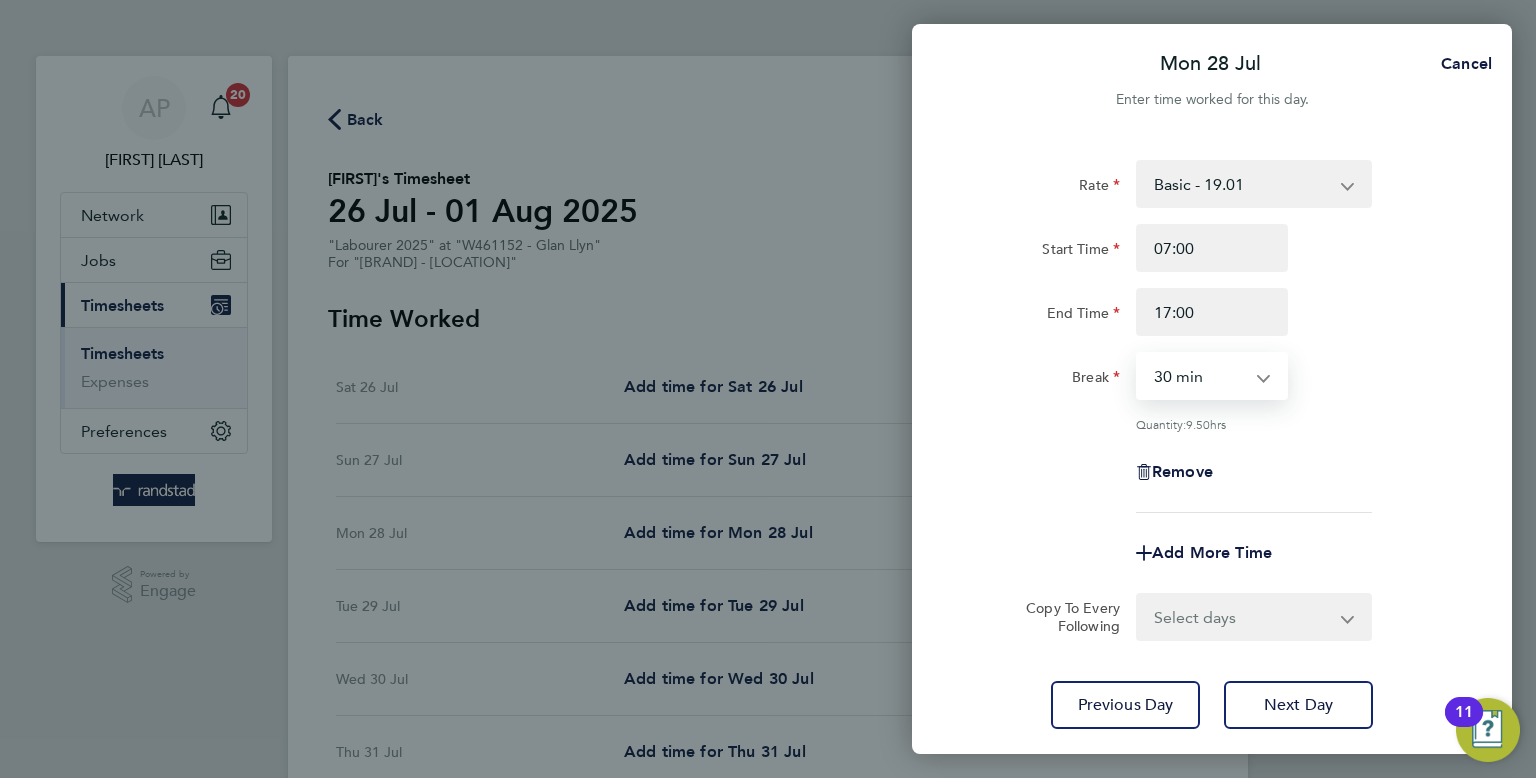 click on "Select days   Day   Tuesday   Wednesday   Thursday   Friday" at bounding box center [1243, 617] 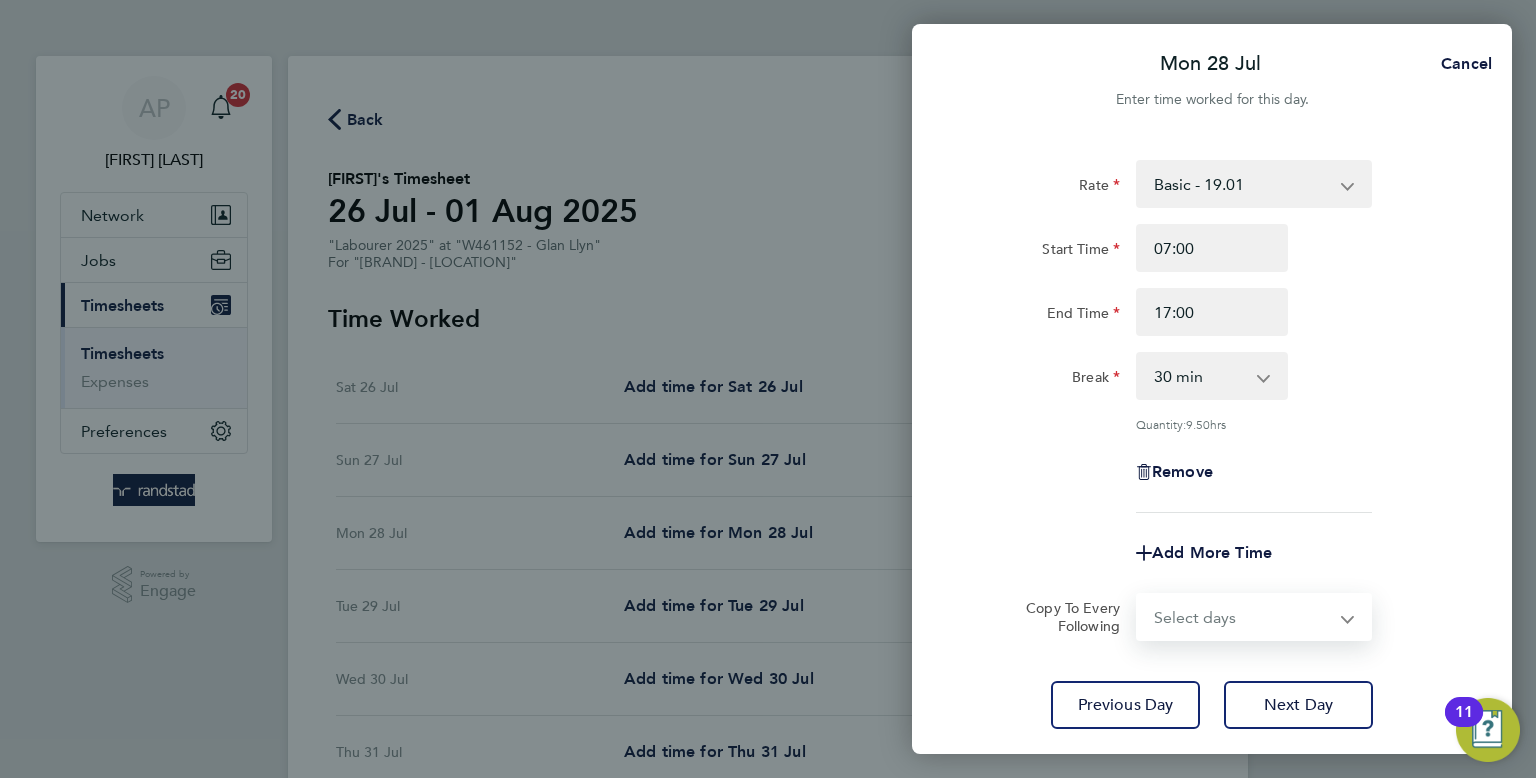 select on "DAY" 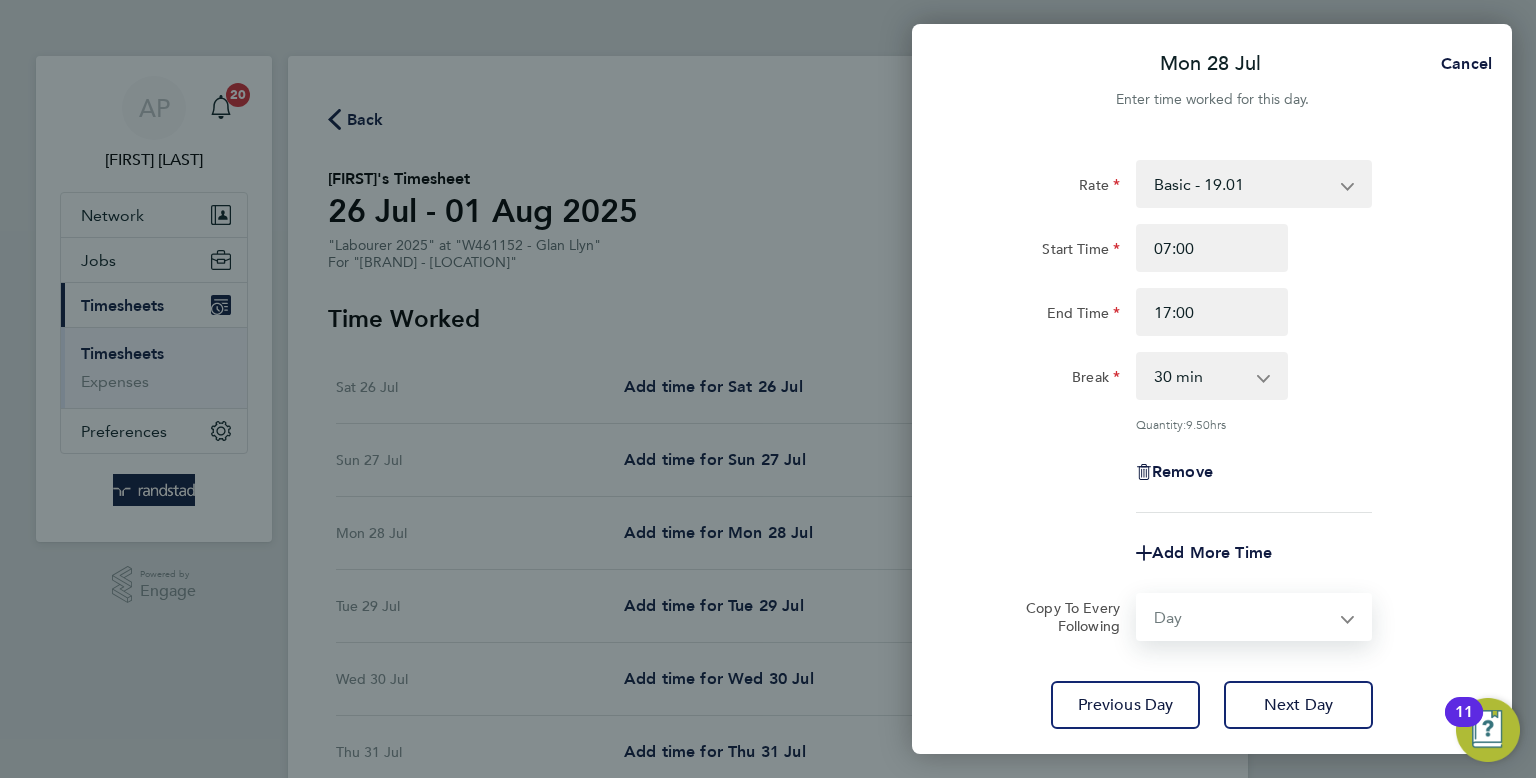 click on "Select days   Day   Tuesday   Wednesday   Thursday   Friday" at bounding box center [1243, 617] 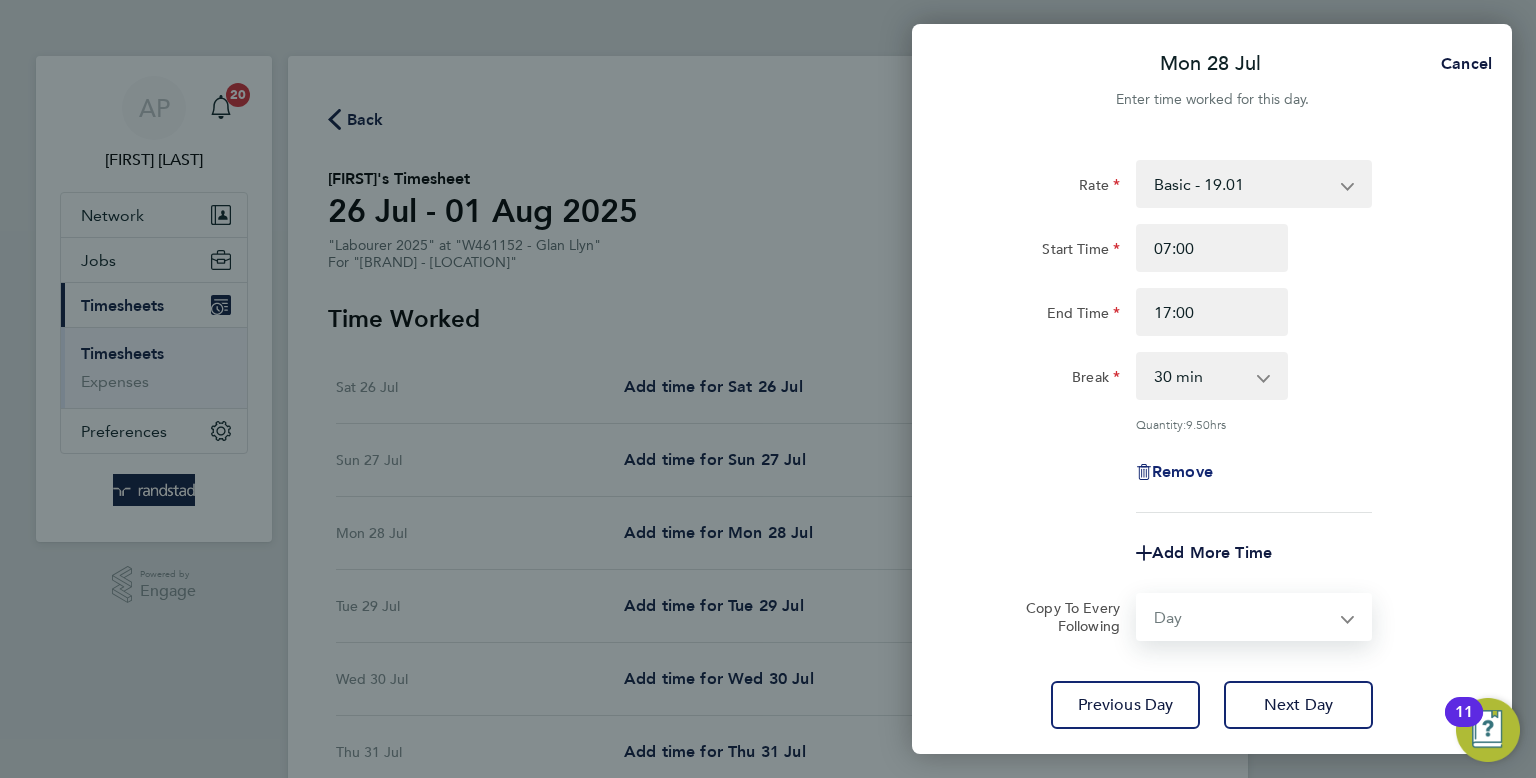 select on "2025-08-01" 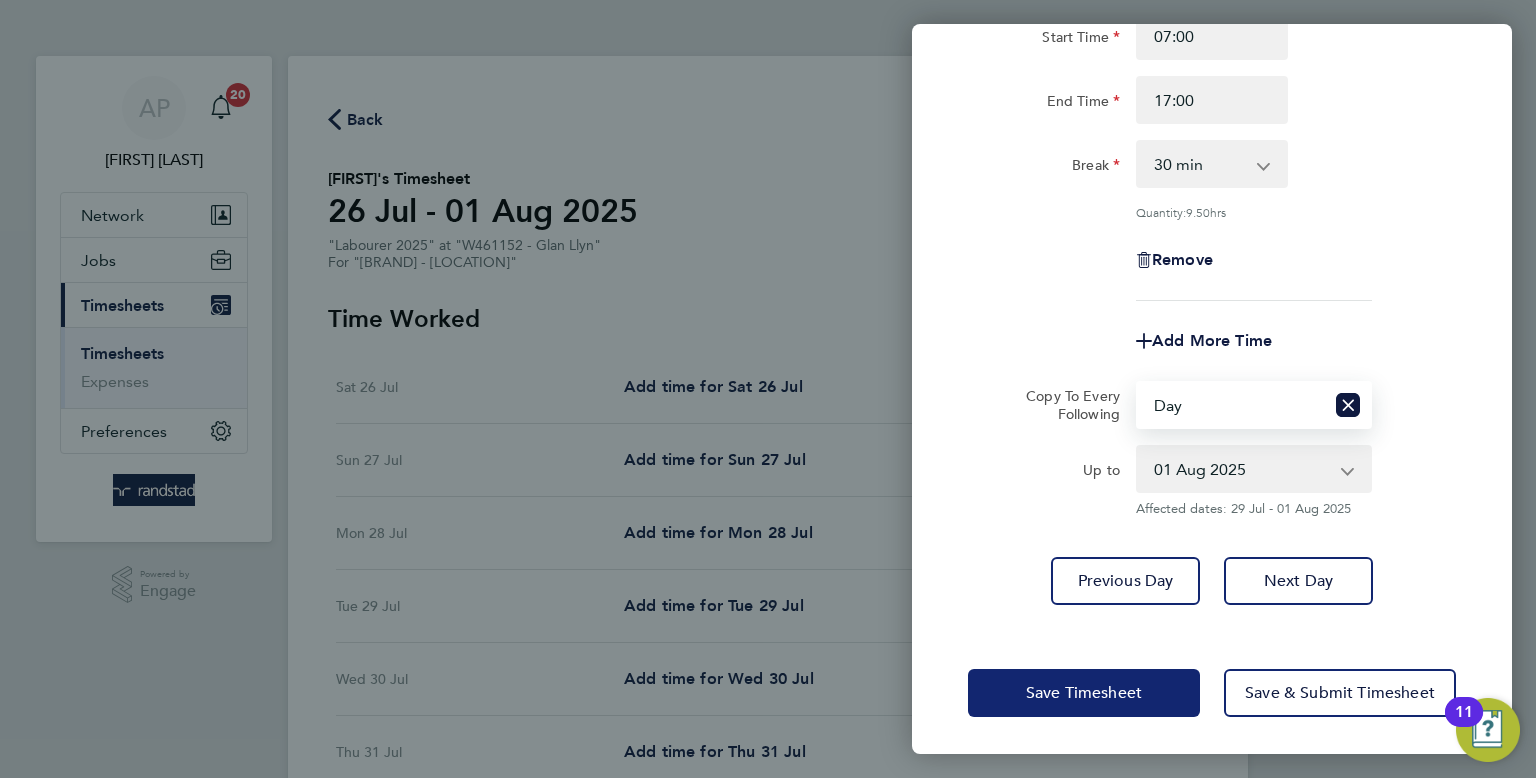 click on "Save Timesheet" 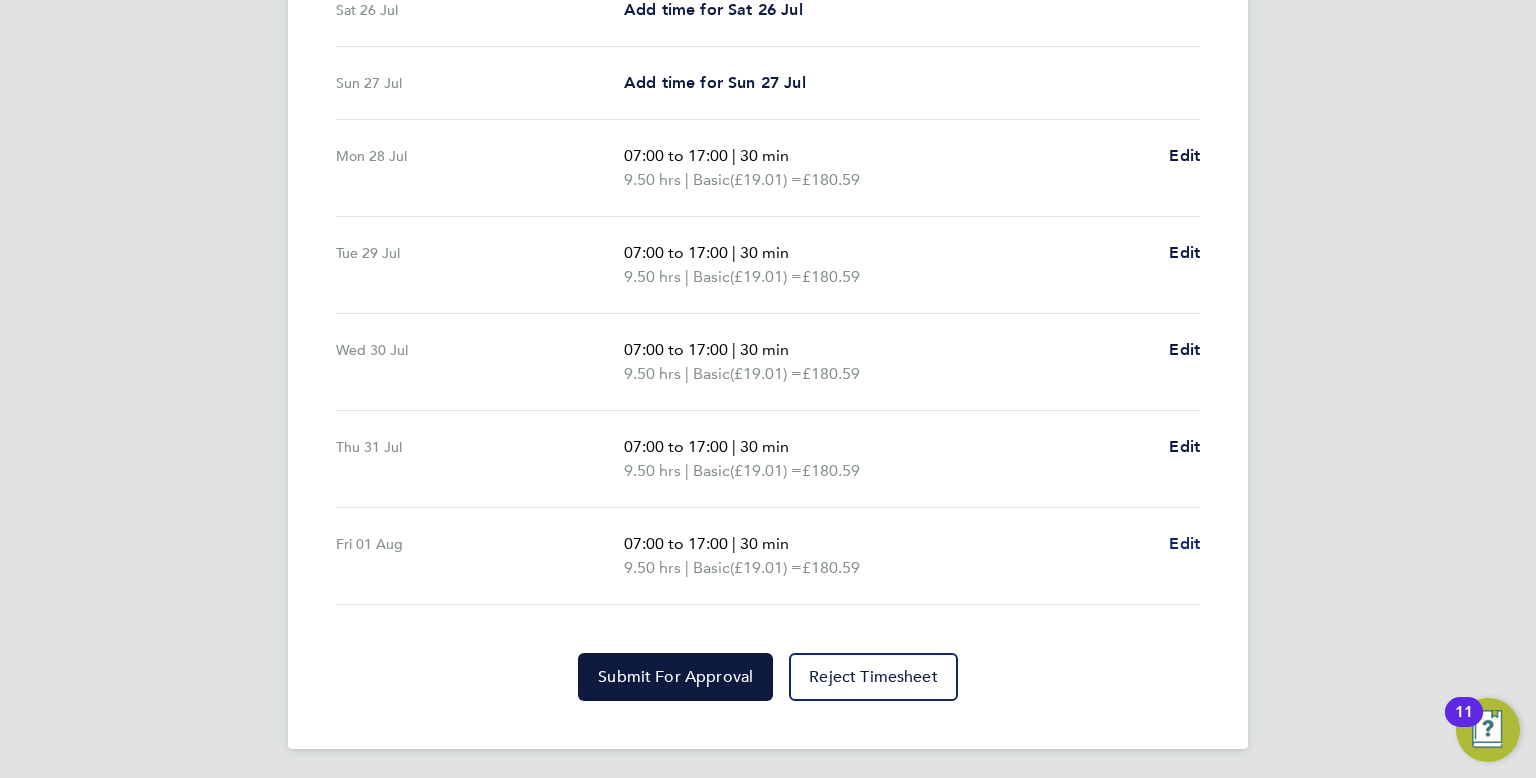 click on "Edit" at bounding box center (1184, 543) 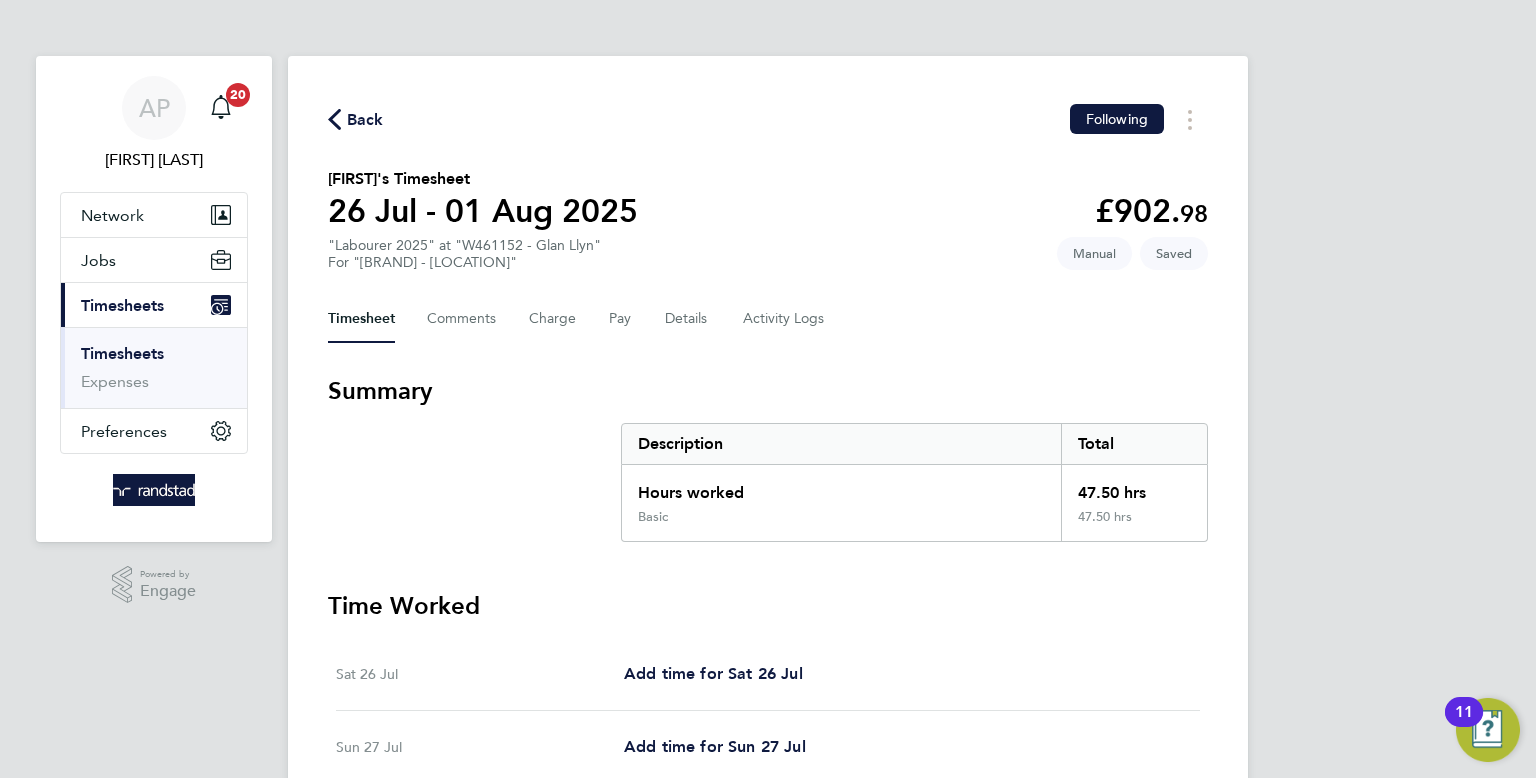 select on "30" 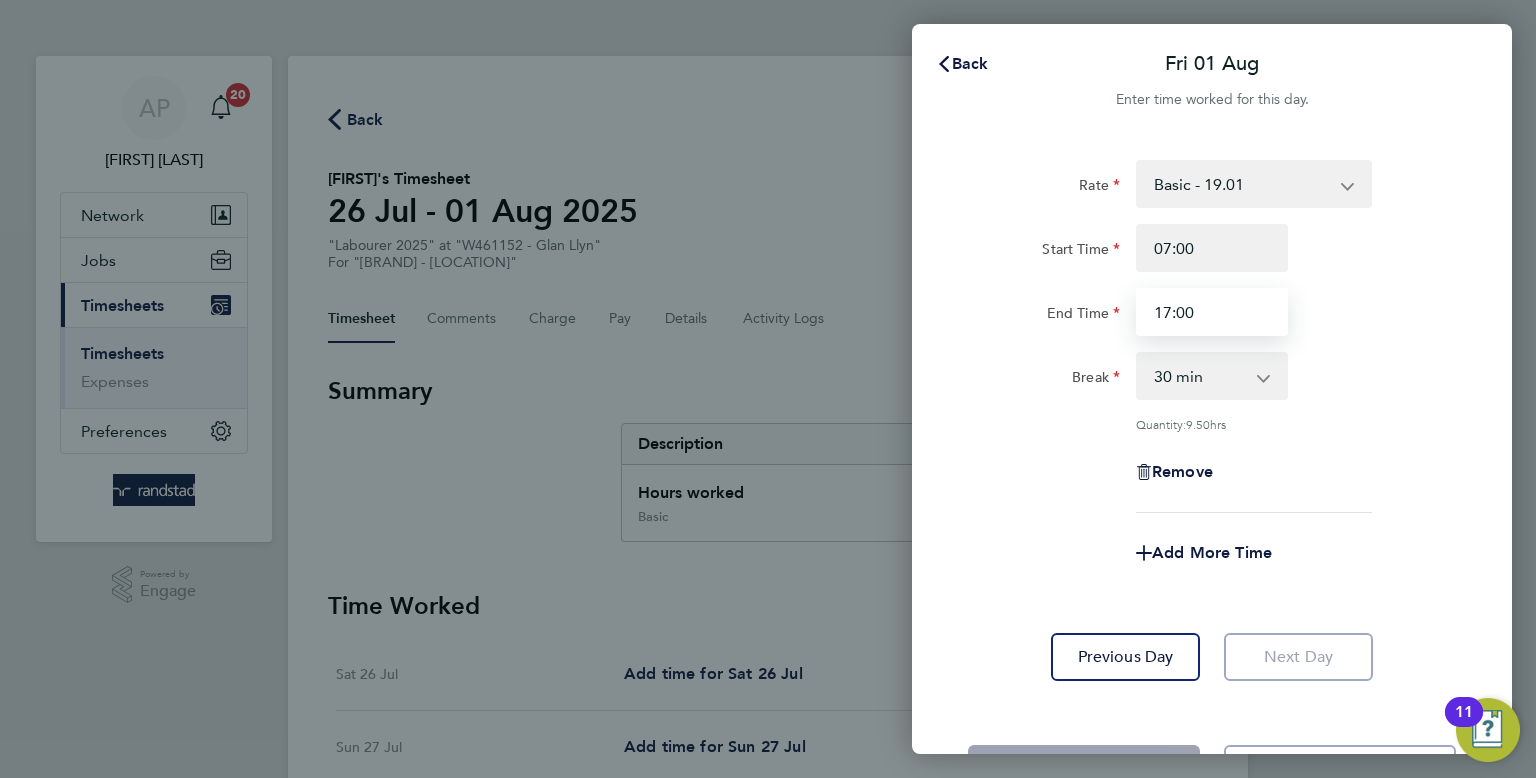 click on "17:00" at bounding box center (1212, 312) 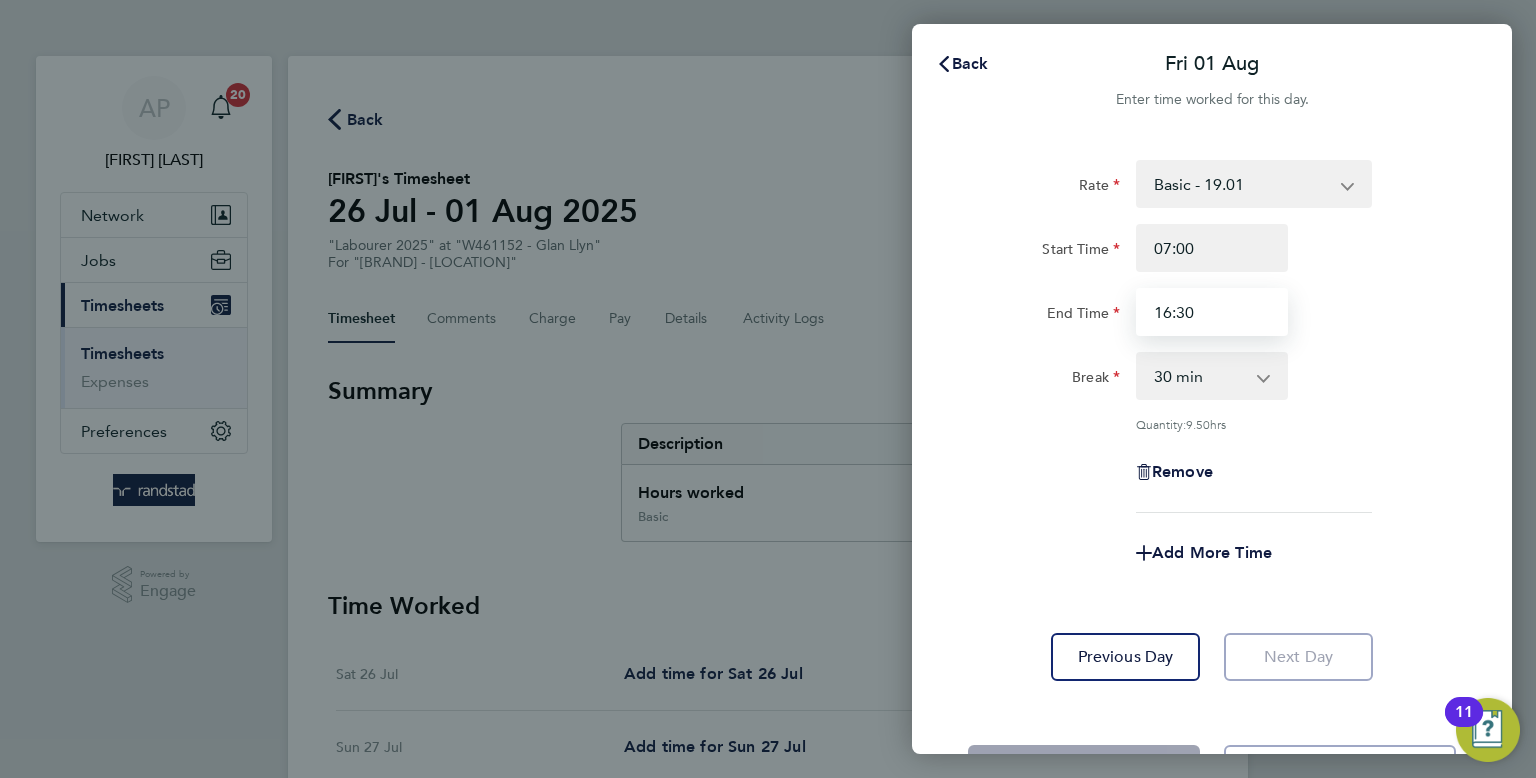 type on "16:30" 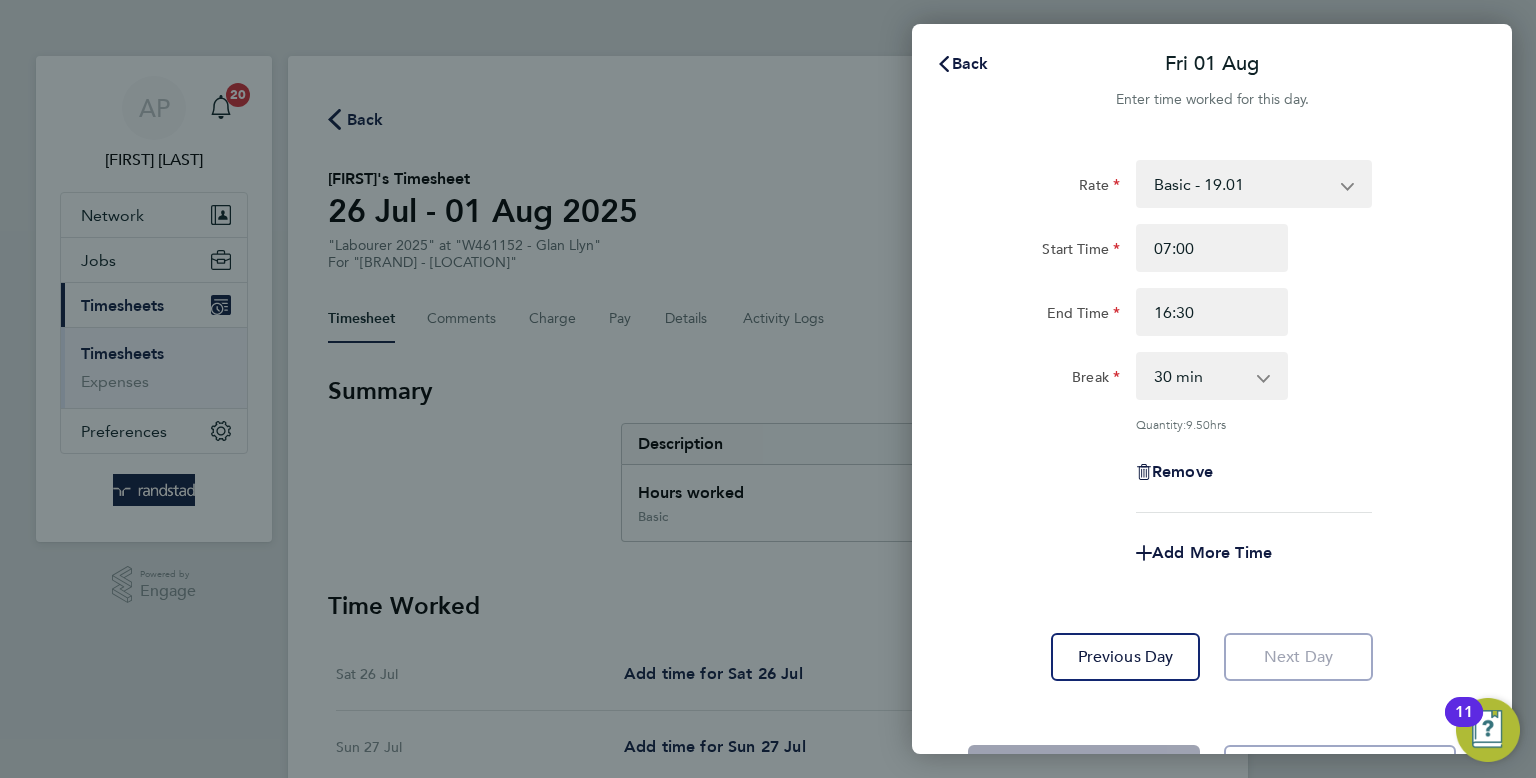 click on "Break  0 min   15 min   30 min   45 min   60 min   75 min   90 min" 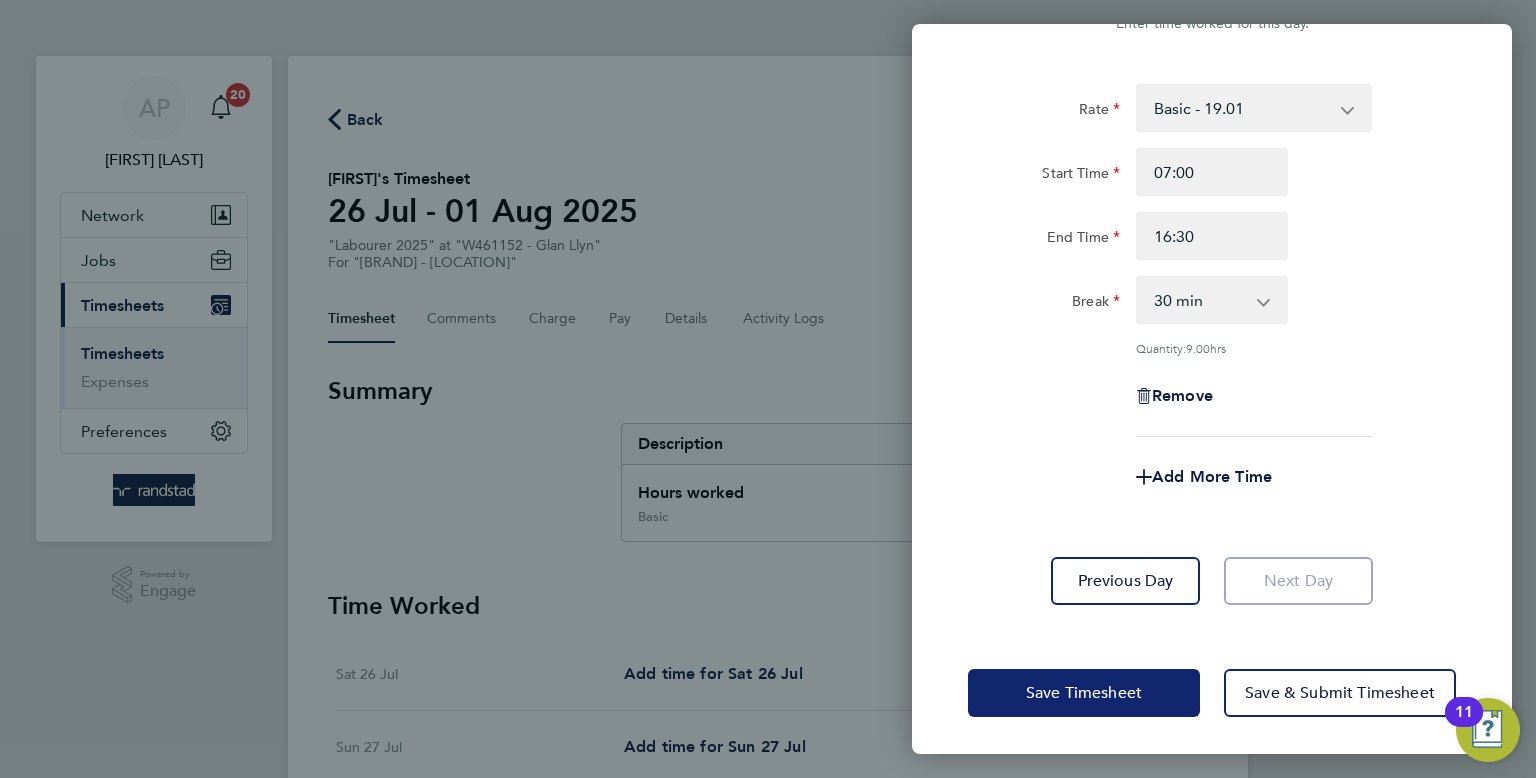 click on "Save Timesheet" 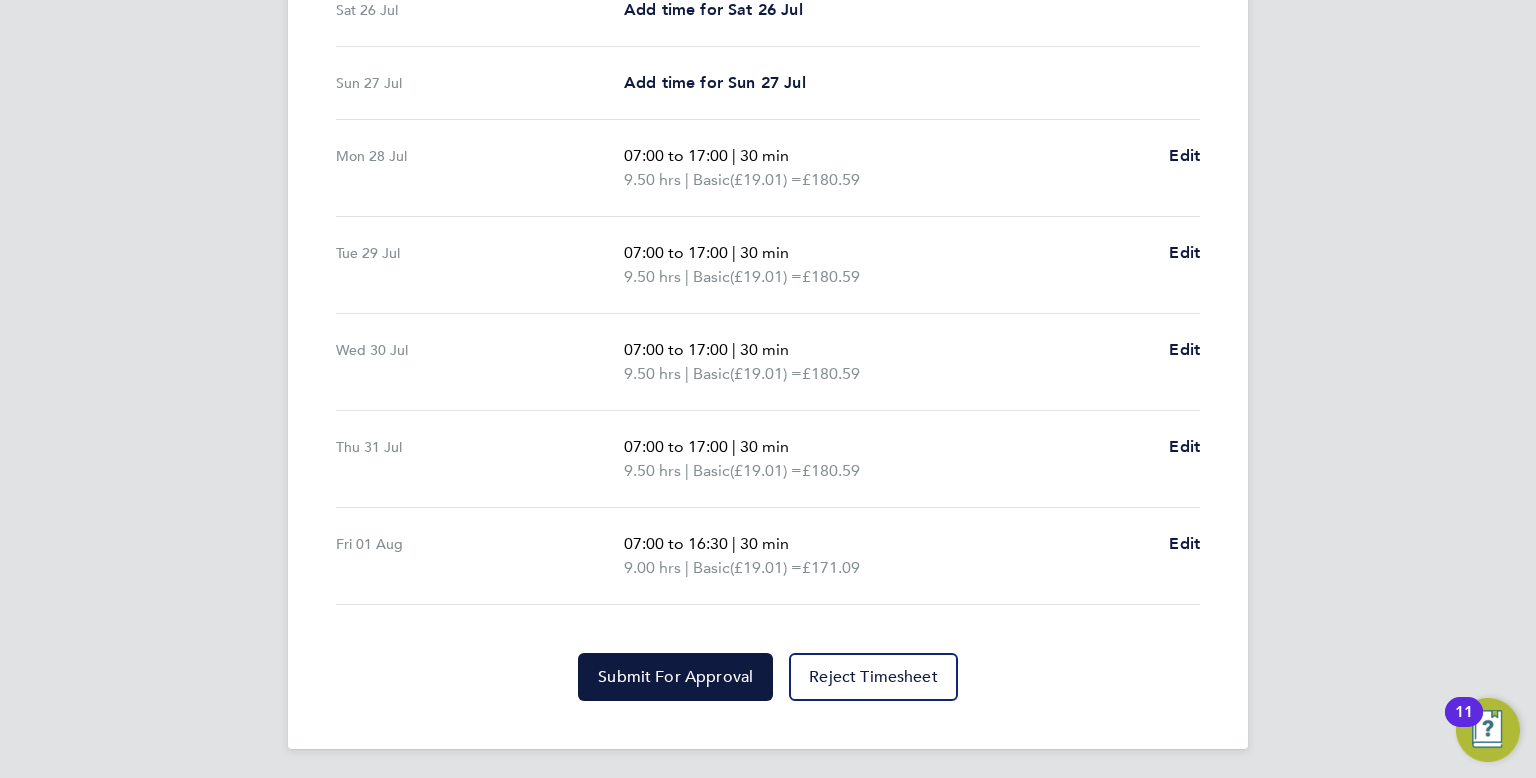 click on "Back  Following
Adam Beard's Timesheet   26 Jul - 01 Aug 2025   £893. 47  "Labourer 2025" at "W461152 - Glan Llyn"  For "Lovell - South Wales & West"  Saved   Manual   Timesheet   Comments   Charge   Pay   Details   Activity Logs   Summary   Description   Total   Hours worked   47.00 hrs   Basic   47.00 hrs   Time Worked   Sat 26 Jul   Add time for Sat 26 Jul   Add time for Sat 26 Jul   Sun 27 Jul   Add time for Sun 27 Jul   Add time for Sun 27 Jul   Mon 28 Jul   07:00 to 17:00   |   30 min   9.50 hrs   |   Basic   (£19.01) =   £180.59   Edit   Tue 29 Jul   07:00 to 17:00   |   30 min   9.50 hrs   |   Basic   (£19.01) =   £180.59   Edit   Wed 30 Jul   07:00 to 17:00   |   30 min   9.50 hrs   |   Basic   (£19.01) =   £180.59   Edit   Thu 31 Jul   07:00 to 17:00   |   30 min   9.50 hrs   |   Basic   (£19.01) =   £180.59   Edit   Fri 01 Aug   07:00 to 16:30   |   30 min   9.00 hrs   |   Basic   (£19.01) =   £171.09   Edit   Submit For Approval   Reject Timesheet" 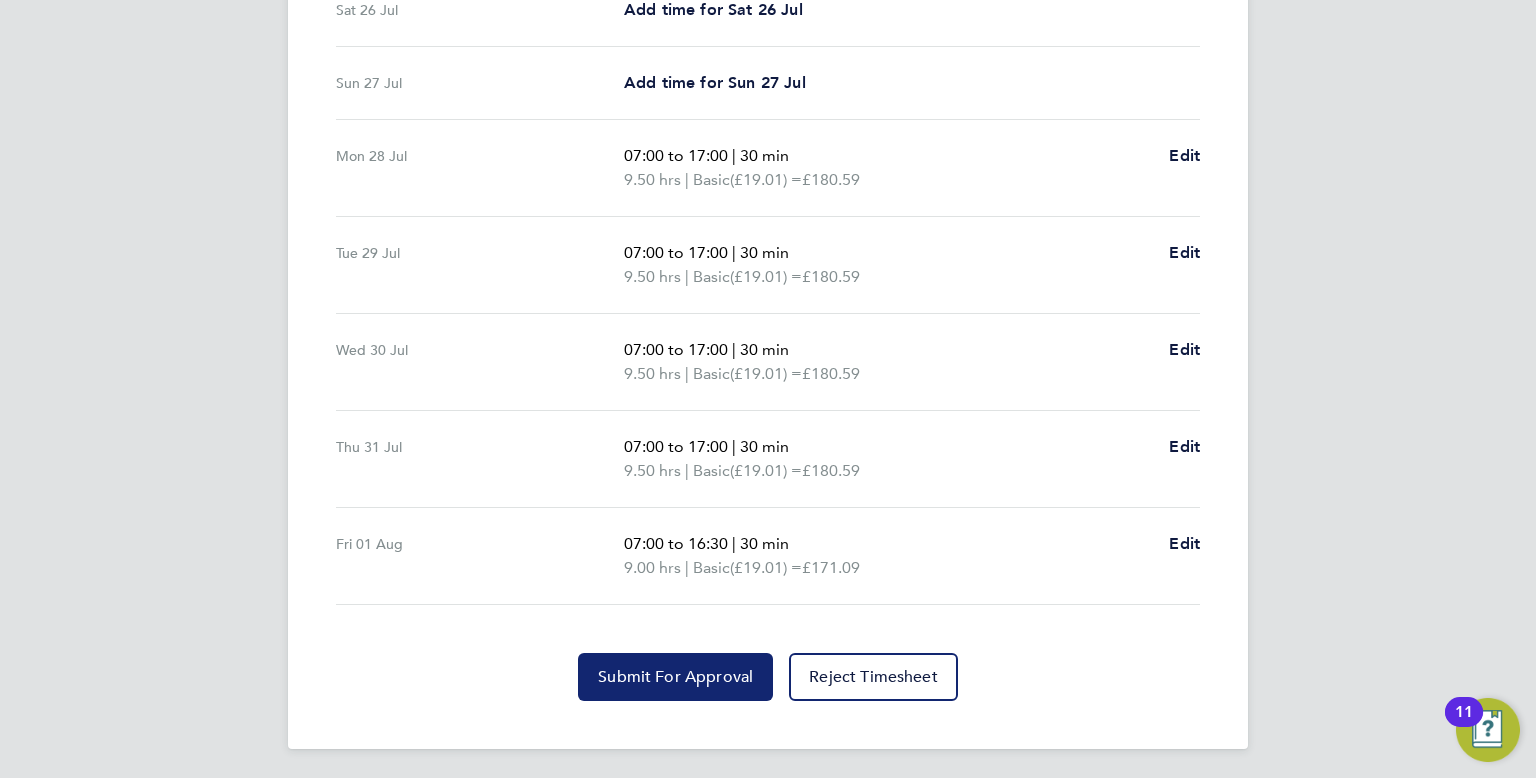 click on "Submit For Approval" 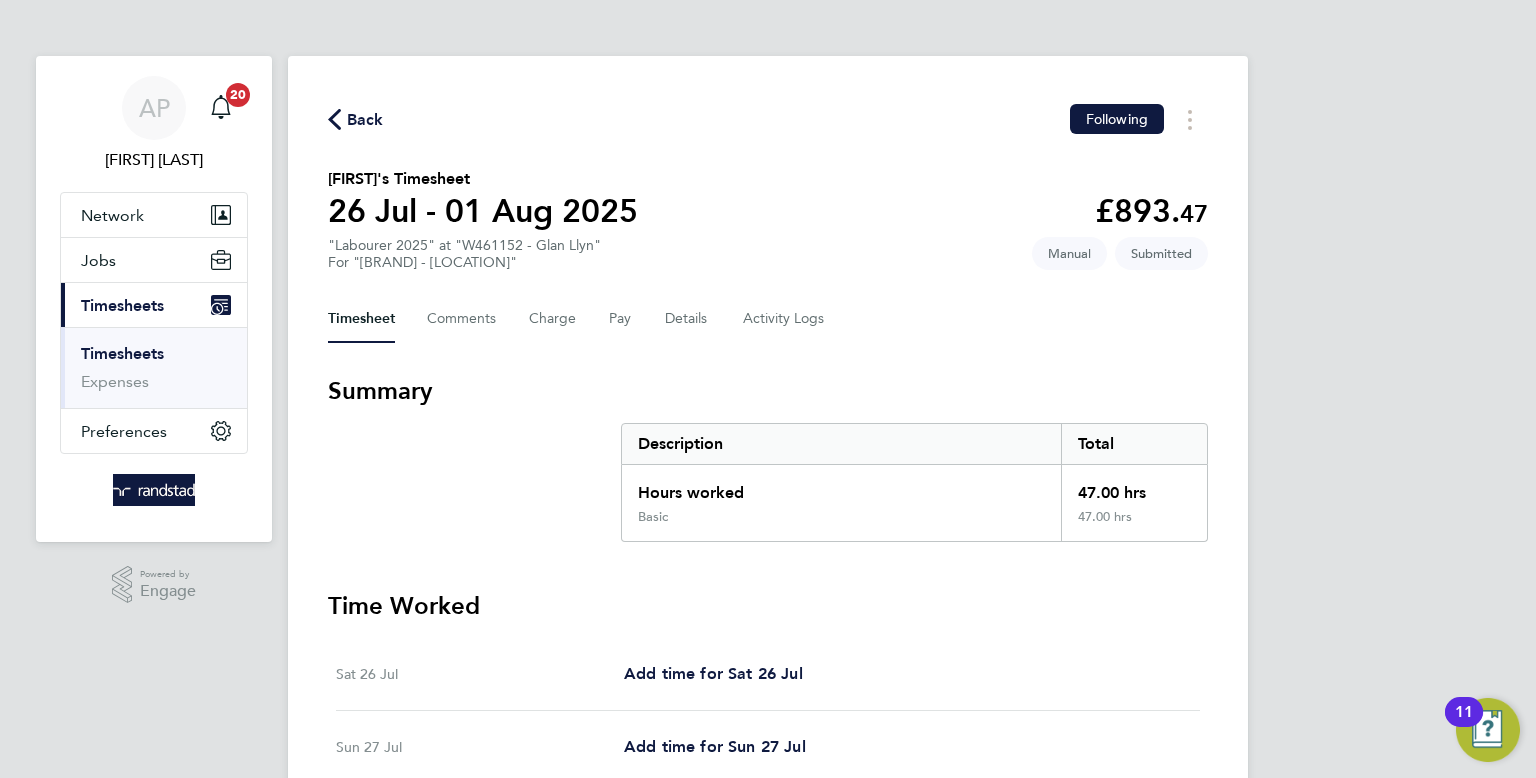 click on "Back" 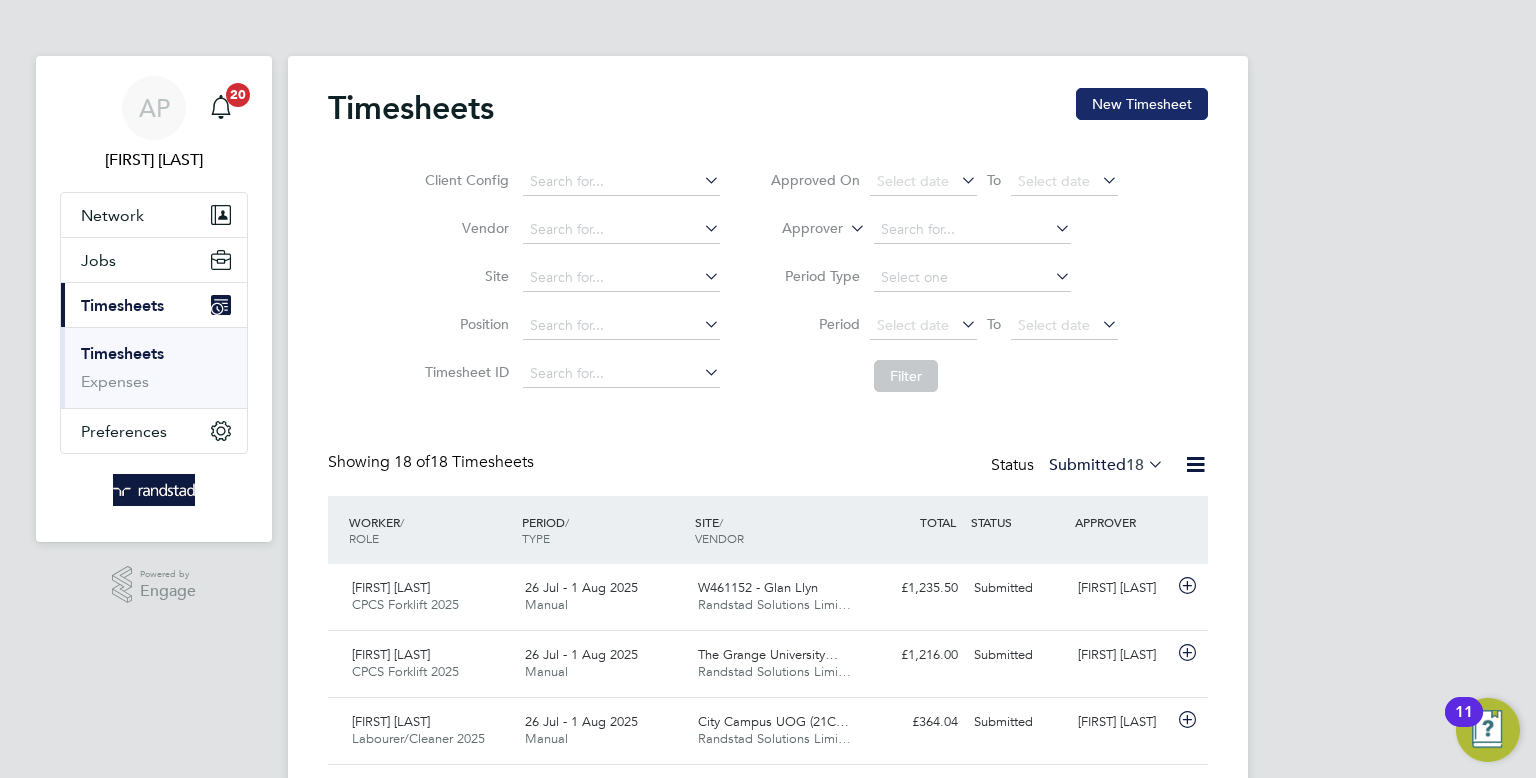 click on "New Timesheet" 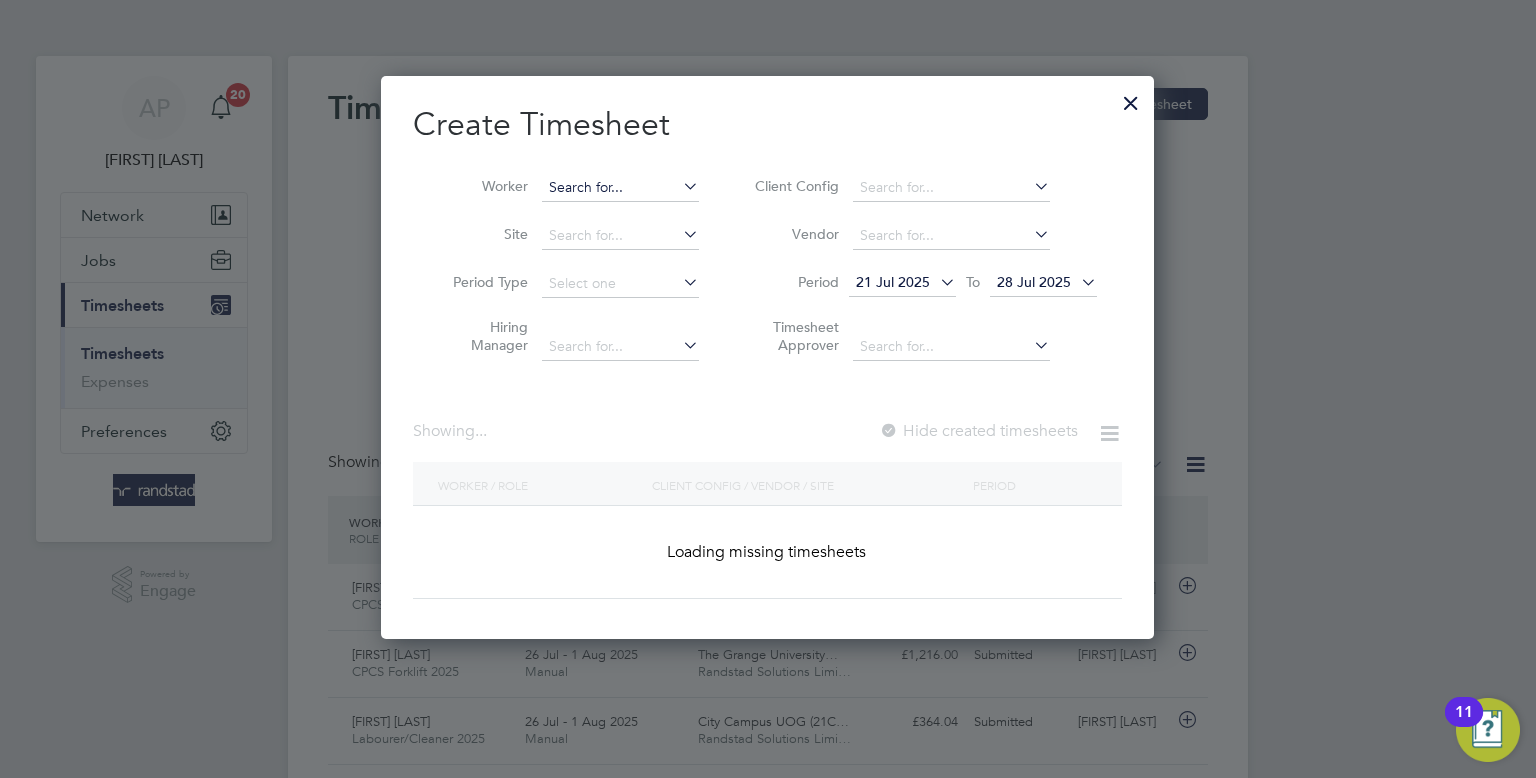 click at bounding box center (620, 188) 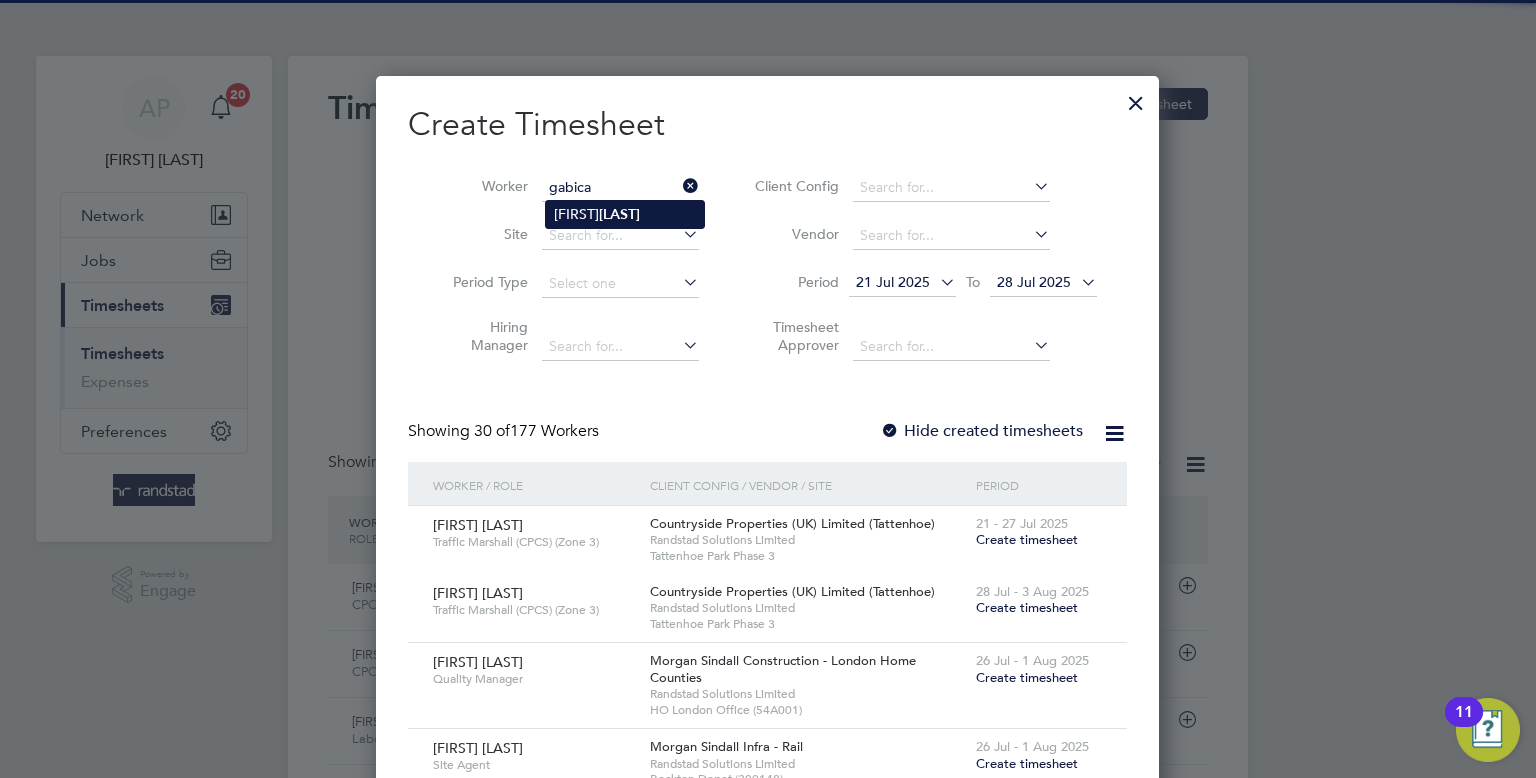 type on "Solomon Gabica" 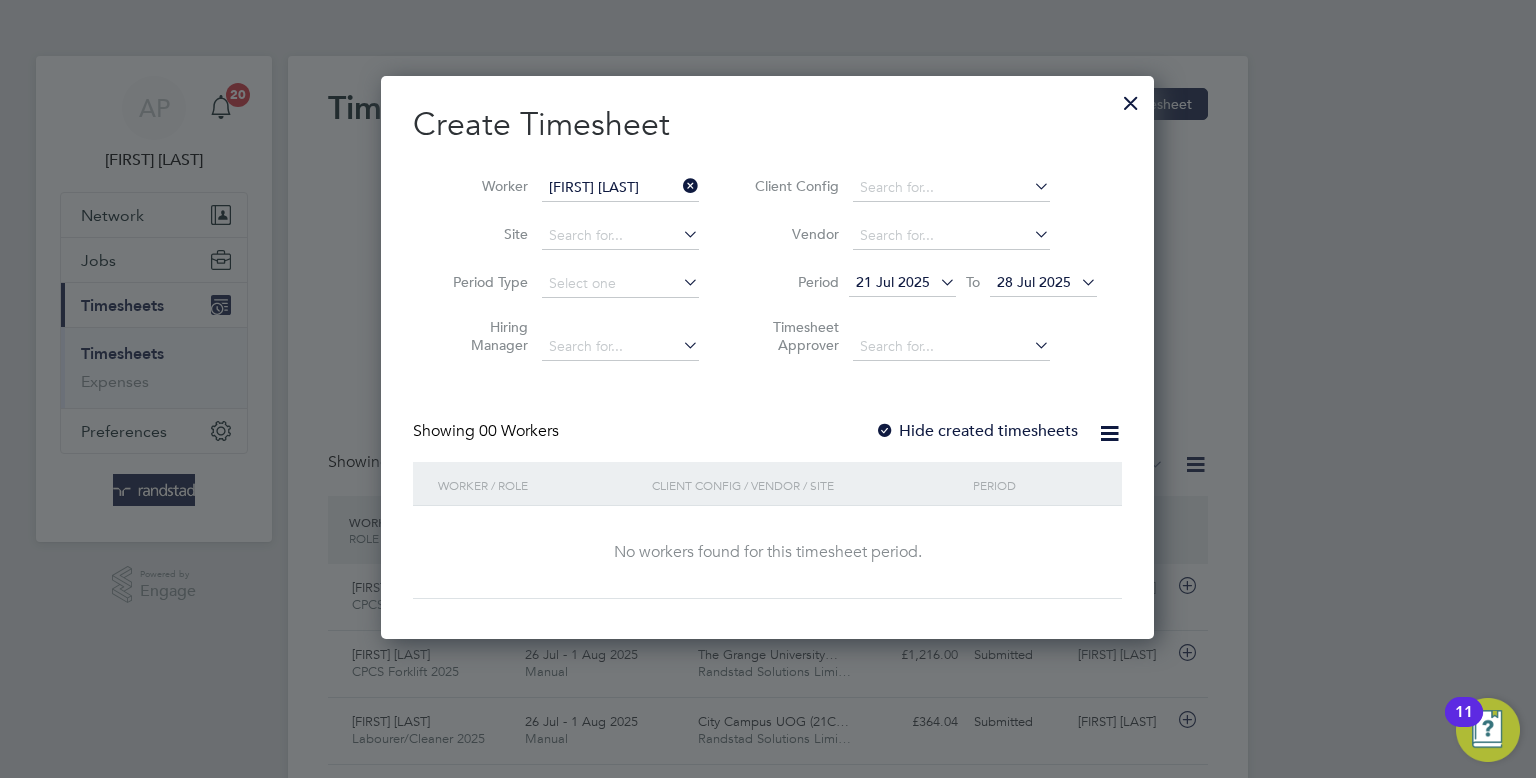 click on "28 Jul 2025" at bounding box center (1043, 283) 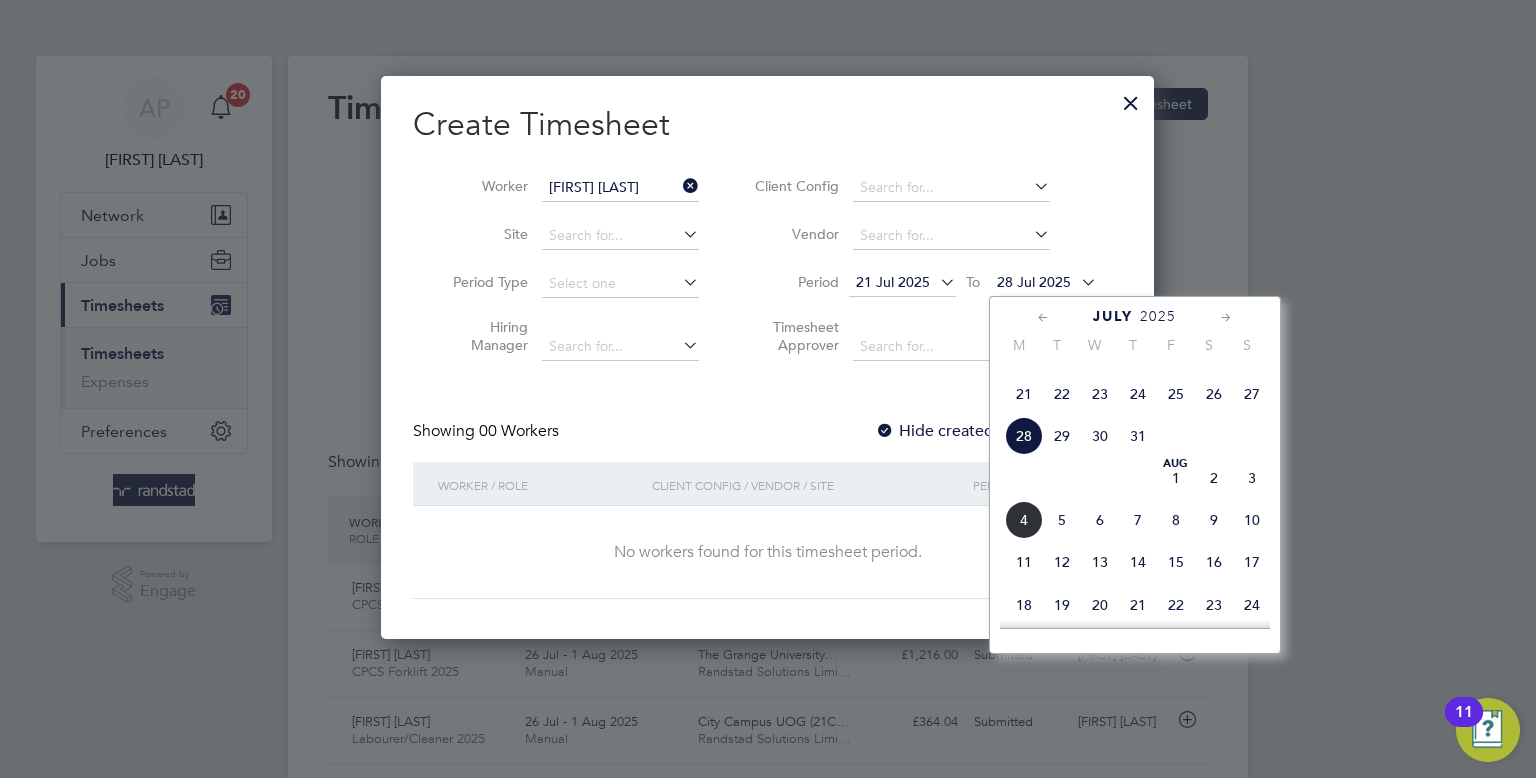 click on "Aug 1" 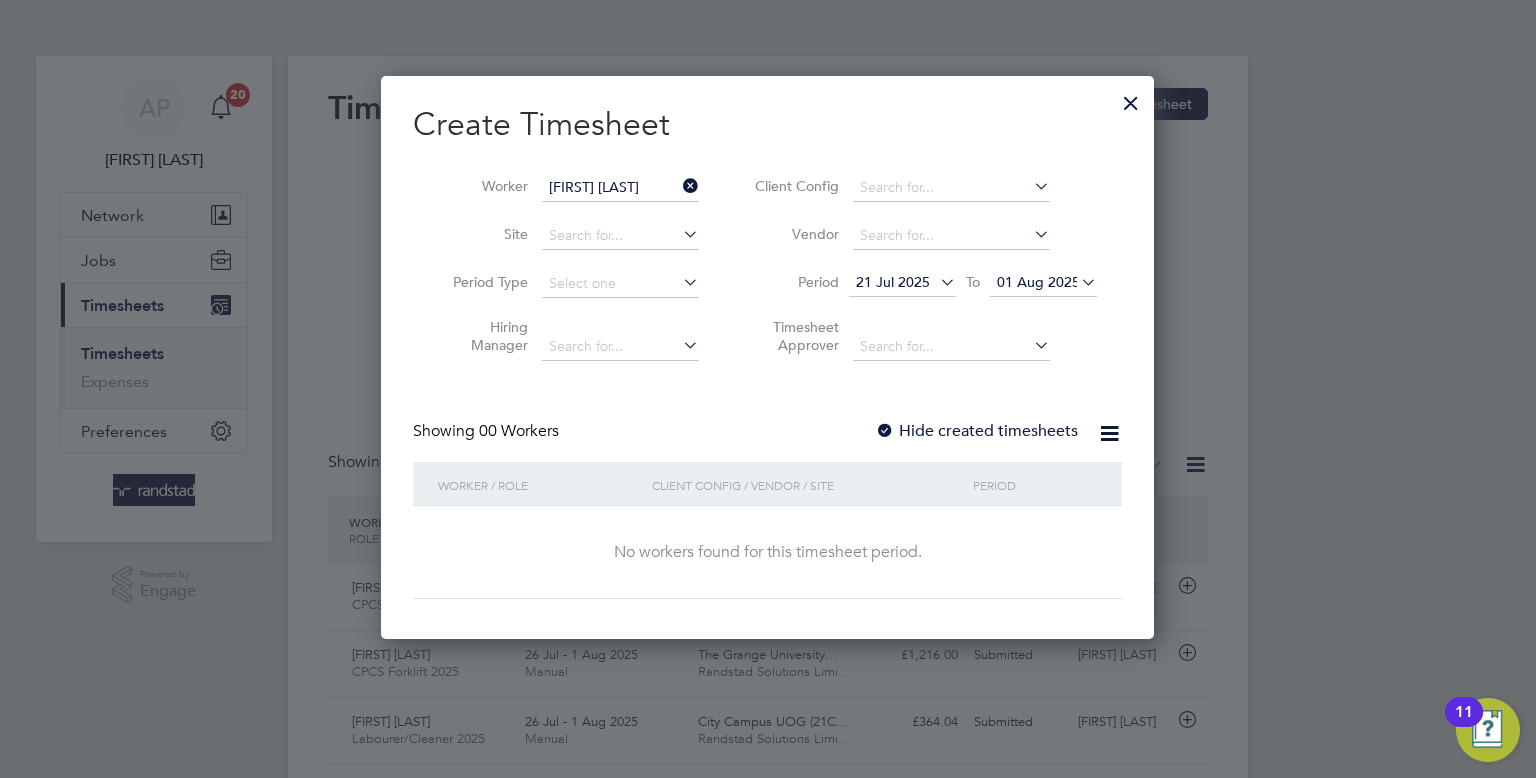 click on "Hide created timesheets" at bounding box center (976, 431) 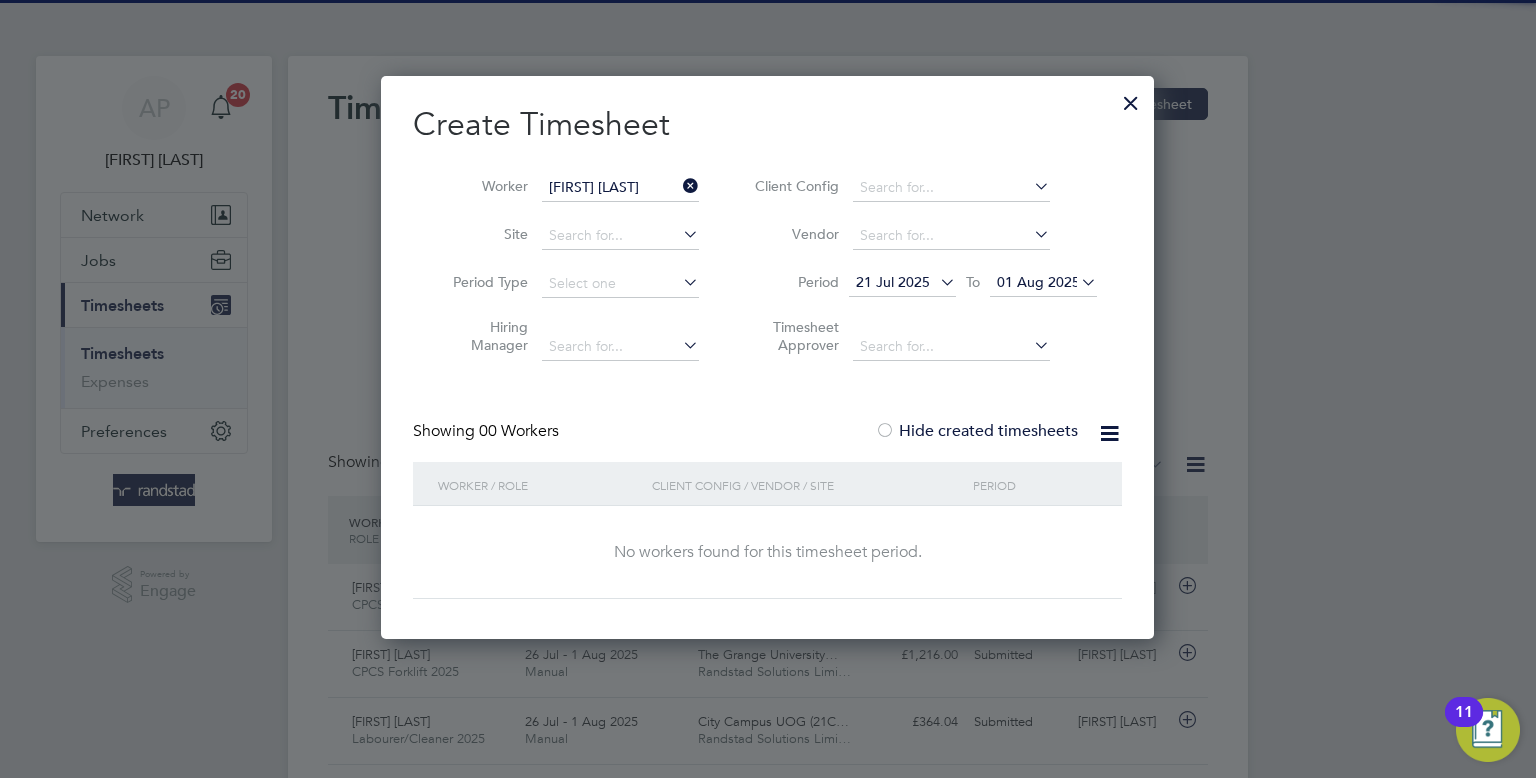 click on "Hide created timesheets" at bounding box center [976, 431] 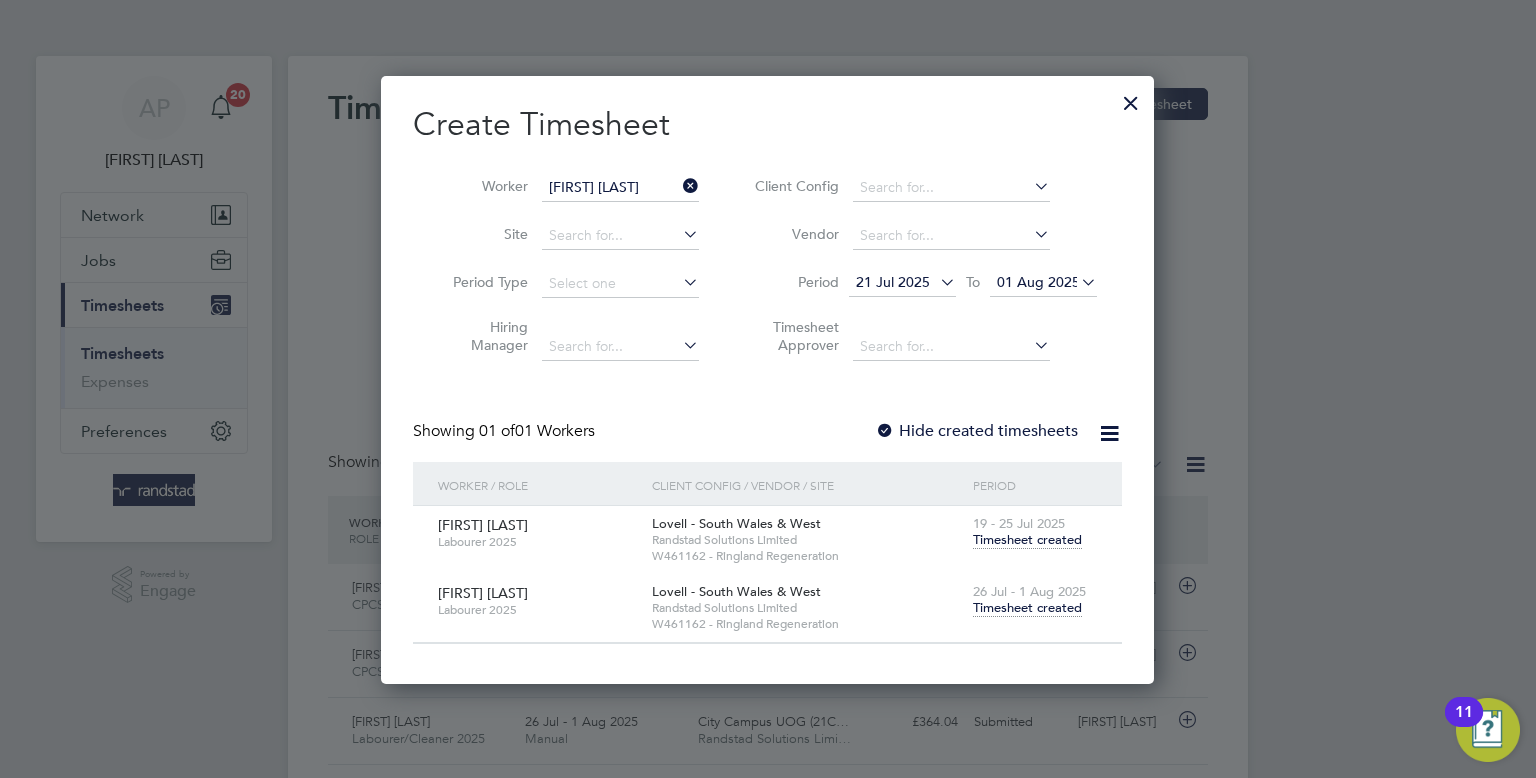 click on "Timesheet created" at bounding box center [1027, 608] 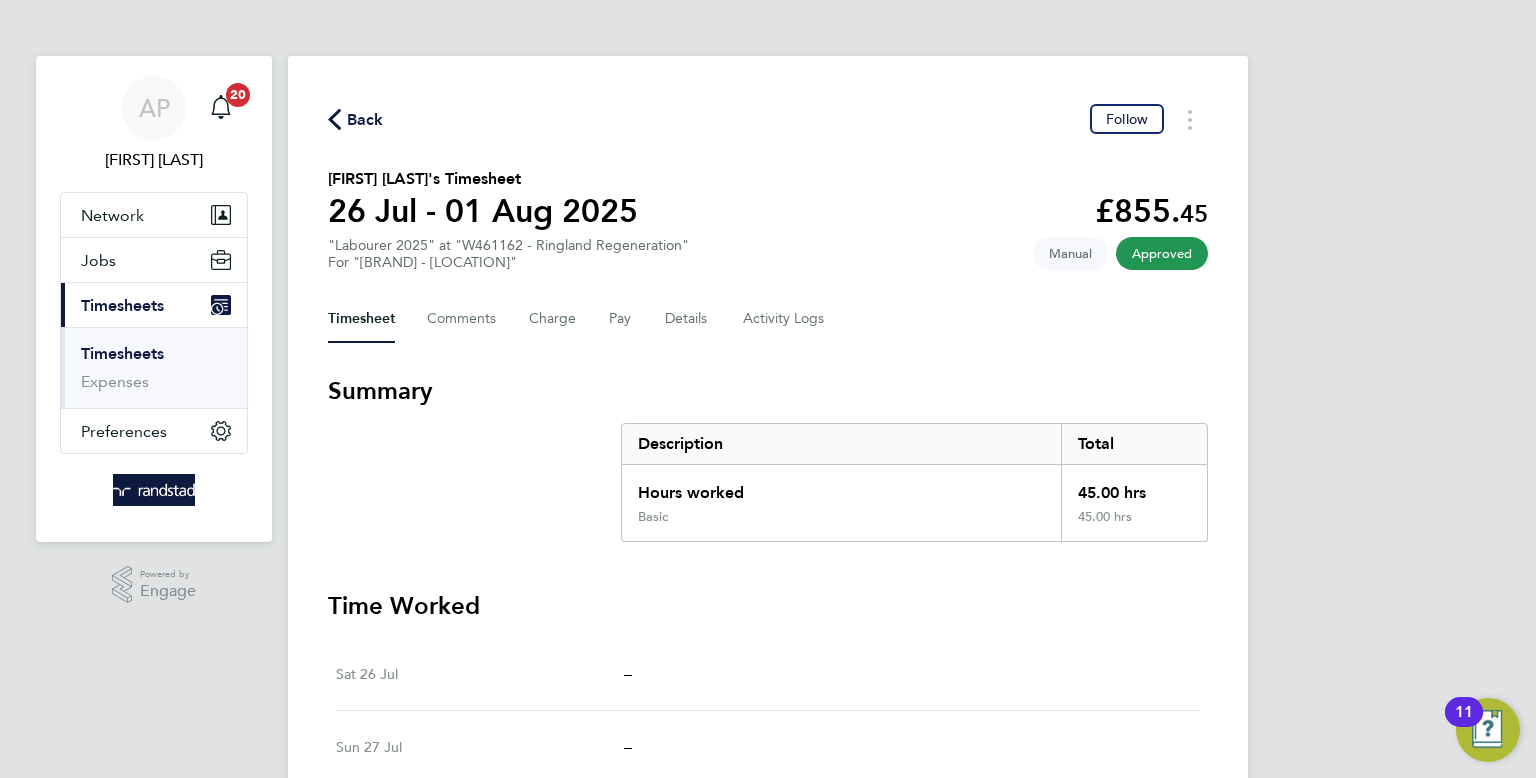 click on "Back" 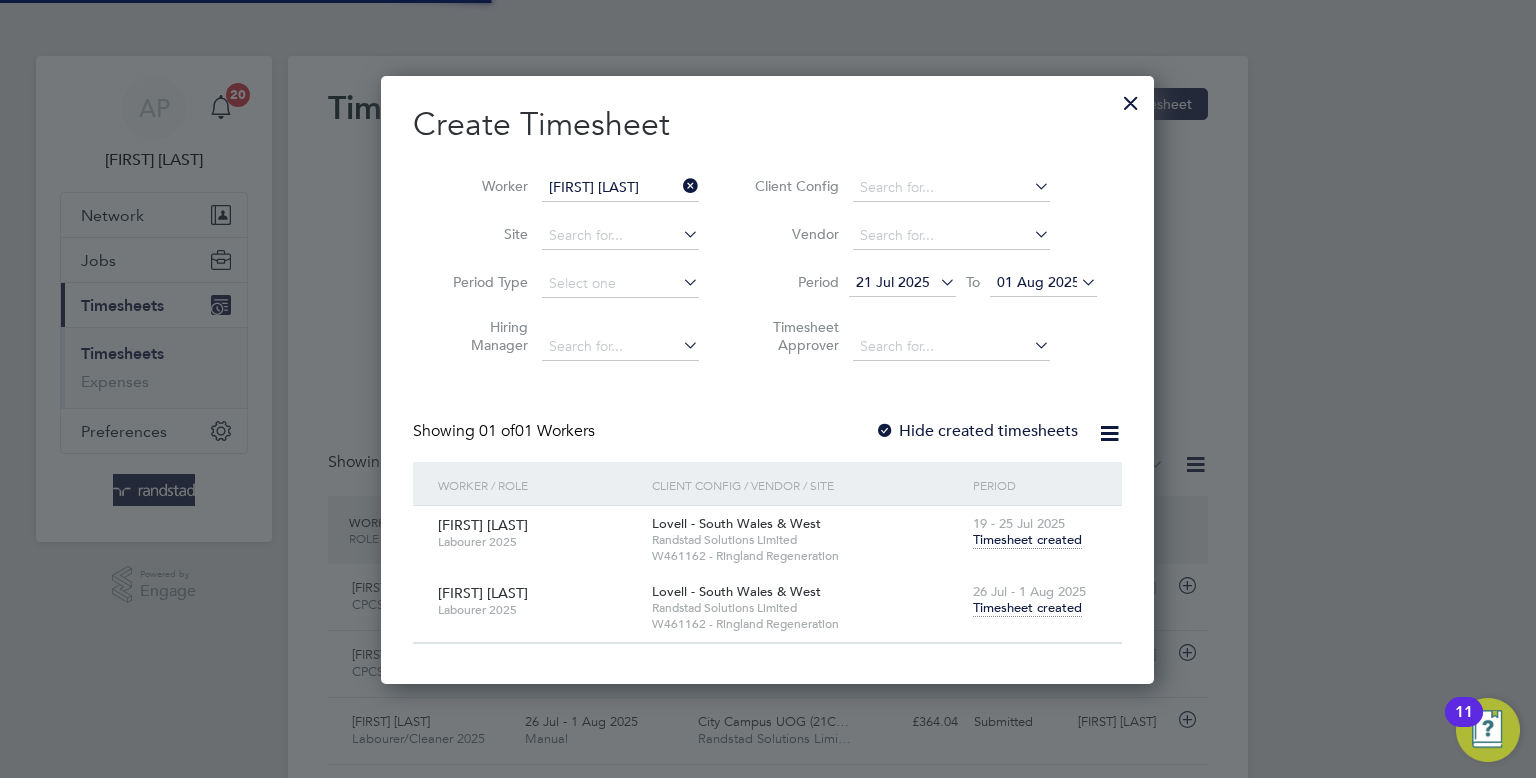 click on "Solomon Gabica" at bounding box center [620, 188] 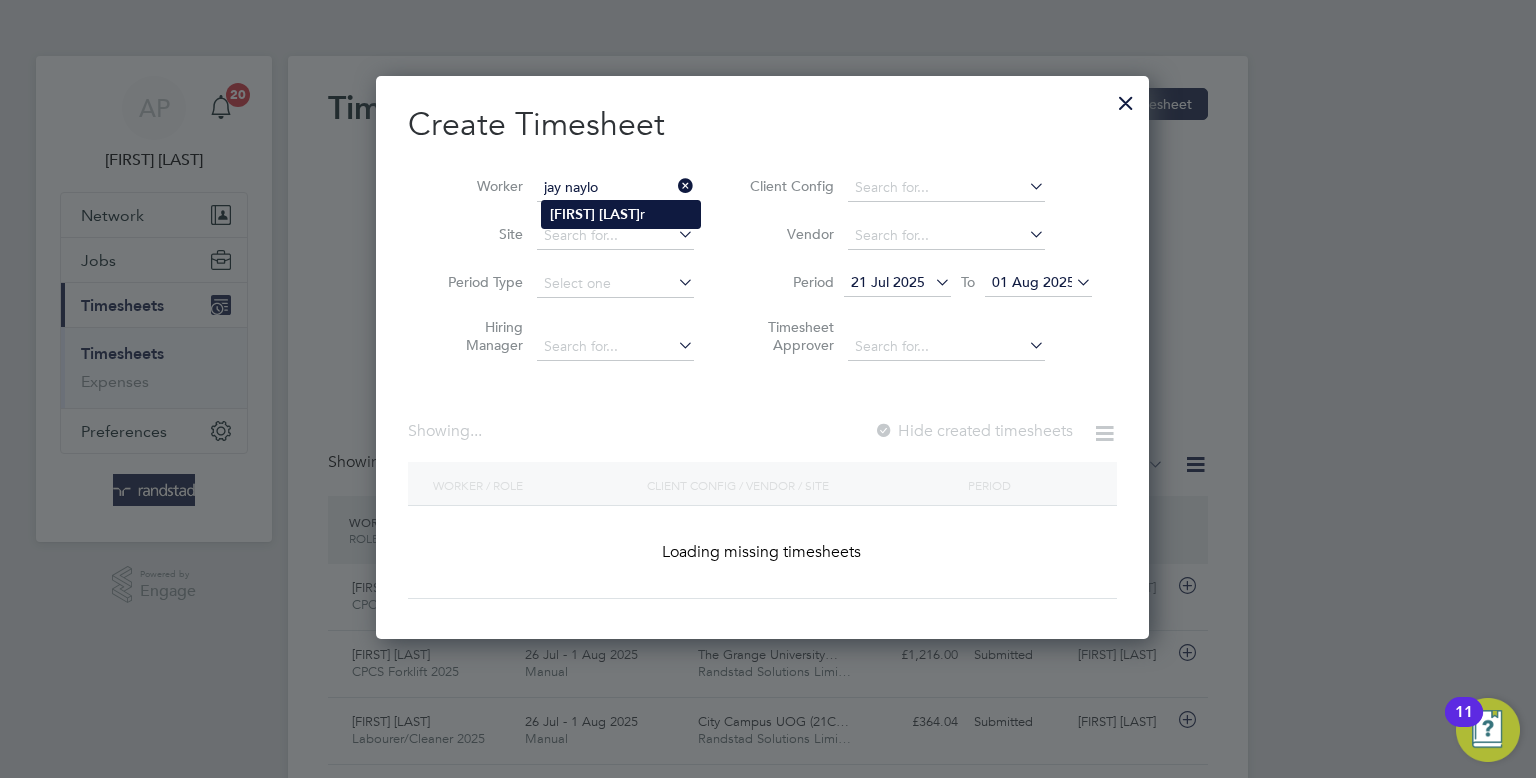 type on "Jay Naylor" 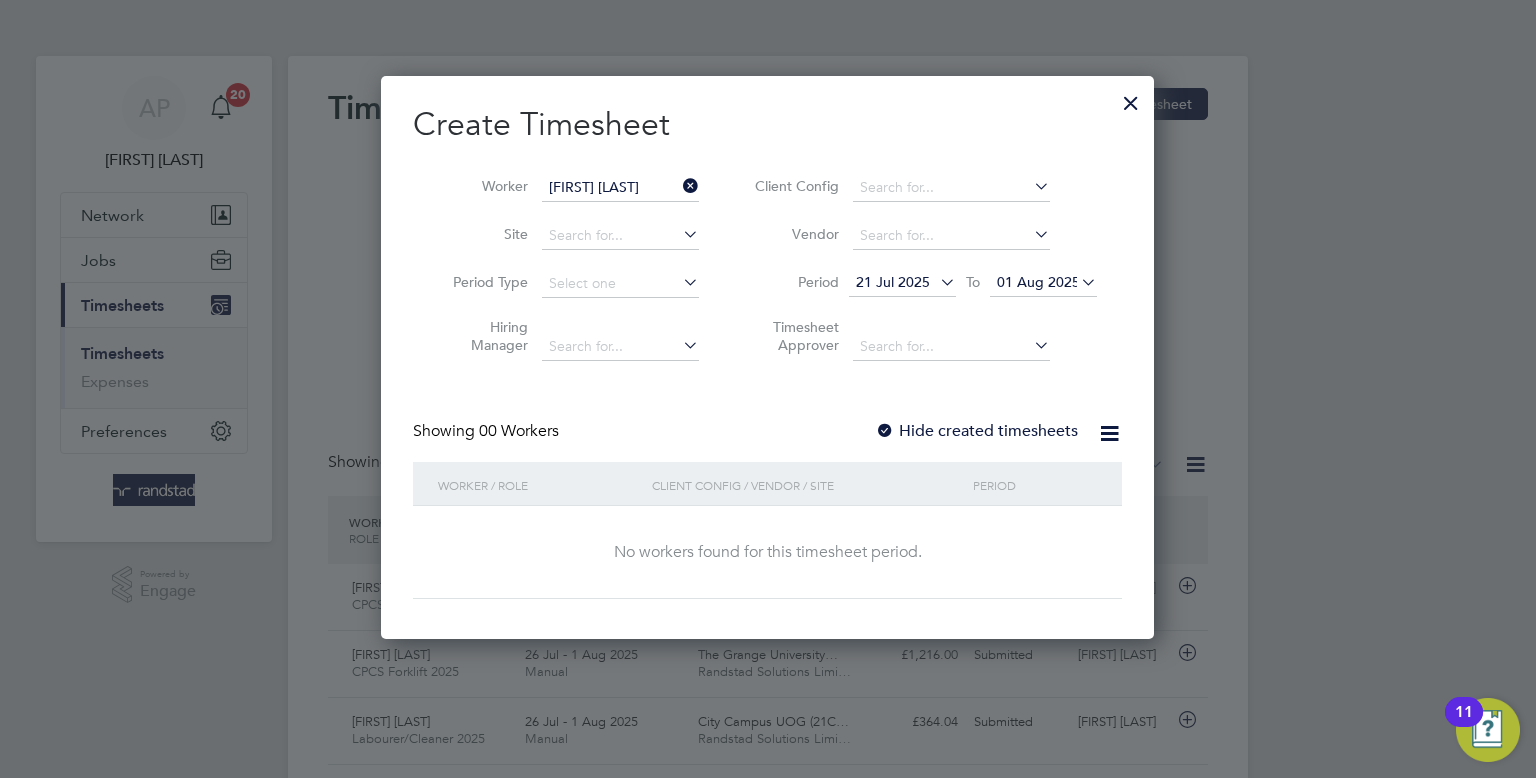 click on "Hide created timesheets" at bounding box center (976, 431) 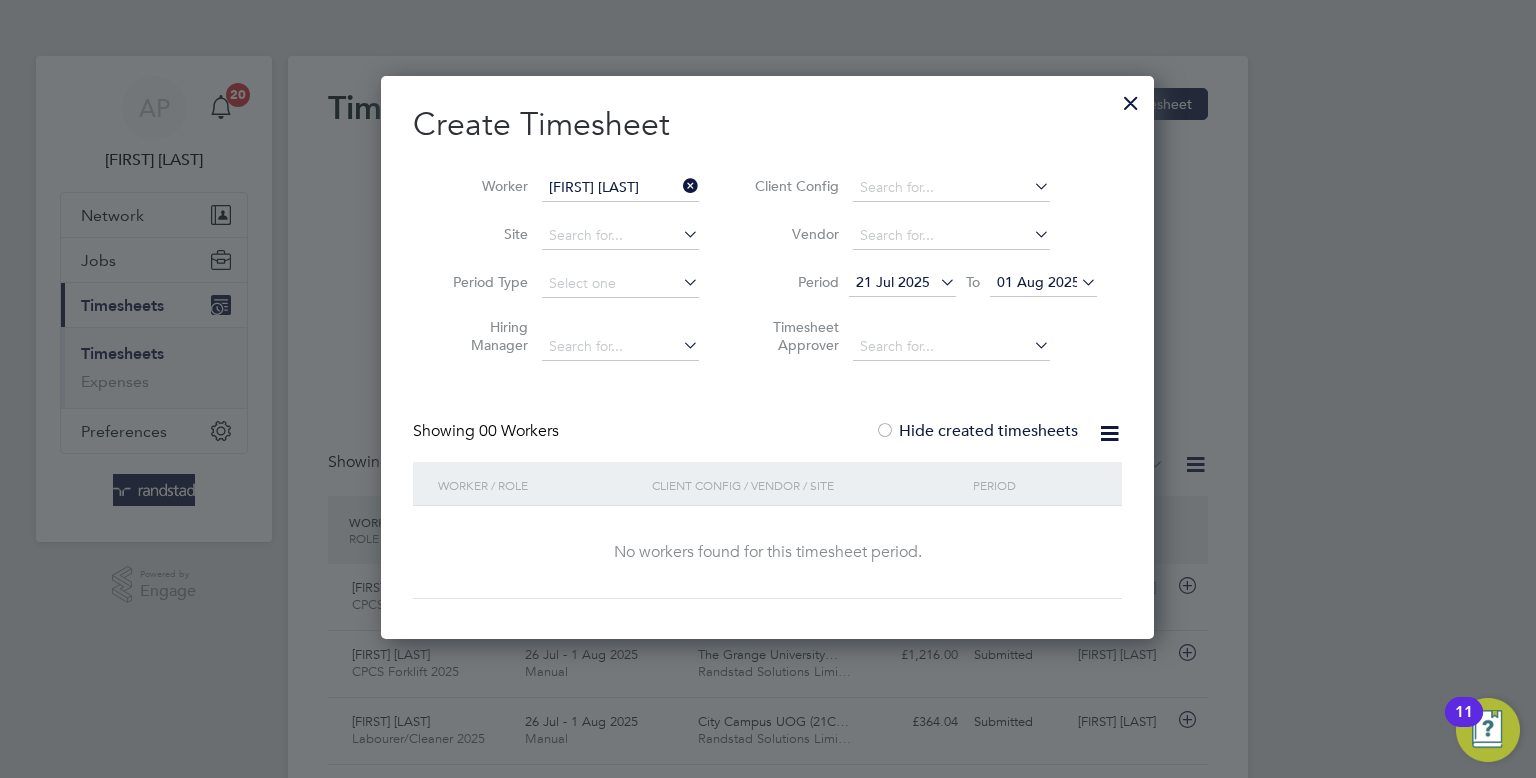 click on "01 Aug 2025" at bounding box center [1043, 283] 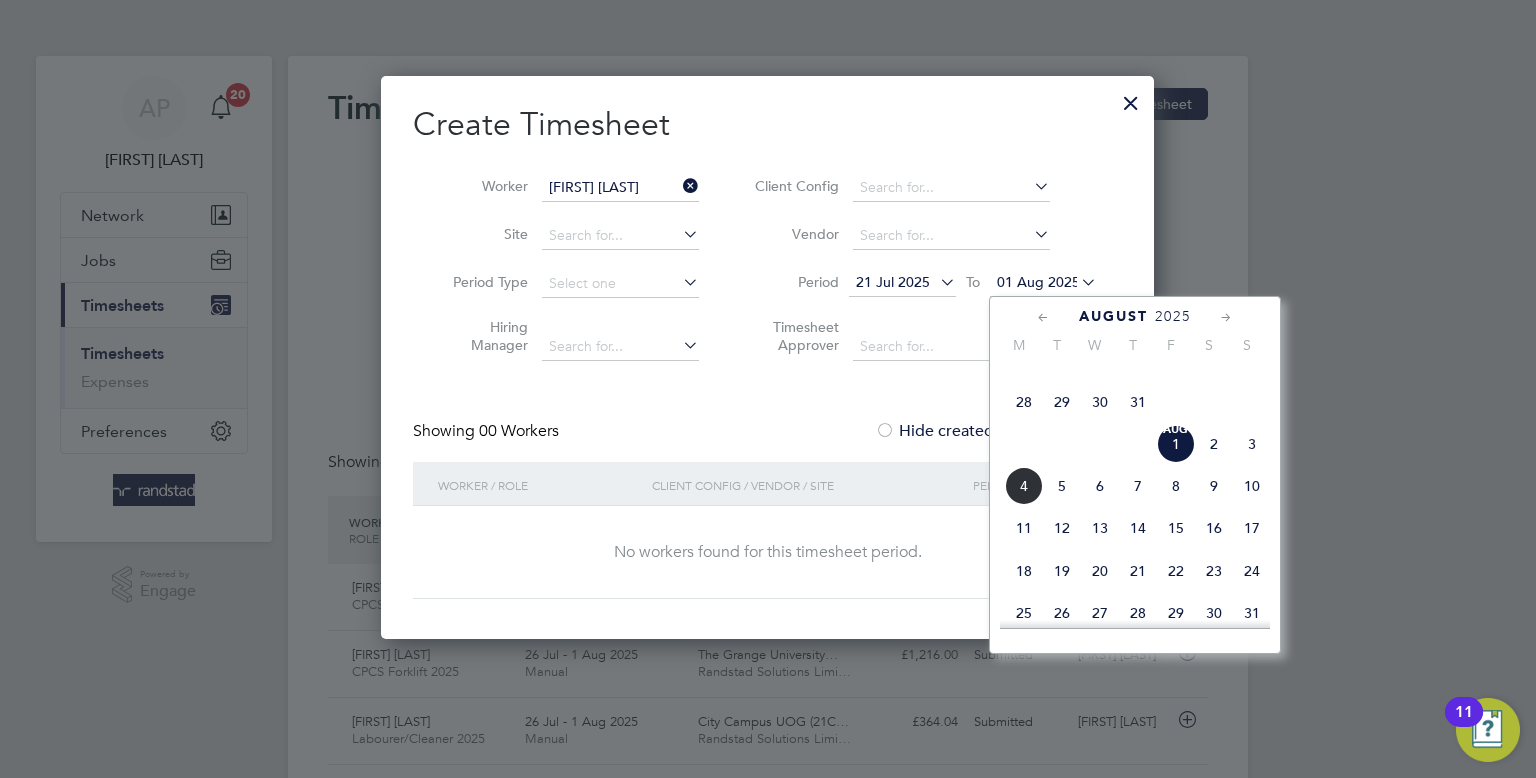 click on "Aug 1" 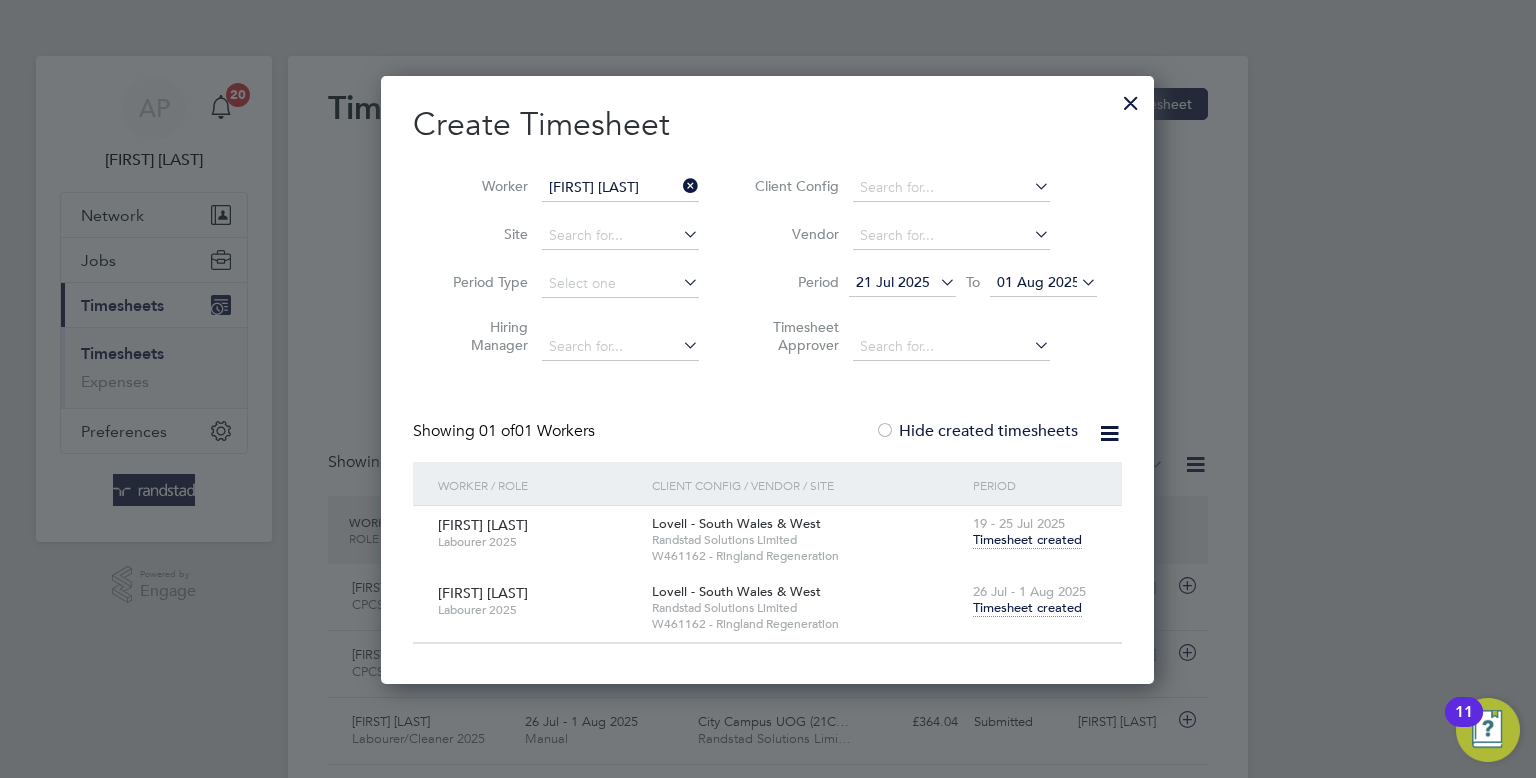 click on "Timesheet created" at bounding box center (1027, 608) 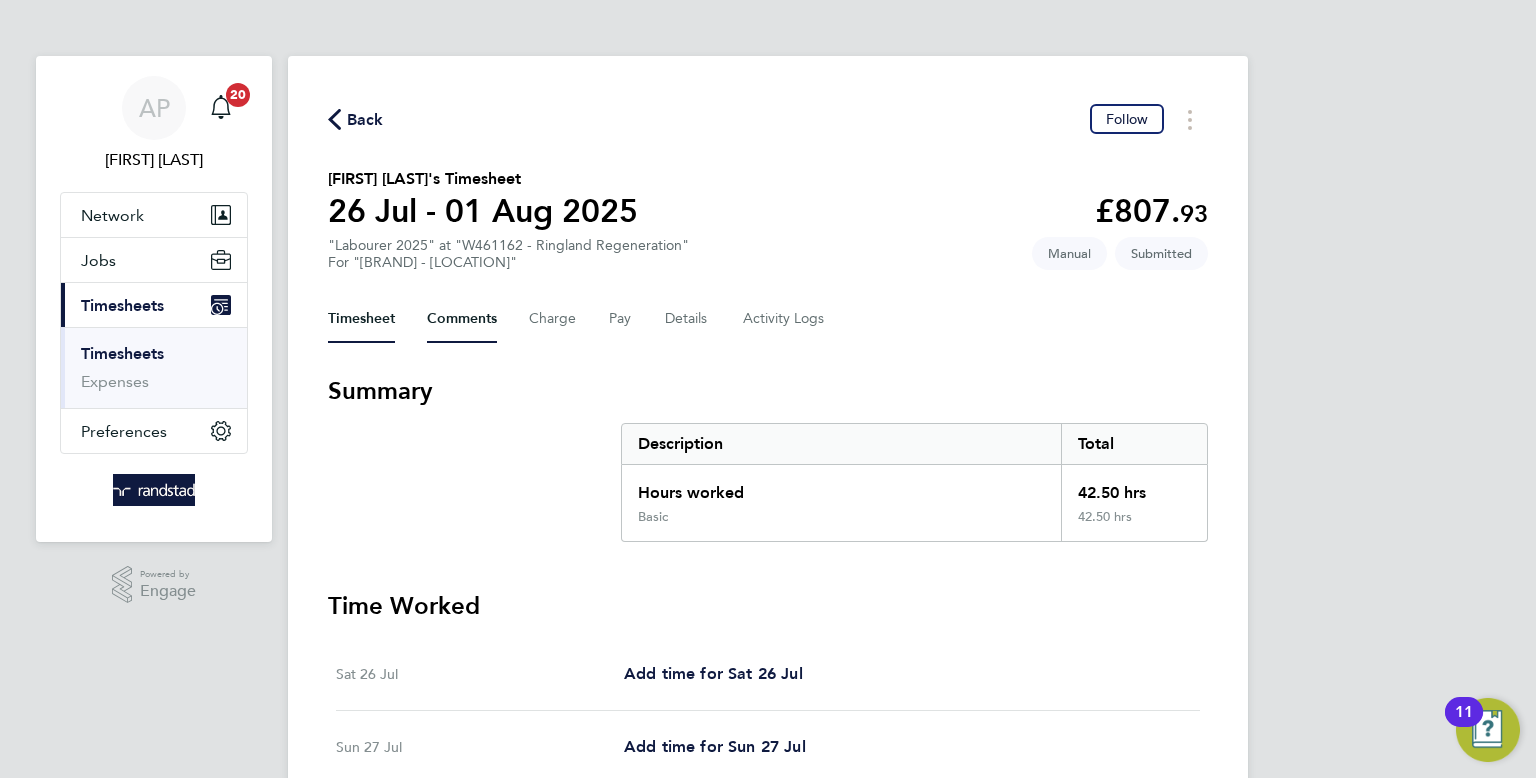 click on "Comments" at bounding box center [462, 319] 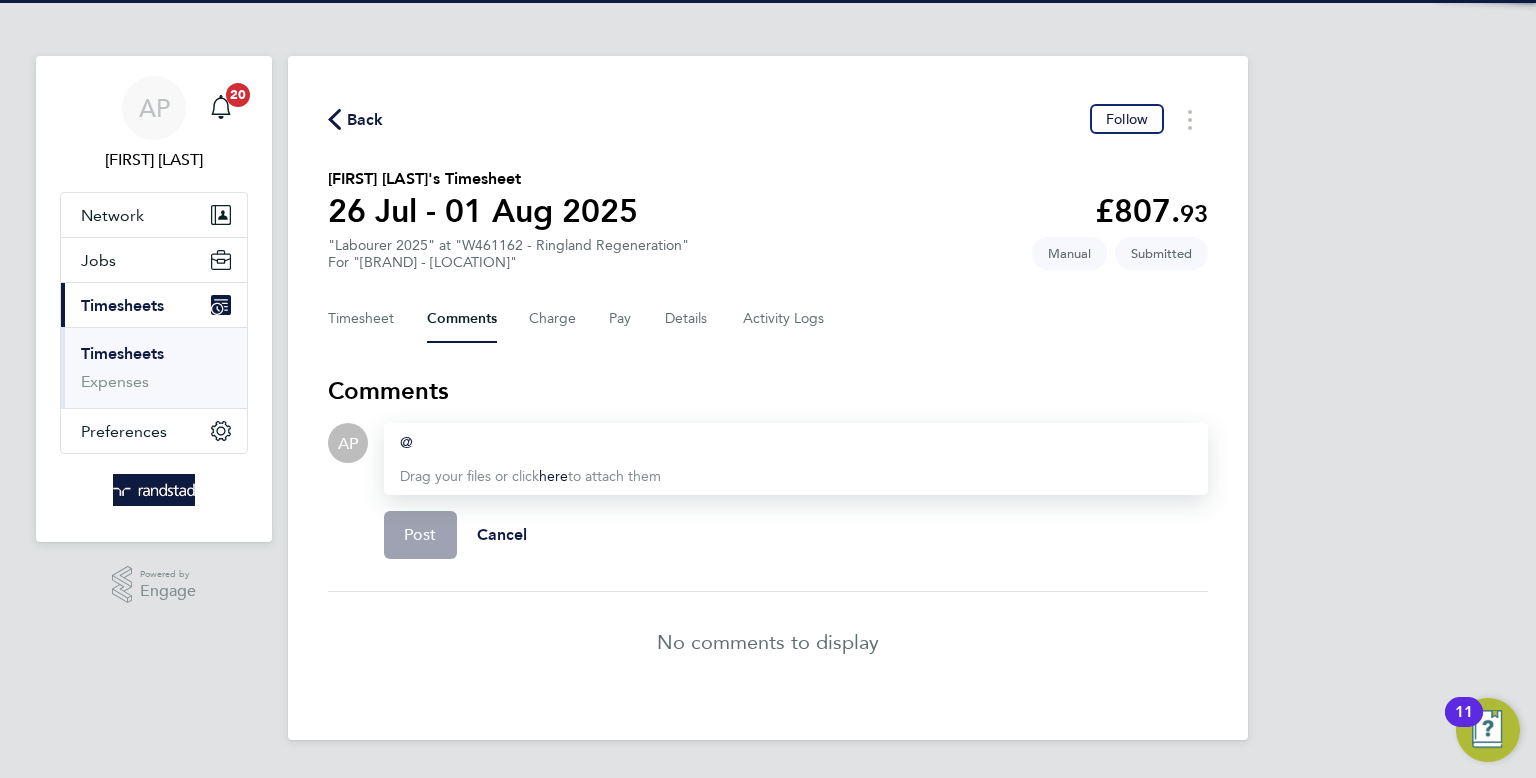 type 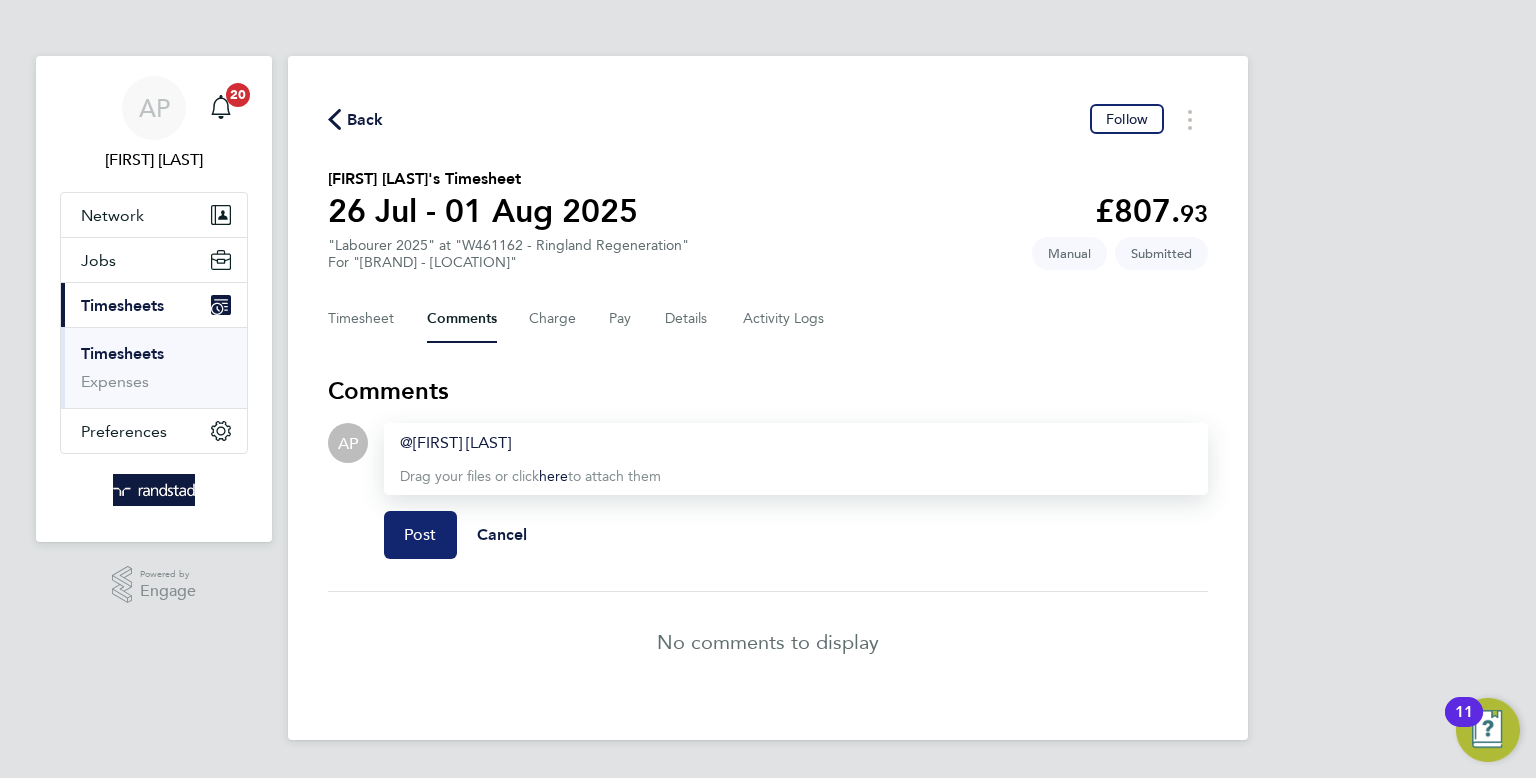 click on "Post" 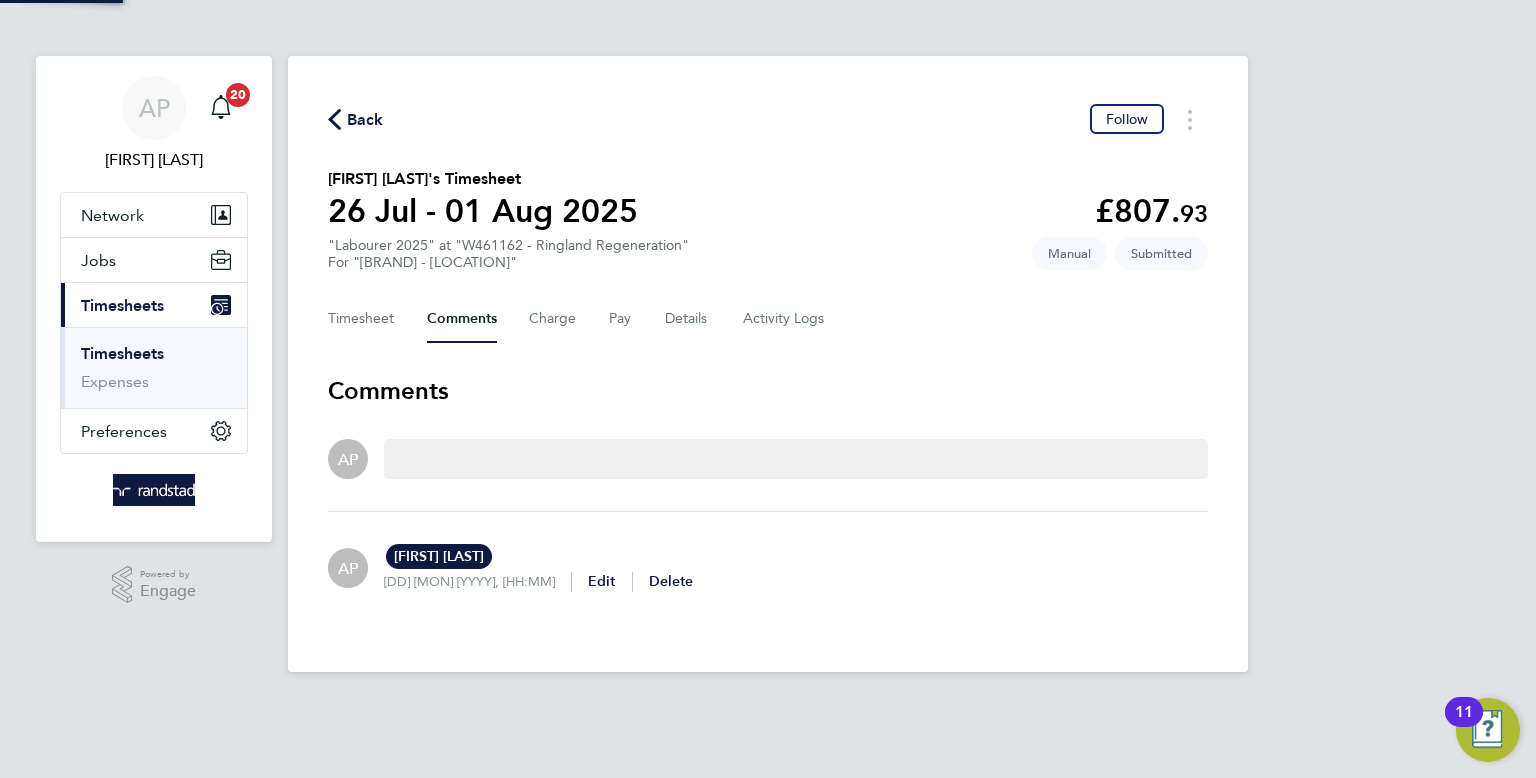 click on "Timesheet   Comments   Charge   Pay   Details   Activity Logs" 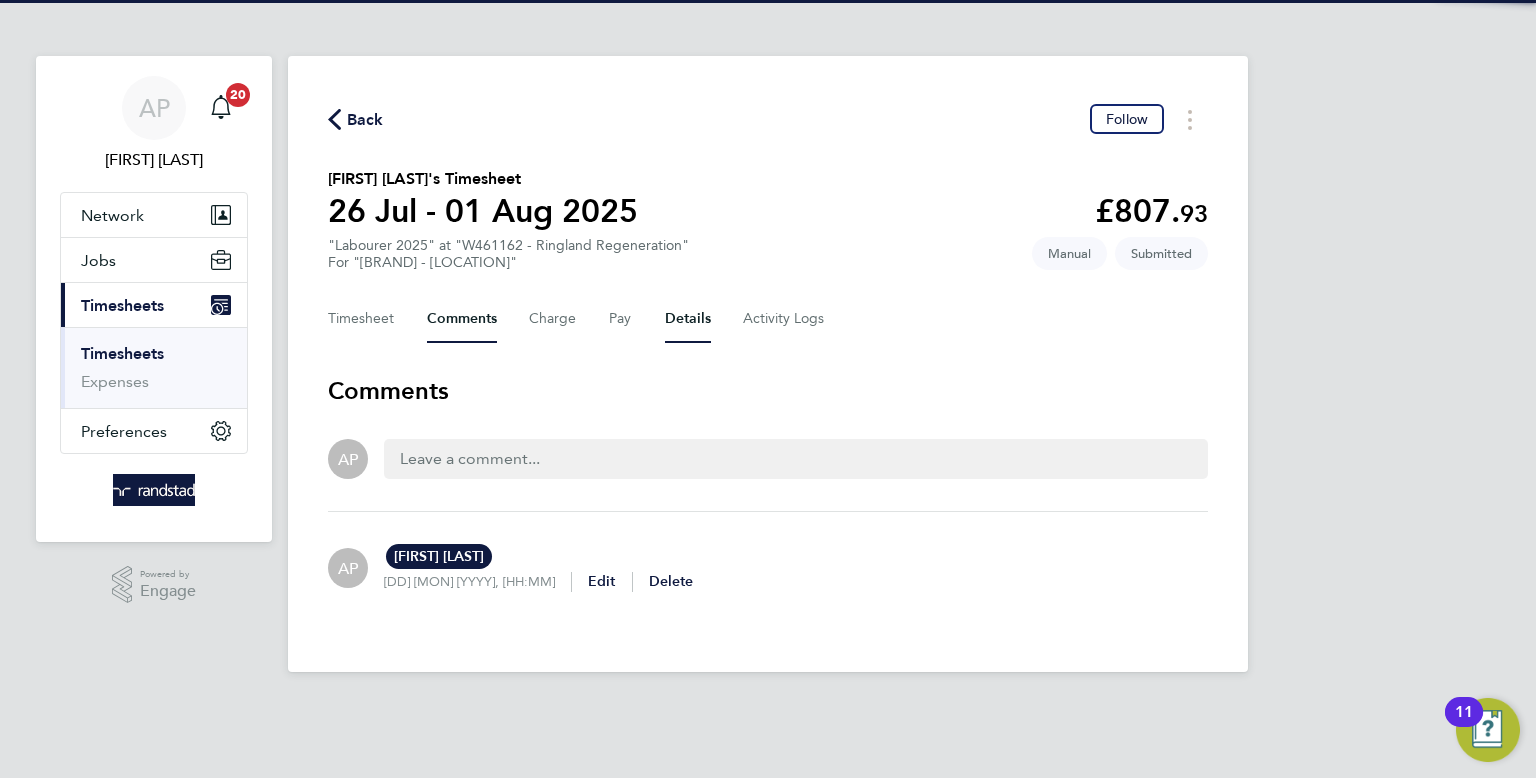 click on "Details" at bounding box center [688, 319] 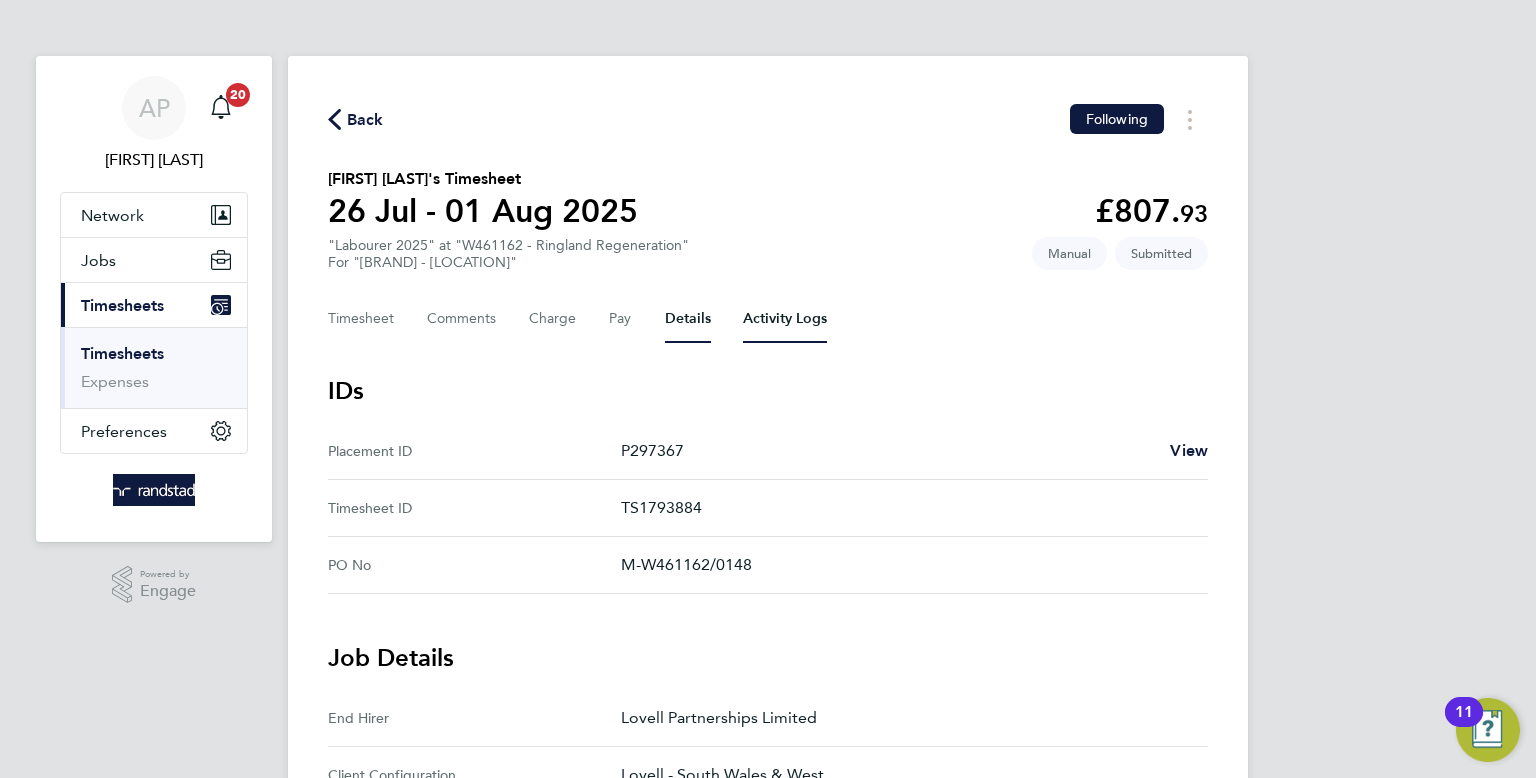 click on "Activity Logs" at bounding box center (785, 319) 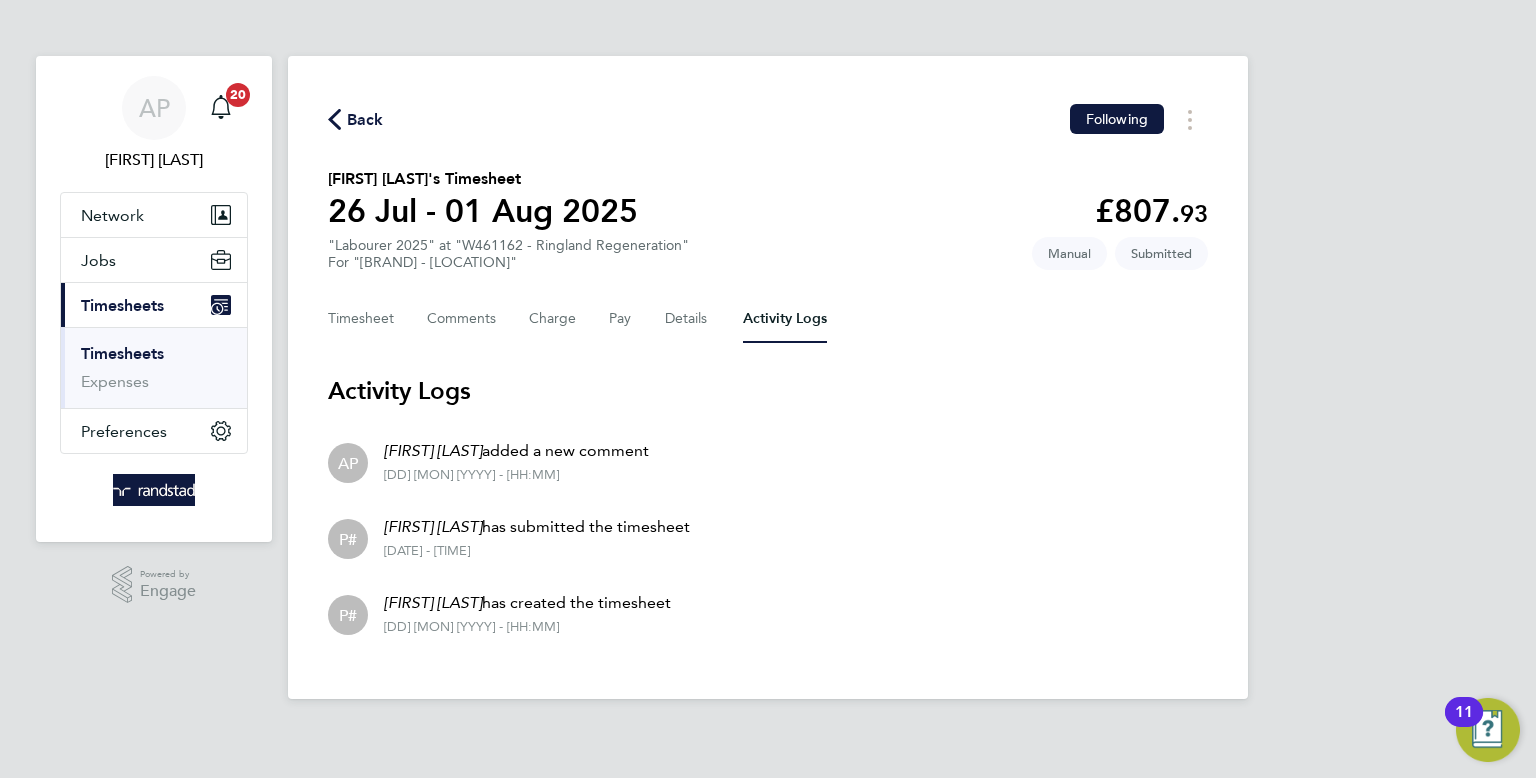 click 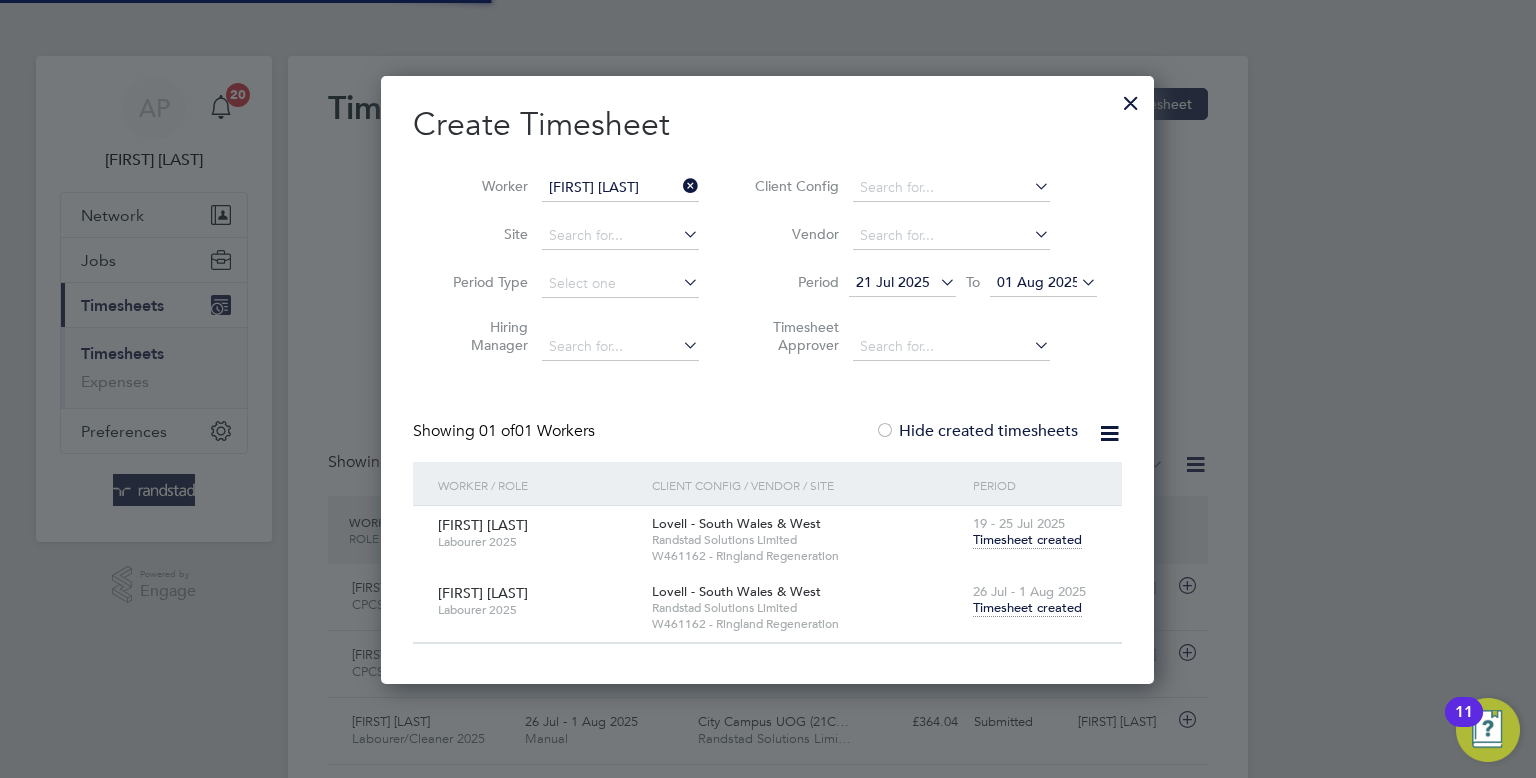 click on "Jay Naylor" at bounding box center (620, 188) 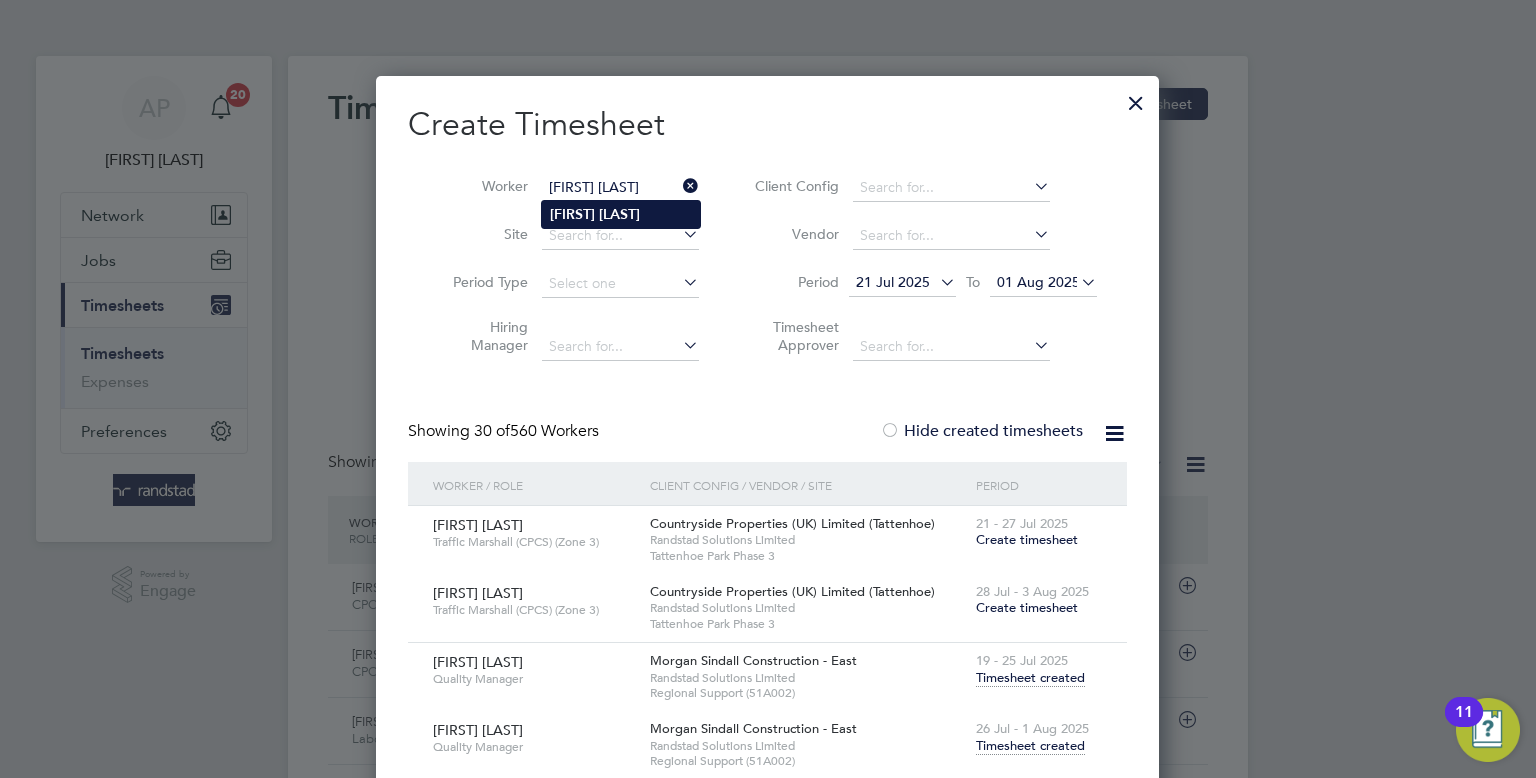type on "Lee Davies" 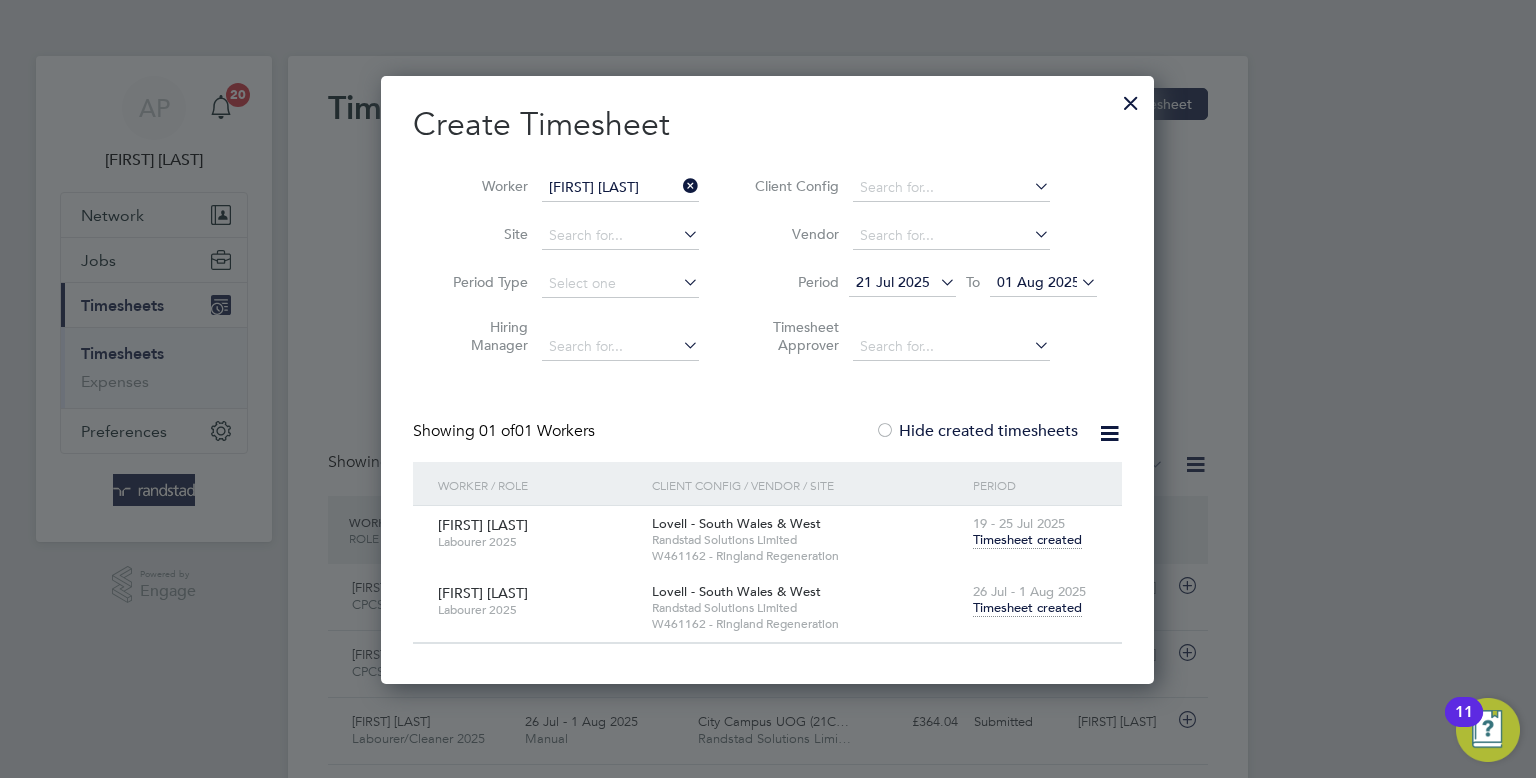 click on "Timesheet created" at bounding box center (1027, 608) 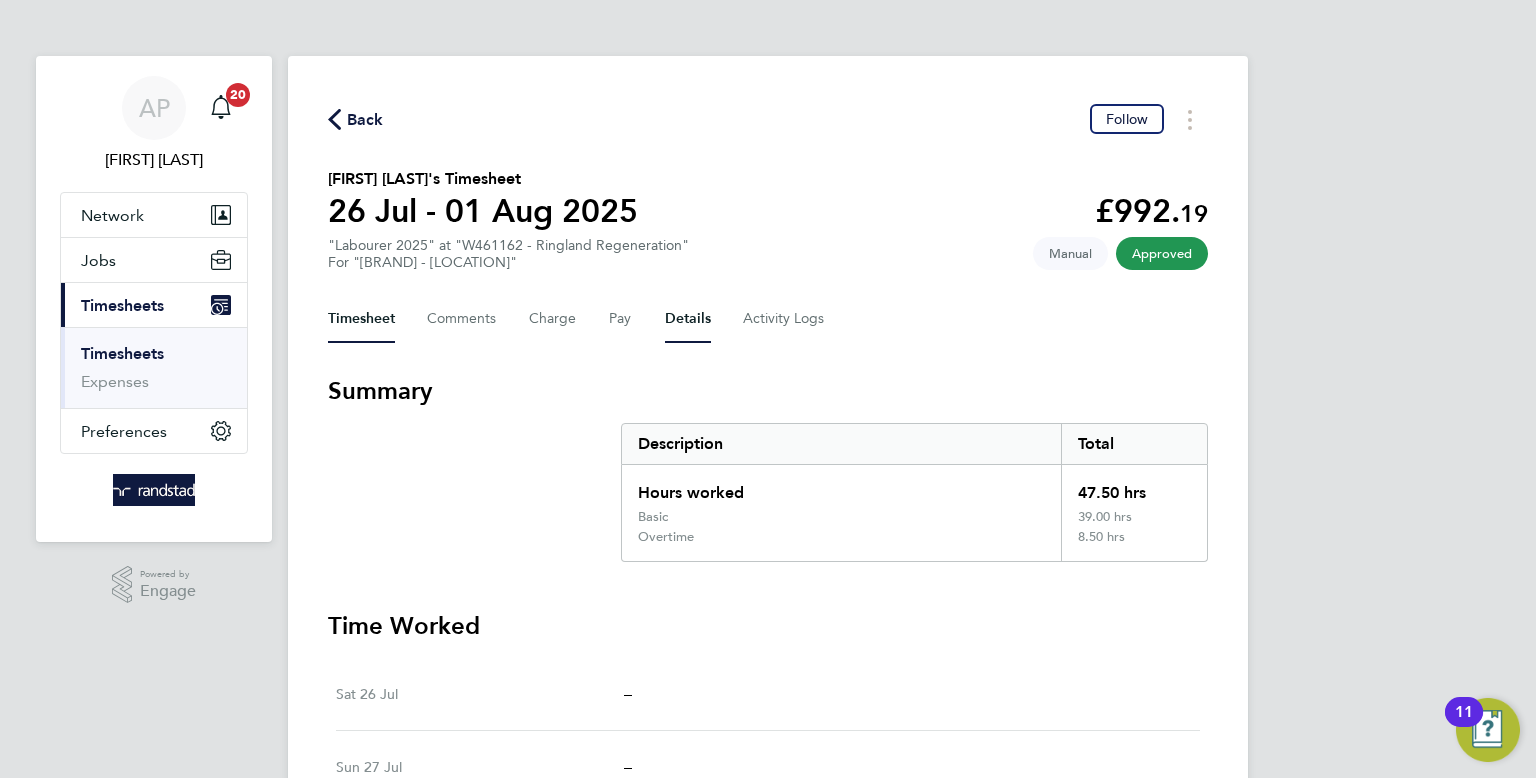 click on "Details" at bounding box center [688, 319] 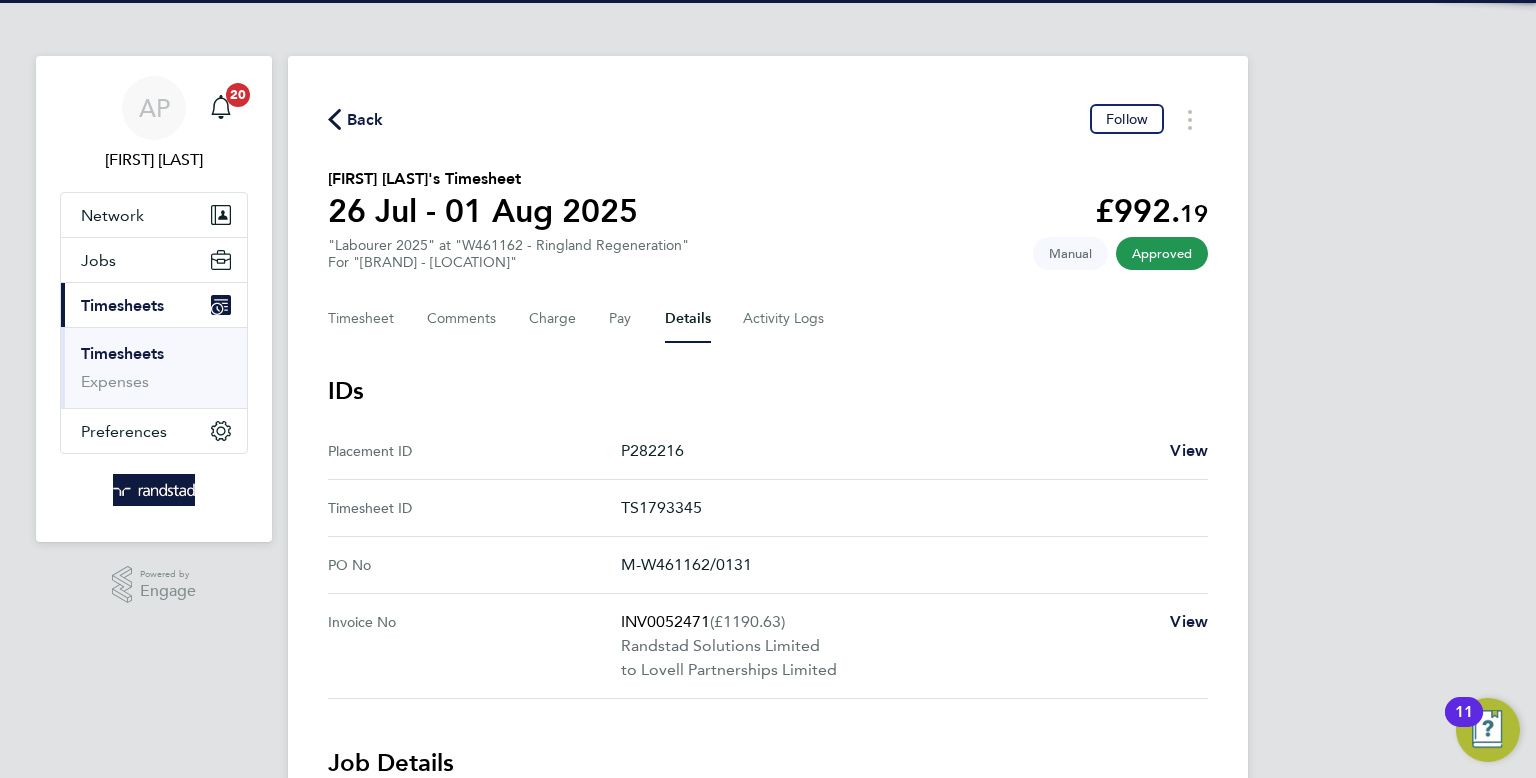 click on "Timesheet   Comments   Charge   Pay   Details   Activity Logs" 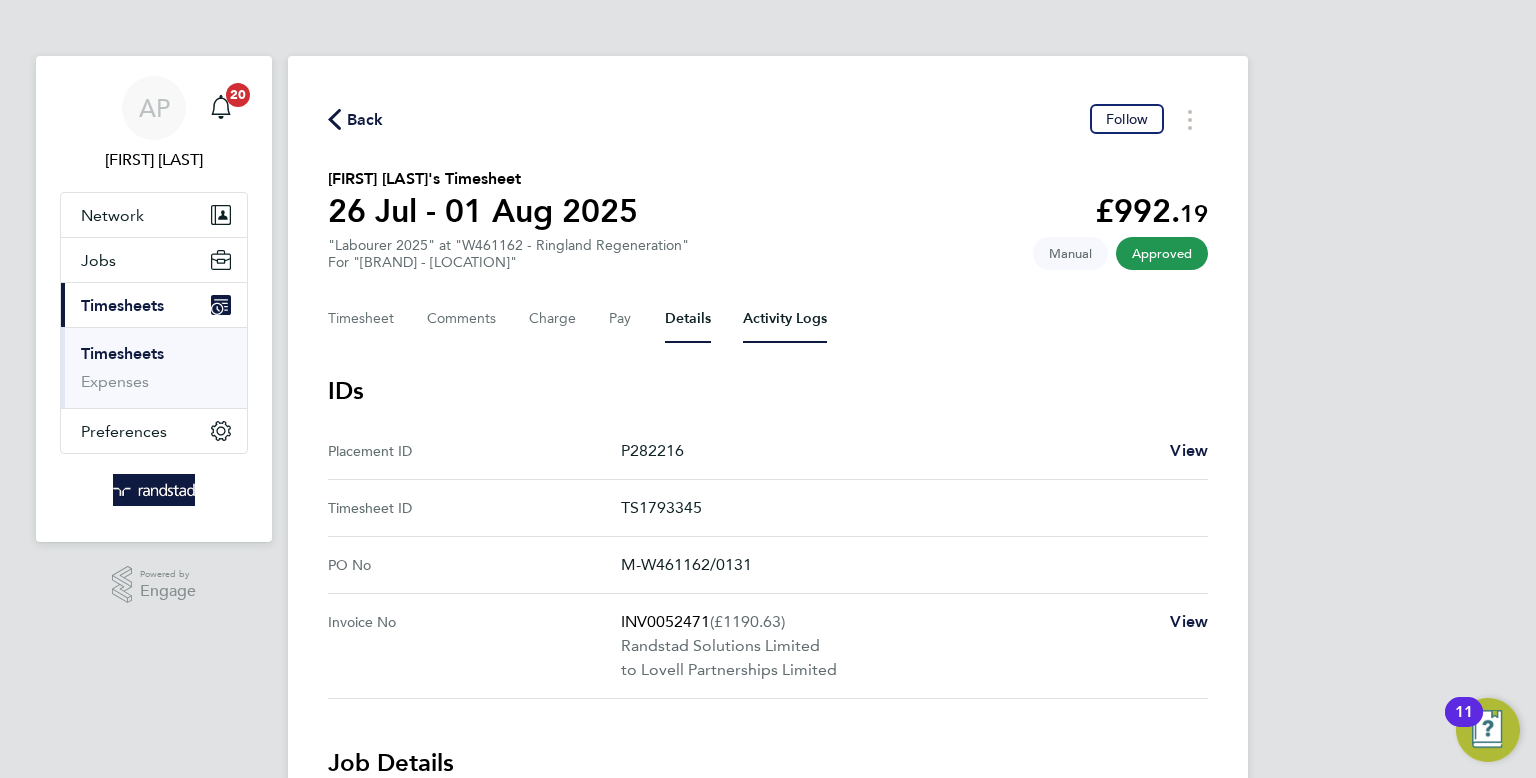 click on "Activity Logs" at bounding box center [785, 319] 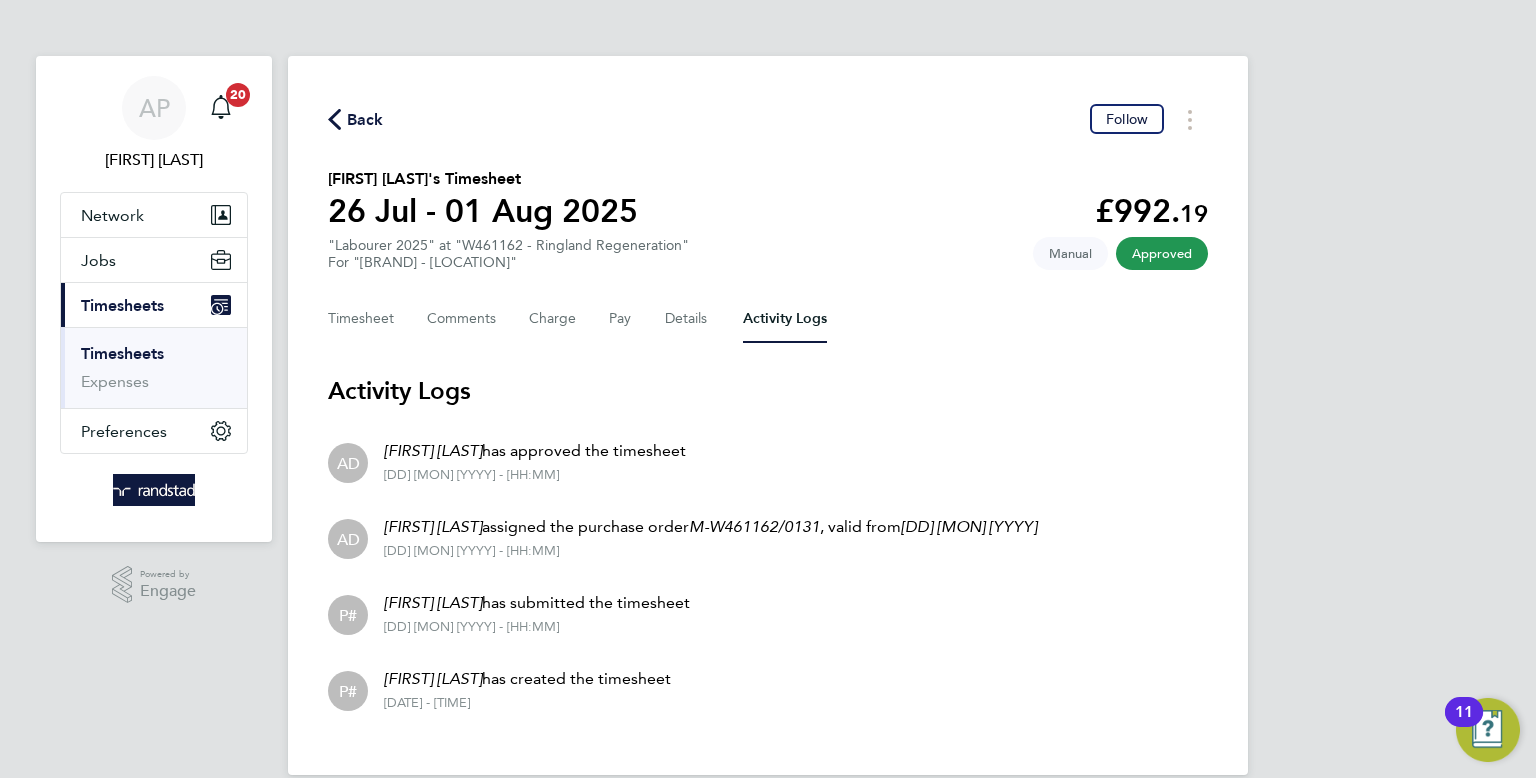 click on "Back" 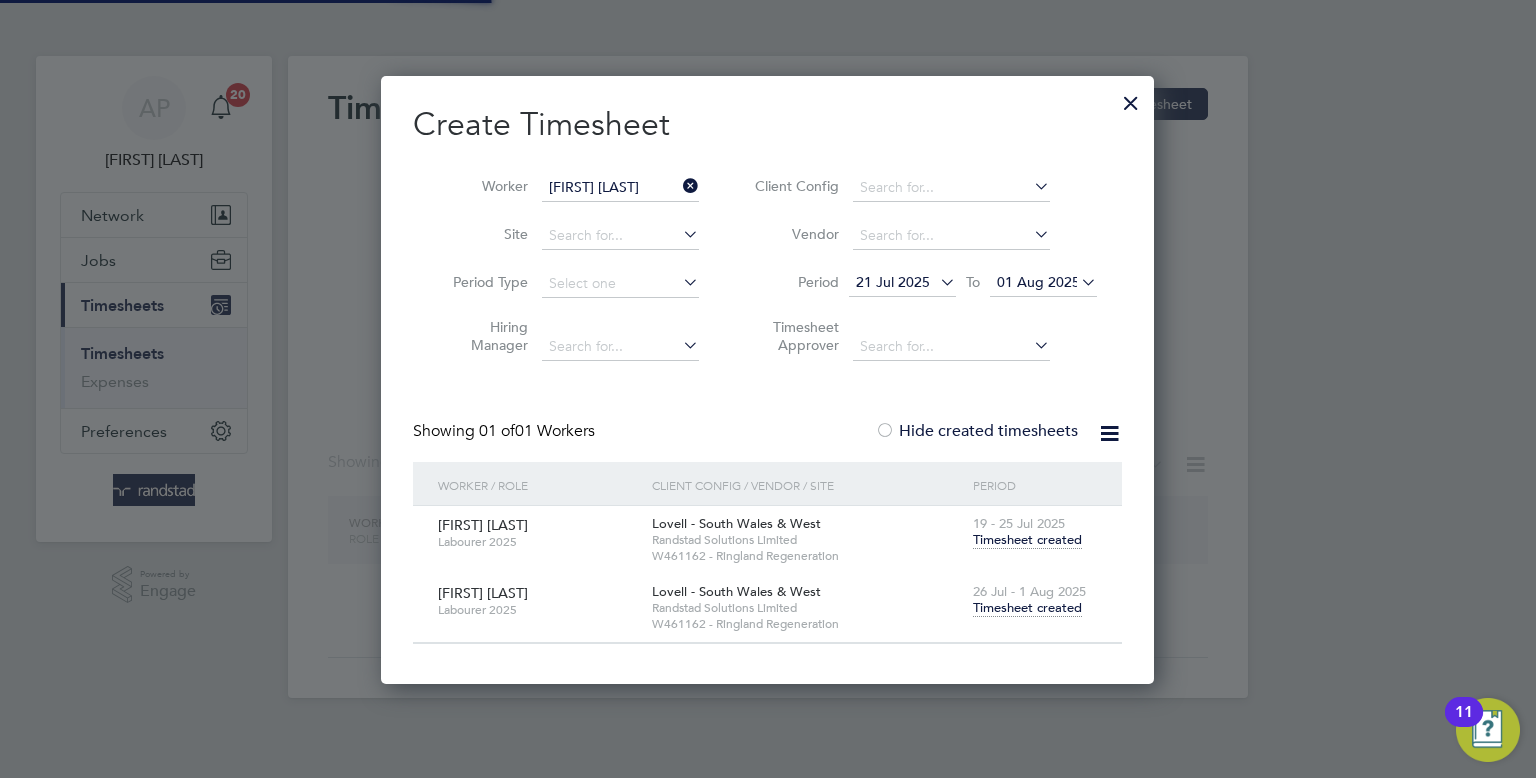 scroll, scrollTop: 606, scrollLeft: 774, axis: both 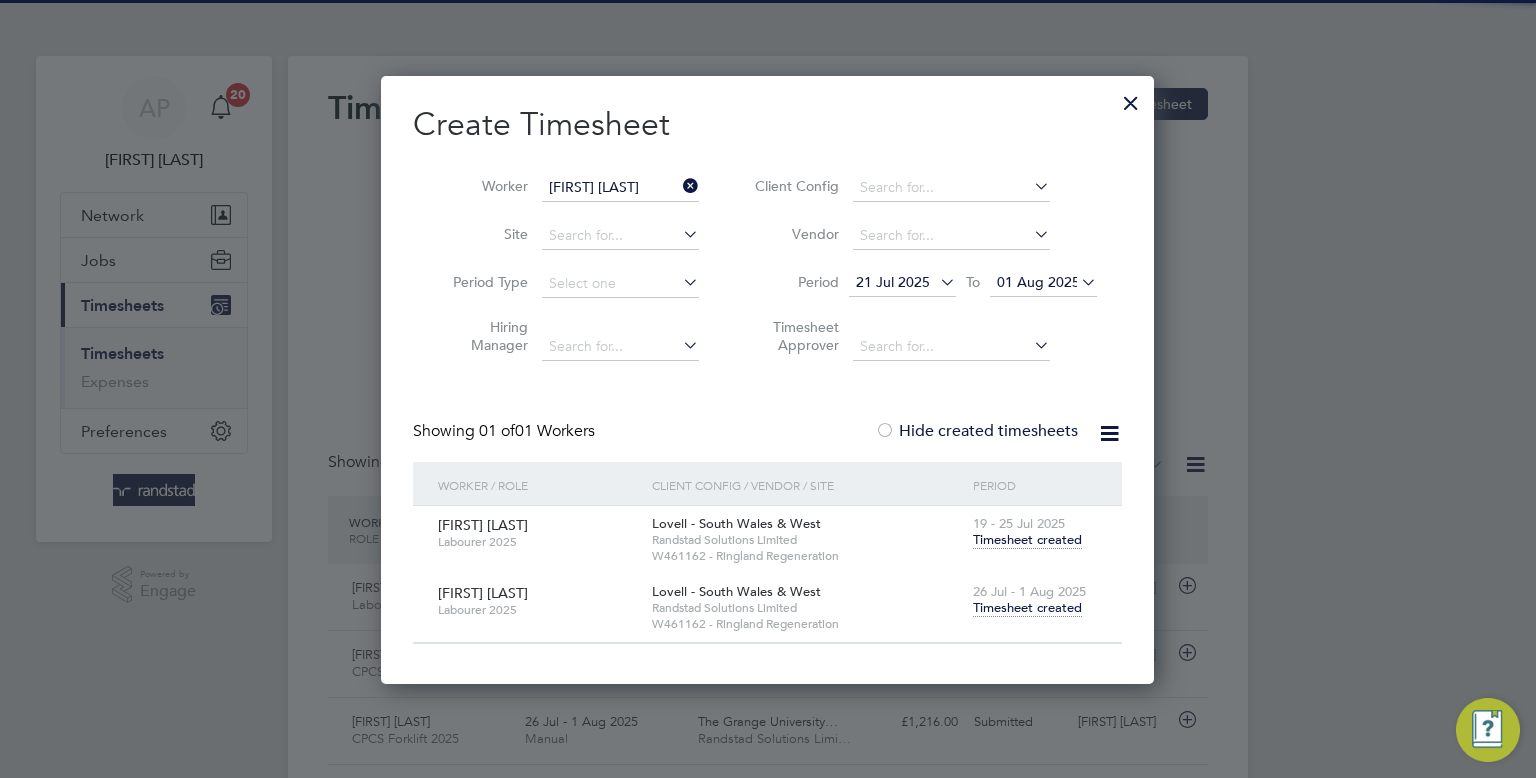 click at bounding box center (679, 186) 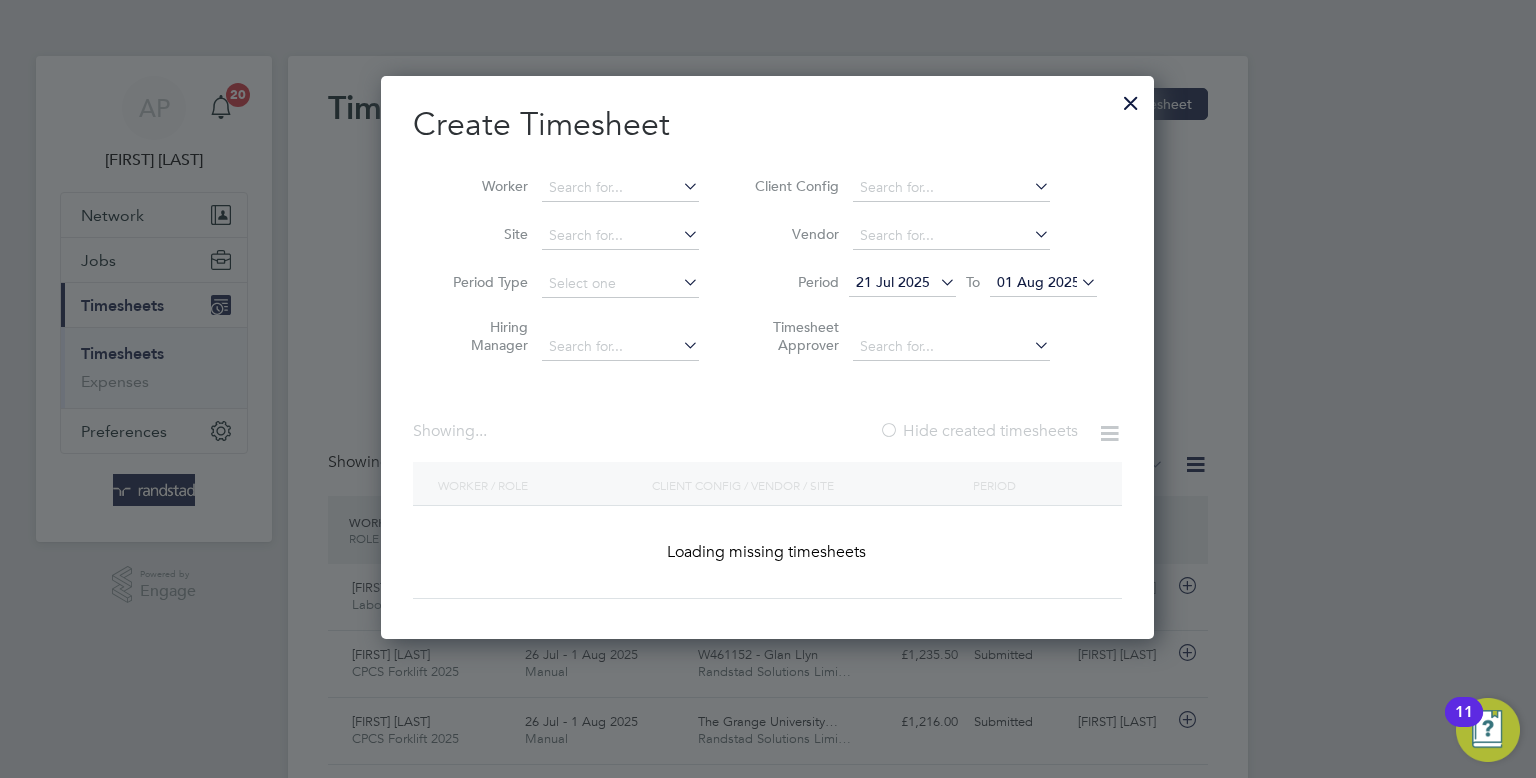 scroll, scrollTop: 10, scrollLeft: 10, axis: both 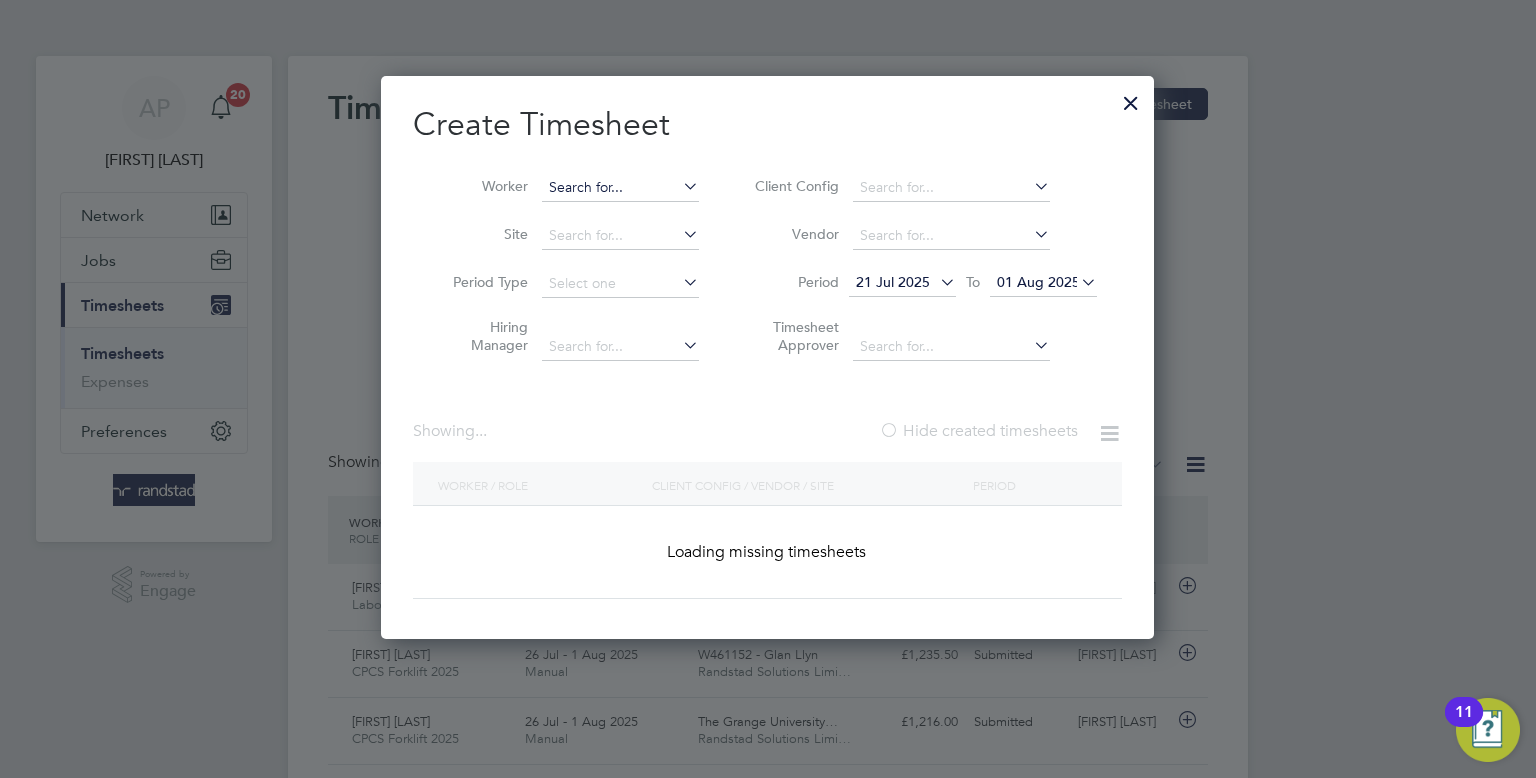click at bounding box center (620, 188) 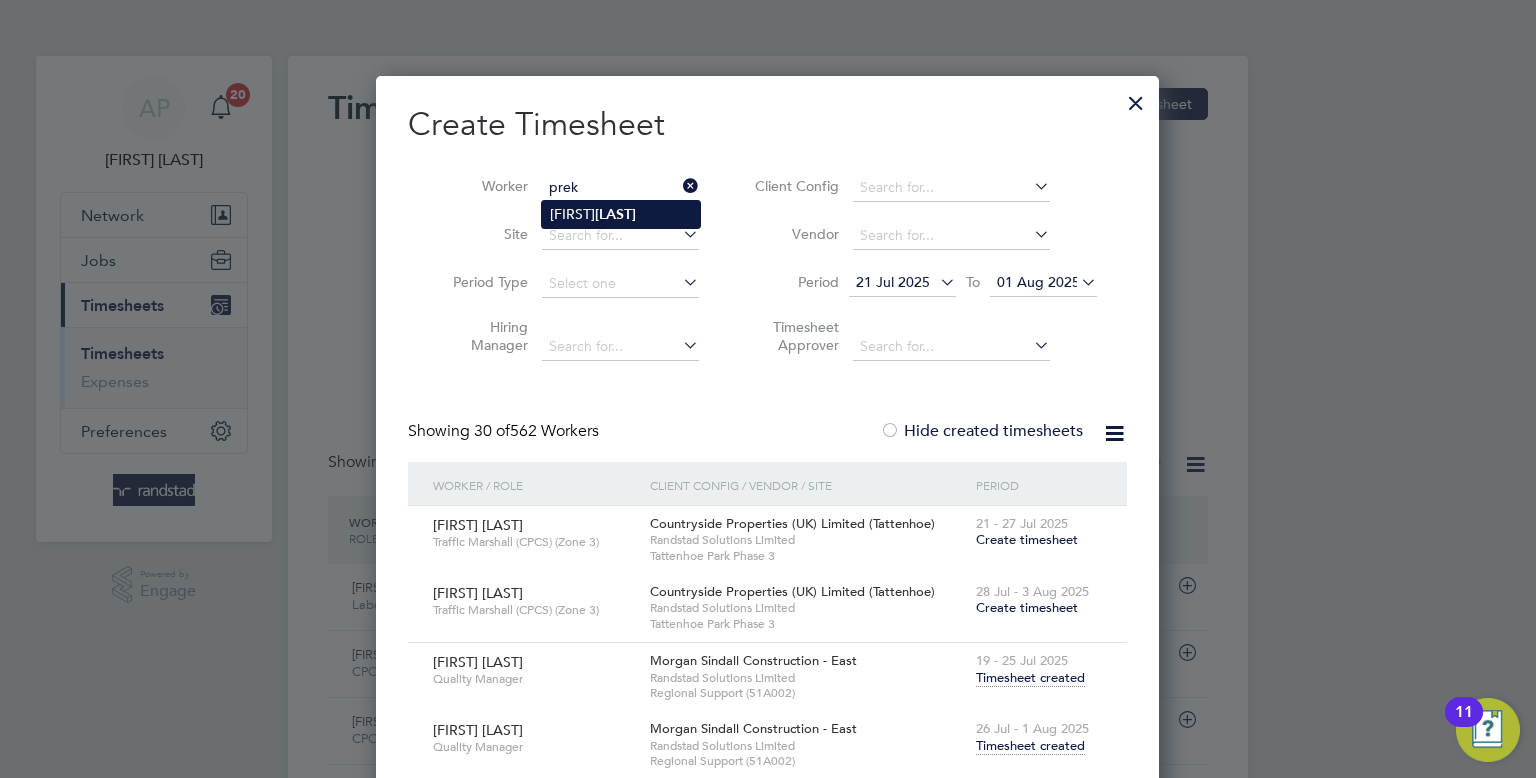 type on "Ara Prek" 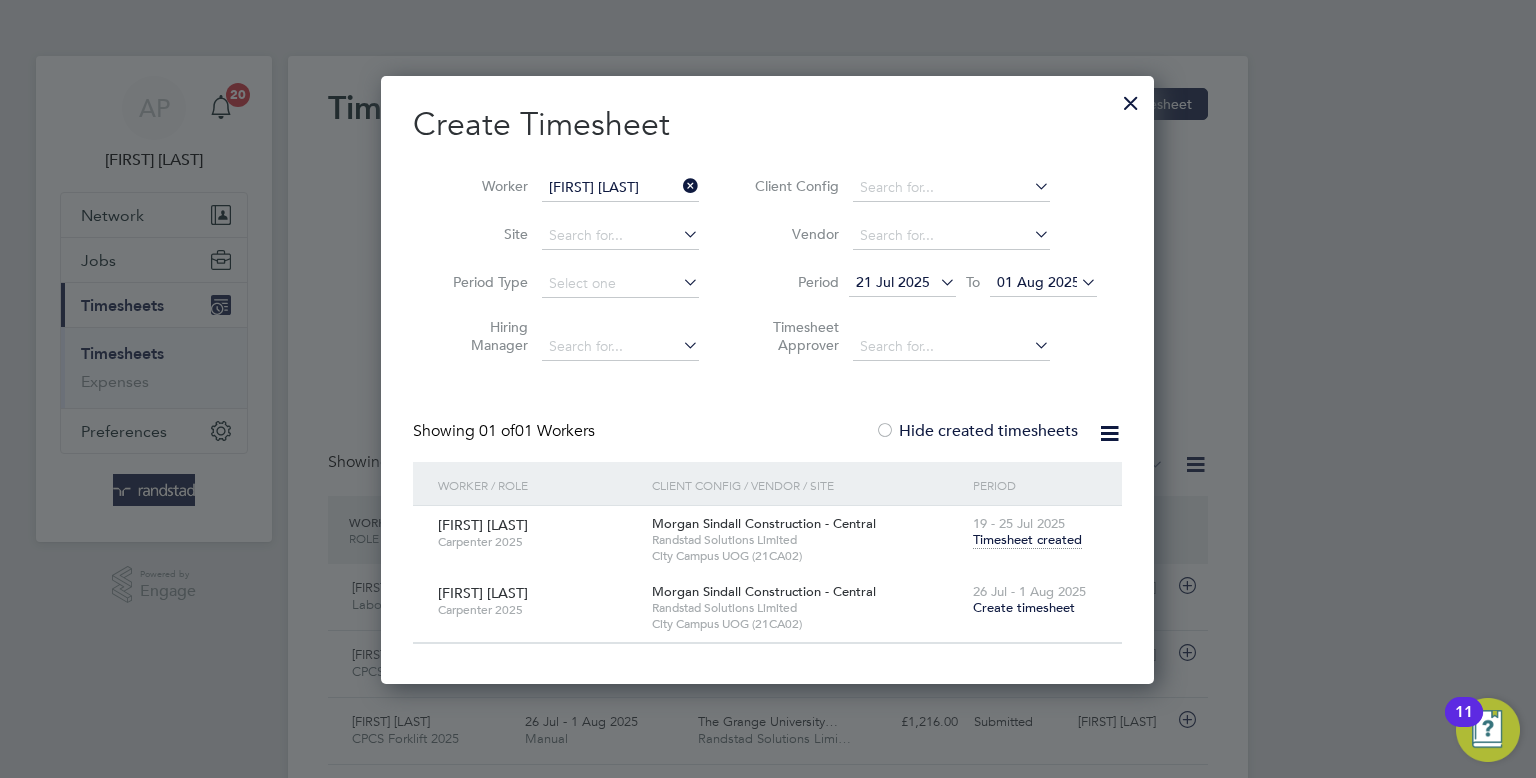click on "Create timesheet" at bounding box center [1024, 607] 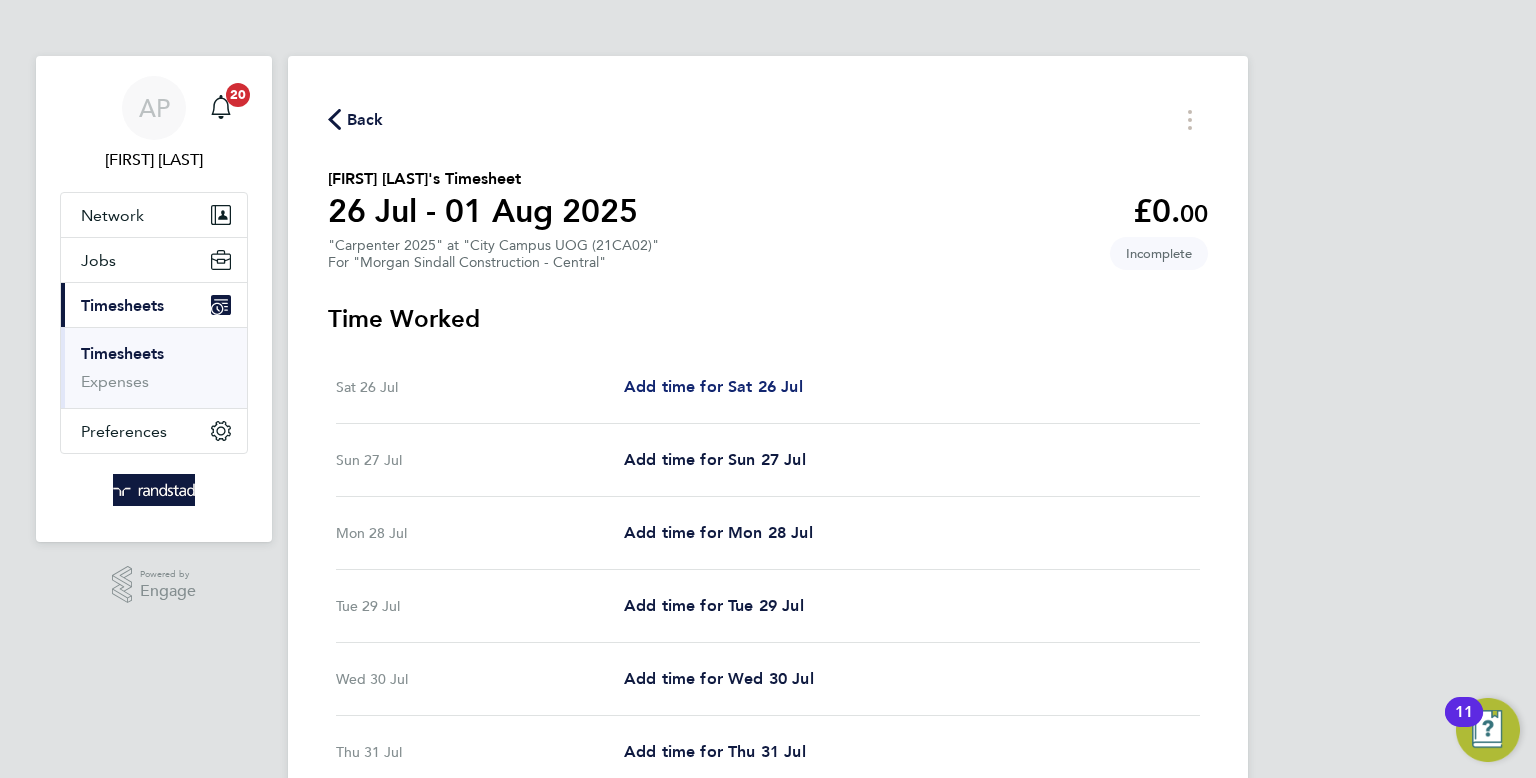 click on "Add time for Sat 26 Jul" at bounding box center [713, 386] 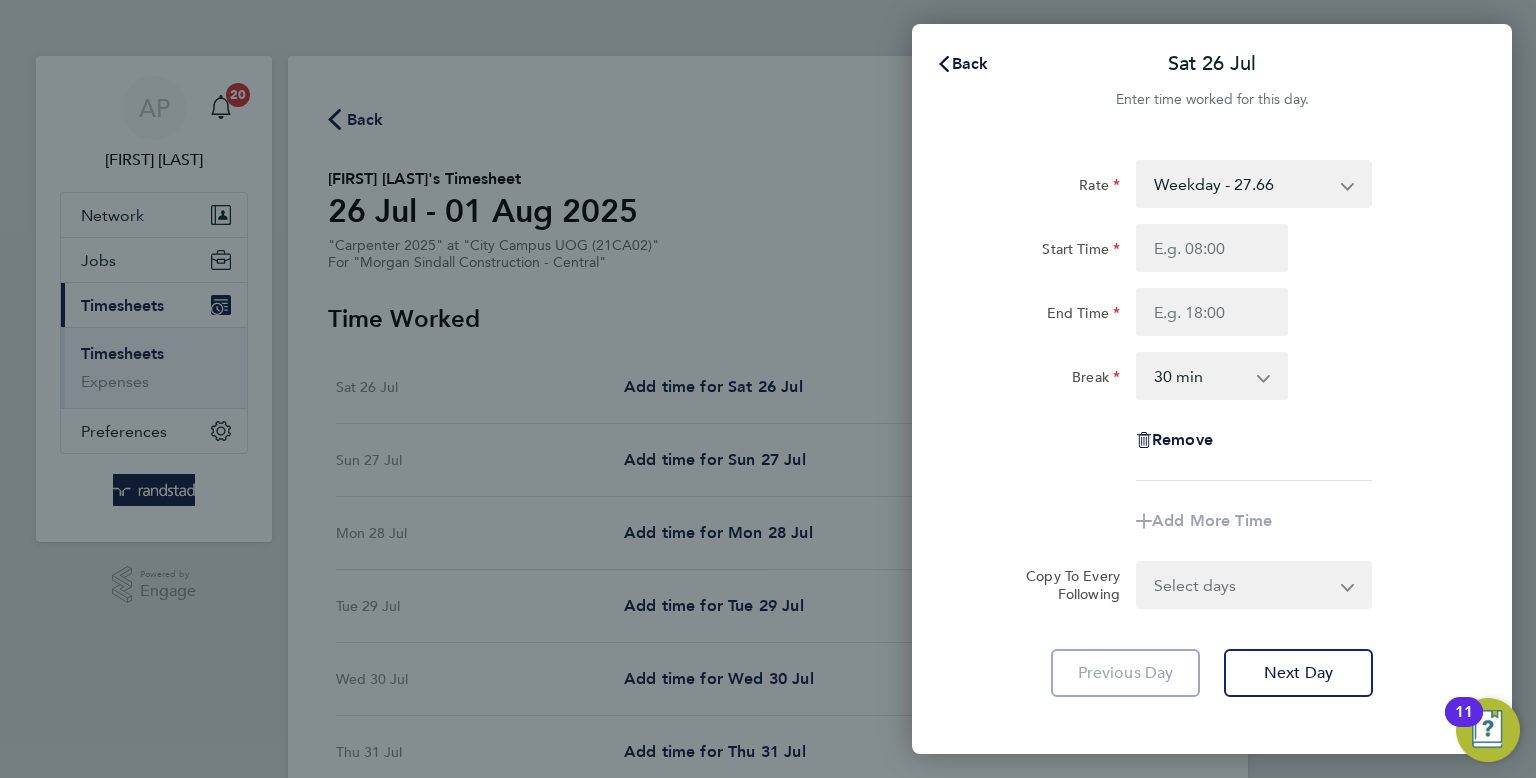 click on "Weekday  - 27.66   Overtime - 40.19" at bounding box center (1242, 184) 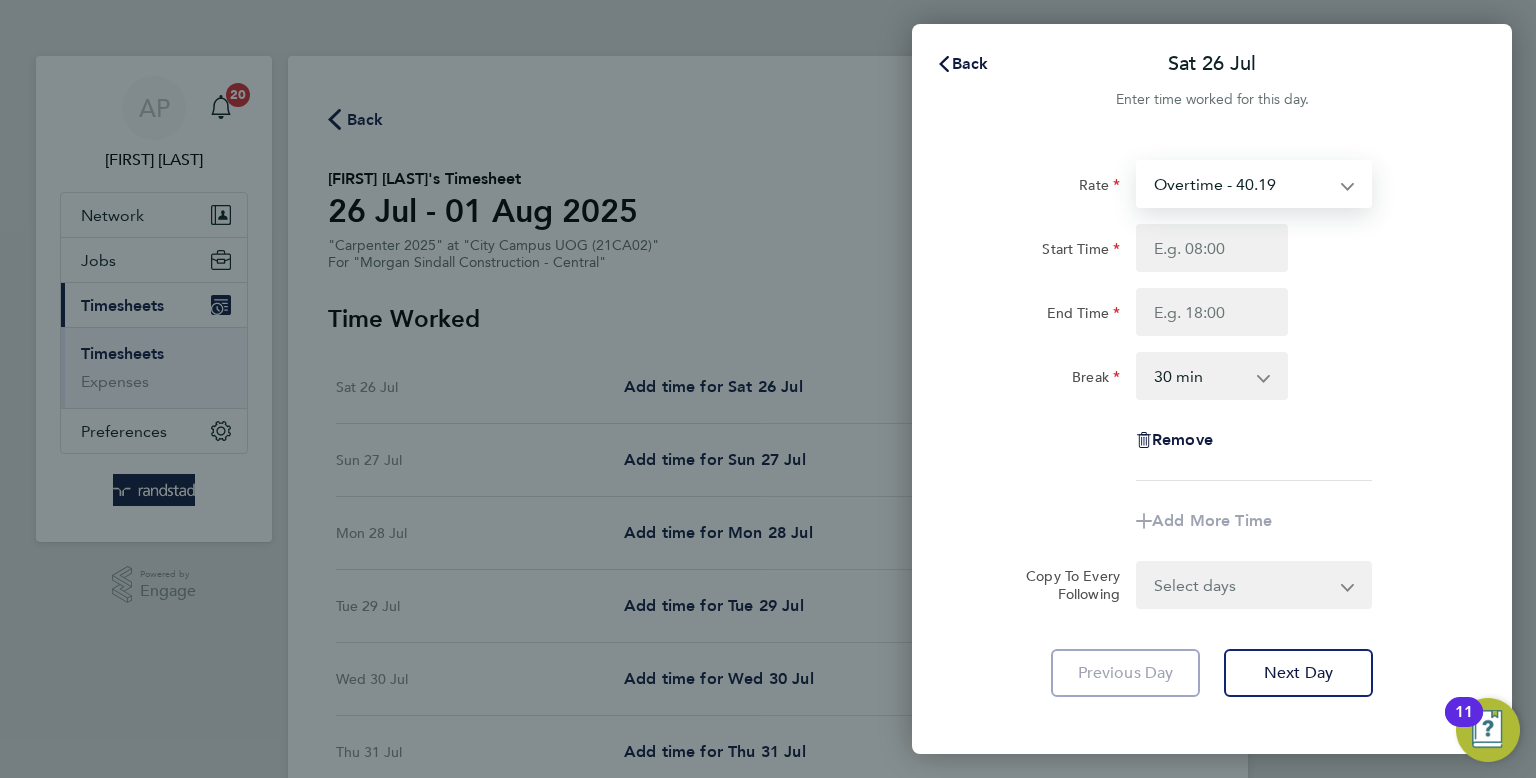 select on "30" 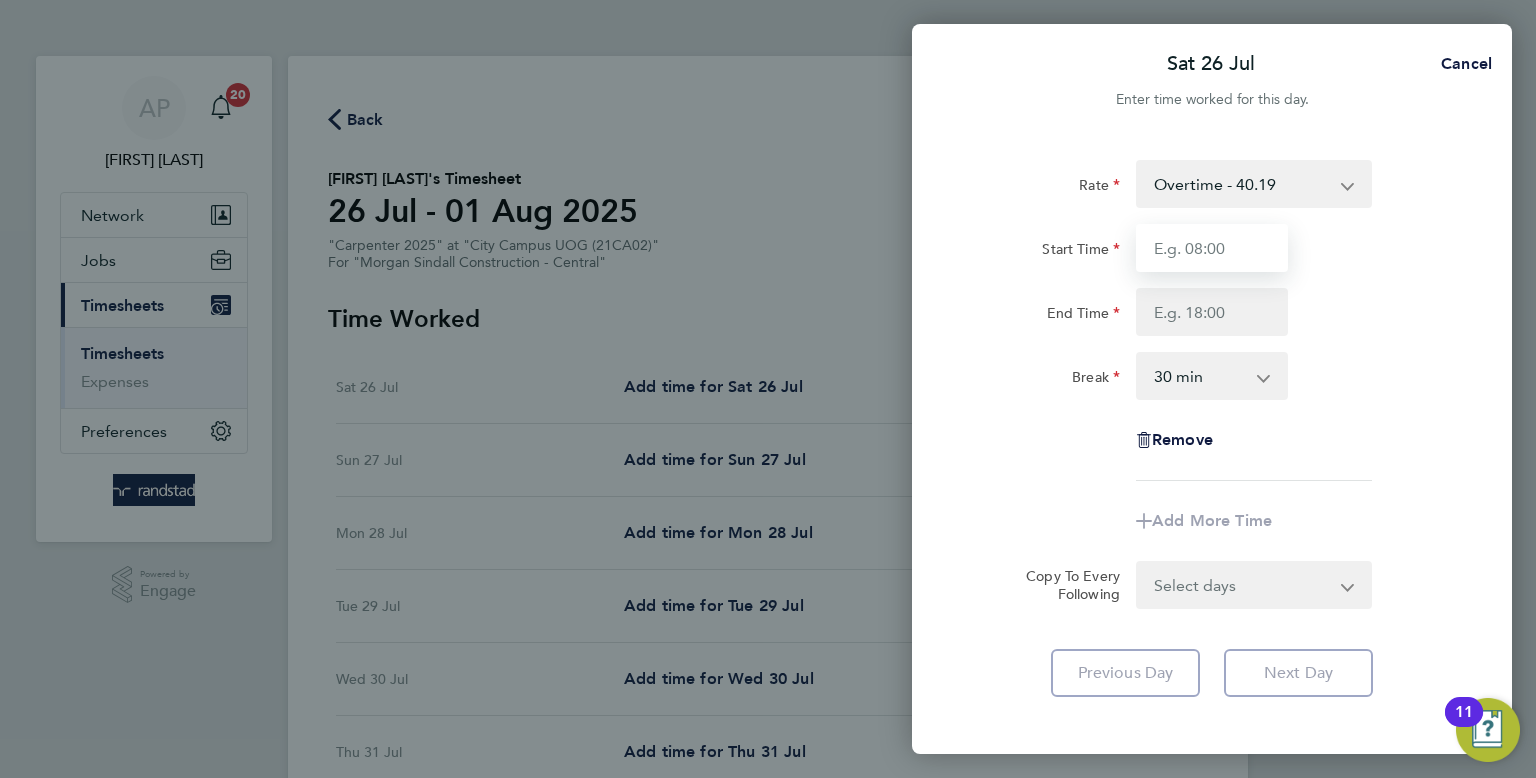 click on "Start Time" at bounding box center [1212, 248] 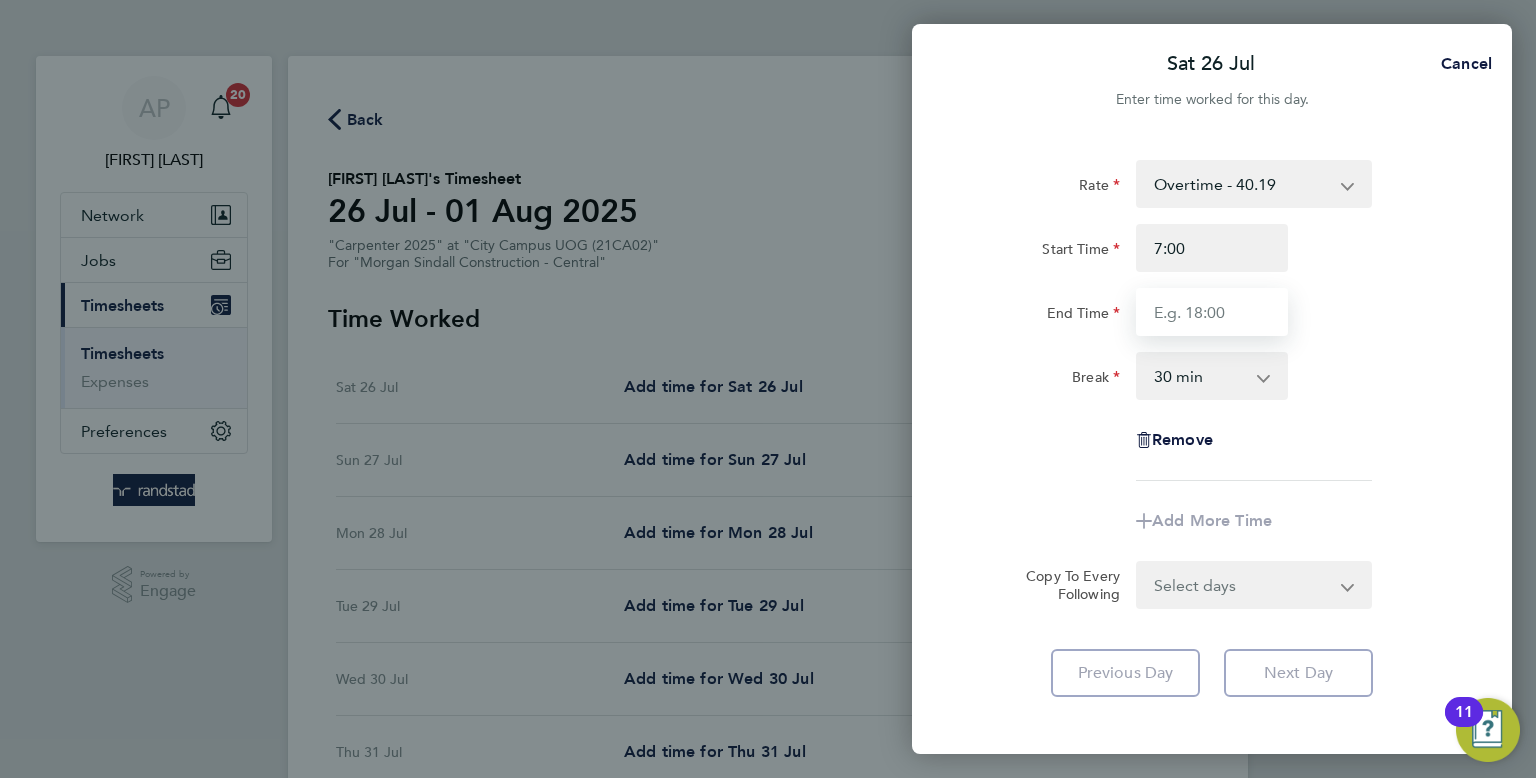 click on "End Time" at bounding box center [1212, 312] 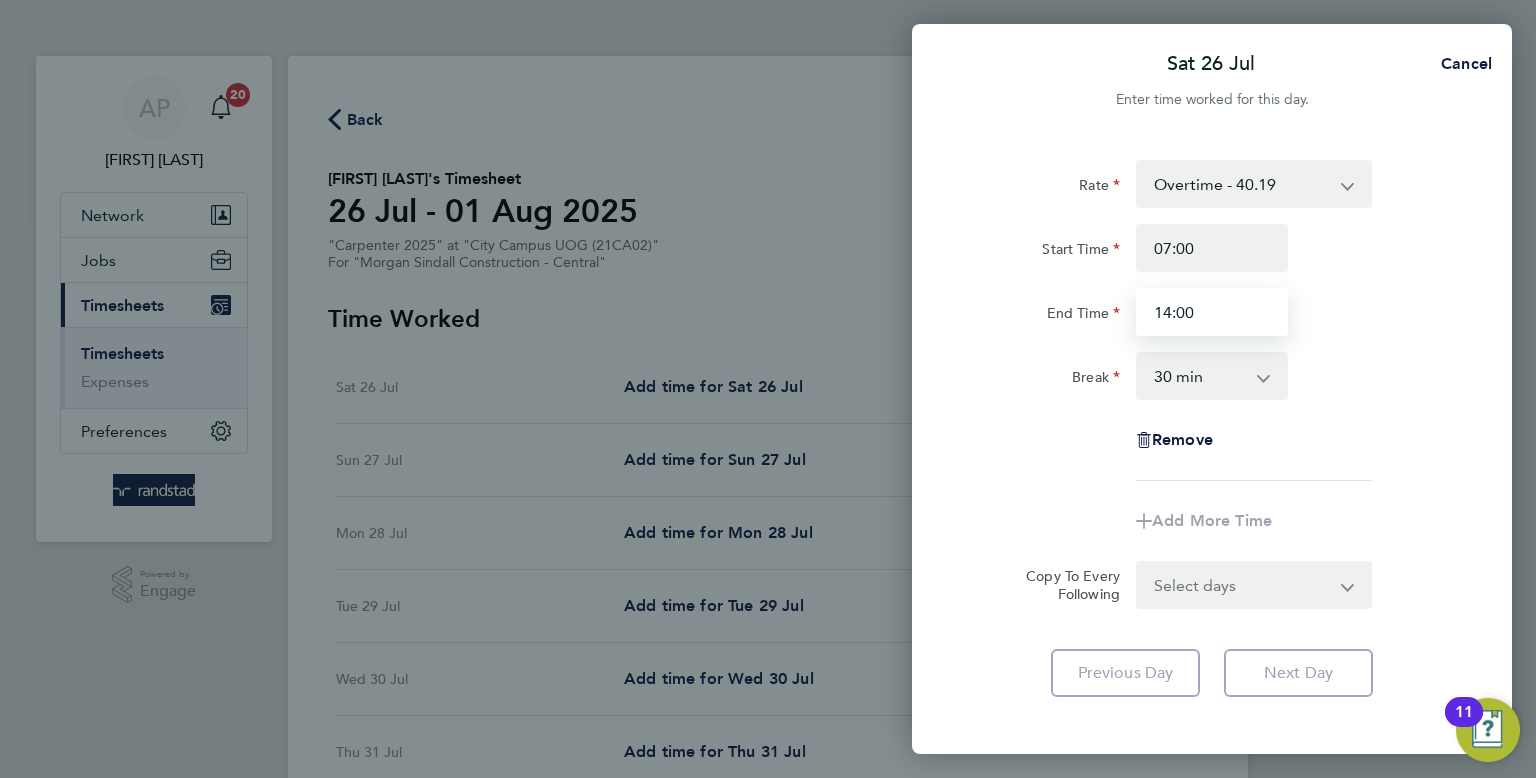 type on "14:00" 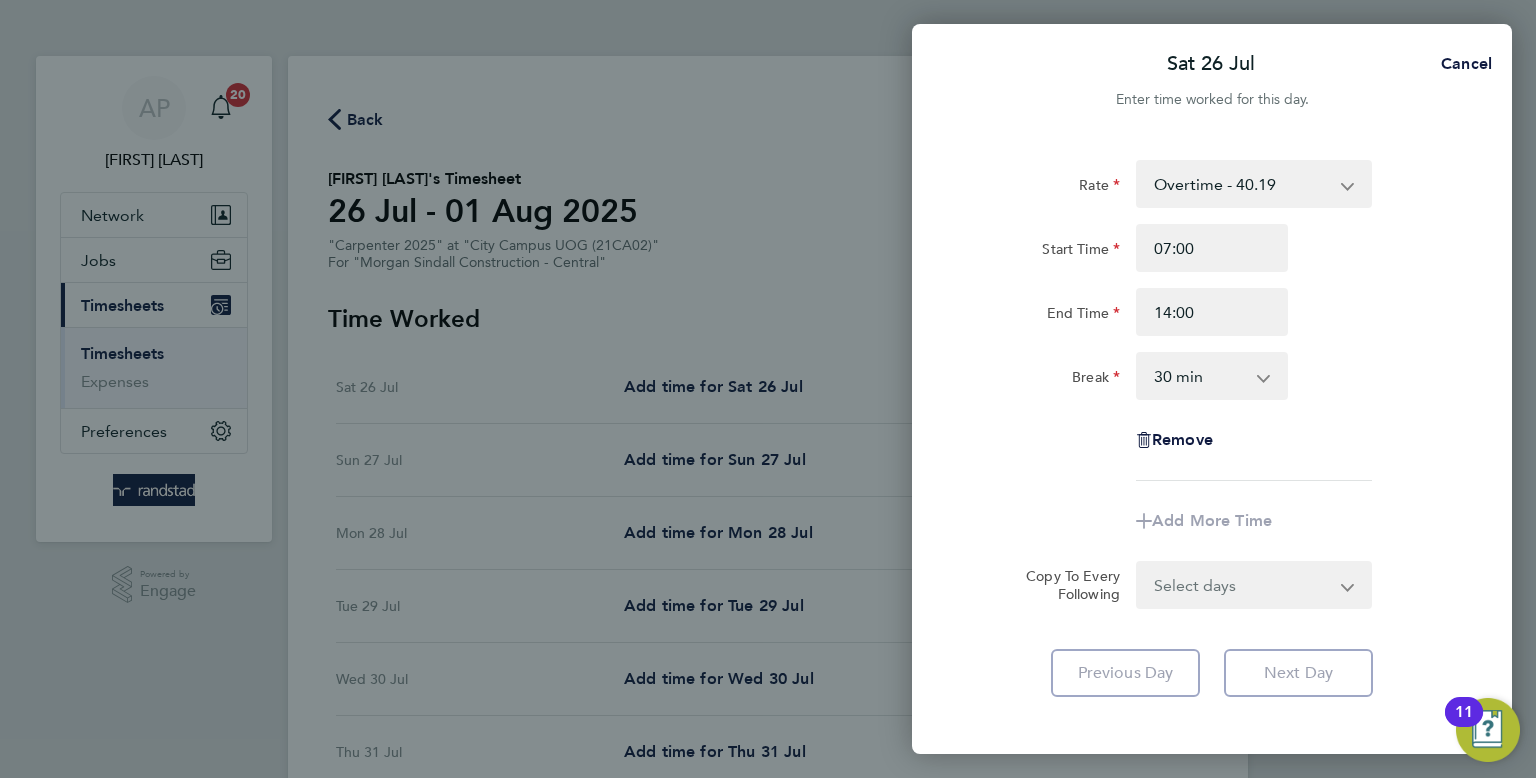 click on "Rate  Overtime - 40.19   Weekday  - 27.66
Start Time 07:00 End Time 14:00 Break  0 min   15 min   30 min   45 min   60 min   75 min   90 min
Remove
Add More Time  Copy To Every Following  Select days   Day   Weekday (Mon-Fri)   Monday   Tuesday   Wednesday   Thursday   Friday   Sunday
Previous Day   Next Day" 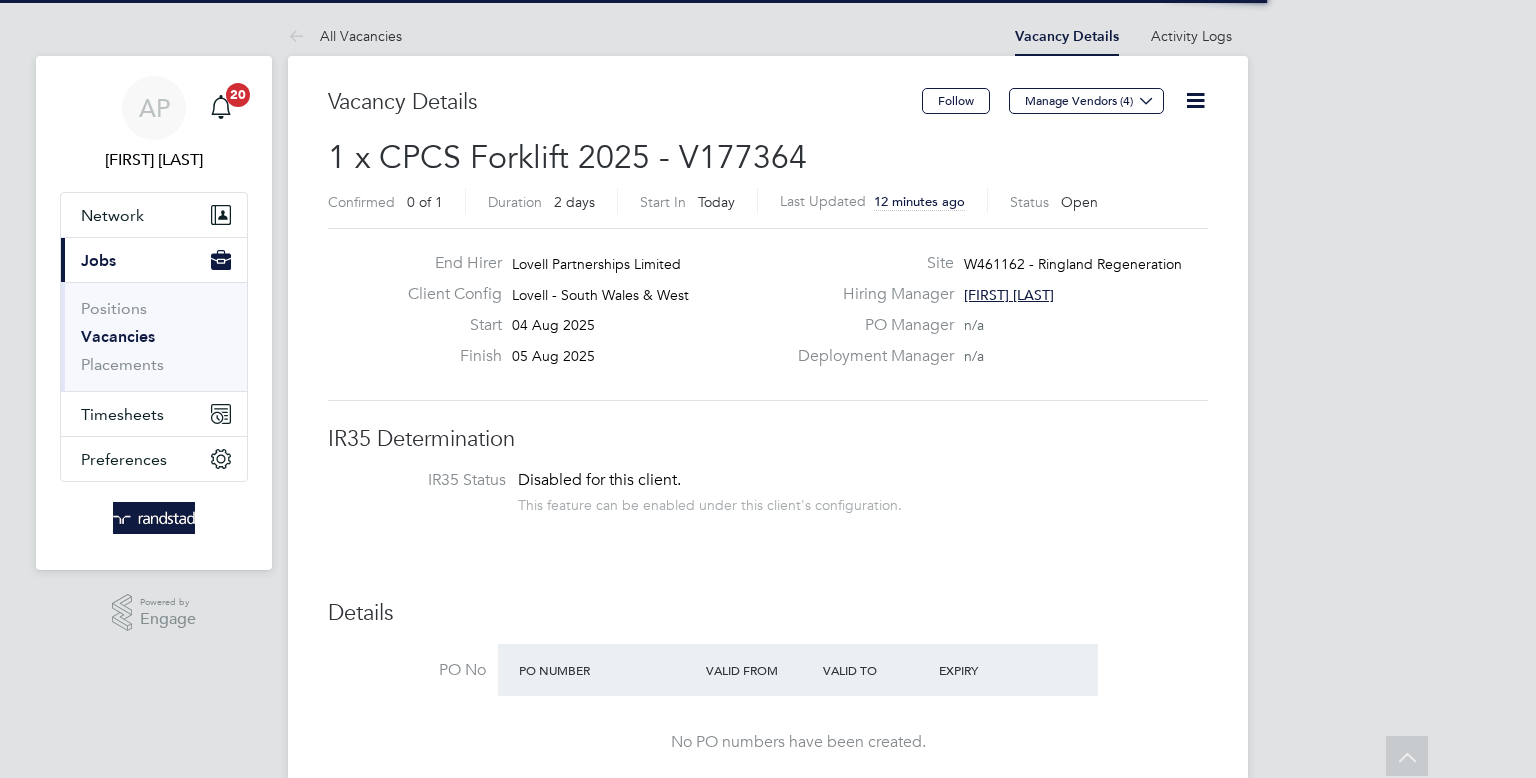 scroll, scrollTop: 1023, scrollLeft: 0, axis: vertical 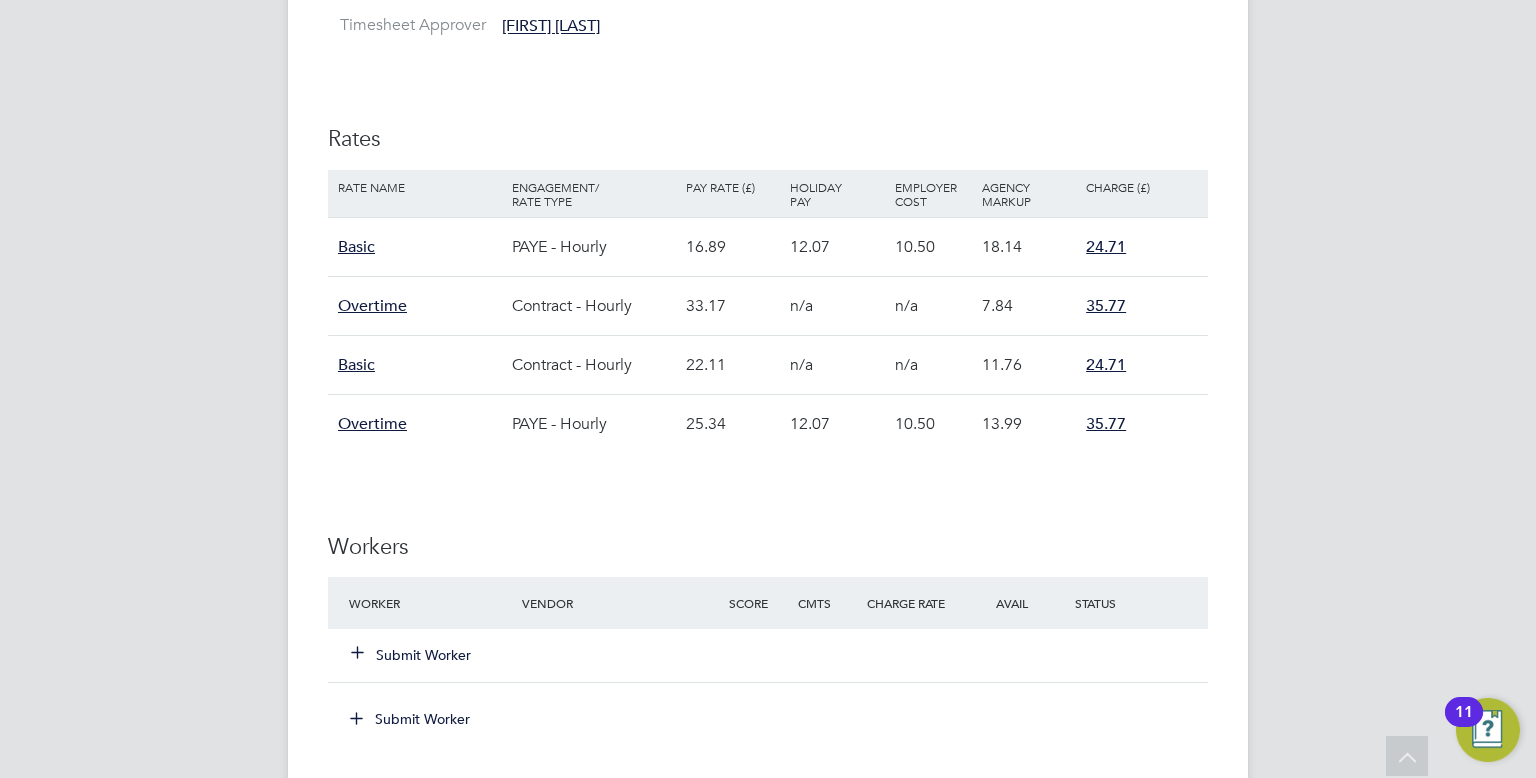 click on "Submit Worker" 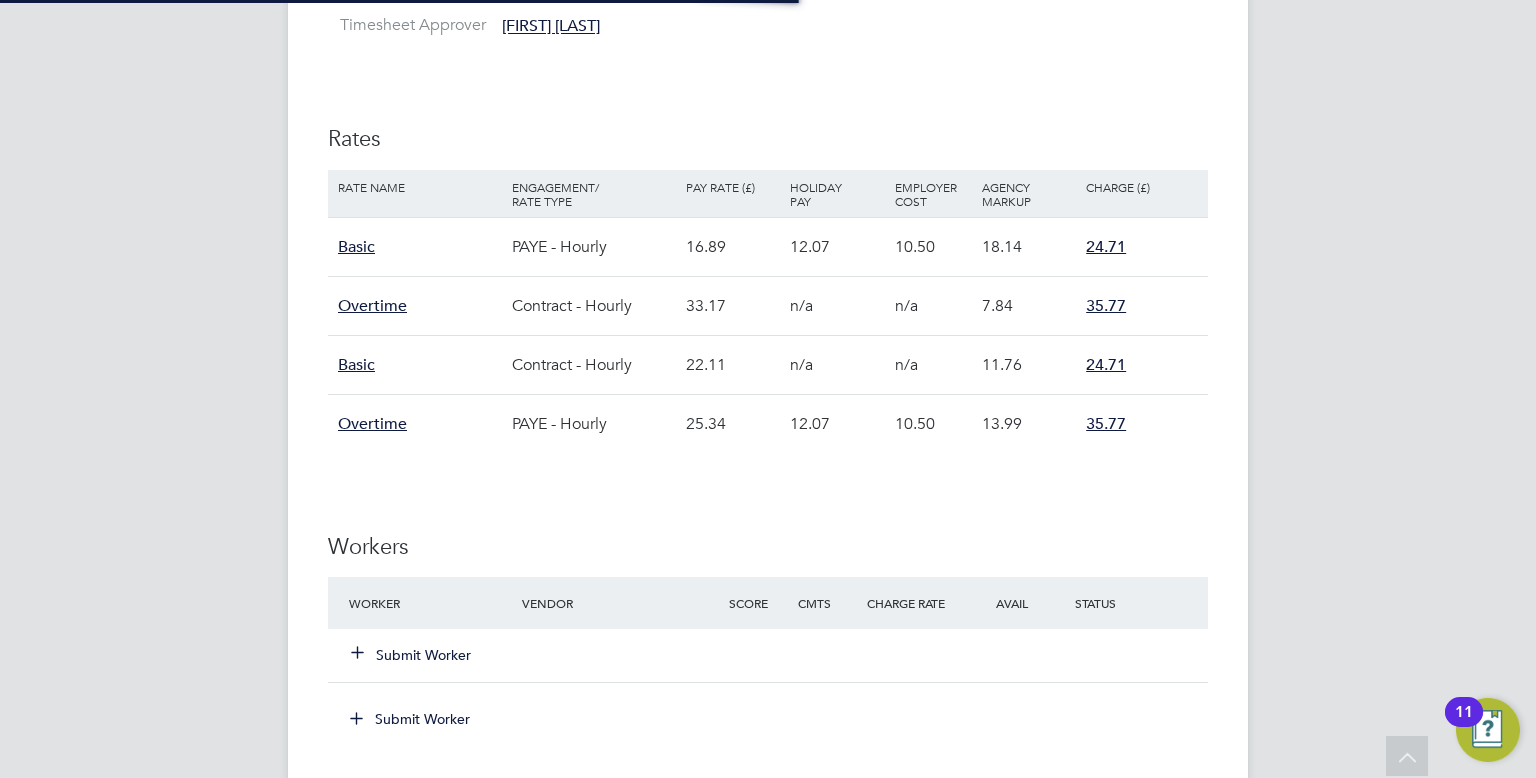 scroll, scrollTop: 10, scrollLeft: 10, axis: both 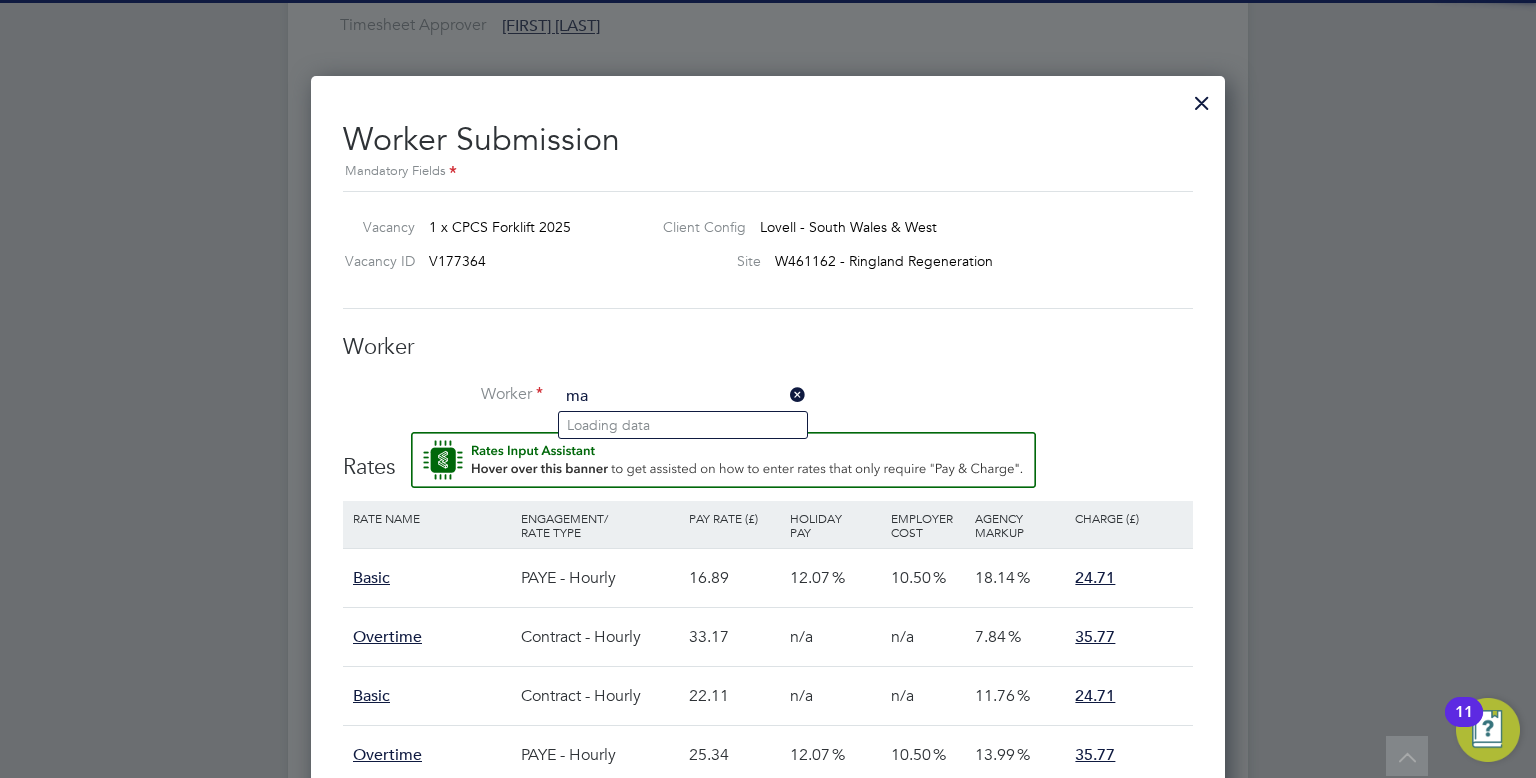 type on "m" 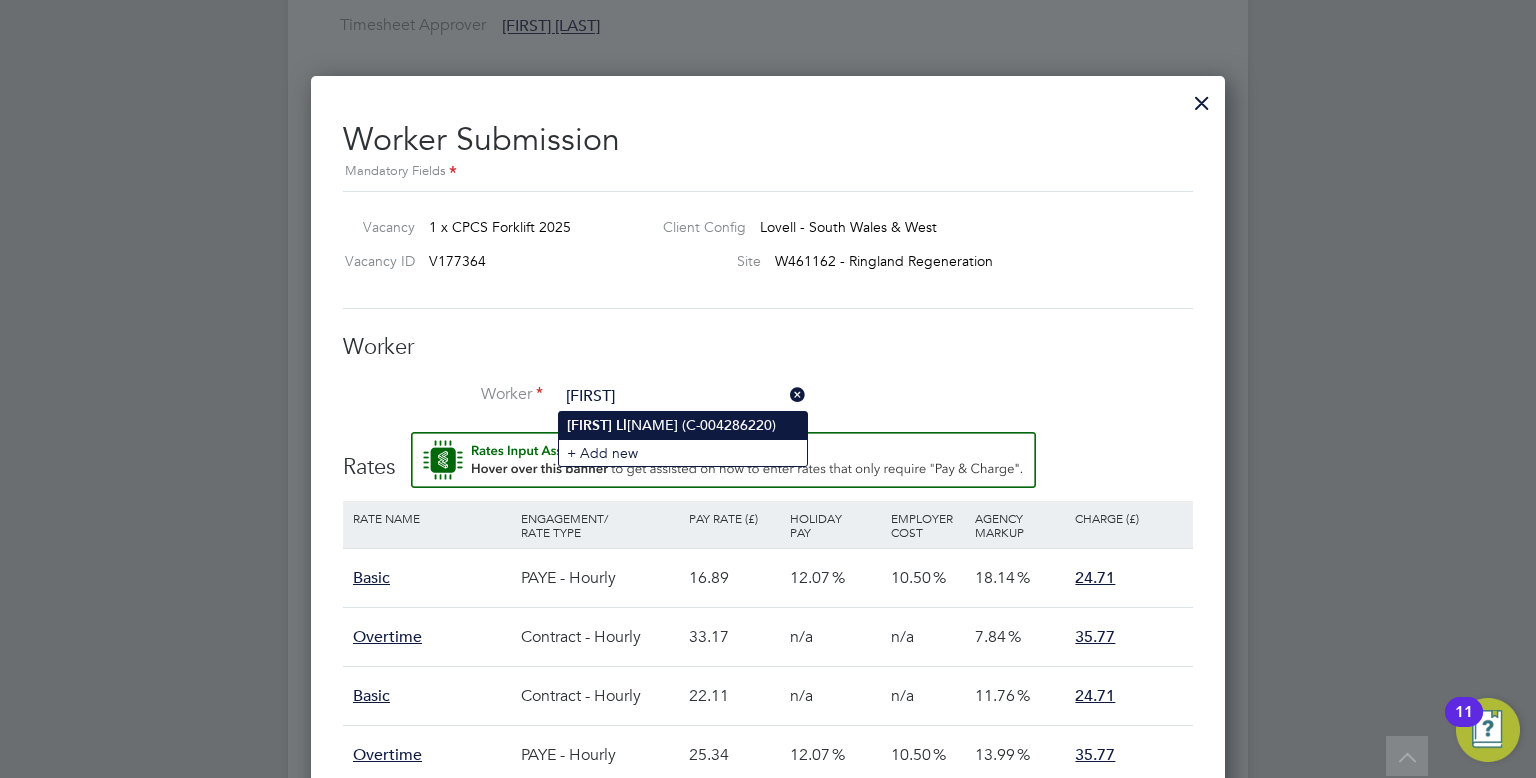 type on "[FIRST] [LAST] (C-004286220)" 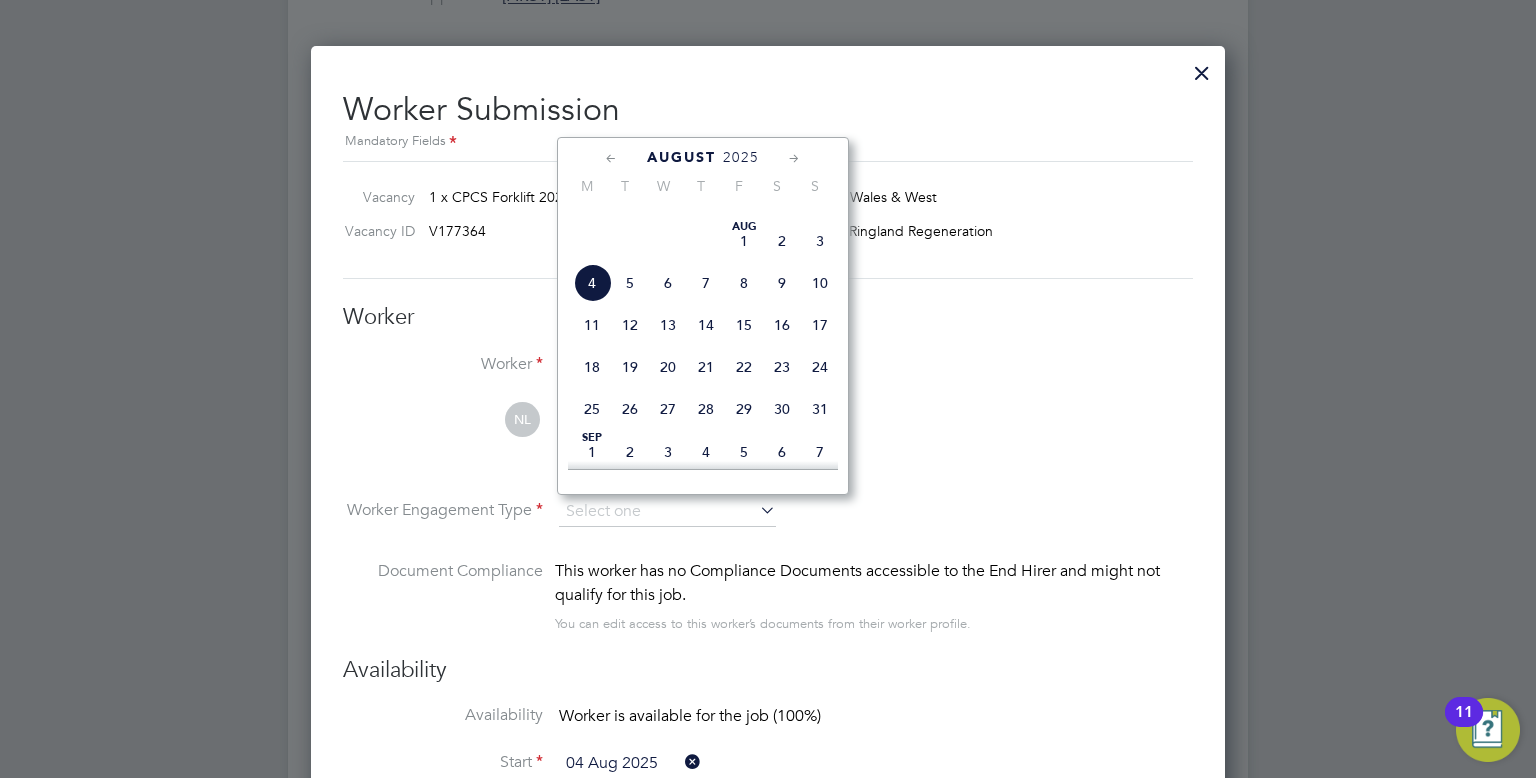 click on "4" 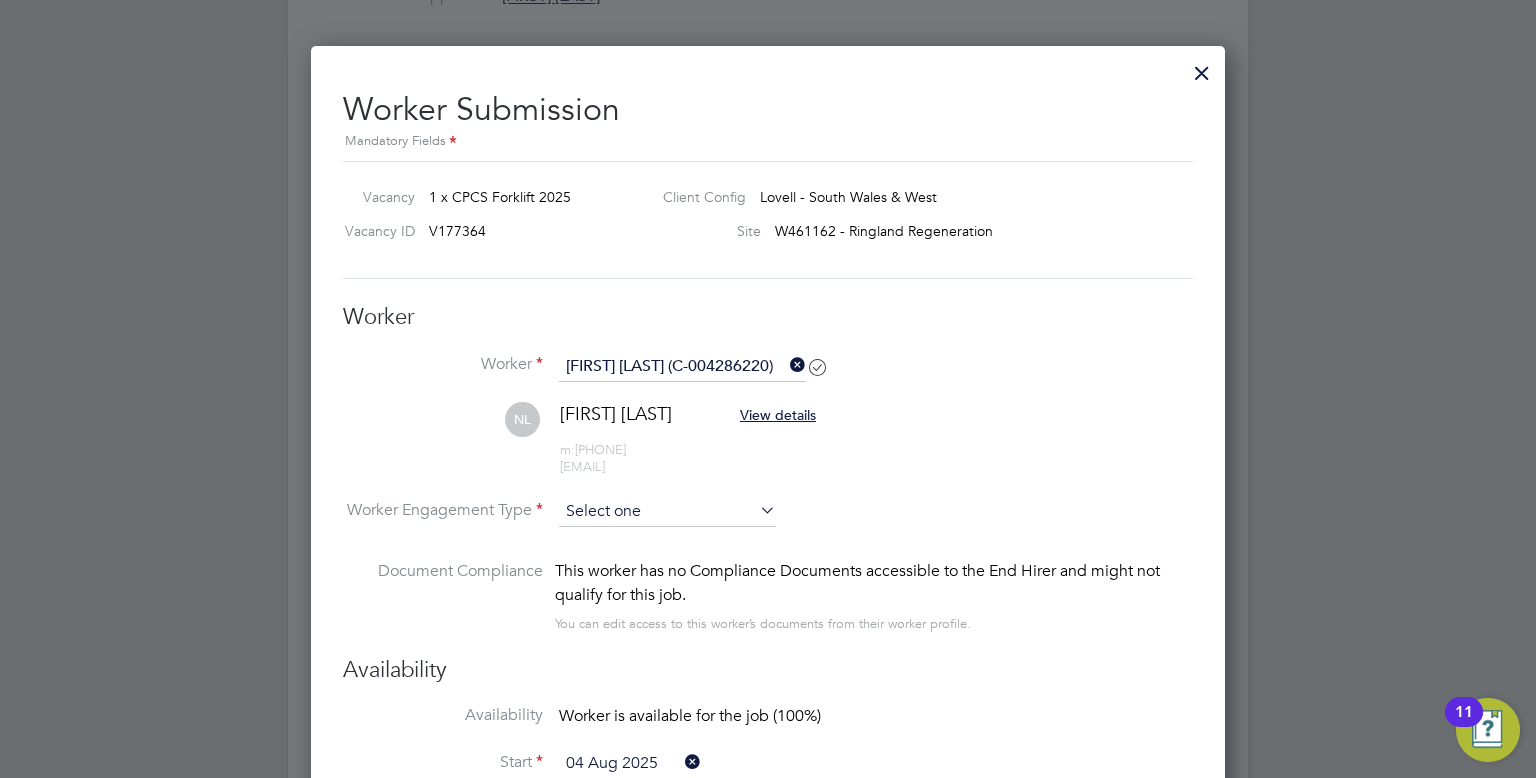 click at bounding box center [667, 512] 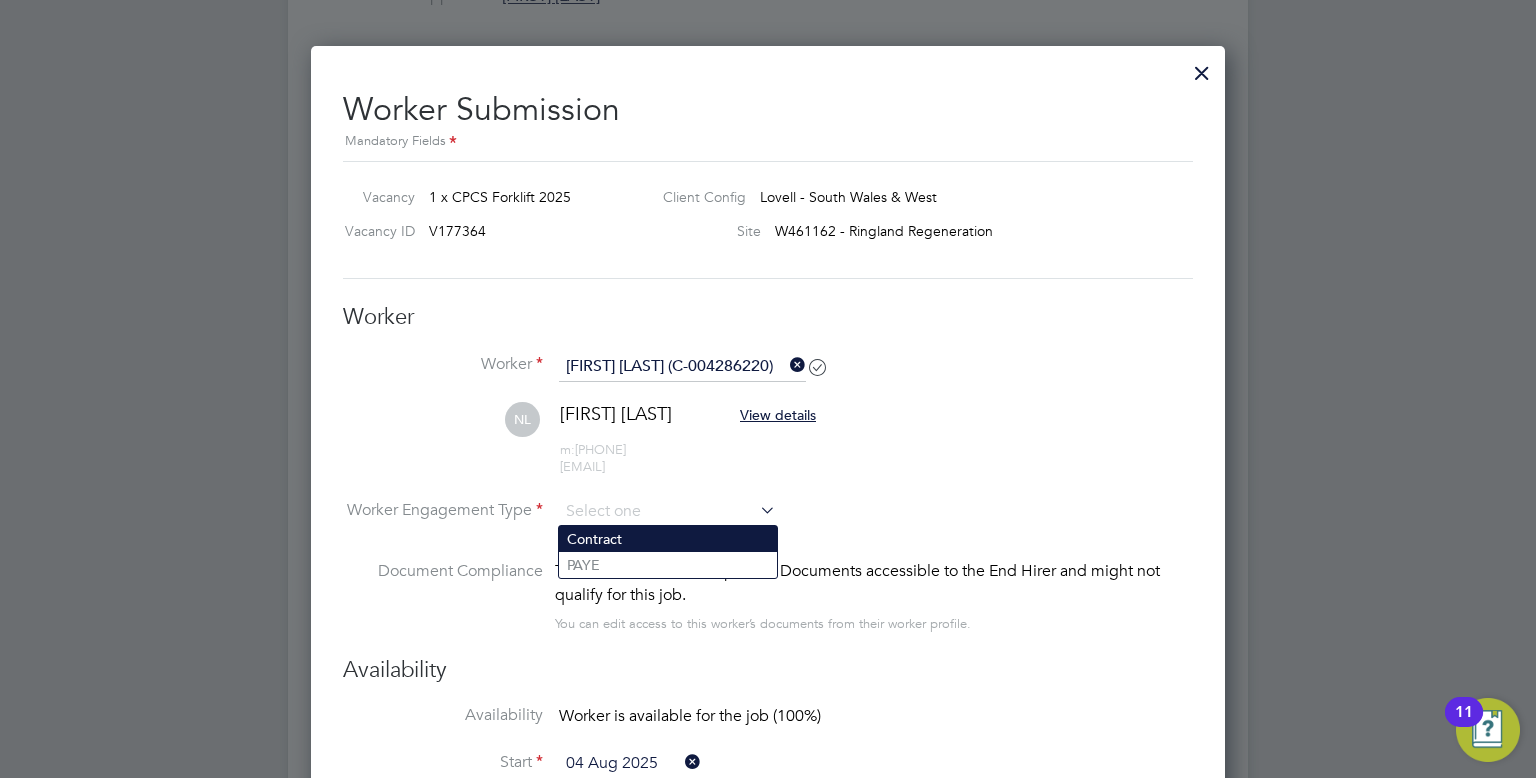 click on "Contract" 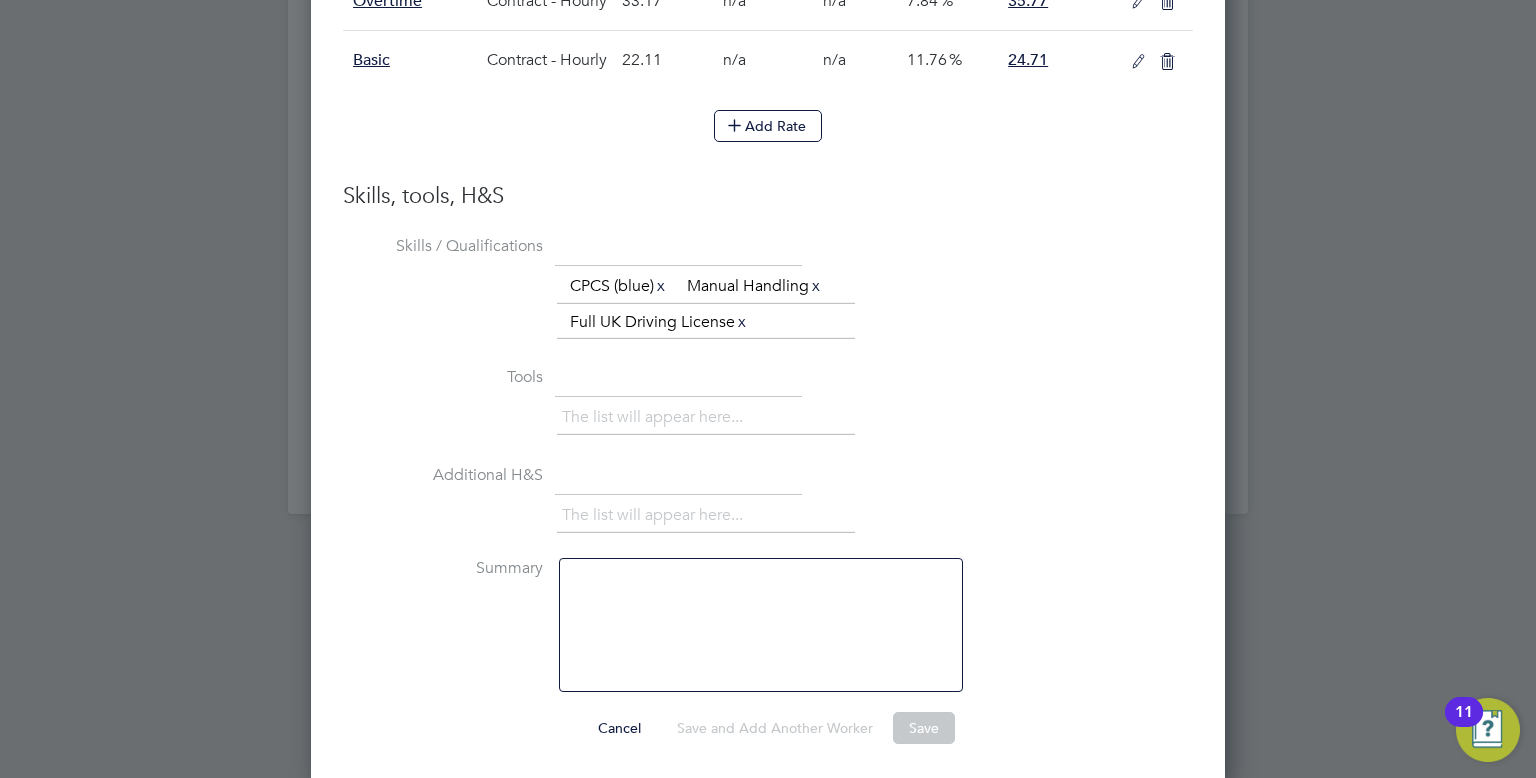 click at bounding box center [1138, 62] 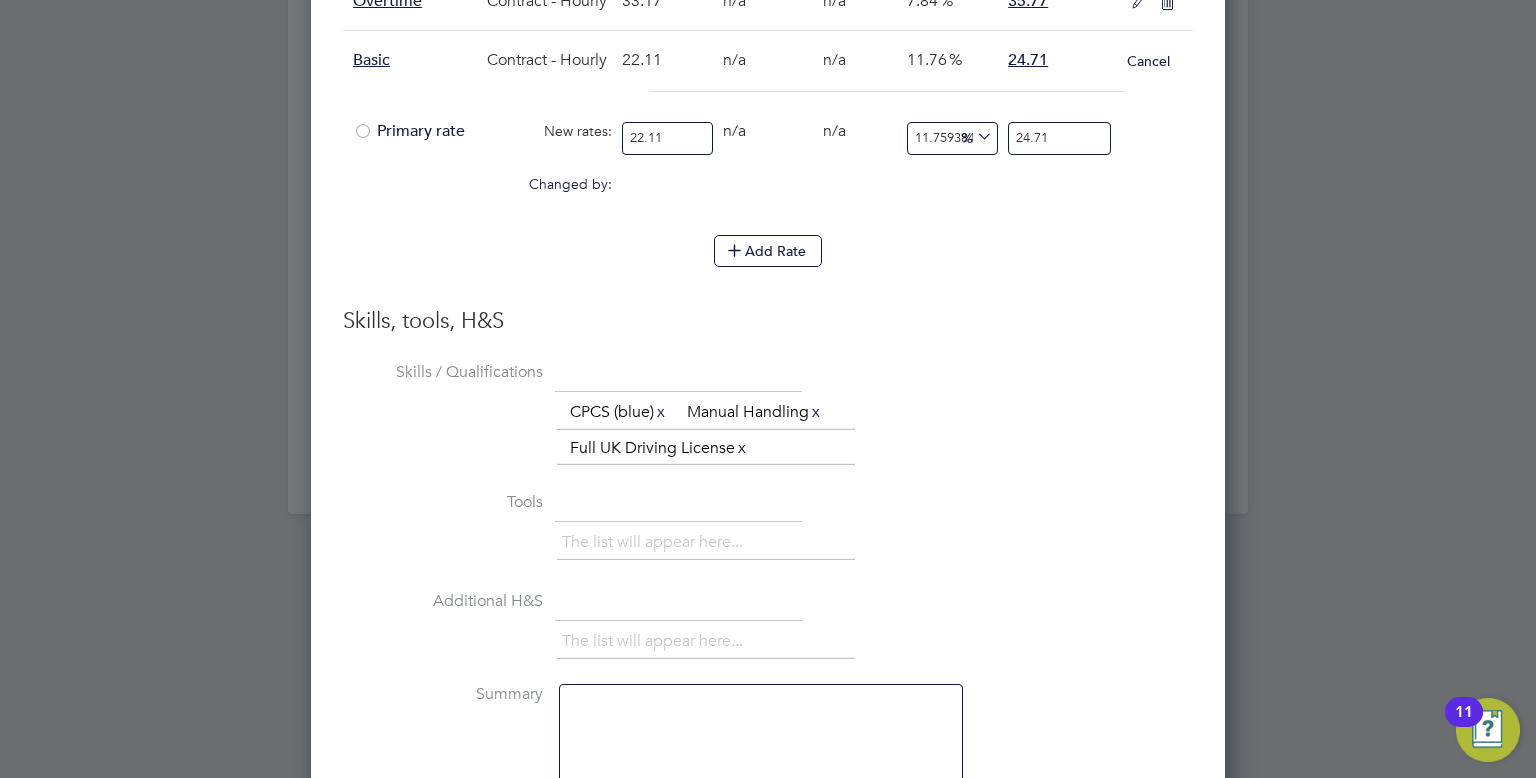 click on "Primary rate" at bounding box center (409, 131) 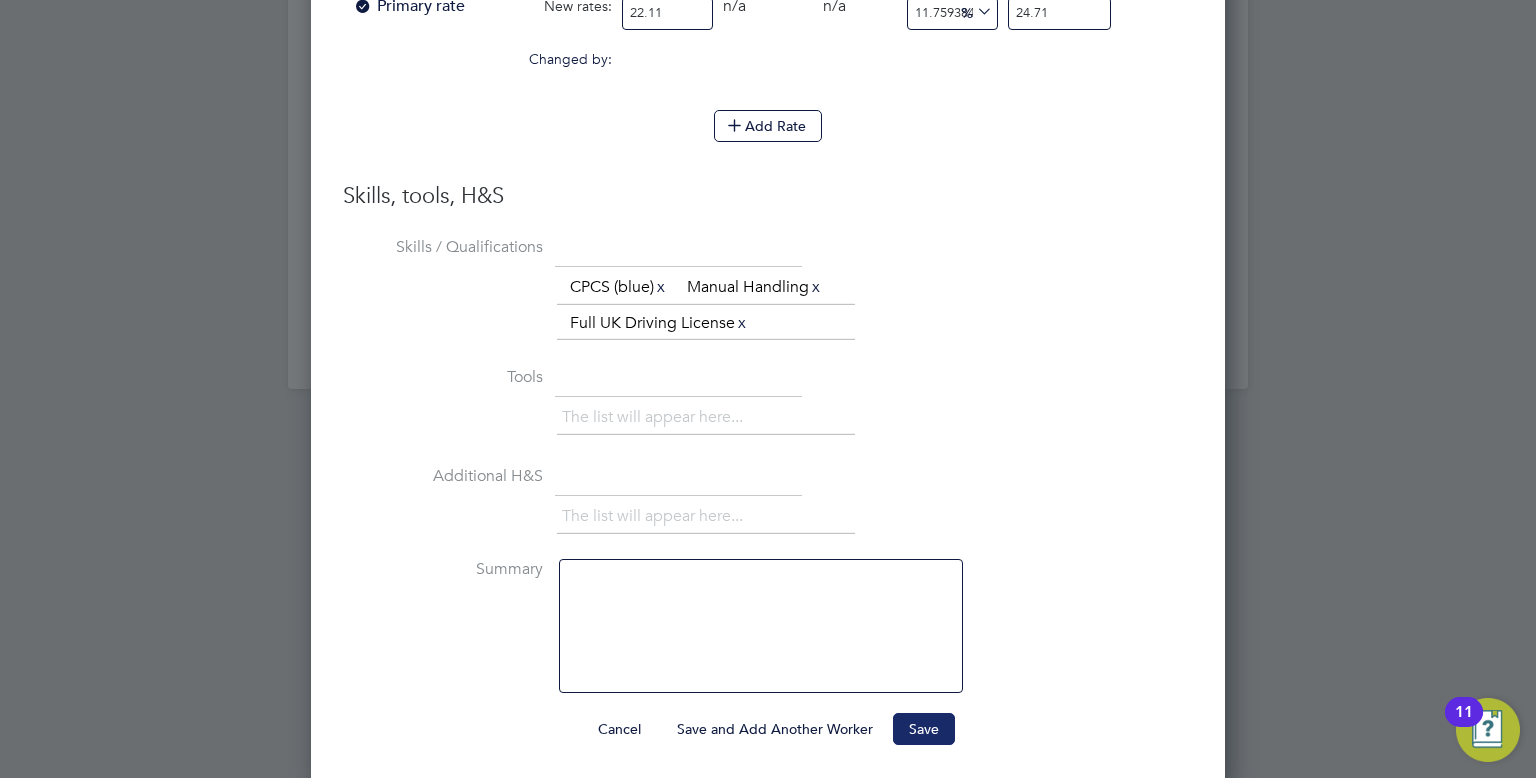 click on "Save" at bounding box center (924, 729) 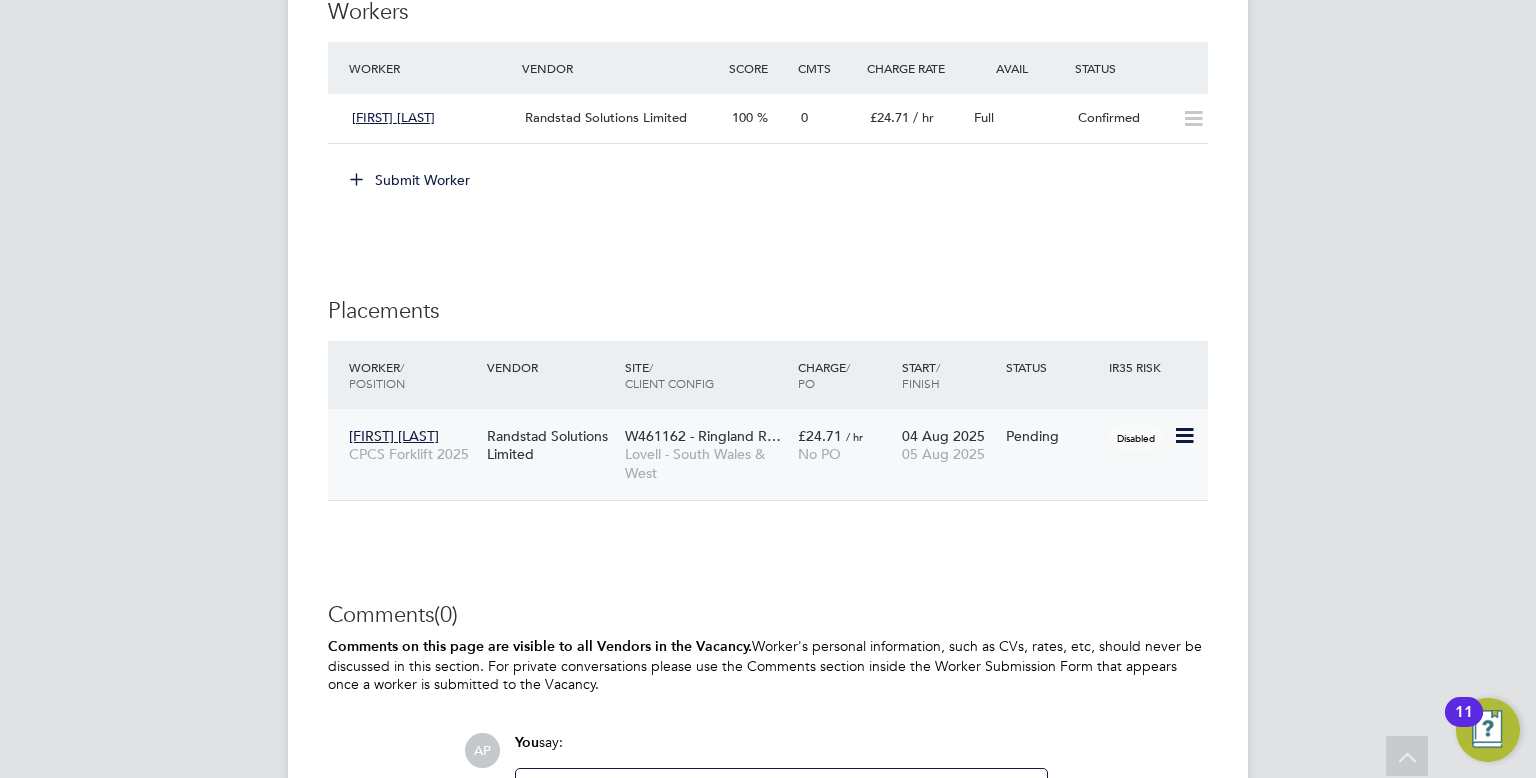 click 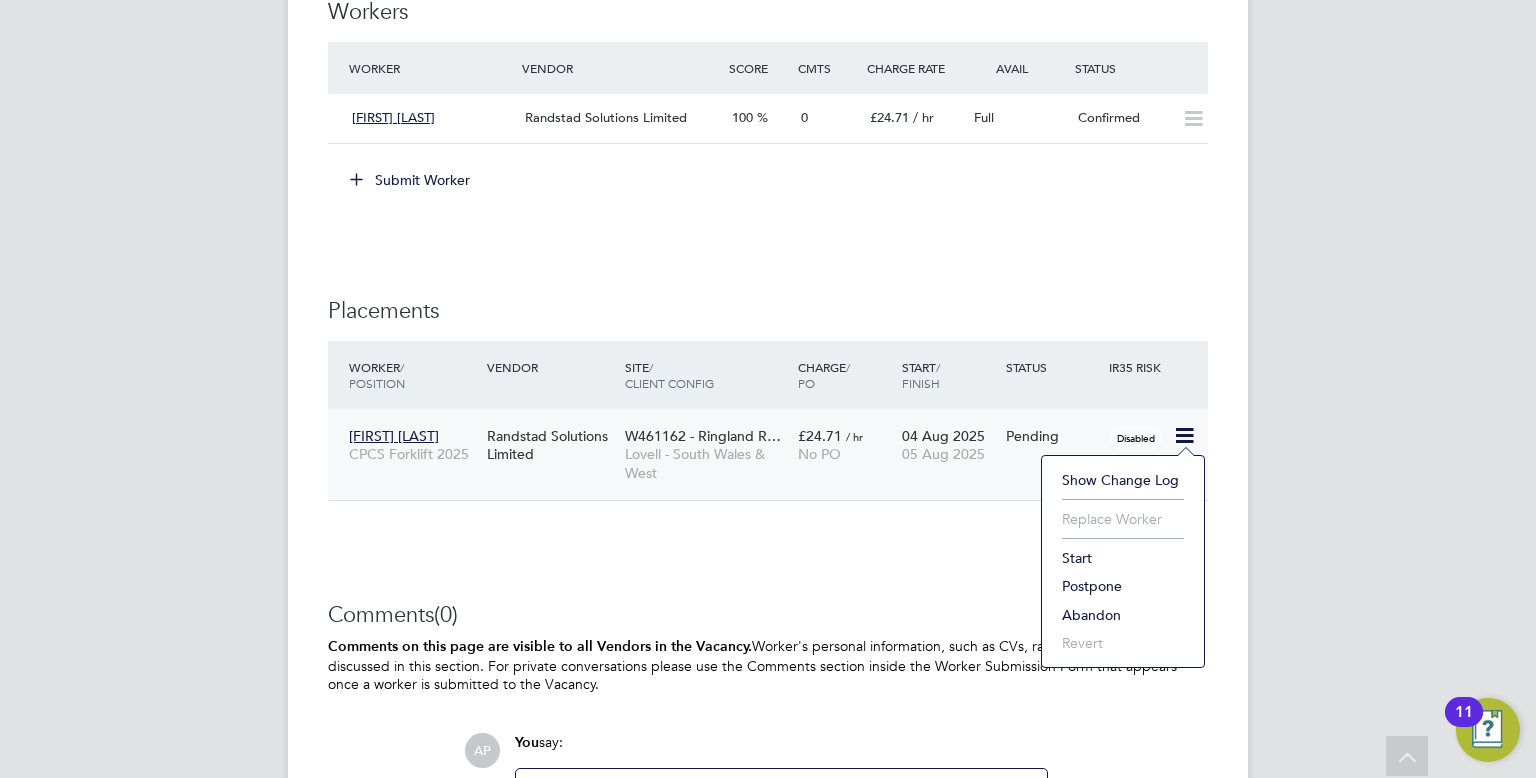 click on "Start" 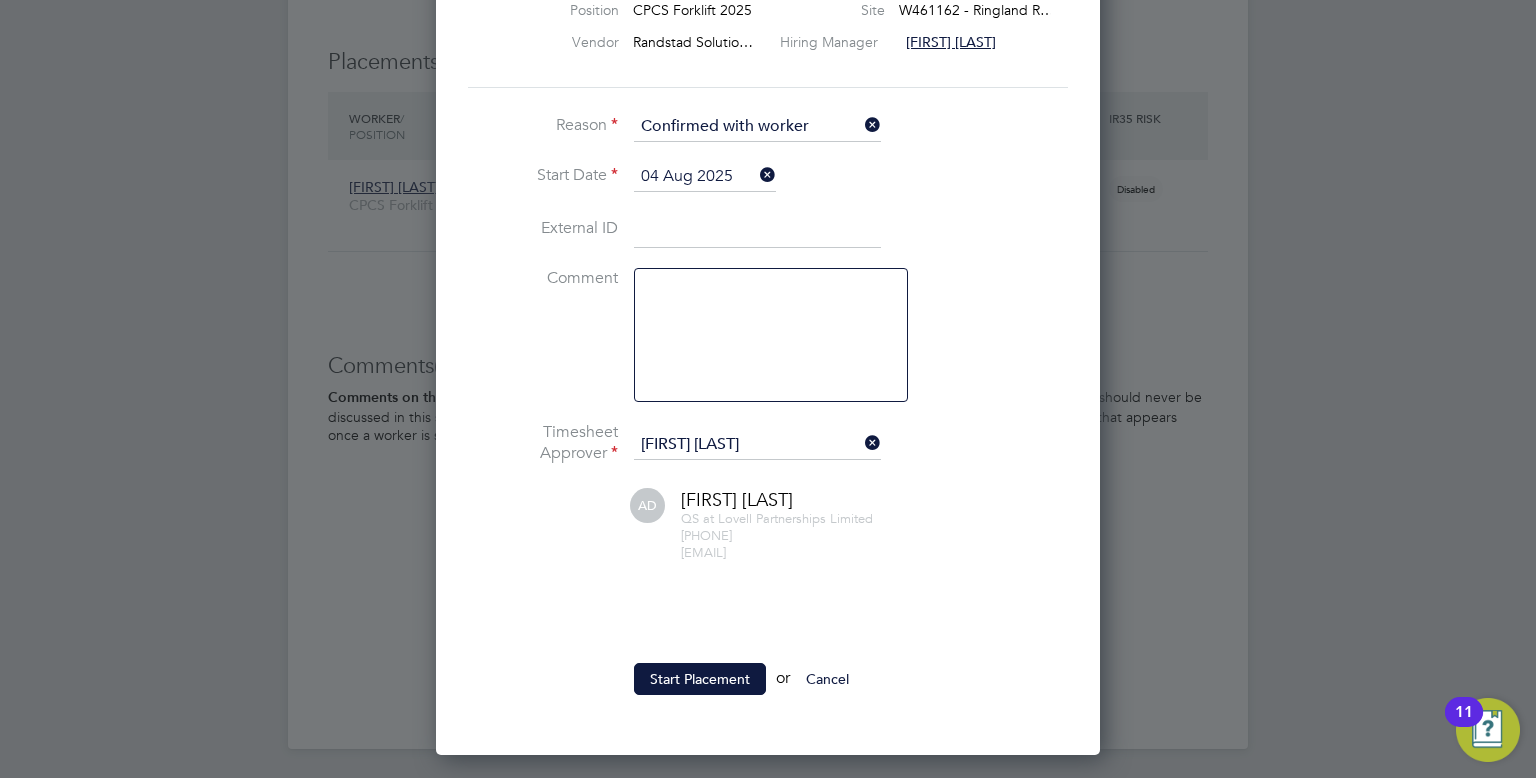 click on "Start Placement  or  Cancel" 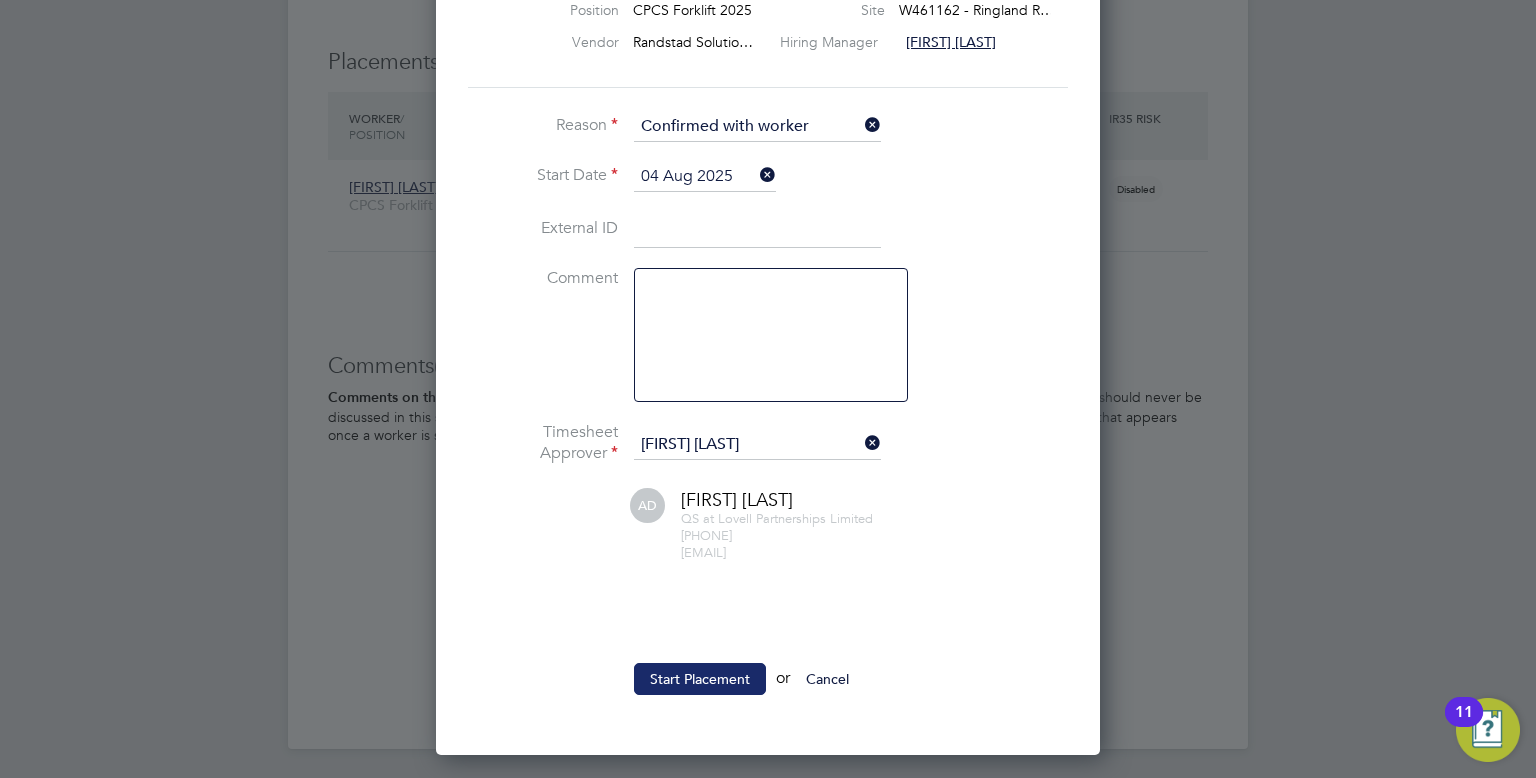 click on "Start Placement" 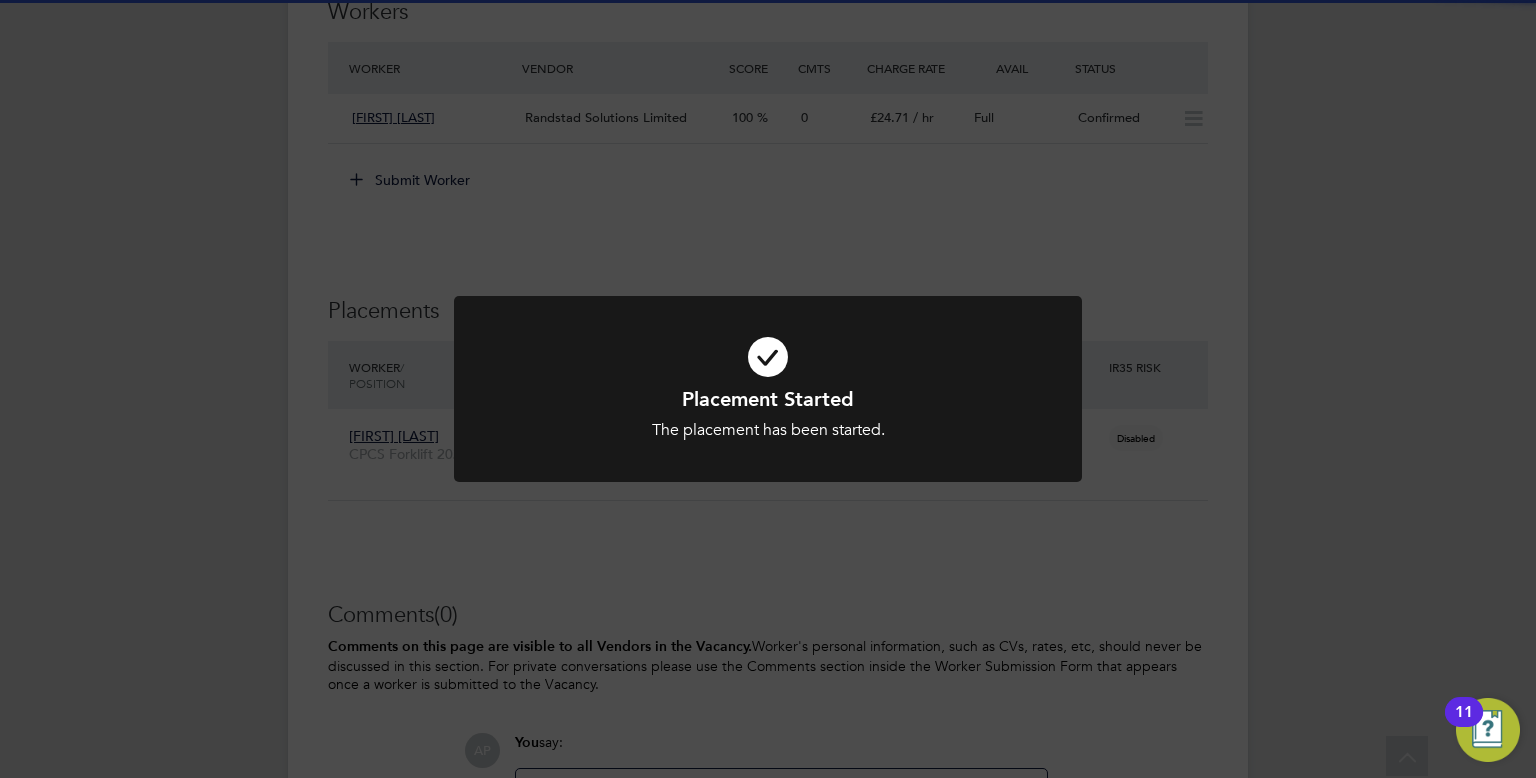 click on "Placement Started The placement has been started. Cancel Okay" 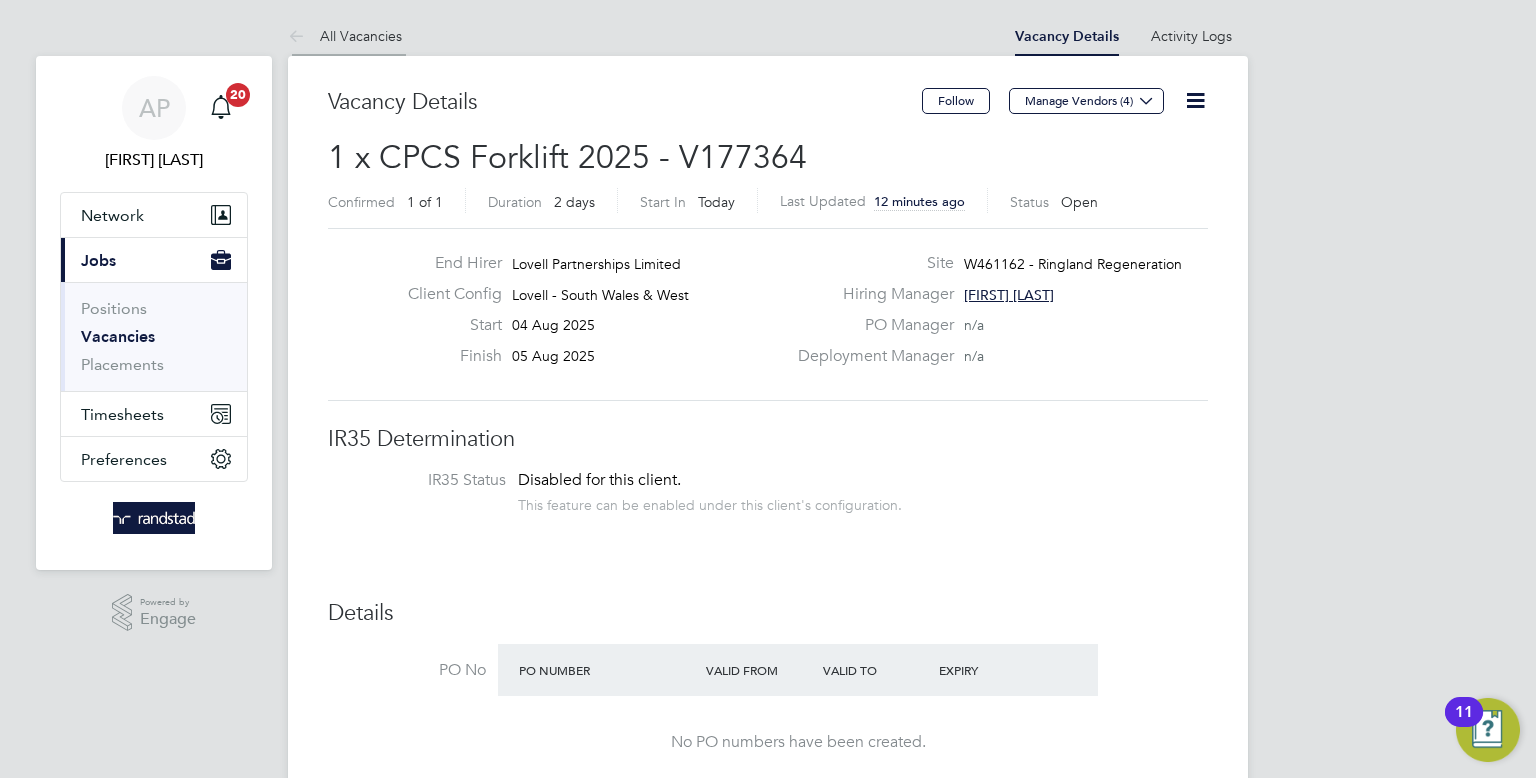 click on "All Vacancies" at bounding box center (345, 36) 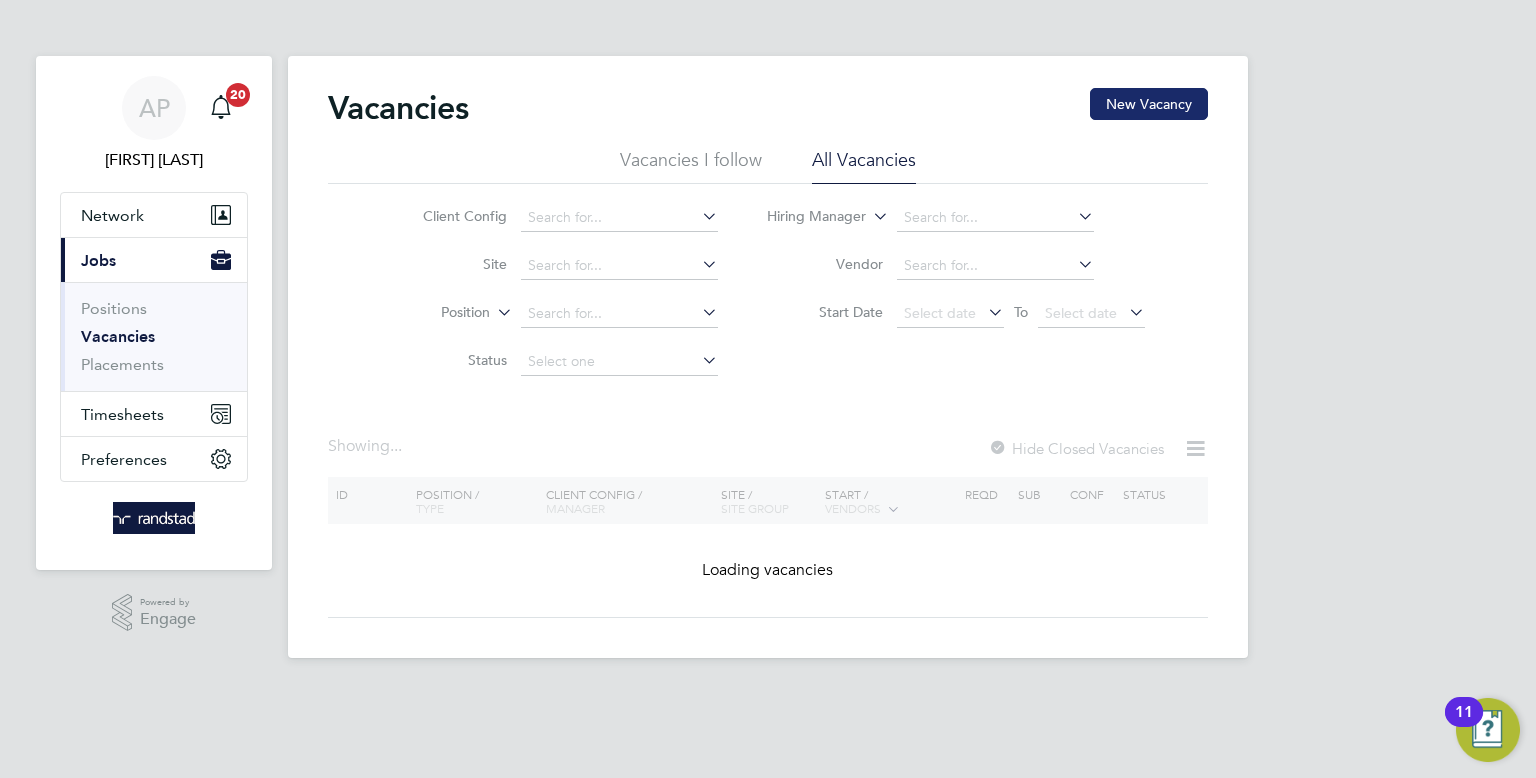 click on "New Vacancy" 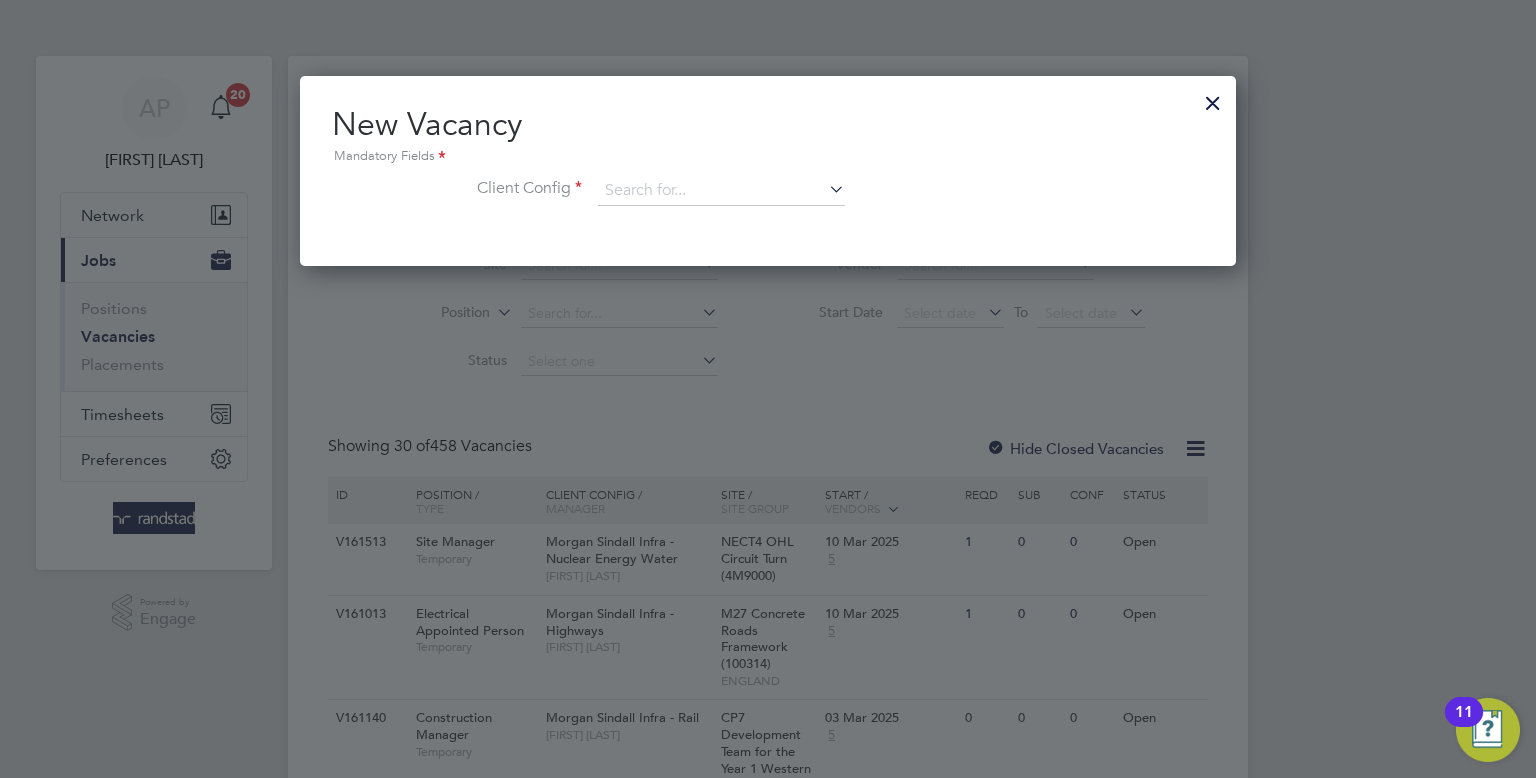 click at bounding box center (1213, 98) 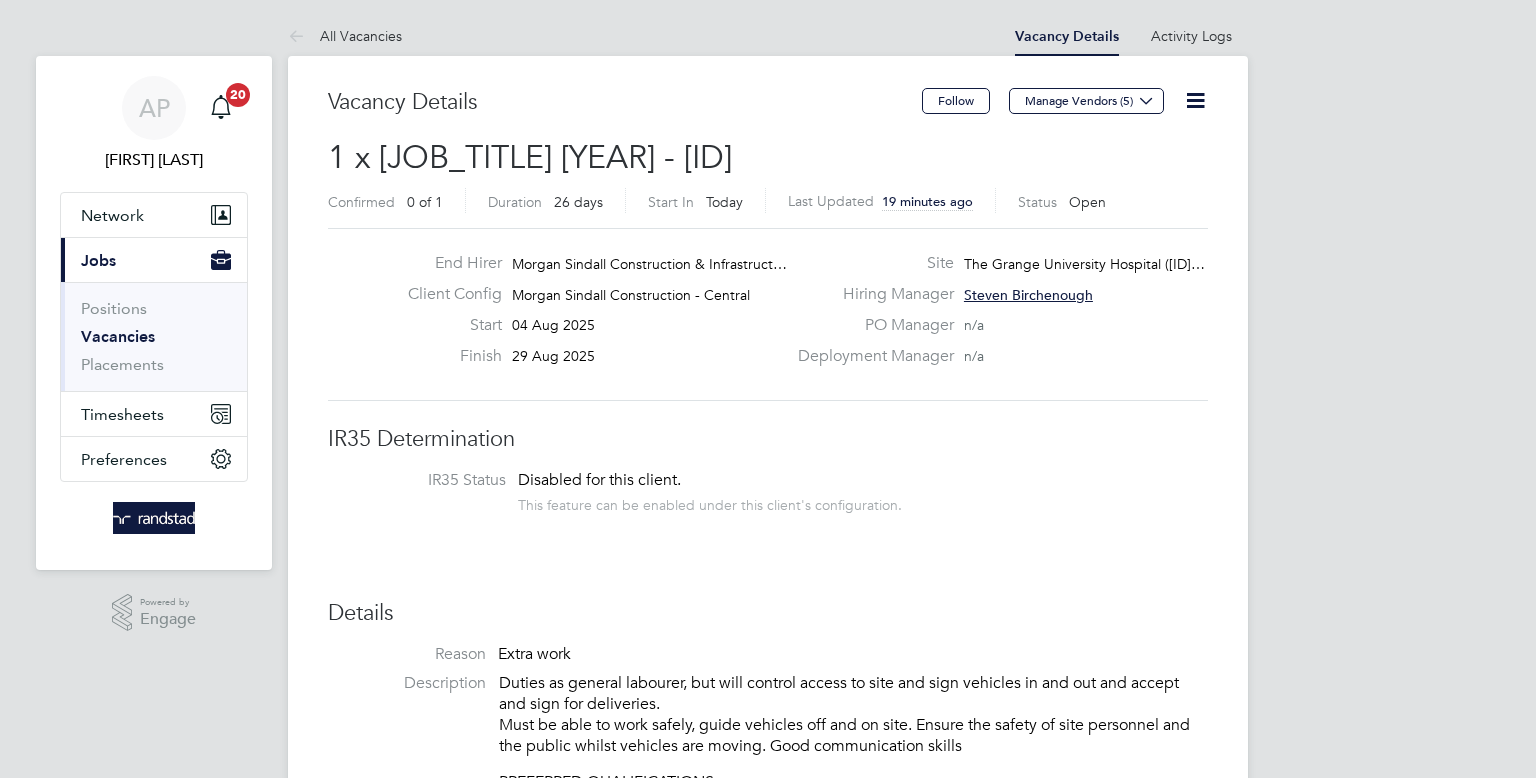 scroll, scrollTop: 0, scrollLeft: 0, axis: both 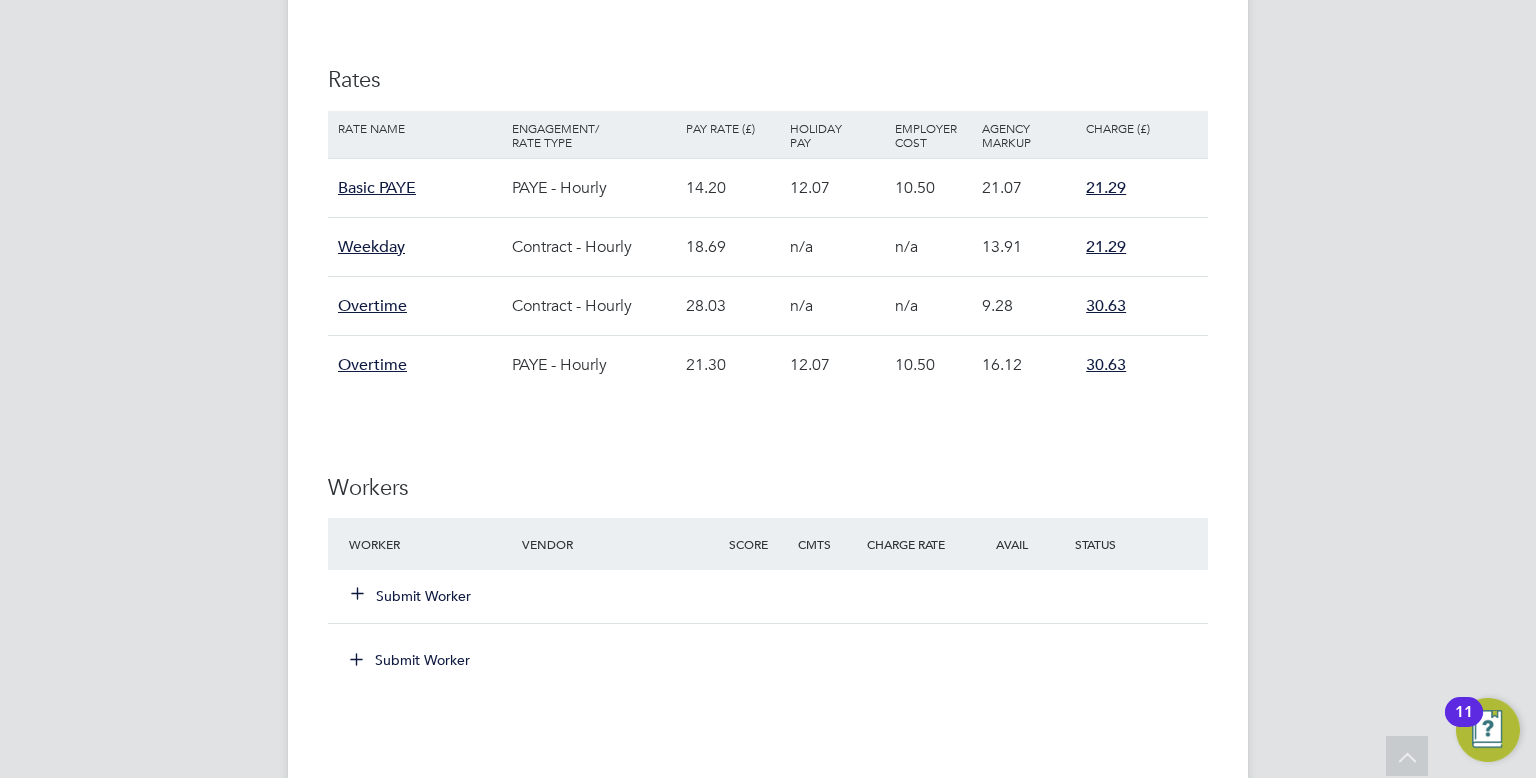click on "Submit Worker" 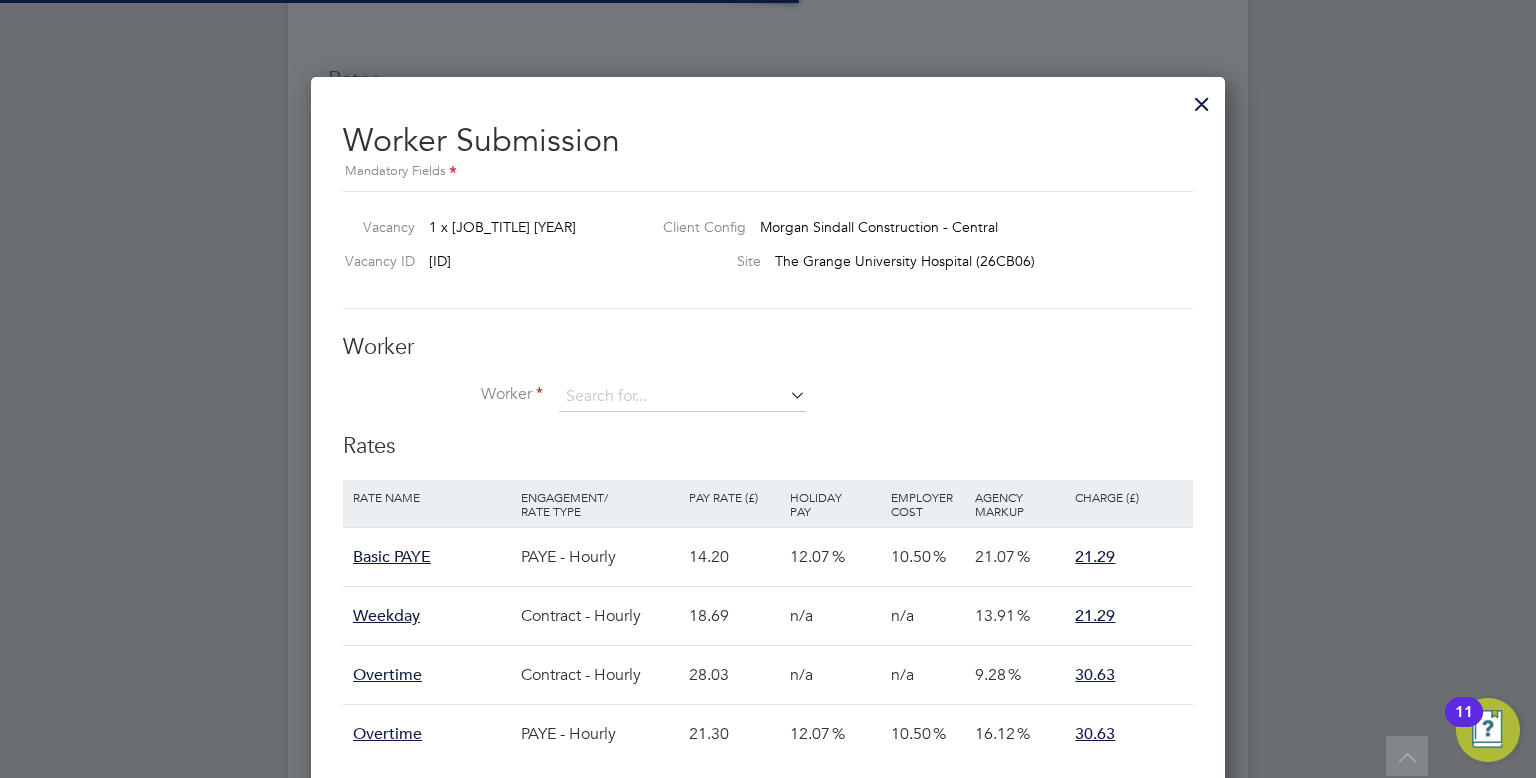 scroll, scrollTop: 10, scrollLeft: 10, axis: both 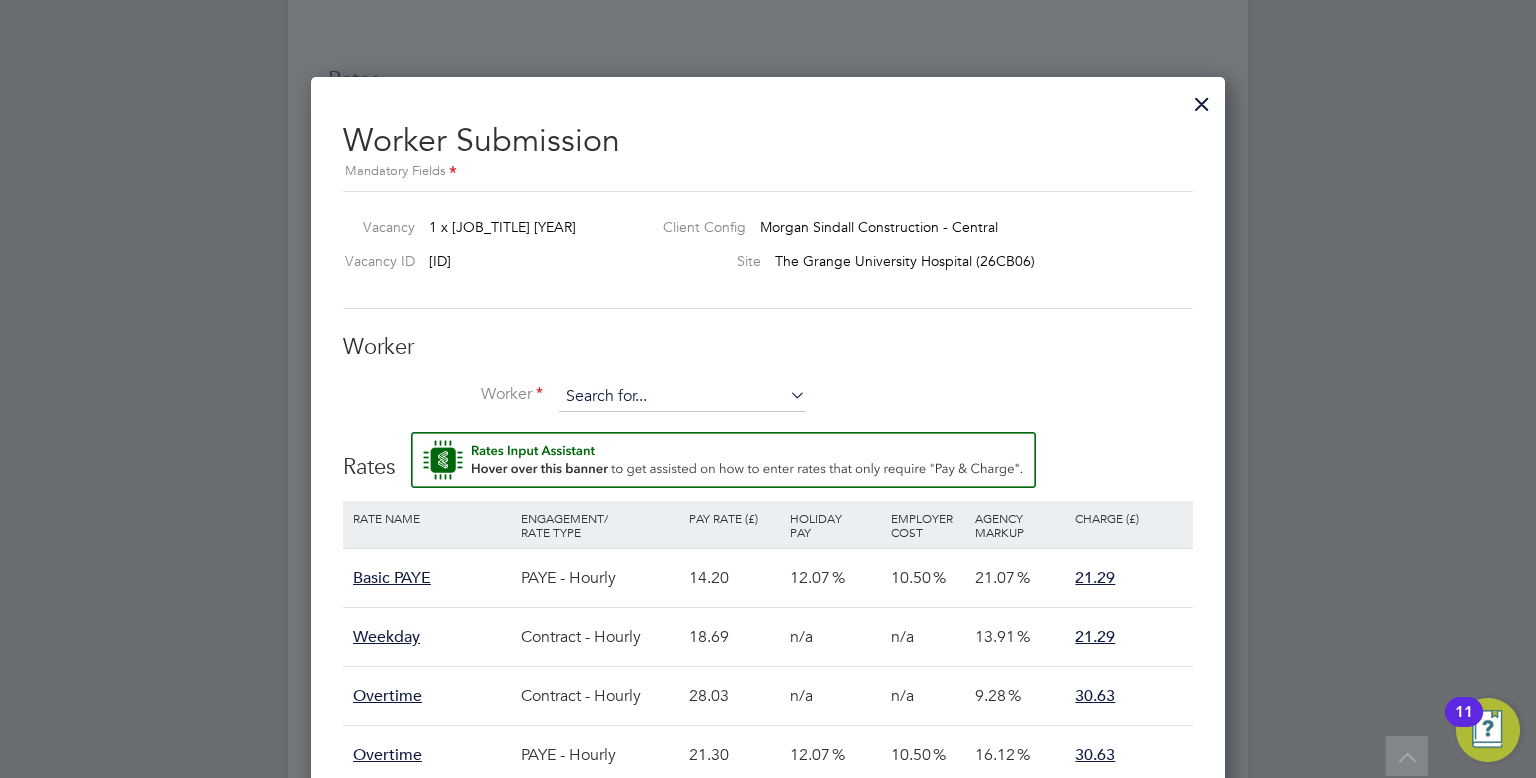click at bounding box center (682, 397) 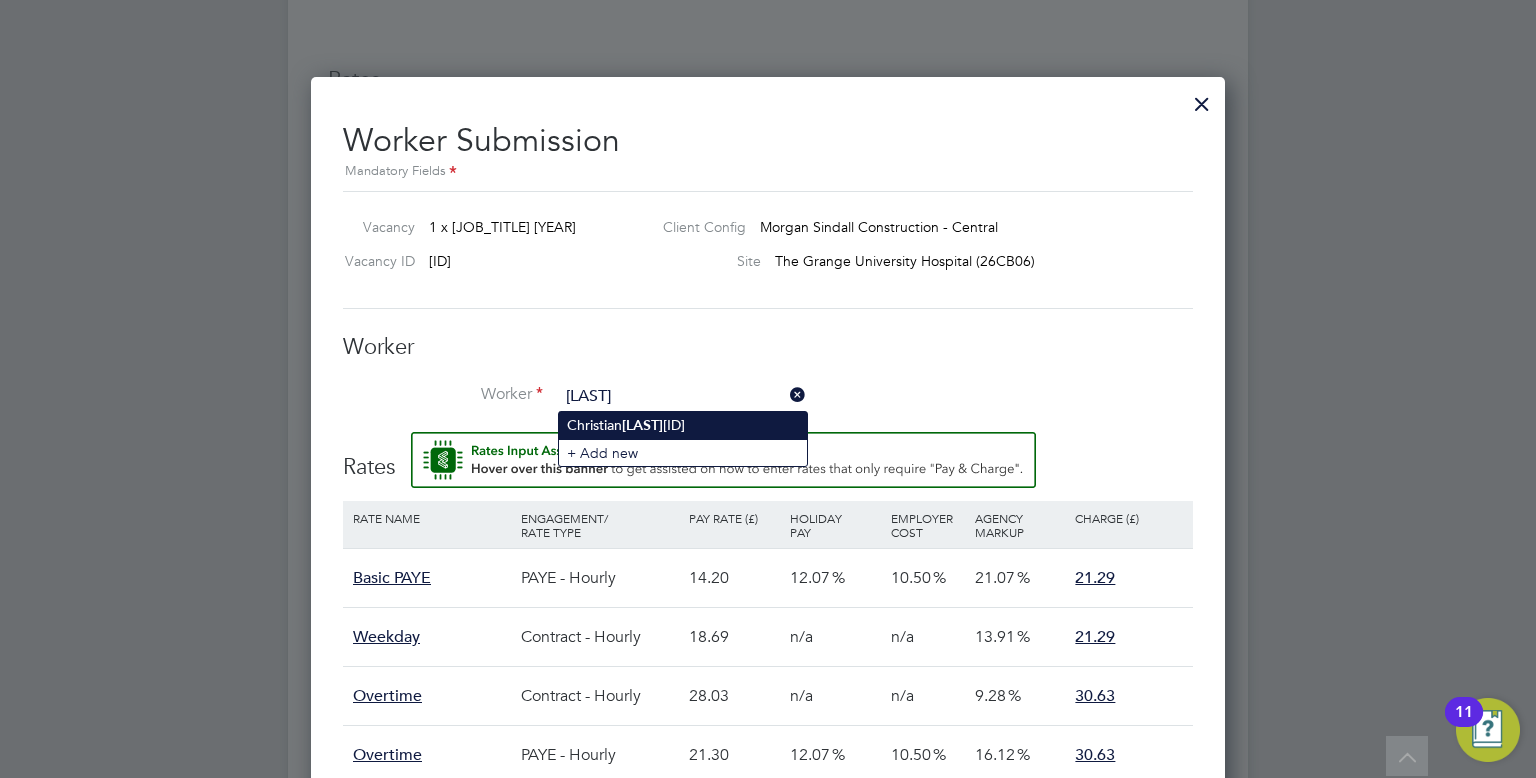 click on "[FIRST] [LAST] ([ID])" 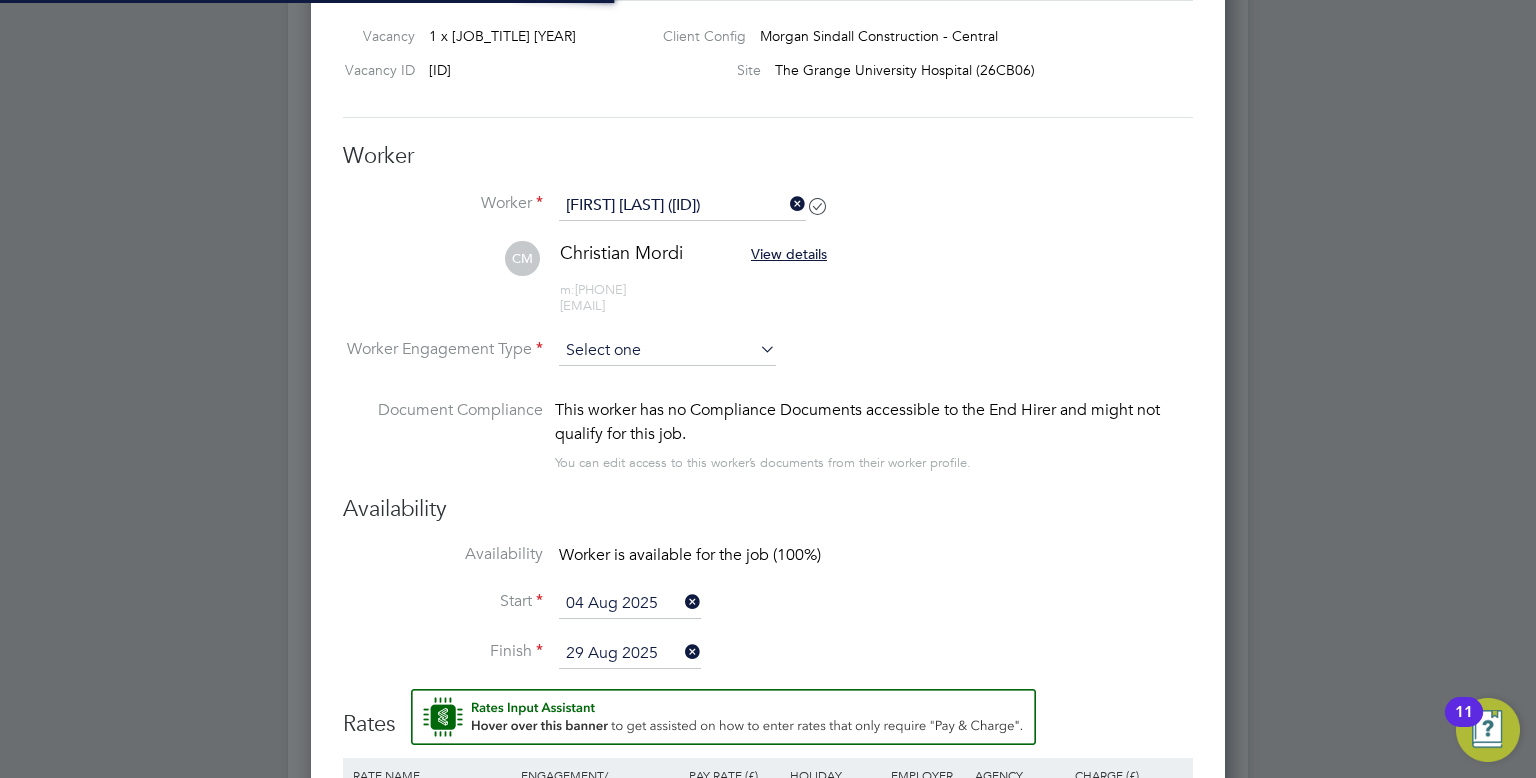 click at bounding box center (667, 351) 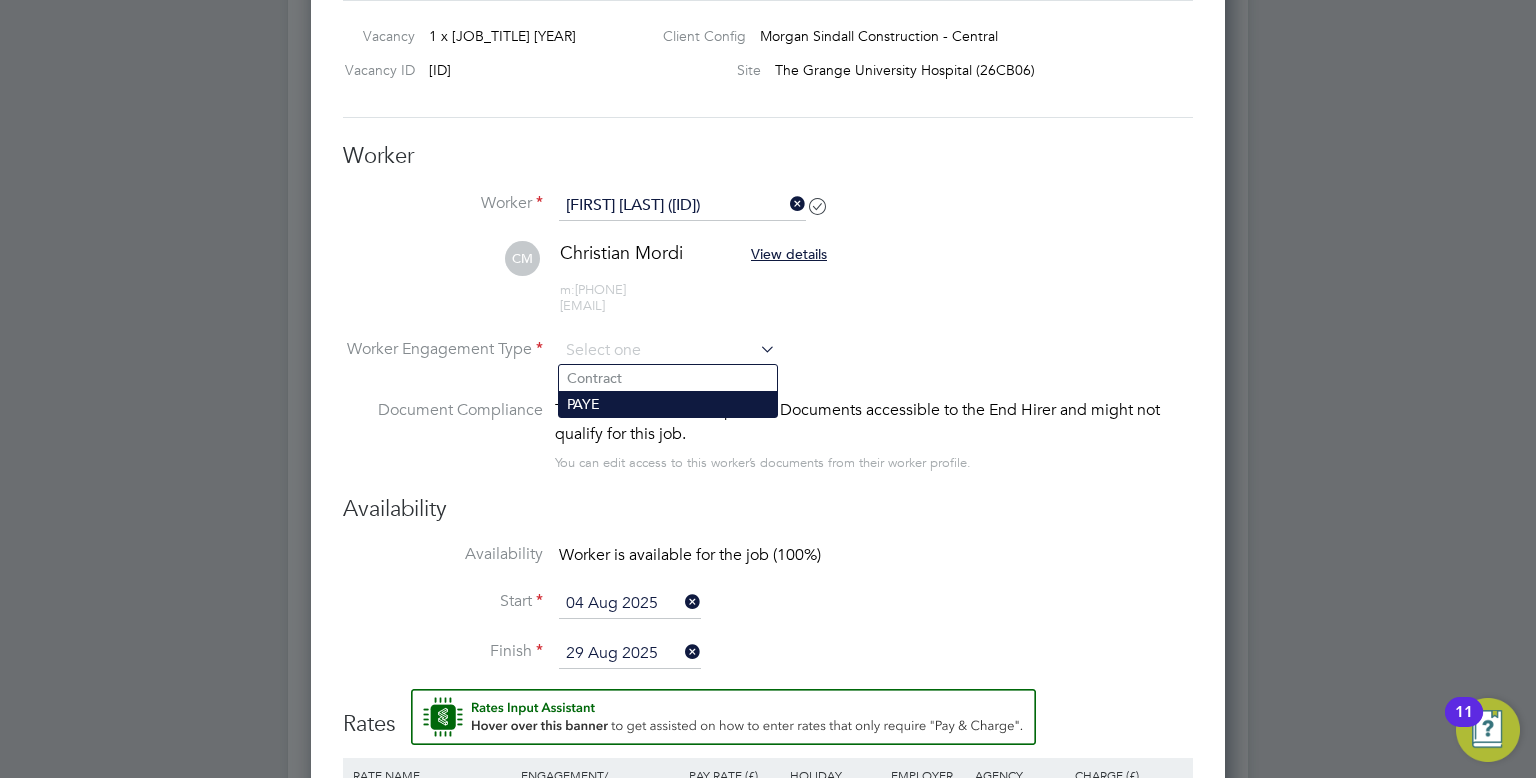 click on "PAYE" 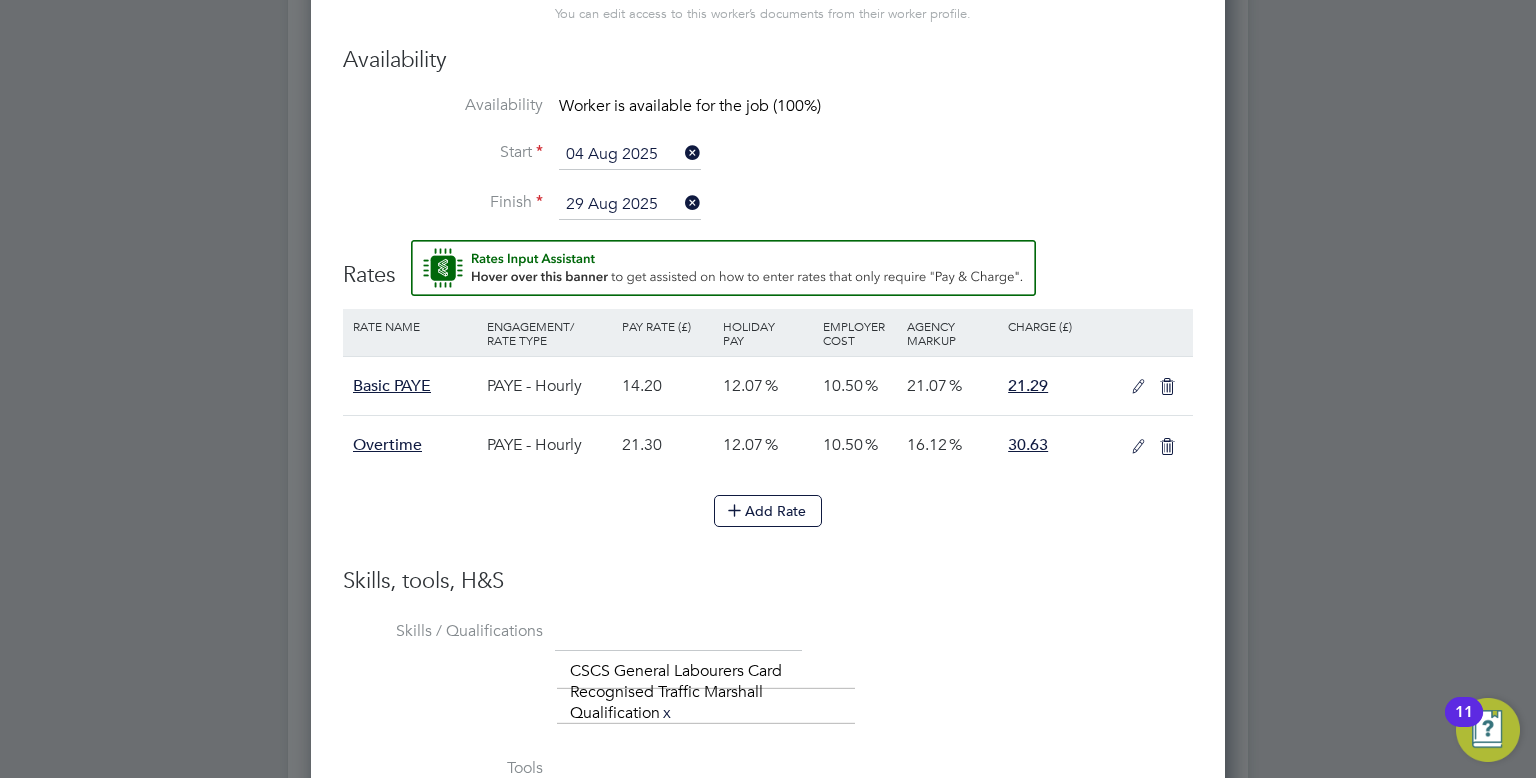 click at bounding box center [1138, 387] 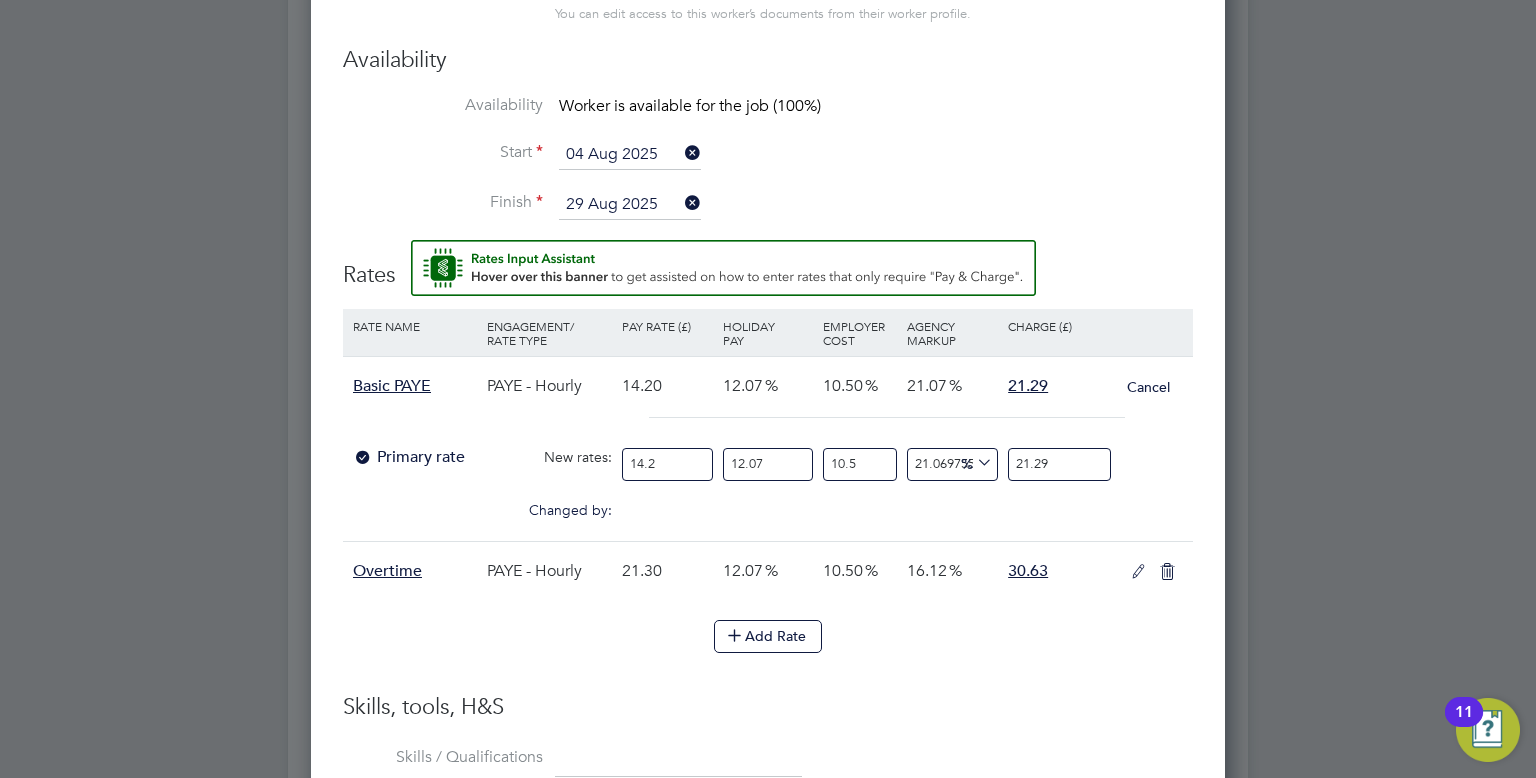 drag, startPoint x: 713, startPoint y: 466, endPoint x: 685, endPoint y: 462, distance: 28.284271 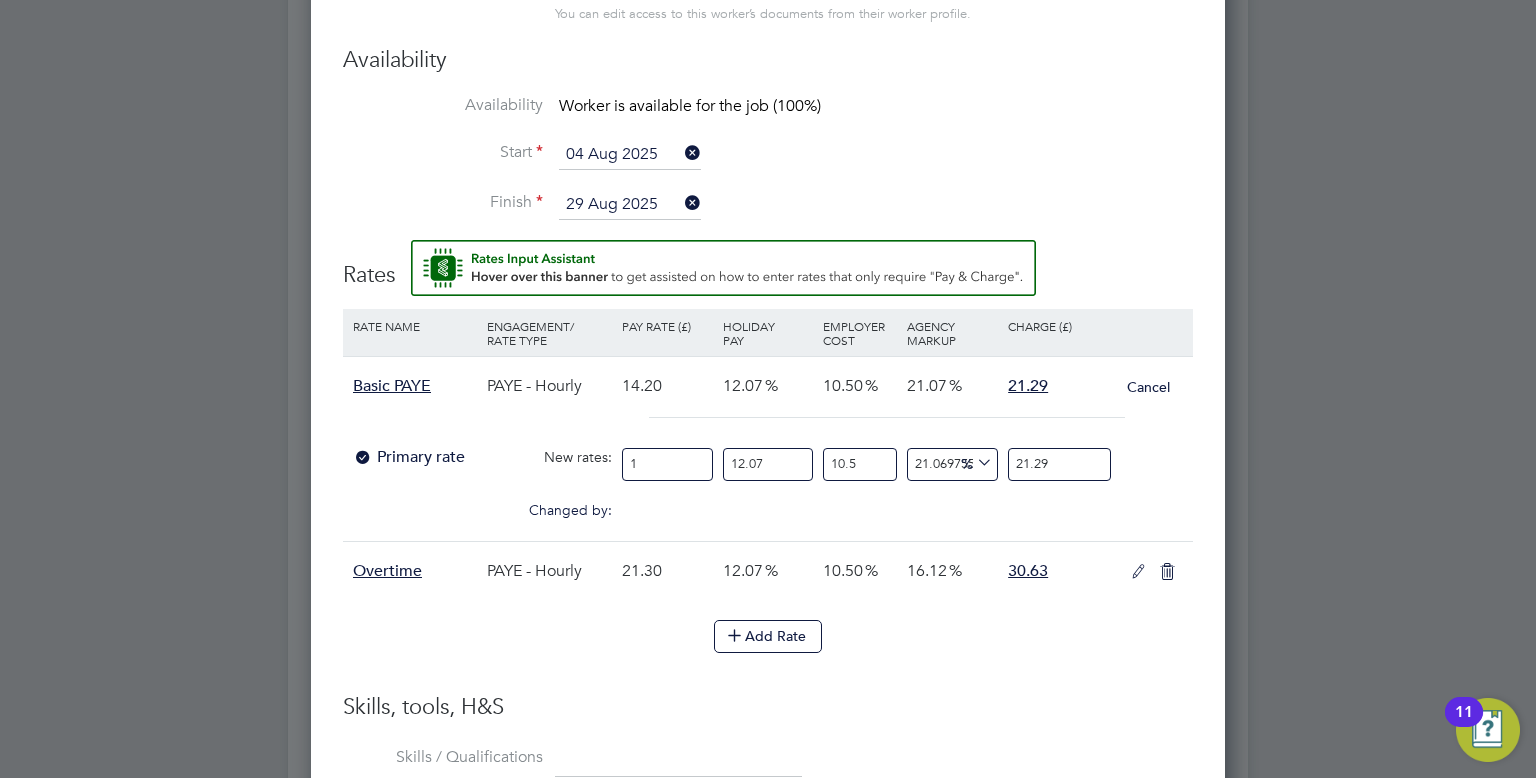 type on "1.4992957746478874" 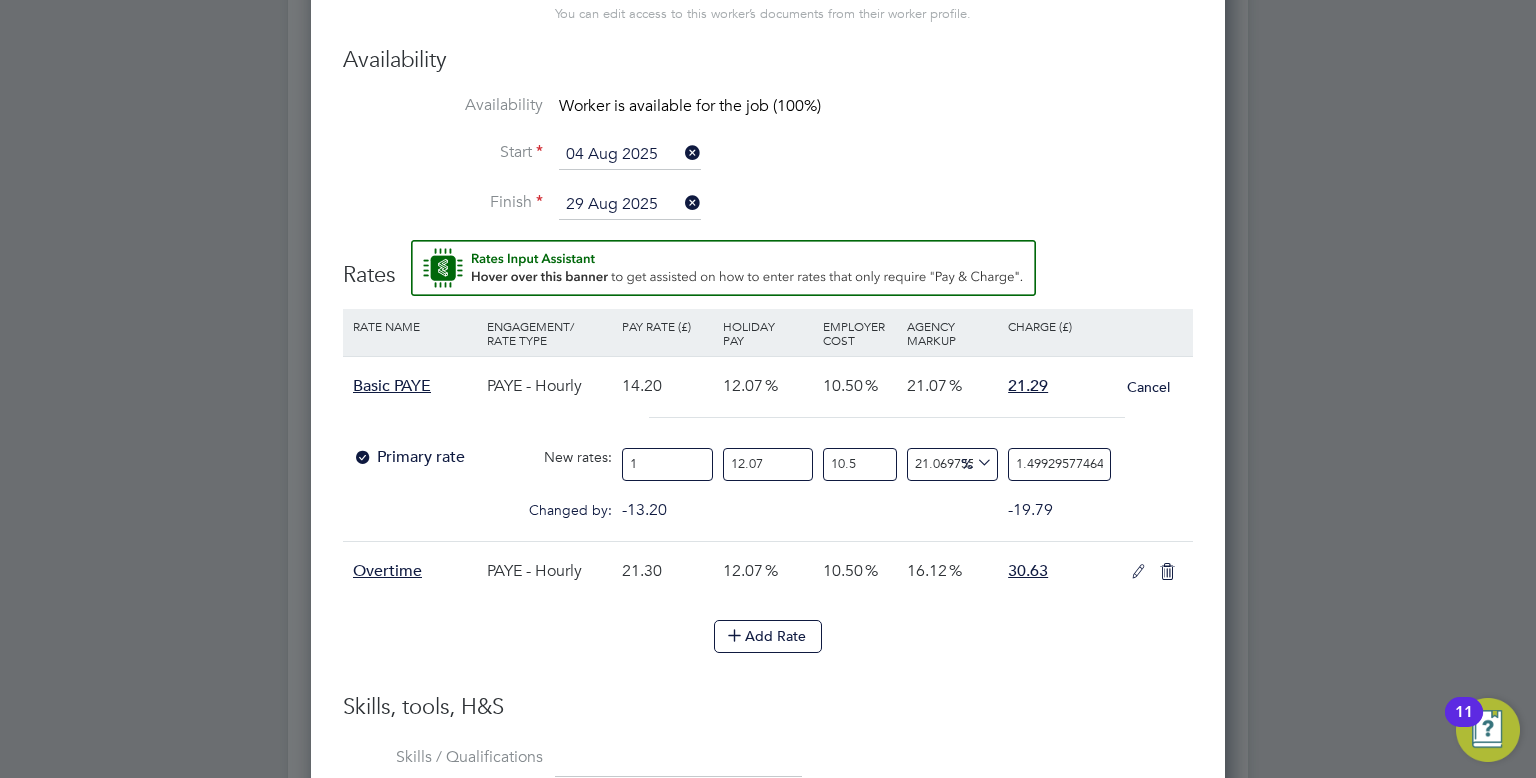 type on "15" 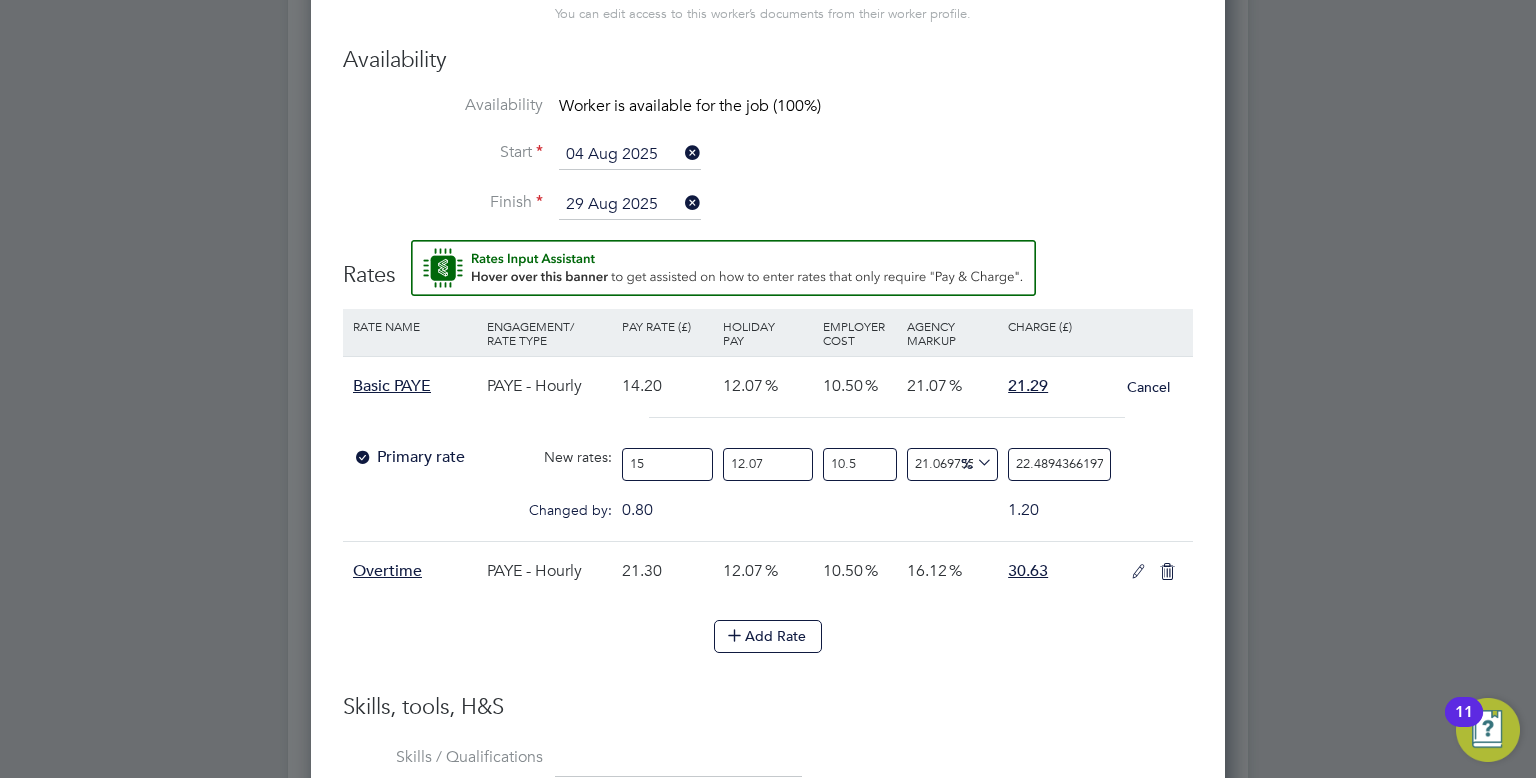 type on "15.9" 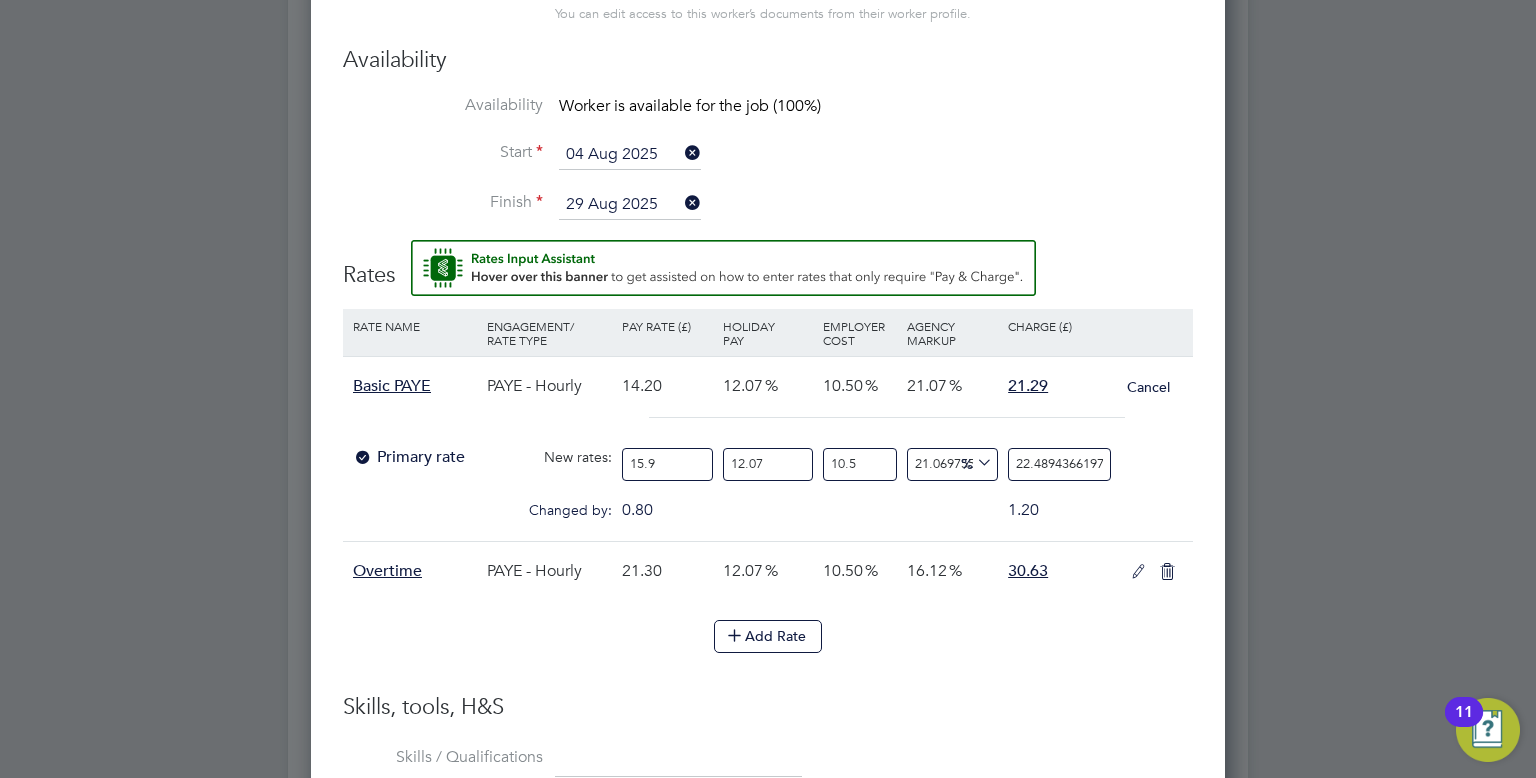 type on "23.83880281690141" 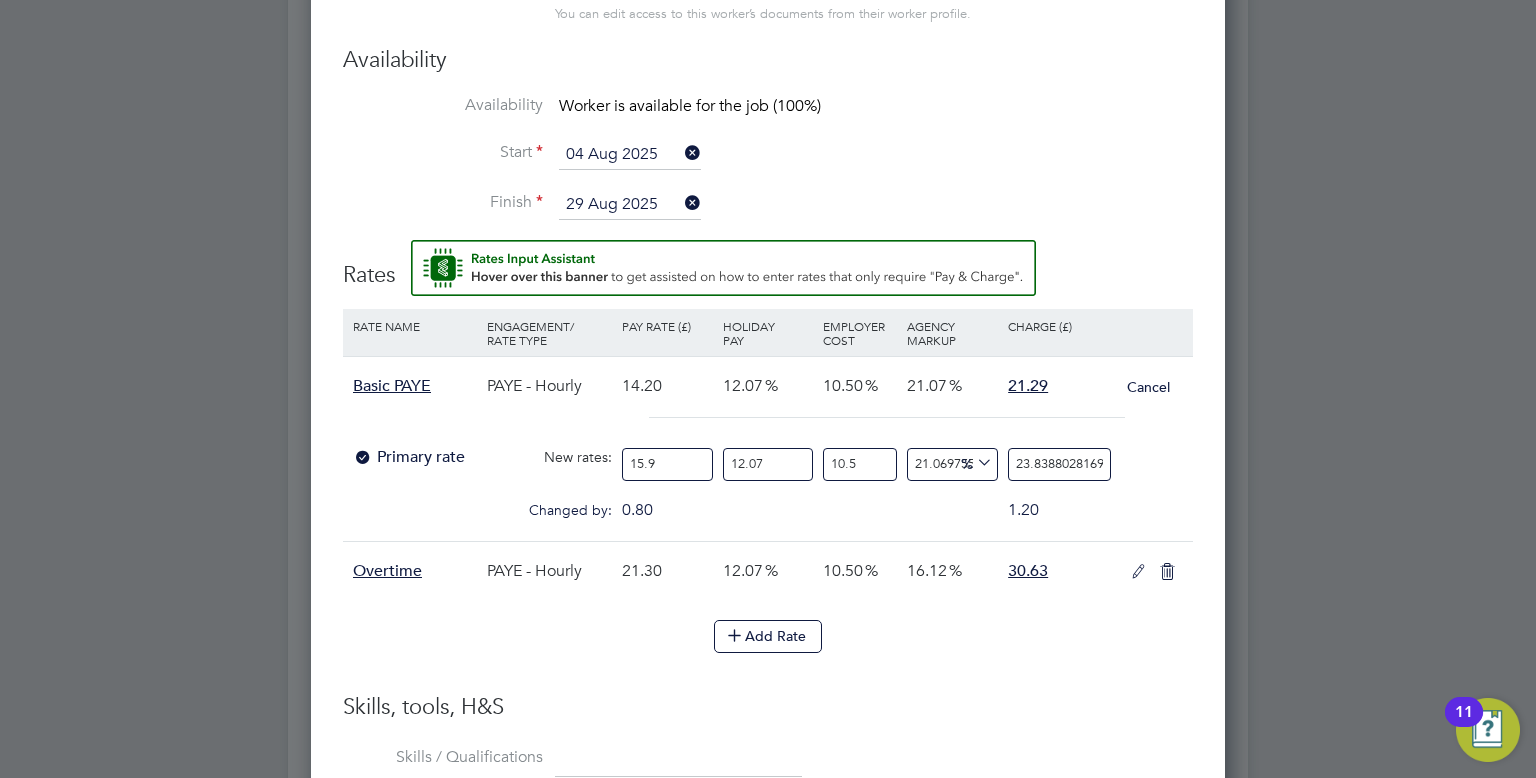 type on "15.91" 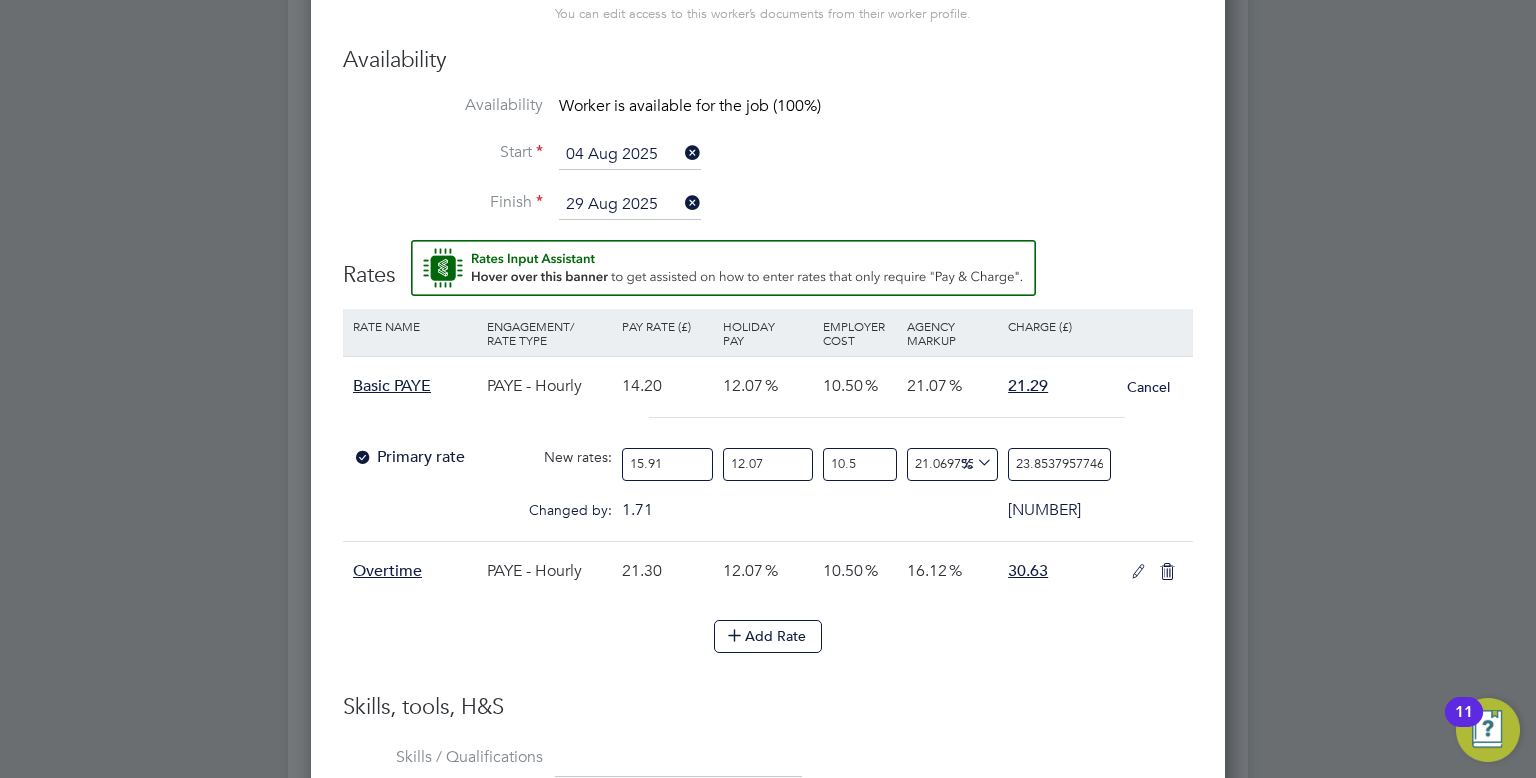 type on "15.91" 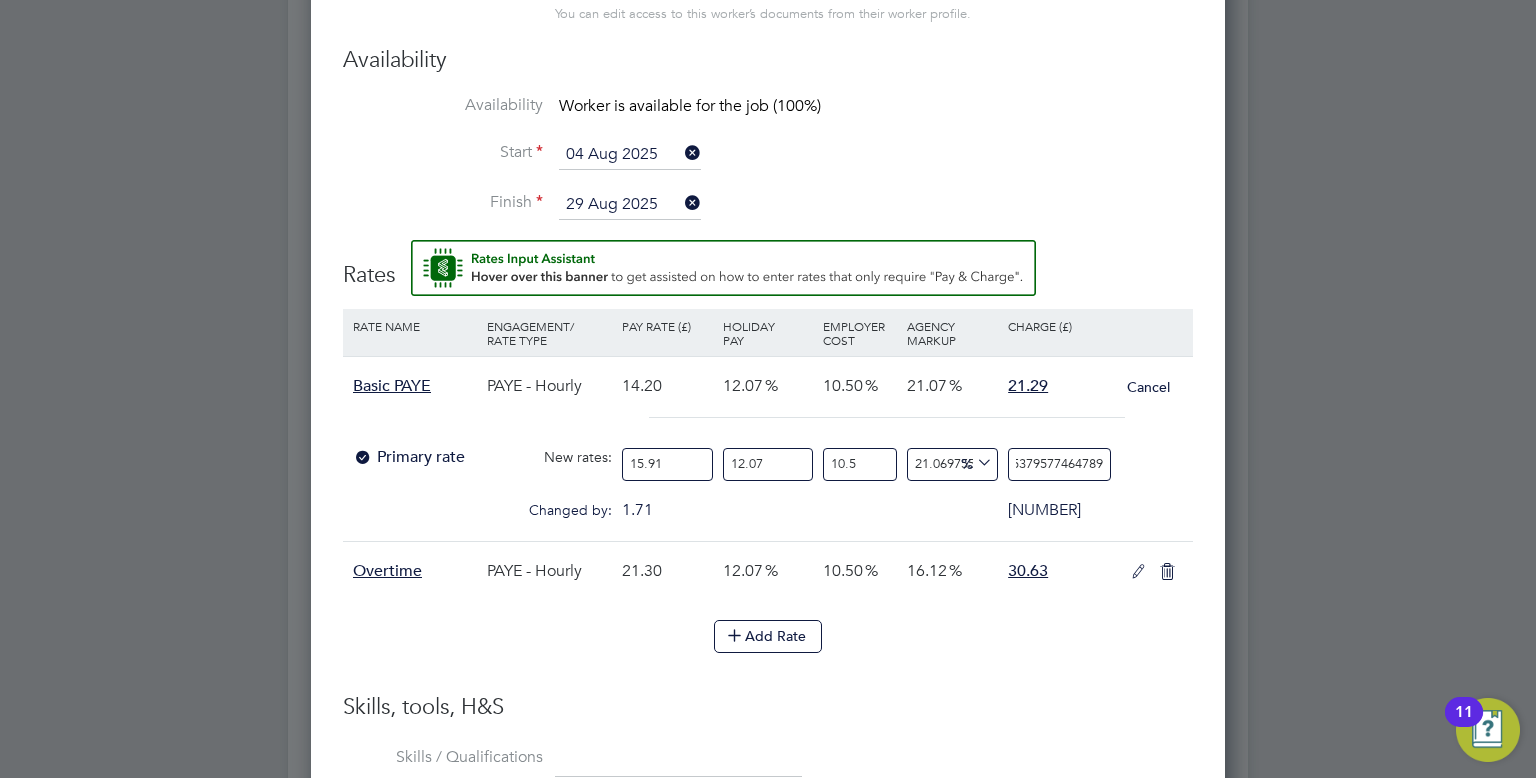 drag, startPoint x: 1009, startPoint y: 456, endPoint x: 1314, endPoint y: 450, distance: 305.05902 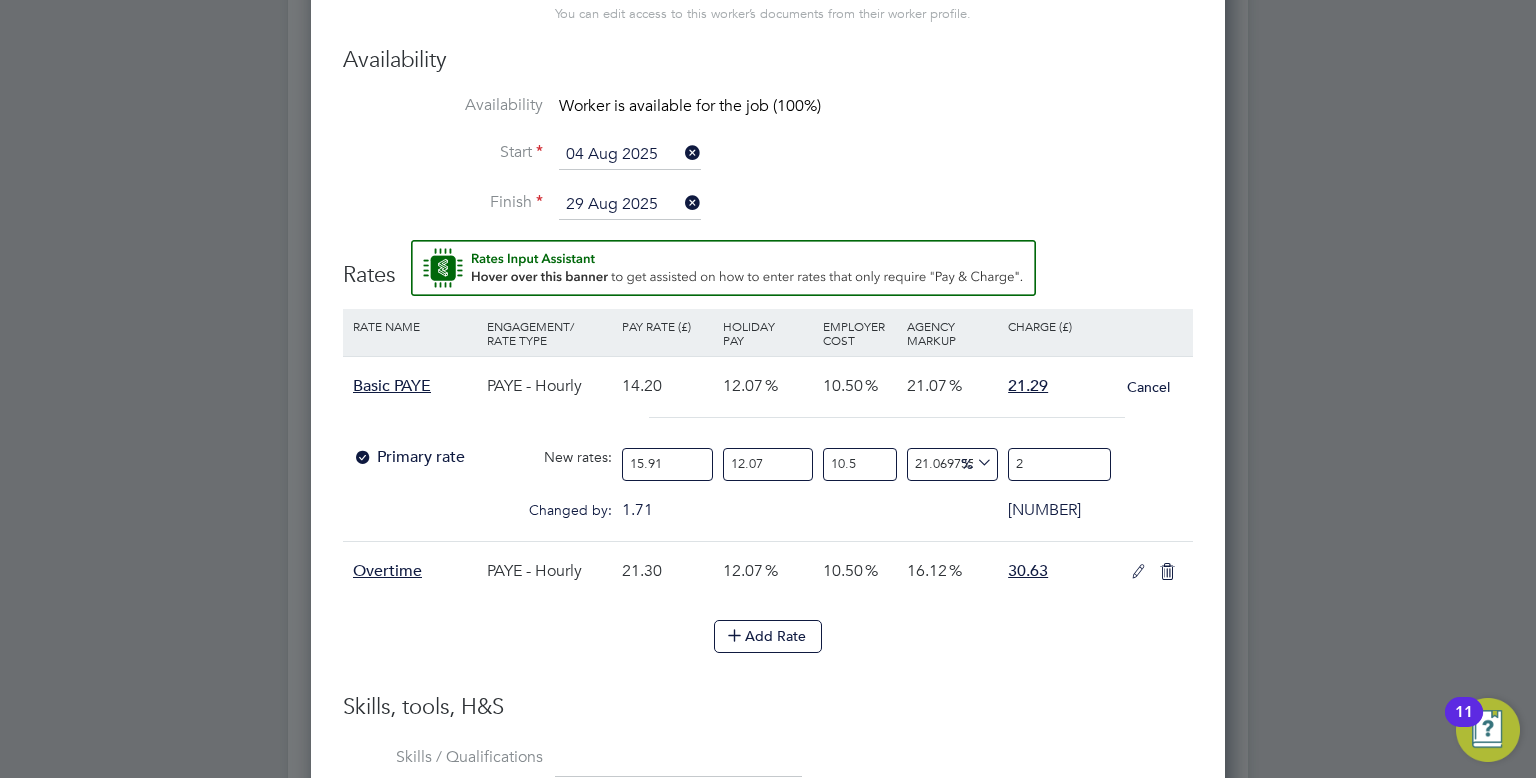 type on "[NUMBER]" 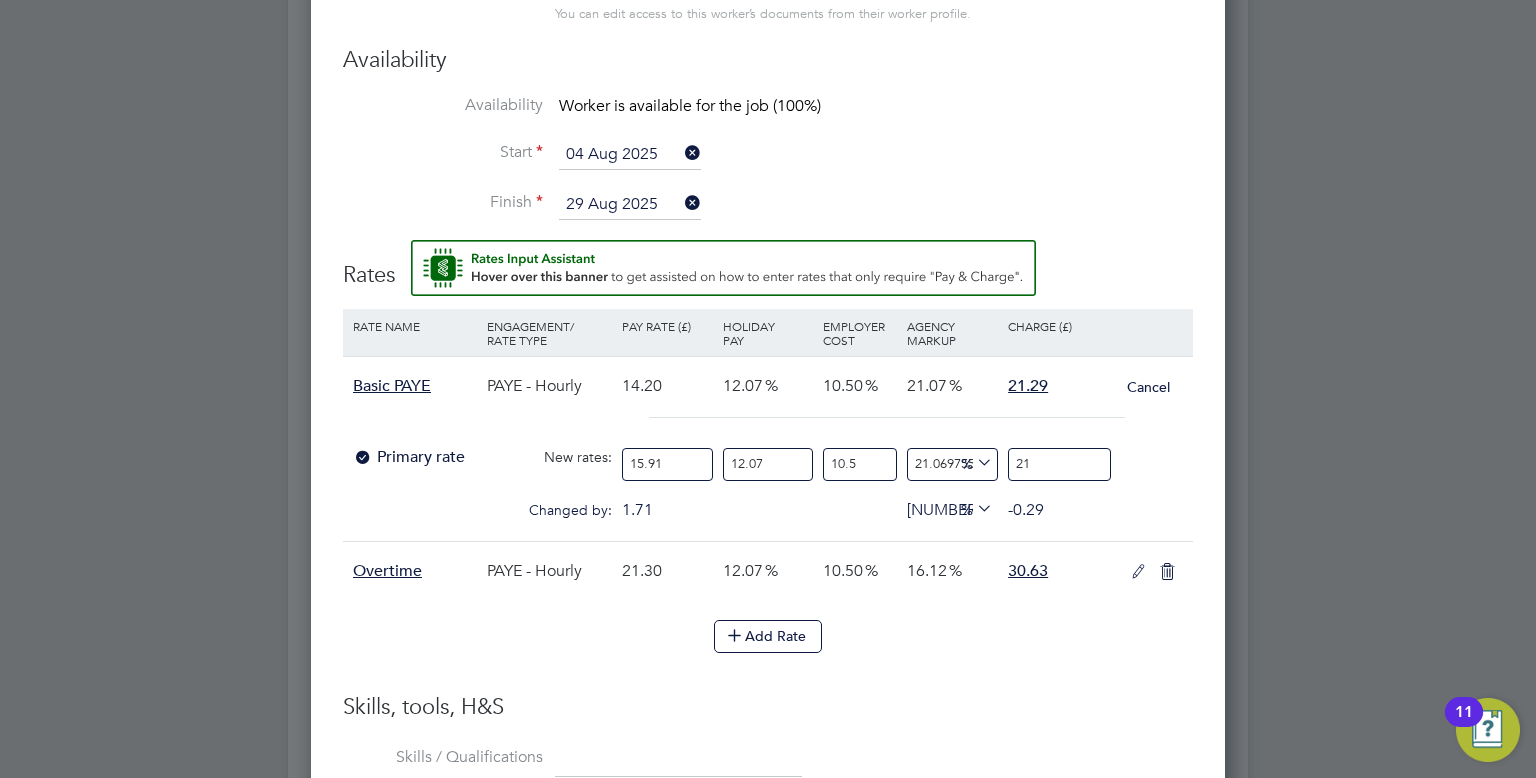 type on "[NUMBER]" 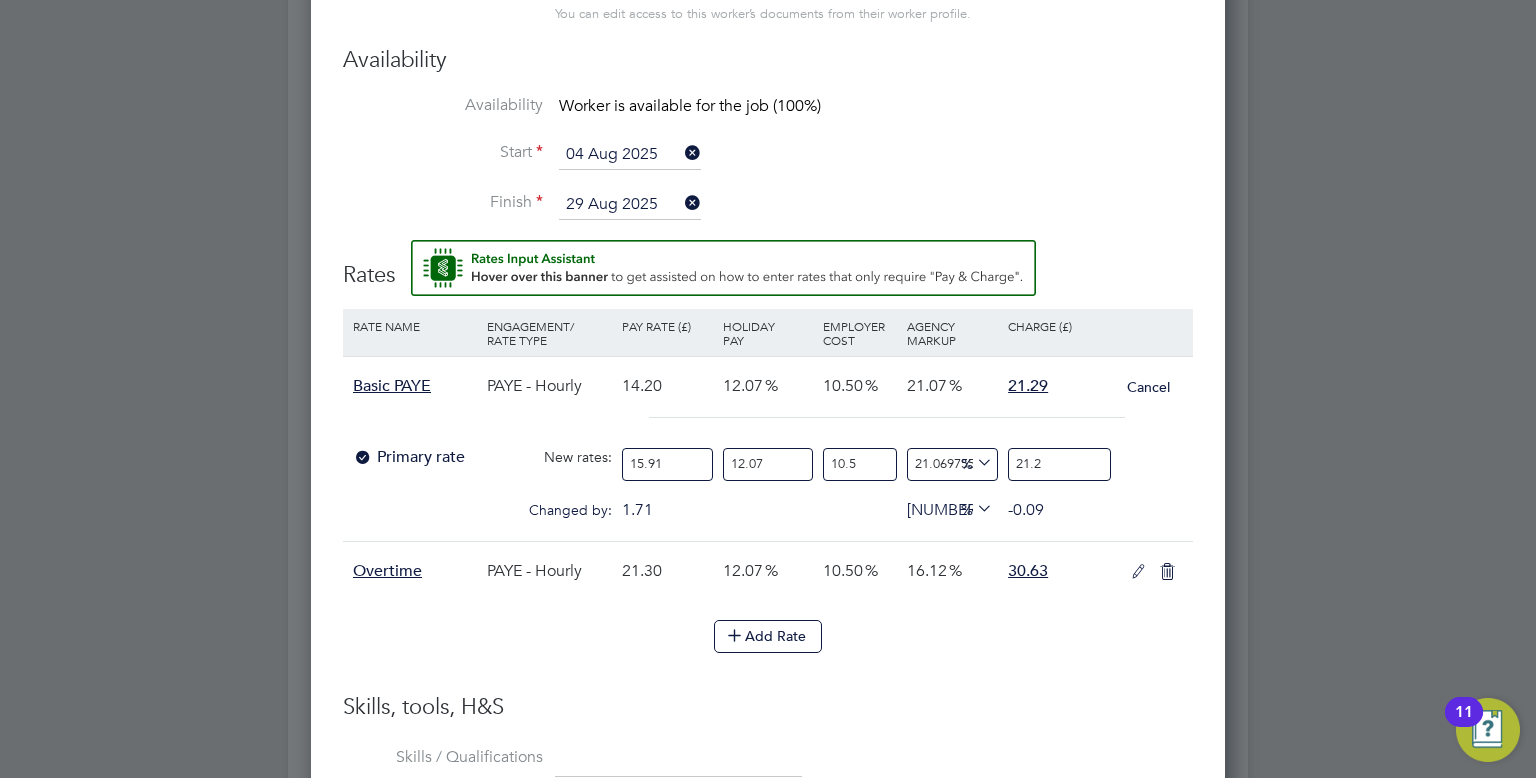 type on "21.29" 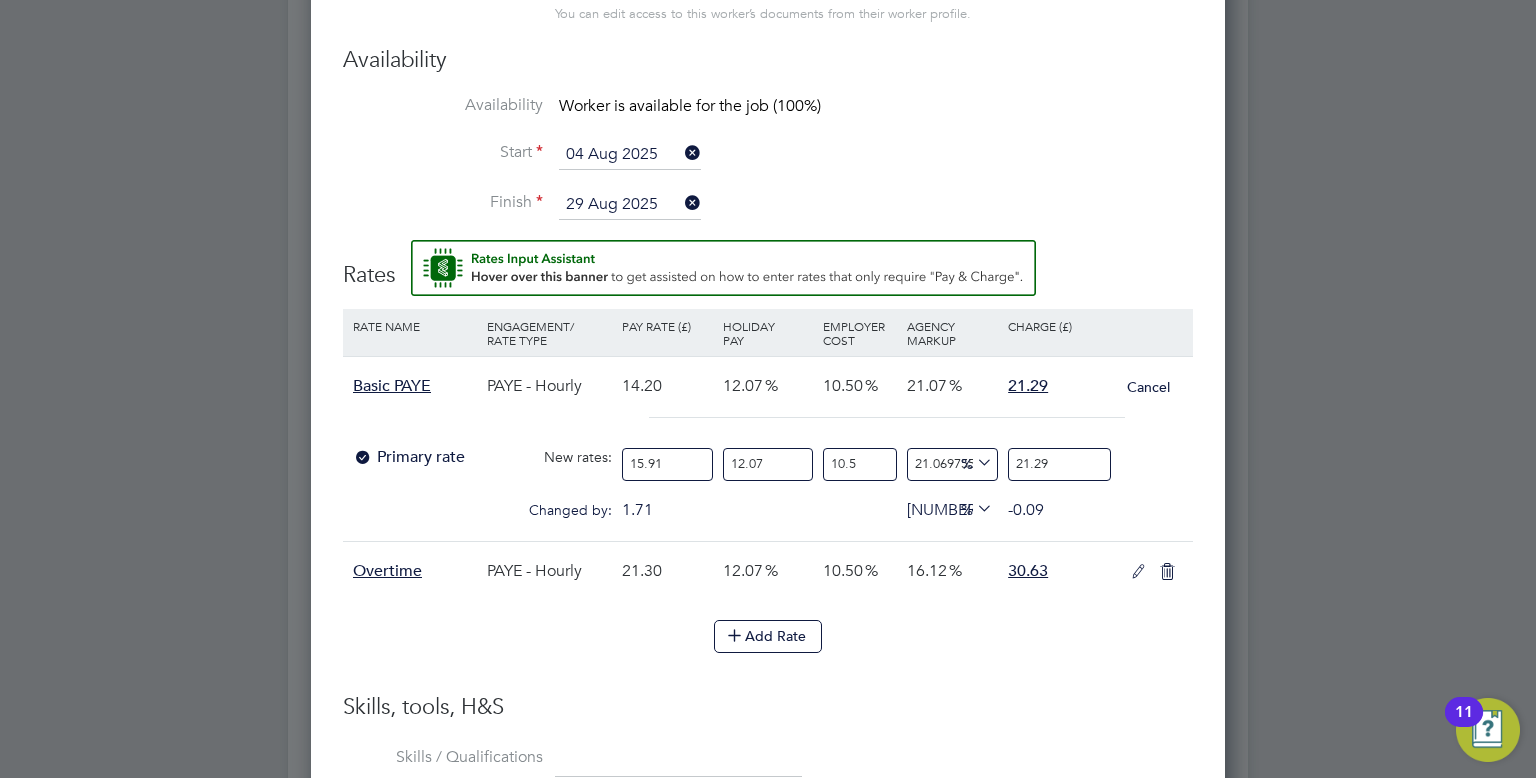 type on "[NUMBER]" 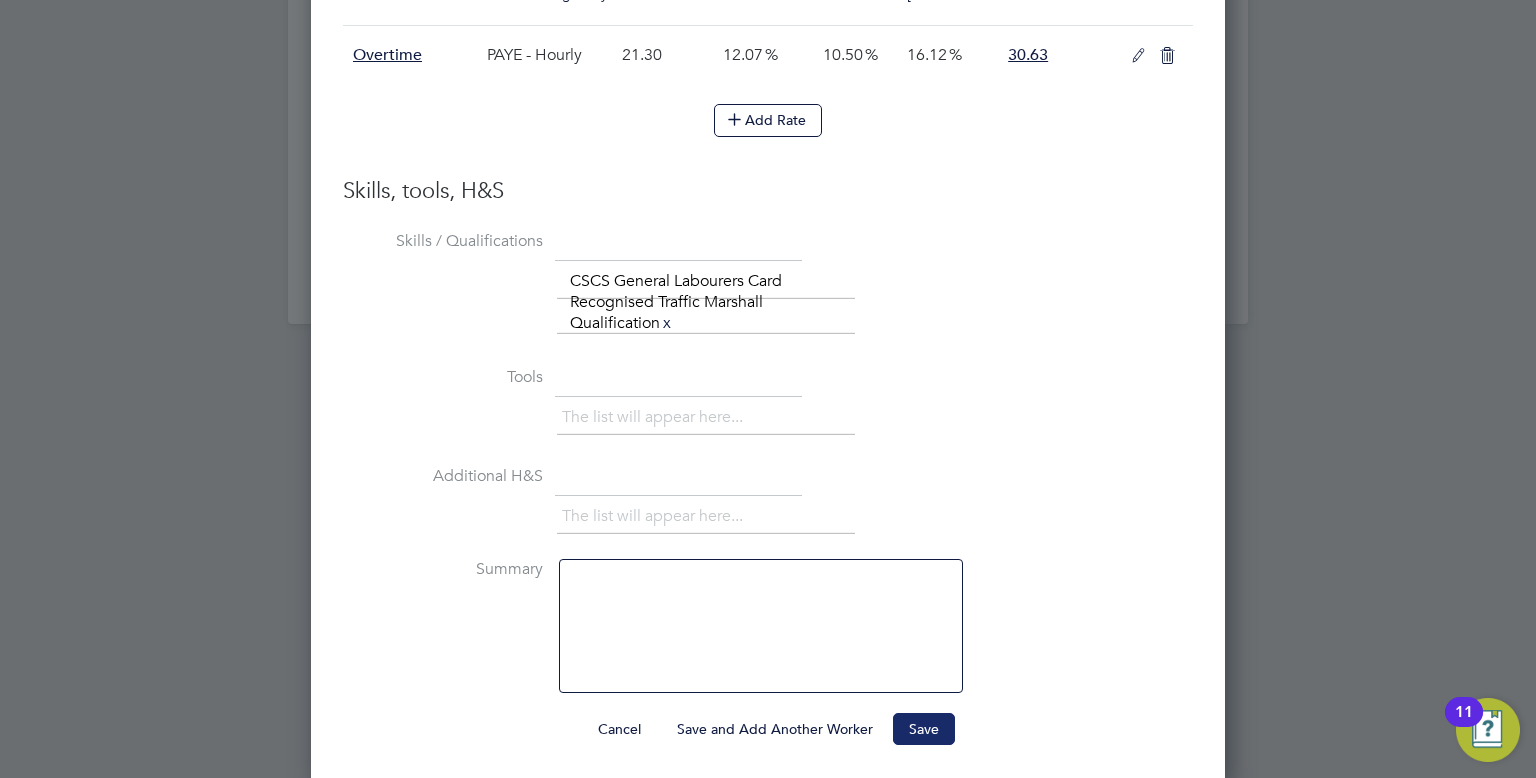 type on "21.29" 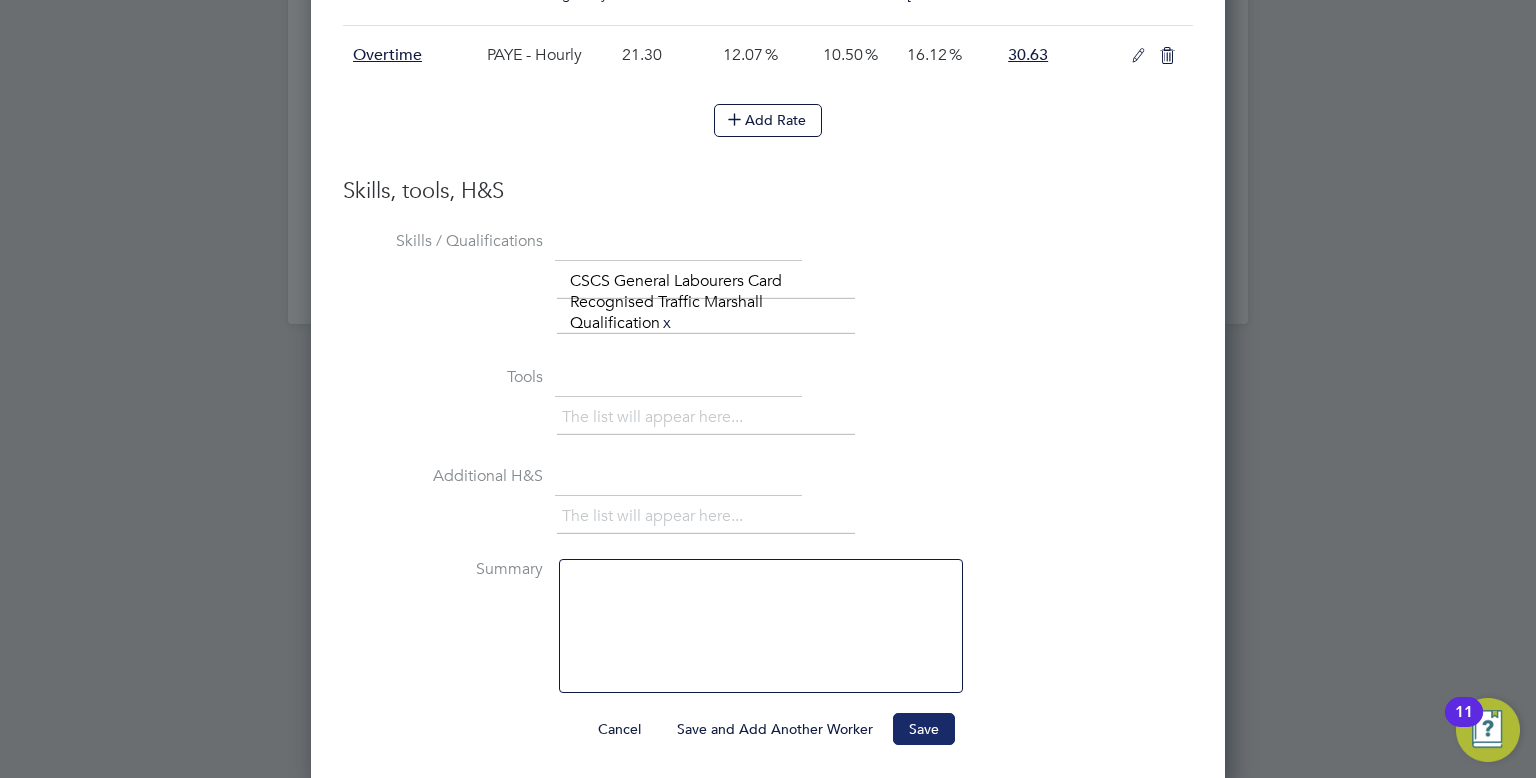click on "Save" at bounding box center [924, 729] 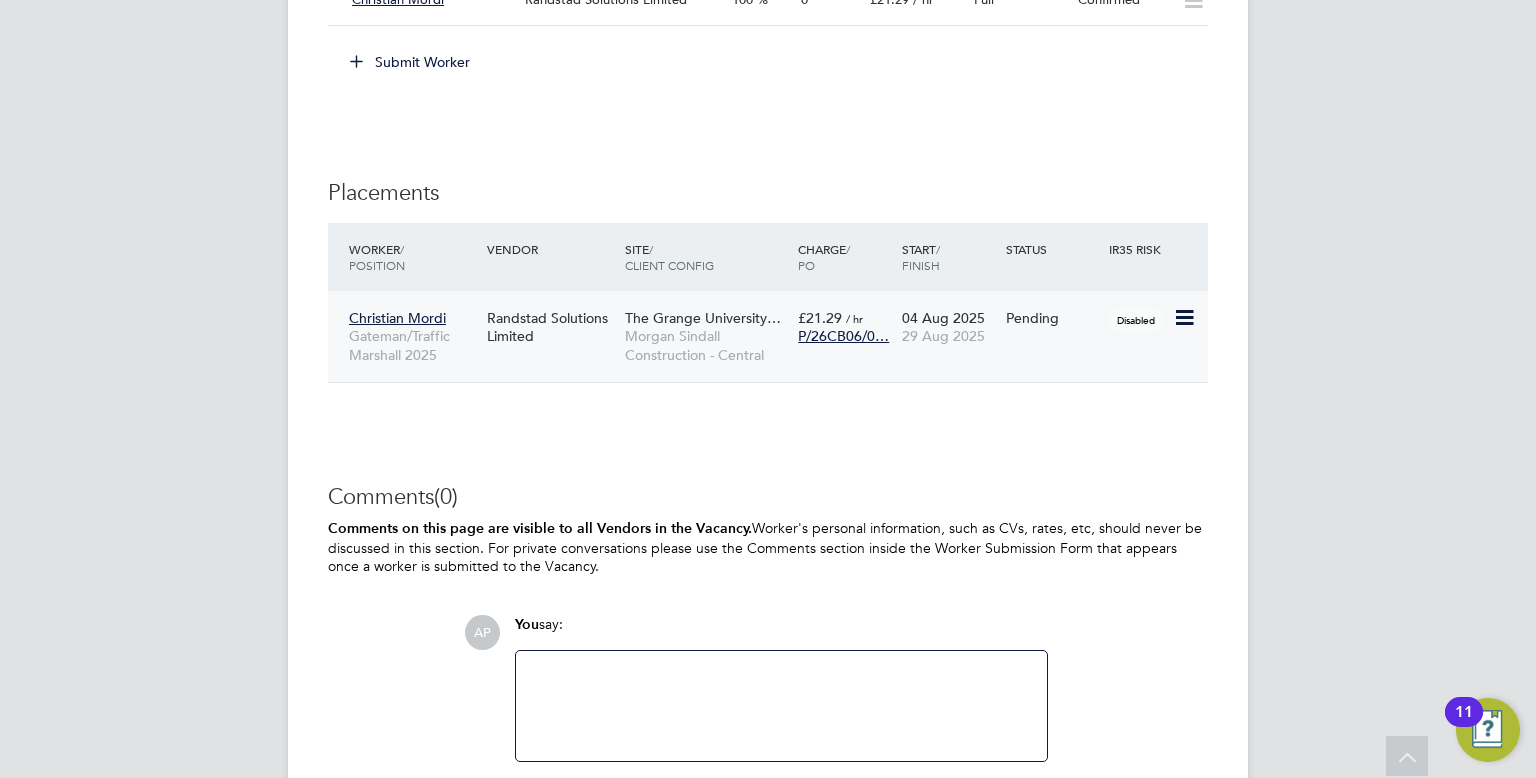 click 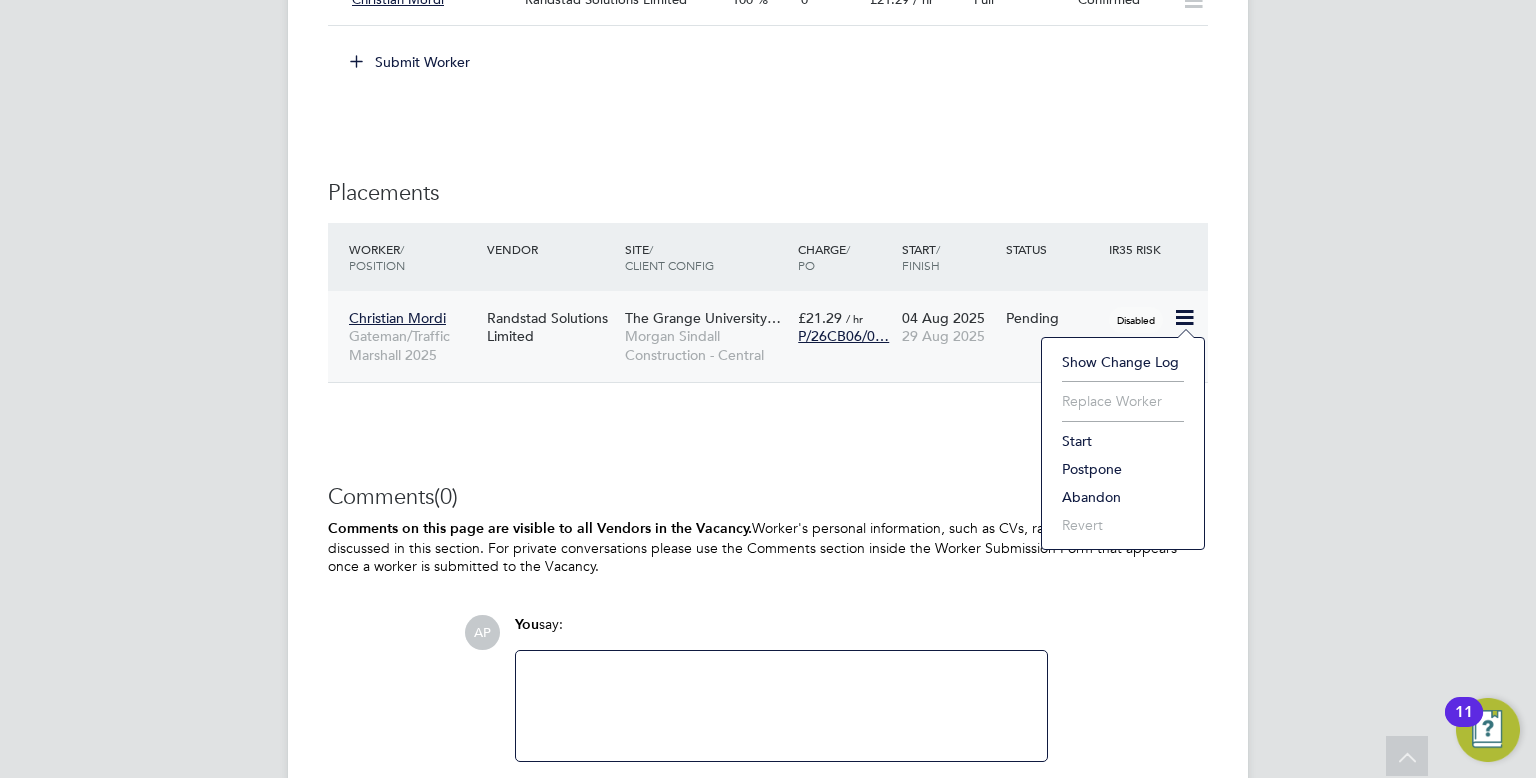 click on "Start" 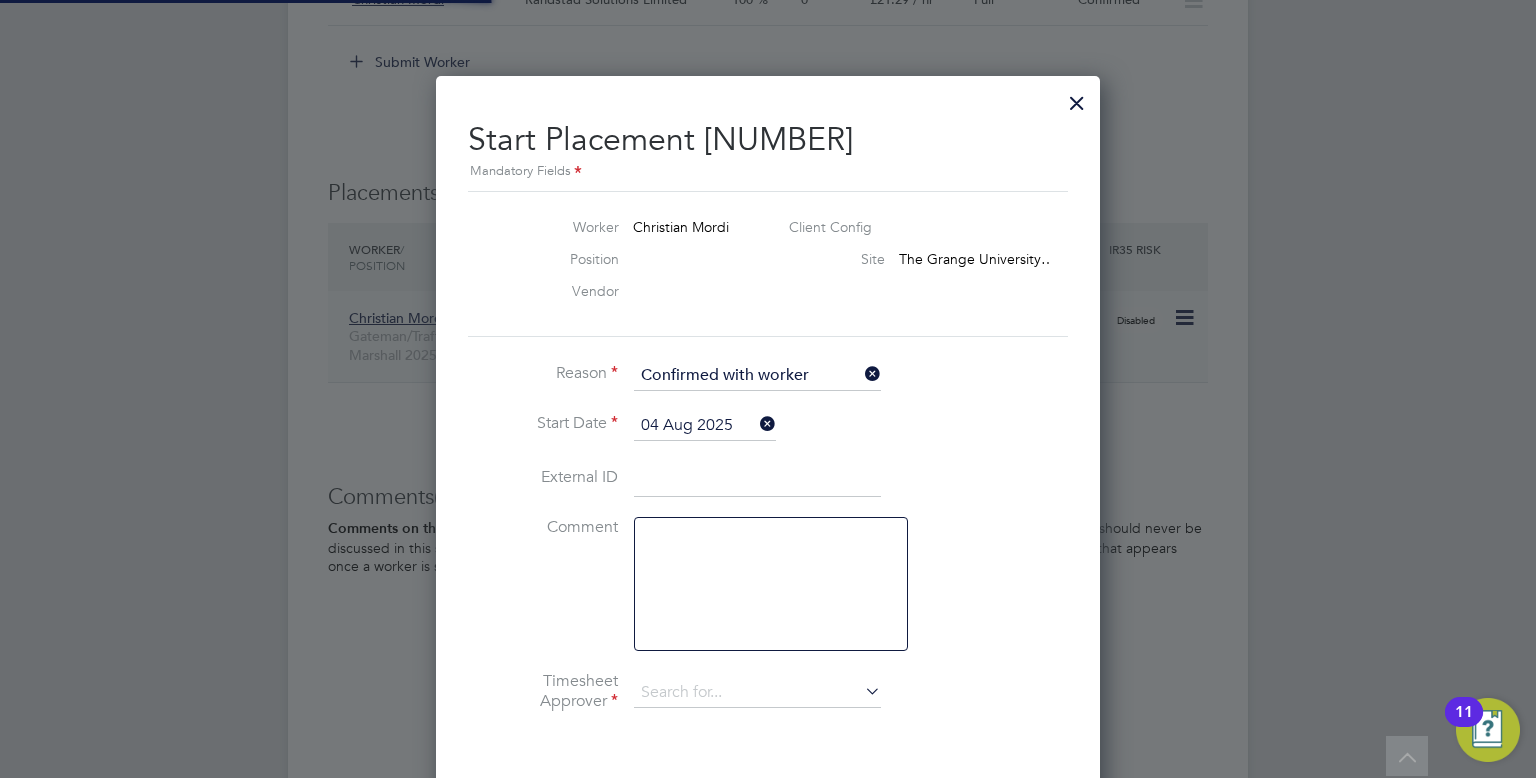 type on "Steven Birchenough" 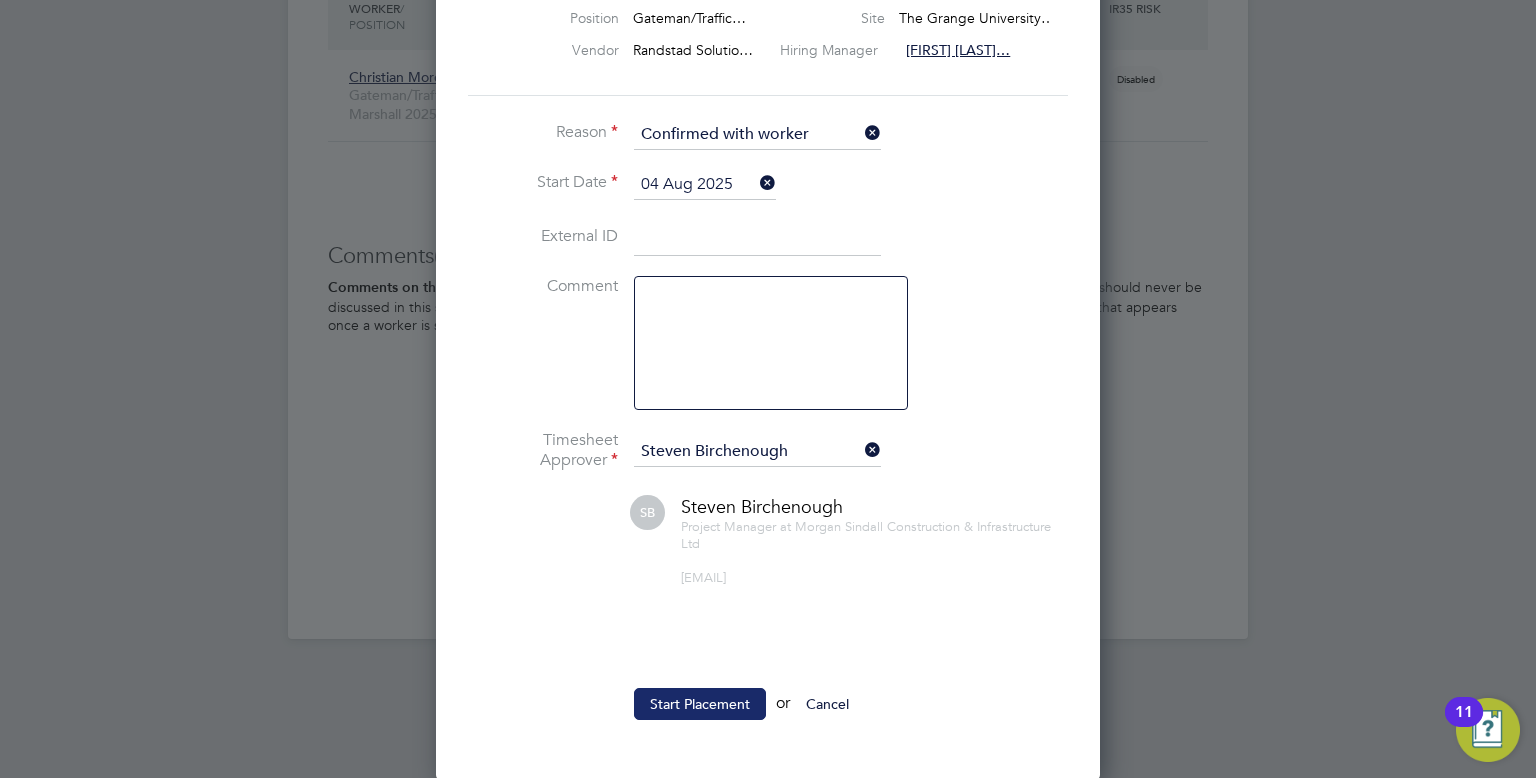 click on "Start Placement" 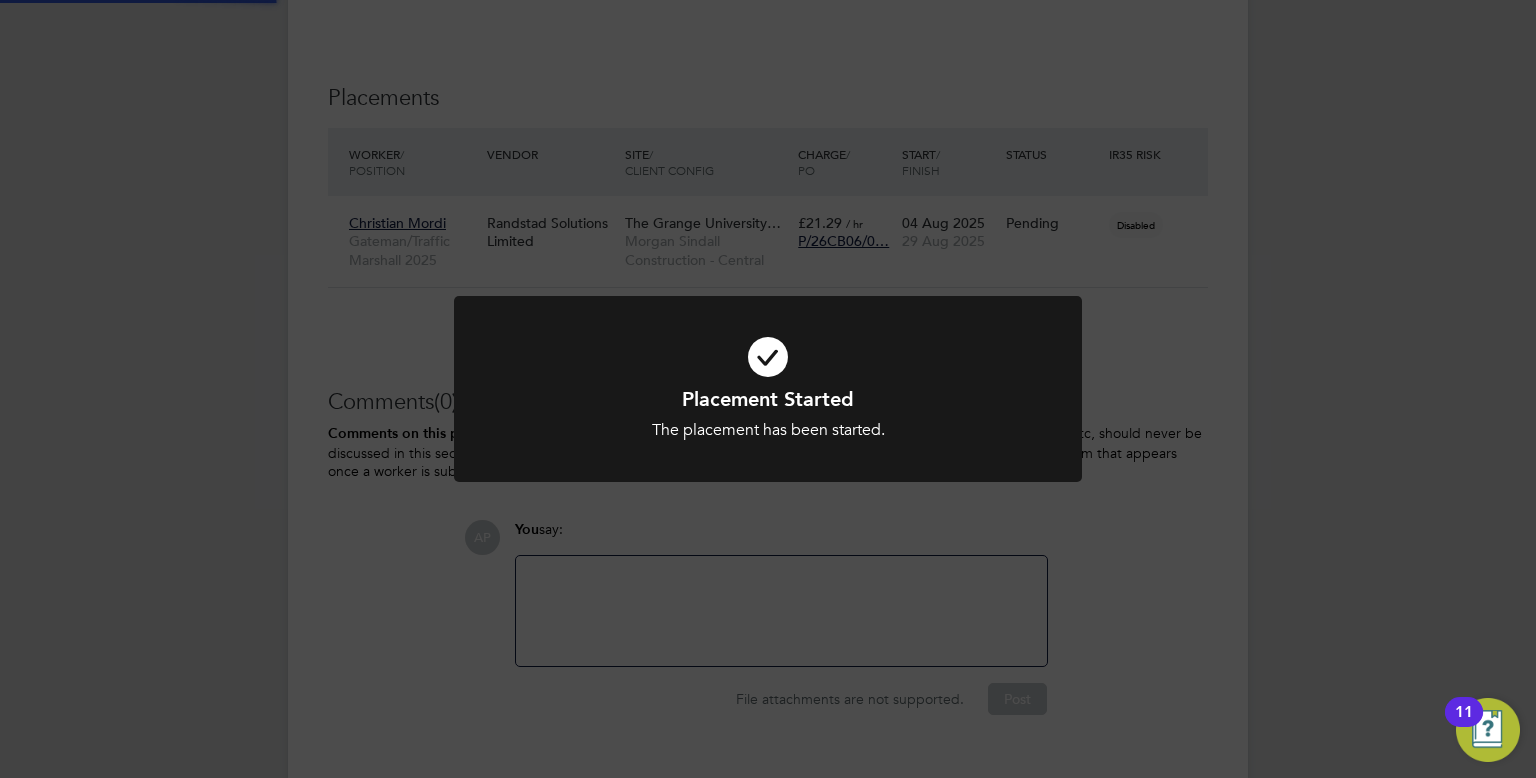 click on "Placement Started The placement has been started. Cancel Okay" 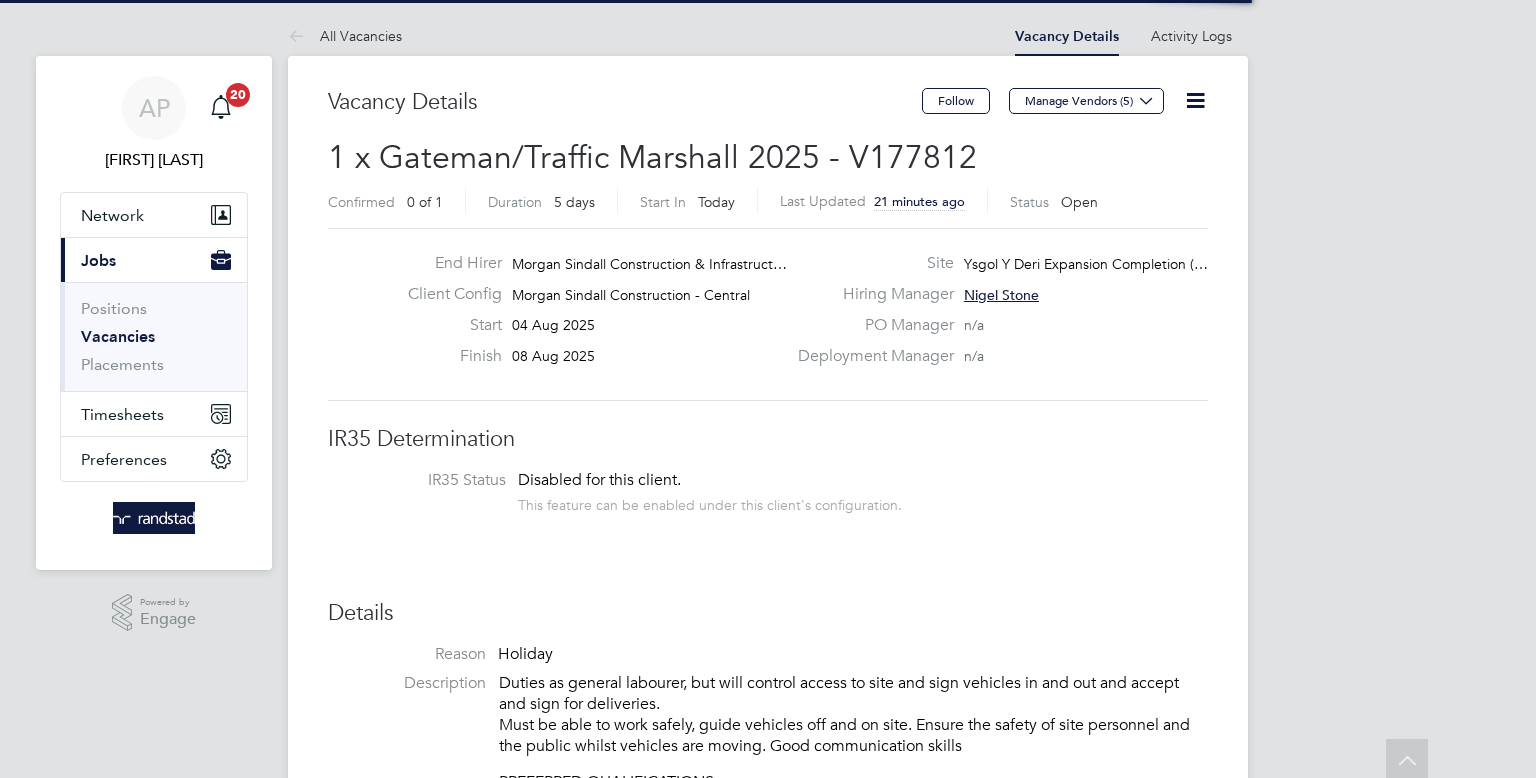scroll, scrollTop: 742, scrollLeft: 0, axis: vertical 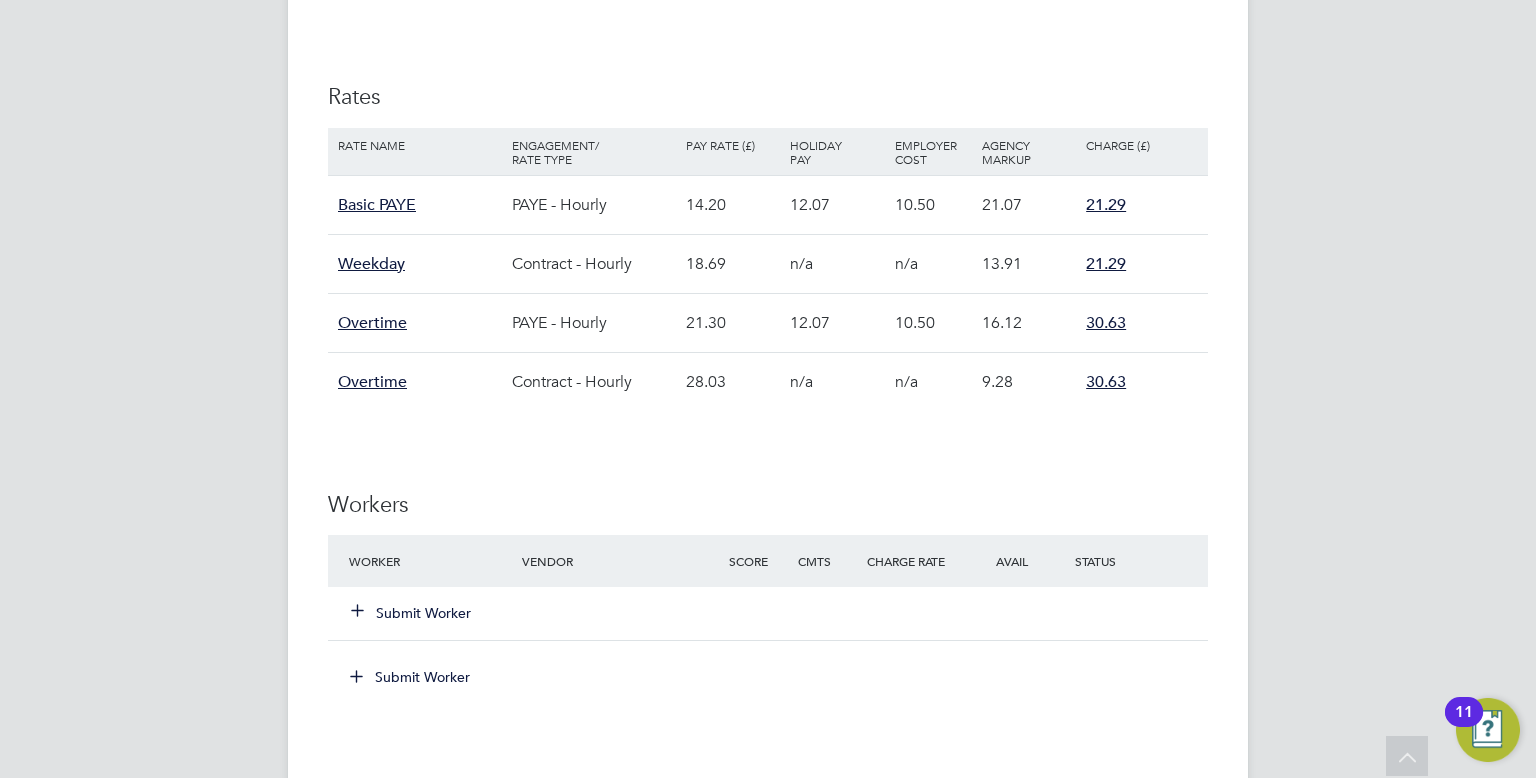 click on "Submit Worker" 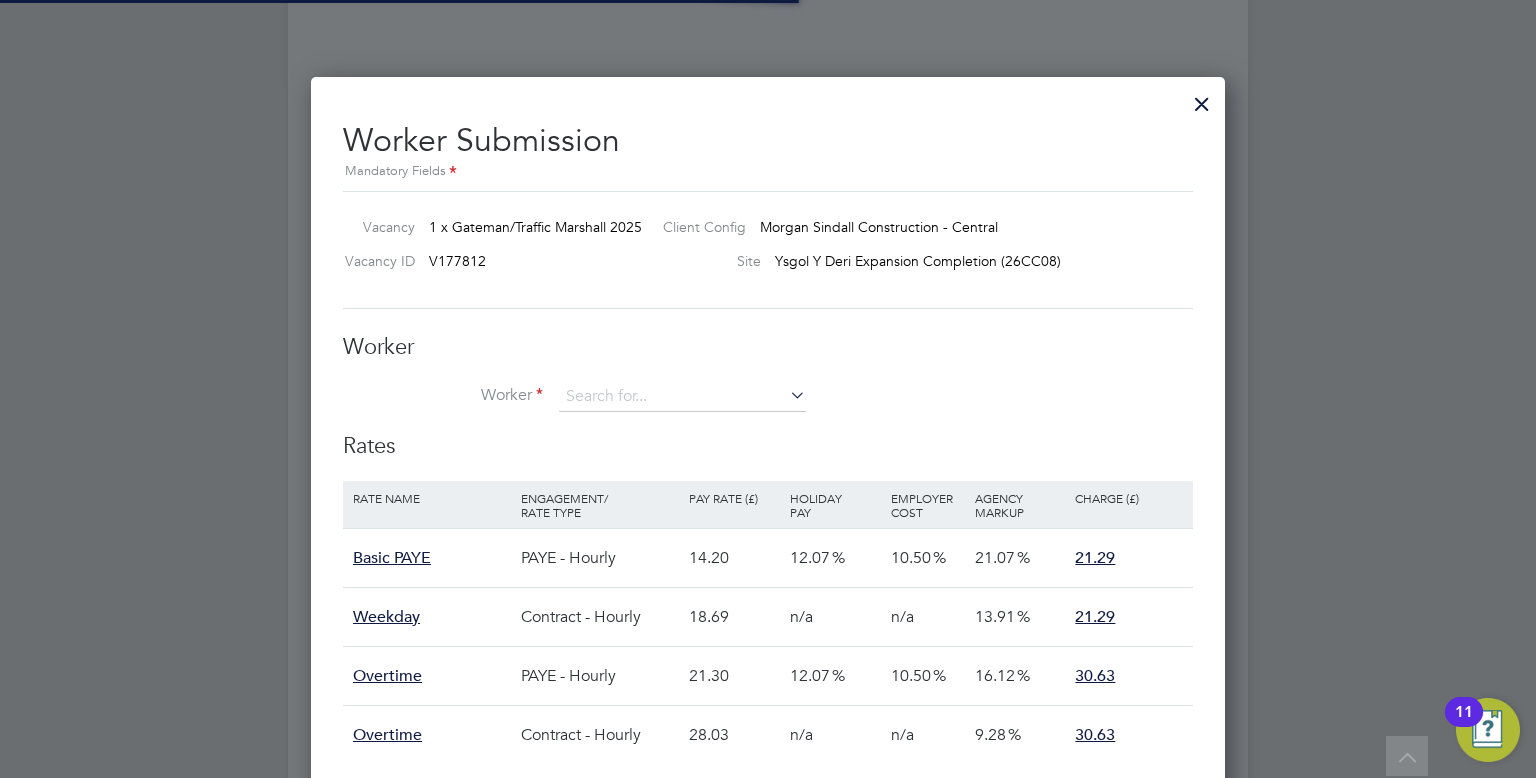 scroll, scrollTop: 10, scrollLeft: 10, axis: both 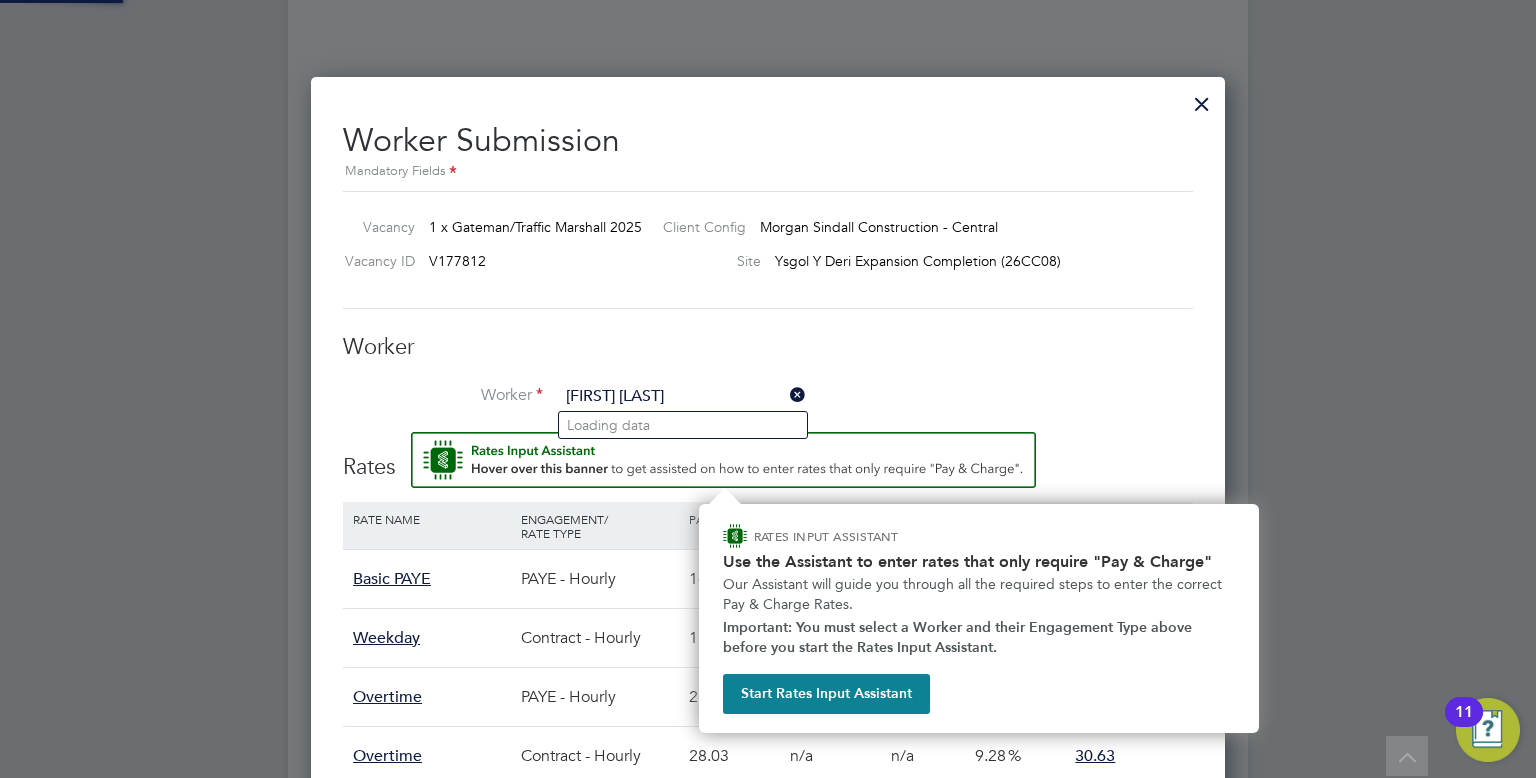 type on "[FIRST] [LAST]" 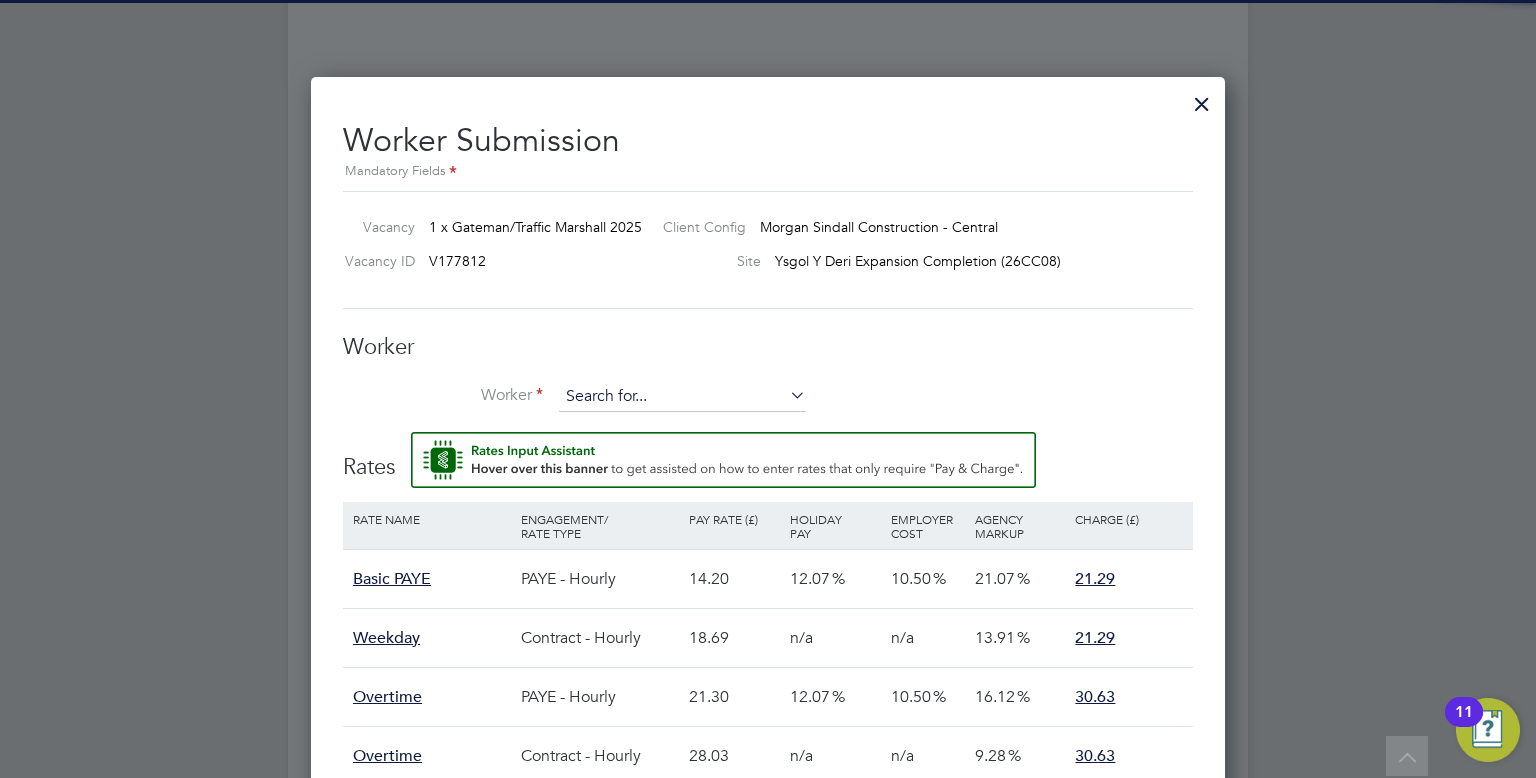 click at bounding box center (682, 397) 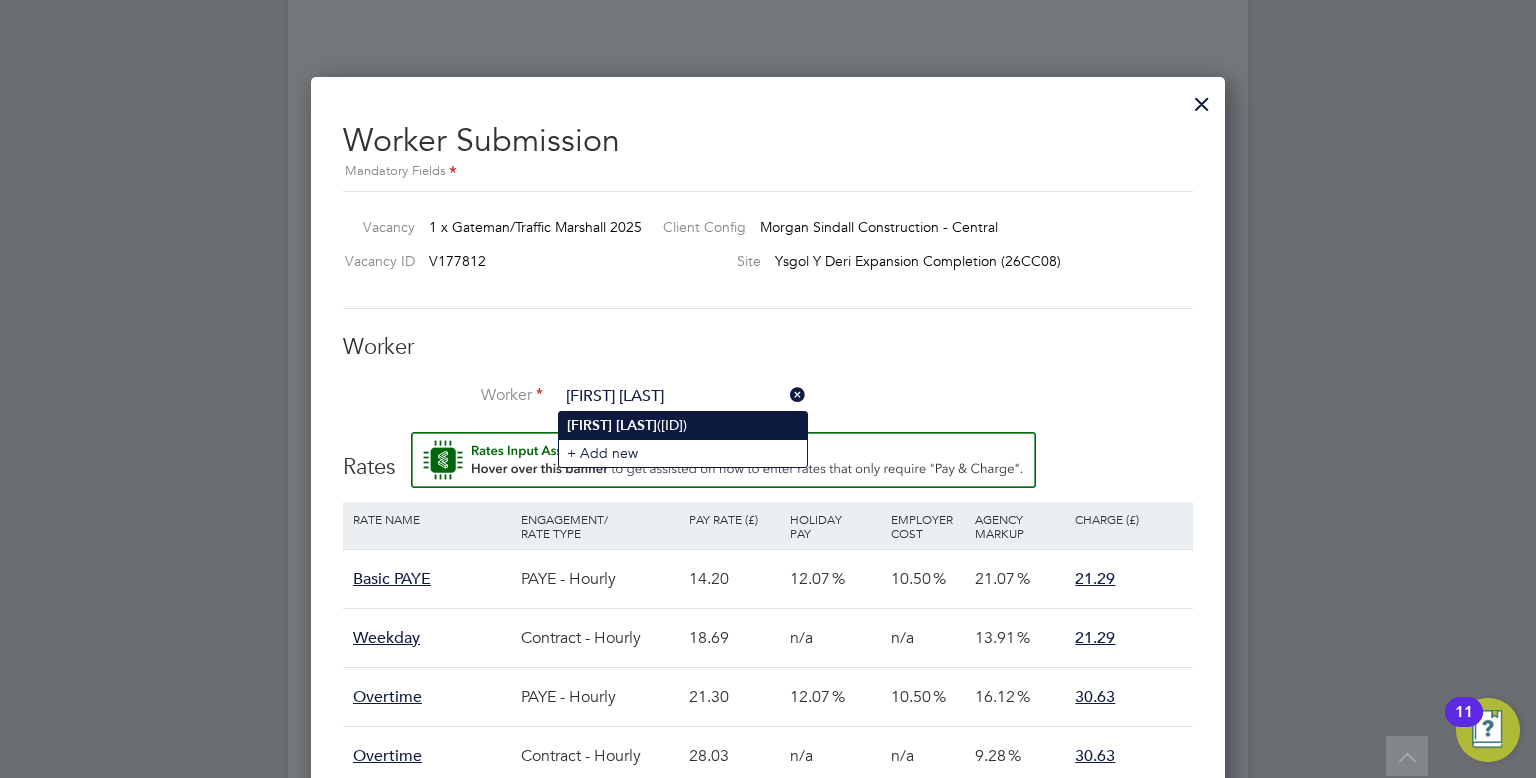 click on "[FIRST]   [LAST] ([ID])" 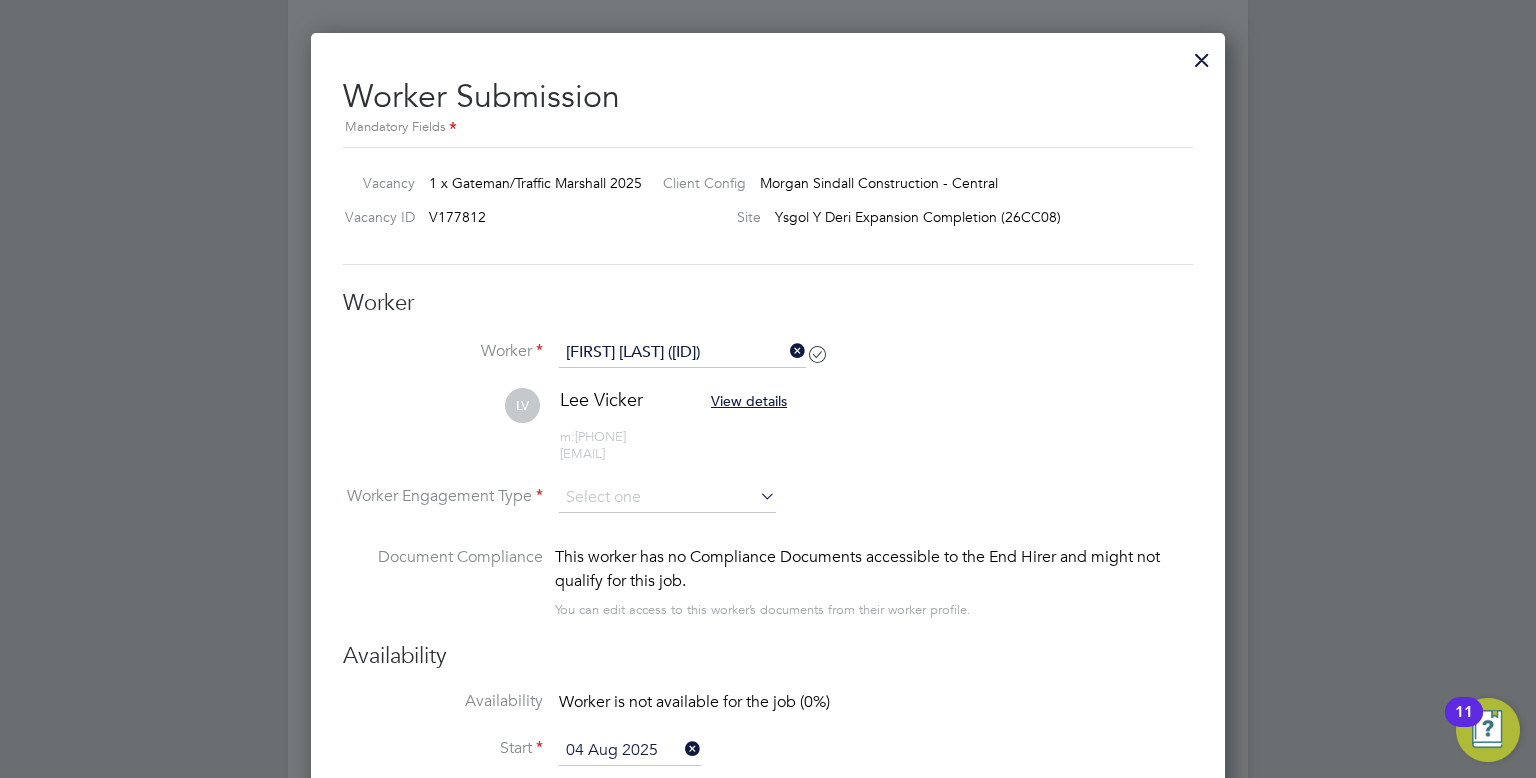 click on "[FIRST] [LAST]   [PHONE]   [EMAIL]" at bounding box center (768, 435) 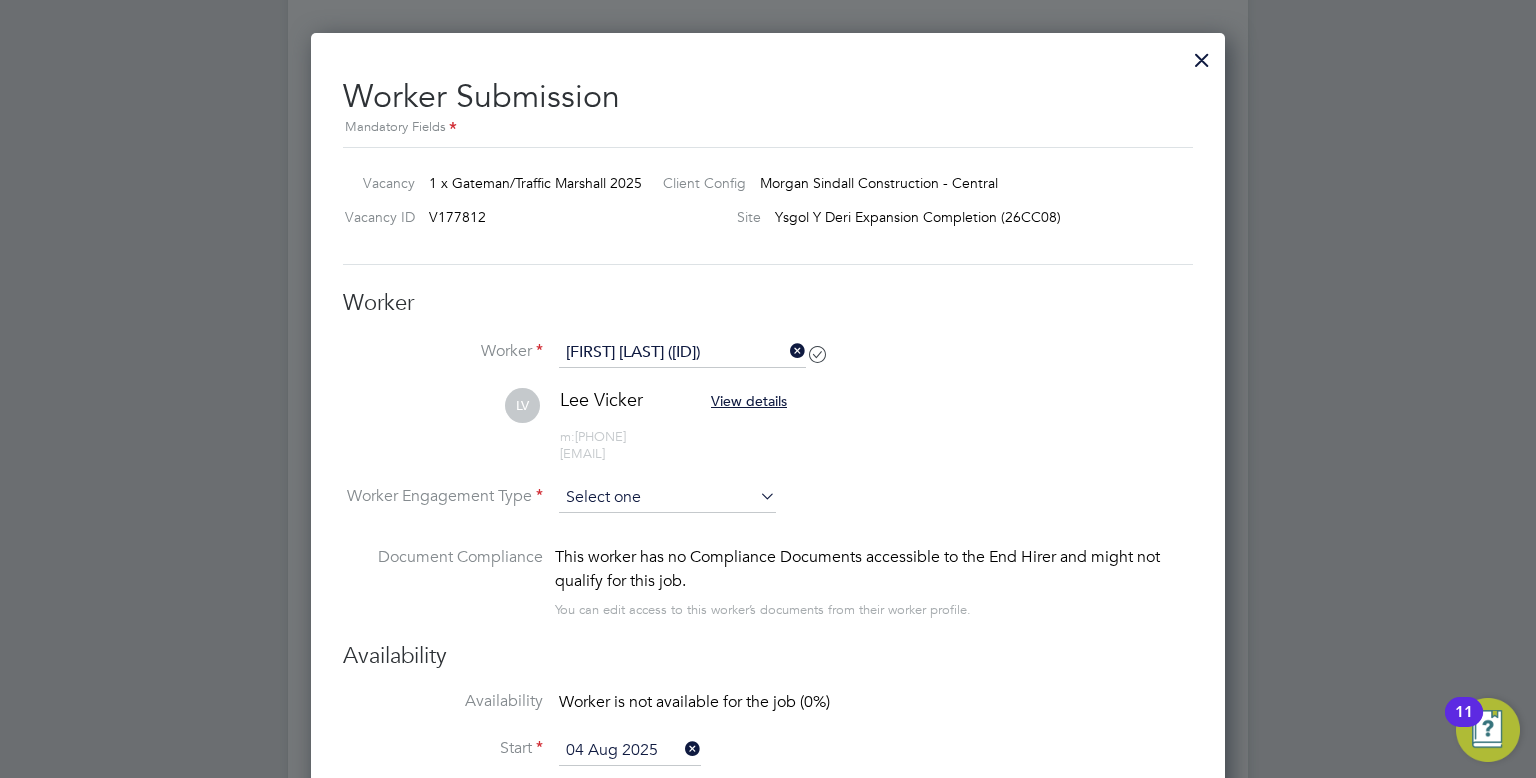 click at bounding box center [667, 498] 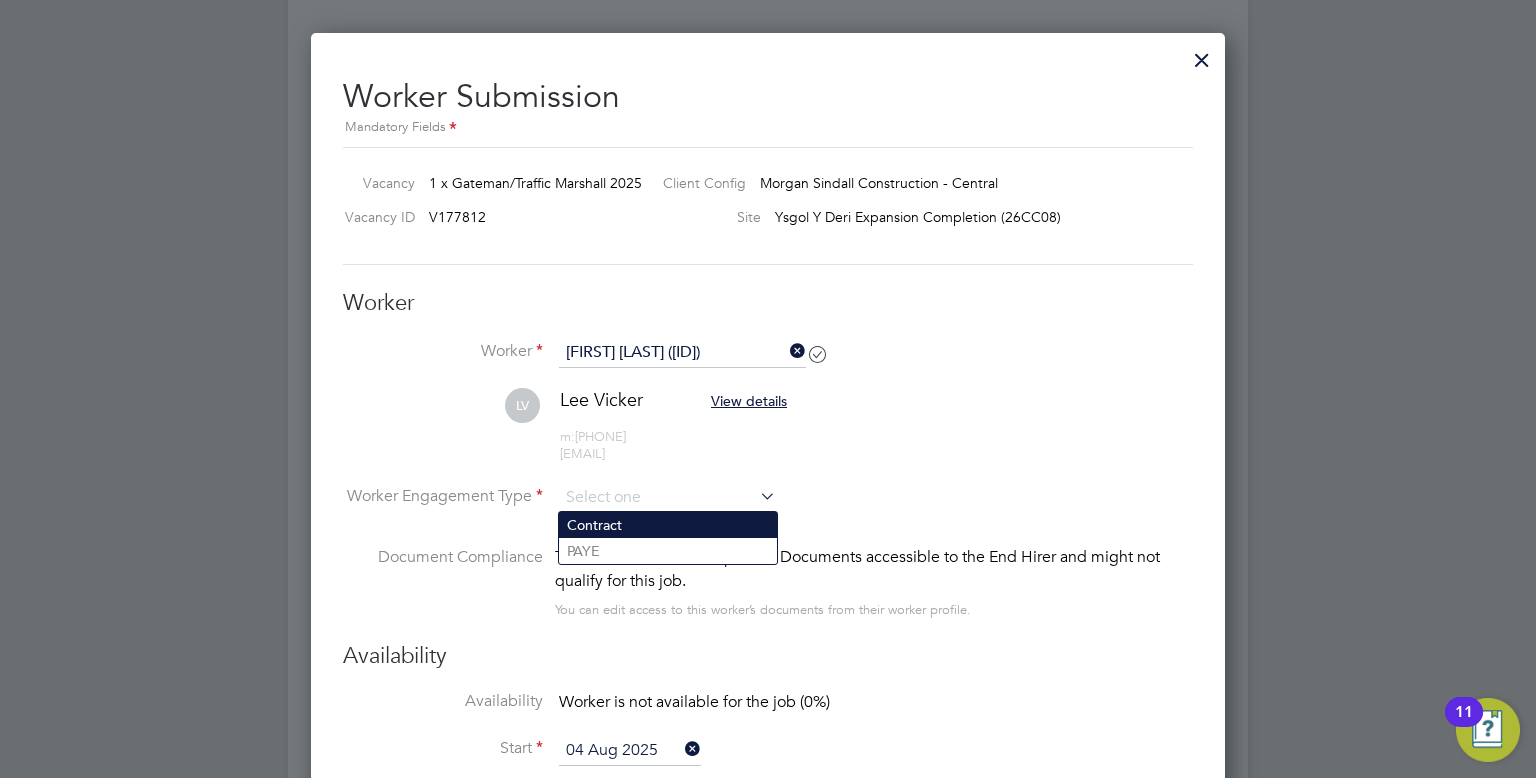 click on "Contract" 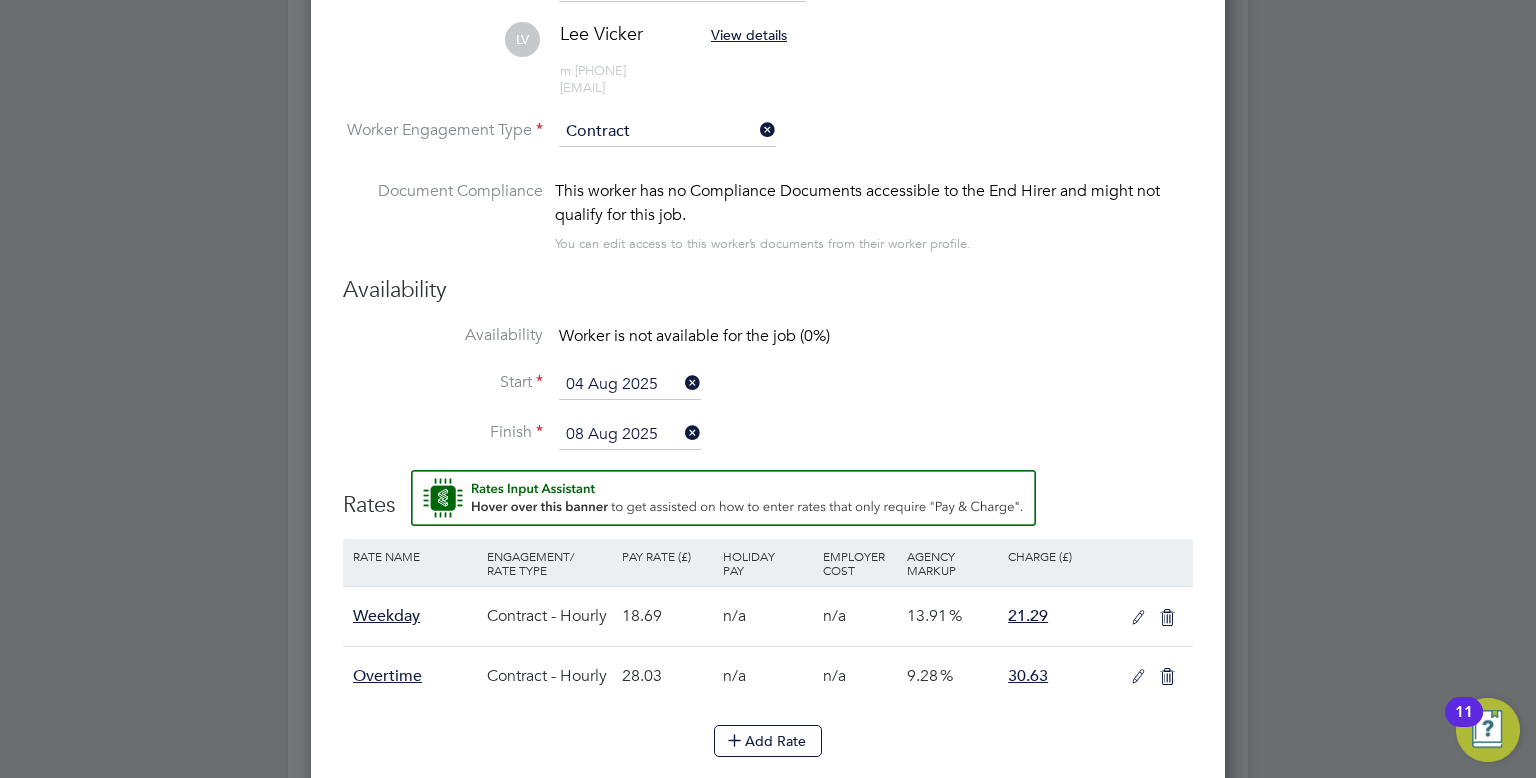click at bounding box center (1138, 618) 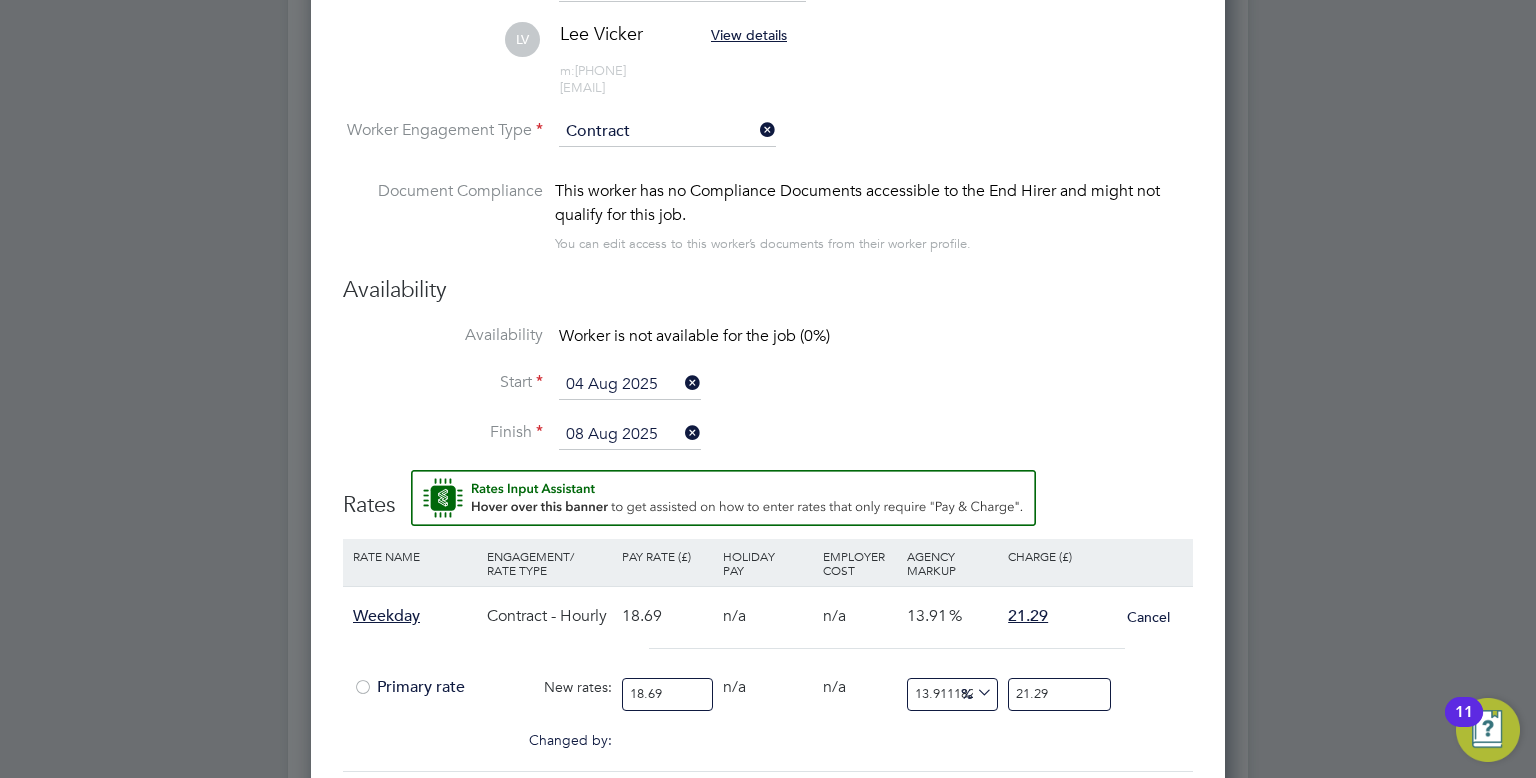 click on "Primary rate" at bounding box center [409, 687] 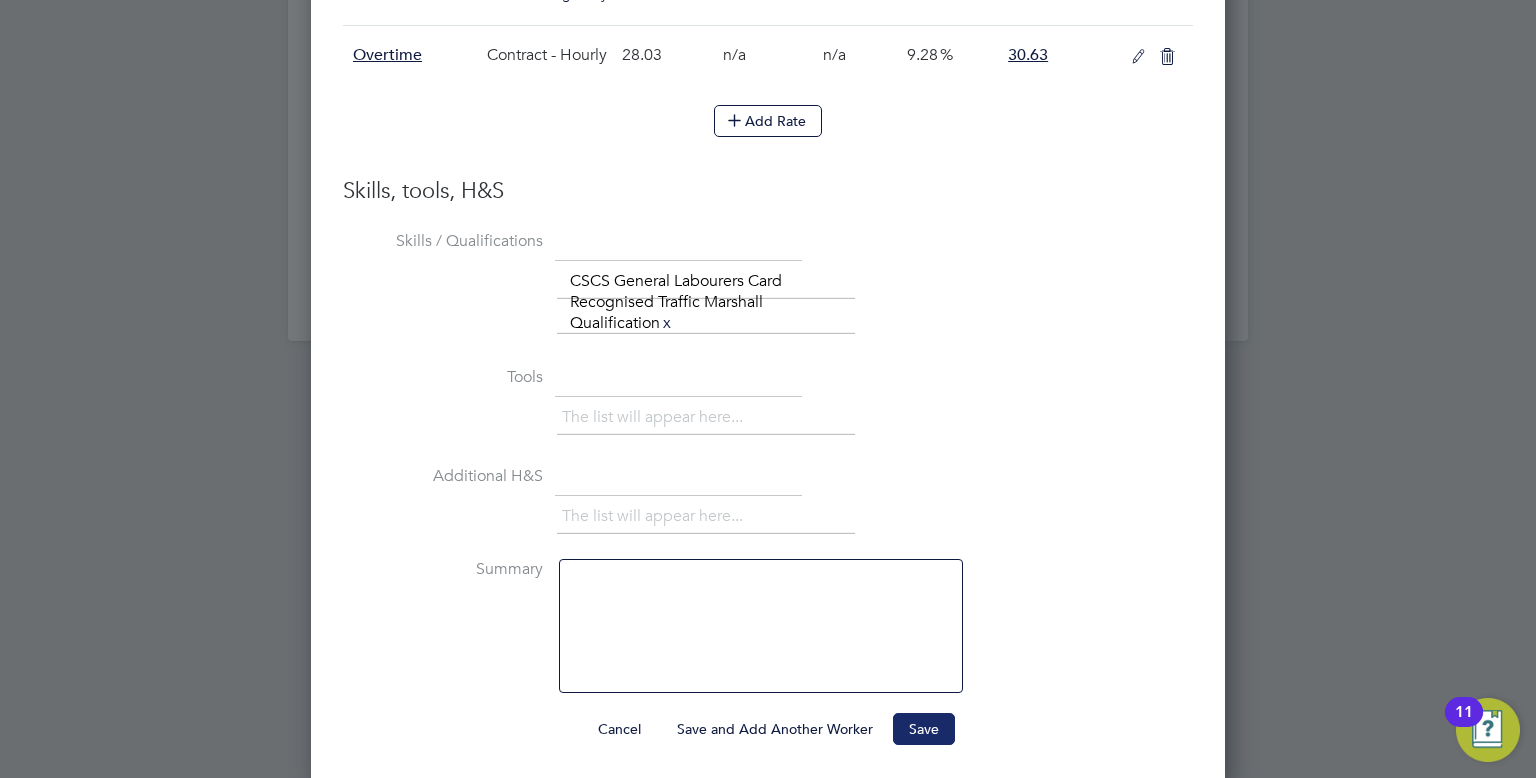 click on "Save" at bounding box center [924, 729] 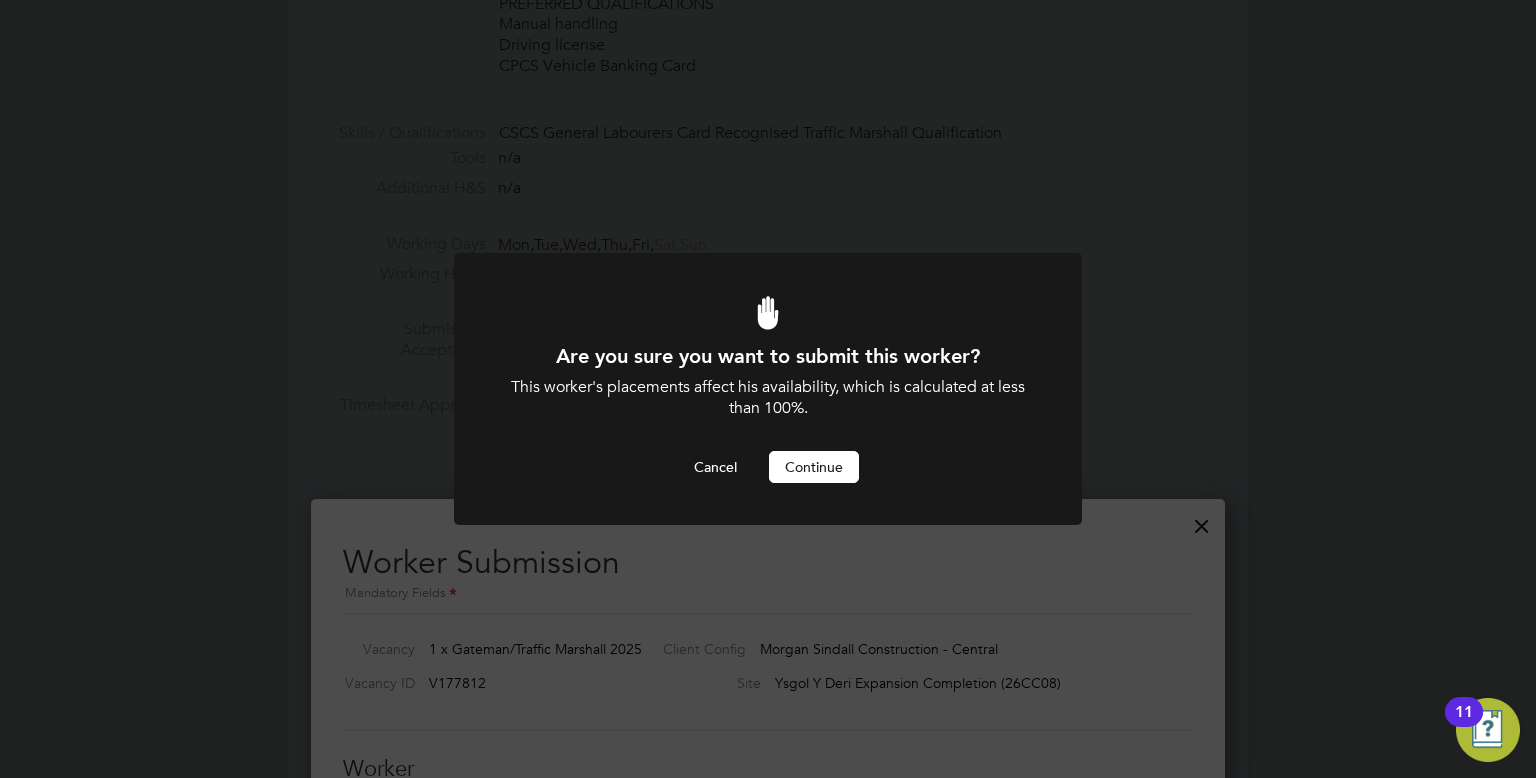 click on "Continue" at bounding box center (814, 467) 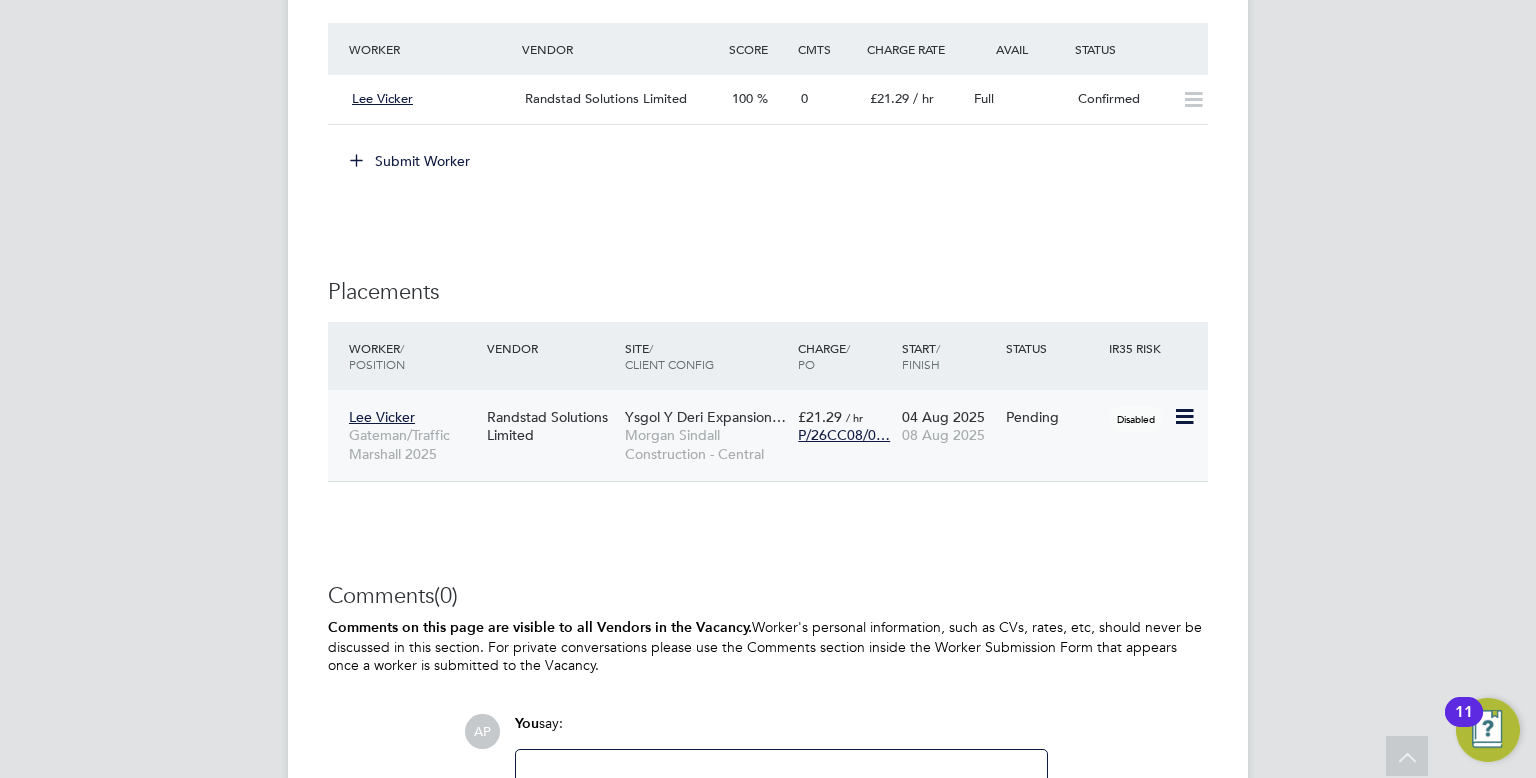 click 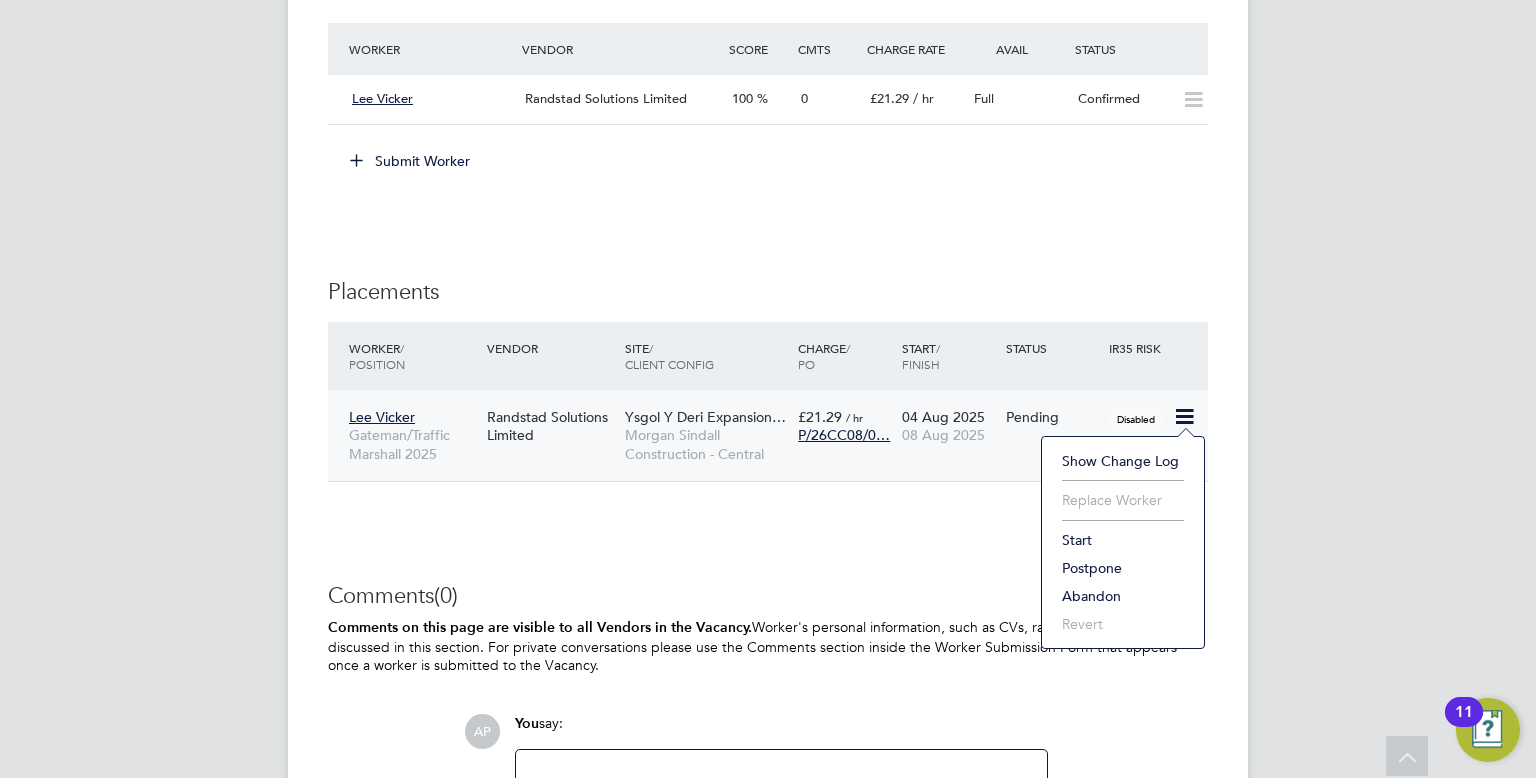 click on "Start" 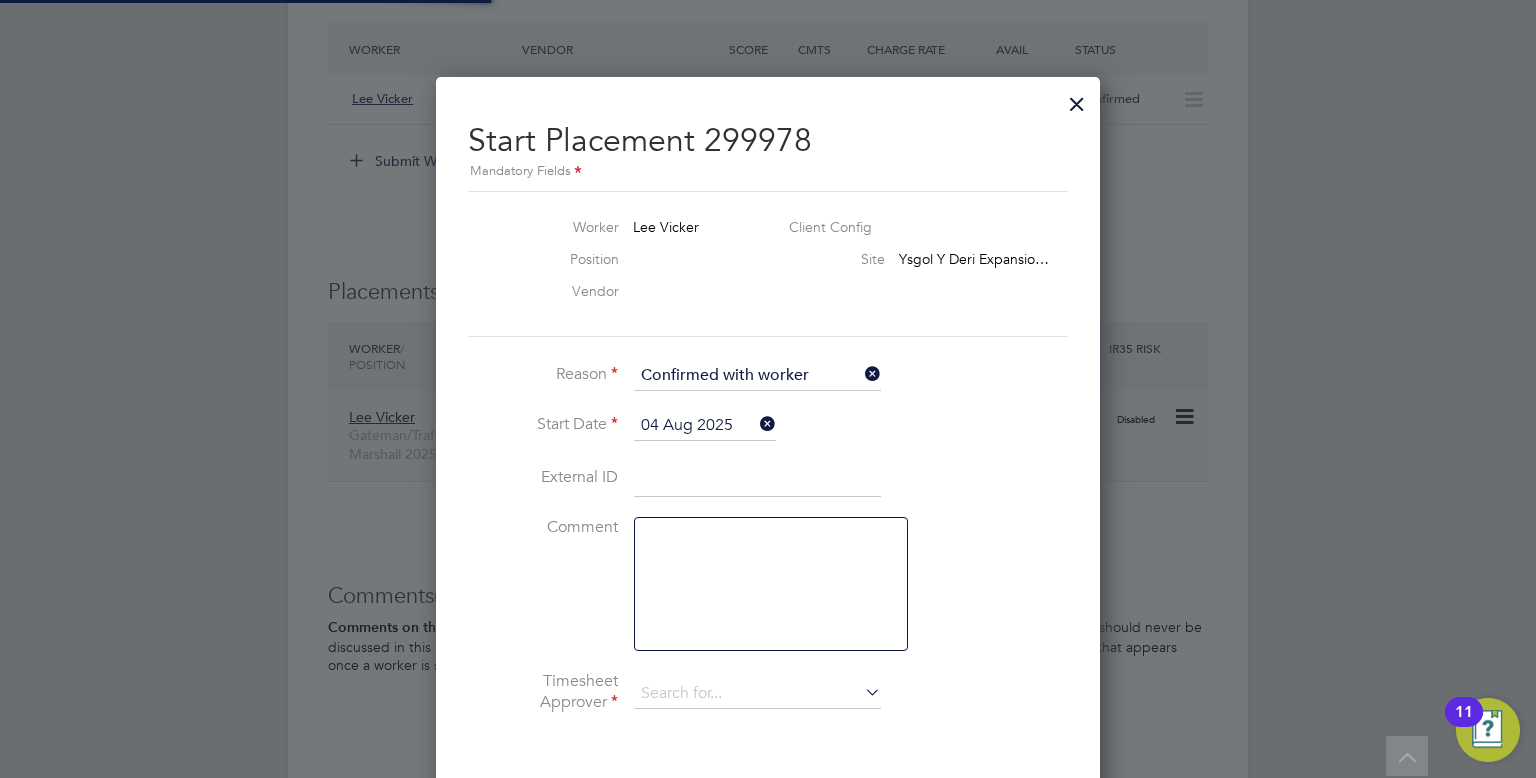 type on "Nigel Stone" 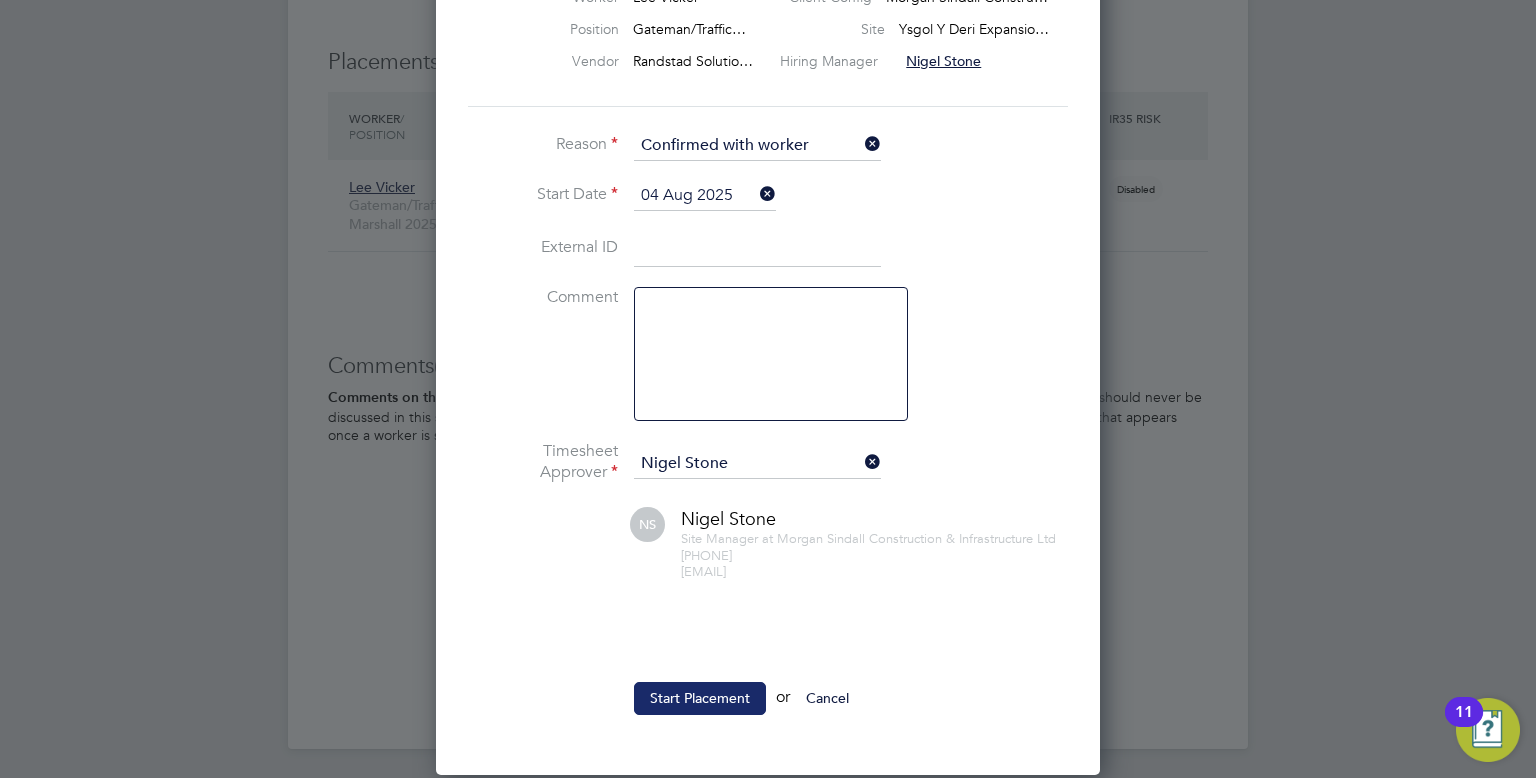 click on "Start Placement" 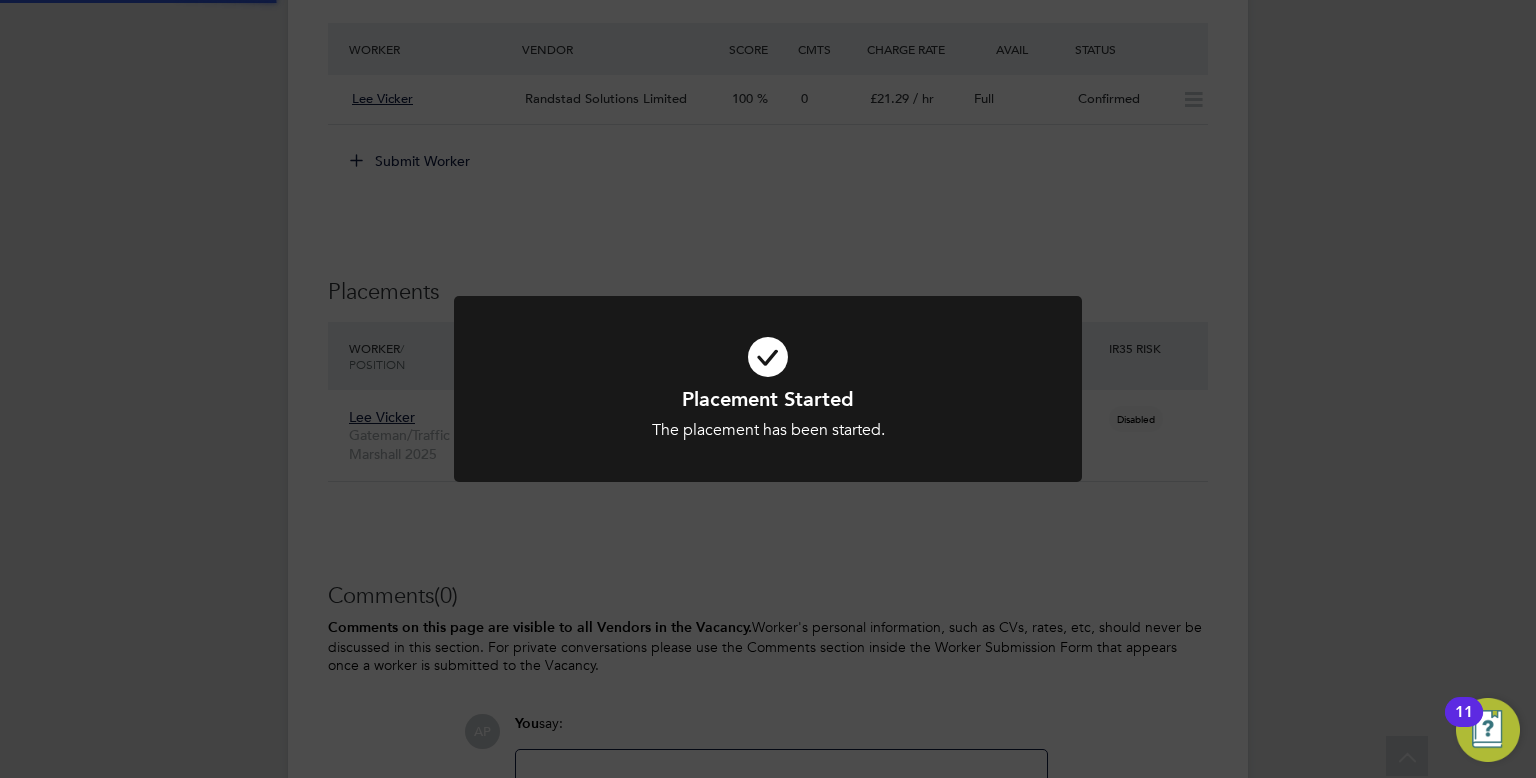 click on "Placement Started The placement has been started. Cancel Okay" 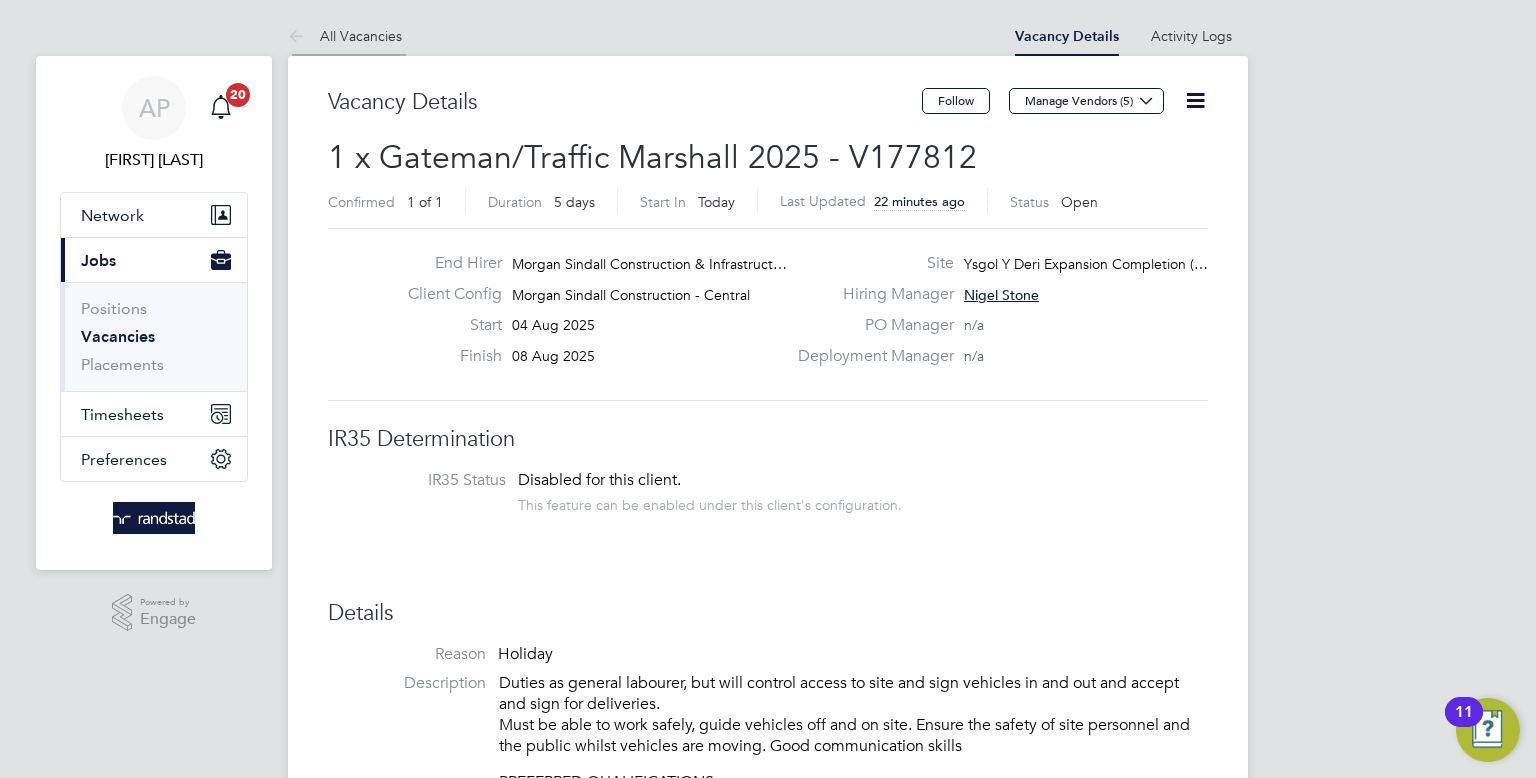 click on "All Vacancies" at bounding box center [345, 36] 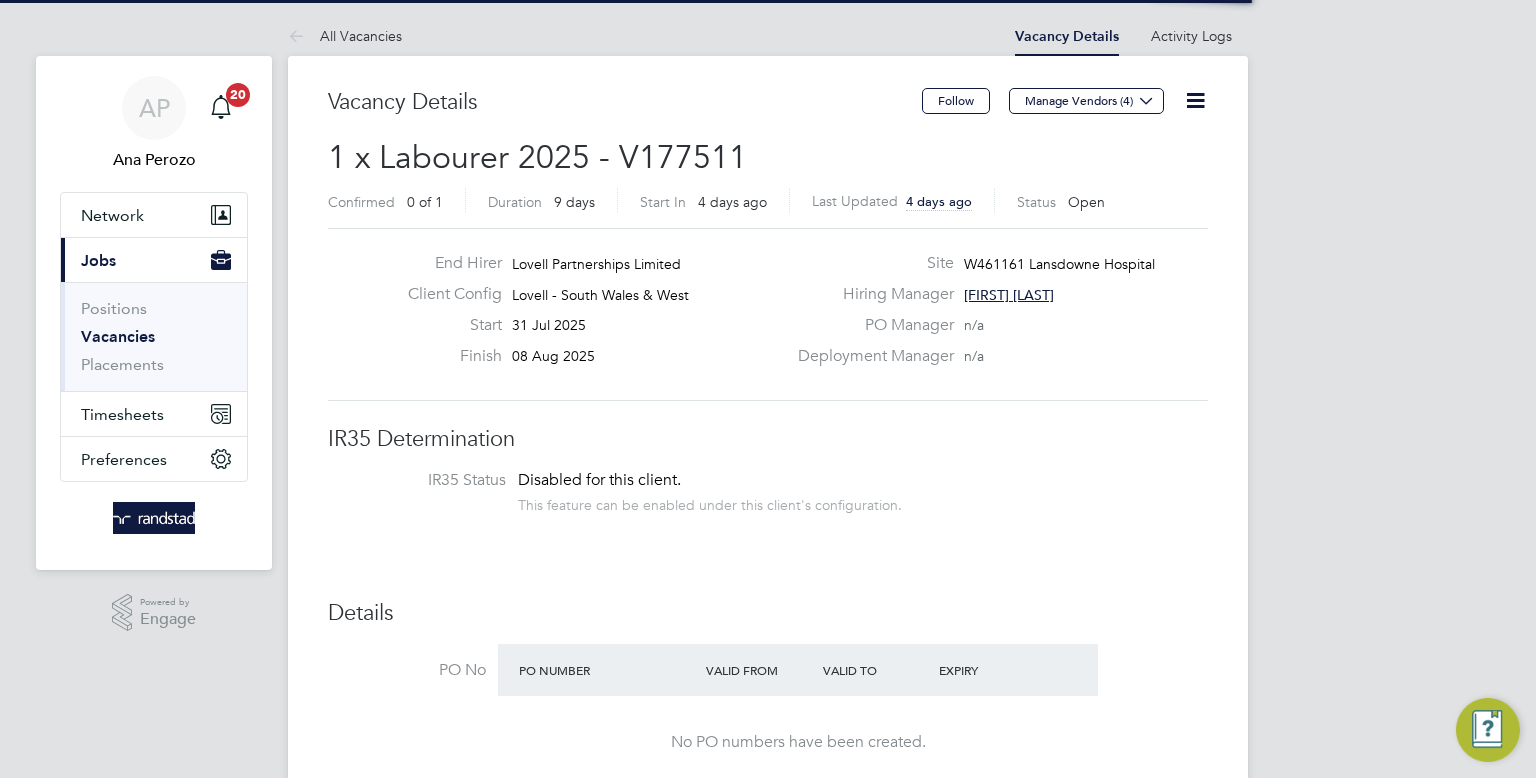 scroll, scrollTop: 0, scrollLeft: 0, axis: both 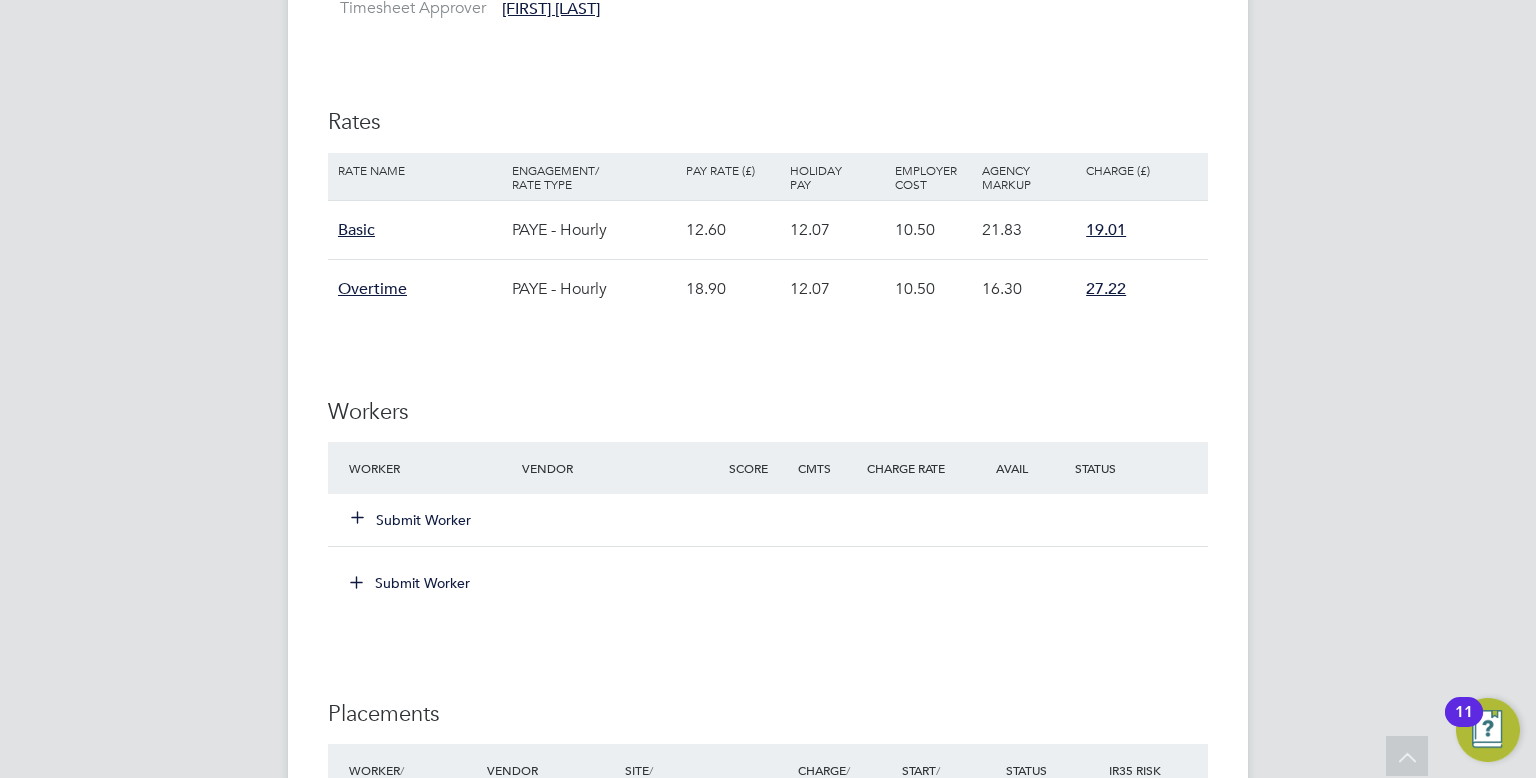 click on "Submit Worker" 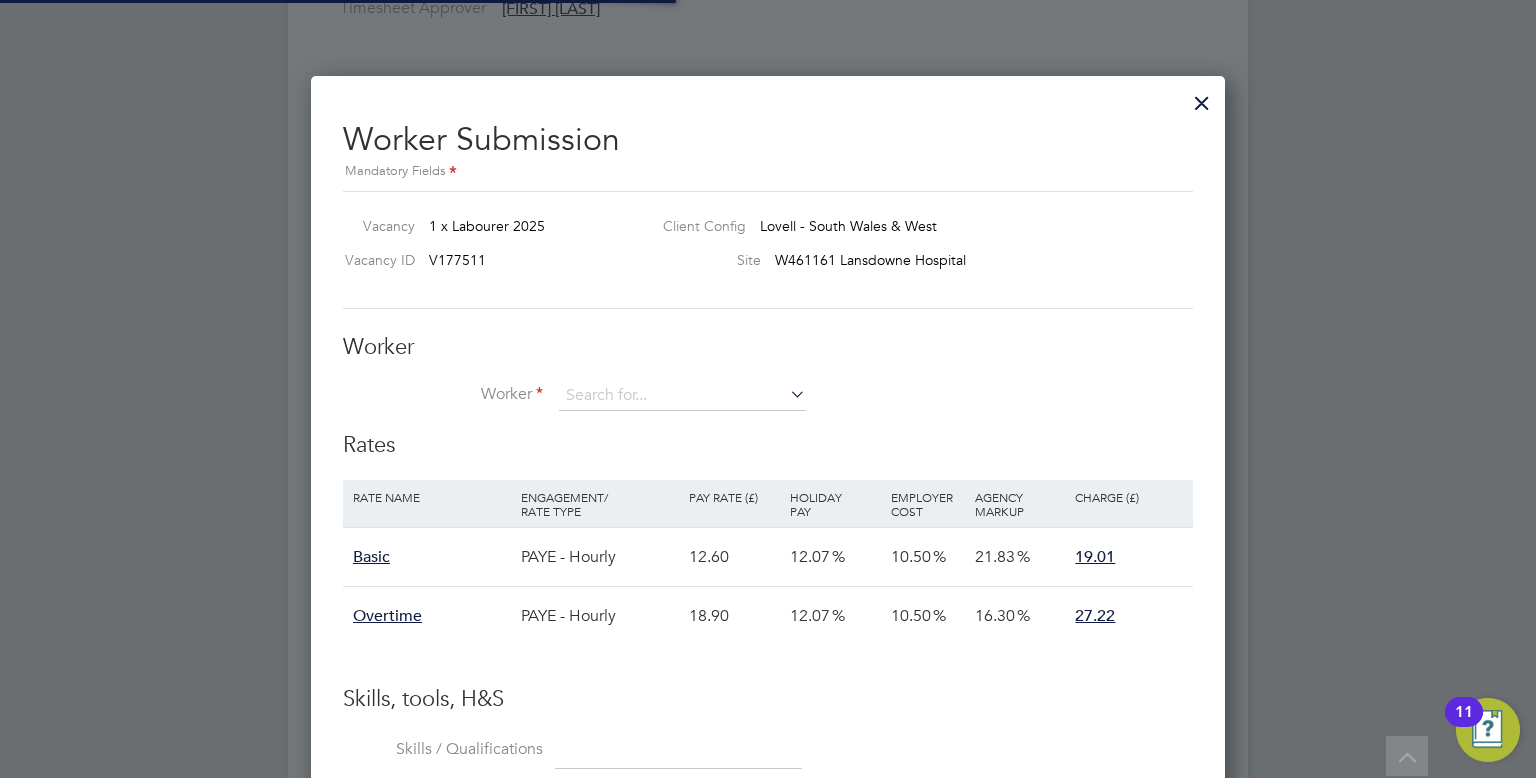 scroll, scrollTop: 10, scrollLeft: 10, axis: both 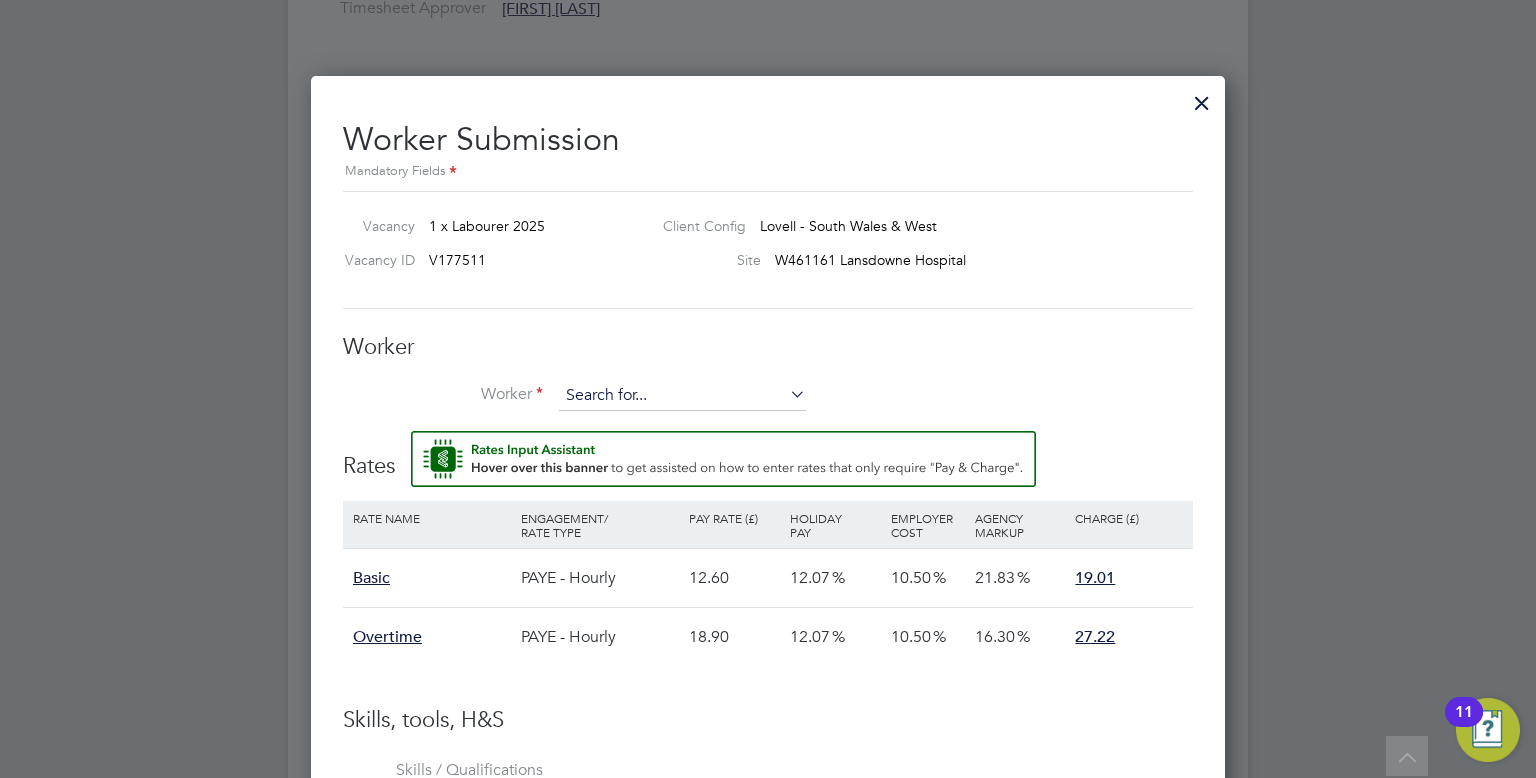 click at bounding box center (682, 396) 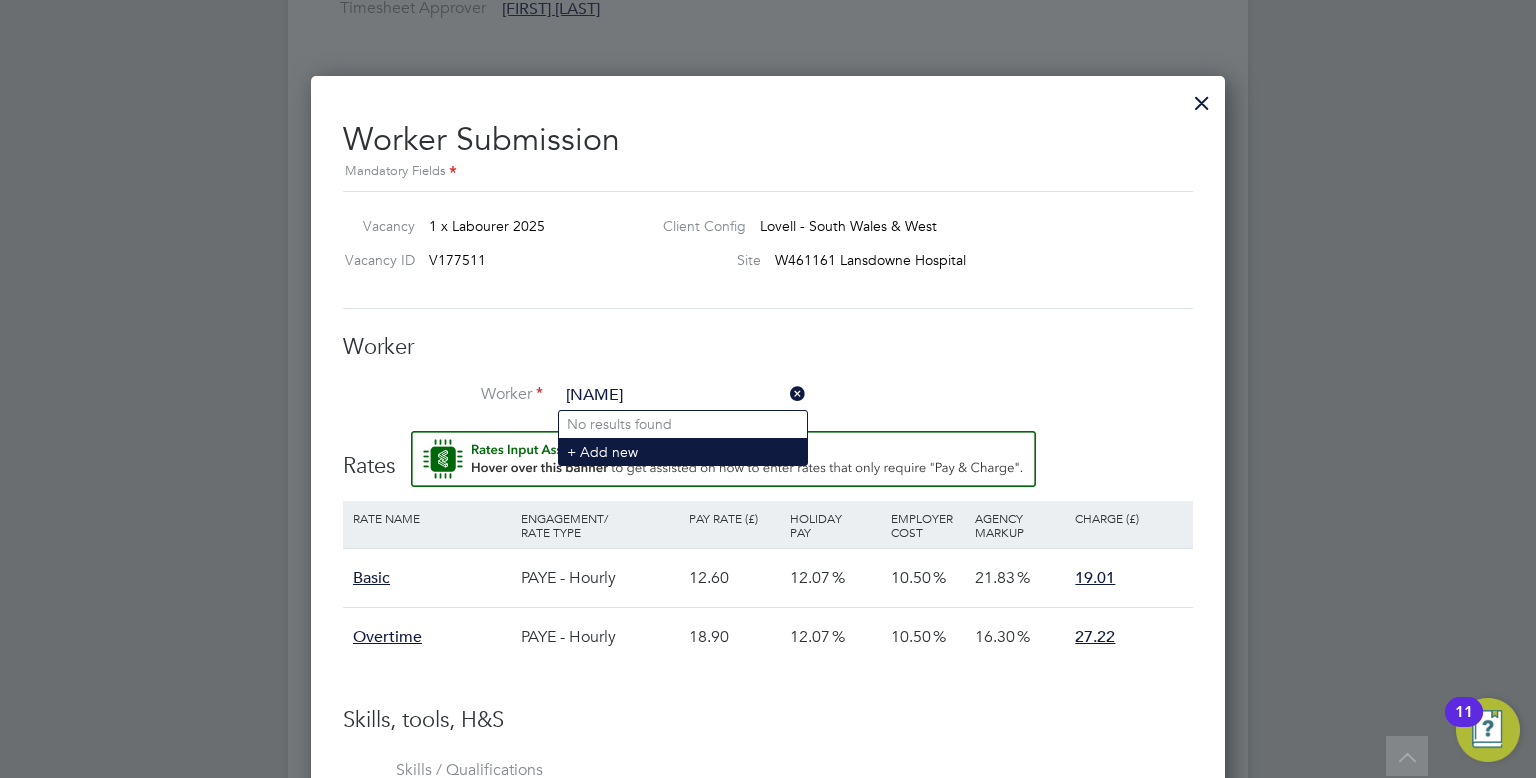 type on "[NAME]" 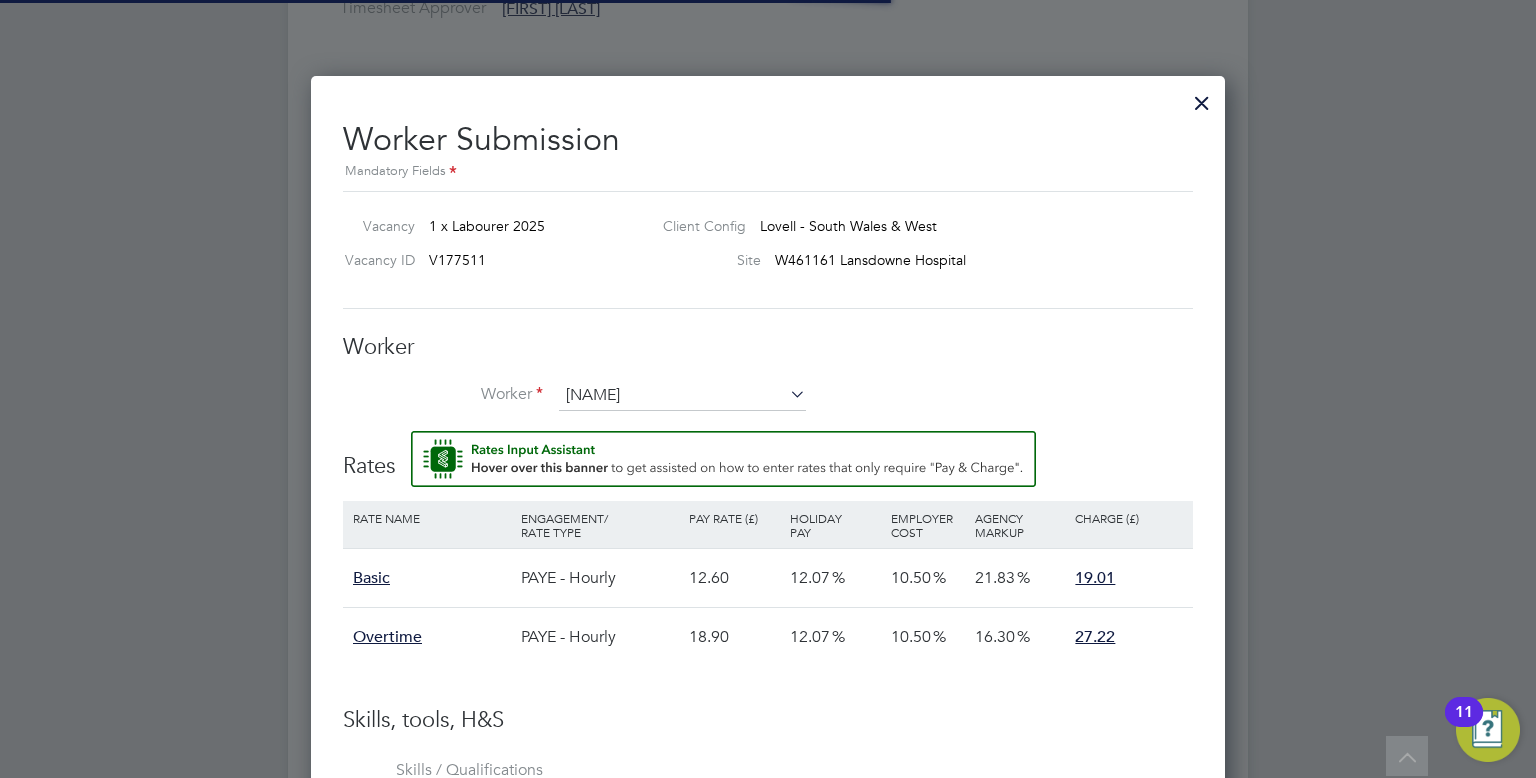 type 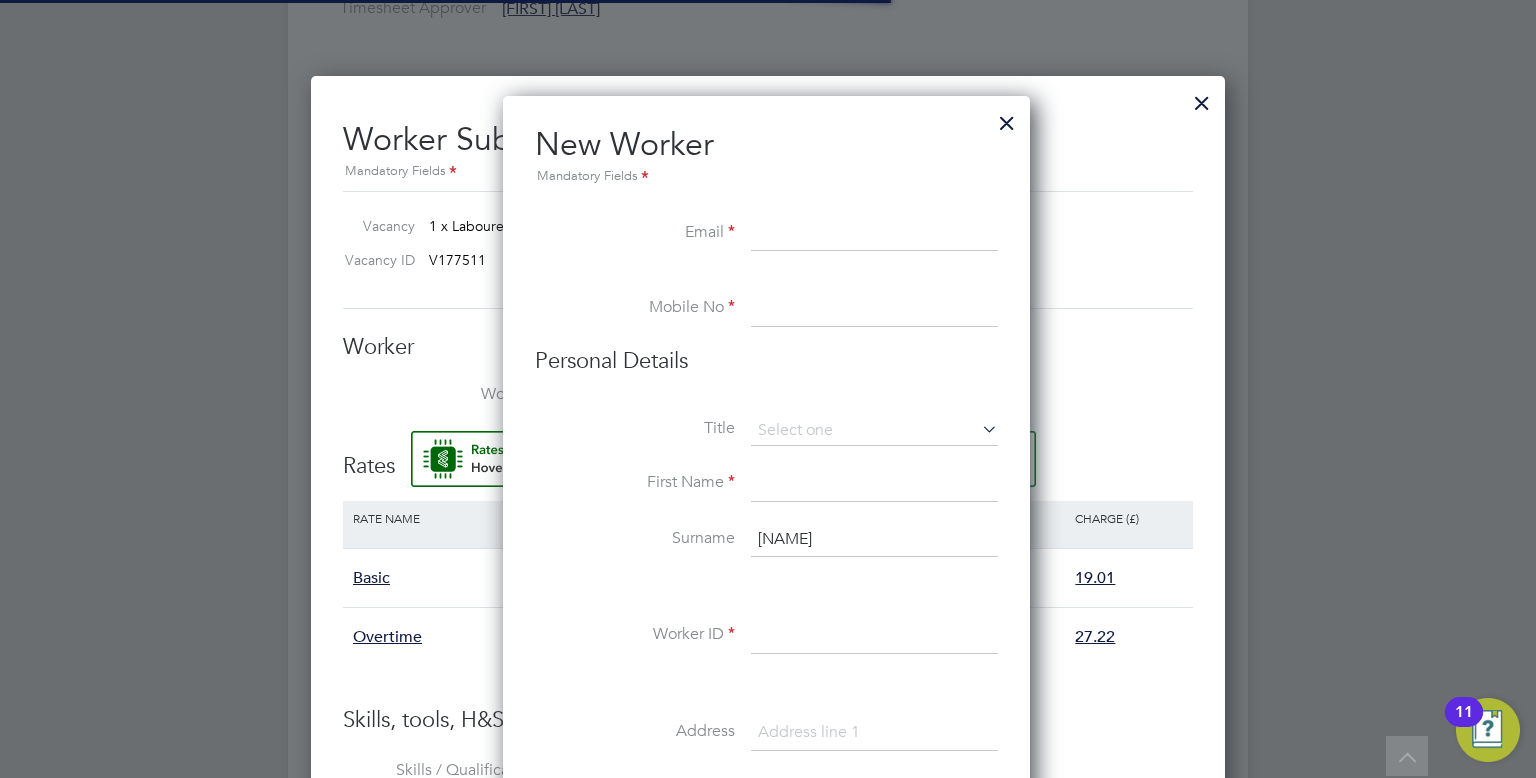 scroll, scrollTop: 10, scrollLeft: 10, axis: both 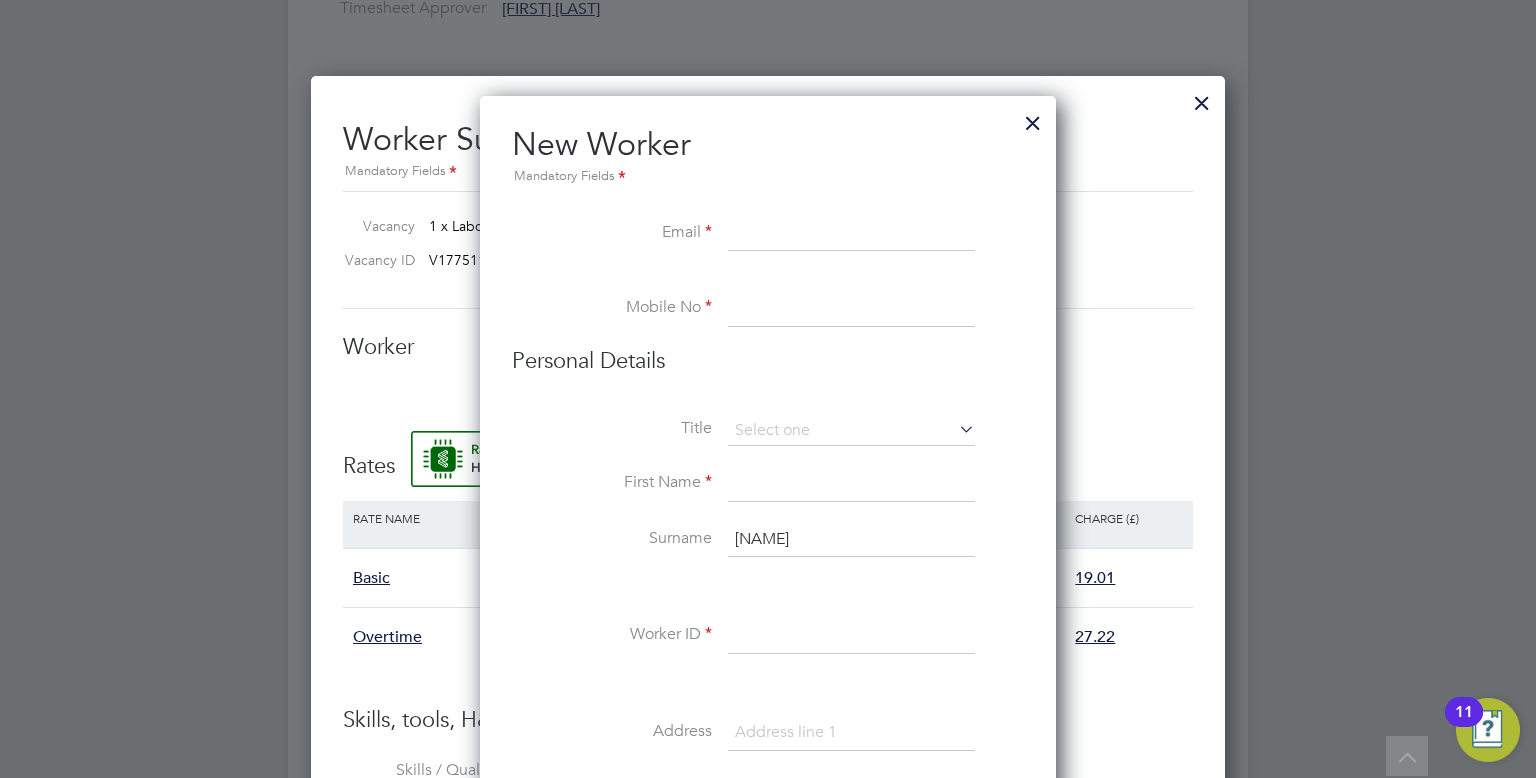 paste on "[PHONE]" 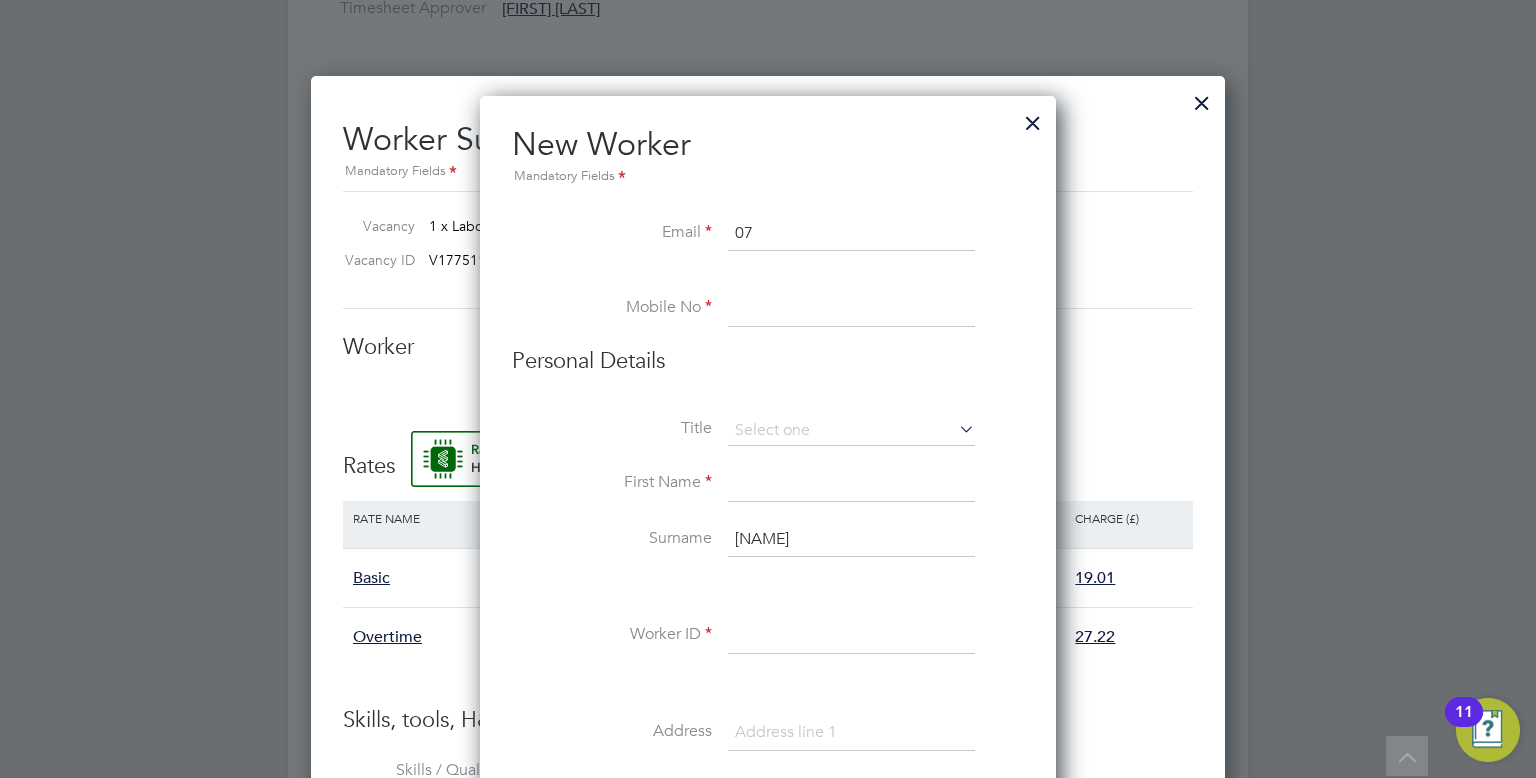 type on "0" 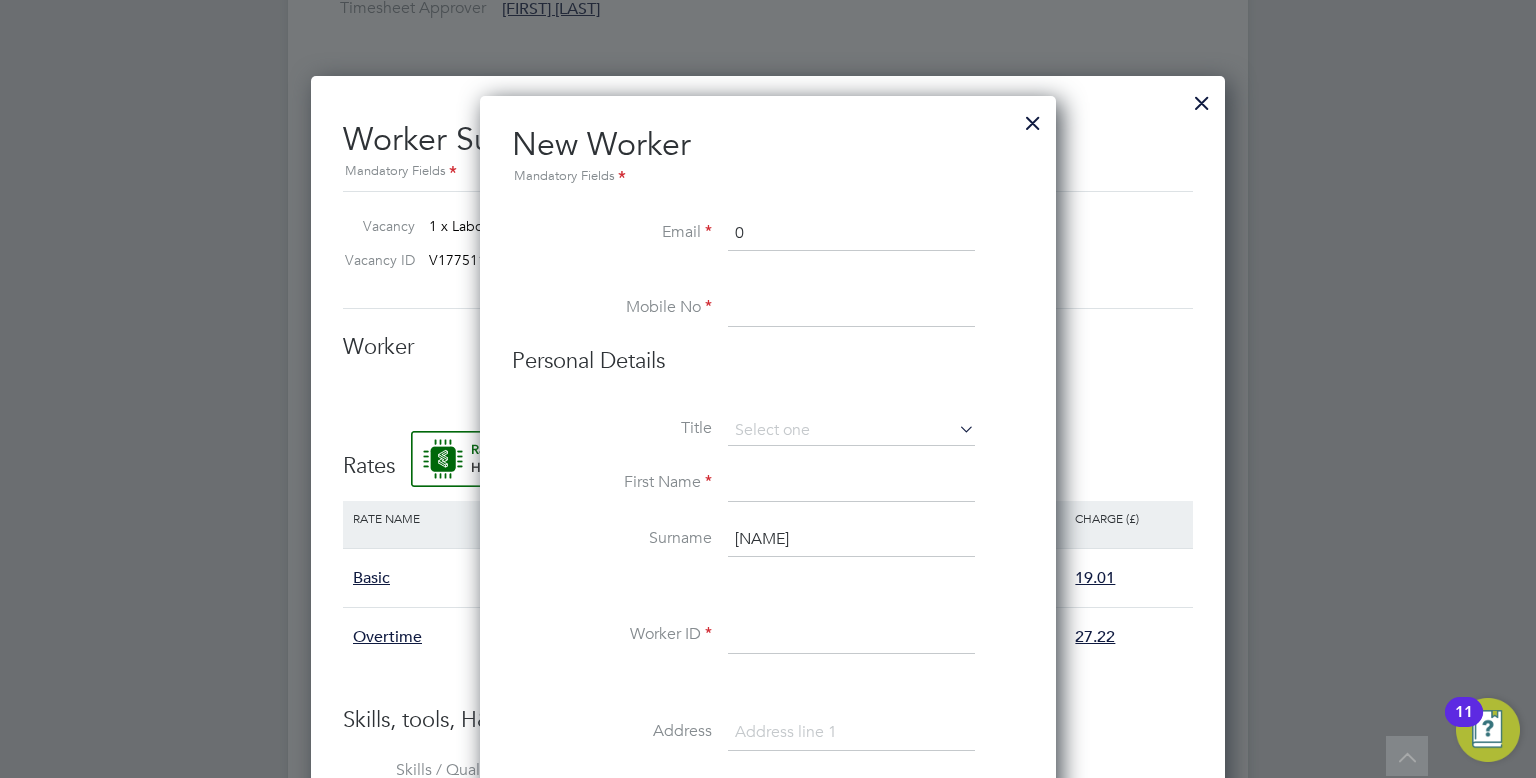 type 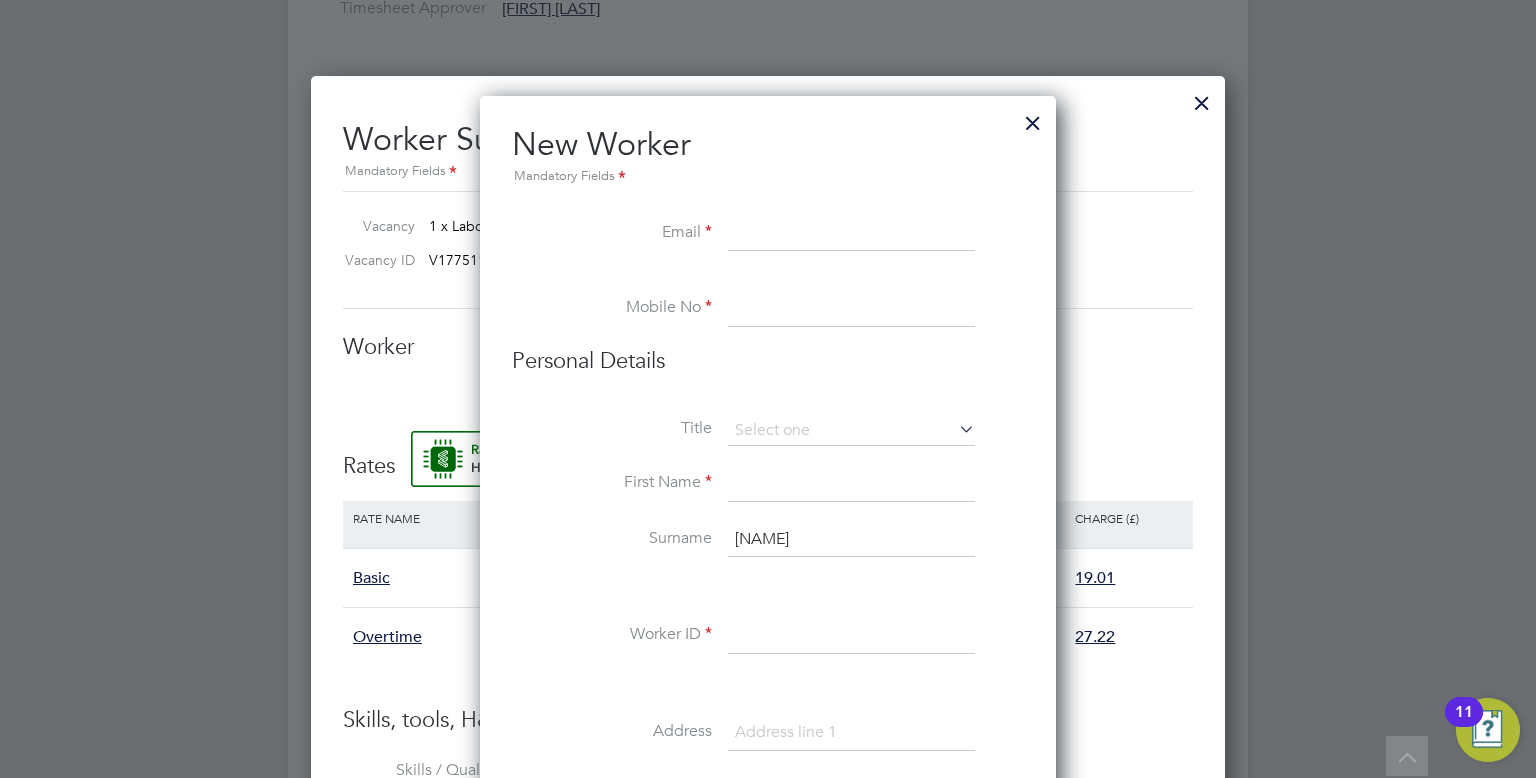 click at bounding box center (851, 309) 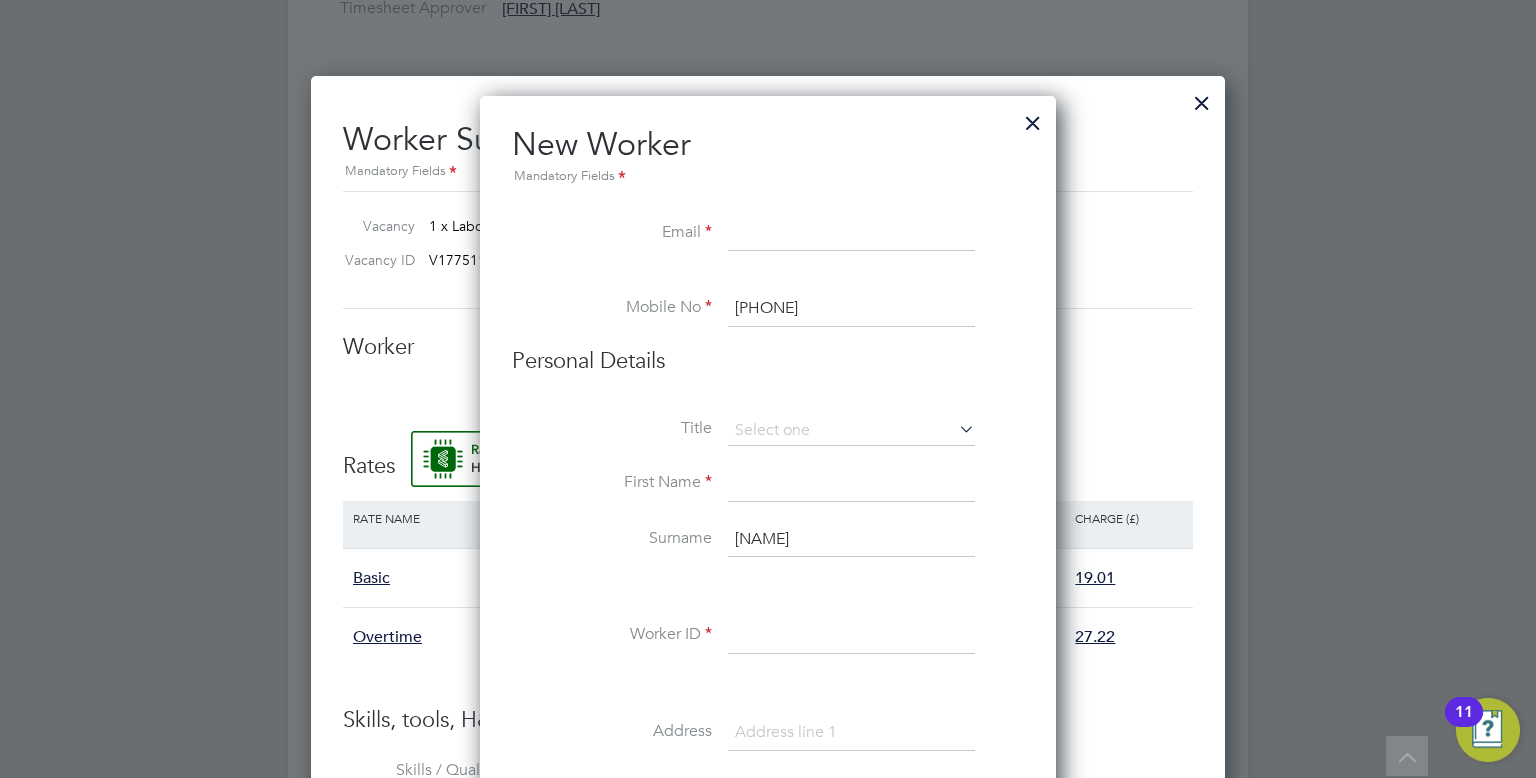 type on "[PHONE]" 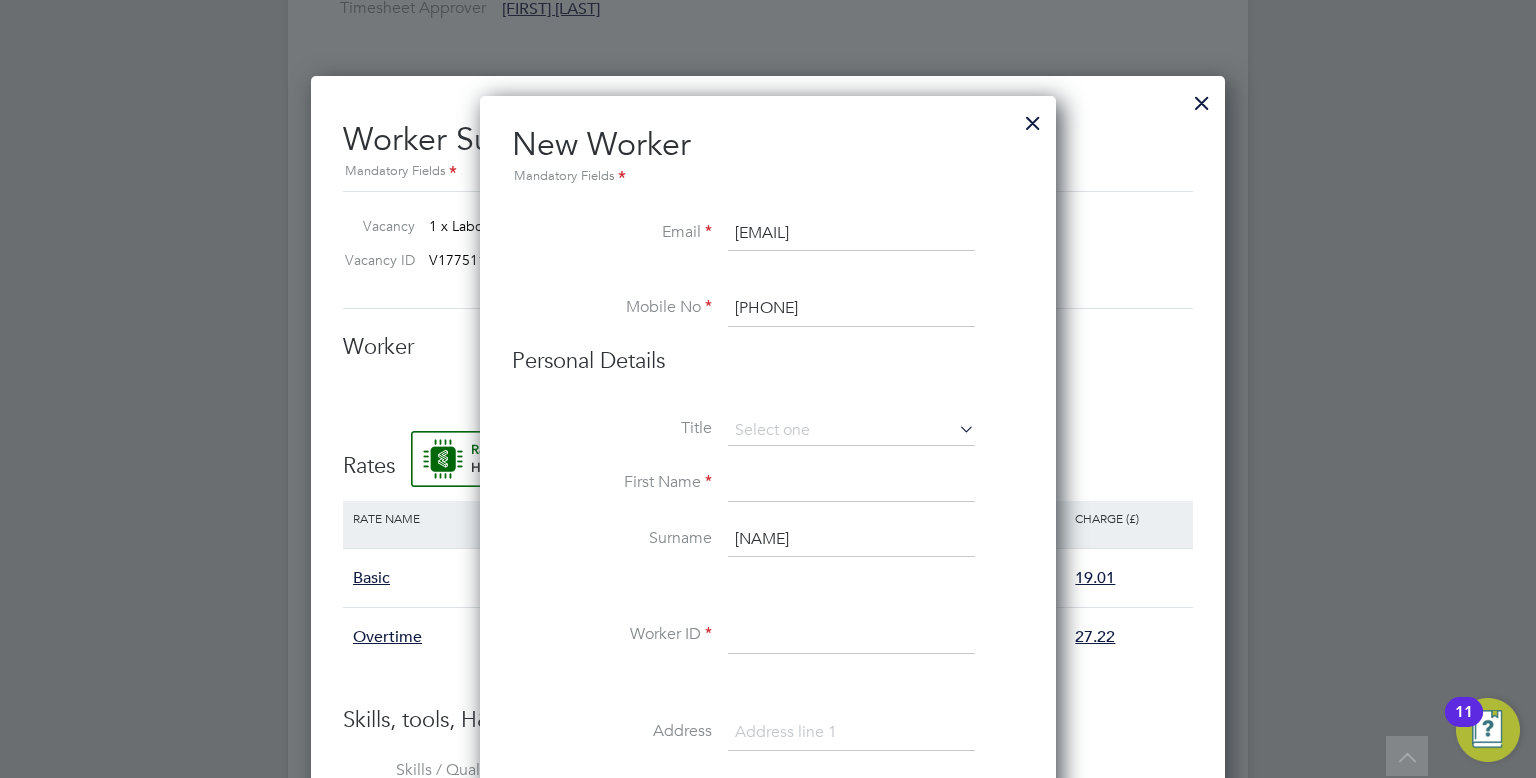 click on "[EMAIL]" at bounding box center [851, 234] 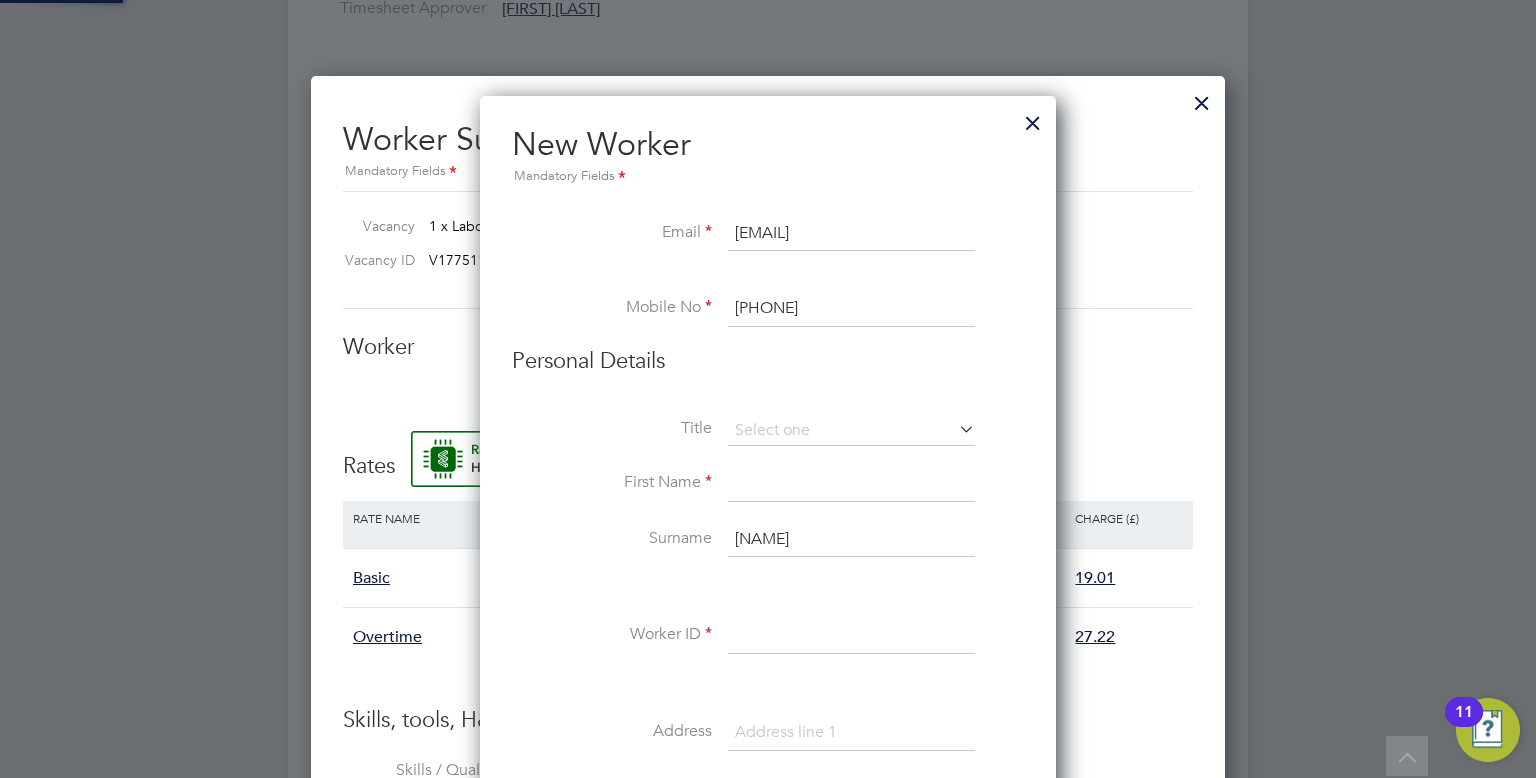 click on "[PHONE]" at bounding box center (851, 309) 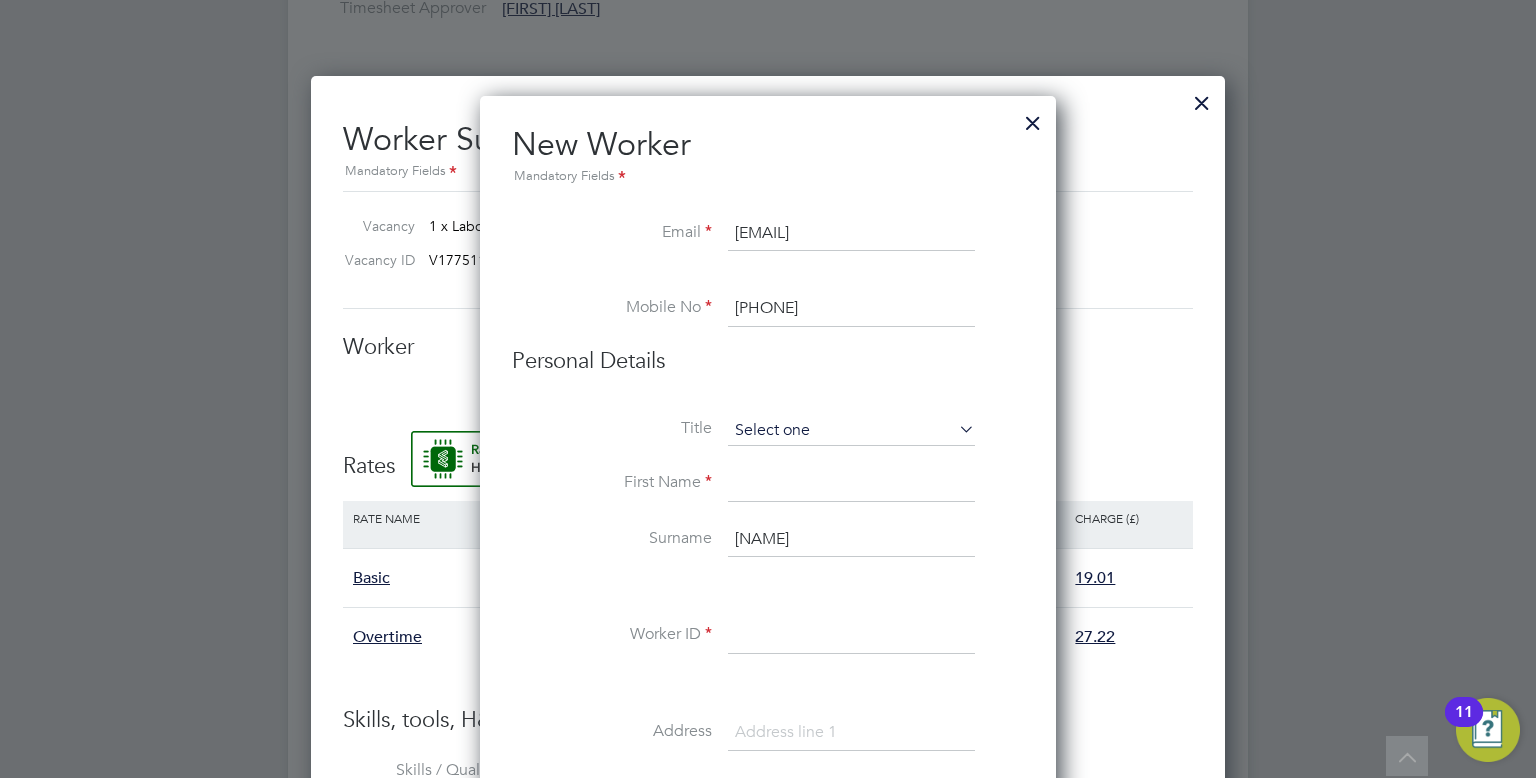 type on "[PHONE]" 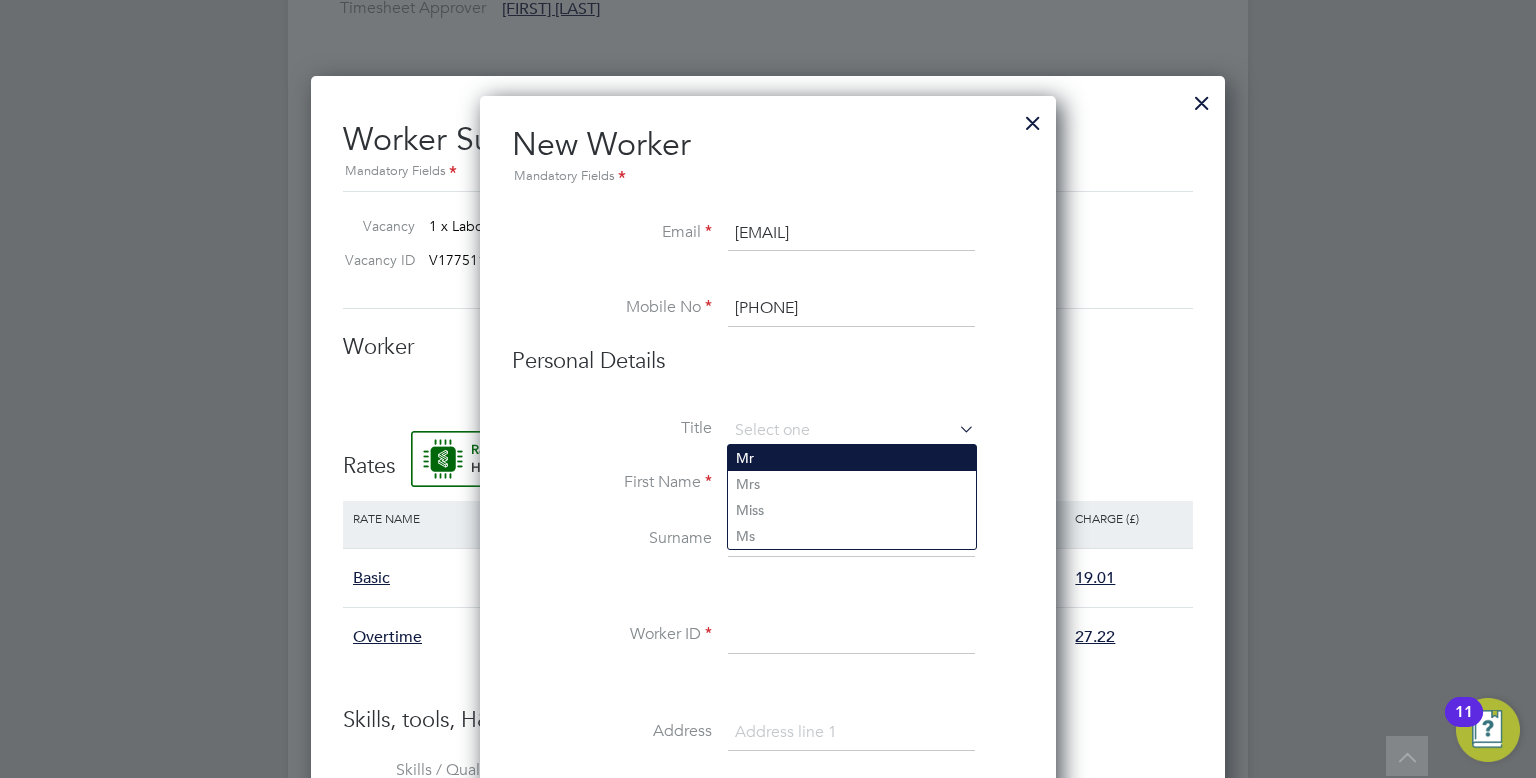 click on "Mr" 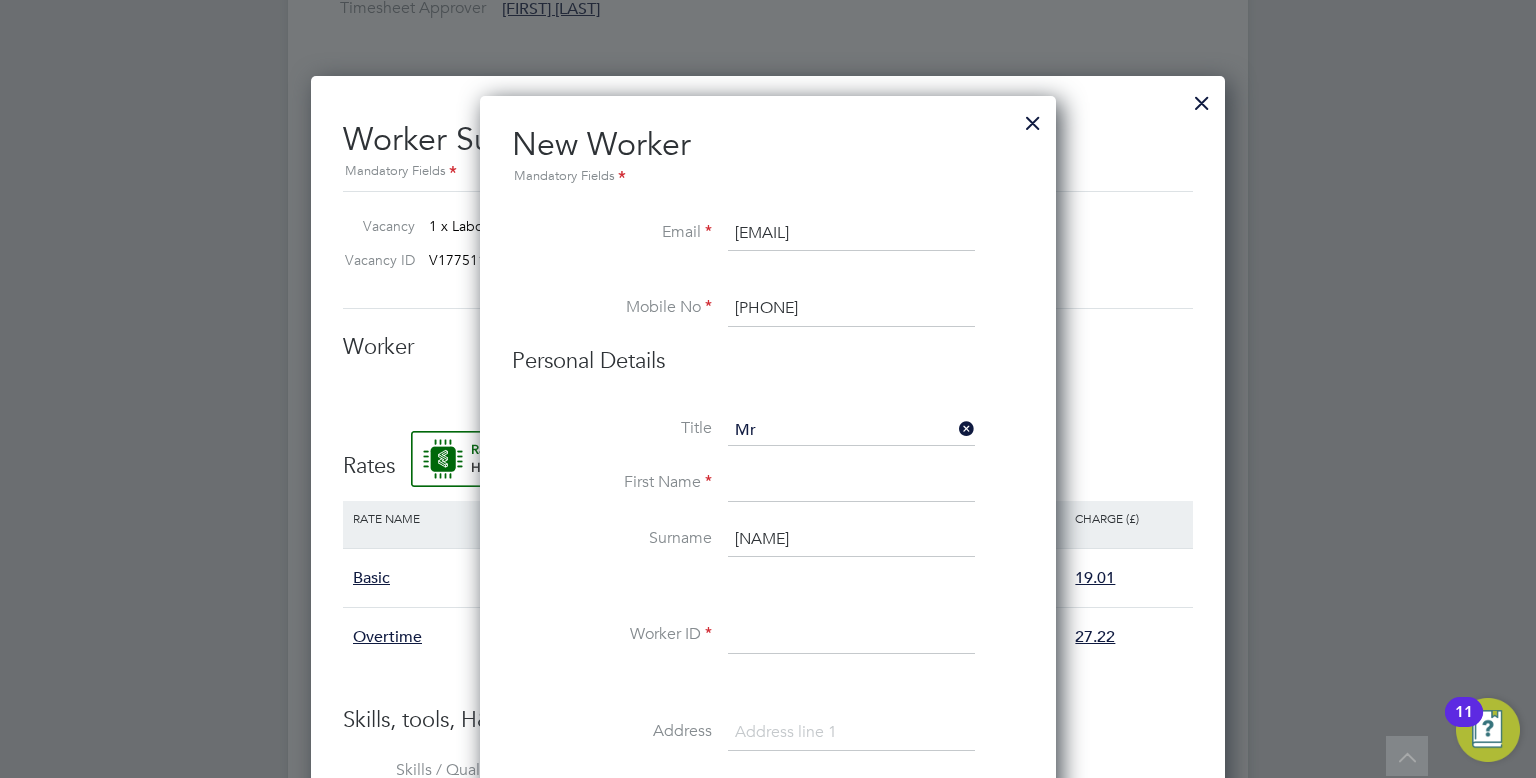 click on "First Name" at bounding box center [768, 494] 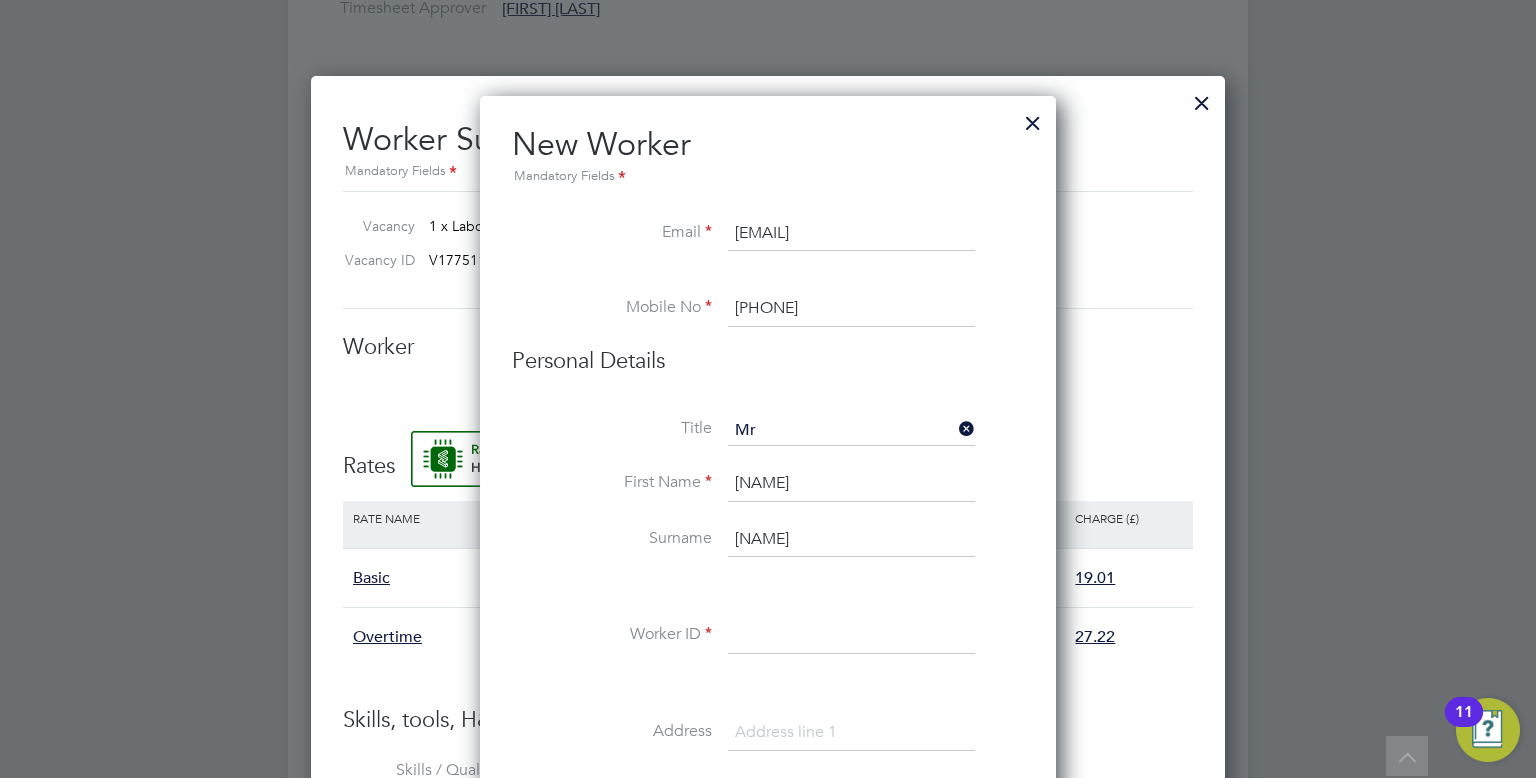 type on "[NAME]" 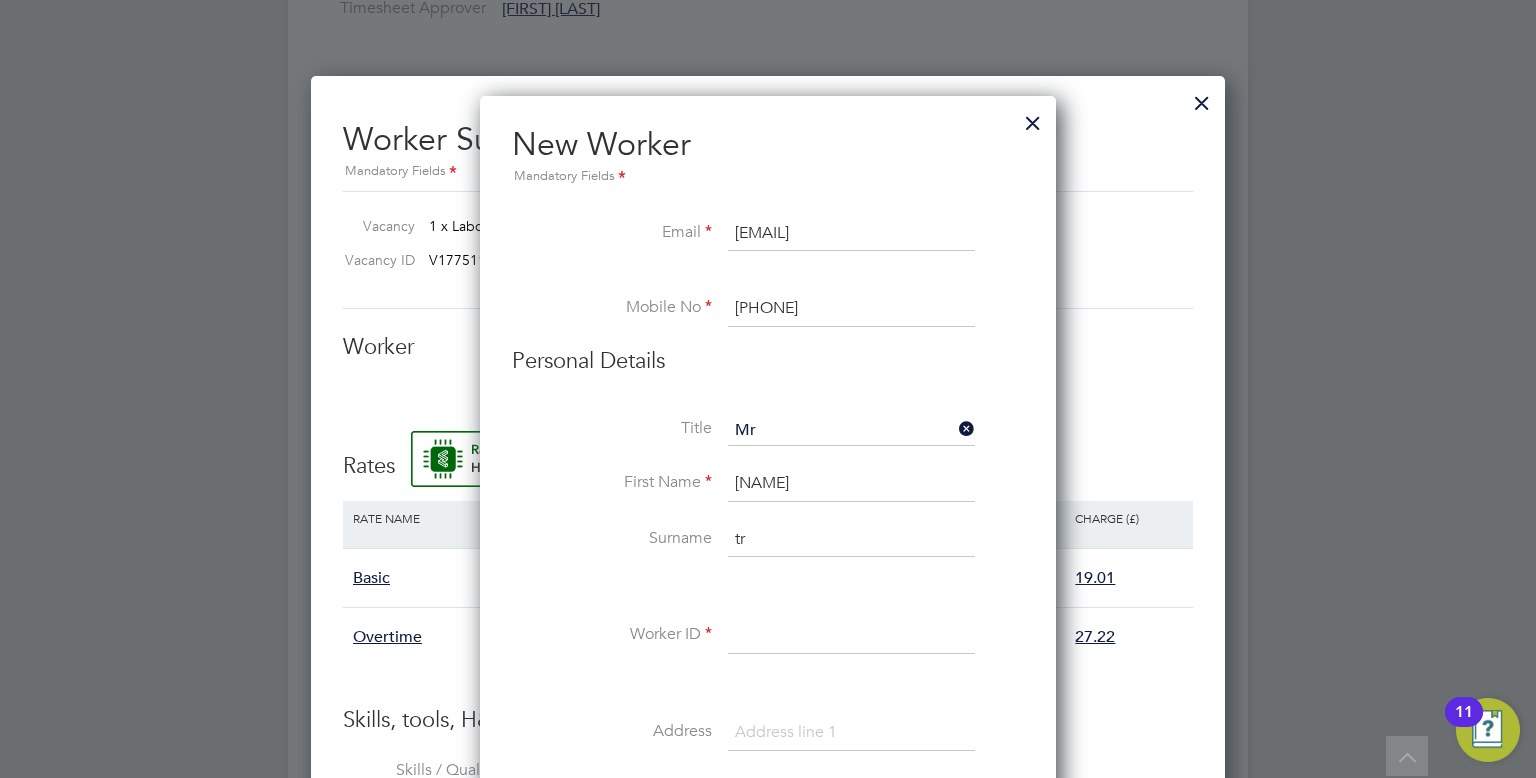 type on "t" 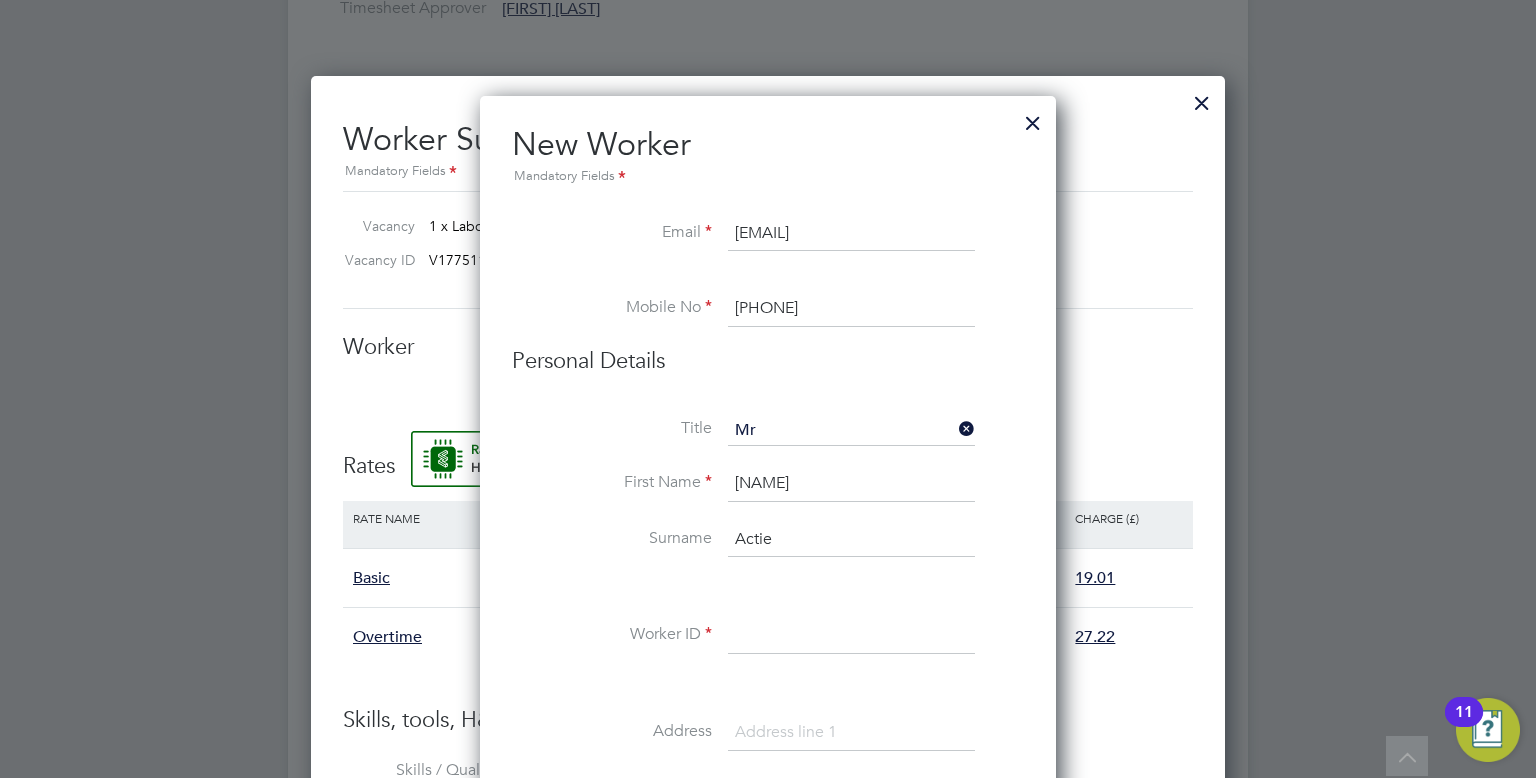 type on "Actie" 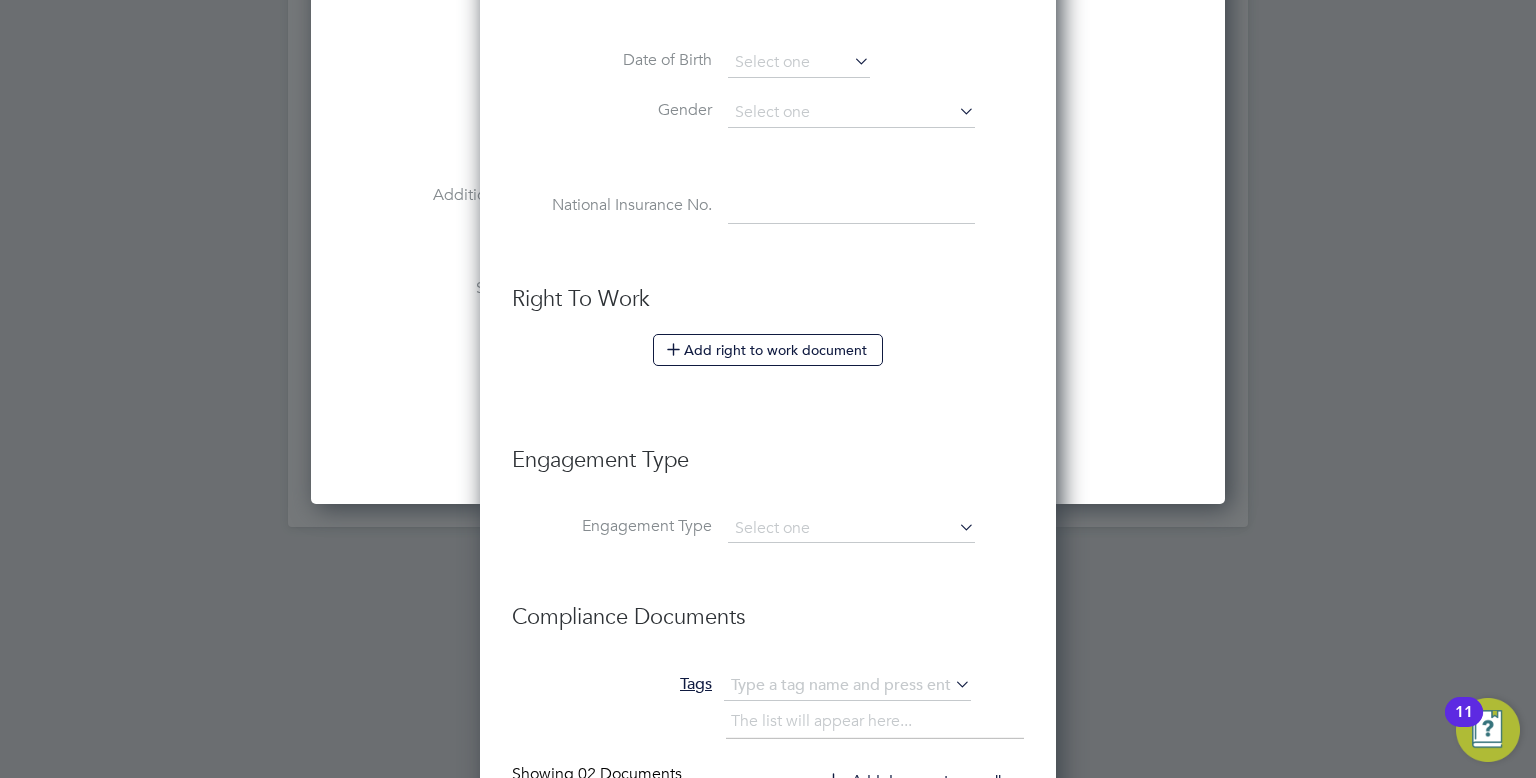 scroll, scrollTop: 2316, scrollLeft: 0, axis: vertical 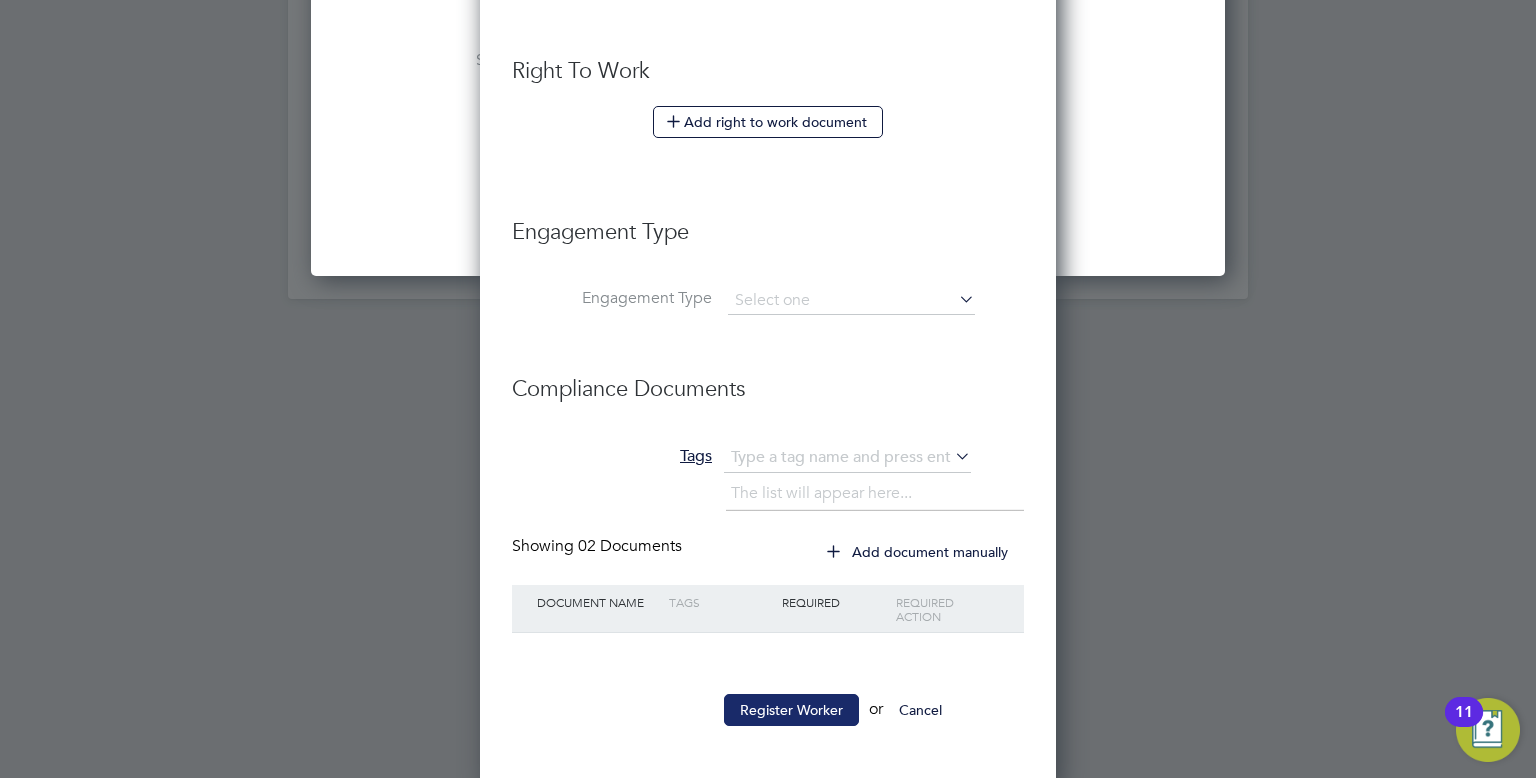 type on "C-002567902" 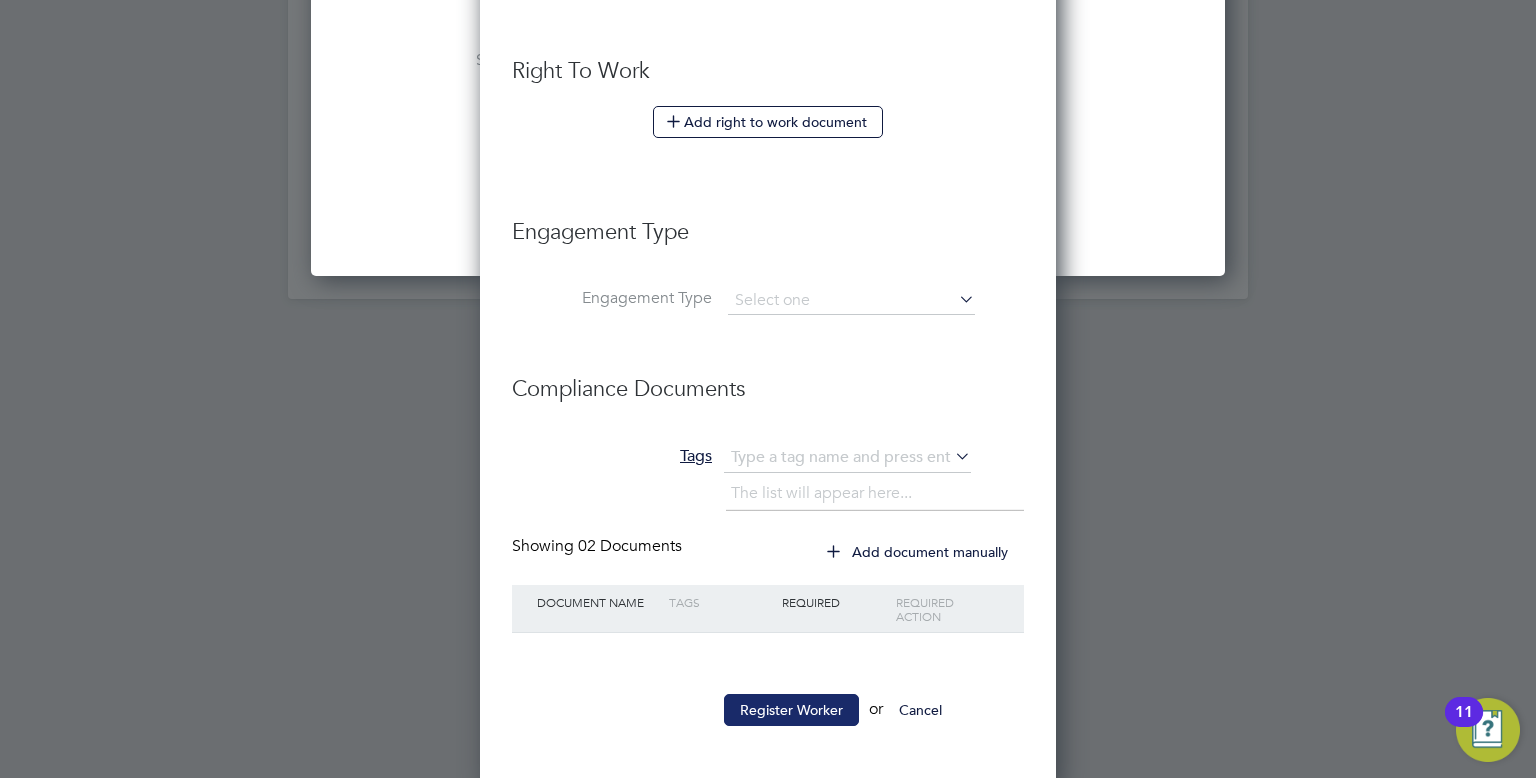 click on "Register Worker" at bounding box center [791, 710] 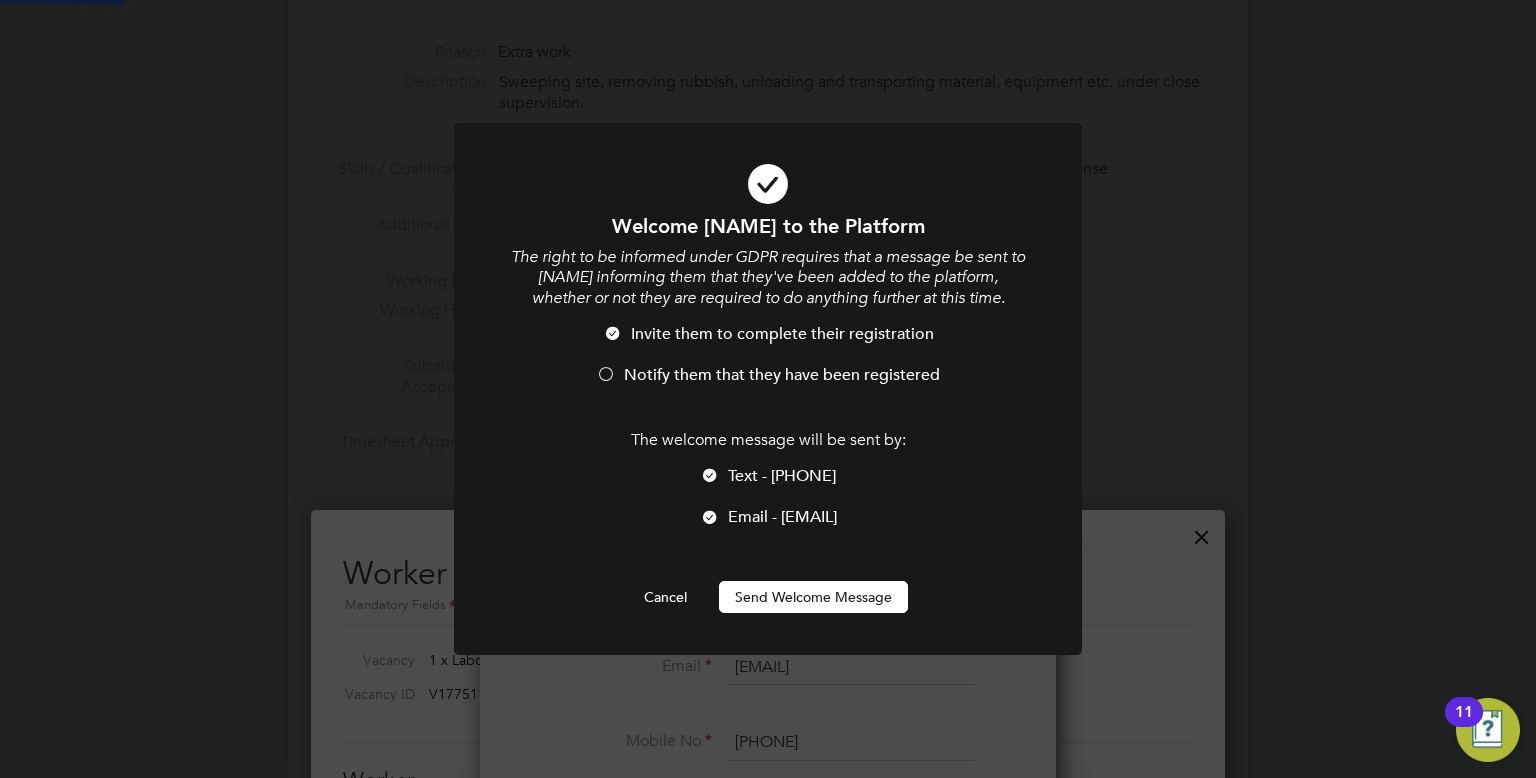 scroll, scrollTop: 0, scrollLeft: 0, axis: both 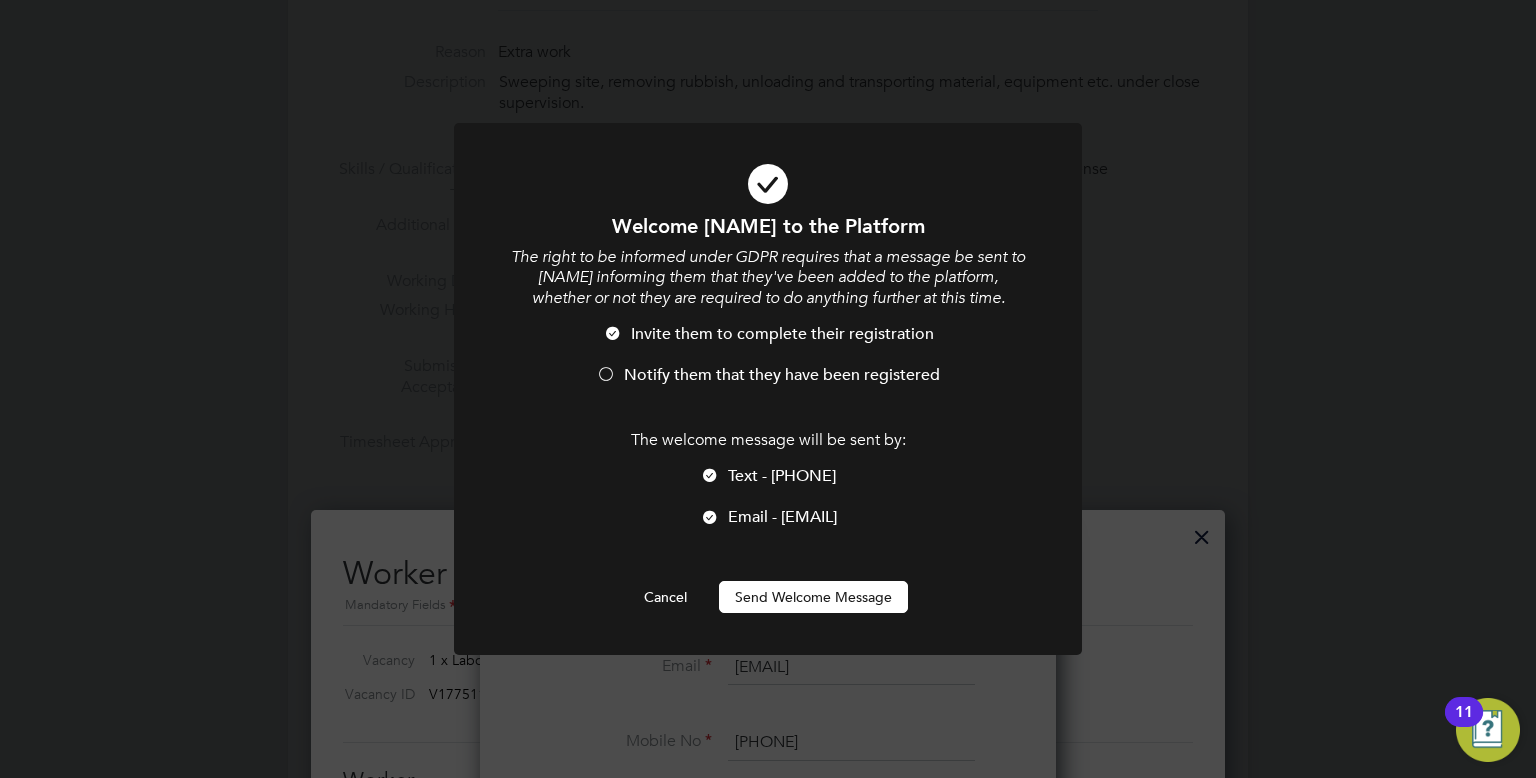 click on "Send Welcome Message" at bounding box center (813, 597) 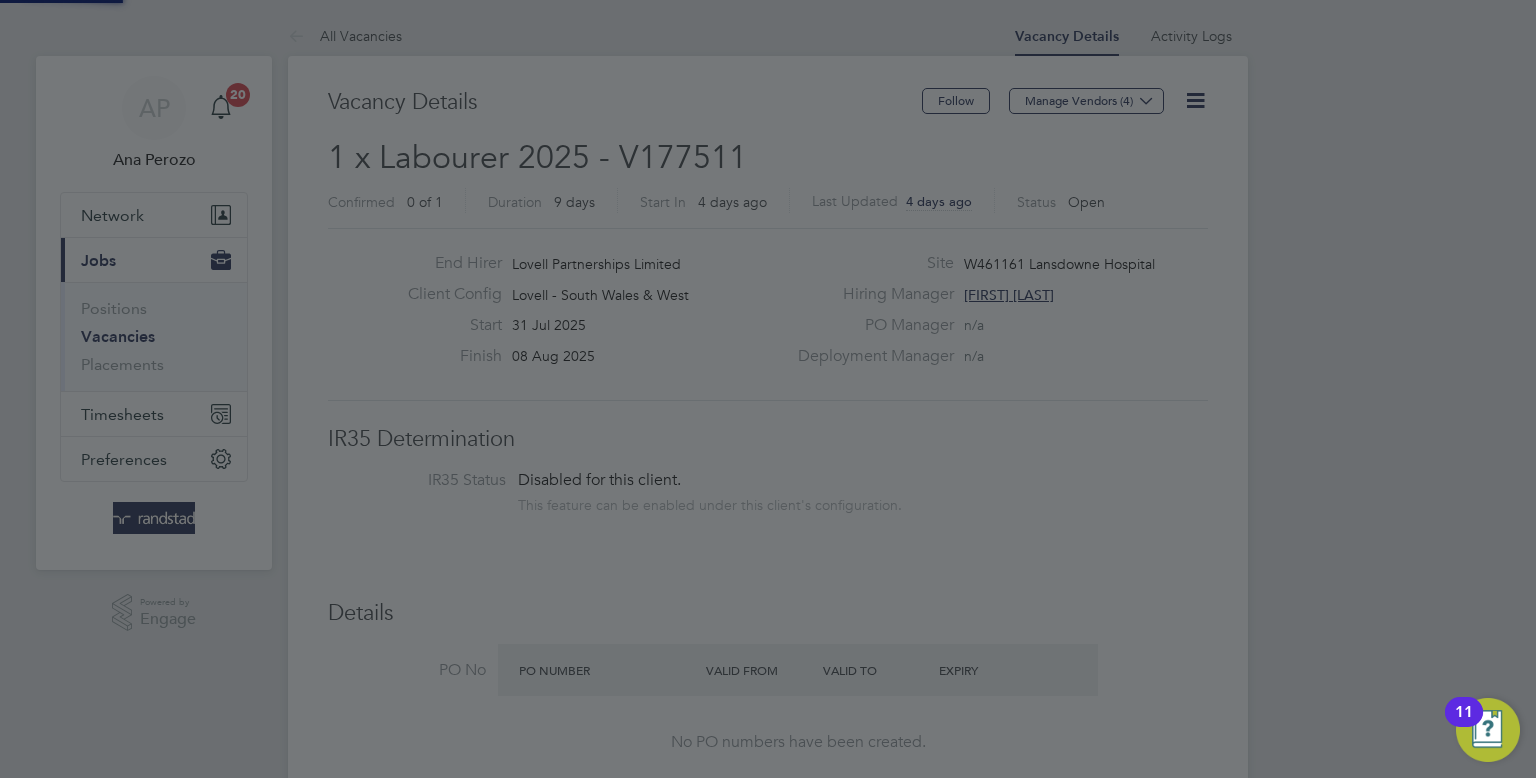scroll, scrollTop: 778, scrollLeft: 0, axis: vertical 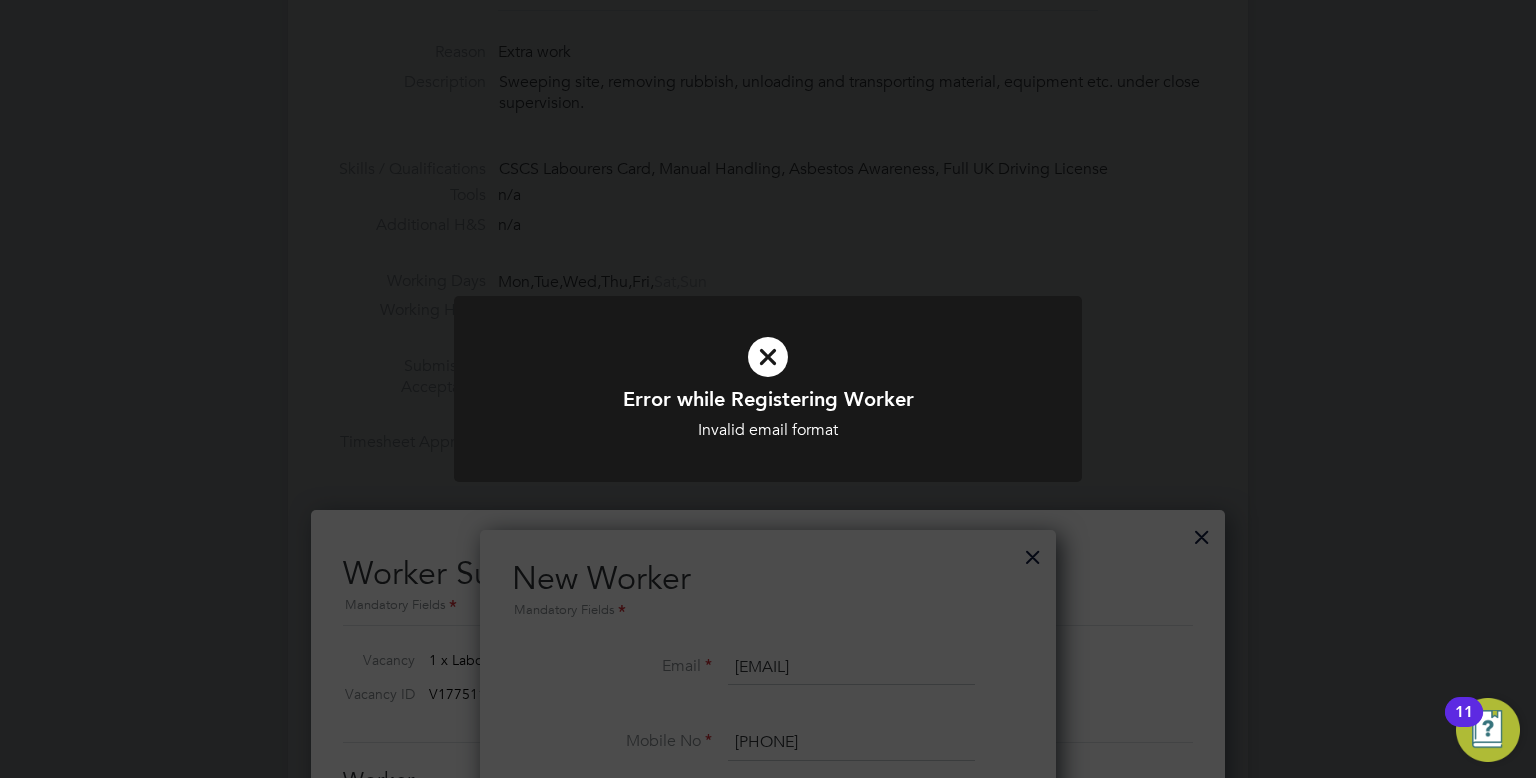 click on "Error while Registering Worker Invalid email format Cancel Okay" 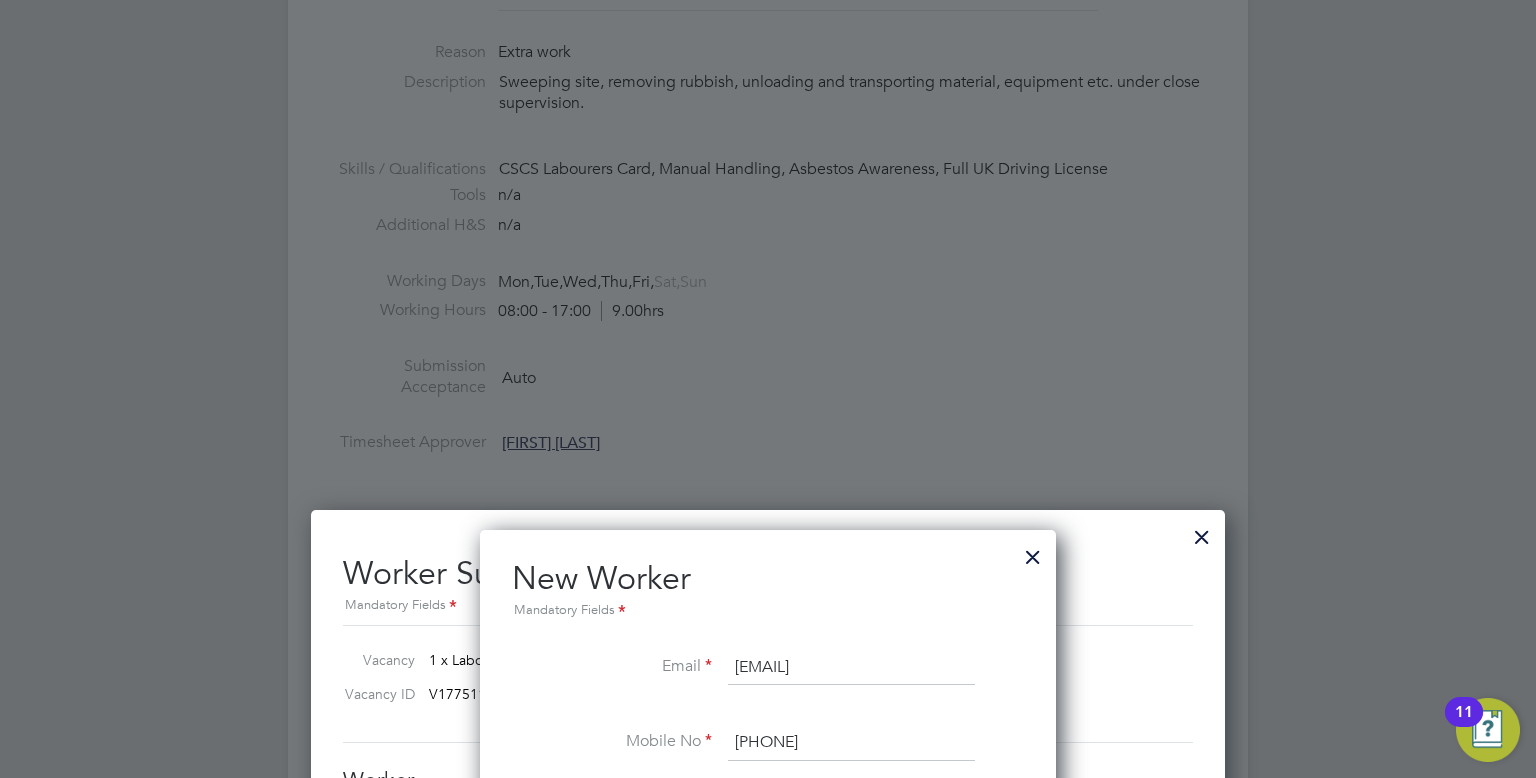 click on "[EMAIL]" at bounding box center (851, 668) 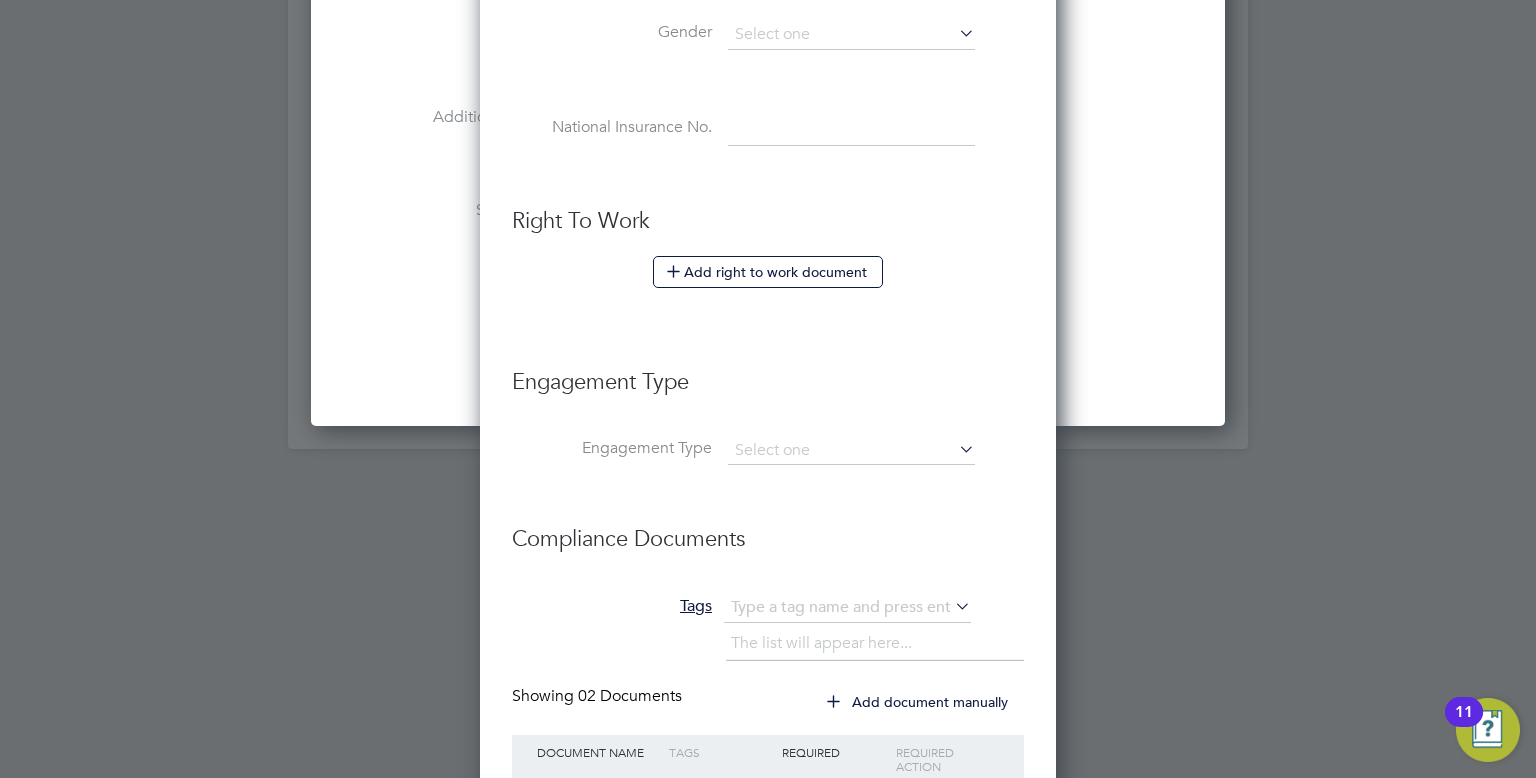 scroll, scrollTop: 2316, scrollLeft: 0, axis: vertical 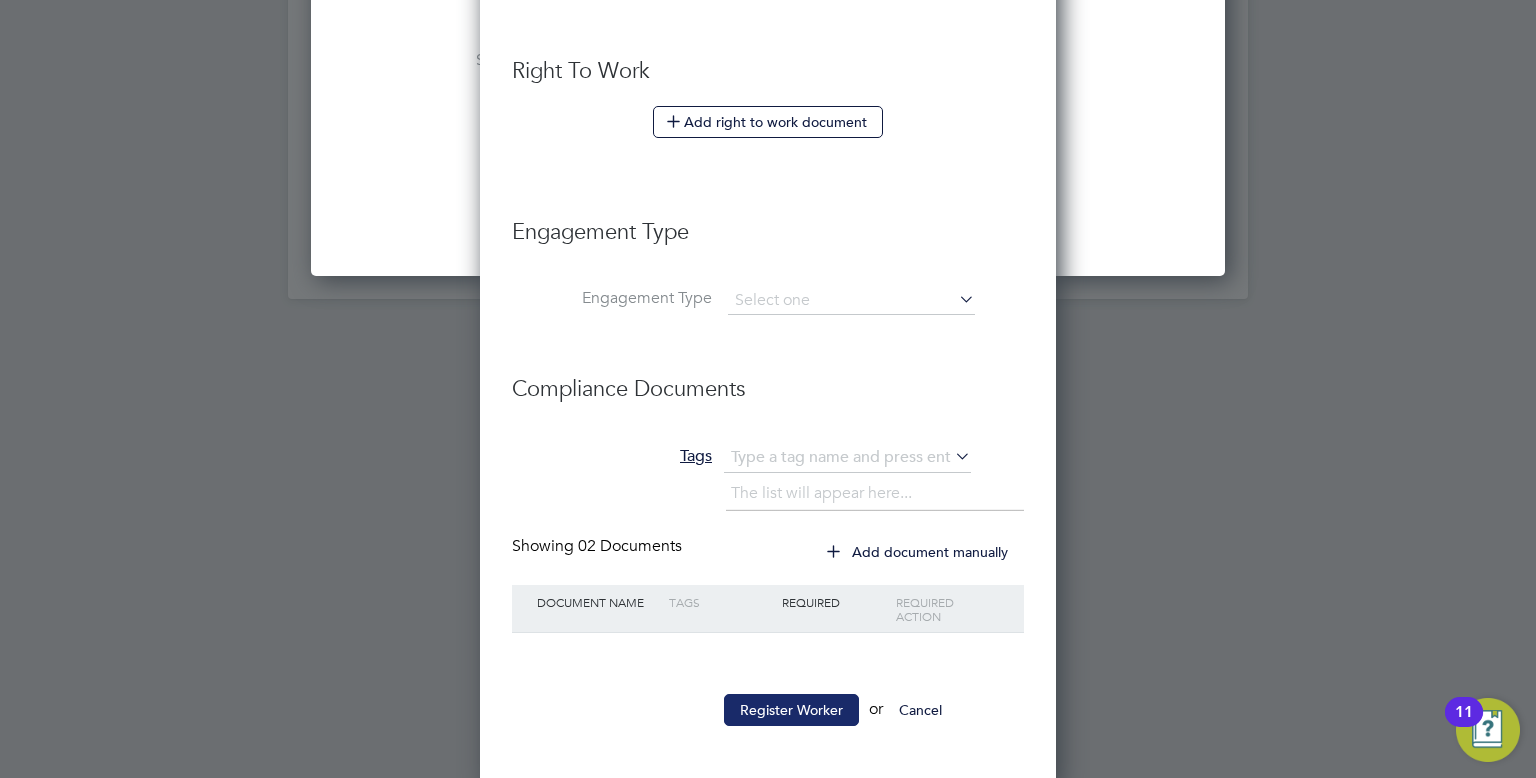 type on "[EMAIL]" 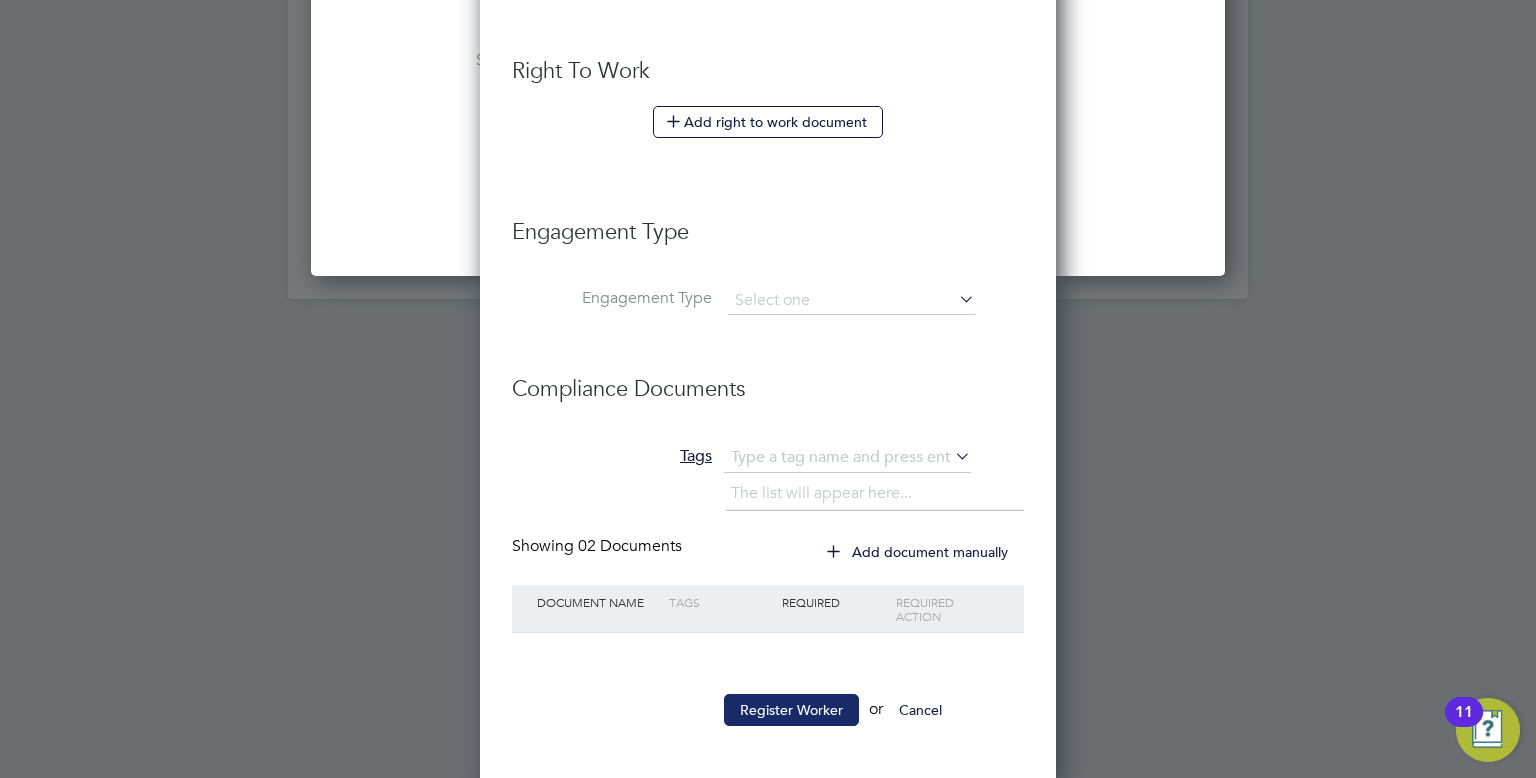 click on "Register Worker" at bounding box center (791, 710) 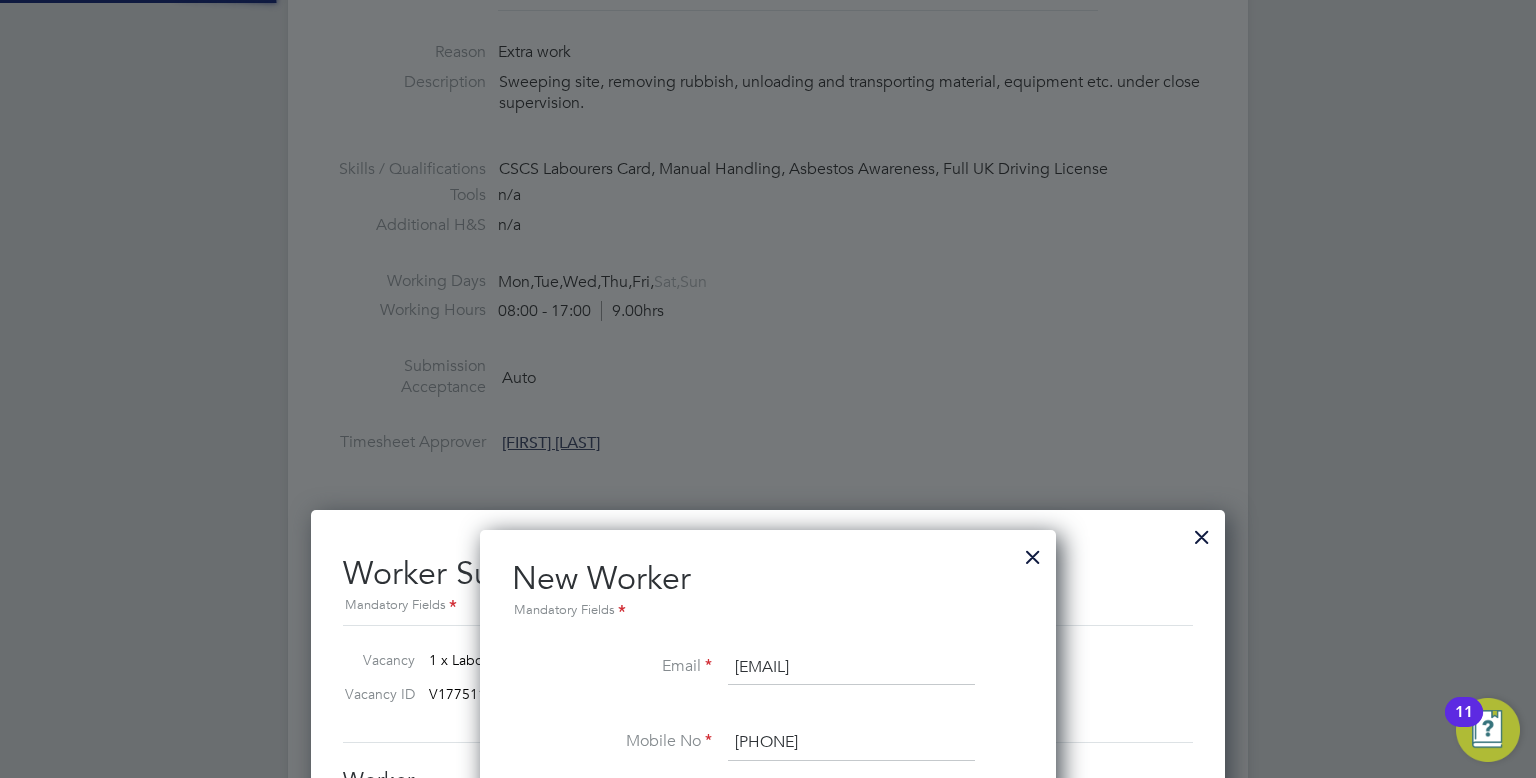 scroll, scrollTop: 0, scrollLeft: 0, axis: both 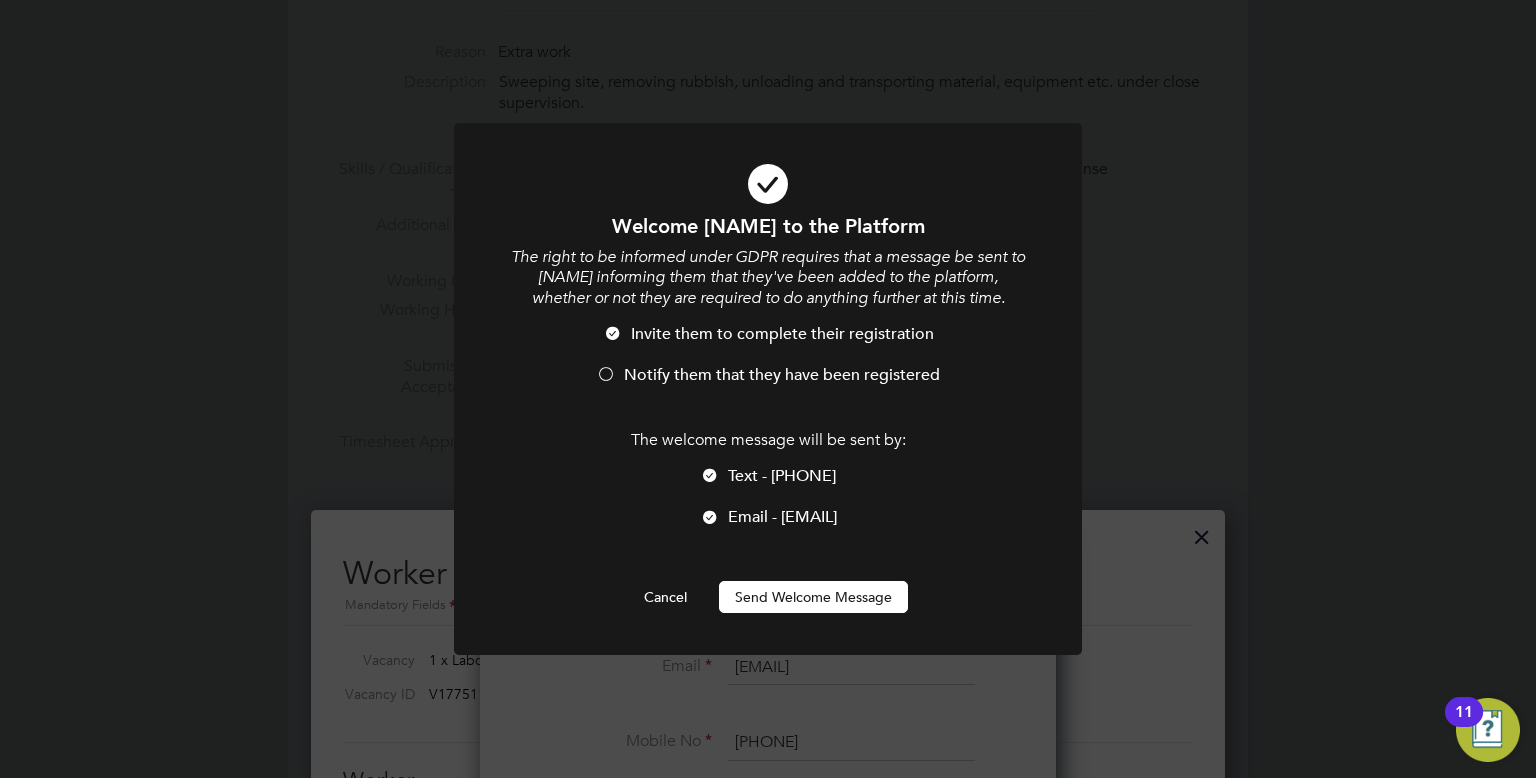 click on "Welcome [NAME] to the Platform The right to be informed under GDPR requires that a message be sent to [NAME] informing them that they've been added to the platform, whether or not they are required to do anything further at this time. Invite them to complete their registration Notify them that they have been registered The welcome message will be sent by: Text - [PHONE] Email - [EMAIL] Cancel Send Welcome Message" at bounding box center [768, 413] 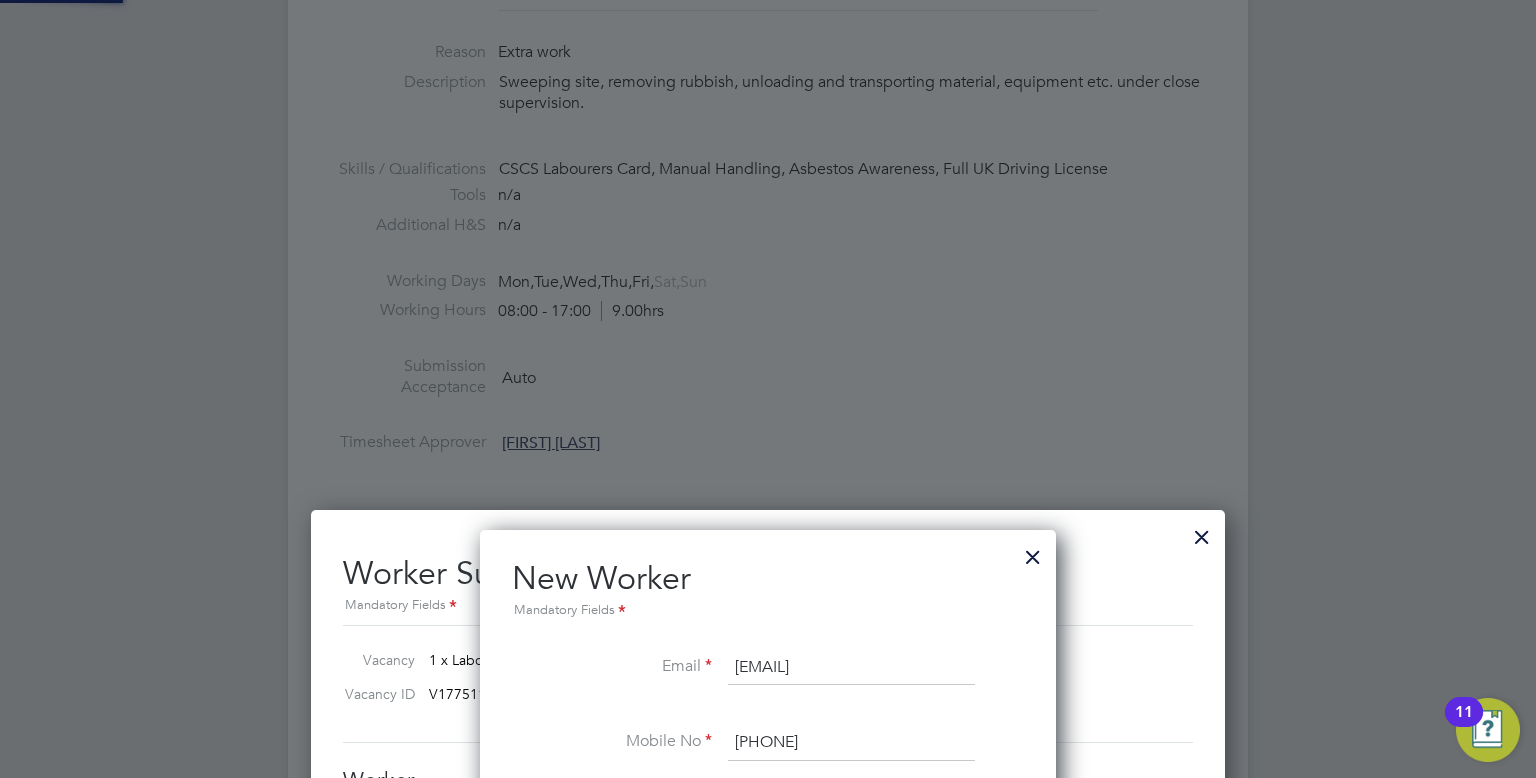 type on "[NAME] ([ID])" 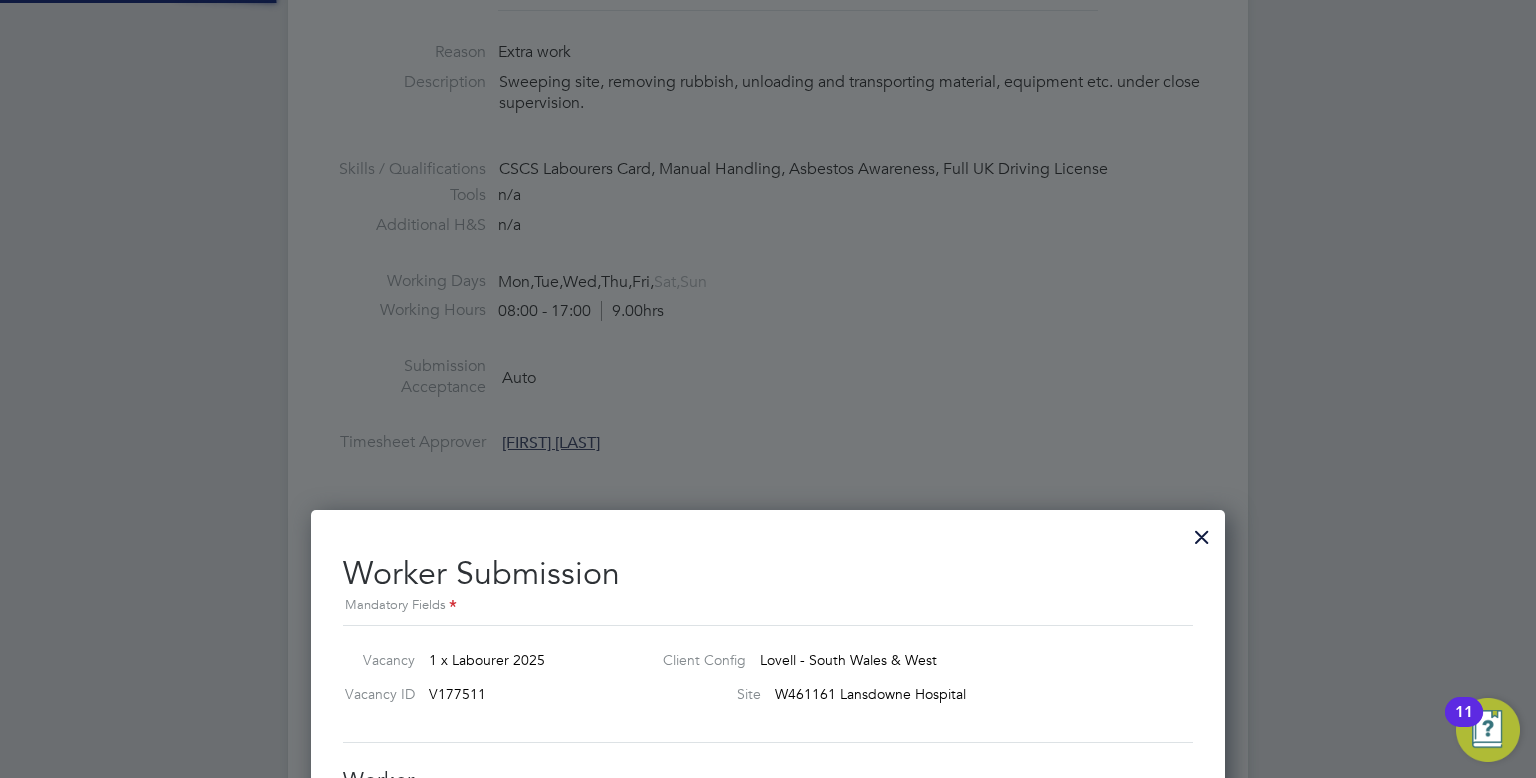 scroll, scrollTop: 833, scrollLeft: 0, axis: vertical 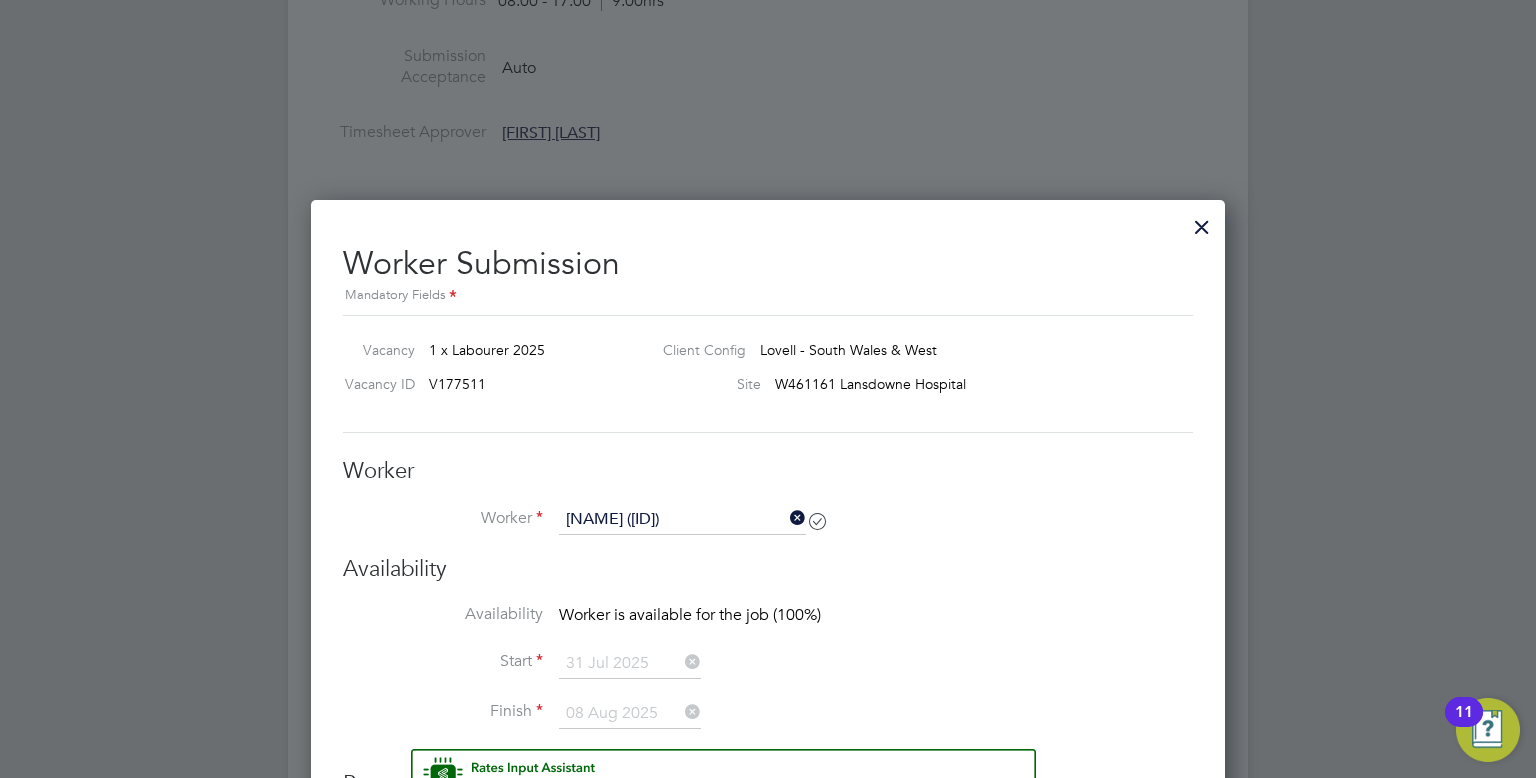 click at bounding box center (1202, 222) 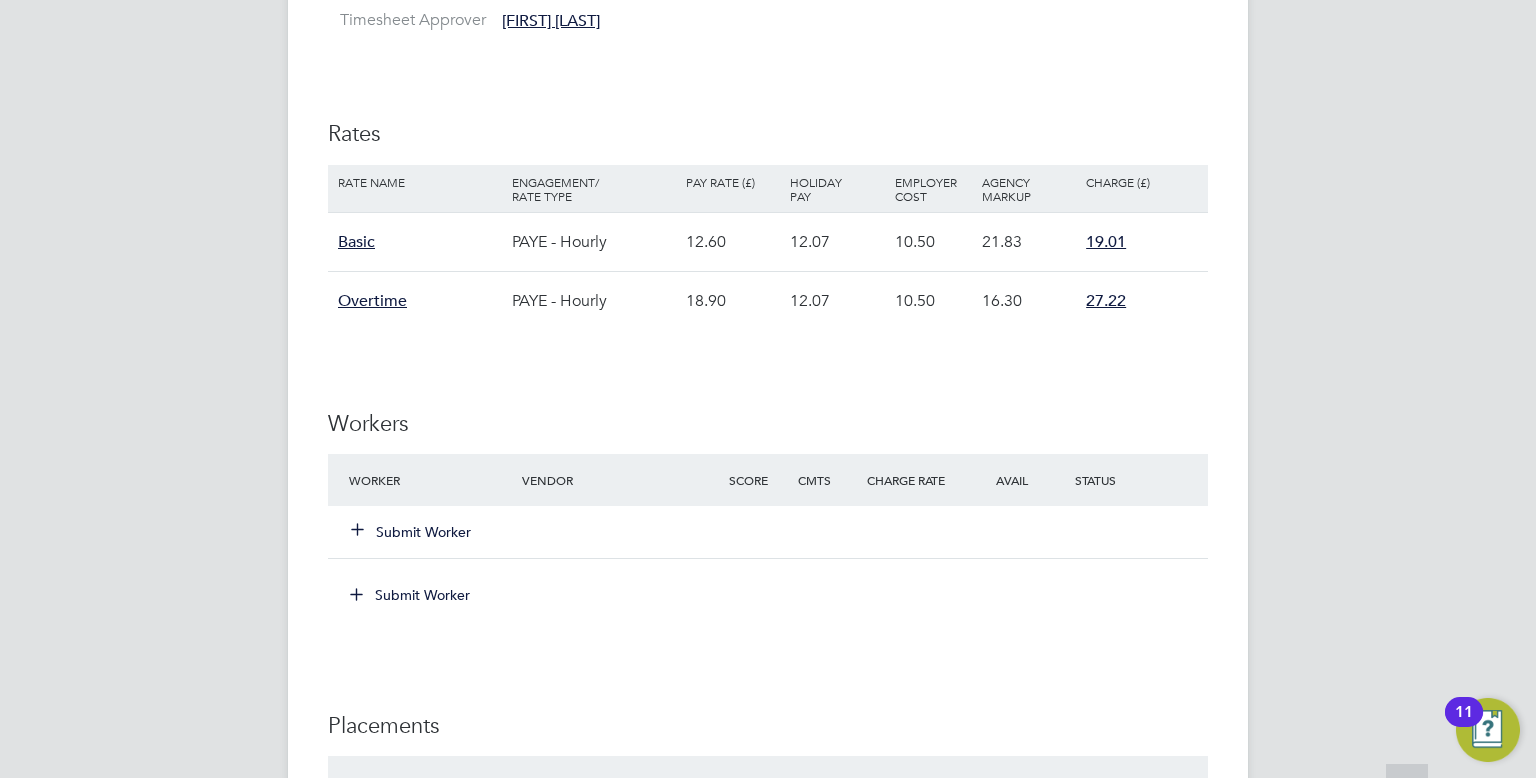scroll, scrollTop: 1212, scrollLeft: 0, axis: vertical 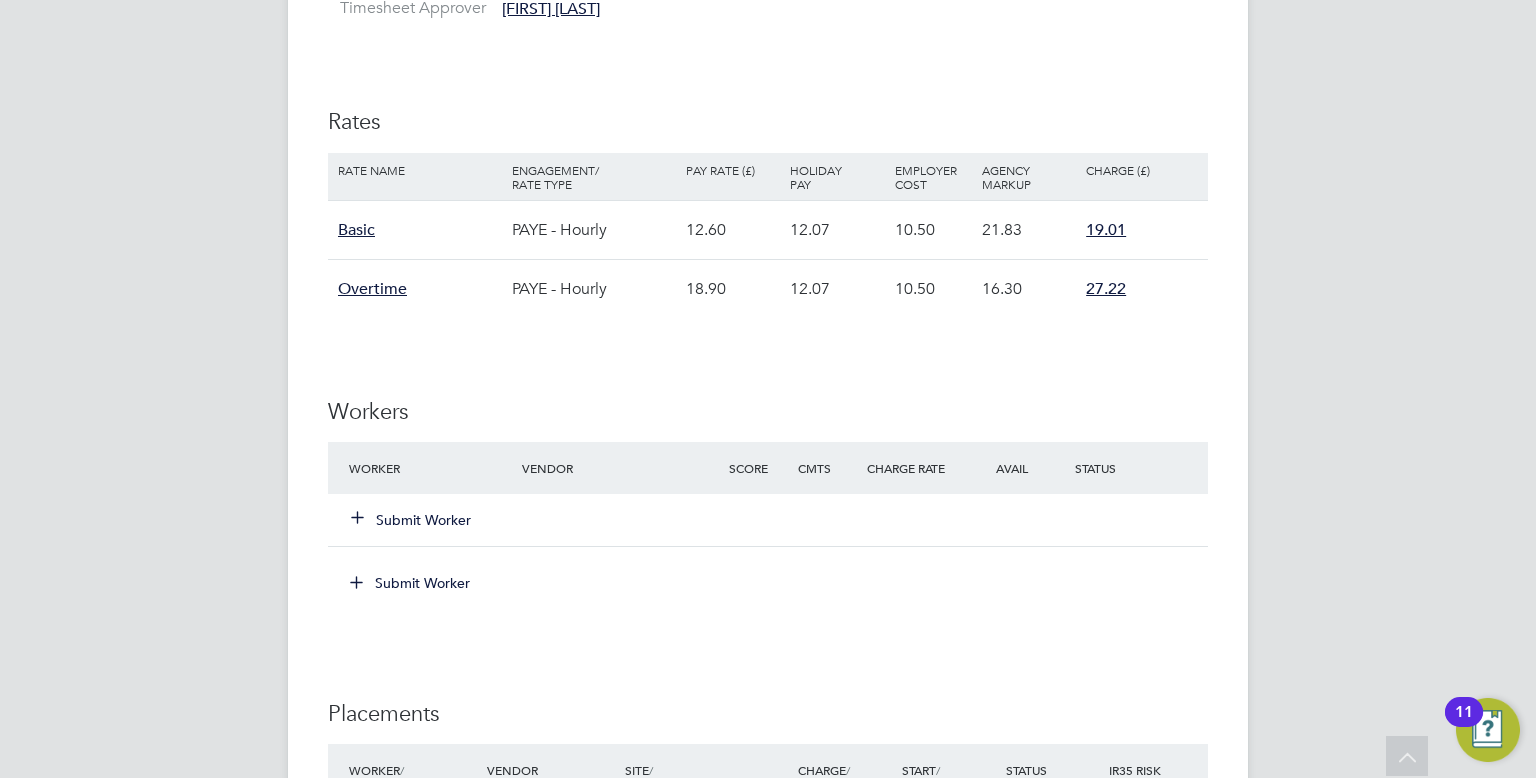 click on "Submit Worker" 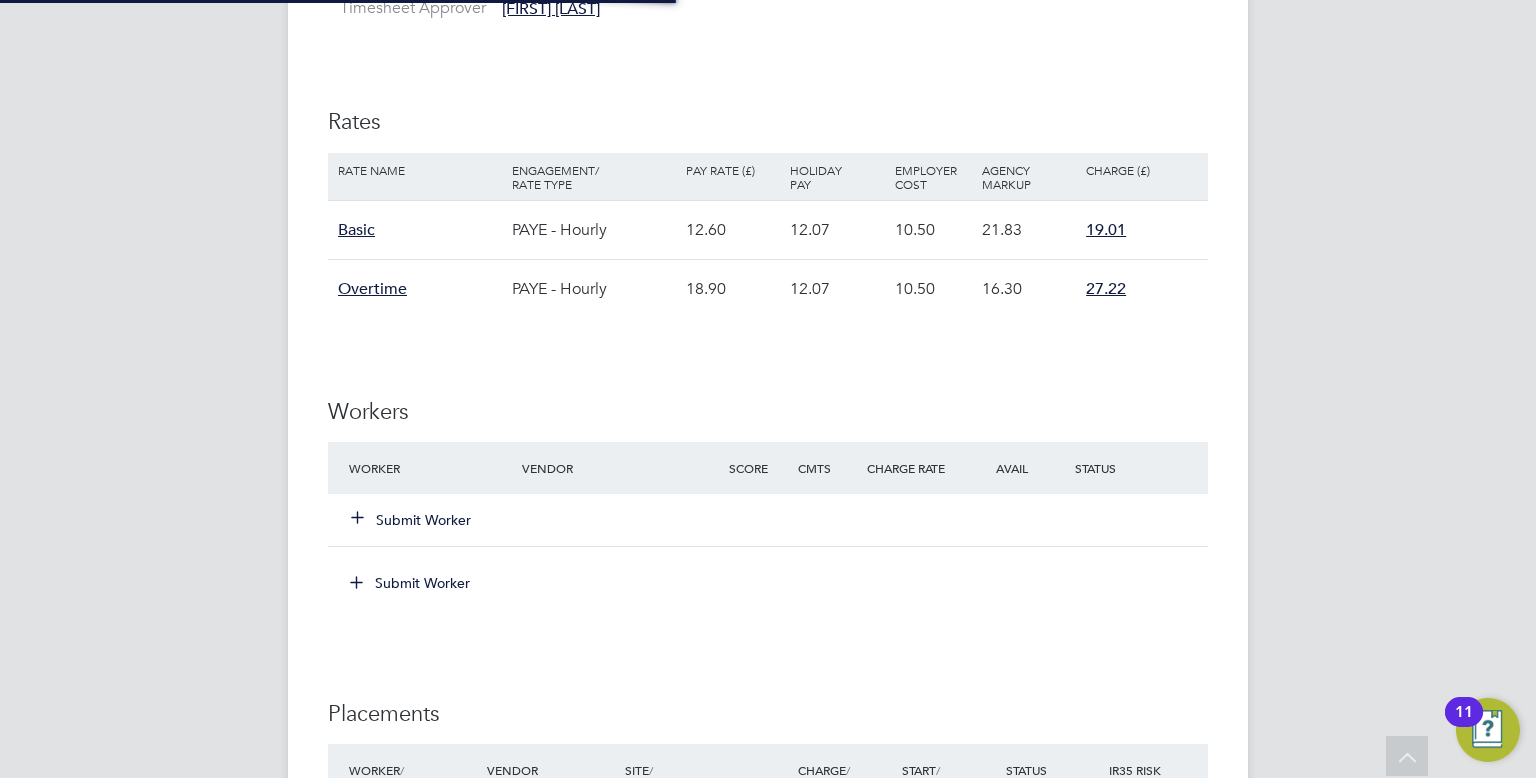 scroll, scrollTop: 10, scrollLeft: 10, axis: both 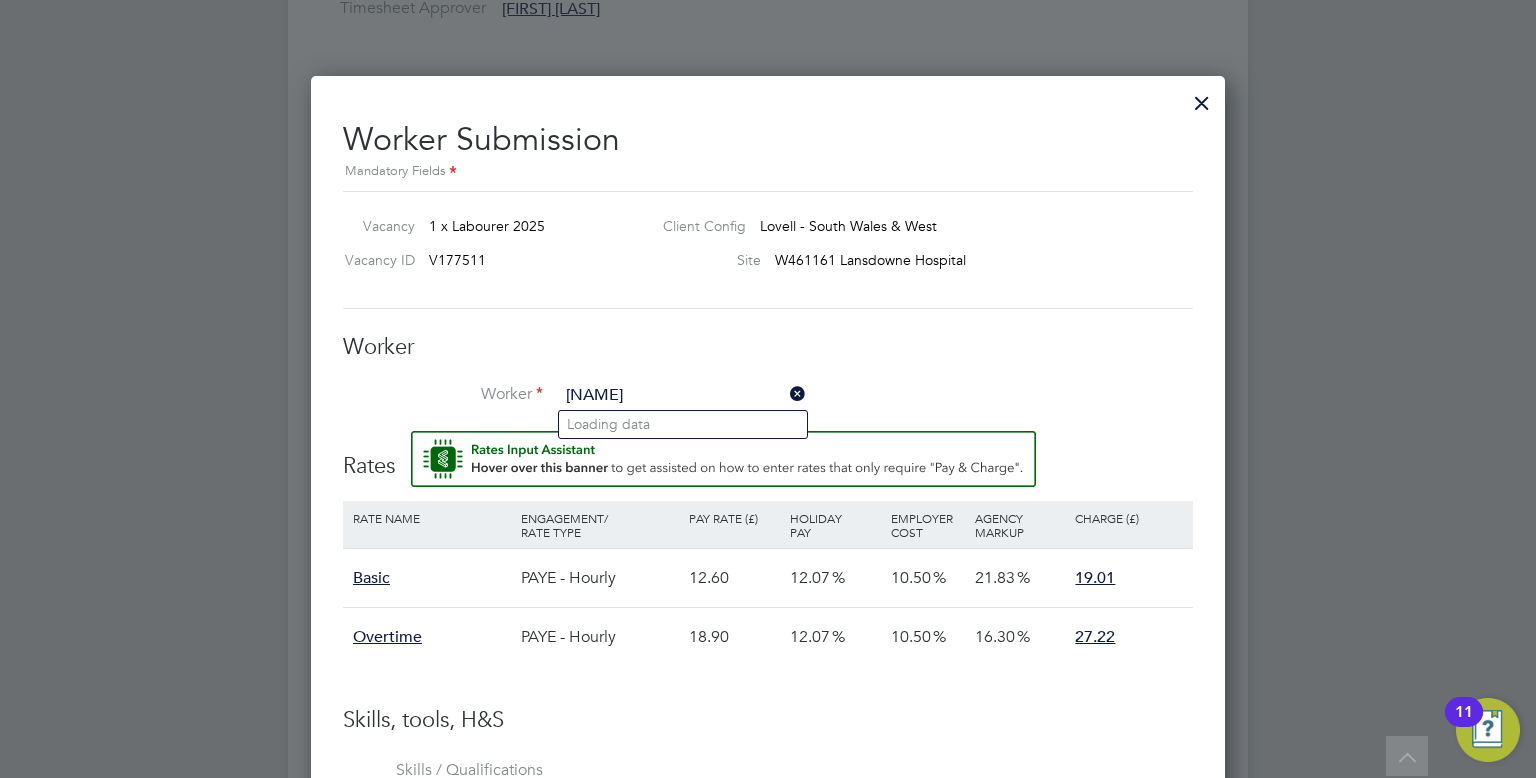 type on "[NAME]" 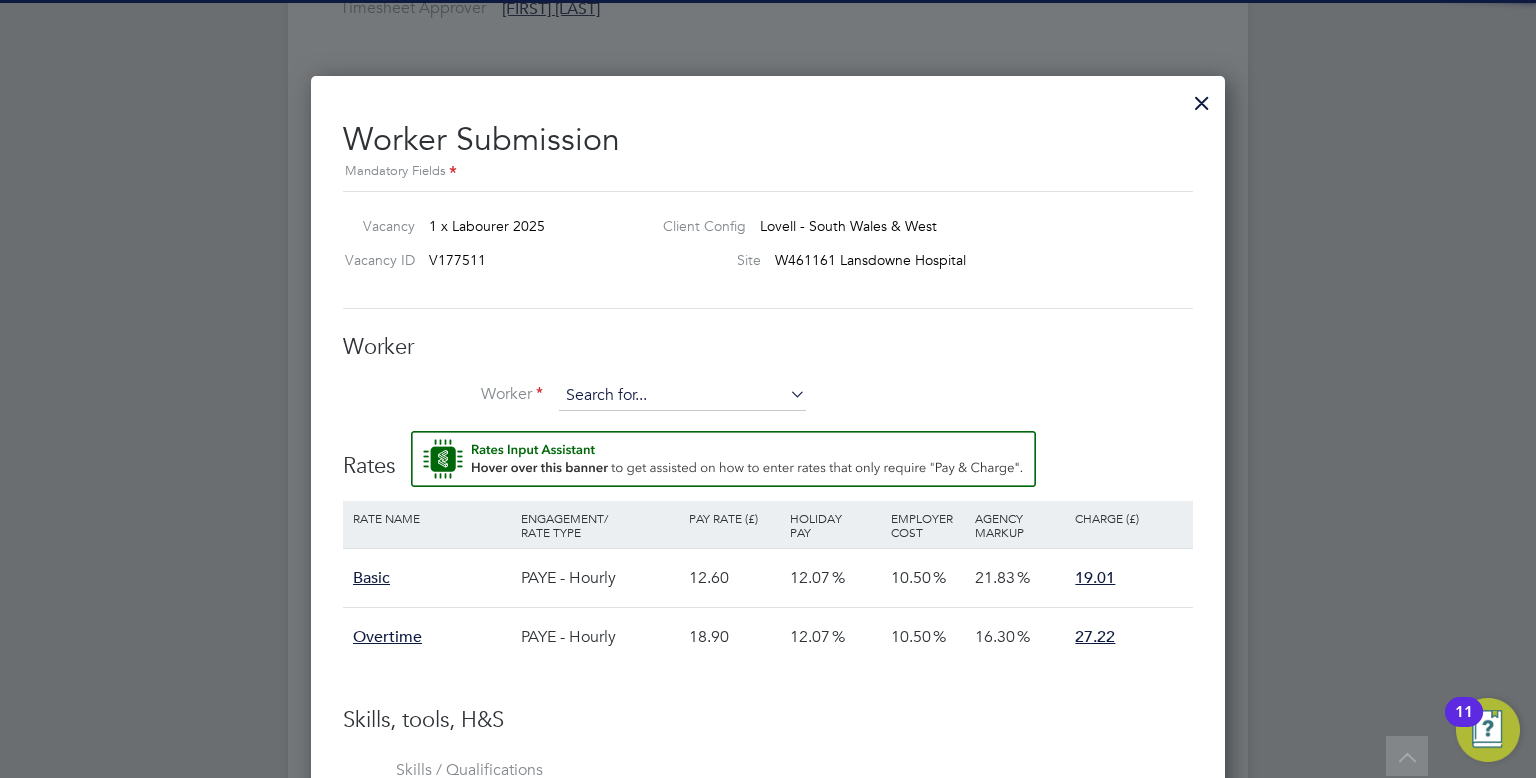 click at bounding box center (682, 396) 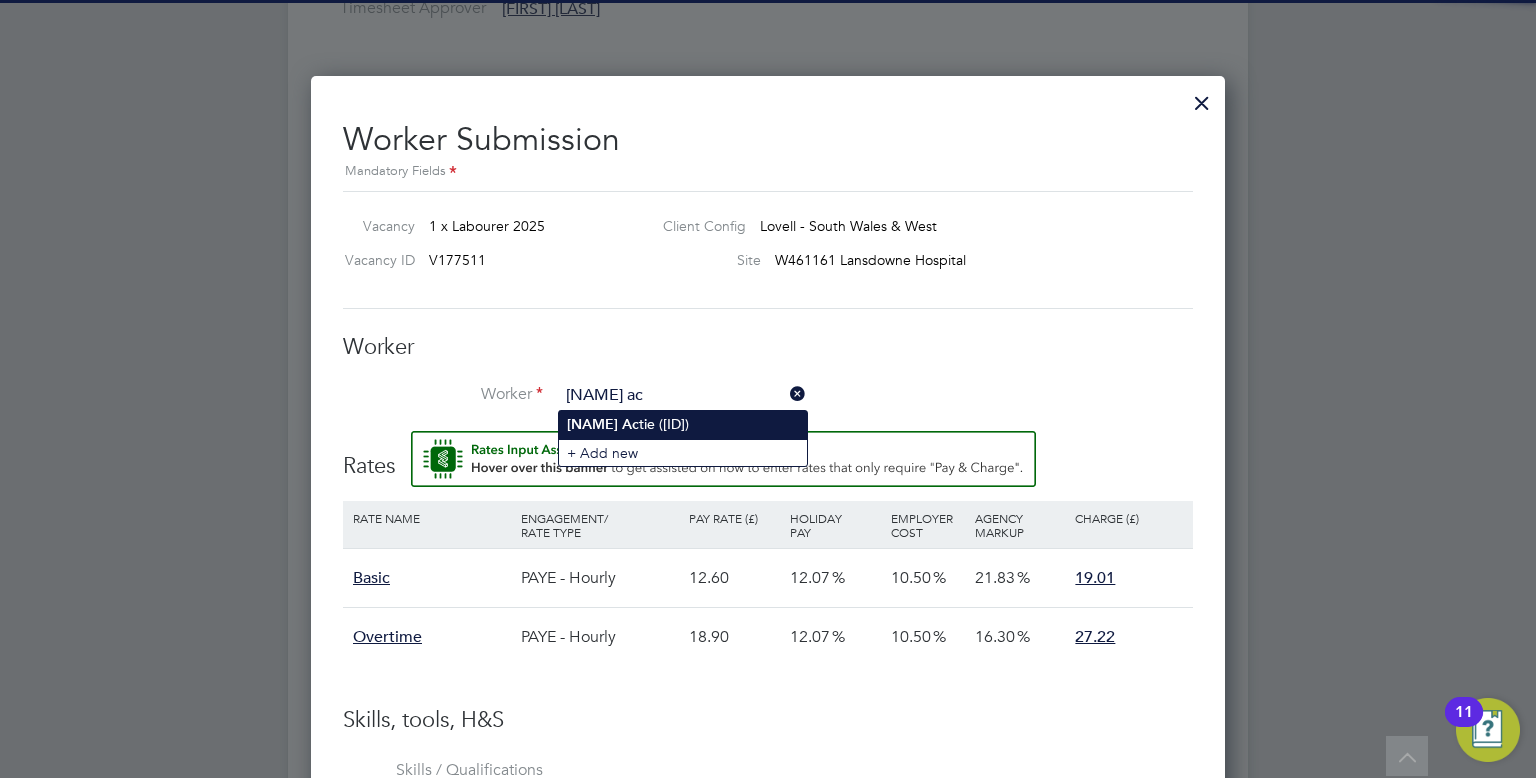 click on "[NAME] Ac tie ([ID])" 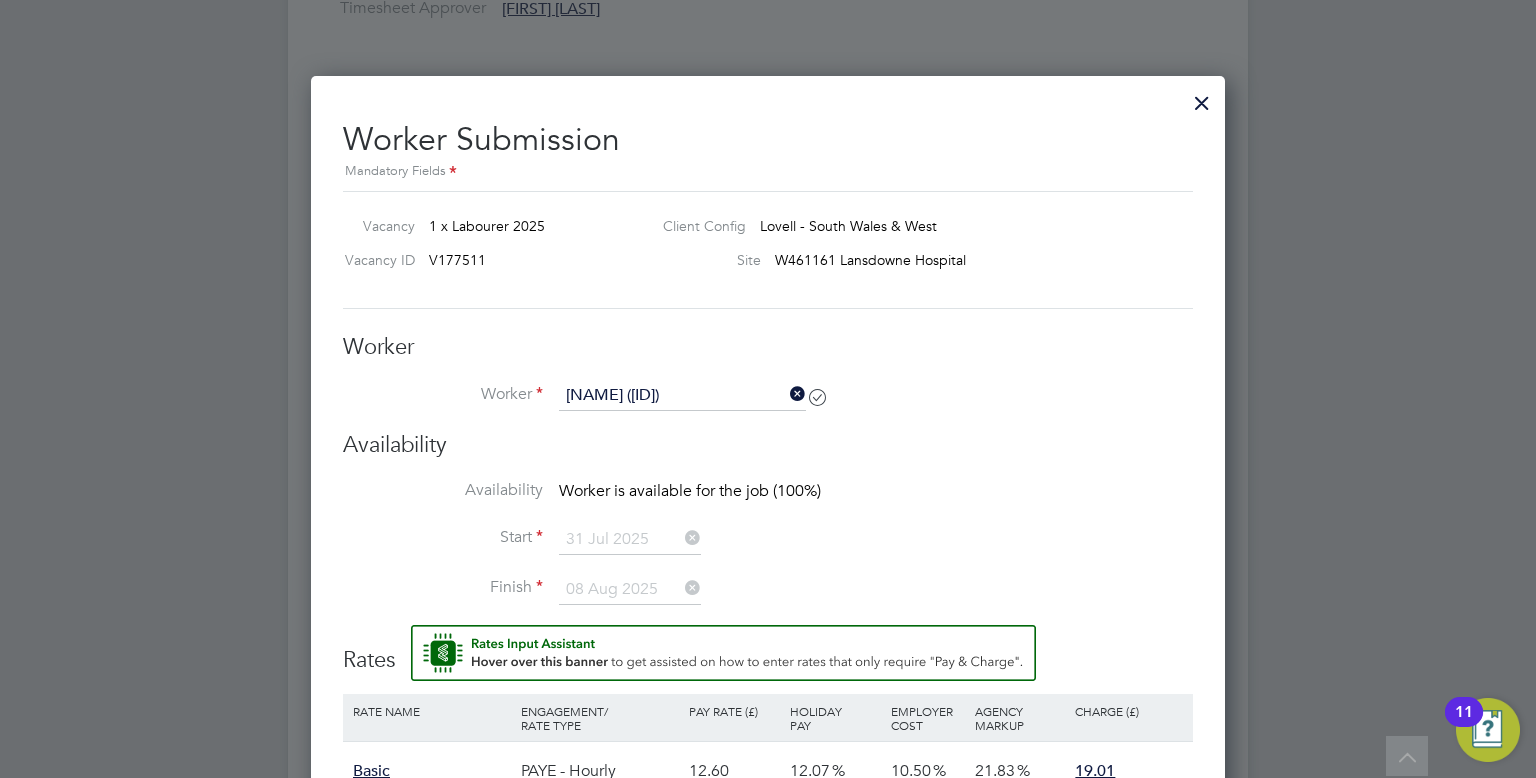 scroll, scrollTop: 9, scrollLeft: 9, axis: both 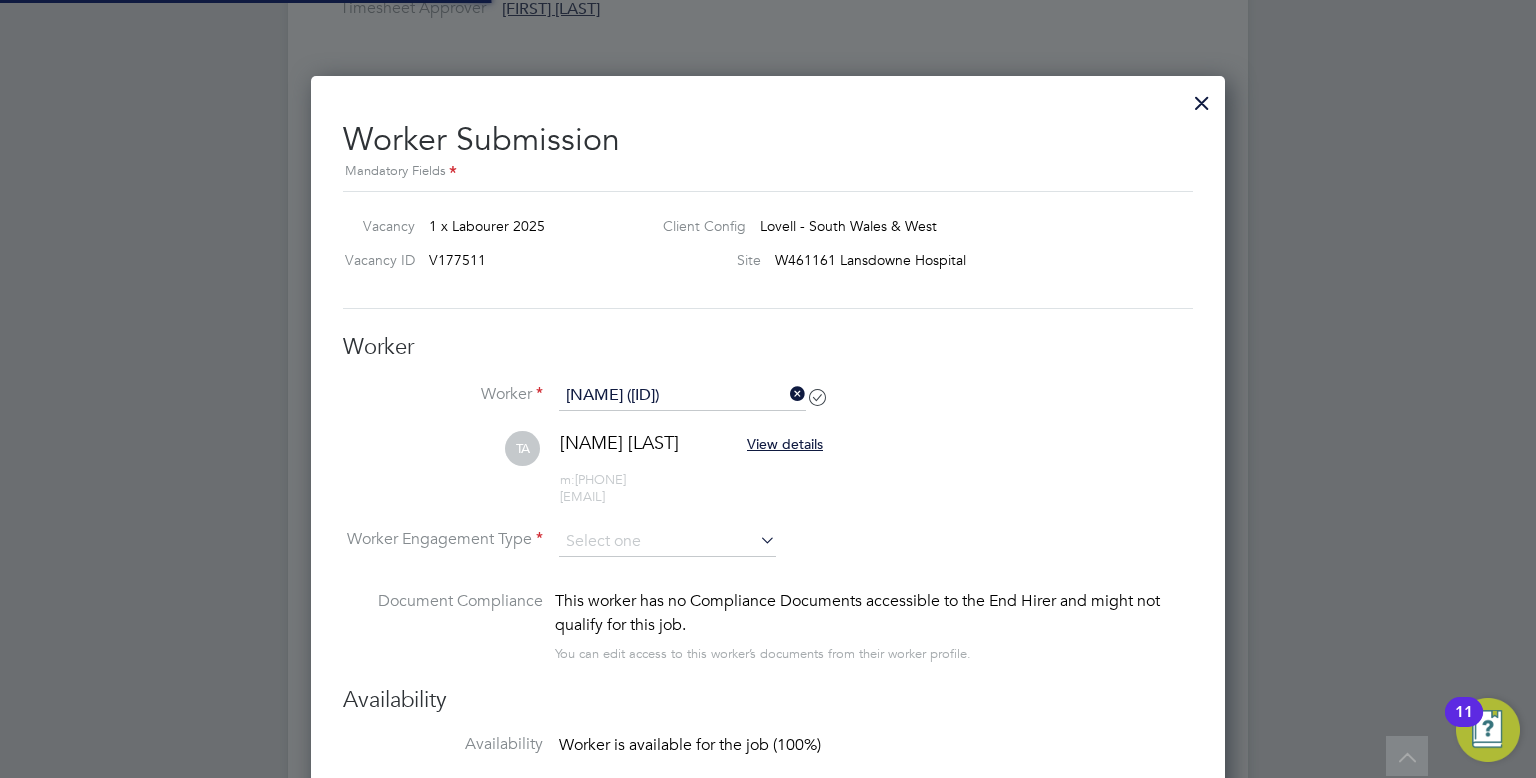 click on "TA [NAME] View details m: [PHONE] [EMAIL]" at bounding box center [768, 478] 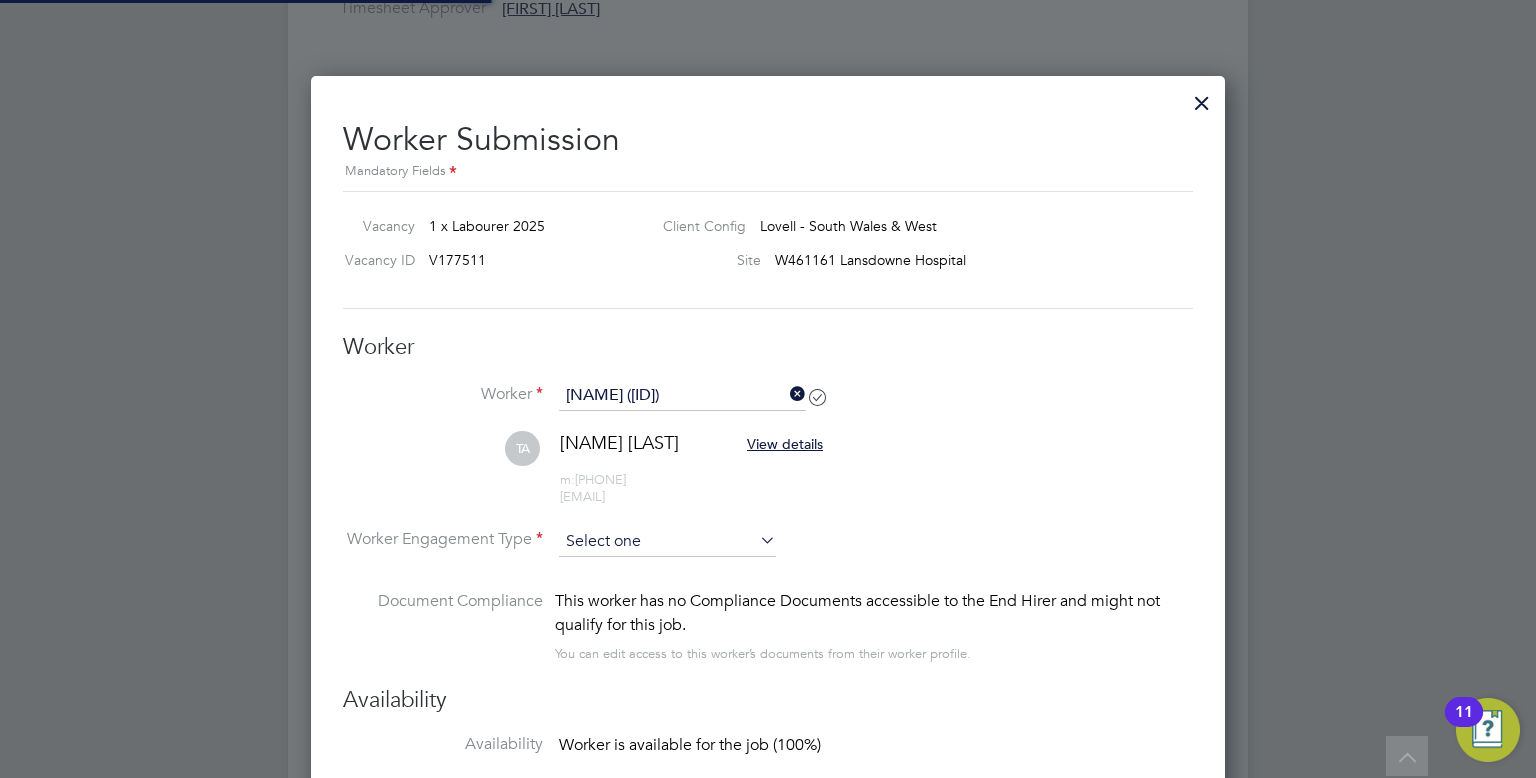 click at bounding box center [667, 542] 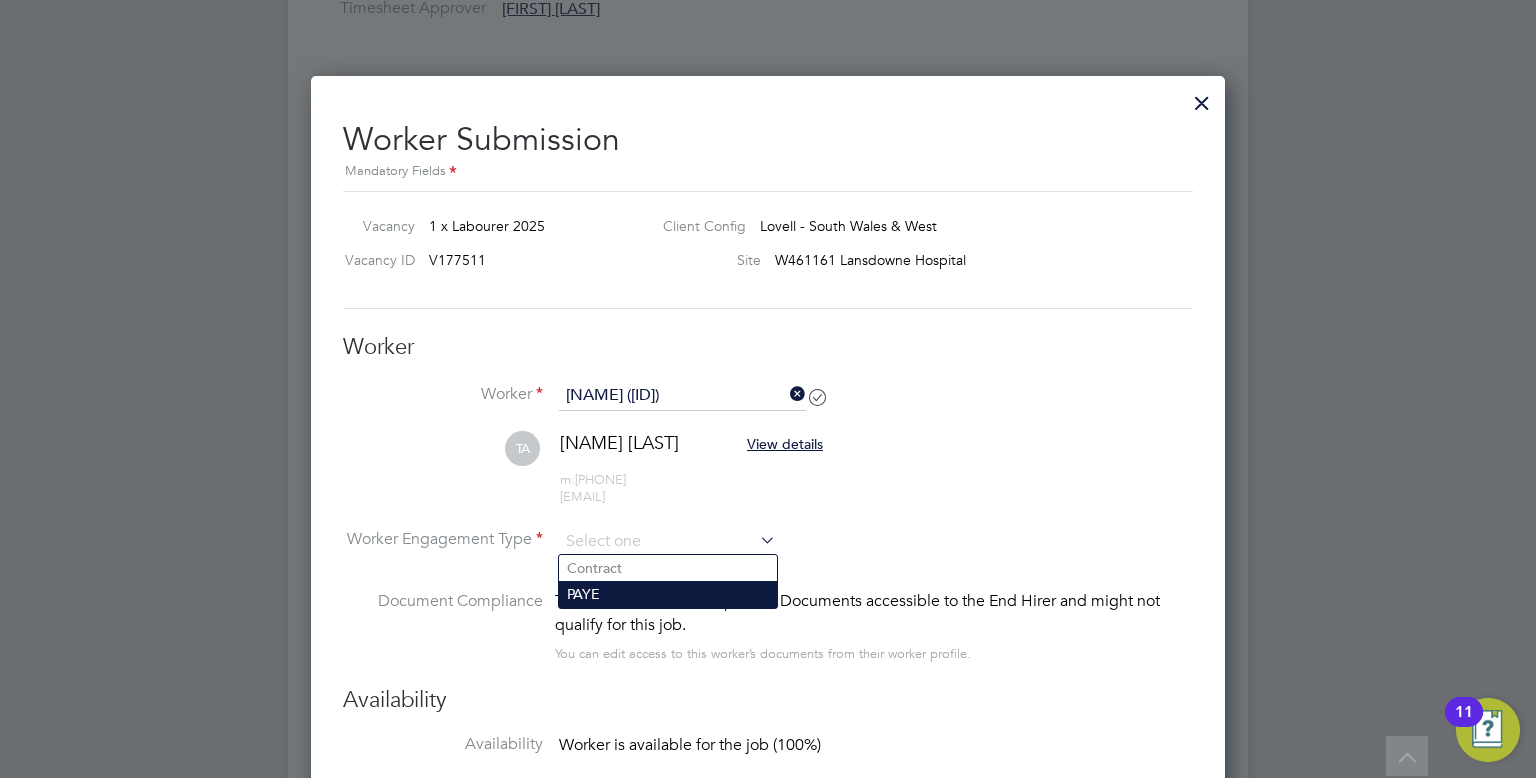 click on "PAYE" 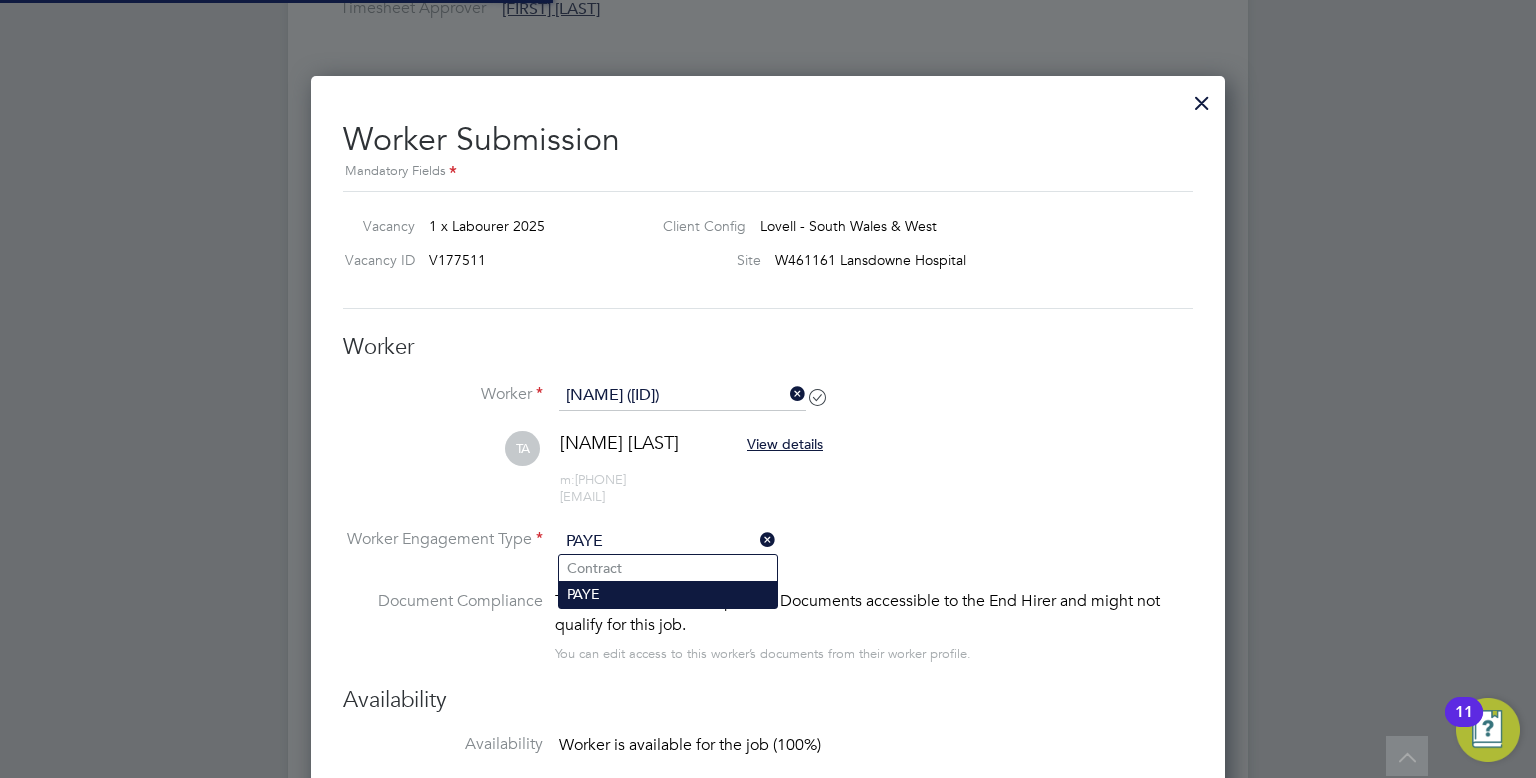 scroll, scrollTop: 9, scrollLeft: 9, axis: both 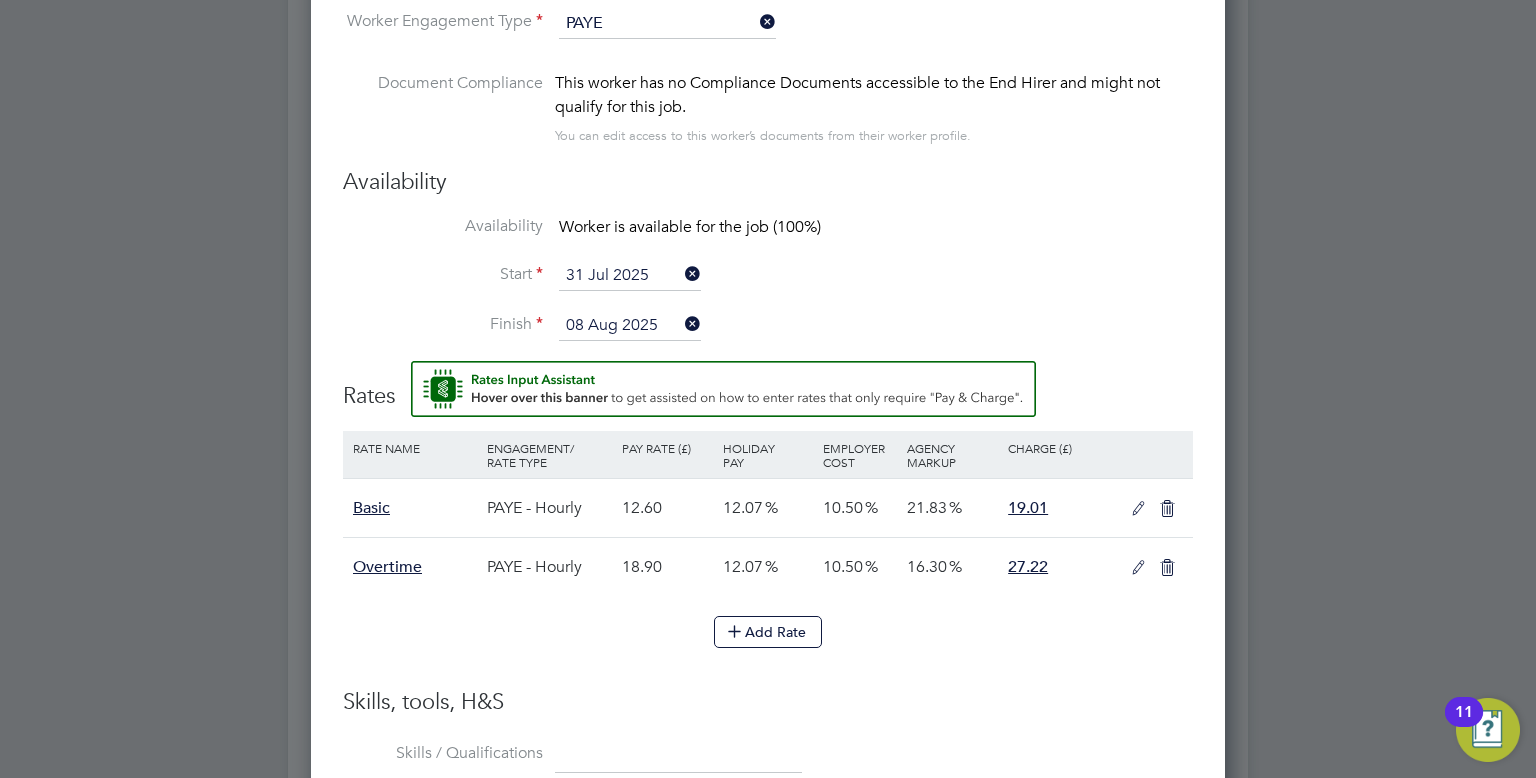 click at bounding box center (1138, 509) 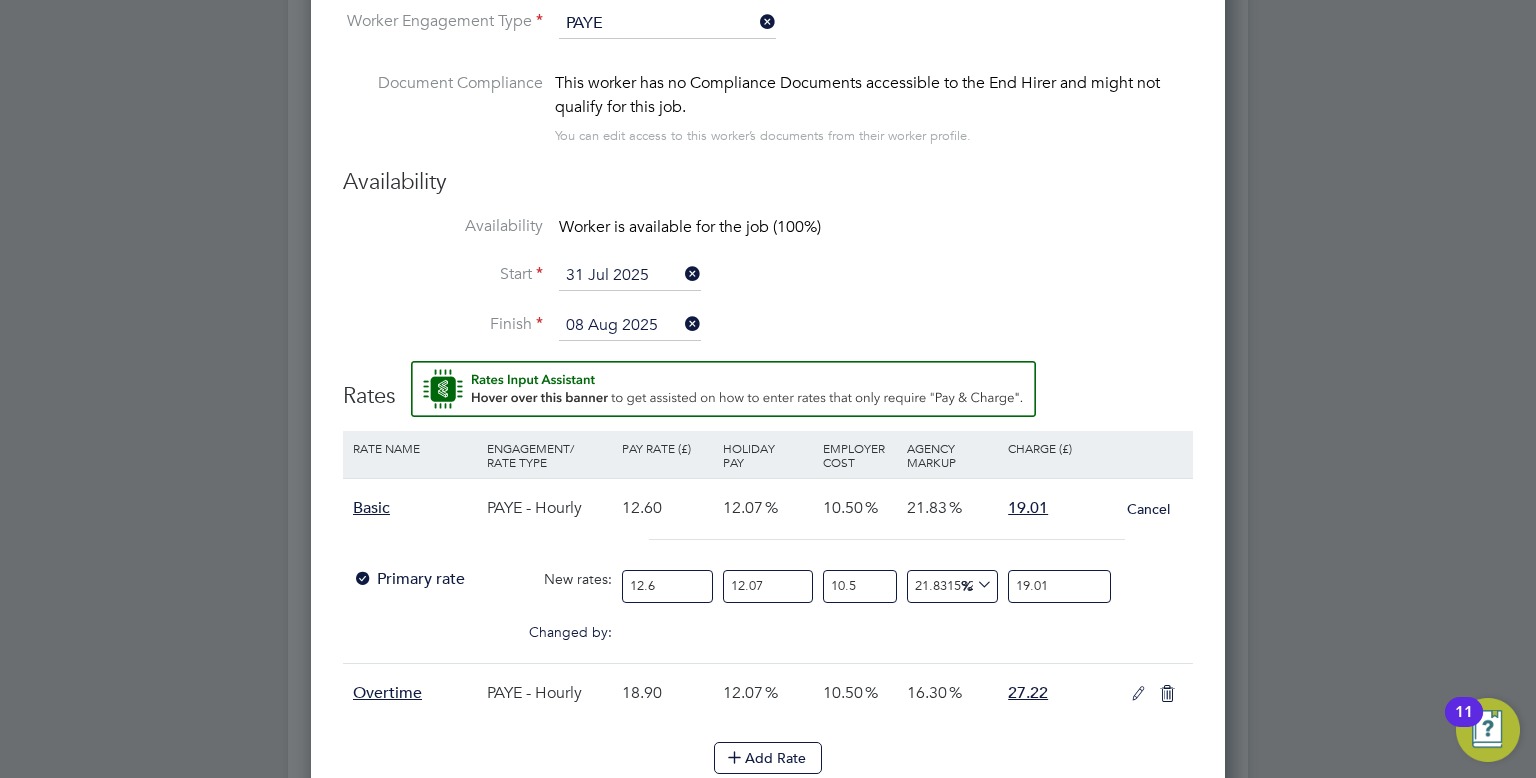 click on "12.6" at bounding box center [667, 586] 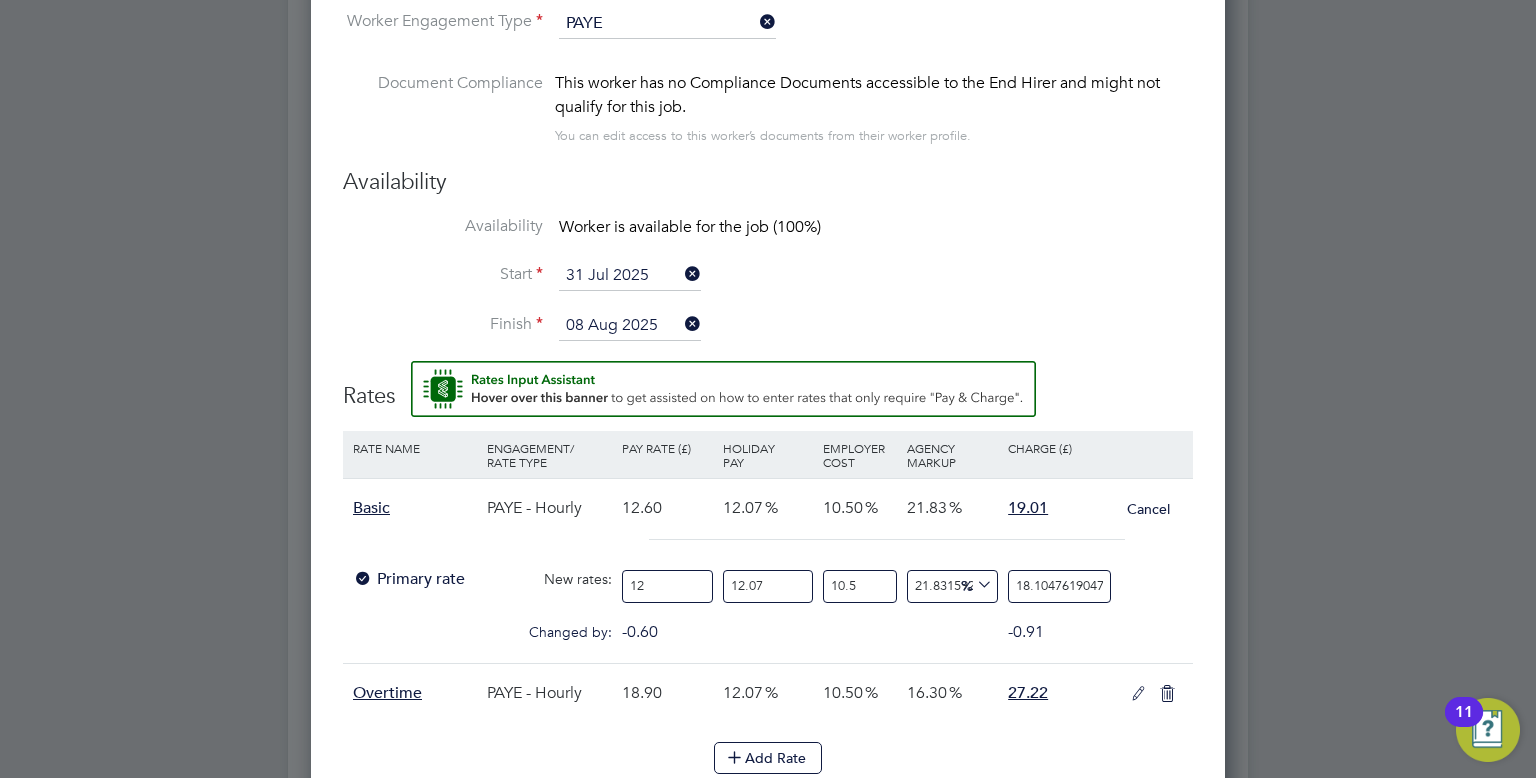 type on "1" 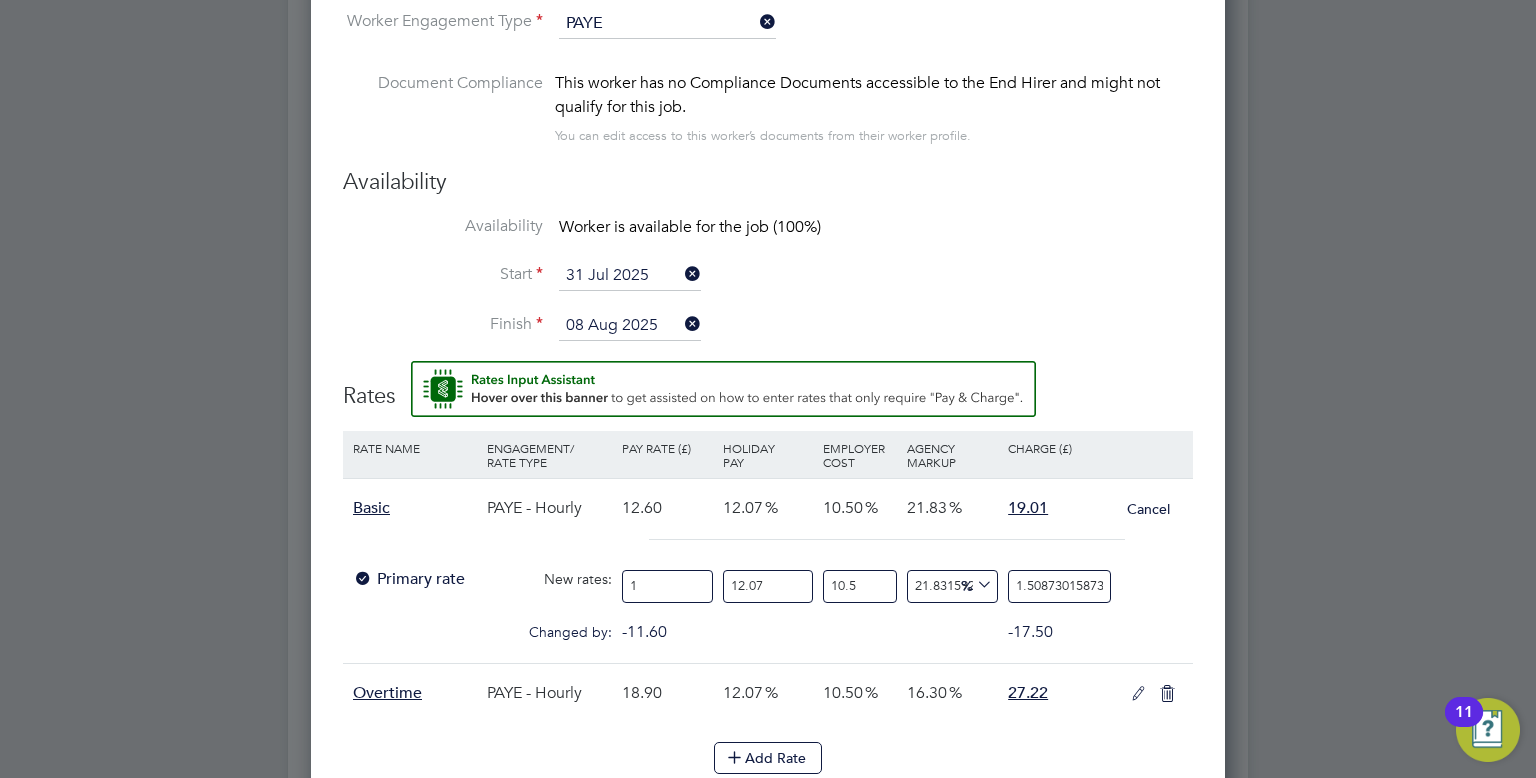 type on "14" 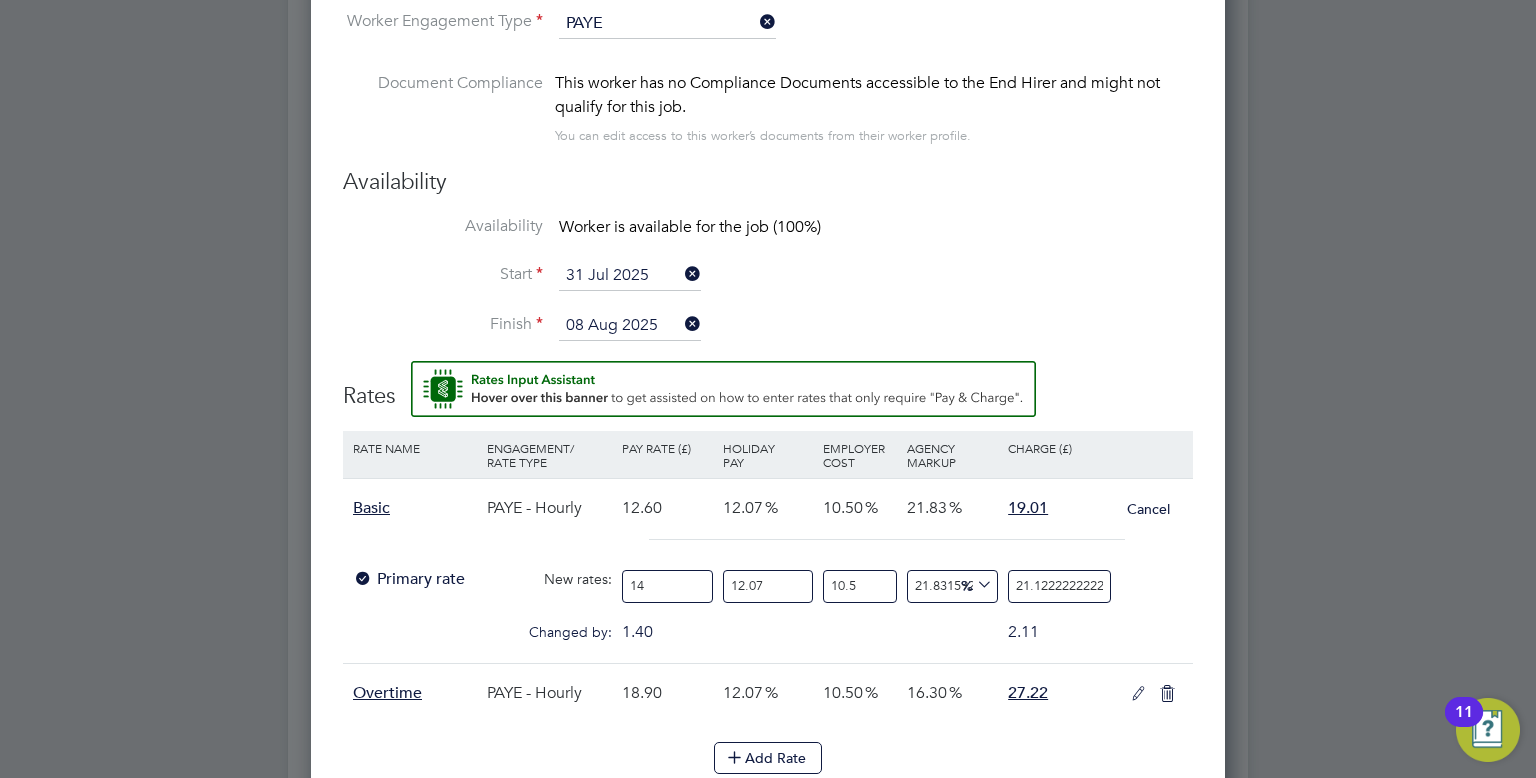 type on "14.1" 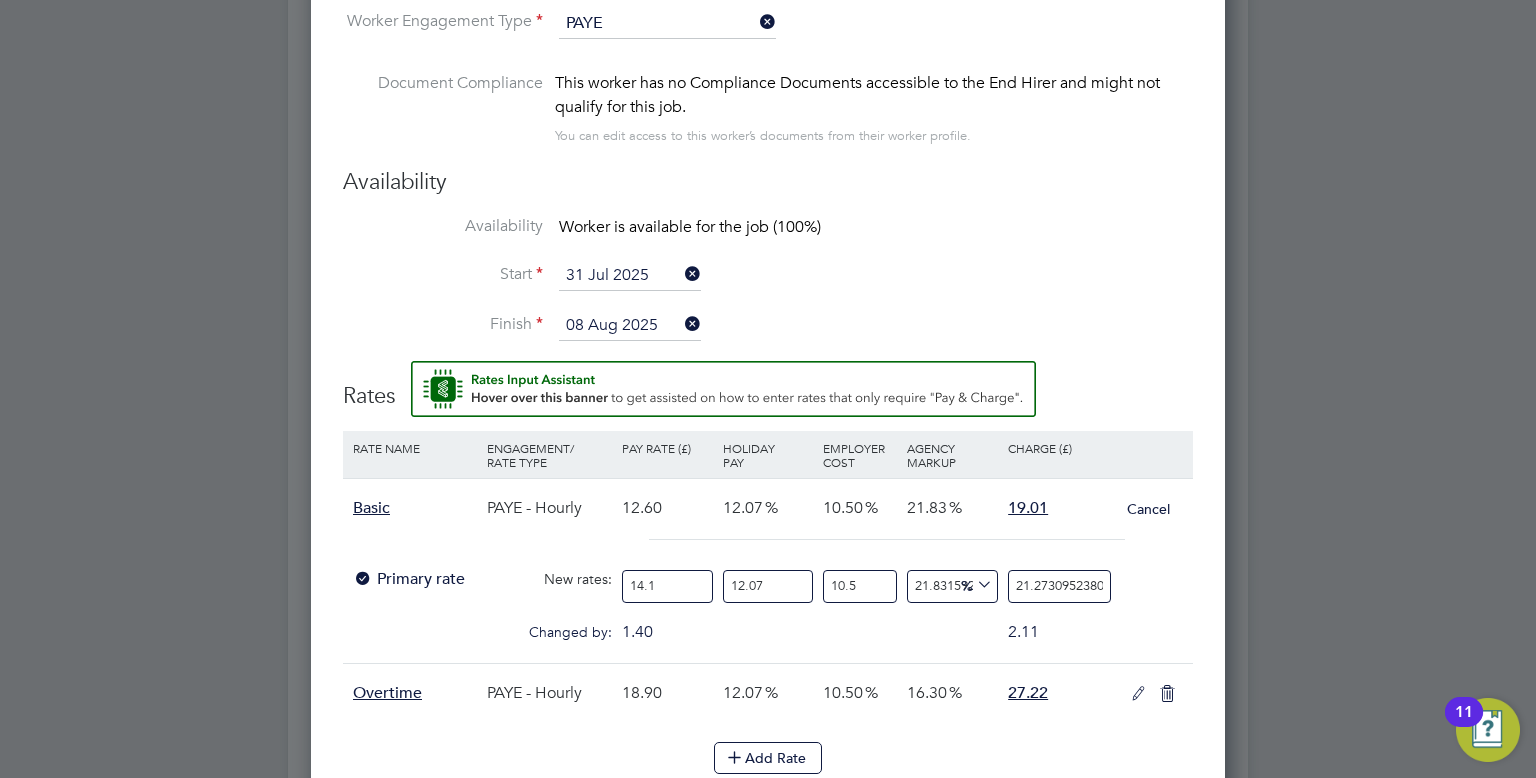 type on "14.12" 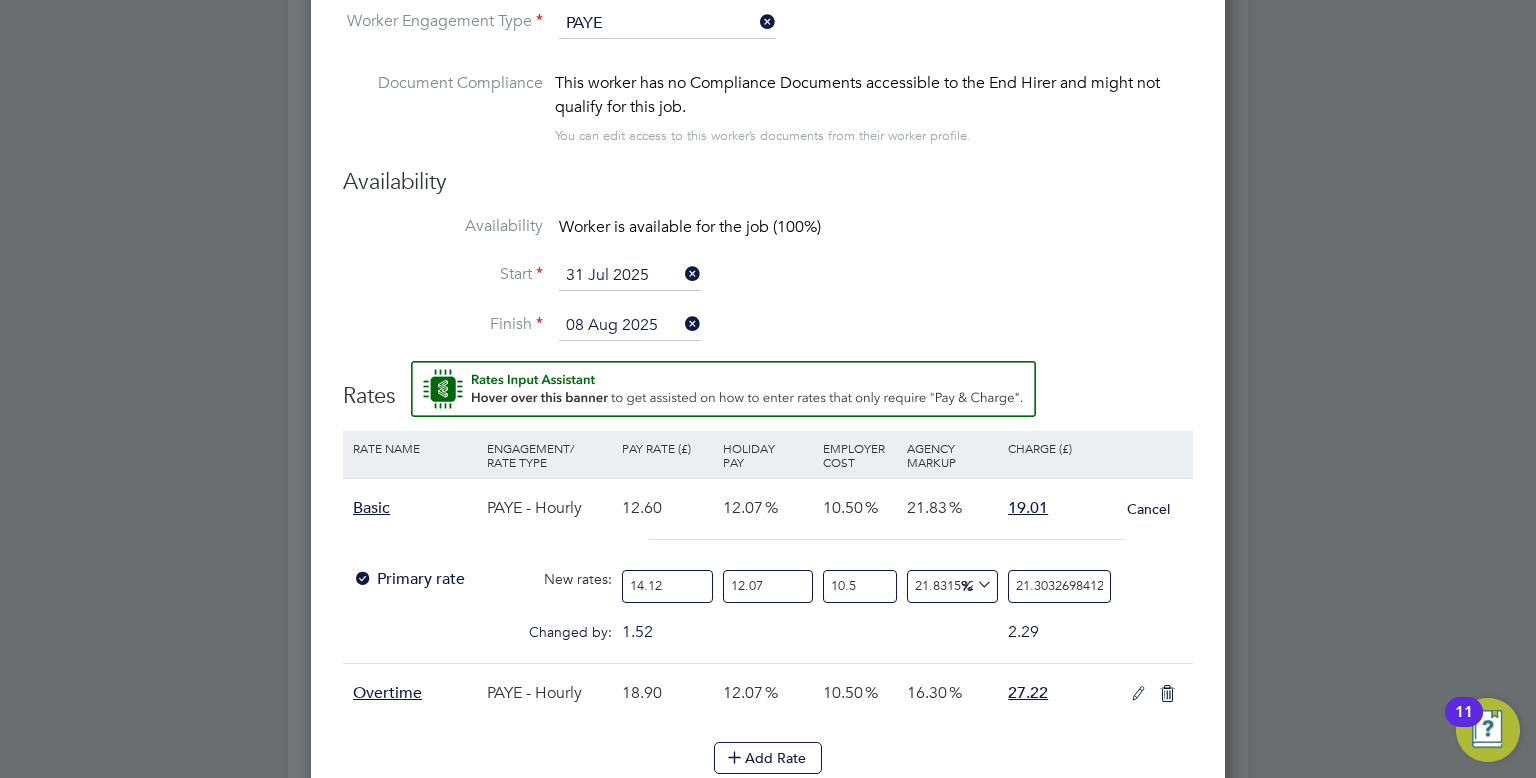 type on "14.12" 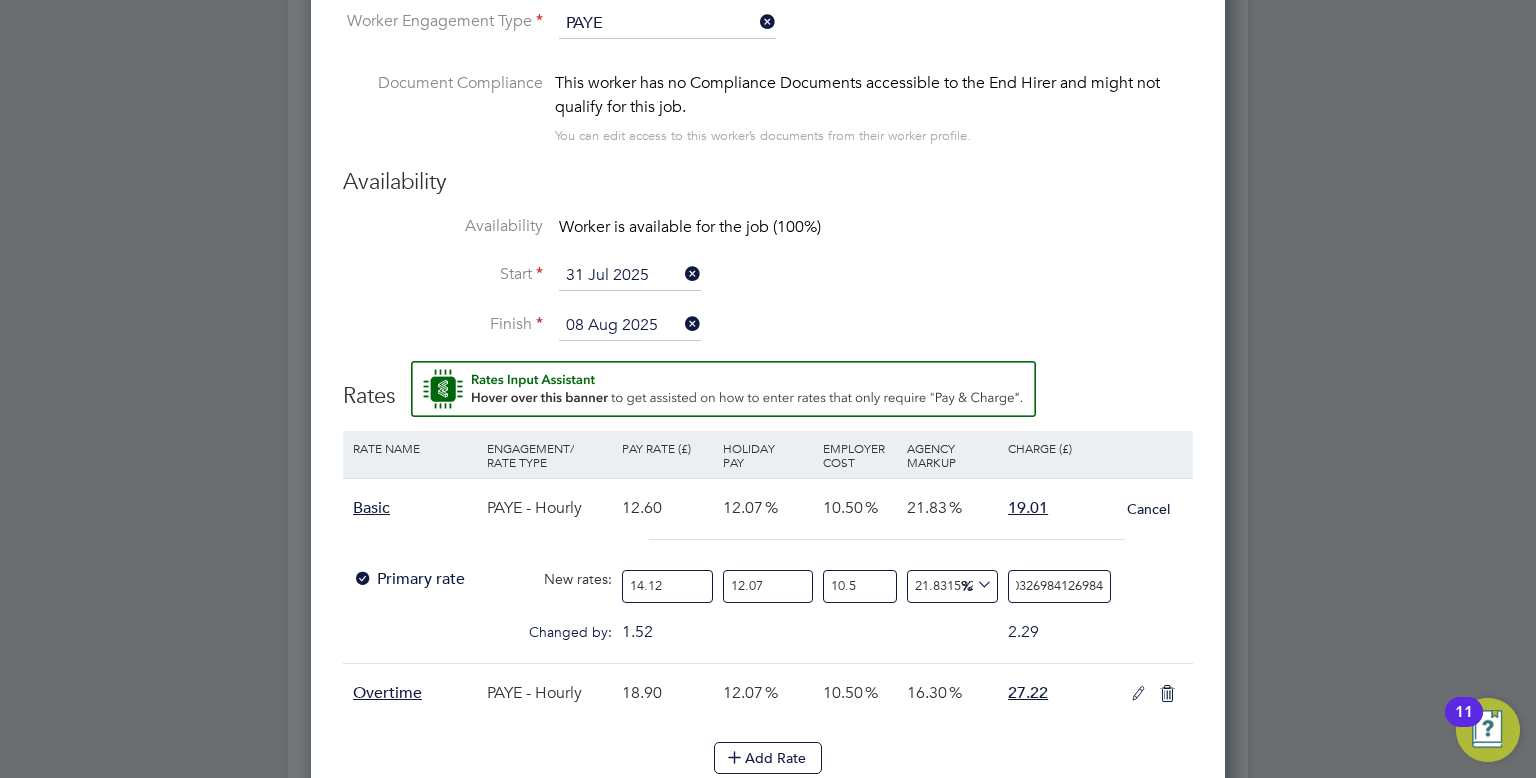 drag, startPoint x: 1017, startPoint y: 579, endPoint x: 1317, endPoint y: 573, distance: 300.06 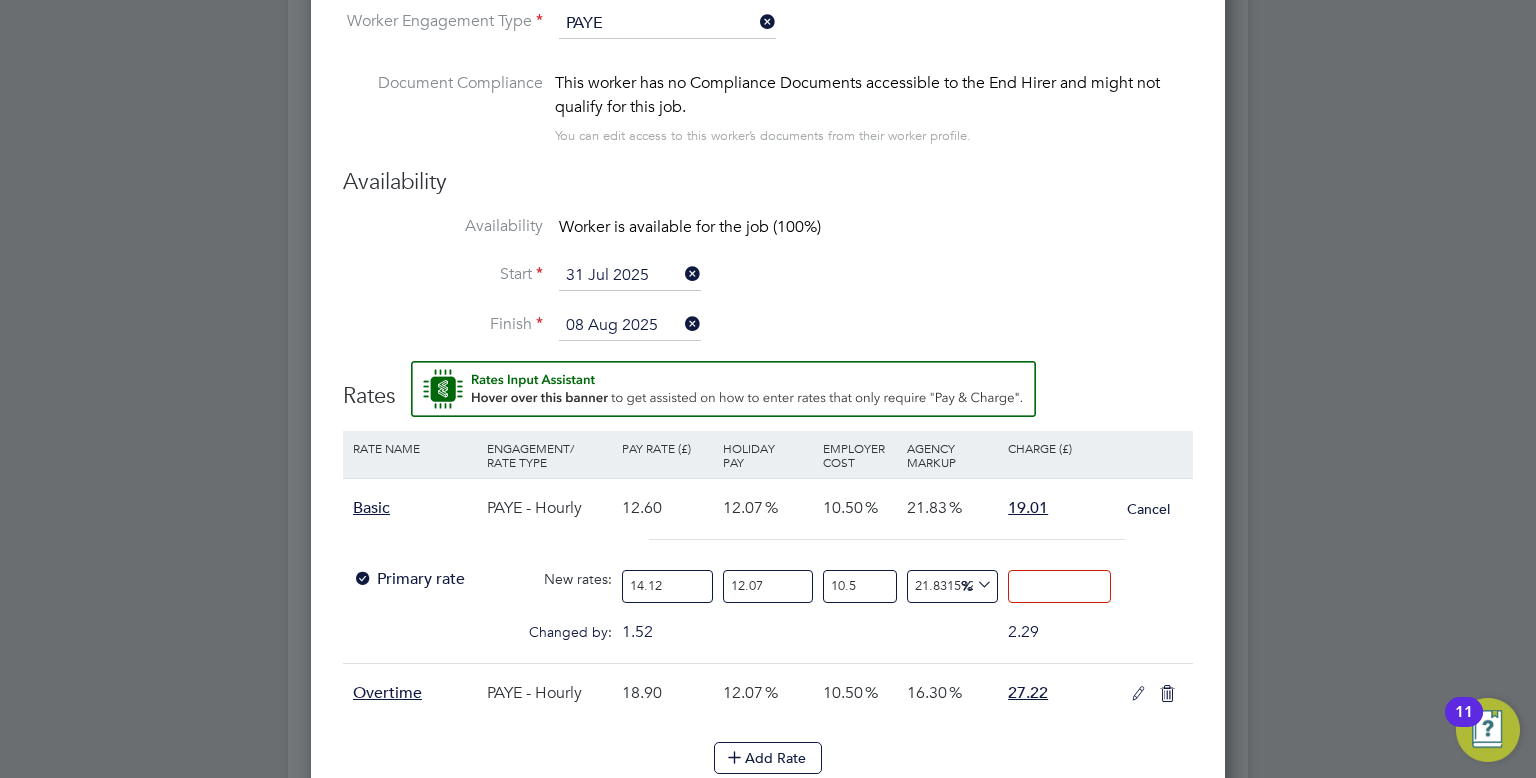 type on "1" 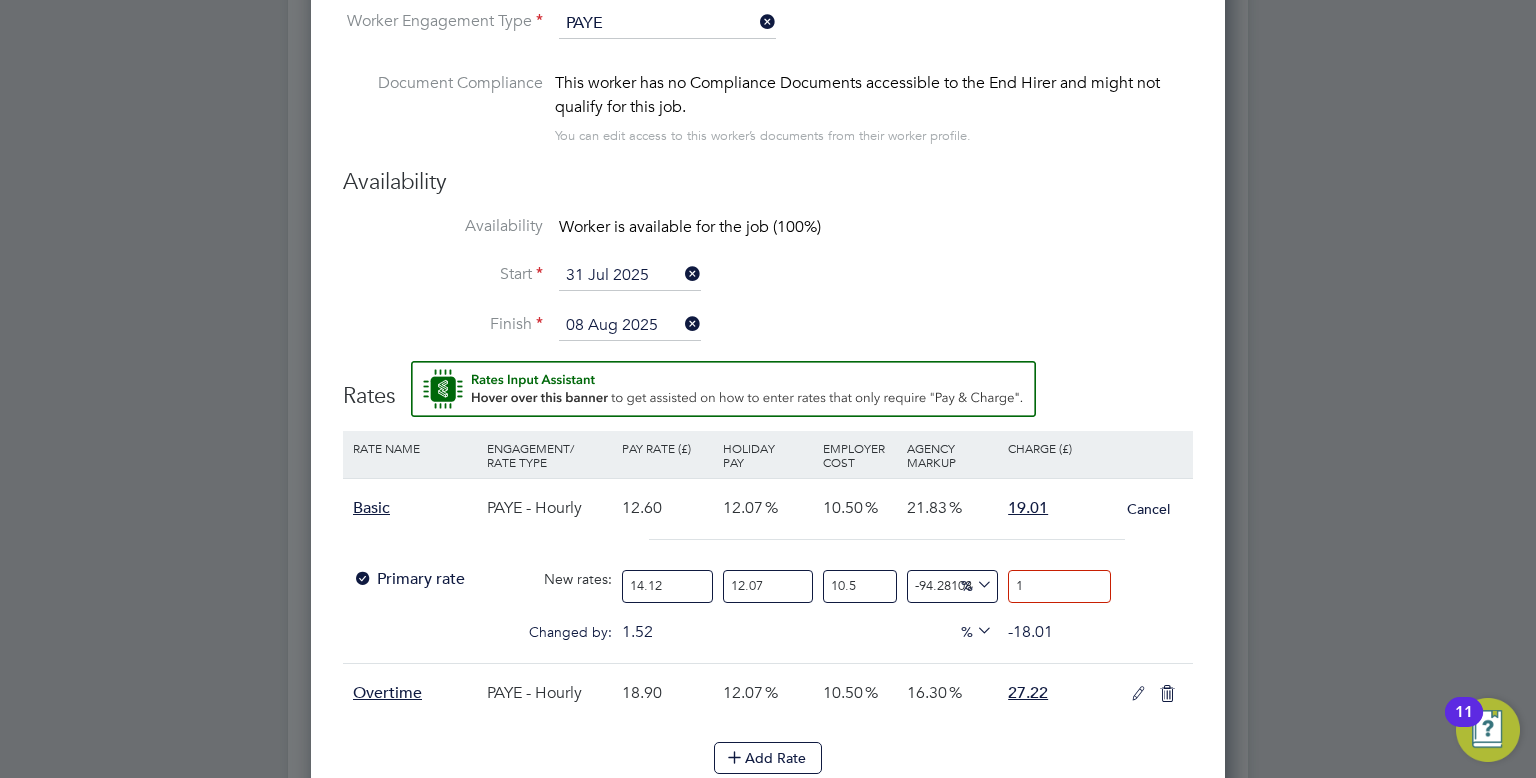 type on "8.659387911305222" 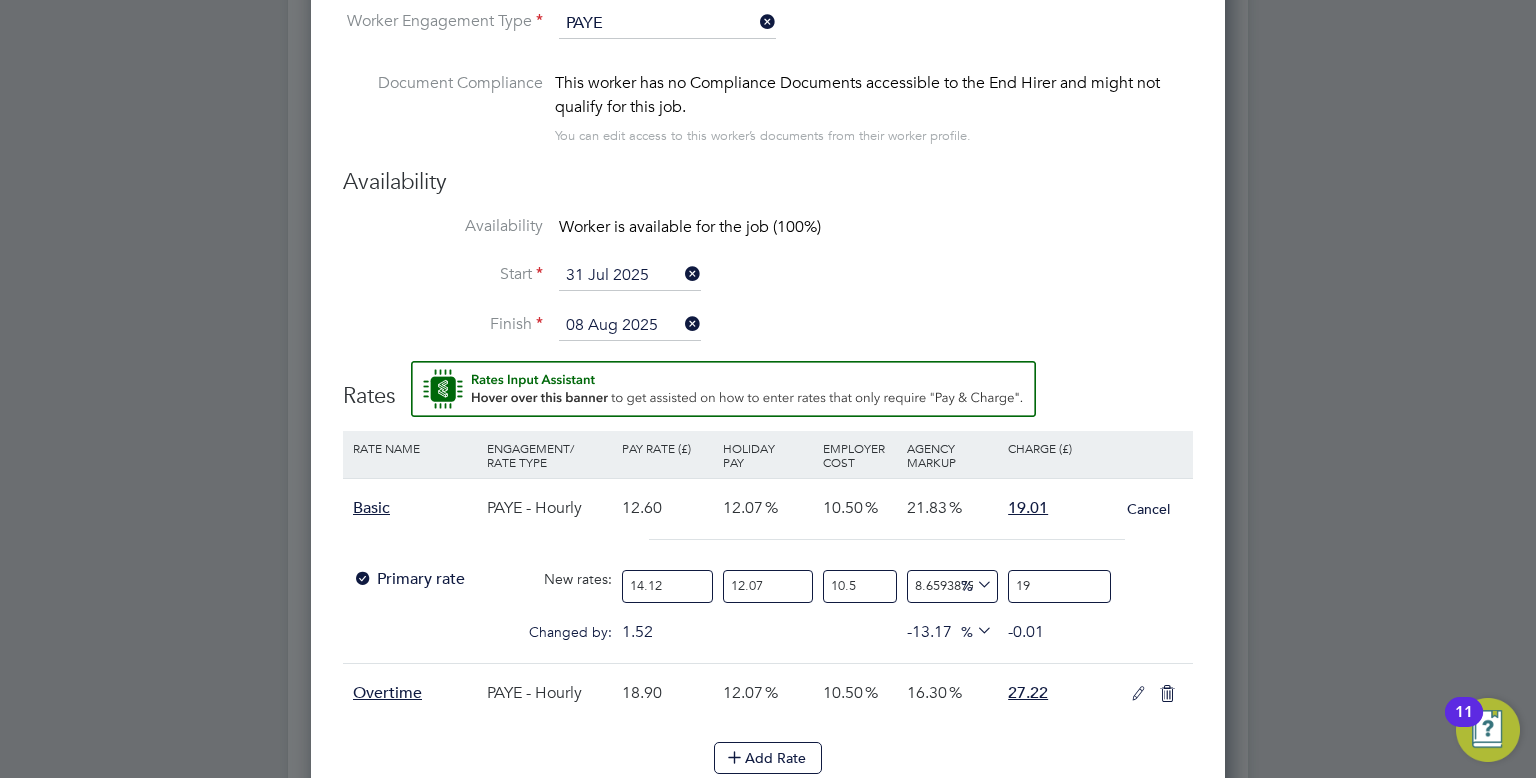 type on "19.0" 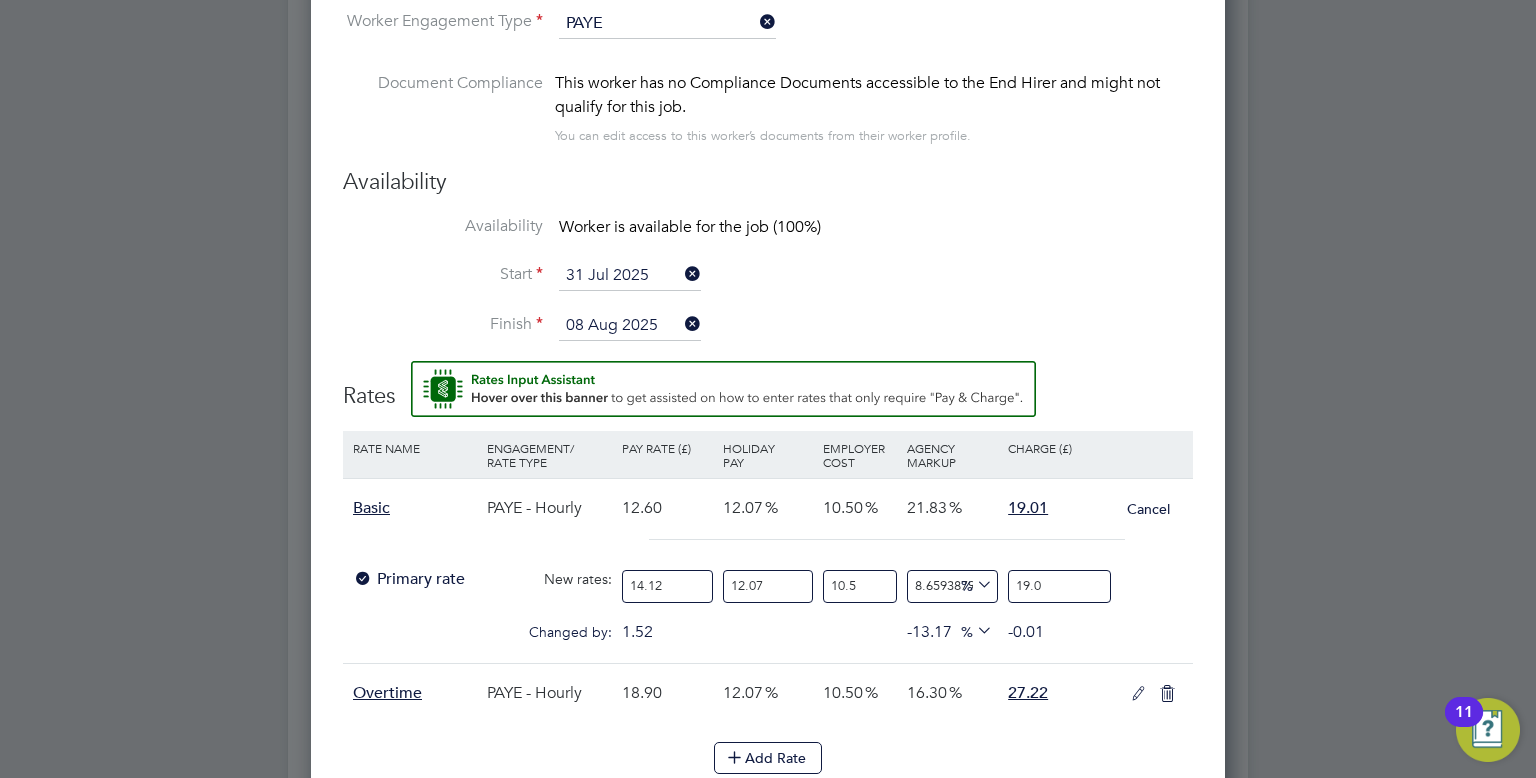 type on "8.716577062837487" 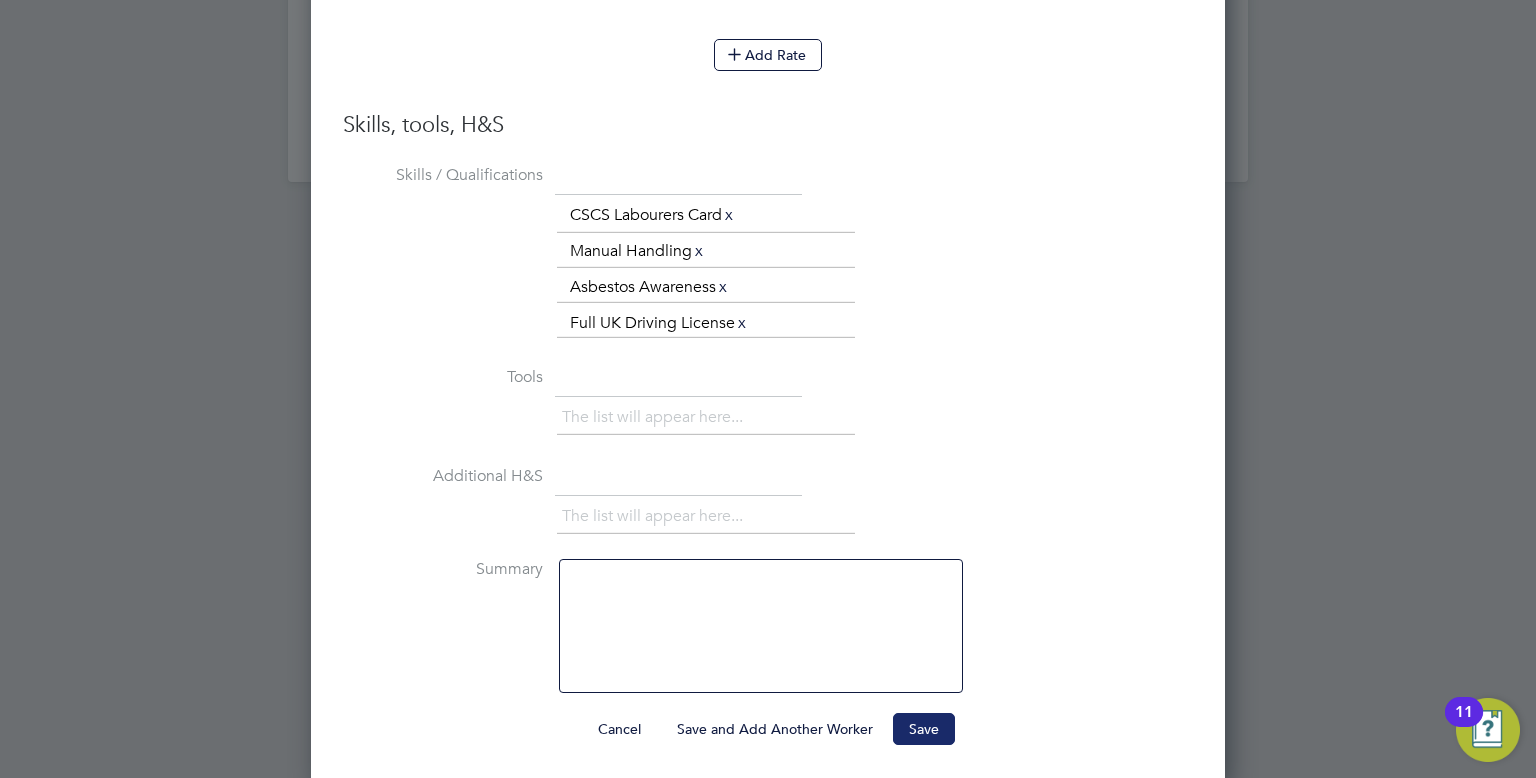 type on "19.01" 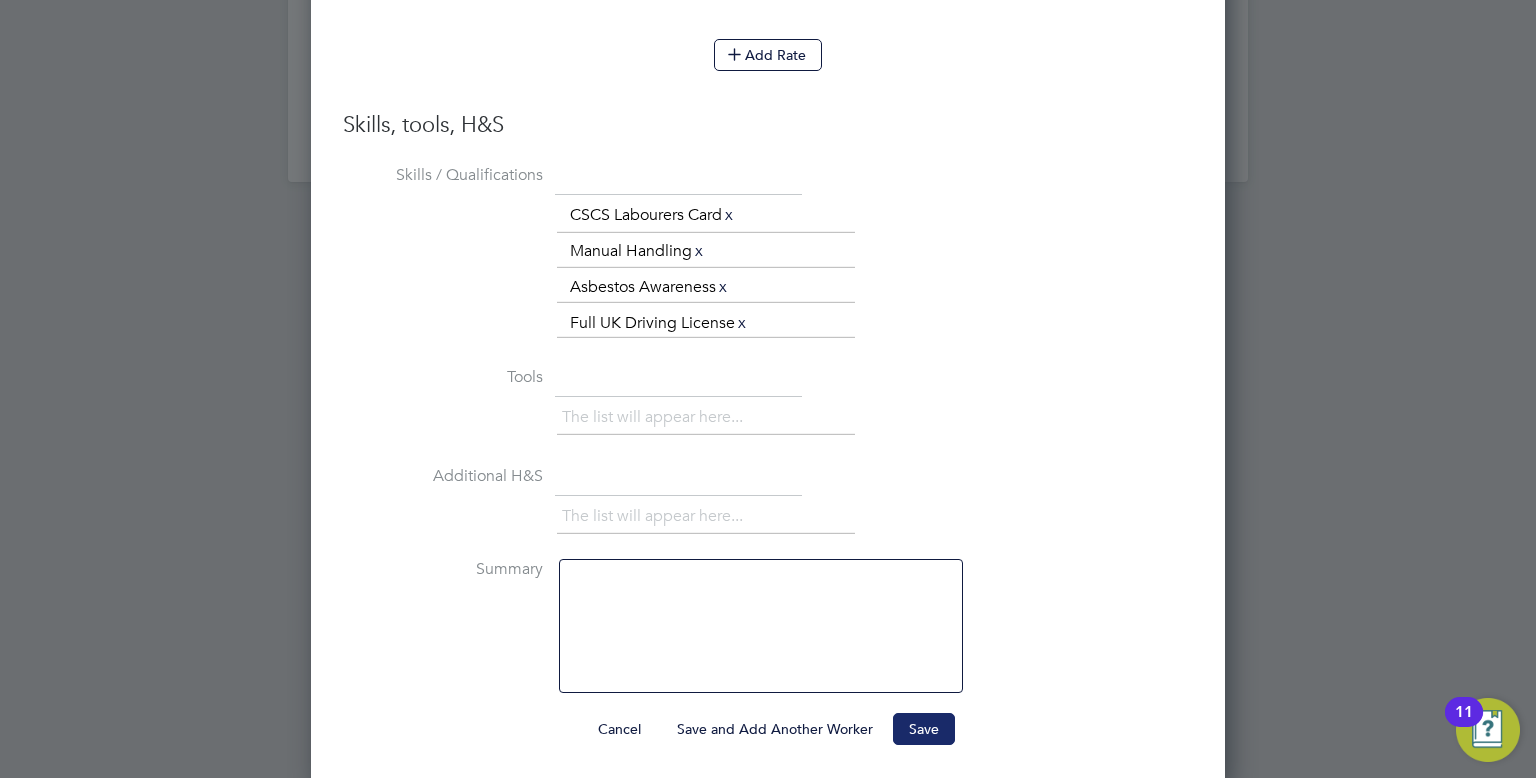 click on "Save" at bounding box center (924, 729) 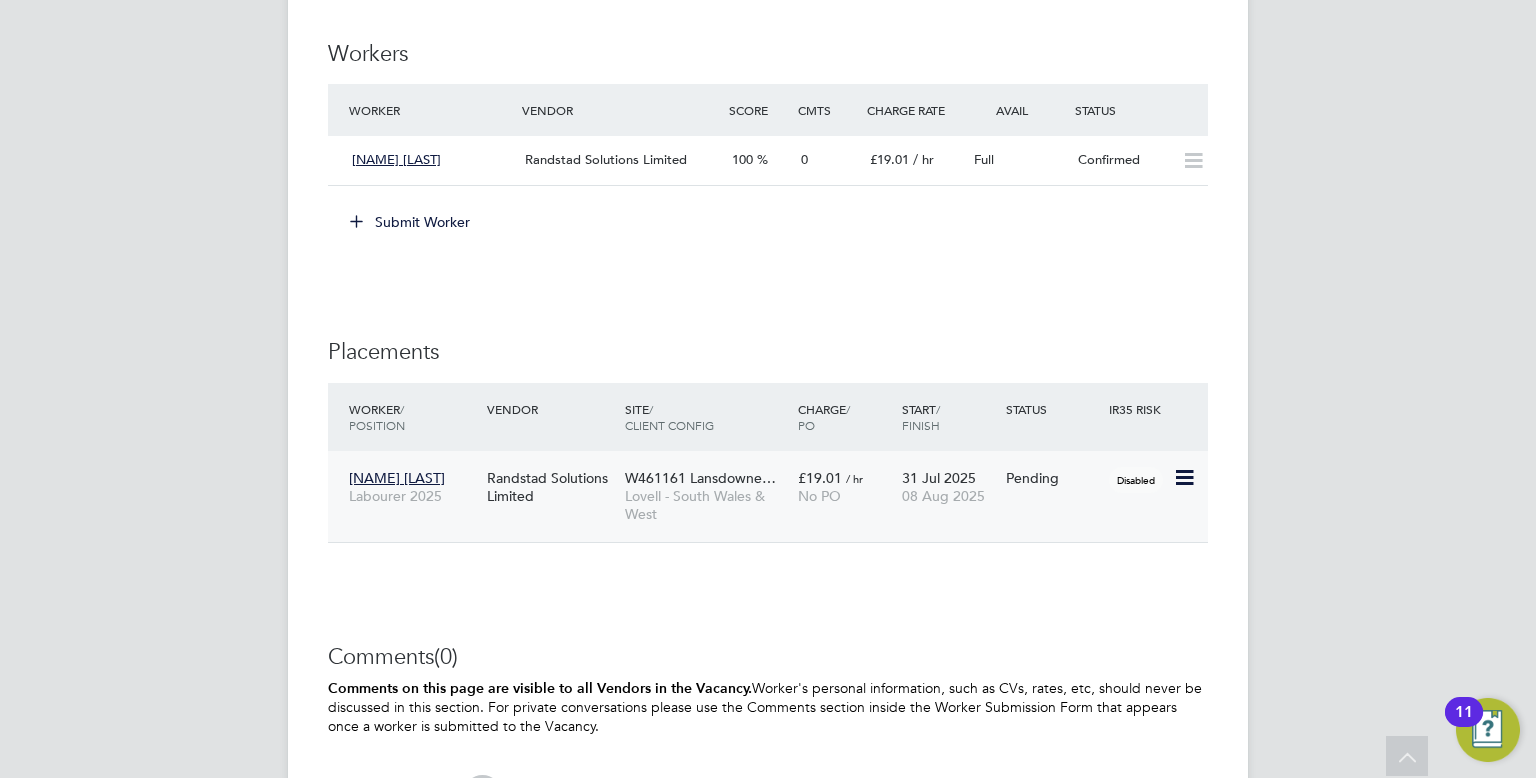 click 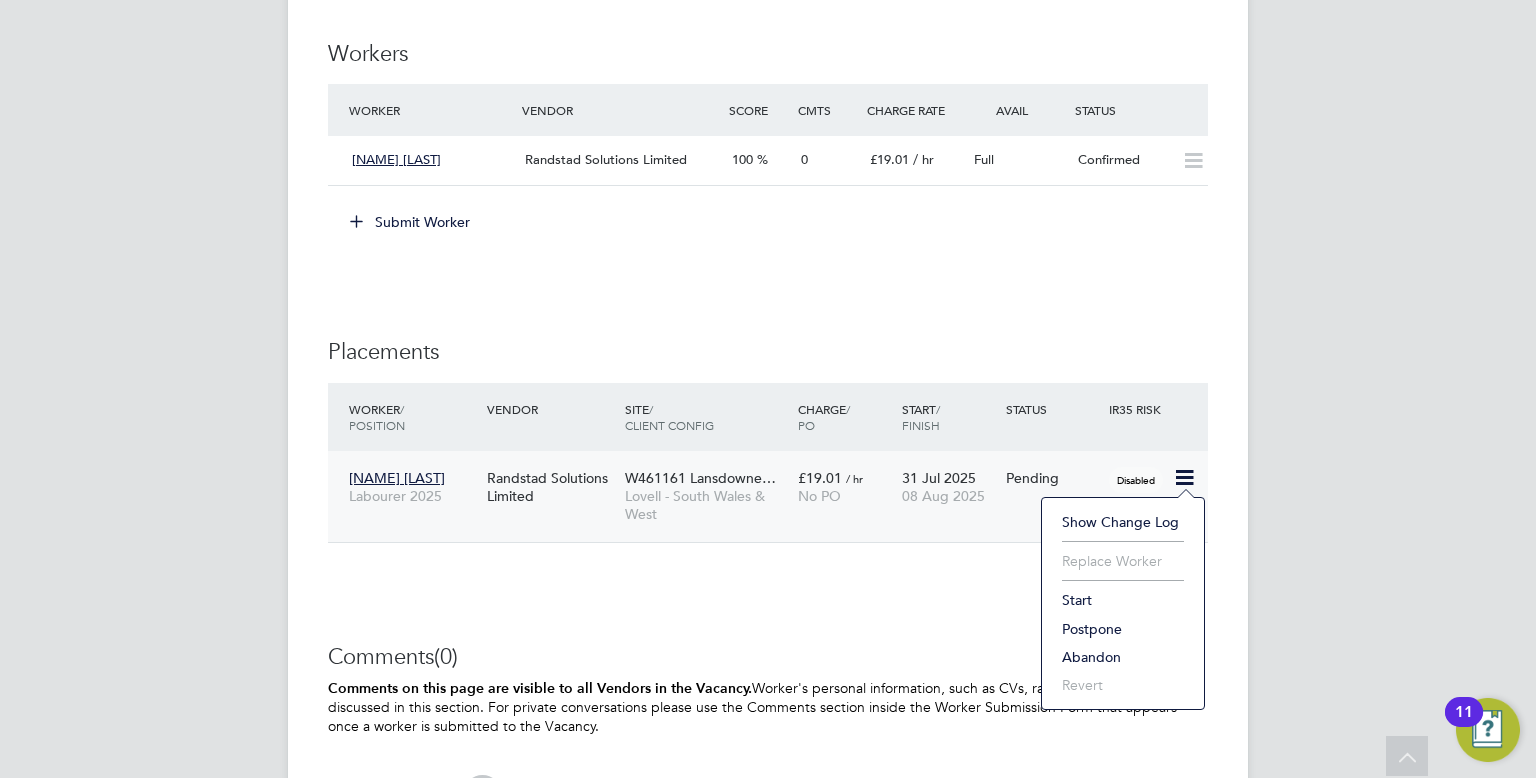 click on "Start" 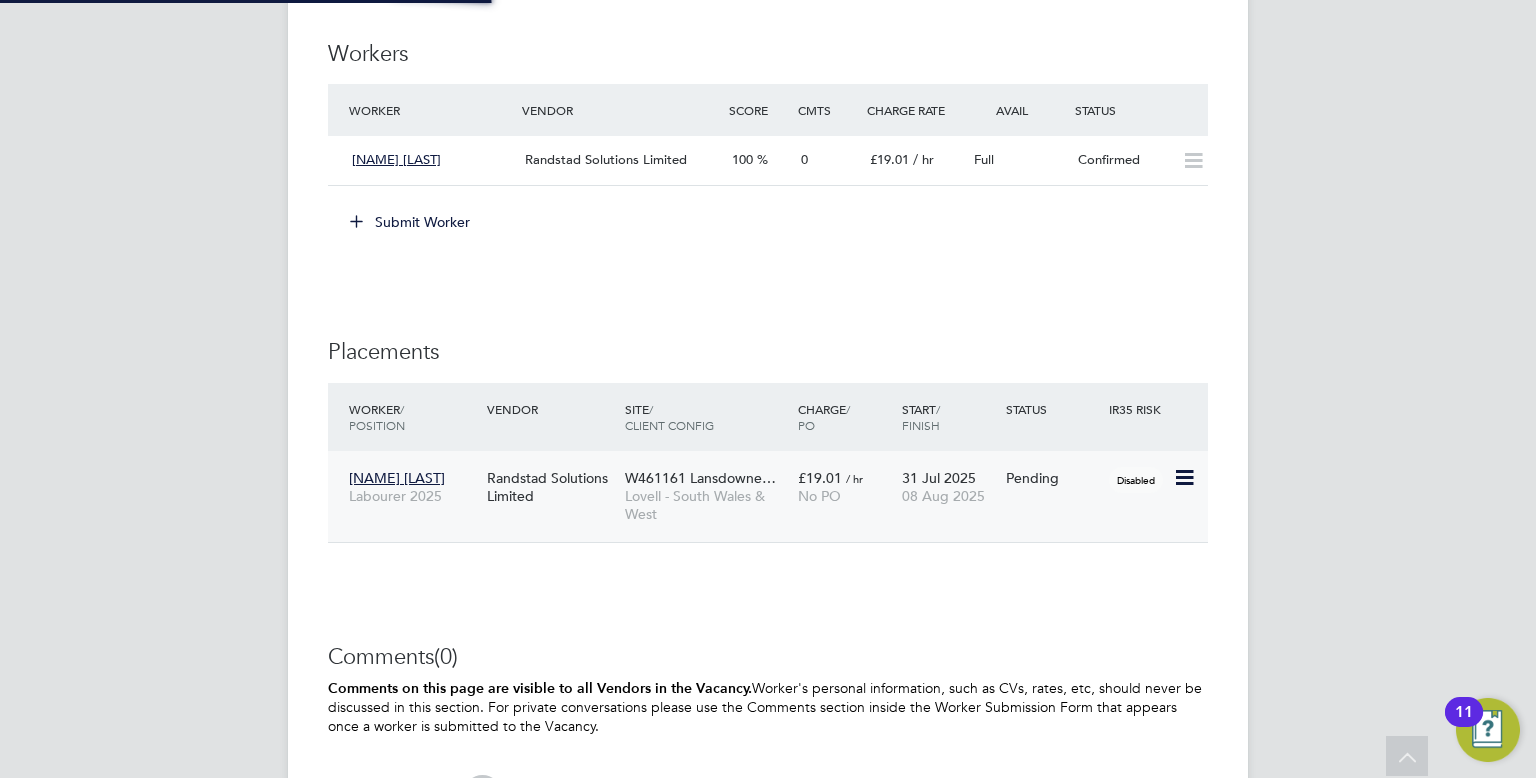 type on "[FIRST] [LAST]" 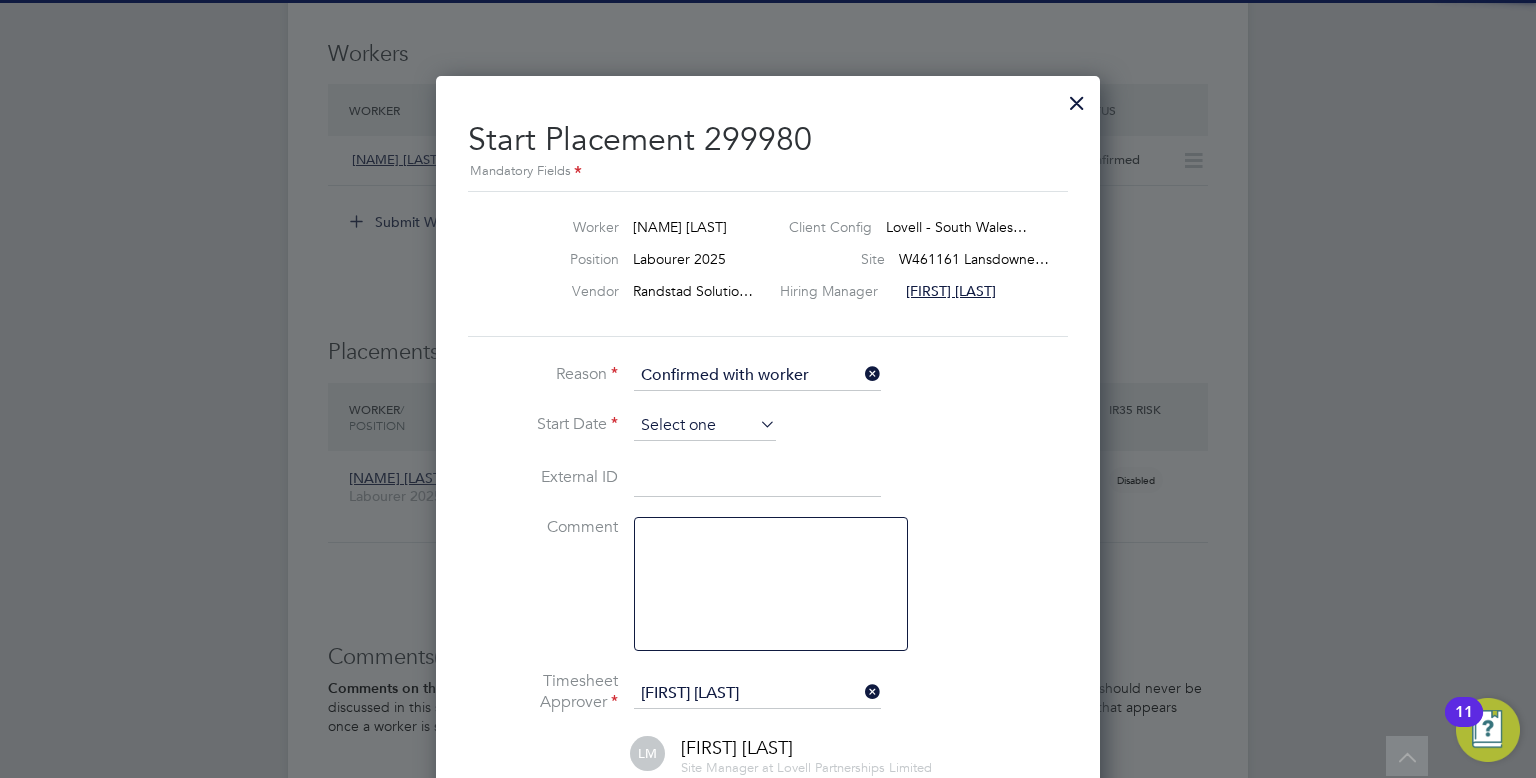 click 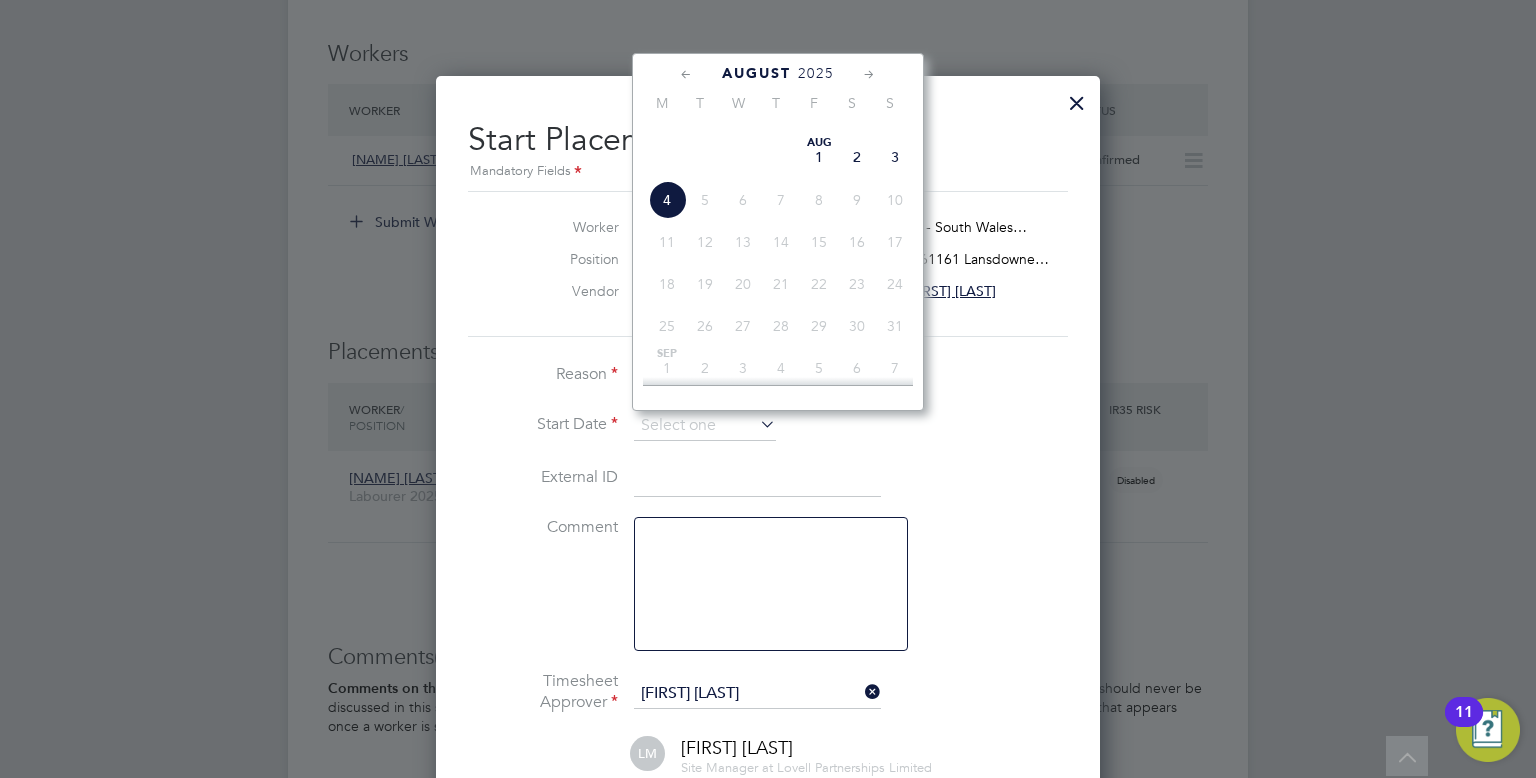 click on "31" 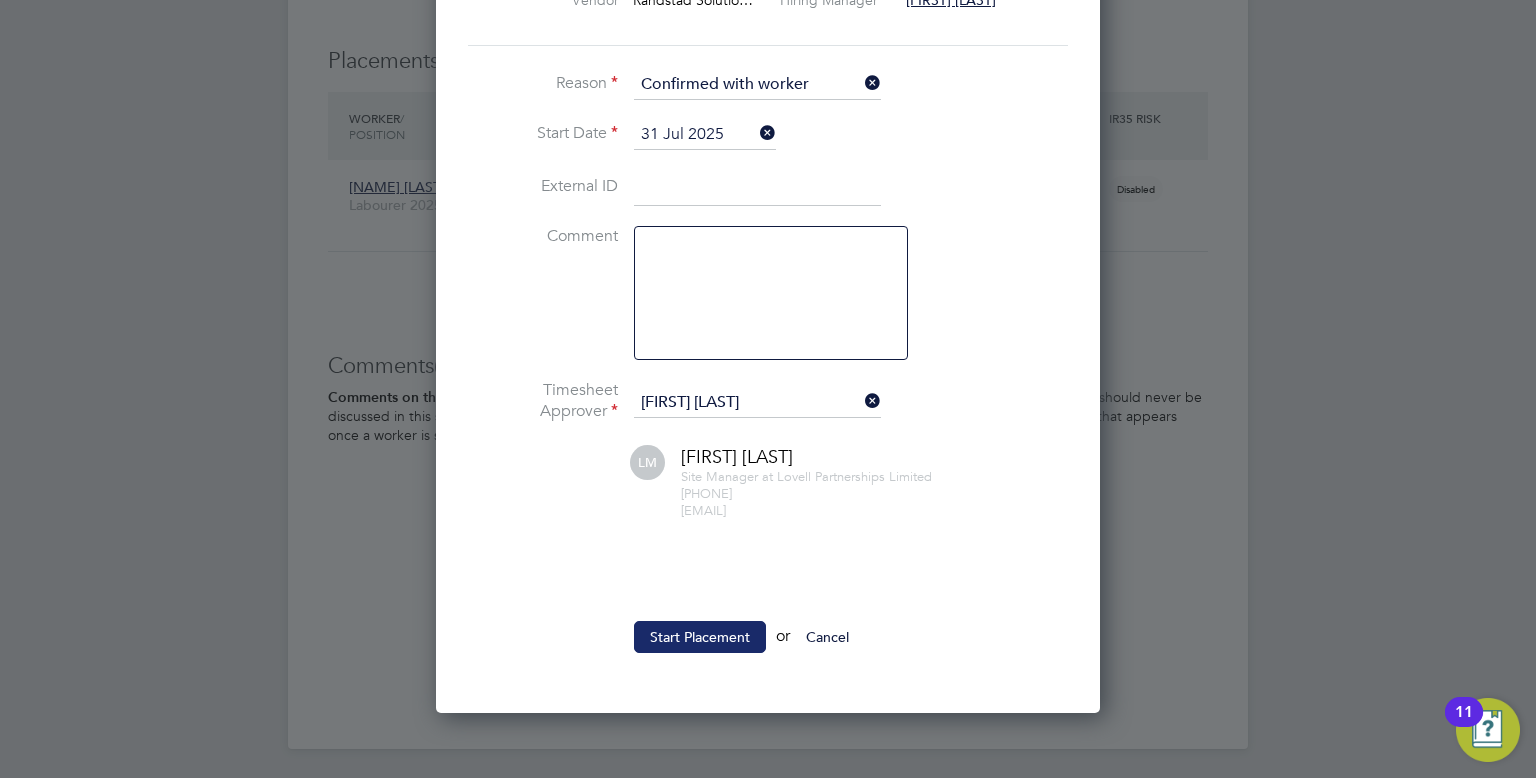 click on "Start Placement" 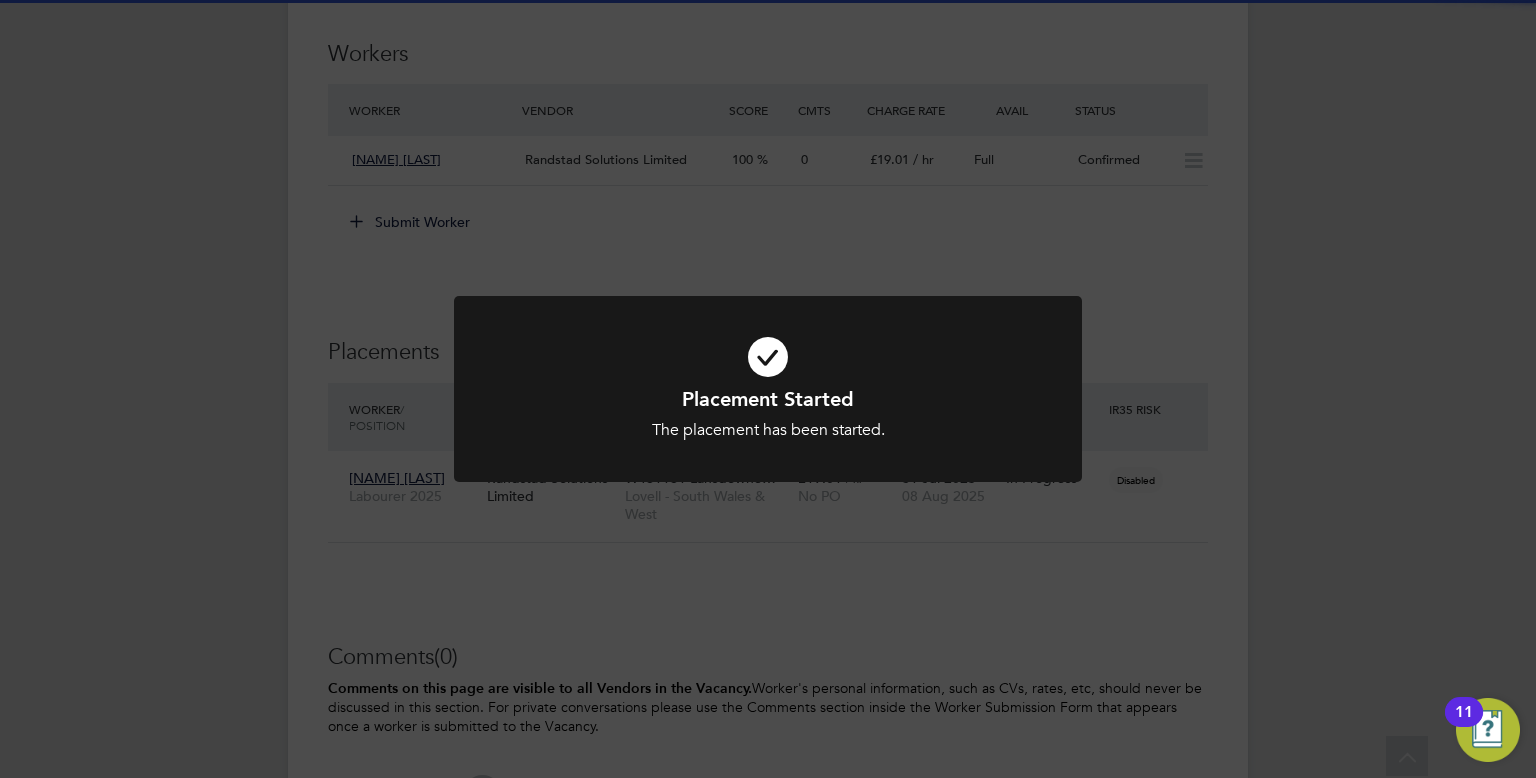 click on "Placement Started The placement has been started. Cancel Okay" 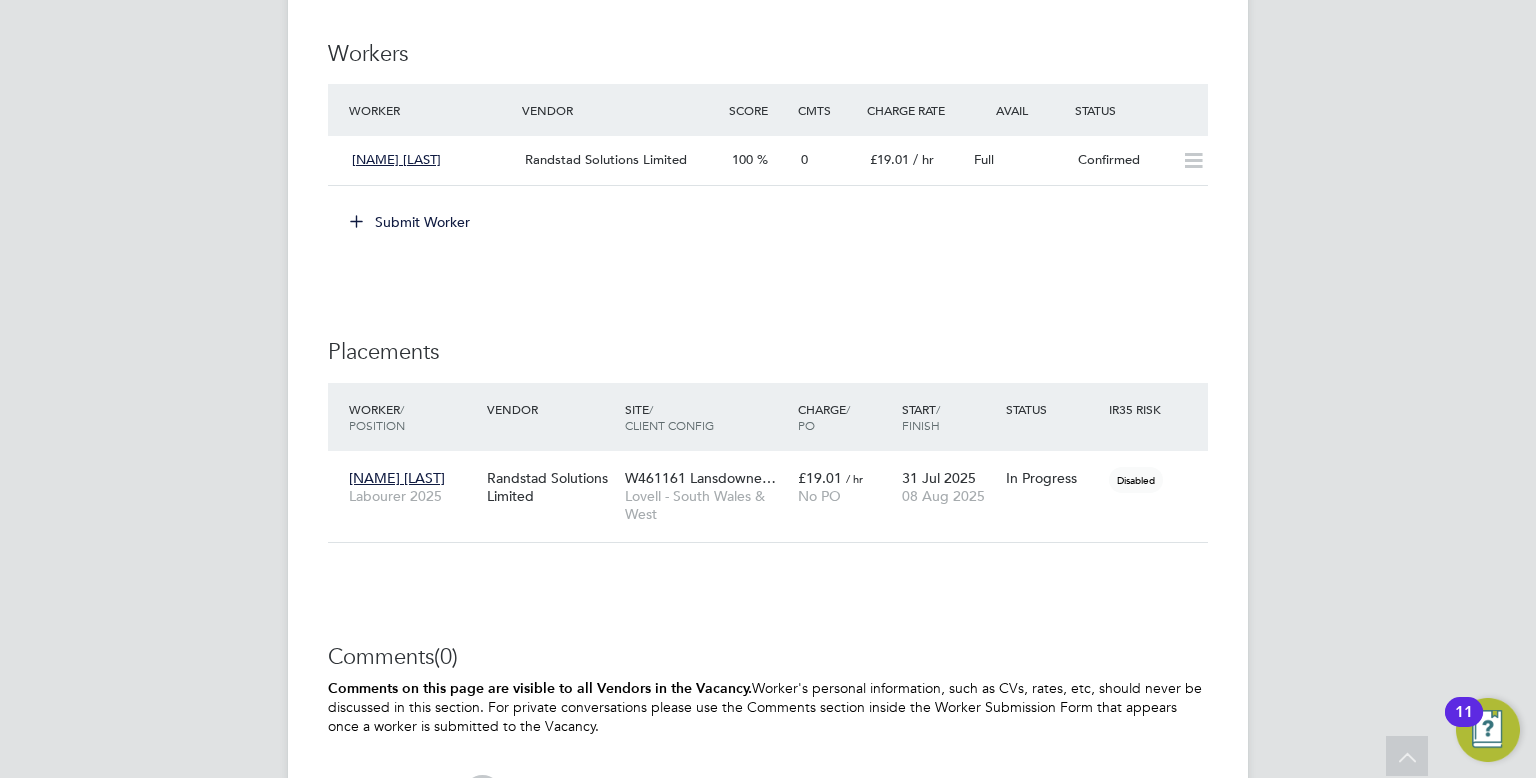 click on "Submit Worker" 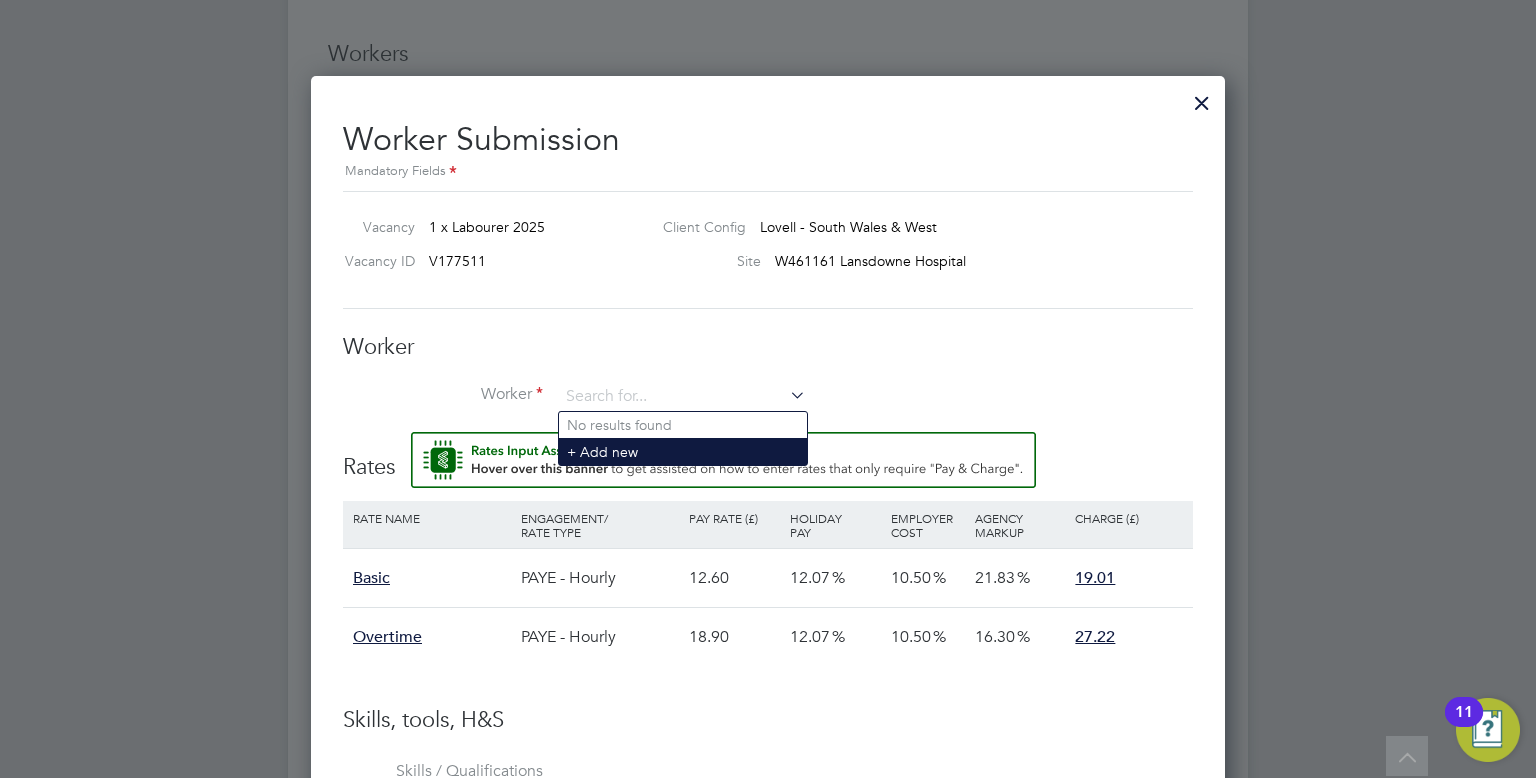 click on "+ Add new" 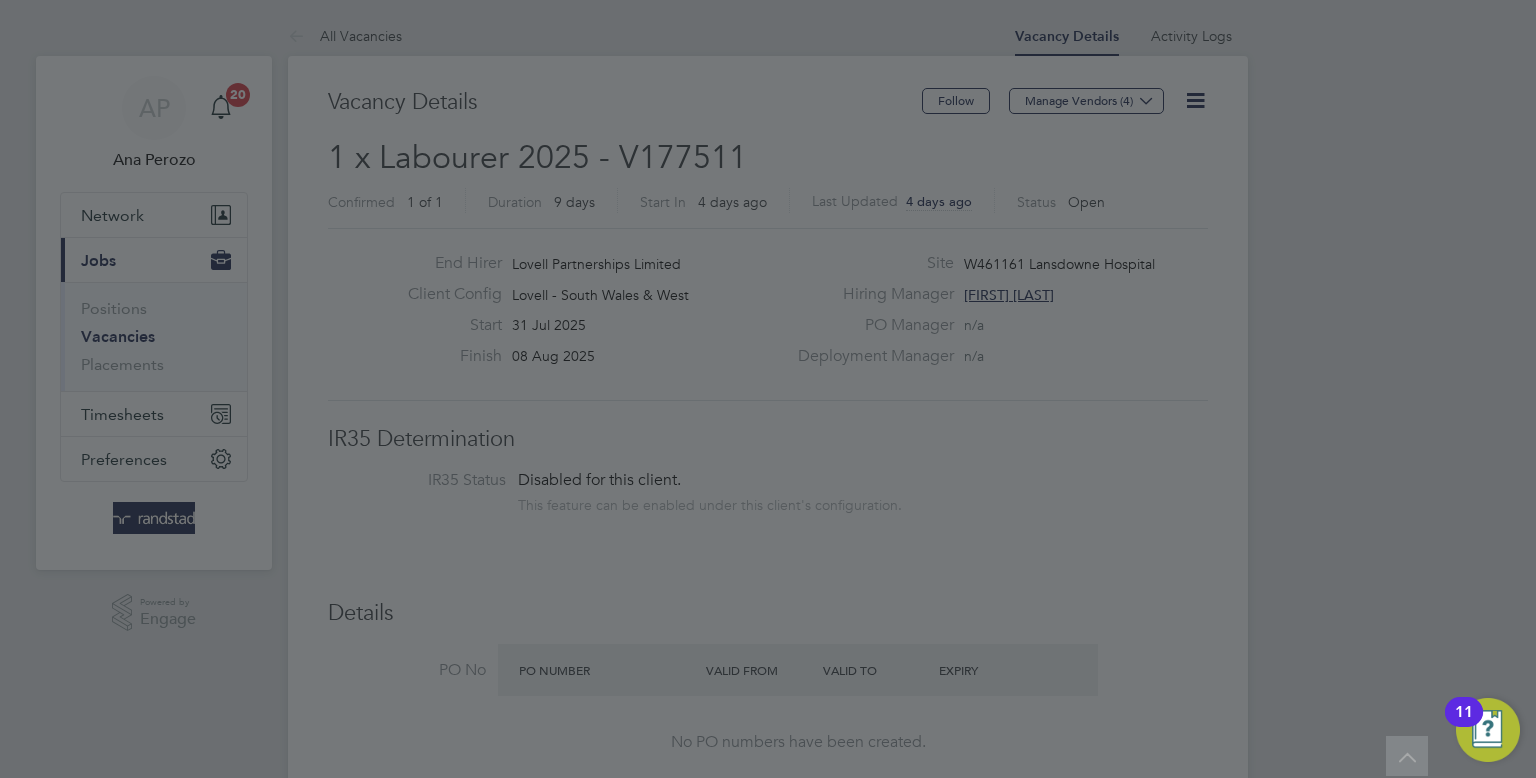 scroll, scrollTop: 1570, scrollLeft: 0, axis: vertical 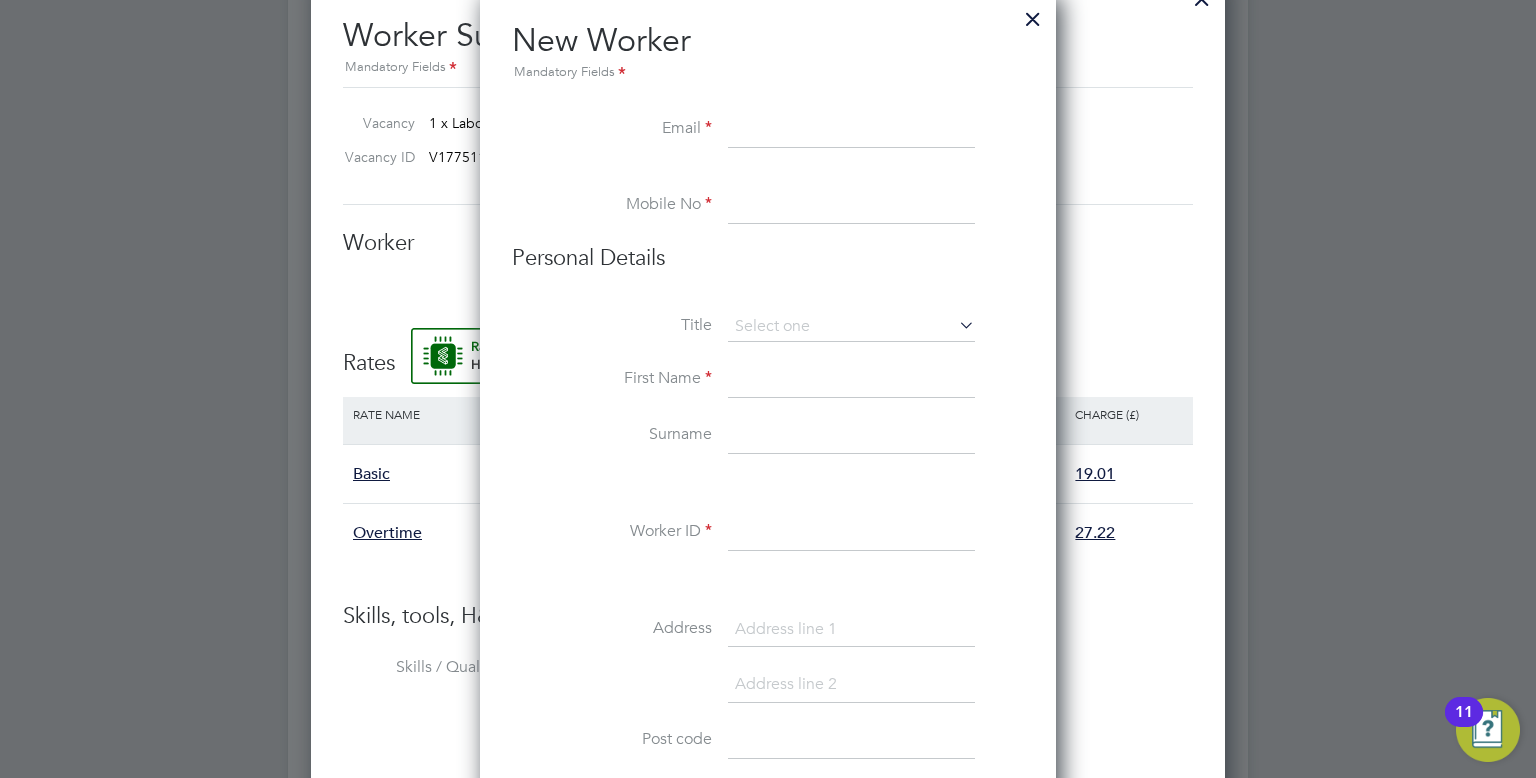 paste on "[EMAIL]" 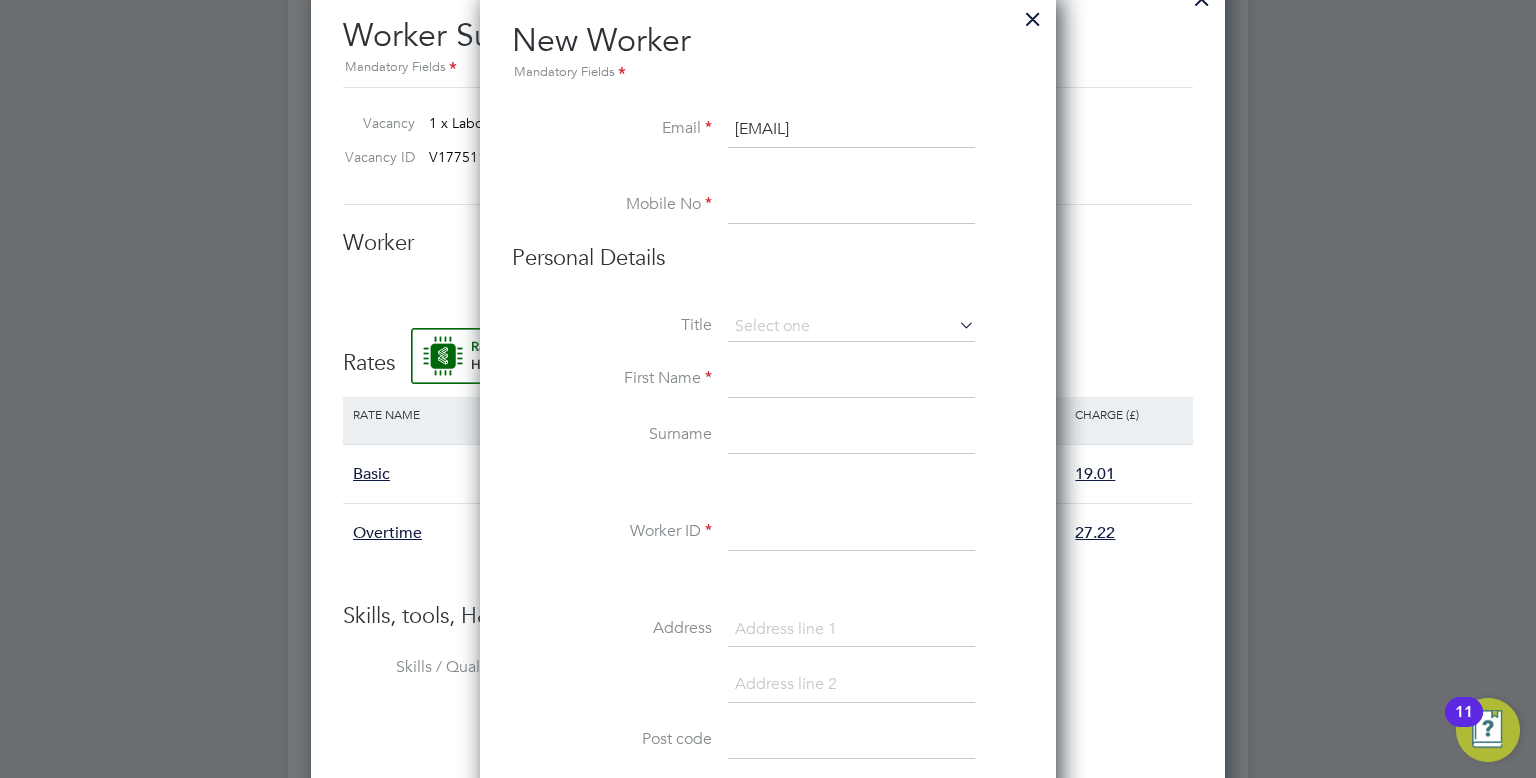 type on "[EMAIL]" 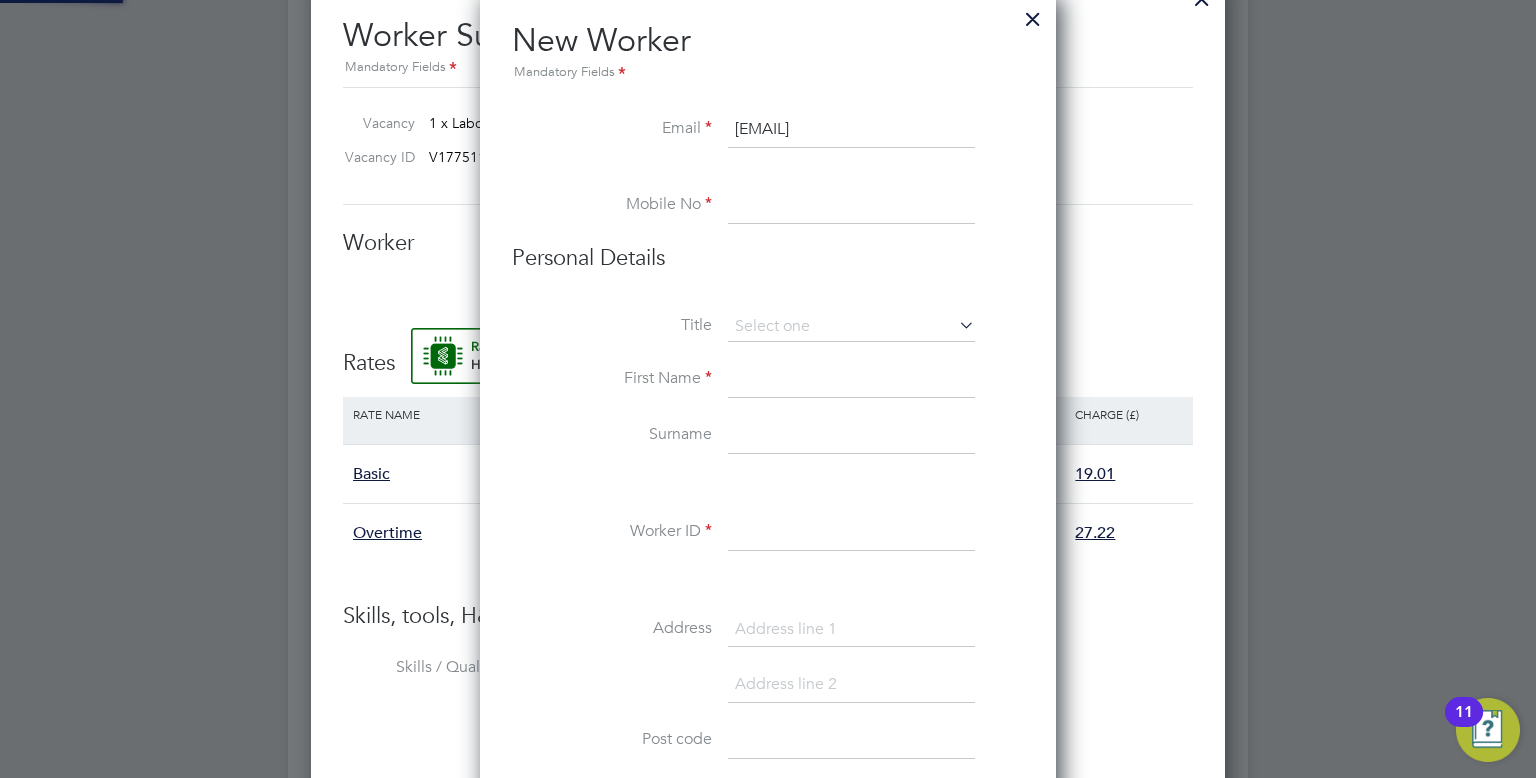 paste on "[PHONE]" 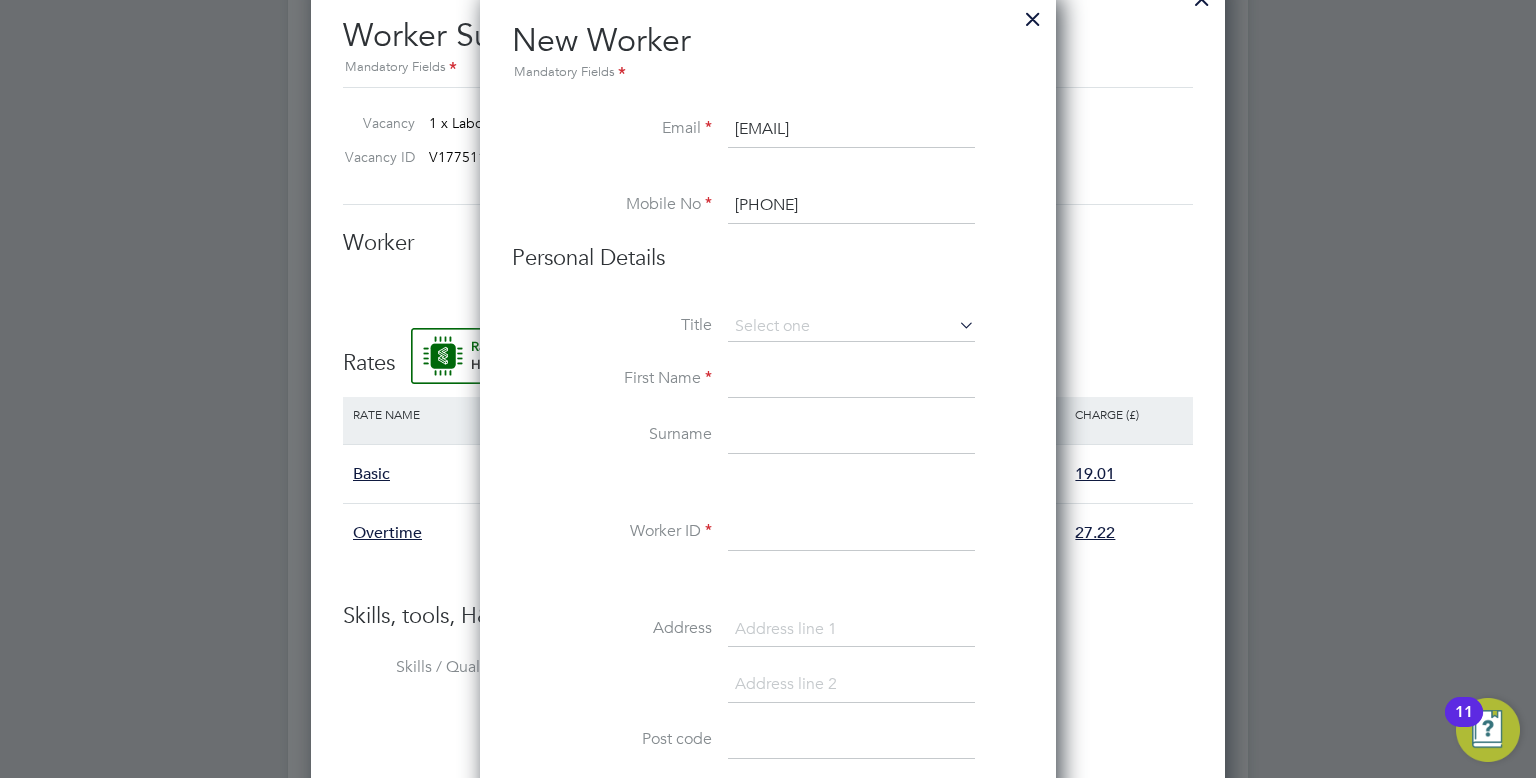 type on "[PHONE]" 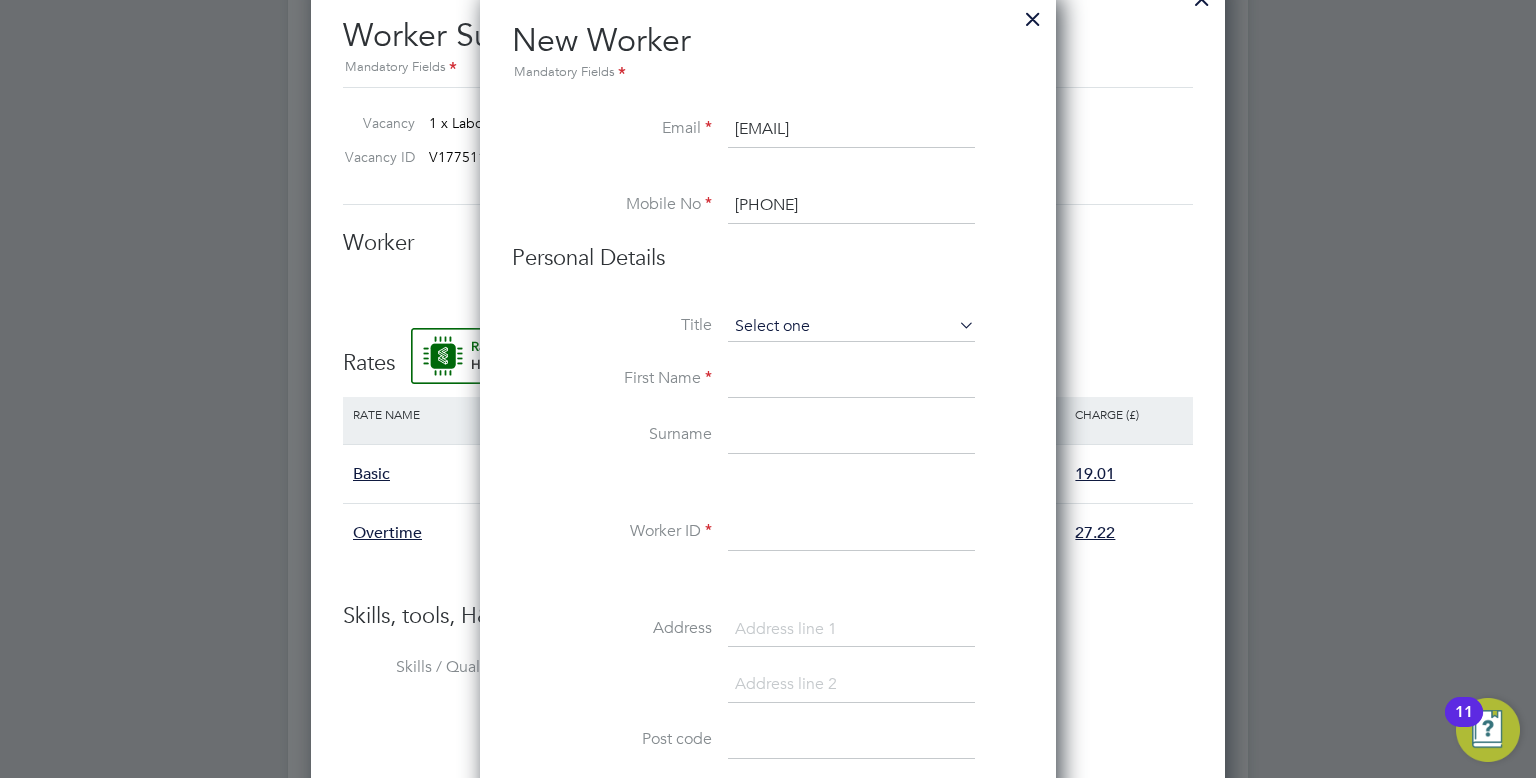 click at bounding box center (851, 327) 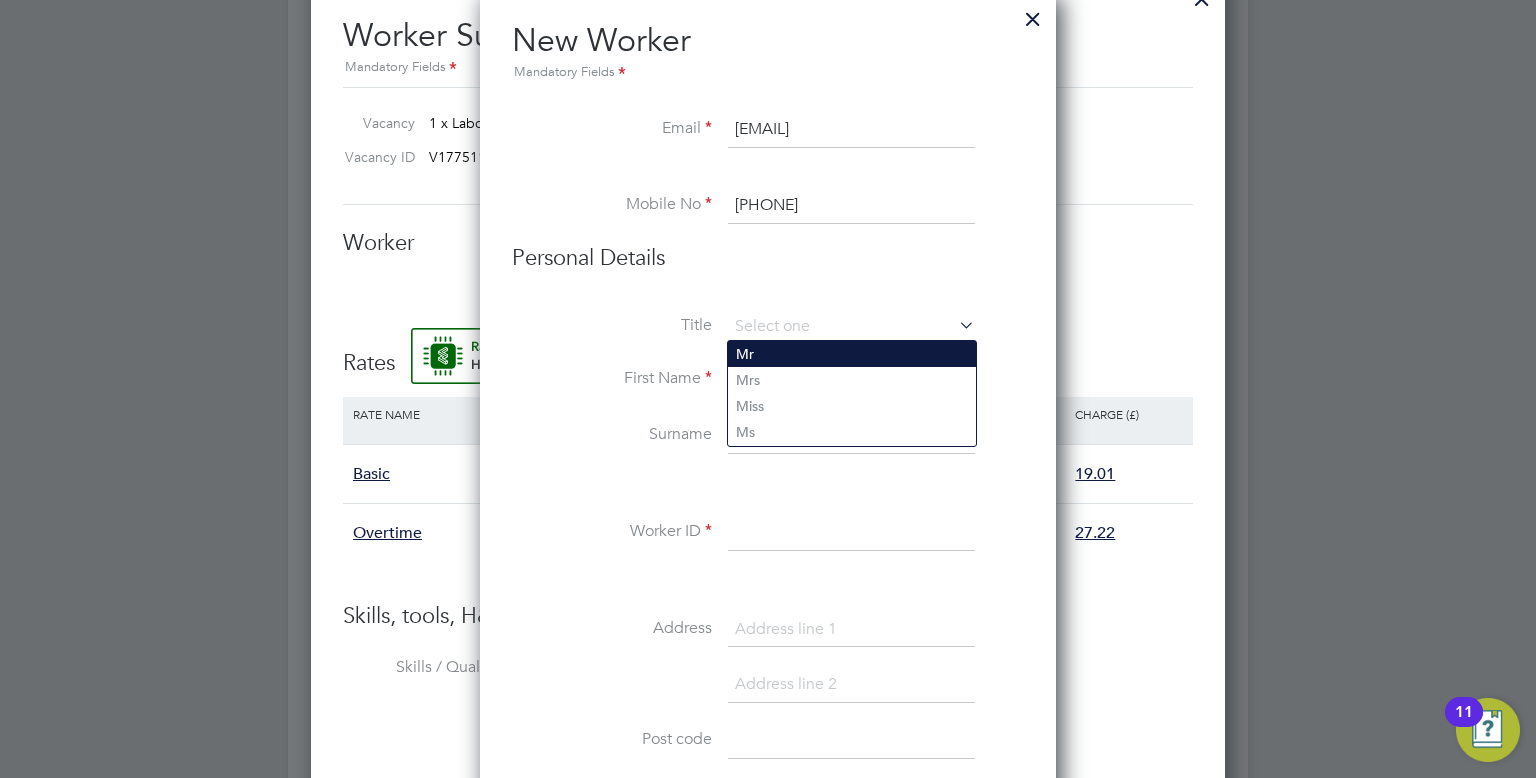 click on "Mr" 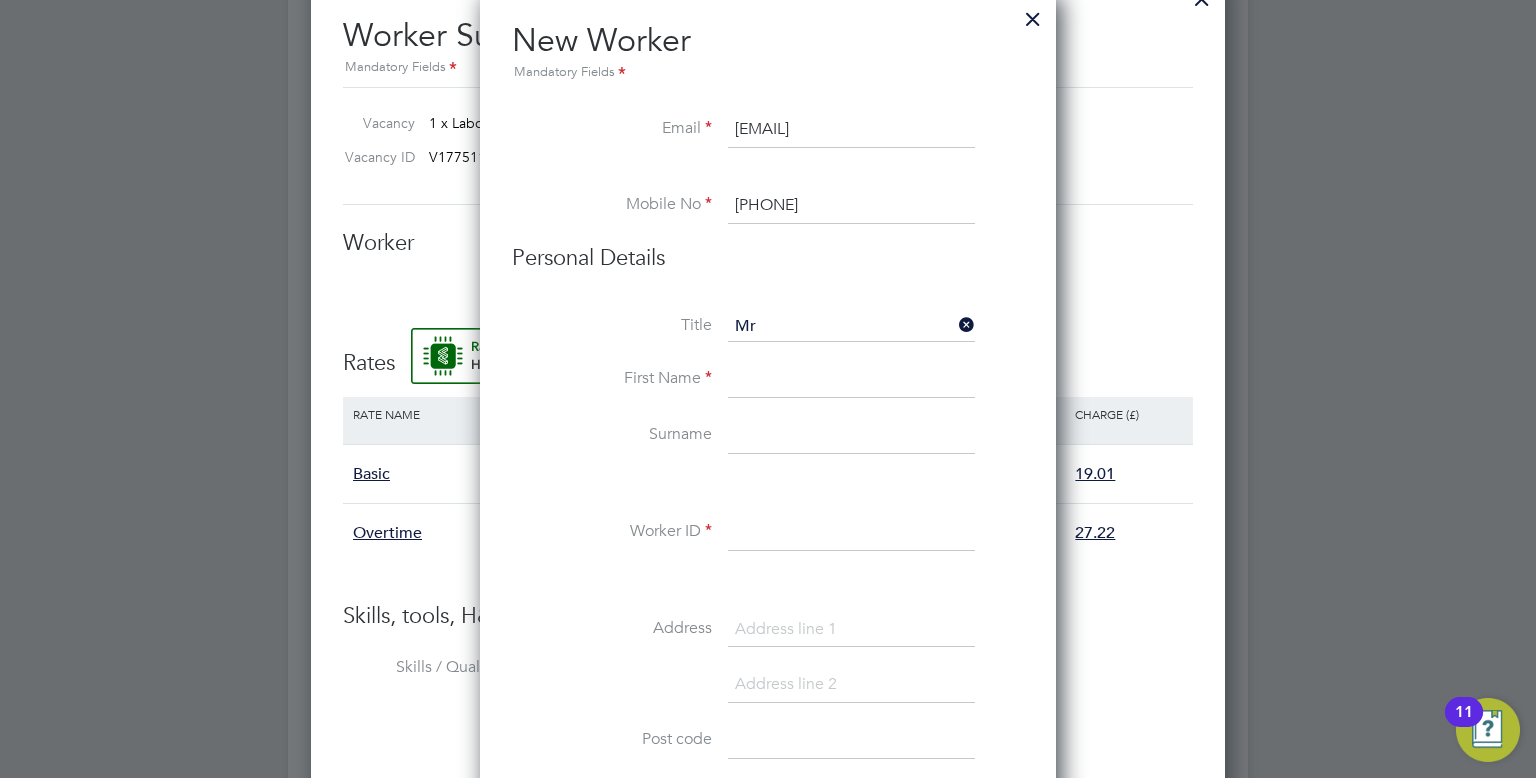 click at bounding box center [851, 533] 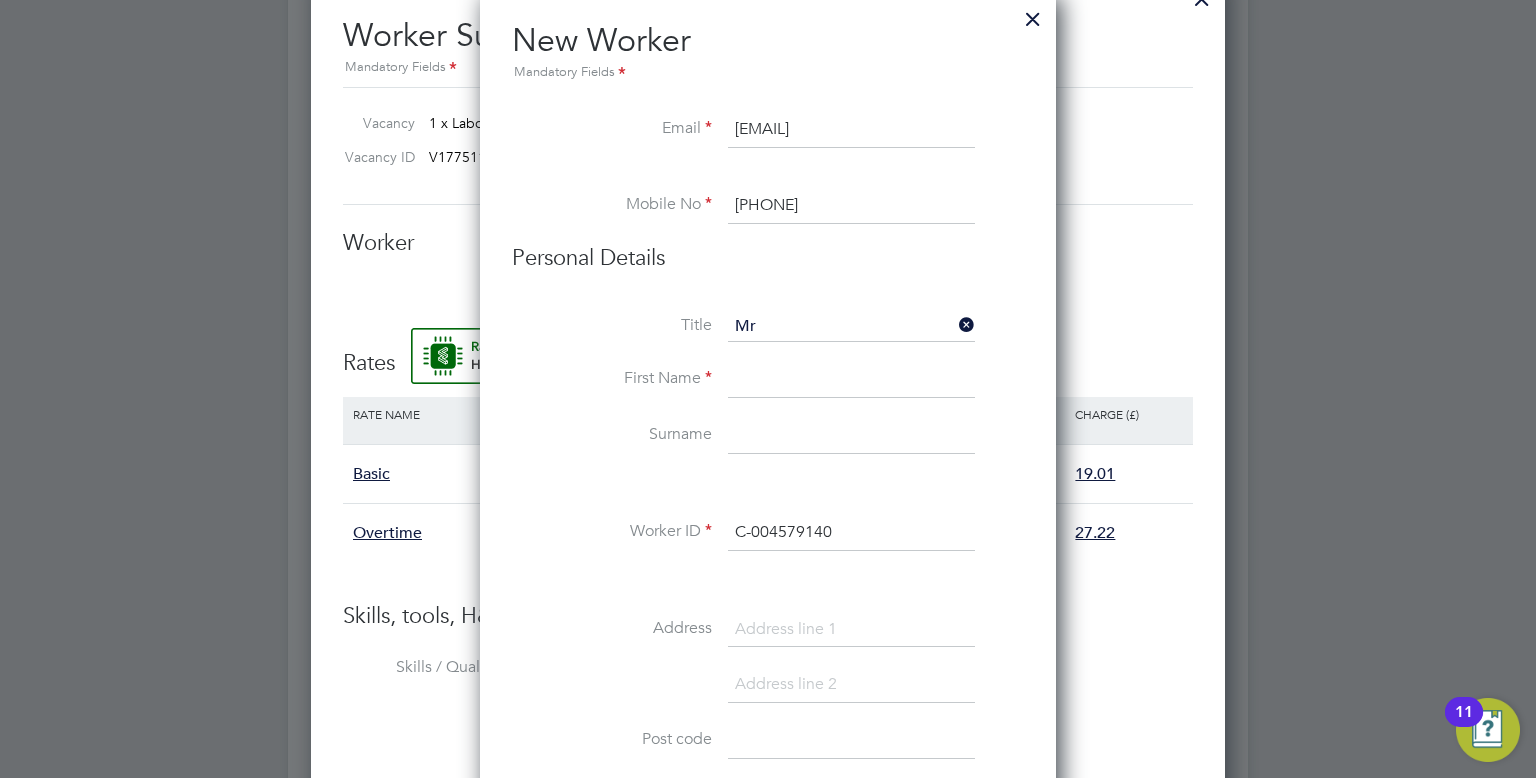 type on "C-004579140" 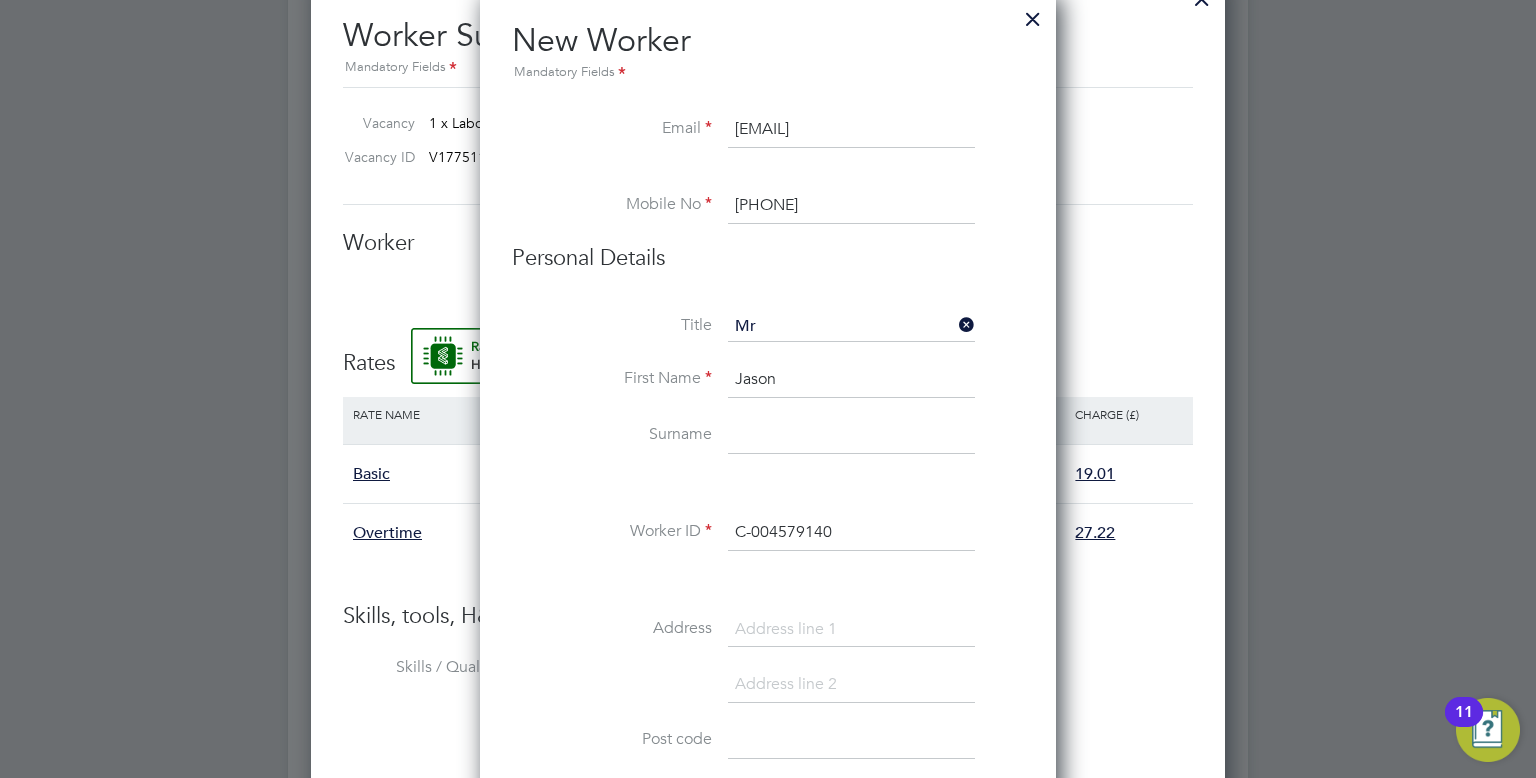 type on "Jason" 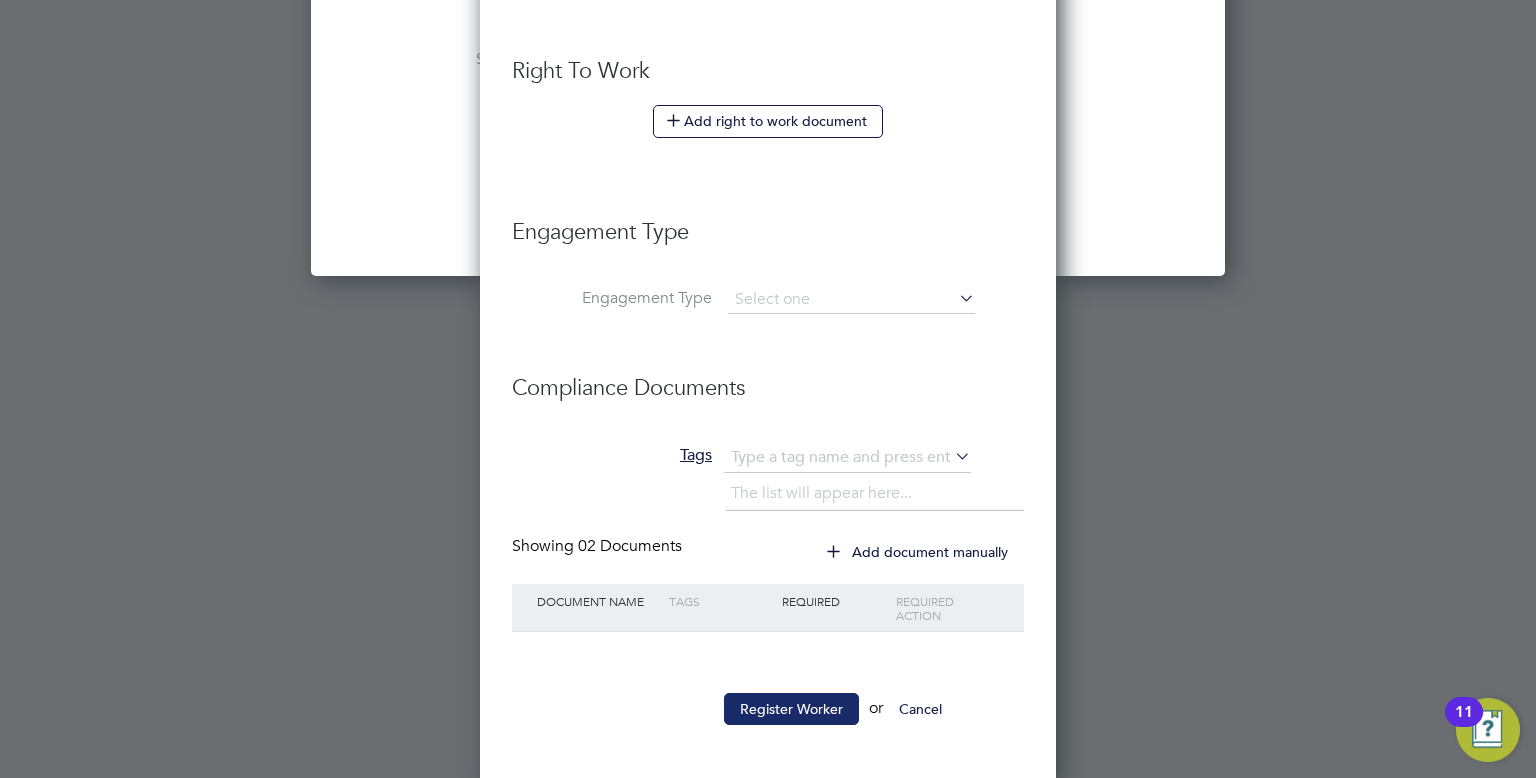 type on "[LAST]" 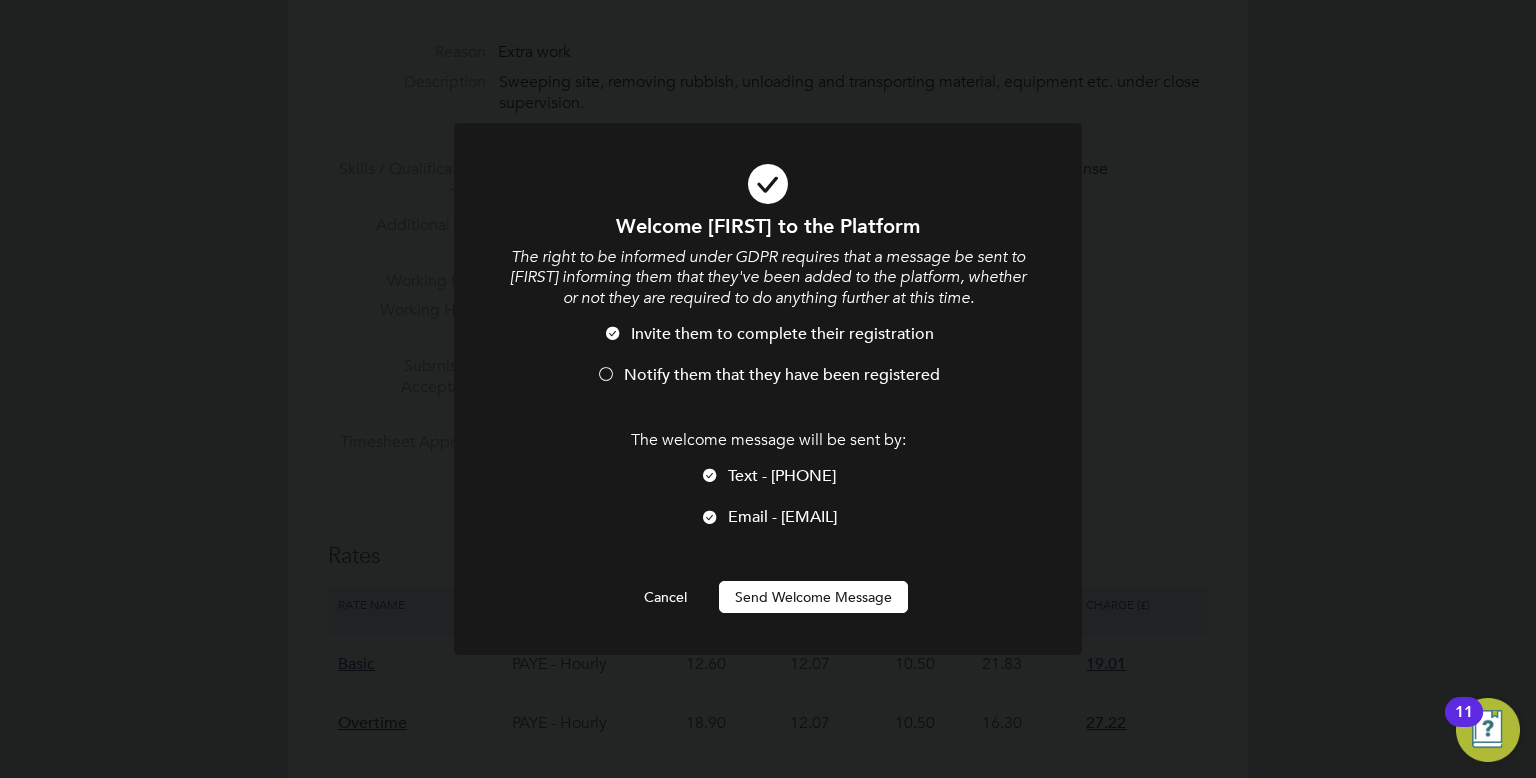 click at bounding box center (768, 389) 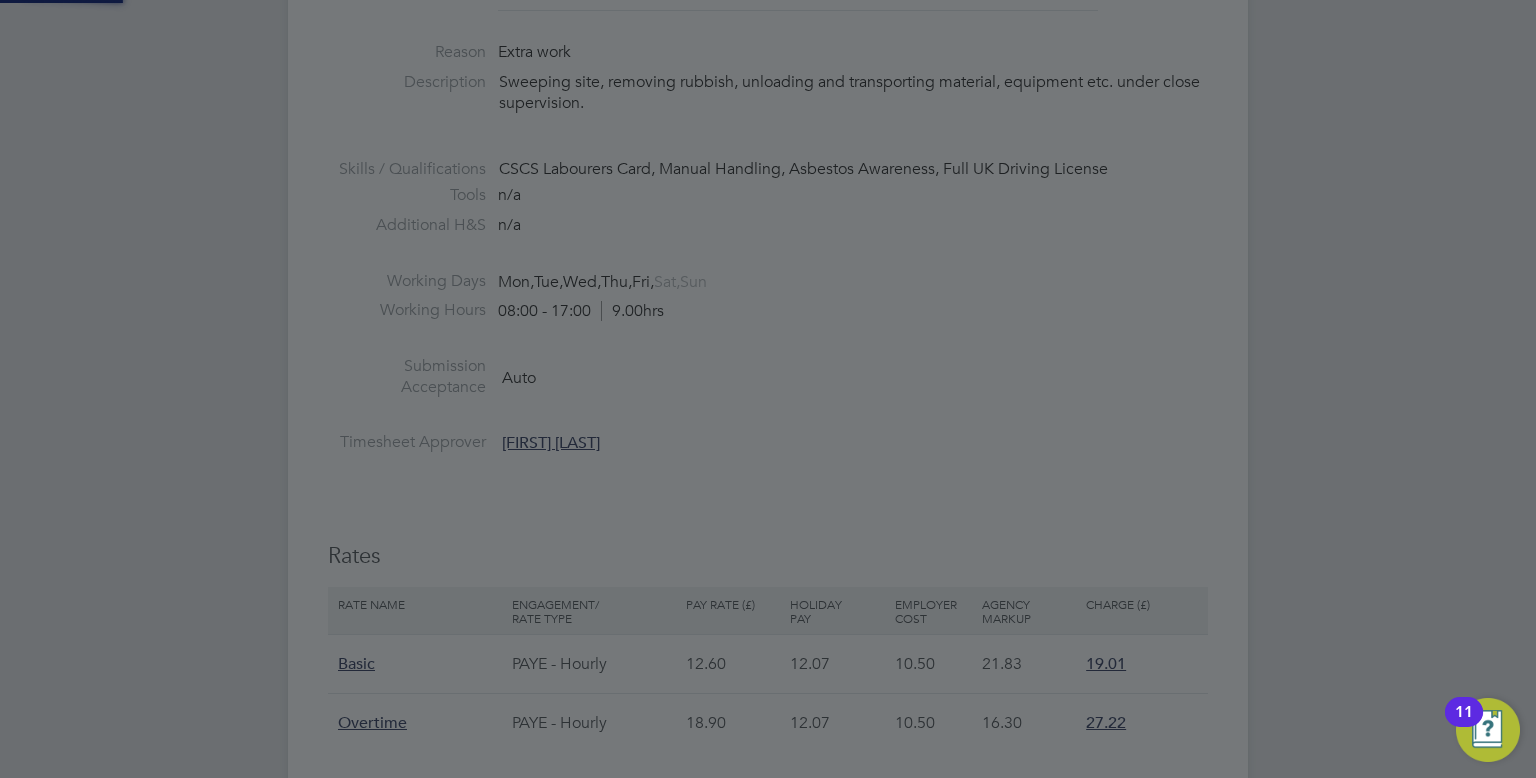type on "[FIRST] [LAST] (C-[NUMBER])" 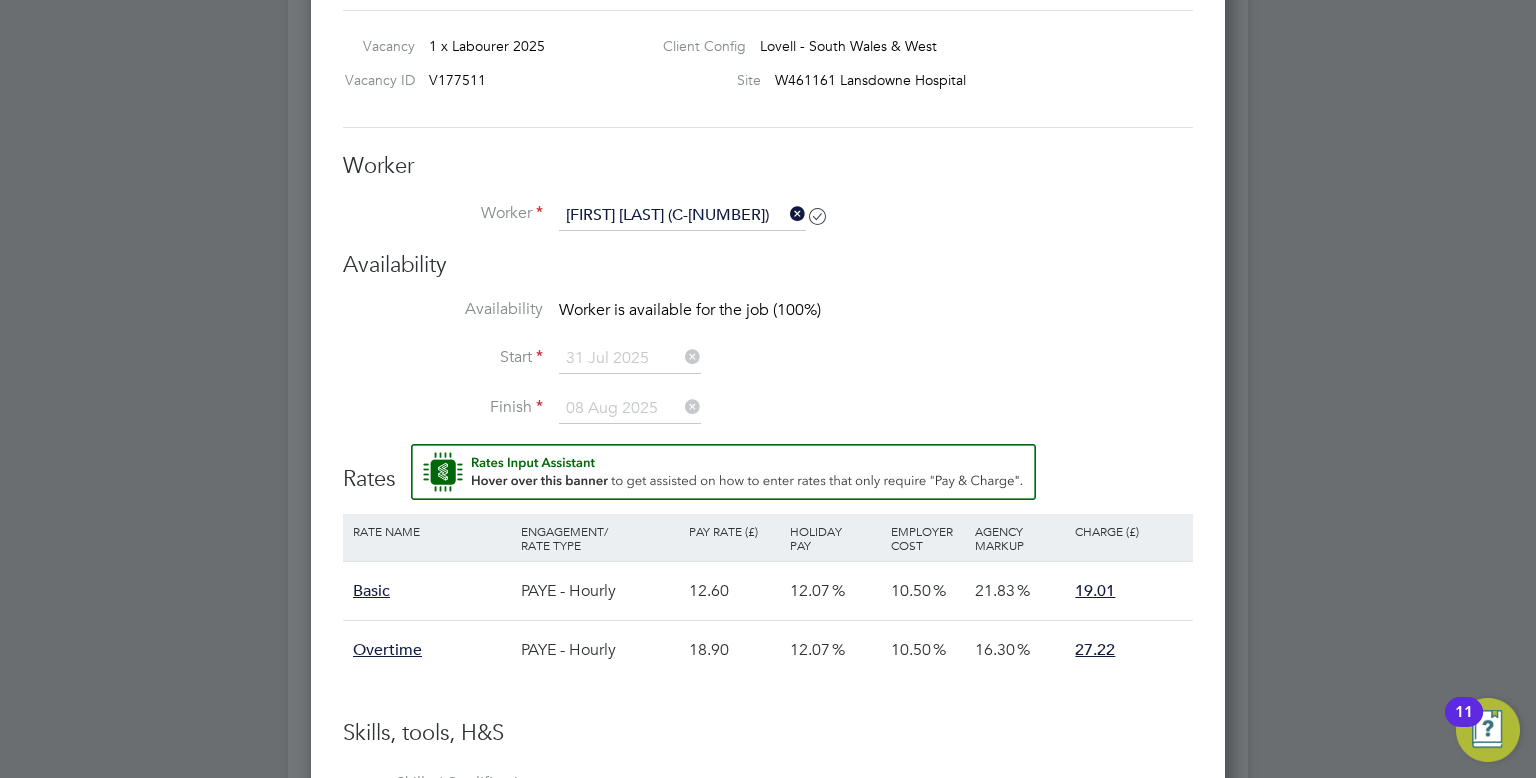 scroll, scrollTop: 1750, scrollLeft: 0, axis: vertical 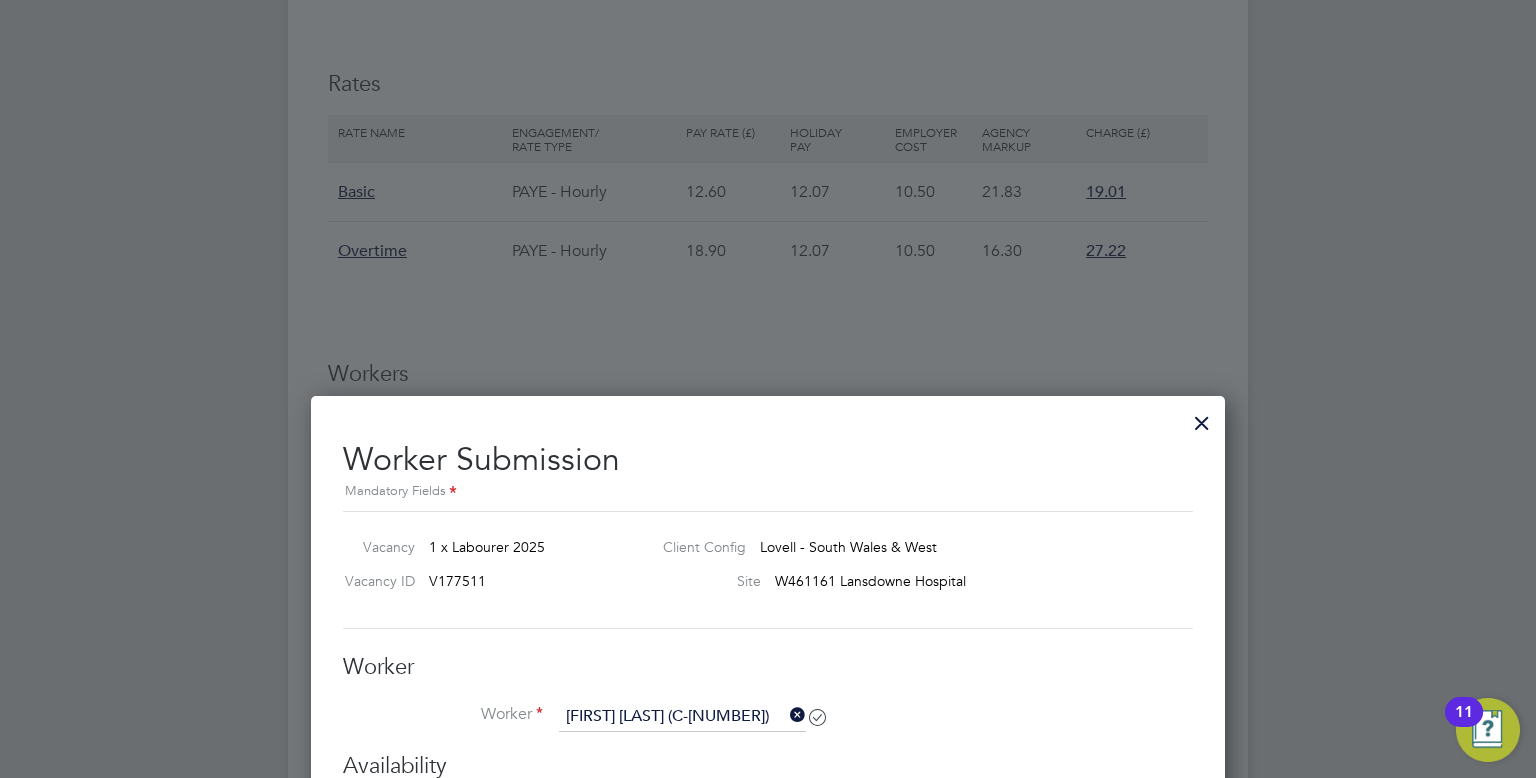 click at bounding box center (1202, 418) 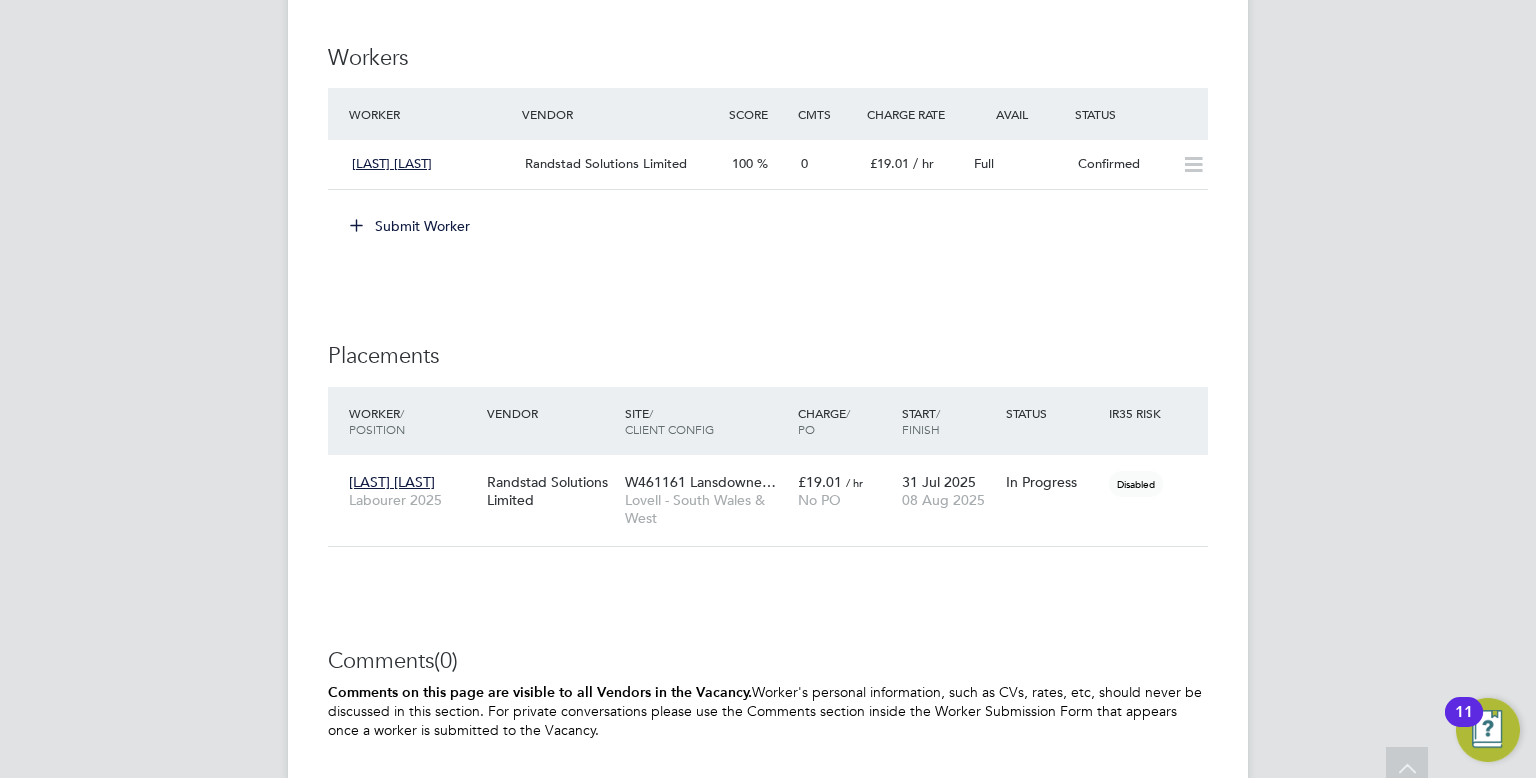 scroll, scrollTop: 1570, scrollLeft: 0, axis: vertical 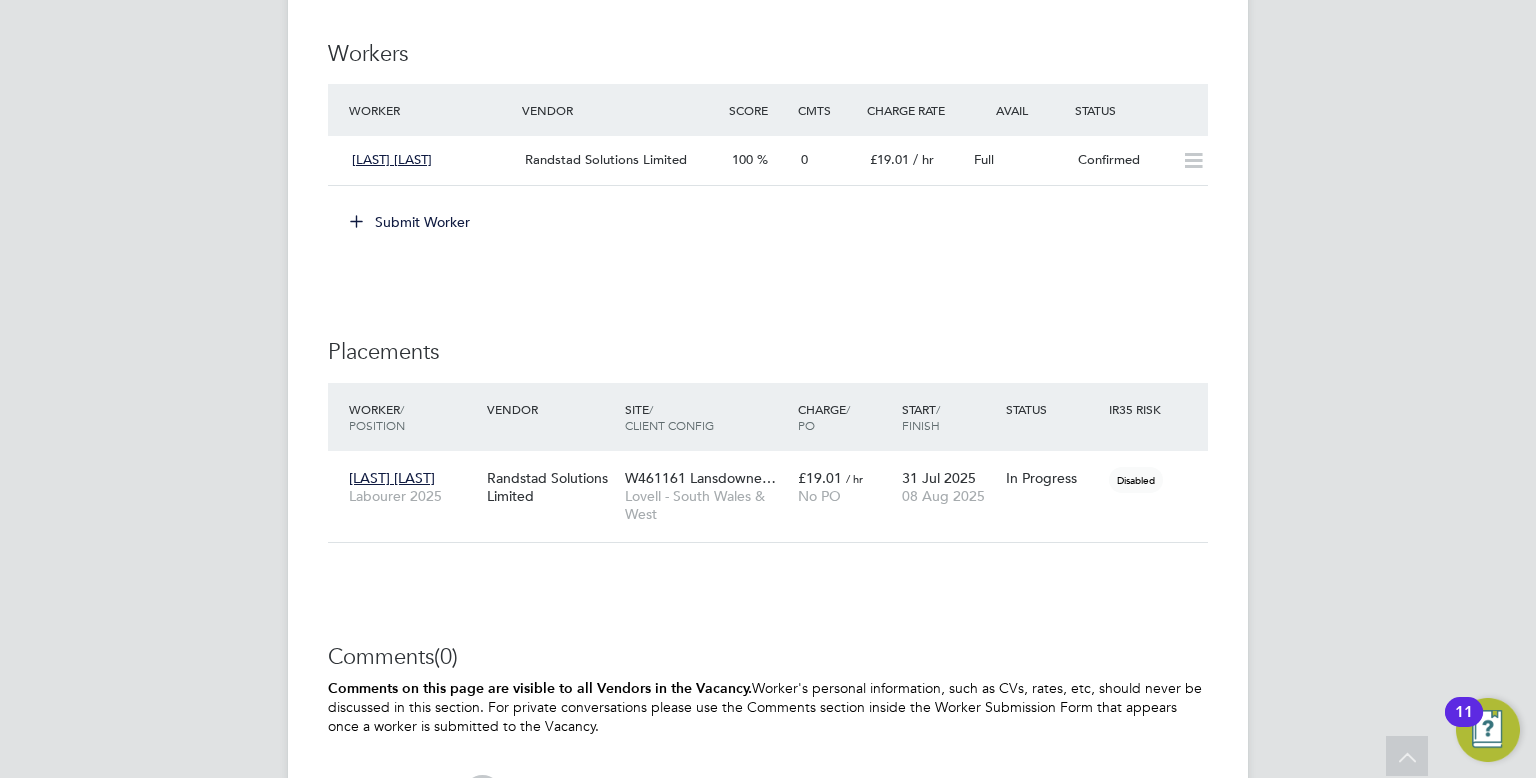 click on "Submit Worker" 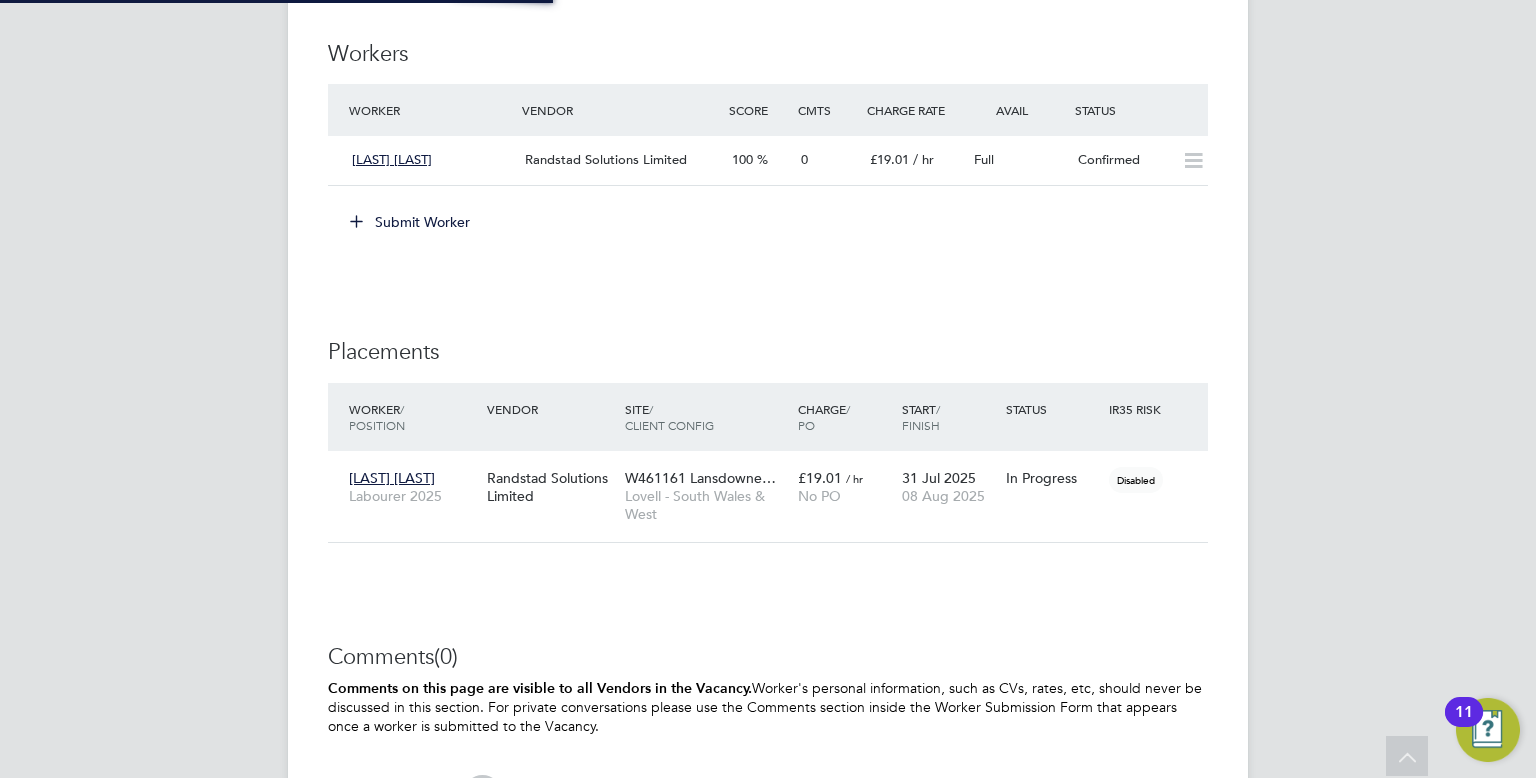 scroll, scrollTop: 10, scrollLeft: 10, axis: both 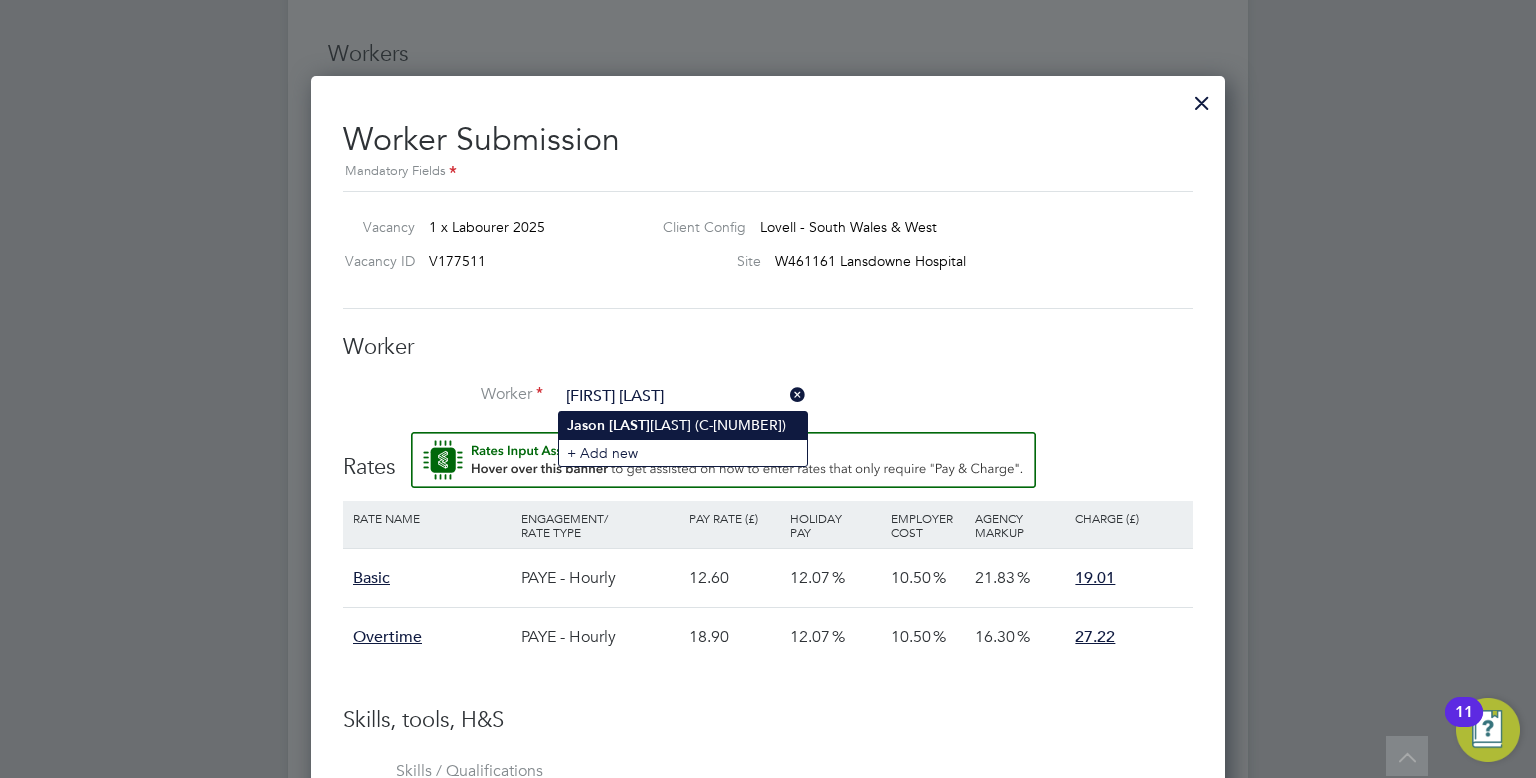 click on "Vaugh" 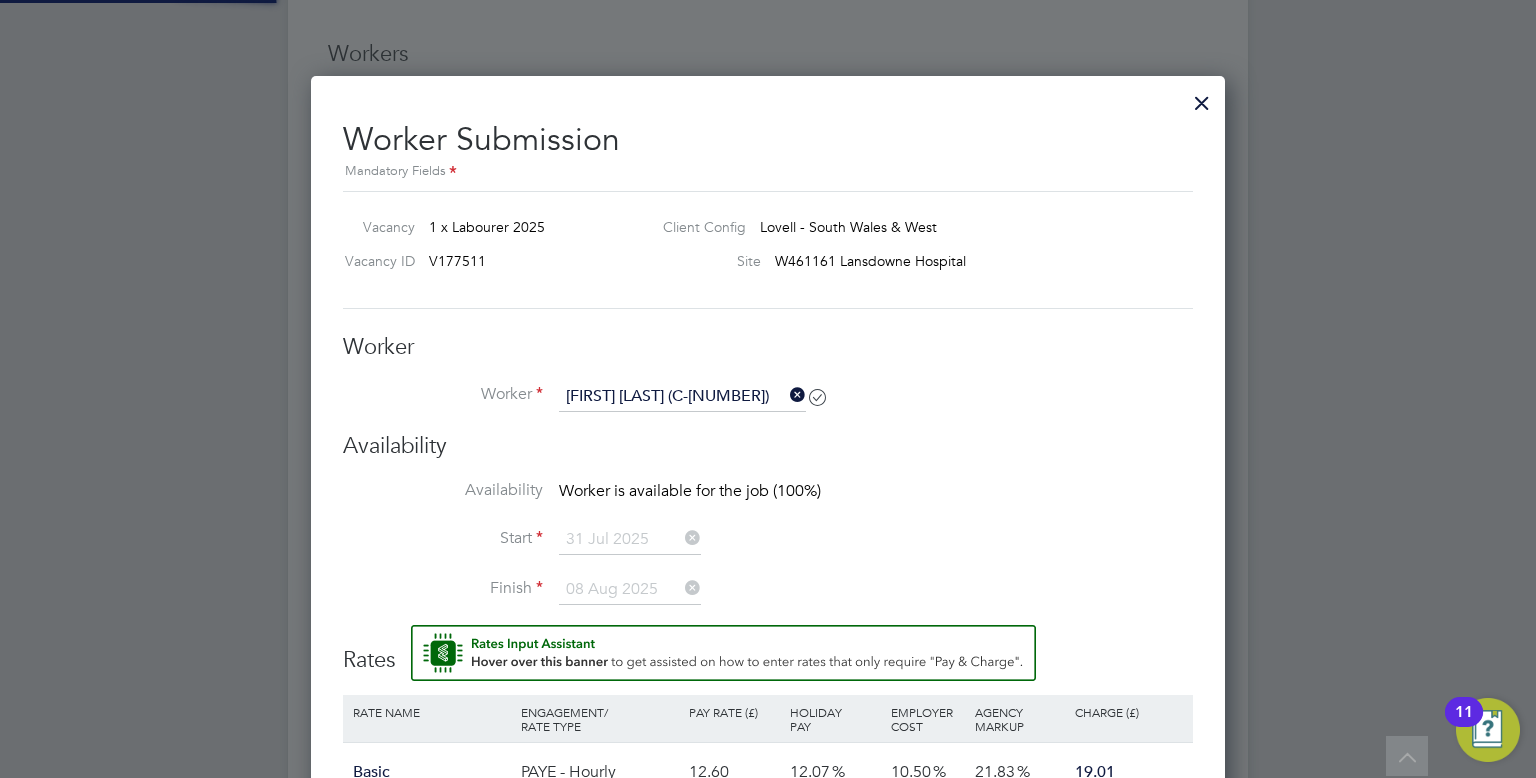 scroll, scrollTop: 9, scrollLeft: 9, axis: both 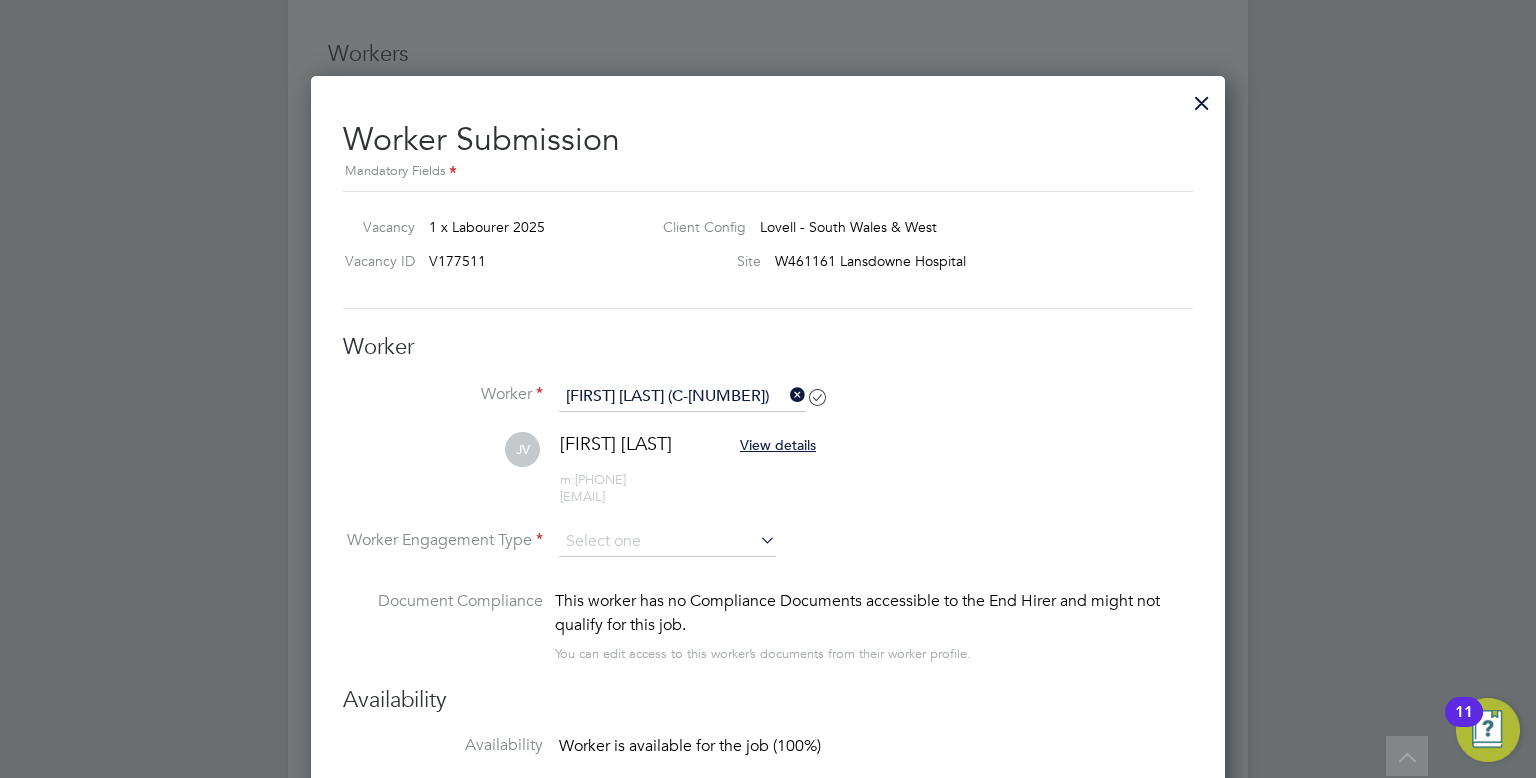click on "JV Jason Vaughan   View details m:  07936497341   joshjeremy2004@outlook.com" at bounding box center [768, 479] 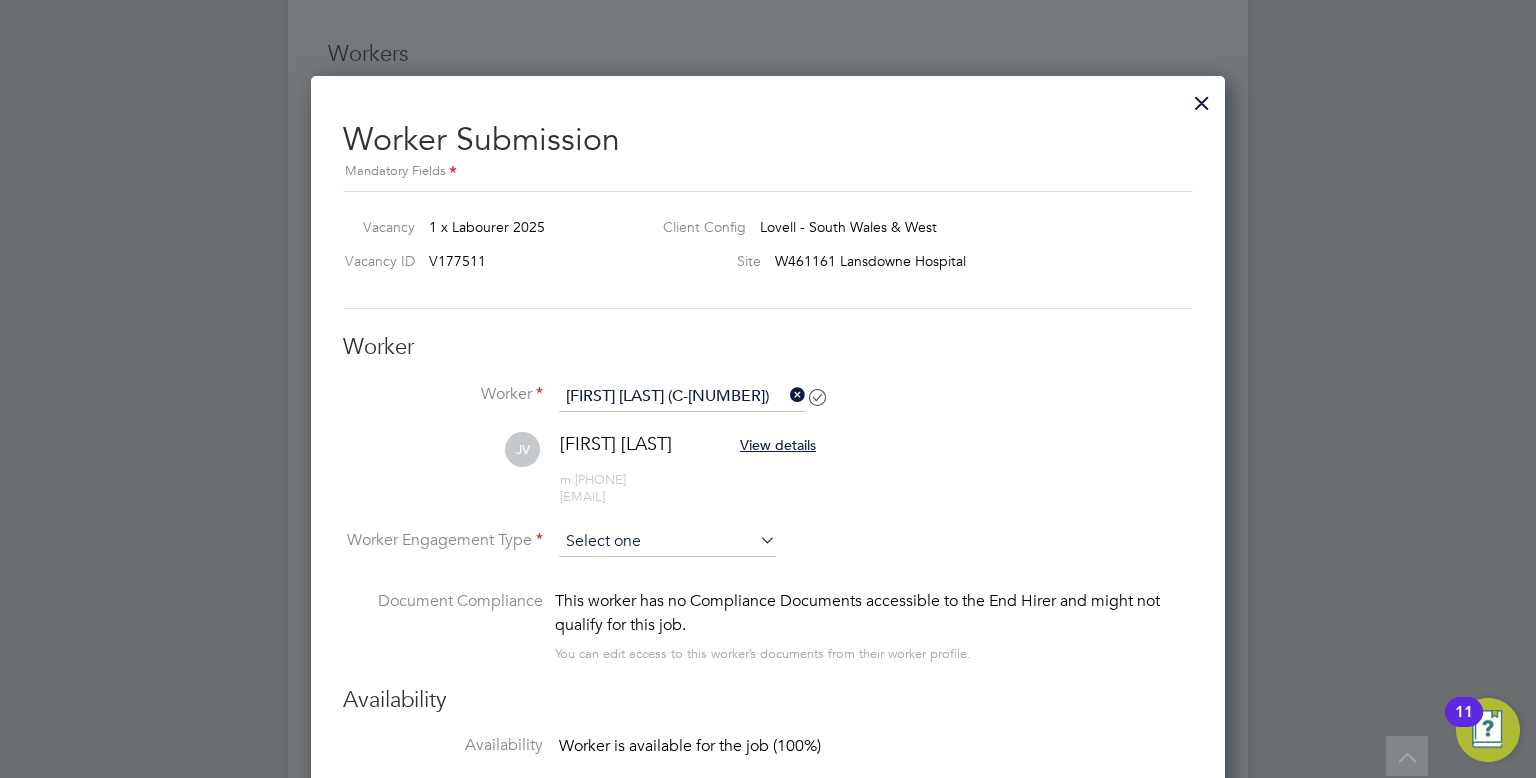 click at bounding box center (667, 542) 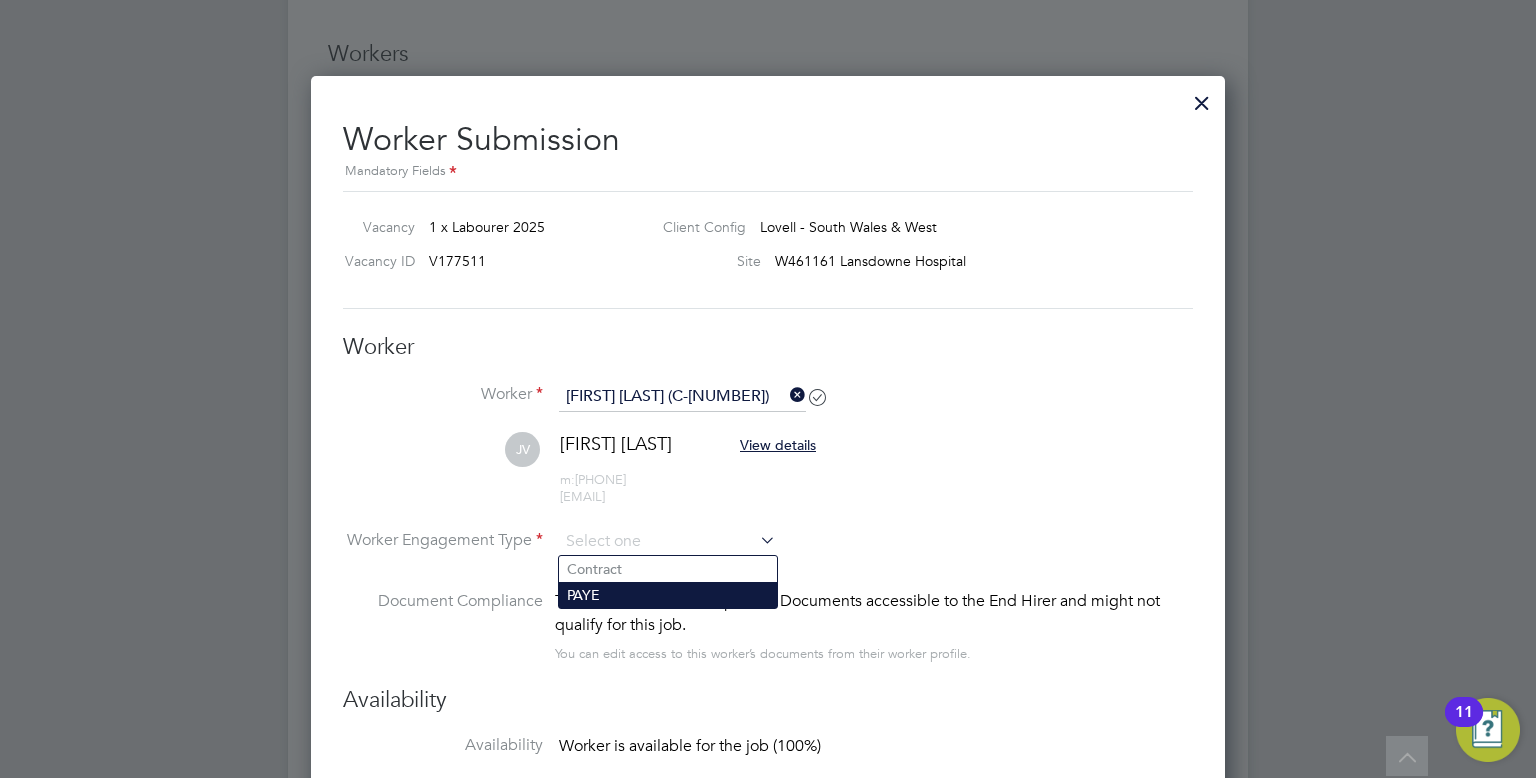 click on "PAYE" 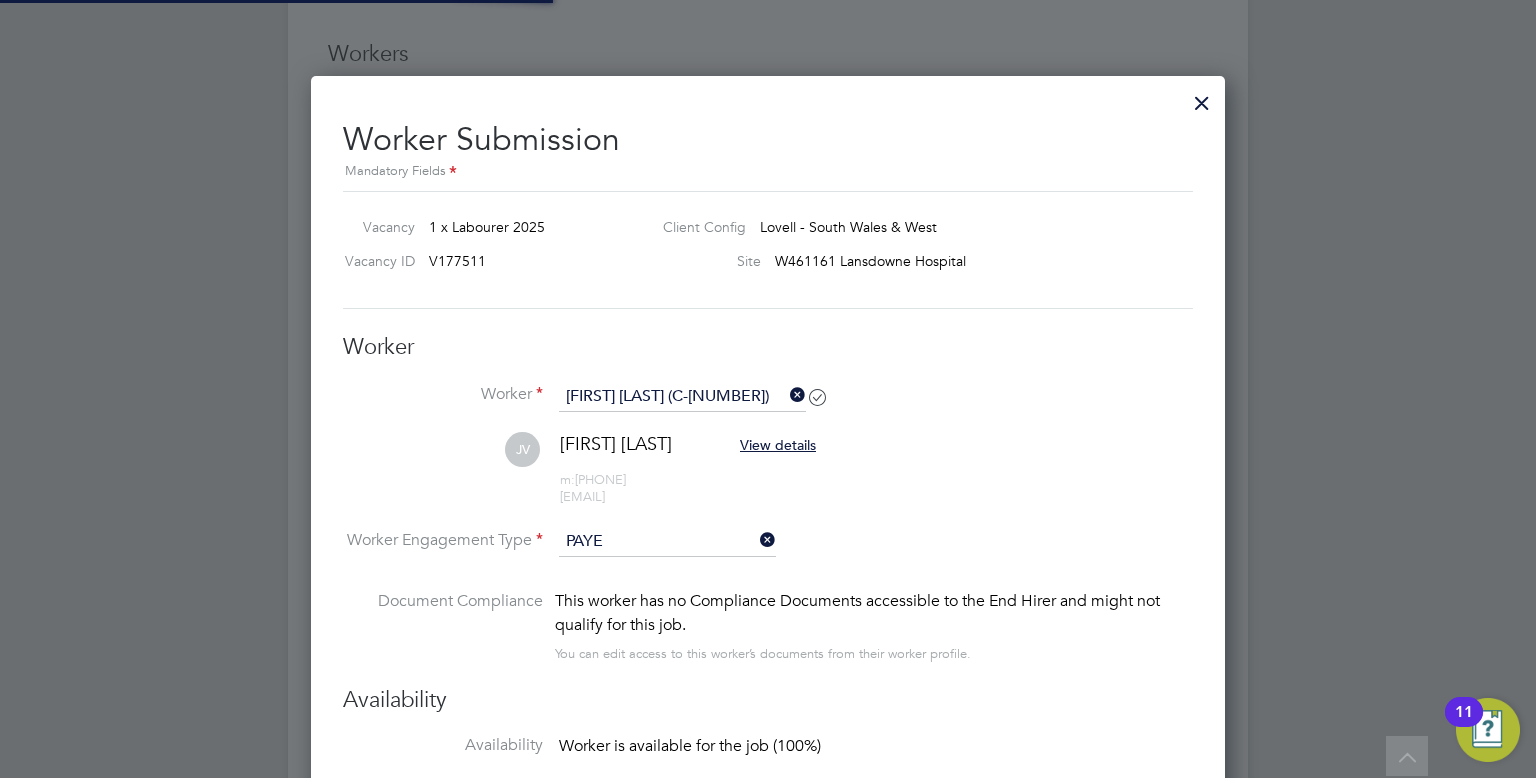 scroll, scrollTop: 9, scrollLeft: 9, axis: both 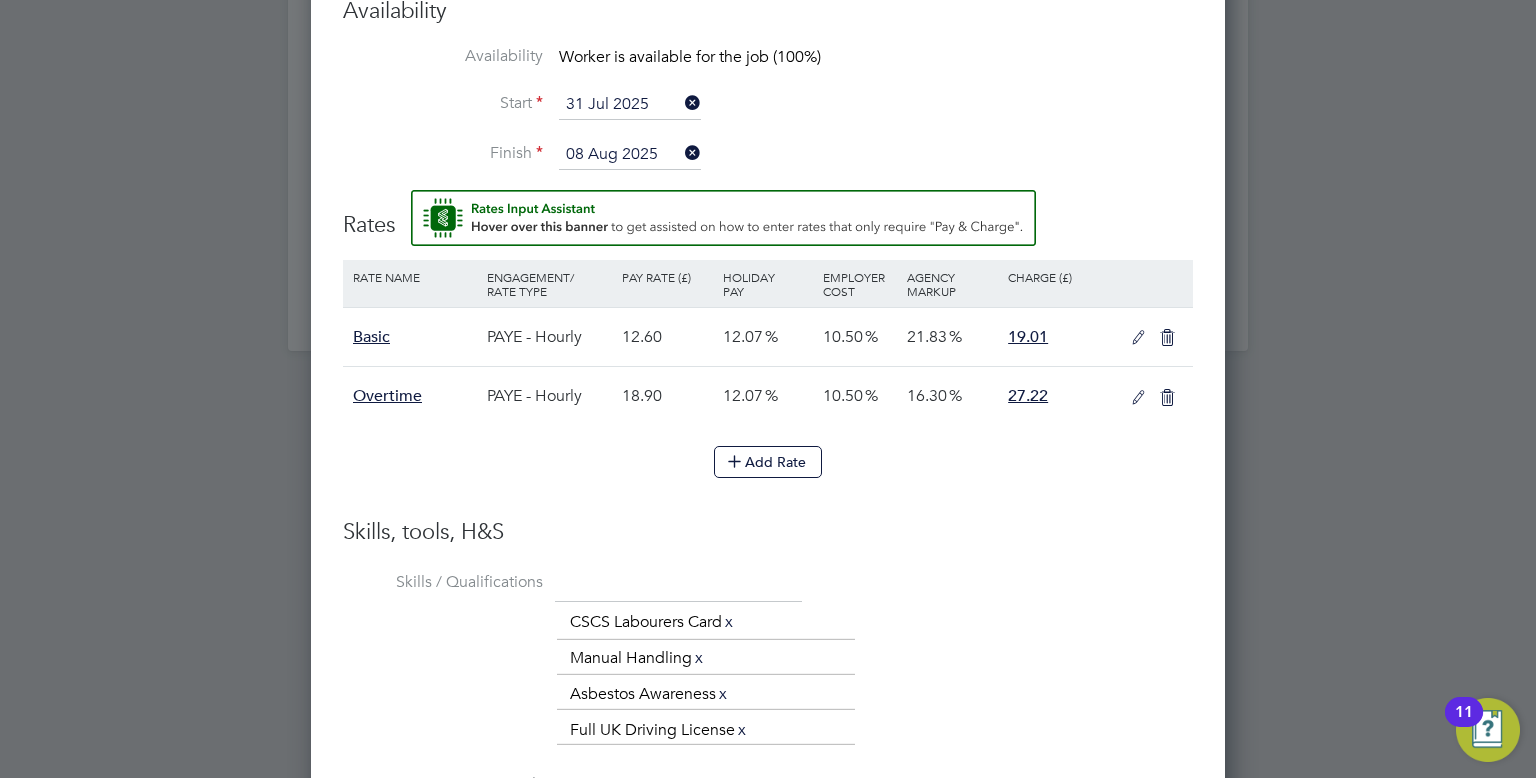 click at bounding box center (1138, 338) 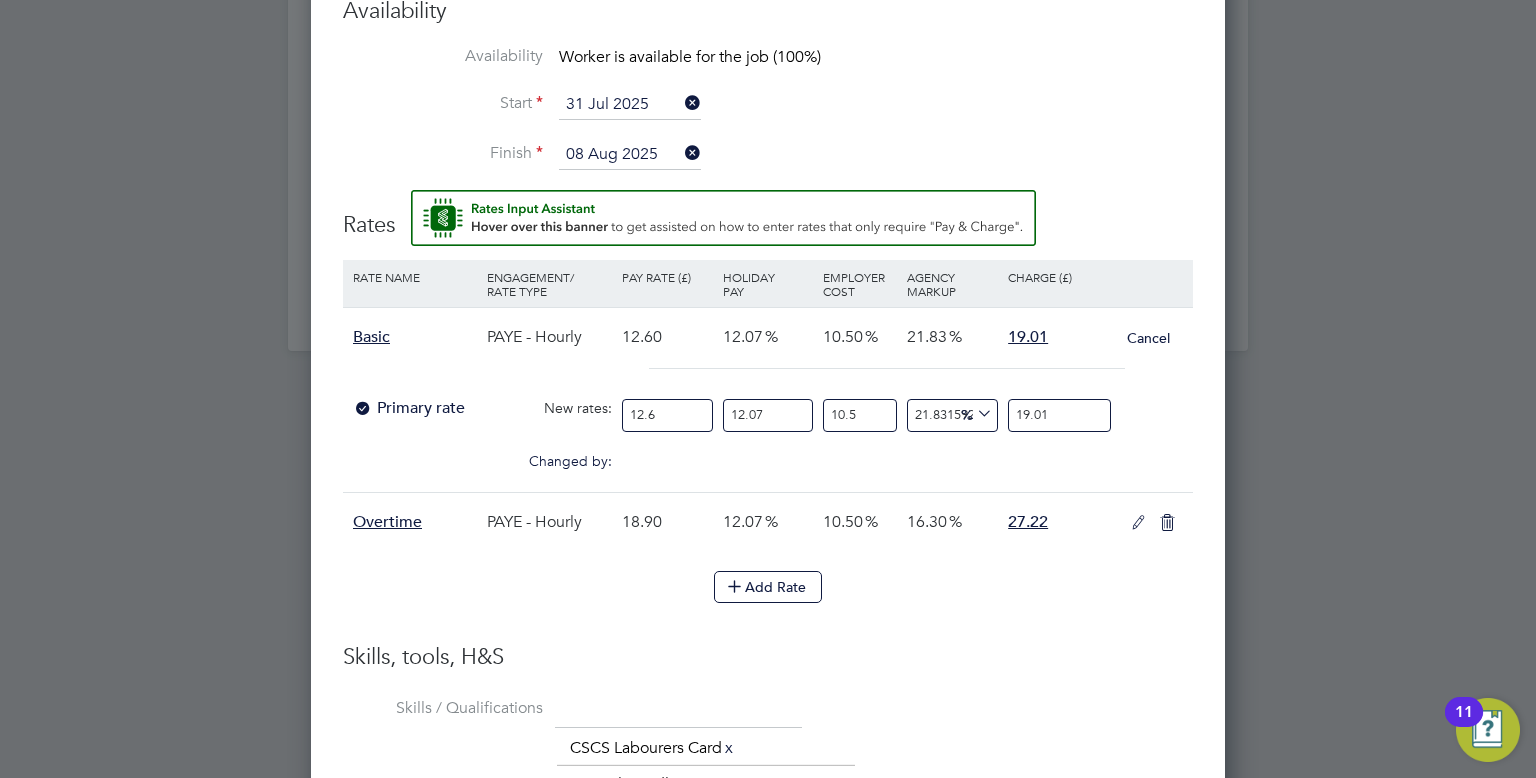 drag, startPoint x: 661, startPoint y: 410, endPoint x: 545, endPoint y: 407, distance: 116.03879 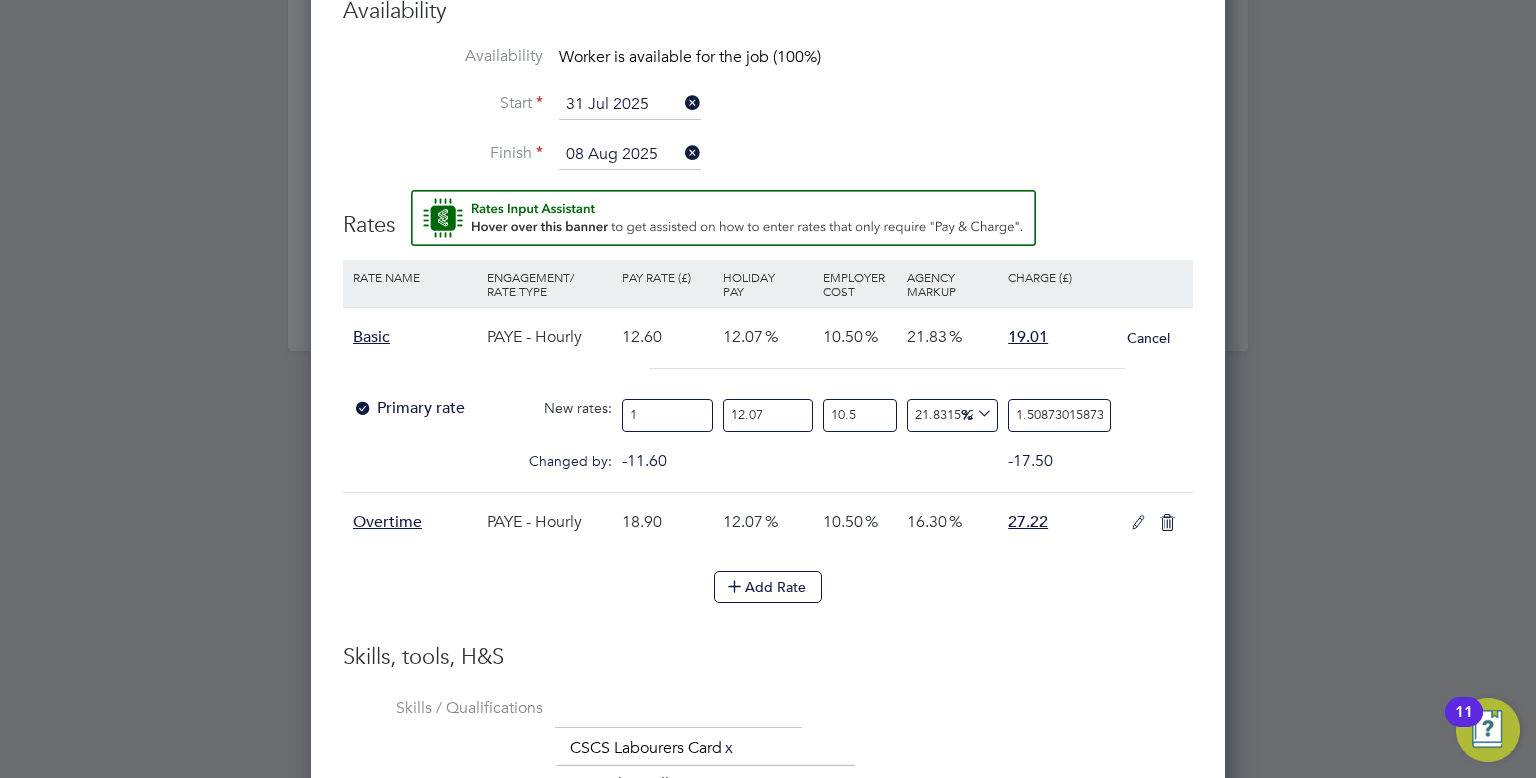 type on "14" 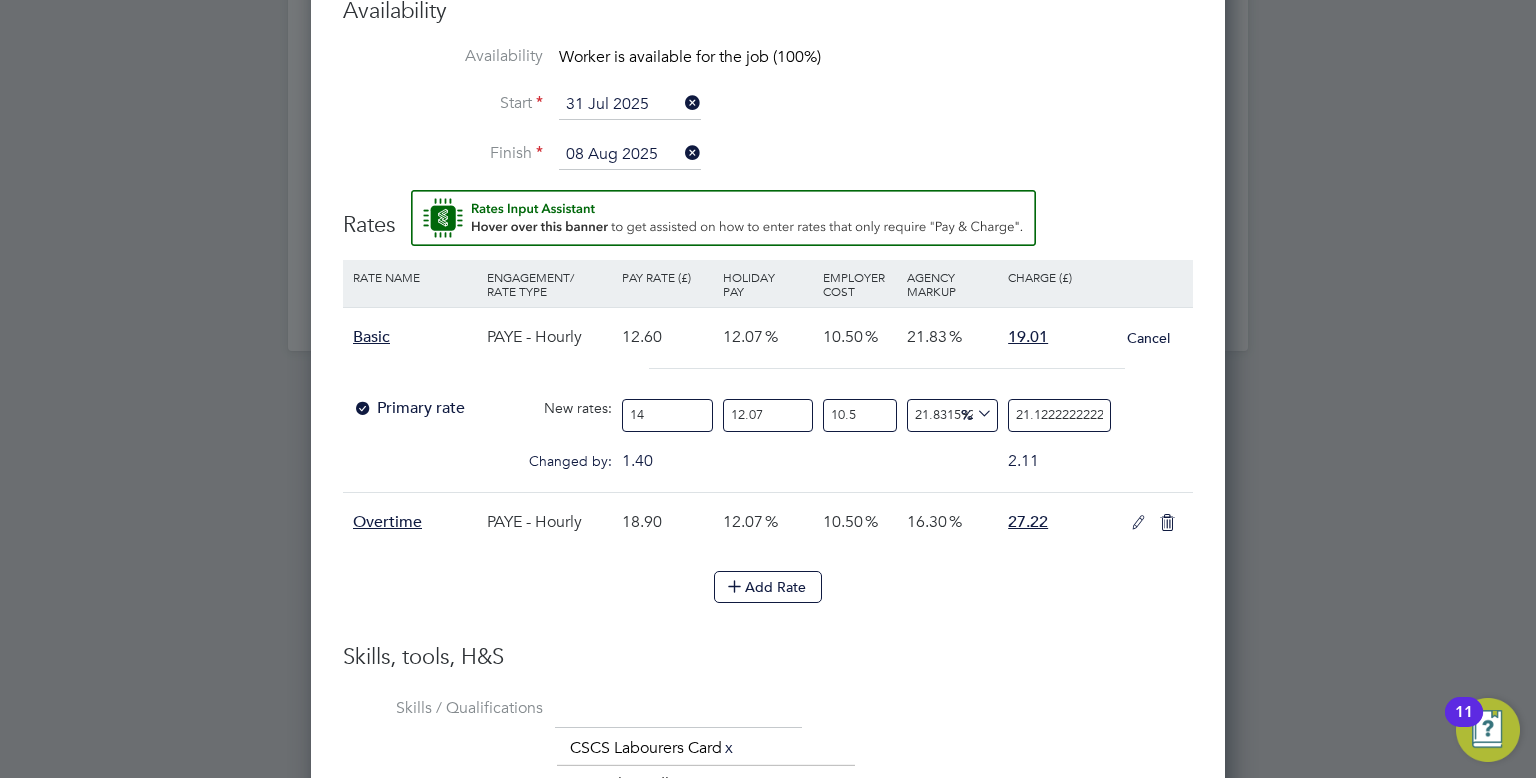 type on "14.1" 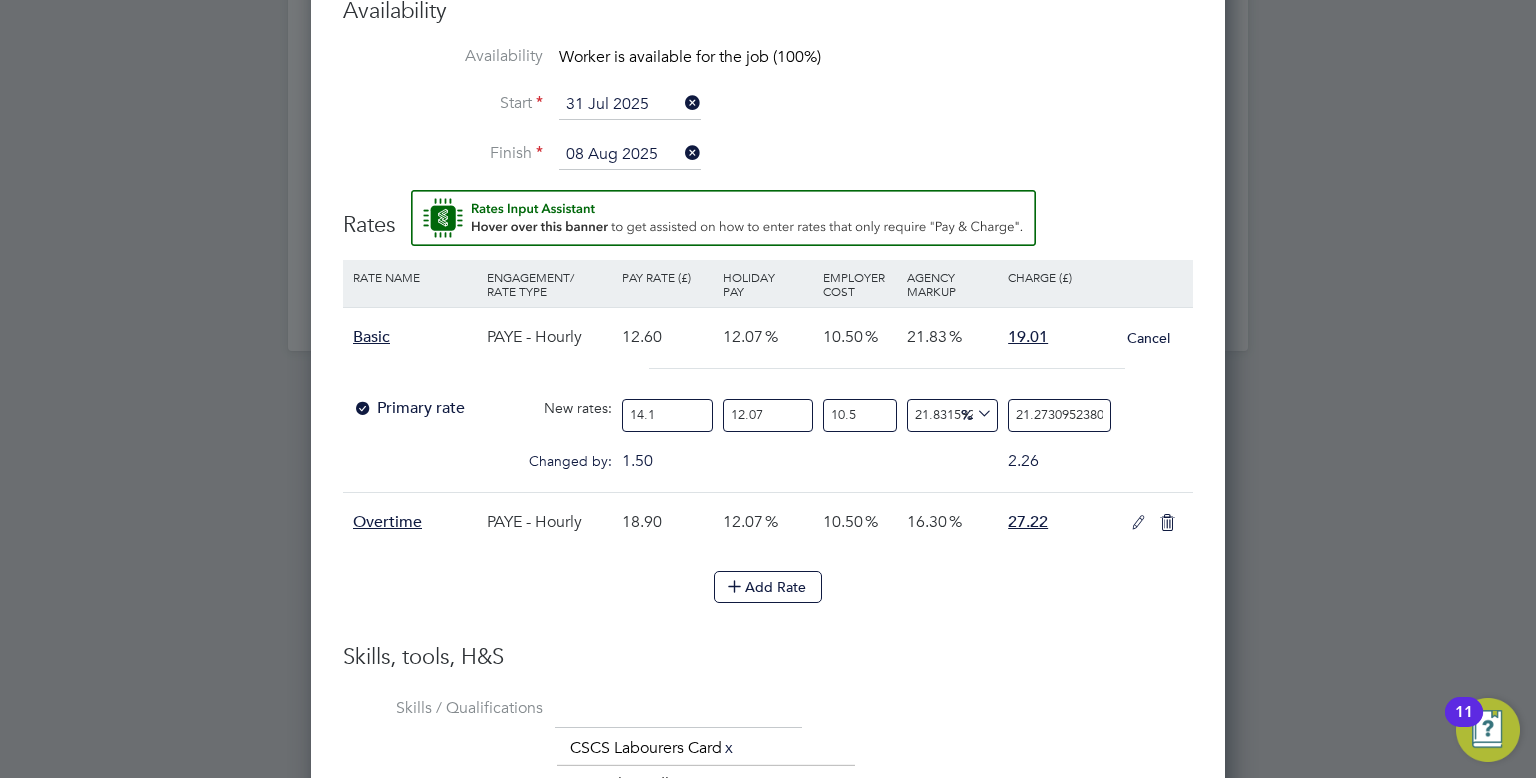 type on "14.12" 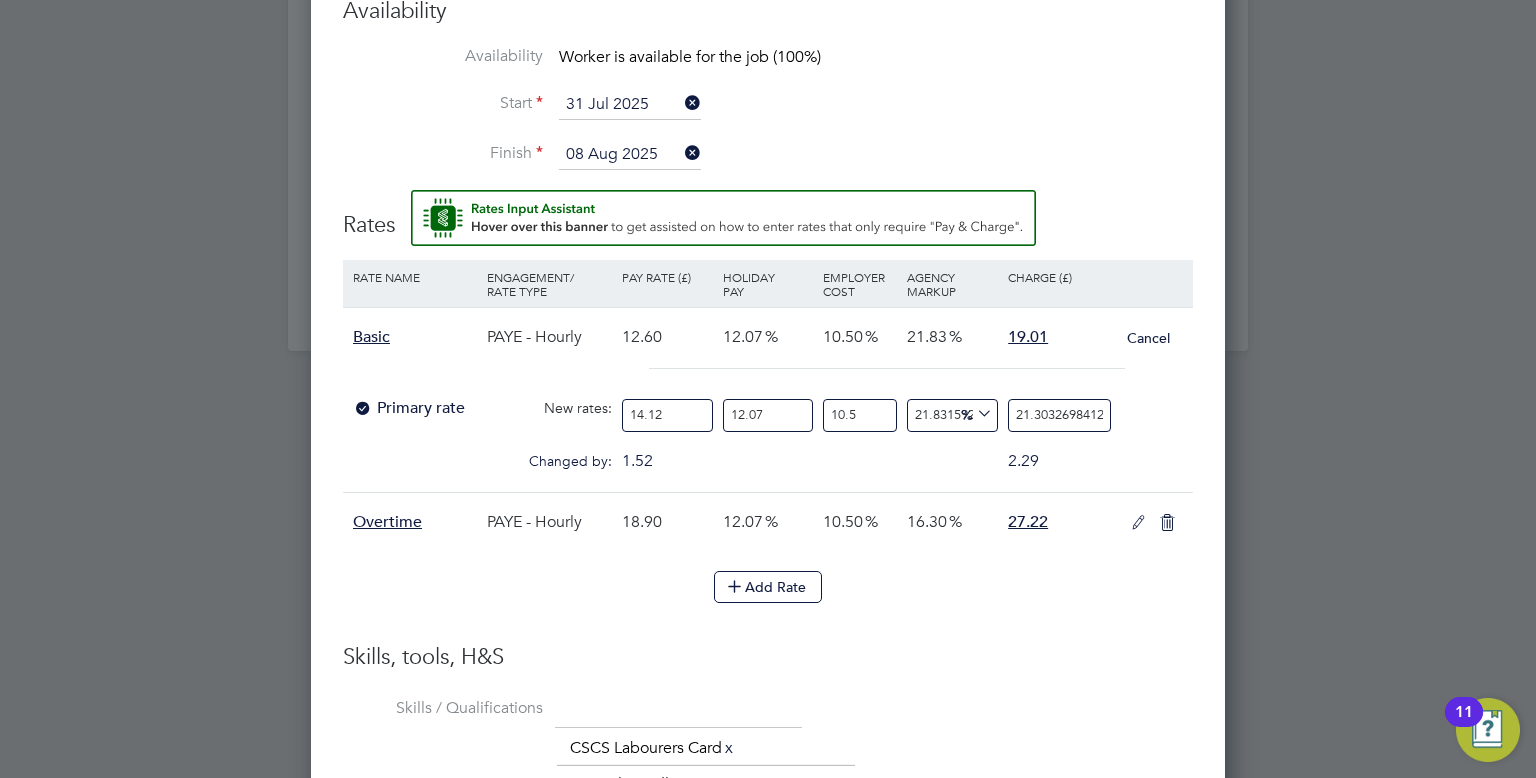 type on "14.12" 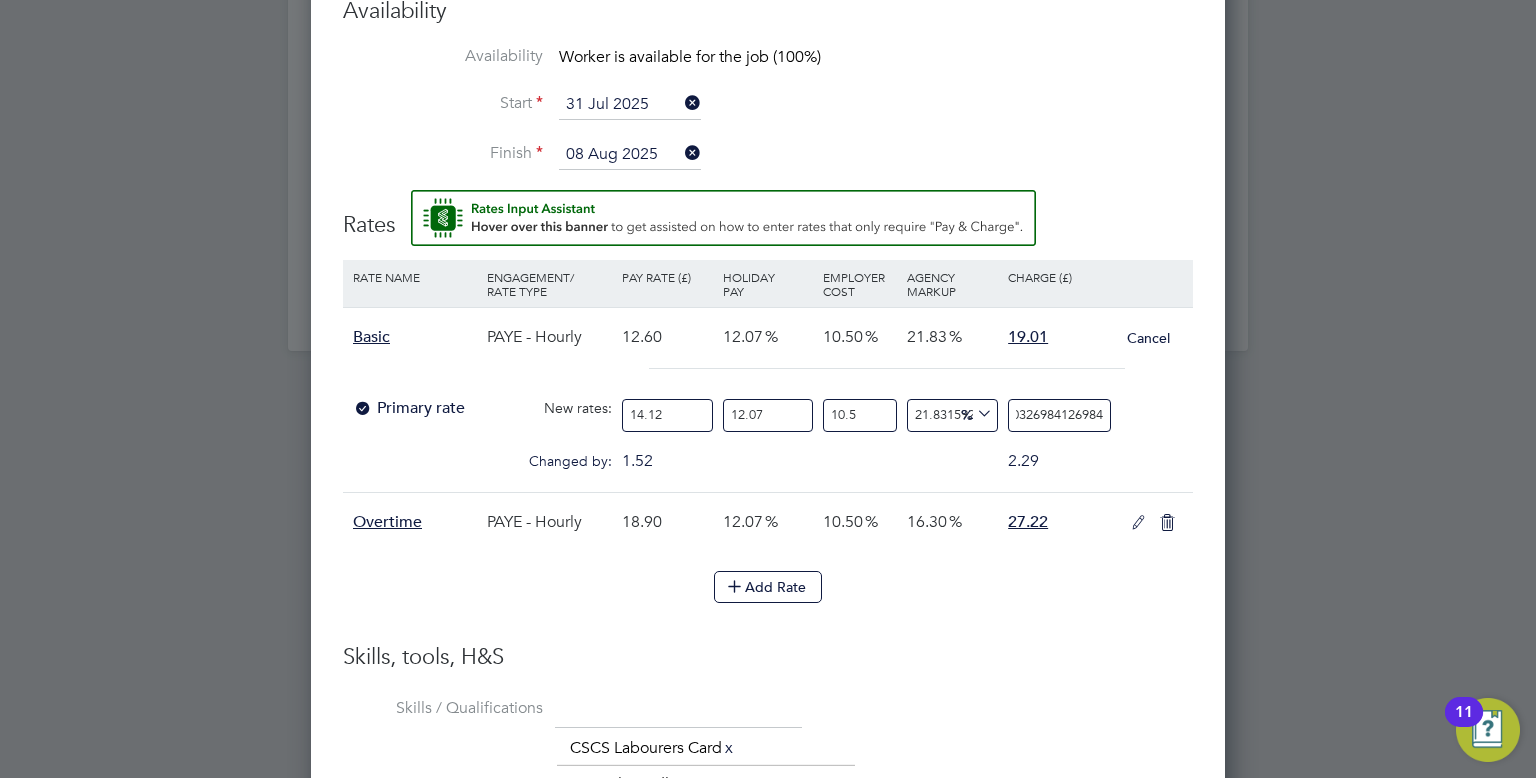 drag, startPoint x: 1018, startPoint y: 408, endPoint x: 1306, endPoint y: 414, distance: 288.0625 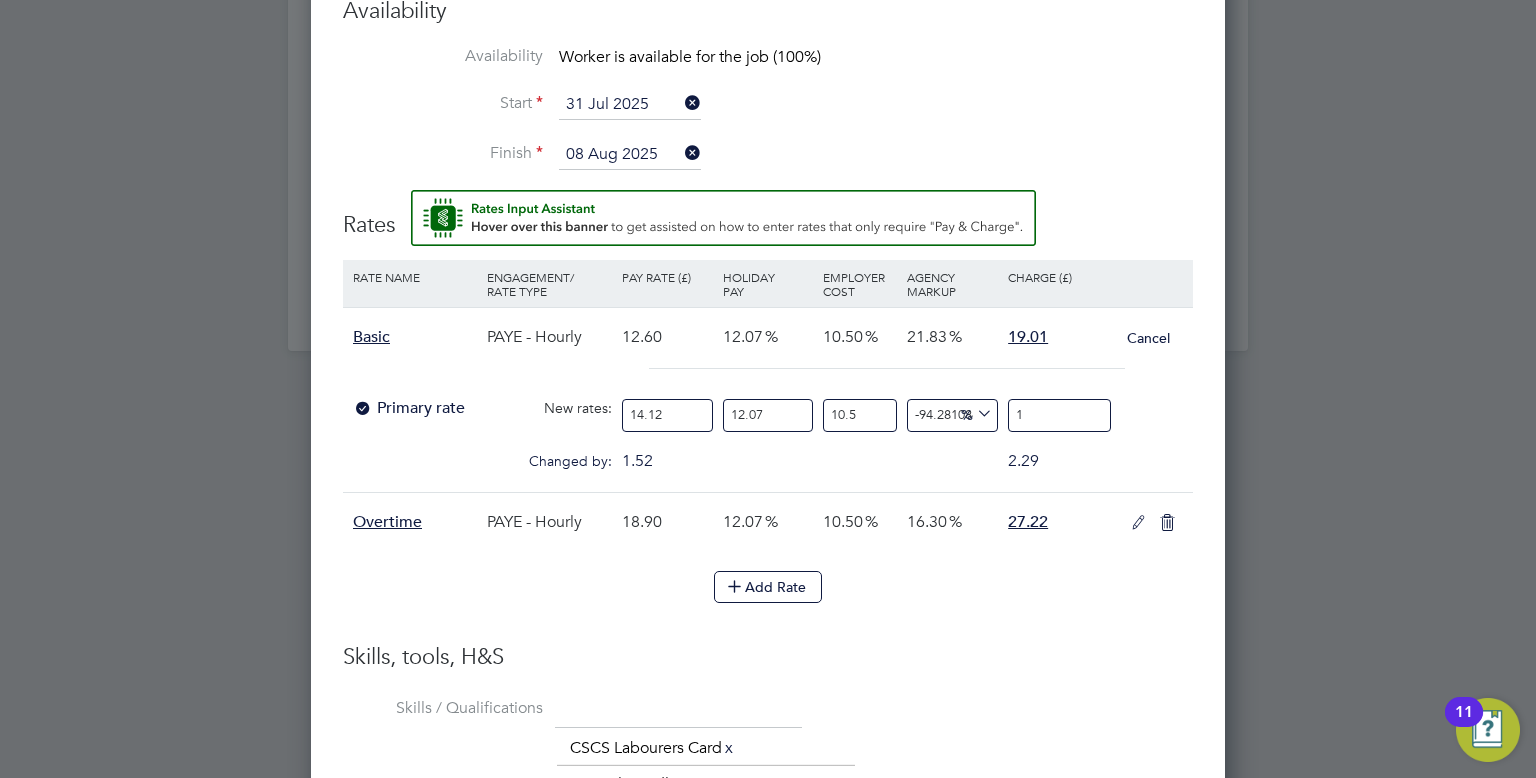 type on "8.659387911305222" 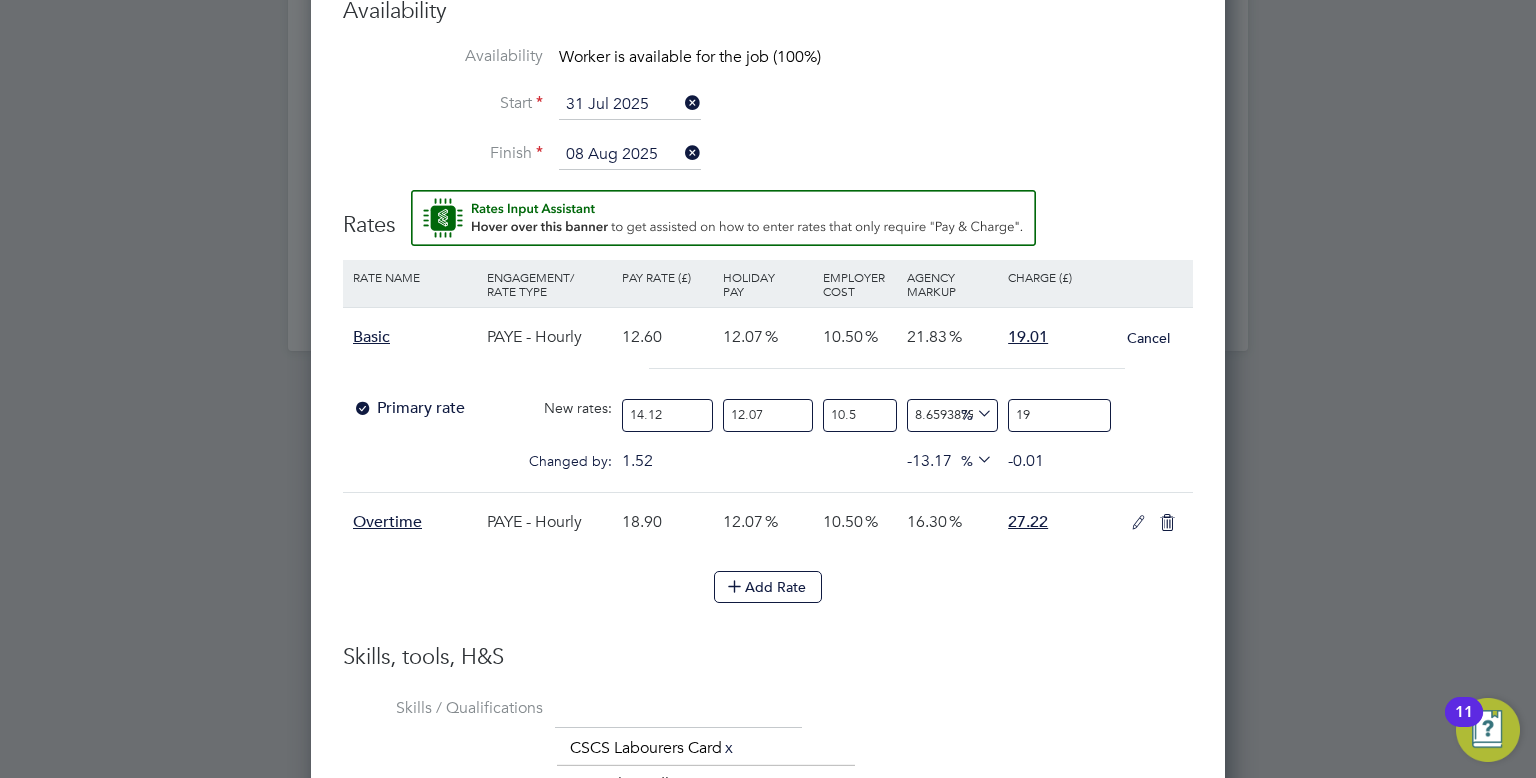 type on "19.0" 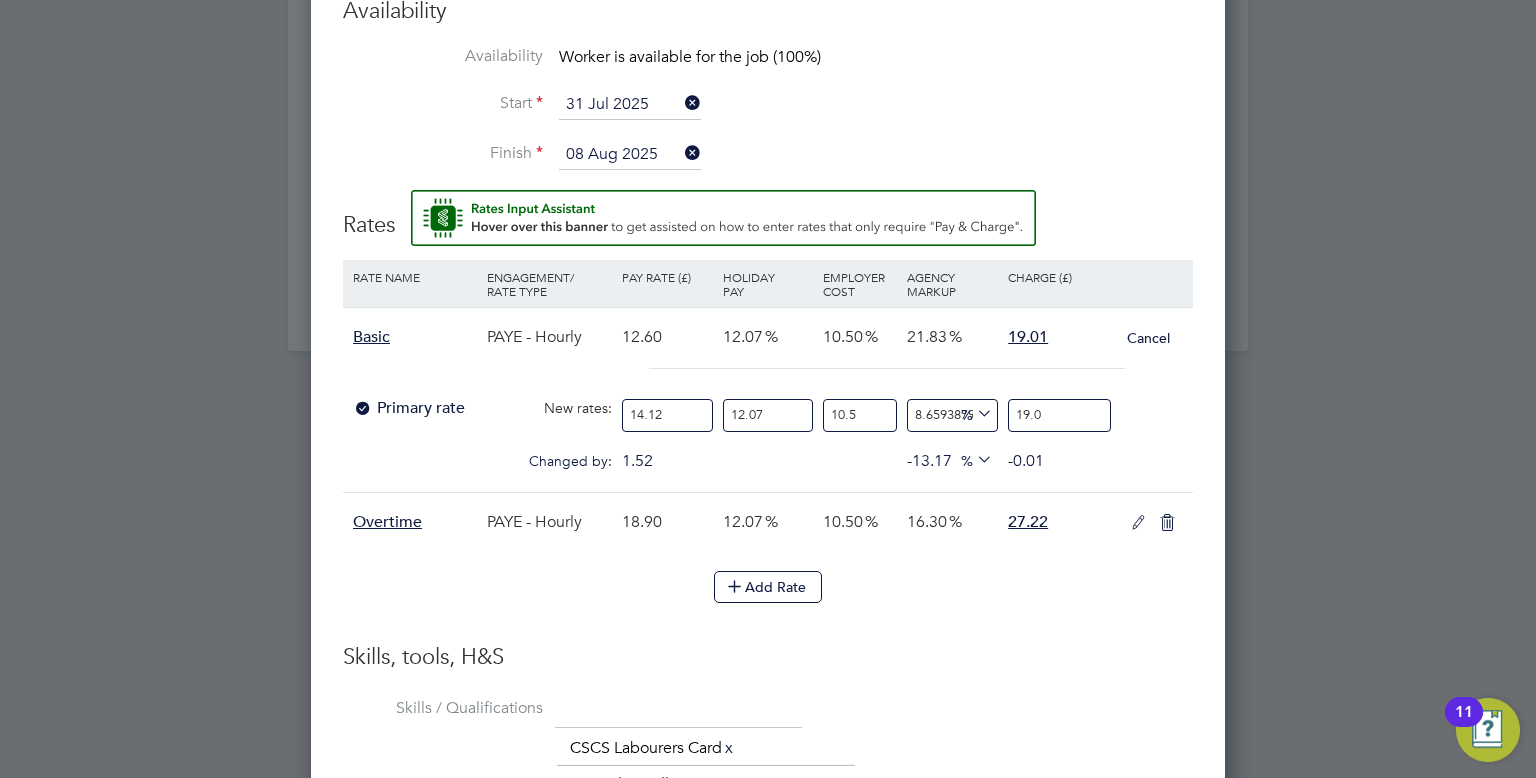 type on "8.716577062837487" 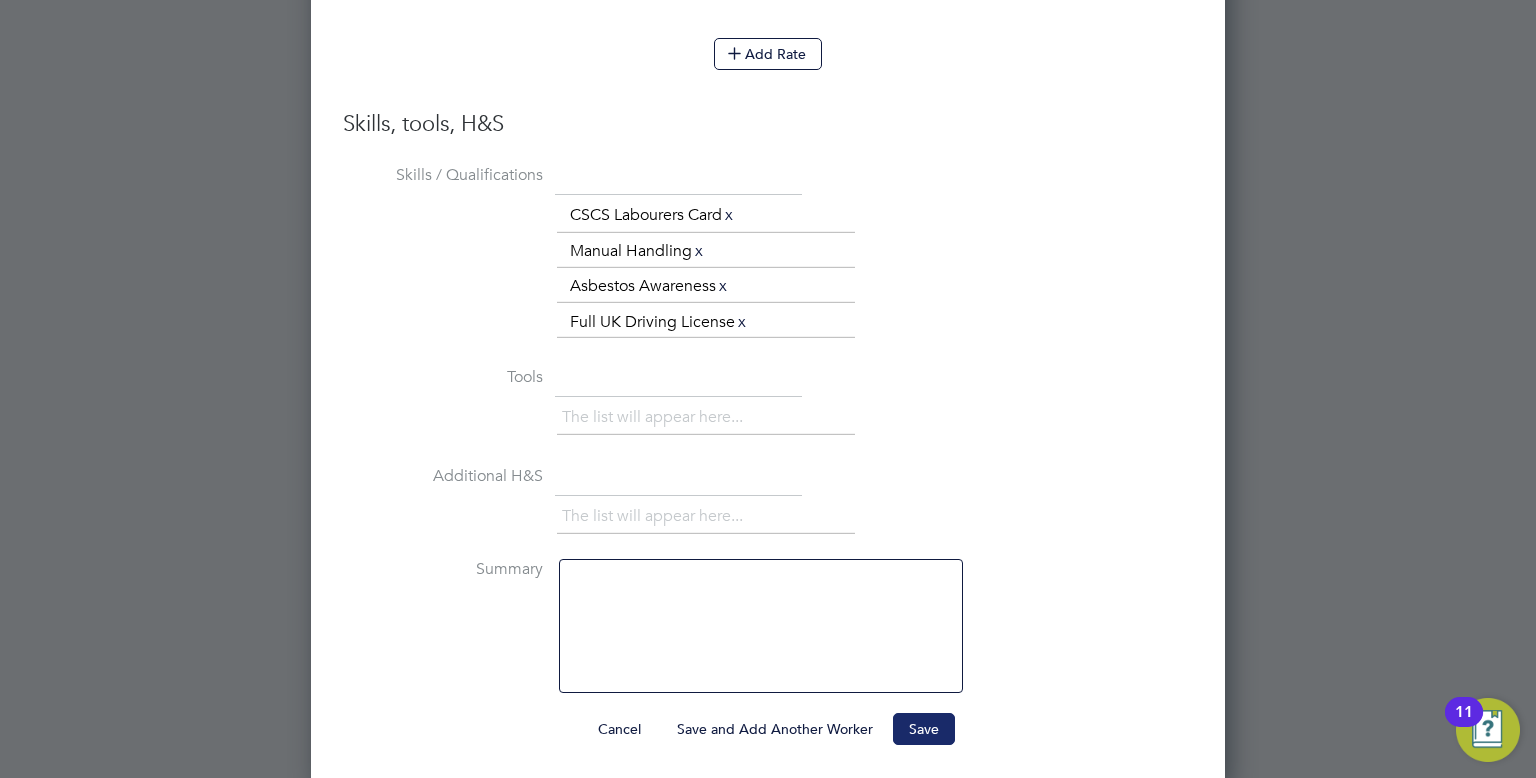 type on "19.01" 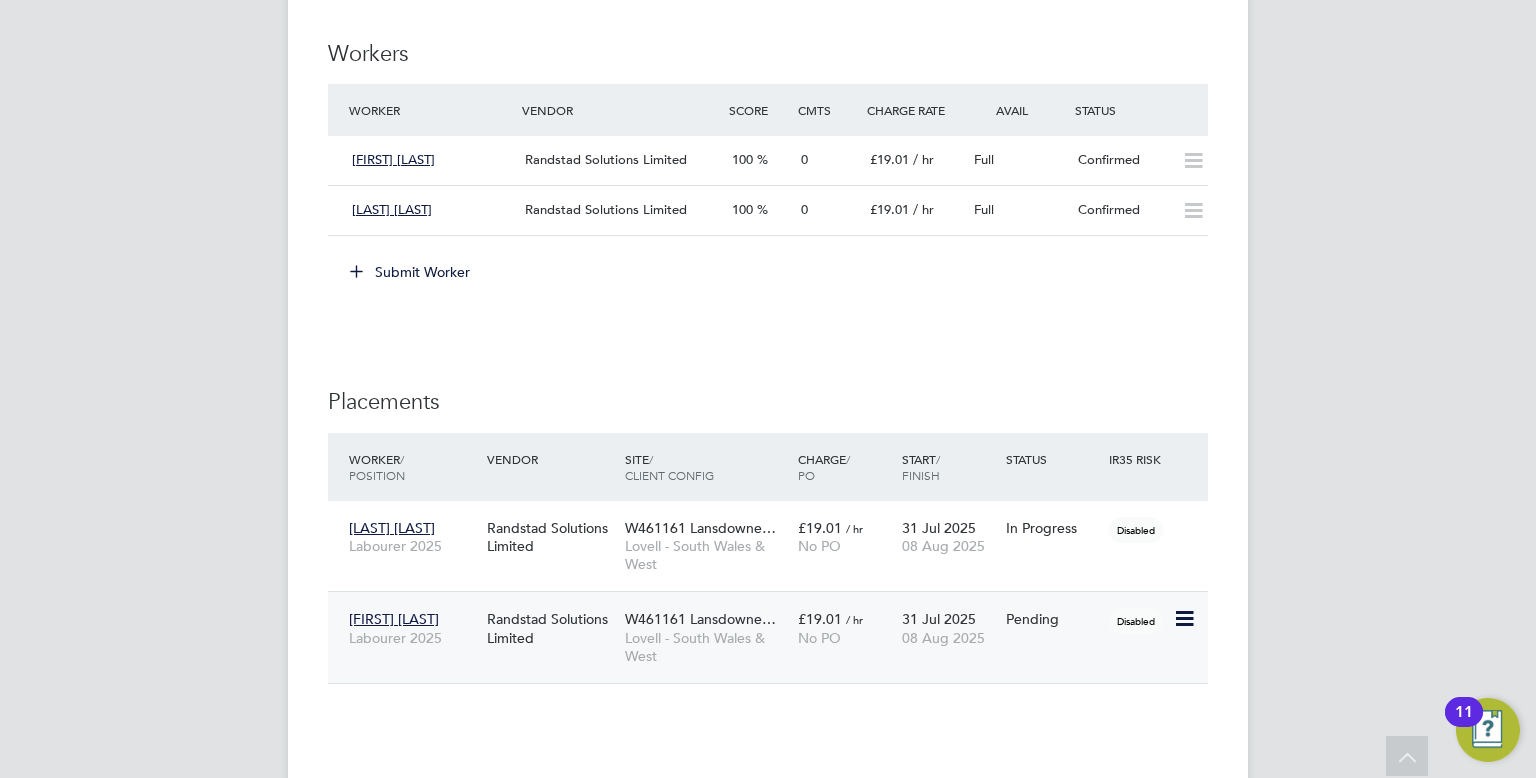 click 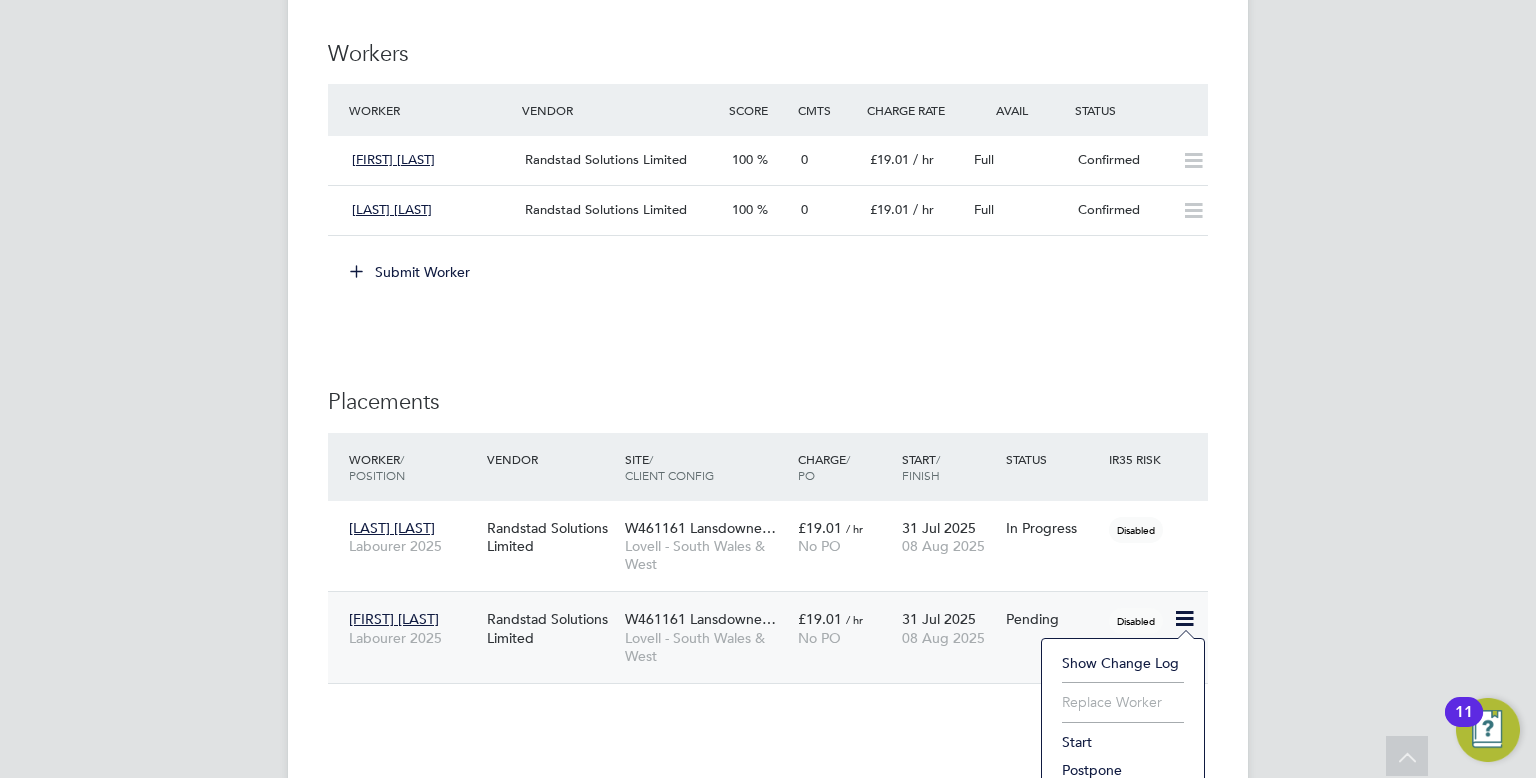 click on "Start" 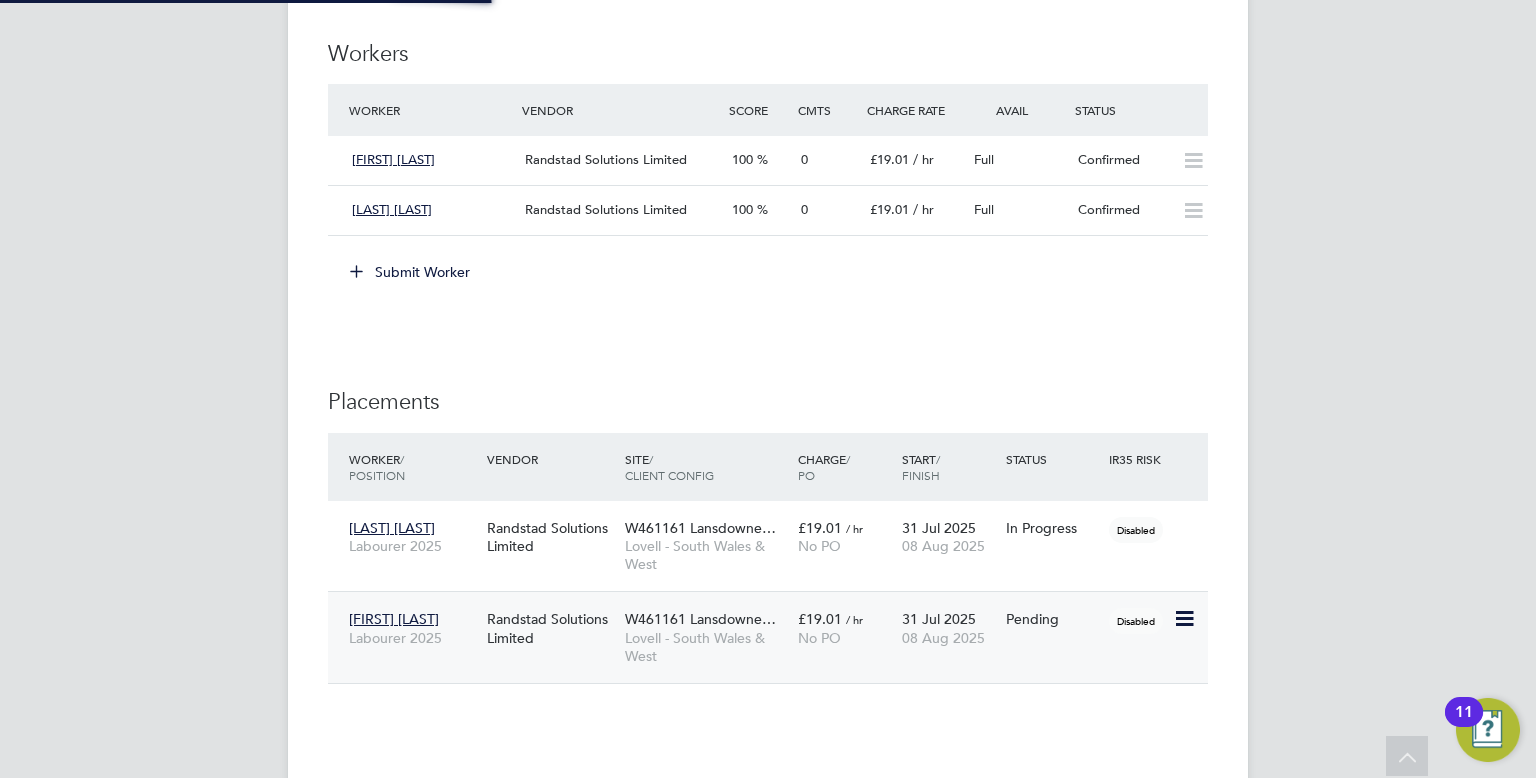 type on "[FIRST] [LAST]" 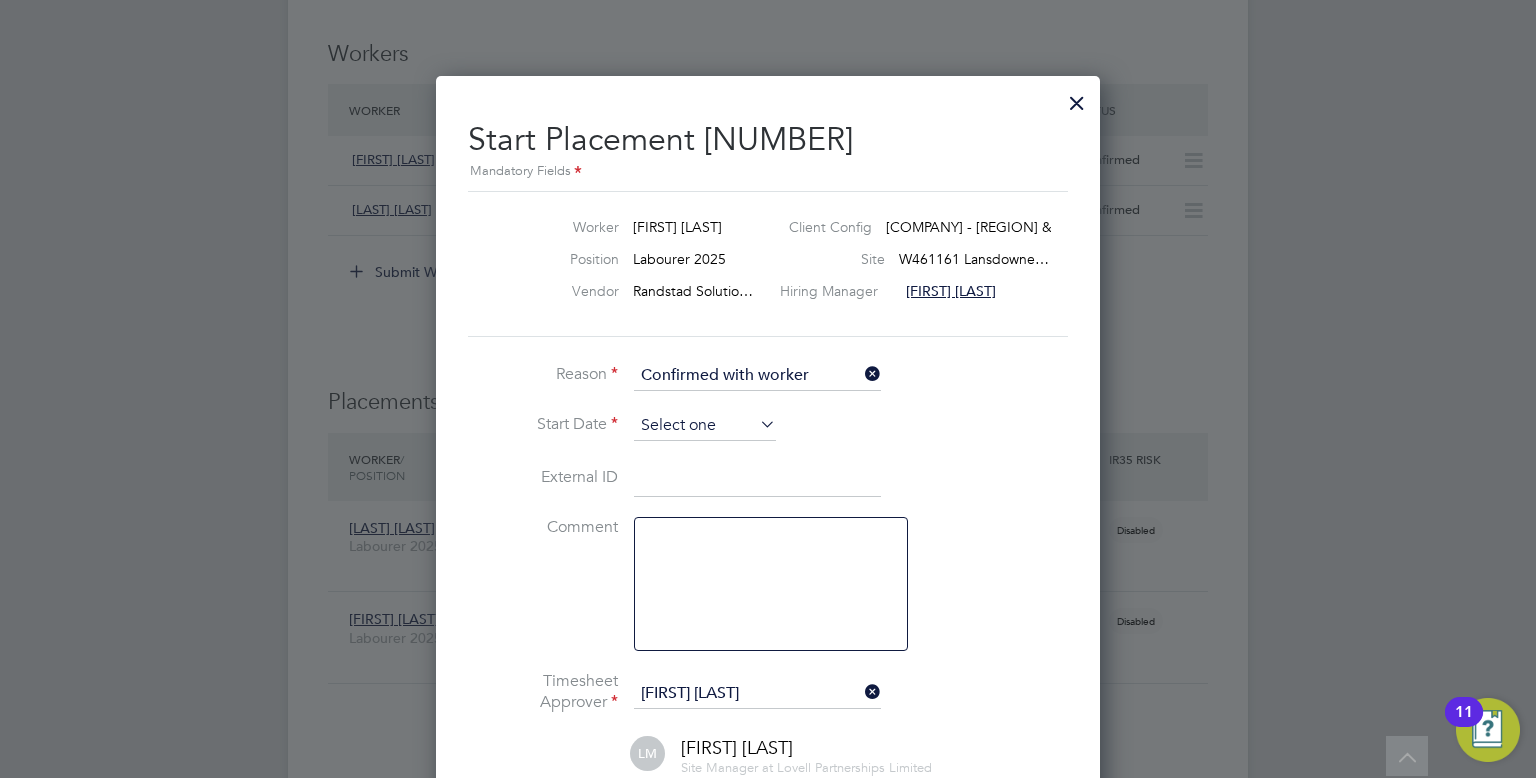 click 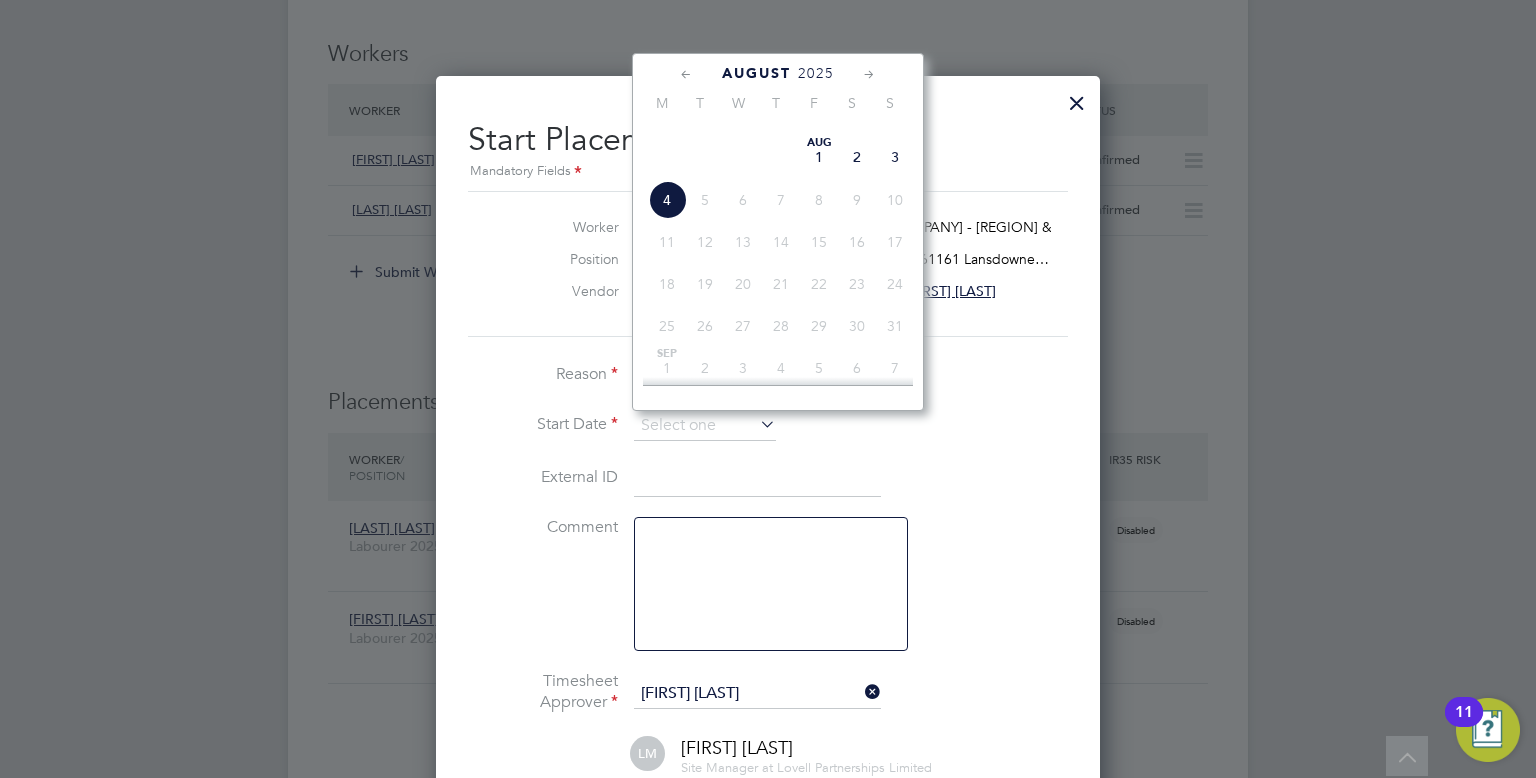 click on "4" 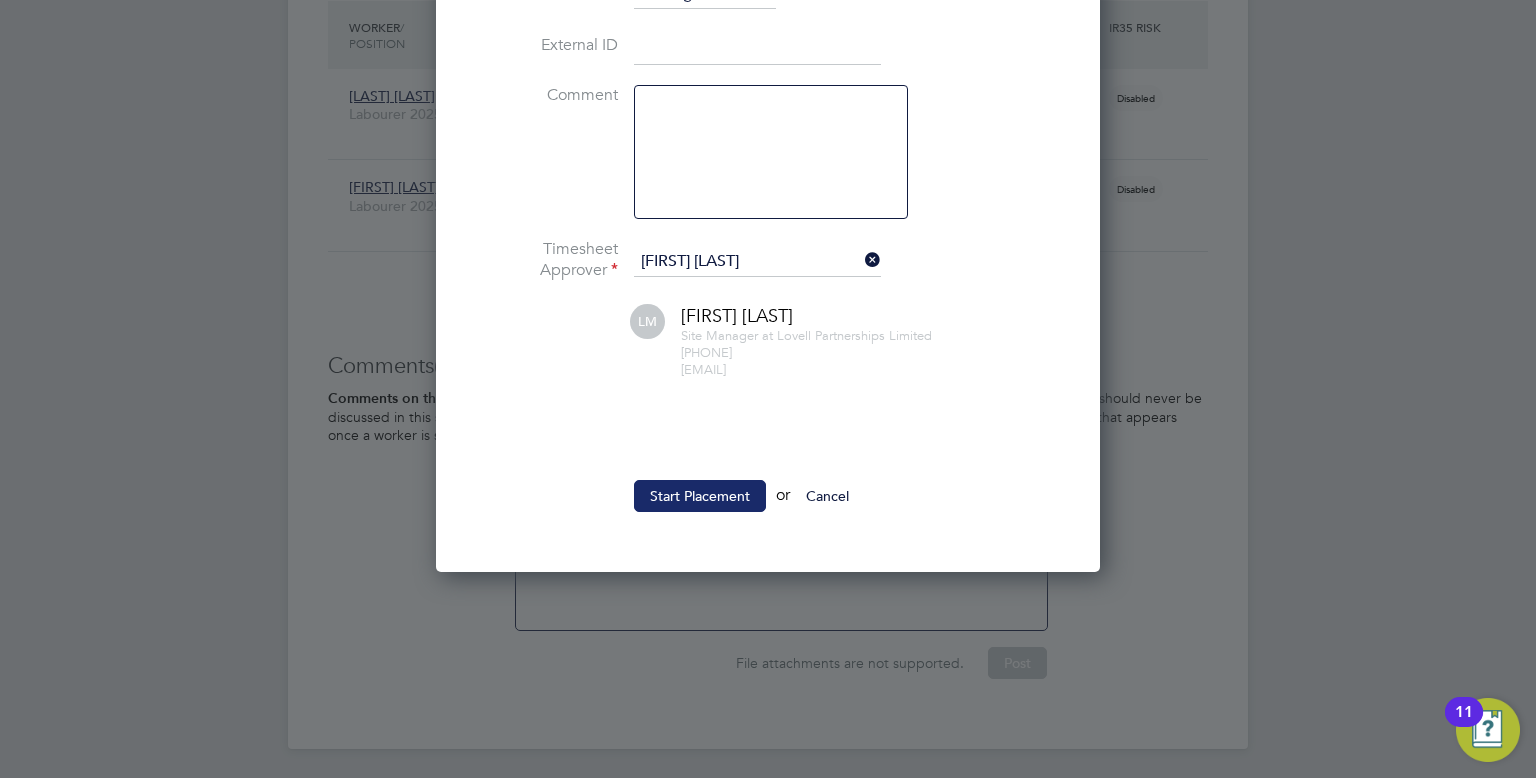 click on "Start Placement" 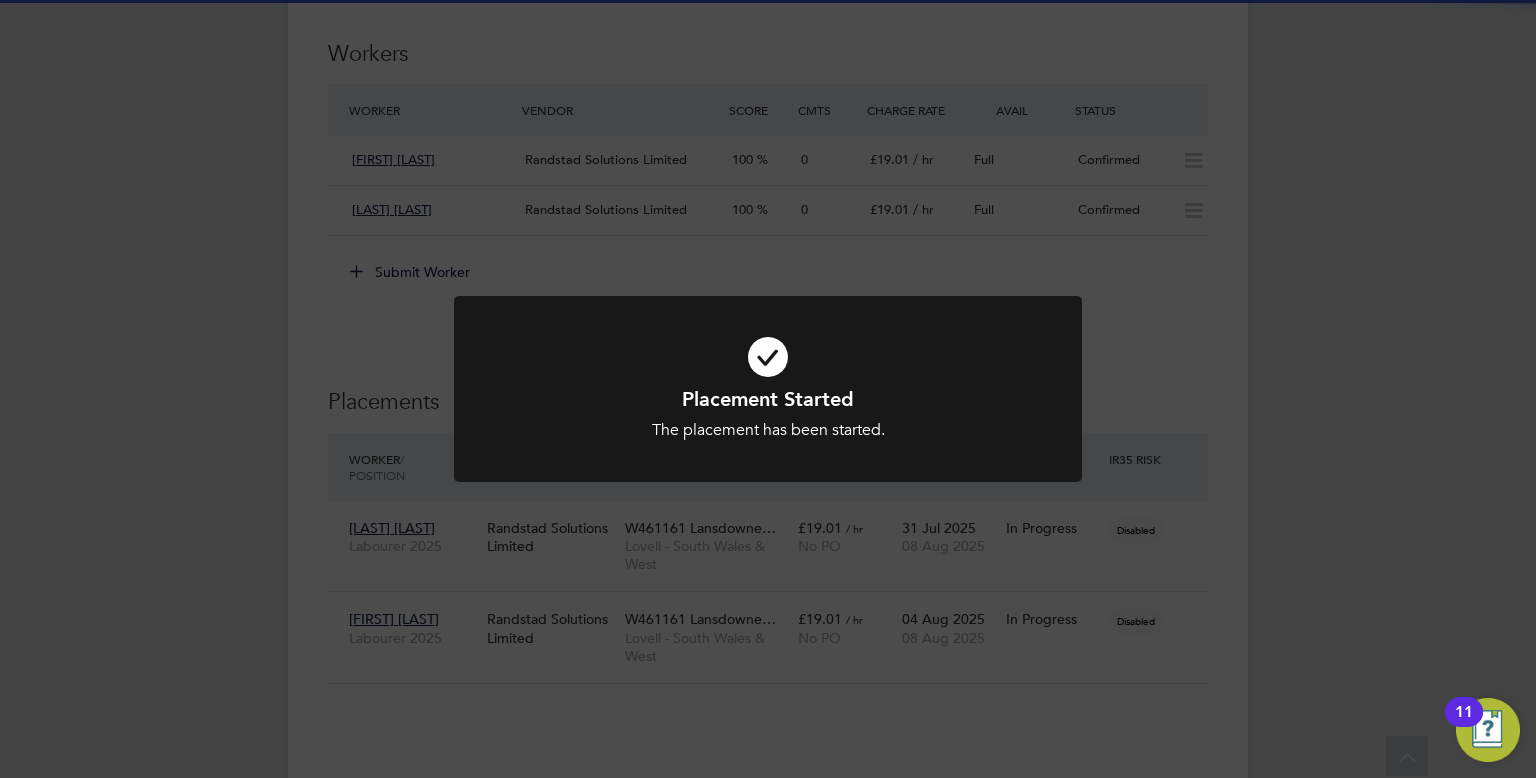 click on "Placement Started The placement has been started. Cancel Okay" 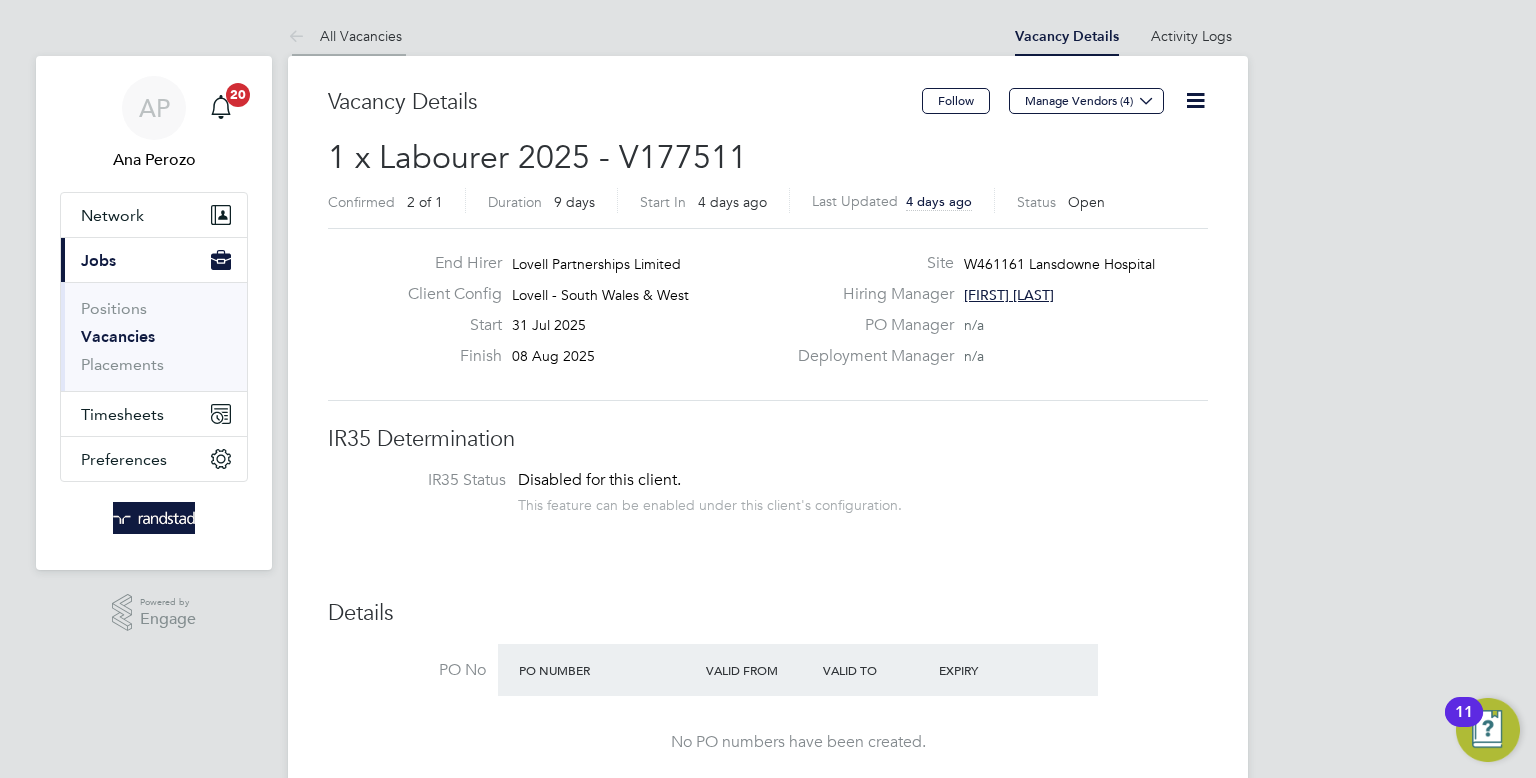 click on "All Vacancies" at bounding box center [345, 36] 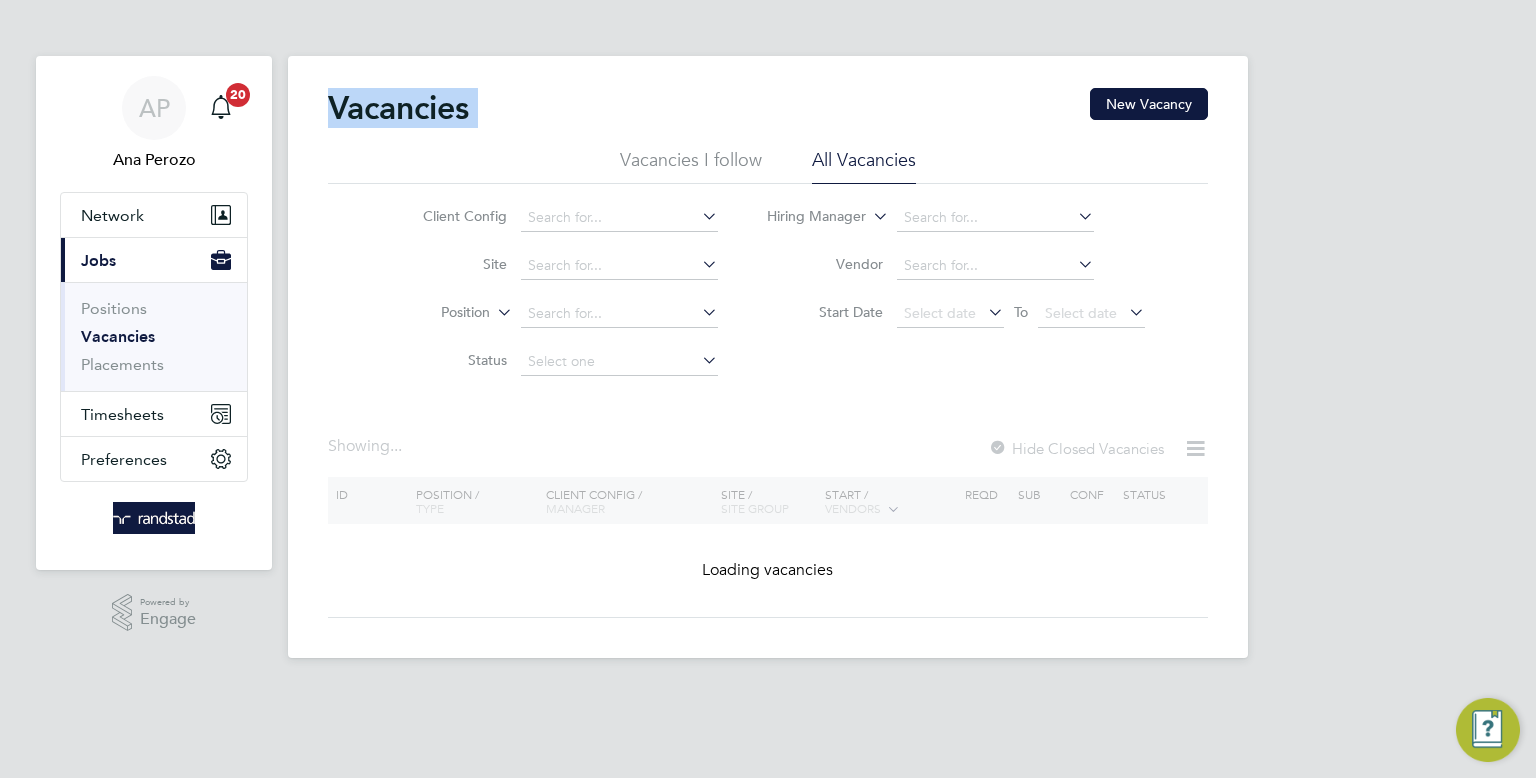 drag, startPoint x: 326, startPoint y: 36, endPoint x: 853, endPoint y: 50, distance: 527.1859 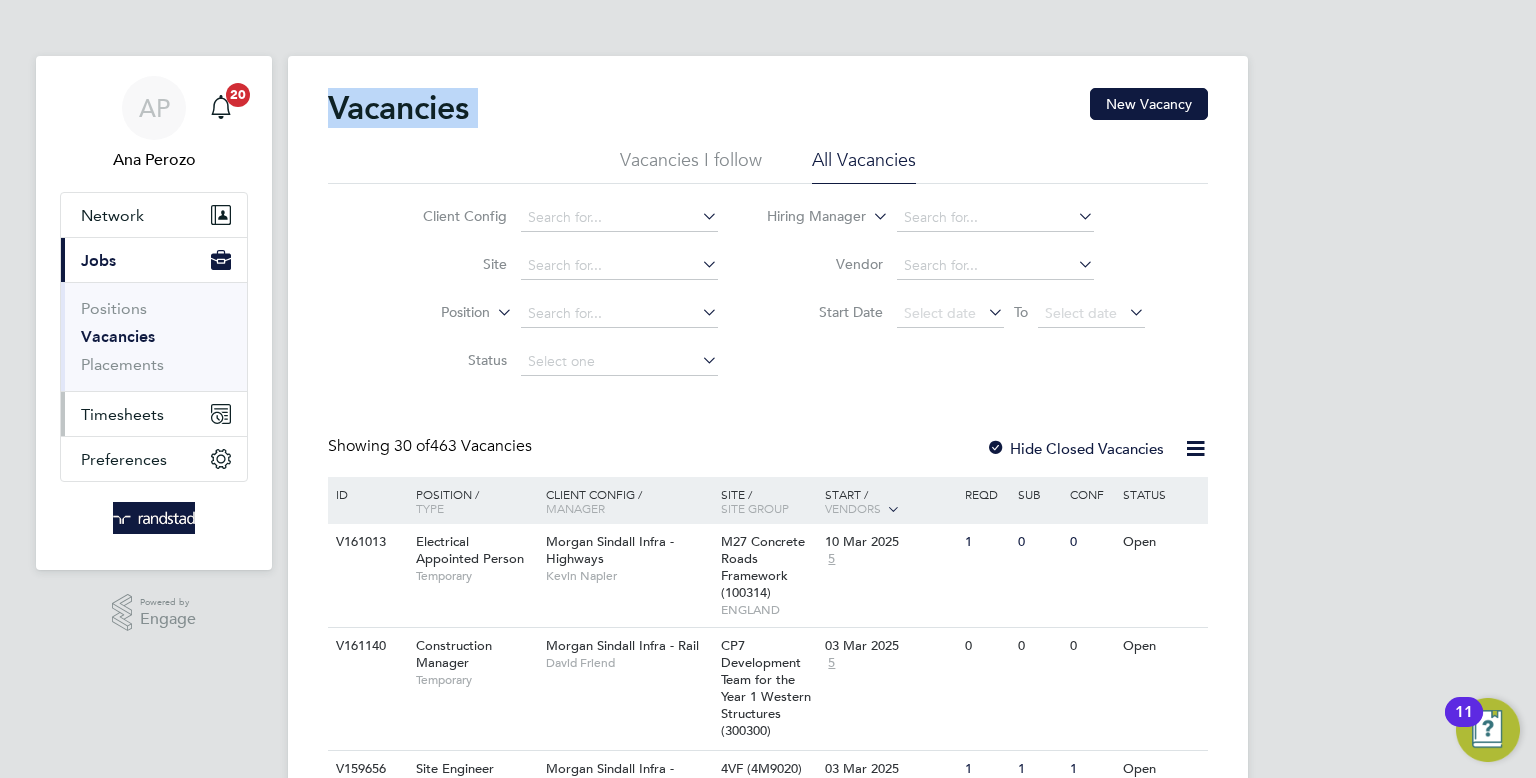 click on "Timesheets" at bounding box center (154, 414) 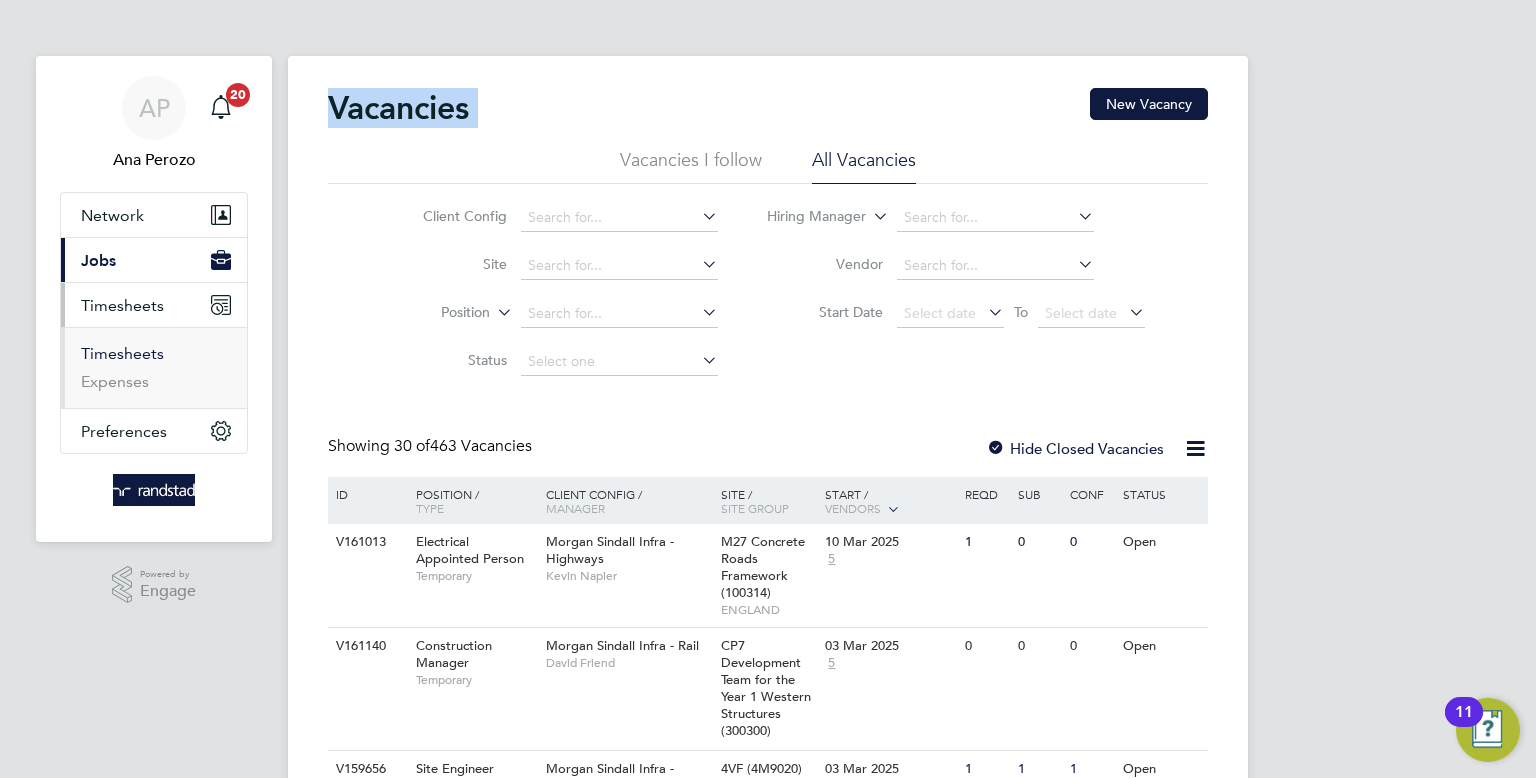 click on "Timesheets" at bounding box center [122, 353] 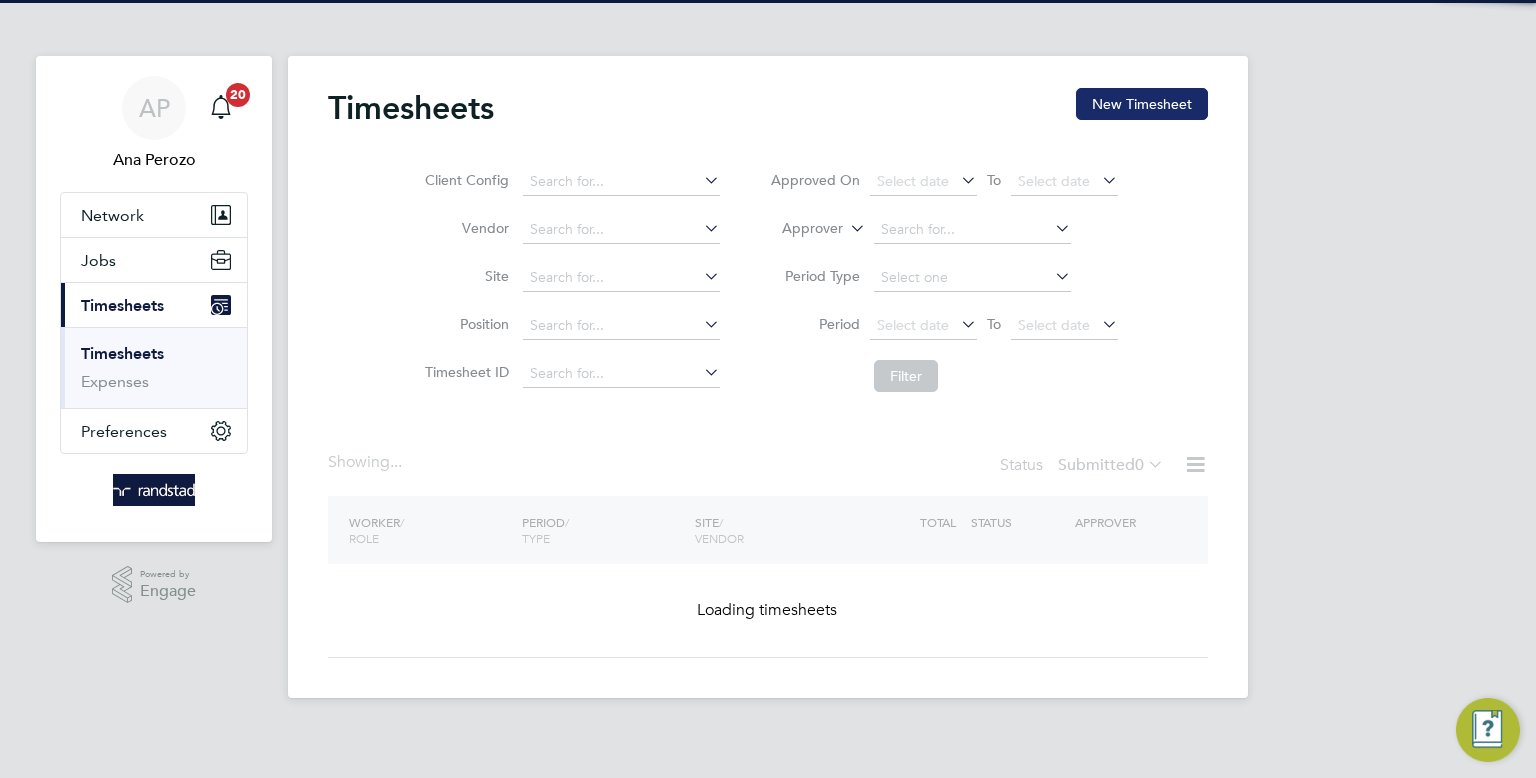 click on "New Timesheet" 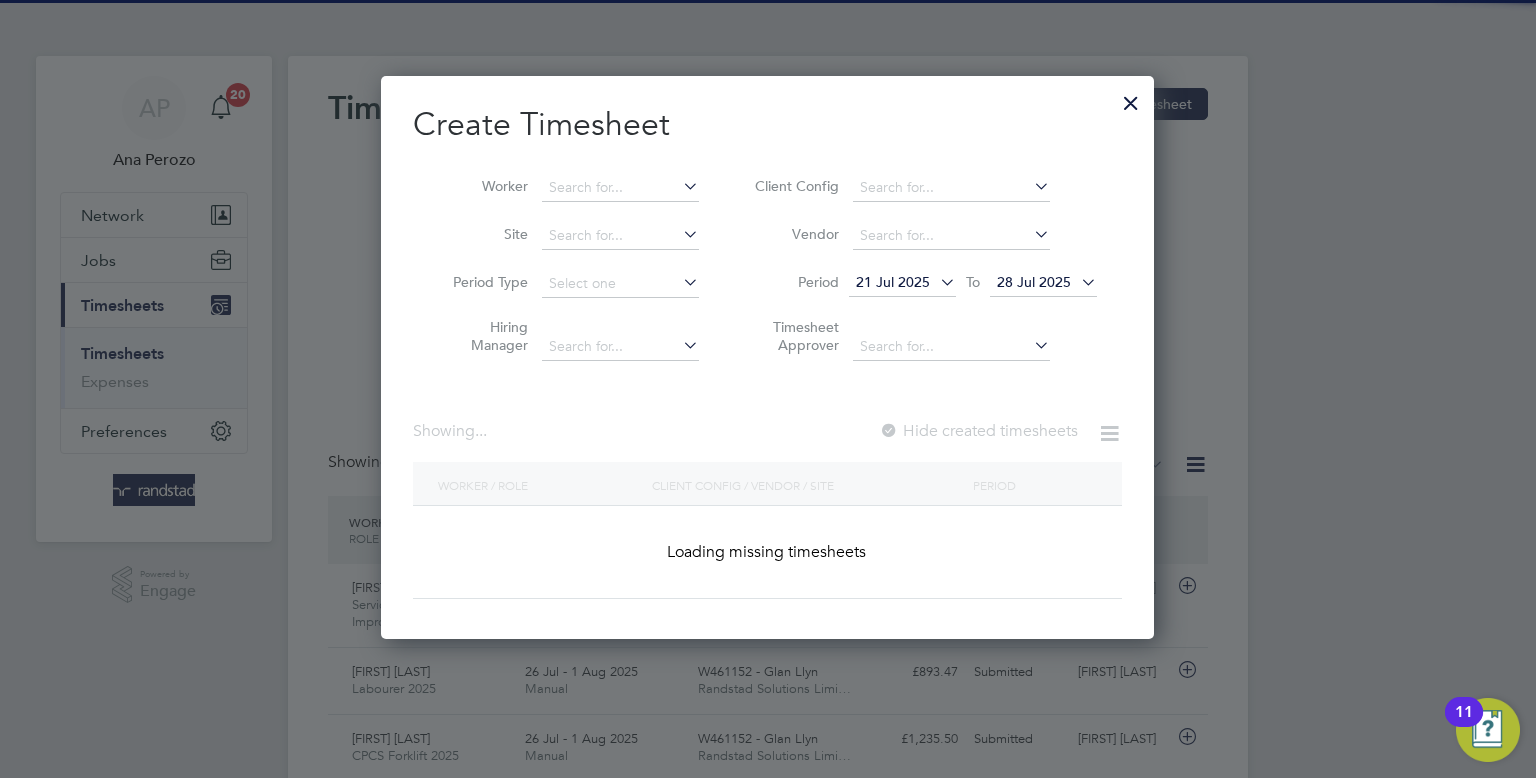 click on "Worker" at bounding box center (568, 188) 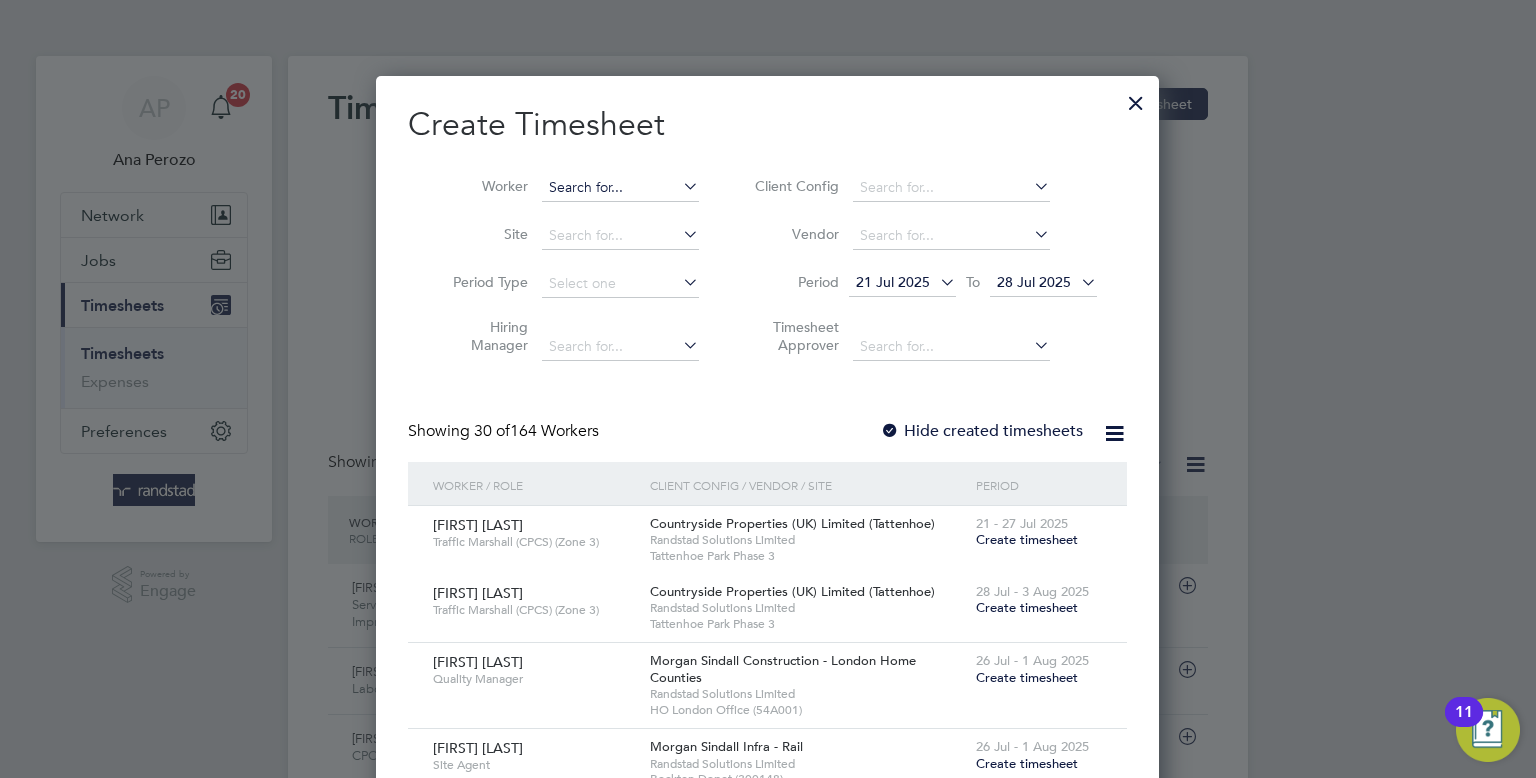 click at bounding box center (620, 188) 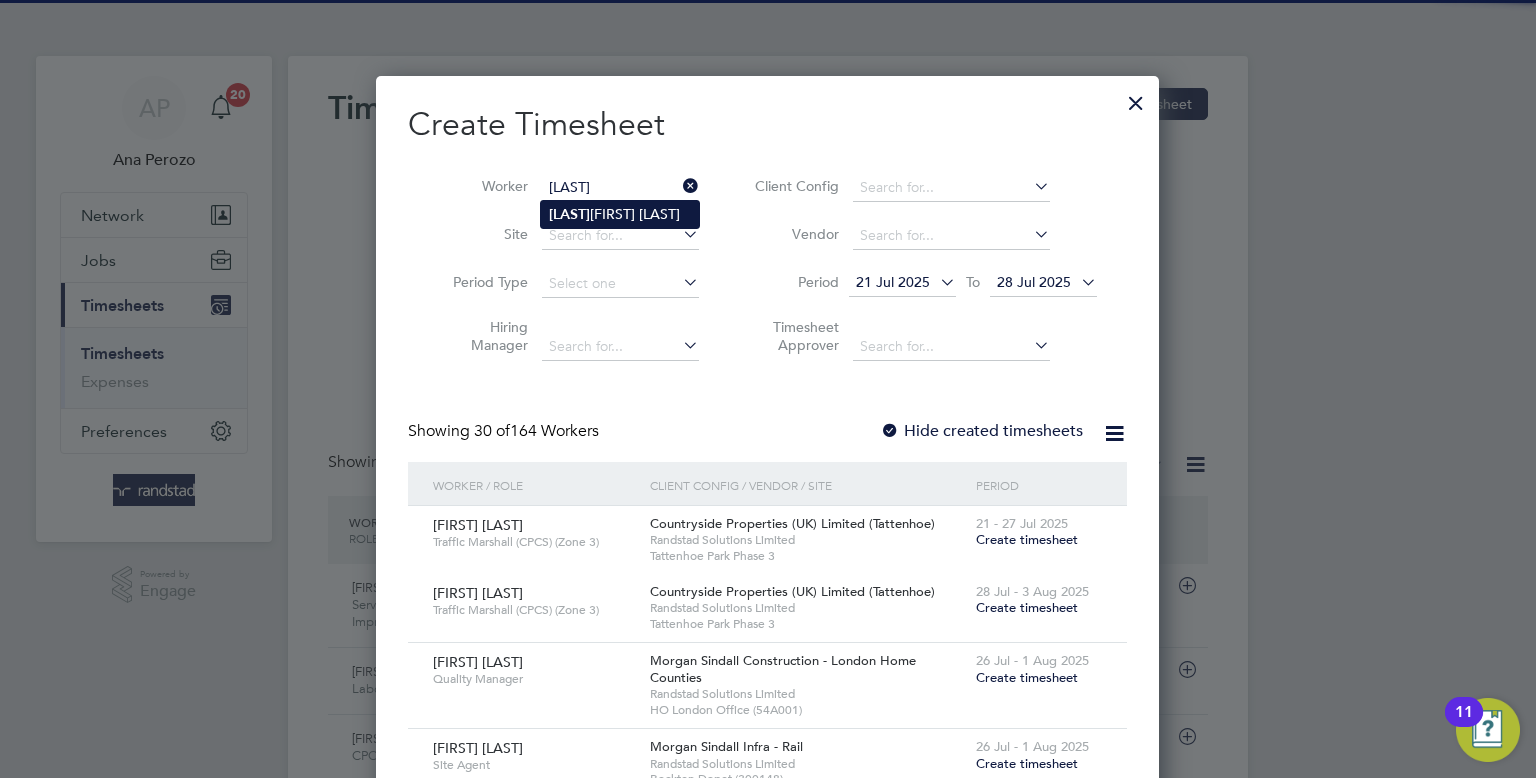 type on "[FIRST] [LAST]" 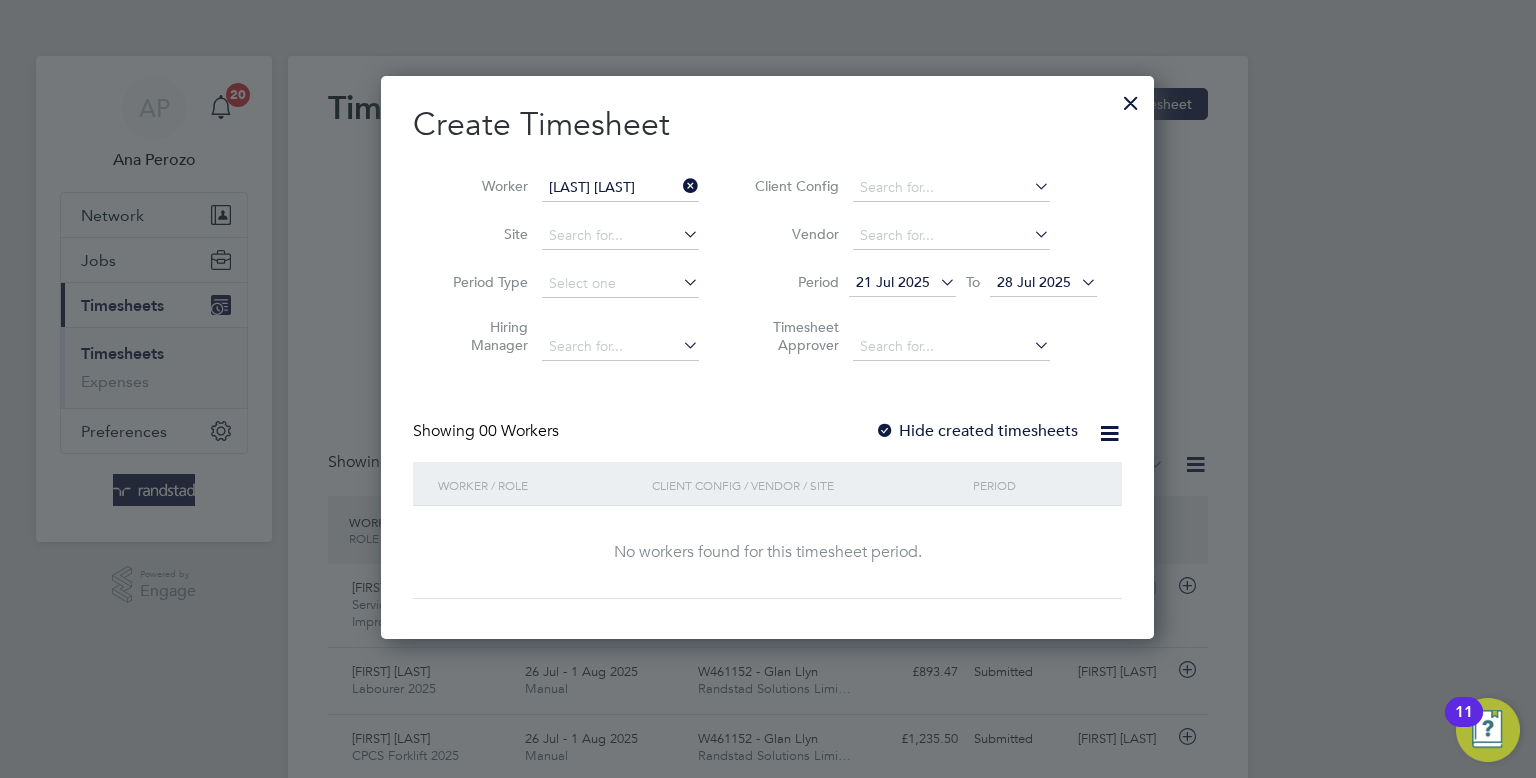 click on "28 Jul 2025" at bounding box center [1043, 283] 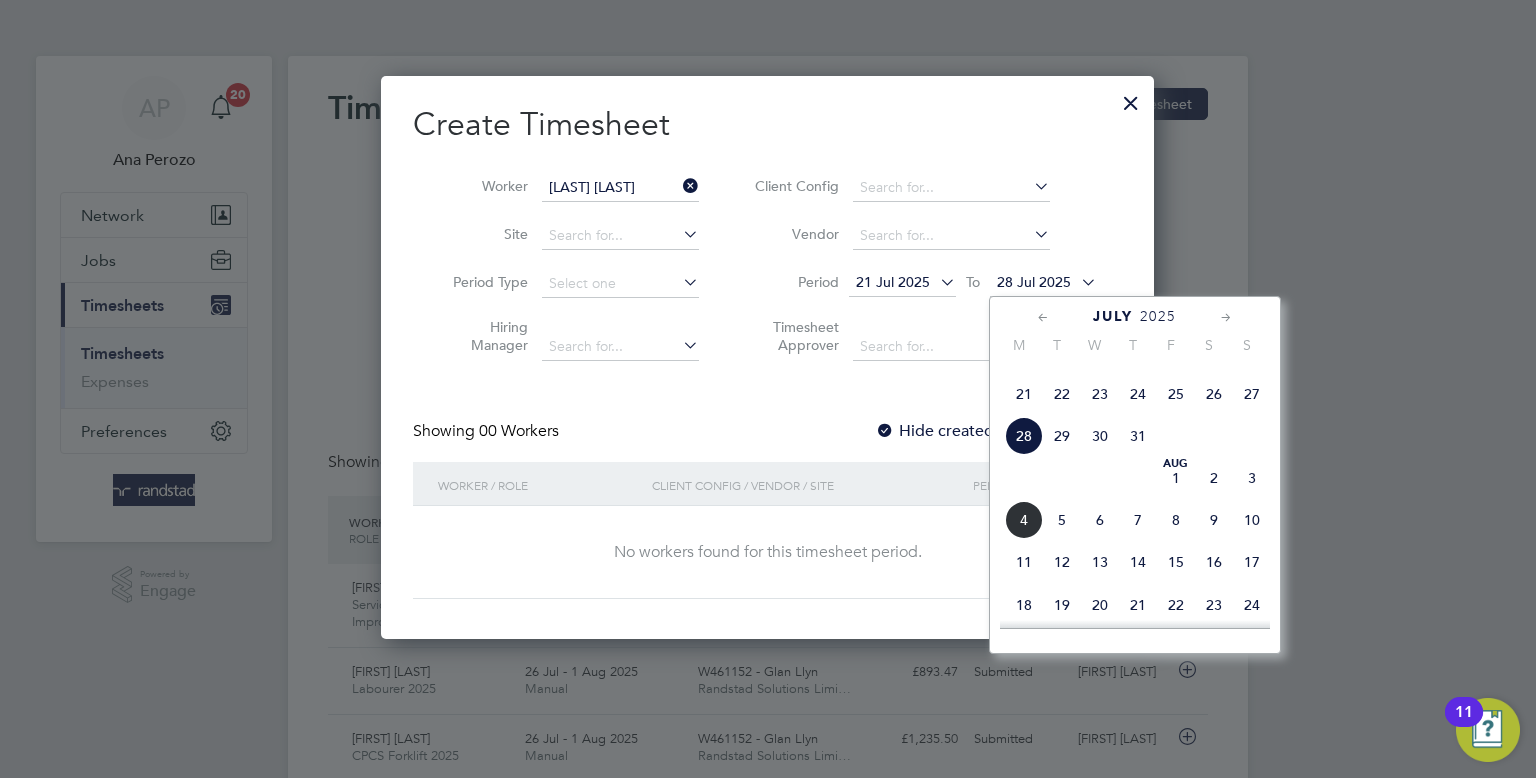 click on "Aug 1" 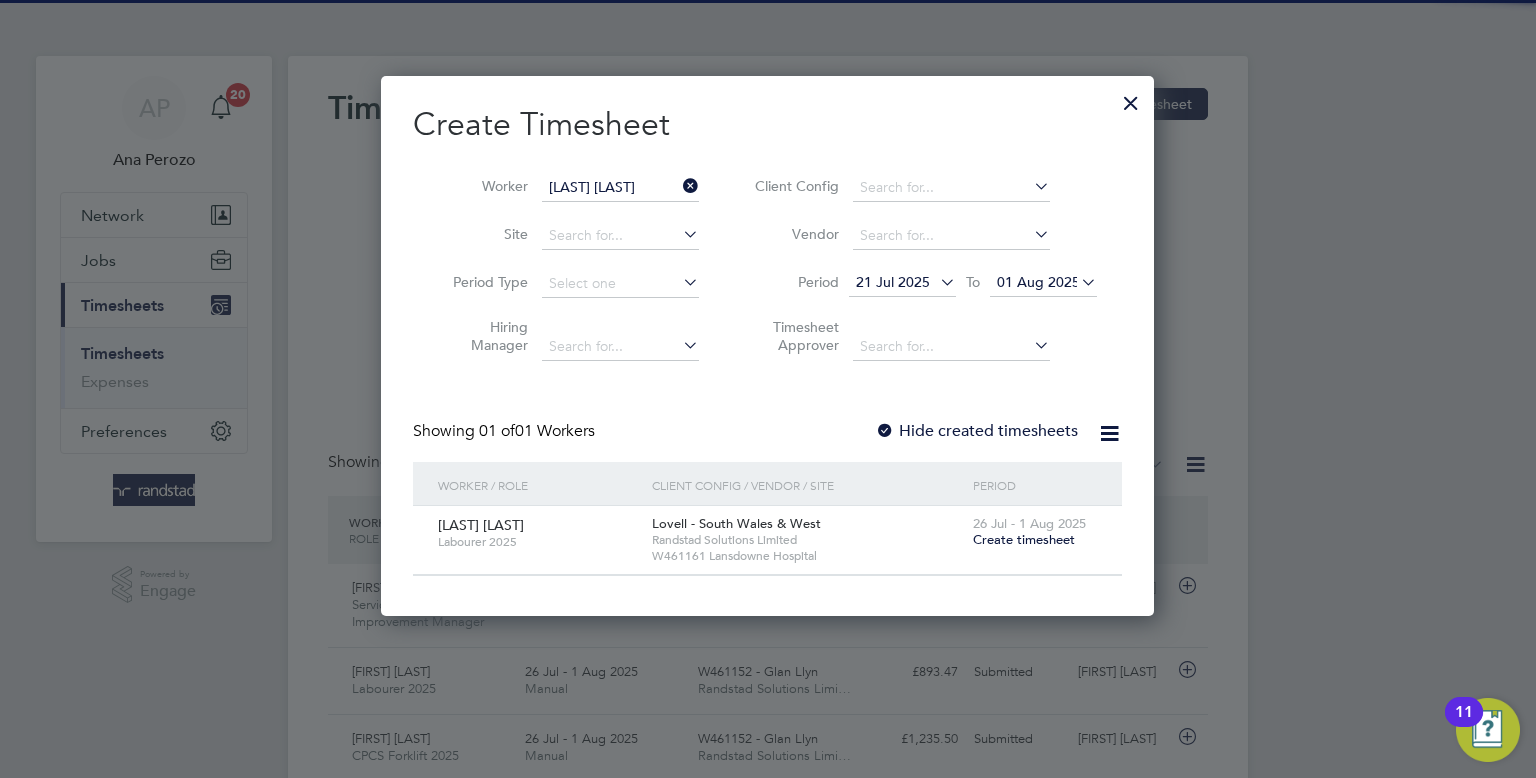 click on "Create timesheet" at bounding box center (1024, 539) 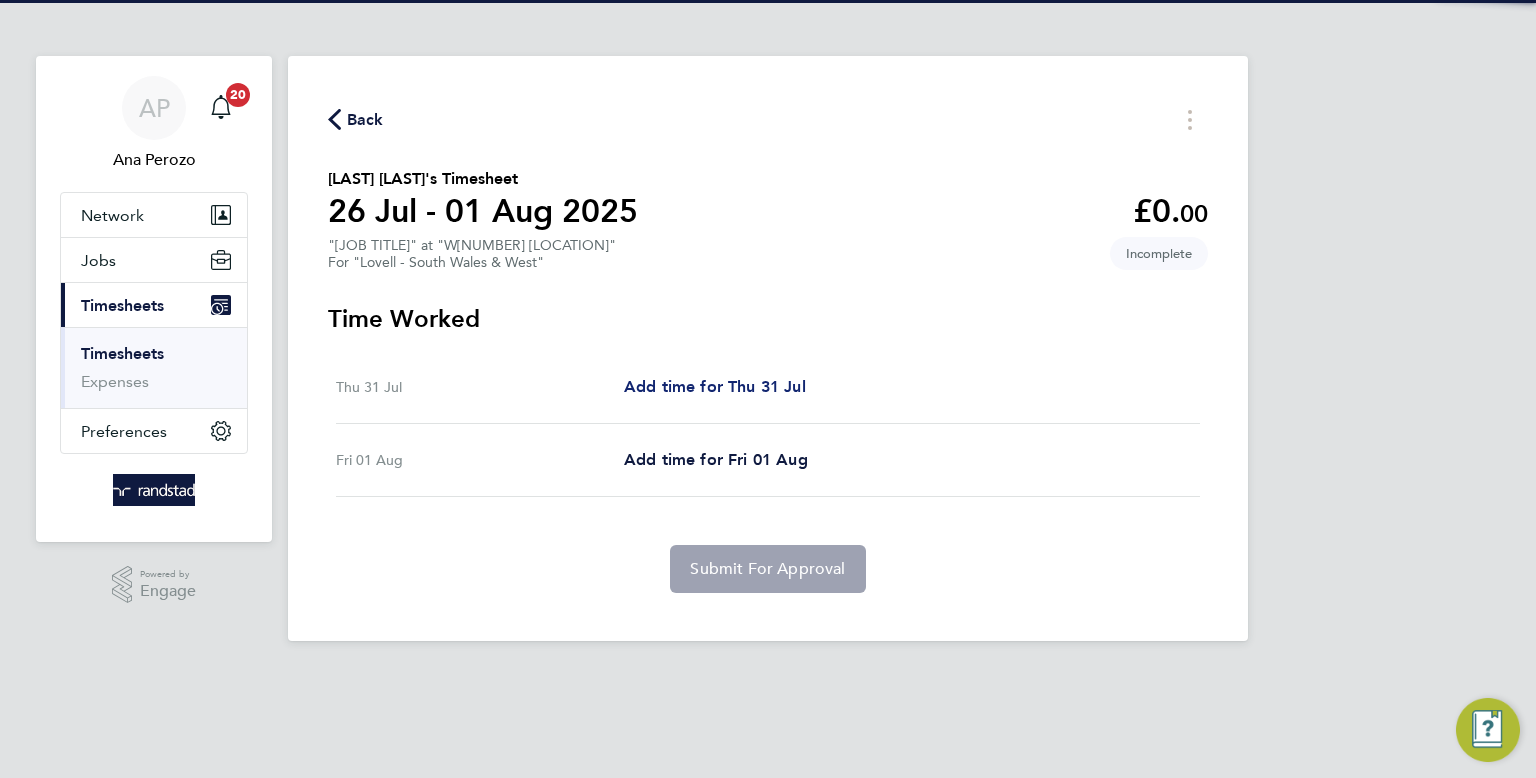 click on "Add time for Thu 31 Jul" at bounding box center (715, 386) 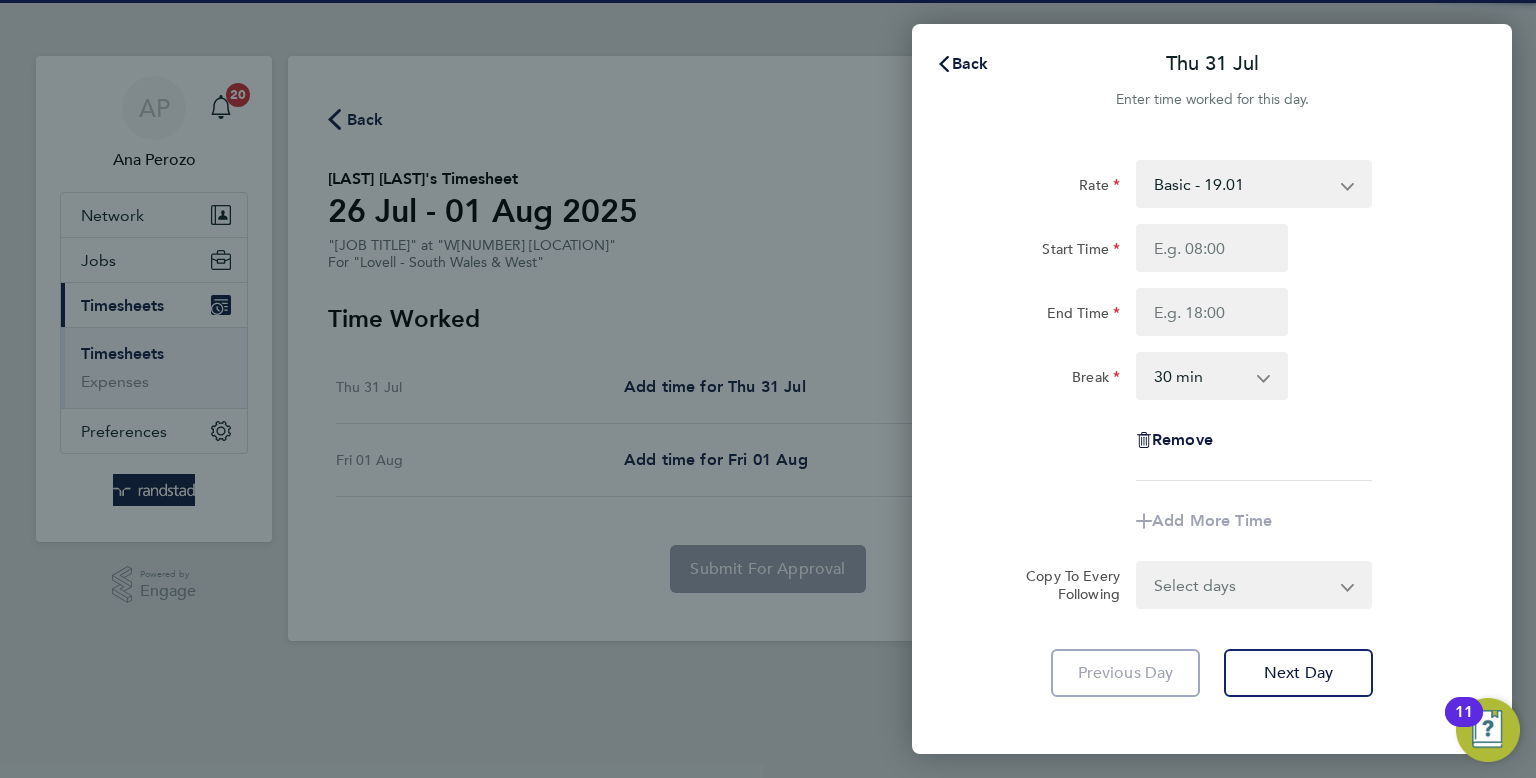 click on "Rate  Basic - 19.01   Overtime - 27.22
Start Time End Time Break  0 min   15 min   30 min   45 min   60 min   75 min   90 min
Remove" 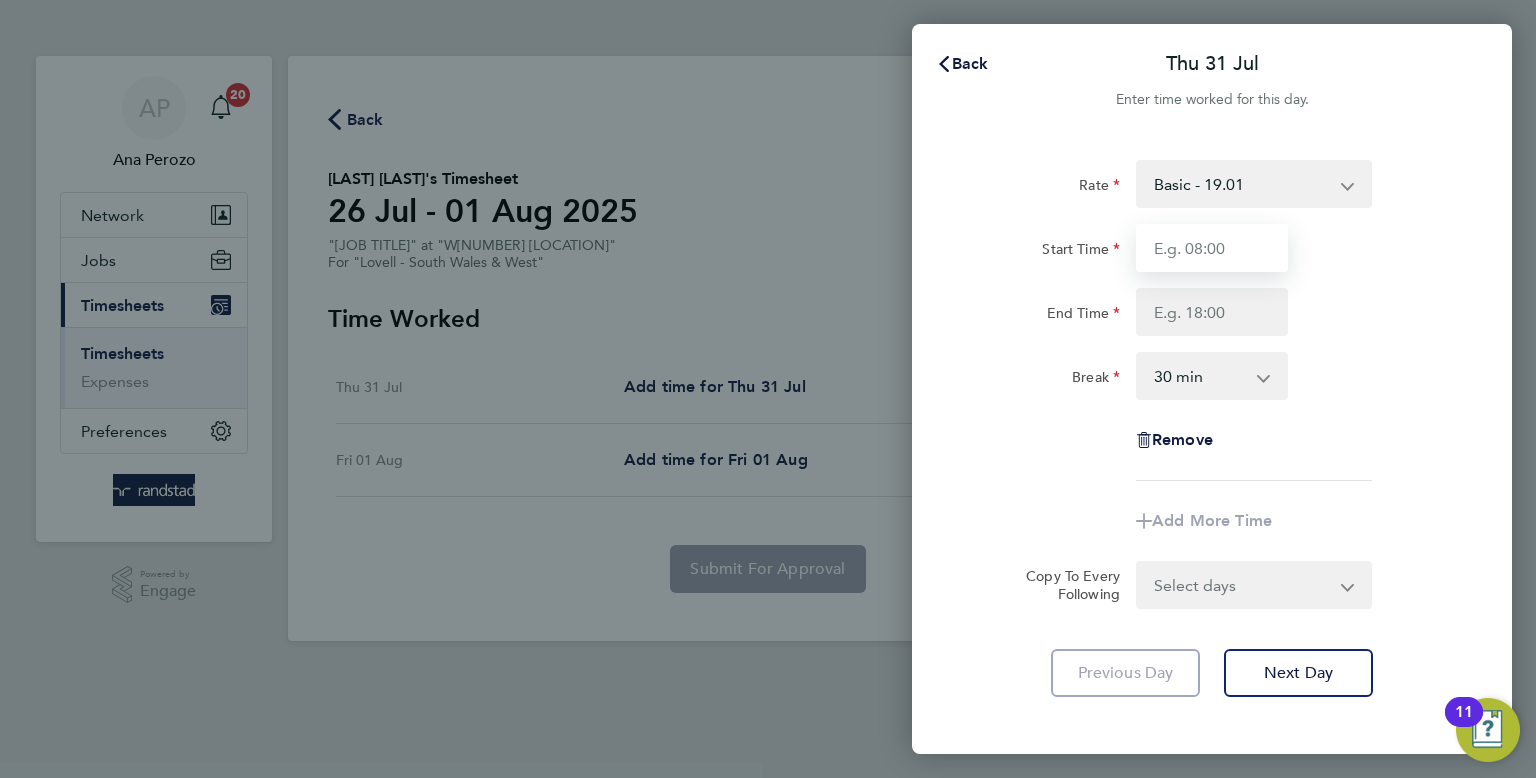 click on "Start Time" at bounding box center (1212, 248) 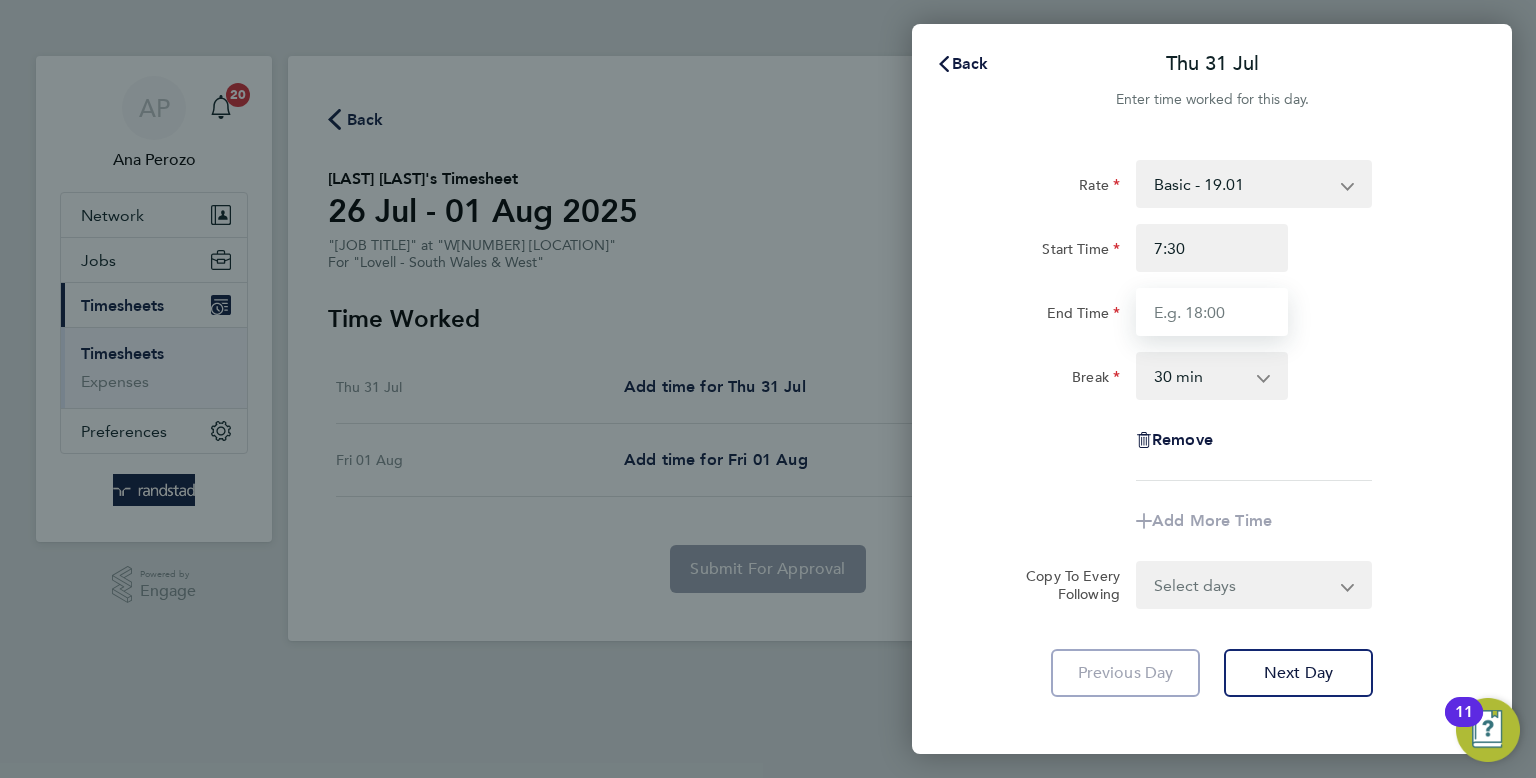 type on "07:30" 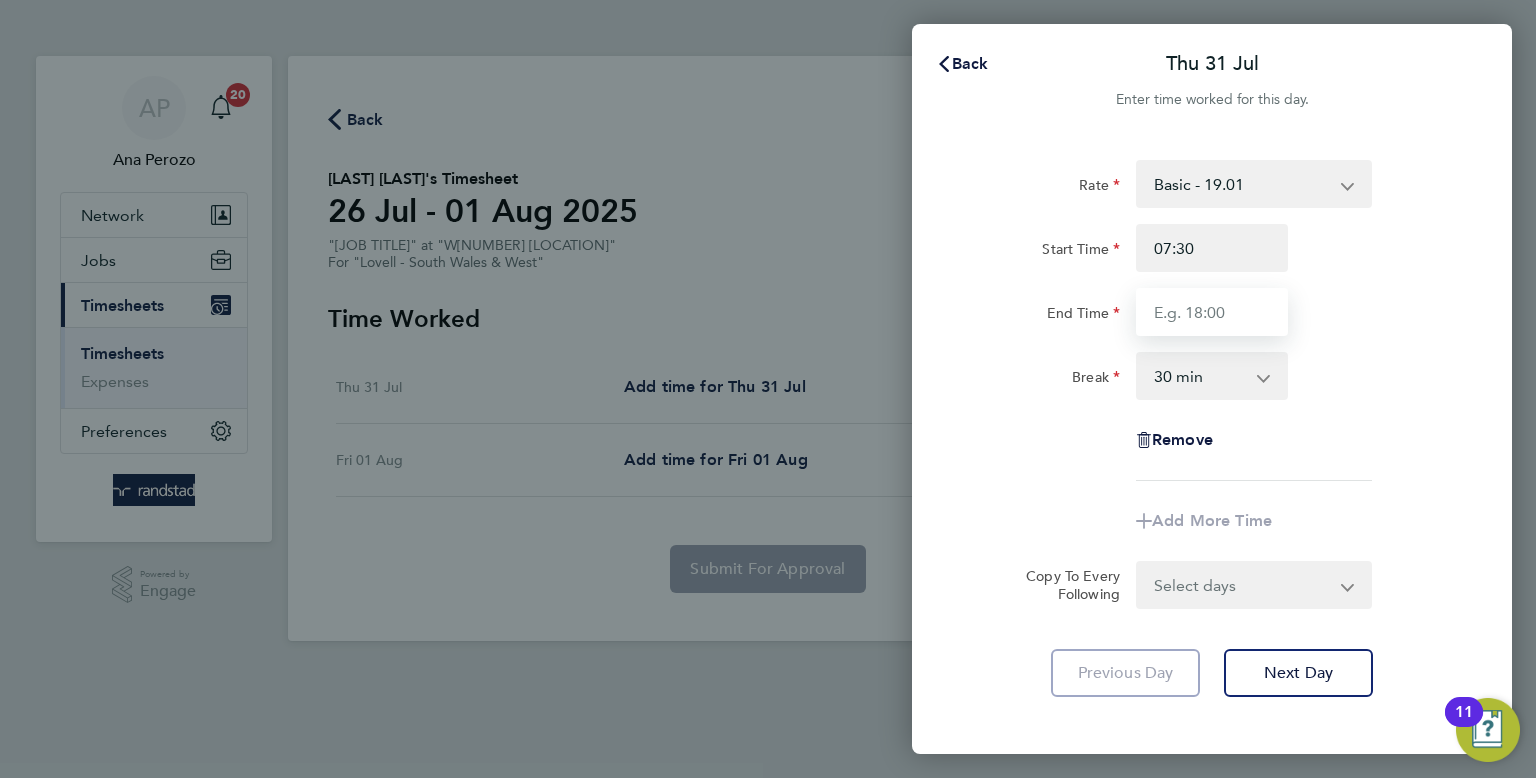 click on "End Time" at bounding box center (1212, 312) 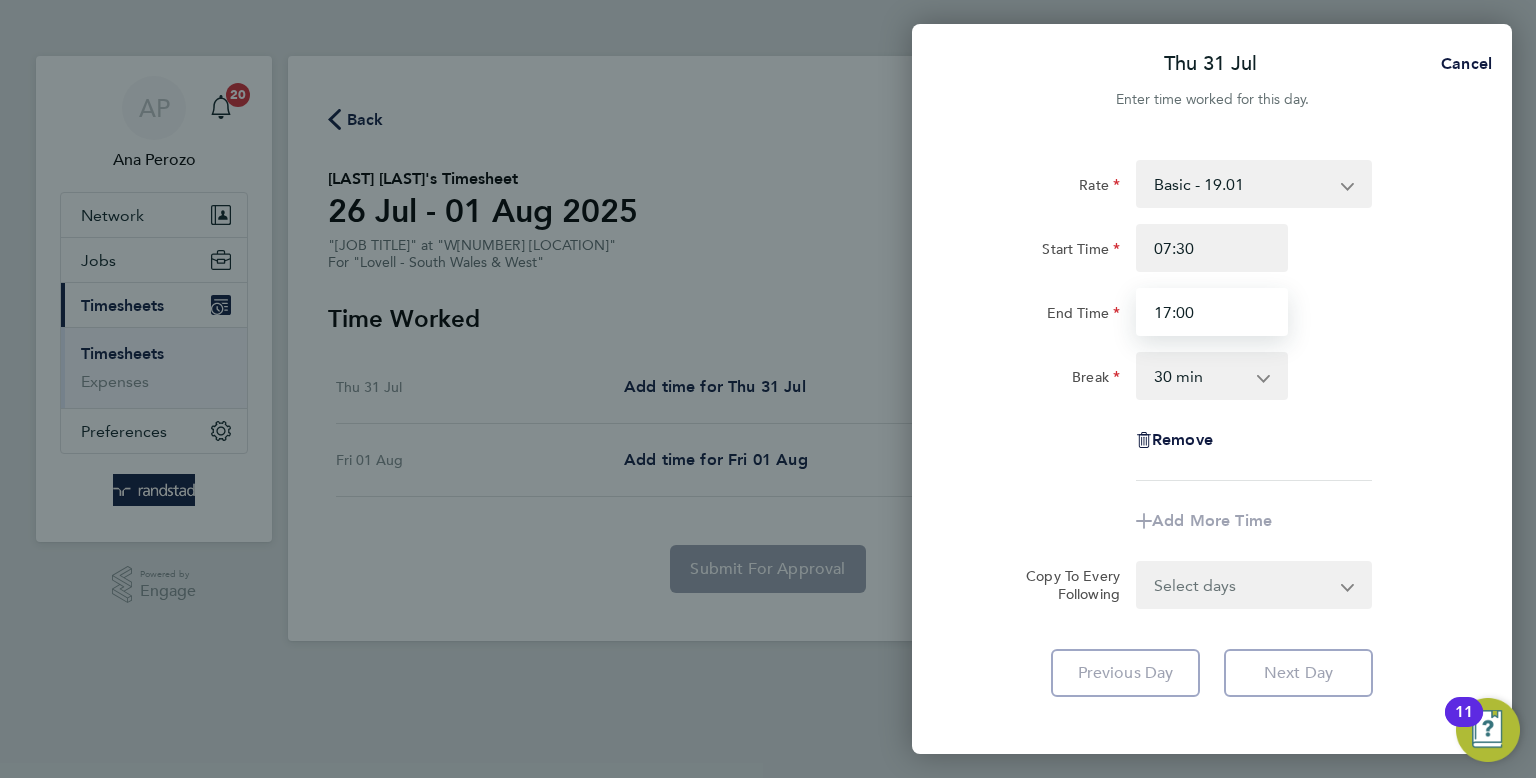type on "17:00" 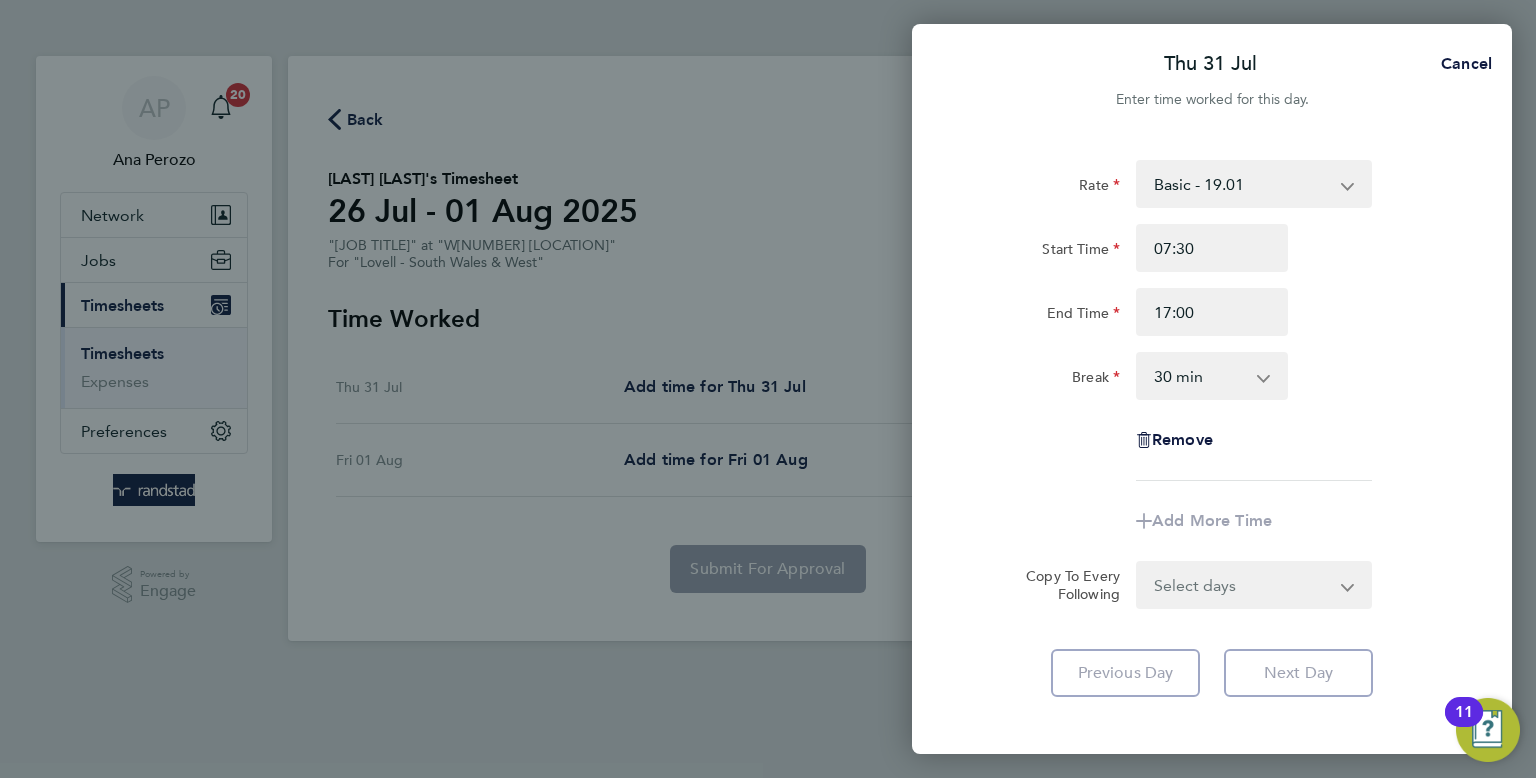 click on "Rate  Basic - 19.01   Overtime - 27.22
Start Time 07:30 End Time 17:00 Break  0 min   15 min   30 min   45 min   60 min   75 min   90 min
Remove" 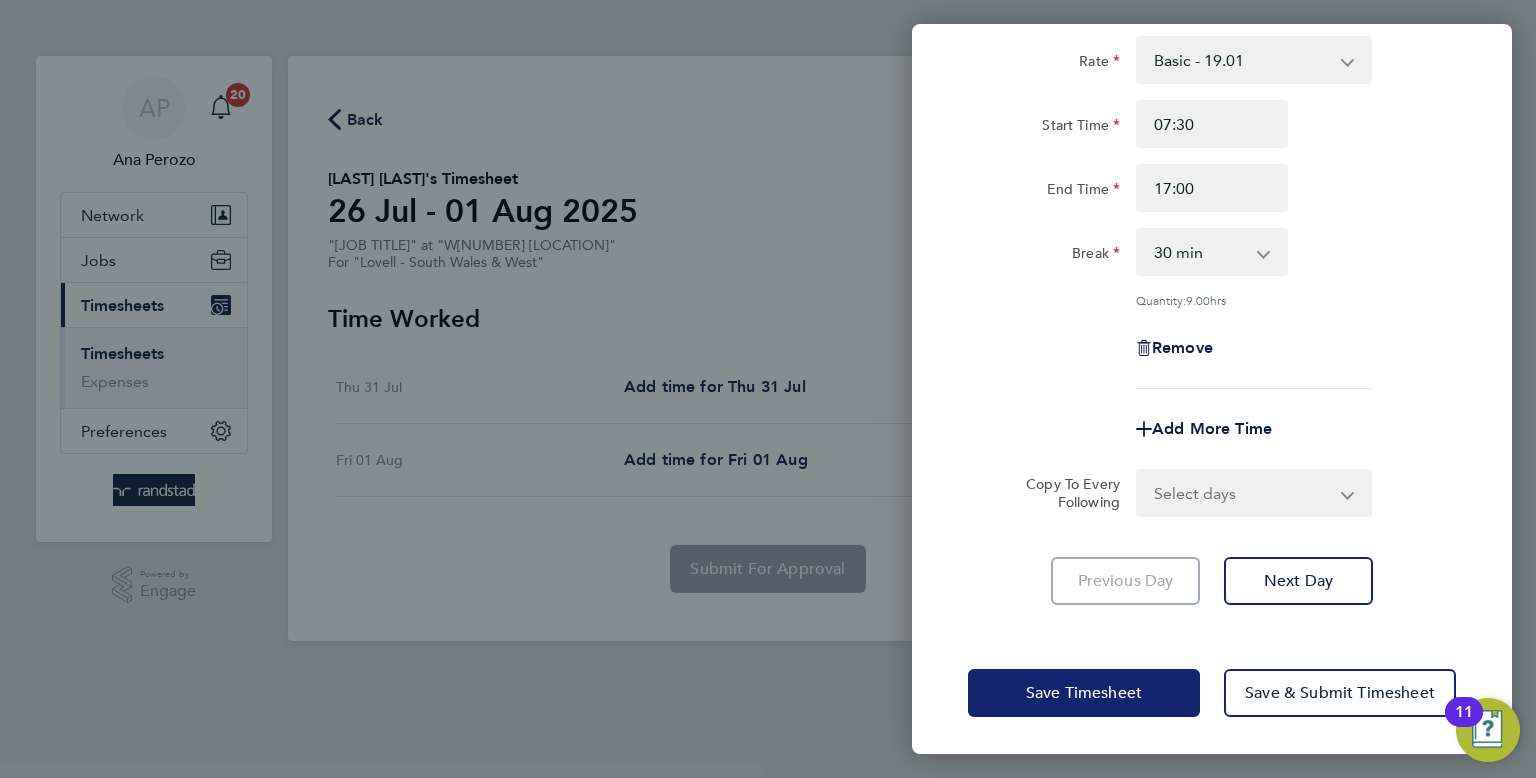 click on "Save Timesheet" 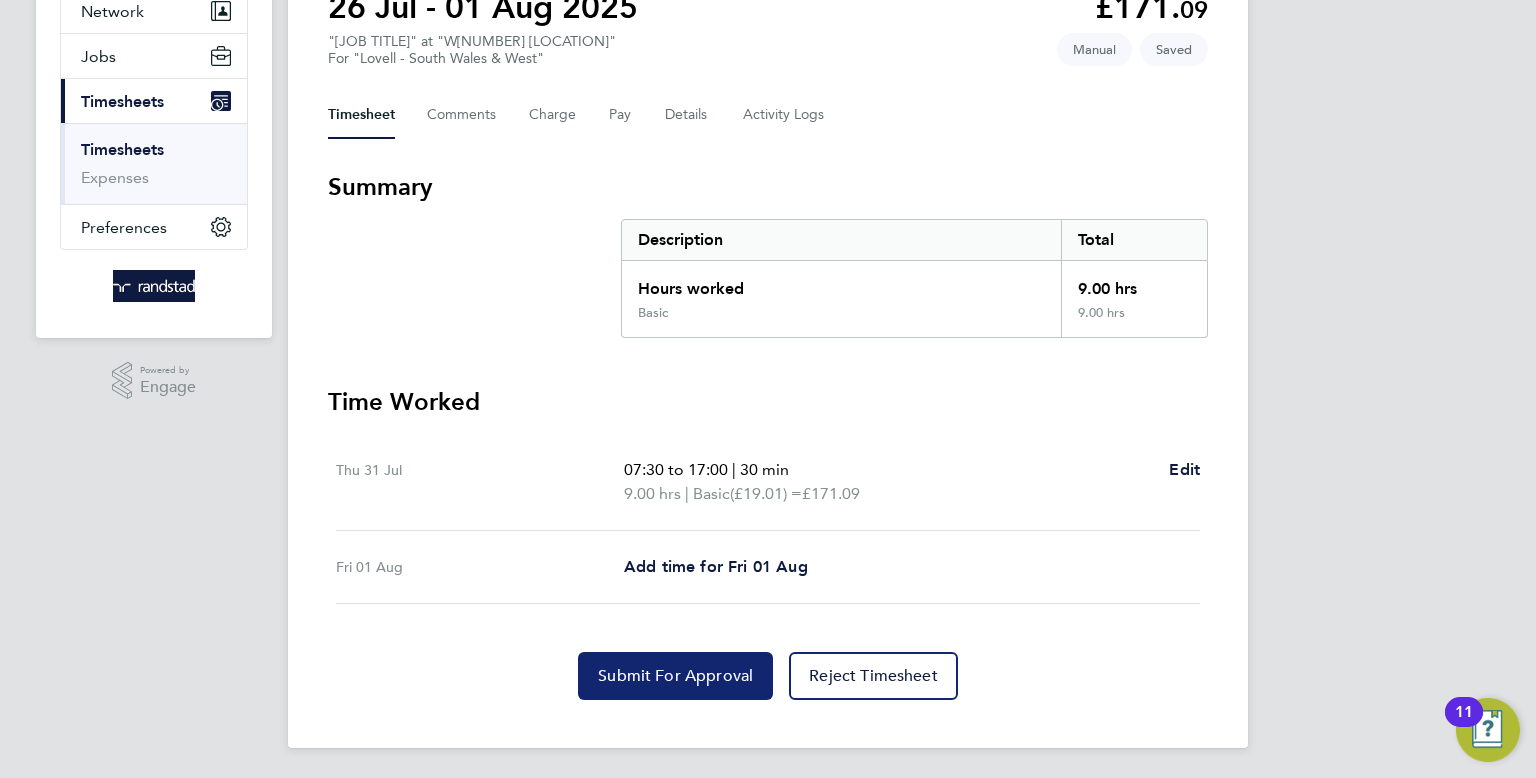 click on "Submit For Approval" 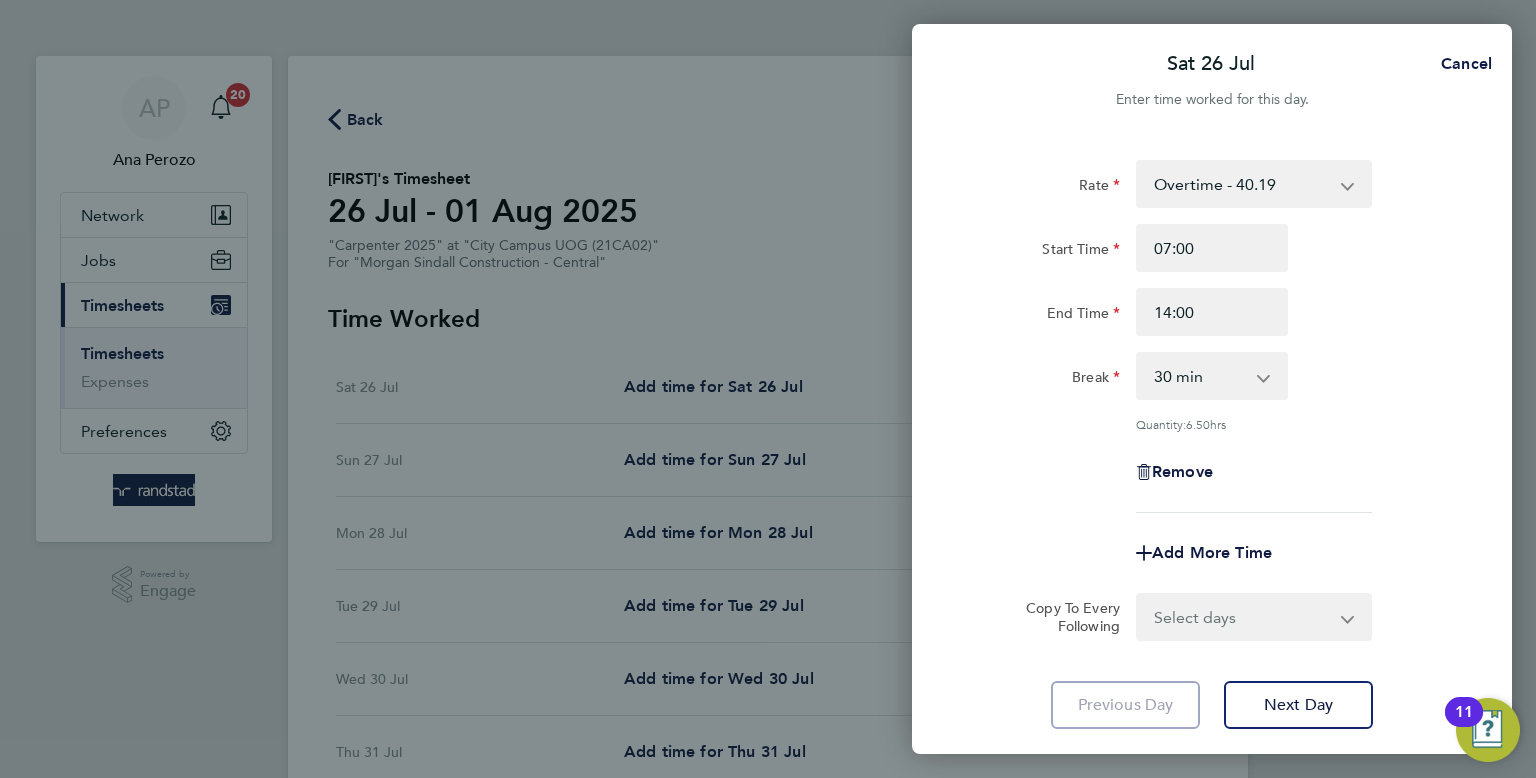 select on "30" 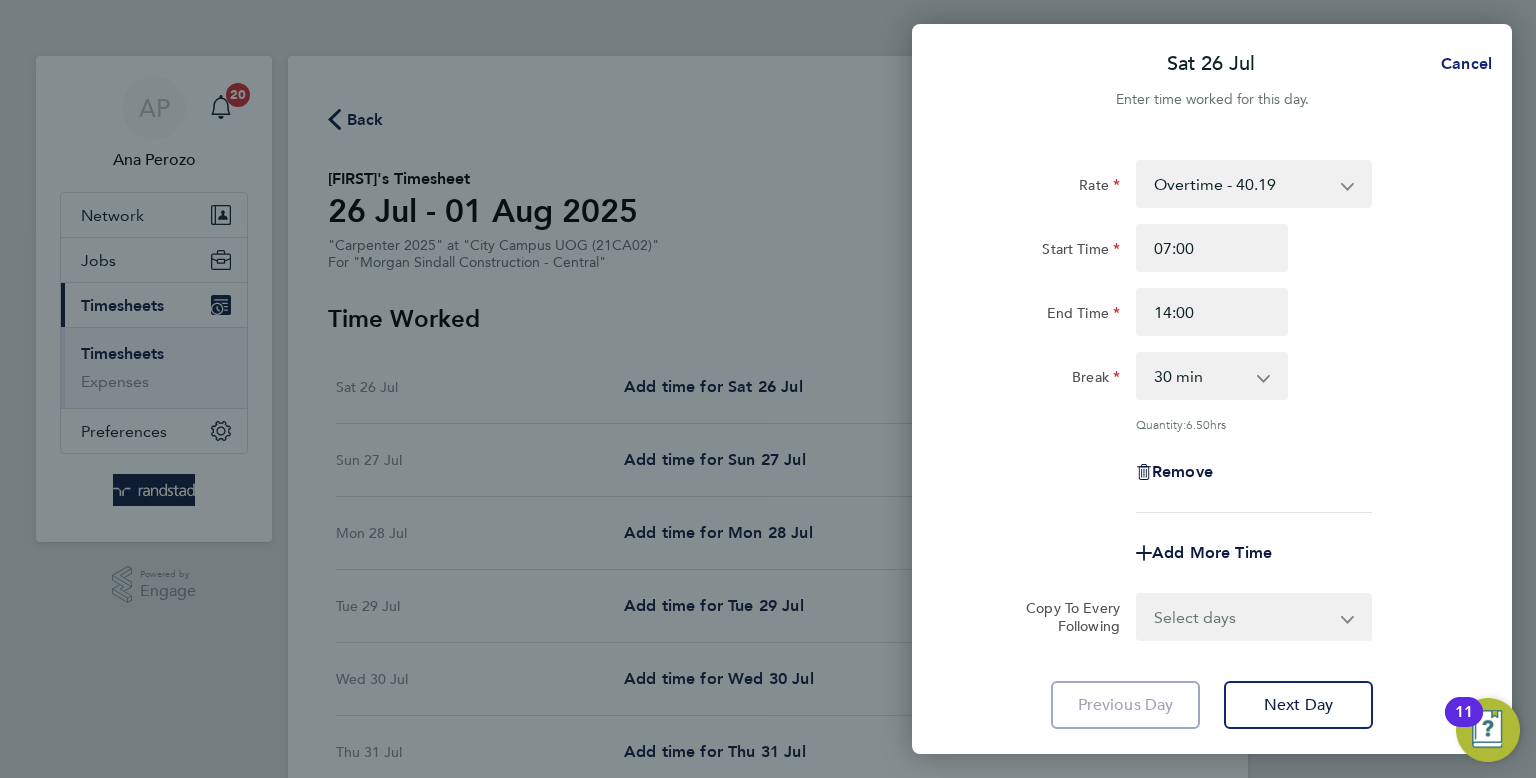 click on "Cancel" 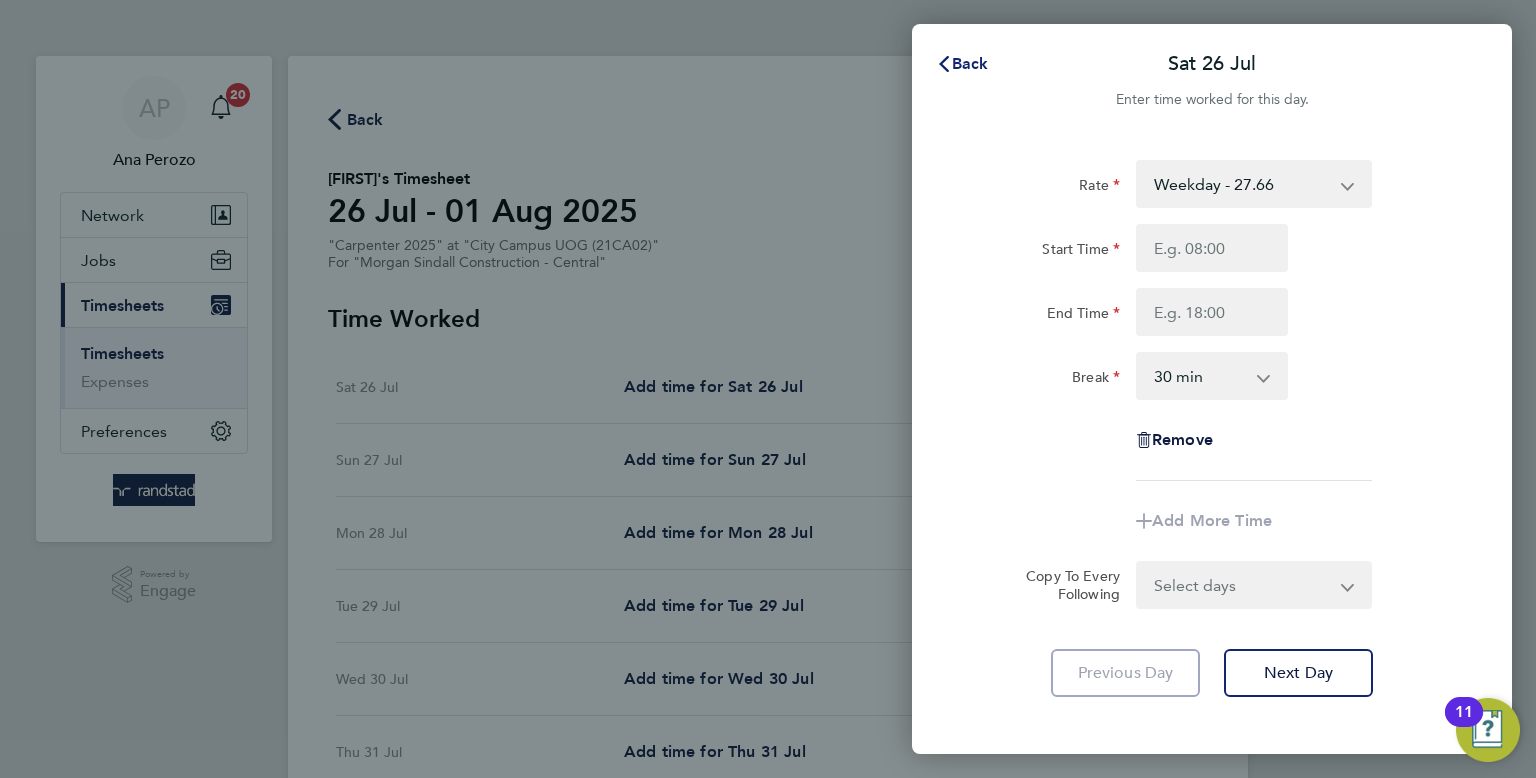 click on "Back" 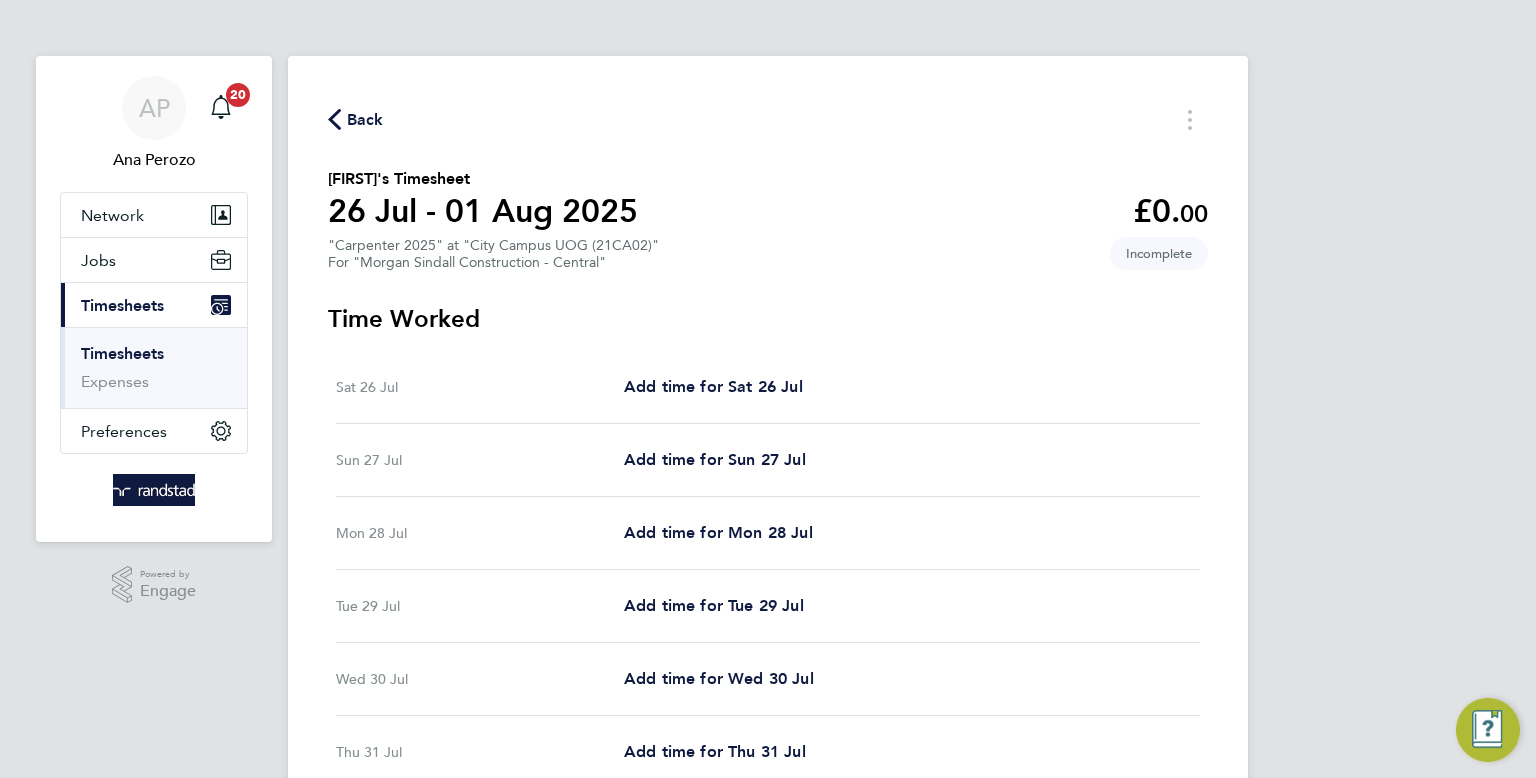 click on "Back" 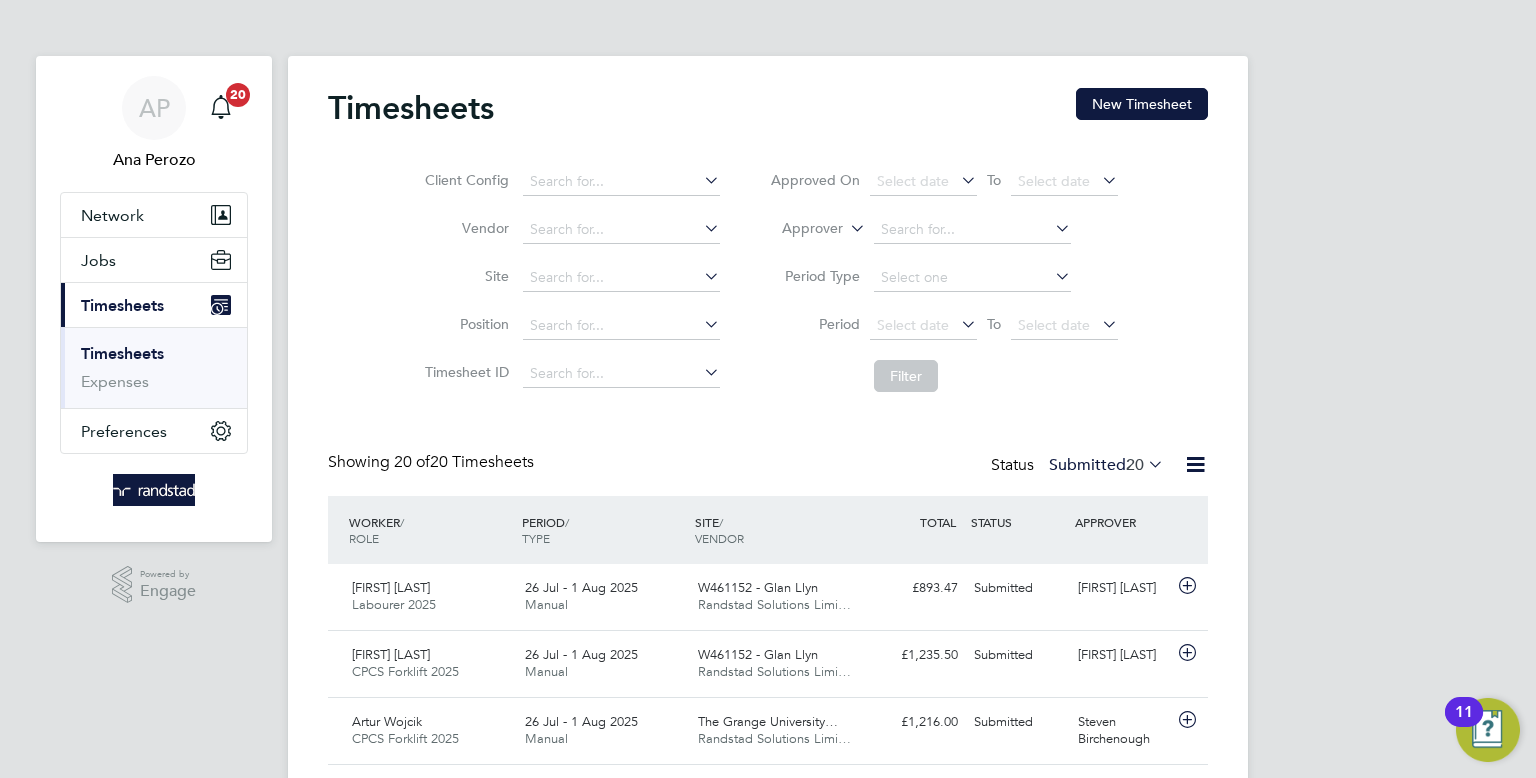 click on "Timesheets New Timesheet Client Config Vendor Site Position Timesheet ID Approved On
Select date
To
Select date
Approver Period Type Period
Select date
To
Select date
Filter Showing 20 of 20 Timesheets Status Submitted 20 WORKER / ROLE WORKER / PERIOD PERIOD / TYPE SITE / VENDOR TOTAL TOTAL / STATUS STATUS APPROVER Adam Beard Labourer 2025 26 Jul - 1 Aug 2025 26 Jul - 1 Aug 2025 Manual W461152 - Glan Llyn Randstad Solutions Limi… £893.47 Submitted Submitted Cian Taylor Mark Lloyd CPCS Forklift 2025 26 Jul - 1 Aug 2025 26 Jul - 1 Aug 2025 Manual W461152 - Glan Llyn Randstad Solutions Limi… £1,235.50 Submitted Submitted Cian Taylor Artur Wojcik CPCS Forklift 2025 26 Jul - 1 Aug 2025 26 Jul - 1 Aug 2025 Manual The Grange University… Randstad Solutions Limi… £1,216.00 Submitted Submitted Steven Birchenough Paul Abang Labourer/Cleaner 2025 26 Jul - 1 Aug 2025 26 Jul - 1 Aug 2025 Manual City Campus UOG (21C… £364.04" 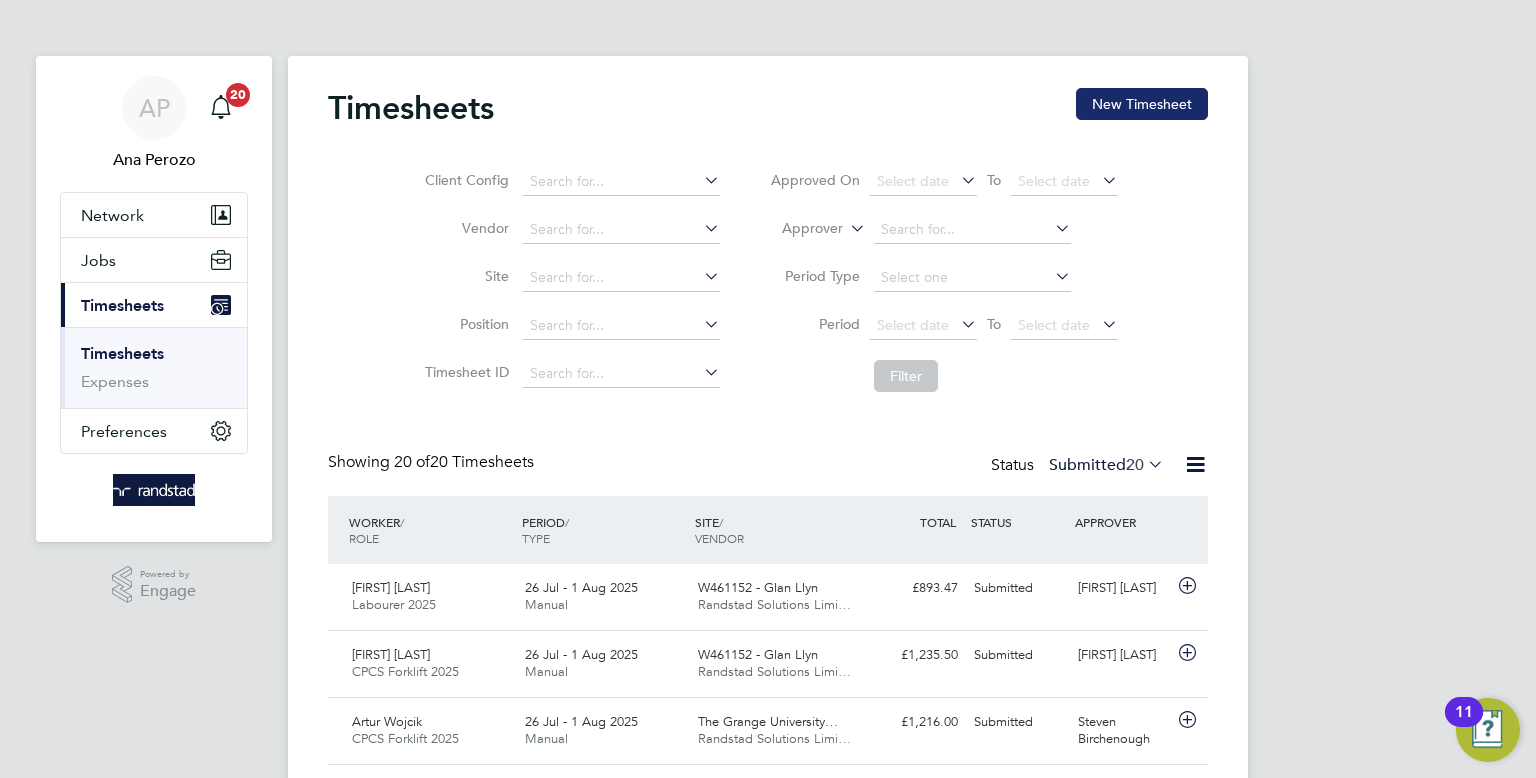 click on "New Timesheet" 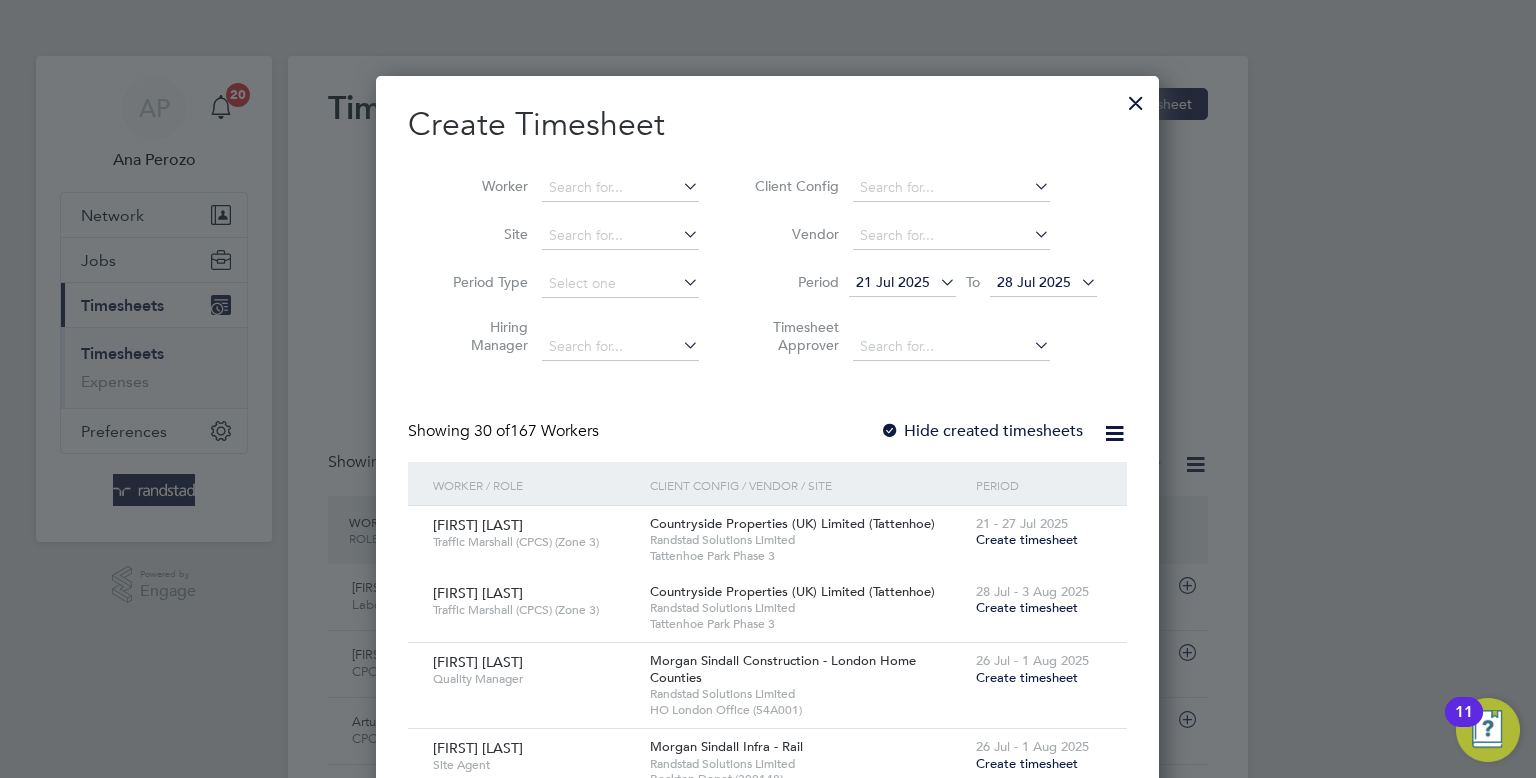 click on "Worker" at bounding box center [568, 188] 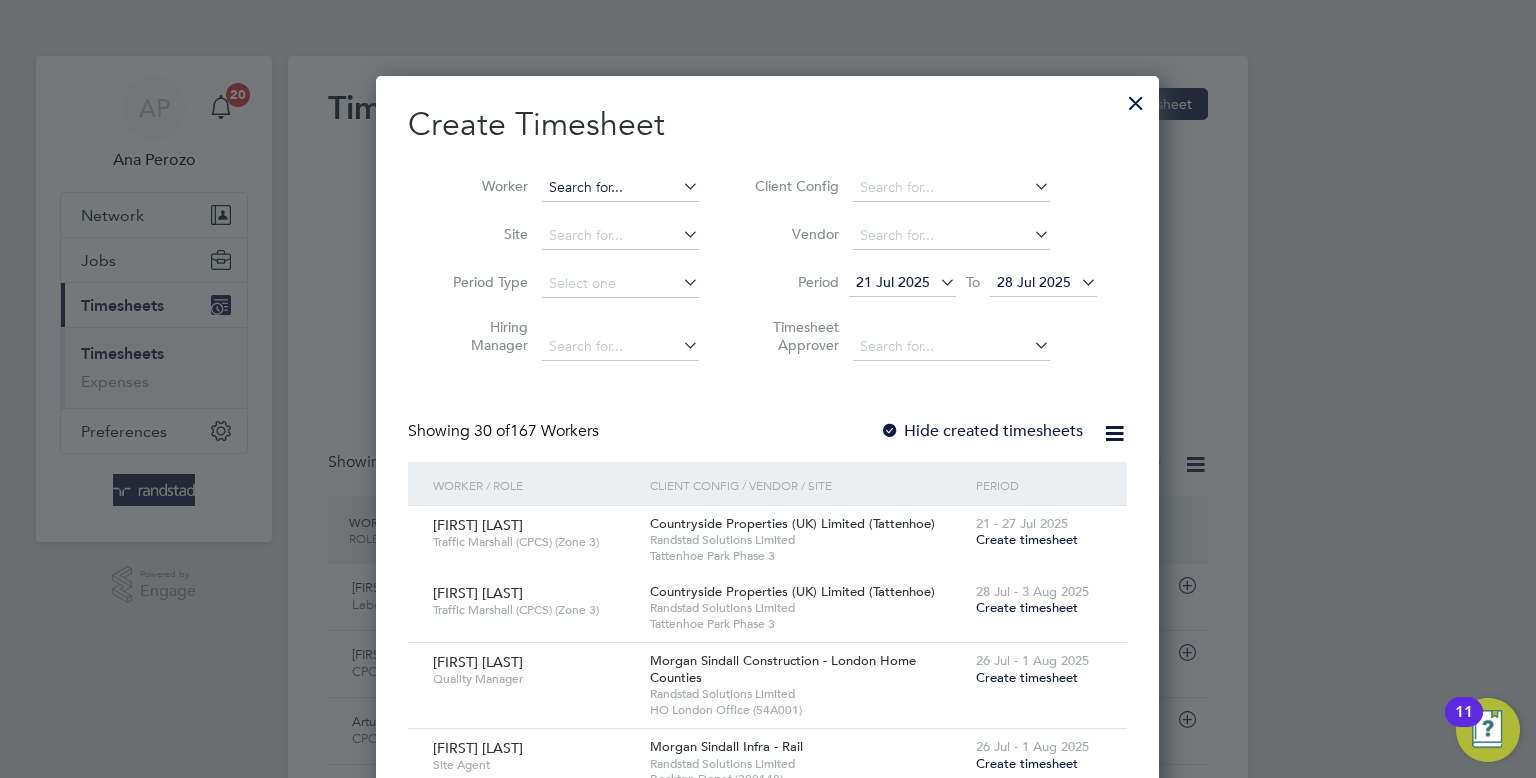 click at bounding box center (620, 188) 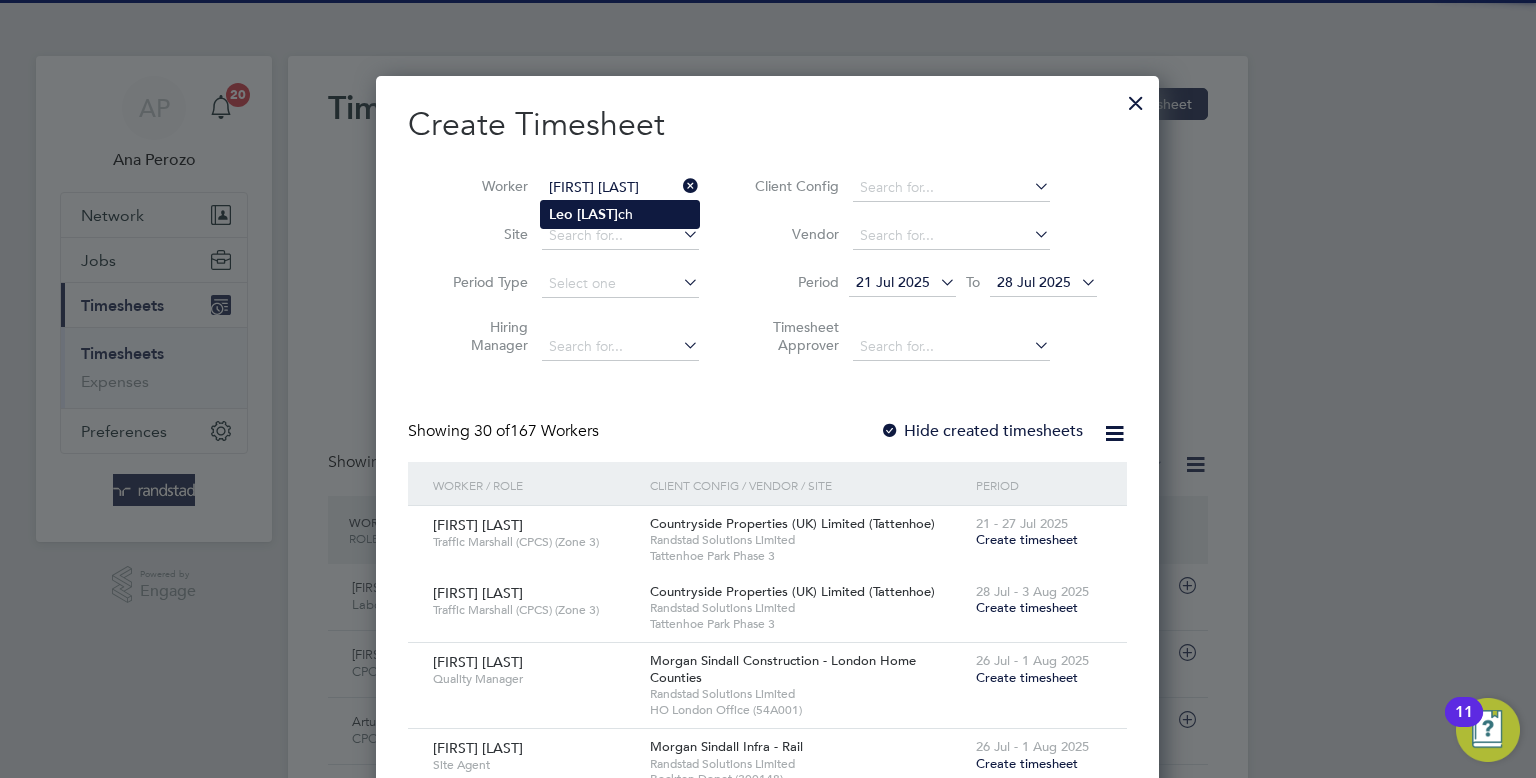 type on "[FIRST] [LAST]" 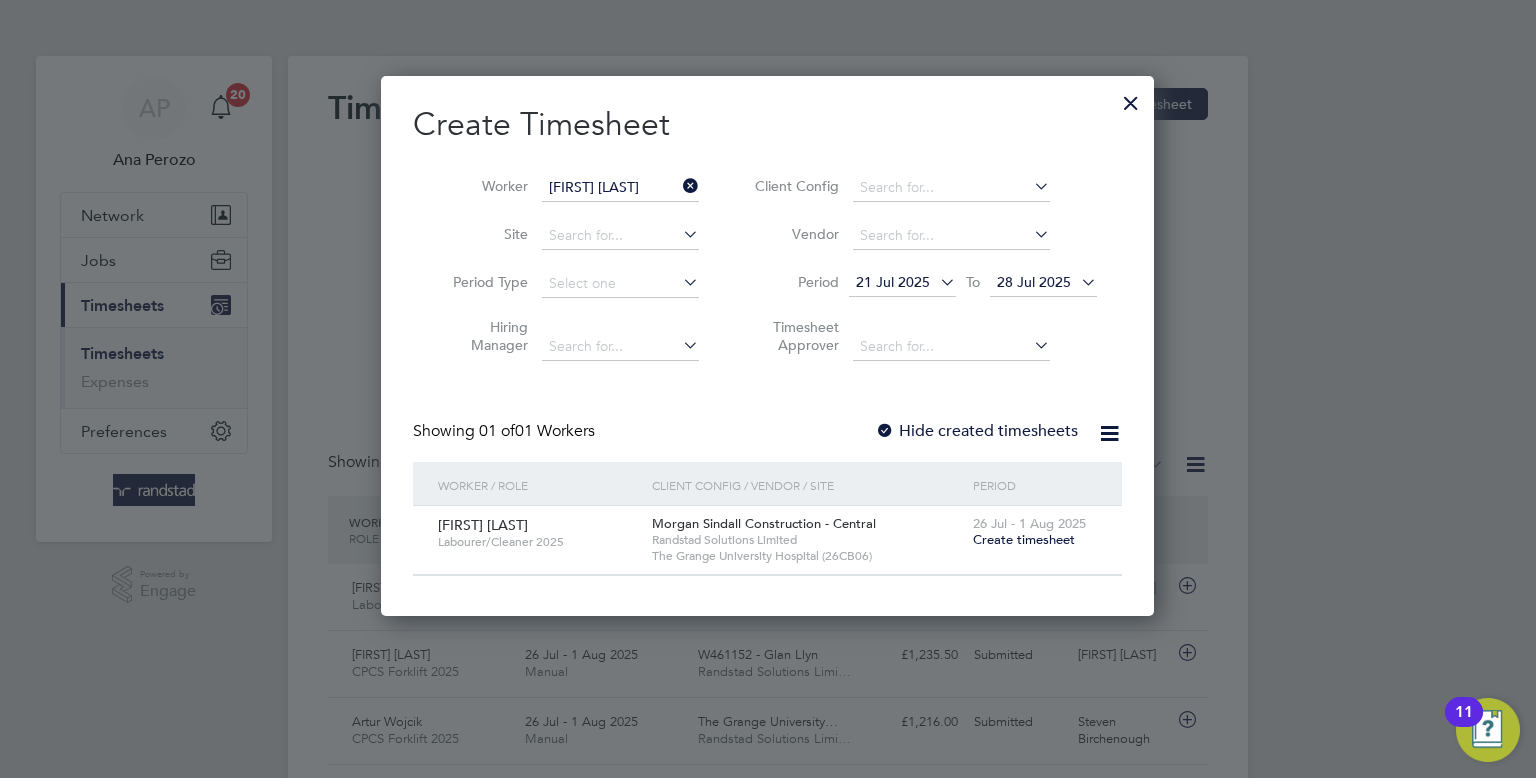 click on "Create timesheet" at bounding box center (1024, 539) 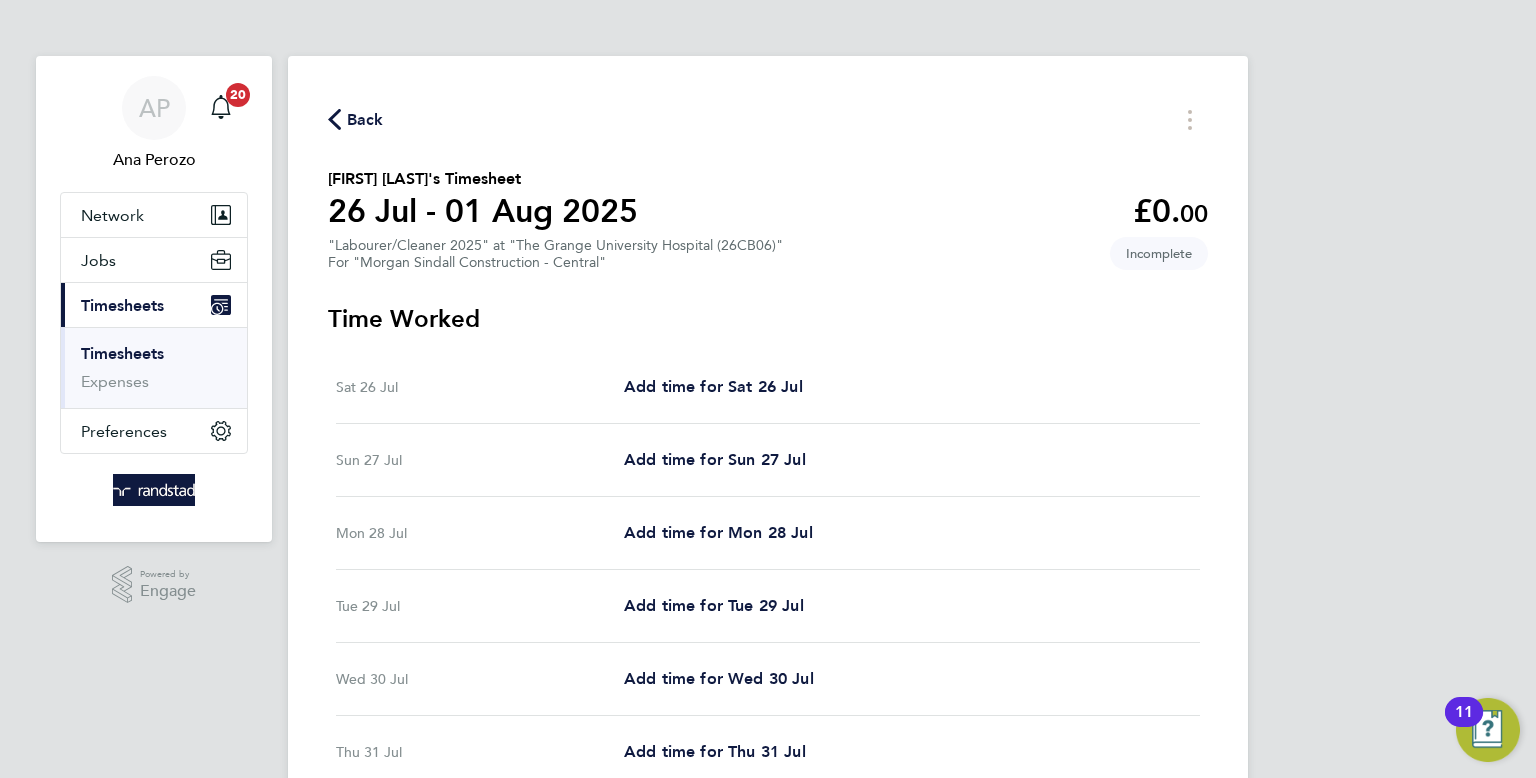 click on "Mon 28 Jul   Add time for Mon 28 Jul   Add time for Mon 28 Jul" at bounding box center [768, 533] 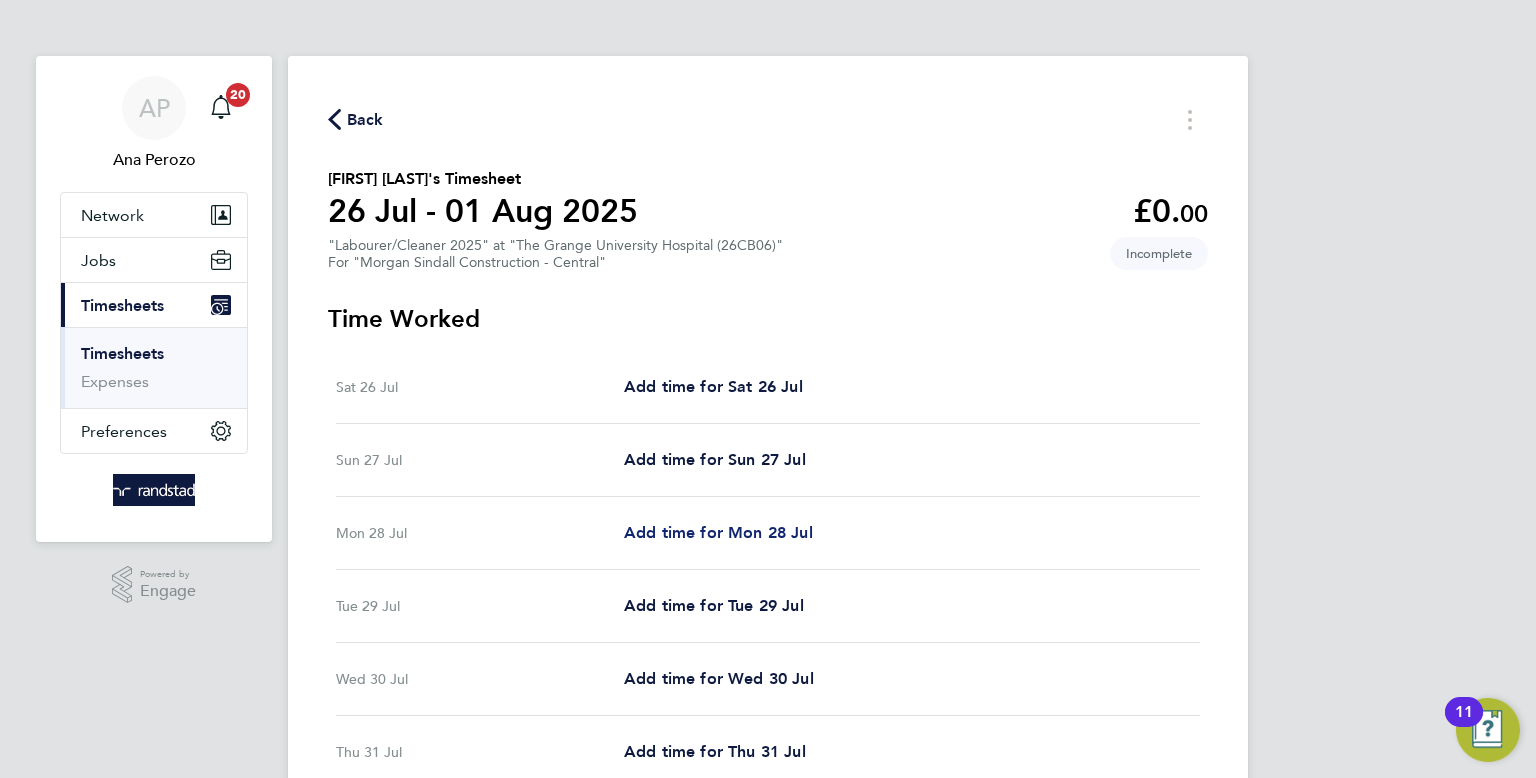 click on "Add time for Mon 28 Jul" at bounding box center (718, 532) 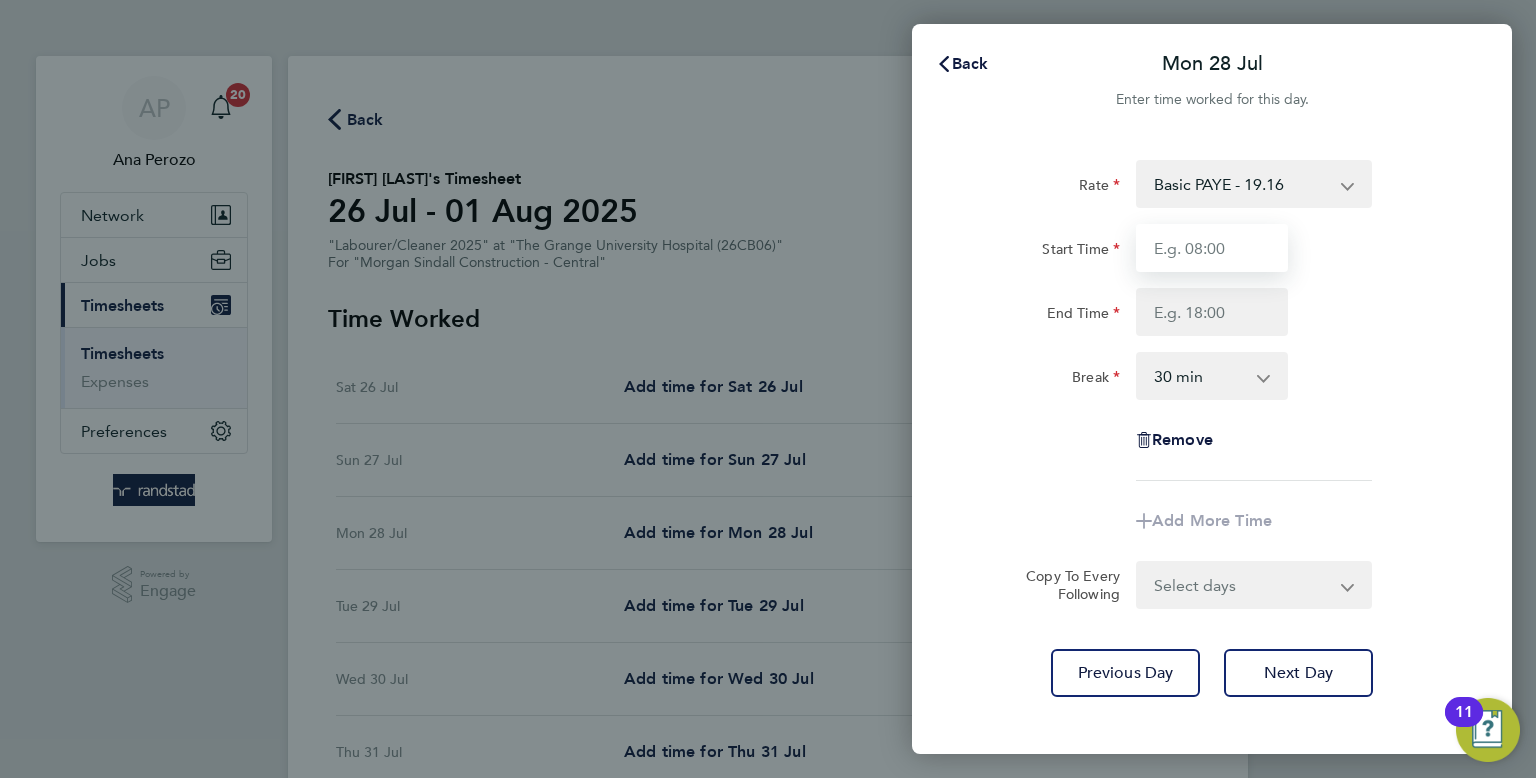 click on "Start Time" at bounding box center [1212, 248] 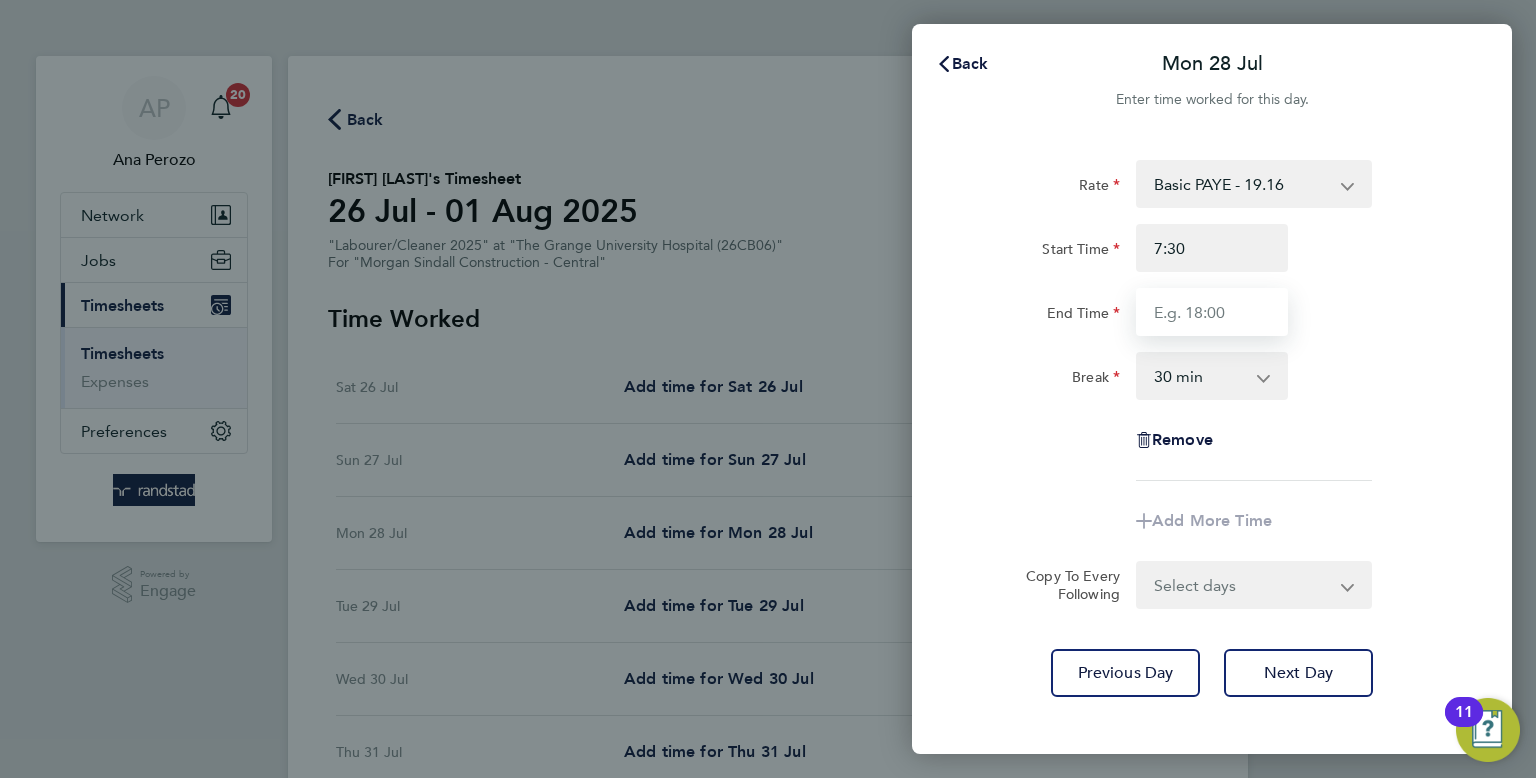 type on "07:30" 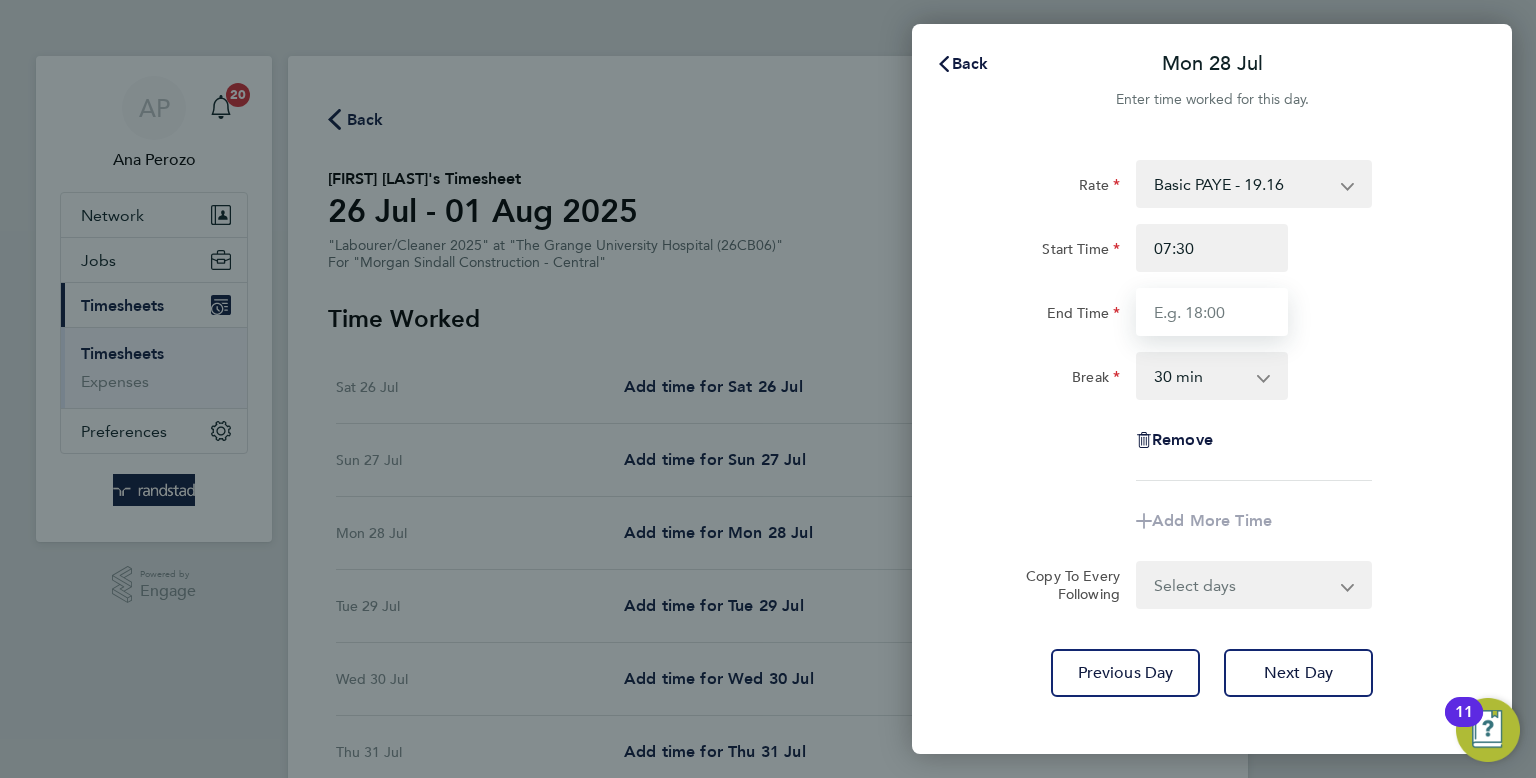 click on "End Time" at bounding box center [1212, 312] 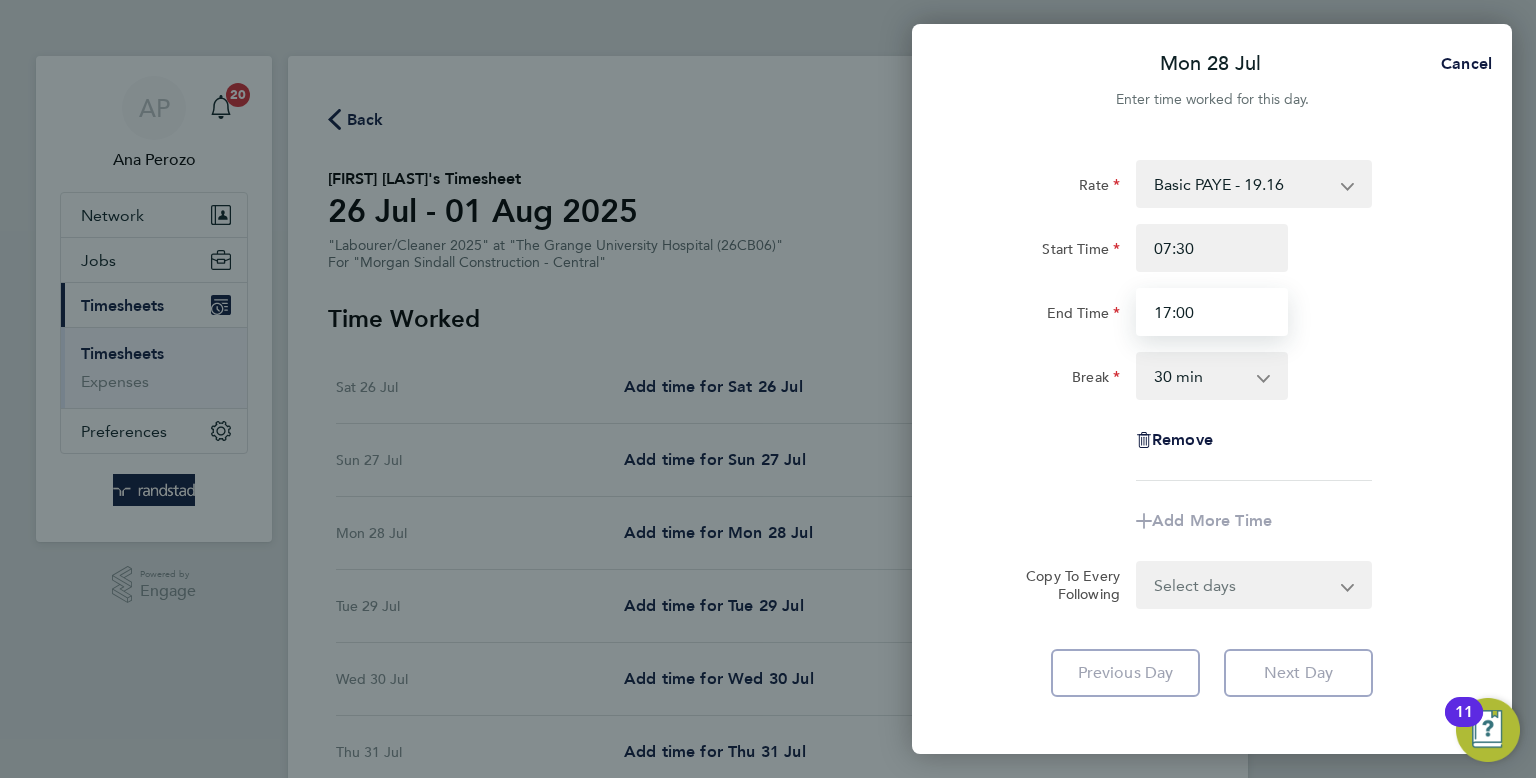 type on "17:00" 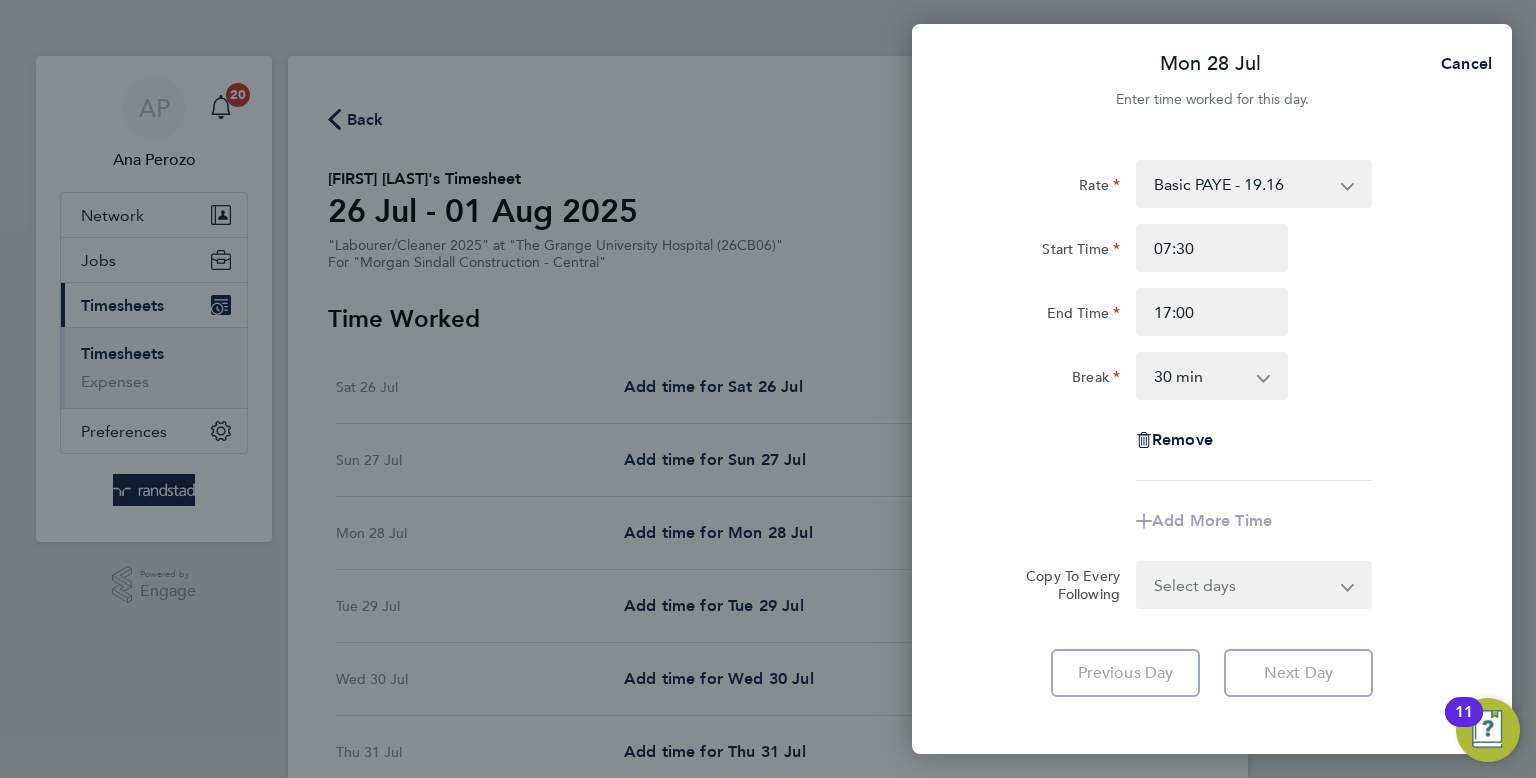 click on "Rate  Basic PAYE - 19.16   OT PAYE - 27.44
Start Time 07:30 End Time 17:00 Break  0 min   15 min   30 min   45 min   60 min   75 min   90 min
Remove" 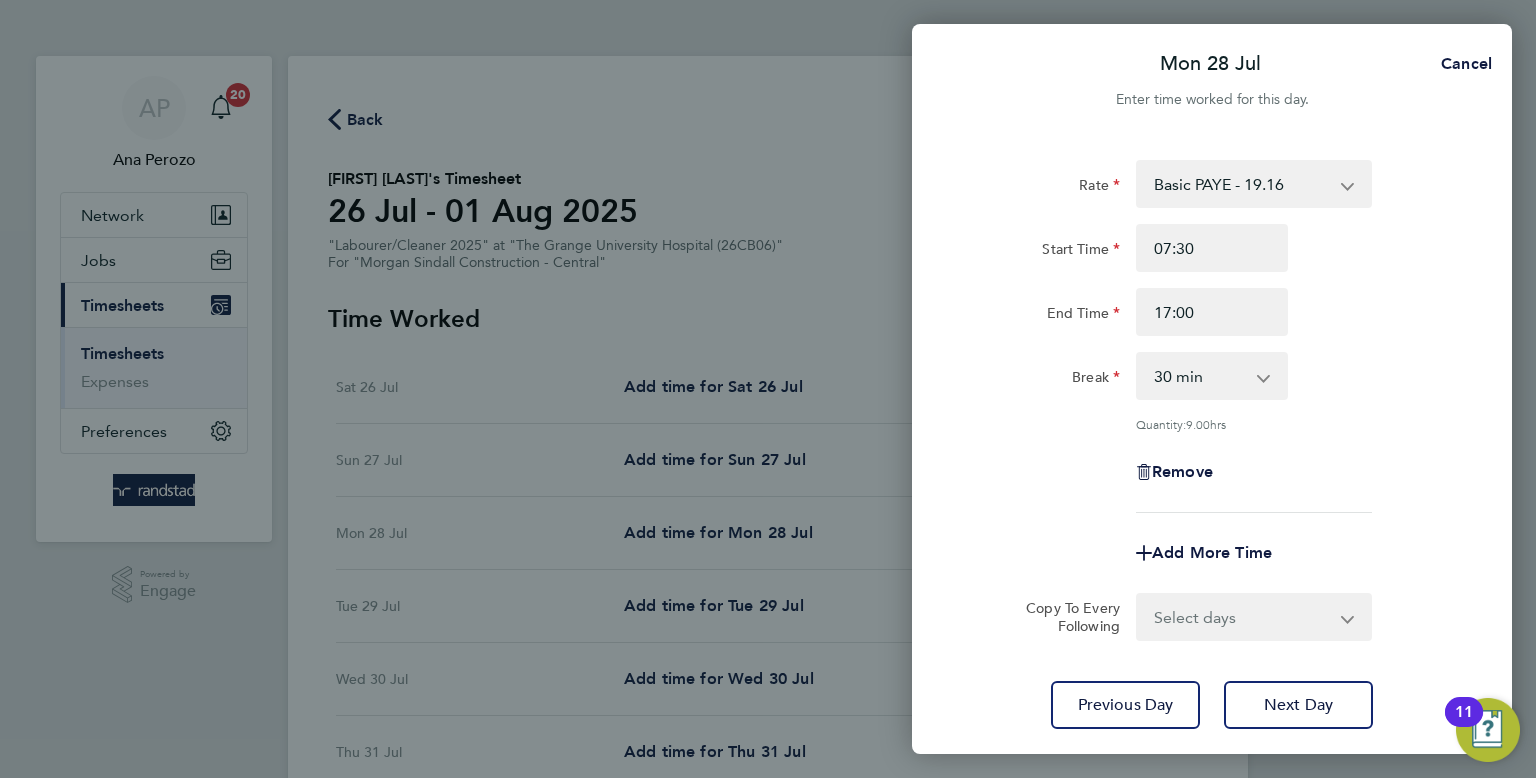 click on "Select days   Day   Tuesday   Wednesday   Thursday   Friday" at bounding box center (1243, 617) 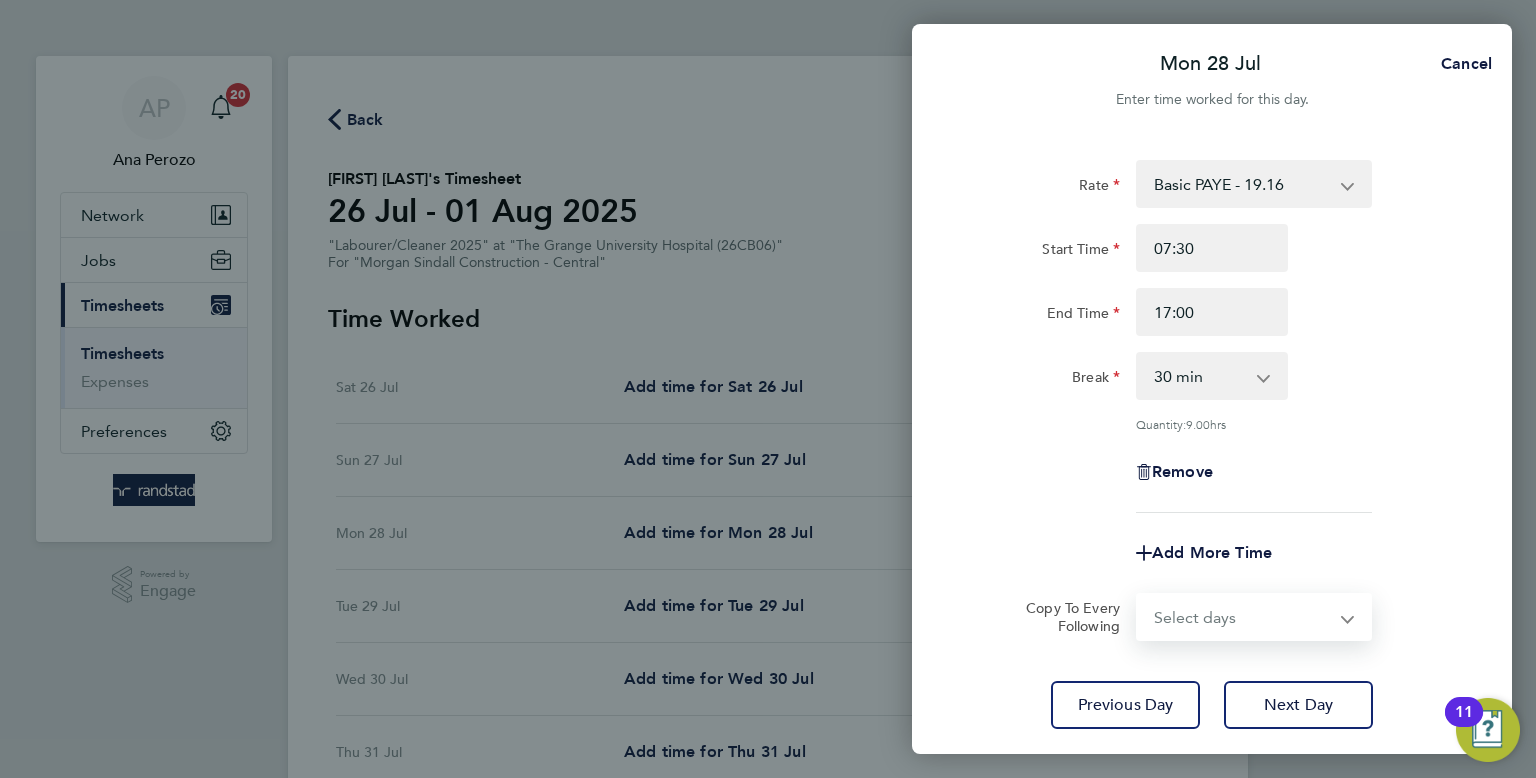 select on "DAY" 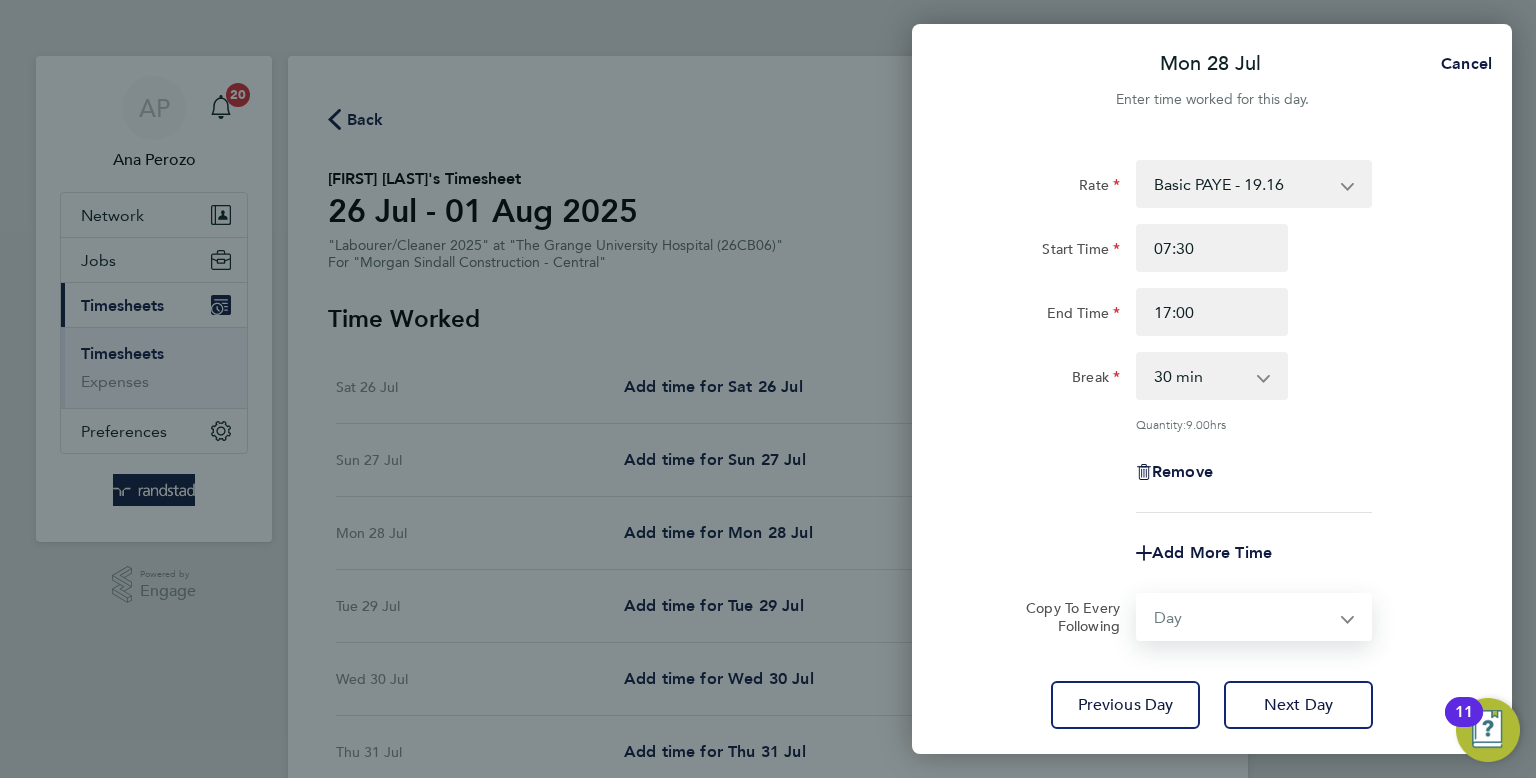 click on "Select days   Day   Tuesday   Wednesday   Thursday   Friday" at bounding box center [1243, 617] 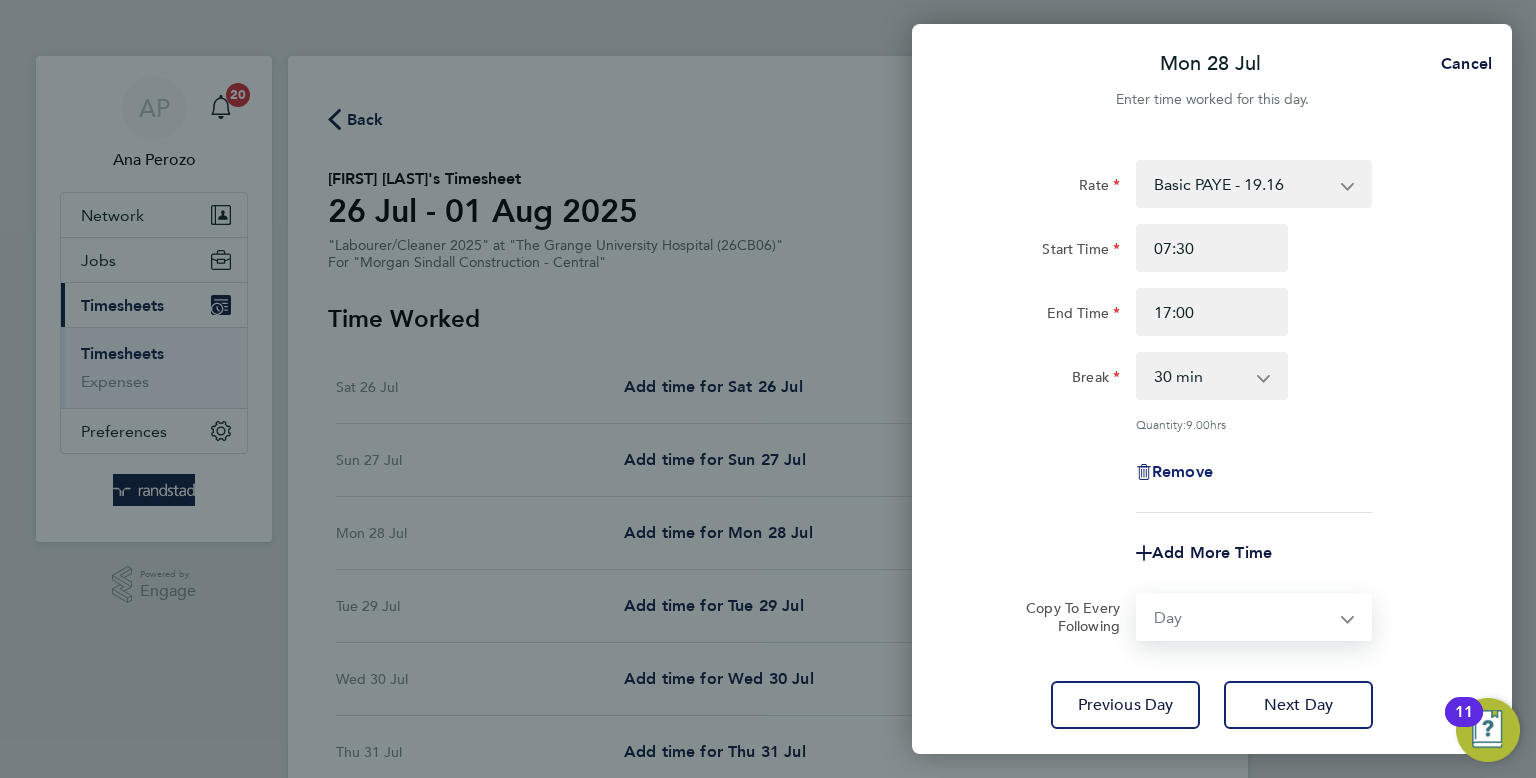 select on "2025-08-01" 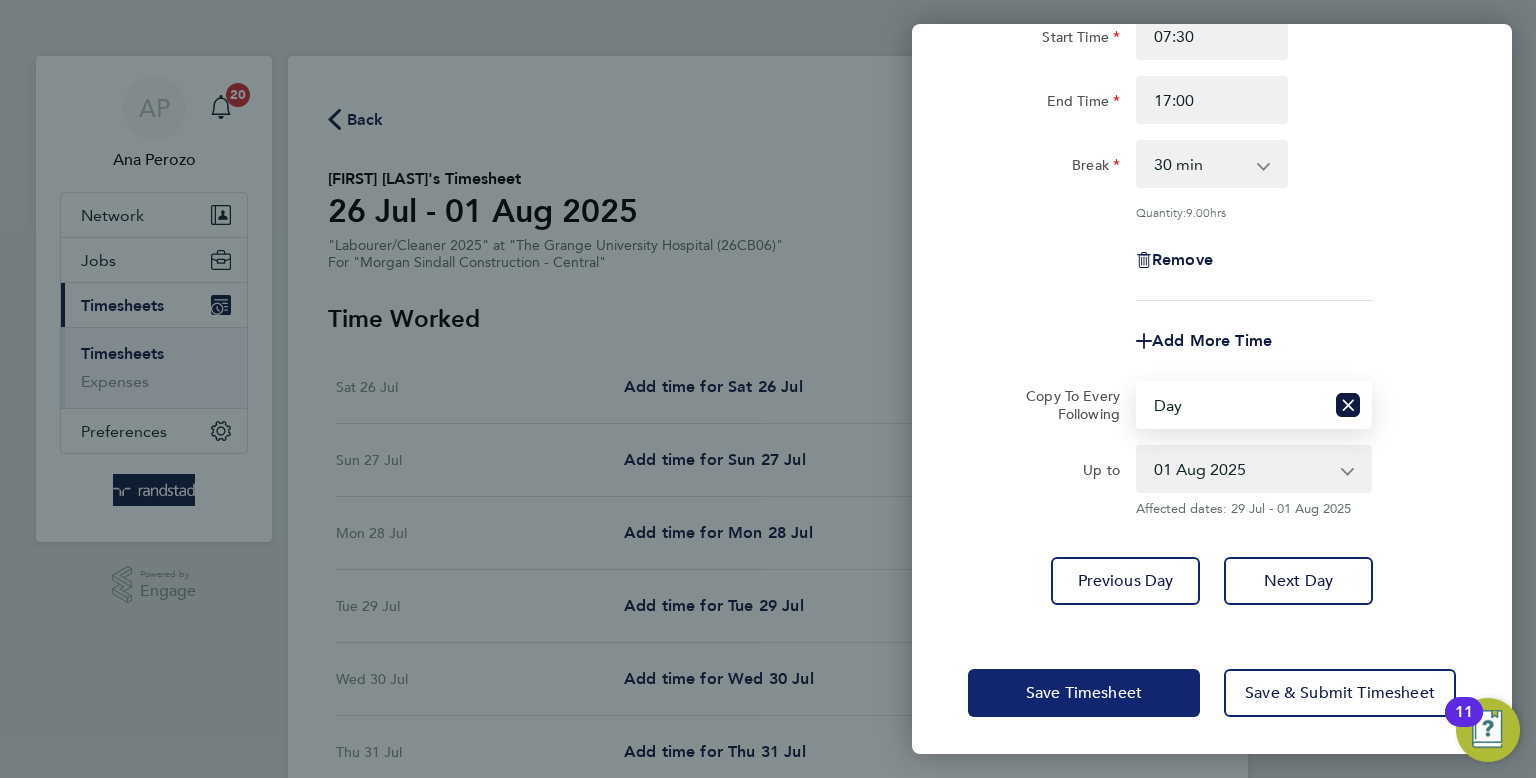 click on "Save Timesheet" 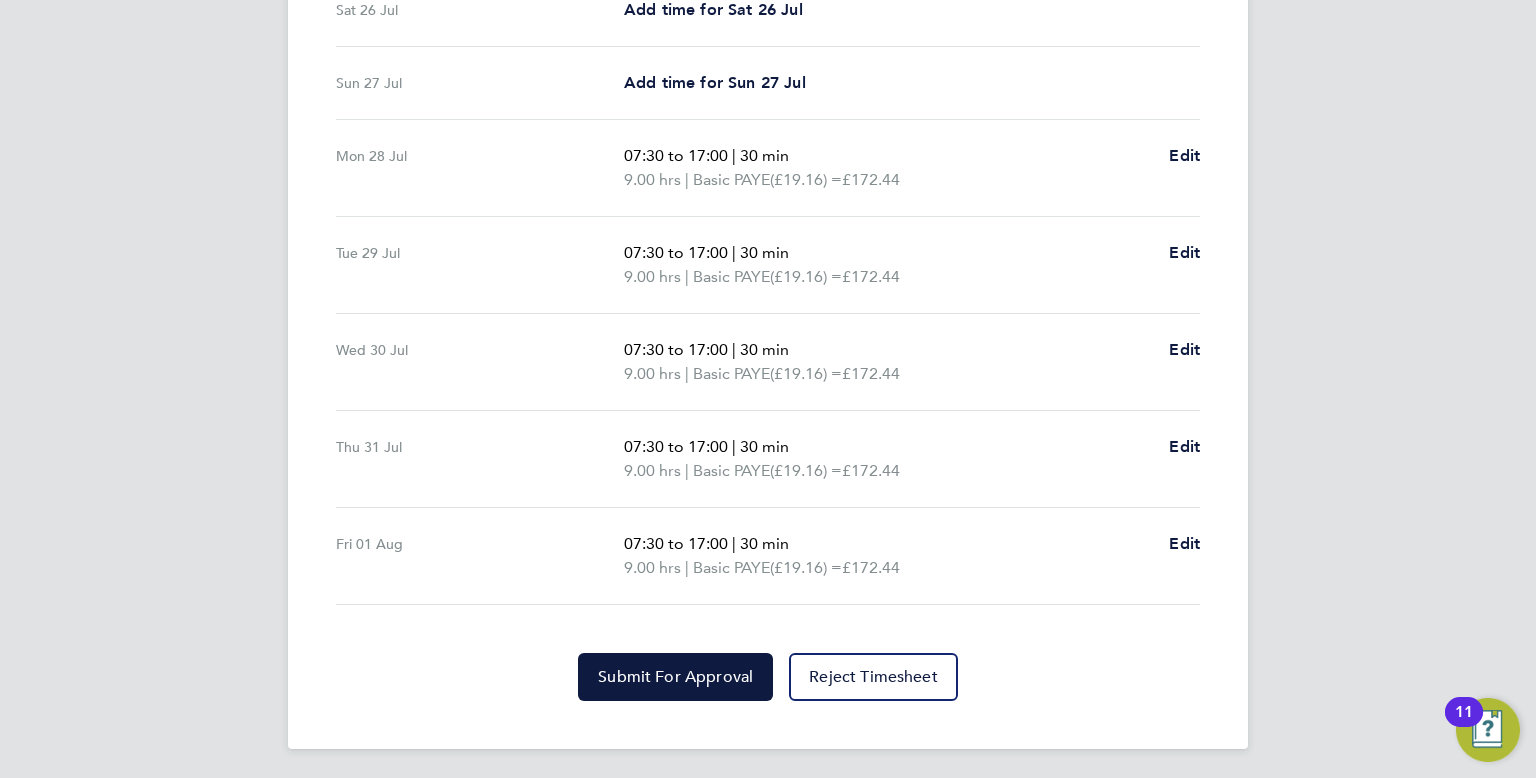 click on "Time Worked Sat 26 Jul Add time for Sat 26 Jul Add time for Sat 26 Jul Sun 27 Jul Add time for Sun 27 Jul Add time for Sun 27 Jul Mon 28 Jul 07:30 to 17:00 | 30 min 9.00 hrs | Basic PAYE (£19.16) = £172.44 Edit Tue 29 Jul 07:30 to 17:00 | 30 min 9.00 hrs | Basic PAYE (£19.16) = £172.44 Edit Wed 30 Jul 07:30 to 17:00 | 30 min 9.00 hrs | Basic PAYE (£19.16) = £172.44 Edit Thu 31 Jul 07:30 to 17:00 | 30 min 9.00 hrs | Basic PAYE (£19.16) = £172.44 Edit Fri 01 Aug 07:30 to 17:00 | 30 min 9.00 hrs | Basic PAYE (£19.16) = £172.44 Edit Submit For Approval Reject Timesheet" at bounding box center [768, 313] 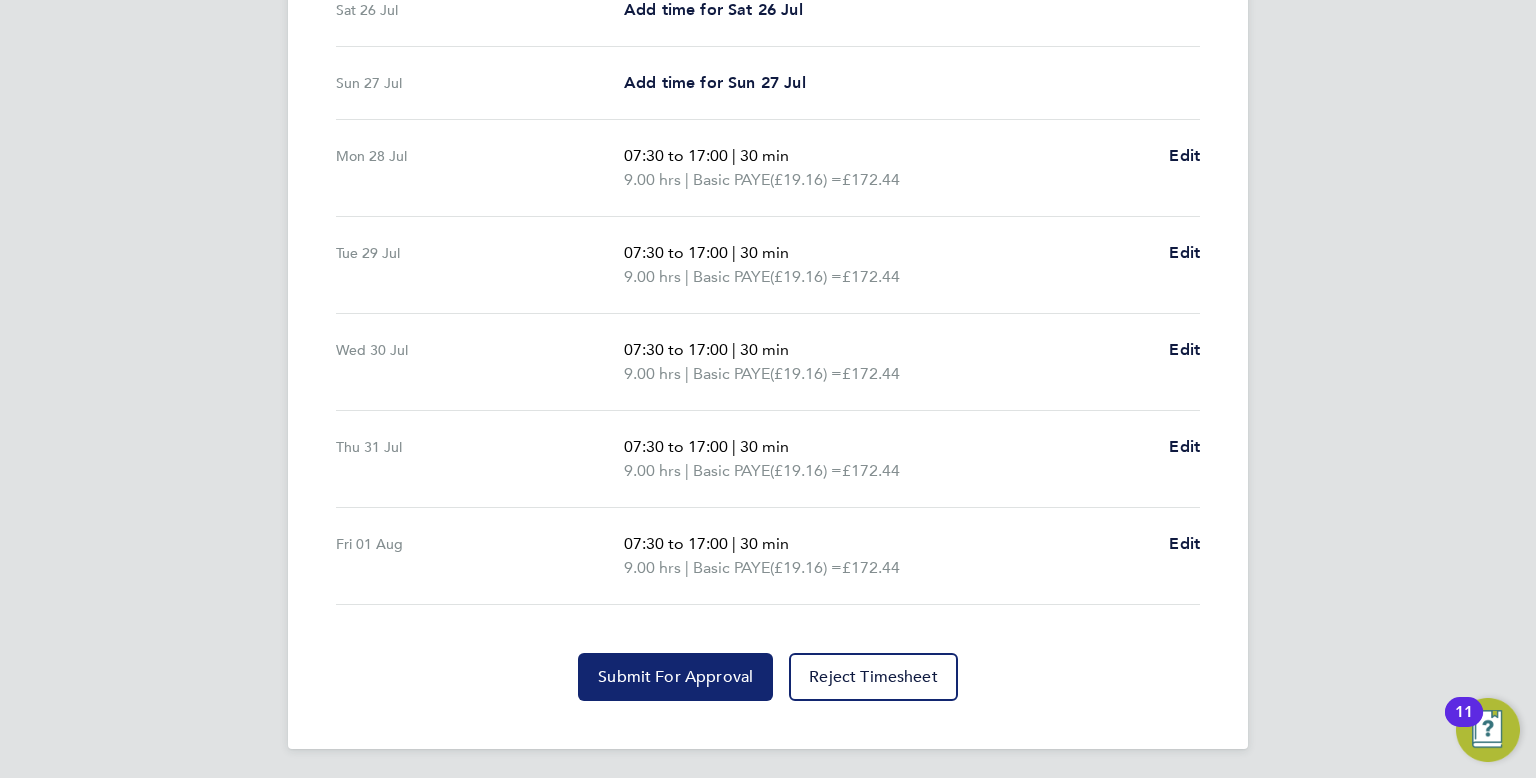 click on "Submit For Approval" 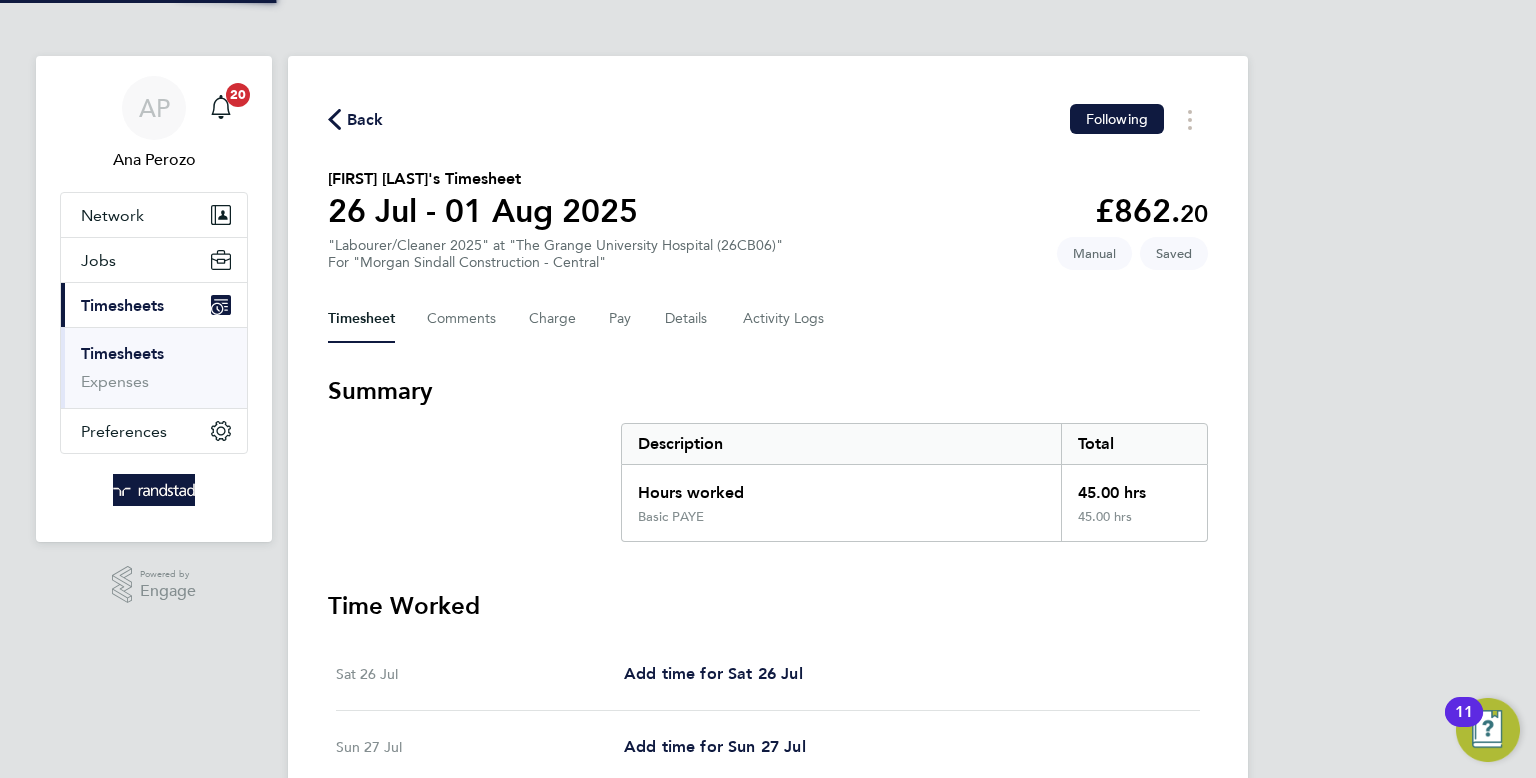 click on "Back" 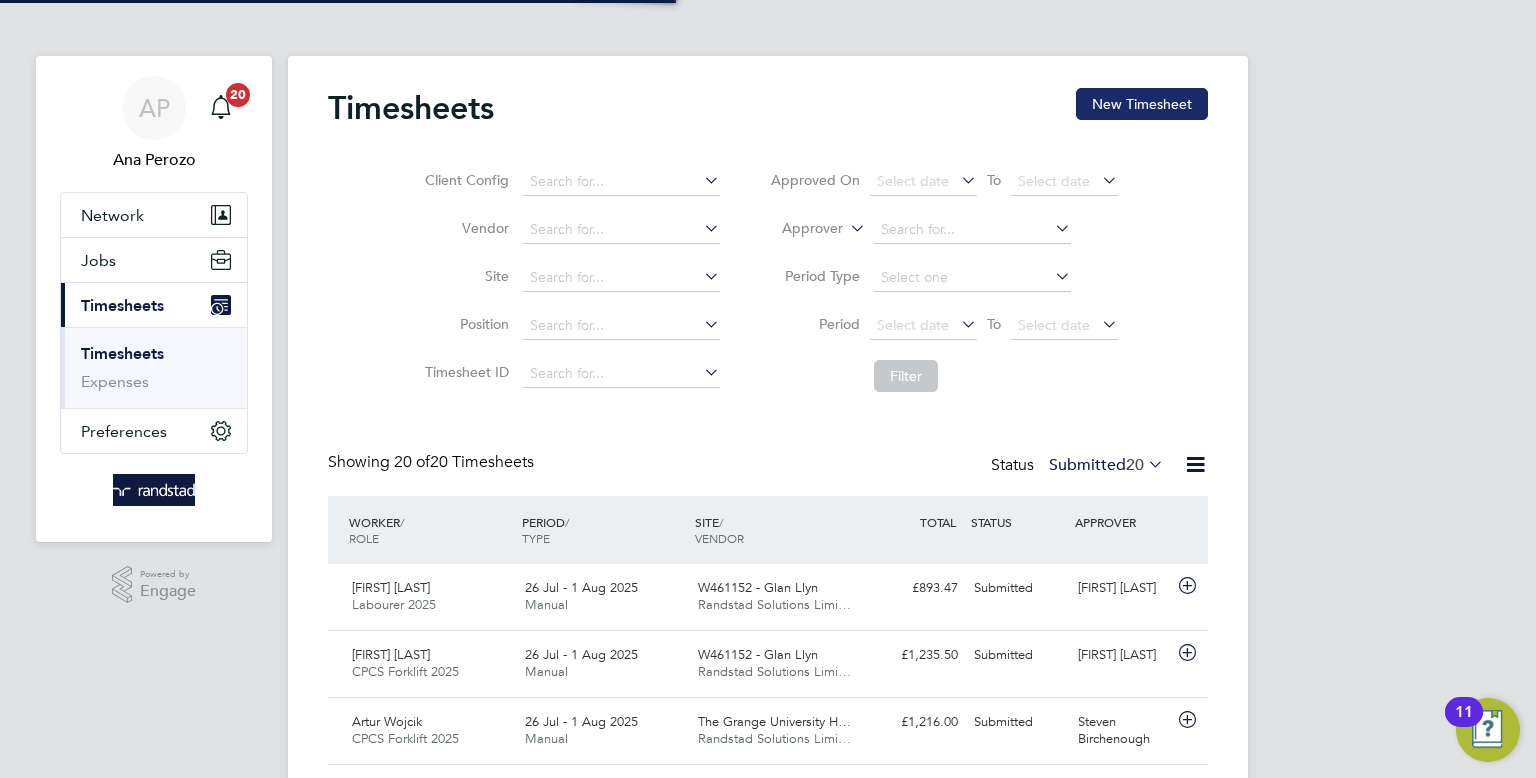click on "New Timesheet" 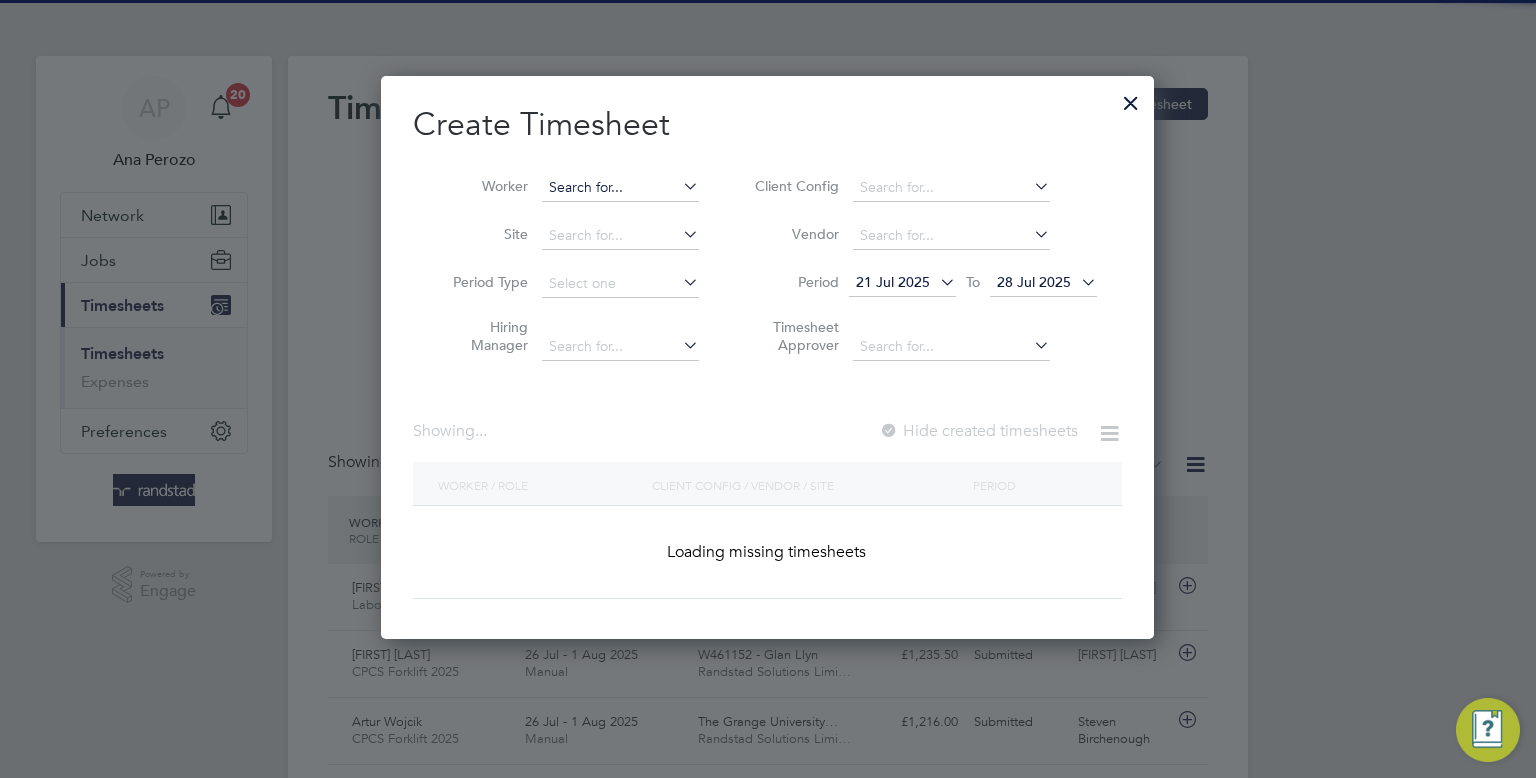 click at bounding box center [620, 188] 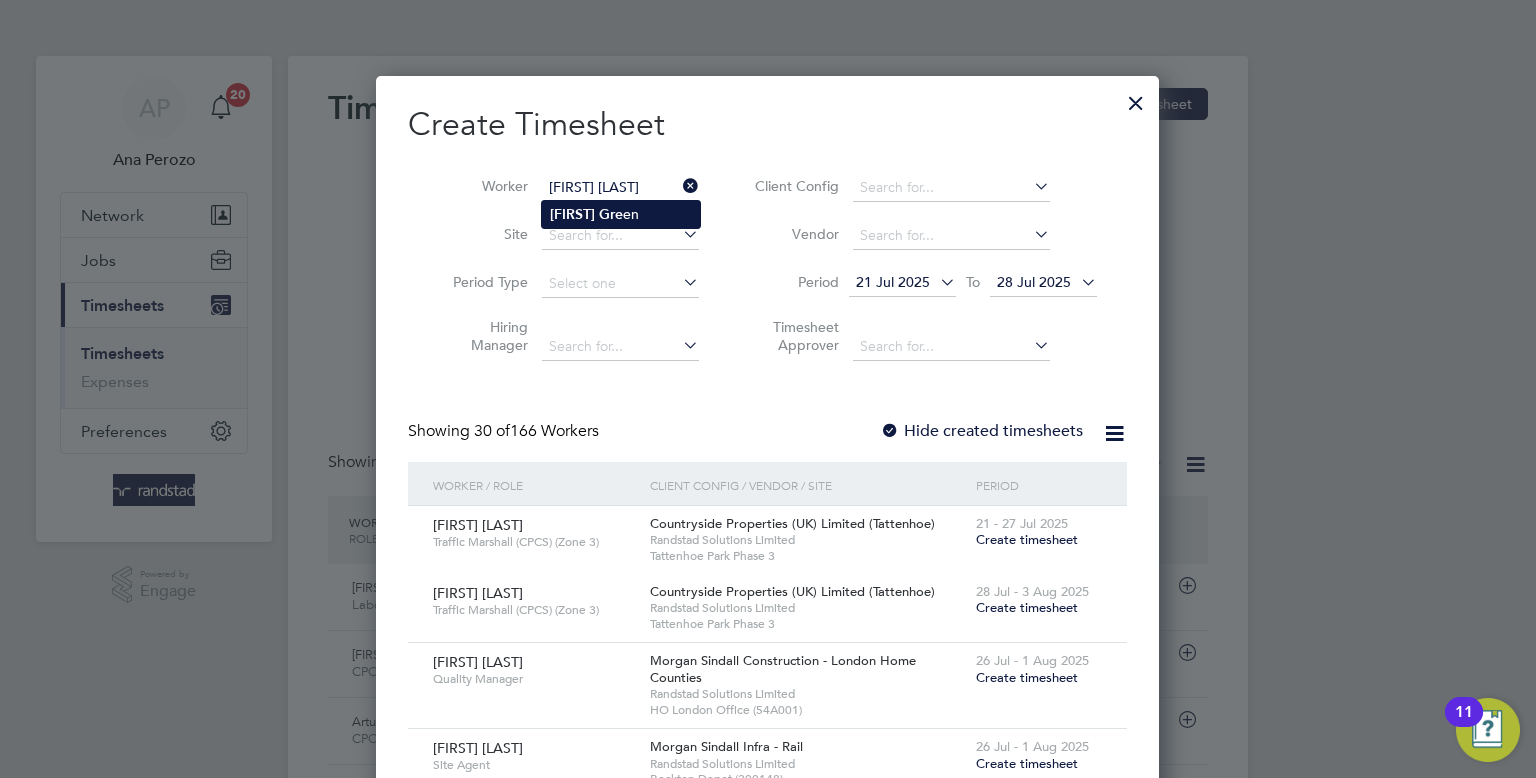 type on "[FIRST] [LAST]" 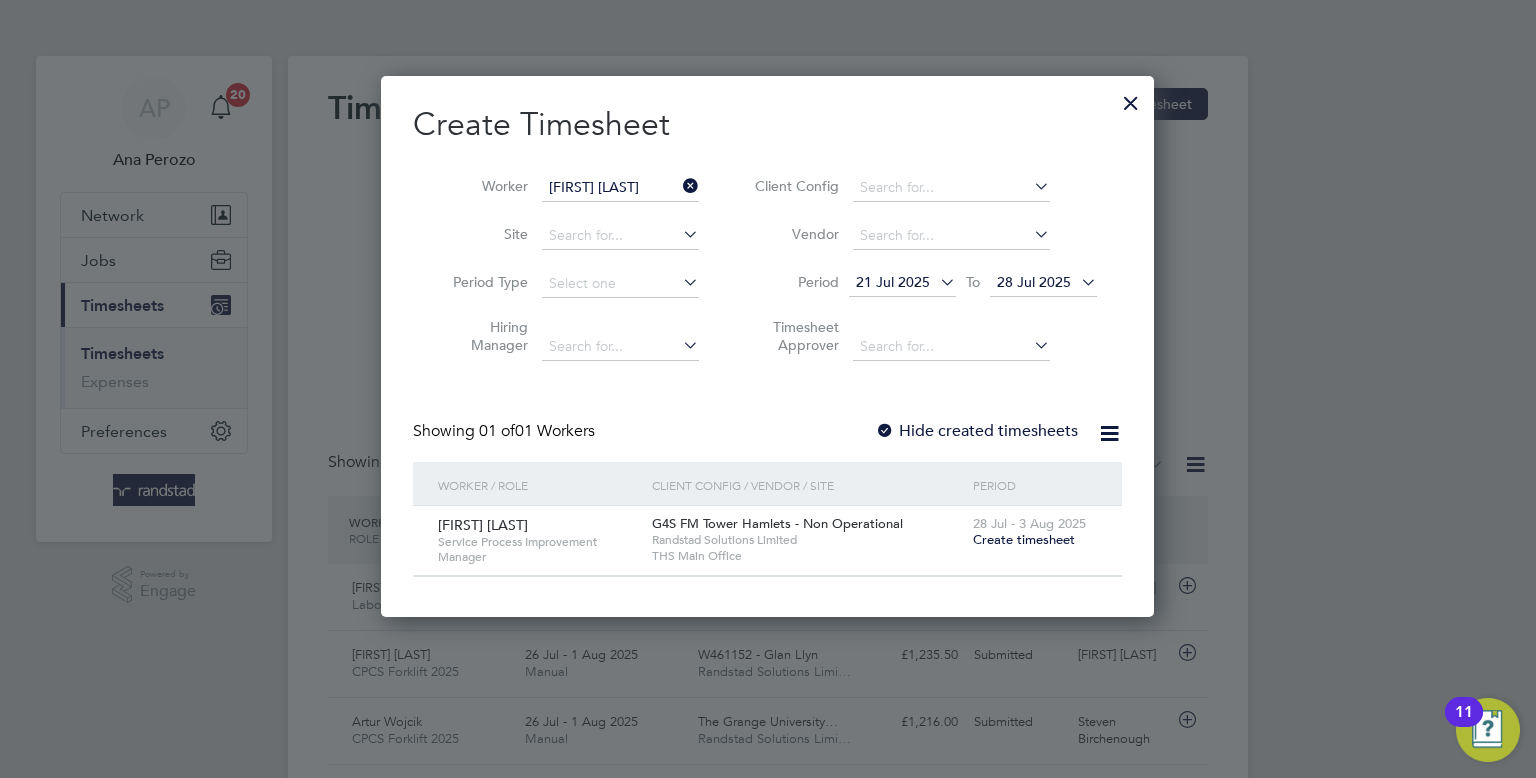 click on "28 Jul - 3 Aug 2025   Create timesheet" at bounding box center [1035, 533] 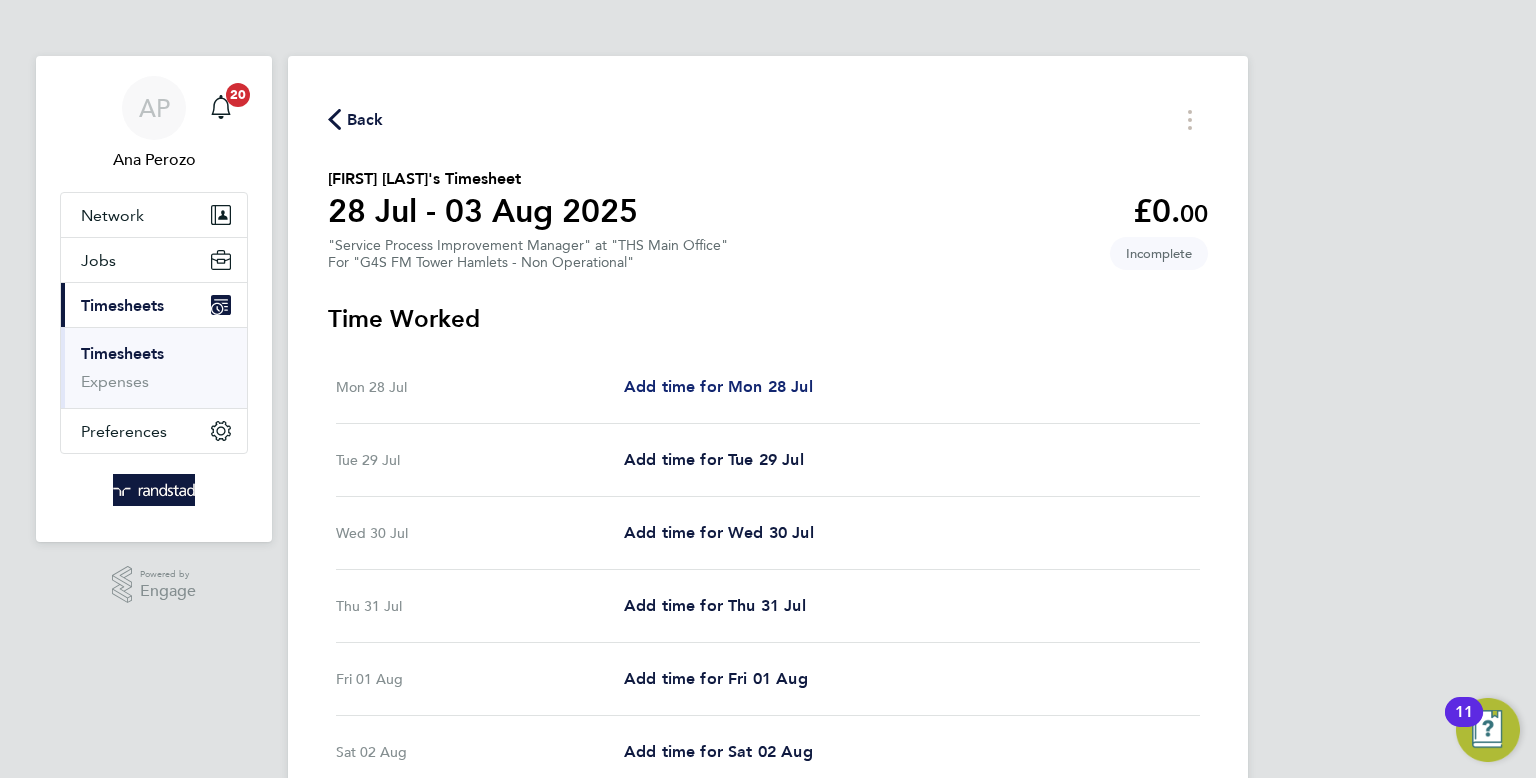 click on "Add time for Mon 28 Jul" at bounding box center [718, 386] 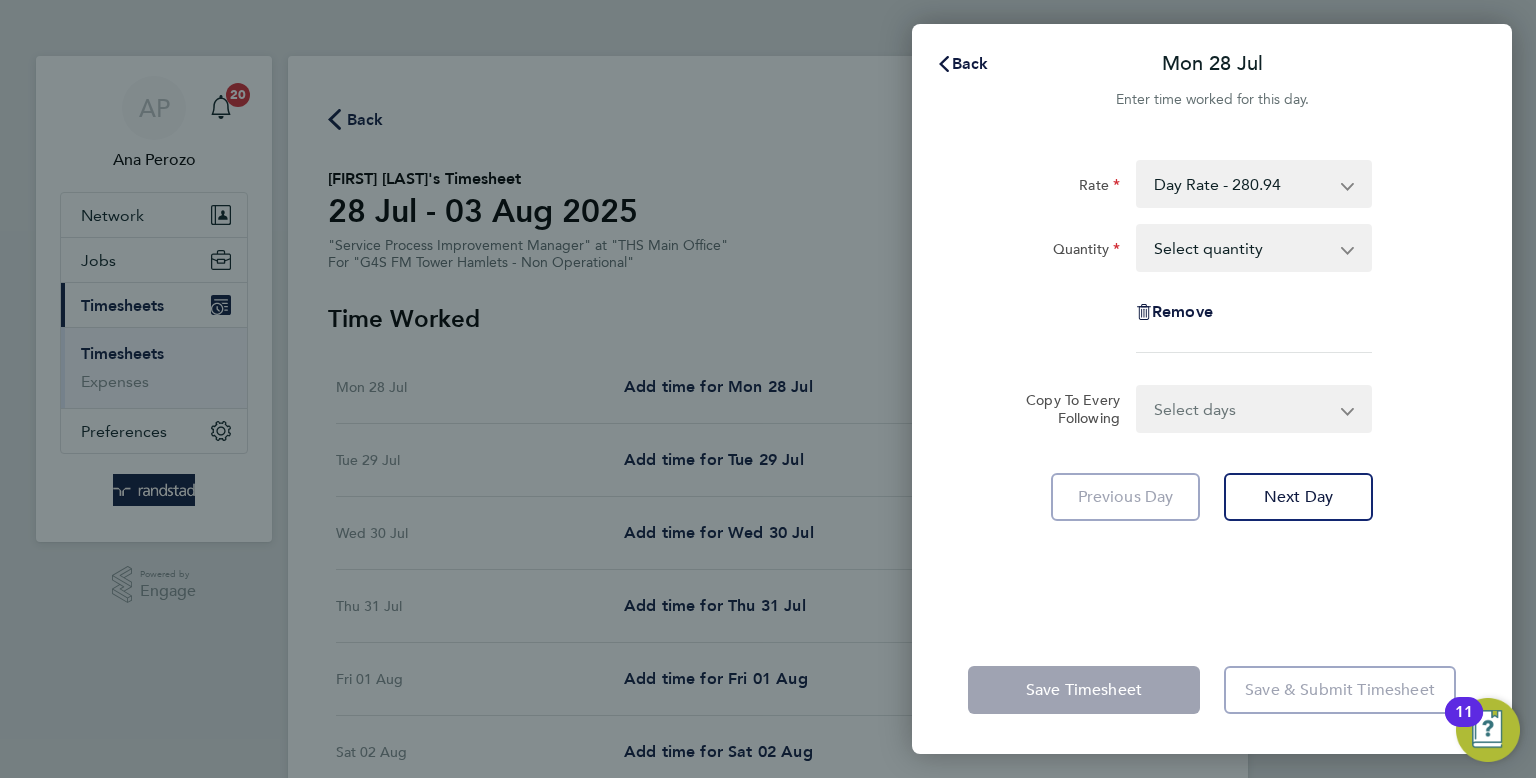 click on "Select quantity   0.5   1" 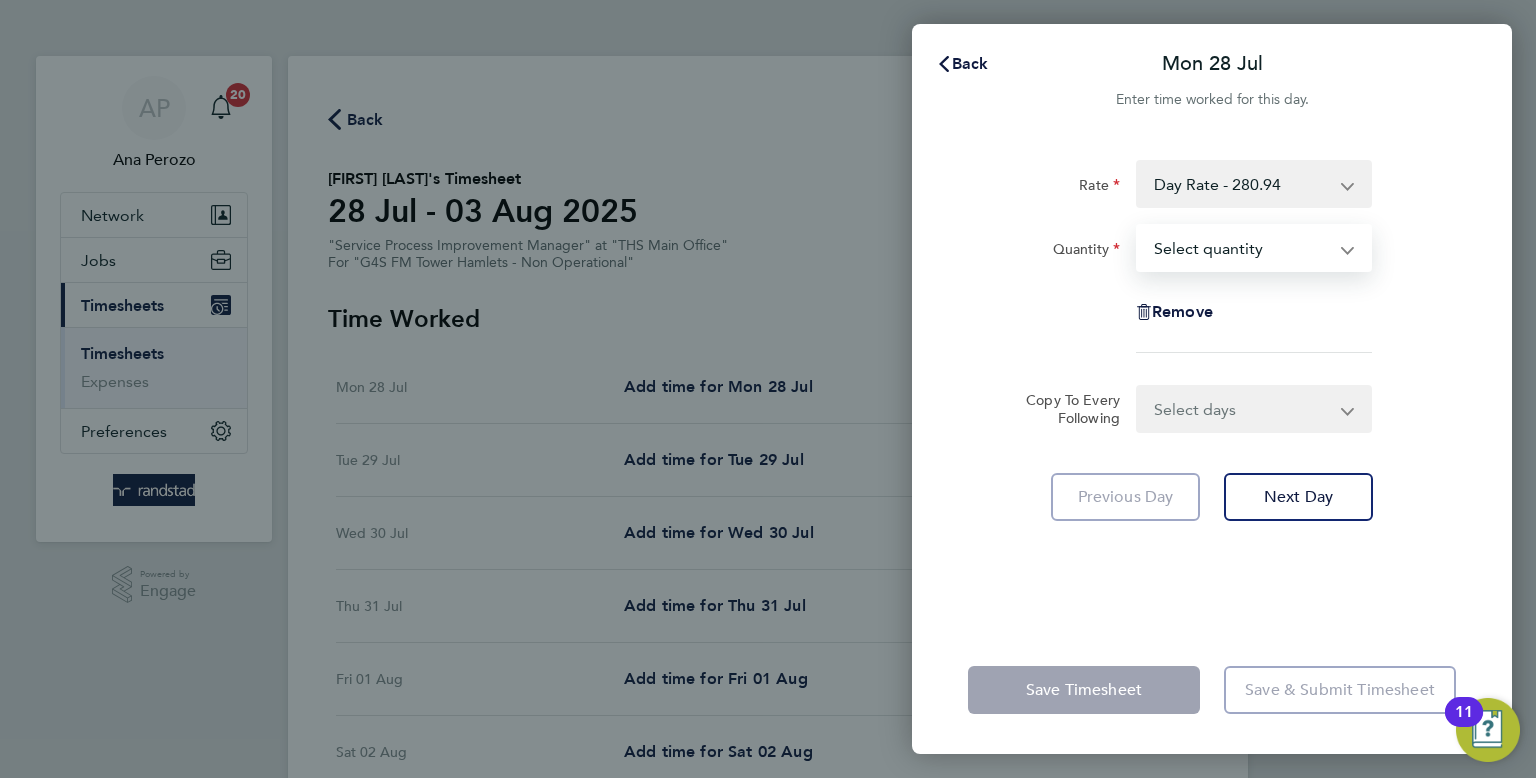 select on "1" 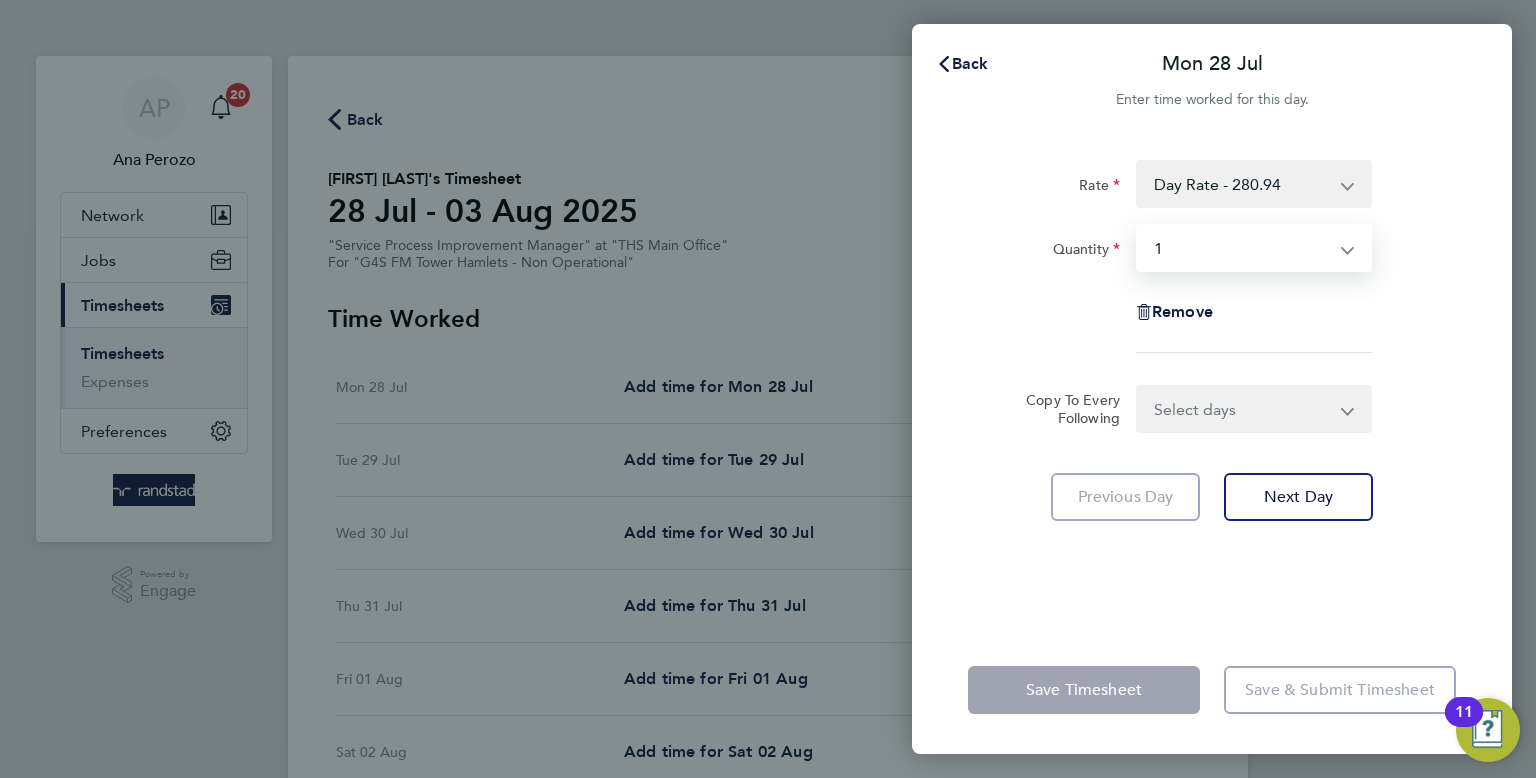 click on "Select quantity   0.5   1" at bounding box center (1242, 248) 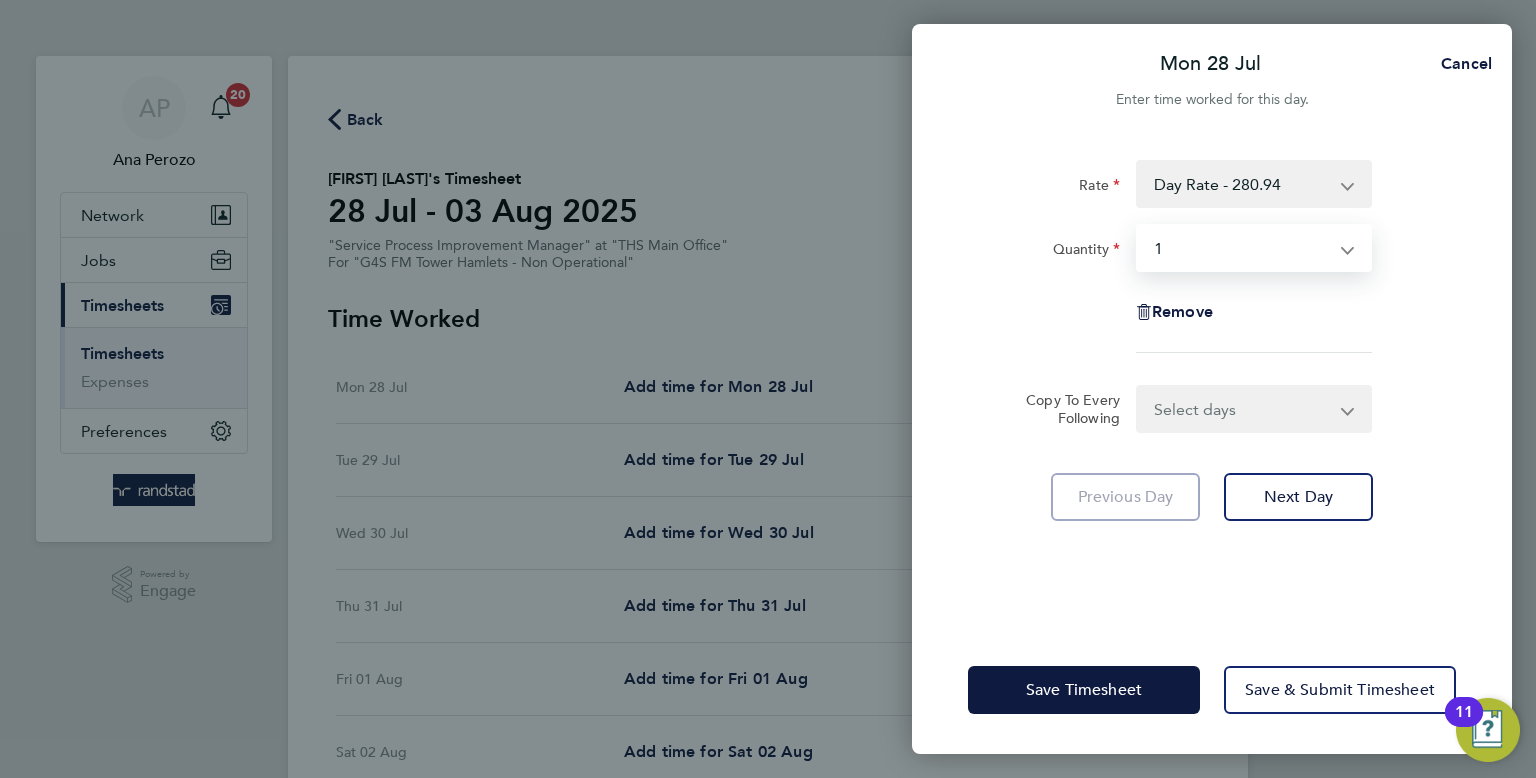 click on "Select days   Day   Weekday (Mon-Fri)   Weekend (Sat-Sun)   Tuesday   Wednesday   Thursday   Friday   Saturday   Sunday" at bounding box center [1243, 409] 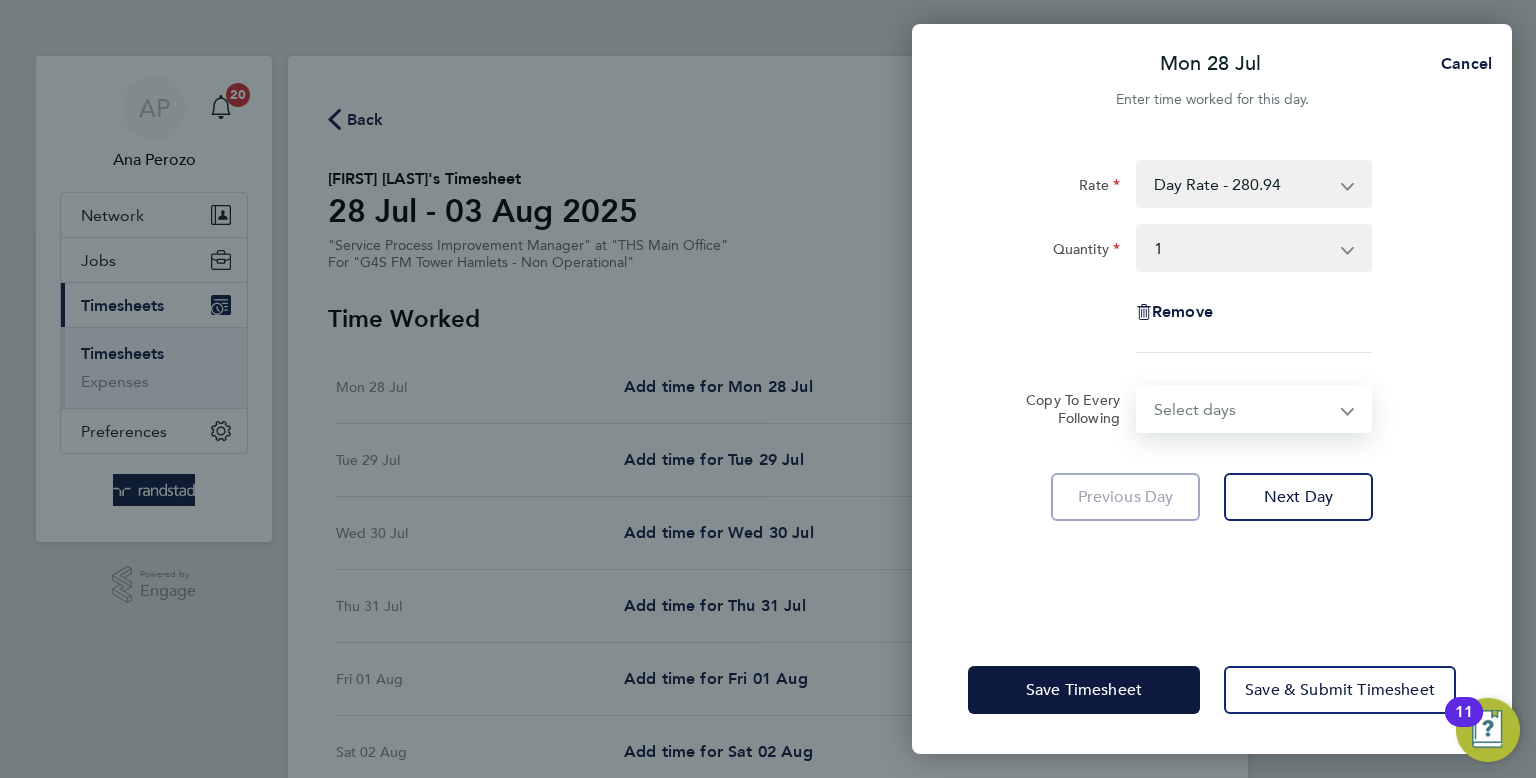 select on "WEEKDAY" 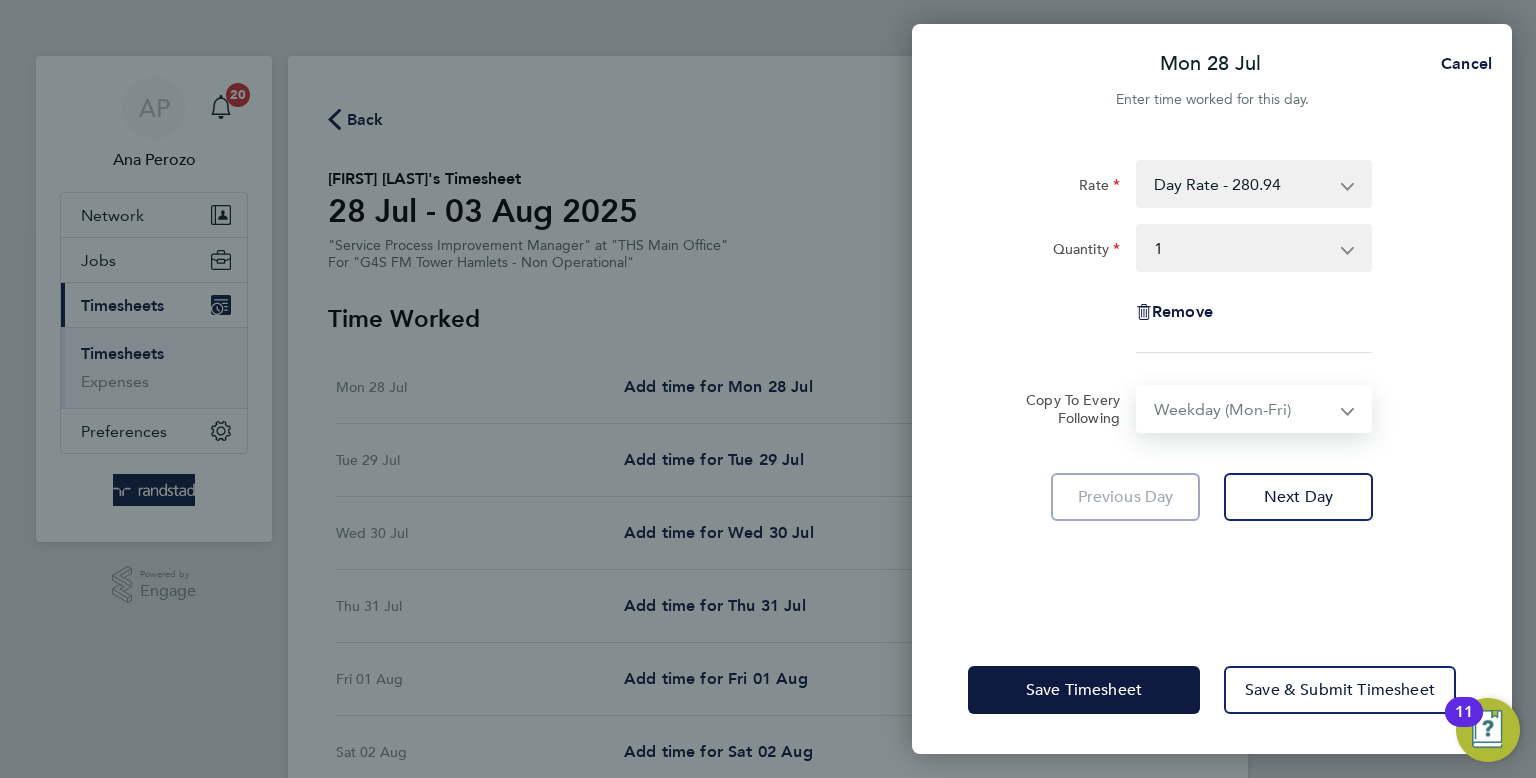 click on "Select days   Day   Weekday (Mon-Fri)   Weekend (Sat-Sun)   Tuesday   Wednesday   Thursday   Friday   Saturday   Sunday" at bounding box center [1243, 409] 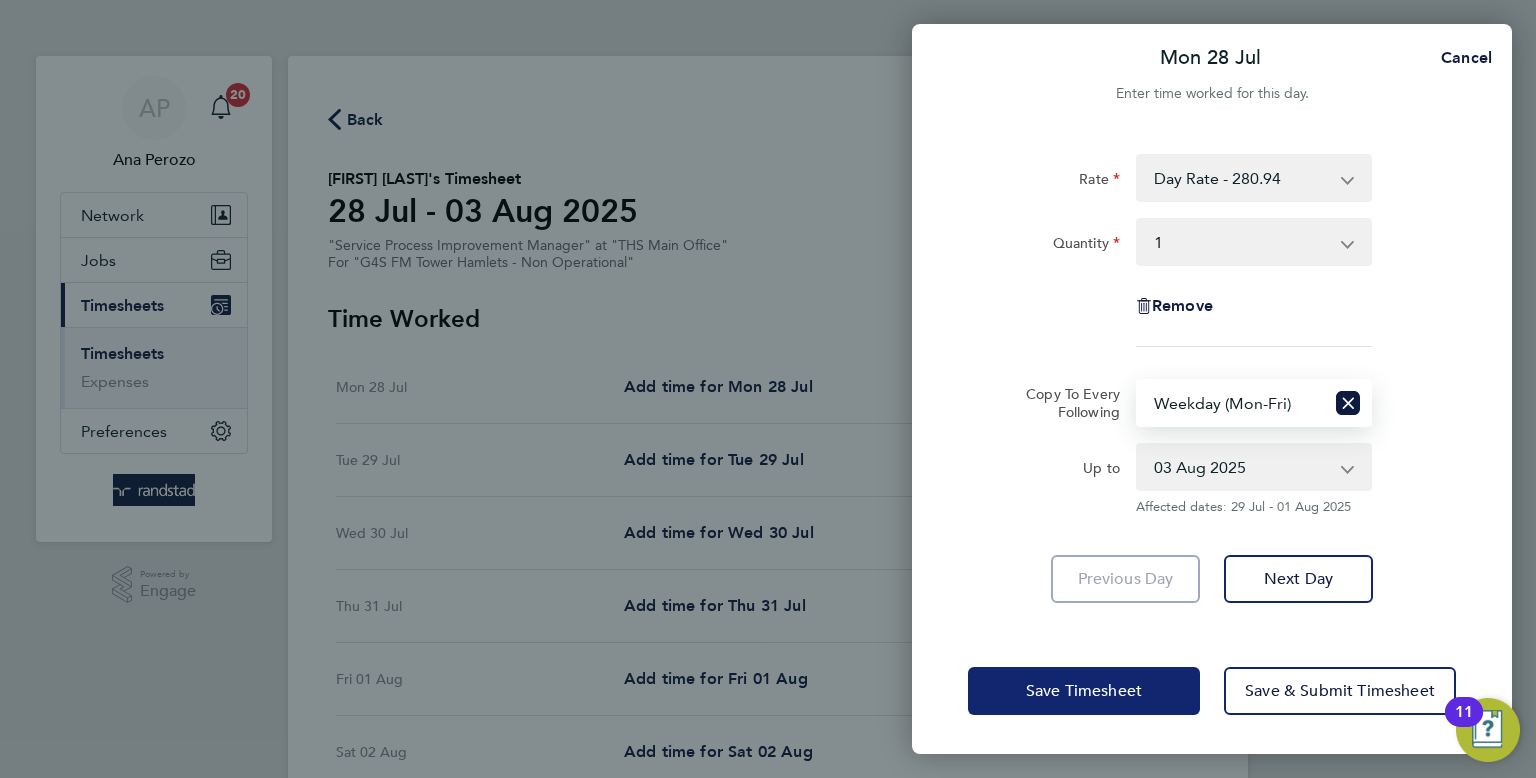 click on "Save Timesheet" 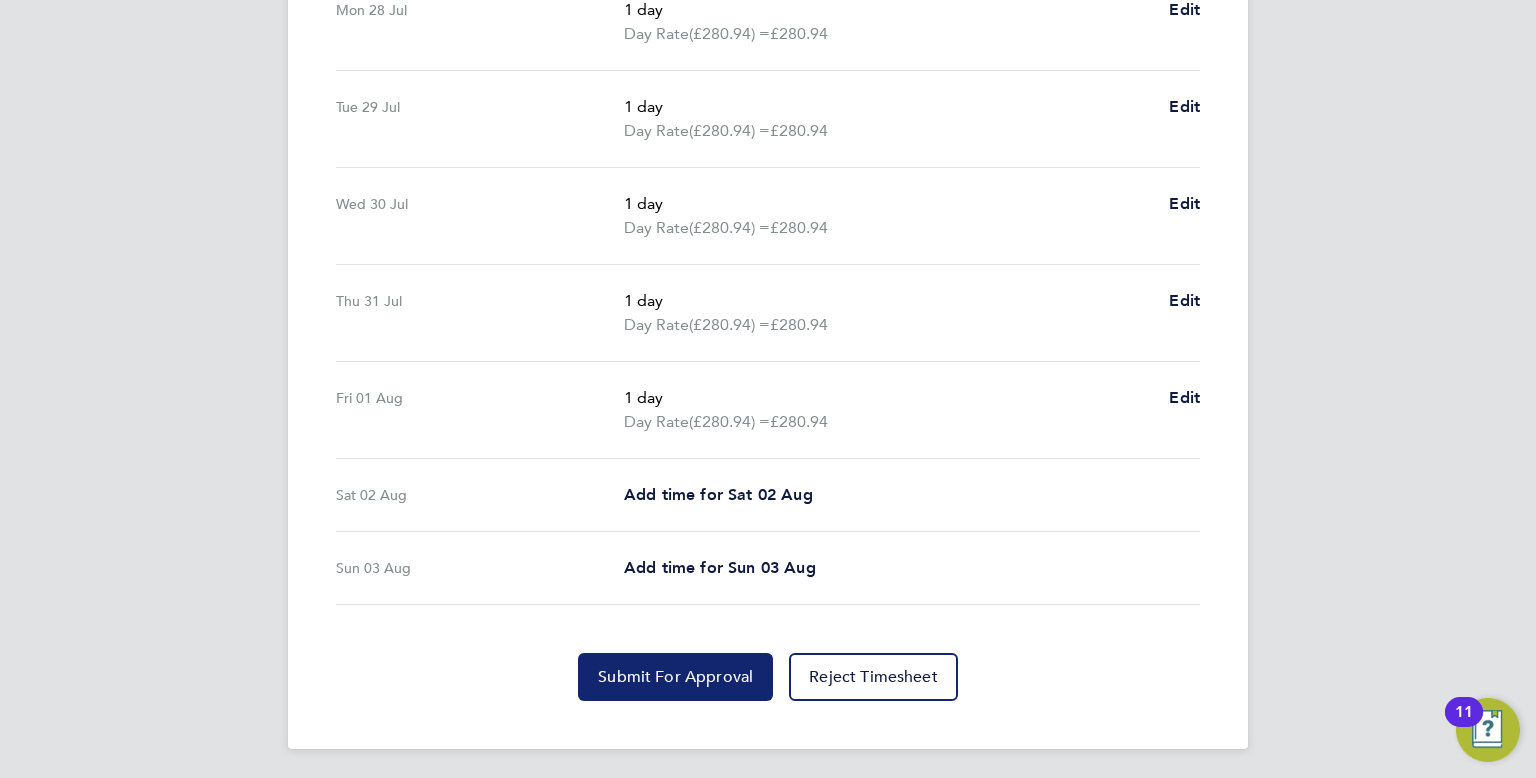 click on "Submit For Approval" 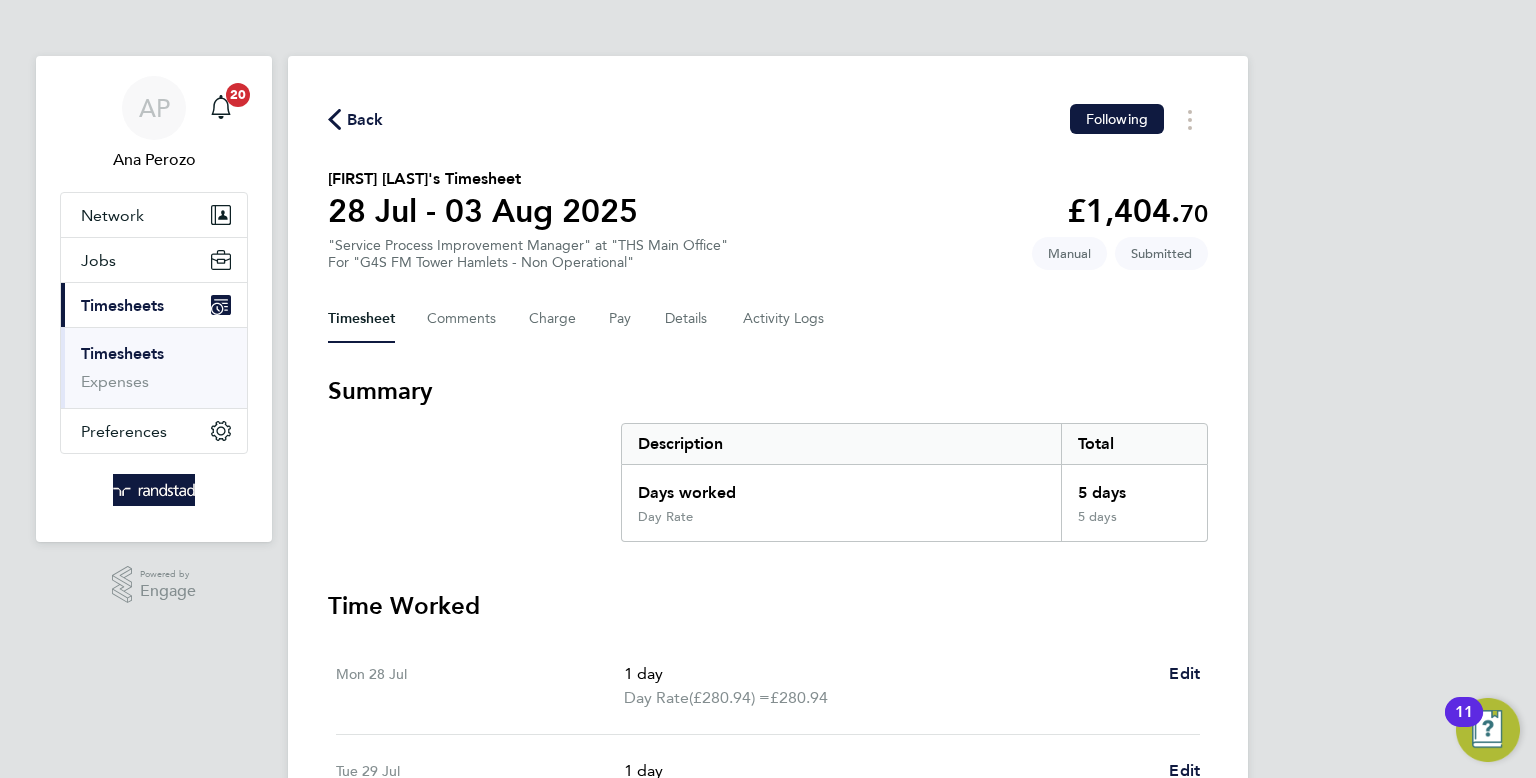 click on "Back" 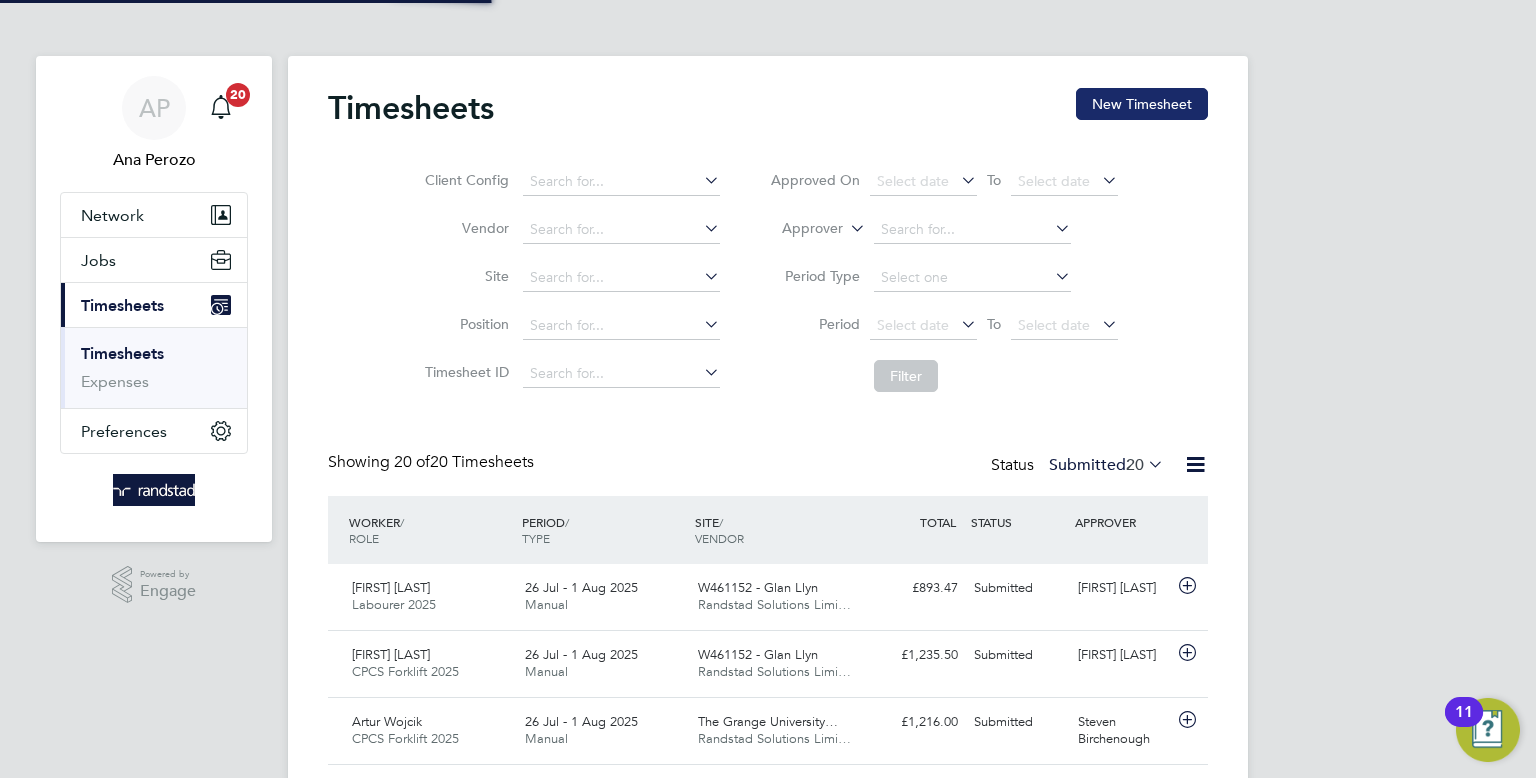 click on "New Timesheet" 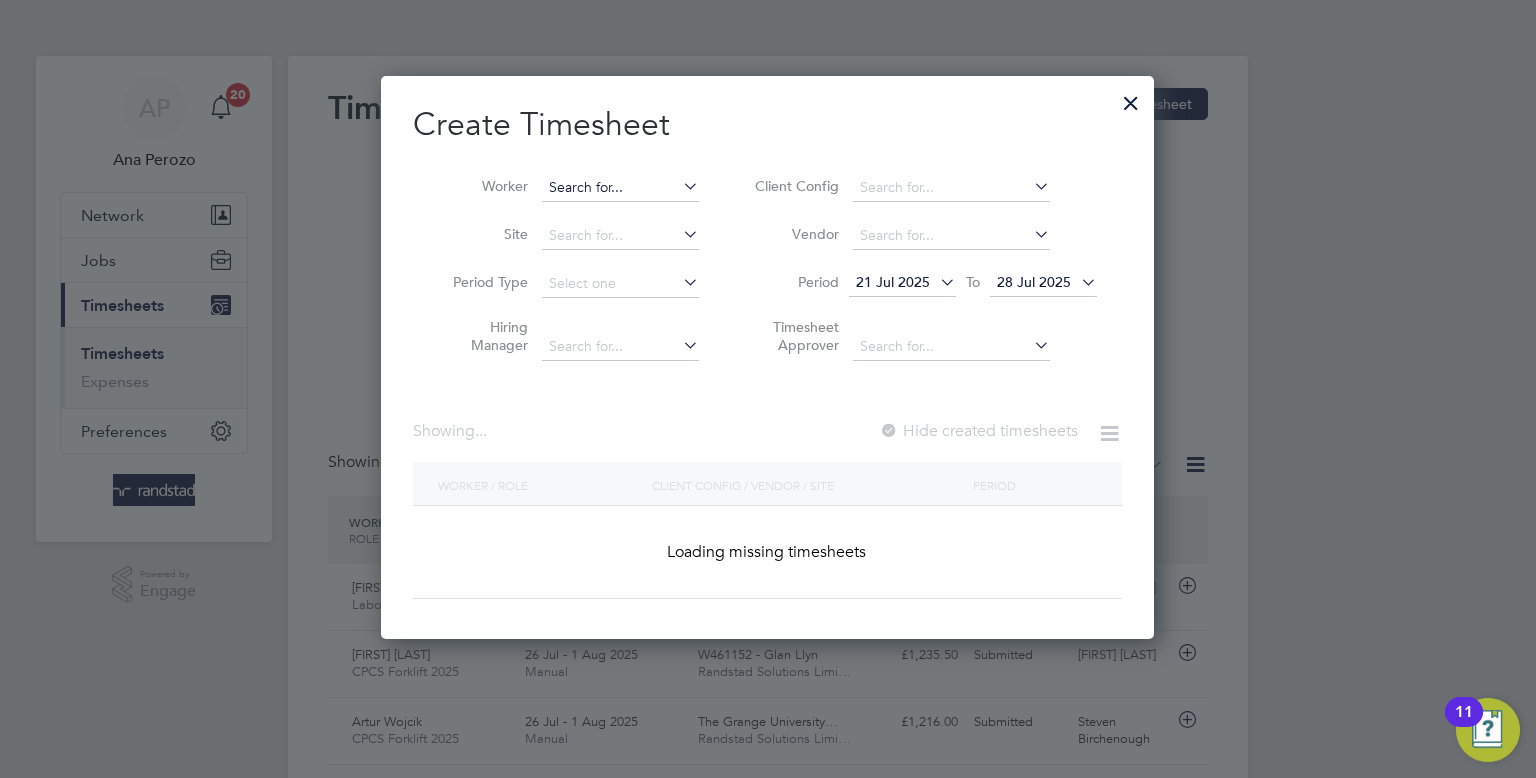 click at bounding box center (620, 188) 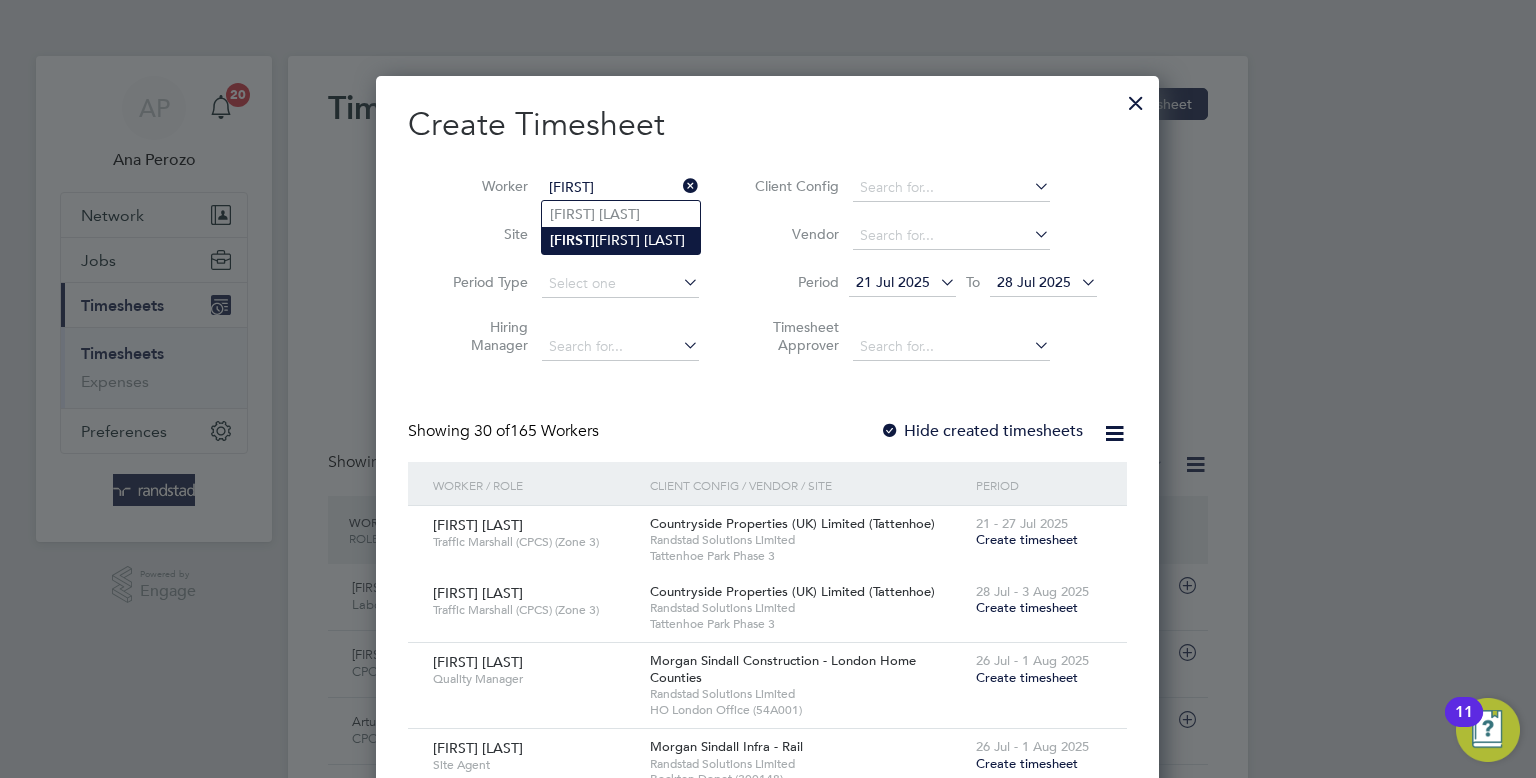 type on "Jaydon Saunders" 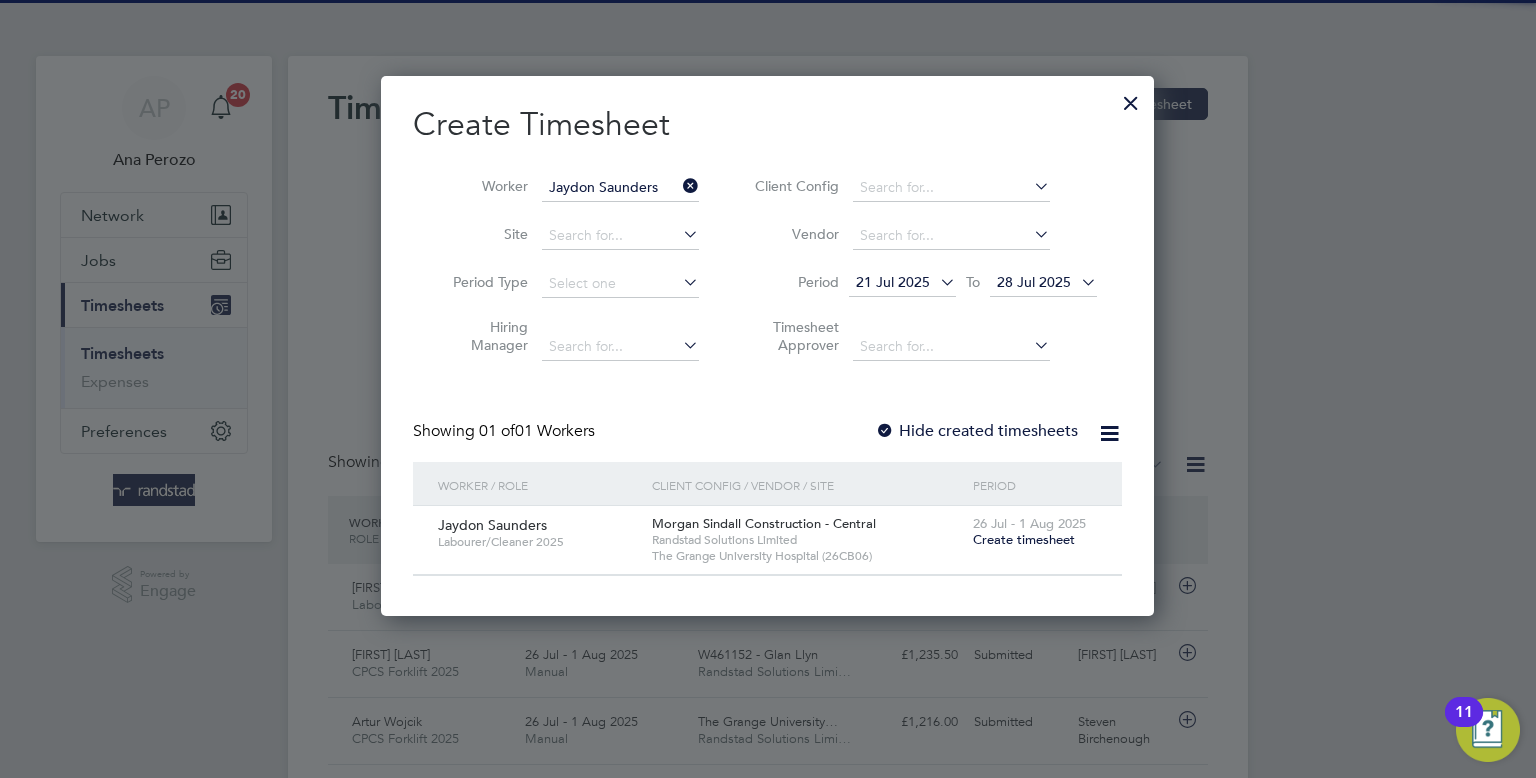 click on "Create timesheet" at bounding box center (1024, 539) 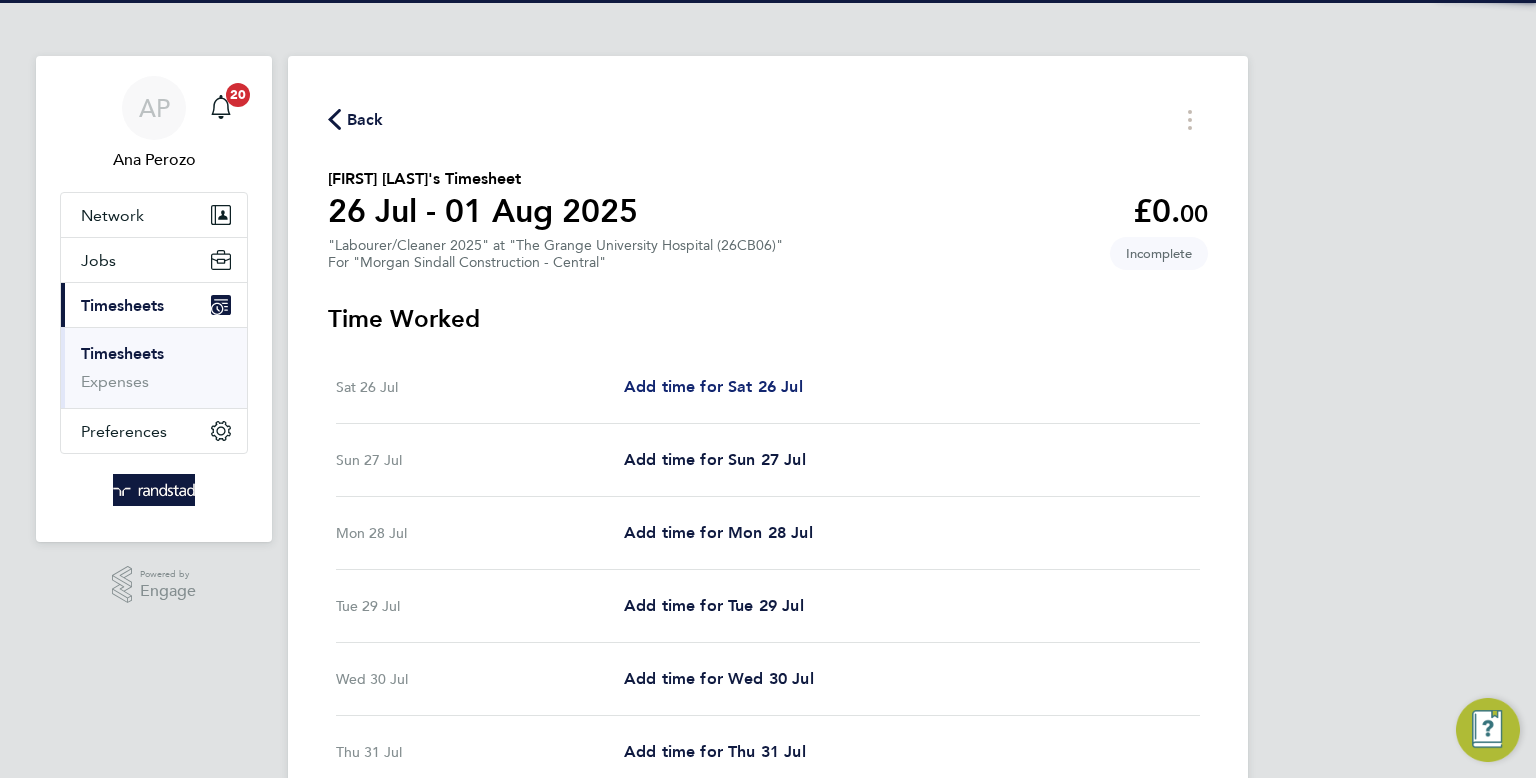 click on "Add time for Sat 26 Jul" at bounding box center [713, 386] 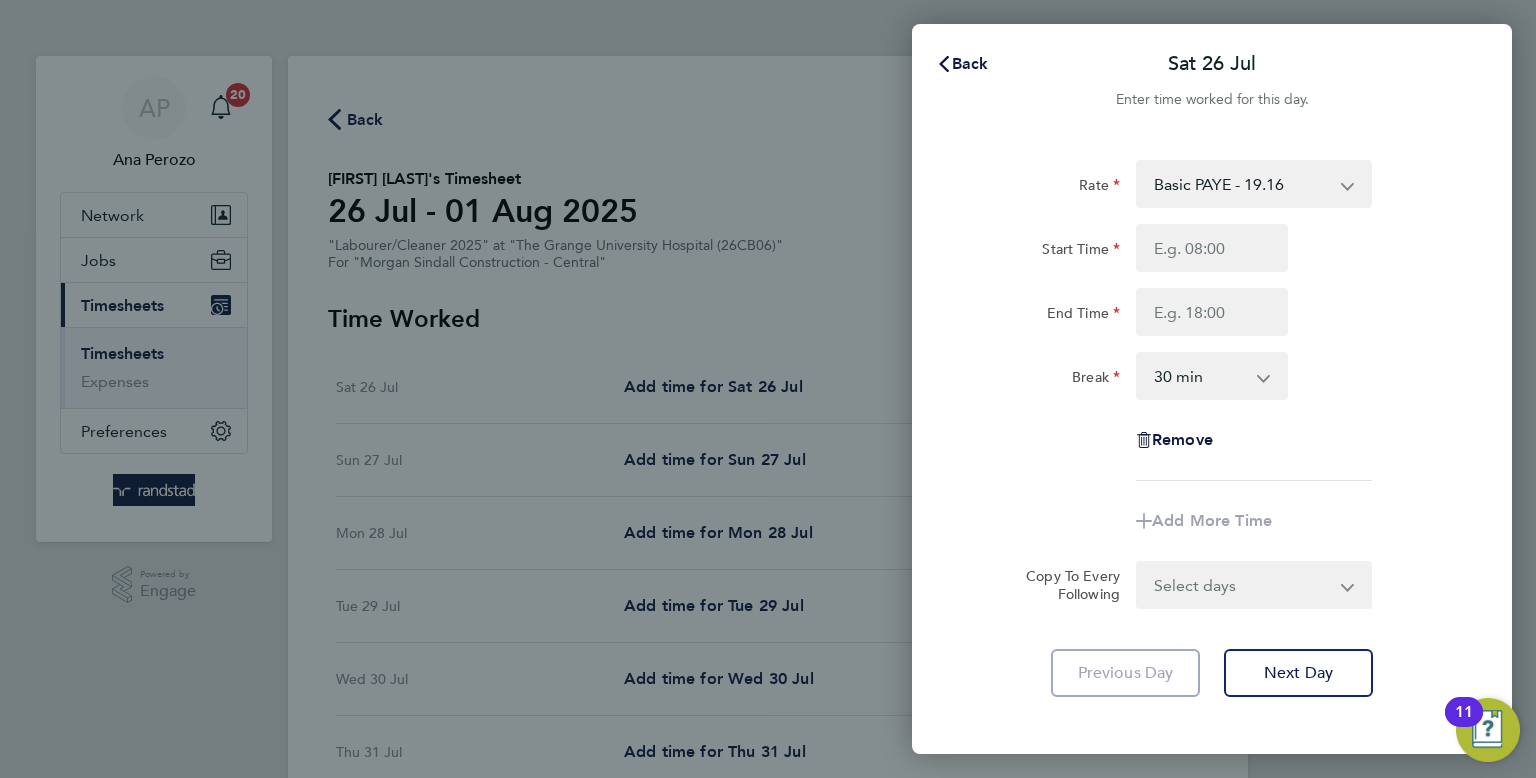 click on "Basic PAYE - 19.16   OT PAYE - 27.44" at bounding box center [1242, 184] 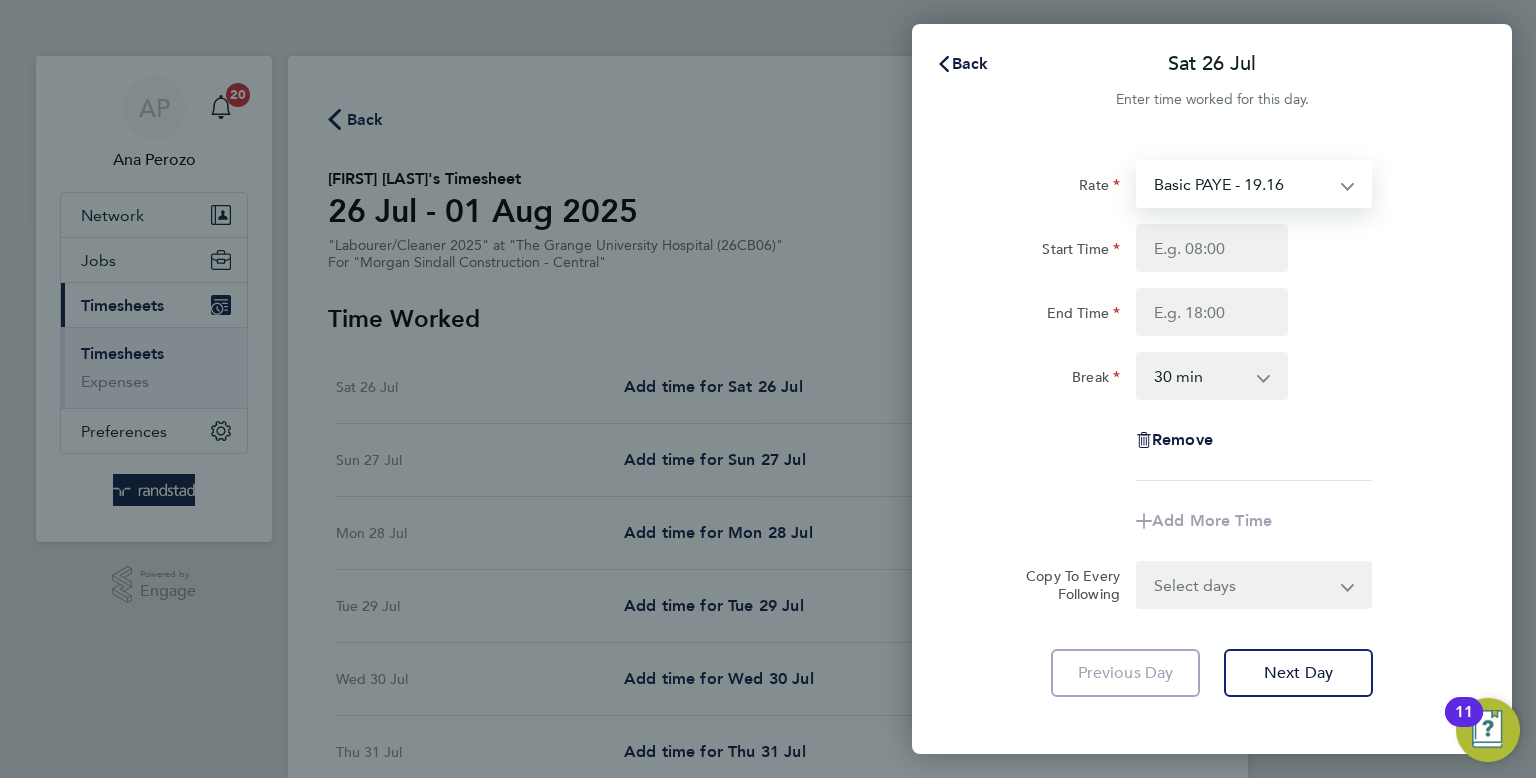 select on "30" 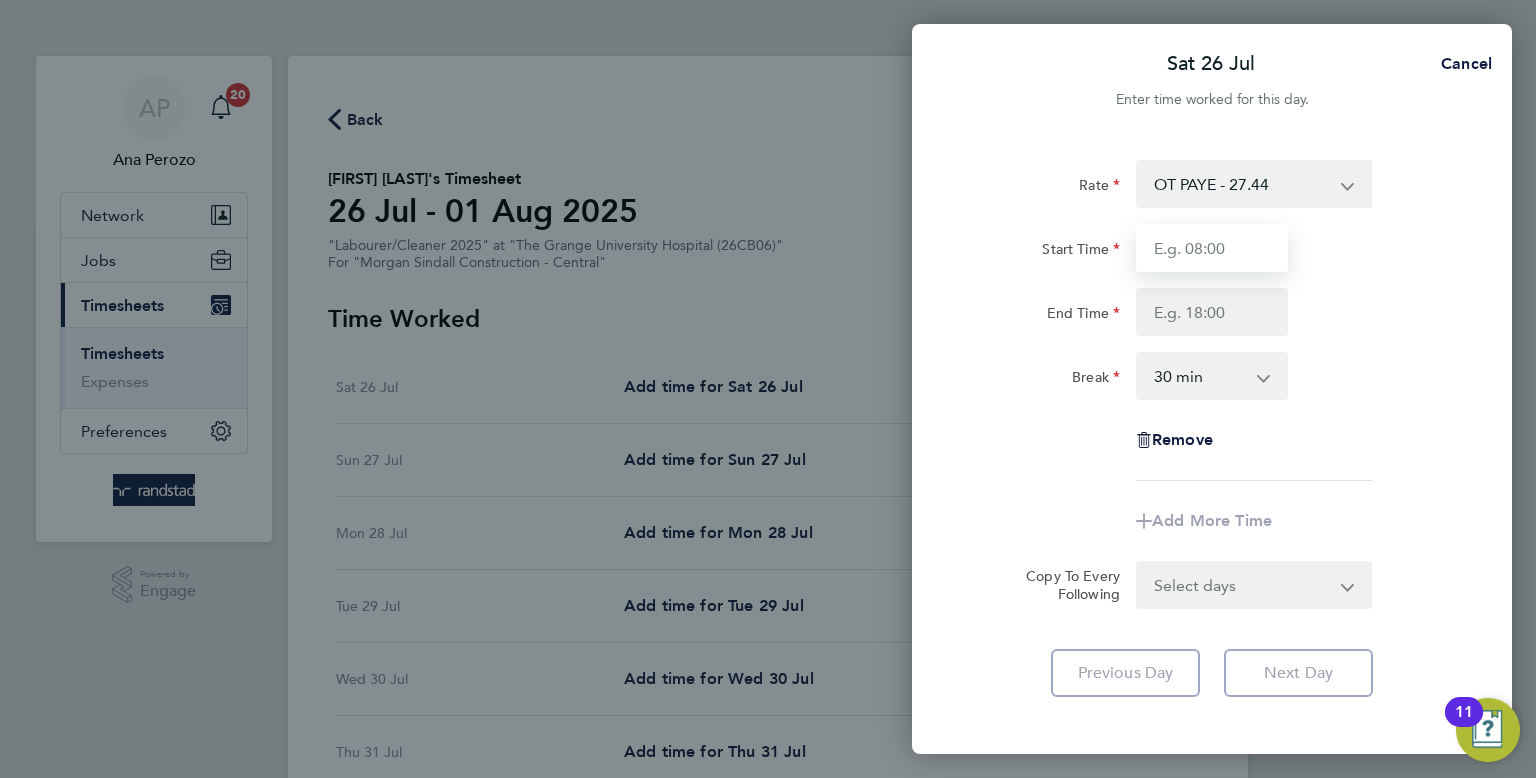 click on "Start Time" at bounding box center (1212, 248) 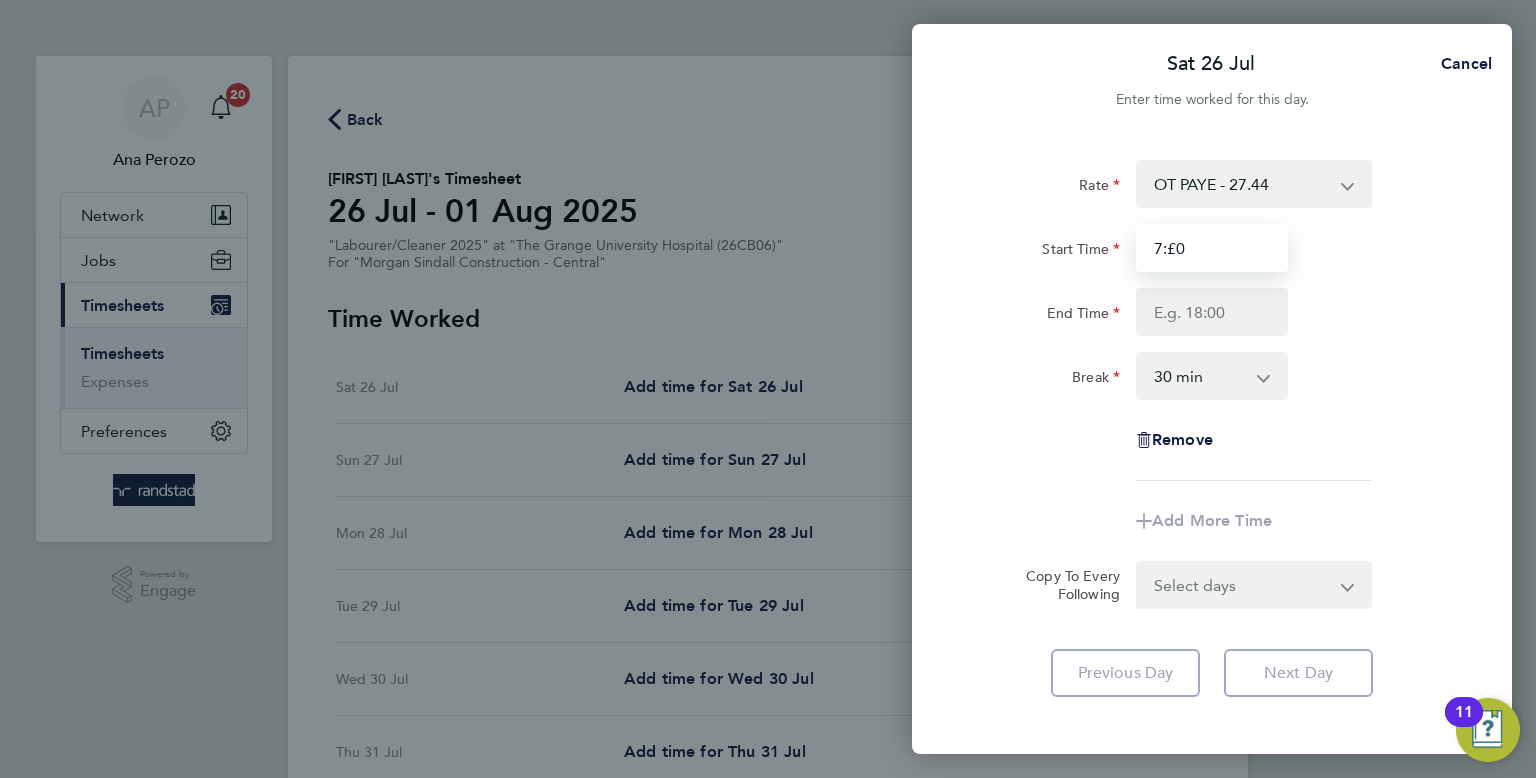 type on "7:£0" 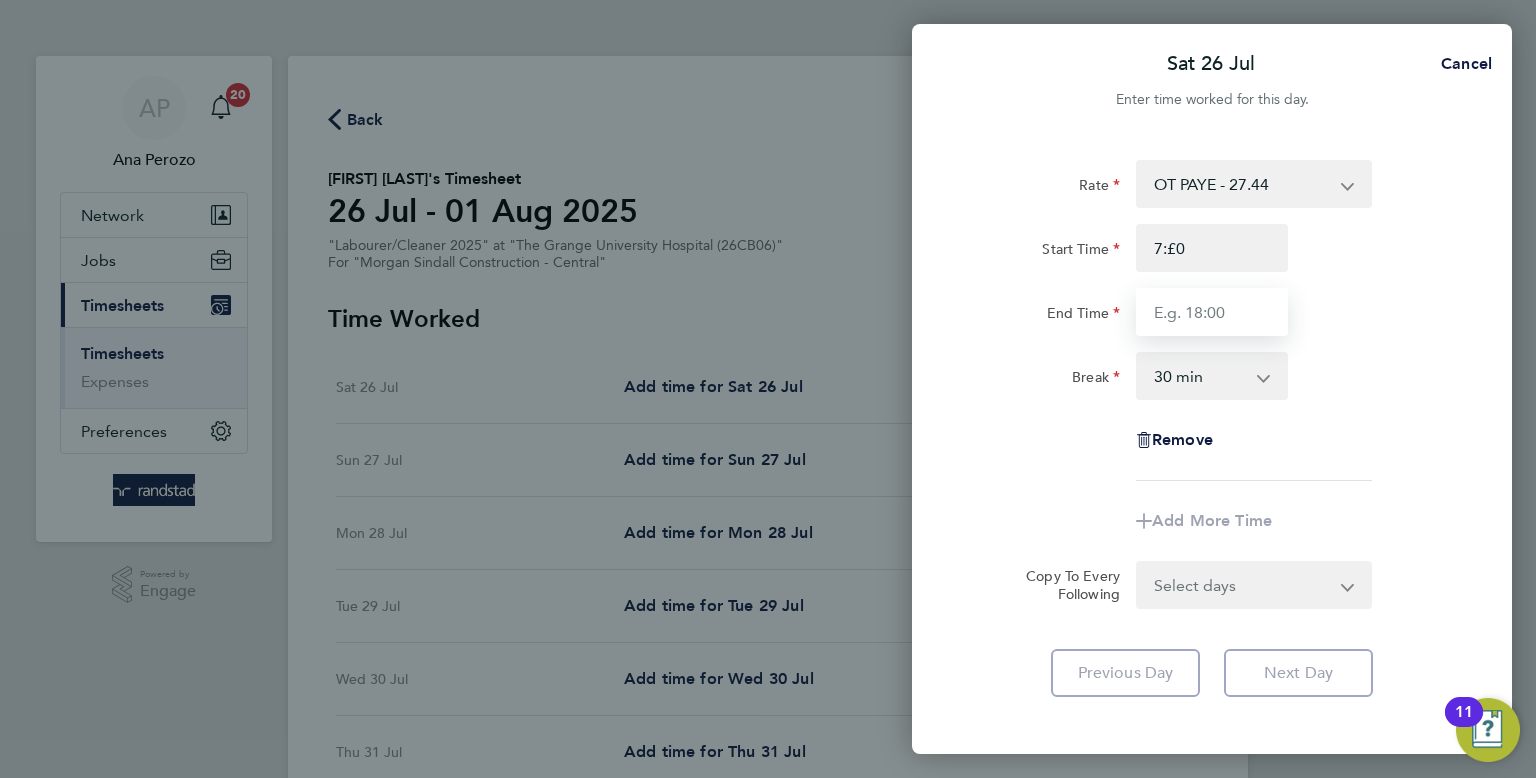 click on "End Time" at bounding box center [1212, 312] 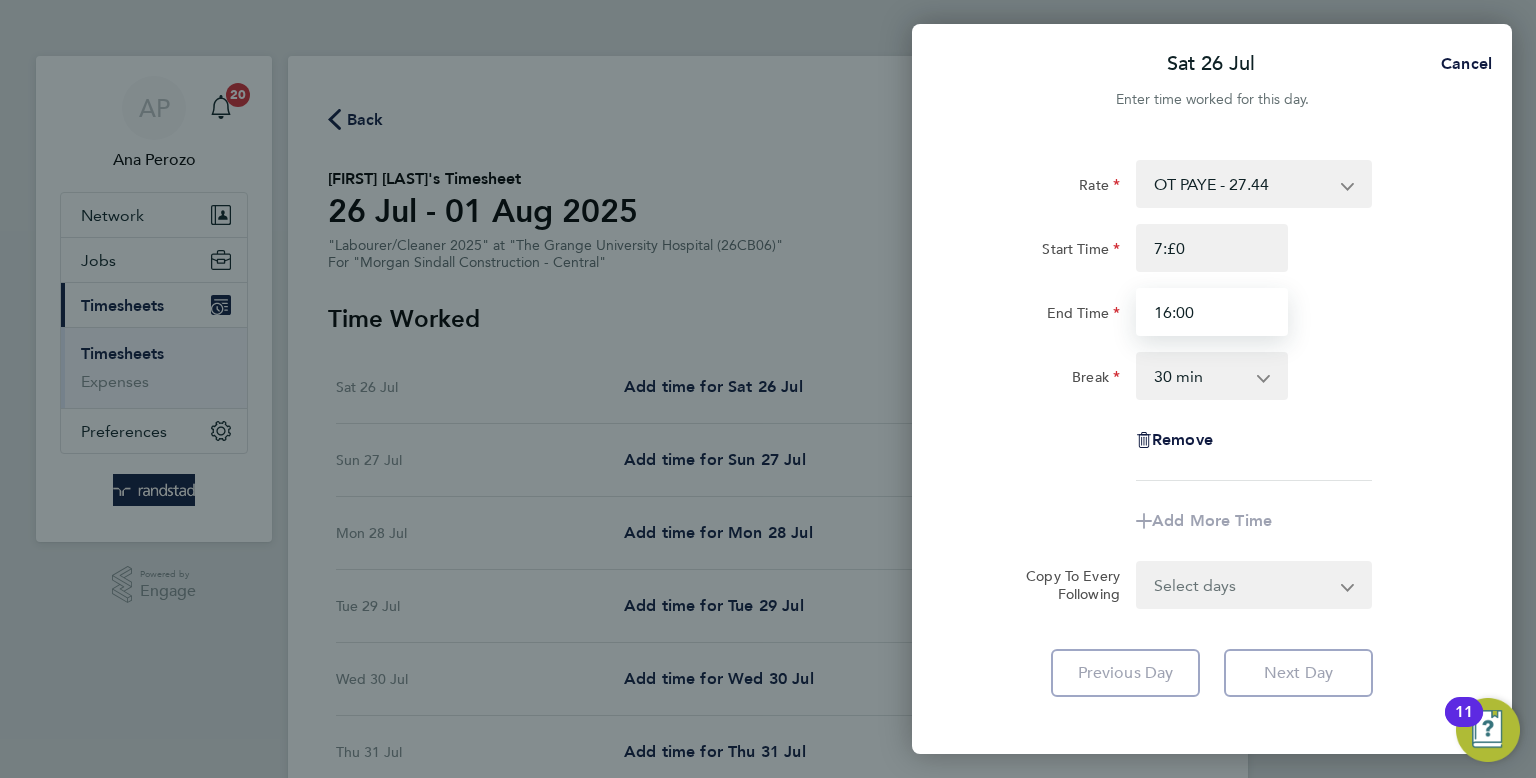 type on "16:00" 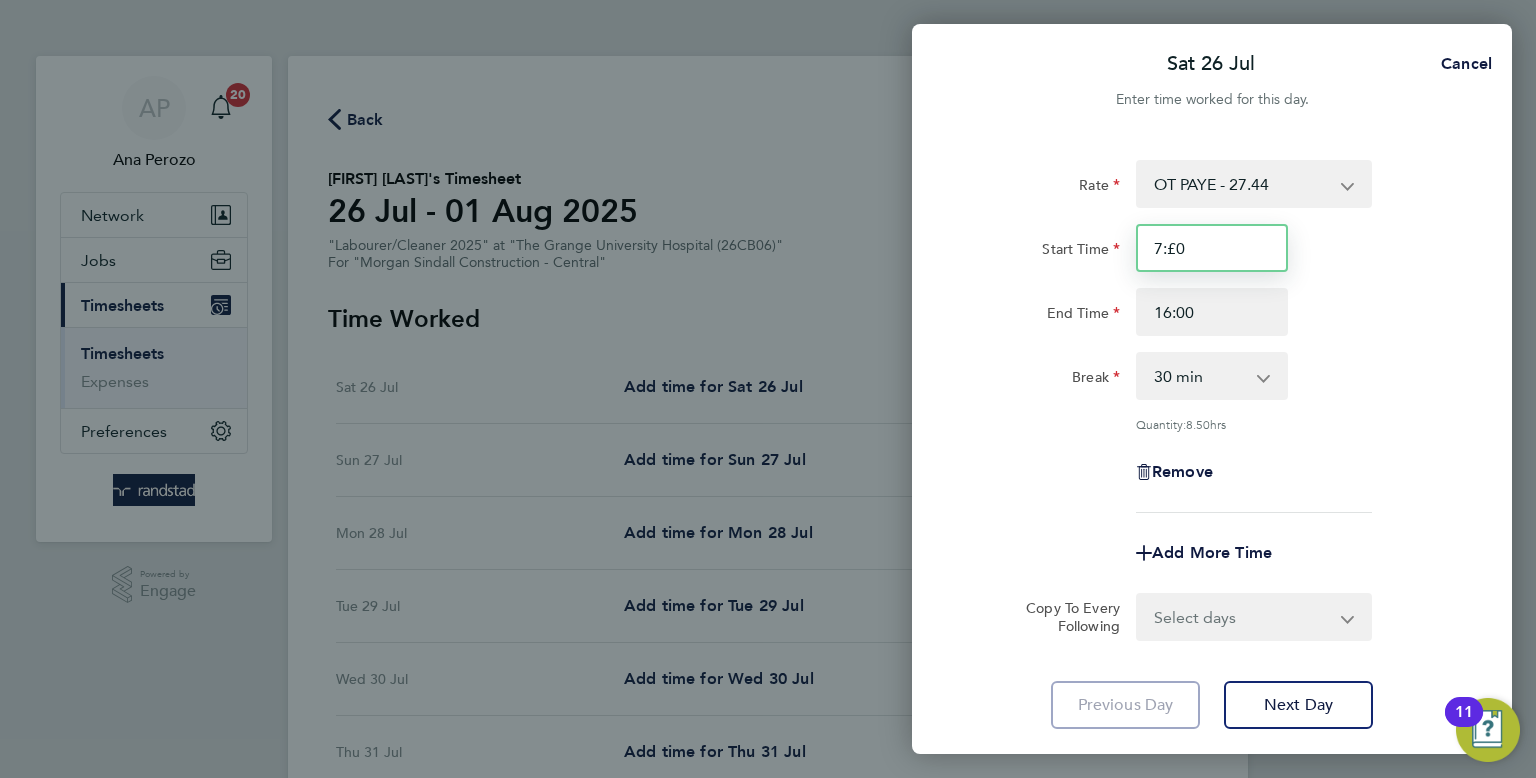 click on "7:£0" at bounding box center (1212, 248) 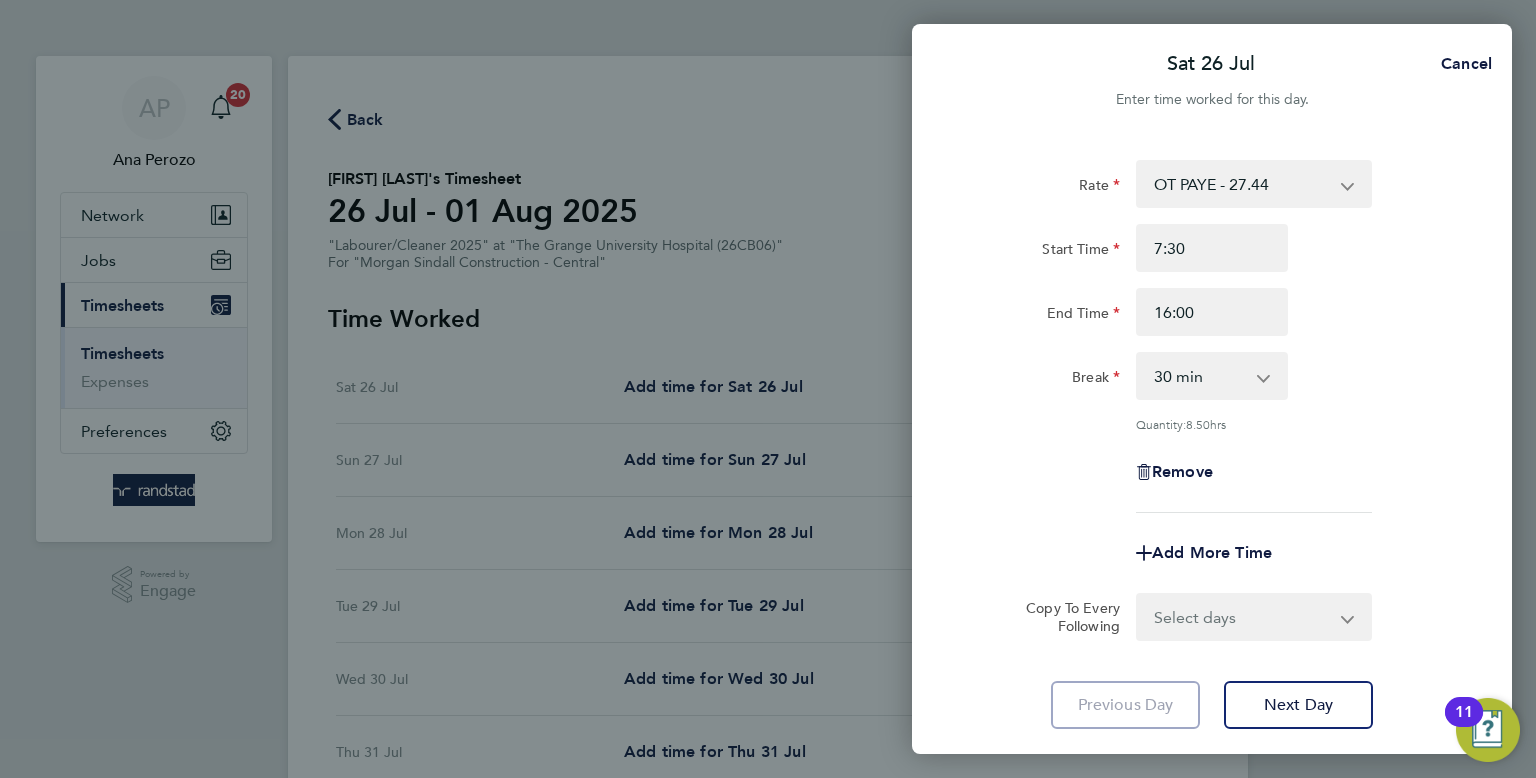 click on "Break  0 min   15 min   30 min   45 min   60 min   75 min   90 min" 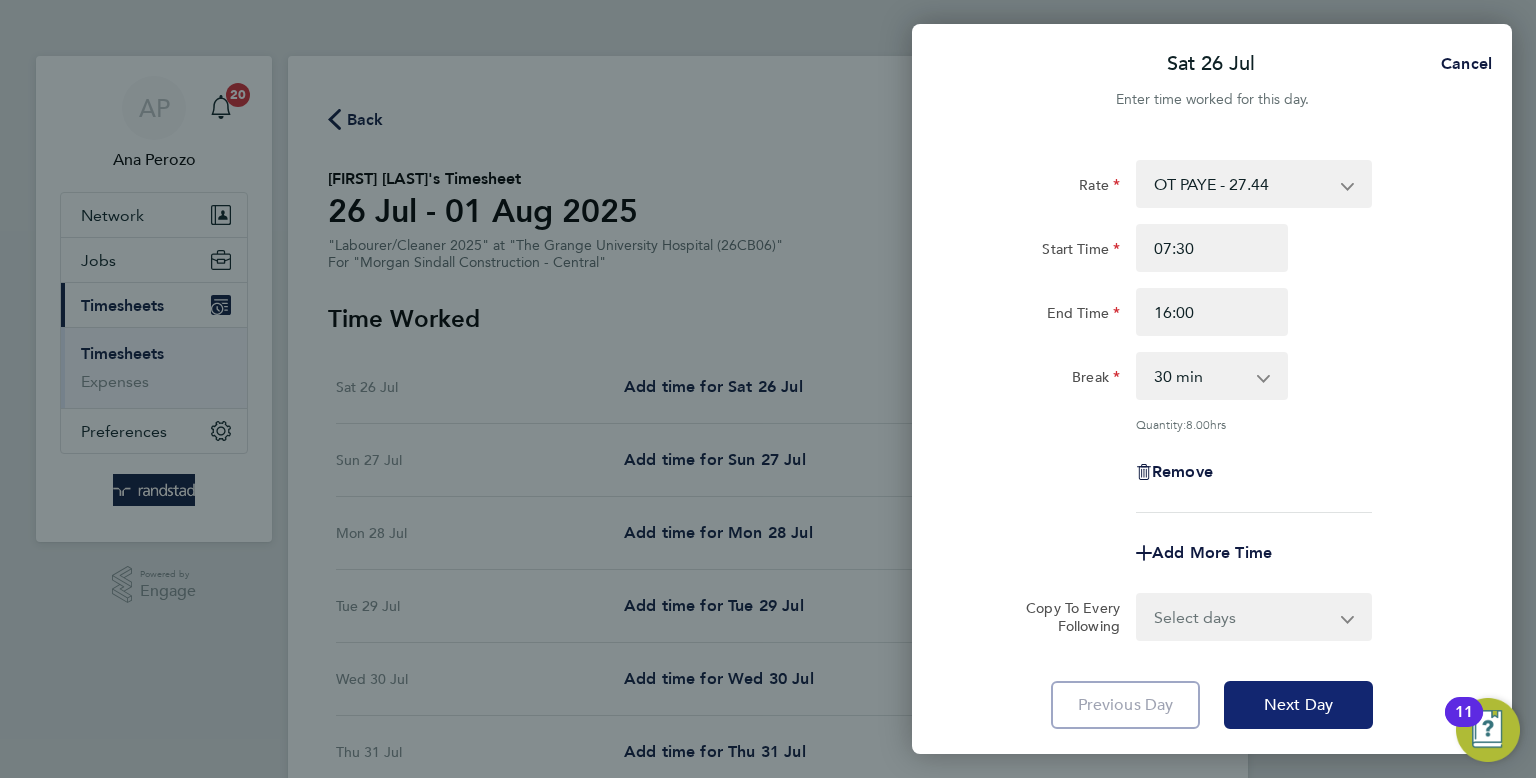 click on "Next Day" 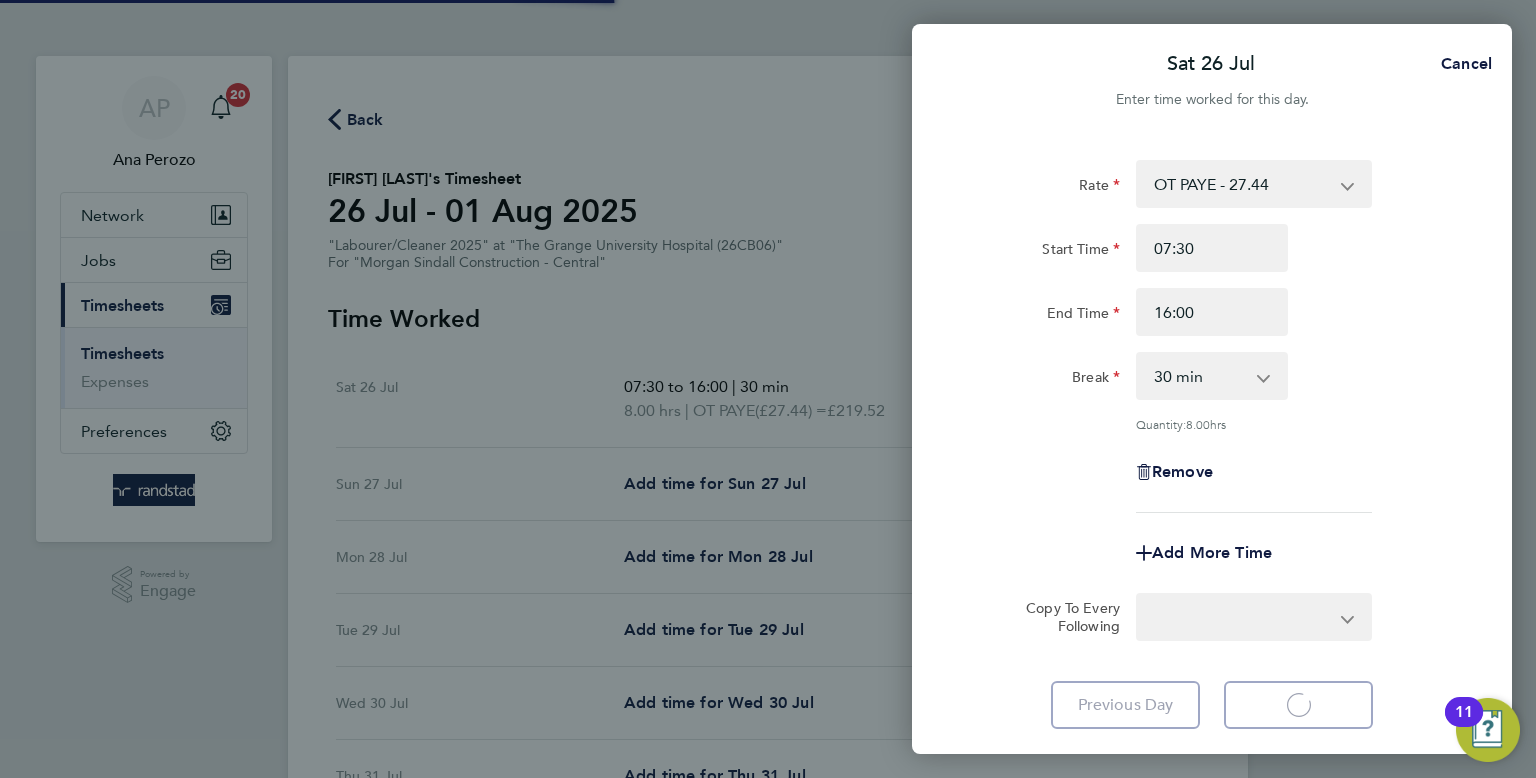 select on "30" 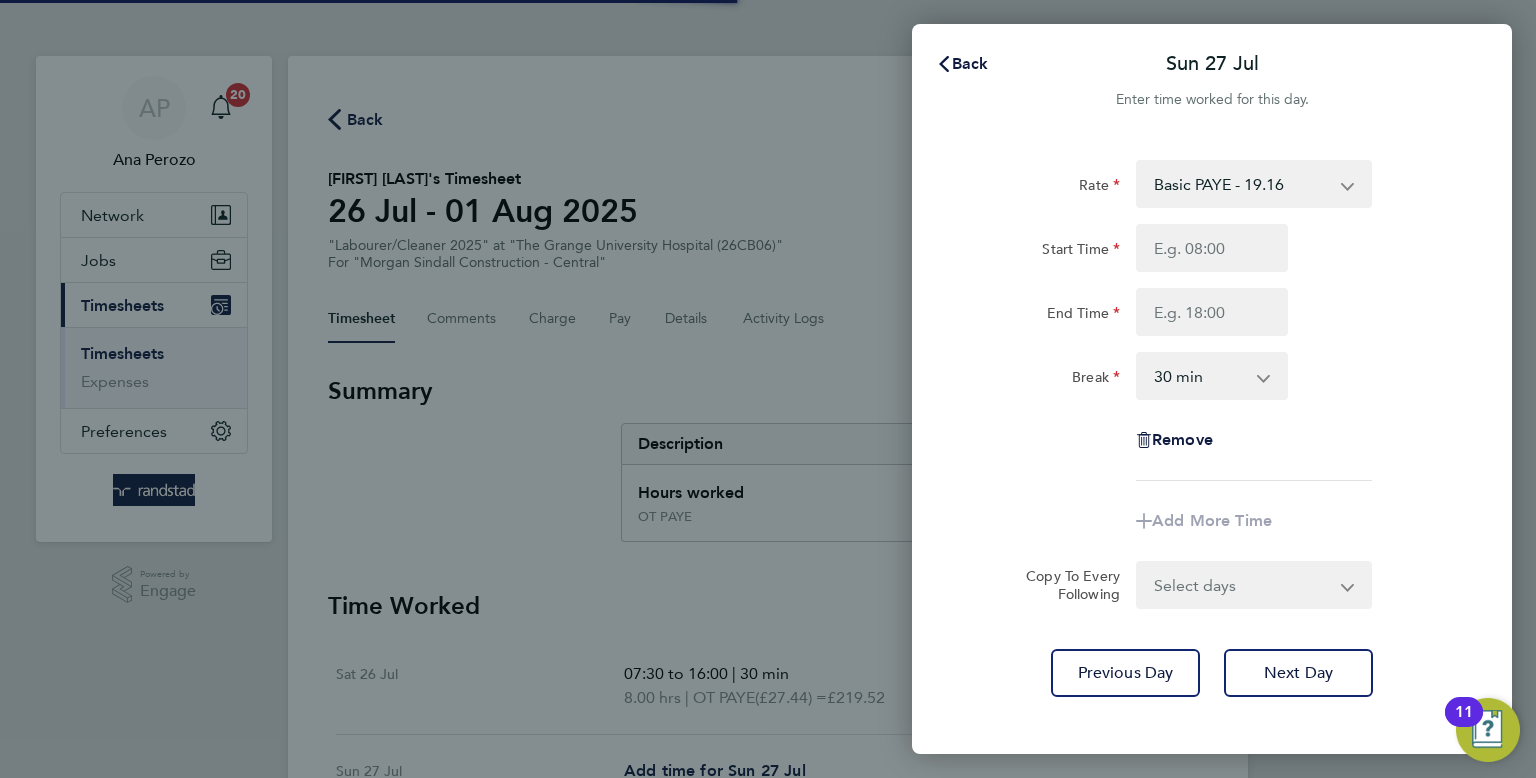 click on "Basic PAYE - 19.16   OT PAYE - 27.44" at bounding box center (1242, 184) 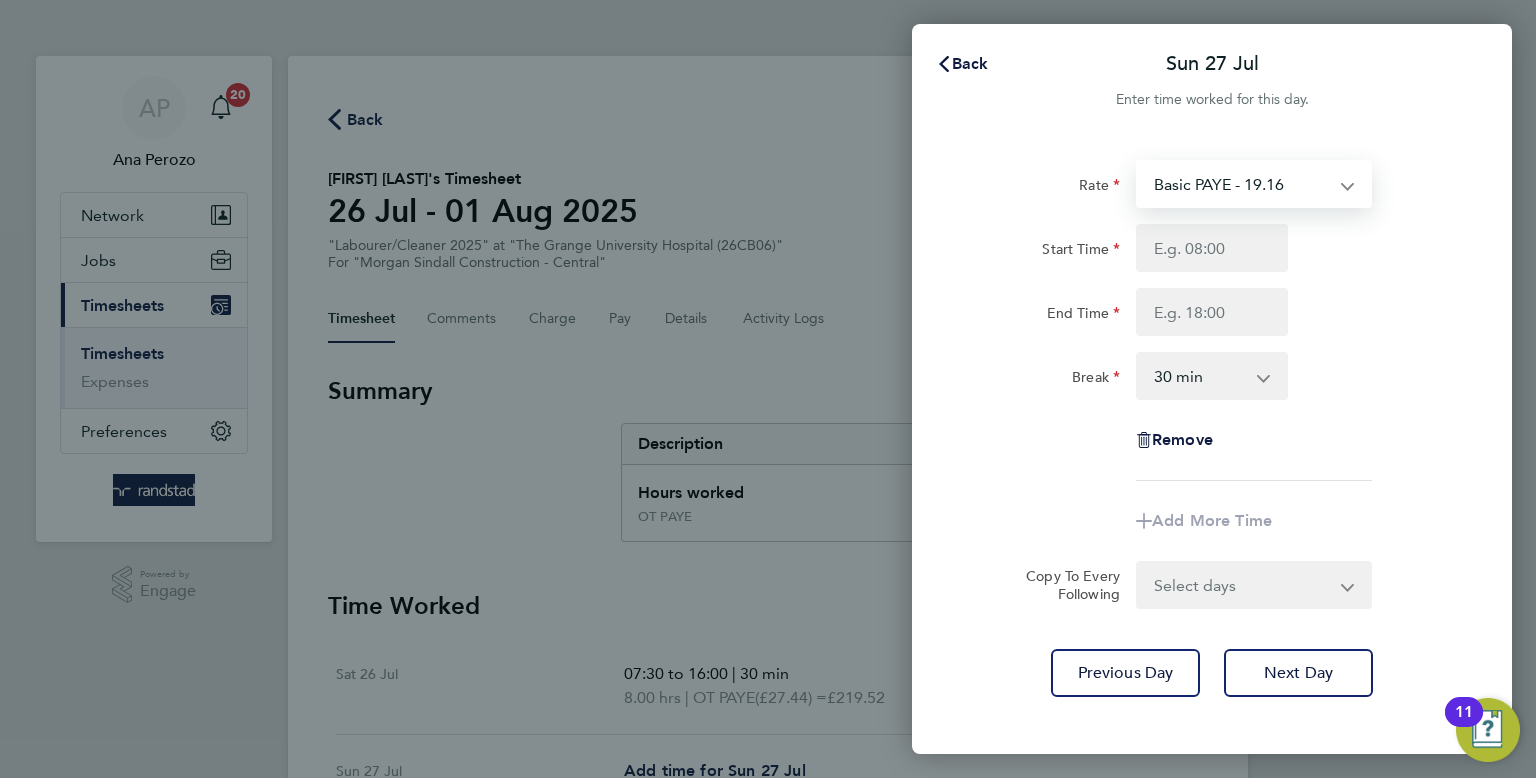 select on "30" 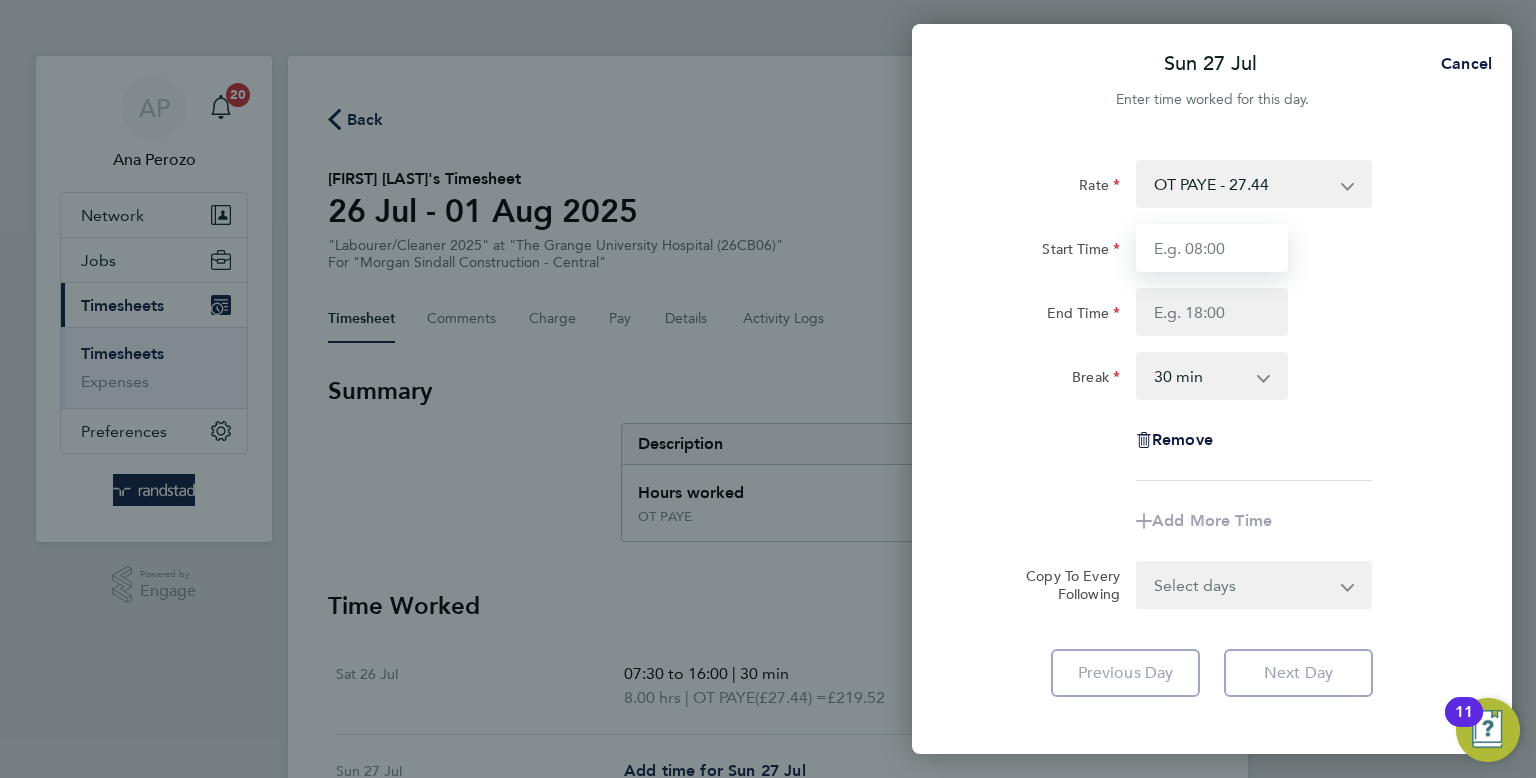 click on "Start Time" at bounding box center [1212, 248] 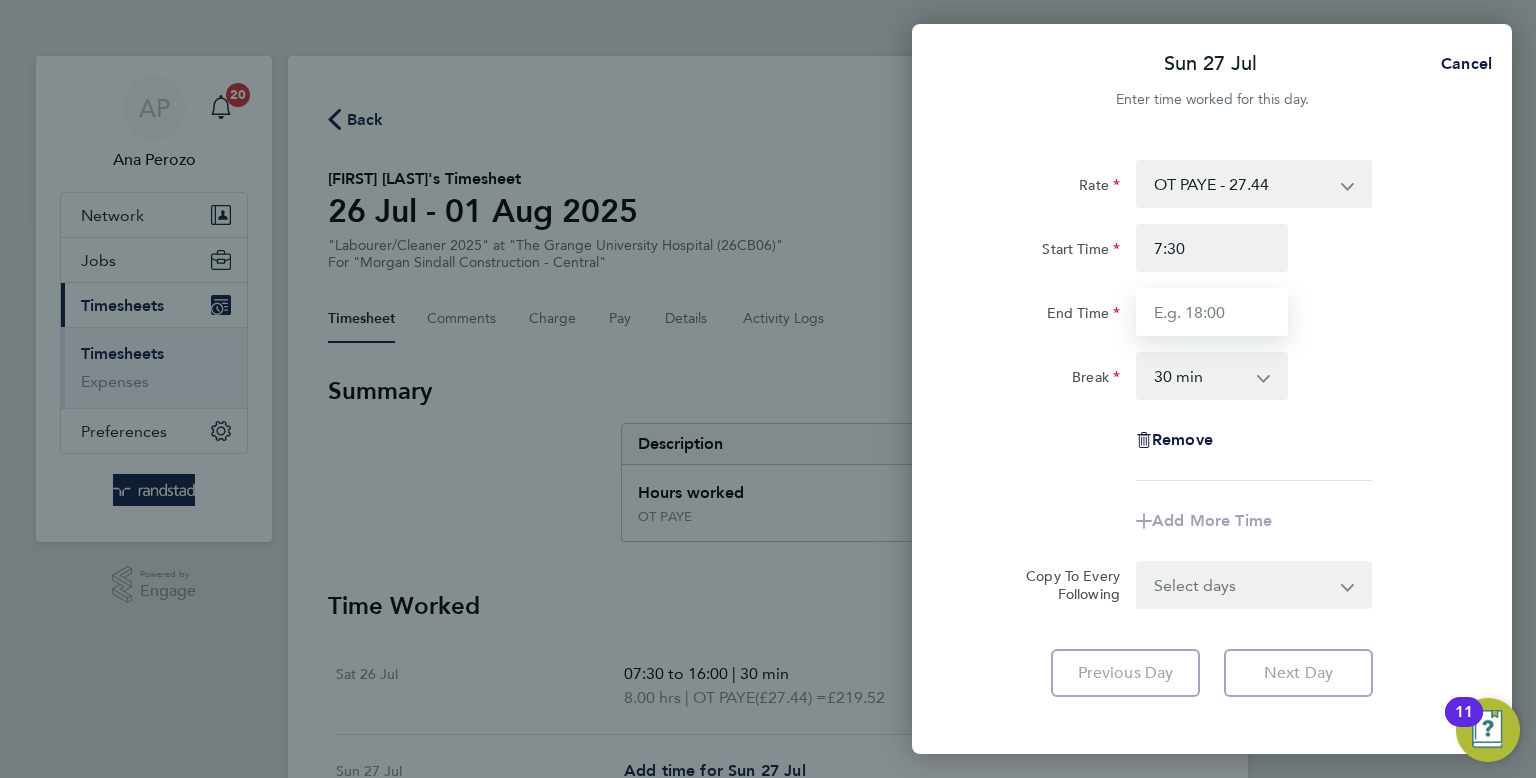 type on "07:30" 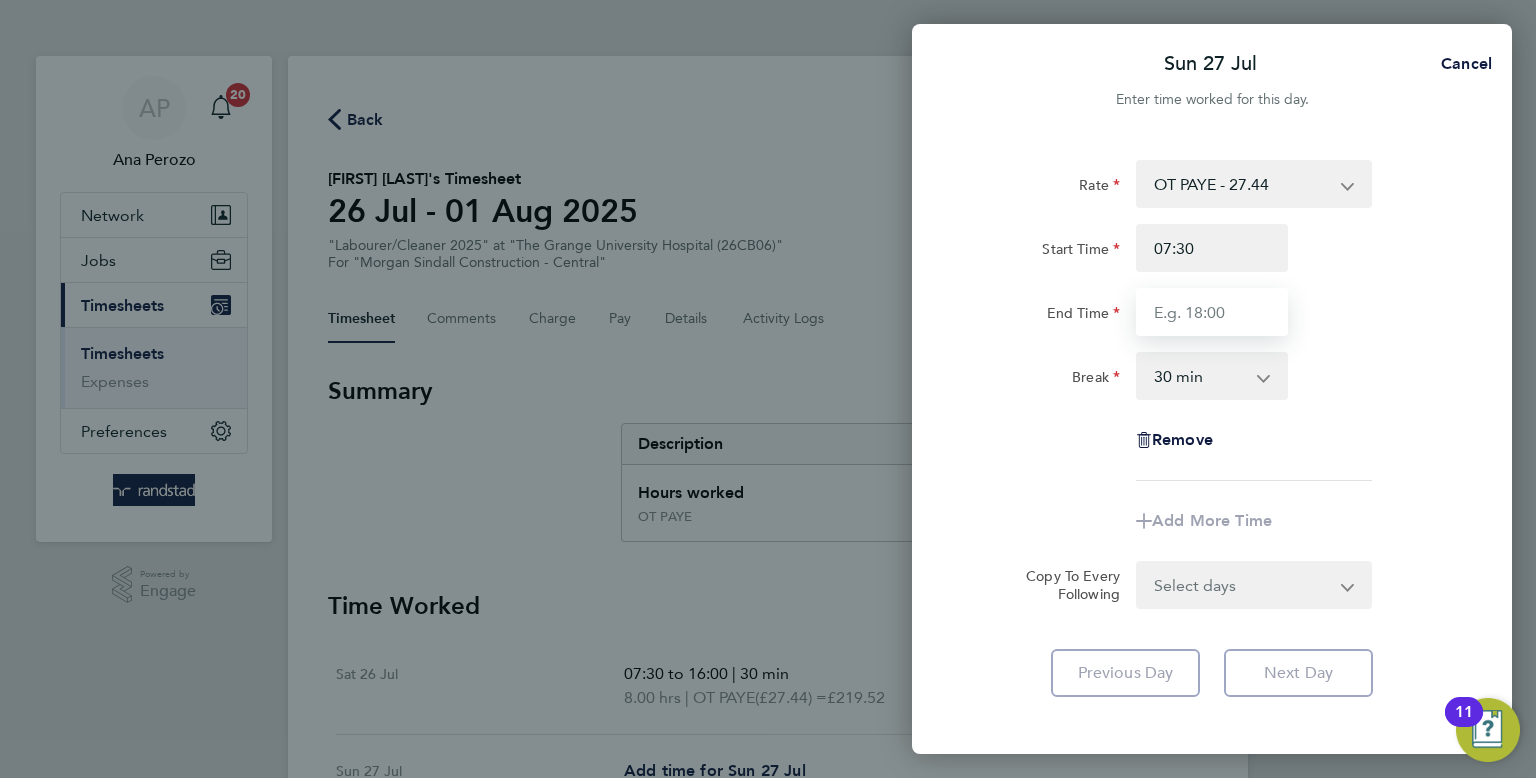 click on "End Time" at bounding box center (1212, 312) 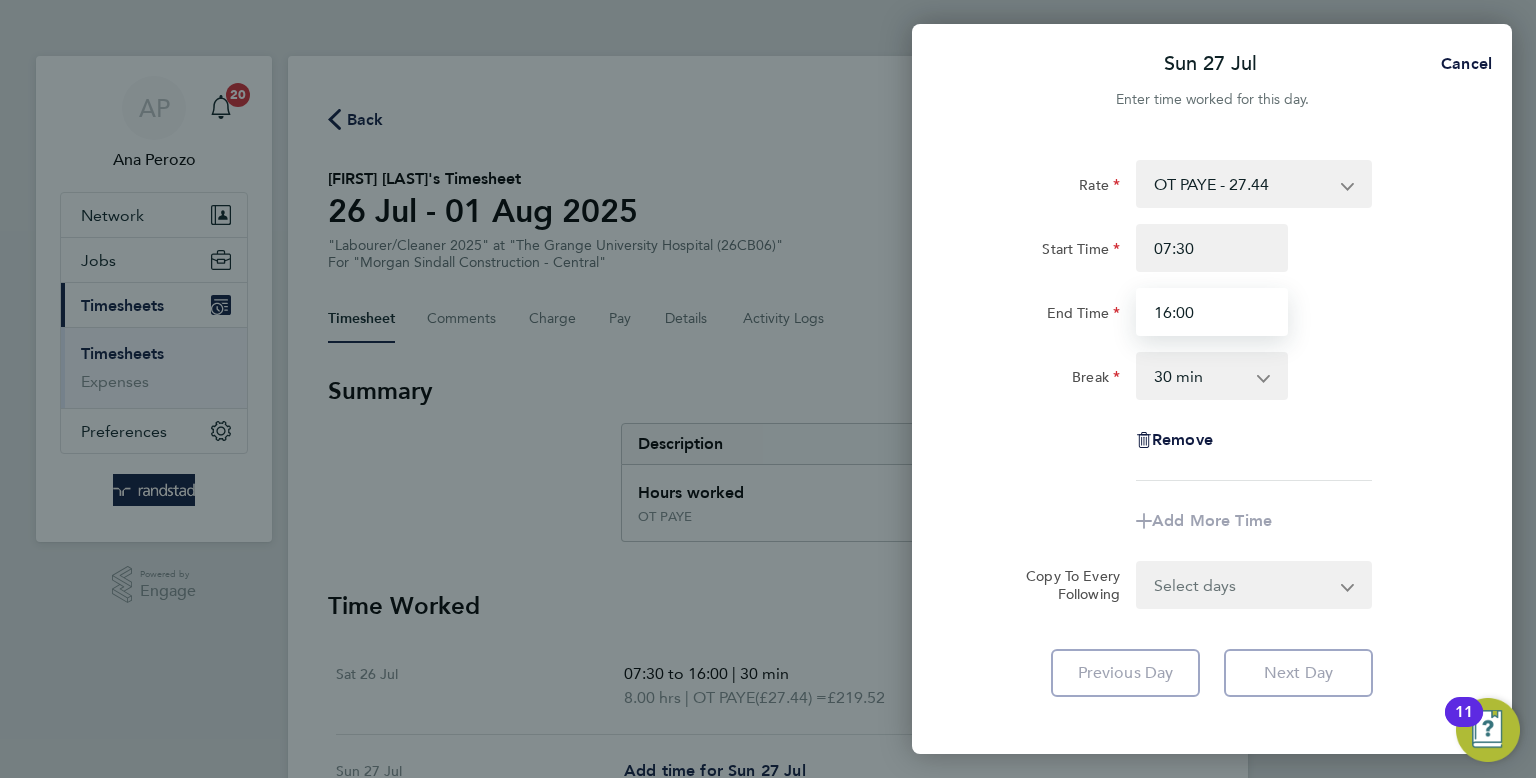 type on "16:00" 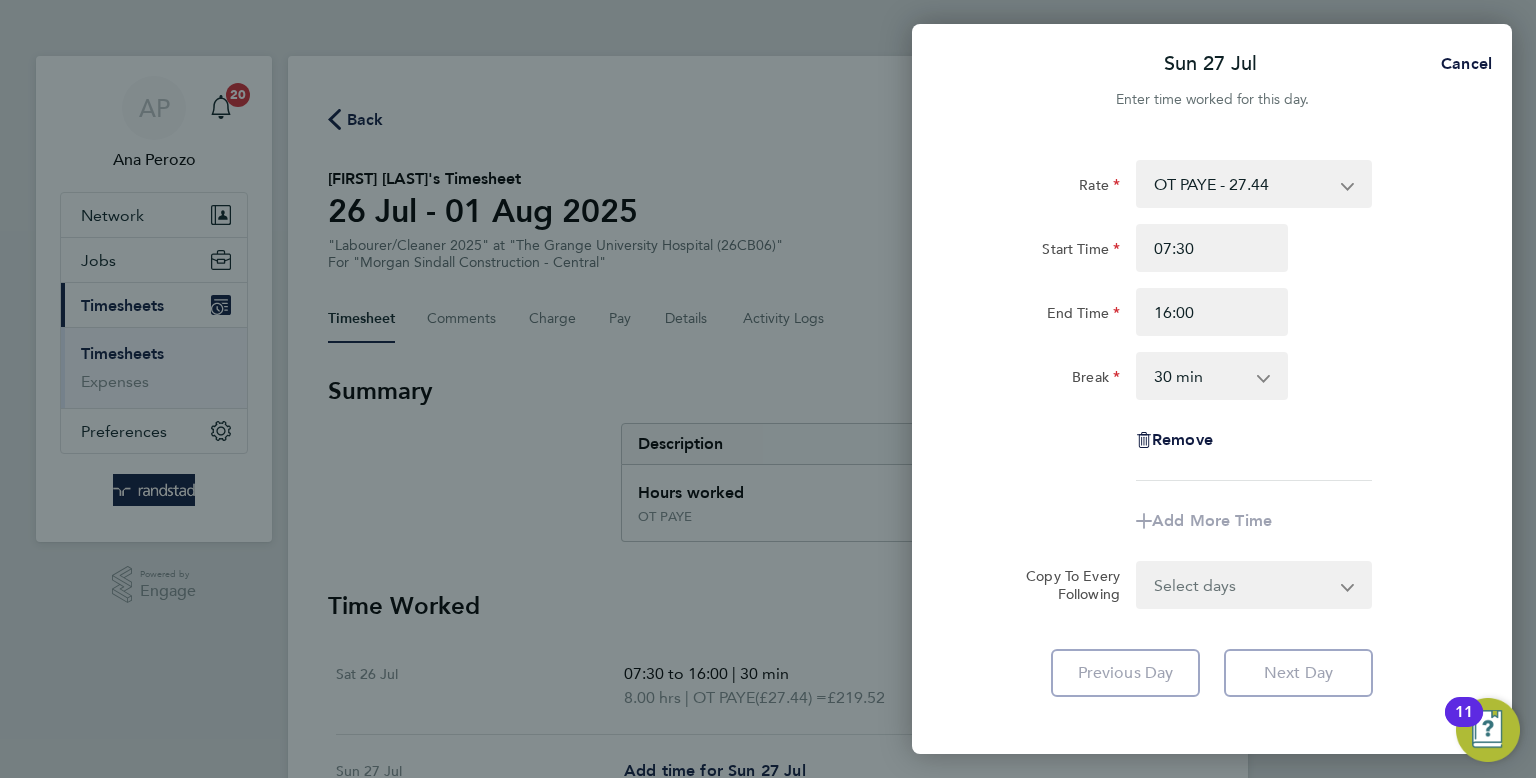 click on "Rate  OT PAYE - 27.44   Basic PAYE - 19.16
Start Time 07:30 End Time 16:00 Break  0 min   15 min   30 min   45 min   60 min   75 min   90 min
Remove
Add More Time" 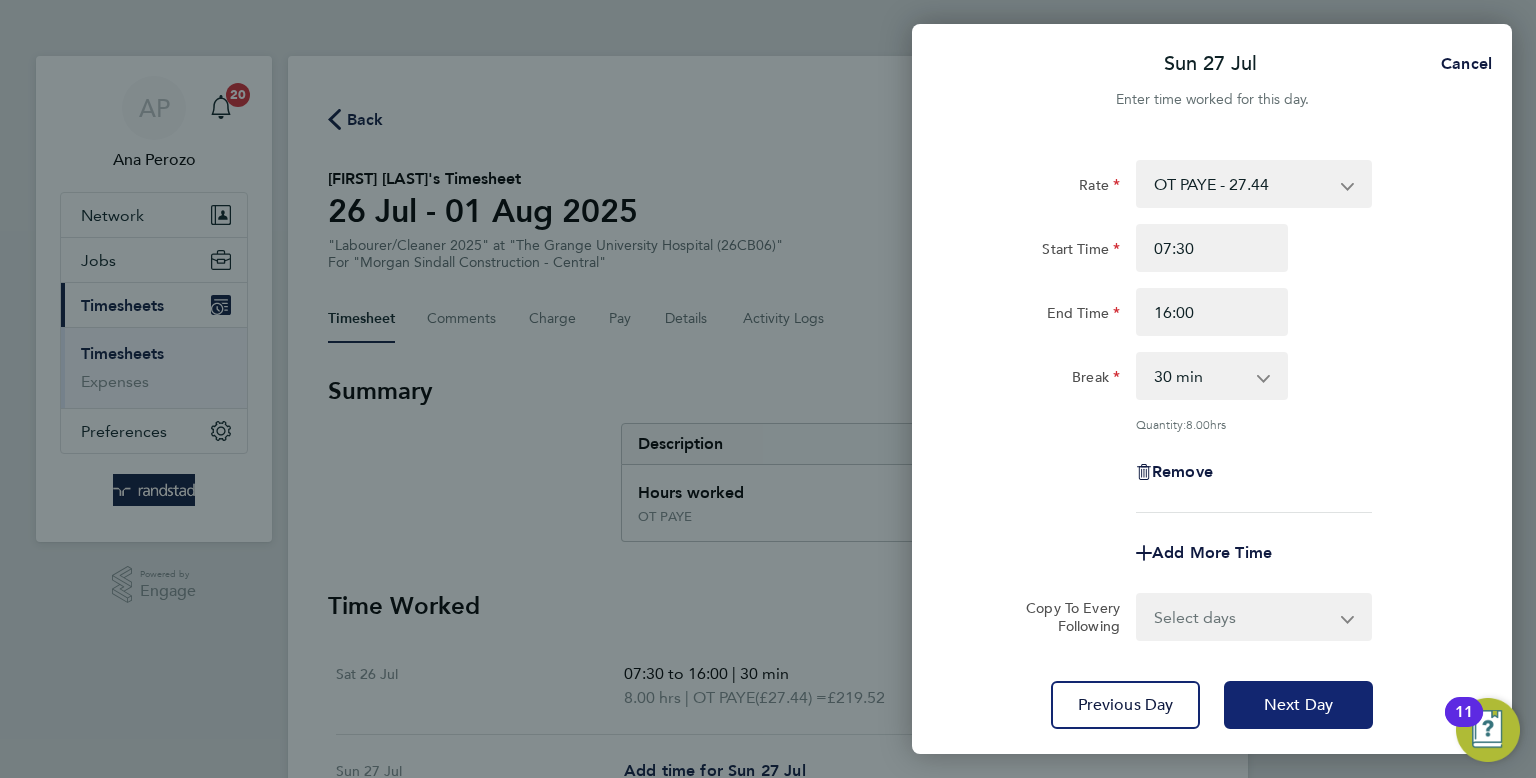 click on "Next Day" 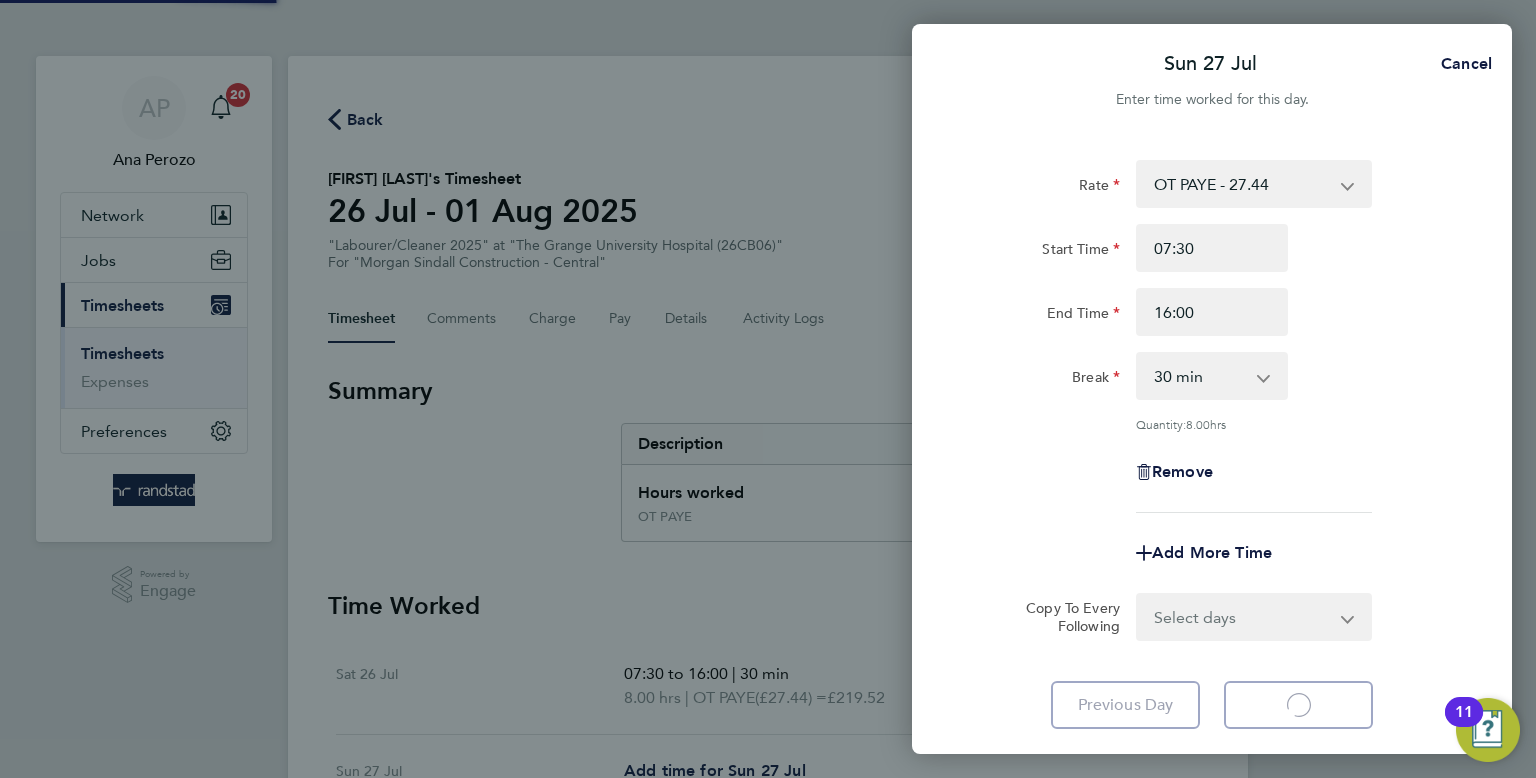 select on "30" 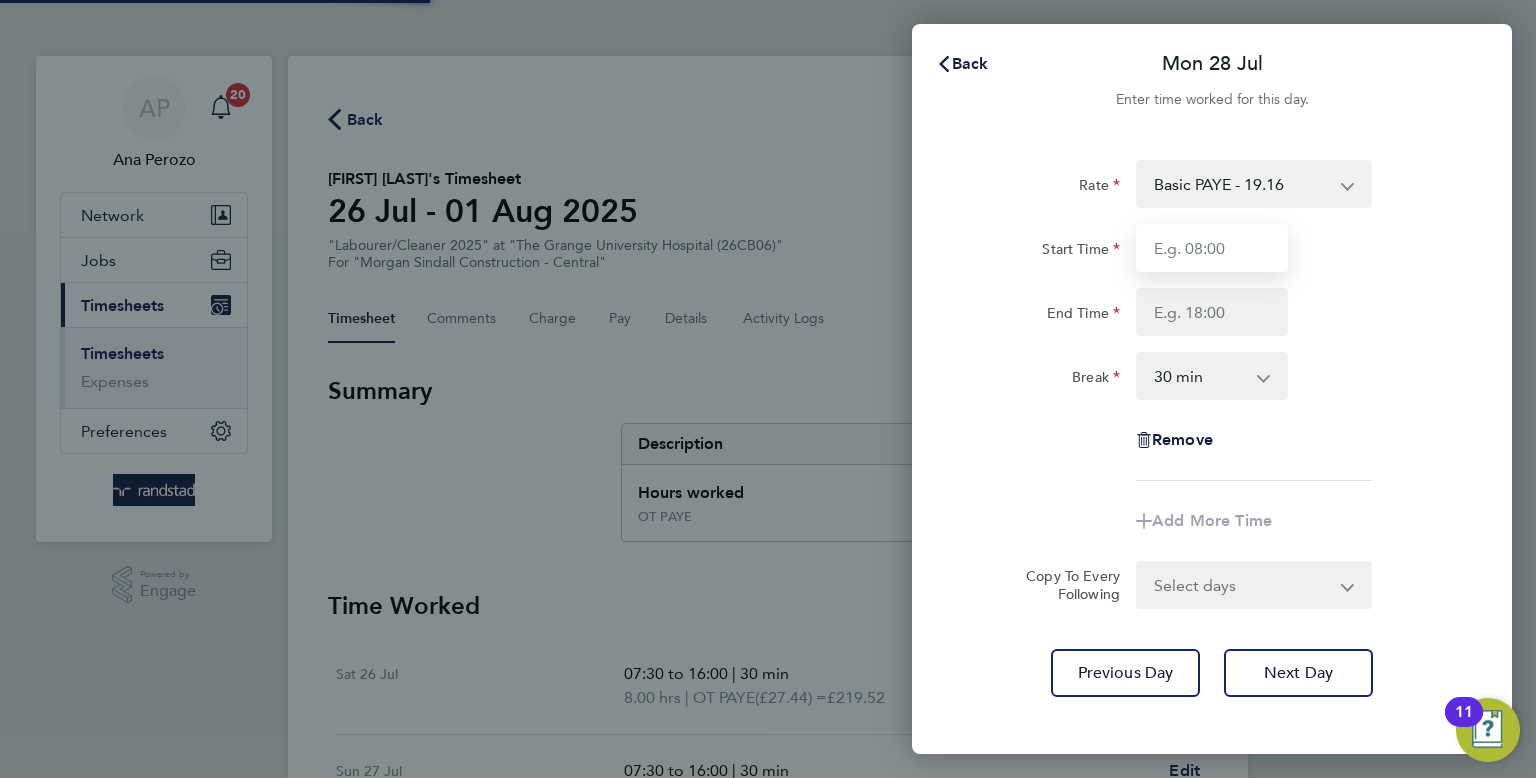 click on "Start Time" at bounding box center [1212, 248] 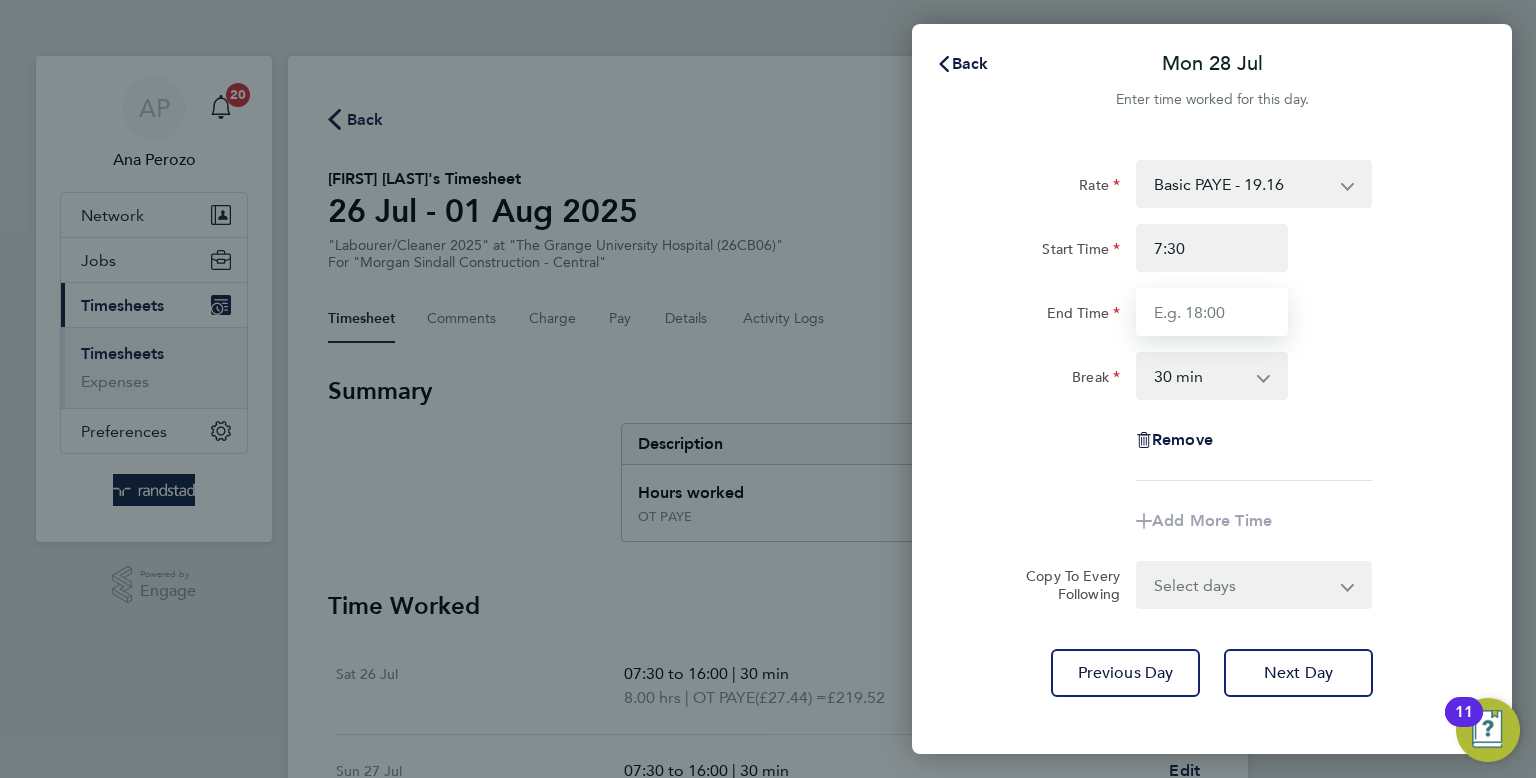 type on "07:30" 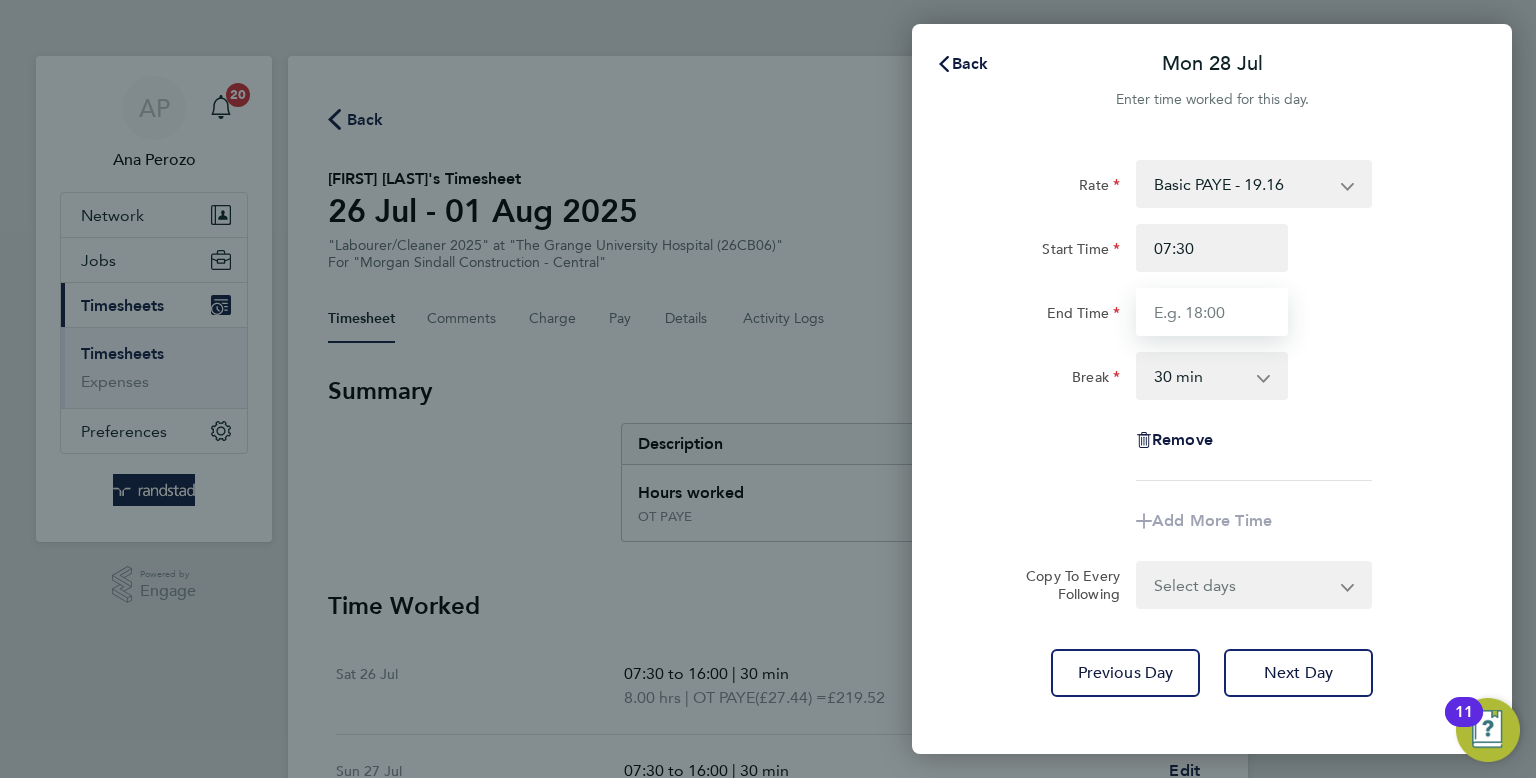 click on "End Time" at bounding box center (1212, 312) 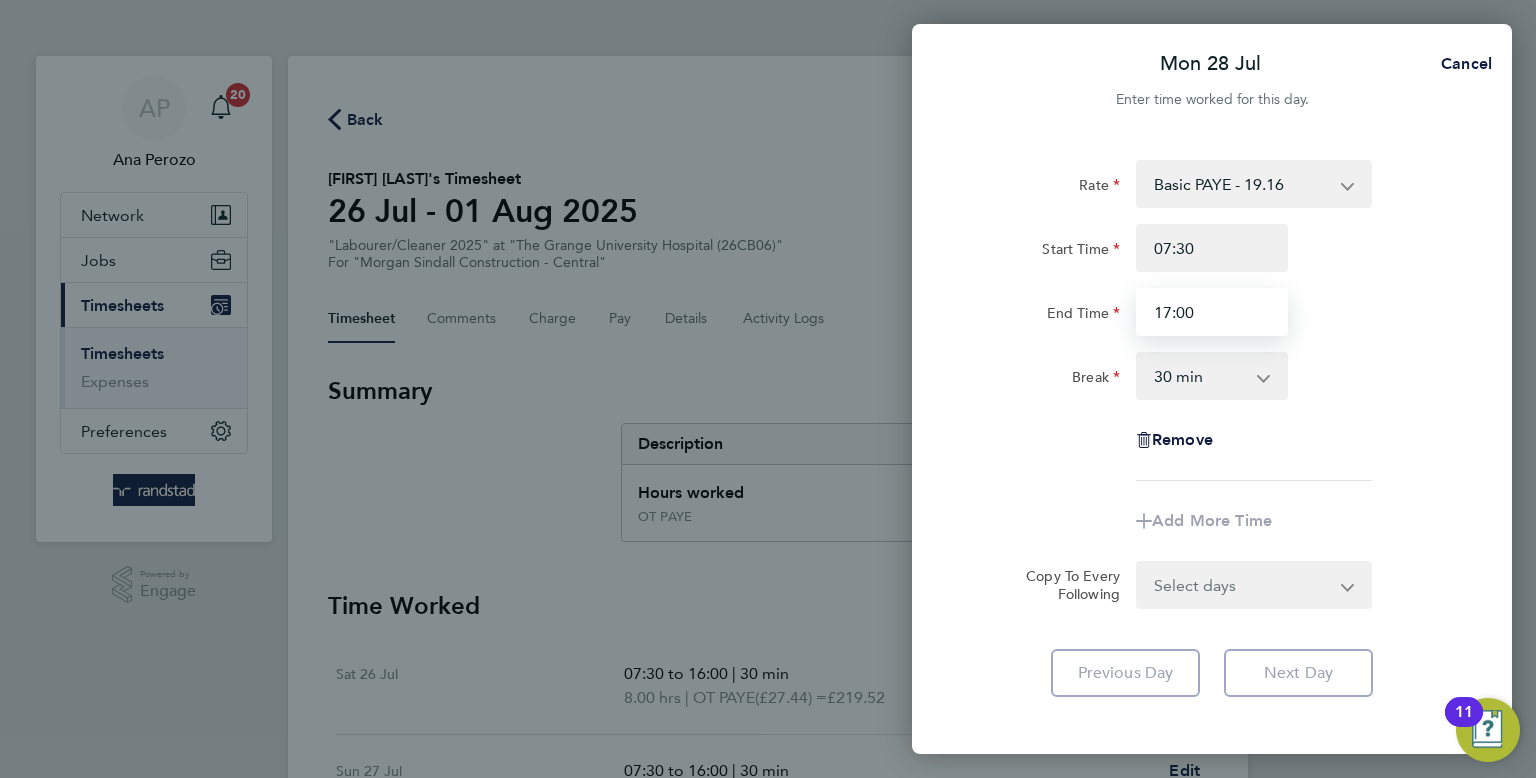 type on "17:00" 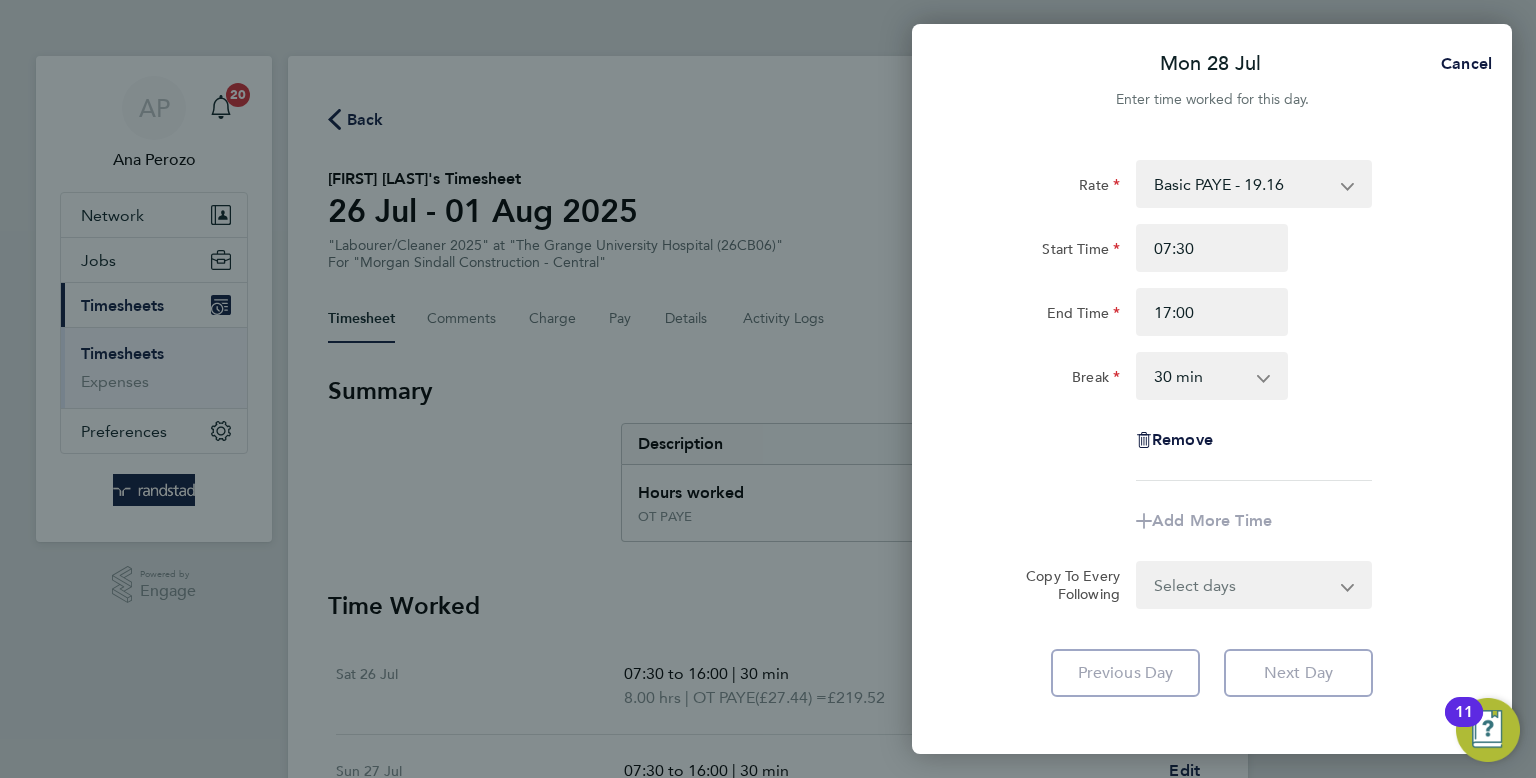 click on "Rate  Basic PAYE - 19.16   OT PAYE - 27.44
Start Time 07:30 End Time 17:00 Break  0 min   15 min   30 min   45 min   60 min   75 min   90 min
Remove" 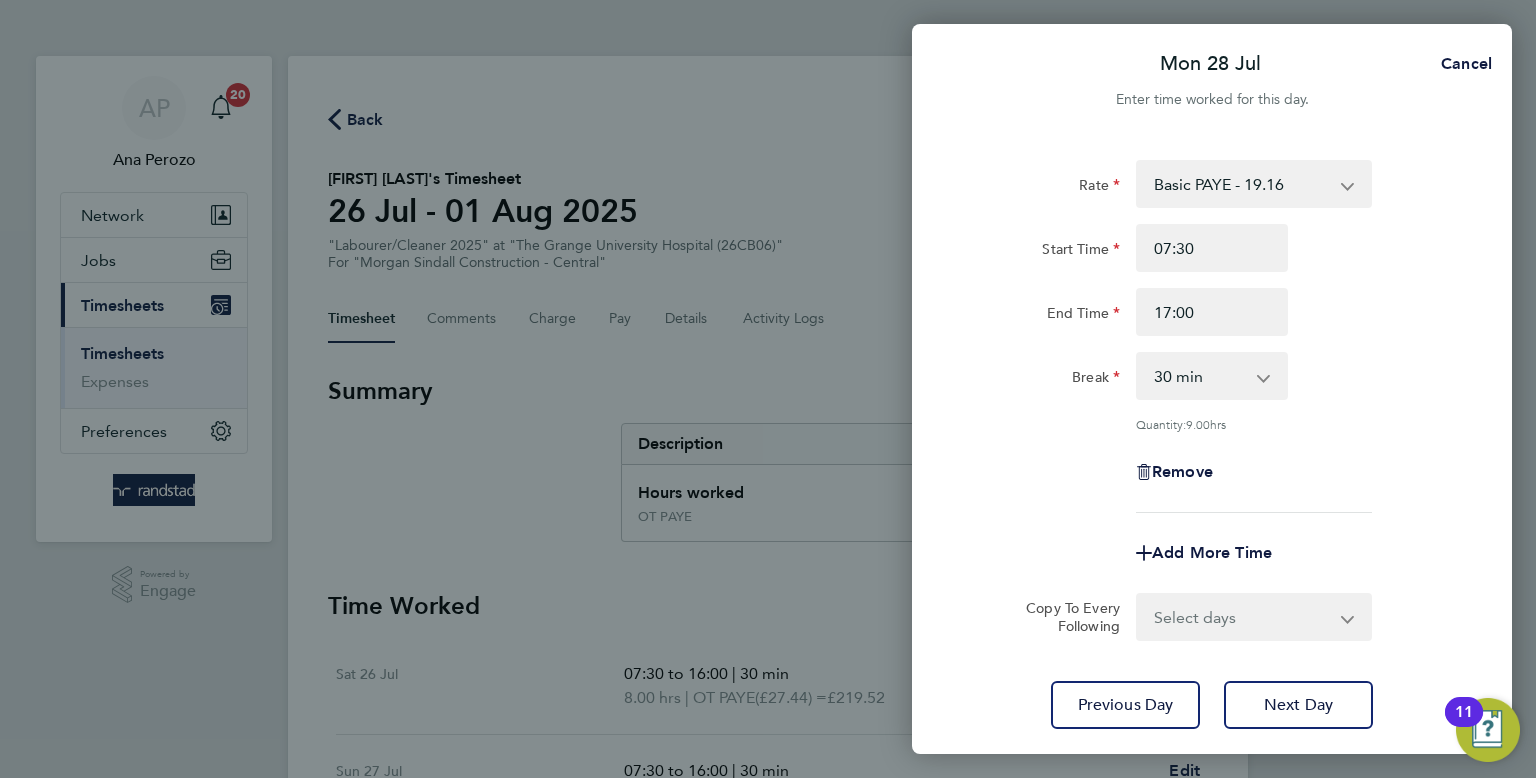 click on "Select days   Day   Tuesday   Wednesday   Thursday   Friday" at bounding box center [1243, 617] 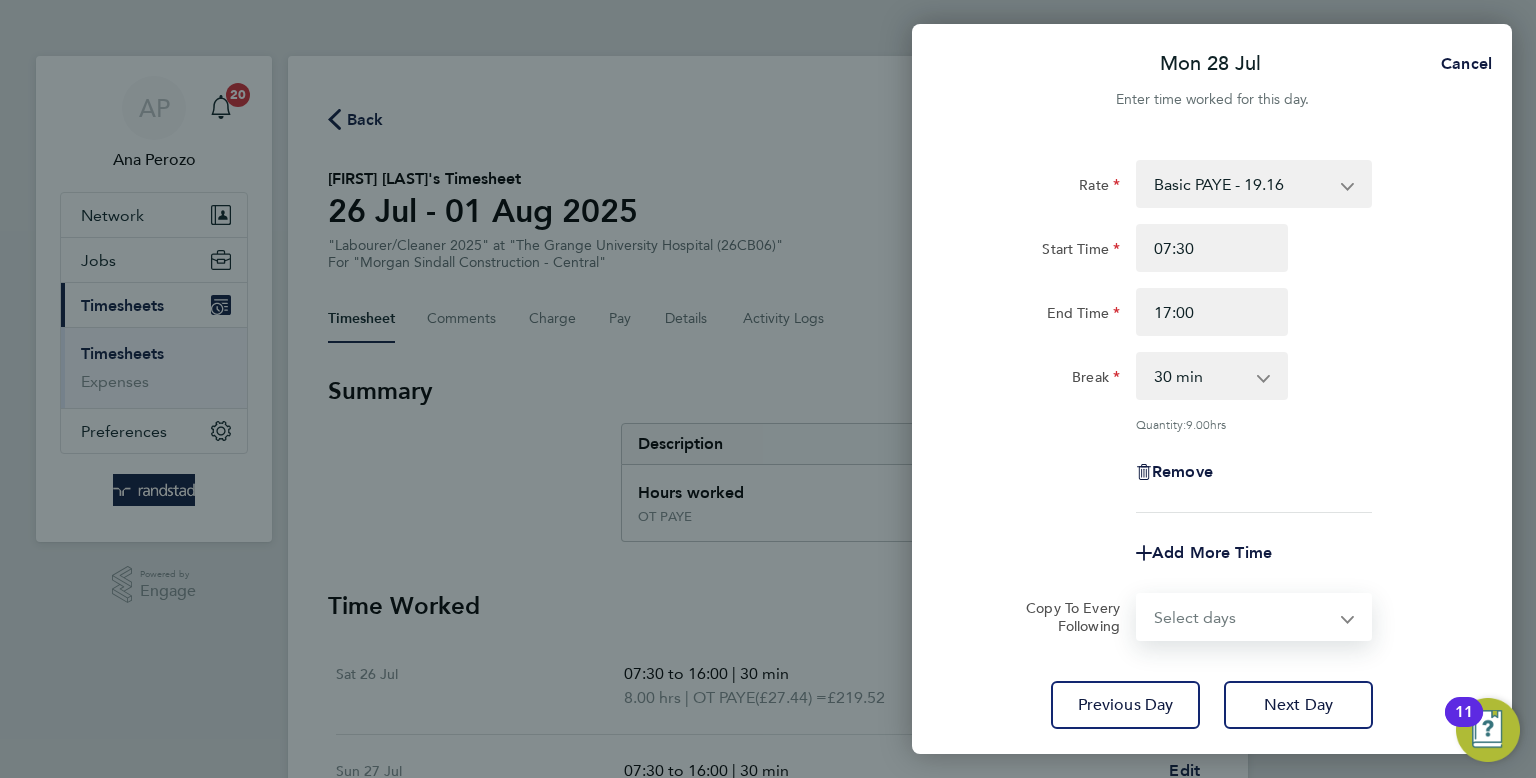 select on "DAY" 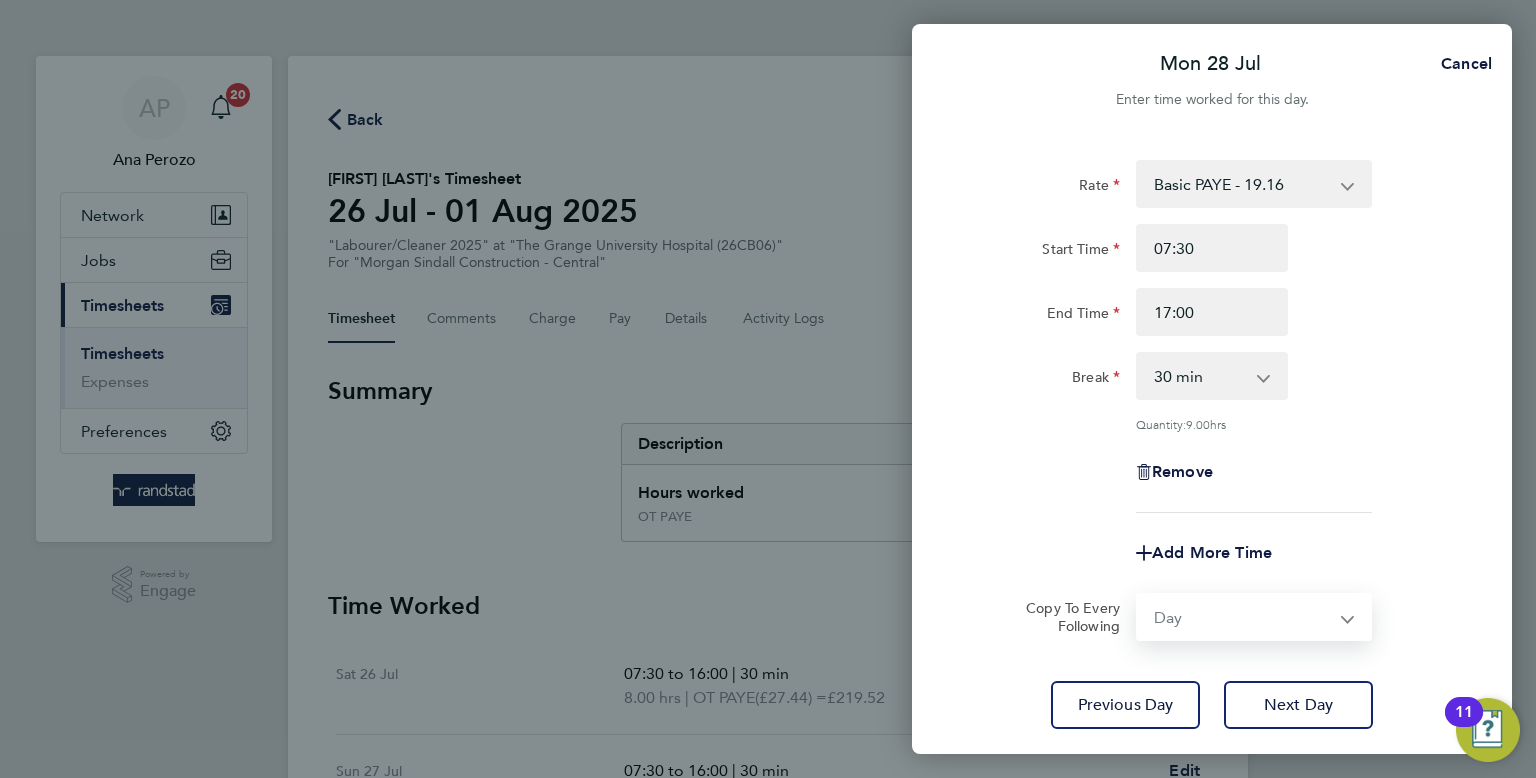 click on "Select days   Day   Tuesday   Wednesday   Thursday   Friday" at bounding box center [1243, 617] 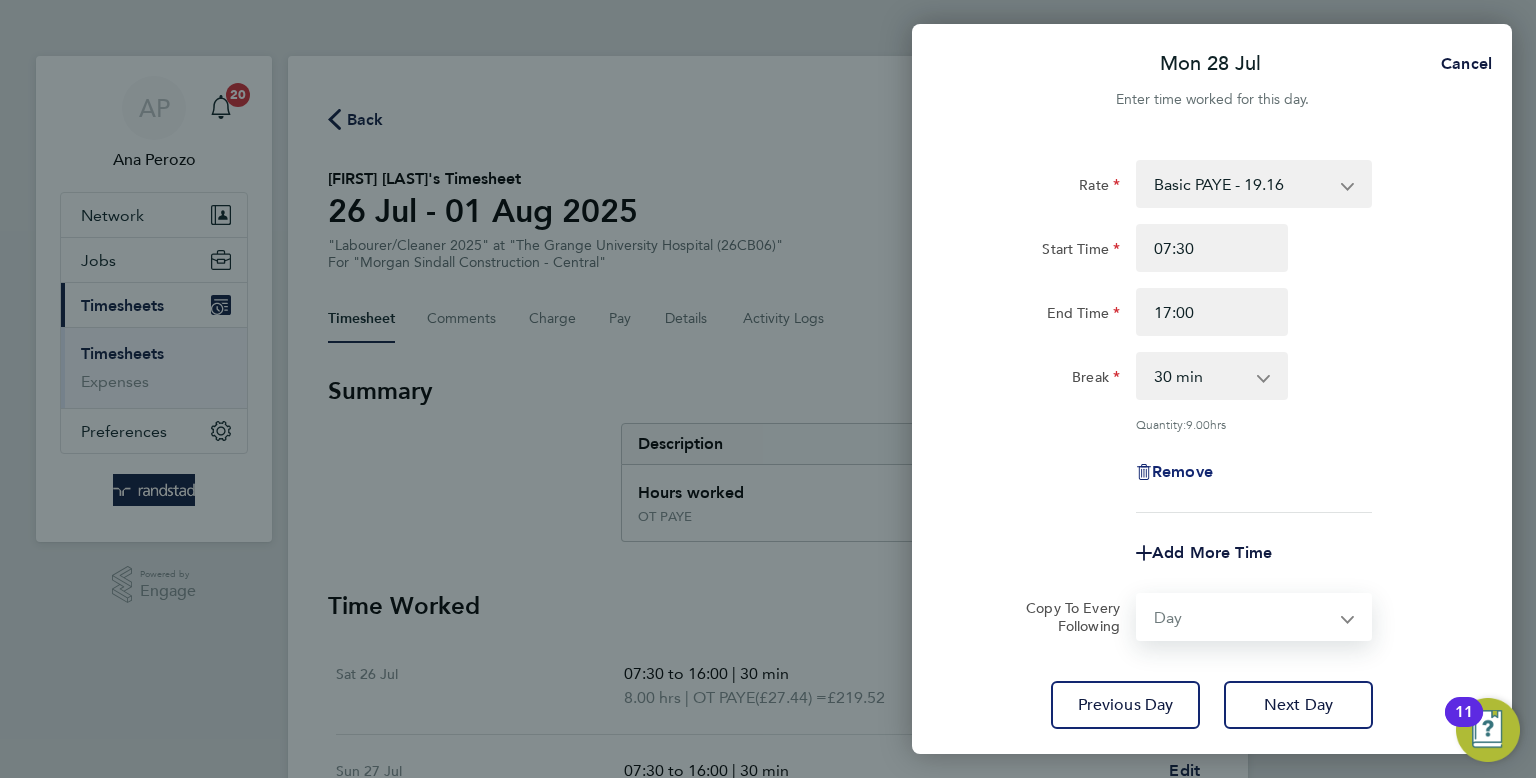 select on "2025-08-01" 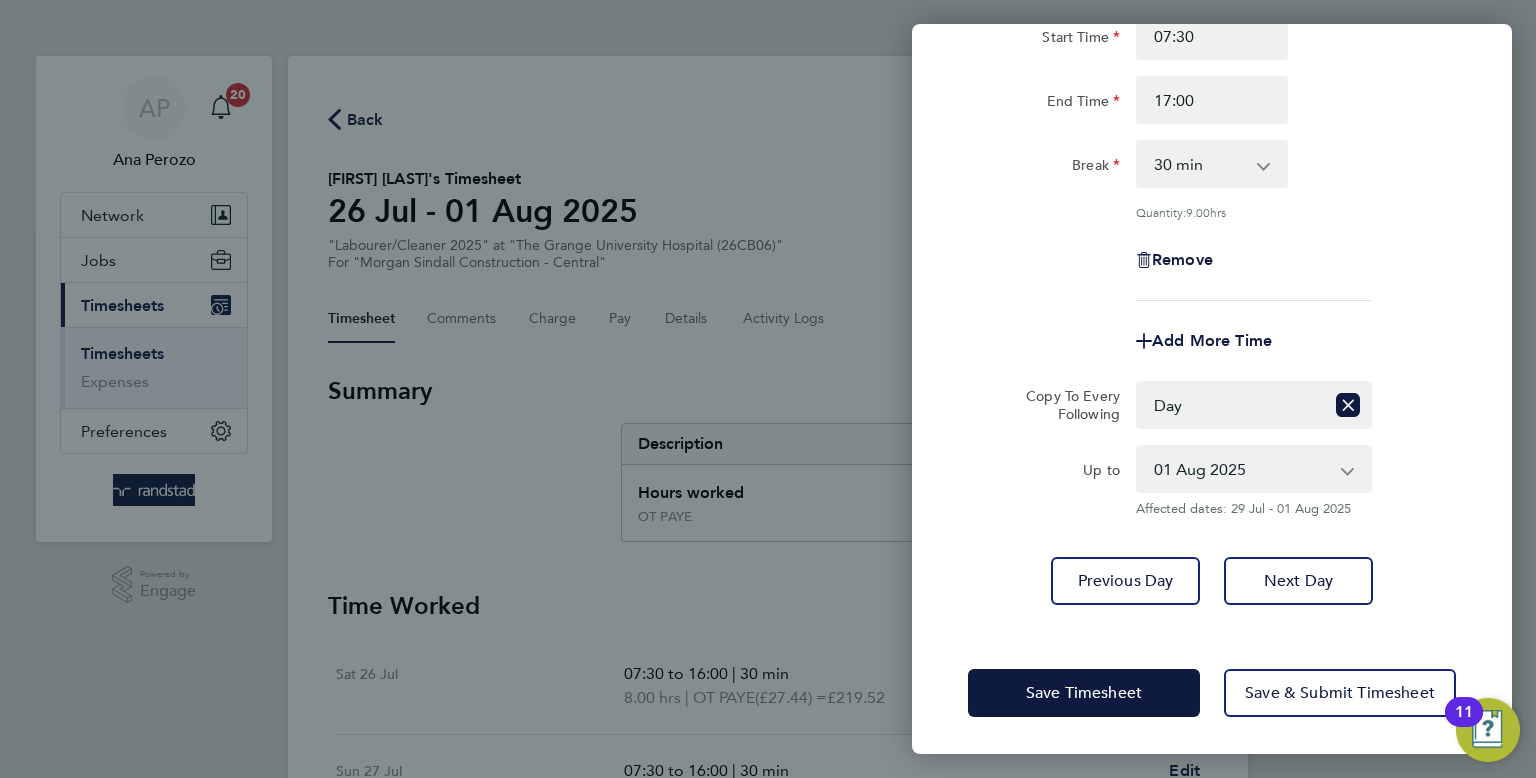 click on "Save Timesheet   Save & Submit Timesheet" 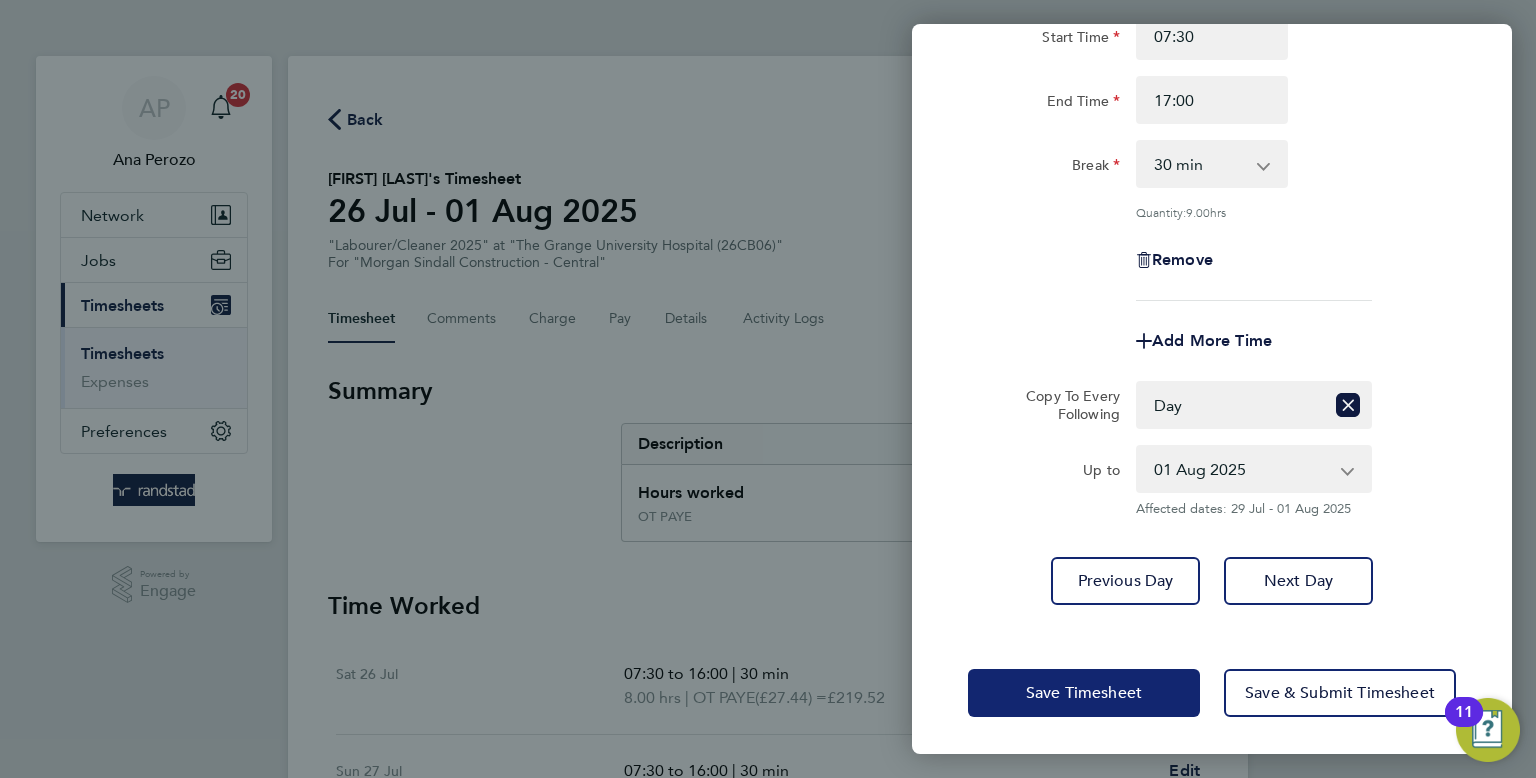 click on "Save Timesheet" 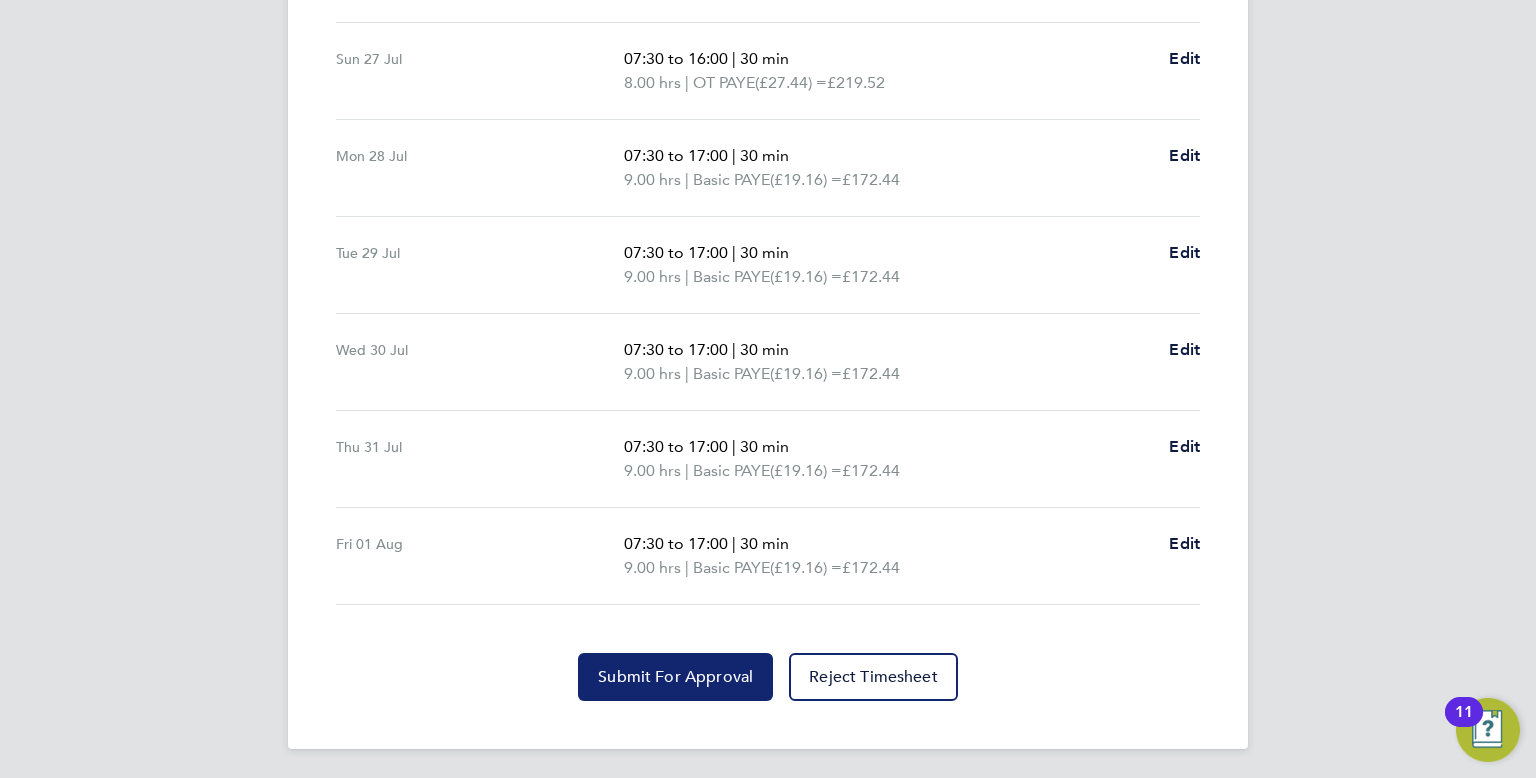 click on "Submit For Approval" 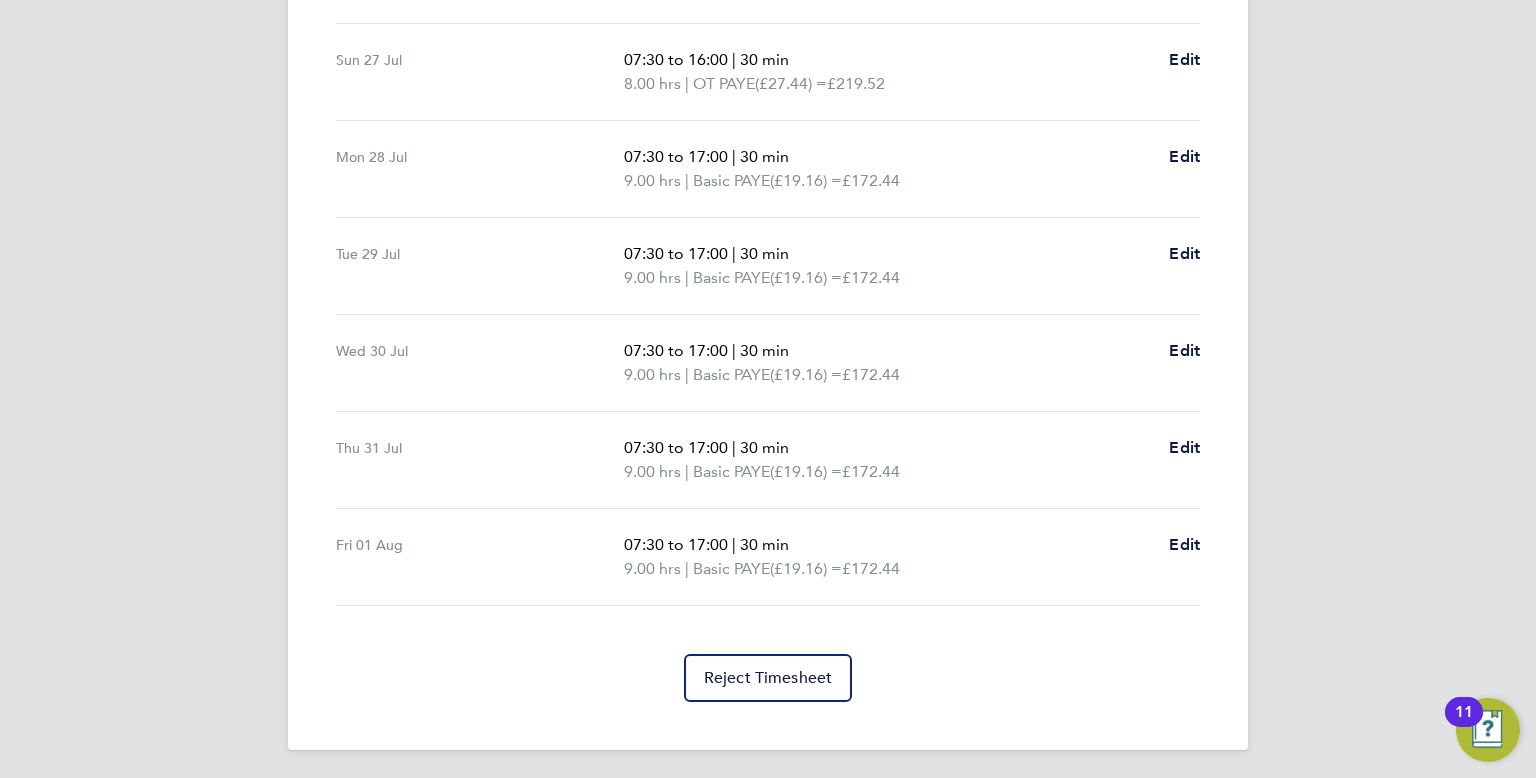 scroll, scrollTop: 0, scrollLeft: 0, axis: both 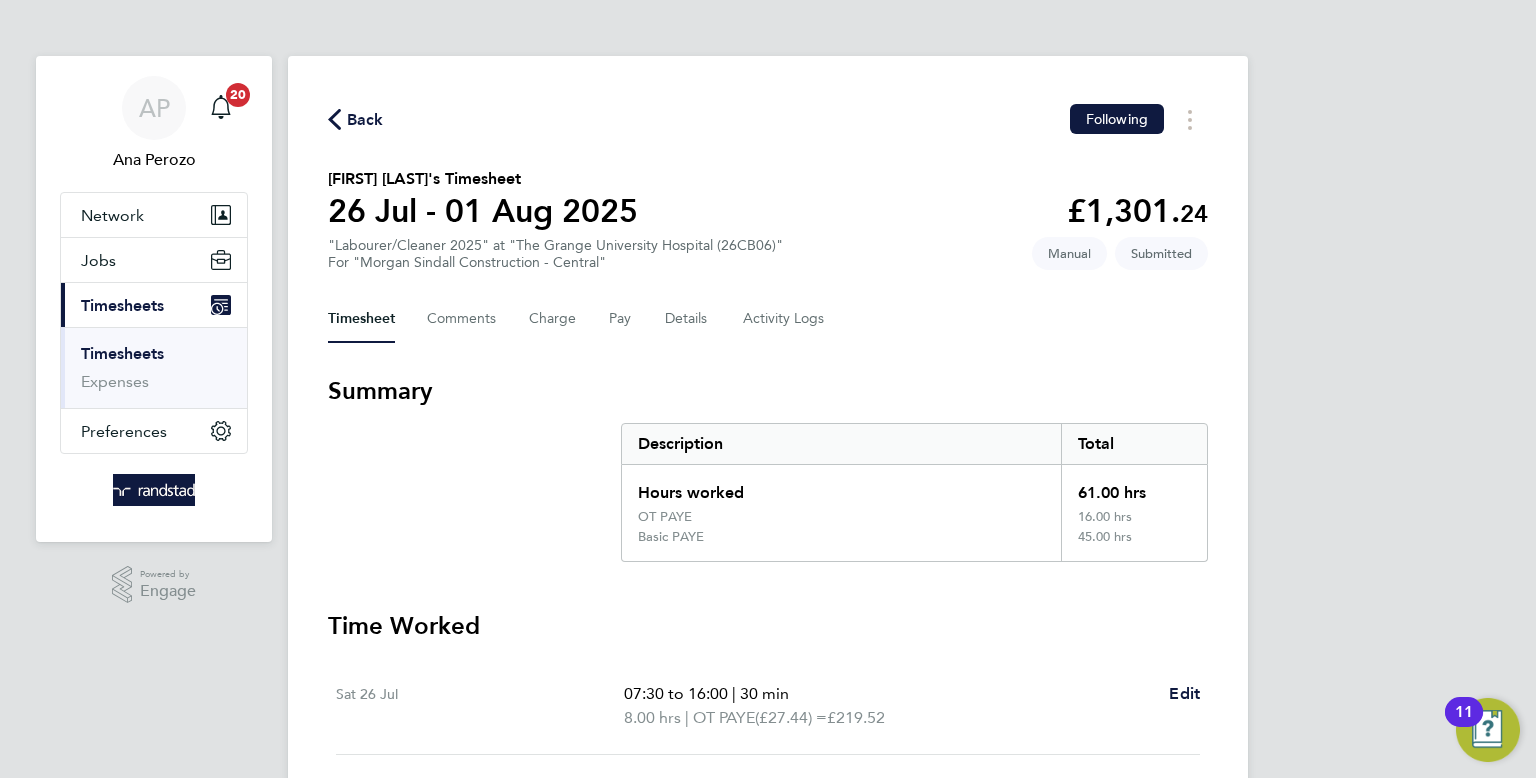 click on "Back" 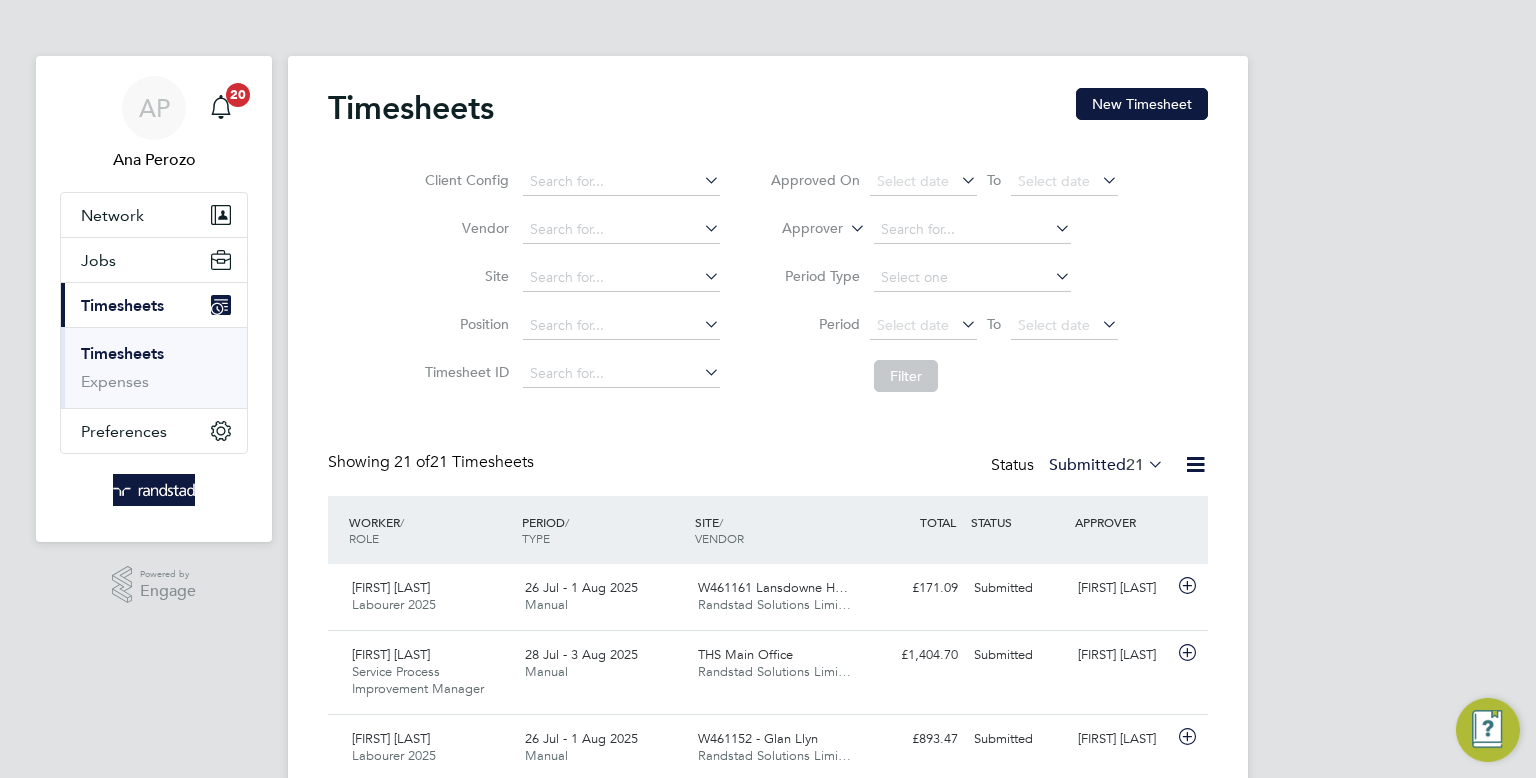 scroll, scrollTop: 9, scrollLeft: 10, axis: both 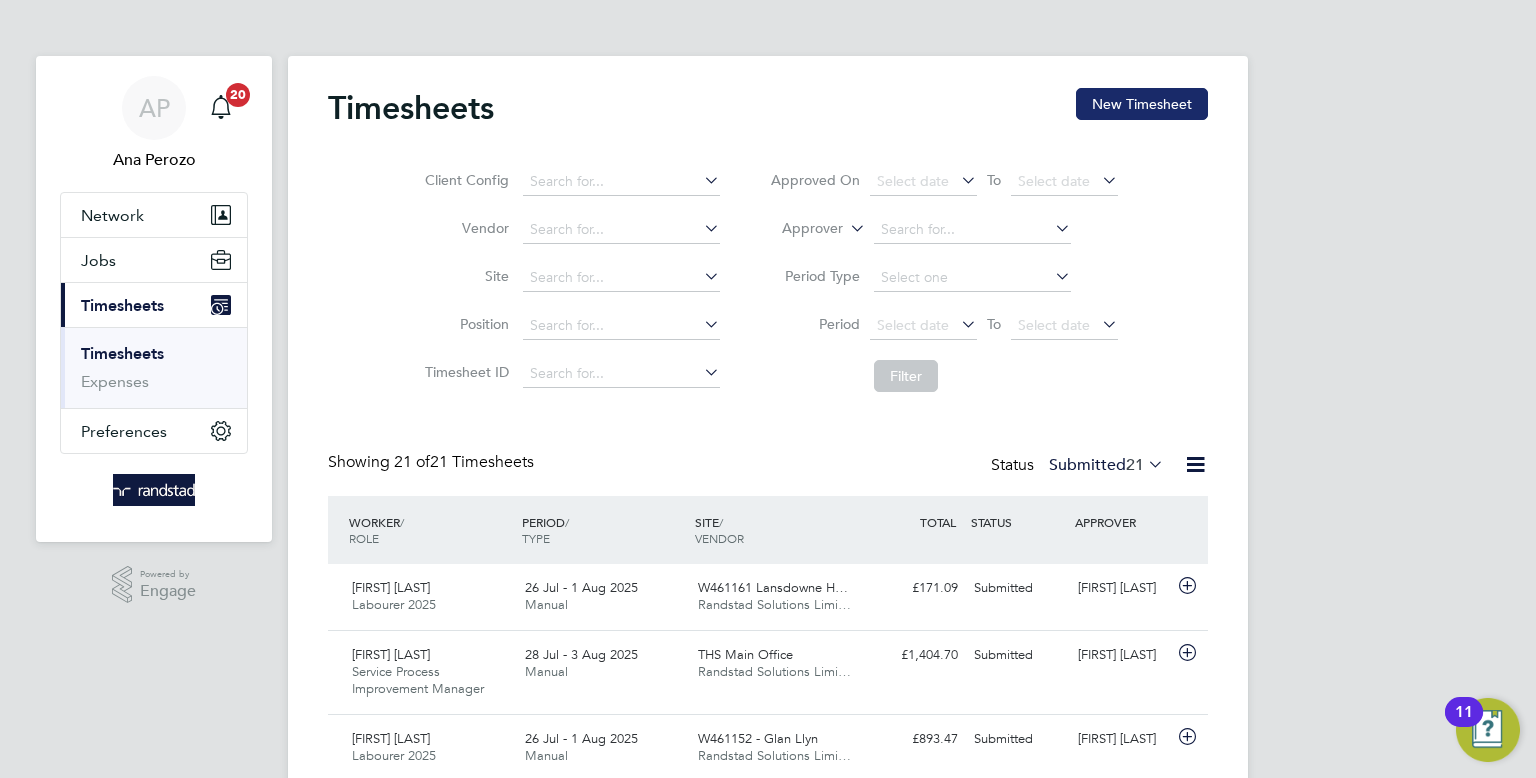 click on "New Timesheet" 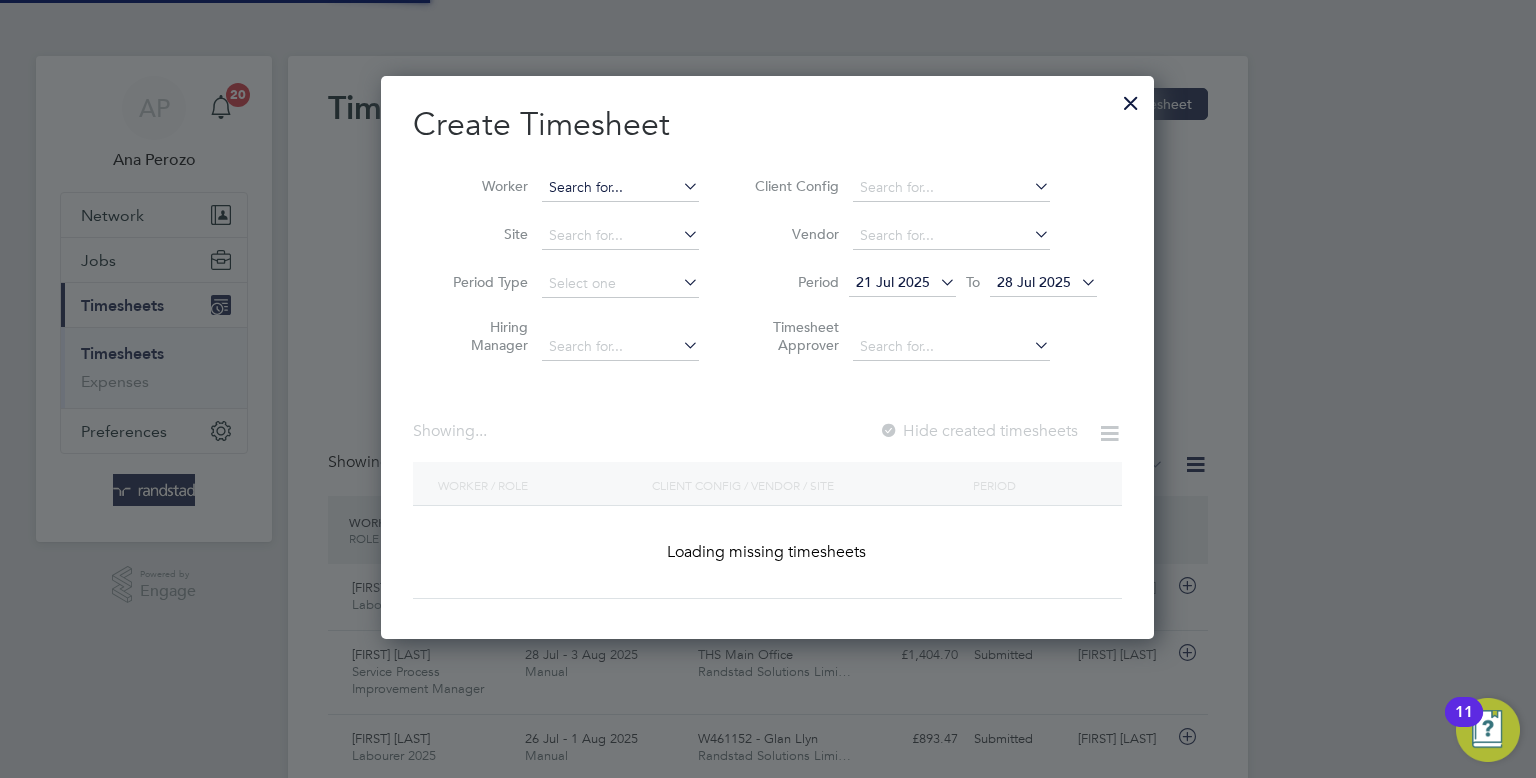 click at bounding box center [620, 188] 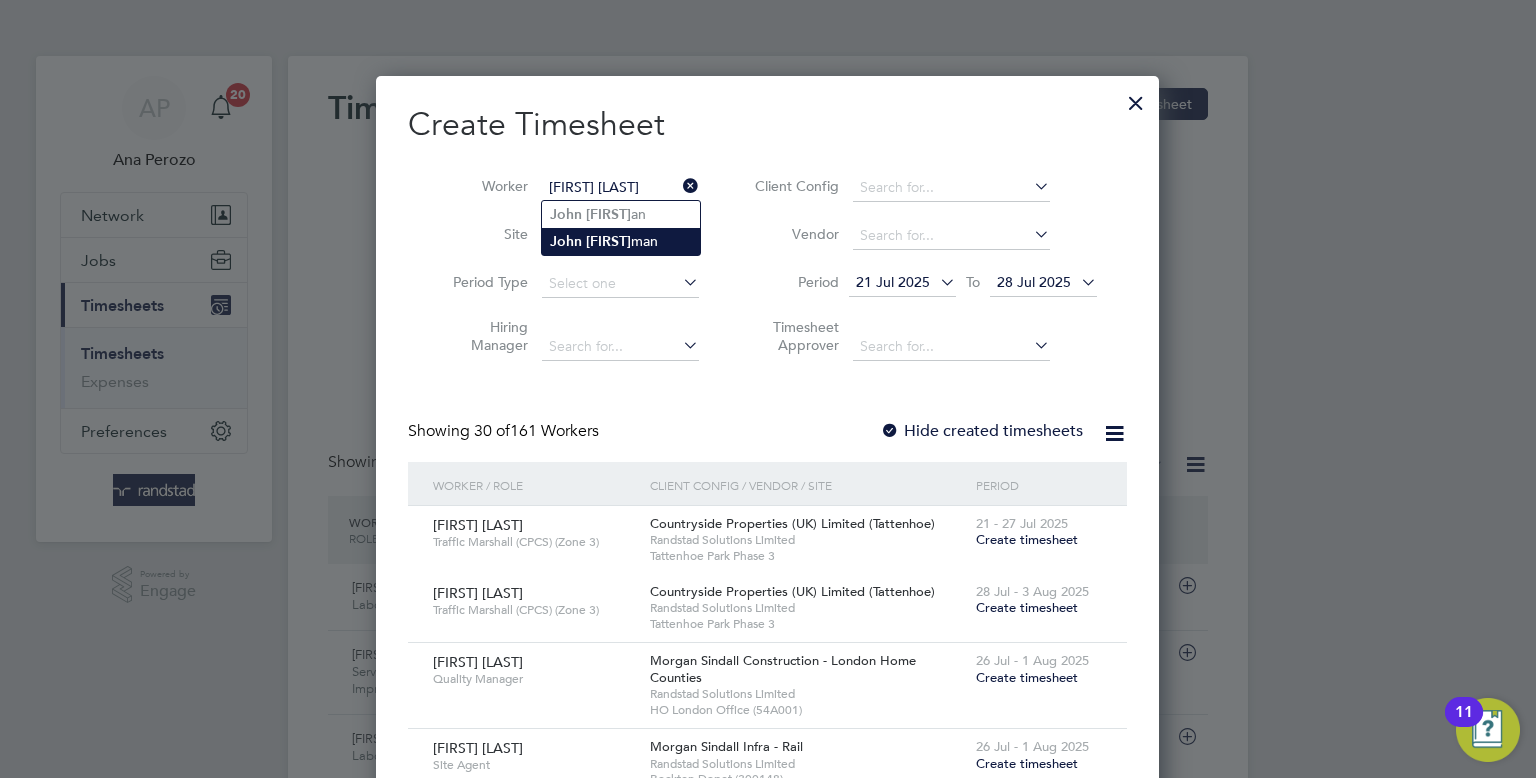 type on "John Dorman" 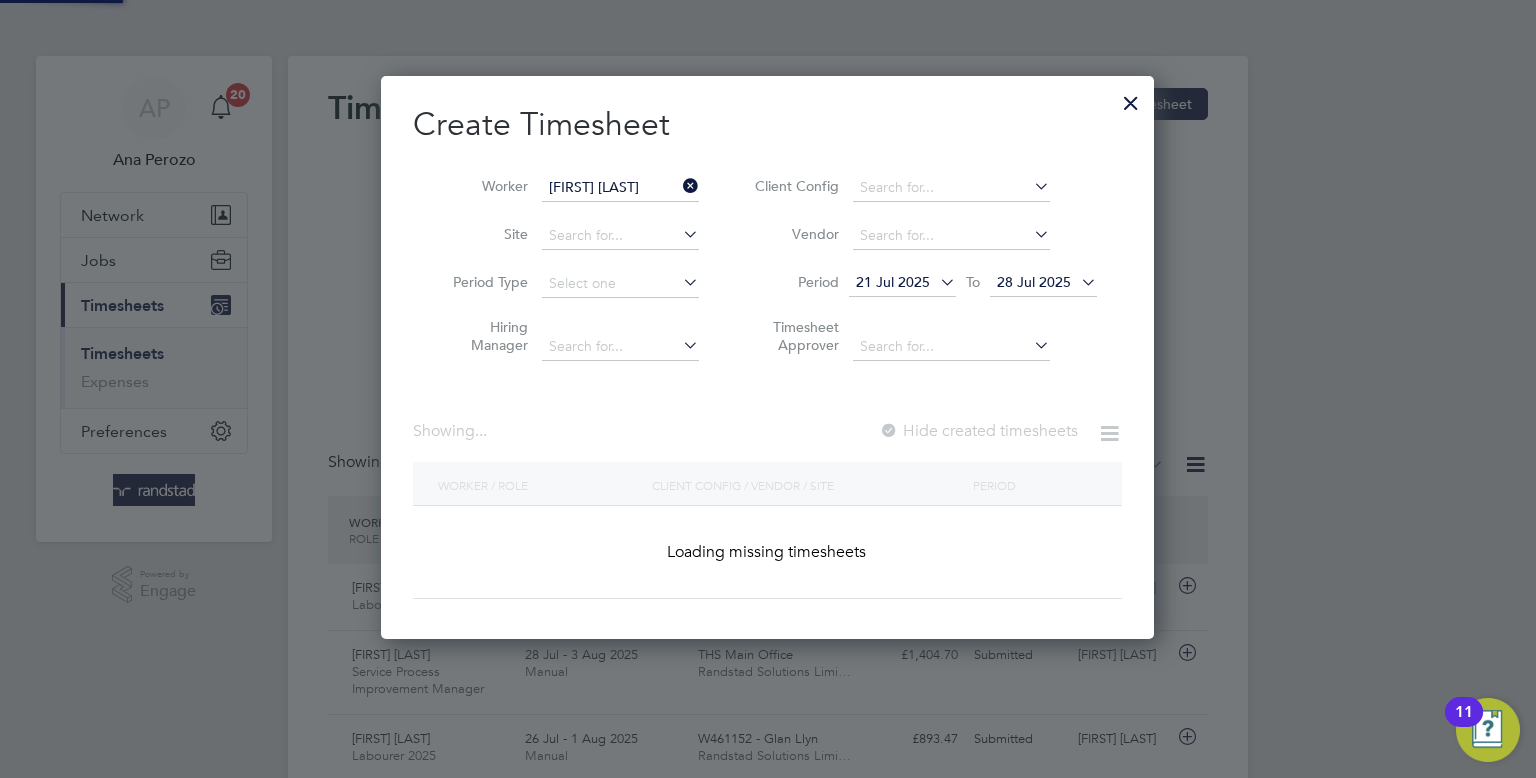 scroll, scrollTop: 10, scrollLeft: 10, axis: both 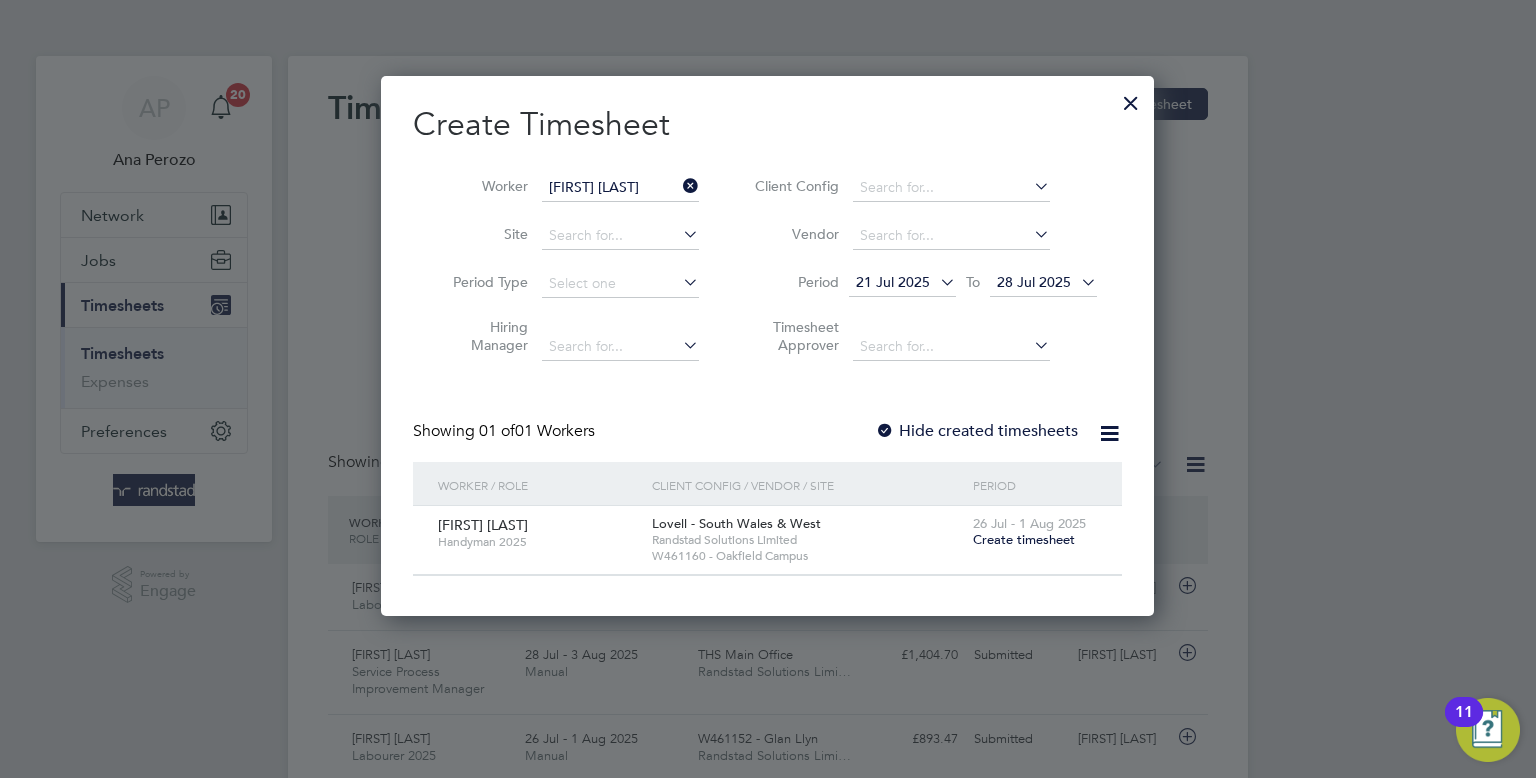 click on "Create timesheet" at bounding box center (1024, 539) 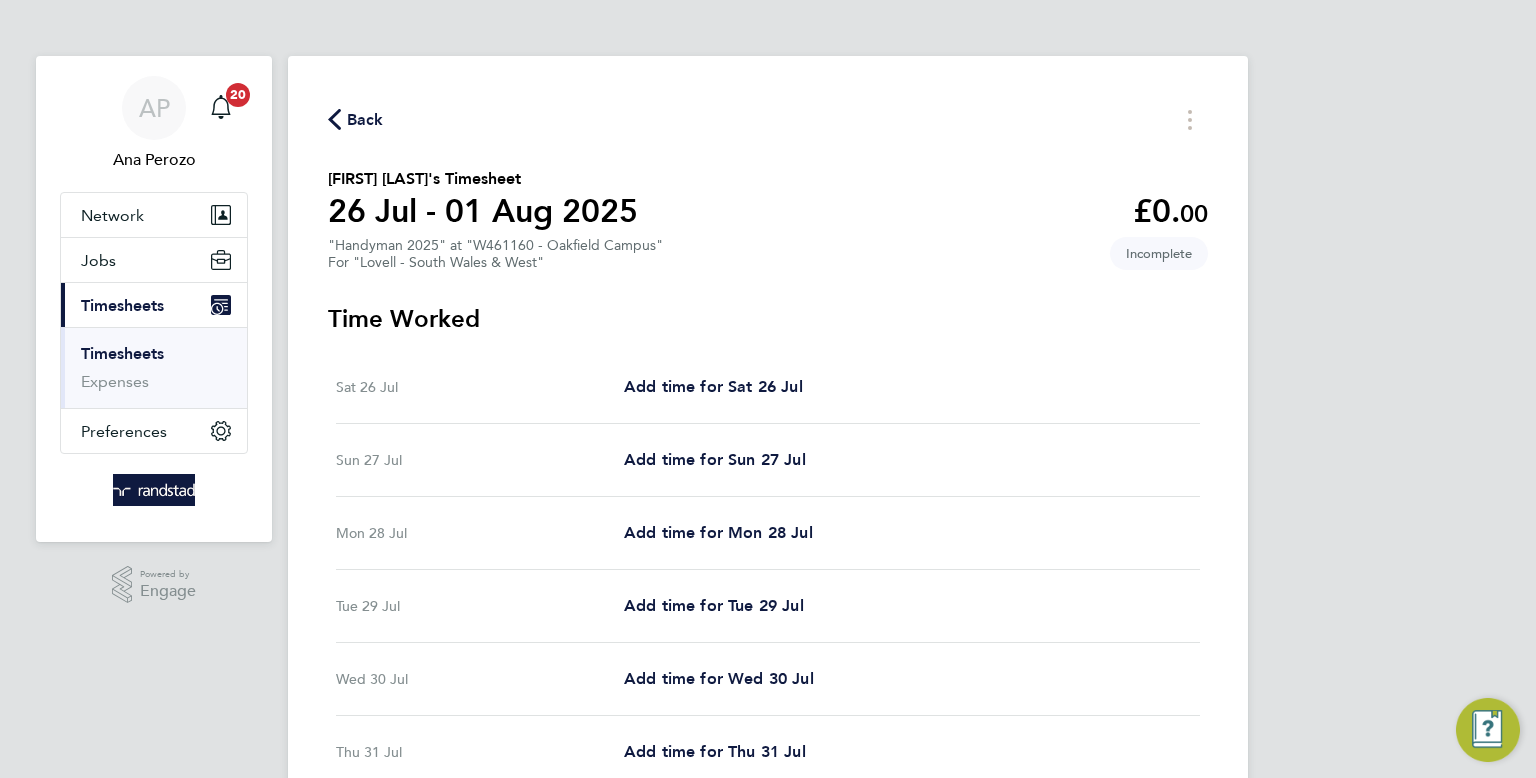 scroll, scrollTop: 258, scrollLeft: 0, axis: vertical 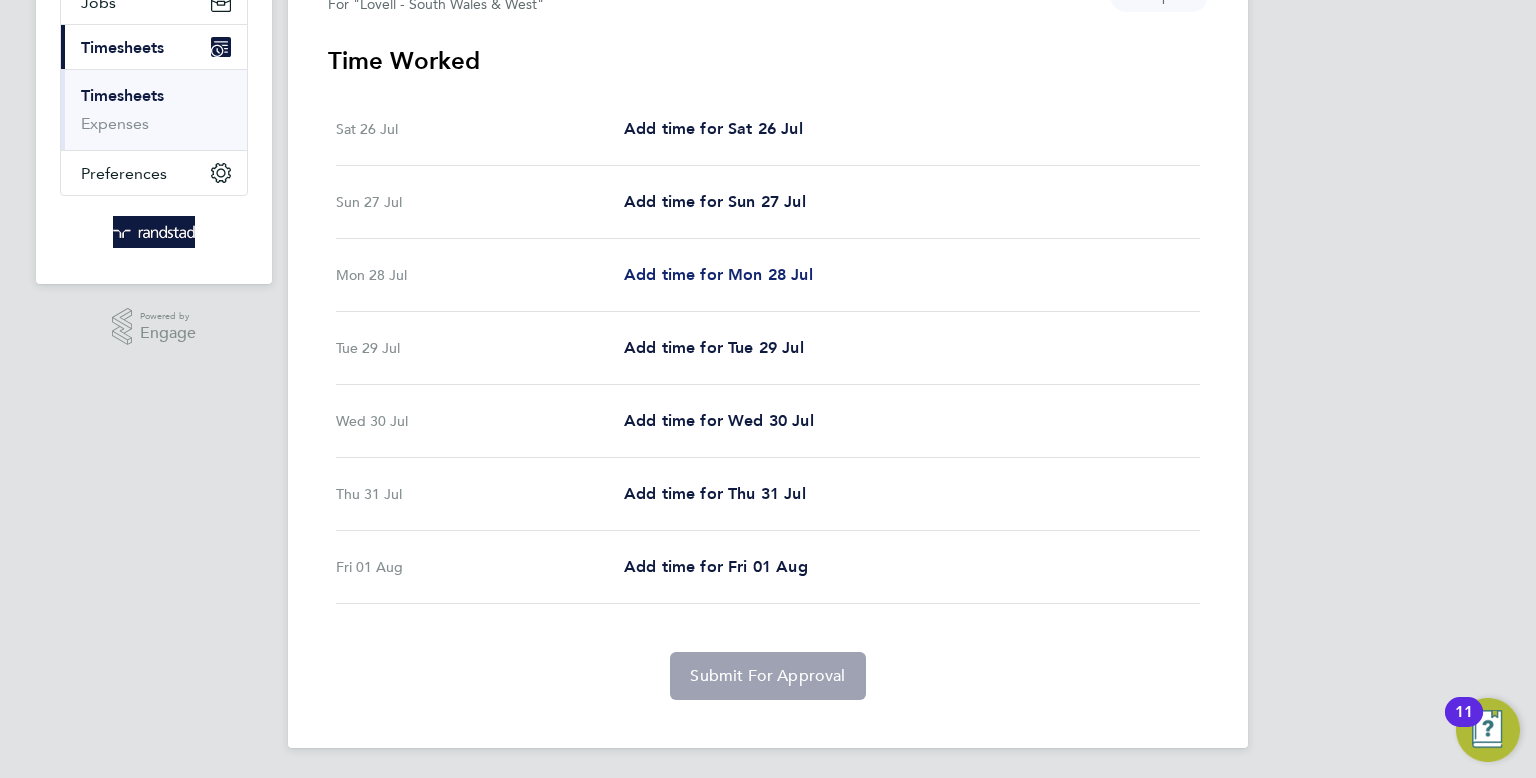 click on "Add time for Mon 28 Jul" at bounding box center [718, 274] 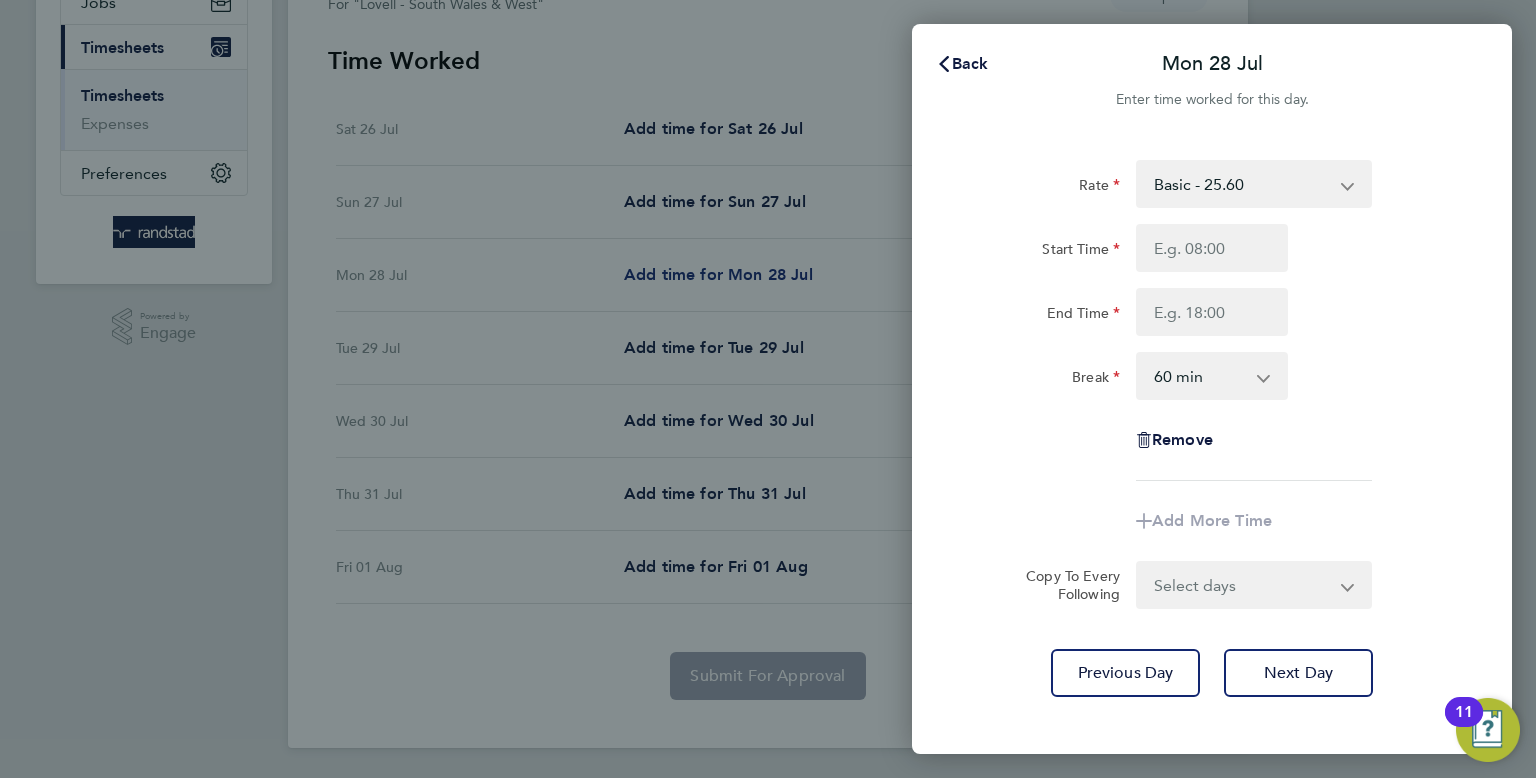 scroll, scrollTop: 0, scrollLeft: 0, axis: both 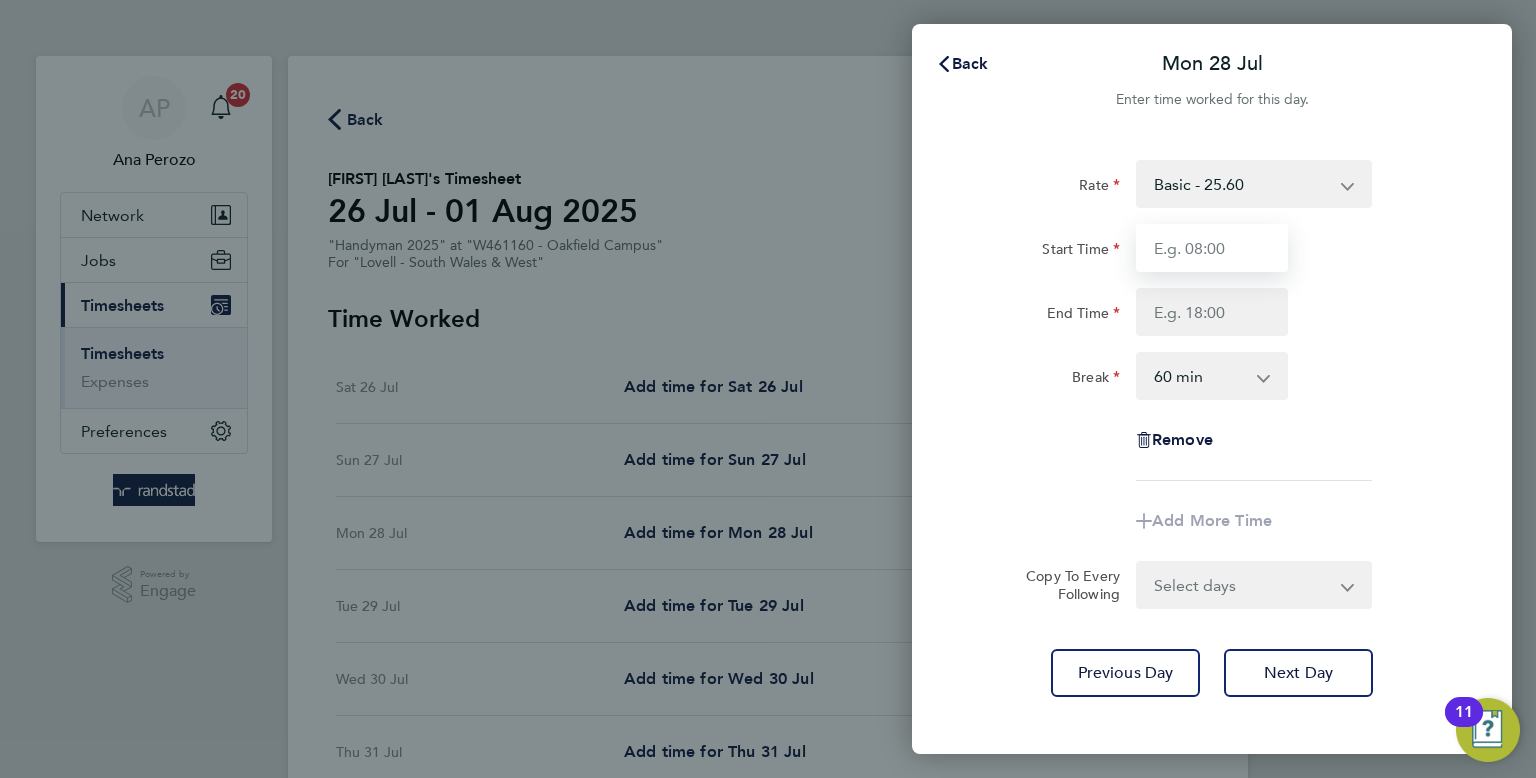 click on "Start Time" at bounding box center (1212, 248) 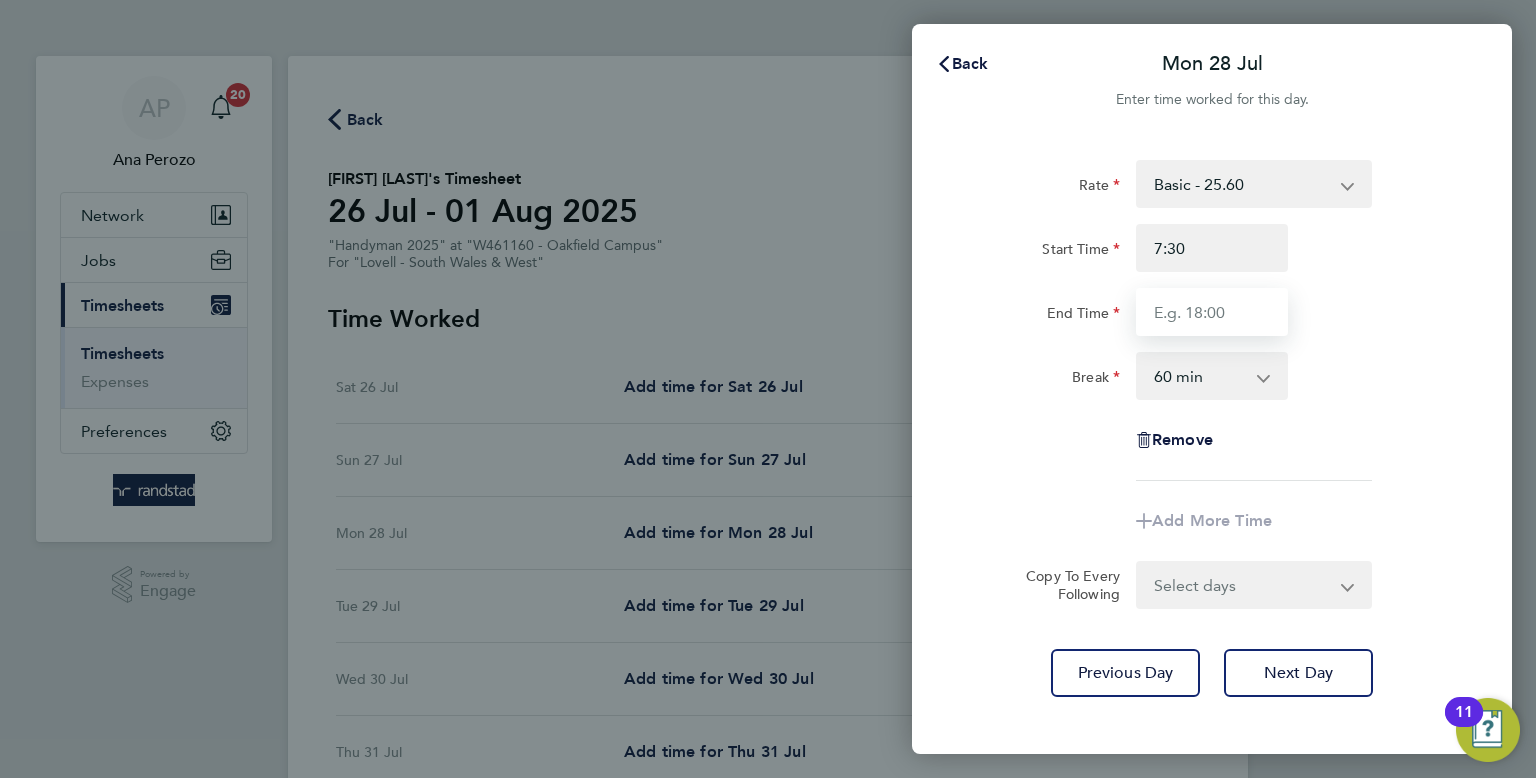 type on "07:30" 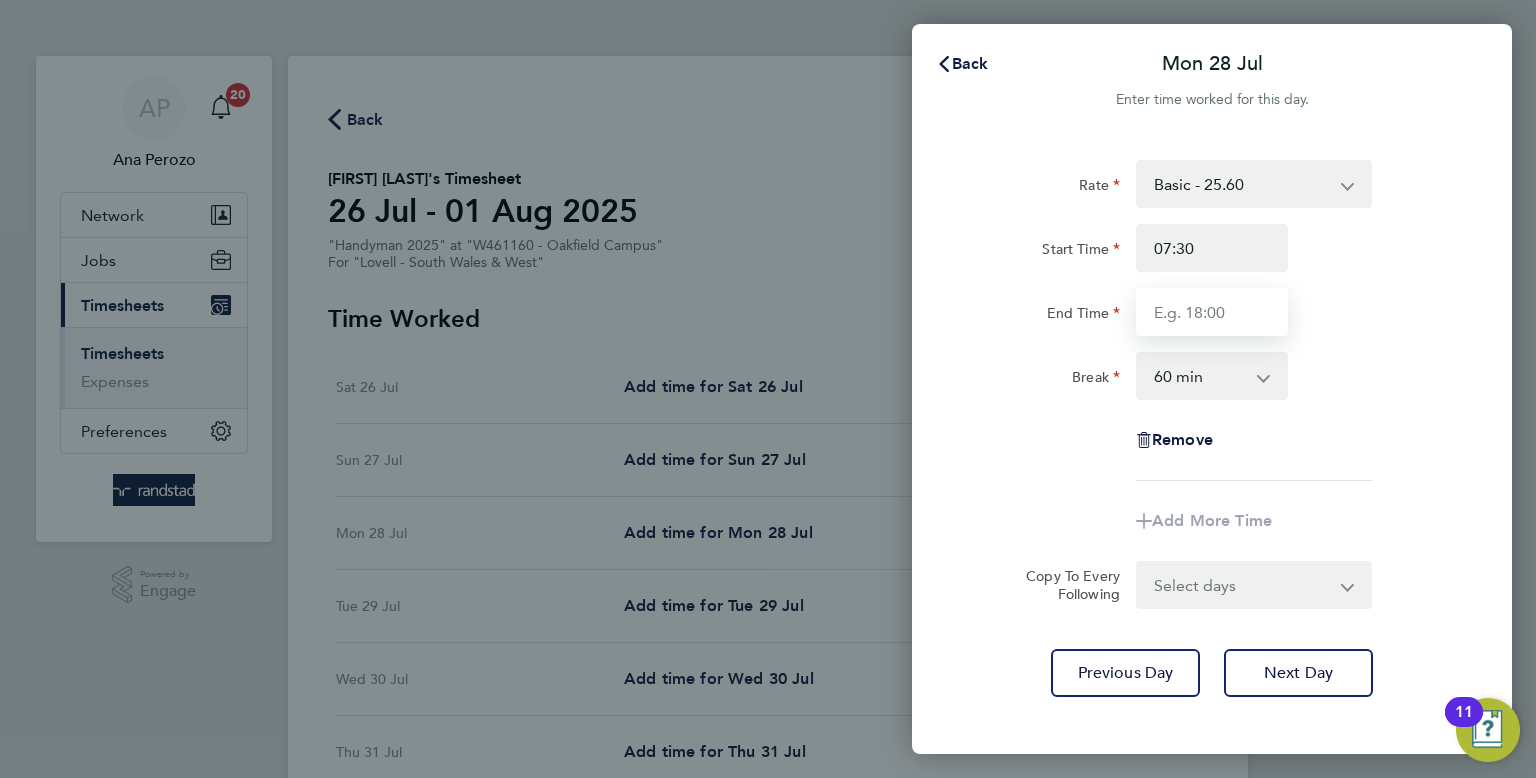 click on "End Time" at bounding box center (1212, 312) 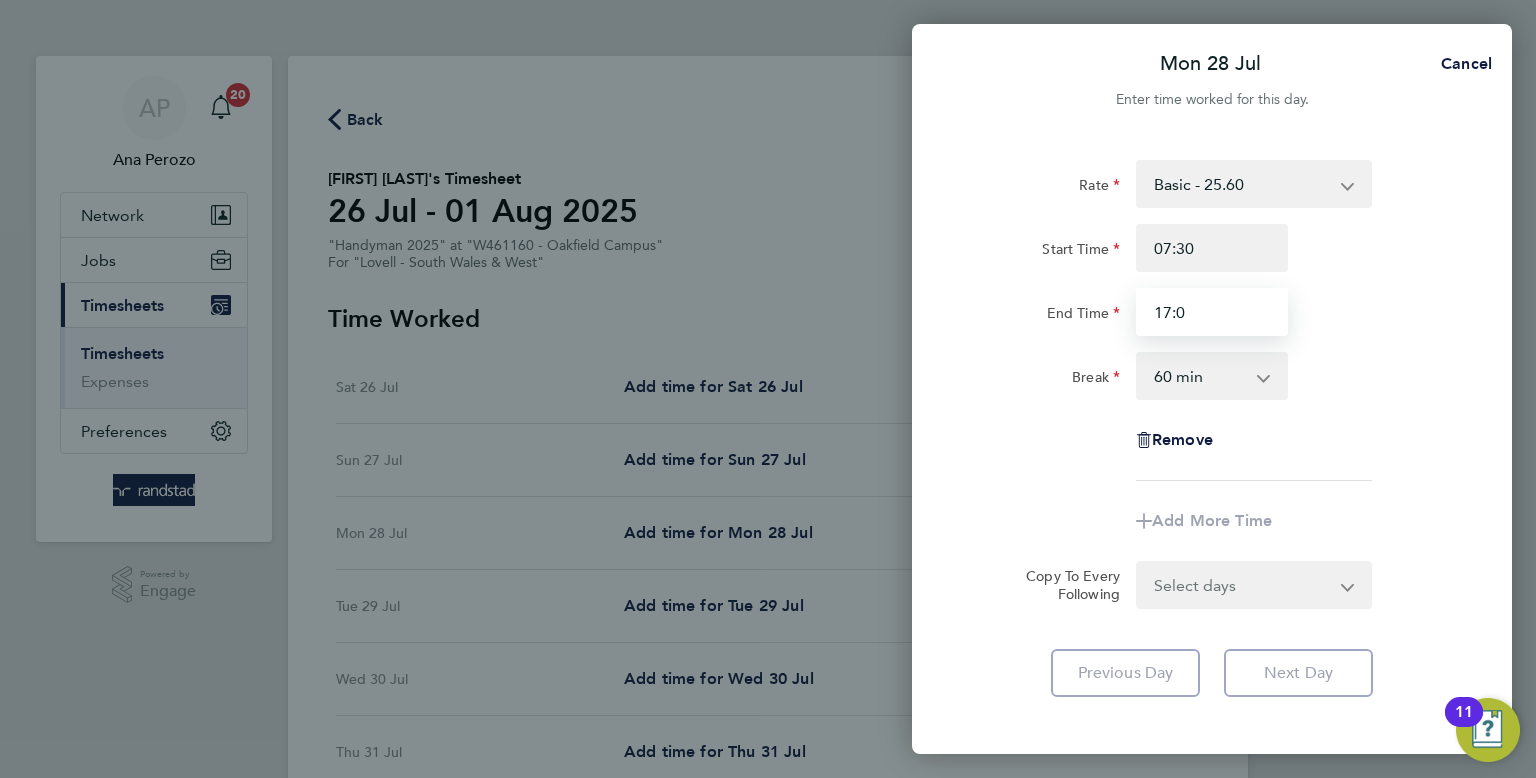 type on "17:0" 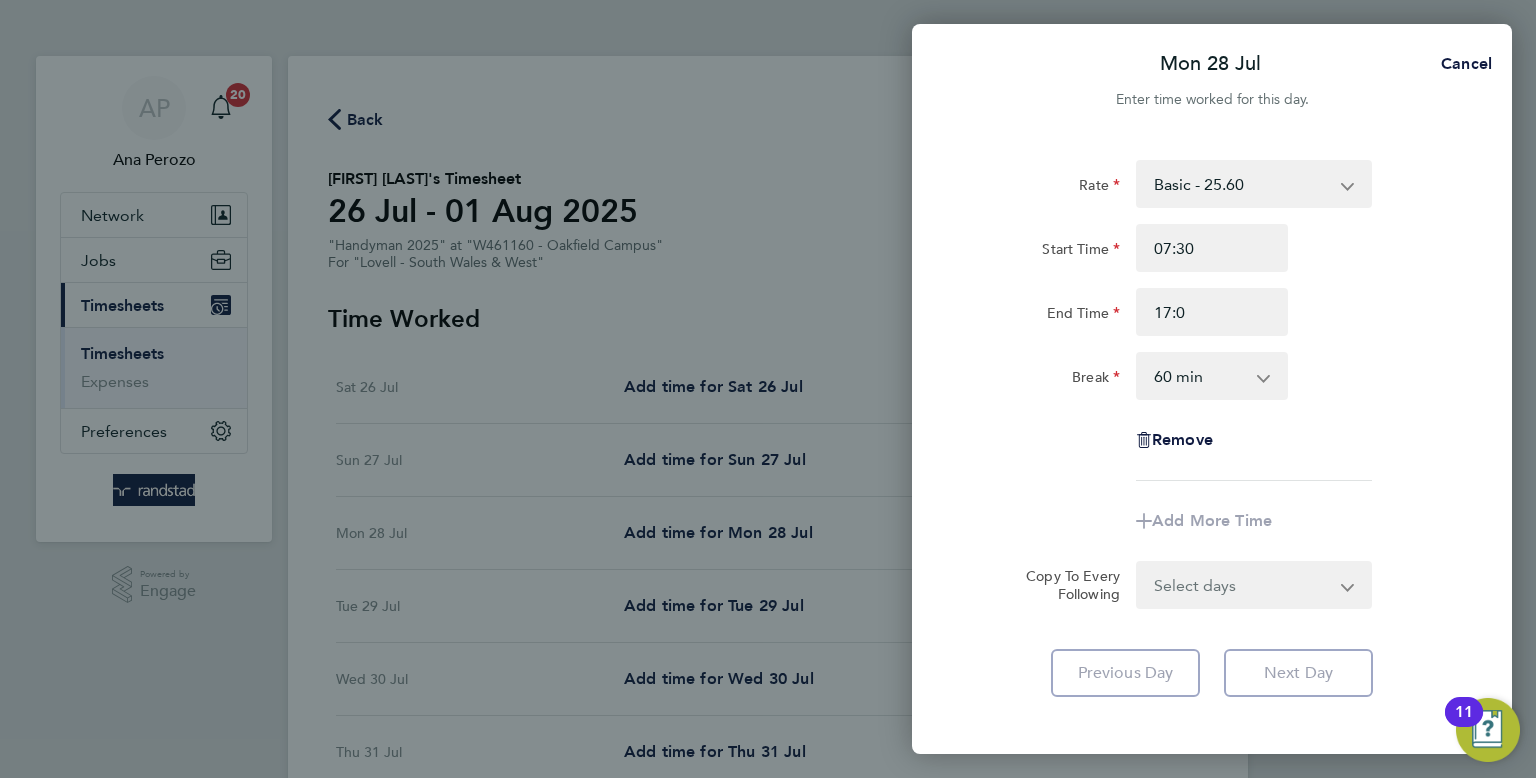 click on "0 min   15 min   30 min   45 min   60 min   75 min   90 min" at bounding box center (1200, 376) 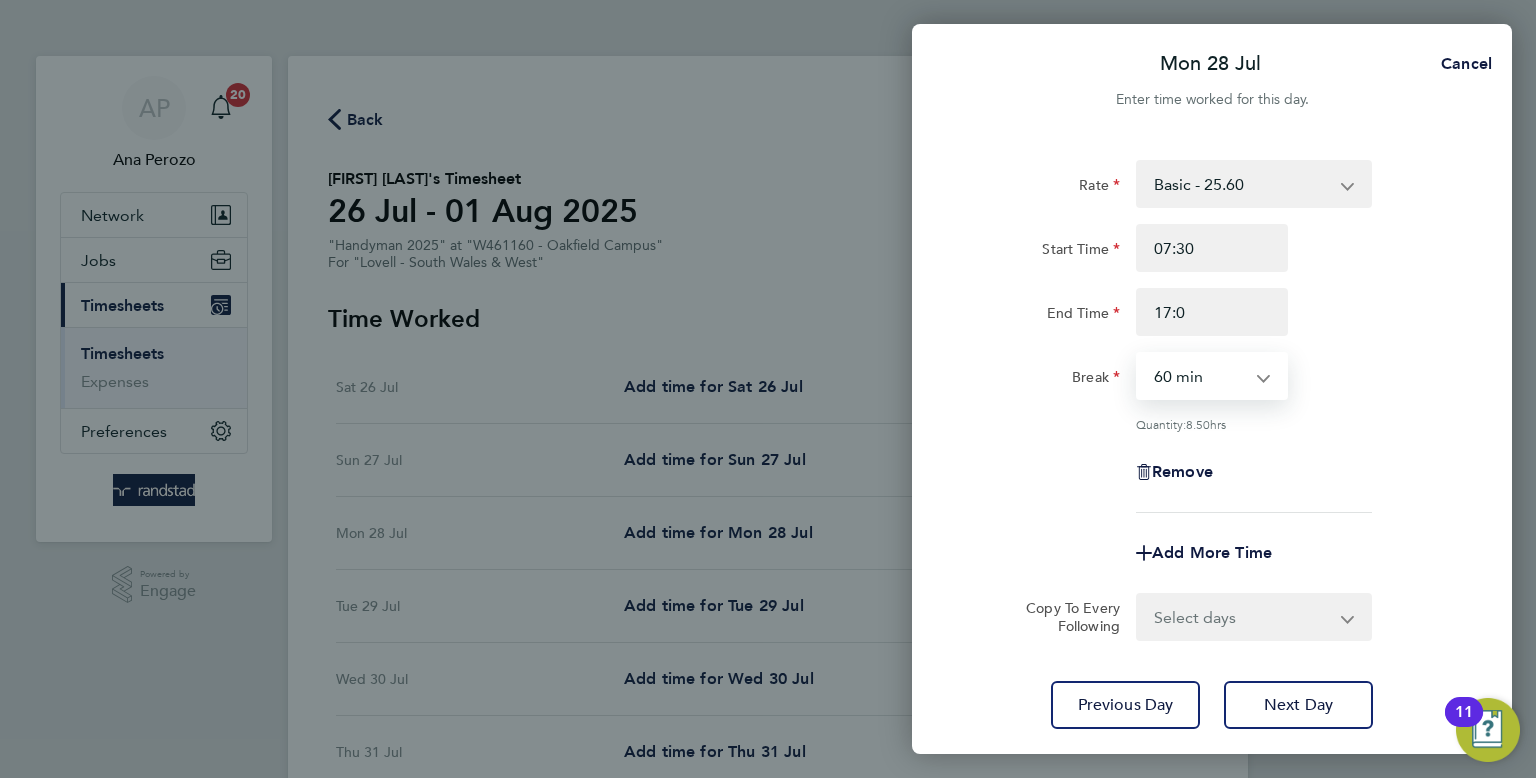 click on "0 min   15 min   30 min   45 min   60 min   75 min   90 min" at bounding box center [1200, 376] 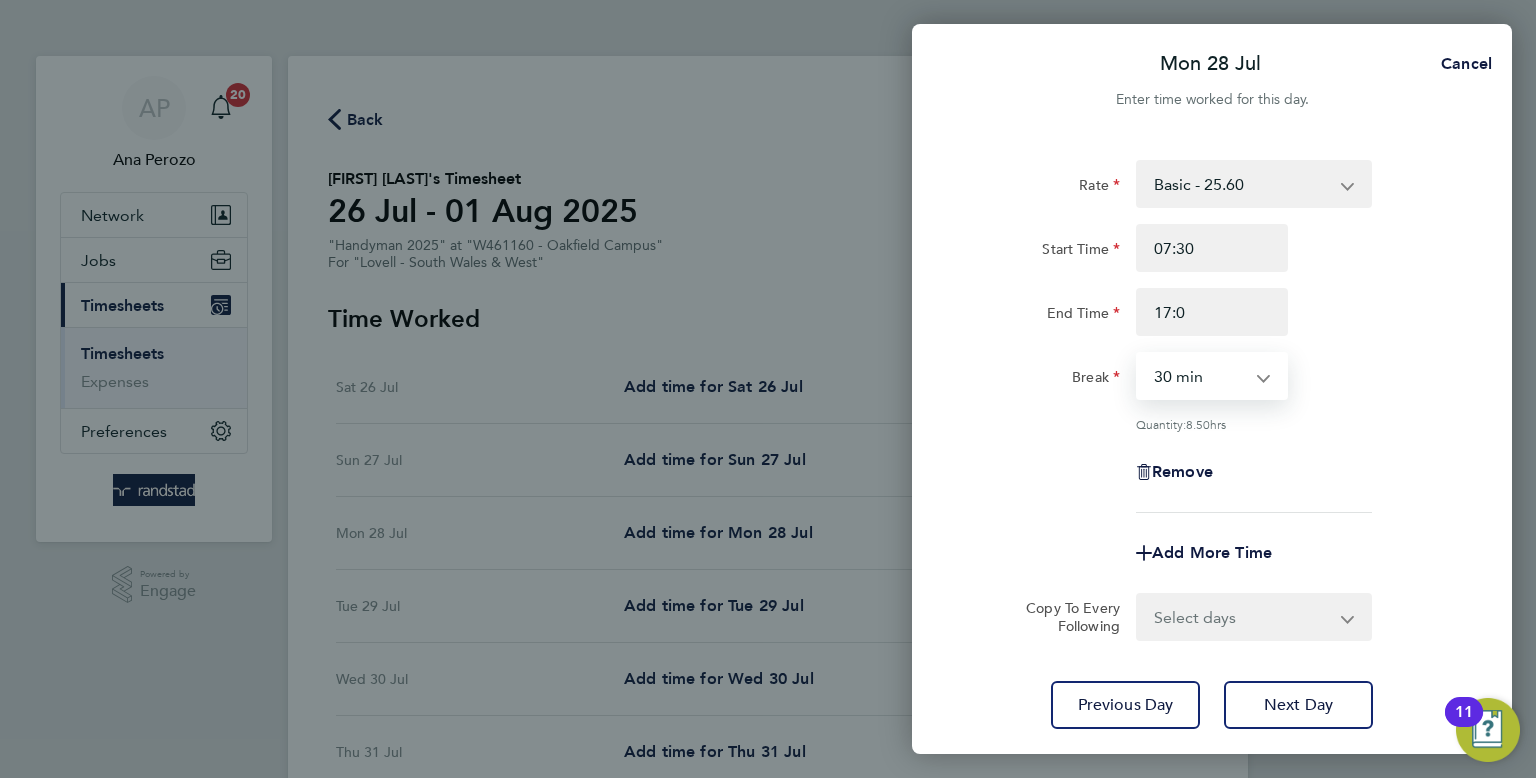 click on "0 min   15 min   30 min   45 min   60 min   75 min   90 min" at bounding box center (1200, 376) 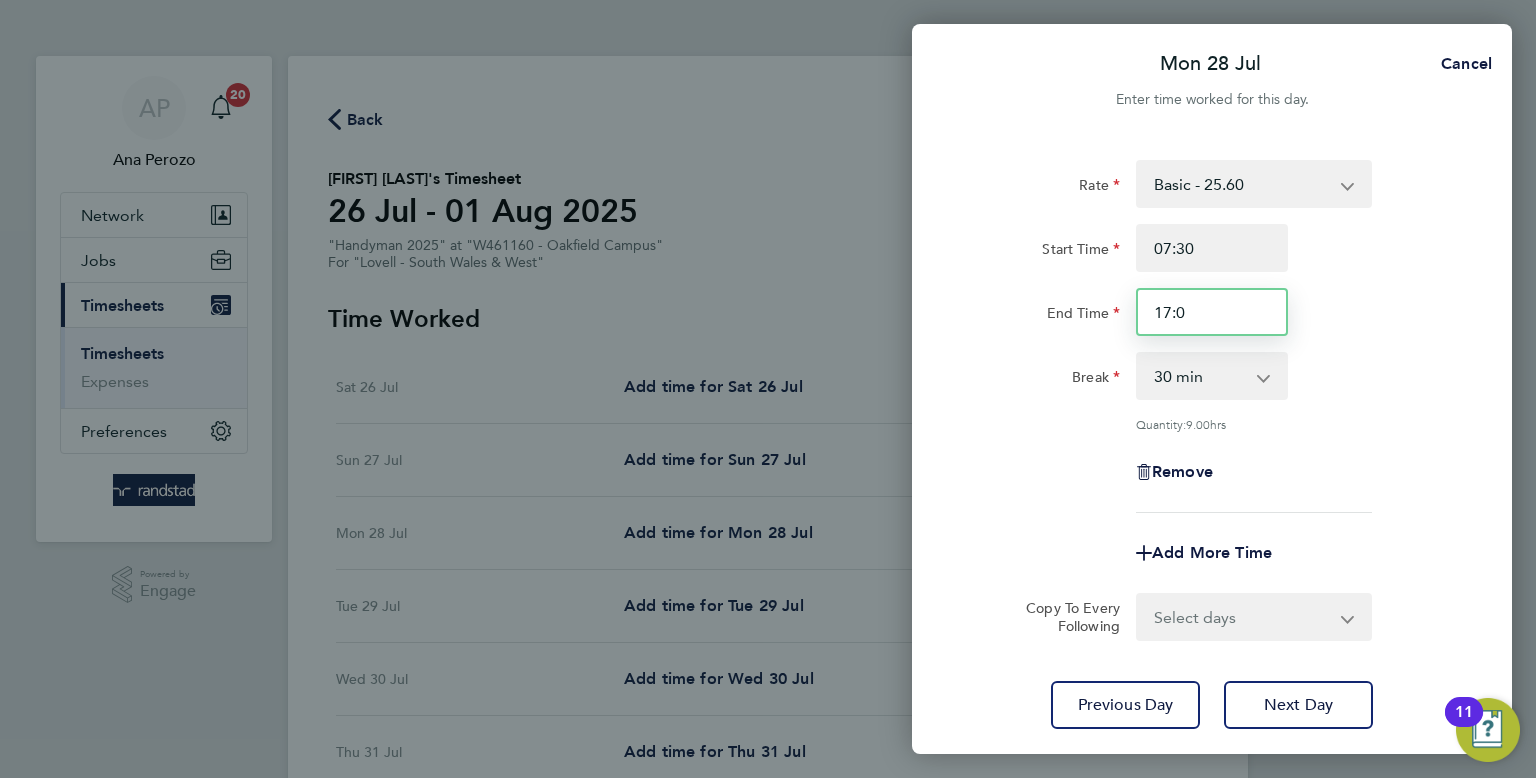 click on "17:0" at bounding box center (1212, 312) 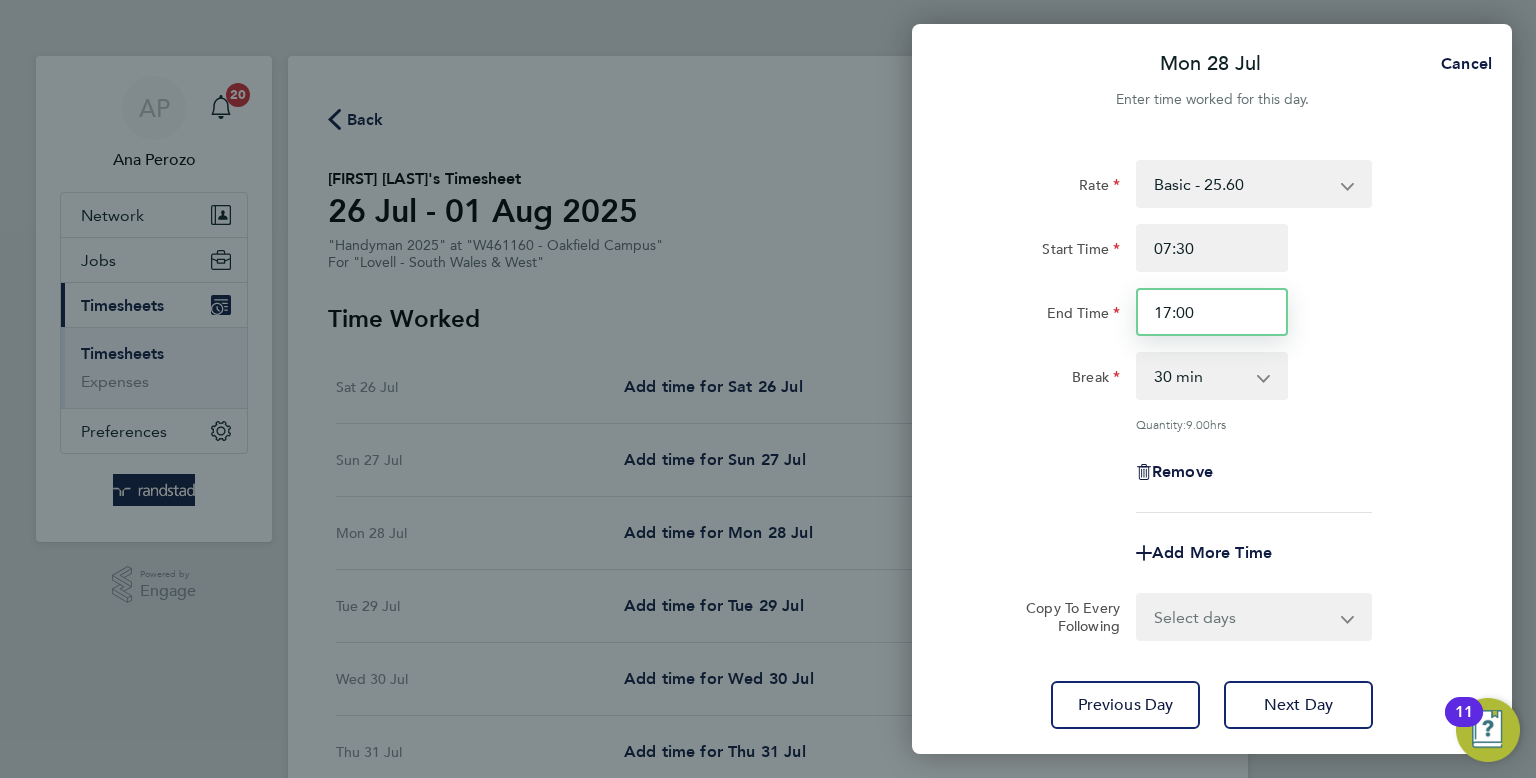 type on "17:00" 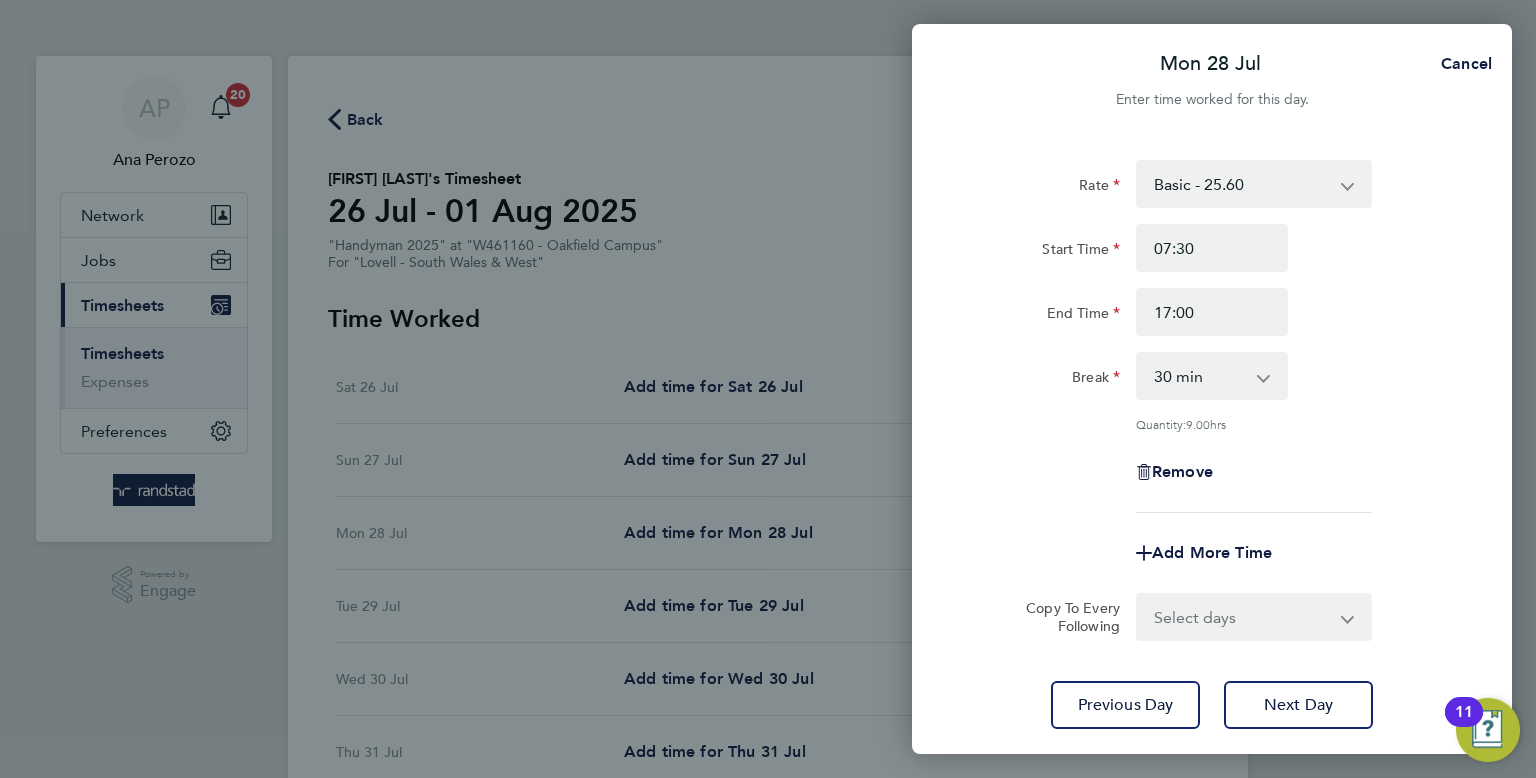 click on "Rate  Basic - 25.60   Overtime - 37.10
Start Time 07:30 End Time 17:00 Break  0 min   15 min   30 min   45 min   60 min   75 min   90 min
Quantity:  9.00  hrs
Remove" 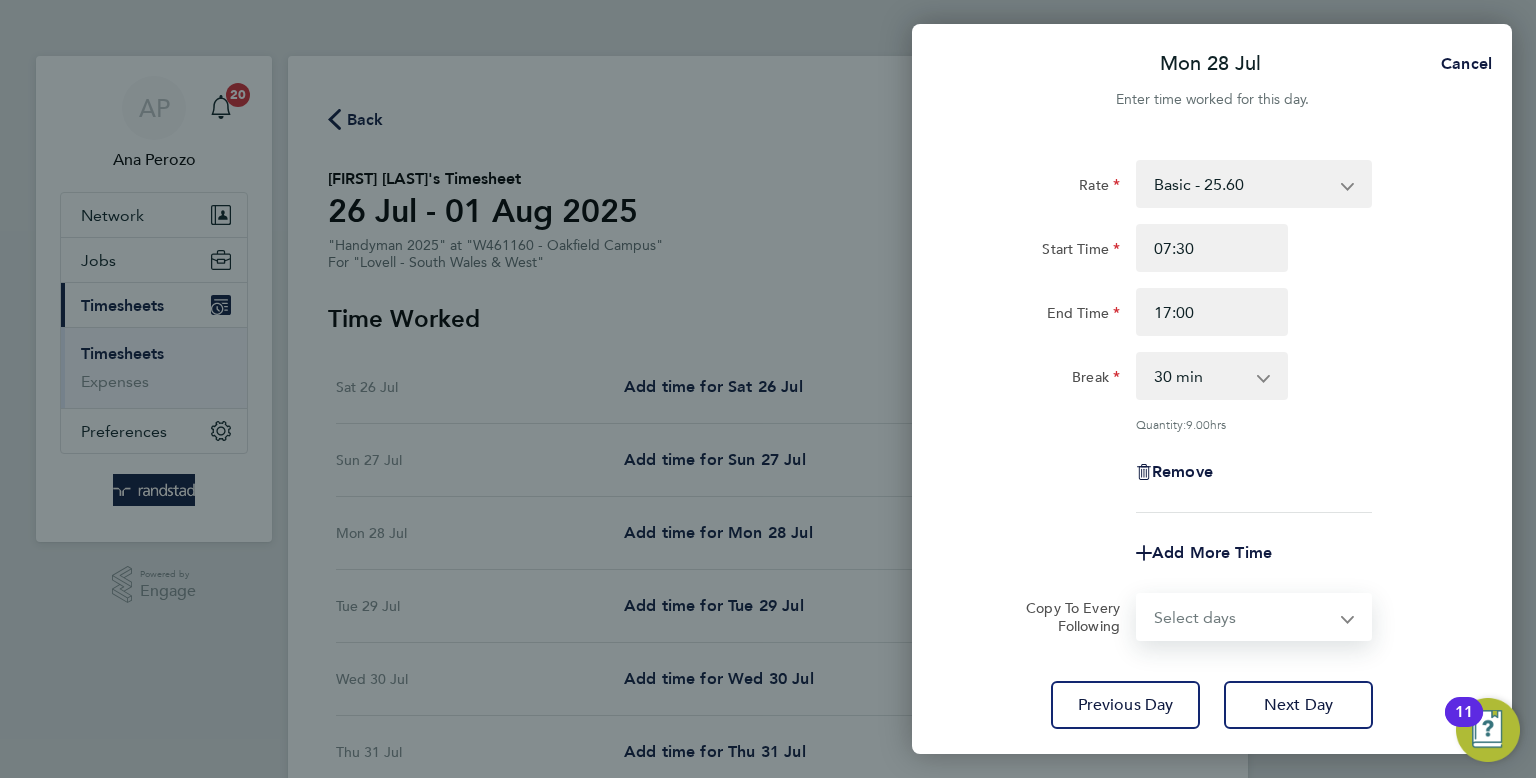 select on "DAY" 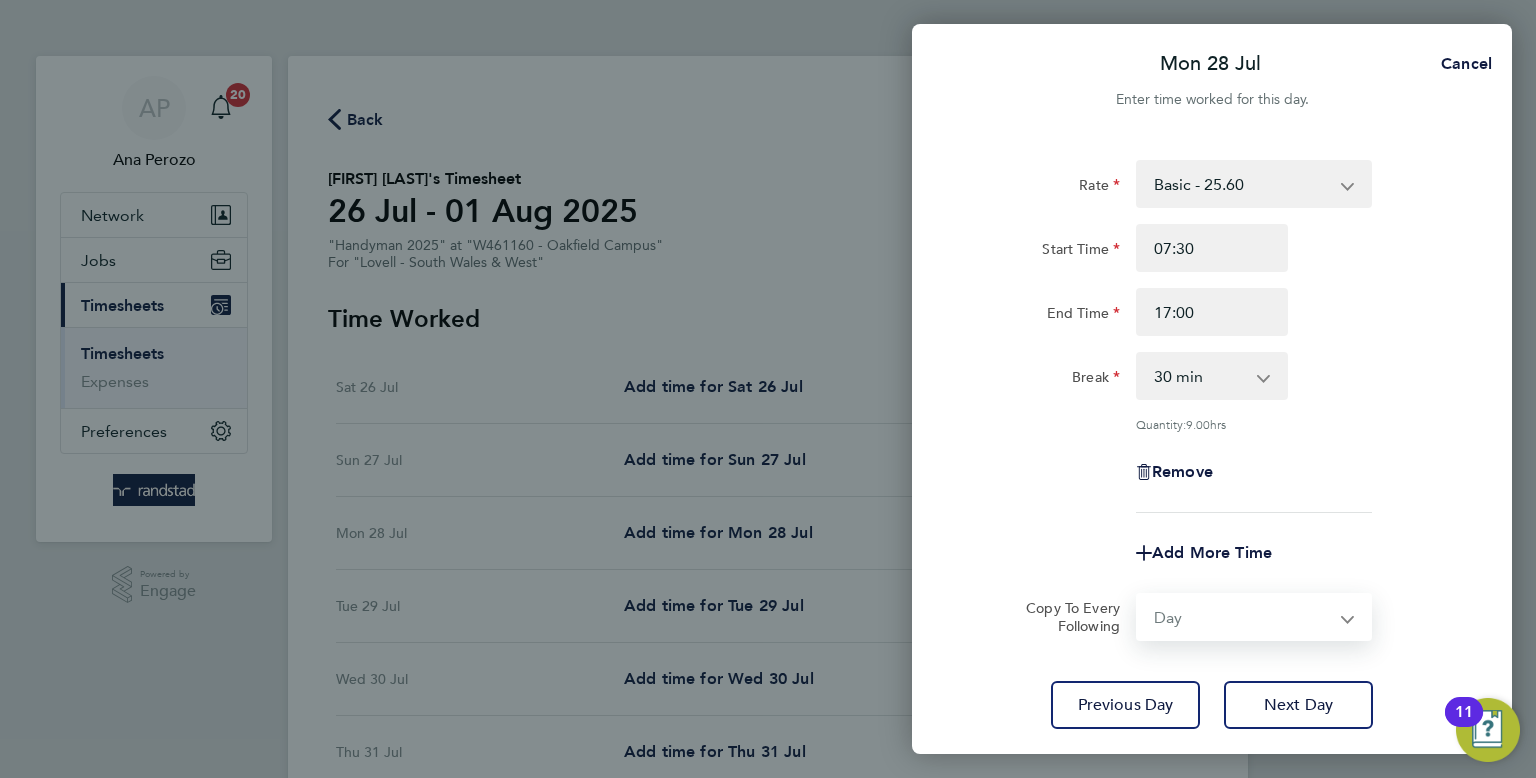 click on "Select days   Day   Tuesday   Wednesday   Thursday   Friday" at bounding box center (1243, 617) 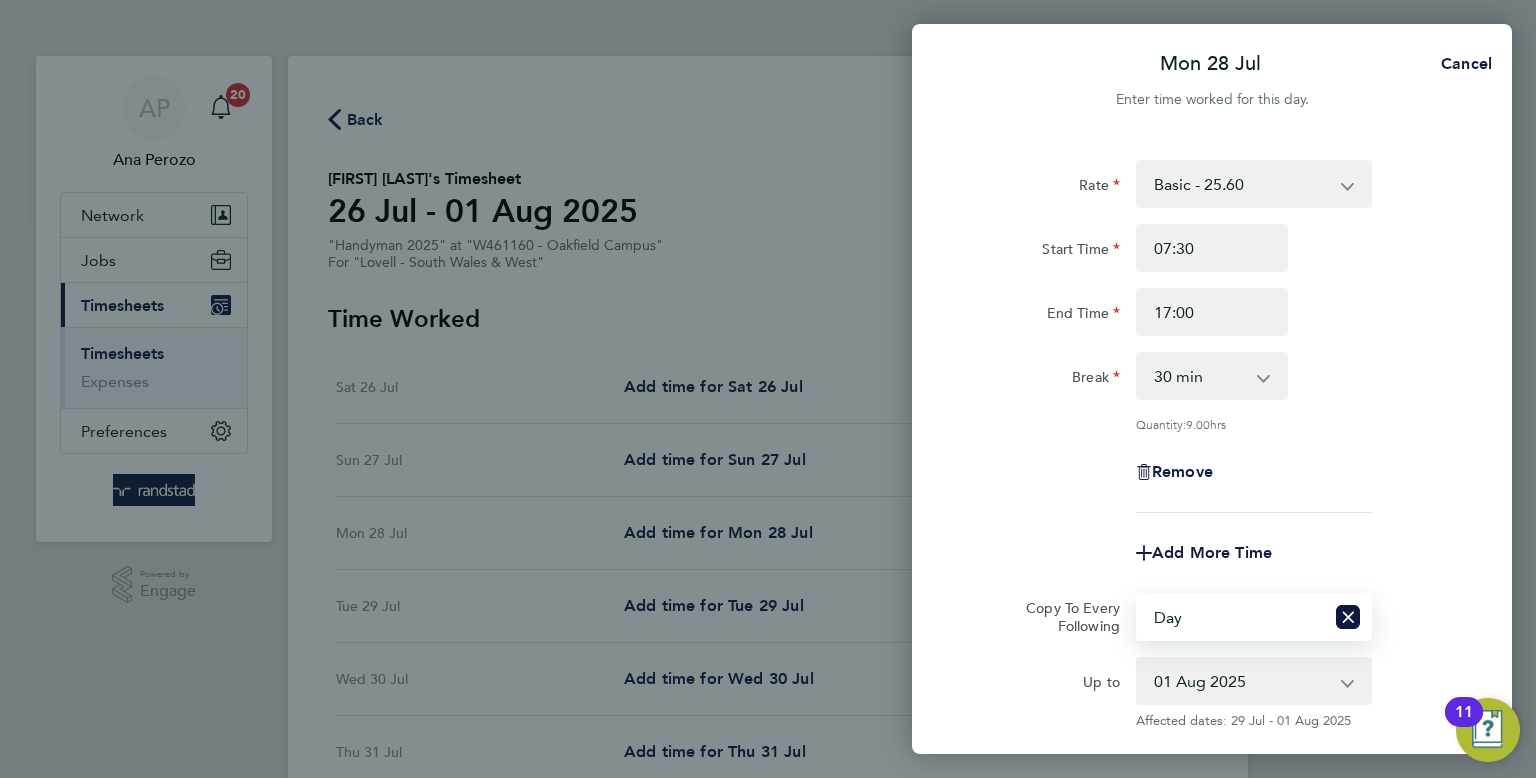 scroll, scrollTop: 212, scrollLeft: 0, axis: vertical 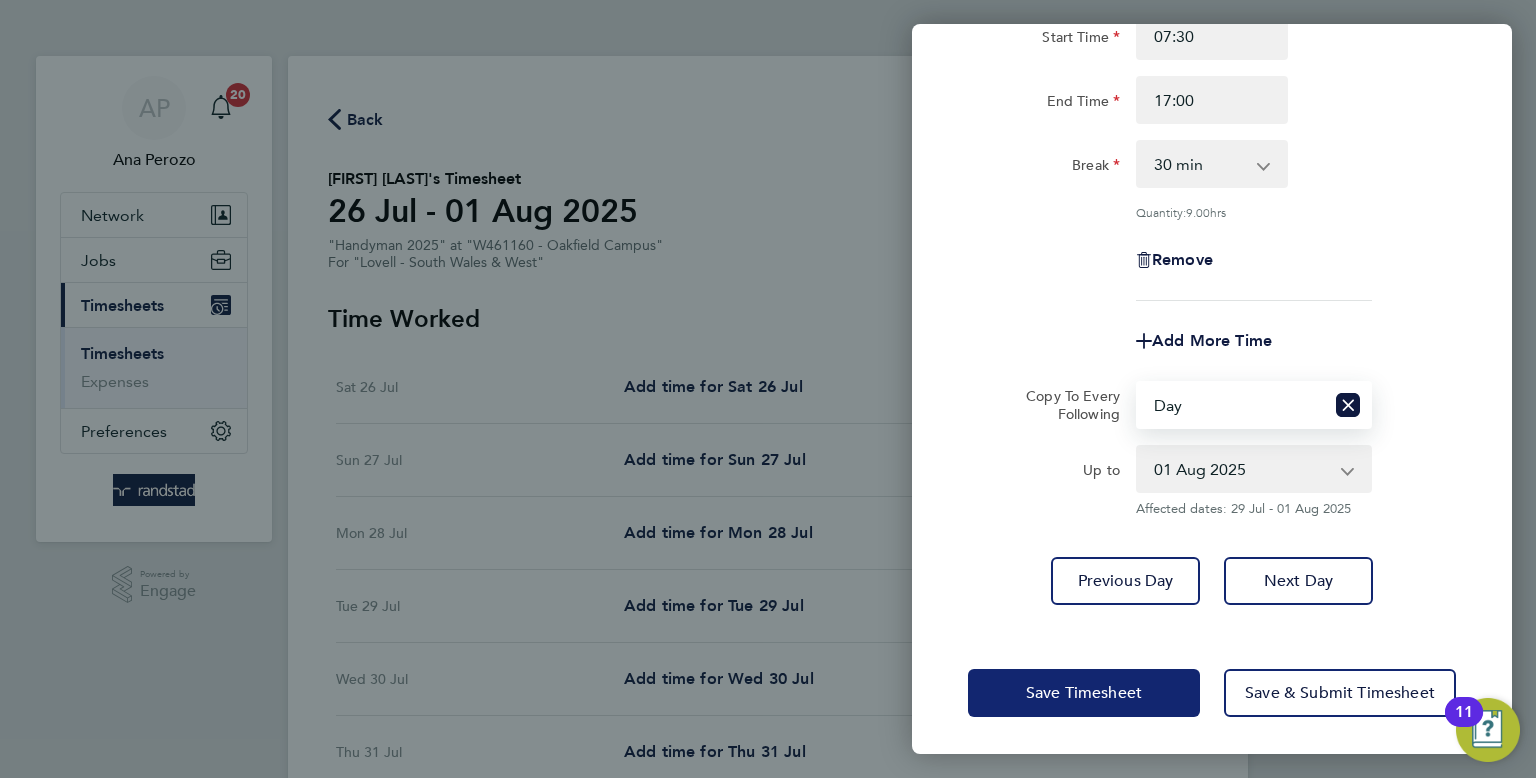 click on "Save Timesheet" 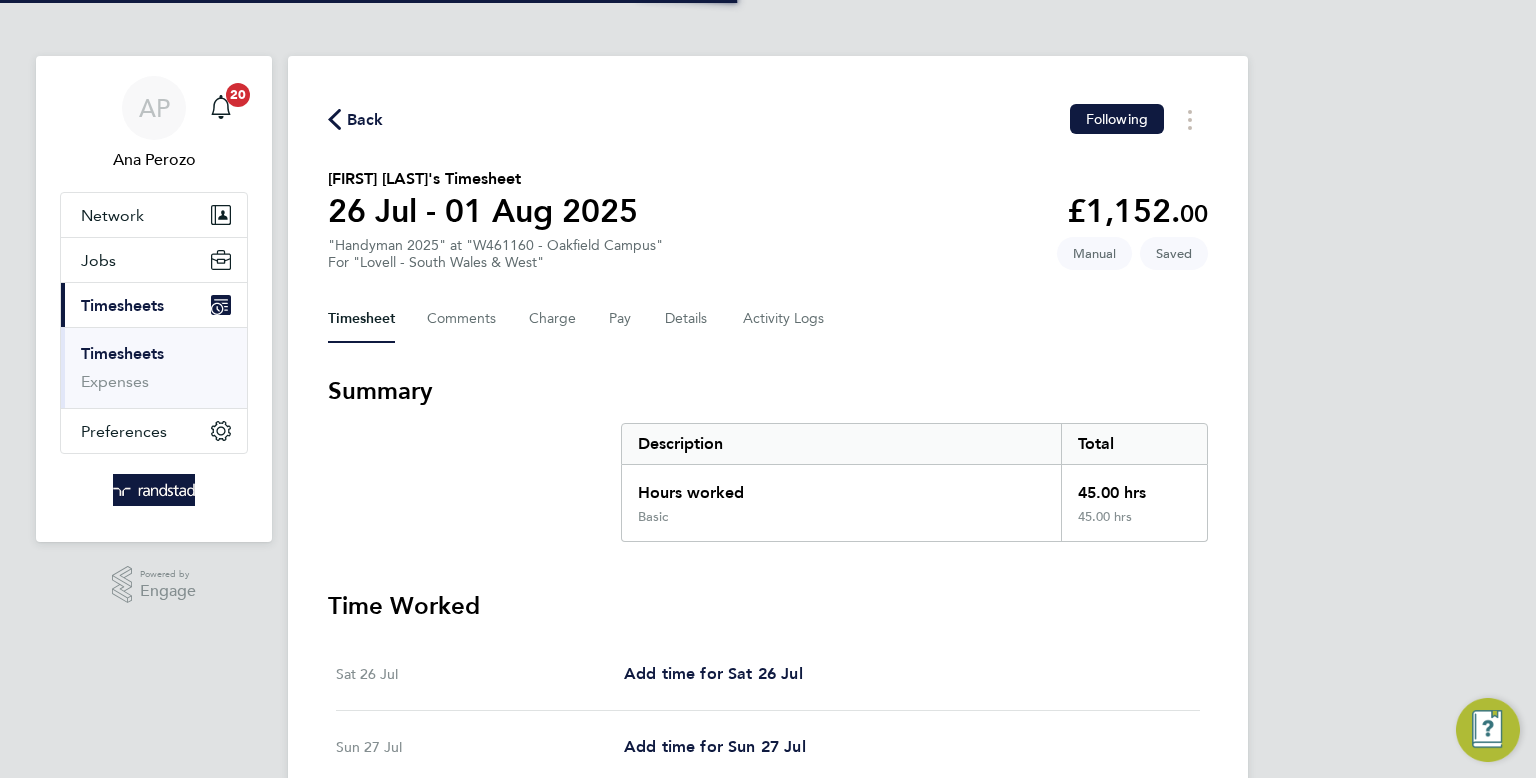 scroll, scrollTop: 664, scrollLeft: 0, axis: vertical 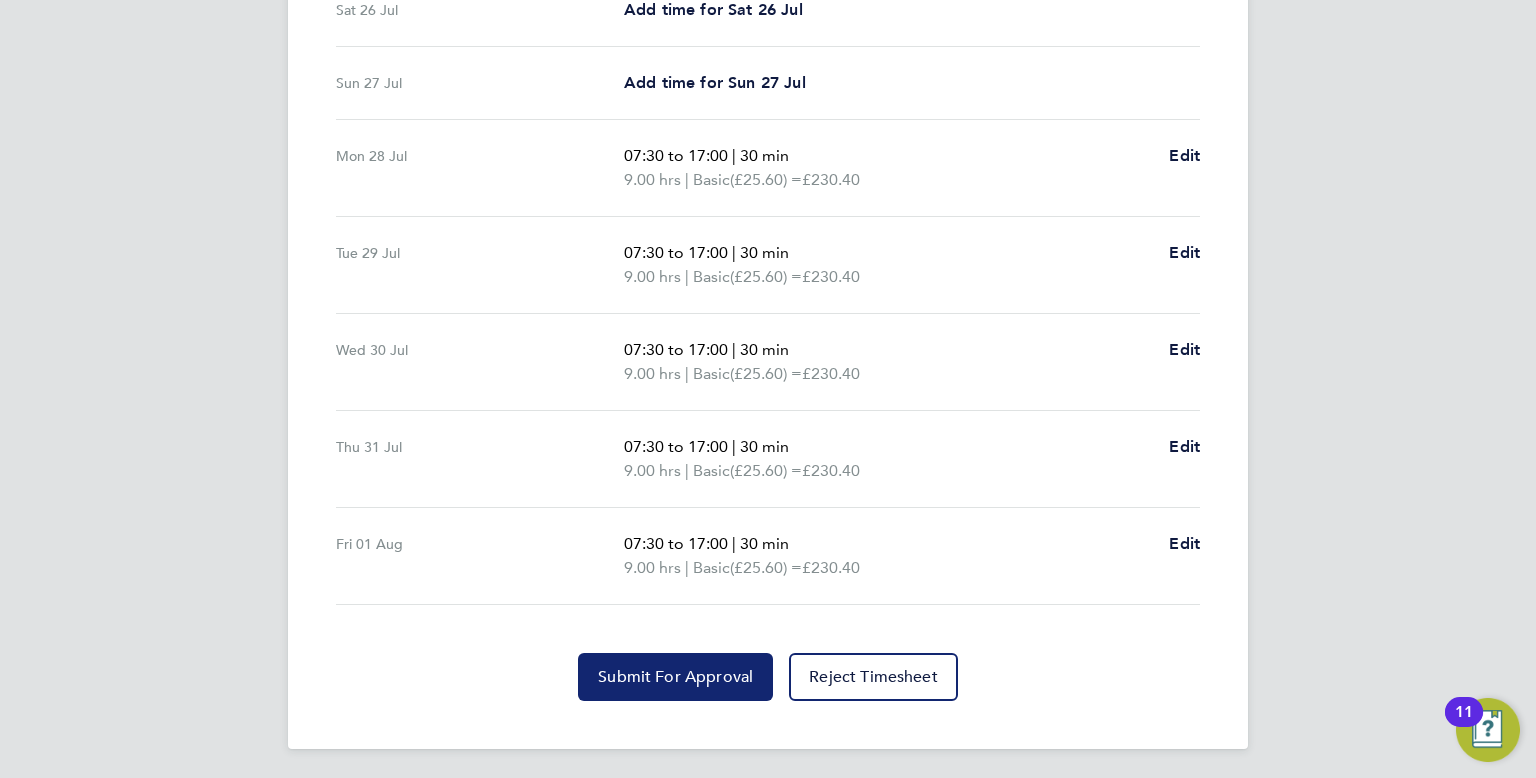 click on "Submit For Approval" 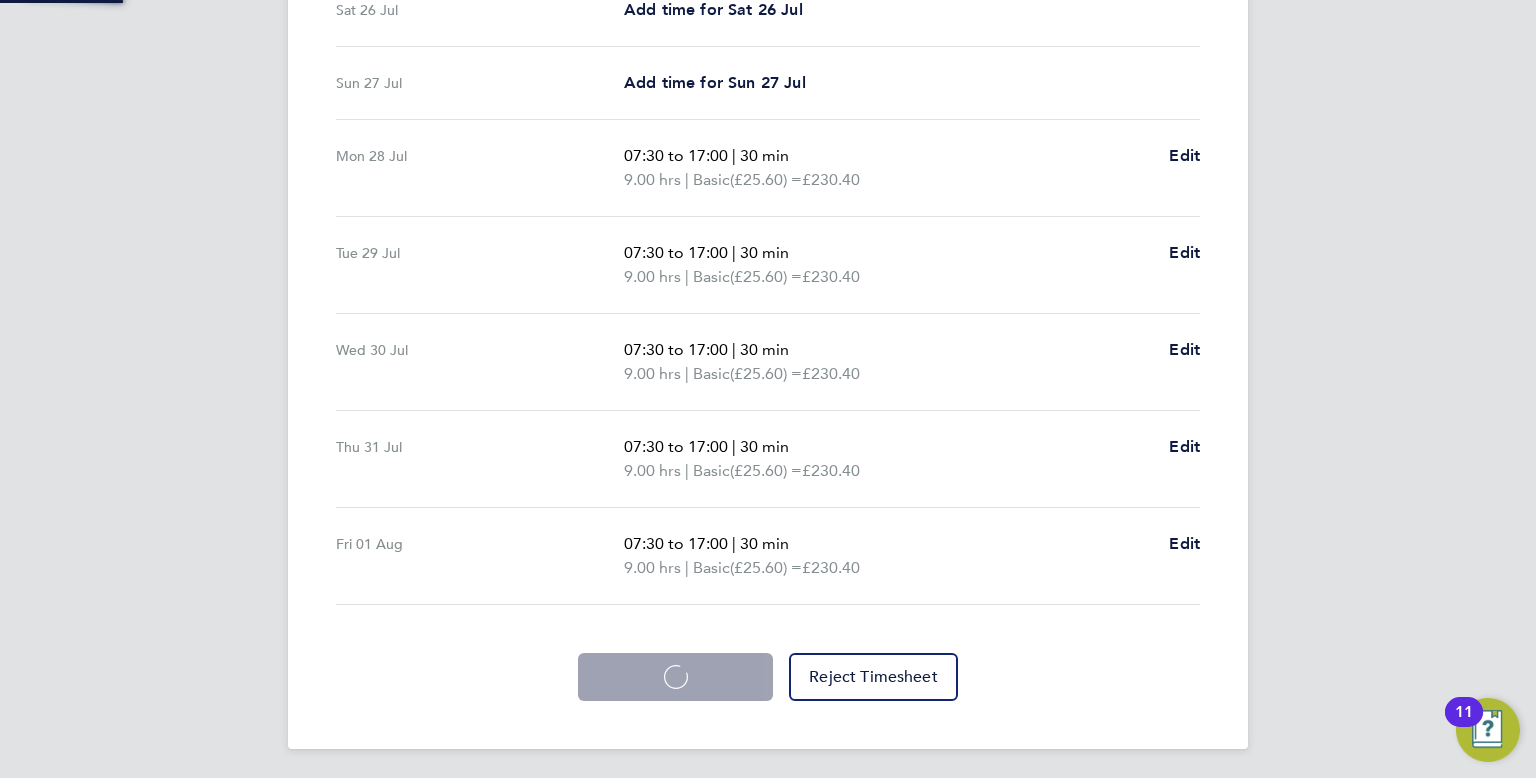 scroll, scrollTop: 0, scrollLeft: 0, axis: both 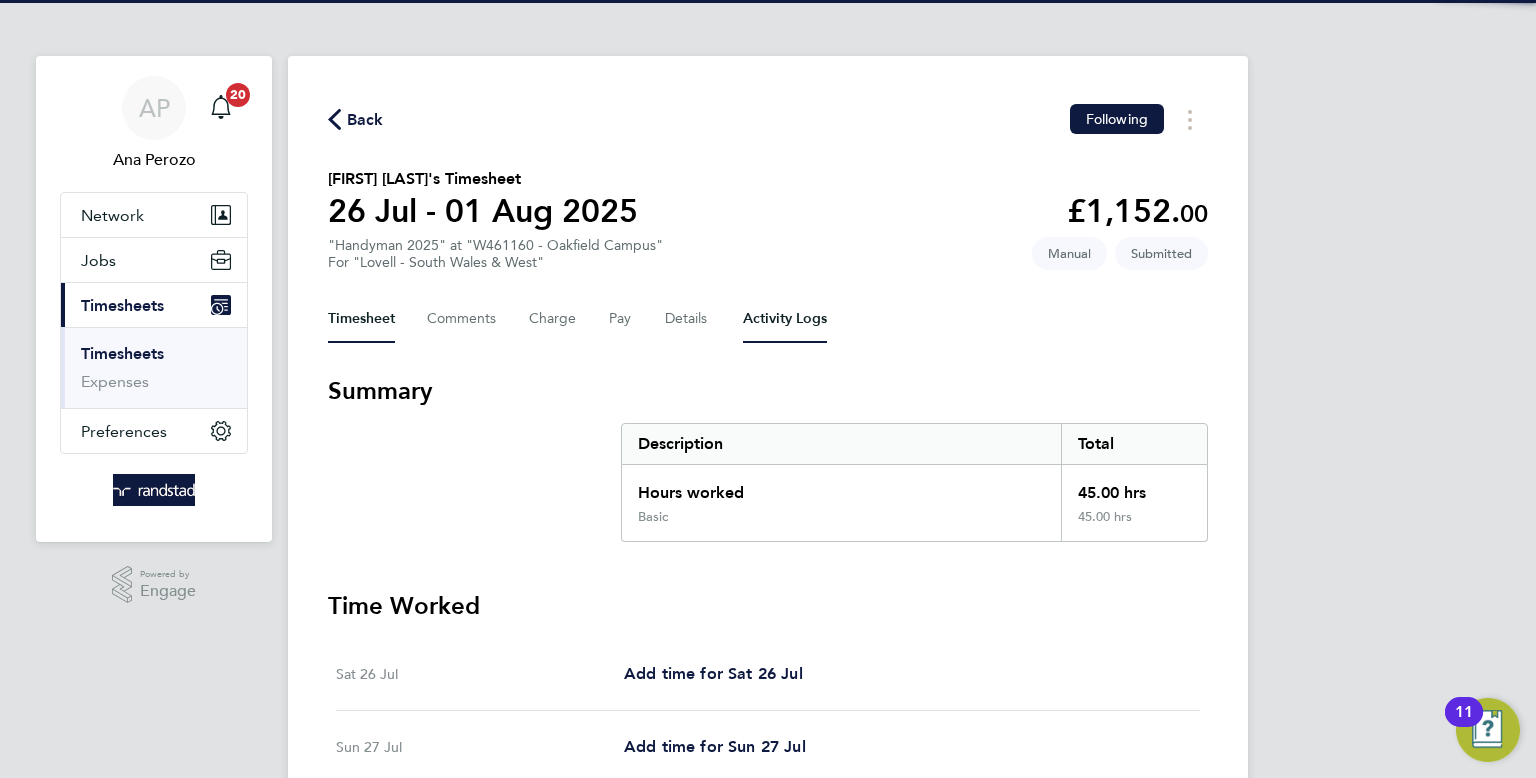 click on "Activity Logs" at bounding box center [785, 319] 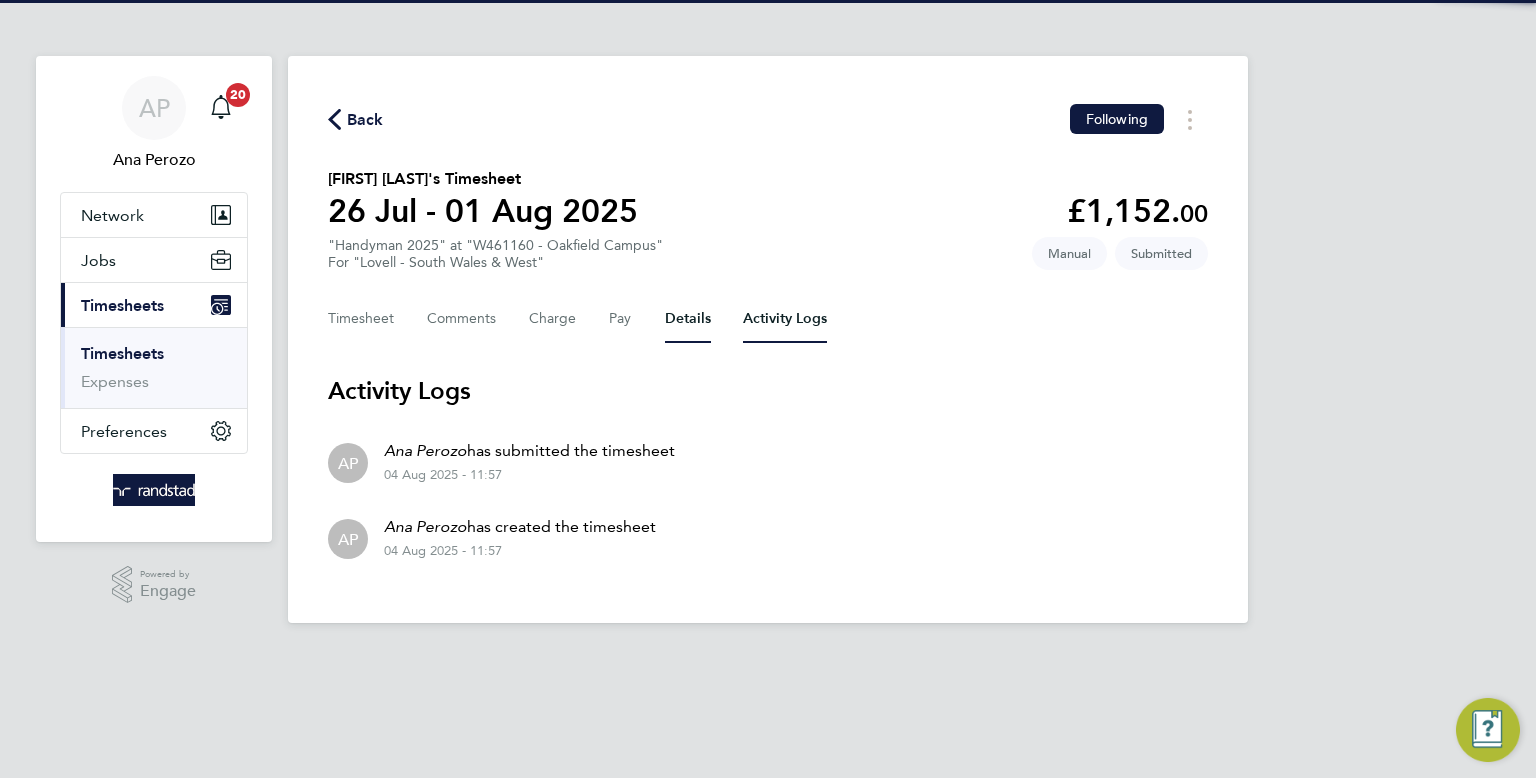 click on "Details" at bounding box center (688, 319) 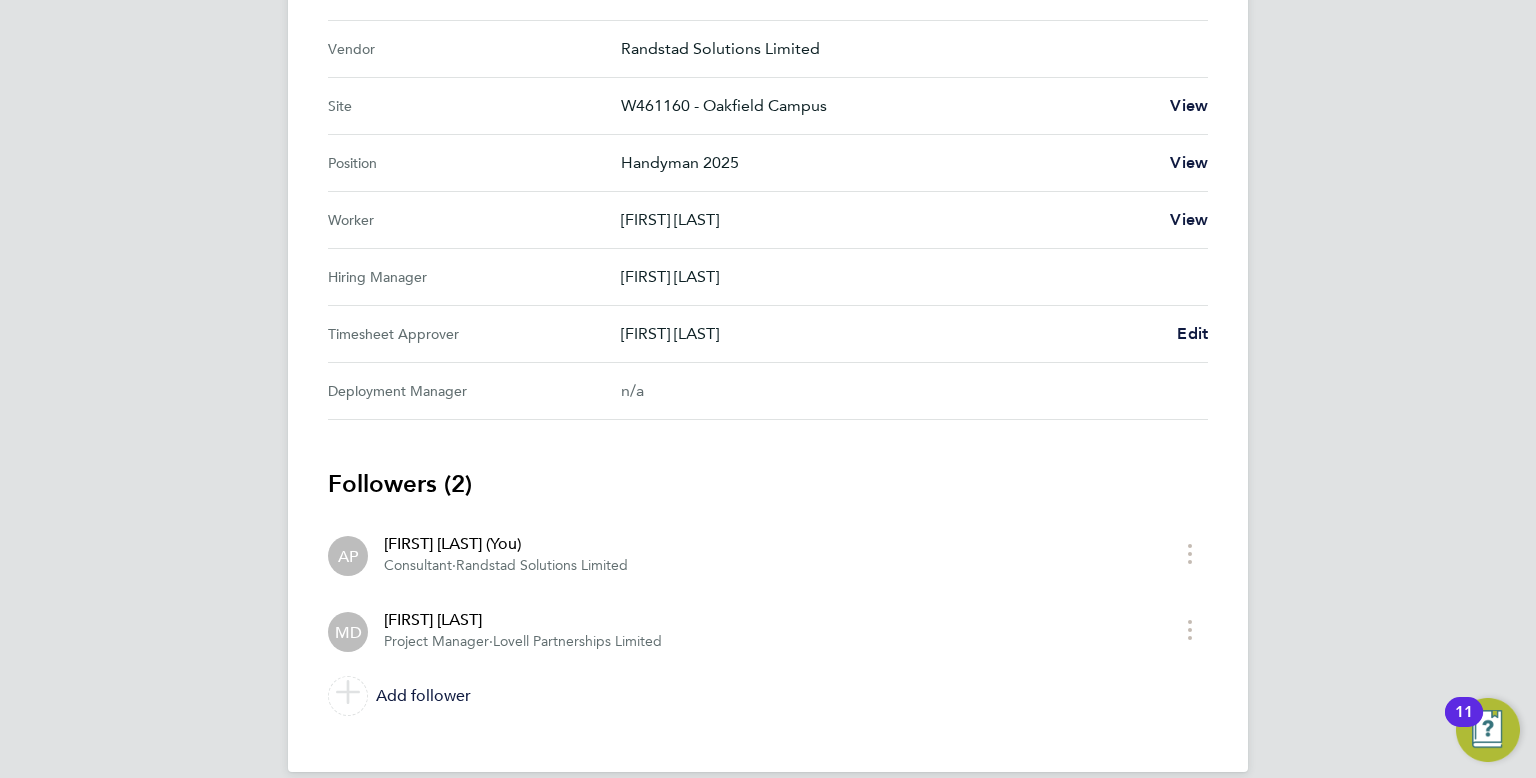 scroll, scrollTop: 0, scrollLeft: 0, axis: both 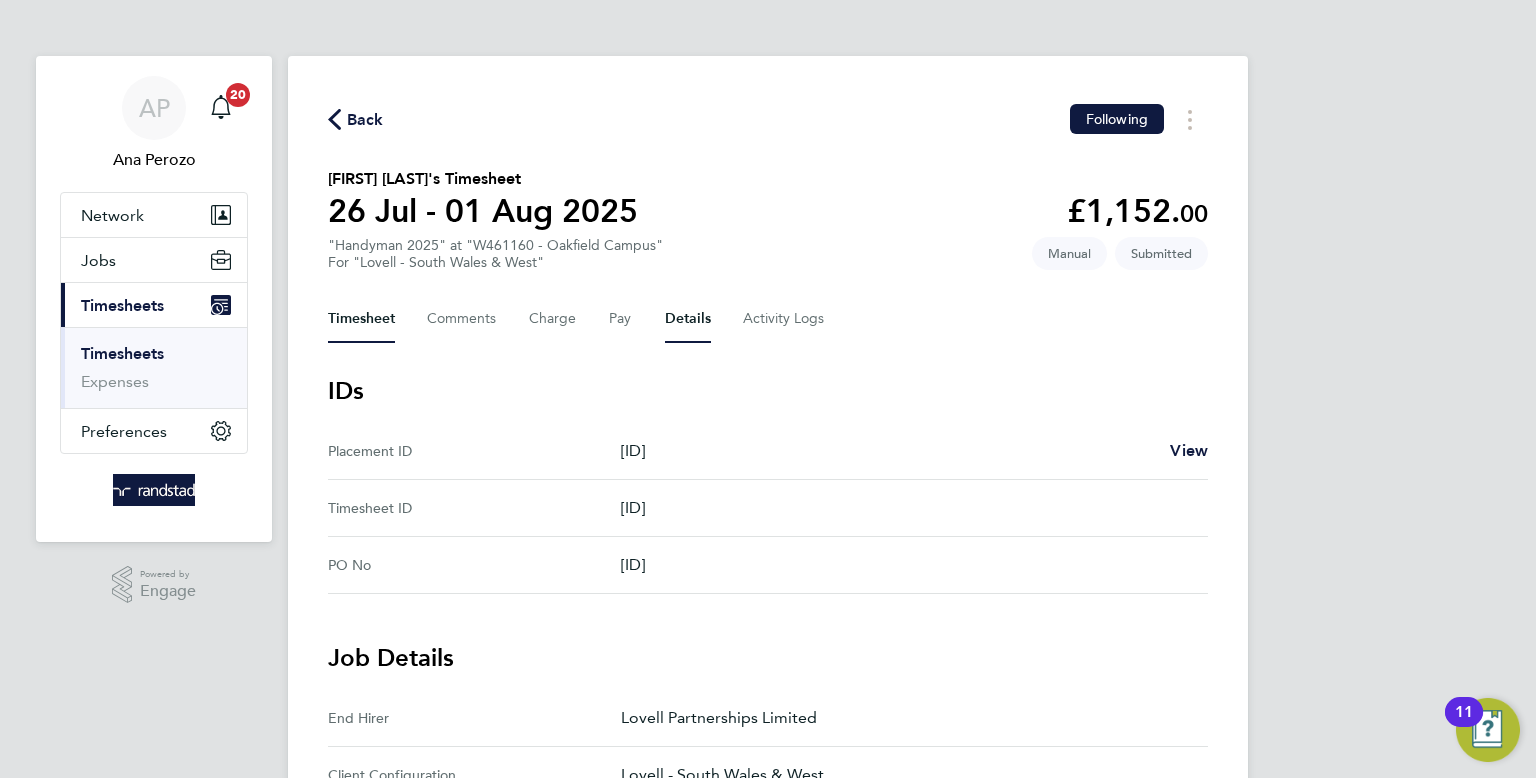 click on "Timesheet" at bounding box center (361, 319) 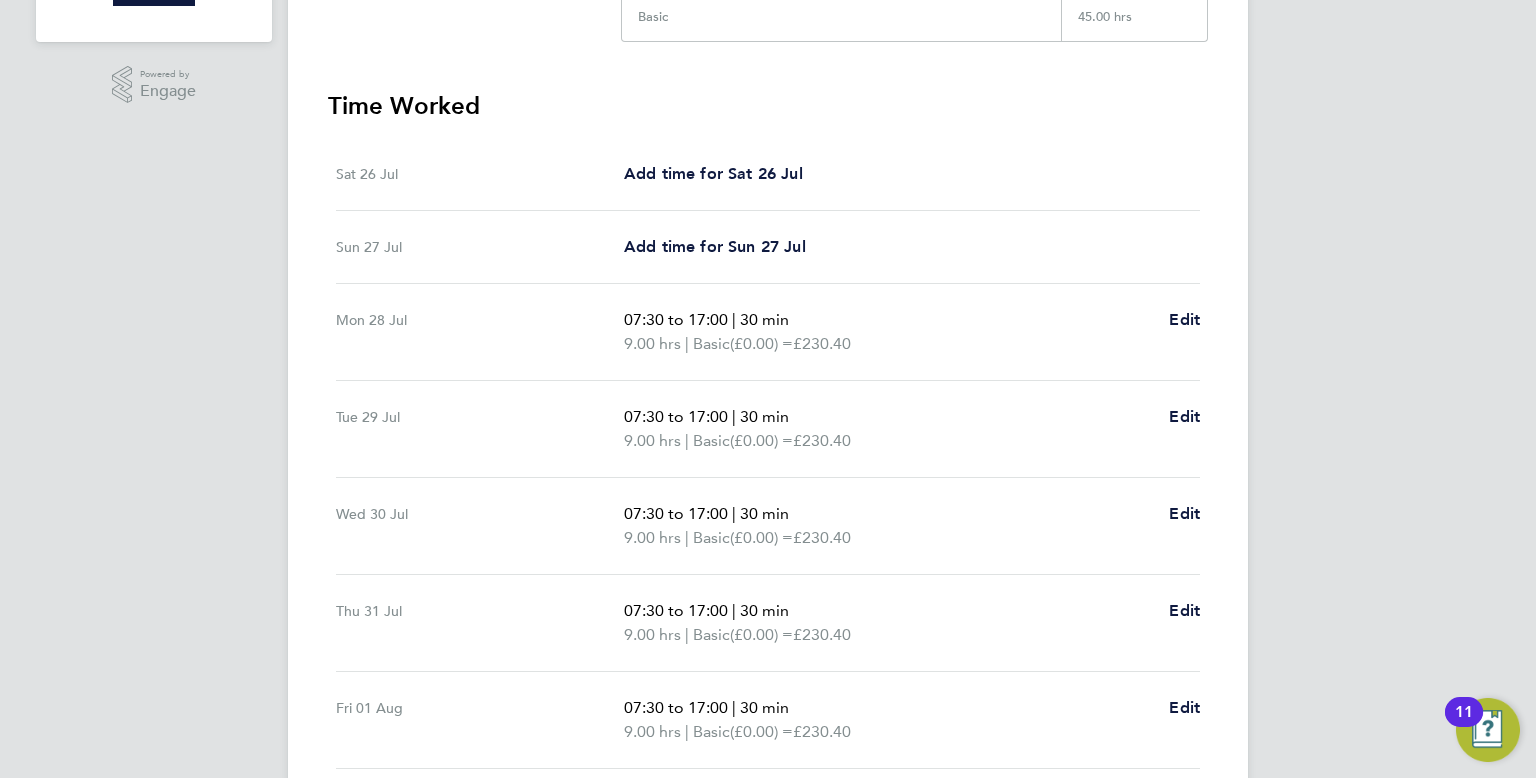 scroll, scrollTop: 0, scrollLeft: 0, axis: both 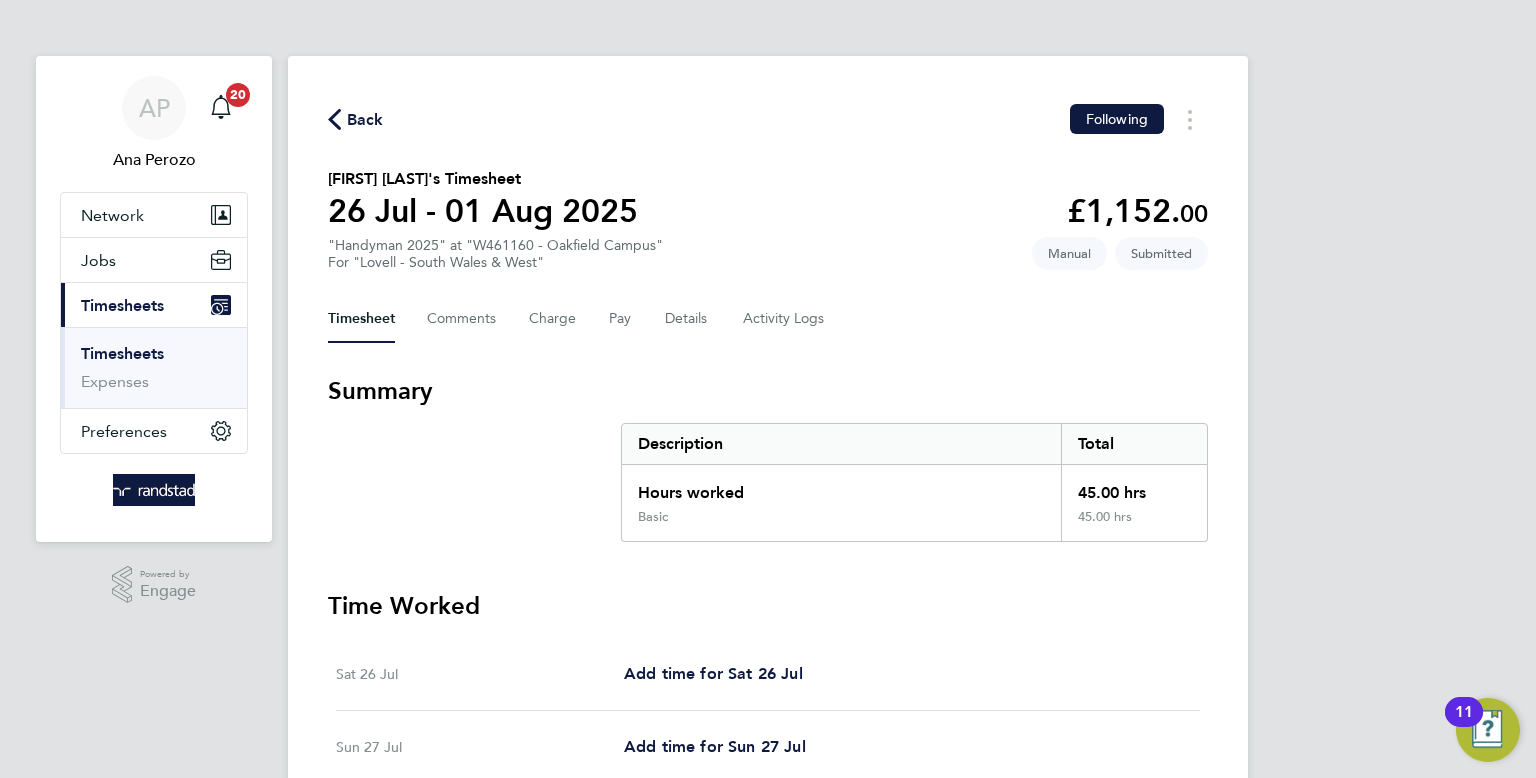 click on "Back" 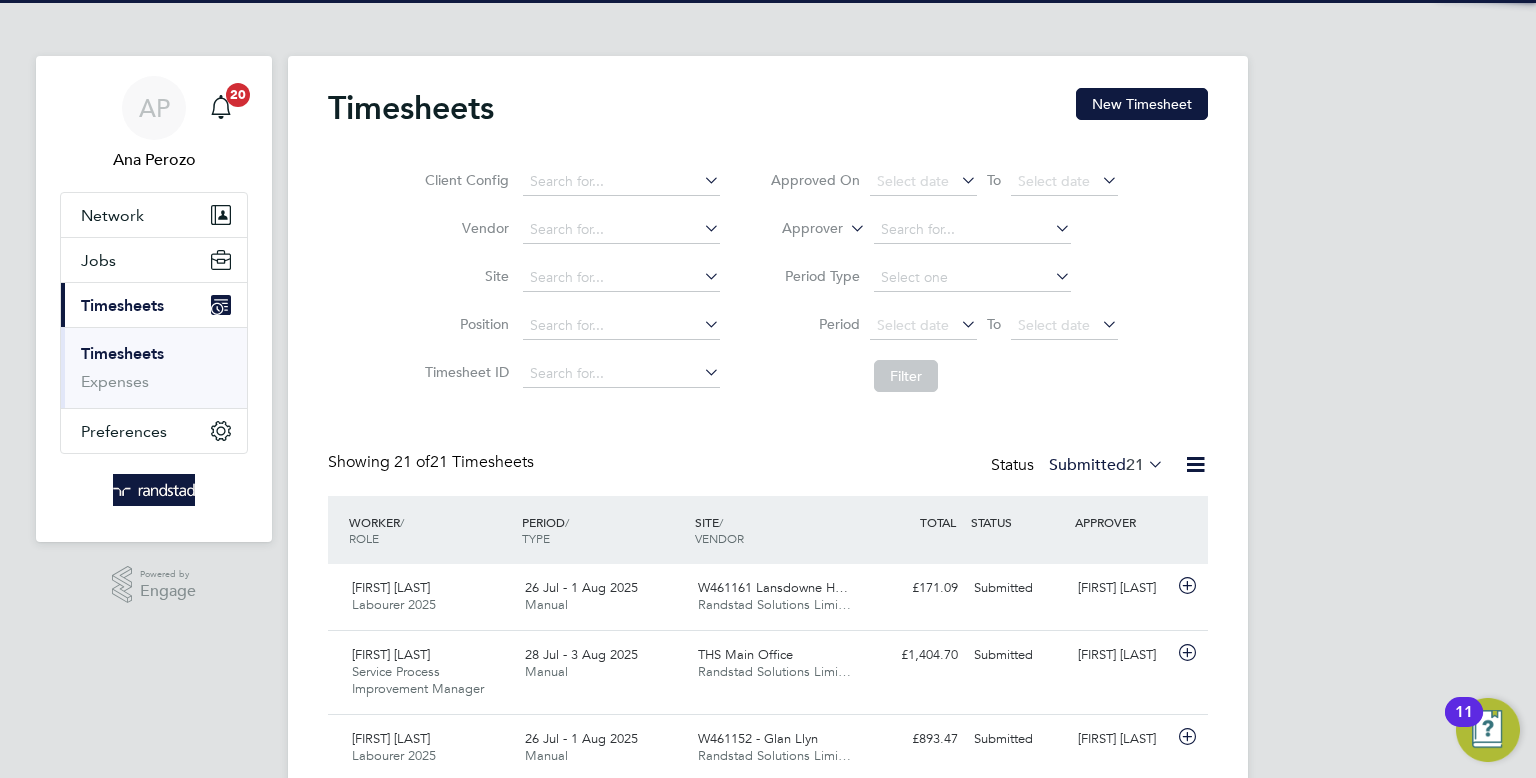 scroll, scrollTop: 9, scrollLeft: 10, axis: both 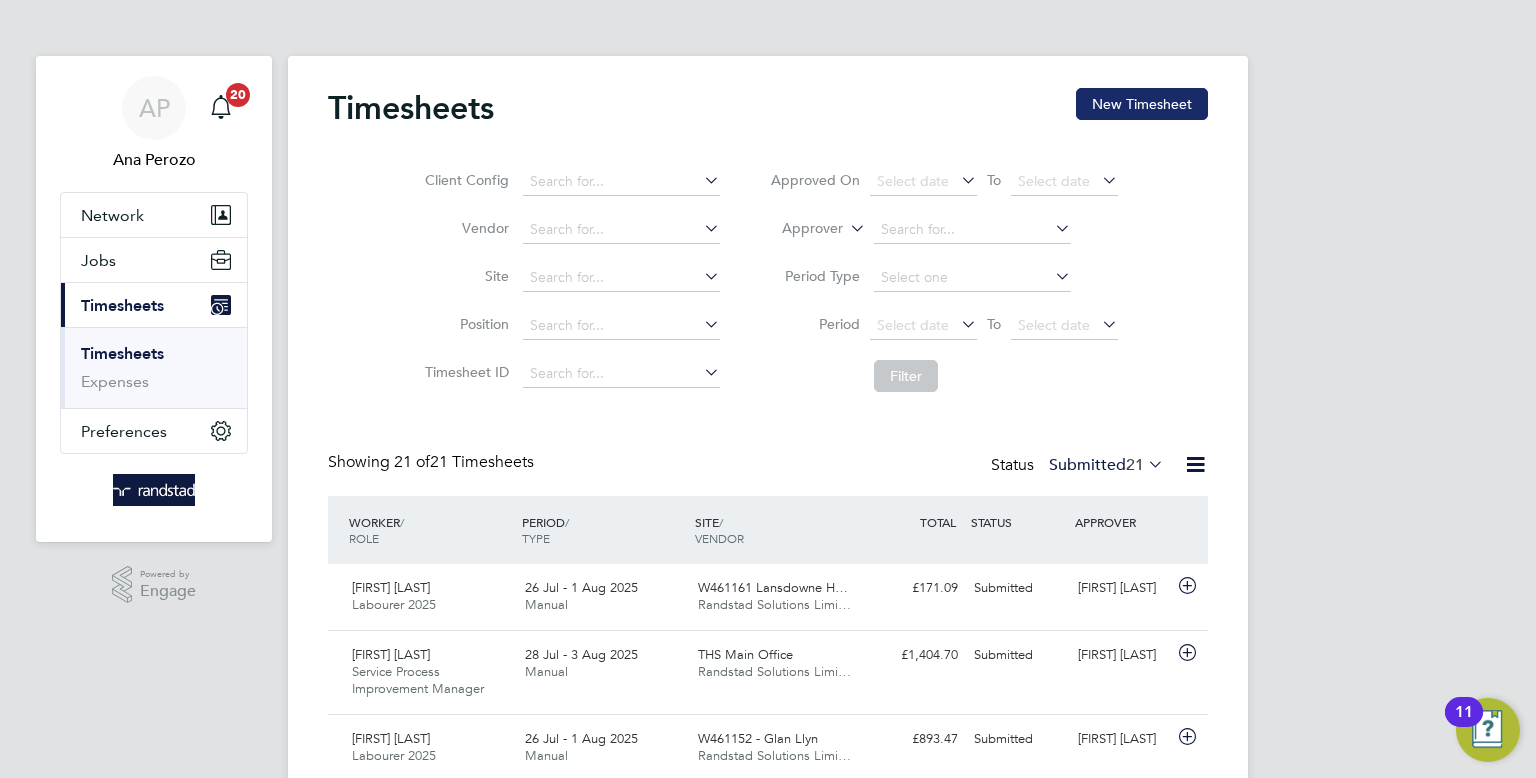 click on "New Timesheet" 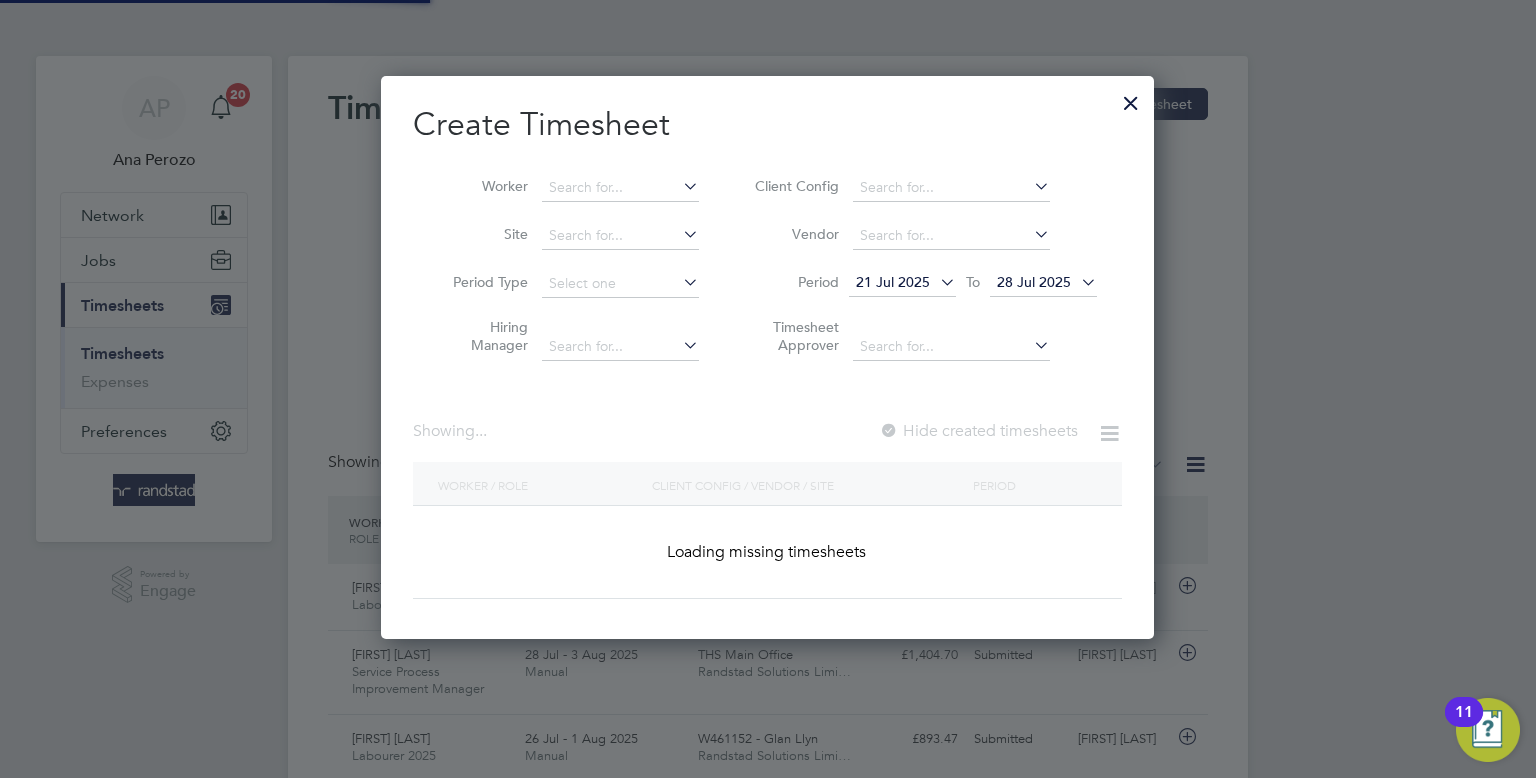 scroll, scrollTop: 10, scrollLeft: 10, axis: both 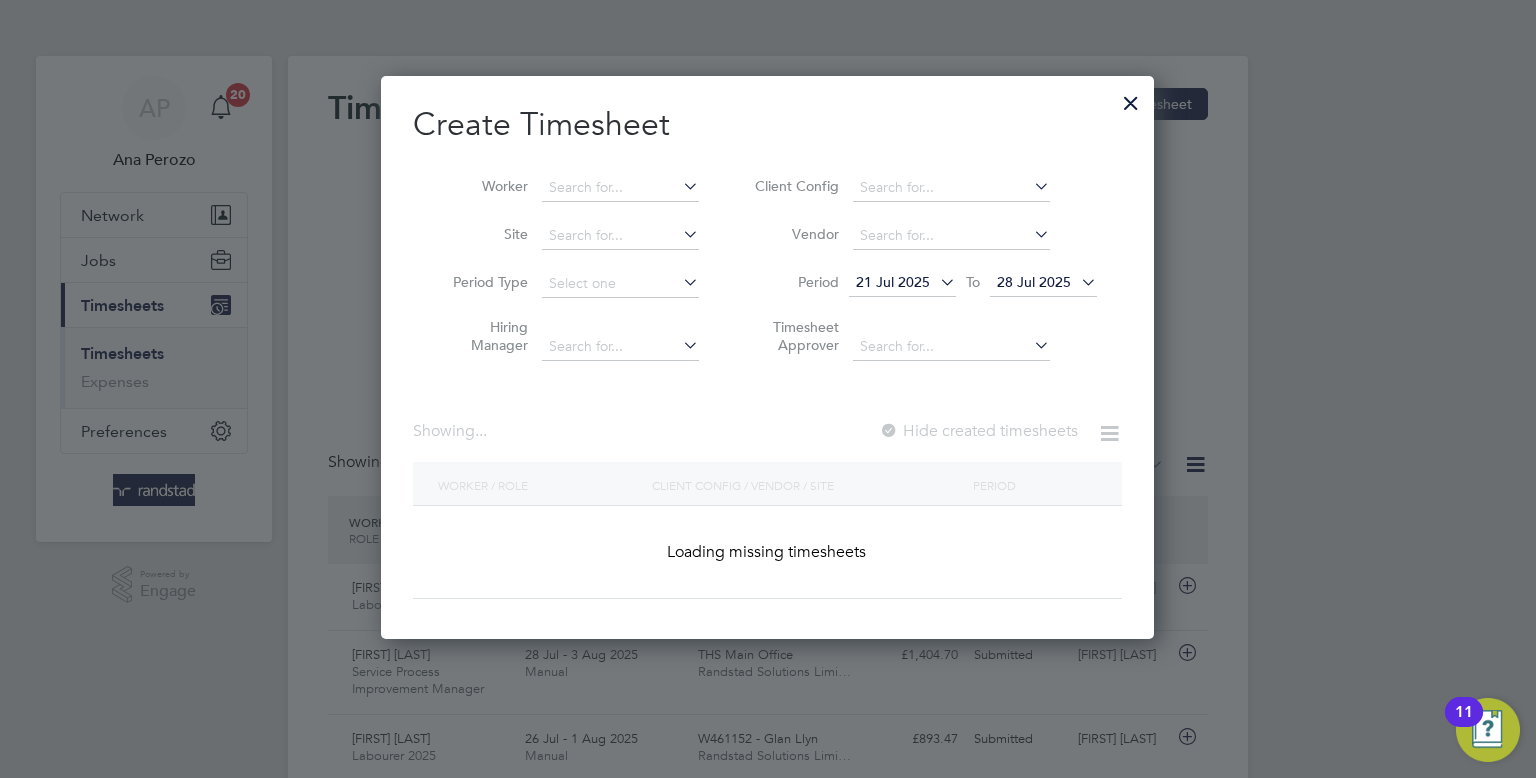 click on "Worker" at bounding box center (568, 188) 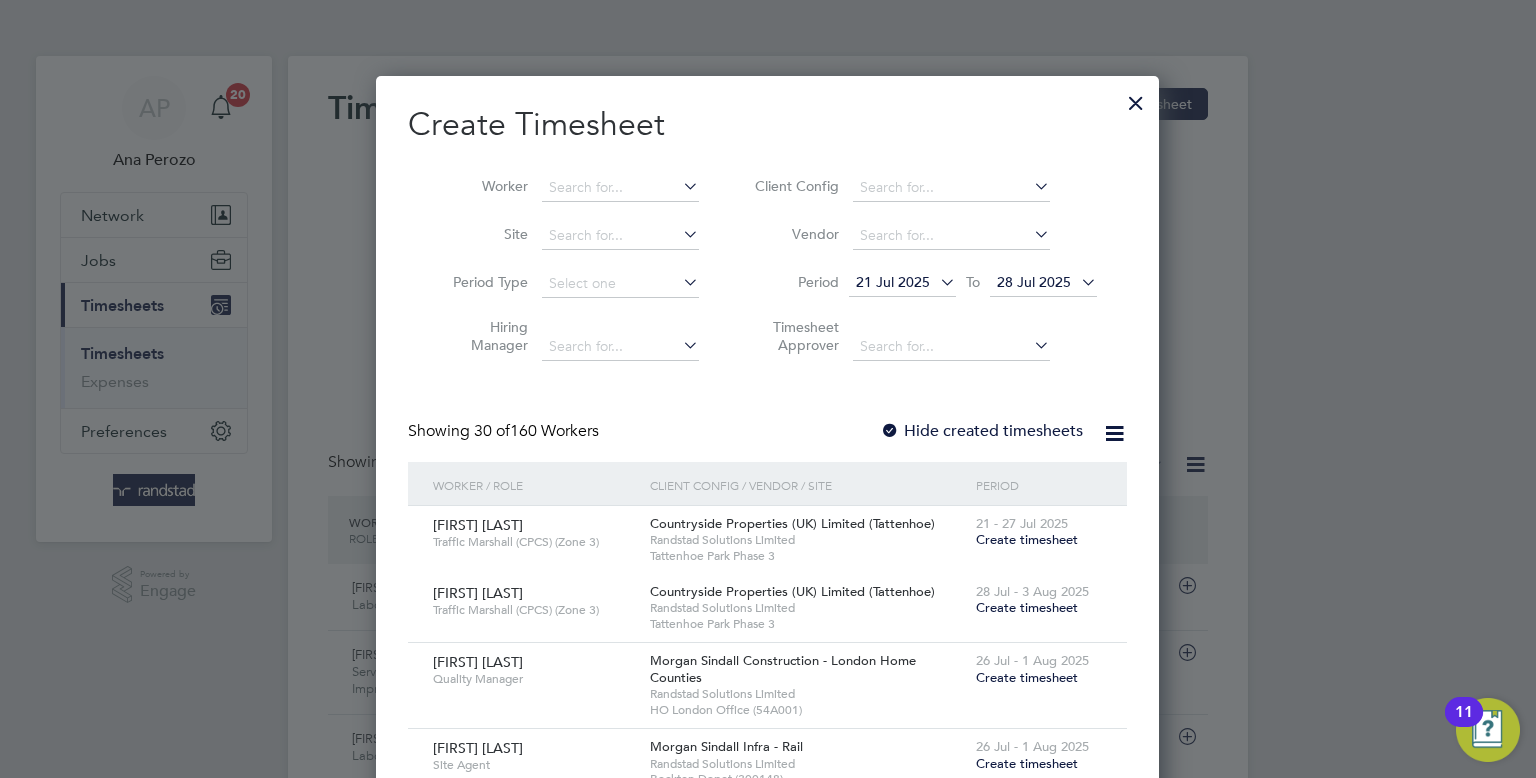 scroll, scrollTop: 9, scrollLeft: 9, axis: both 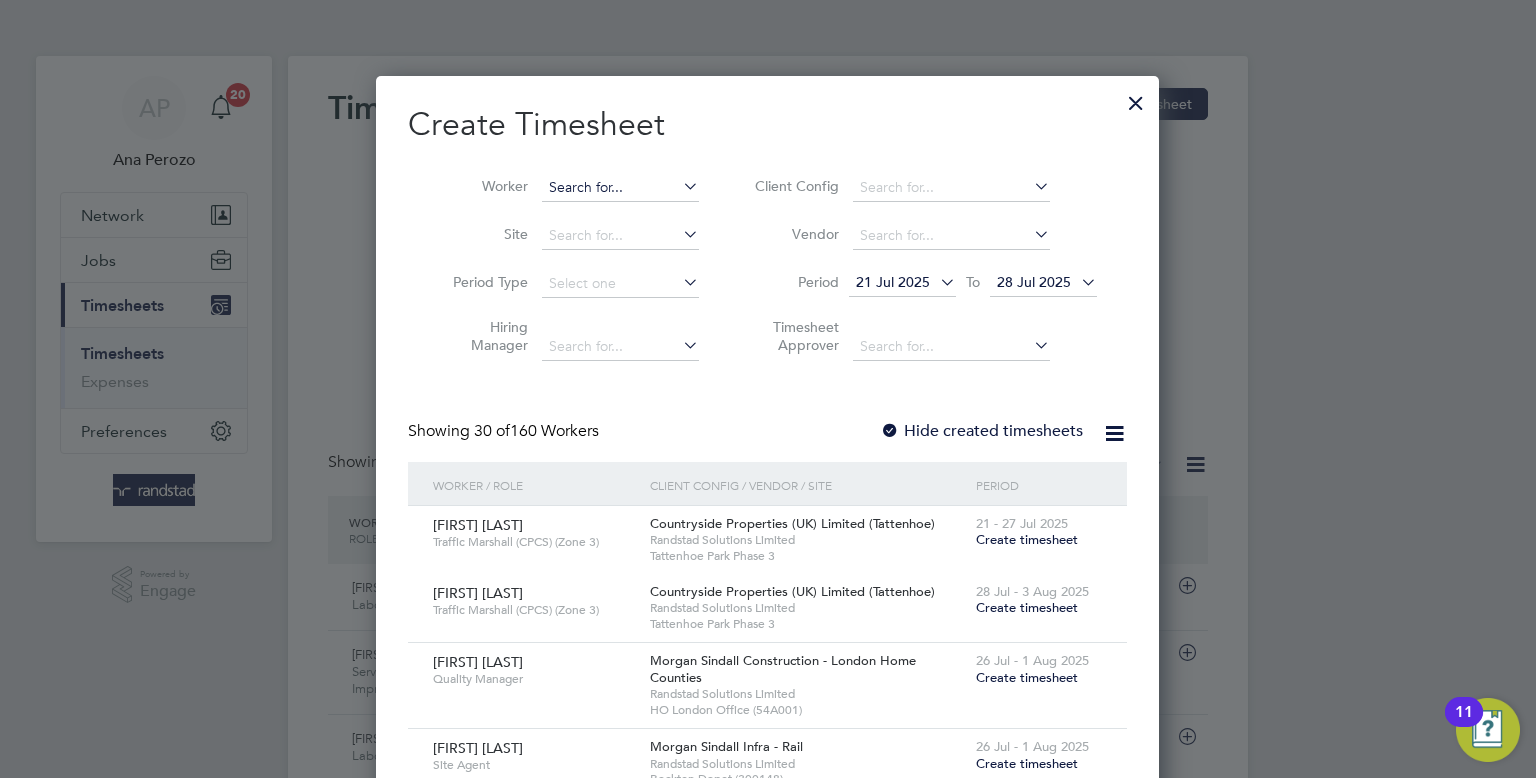 click at bounding box center [620, 188] 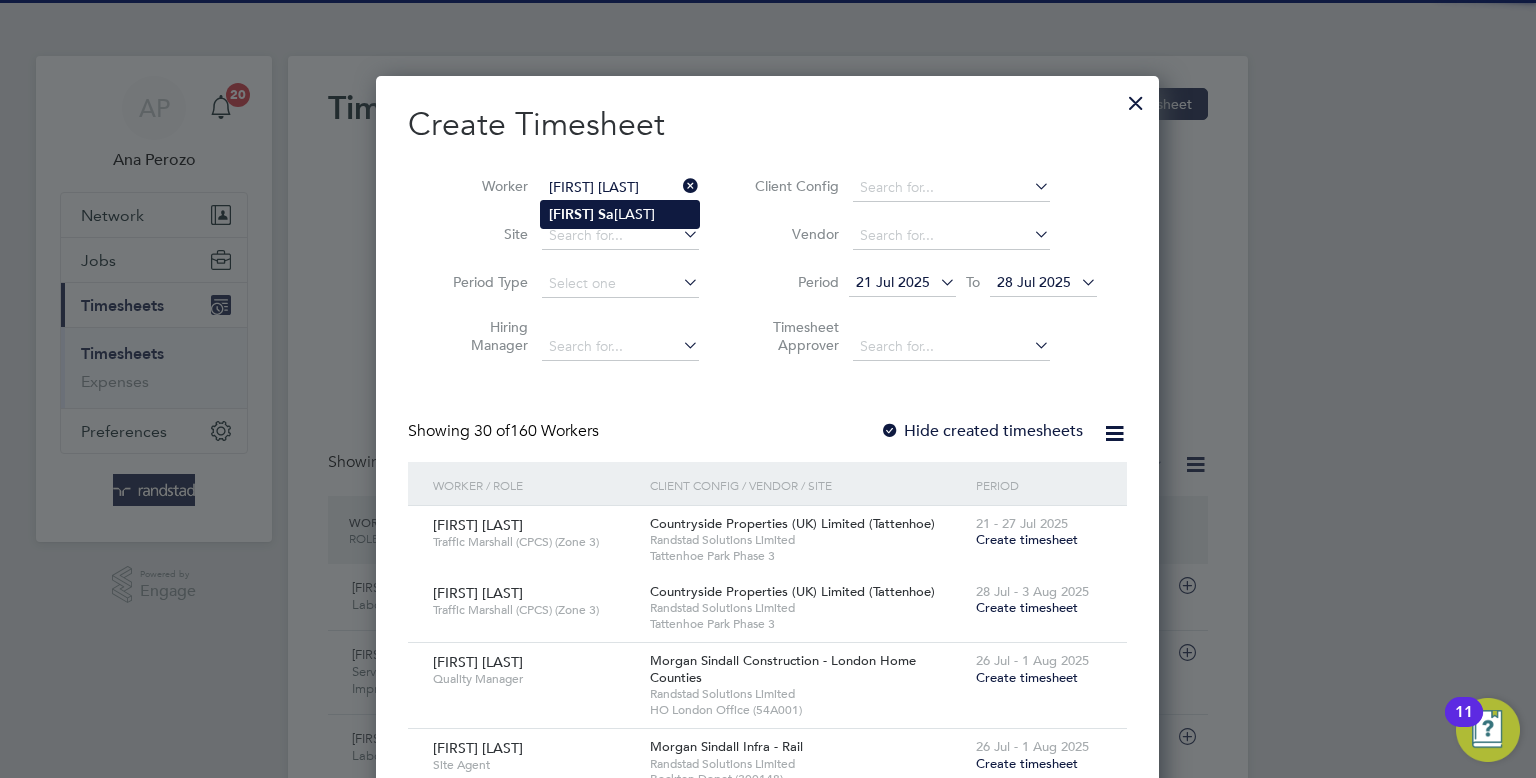 type on "Mikail Sadiq" 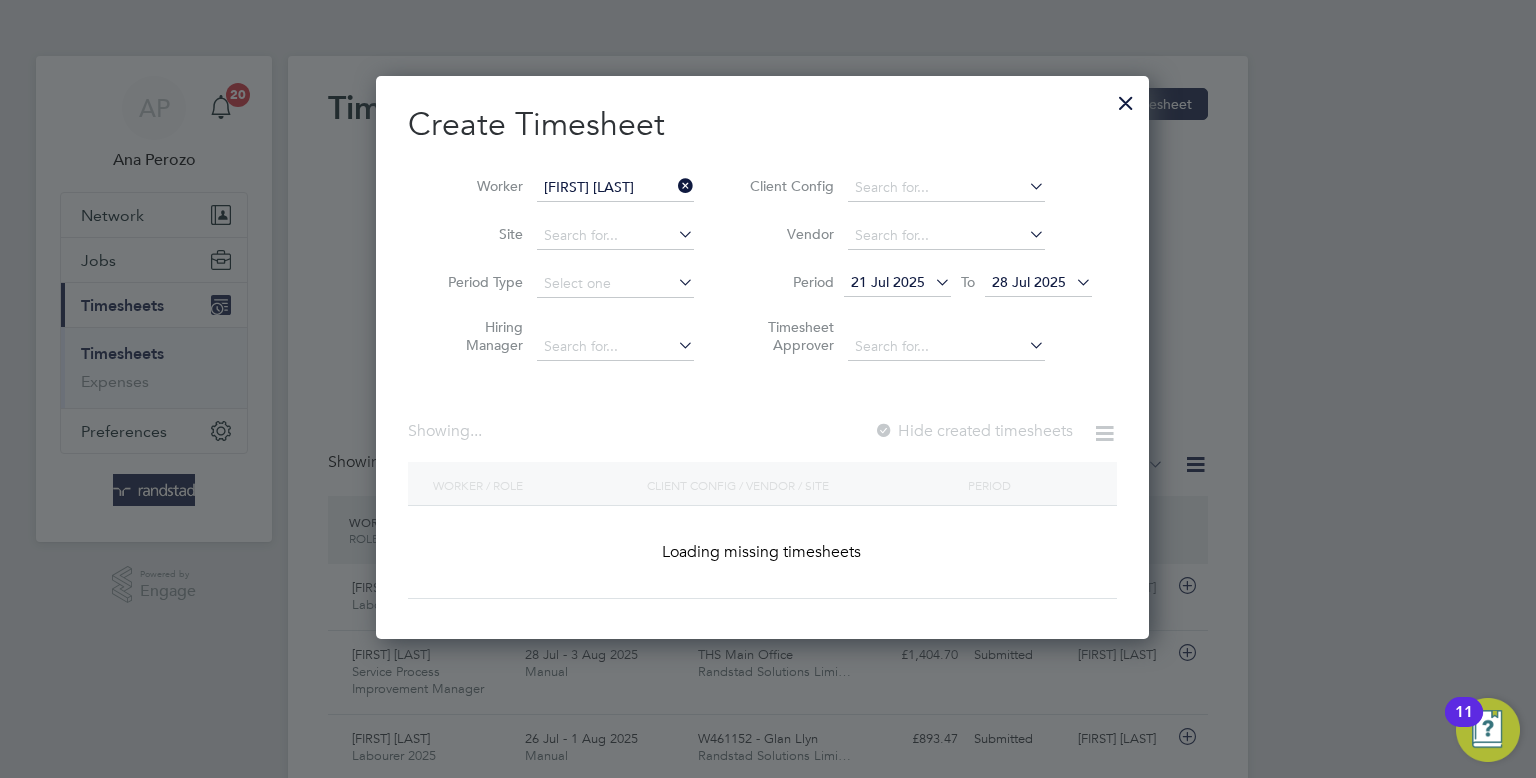 scroll, scrollTop: 10, scrollLeft: 10, axis: both 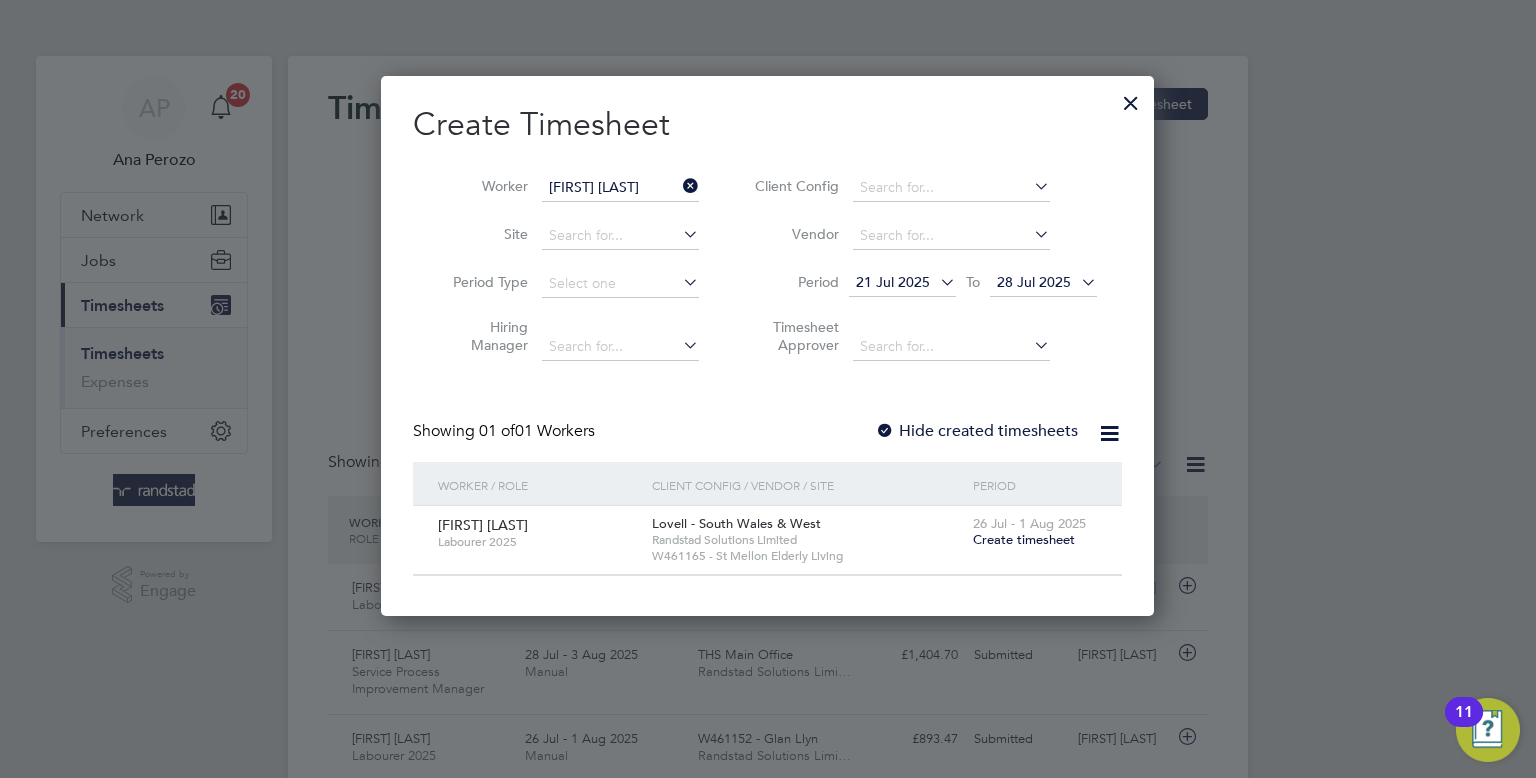 click on "Create timesheet" at bounding box center (1024, 539) 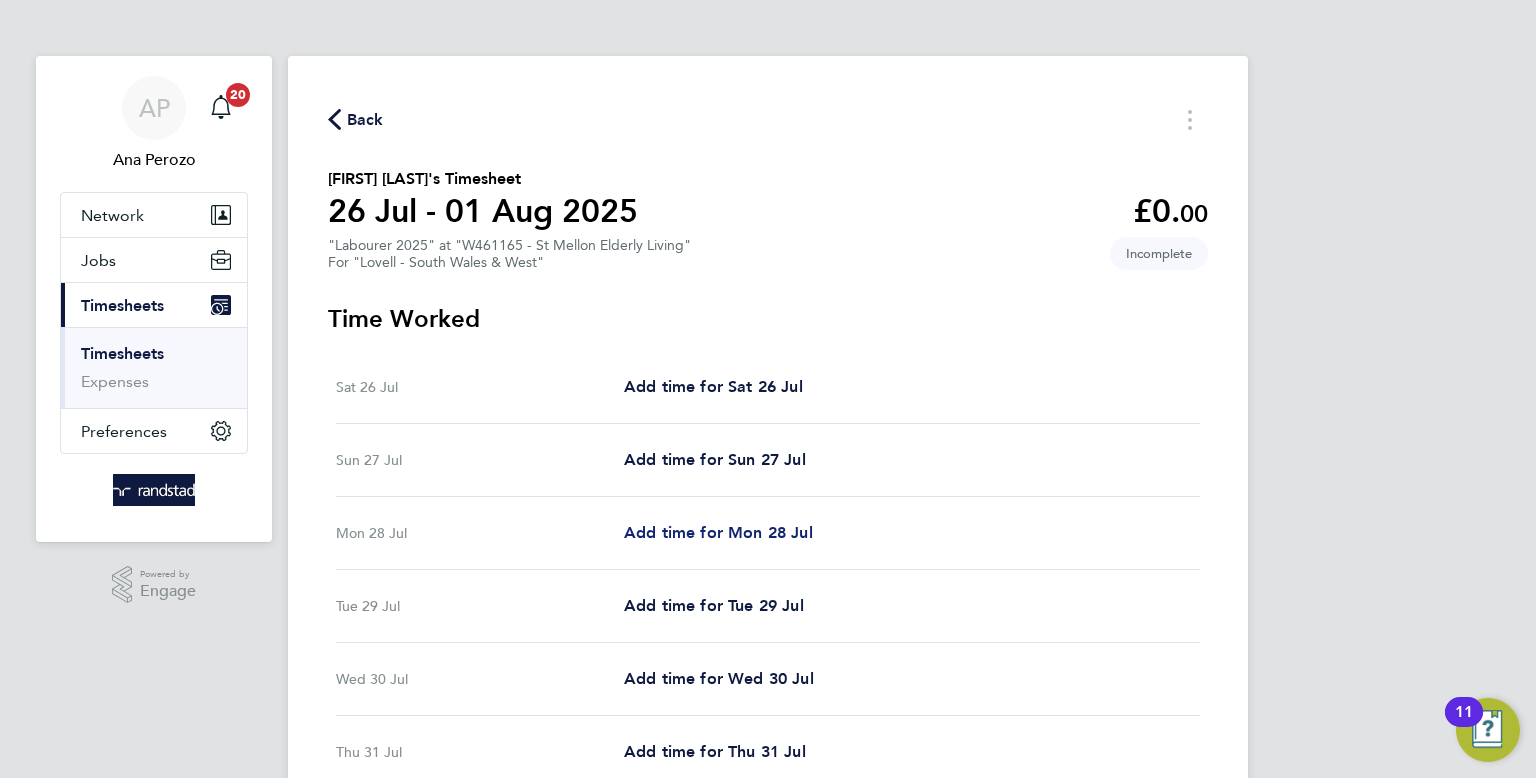 click on "Add time for Mon 28 Jul" at bounding box center [718, 532] 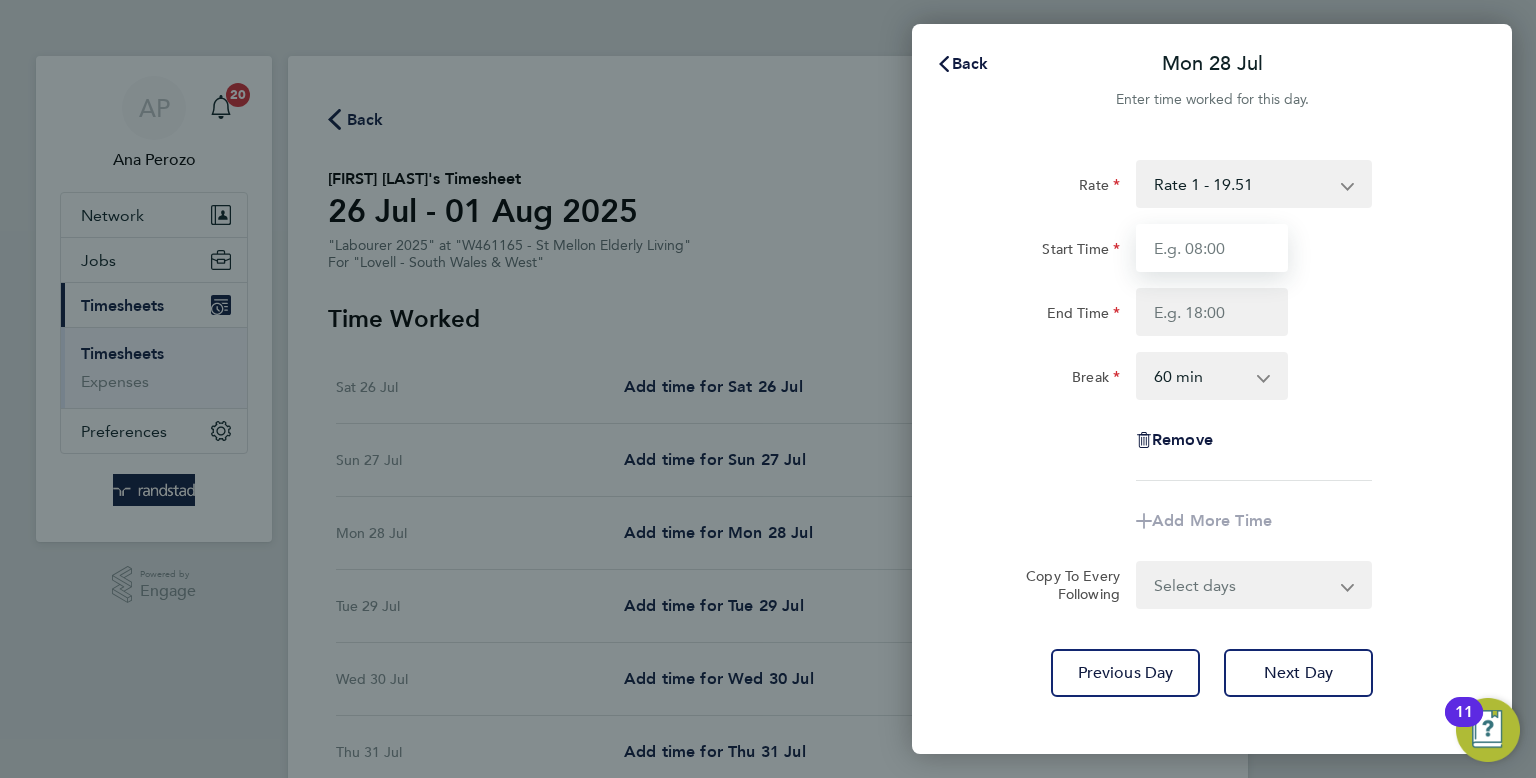 click on "Start Time" at bounding box center (1212, 248) 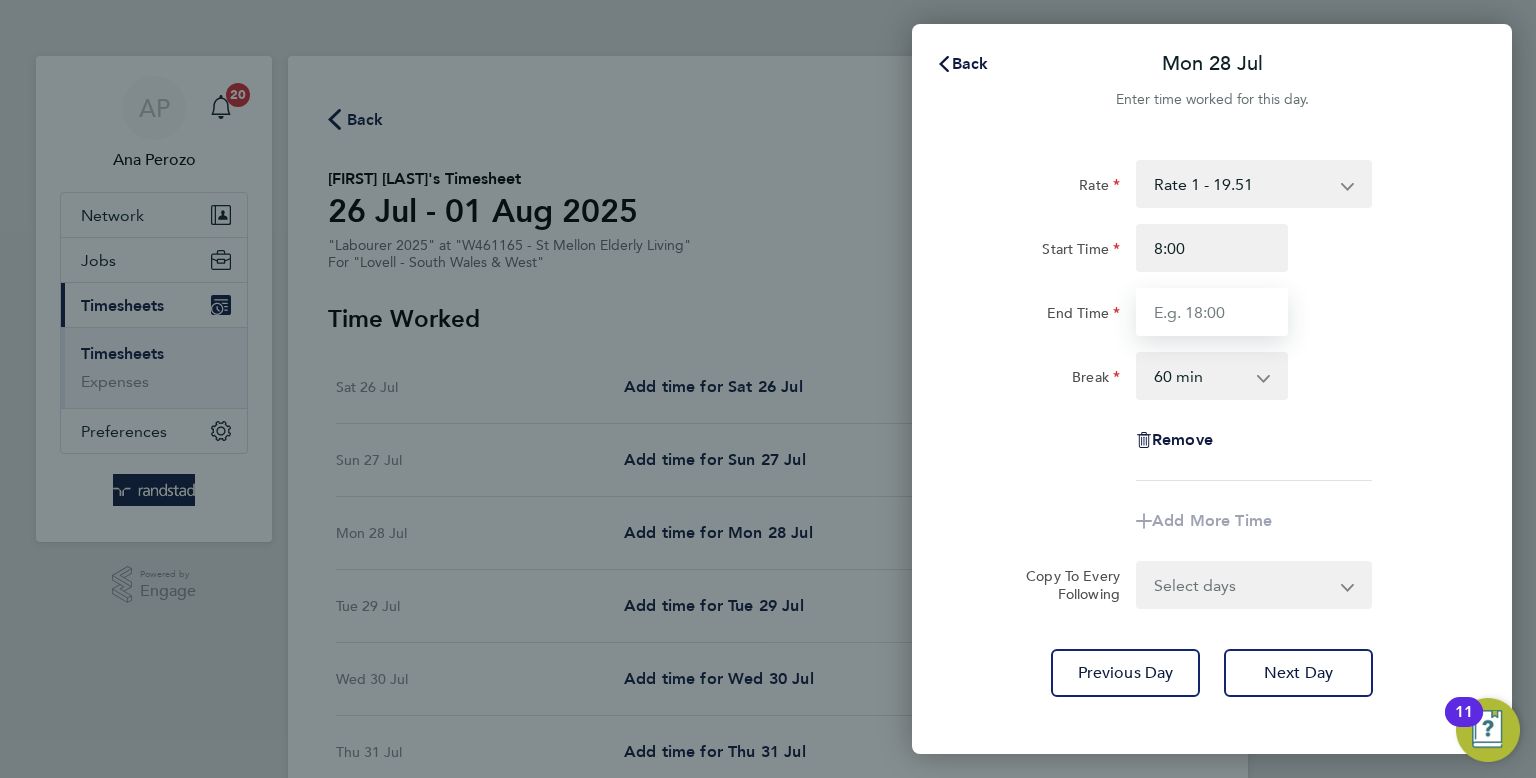 click on "End Time" at bounding box center (1212, 312) 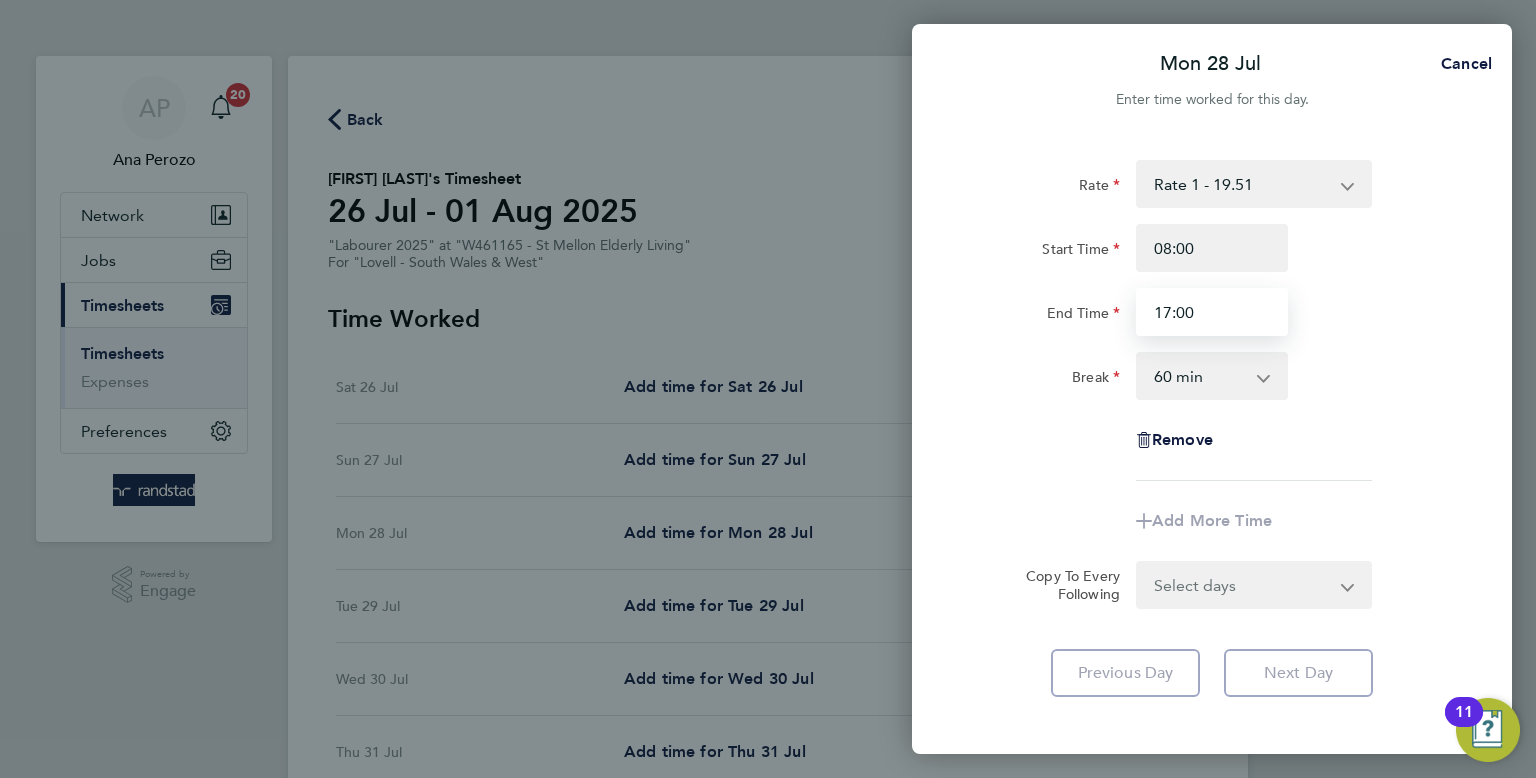 type on "17:00" 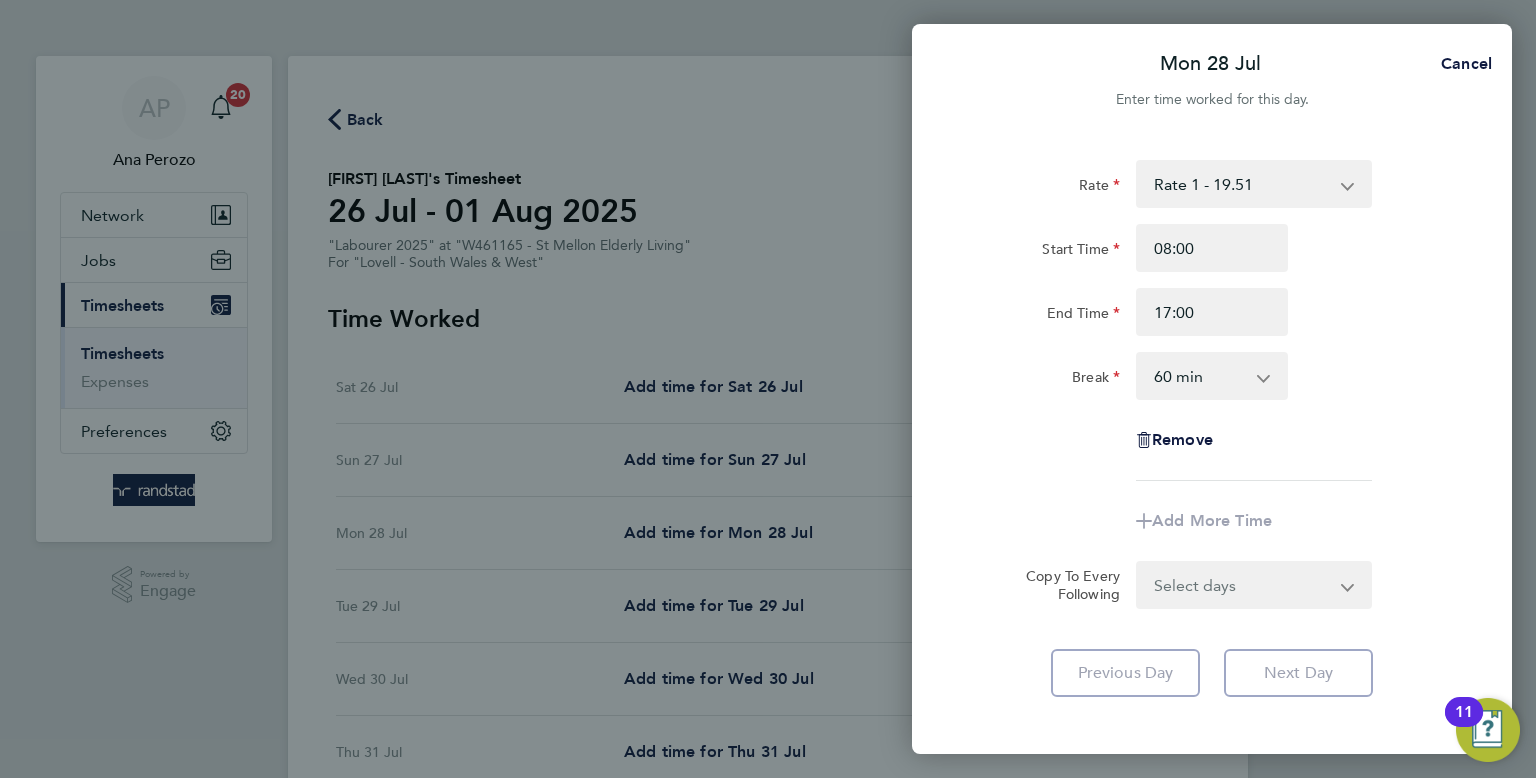 click on "0 min   15 min   30 min   45 min   60 min   75 min   90 min" at bounding box center [1200, 376] 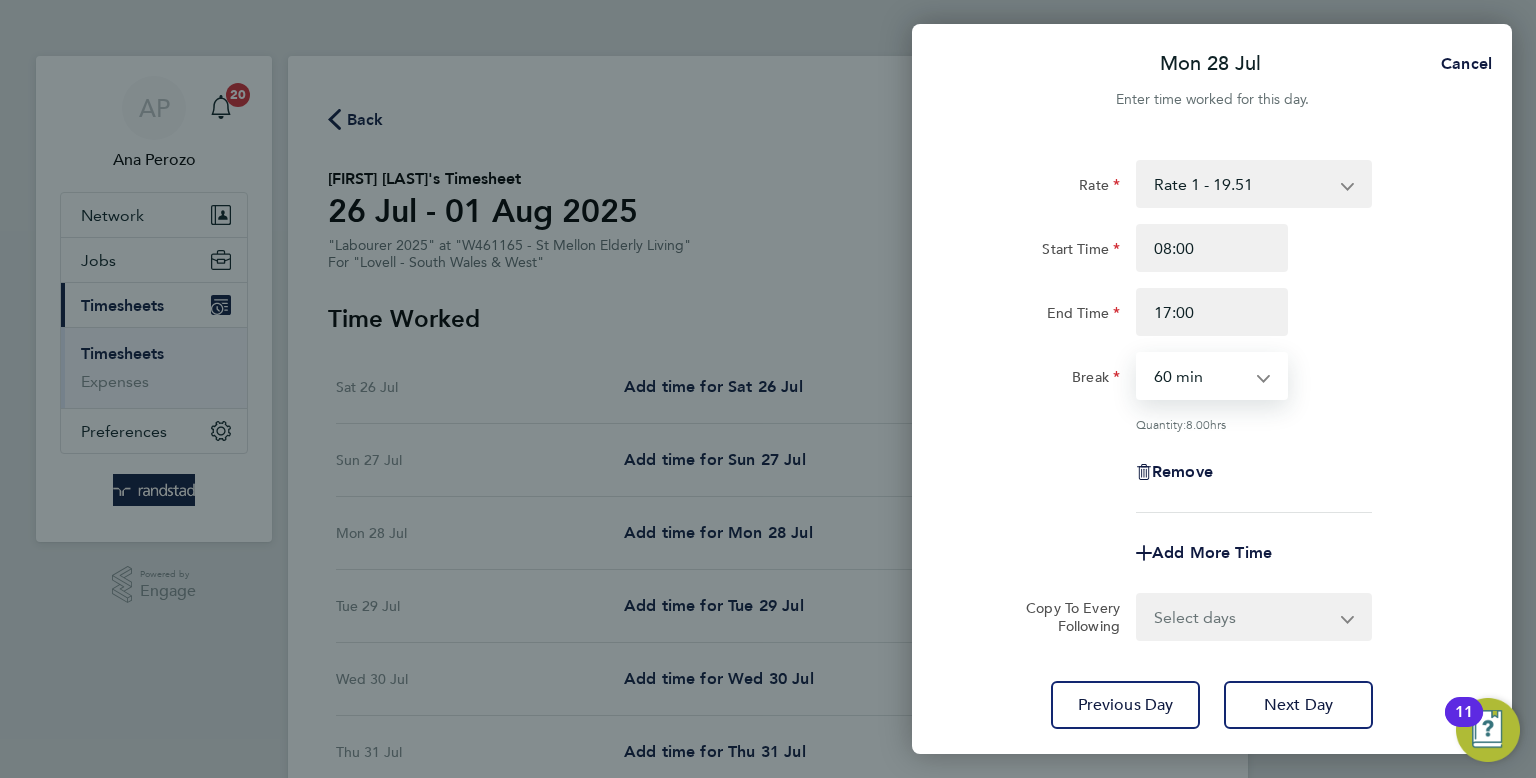 select on "30" 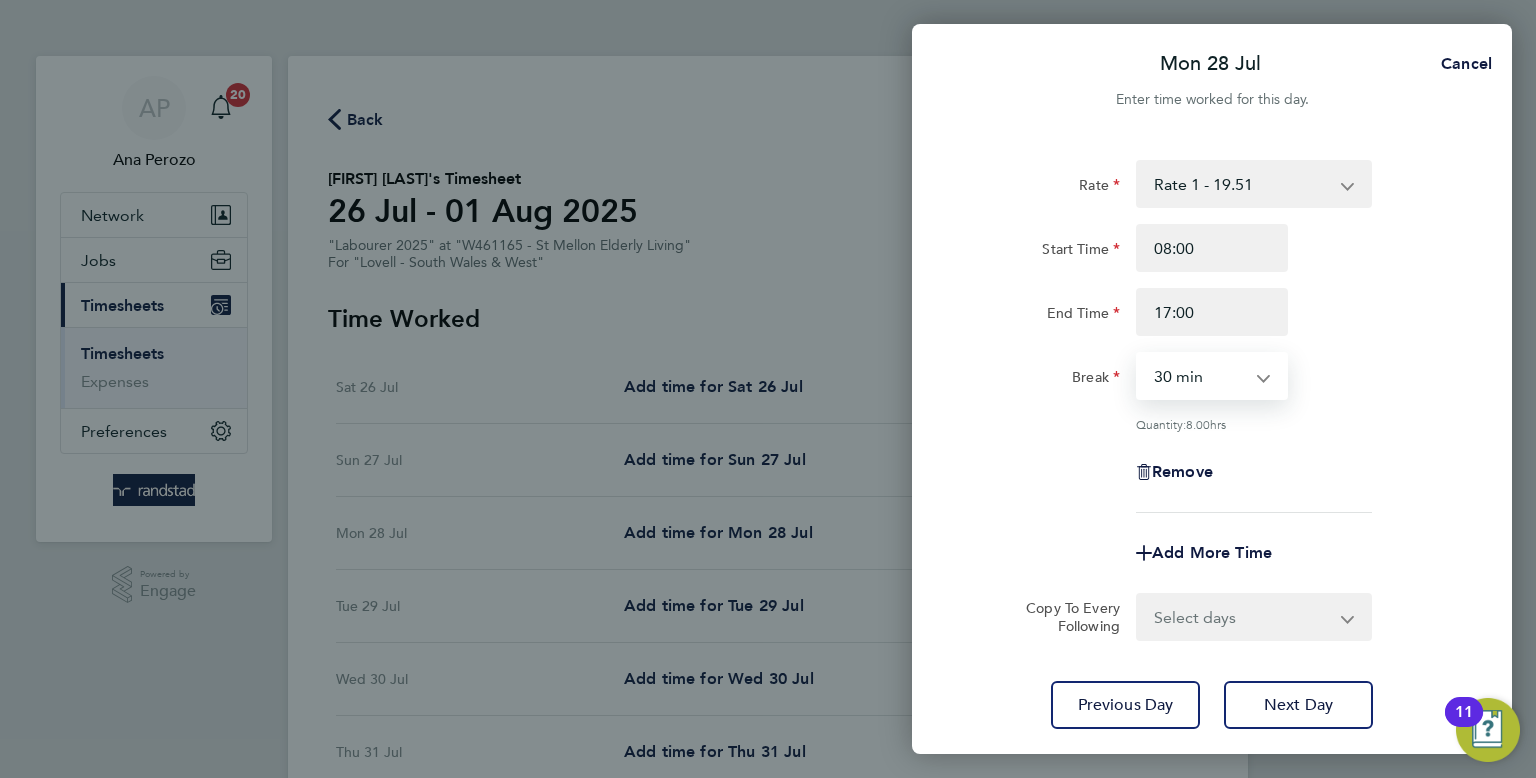 click on "0 min   15 min   30 min   45 min   60 min   75 min   90 min" at bounding box center (1200, 376) 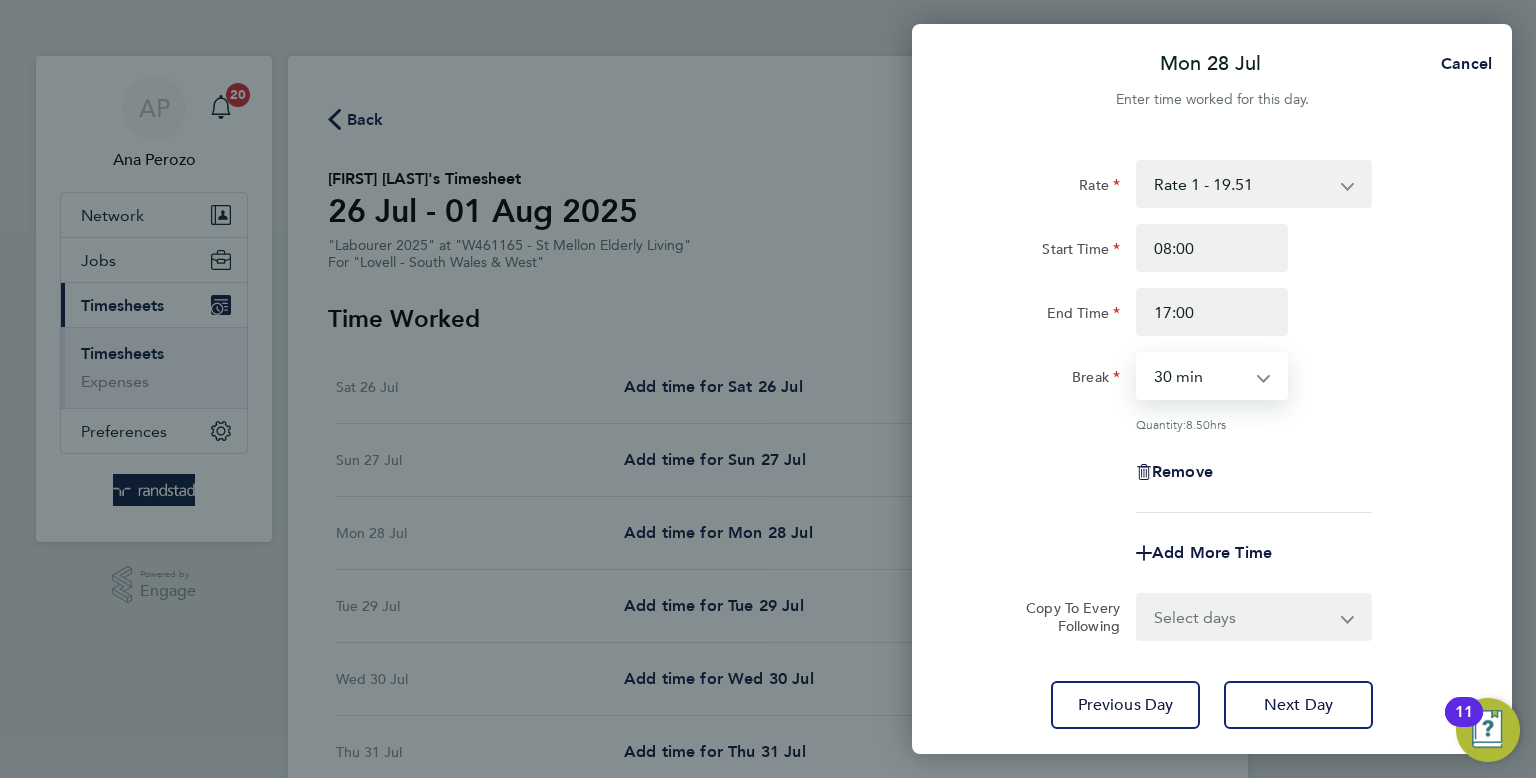 click on "Select days   Day   Tuesday   Wednesday   Thursday   Friday" at bounding box center [1243, 617] 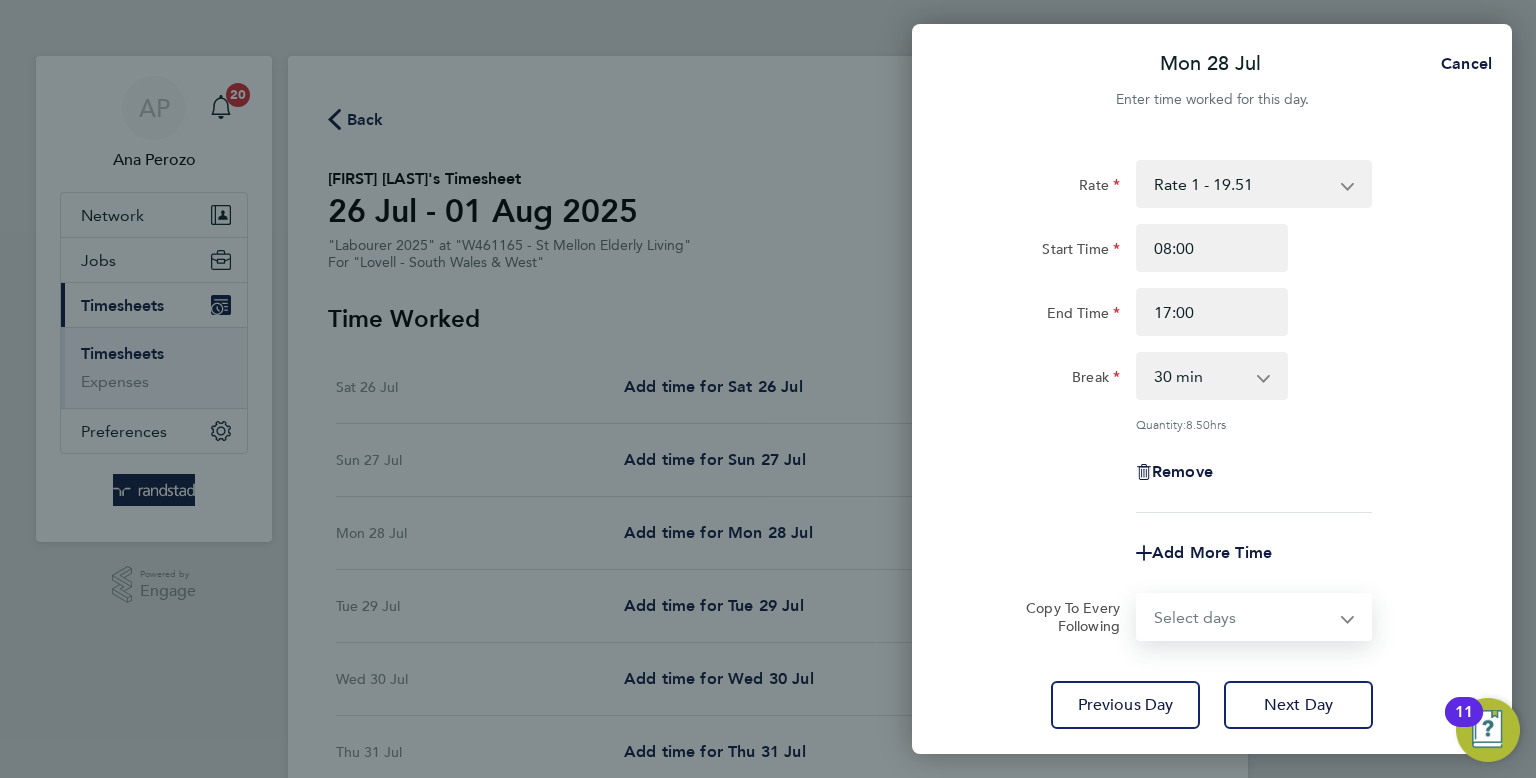 select on "DAY" 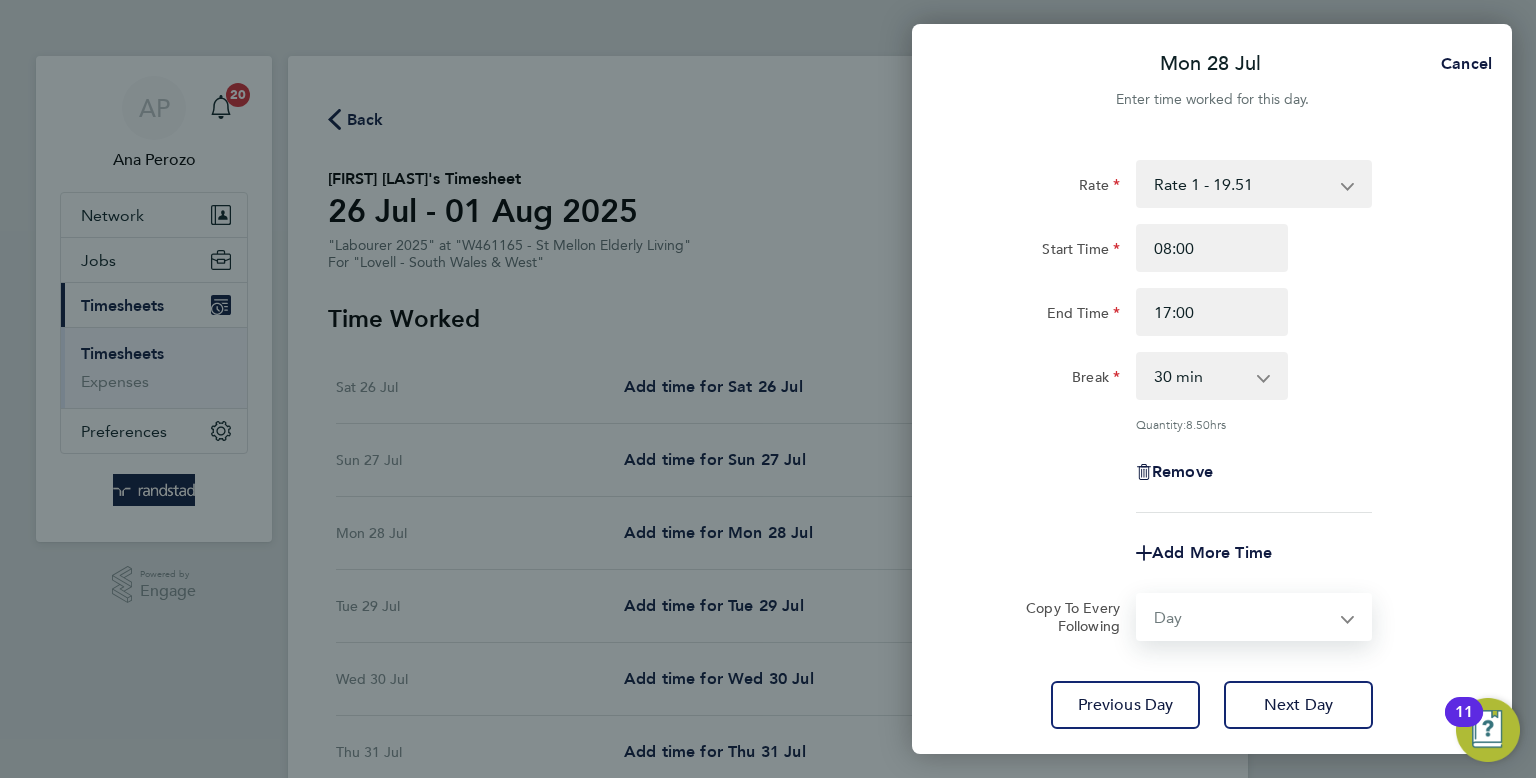click on "Select days   Day   Tuesday   Wednesday   Thursday   Friday" at bounding box center [1243, 617] 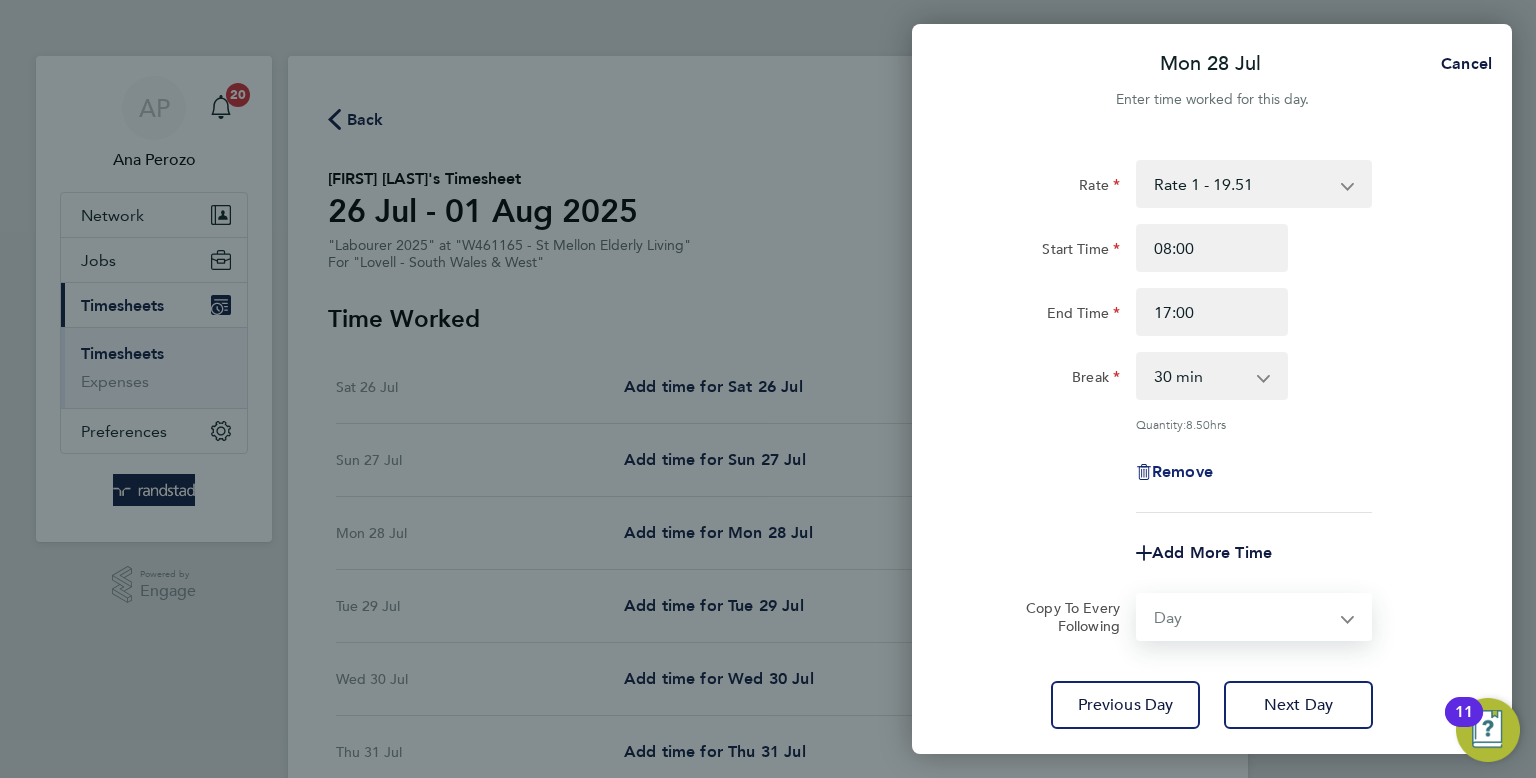 select on "2025-08-01" 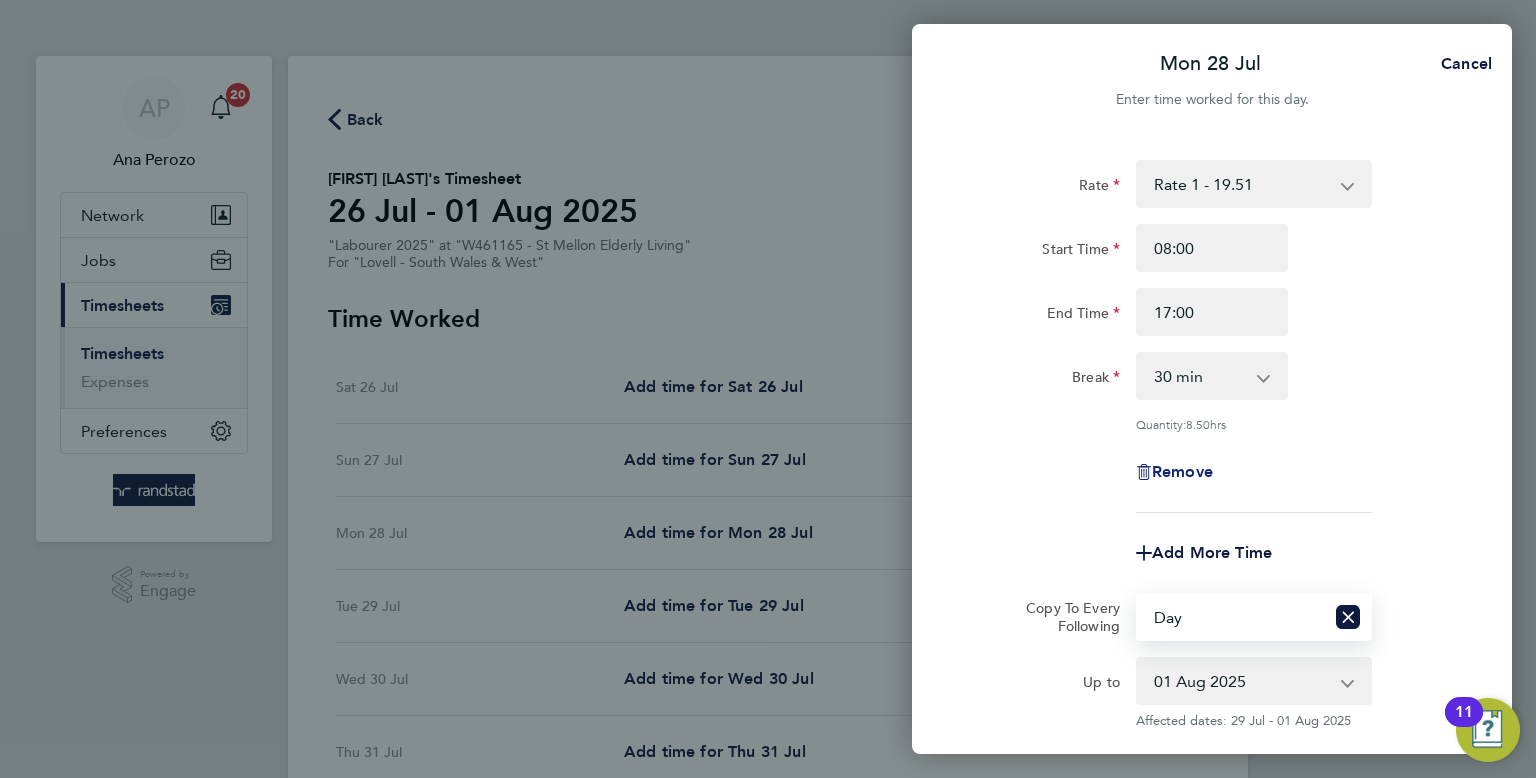 scroll, scrollTop: 212, scrollLeft: 0, axis: vertical 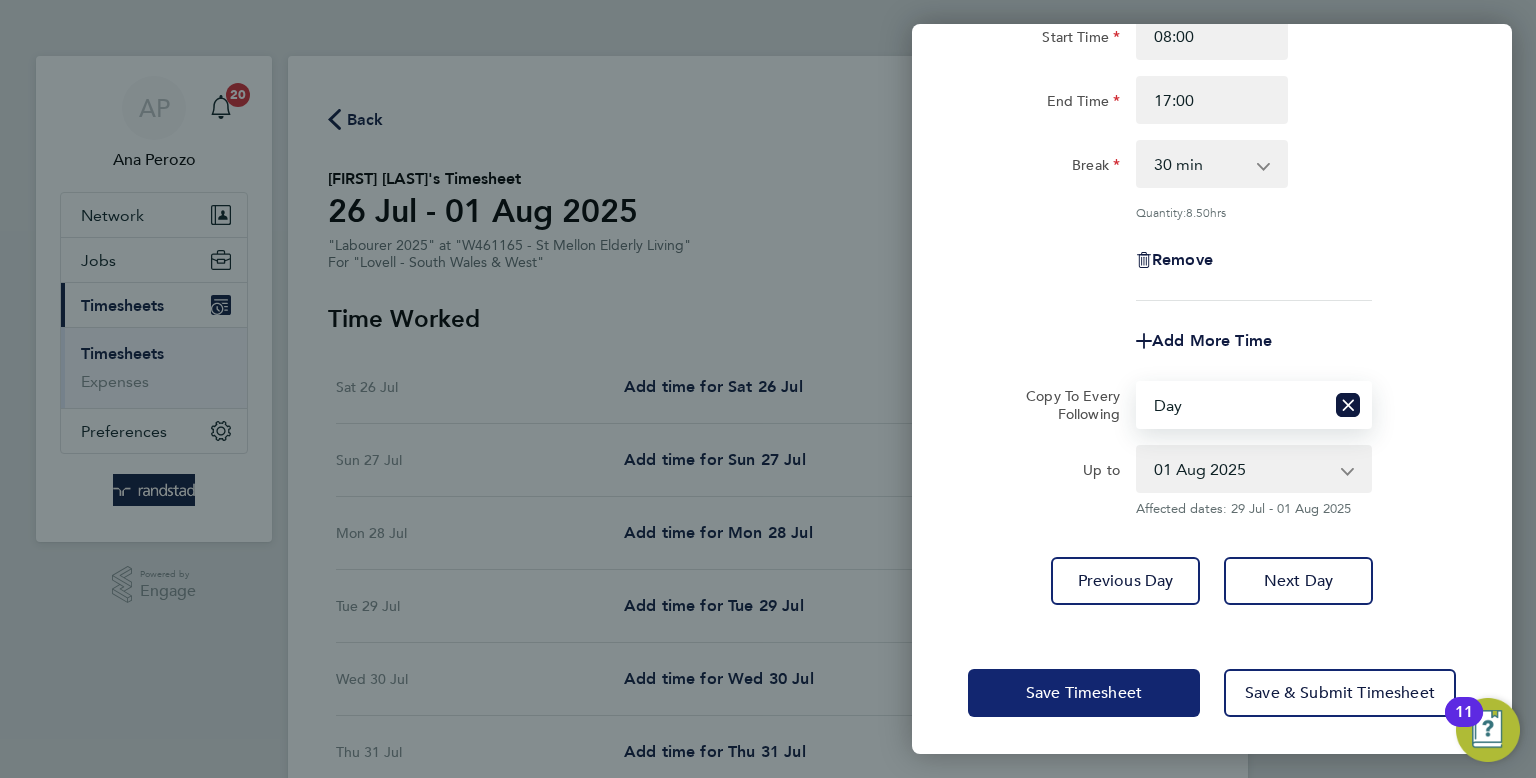 click on "Save Timesheet" 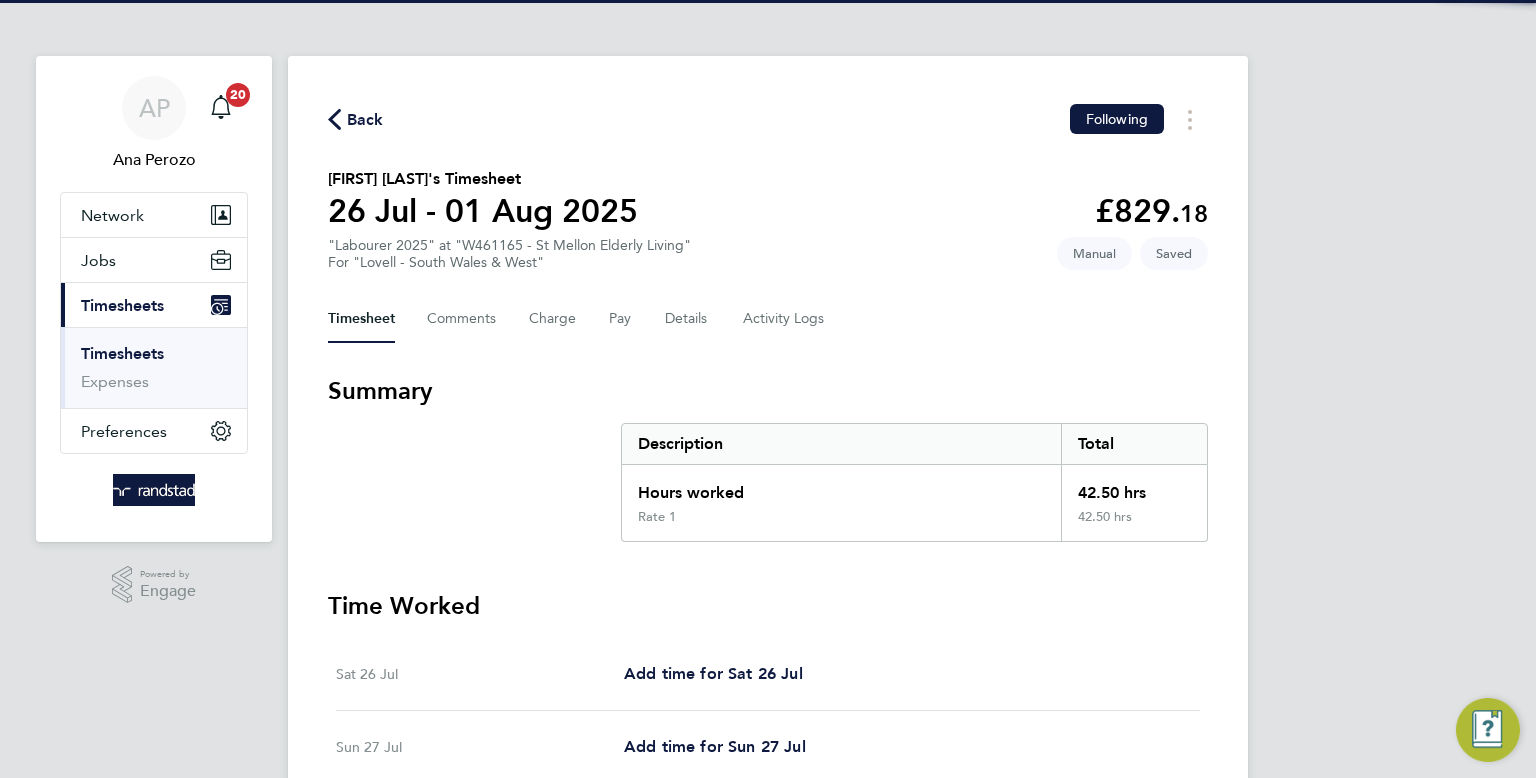 scroll, scrollTop: 664, scrollLeft: 0, axis: vertical 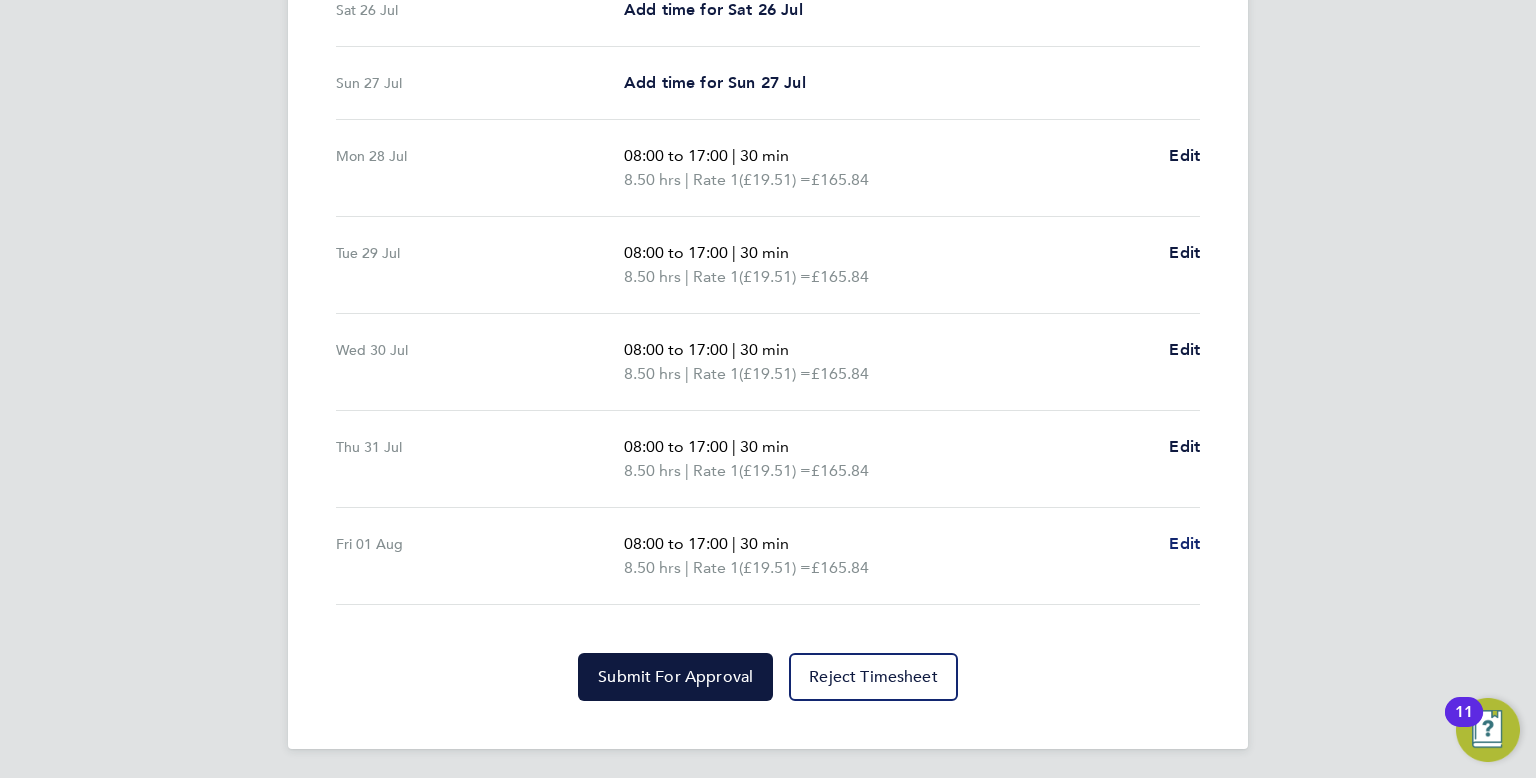 click on "Edit" at bounding box center (1184, 544) 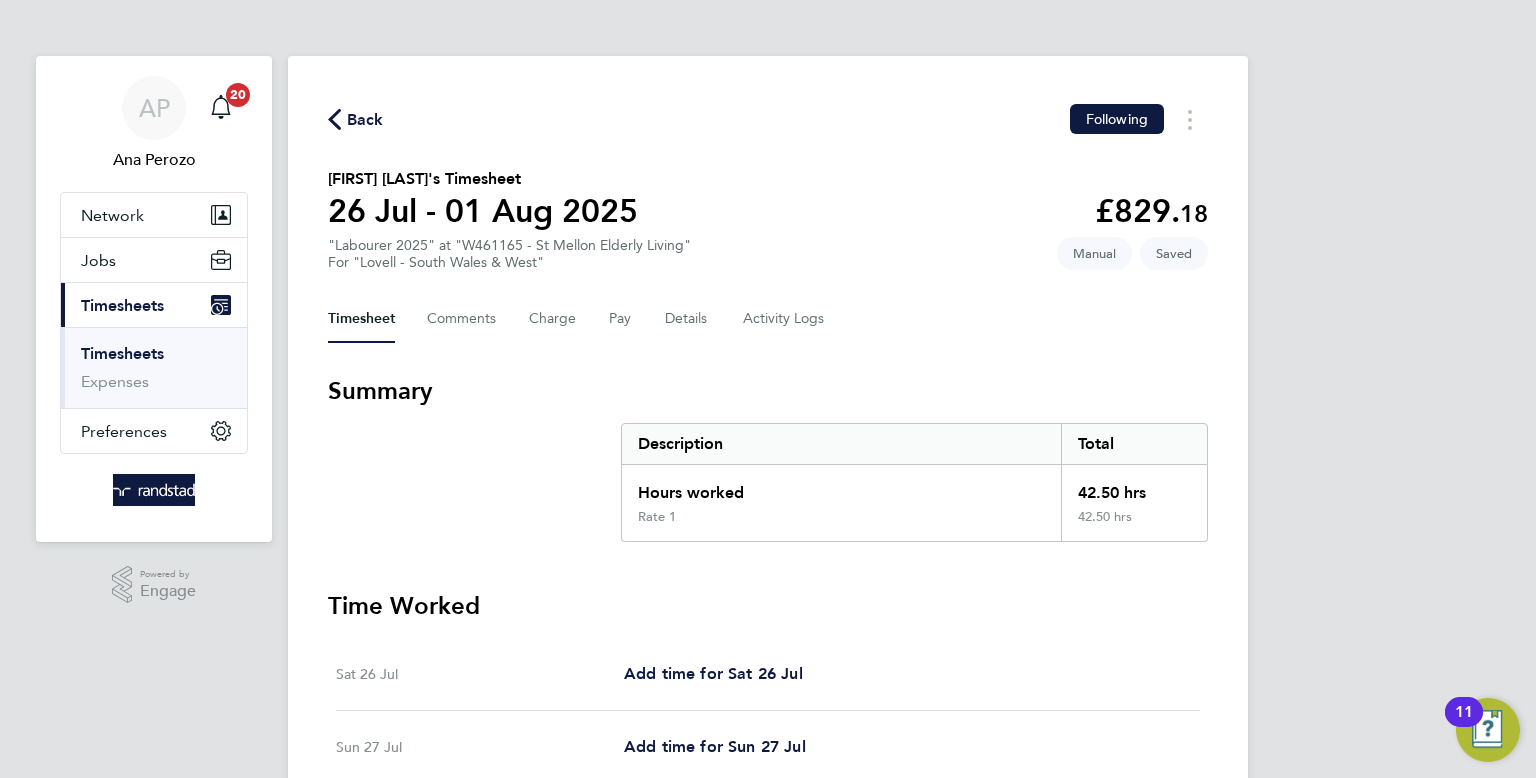select on "30" 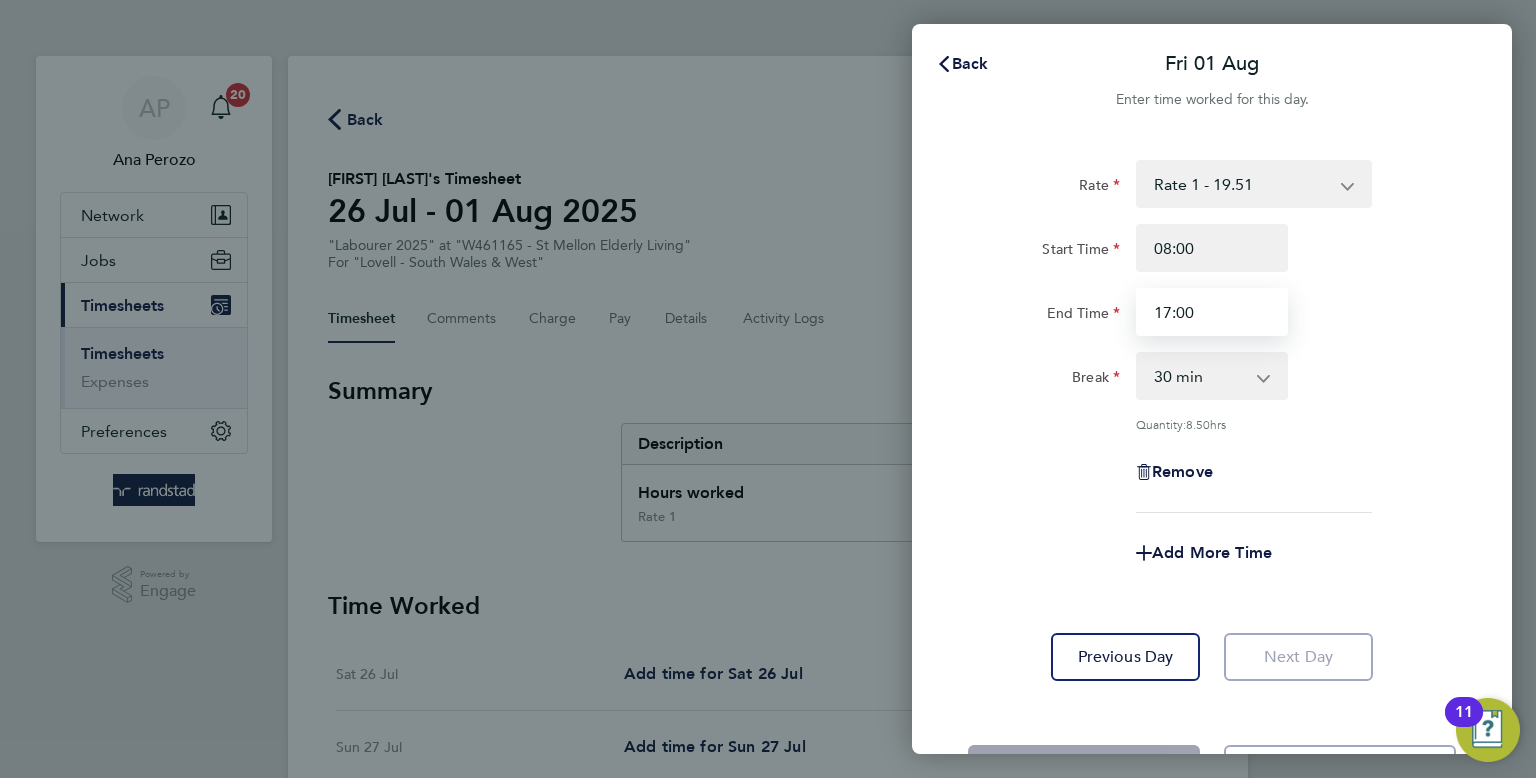 click on "17:00" at bounding box center [1212, 312] 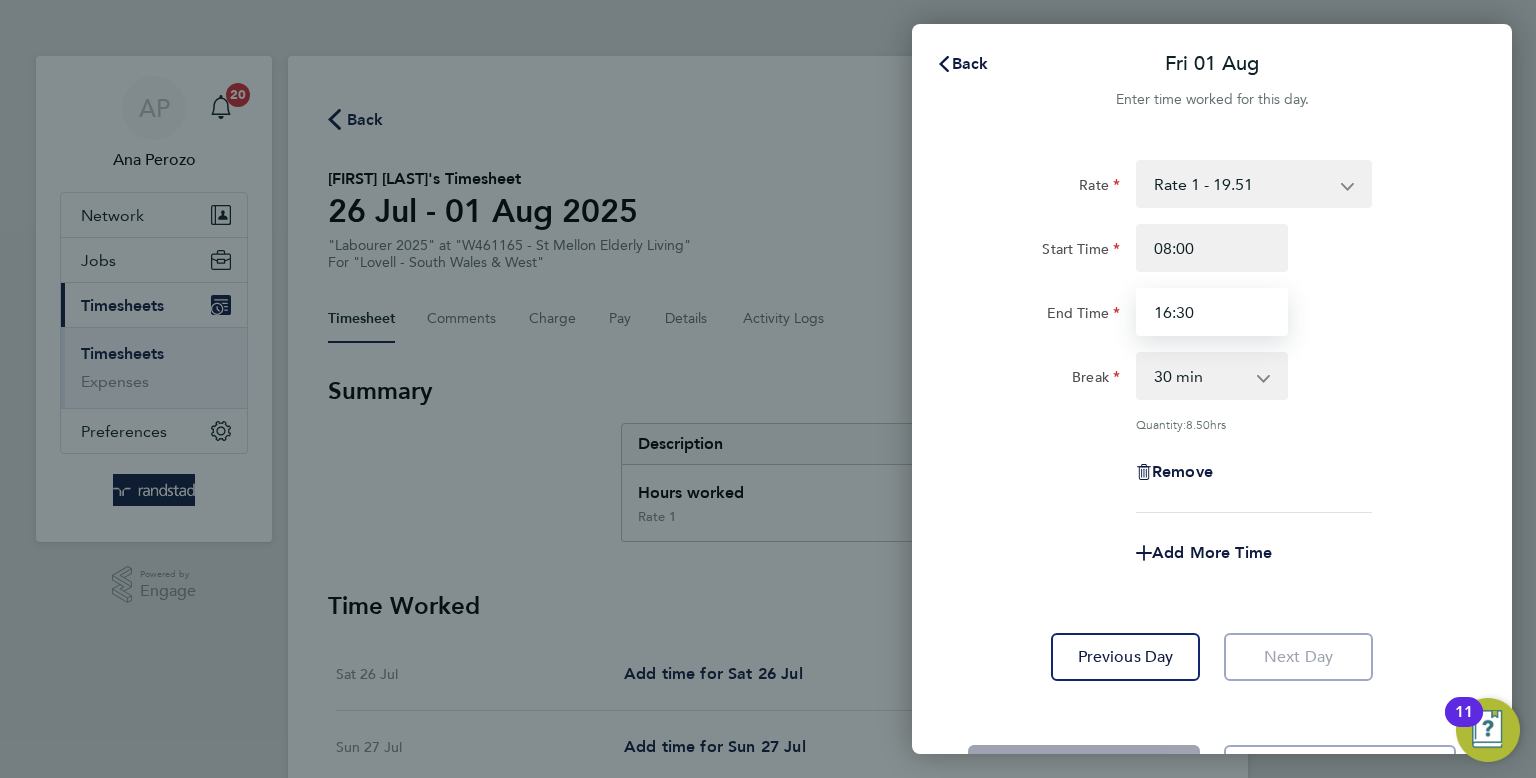 type on "16:30" 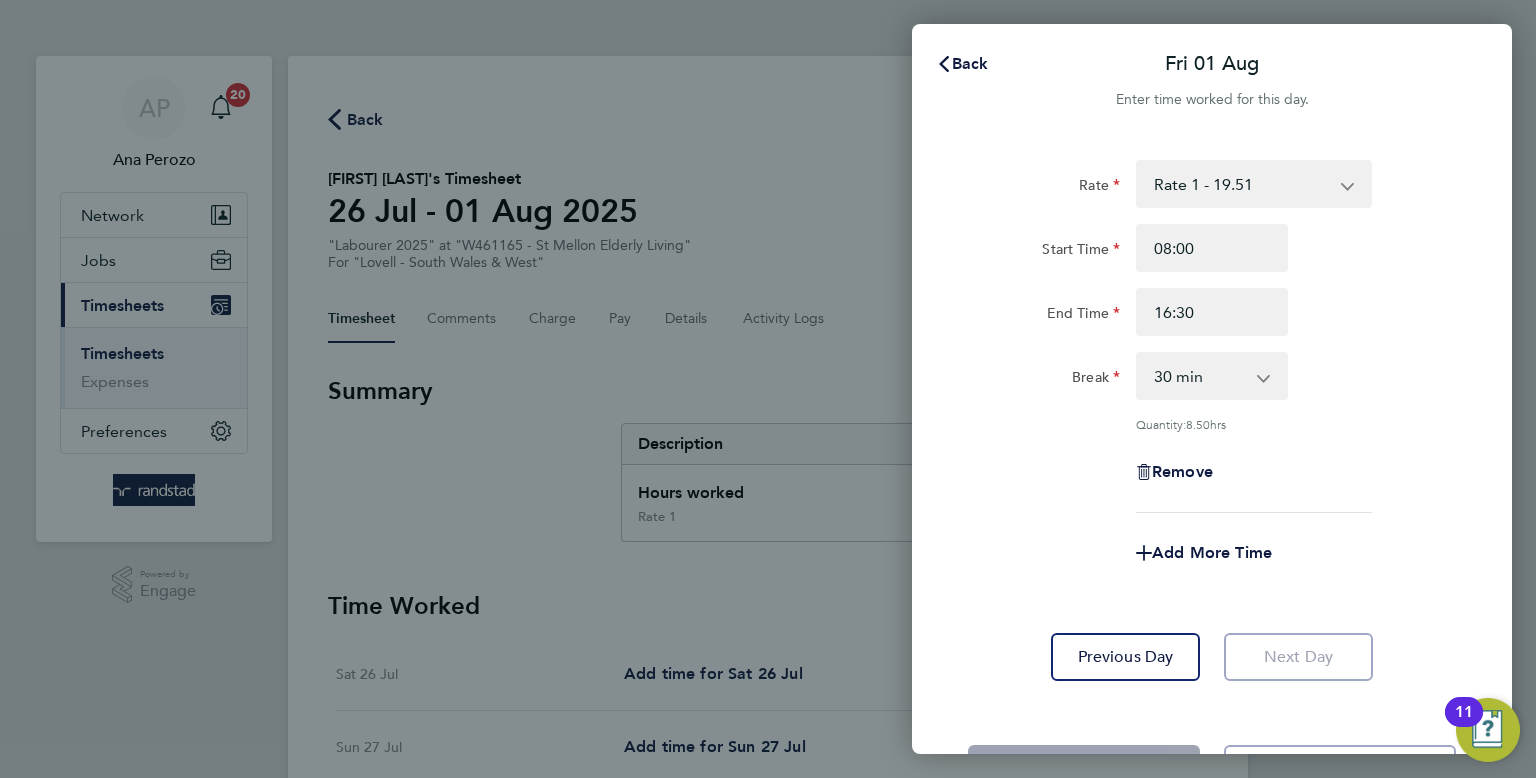 click on "Remove" 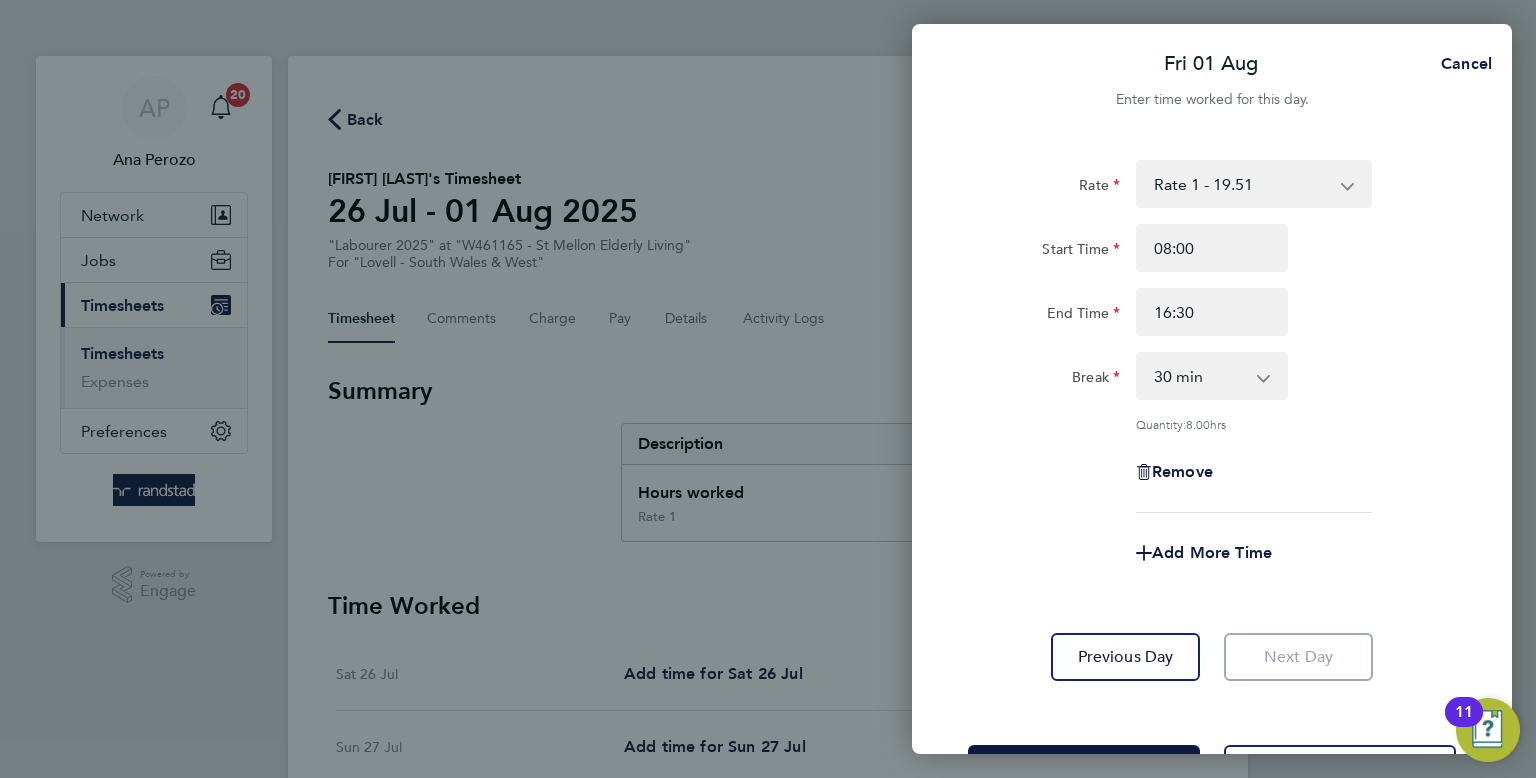 scroll, scrollTop: 76, scrollLeft: 0, axis: vertical 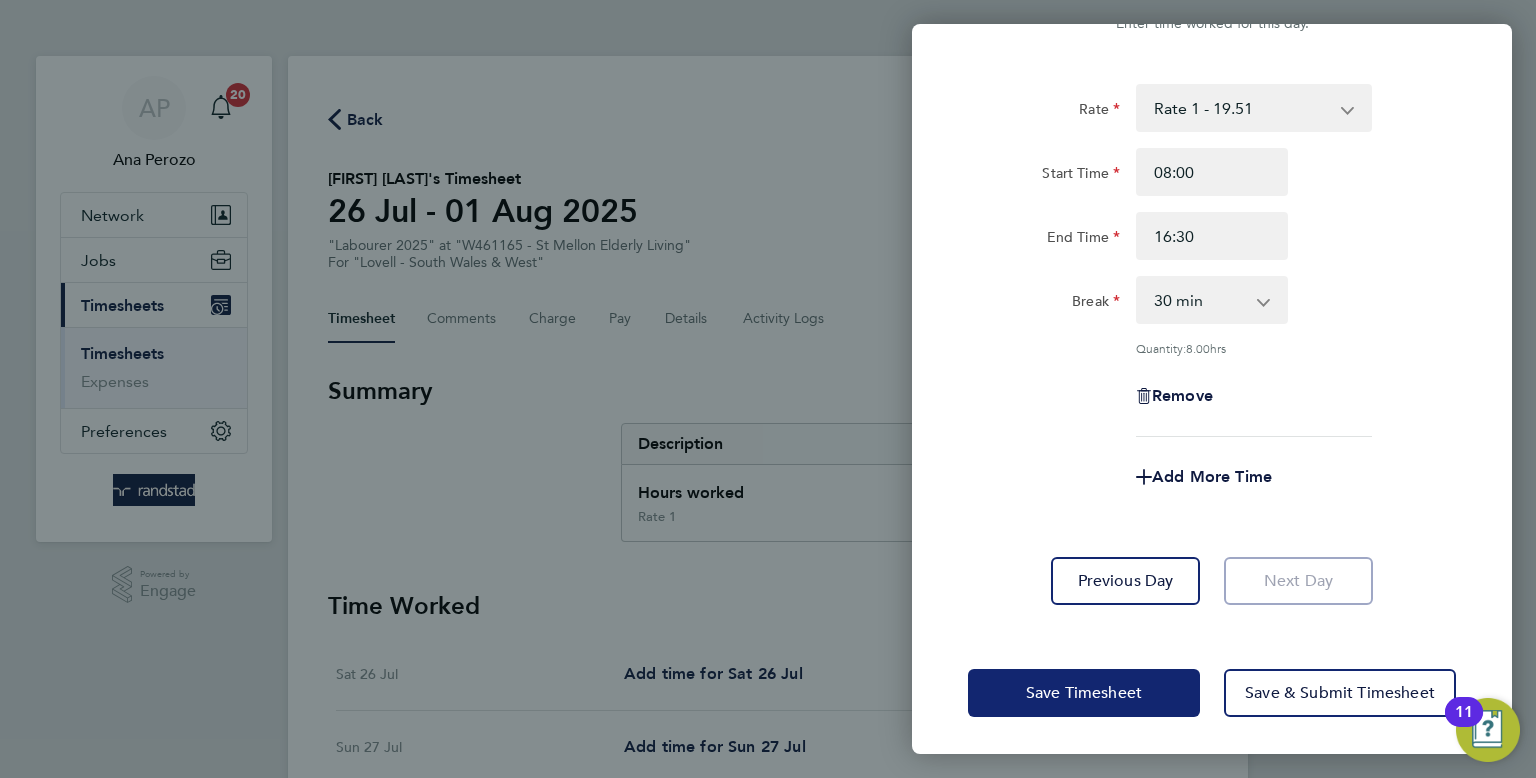 click on "Save Timesheet" 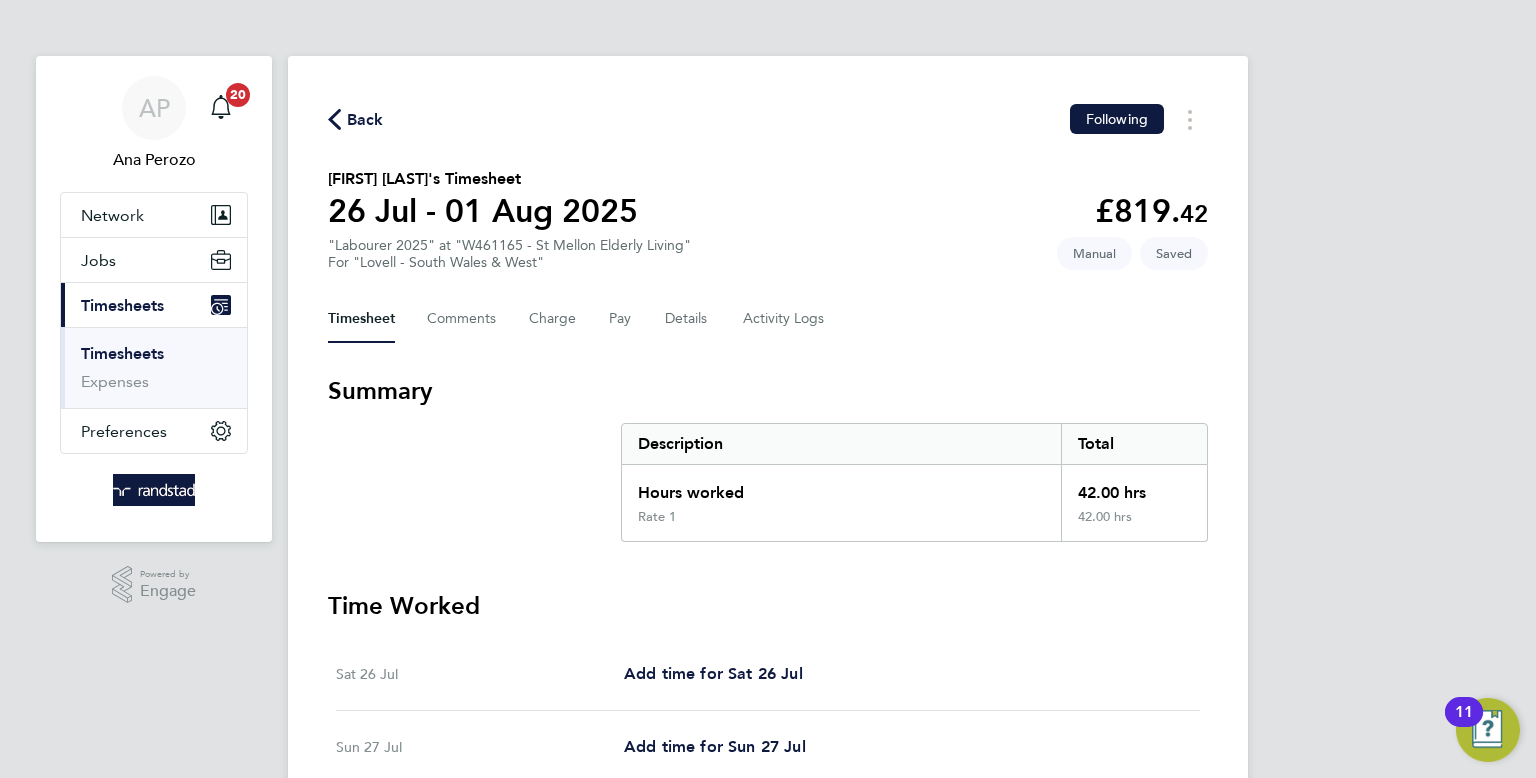 click on "Sat 26 Jul   Add time for Sat 26 Jul   Add time for Sat 26 Jul" at bounding box center [768, 674] 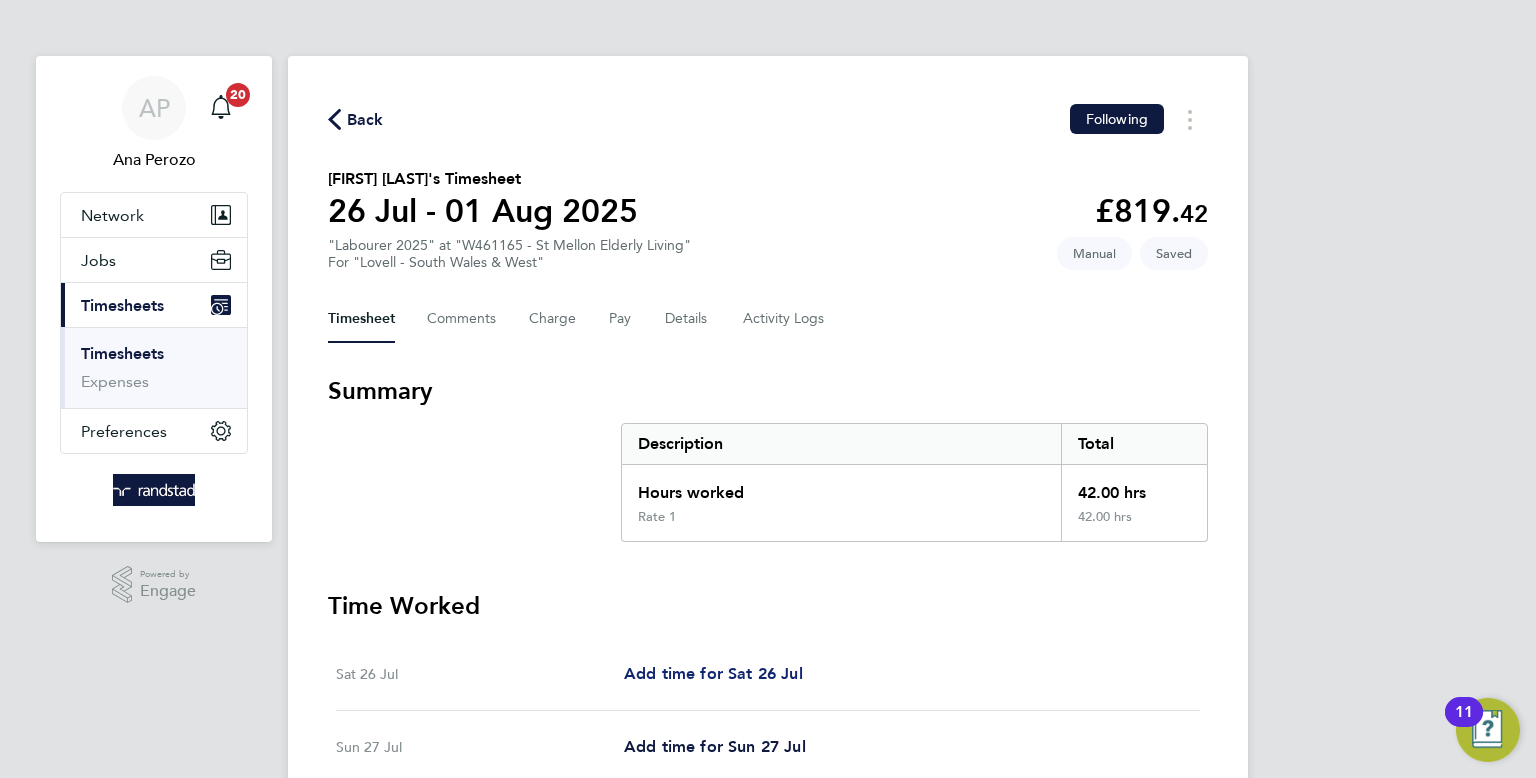 click on "Add time for Sat 26 Jul" at bounding box center (713, 673) 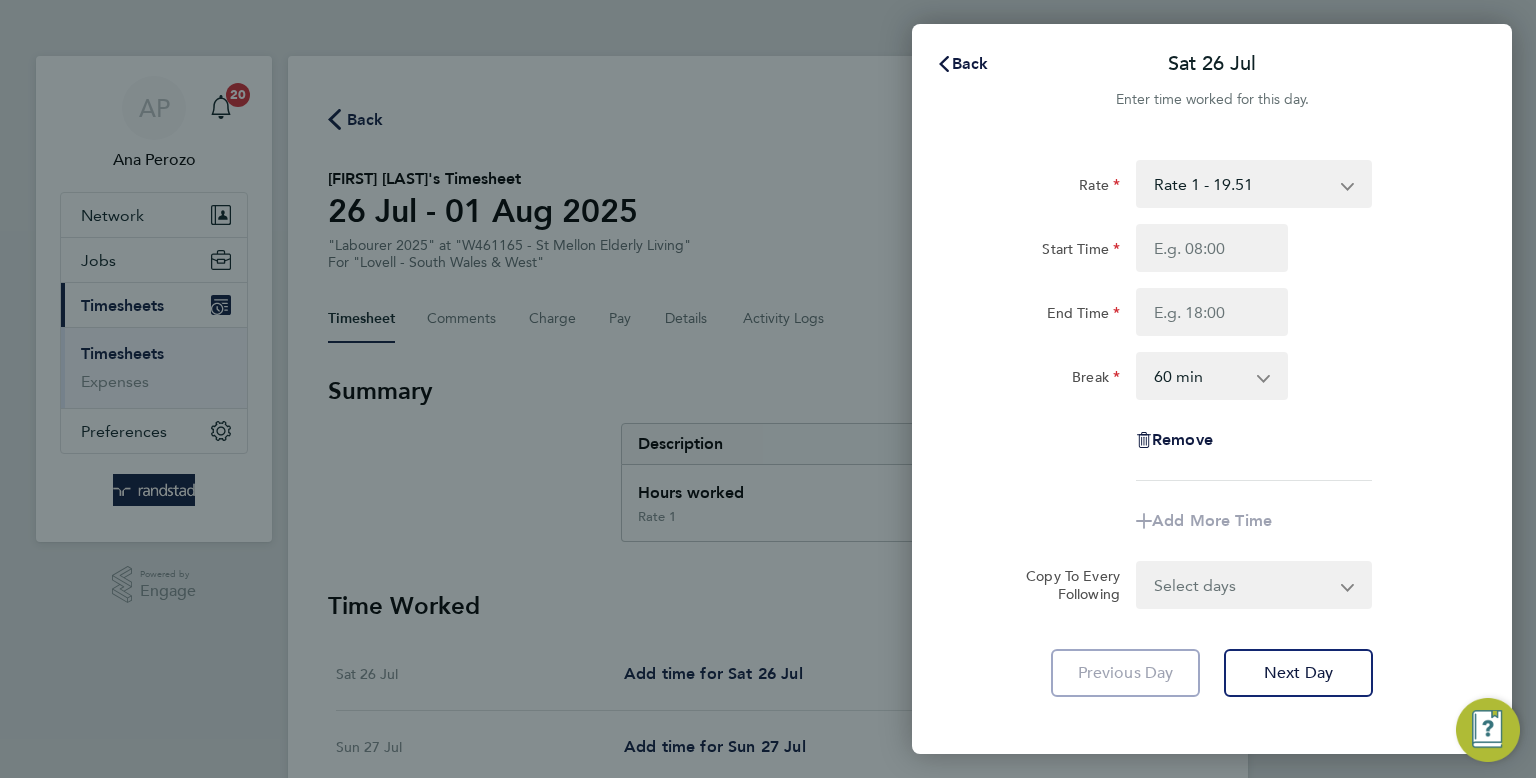 click on "Rate 1 - 19.51   Overtime - 28.12   Overtime 2 - 36.73" at bounding box center (1242, 184) 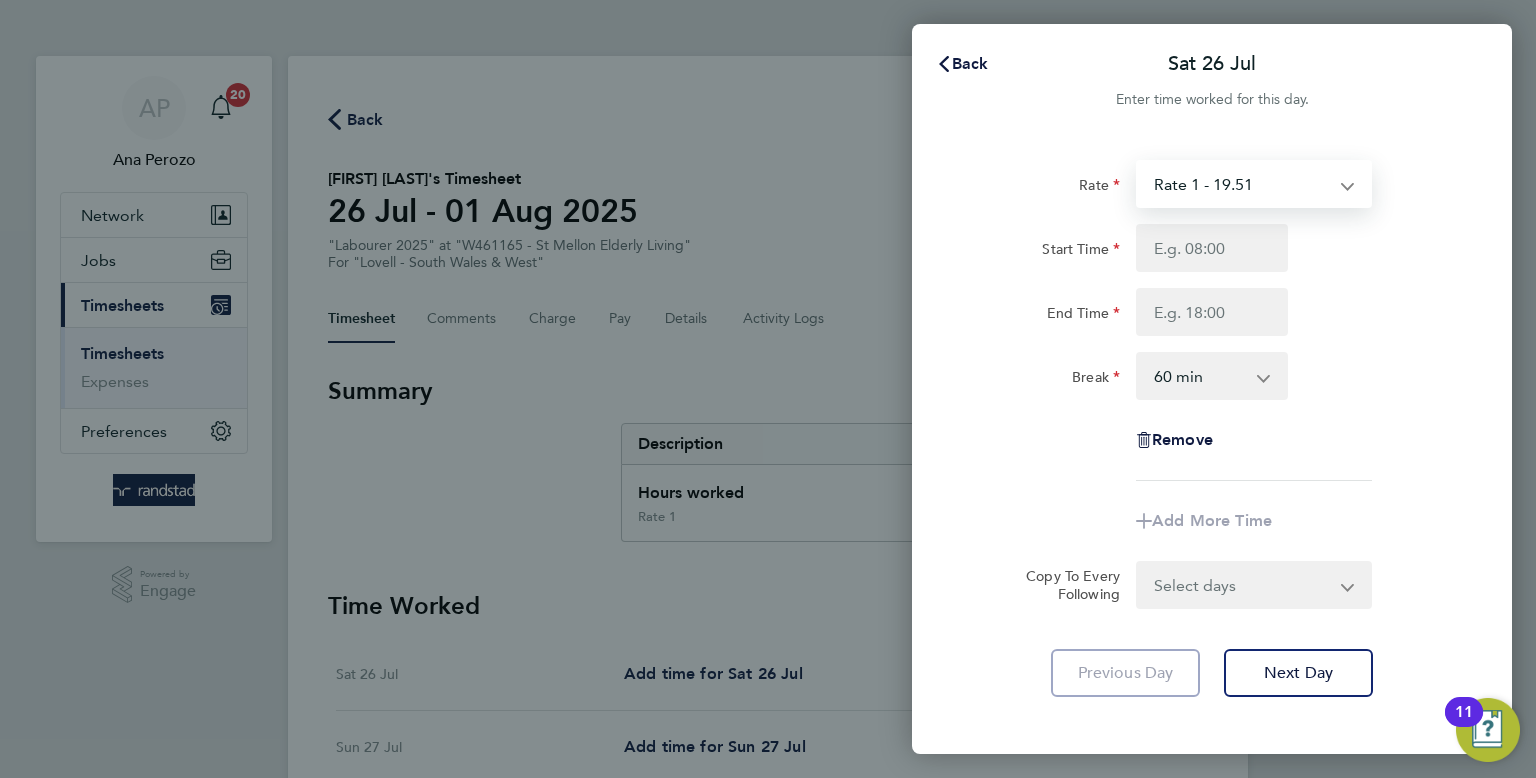 select on "60" 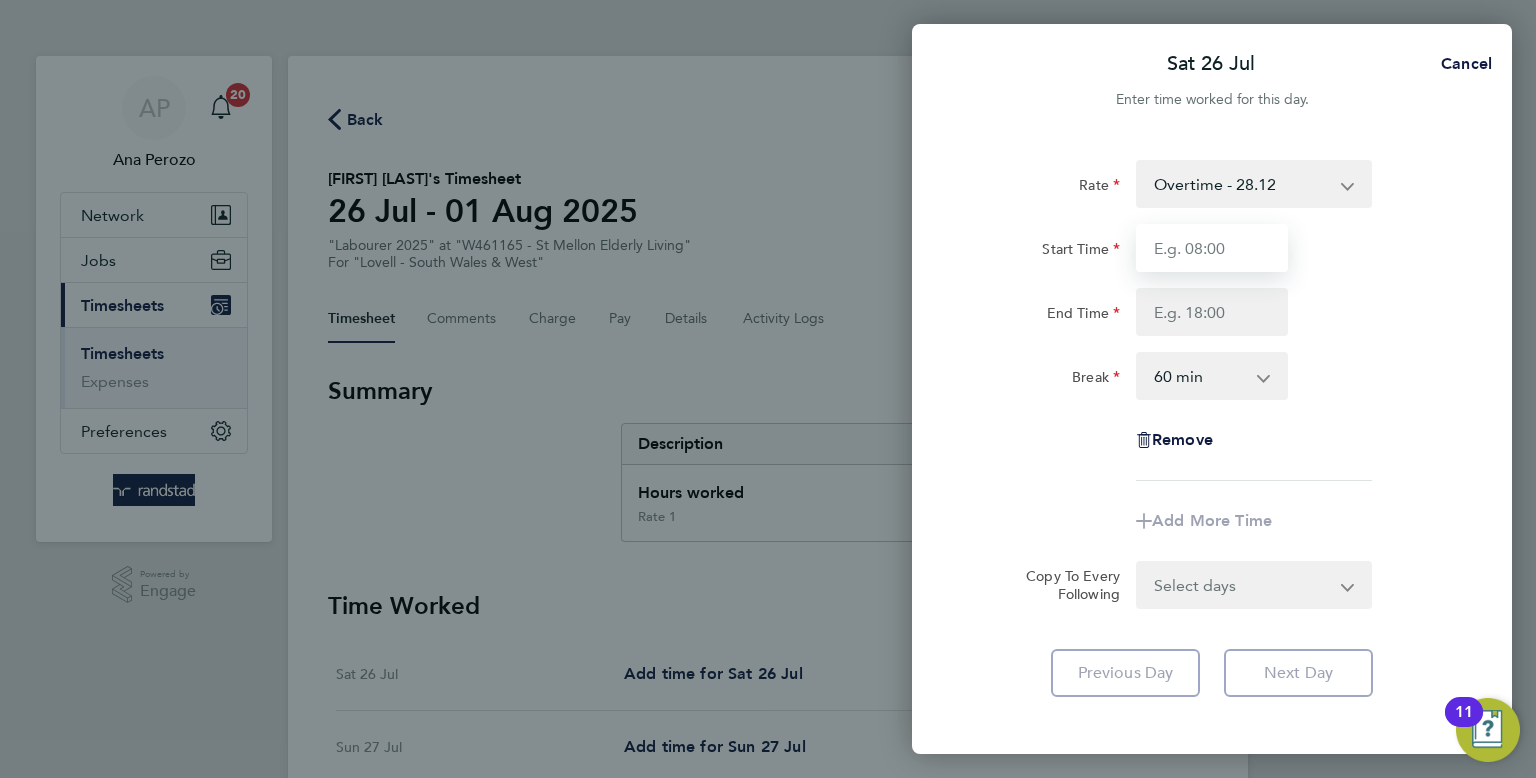 click on "Start Time" at bounding box center [1212, 248] 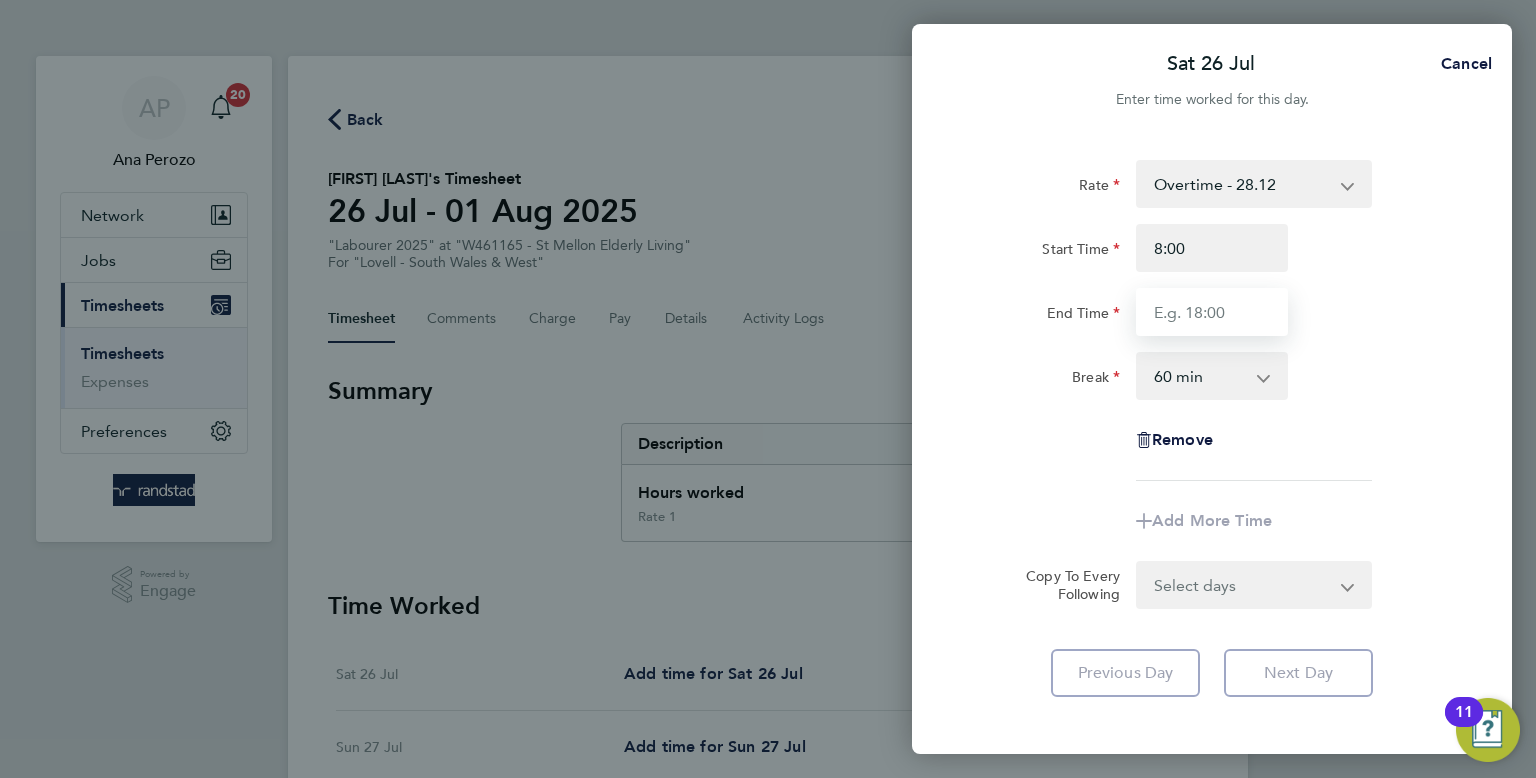 type on "08:00" 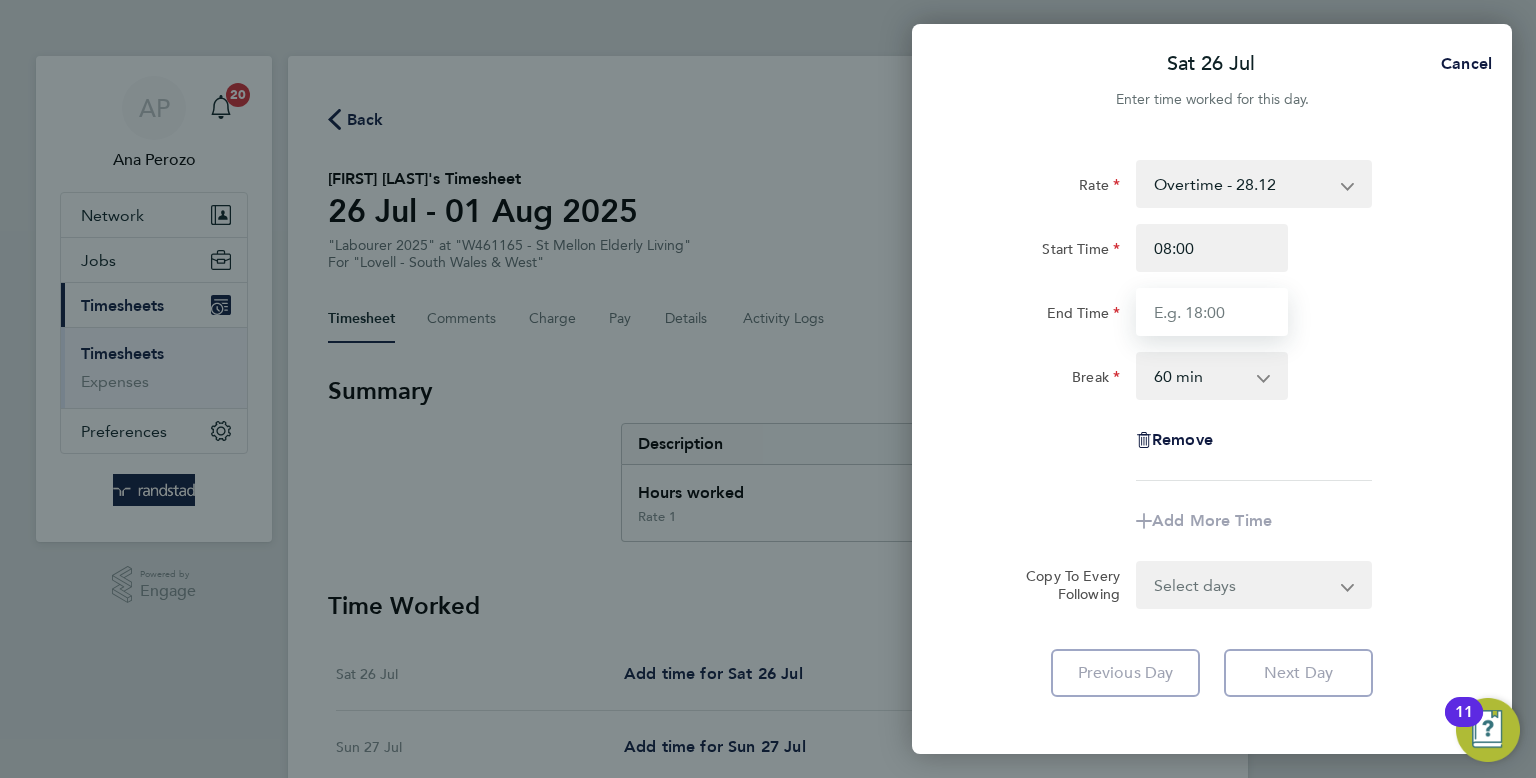 click on "End Time" at bounding box center [1212, 312] 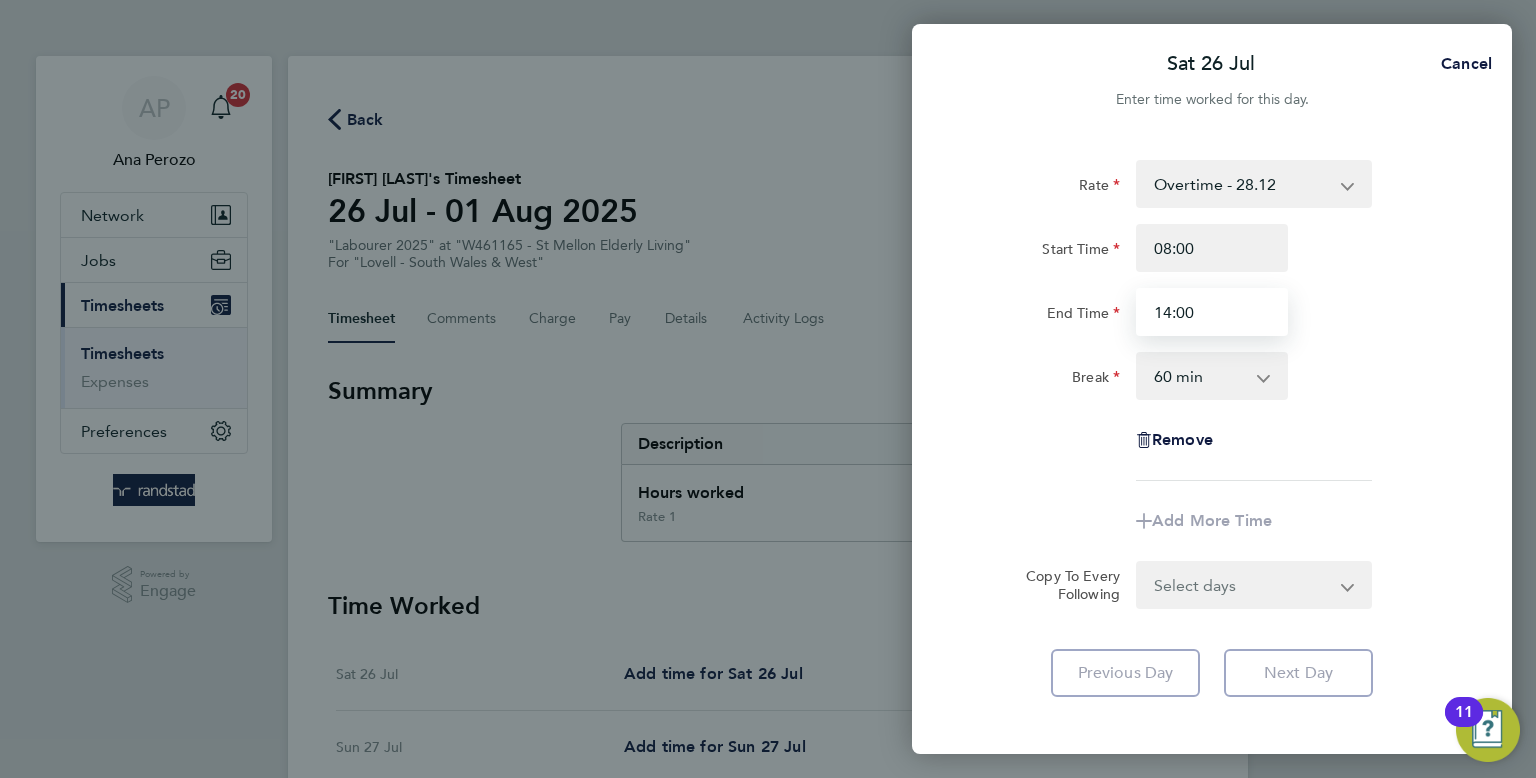 type on "14:00" 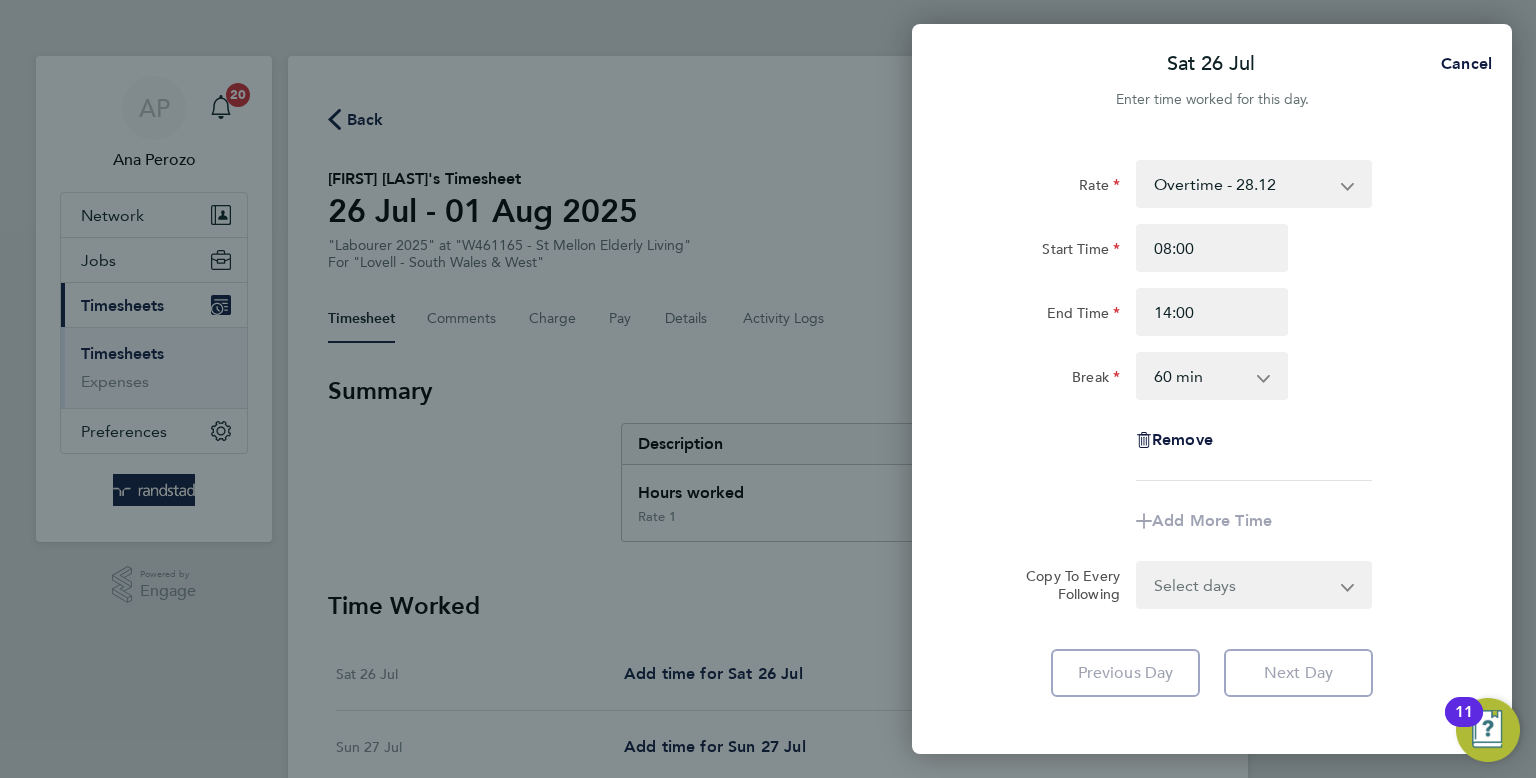click on "Break  0 min   15 min   30 min   45 min   60 min   75 min   90 min" 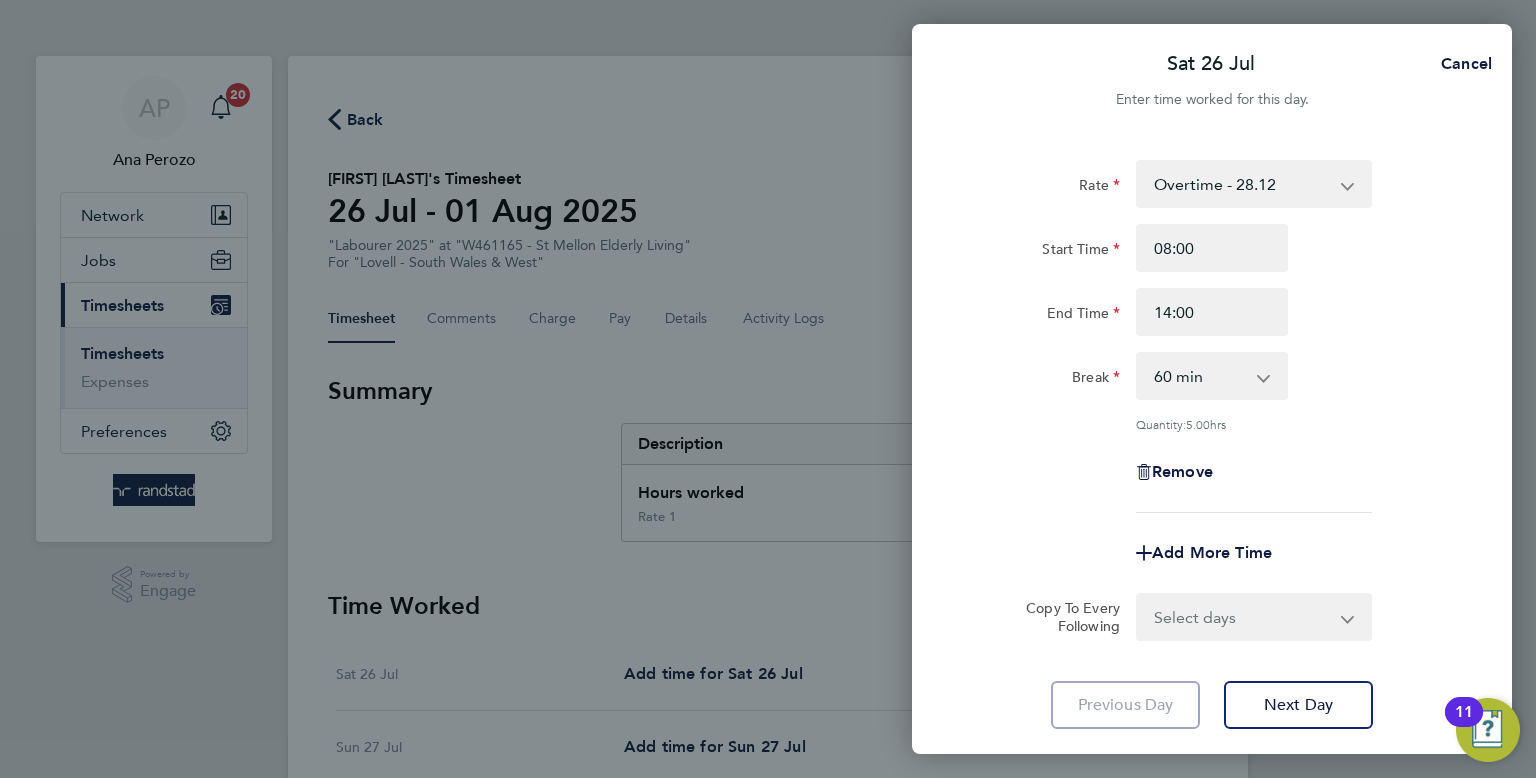 click on "0 min   15 min   30 min   45 min   60 min   75 min   90 min" at bounding box center (1200, 376) 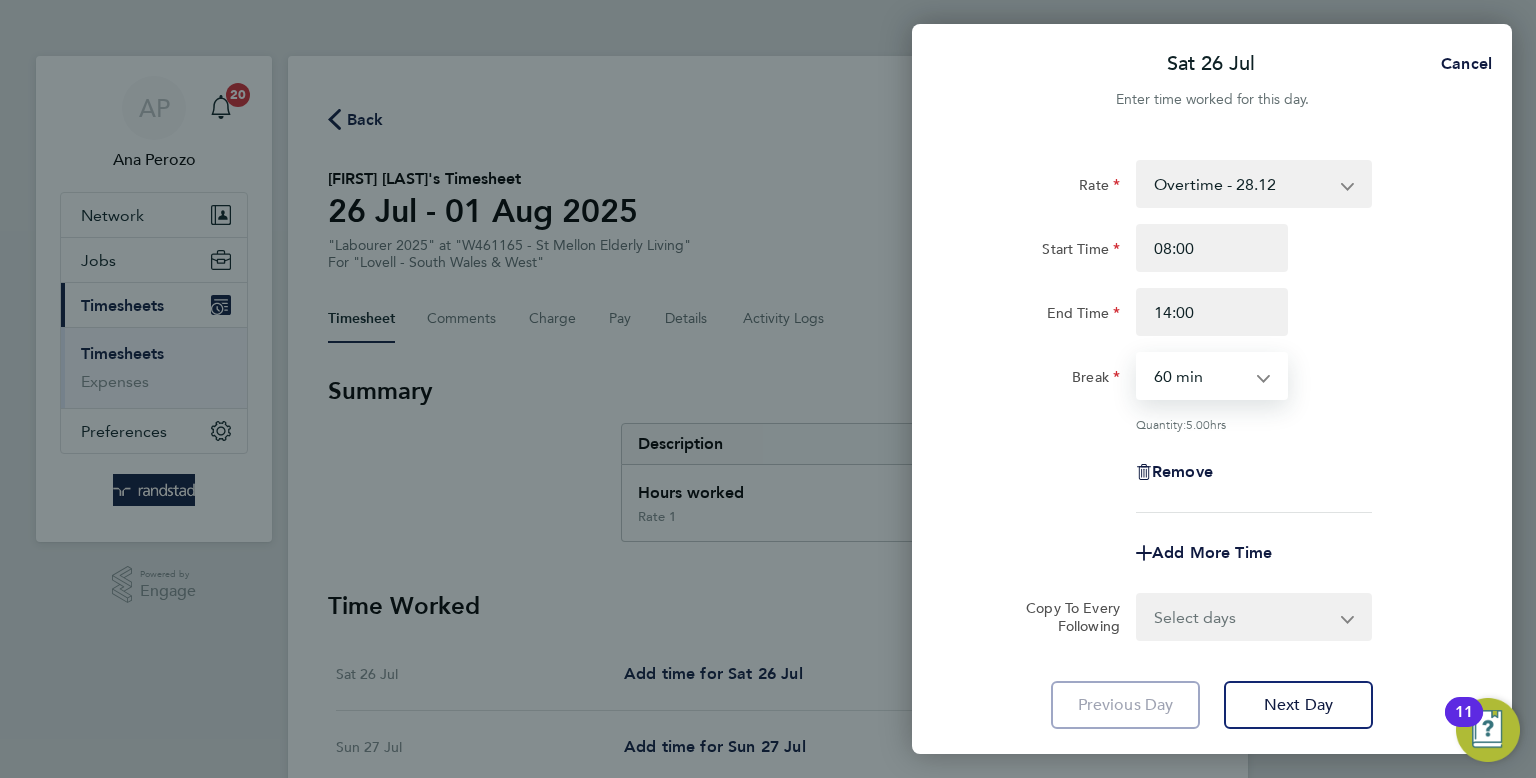 select on "30" 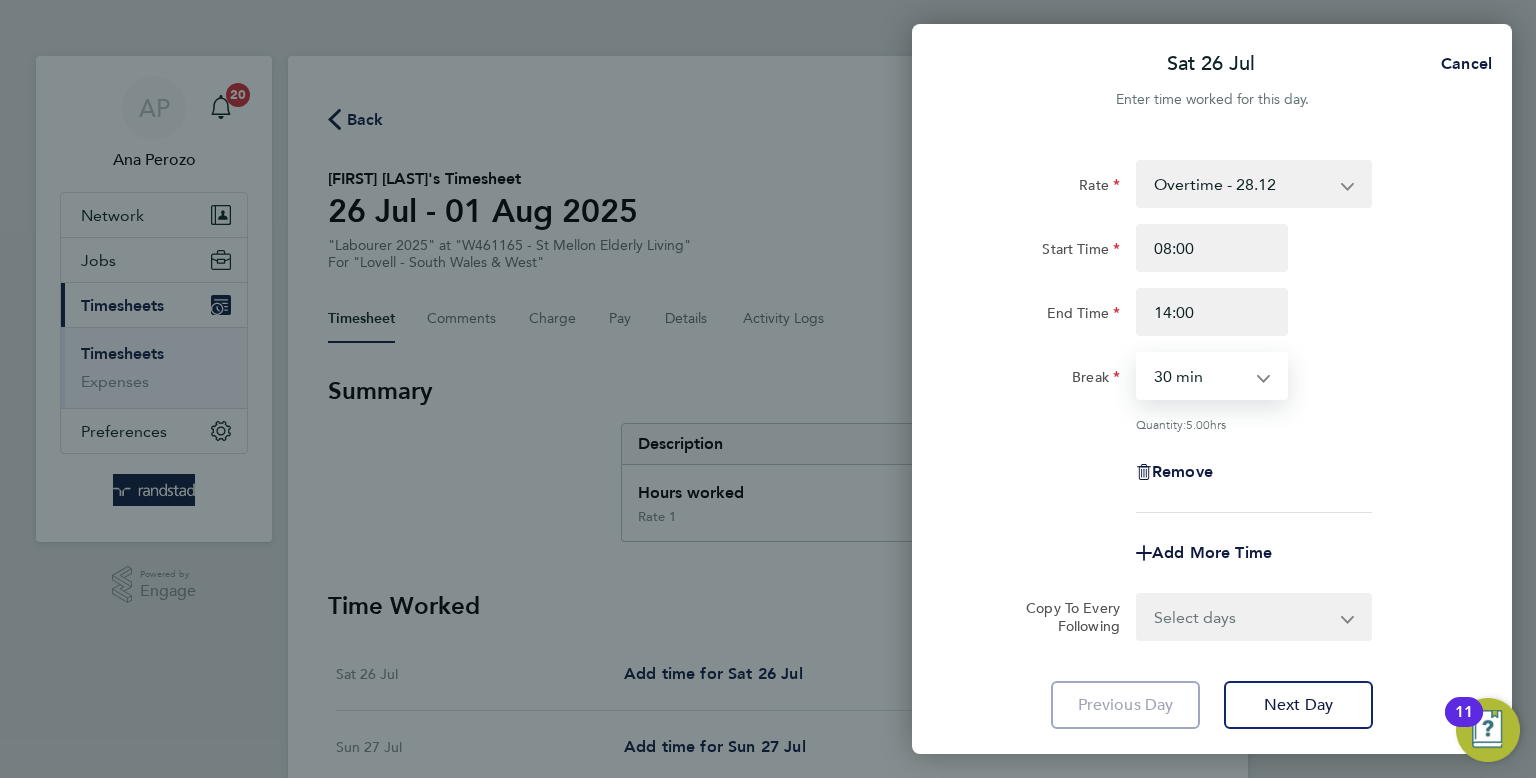 click on "0 min   15 min   30 min   45 min   60 min   75 min   90 min" at bounding box center (1200, 376) 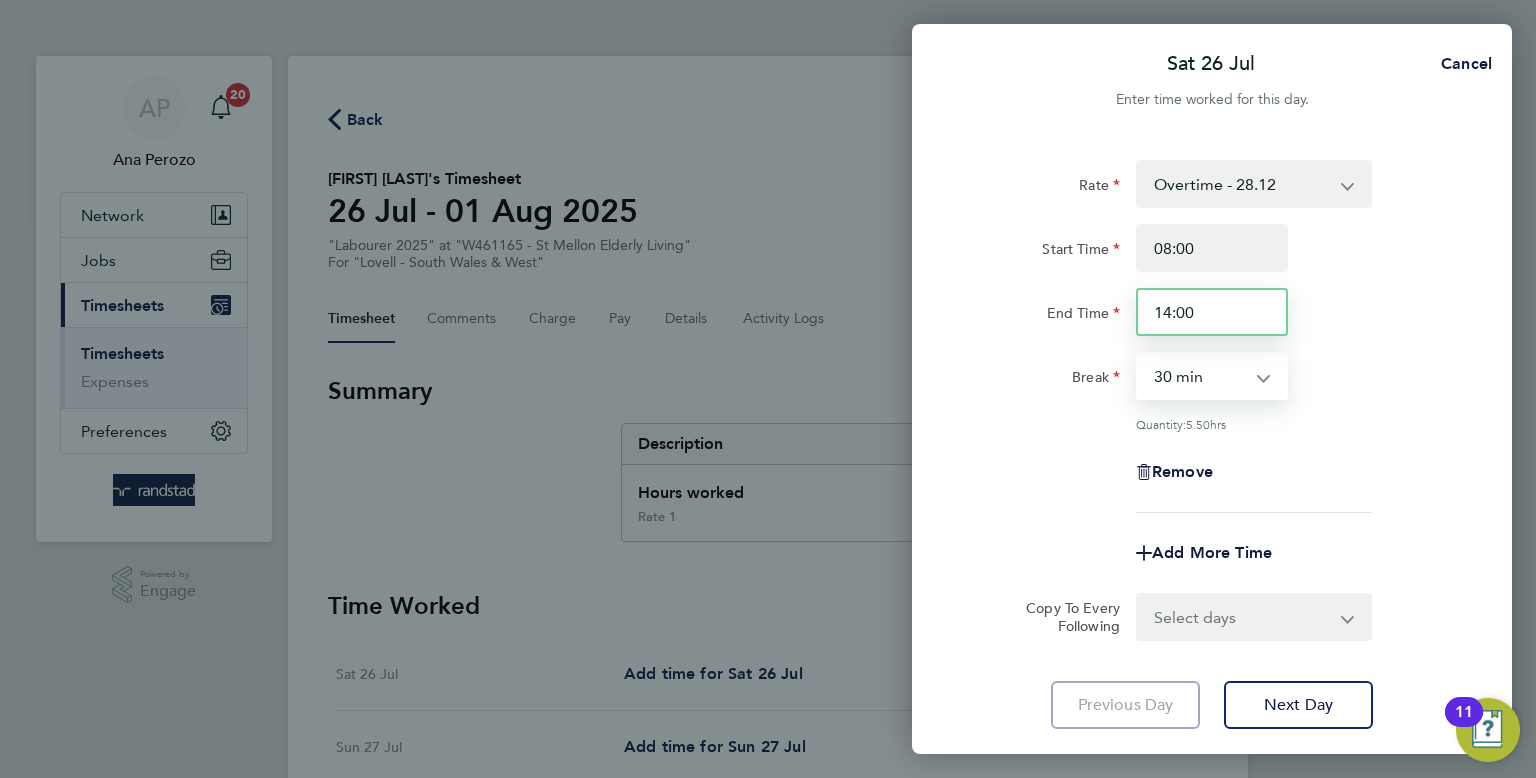 click on "14:00" at bounding box center [1212, 312] 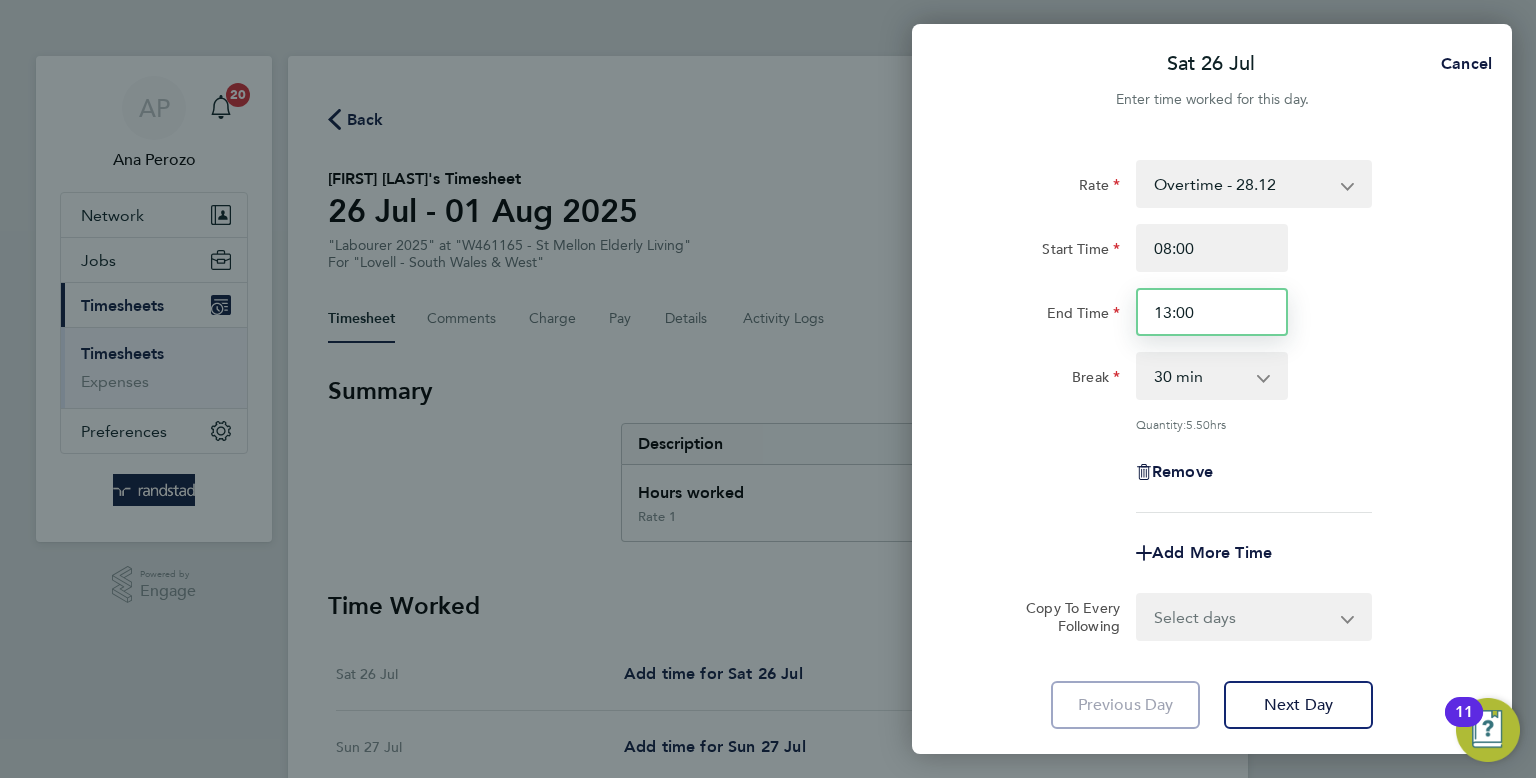type on "13:00" 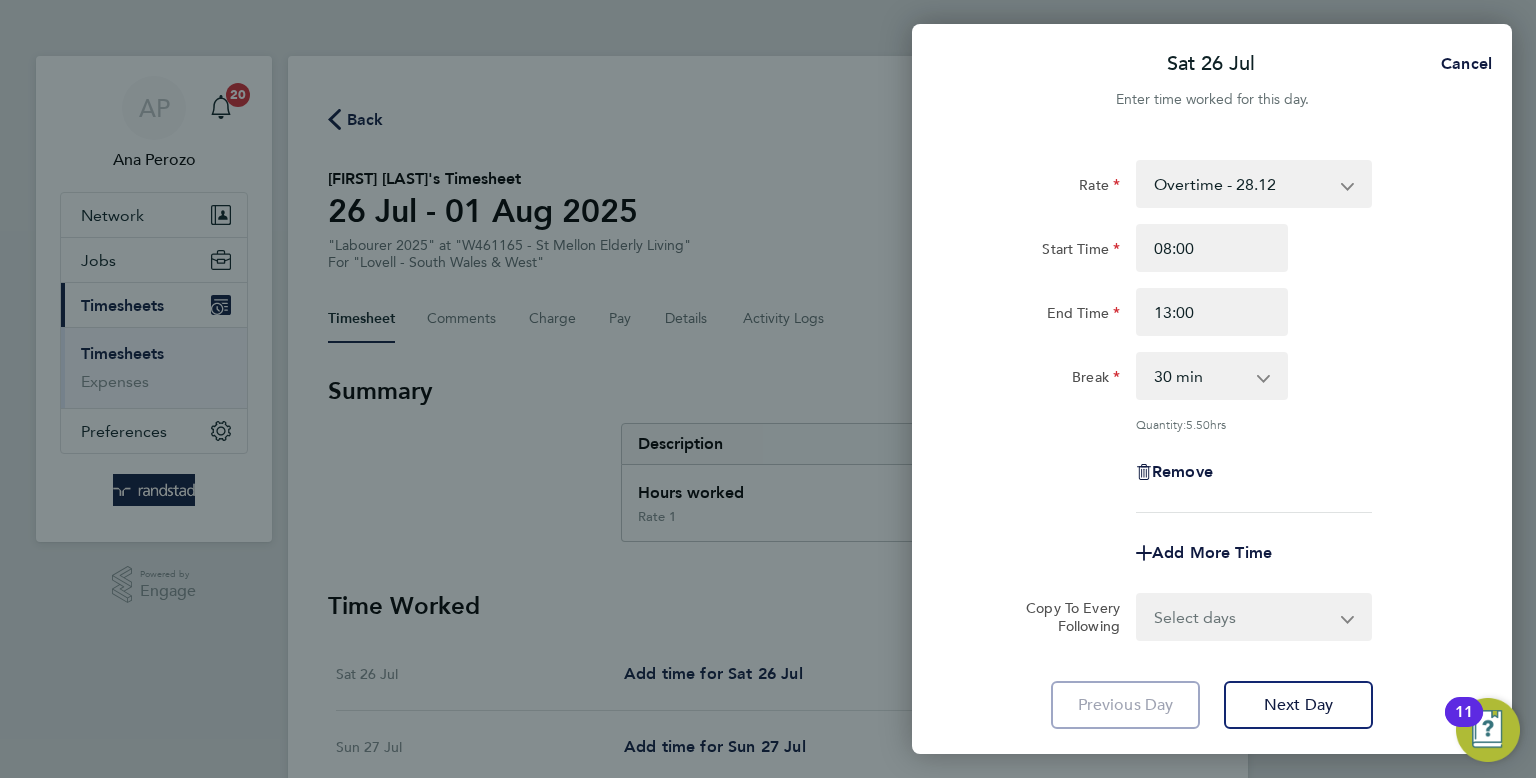 click on "Break  0 min   15 min   30 min   45 min   60 min   75 min   90 min" 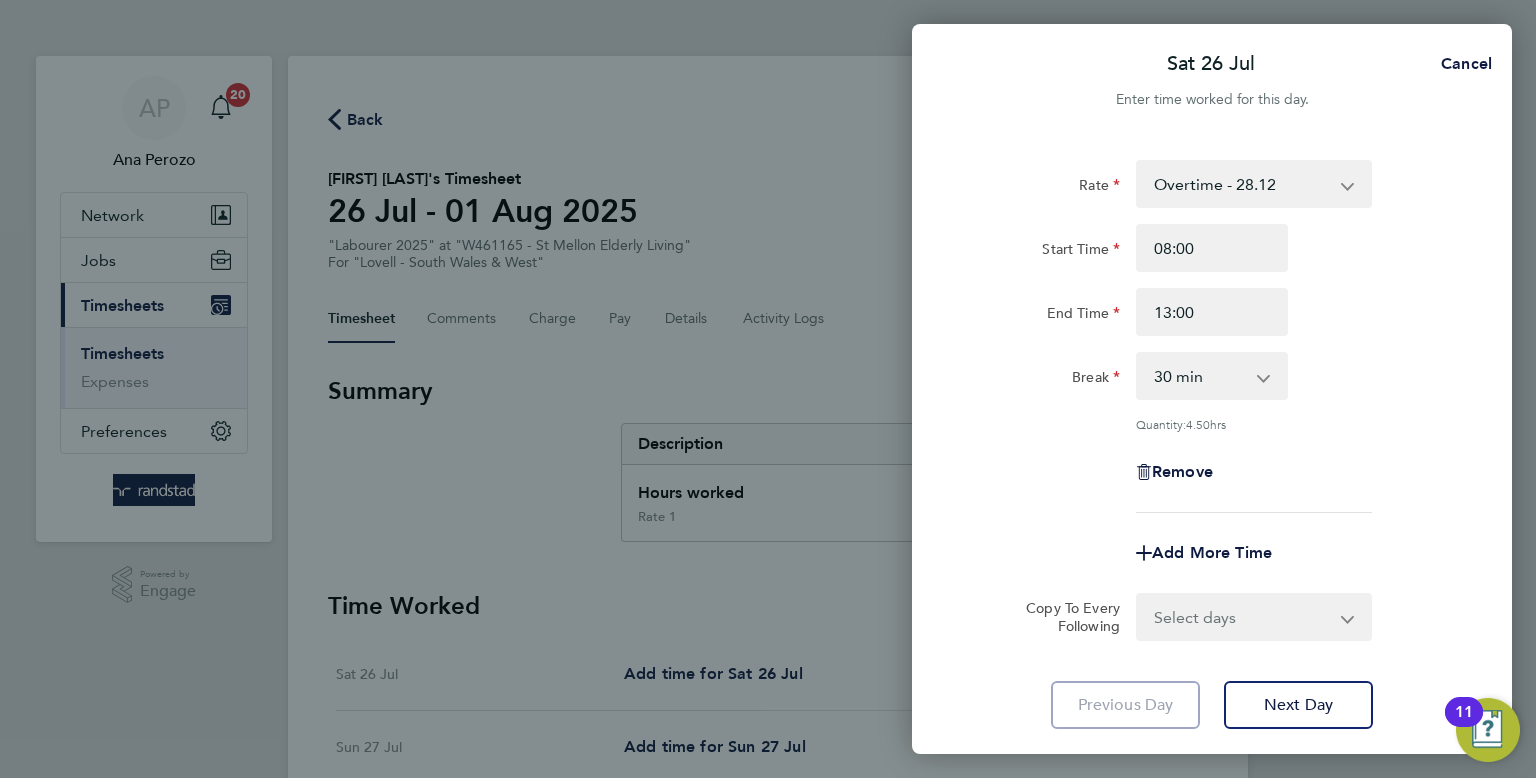 scroll, scrollTop: 124, scrollLeft: 0, axis: vertical 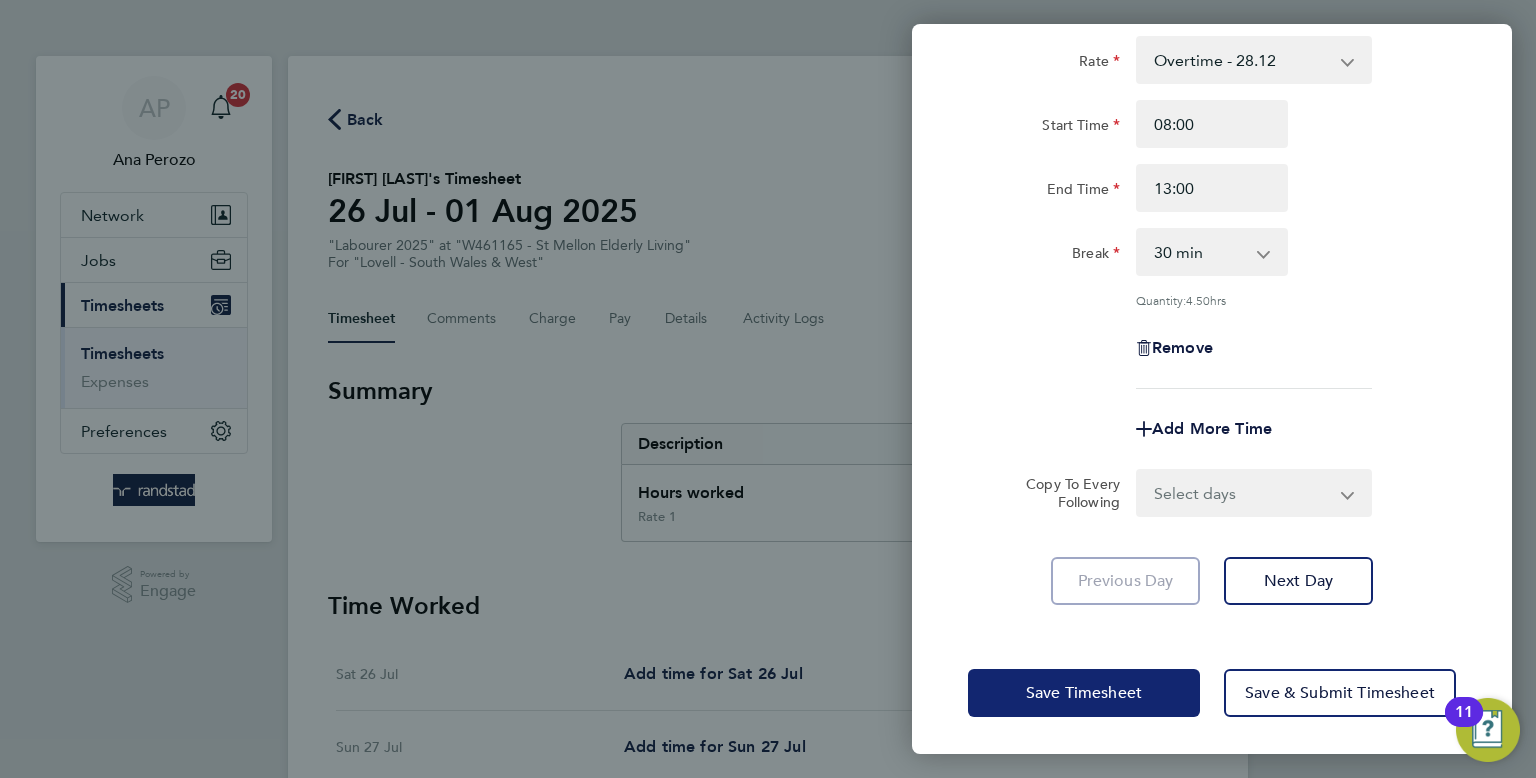 click on "Save Timesheet" 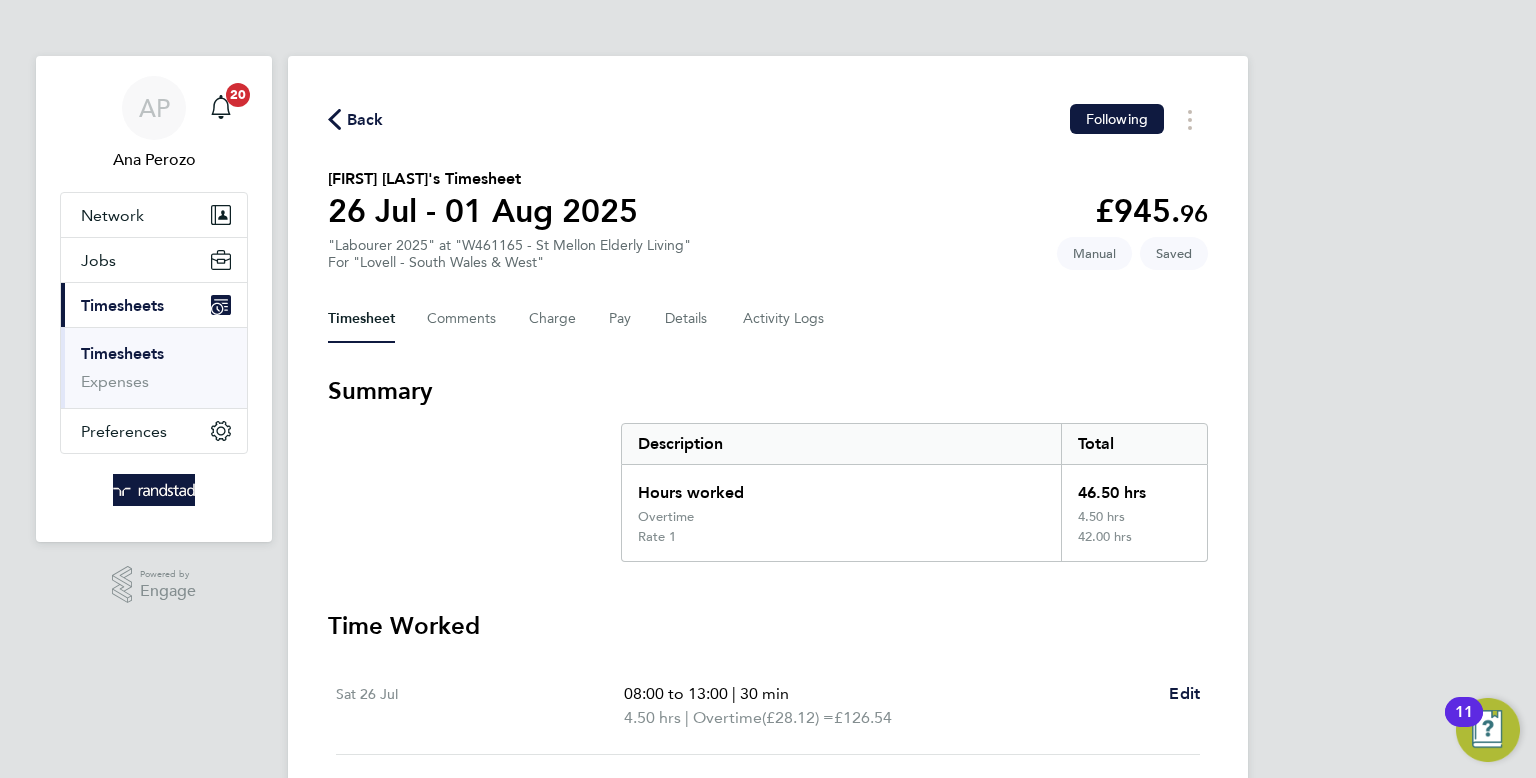 scroll, scrollTop: 708, scrollLeft: 0, axis: vertical 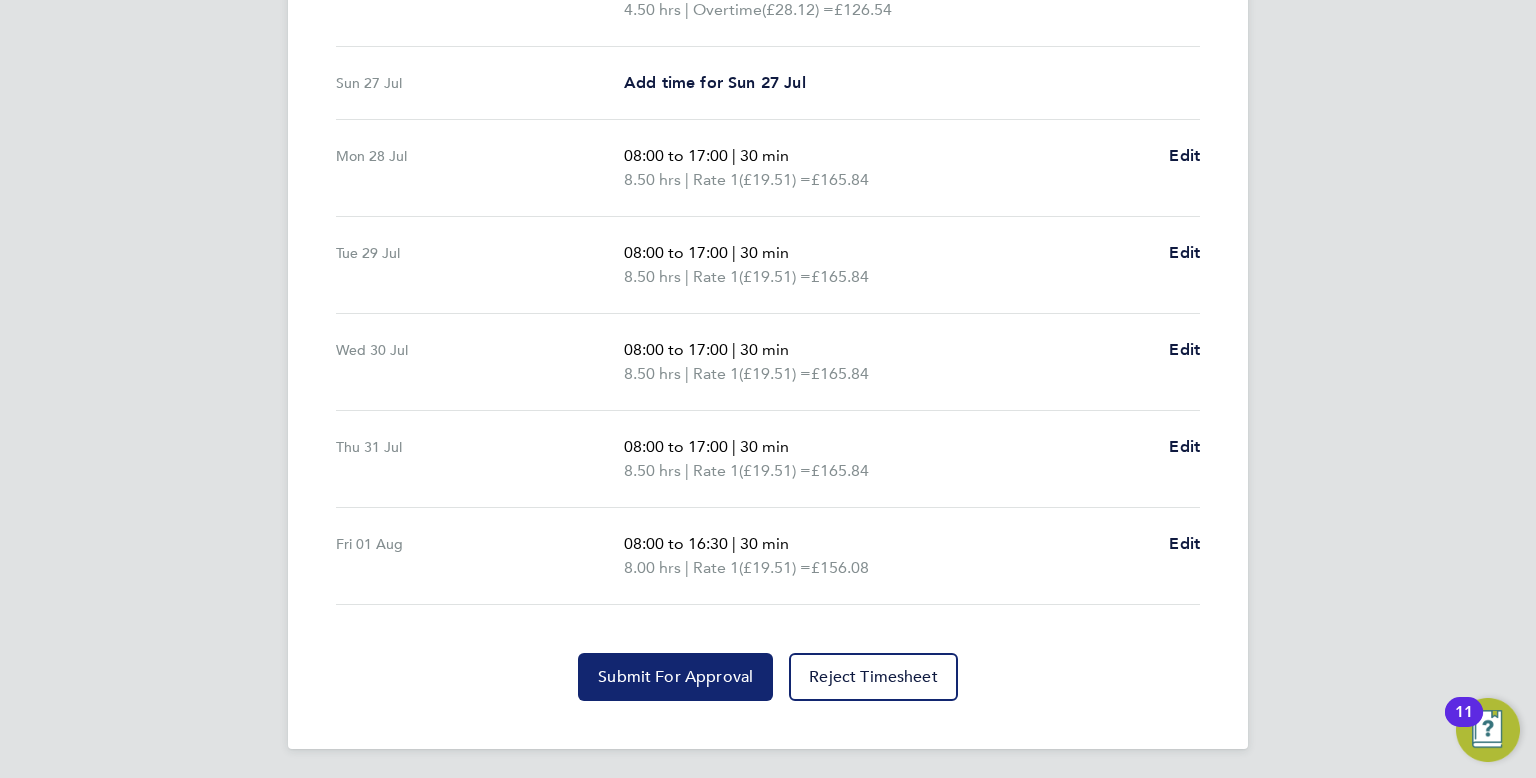 click on "Submit For Approval" 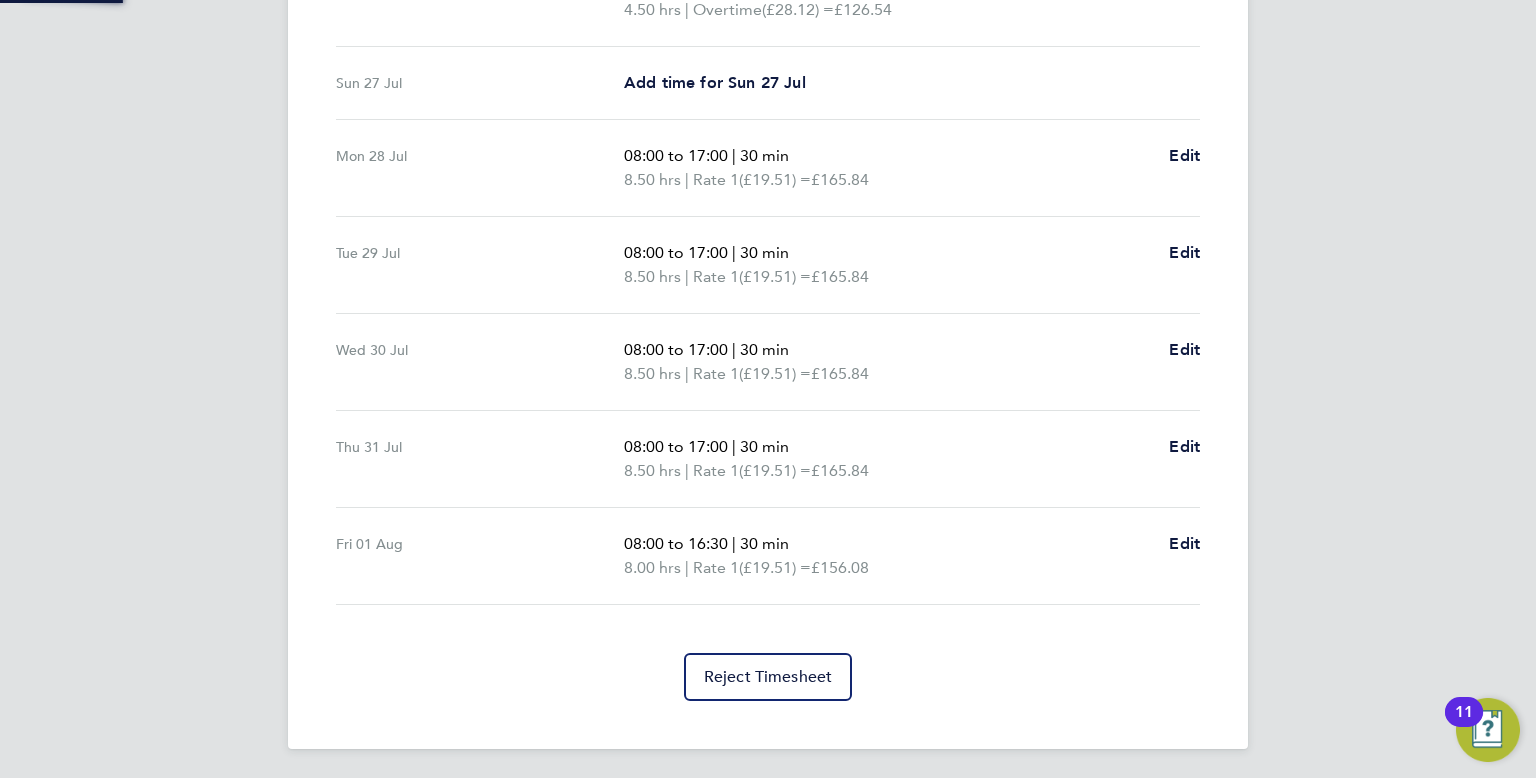 scroll, scrollTop: 0, scrollLeft: 0, axis: both 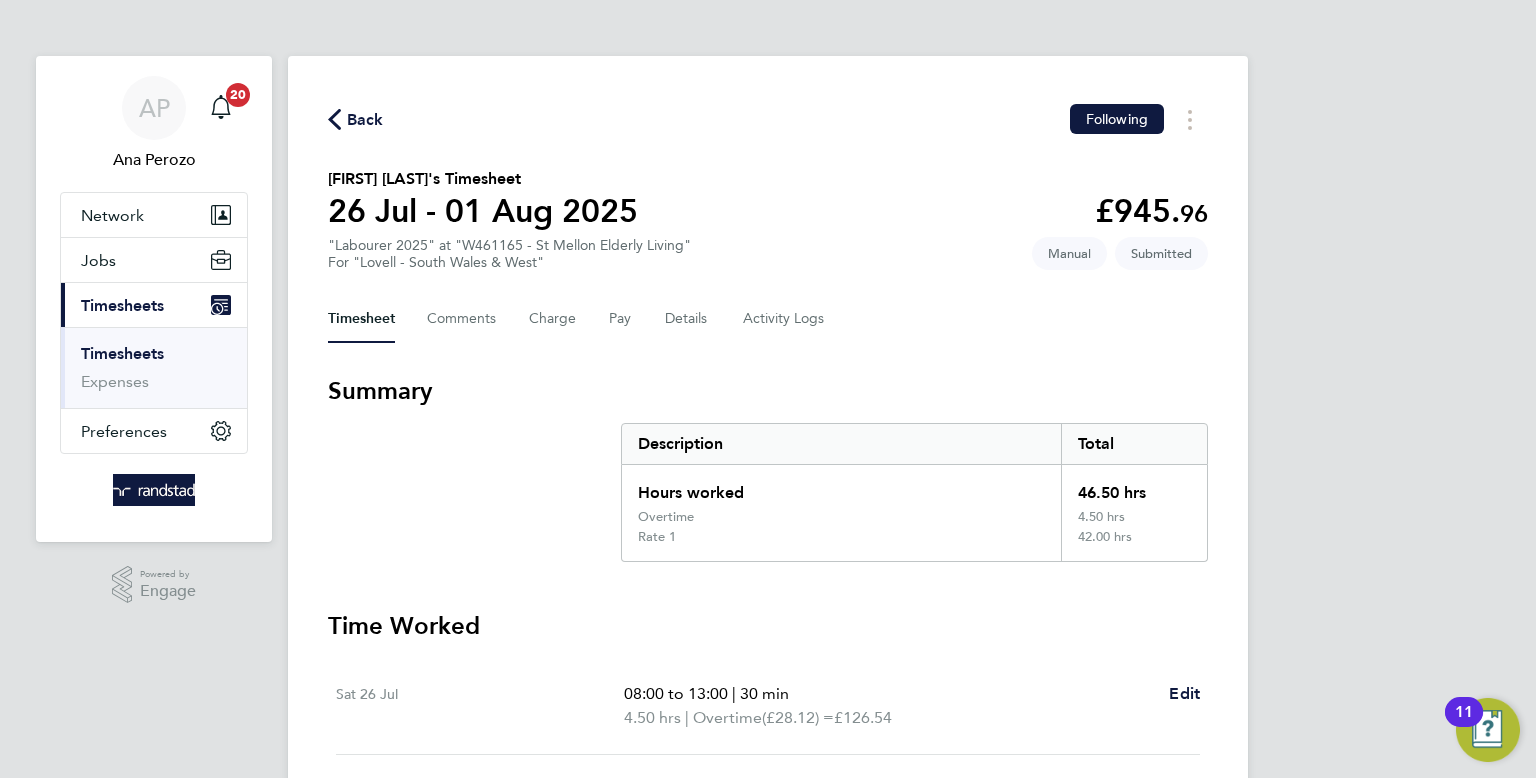 click on "Back" 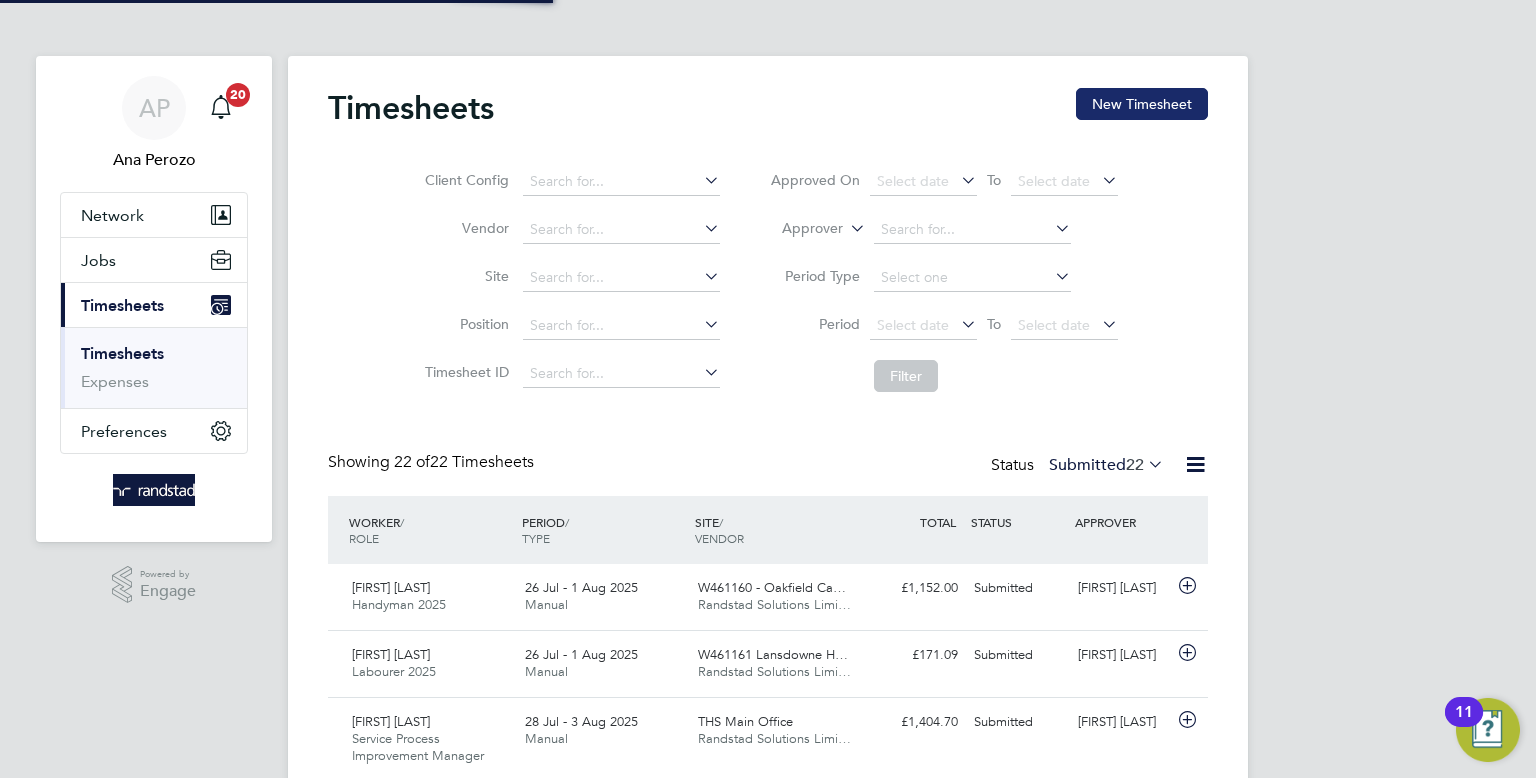 click on "New Timesheet" 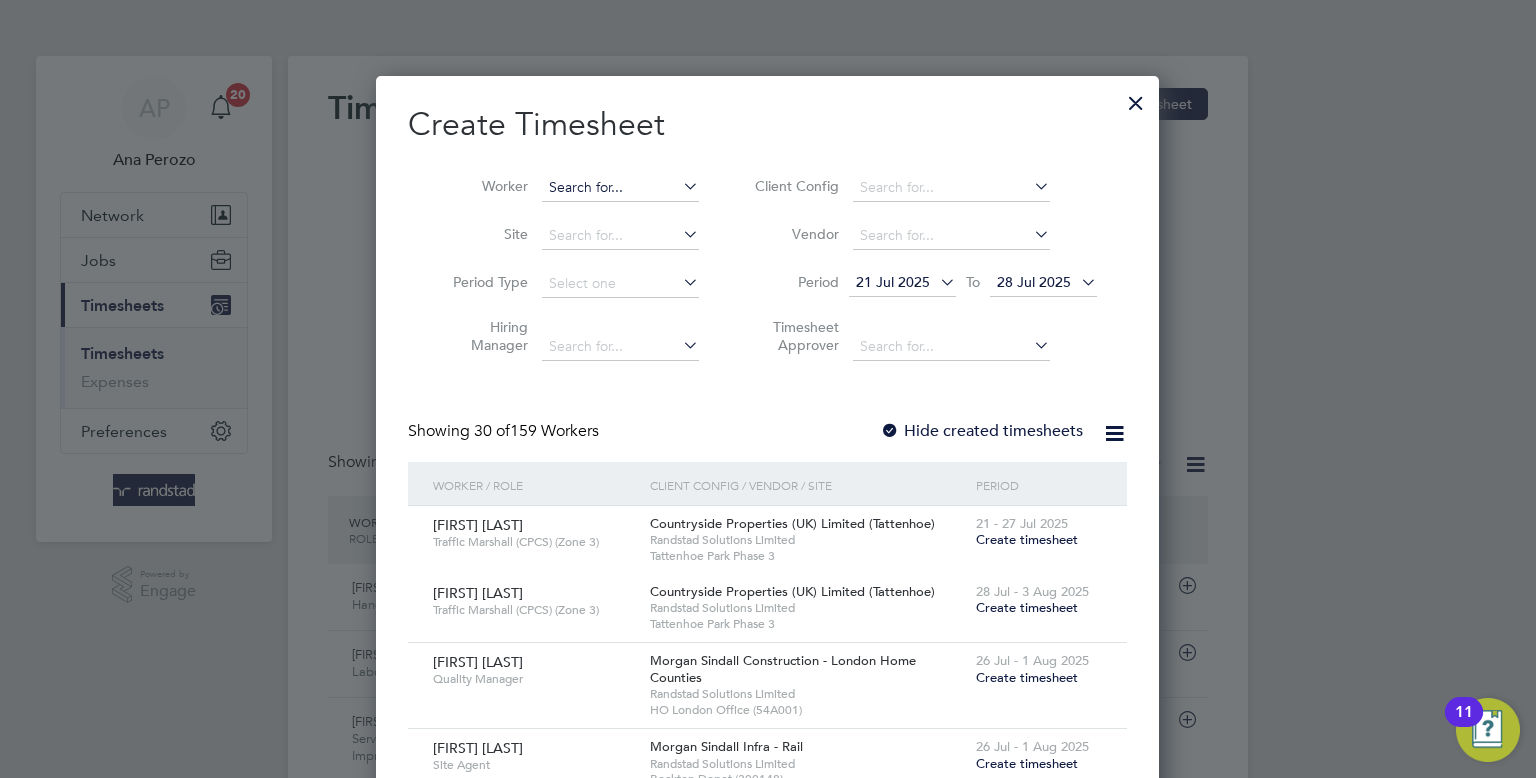 click at bounding box center (620, 188) 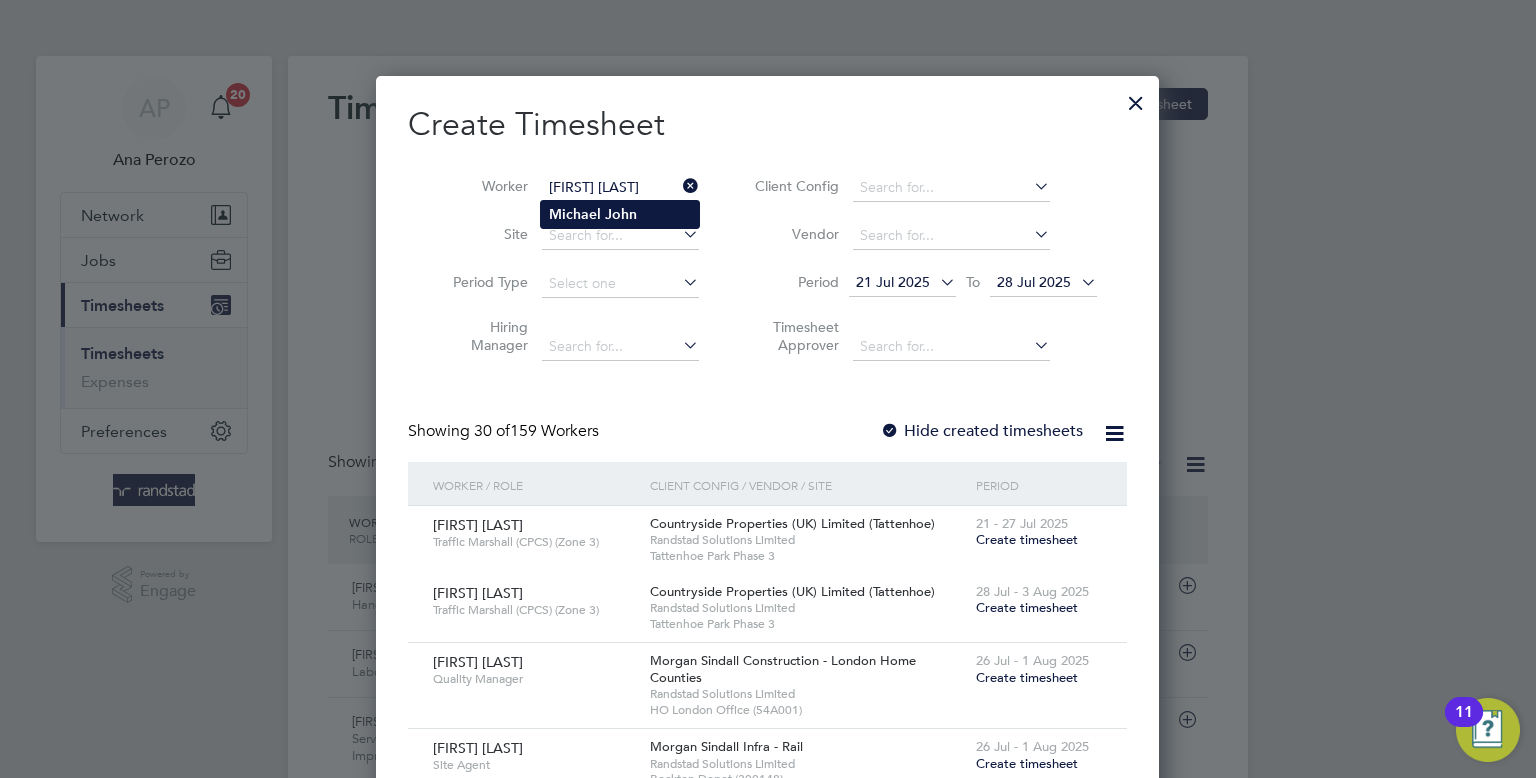 type on "Michael John" 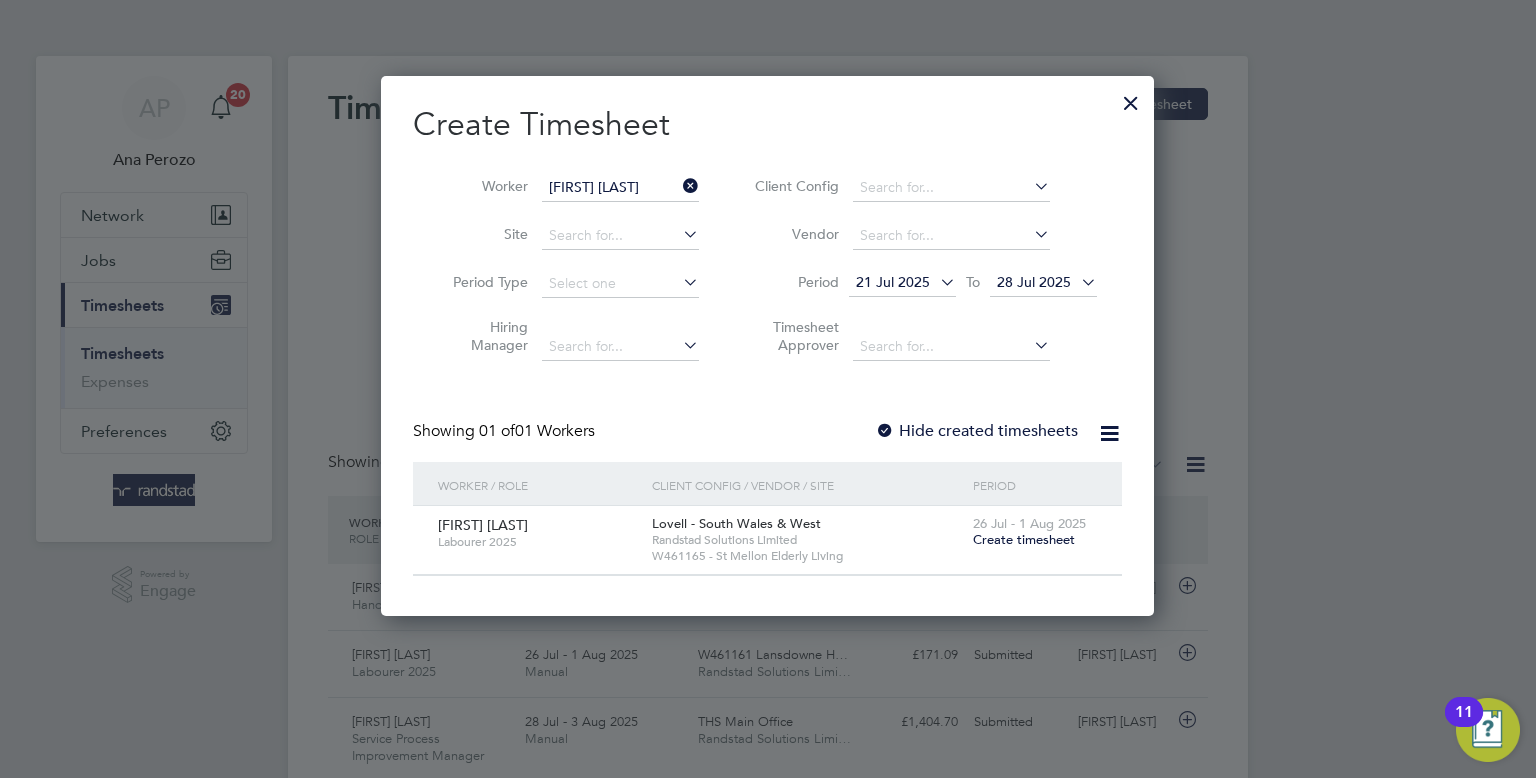 click on "Create timesheet" at bounding box center (1024, 539) 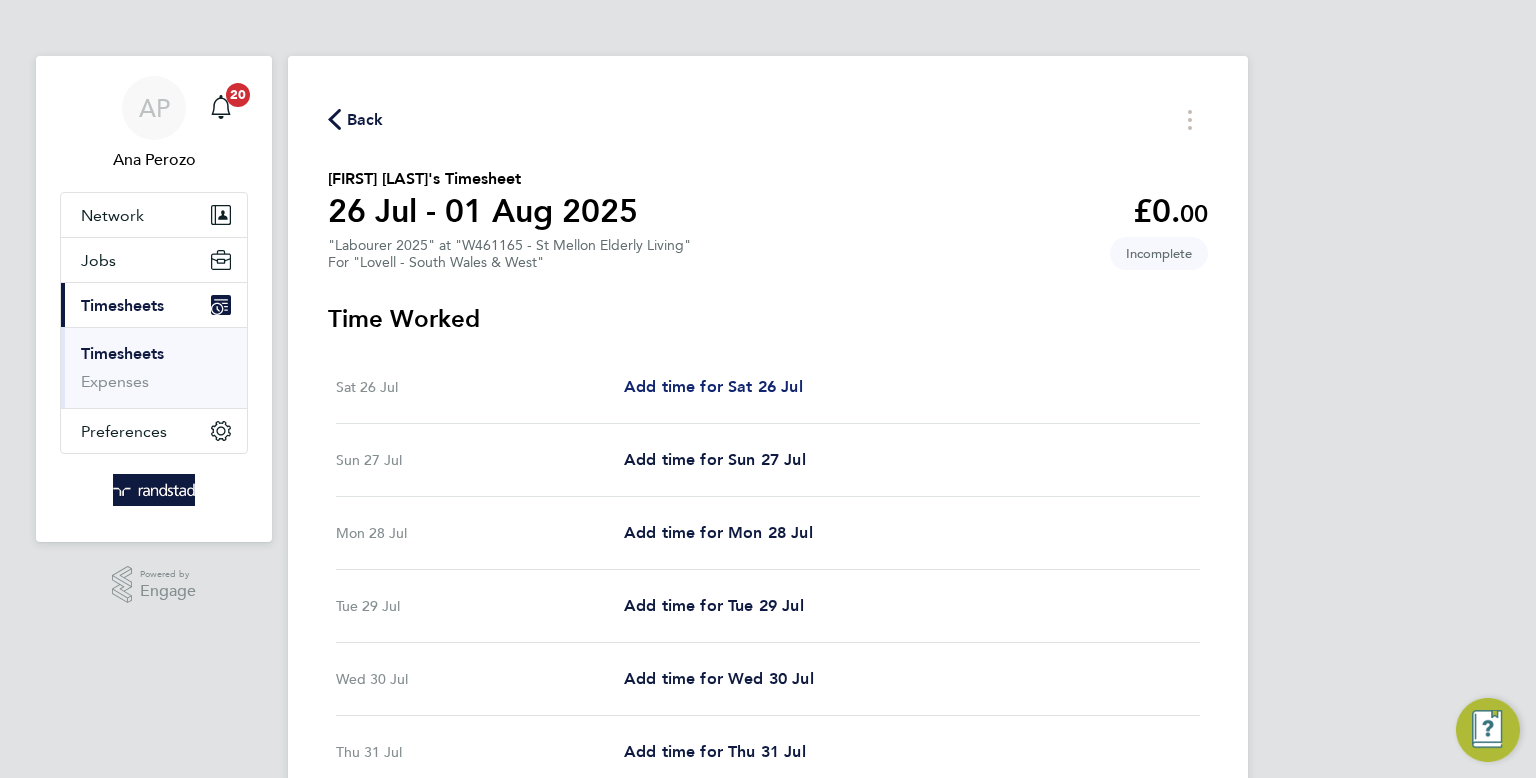 click on "Add time for Sat 26 Jul" at bounding box center (713, 386) 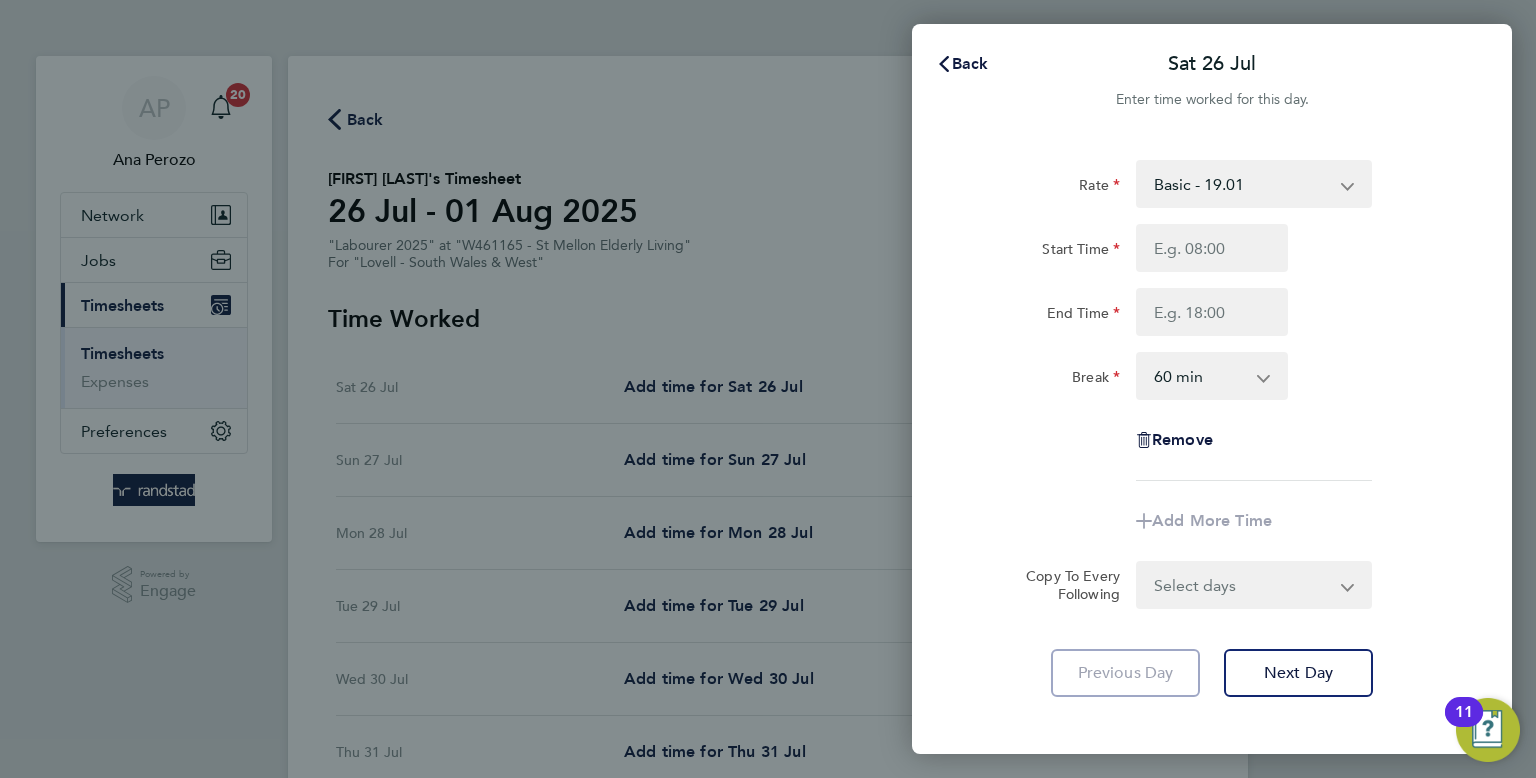 click on "Basic - 19.01   Overtime - 27.22" at bounding box center (1242, 184) 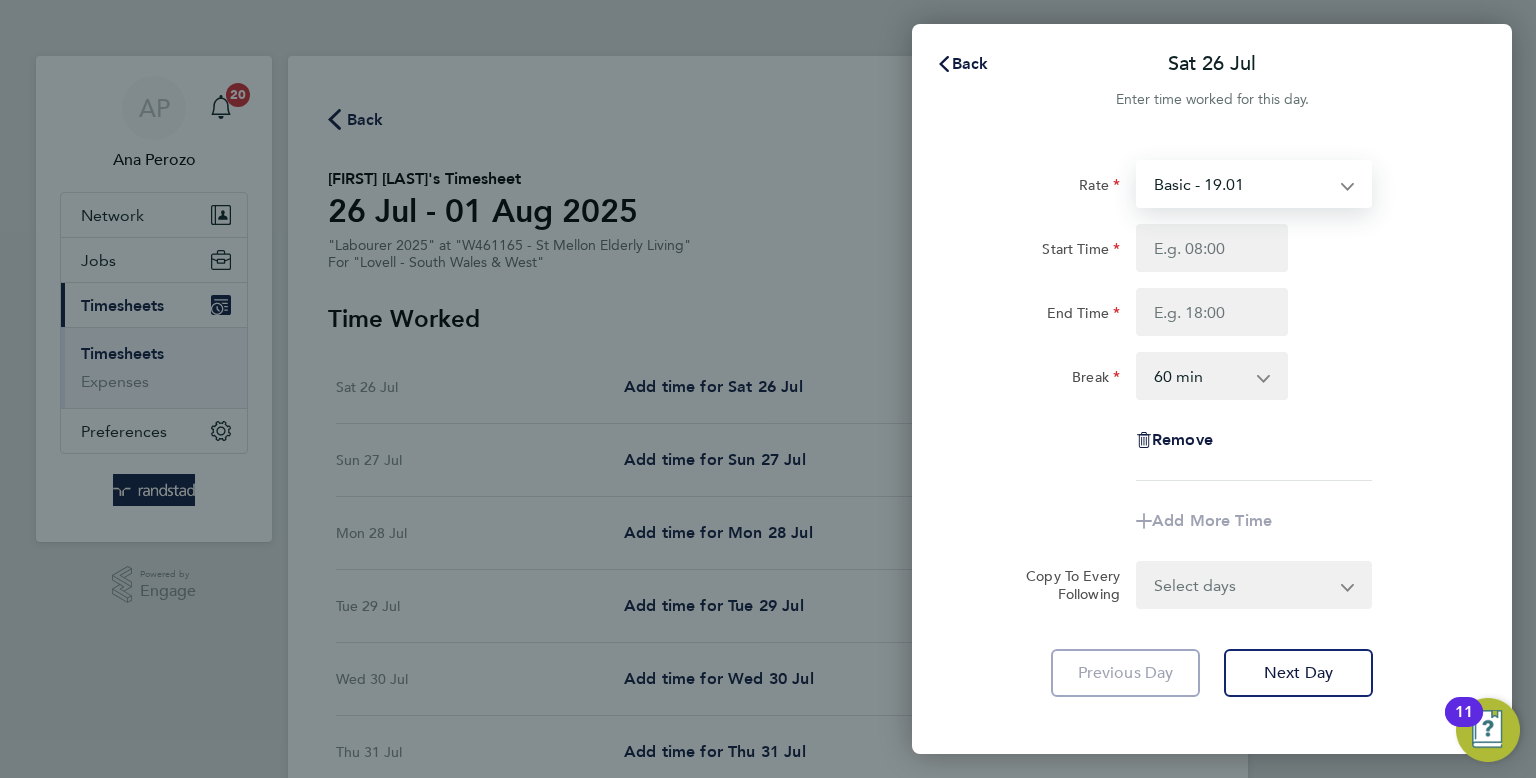 select on "60" 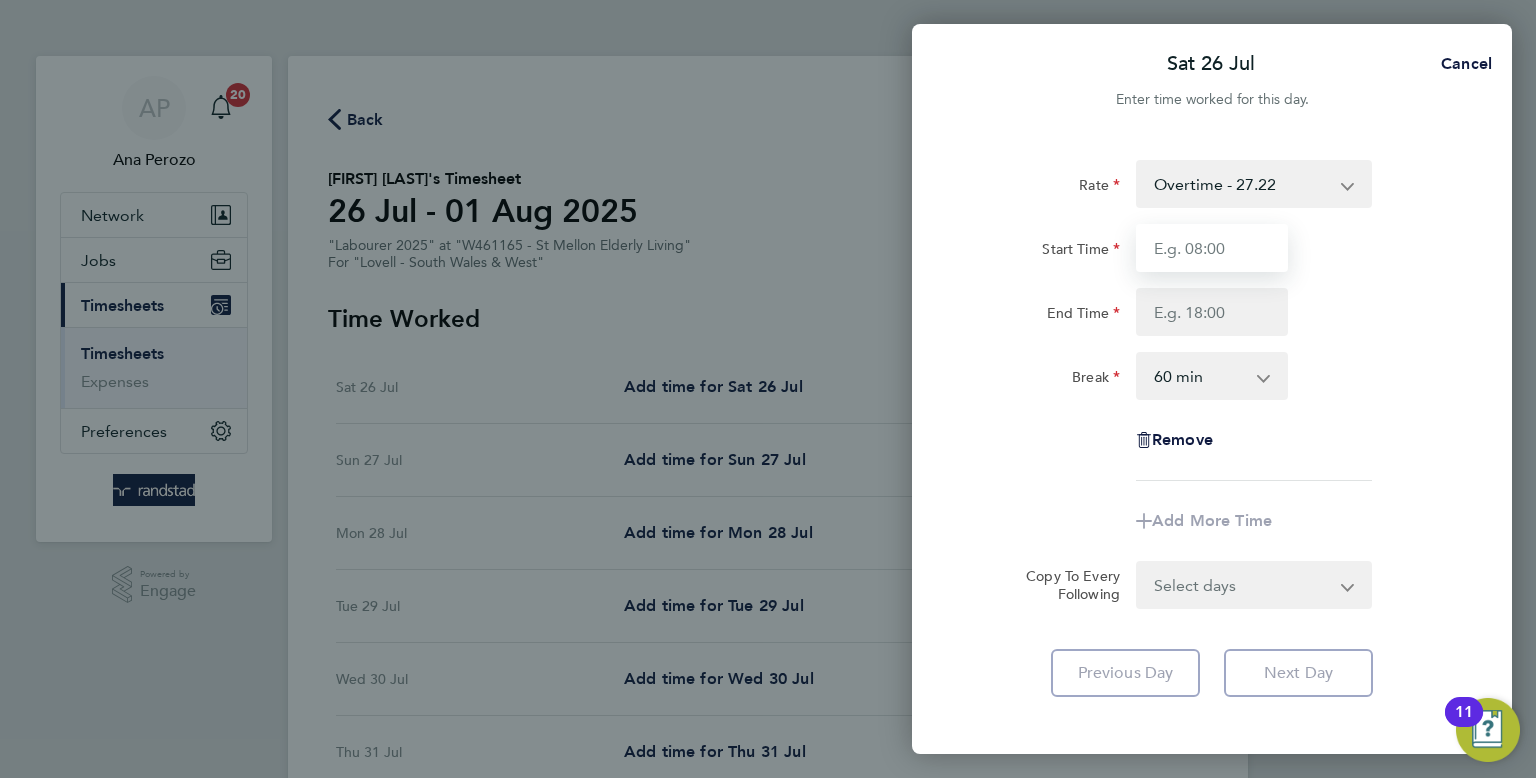click on "Start Time" at bounding box center [1212, 248] 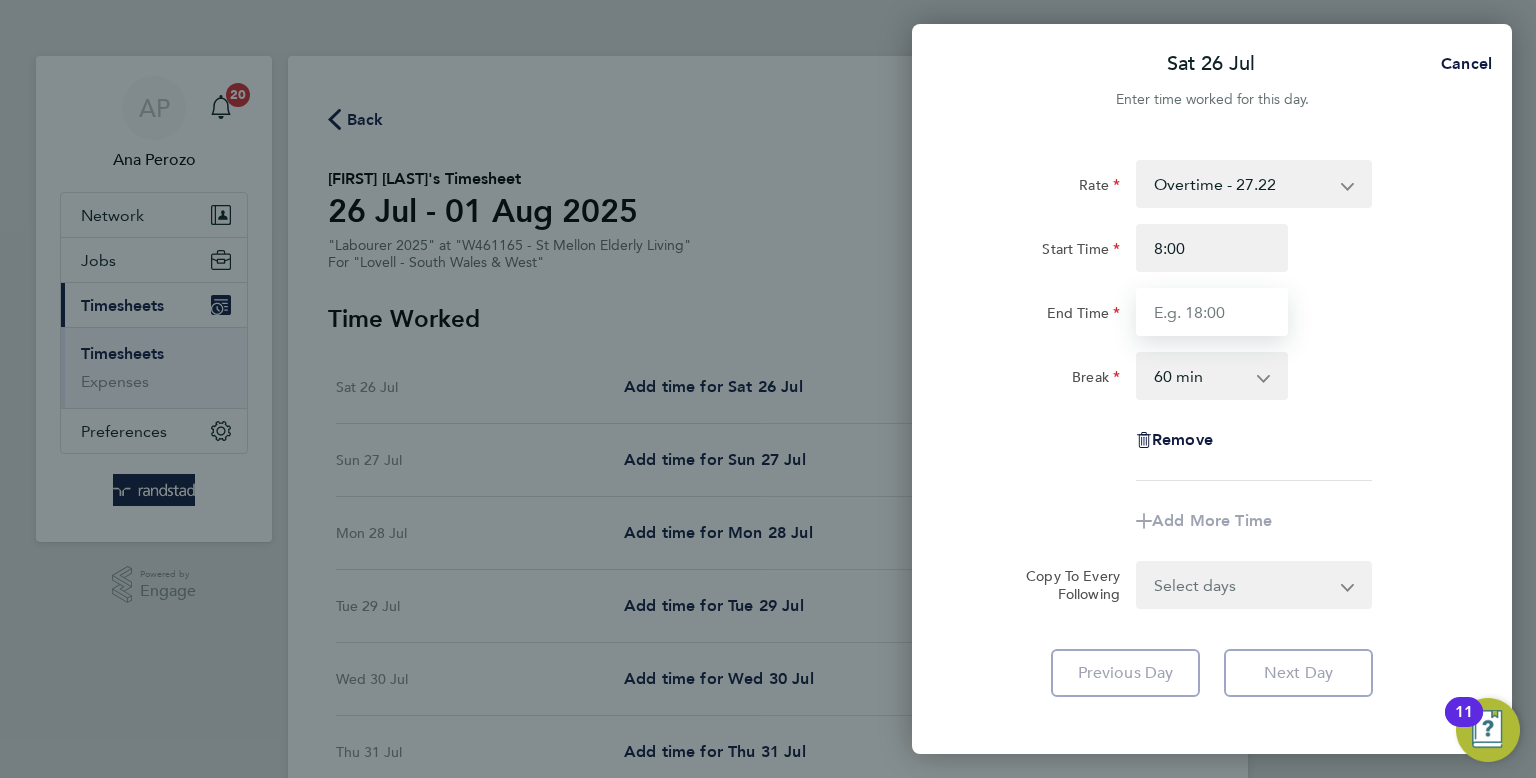 type on "08:00" 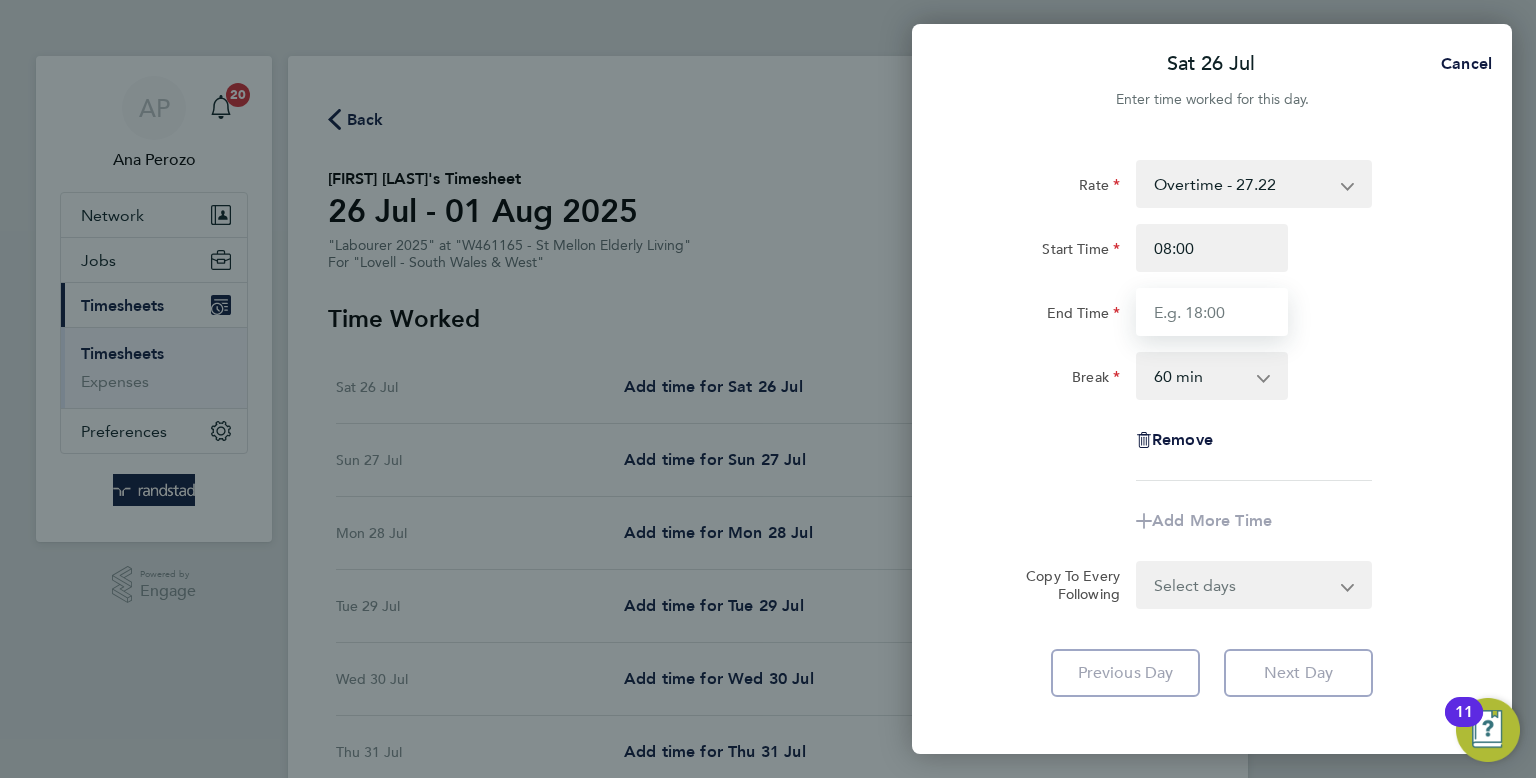 click on "End Time" at bounding box center (1212, 312) 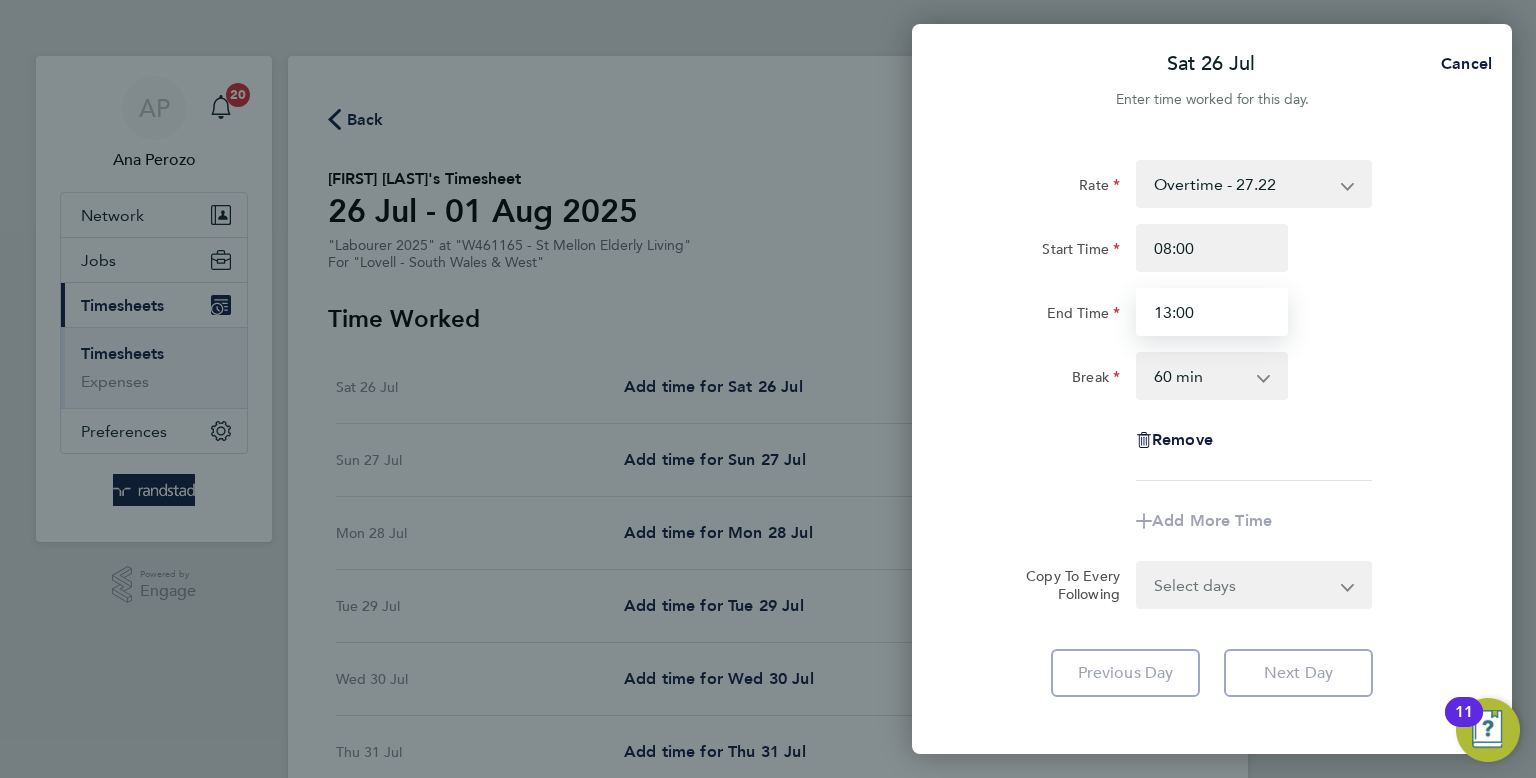 type on "13:00" 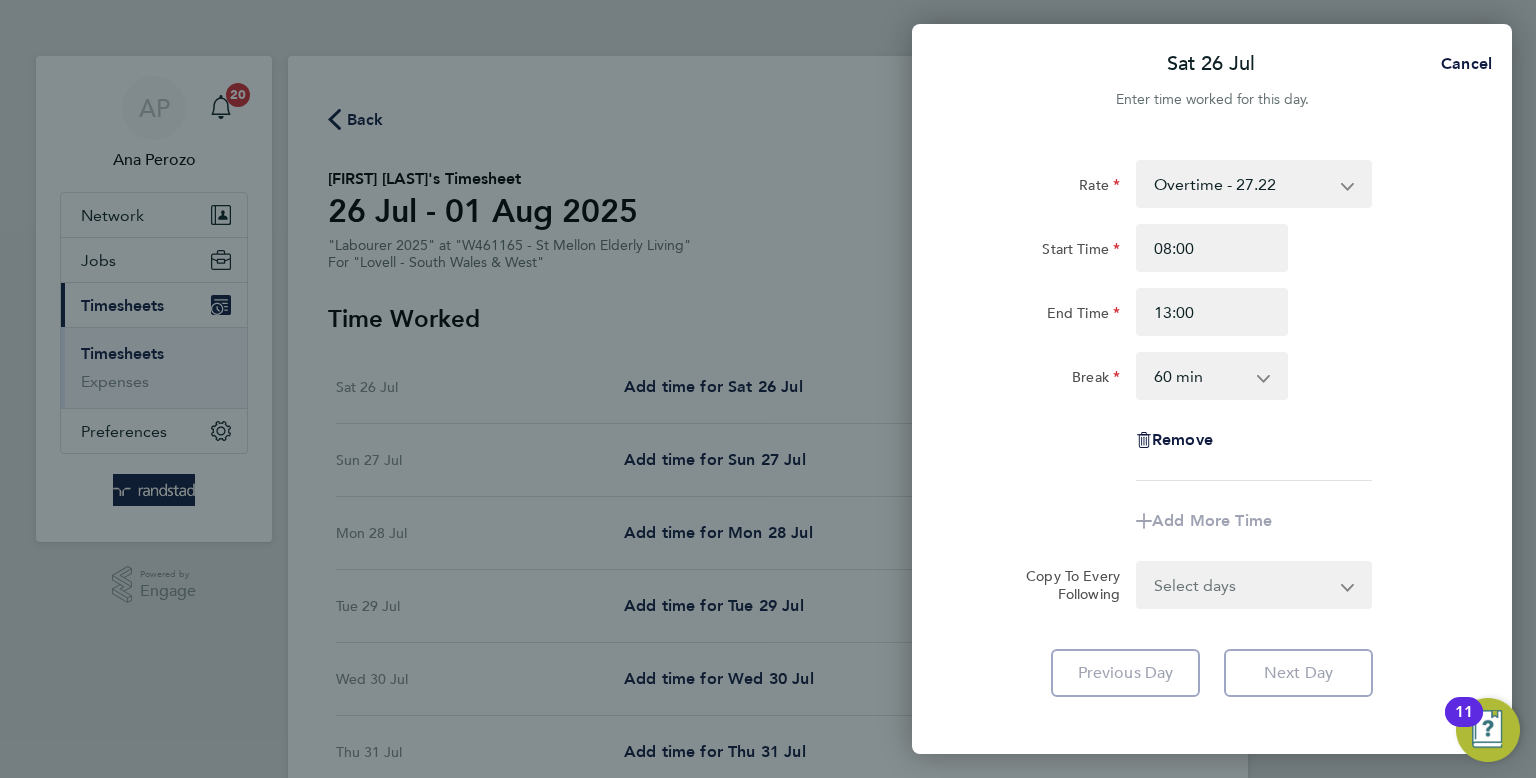 click on "0 min   15 min   30 min   45 min   60 min   75 min   90 min" at bounding box center [1200, 376] 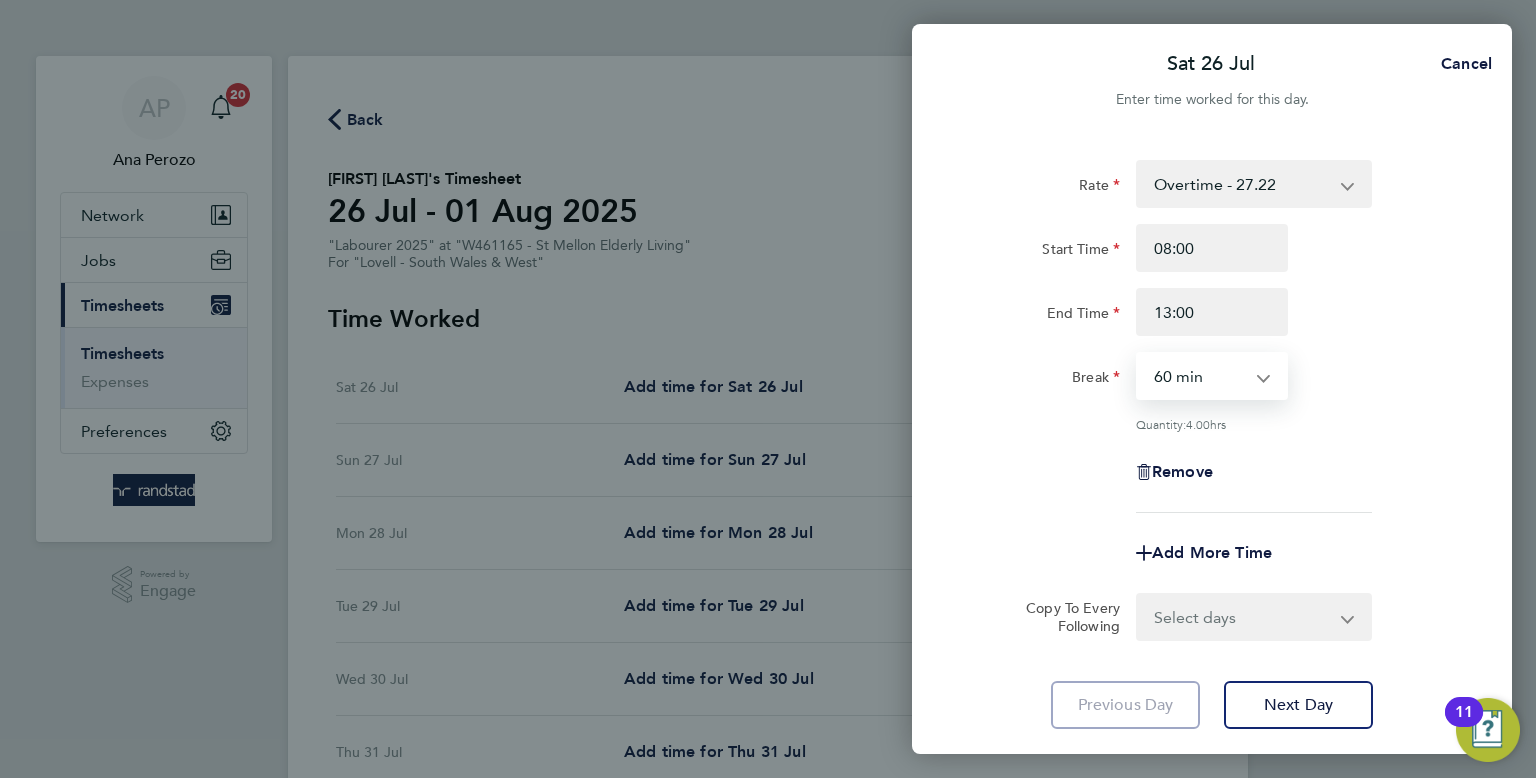 select on "30" 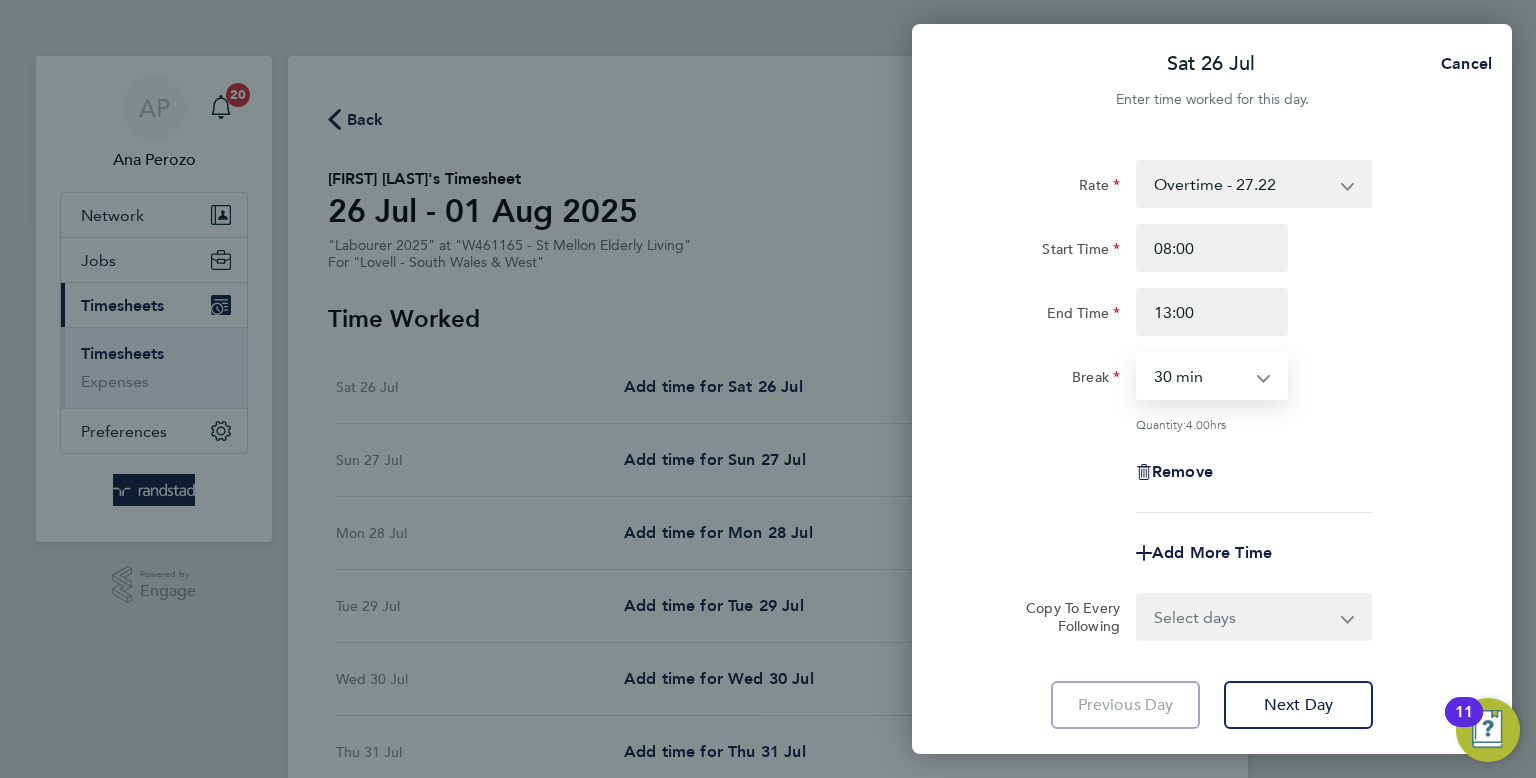 click on "0 min   15 min   30 min   45 min   60 min   75 min   90 min" at bounding box center [1200, 376] 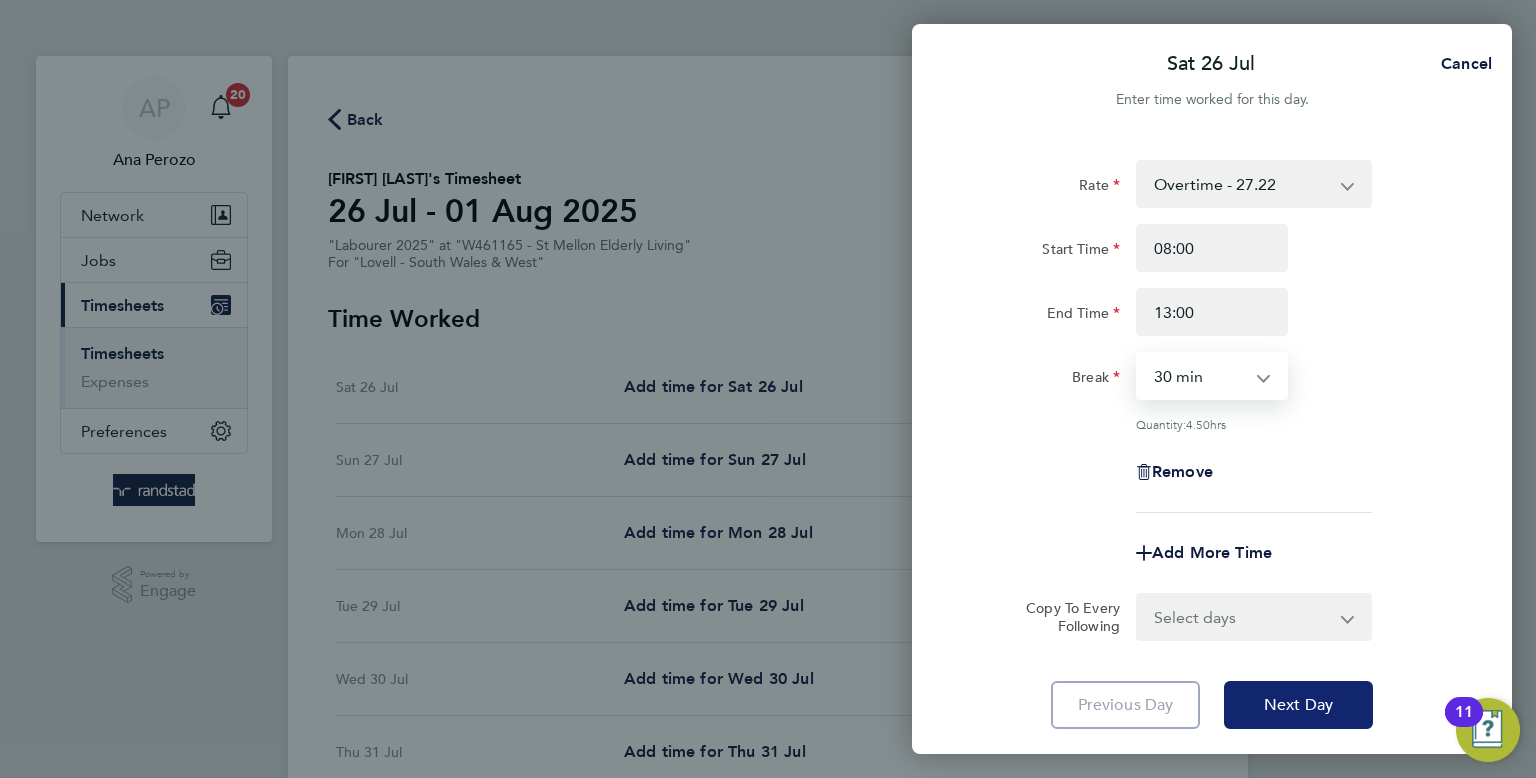 click on "Next Day" 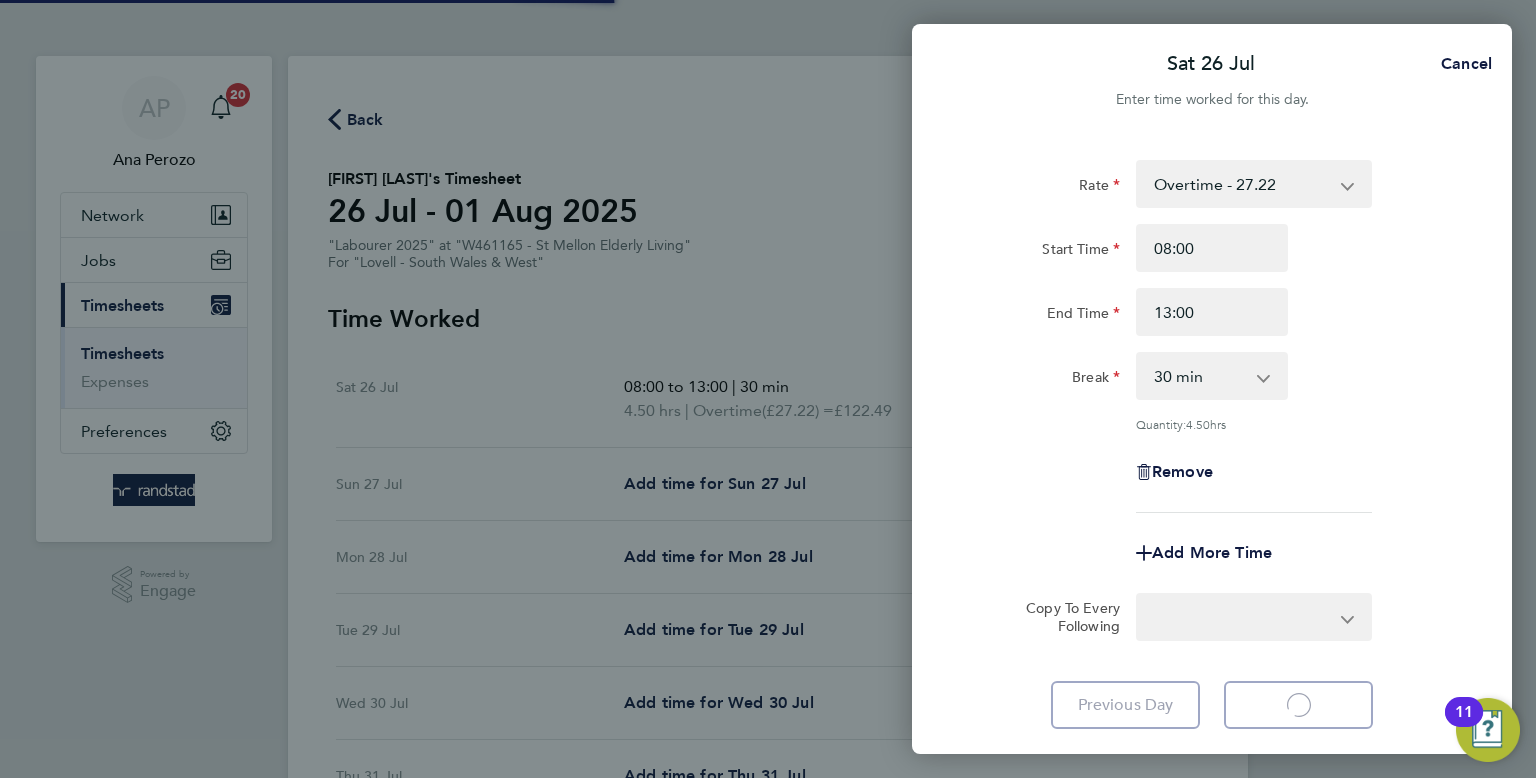 select on "60" 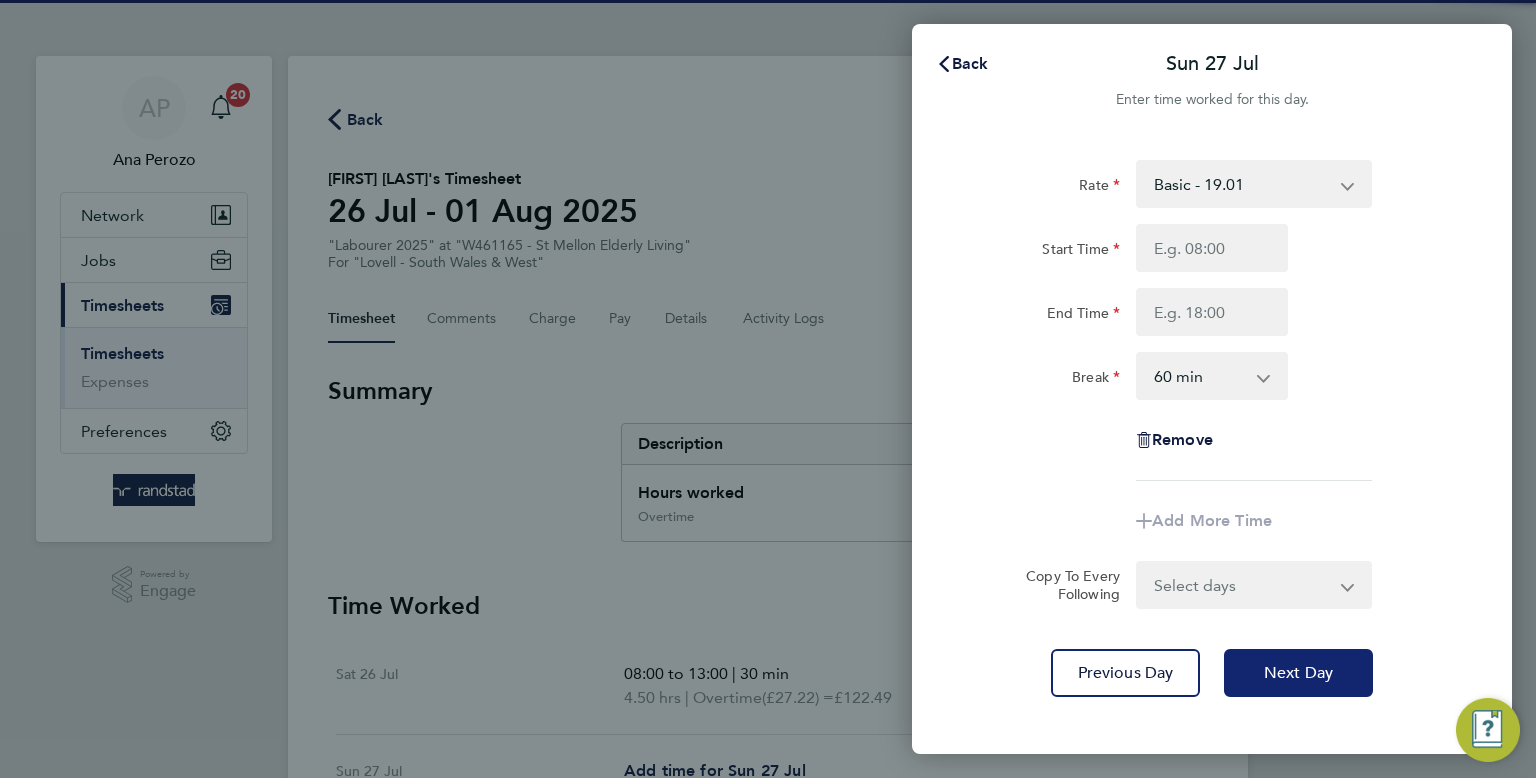 click on "Next Day" 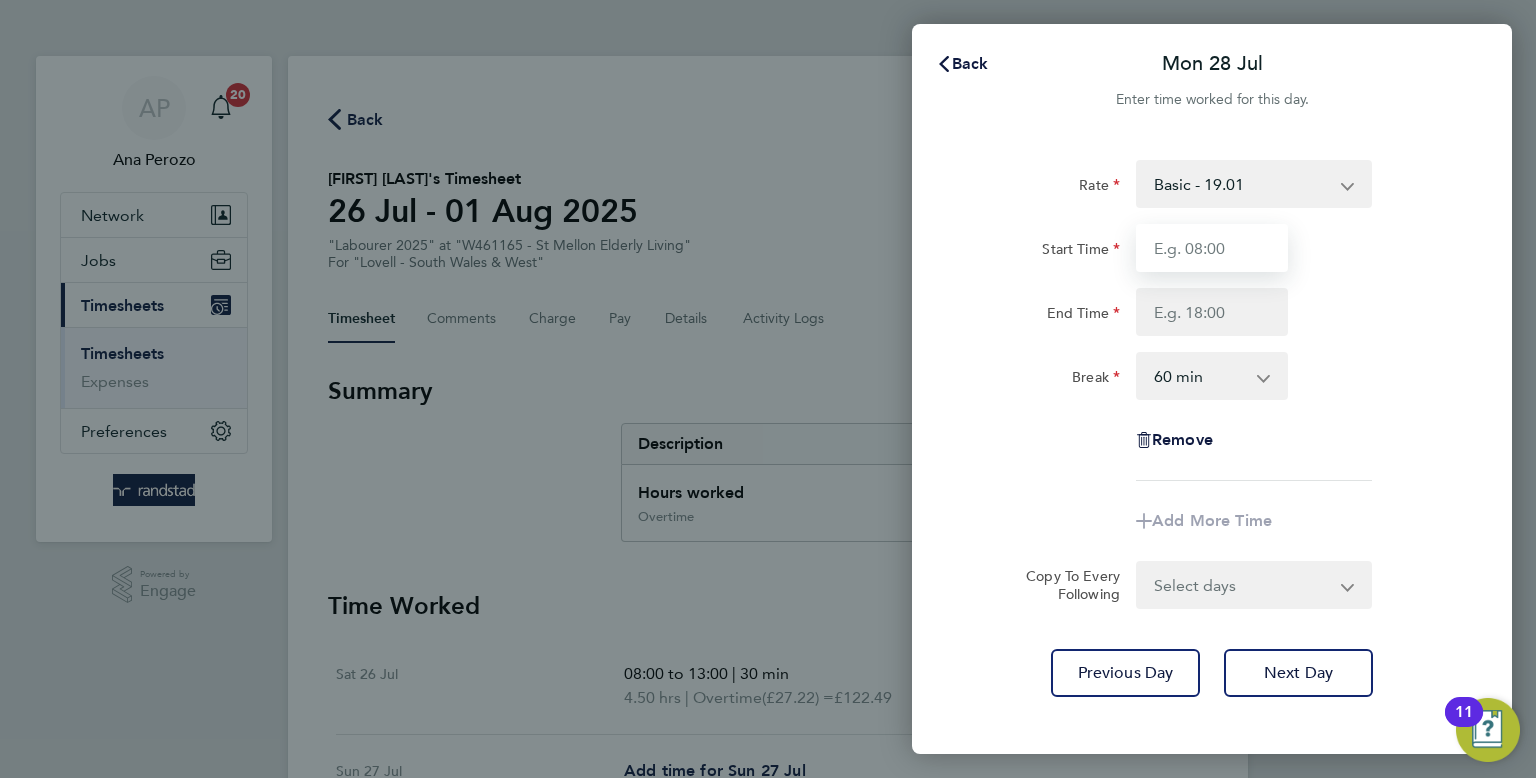 click on "Start Time" at bounding box center [1212, 248] 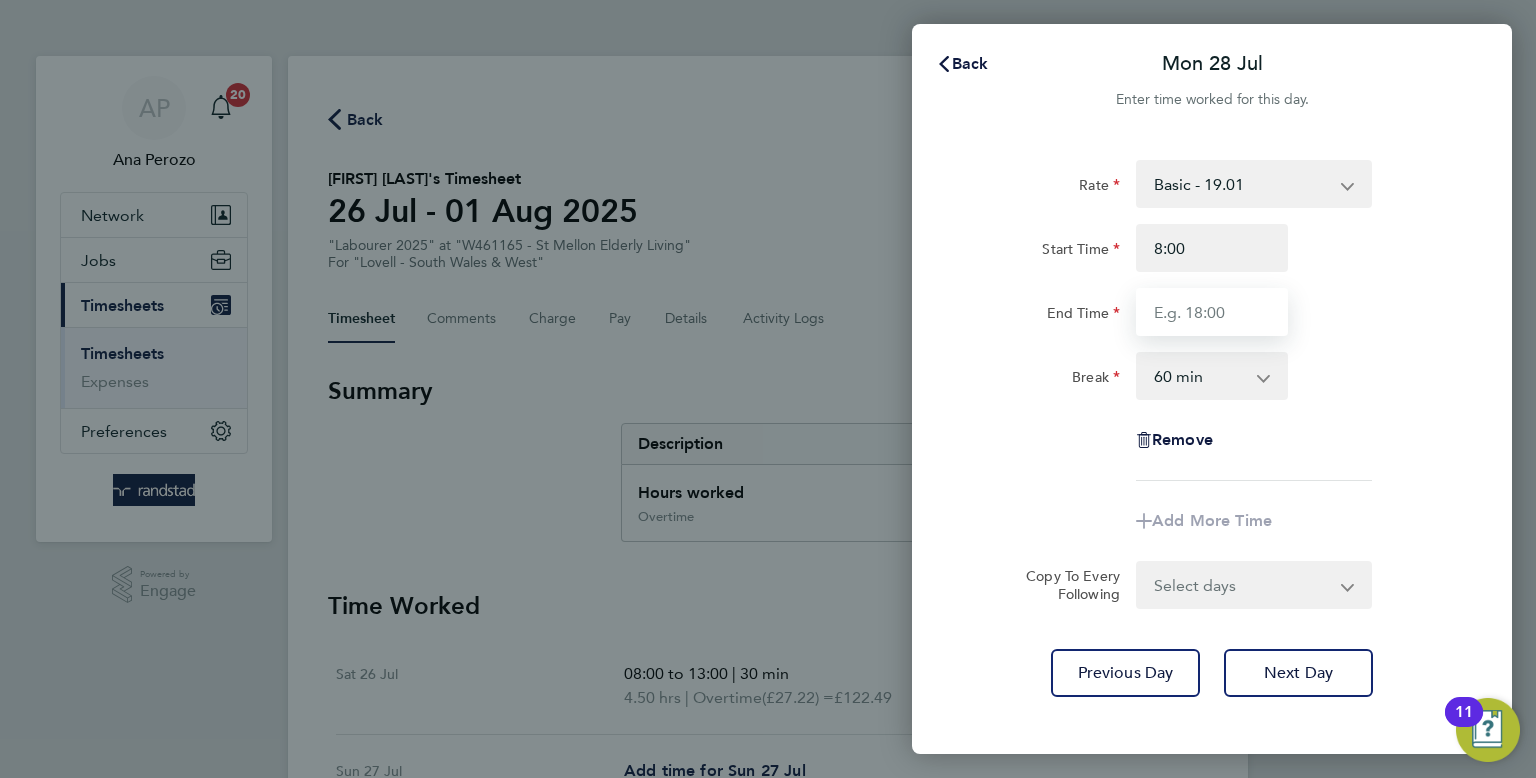 click on "End Time" at bounding box center (1212, 312) 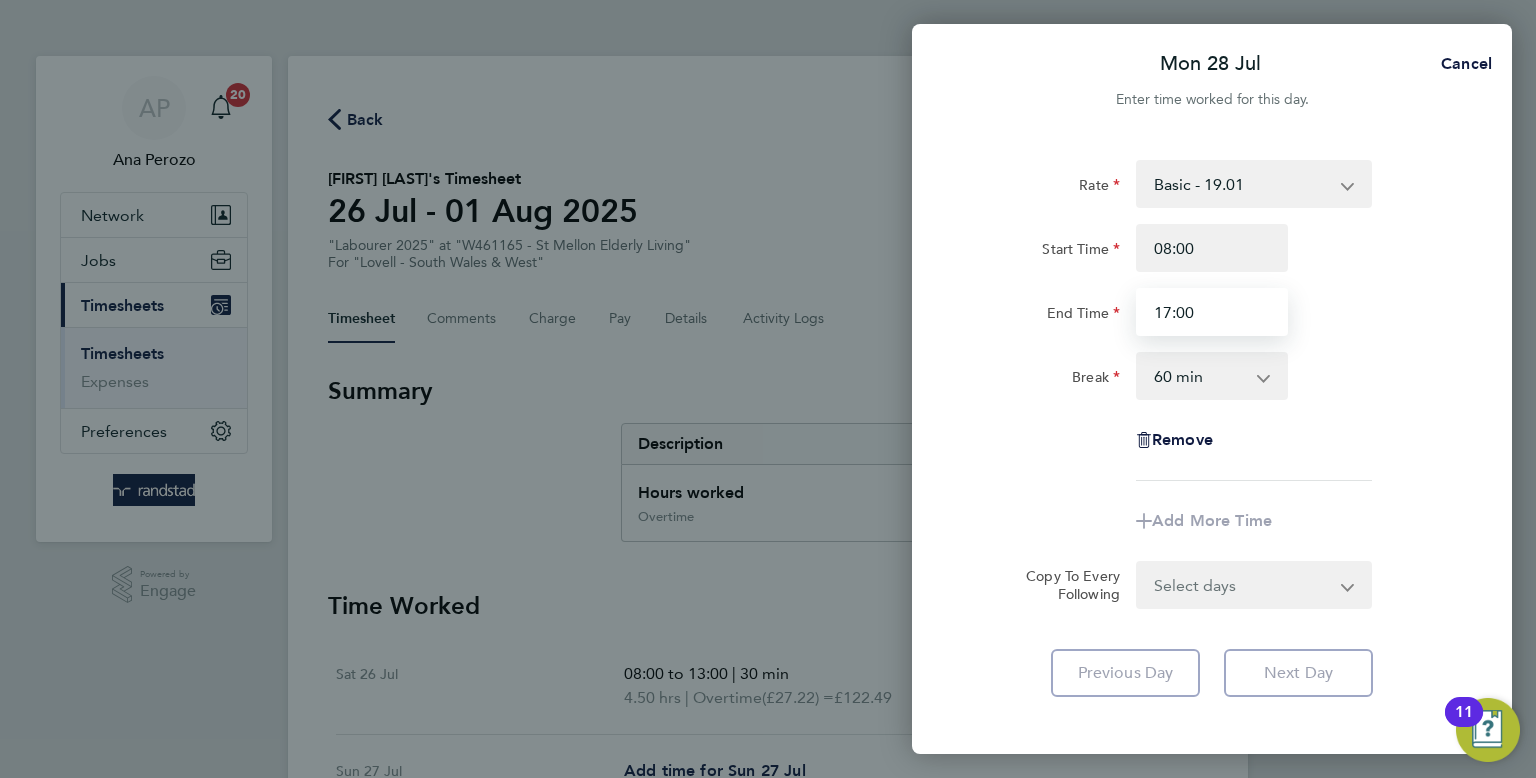 type on "17:00" 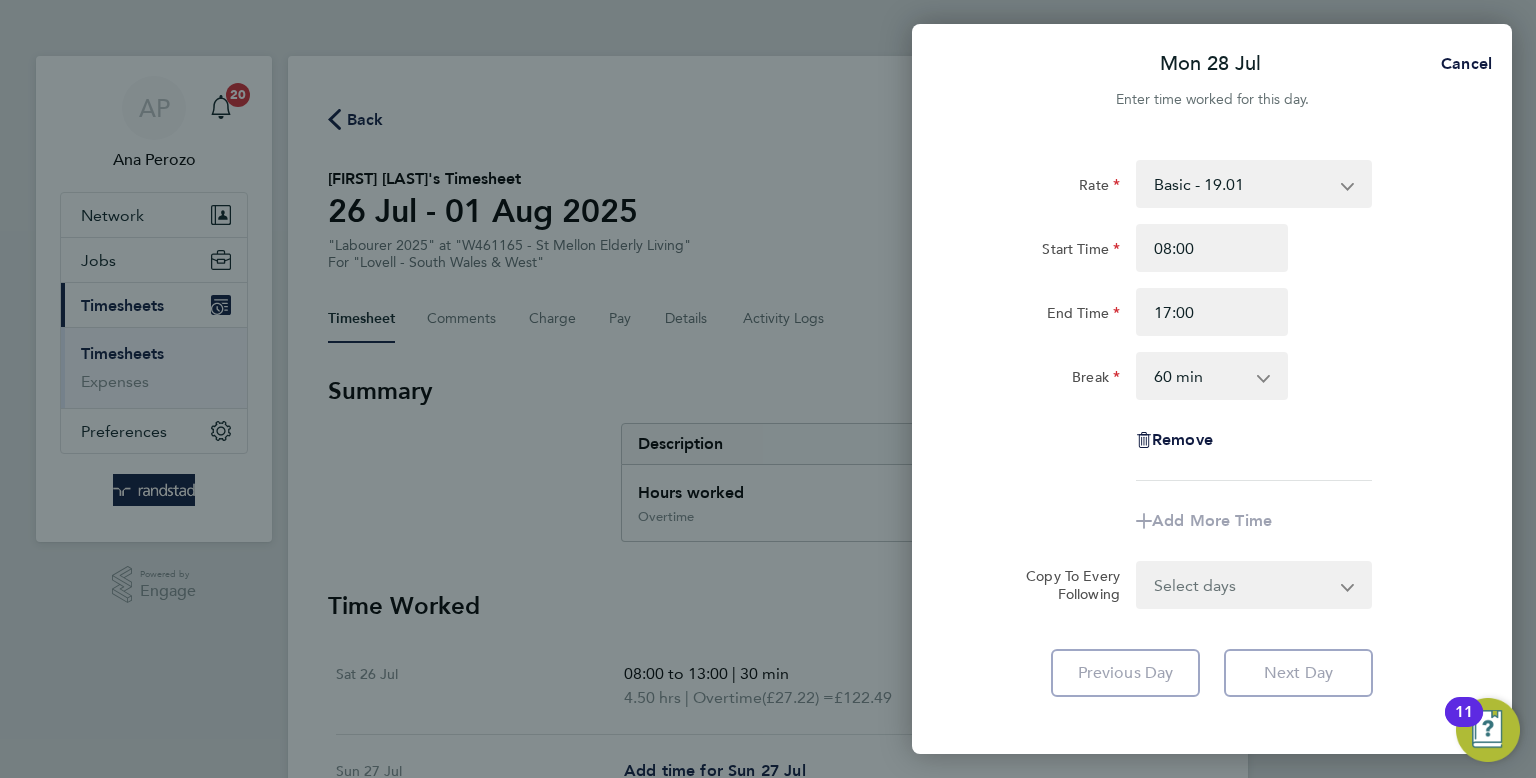 click on "0 min   15 min   30 min   45 min   60 min   75 min   90 min" at bounding box center [1200, 376] 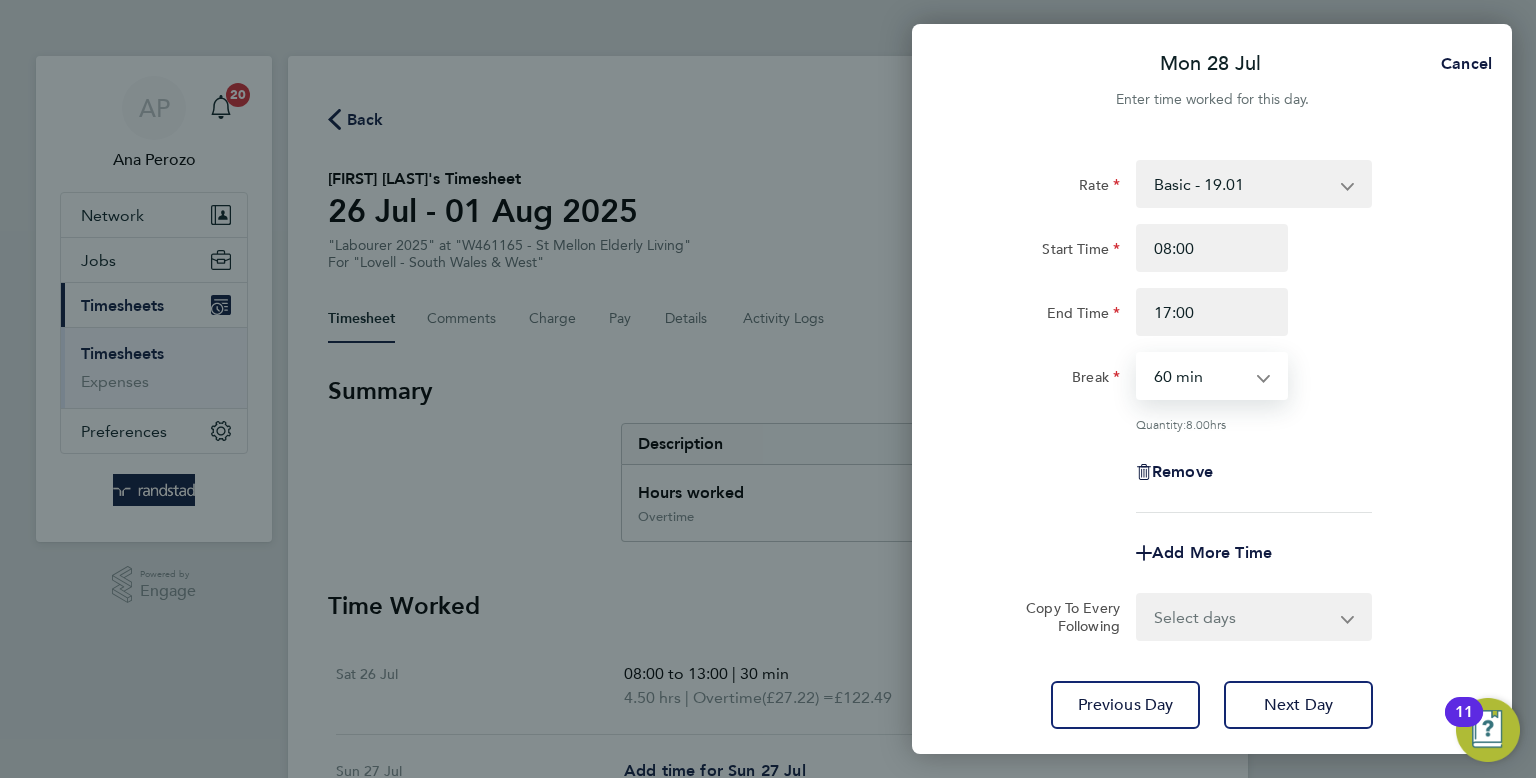 select on "30" 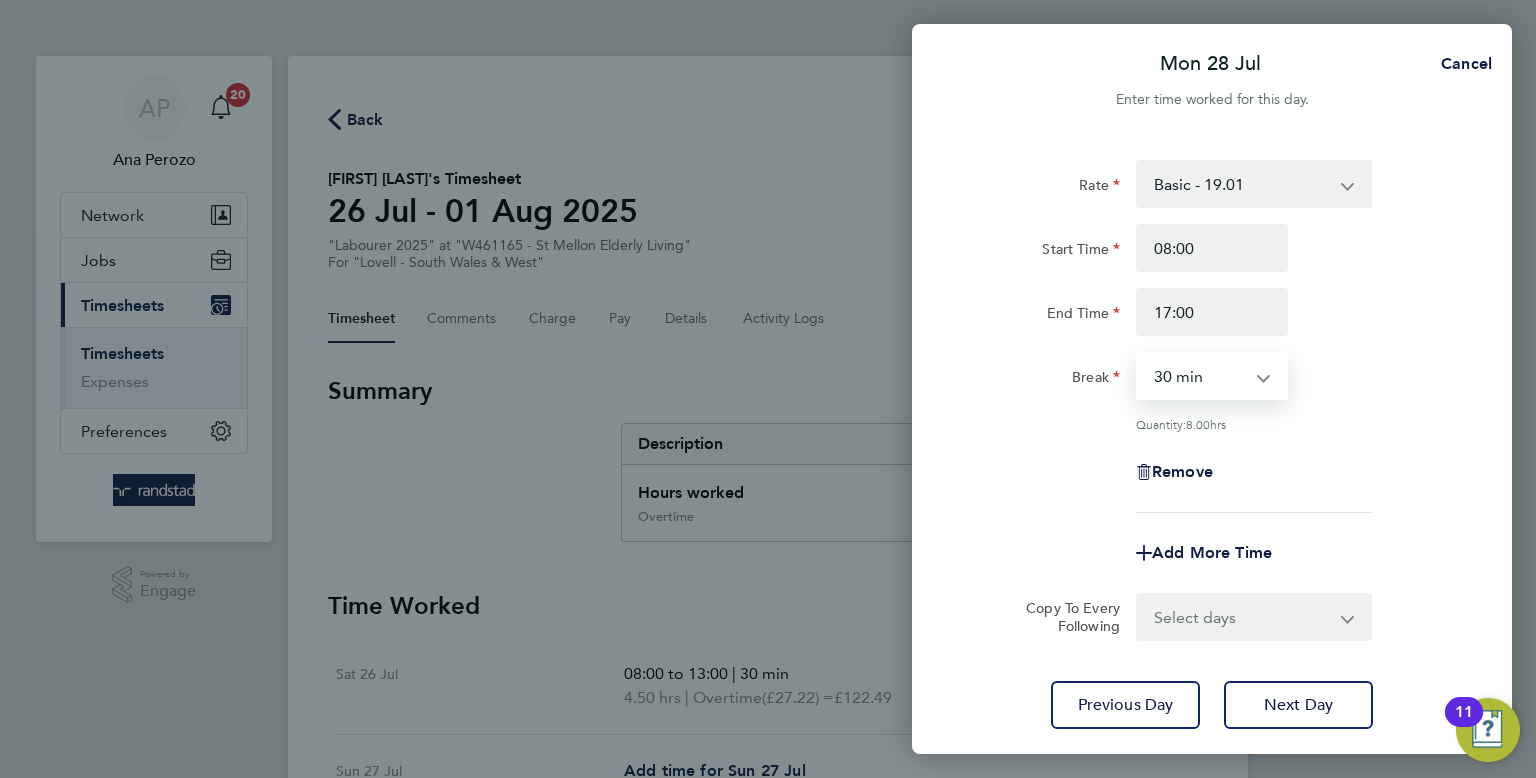 click on "0 min   15 min   30 min   45 min   60 min   75 min   90 min" at bounding box center (1200, 376) 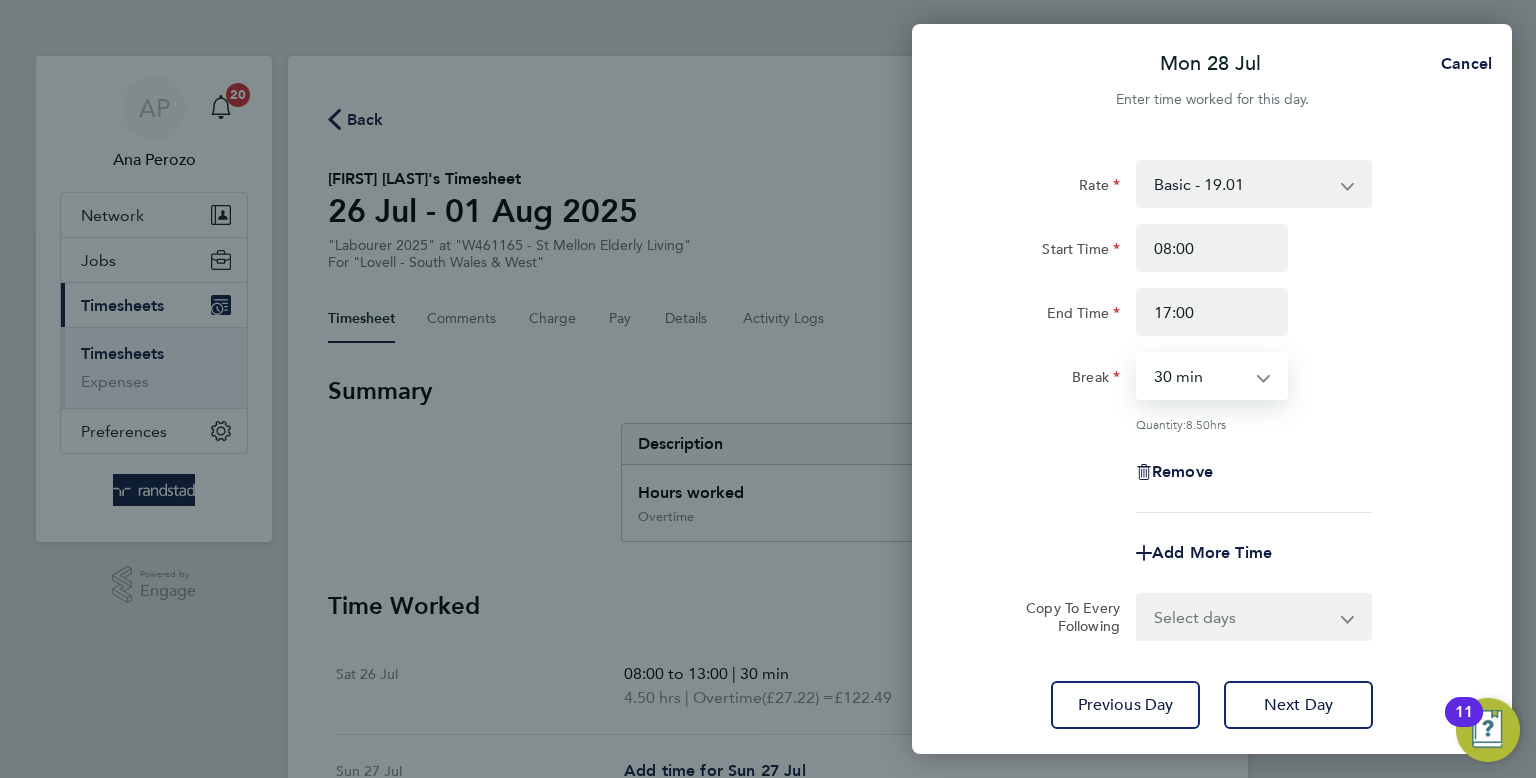 click on "Select days   Day   Tuesday   Wednesday   Thursday   Friday" at bounding box center [1243, 617] 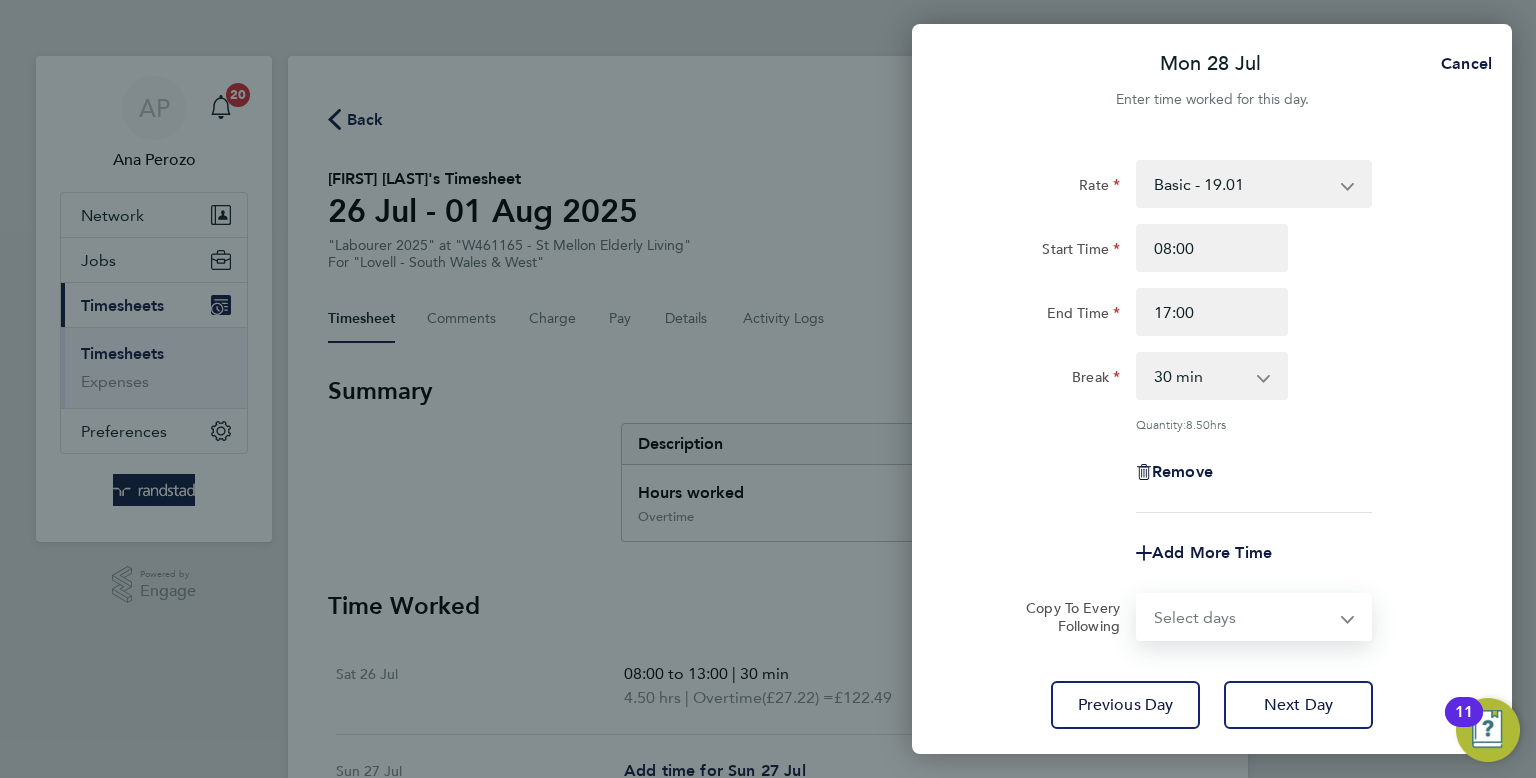select on "DAY" 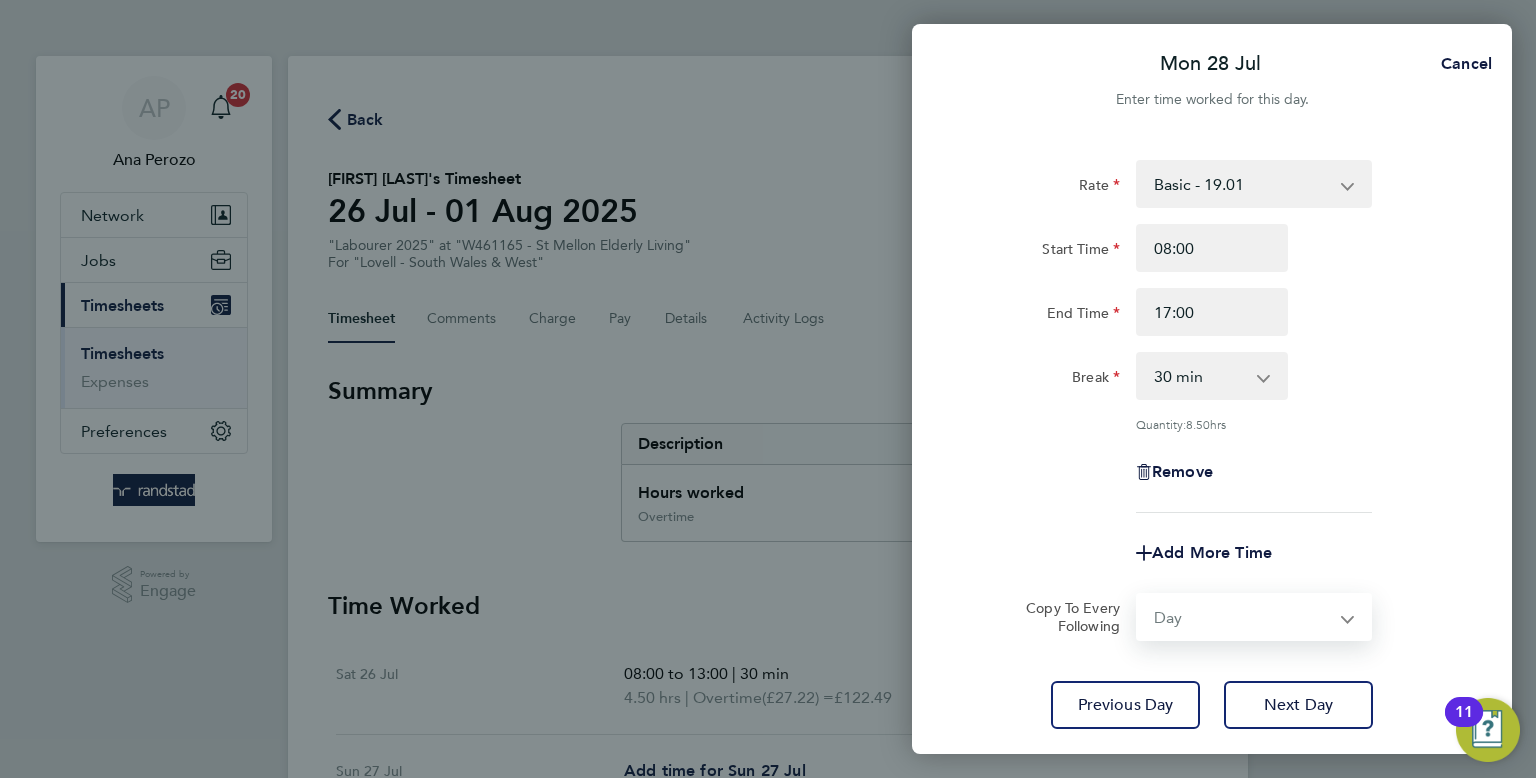 click on "Select days   Day   Tuesday   Wednesday   Thursday   Friday" at bounding box center (1243, 617) 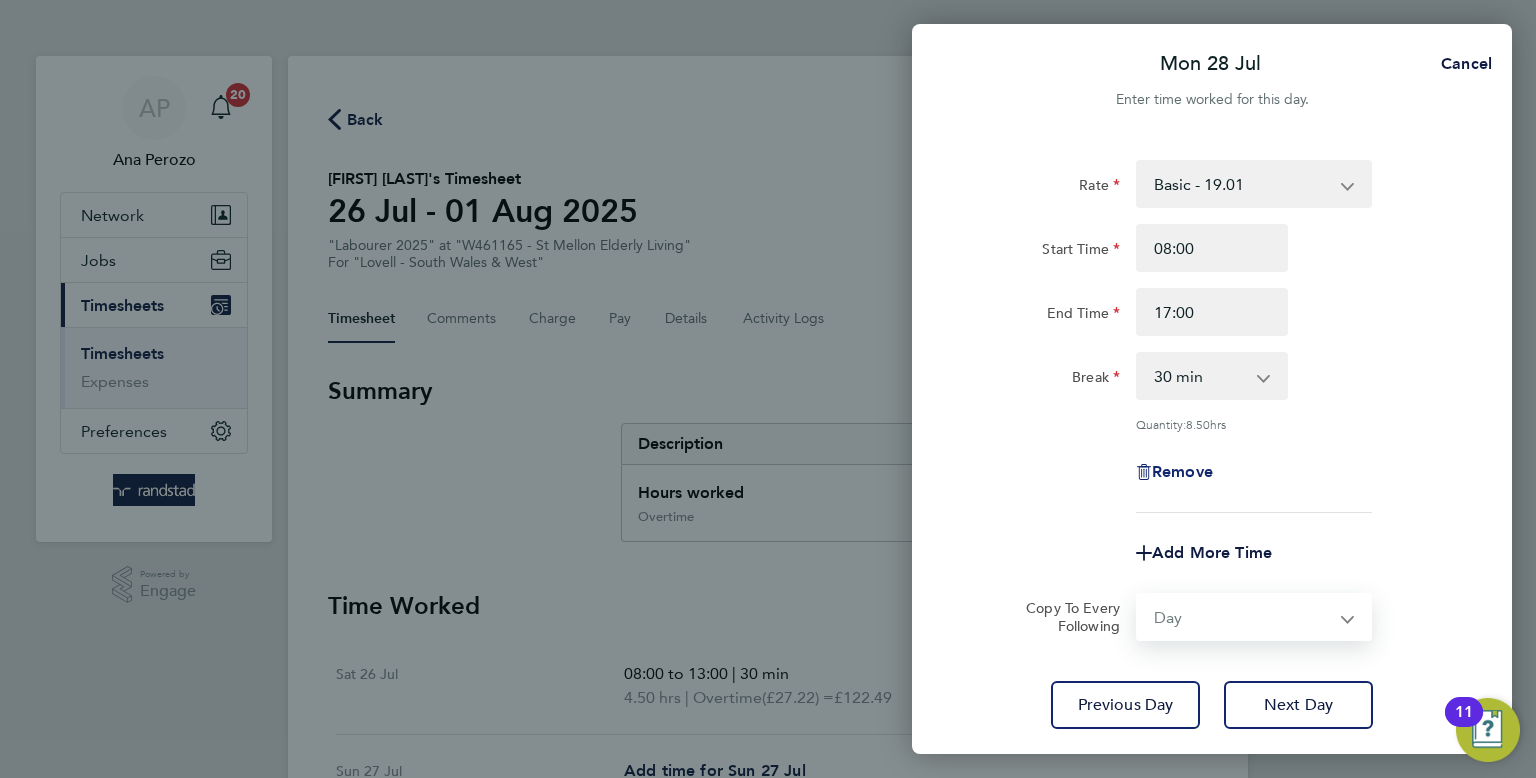 select on "2025-08-01" 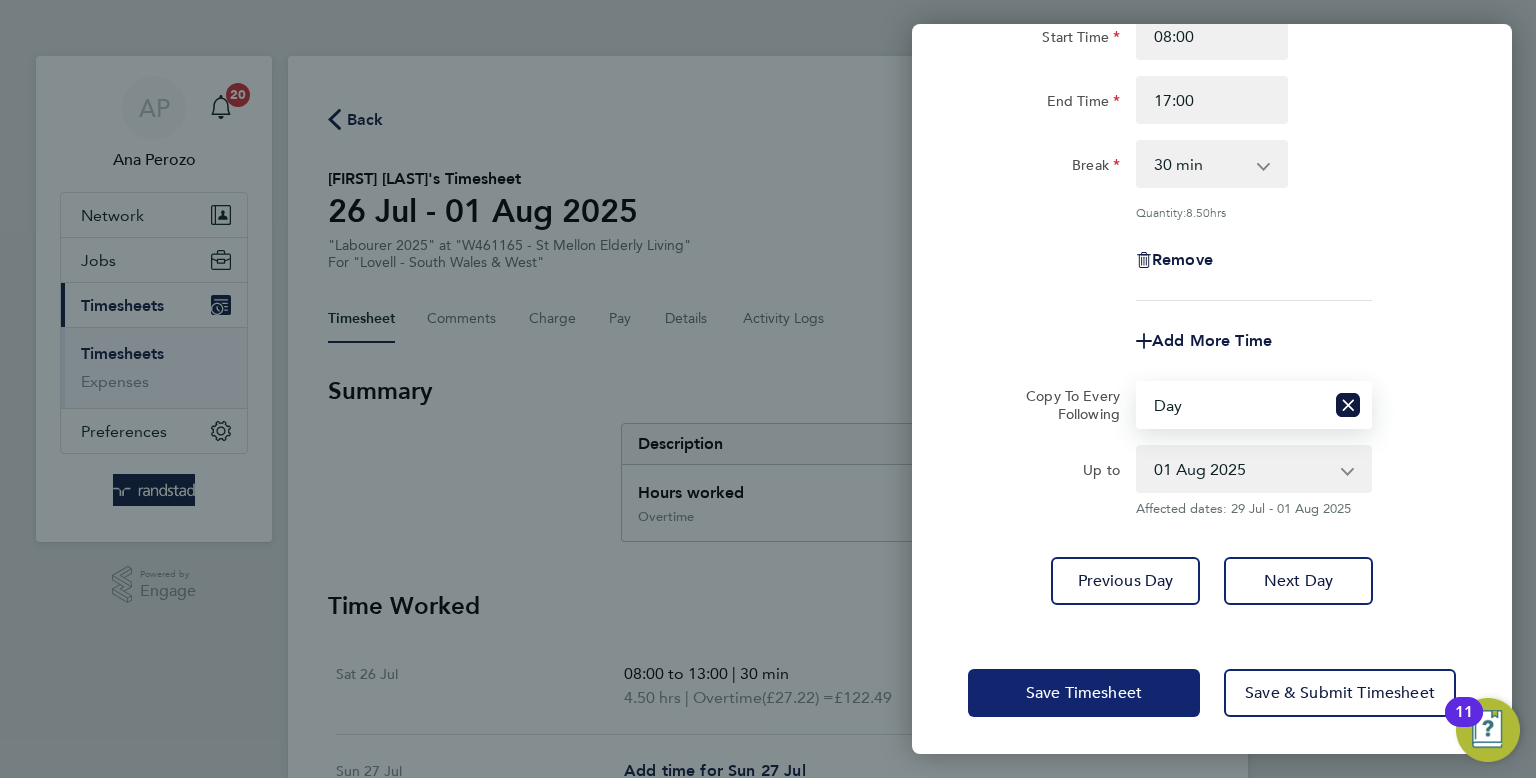 click on "Save Timesheet" 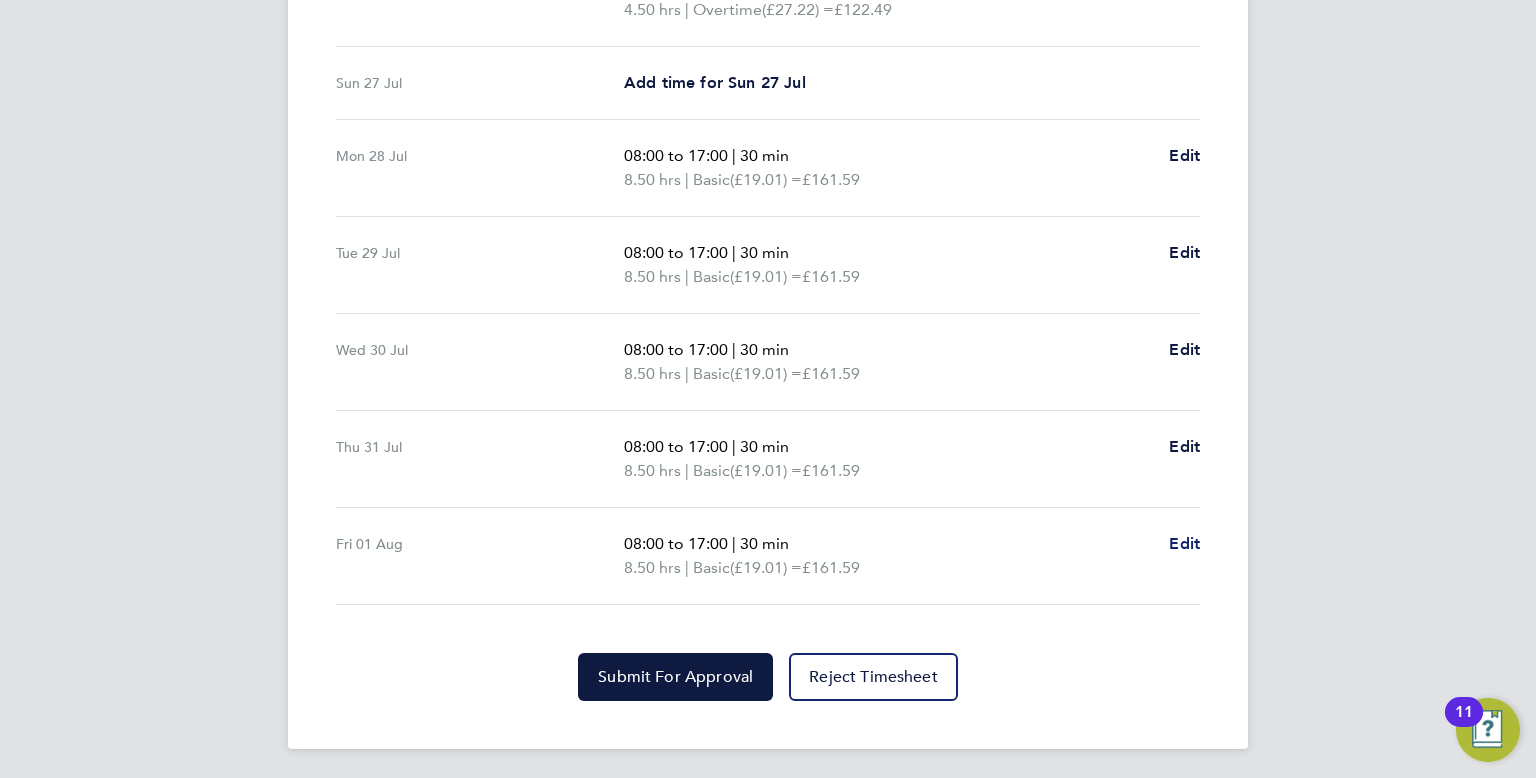 click on "Edit" at bounding box center (1184, 543) 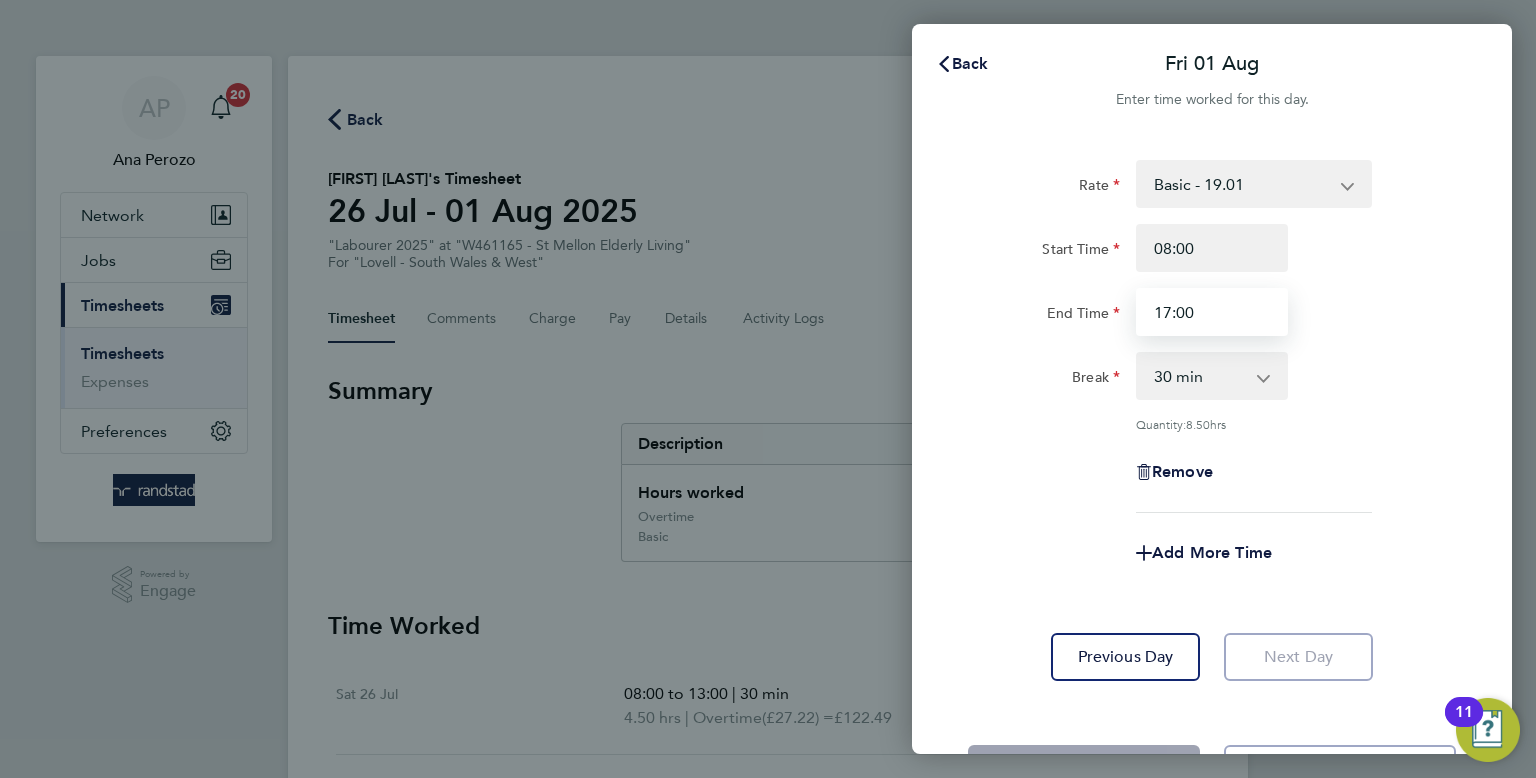 click on "17:00" at bounding box center [1212, 312] 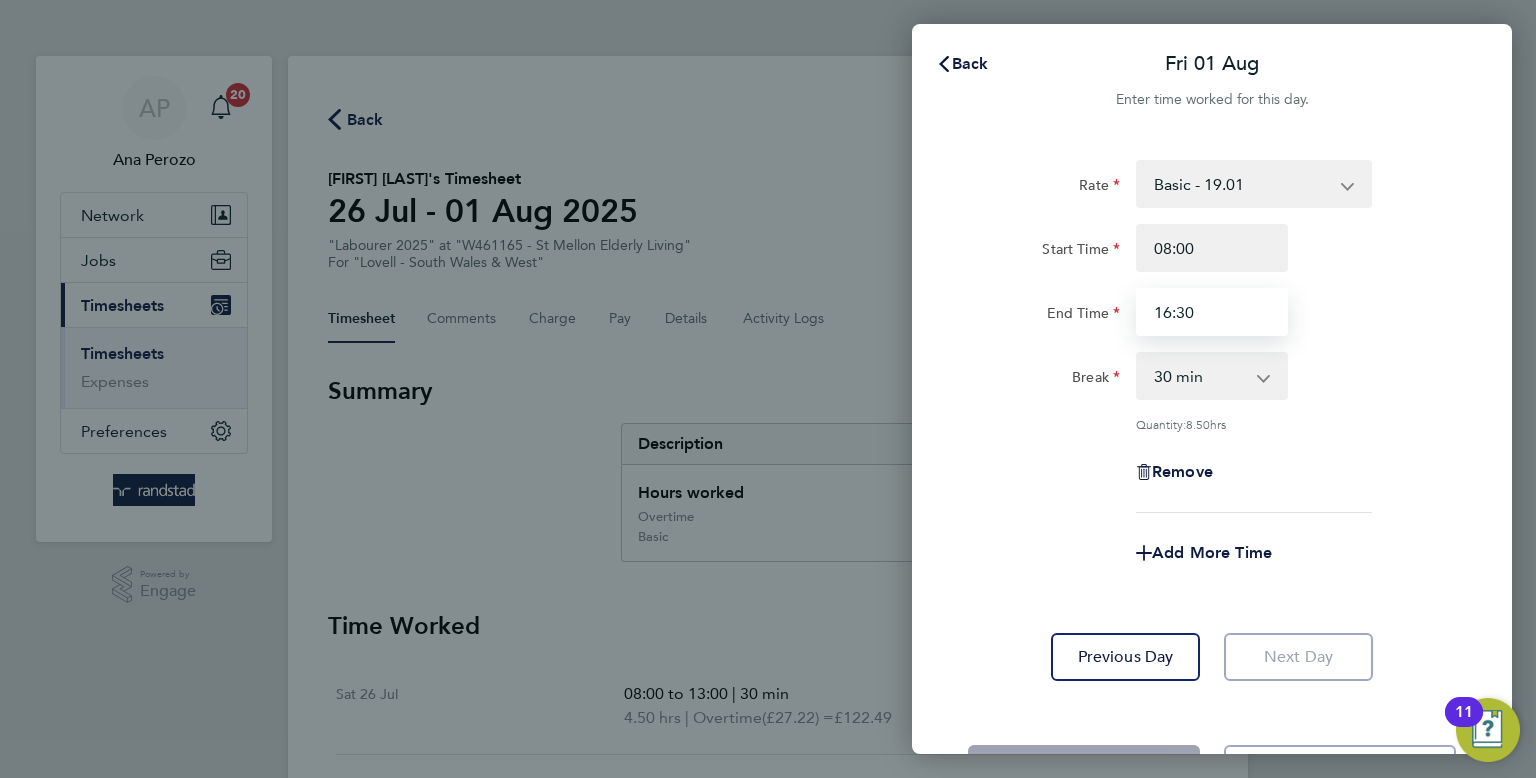 type on "16:30" 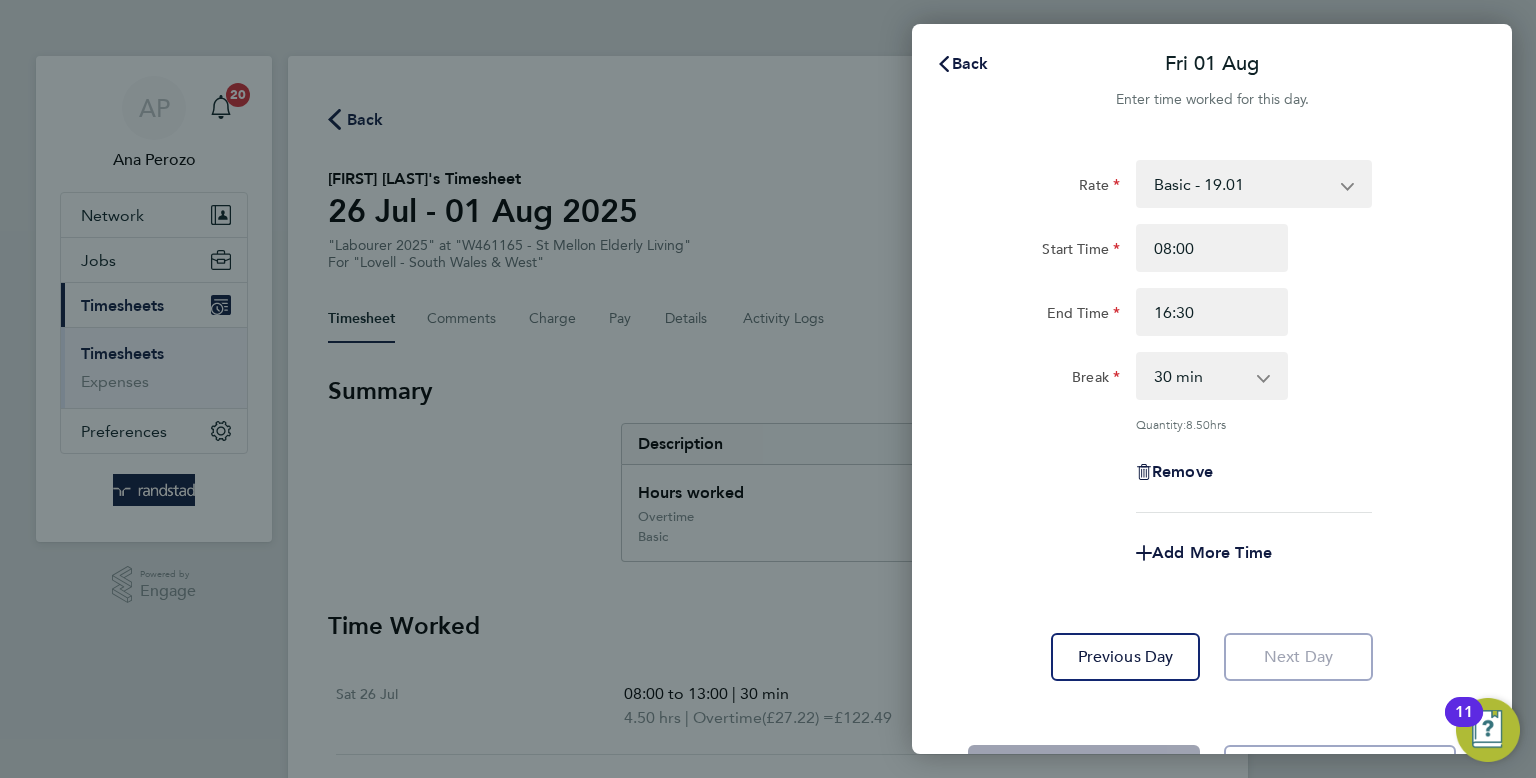 click on "Rate  Basic - 19.01   Overtime - 27.22
Start Time 08:00 End Time 16:30 Break  0 min   15 min   30 min   45 min   60 min   75 min   90 min
Quantity:  8.50  hrs
Remove" 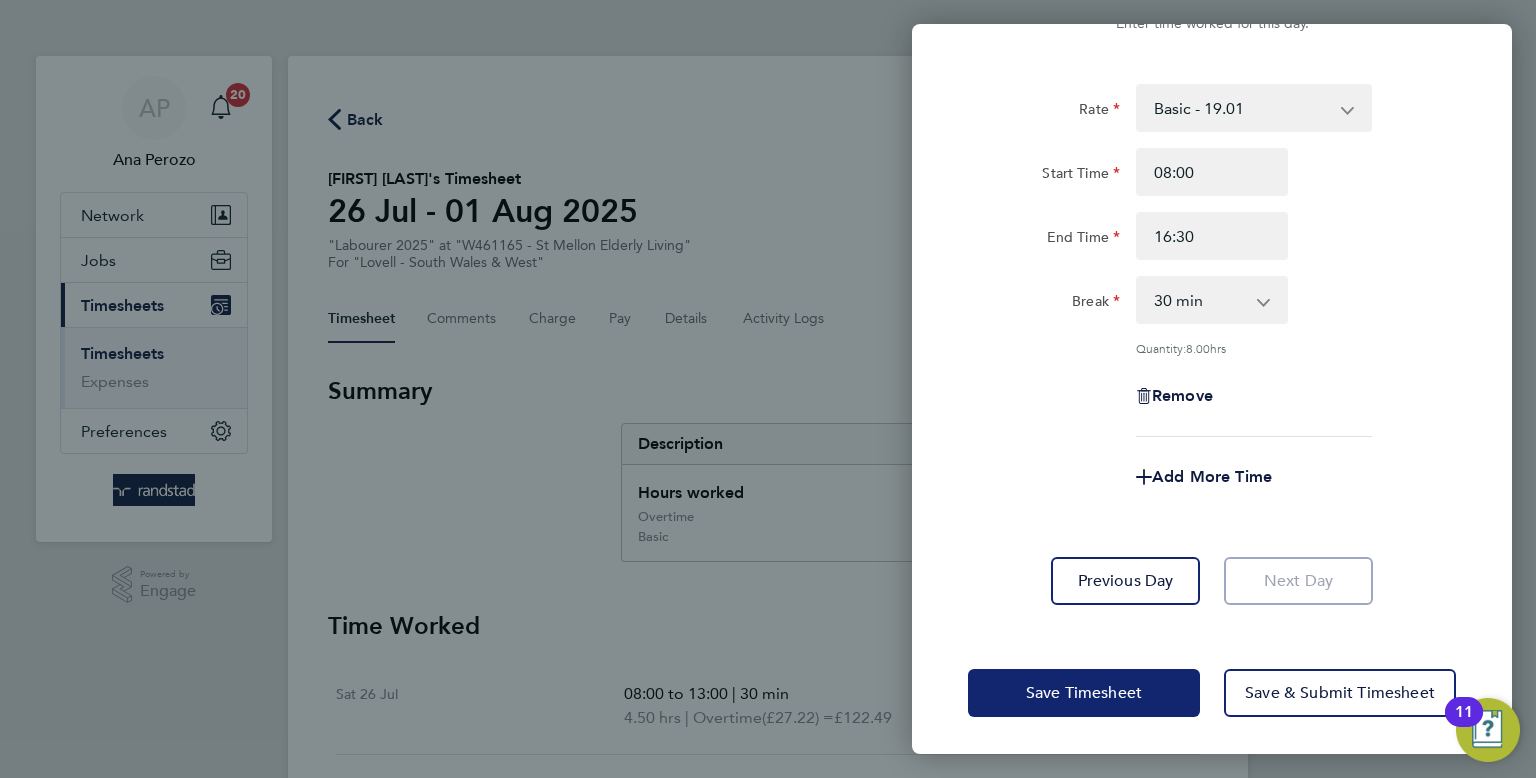 click on "Save Timesheet" 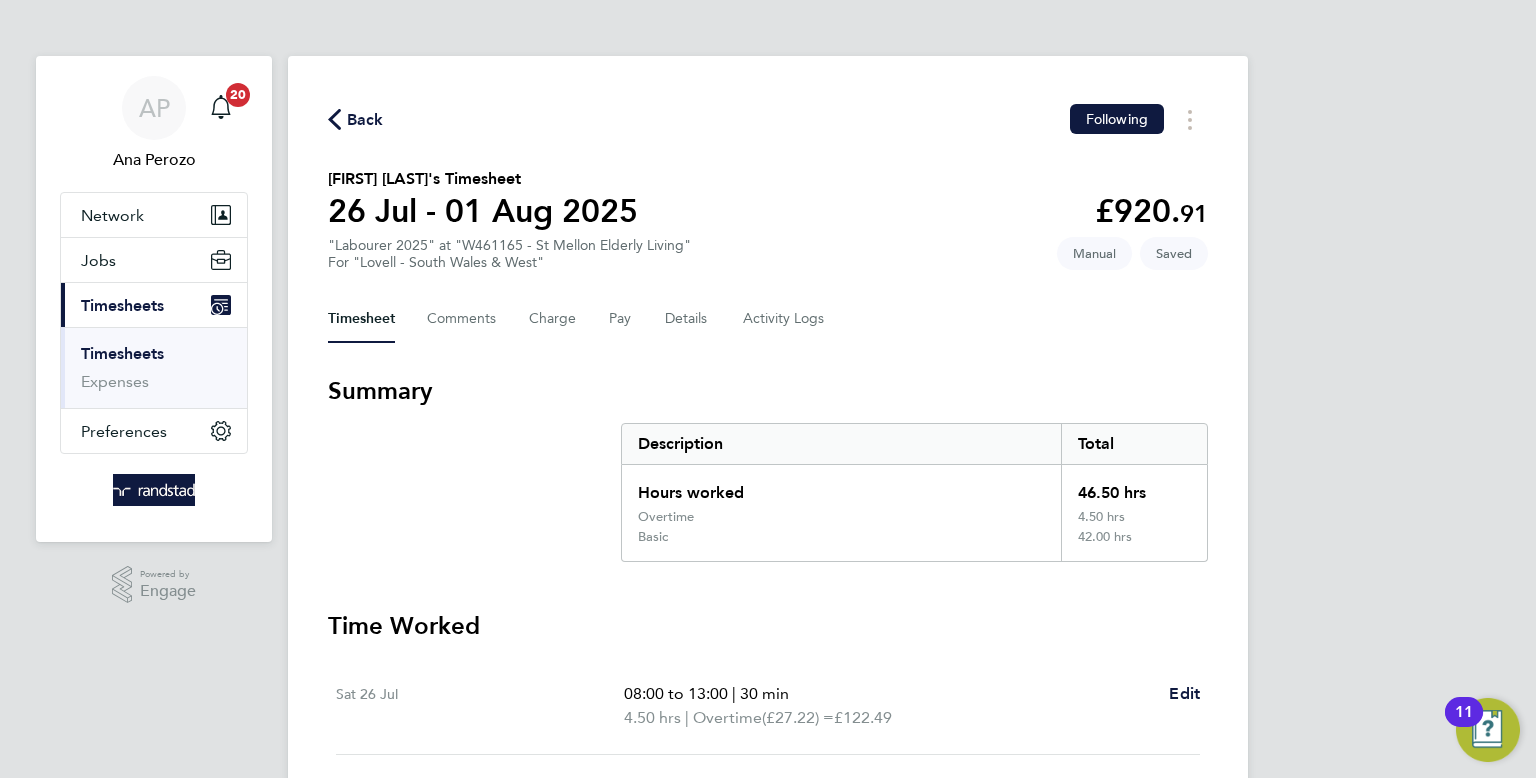 drag, startPoint x: 328, startPoint y: 93, endPoint x: 346, endPoint y: 121, distance: 33.286633 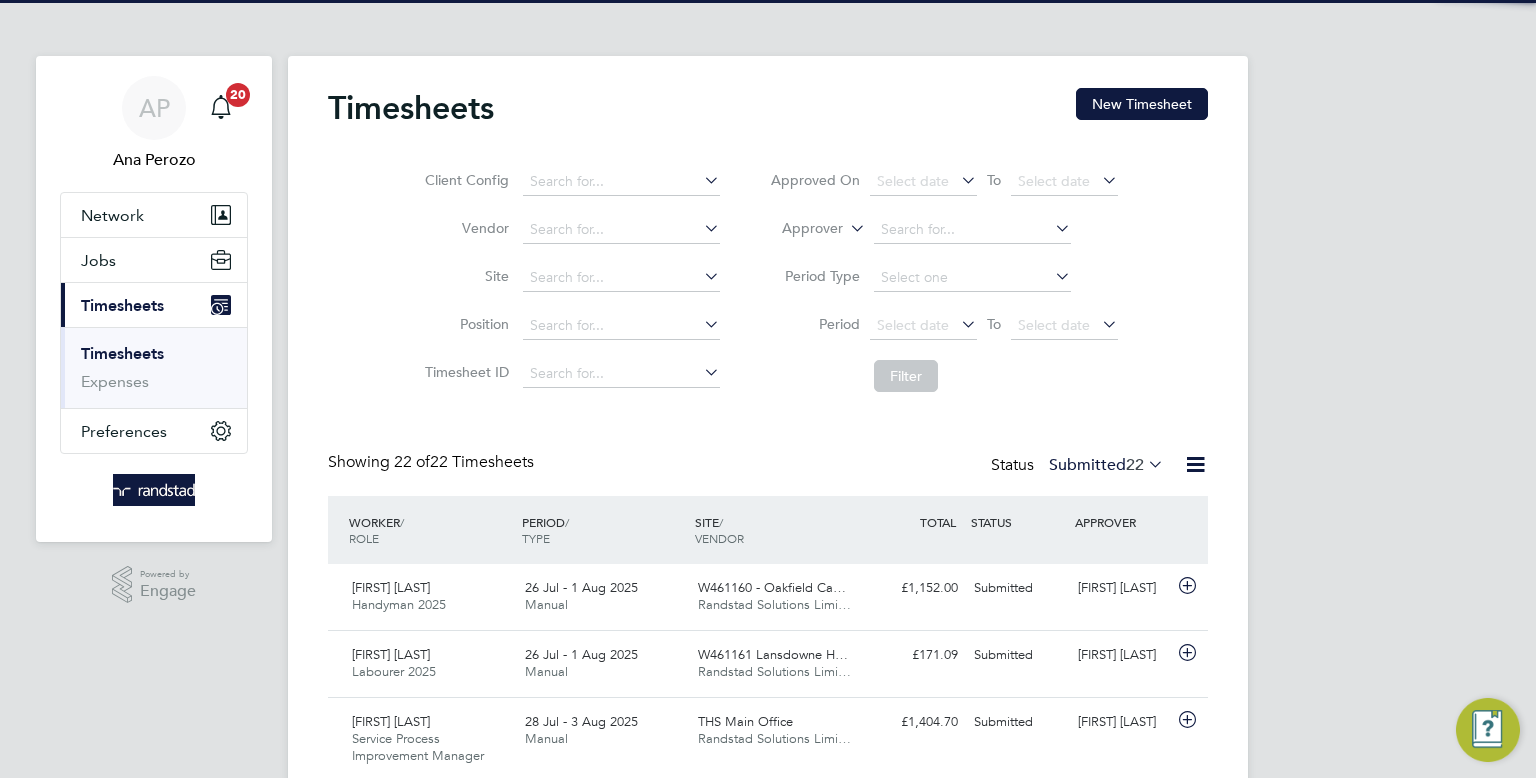 scroll, scrollTop: 9, scrollLeft: 10, axis: both 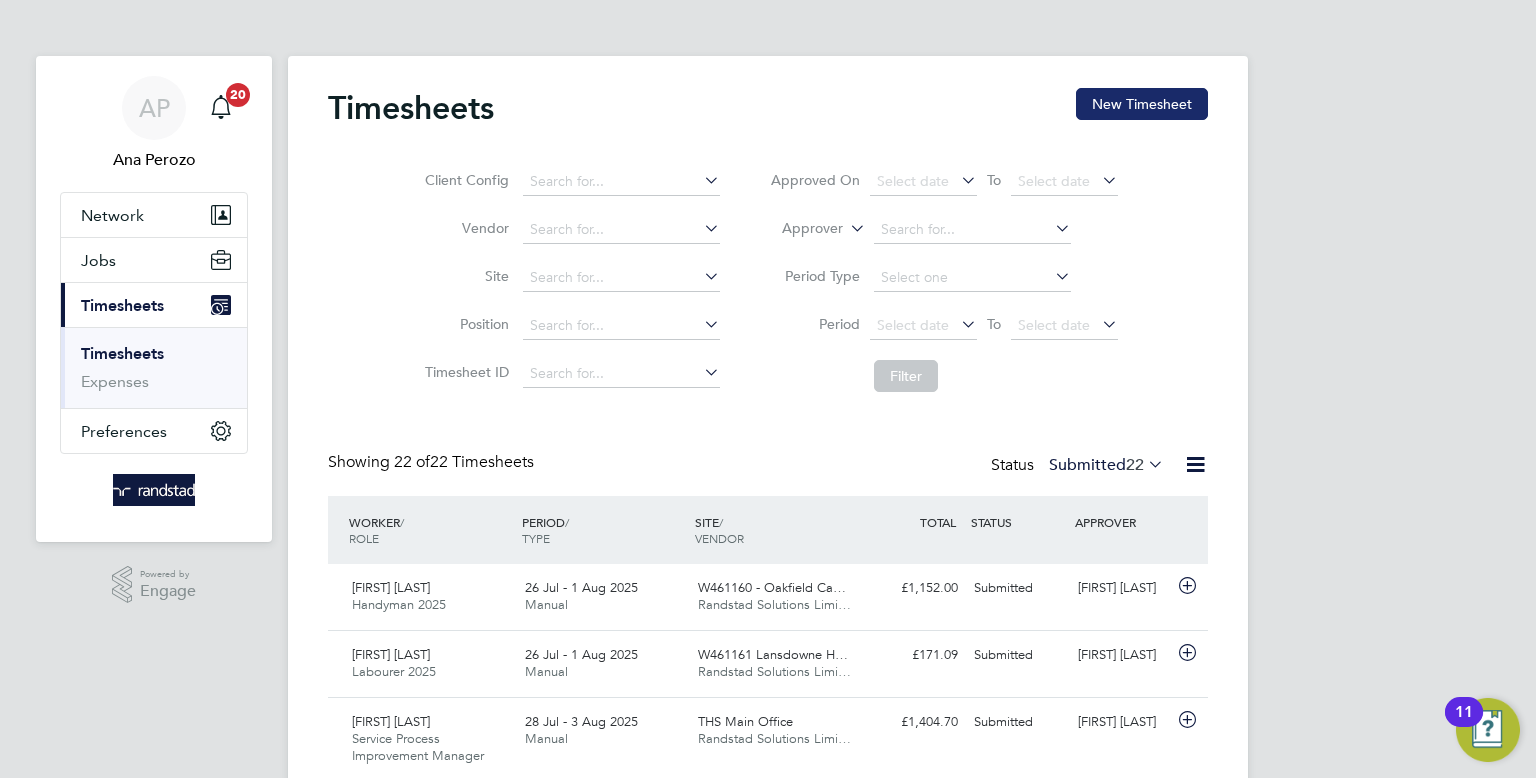 click on "New Timesheet" 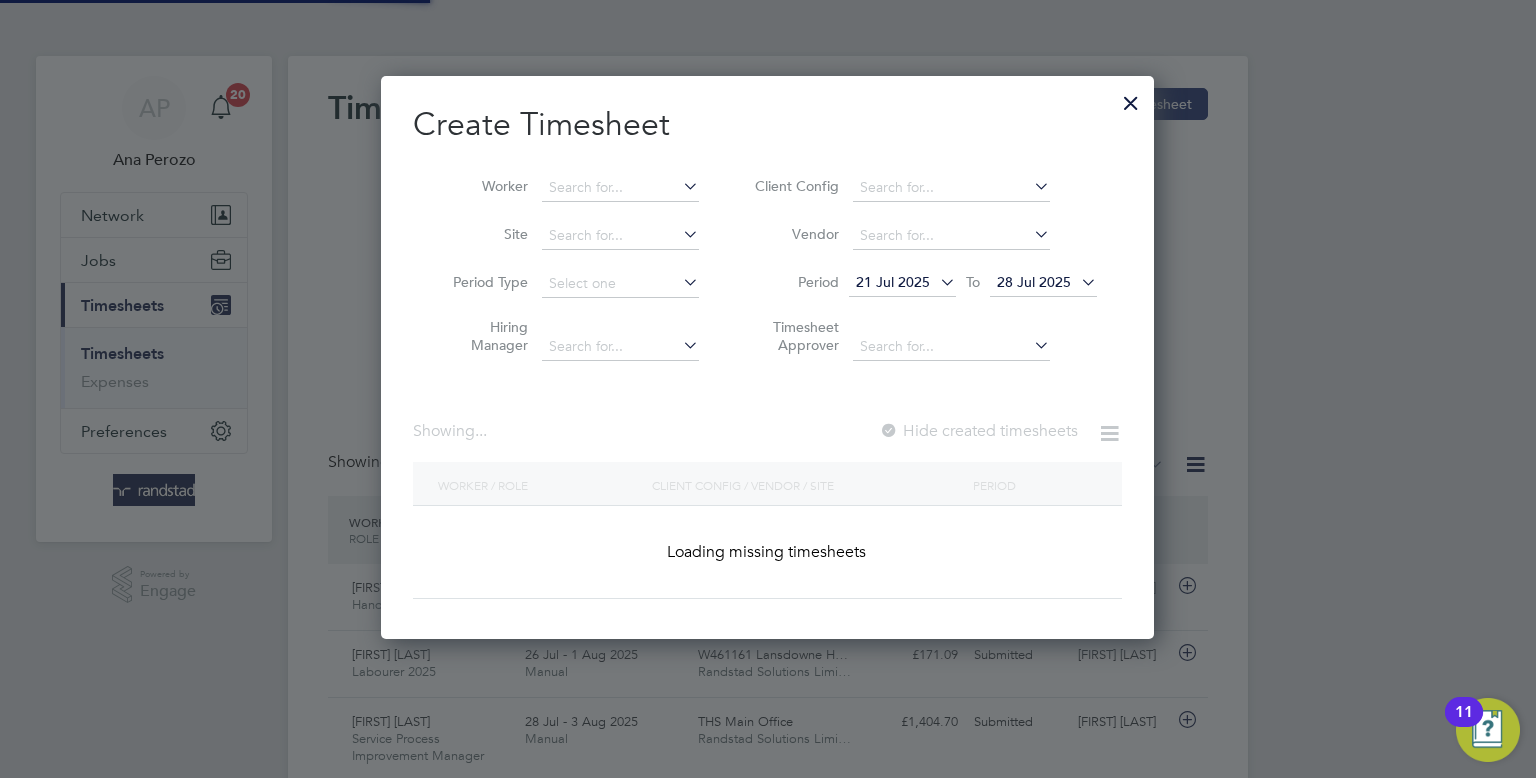type 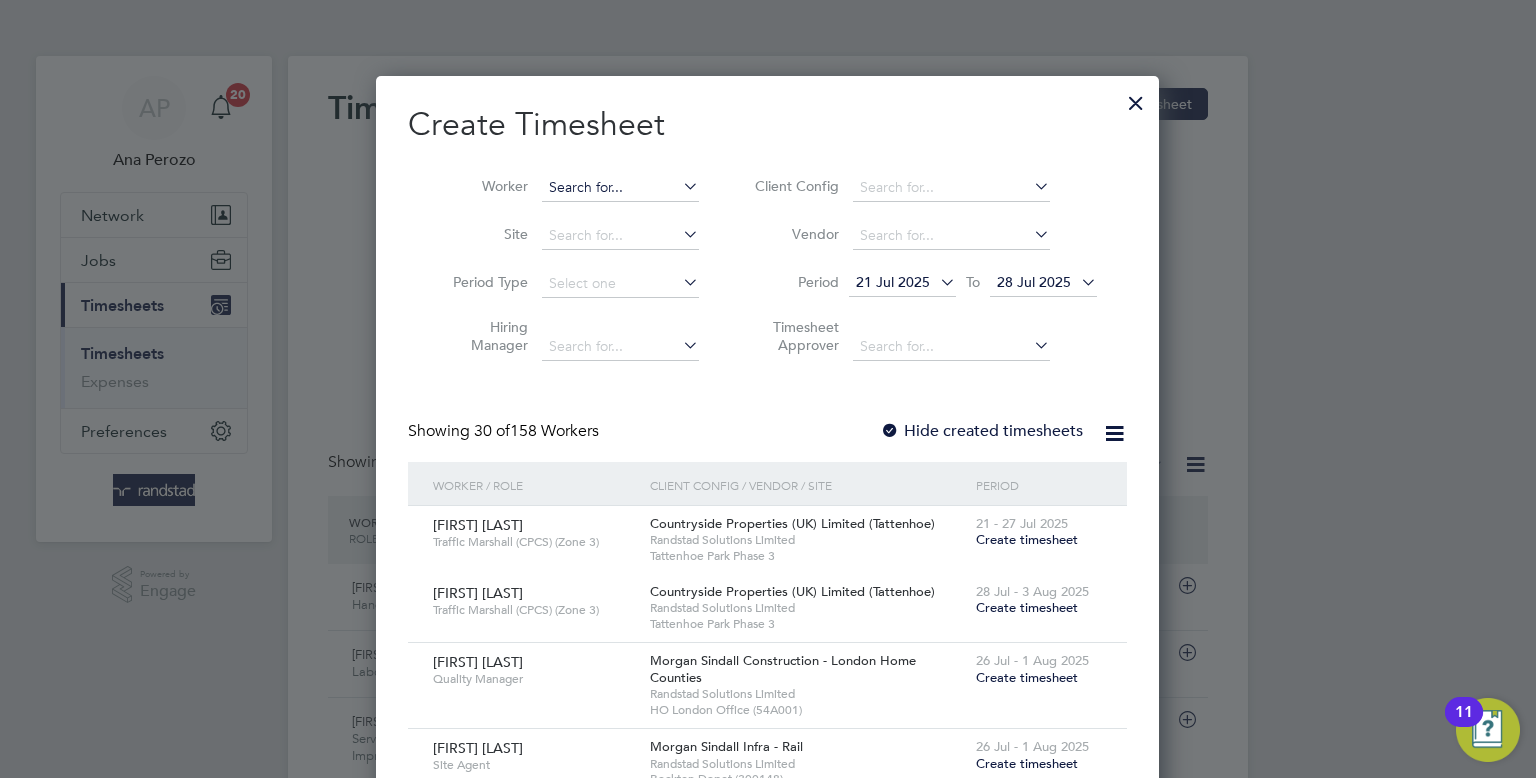 click at bounding box center [620, 188] 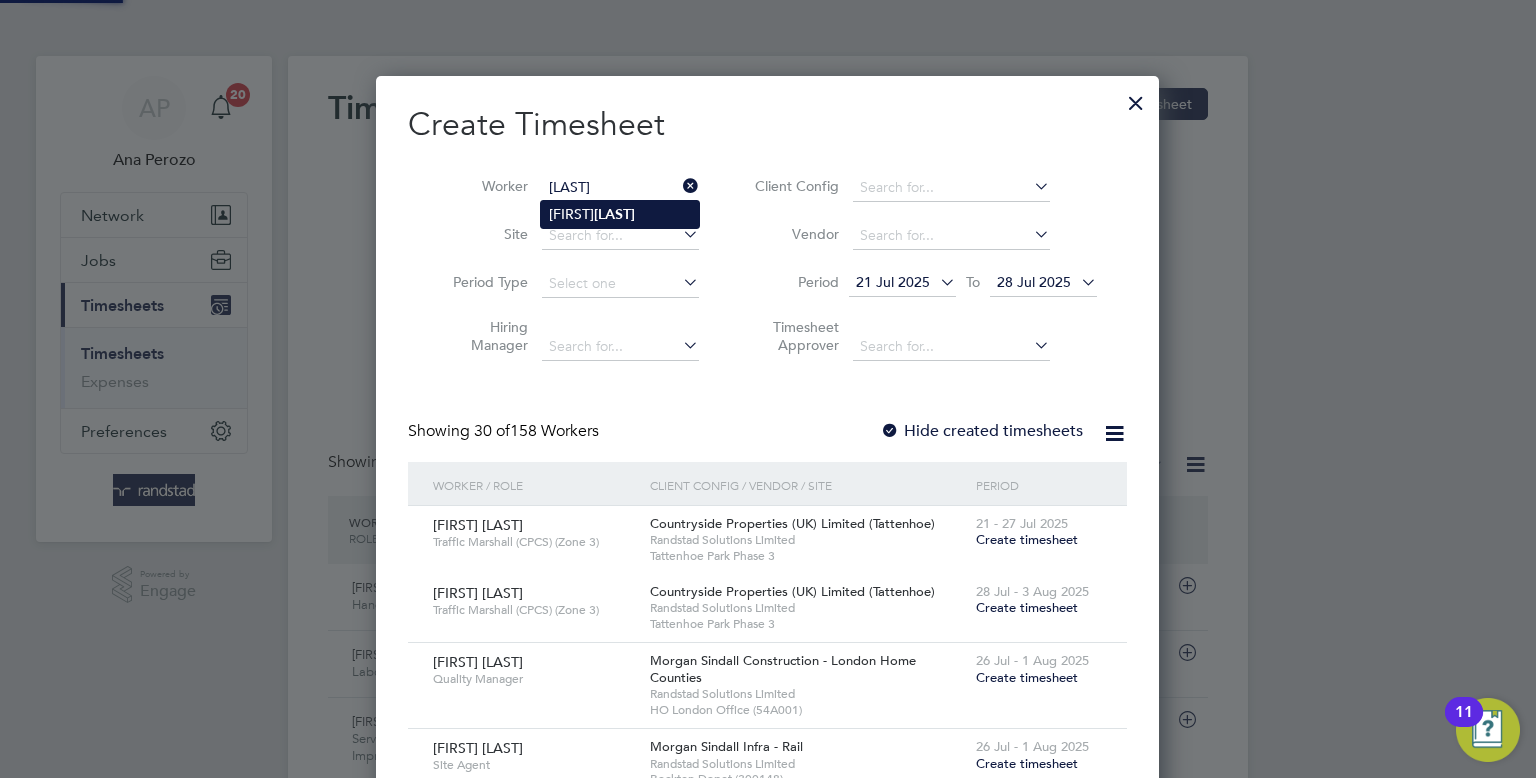 click on "Raymon  Sanusi" 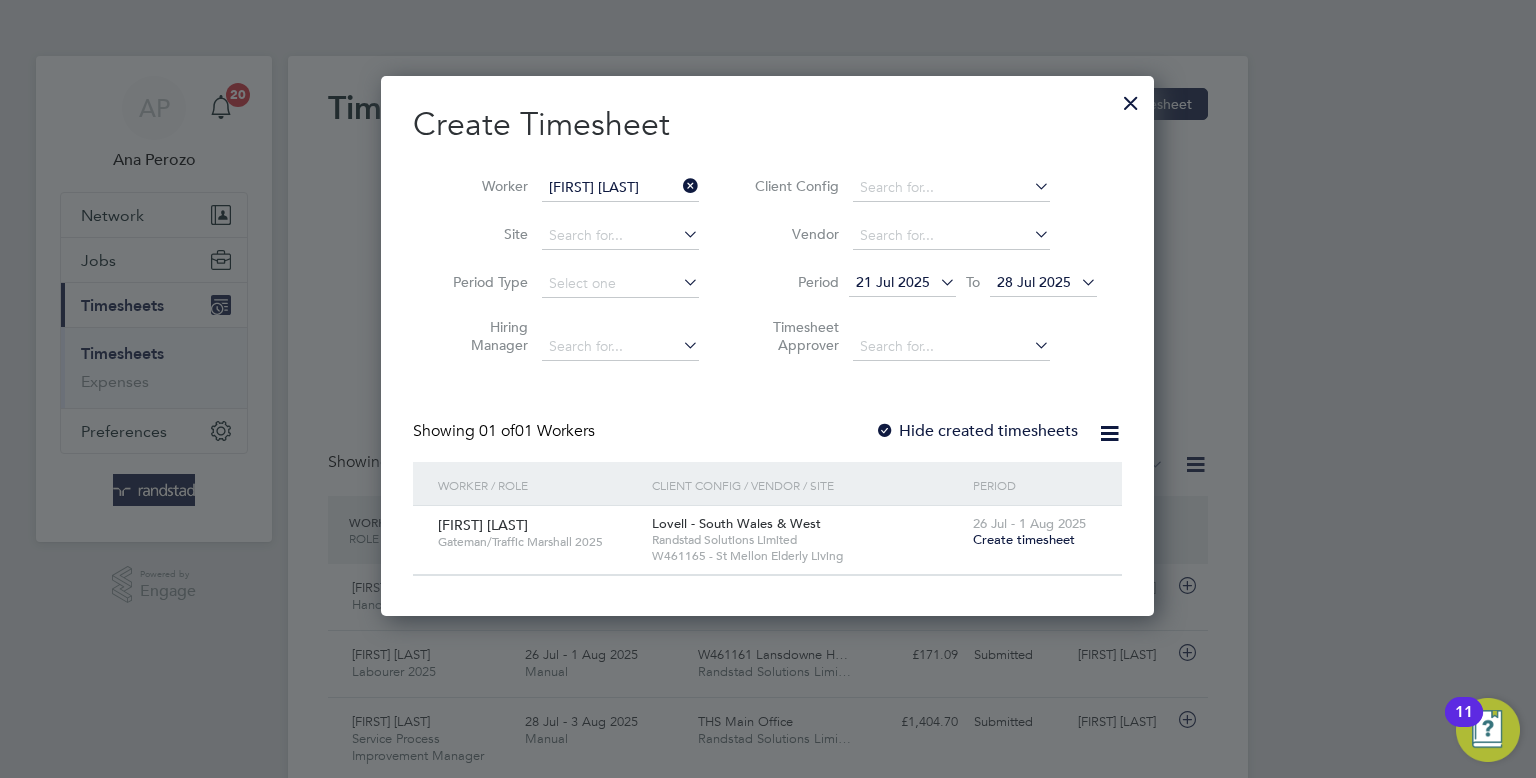 click on "Create timesheet" at bounding box center [1024, 539] 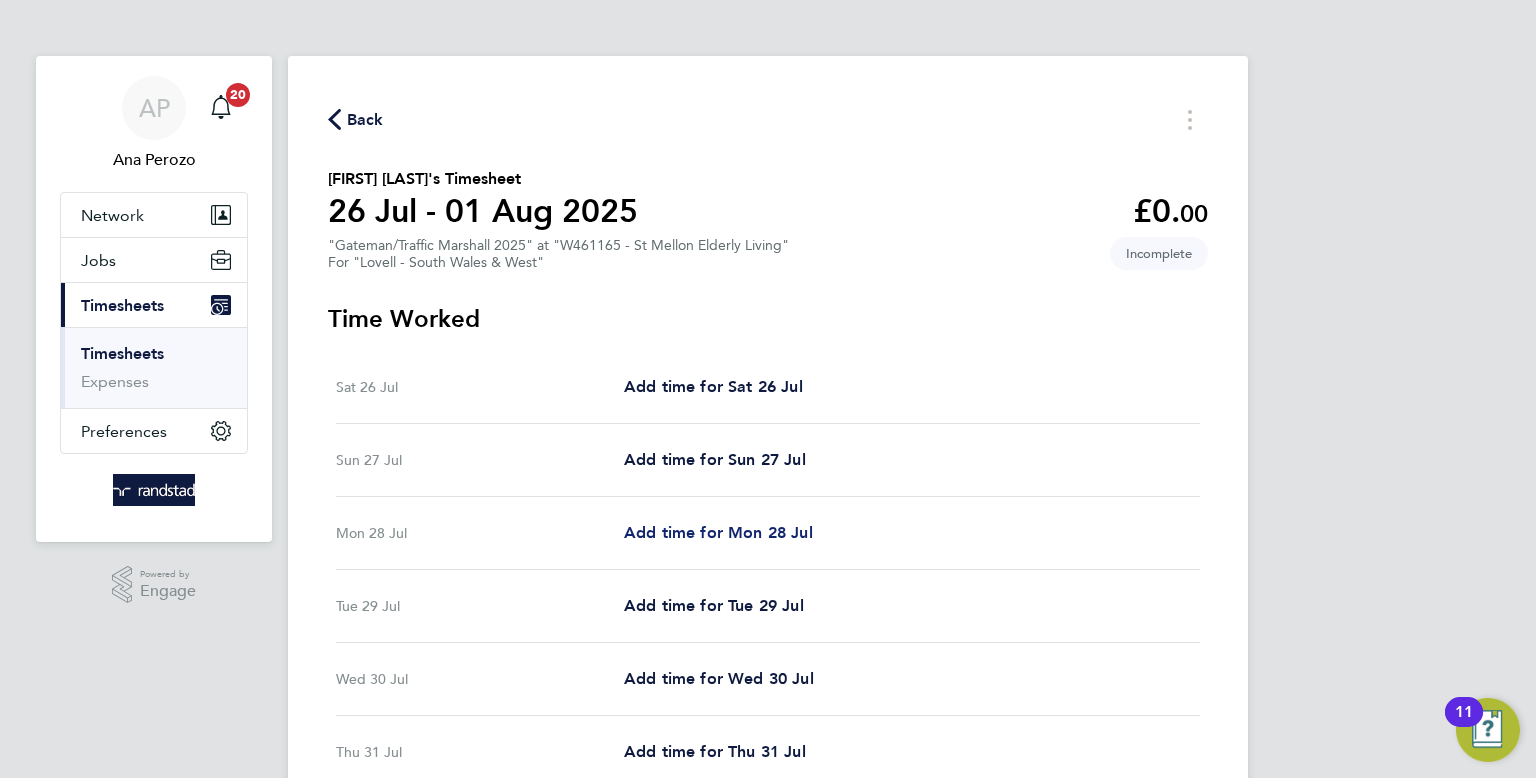 click on "Add time for Mon 28 Jul" at bounding box center [718, 533] 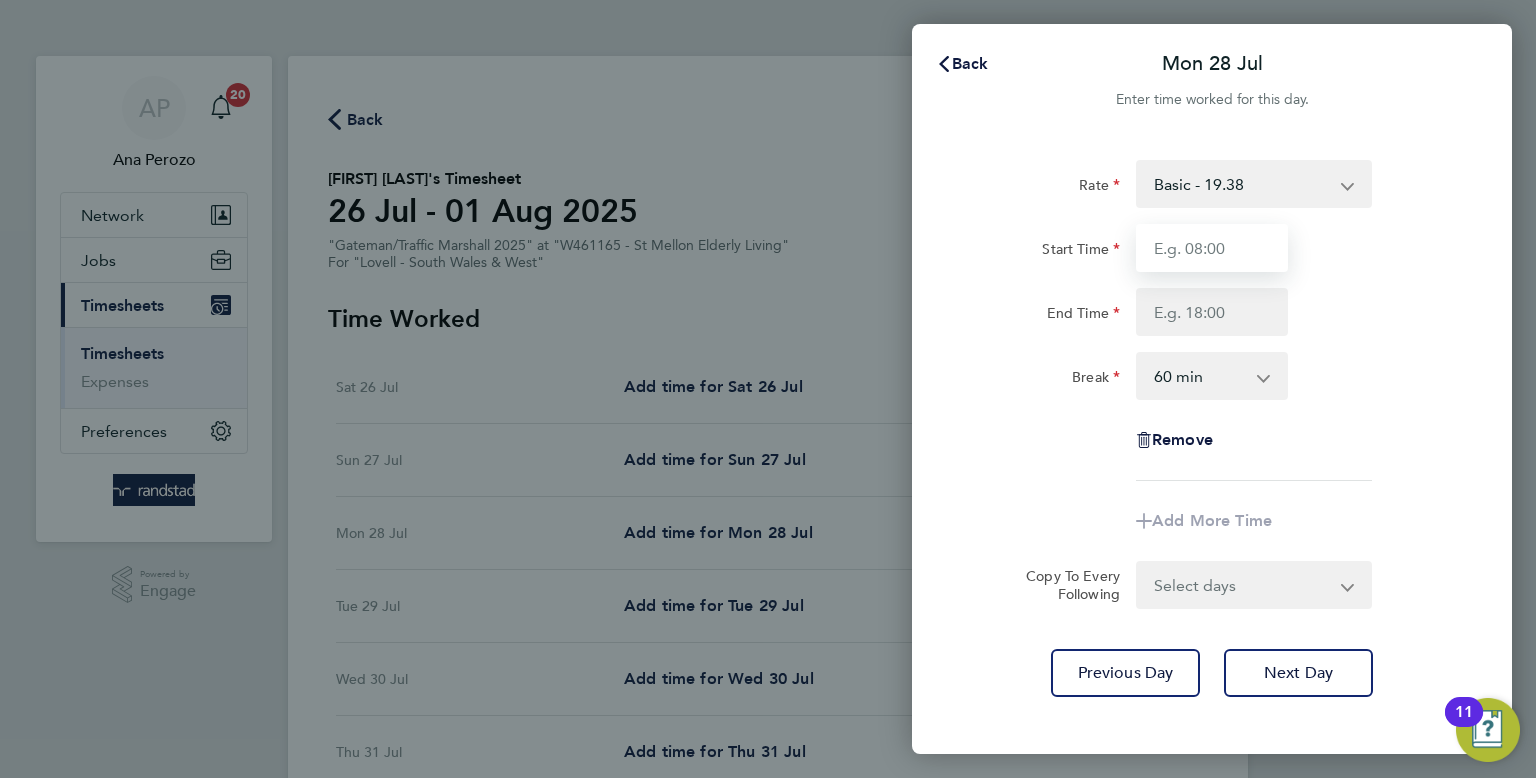 click on "Start Time" at bounding box center (1212, 248) 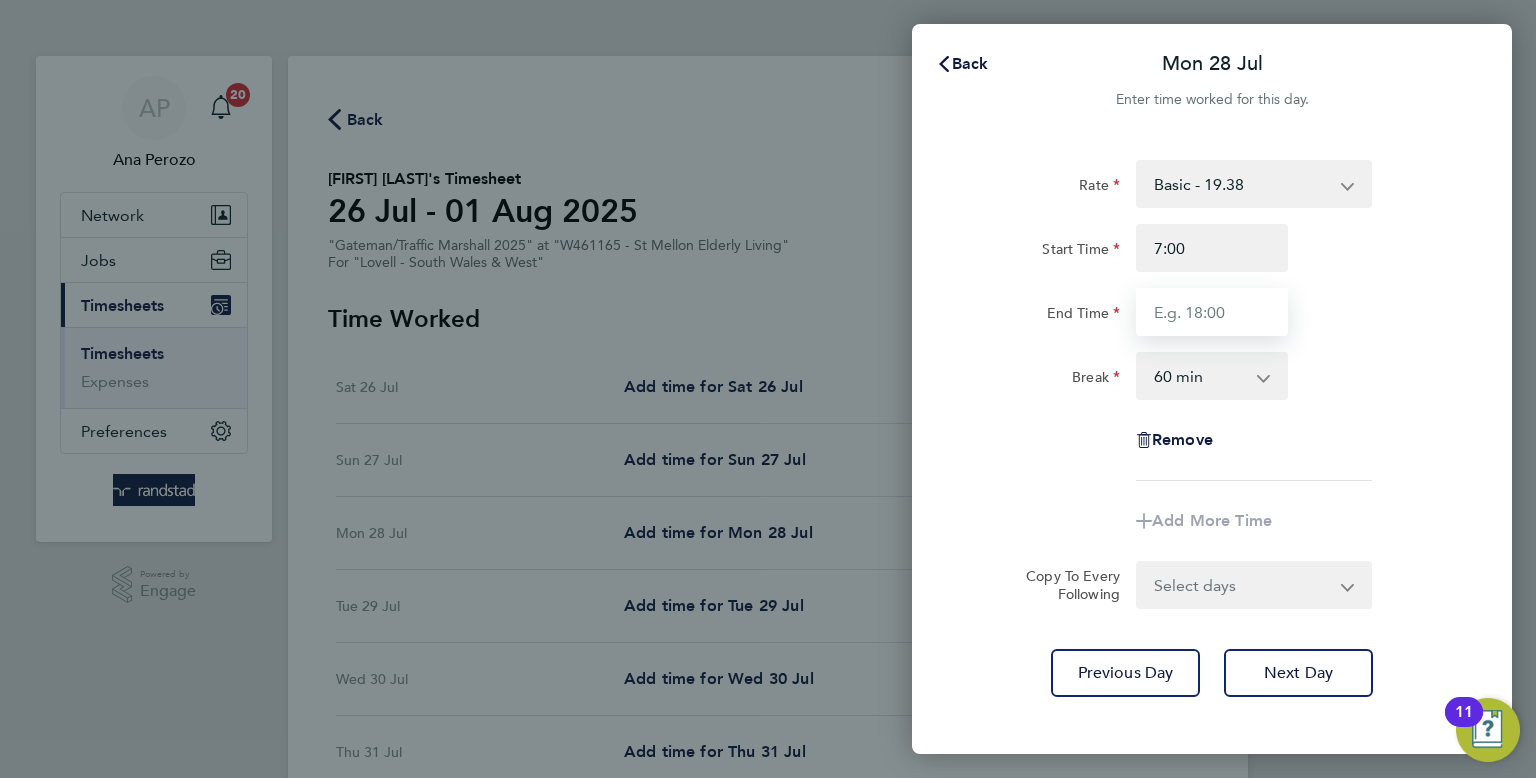 click on "End Time" at bounding box center (1212, 312) 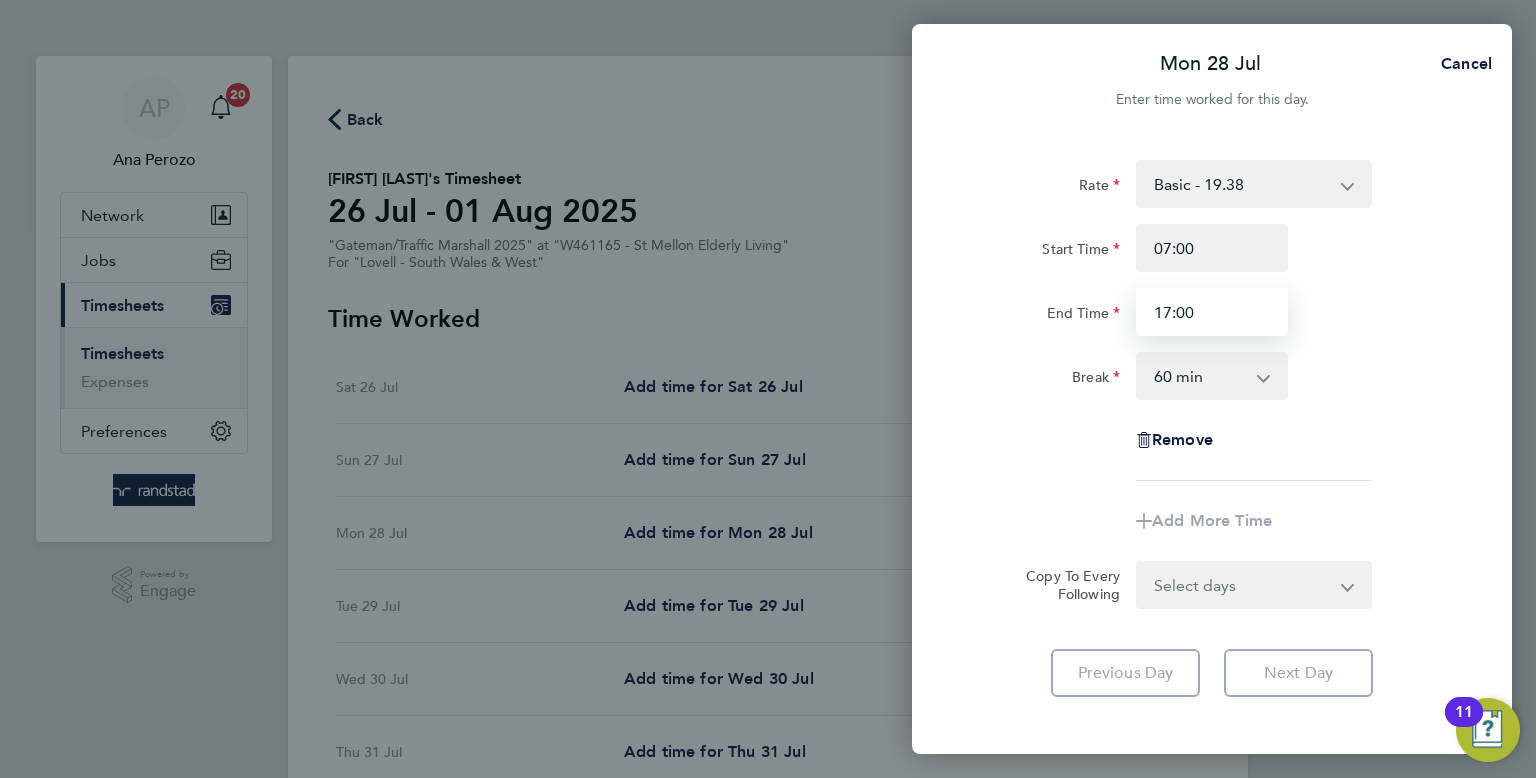 type on "17:00" 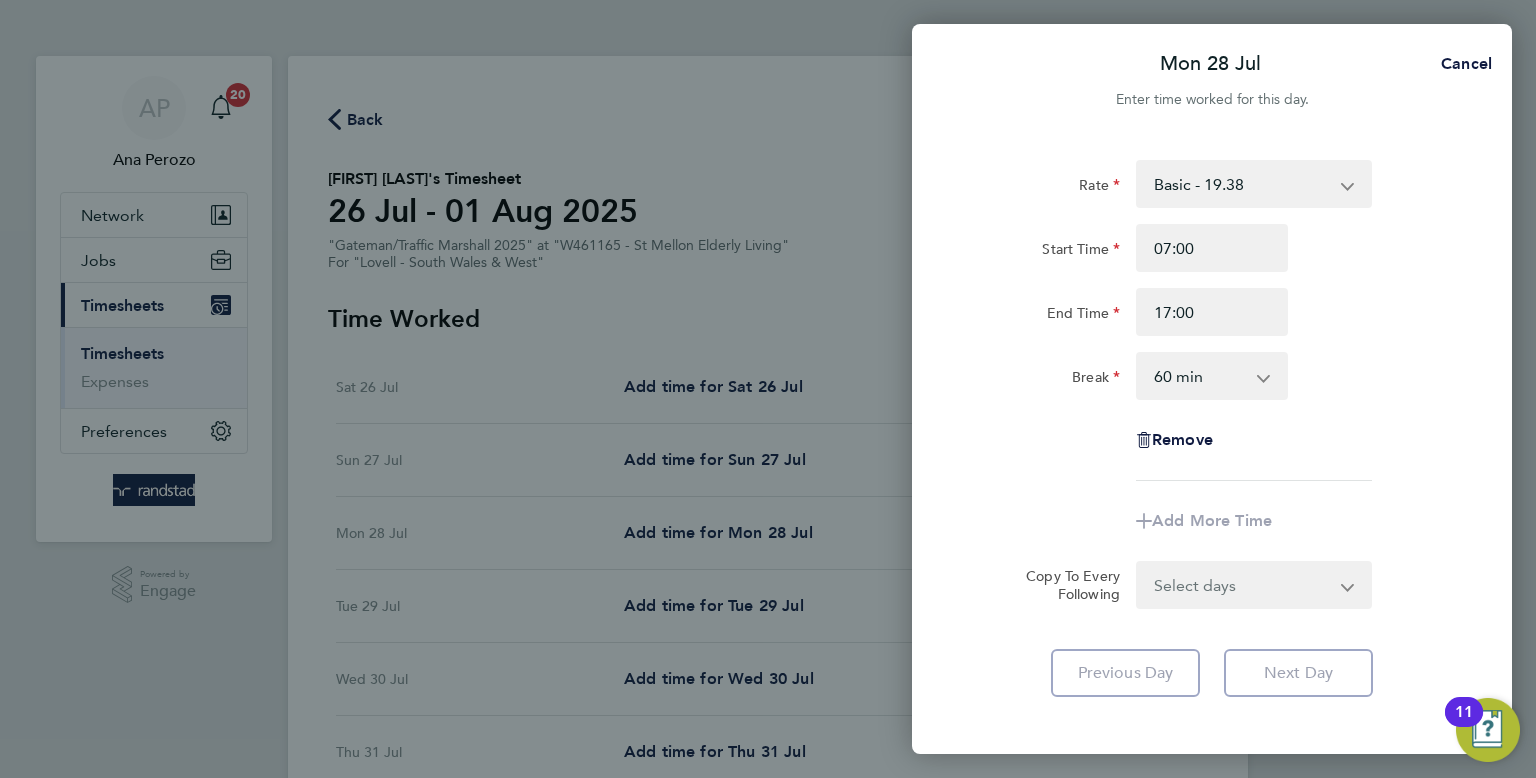 click on "0 min   15 min   30 min   45 min   60 min   75 min   90 min" at bounding box center (1200, 376) 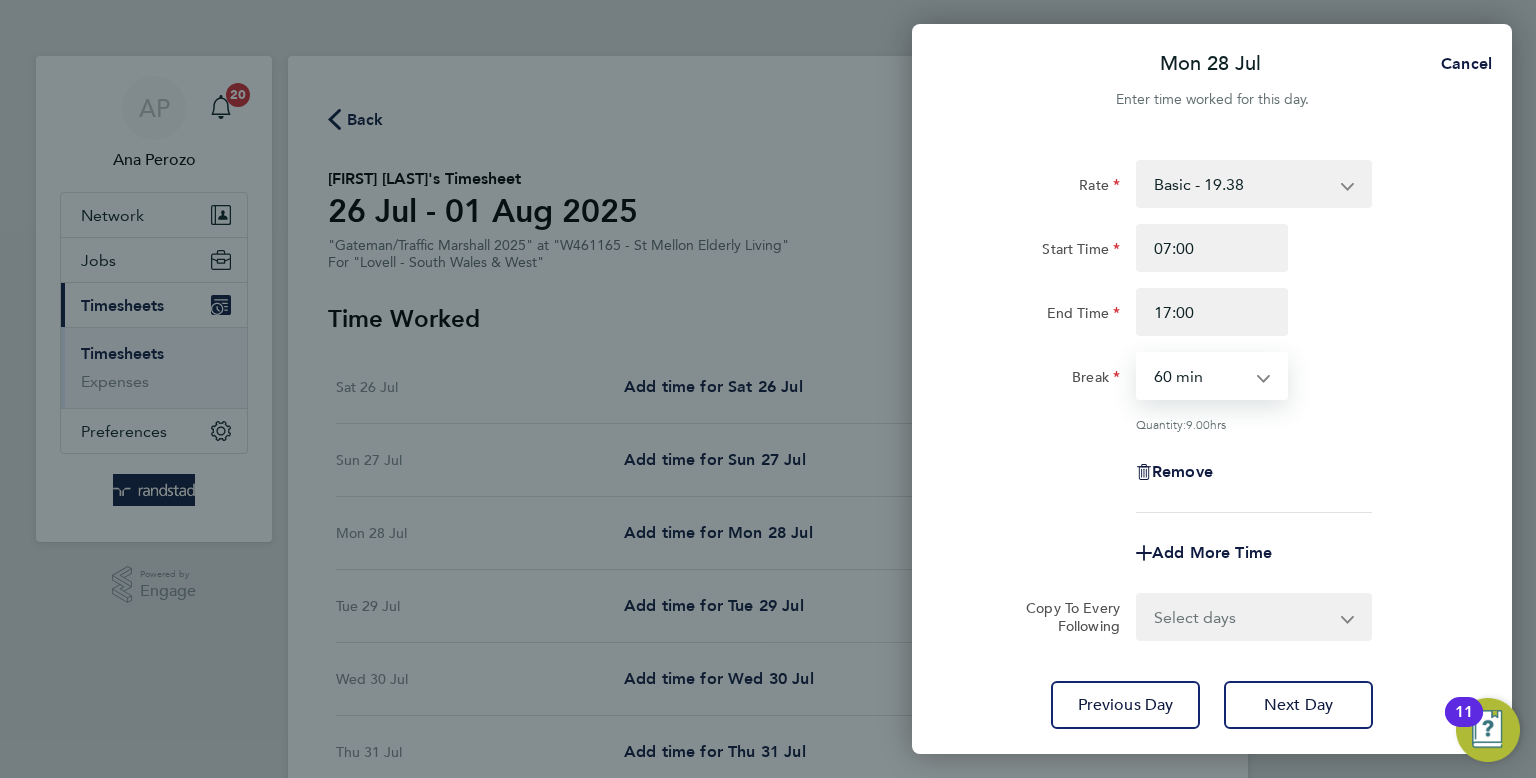 select on "30" 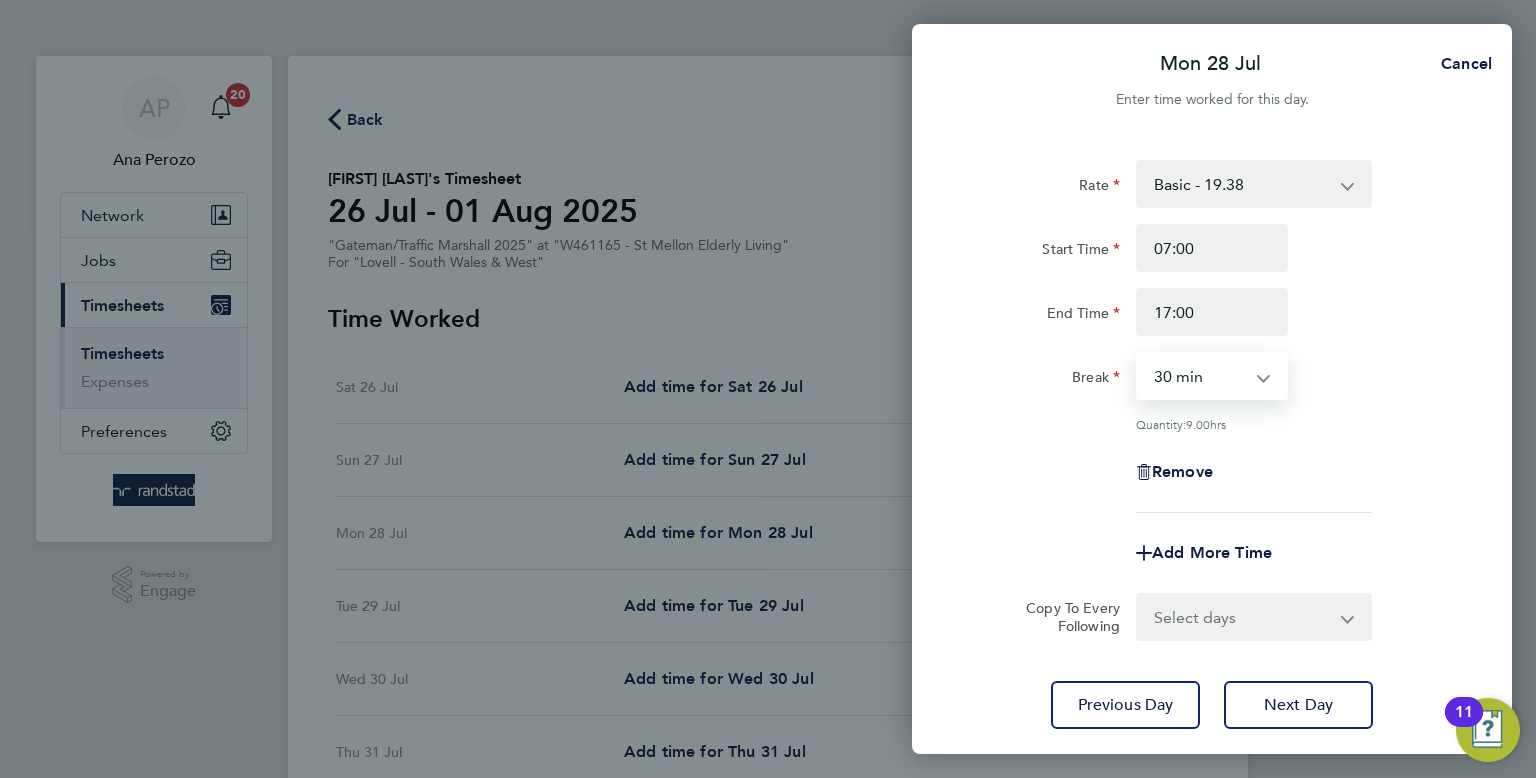 click on "0 min   15 min   30 min   45 min   60 min   75 min   90 min" at bounding box center [1200, 376] 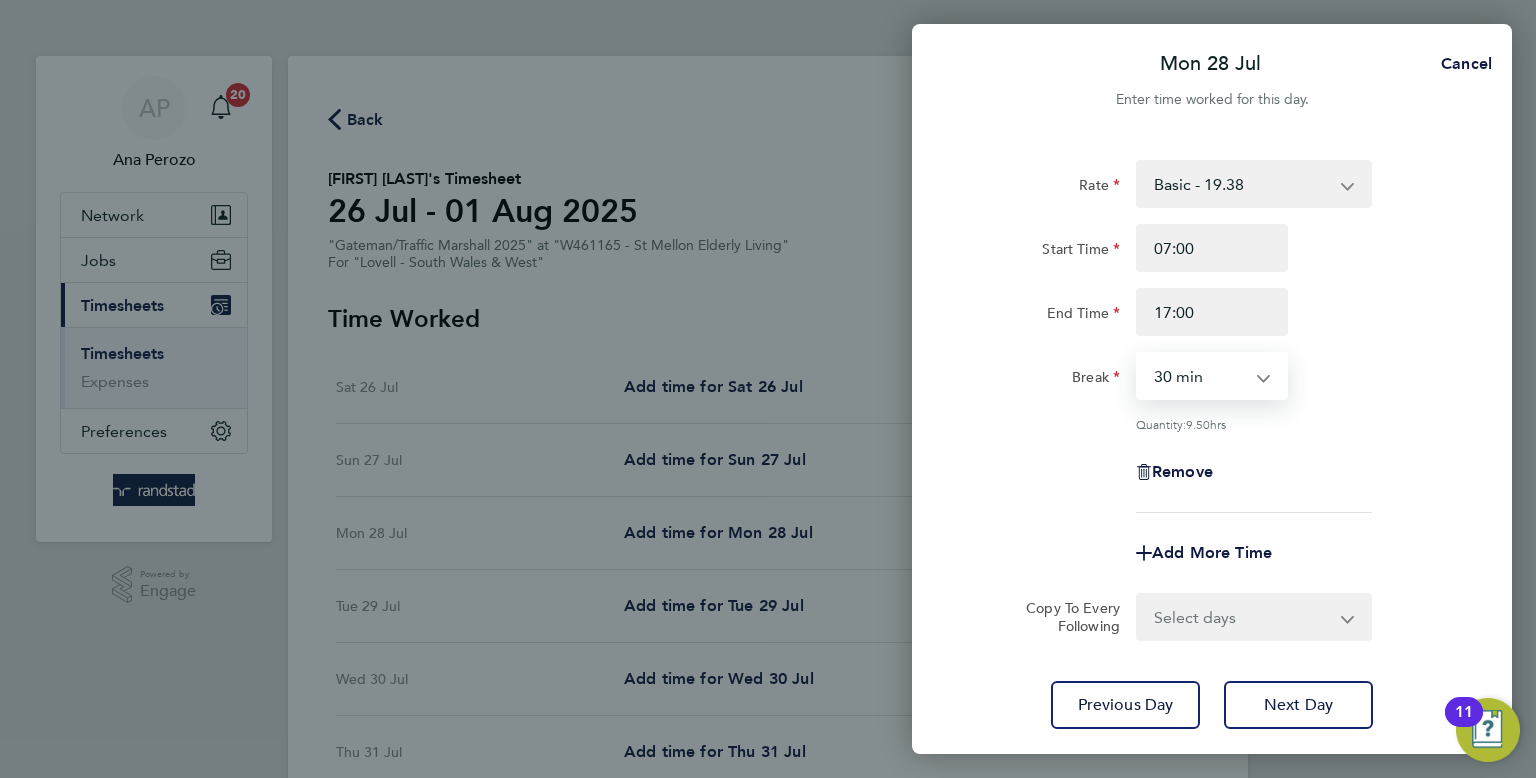click on "Select days   Day   Tuesday   Wednesday   Thursday   Friday" at bounding box center [1243, 617] 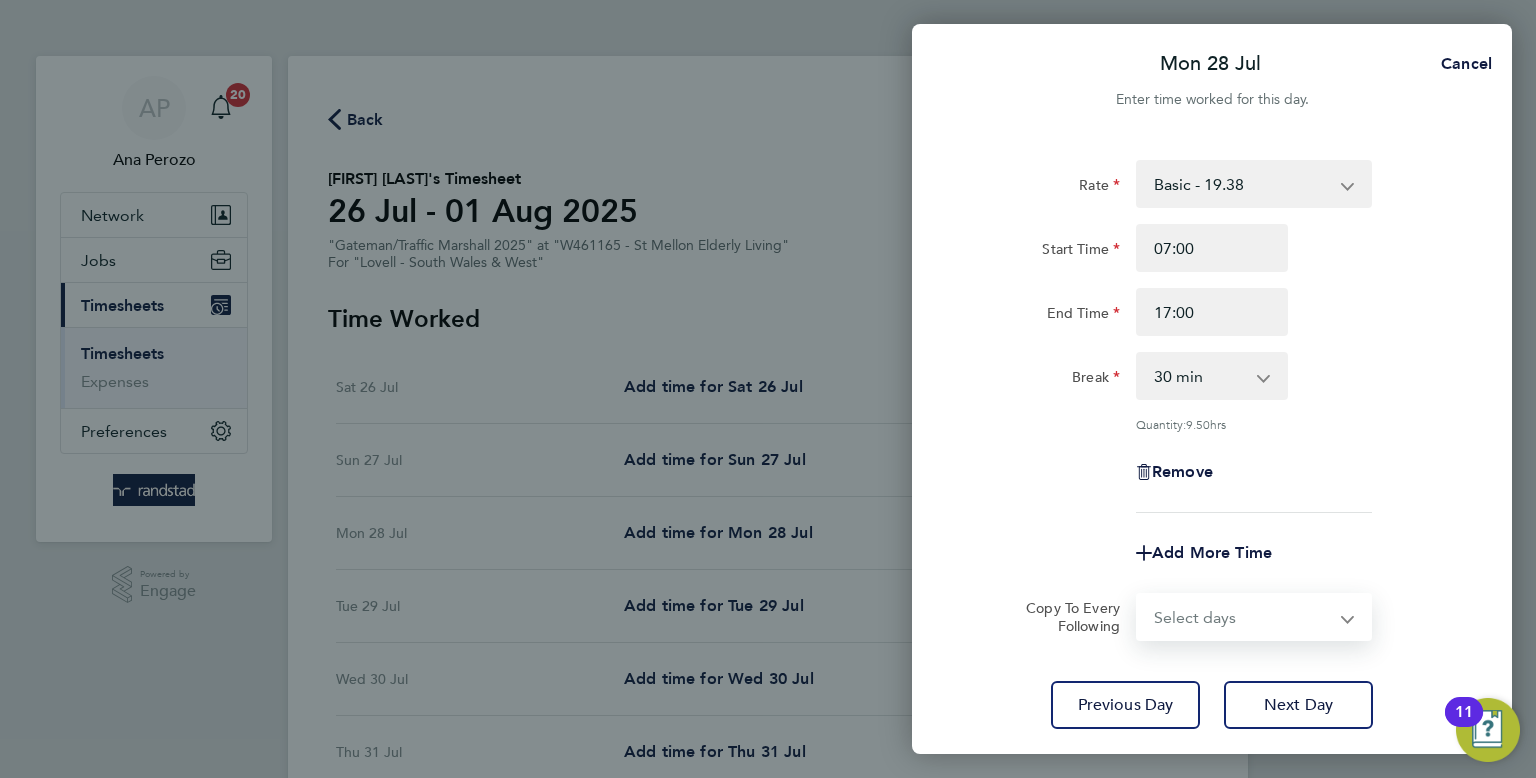 select on "DAY" 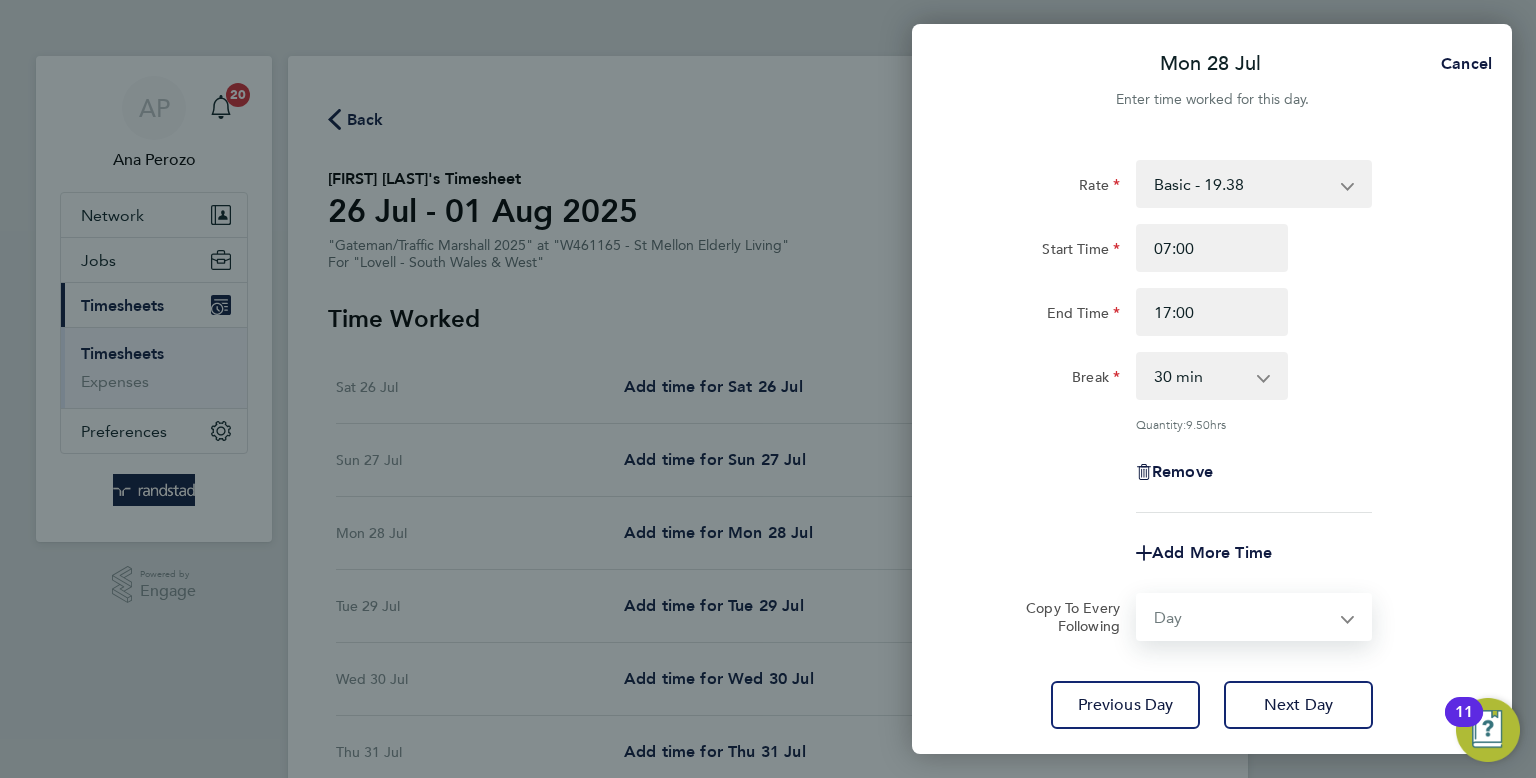 click on "Select days   Day   Tuesday   Wednesday   Thursday   Friday" at bounding box center (1243, 617) 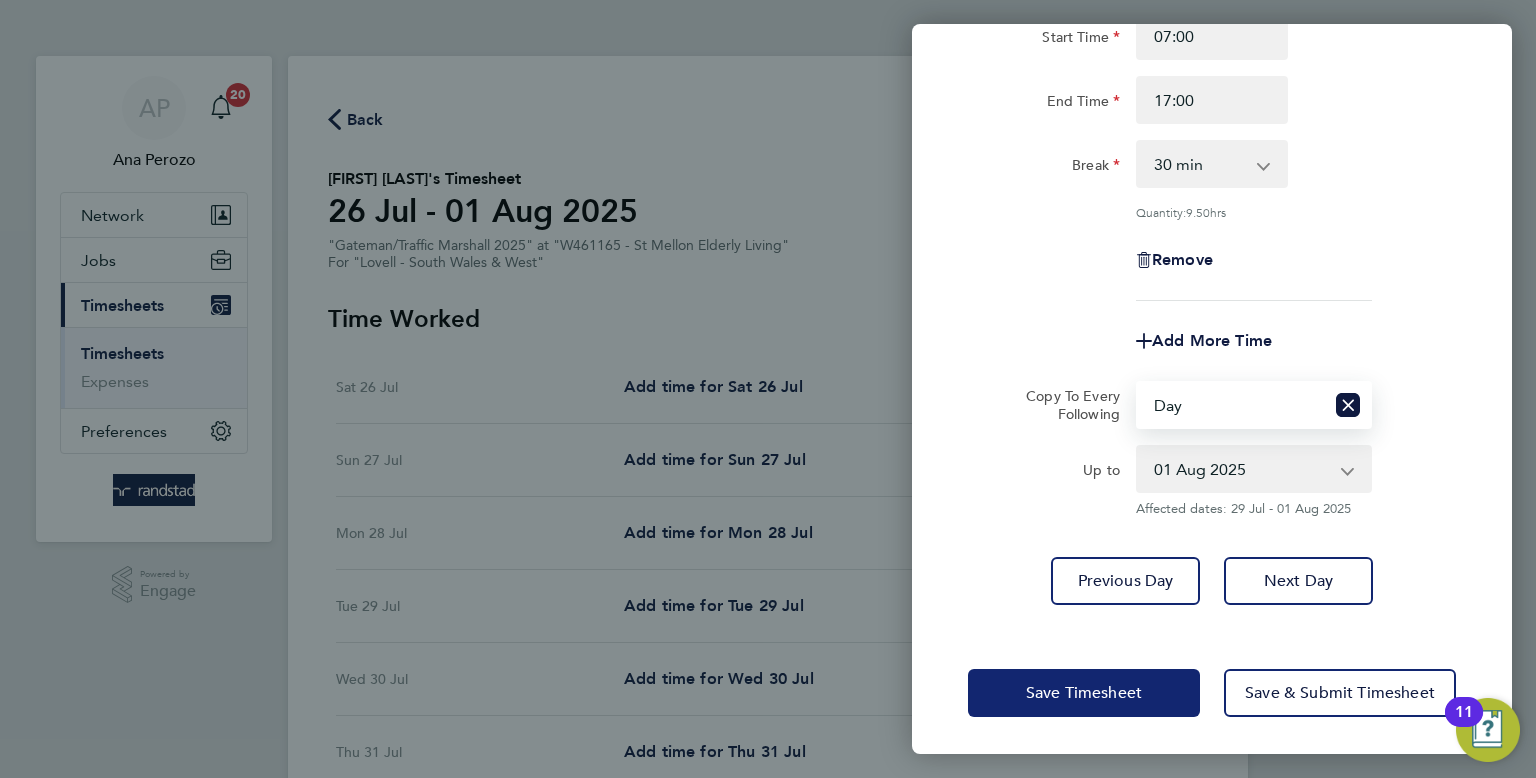 click on "Save Timesheet" 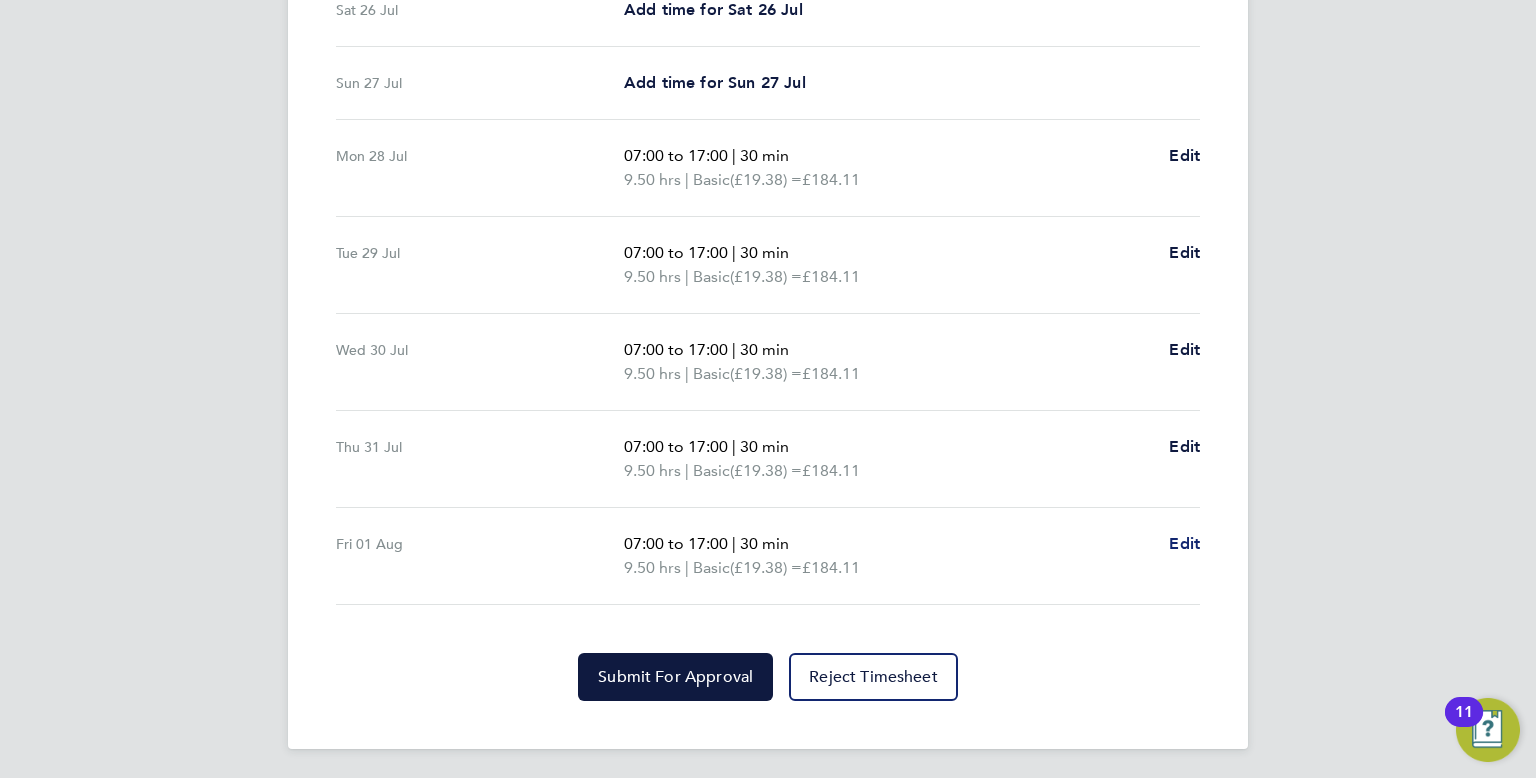 click on "Edit" at bounding box center [1184, 543] 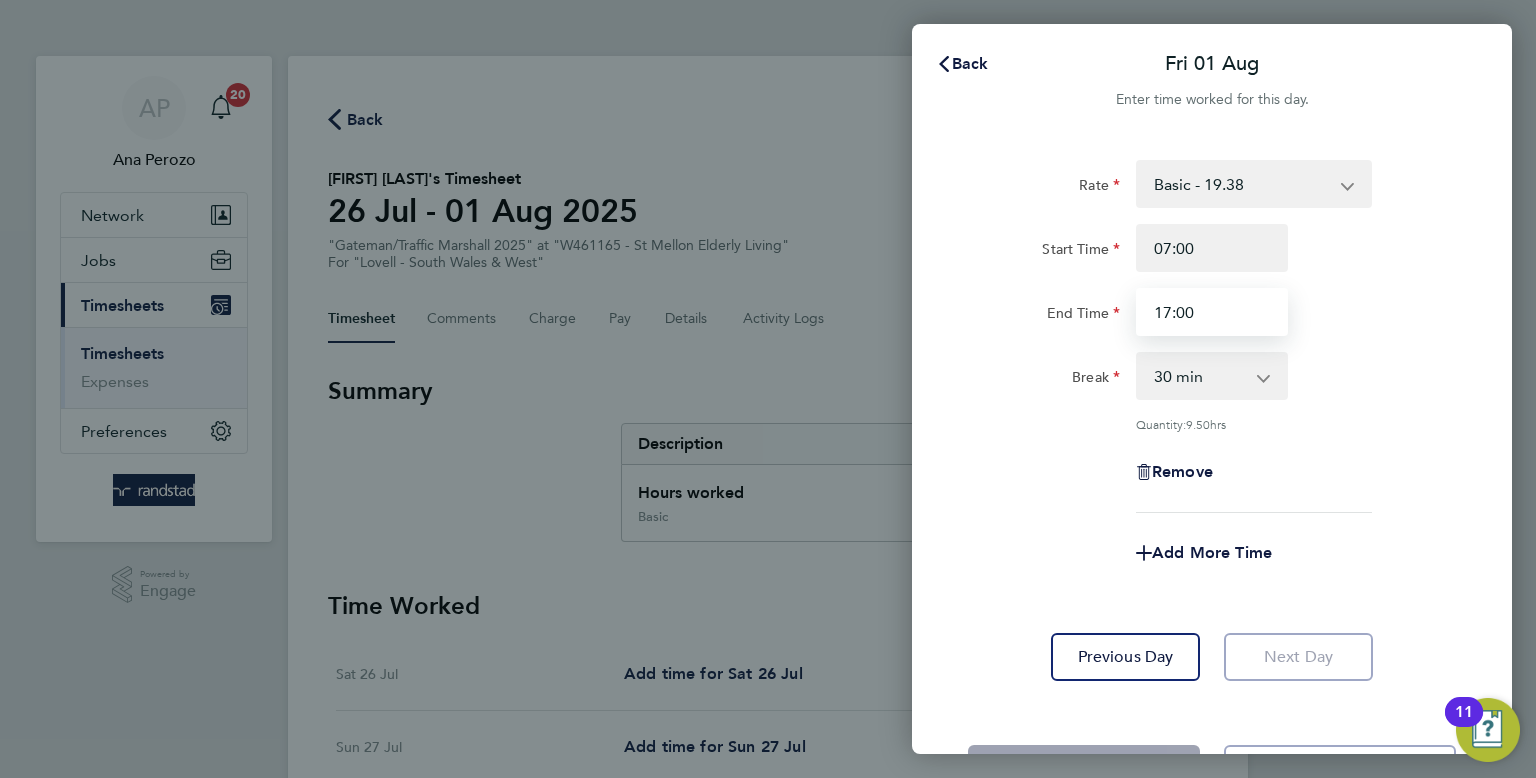 click on "17:00" at bounding box center [1212, 312] 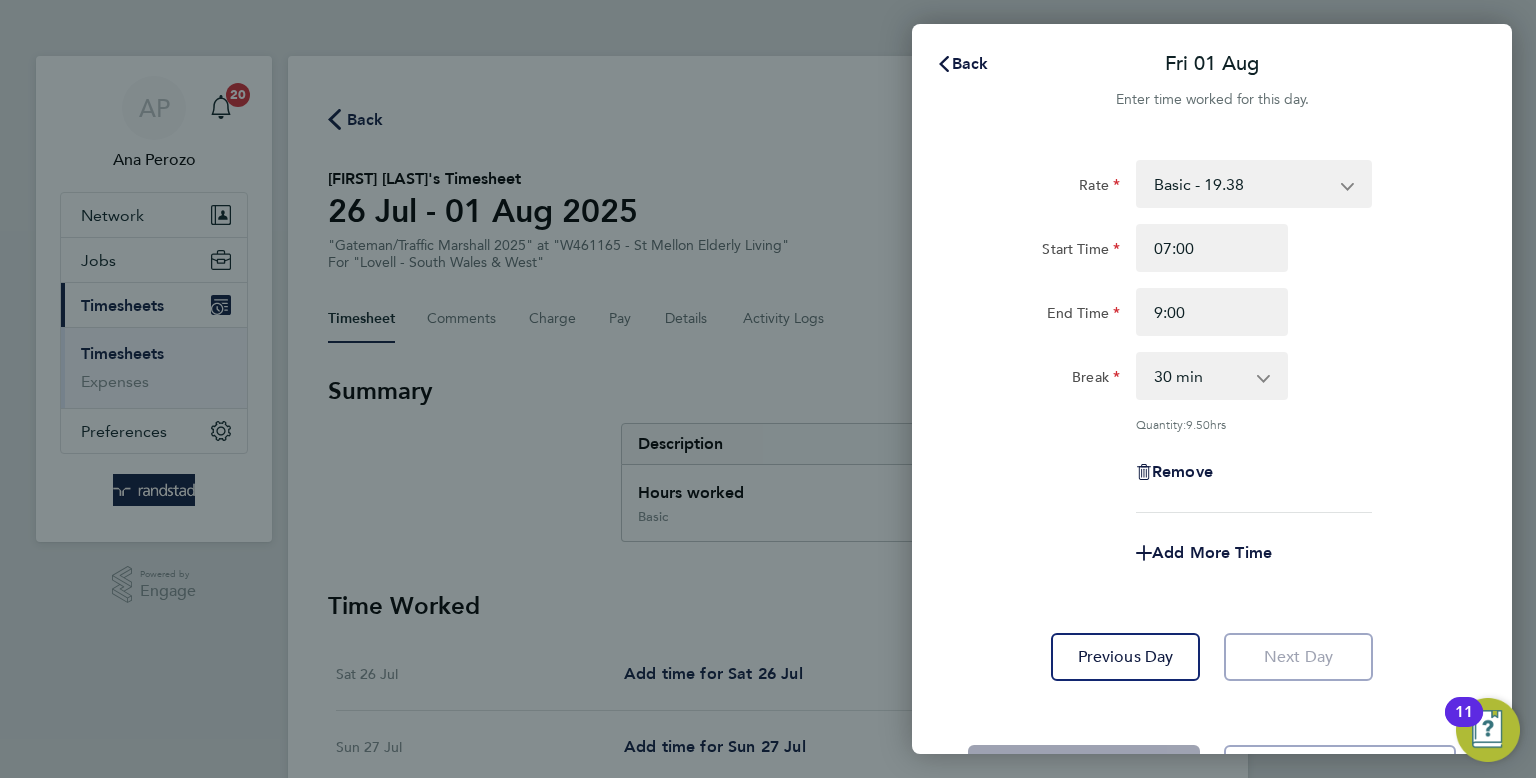 click on "Back  Fri 01 Aug   Enter time worked for this day.  Rate  Basic - 19.38   OT 1 - 27.78   OT2 - 36.49
Start Time 07:00 End Time 9:00 Break  0 min   15 min   30 min   45 min   60 min   75 min   90 min
Quantity:  9.50  hrs
Remove
Add More Time   Previous Day   Next Day   Save Timesheet   Save & Submit Timesheet" 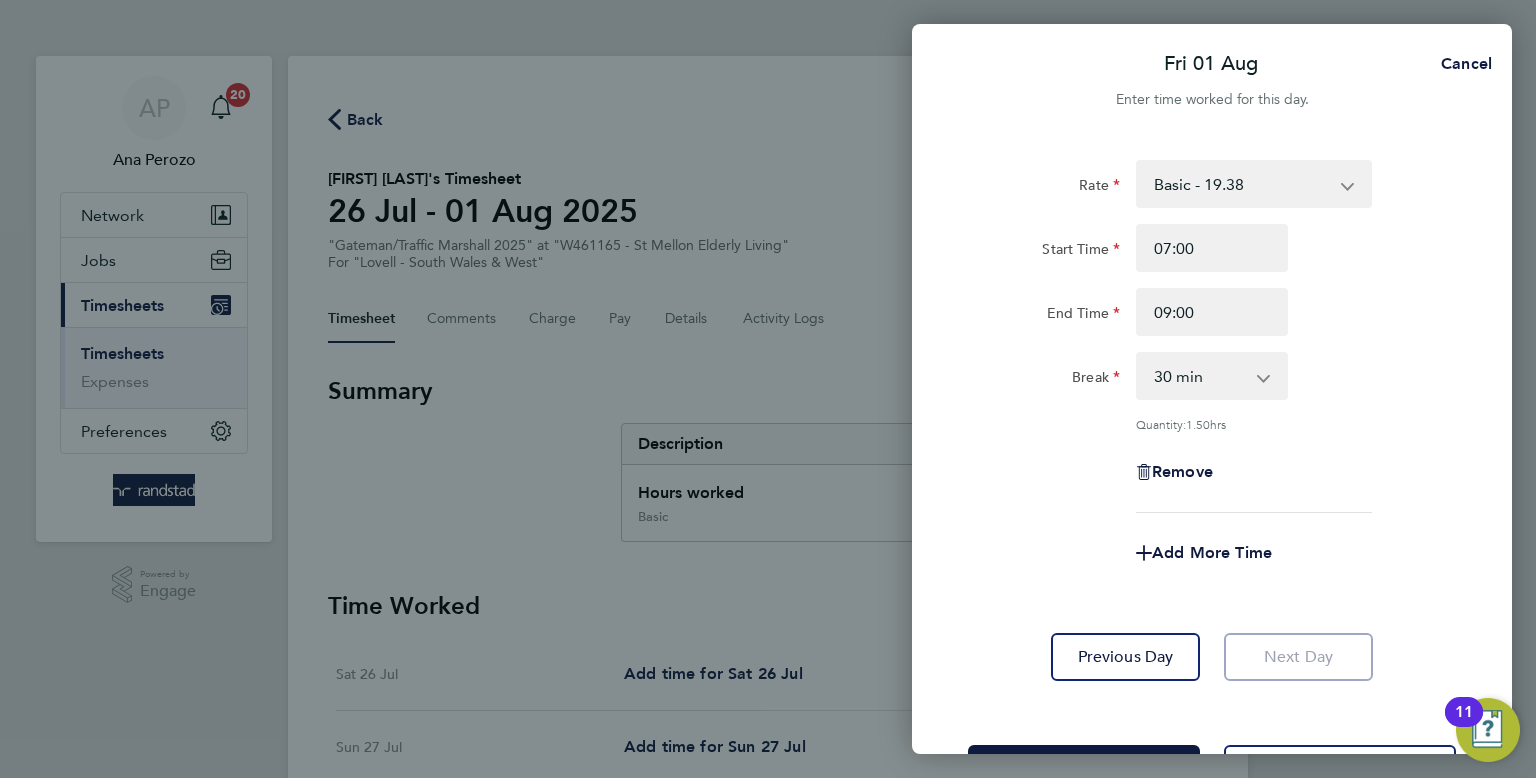 click on "Remove" 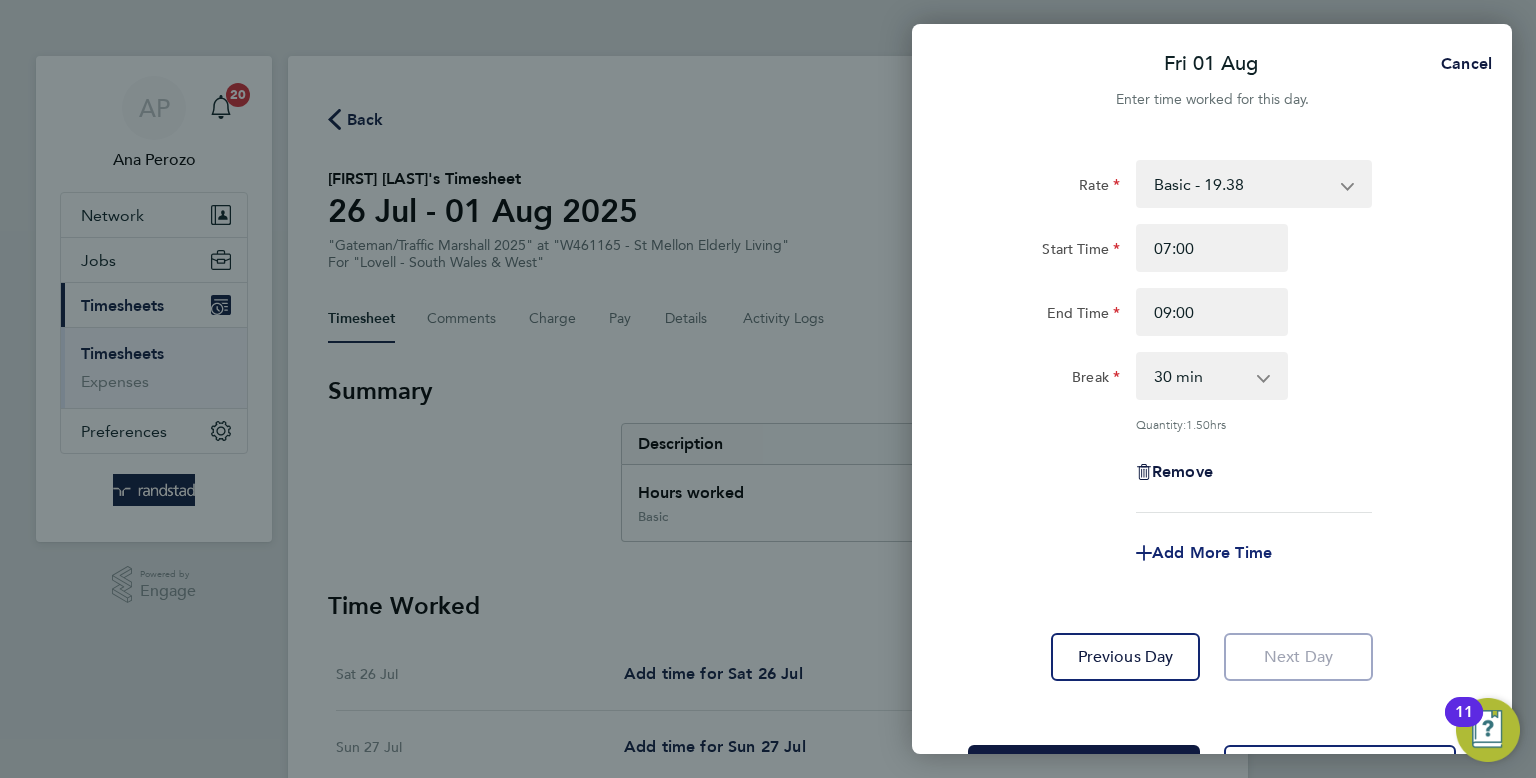 click on "Add More Time" 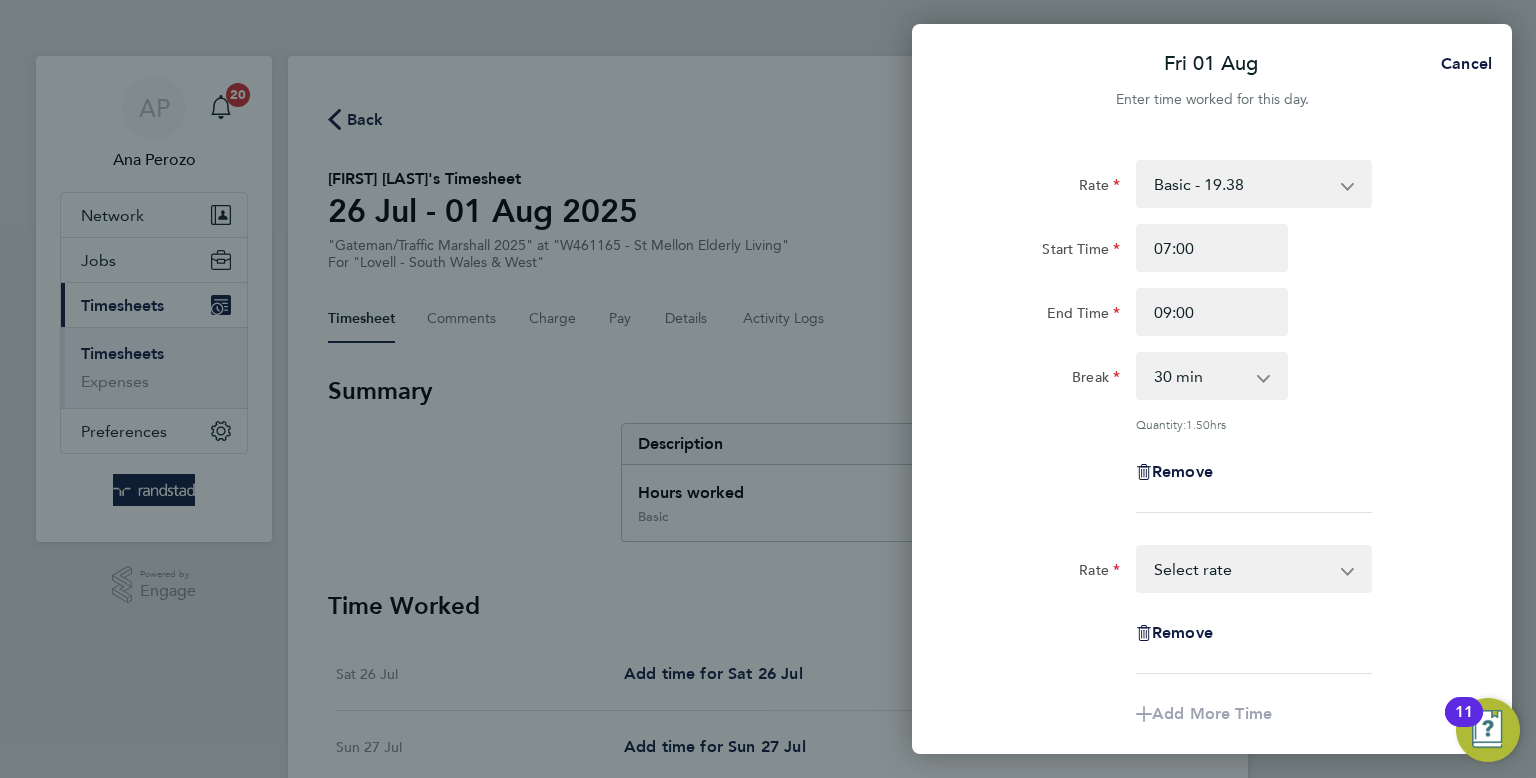 click on "Basic - 19.38   OT 1 - 27.78   OT2 - 36.49   Select rate" at bounding box center (1242, 569) 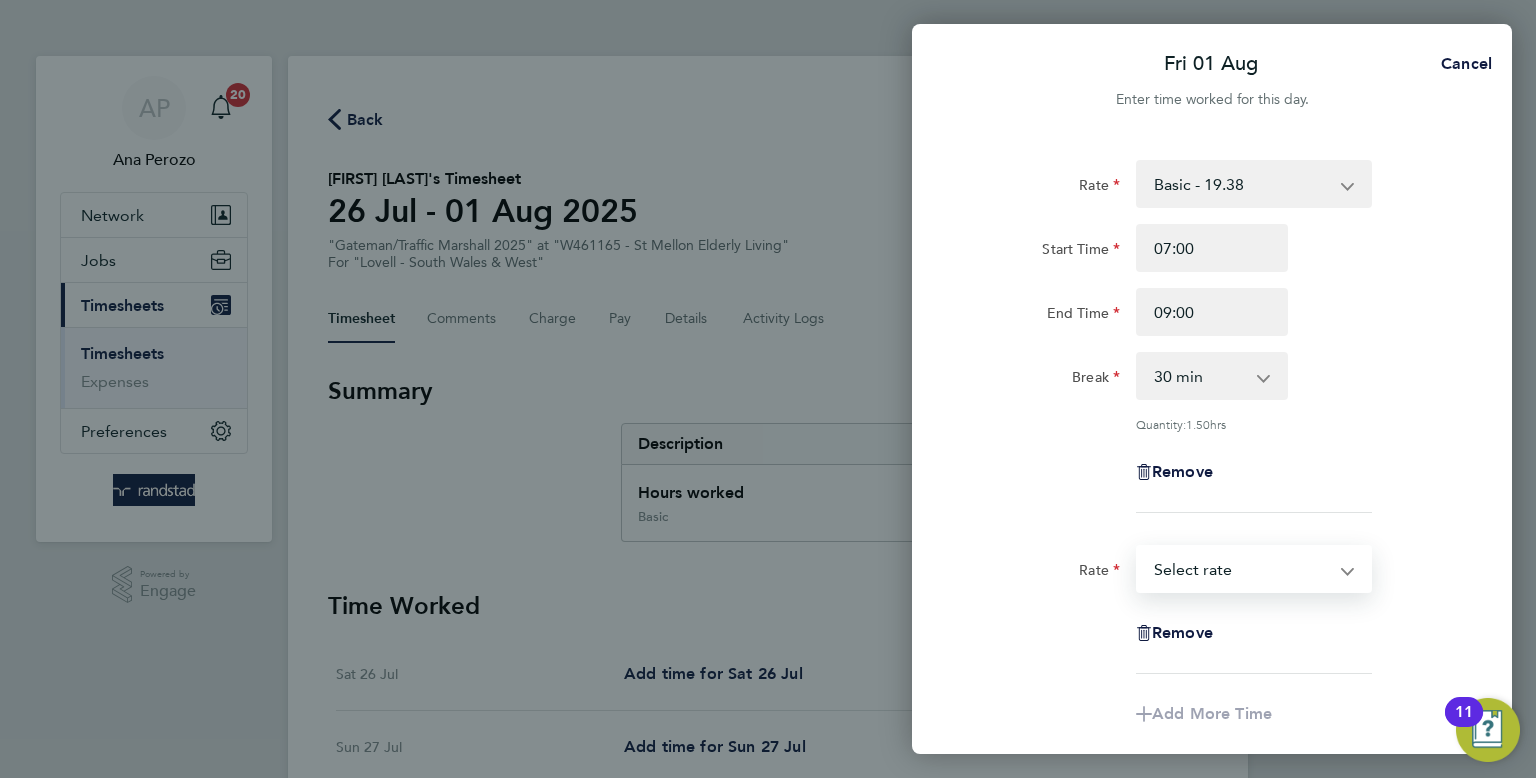select on "60" 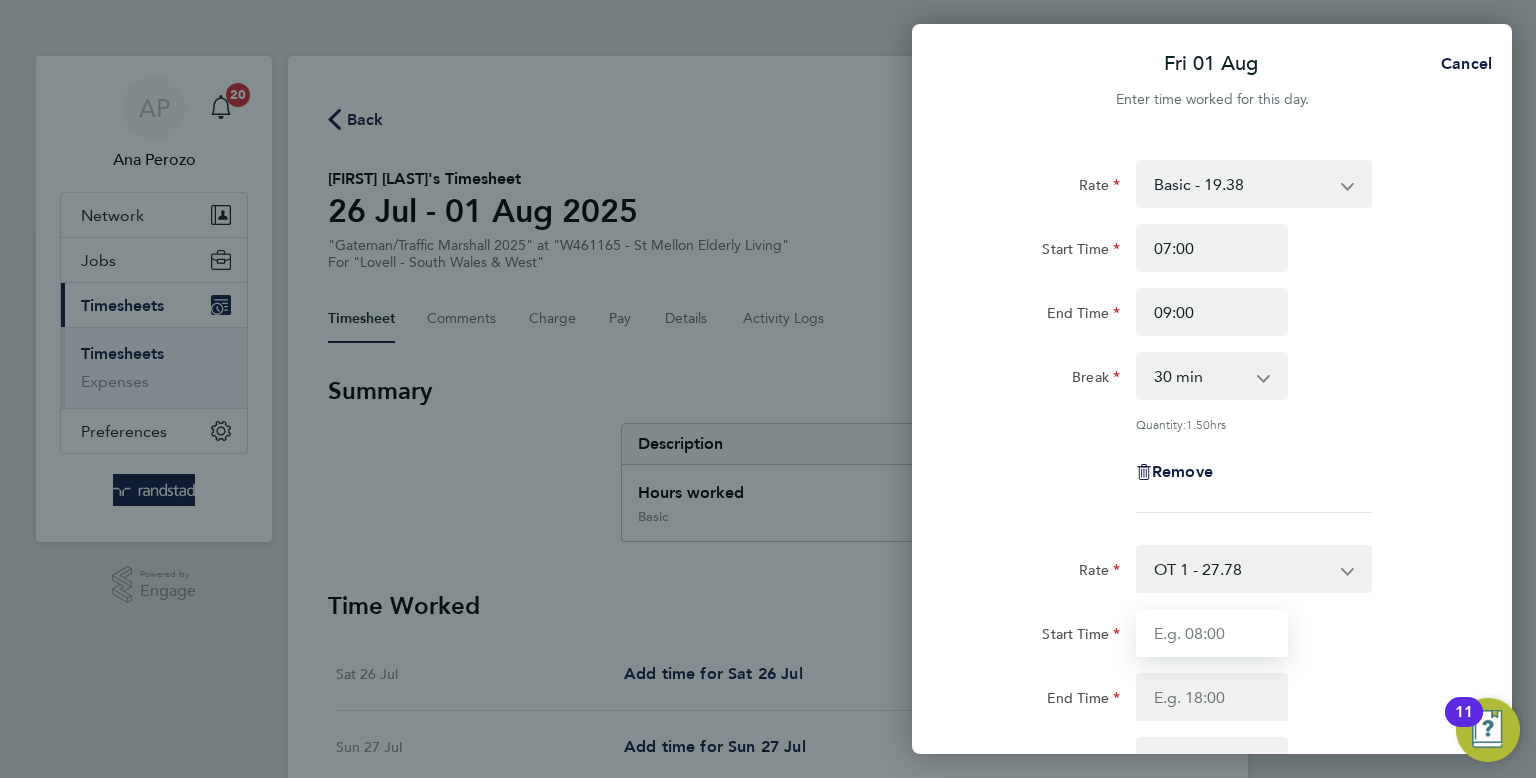 click on "Start Time" at bounding box center (1212, 633) 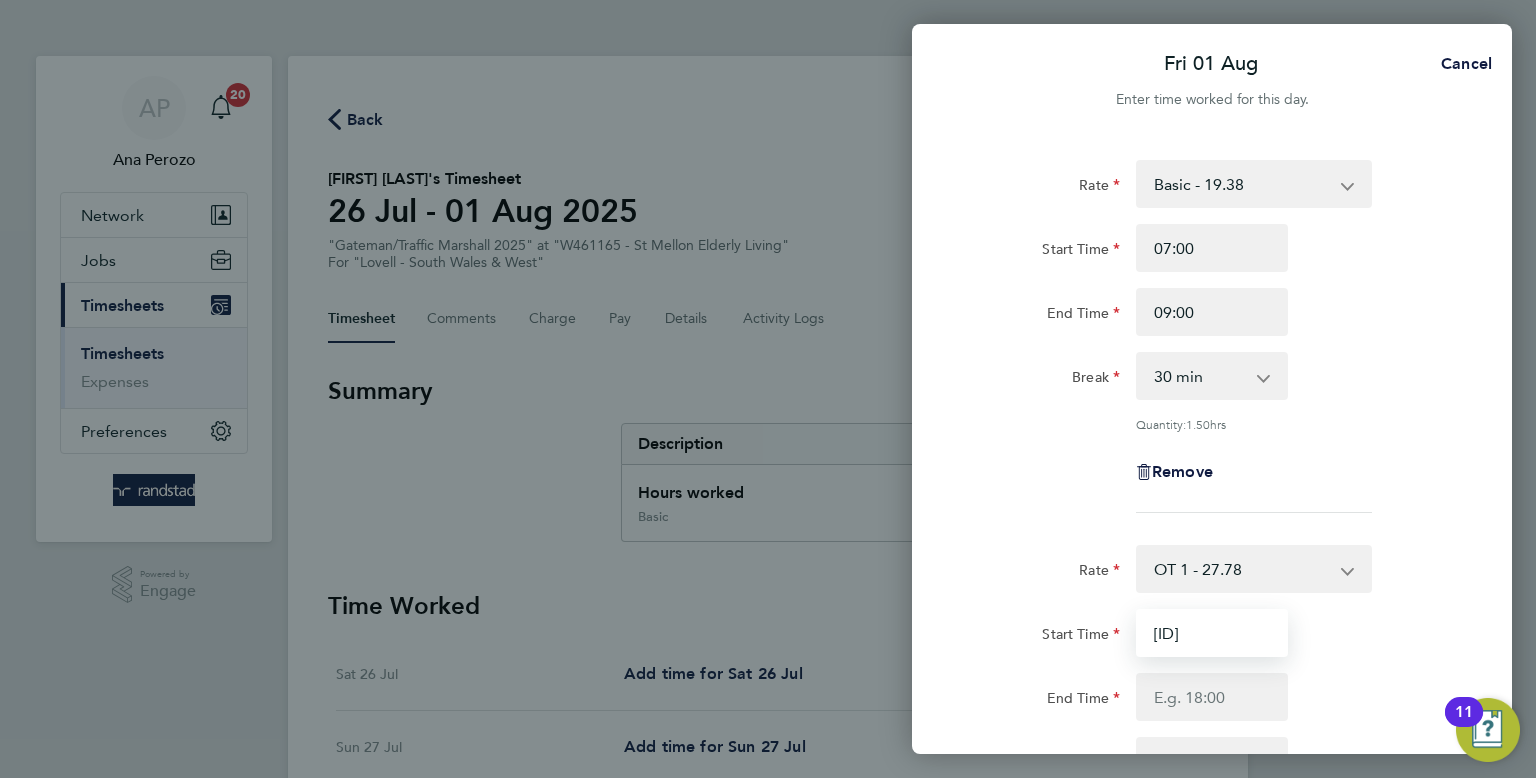 click on "9@:00" at bounding box center (1212, 633) 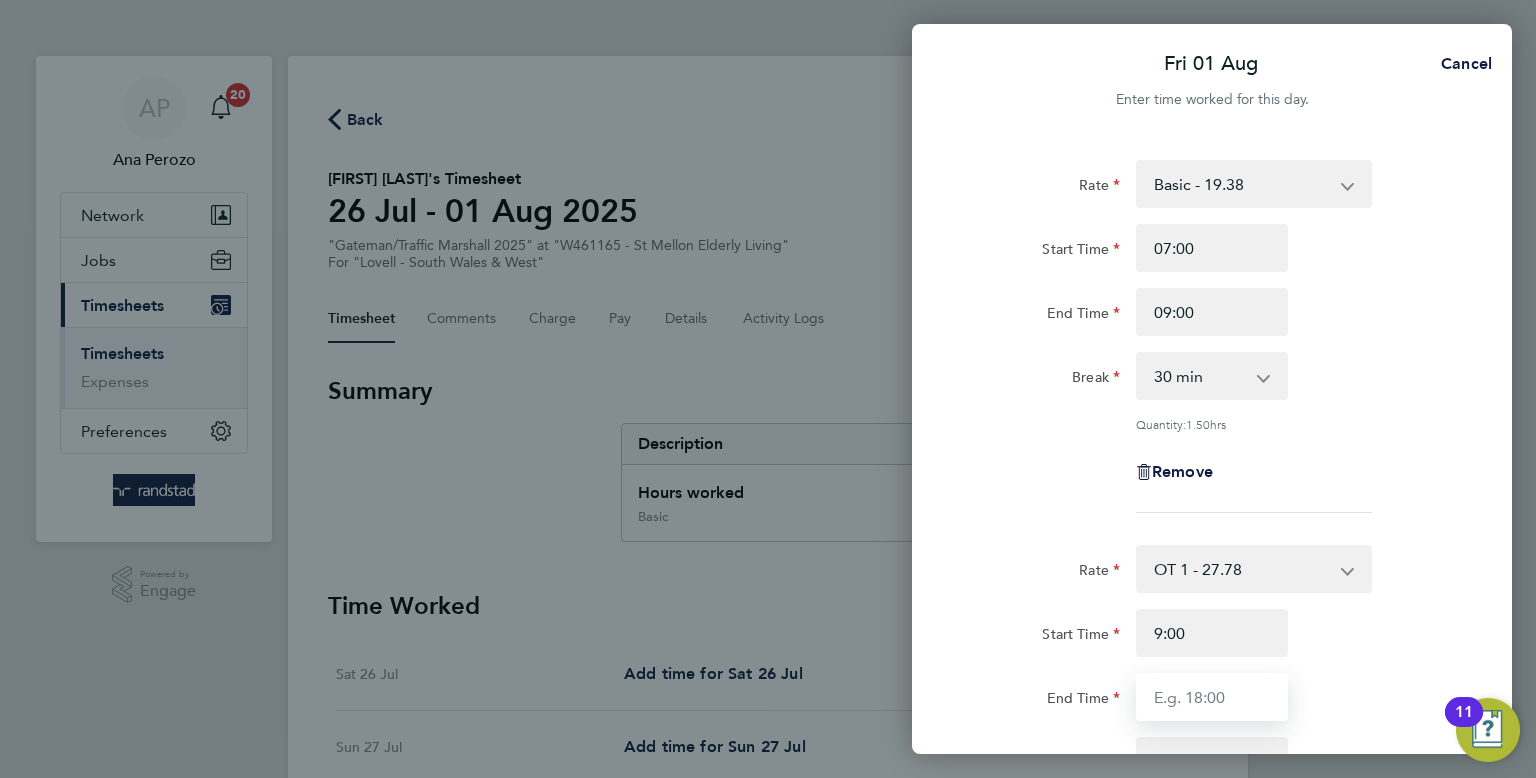 type on "09:00" 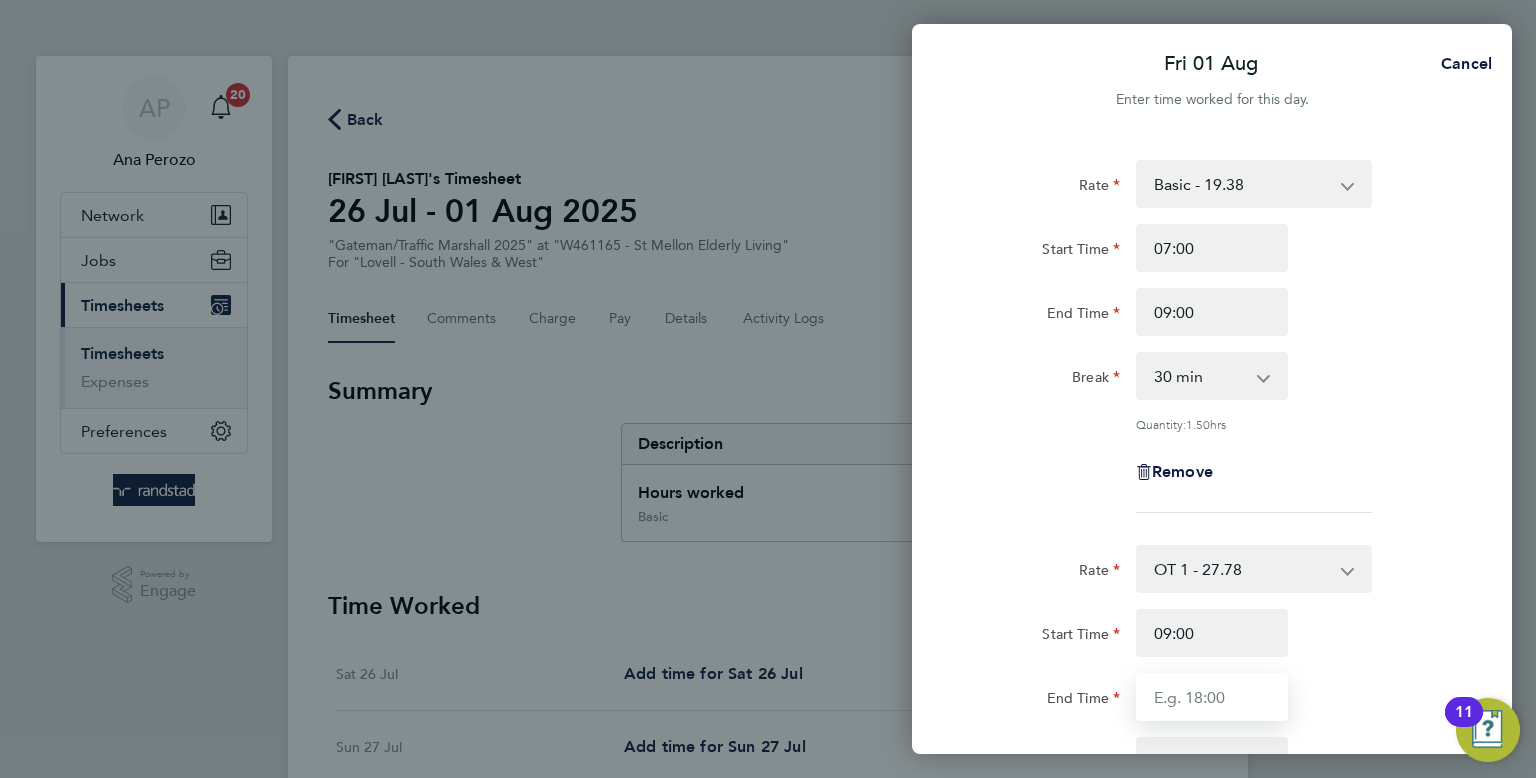 click on "End Time" at bounding box center [1212, 697] 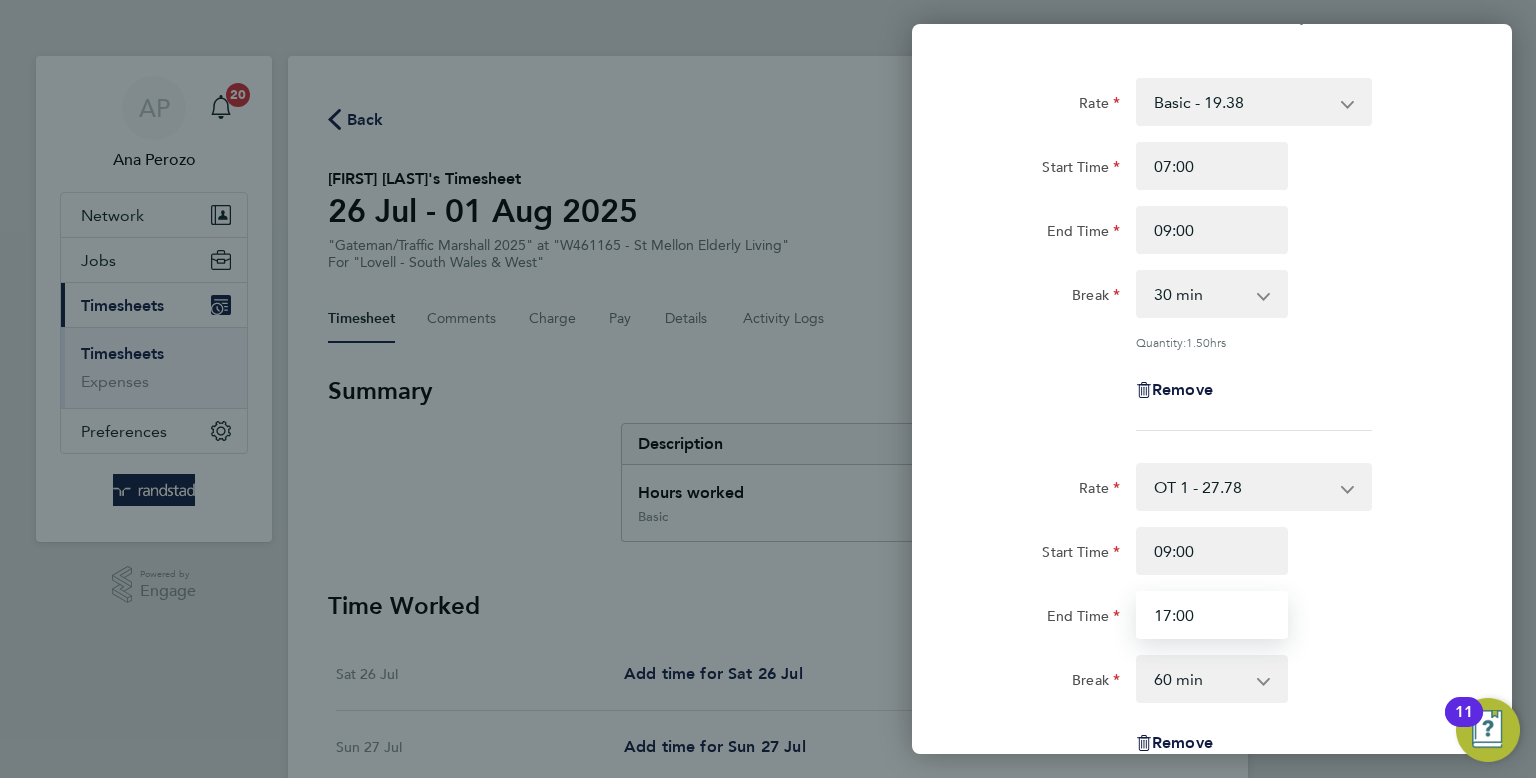 scroll, scrollTop: 88, scrollLeft: 0, axis: vertical 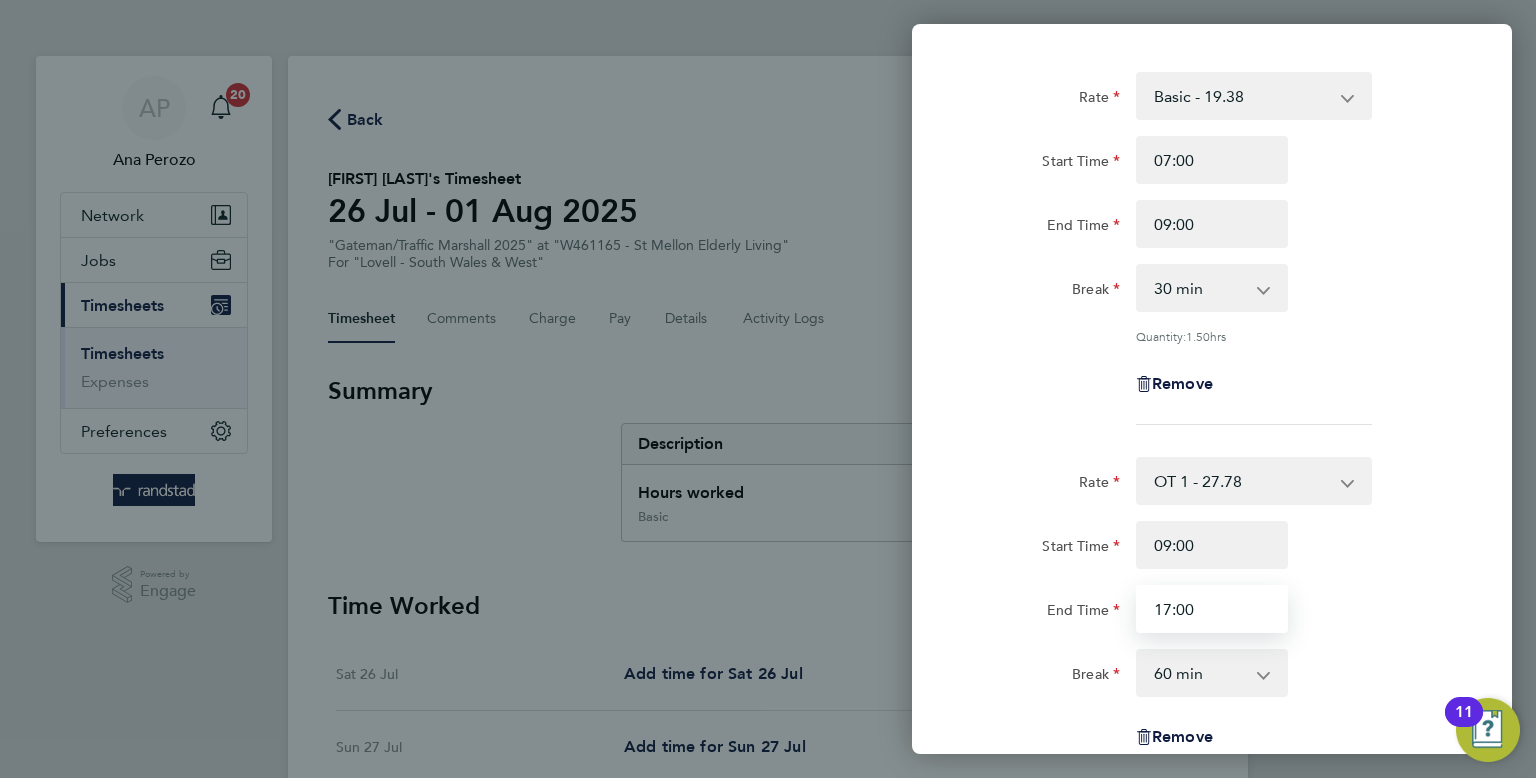type on "17:00" 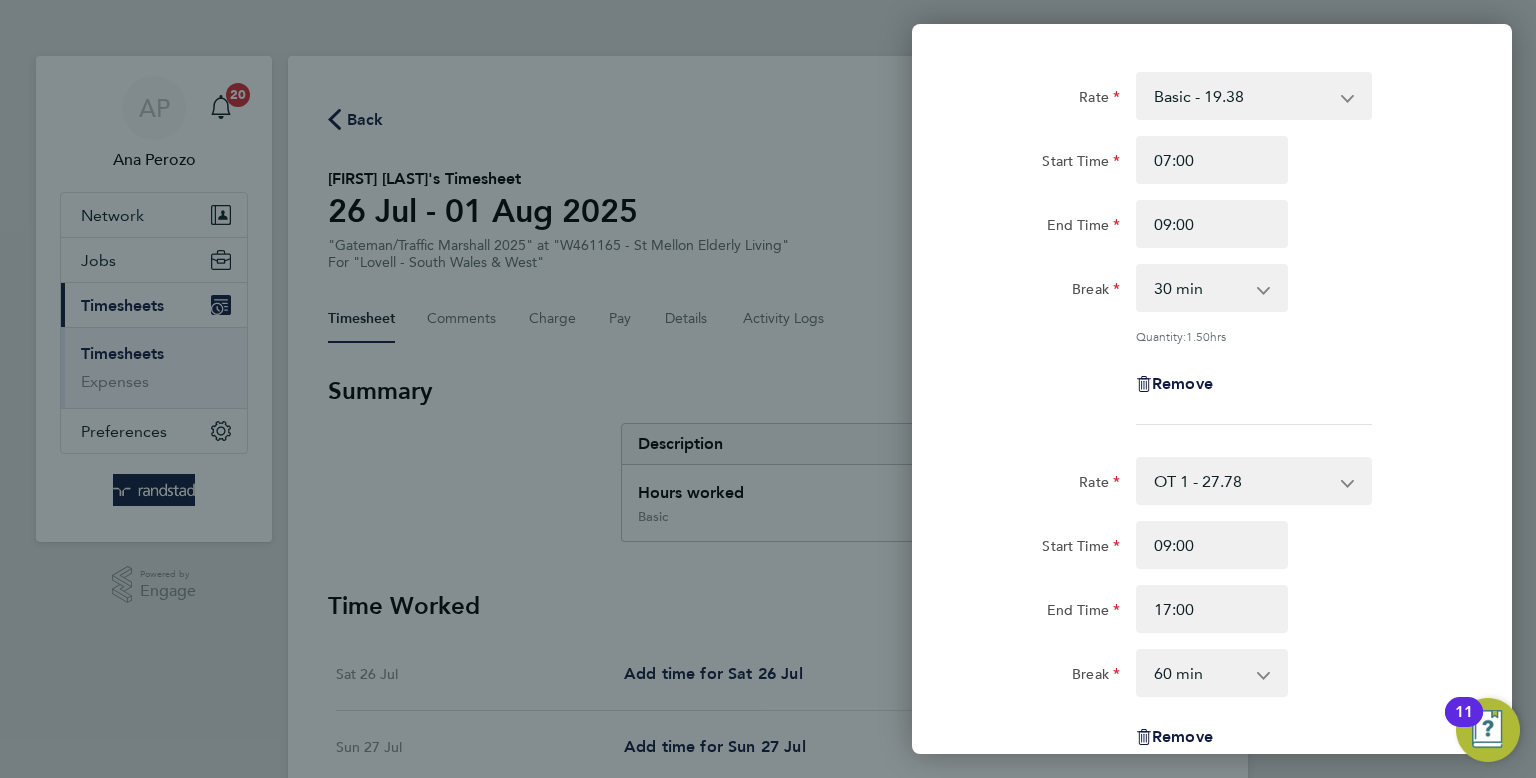 click on "0 min   15 min   30 min   45 min   60 min   75 min   90 min" at bounding box center [1200, 673] 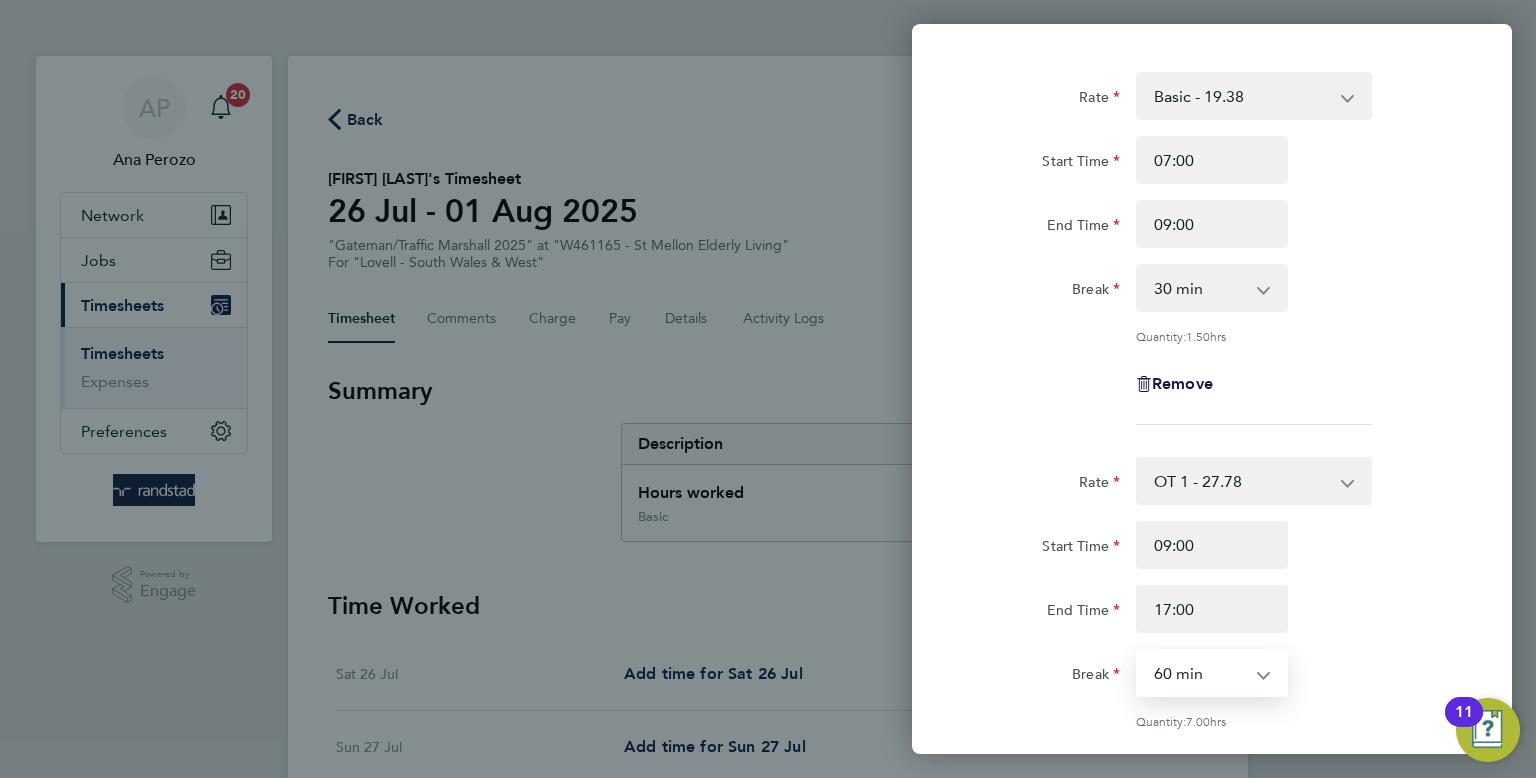select on "0" 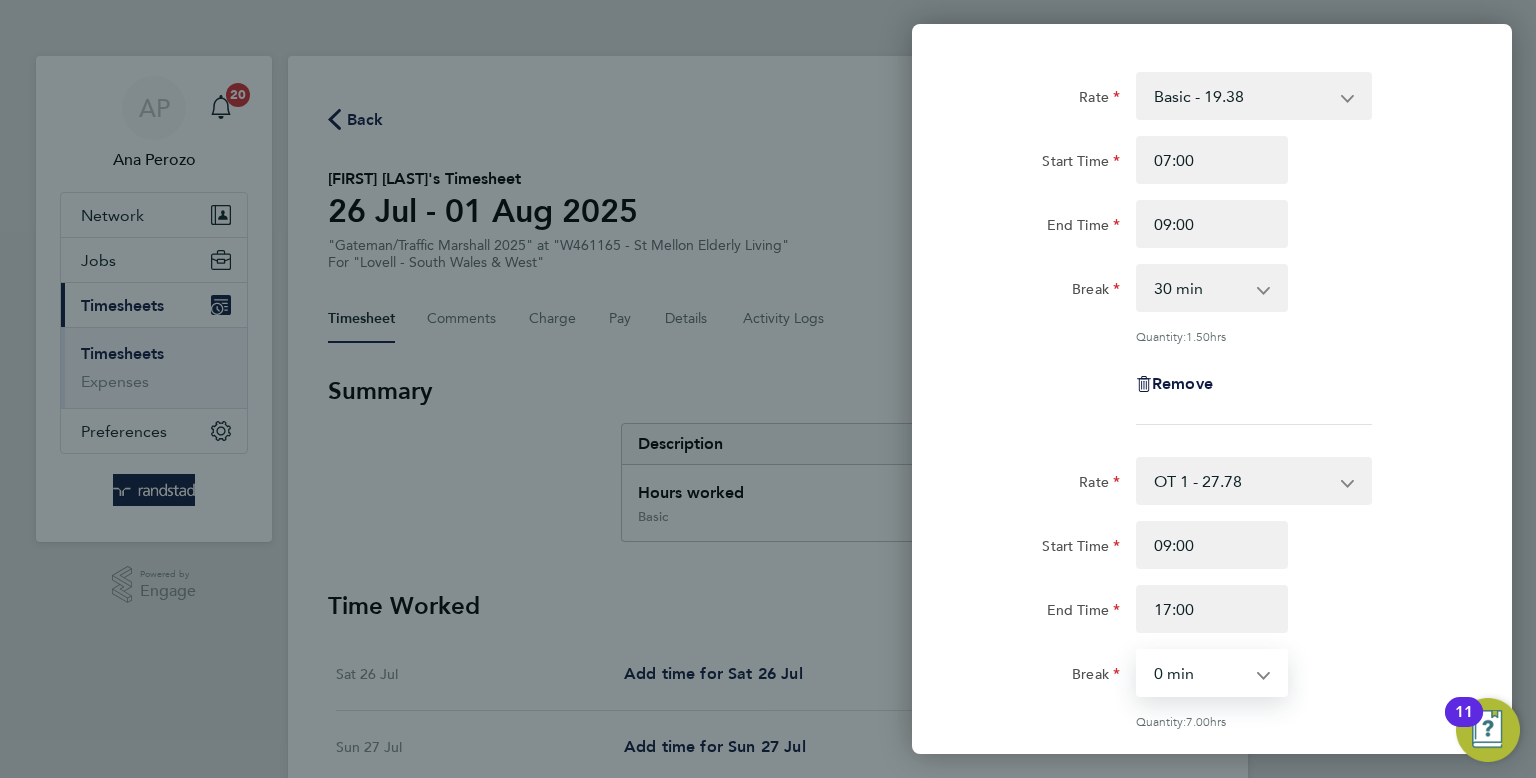 click on "0 min   15 min   30 min   45 min   60 min   75 min   90 min" at bounding box center (1200, 673) 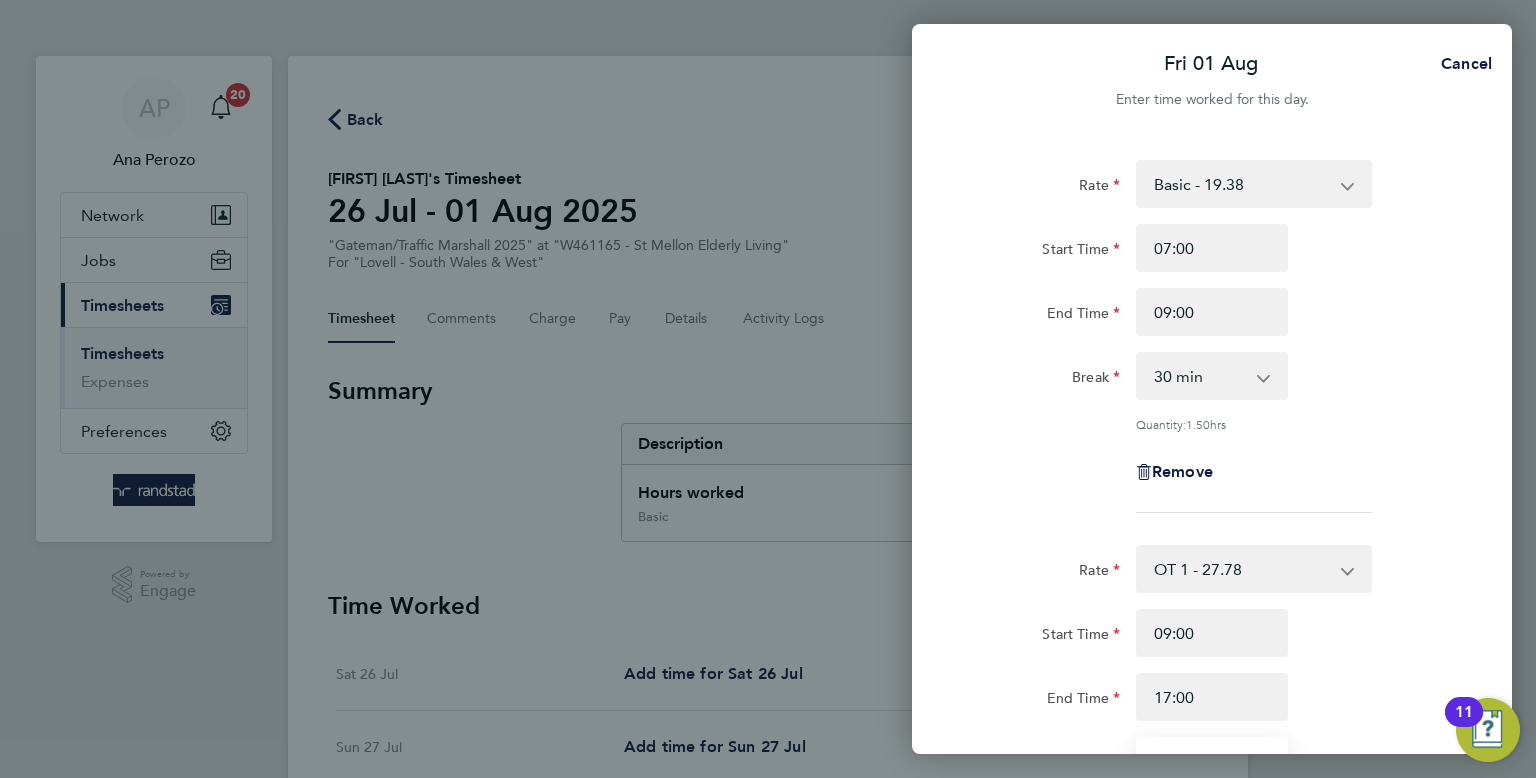 scroll, scrollTop: 460, scrollLeft: 0, axis: vertical 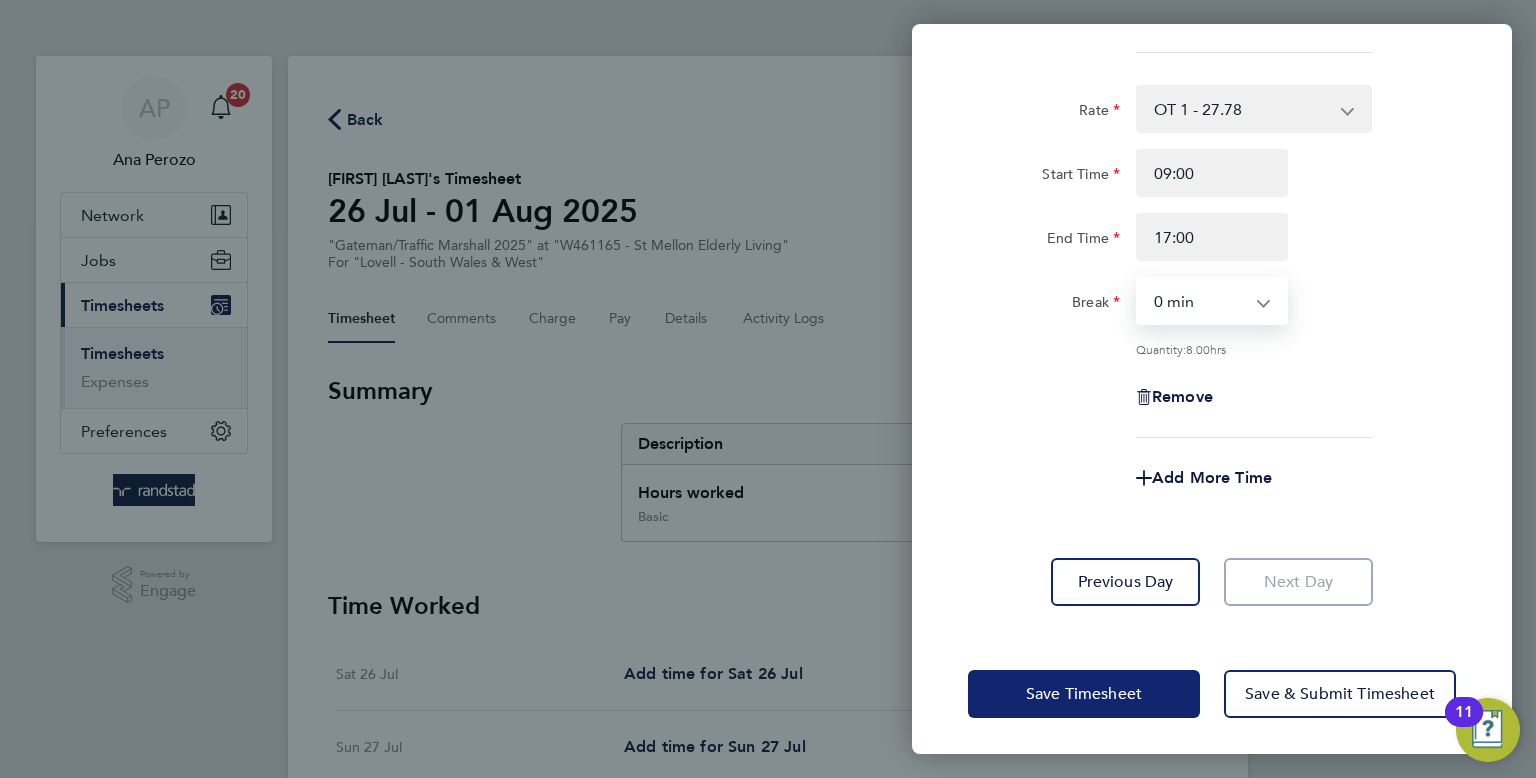 click on "Save Timesheet" 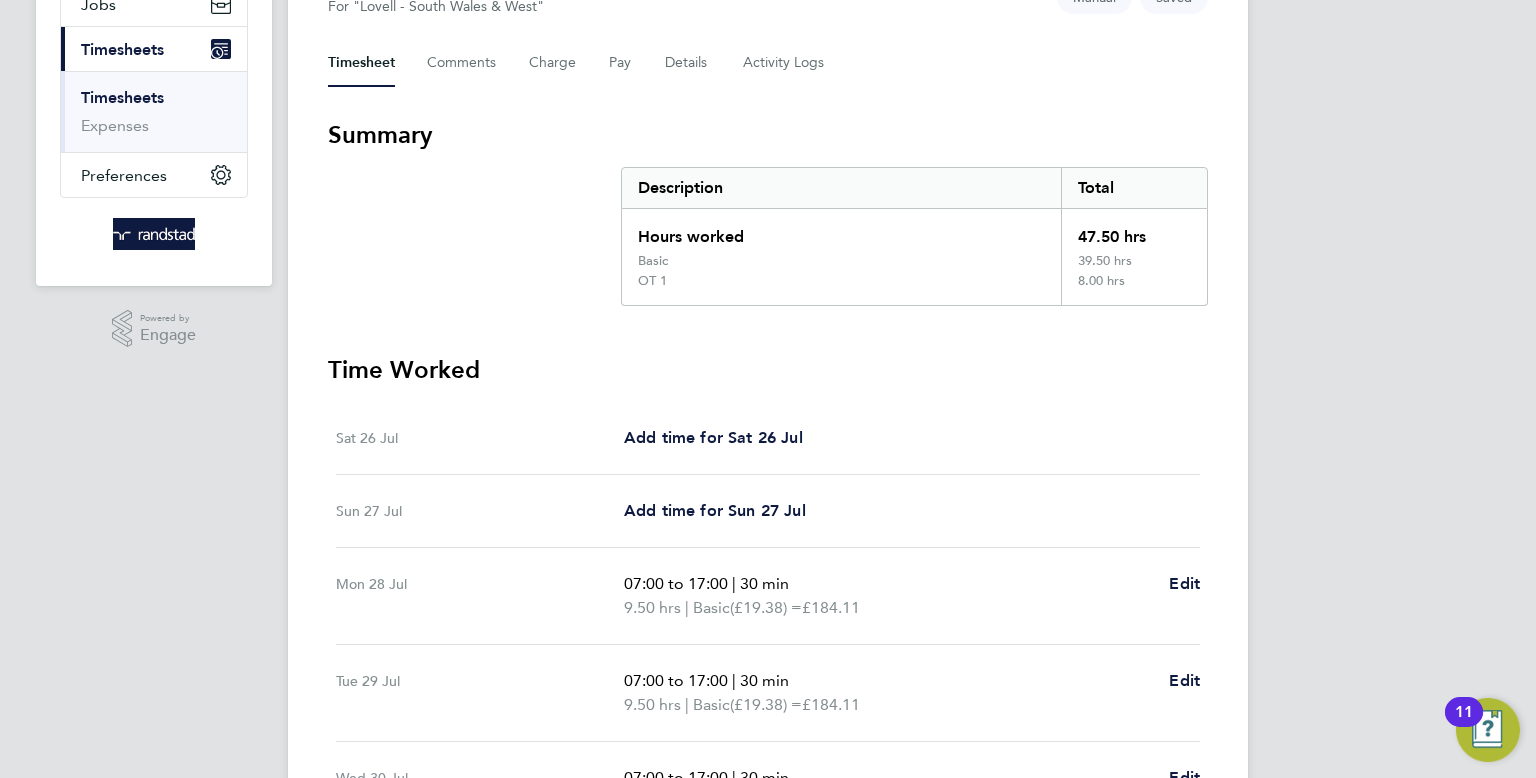 scroll, scrollTop: 748, scrollLeft: 0, axis: vertical 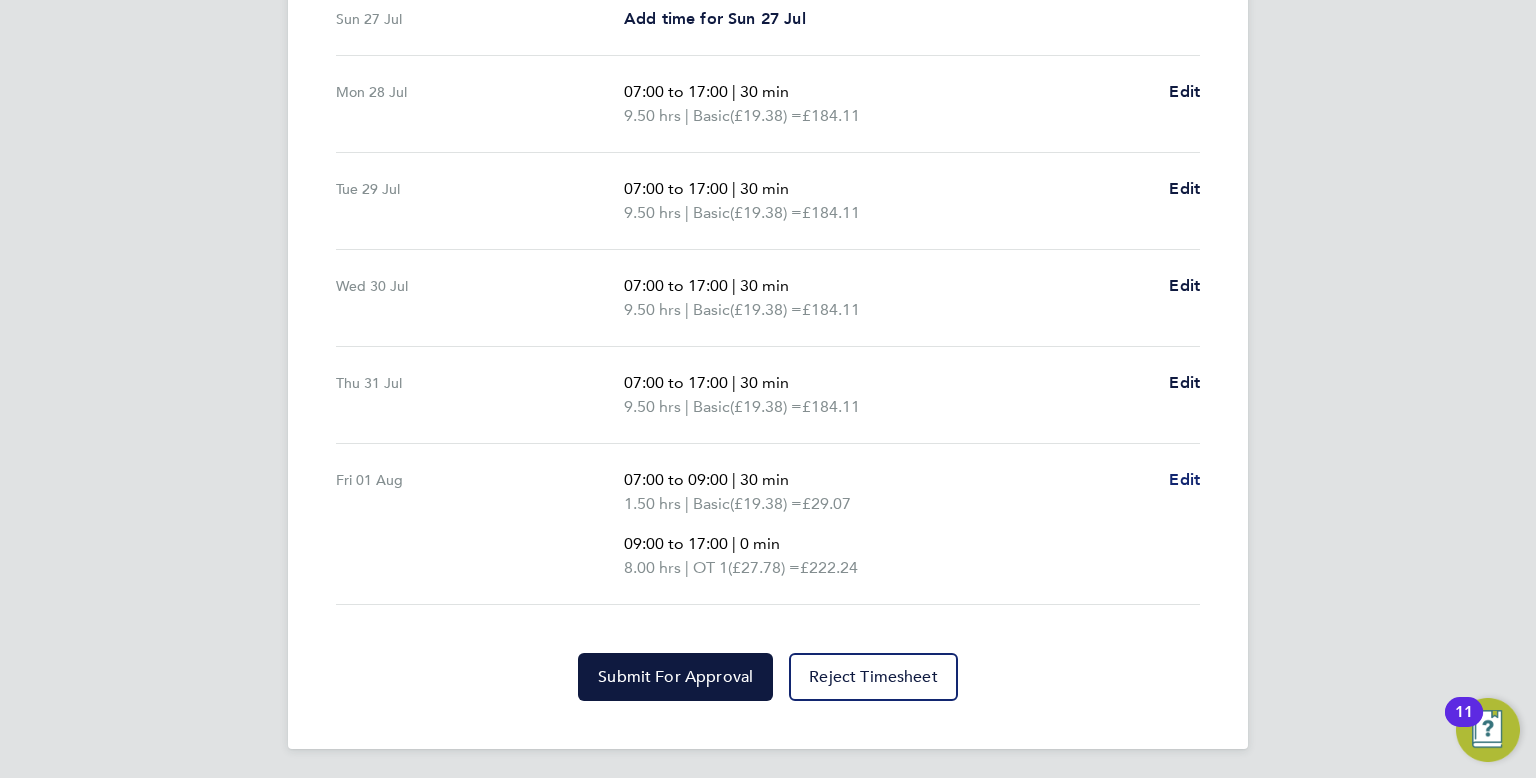 click on "Edit" at bounding box center [1184, 480] 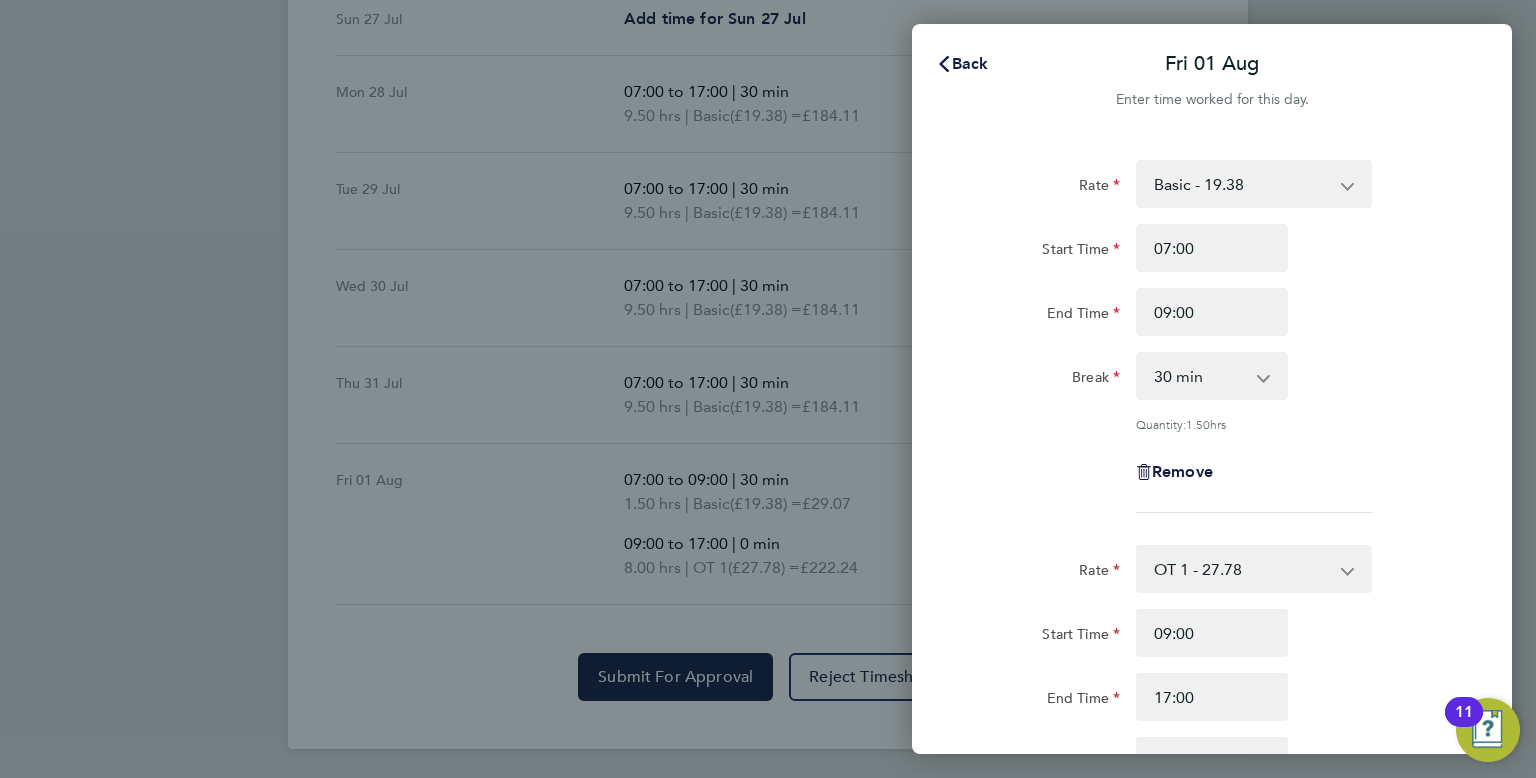 scroll, scrollTop: 0, scrollLeft: 0, axis: both 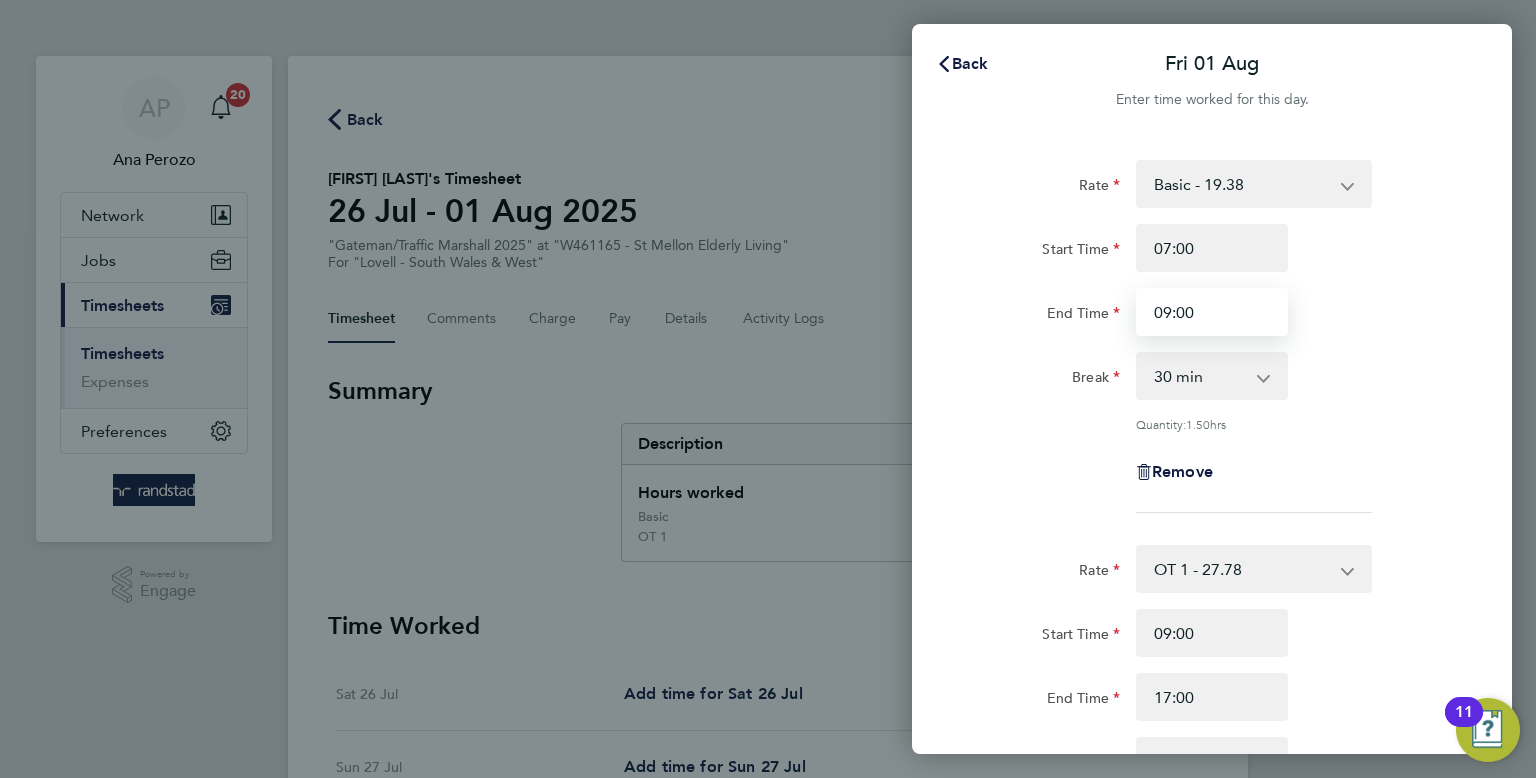 click on "09:00" at bounding box center [1212, 312] 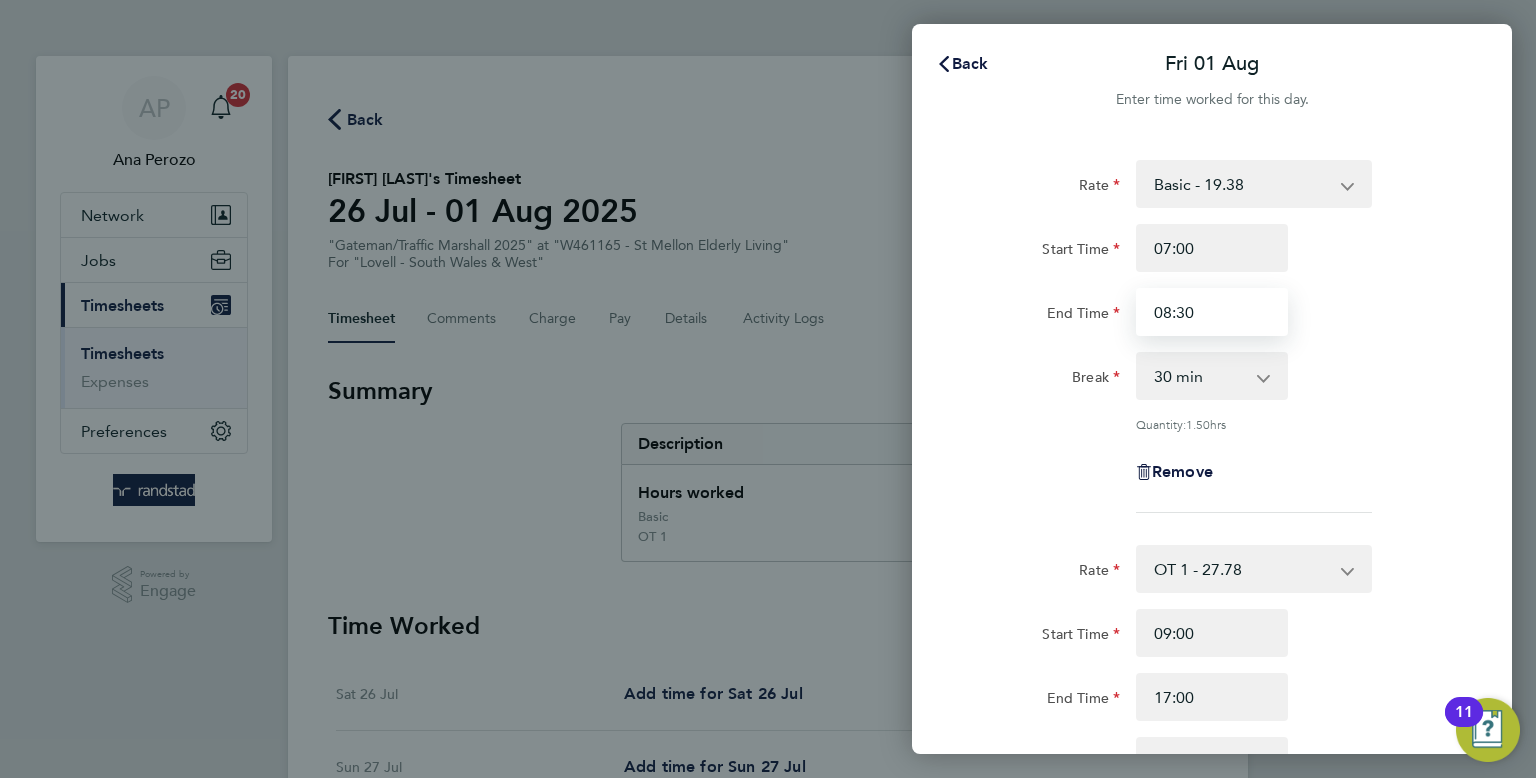 type on "08:30" 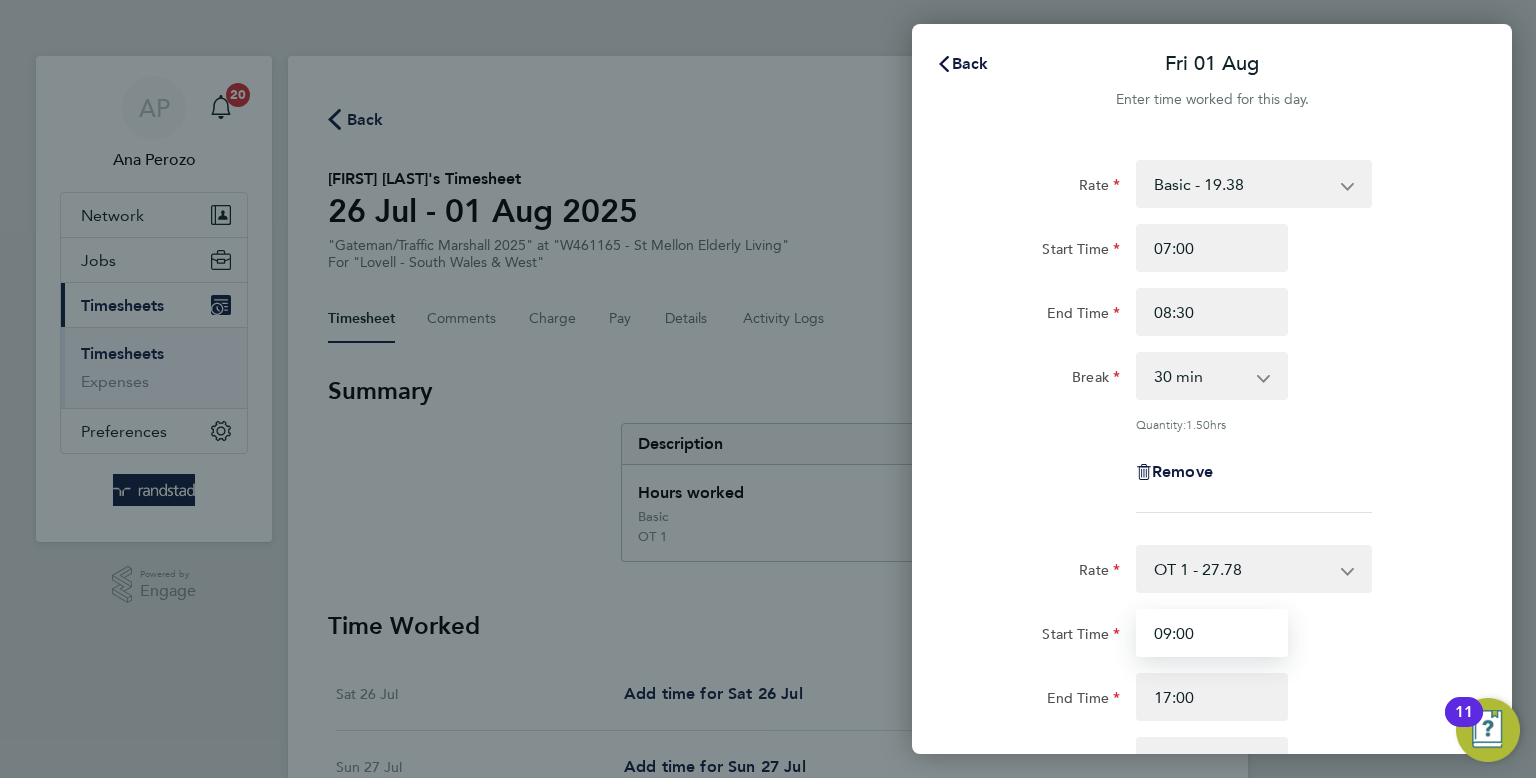 click on "09:00" at bounding box center [1212, 633] 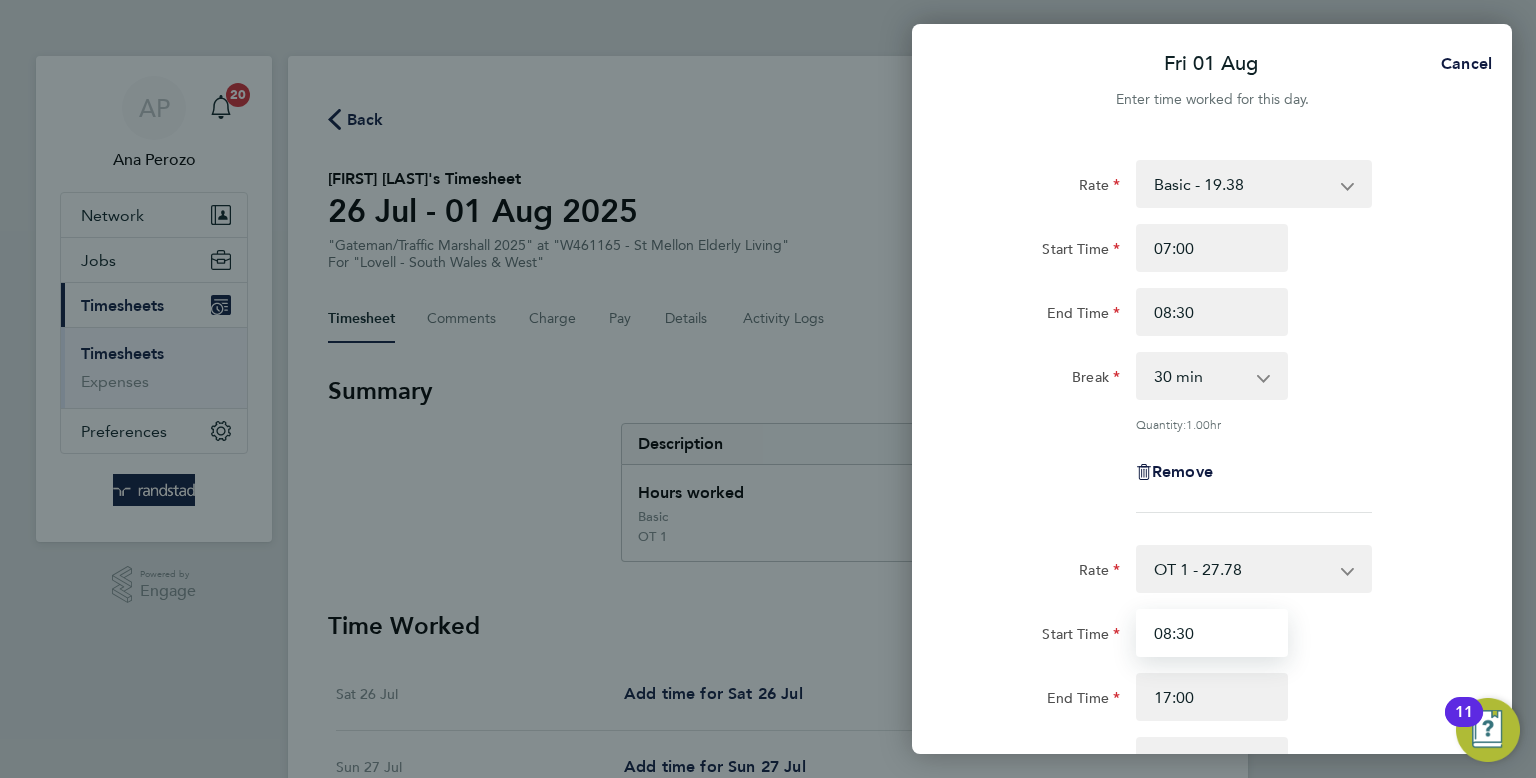type on "08:30" 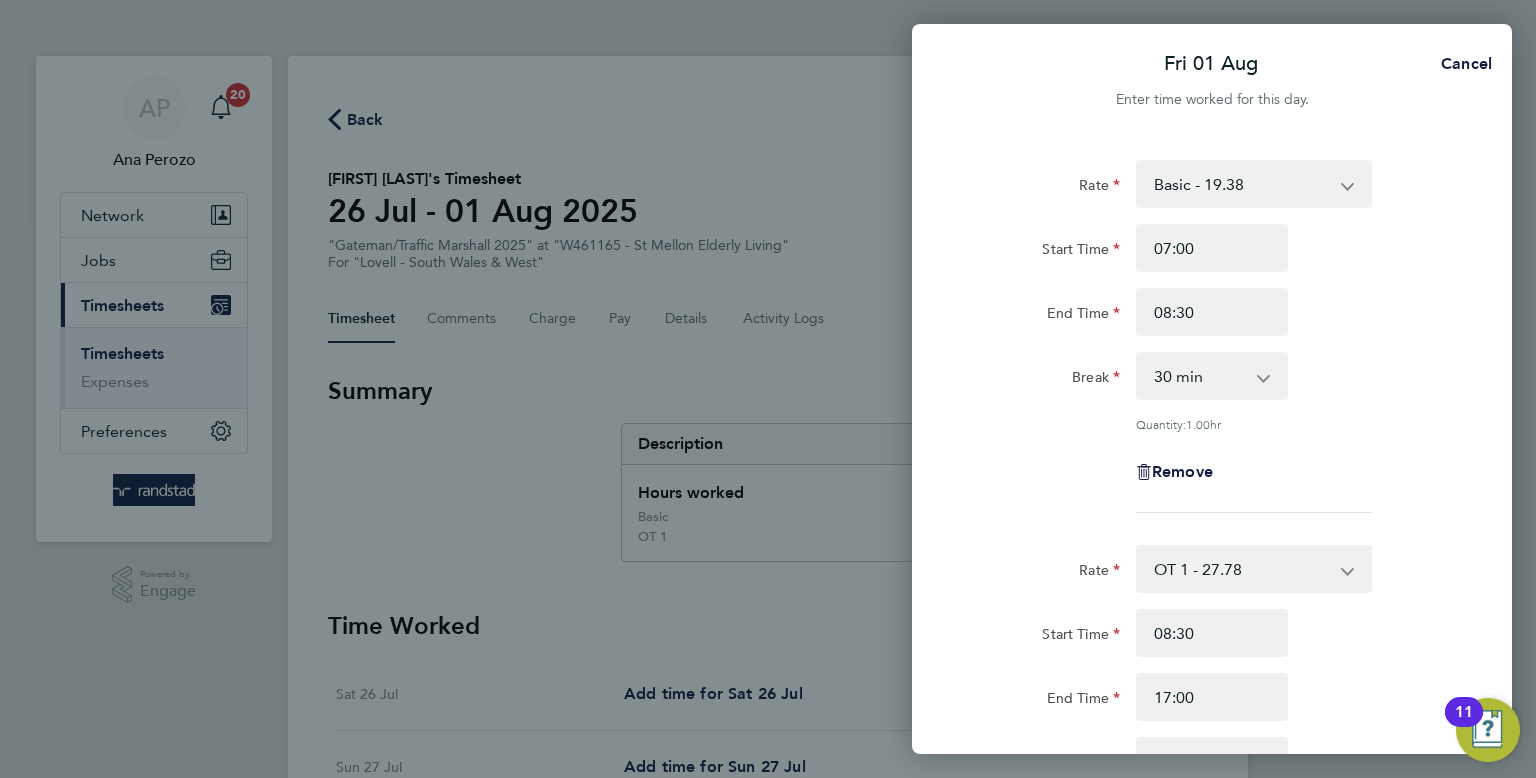 click on "End Time 17:00" 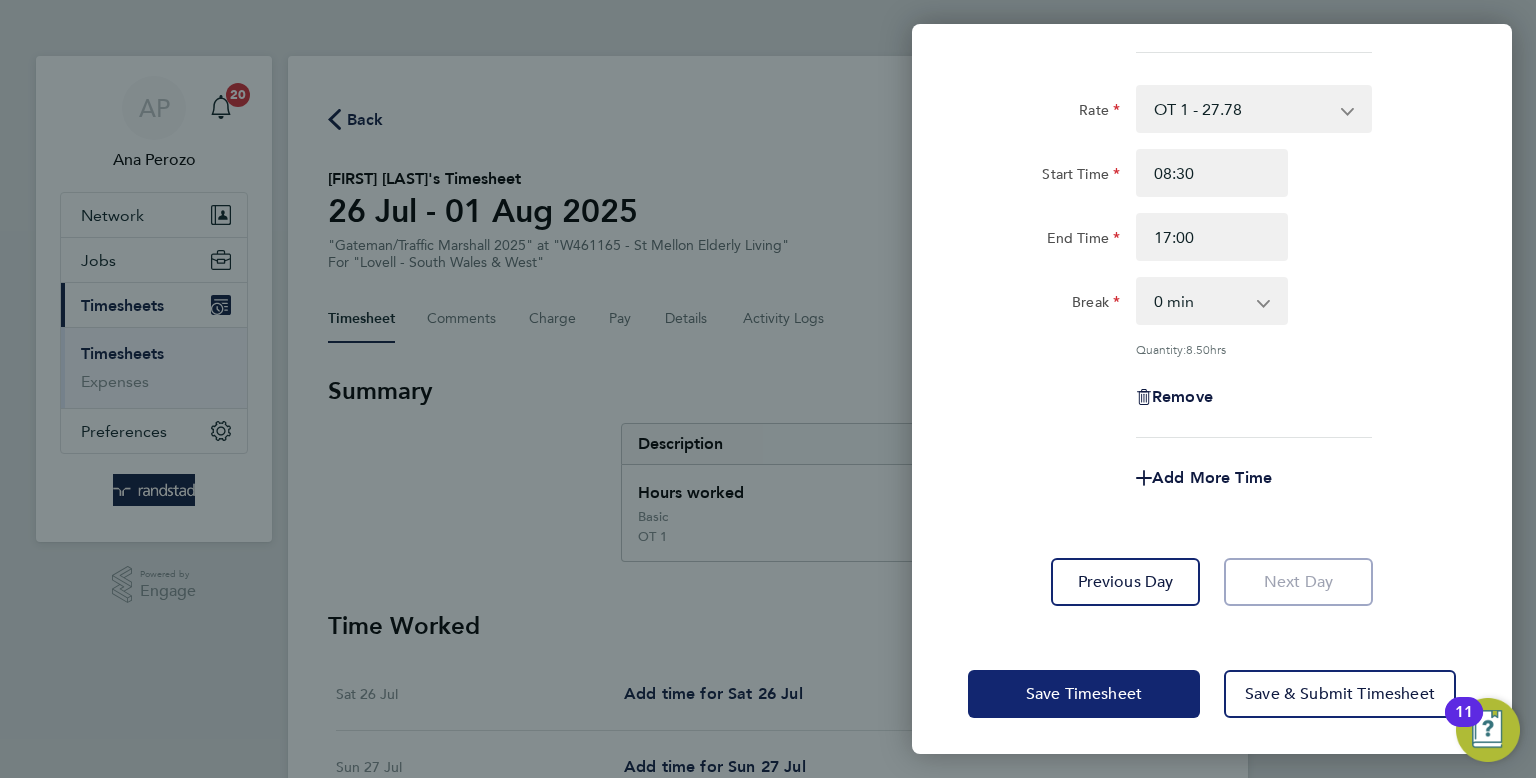 click on "Save Timesheet" 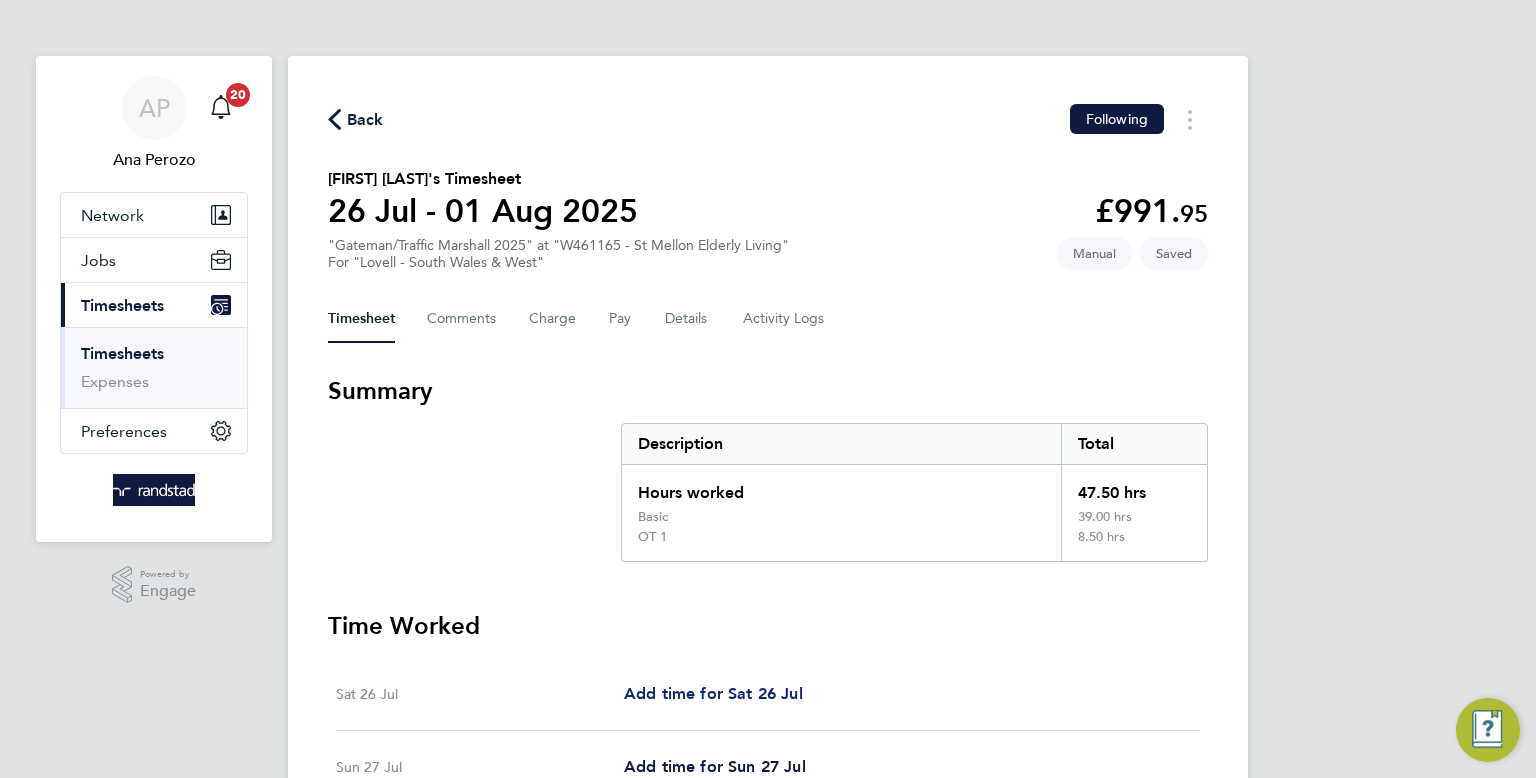 click on "Add time for Sat 26 Jul" at bounding box center [713, 693] 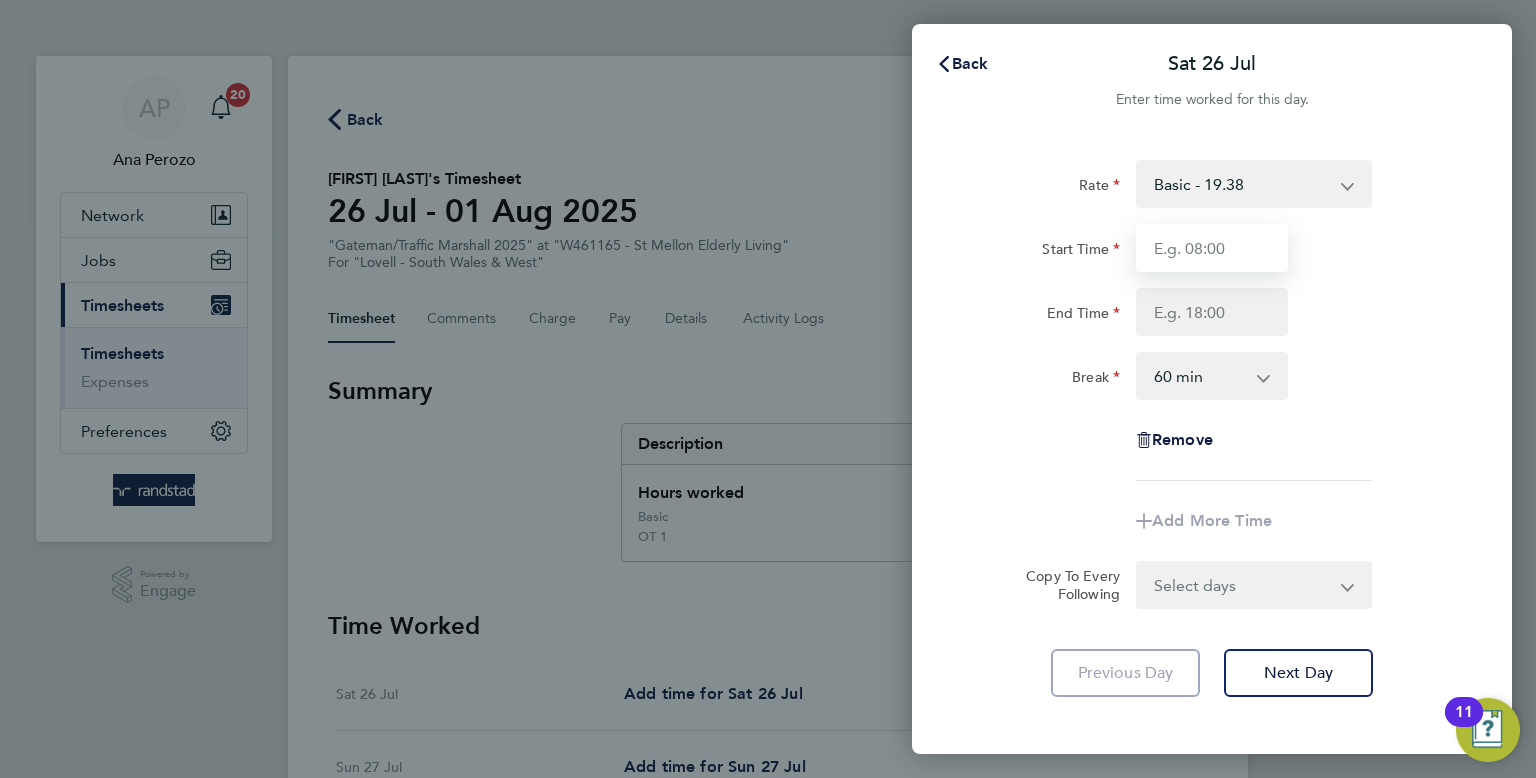 click on "Start Time" at bounding box center (1212, 248) 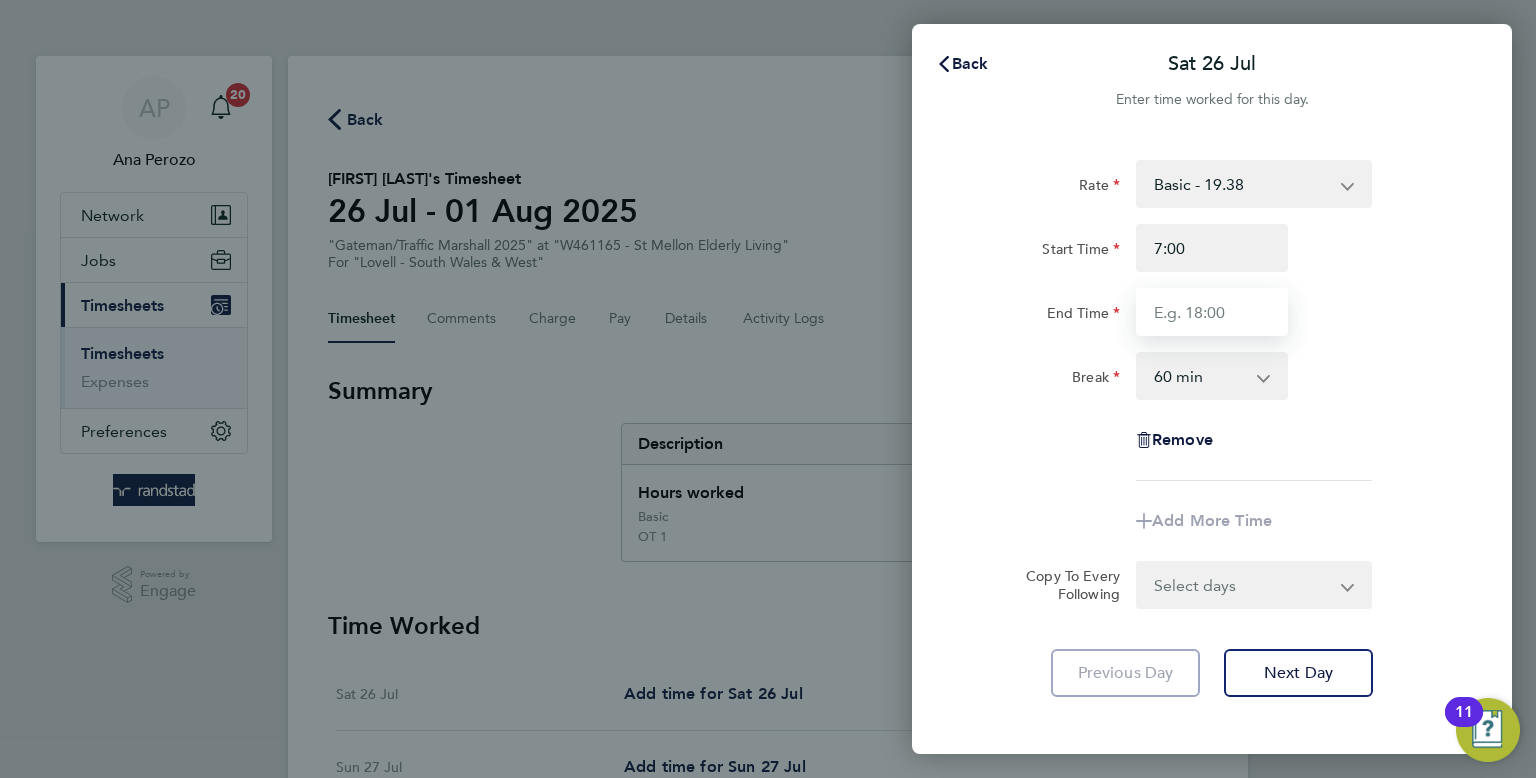 click on "End Time" at bounding box center [1212, 312] 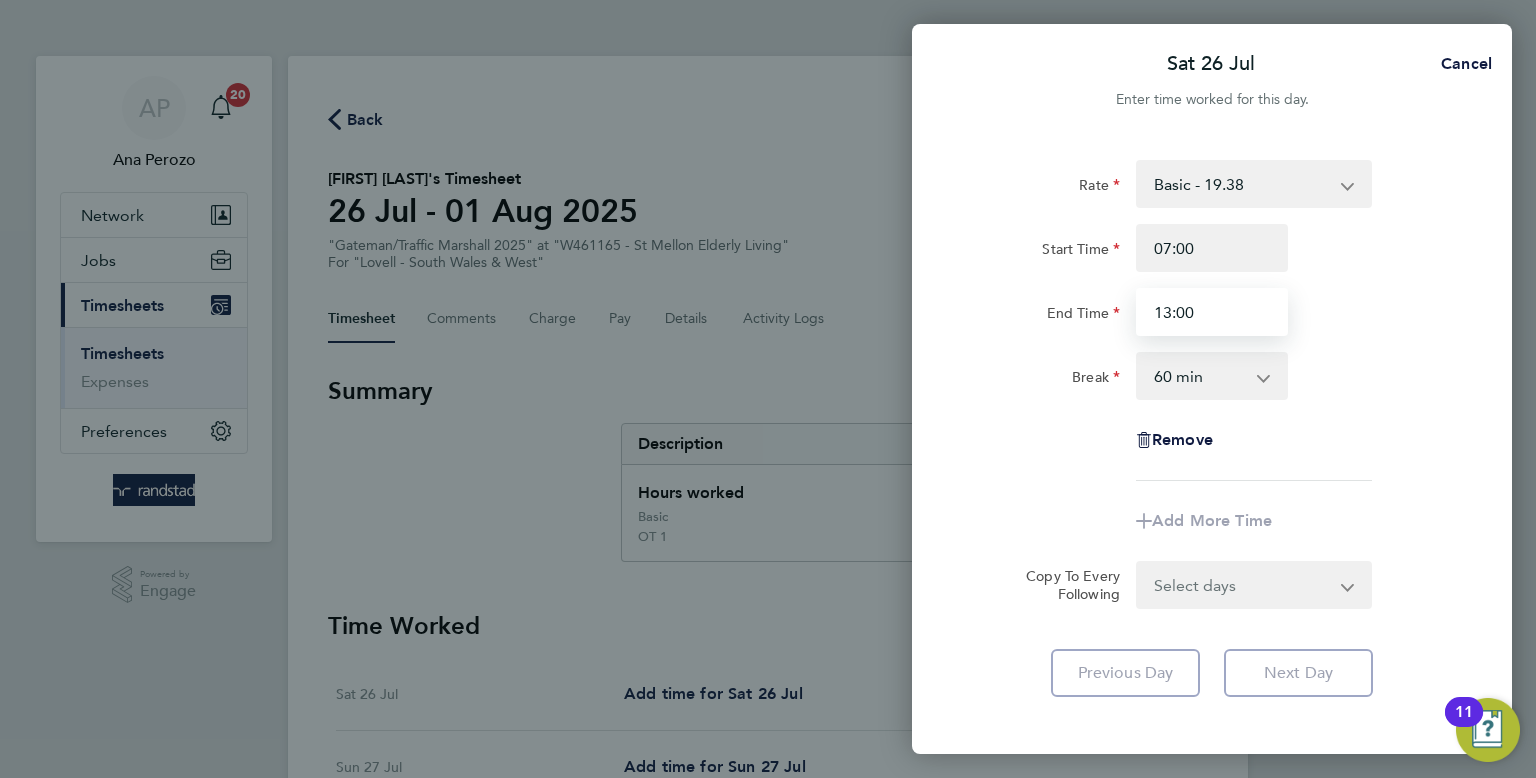 type on "13:00" 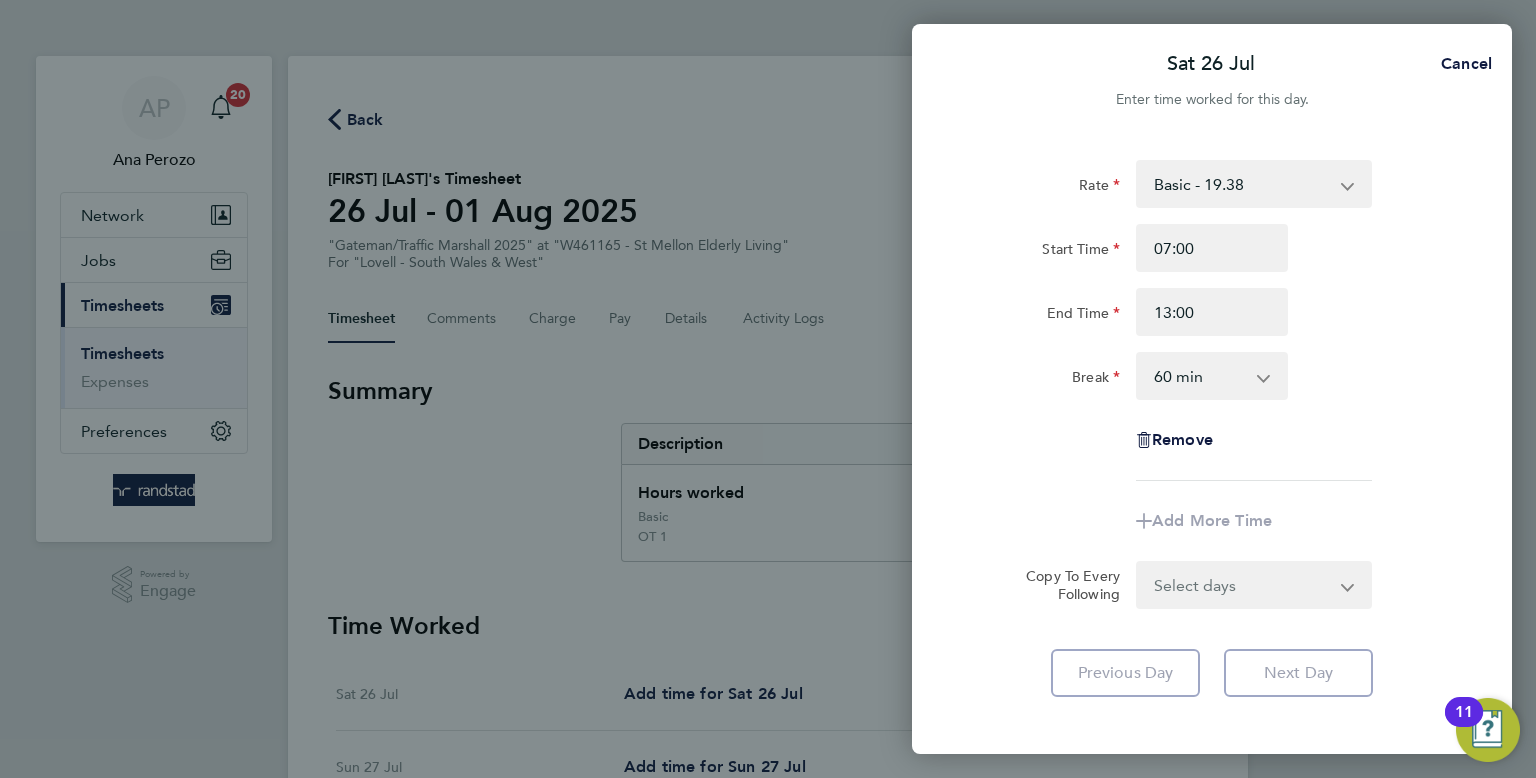 click on "Remove" 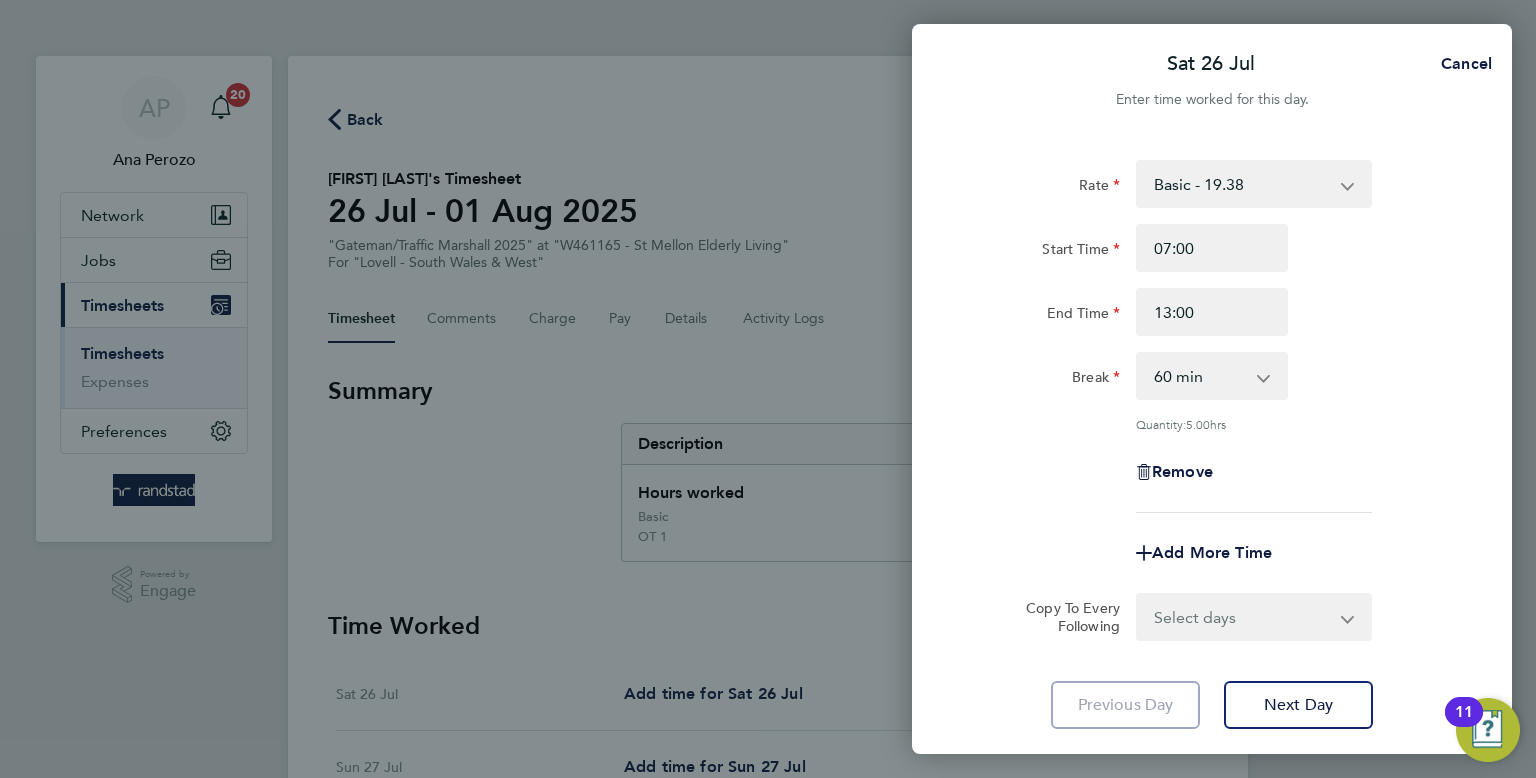 click on "0 min   15 min   30 min   45 min   60 min   75 min   90 min" at bounding box center (1200, 376) 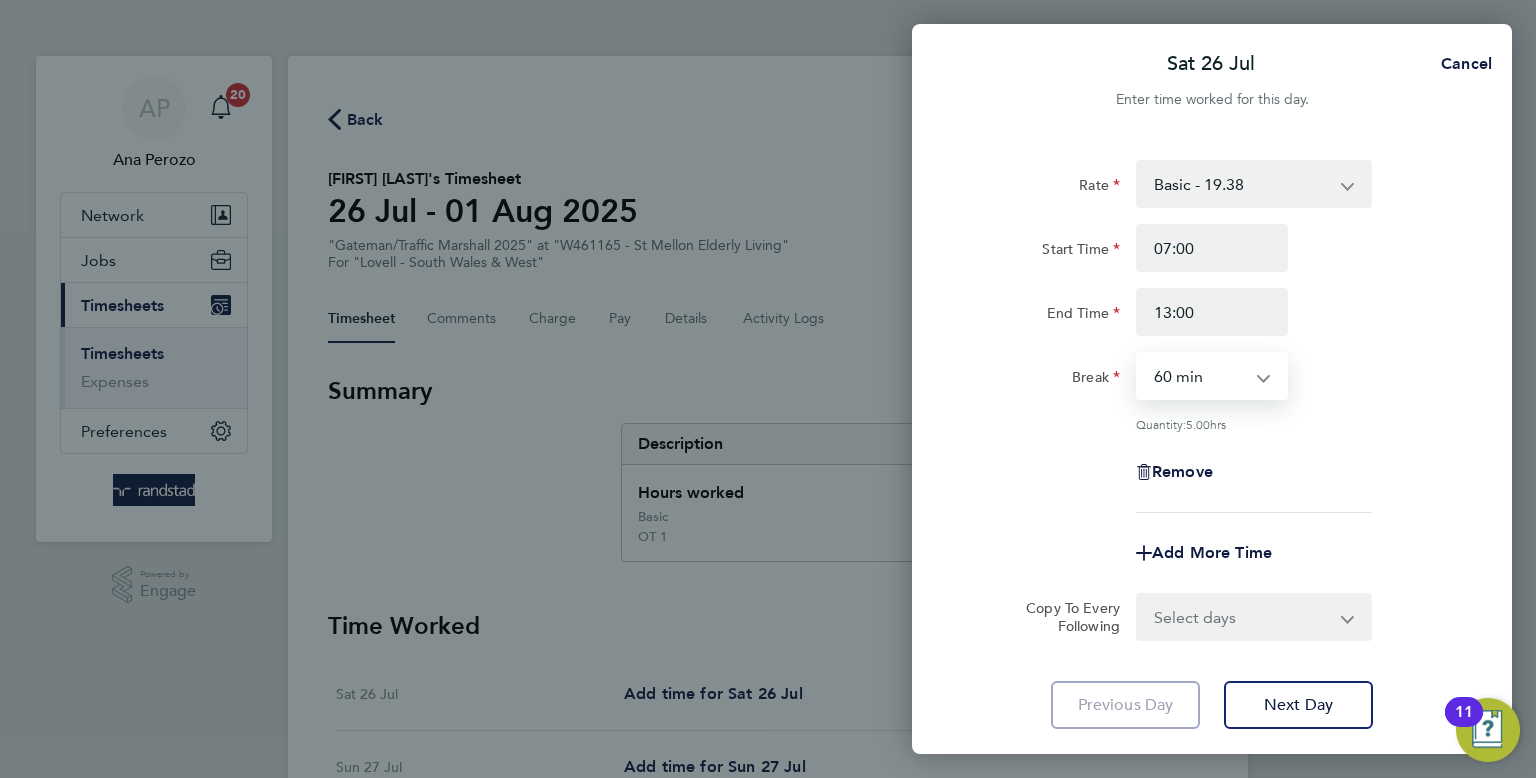 select on "30" 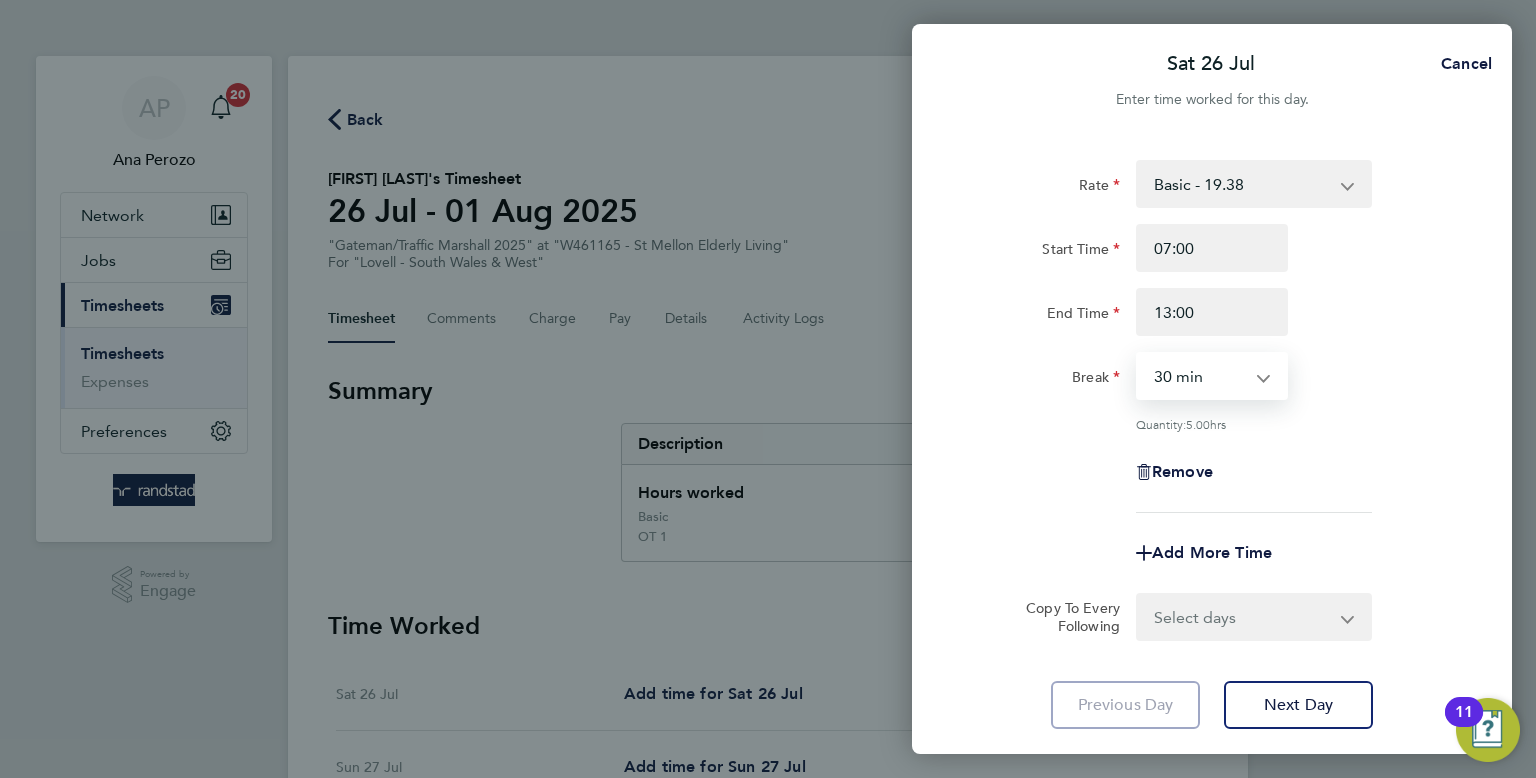 click on "0 min   15 min   30 min   45 min   60 min   75 min   90 min" at bounding box center (1200, 376) 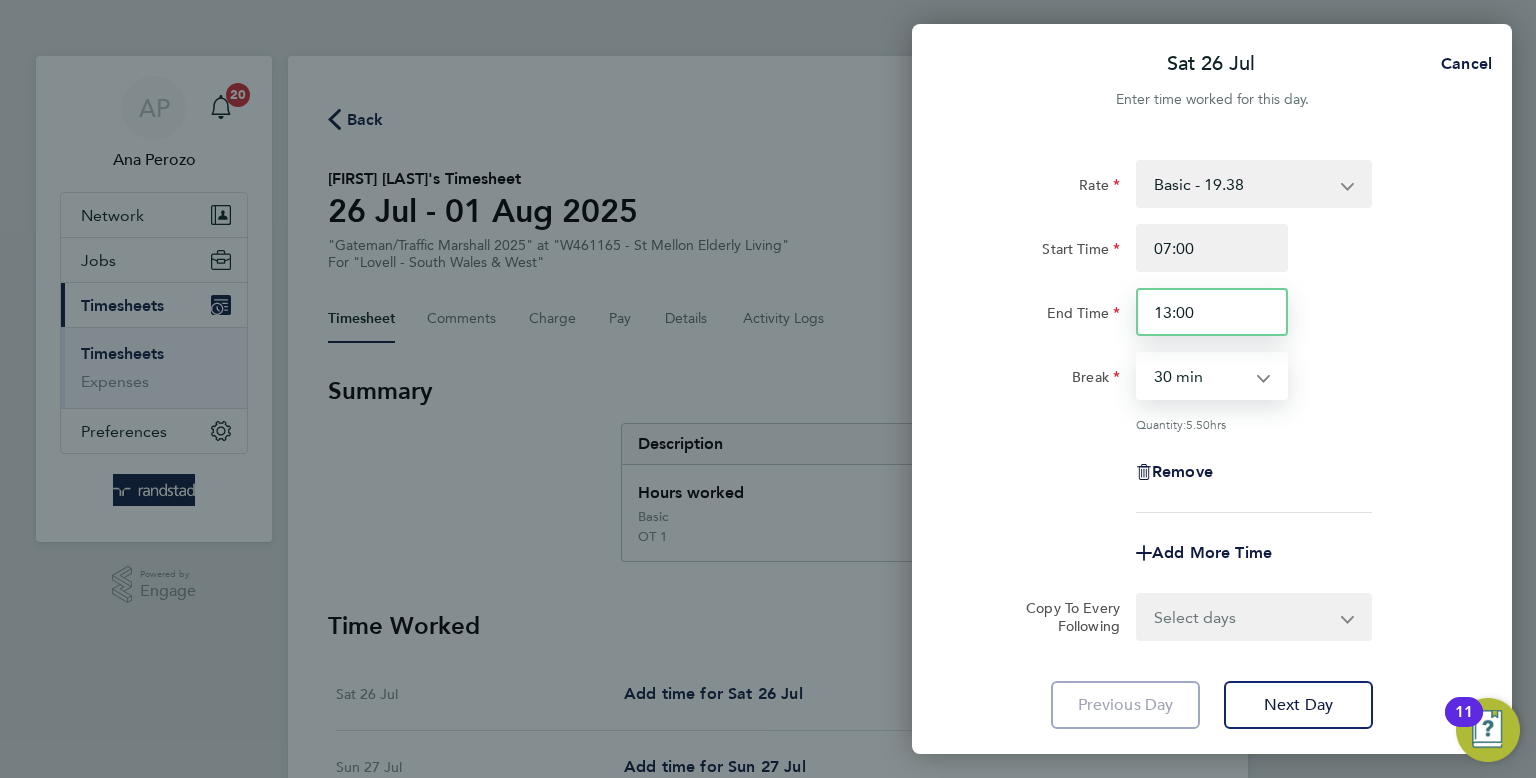 click on "13:00" at bounding box center (1212, 312) 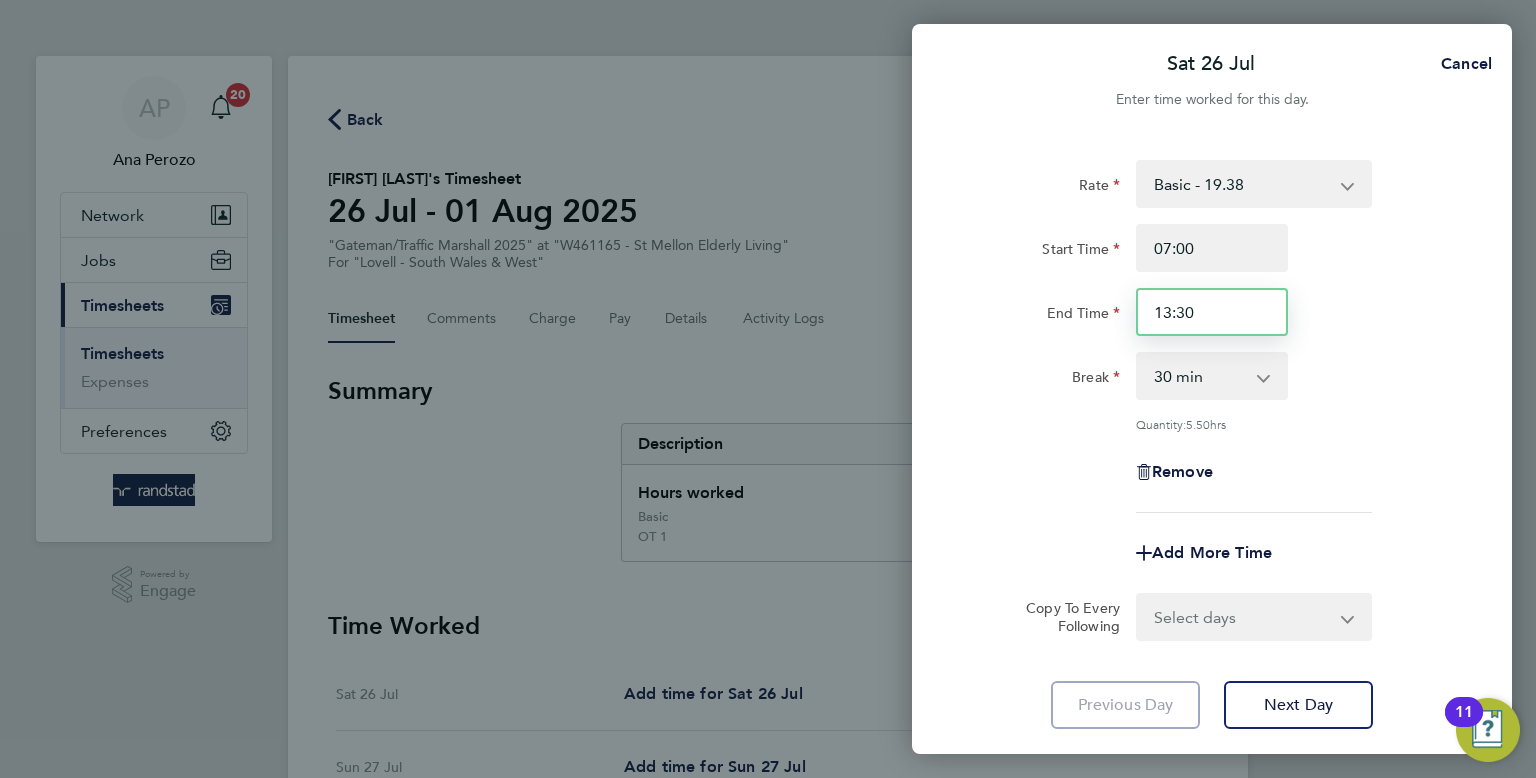 type on "13:30" 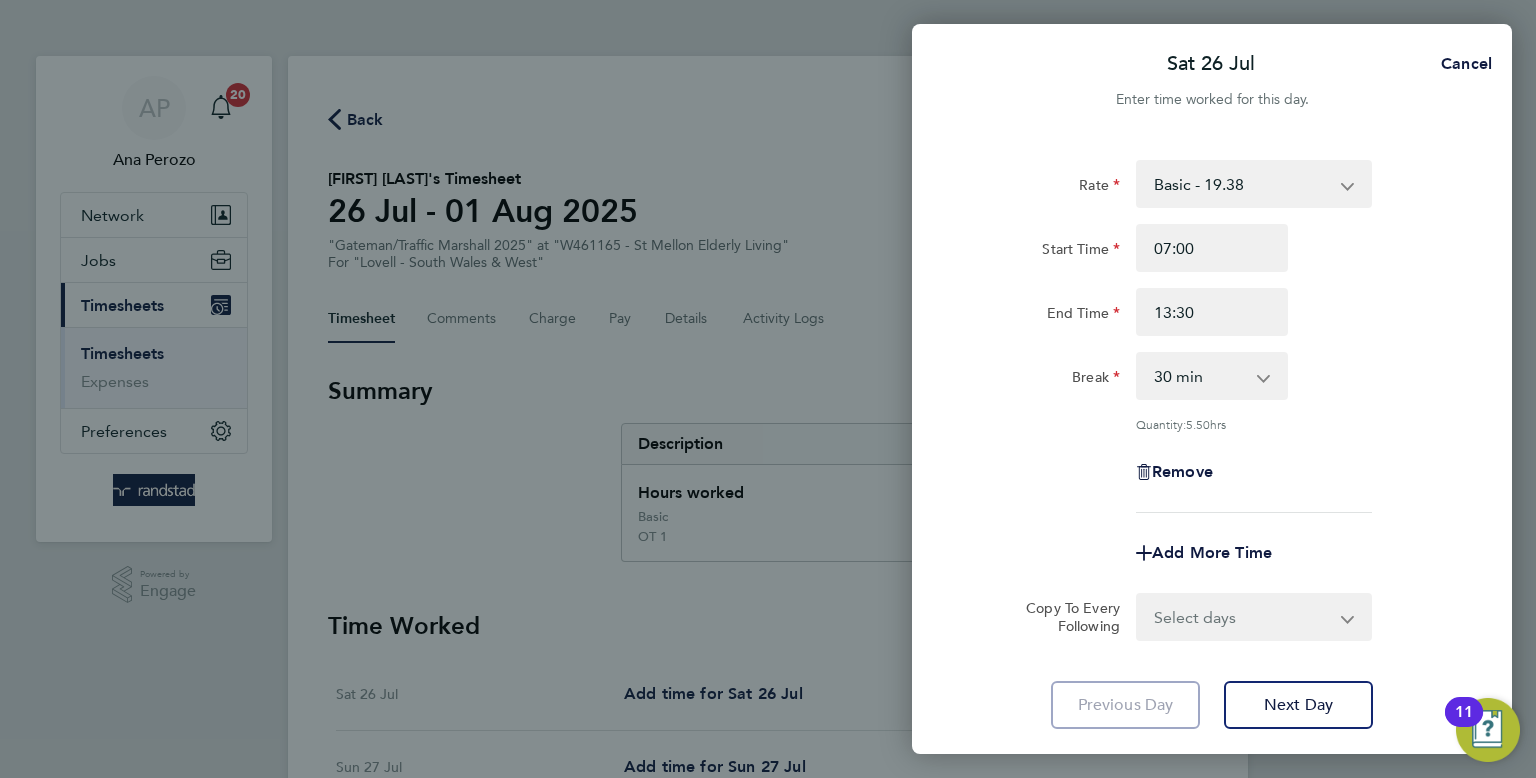 click on "Remove" 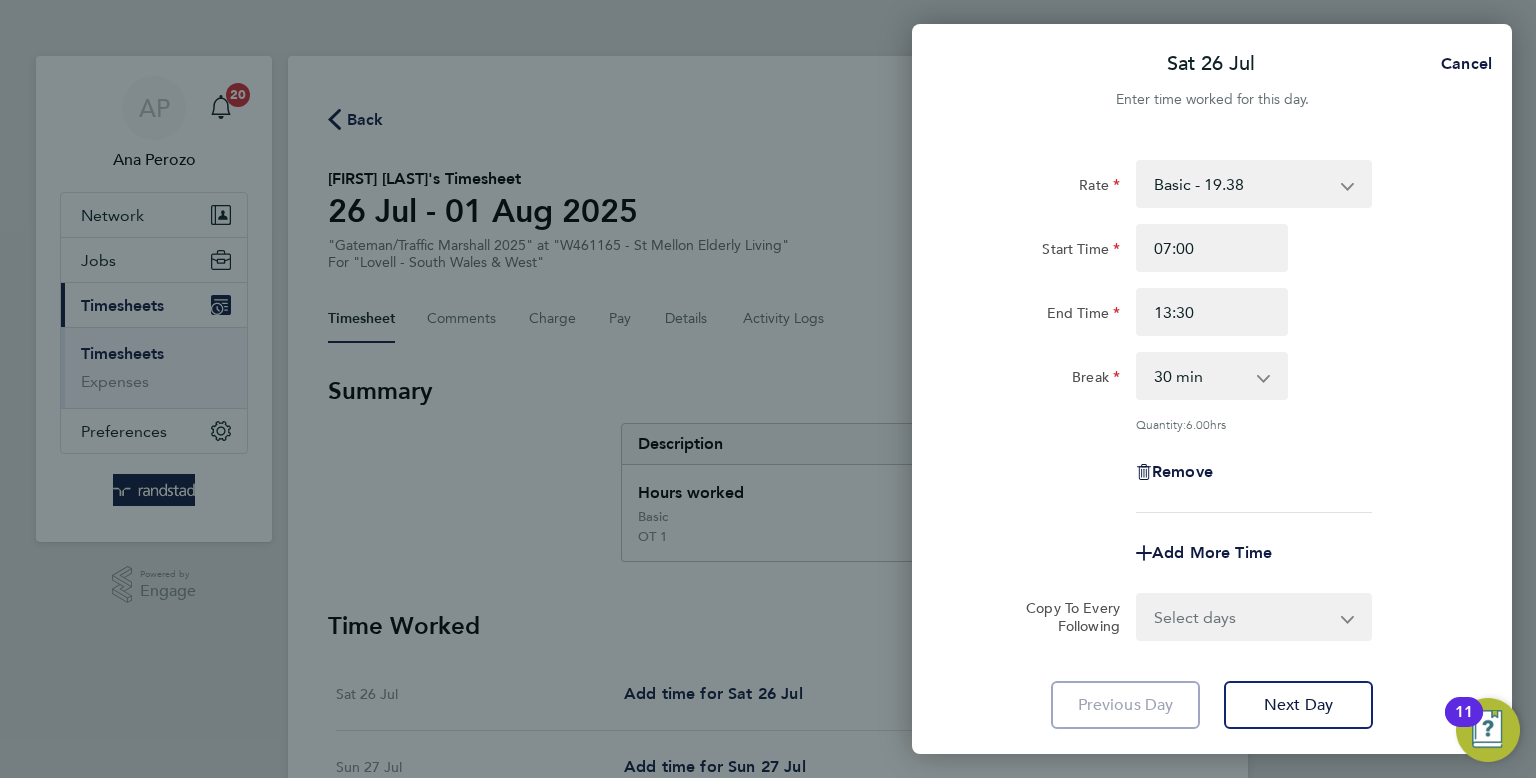 scroll, scrollTop: 124, scrollLeft: 0, axis: vertical 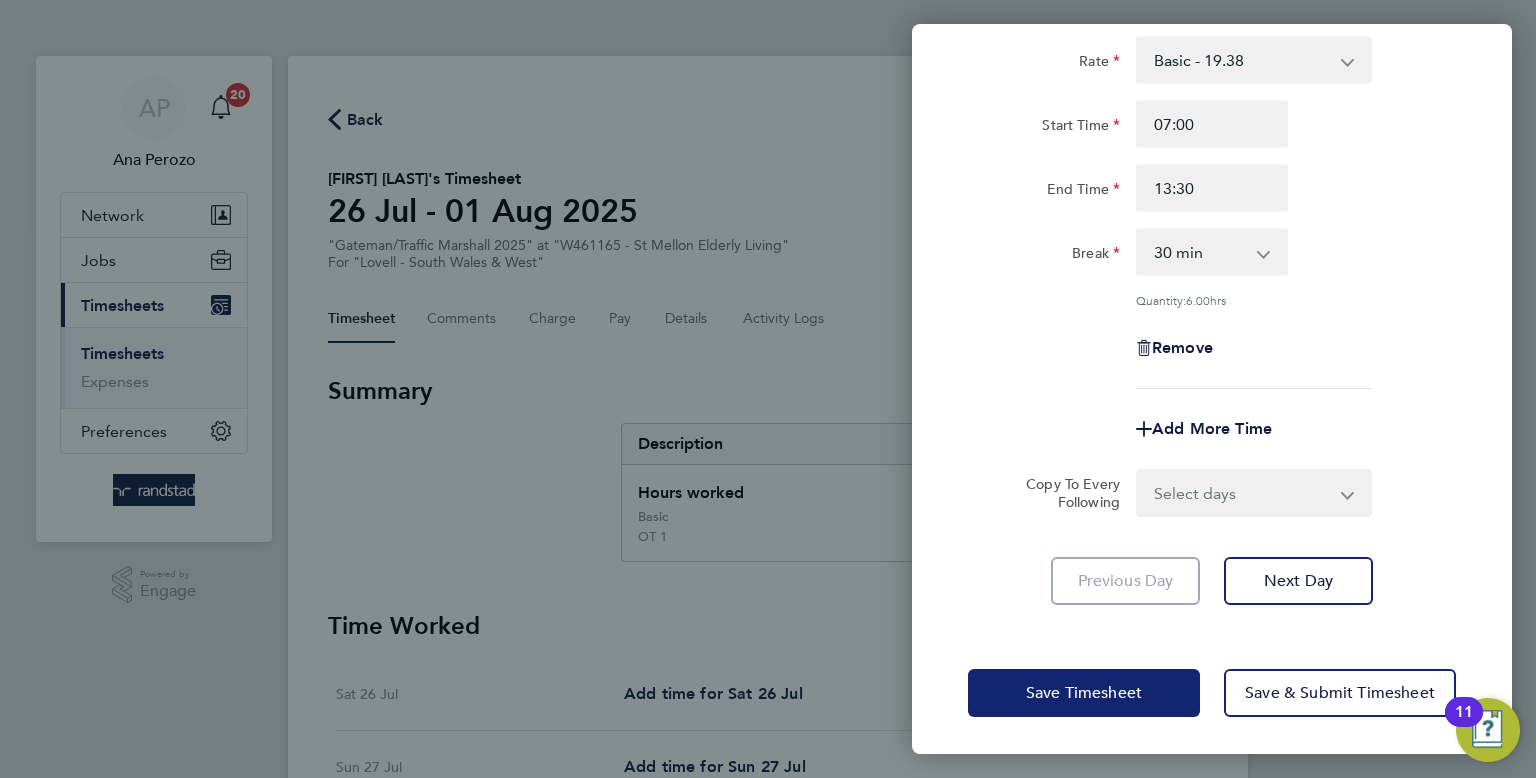 click on "Save Timesheet" 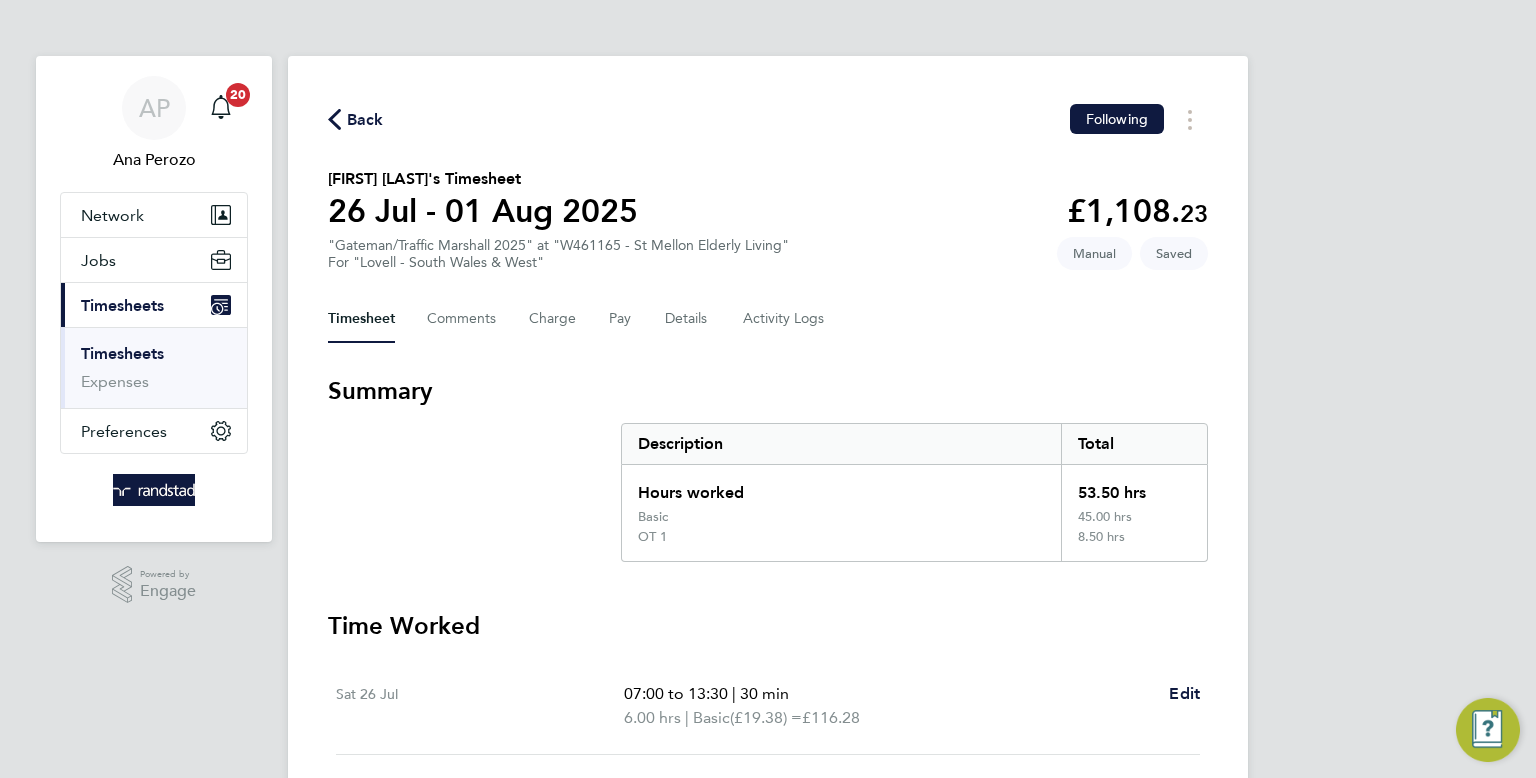scroll, scrollTop: 772, scrollLeft: 0, axis: vertical 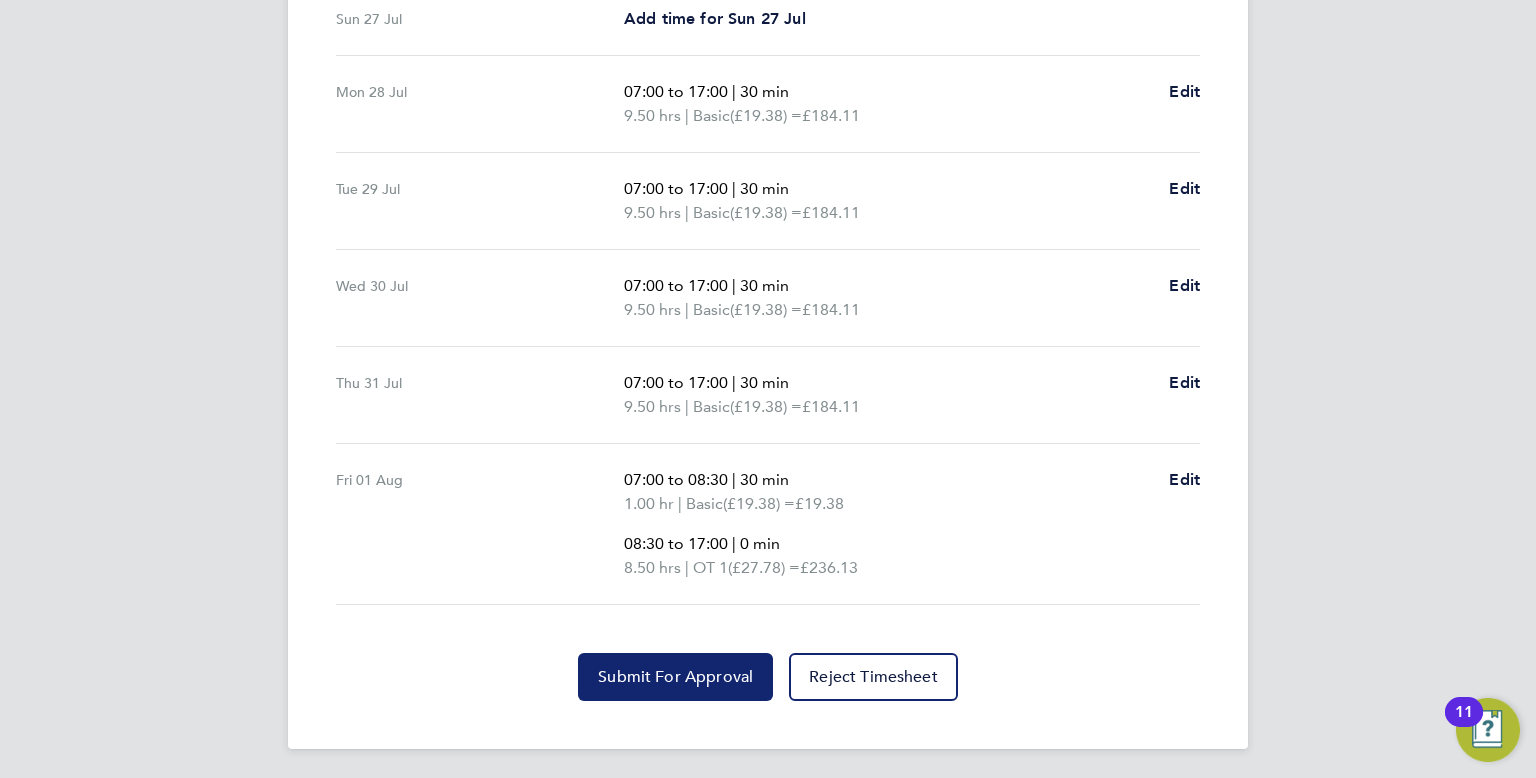 click on "Submit For Approval" 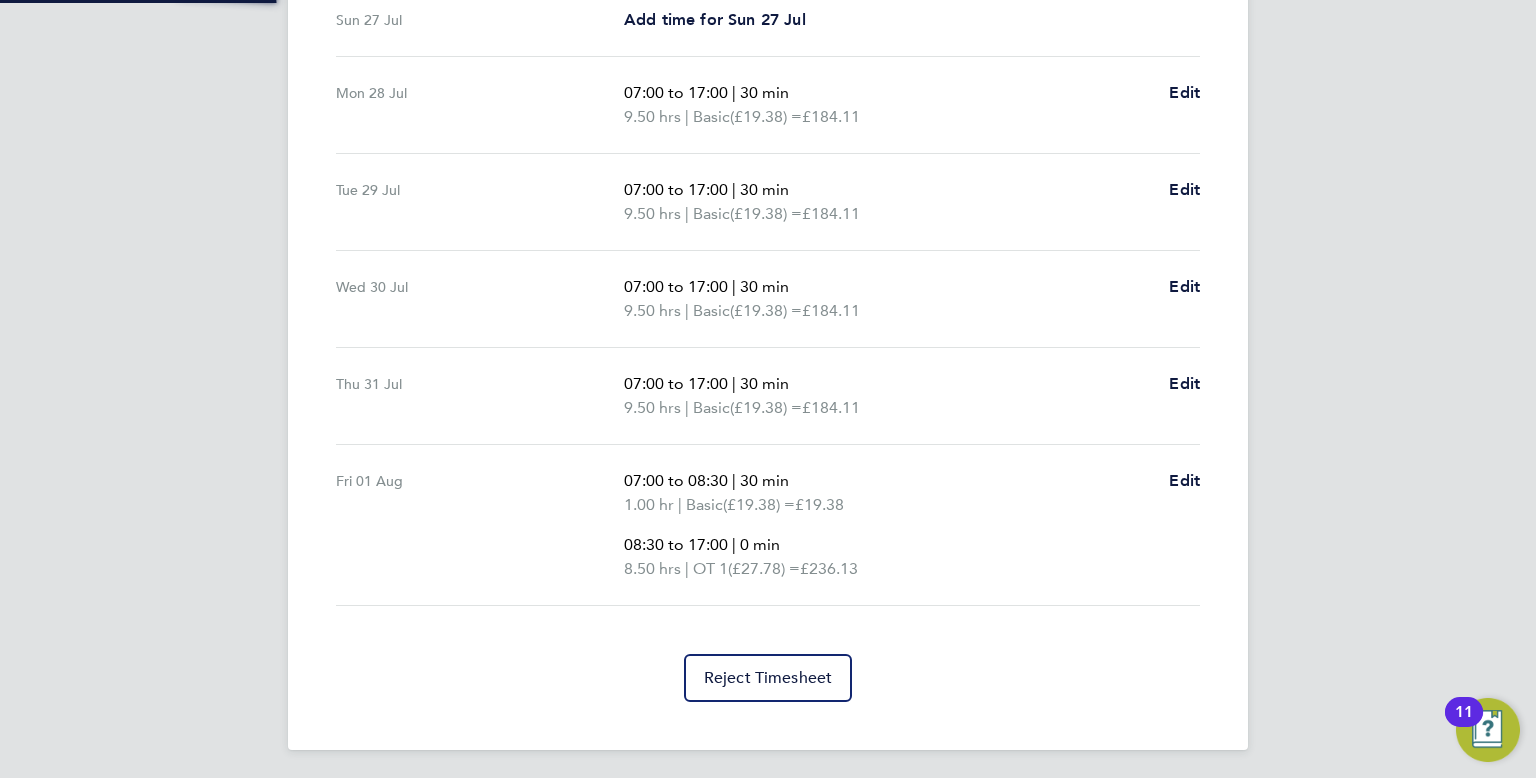 scroll, scrollTop: 0, scrollLeft: 0, axis: both 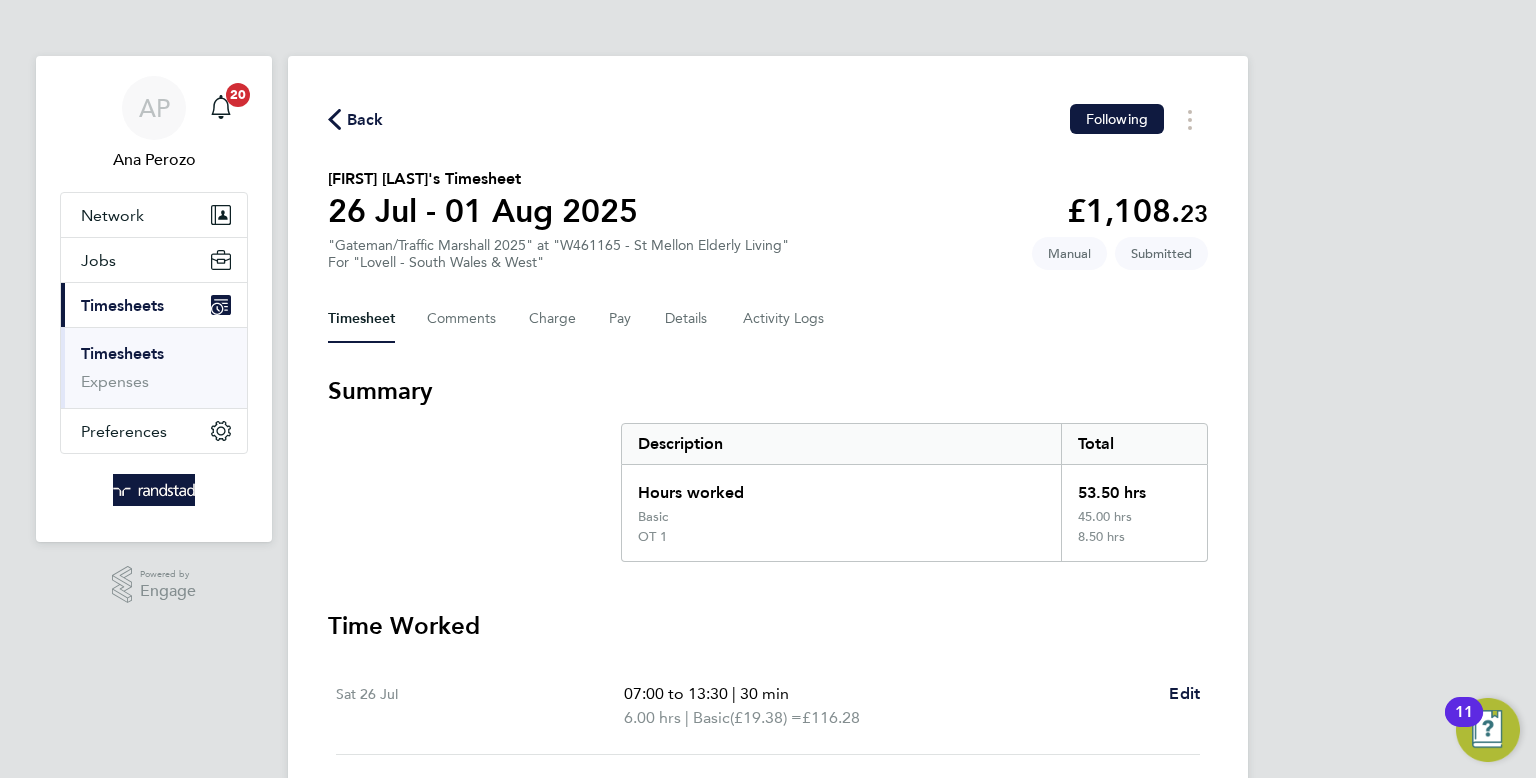 click on "Back" 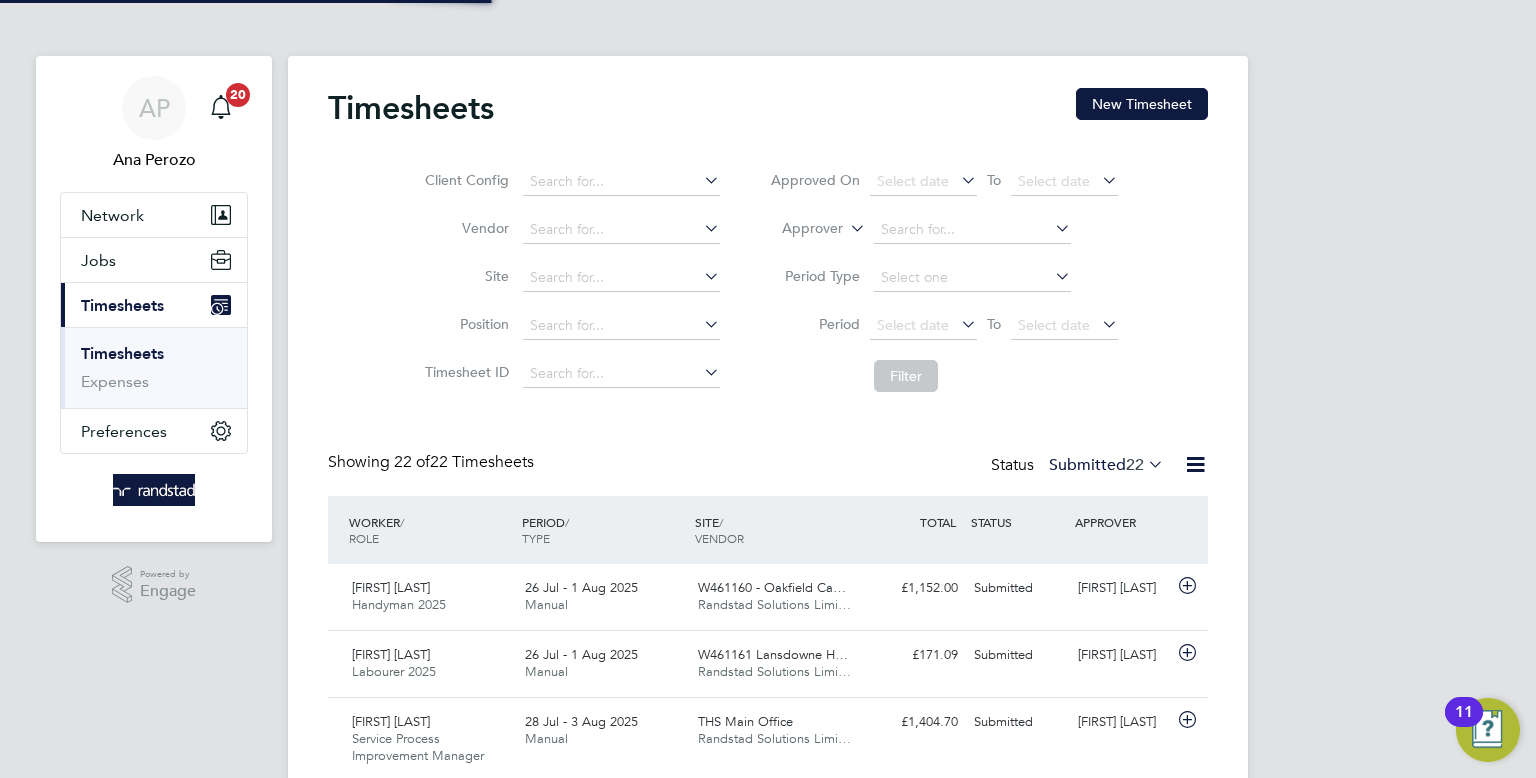 scroll, scrollTop: 9, scrollLeft: 10, axis: both 